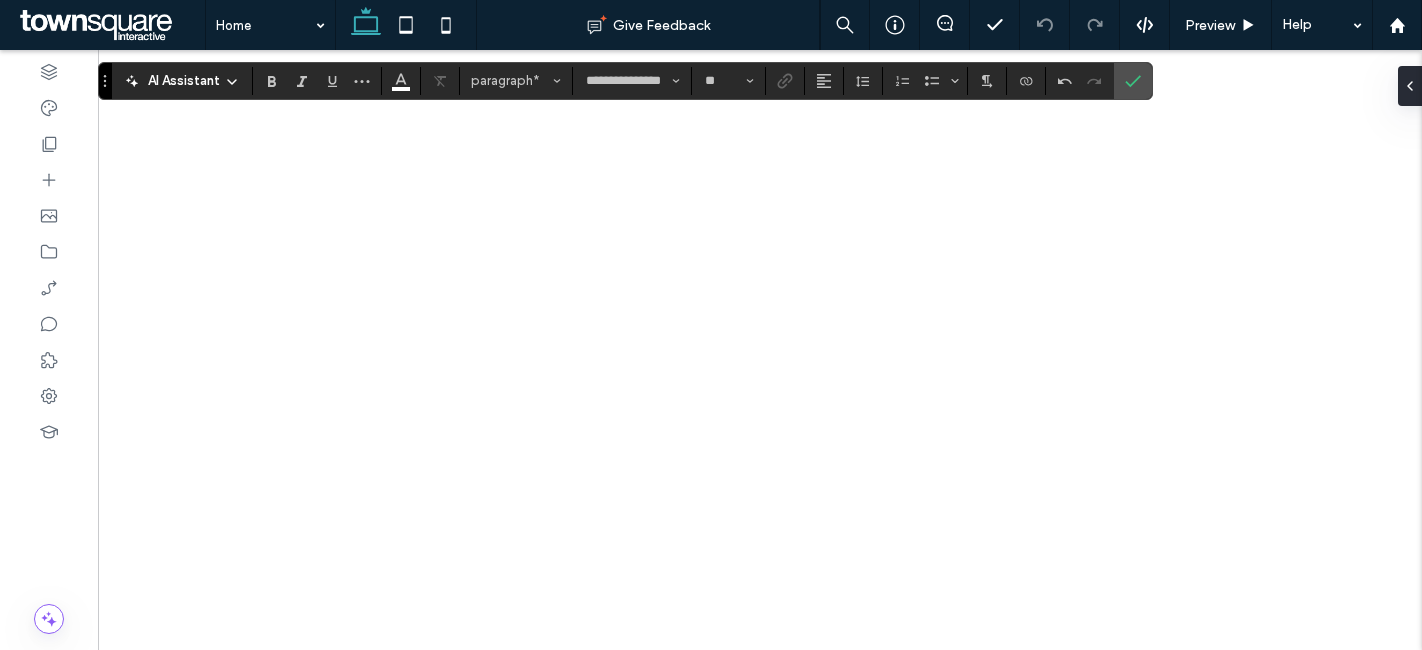 scroll, scrollTop: 0, scrollLeft: 0, axis: both 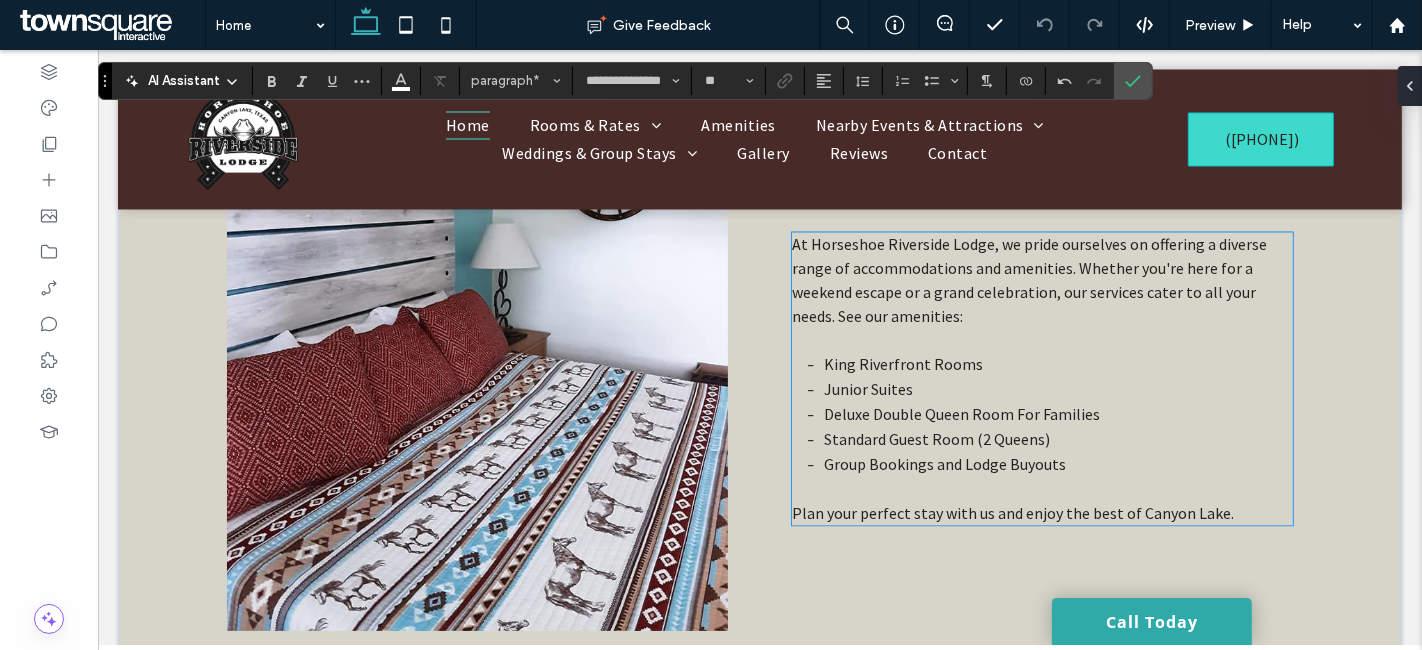 click on "At Horseshoe Riverside Lodge, we pride ourselves on offering a diverse range of accommodations and amenities. Whether you're here for a weekend escape or a grand celebration, our services cater to all your needs. See our amenities:" at bounding box center [1028, 281] 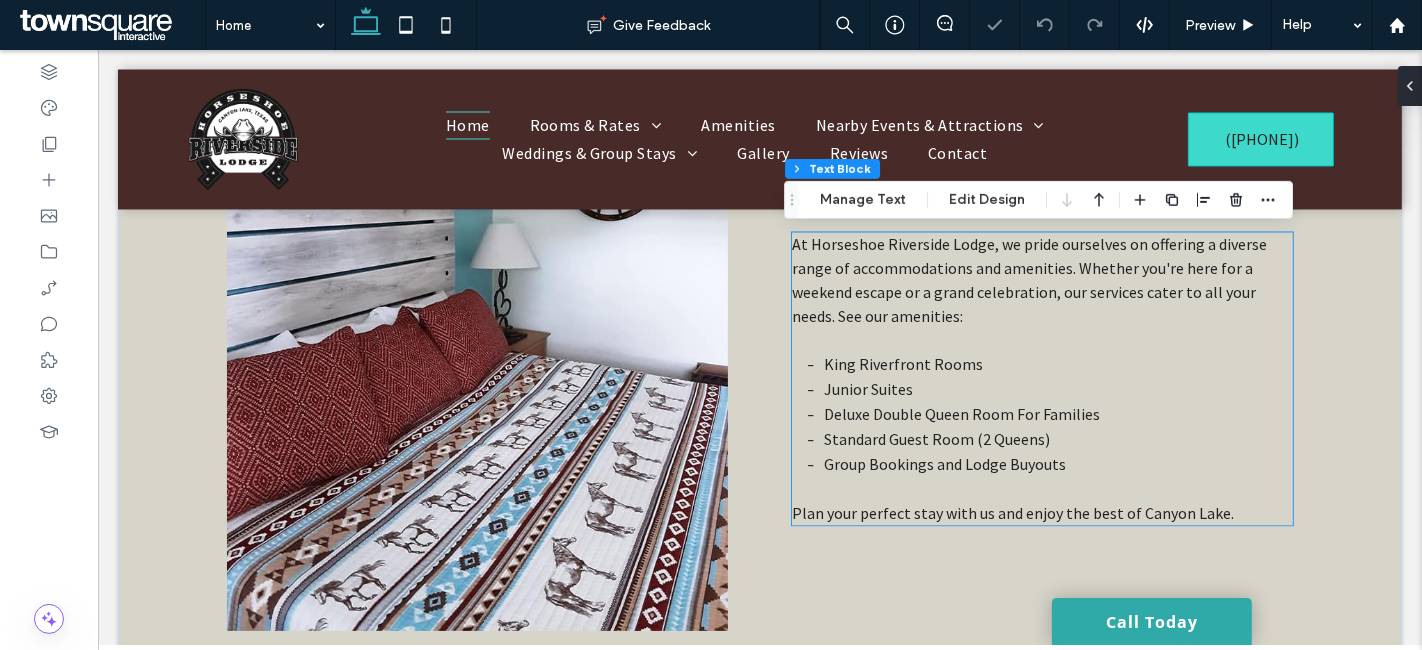 click on "At Horseshoe Riverside Lodge, we pride ourselves on offering a diverse range of accommodations and amenities. Whether you're here for a weekend escape or a grand celebration, our services cater to all your needs. See our amenities:" at bounding box center [1028, 281] 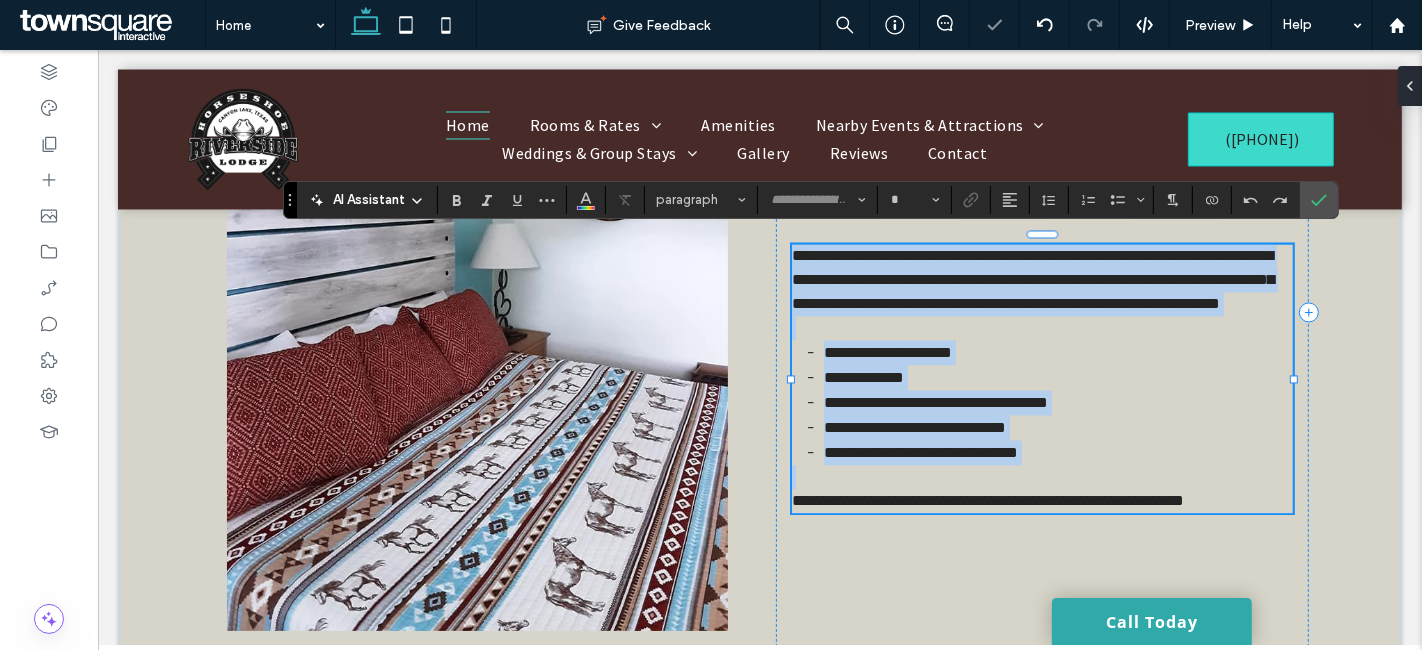 type on "**********" 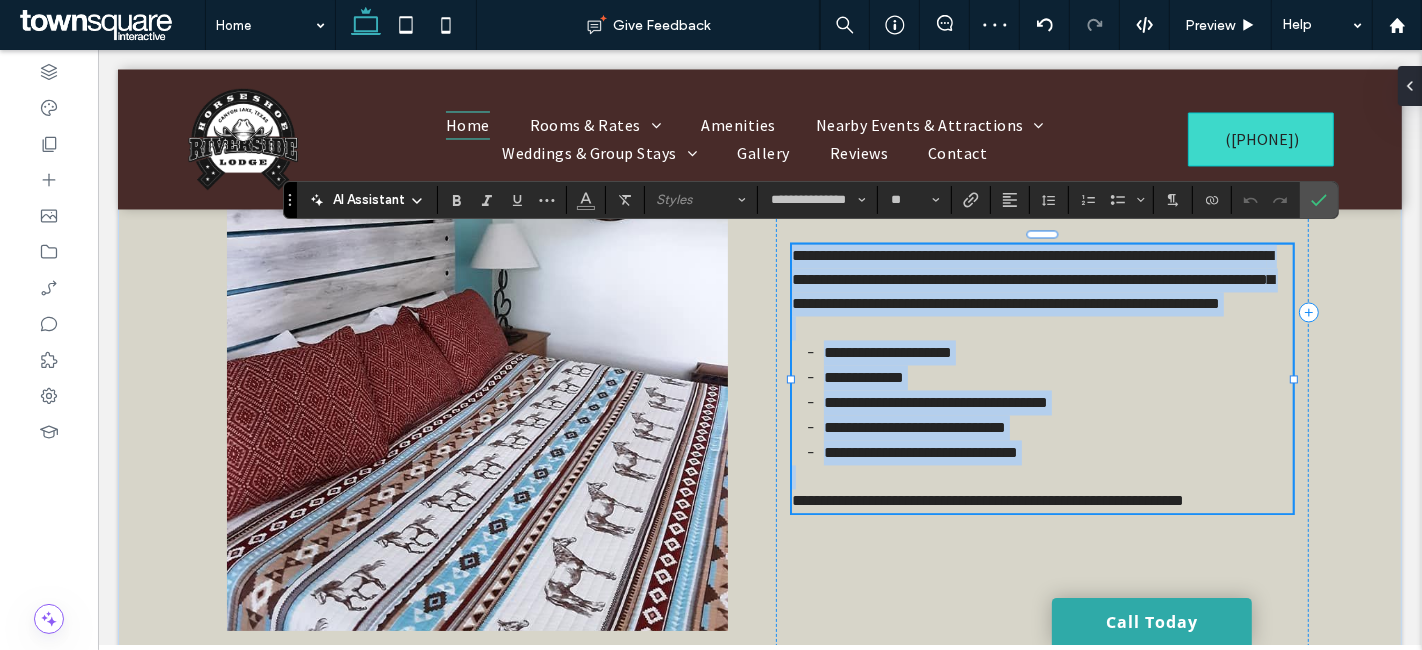 click on "**********" at bounding box center (1032, 280) 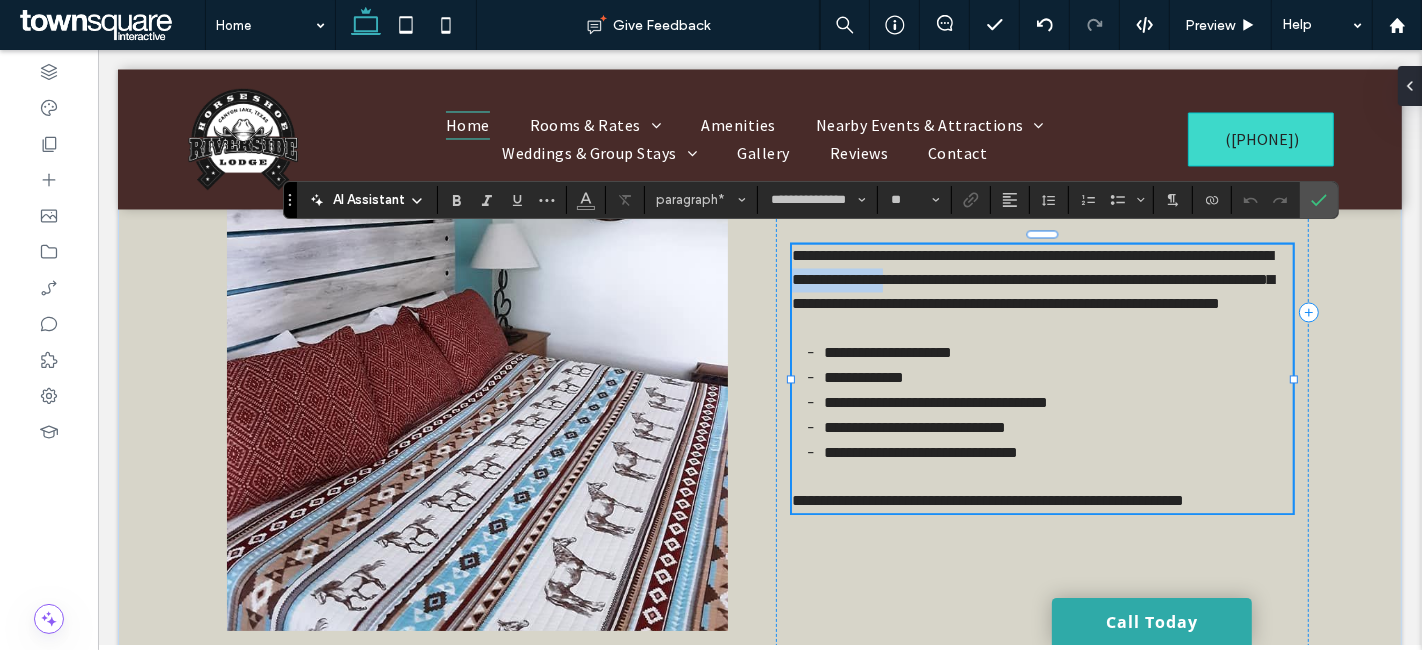 click on "**********" at bounding box center (1032, 280) 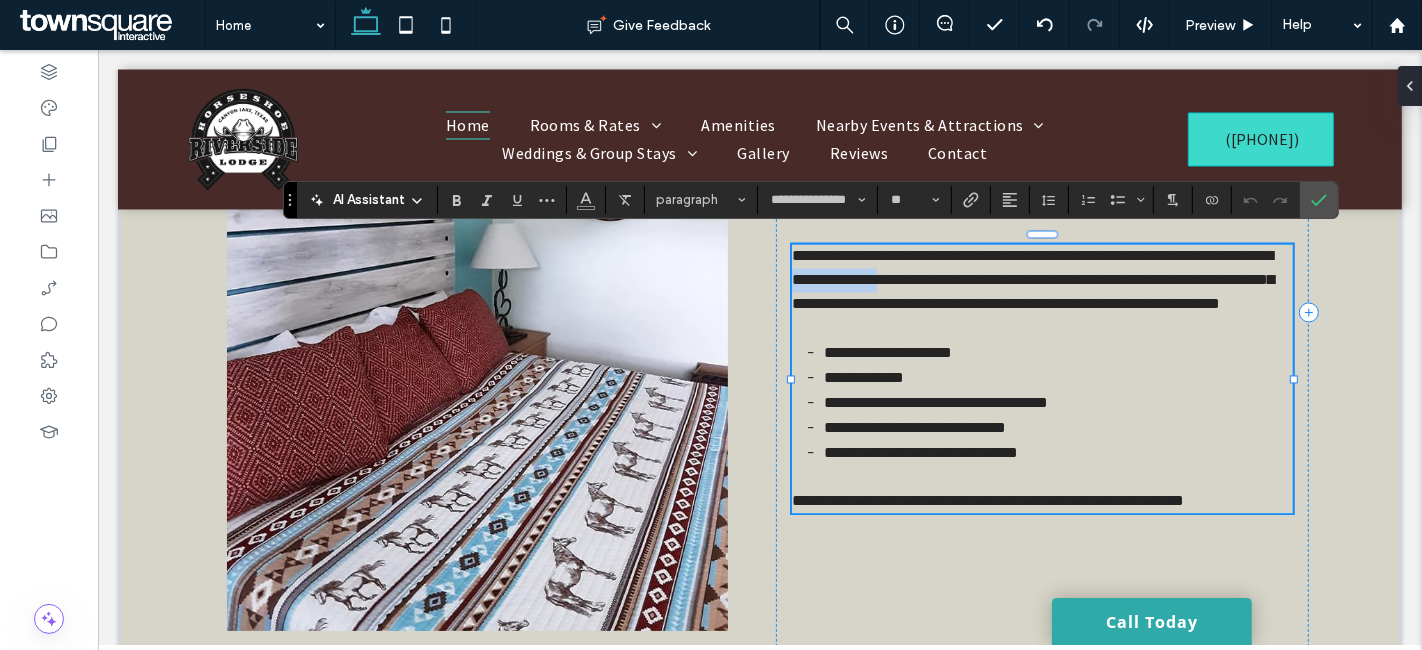 paste 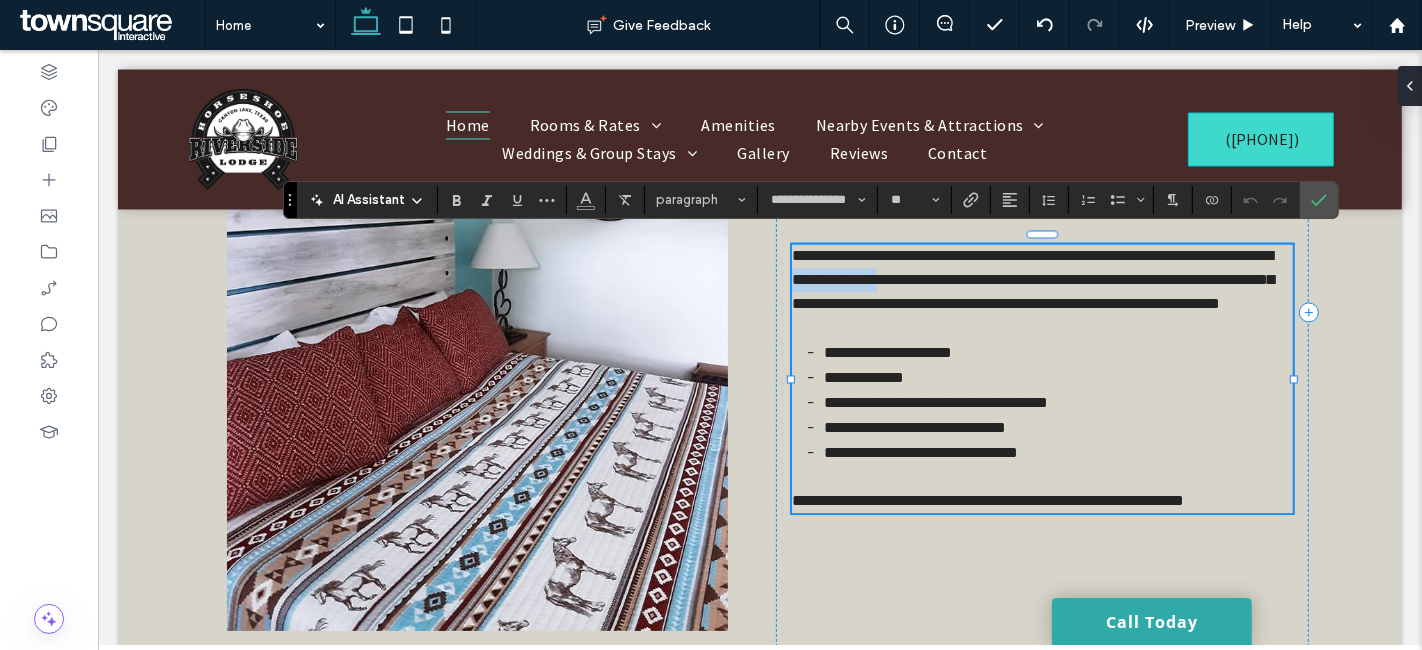 type 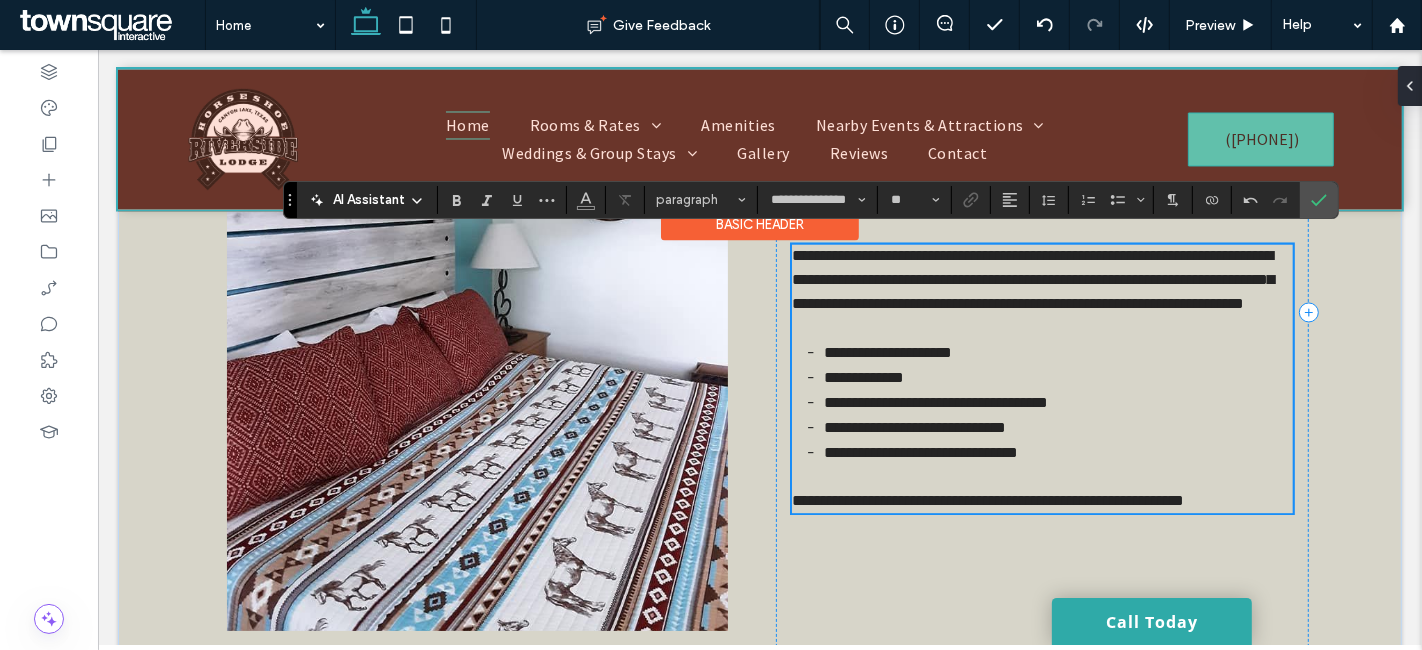 scroll, scrollTop: 3120, scrollLeft: 0, axis: vertical 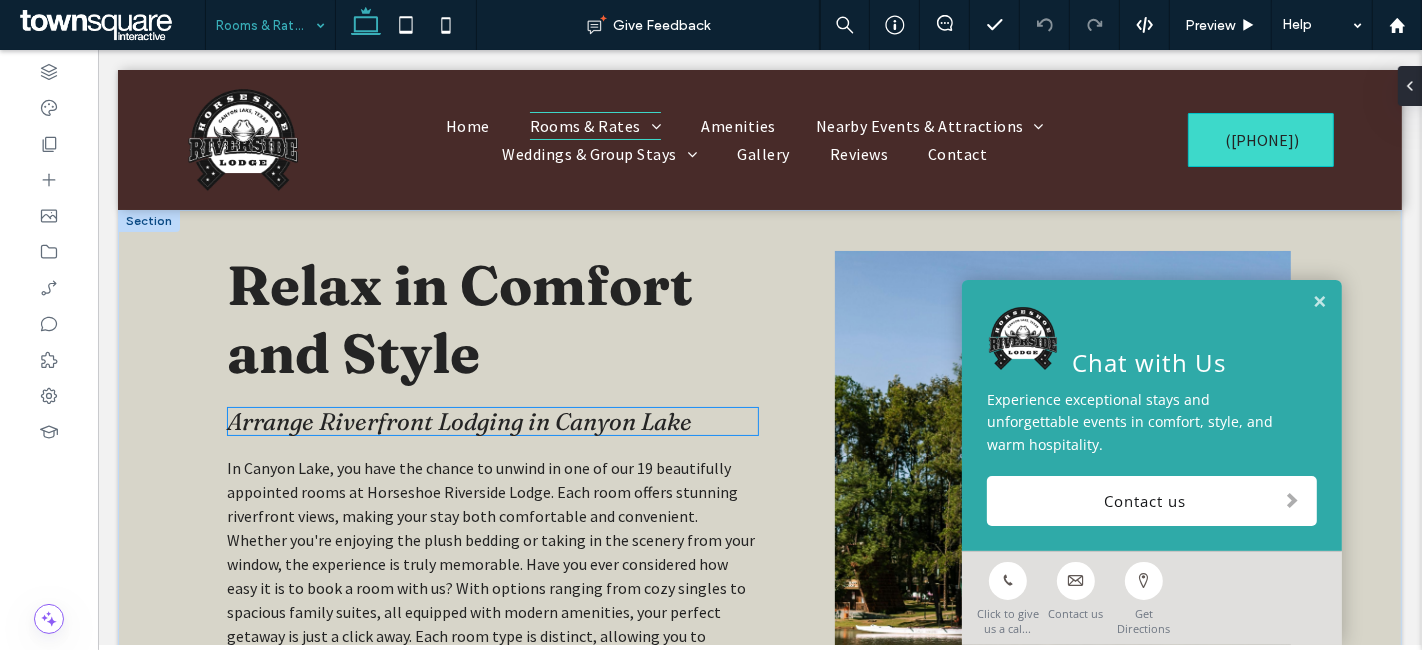 click on "Arrange Riverfront Lodging in Canyon Lake" at bounding box center (458, 421) 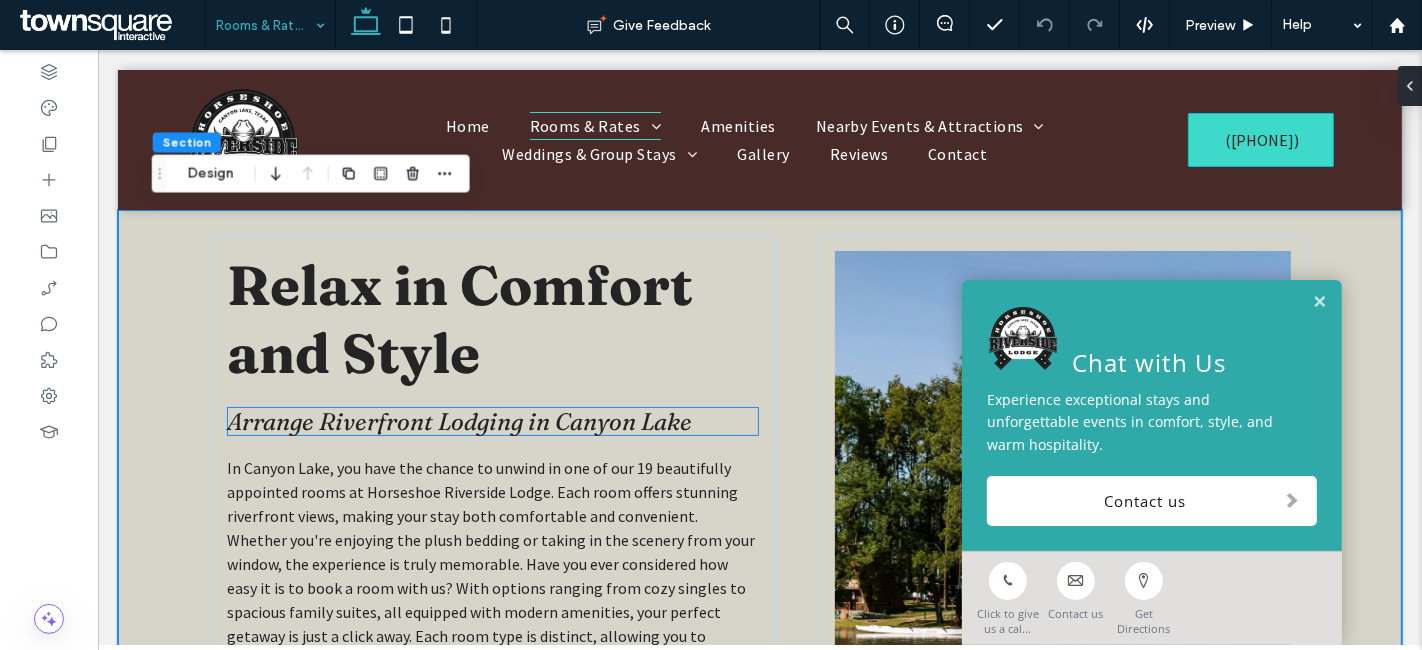 click on "Arrange Riverfront Lodging in Canyon Lake" at bounding box center (458, 421) 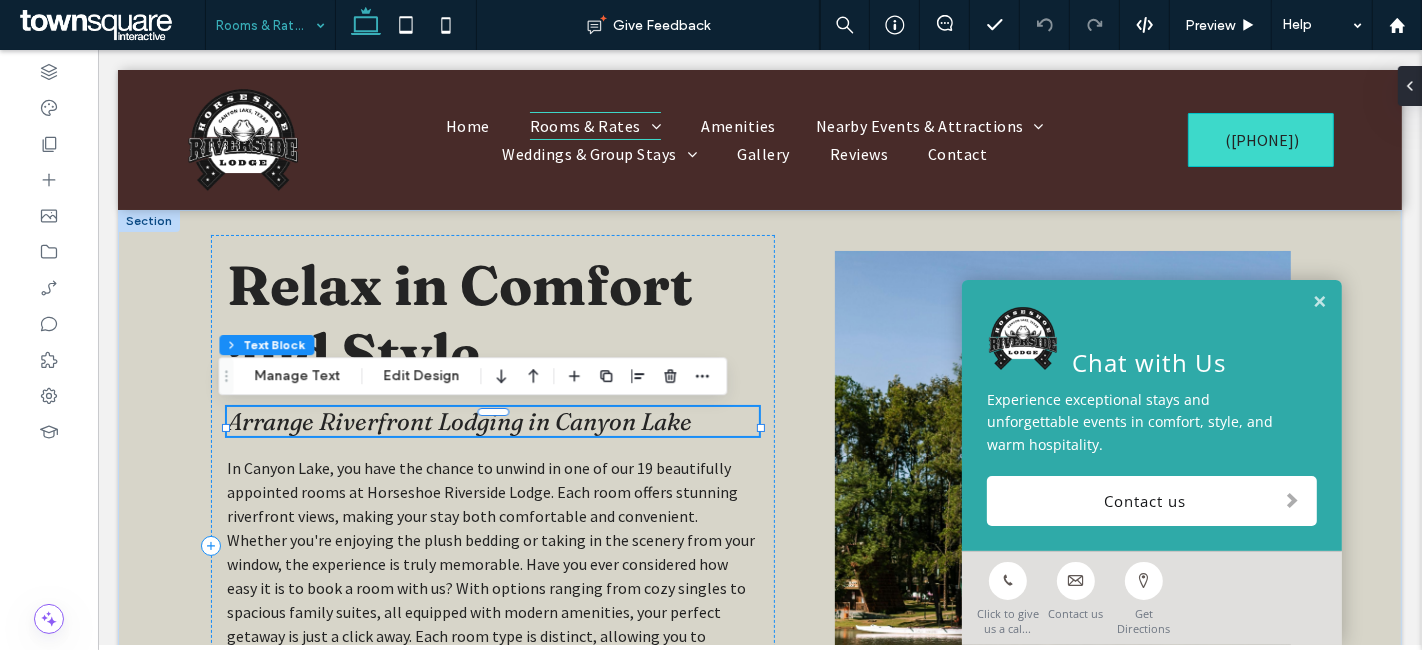 click on "Arrange Riverfront Lodging in Canyon Lake" at bounding box center (458, 421) 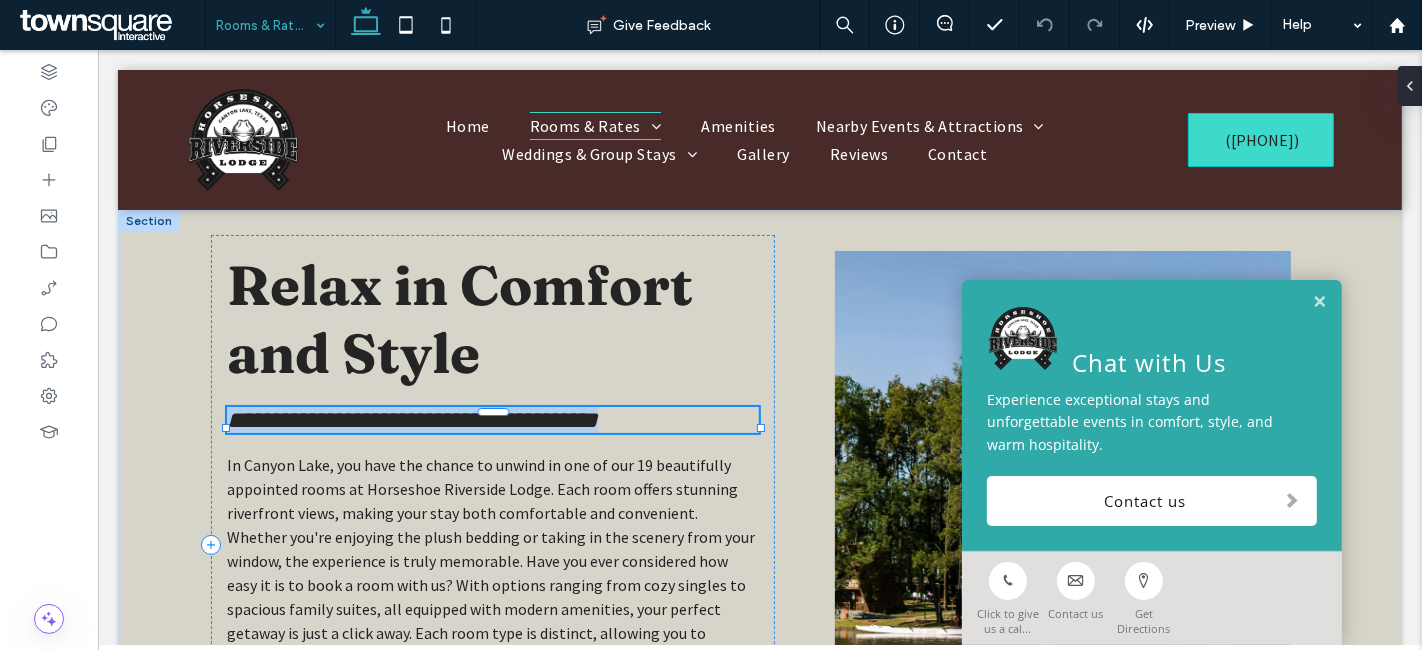 type on "********" 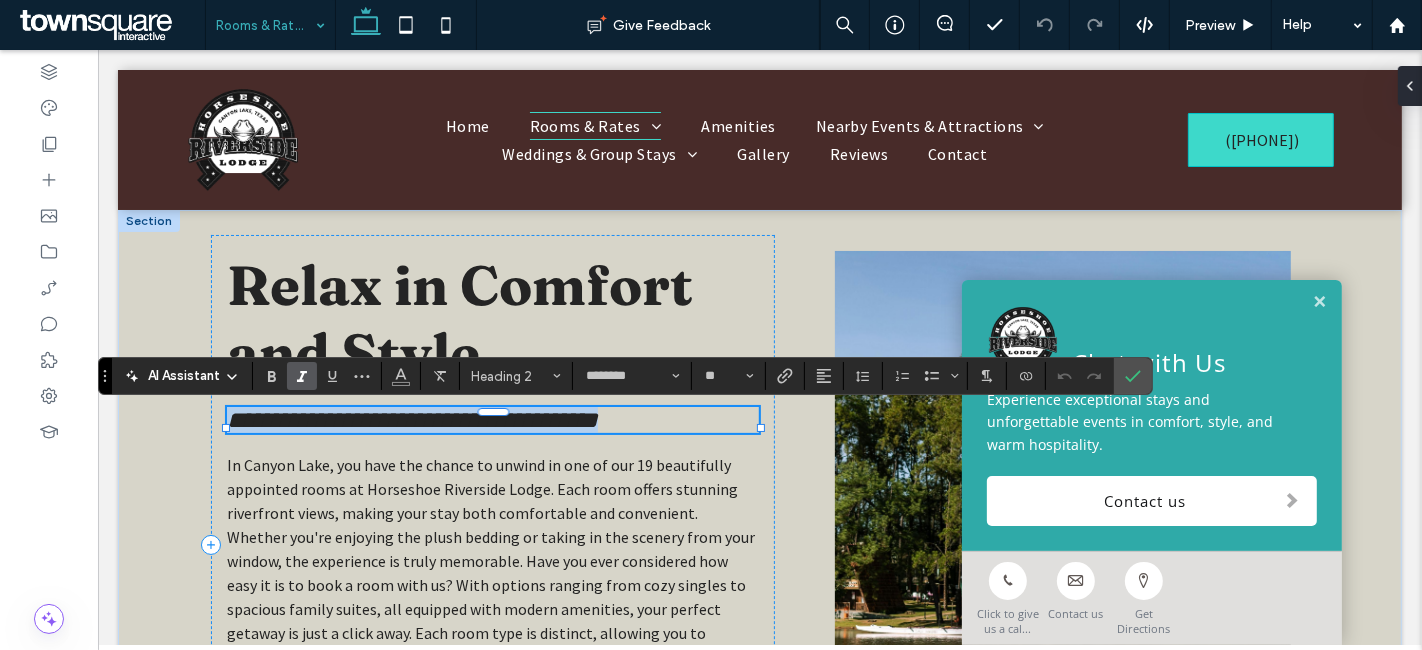 click on "**********" at bounding box center (411, 420) 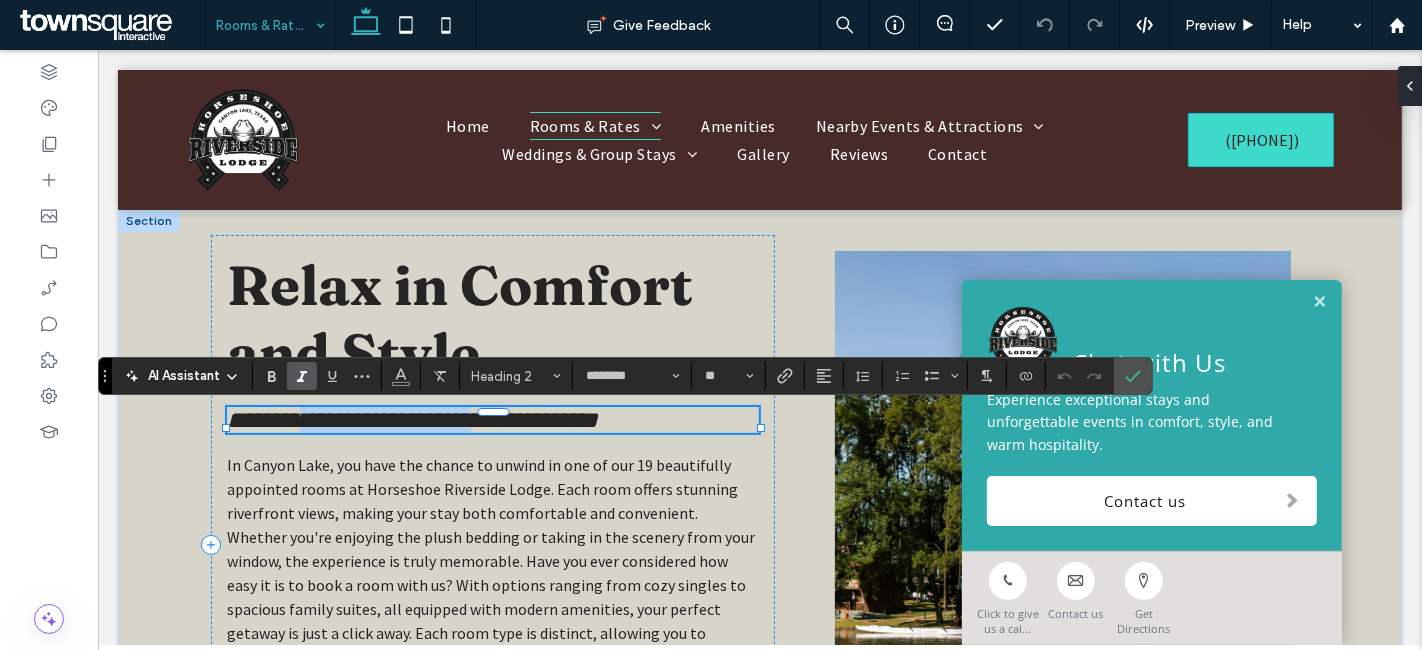 drag, startPoint x: 316, startPoint y: 421, endPoint x: 516, endPoint y: 429, distance: 200.15994 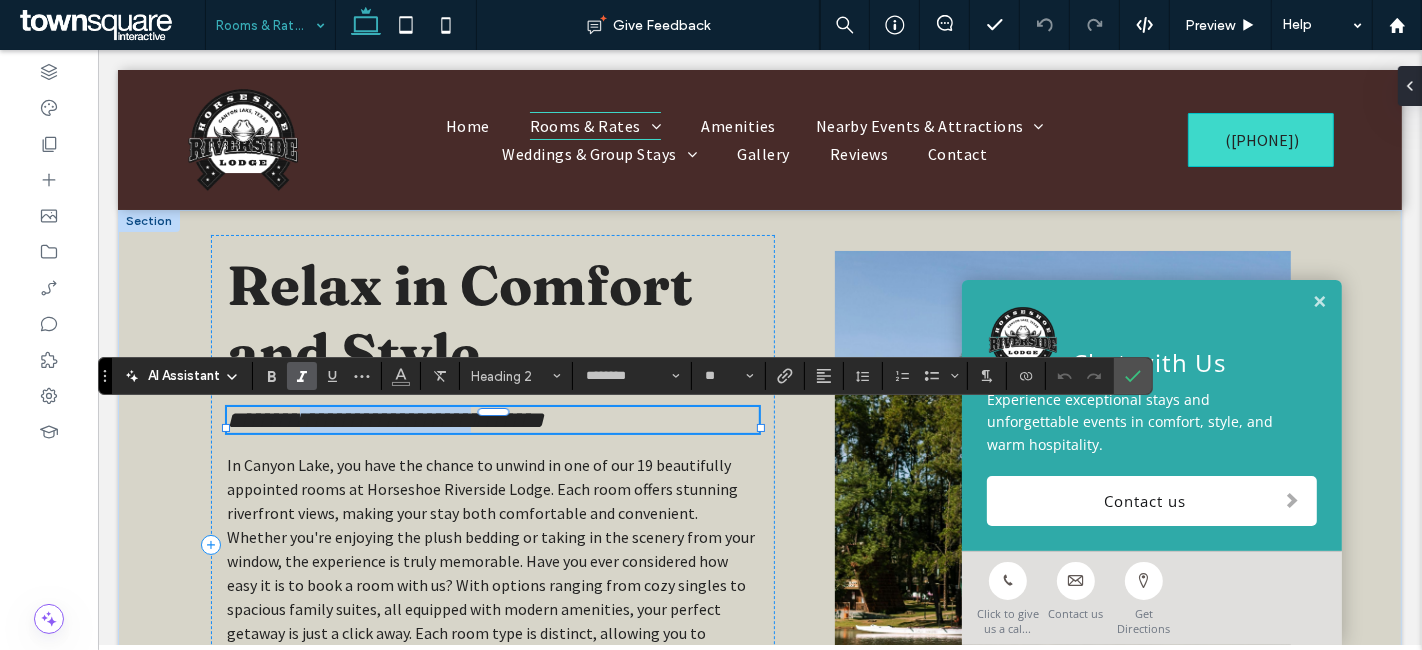 type on "**********" 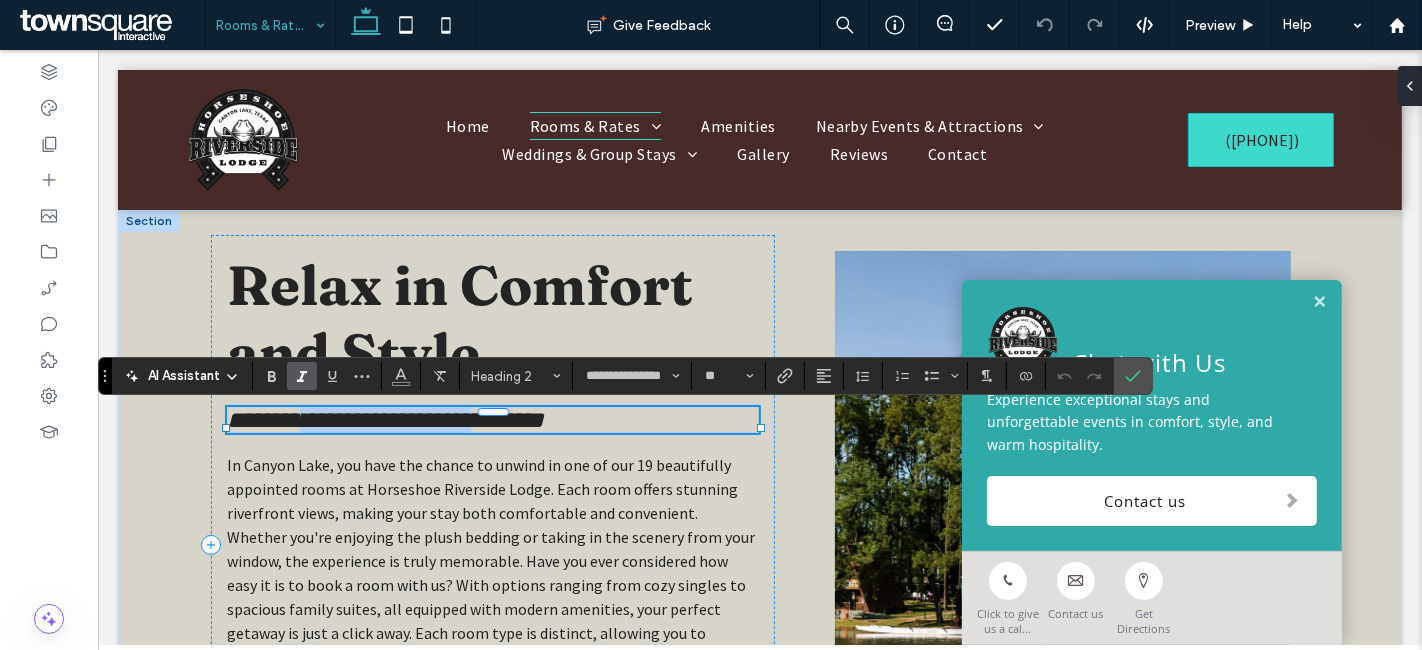 type on "**" 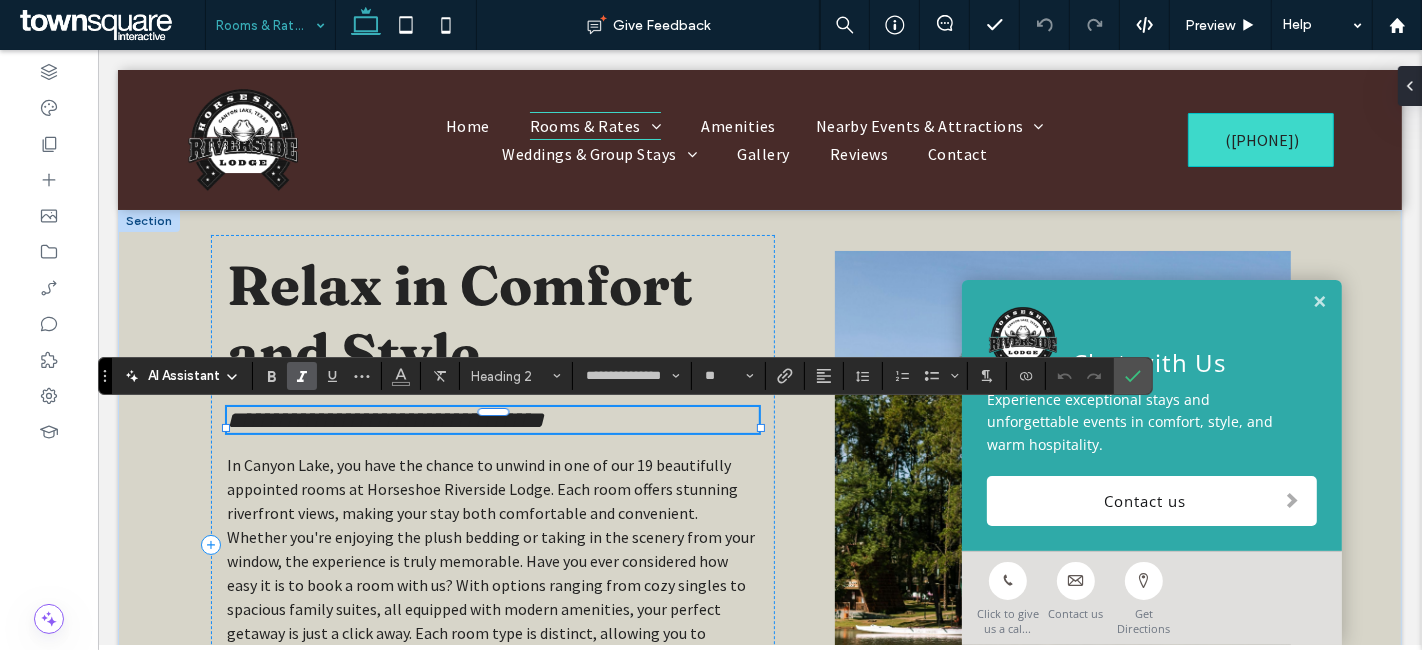 type on "********" 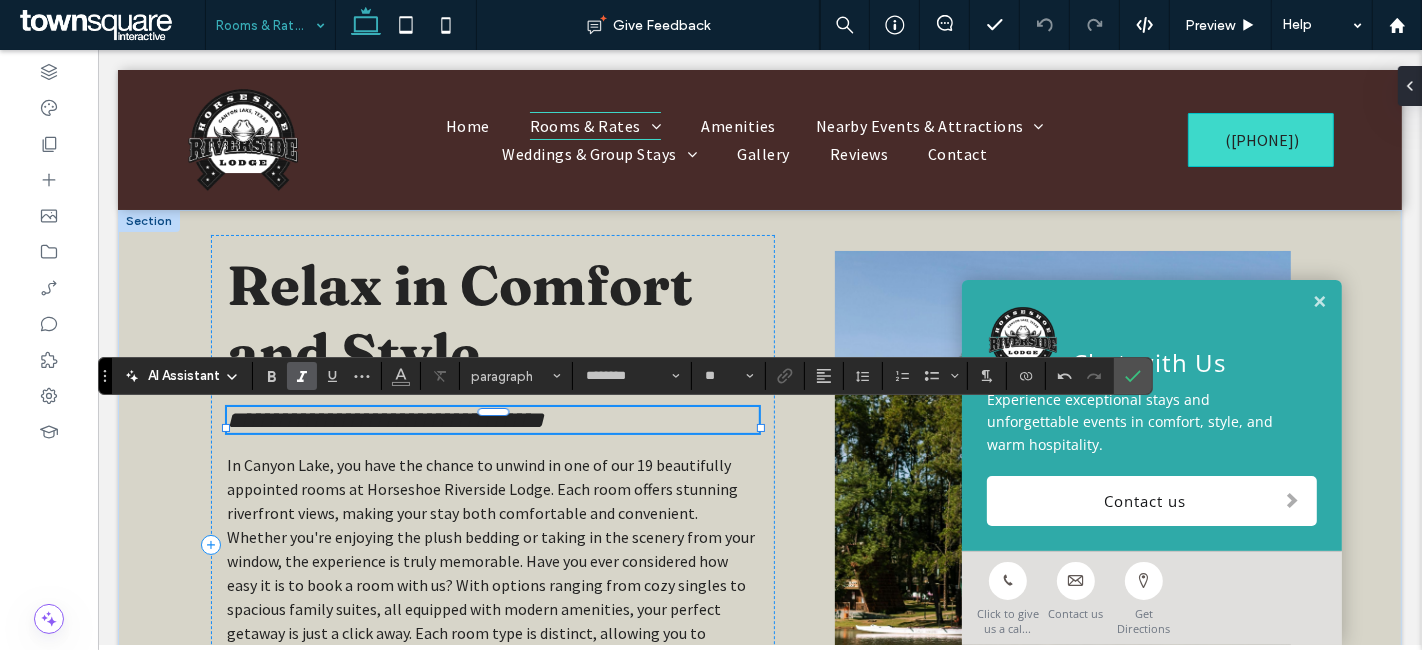 click on "**********" at bounding box center (384, 420) 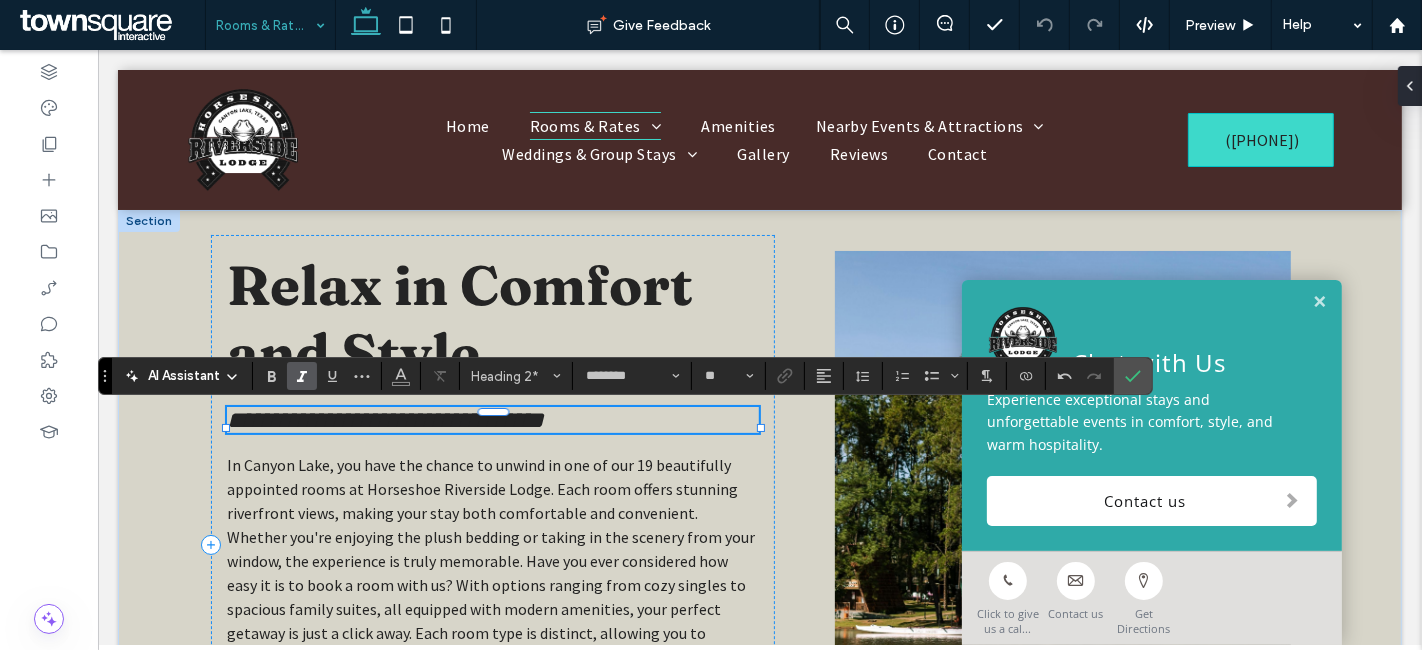 type 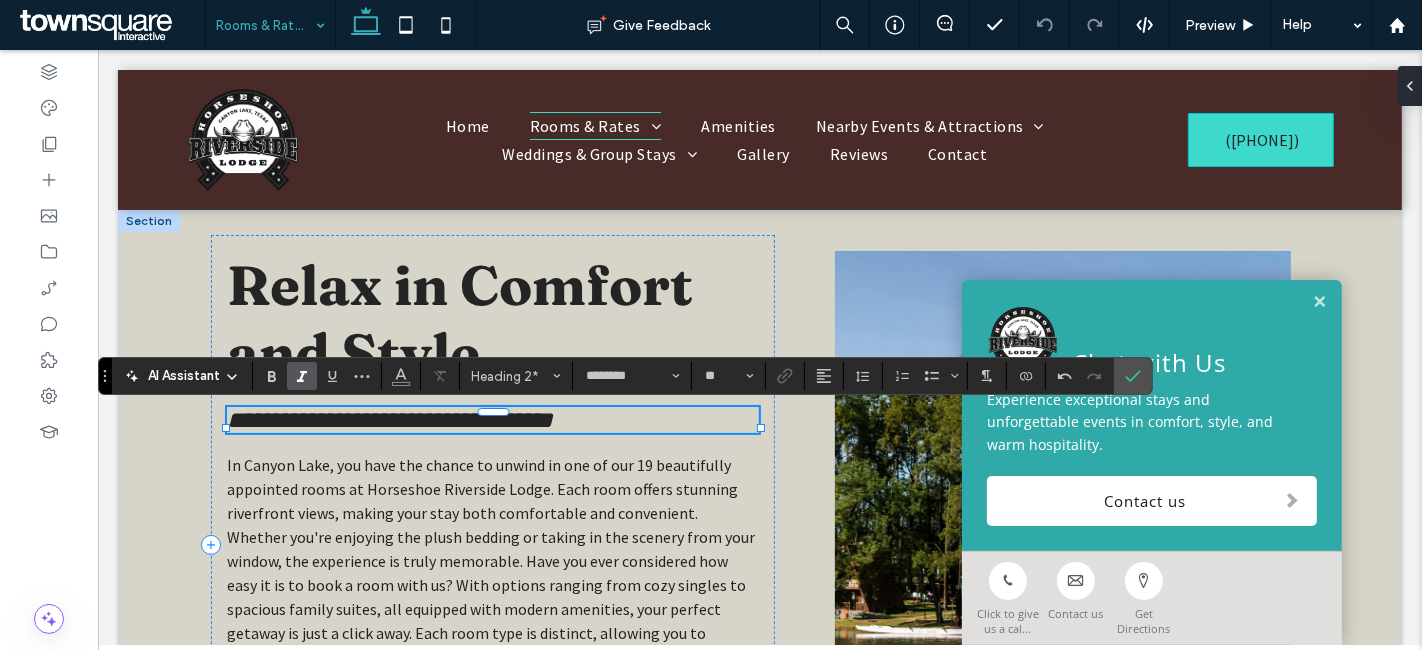 click on "**********" at bounding box center [389, 420] 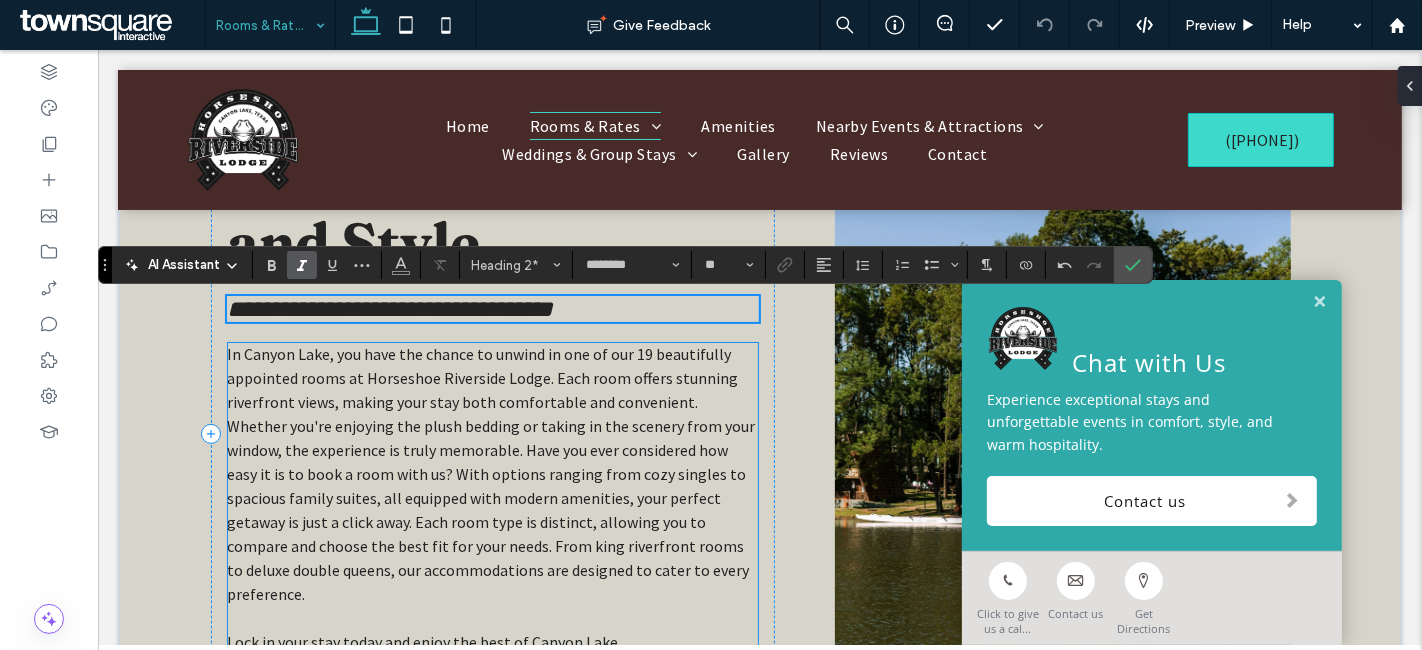 scroll, scrollTop: 222, scrollLeft: 0, axis: vertical 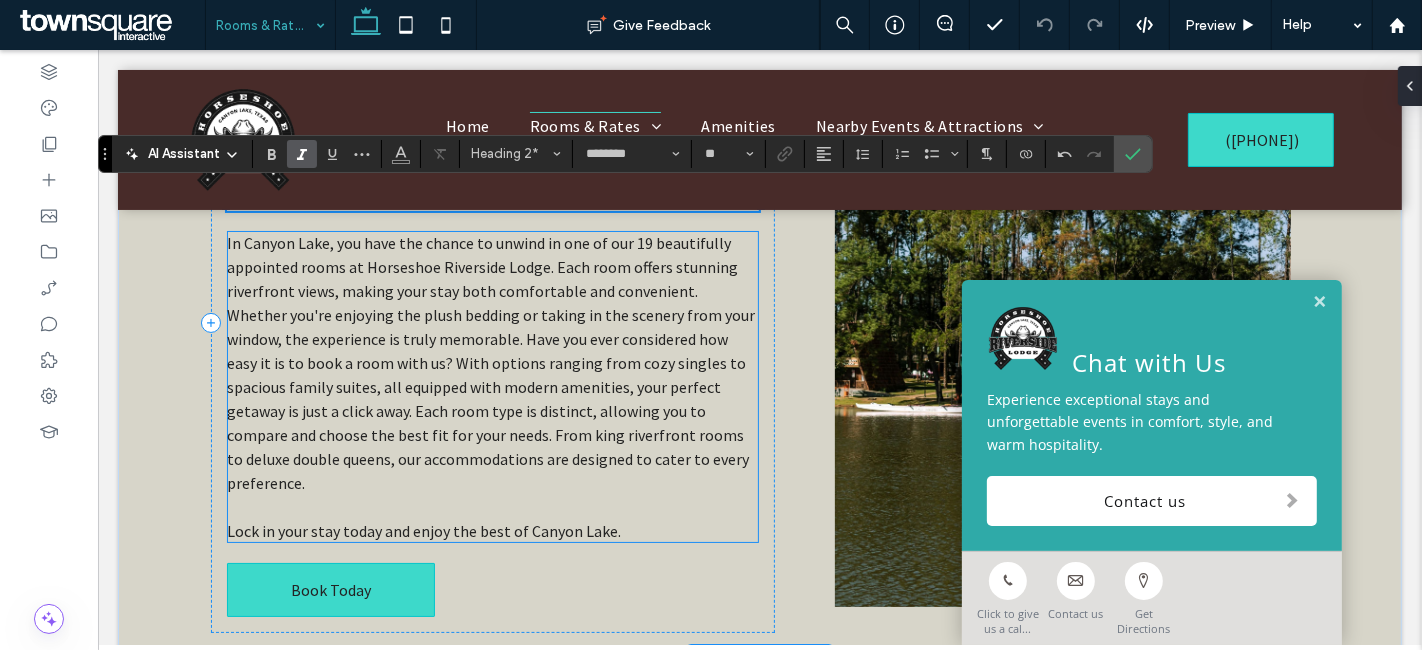 click on "In Canyon Lake, you have the chance to unwind in one of our 19 beautifully appointed rooms at Horseshoe Riverside Lodge. Each room offers stunning riverfront views, making your stay both comfortable and convenient. Whether you're enjoying the plush bedding or taking in the scenery from your window, the experience is truly memorable. Have you ever considered how easy it is to book a room with us? With options ranging from cozy singles to spacious family suites, all equipped with modern amenities, your perfect getaway is just a click away. Each room type is distinct, allowing you to compare and choose the best fit for your needs. From king riverfront rooms to deluxe double queens, our accommodations are designed to cater to every preference." at bounding box center [490, 363] 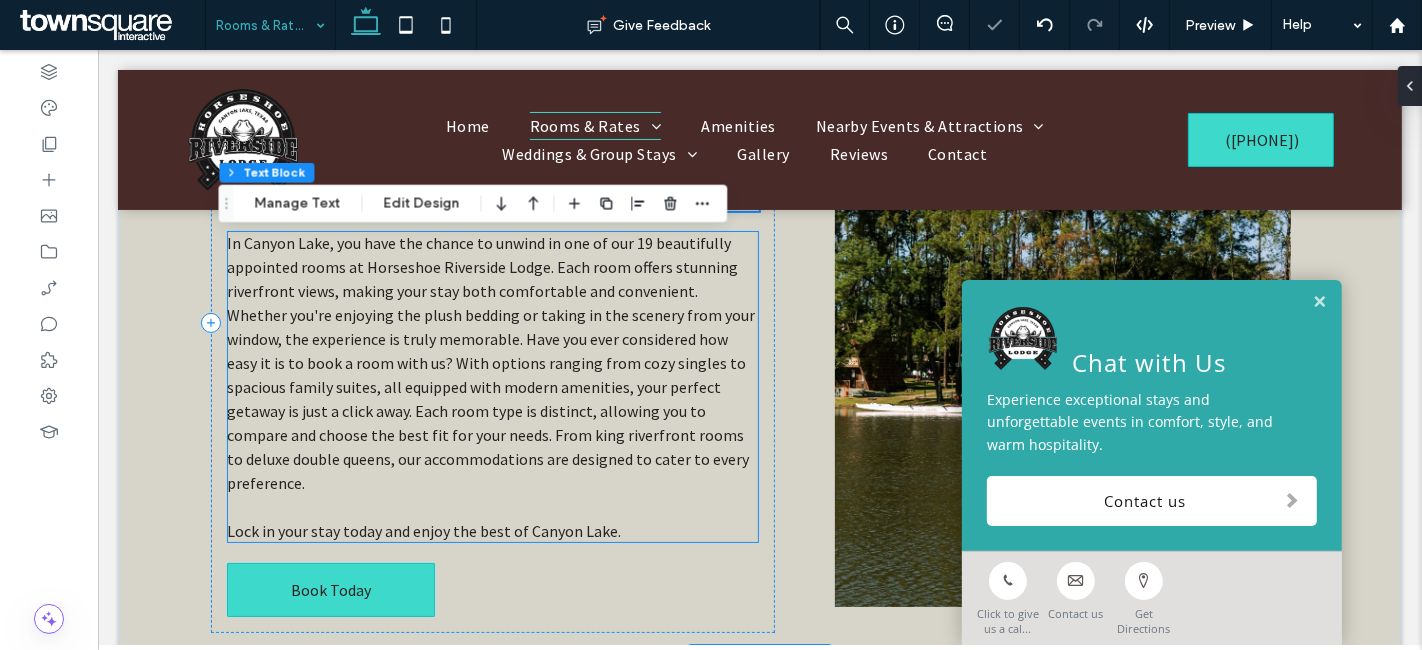 click on "In Canyon Lake, you have the chance to unwind in one of our 19 beautifully appointed rooms at Horseshoe Riverside Lodge. Each room offers stunning riverfront views, making your stay both comfortable and convenient. Whether you're enjoying the plush bedding or taking in the scenery from your window, the experience is truly memorable. Have you ever considered how easy it is to book a room with us? With options ranging from cozy singles to spacious family suites, all equipped with modern amenities, your perfect getaway is just a click away. Each room type is distinct, allowing you to compare and choose the best fit for your needs. From king riverfront rooms to deluxe double queens, our accommodations are designed to cater to every preference." at bounding box center (490, 363) 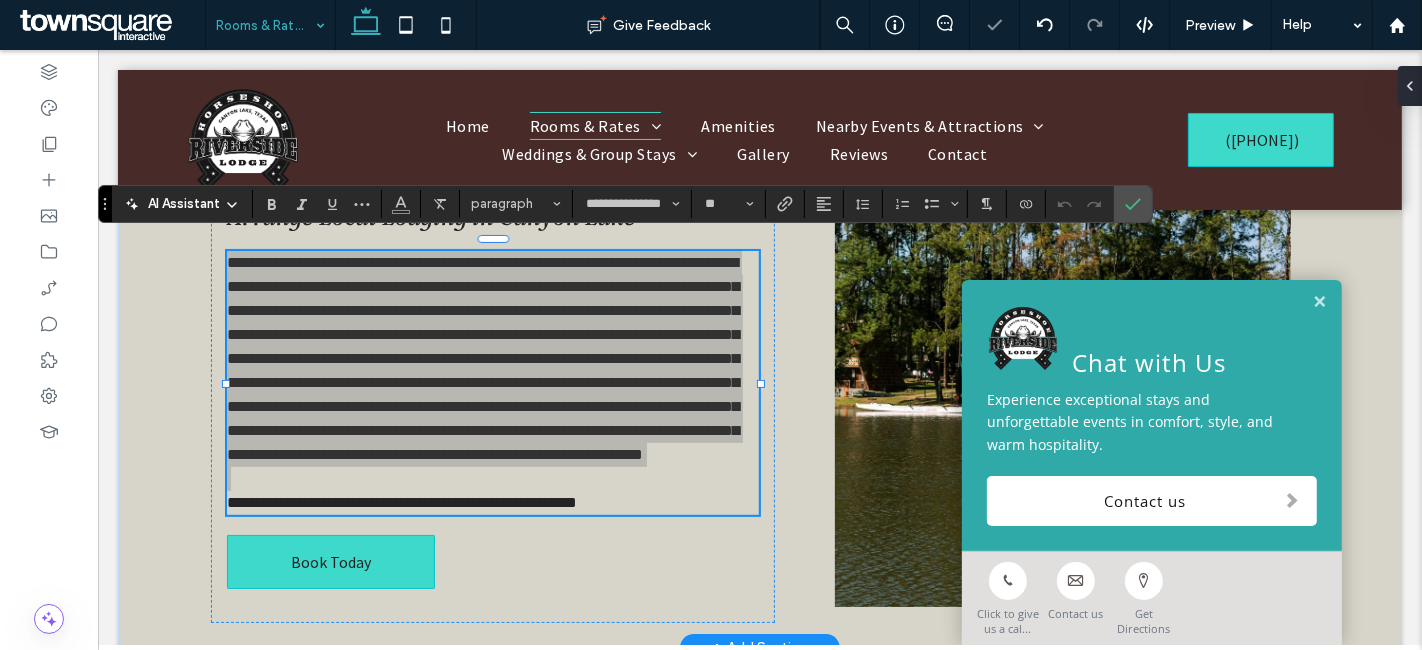 click 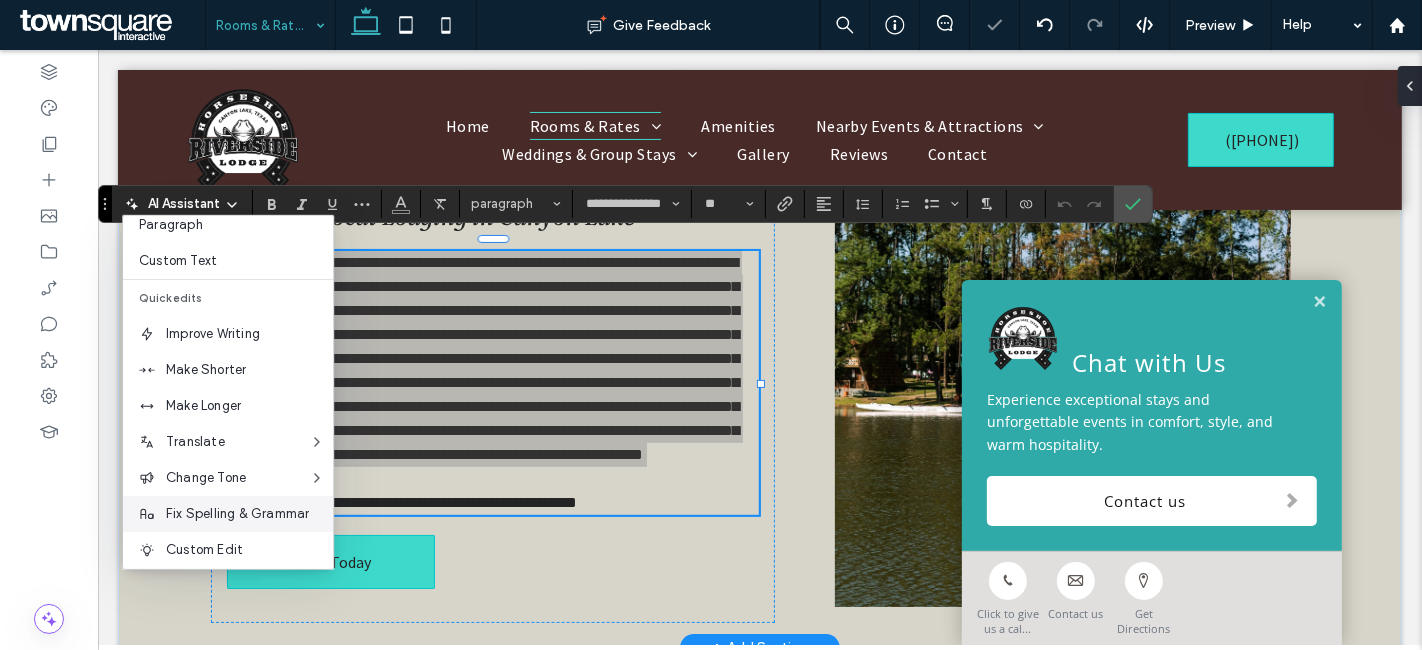 scroll, scrollTop: 131, scrollLeft: 0, axis: vertical 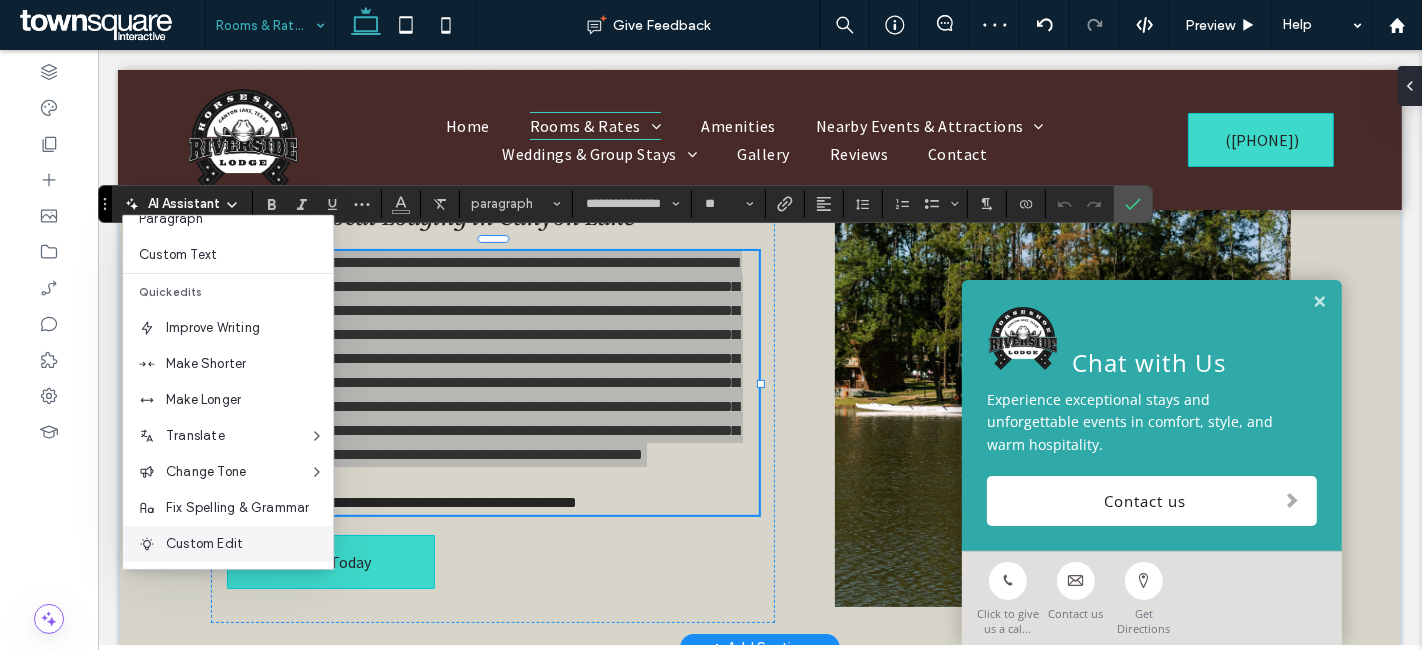 click on "Custom Edit" at bounding box center [249, 544] 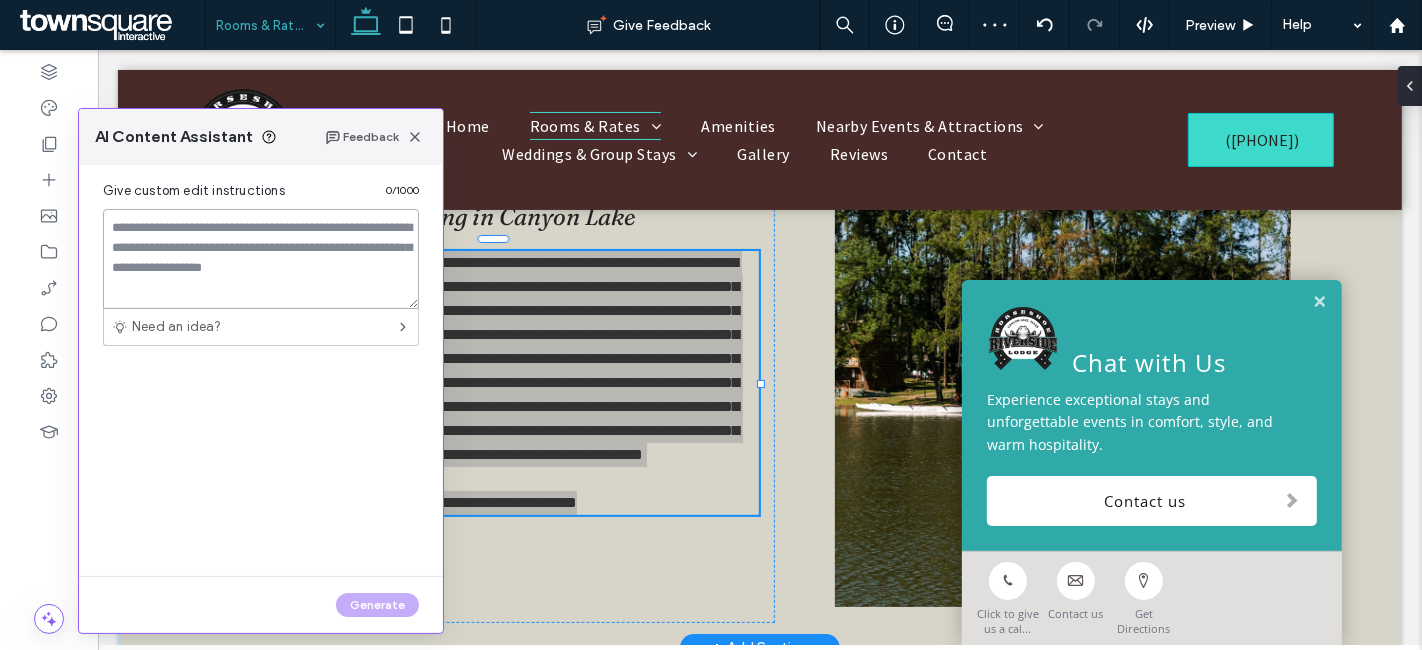 click at bounding box center (261, 259) 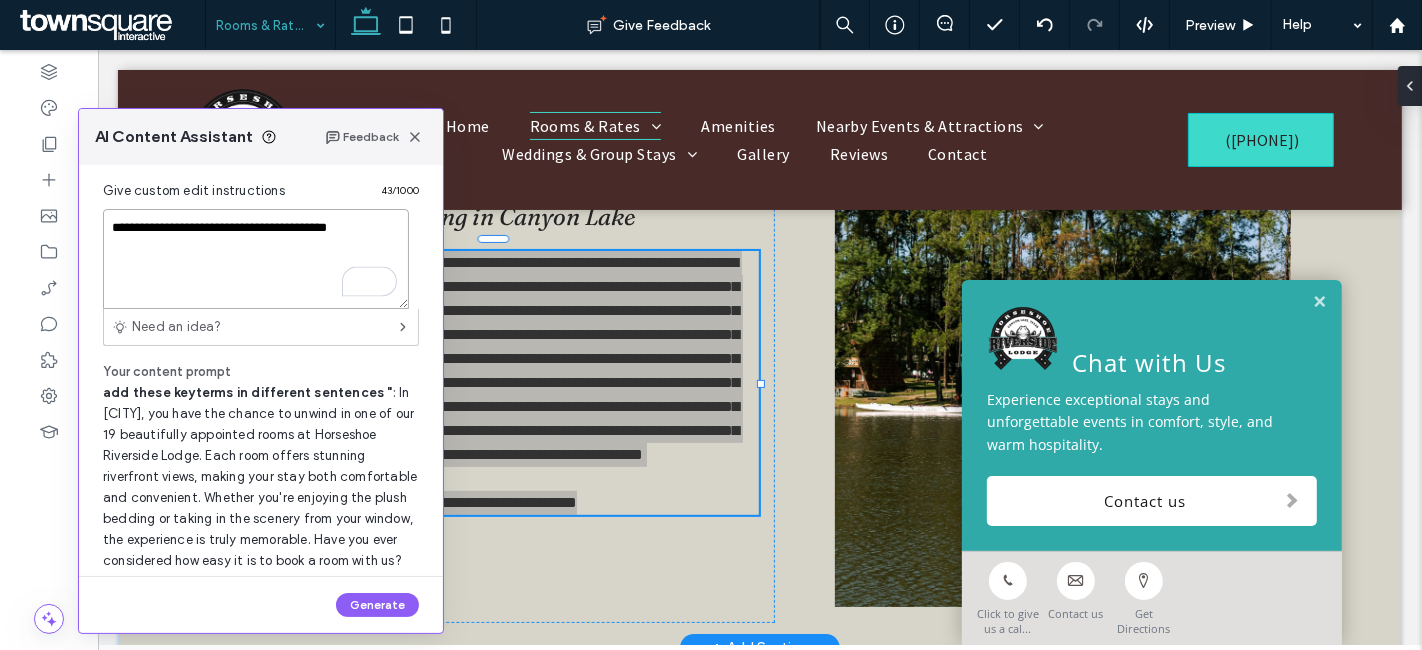 paste on "**********" 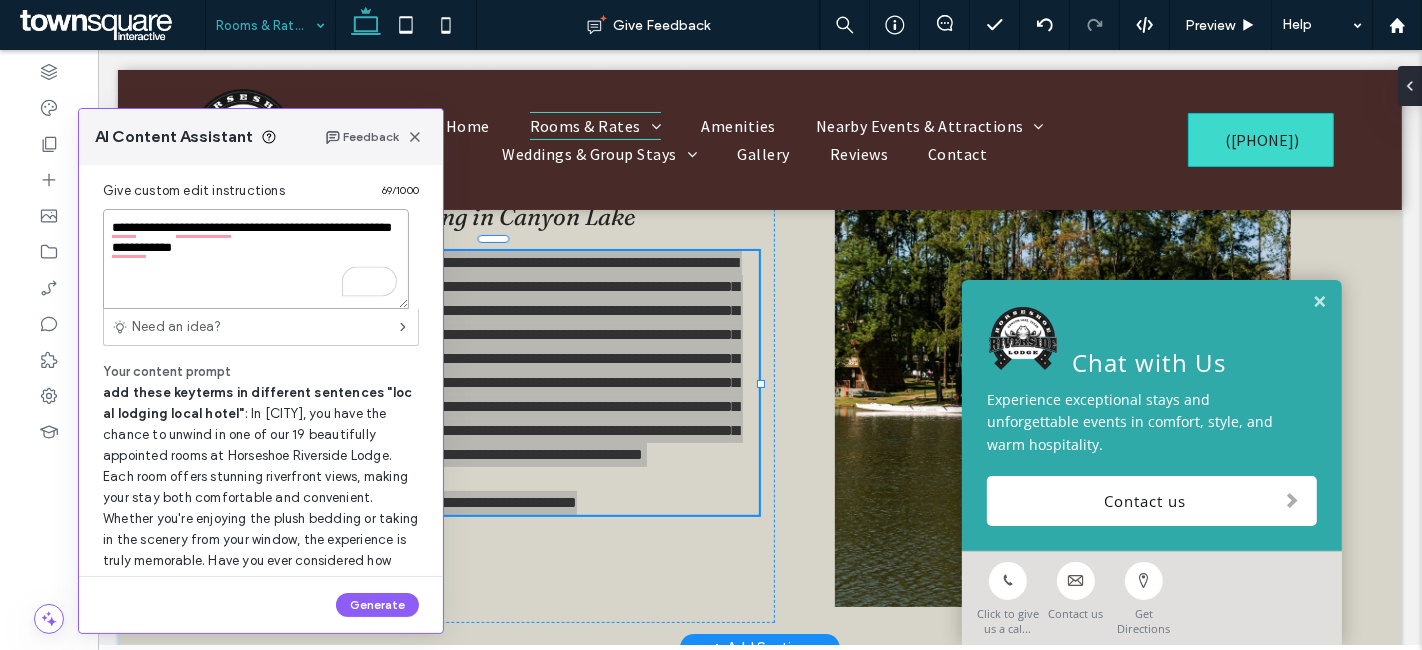 click on "**********" at bounding box center (256, 259) 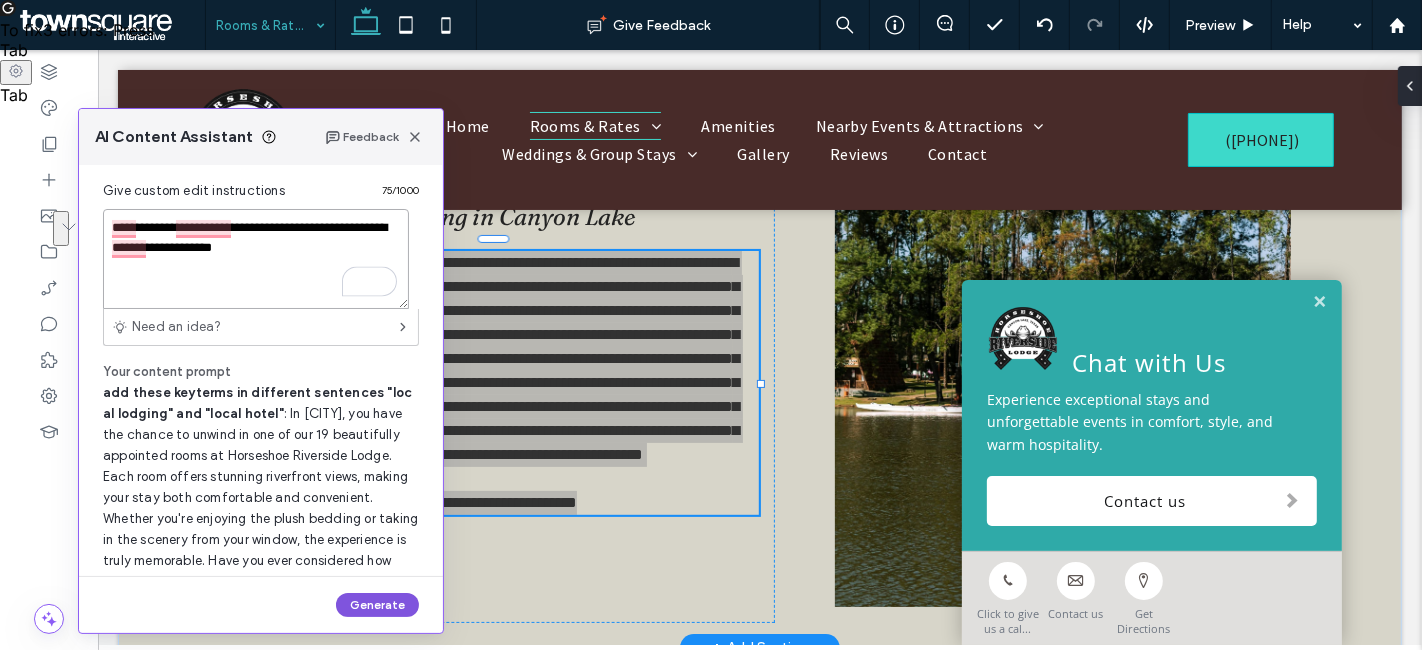 type on "**********" 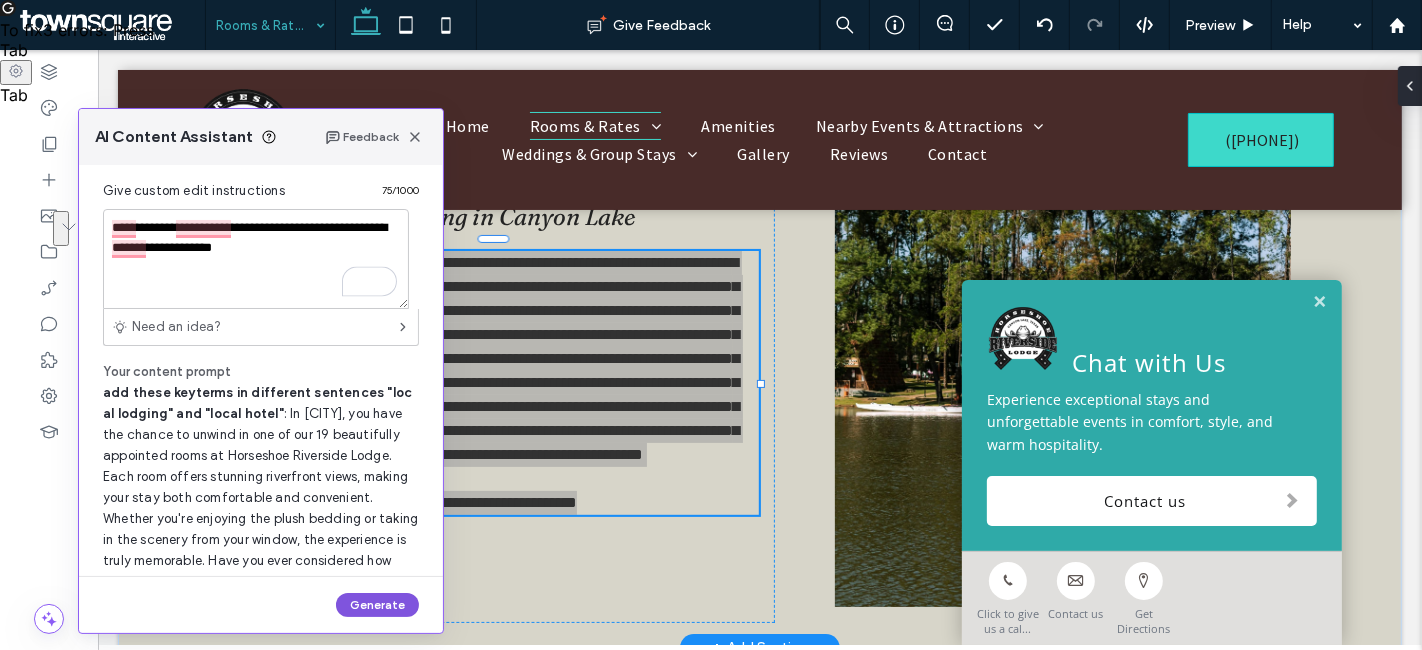 click on "Generate" at bounding box center (377, 605) 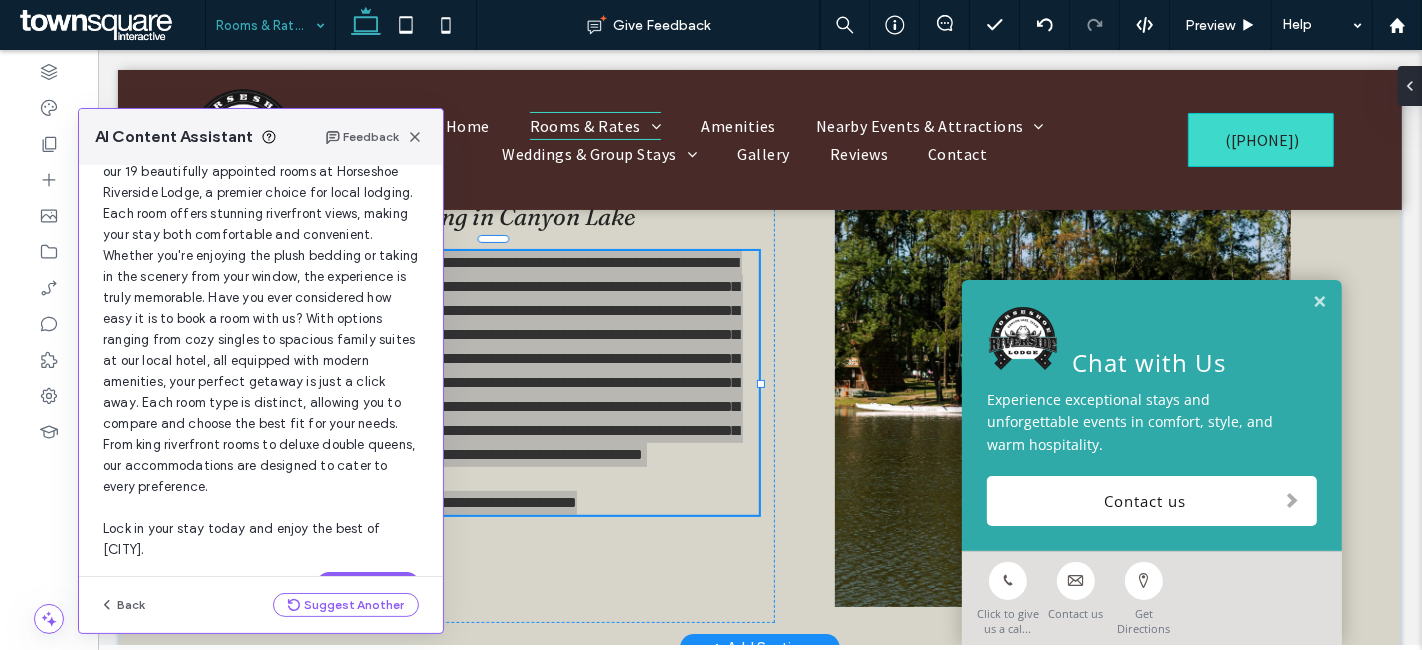 scroll, scrollTop: 164, scrollLeft: 0, axis: vertical 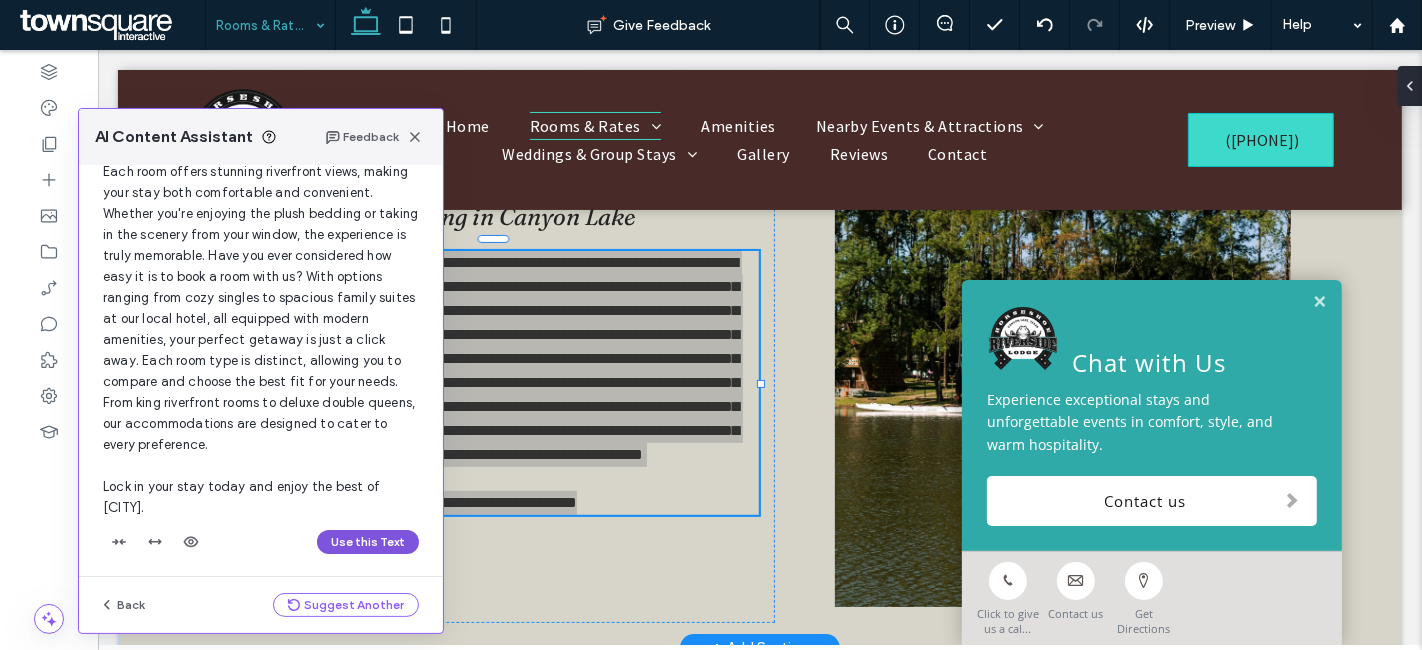 click on "Use this Text" at bounding box center [368, 542] 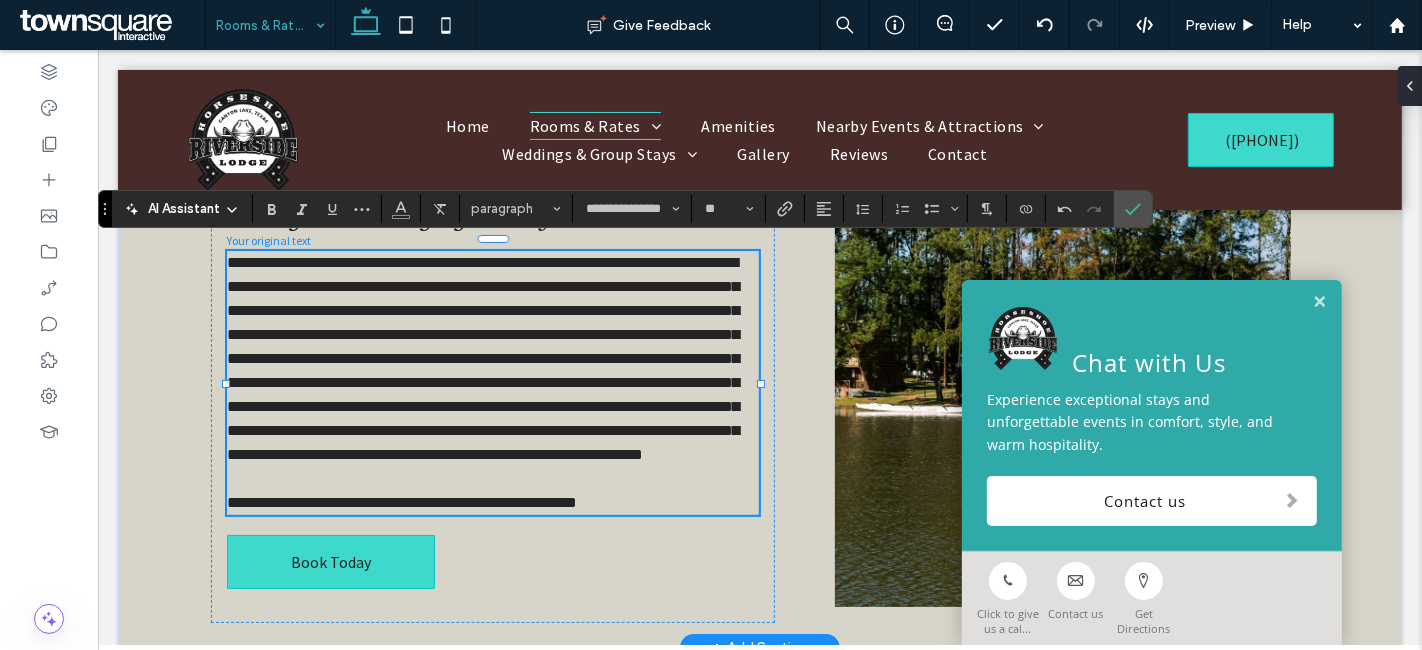 scroll, scrollTop: 217, scrollLeft: 0, axis: vertical 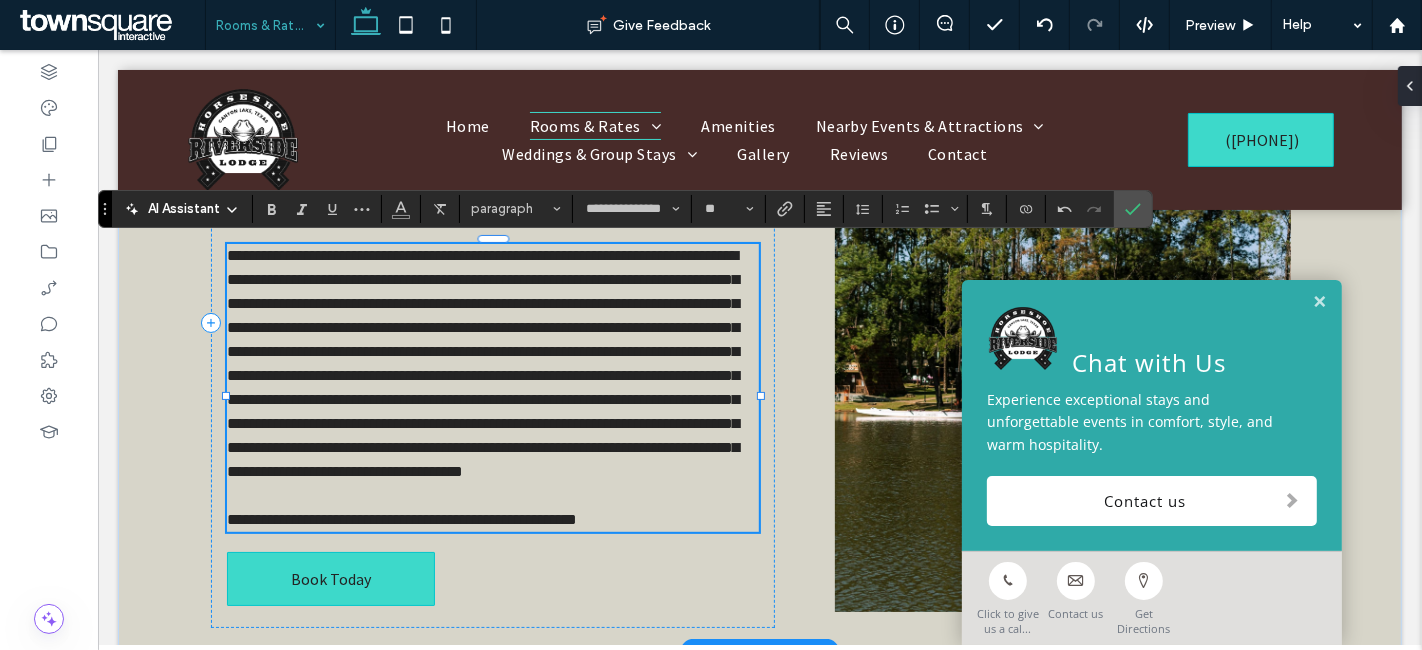 click on "**********" at bounding box center [492, 364] 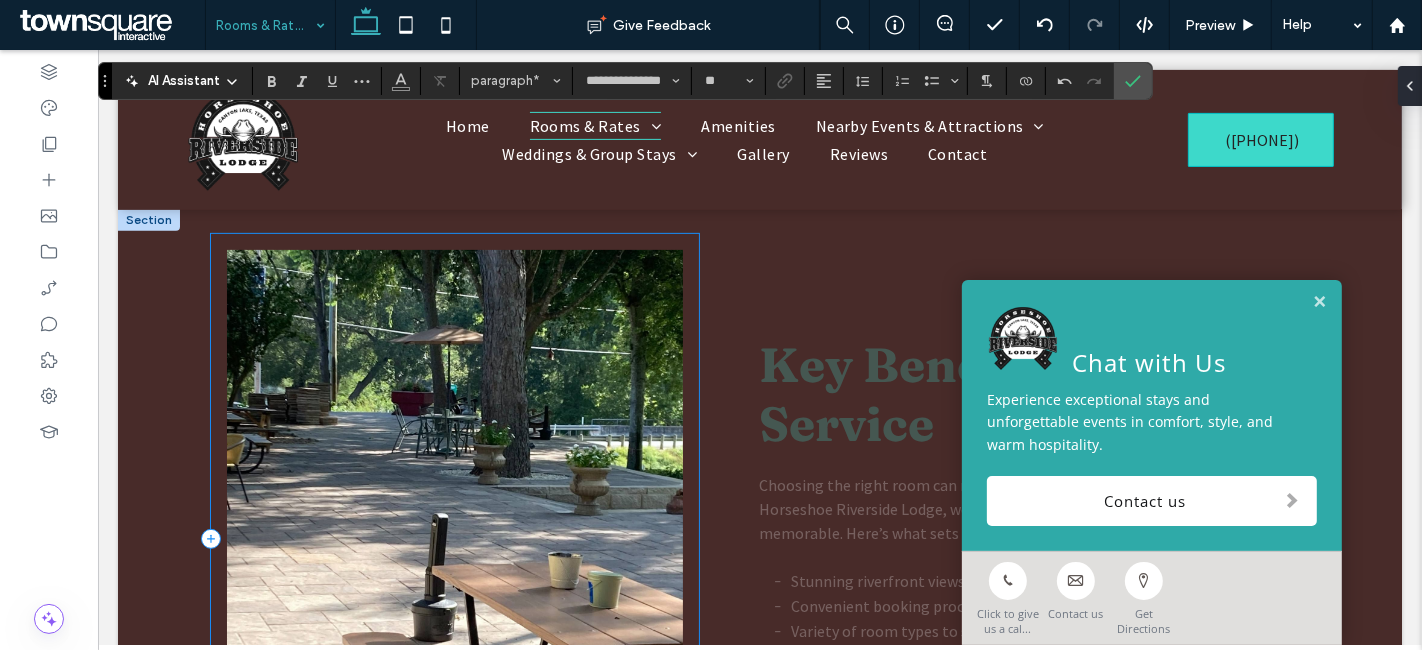 scroll, scrollTop: 883, scrollLeft: 0, axis: vertical 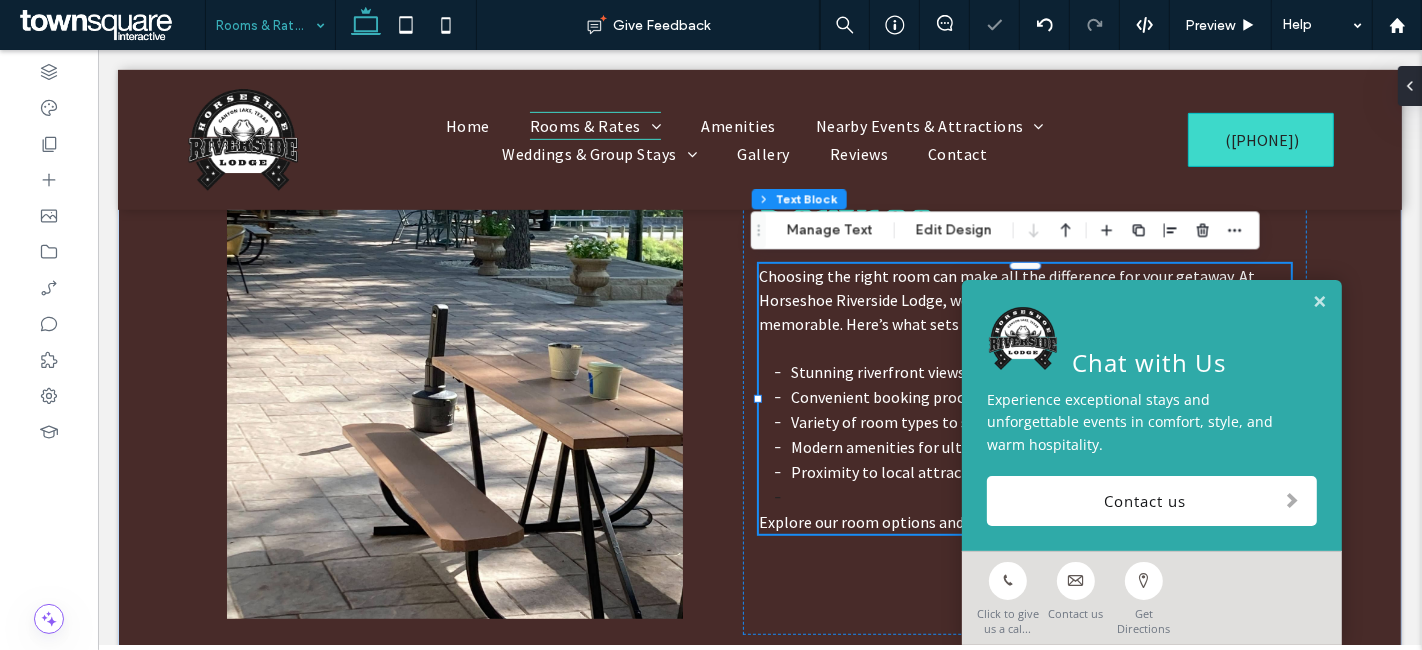 click on "Choosing the right room can make all the difference for your getaway. At Horseshoe Riverside Lodge, we ensure your stay is both relaxing and memorable. Here’s what sets our rooms apart:" at bounding box center (1006, 300) 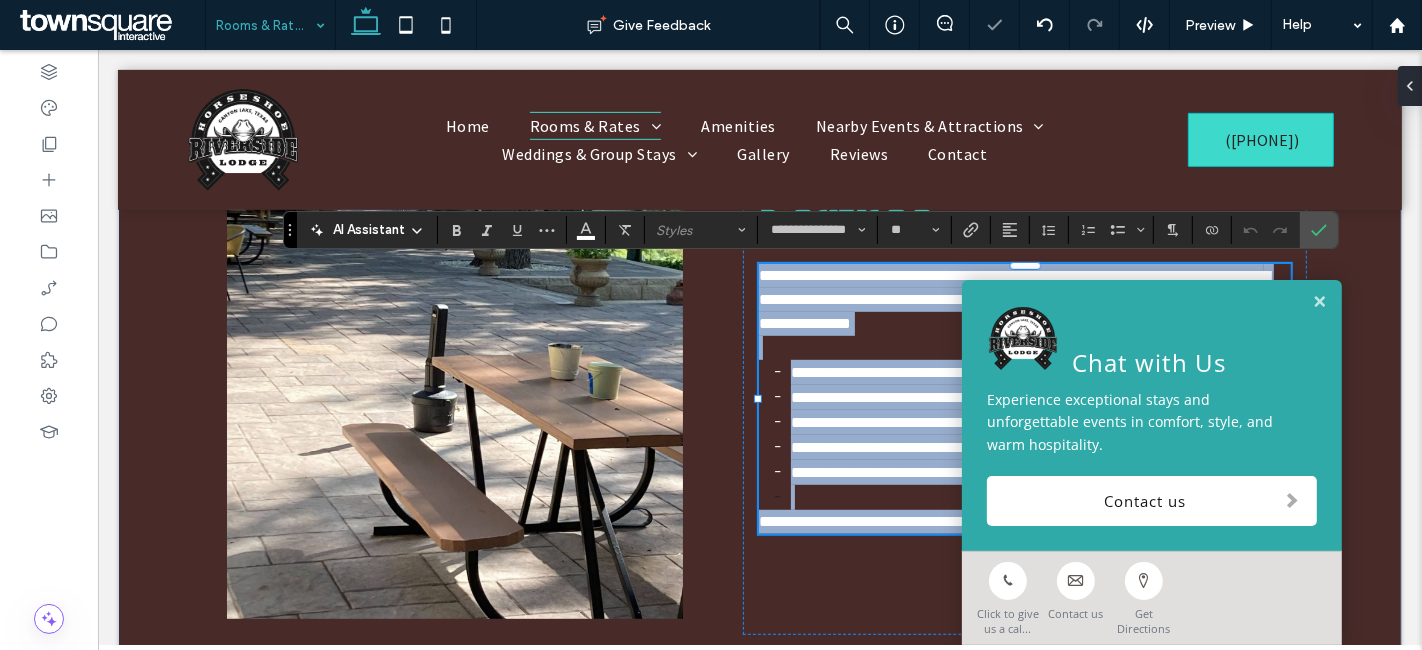 click at bounding box center (1318, 302) 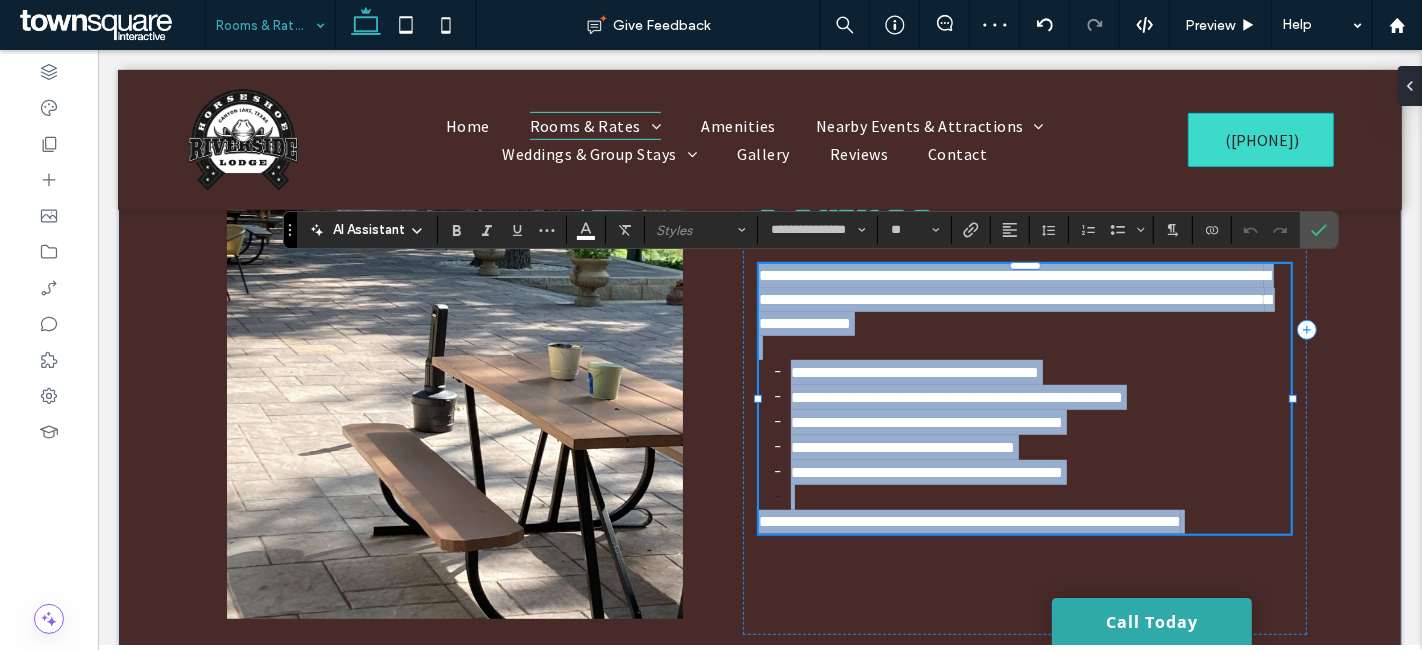 click on "**********" at bounding box center [1014, 299] 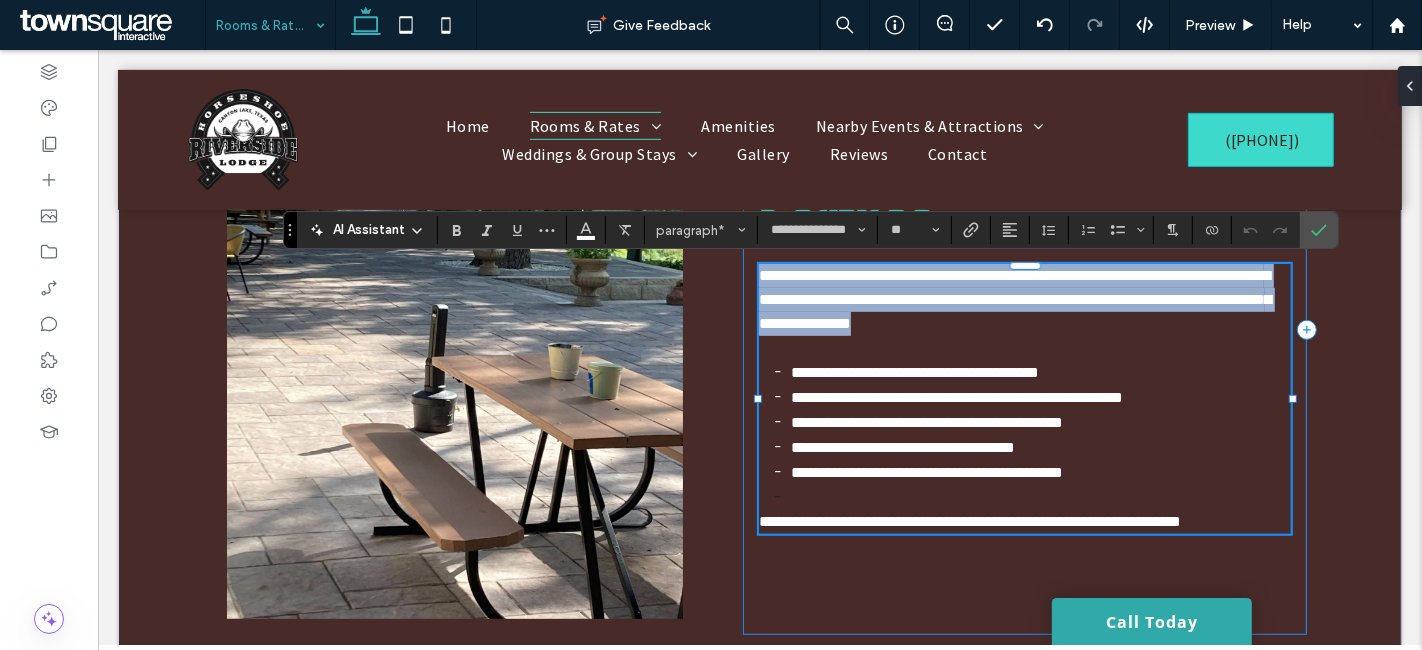 drag, startPoint x: 1095, startPoint y: 326, endPoint x: 747, endPoint y: 273, distance: 352.0128 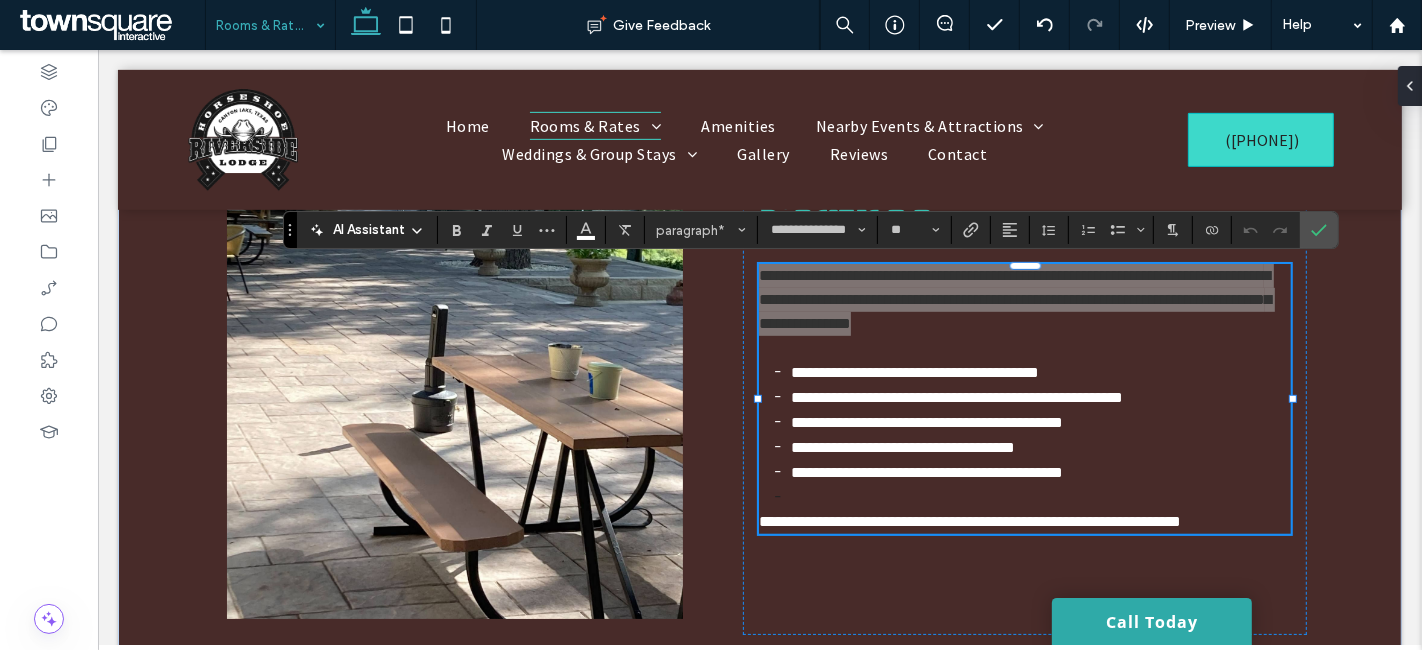 click 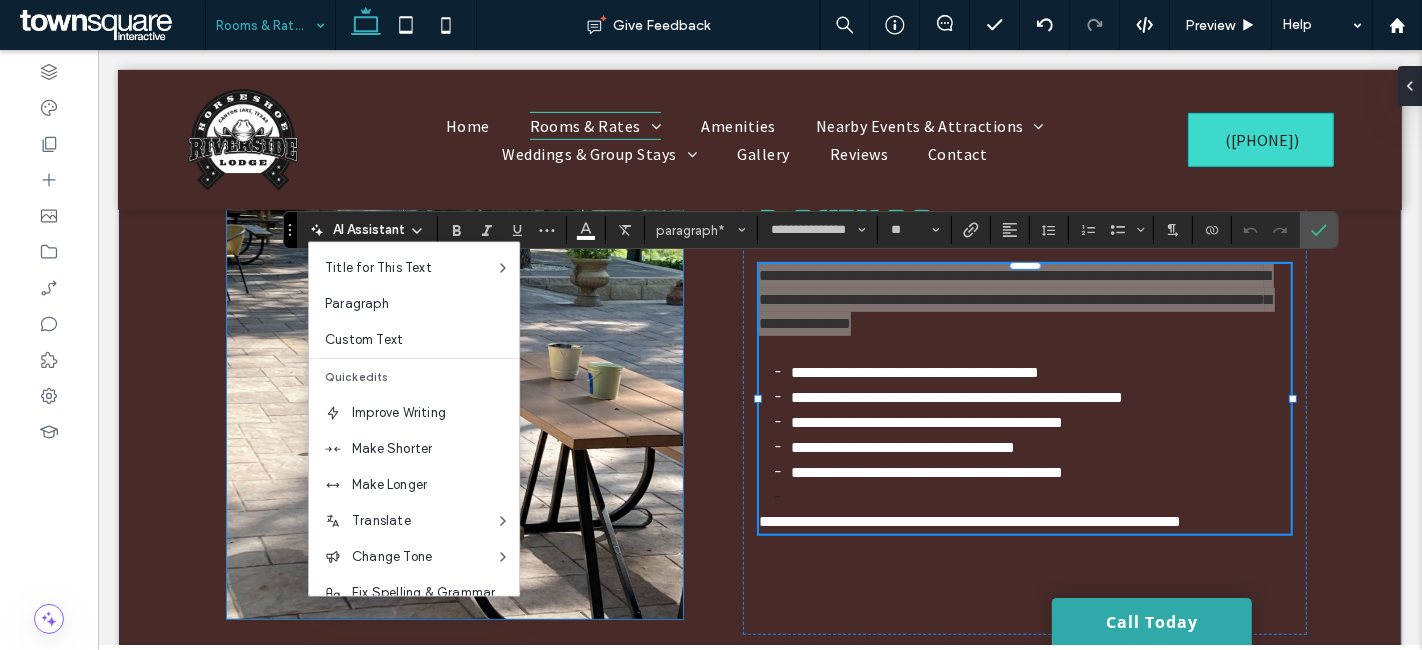 scroll, scrollTop: 131, scrollLeft: 0, axis: vertical 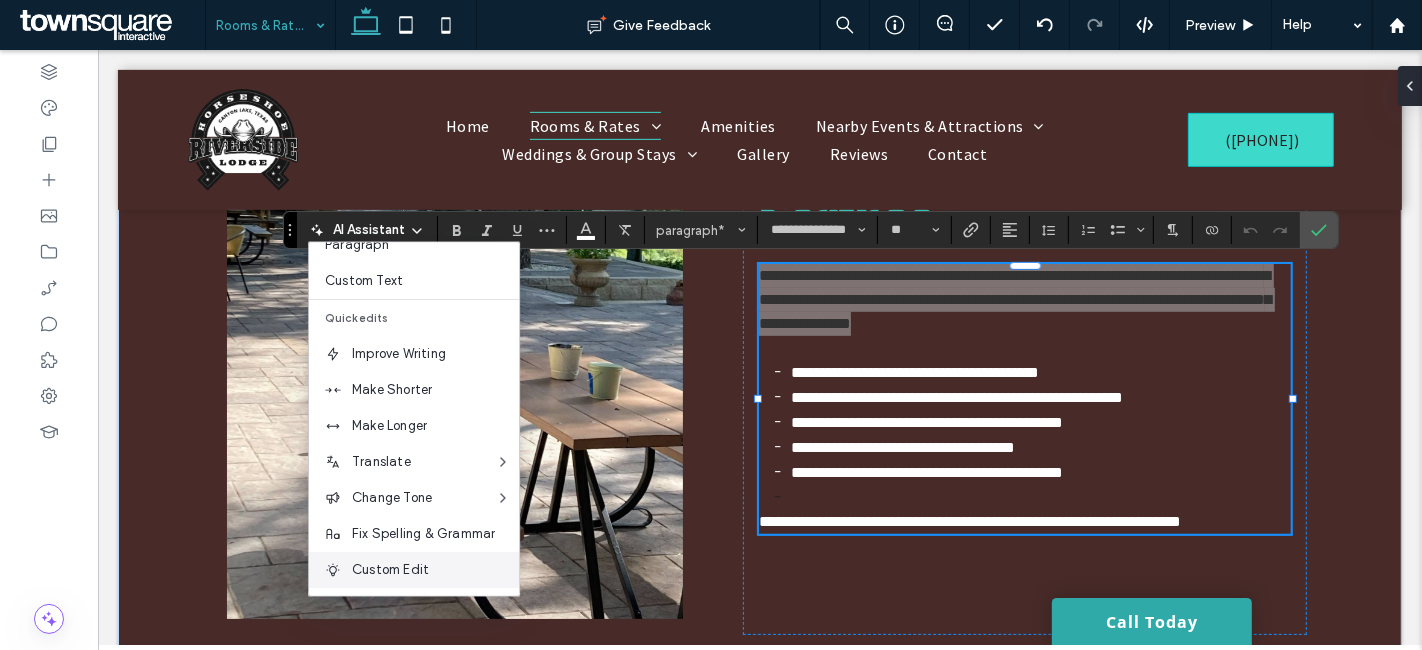 click on "Custom Edit" at bounding box center [414, 570] 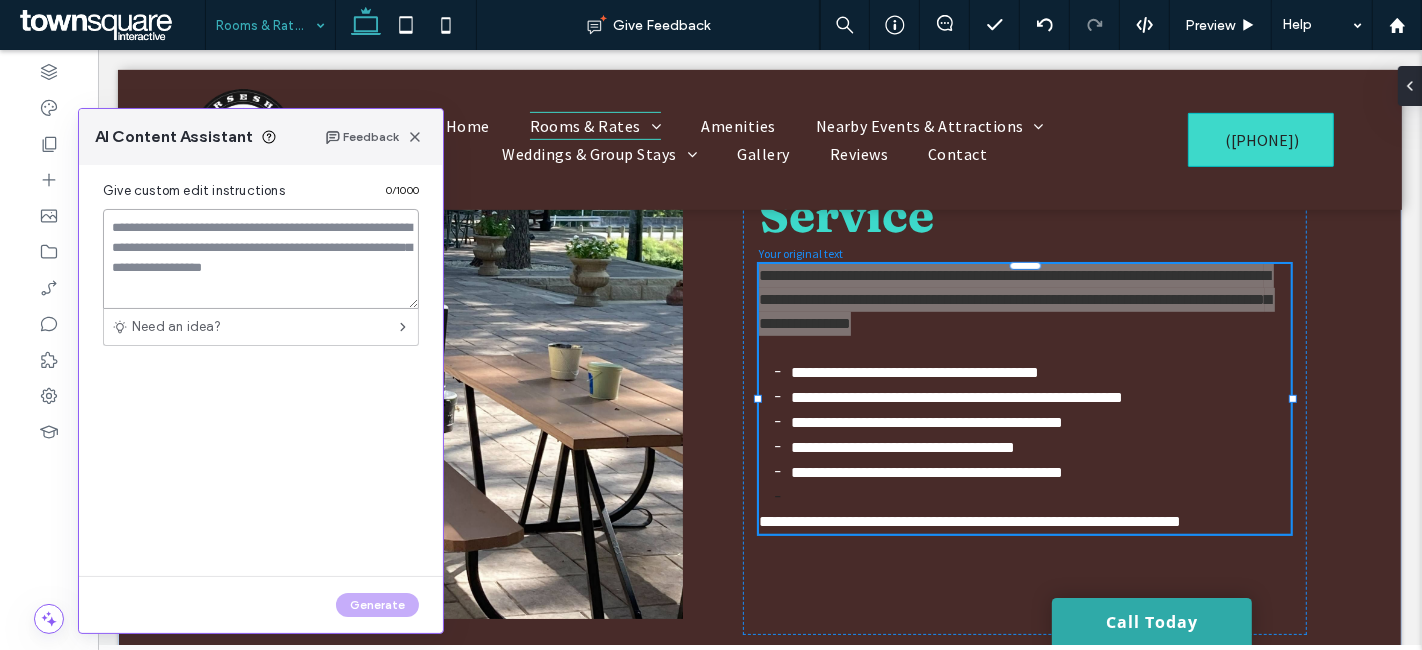 click at bounding box center (261, 259) 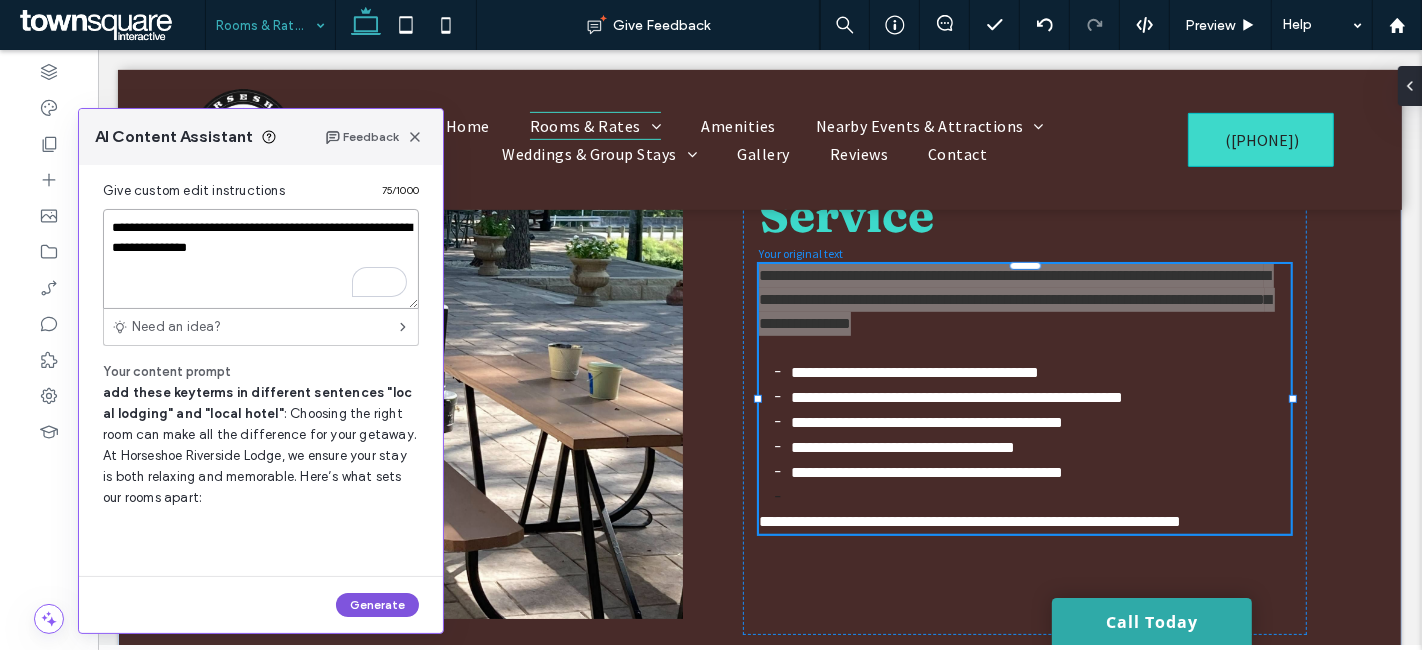 type on "**********" 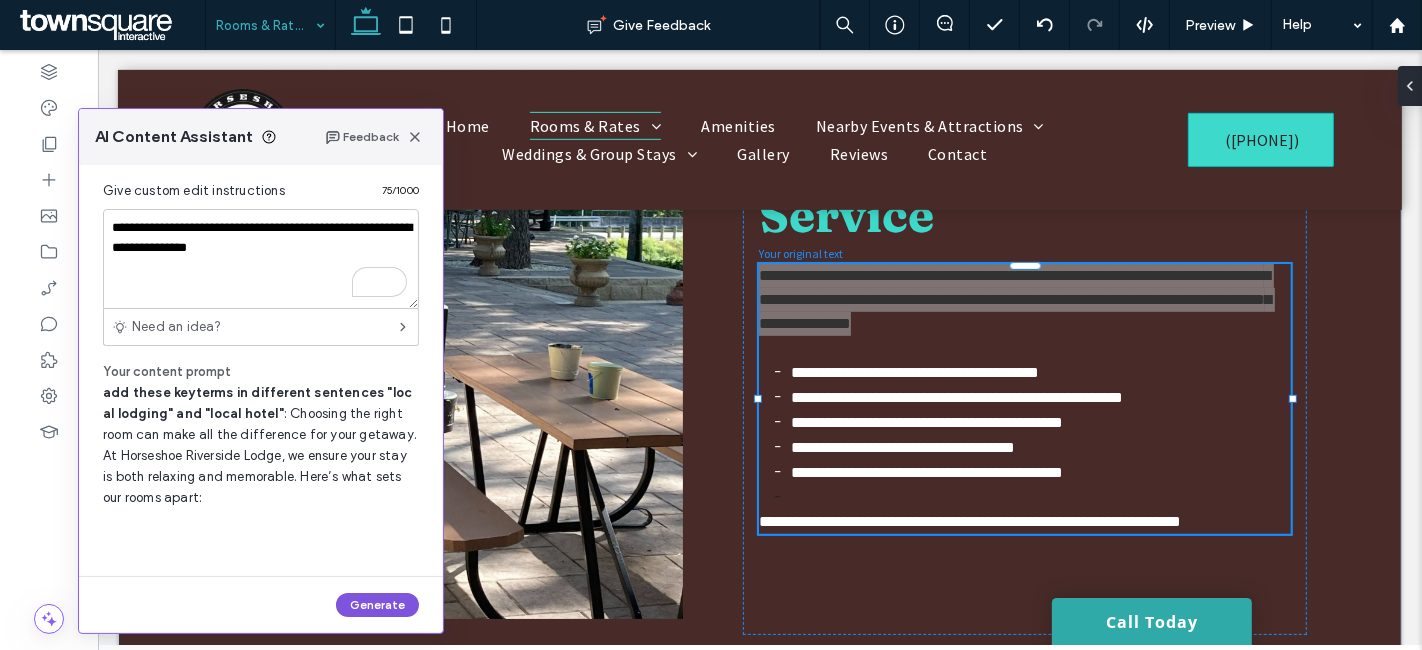 click on "Generate" at bounding box center [377, 605] 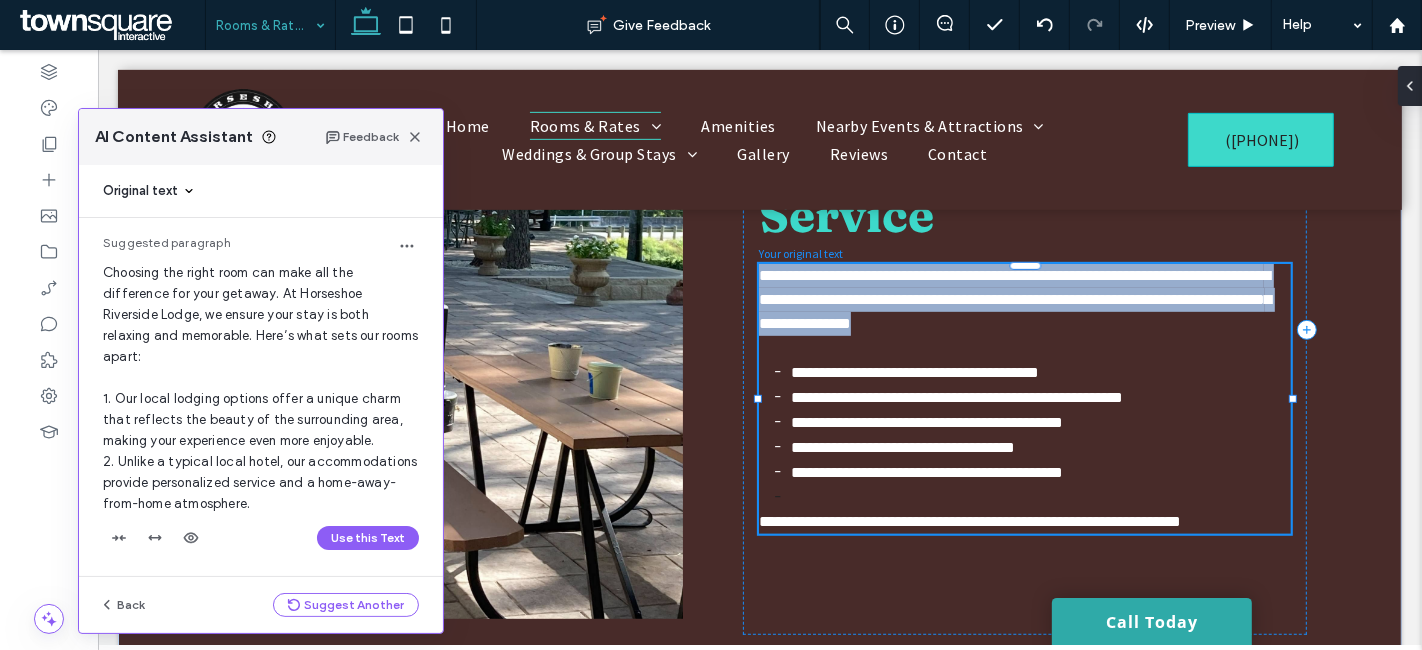 click on "**********" at bounding box center [1024, 300] 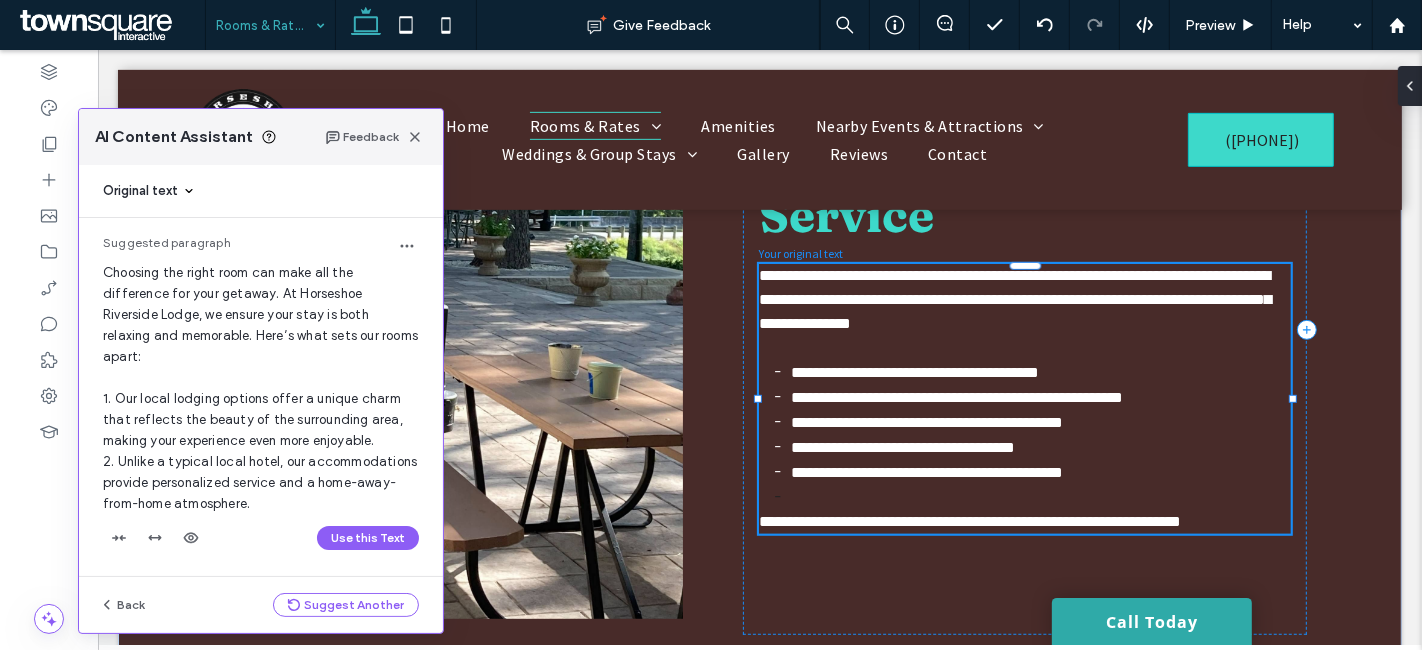 click on "**********" at bounding box center [1014, 299] 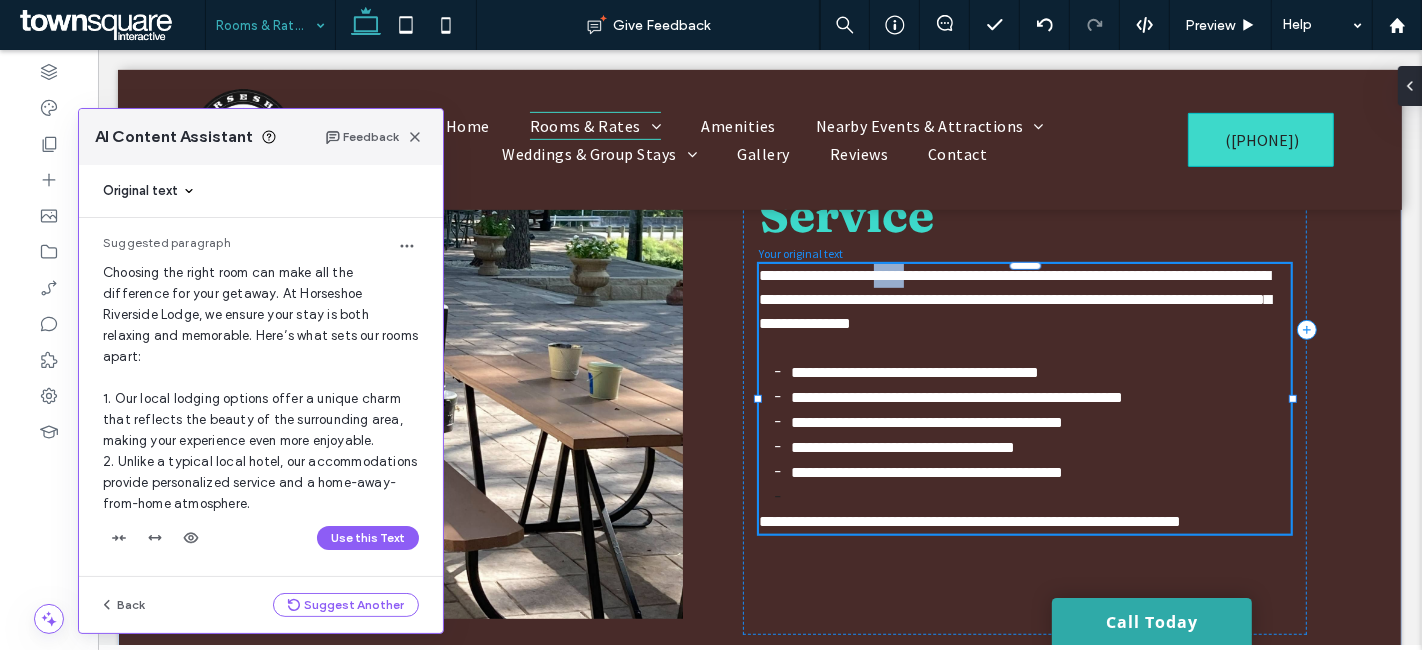 click on "**********" at bounding box center [1014, 299] 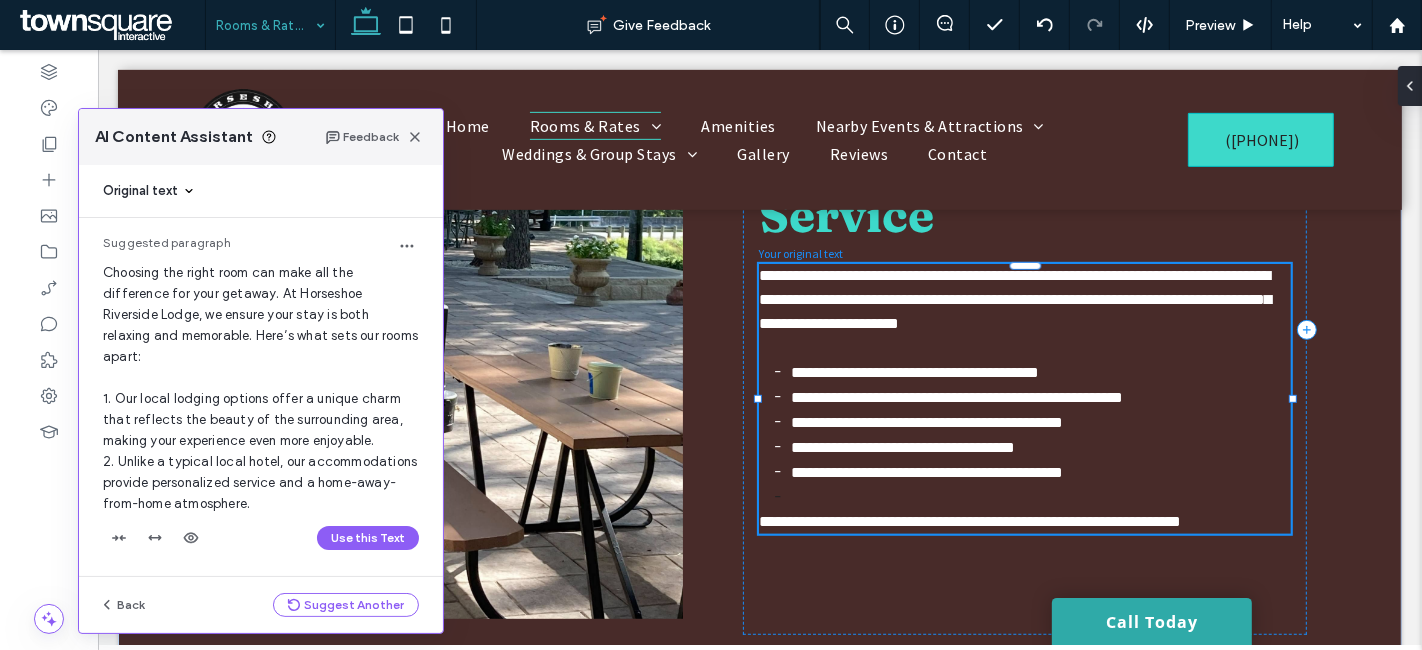 click on "**********" at bounding box center (1014, 299) 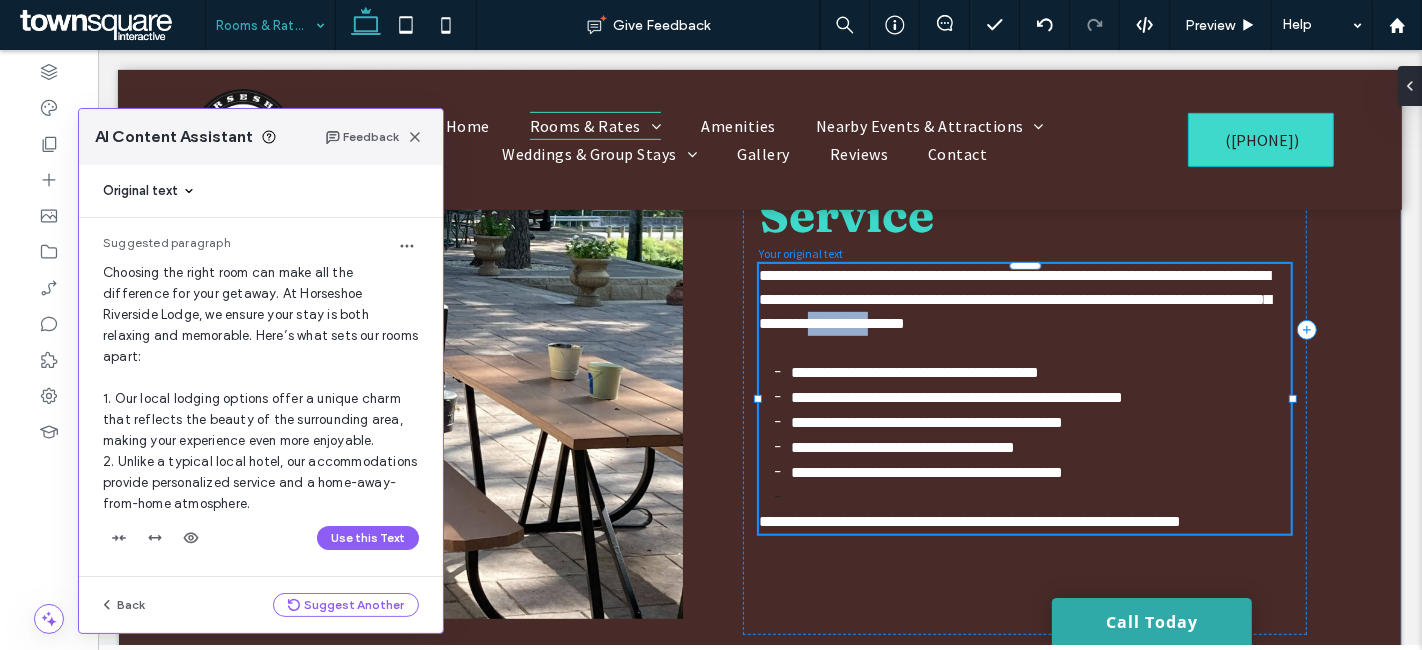 drag, startPoint x: 1016, startPoint y: 321, endPoint x: 943, endPoint y: 329, distance: 73.43705 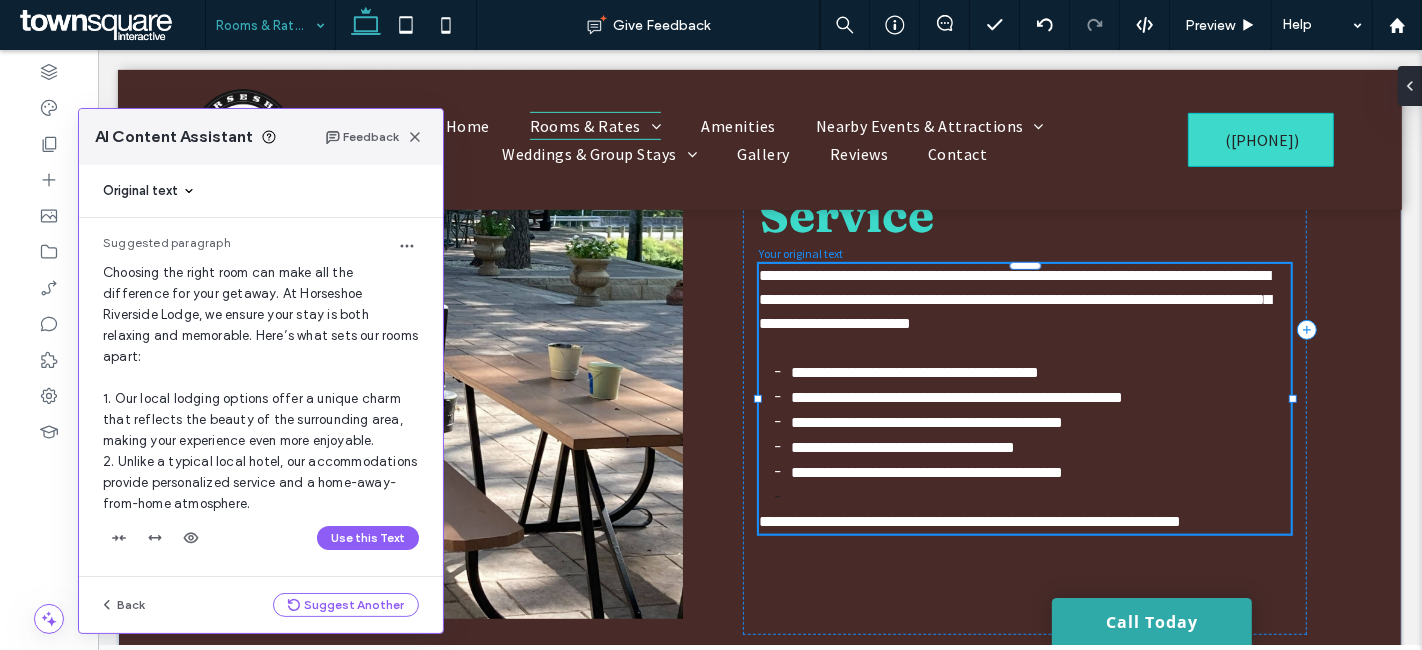 click on "**********" at bounding box center [1014, 299] 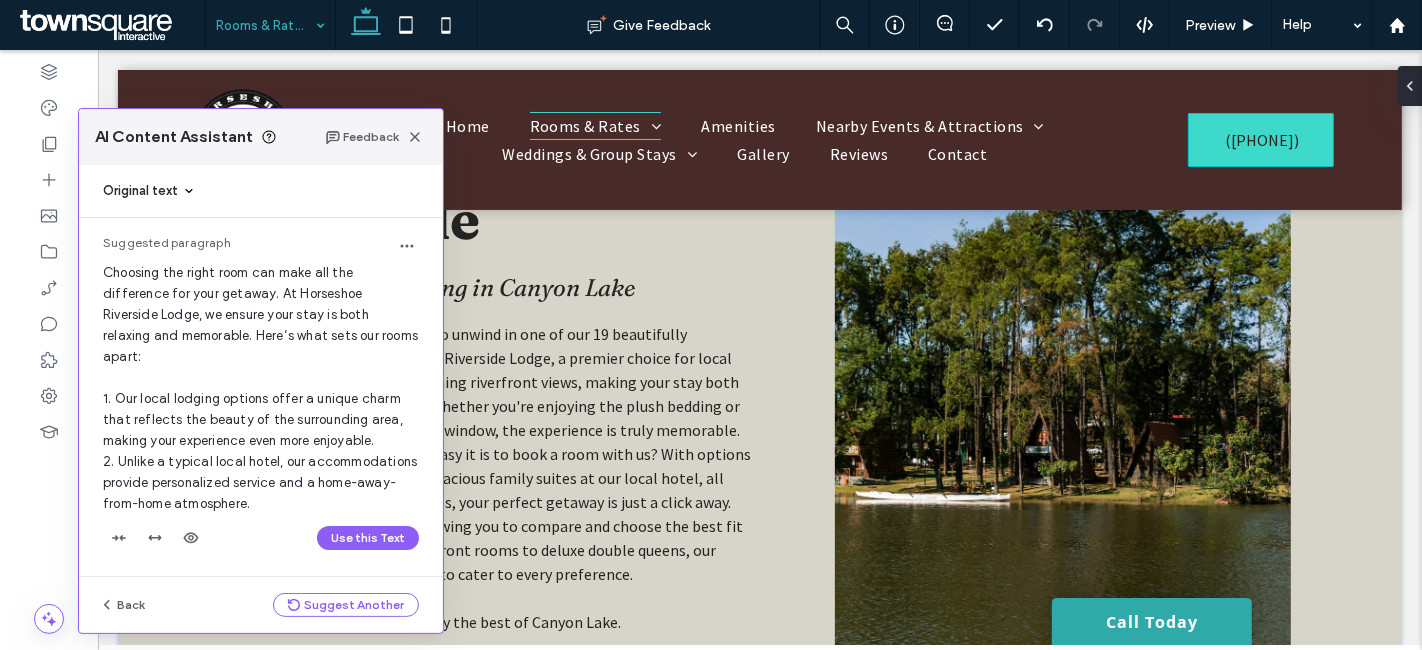 scroll, scrollTop: 105, scrollLeft: 0, axis: vertical 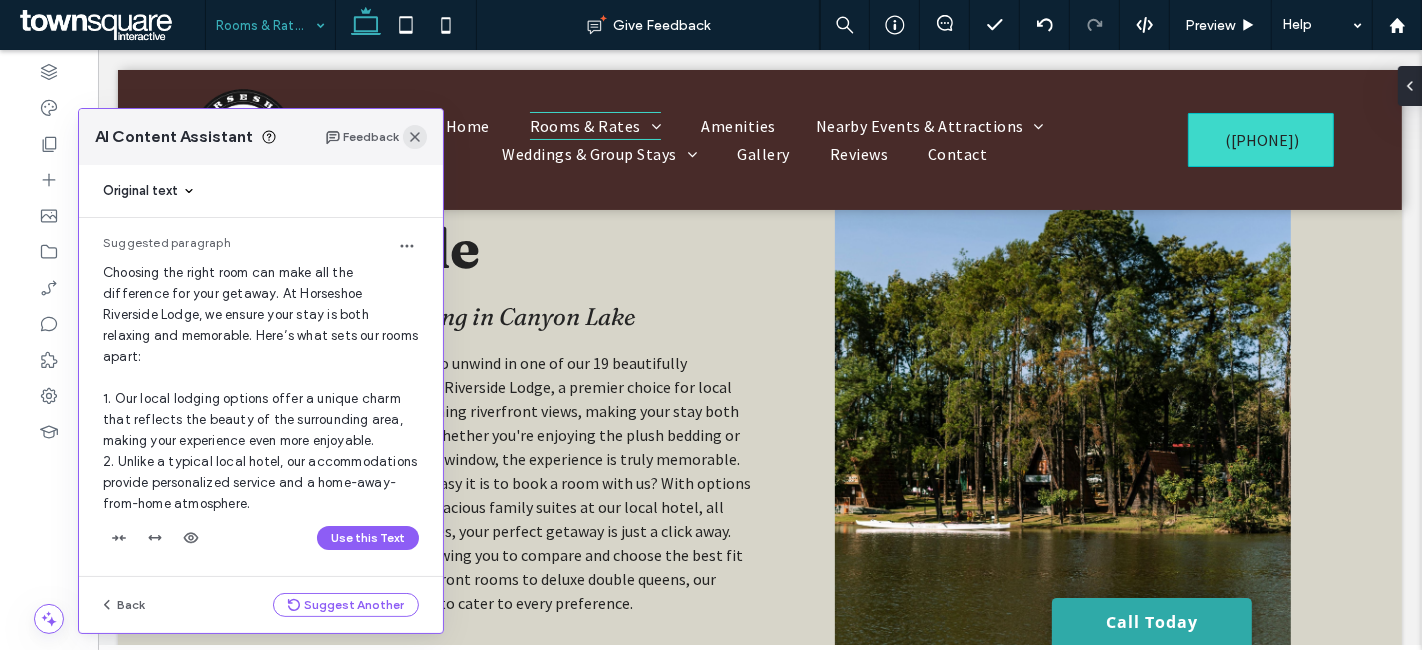 drag, startPoint x: 415, startPoint y: 137, endPoint x: 451, endPoint y: 304, distance: 170.83618 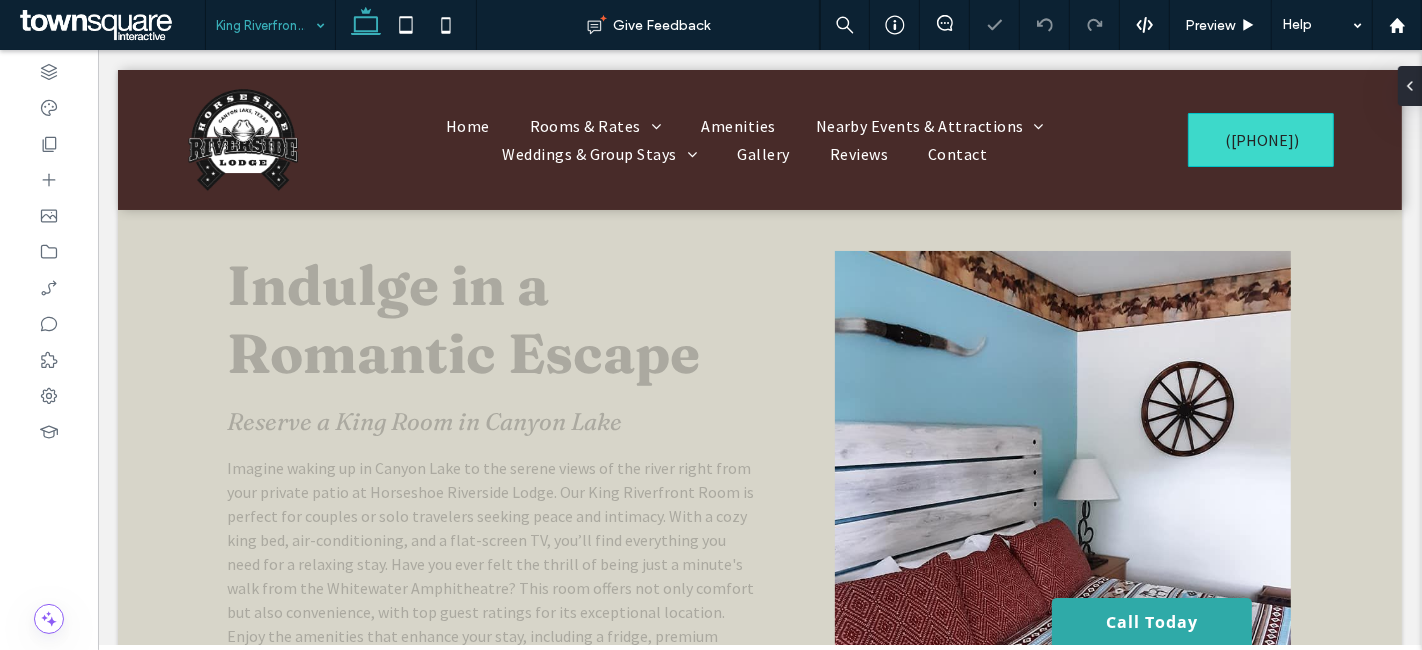scroll, scrollTop: 0, scrollLeft: 0, axis: both 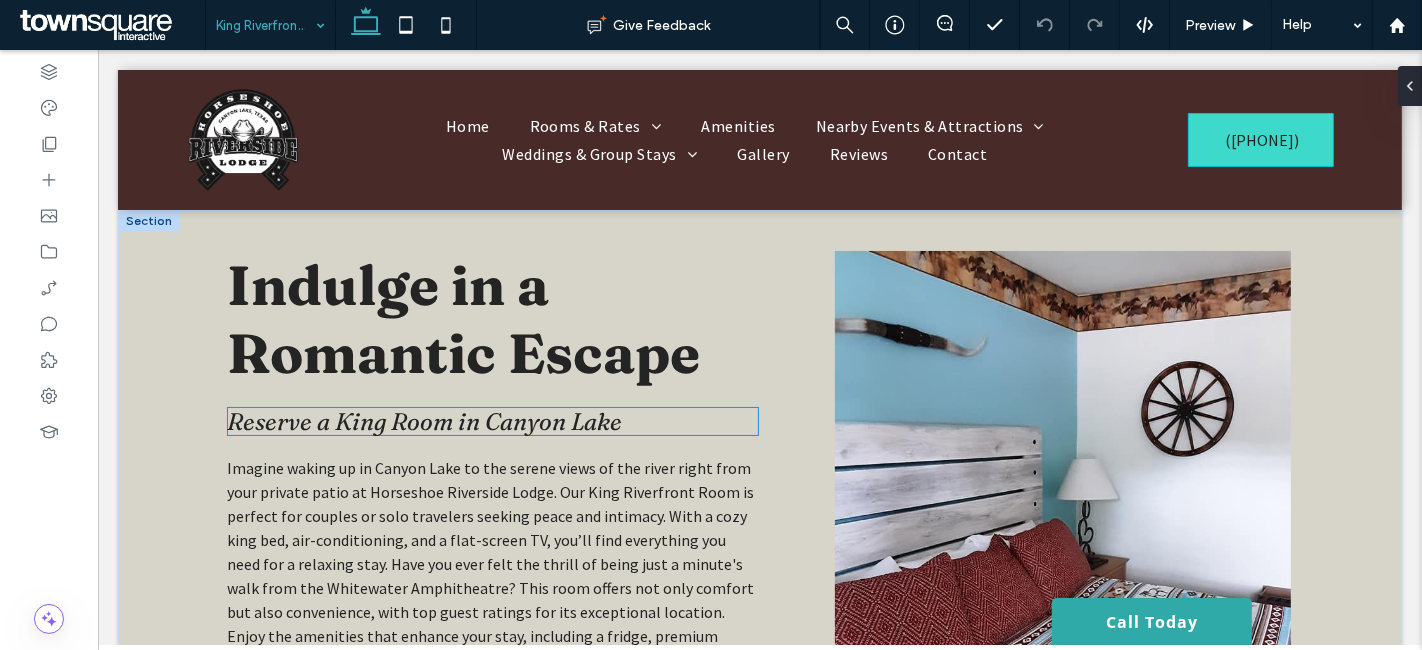 click on "Reserve a King Room in Canyon Lake" at bounding box center [423, 421] 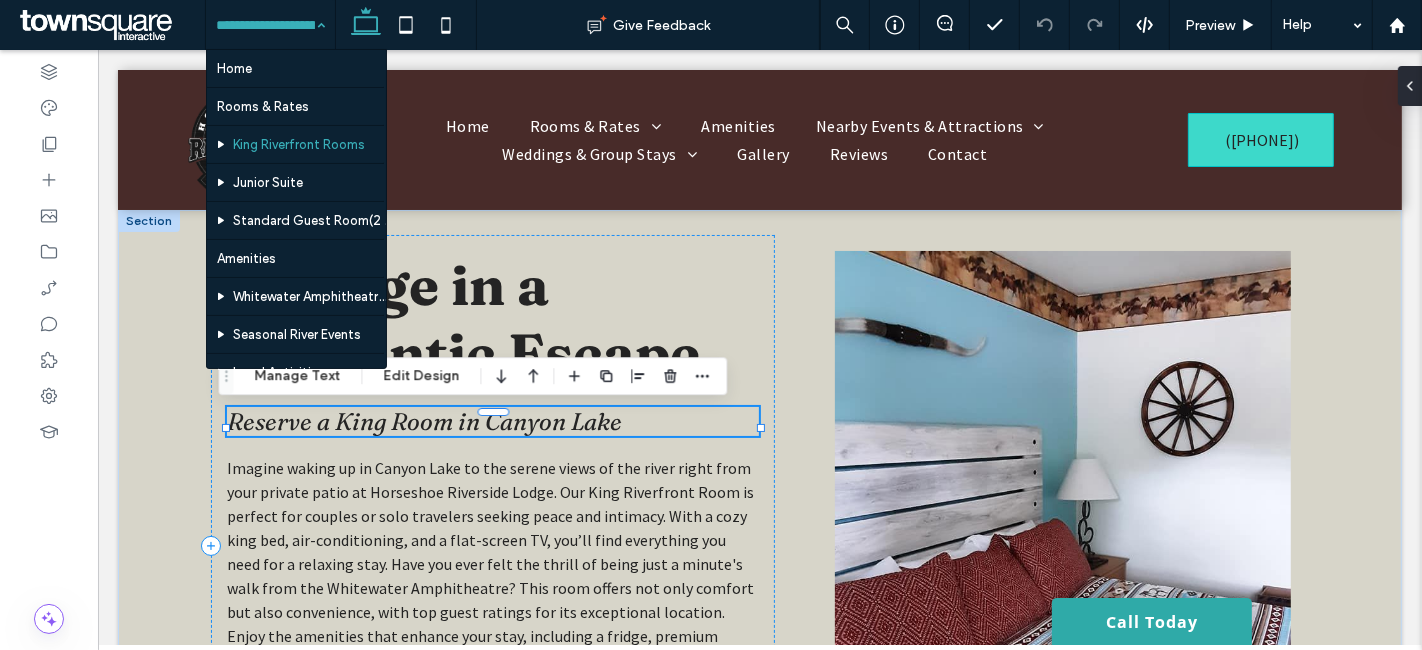 click on "Reserve a King Room in Canyon Lake" at bounding box center (423, 421) 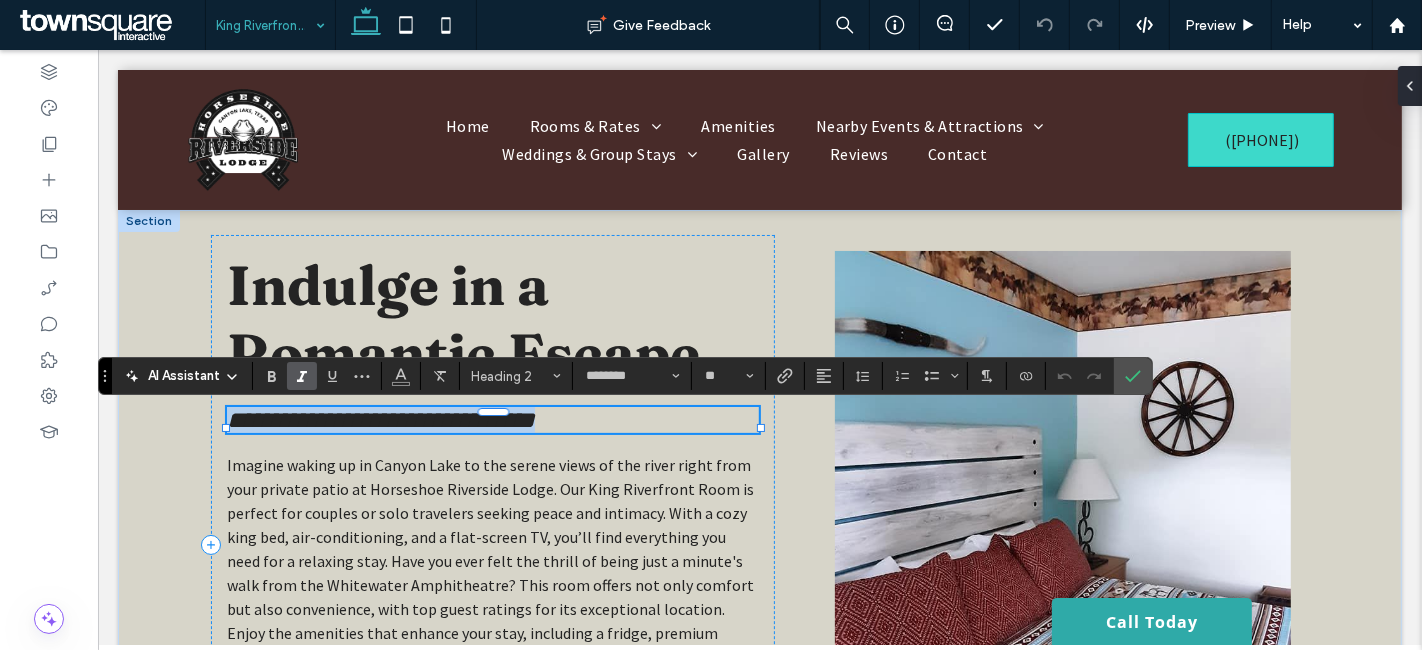 drag, startPoint x: 316, startPoint y: 427, endPoint x: 323, endPoint y: 443, distance: 17.464249 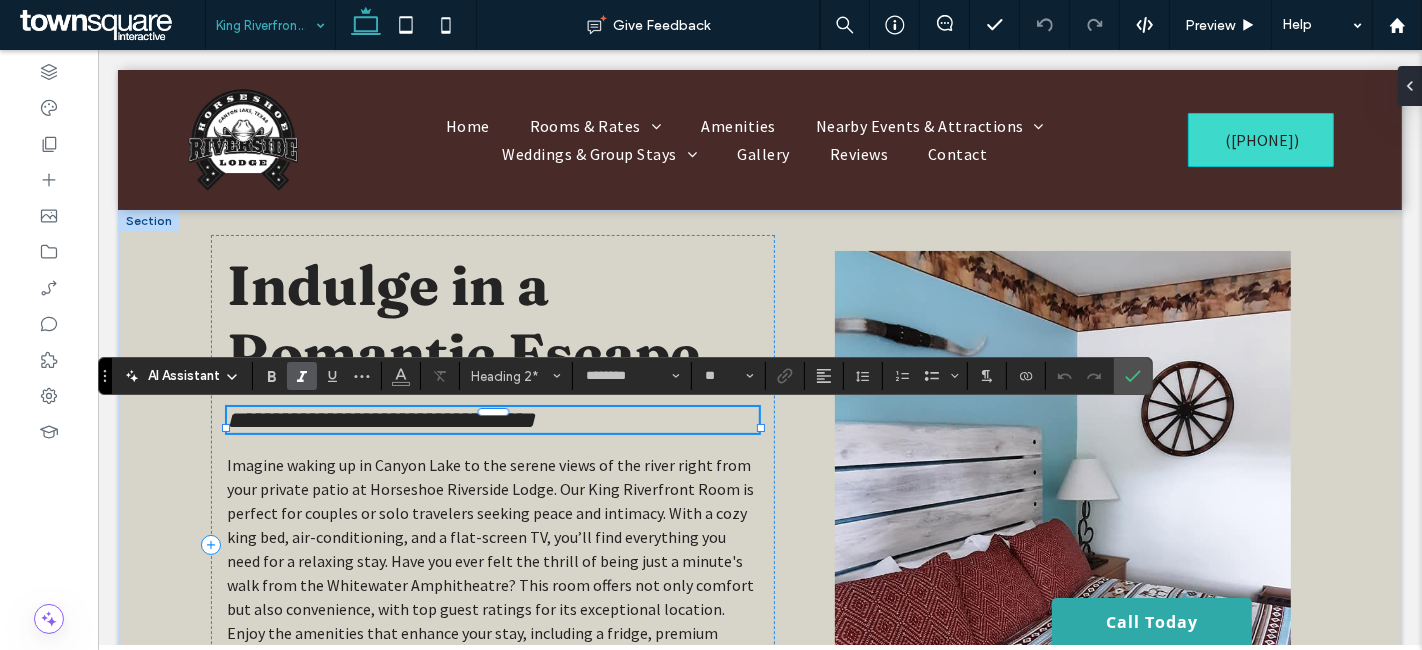 click on "**********" at bounding box center (380, 420) 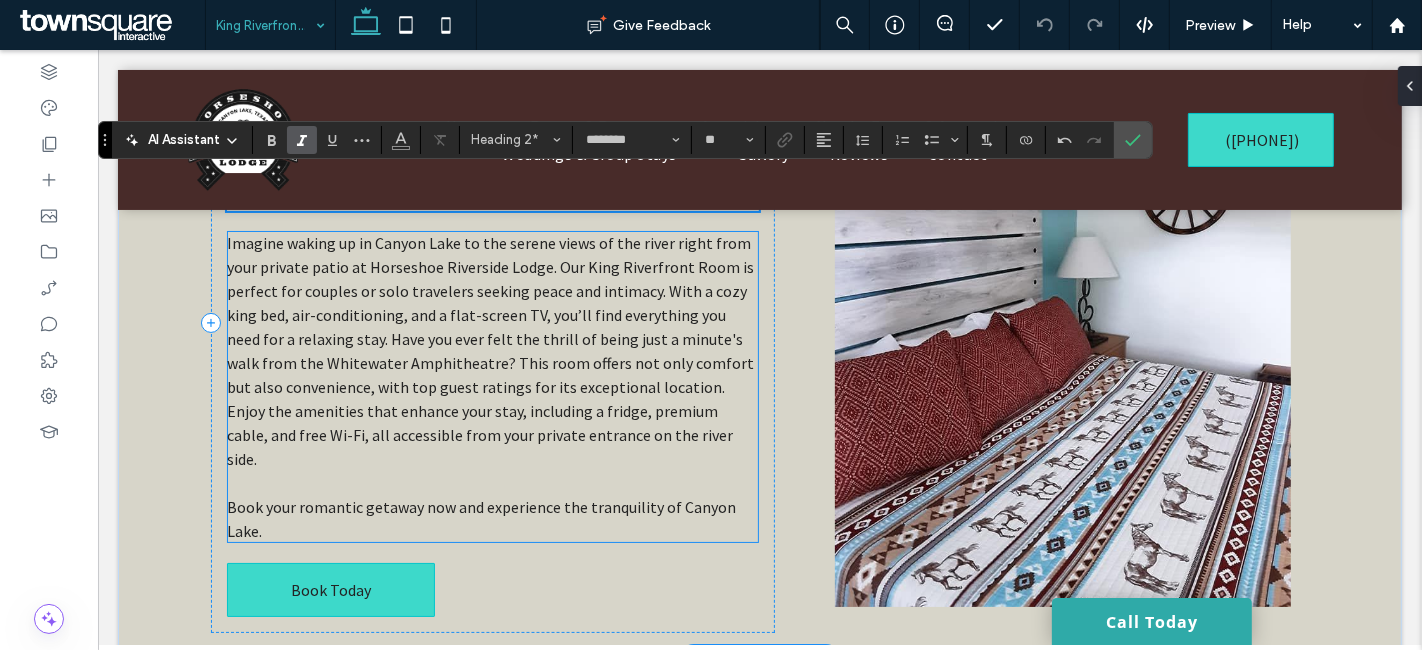 scroll, scrollTop: 222, scrollLeft: 0, axis: vertical 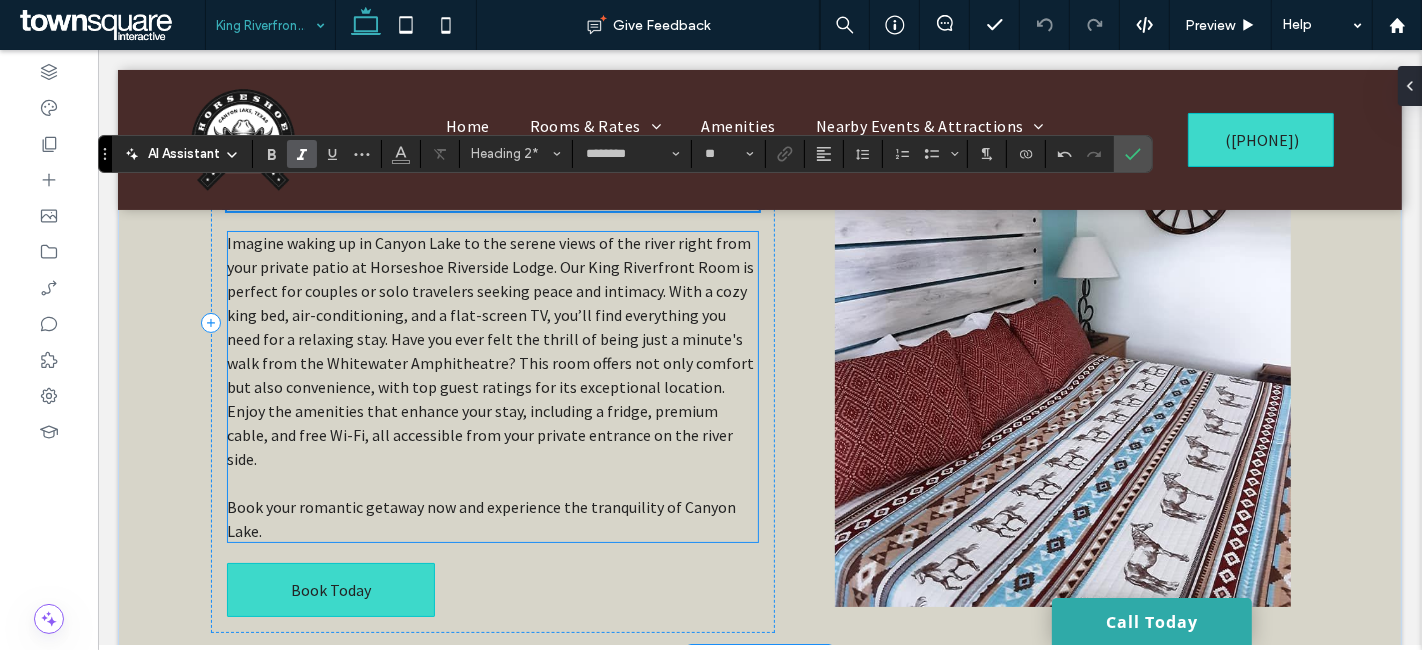 click on "Imagine waking up in Canyon Lake to the serene views of the river right from your private patio at Horseshoe Riverside Lodge. Our King Riverfront Room is perfect for couples or solo travelers seeking peace and intimacy. With a cozy king bed, air-conditioning, and a flat-screen TV, you’ll find everything you need for a relaxing stay. Have you ever felt the thrill of being just a minute's walk from the Whitewater Amphitheatre? This room offers not only comfort but also convenience, with top guest ratings for its exceptional location. Enjoy the amenities that enhance your stay, including a fridge, premium cable, and free Wi-Fi, all accessible from your private entrance on the river side." at bounding box center (489, 351) 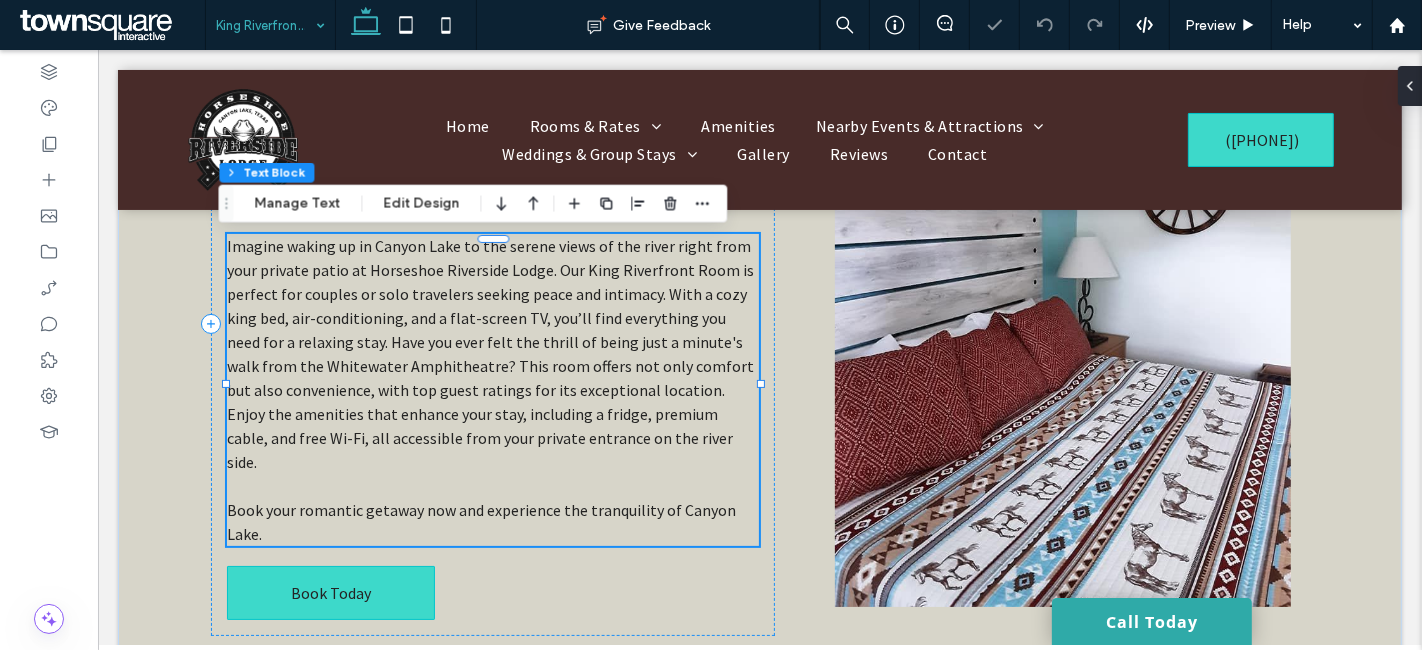 click on "Imagine waking up in Canyon Lake to the serene views of the river right from your private patio at Horseshoe Riverside Lodge. Our King Riverfront Room is perfect for couples or solo travelers seeking peace and intimacy. With a cozy king bed, air-conditioning, and a flat-screen TV, you’ll find everything you need for a relaxing stay. Have you ever felt the thrill of being just a minute's walk from the Whitewater Amphitheatre? This room offers not only comfort but also convenience, with top guest ratings for its exceptional location. Enjoy the amenities that enhance your stay, including a fridge, premium cable, and free Wi-Fi, all accessible from your private entrance on the river side. Book your romantic getaway now and experience the tranquility of Canyon Lake." at bounding box center [492, 390] 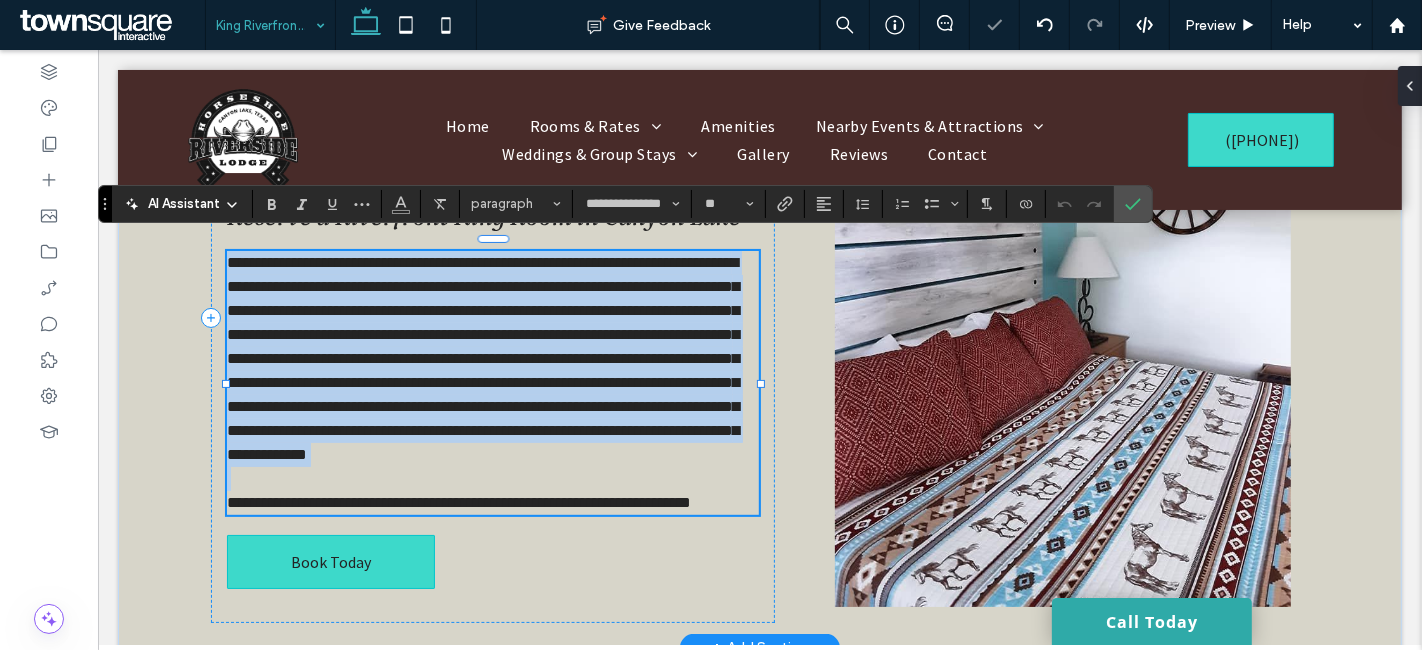 click on "**********" at bounding box center (482, 358) 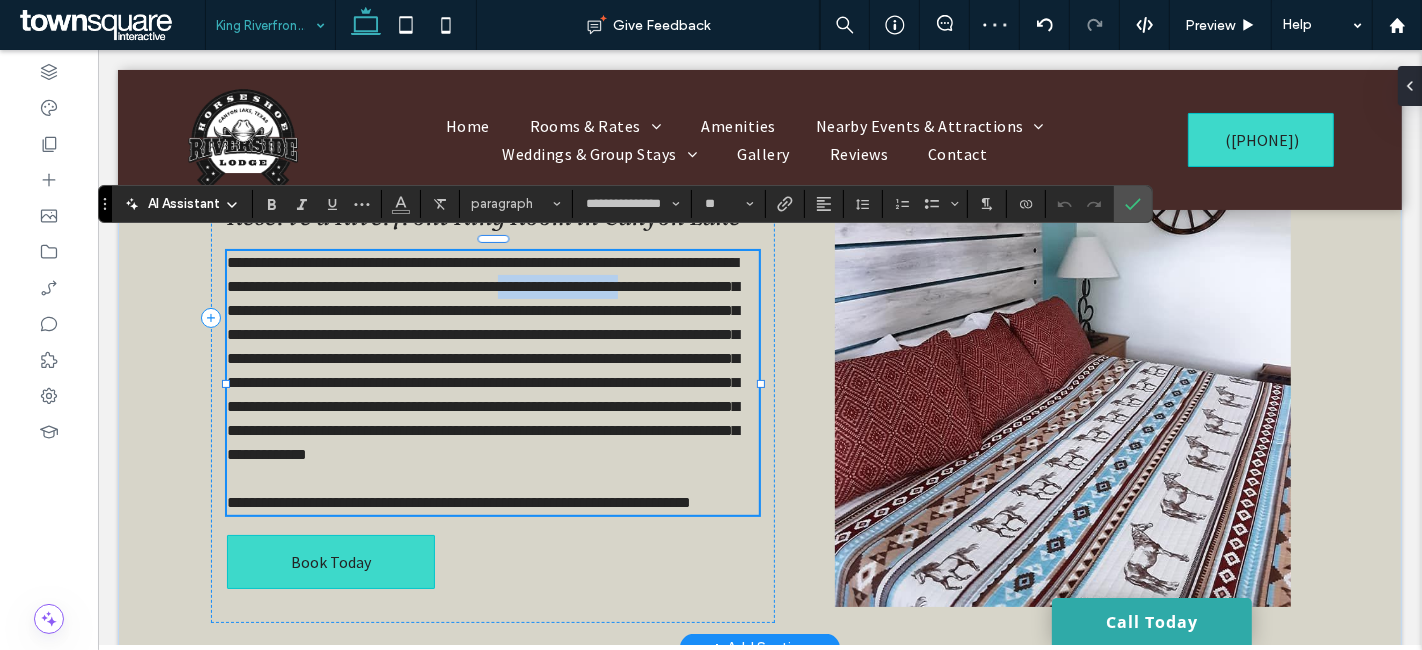 drag, startPoint x: 568, startPoint y: 271, endPoint x: 710, endPoint y: 278, distance: 142.17242 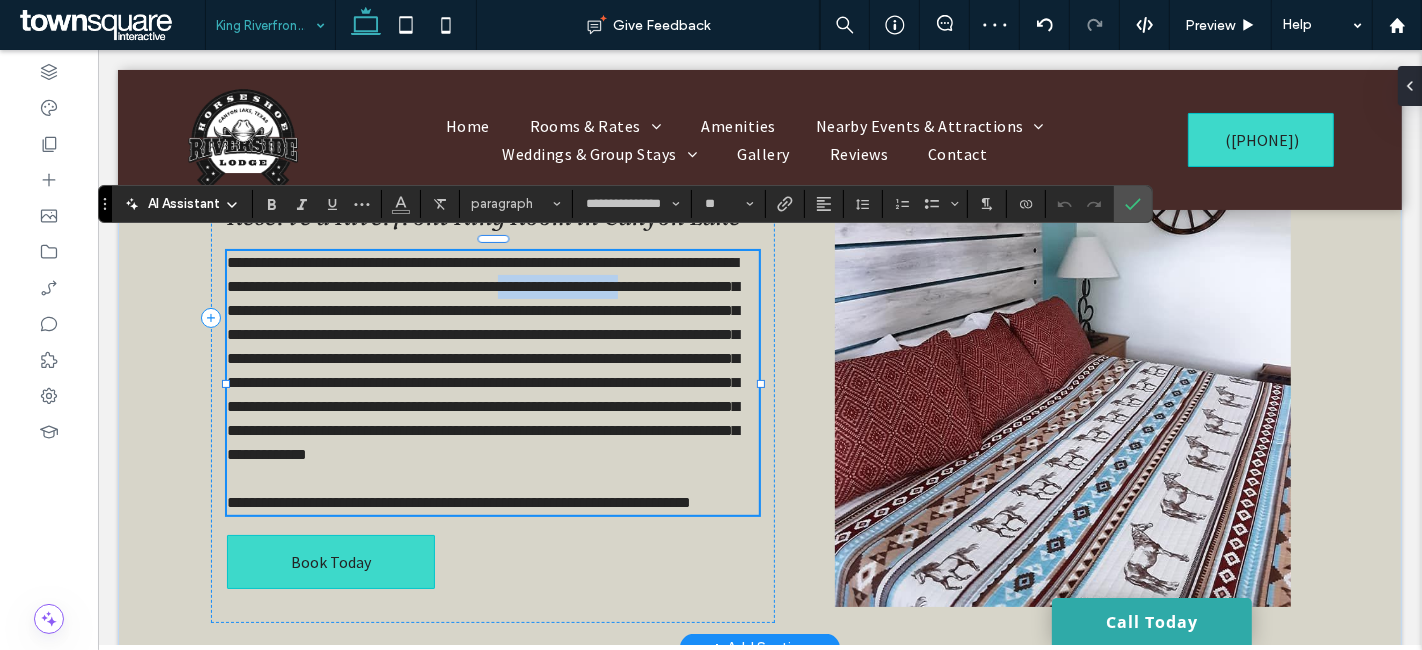click on "**********" at bounding box center [482, 358] 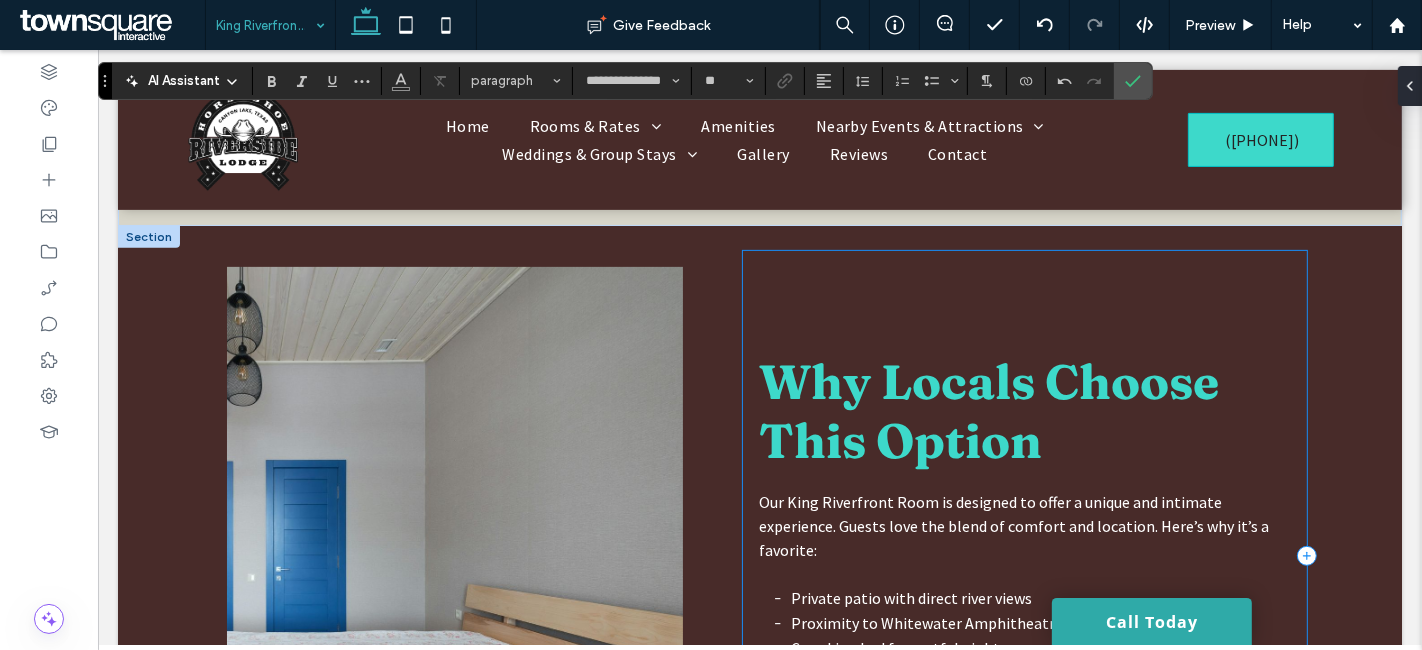 scroll, scrollTop: 666, scrollLeft: 0, axis: vertical 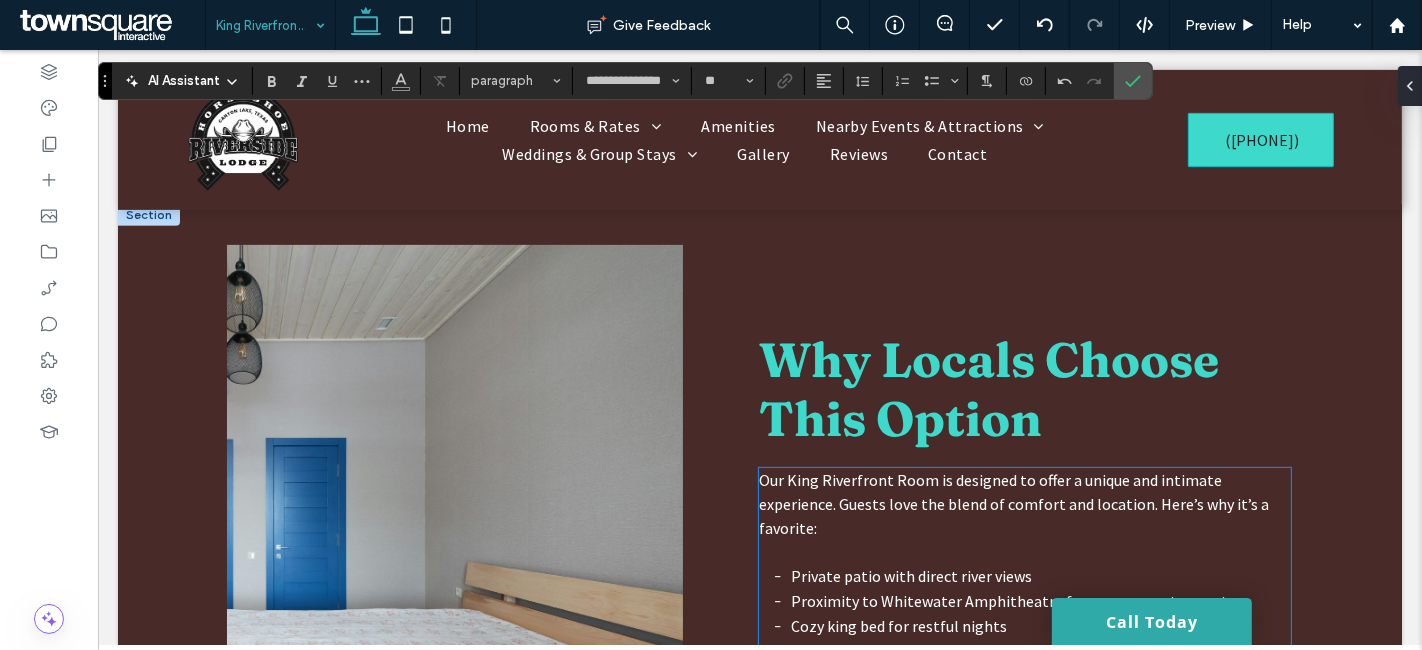 click on "Our King Riverfront Room is designed to offer a unique and intimate experience. Guests love the blend of comfort and location. Here’s why it’s a favorite:" at bounding box center (1013, 504) 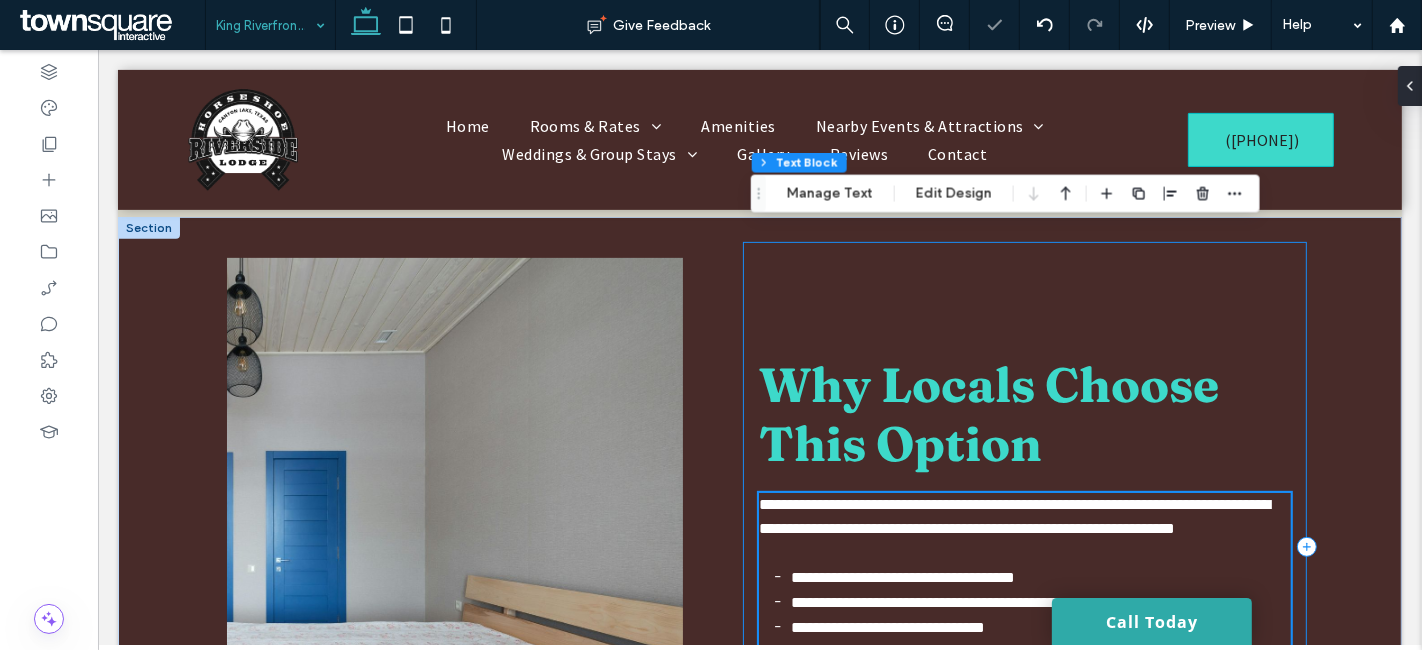 type on "**********" 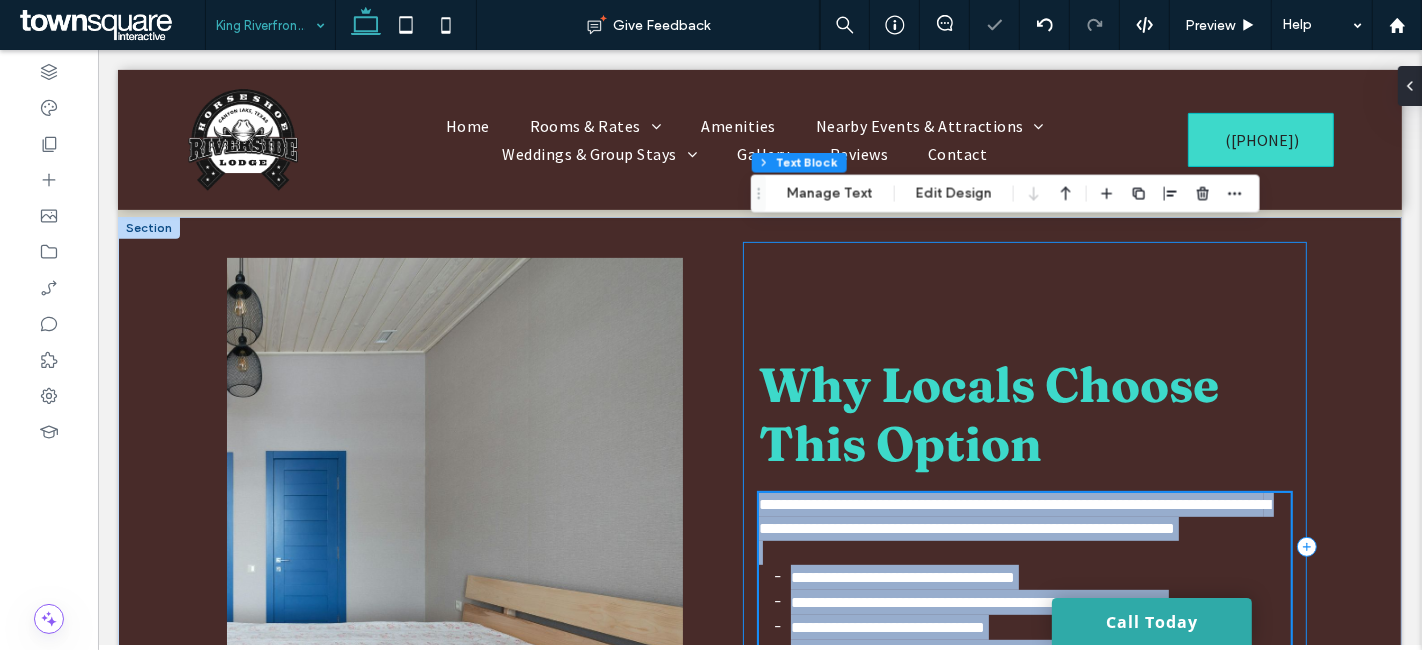 scroll, scrollTop: 919, scrollLeft: 0, axis: vertical 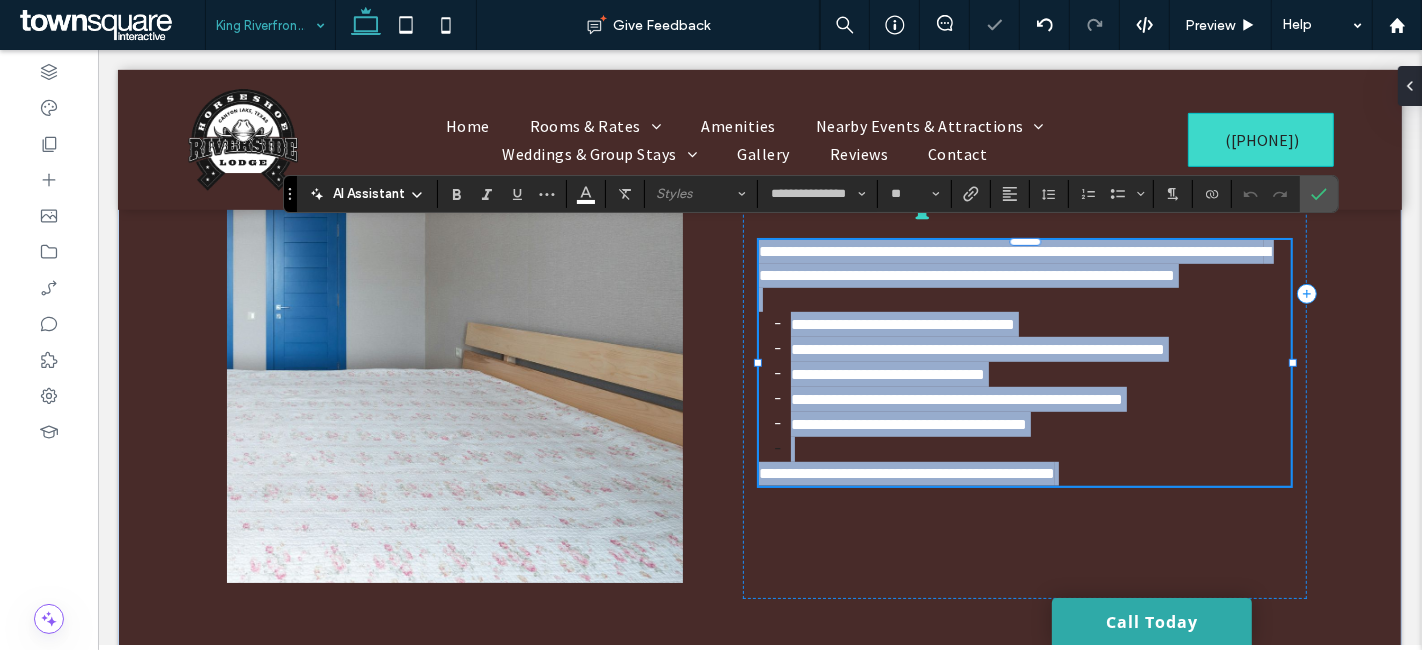 click on "**********" at bounding box center [1013, 263] 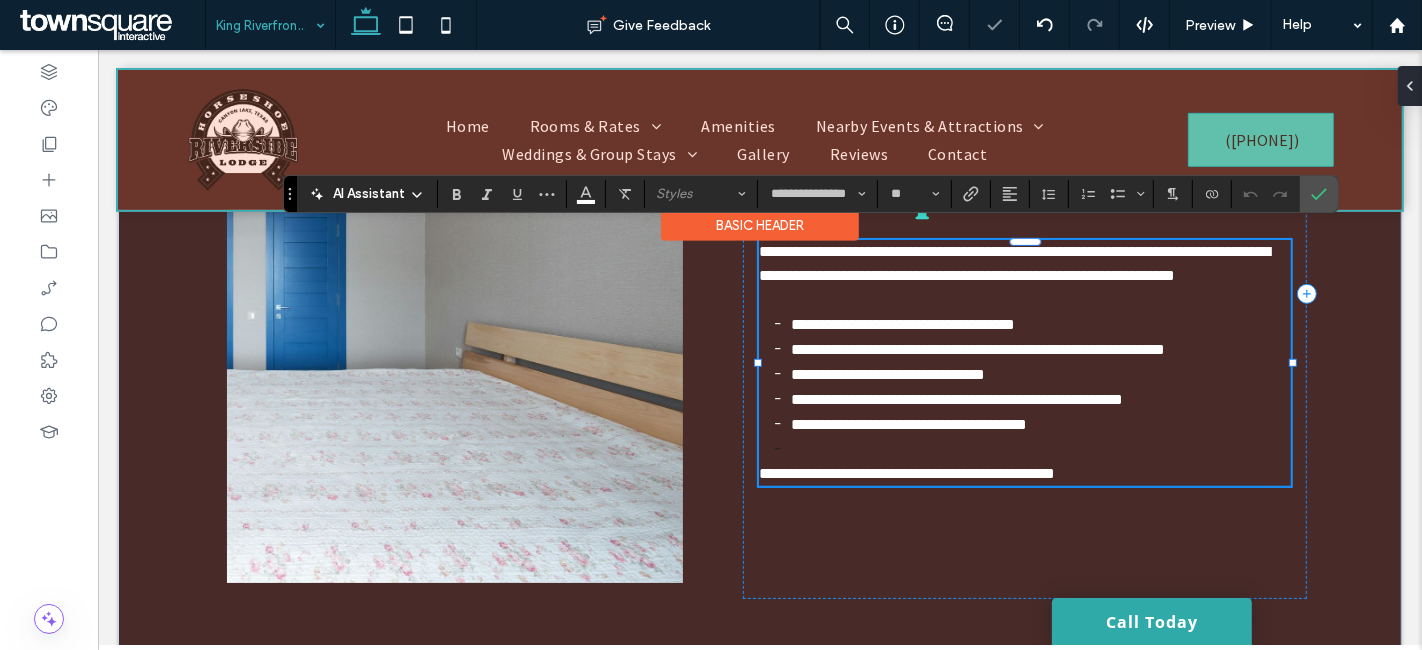 click on "Basic Header" at bounding box center [759, 225] 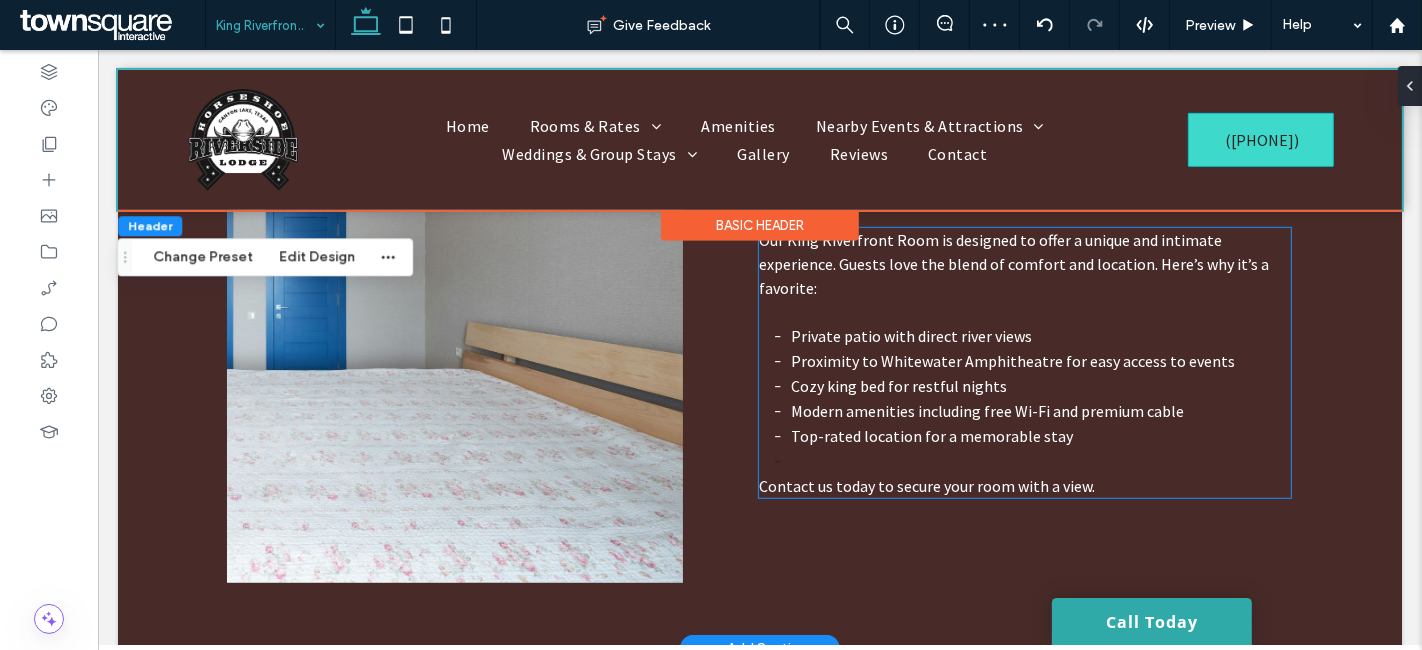 click on "Our King Riverfront Room is designed to offer a unique and intimate experience. Guests love the blend of comfort and location. Here’s why it’s a favorite:" at bounding box center (1013, 264) 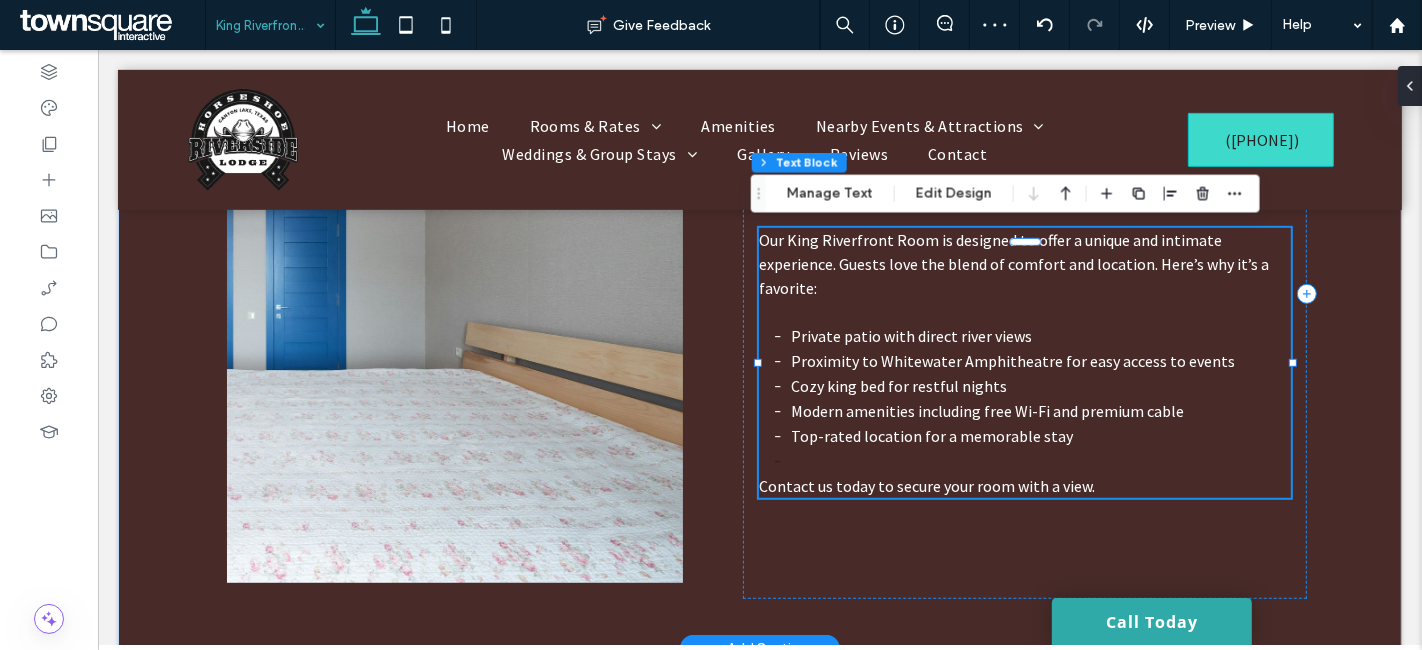 click on "Our King Riverfront Room is designed to offer a unique and intimate experience. Guests love the blend of comfort and location. Here’s why it’s a favorite:" at bounding box center (1013, 264) 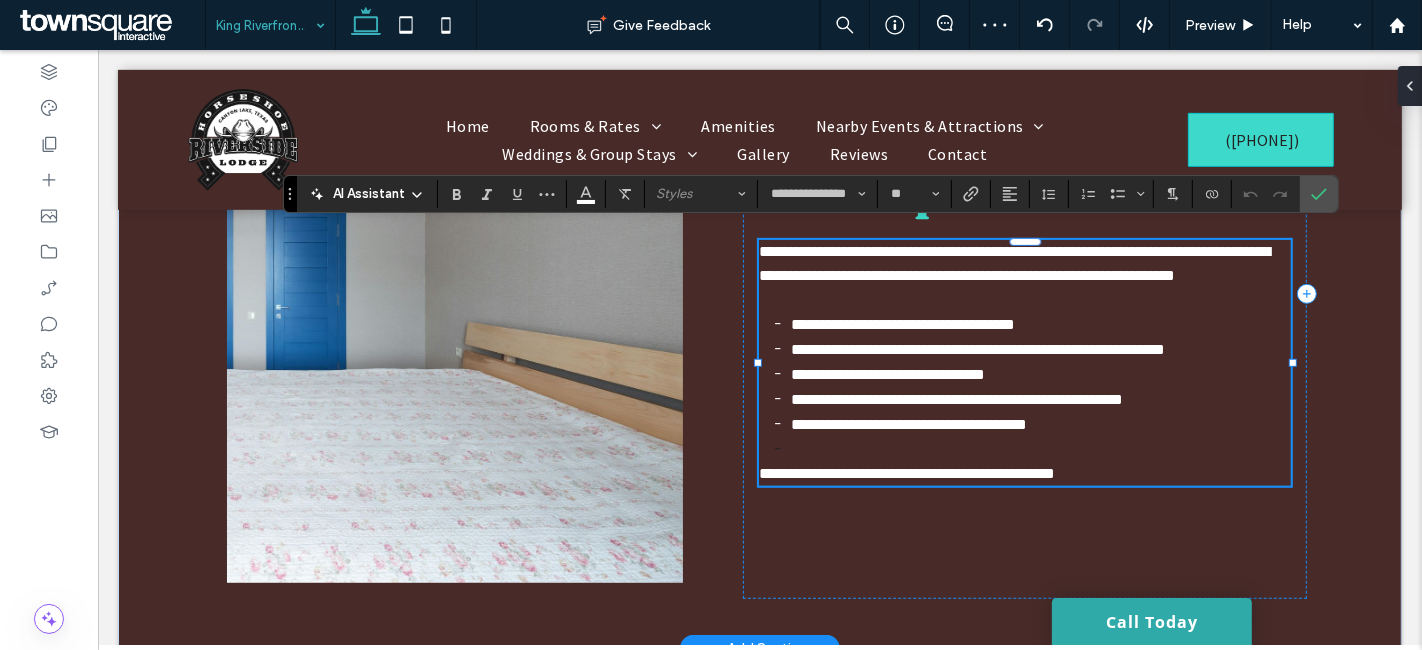 click on "**********" at bounding box center (1013, 263) 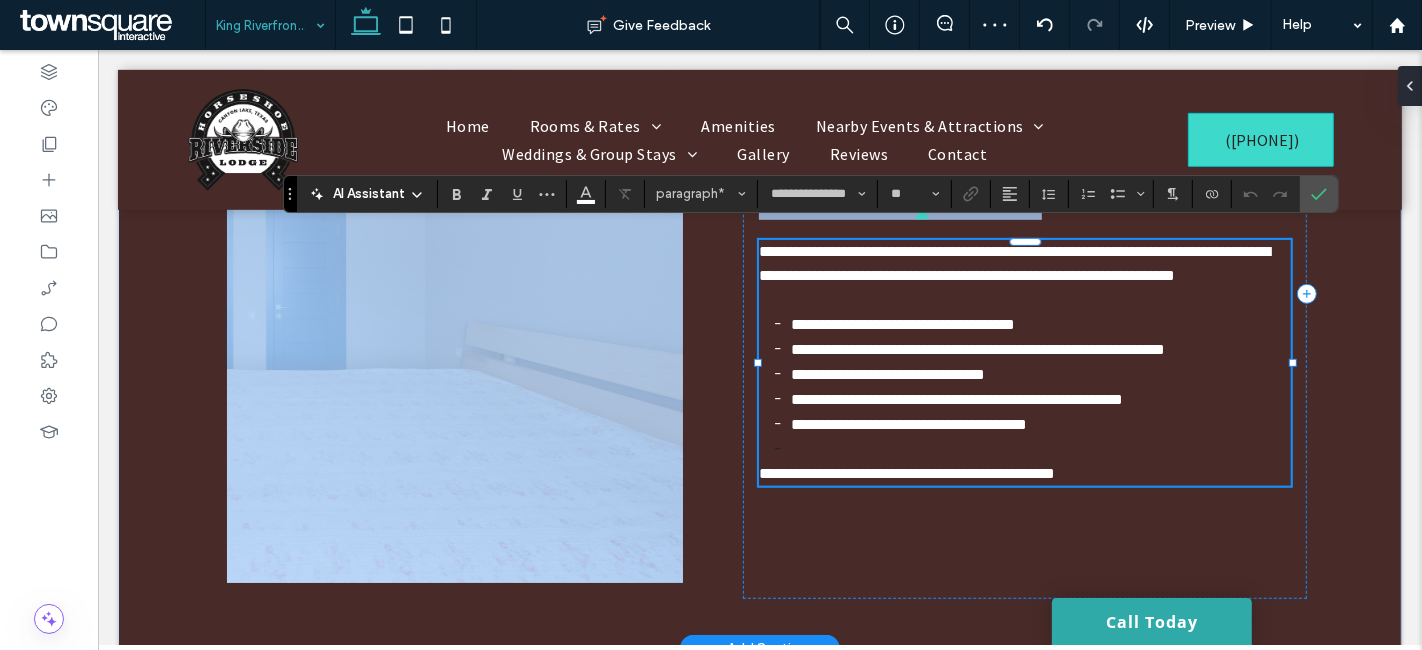 drag, startPoint x: 779, startPoint y: 239, endPoint x: 919, endPoint y: 241, distance: 140.01428 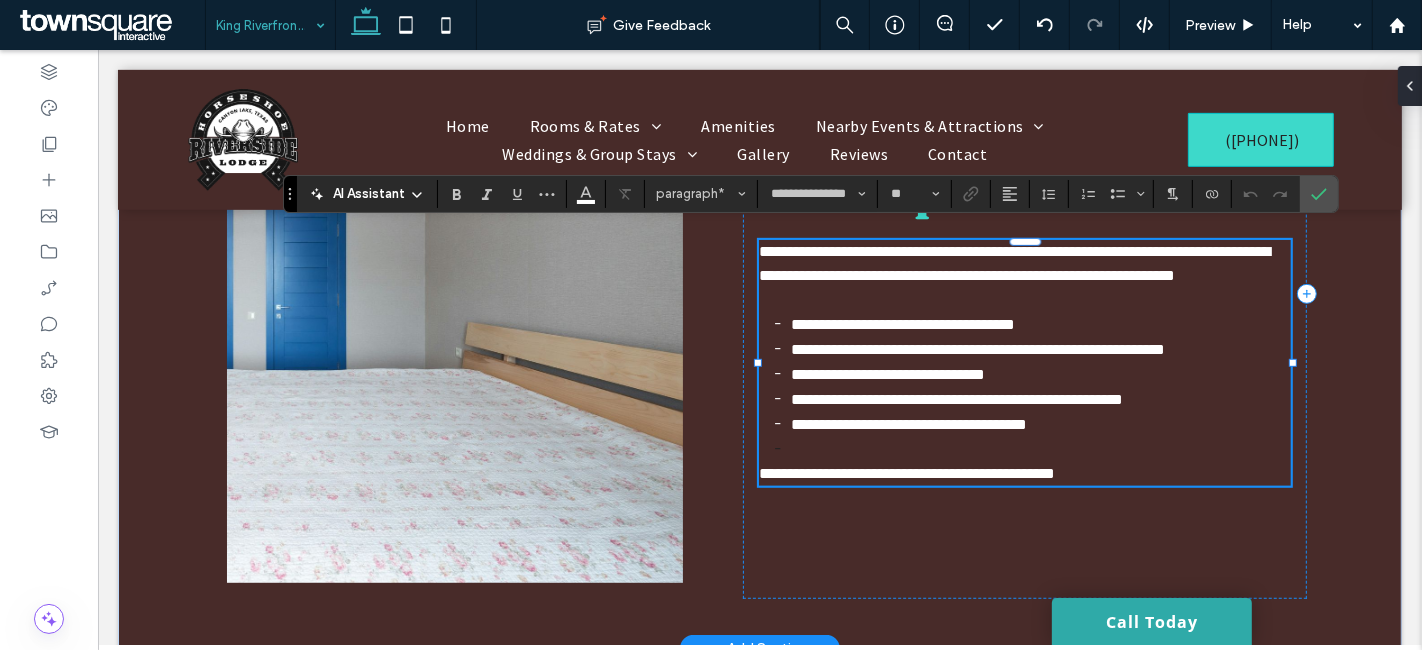 click on "**********" at bounding box center [1013, 263] 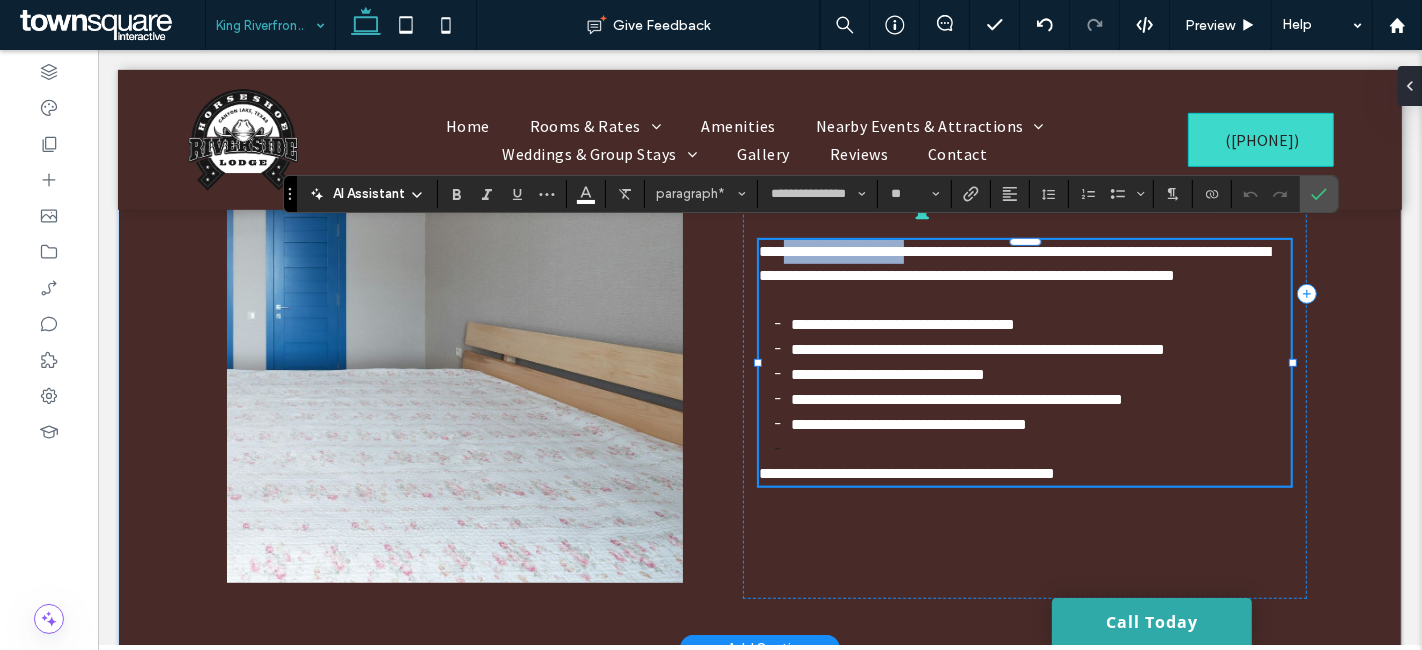 drag, startPoint x: 921, startPoint y: 237, endPoint x: 779, endPoint y: 247, distance: 142.35168 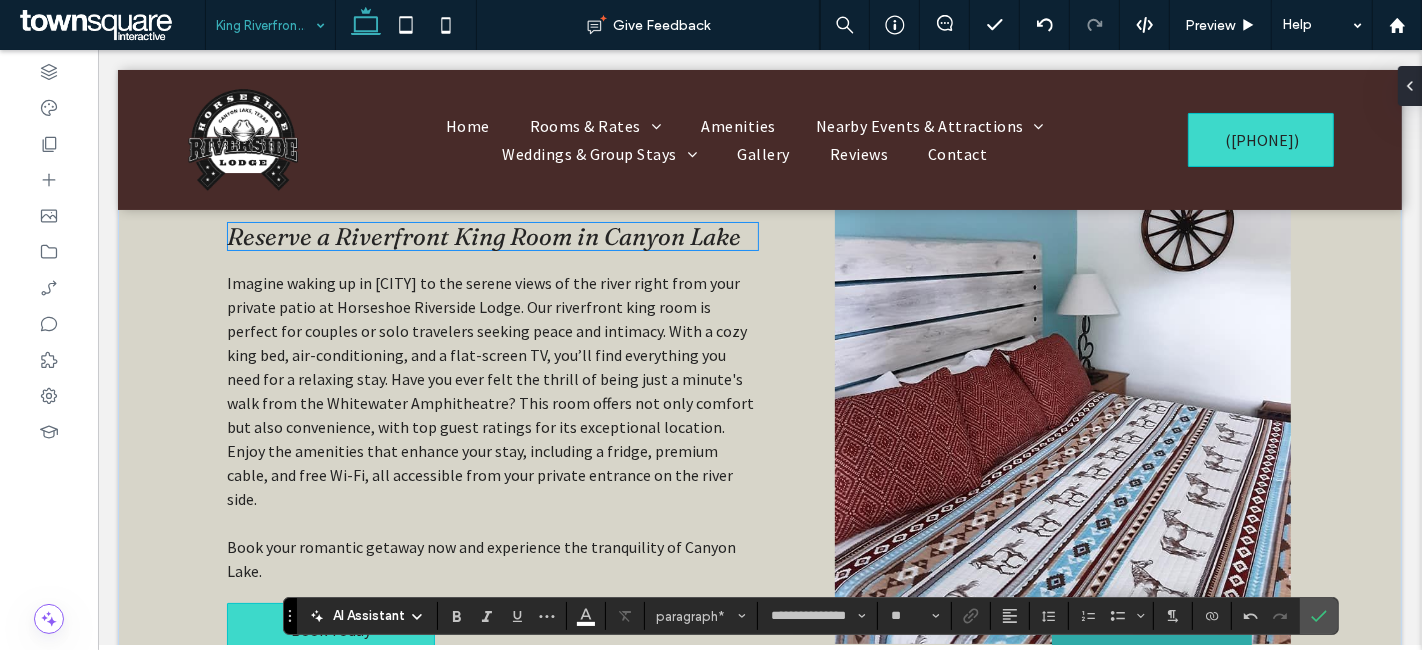 scroll, scrollTop: 333, scrollLeft: 0, axis: vertical 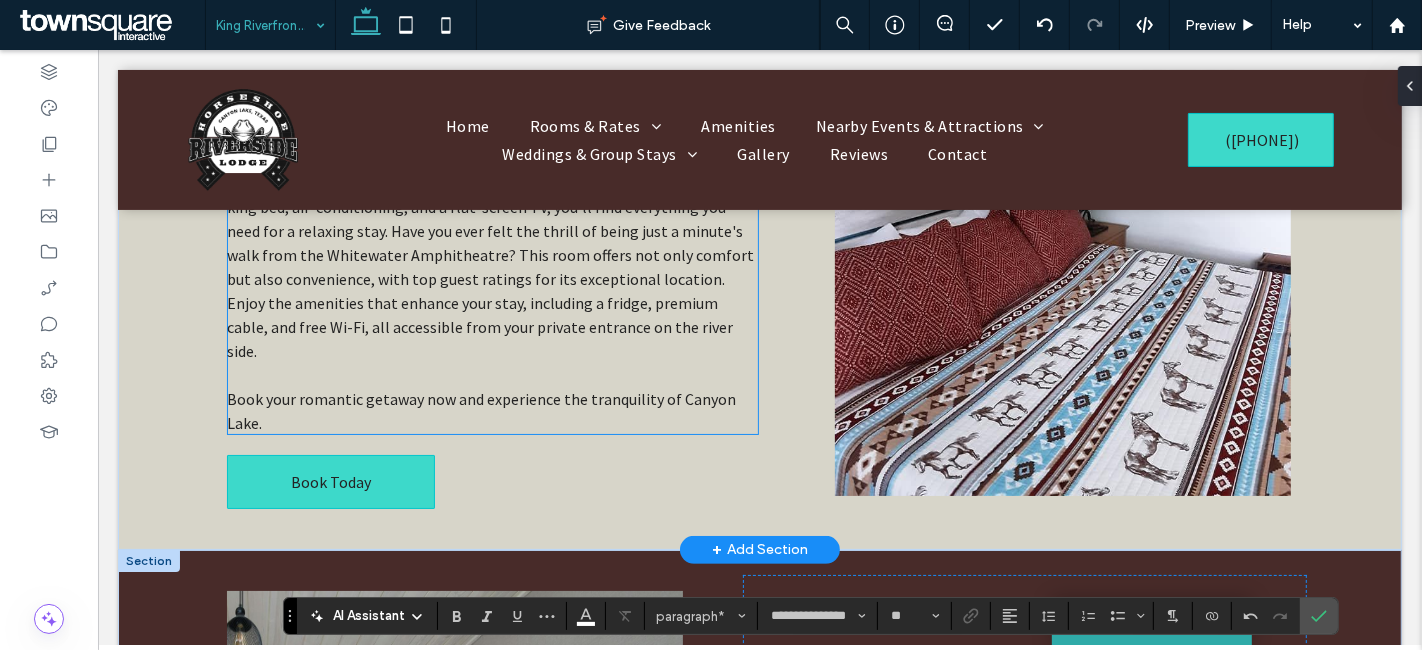 click on "Book your romantic getaway now and experience the tranquility of Canyon Lake." at bounding box center [480, 411] 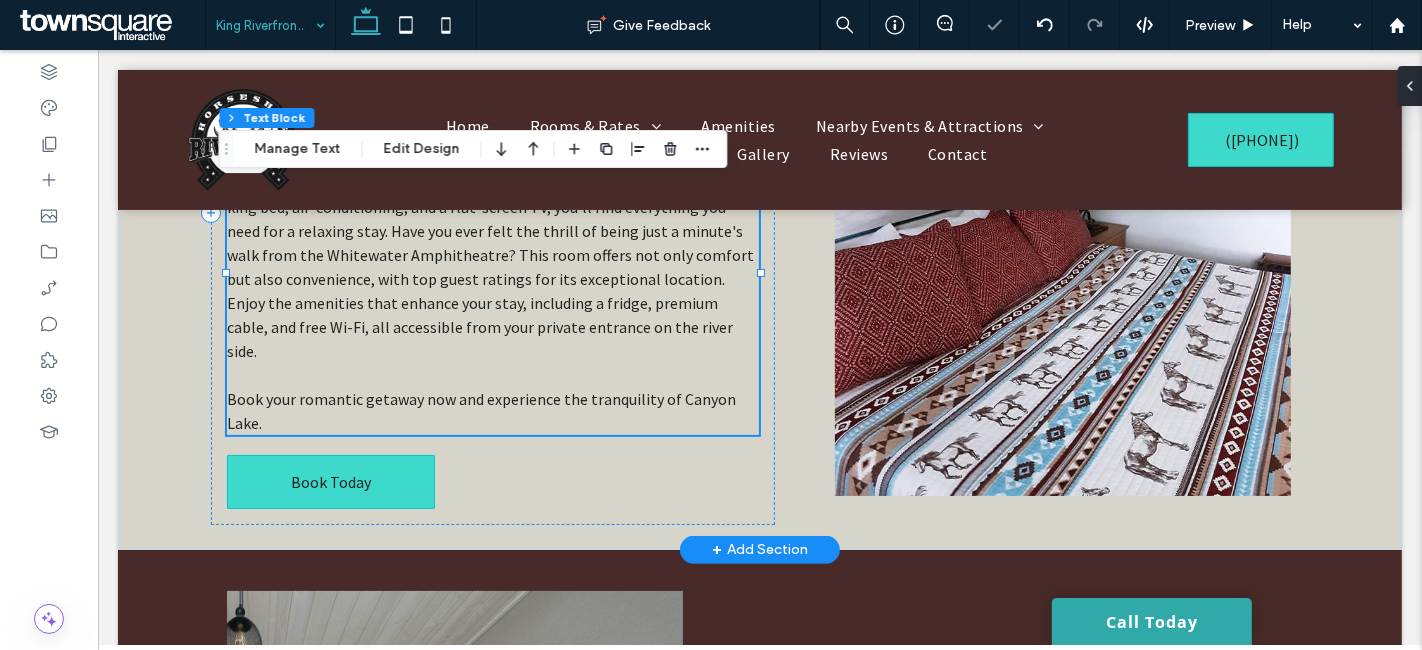 click on "Book your romantic getaway now and experience the tranquility of Canyon Lake." at bounding box center (480, 411) 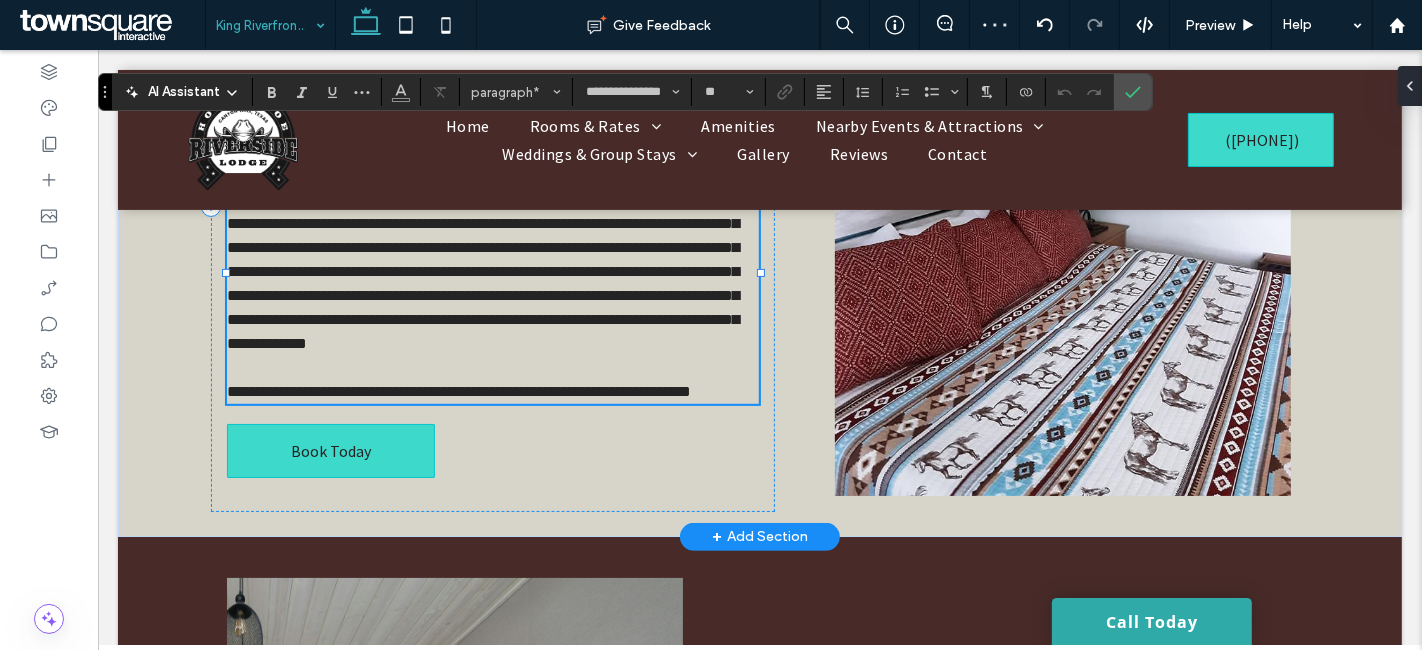 click on "**********" at bounding box center [458, 391] 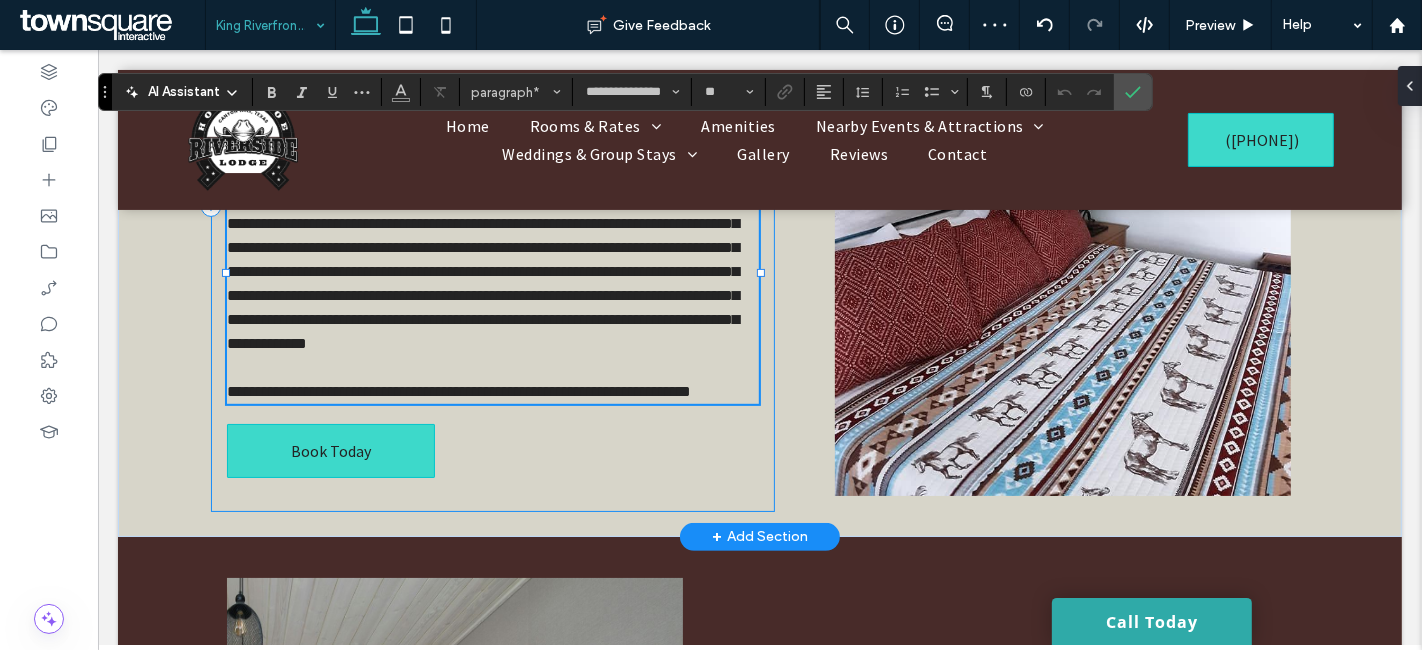 scroll, scrollTop: 222, scrollLeft: 0, axis: vertical 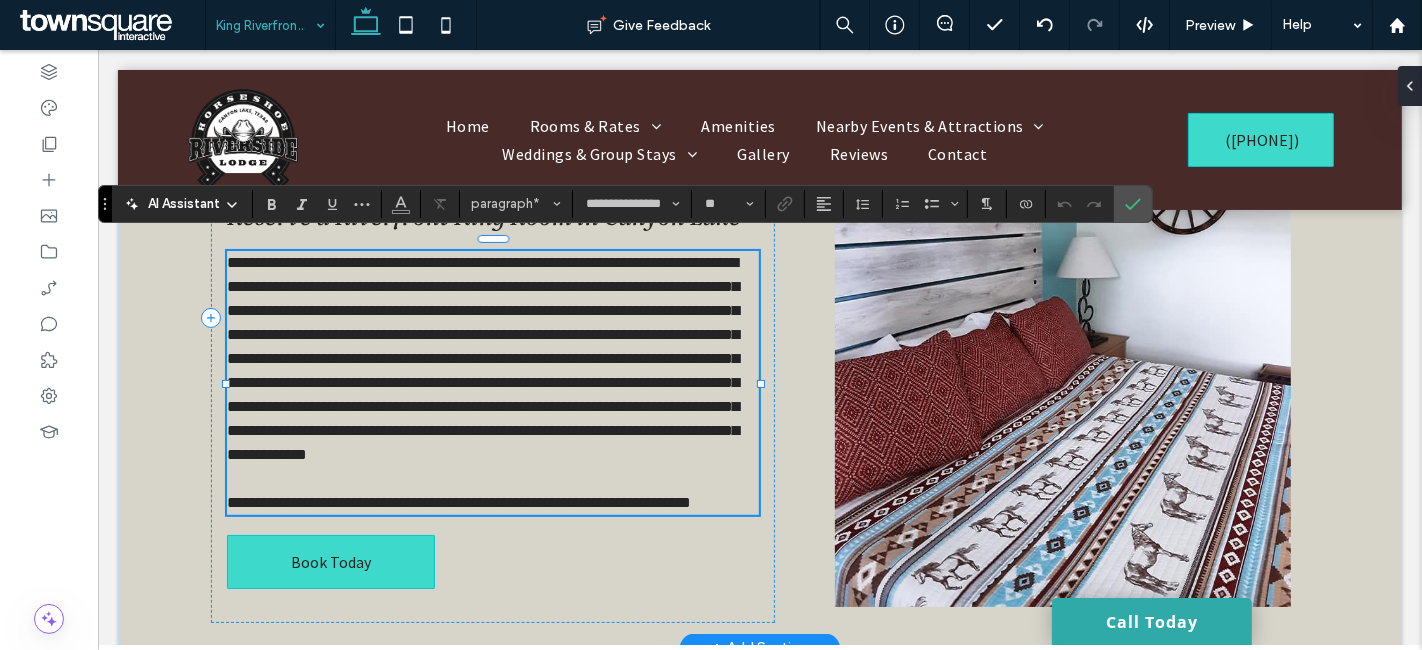 click at bounding box center (492, 479) 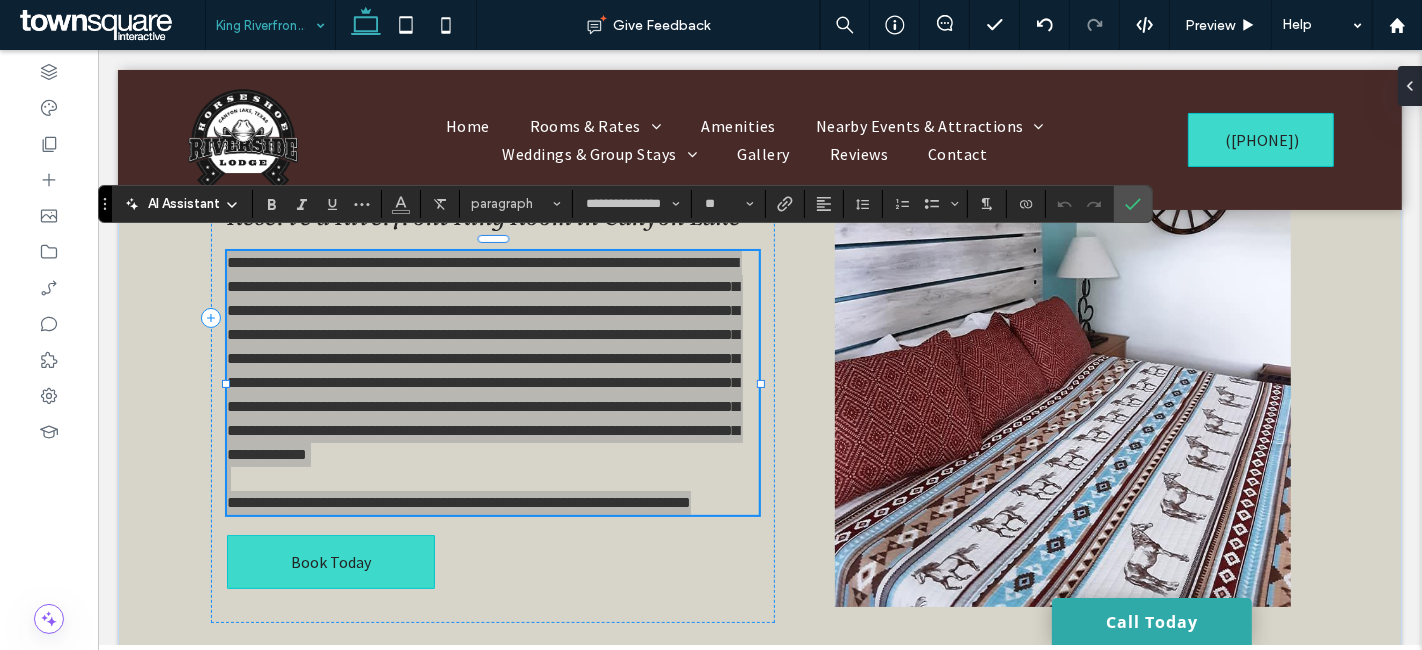 click 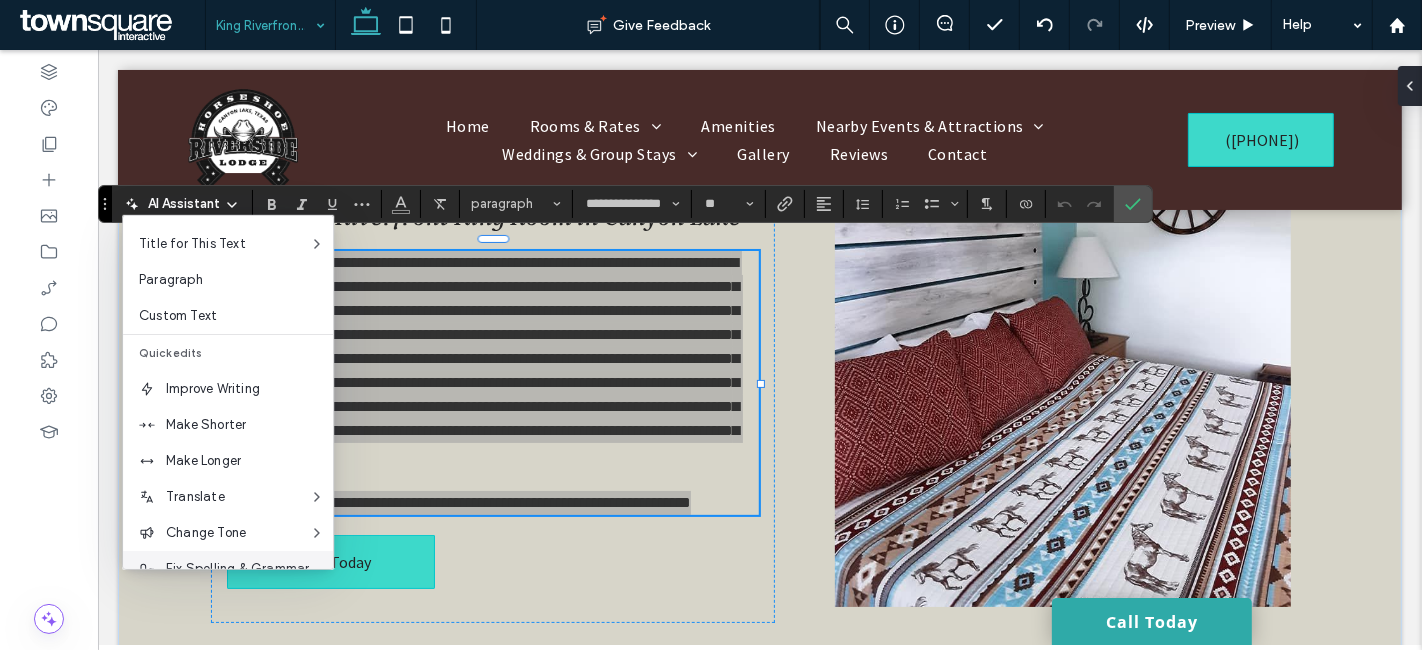 scroll, scrollTop: 131, scrollLeft: 0, axis: vertical 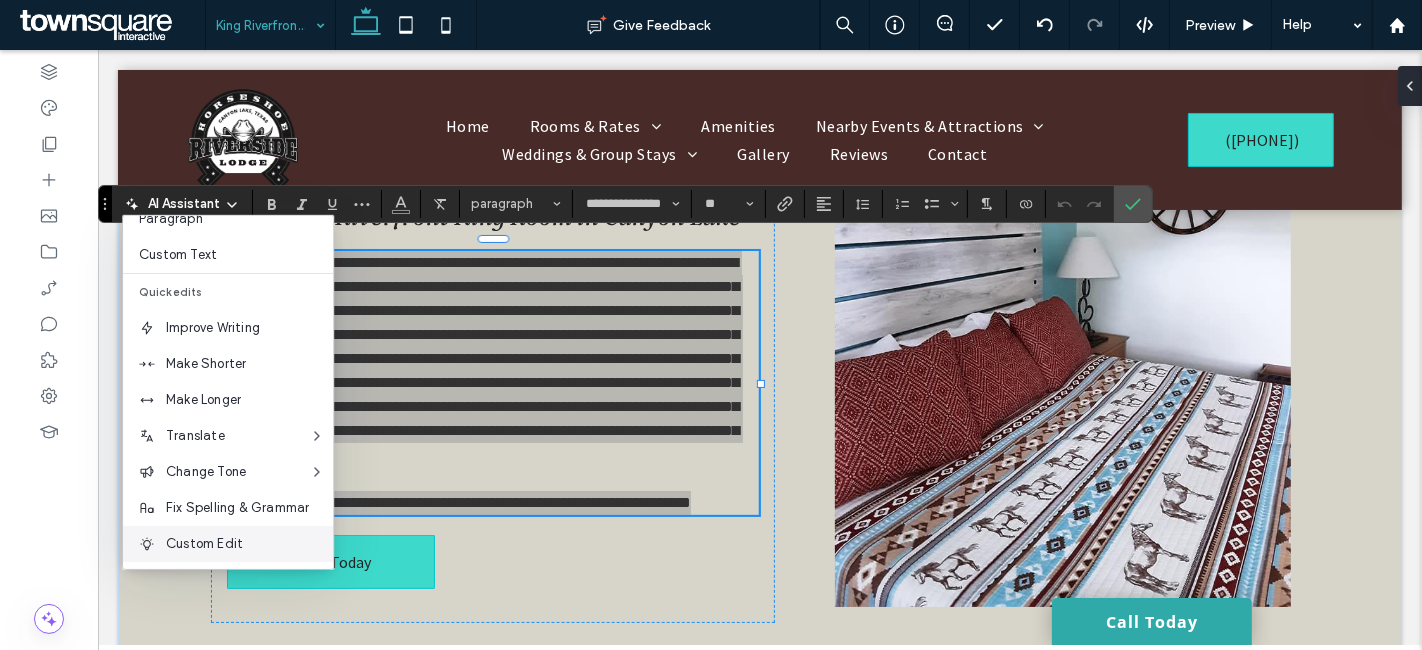 click on "Custom Edit" at bounding box center (249, 544) 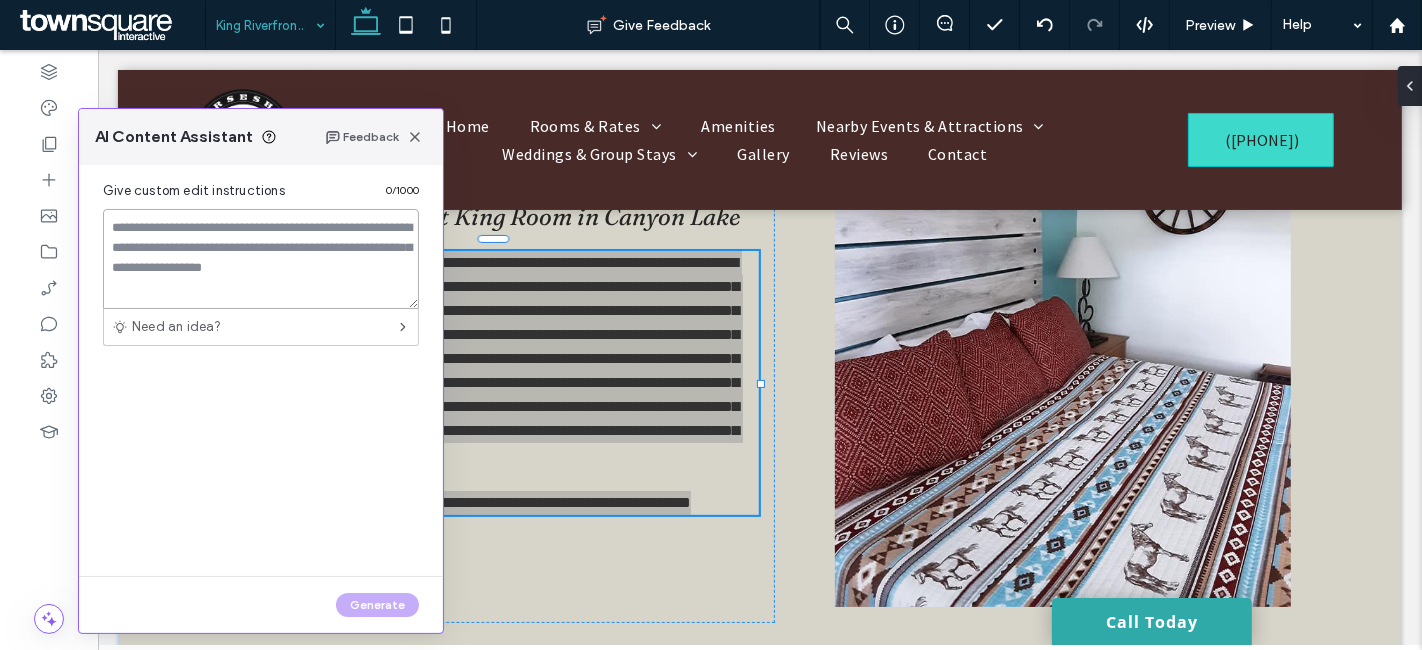 click at bounding box center [261, 259] 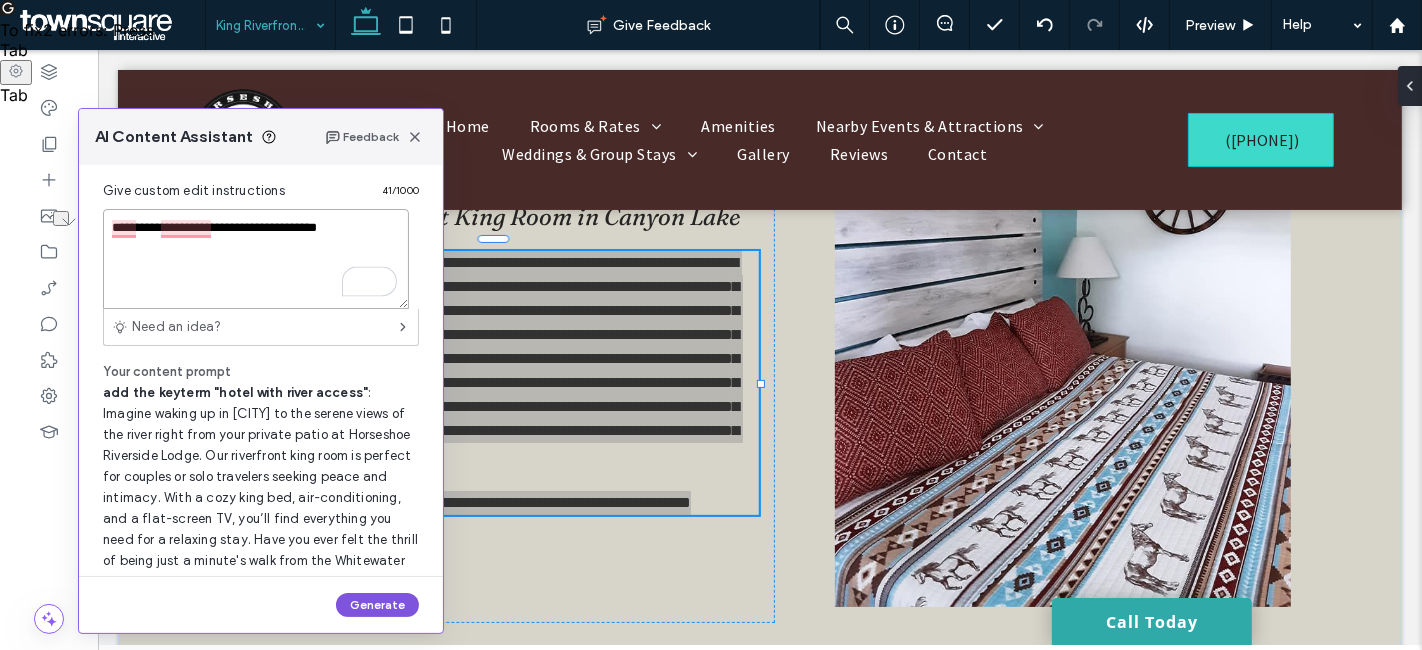 type on "**********" 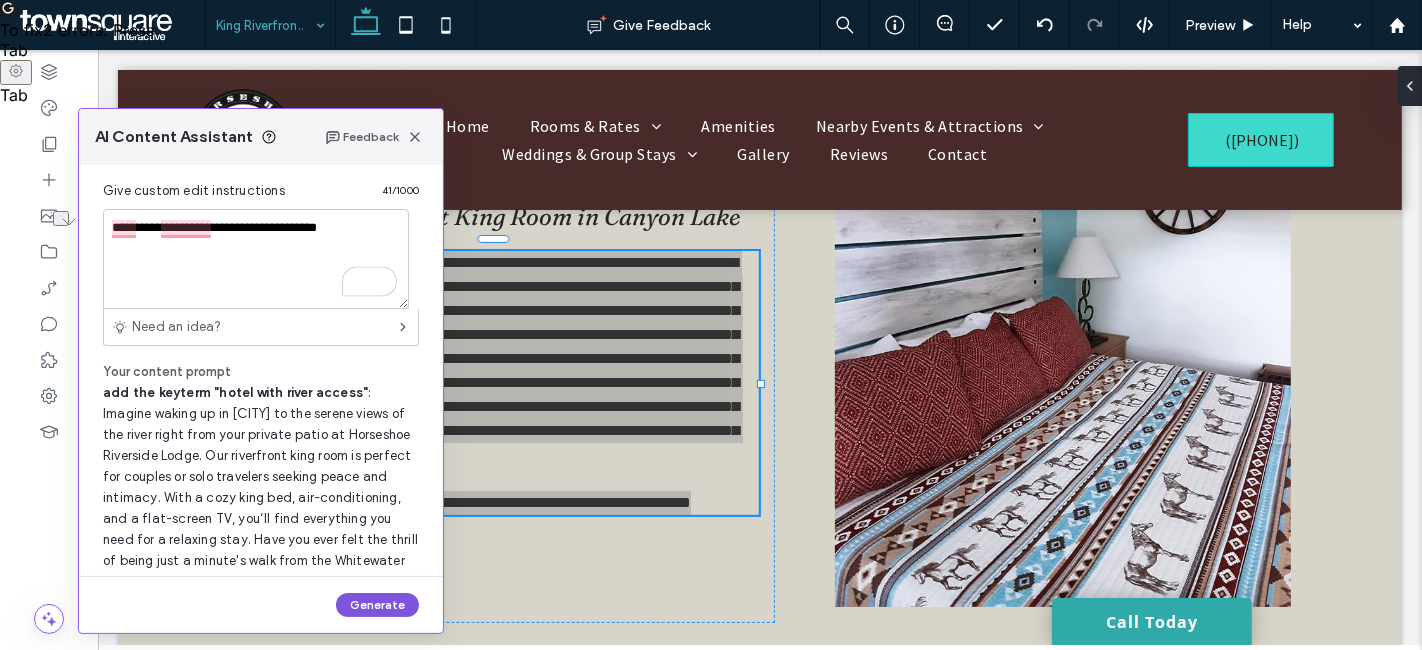 click on "Generate" at bounding box center (377, 605) 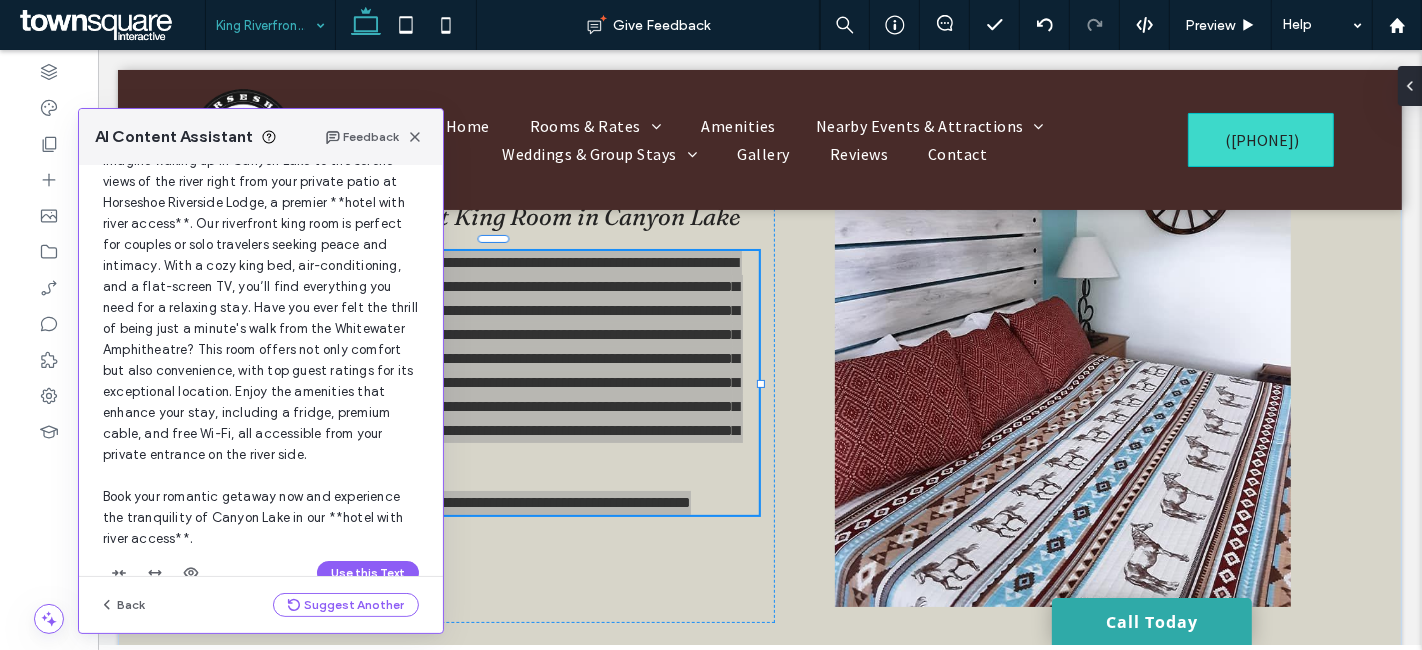 scroll, scrollTop: 143, scrollLeft: 0, axis: vertical 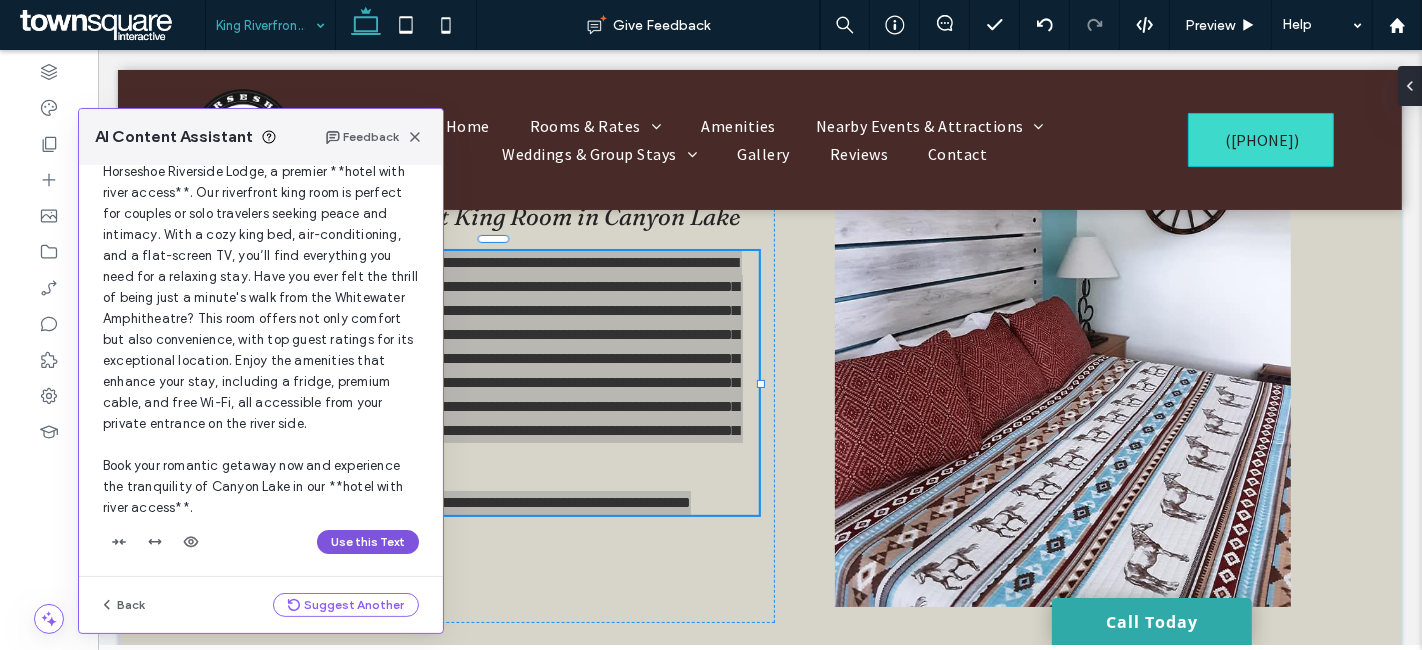 click on "Use this Text" at bounding box center [368, 542] 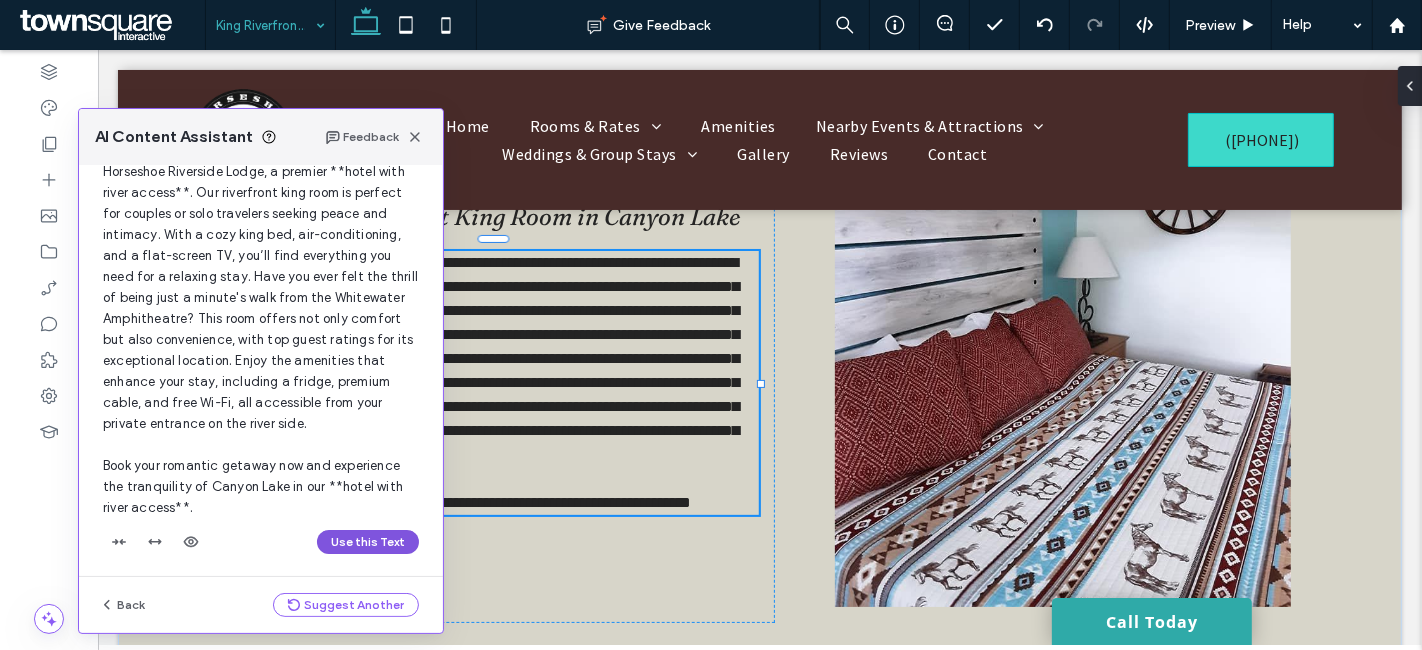 scroll, scrollTop: 217, scrollLeft: 0, axis: vertical 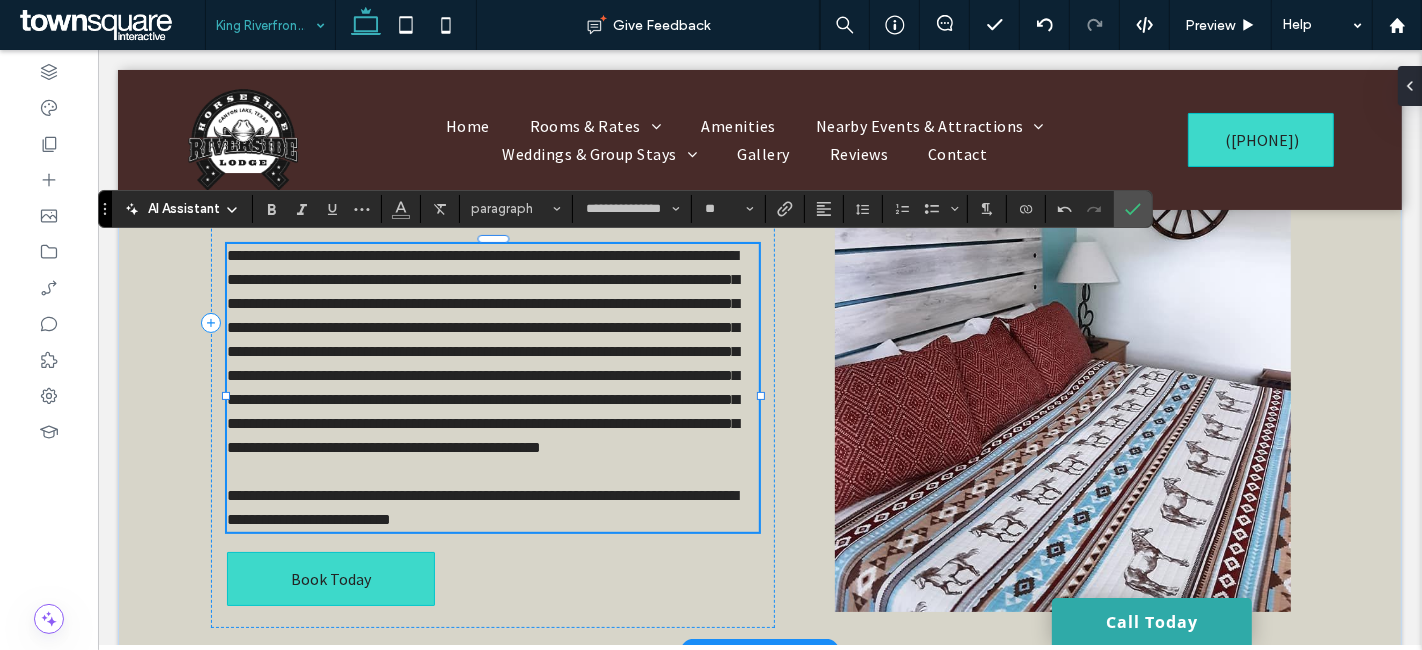 click on "**********" at bounding box center (481, 507) 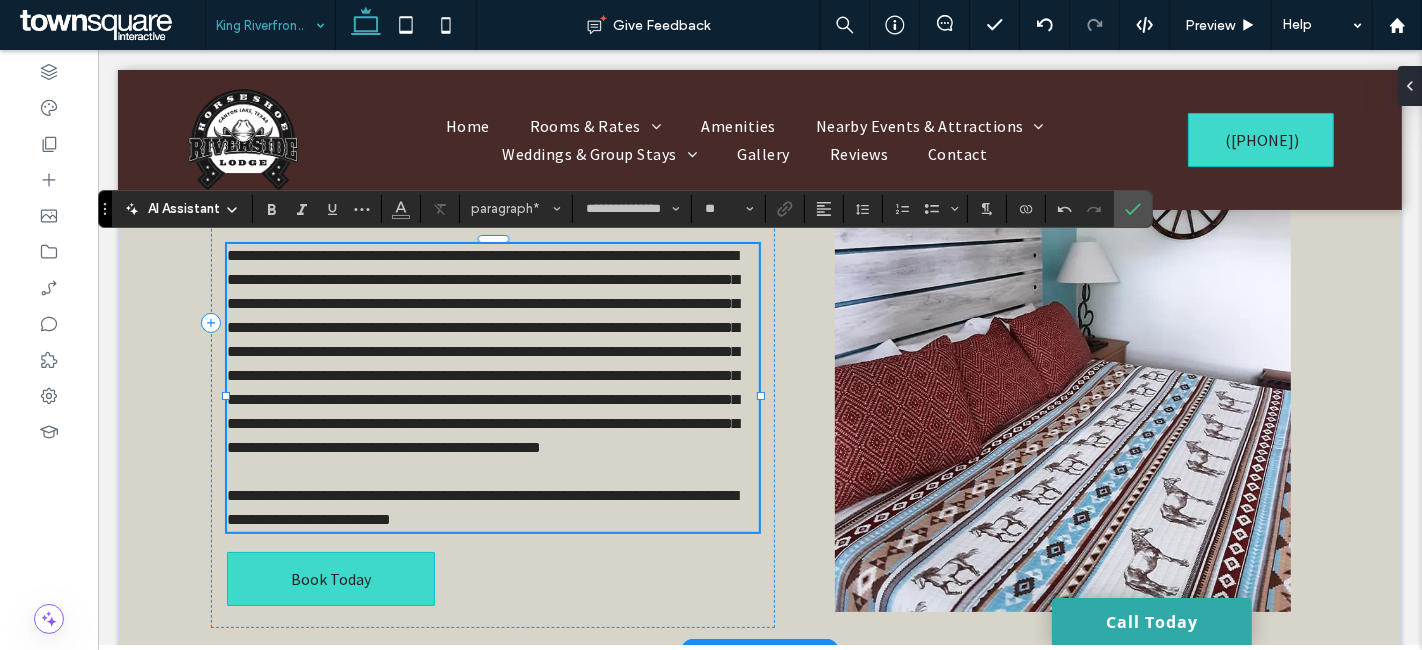 type 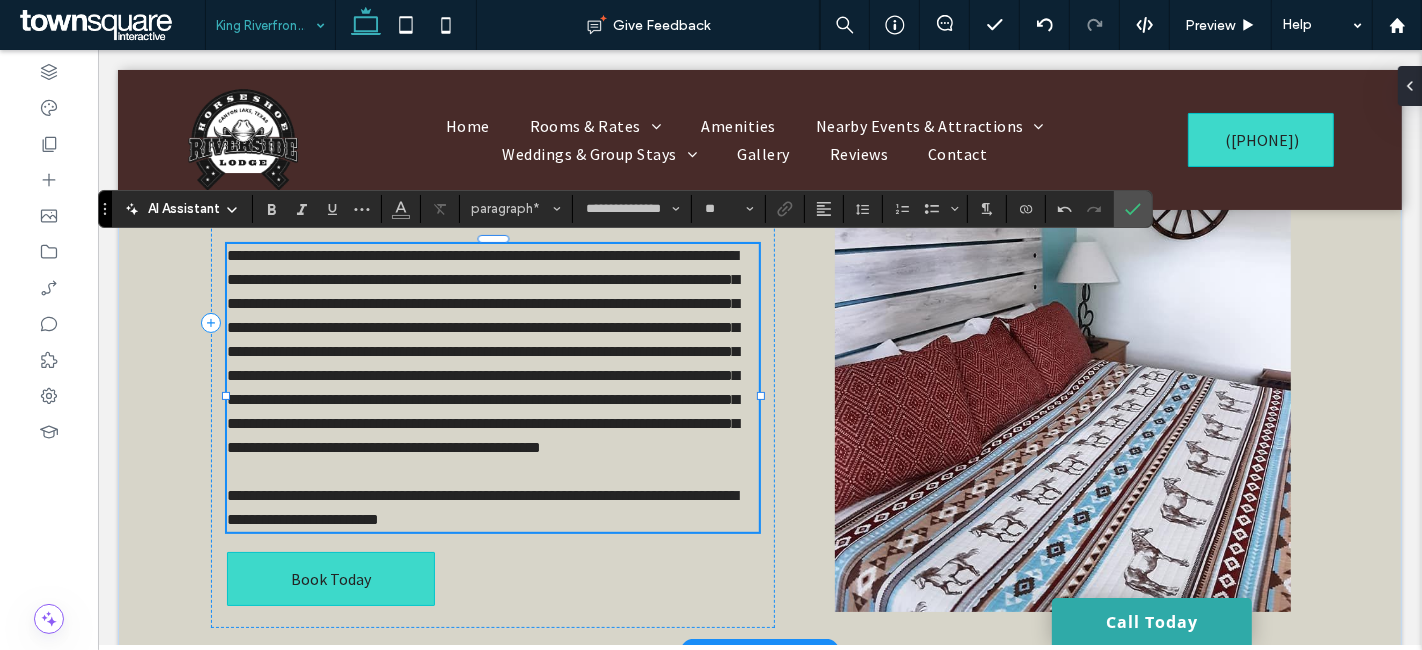 click on "**********" at bounding box center [481, 507] 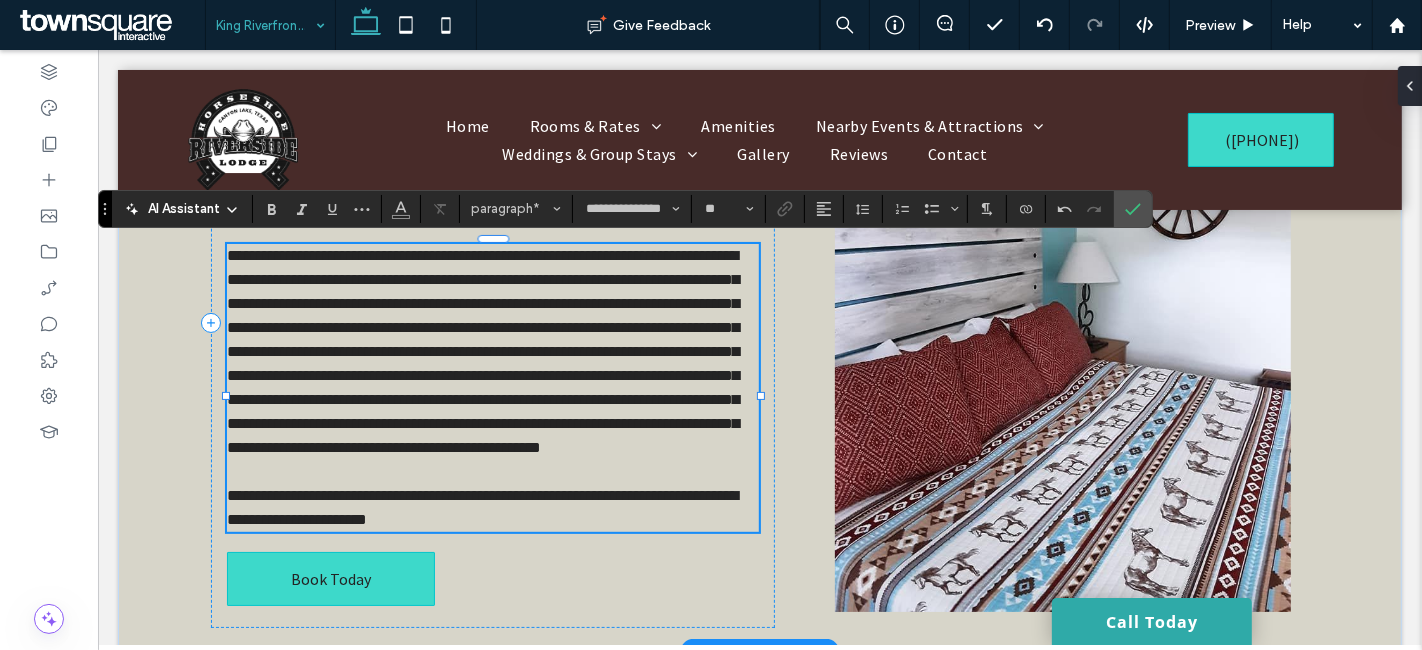click on "**********" at bounding box center [482, 351] 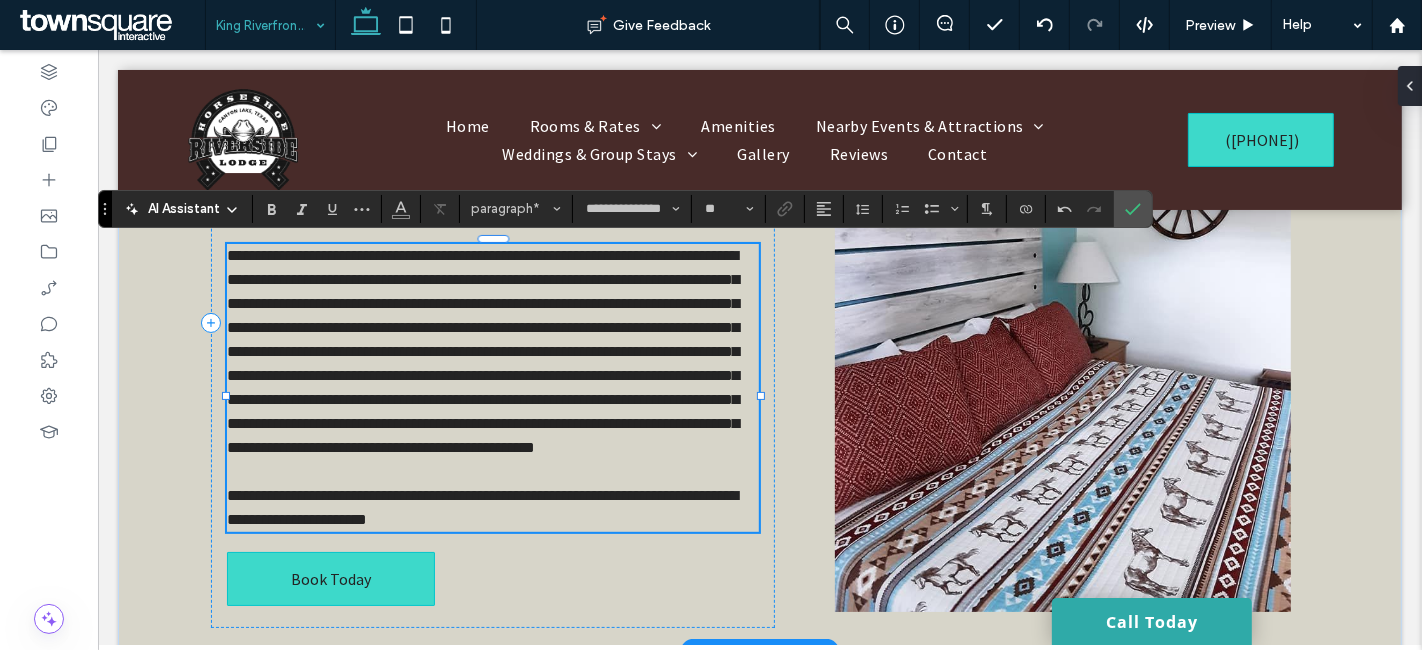 click on "**********" at bounding box center [482, 351] 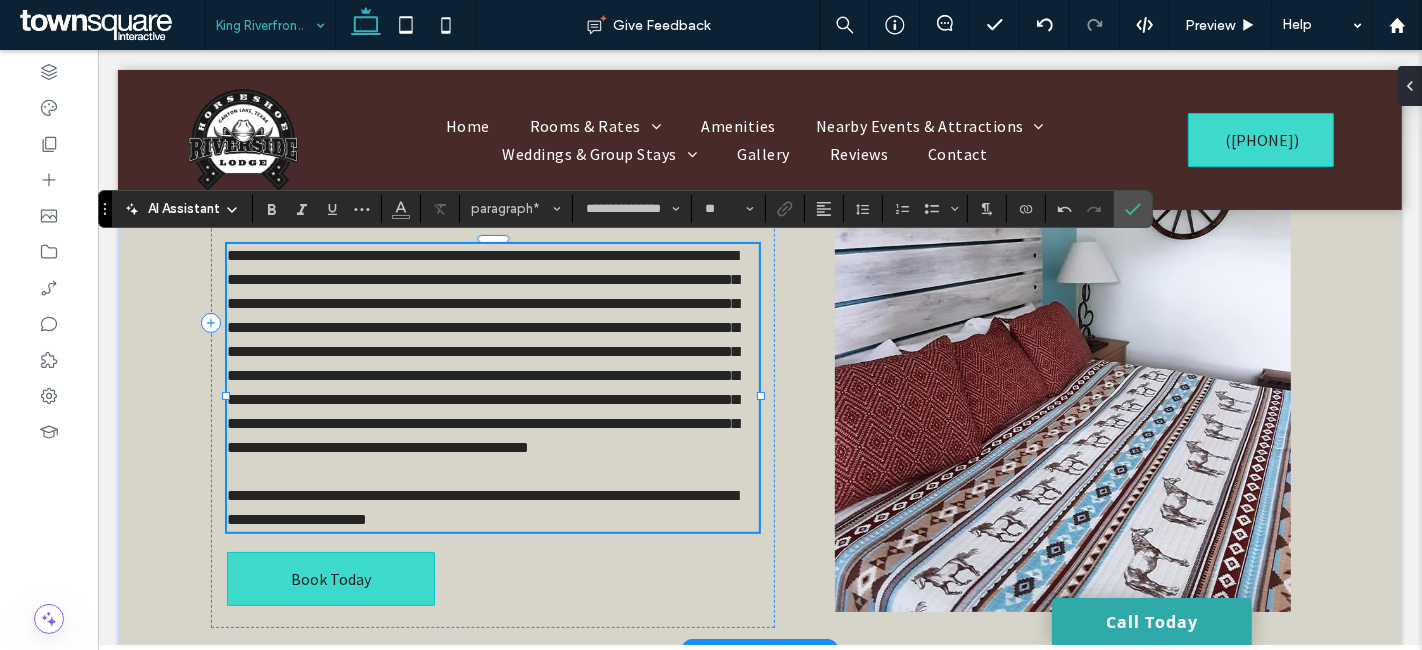 drag, startPoint x: 270, startPoint y: 291, endPoint x: 290, endPoint y: 315, distance: 31.241 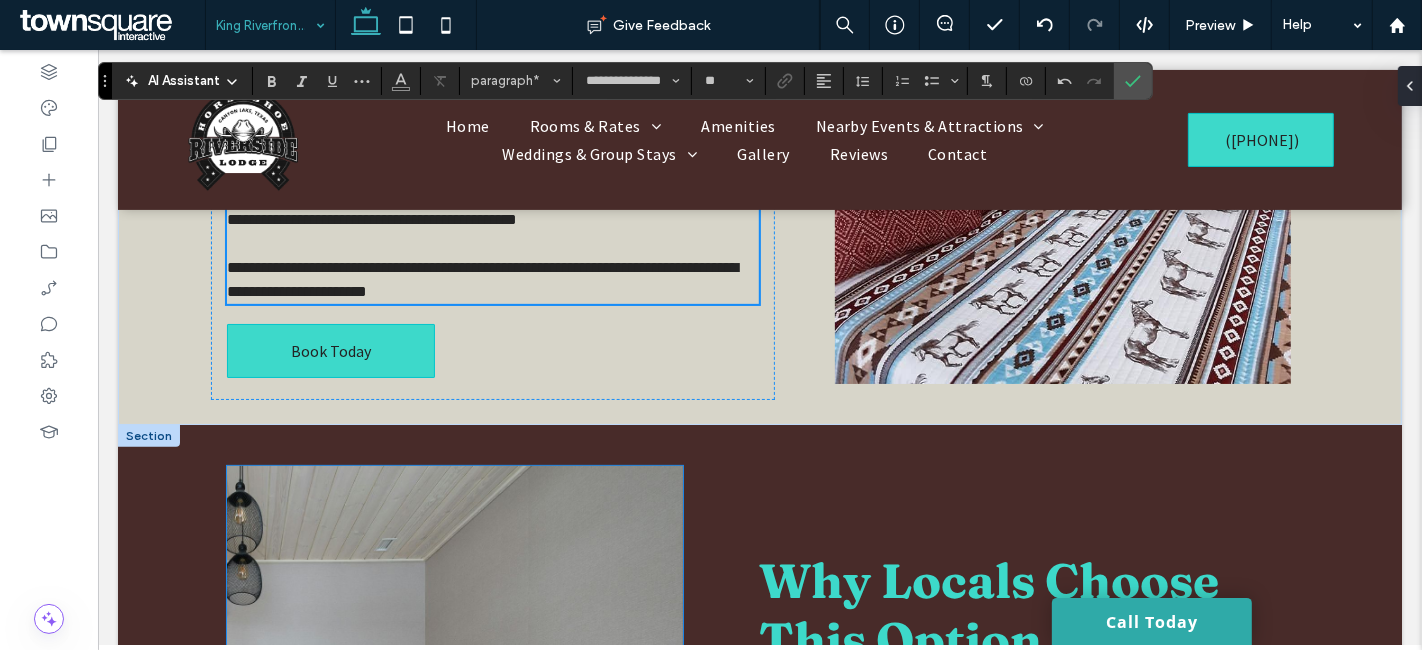 scroll, scrollTop: 772, scrollLeft: 0, axis: vertical 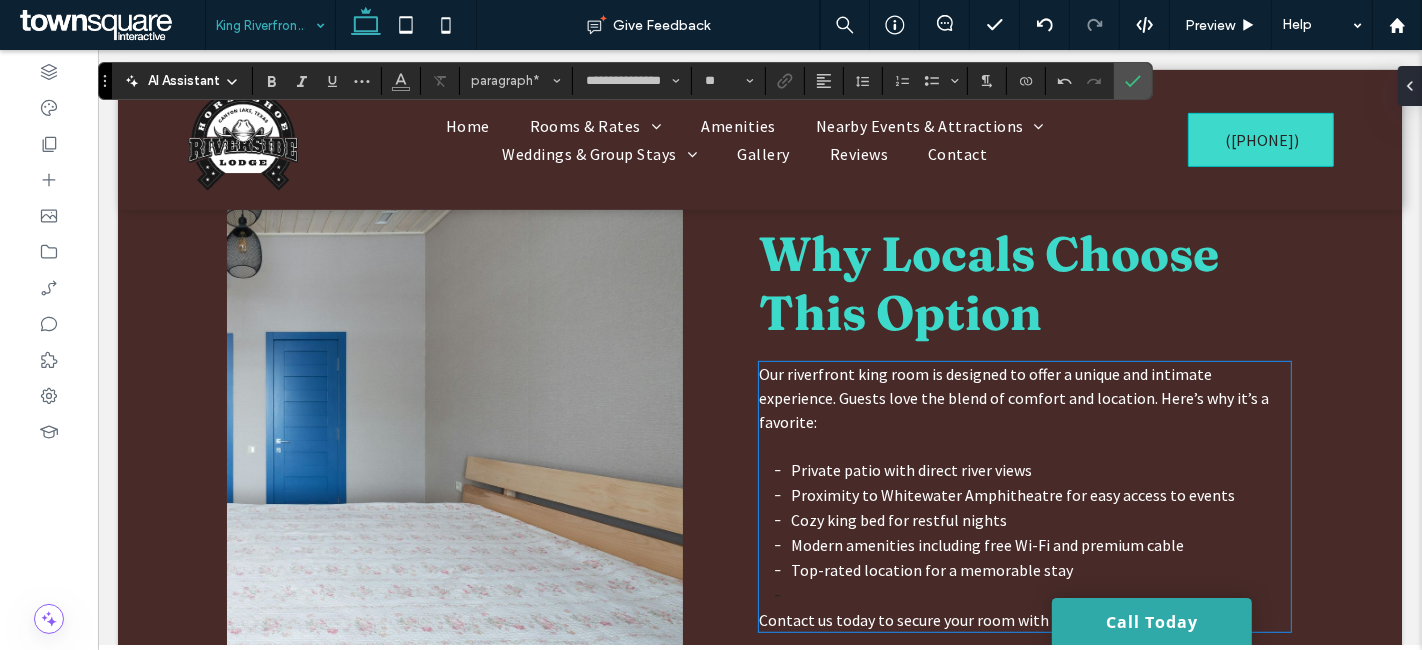 click on "Our riverfront king room is designed to offer a unique and intimate experience. Guests love the blend of comfort and location. Here’s why it’s a favorite:" at bounding box center (1013, 398) 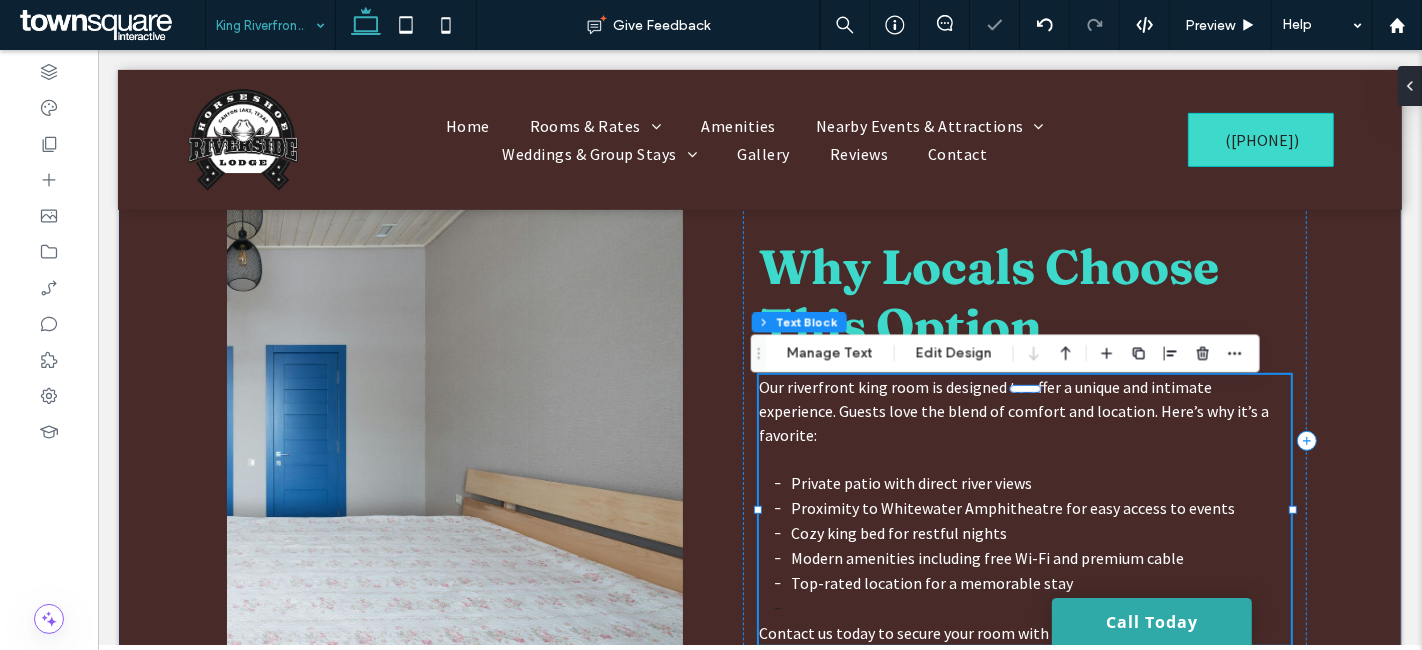 click on "Our riverfront king room is designed to offer a unique and intimate experience. Guests love the blend of comfort and location. Here’s why it’s a favorite: Private patio with direct river views Proximity to Whitewater Amphitheatre for easy access to events Cozy king bed for restful nights Modern amenities including free Wi-Fi and premium cable Top-rated location for a memorable stay Contact us today to secure your room with a view." at bounding box center [1024, 510] 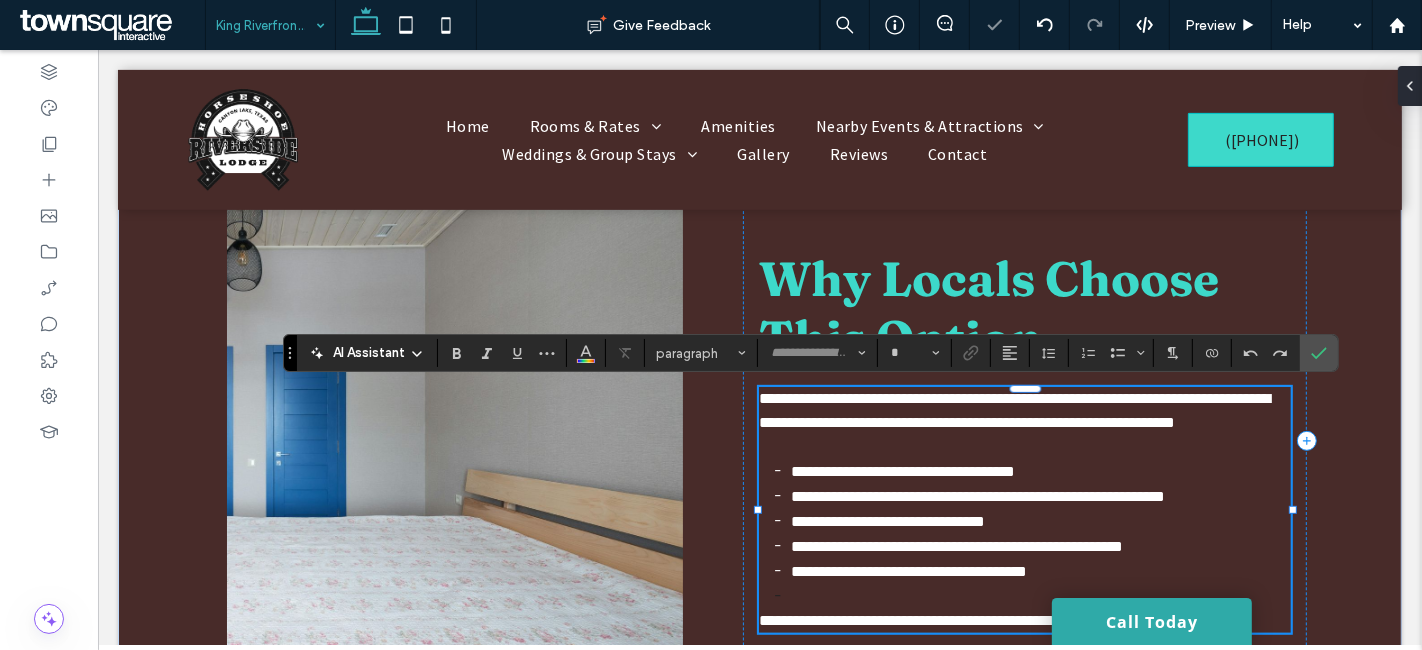 type on "**********" 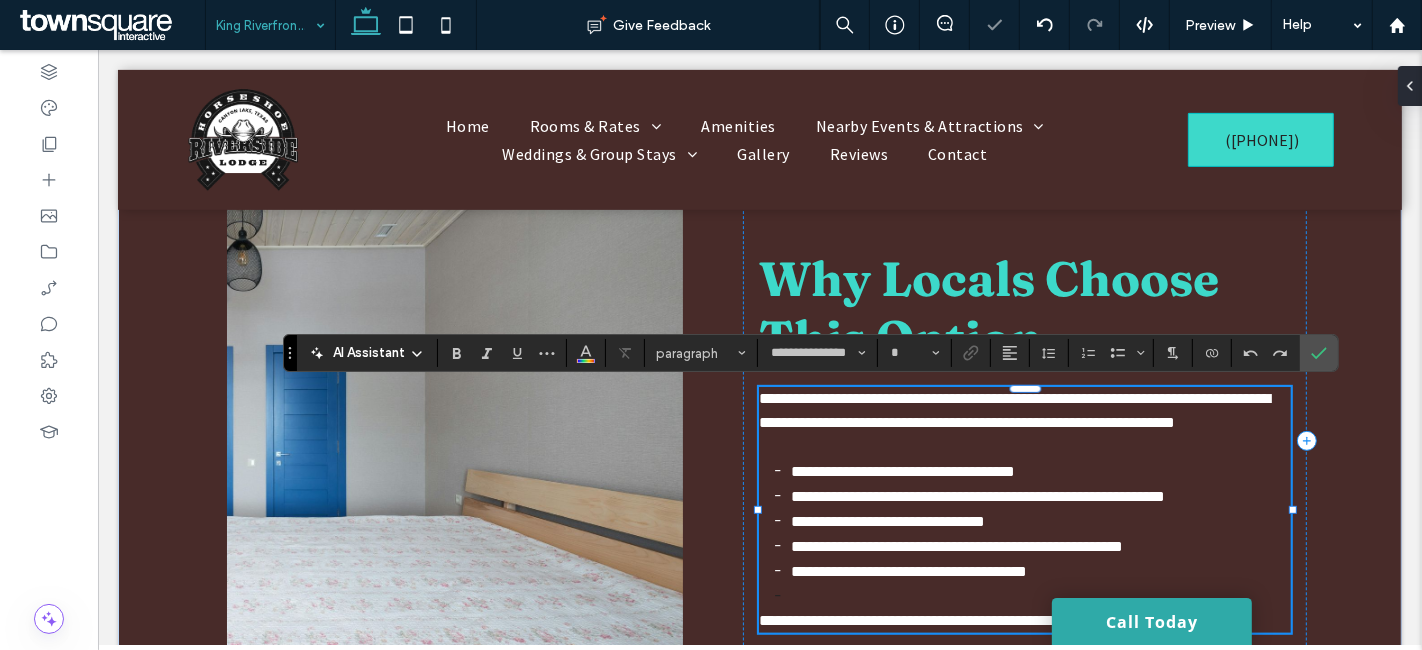 type on "**" 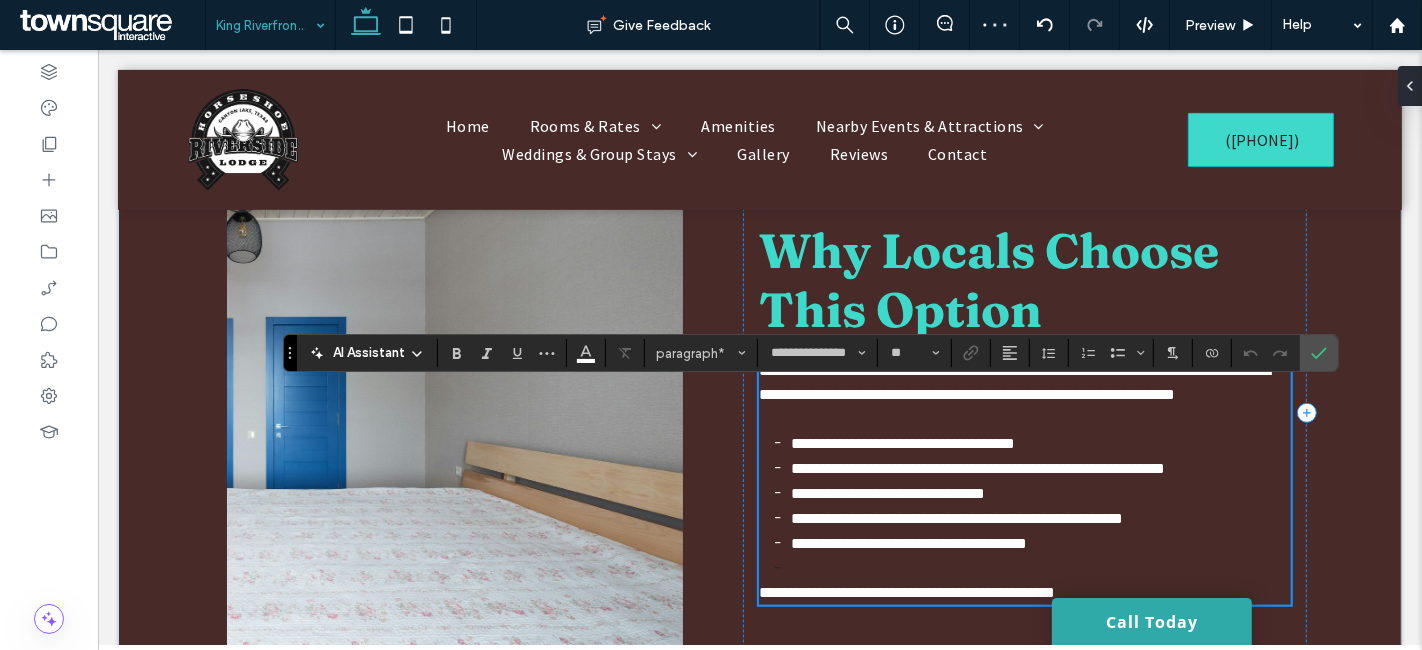scroll, scrollTop: 883, scrollLeft: 0, axis: vertical 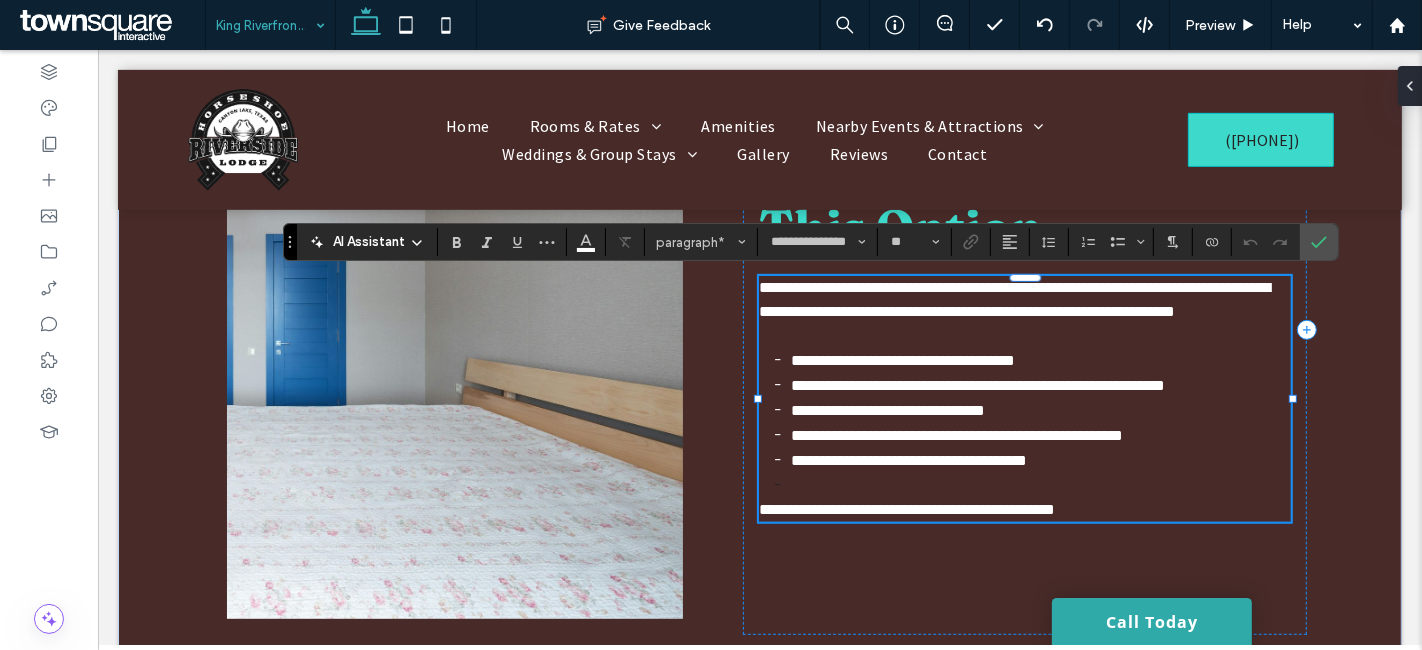 click at bounding box center [1024, 336] 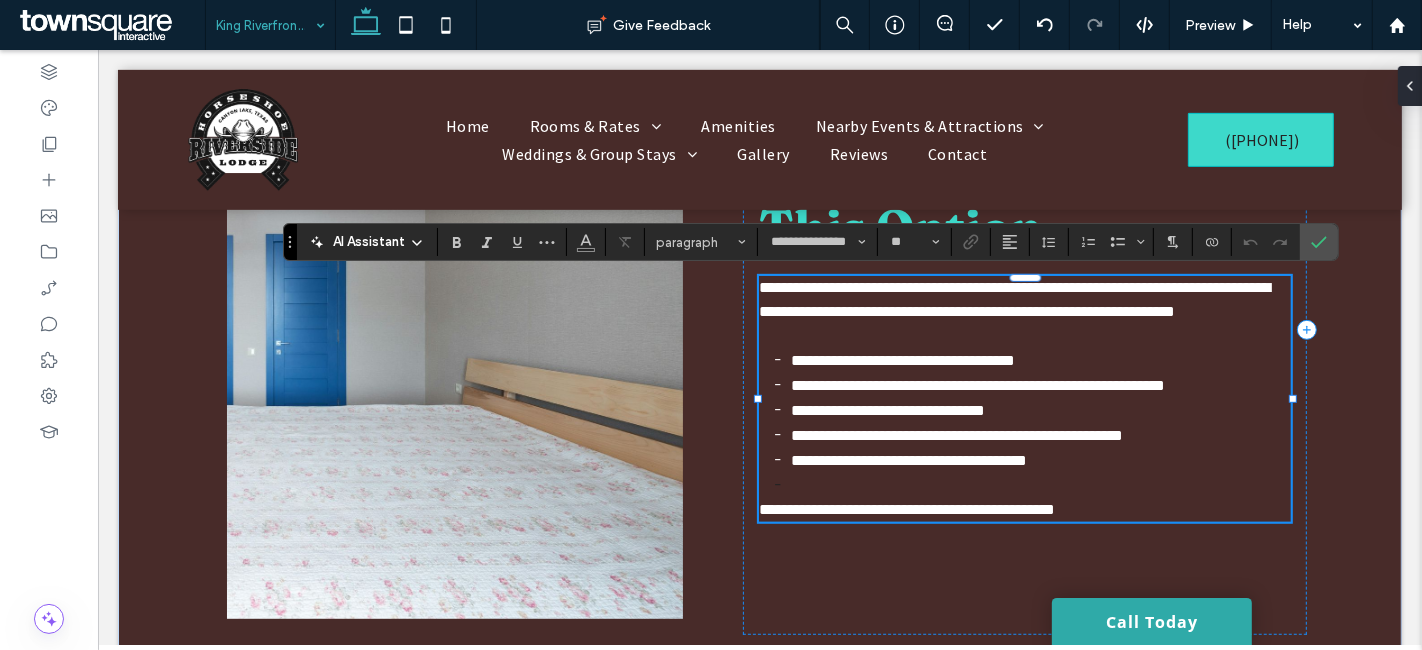 click on "**********" at bounding box center [1013, 299] 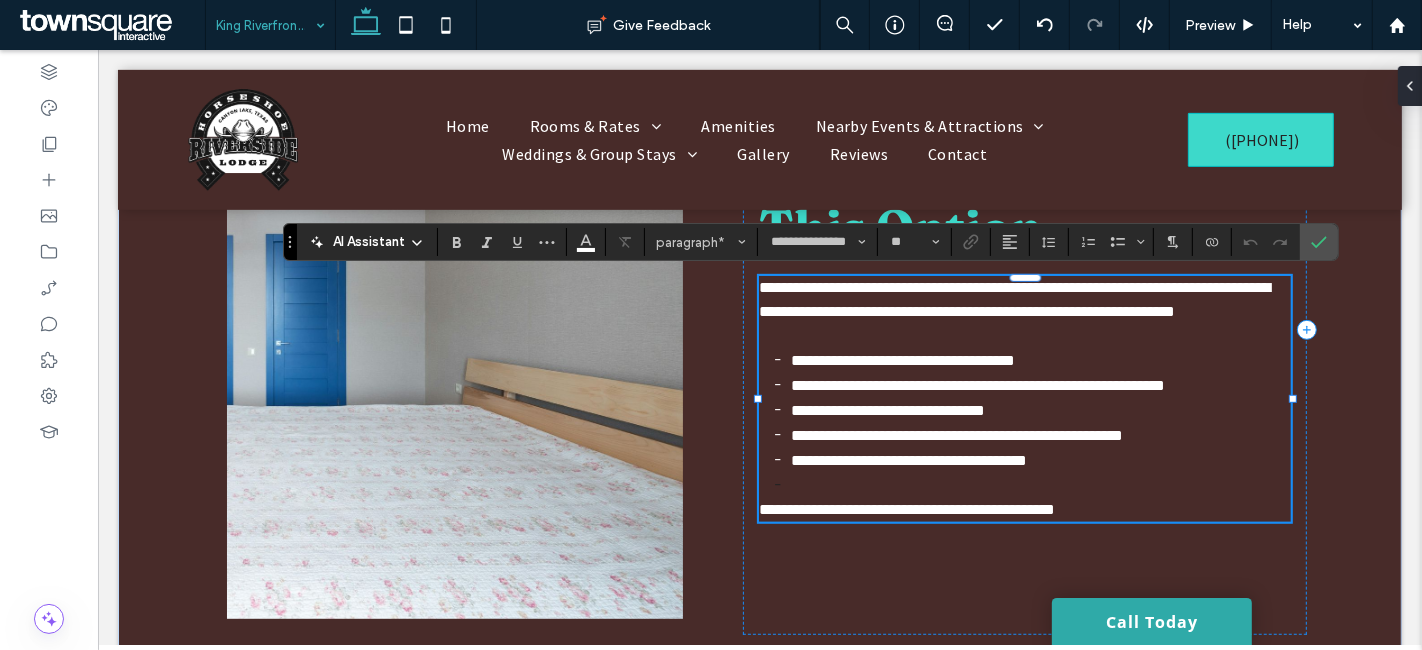 click on "**********" at bounding box center [906, 509] 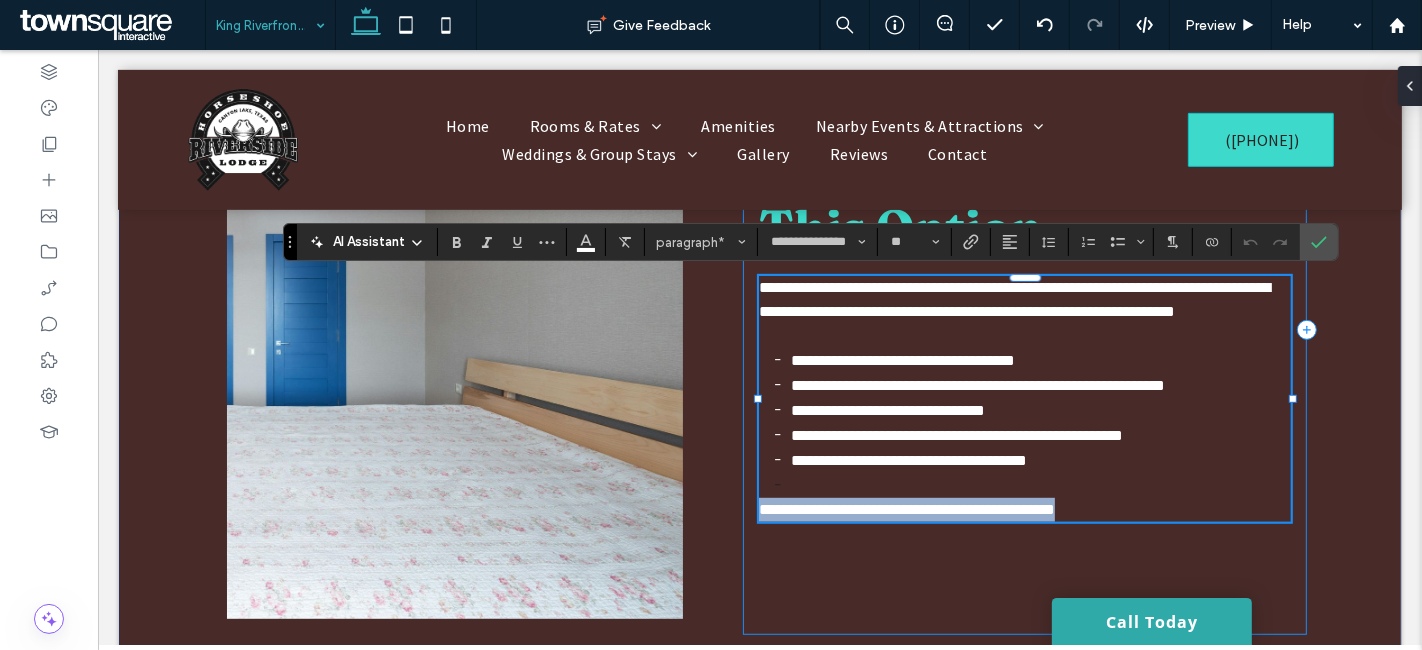 drag, startPoint x: 1092, startPoint y: 501, endPoint x: 733, endPoint y: 500, distance: 359.0014 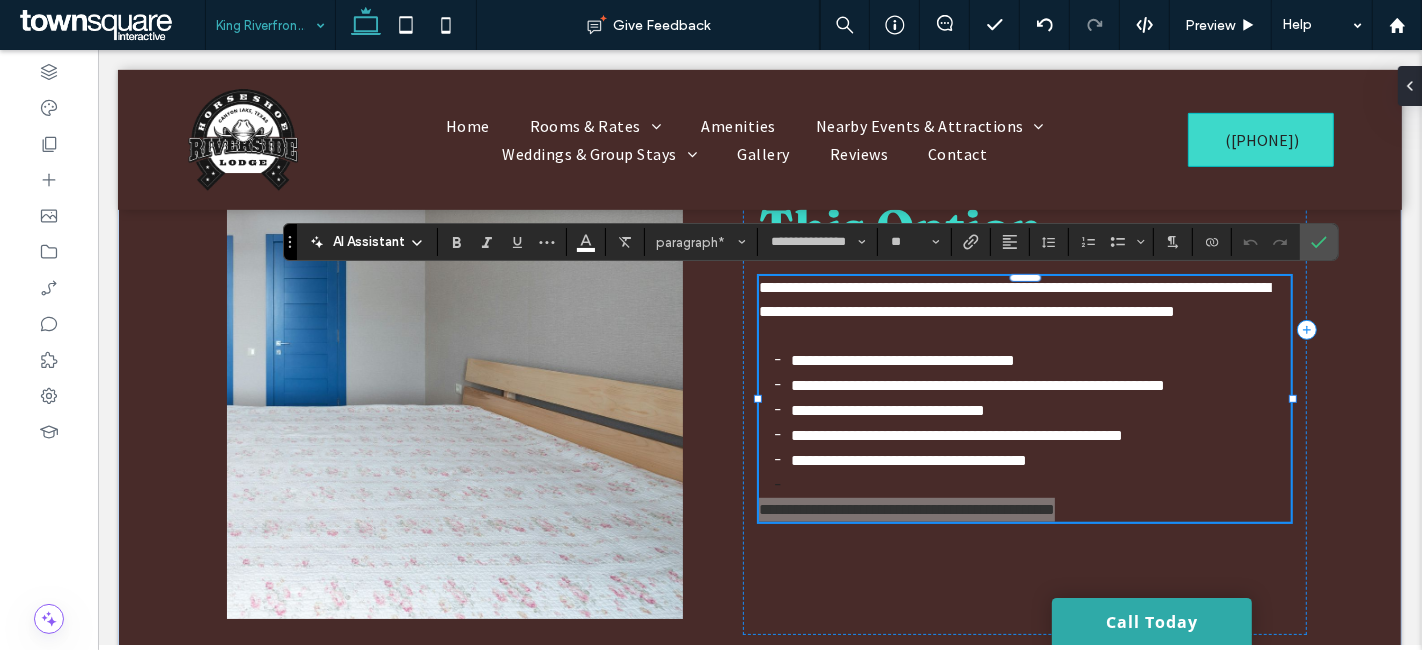 click 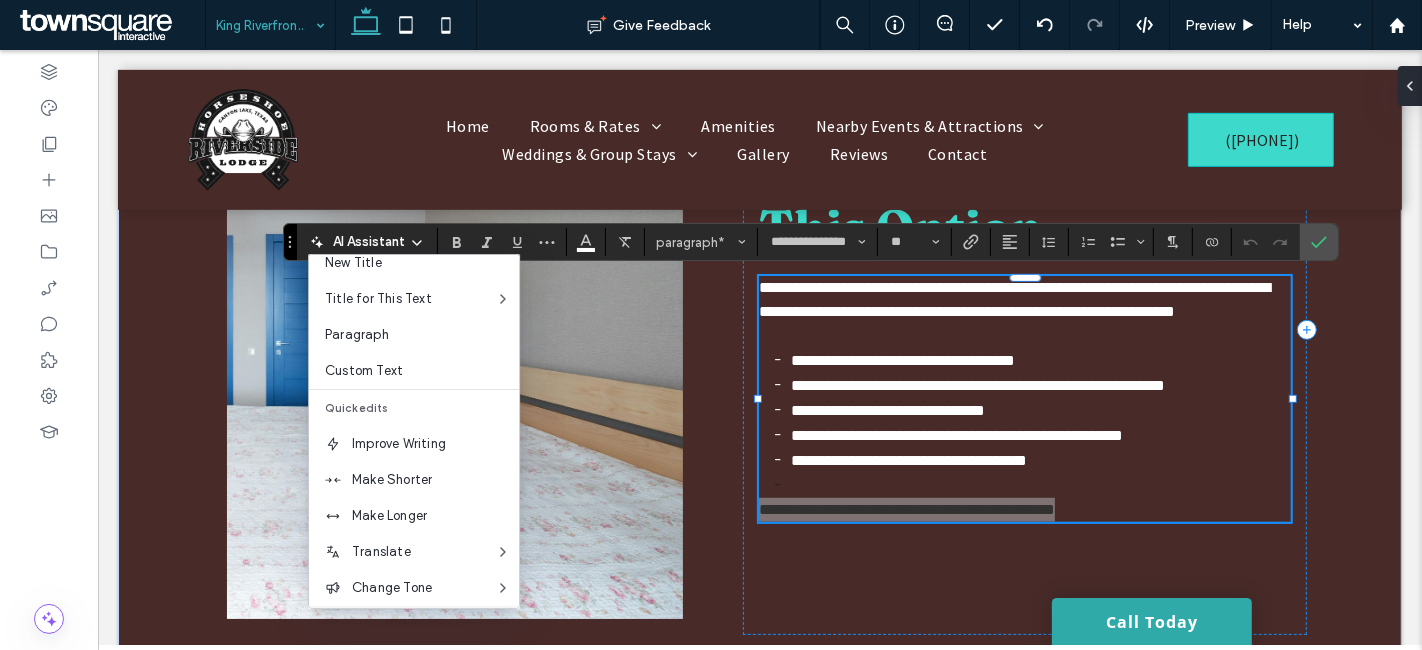 scroll, scrollTop: 131, scrollLeft: 0, axis: vertical 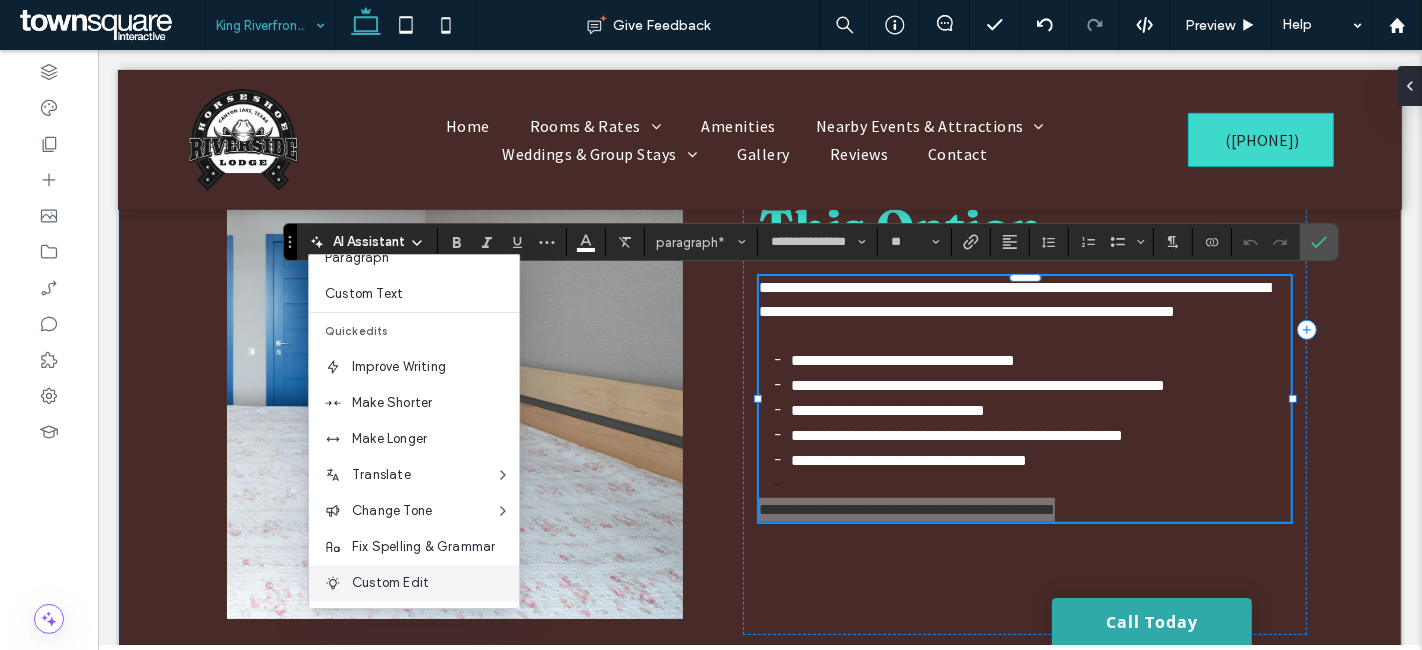 click on "Custom Edit" at bounding box center (435, 583) 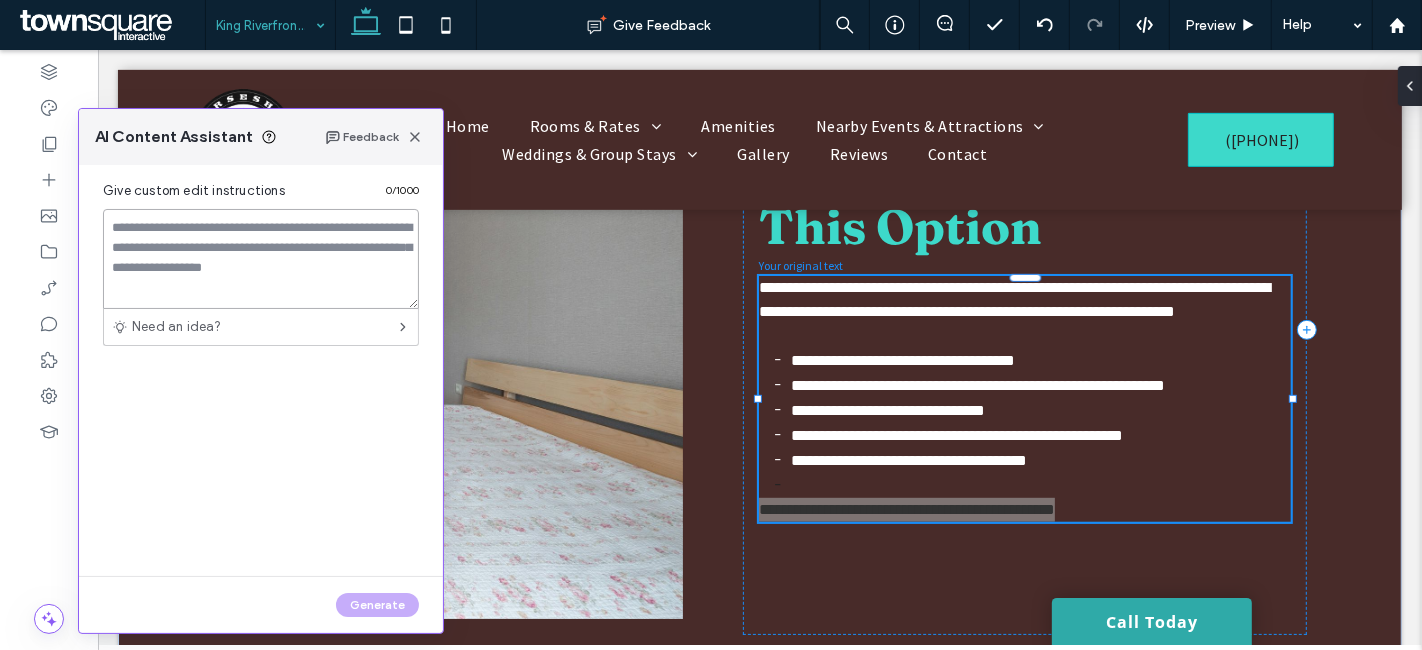 click at bounding box center (261, 259) 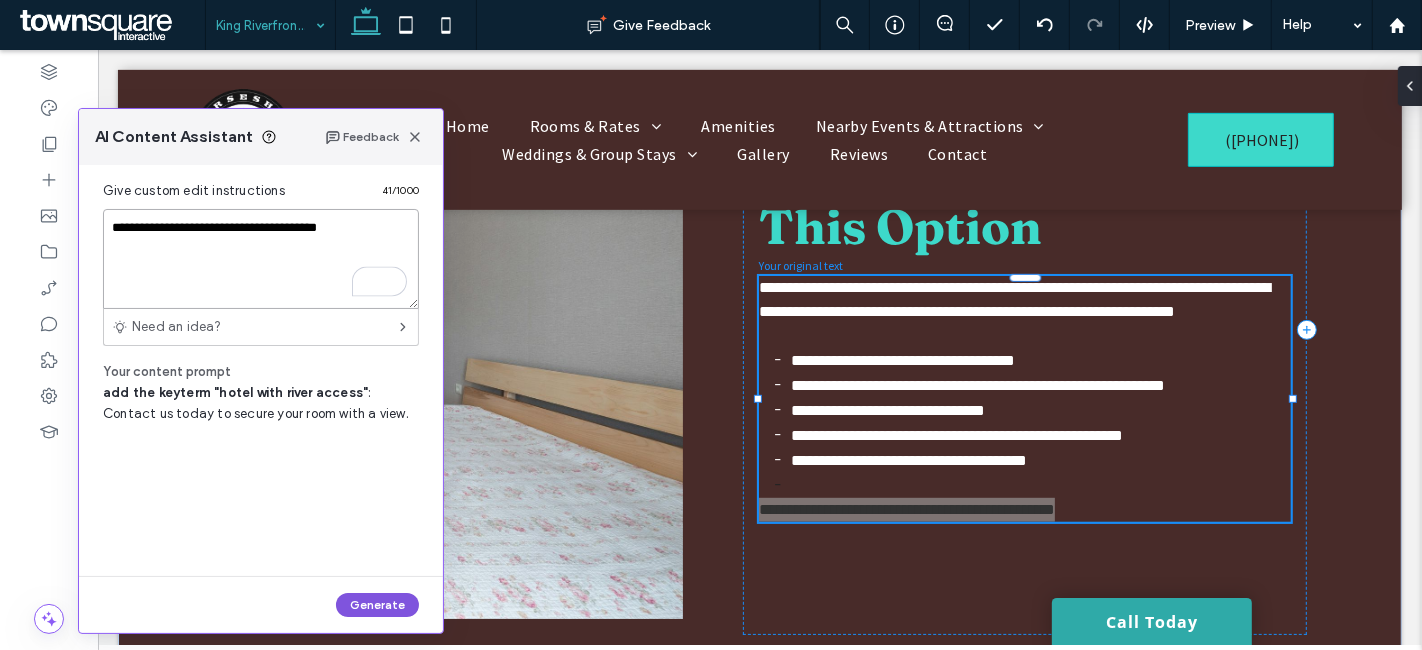 type on "**********" 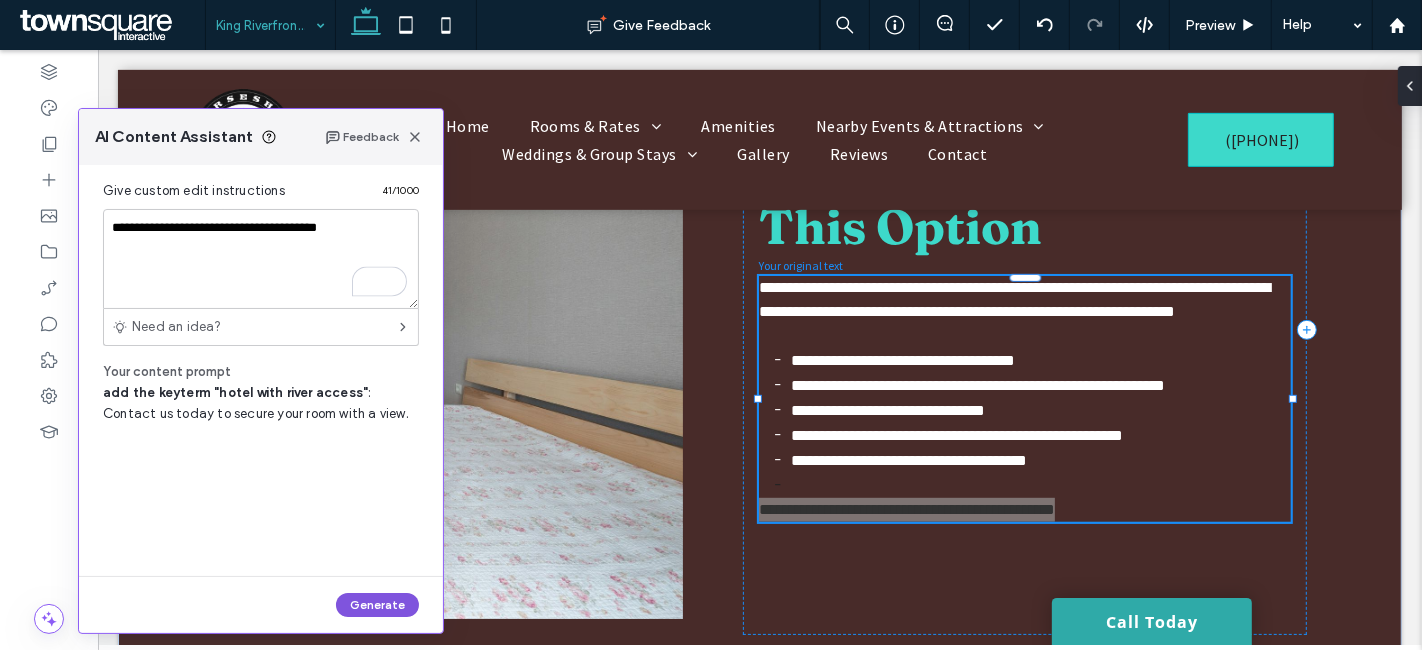 click on "Generate" at bounding box center [377, 605] 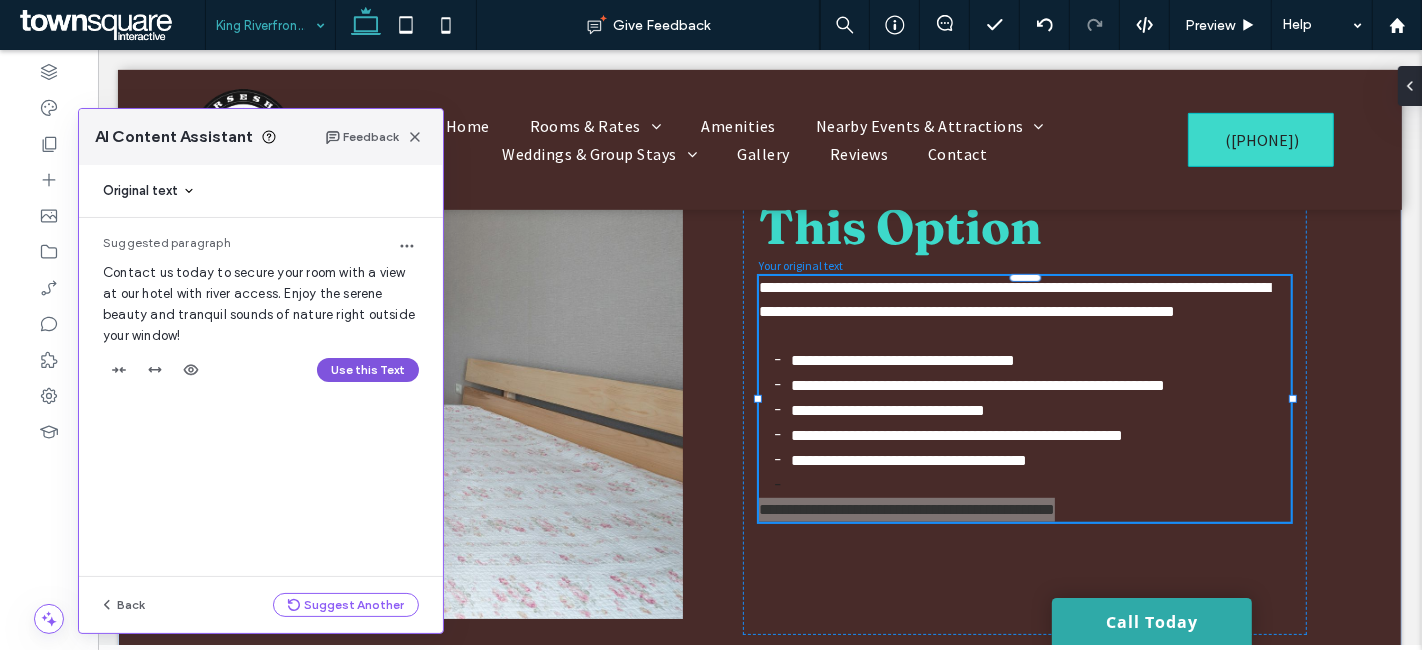 click on "Use this Text" at bounding box center [368, 370] 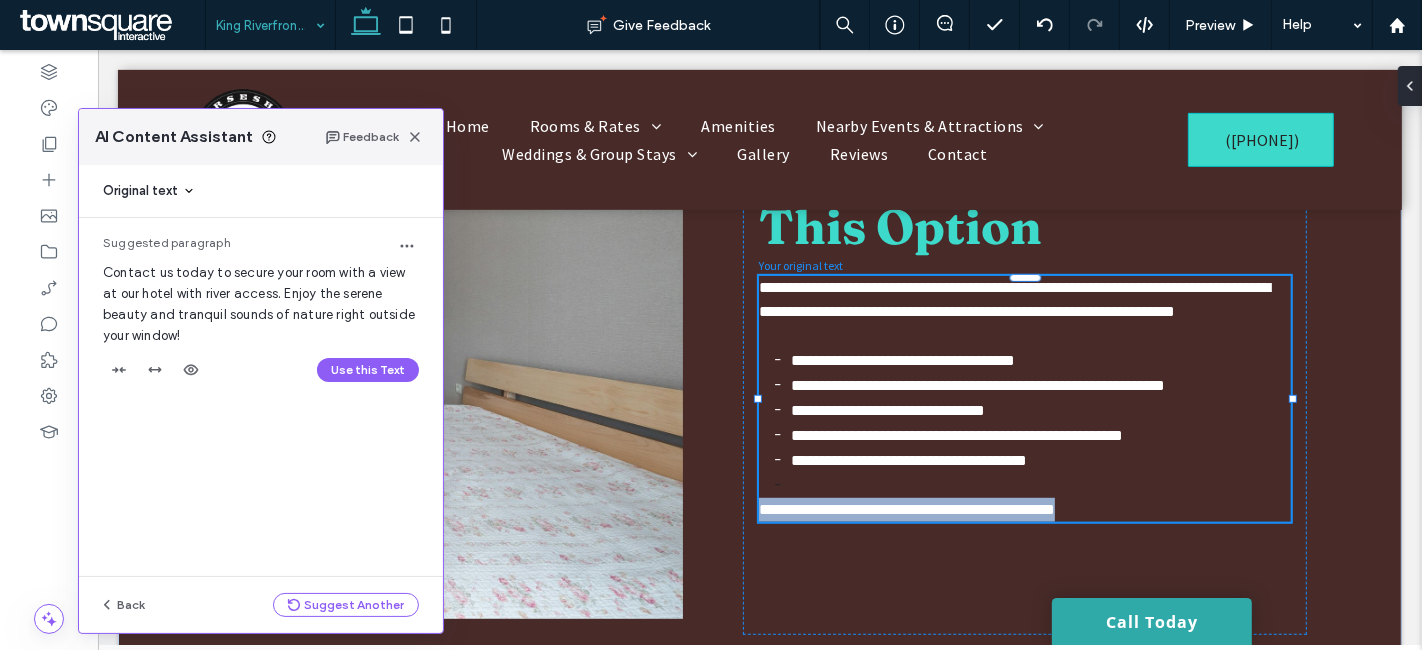 scroll, scrollTop: 859, scrollLeft: 0, axis: vertical 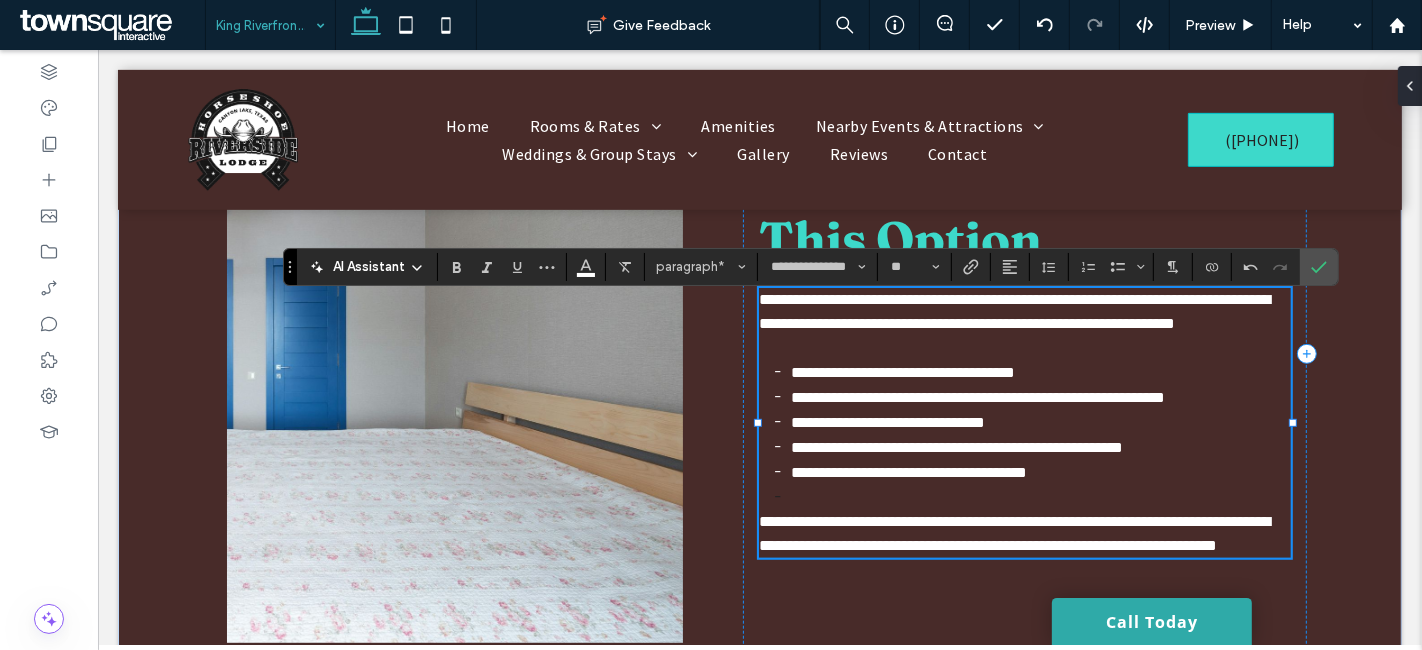 click on "**********" at bounding box center (1024, 534) 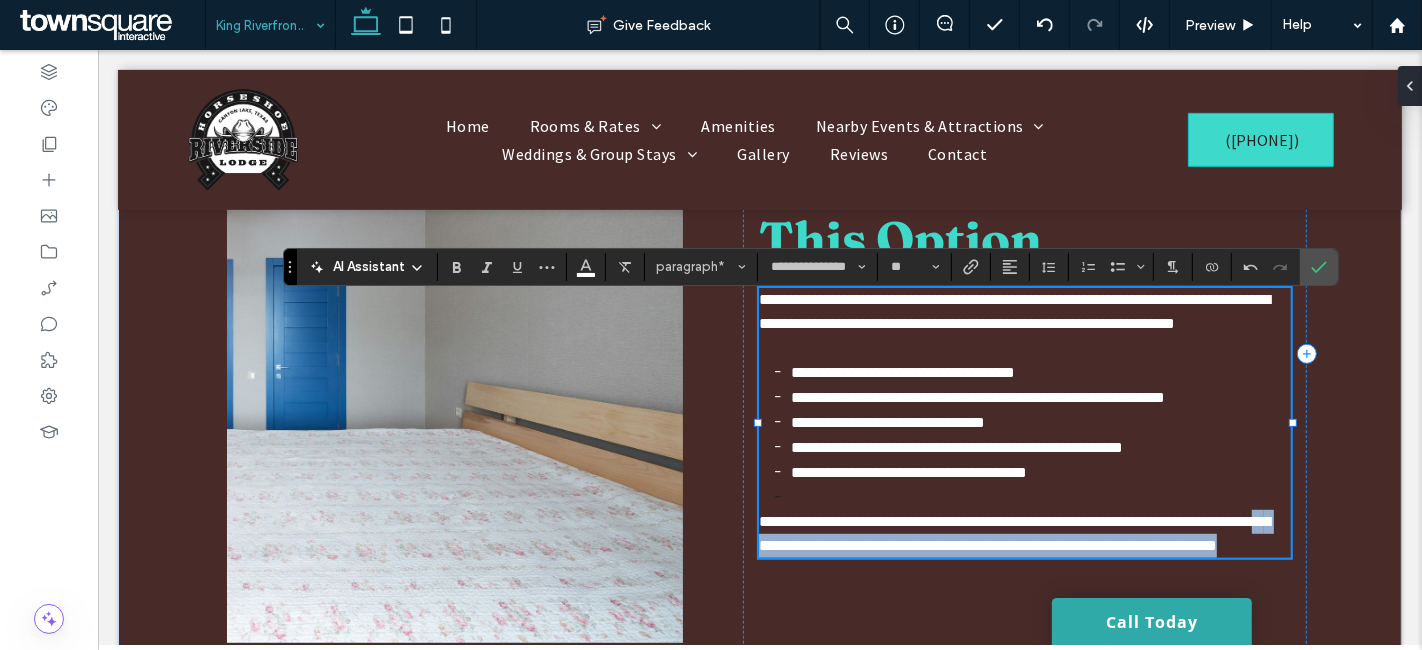 drag, startPoint x: 844, startPoint y: 551, endPoint x: 759, endPoint y: 530, distance: 87.555695 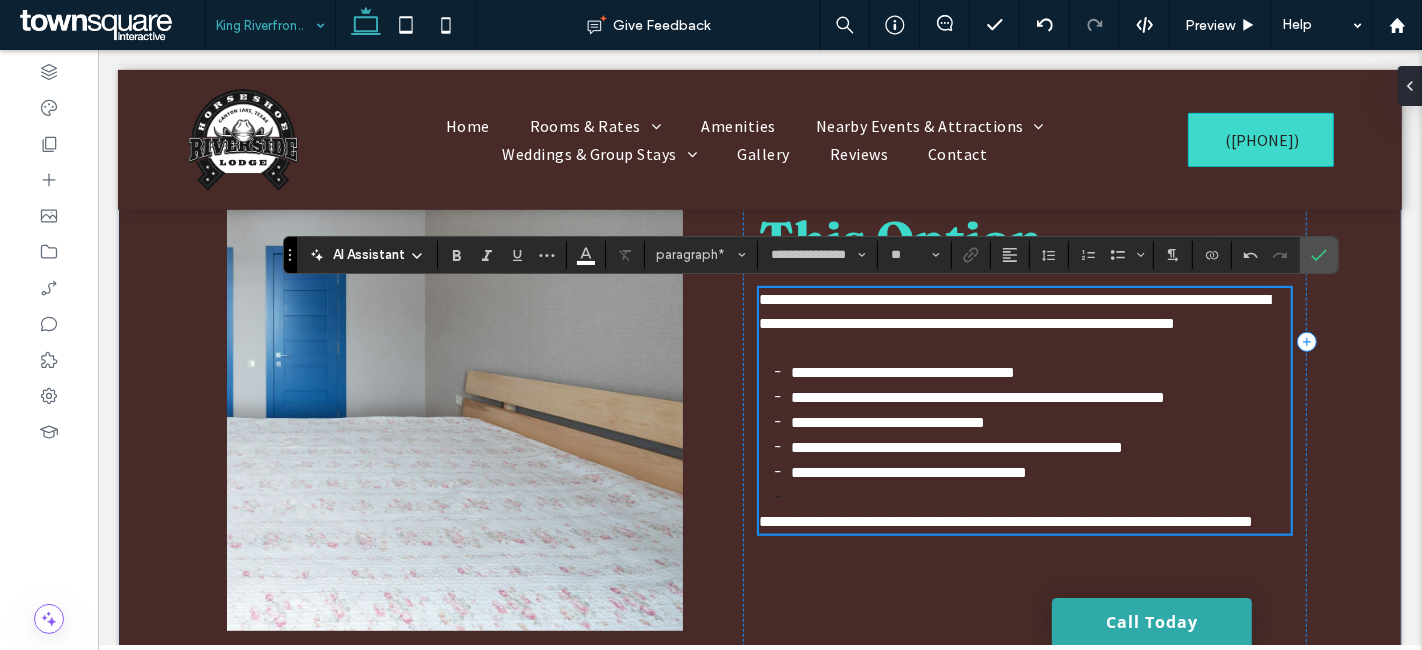 type 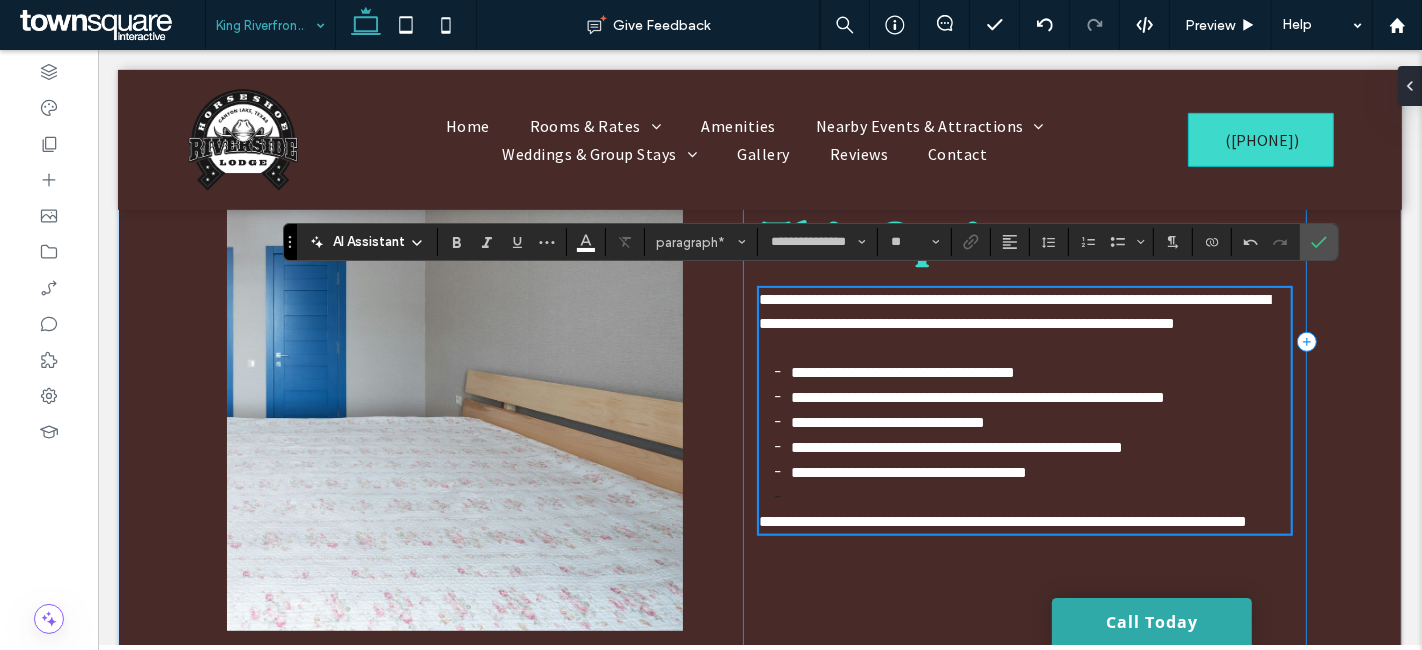 scroll, scrollTop: 883, scrollLeft: 0, axis: vertical 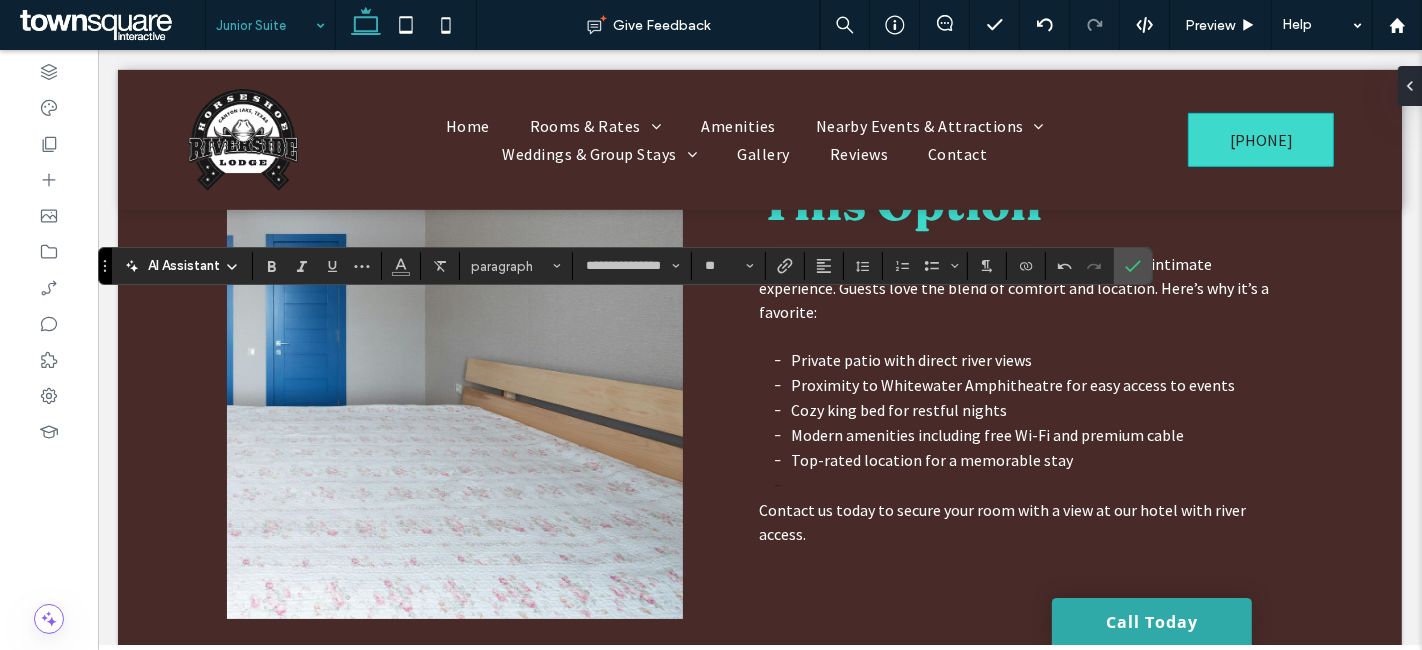 click on "AI Assistant" at bounding box center [182, 266] 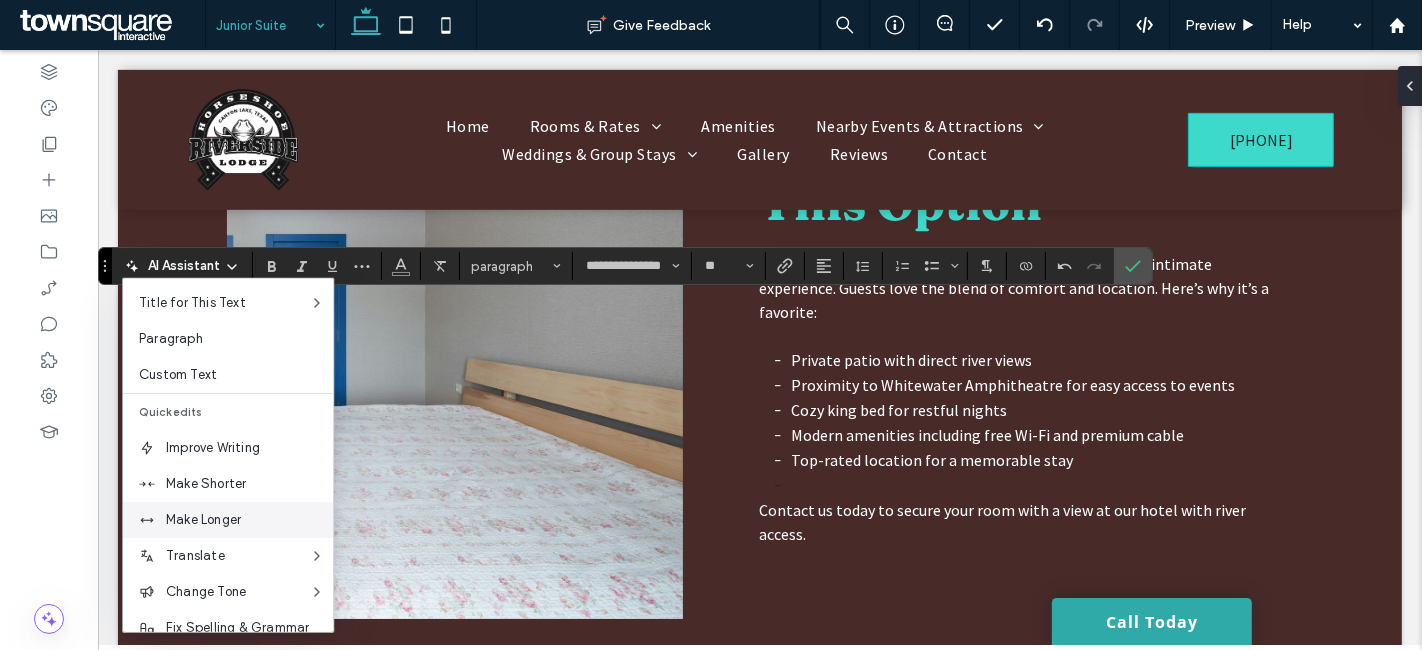 scroll, scrollTop: 131, scrollLeft: 0, axis: vertical 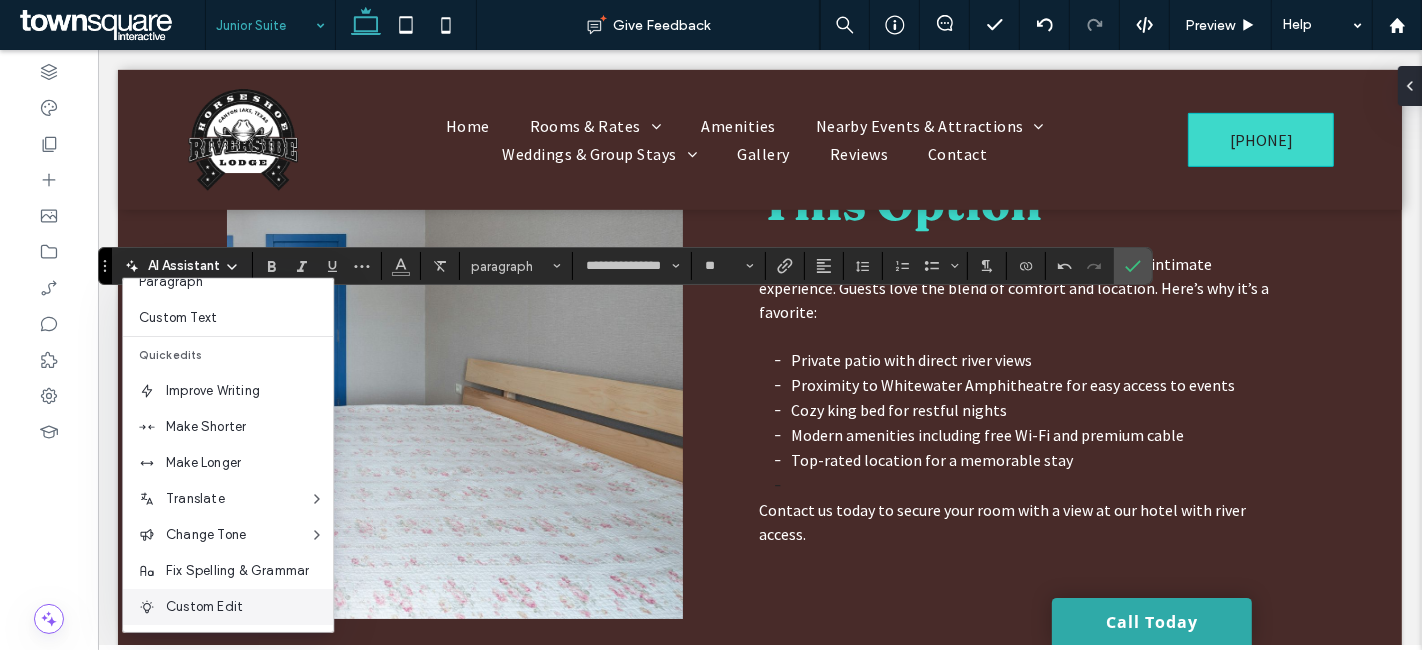 click on "Custom Edit" at bounding box center [228, 607] 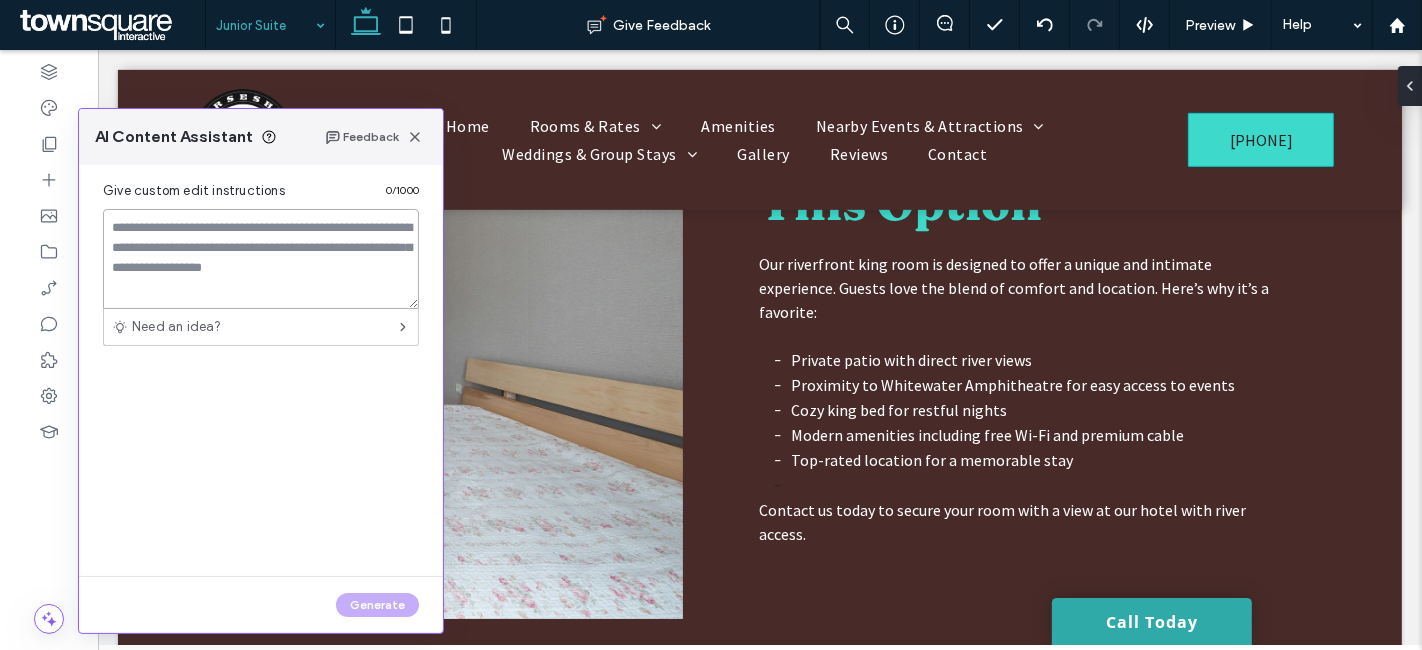 click at bounding box center (261, 259) 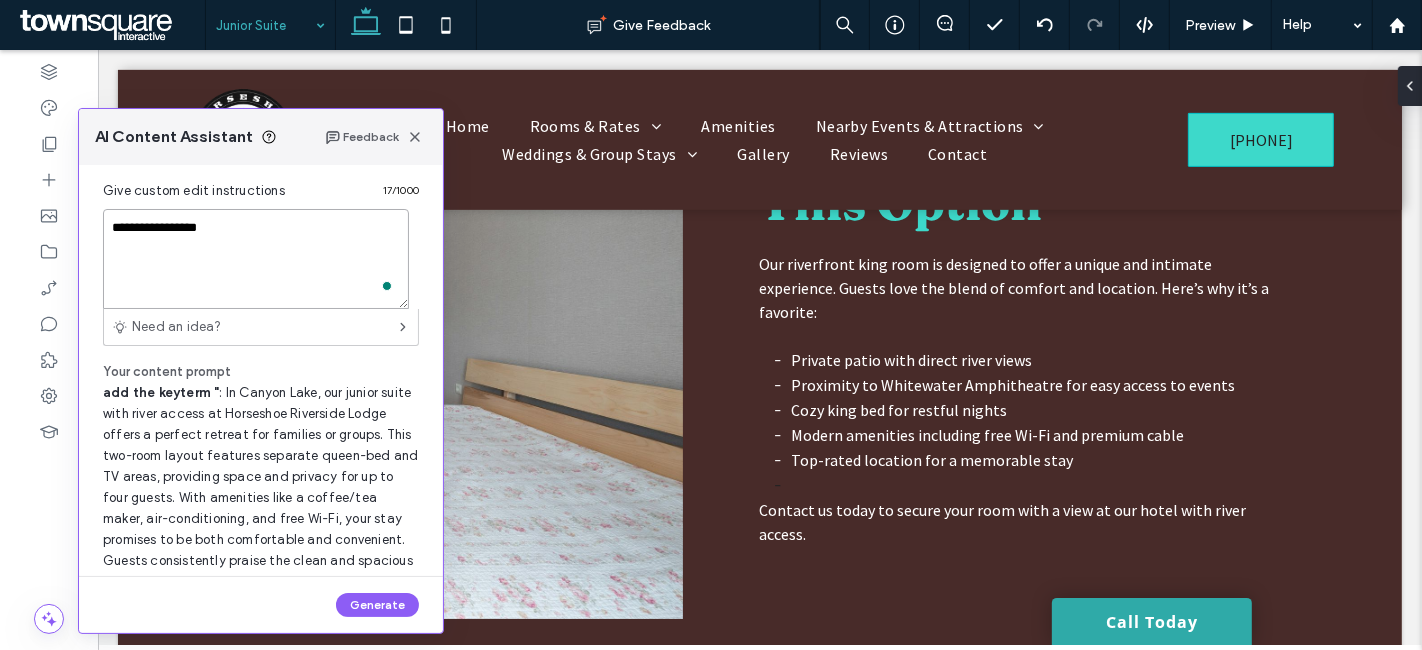 paste on "**********" 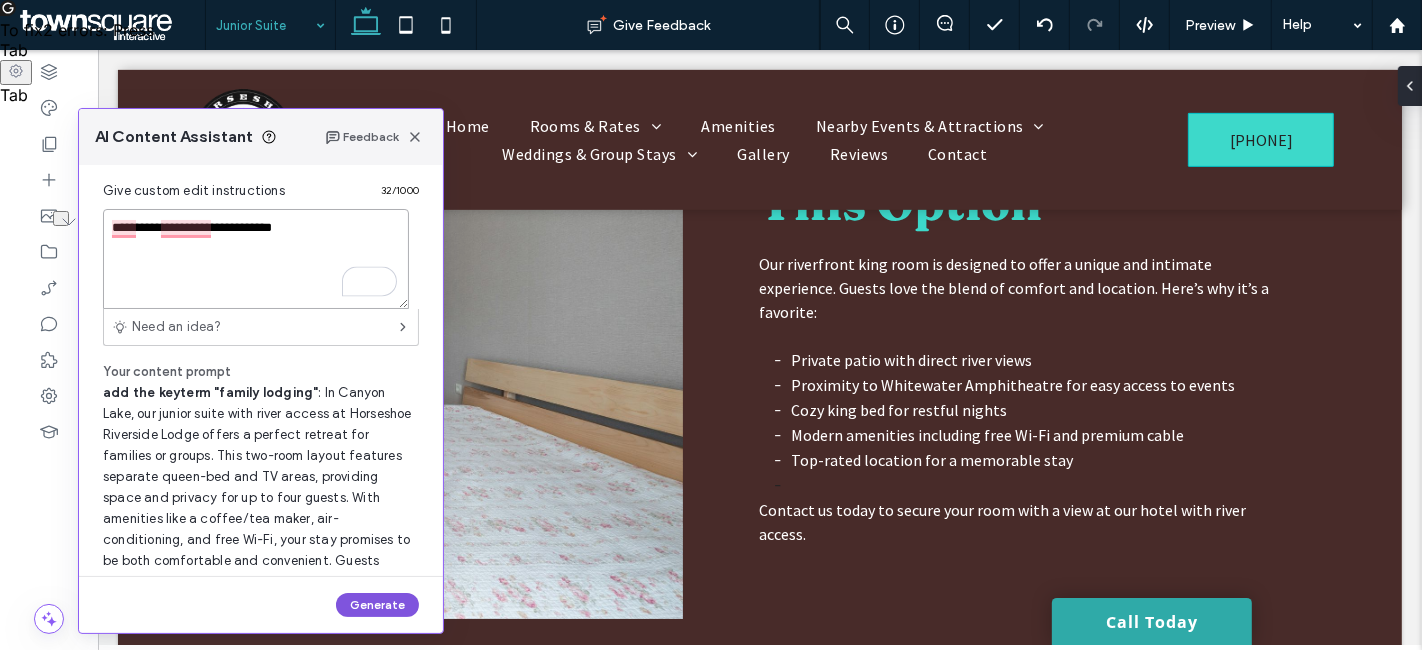 type on "**********" 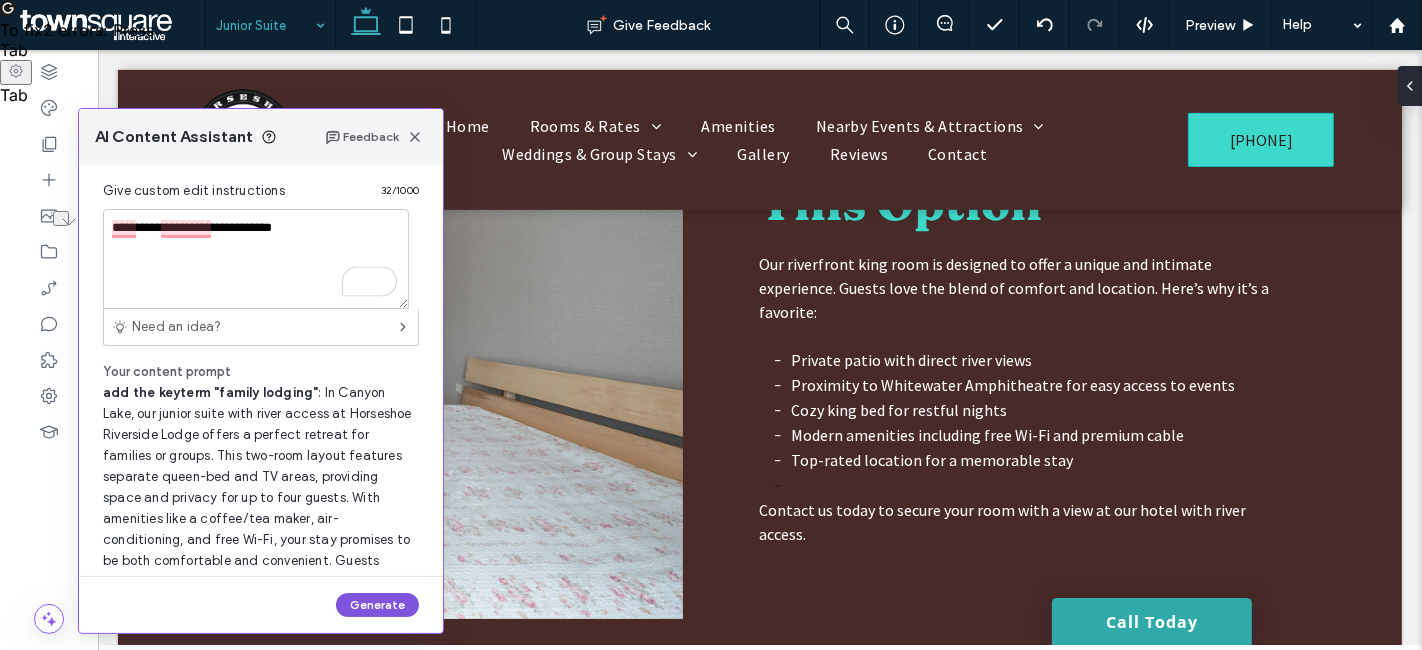 click on "Generate" at bounding box center (377, 605) 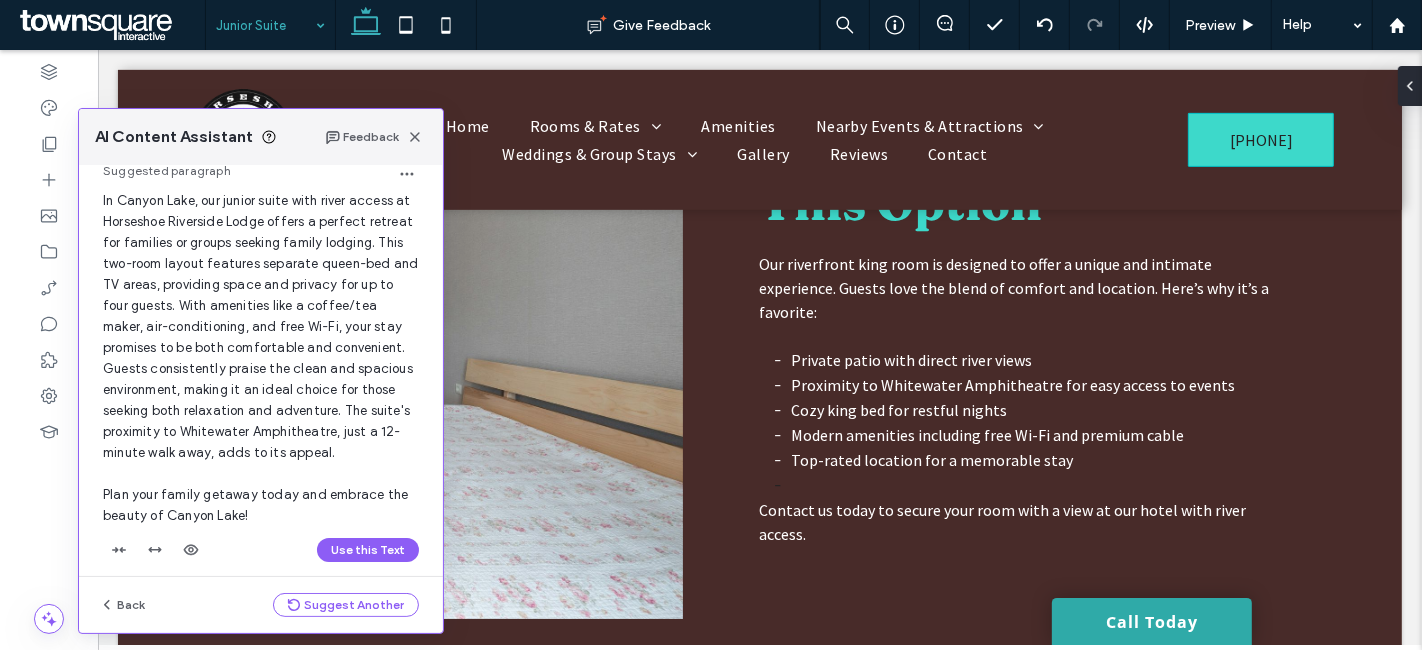 scroll, scrollTop: 81, scrollLeft: 0, axis: vertical 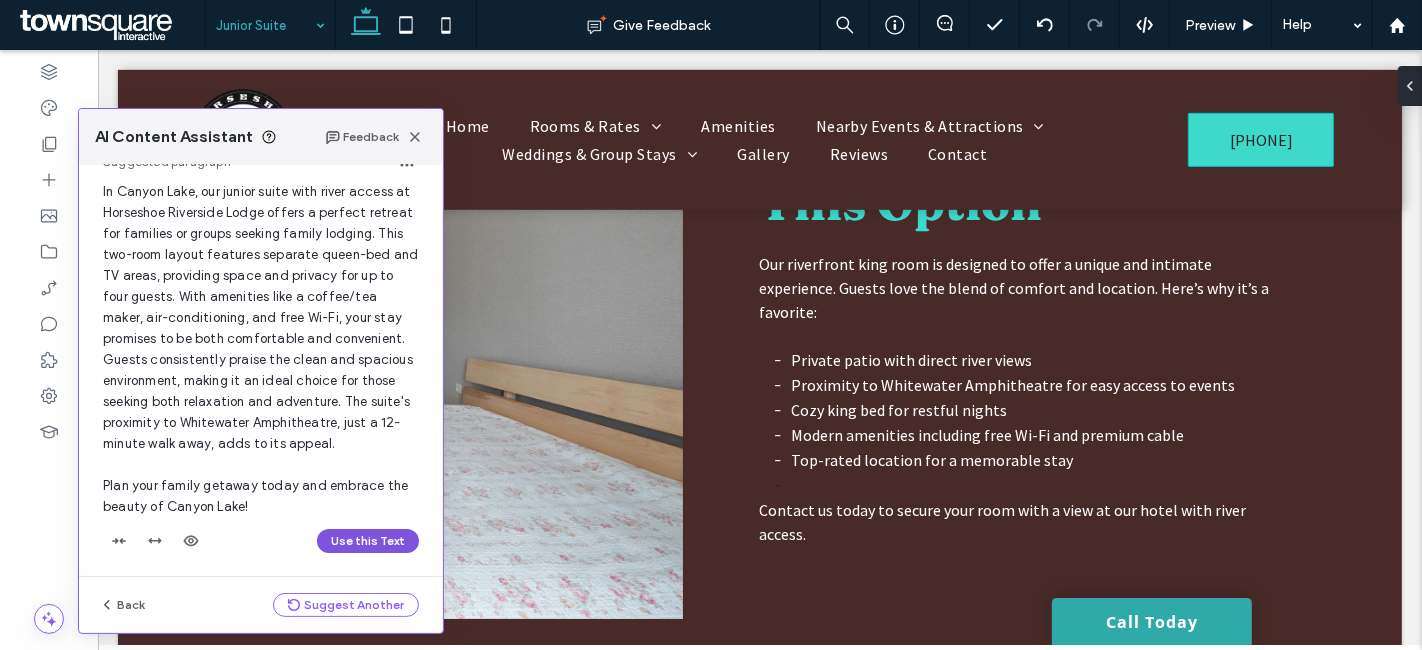click on "Use this Text" at bounding box center (368, 541) 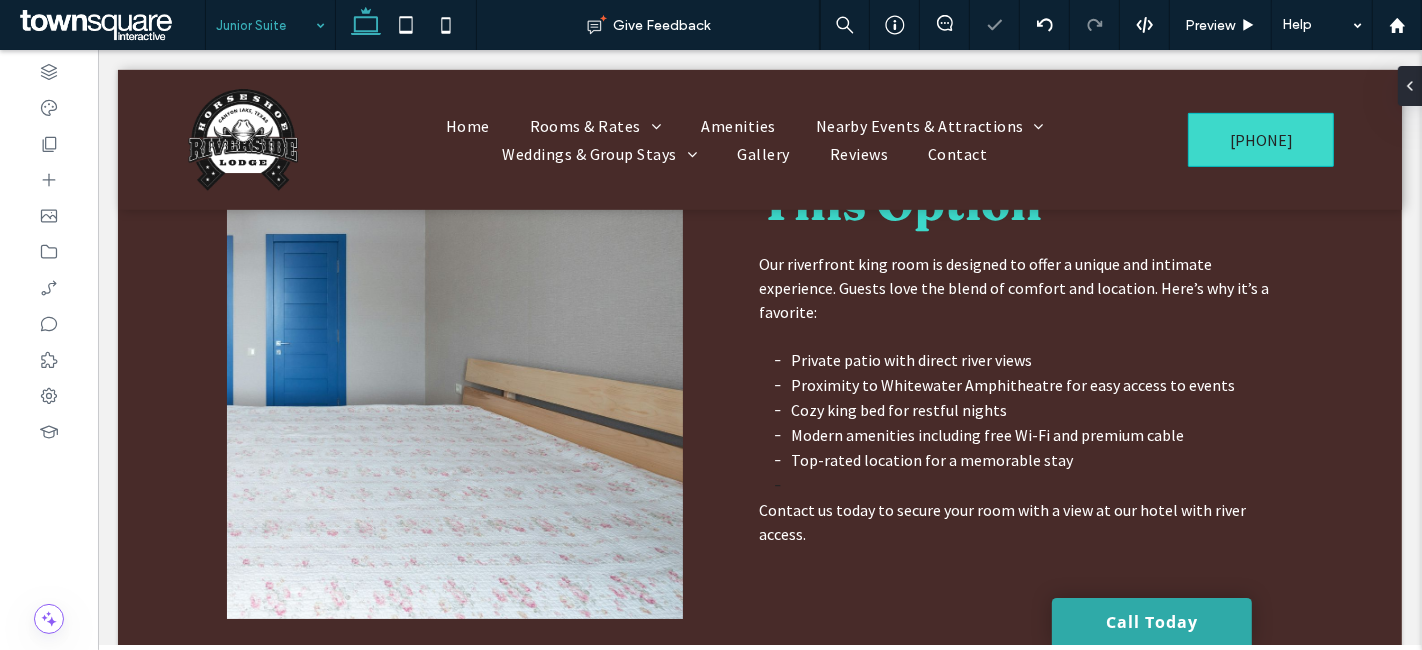 type on "**********" 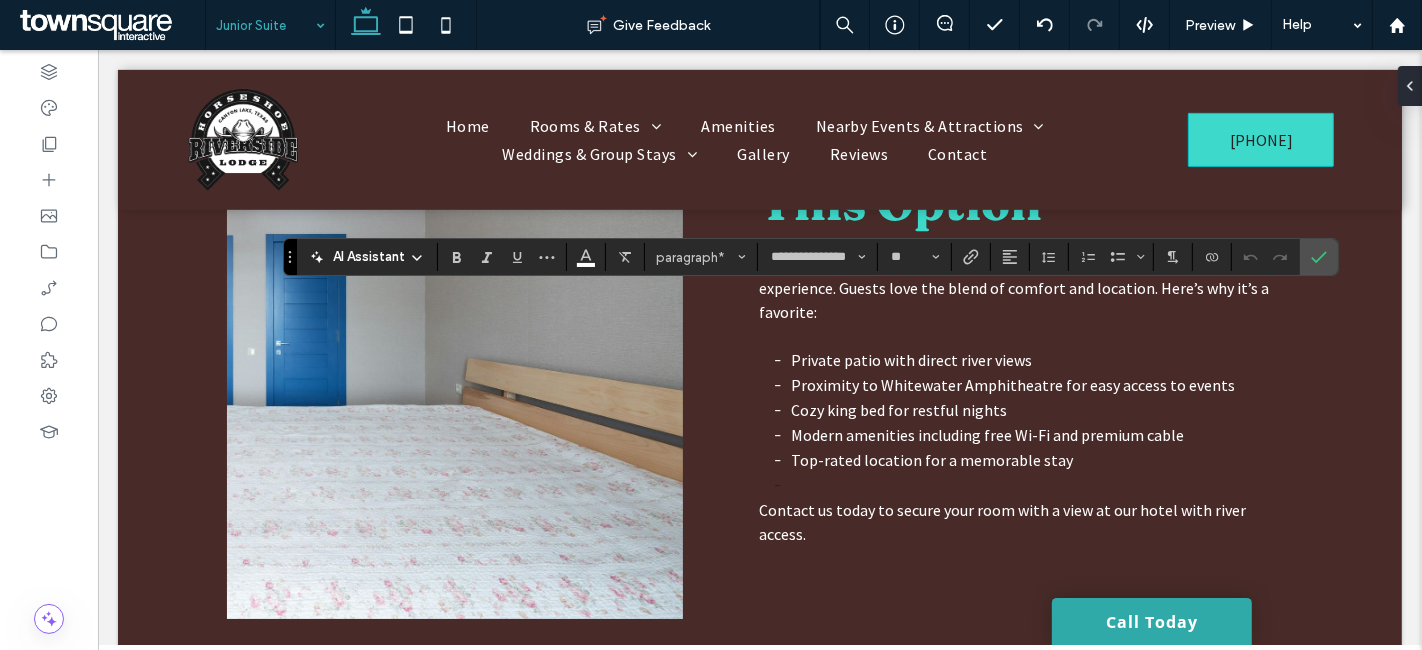 click 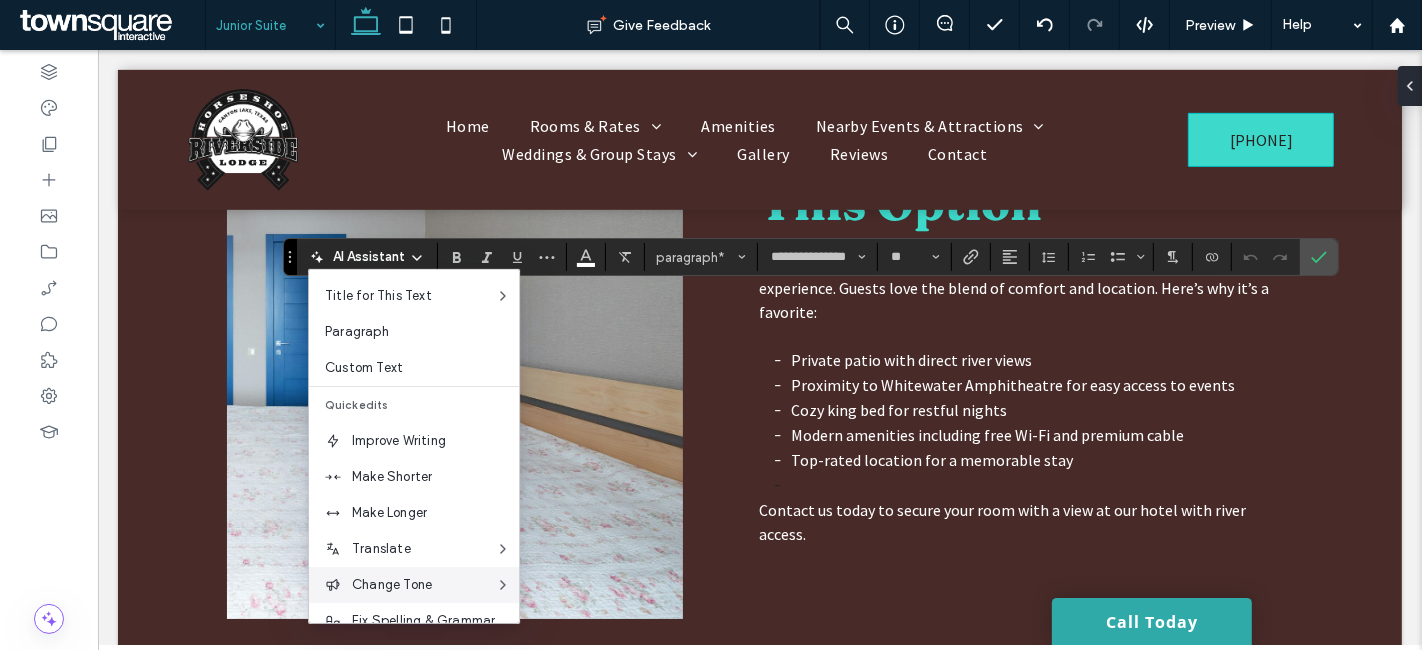 scroll, scrollTop: 131, scrollLeft: 0, axis: vertical 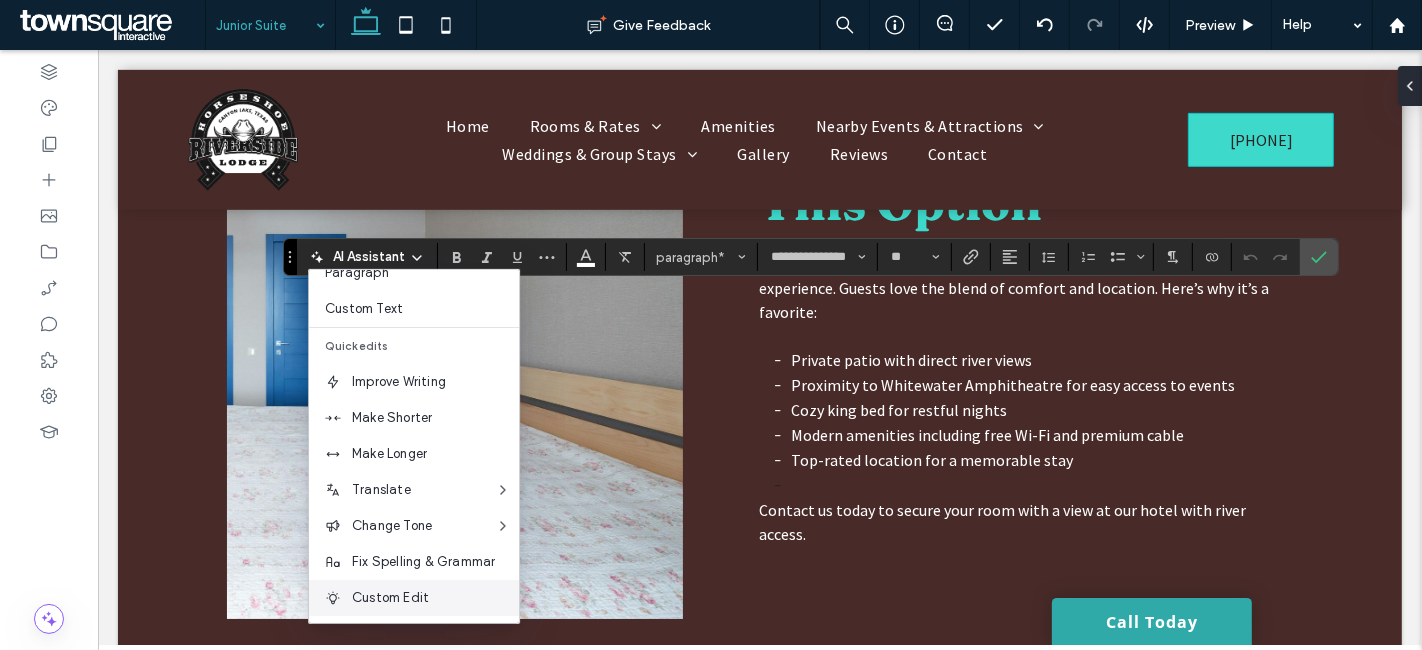 click on "Custom Edit" at bounding box center [435, 598] 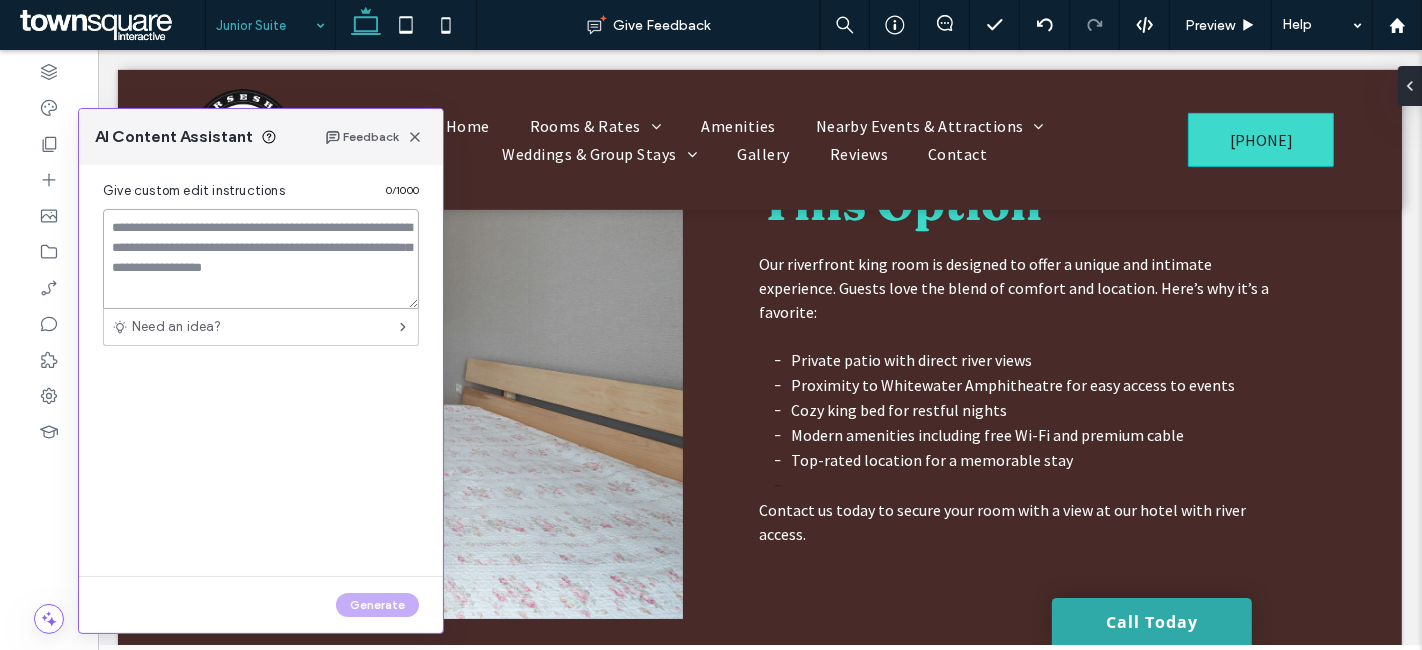click at bounding box center [261, 259] 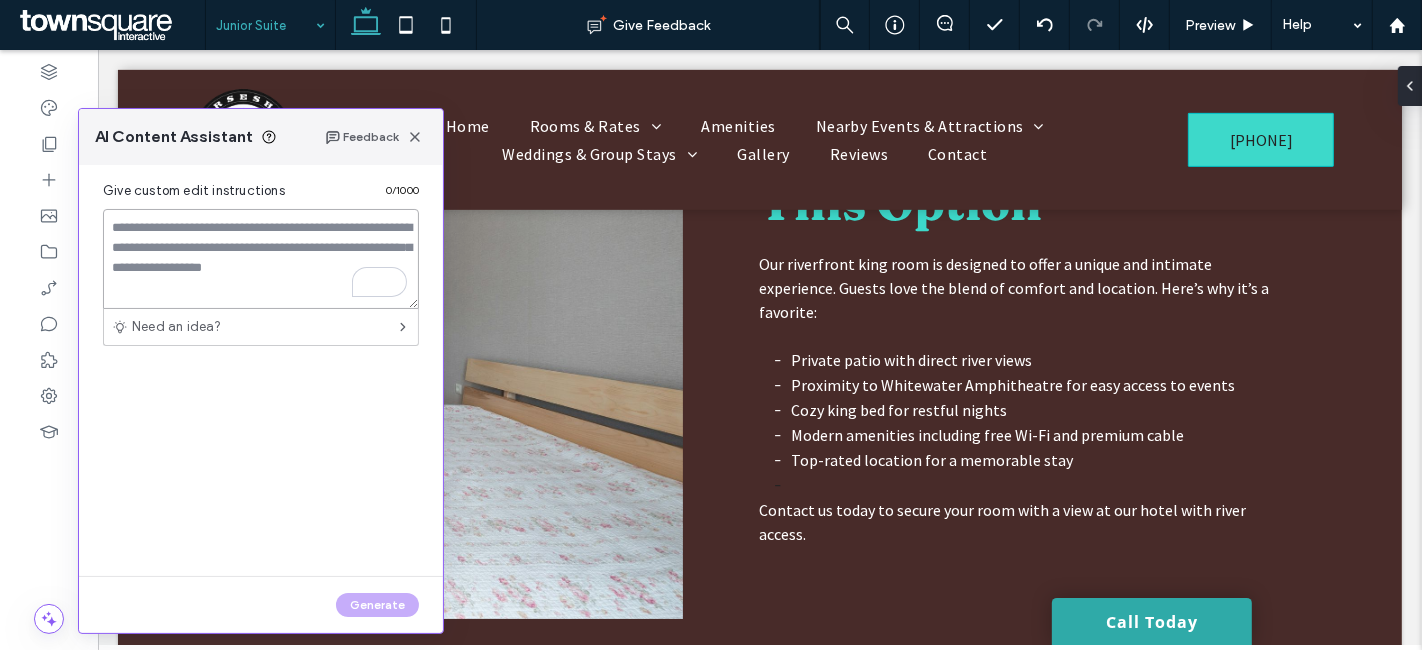 paste on "**********" 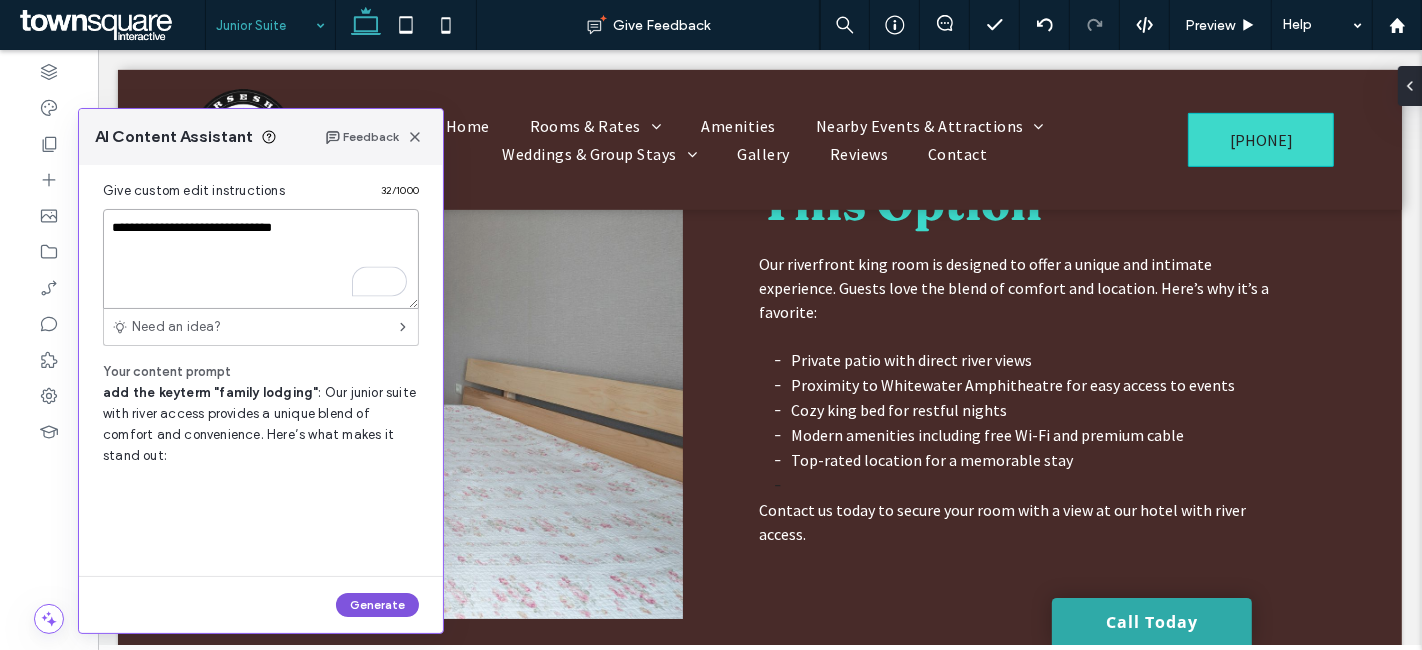 type on "**********" 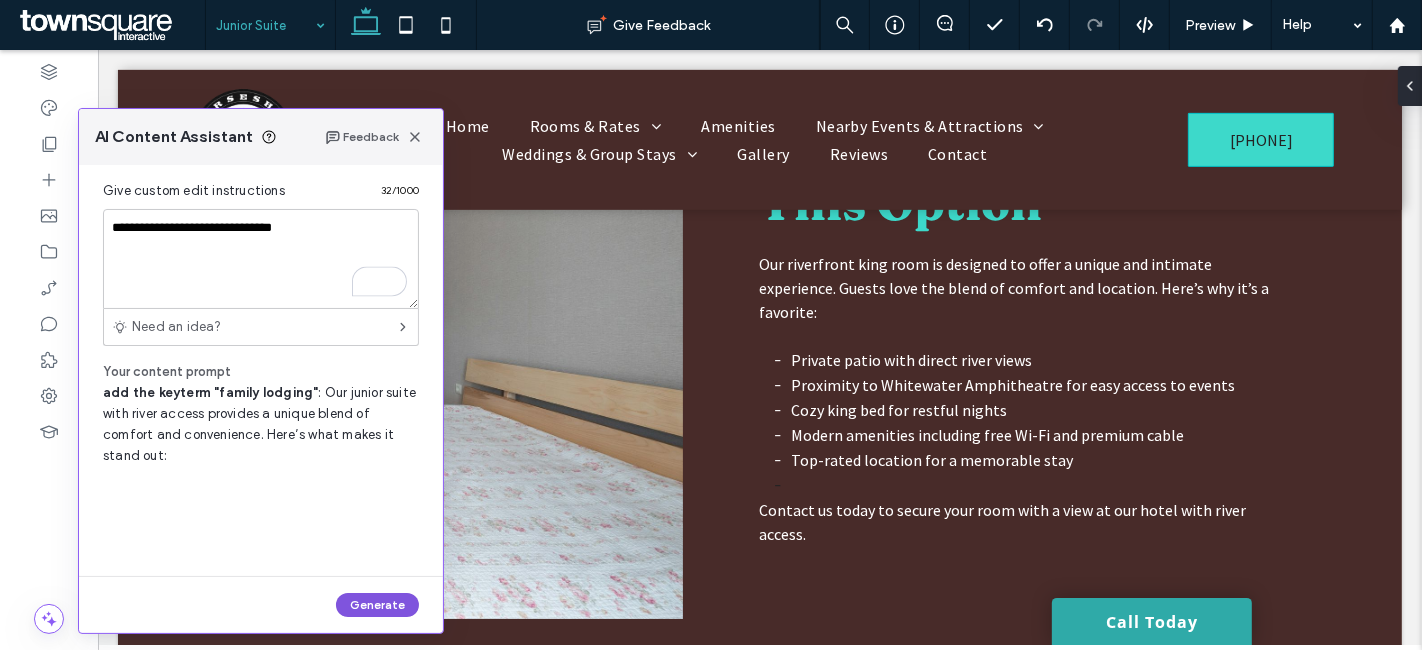 click on "Generate" at bounding box center [377, 605] 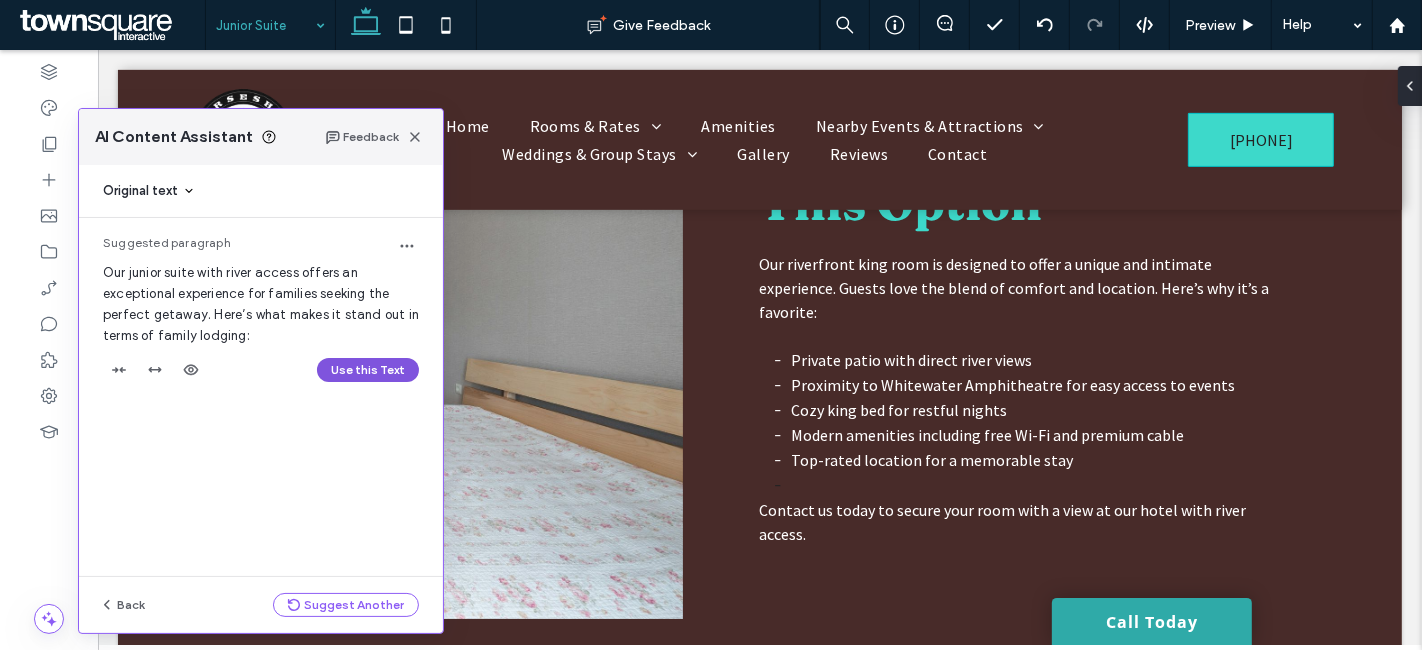 click on "Use this Text" at bounding box center (368, 370) 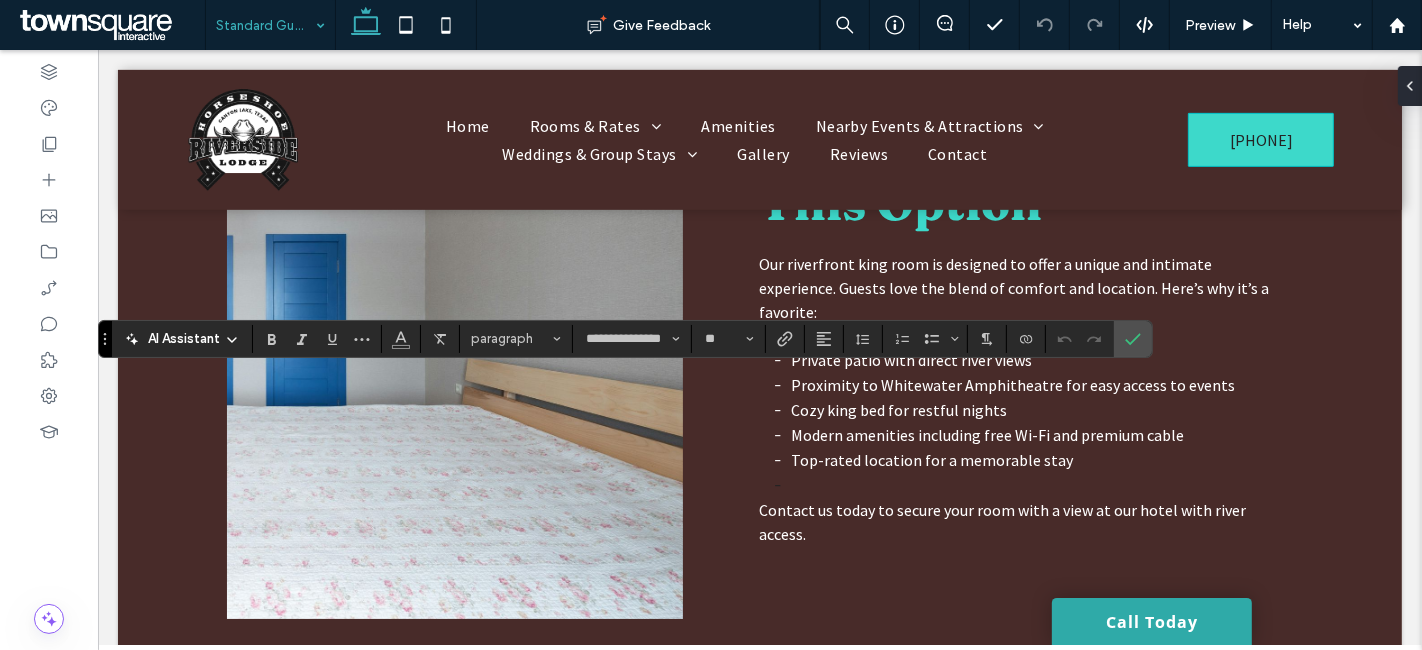 click on "AI Assistant" at bounding box center [182, 339] 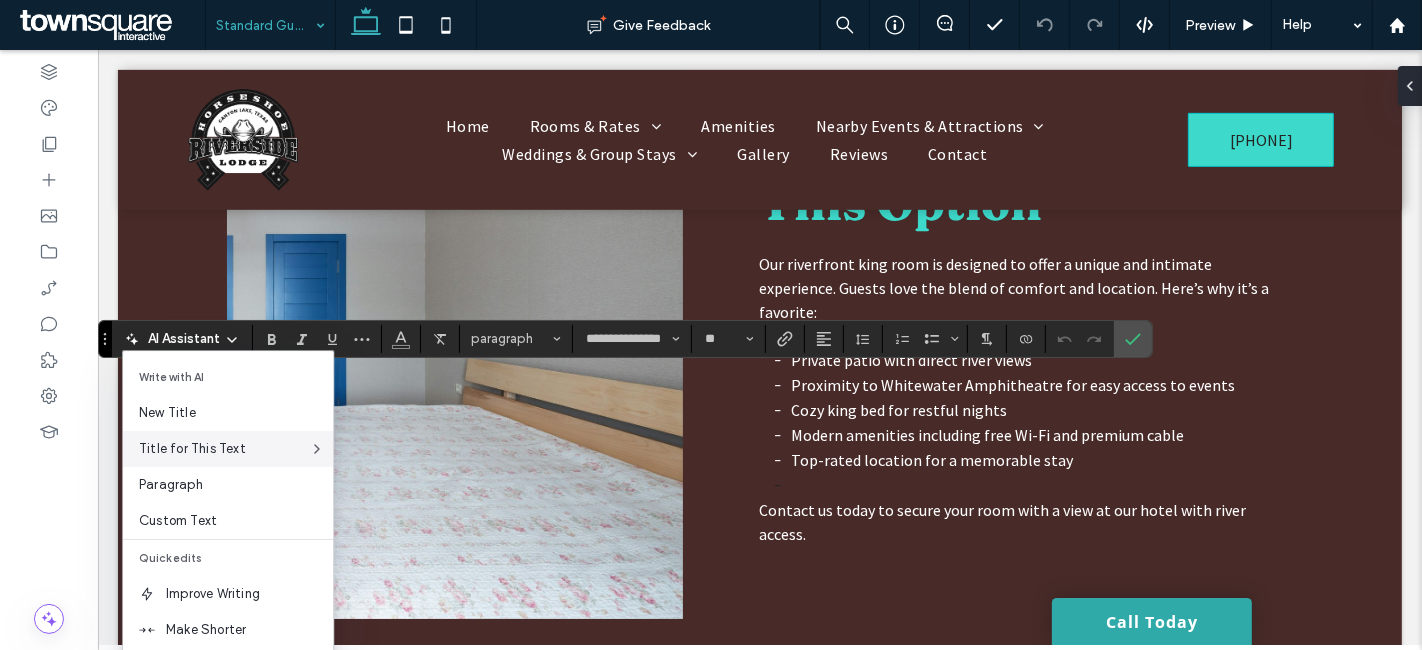 scroll, scrollTop: 131, scrollLeft: 0, axis: vertical 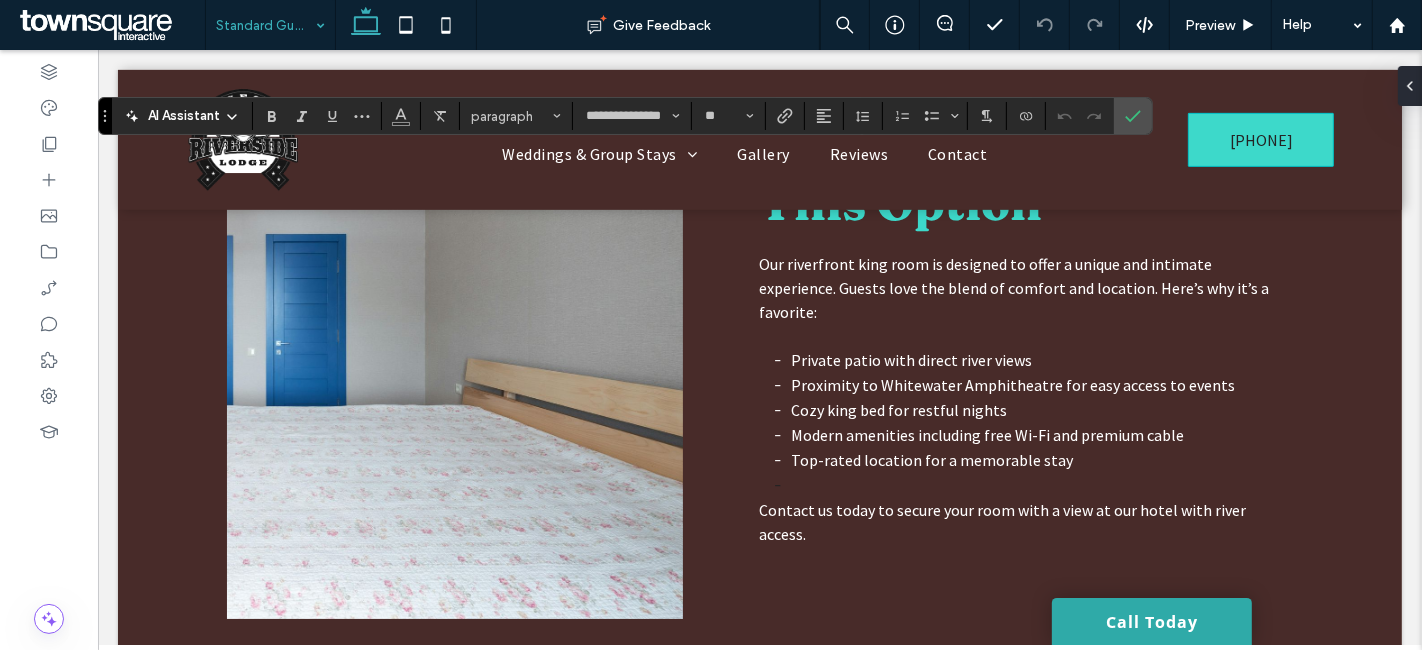 click on "AI Assistant" at bounding box center [184, 116] 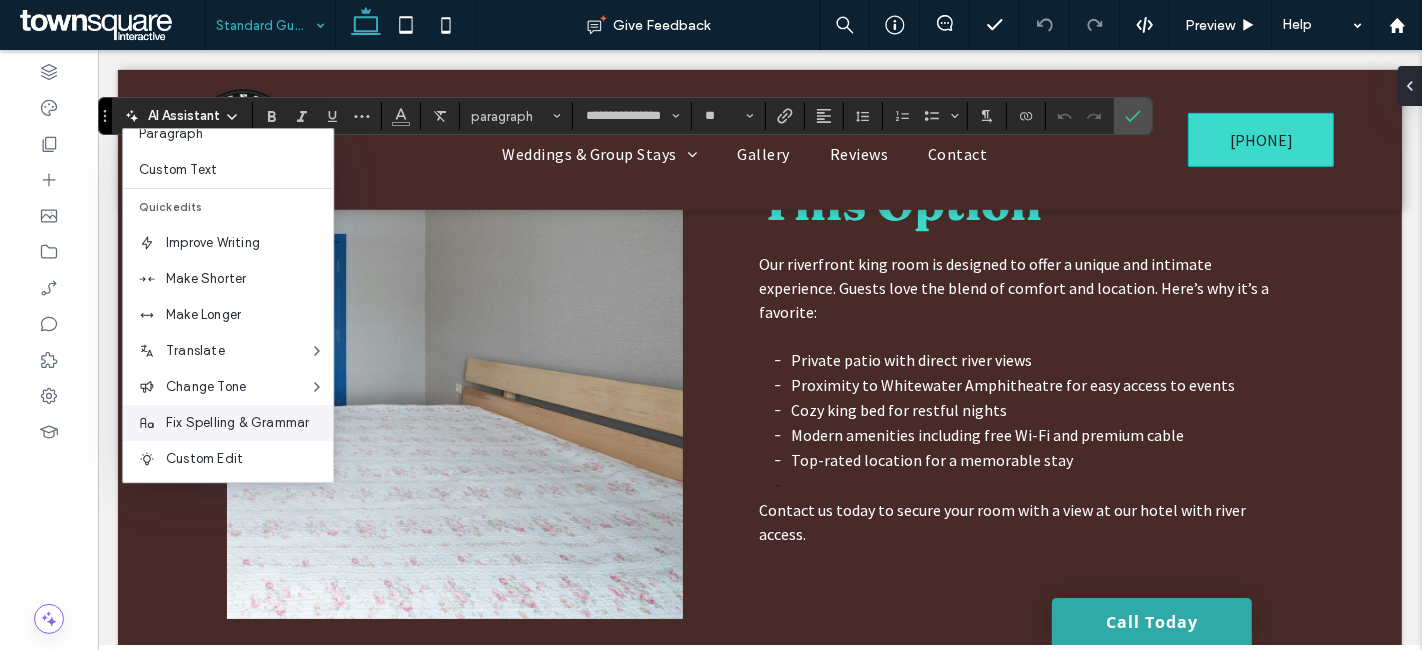 scroll, scrollTop: 131, scrollLeft: 0, axis: vertical 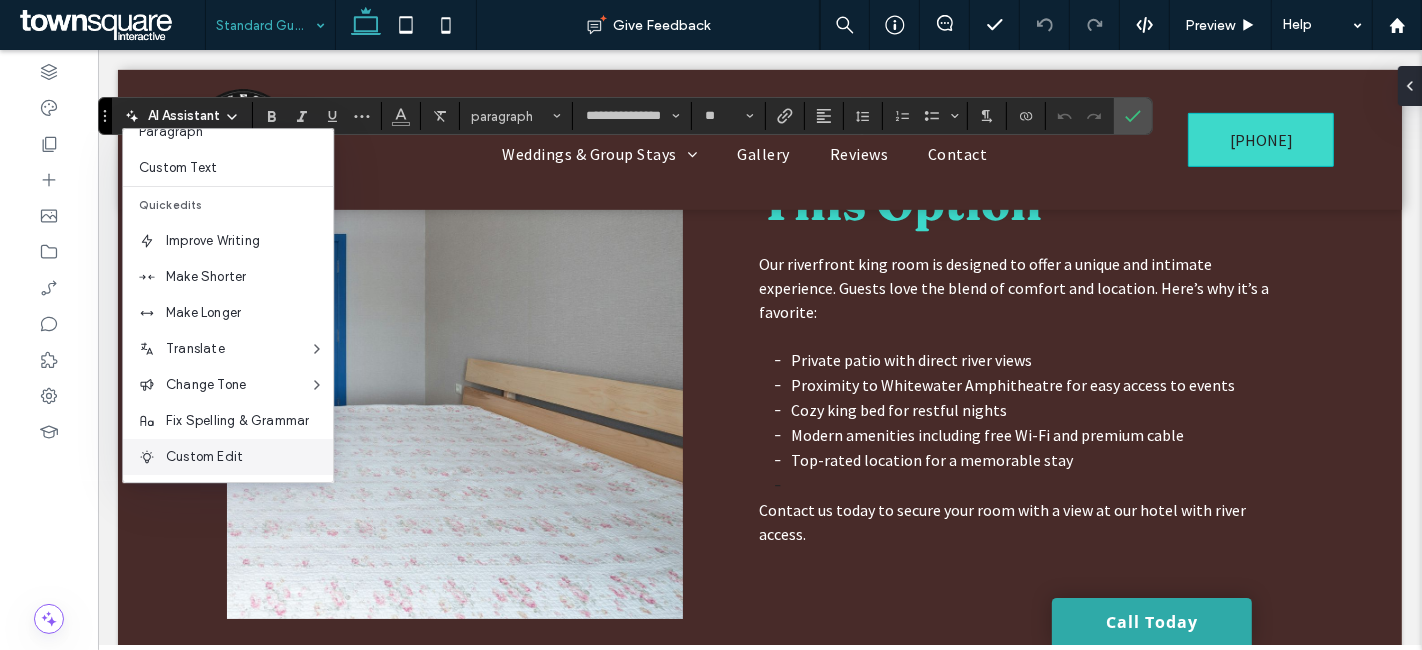 click on "Custom Edit" at bounding box center (249, 457) 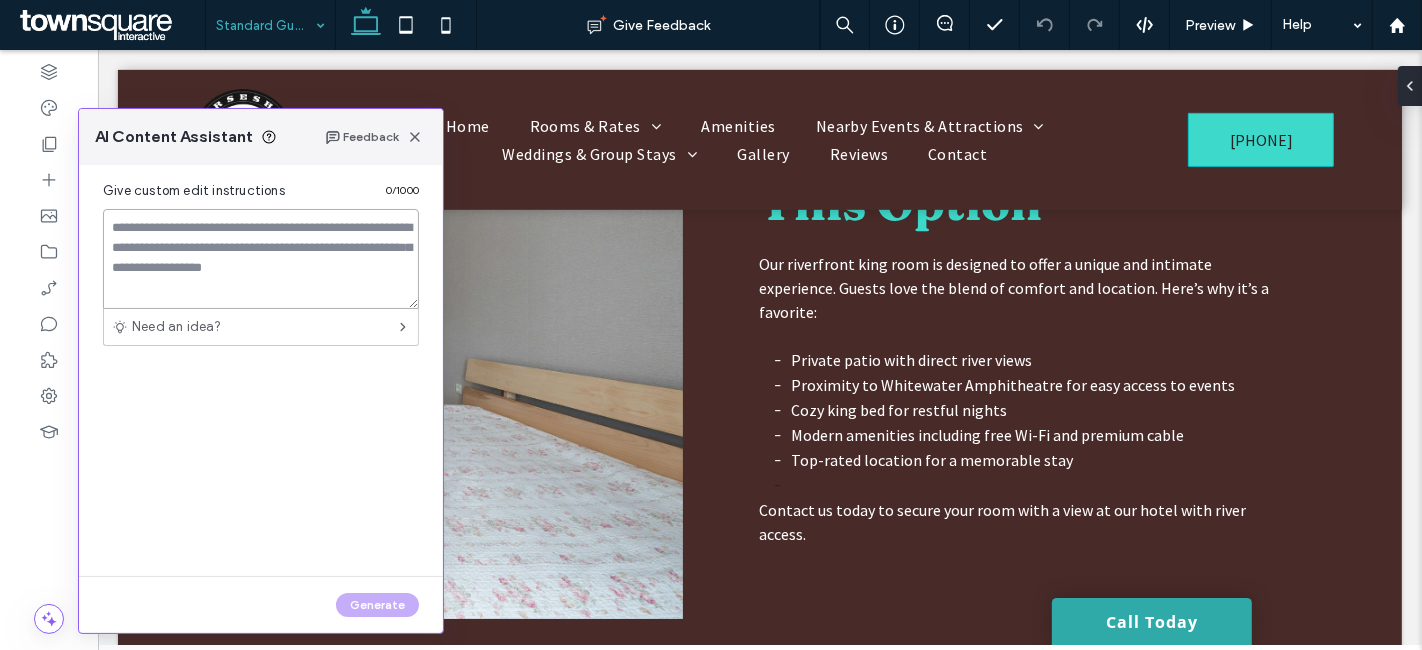 click at bounding box center [261, 259] 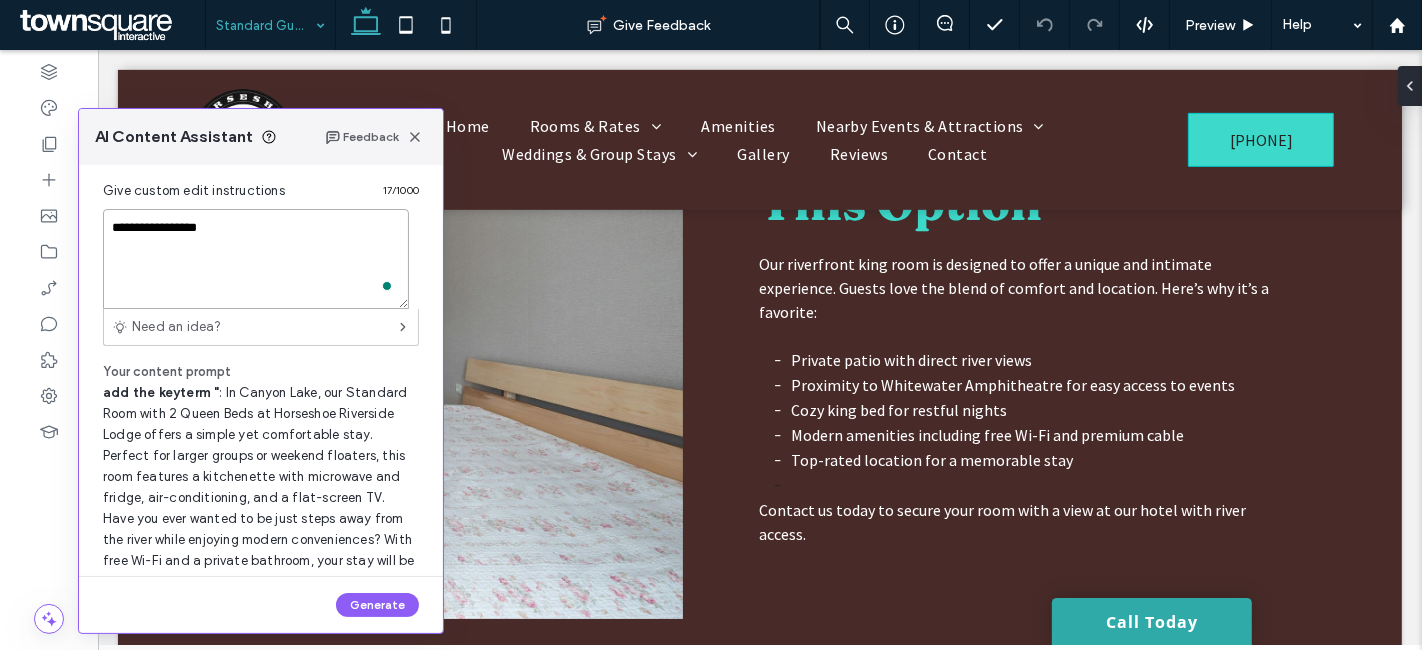 paste on "**********" 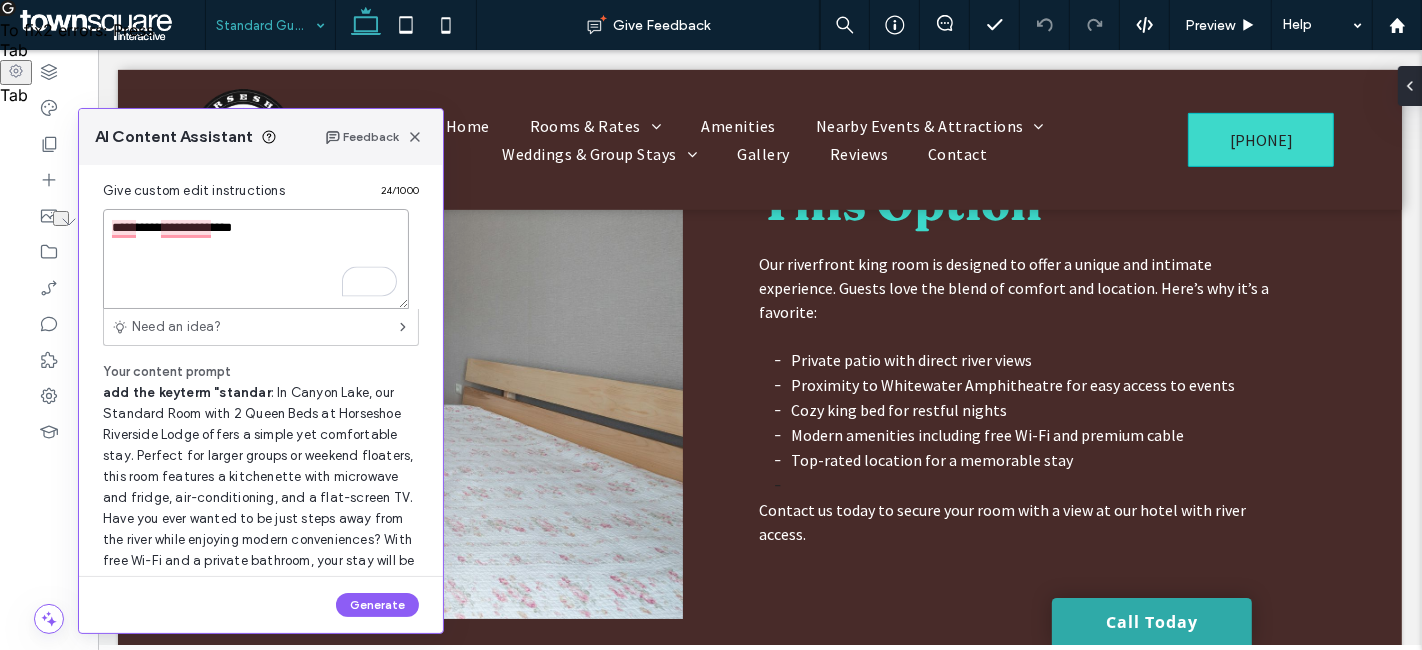 paste on "**" 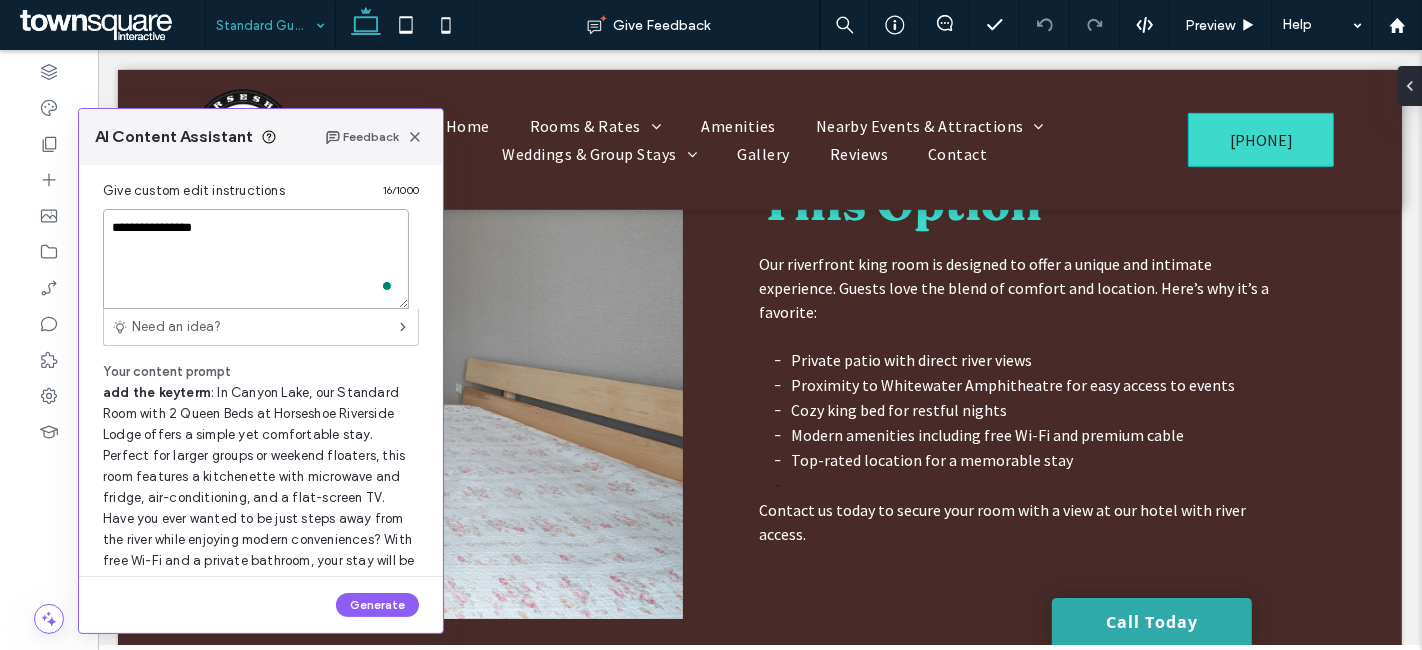 paste on "**********" 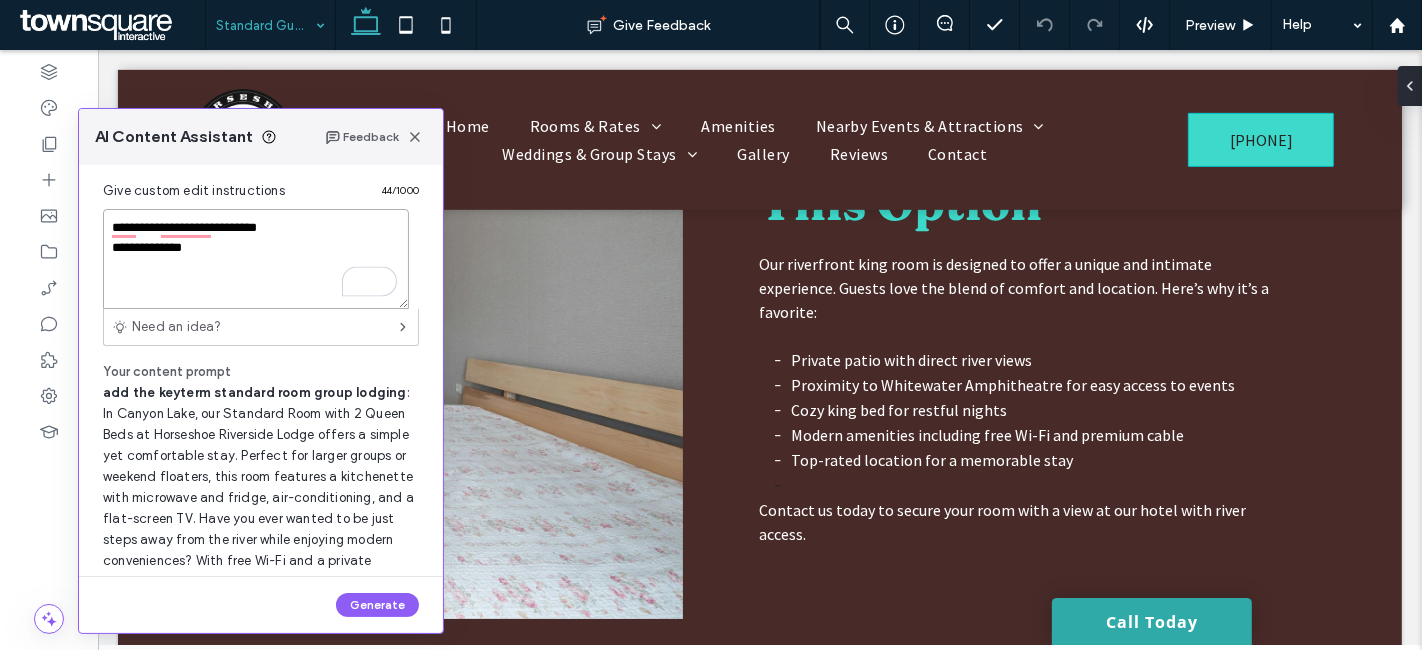 drag, startPoint x: 315, startPoint y: 233, endPoint x: 234, endPoint y: 227, distance: 81.22192 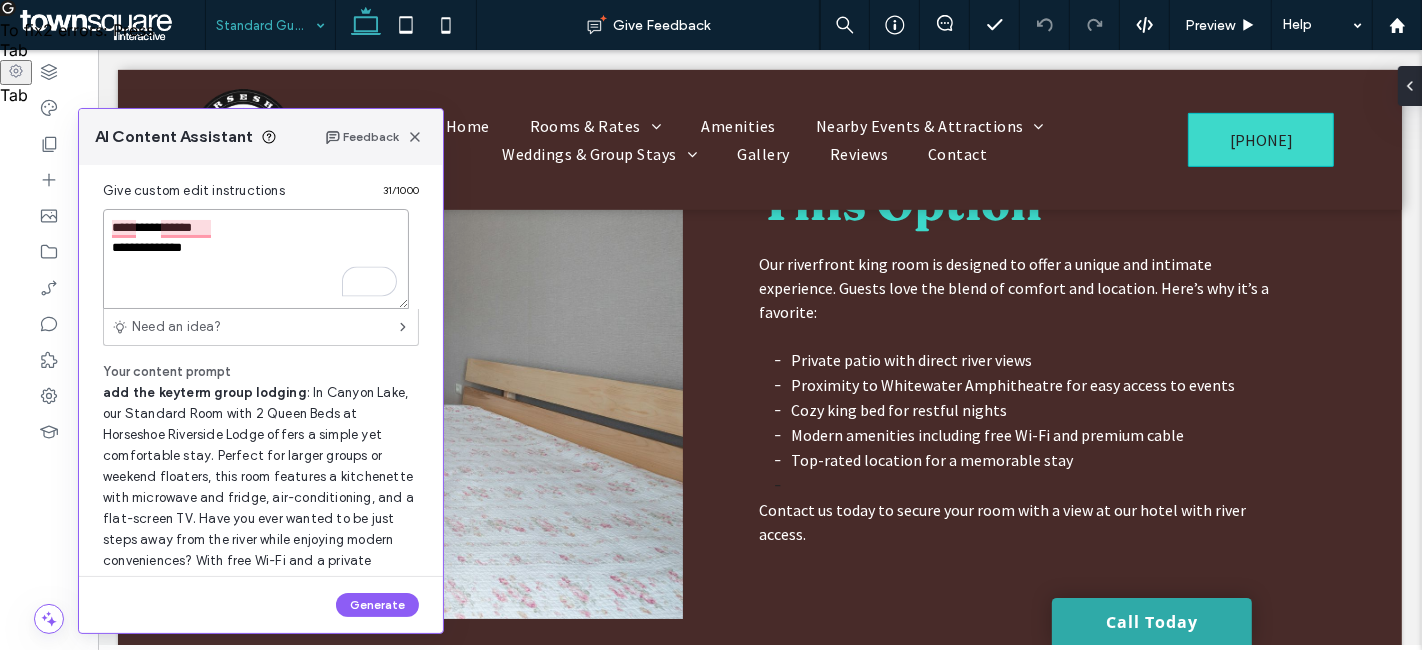click on "**********" at bounding box center [256, 259] 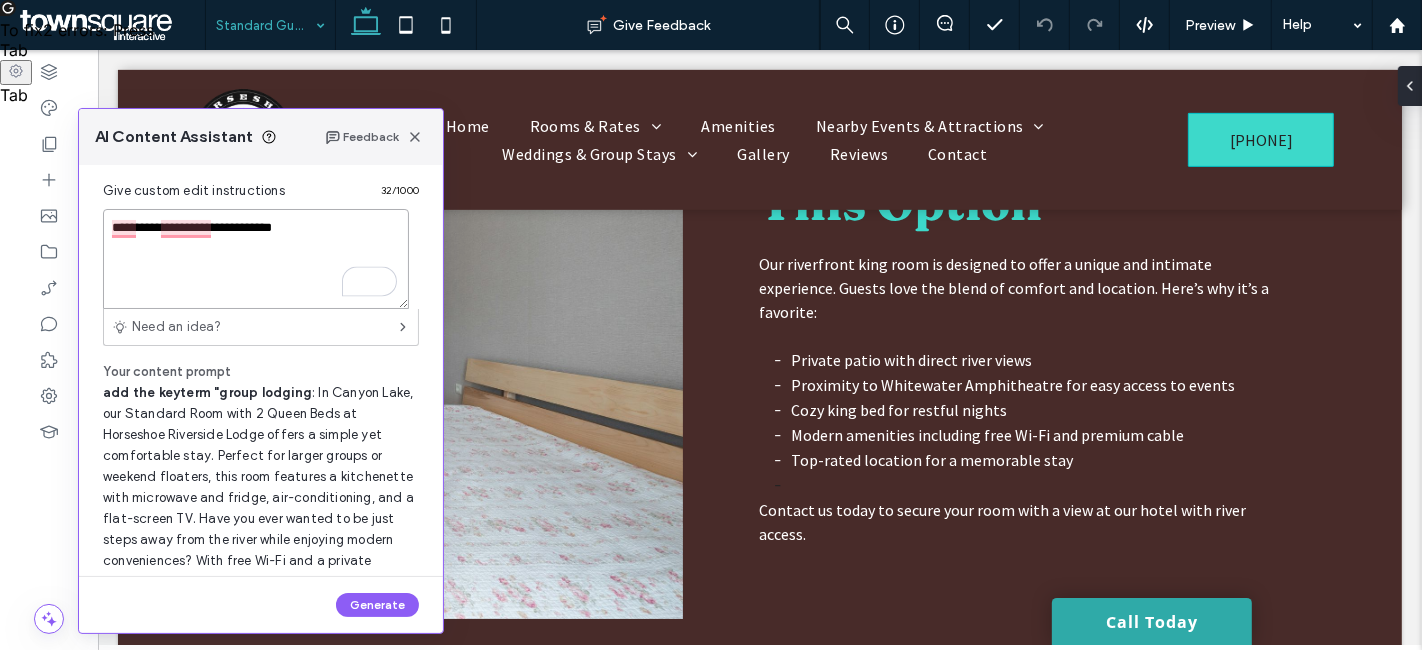 click on "**********" at bounding box center (256, 259) 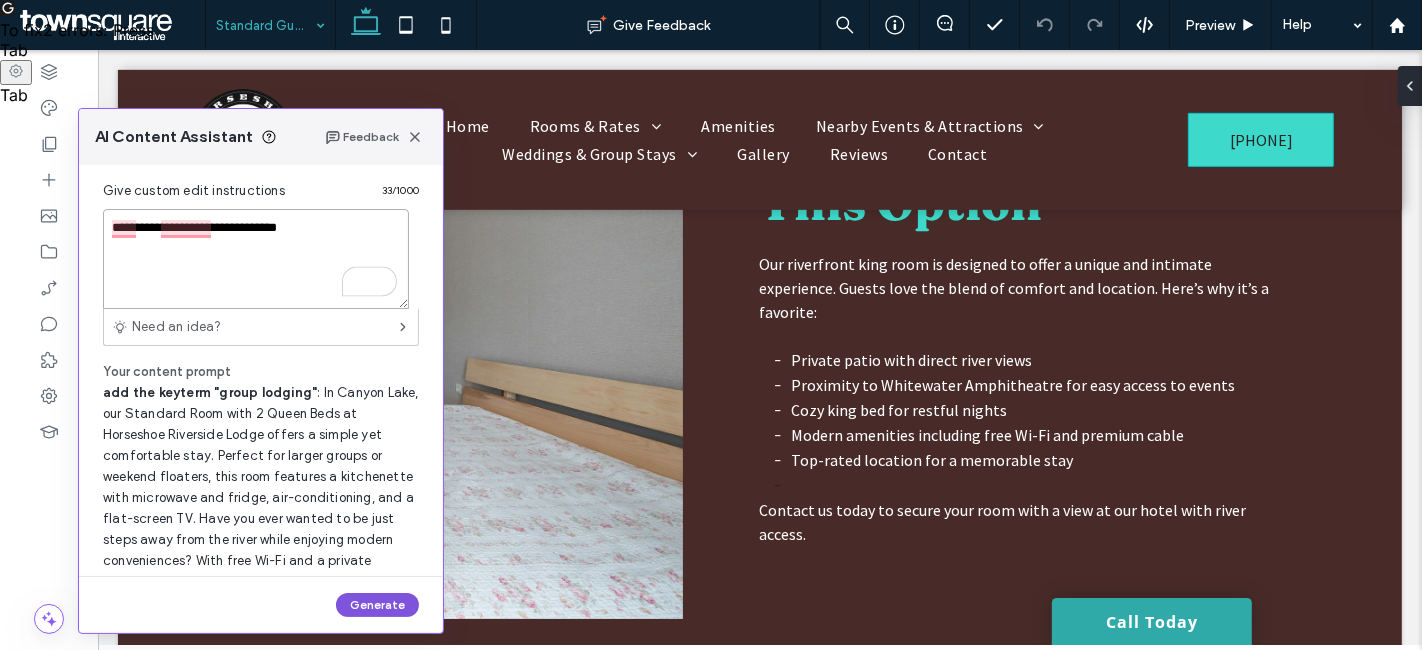 type on "**********" 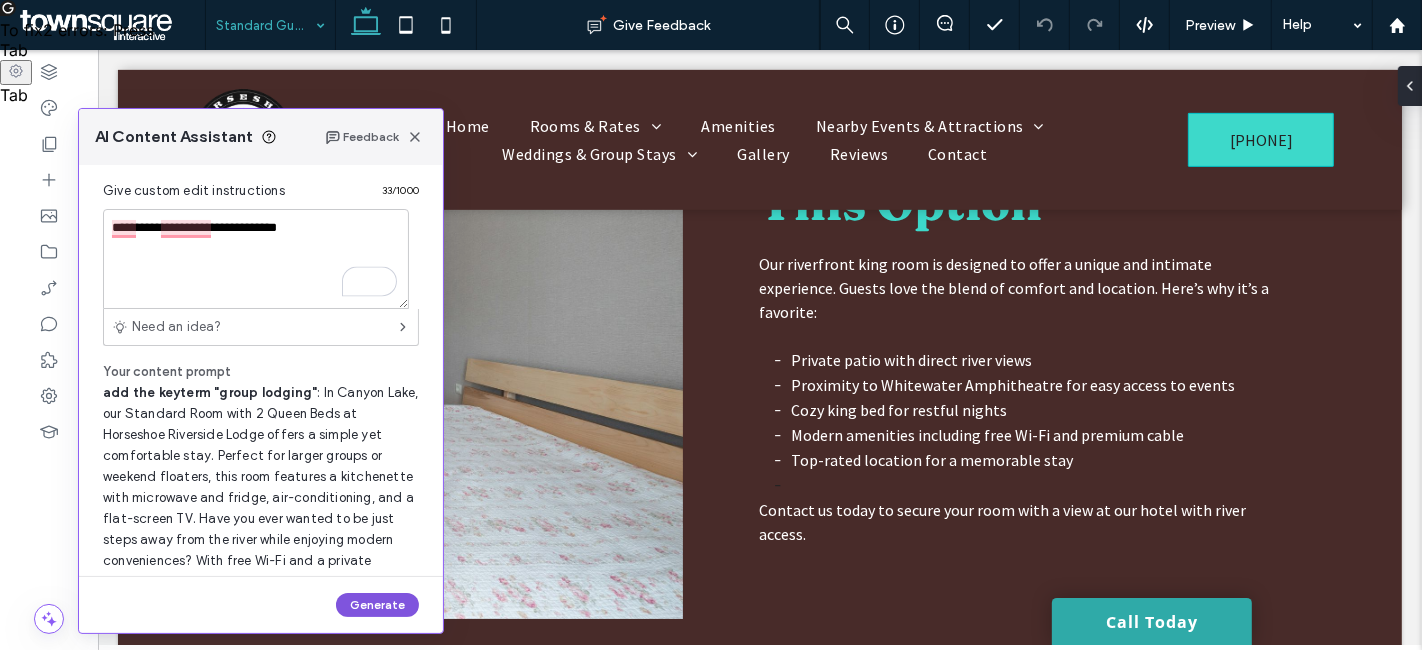 click on "Generate" at bounding box center [377, 605] 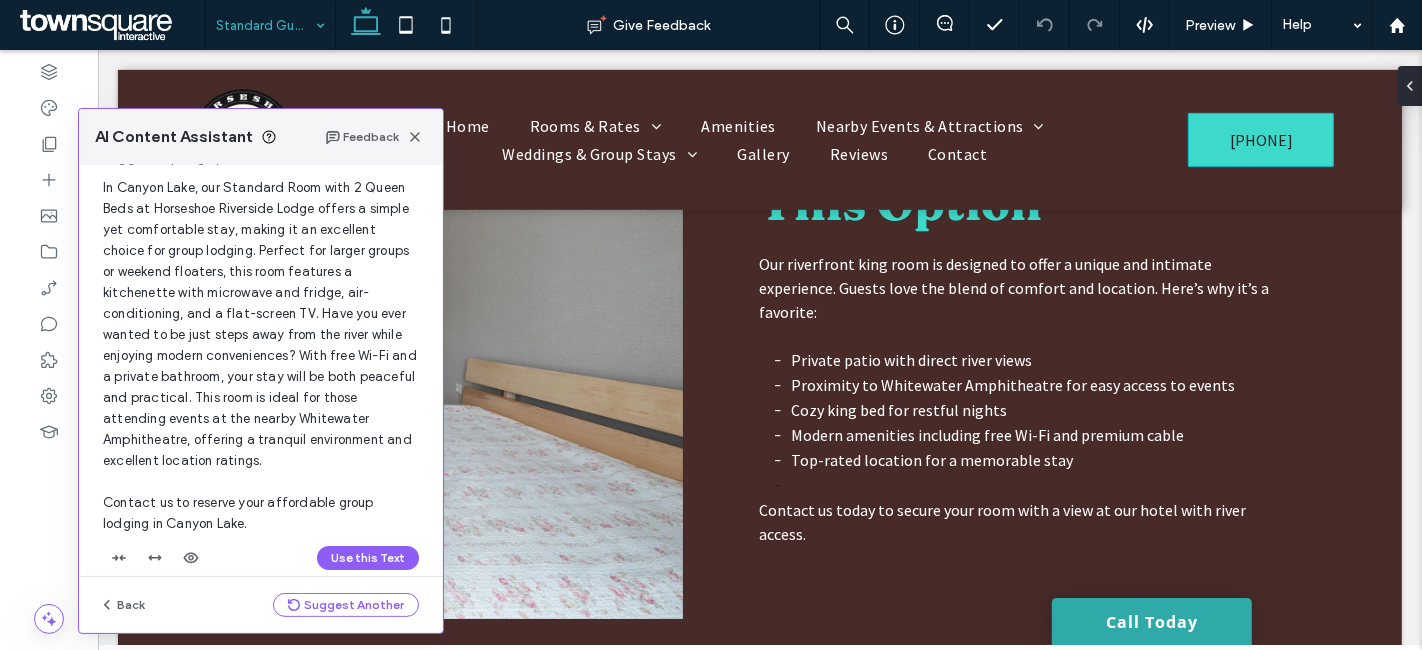 scroll, scrollTop: 102, scrollLeft: 0, axis: vertical 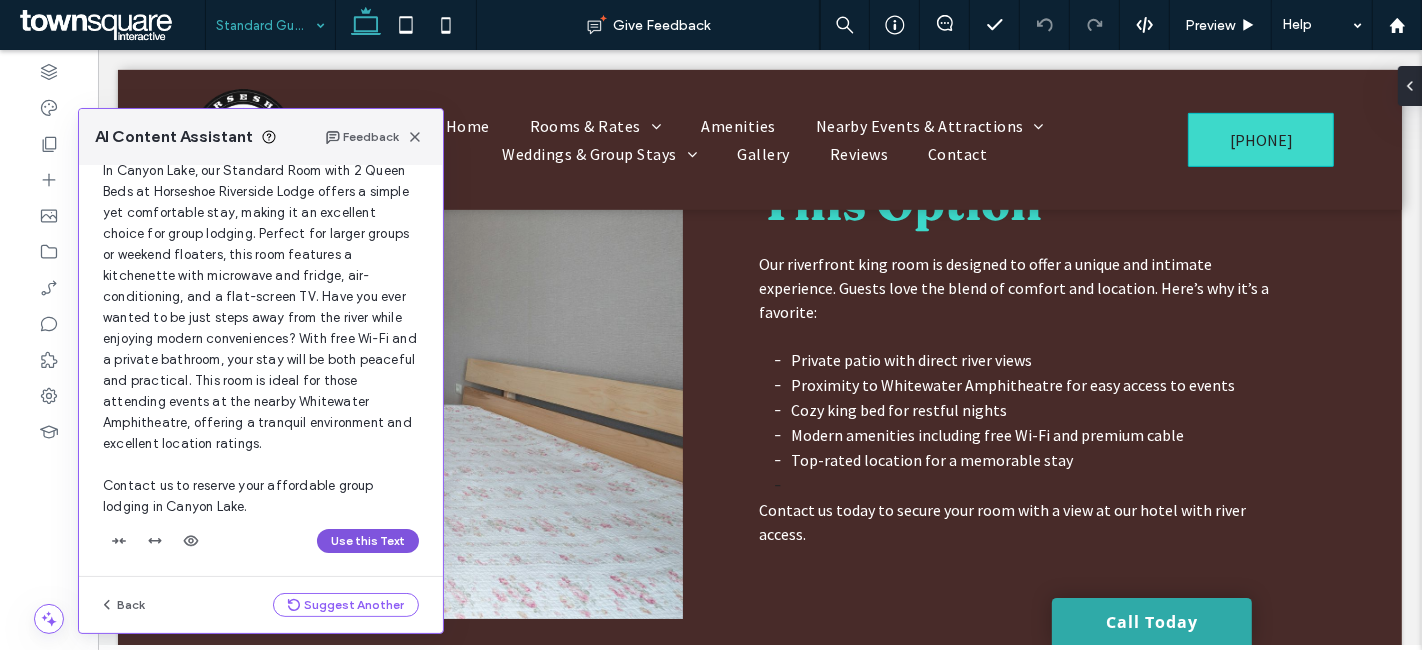 click on "Use this Text" at bounding box center (368, 541) 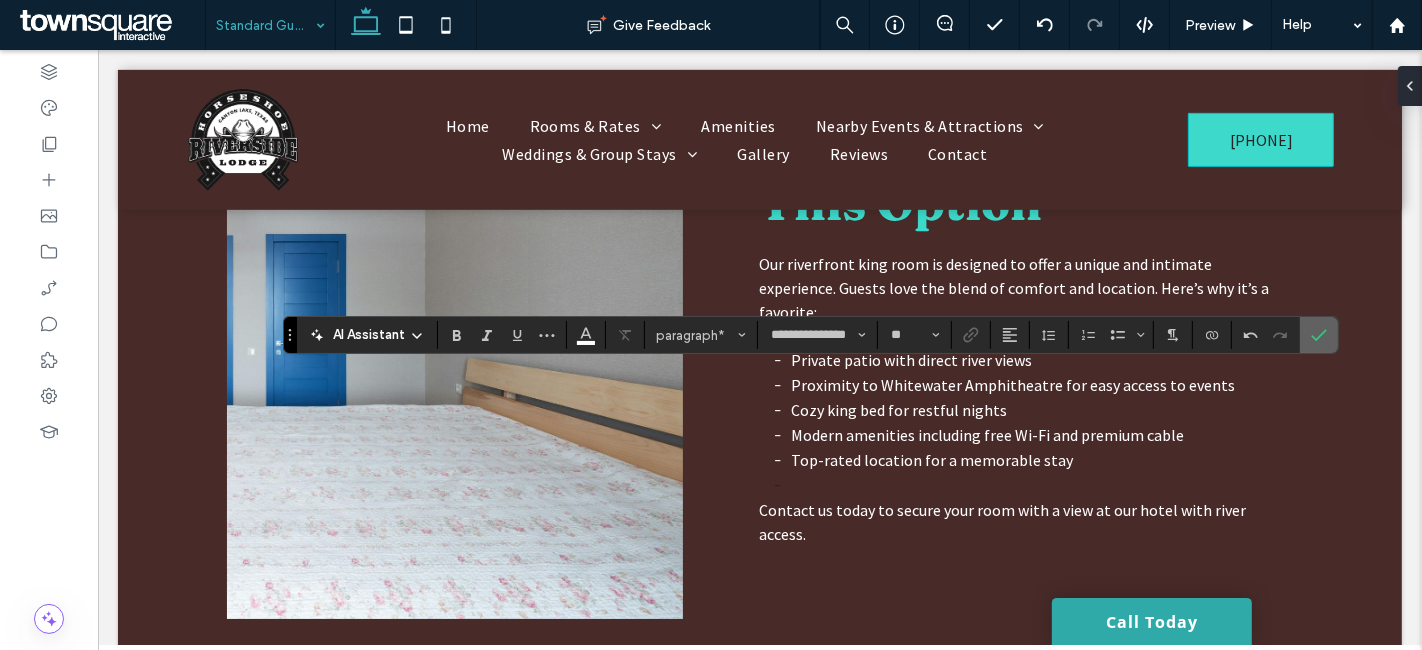 click at bounding box center [1319, 335] 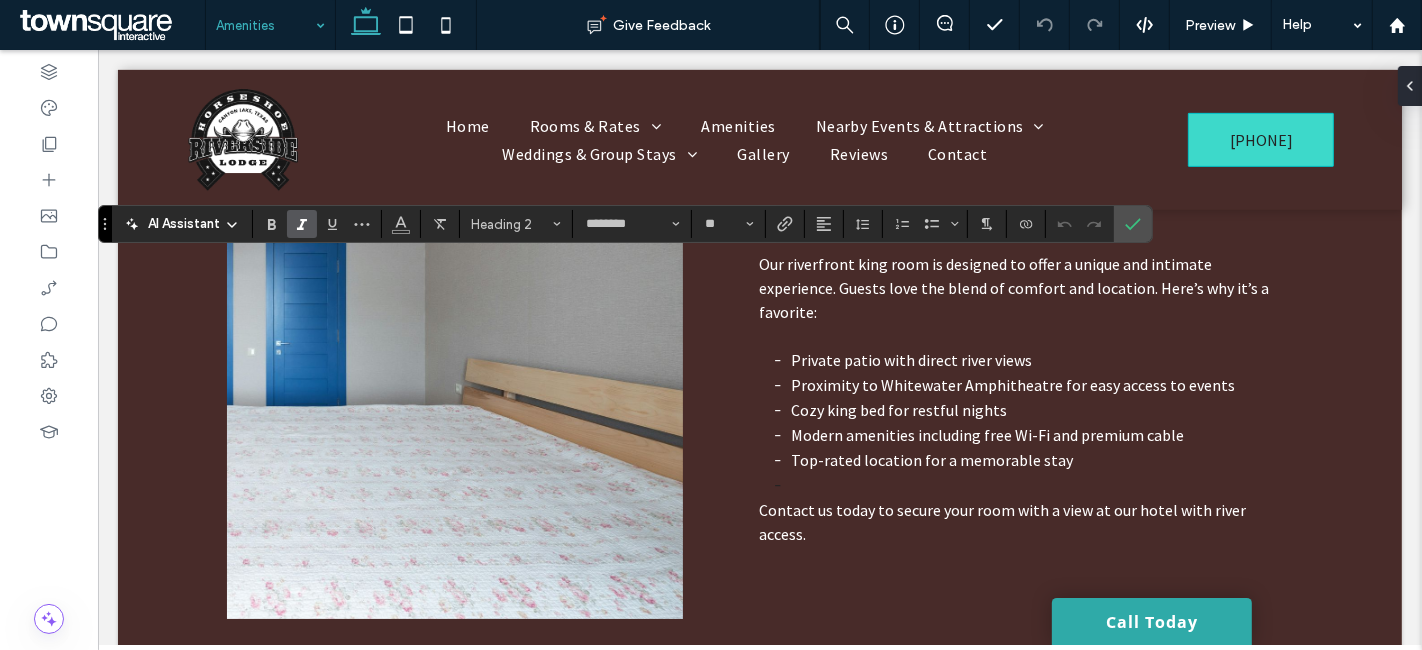 type on "**********" 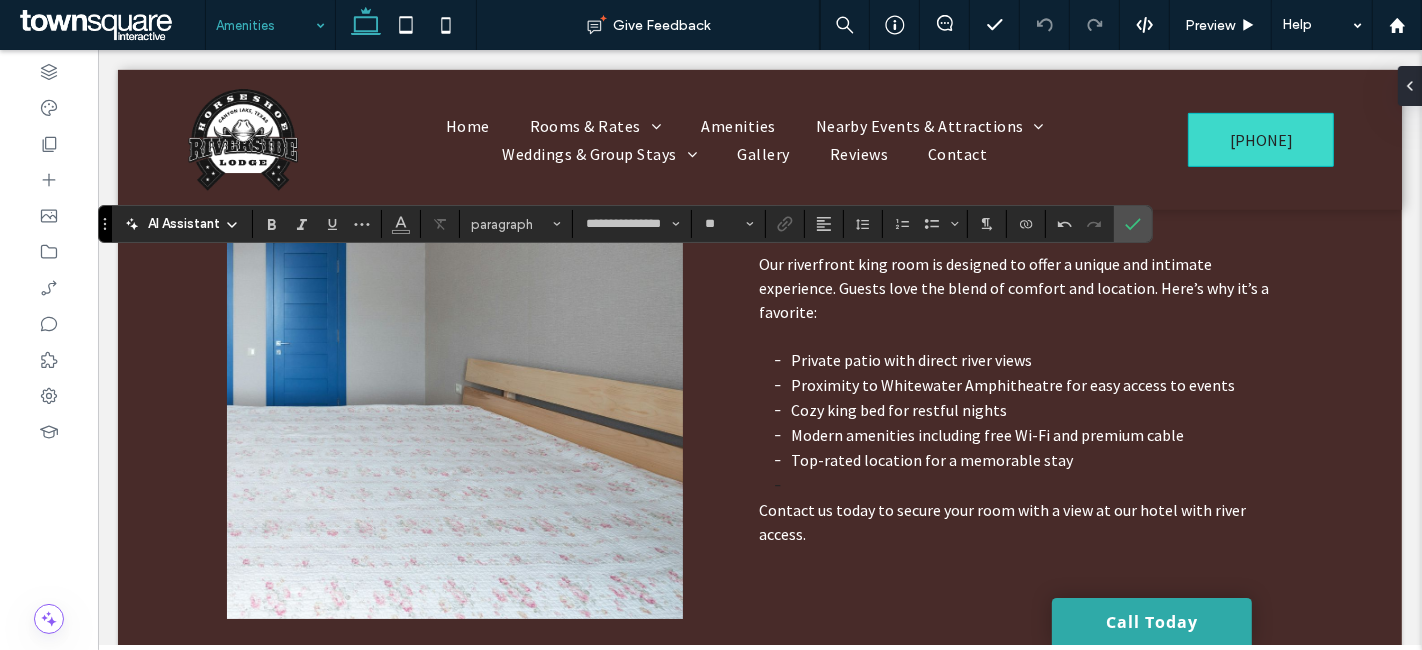 type on "********" 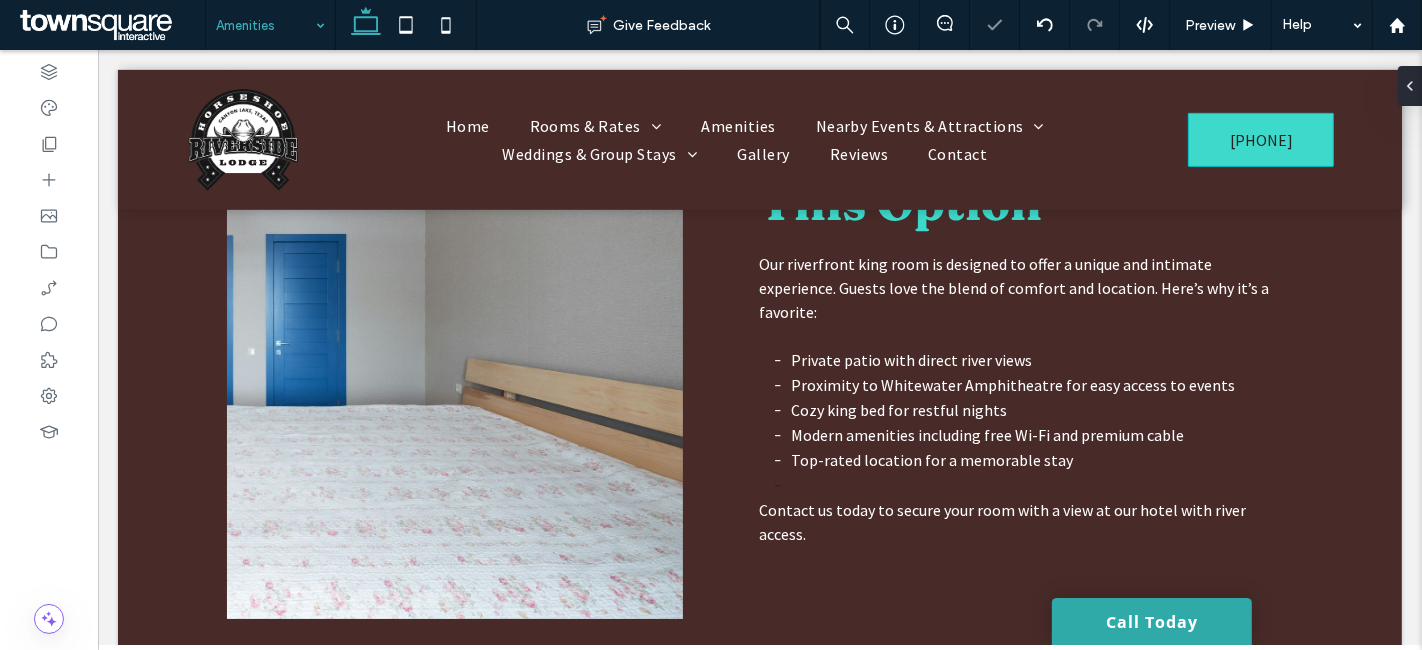 type on "**********" 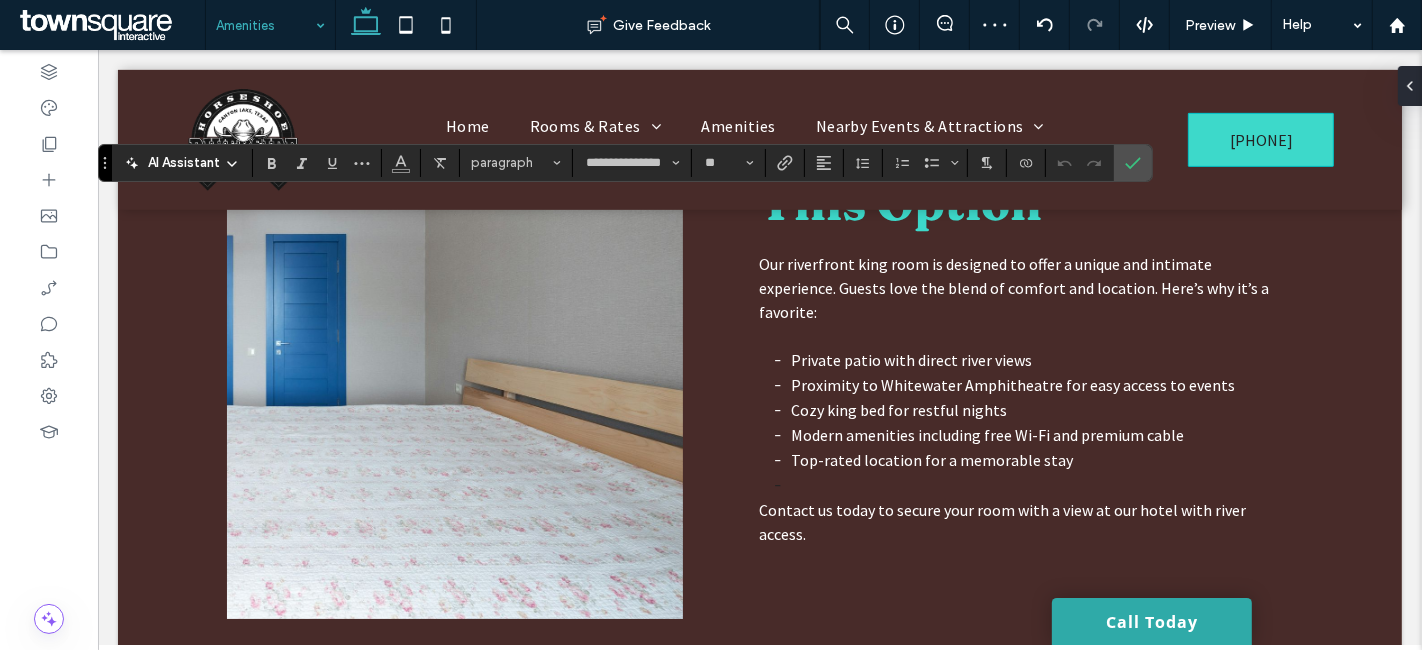 click 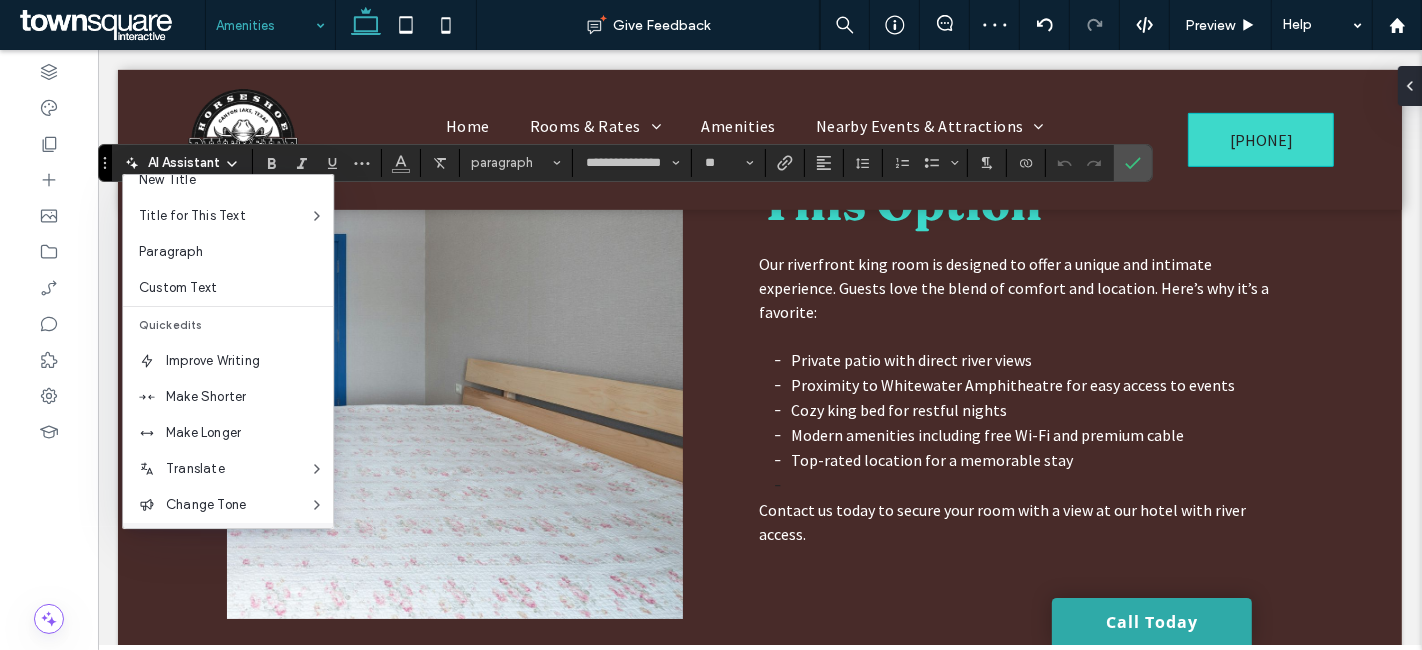 scroll, scrollTop: 131, scrollLeft: 0, axis: vertical 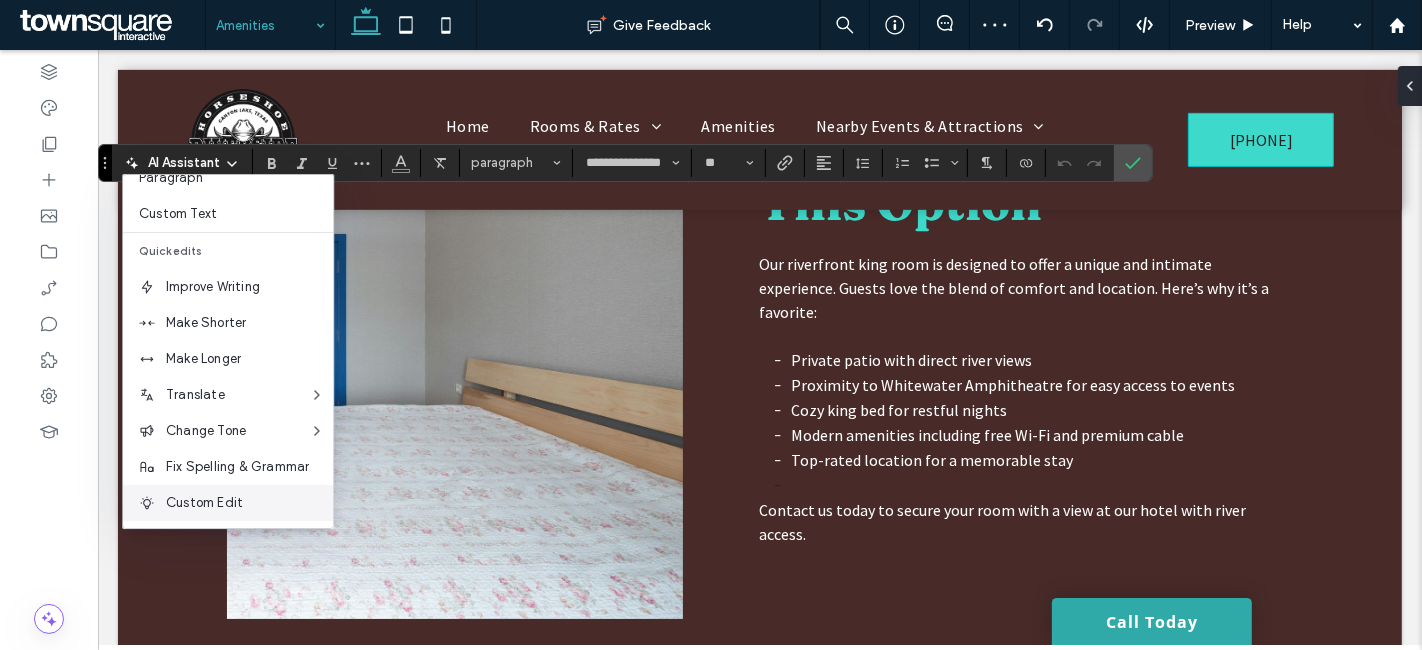 click on "Custom Edit" at bounding box center [249, 503] 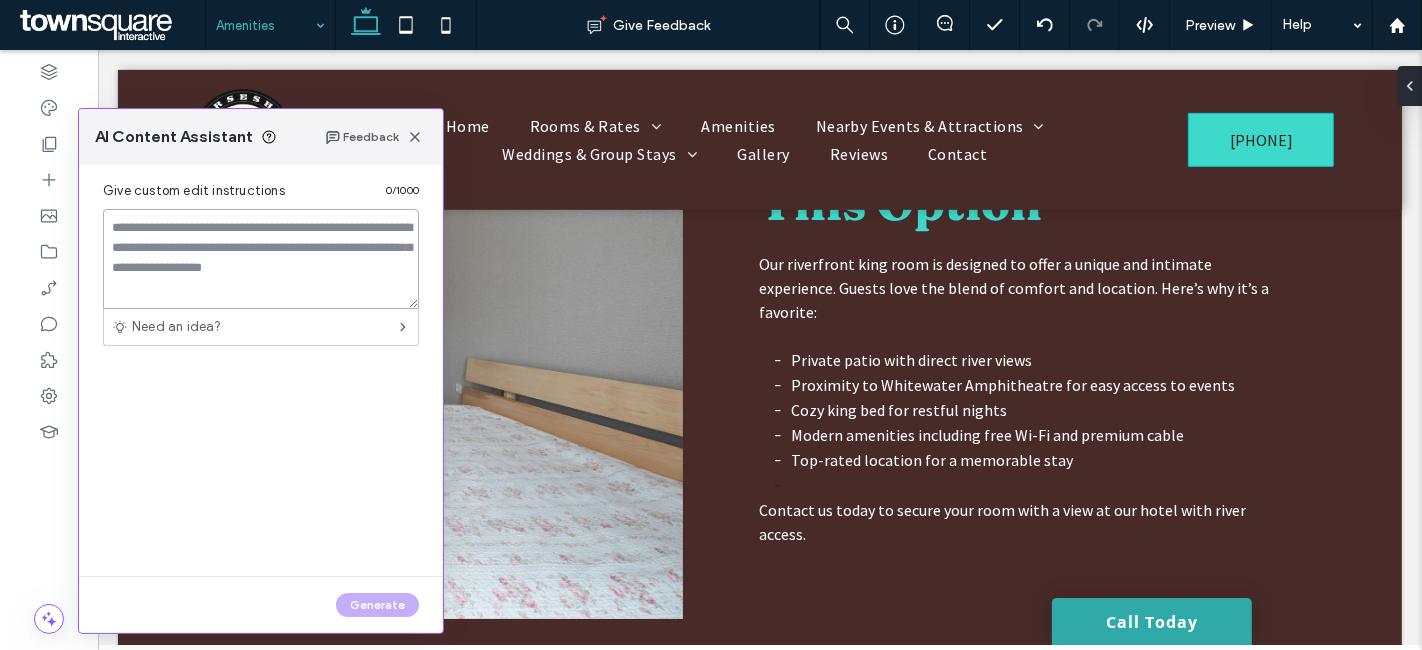 click at bounding box center (261, 259) 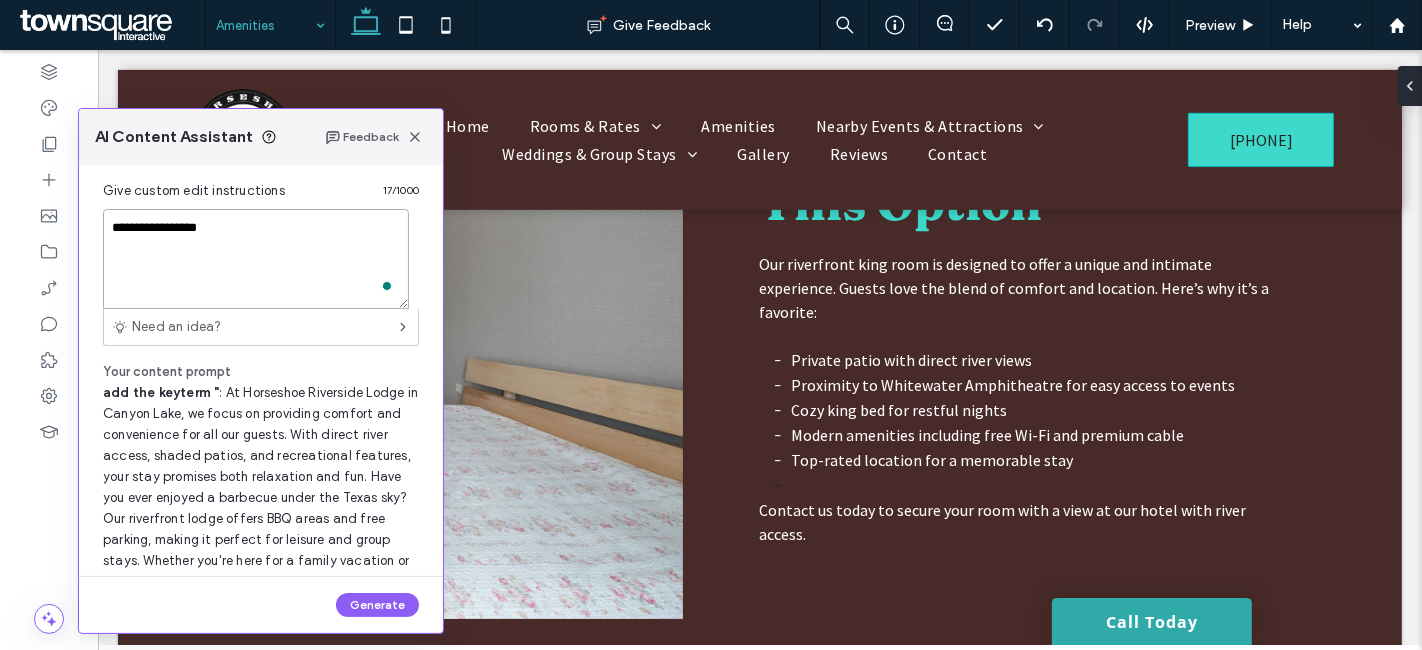paste on "**********" 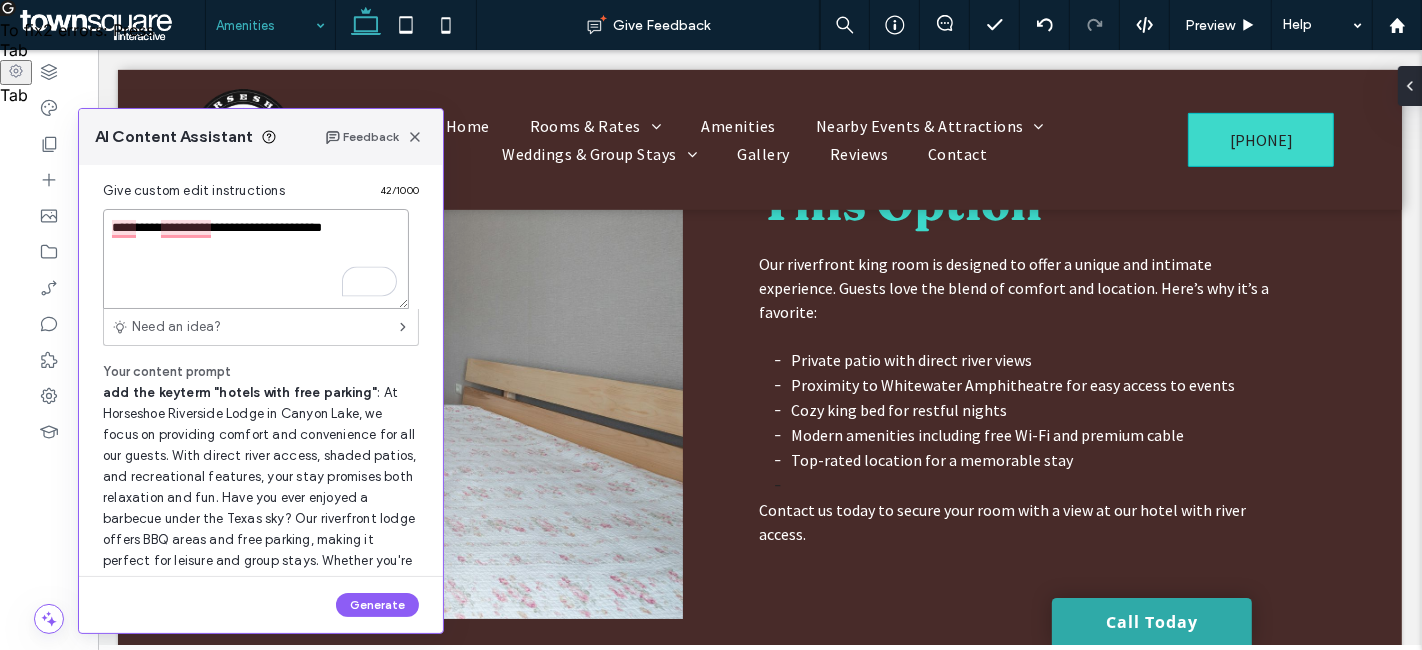 type on "**********" 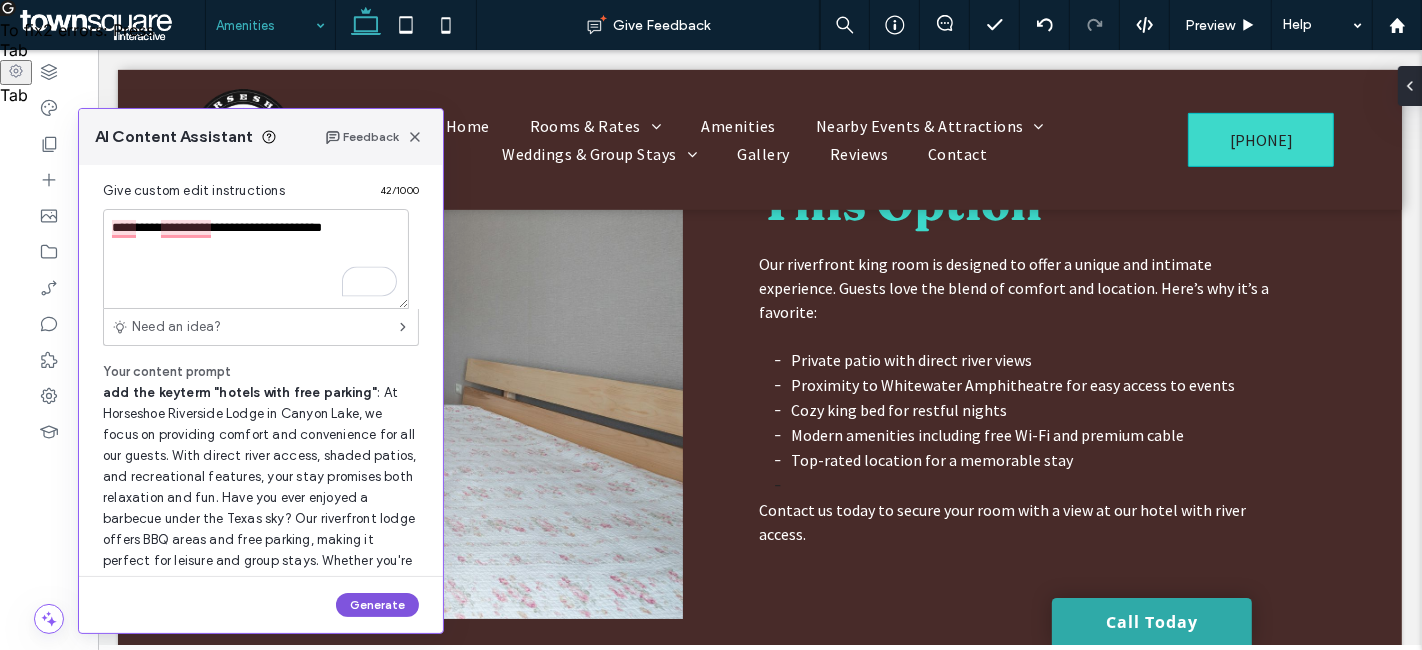 click on "Generate" at bounding box center (377, 605) 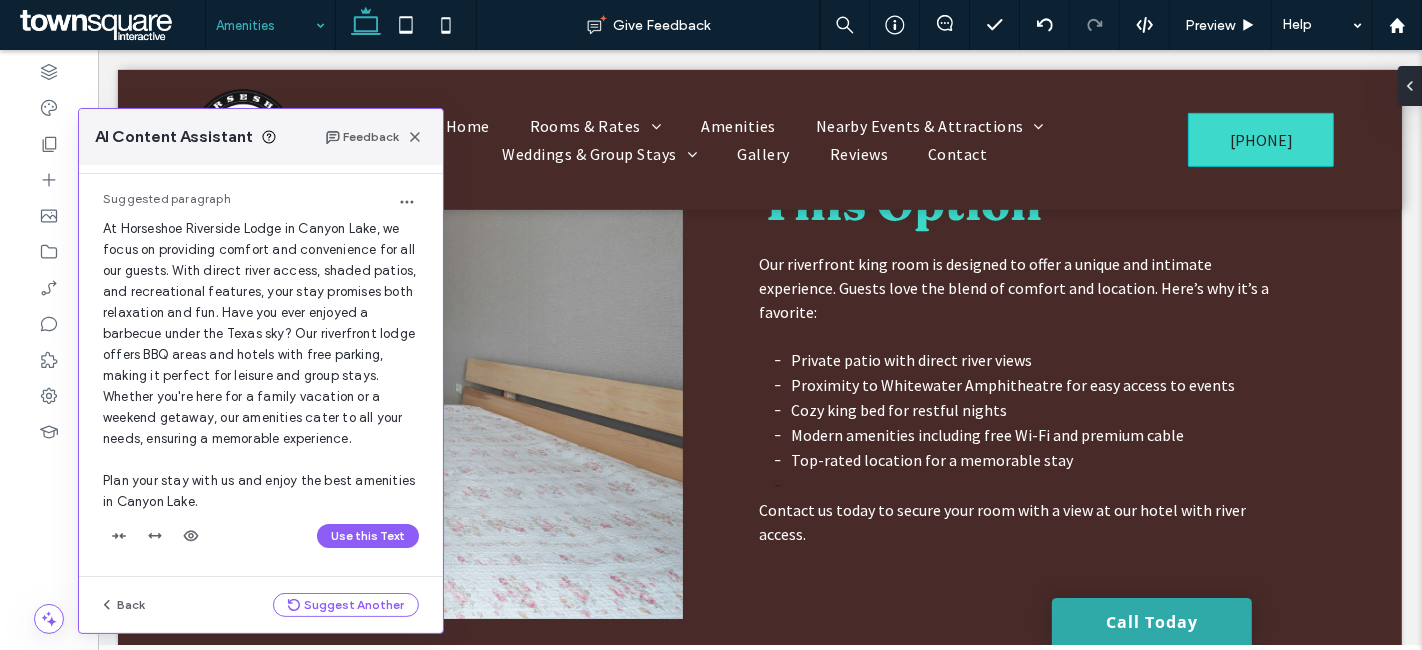 scroll, scrollTop: 60, scrollLeft: 0, axis: vertical 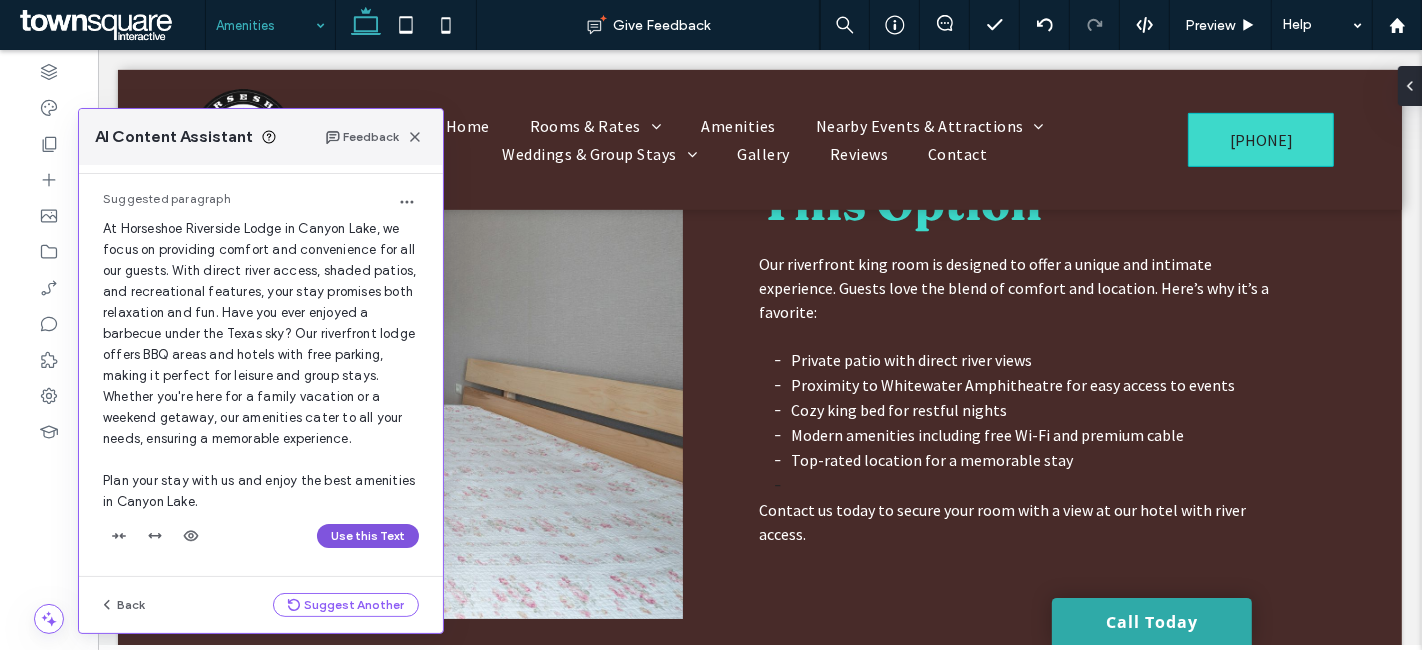 click on "Use this Text" at bounding box center (368, 536) 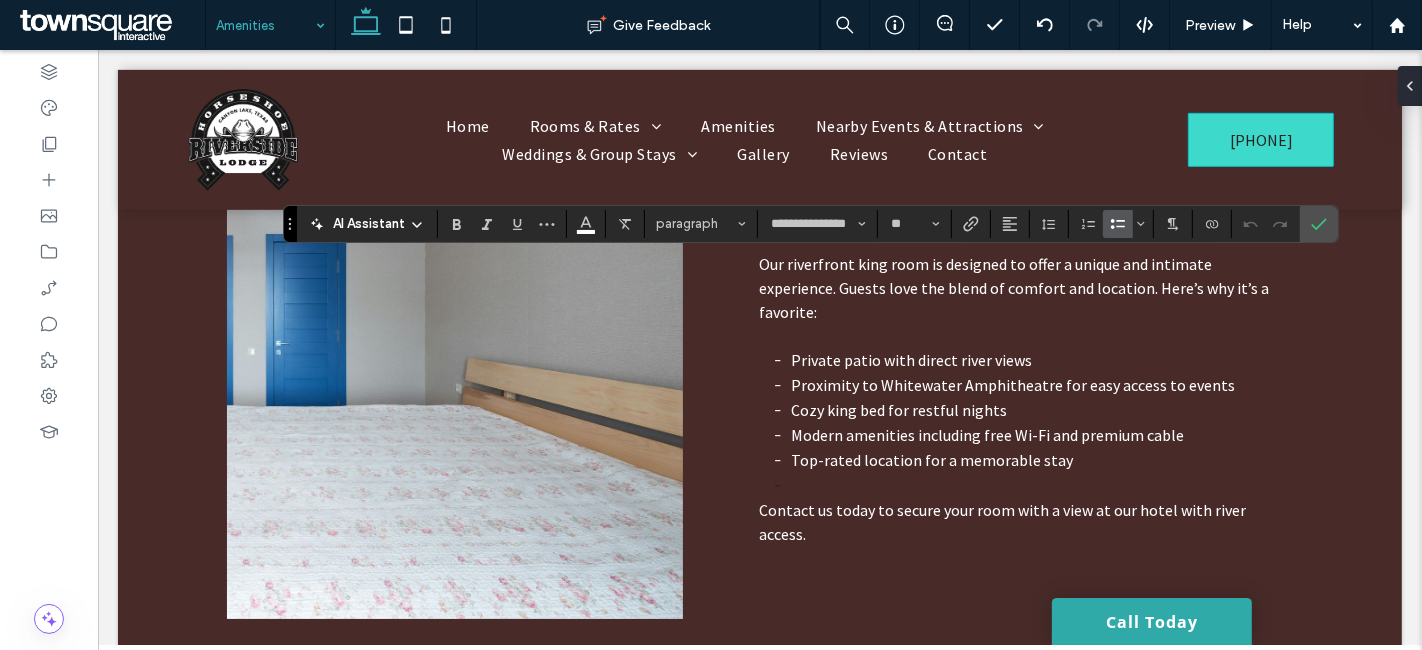 click 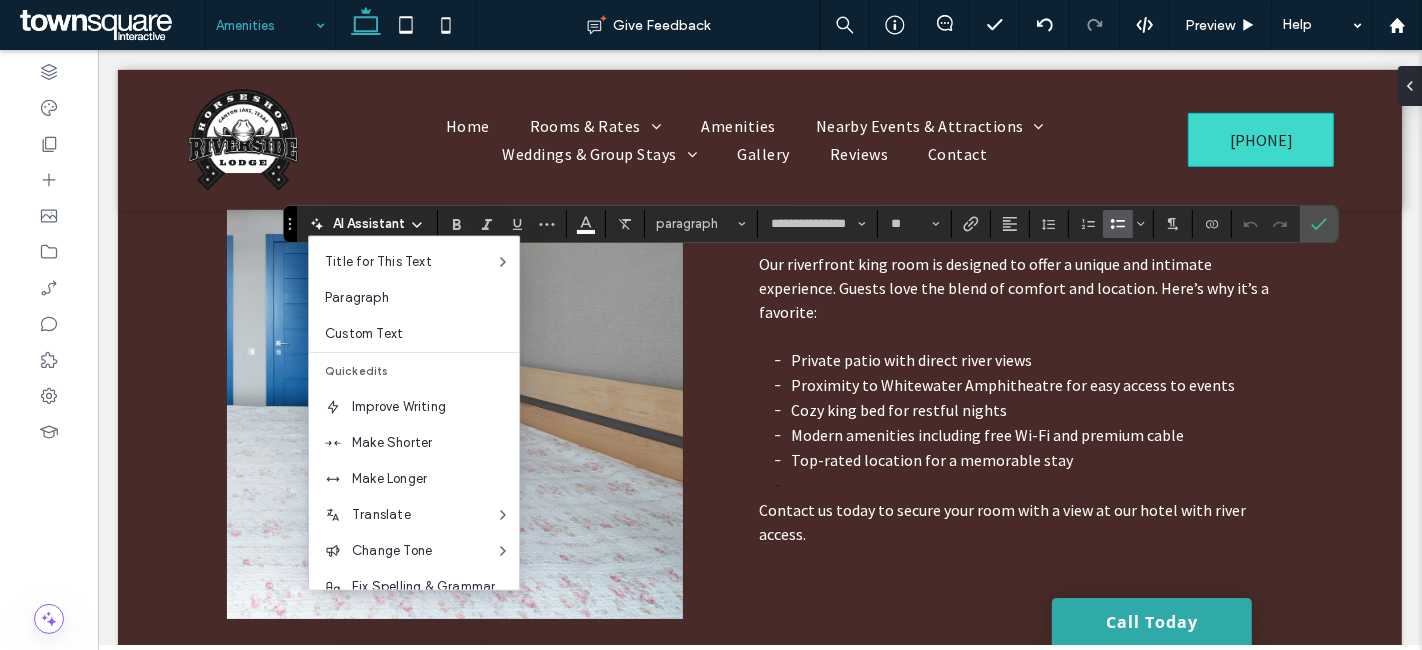 scroll, scrollTop: 131, scrollLeft: 0, axis: vertical 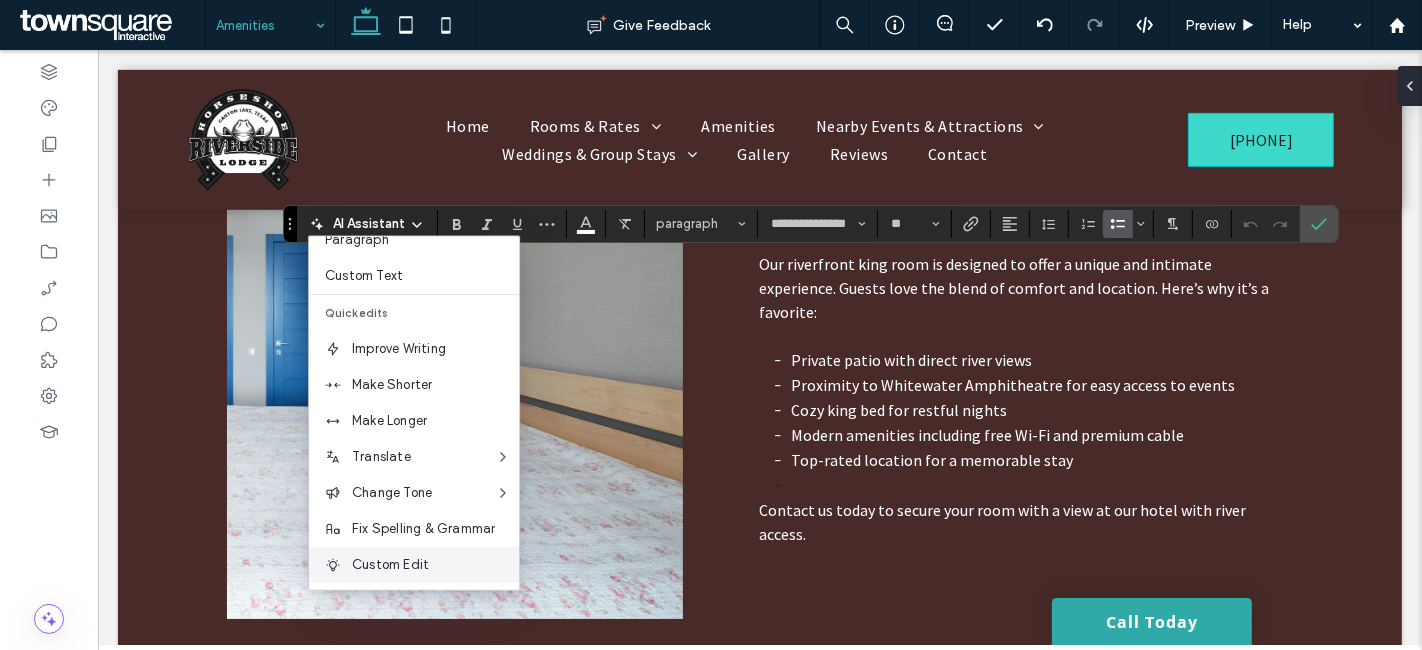 click on "Custom Edit" at bounding box center [435, 565] 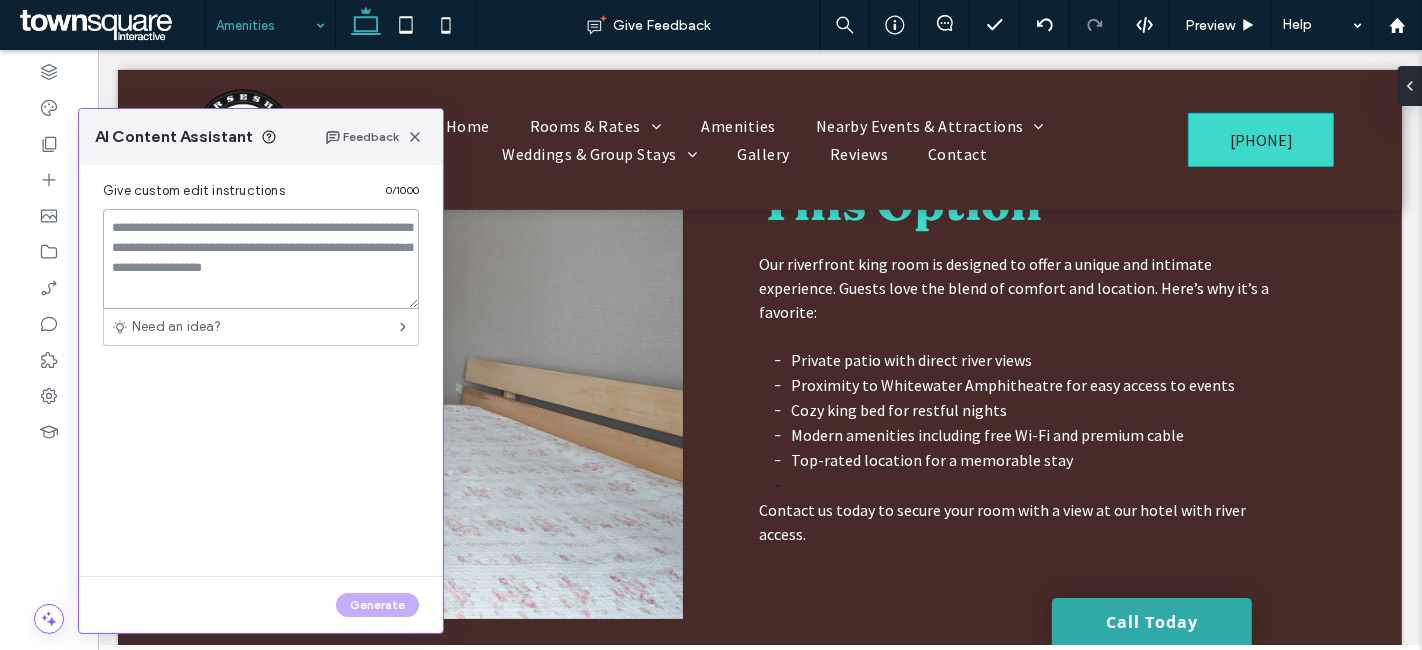 click at bounding box center (261, 259) 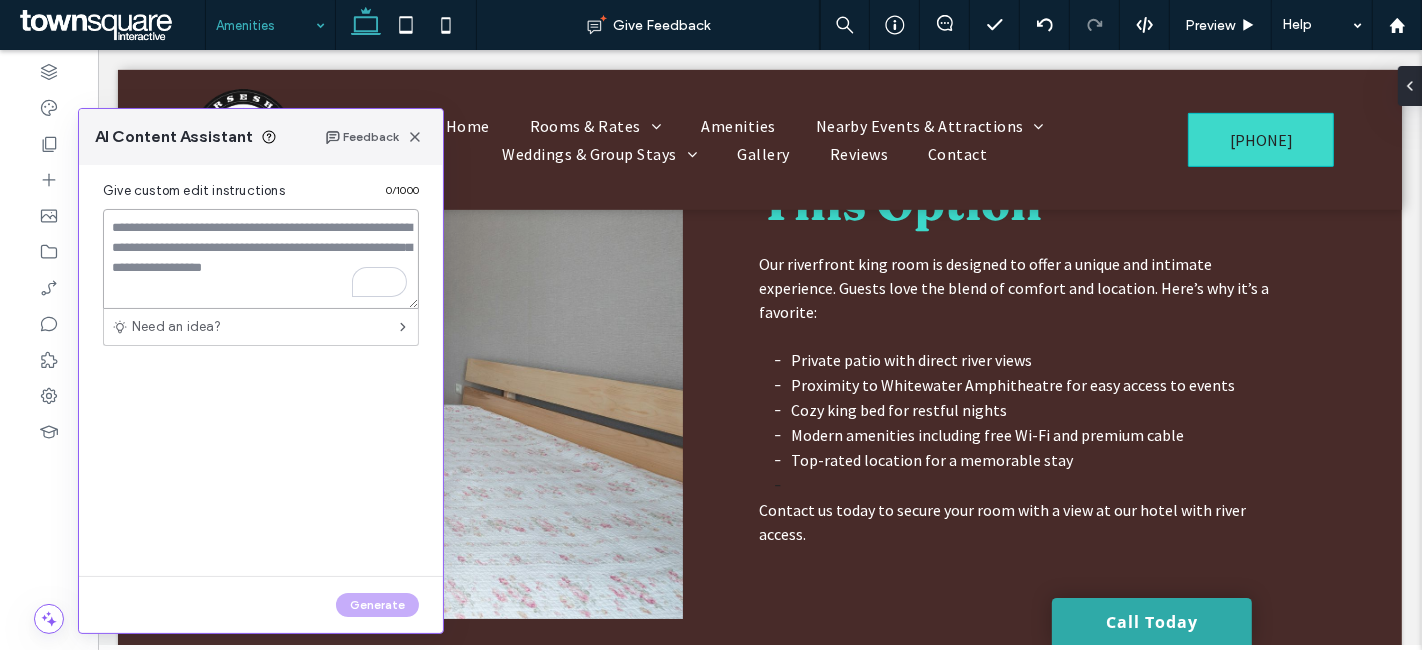 paste on "**********" 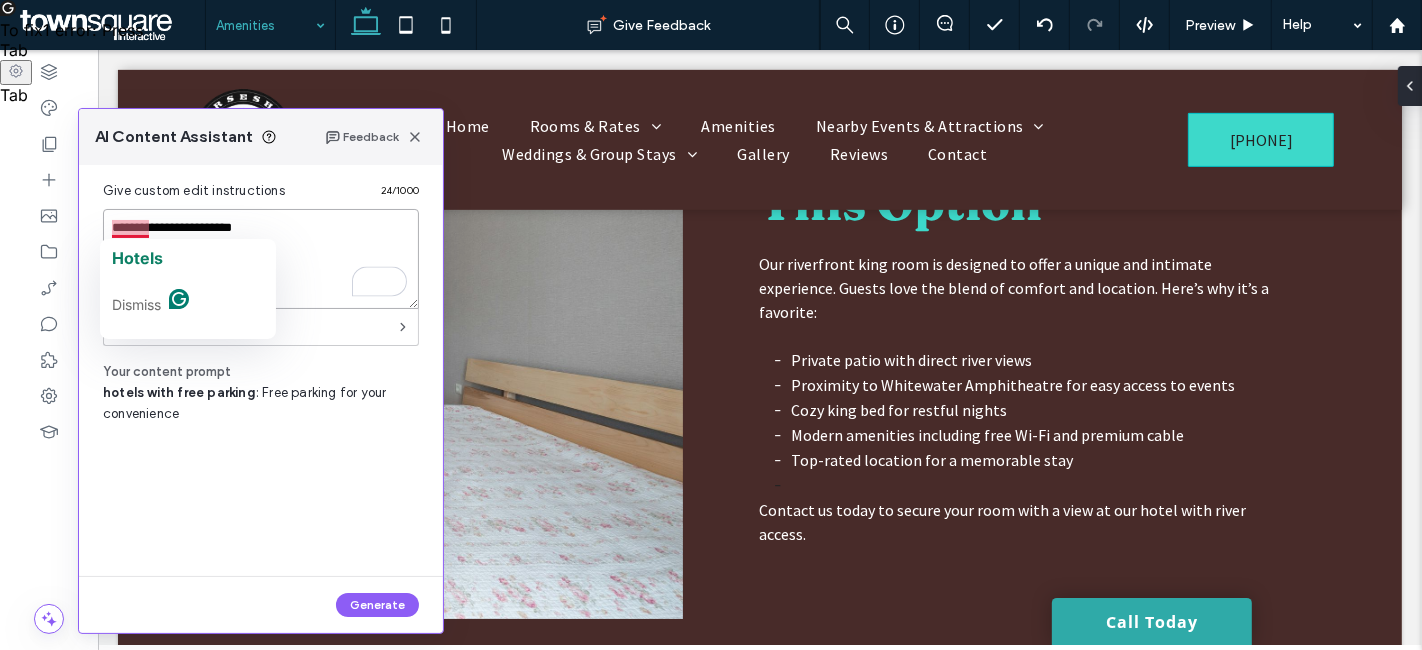 click on "**********" at bounding box center [261, 259] 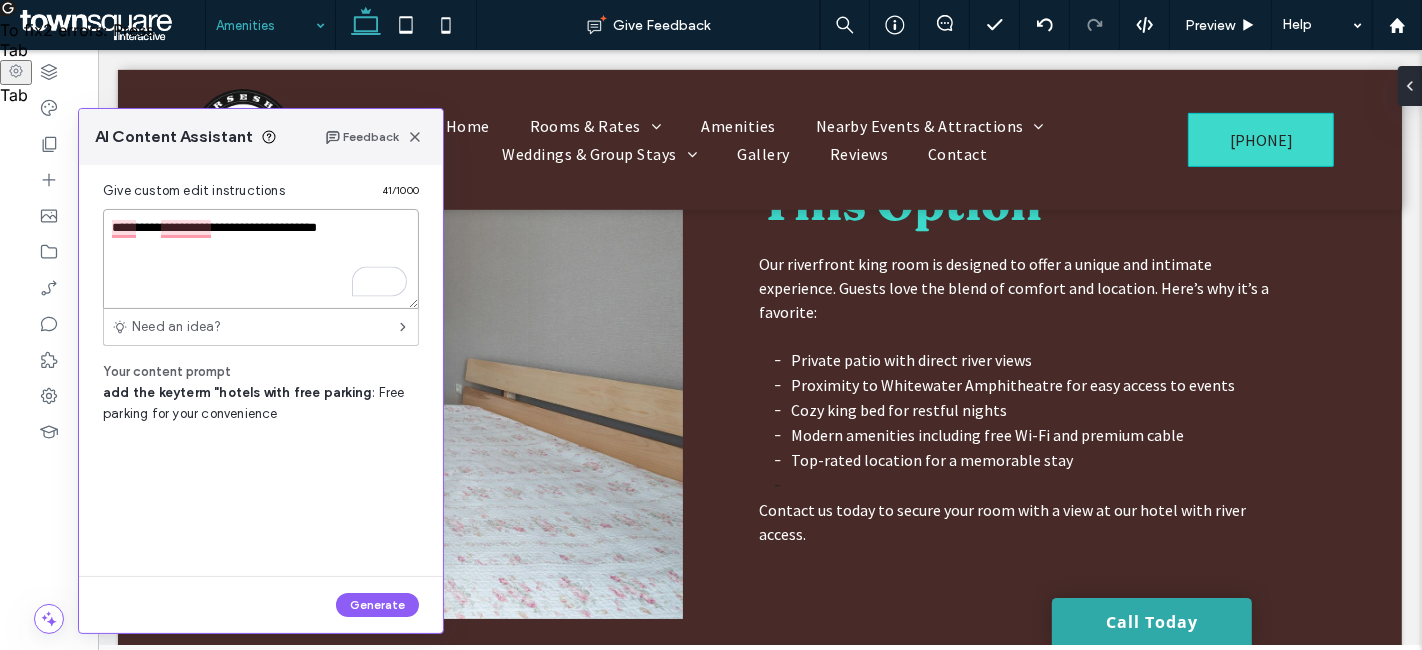 click on "**********" at bounding box center [261, 259] 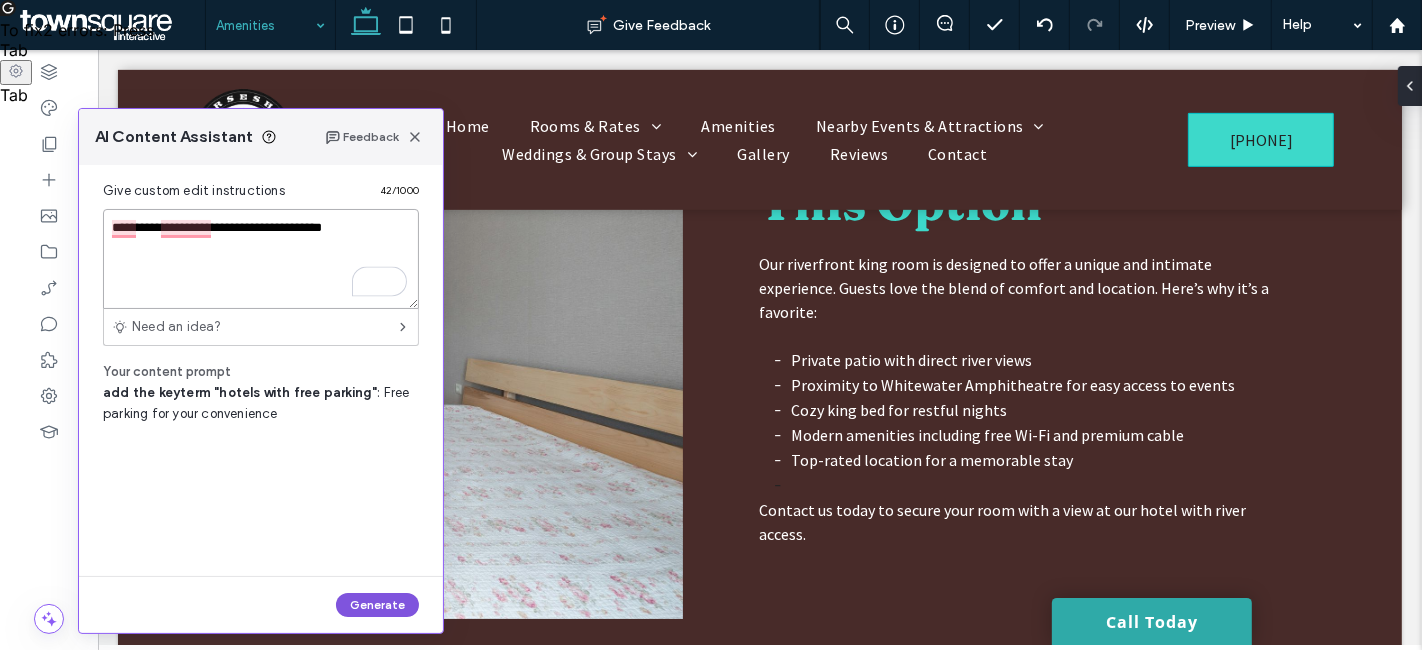 type on "**********" 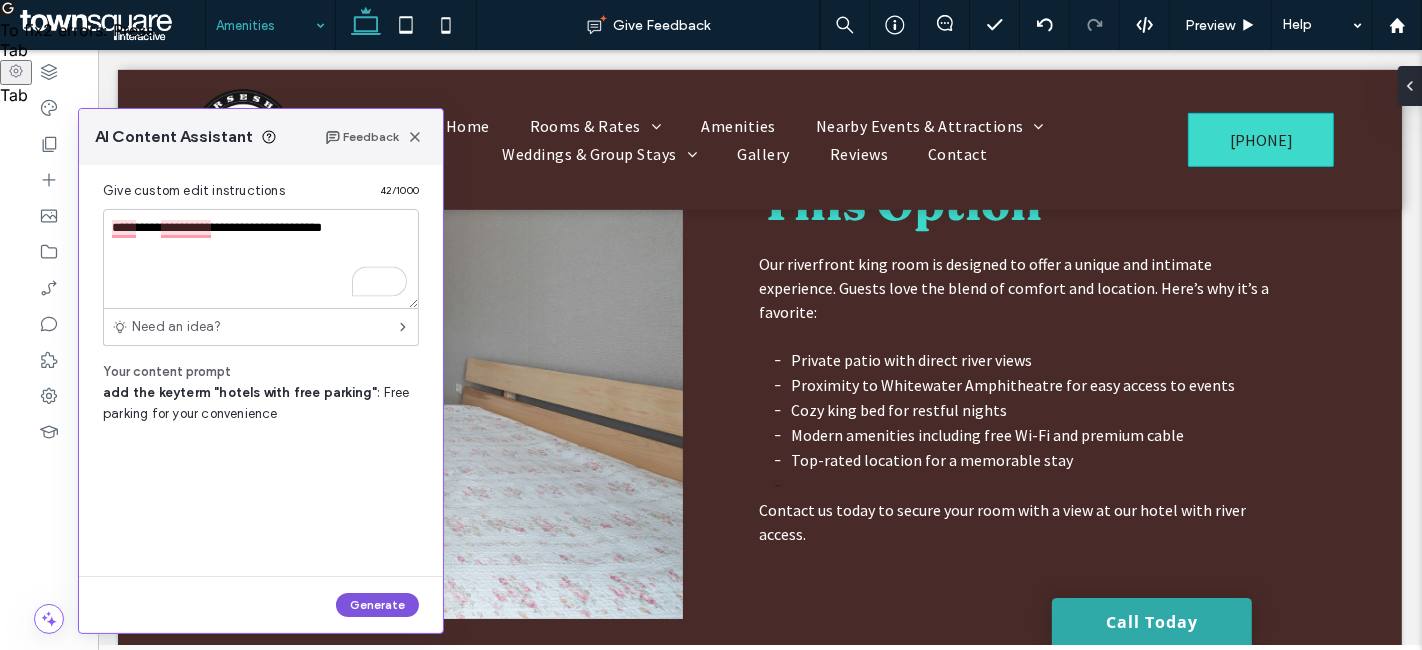 click on "Generate" at bounding box center (377, 605) 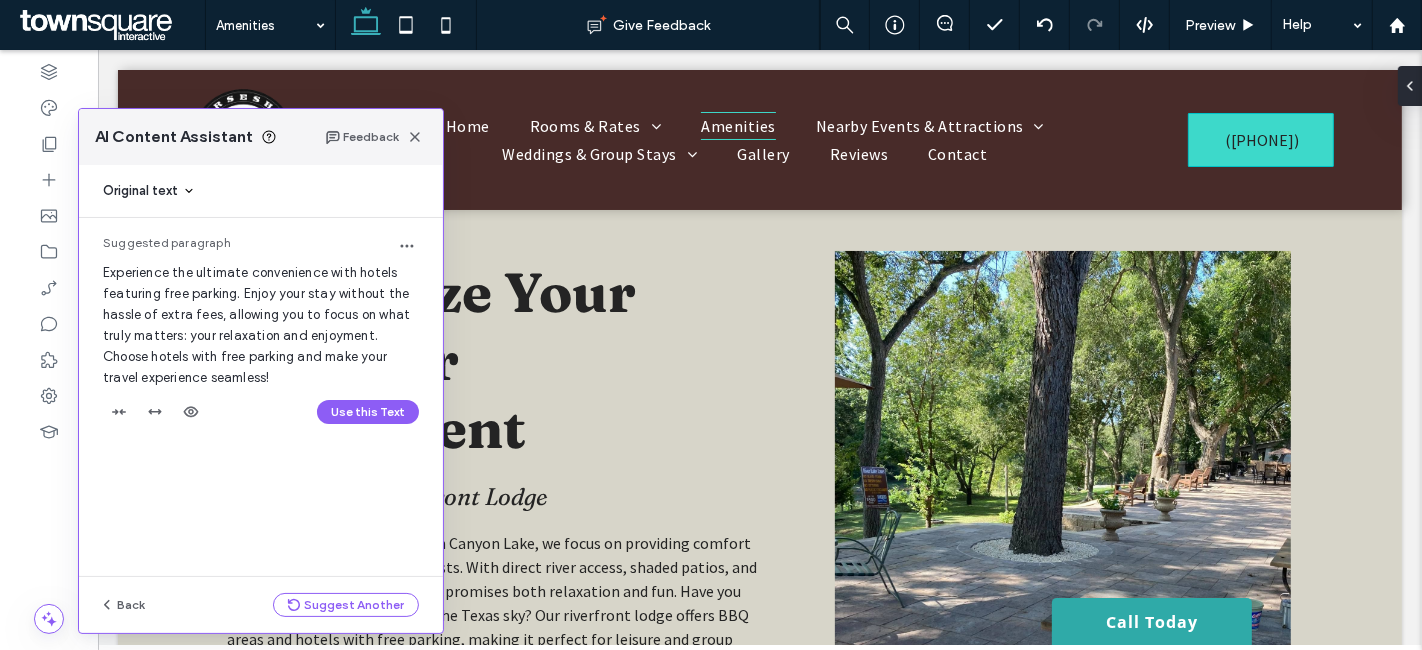scroll, scrollTop: 888, scrollLeft: 0, axis: vertical 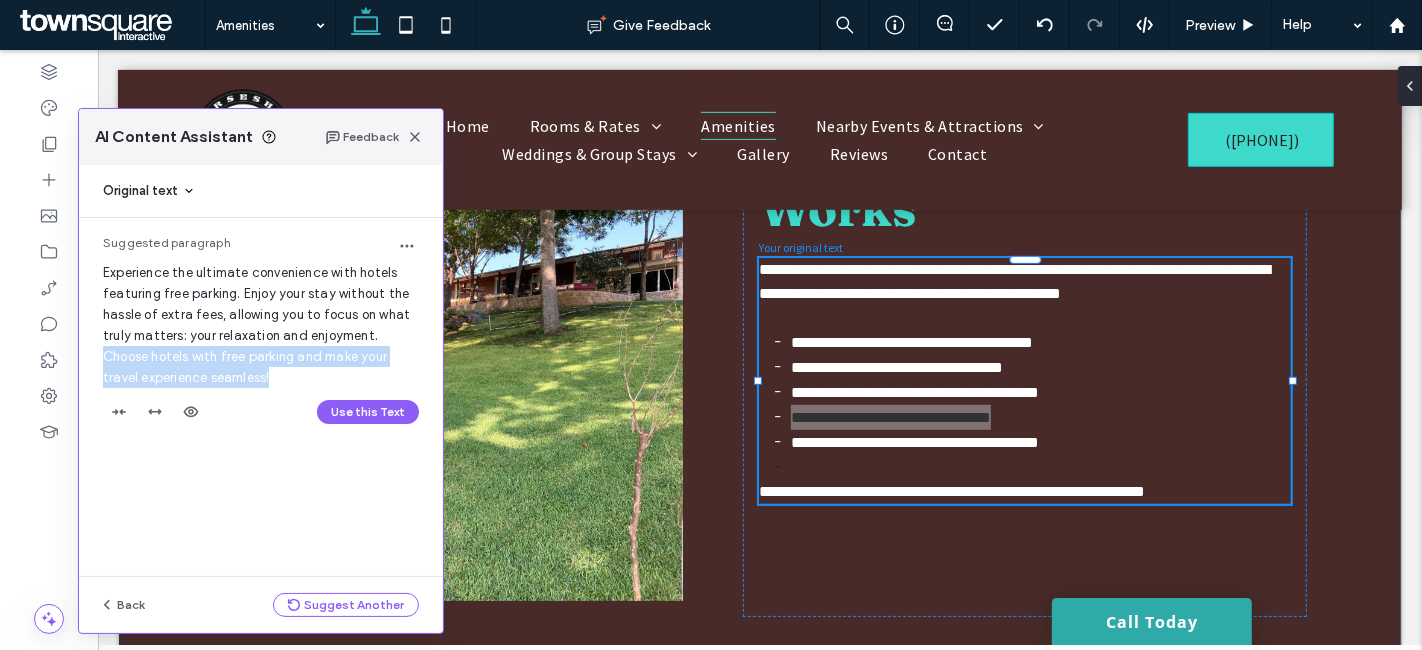 drag, startPoint x: 102, startPoint y: 352, endPoint x: 277, endPoint y: 377, distance: 176.7767 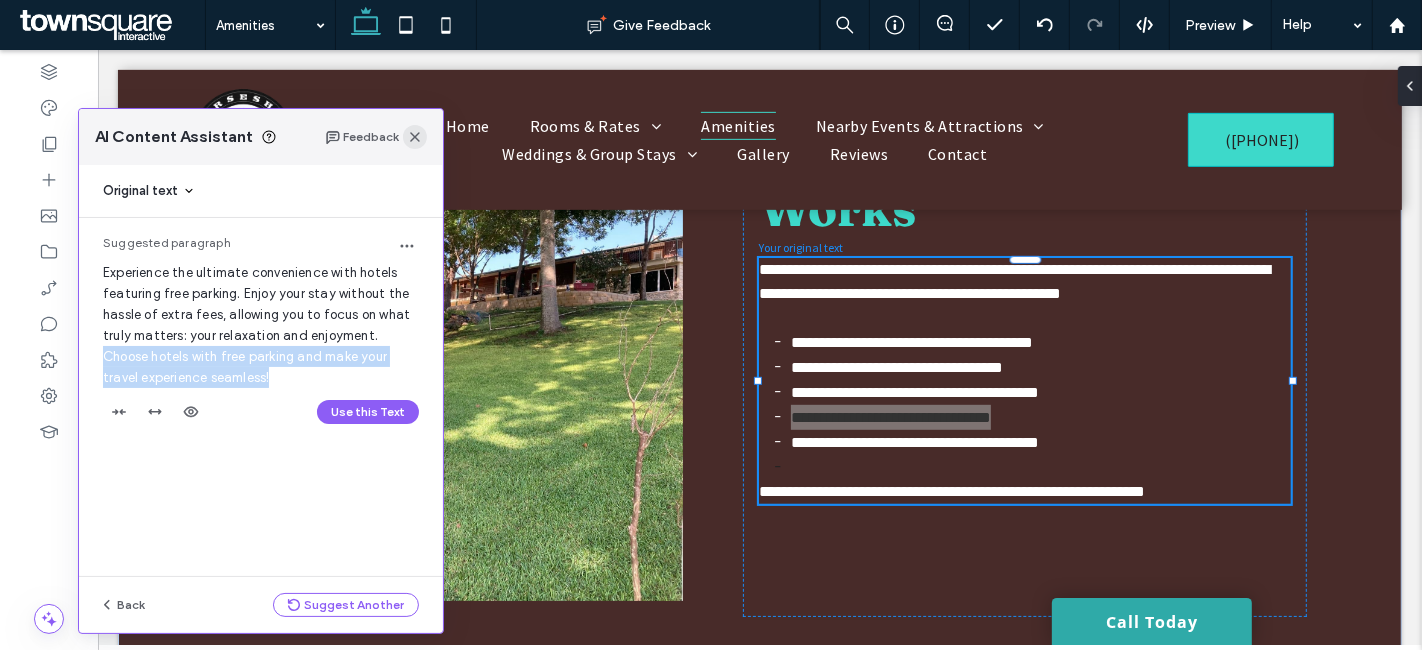 click 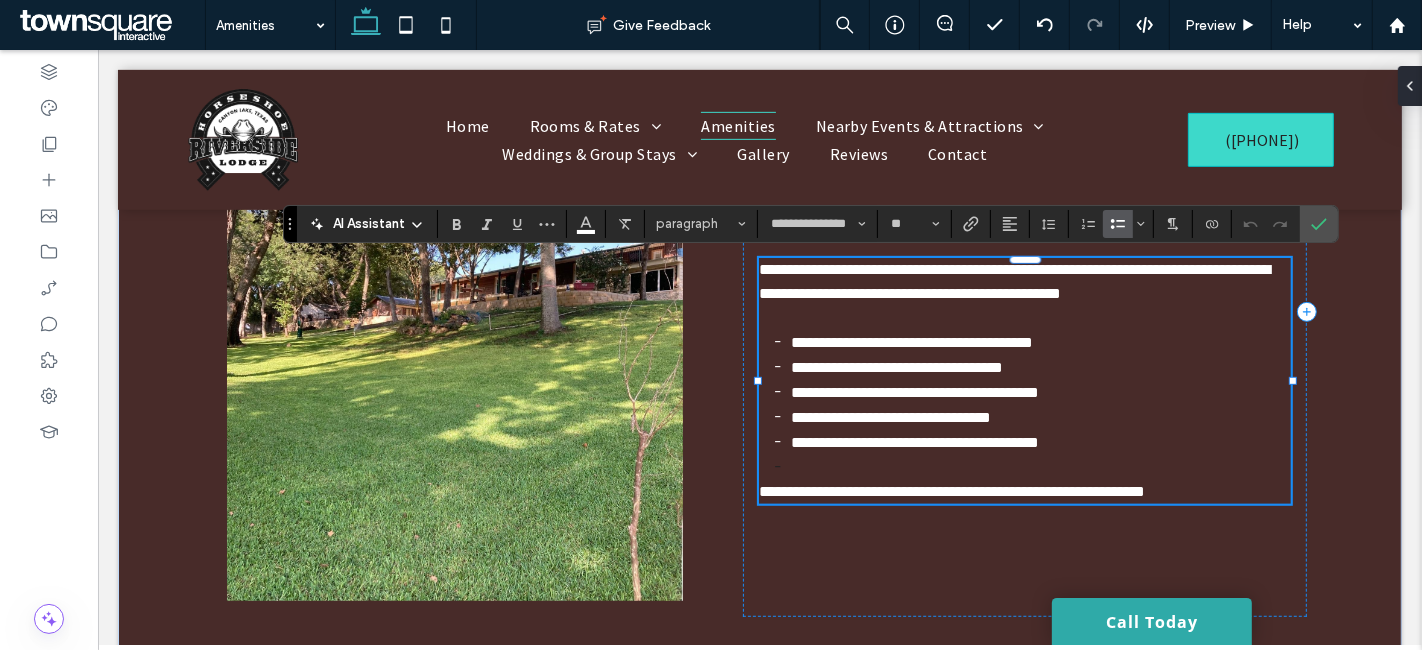 click on "**********" at bounding box center [951, 491] 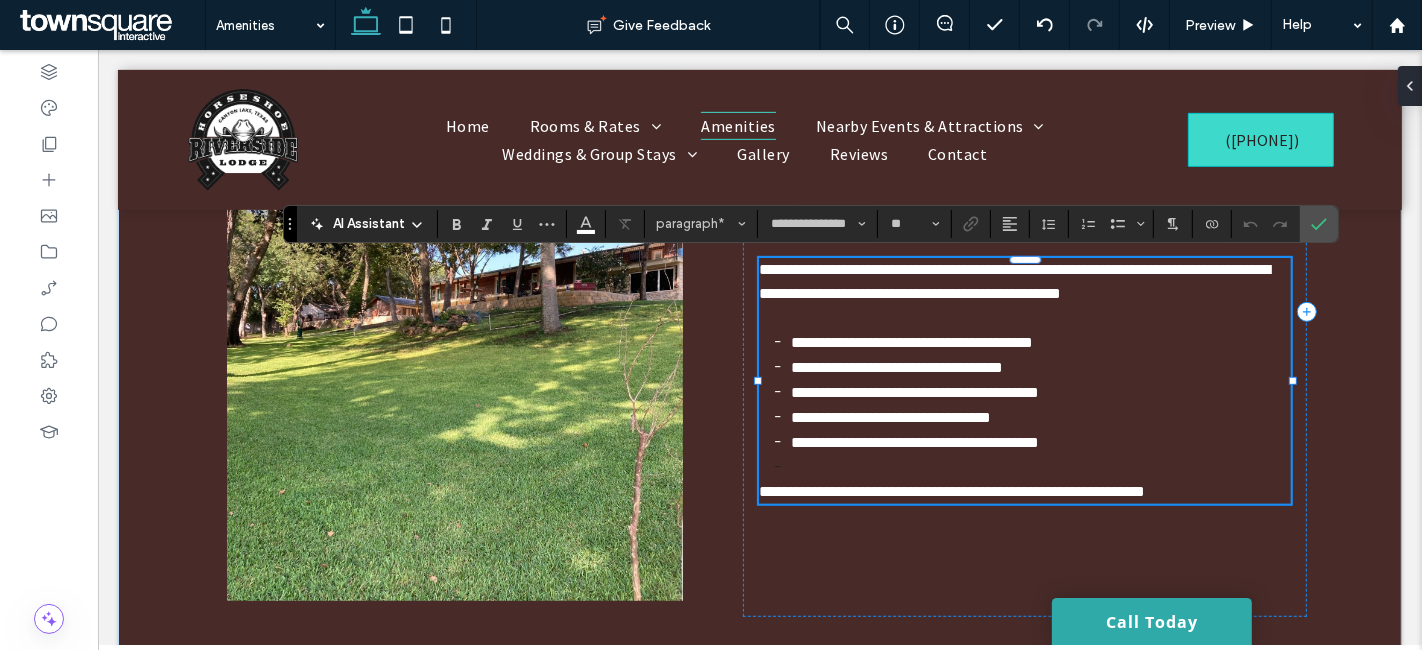 click on "**********" at bounding box center [951, 491] 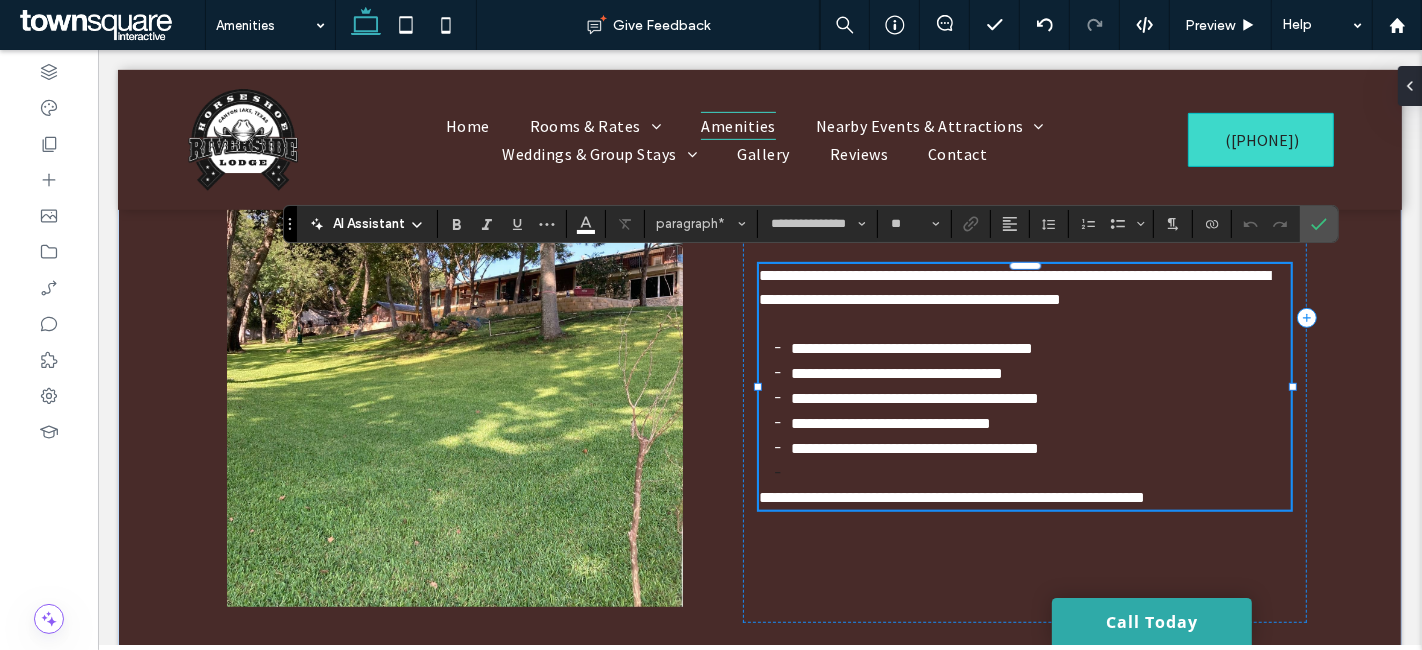 scroll, scrollTop: 0, scrollLeft: 0, axis: both 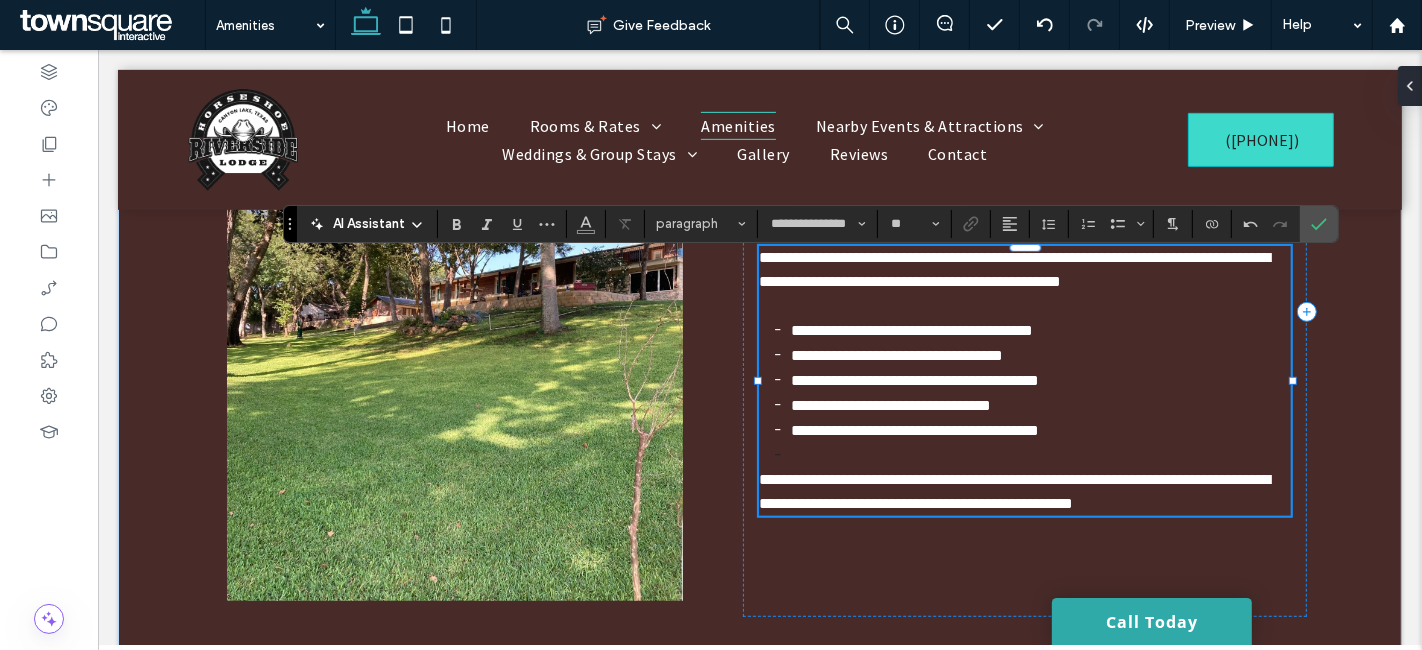 click on "**********" at bounding box center [1013, 491] 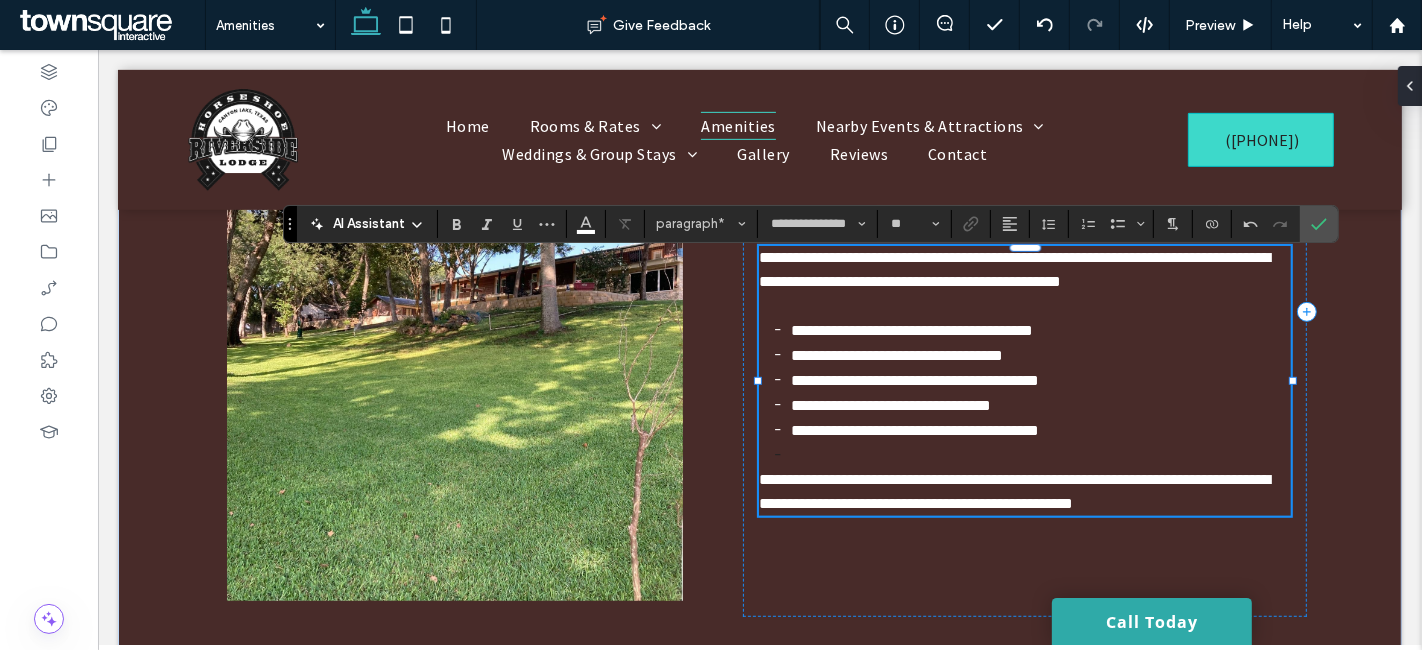 click on "**********" at bounding box center [1013, 491] 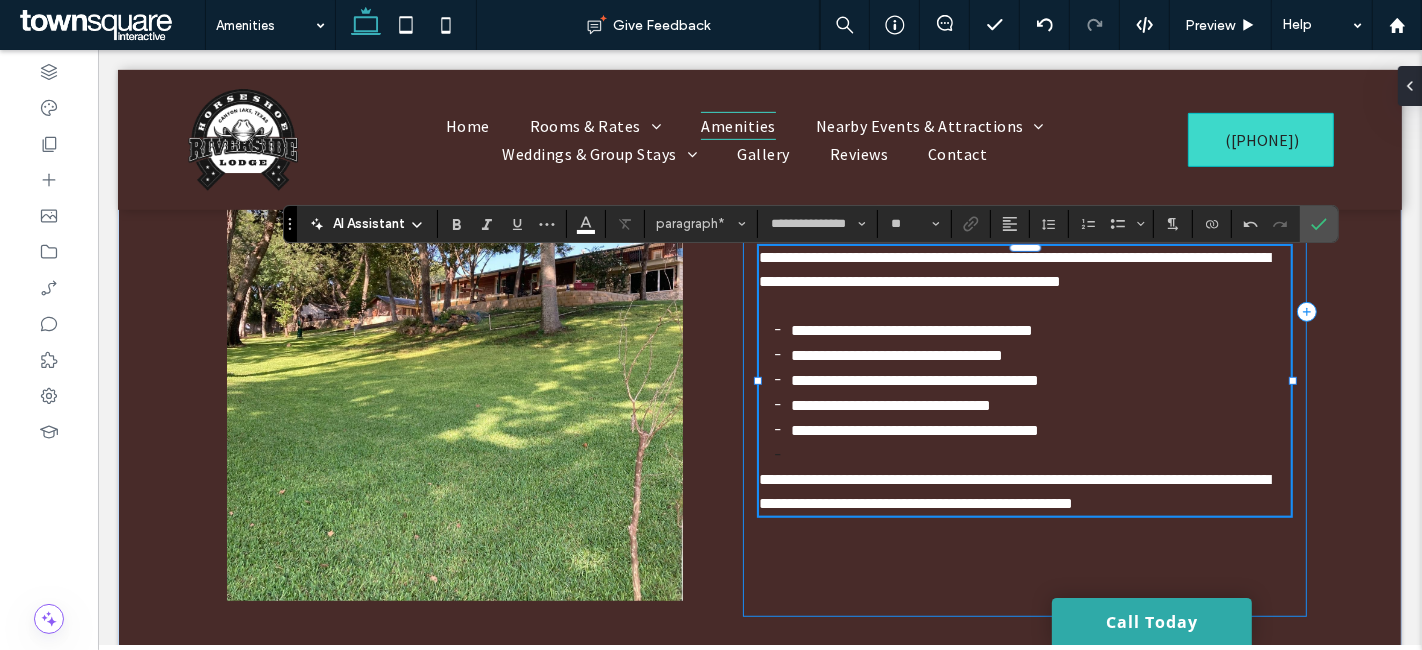 type 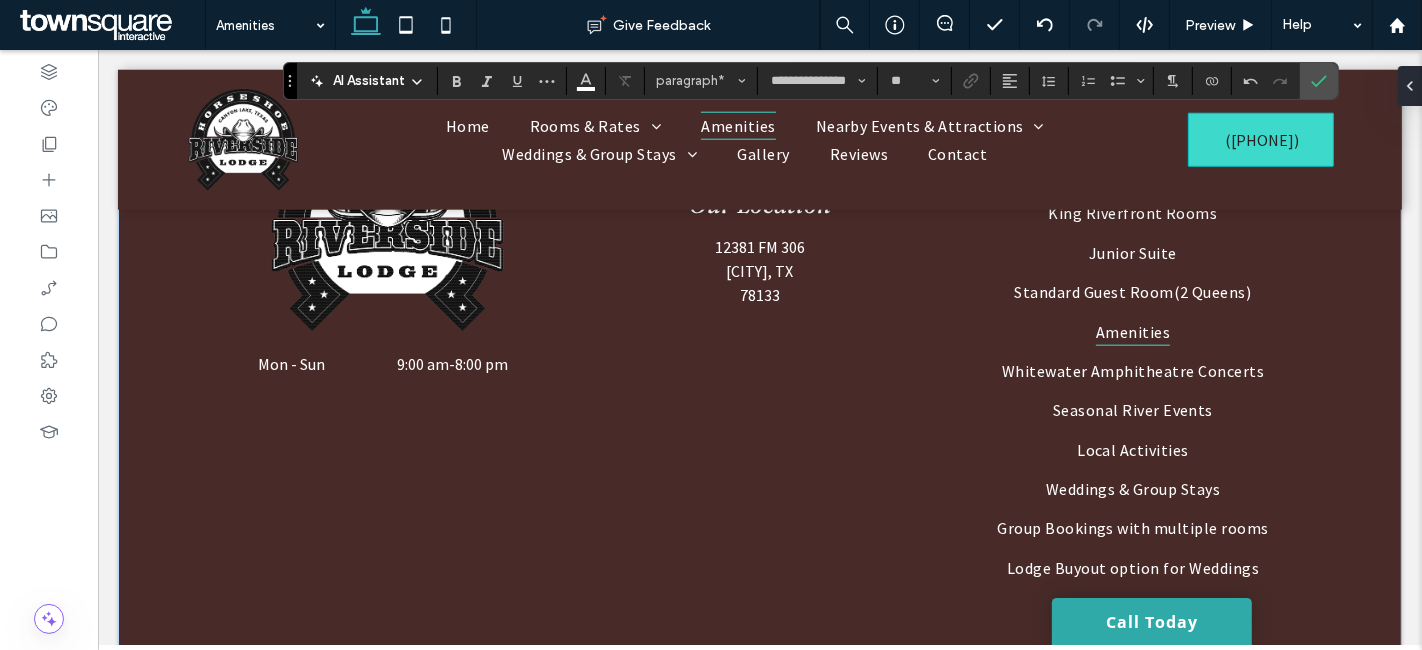 scroll, scrollTop: 2037, scrollLeft: 0, axis: vertical 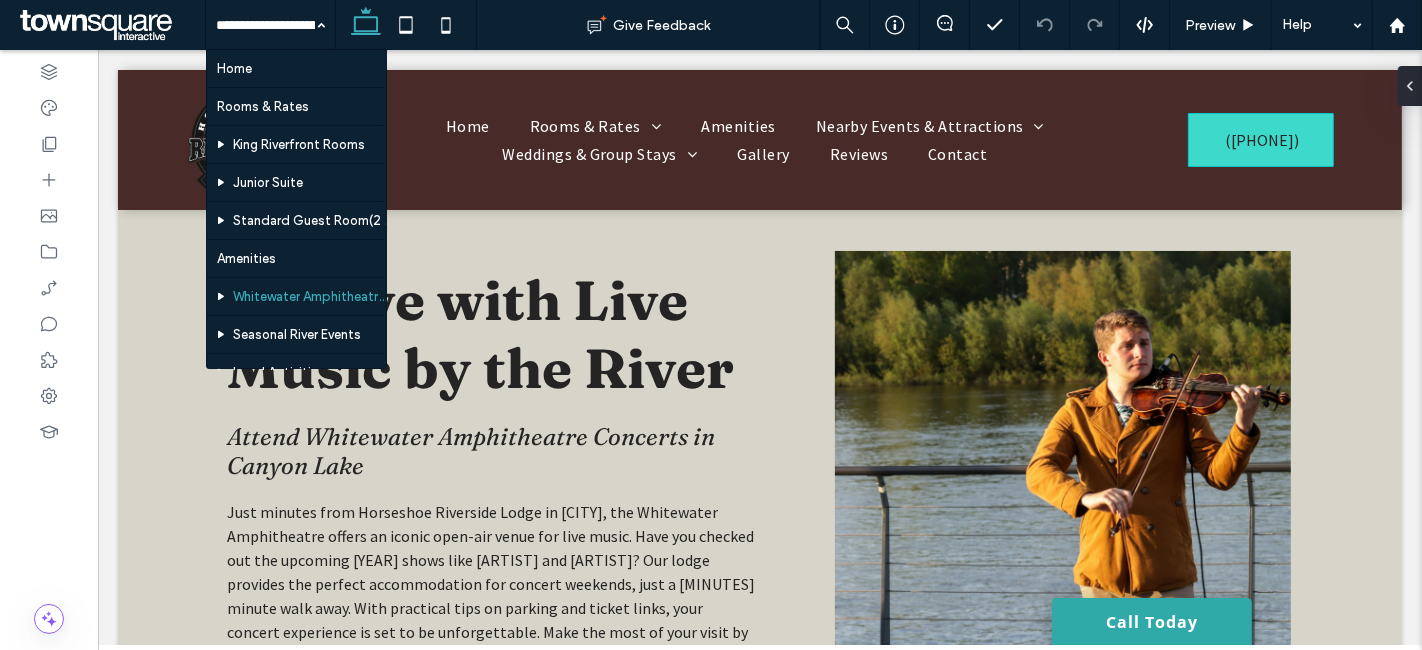 click at bounding box center (265, 25) 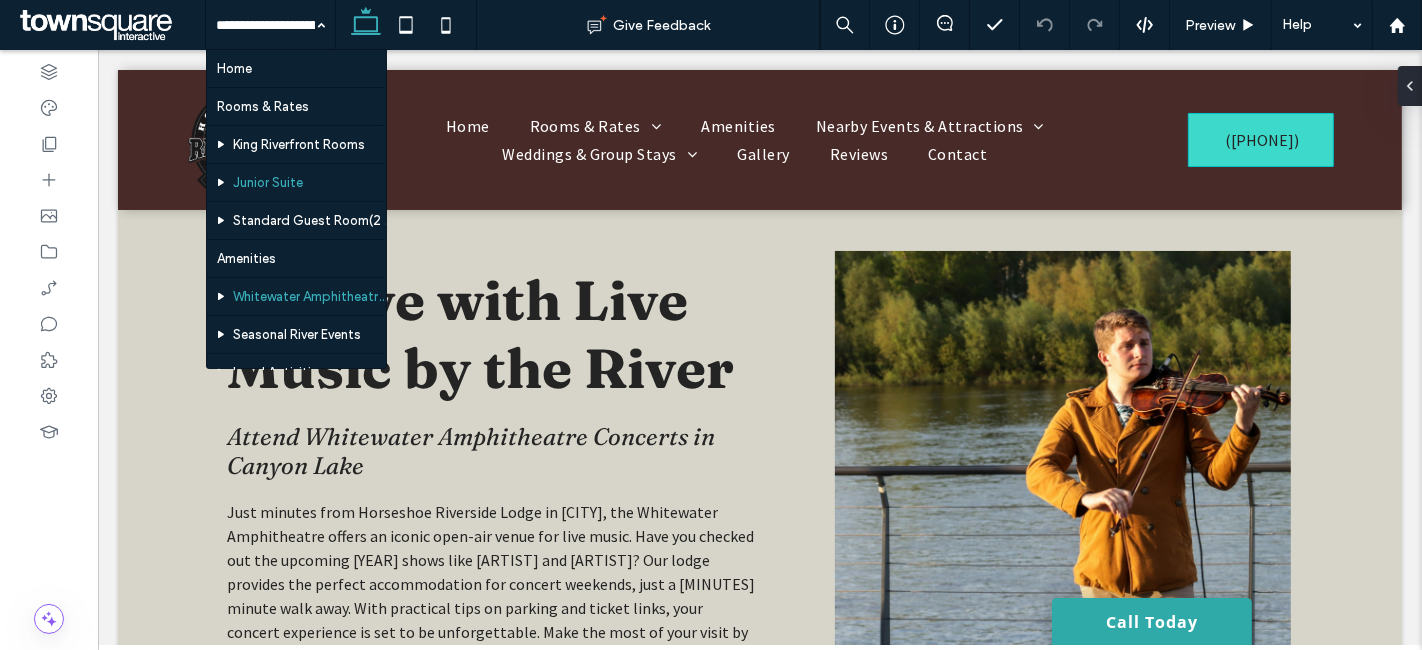 scroll, scrollTop: 111, scrollLeft: 0, axis: vertical 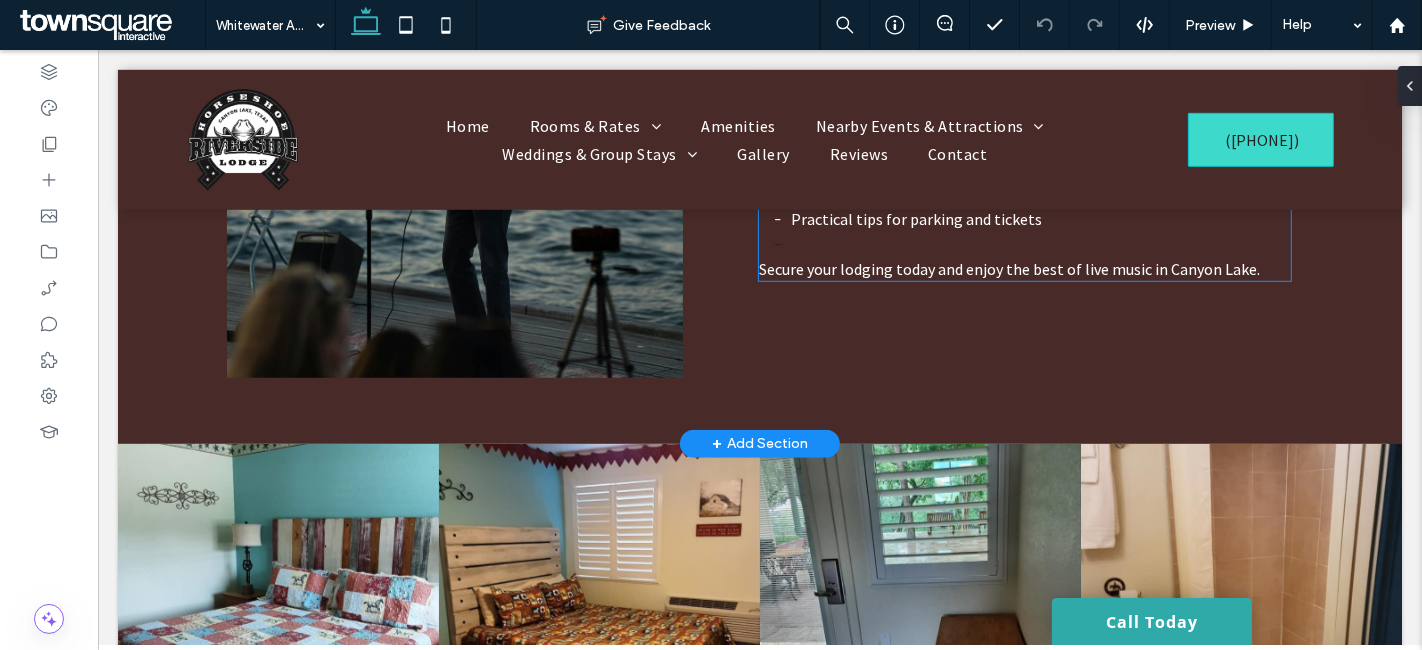 click on "Secure your lodging today and enjoy the best of live music in Canyon Lake." at bounding box center [1008, 269] 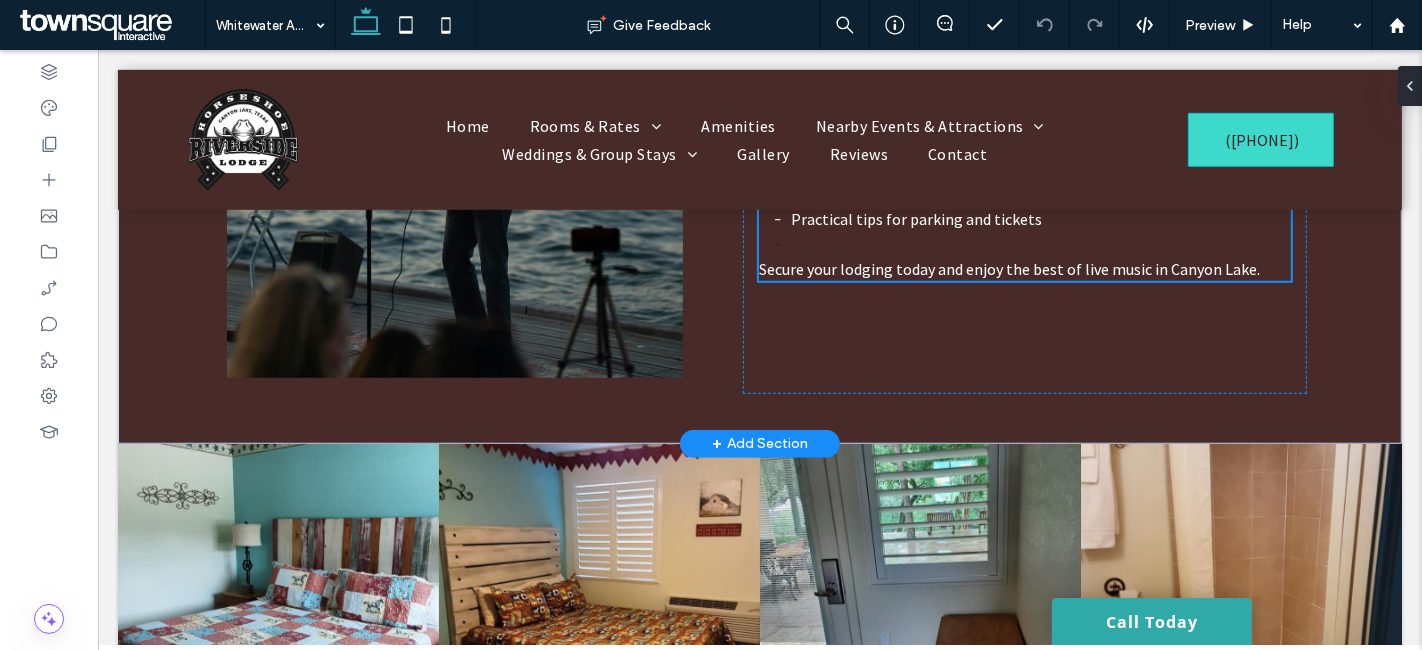 click on "Secure your lodging today and enjoy the best of live music in Canyon Lake." at bounding box center [1008, 269] 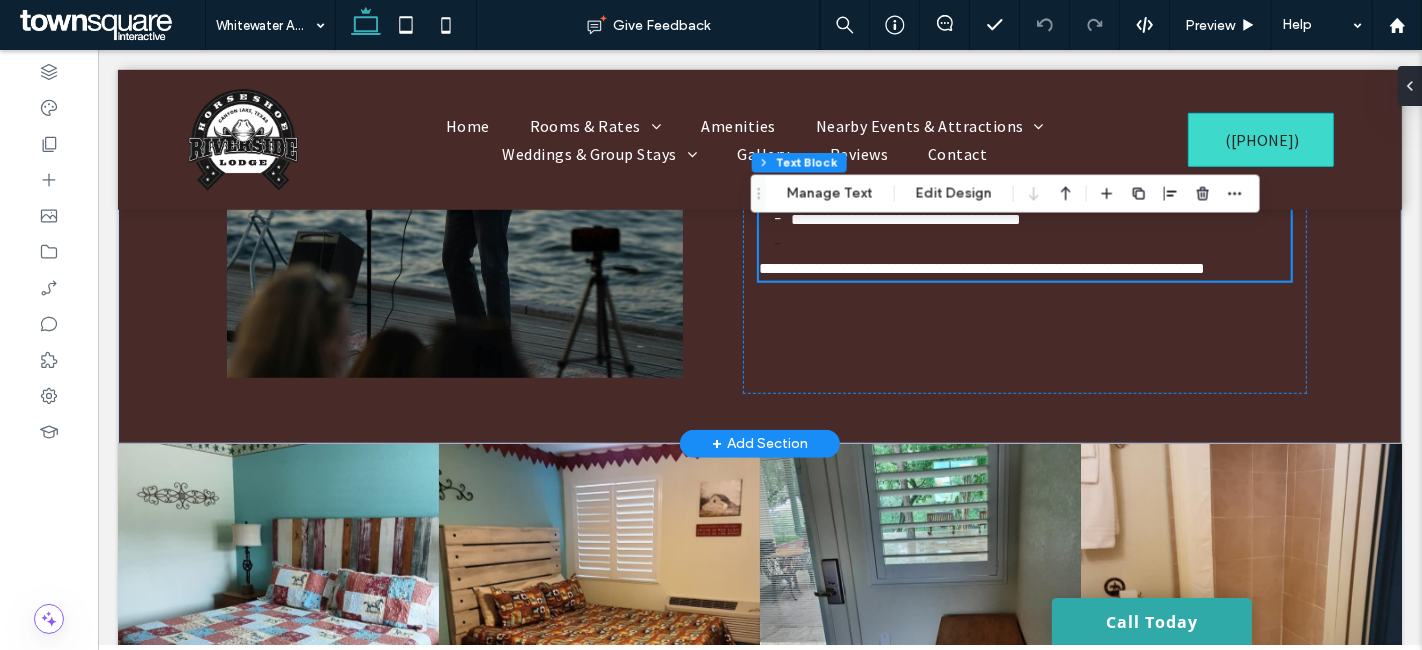 type on "**********" 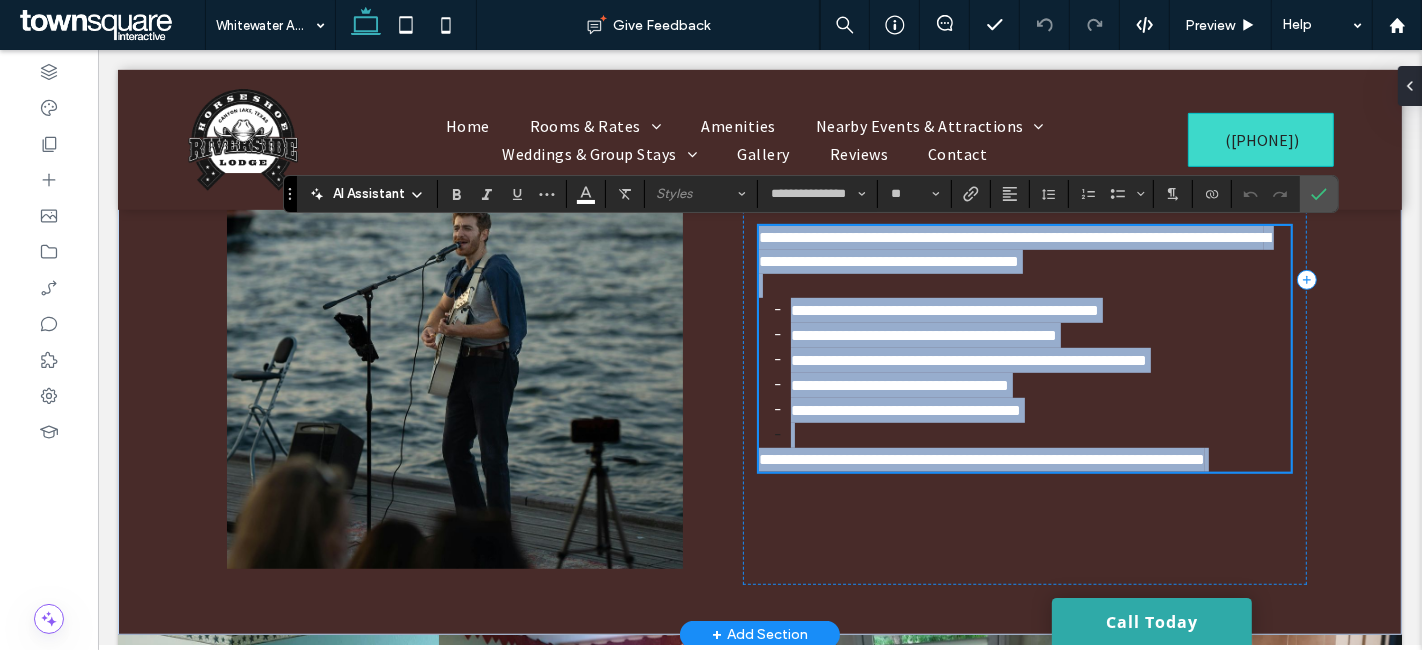 scroll, scrollTop: 919, scrollLeft: 0, axis: vertical 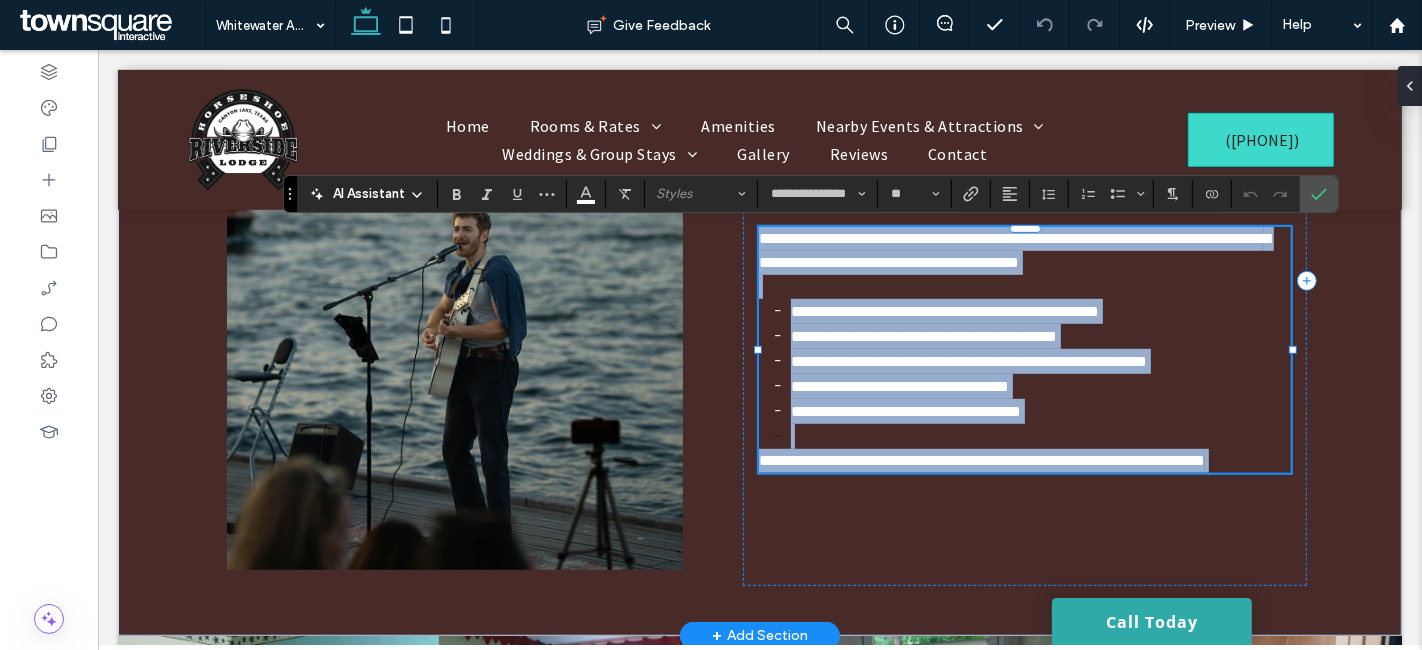 click on "**********" at bounding box center (944, 311) 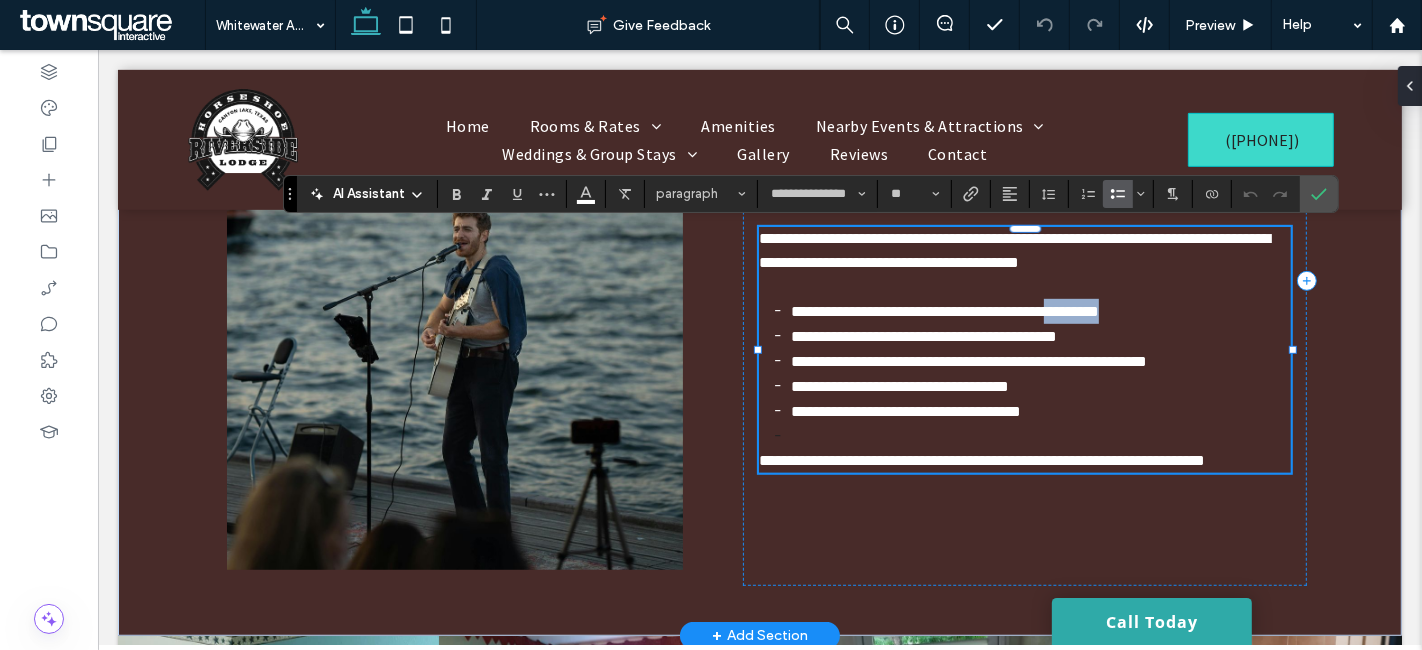 drag, startPoint x: 1129, startPoint y: 310, endPoint x: 1064, endPoint y: 318, distance: 65.490456 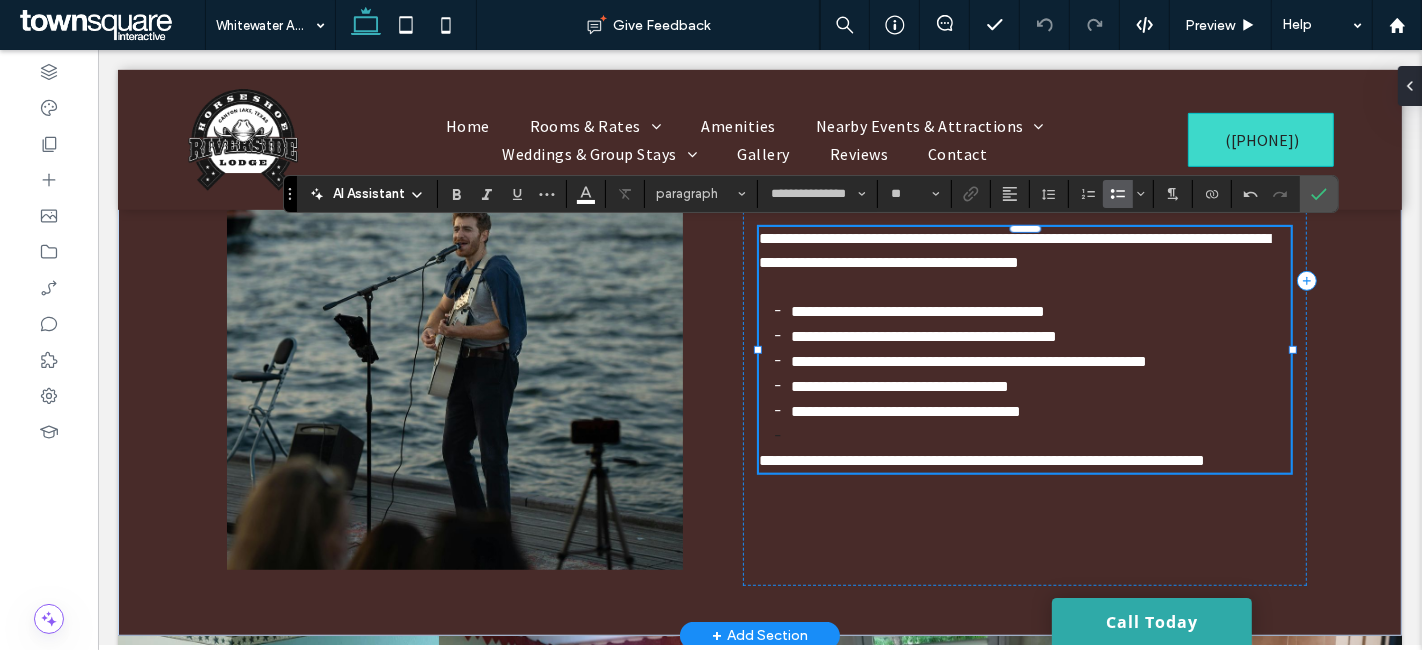 type 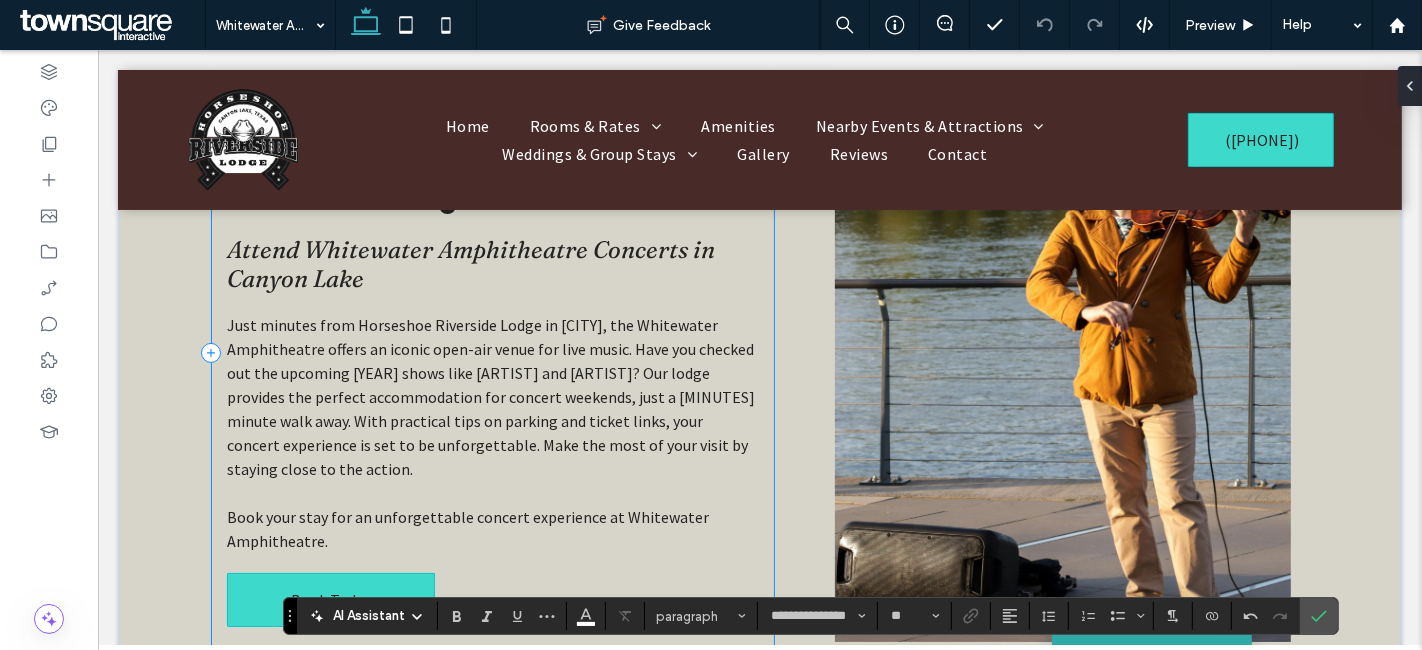 scroll, scrollTop: 141, scrollLeft: 0, axis: vertical 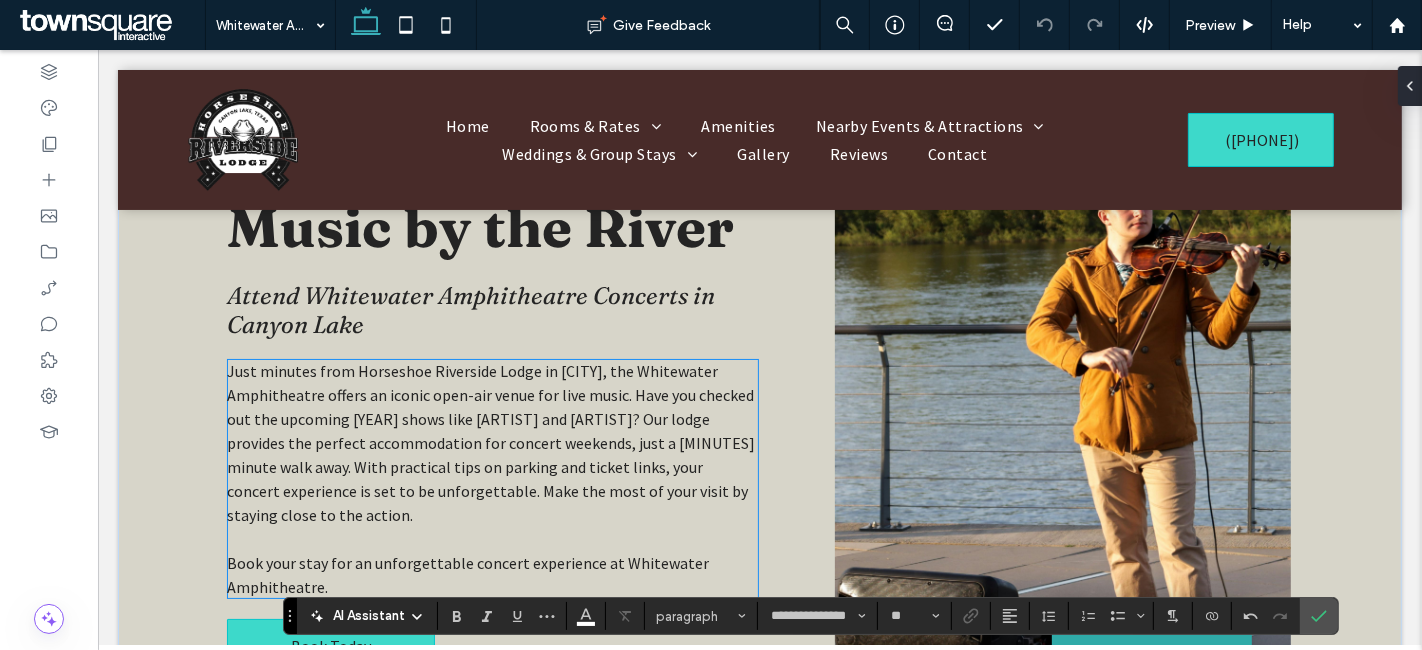 click on "Just minutes from Horseshoe Riverside Lodge in Canyon Lake, the Whitewater Amphitheatre offers an iconic open-air venue for live music. Have you checked out the upcoming 2025 shows like Randy Rogers Band and Blues Traveler? Our lodge provides the perfect accommodation for concert weekends, just a 12-minute walk away. With practical tips on parking and ticket links, your concert experience is set to be unforgettable. Make the most of your visit by staying close to the action." at bounding box center (490, 443) 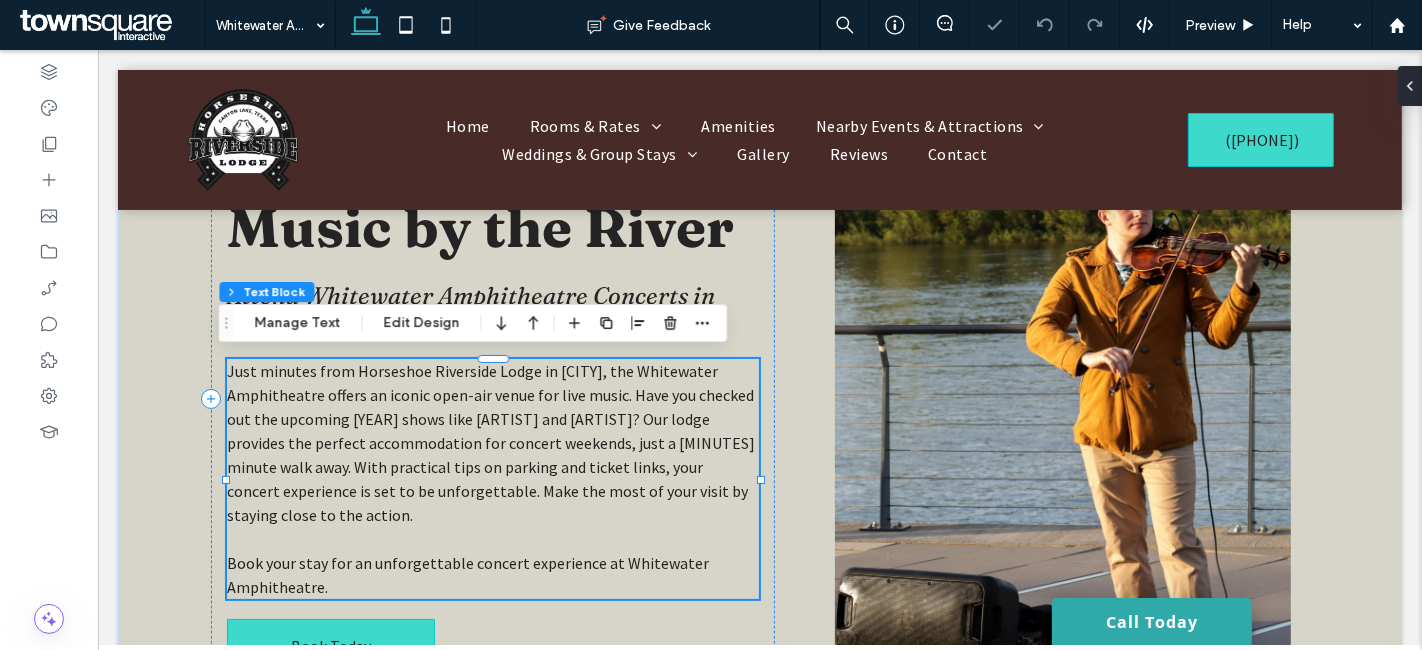 click on "Just minutes from Horseshoe Riverside Lodge in Canyon Lake, the Whitewater Amphitheatre offers an iconic open-air venue for live music. Have you checked out the upcoming 2025 shows like Randy Rogers Band and Blues Traveler? Our lodge provides the perfect accommodation for concert weekends, just a 12-minute walk away. With practical tips on parking and ticket links, your concert experience is set to be unforgettable. Make the most of your visit by staying close to the action. Book your stay for an unforgettable concert experience at Whitewater Amphitheatre." at bounding box center (492, 479) 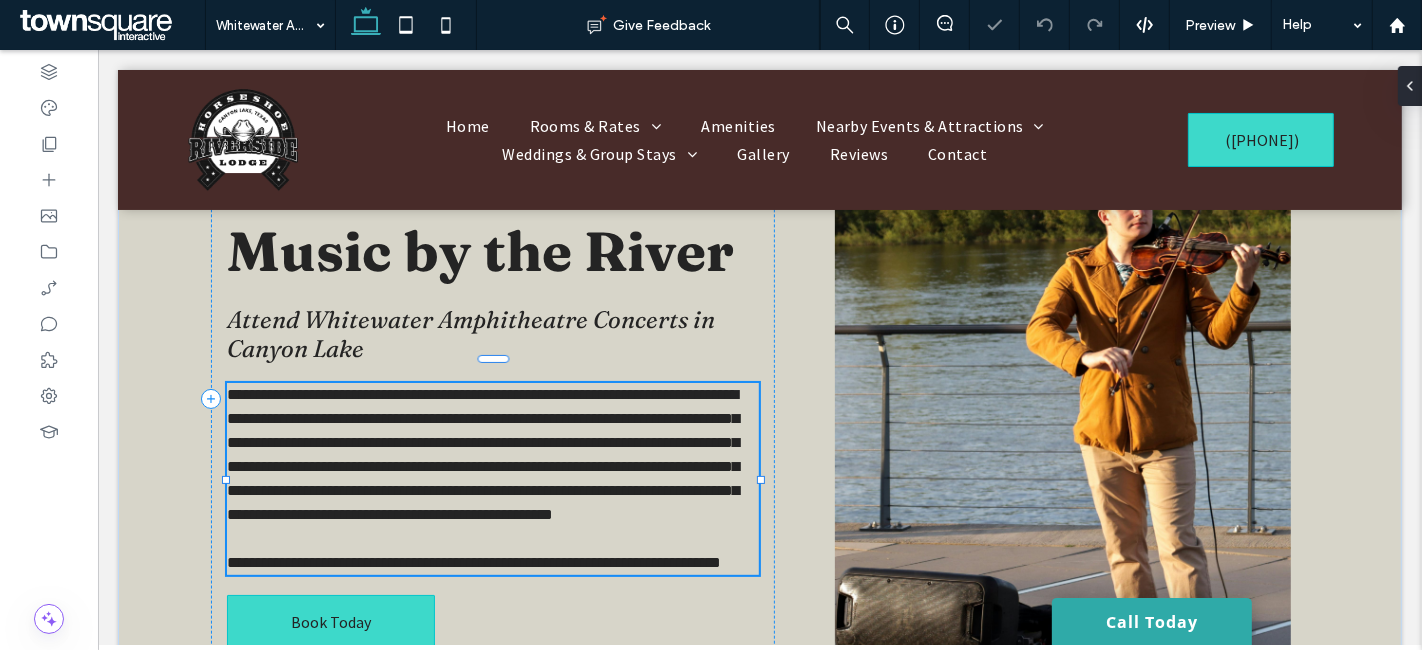 type on "**********" 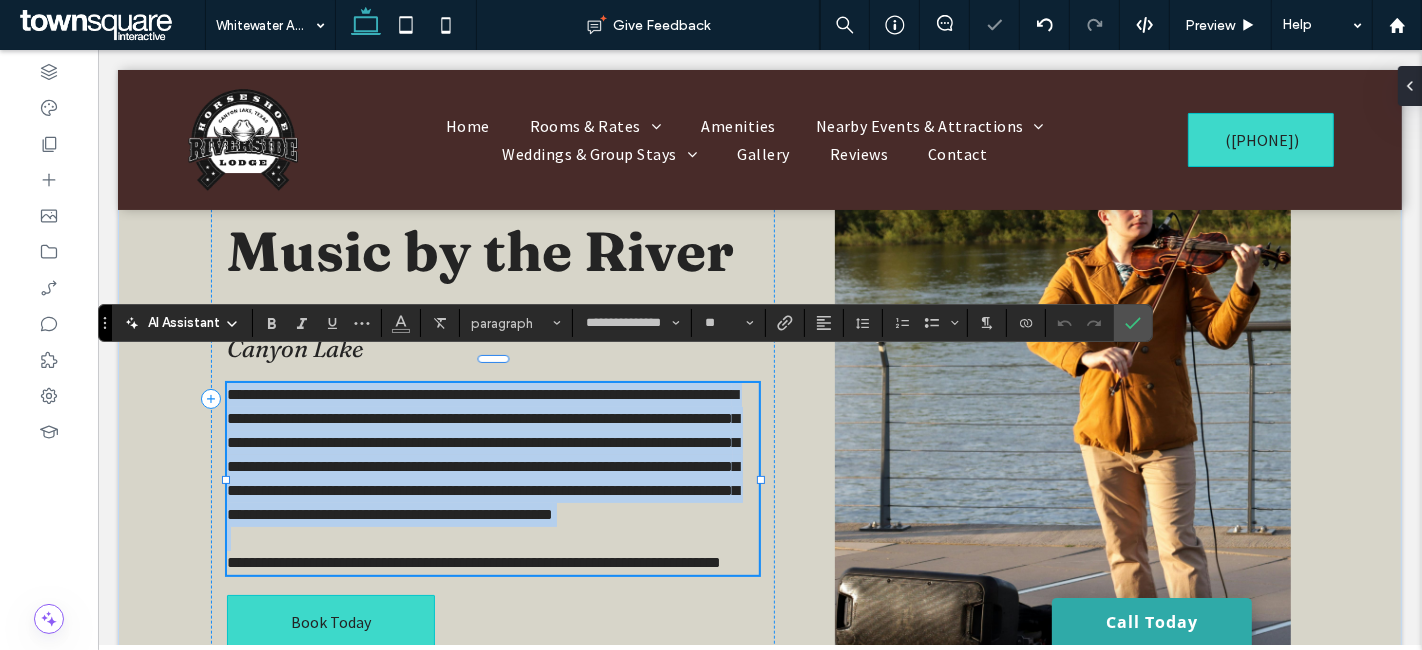 click on "**********" at bounding box center (482, 454) 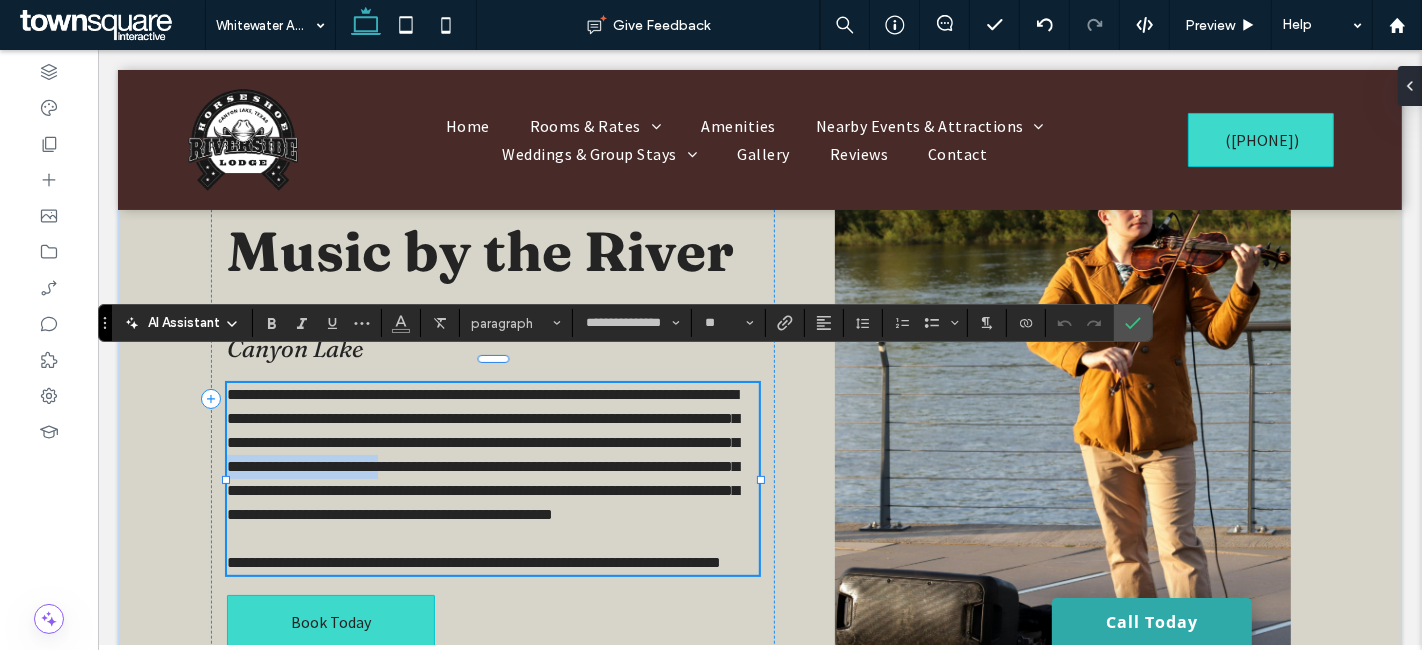 drag, startPoint x: 396, startPoint y: 439, endPoint x: 579, endPoint y: 444, distance: 183.0683 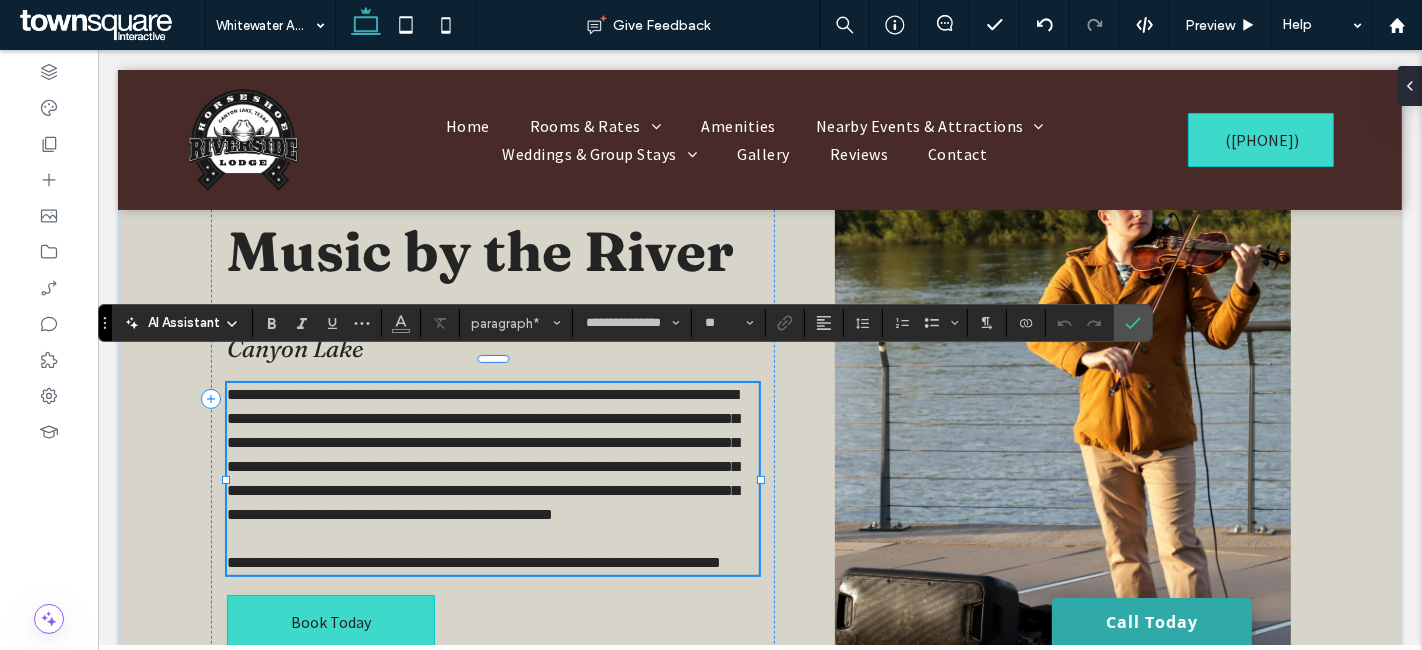 click on "**********" at bounding box center (482, 454) 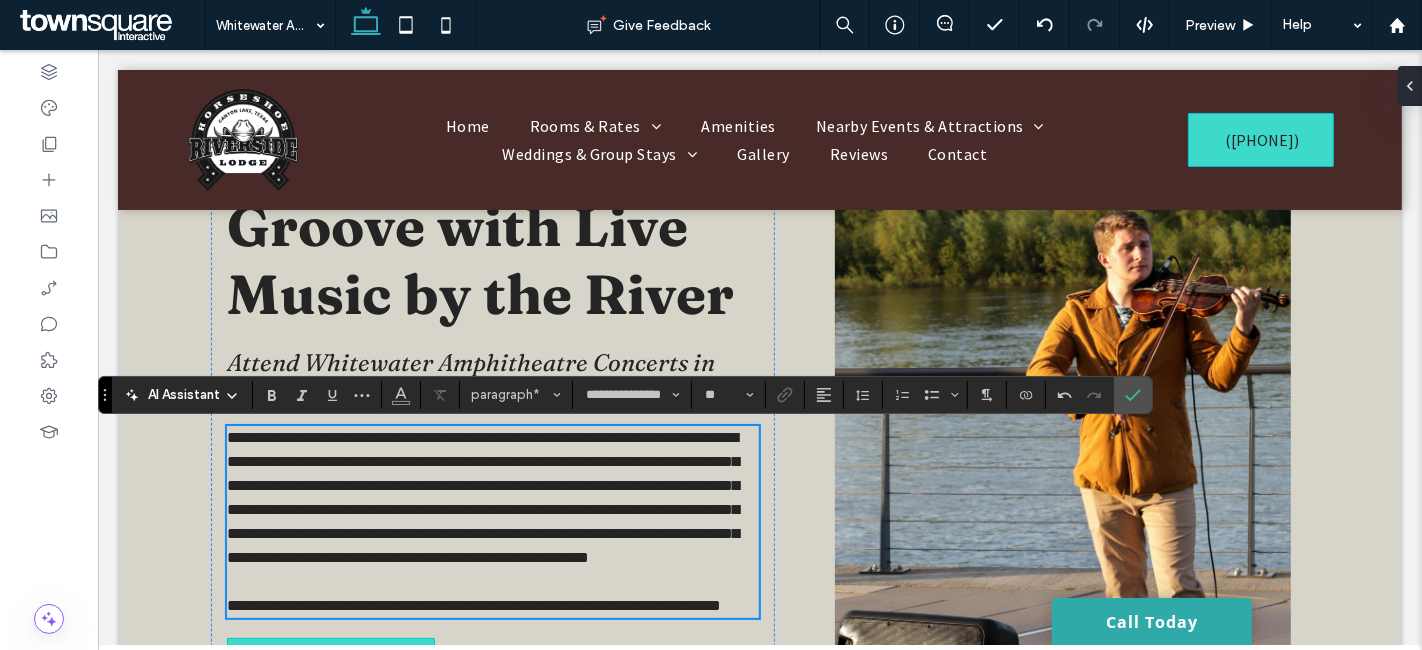 scroll, scrollTop: 51, scrollLeft: 0, axis: vertical 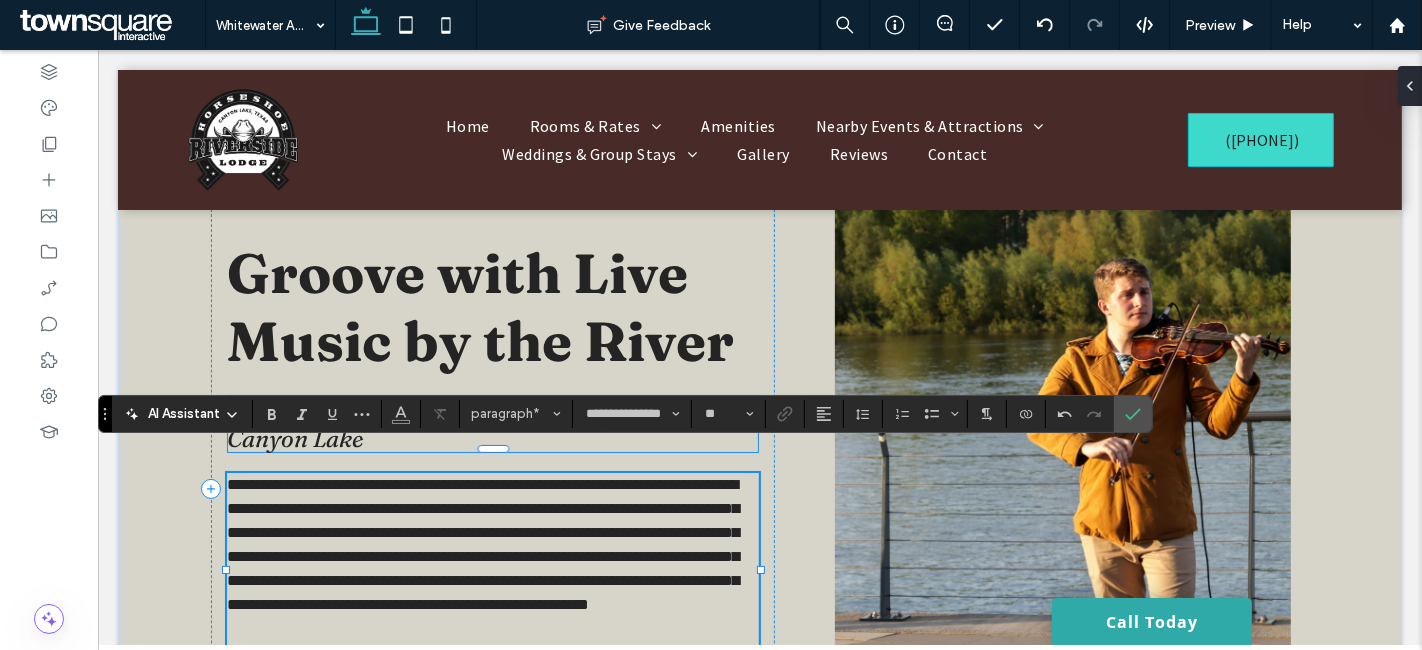 click on "Attend Whitewater Amphitheatre Concerts in Canyon Lake" at bounding box center [470, 424] 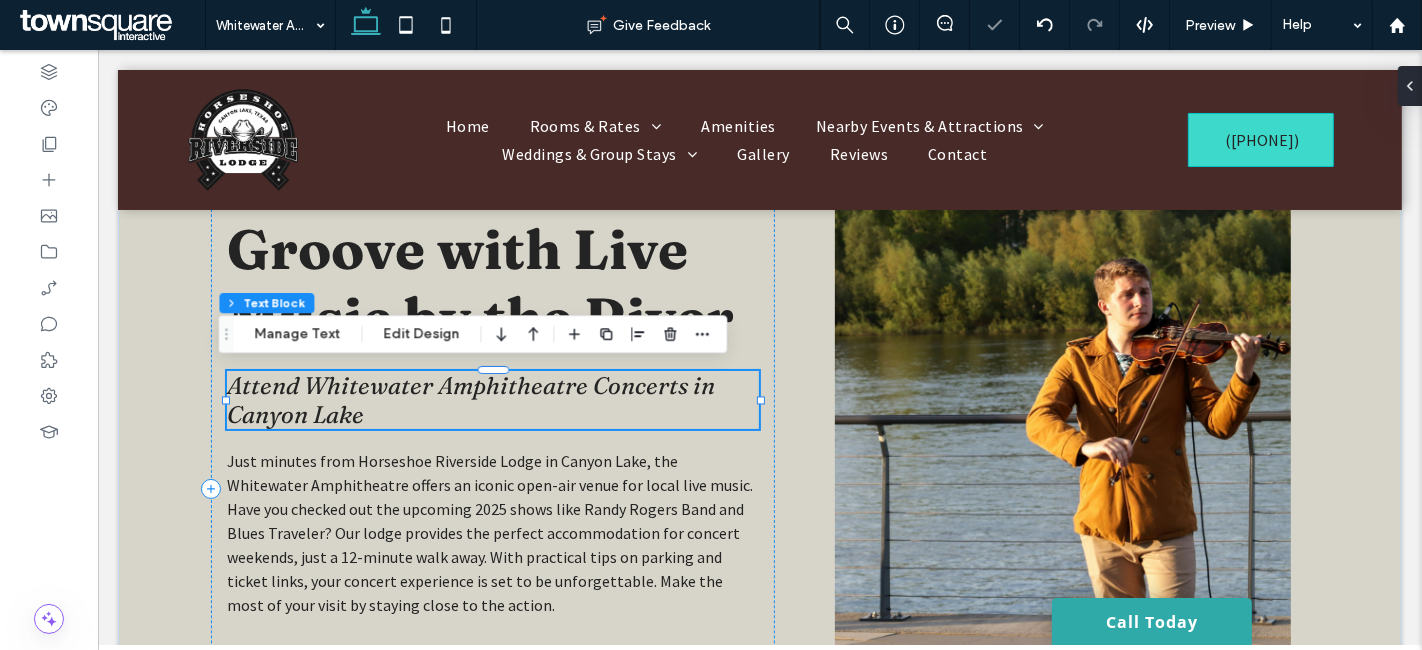 click on "Attend Whitewater Amphitheatre Concerts in Canyon Lake" at bounding box center (470, 400) 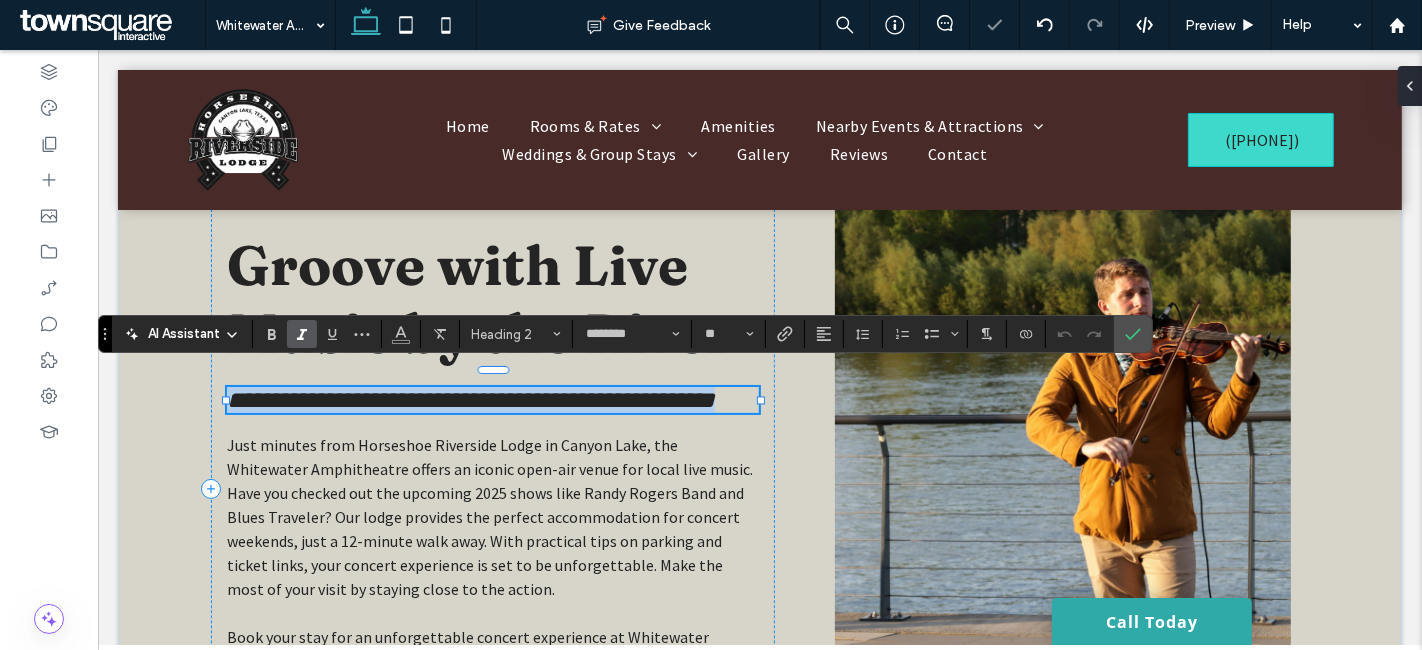drag, startPoint x: 608, startPoint y: 391, endPoint x: 641, endPoint y: 391, distance: 33 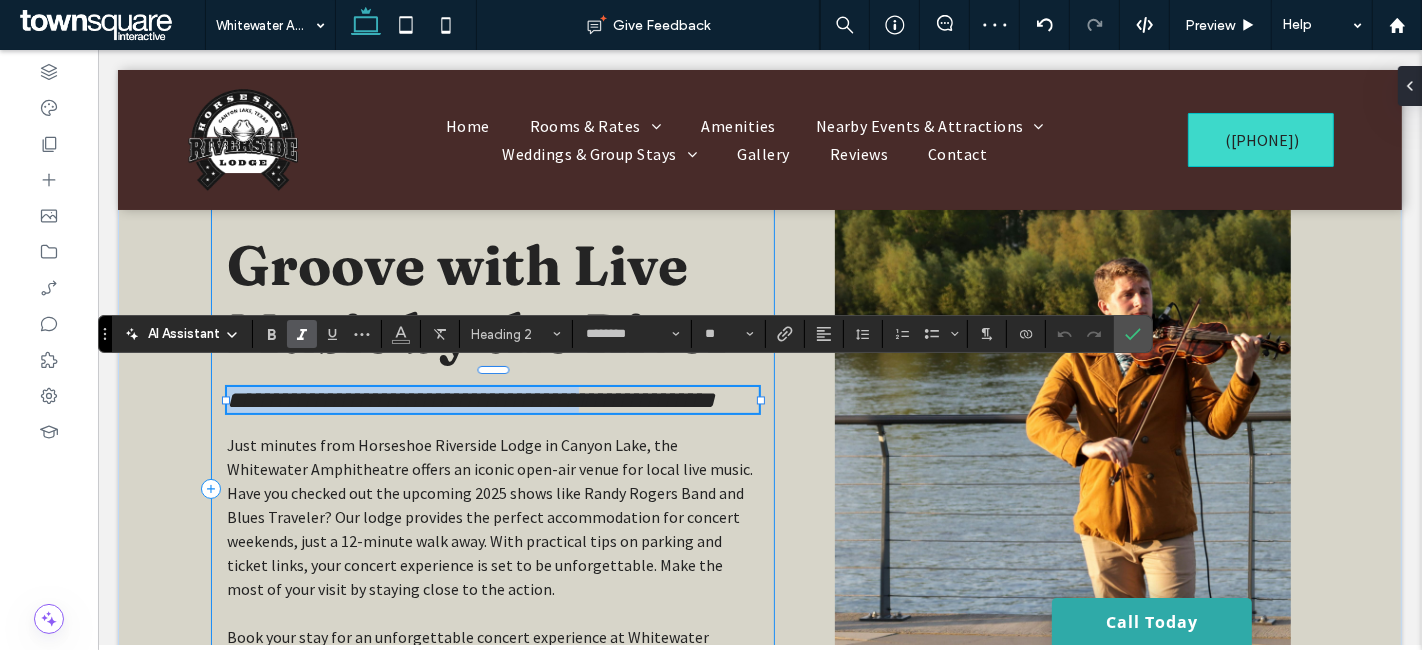 drag, startPoint x: 671, startPoint y: 379, endPoint x: 205, endPoint y: 382, distance: 466.00964 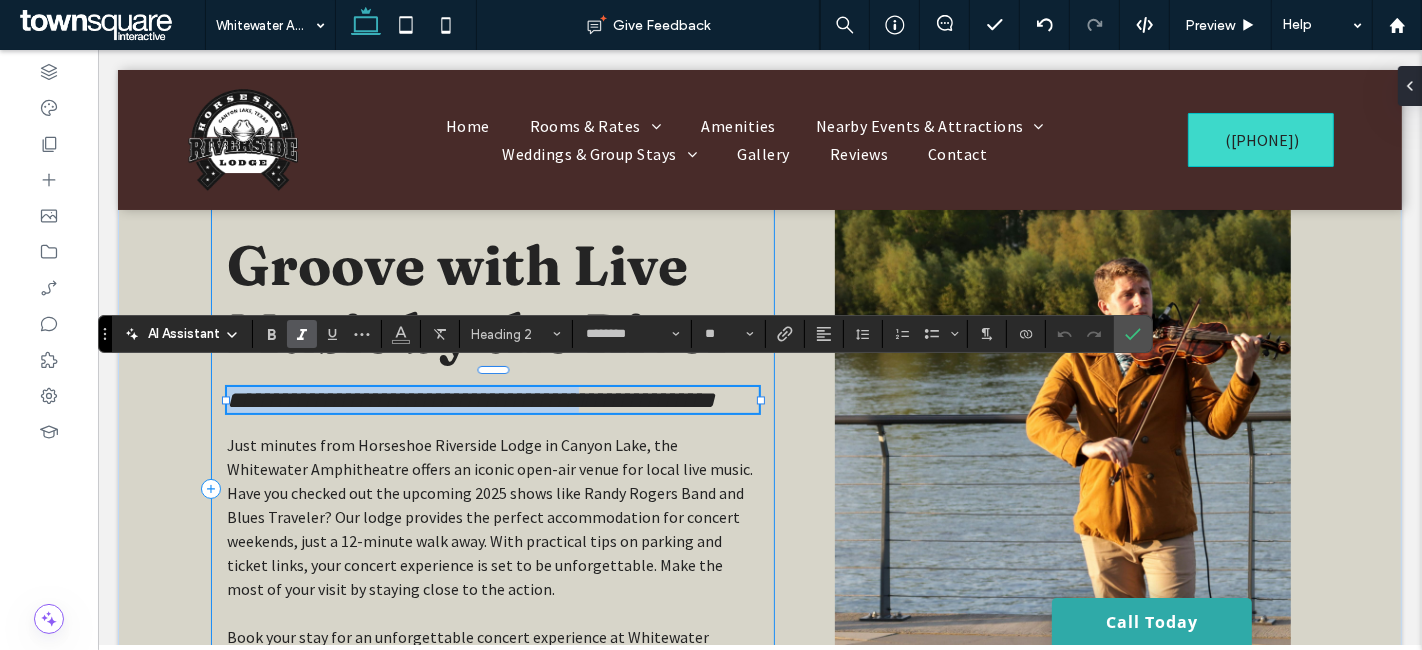 type 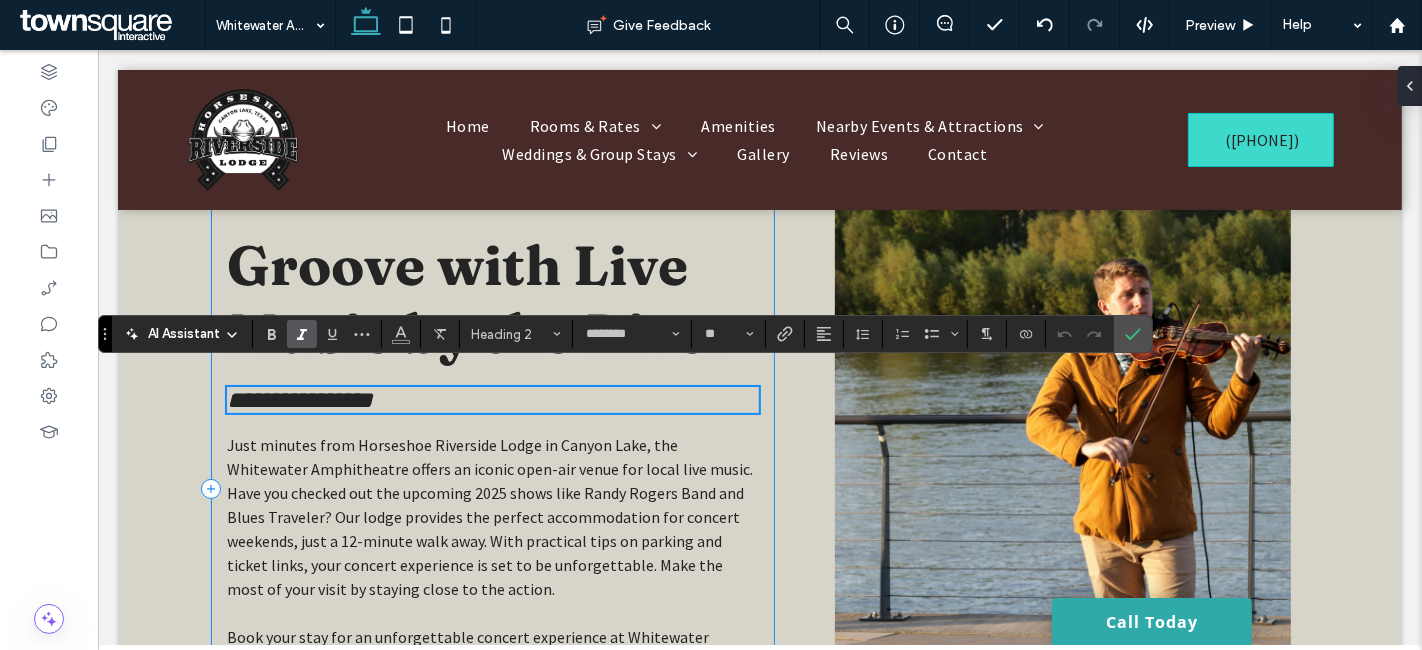 scroll, scrollTop: 65, scrollLeft: 0, axis: vertical 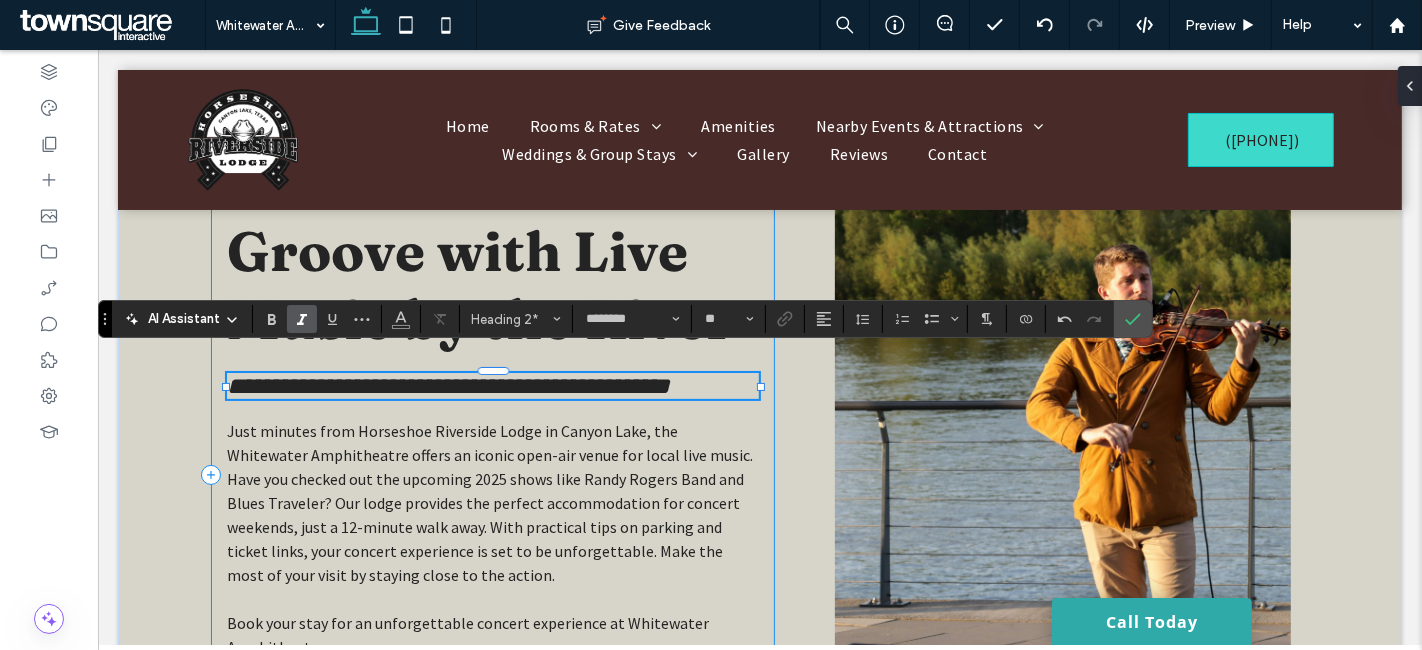 type on "**********" 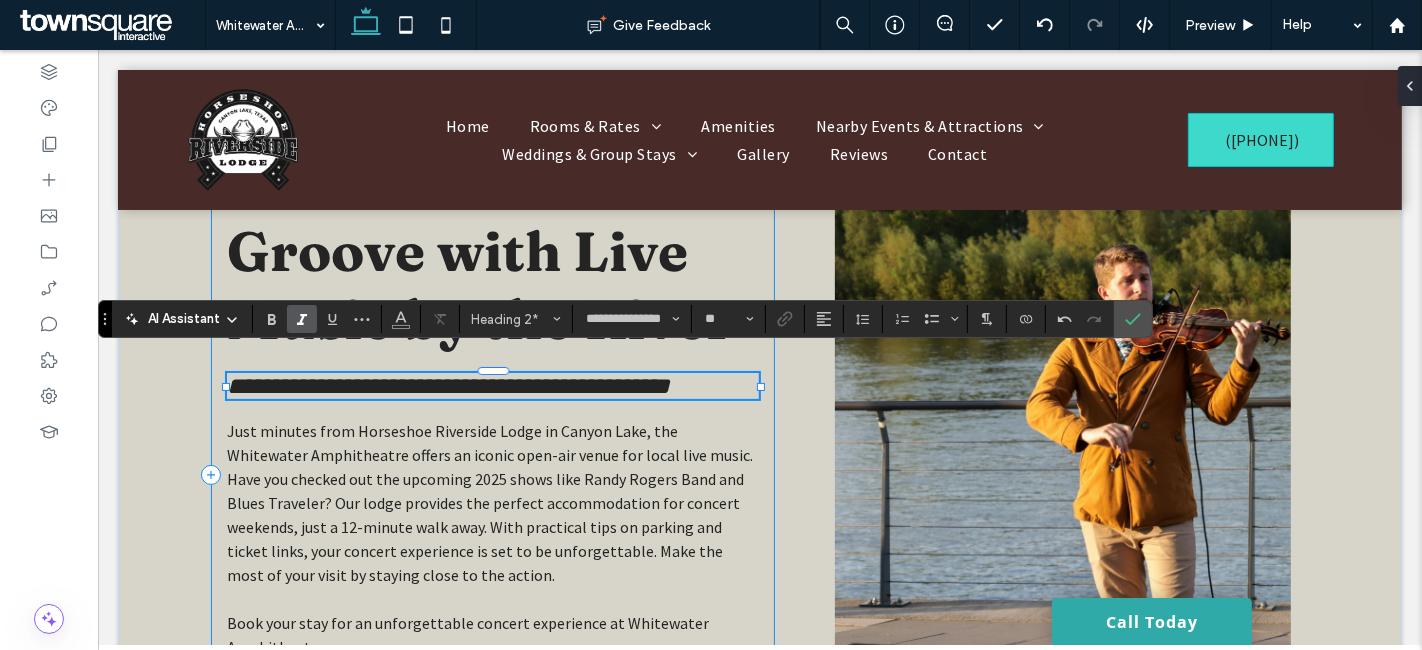 type on "********" 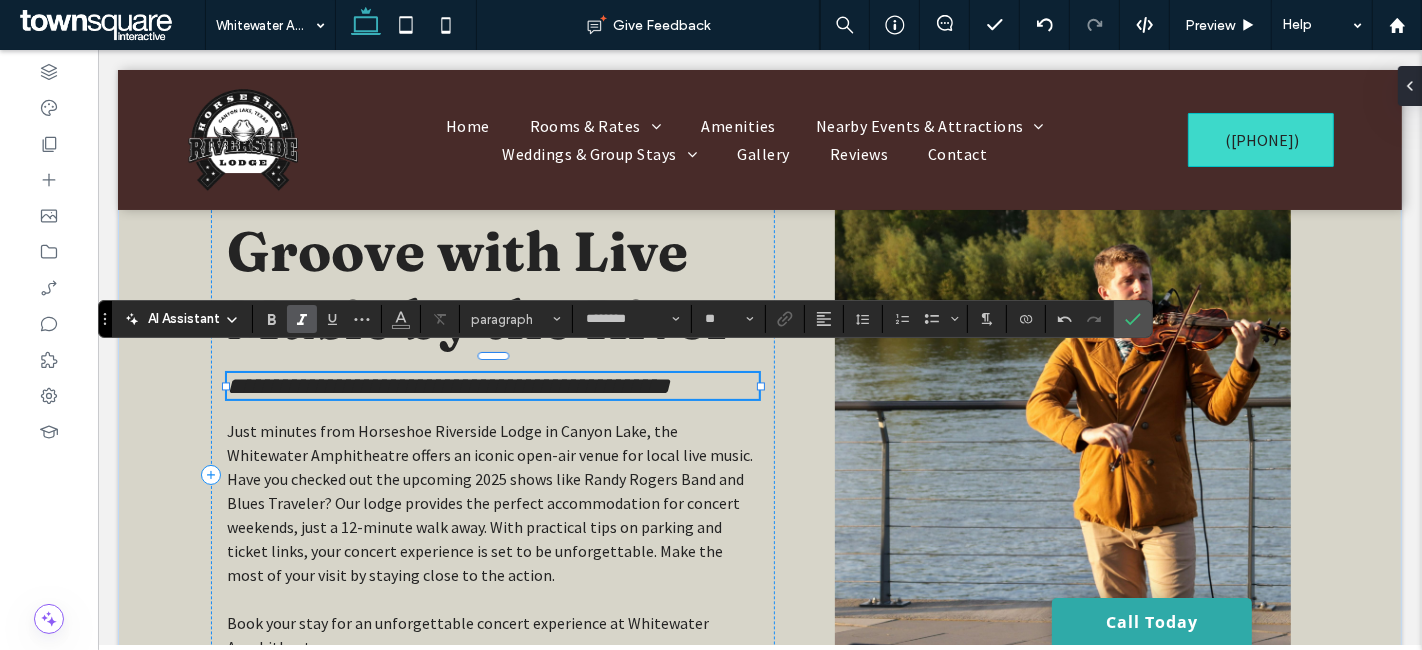 click on "**********" at bounding box center [447, 386] 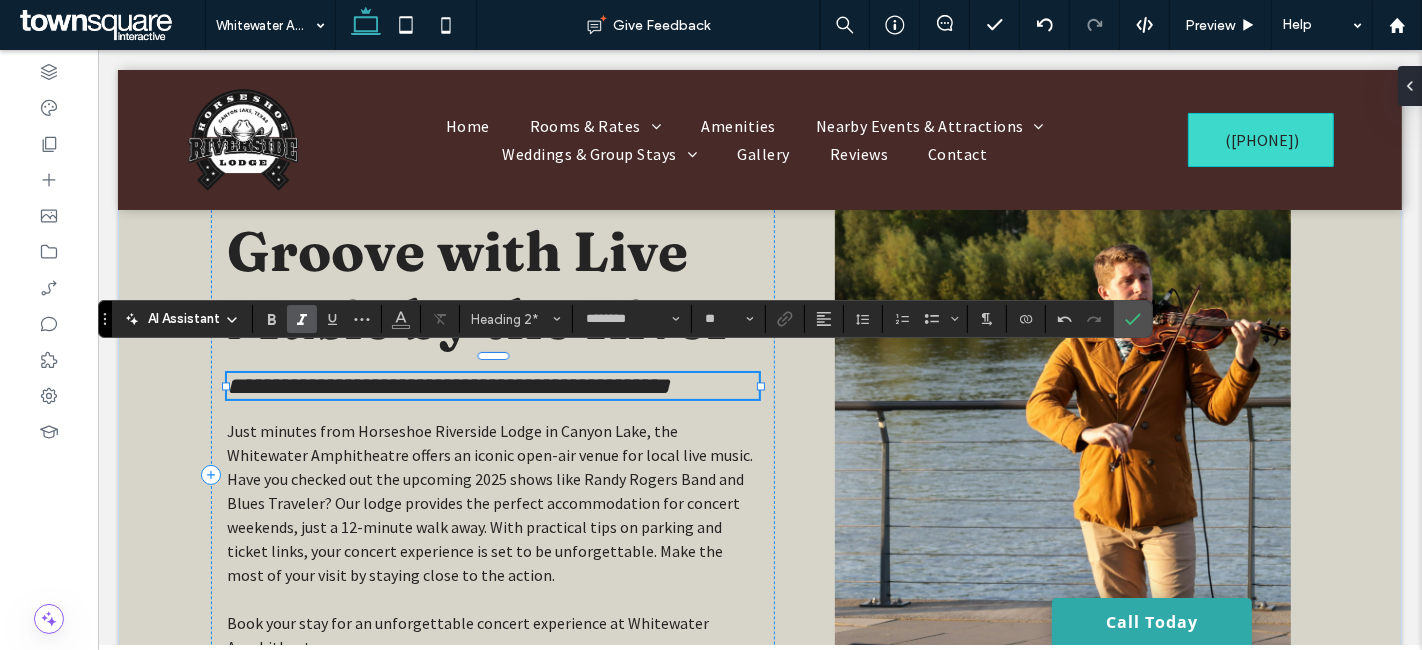 click on "**********" at bounding box center (447, 386) 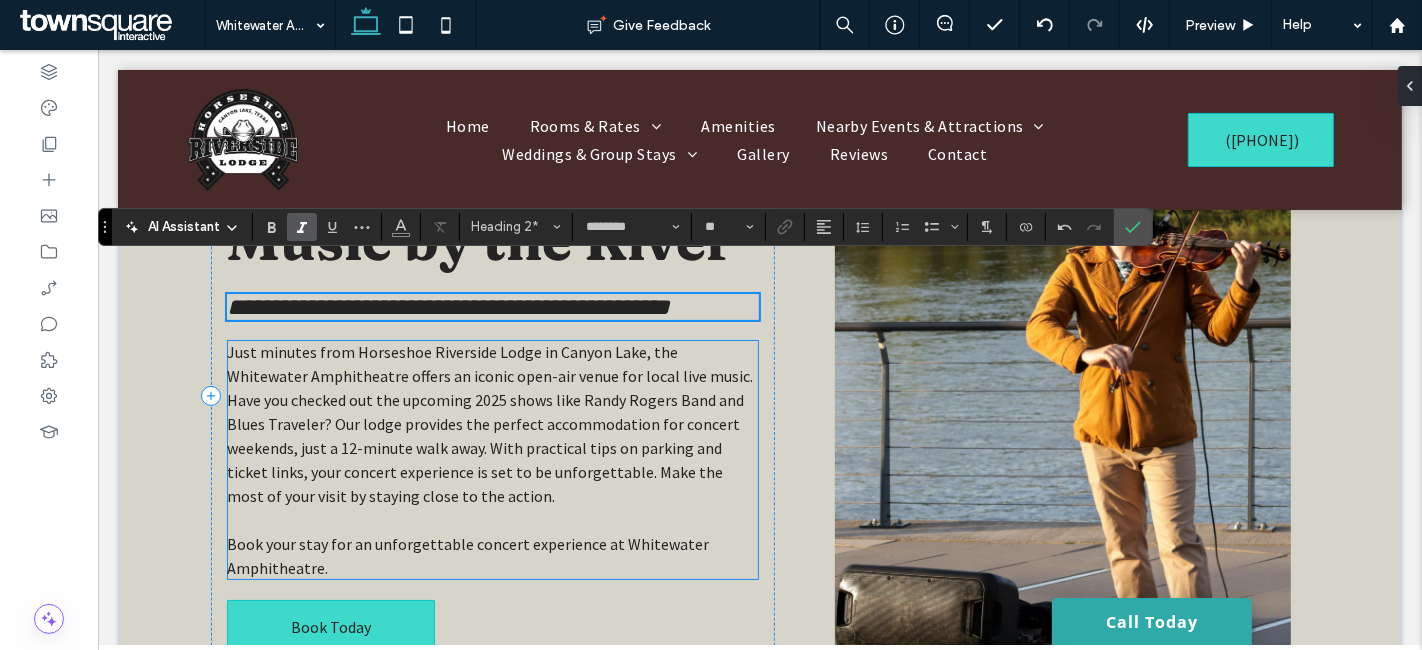 scroll, scrollTop: 177, scrollLeft: 0, axis: vertical 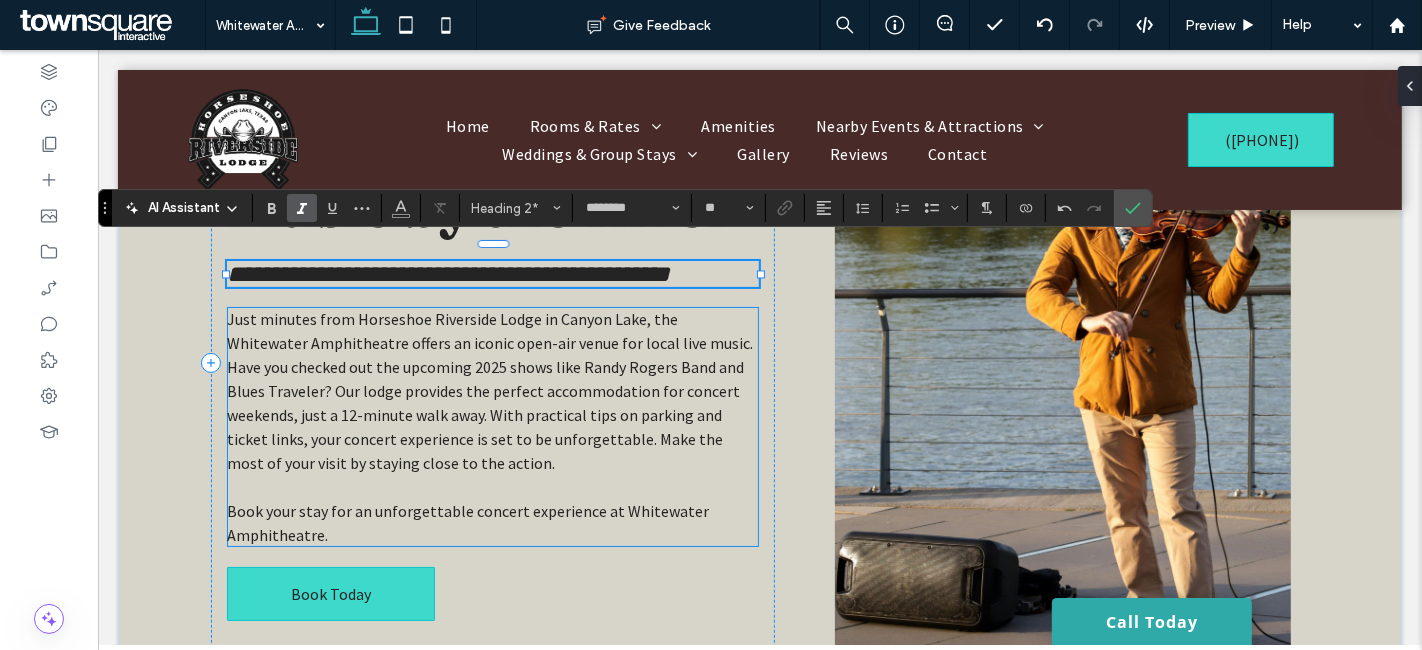 click on "Just minutes from Horseshoe Riverside Lodge in Canyon Lake, the Whitewater Amphitheatre offers an iconic open-air venue for local live music. Have you checked out the upcoming 2025 shows like Randy Rogers Band and Blues Traveler? Our lodge provides the perfect accommodation for concert weekends, just a 12-minute walk away. With practical tips on parking and ticket links, your concert experience is set to be unforgettable. Make the most of your visit by staying close to the action." at bounding box center (489, 391) 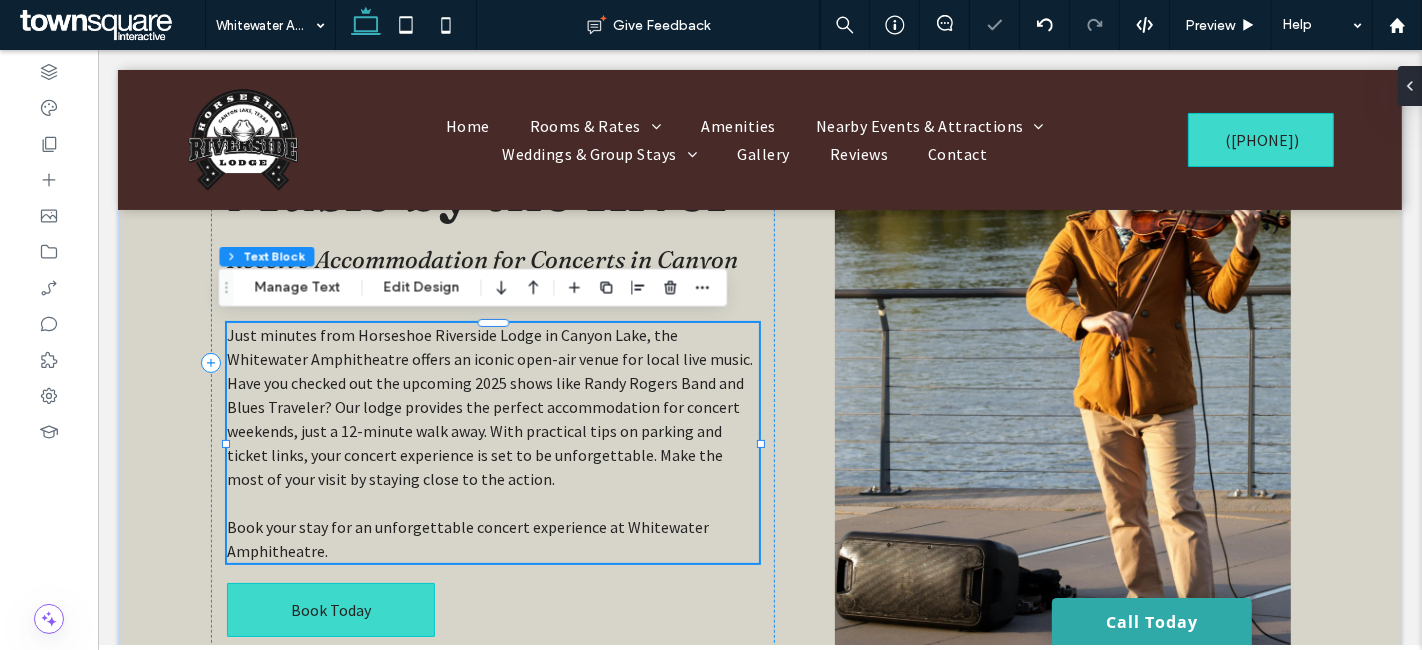 click on "Just minutes from Horseshoe Riverside Lodge in Canyon Lake, the Whitewater Amphitheatre offers an iconic open-air venue for local live music. Have you checked out the upcoming 2025 shows like Randy Rogers Band and Blues Traveler? Our lodge provides the perfect accommodation for concert weekends, just a 12-minute walk away. With practical tips on parking and ticket links, your concert experience is set to be unforgettable. Make the most of your visit by staying close to the action." at bounding box center [489, 407] 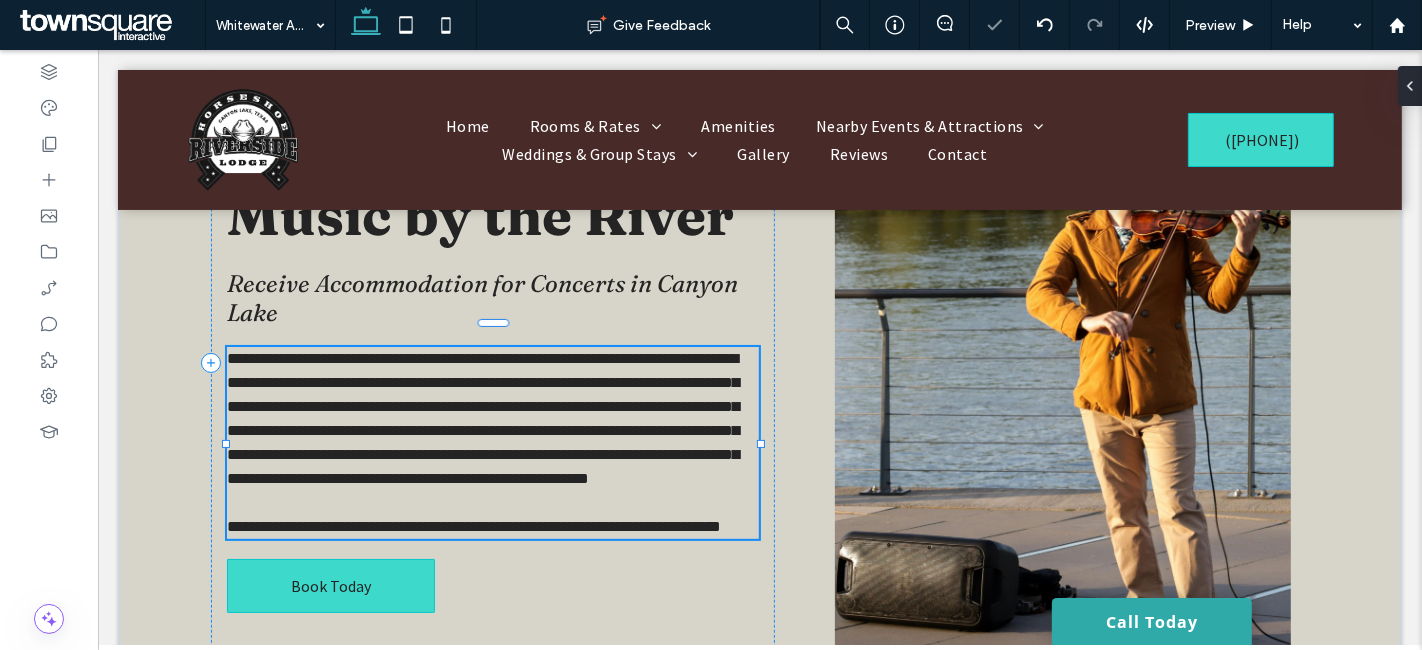 type on "**********" 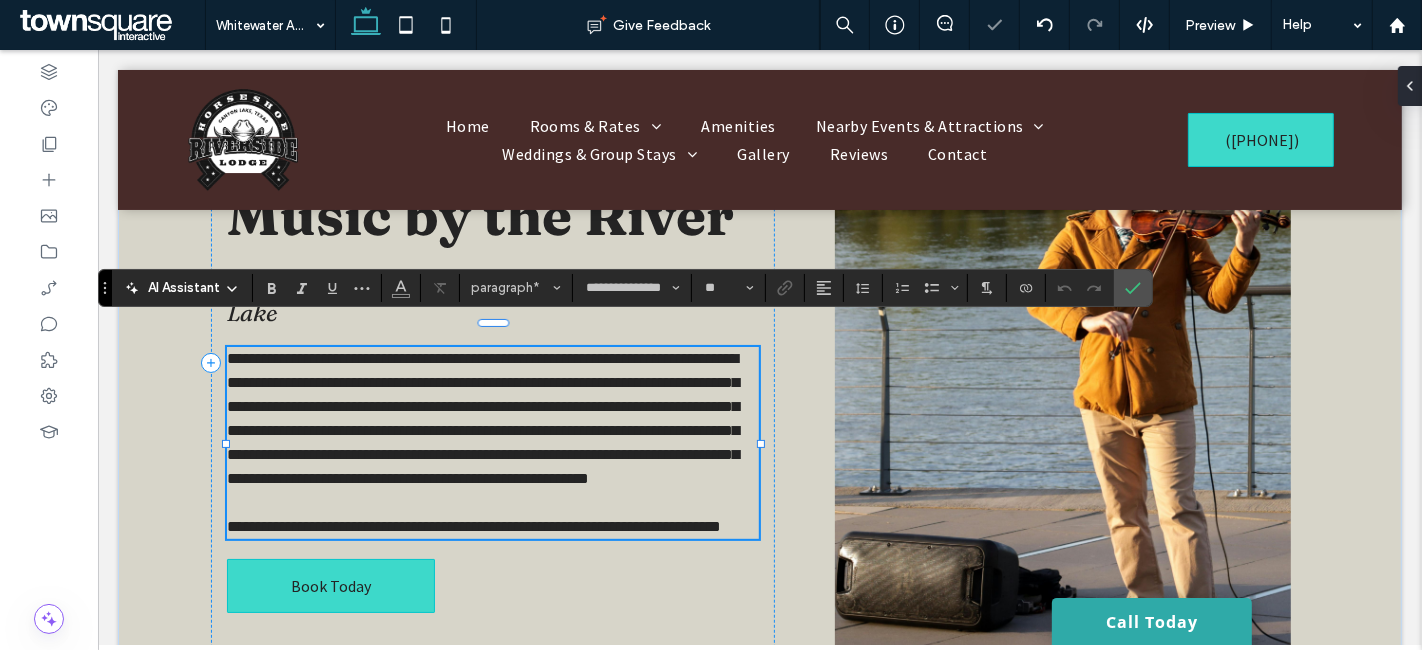 click on "**********" at bounding box center [492, 431] 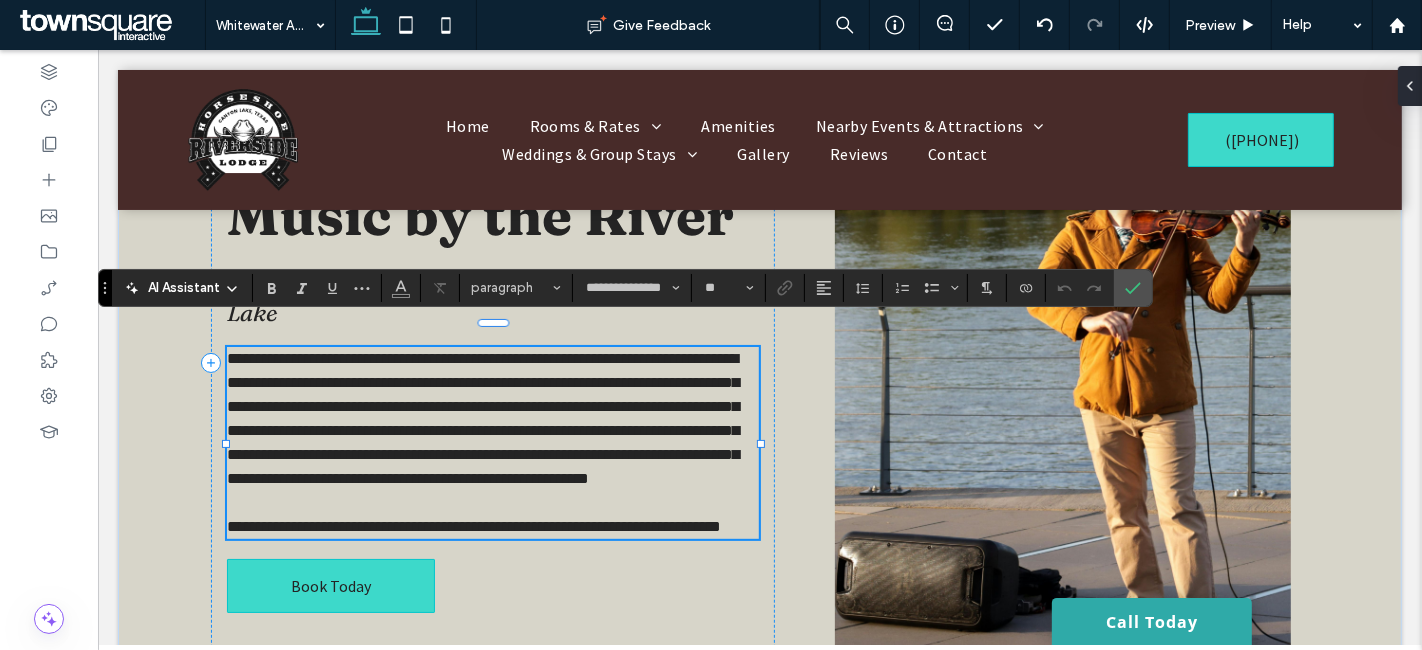 click on "**********" at bounding box center (482, 418) 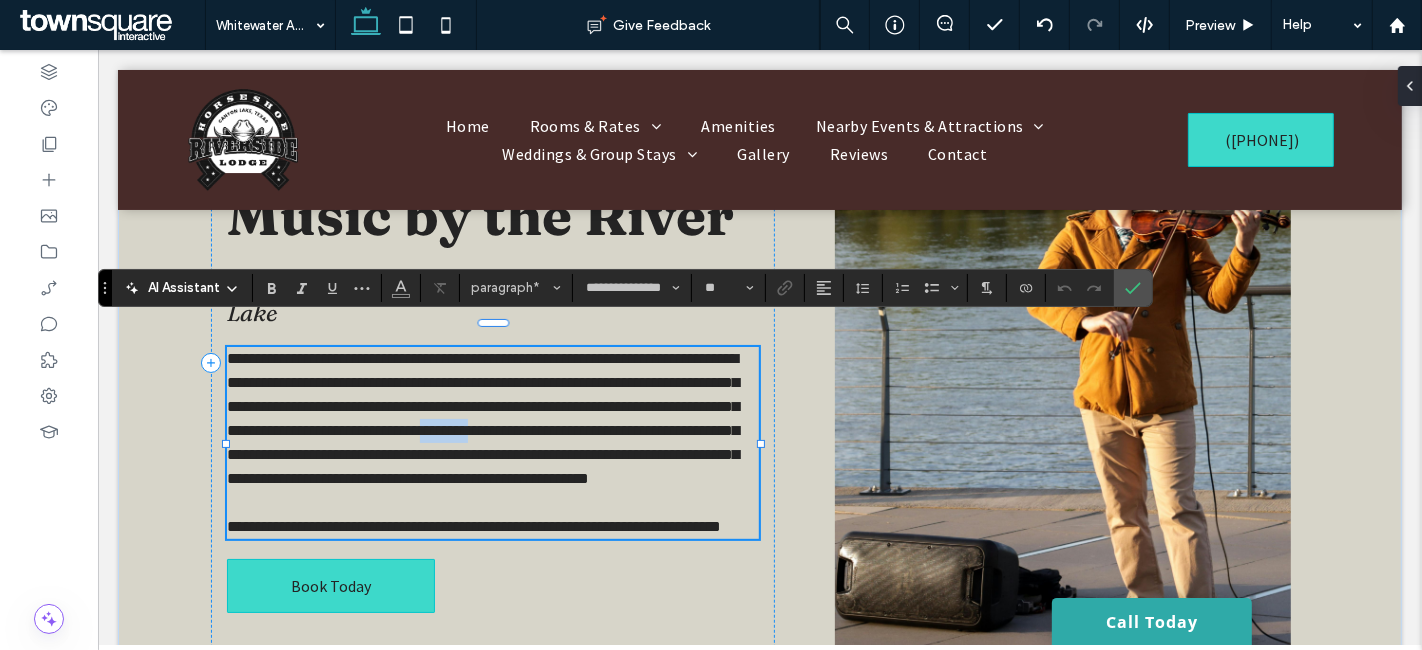click on "**********" at bounding box center (482, 418) 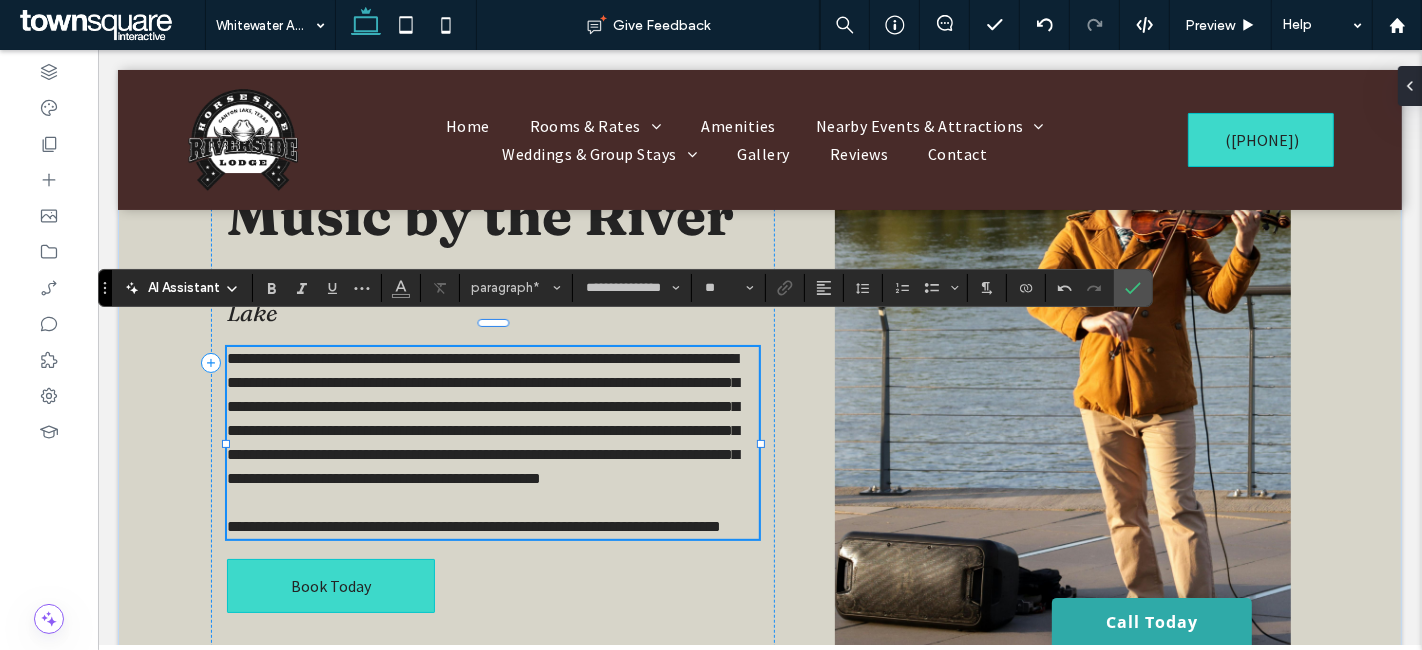 type 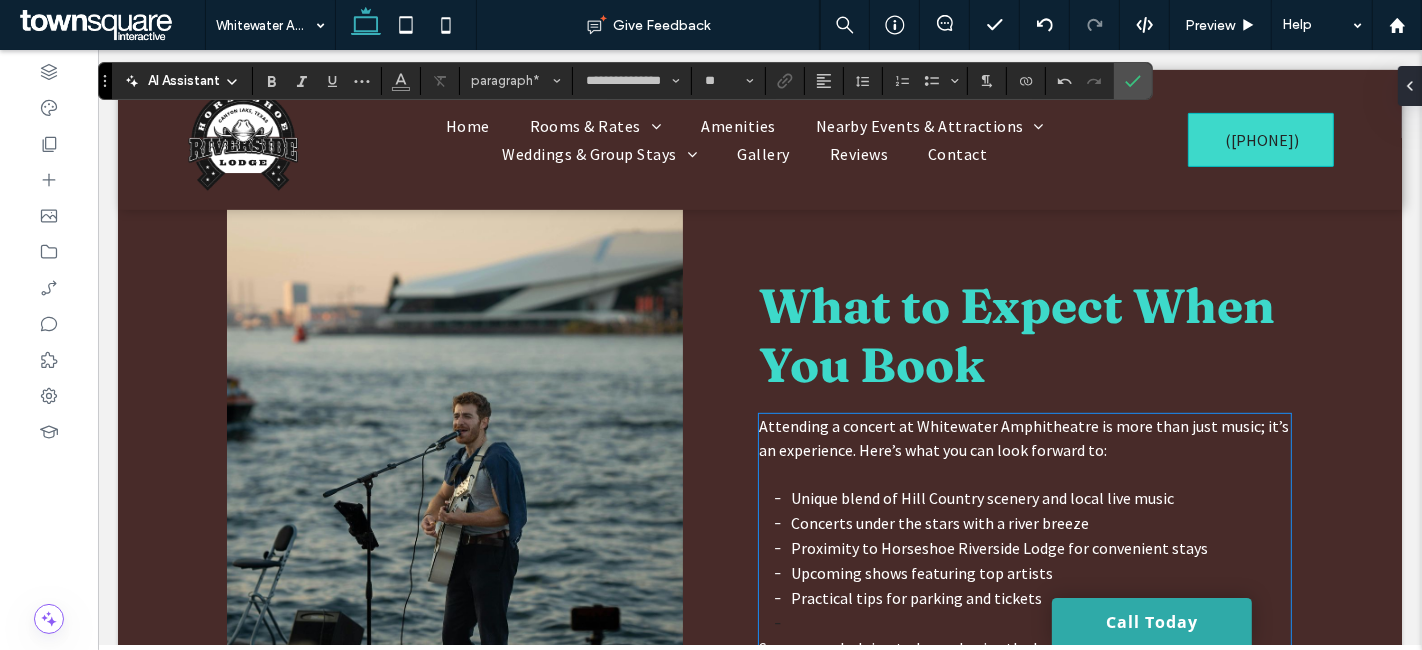 click on "Attending a concert at Whitewater Amphitheatre is more than just music; it’s an experience. Here’s what you can look forward to:" at bounding box center [1023, 438] 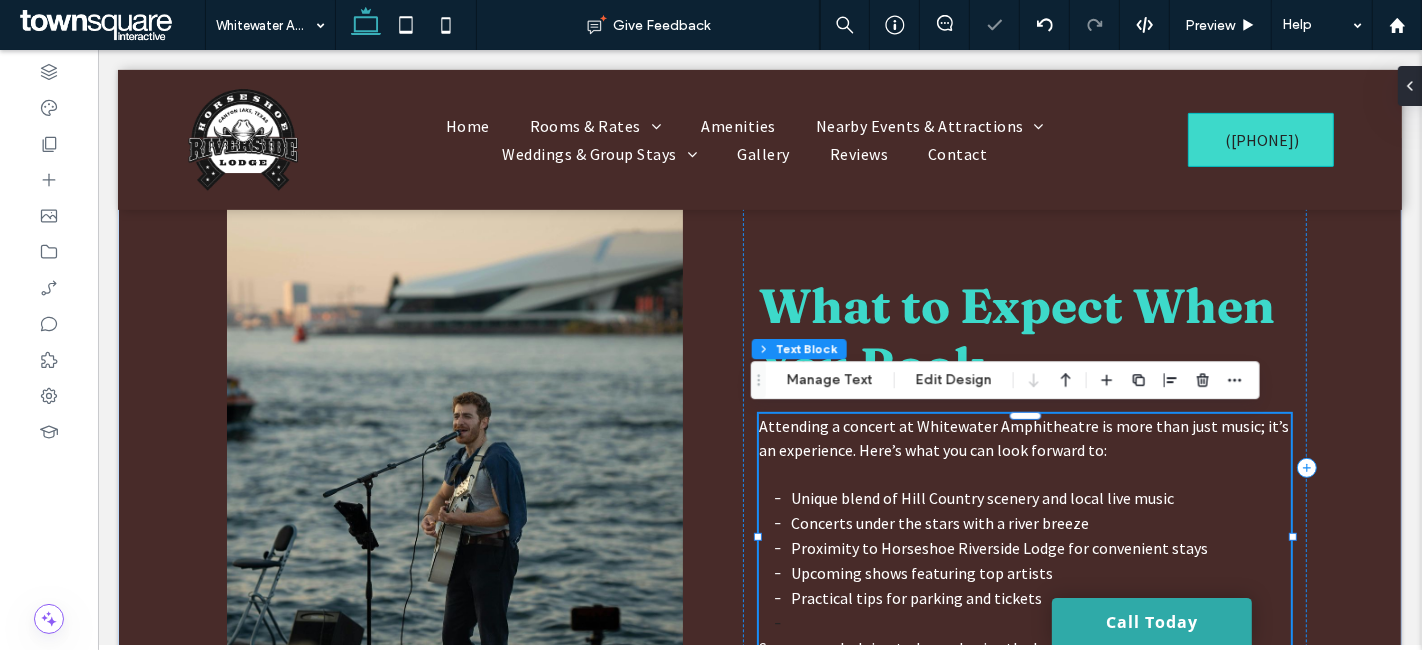 click on "Attending a concert at Whitewater Amphitheatre is more than just music; it’s an experience. Here’s what you can look forward to:" at bounding box center (1023, 438) 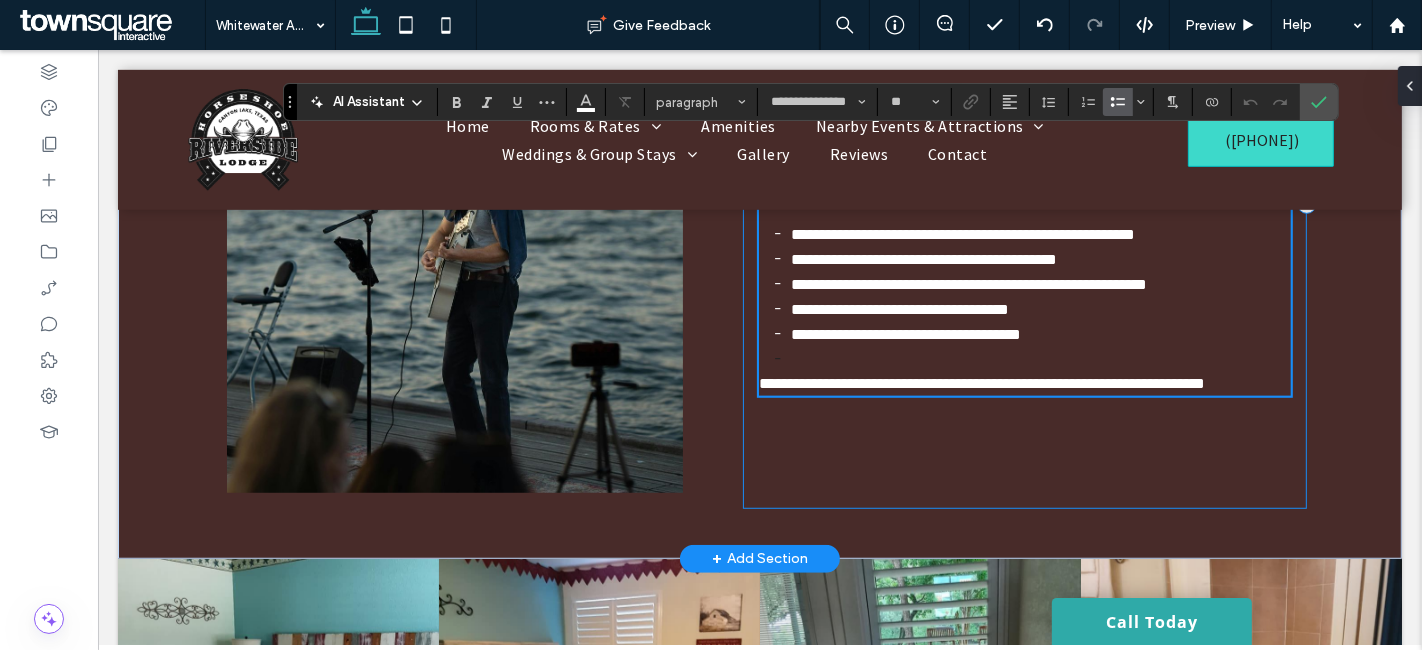scroll, scrollTop: 1030, scrollLeft: 0, axis: vertical 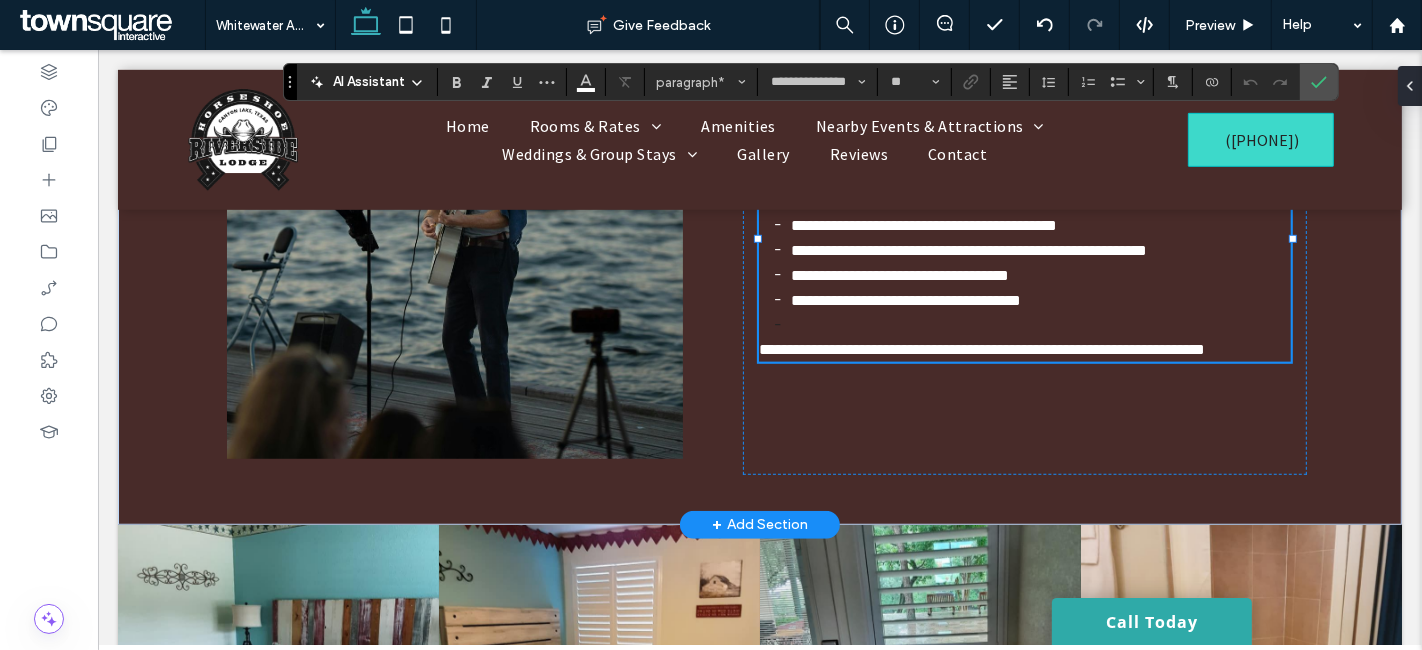 click on "**********" at bounding box center (981, 349) 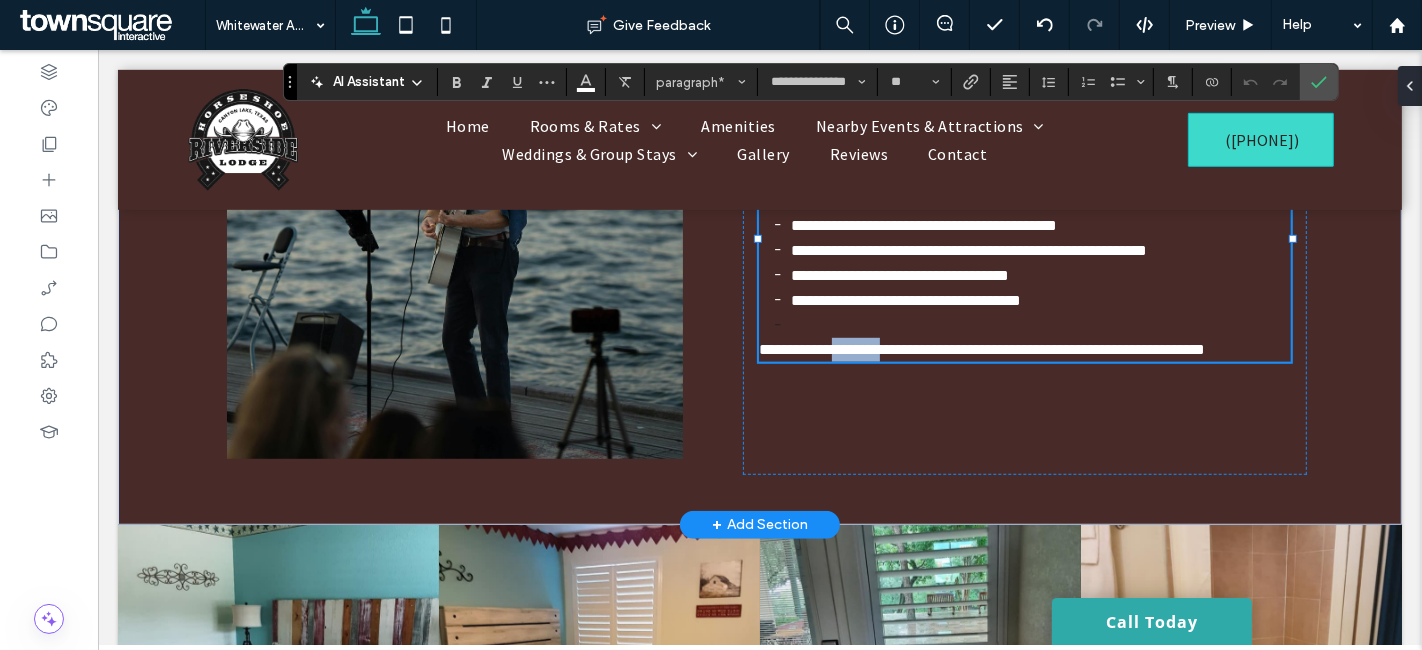 click on "**********" at bounding box center [981, 349] 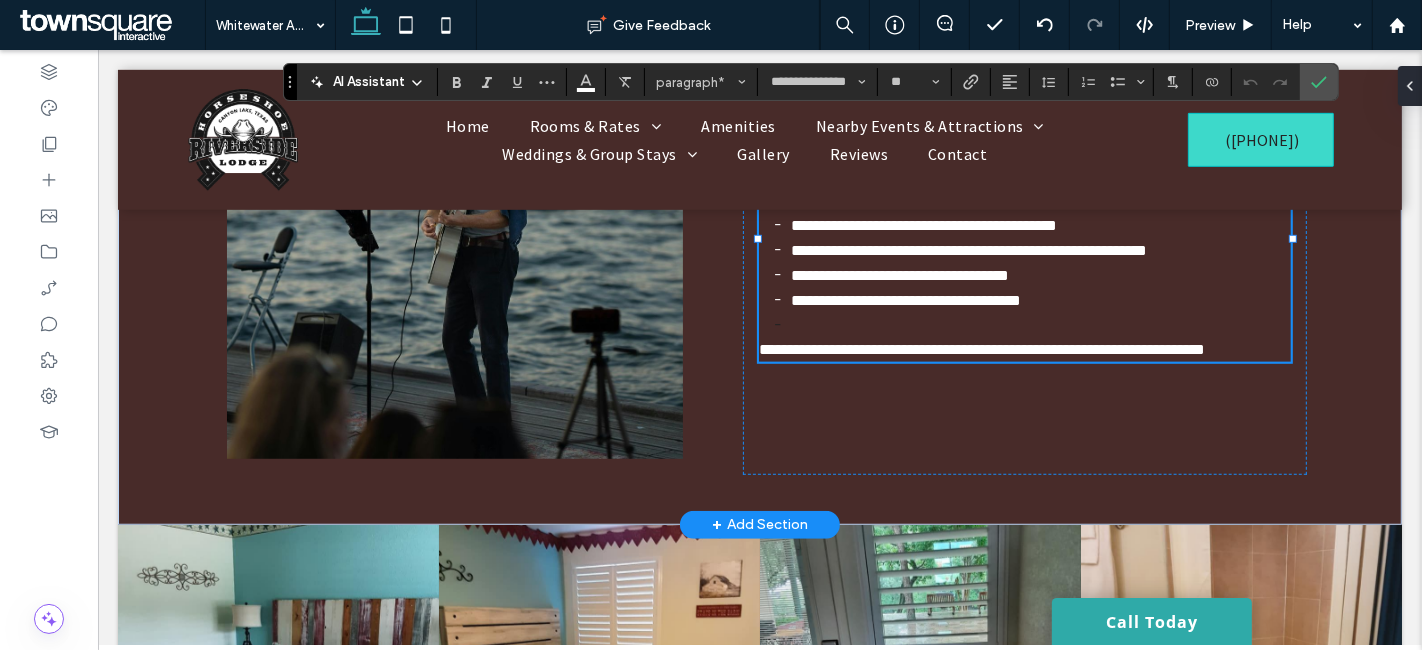 click on "**********" at bounding box center [981, 349] 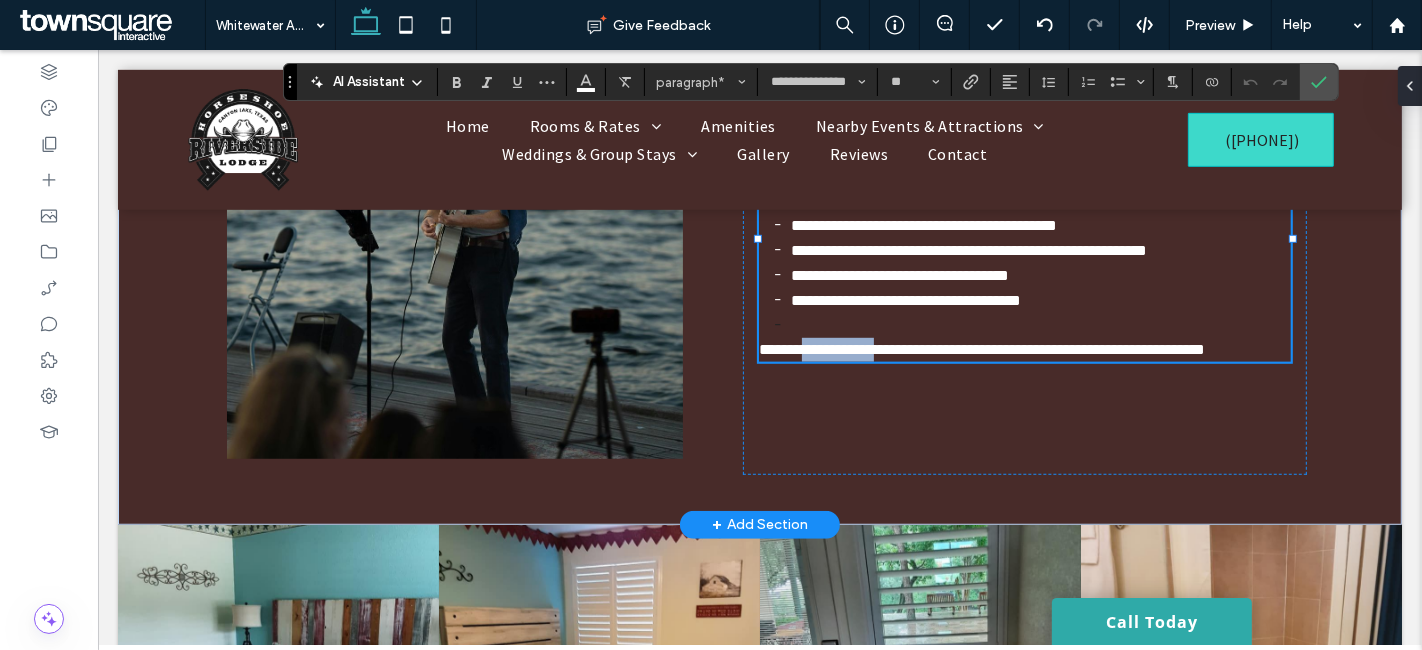 drag, startPoint x: 797, startPoint y: 339, endPoint x: 879, endPoint y: 339, distance: 82 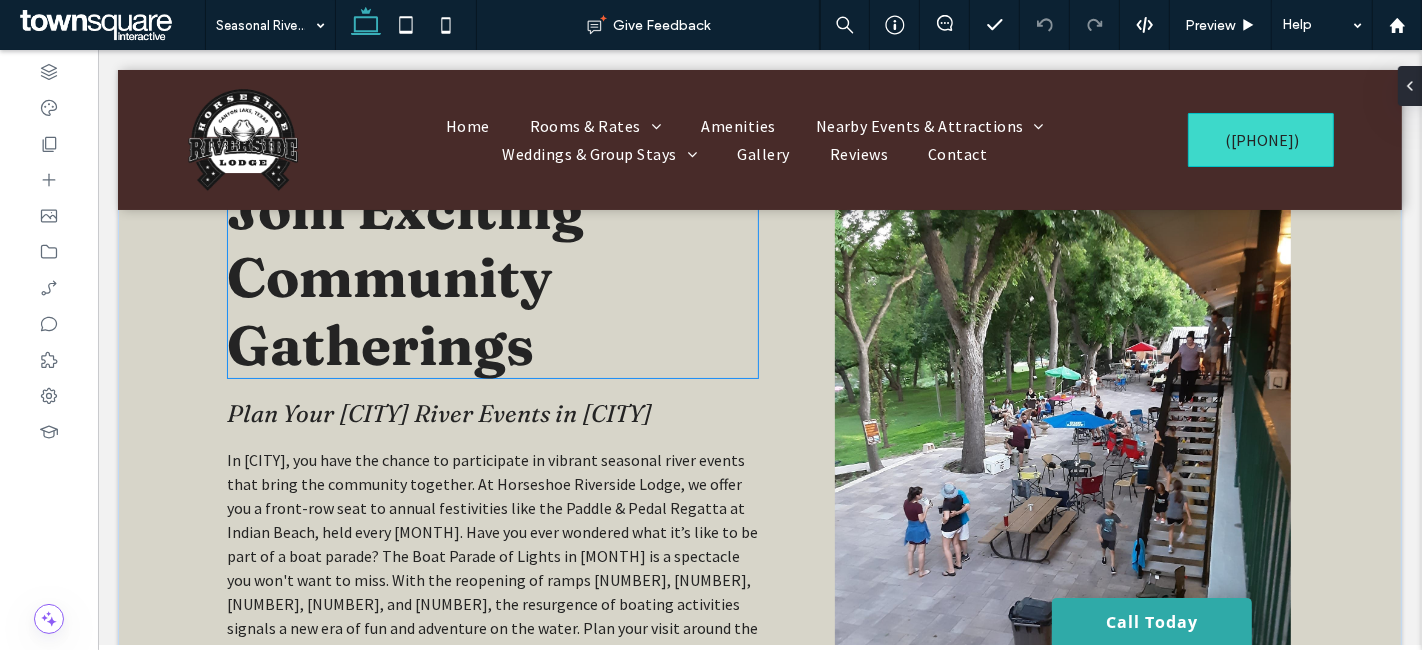 scroll, scrollTop: 111, scrollLeft: 0, axis: vertical 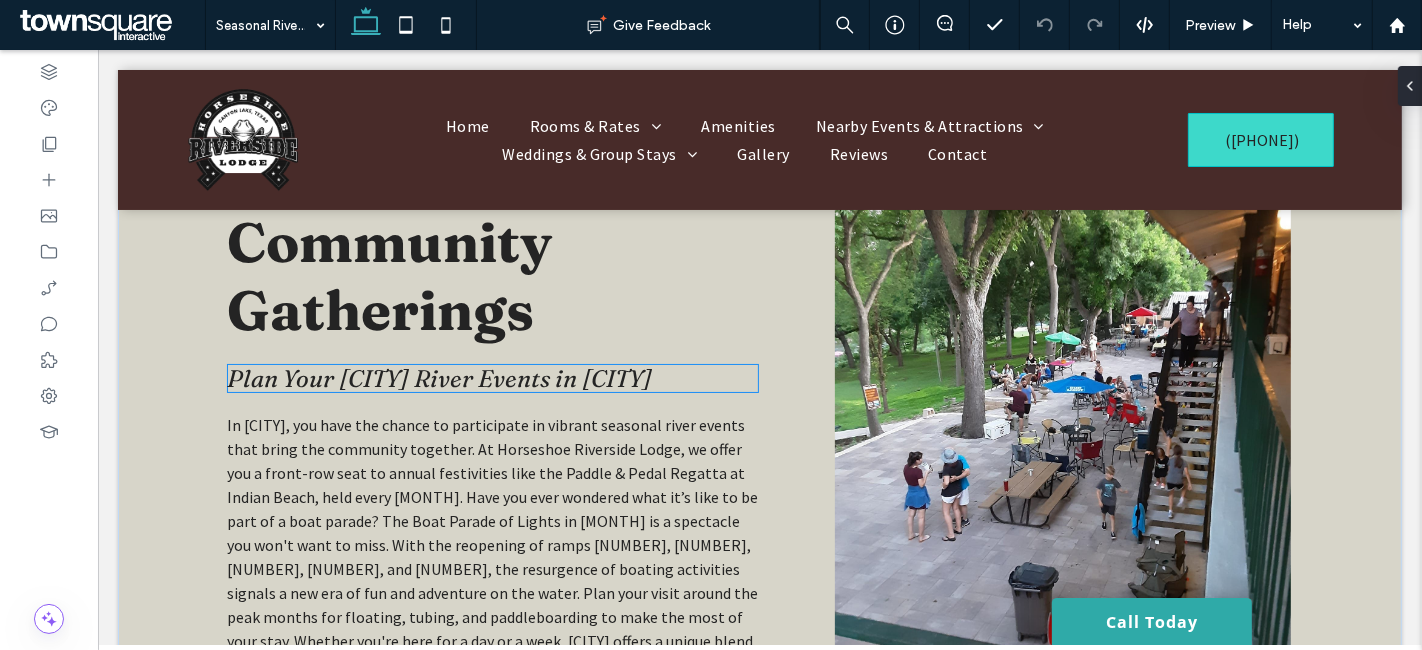 click on "Plan Your Canyon Lake River Events in Canyon Lake" at bounding box center (438, 378) 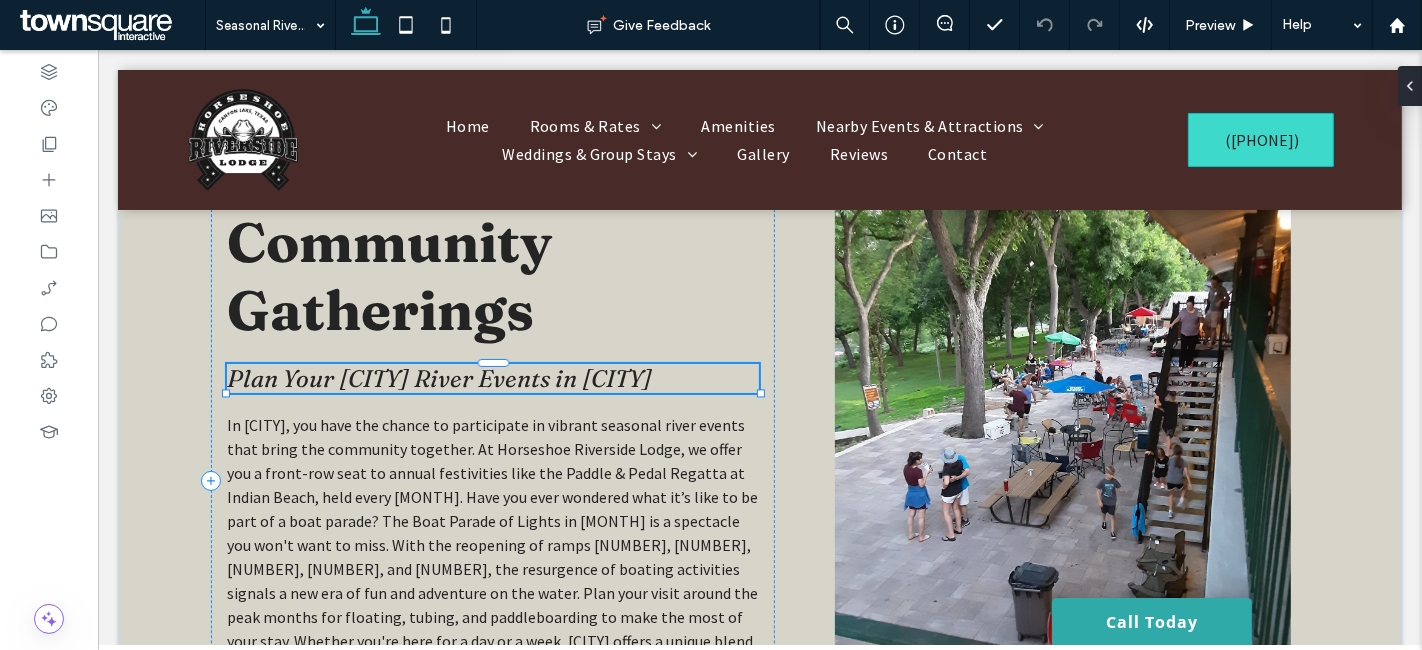 click on "Plan Your Canyon Lake River Events in Canyon Lake" at bounding box center [438, 378] 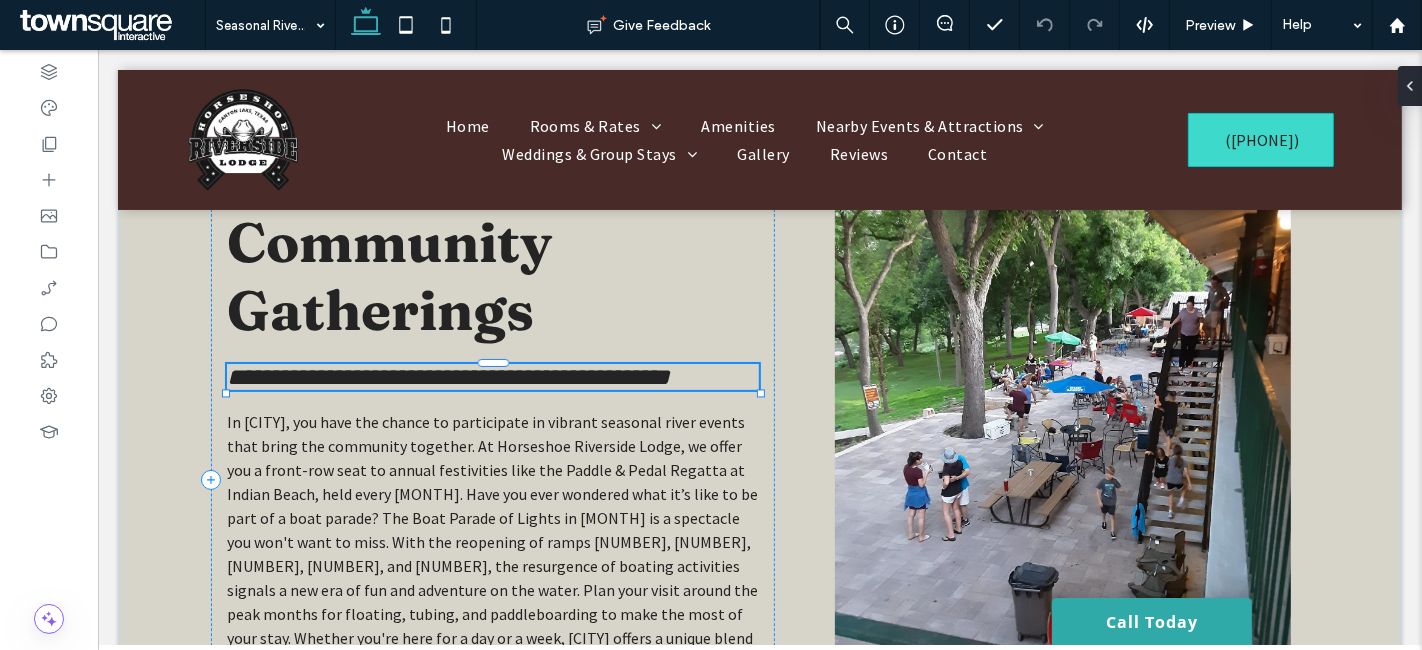 type on "********" 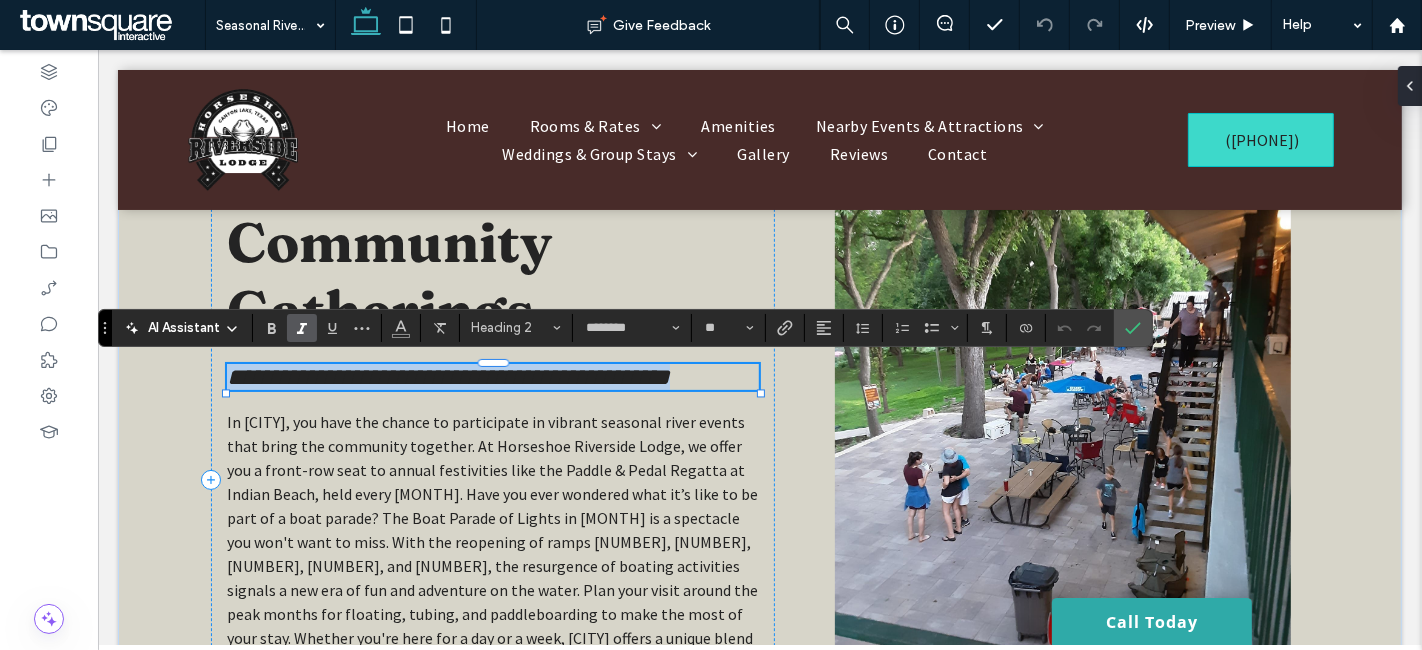 click on "**********" at bounding box center [447, 377] 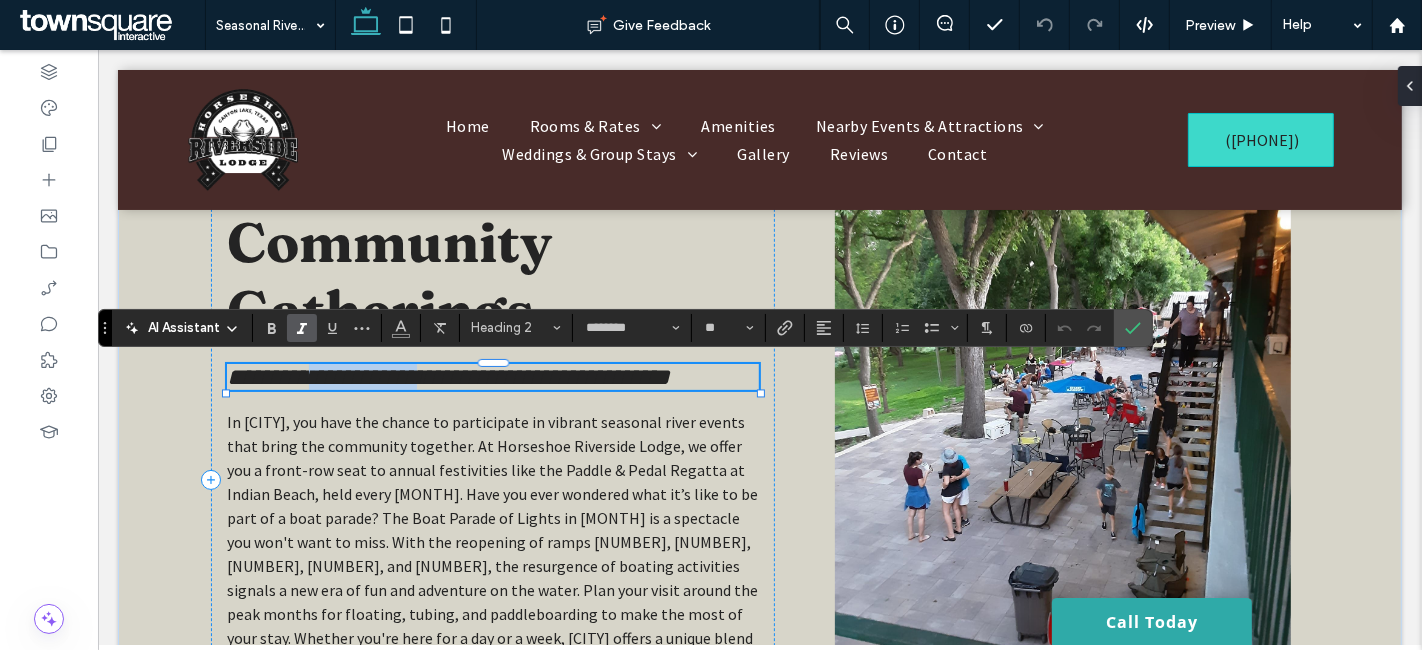 drag, startPoint x: 464, startPoint y: 367, endPoint x: 322, endPoint y: 381, distance: 142.68848 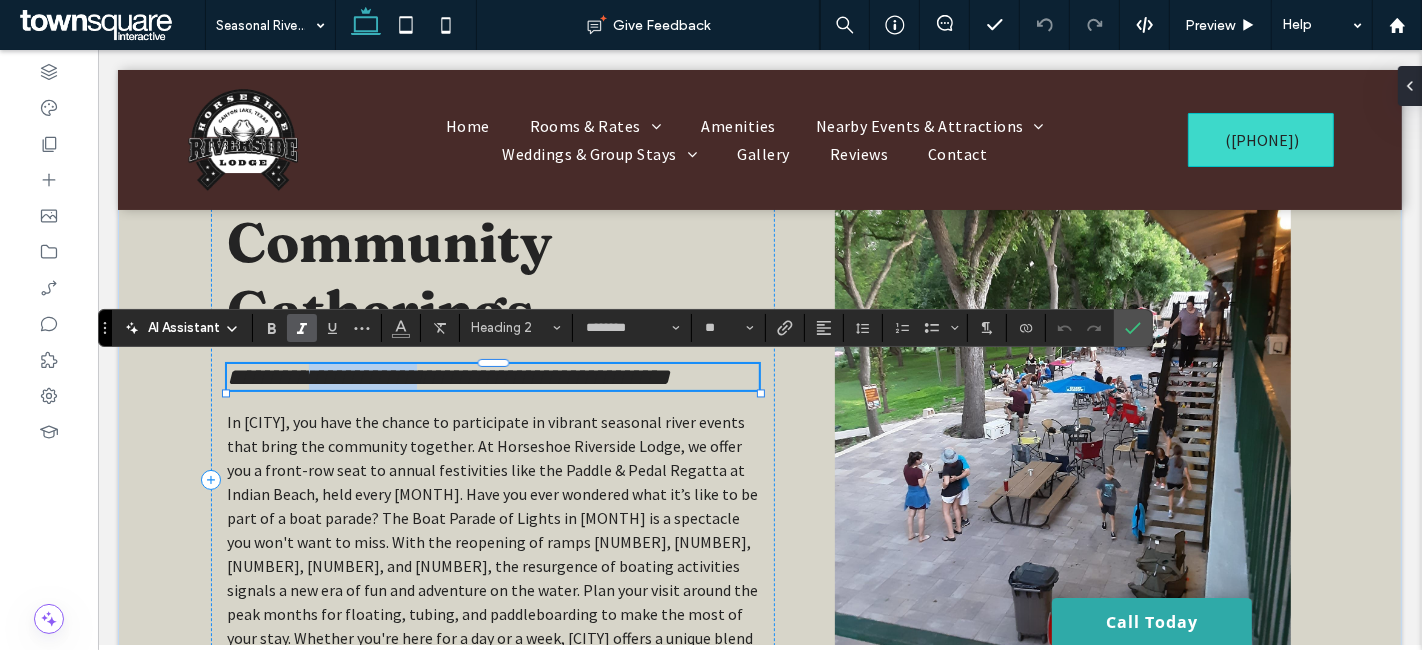 click on "**********" at bounding box center (447, 377) 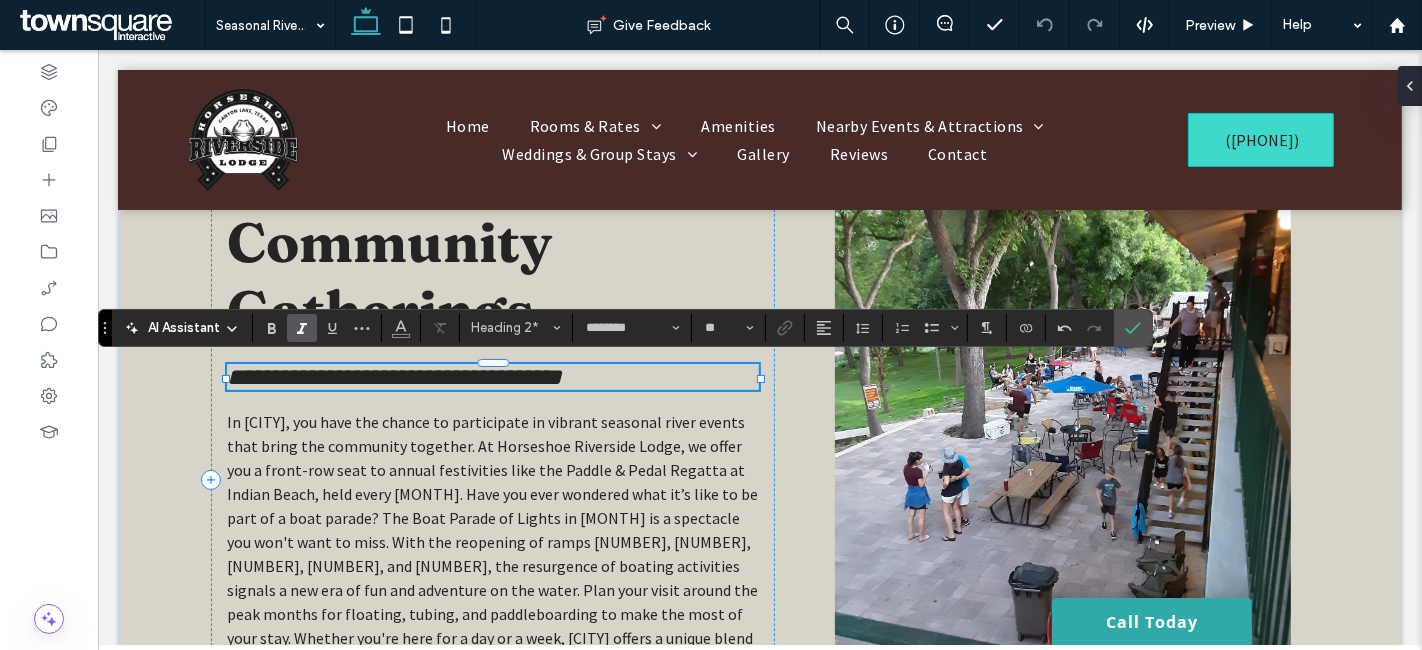 type 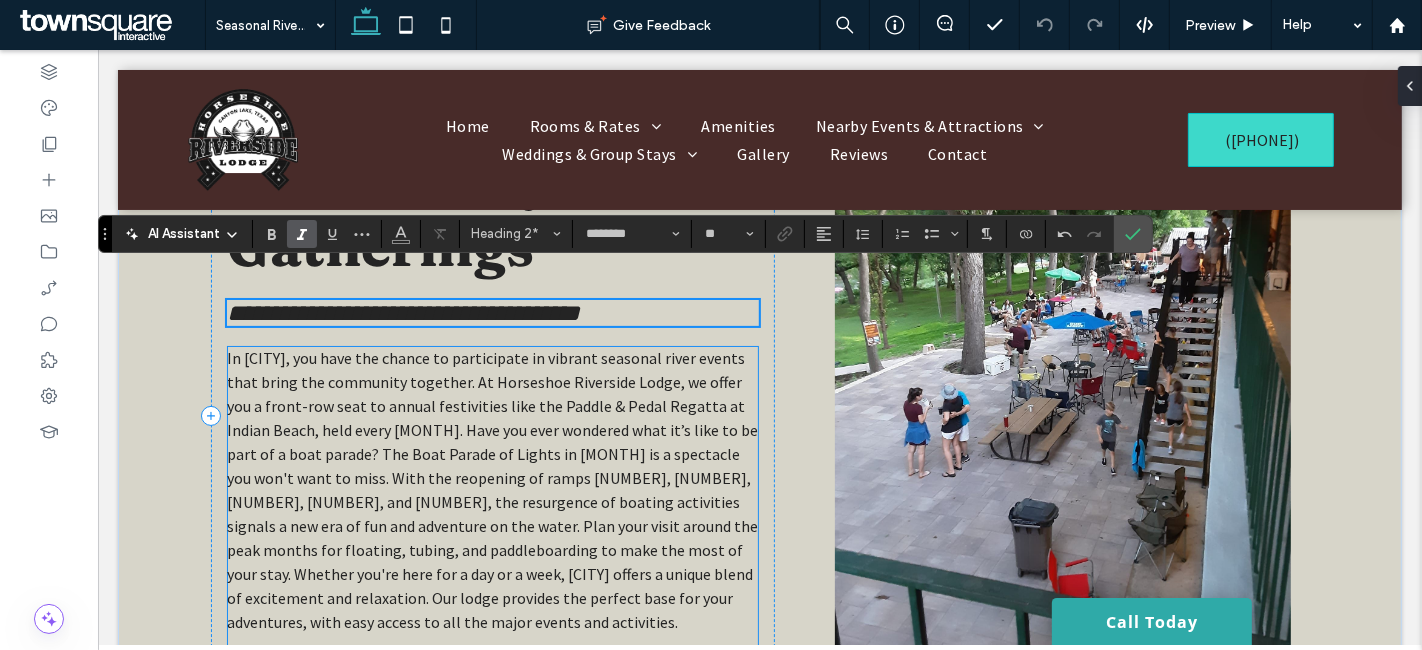 scroll, scrollTop: 222, scrollLeft: 0, axis: vertical 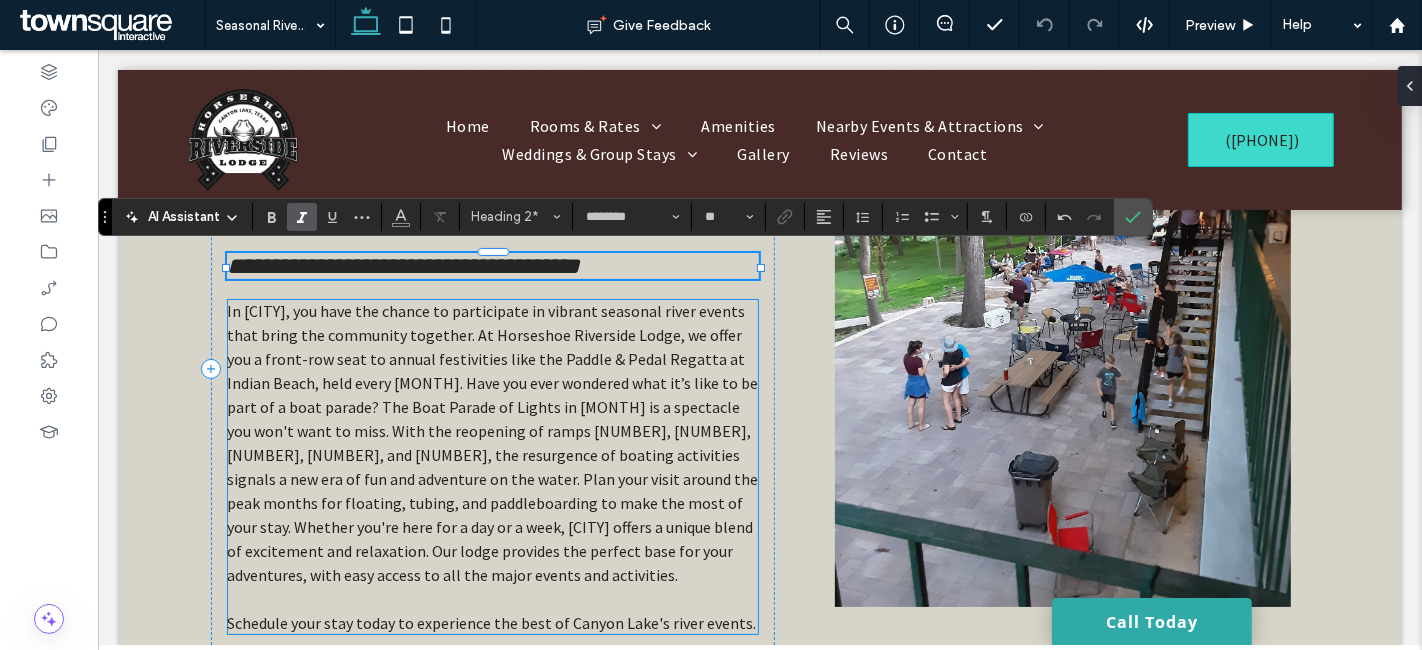 click on "In Canyon Lake, you have the chance to participate in vibrant seasonal river events that bring the community together. At Horseshoe Riverside Lodge, we offer you a front-row seat to annual festivities like the Paddle & Pedal Regatta at Indian Beach, held every August. Have you ever wondered what it’s like to be part of a boat parade? The Boat Parade of Lights in December is a spectacle you won't want to miss. With the reopening of ramps 1, 2, 14, 18, and 19, the resurgence of boating activities signals a new era of fun and adventure on the water. Plan your visit around the peak months for floating, tubing, and paddleboarding to make the most of your stay. Whether you're here for a day or a week, Canyon Lake offers a unique blend of excitement and relaxation. Our lodge provides the perfect base for your adventures, with easy access to all the major events and activities." at bounding box center (491, 443) 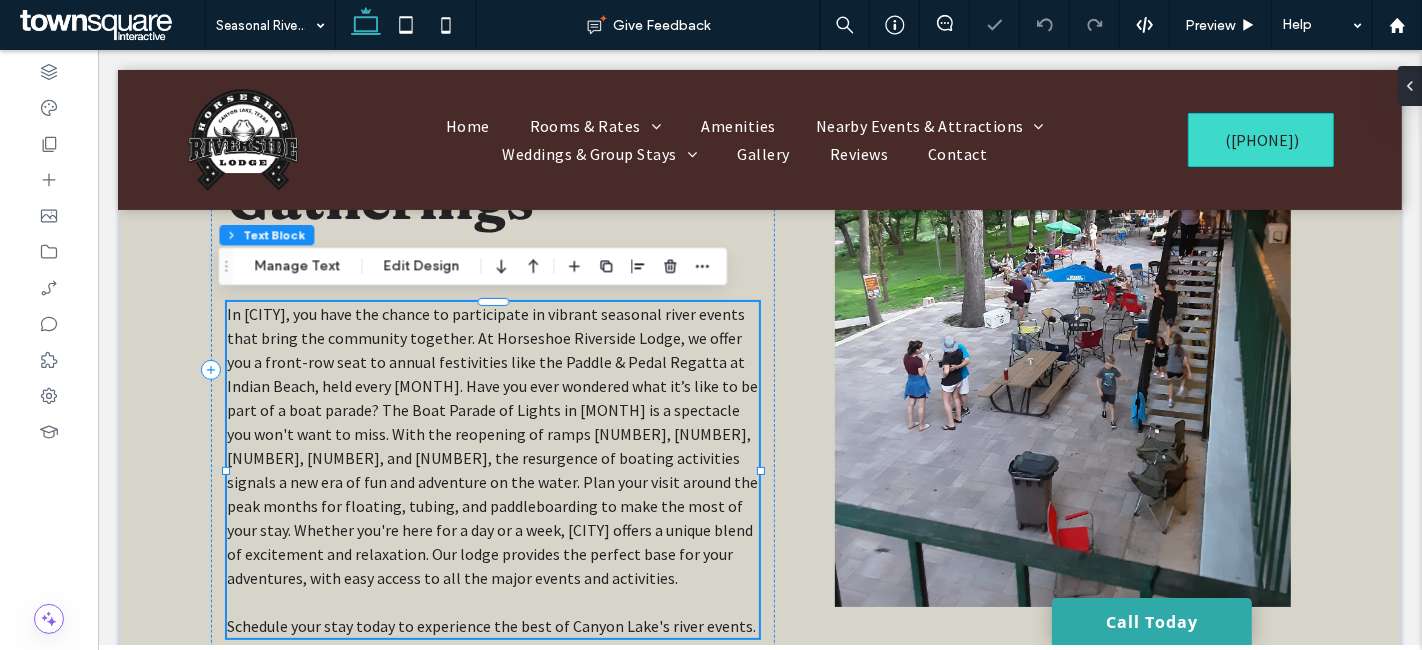 click on "In Canyon Lake, you have the chance to participate in vibrant seasonal river events that bring the community together. At Horseshoe Riverside Lodge, we offer you a front-row seat to annual festivities like the Paddle & Pedal Regatta at Indian Beach, held every August. Have you ever wondered what it’s like to be part of a boat parade? The Boat Parade of Lights in December is a spectacle you won't want to miss. With the reopening of ramps 1, 2, 14, 18, and 19, the resurgence of boating activities signals a new era of fun and adventure on the water. Plan your visit around the peak months for floating, tubing, and paddleboarding to make the most of your stay. Whether you're here for a day or a week, Canyon Lake offers a unique blend of excitement and relaxation. Our lodge provides the perfect base for your adventures, with easy access to all the major events and activities." at bounding box center (491, 446) 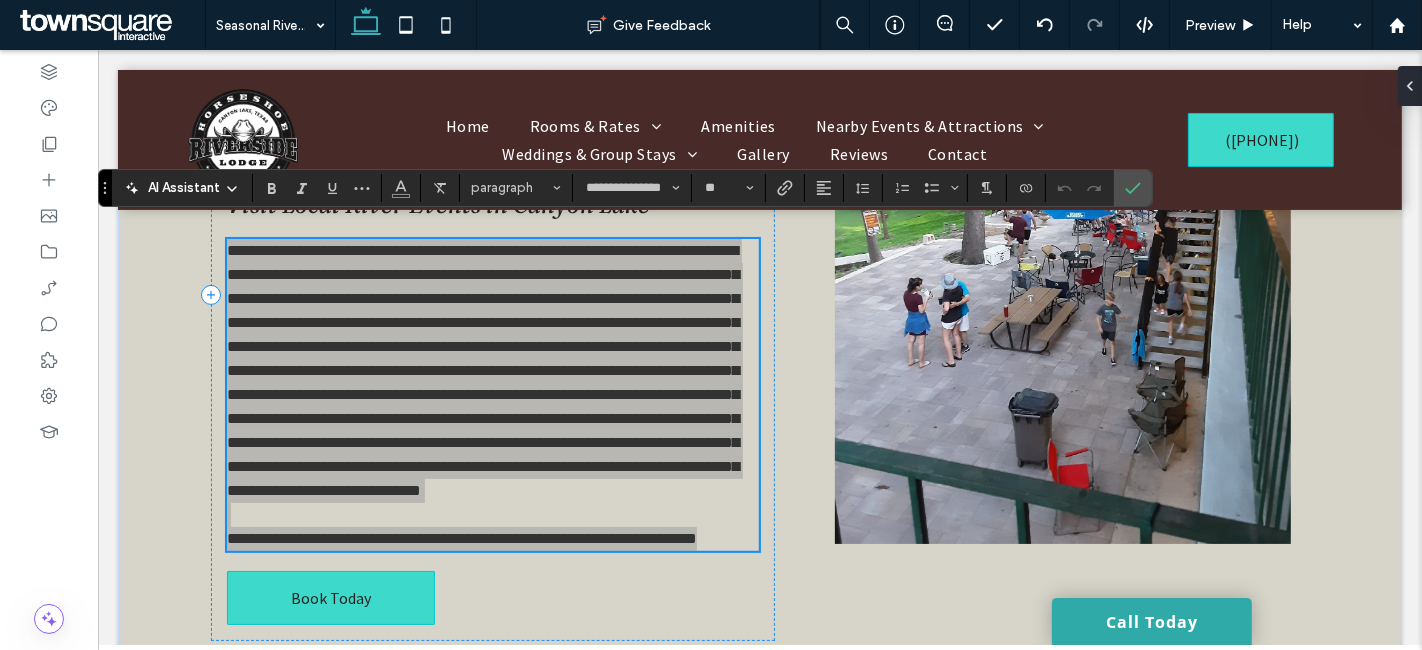 scroll, scrollTop: 333, scrollLeft: 0, axis: vertical 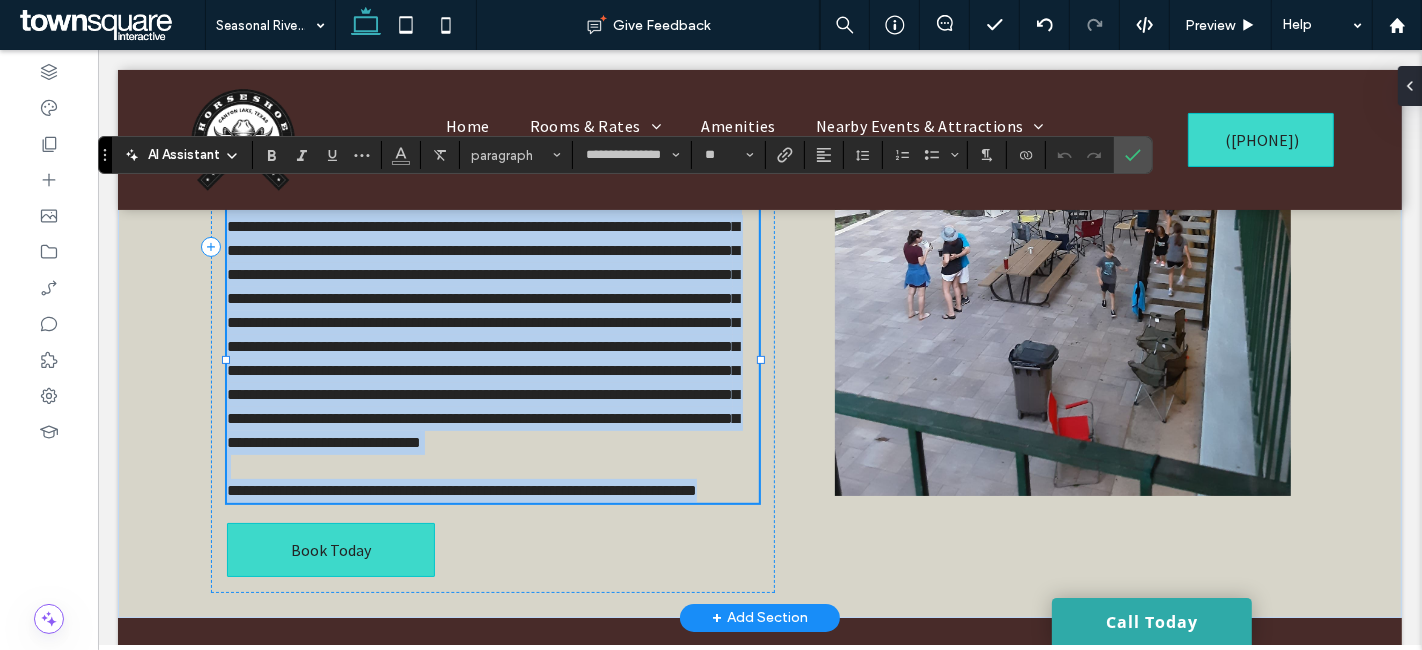 drag, startPoint x: 285, startPoint y: 464, endPoint x: 305, endPoint y: 455, distance: 21.931713 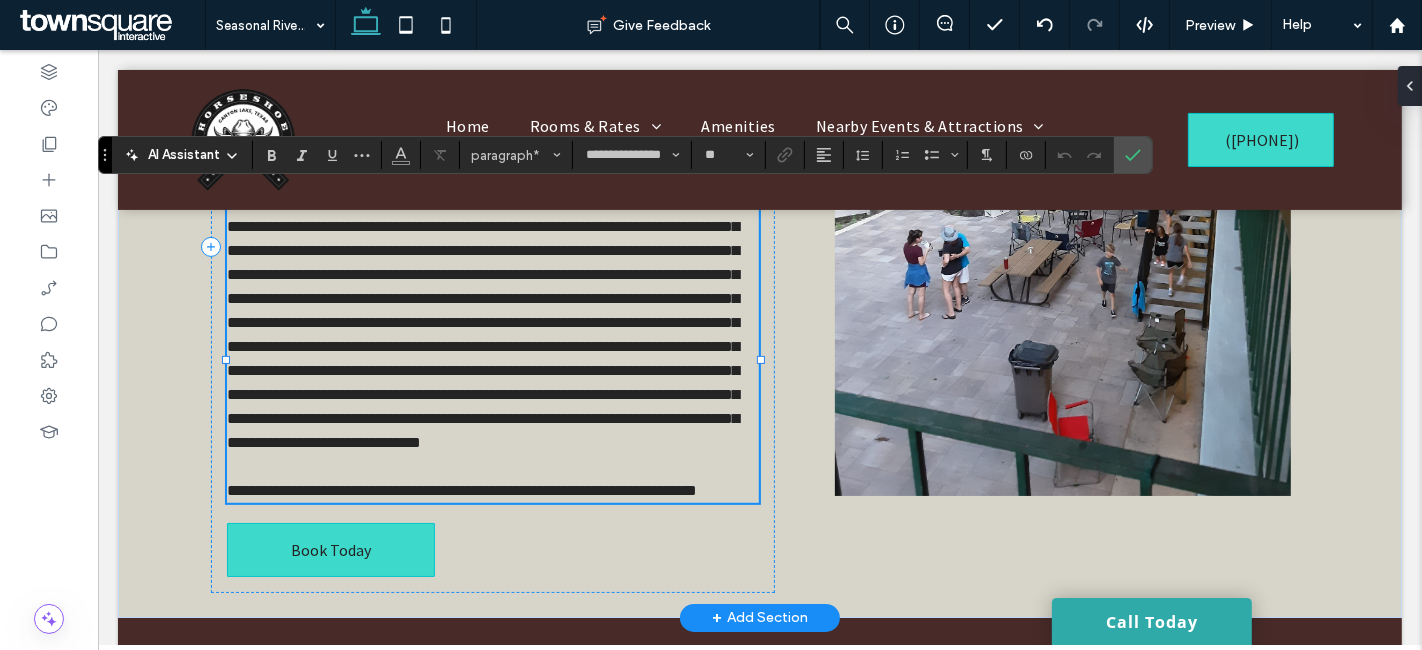 click on "**********" at bounding box center [482, 322] 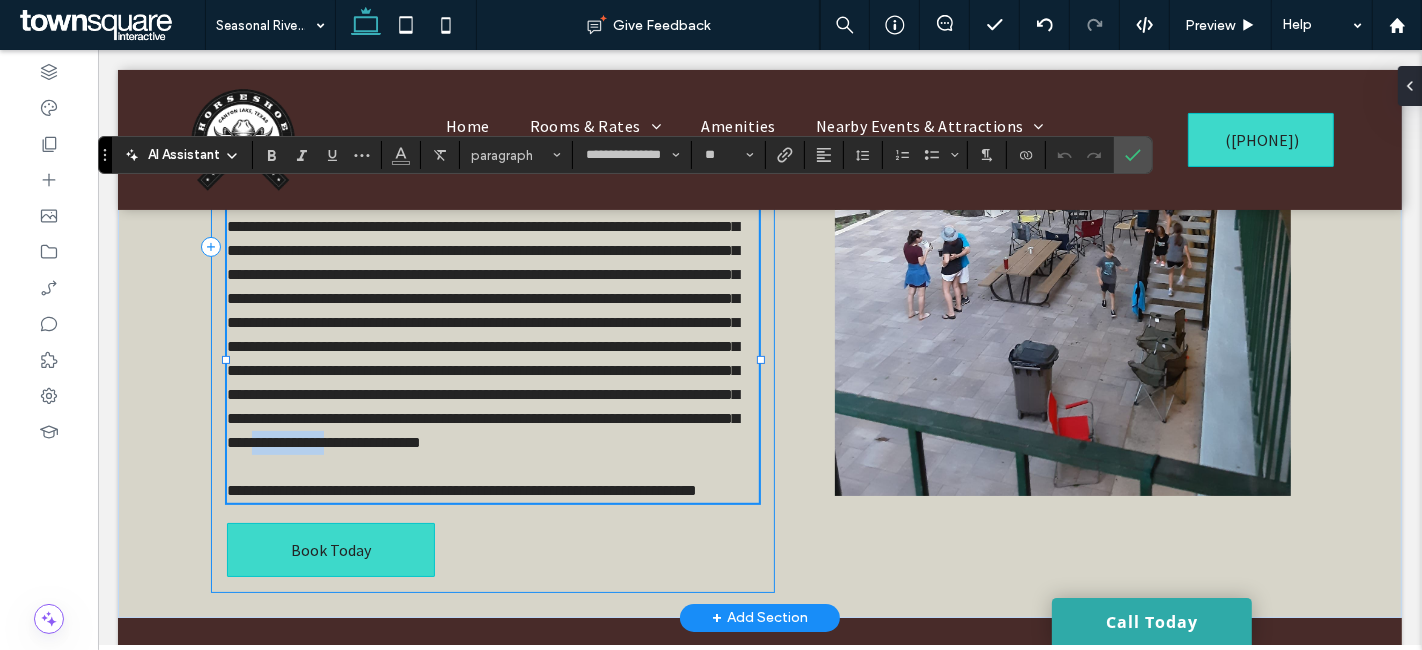 drag, startPoint x: 304, startPoint y: 460, endPoint x: 213, endPoint y: 465, distance: 91.13726 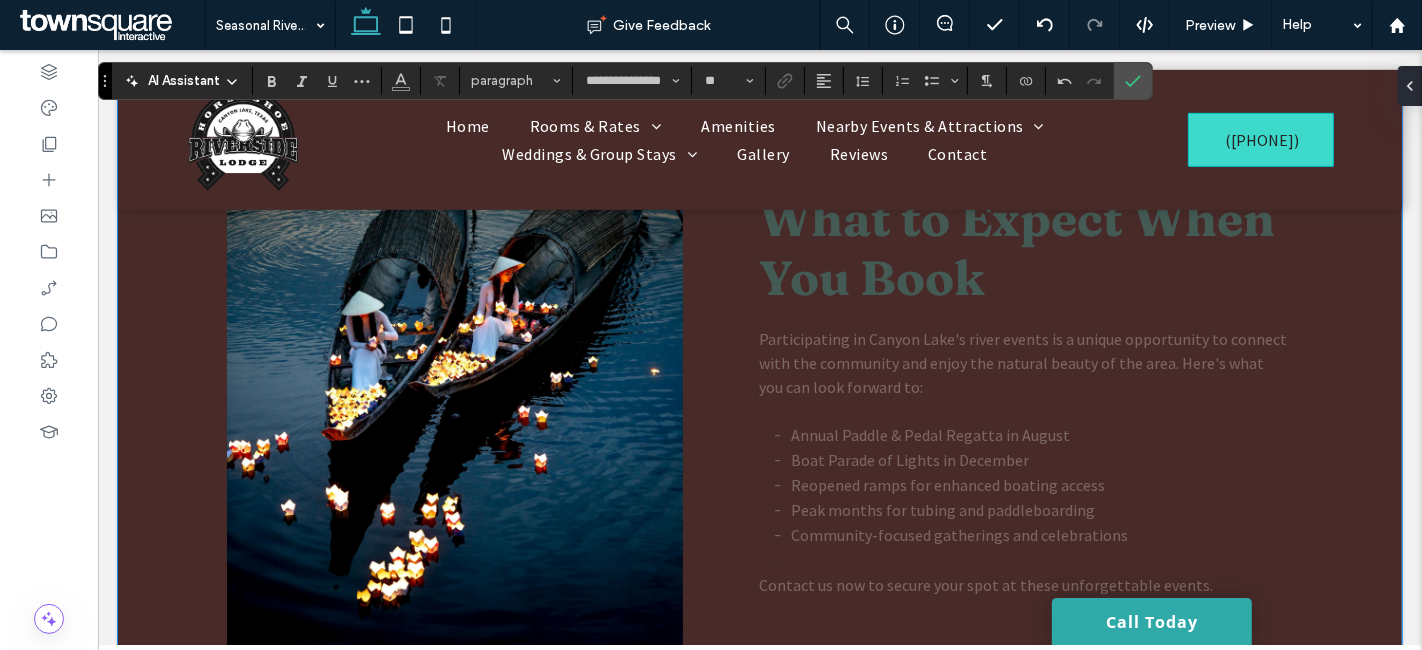 scroll, scrollTop: 1000, scrollLeft: 0, axis: vertical 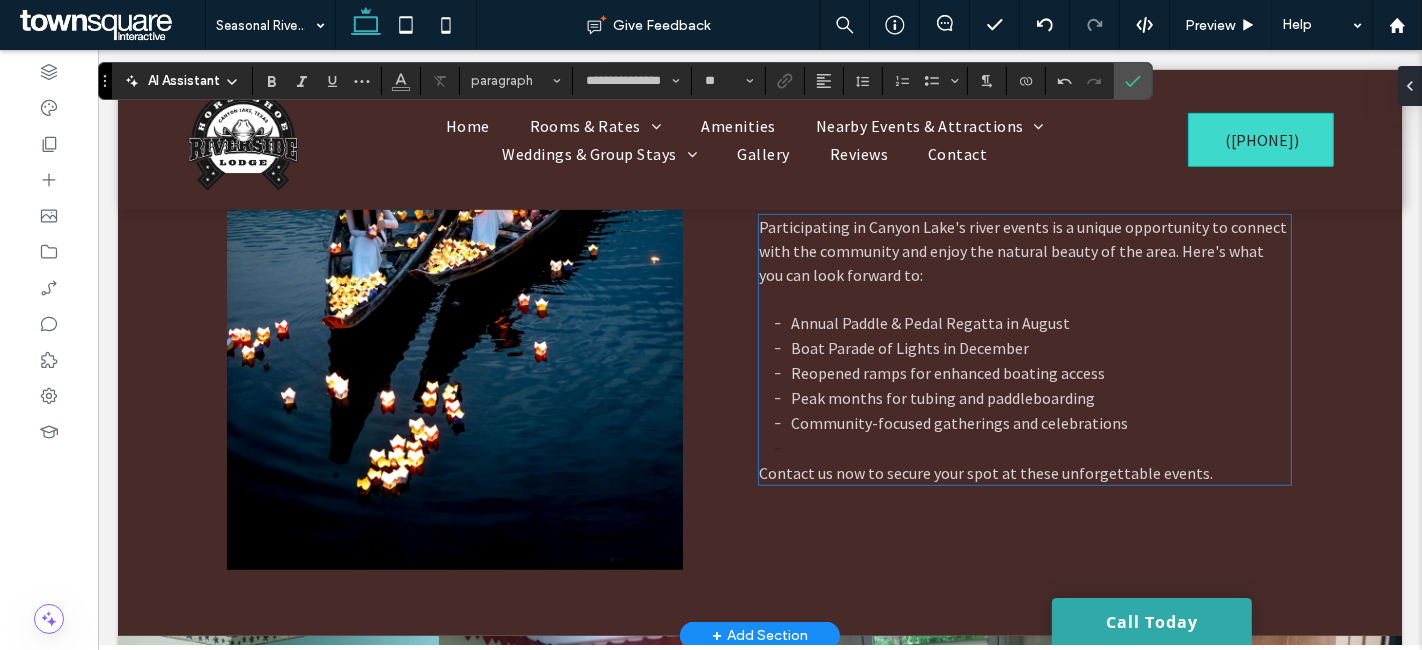 click on "Peak months for tubing and paddleboarding" at bounding box center [1040, 398] 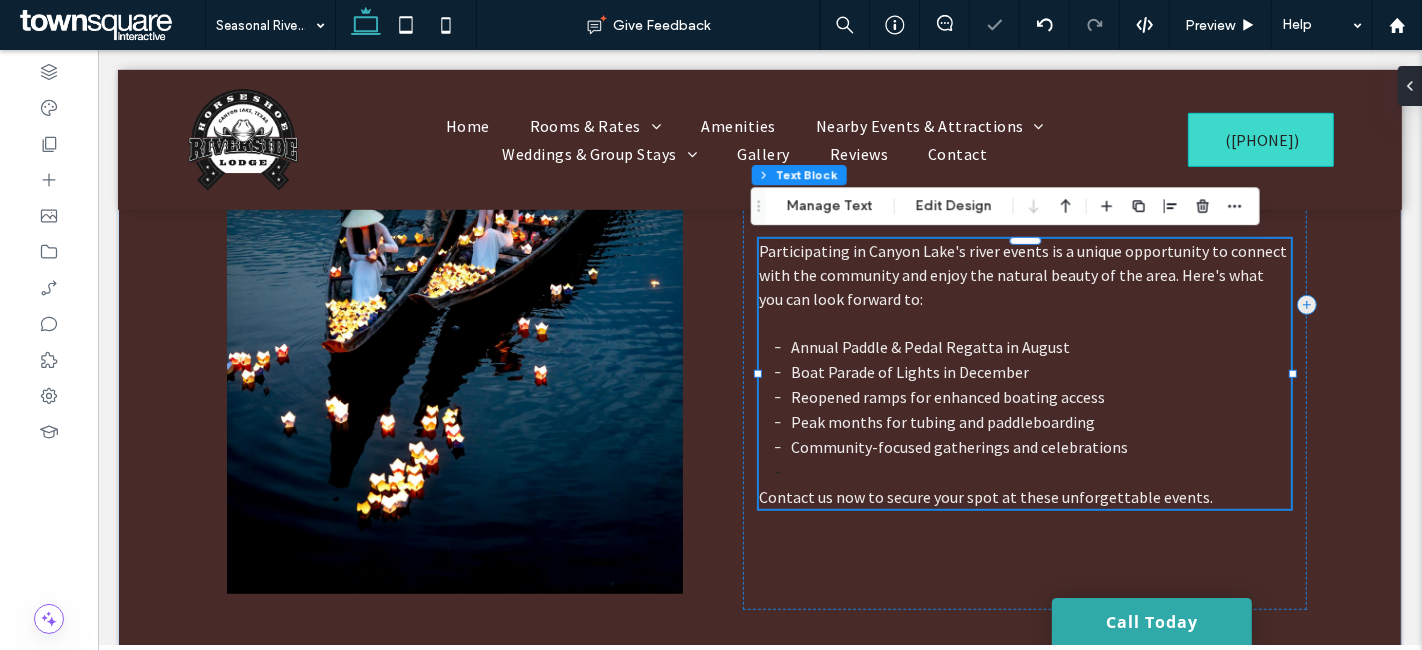 click on "Participating in Canyon Lake's river events is a unique opportunity to connect with the community and enjoy the natural beauty of the area. Here's what you can look forward to:   Annual Paddle & Pedal Regatta in August Boat Parade of Lights in December Reopened ramps for enhanced boating access Peak months for tubing and paddleboarding Community-focused gatherings and celebrations
Contact us now to secure your spot at these unforgettable events." at bounding box center (1024, 374) 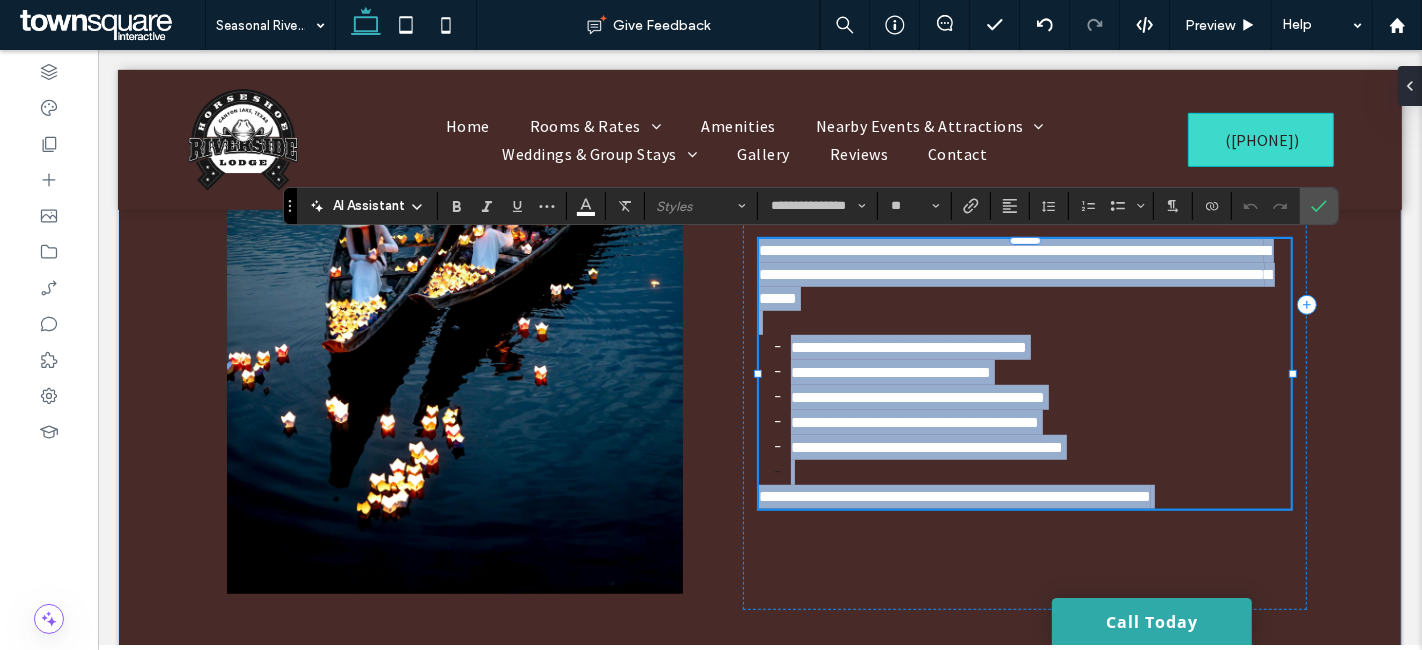 click on "**********" at bounding box center (1014, 274) 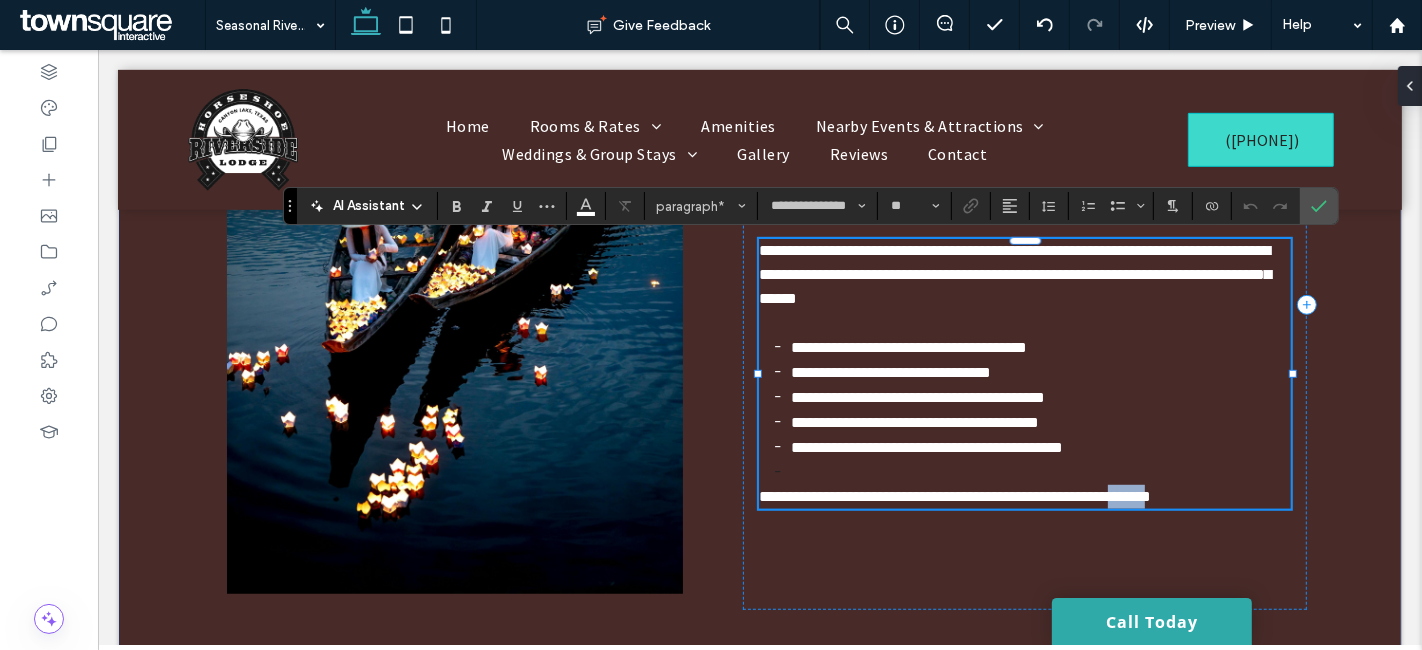 click on "**********" at bounding box center [954, 496] 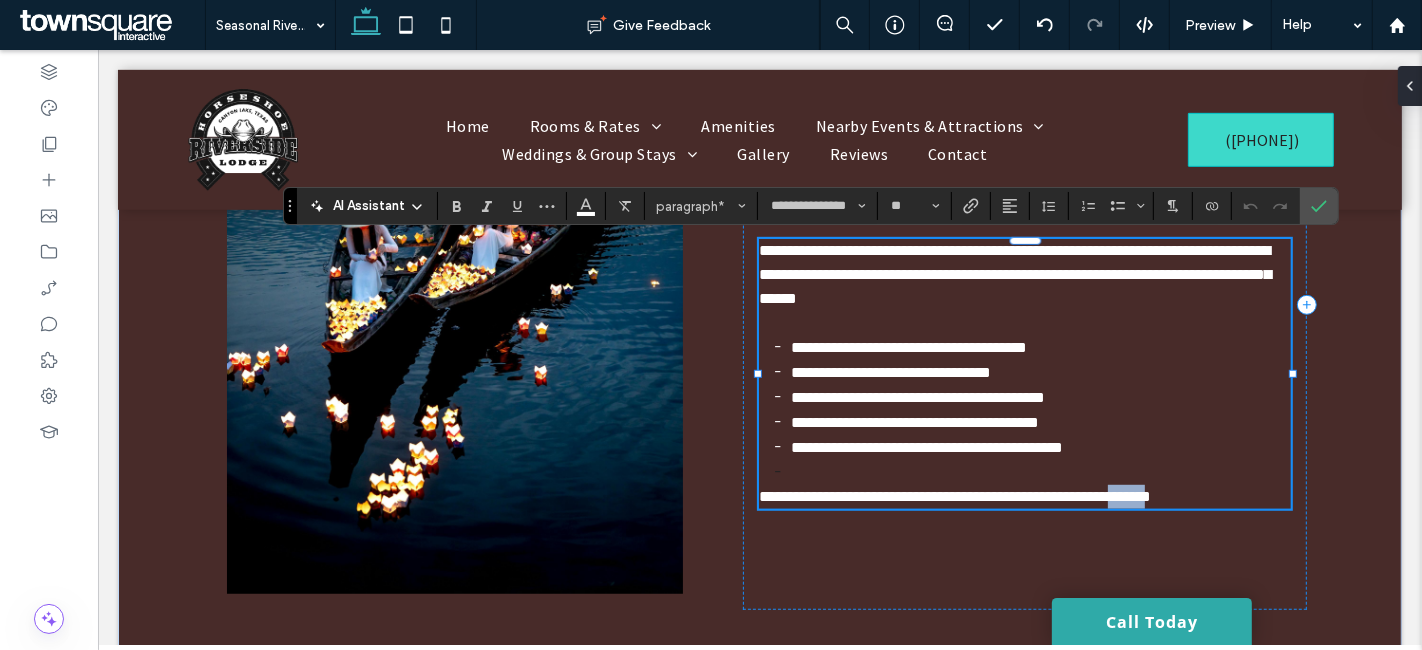 paste 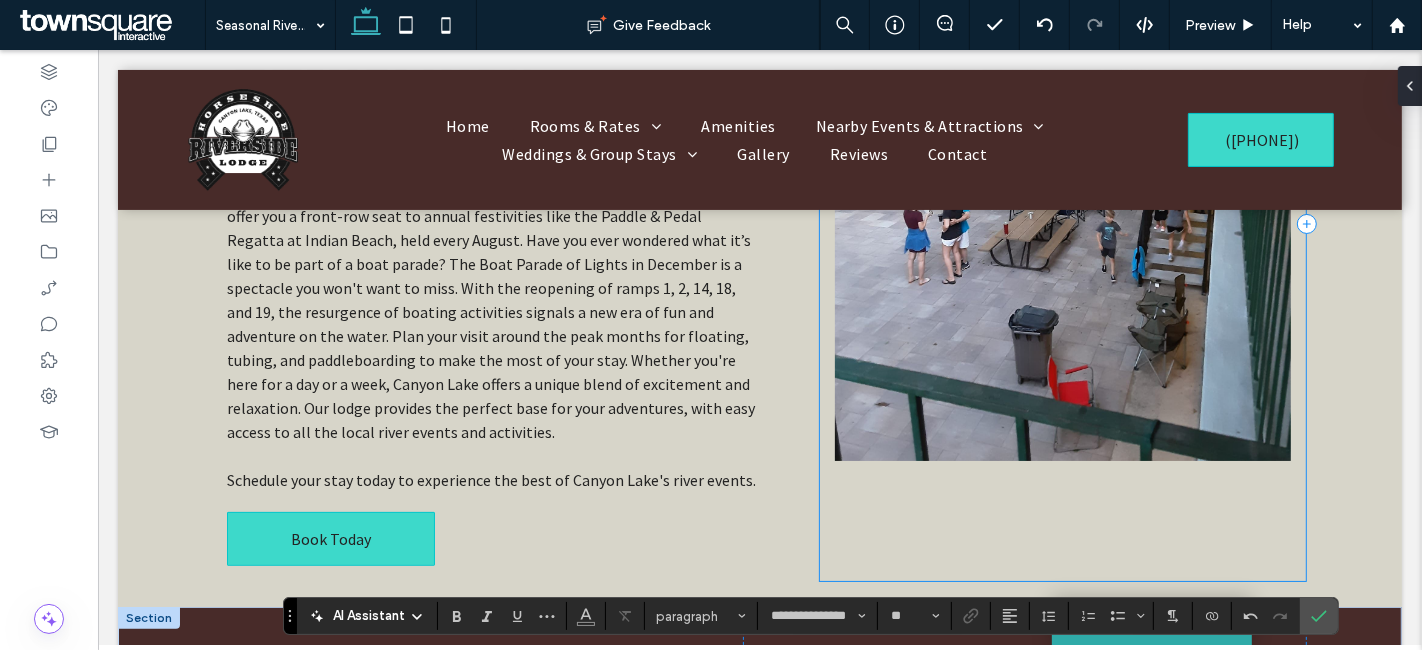 scroll, scrollTop: 333, scrollLeft: 0, axis: vertical 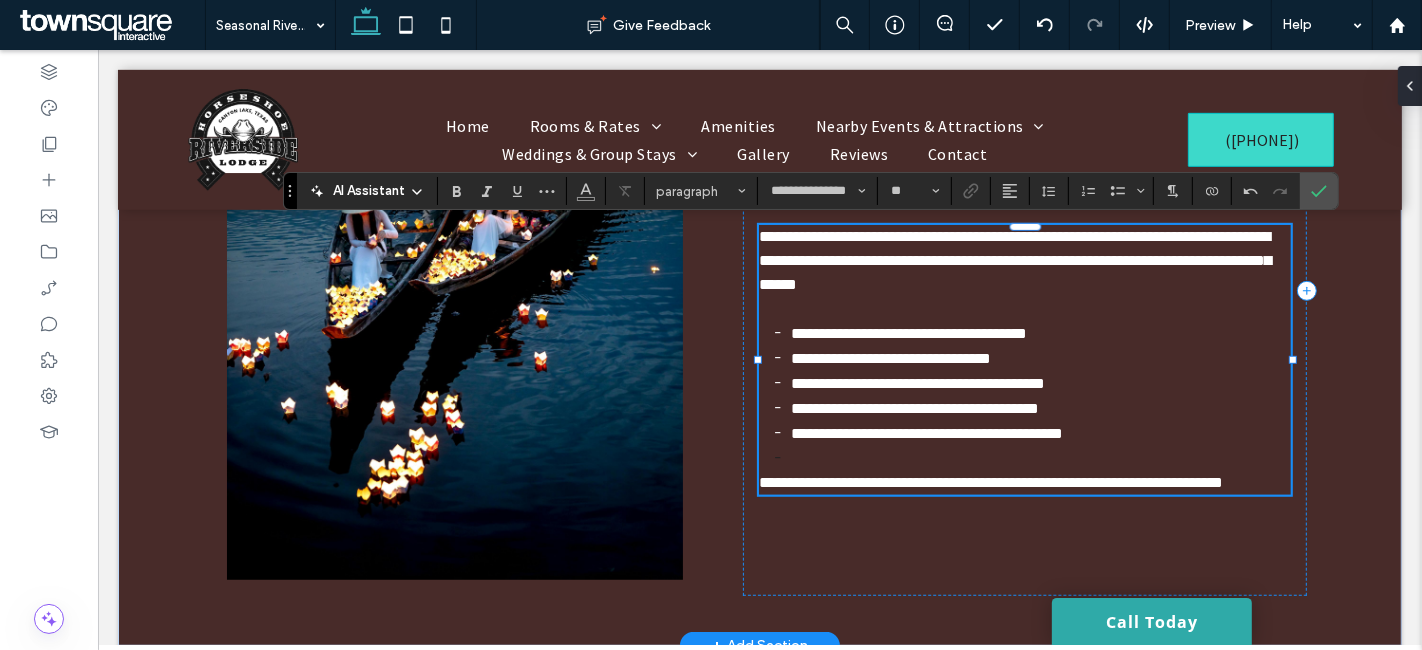 click at bounding box center [1024, 309] 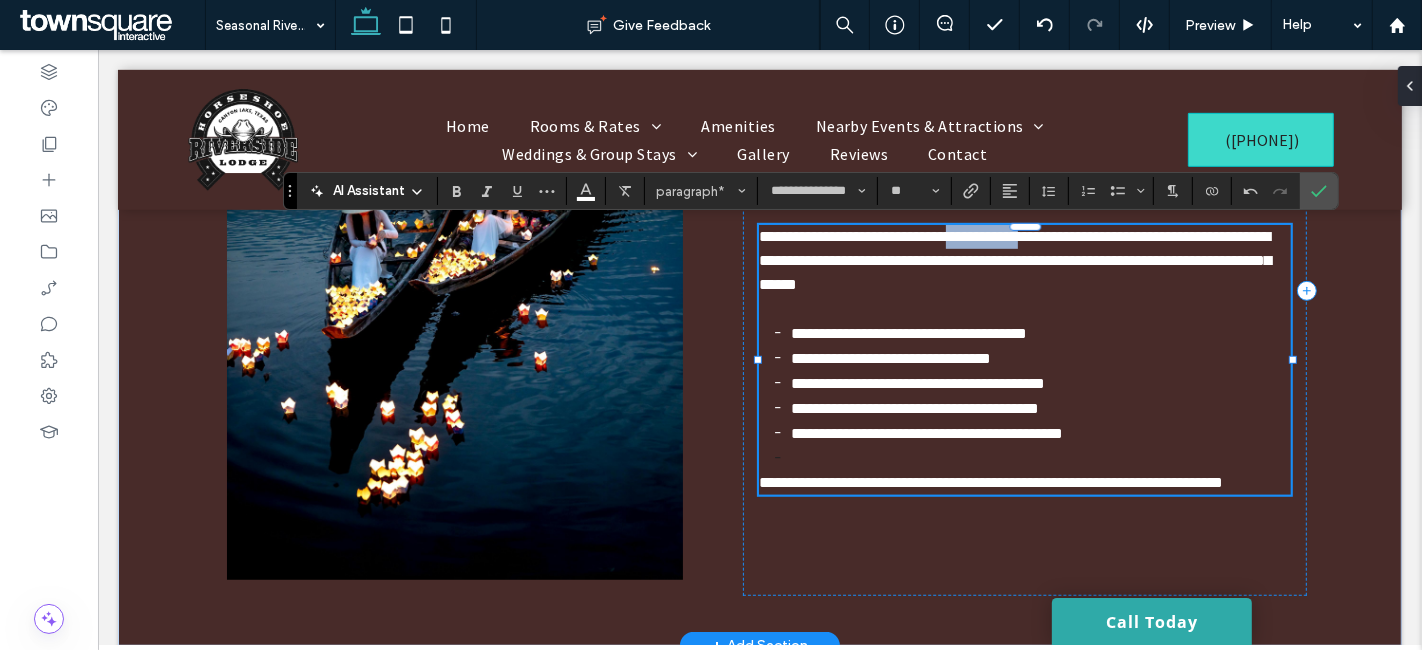 drag, startPoint x: 955, startPoint y: 237, endPoint x: 1031, endPoint y: 237, distance: 76 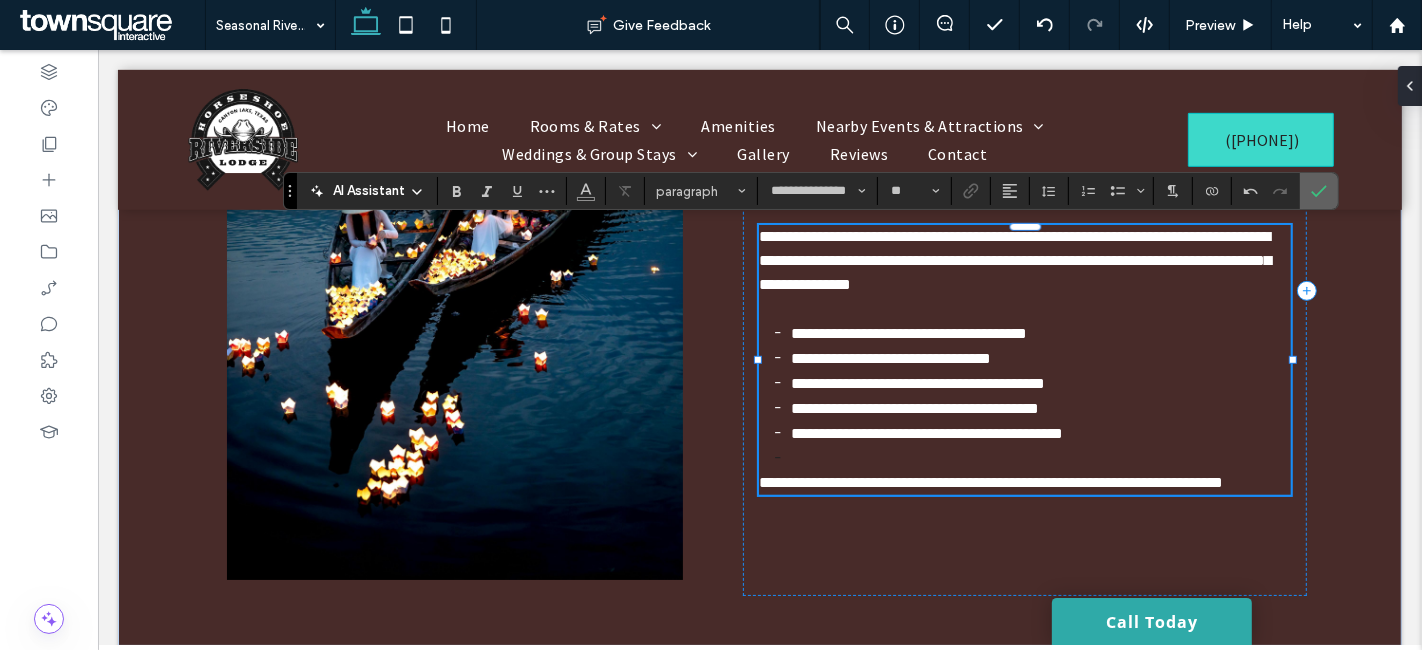 click 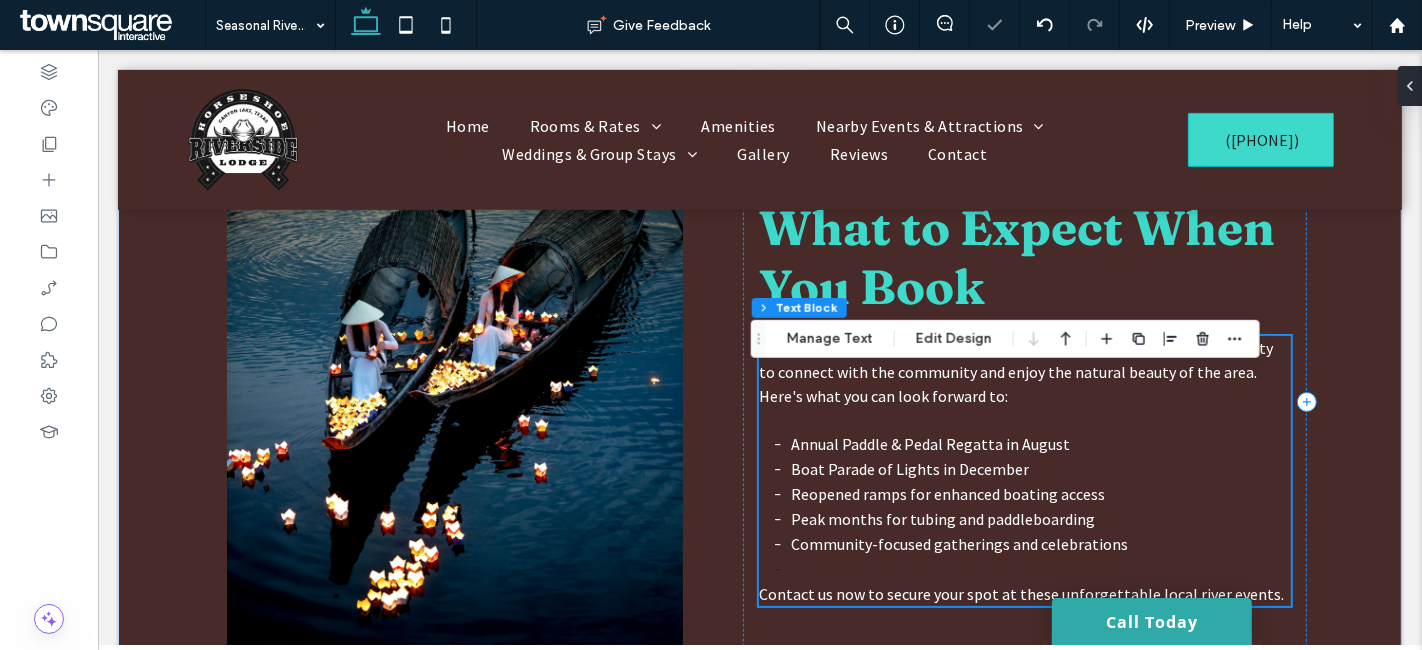 scroll, scrollTop: 237, scrollLeft: 0, axis: vertical 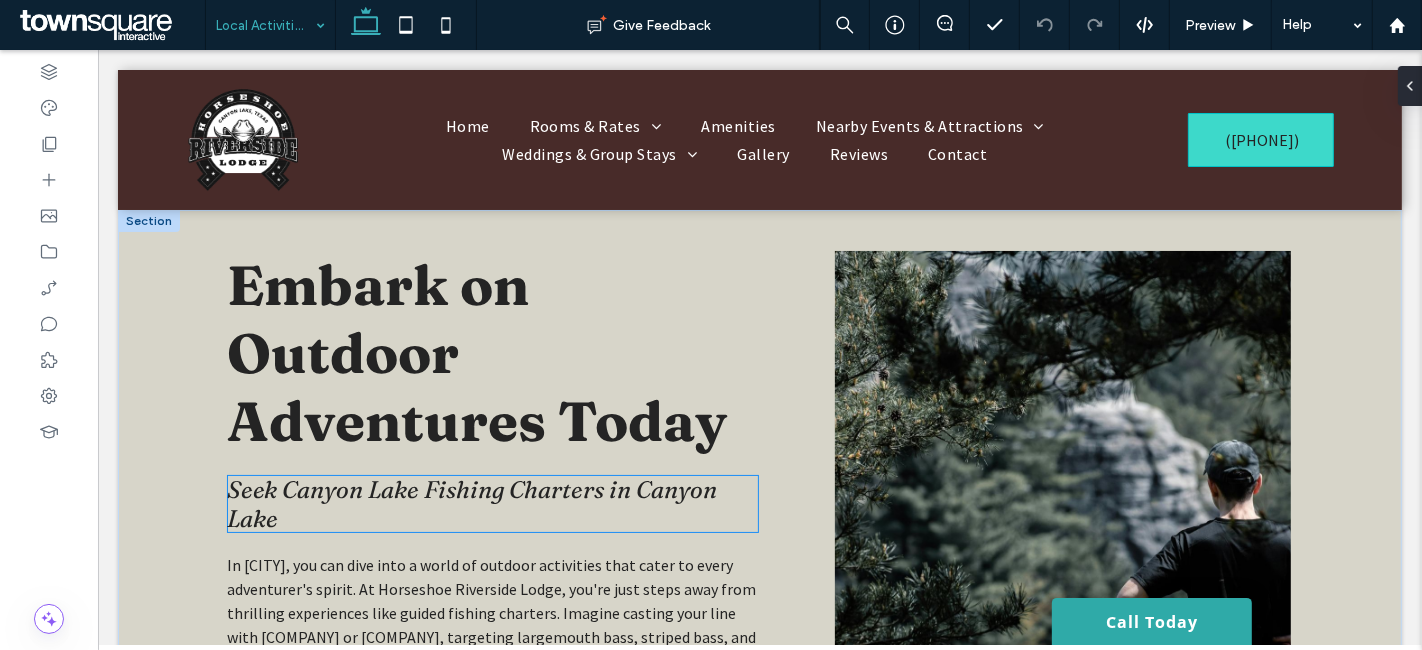 click on "Seek Canyon Lake Fishing Charters in Canyon Lake" at bounding box center (471, 504) 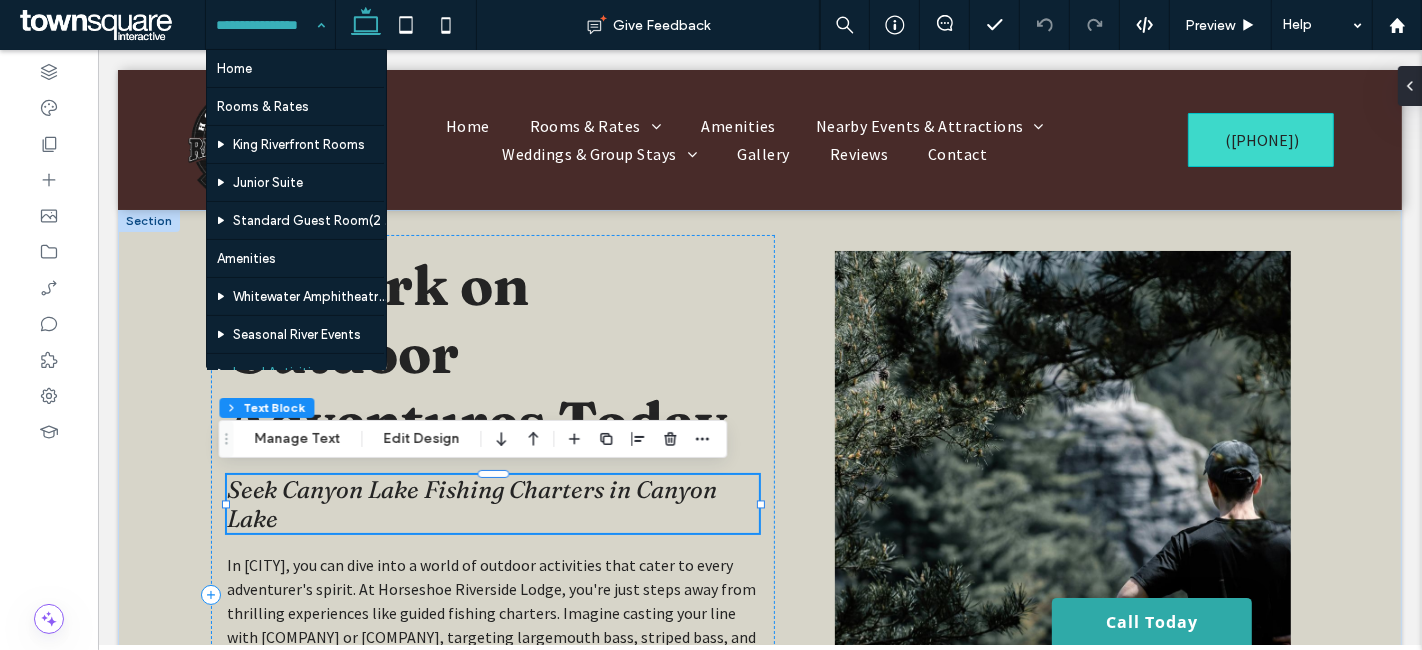 click on "Seek Canyon Lake Fishing Charters in Canyon Lake" at bounding box center [492, 504] 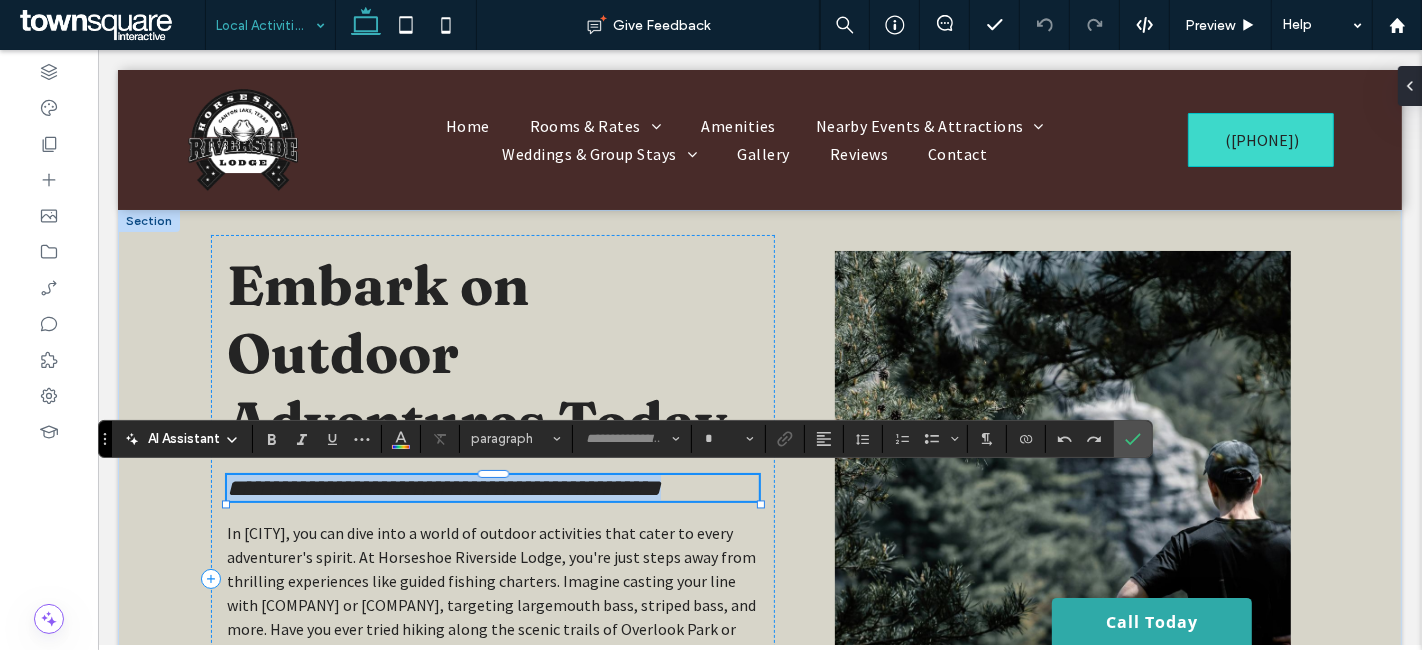 type on "********" 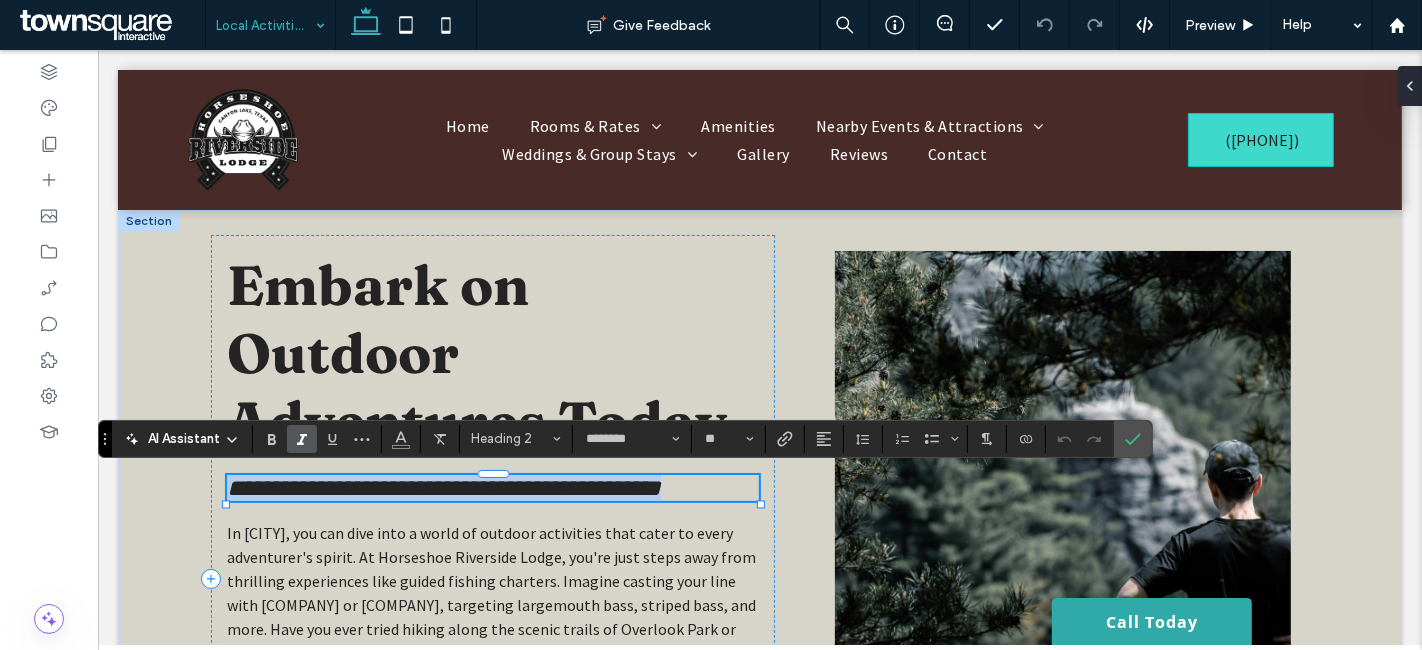 click on "**********" at bounding box center (443, 488) 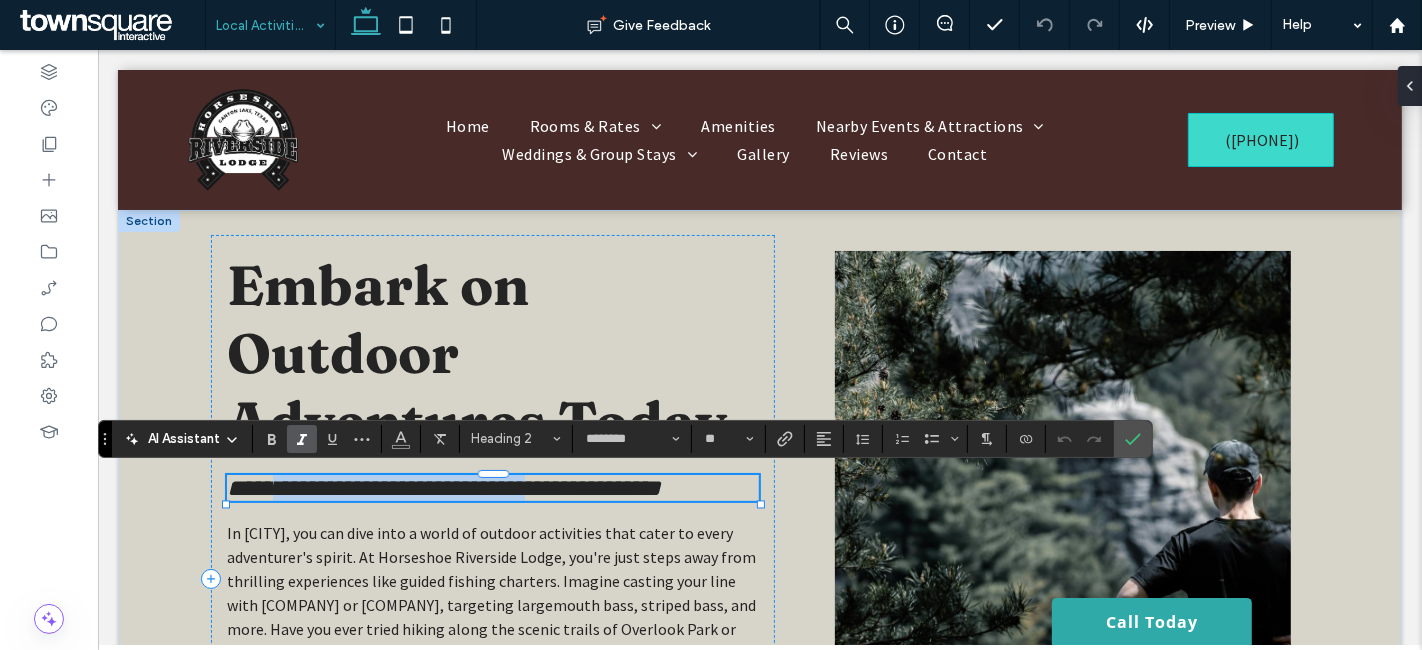 drag, startPoint x: 278, startPoint y: 486, endPoint x: 590, endPoint y: 488, distance: 312.0064 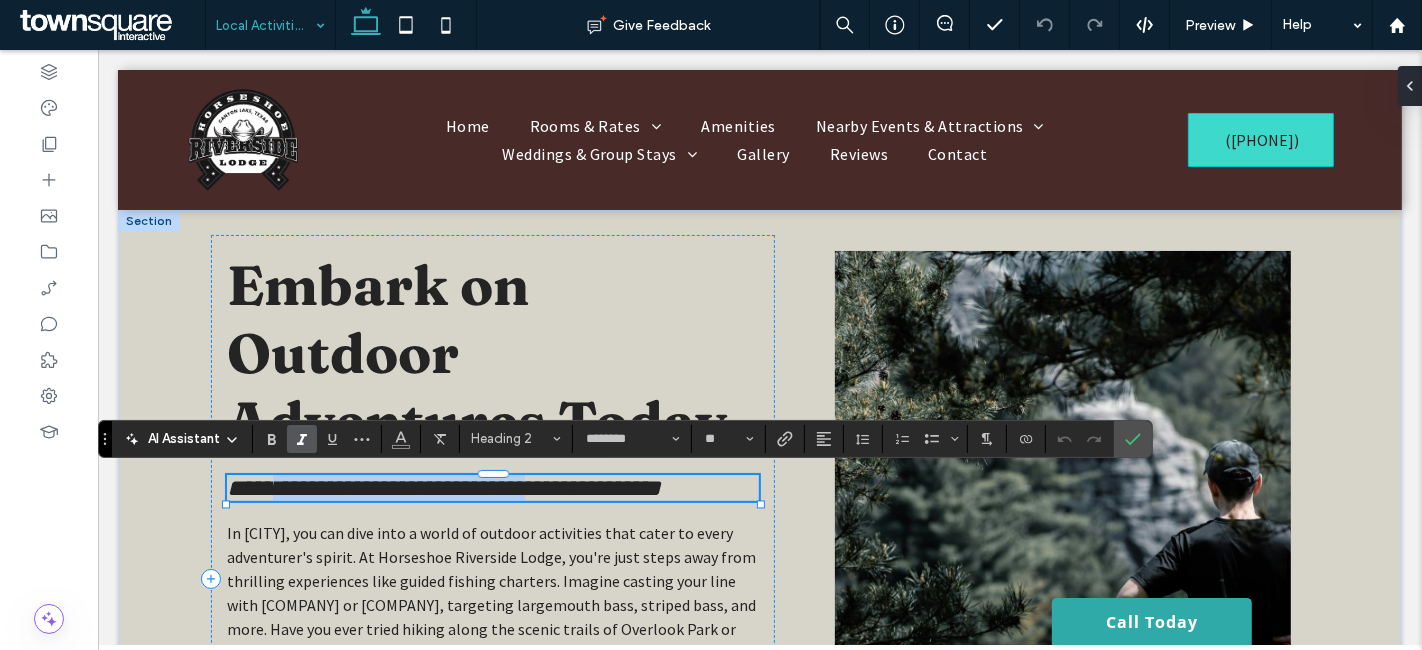 click on "**********" at bounding box center (443, 488) 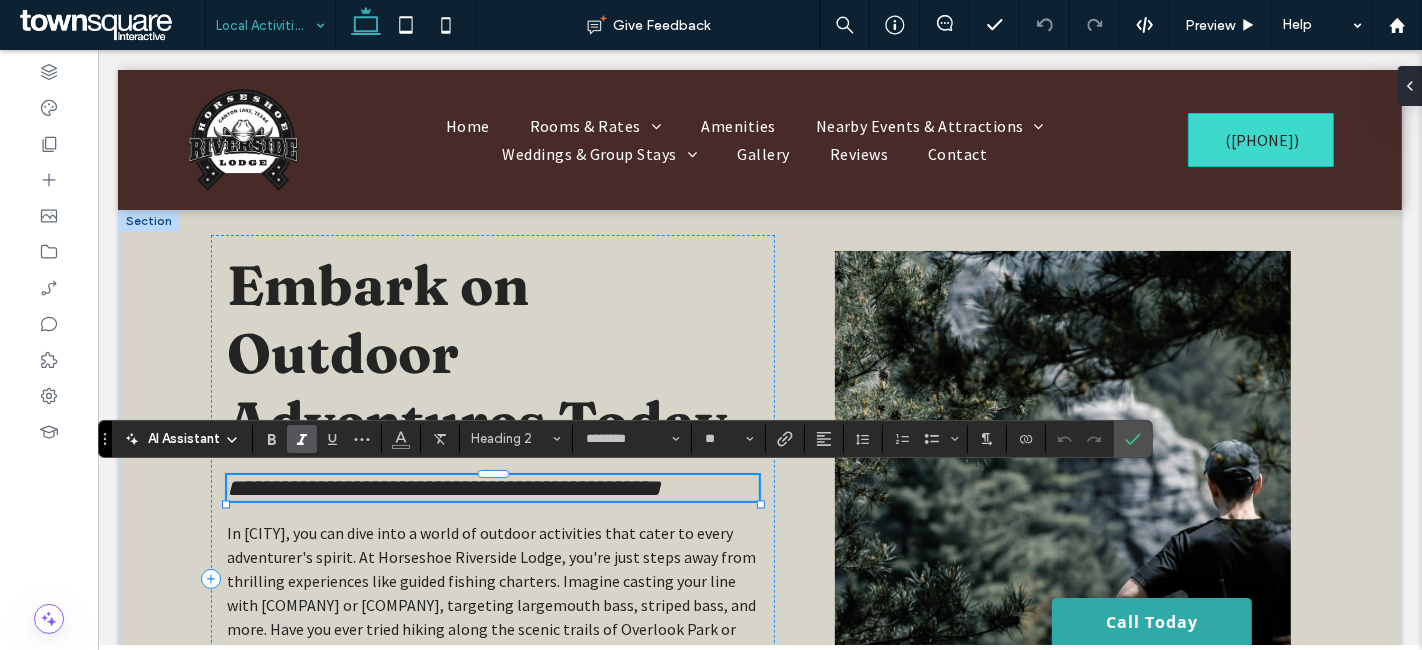 type on "**********" 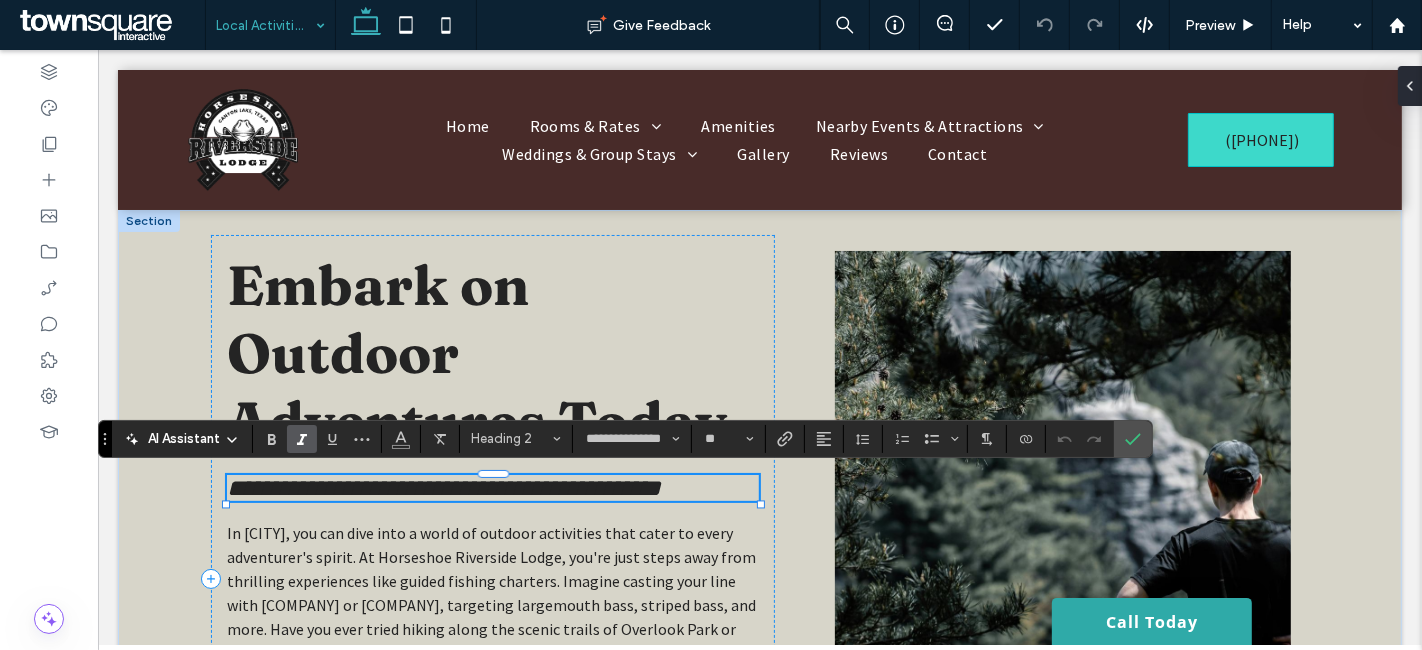 type on "********" 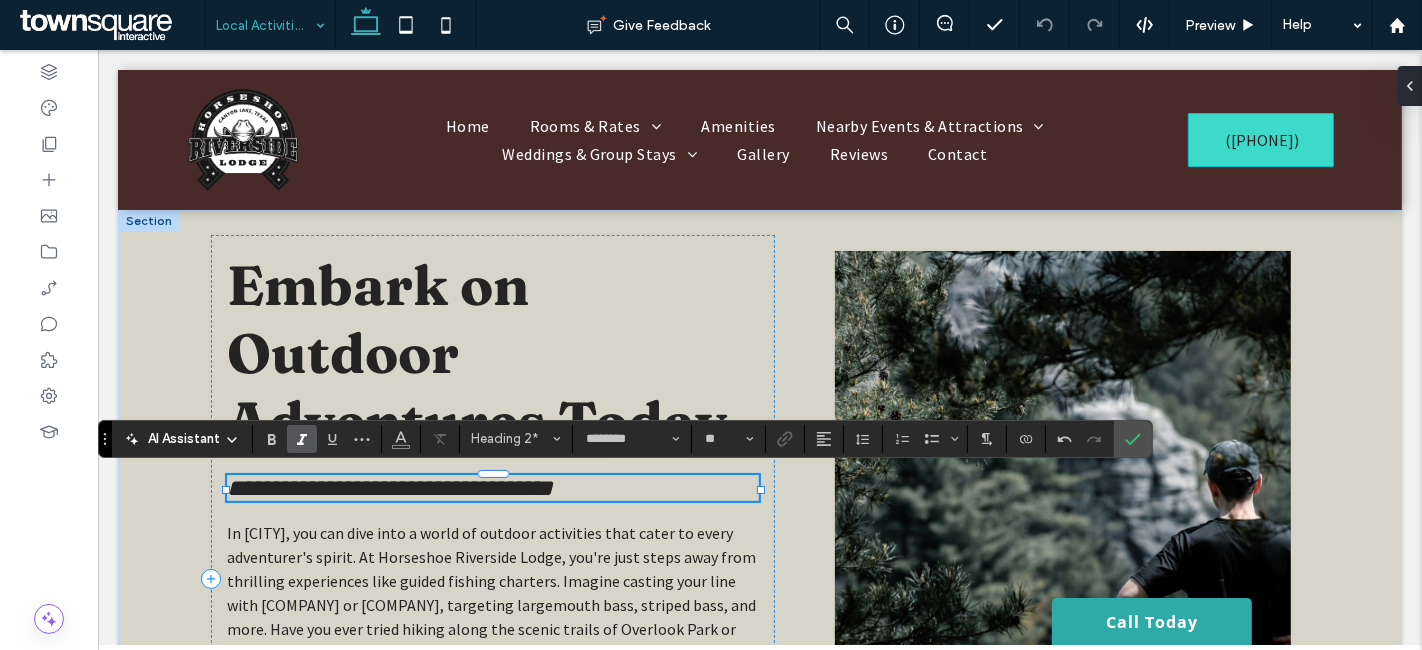 click on "**********" at bounding box center (389, 488) 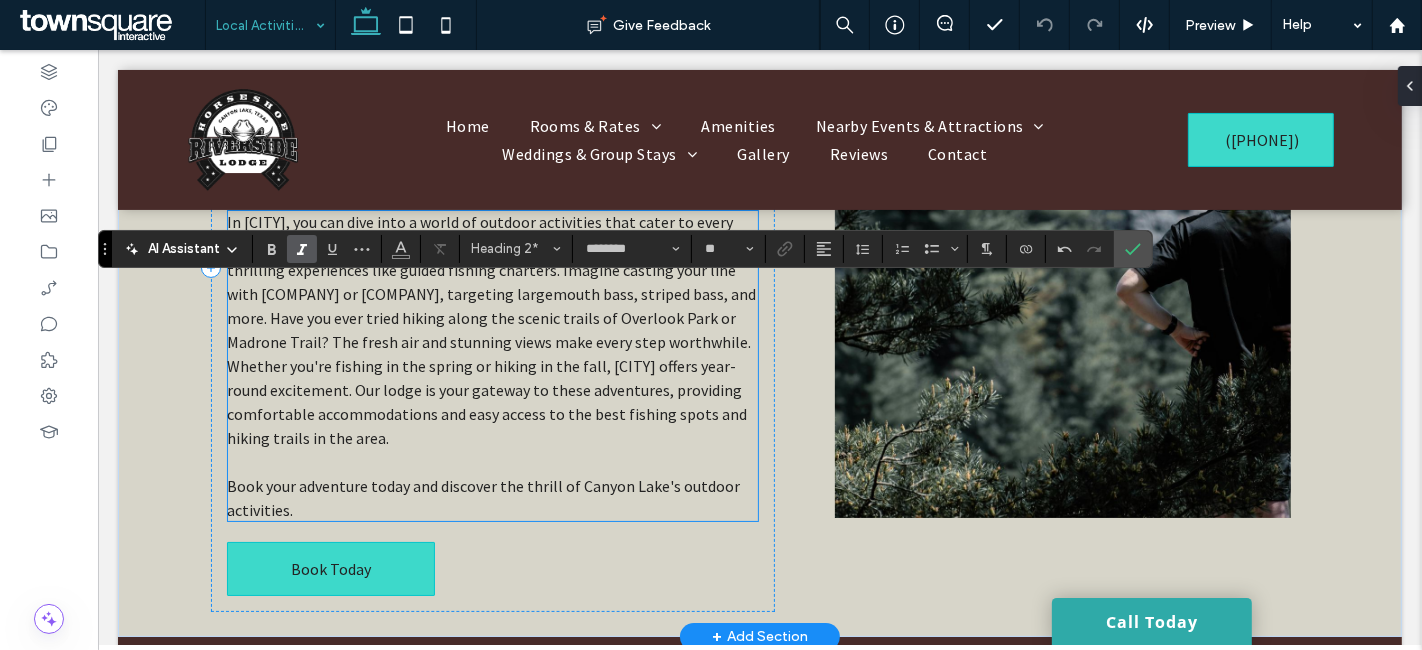 scroll, scrollTop: 333, scrollLeft: 0, axis: vertical 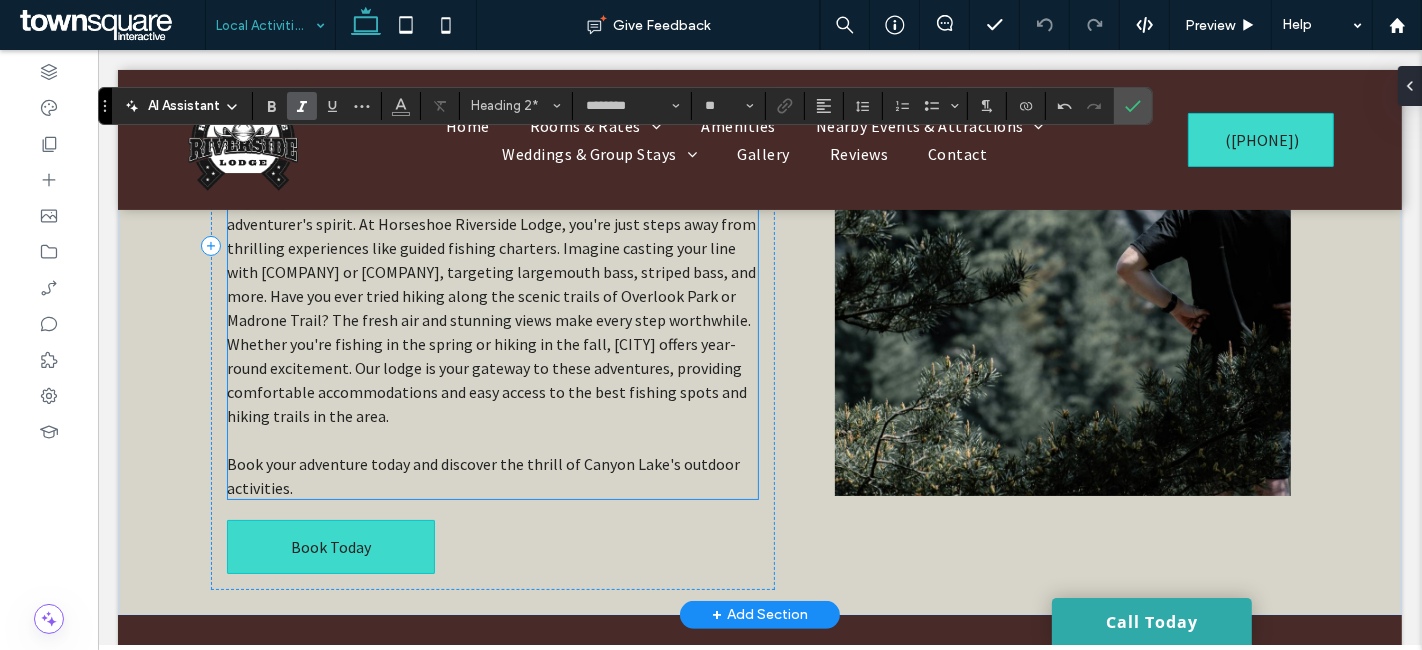 click on "Book your adventure today and discover the thrill of Canyon Lake's outdoor activities." at bounding box center [482, 476] 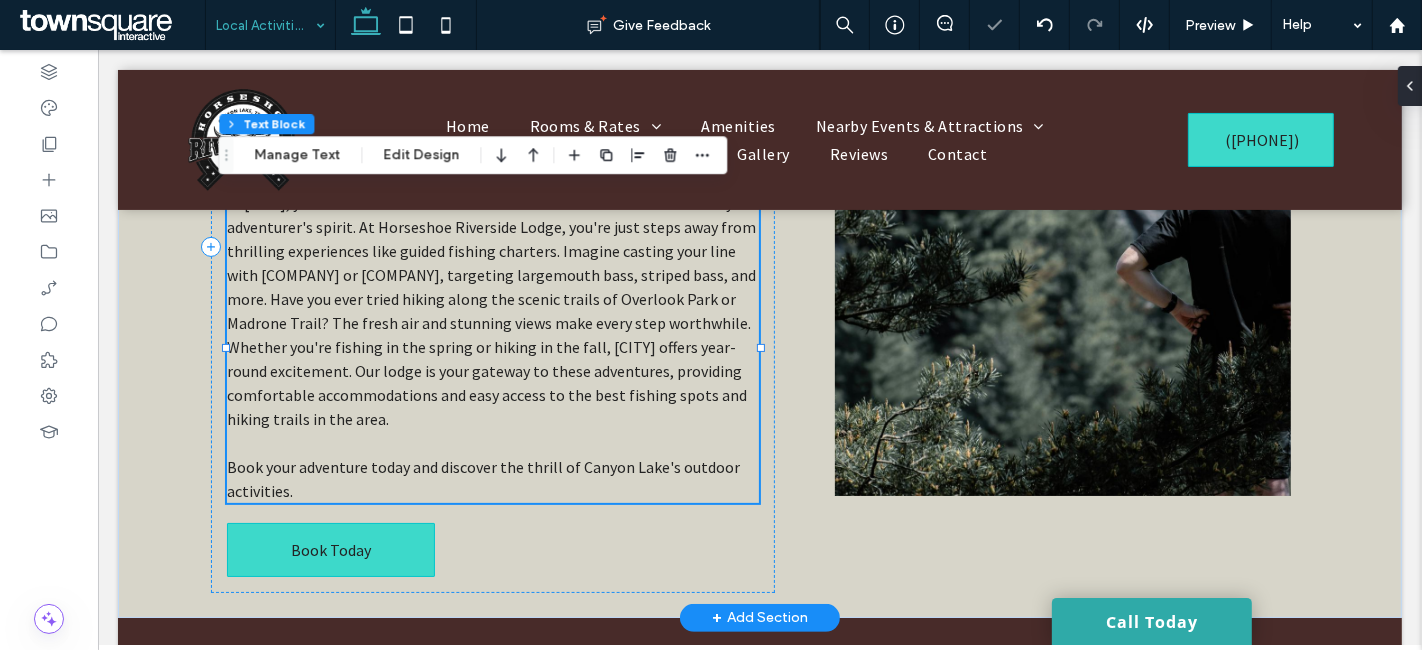 click on "Book your adventure today and discover the thrill of Canyon Lake's outdoor activities." at bounding box center [482, 479] 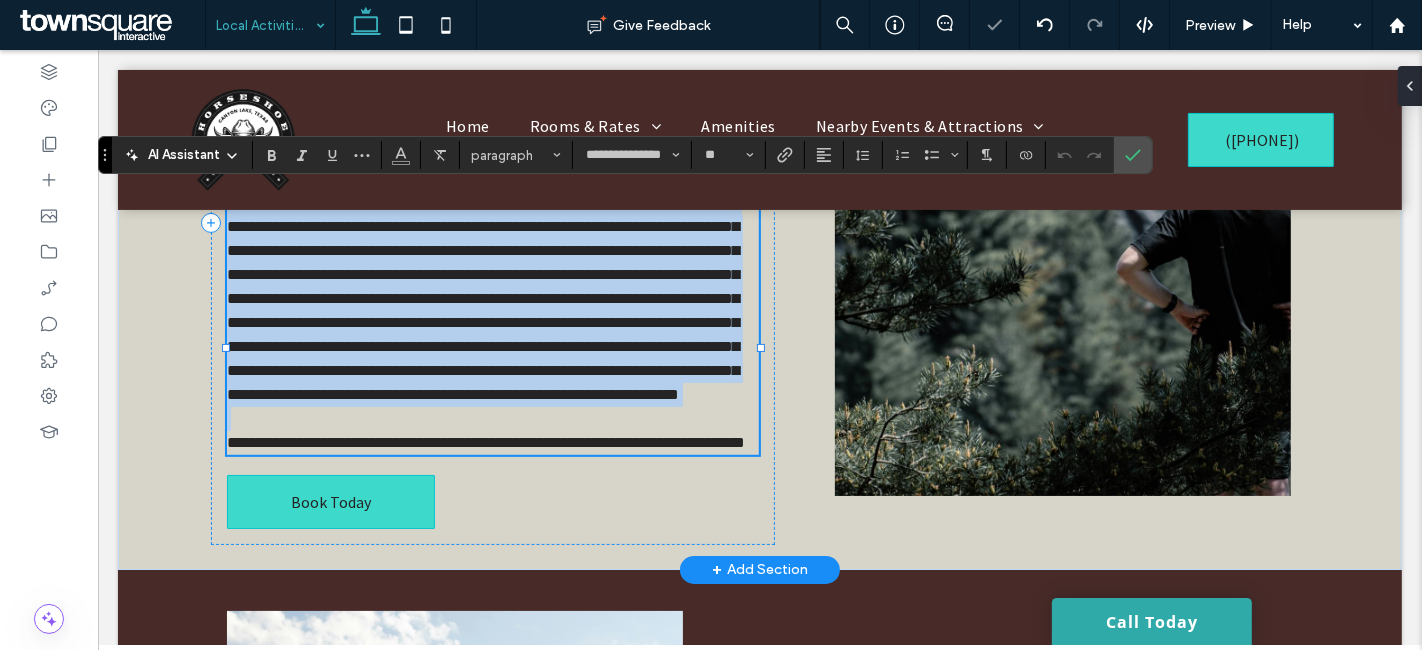drag, startPoint x: 549, startPoint y: 468, endPoint x: 364, endPoint y: 464, distance: 185.04324 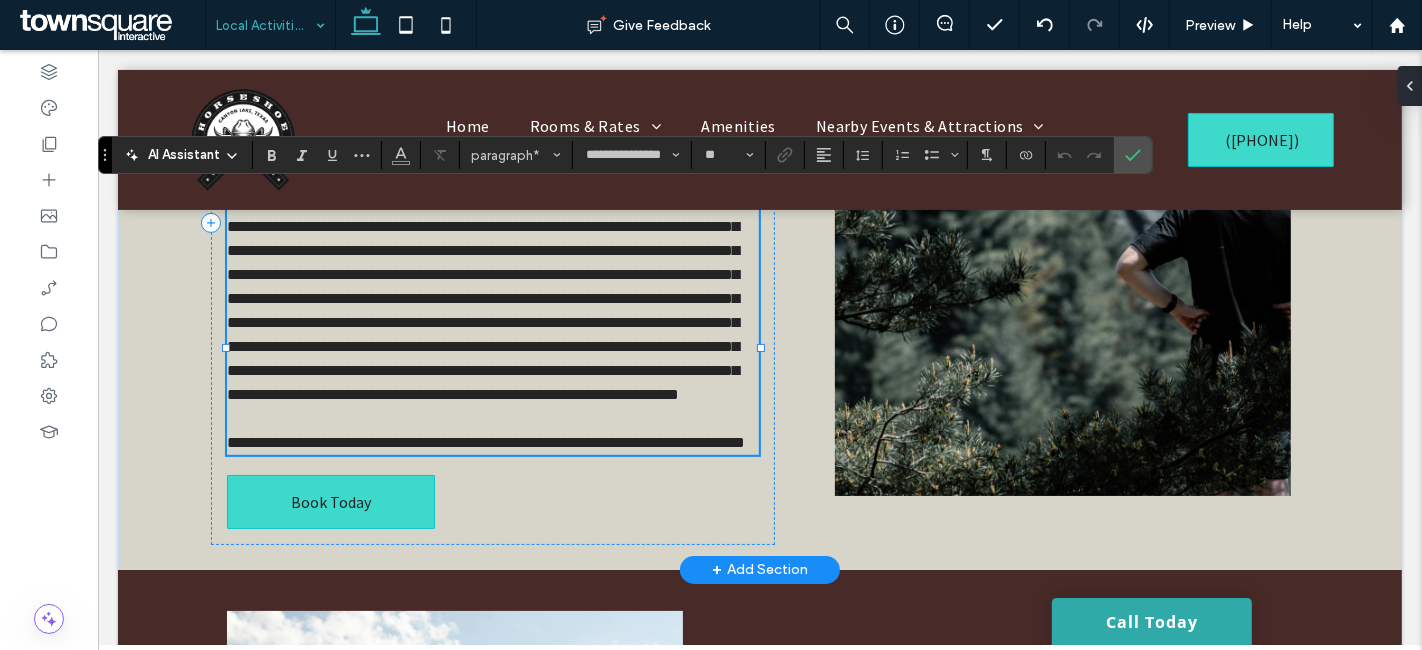 click on "**********" at bounding box center (482, 298) 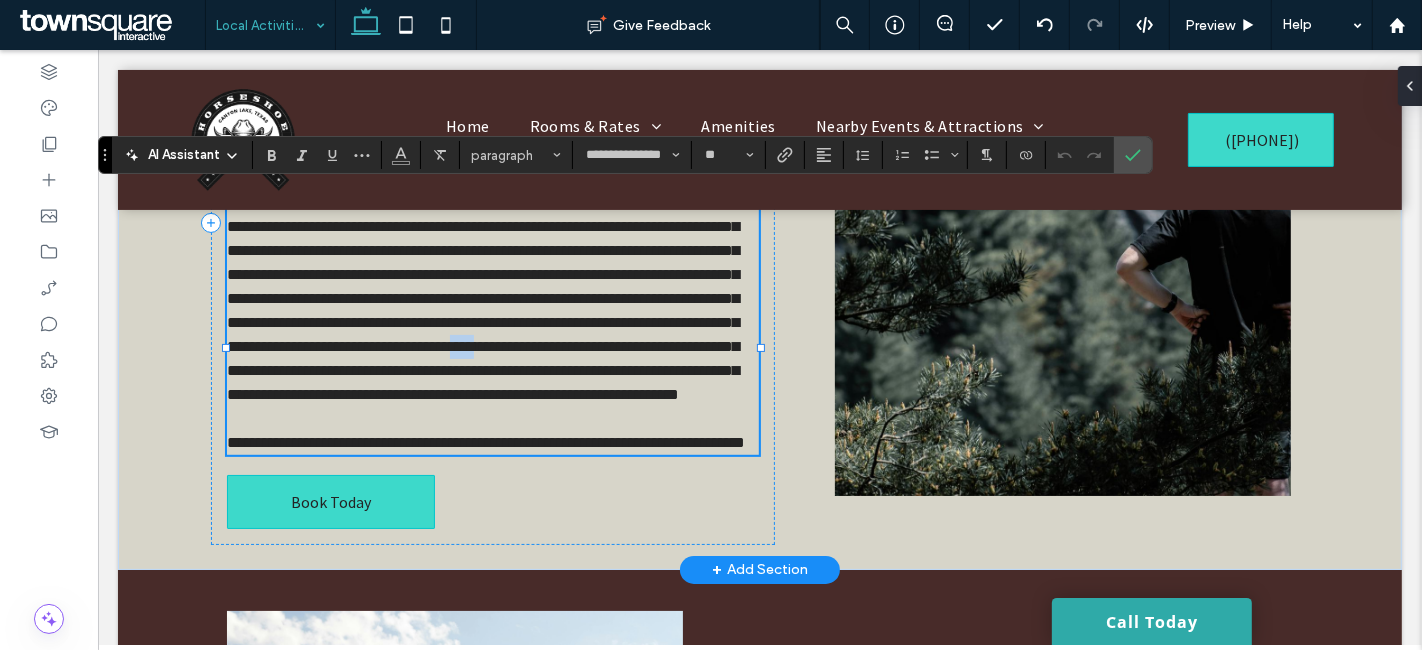 click on "**********" at bounding box center (482, 298) 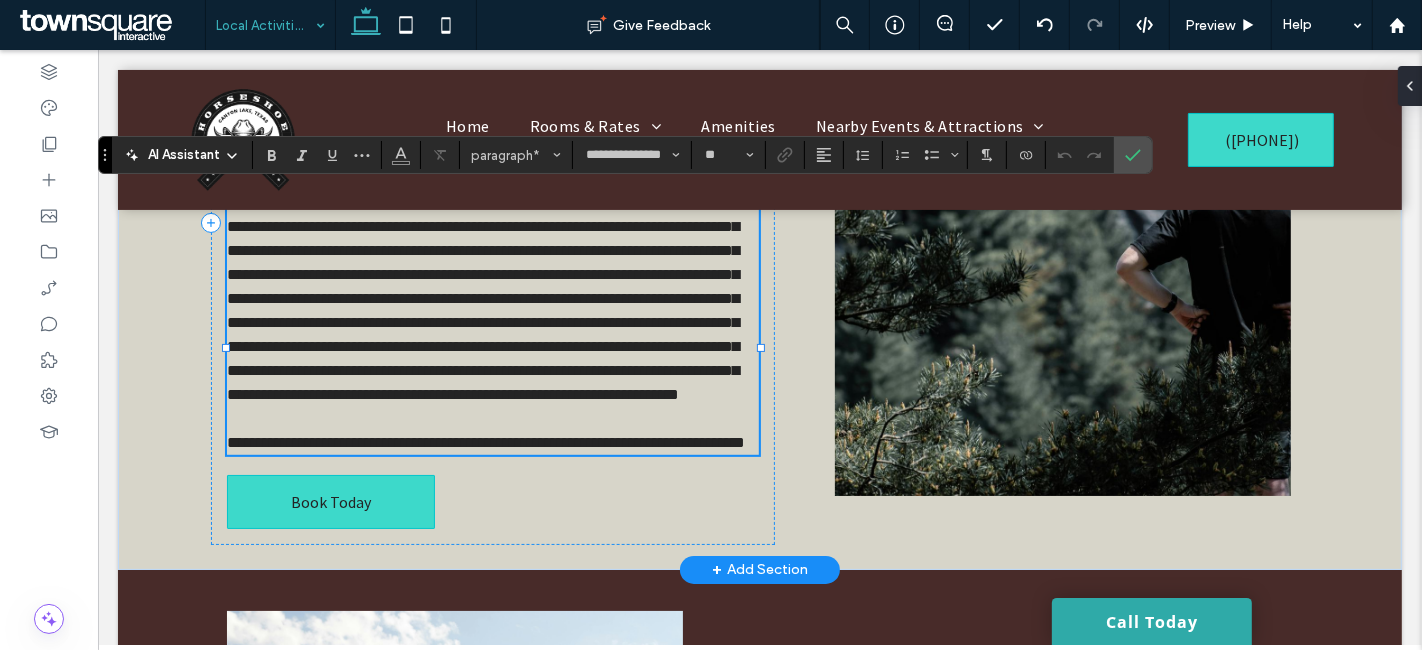 click on "**********" at bounding box center (492, 311) 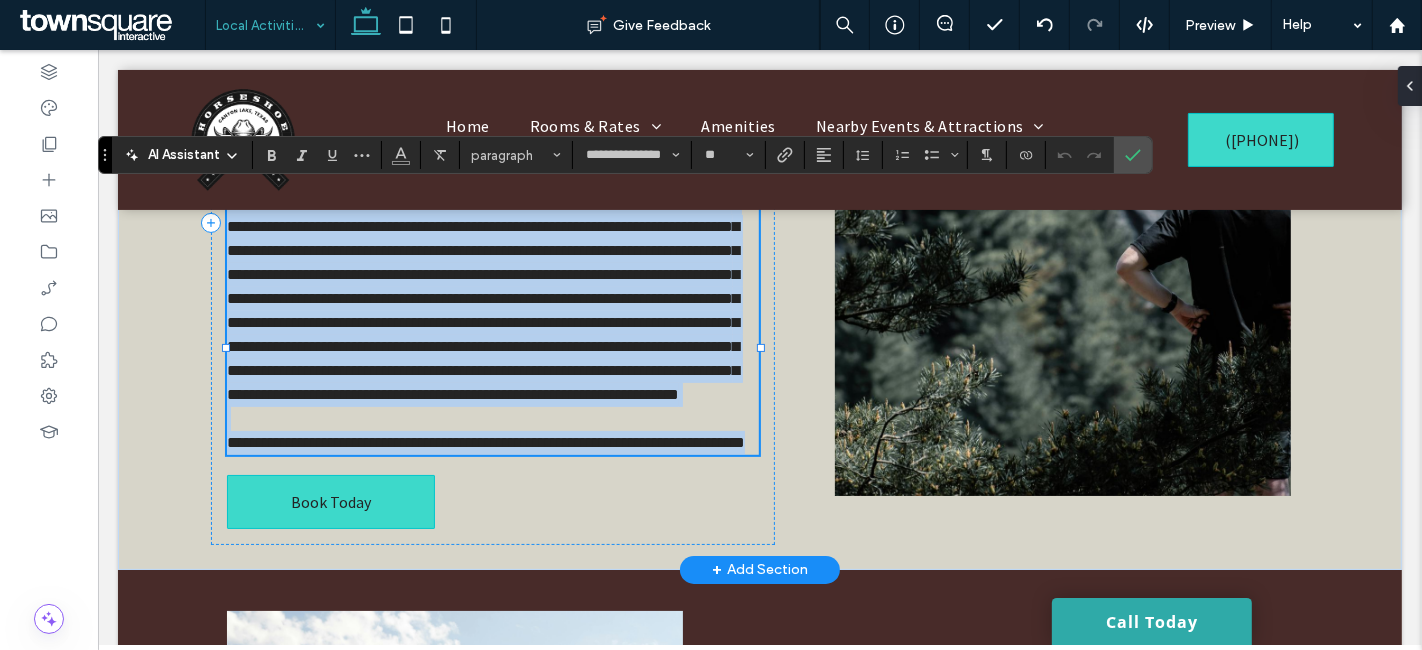 paste 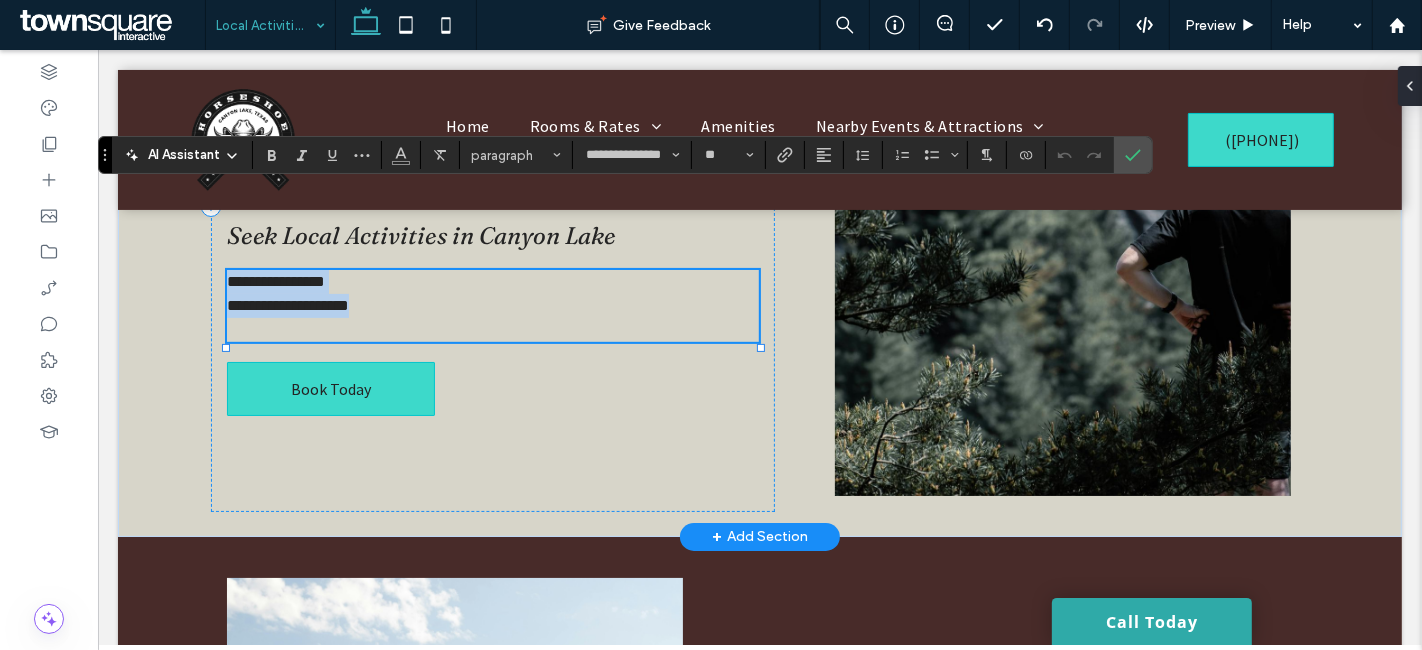 type 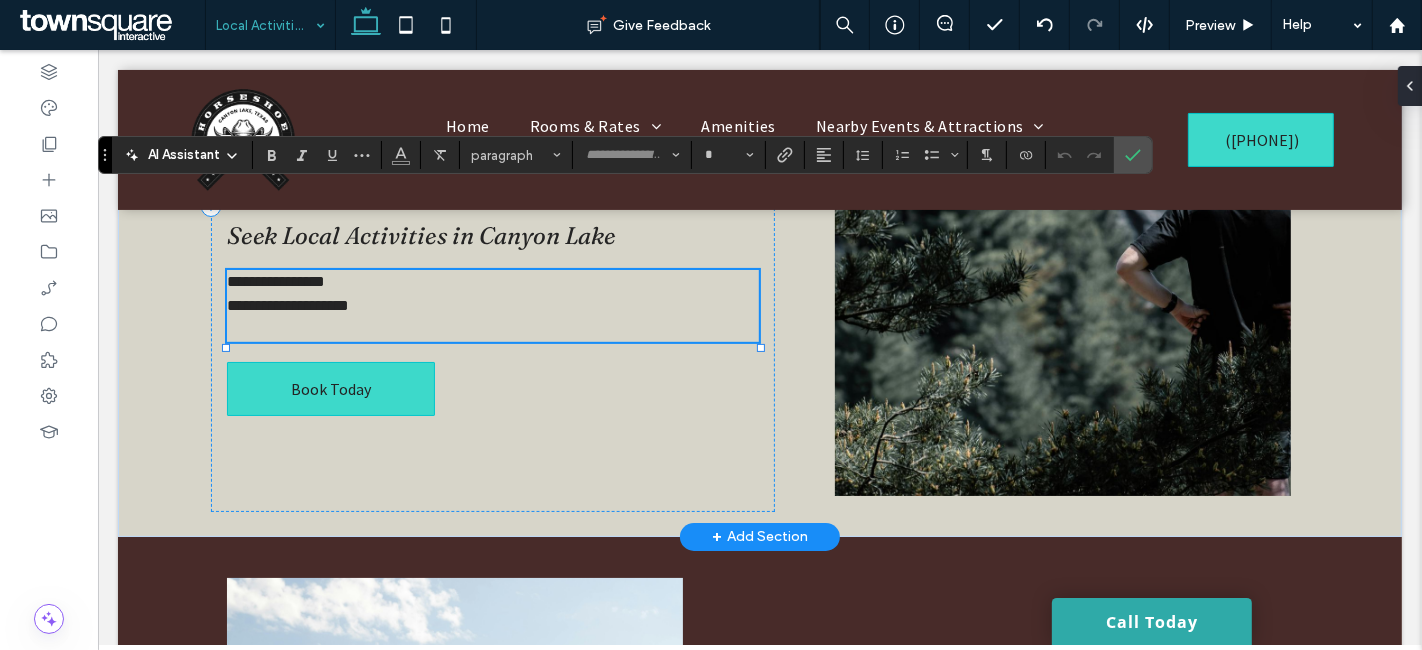 type on "**********" 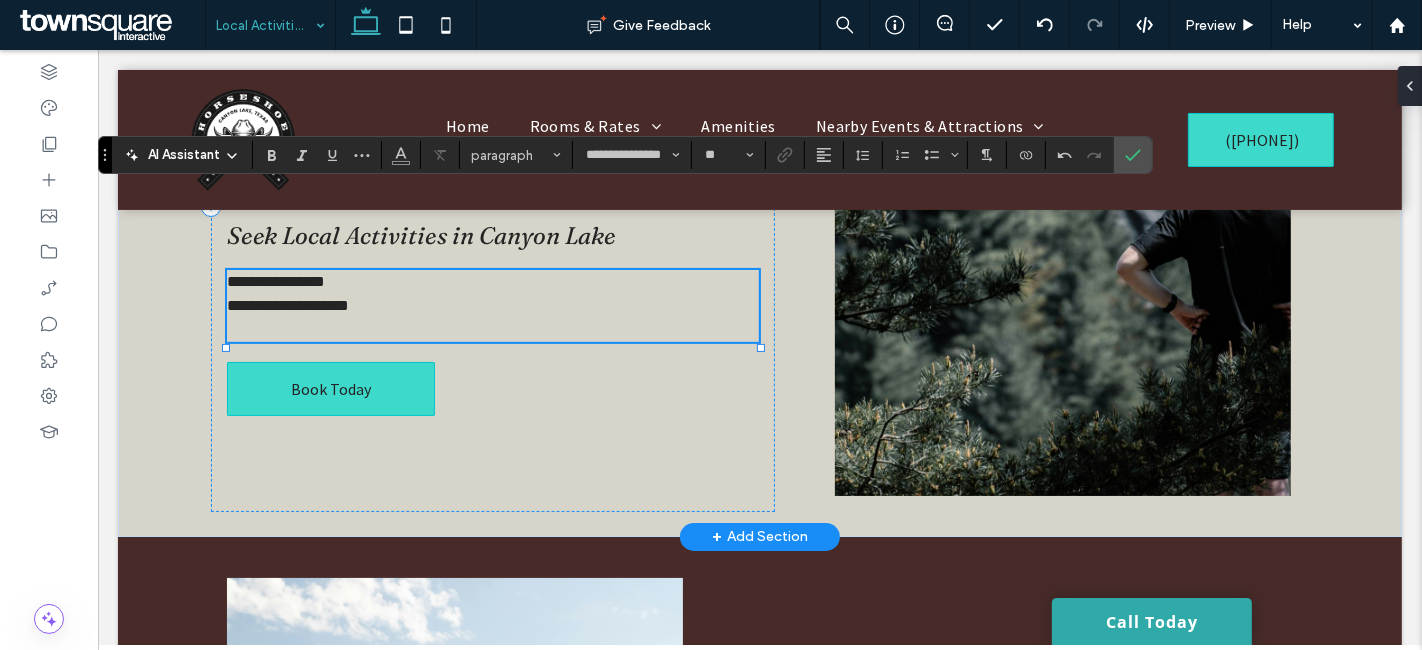 scroll, scrollTop: 39, scrollLeft: 0, axis: vertical 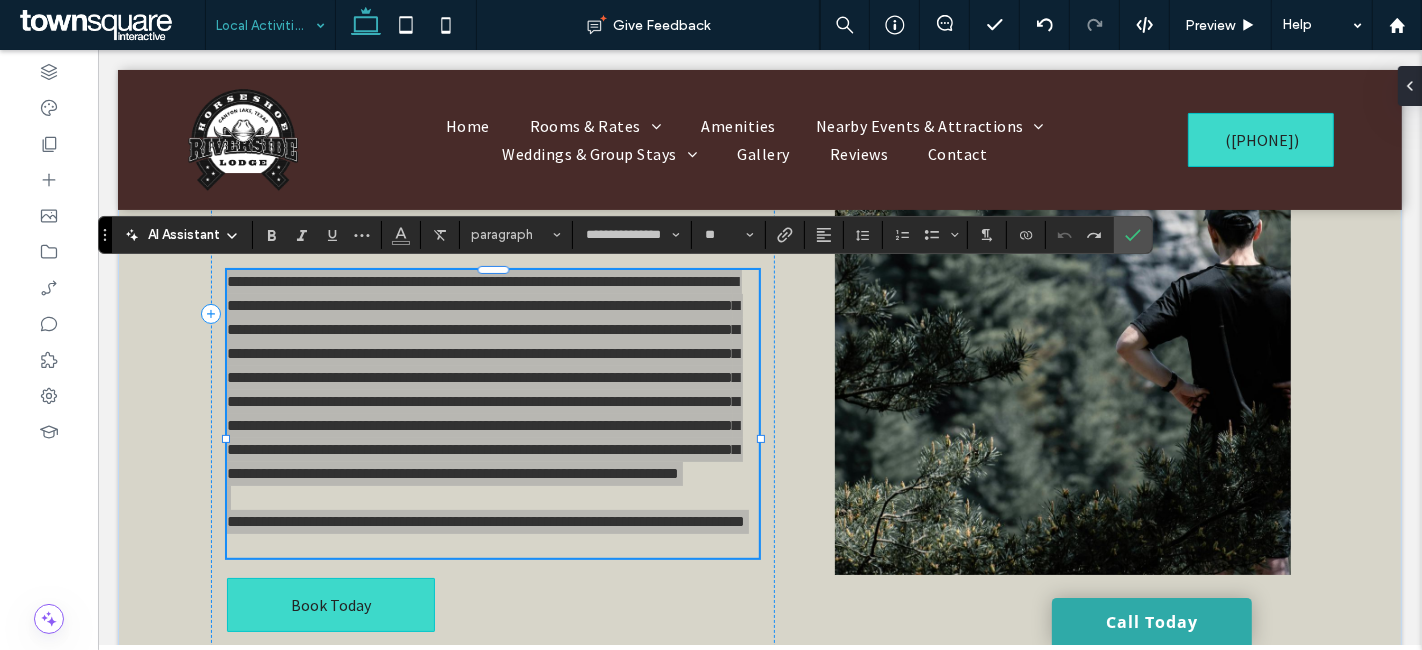 click 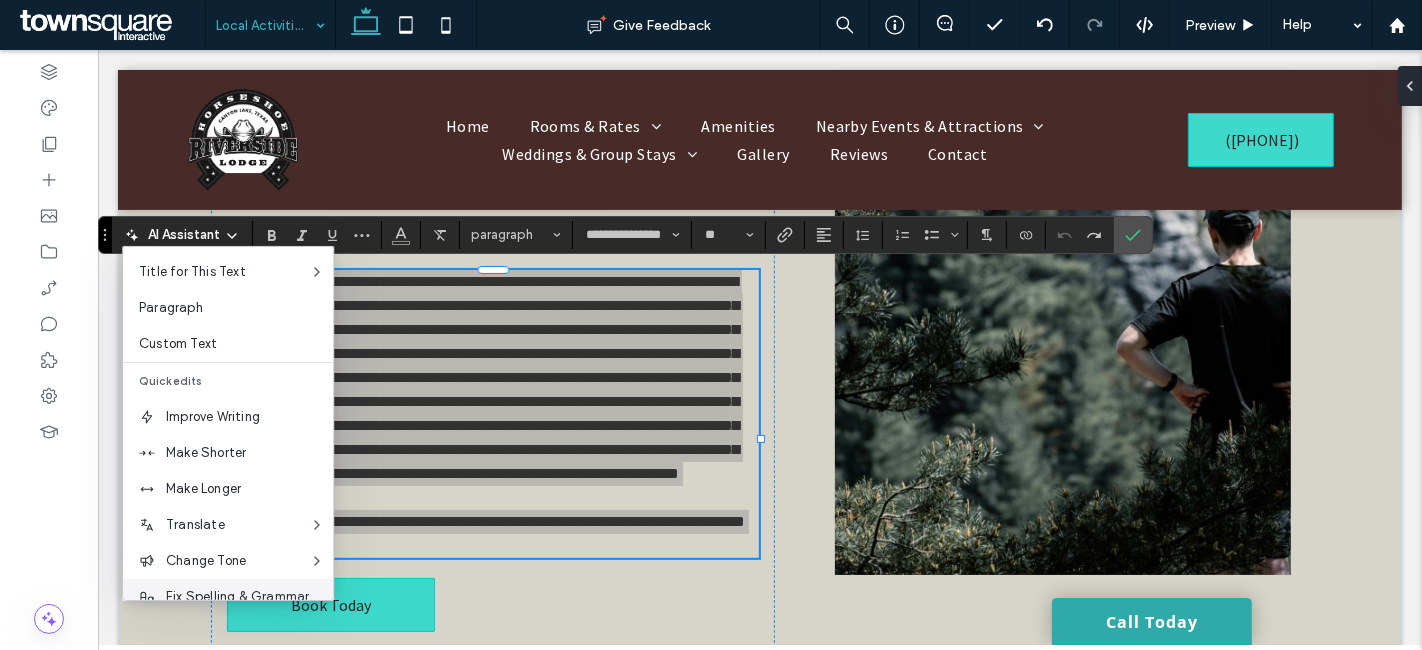 scroll, scrollTop: 131, scrollLeft: 0, axis: vertical 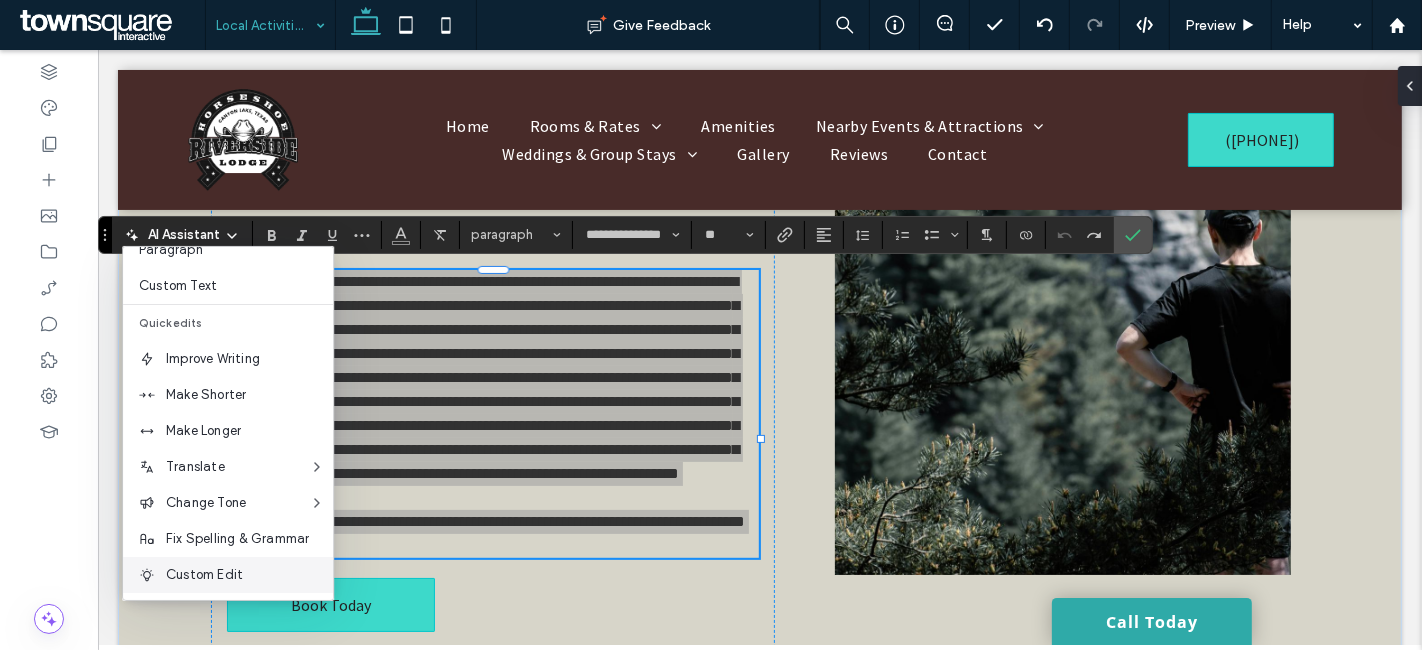 click on "Custom Edit" at bounding box center [249, 575] 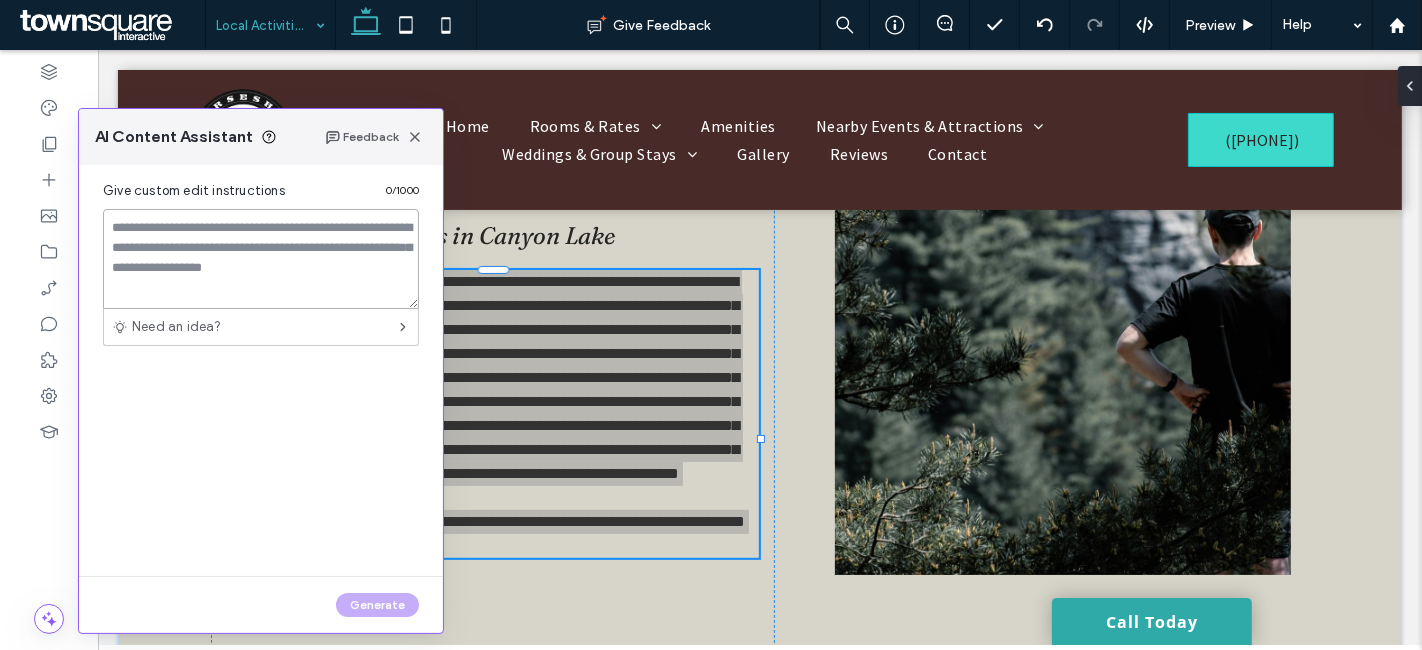 click at bounding box center (261, 259) 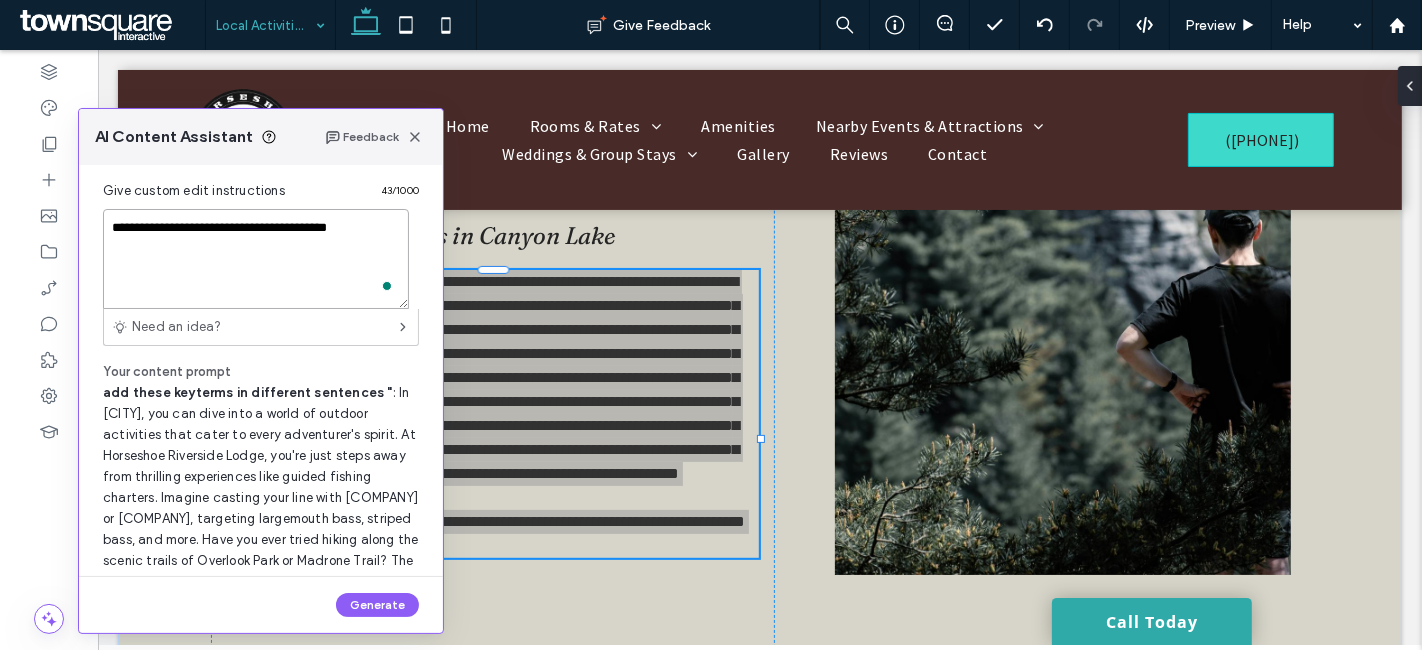paste on "**********" 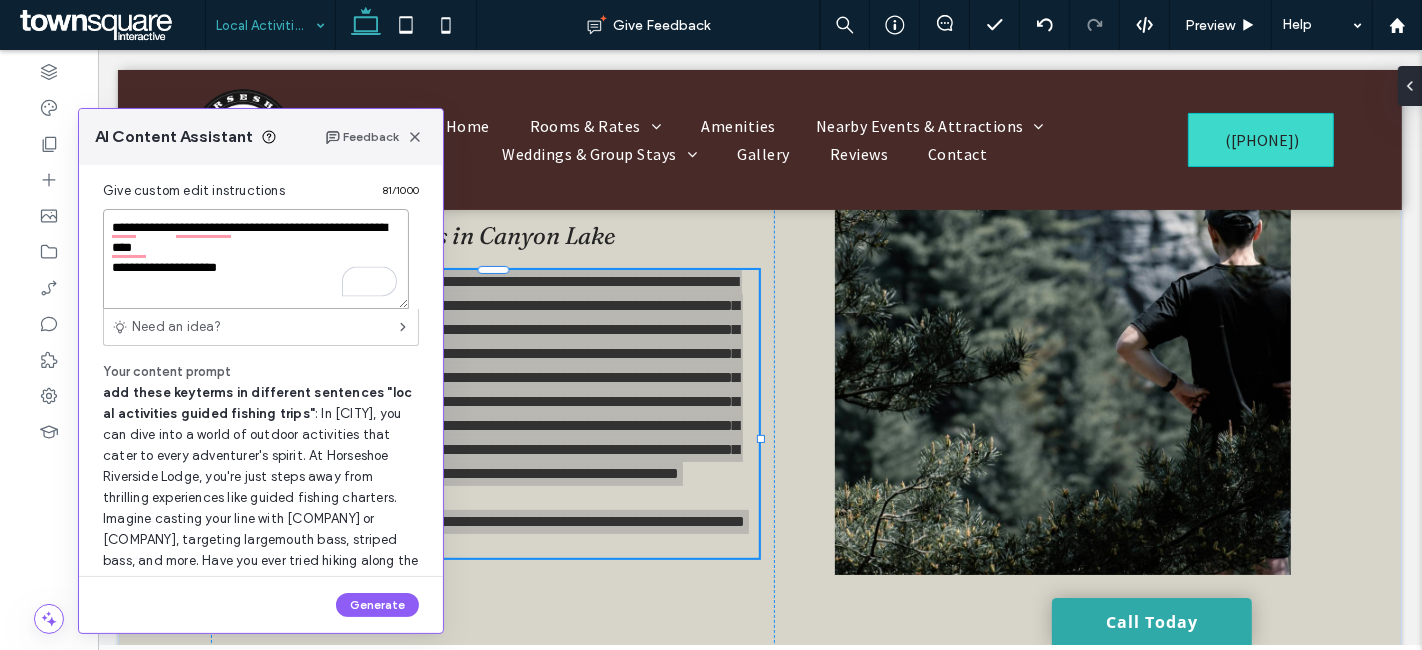 click on "**********" at bounding box center (256, 259) 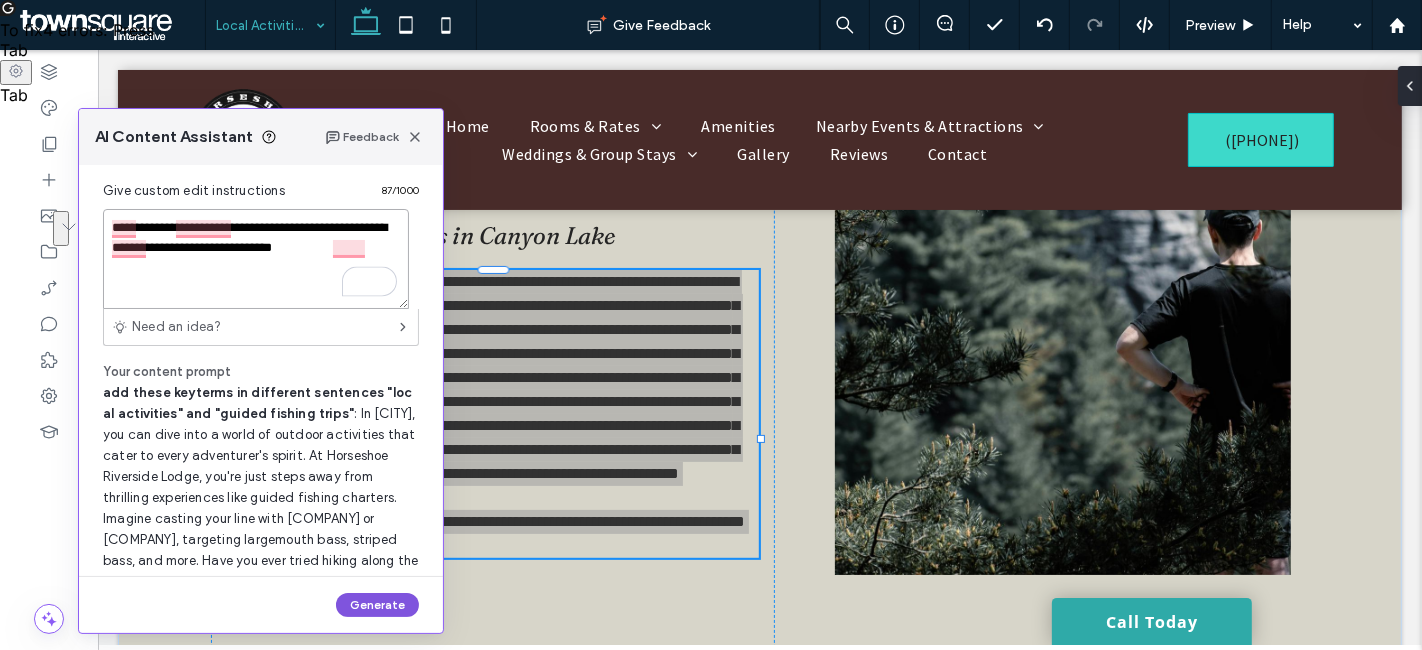 type on "**********" 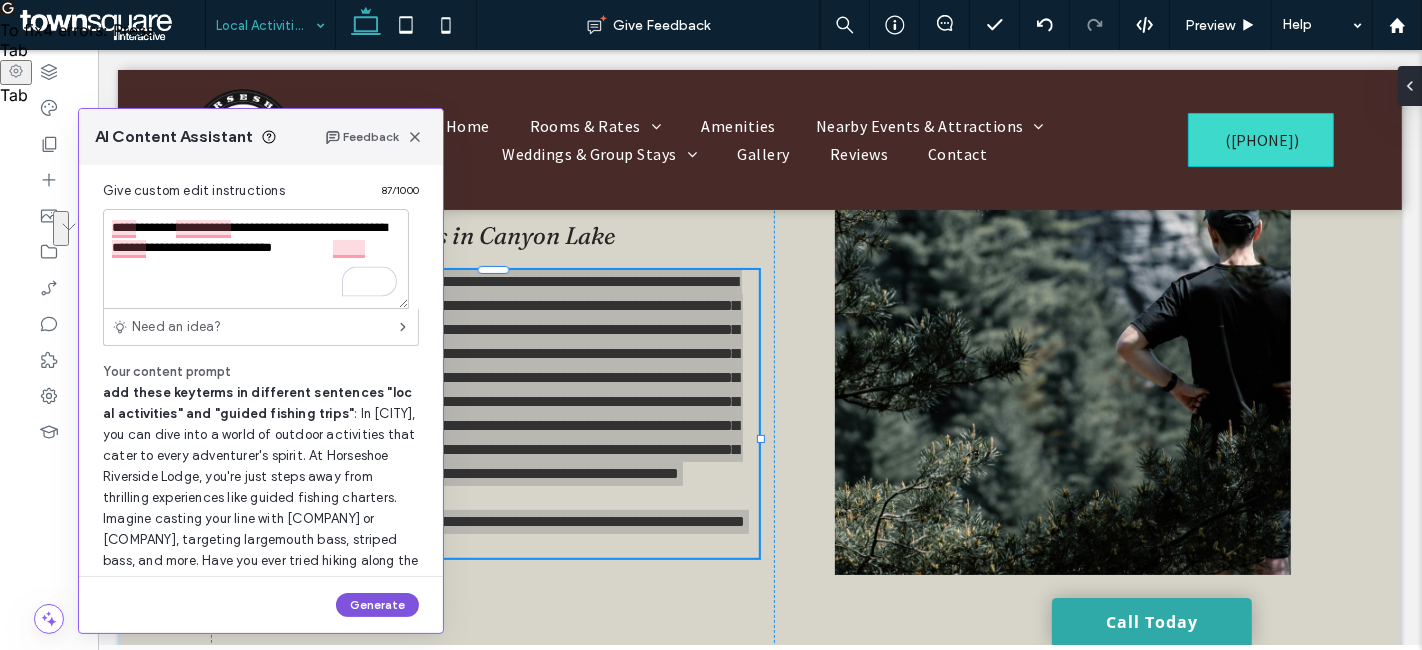 click on "Generate" at bounding box center [377, 605] 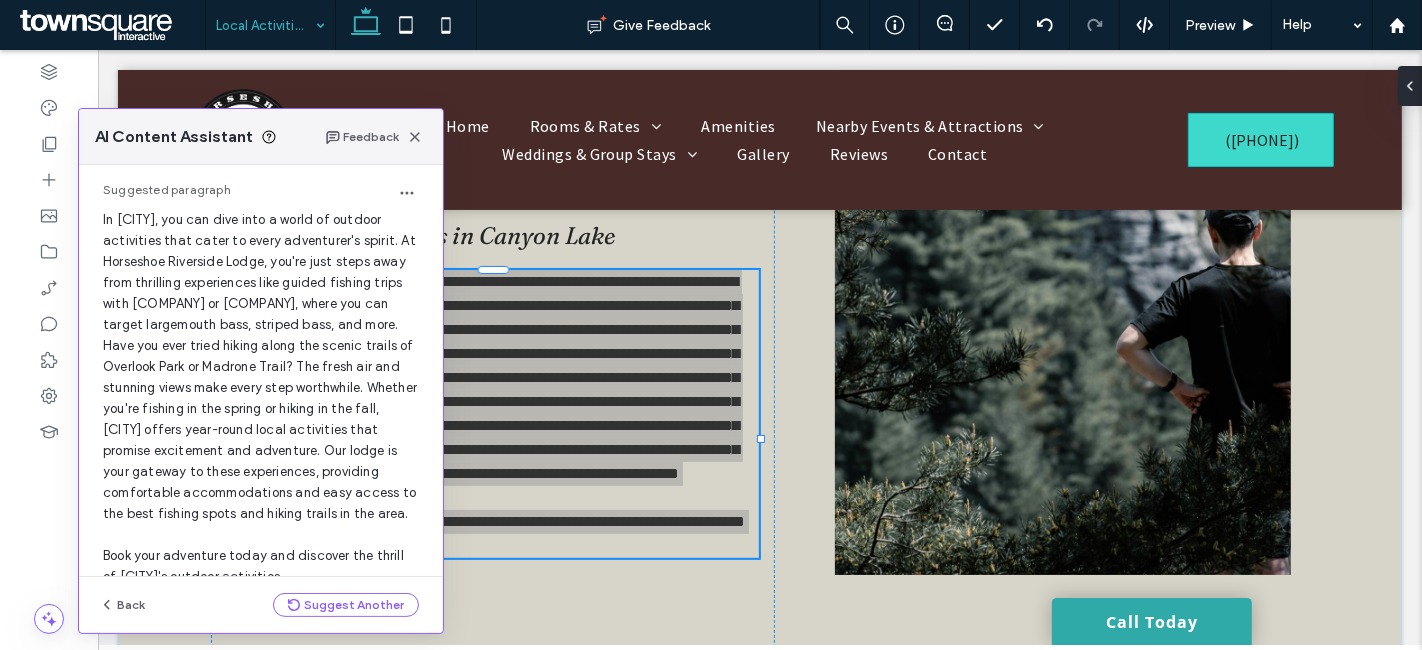 scroll, scrollTop: 164, scrollLeft: 0, axis: vertical 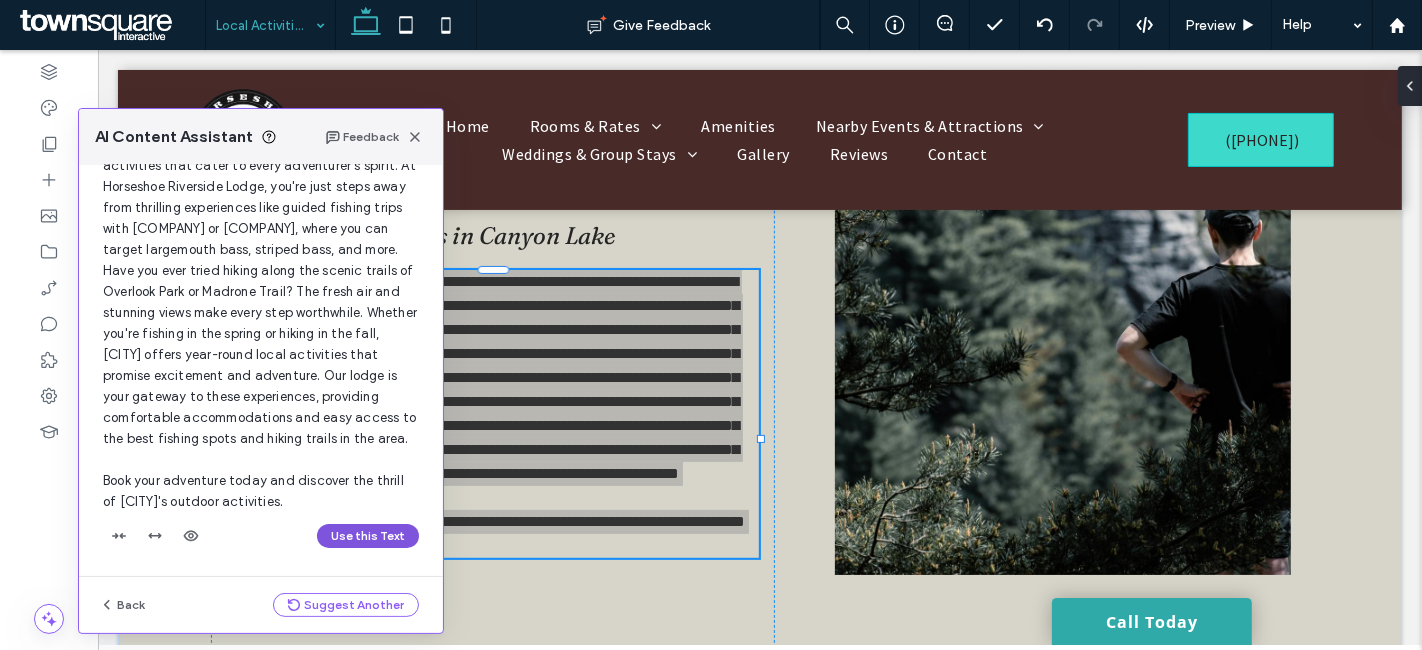 click on "Use this Text" at bounding box center (368, 536) 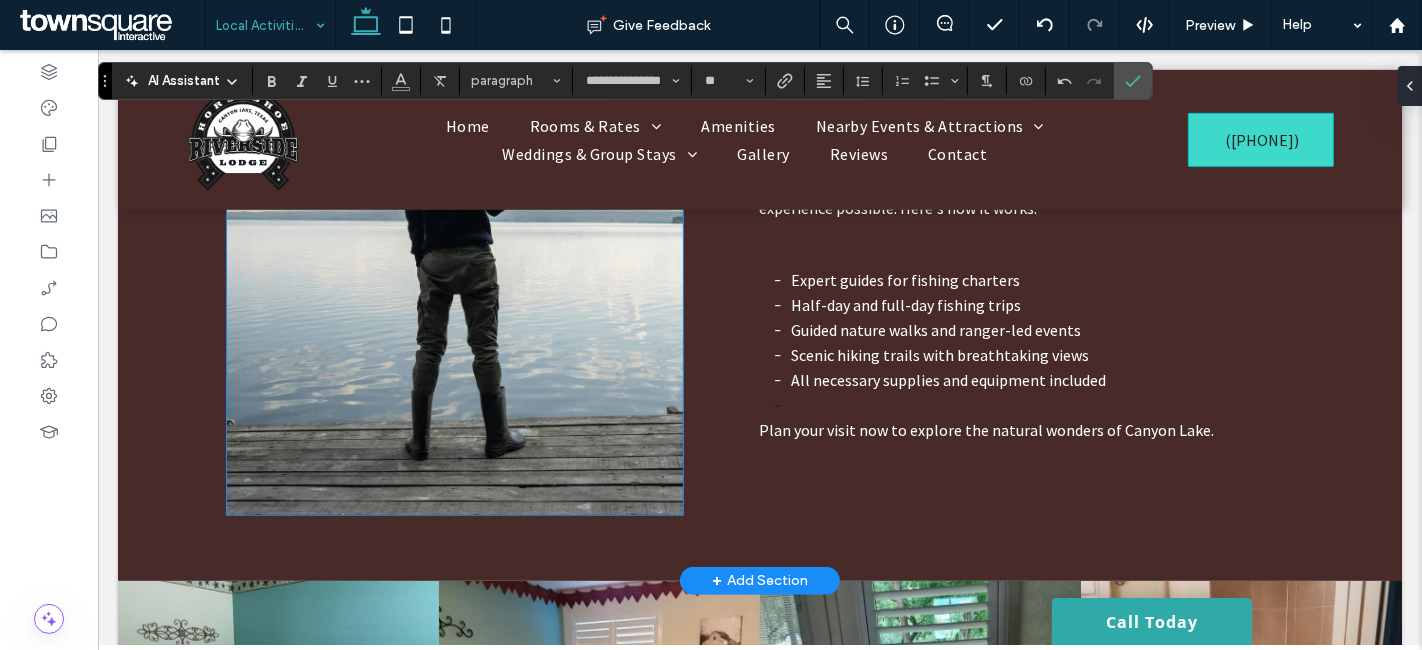 scroll, scrollTop: 920, scrollLeft: 0, axis: vertical 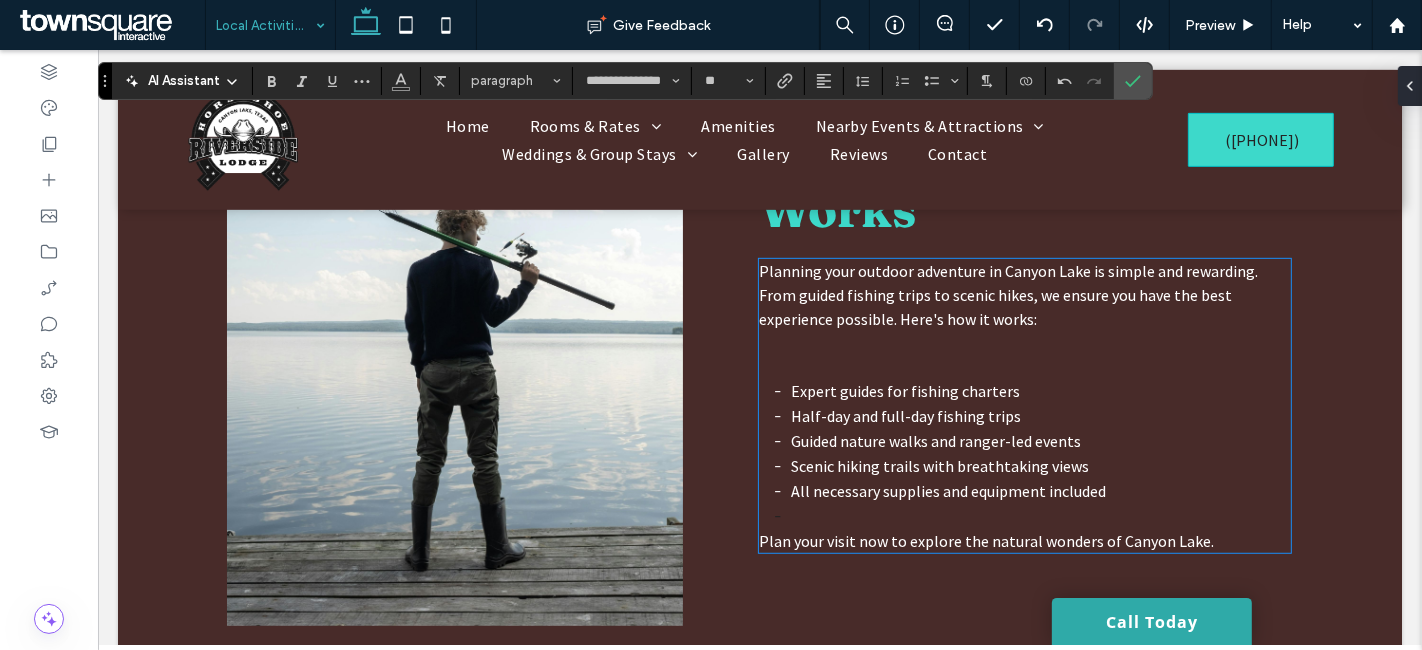 click on "Planning your outdoor adventure in Canyon Lake is simple and rewarding. From guided fishing trips to scenic hikes, we ensure you have the best experience possible. Here's how it works:" at bounding box center (1024, 319) 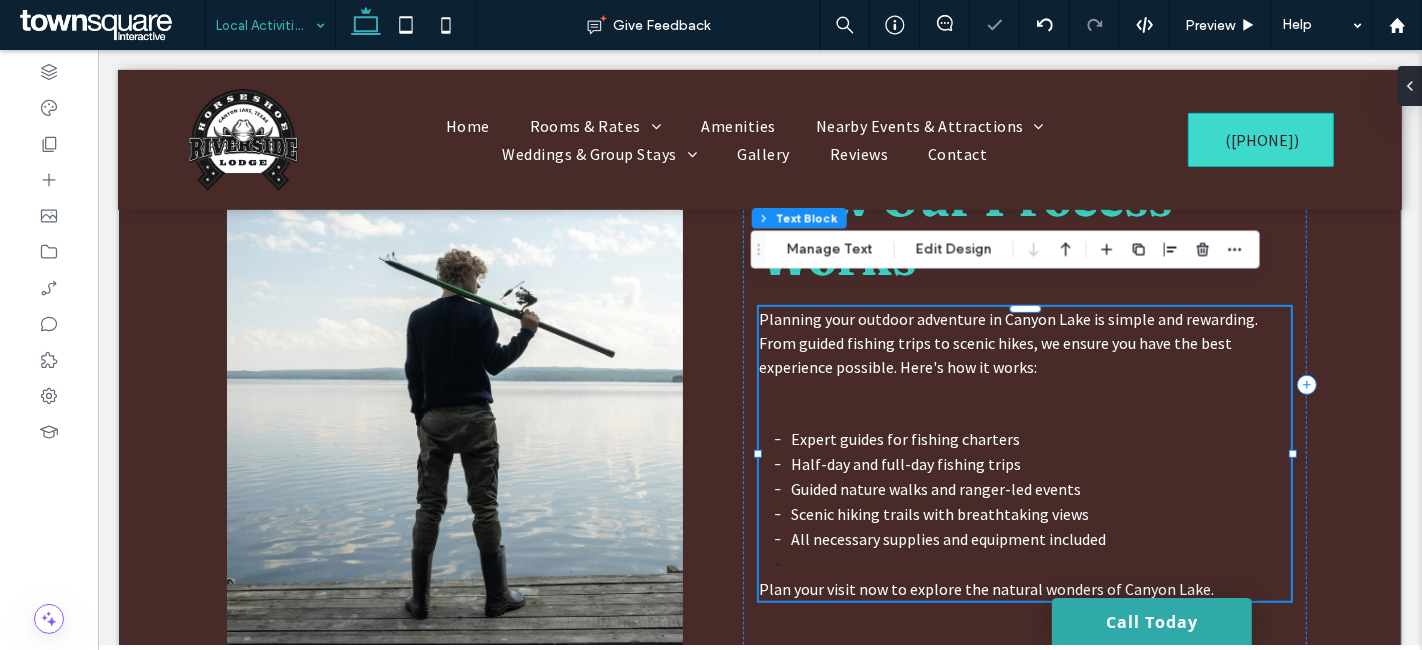 click on "Planning your outdoor adventure in Canyon Lake is simple and rewarding. From guided fishing trips to scenic hikes, we ensure you have the best experience possible. Here's how it works:   Expert guides for fishing charters Half-day and full-day fishing trips Guided nature walks and ranger-led events Scenic hiking trails with breathtaking views All necessary supplies and equipment included
Plan your visit now to explore the natural wonders of Canyon Lake." at bounding box center [1024, 454] 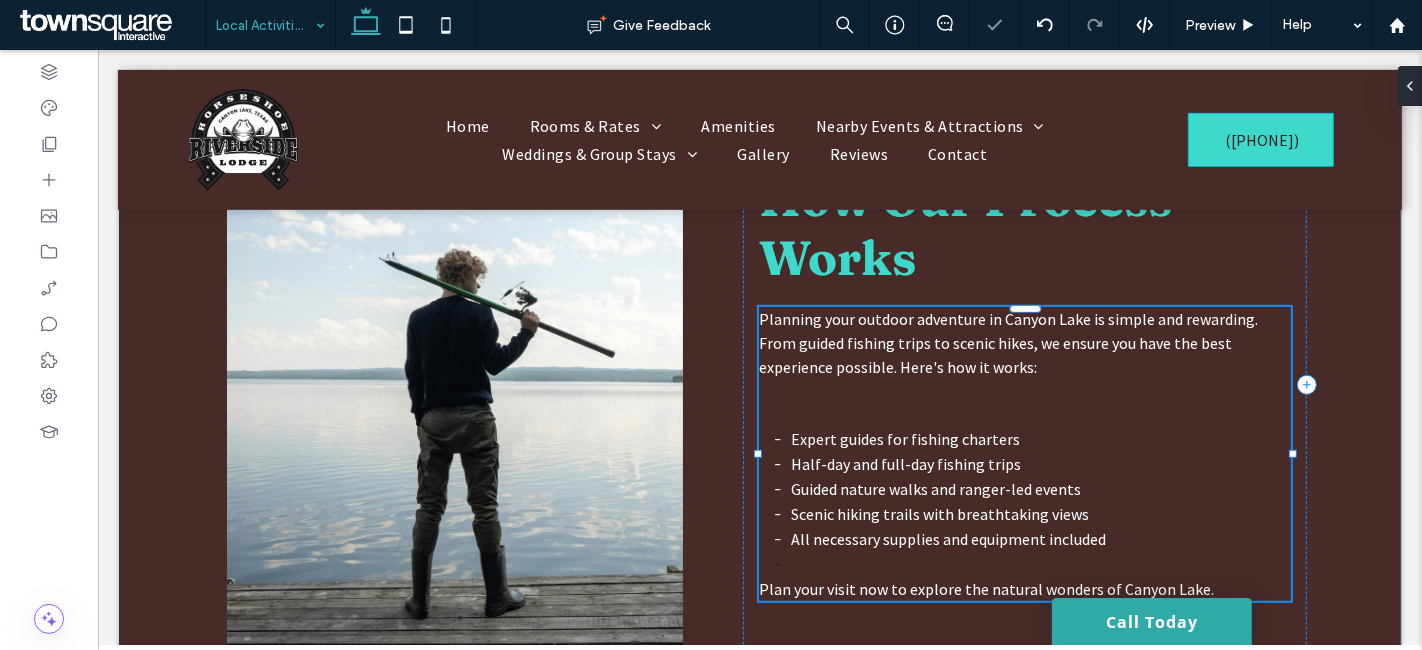 type on "**********" 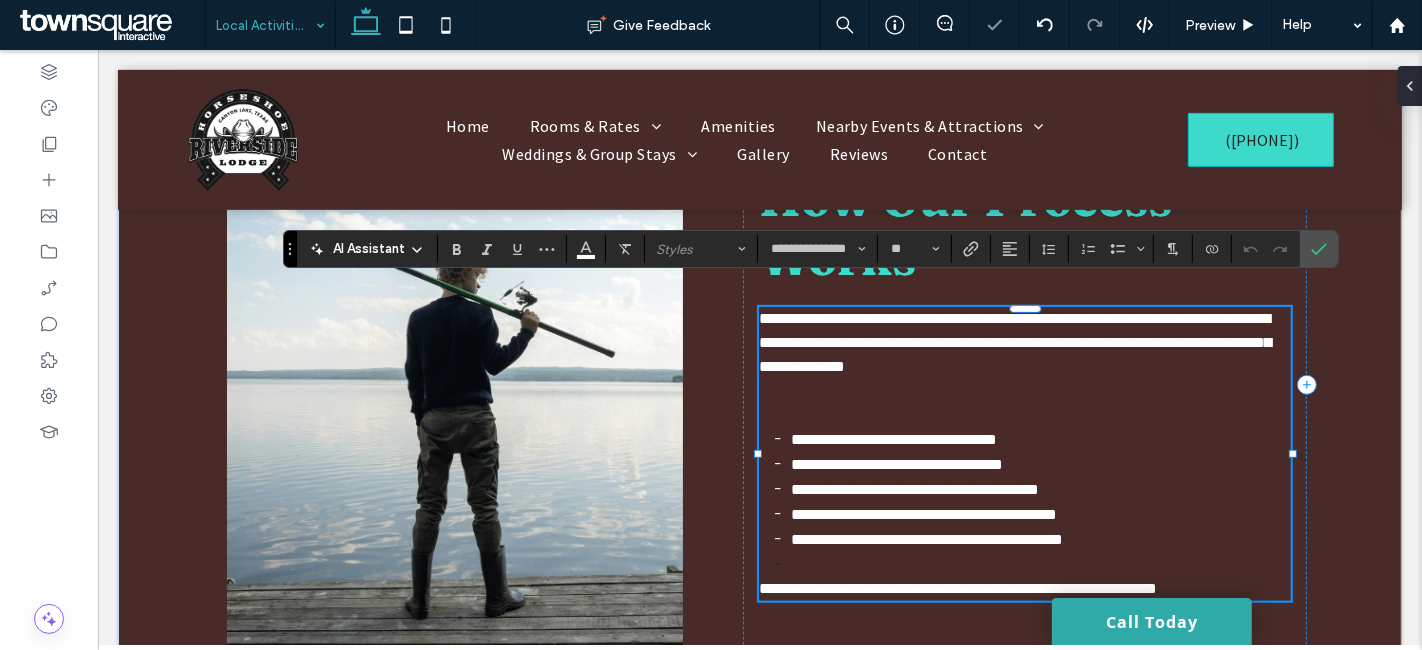 click on "**********" at bounding box center [1024, 367] 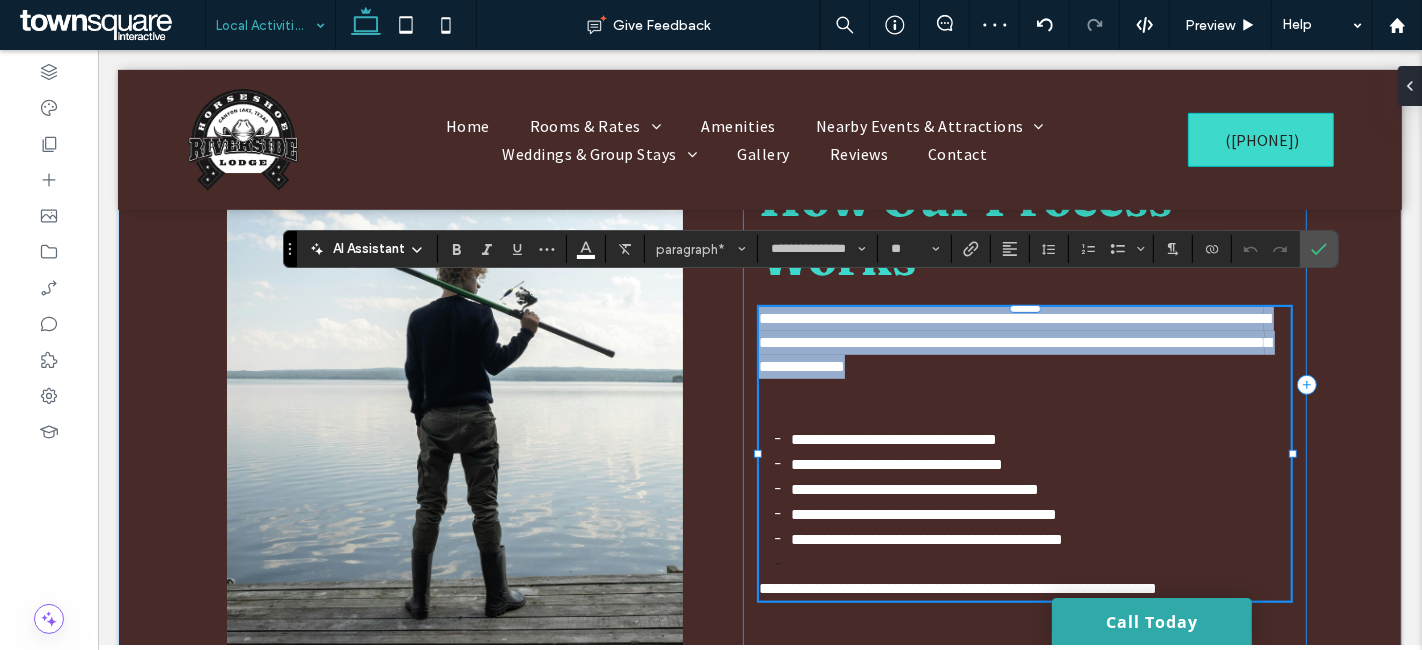drag, startPoint x: 956, startPoint y: 346, endPoint x: 744, endPoint y: 304, distance: 216.12033 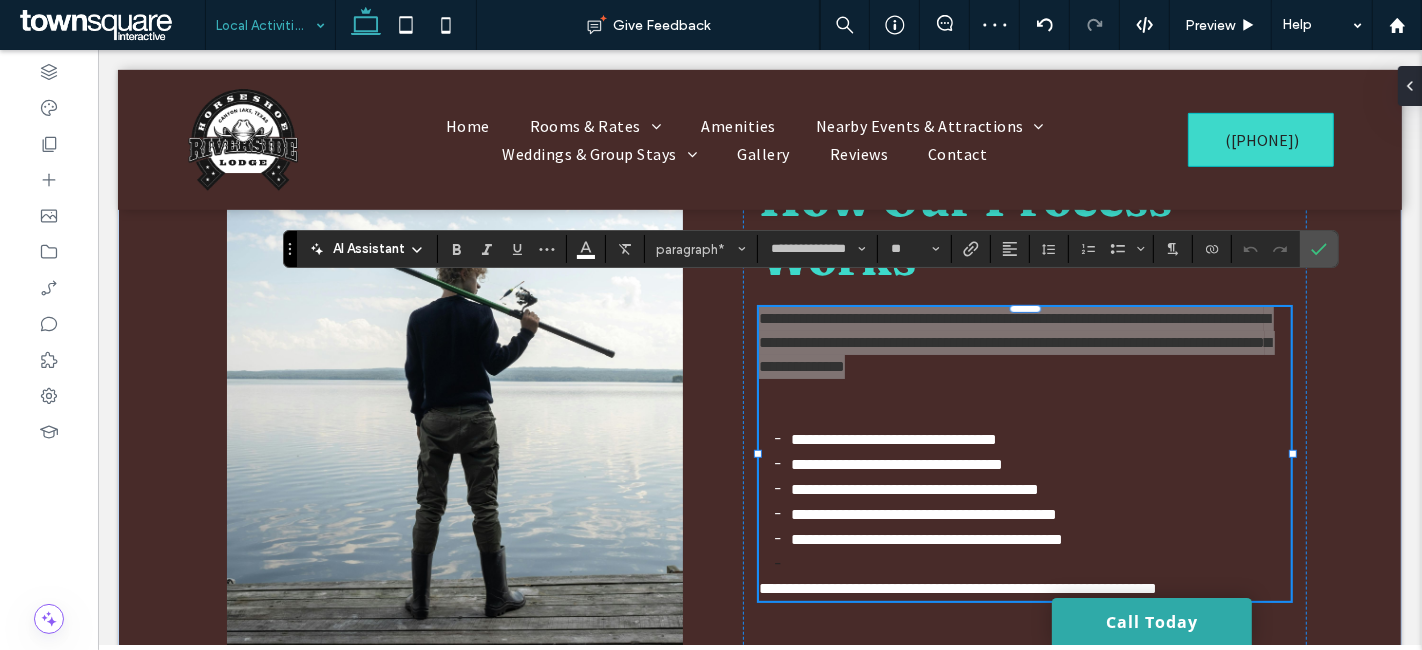 click 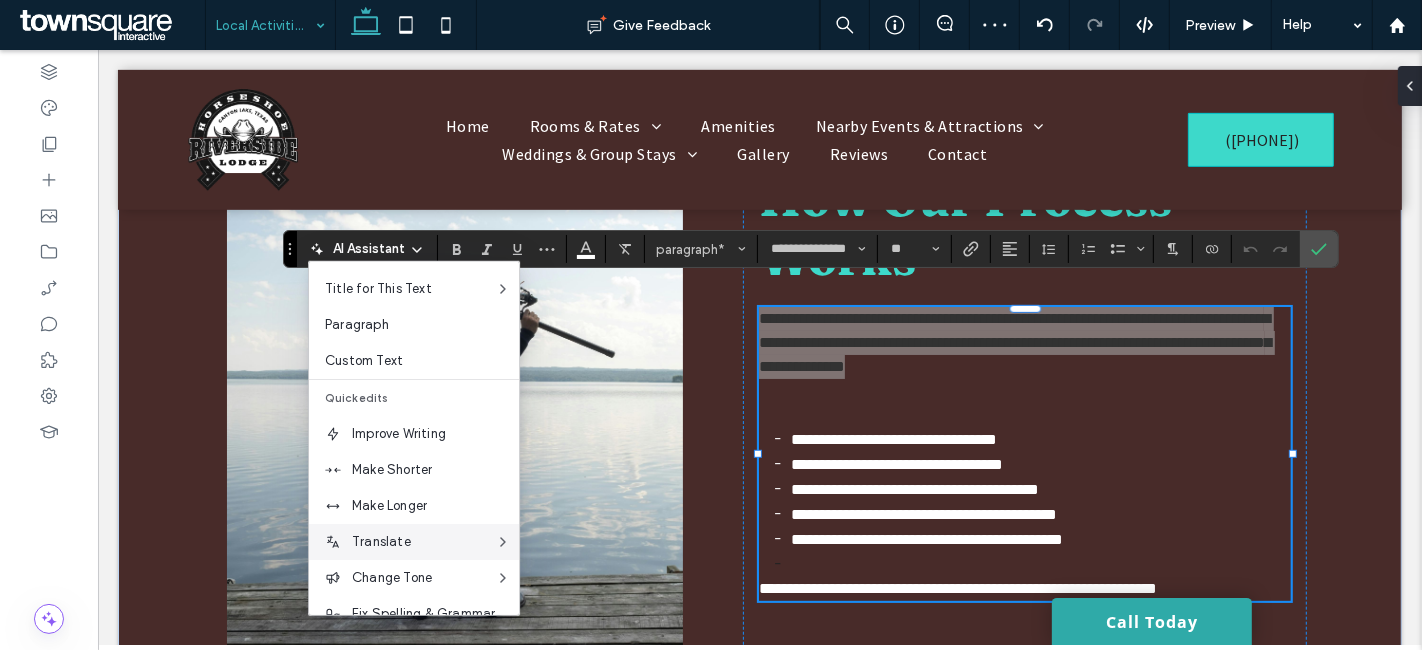 scroll, scrollTop: 131, scrollLeft: 0, axis: vertical 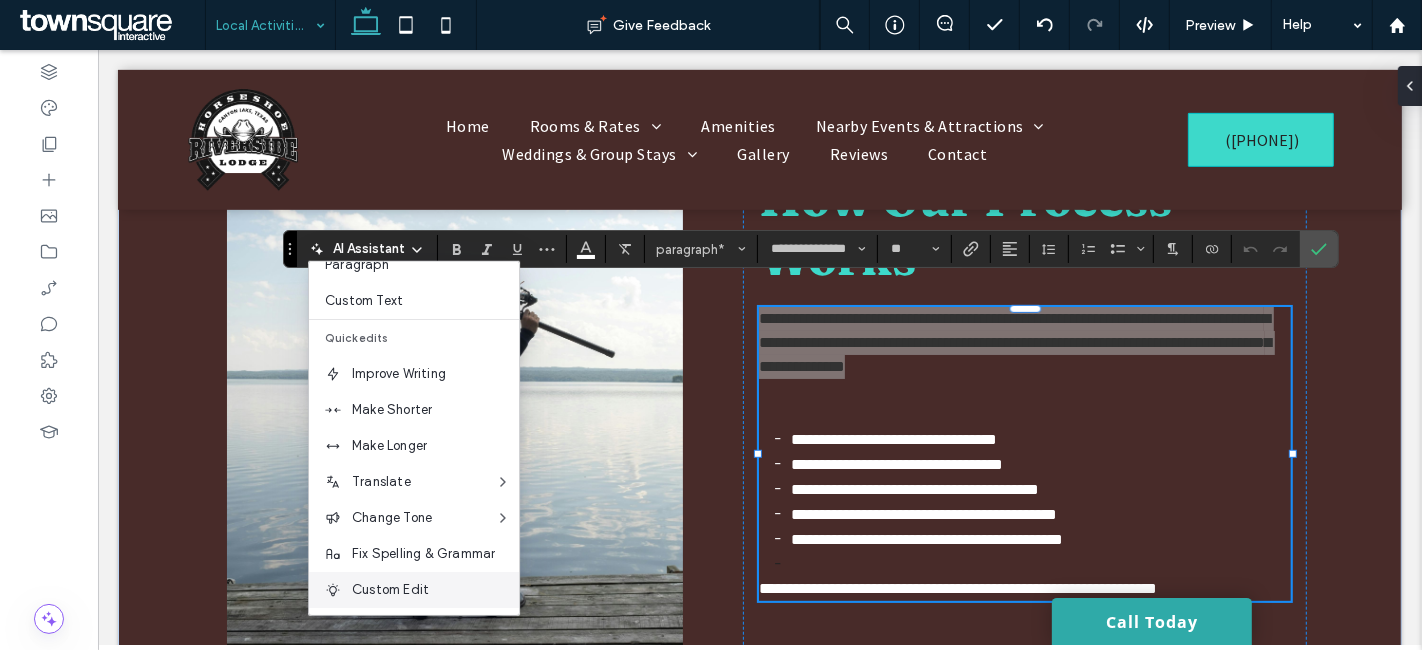 click on "Custom Edit" at bounding box center (435, 590) 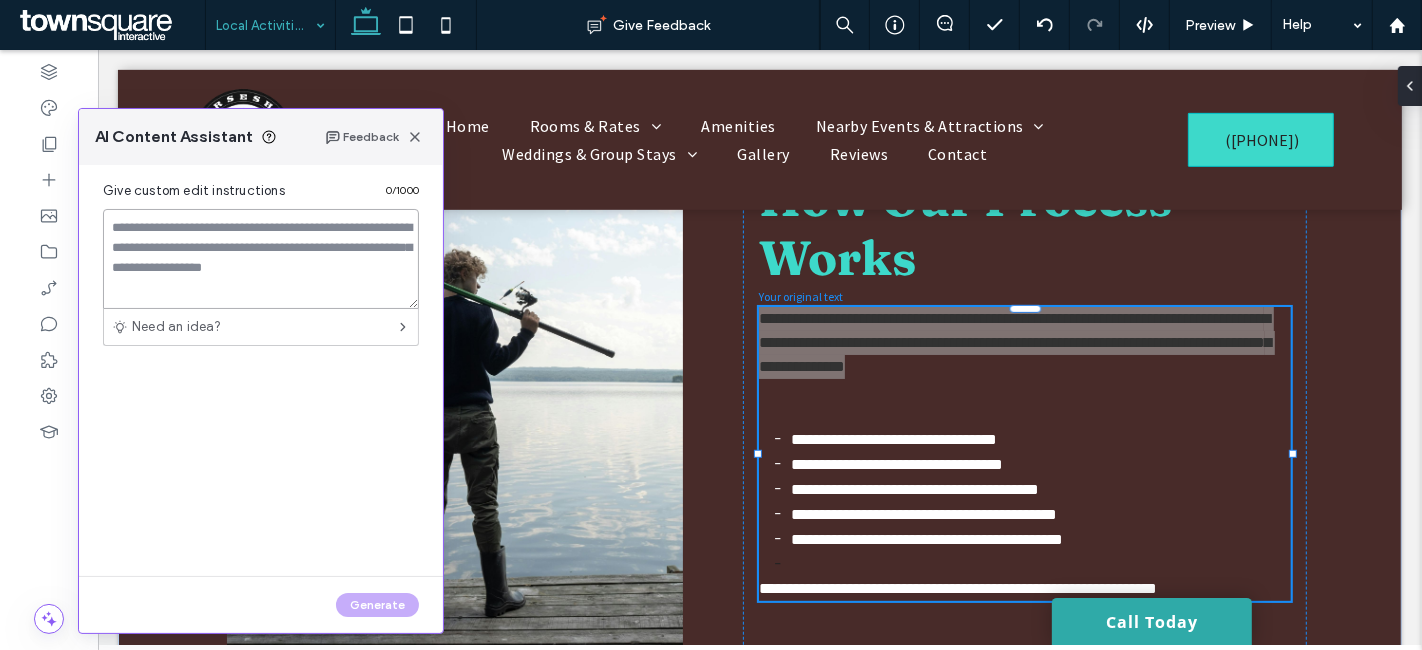 click at bounding box center [261, 259] 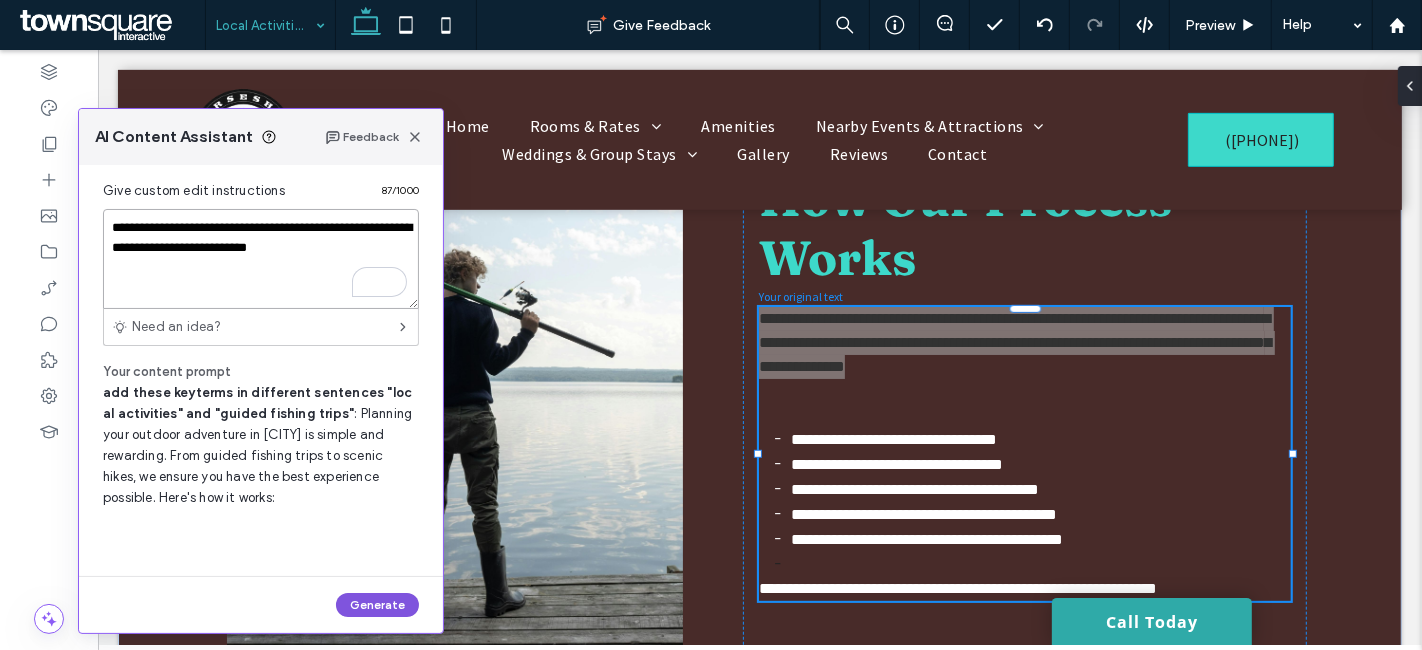 type on "**********" 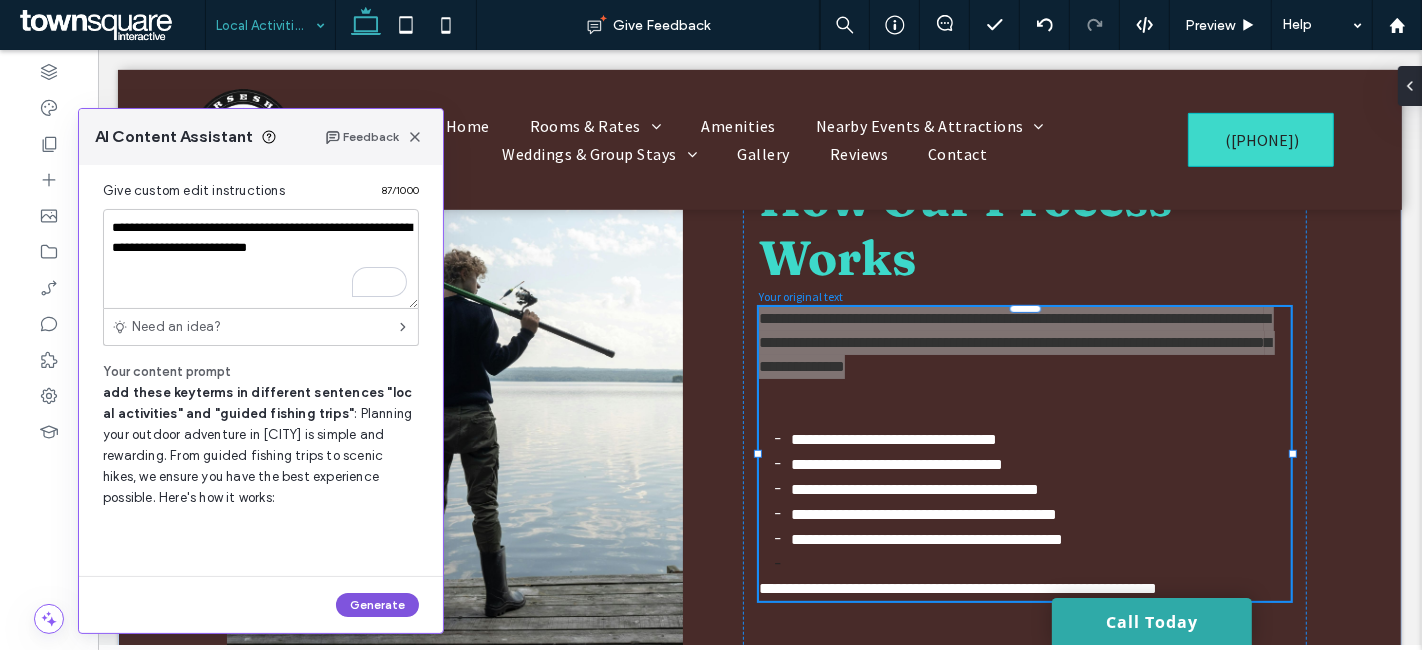 click on "Generate" at bounding box center [377, 605] 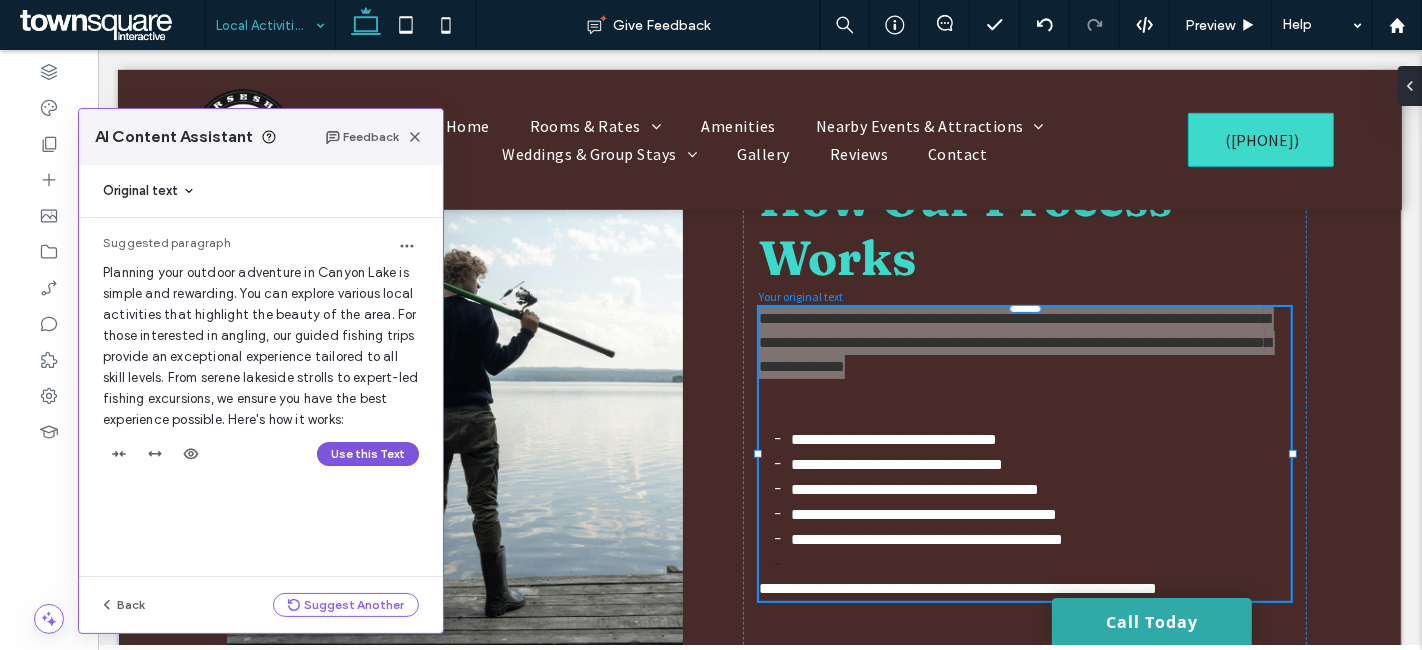 click on "Use this Text" at bounding box center (368, 454) 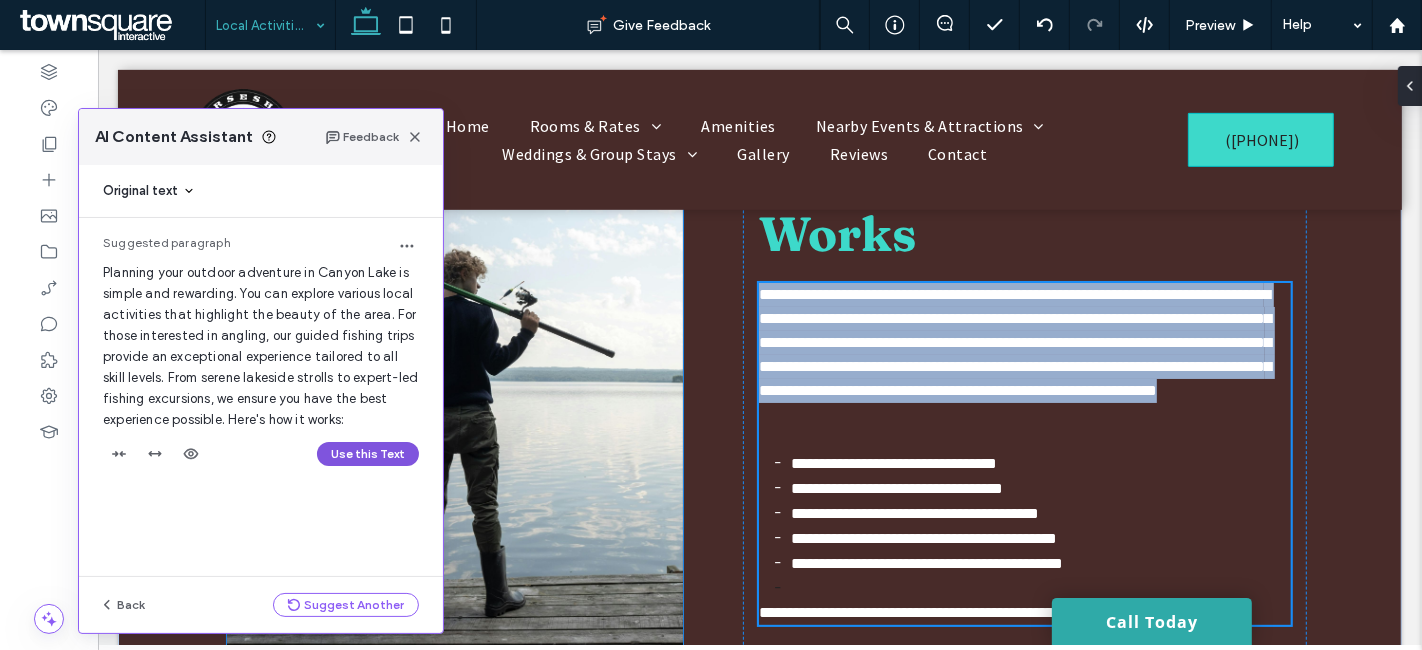 scroll, scrollTop: 860, scrollLeft: 0, axis: vertical 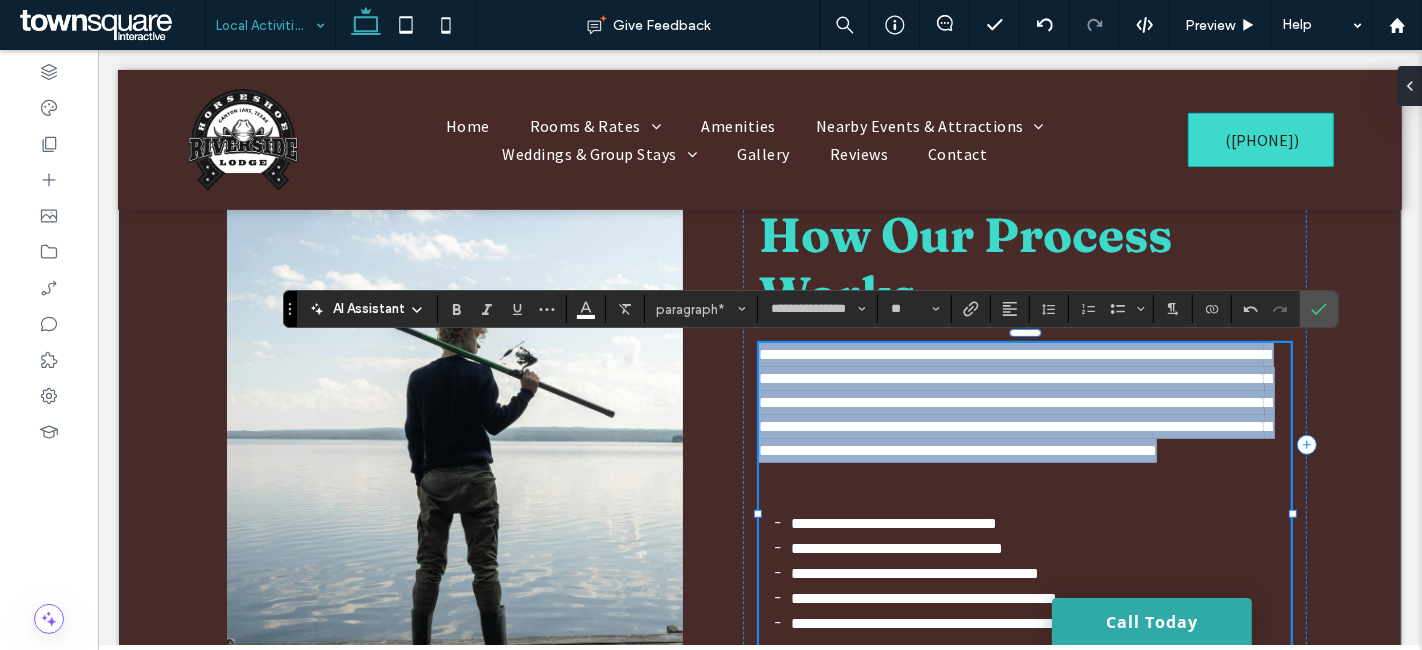 click on "**********" at bounding box center (1024, 427) 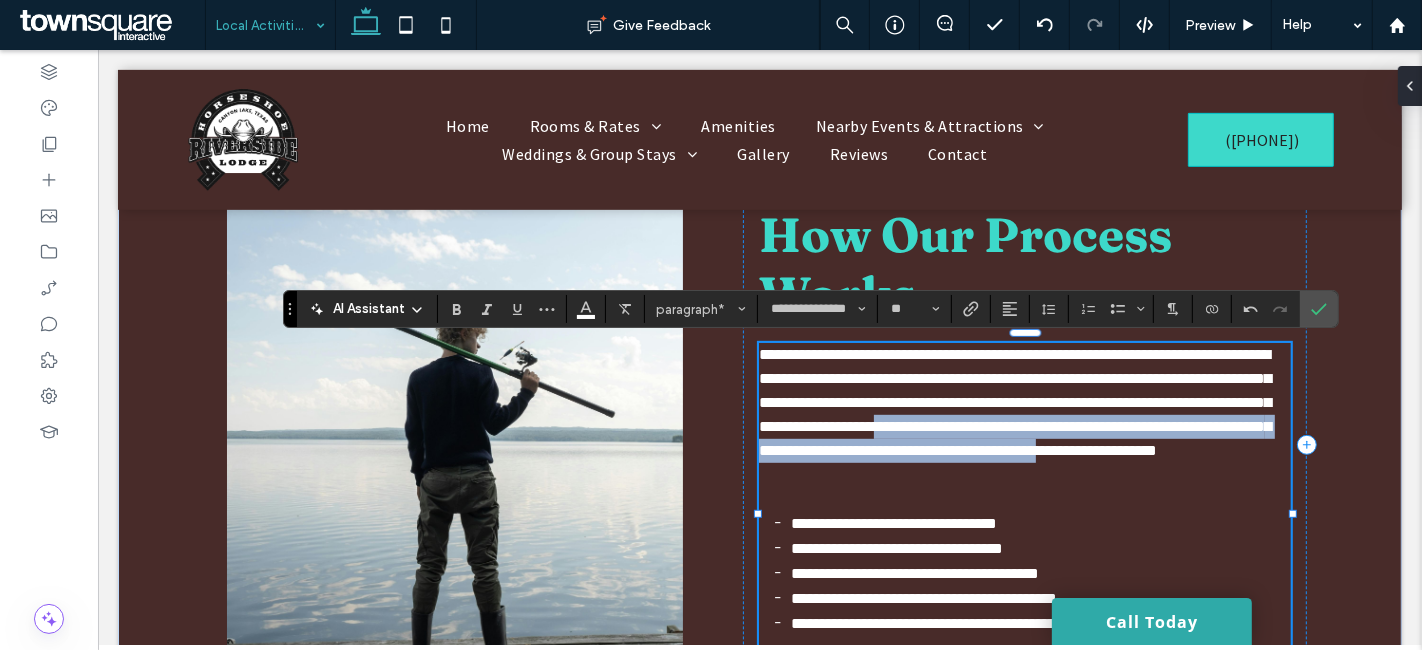 drag, startPoint x: 1208, startPoint y: 410, endPoint x: 994, endPoint y: 391, distance: 214.8418 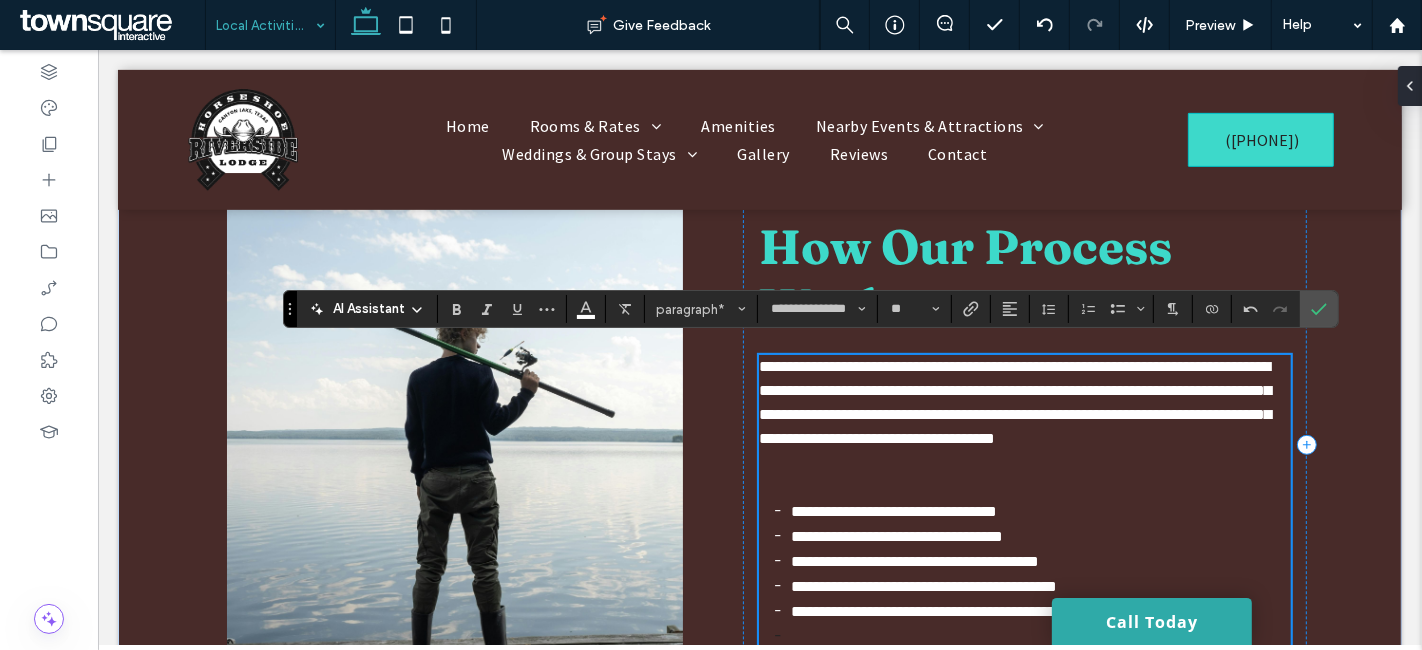 scroll, scrollTop: 884, scrollLeft: 0, axis: vertical 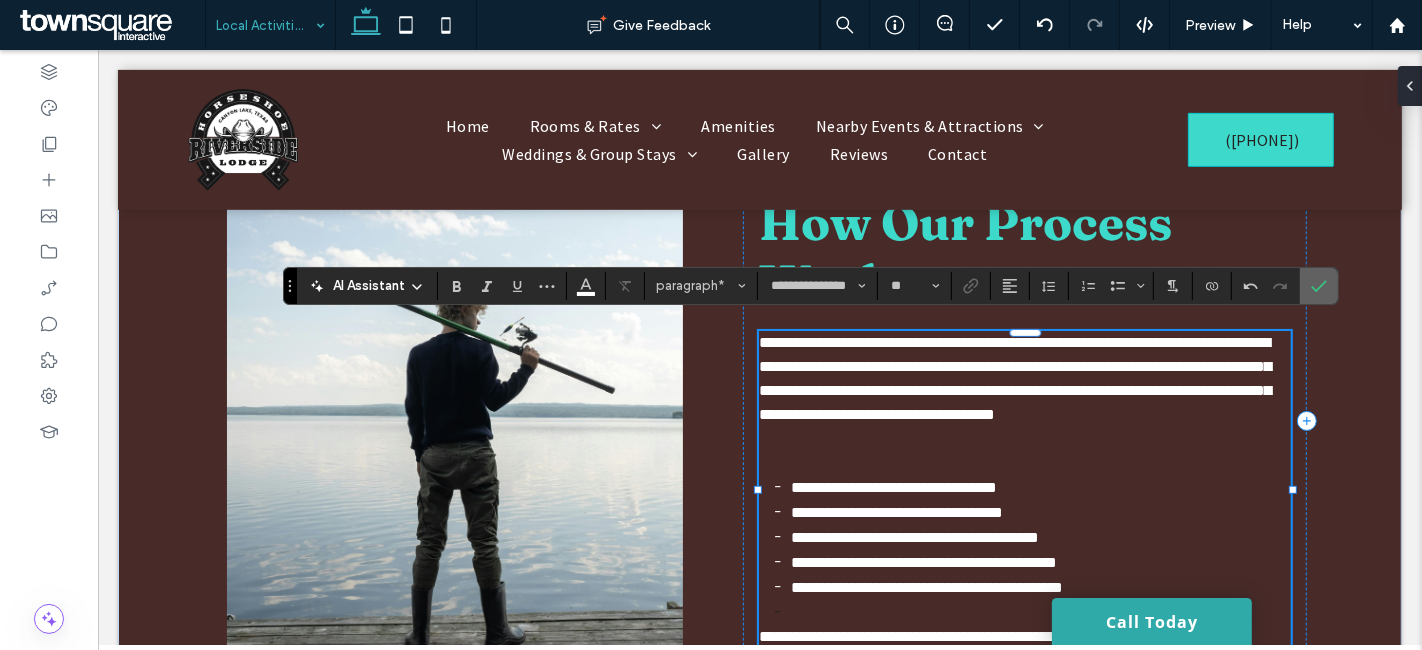 click 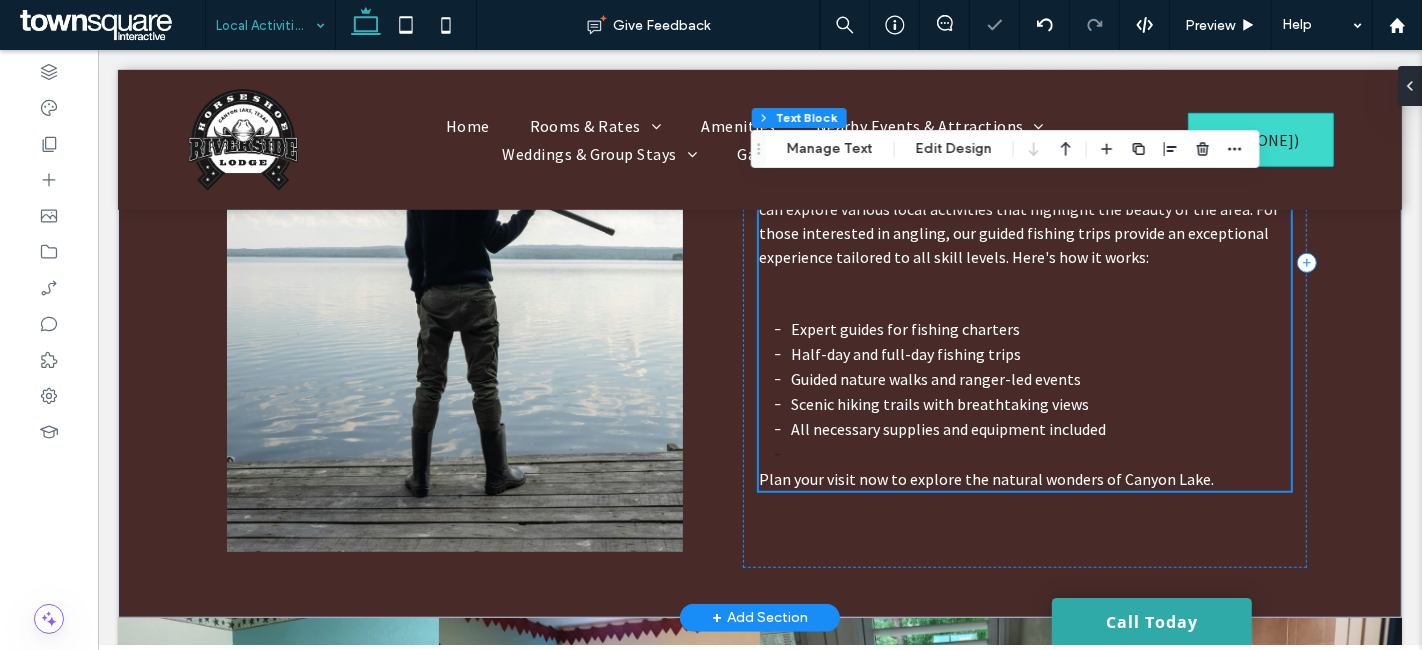 scroll, scrollTop: 995, scrollLeft: 0, axis: vertical 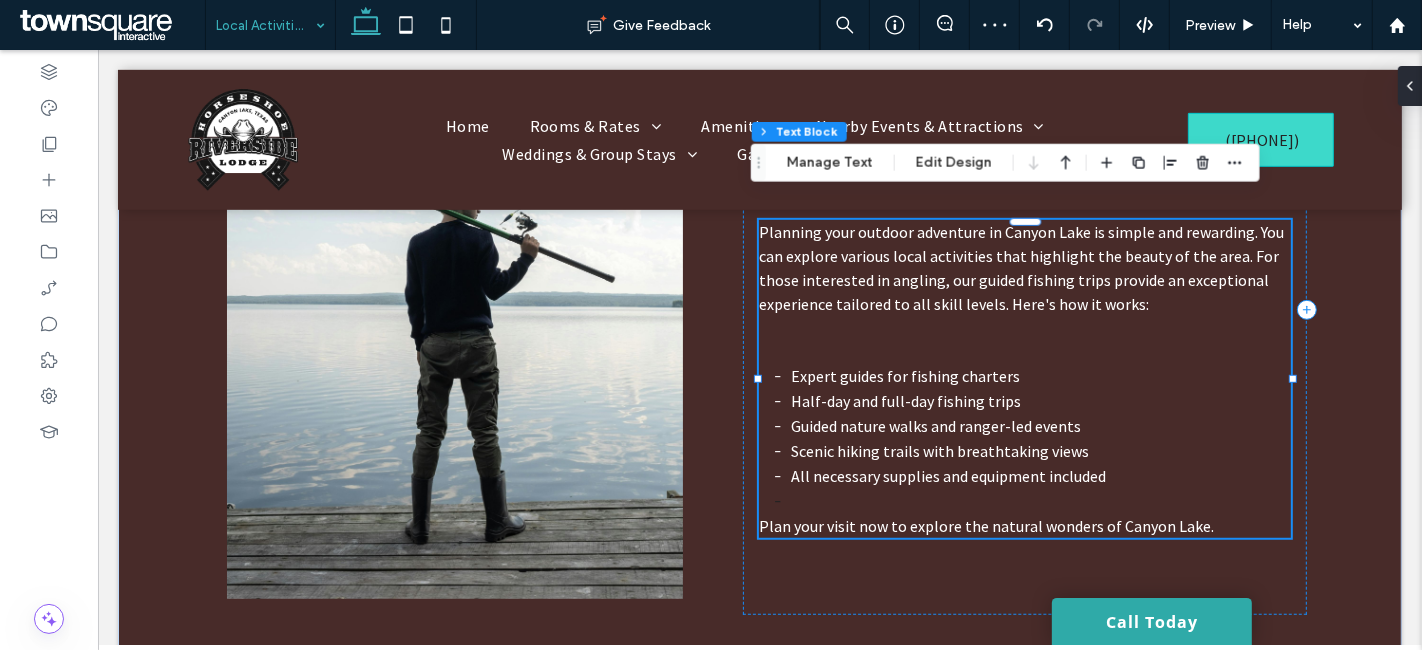 click on "Planning your outdoor adventure in Canyon Lake is simple and rewarding. You can explore various local activities that highlight the beauty of the area. For those interested in angling, our guided fishing trips provide an exceptional experience tailored to all skill levels. Here's how it works:" at bounding box center (1024, 292) 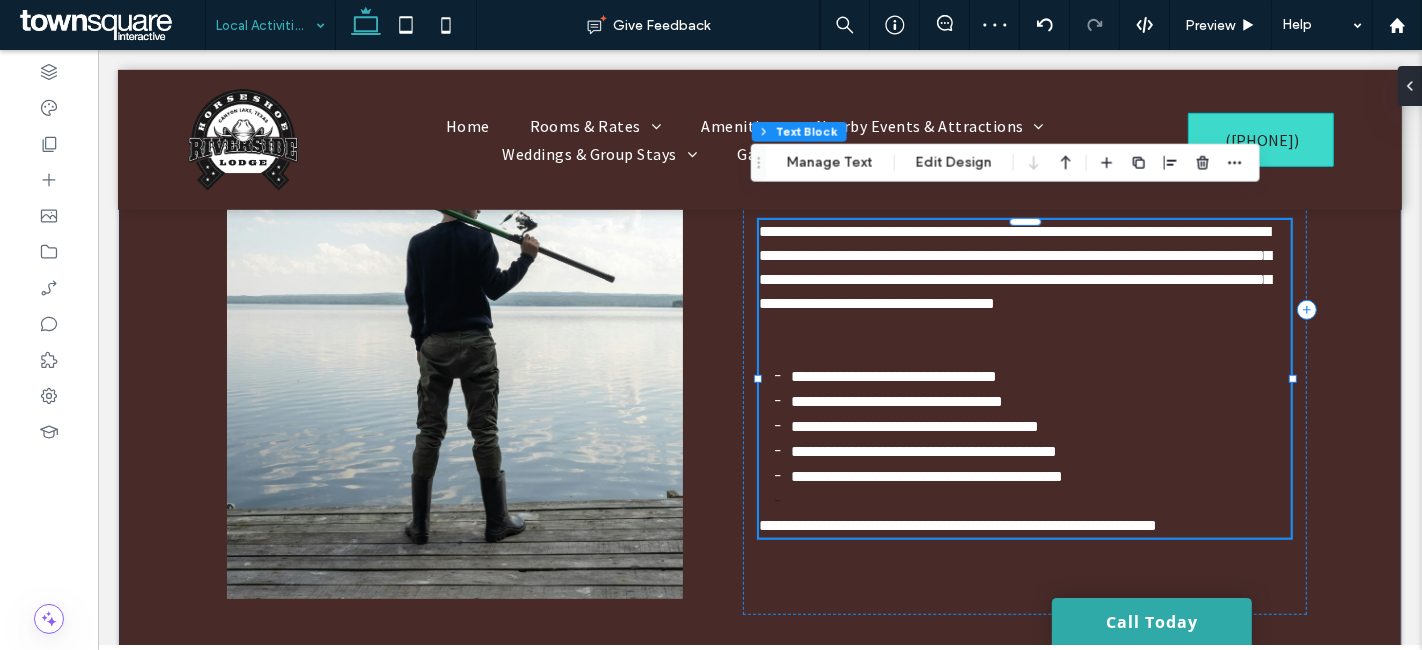 click on "**********" at bounding box center (1024, 292) 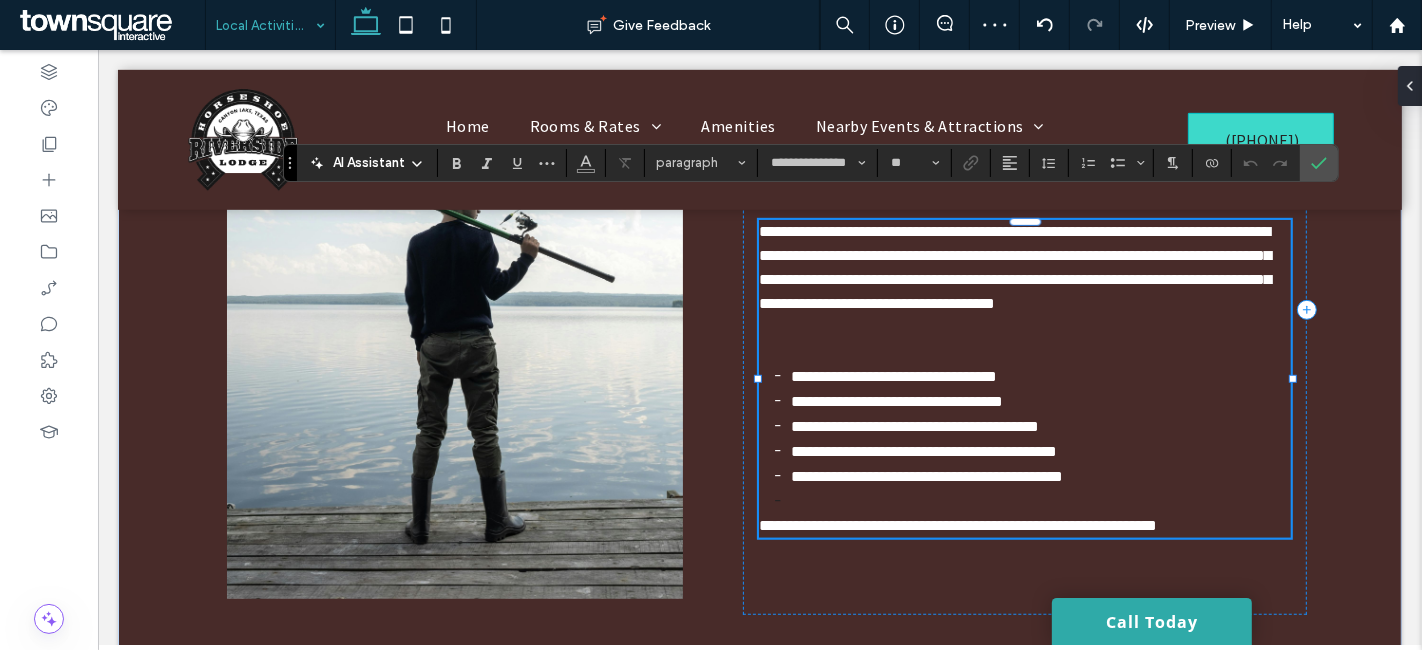 click on "**********" at bounding box center (1024, 292) 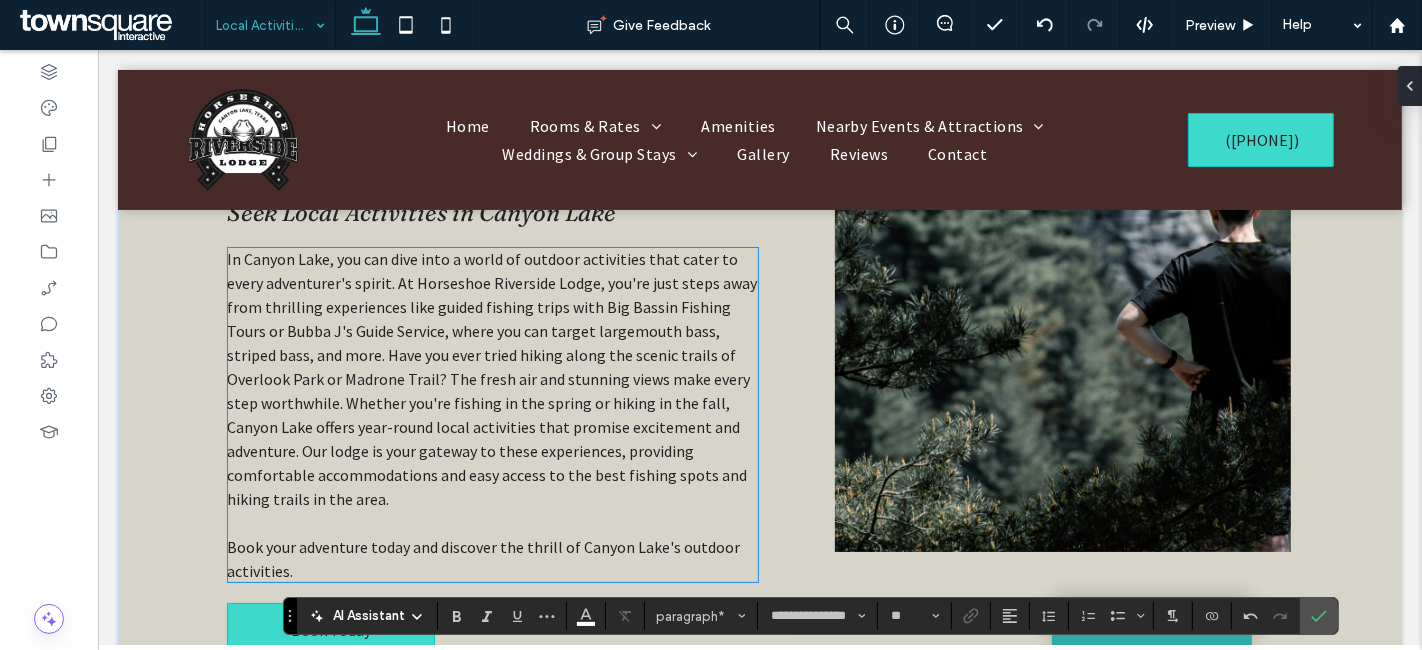scroll, scrollTop: 229, scrollLeft: 0, axis: vertical 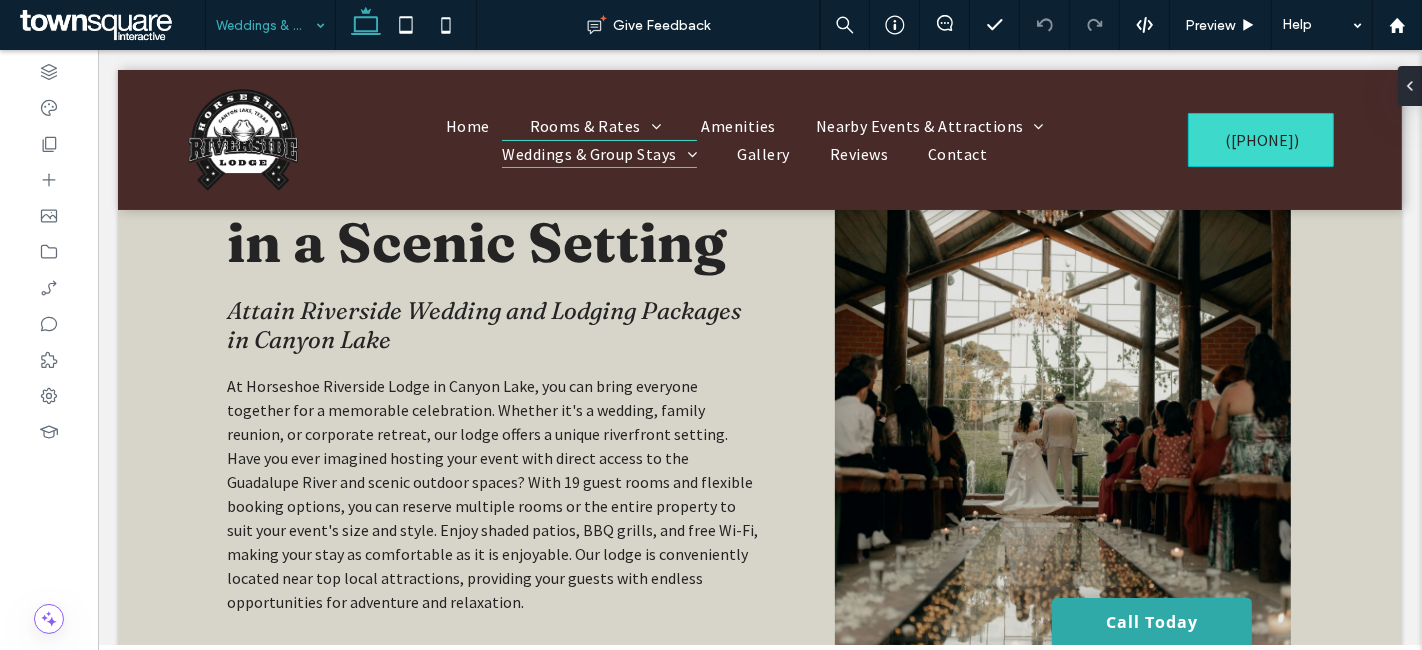 click at bounding box center [265, 25] 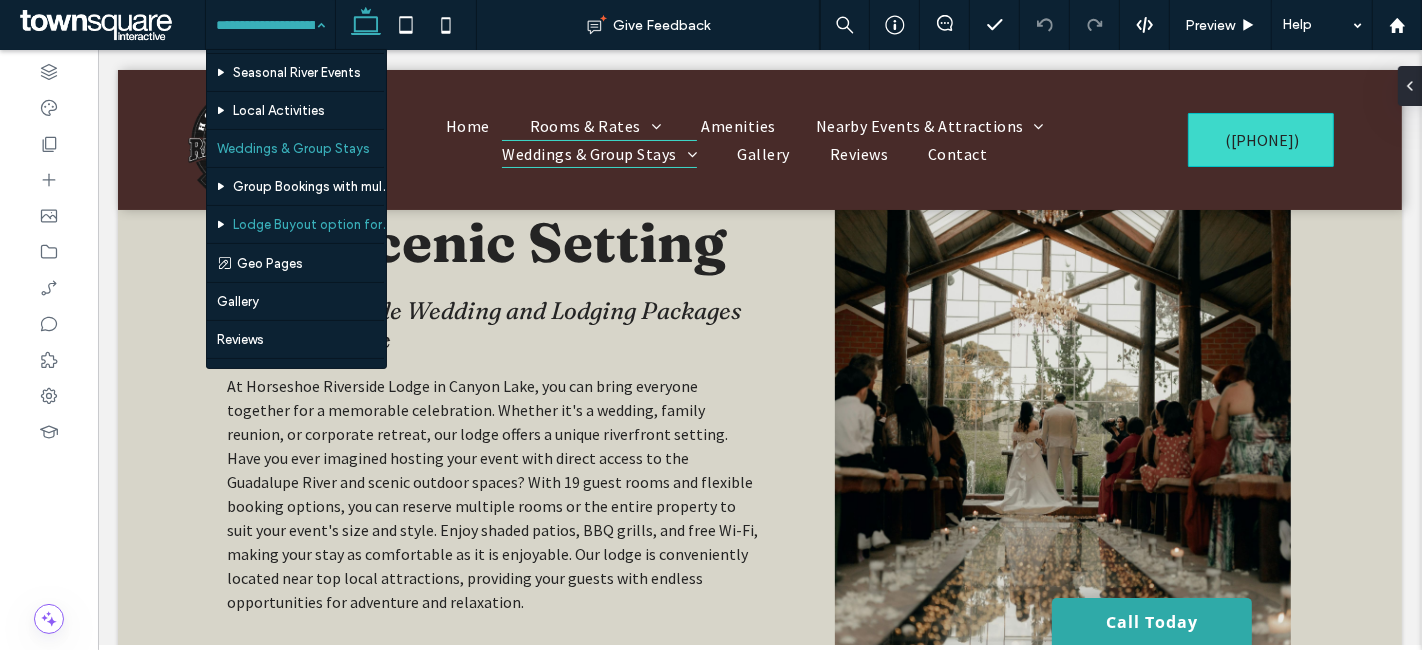 scroll, scrollTop: 292, scrollLeft: 0, axis: vertical 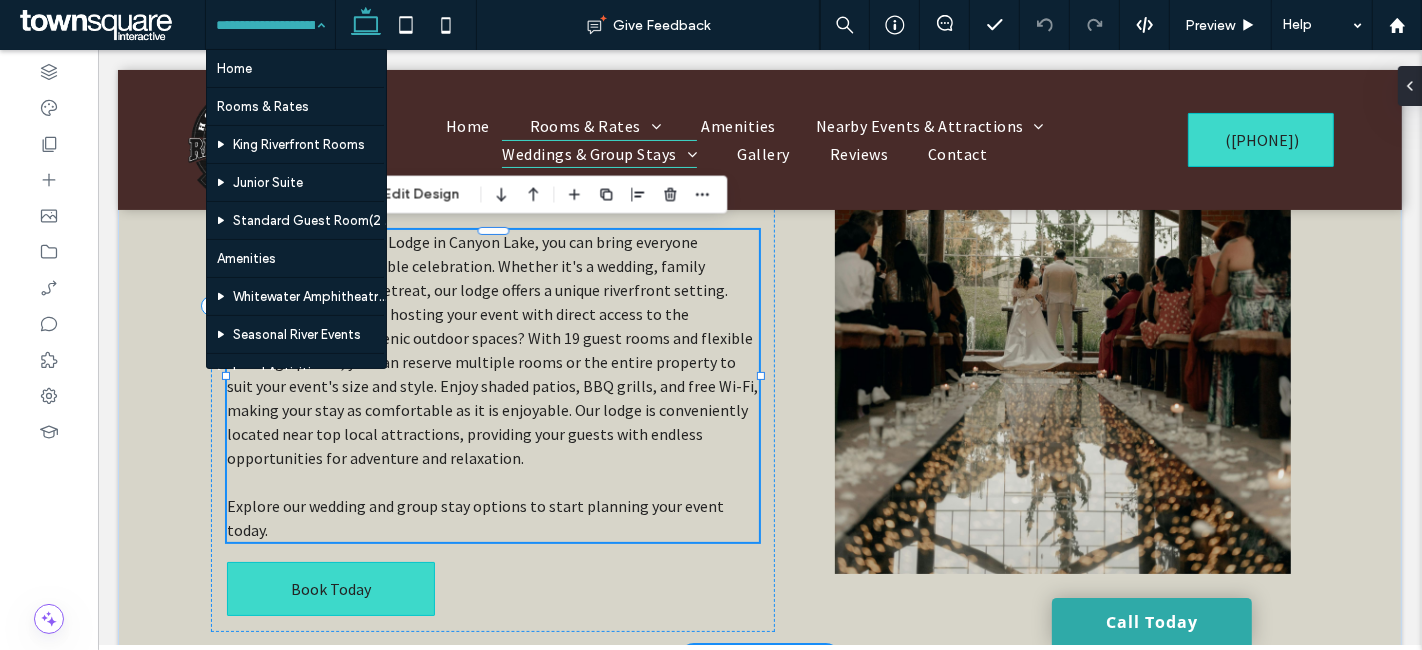 click on "At Horseshoe Riverside Lodge in Canyon Lake, you can bring everyone together for a memorable celebration. Whether it's a wedding, family reunion, or corporate retreat, our lodge offers a unique riverfront setting. Have you ever imagined hosting your event with direct access to the Guadalupe River and scenic outdoor spaces? With 19 guest rooms and flexible booking options, you can reserve multiple rooms or the entire property to suit your event's size and style. Enjoy shaded patios, BBQ grills, and free Wi-Fi, making your stay as comfortable as it is enjoyable. Our lodge is conveniently located near top local attractions, providing your guests with endless opportunities for adventure and relaxation." at bounding box center (492, 362) 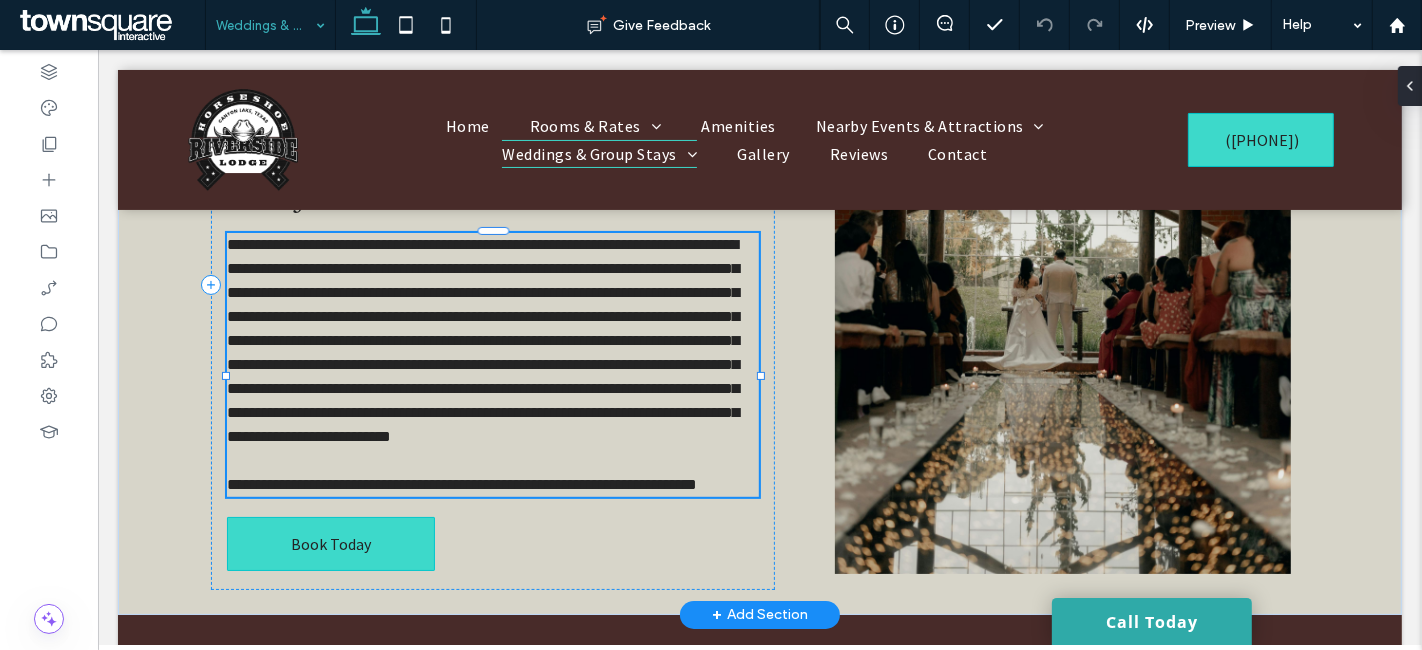 type on "**********" 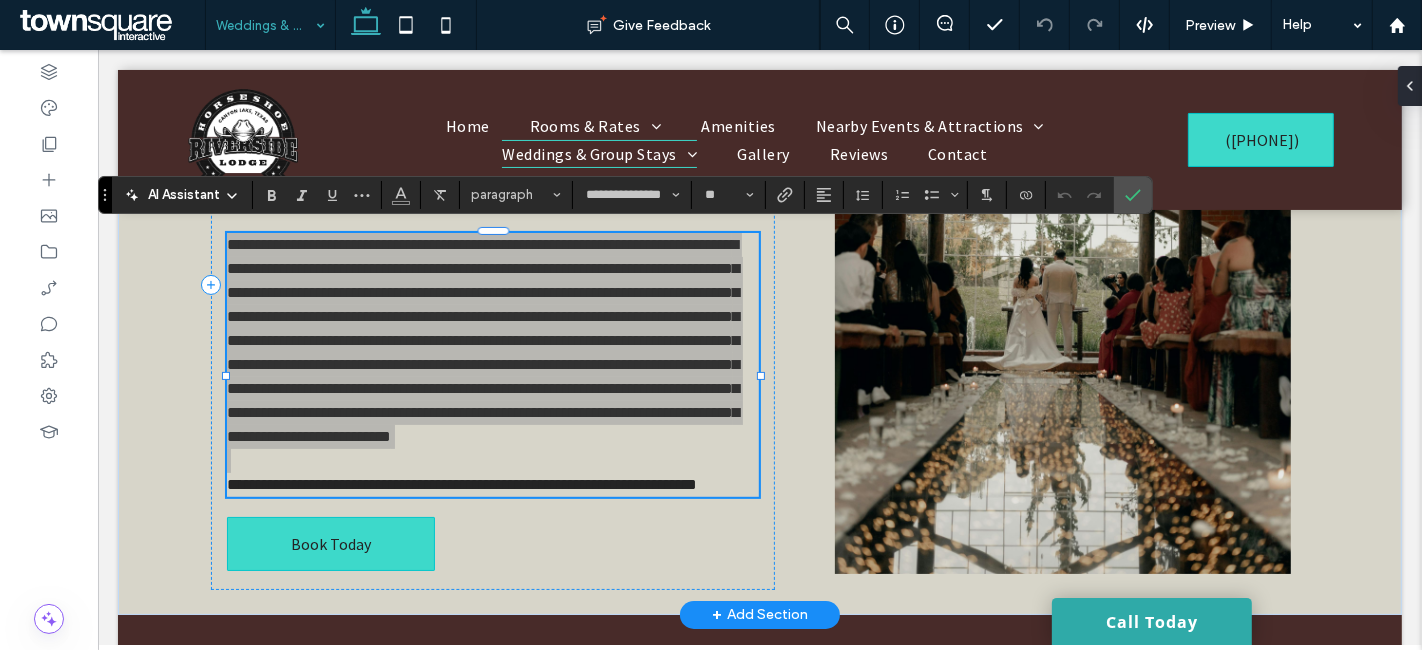 click 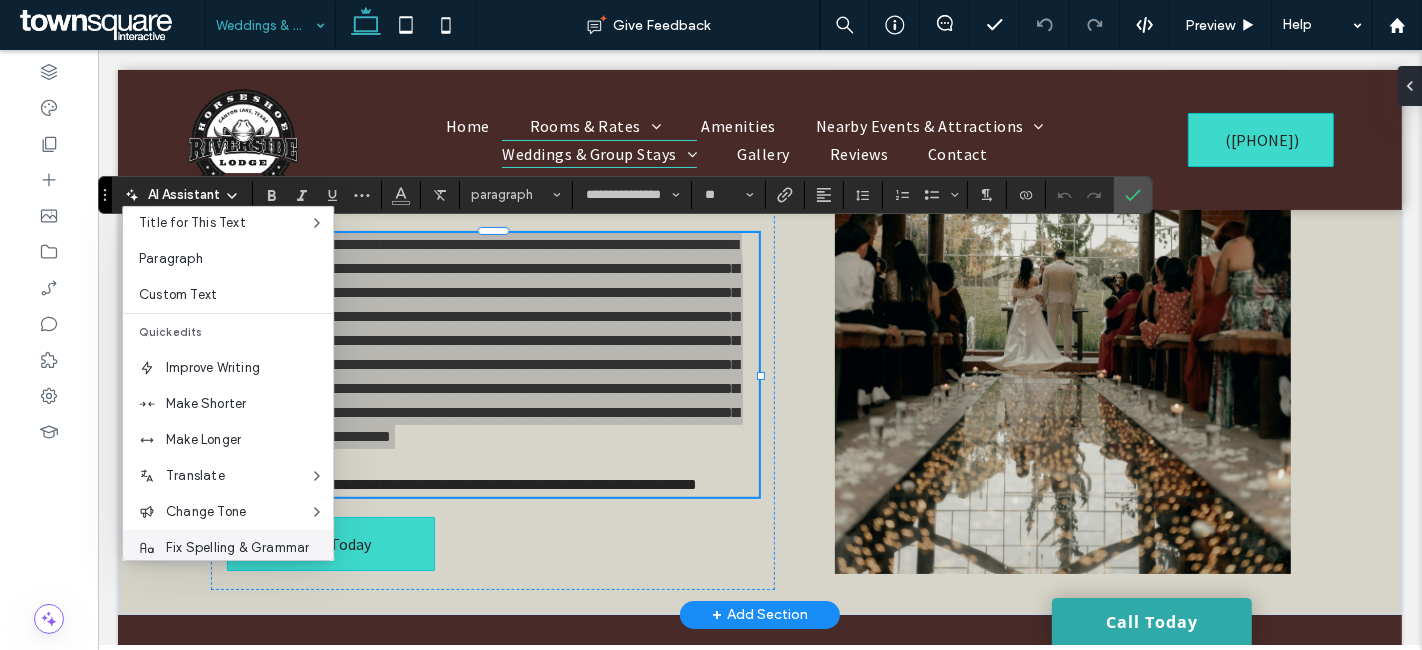 scroll, scrollTop: 131, scrollLeft: 0, axis: vertical 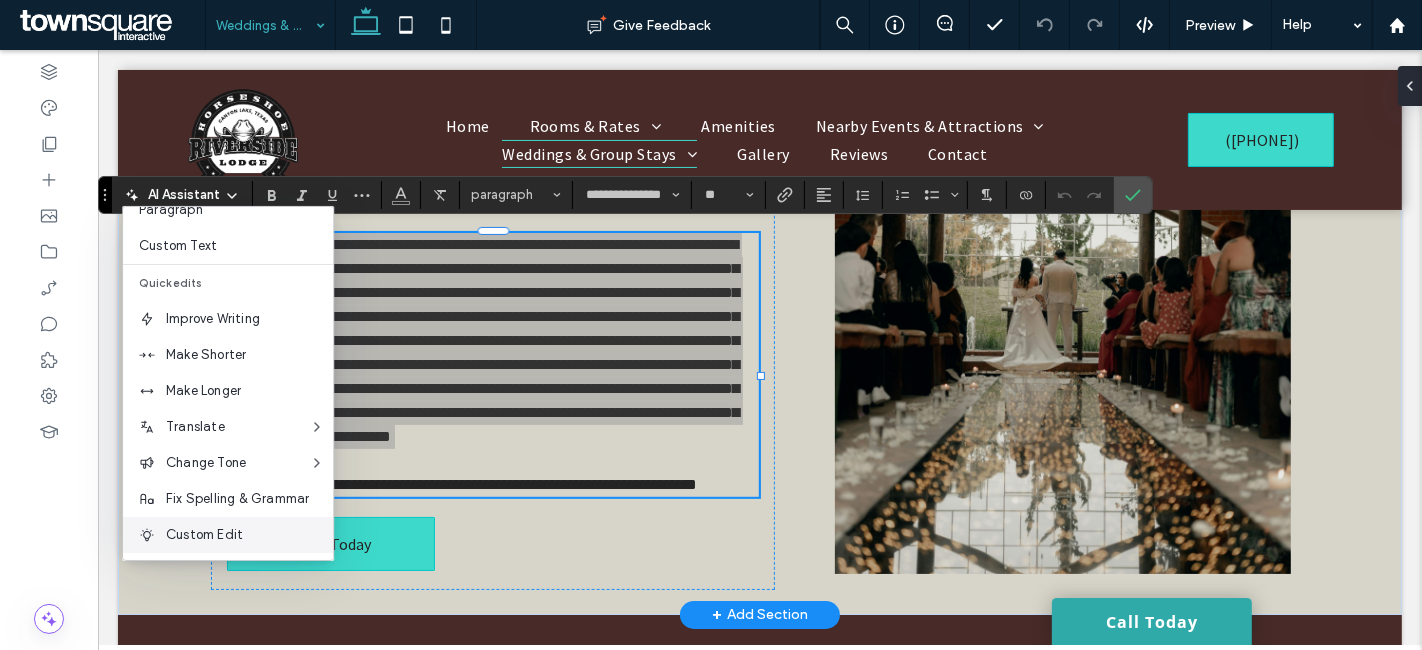 click on "Custom Edit" at bounding box center [228, 535] 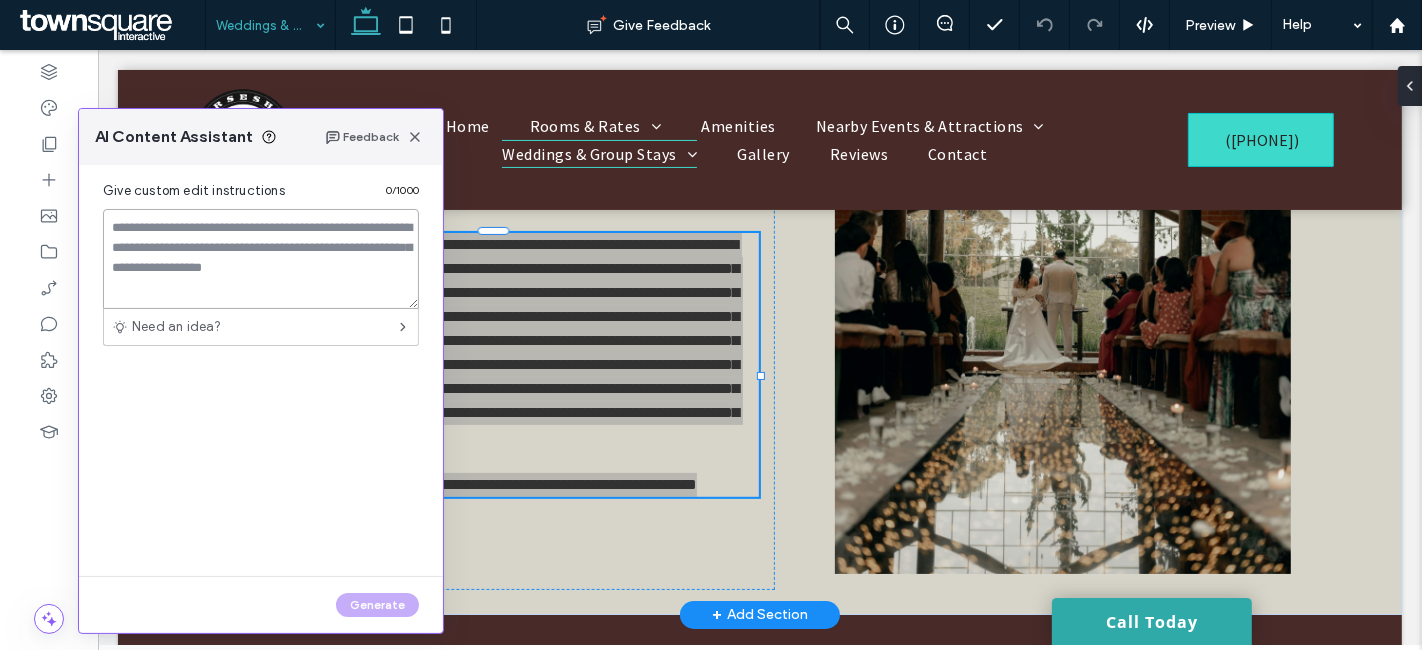 click at bounding box center [261, 259] 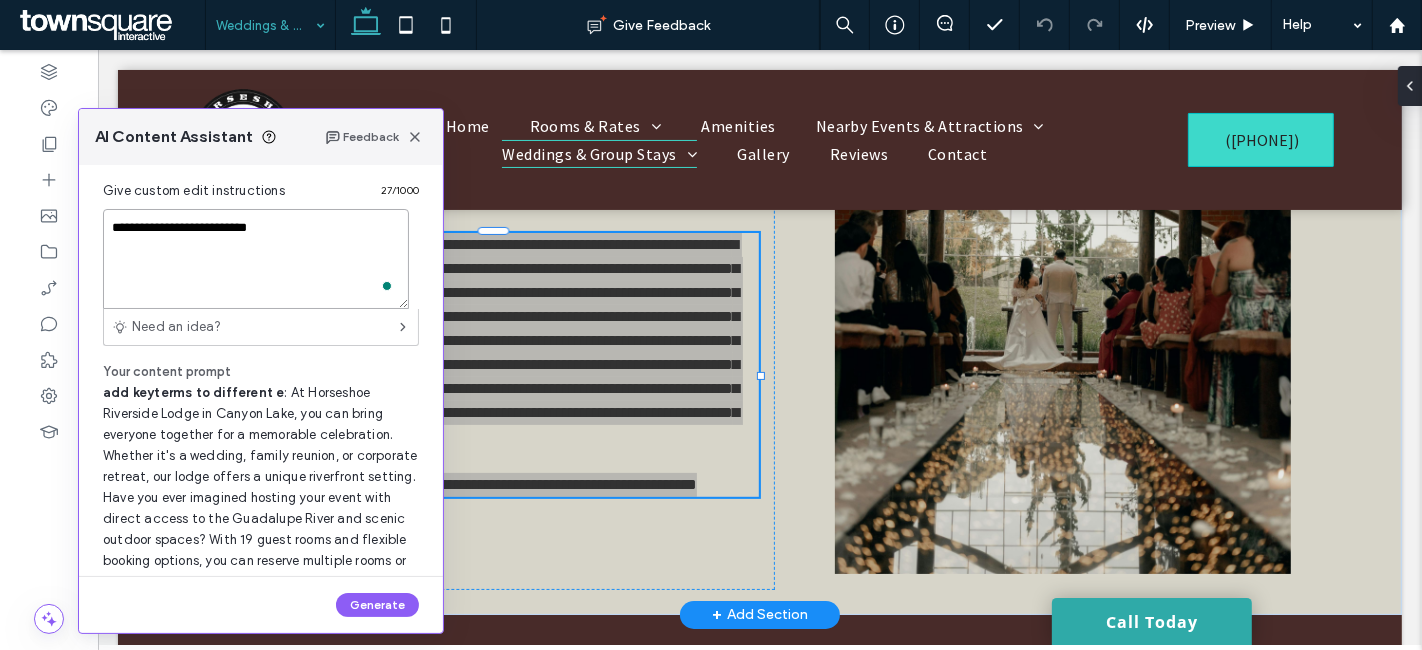type on "**********" 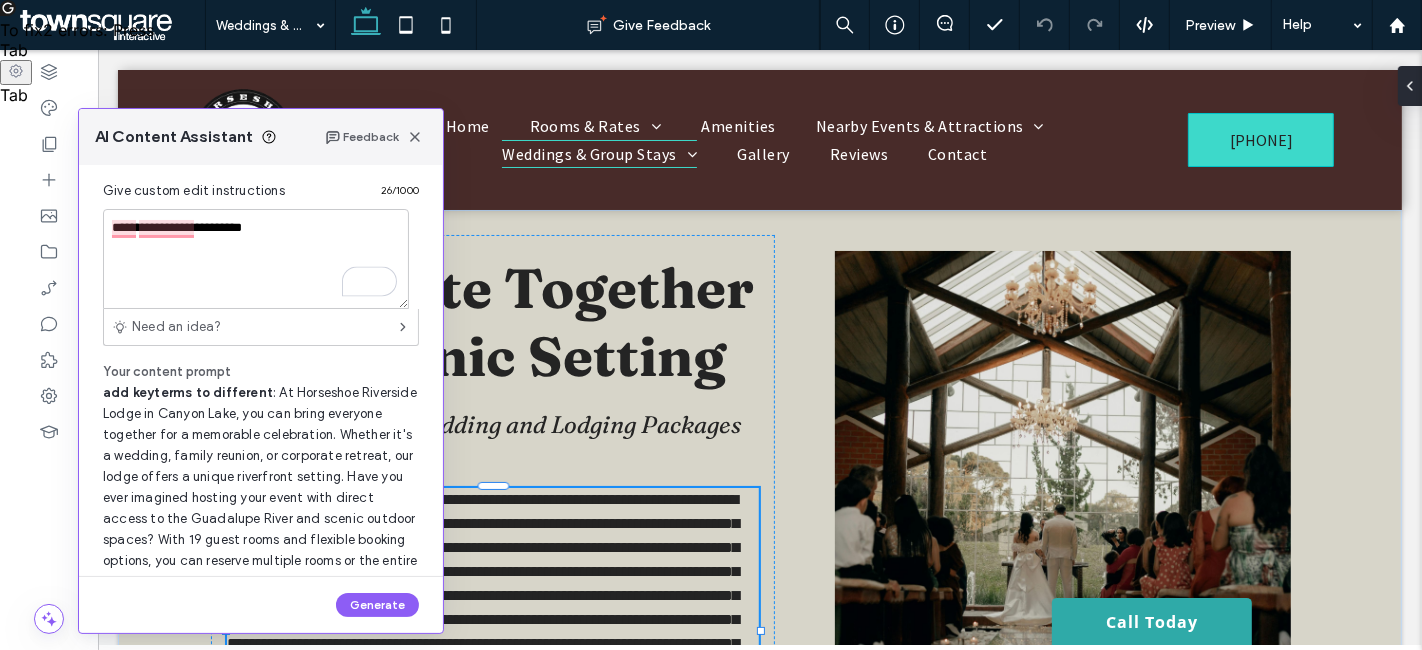 scroll, scrollTop: 255, scrollLeft: 0, axis: vertical 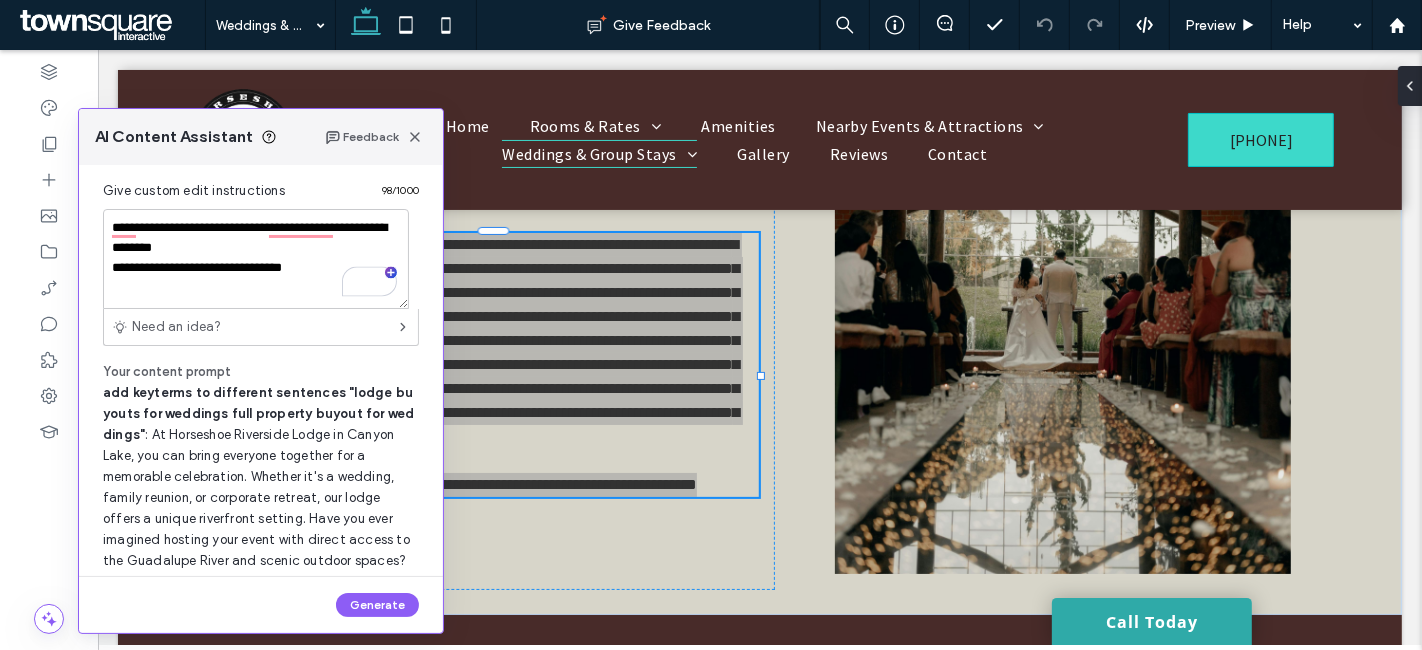 click on "**********" at bounding box center (256, 259) 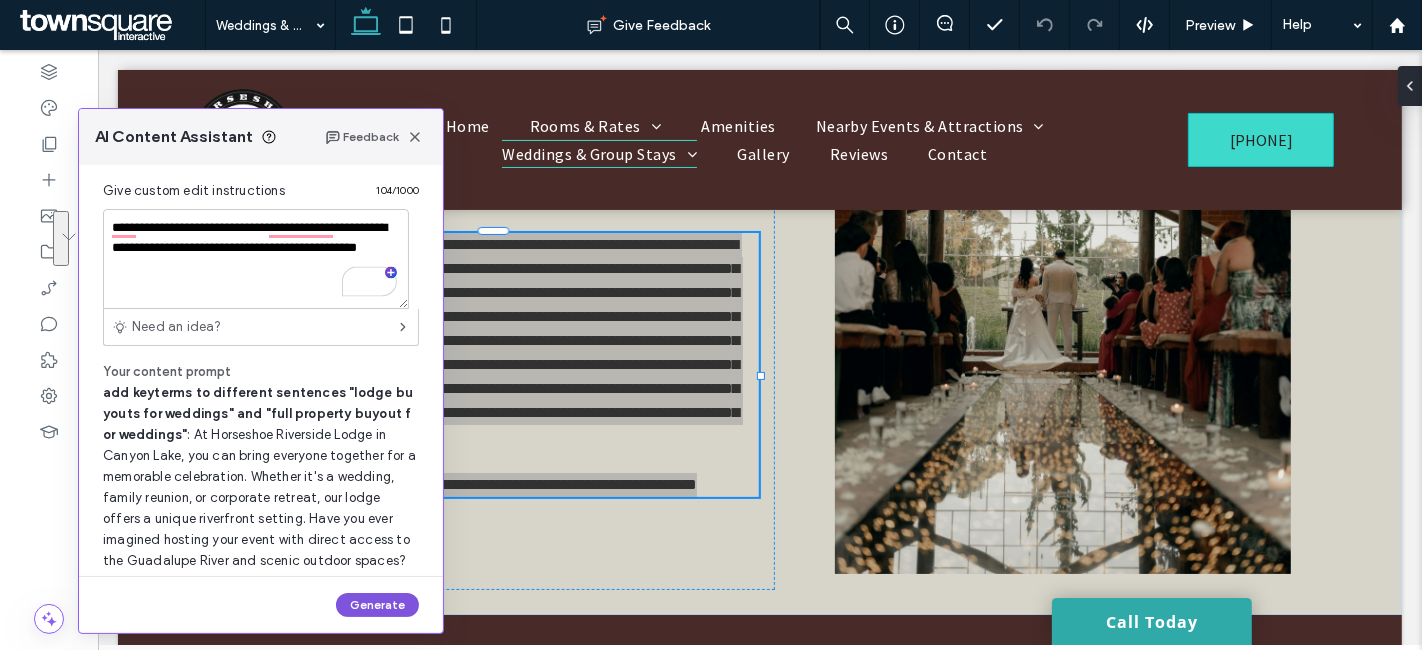 type on "**********" 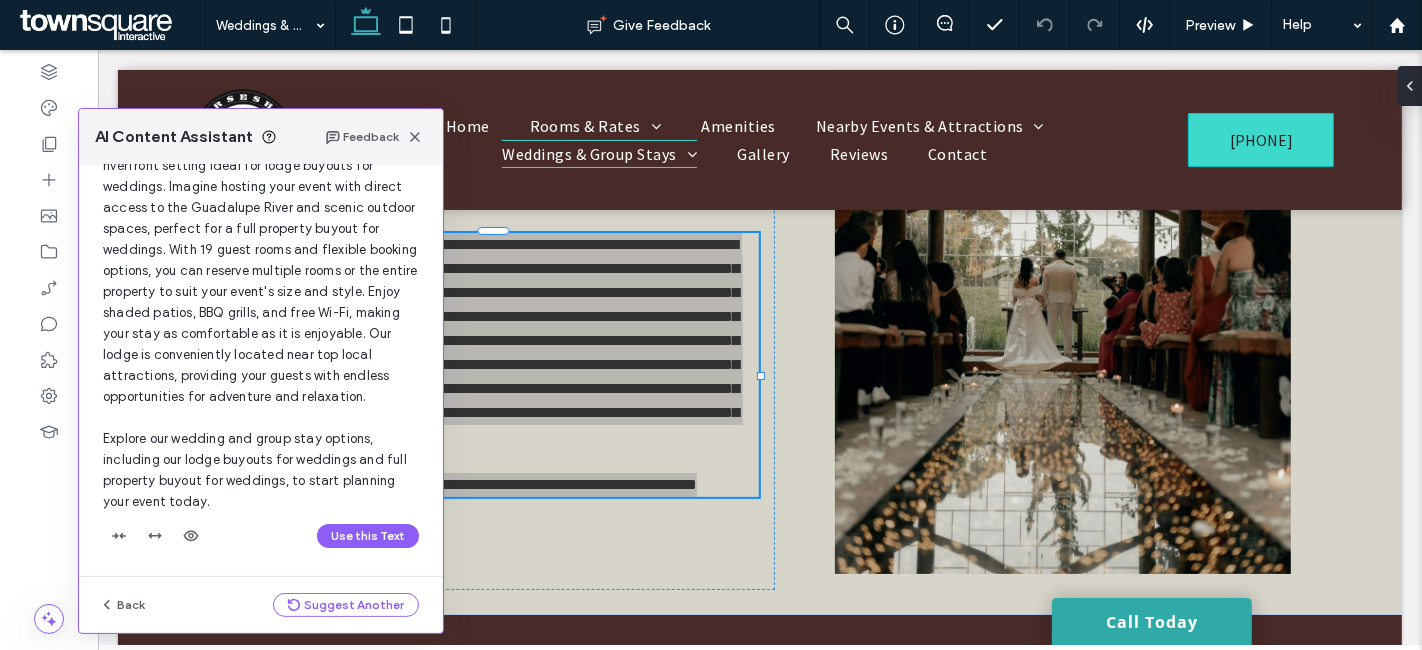 scroll, scrollTop: 205, scrollLeft: 0, axis: vertical 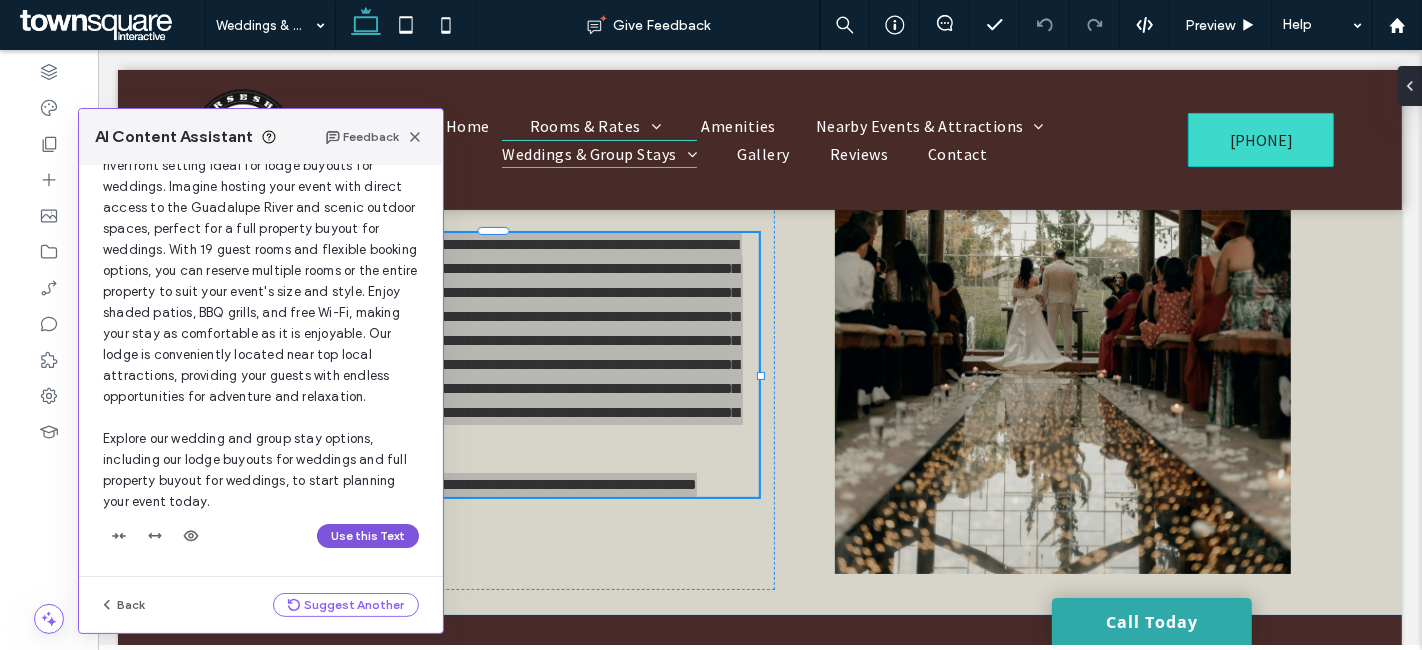click on "Use this Text" at bounding box center (368, 536) 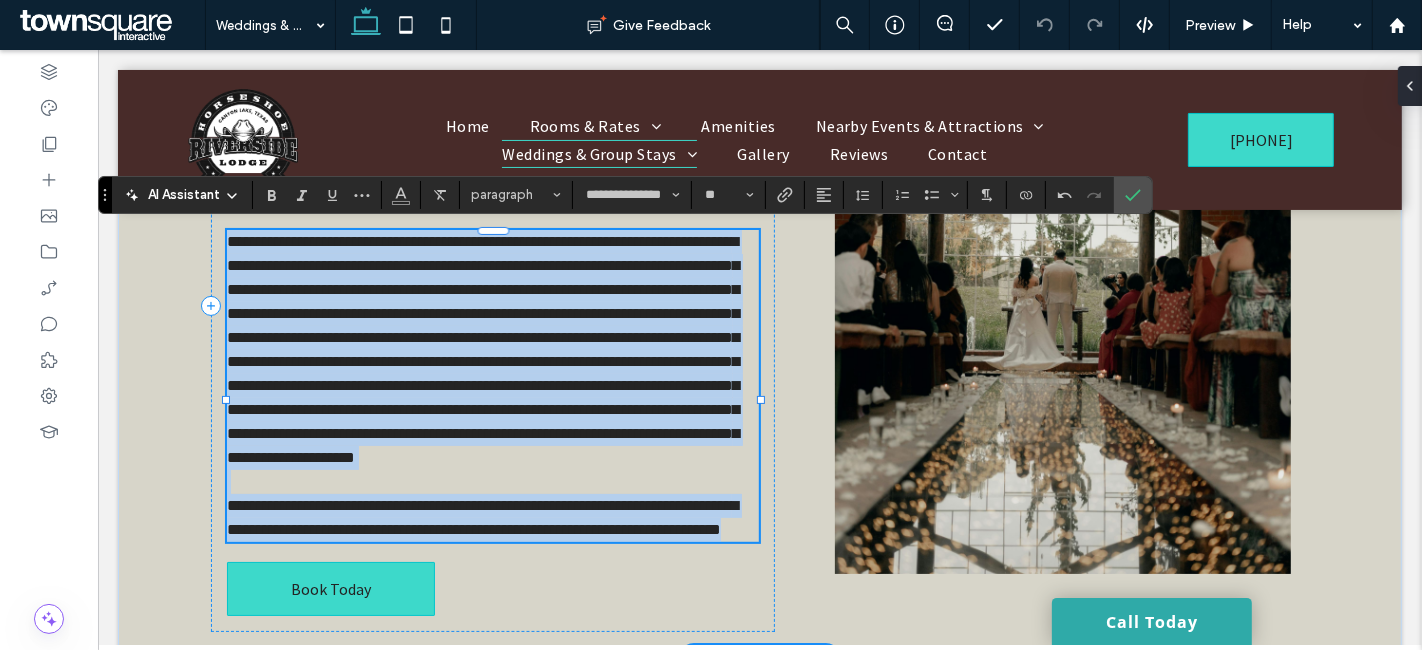 click on "**********" at bounding box center (482, 349) 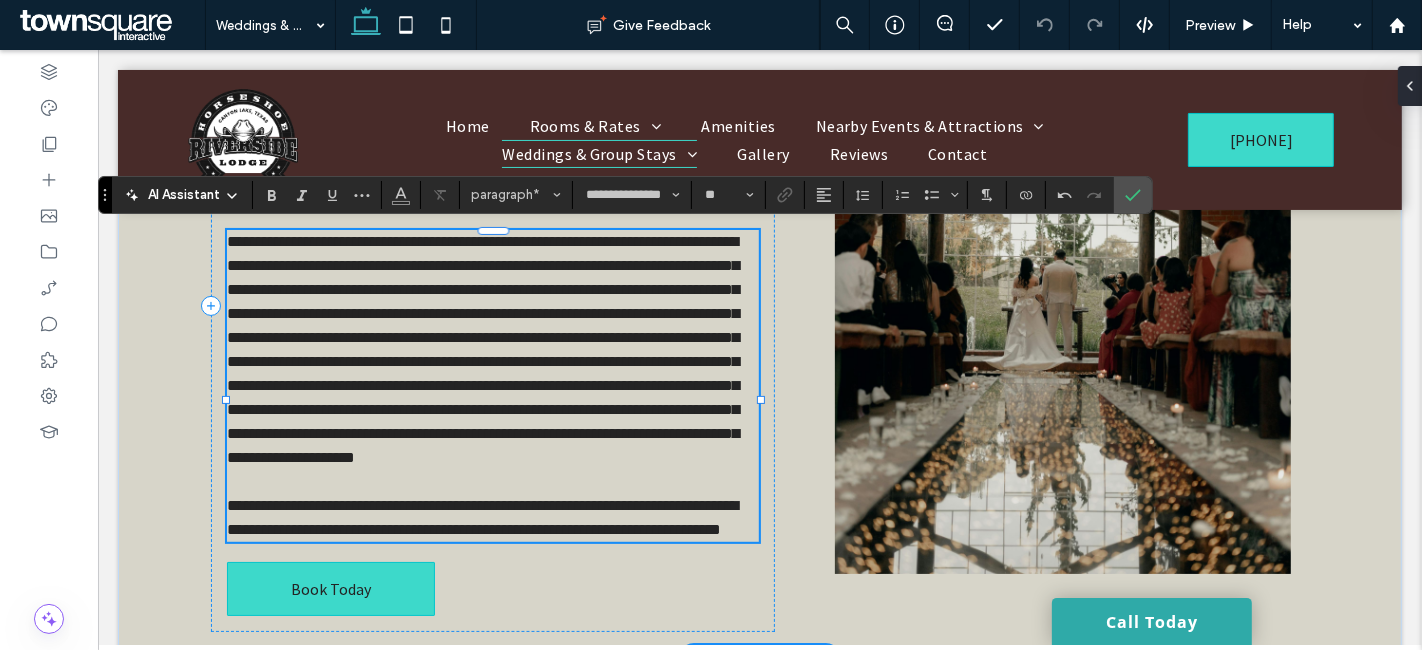 click on "**********" at bounding box center [482, 349] 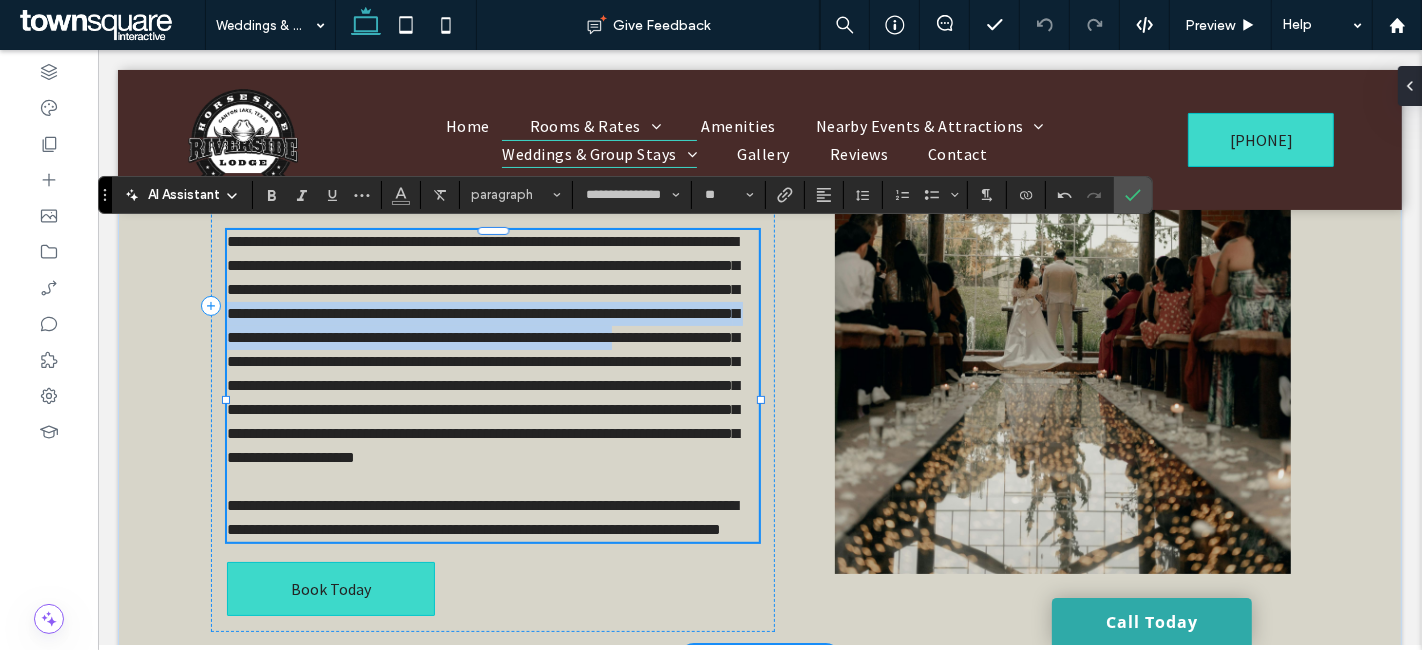 drag, startPoint x: 322, startPoint y: 358, endPoint x: 382, endPoint y: 304, distance: 80.72174 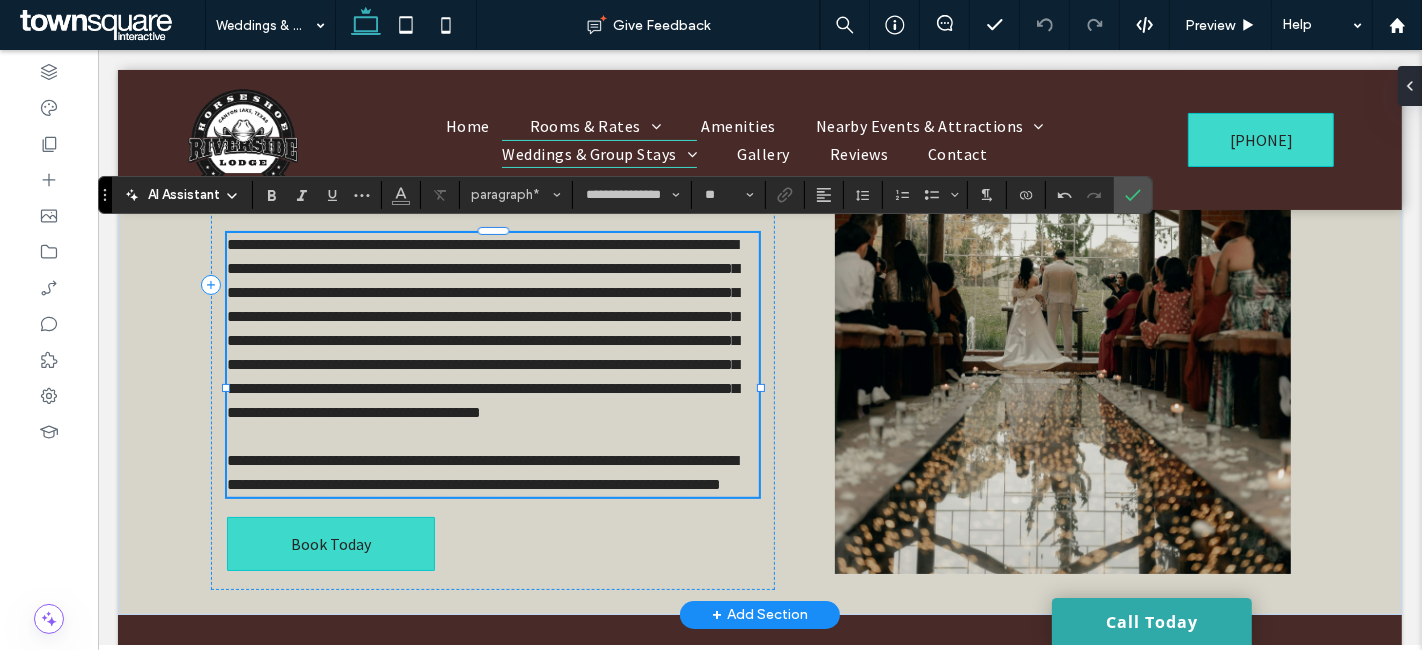 type 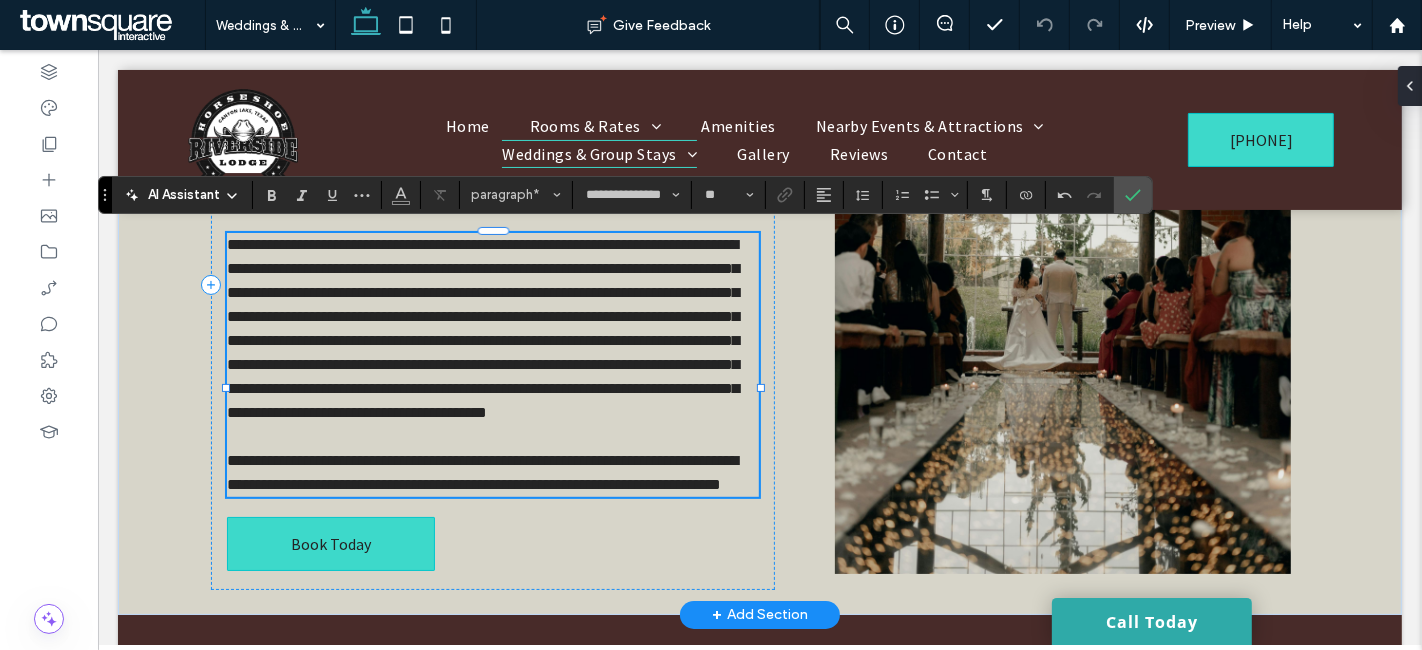 click on "**********" at bounding box center [482, 328] 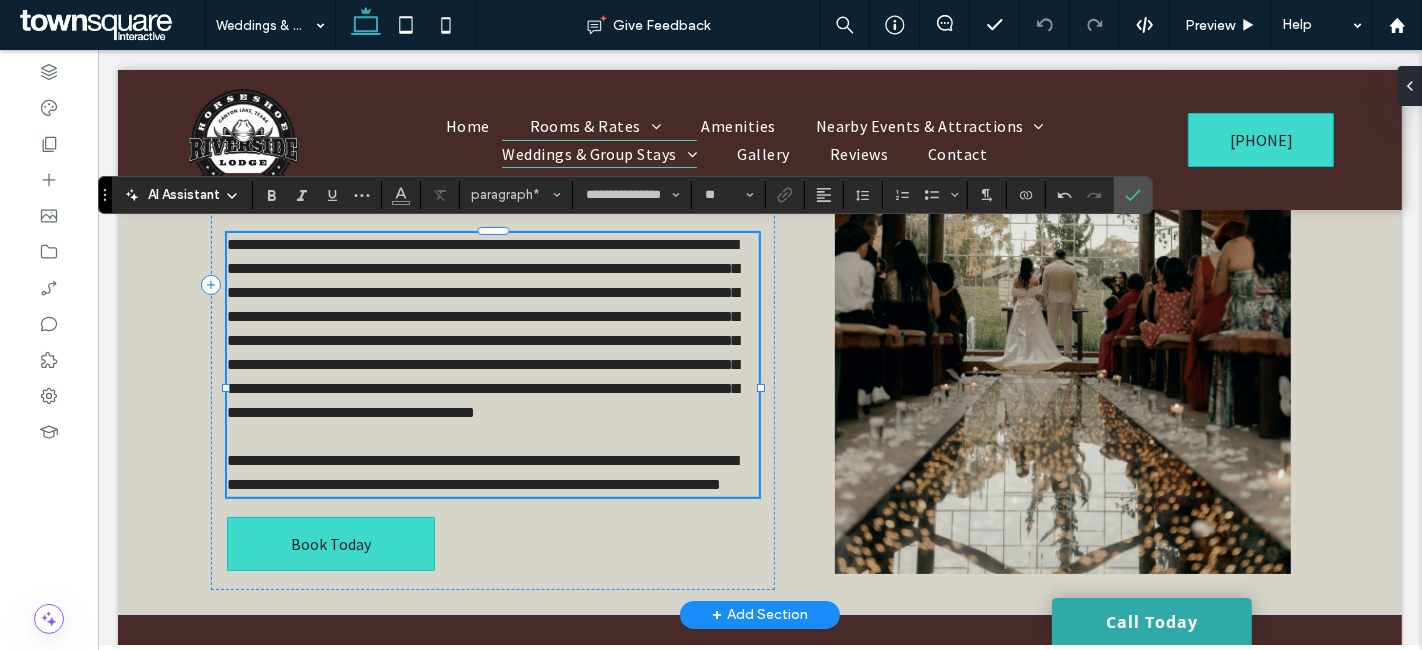 click on "**********" at bounding box center [482, 328] 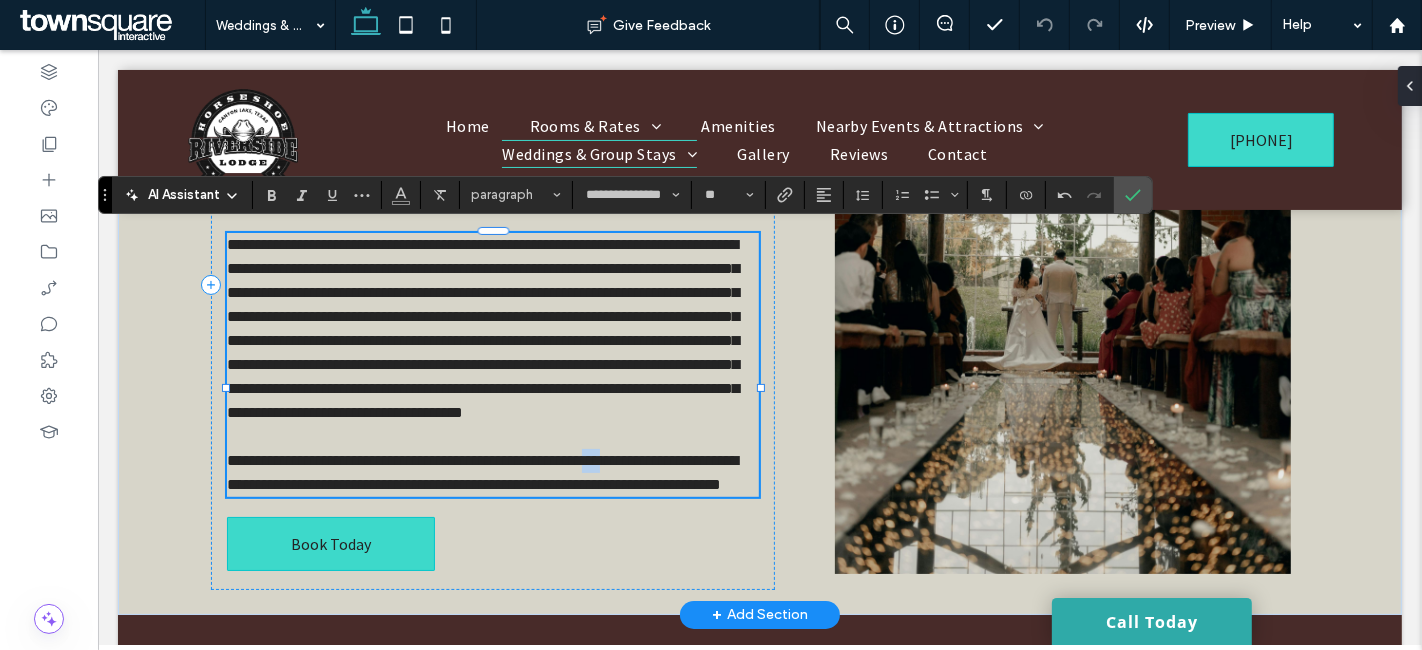 drag, startPoint x: 336, startPoint y: 496, endPoint x: 618, endPoint y: 472, distance: 283.01944 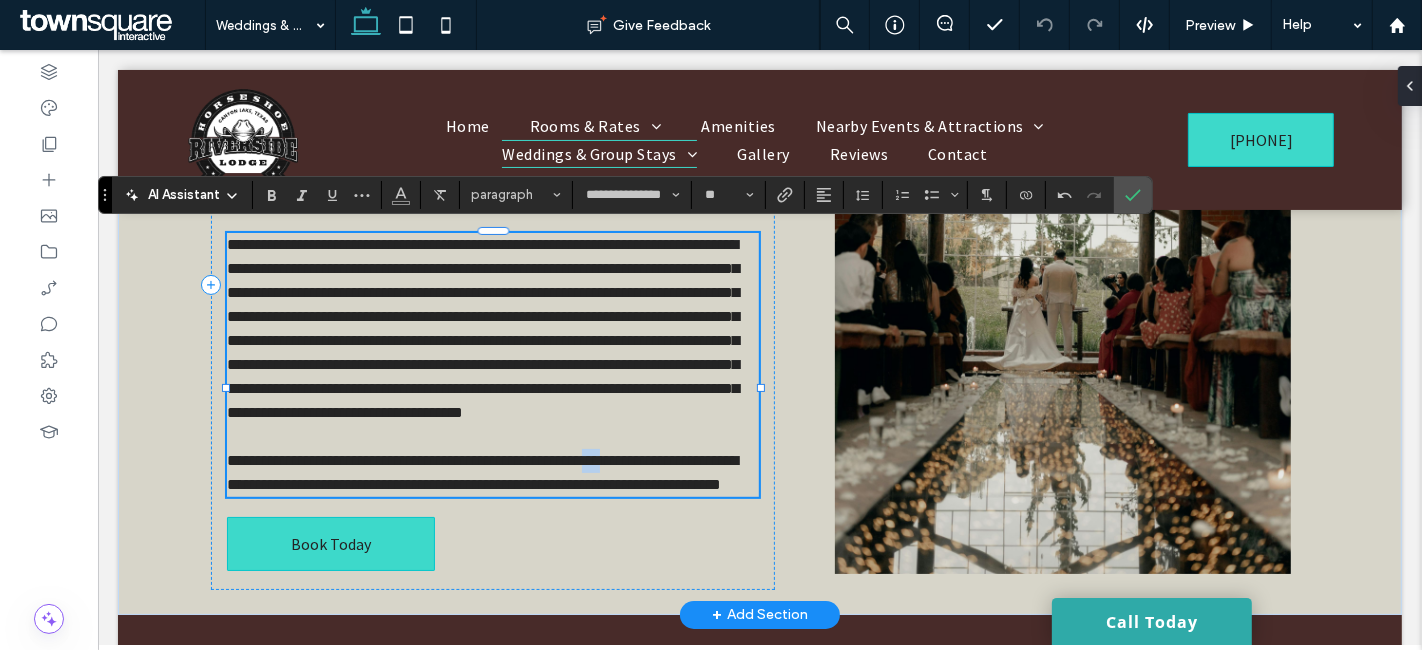 click on "**********" at bounding box center [481, 472] 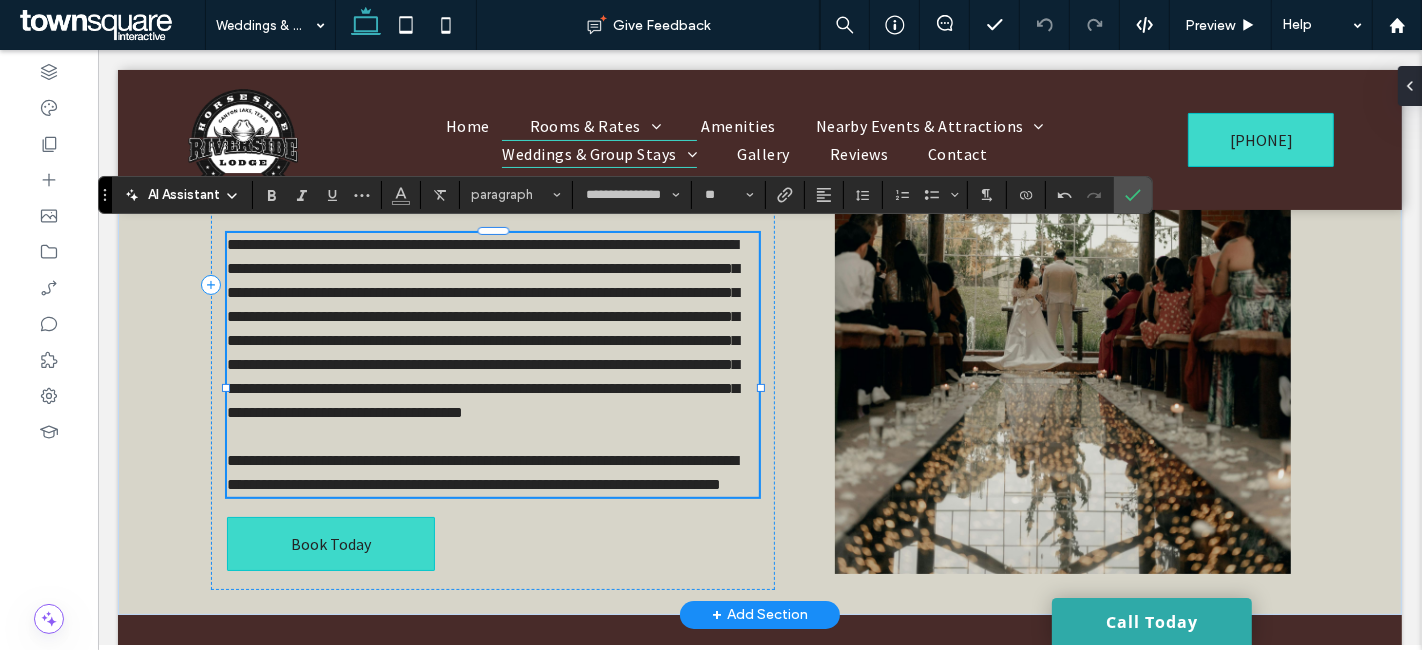 click on "**********" at bounding box center (481, 472) 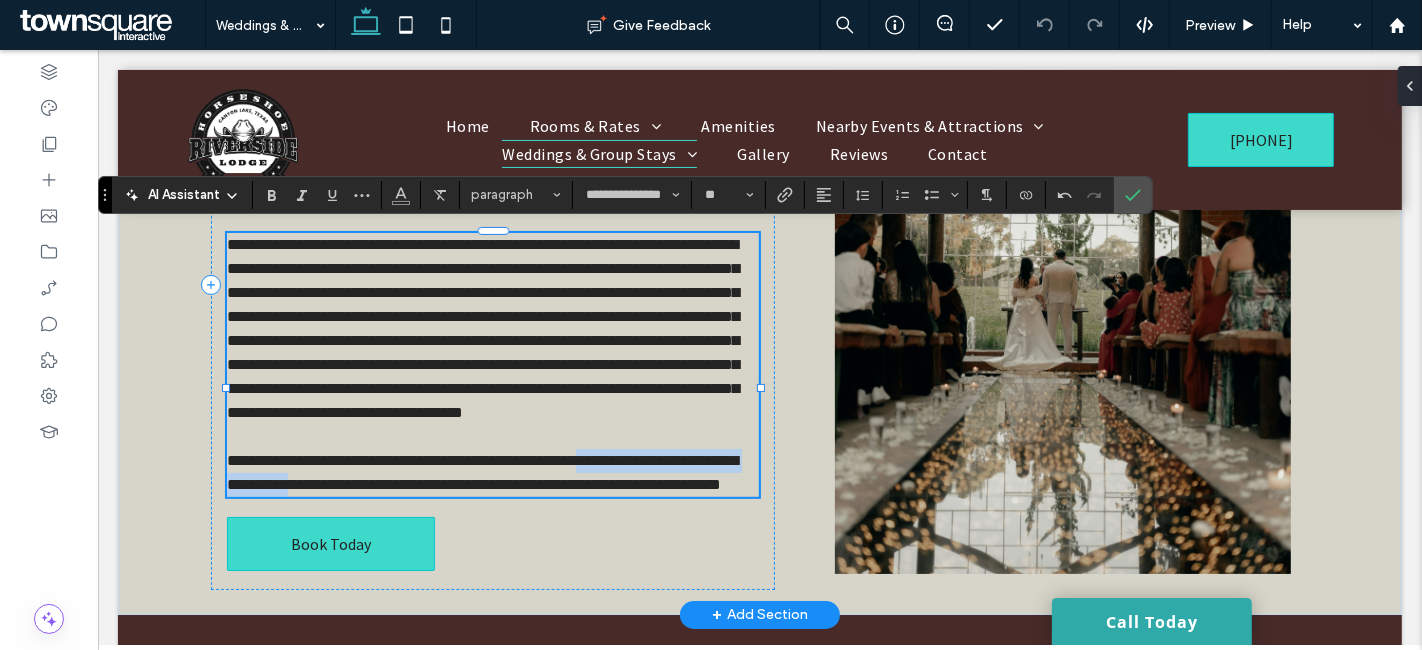 drag, startPoint x: 610, startPoint y: 472, endPoint x: 336, endPoint y: 499, distance: 275.3271 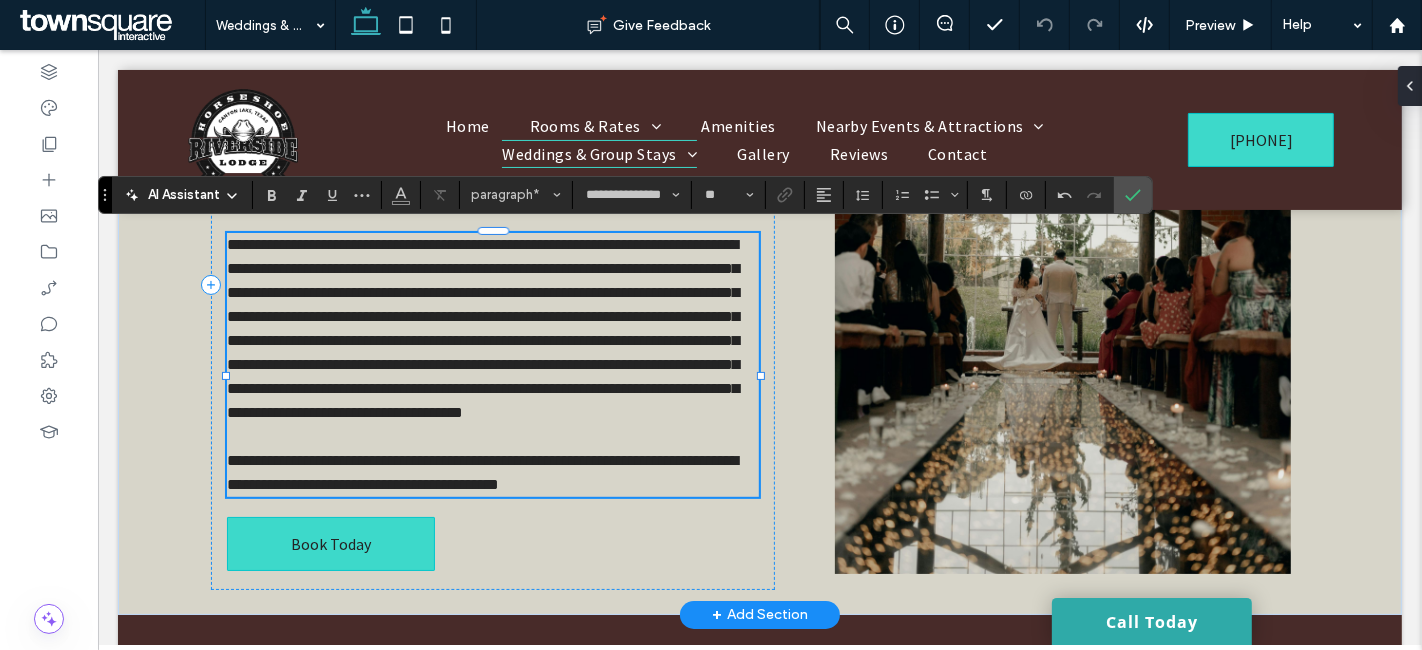 click on "**********" at bounding box center [481, 472] 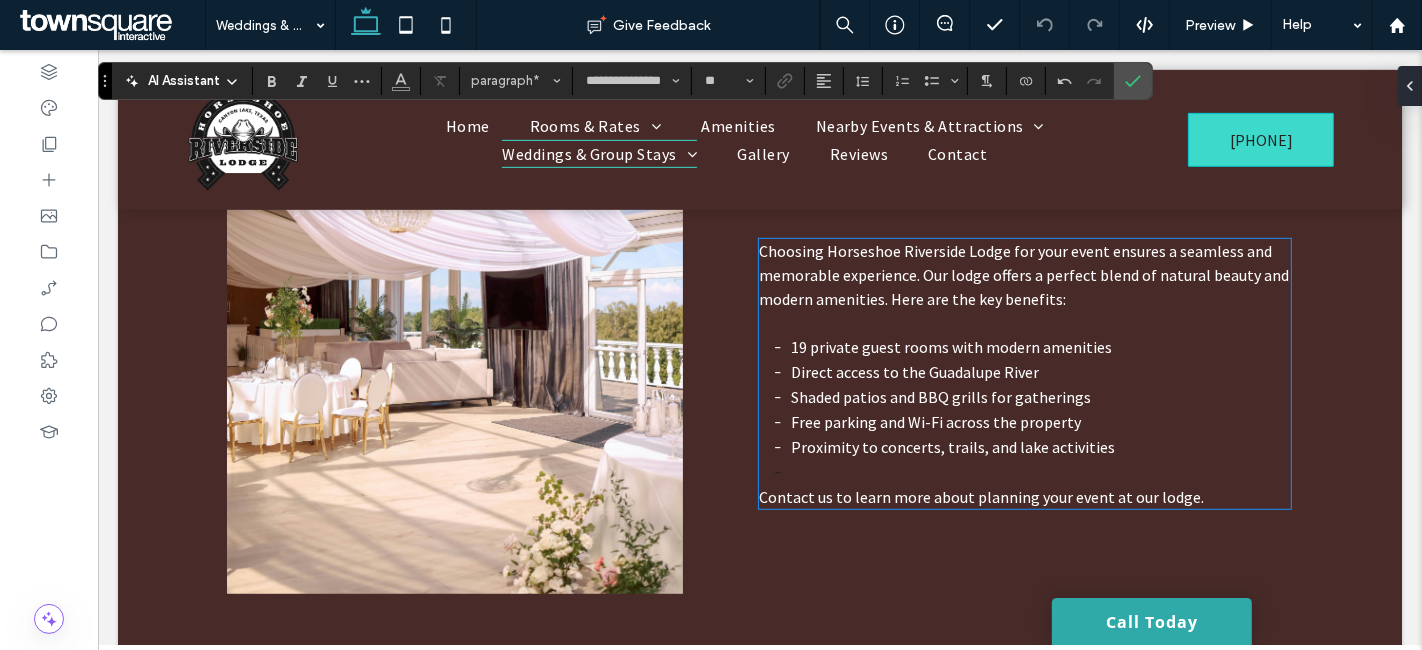 scroll, scrollTop: 922, scrollLeft: 0, axis: vertical 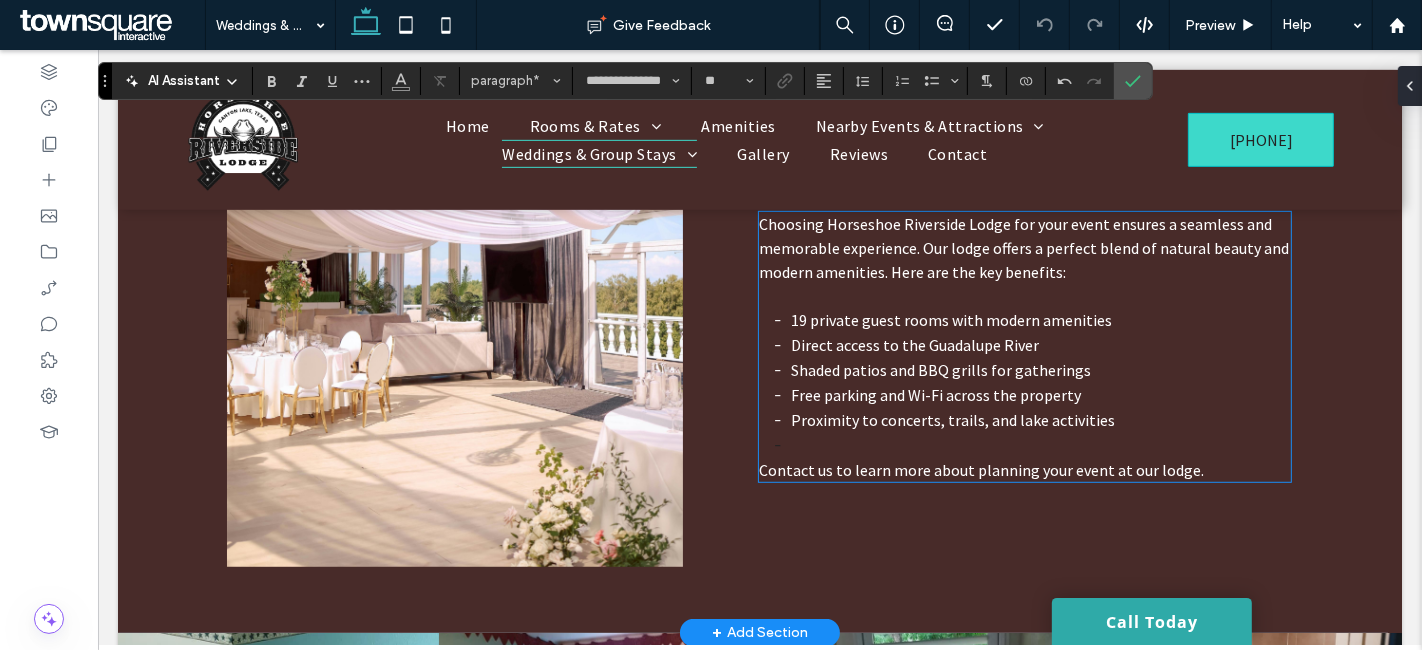 click on "Contact us to learn more about planning your event at our lodge." at bounding box center [980, 470] 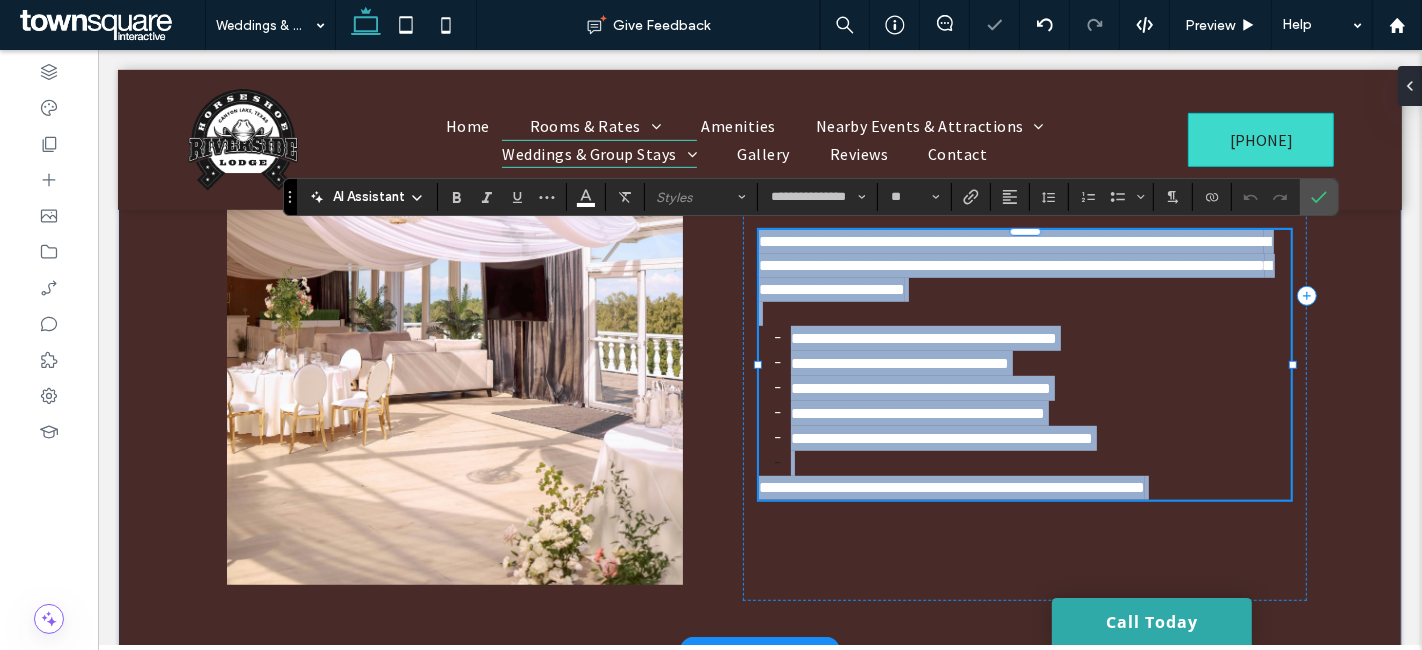 click on "**********" at bounding box center (951, 487) 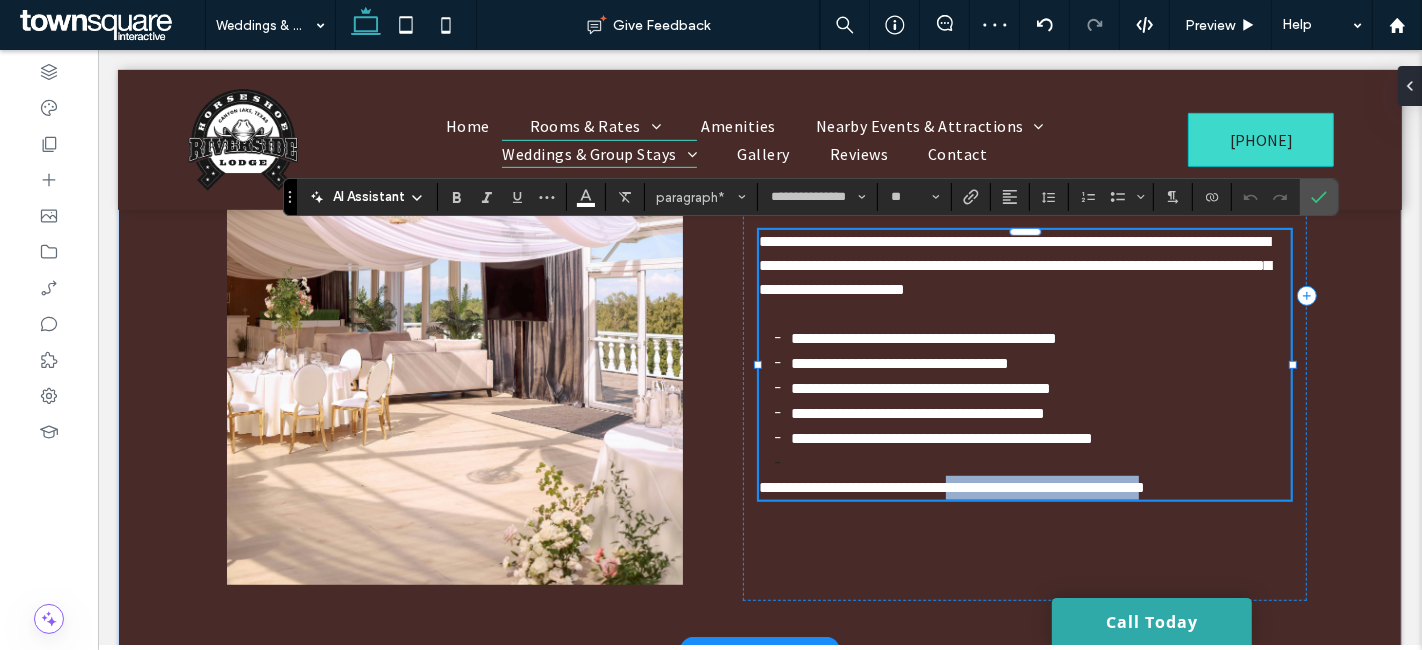 drag, startPoint x: 962, startPoint y: 478, endPoint x: 1175, endPoint y: 478, distance: 213 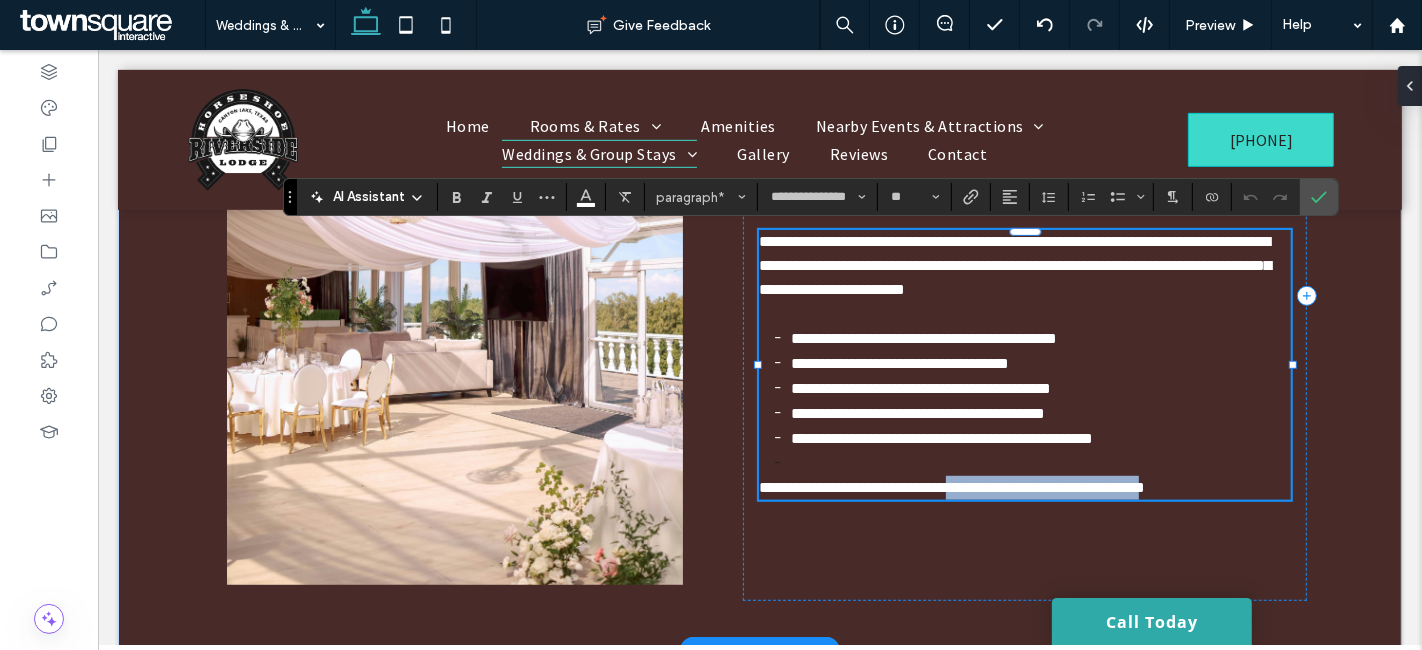 type 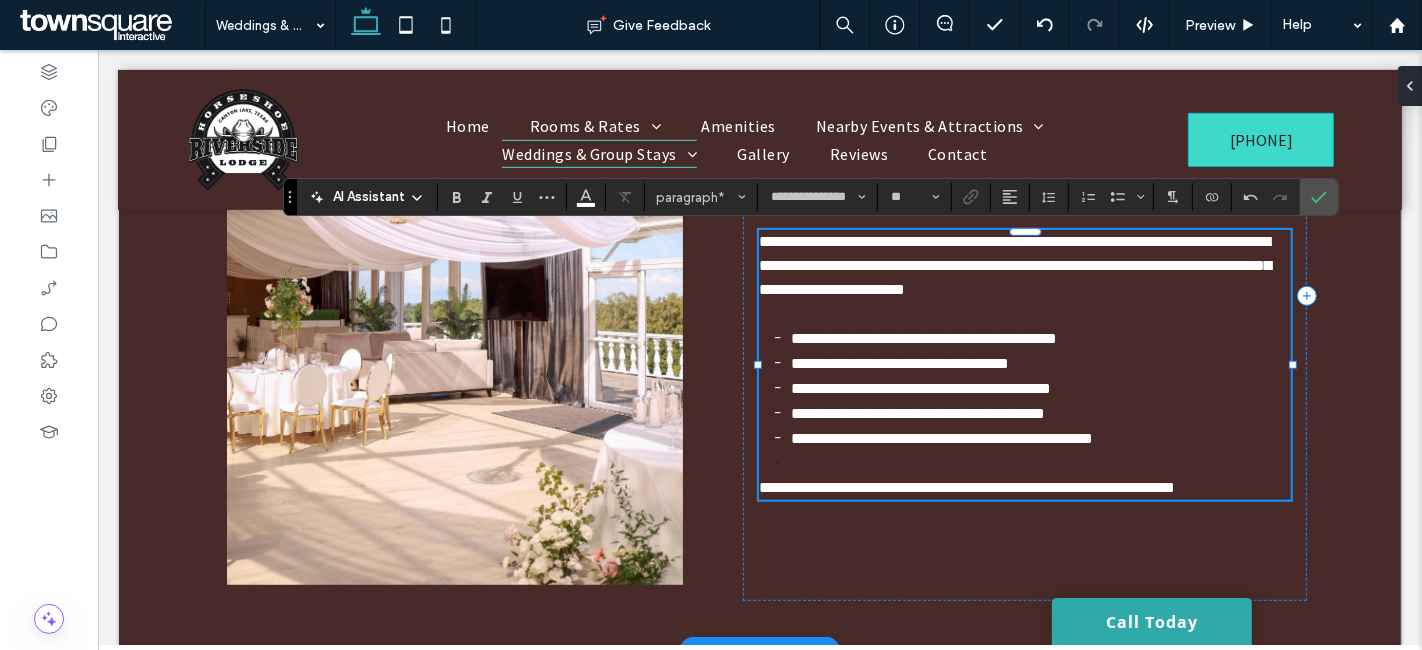 drag, startPoint x: 1011, startPoint y: 275, endPoint x: 1023, endPoint y: 278, distance: 12.369317 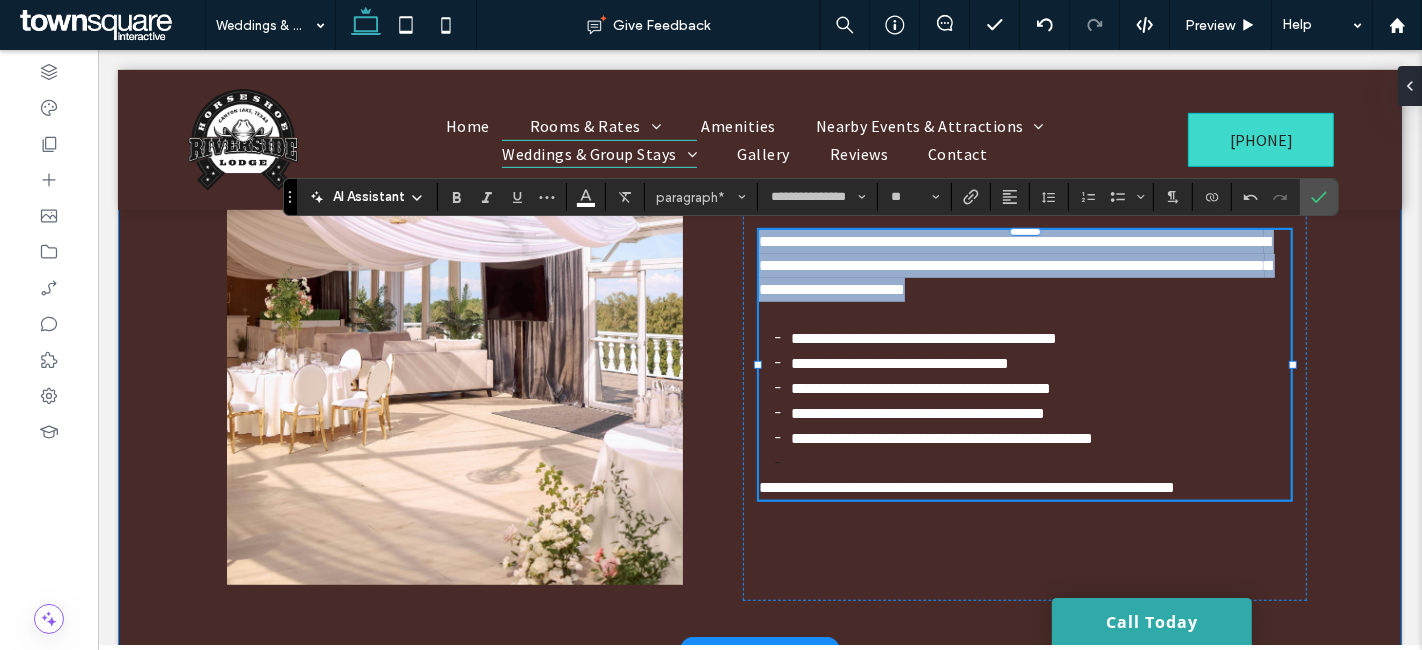 drag, startPoint x: 1059, startPoint y: 290, endPoint x: 732, endPoint y: 240, distance: 330.80054 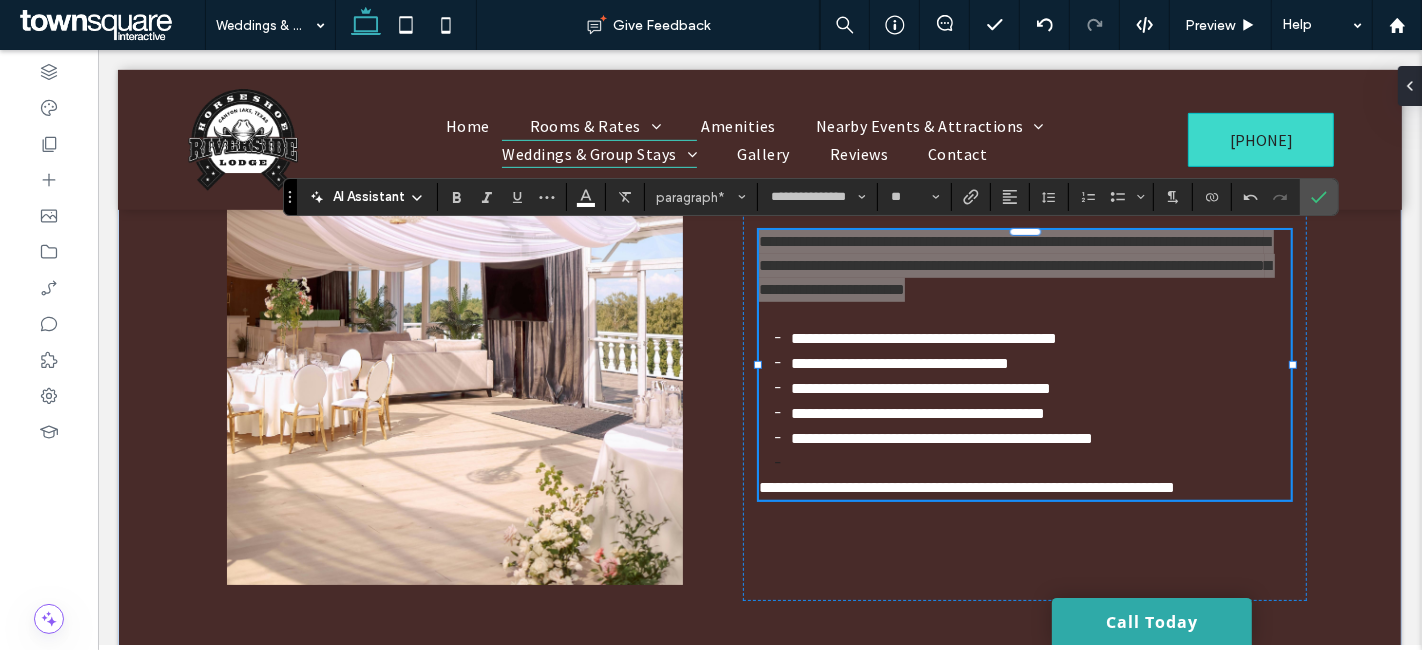 click 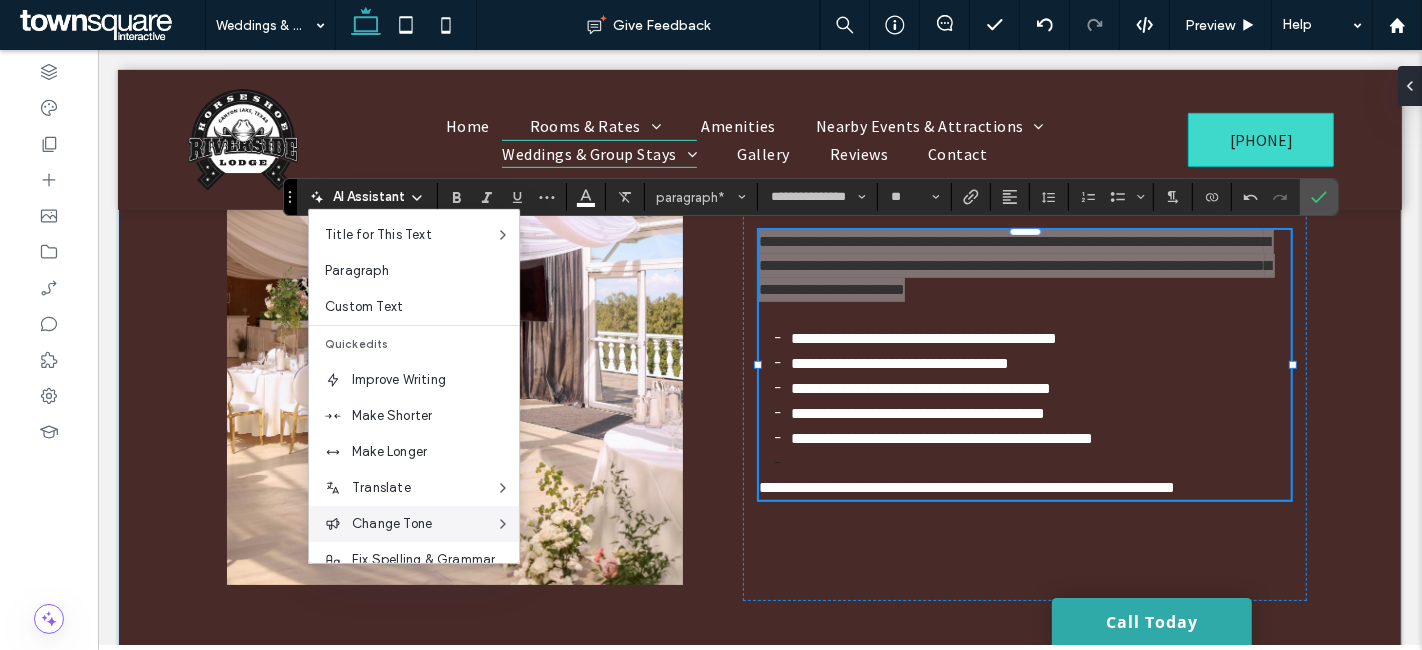 scroll, scrollTop: 131, scrollLeft: 0, axis: vertical 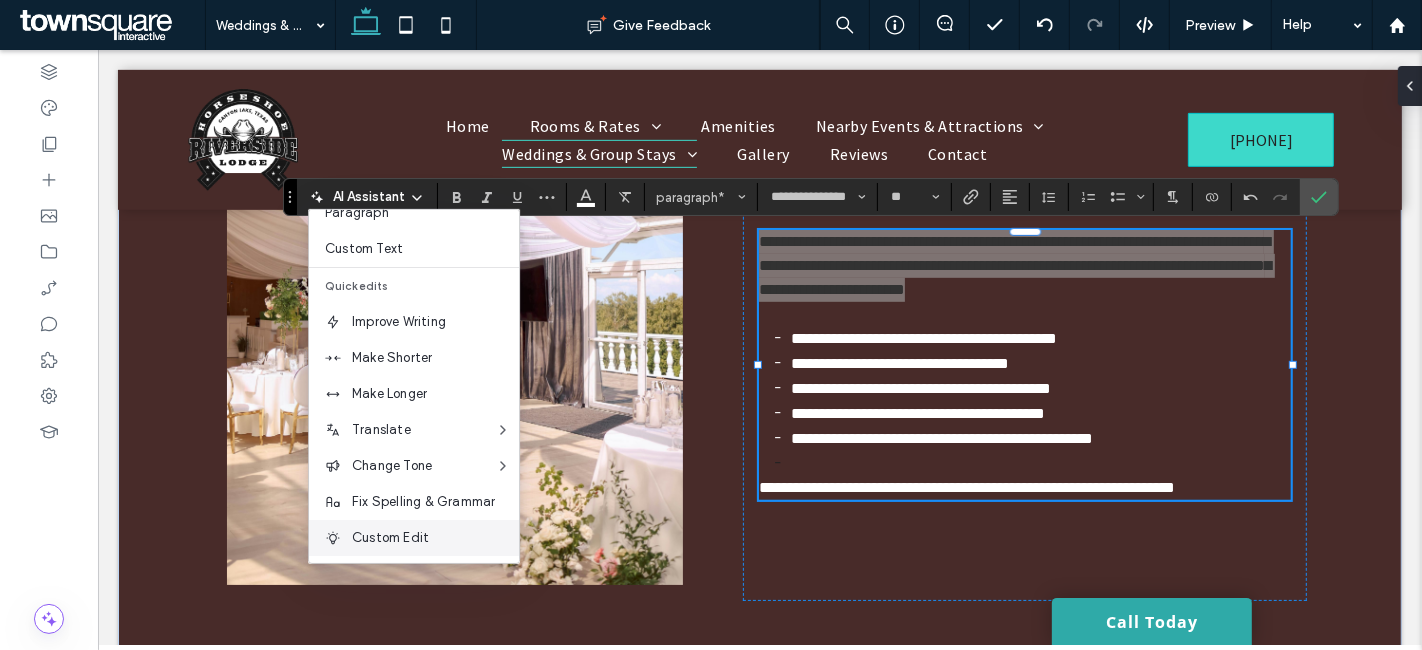 click on "Custom Edit" at bounding box center (435, 538) 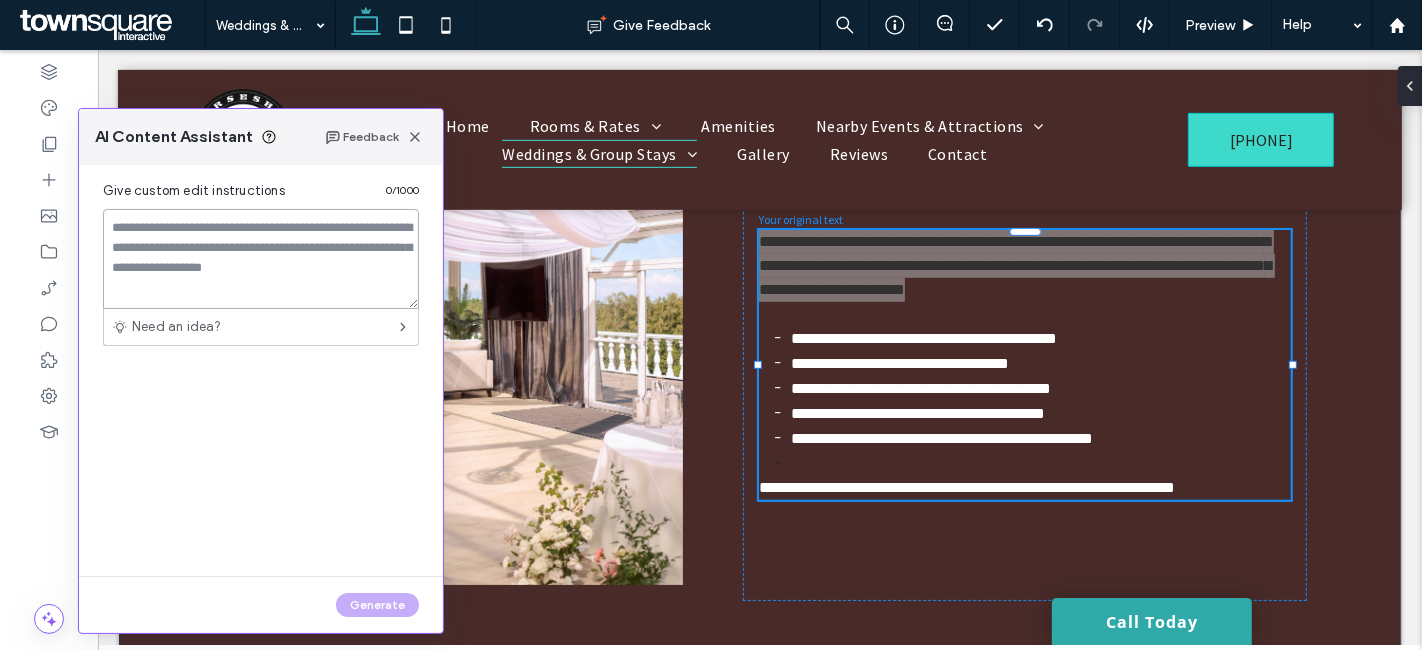 click at bounding box center [261, 259] 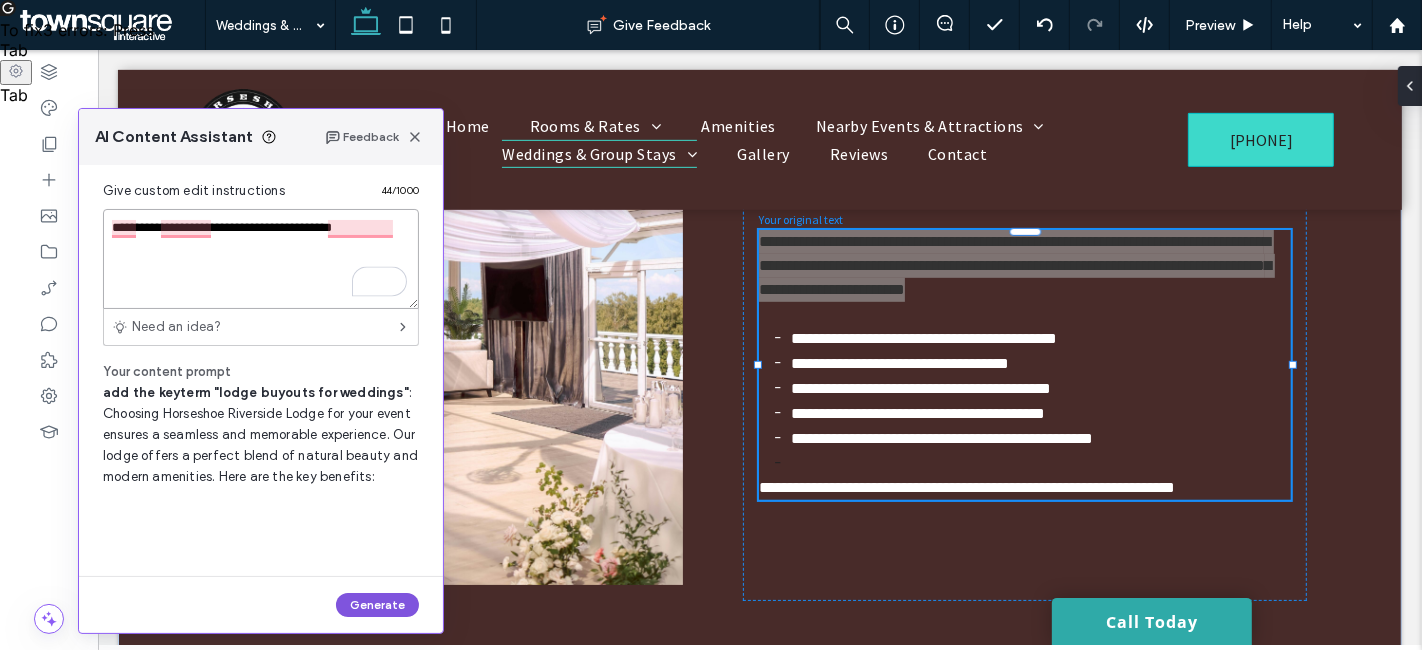 type on "**********" 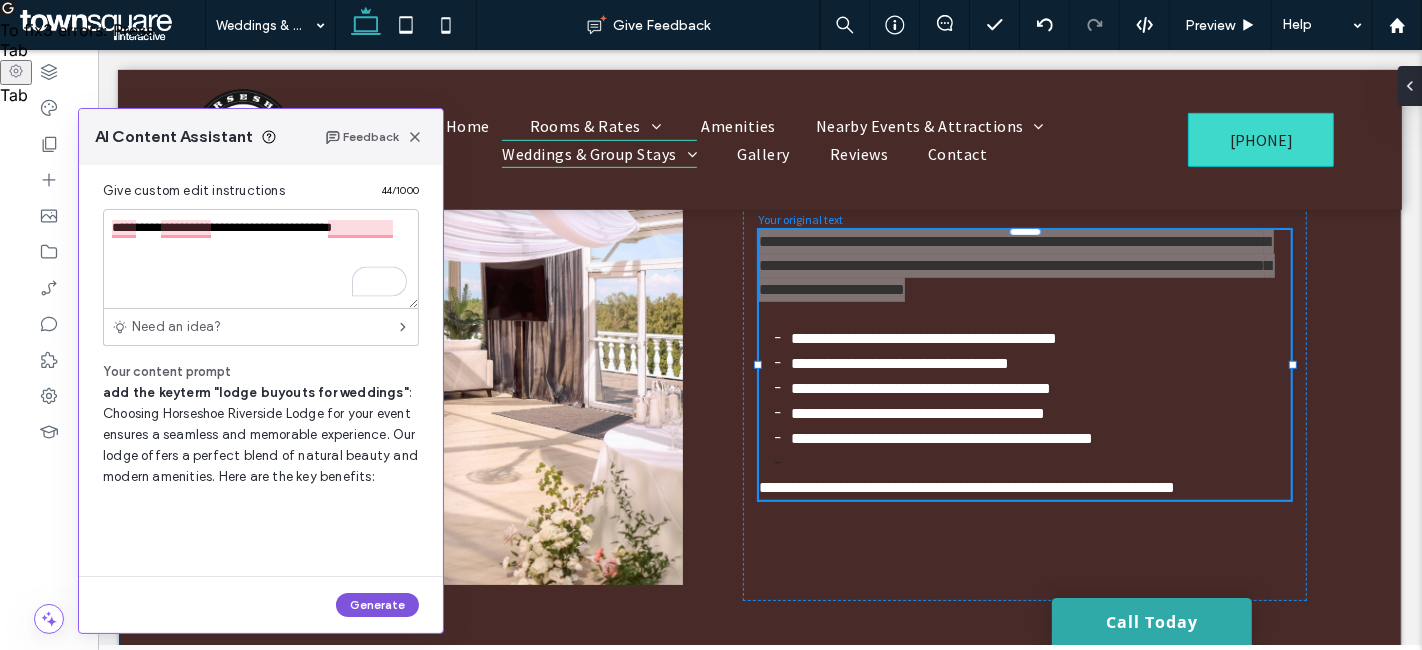 click on "Generate" at bounding box center [377, 605] 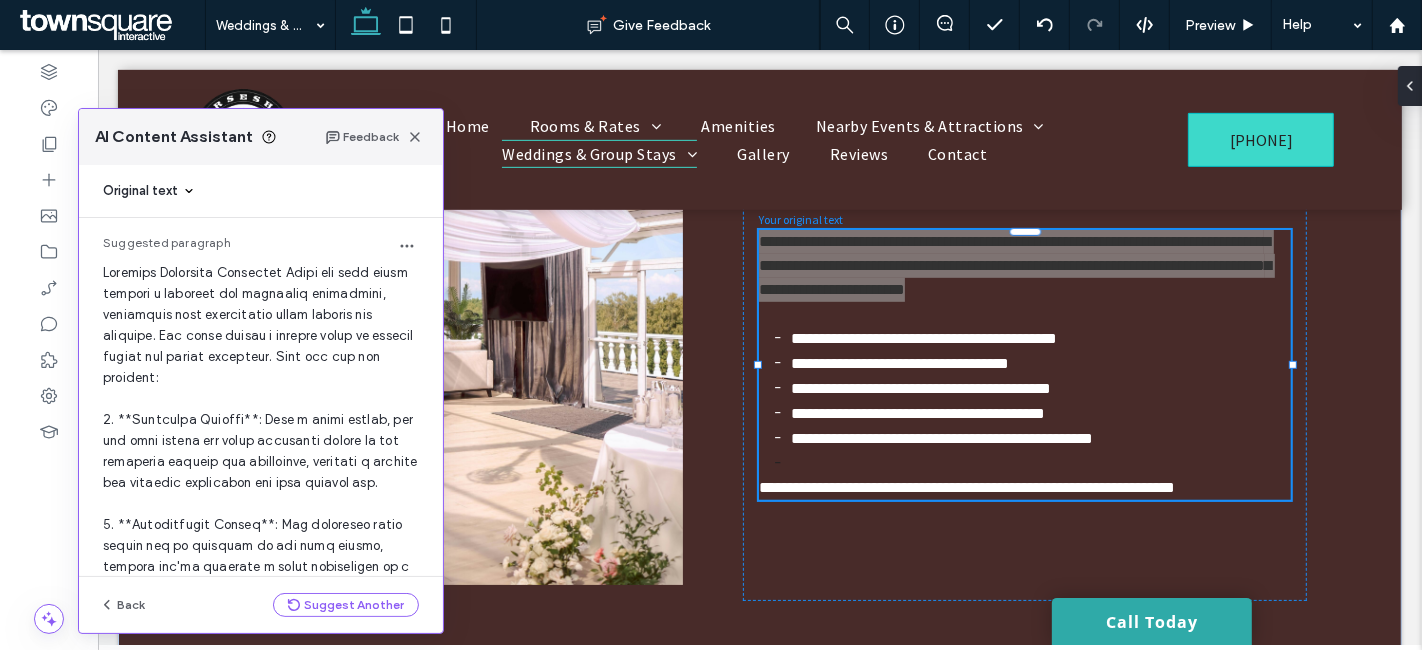 scroll, scrollTop: 52, scrollLeft: 0, axis: vertical 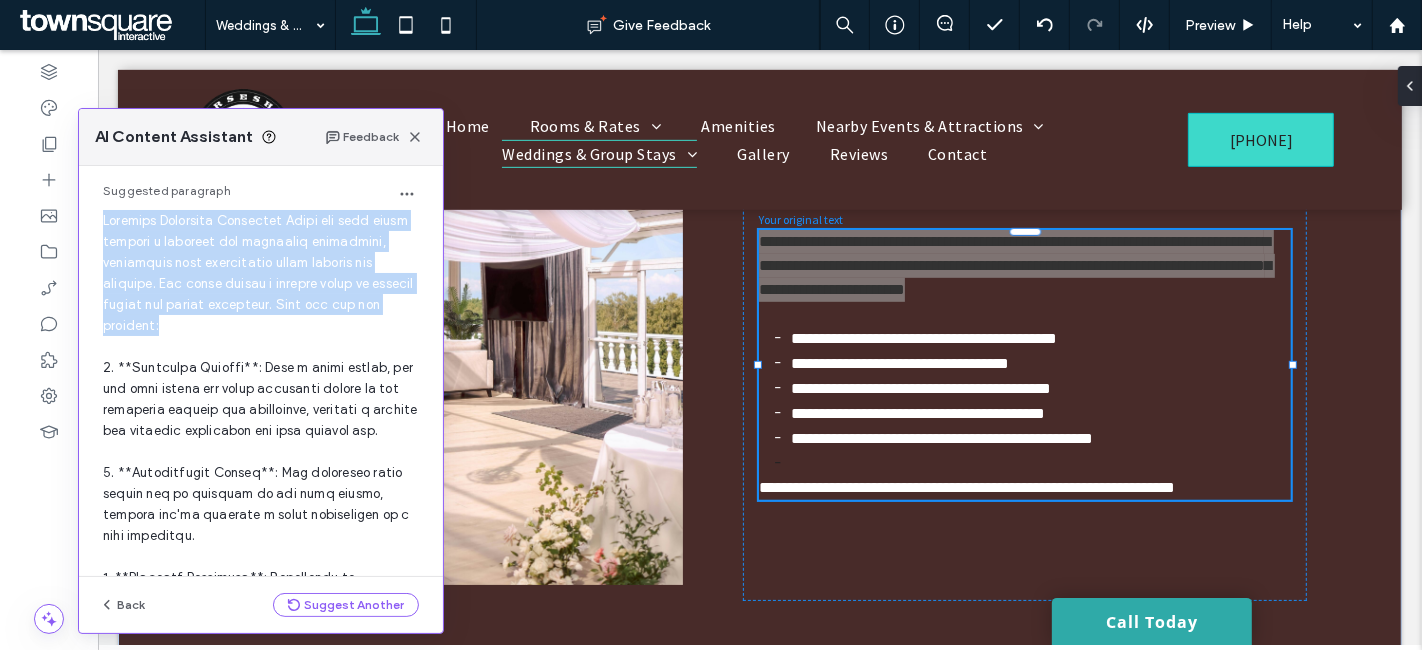 drag, startPoint x: 259, startPoint y: 323, endPoint x: 88, endPoint y: 224, distance: 197.59048 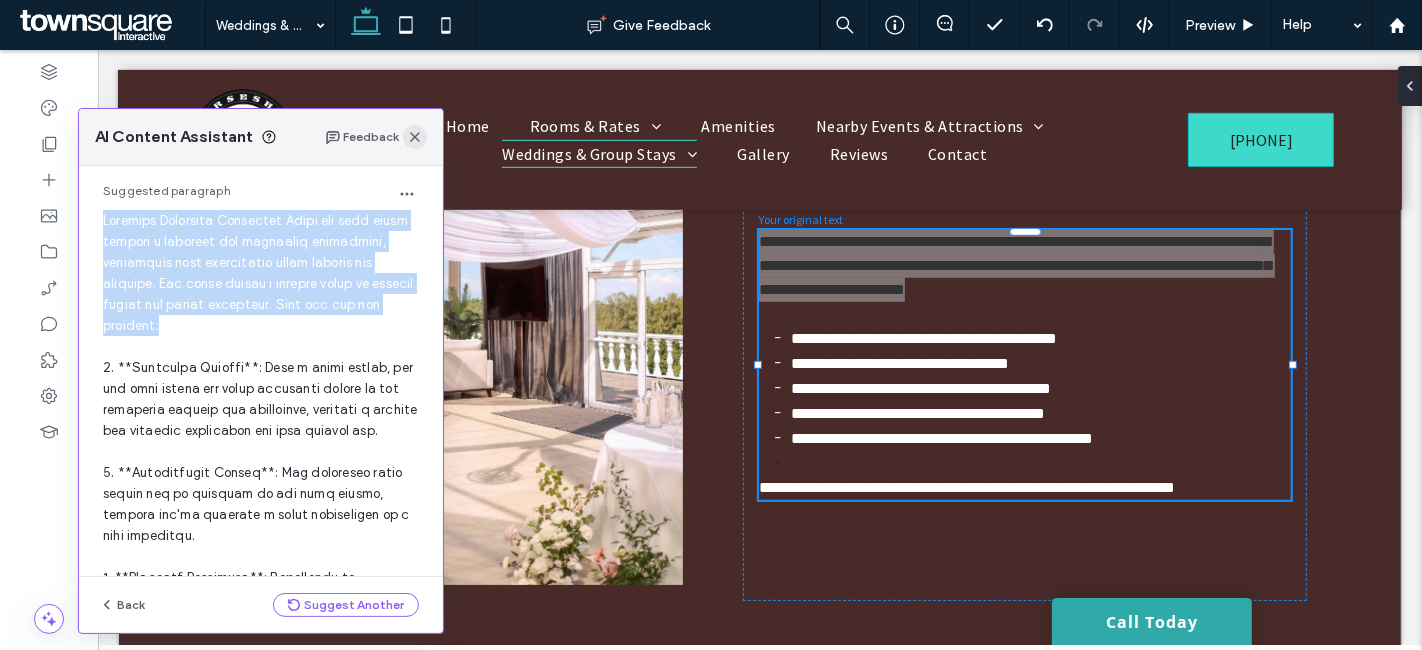 click 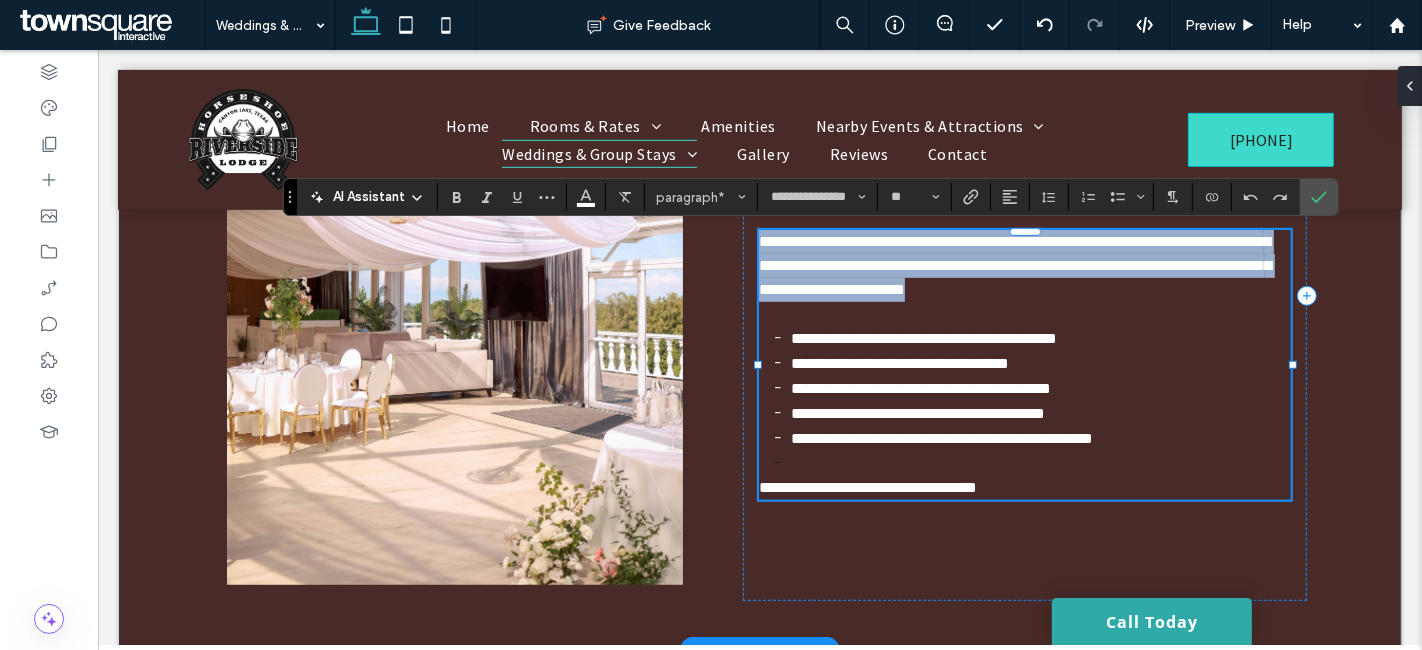 click on "**********" at bounding box center [1014, 265] 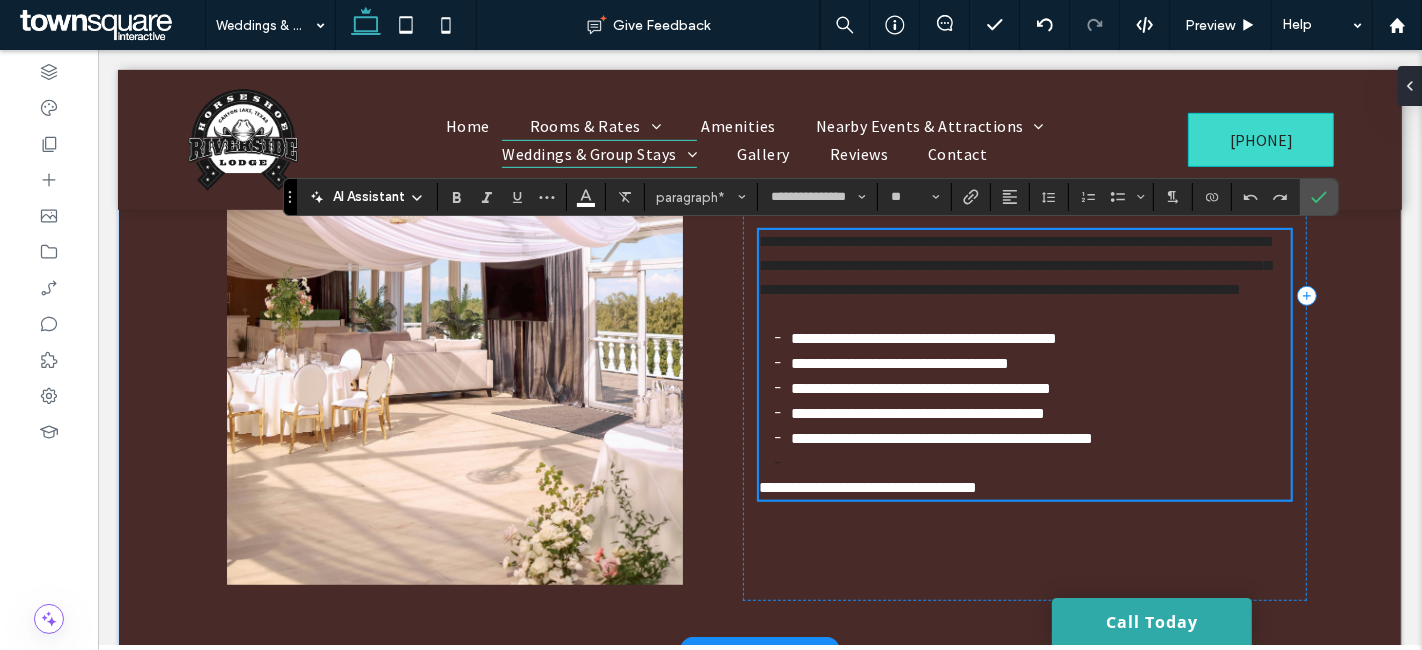 scroll, scrollTop: 0, scrollLeft: 0, axis: both 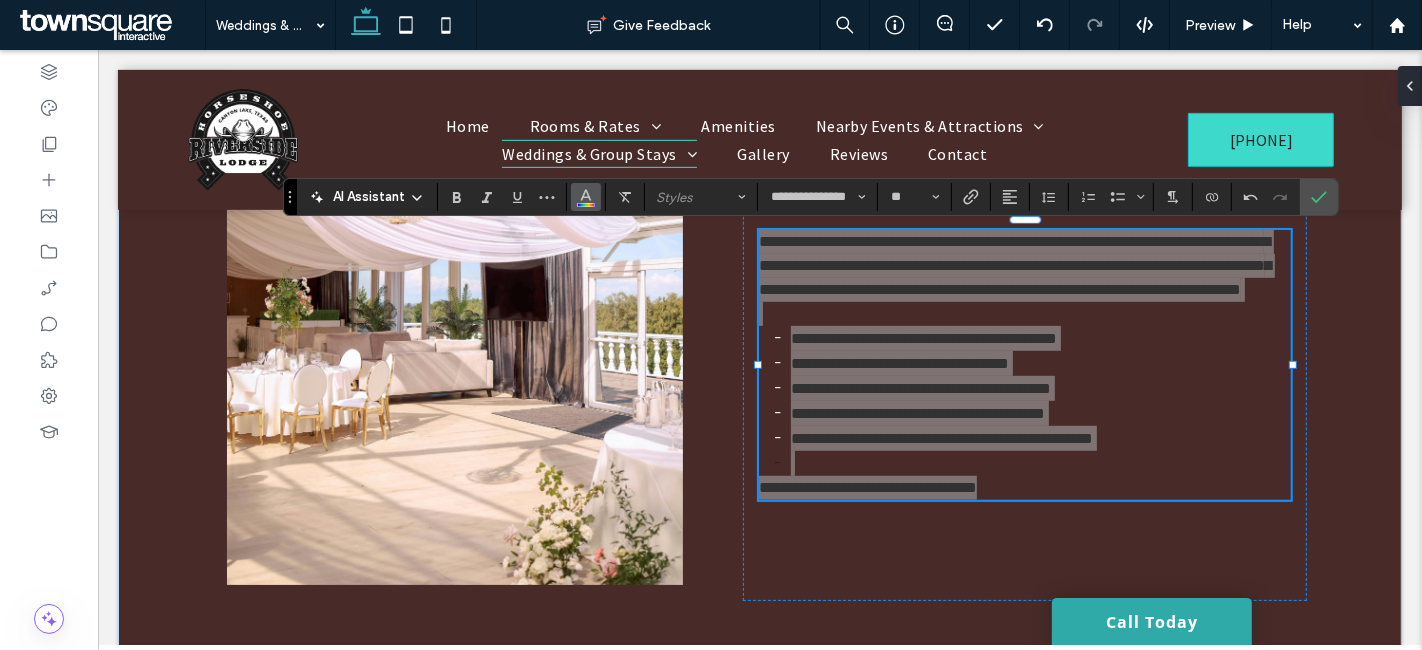 click 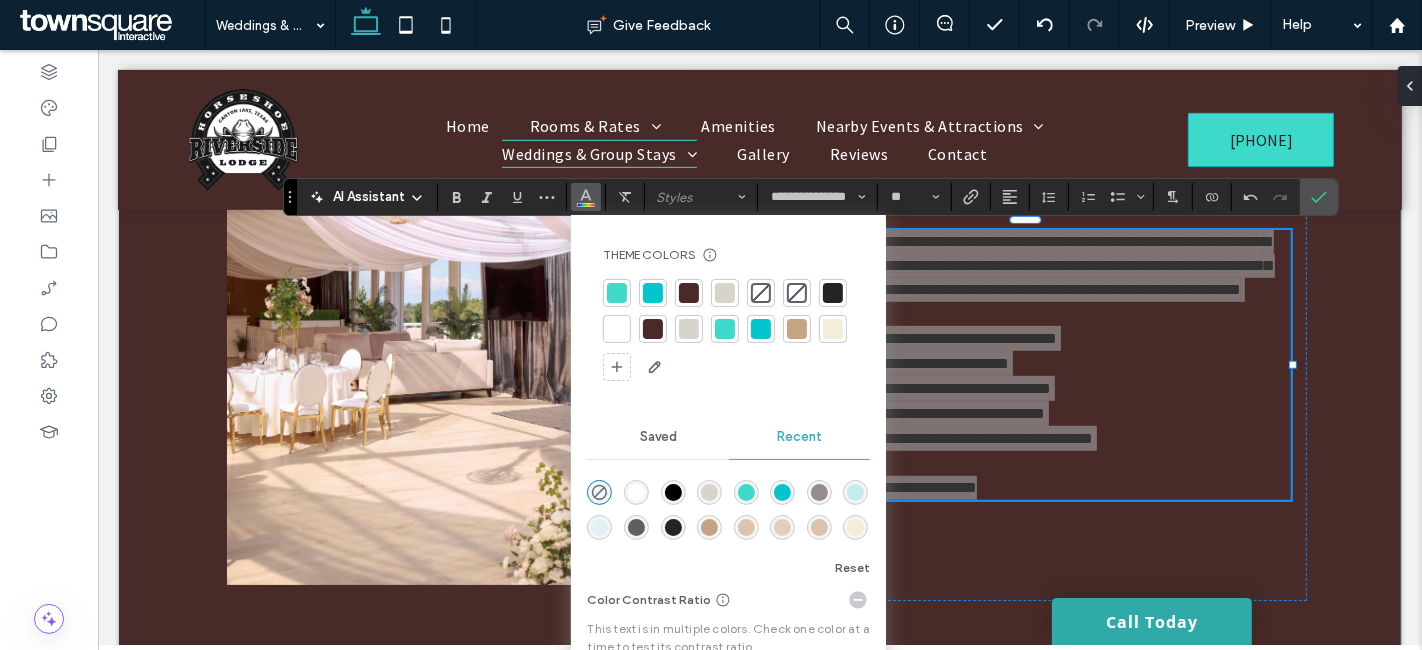 click at bounding box center (617, 329) 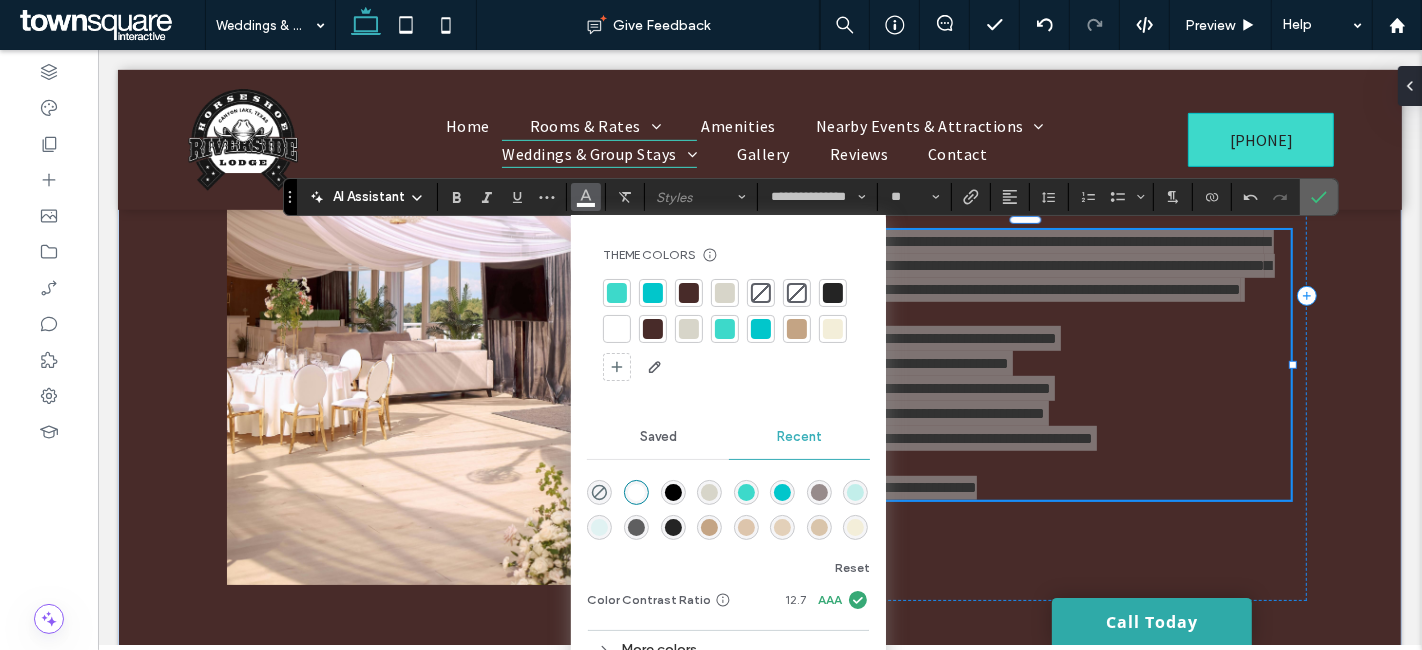 drag, startPoint x: 1309, startPoint y: 190, endPoint x: 1190, endPoint y: 156, distance: 123.76187 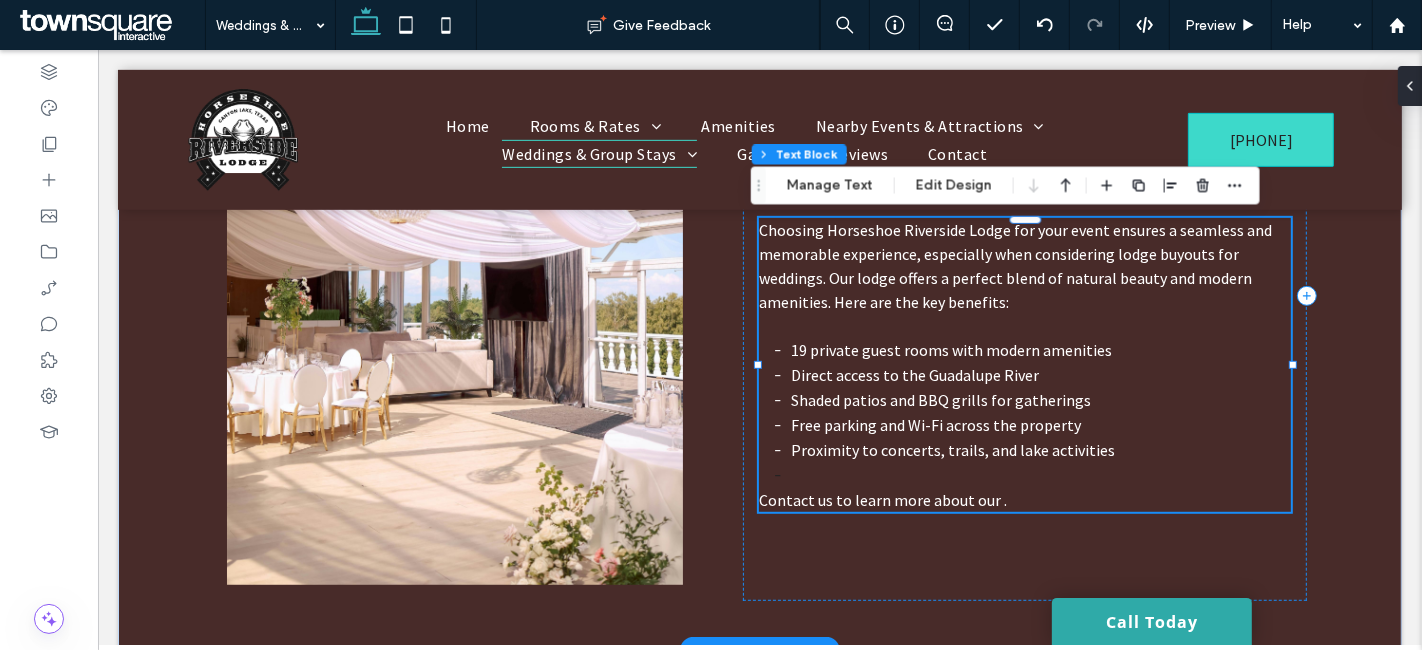 click on "Contact us to learn more about our ." at bounding box center [1024, 500] 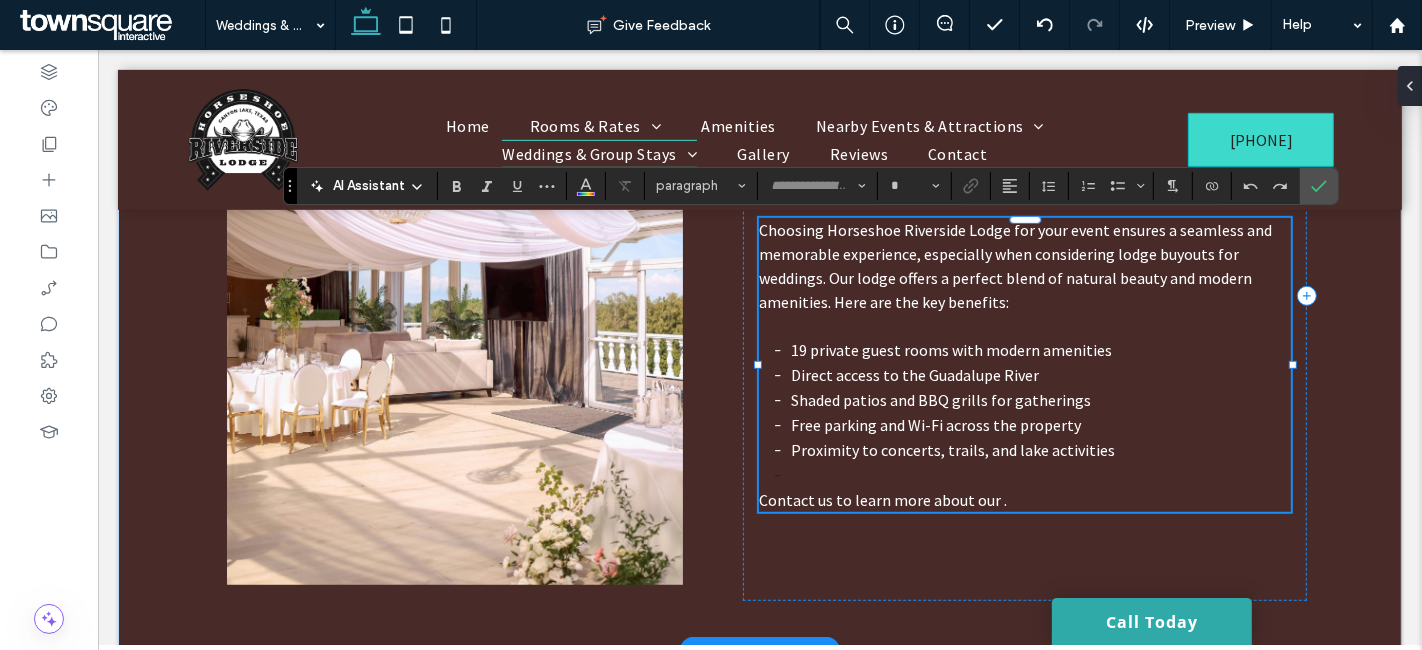 type on "**********" 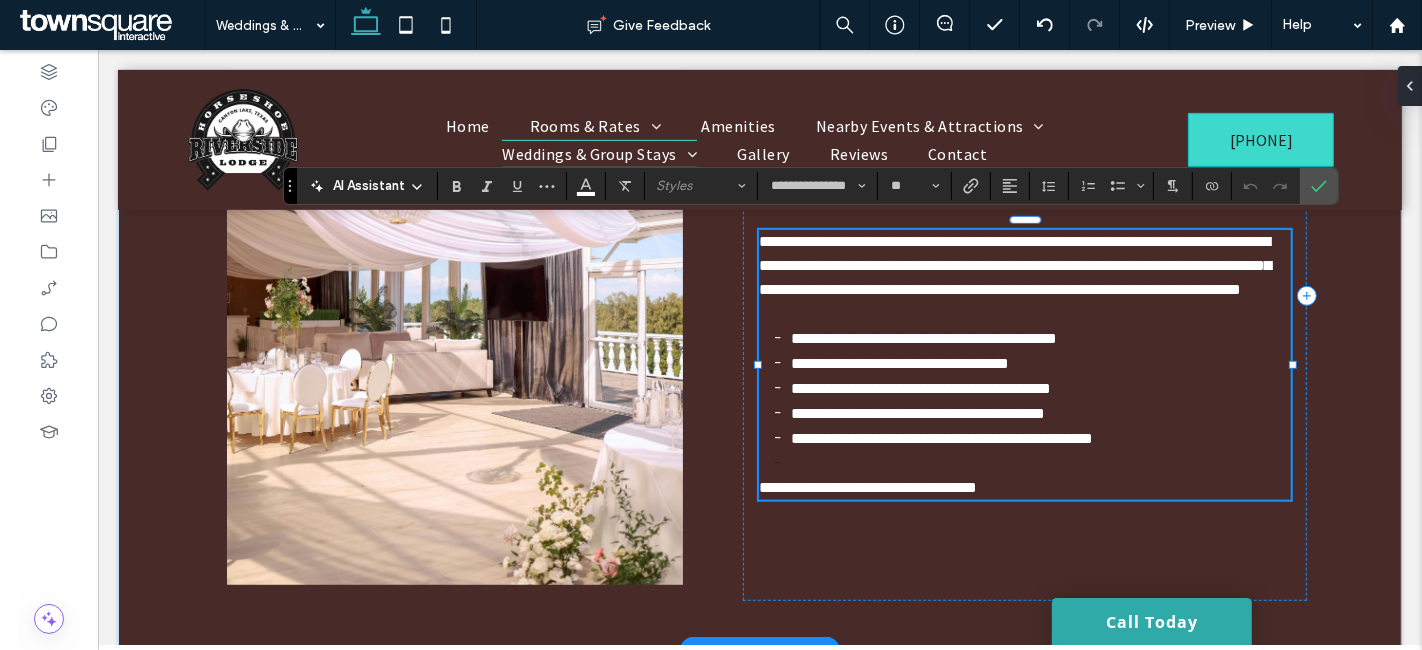 click on "**********" at bounding box center (1024, 488) 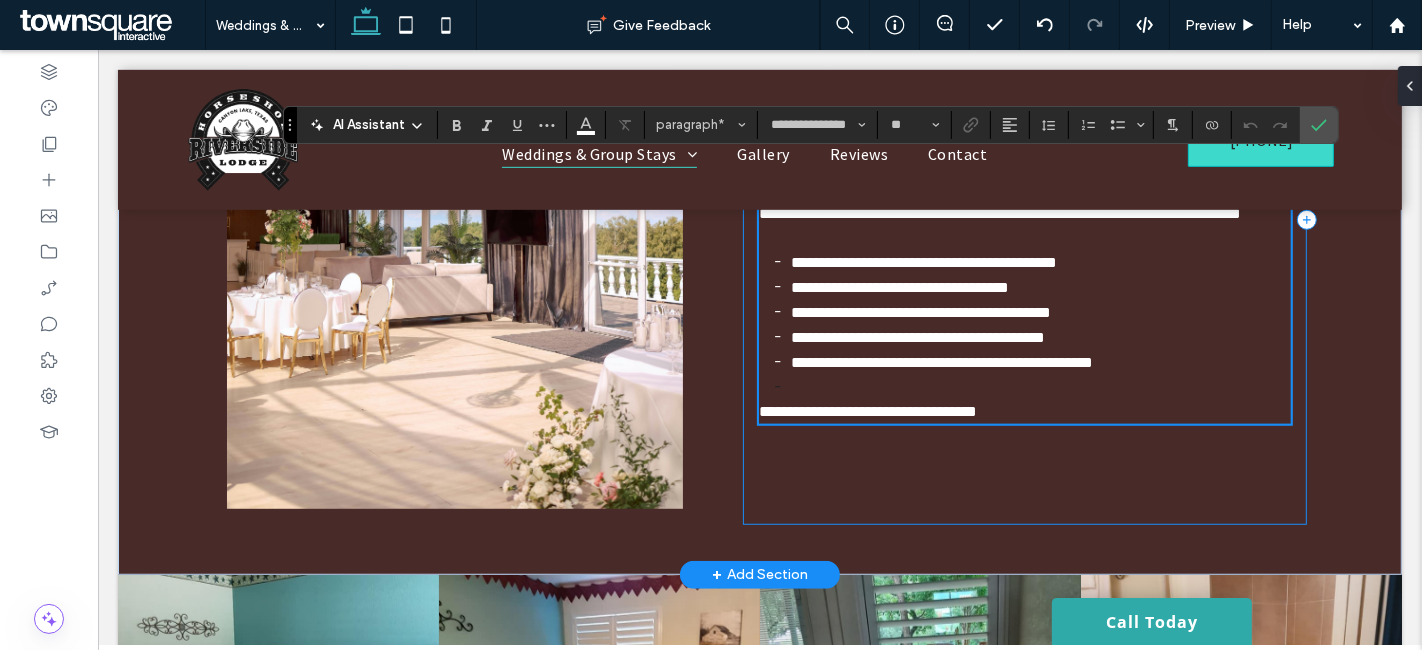 scroll, scrollTop: 1033, scrollLeft: 0, axis: vertical 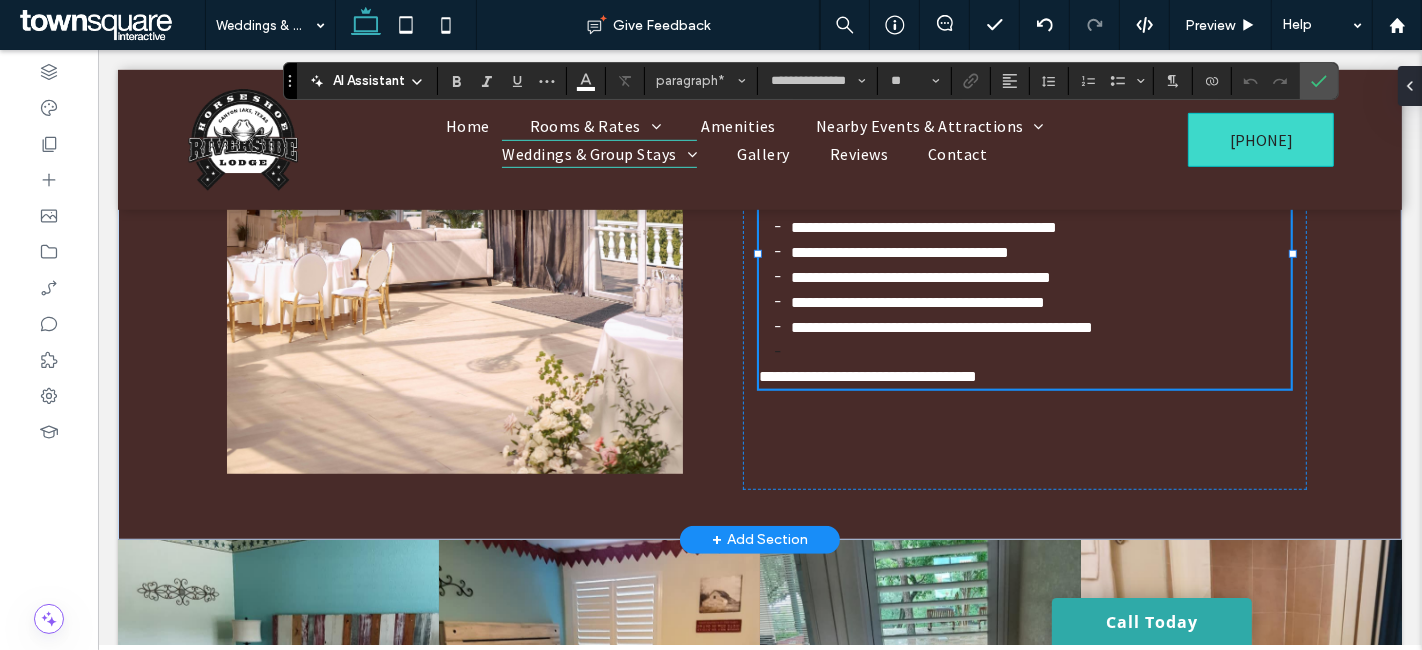 click on "**********" at bounding box center [867, 376] 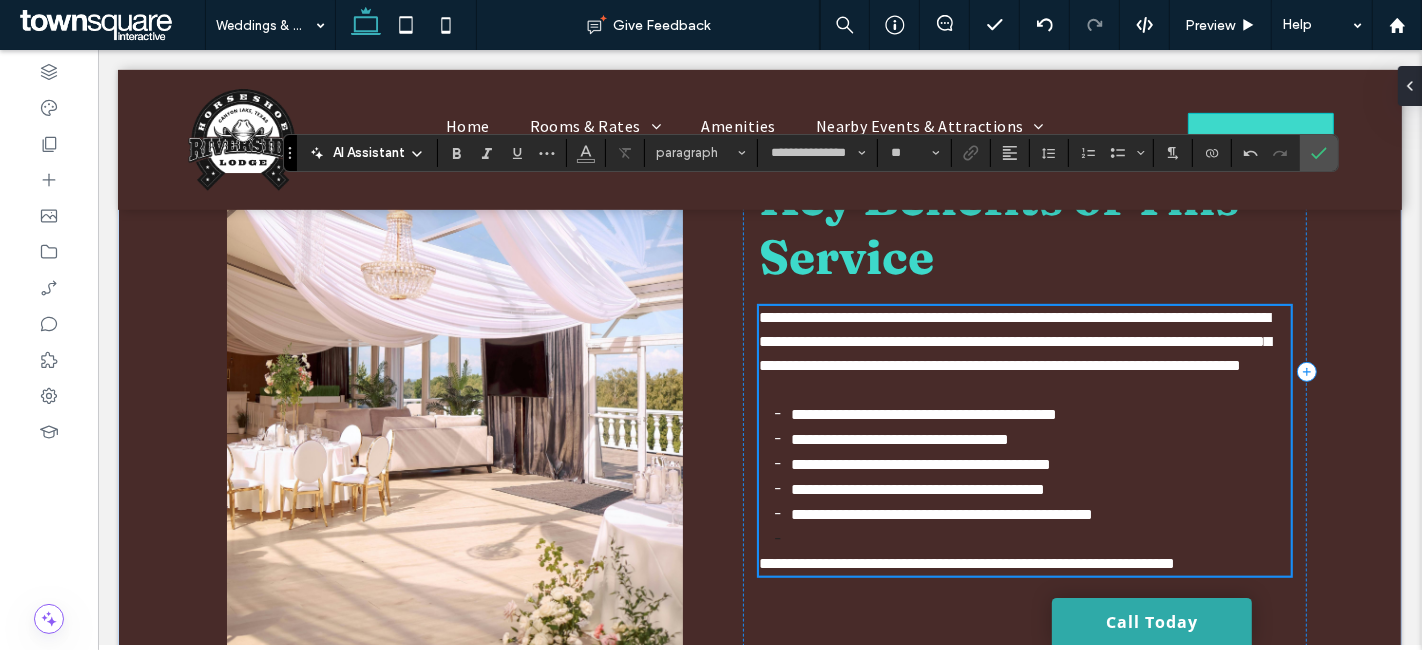 scroll, scrollTop: 811, scrollLeft: 0, axis: vertical 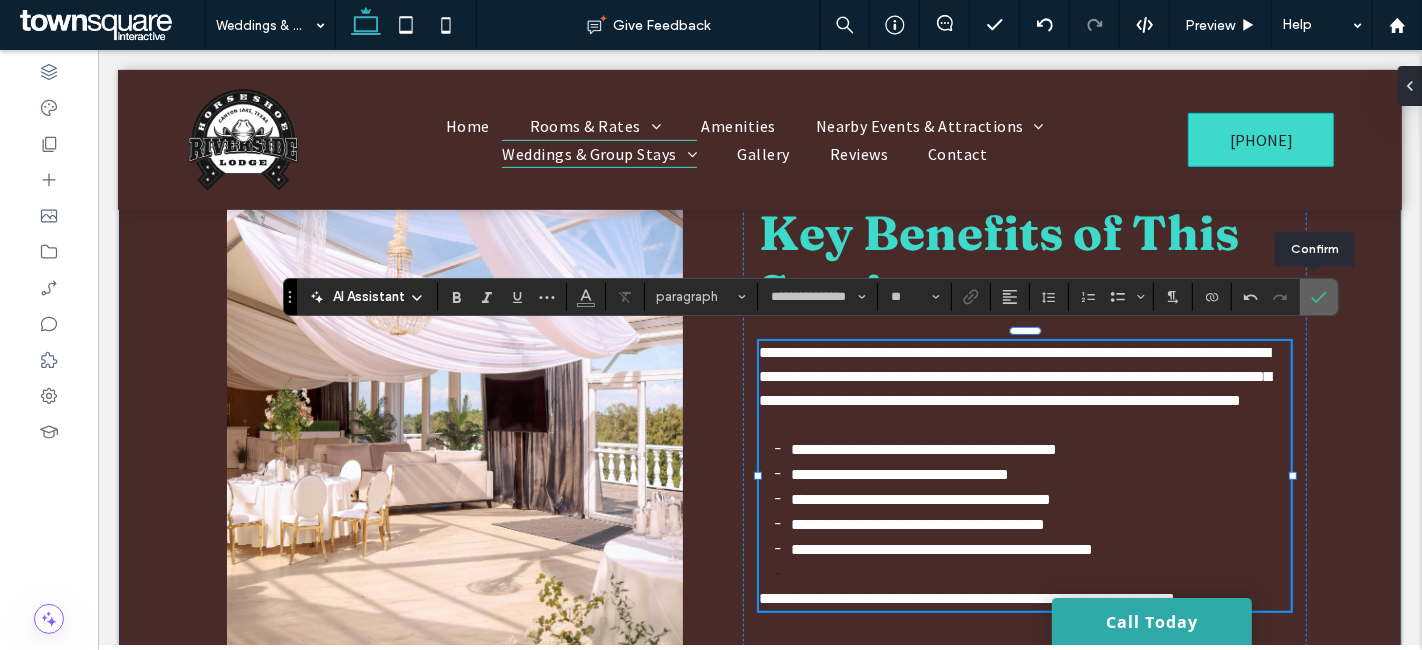 drag, startPoint x: 1314, startPoint y: 299, endPoint x: 1192, endPoint y: 273, distance: 124.73973 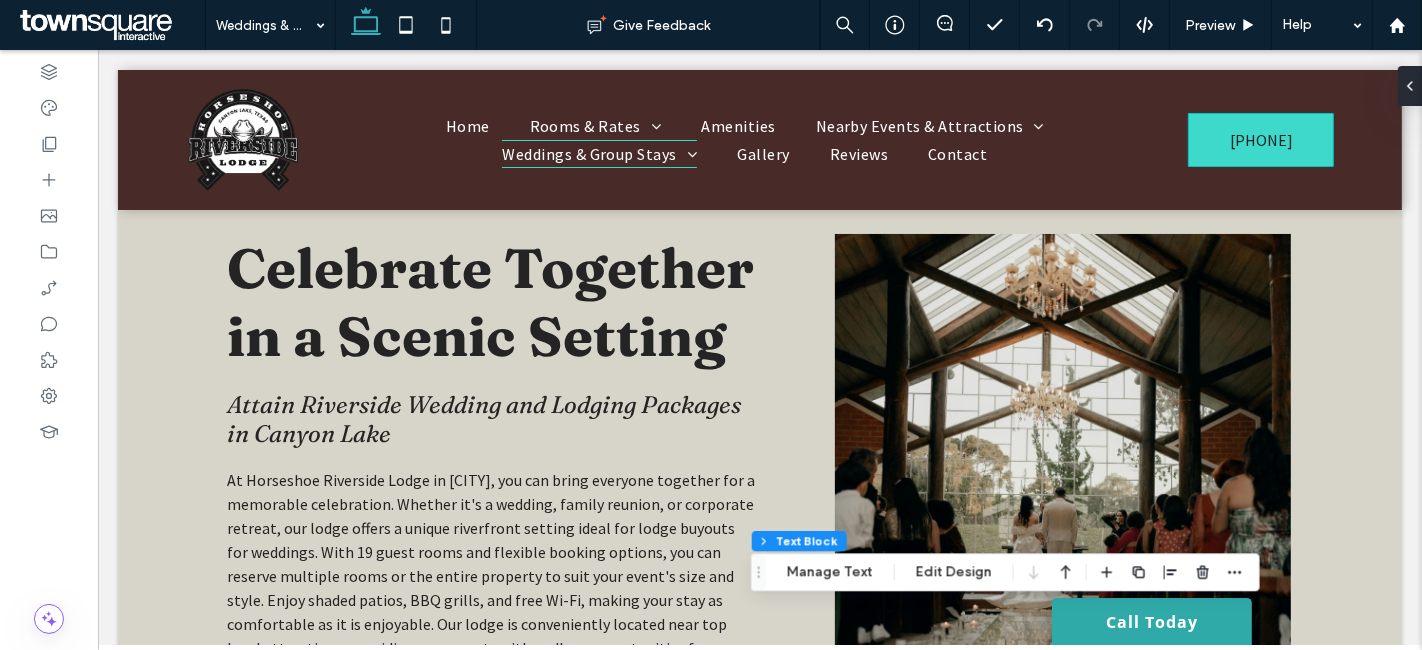 scroll, scrollTop: 0, scrollLeft: 0, axis: both 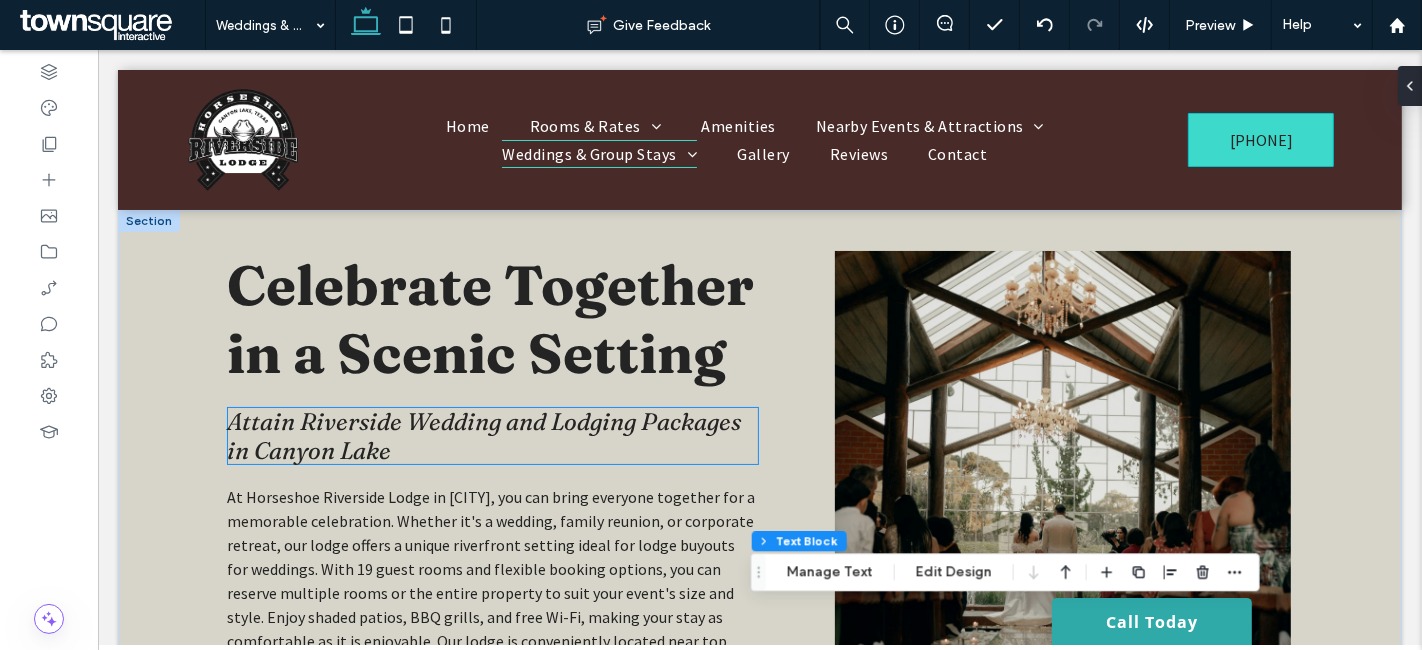 click on "Attain Riverside Wedding and Lodging Packages in Canyon Lake" at bounding box center (483, 436) 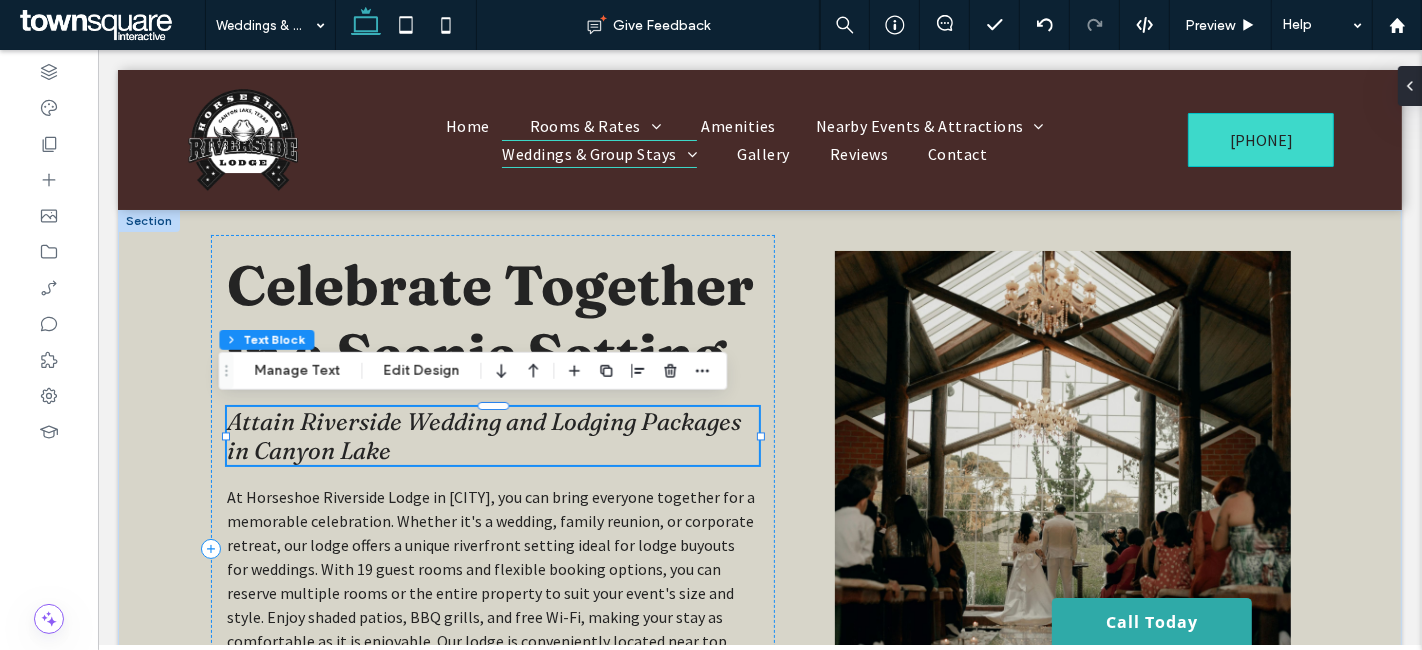 click on "Attain Riverside Wedding and Lodging Packages in Canyon Lake" at bounding box center (483, 436) 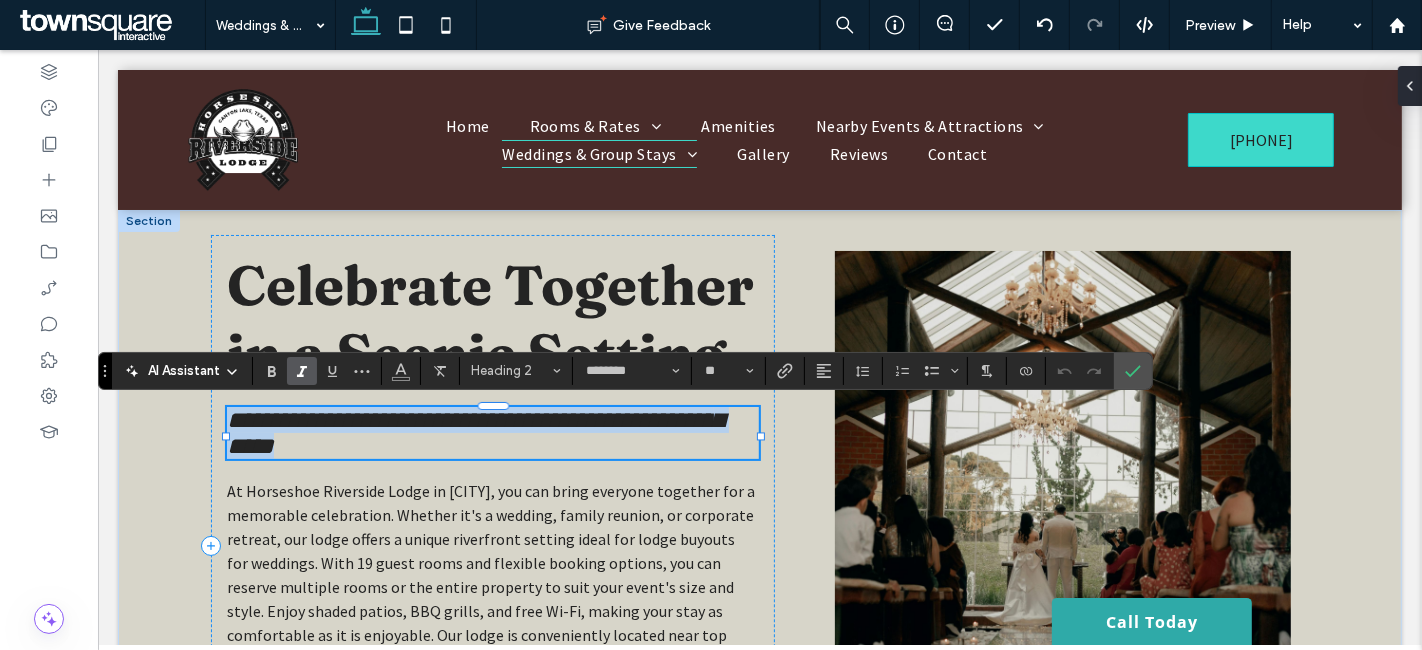 click on "**********" at bounding box center [474, 433] 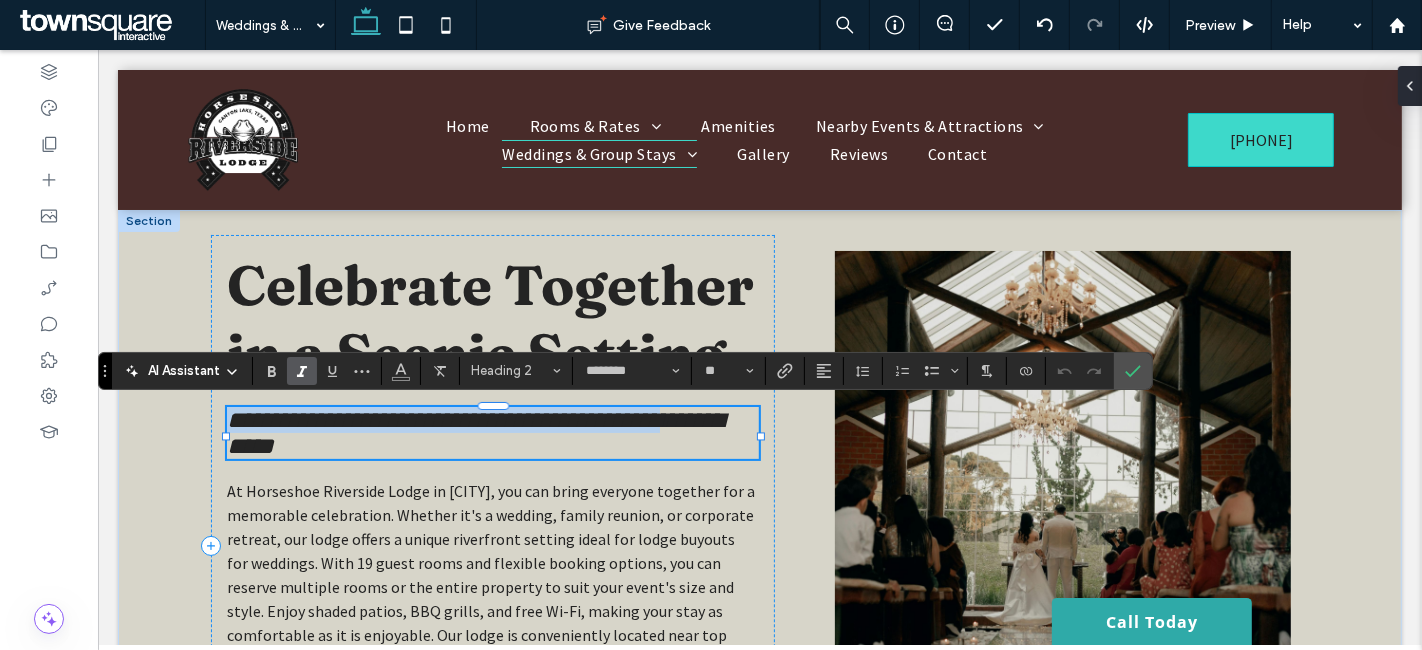 drag, startPoint x: 237, startPoint y: 448, endPoint x: 223, endPoint y: 427, distance: 25.23886 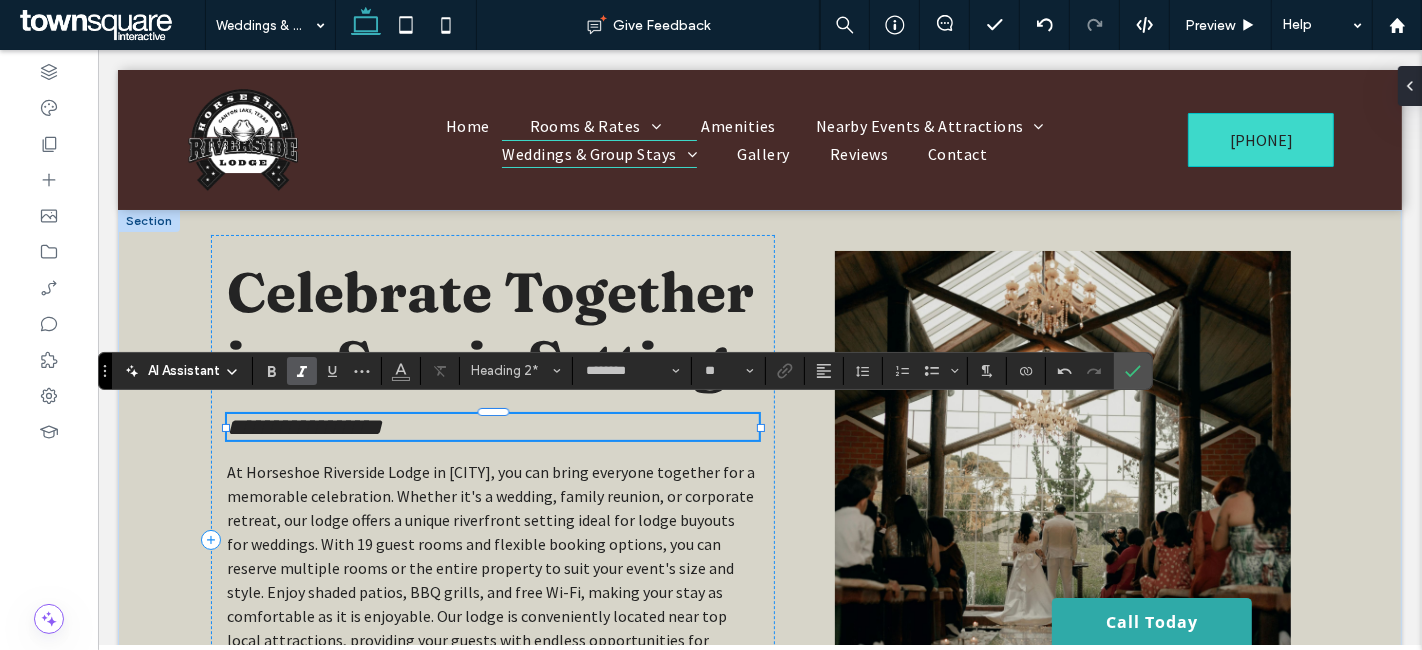 type on "**********" 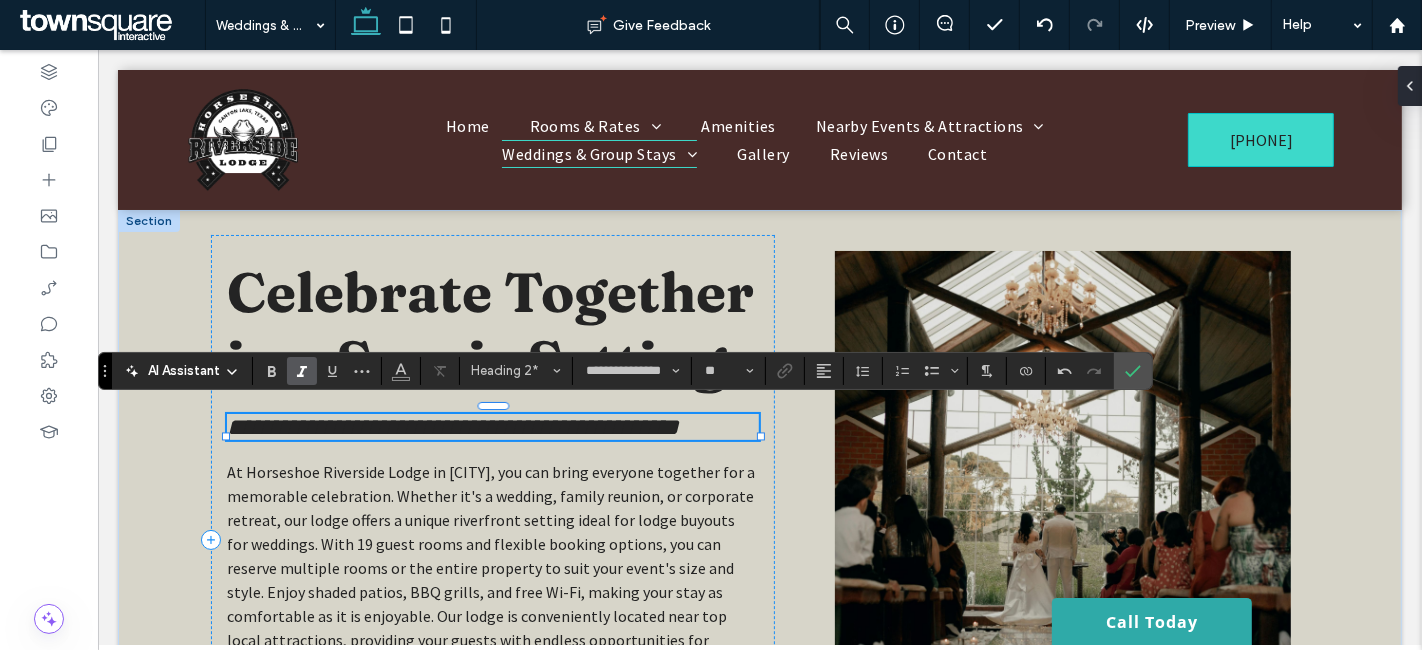 type on "********" 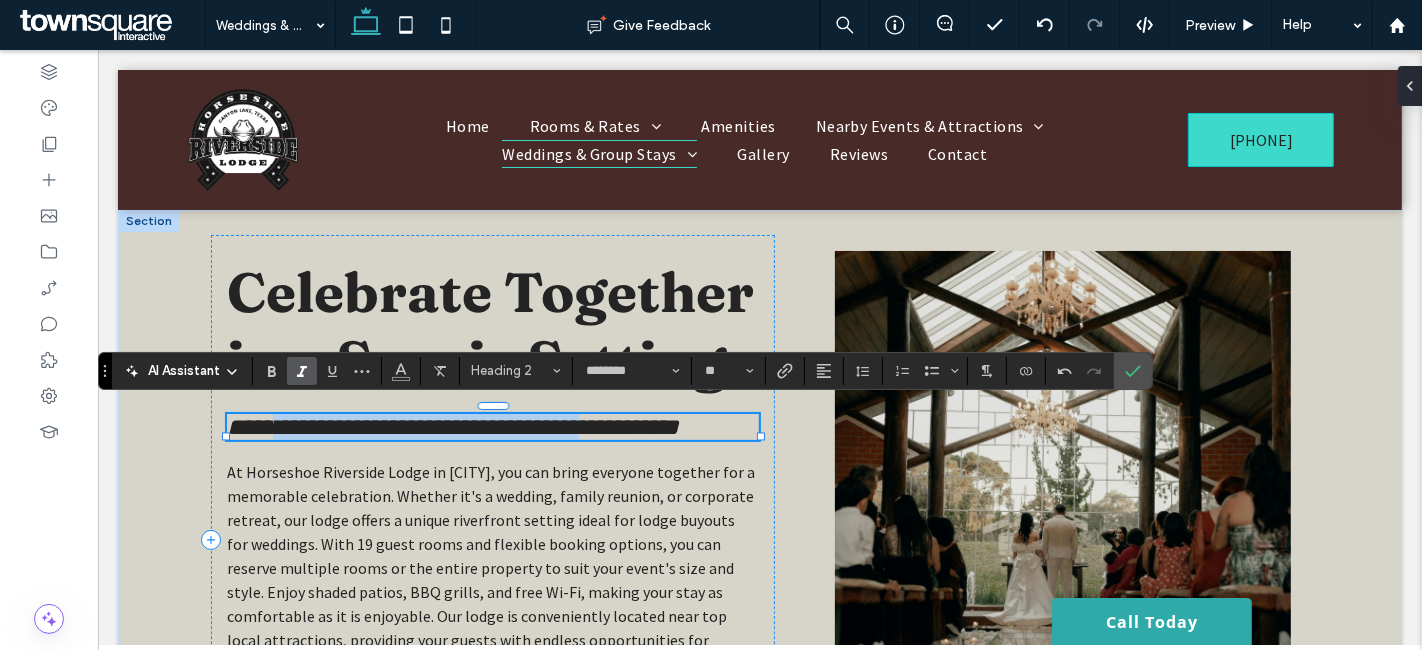 drag, startPoint x: 632, startPoint y: 415, endPoint x: 273, endPoint y: 425, distance: 359.13925 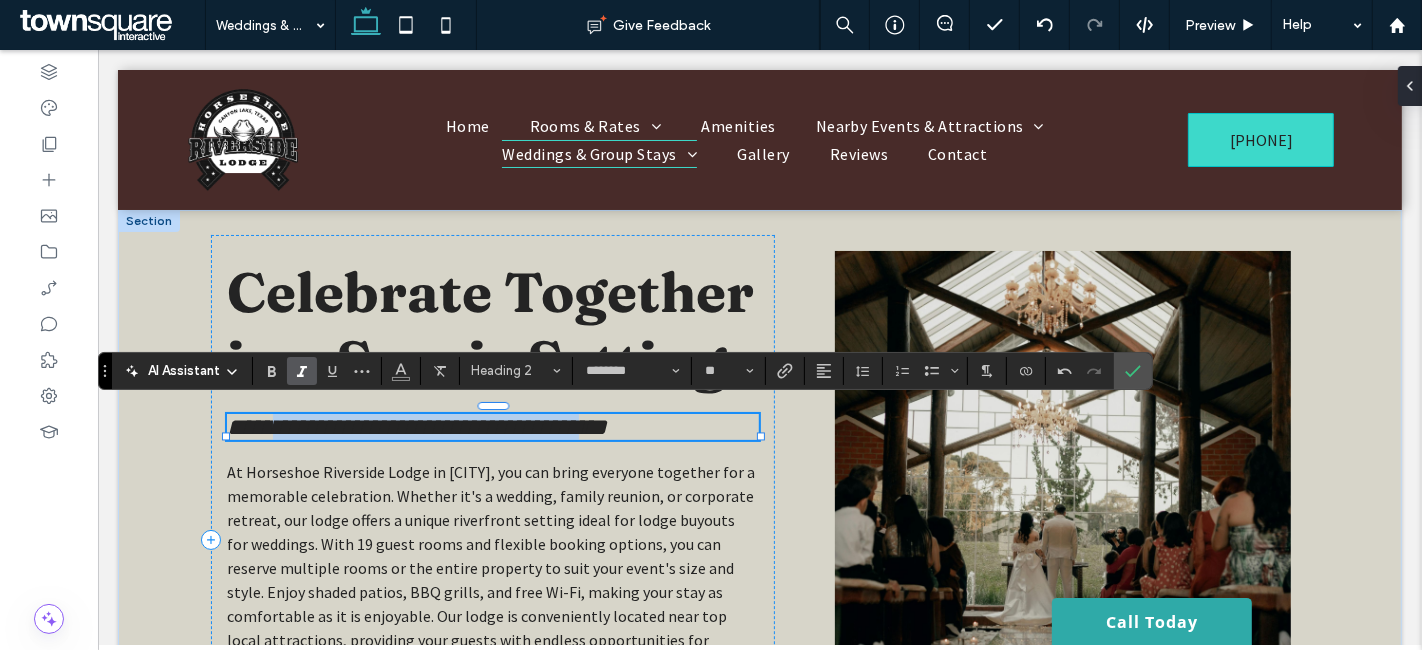 type on "**********" 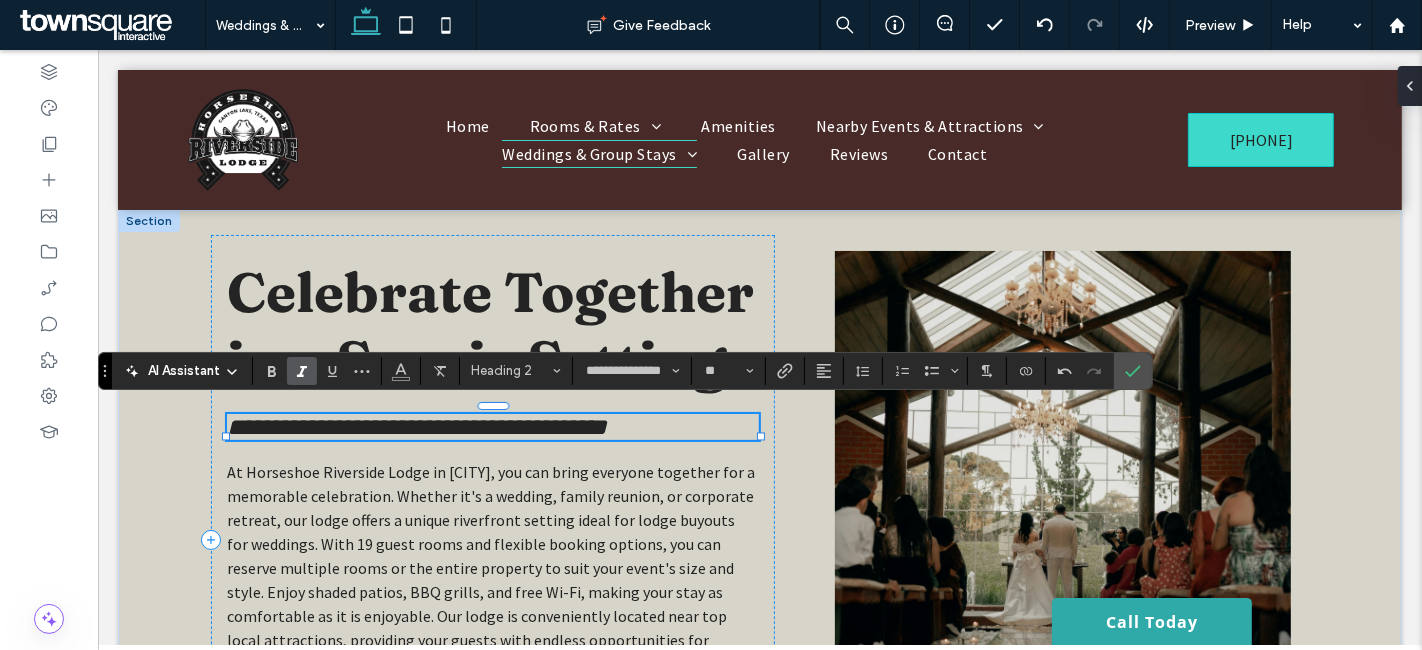 type on "********" 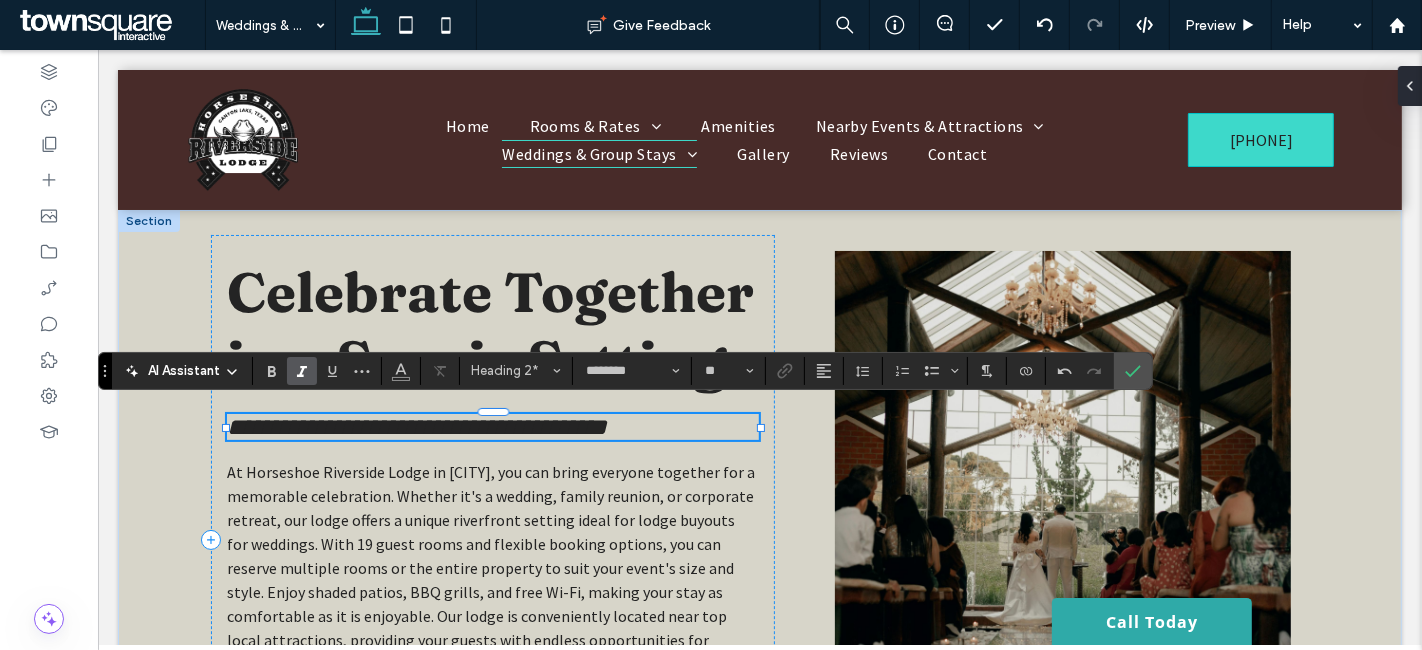 click on "**********" at bounding box center [416, 427] 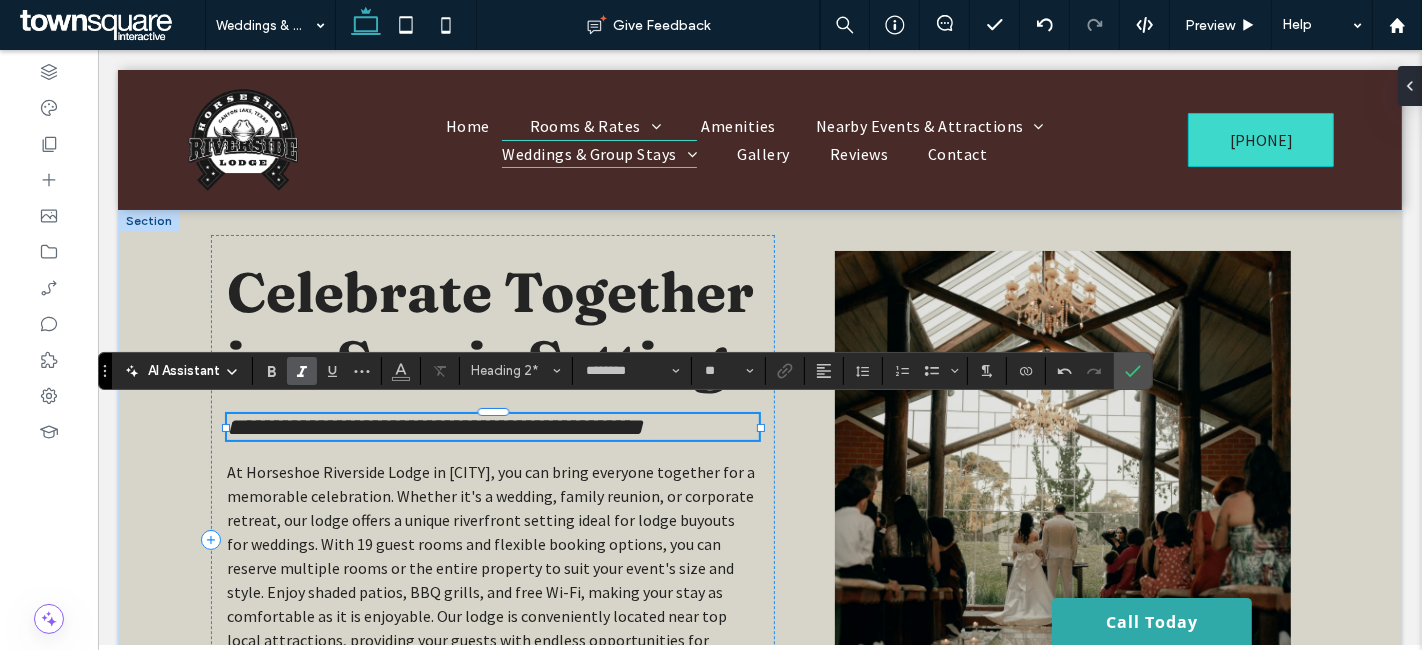 click on "**********" at bounding box center [434, 427] 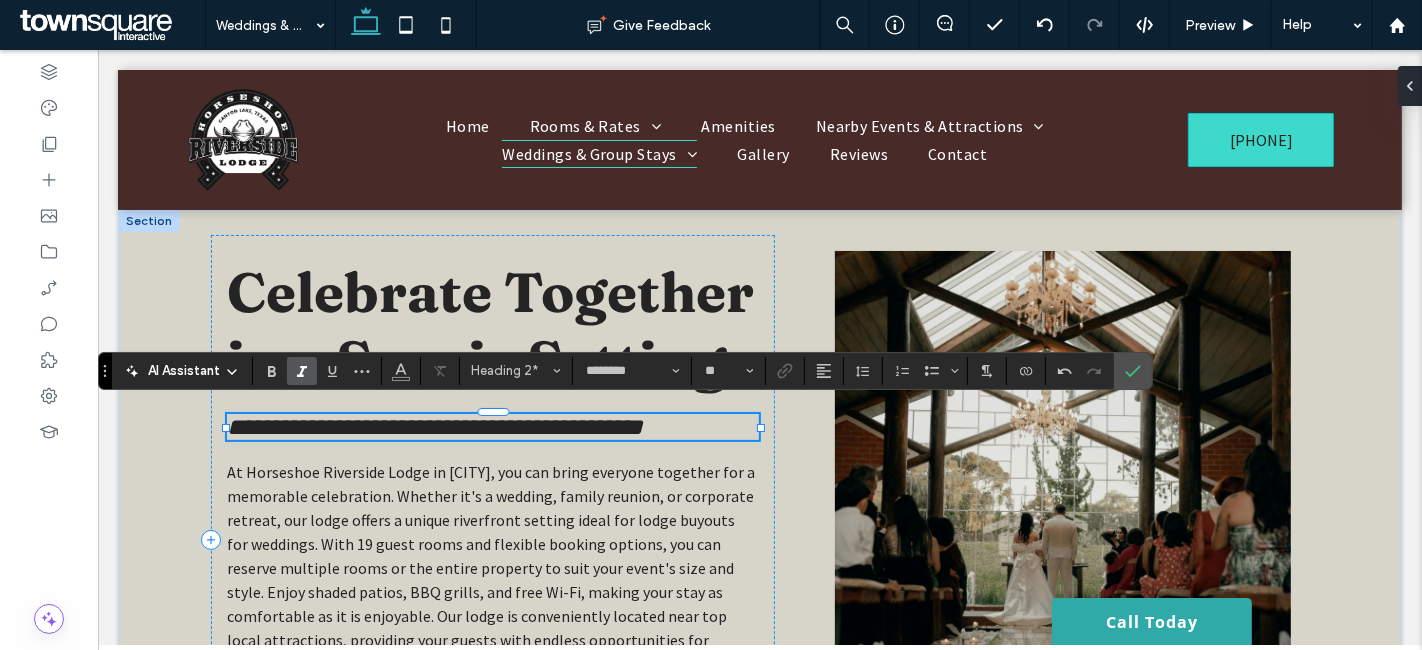 click on "**********" at bounding box center [434, 427] 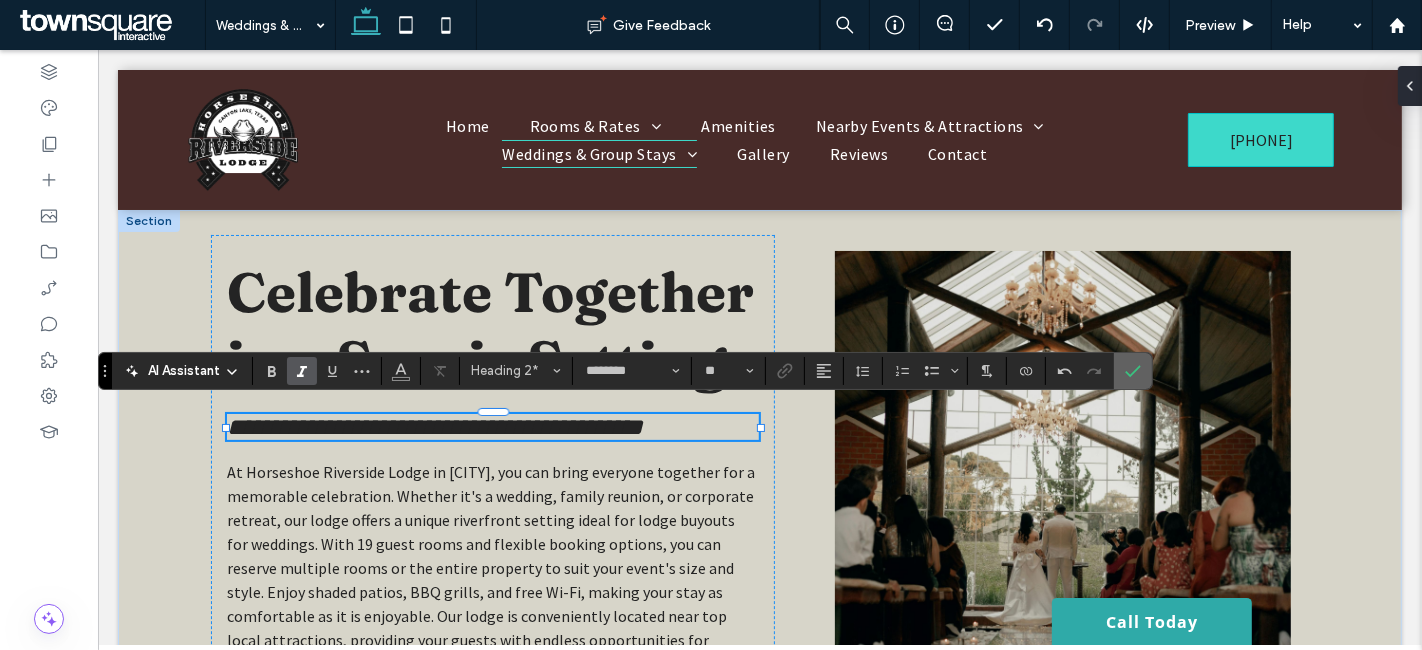 click at bounding box center (1133, 371) 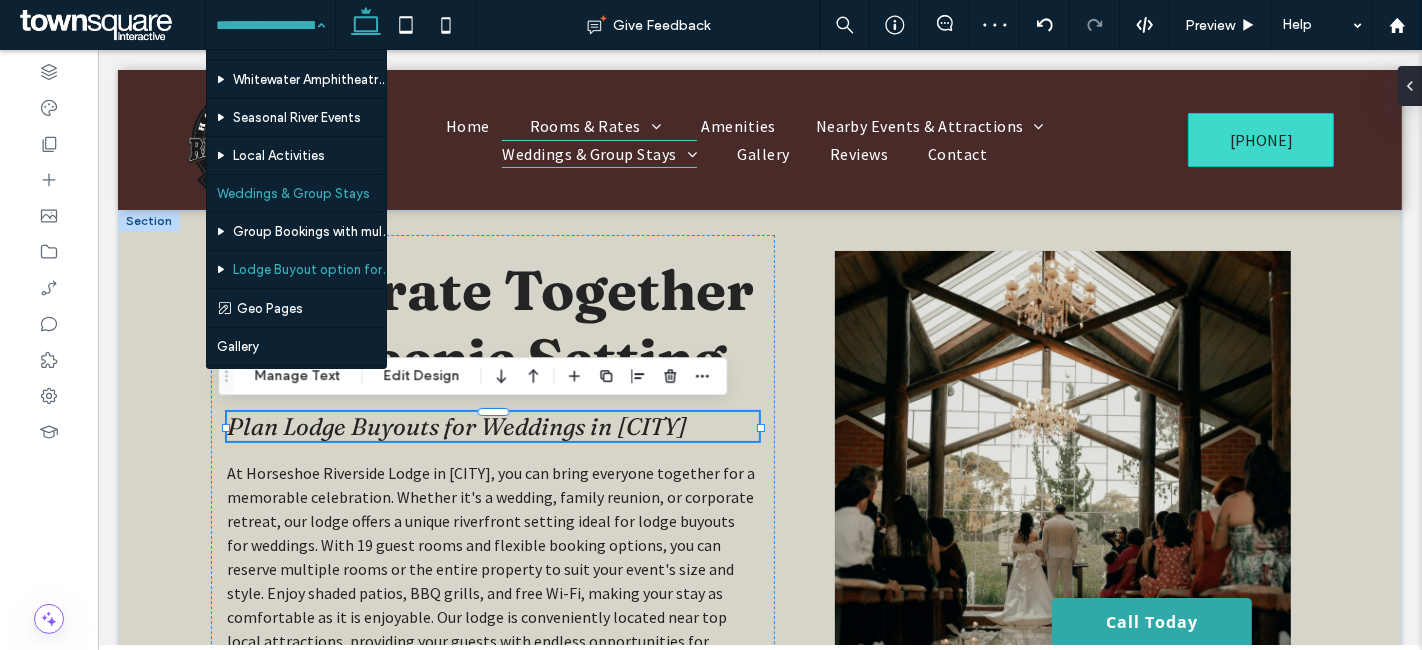 scroll, scrollTop: 222, scrollLeft: 0, axis: vertical 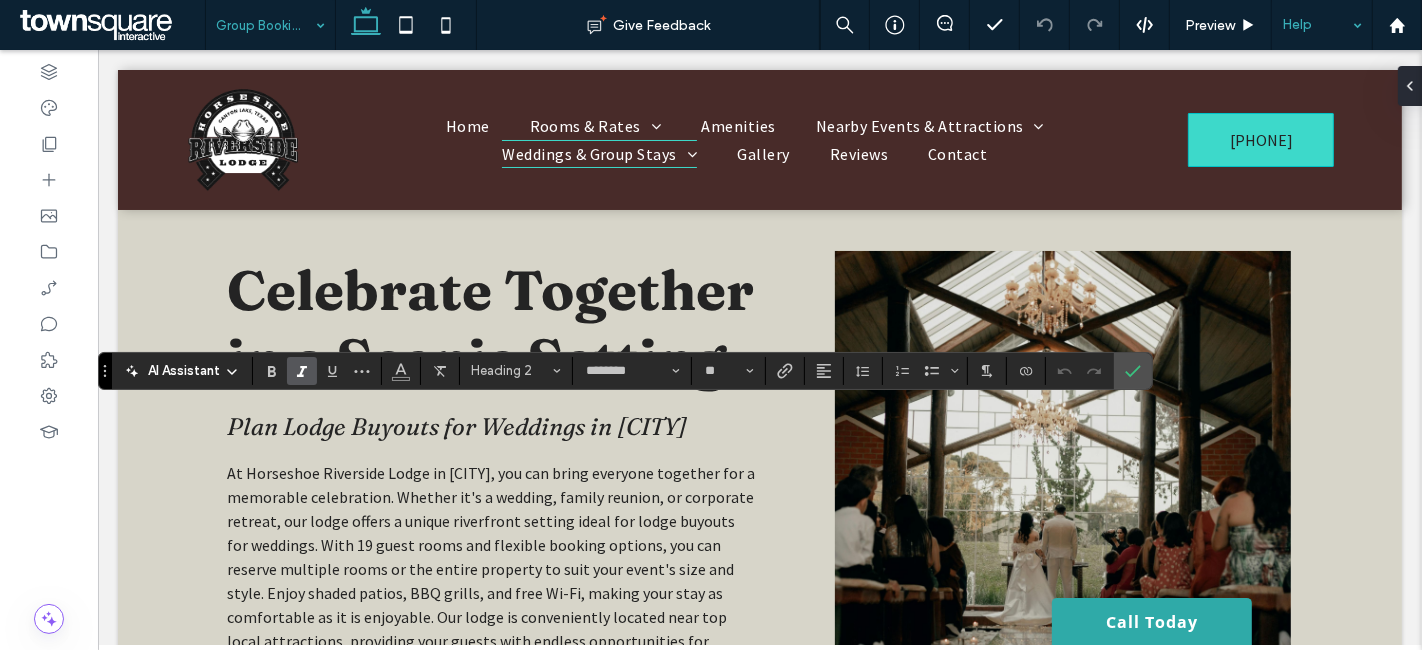 type on "**********" 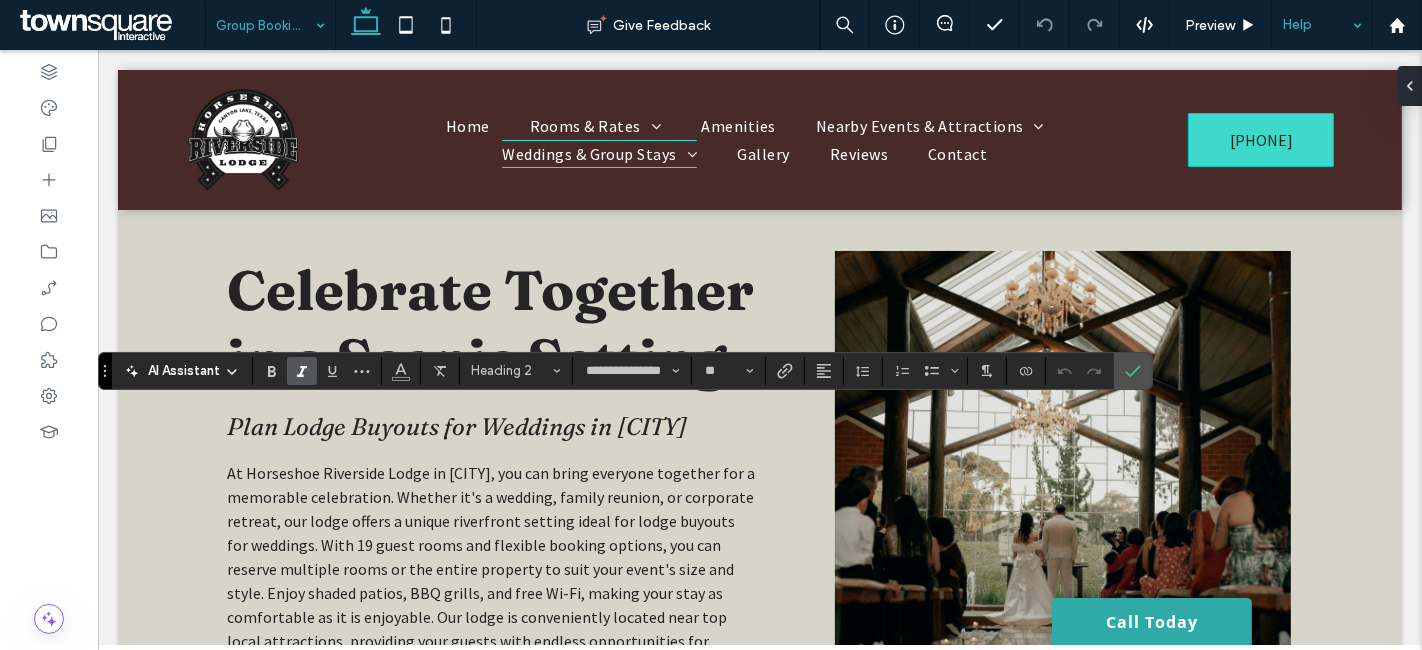 type on "********" 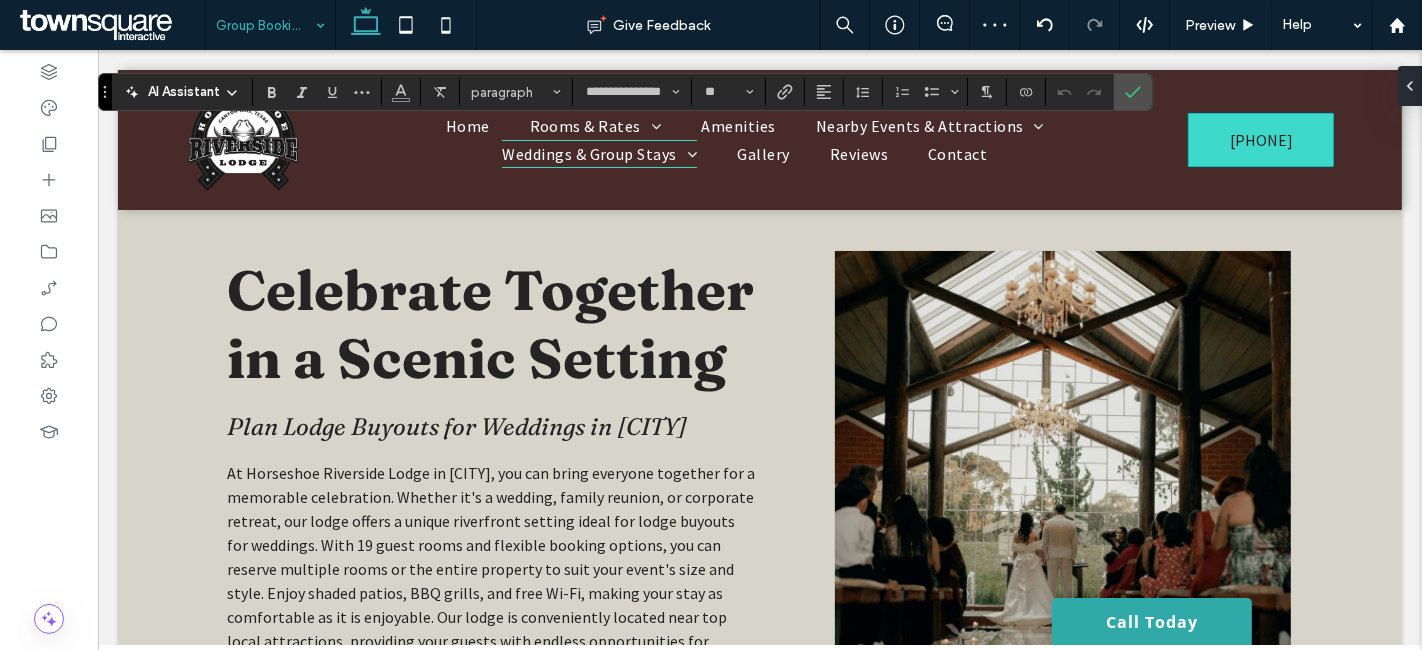 click on "AI Assistant" at bounding box center [184, 92] 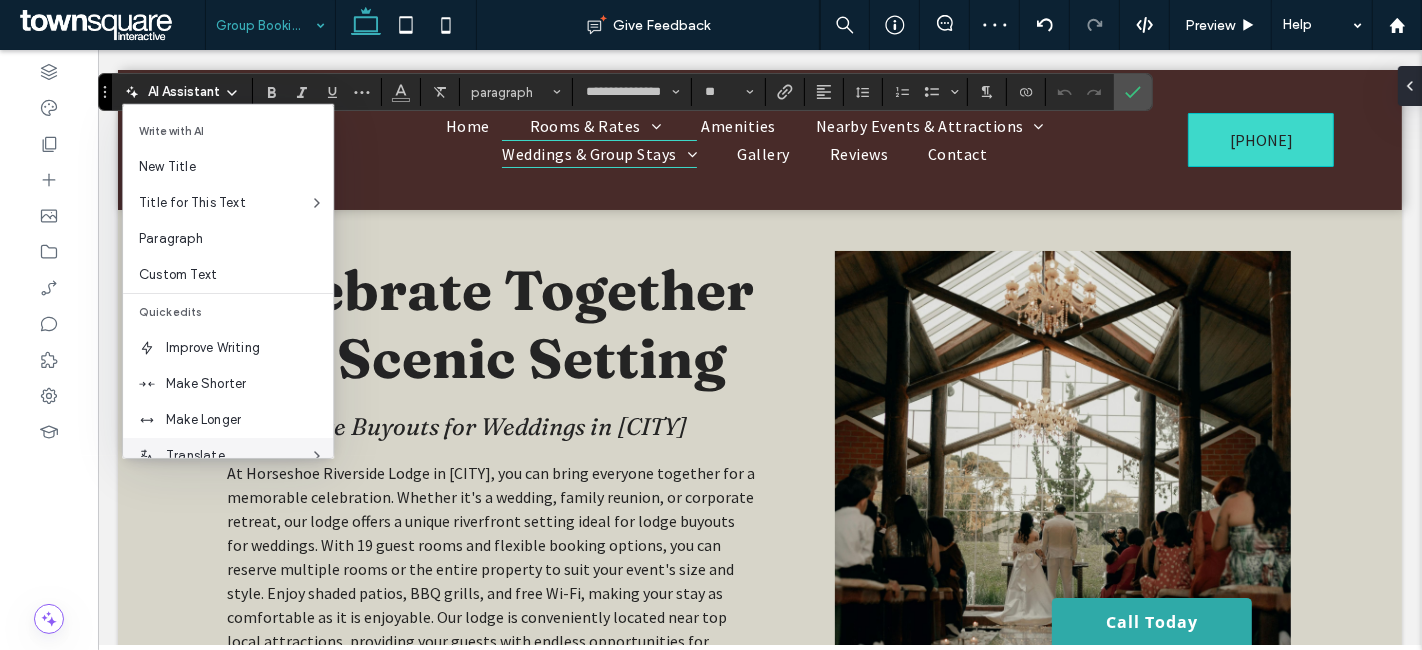 scroll, scrollTop: 131, scrollLeft: 0, axis: vertical 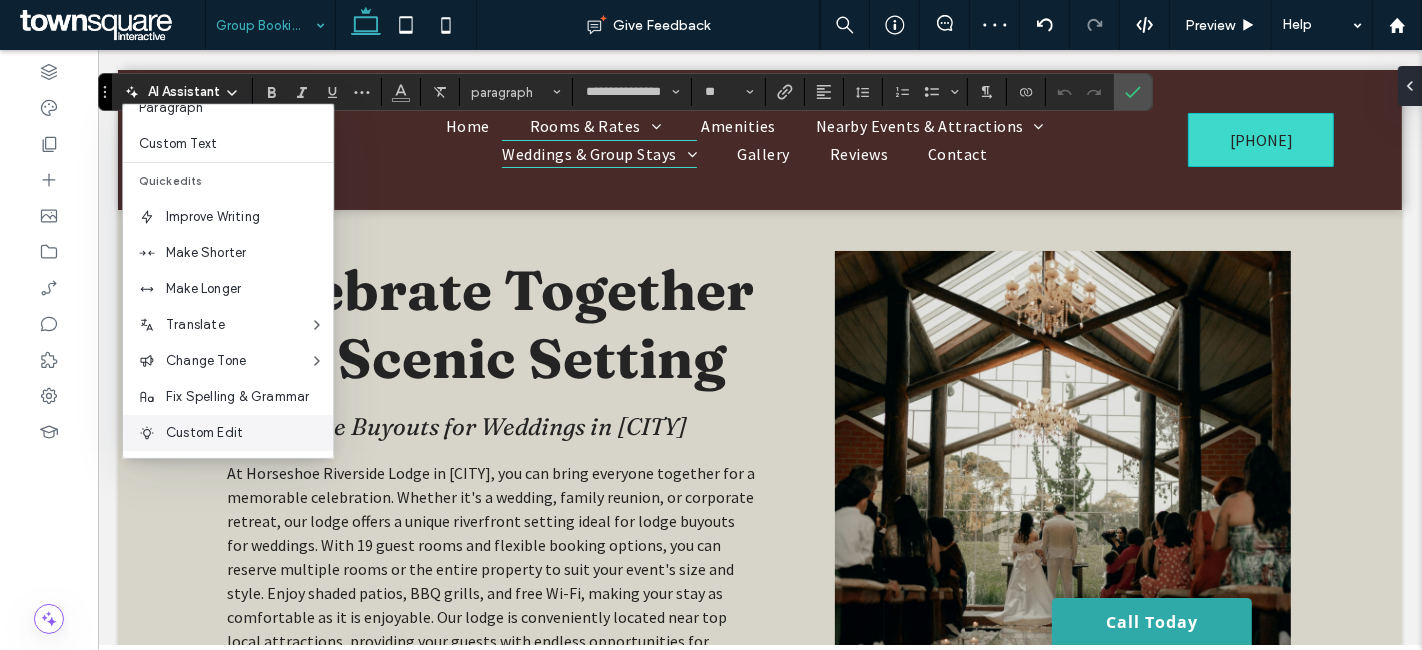 click on "Custom Edit" at bounding box center (249, 433) 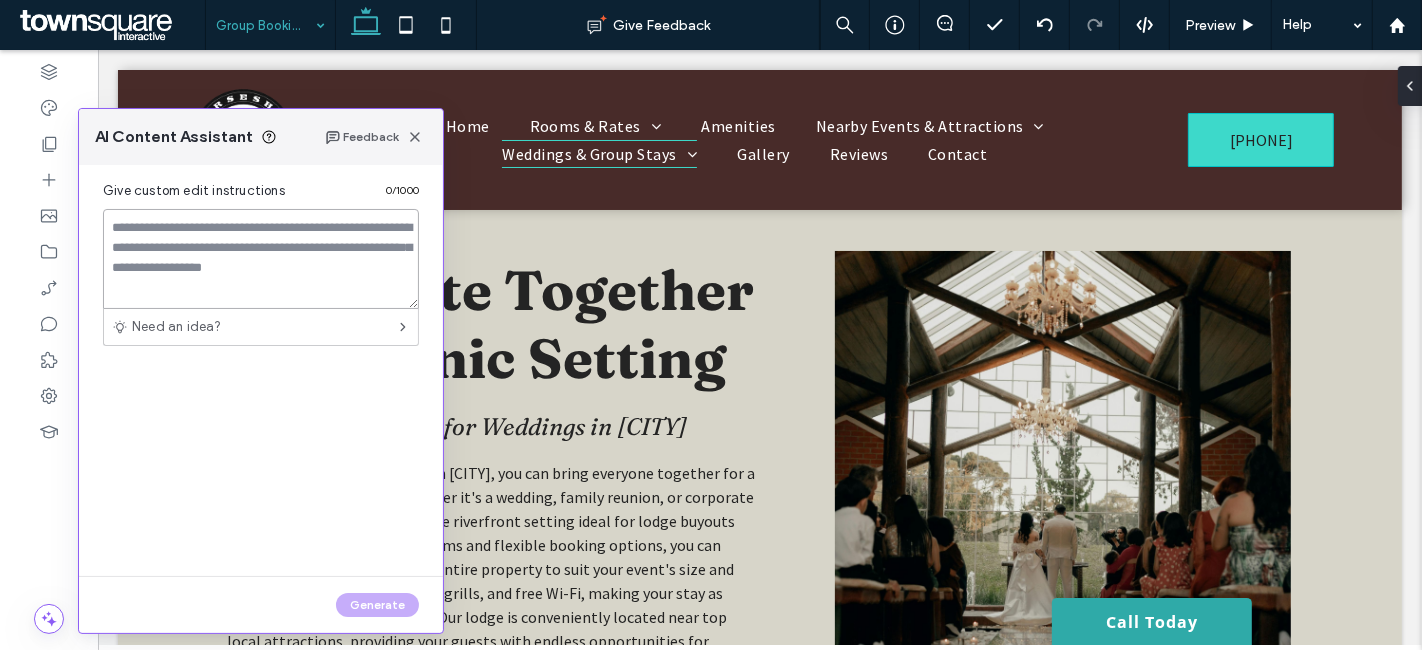 click at bounding box center [261, 259] 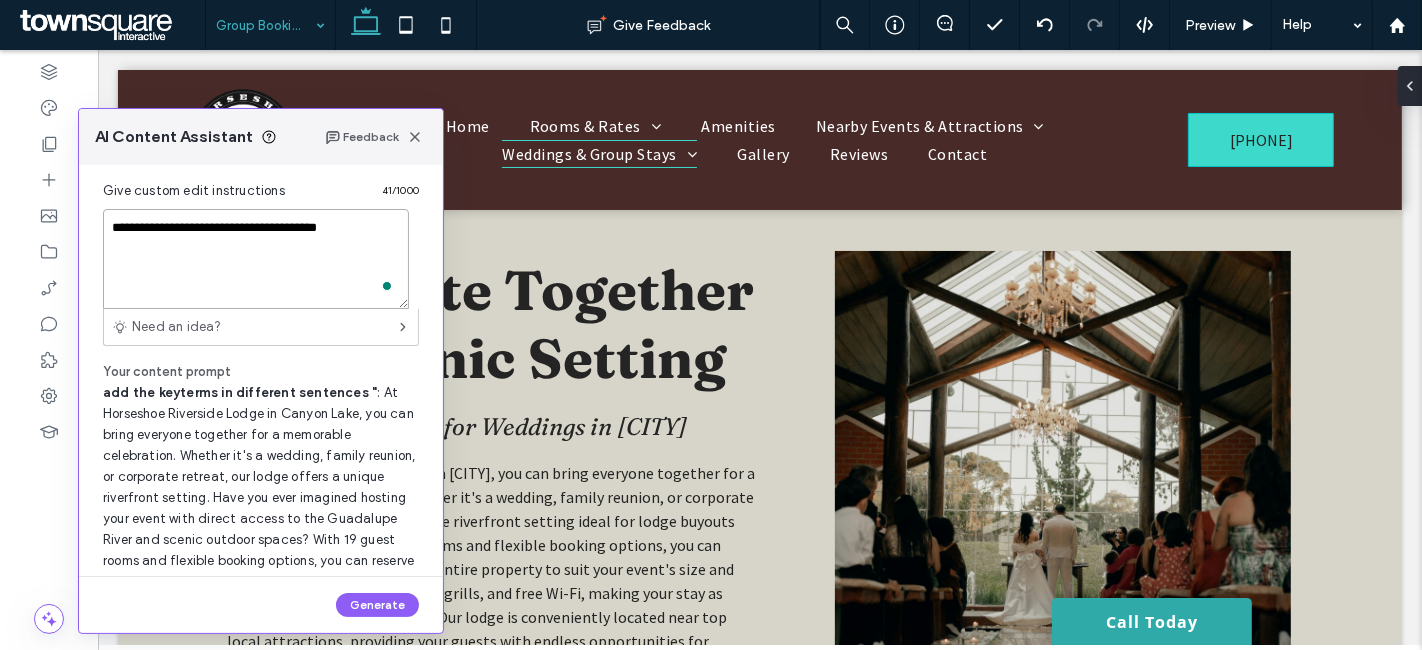 paste on "**********" 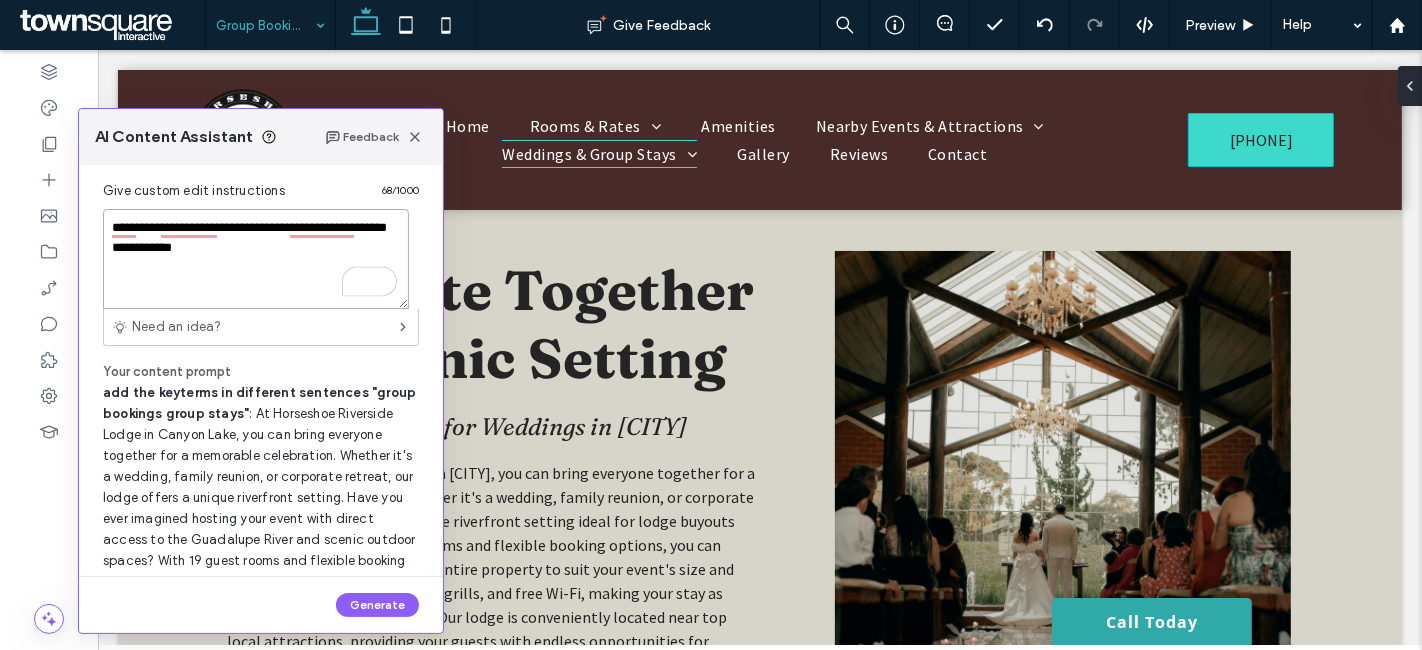 click on "**********" at bounding box center [256, 259] 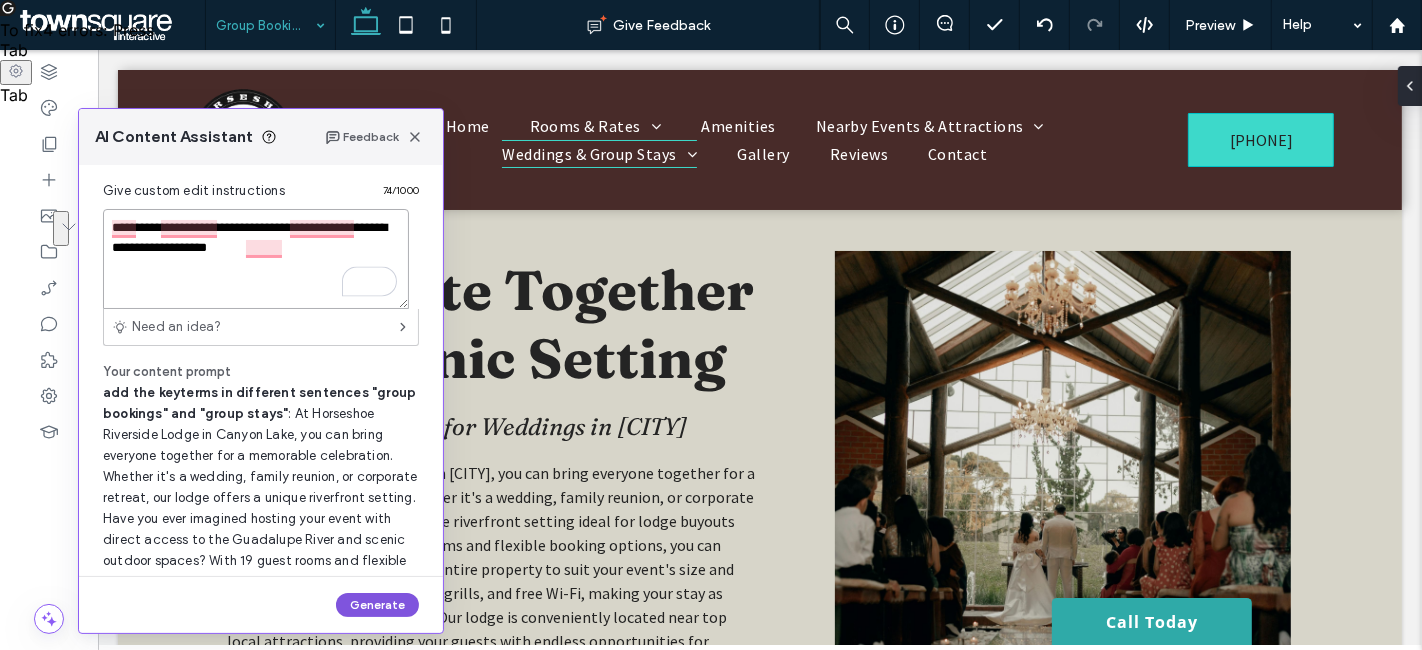 type on "**********" 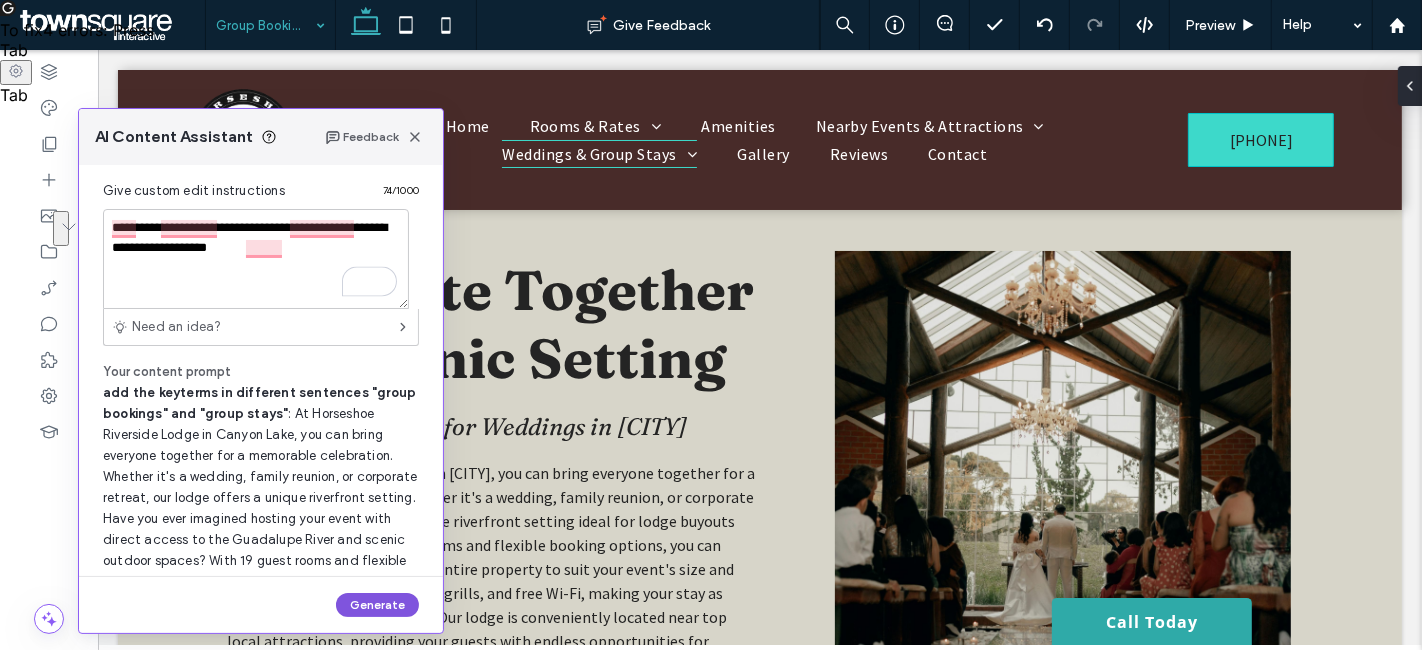 click on "Generate" at bounding box center [377, 605] 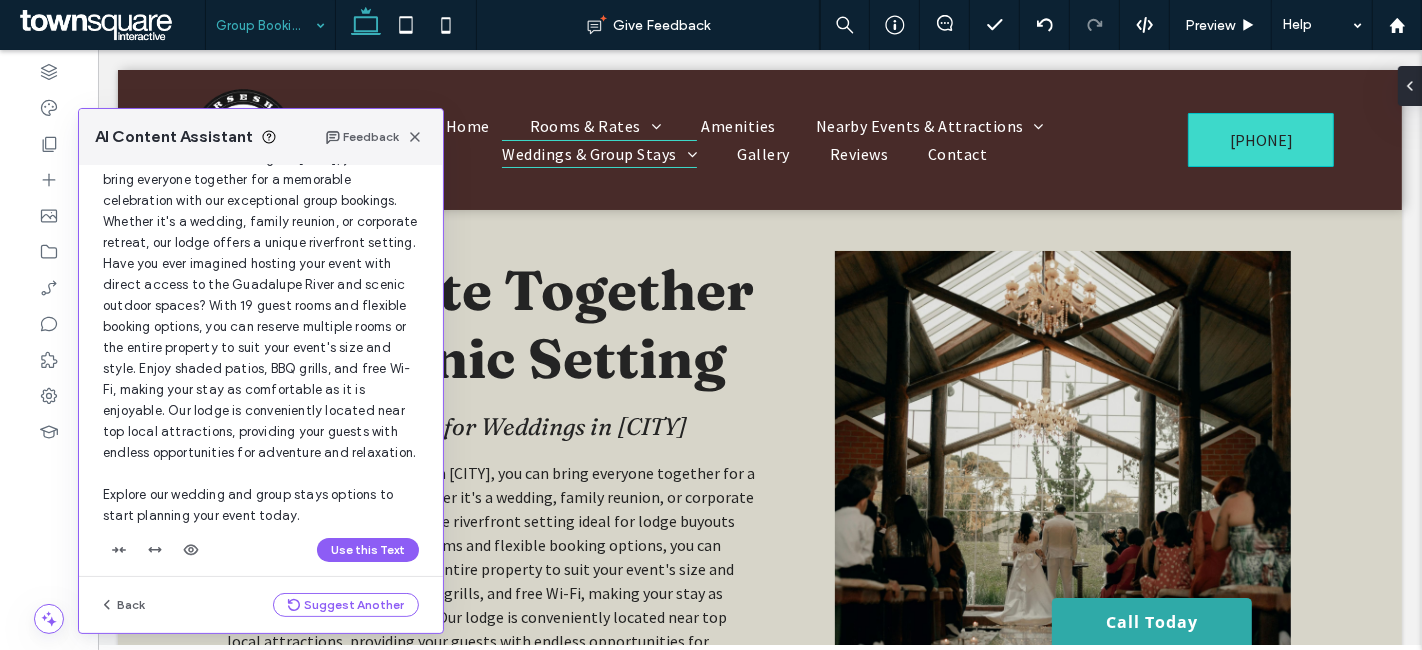 scroll, scrollTop: 143, scrollLeft: 0, axis: vertical 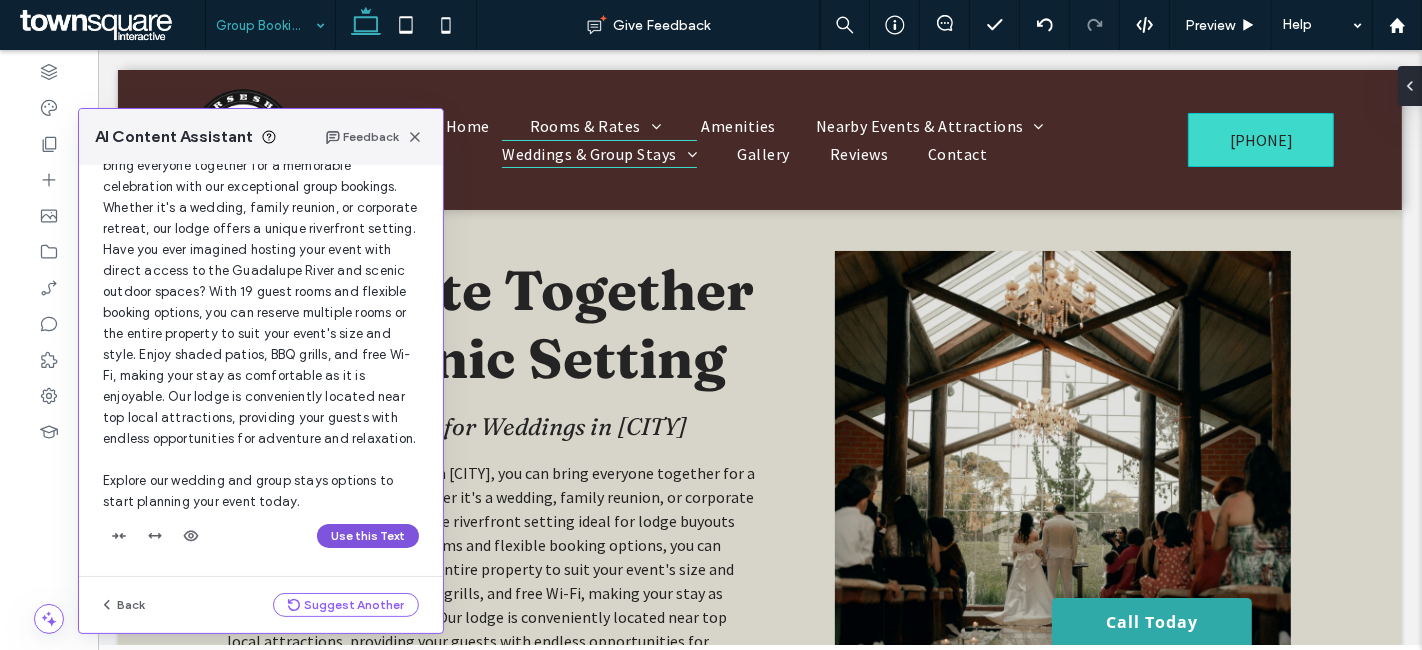 click on "Use this Text" at bounding box center [368, 536] 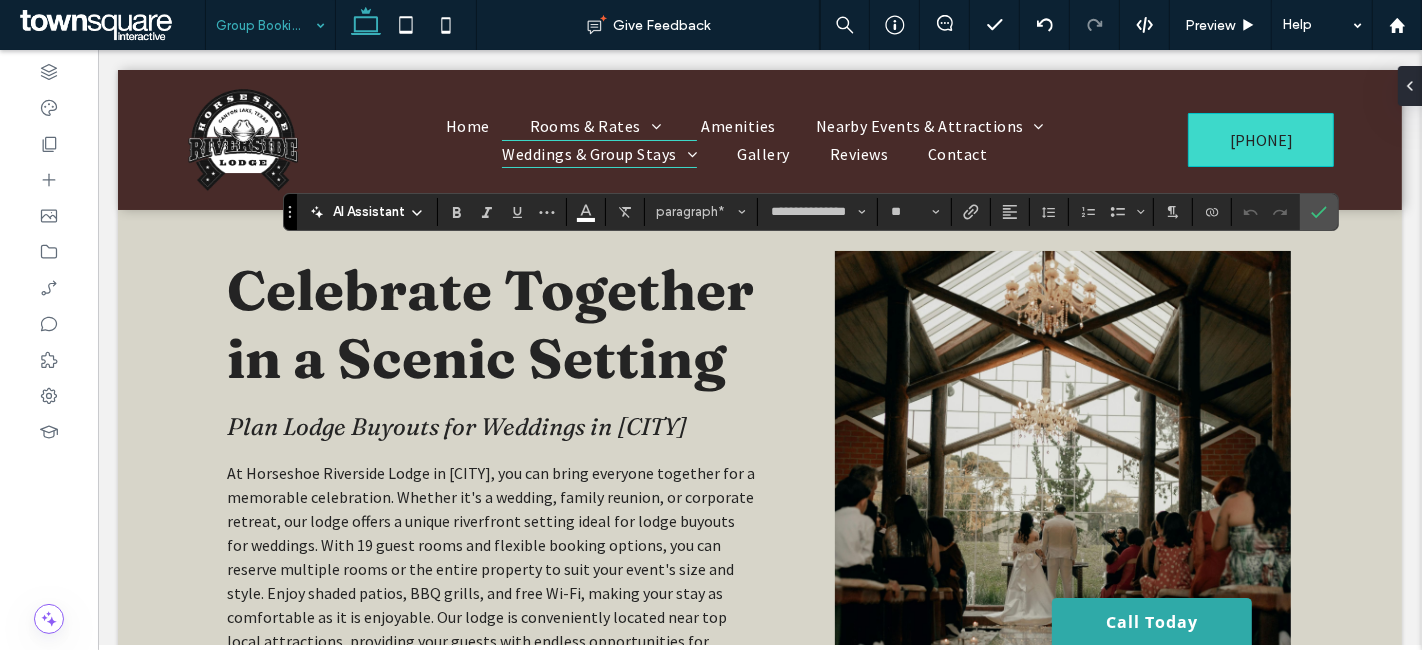 click 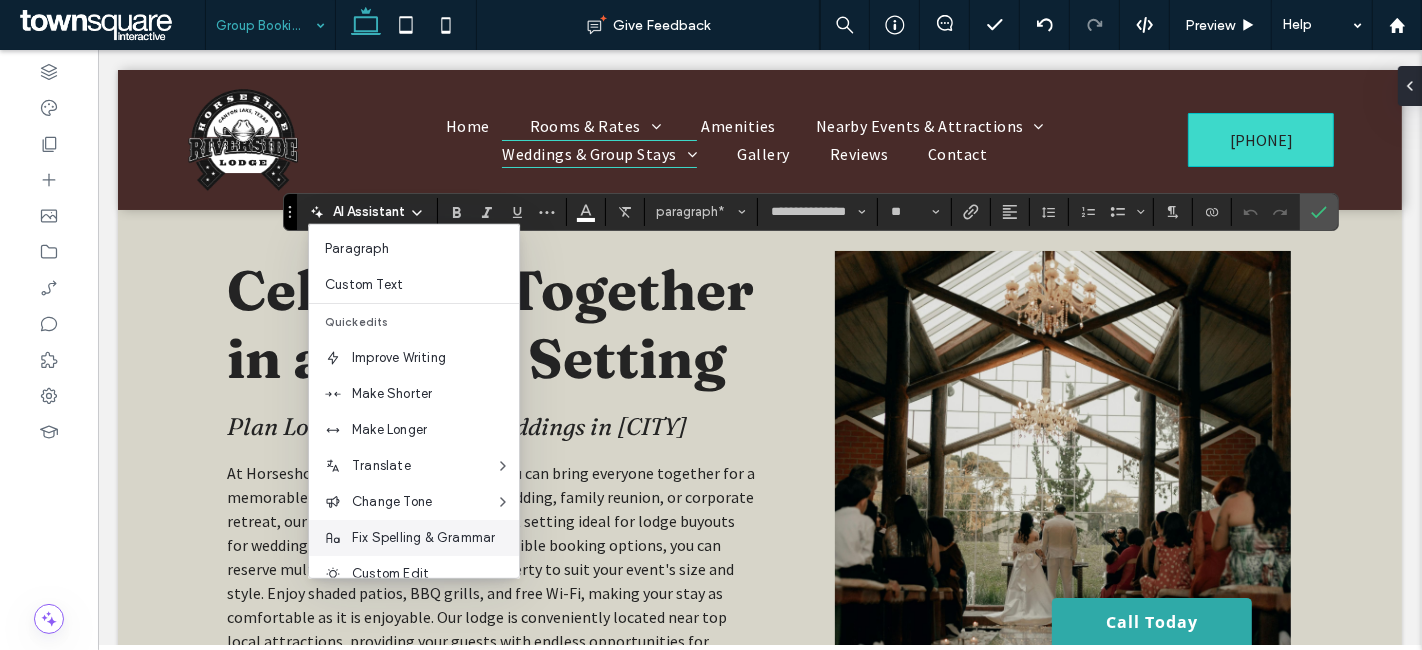 scroll, scrollTop: 131, scrollLeft: 0, axis: vertical 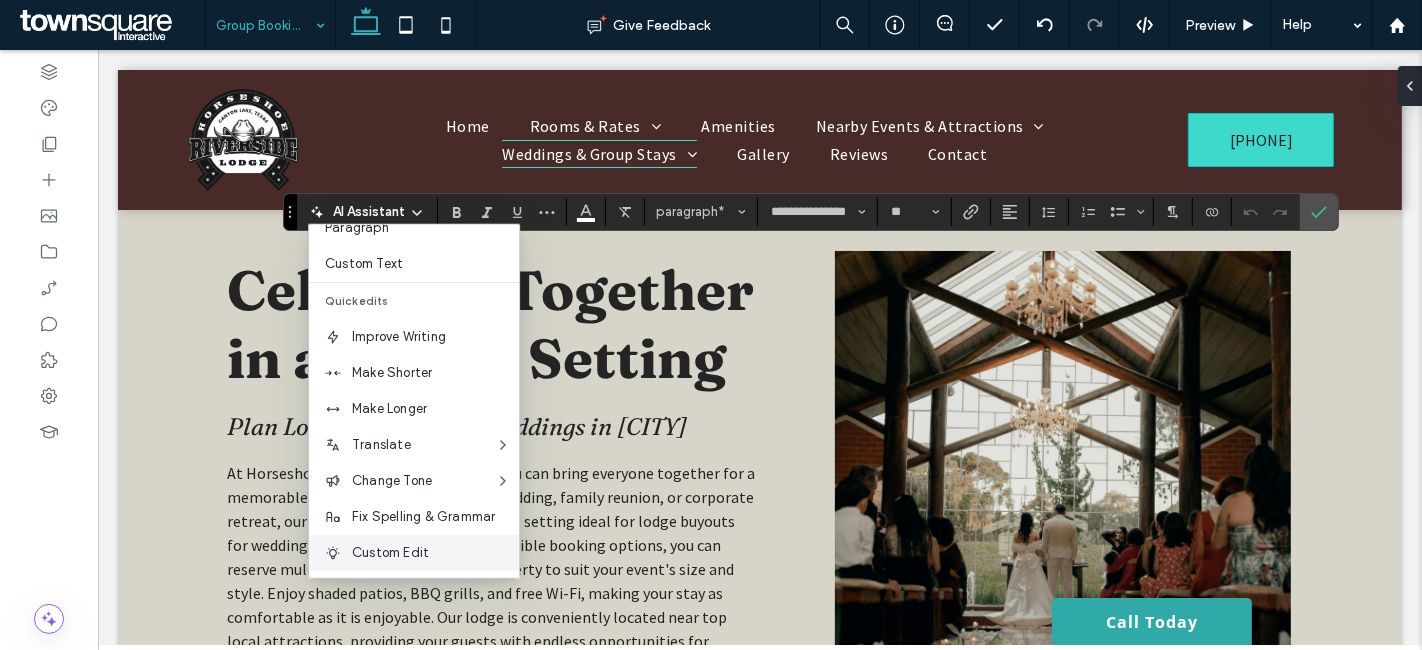 click on "Custom Edit" at bounding box center [435, 553] 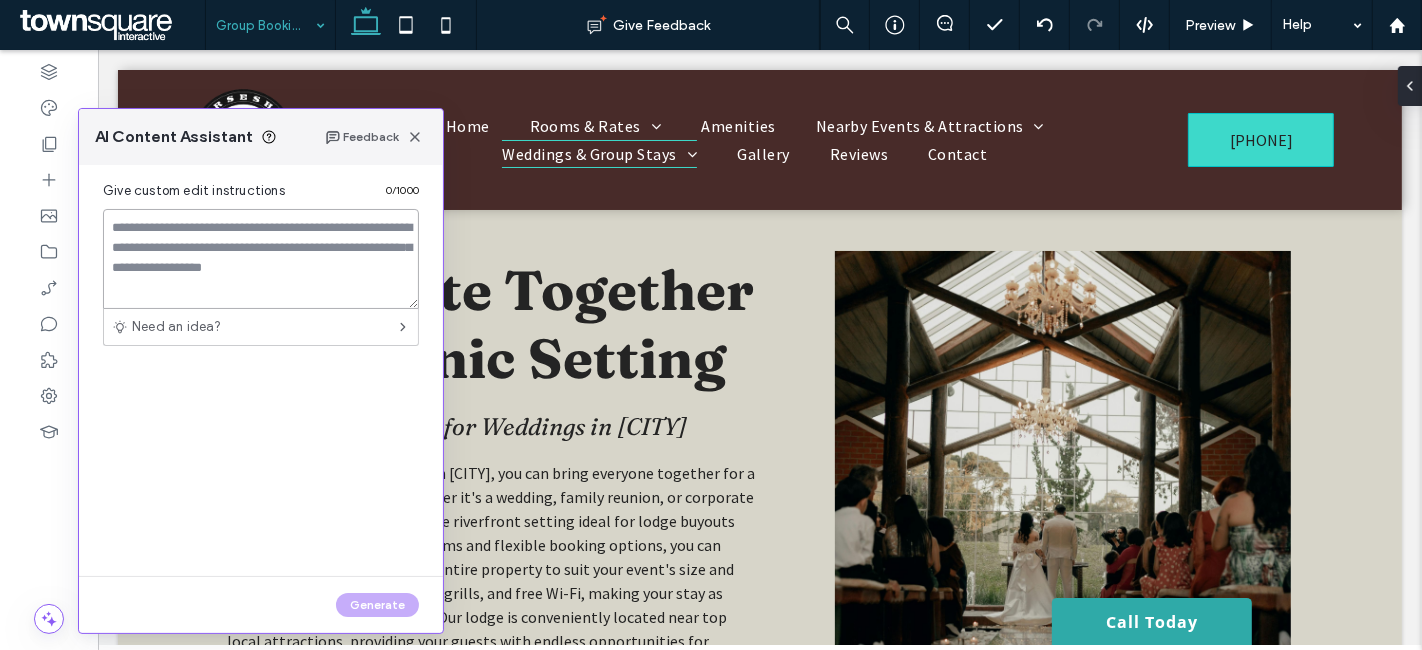 click at bounding box center [261, 259] 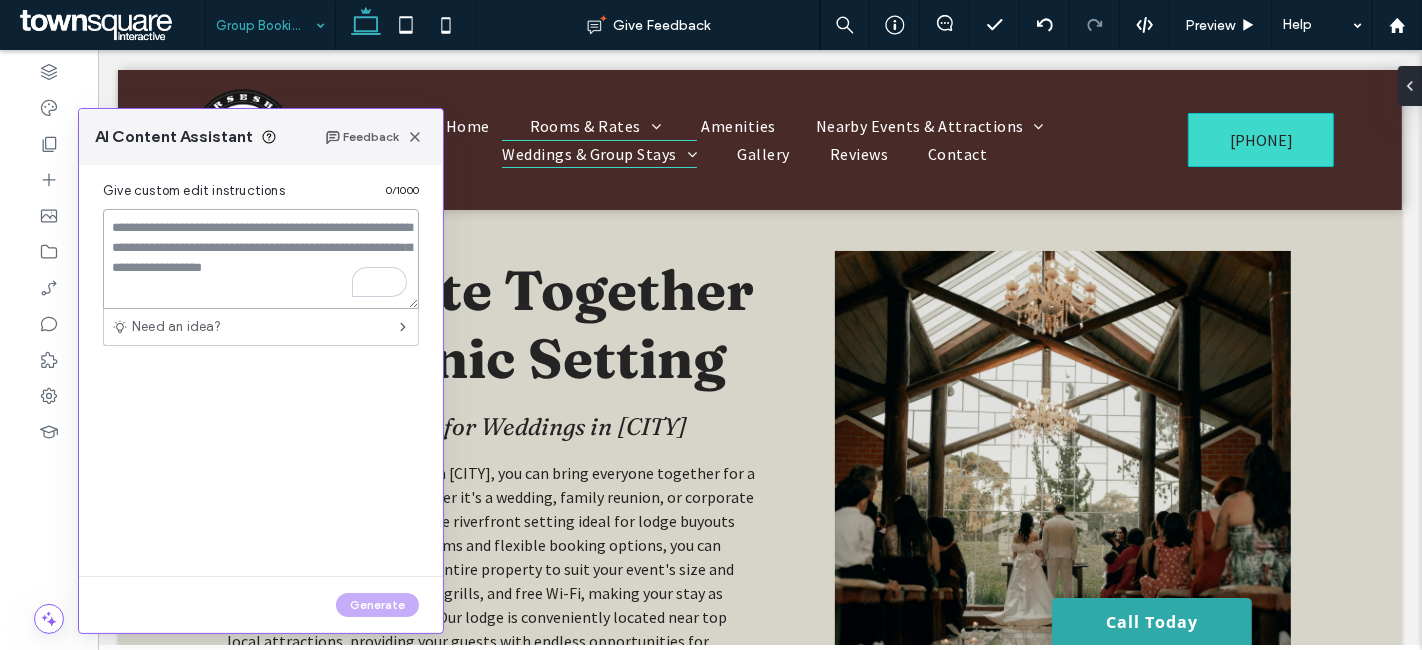 paste on "**********" 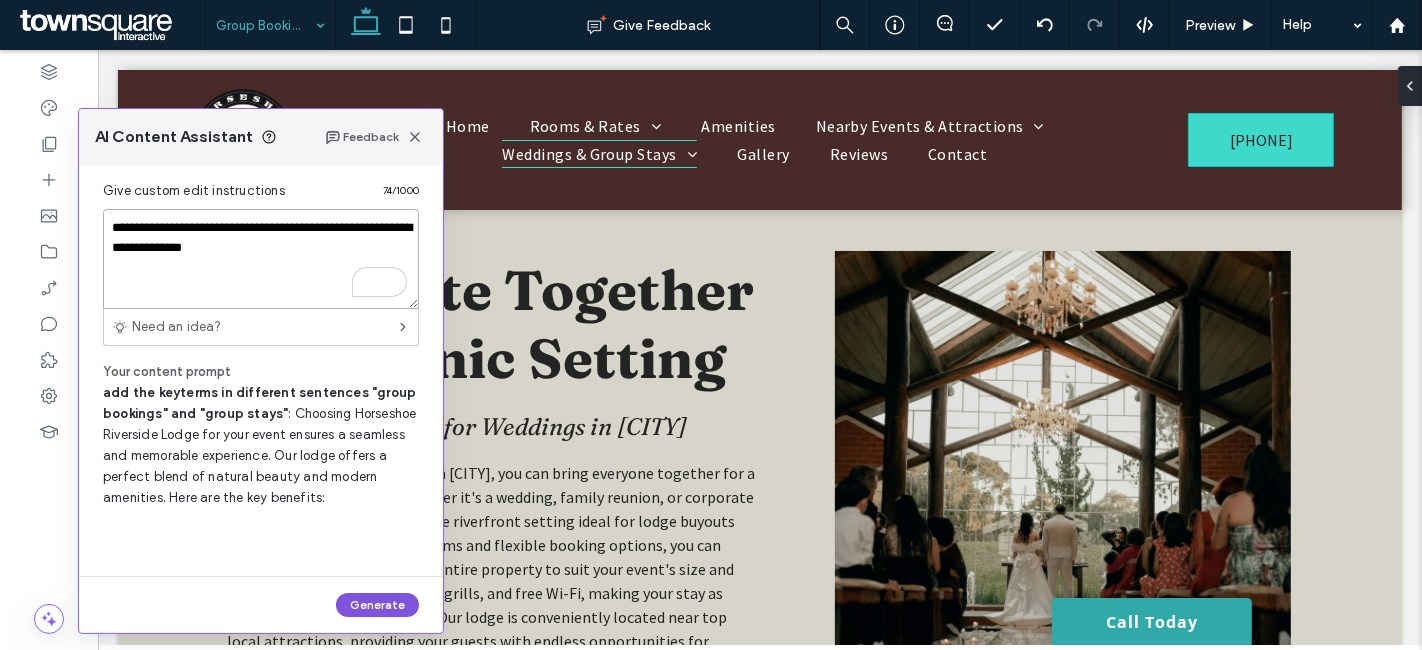 type on "**********" 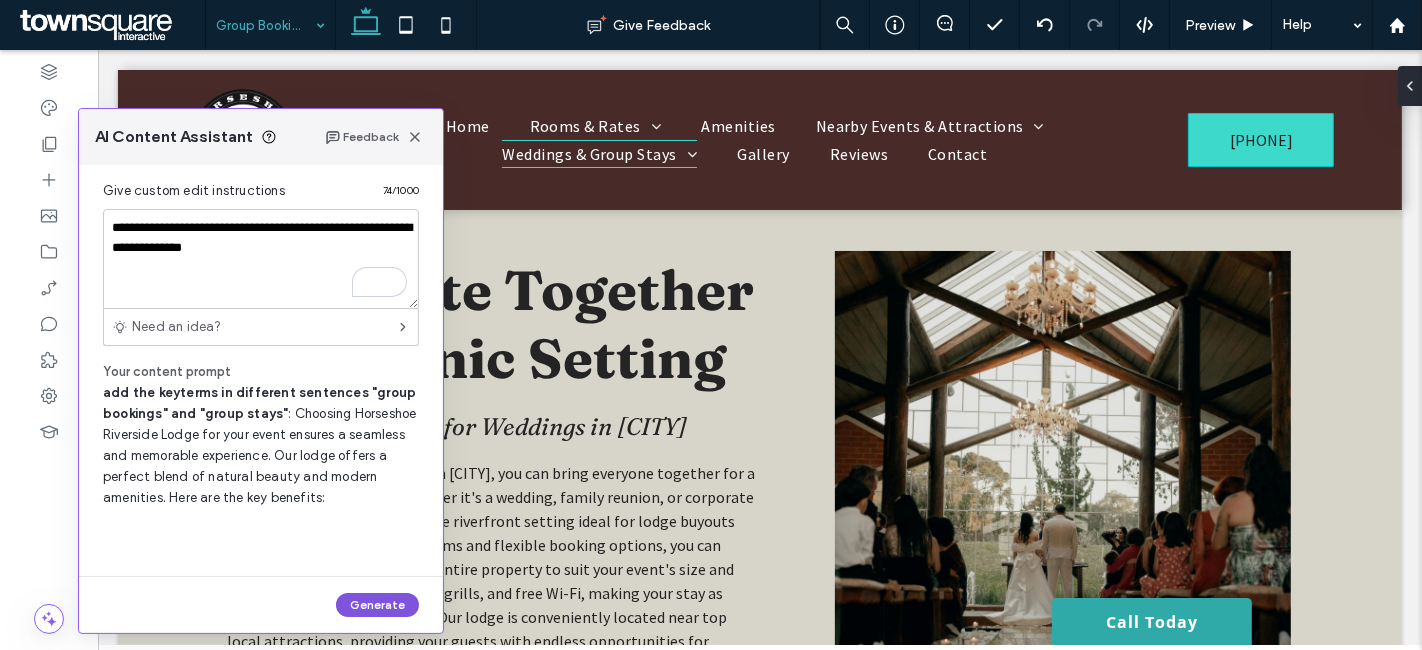 click on "Generate" at bounding box center [377, 605] 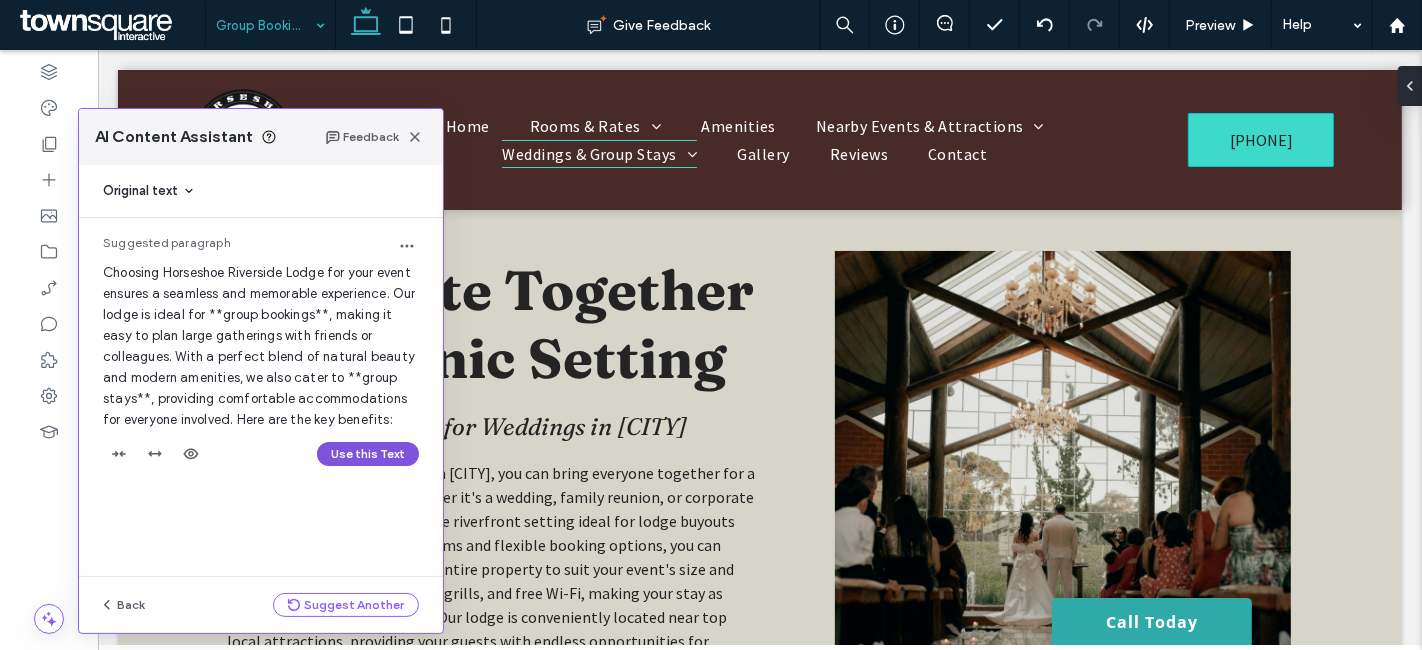 click on "Use this Text" at bounding box center [368, 454] 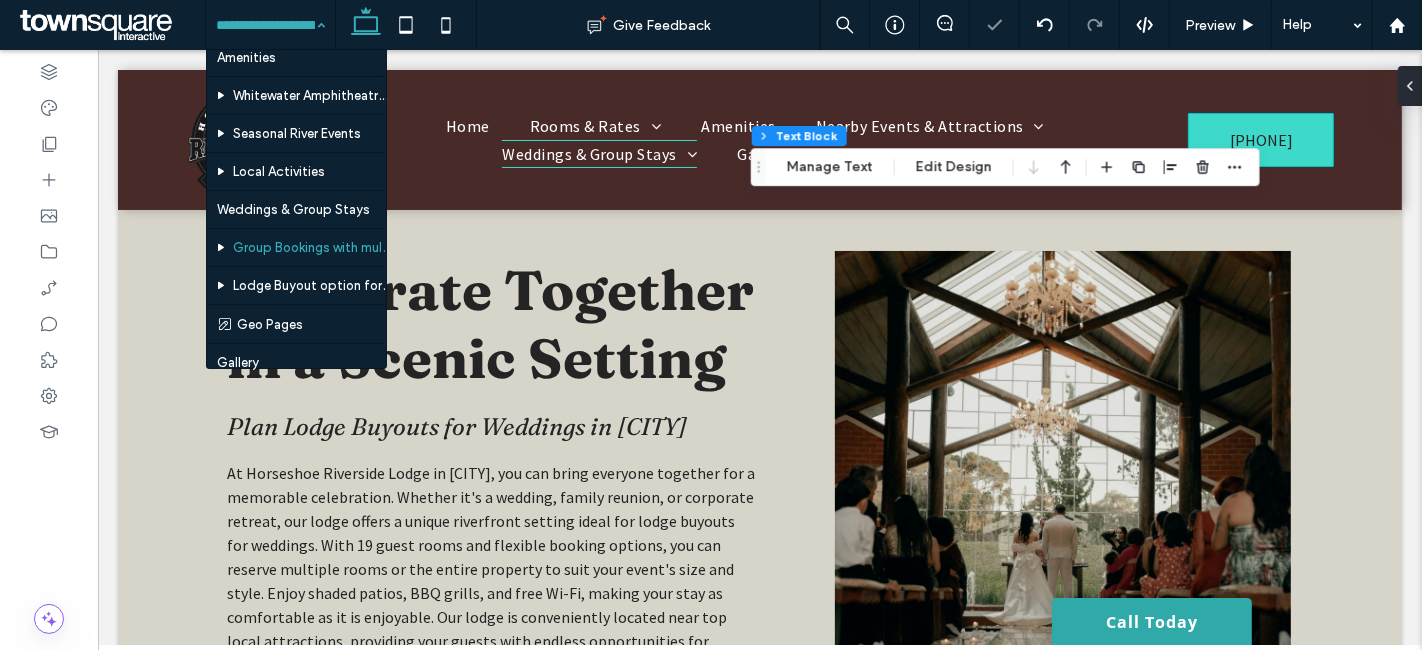 scroll, scrollTop: 292, scrollLeft: 0, axis: vertical 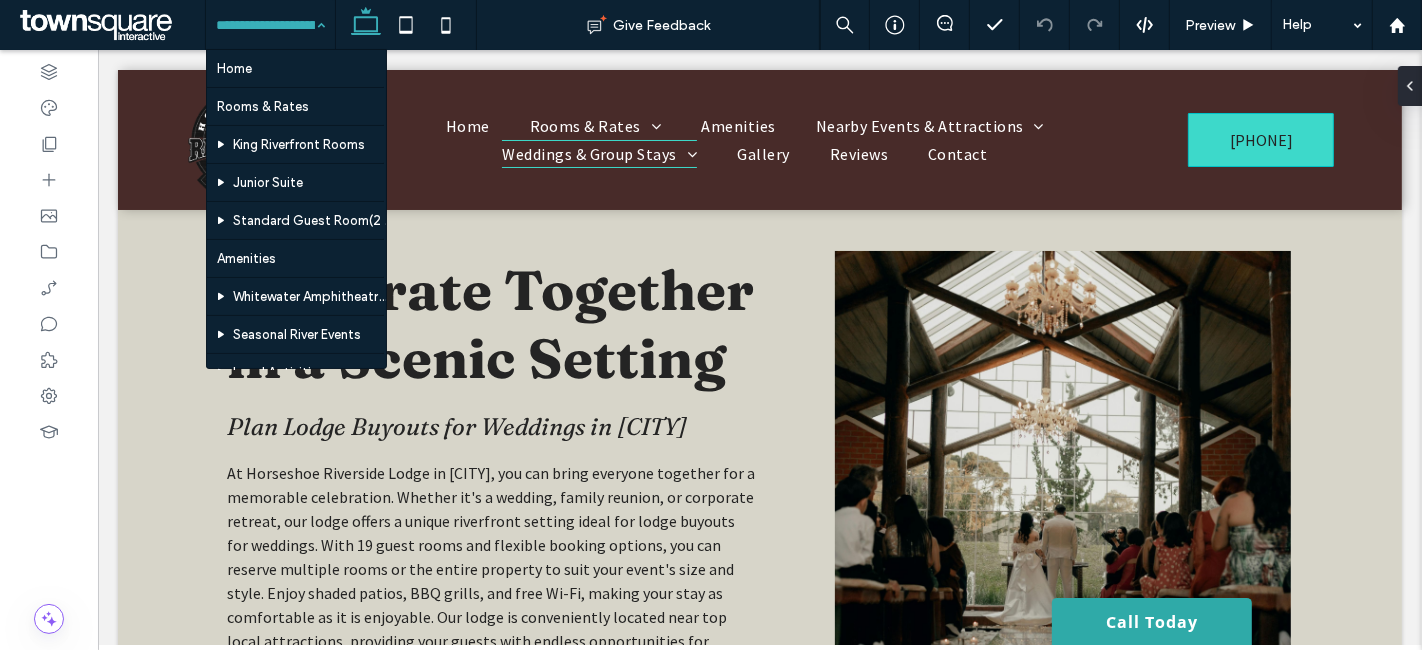 click at bounding box center (265, 25) 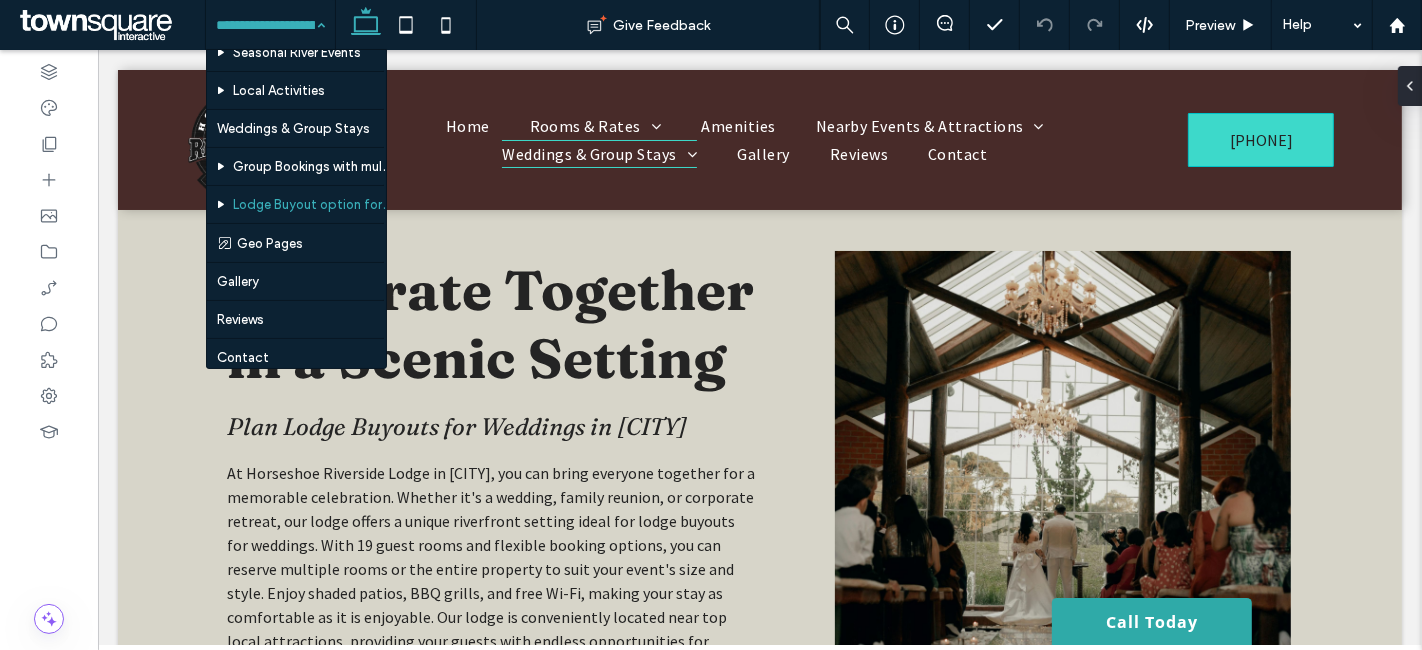 scroll, scrollTop: 292, scrollLeft: 0, axis: vertical 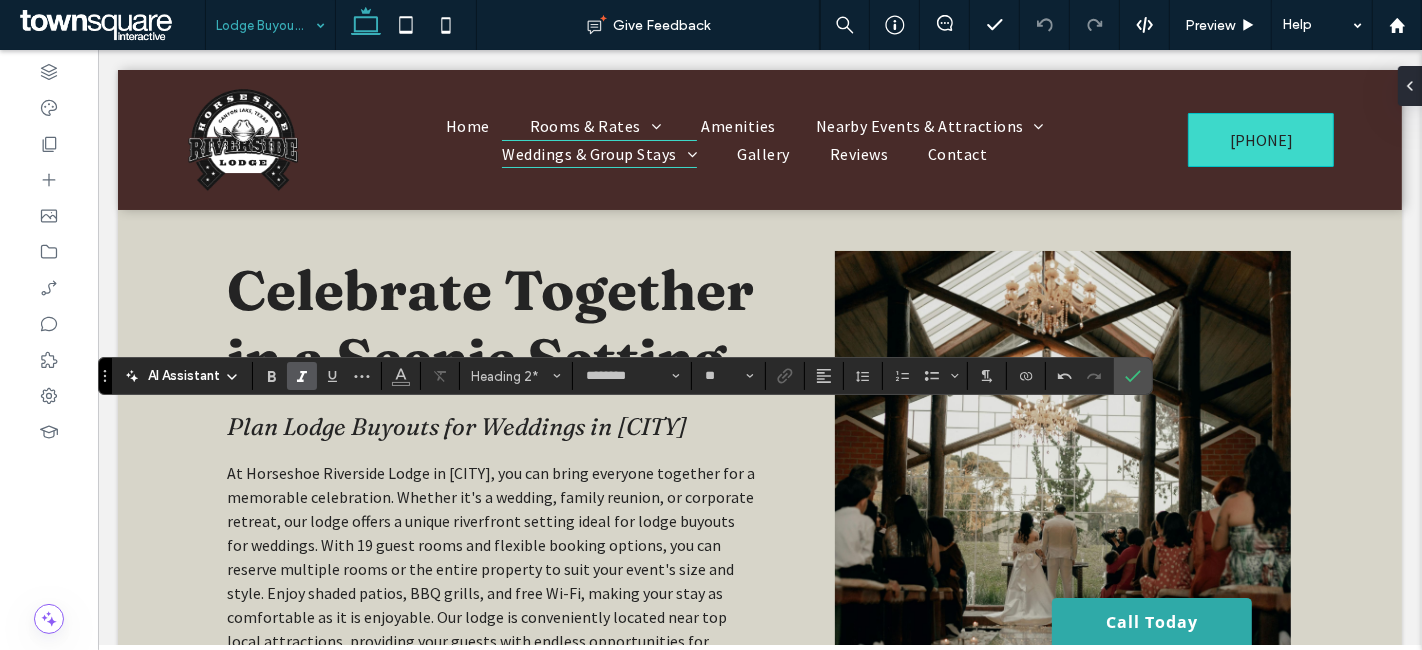 type on "**********" 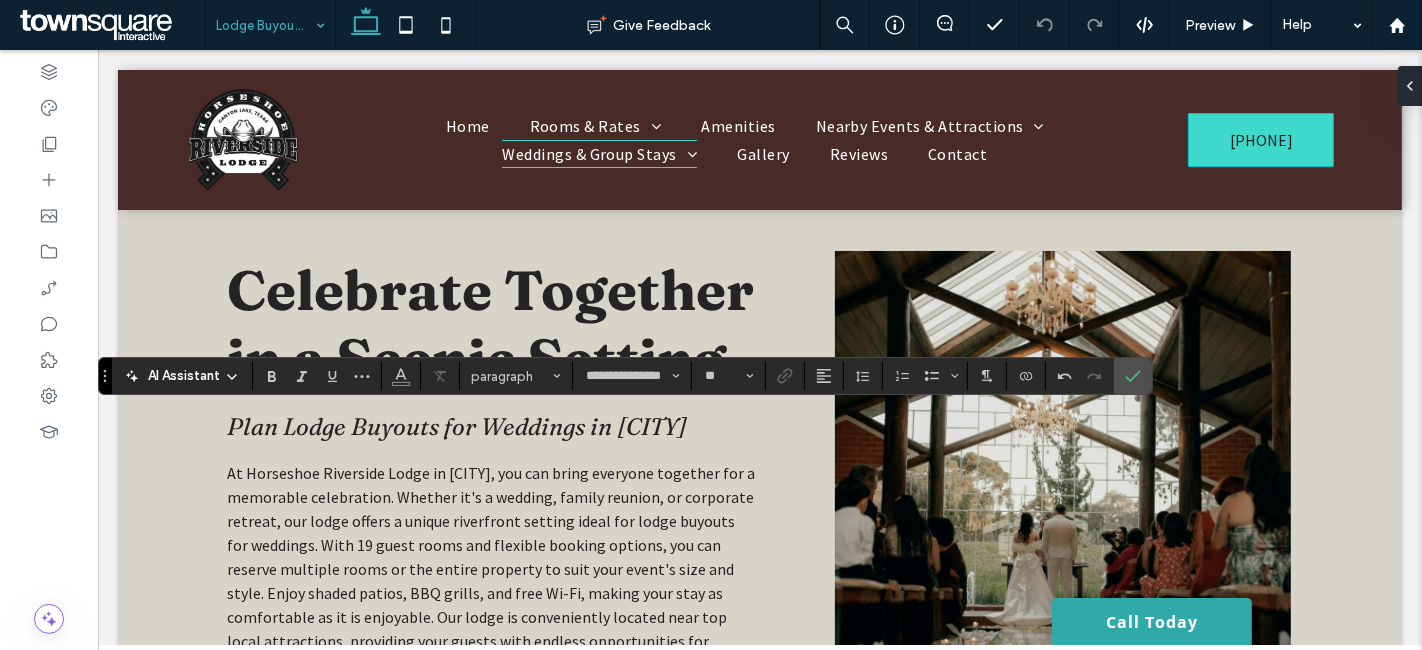 type on "********" 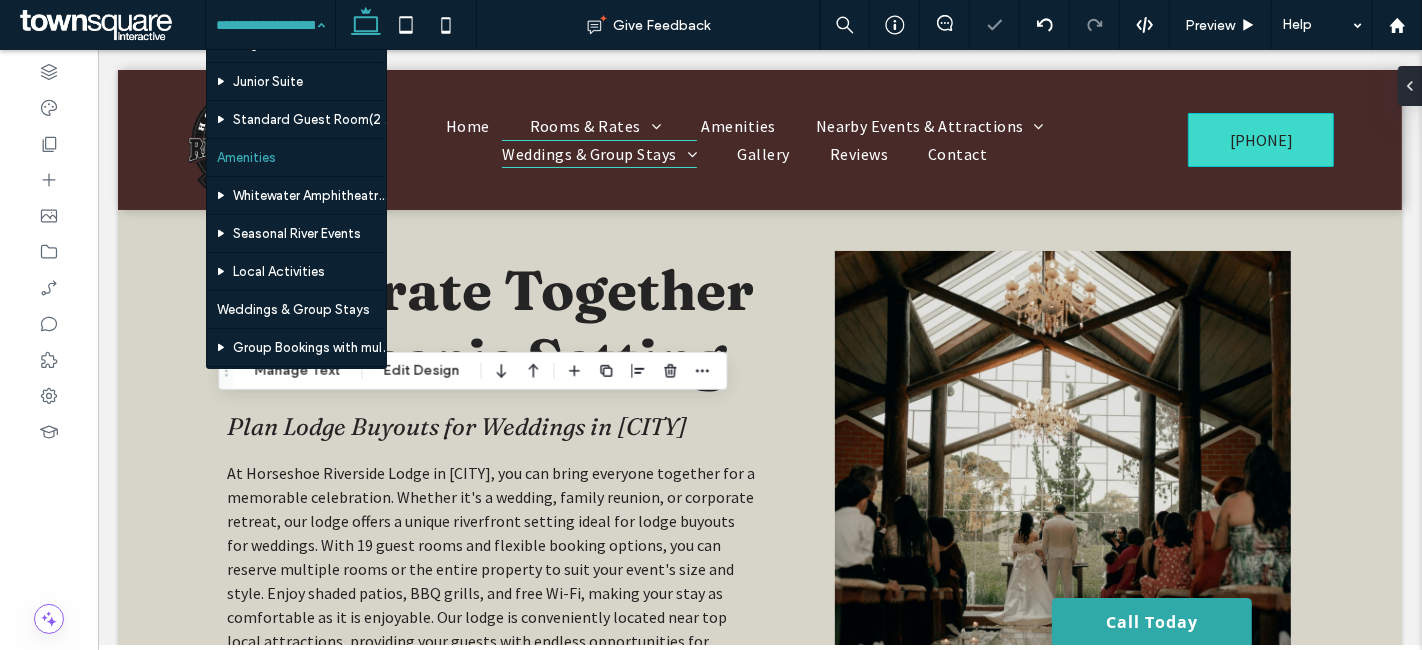 scroll, scrollTop: 222, scrollLeft: 0, axis: vertical 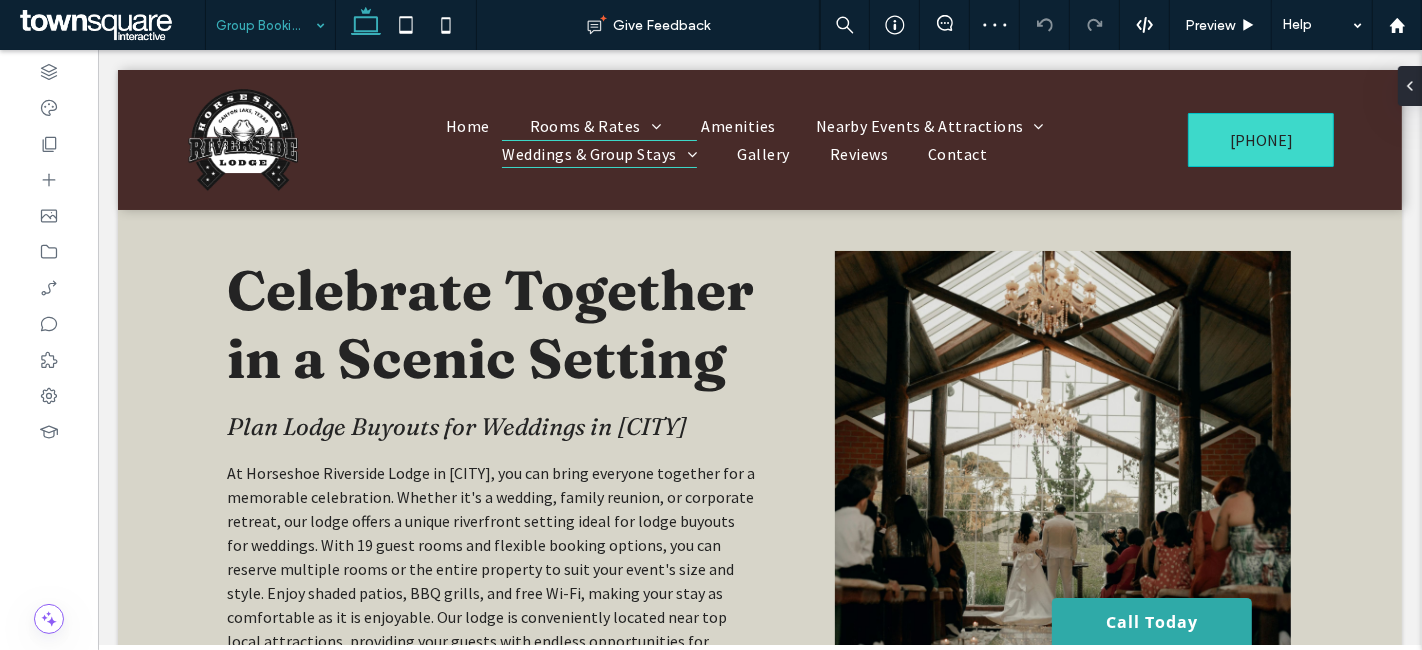 drag, startPoint x: 268, startPoint y: 28, endPoint x: 276, endPoint y: 47, distance: 20.615528 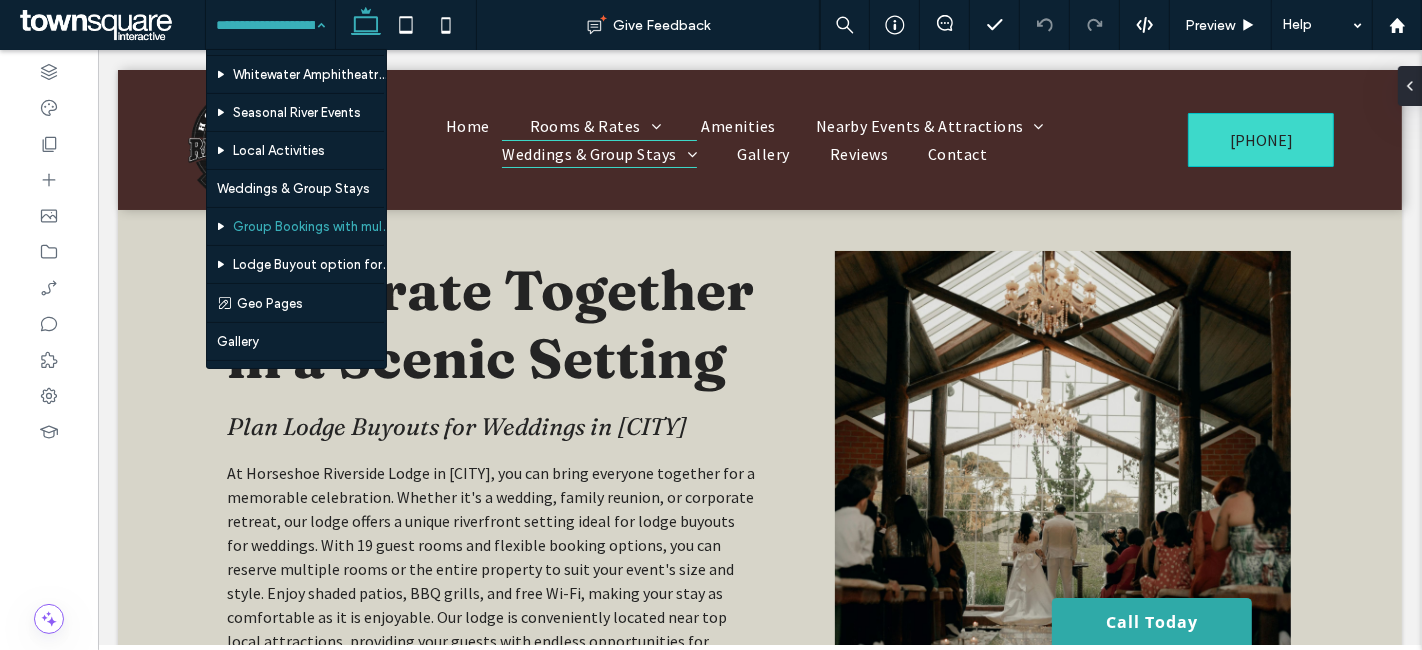 scroll, scrollTop: 292, scrollLeft: 0, axis: vertical 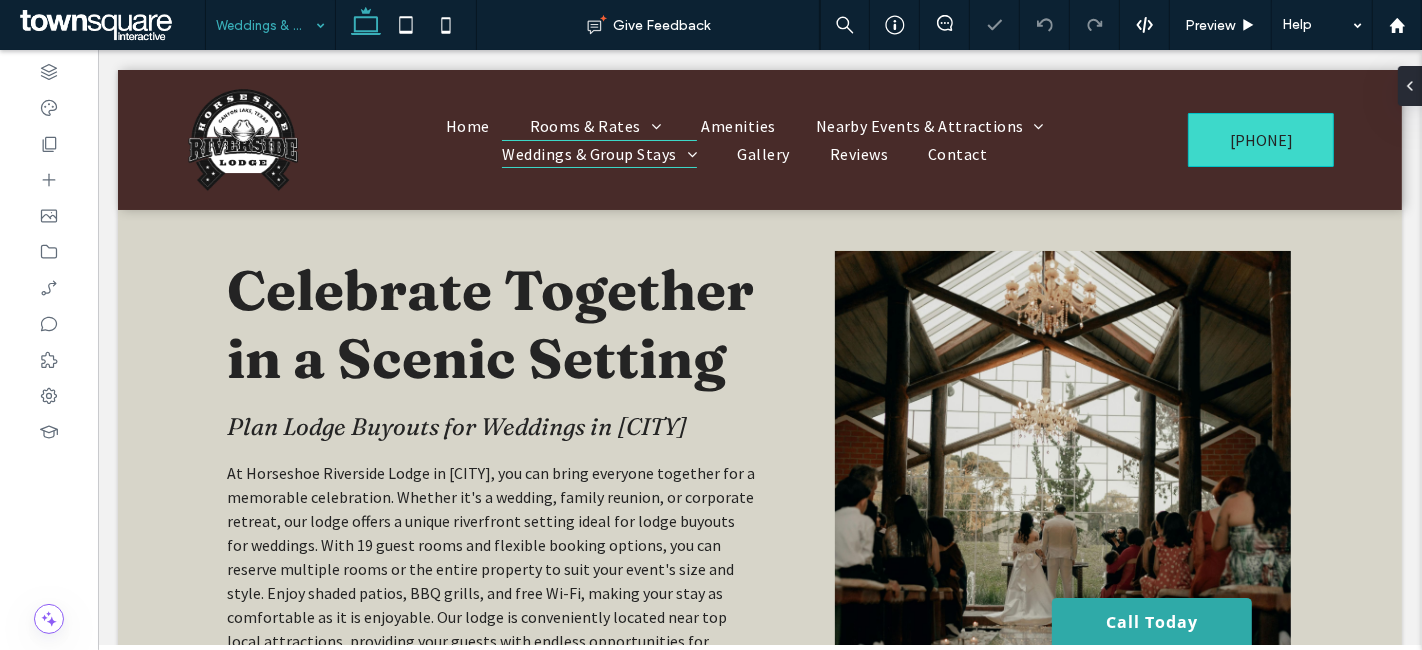 click at bounding box center [265, 25] 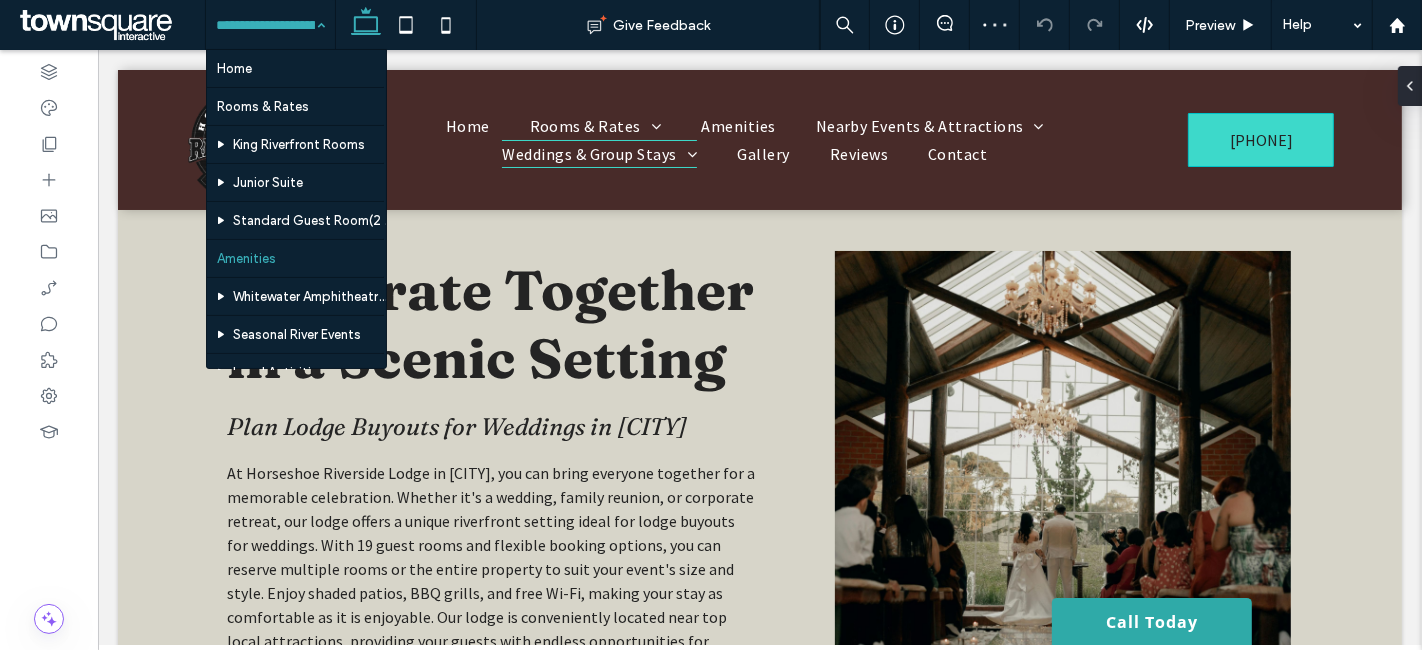 scroll, scrollTop: 222, scrollLeft: 0, axis: vertical 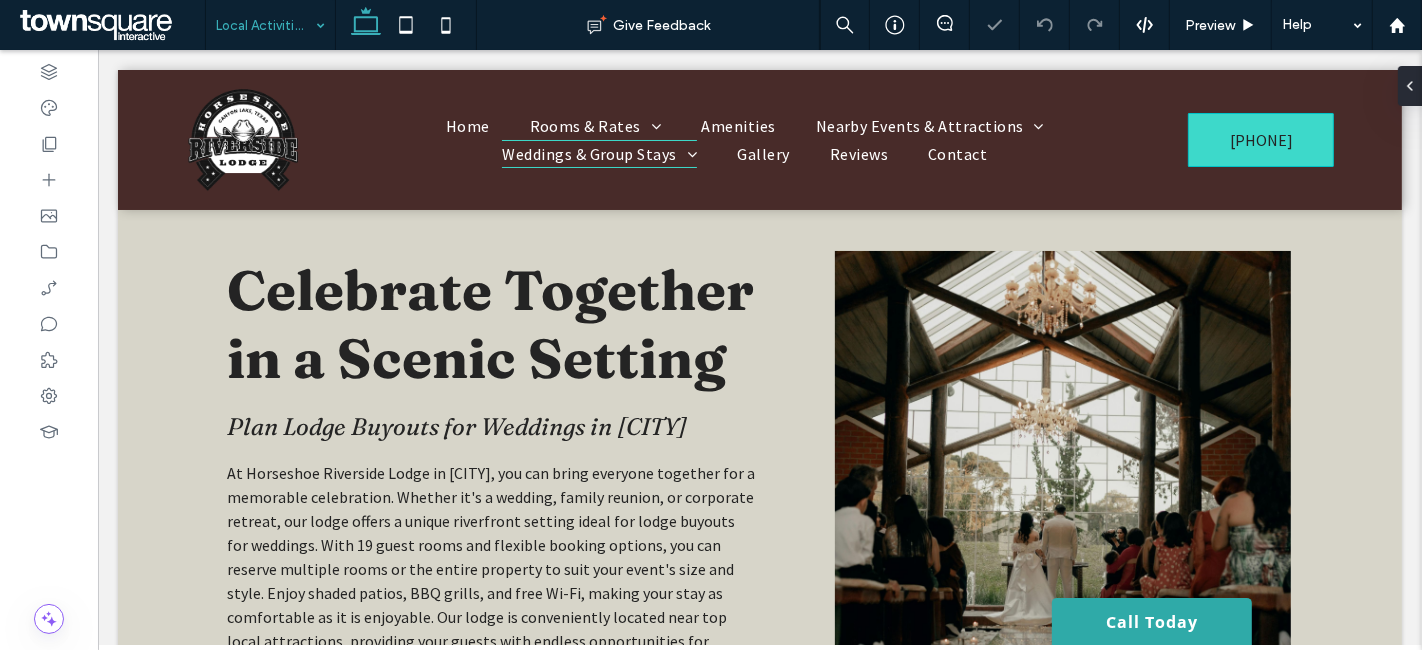 click at bounding box center [265, 25] 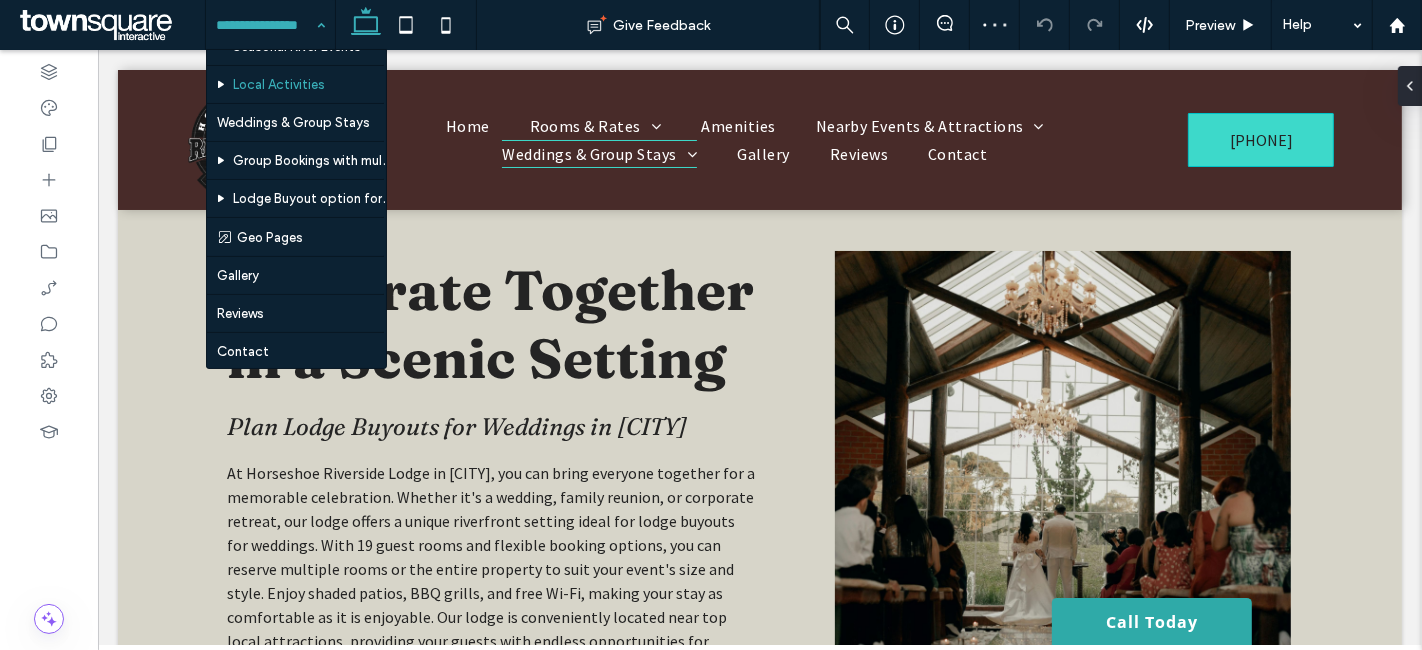 scroll, scrollTop: 181, scrollLeft: 0, axis: vertical 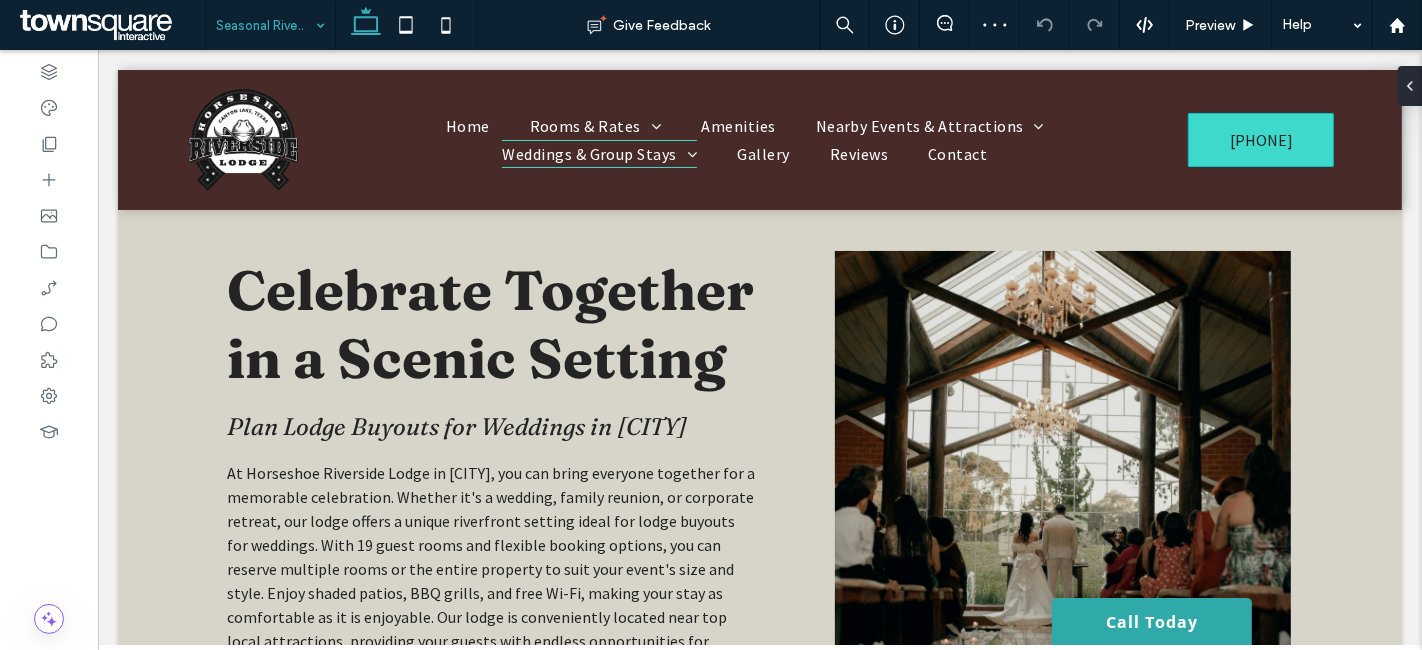 click at bounding box center [265, 25] 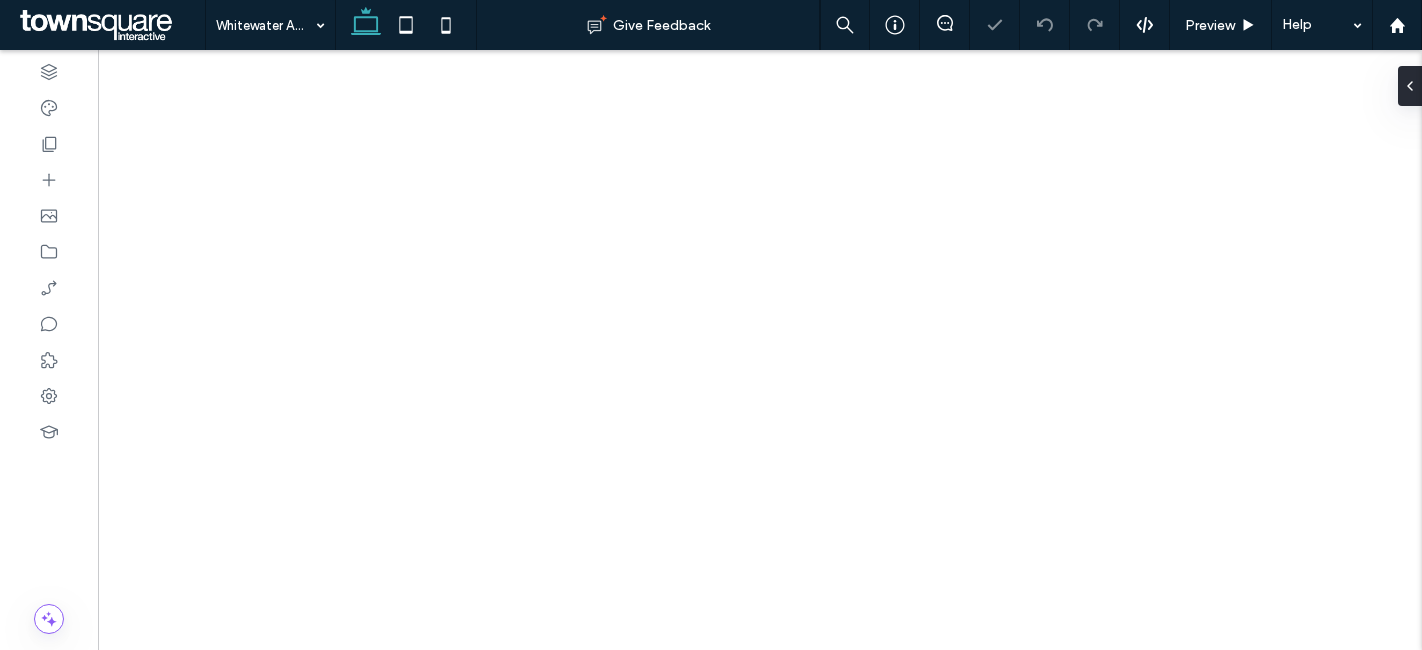 scroll, scrollTop: 0, scrollLeft: 0, axis: both 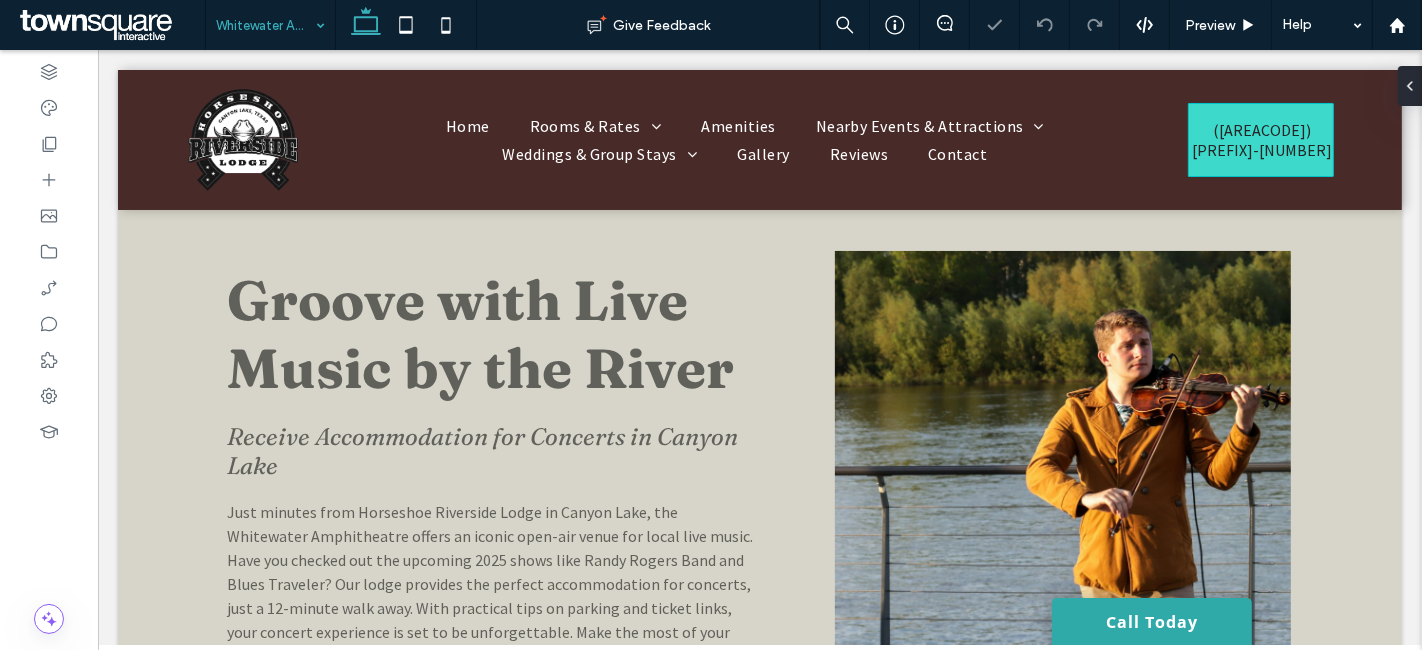 click at bounding box center (265, 25) 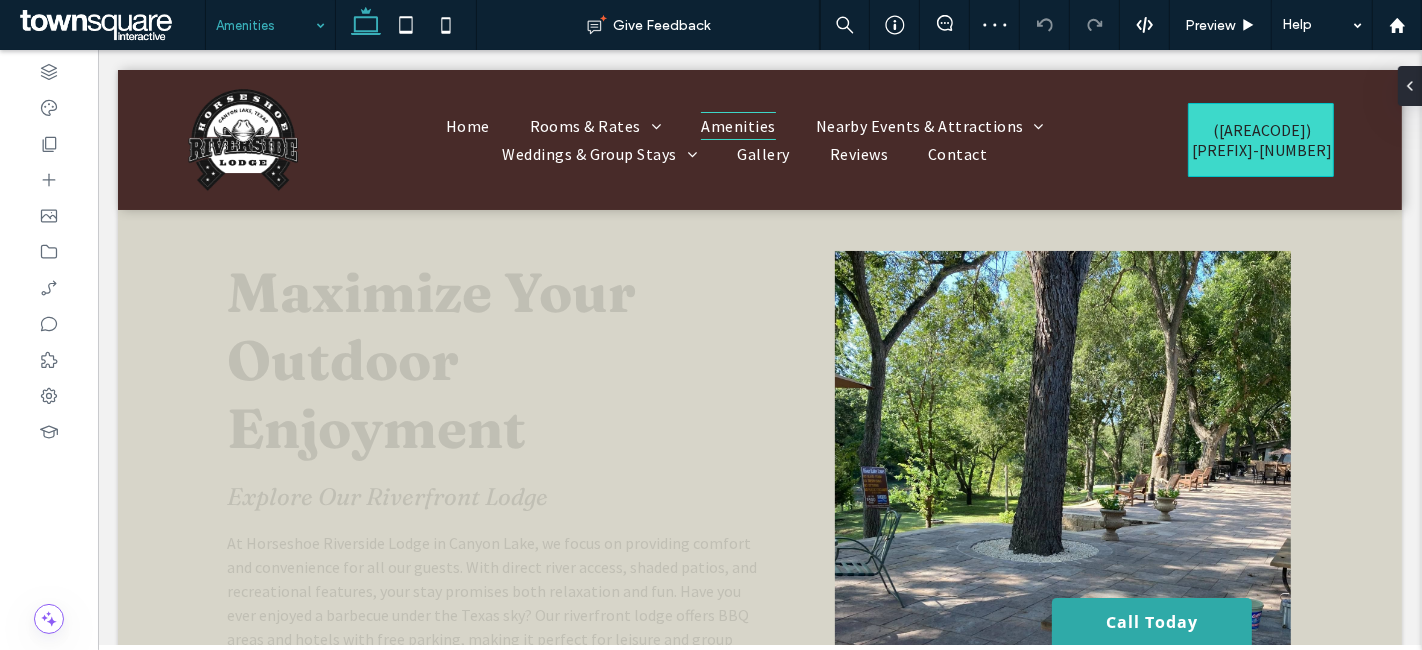 scroll, scrollTop: 0, scrollLeft: 0, axis: both 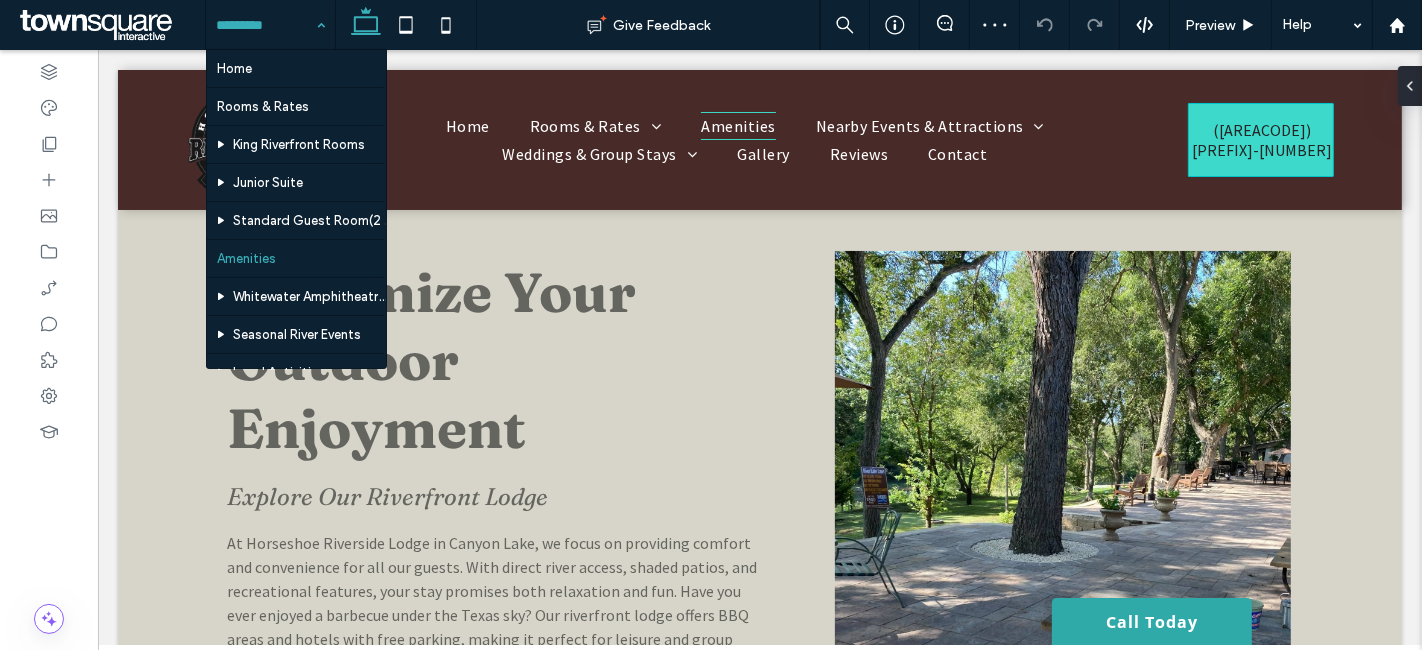 click at bounding box center (265, 25) 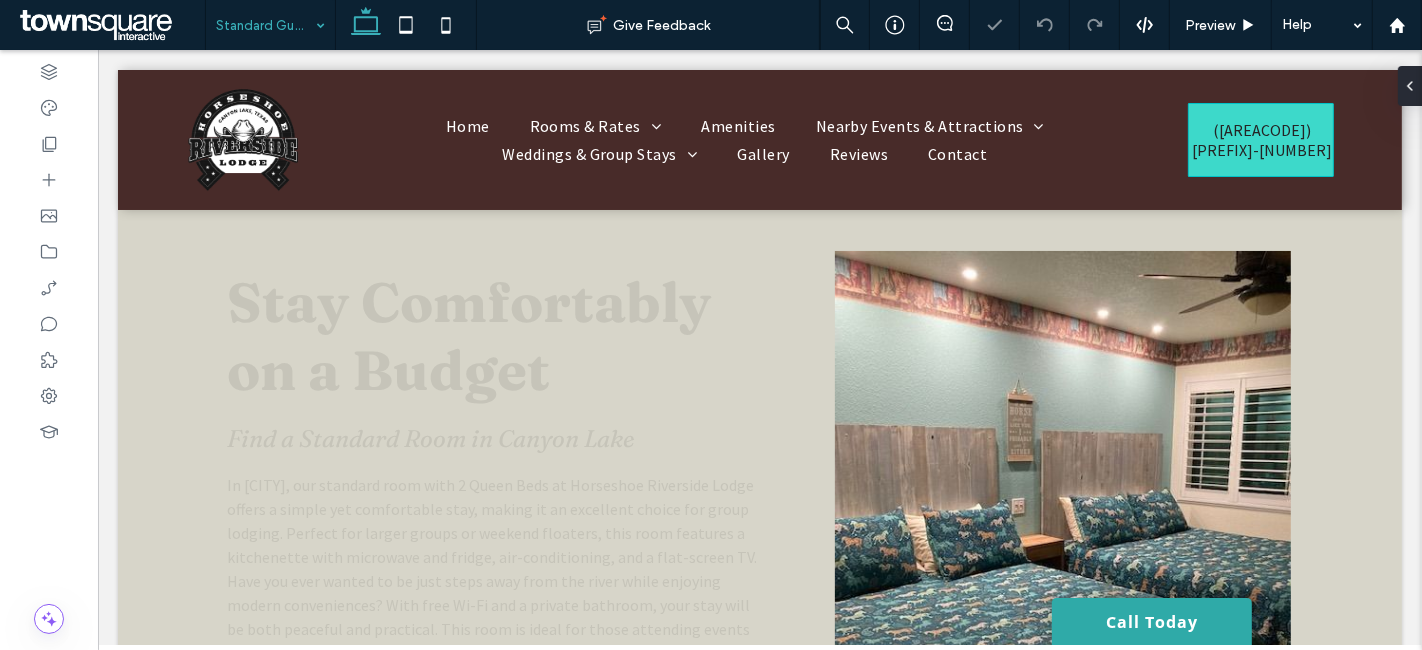 scroll, scrollTop: 0, scrollLeft: 0, axis: both 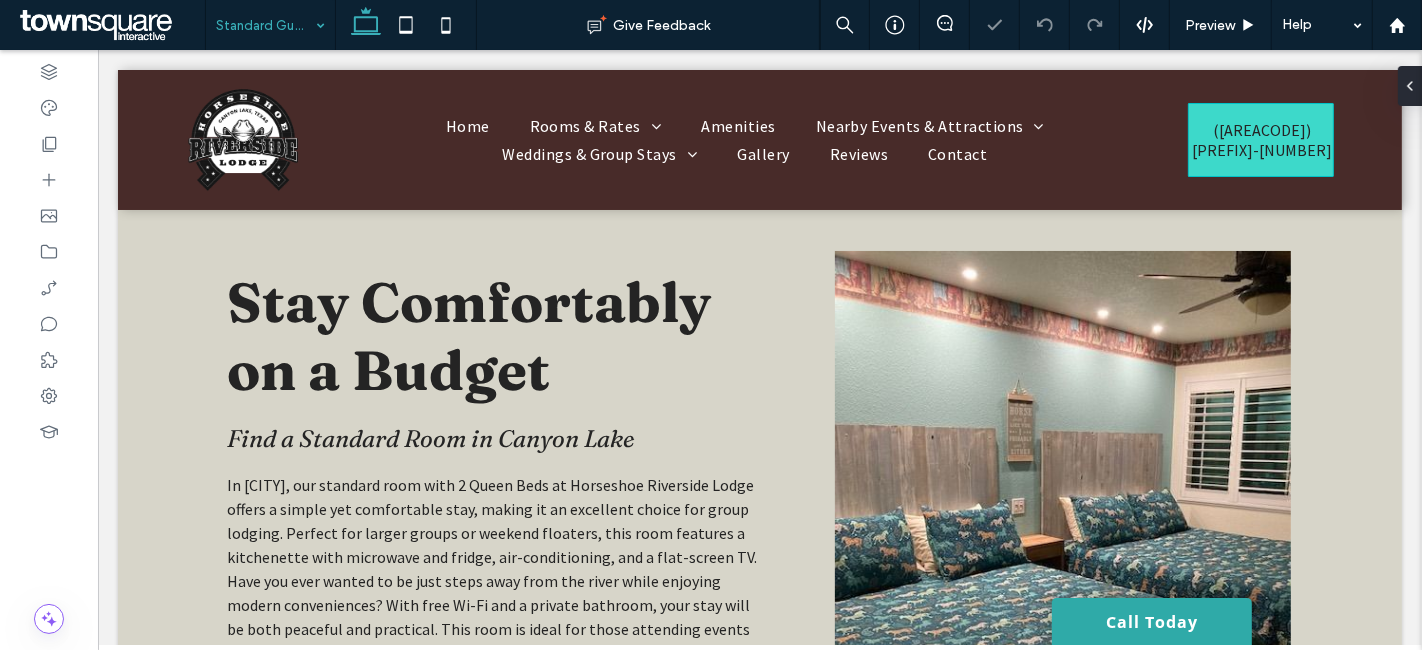 click at bounding box center (265, 25) 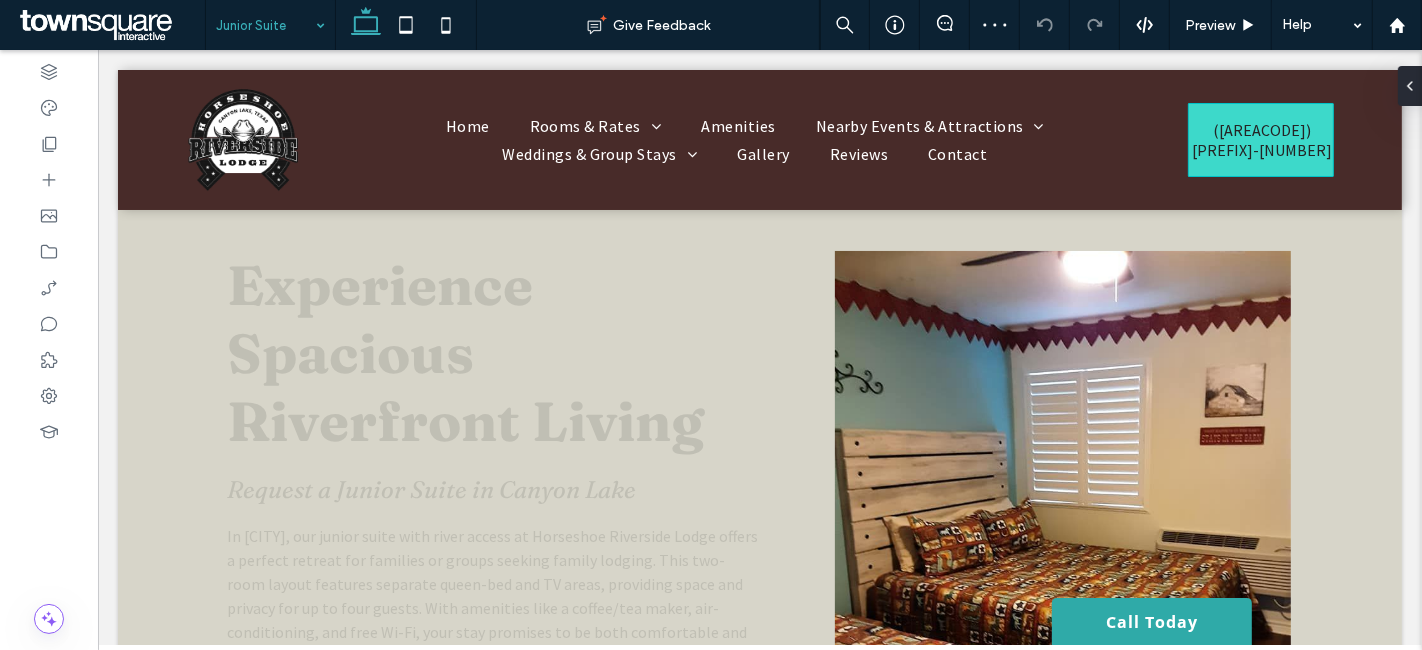 scroll, scrollTop: 0, scrollLeft: 0, axis: both 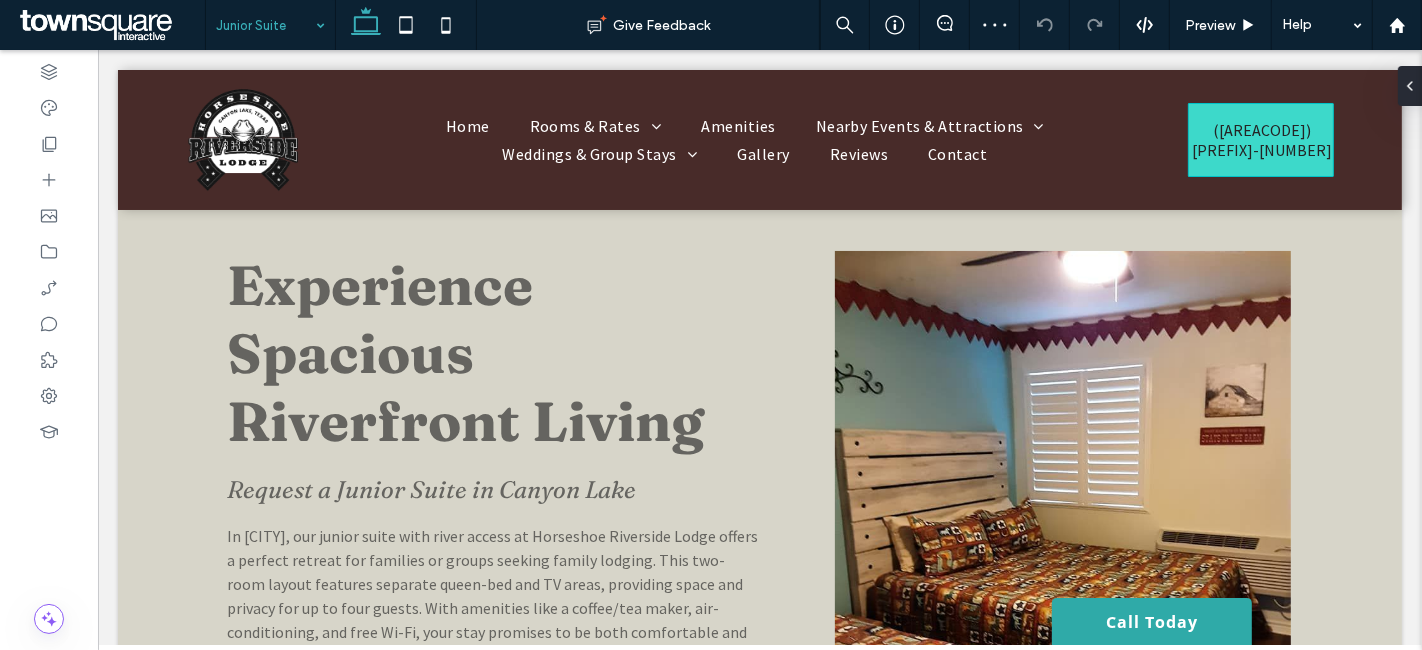 click at bounding box center [265, 25] 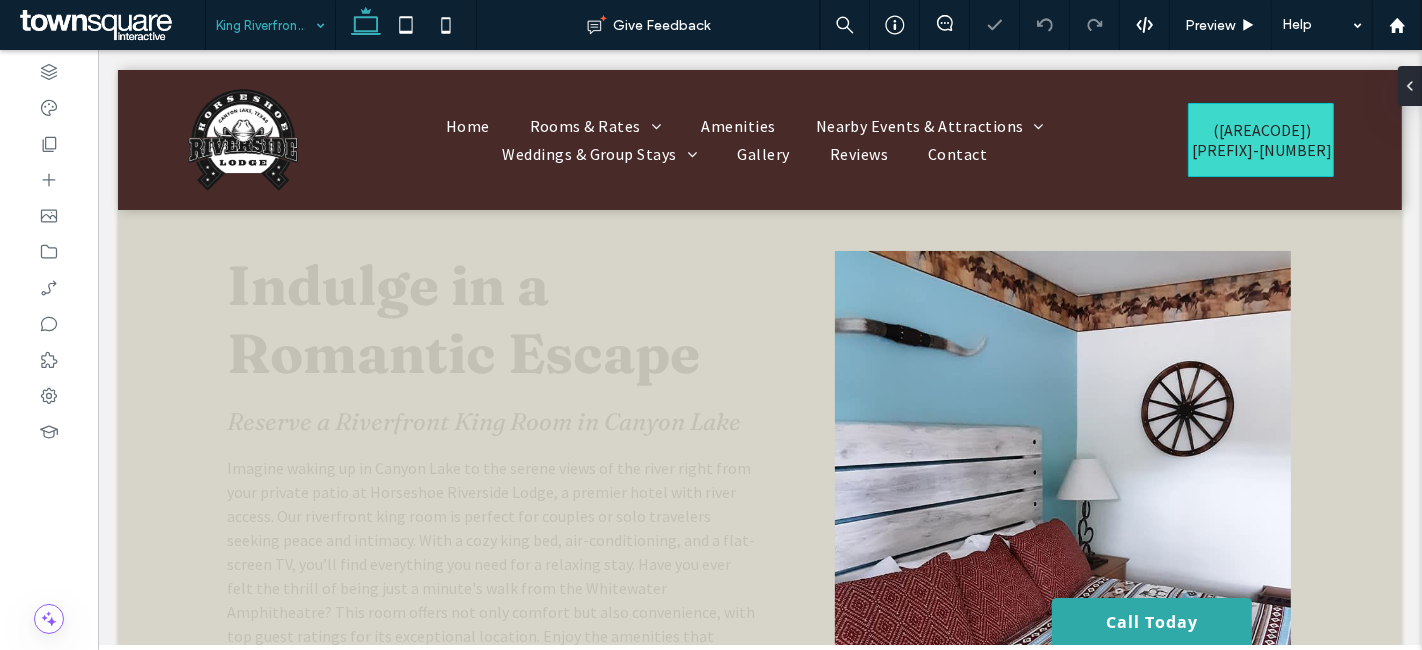 scroll, scrollTop: 0, scrollLeft: 0, axis: both 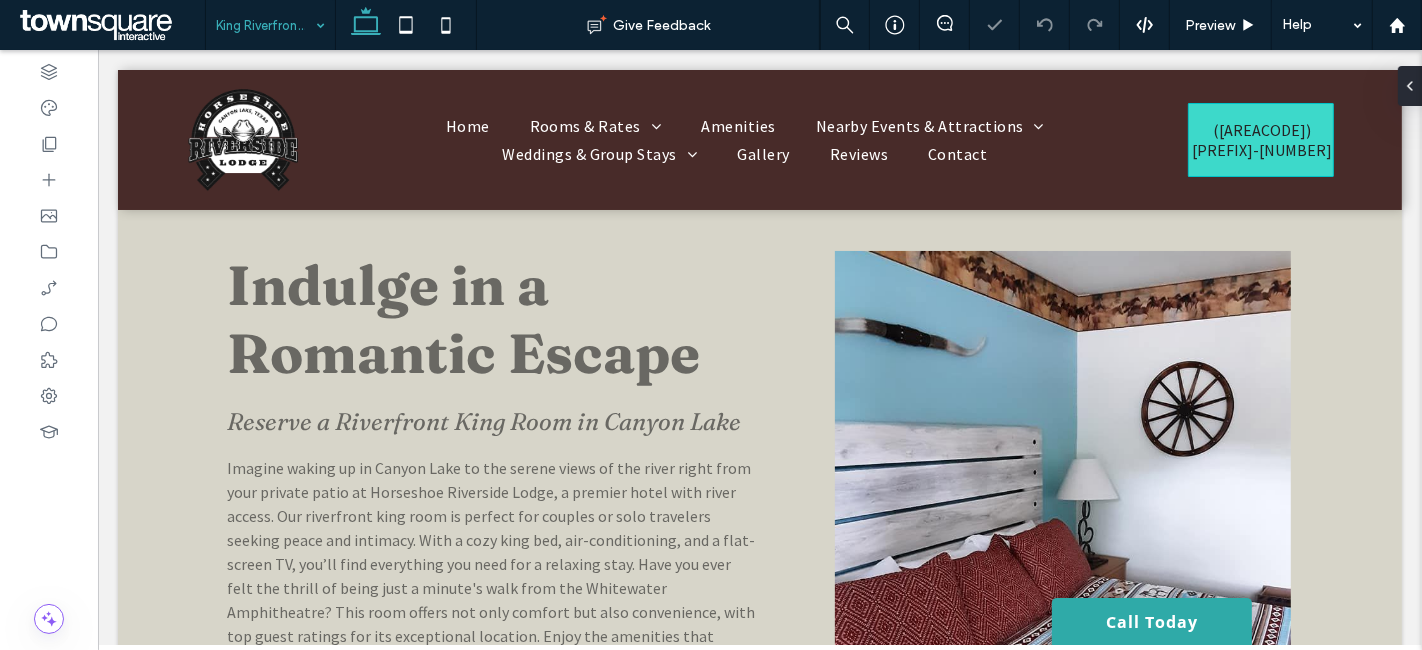 click at bounding box center (265, 25) 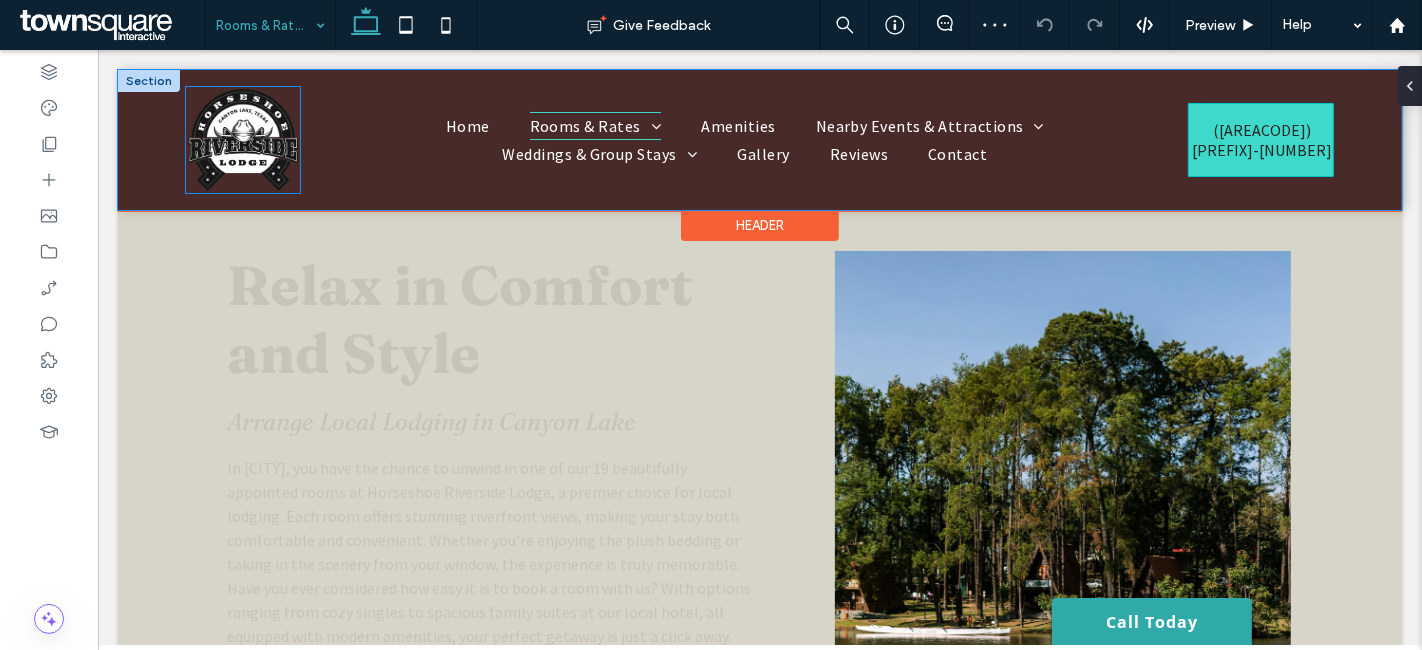 scroll, scrollTop: 0, scrollLeft: 0, axis: both 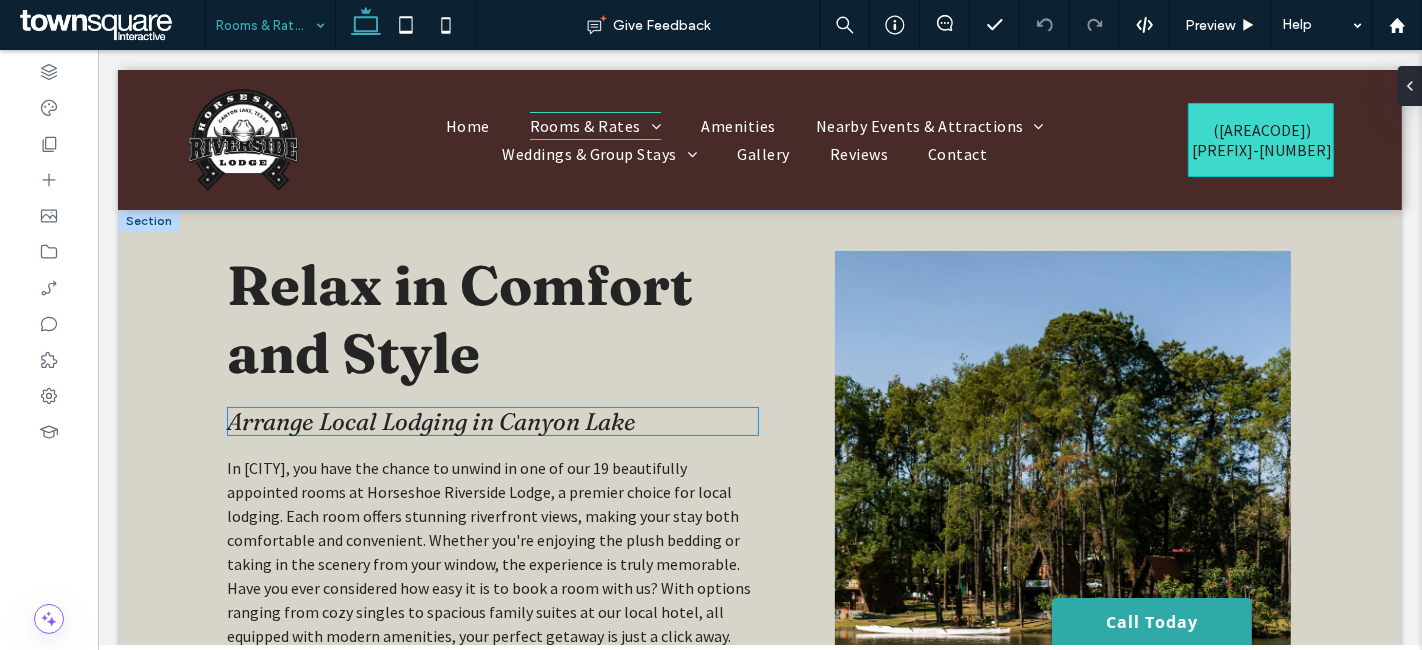 click on "Arrange Local Lodging in Canyon Lake" at bounding box center [430, 421] 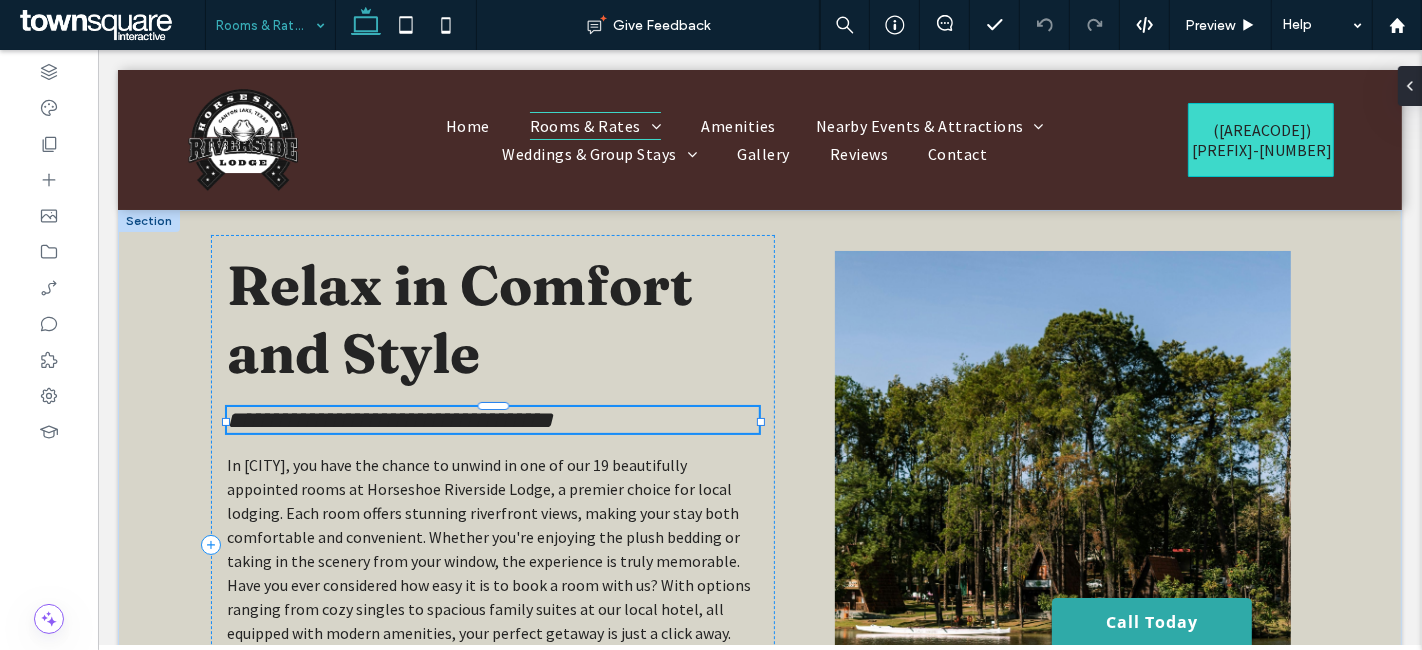 type on "********" 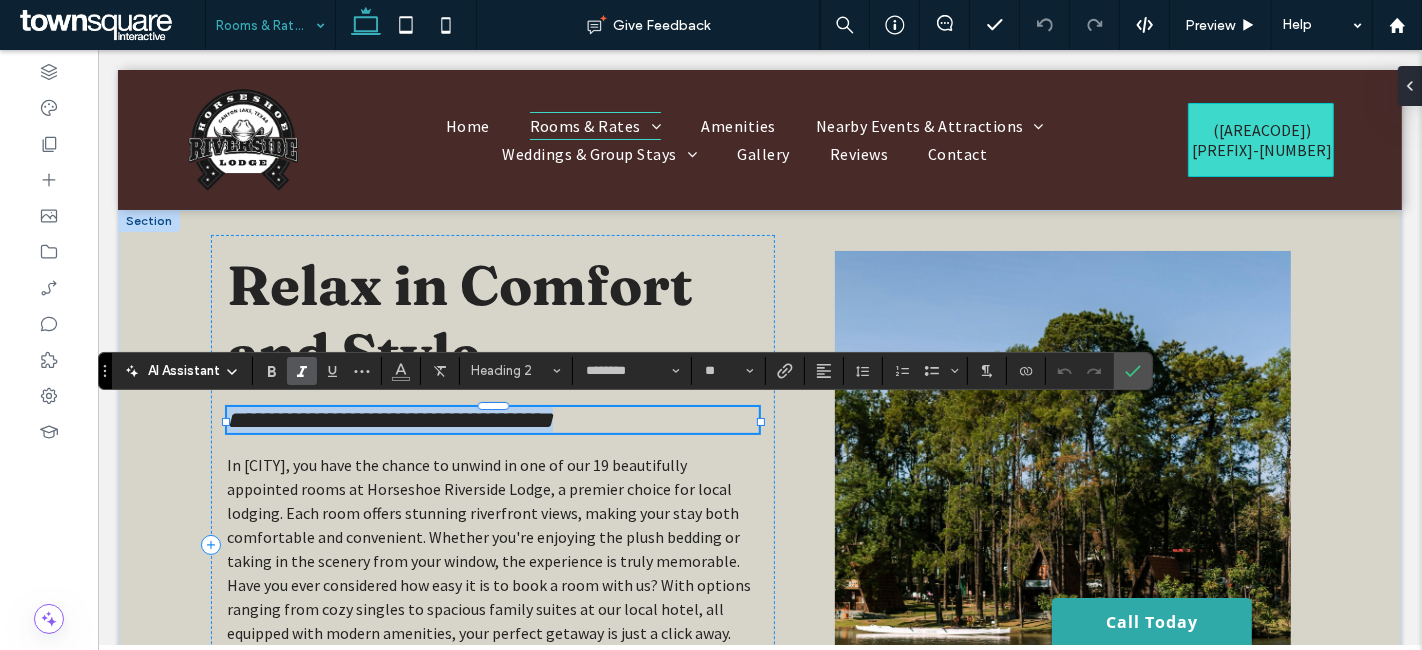 click on "**********" at bounding box center (389, 420) 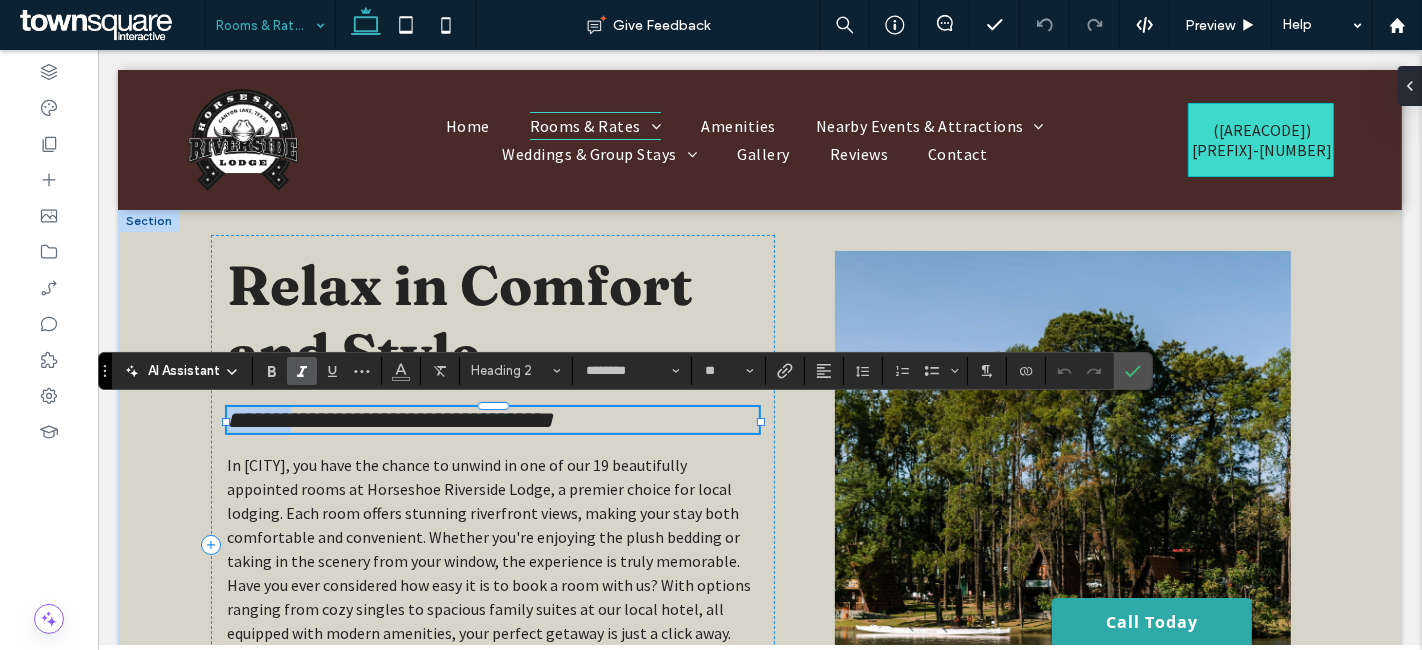 drag, startPoint x: 302, startPoint y: 421, endPoint x: 221, endPoint y: 421, distance: 81 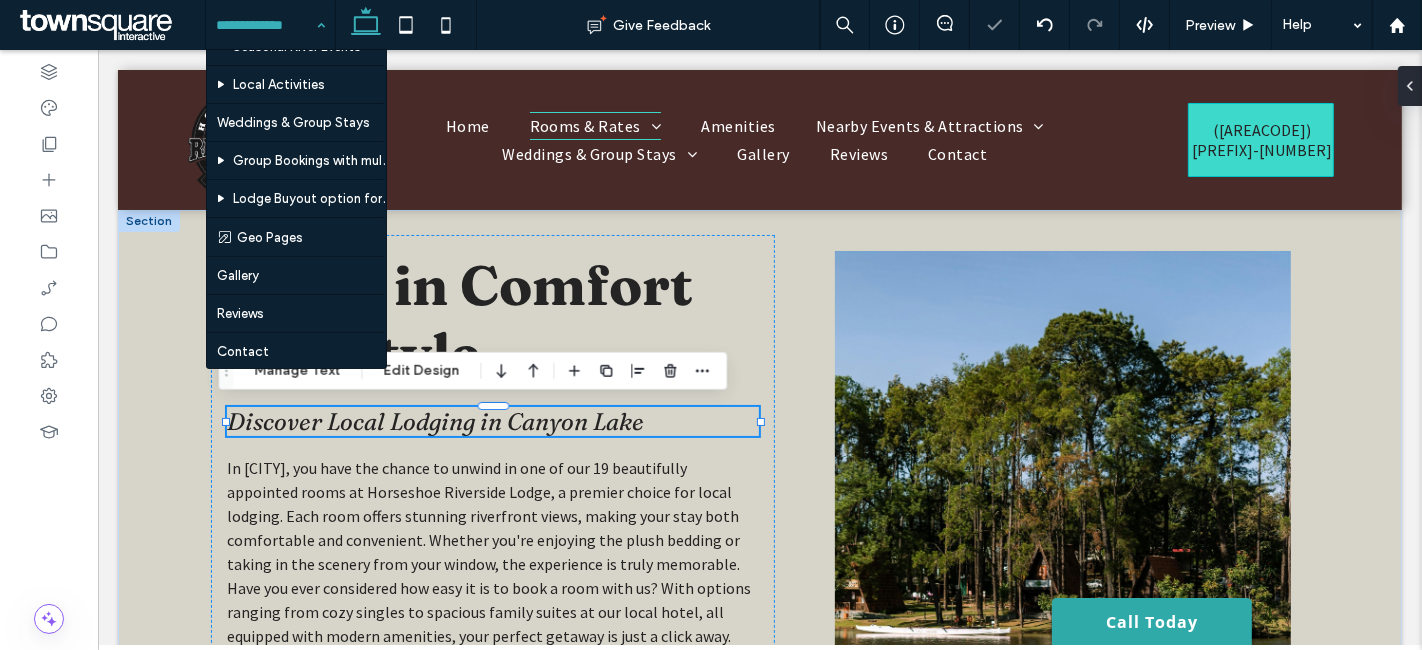 scroll, scrollTop: 292, scrollLeft: 0, axis: vertical 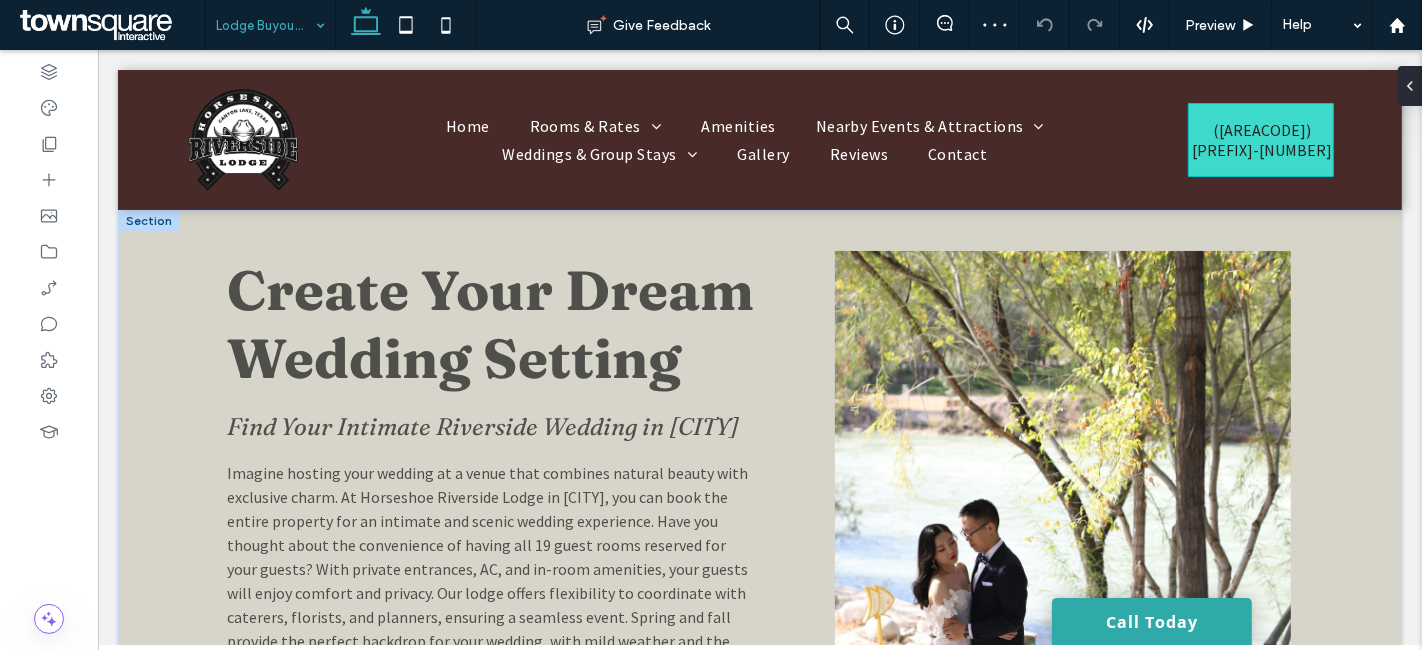 click on "Find Your Intimate Riverside Wedding in [CITY]" at bounding box center [482, 426] 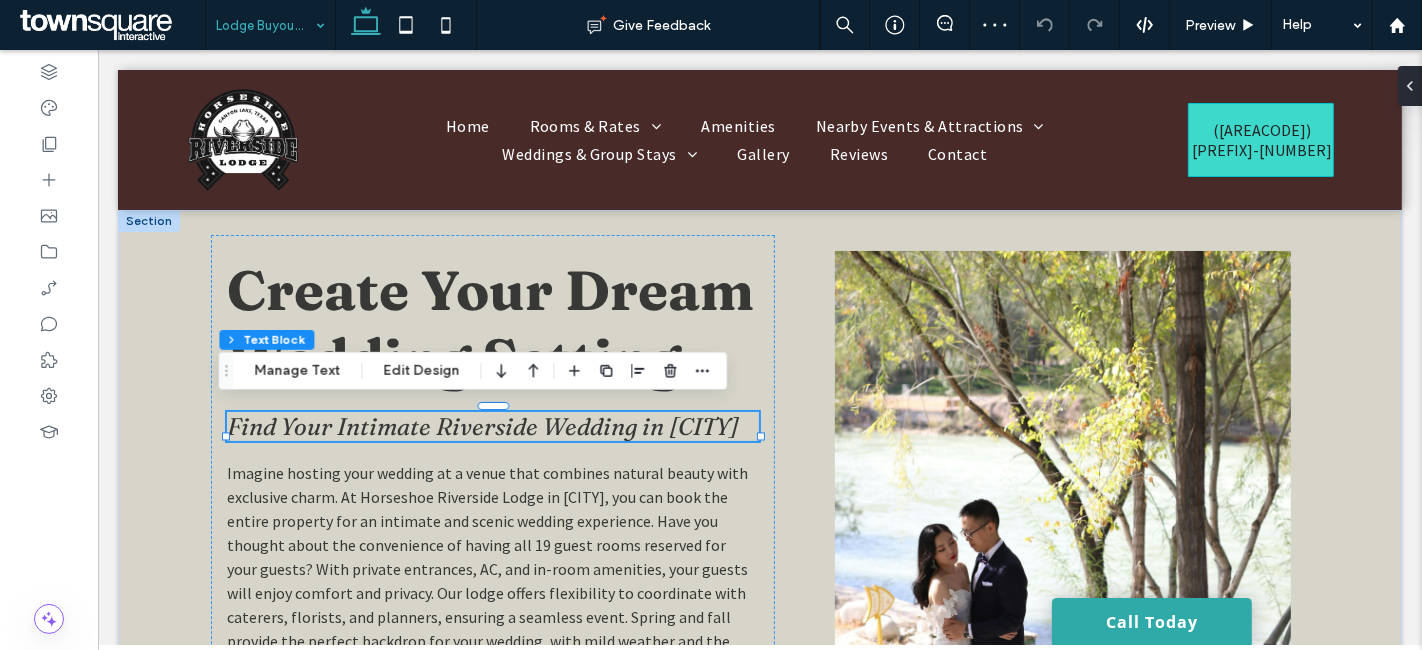 click on "Find Your Intimate Riverside Wedding in [CITY]" at bounding box center (482, 426) 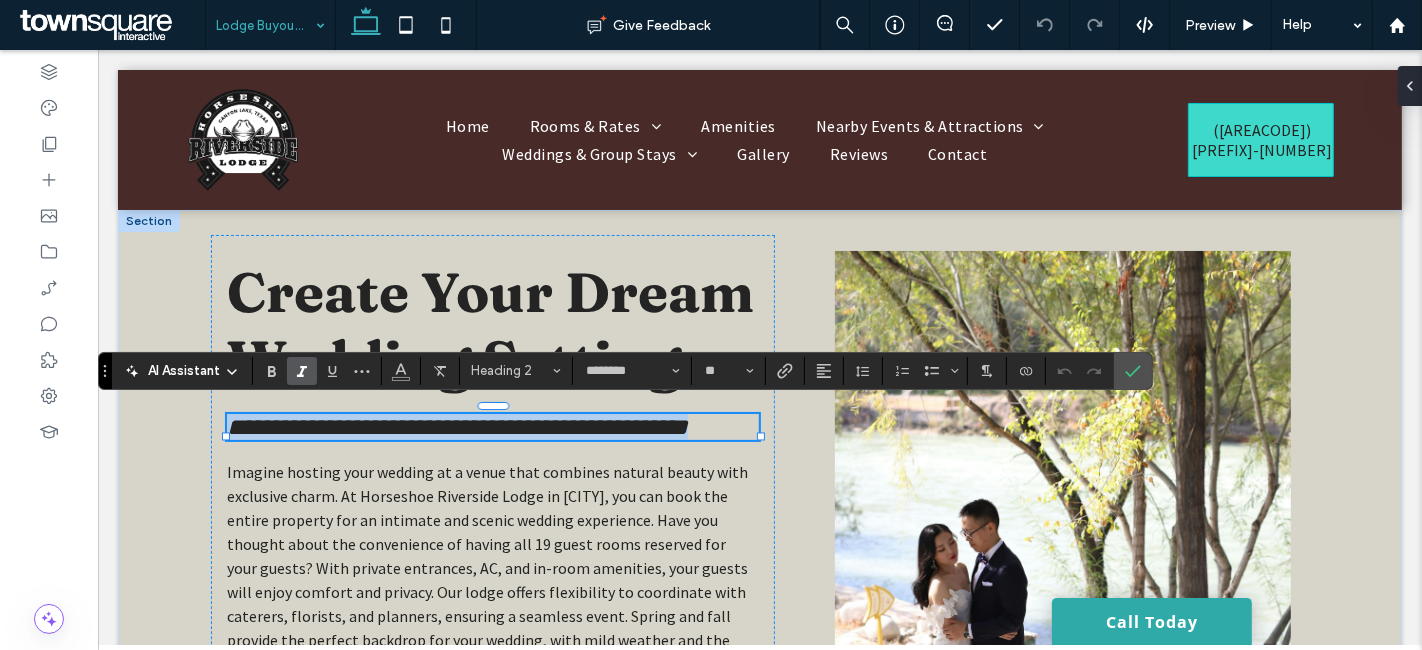 click on "**********" at bounding box center (456, 427) 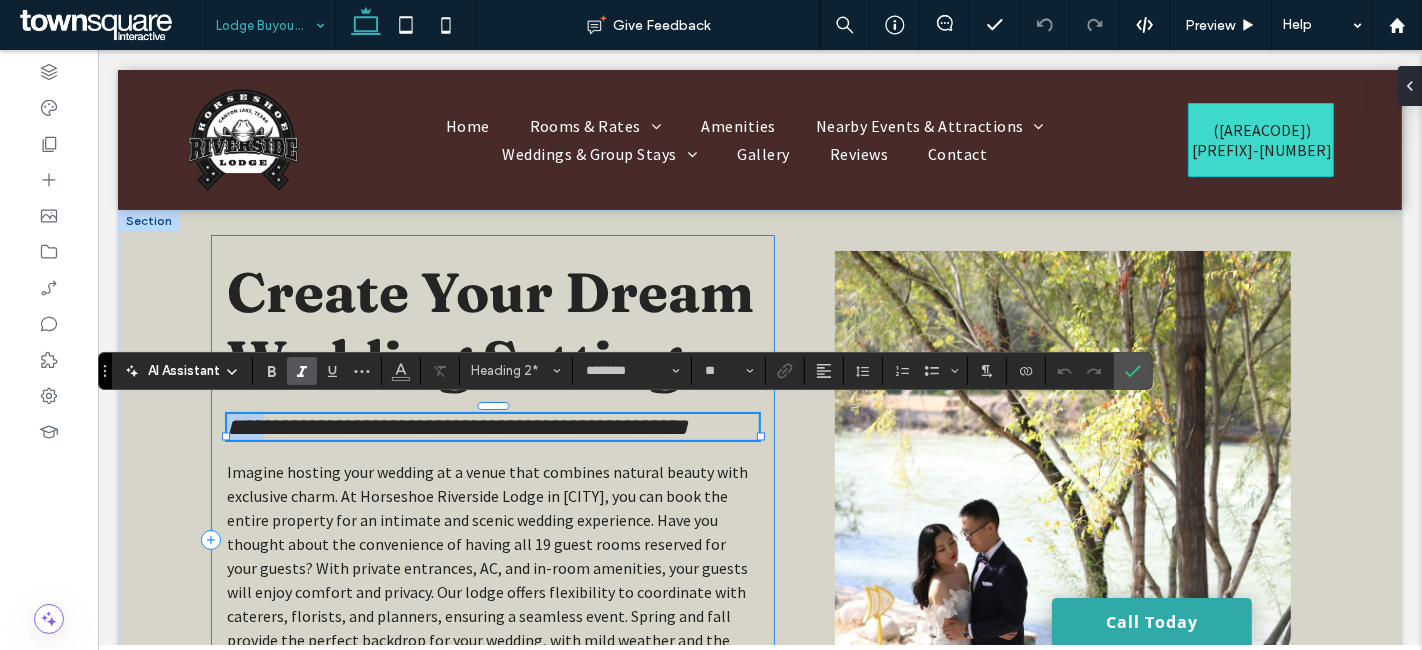 drag, startPoint x: 267, startPoint y: 415, endPoint x: 211, endPoint y: 413, distance: 56.0357 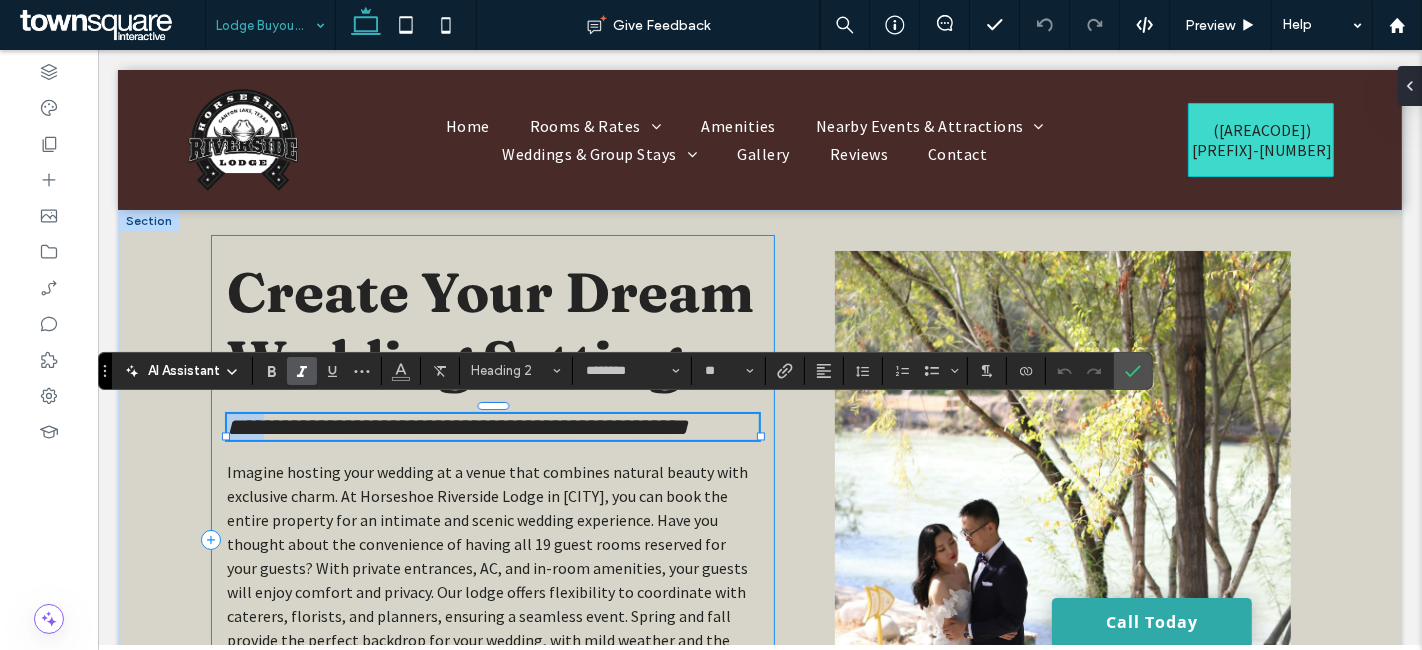 type 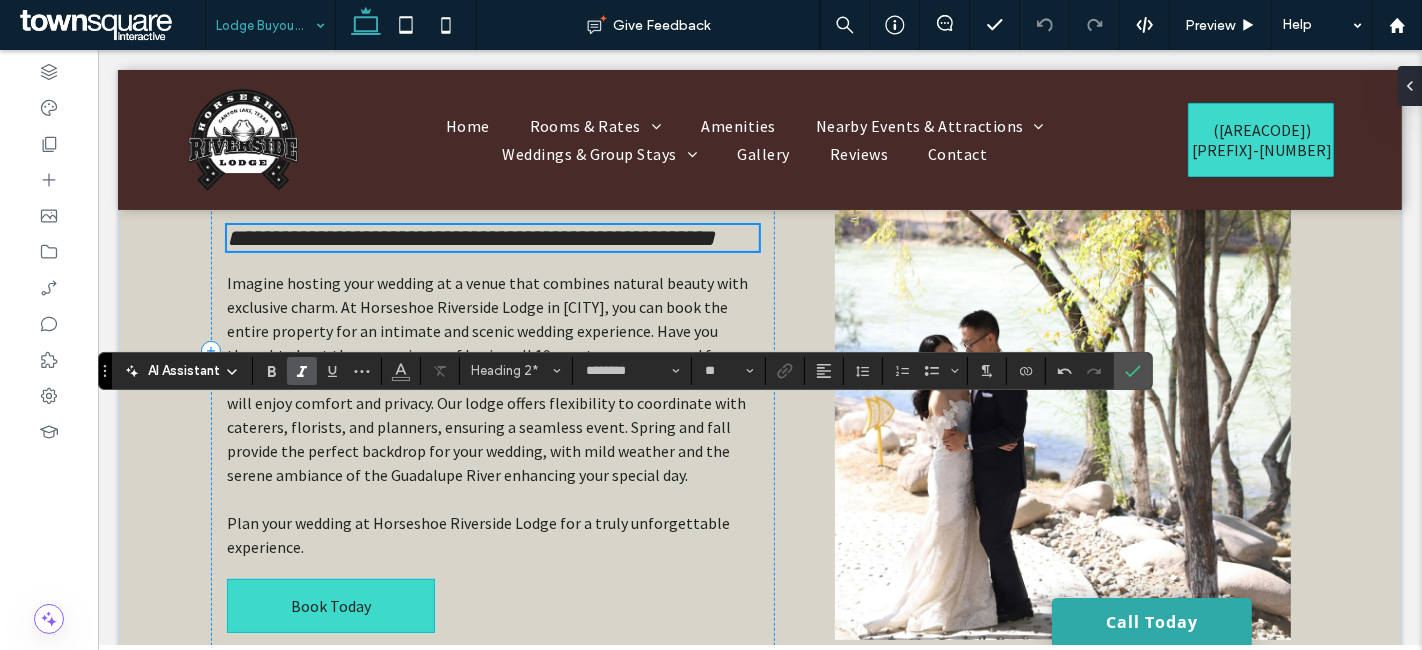 scroll, scrollTop: 333, scrollLeft: 0, axis: vertical 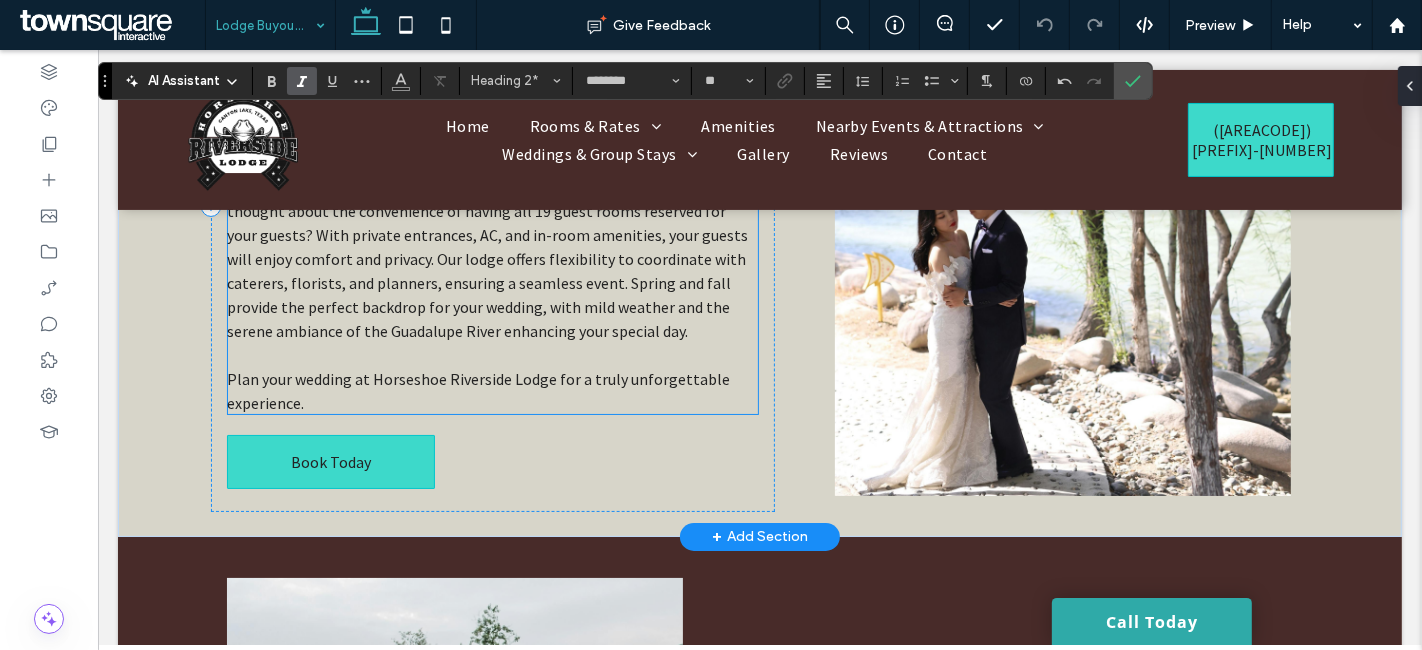 click on "Imagine hosting your wedding at a venue that combines natural beauty with exclusive charm. At Horseshoe Riverside Lodge in [CITY], you can book the entire property for an intimate and scenic wedding experience. Have you thought about the convenience of having all 19 guest rooms reserved for your guests? With private entrances, AC, and in-room amenities, your guests will enjoy comfort and privacy. Our lodge offers flexibility to coordinate with caterers, florists, and planners, ensuring a seamless event. Spring and fall provide the perfect backdrop for your wedding, with mild weather and the serene ambiance of the Guadalupe River enhancing your special day." at bounding box center (486, 235) 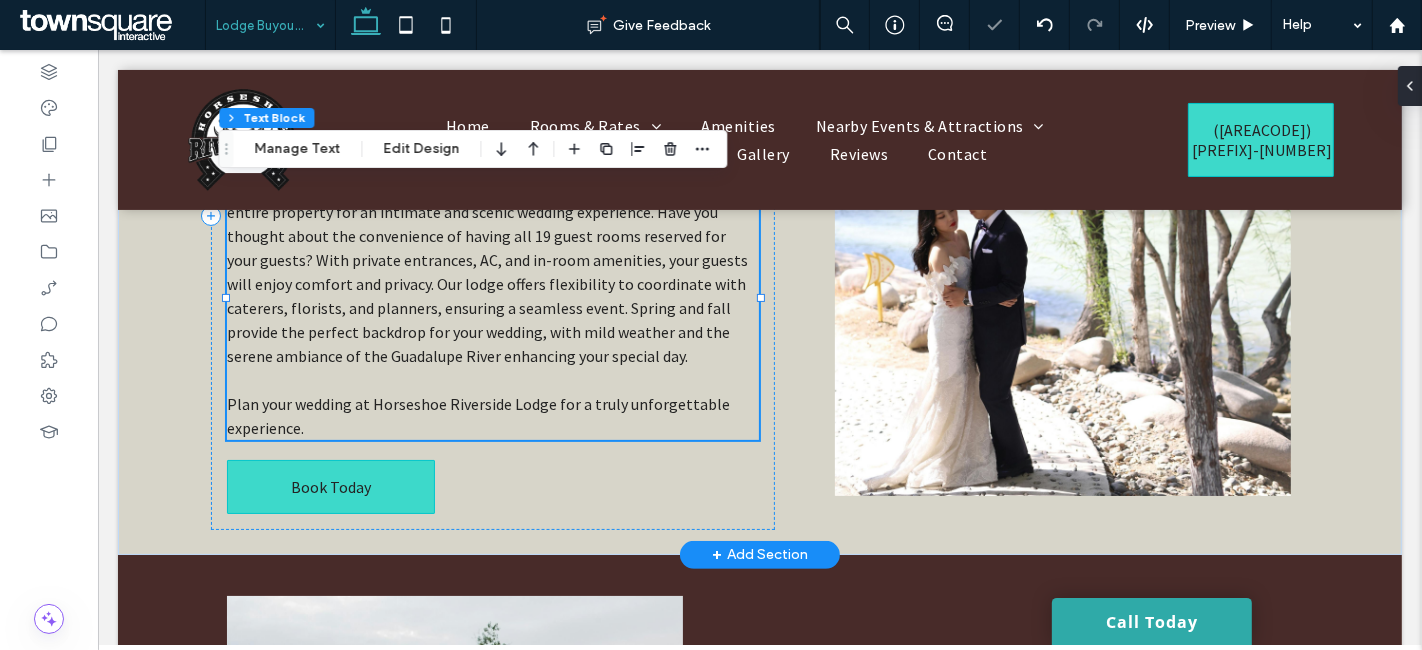 click on "Imagine hosting your wedding at a venue that combines natural beauty with exclusive charm. At Horseshoe Riverside Lodge in [CITY], you can book the entire property for an intimate and scenic wedding experience. Have you thought about the convenience of having all 19 guest rooms reserved for your guests? With private entrances, AC, and in-room amenities, your guests will enjoy comfort and privacy. Our lodge offers flexibility to coordinate with caterers, florists, and planners, ensuring a seamless event. Spring and fall provide the perfect backdrop for your wedding, with mild weather and the serene ambiance of the Guadalupe River enhancing your special day." at bounding box center [486, 260] 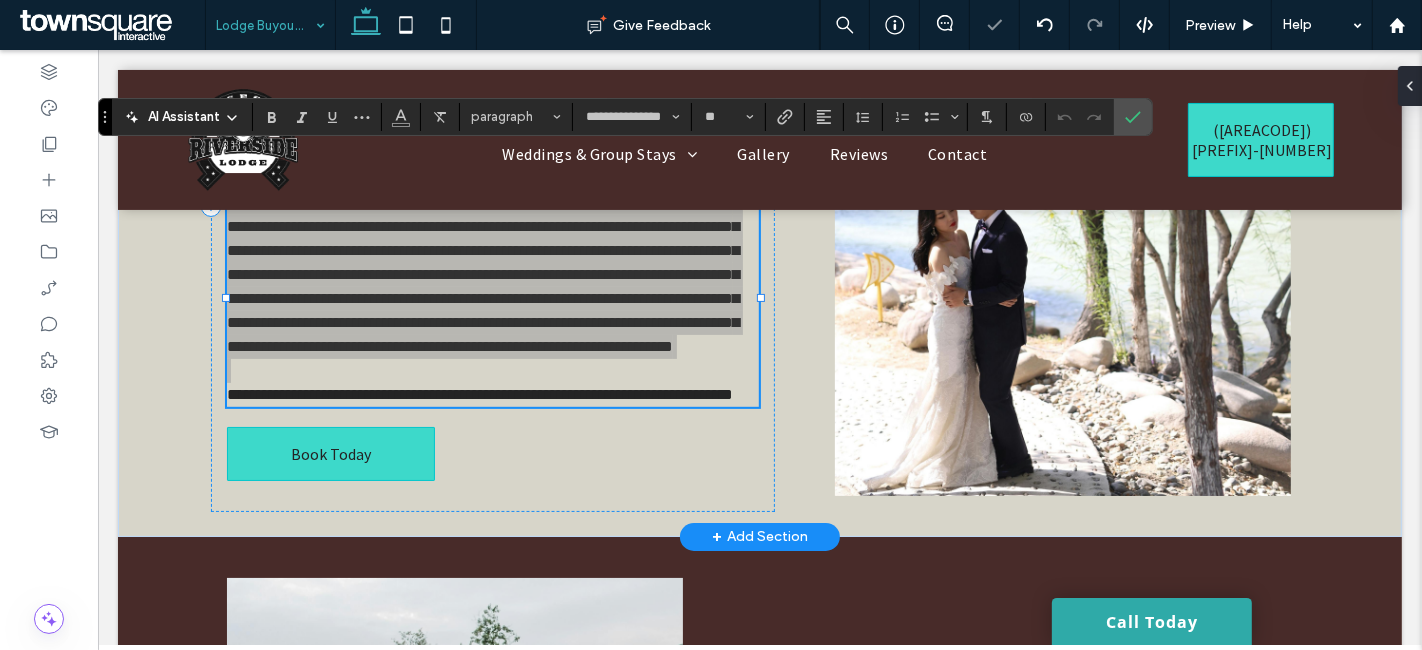 click on "AI Assistant" at bounding box center (184, 117) 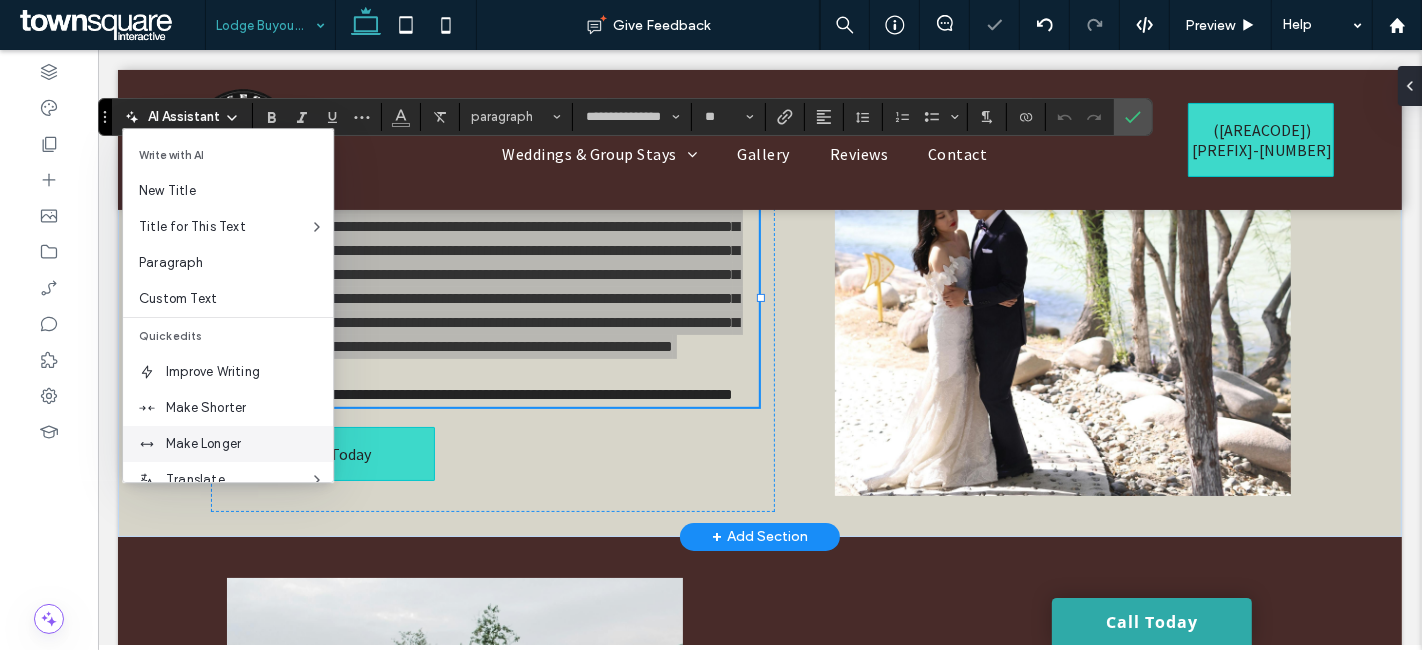 scroll, scrollTop: 131, scrollLeft: 0, axis: vertical 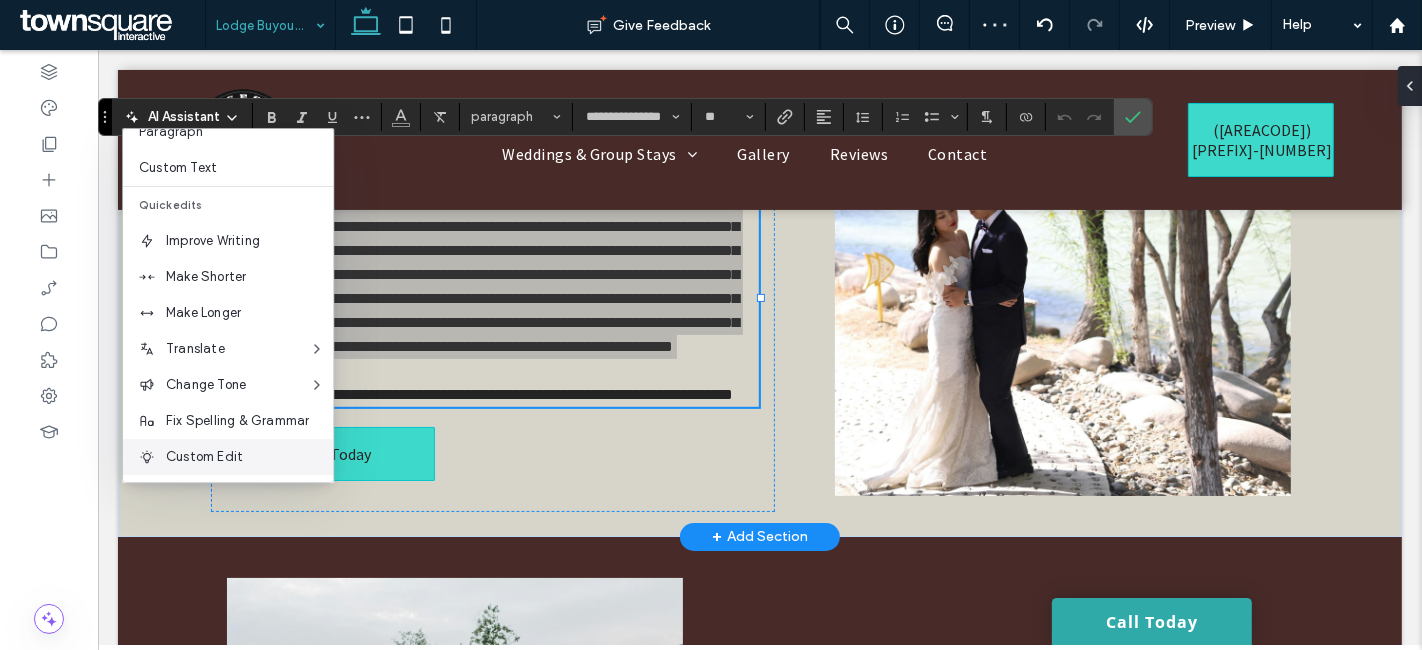 click on "Custom Edit" at bounding box center [249, 457] 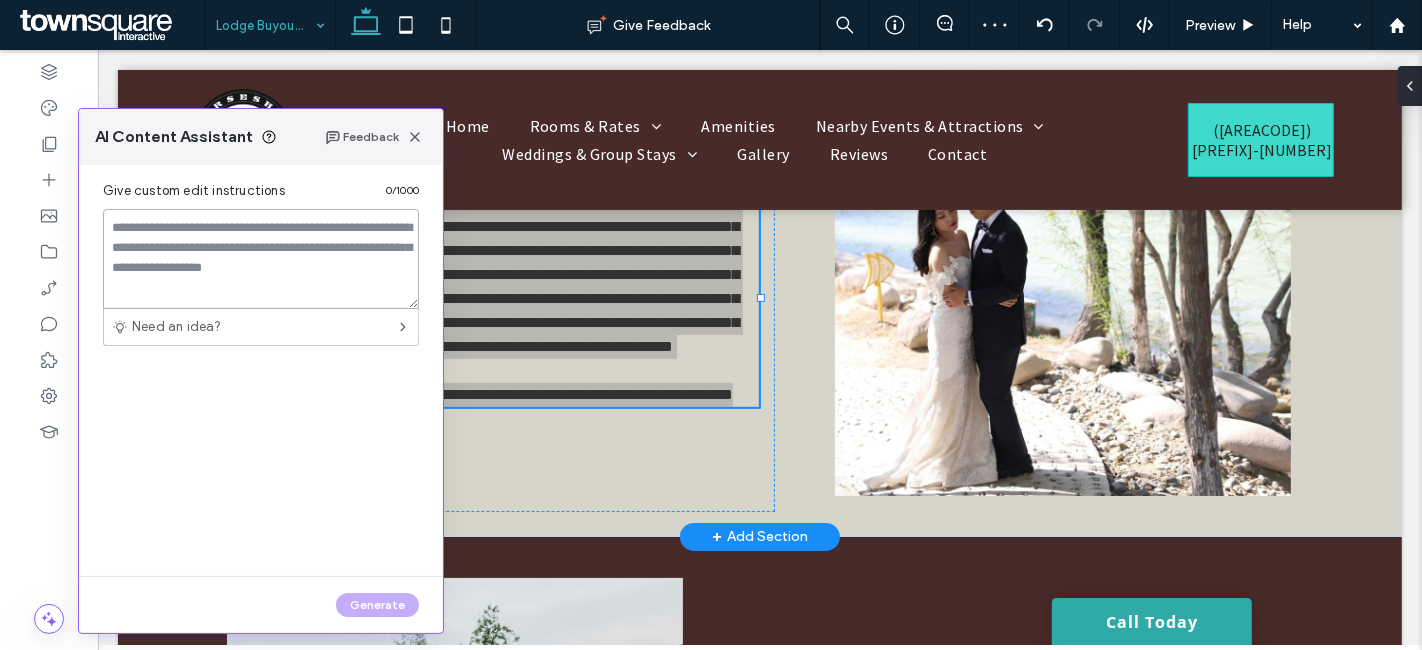 click at bounding box center [261, 259] 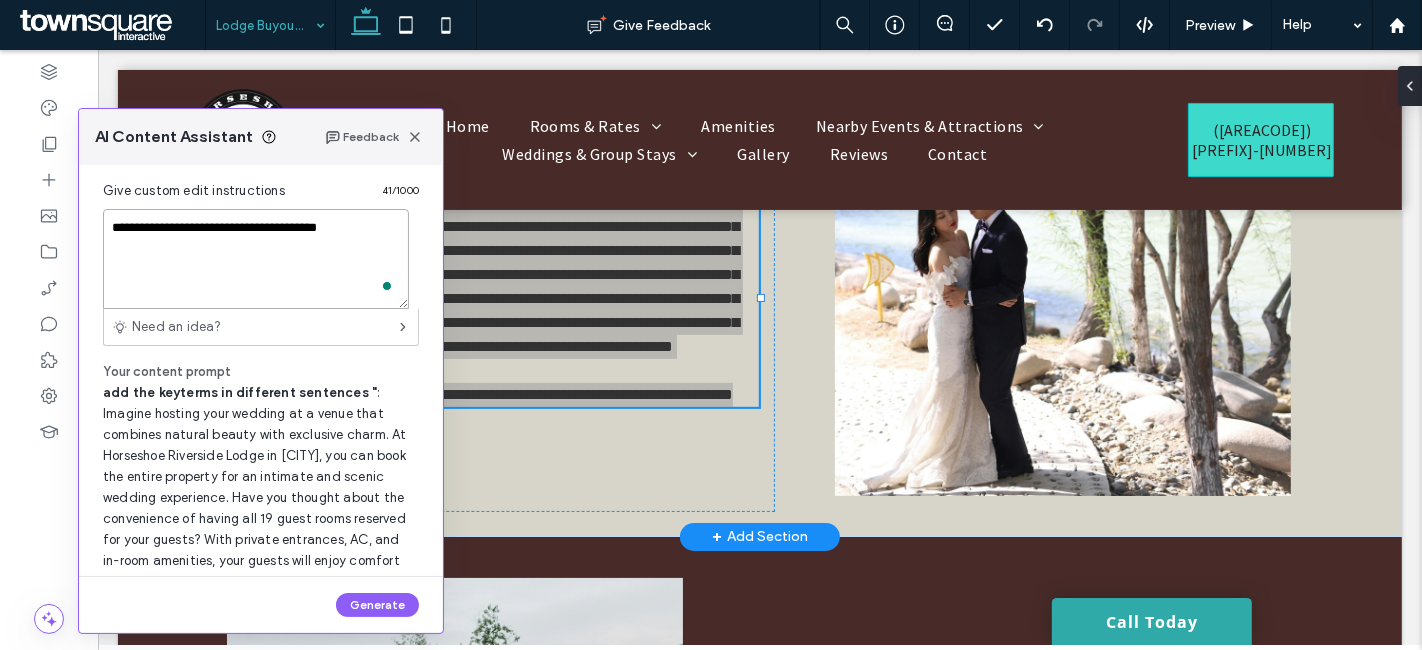 paste on "**********" 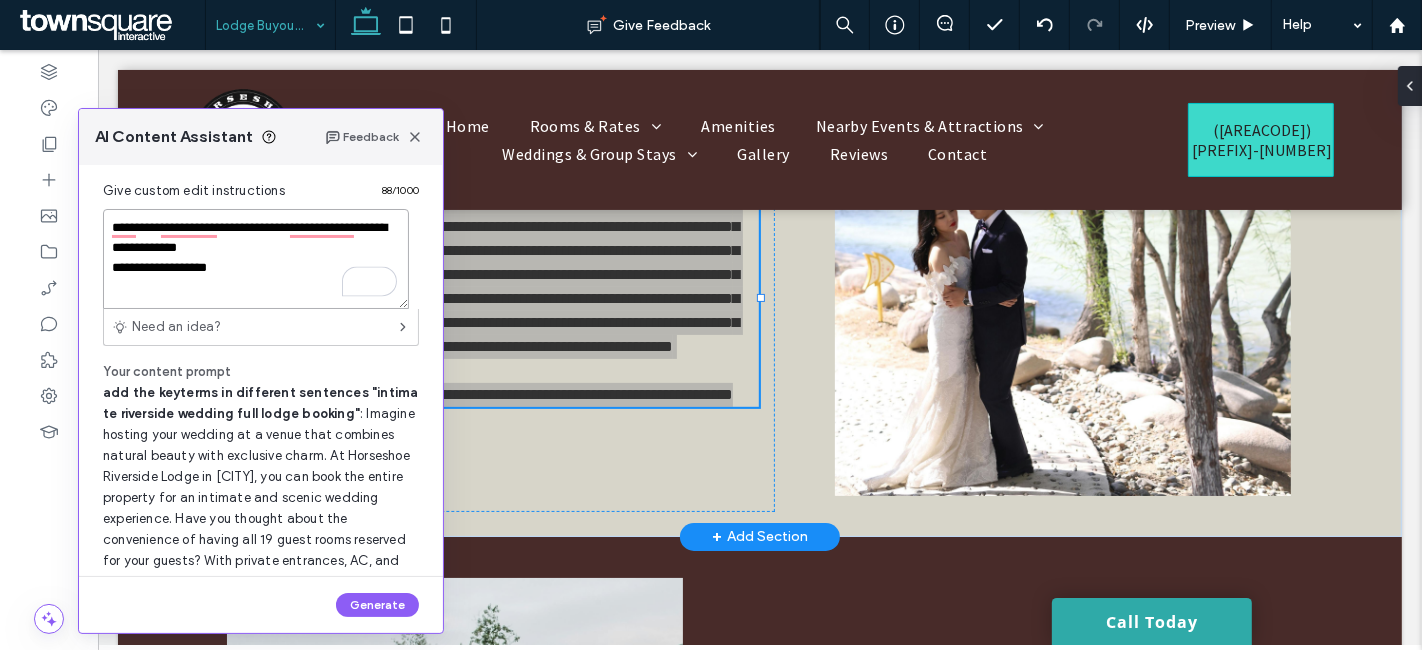 click on "**********" at bounding box center [256, 259] 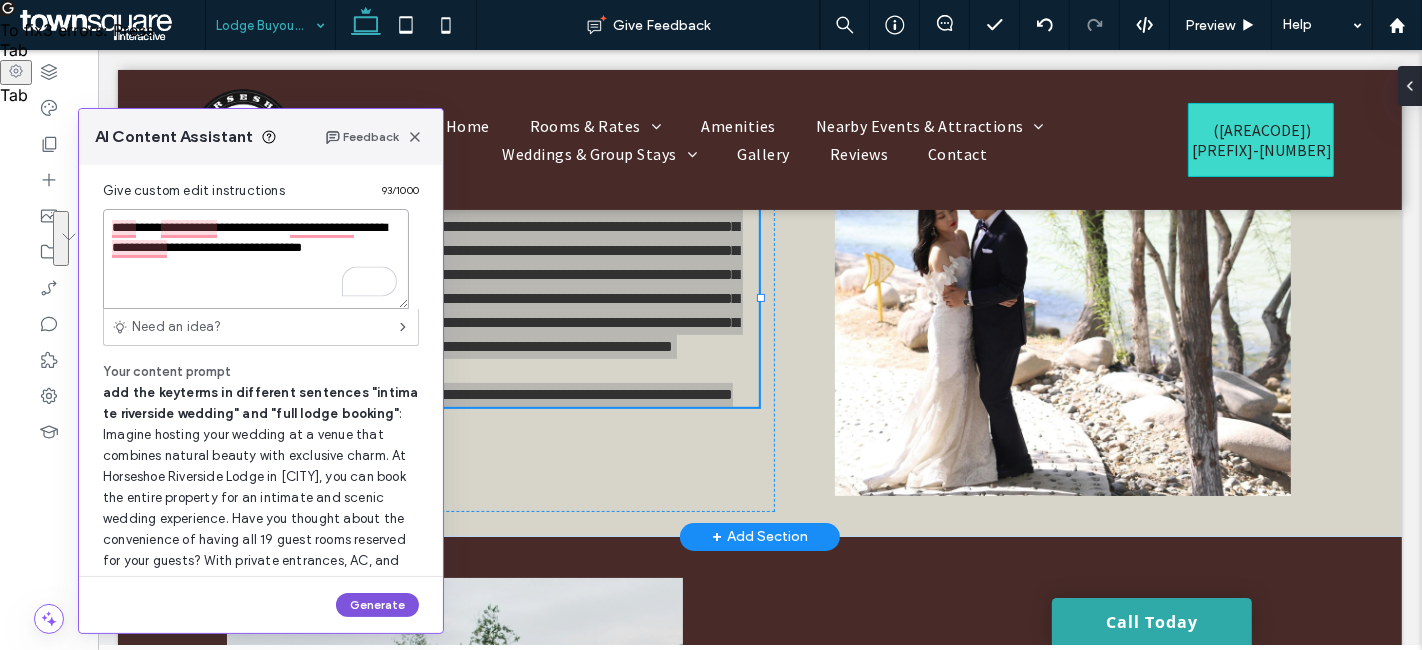 type on "**********" 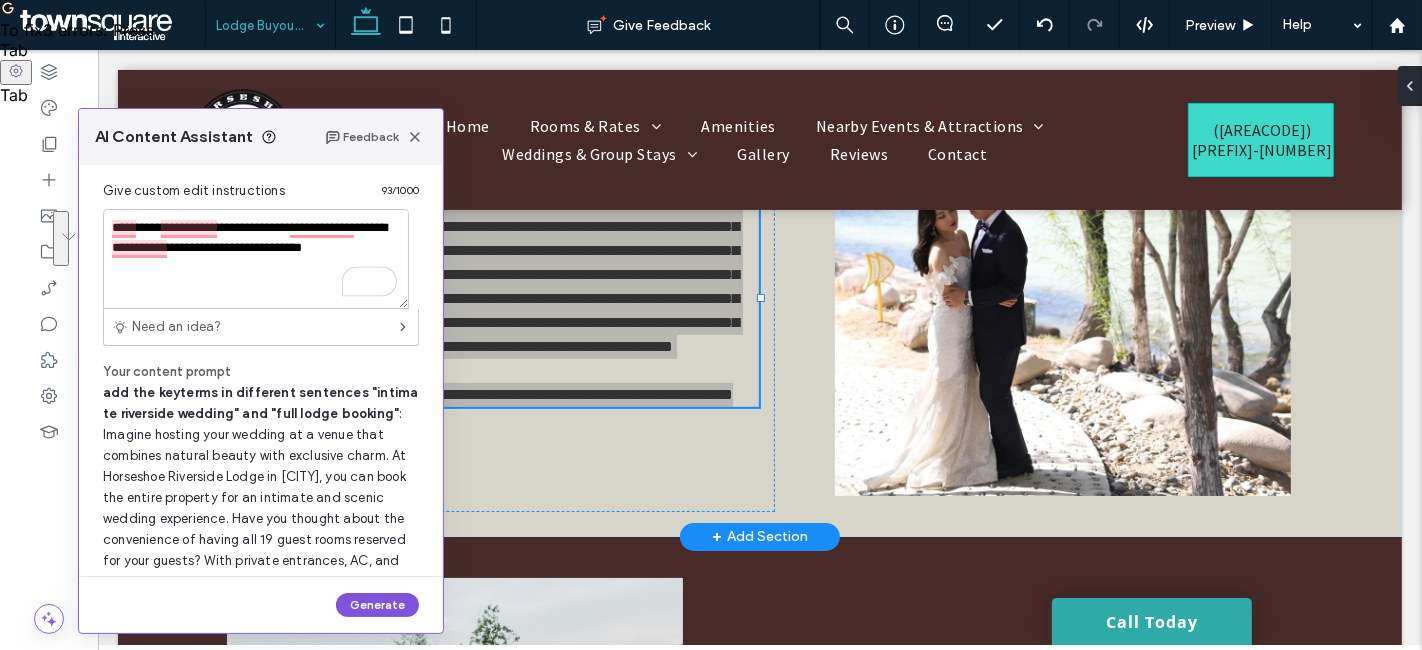 click on "Generate" at bounding box center (377, 605) 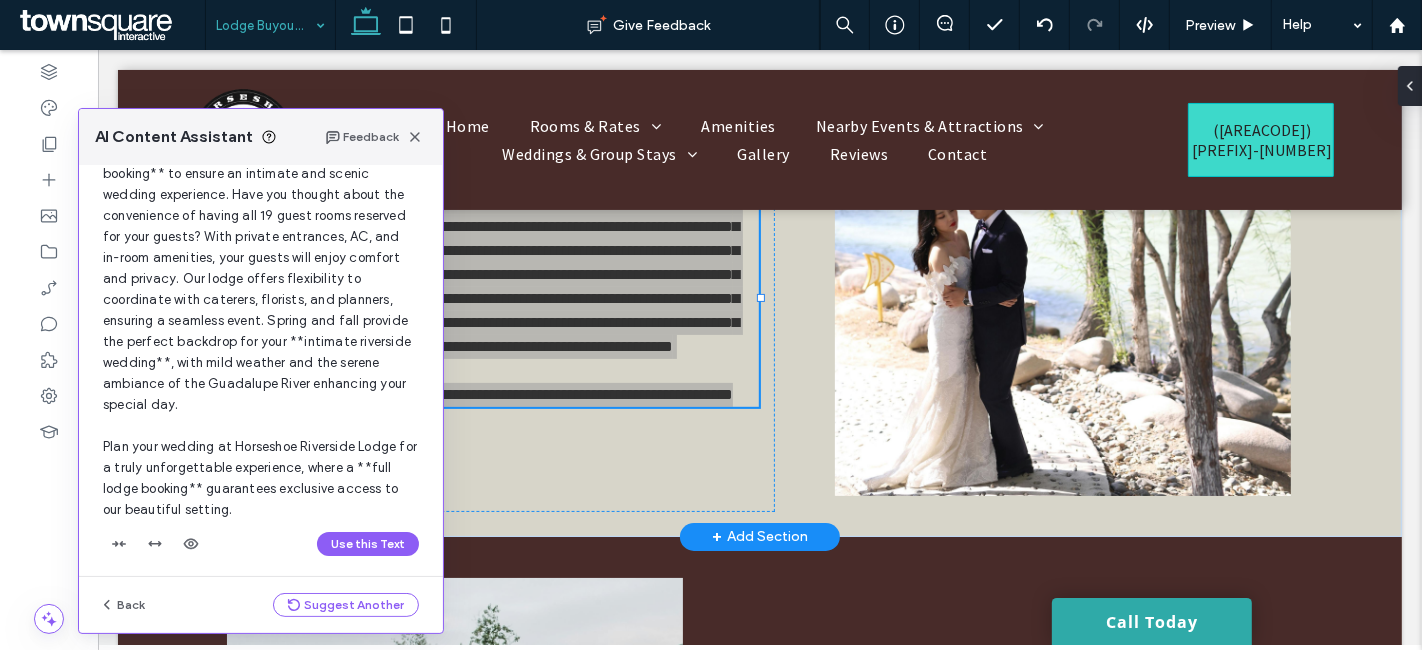 scroll, scrollTop: 185, scrollLeft: 0, axis: vertical 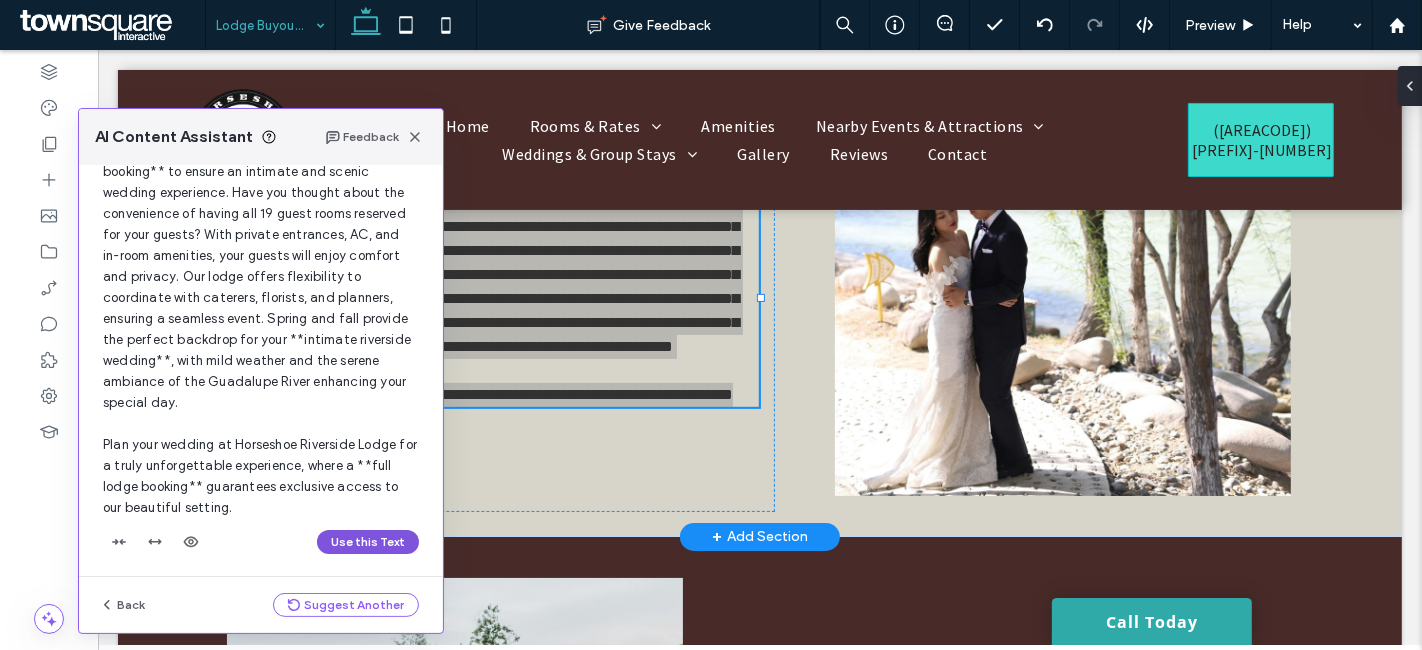 click on "Use this Text" at bounding box center [368, 542] 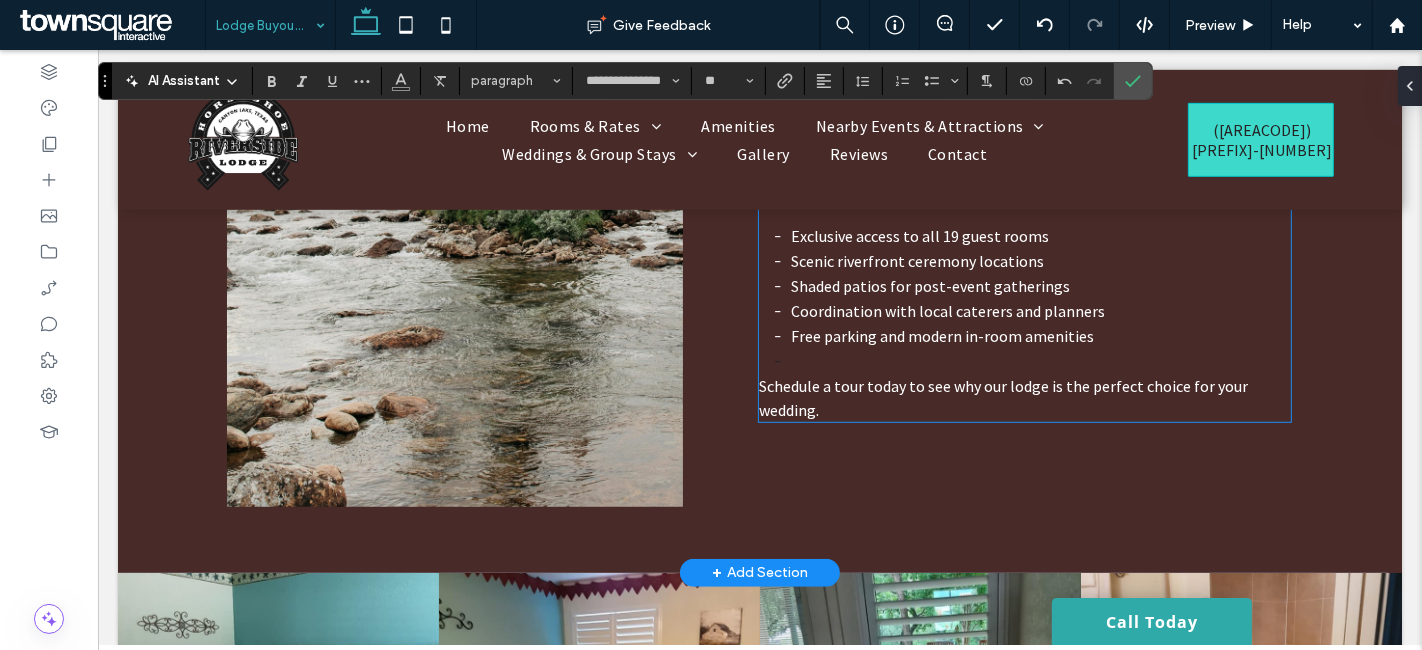 scroll, scrollTop: 888, scrollLeft: 0, axis: vertical 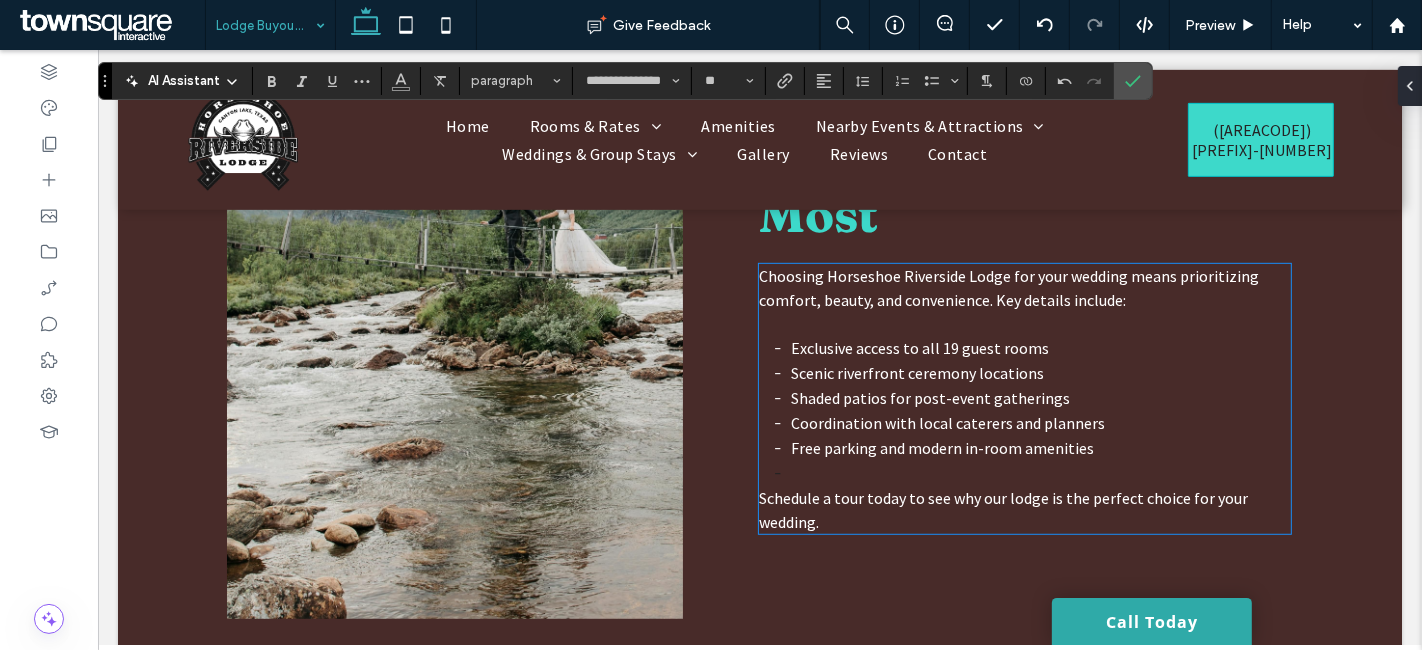 click on "Choosing Horseshoe Riverside Lodge for your wedding means prioritizing comfort, beauty, and convenience. Key details include:" at bounding box center (1008, 288) 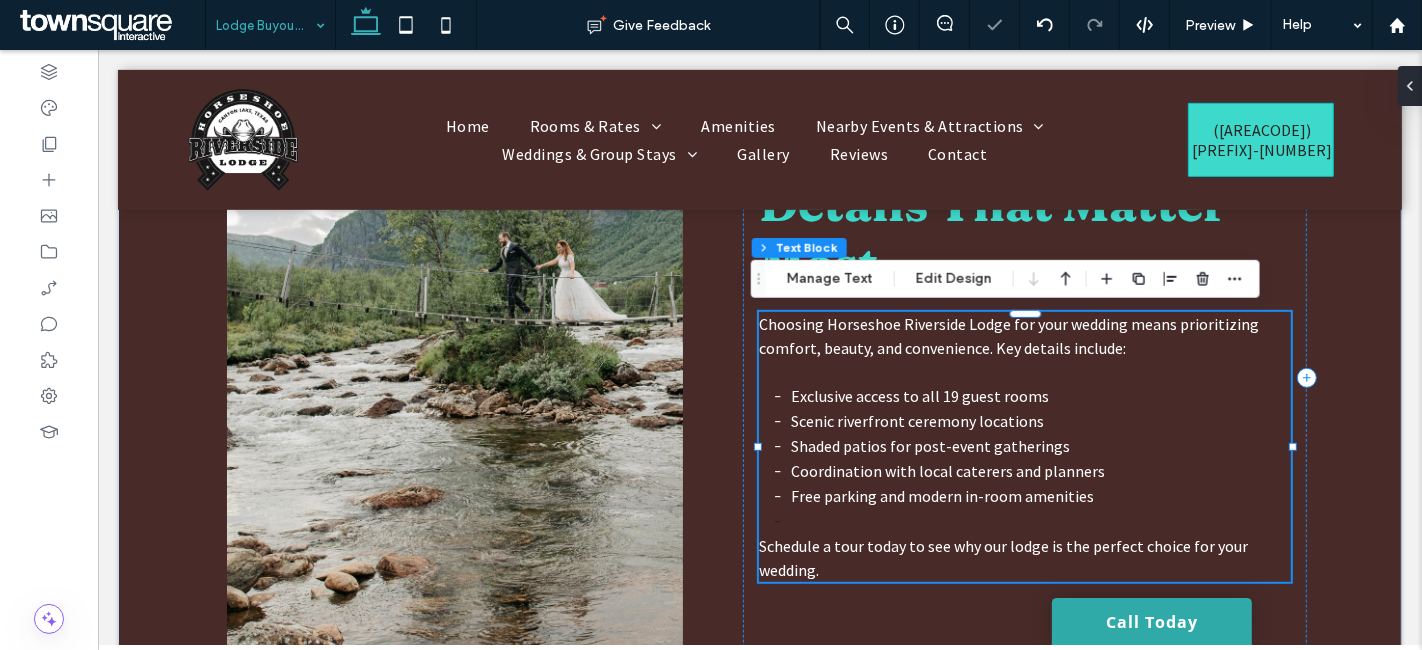 click on "Choosing Horseshoe Riverside Lodge for your wedding means prioritizing comfort, beauty, and convenience. Key details include:" at bounding box center [1008, 336] 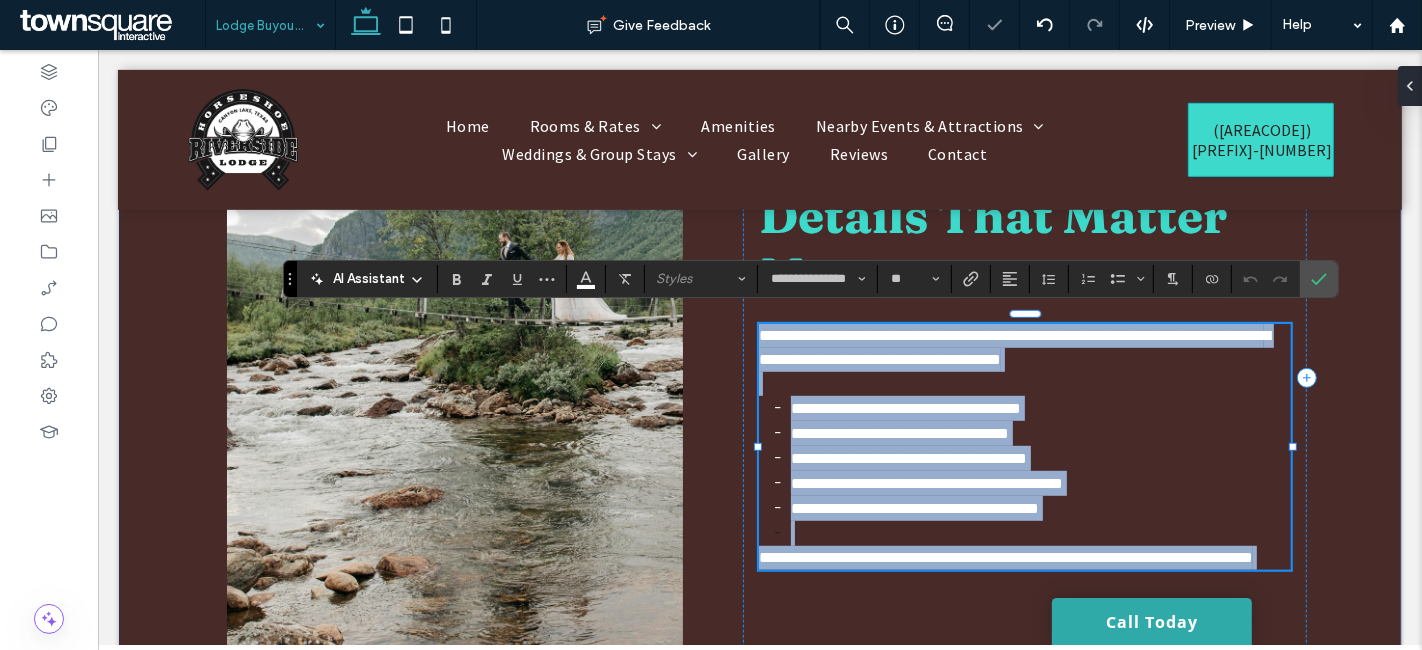 click on "**********" at bounding box center (1013, 347) 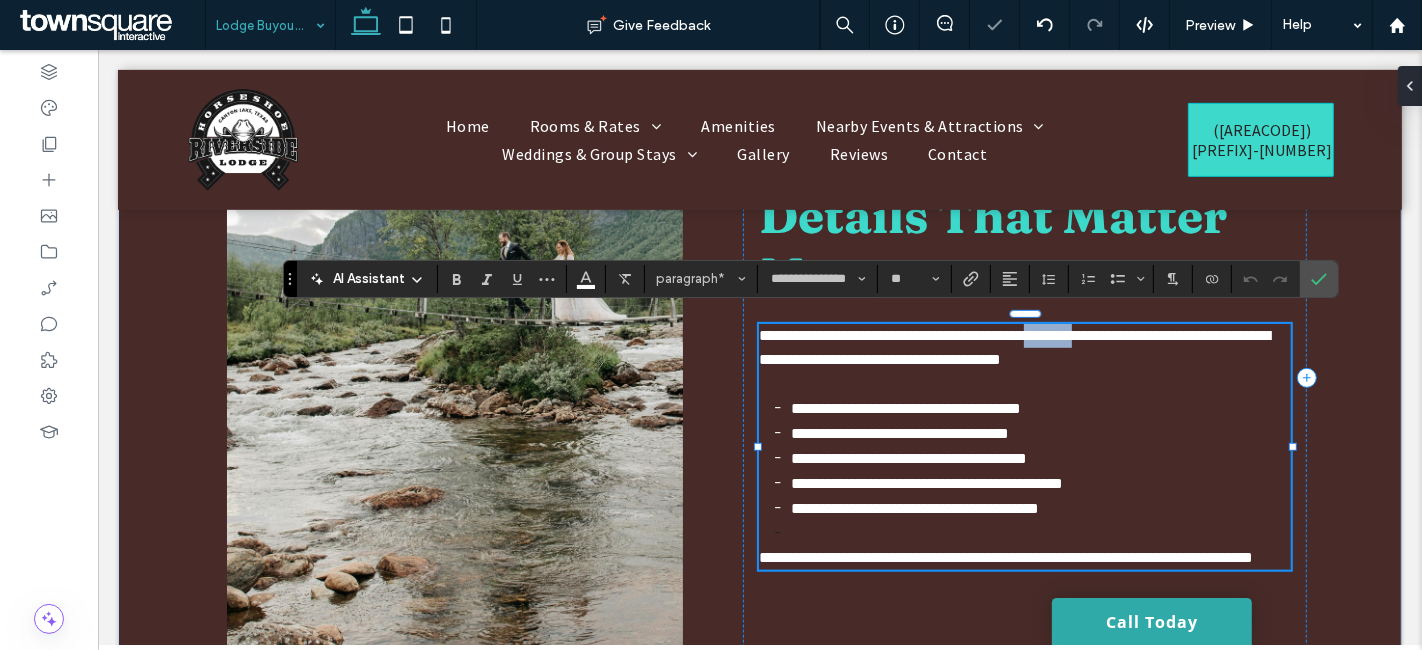 click on "**********" at bounding box center [1013, 347] 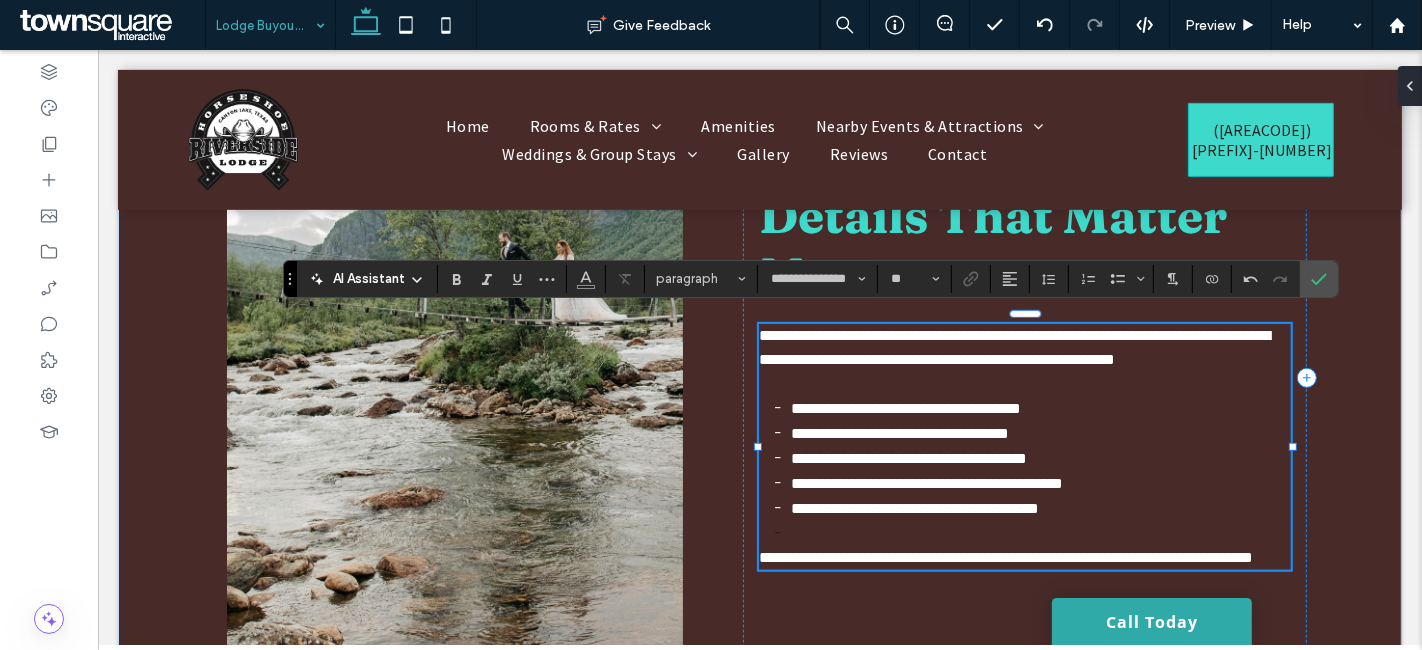 click on "**********" at bounding box center (899, 433) 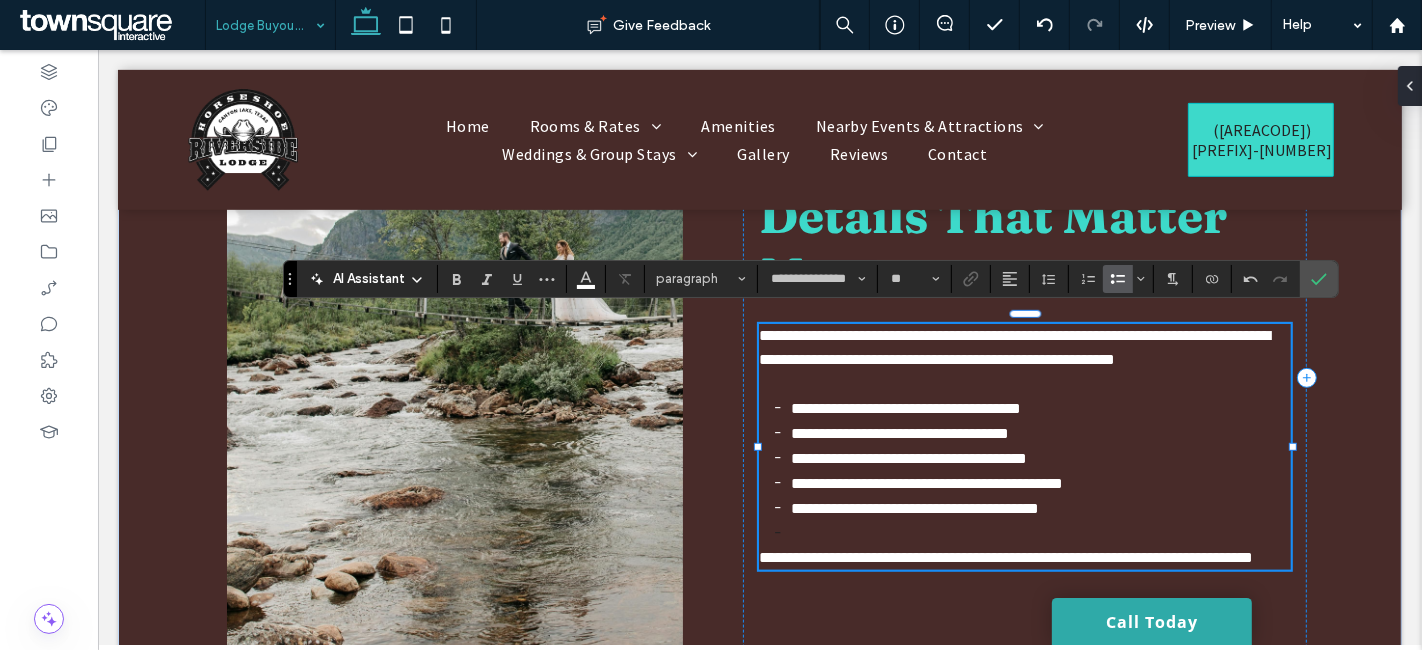 click on "**********" at bounding box center [899, 433] 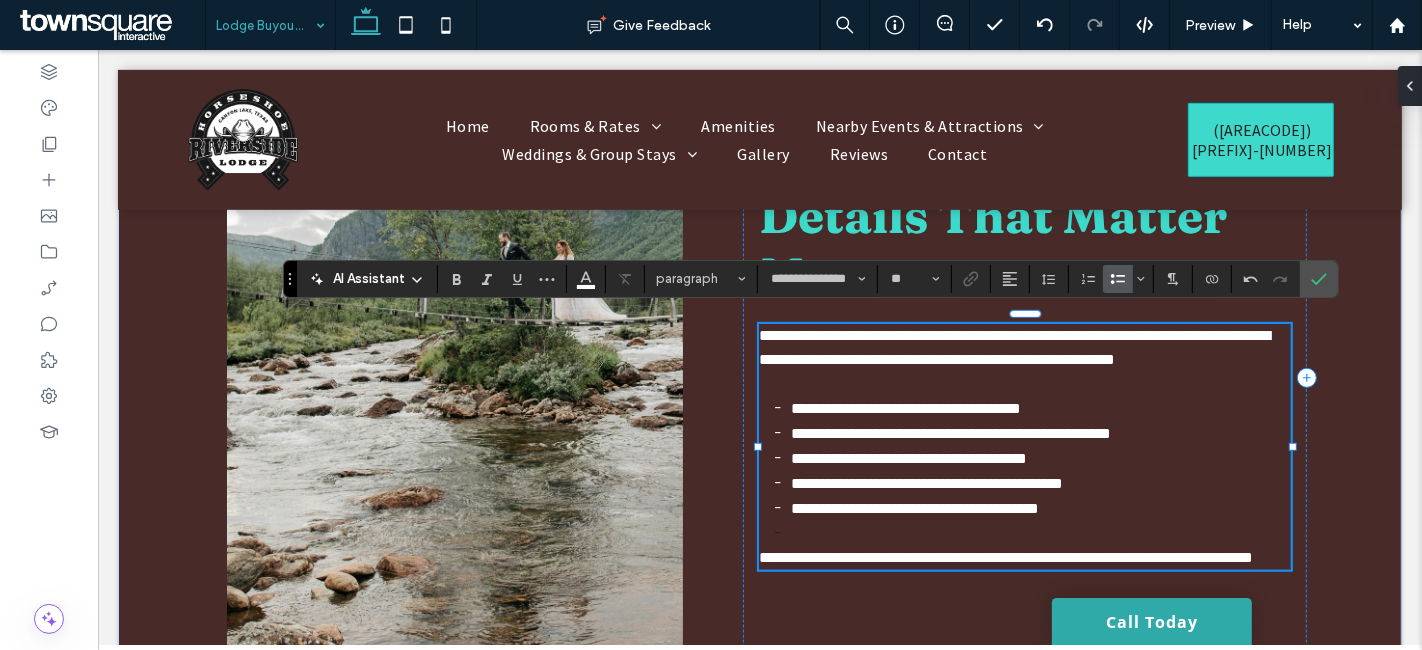 click on "**********" at bounding box center [950, 433] 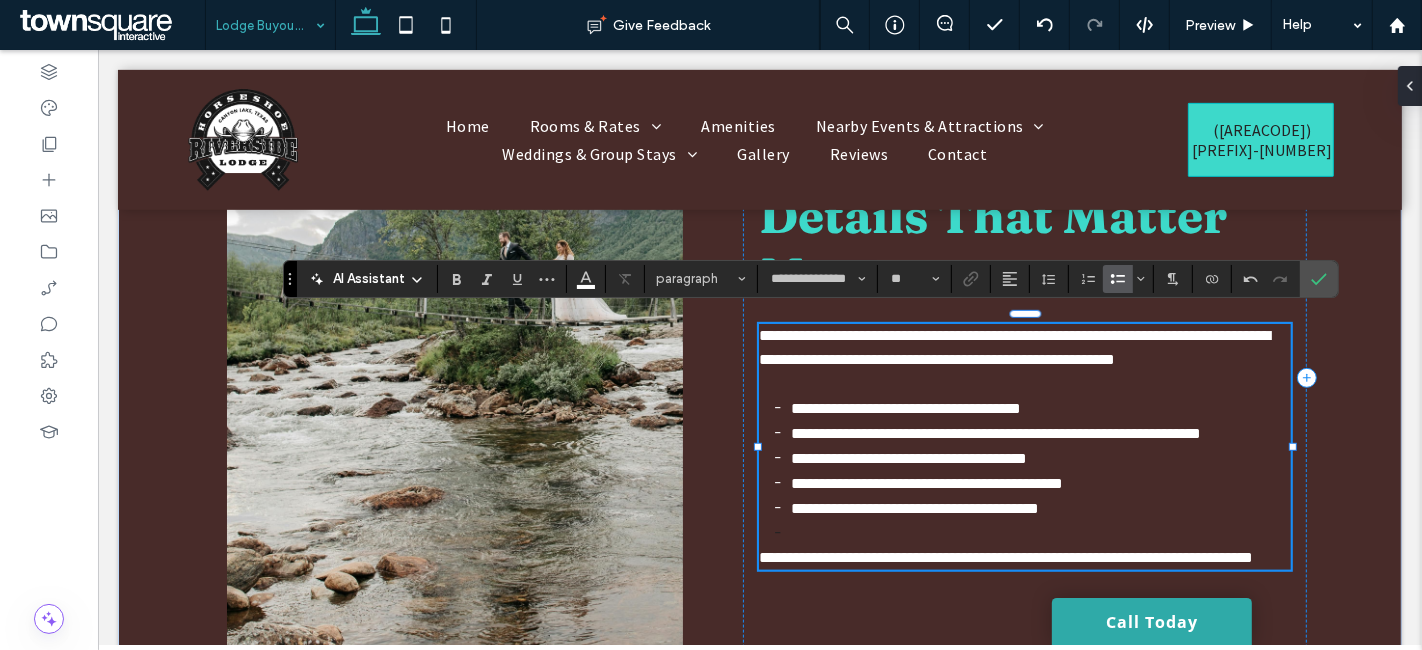 click on "**********" at bounding box center [995, 433] 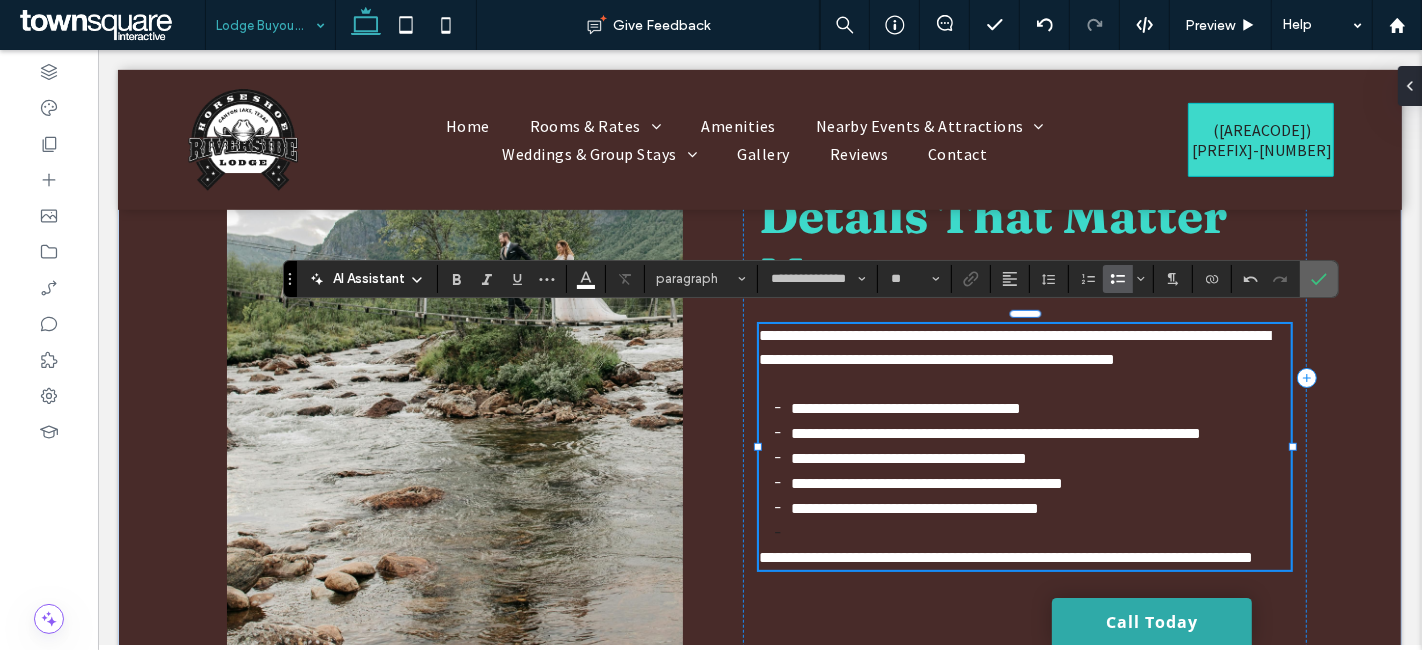 click 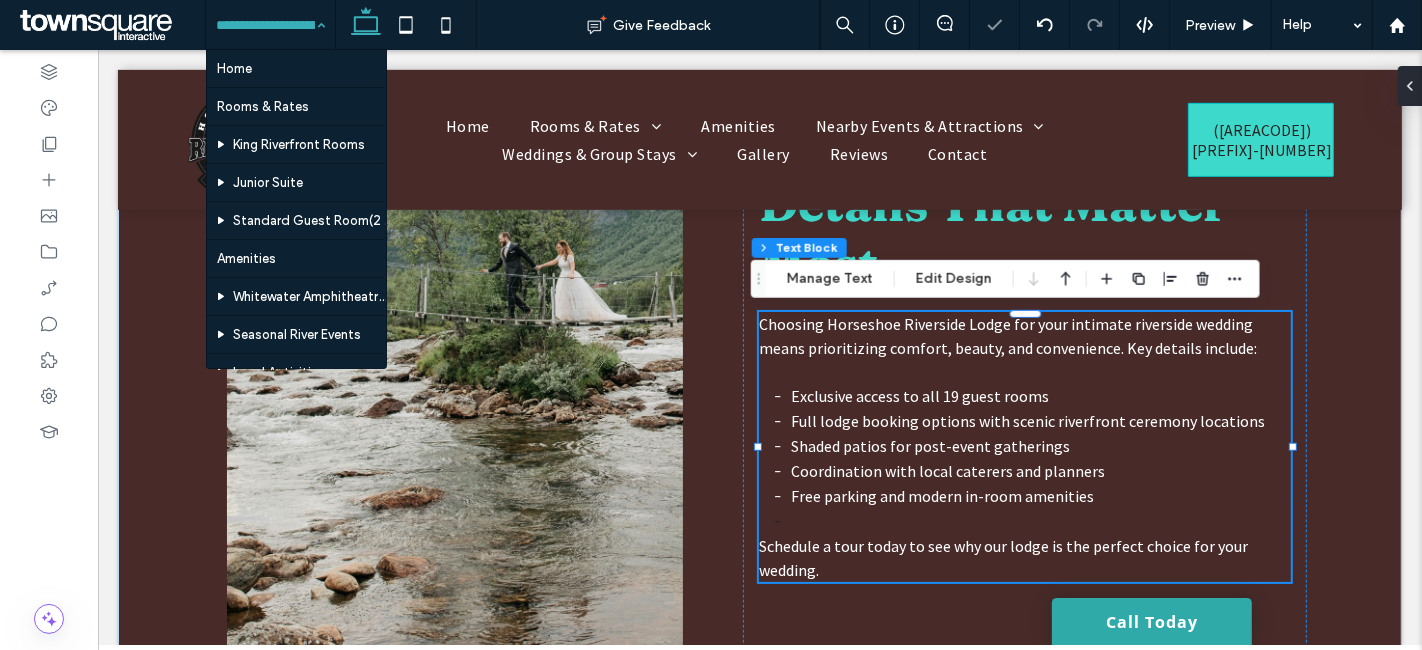 drag, startPoint x: 248, startPoint y: 25, endPoint x: 282, endPoint y: 205, distance: 183.18297 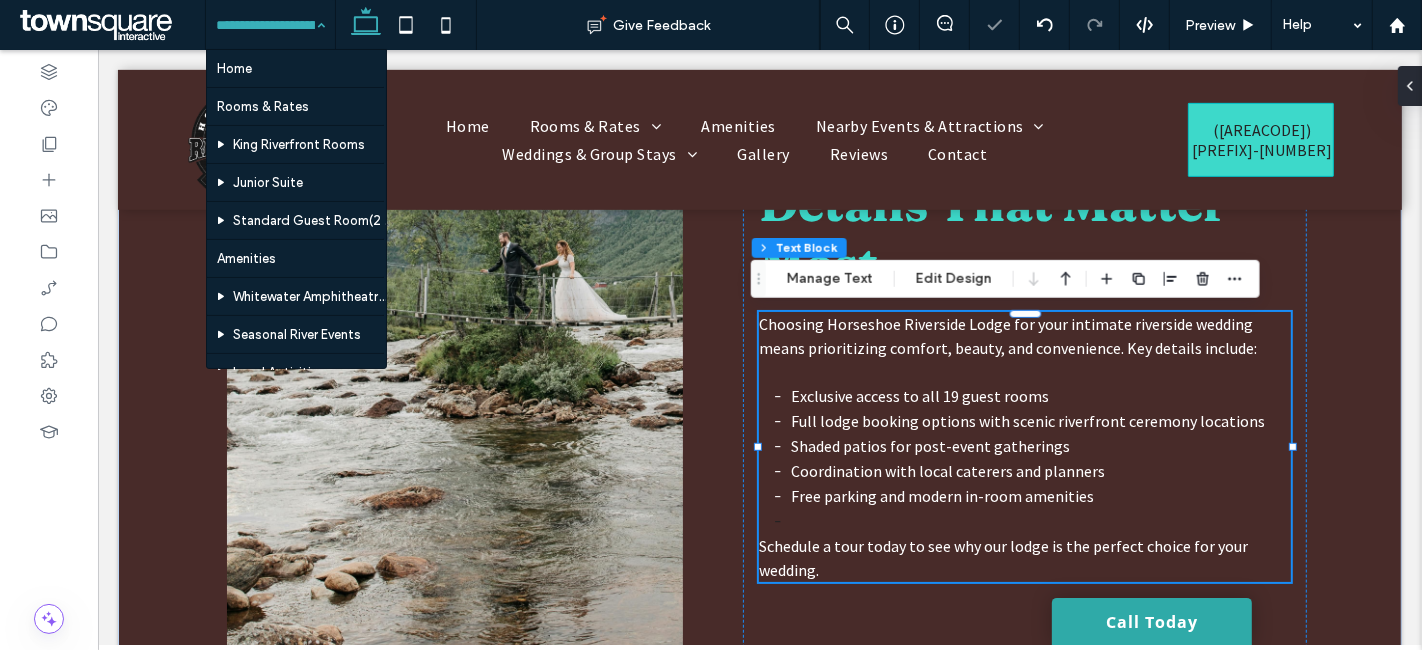 scroll, scrollTop: 292, scrollLeft: 0, axis: vertical 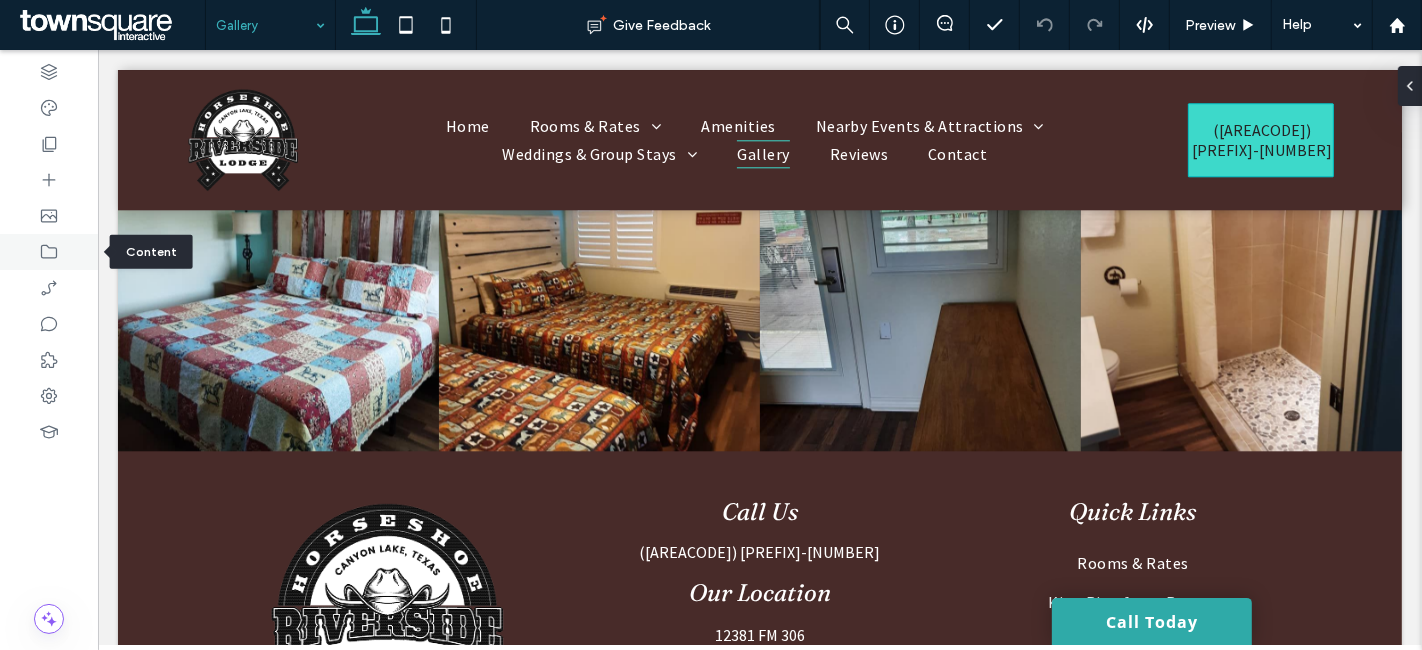 click 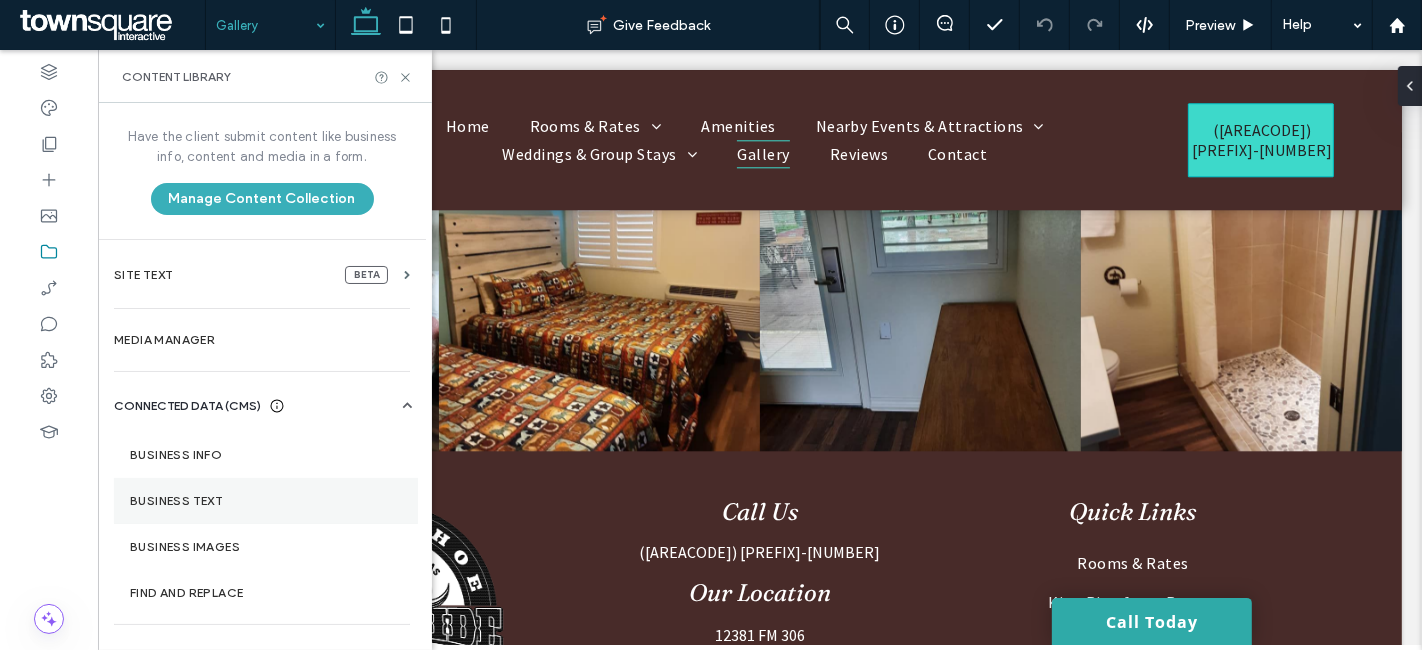 click on "Business Text" at bounding box center [266, 501] 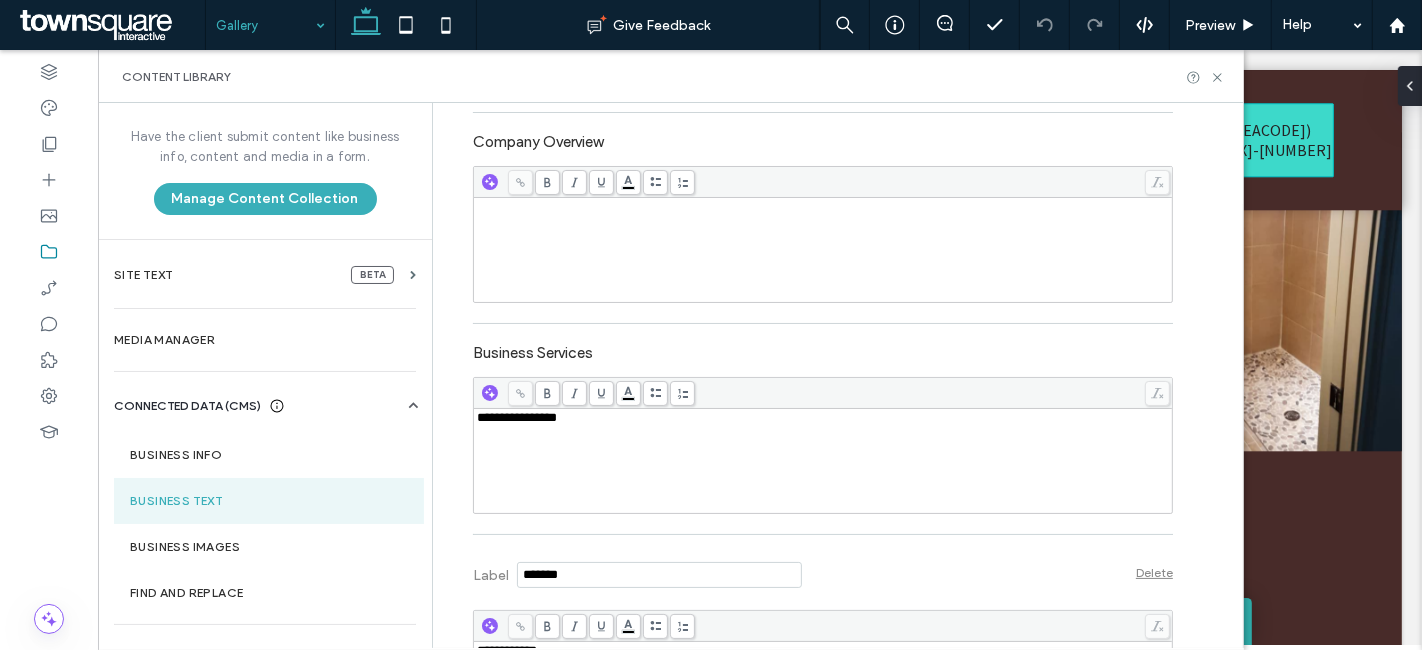 scroll, scrollTop: 444, scrollLeft: 0, axis: vertical 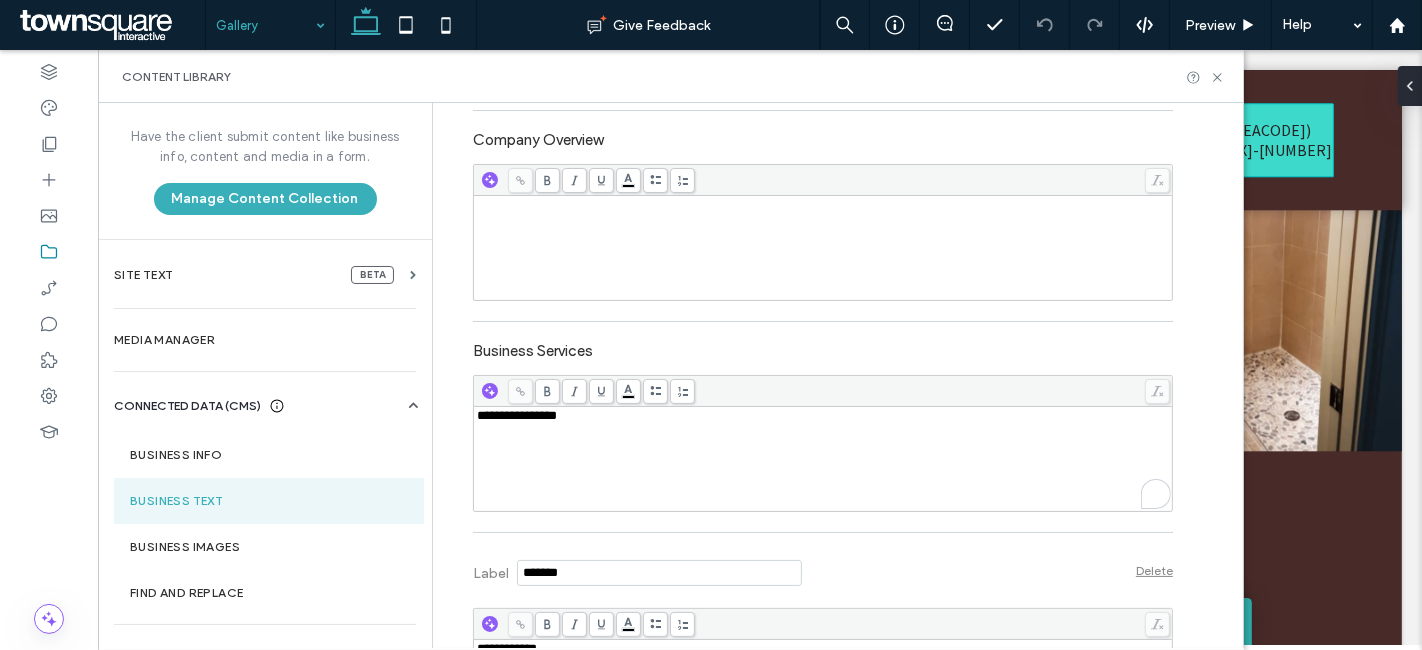 click on "**********" at bounding box center [823, 459] 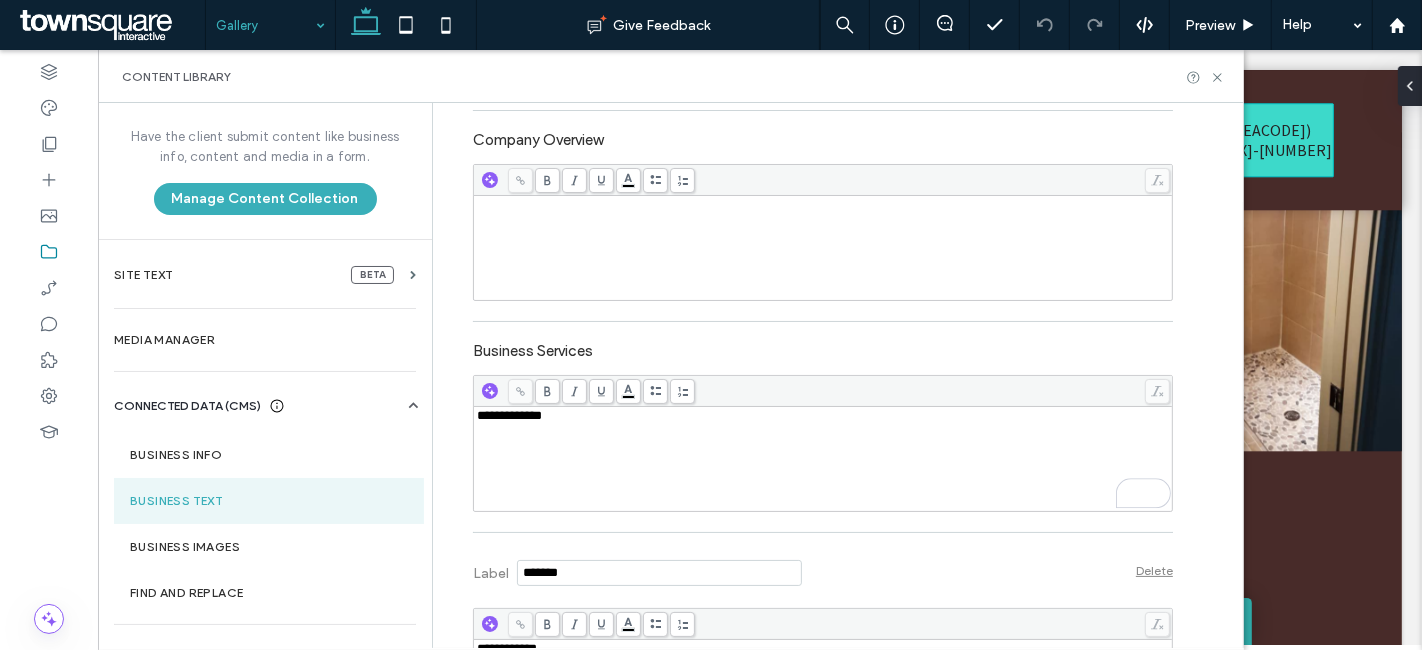 scroll, scrollTop: 444, scrollLeft: 0, axis: vertical 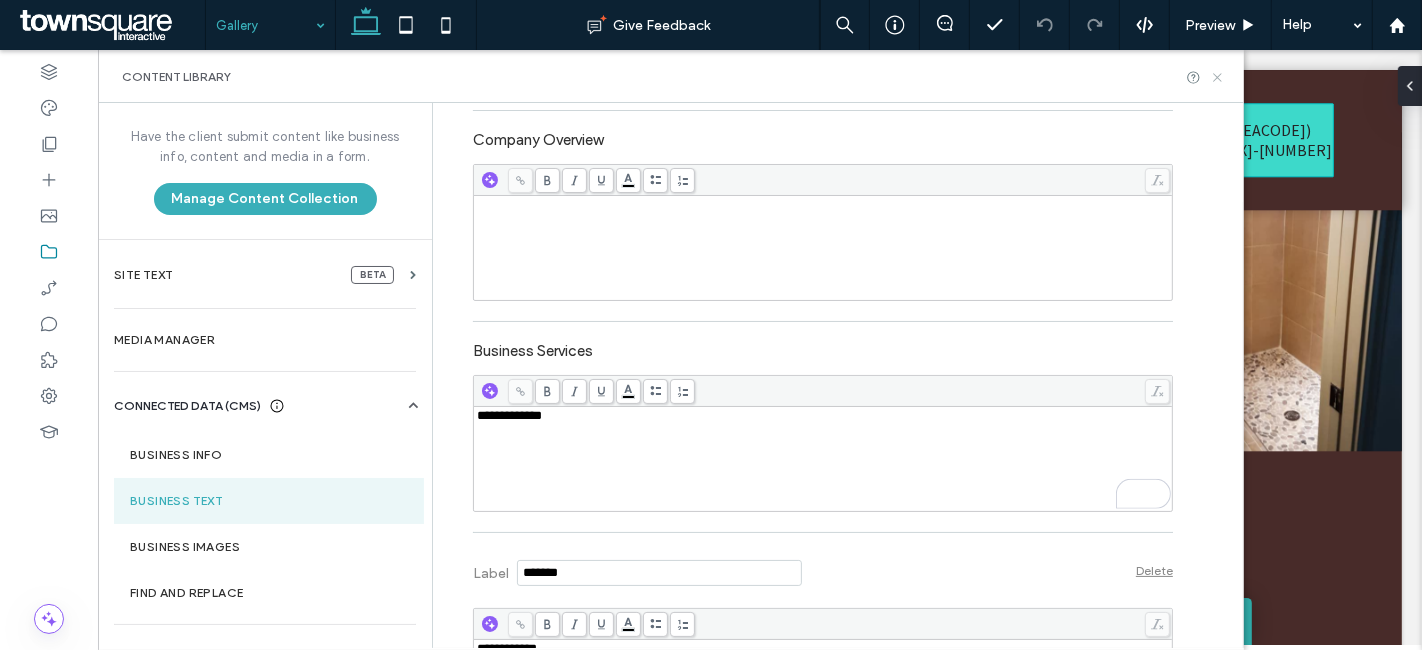 click 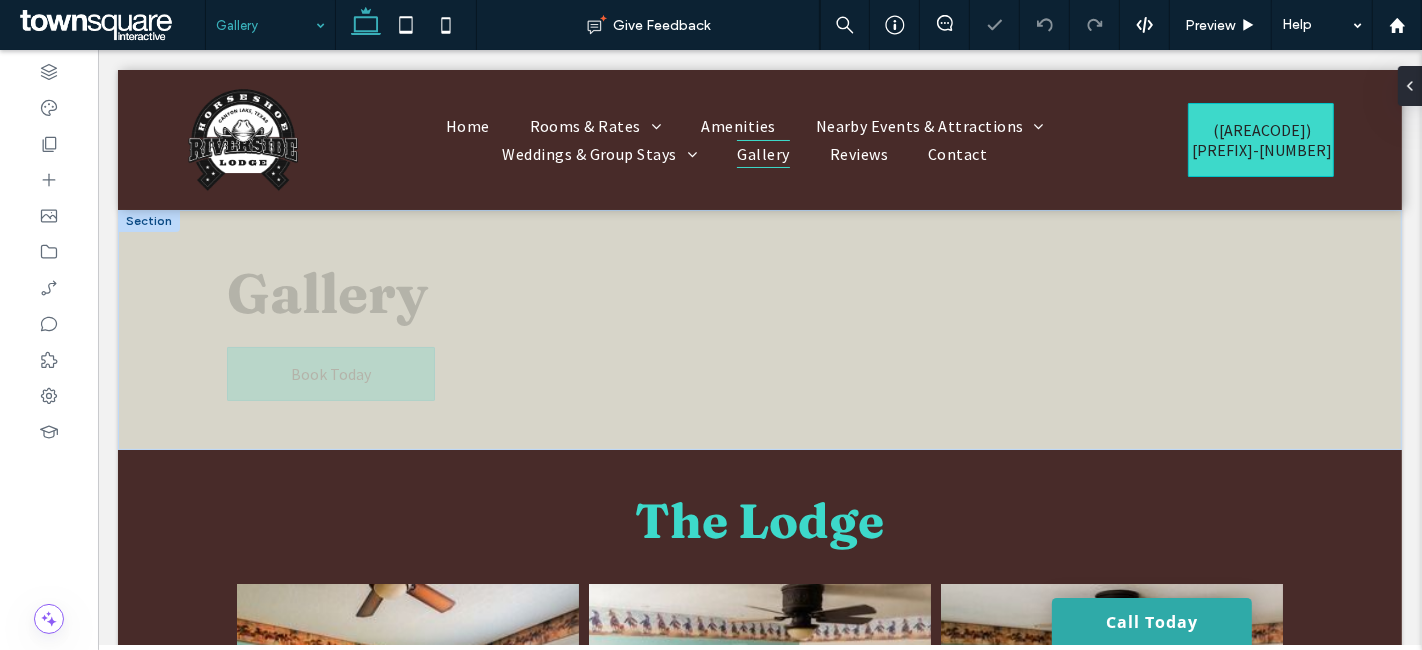 scroll, scrollTop: 0, scrollLeft: 0, axis: both 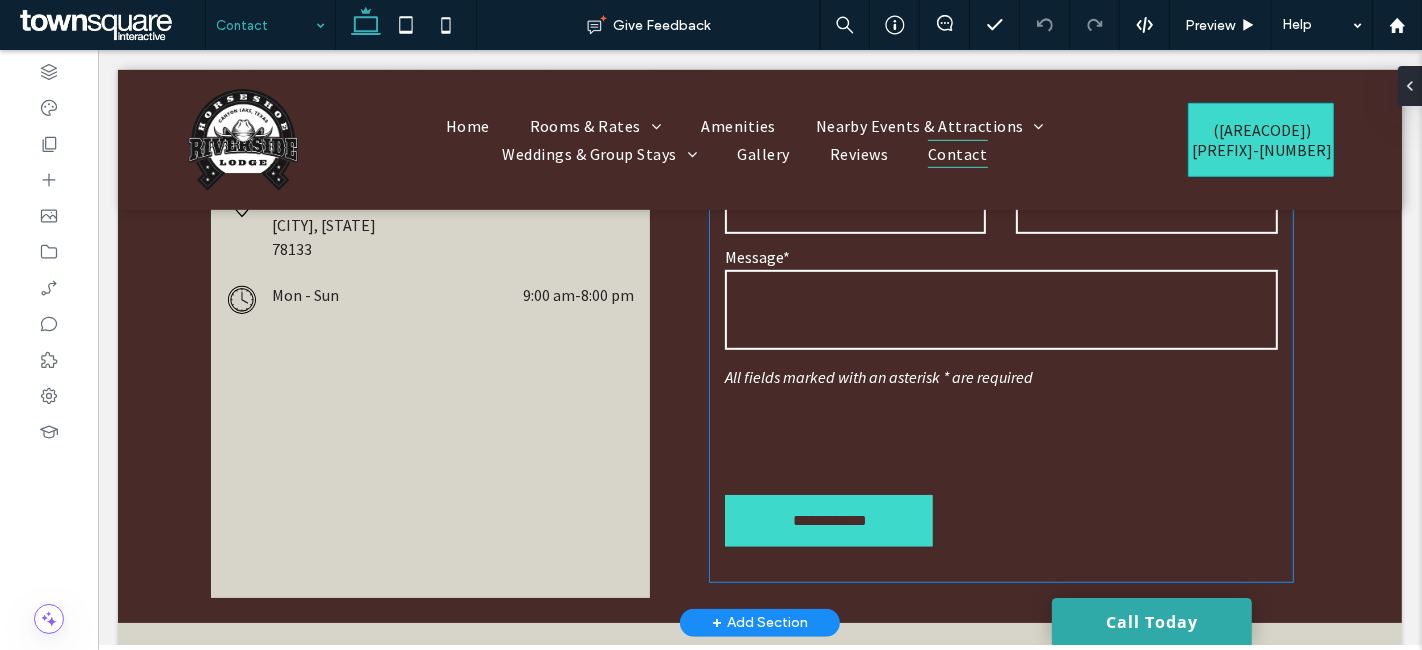 click on "**********" at bounding box center (1000, 326) 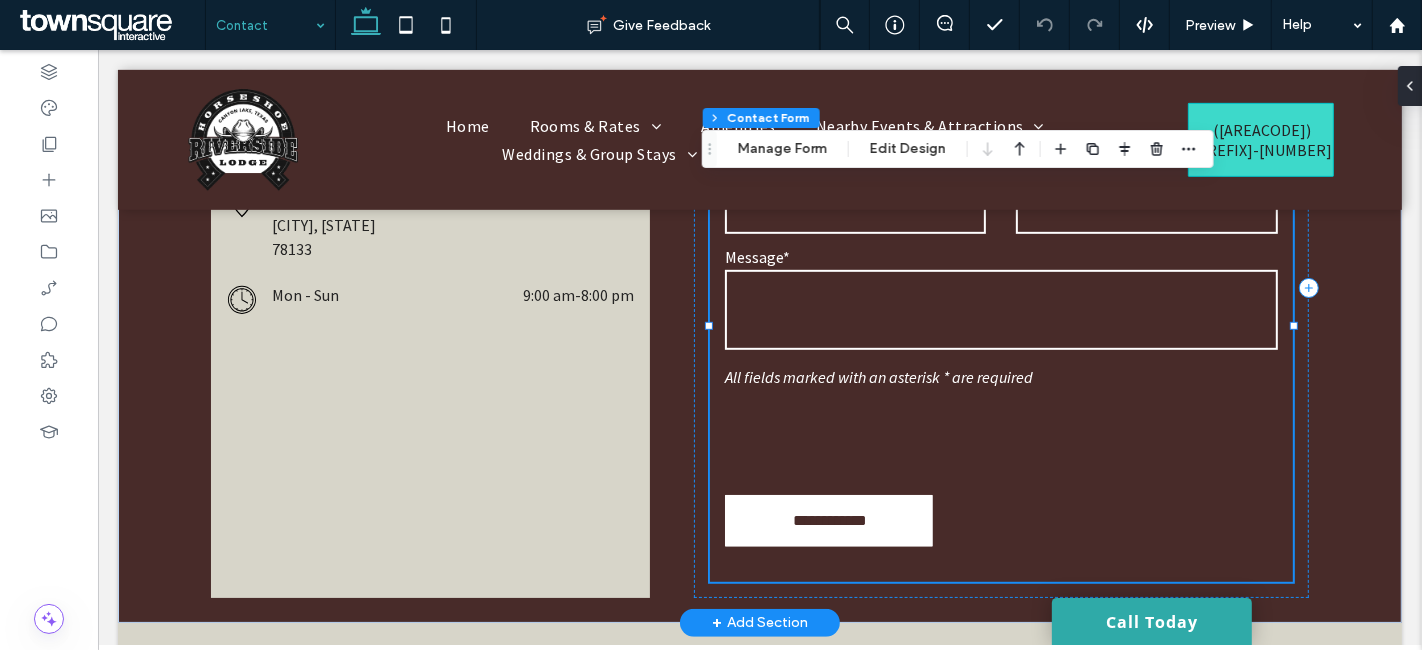 type on "*" 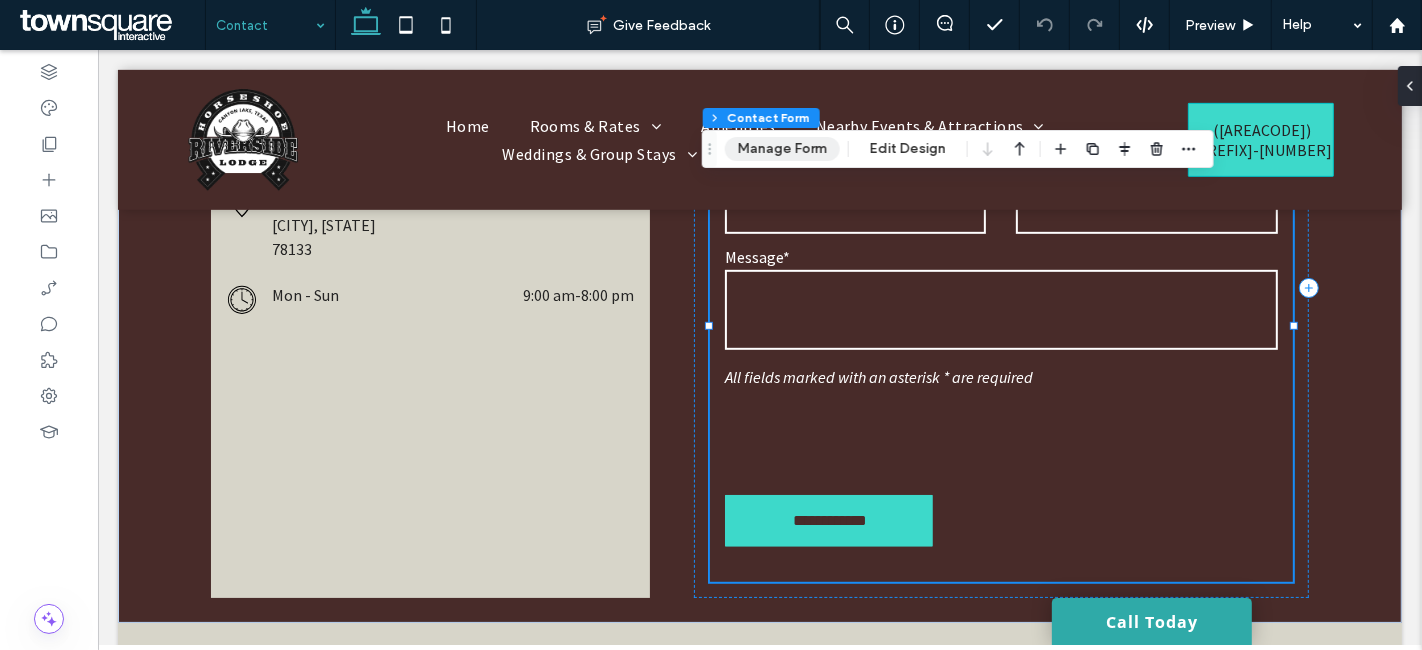 click on "Manage Form" at bounding box center [782, 149] 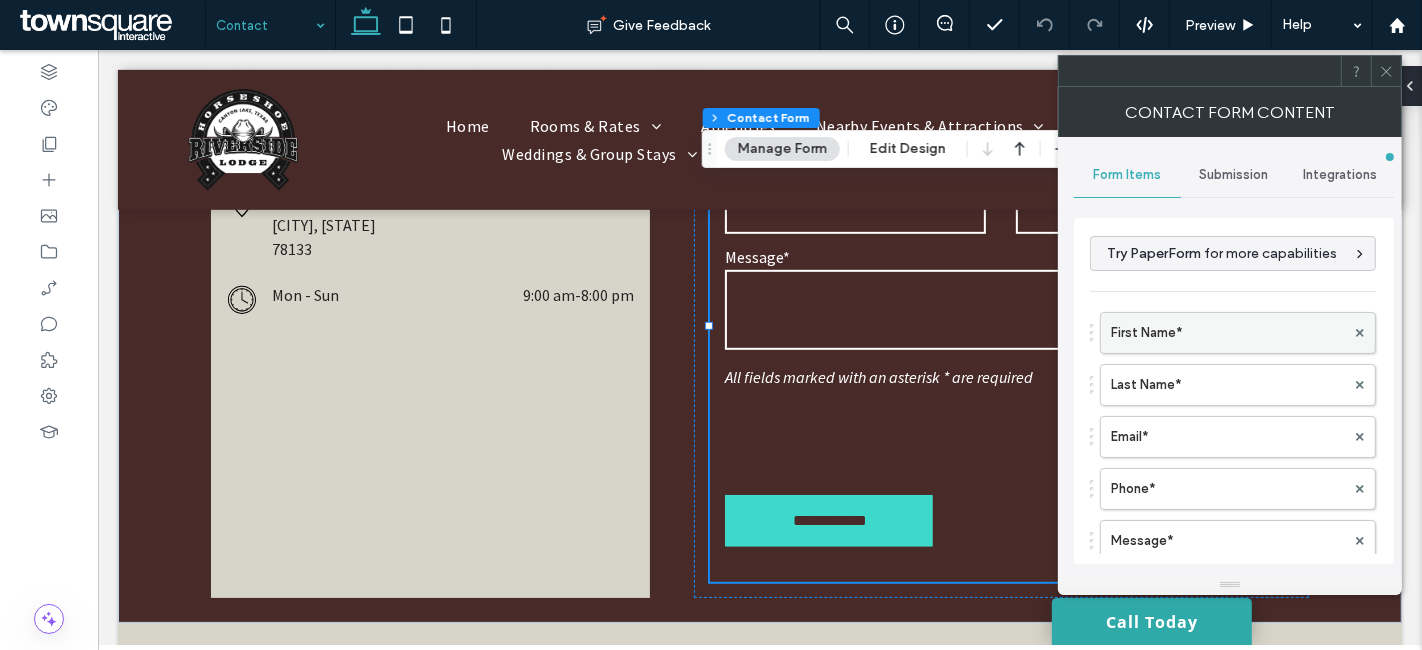 click on "First Name*" at bounding box center [1228, 333] 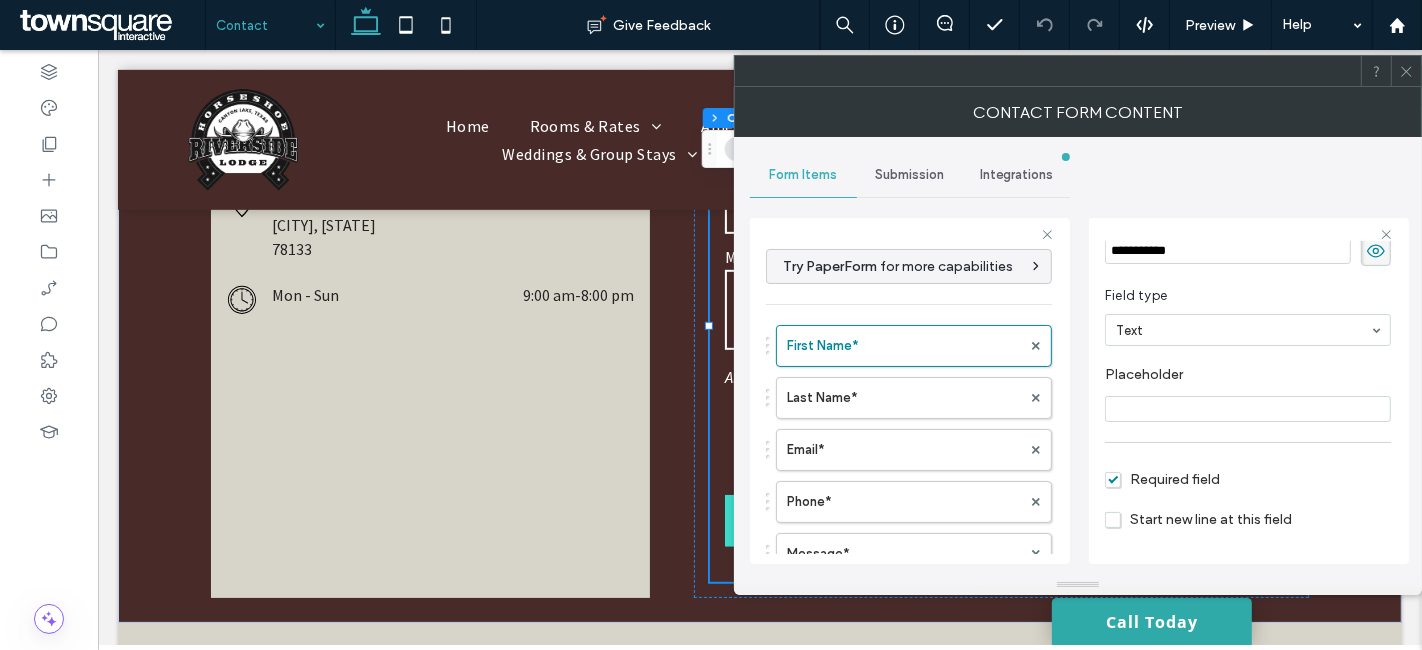 scroll, scrollTop: 138, scrollLeft: 0, axis: vertical 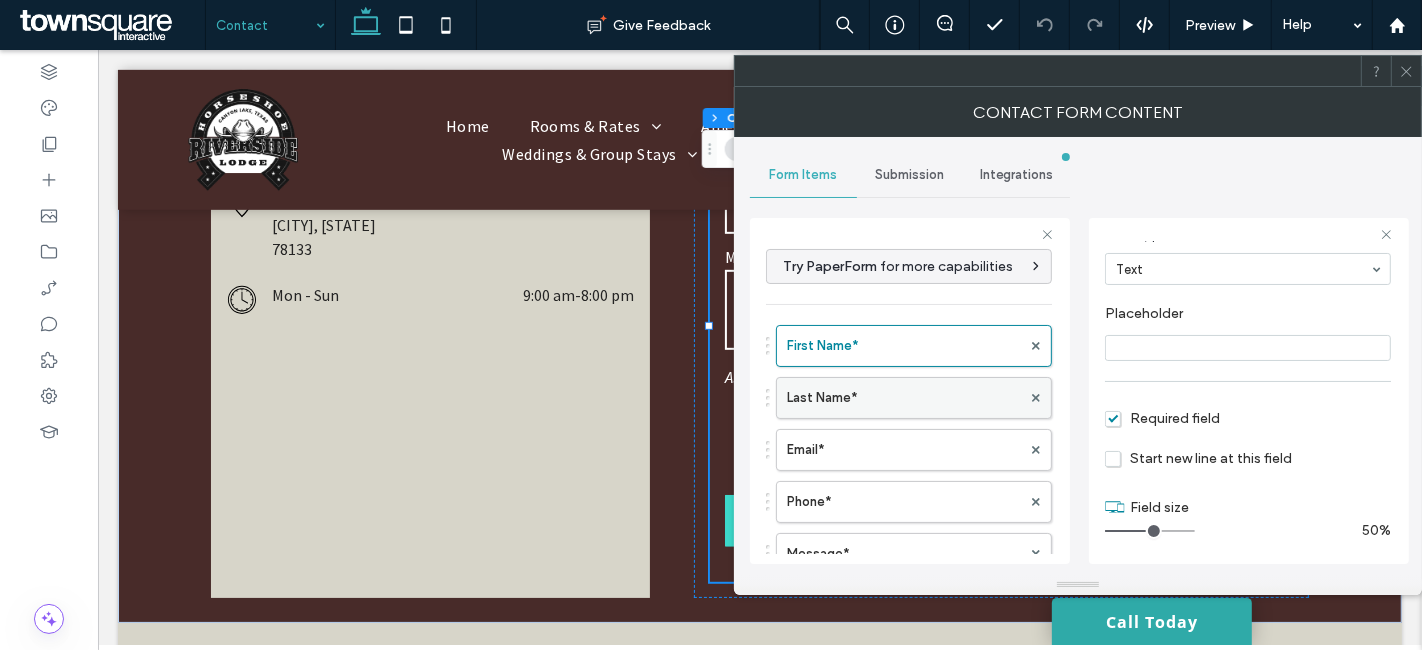 click on "Last Name*" at bounding box center [904, 398] 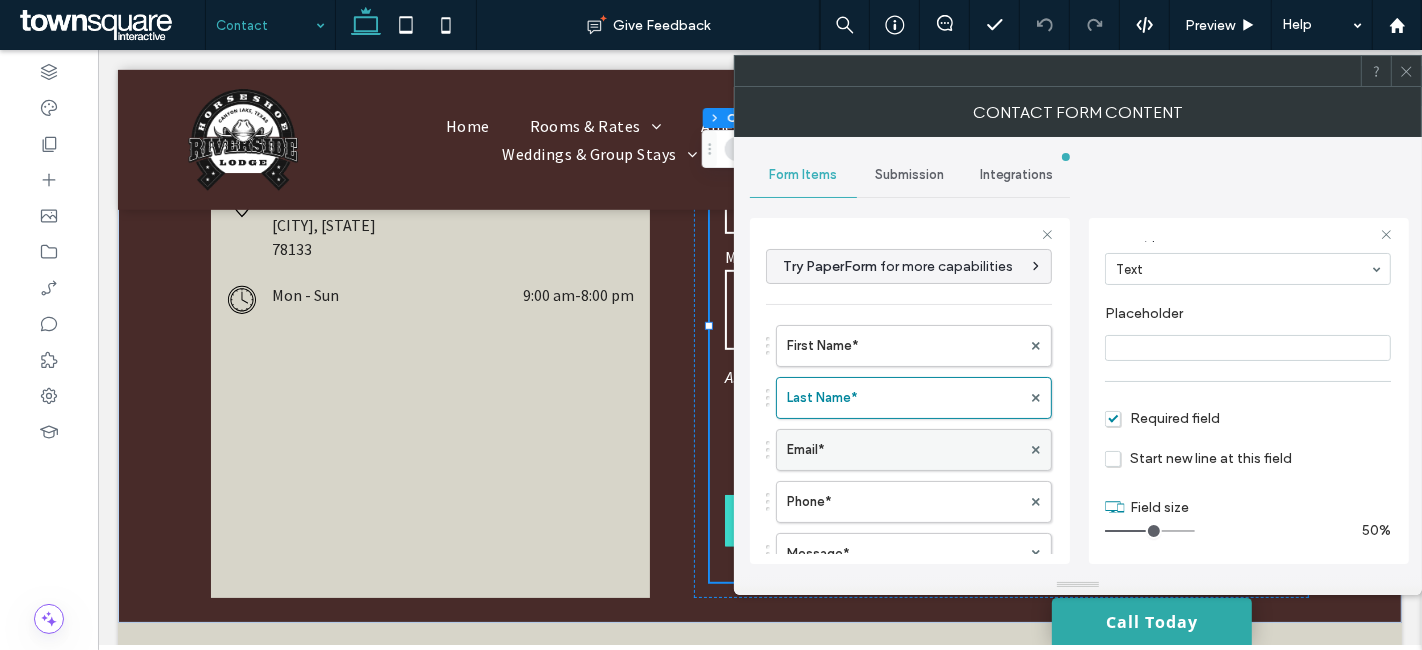 click on "Email*" at bounding box center (904, 450) 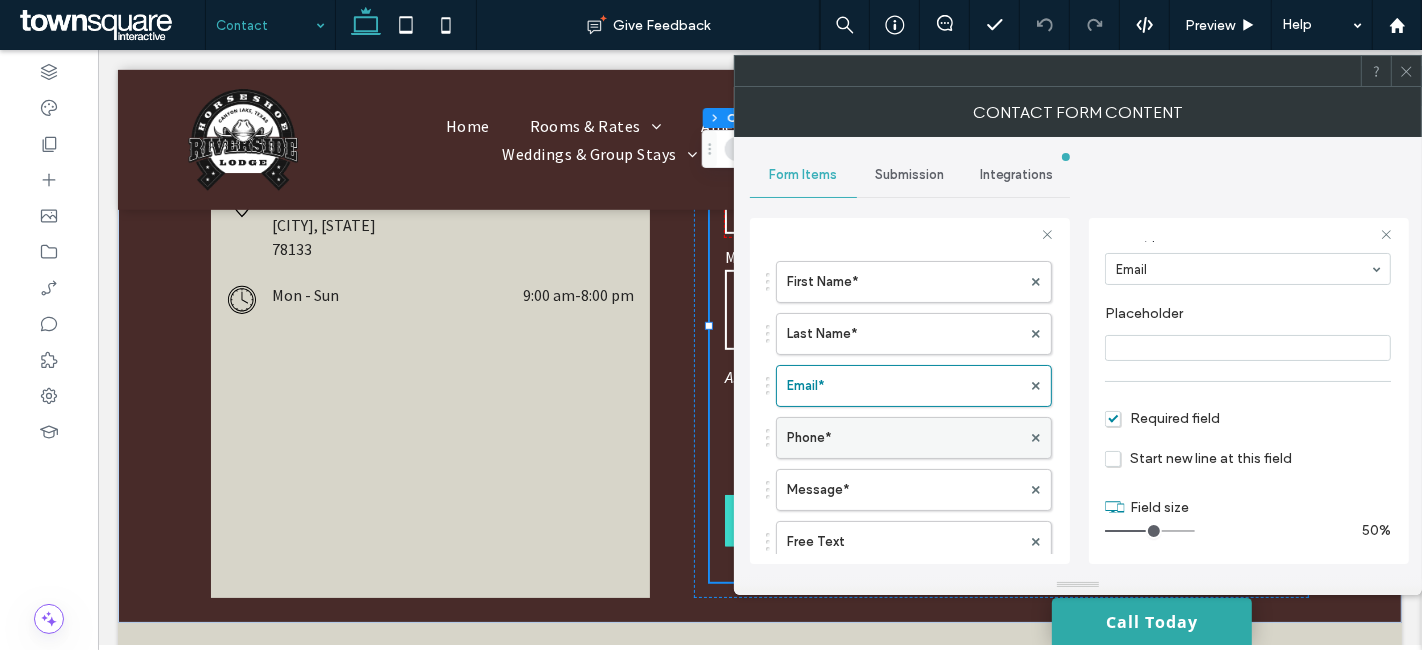 scroll, scrollTop: 111, scrollLeft: 0, axis: vertical 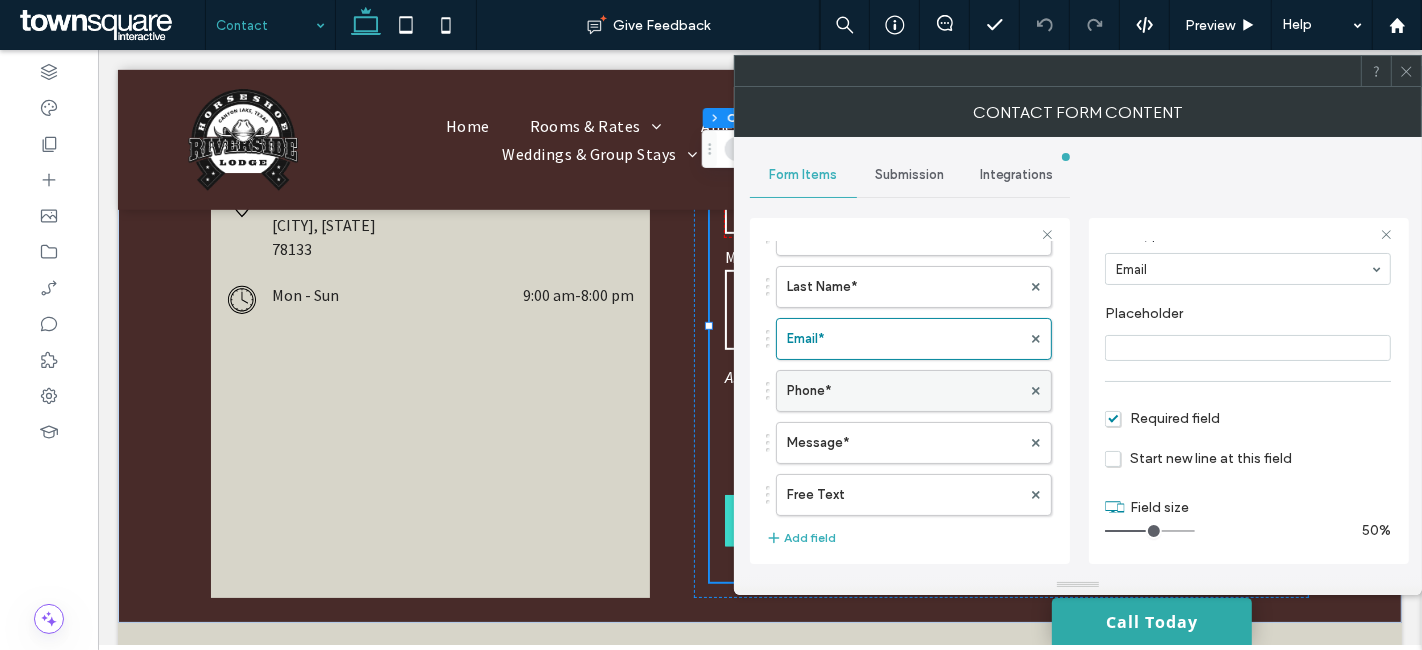 click on "Phone*" at bounding box center [904, 391] 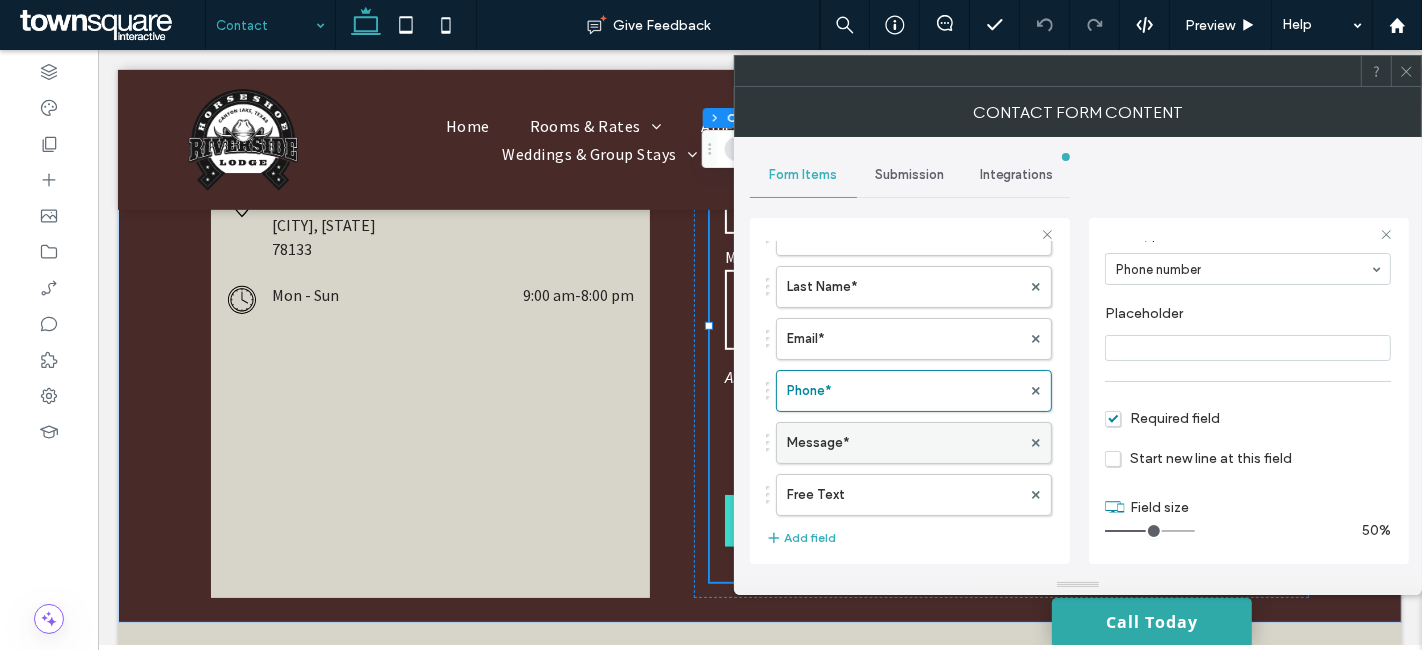 click on "Message*" at bounding box center [904, 443] 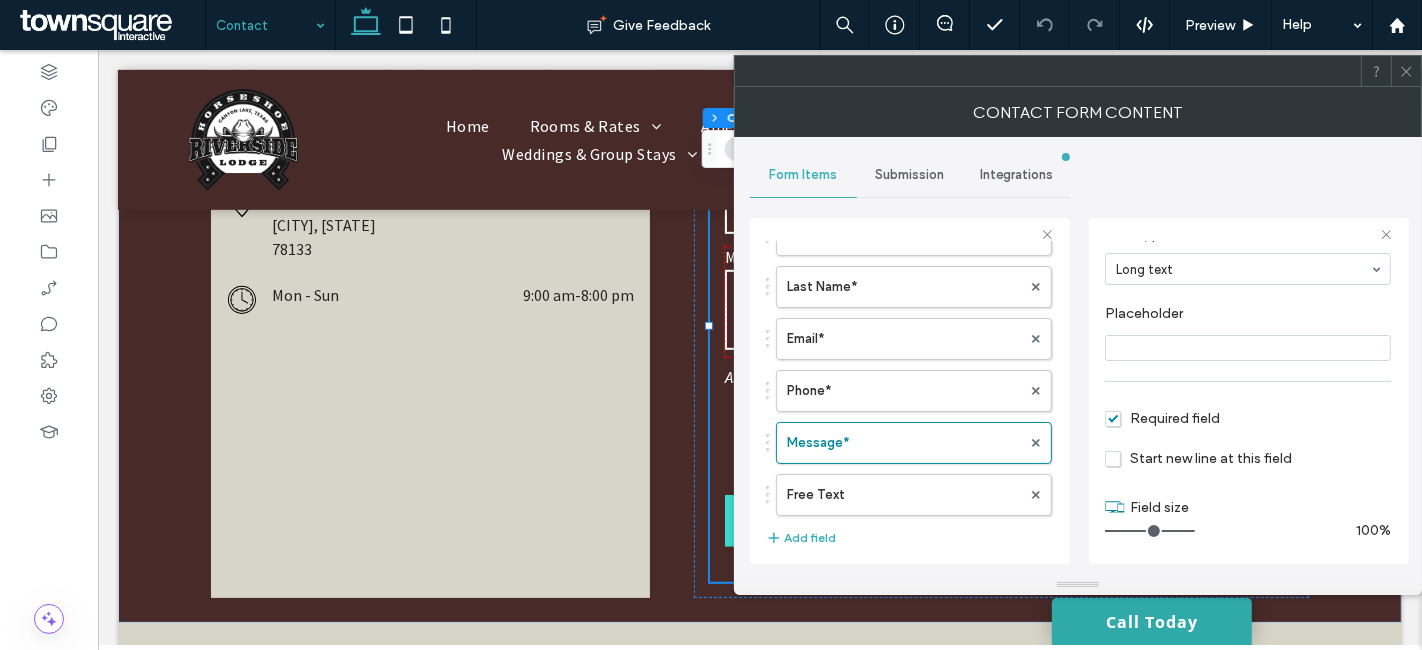 click on "Submission" at bounding box center [909, 175] 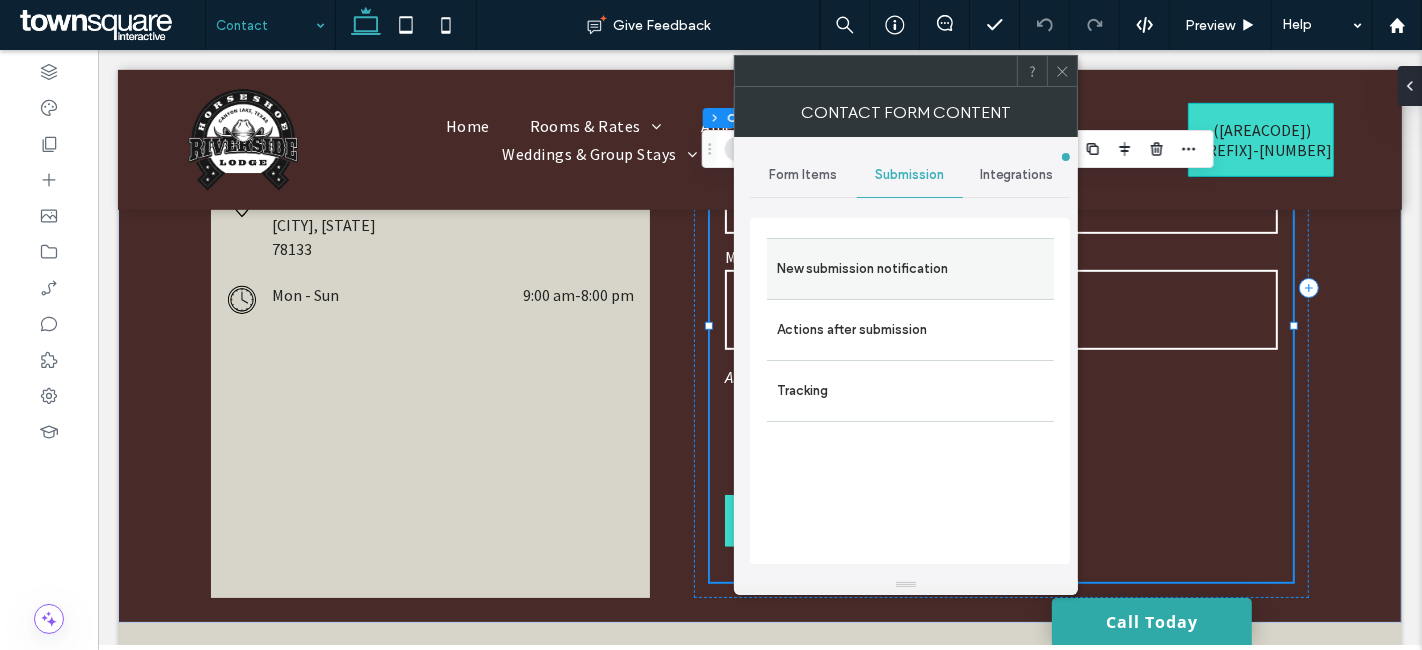 click on "New submission notification" at bounding box center [910, 269] 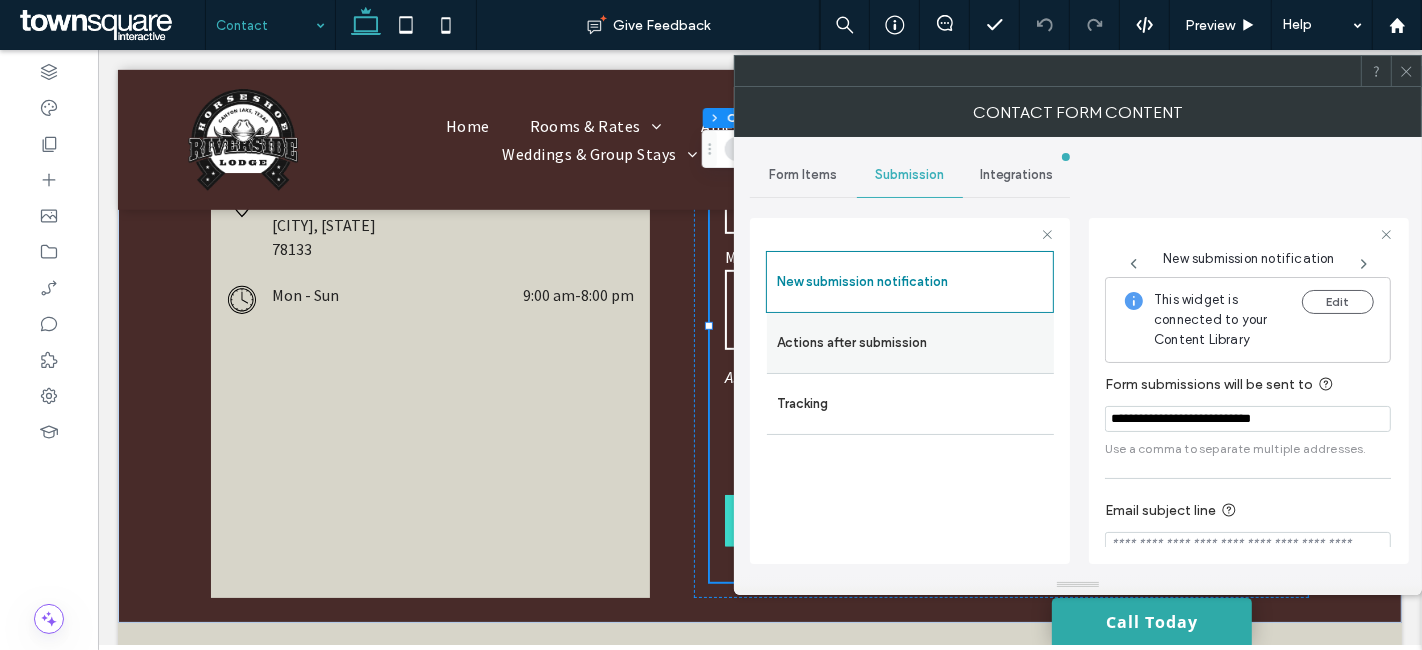 click on "Actions after submission" at bounding box center [910, 343] 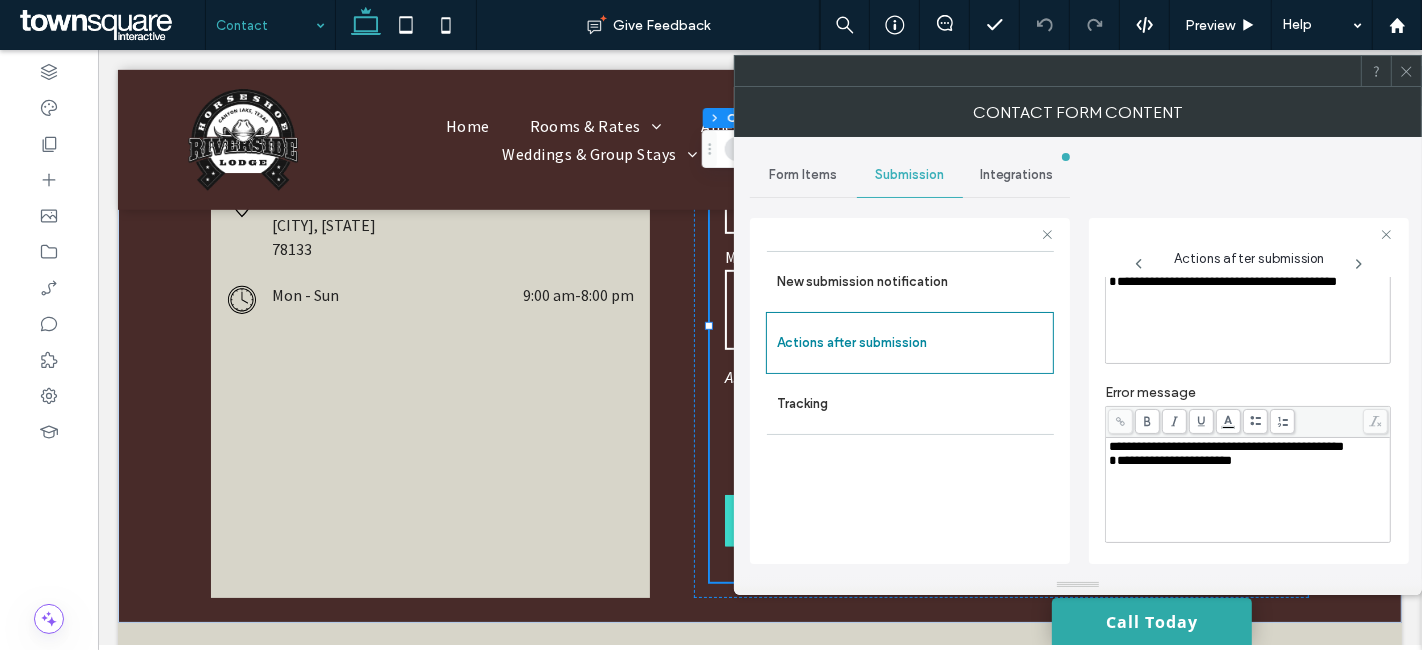 scroll, scrollTop: 342, scrollLeft: 0, axis: vertical 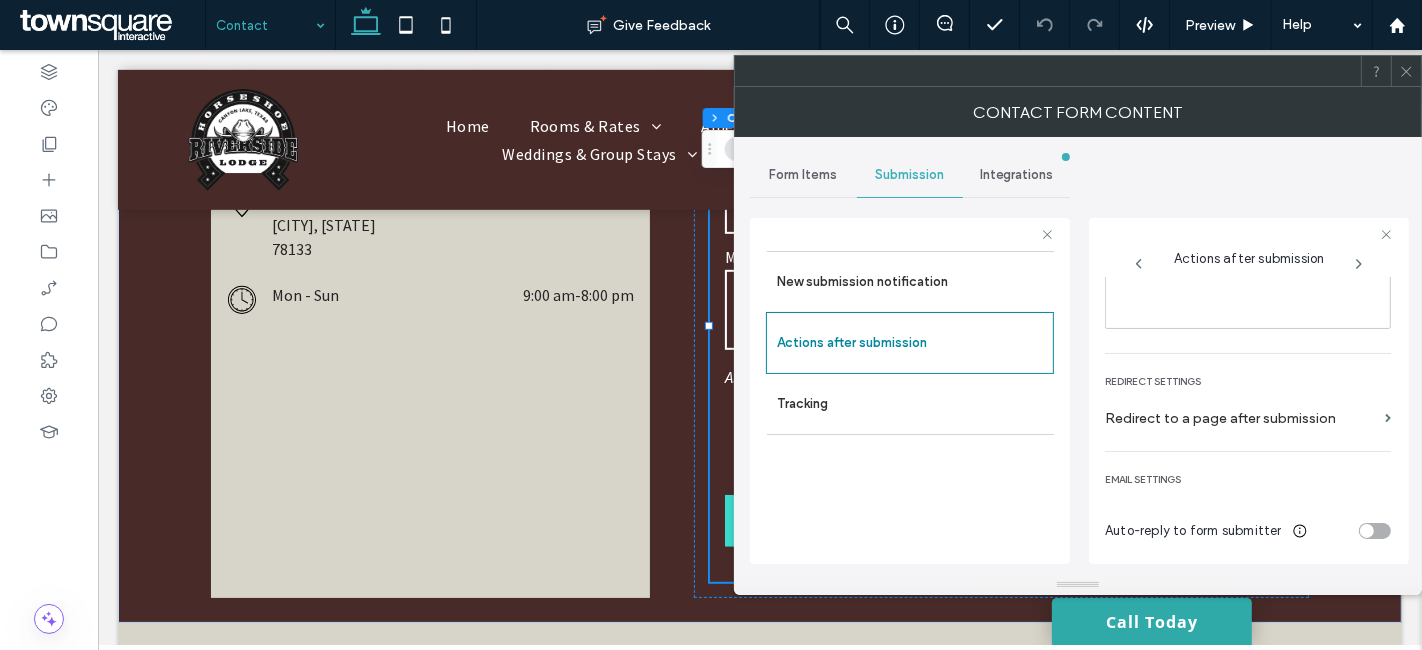 click 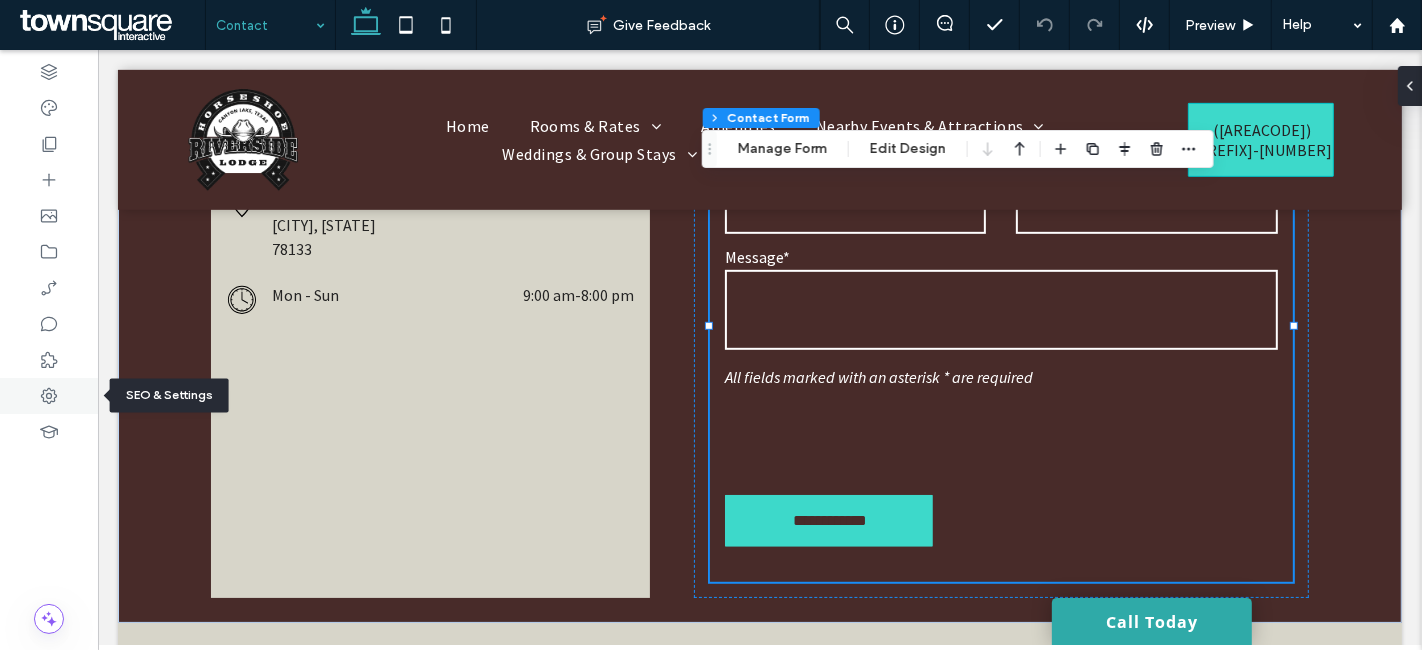 click at bounding box center (49, 396) 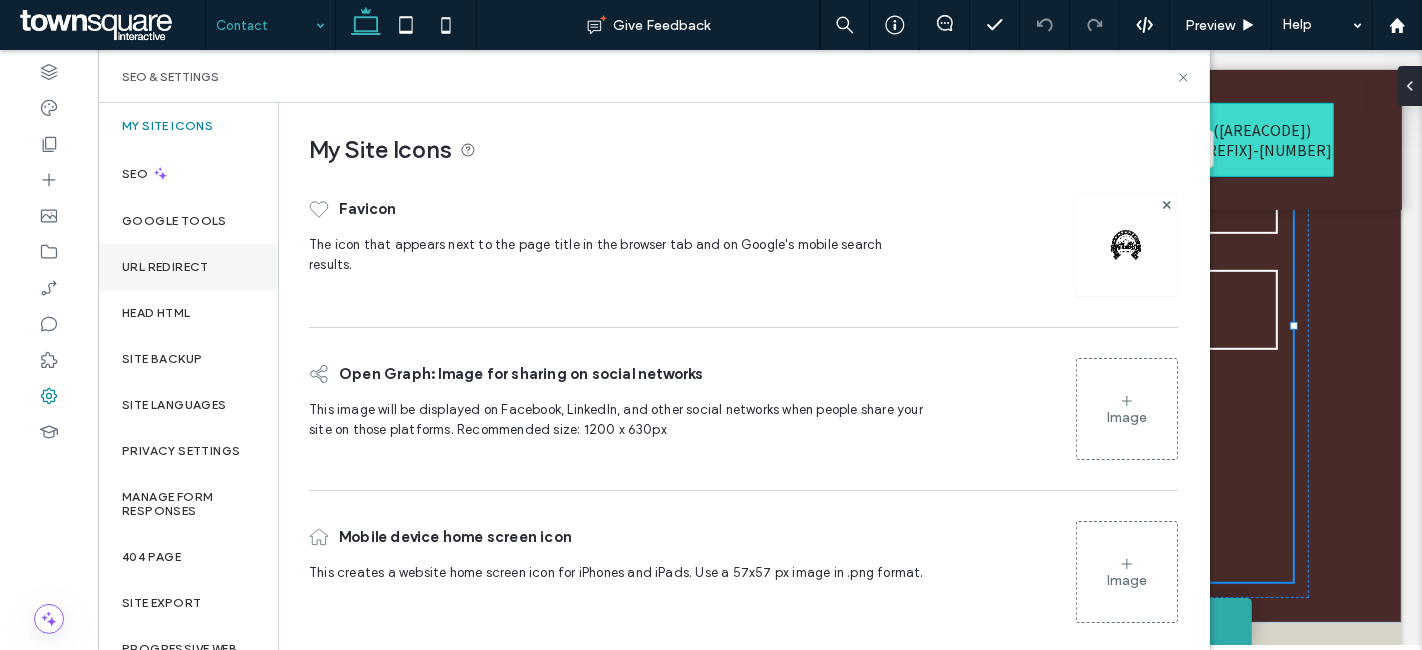 click on "URL Redirect" at bounding box center [188, 267] 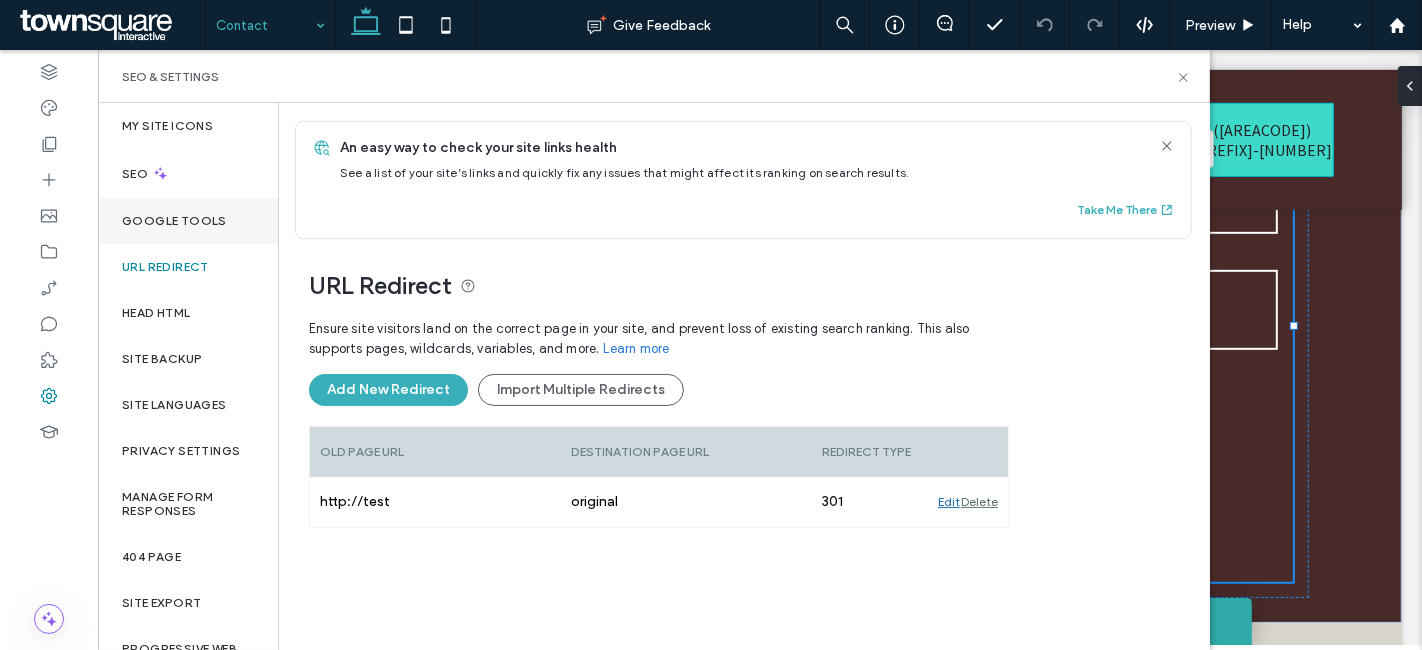 click on "Google Tools" at bounding box center (188, 221) 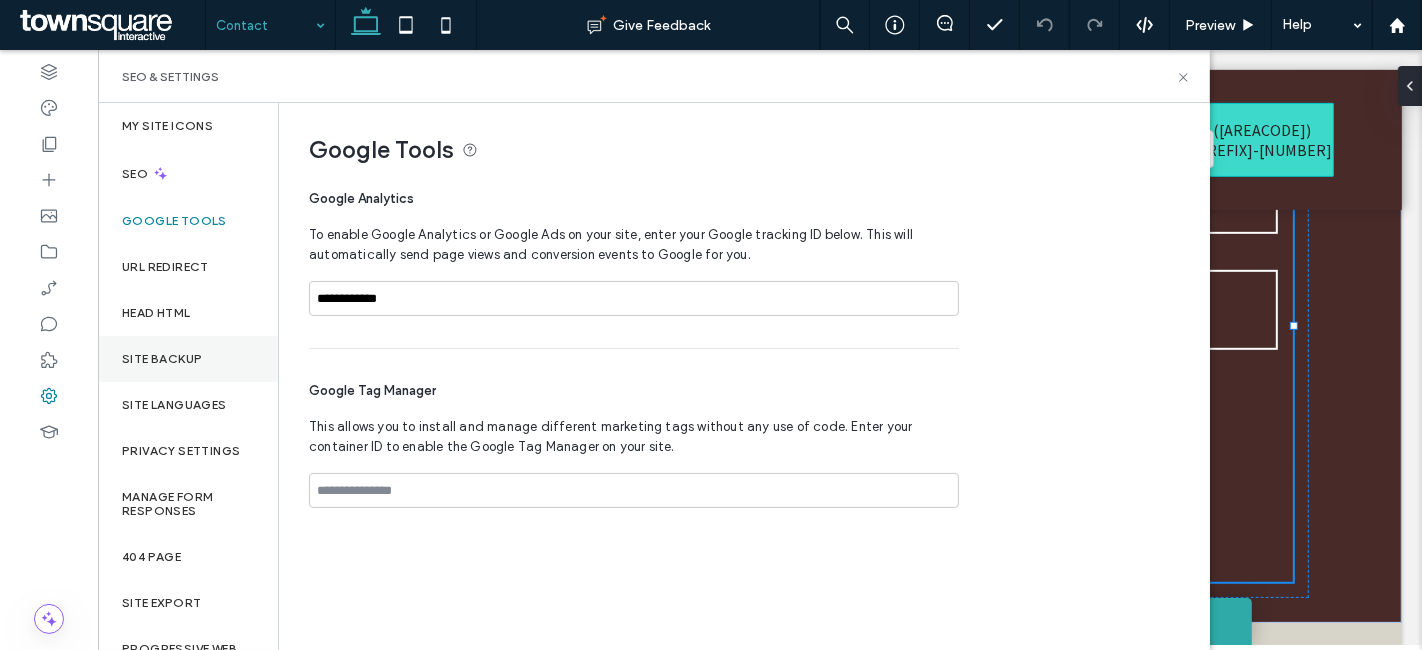 click on "Site Backup" at bounding box center [162, 359] 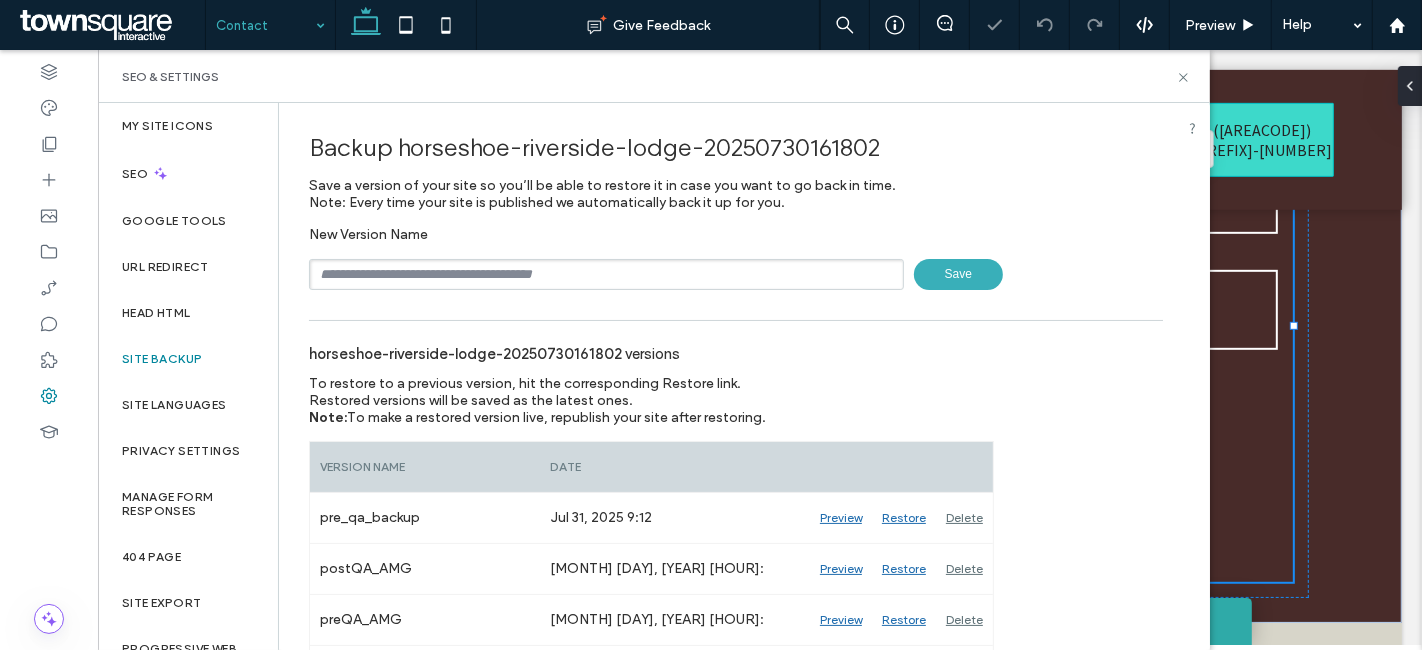 click at bounding box center [606, 274] 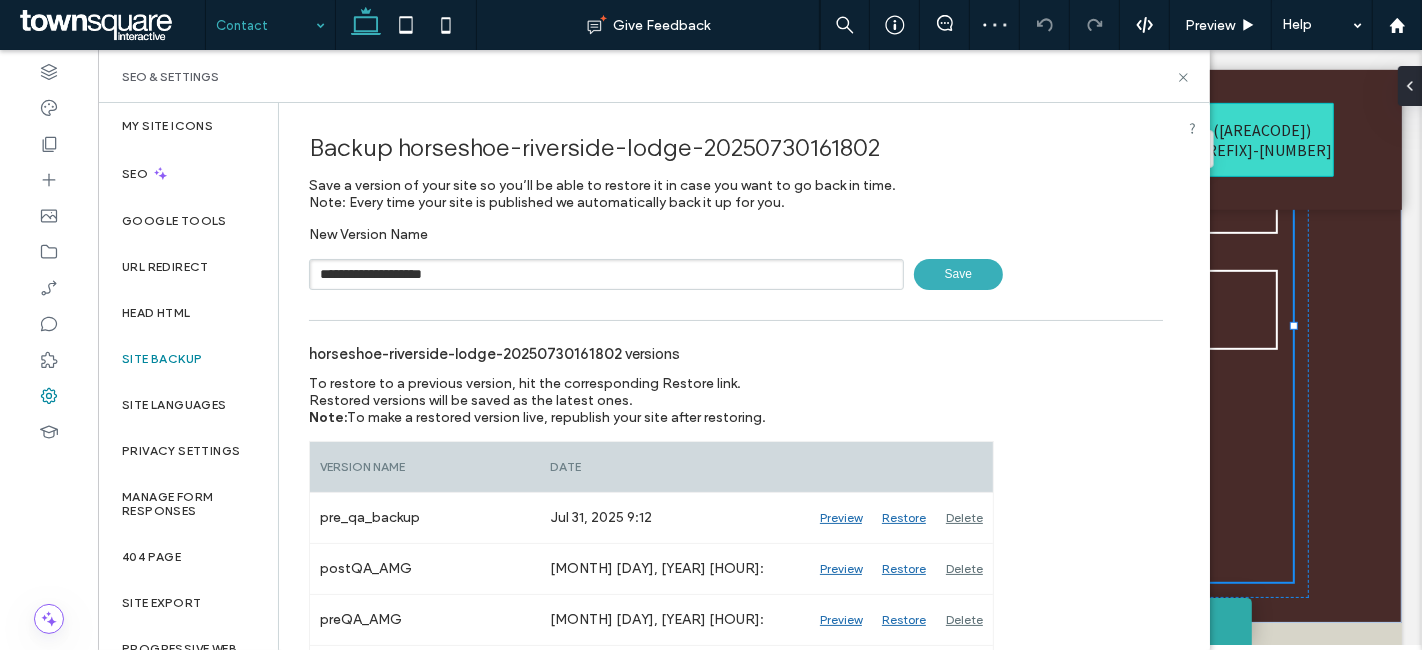 click on "Save" at bounding box center (958, 274) 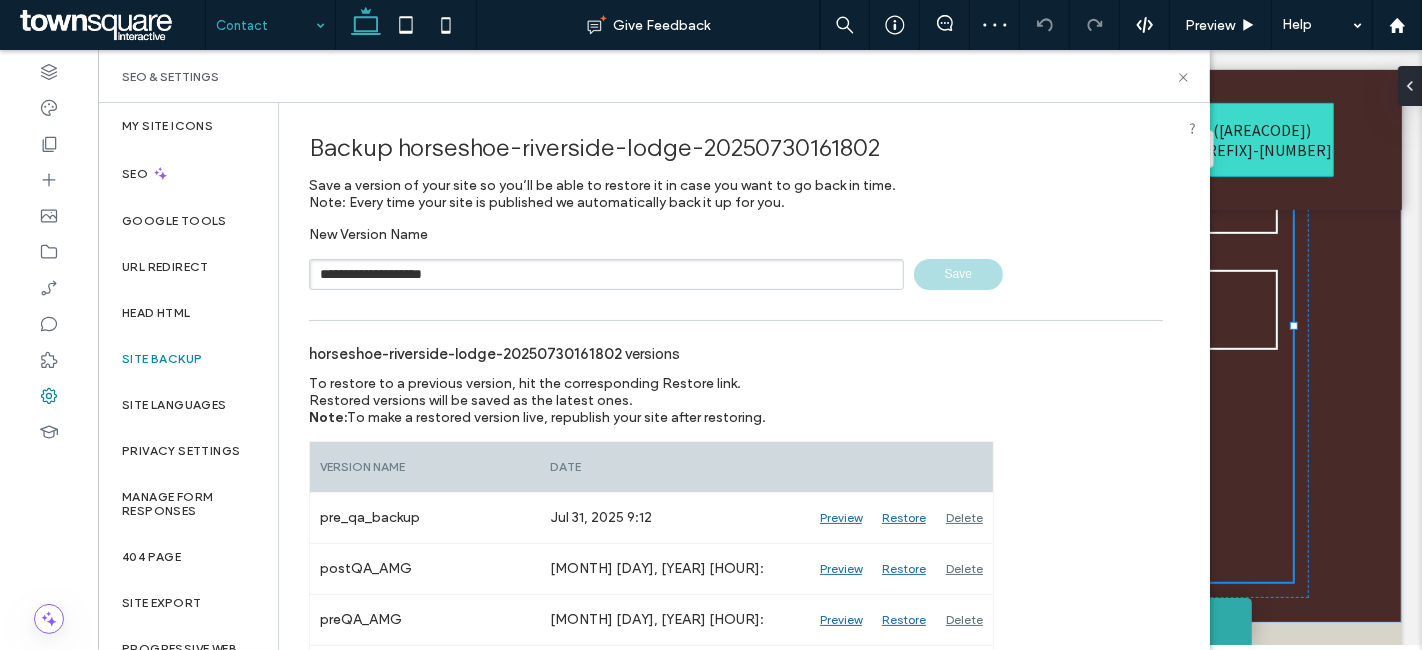 type 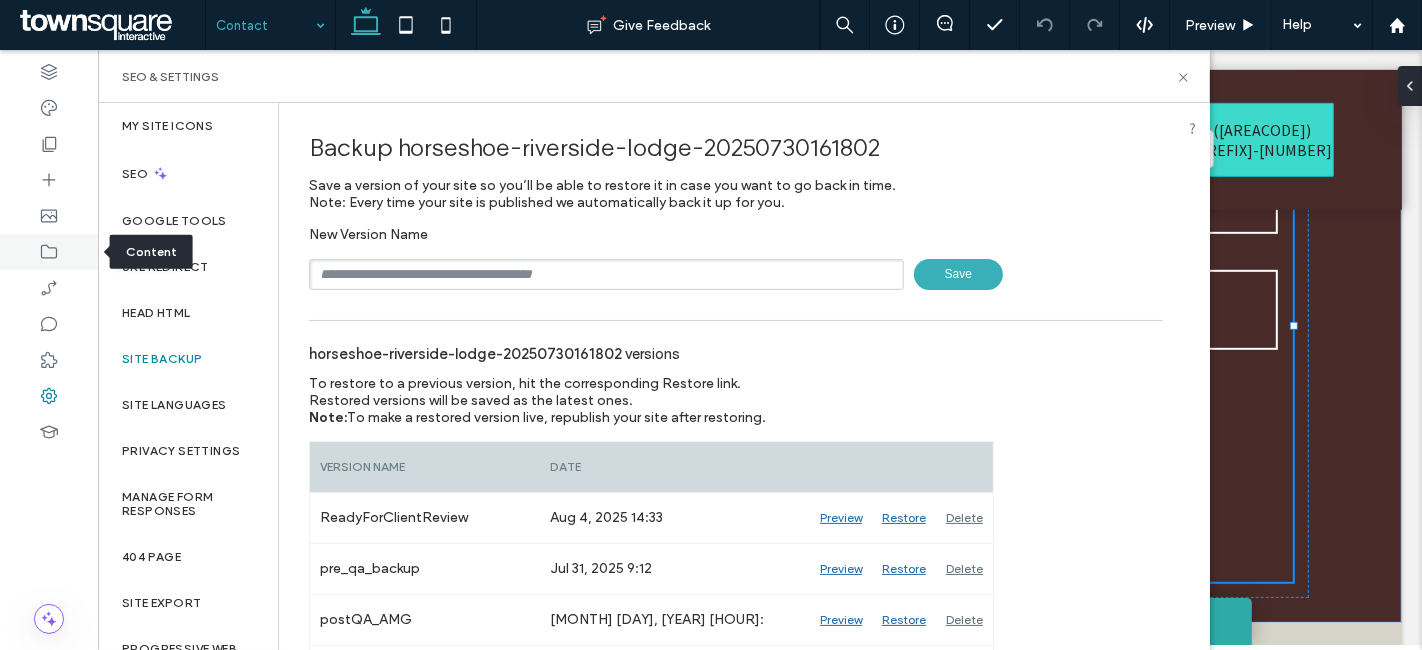 click 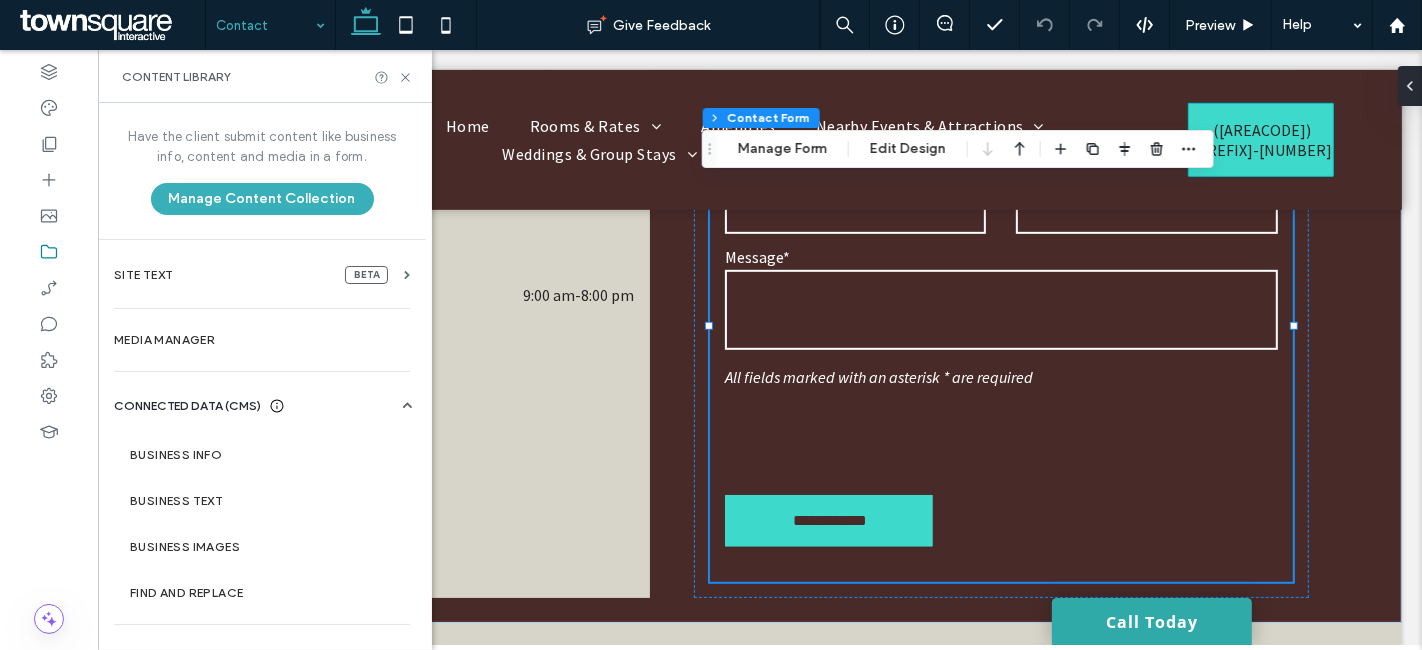 click on "Business Info" at bounding box center (266, 455) 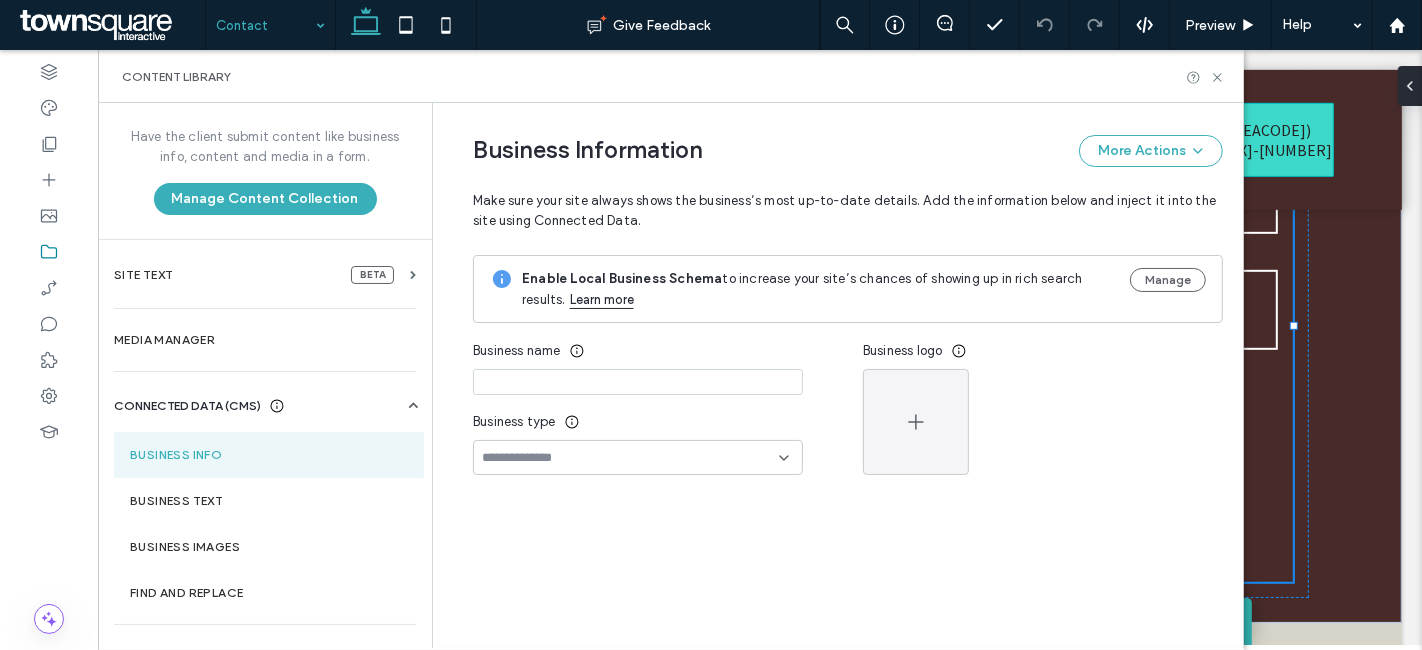 type on "**********" 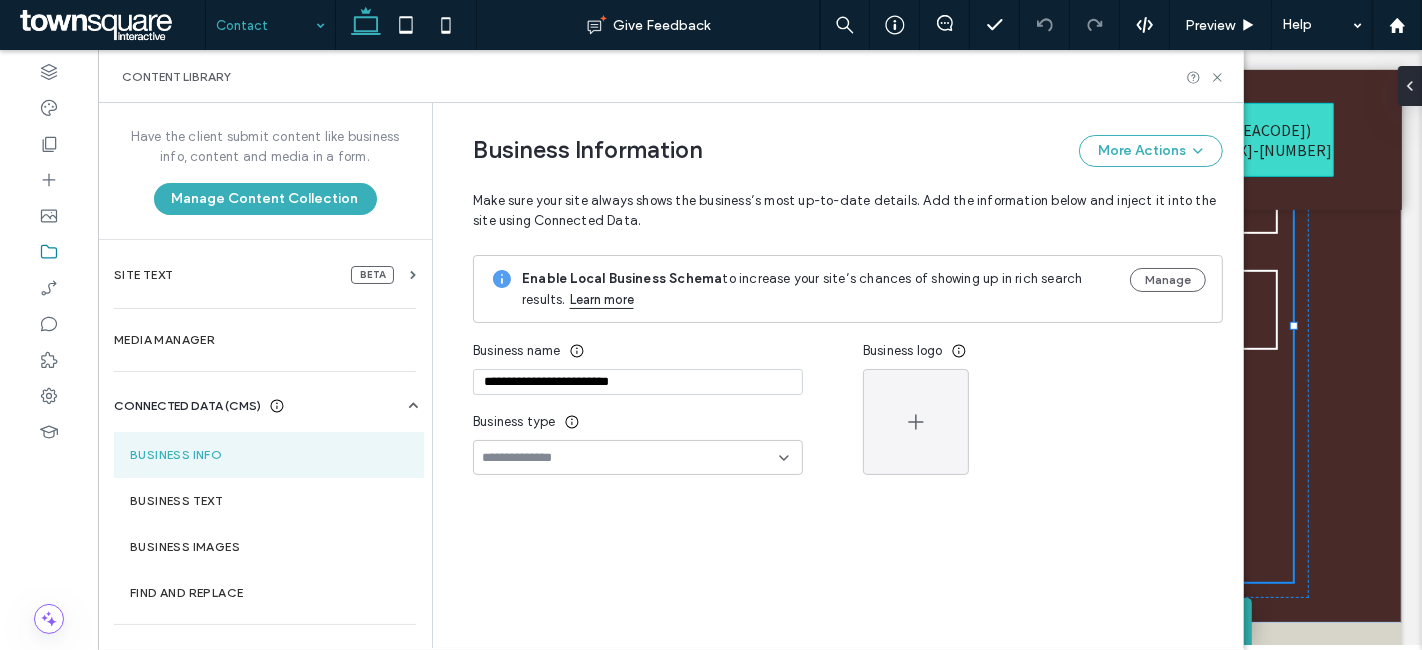 scroll, scrollTop: 123, scrollLeft: 0, axis: vertical 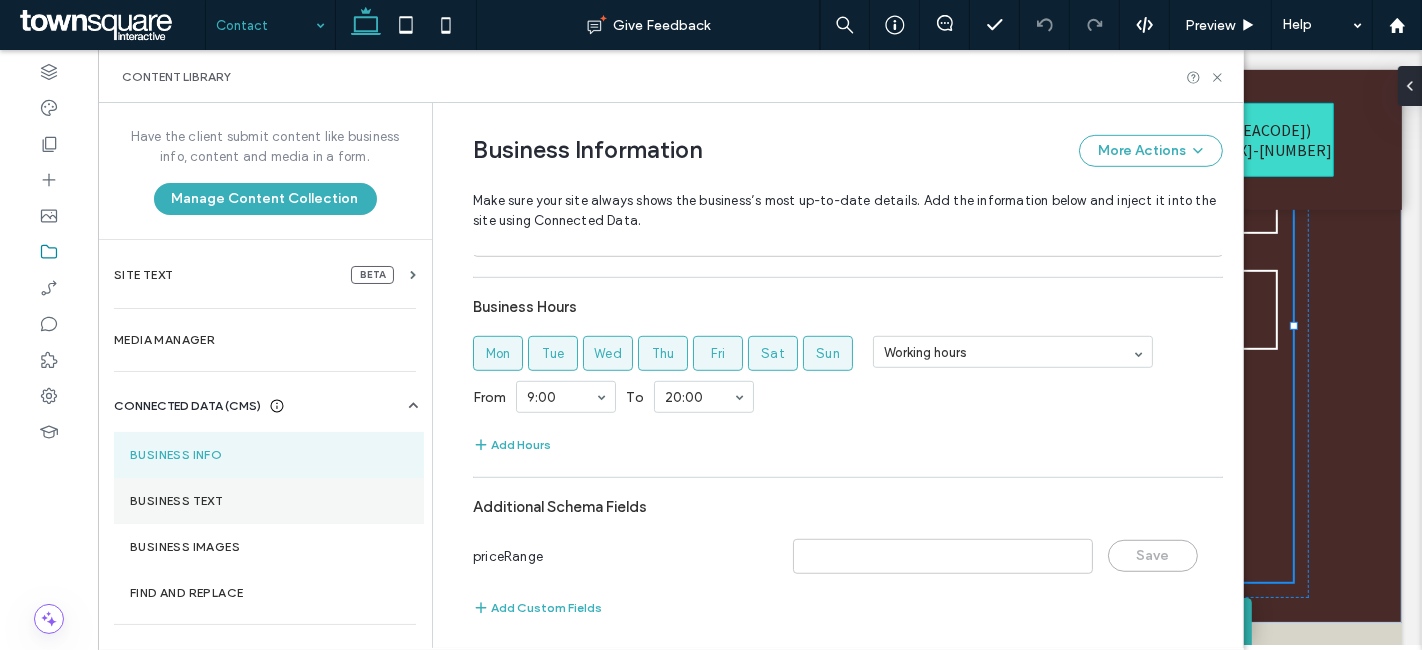 click on "Business Text" at bounding box center [269, 501] 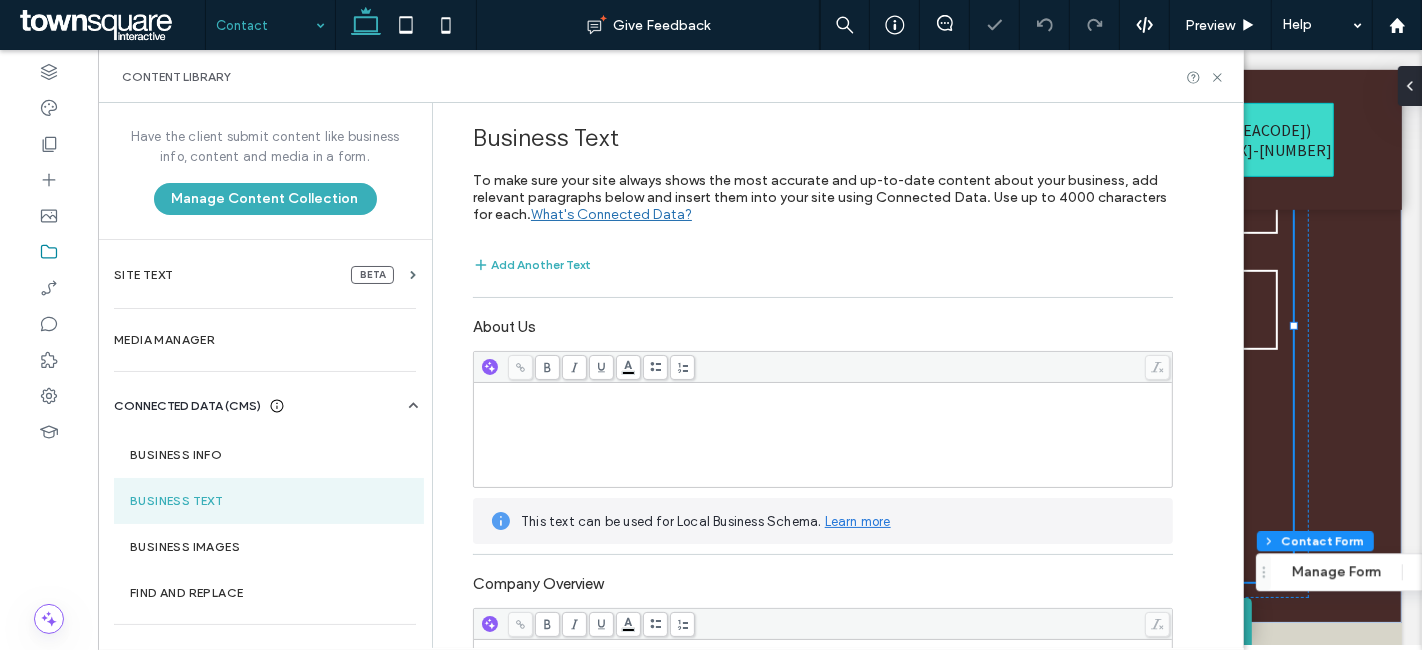 type on "*" 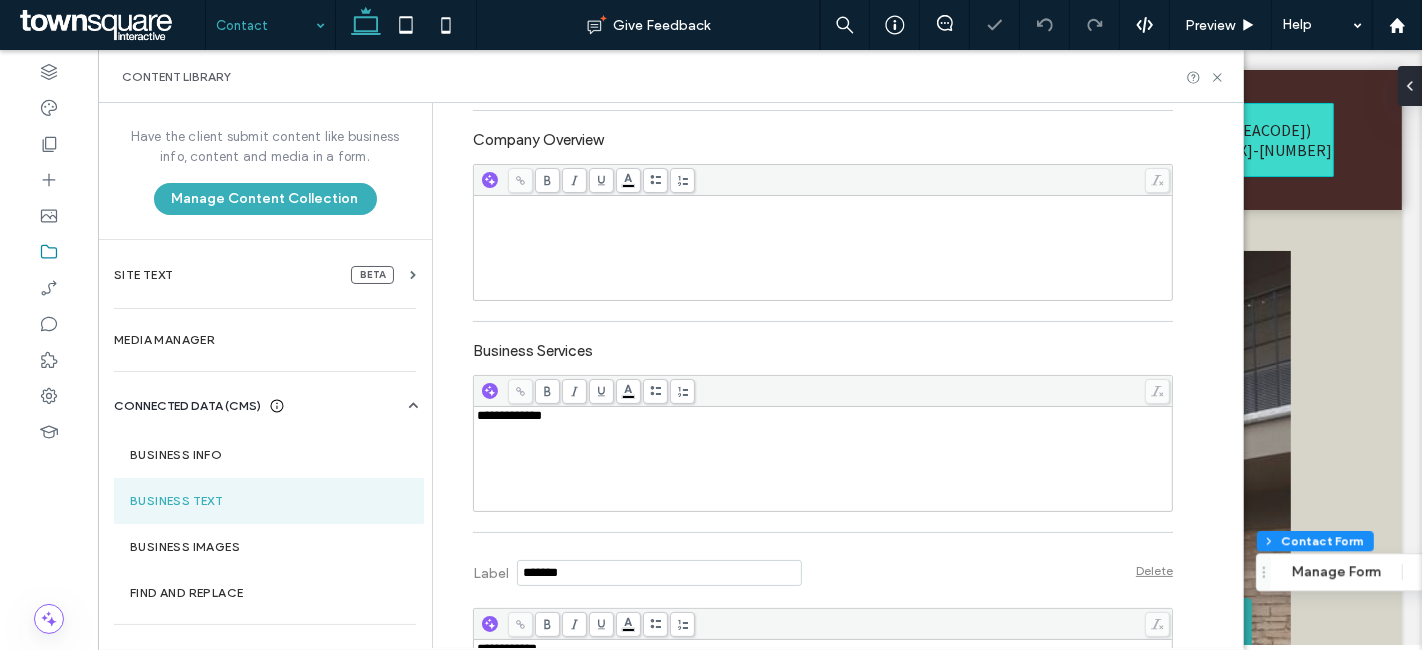 scroll, scrollTop: 893, scrollLeft: 0, axis: vertical 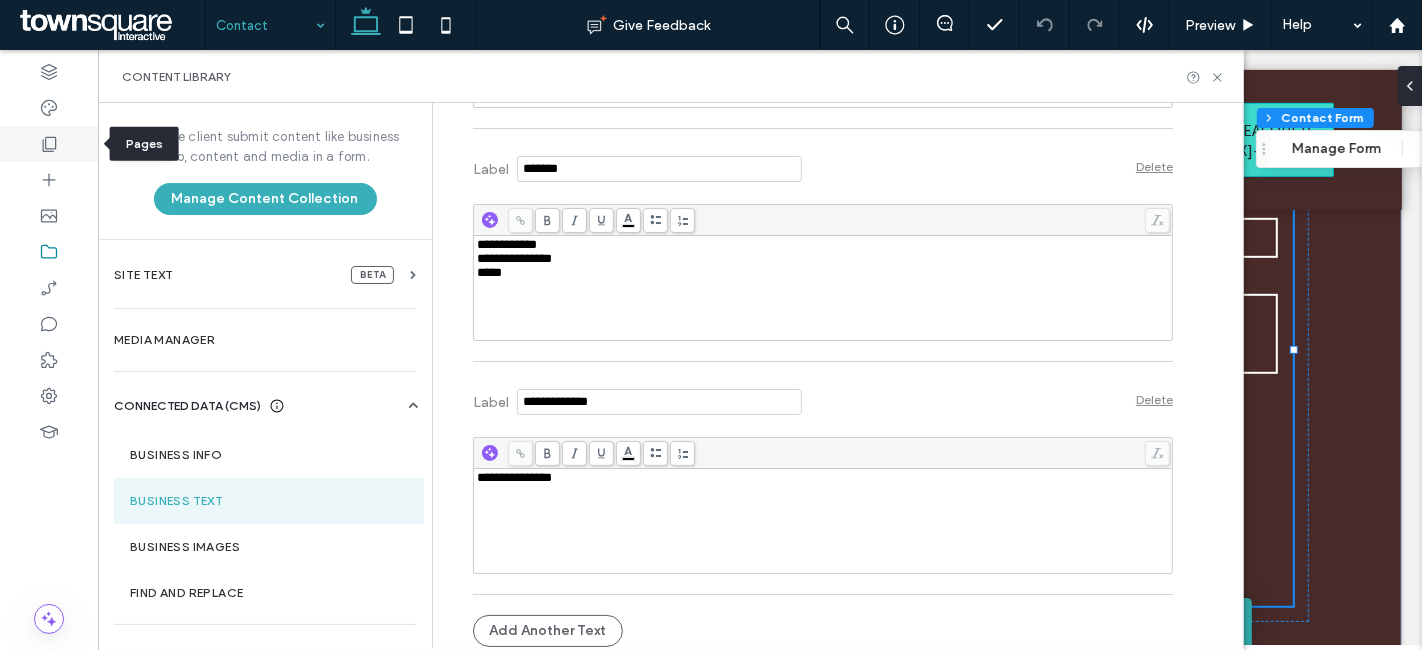 click 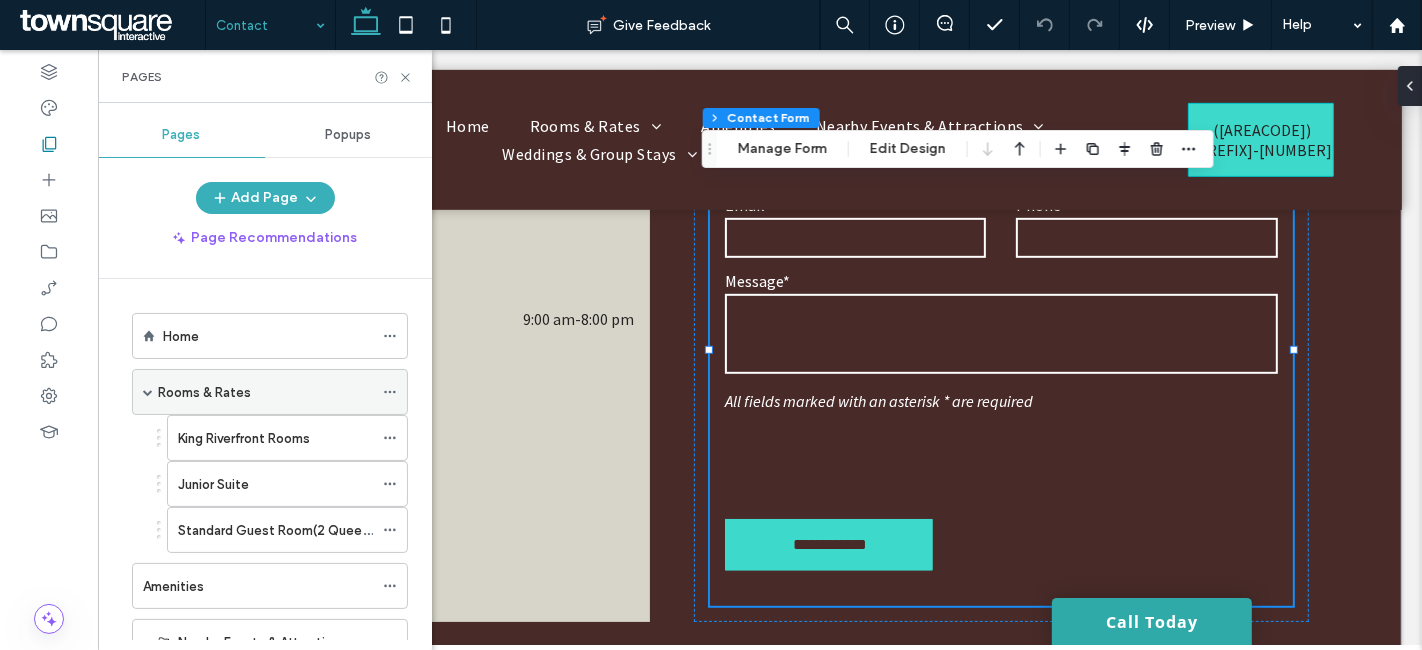 click 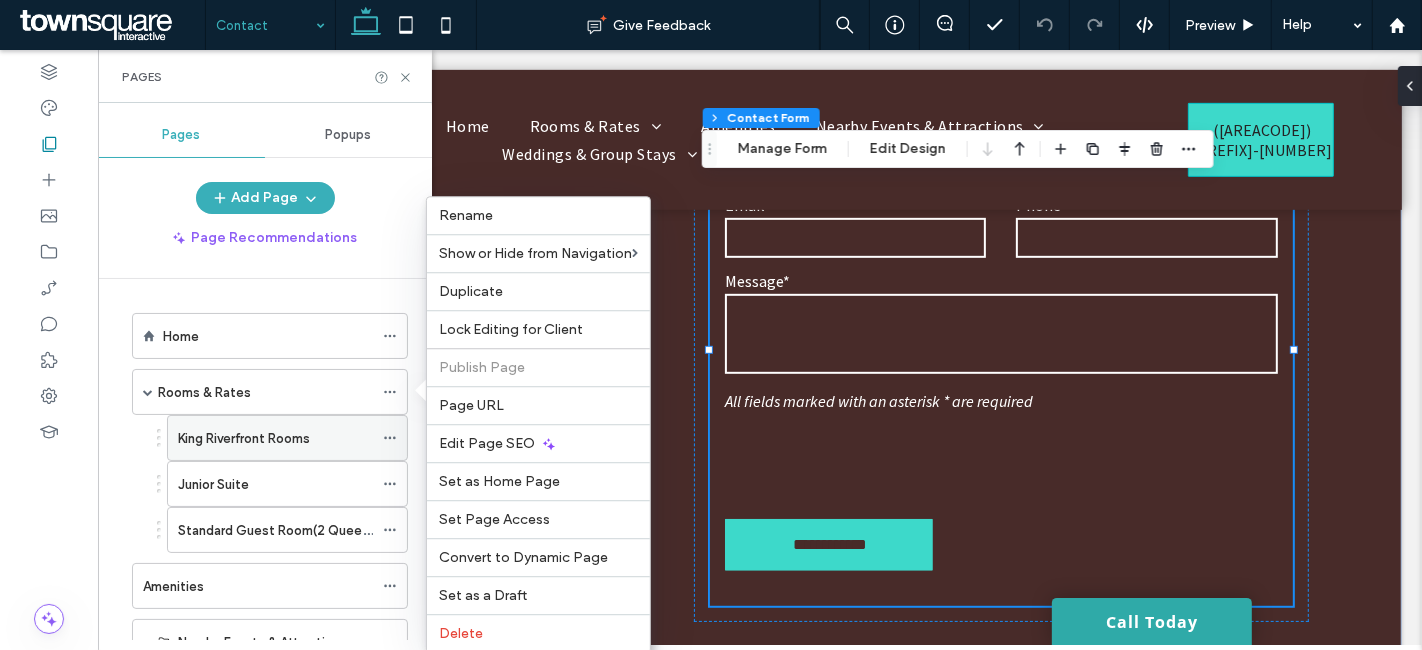 click 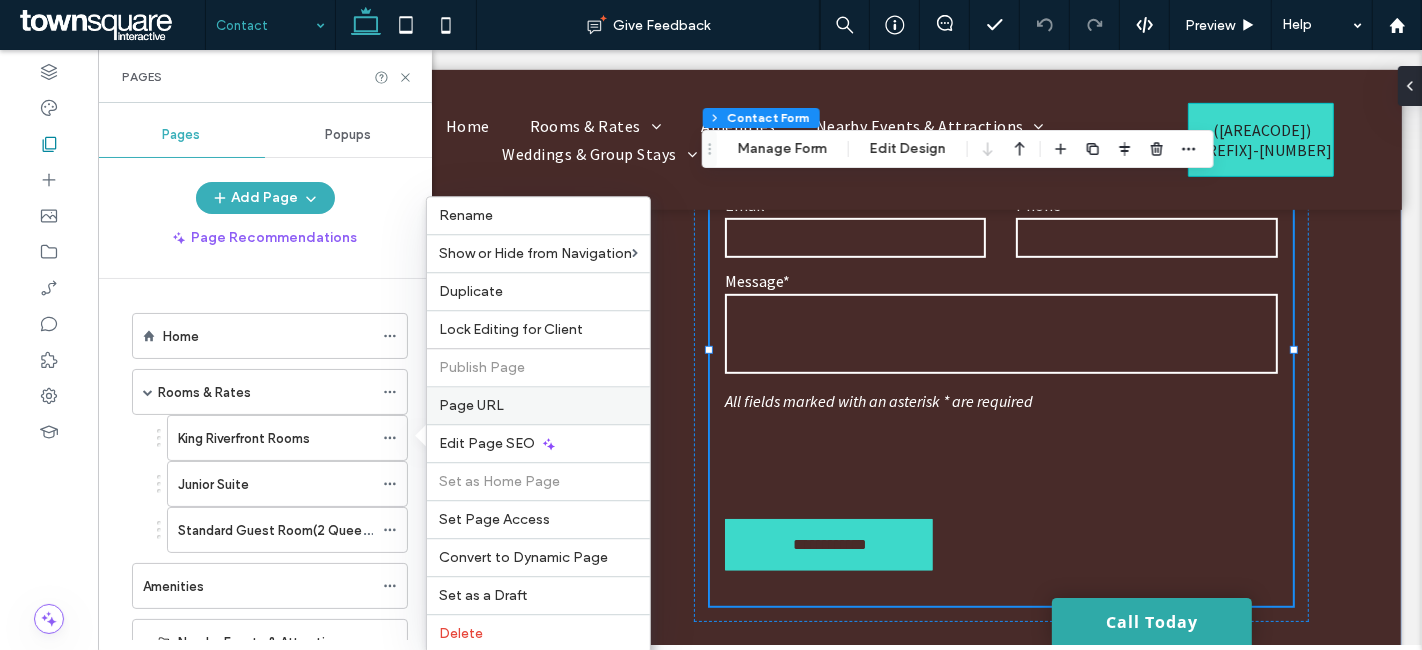 click on "Page URL" at bounding box center (471, 405) 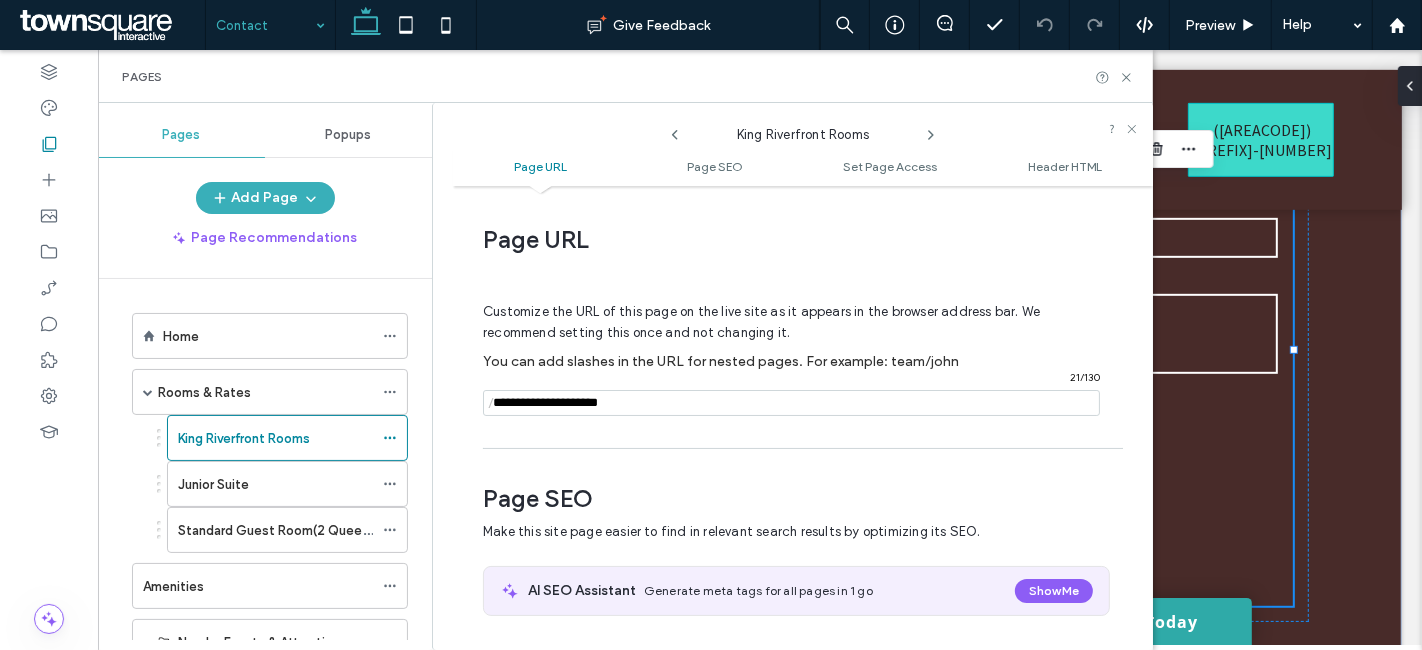 scroll, scrollTop: 9, scrollLeft: 0, axis: vertical 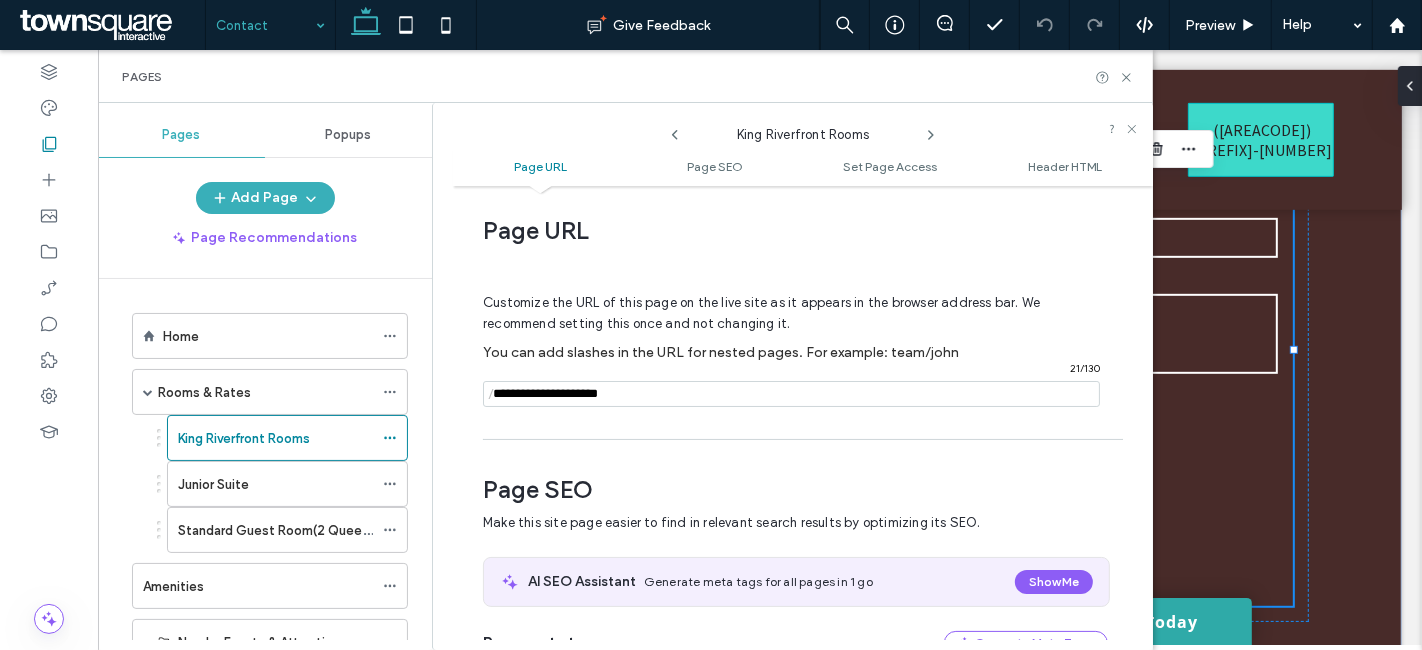 click 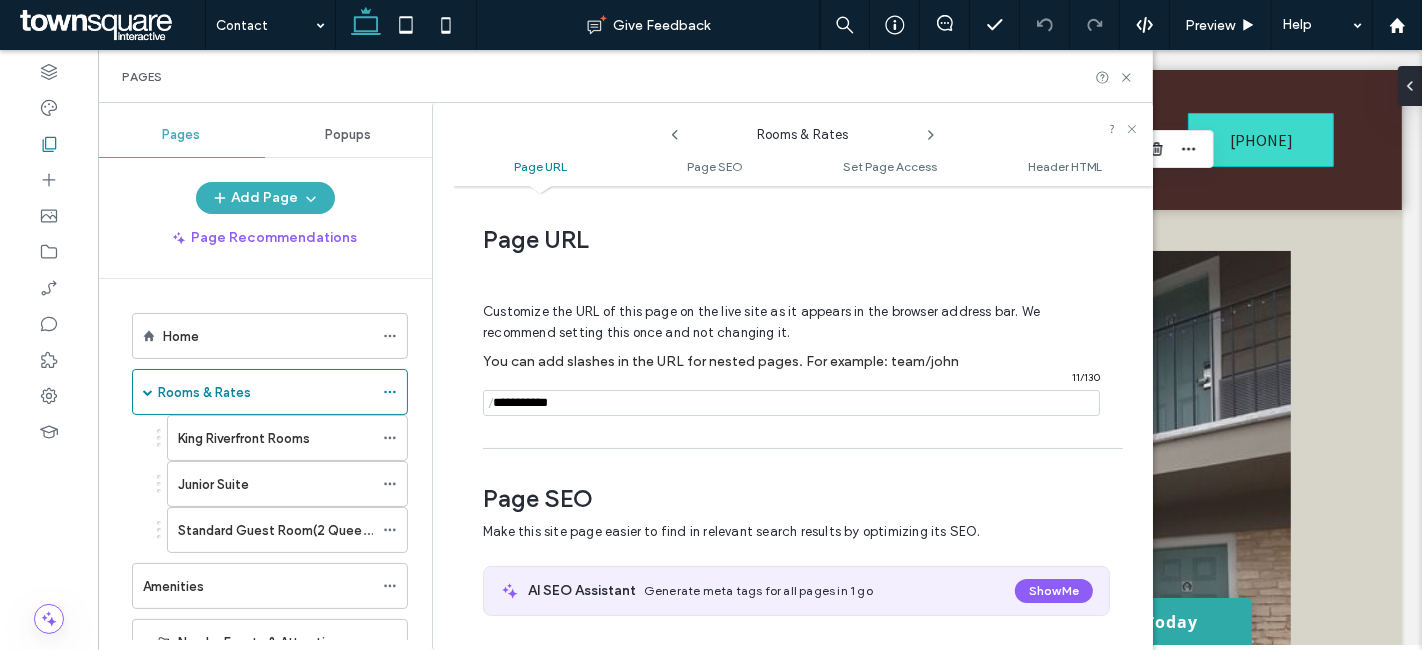 scroll, scrollTop: 893, scrollLeft: 0, axis: vertical 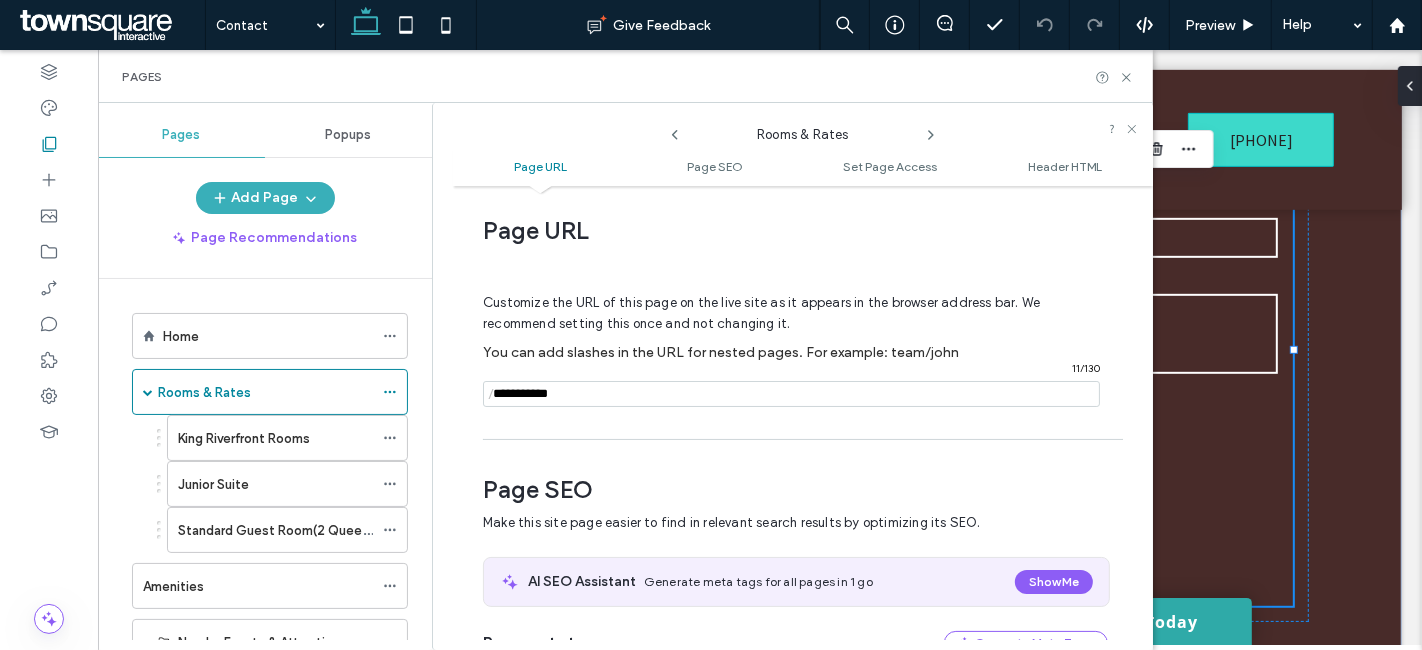 click 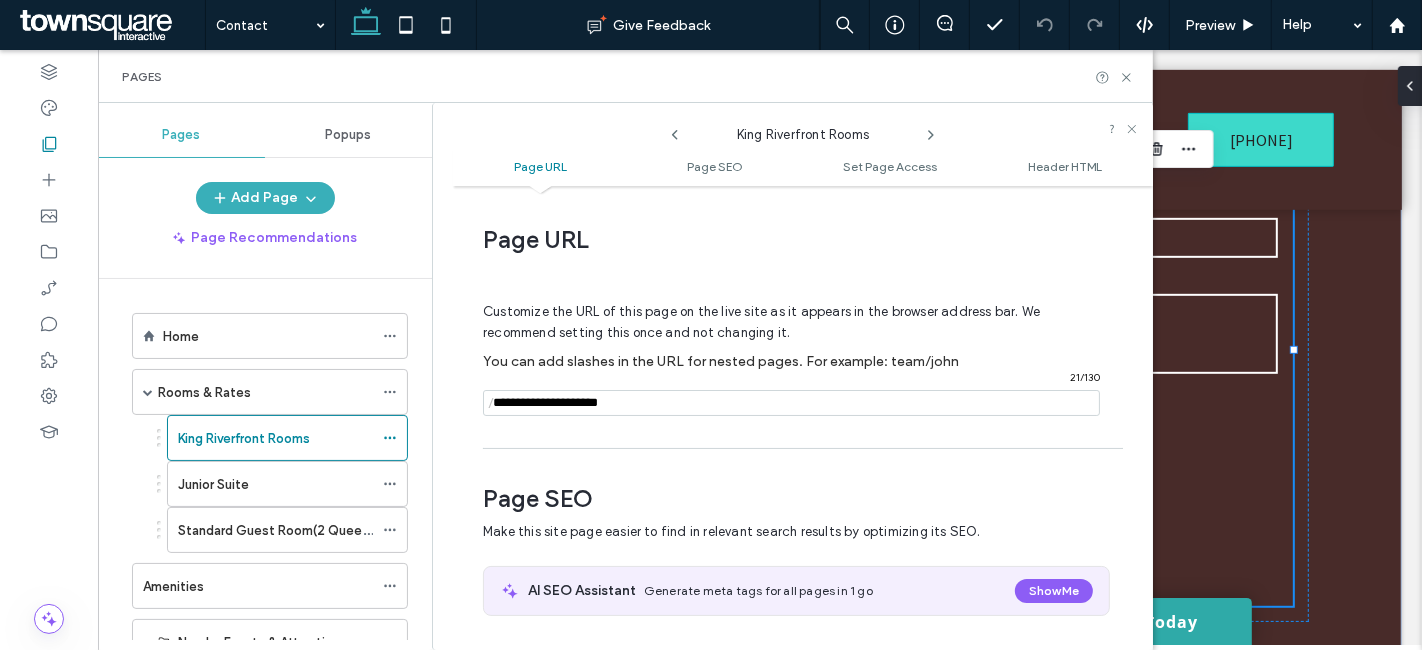 scroll, scrollTop: 9, scrollLeft: 0, axis: vertical 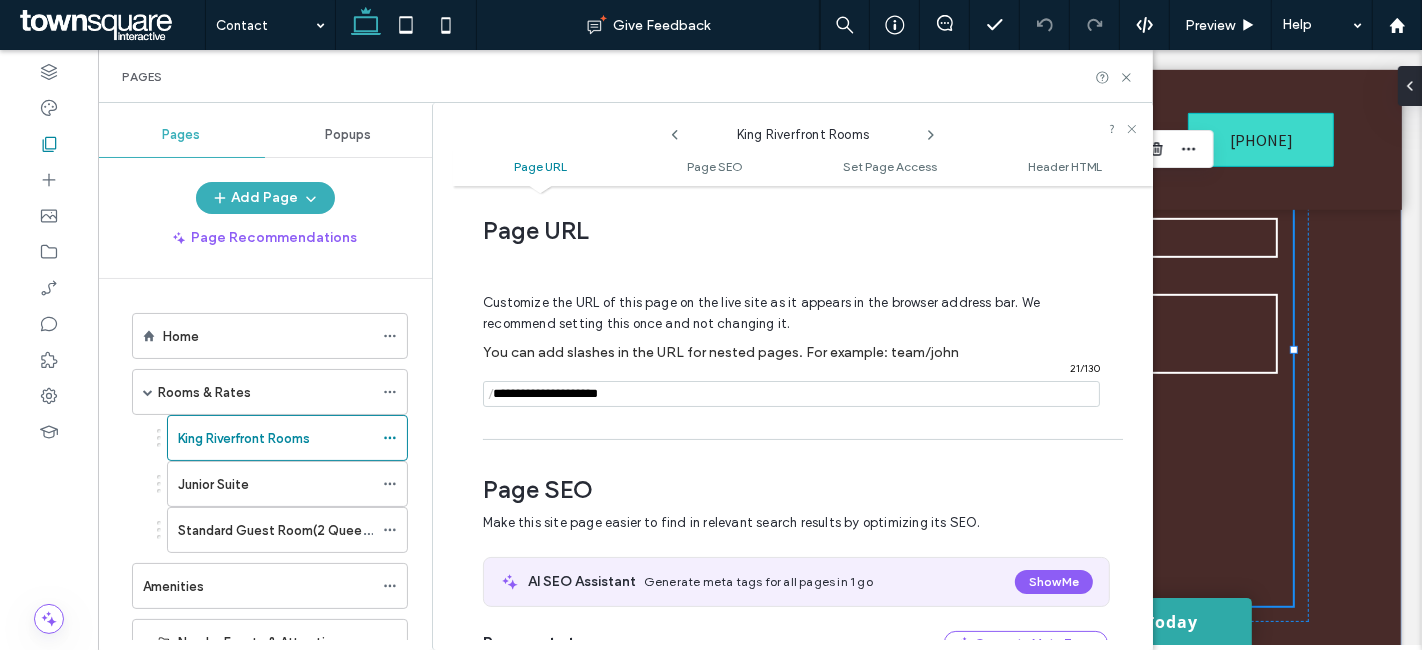click 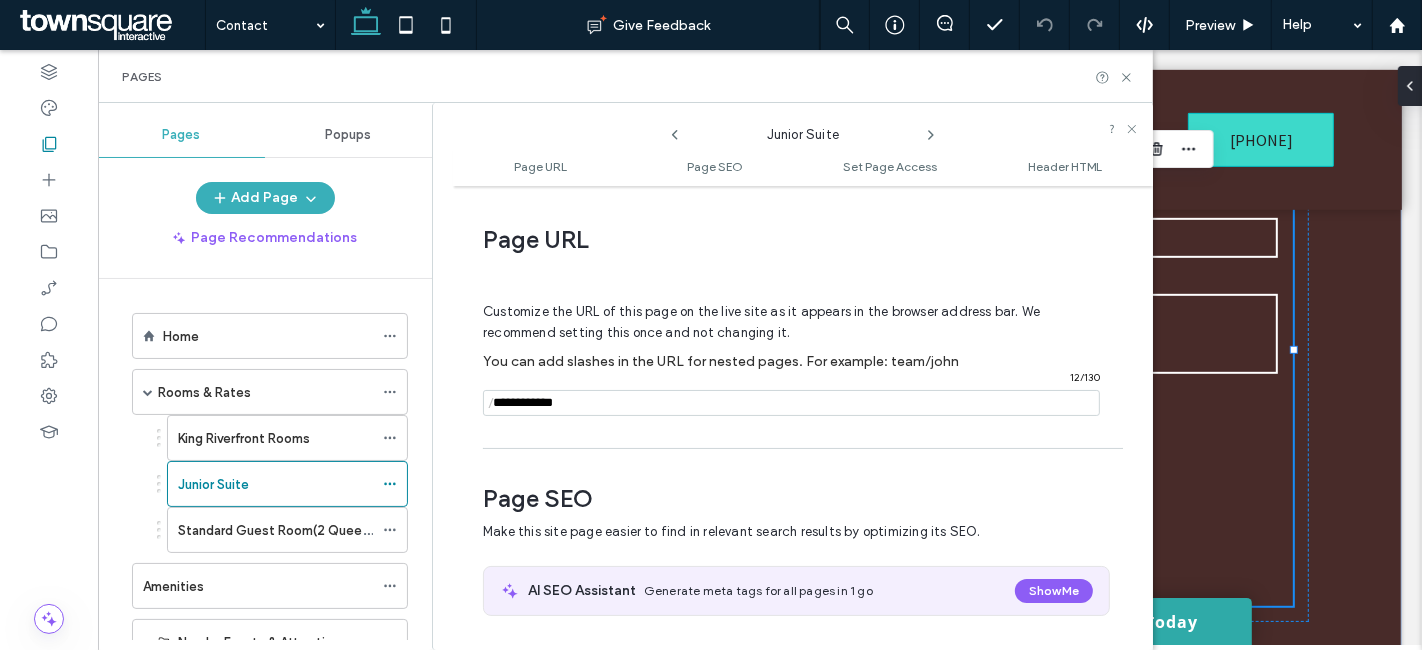 scroll, scrollTop: 9, scrollLeft: 0, axis: vertical 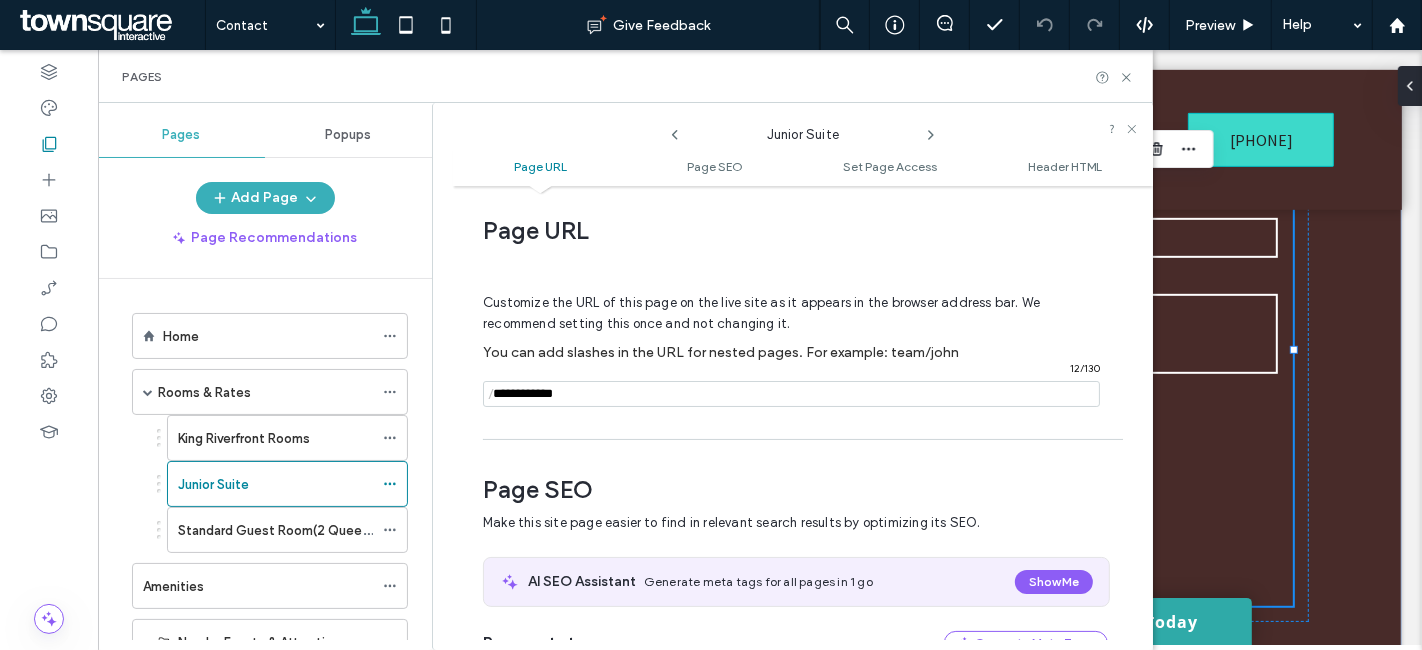 click 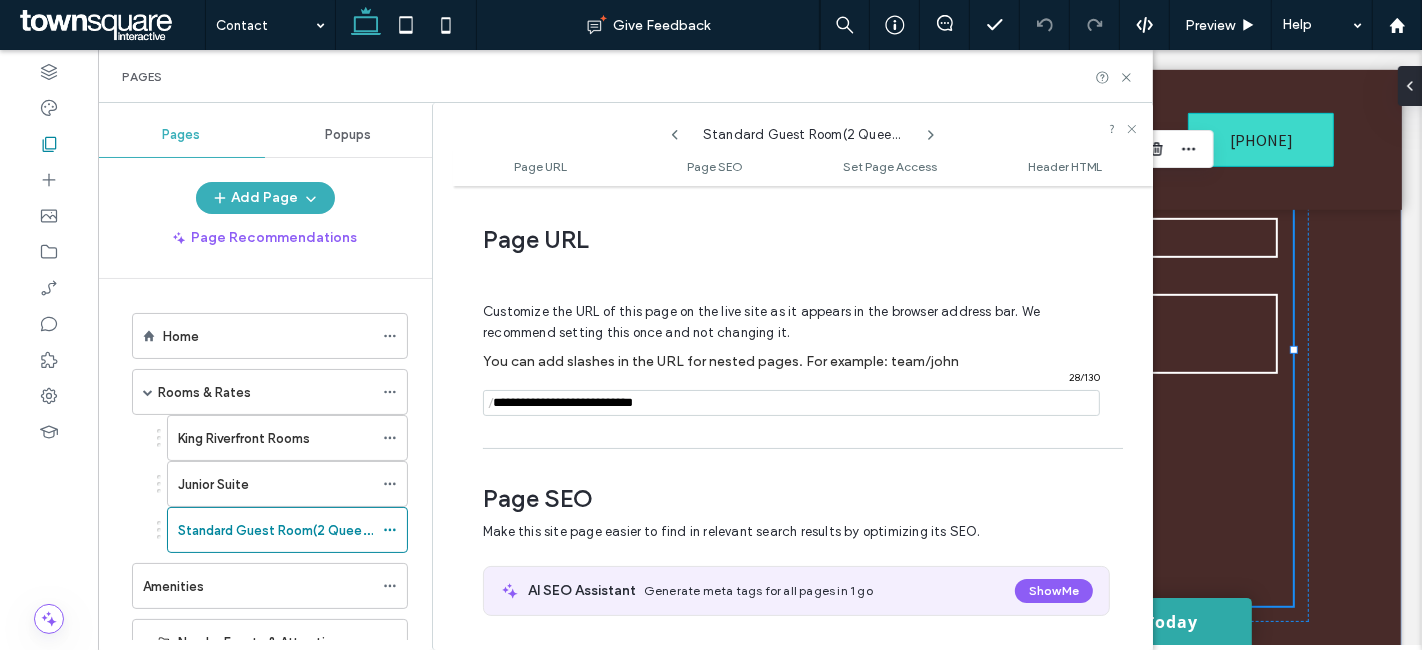 scroll, scrollTop: 9, scrollLeft: 0, axis: vertical 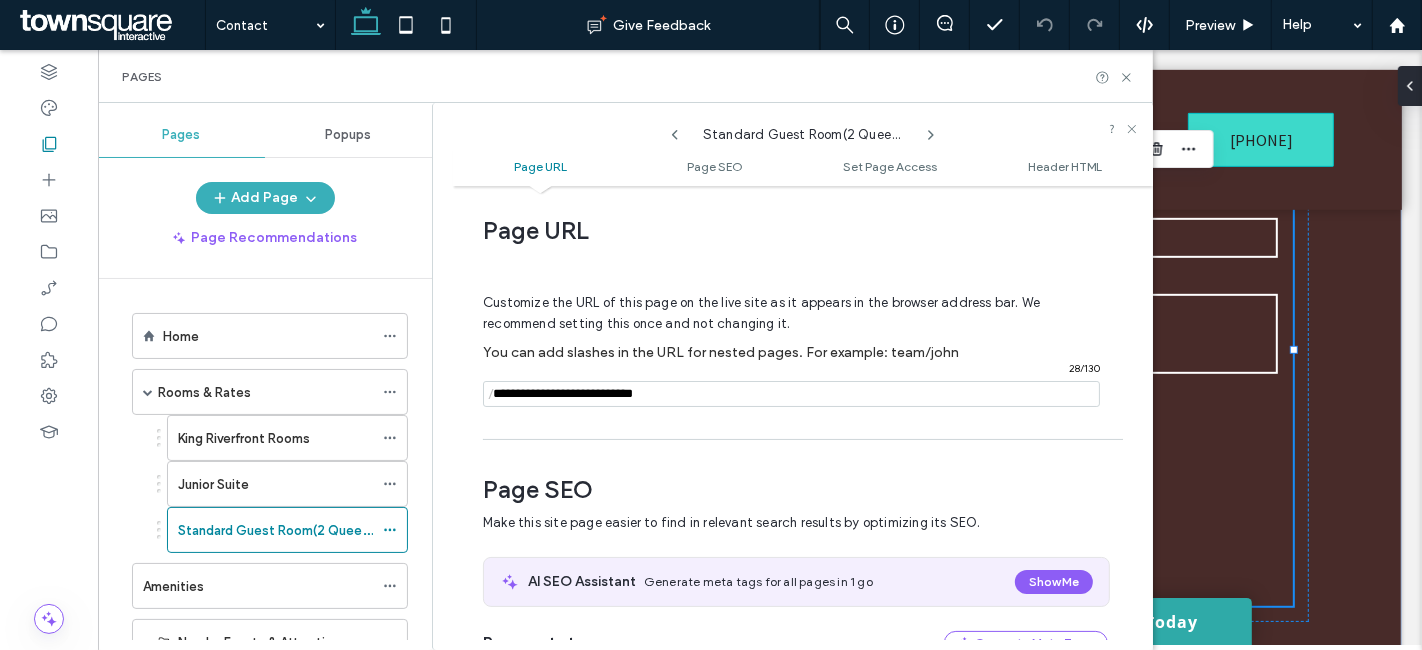 click 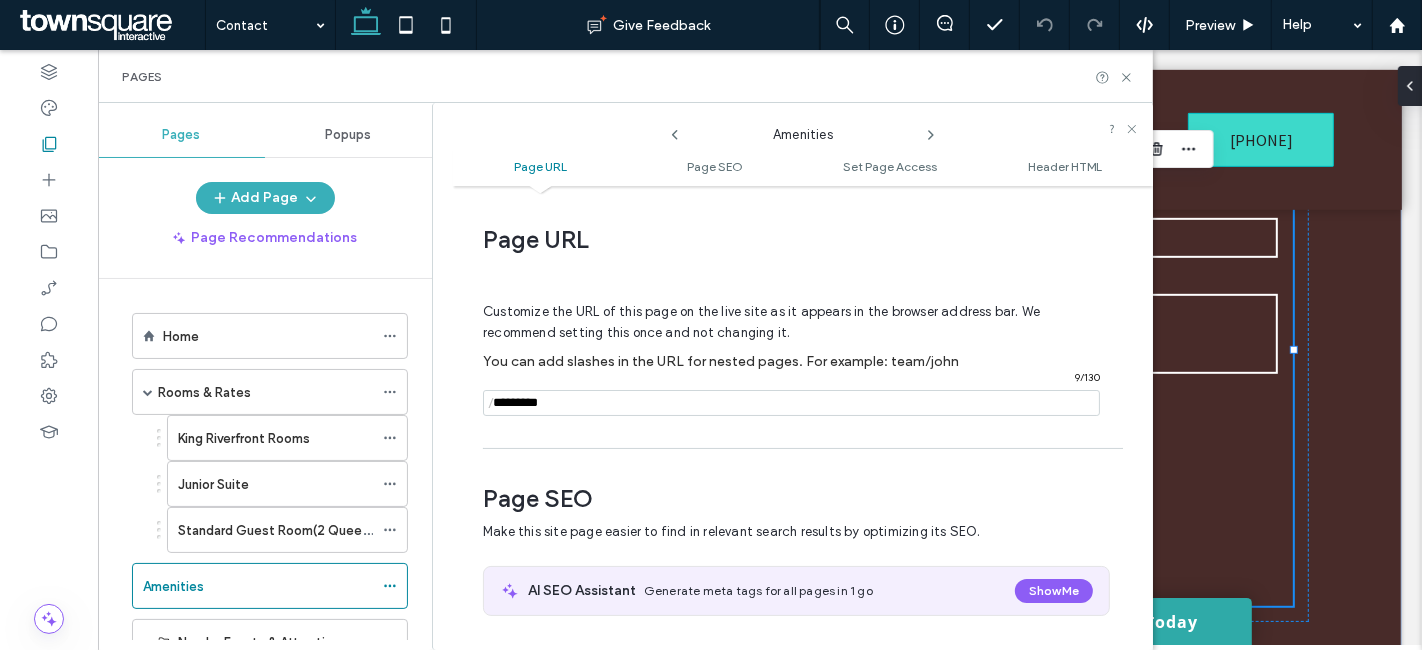 scroll, scrollTop: 9, scrollLeft: 0, axis: vertical 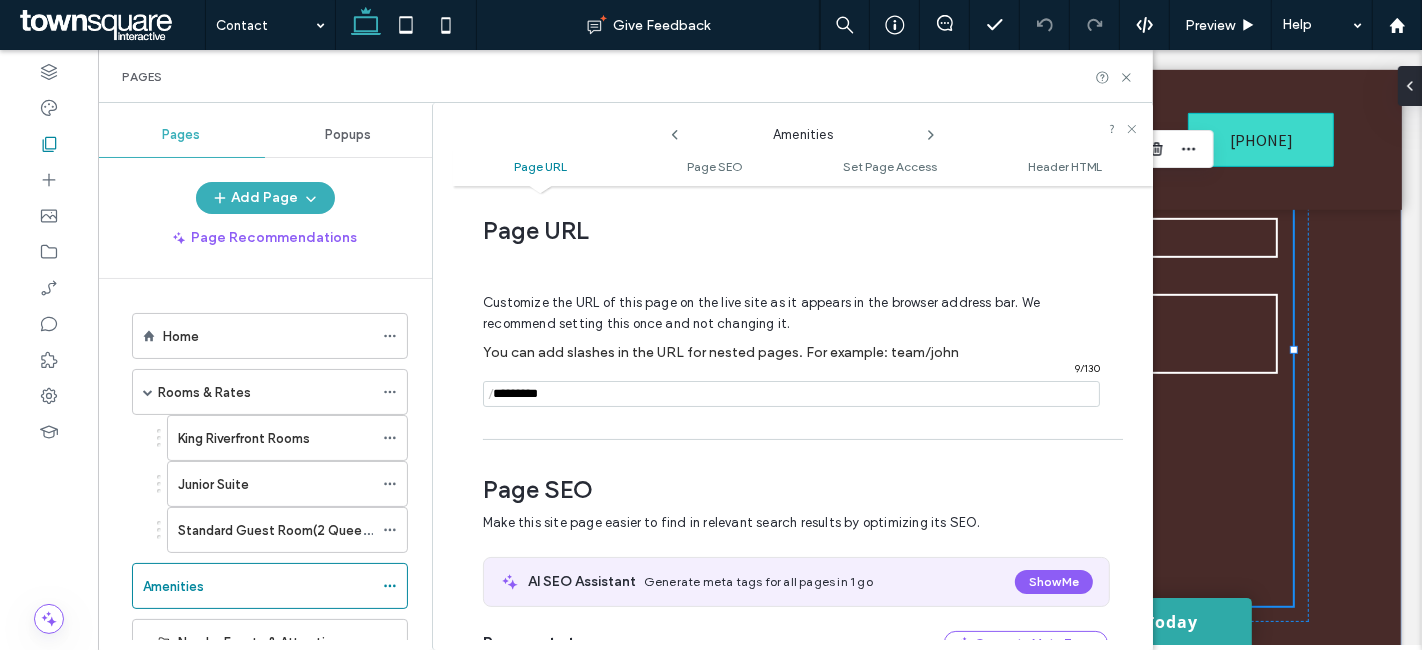 click 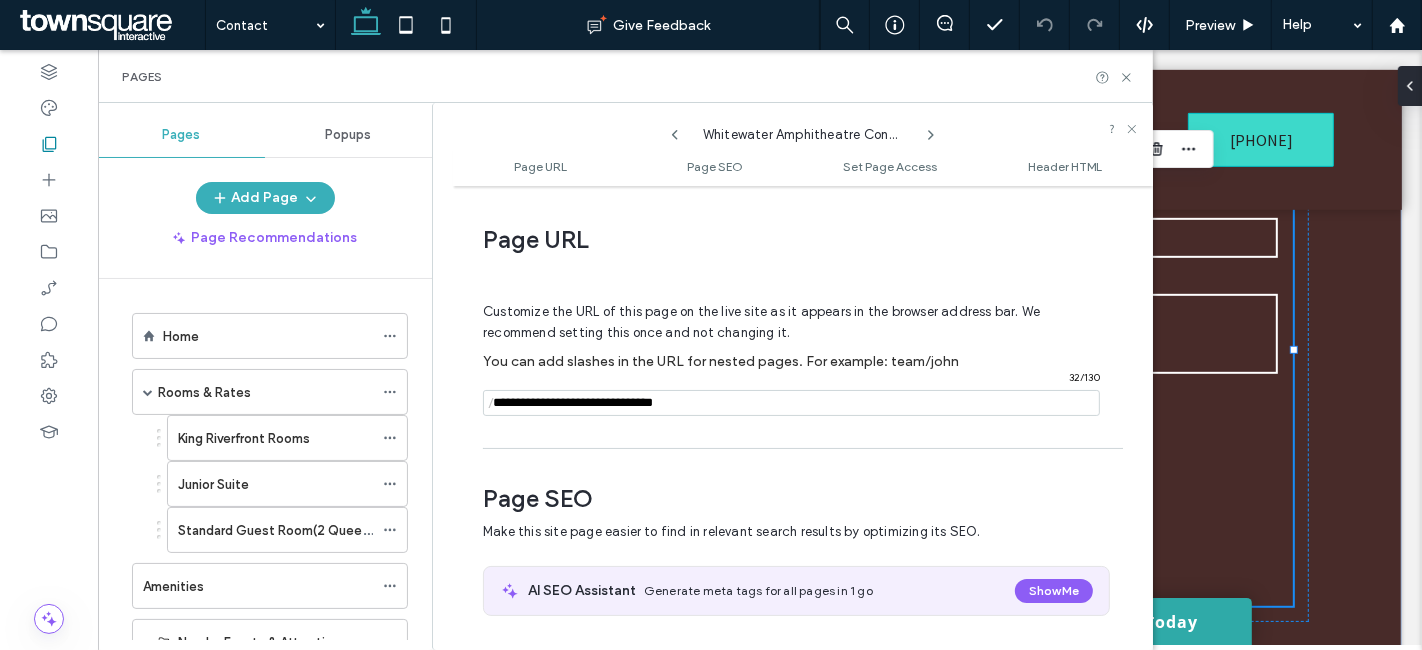 scroll, scrollTop: 9, scrollLeft: 0, axis: vertical 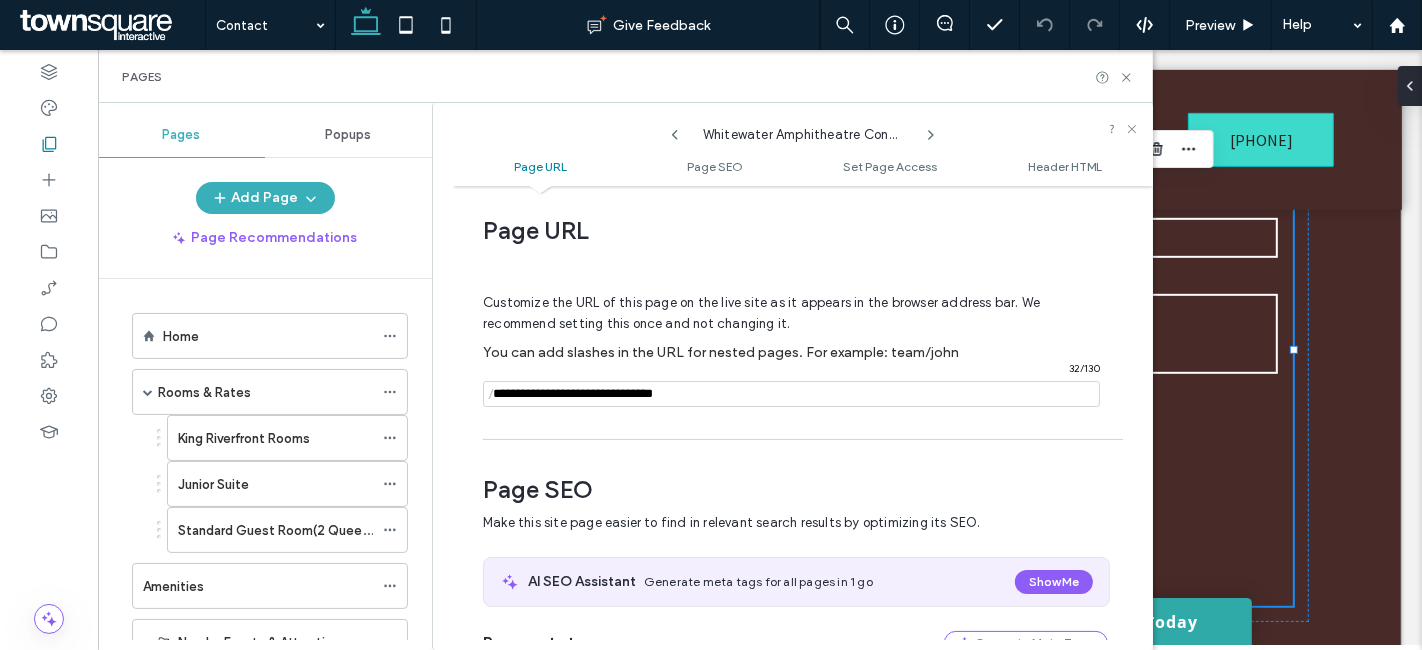 click 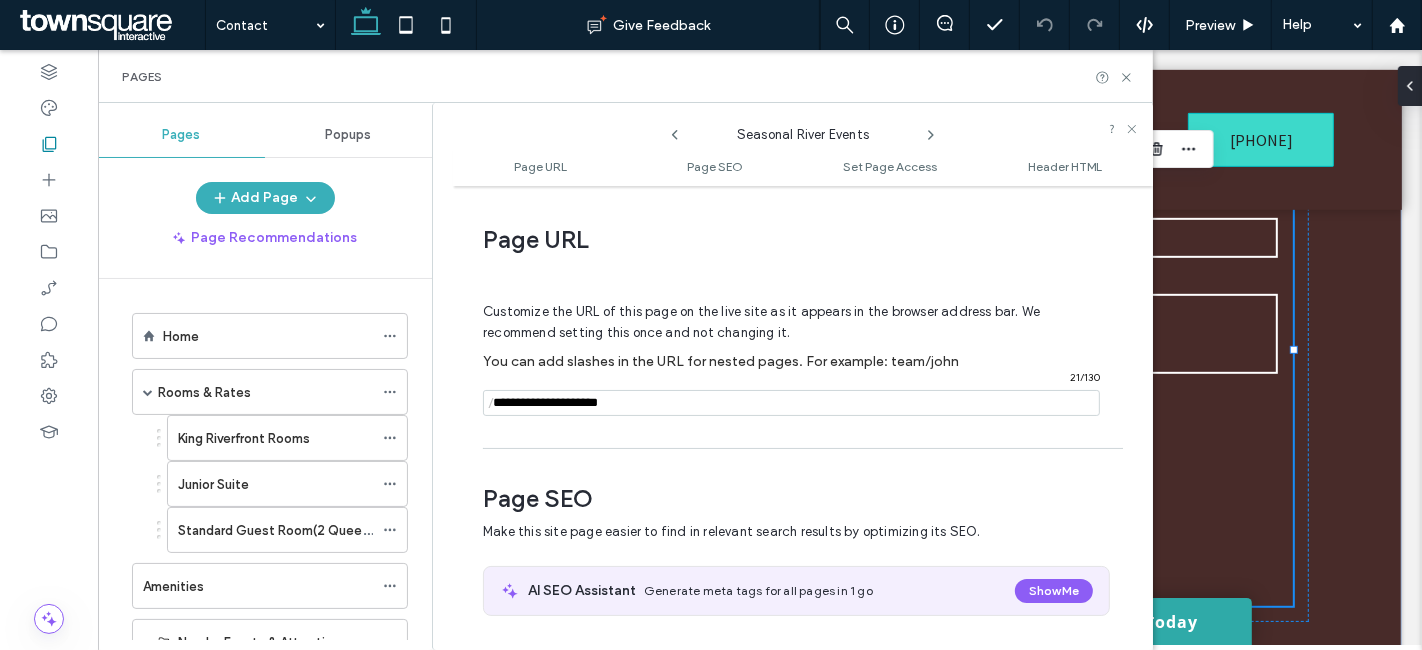 scroll, scrollTop: 9, scrollLeft: 0, axis: vertical 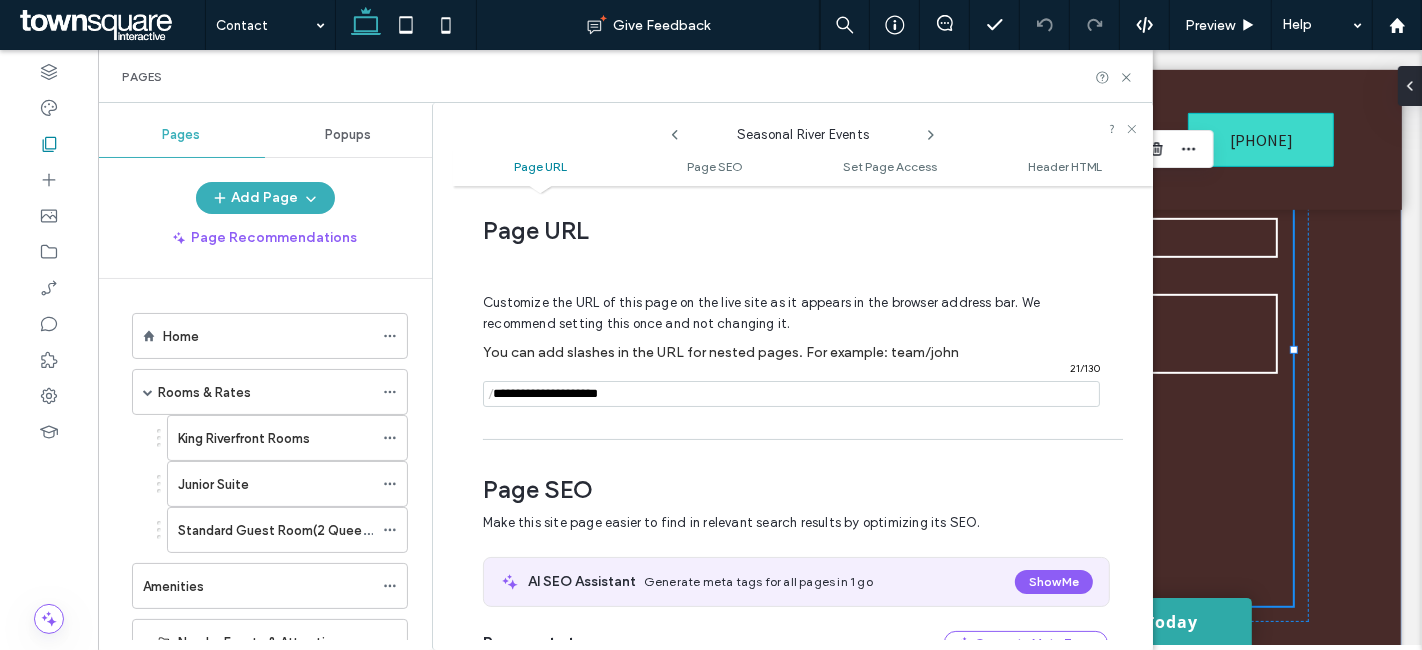click 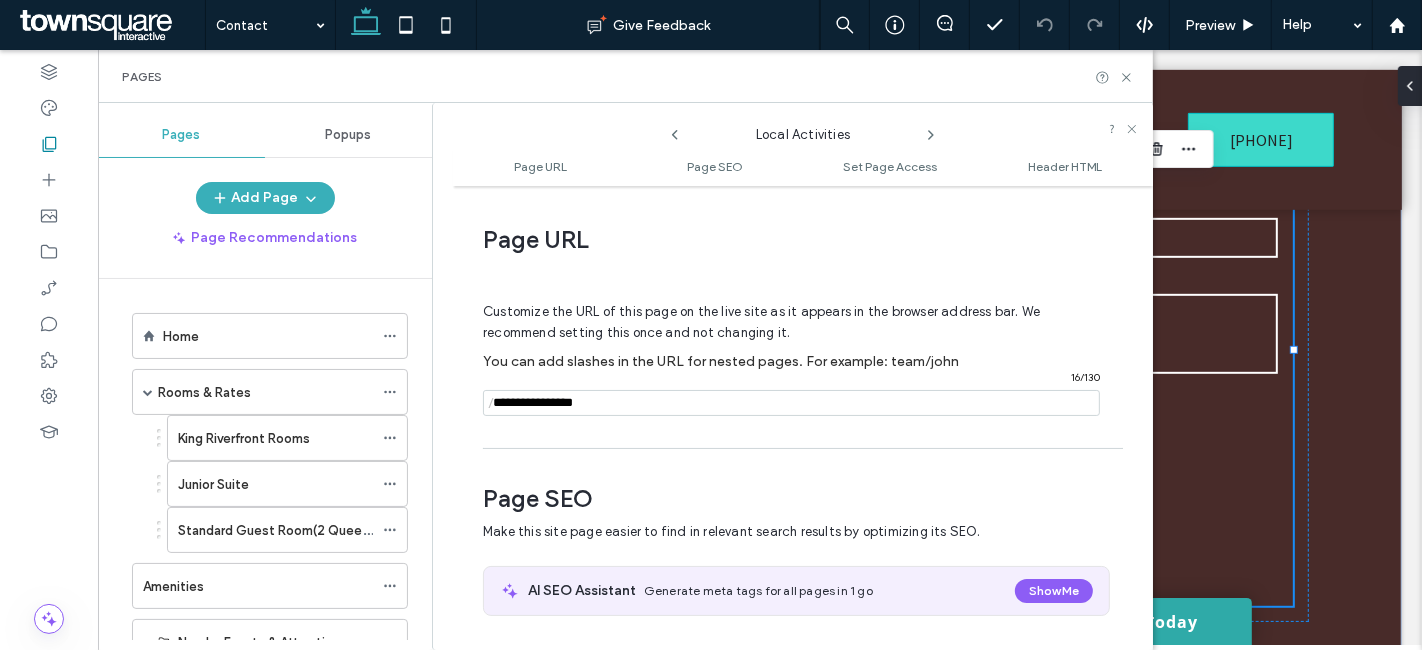 scroll, scrollTop: 9, scrollLeft: 0, axis: vertical 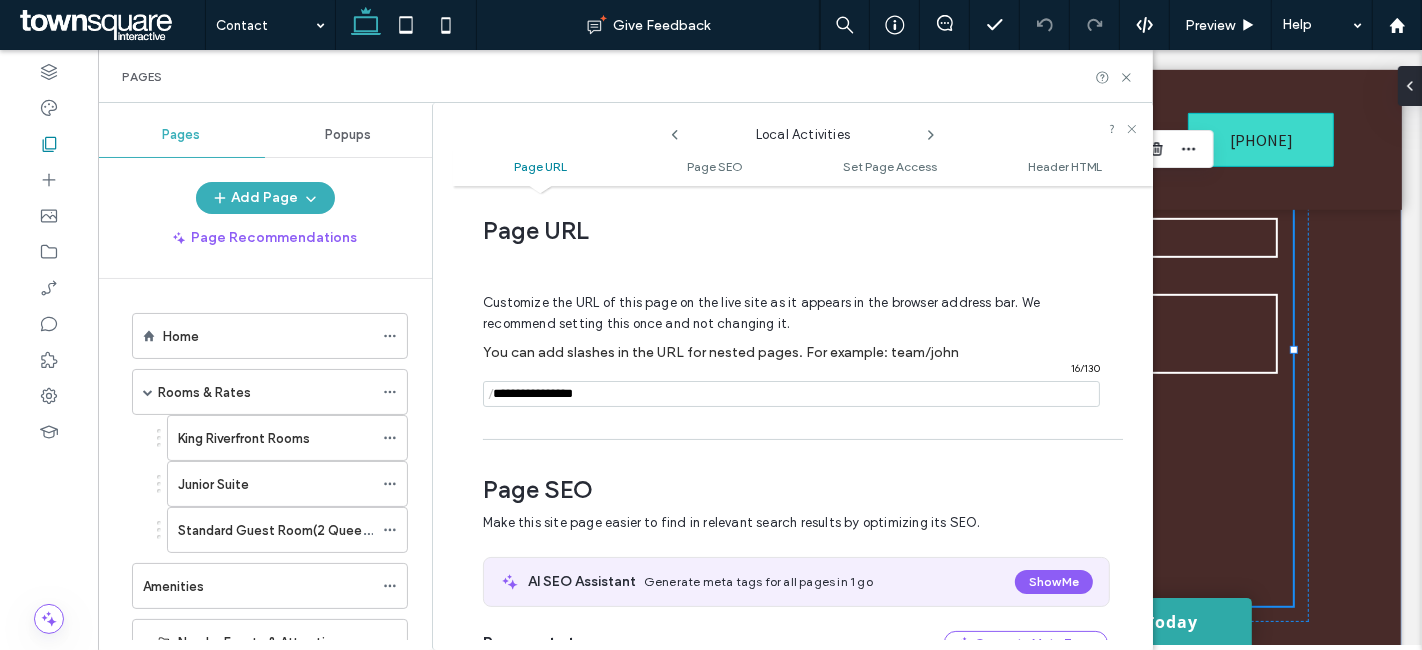click 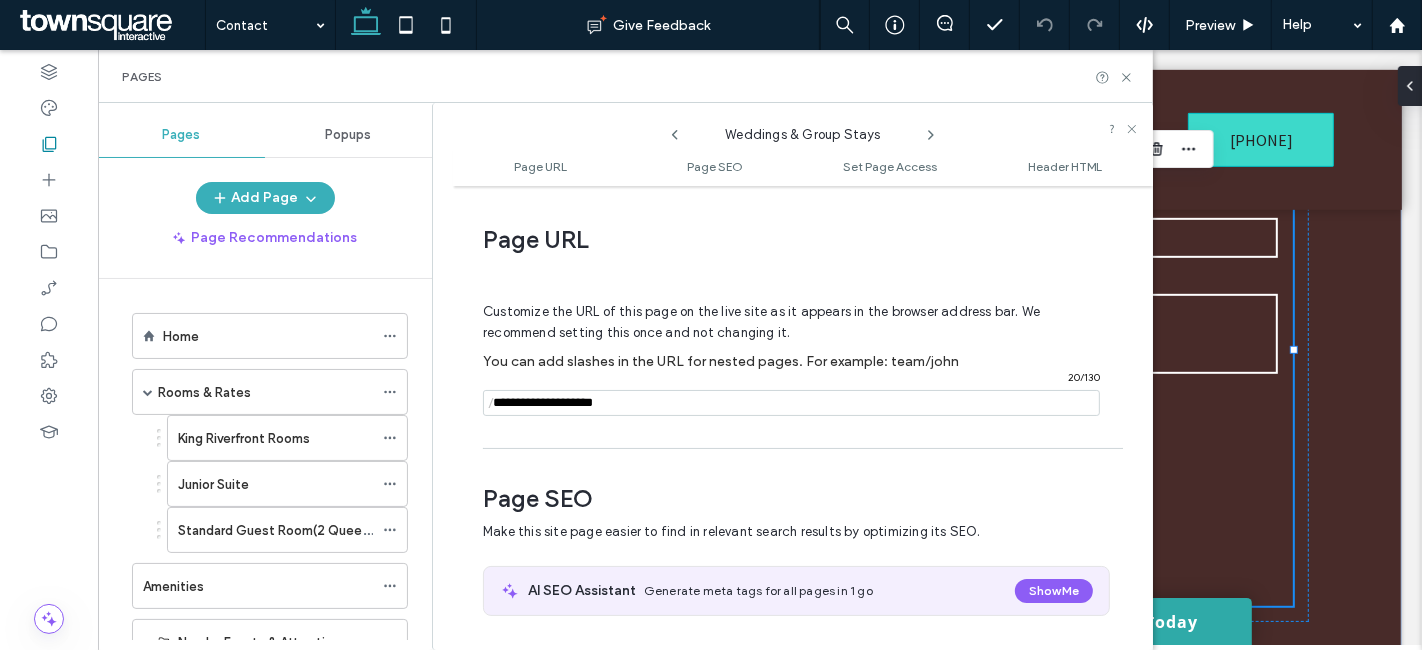 scroll, scrollTop: 9, scrollLeft: 0, axis: vertical 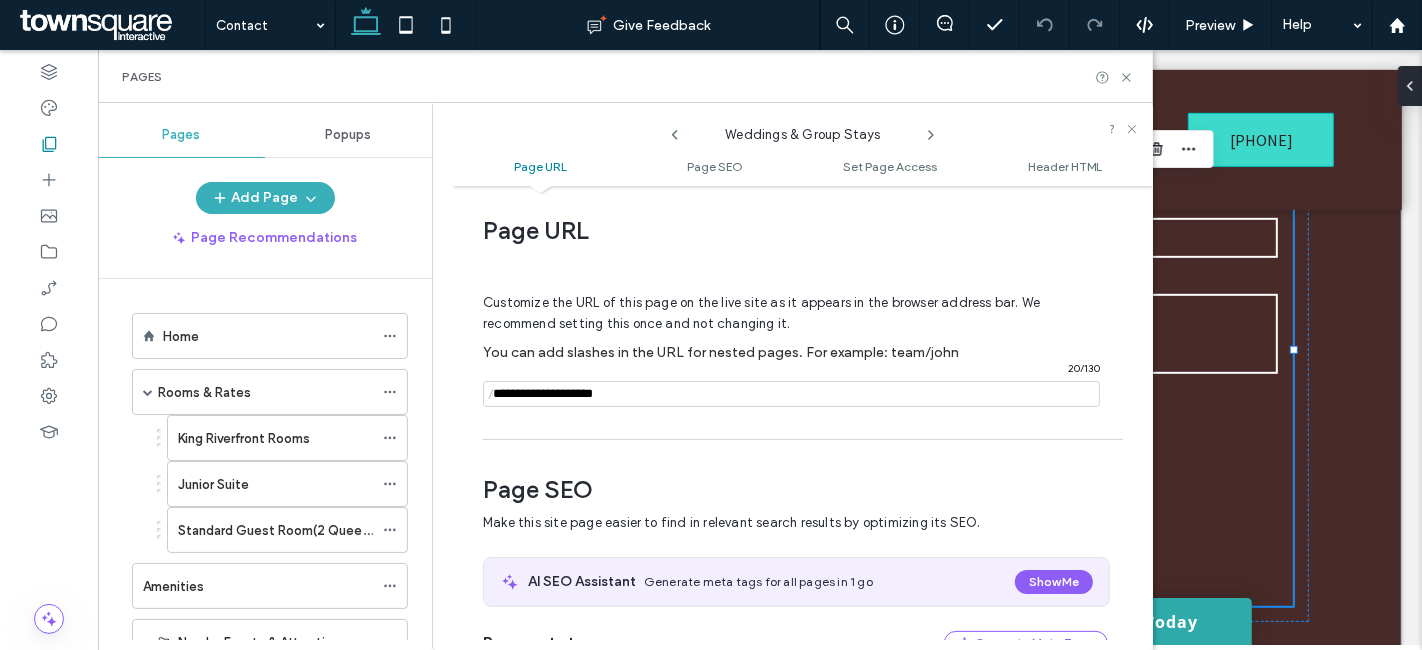 click 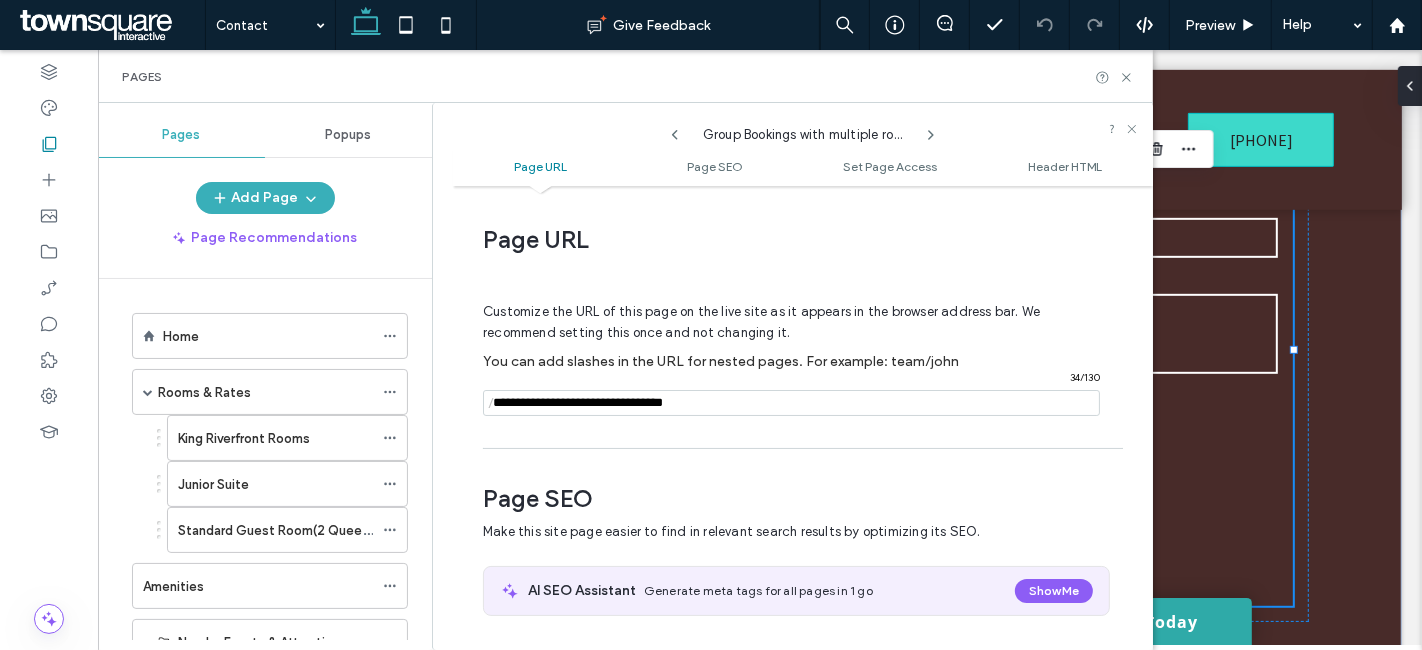 scroll, scrollTop: 9, scrollLeft: 0, axis: vertical 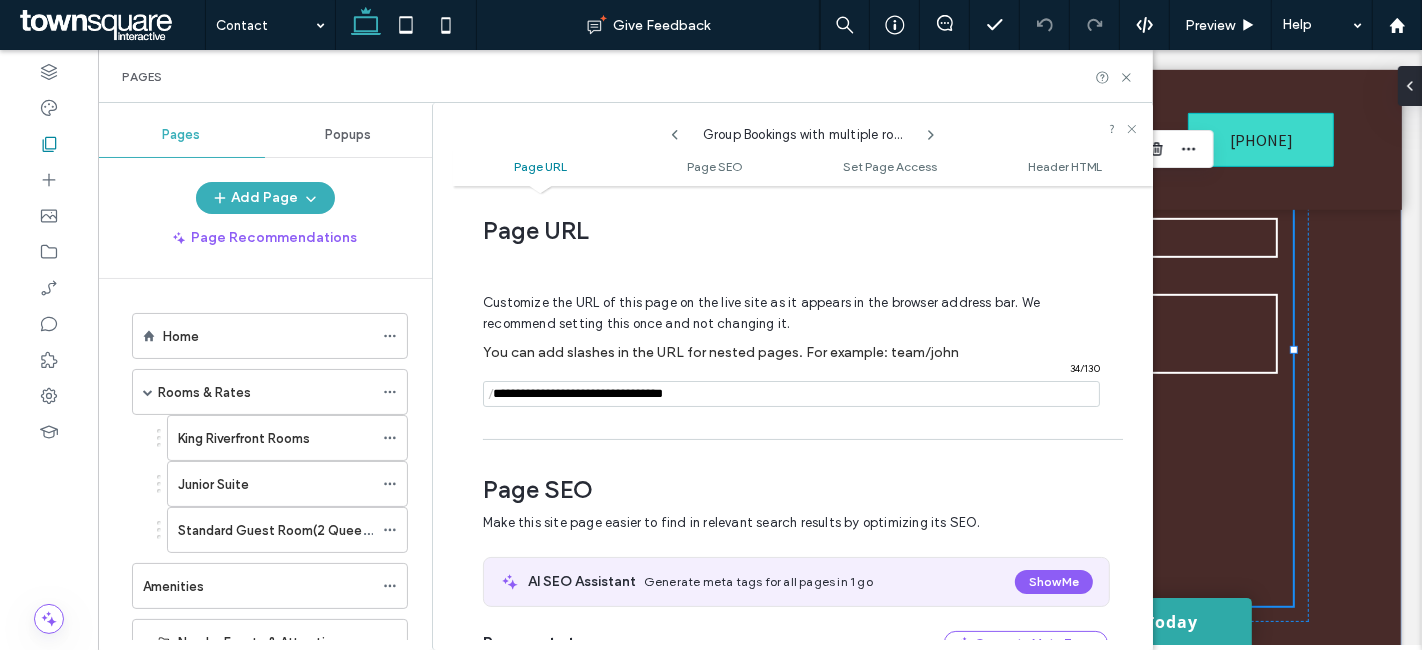click 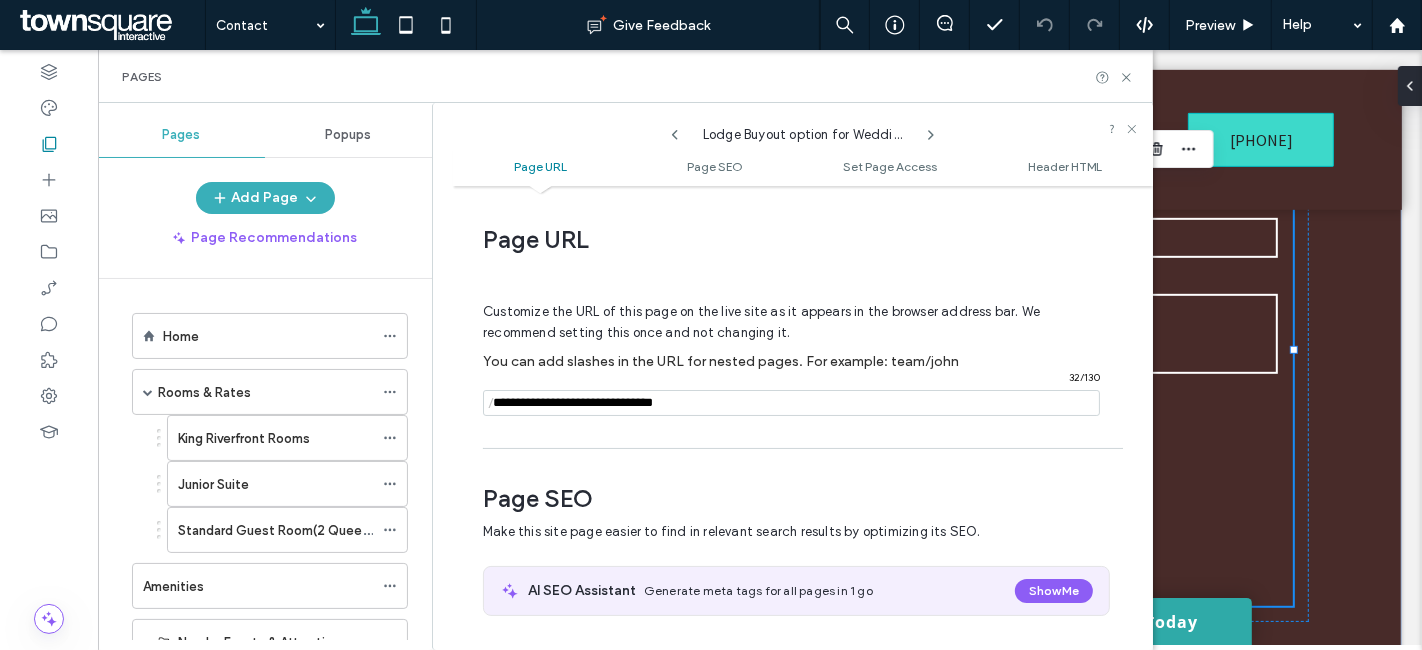scroll, scrollTop: 9, scrollLeft: 0, axis: vertical 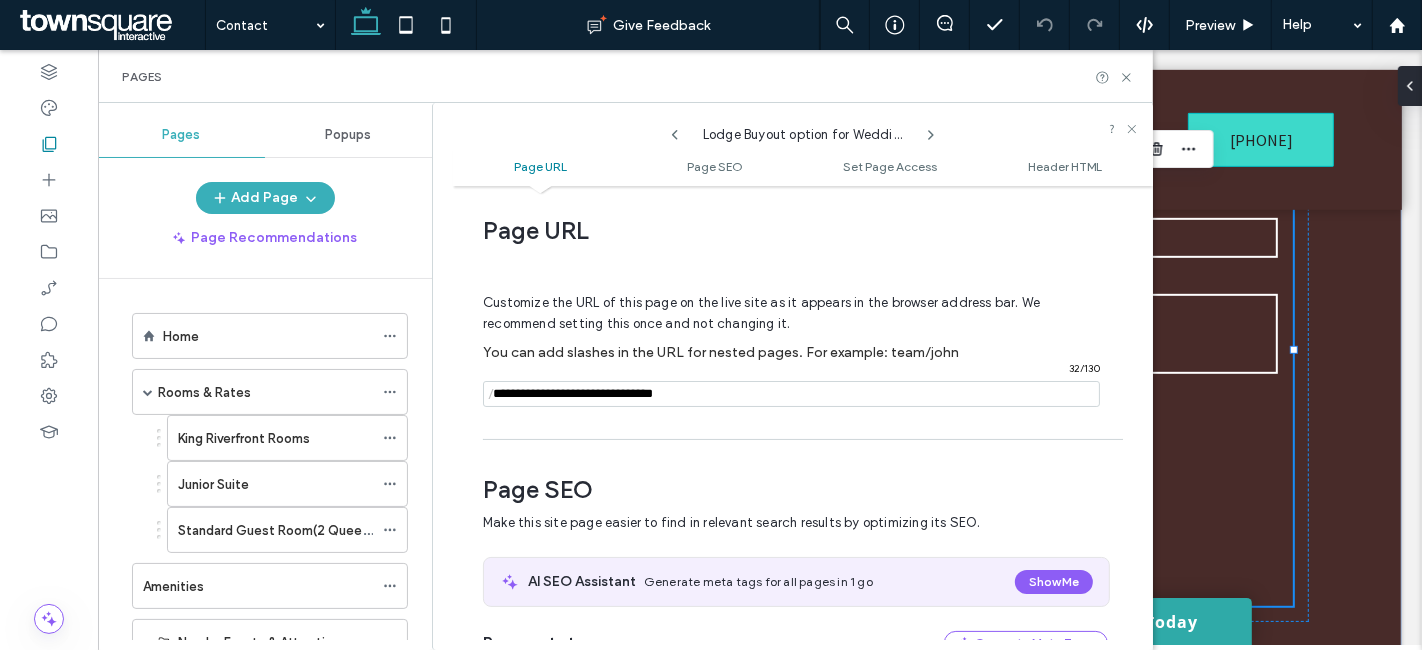 click 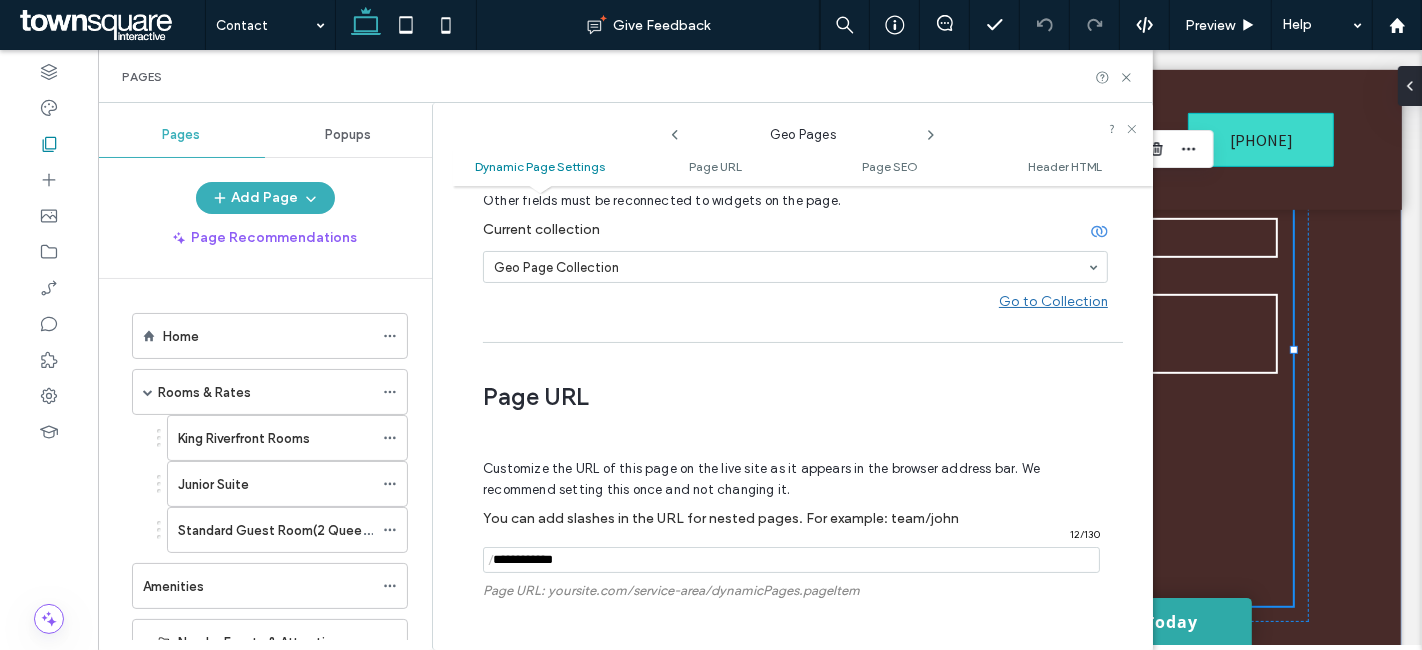 scroll, scrollTop: 360, scrollLeft: 0, axis: vertical 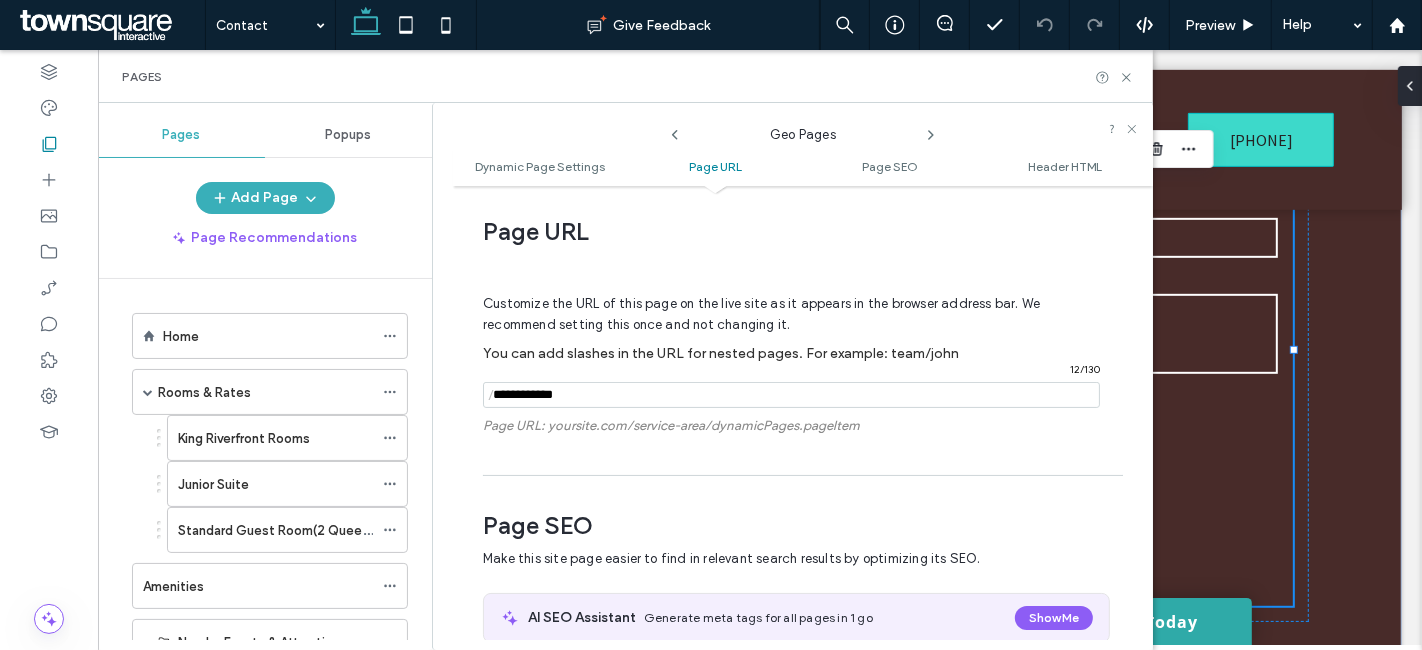 click 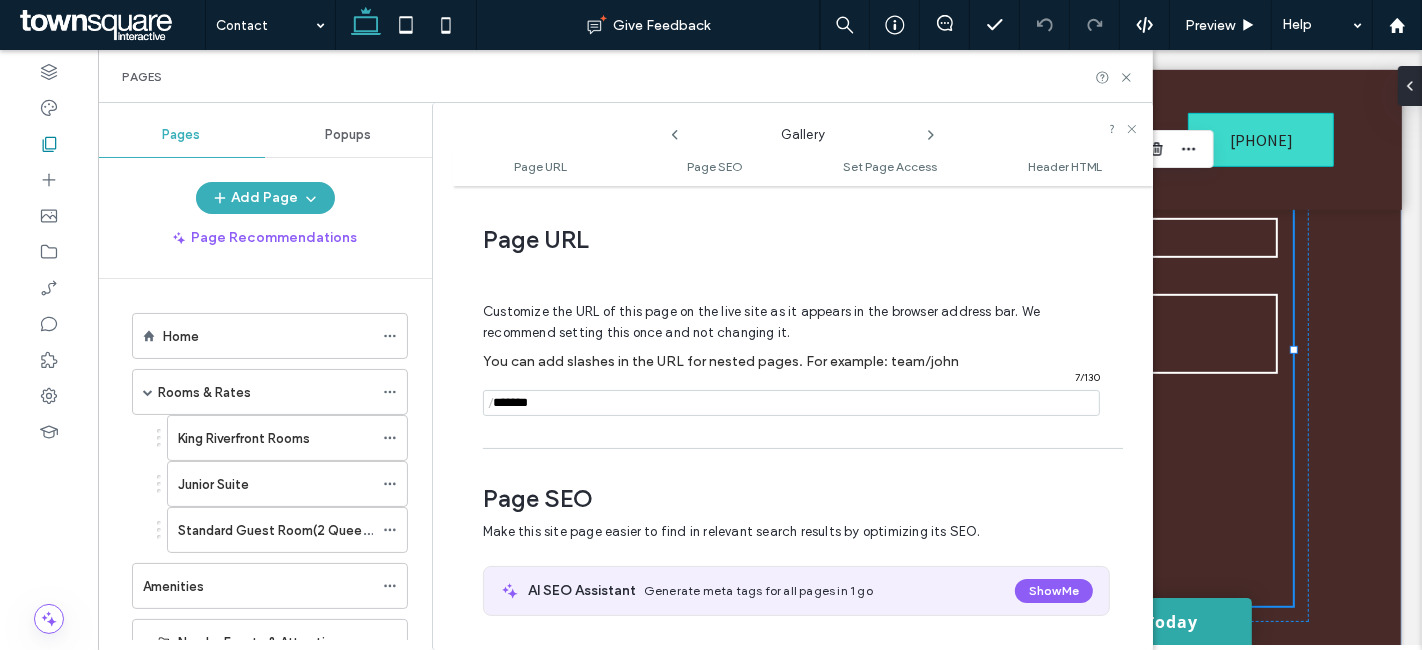 scroll, scrollTop: 9, scrollLeft: 0, axis: vertical 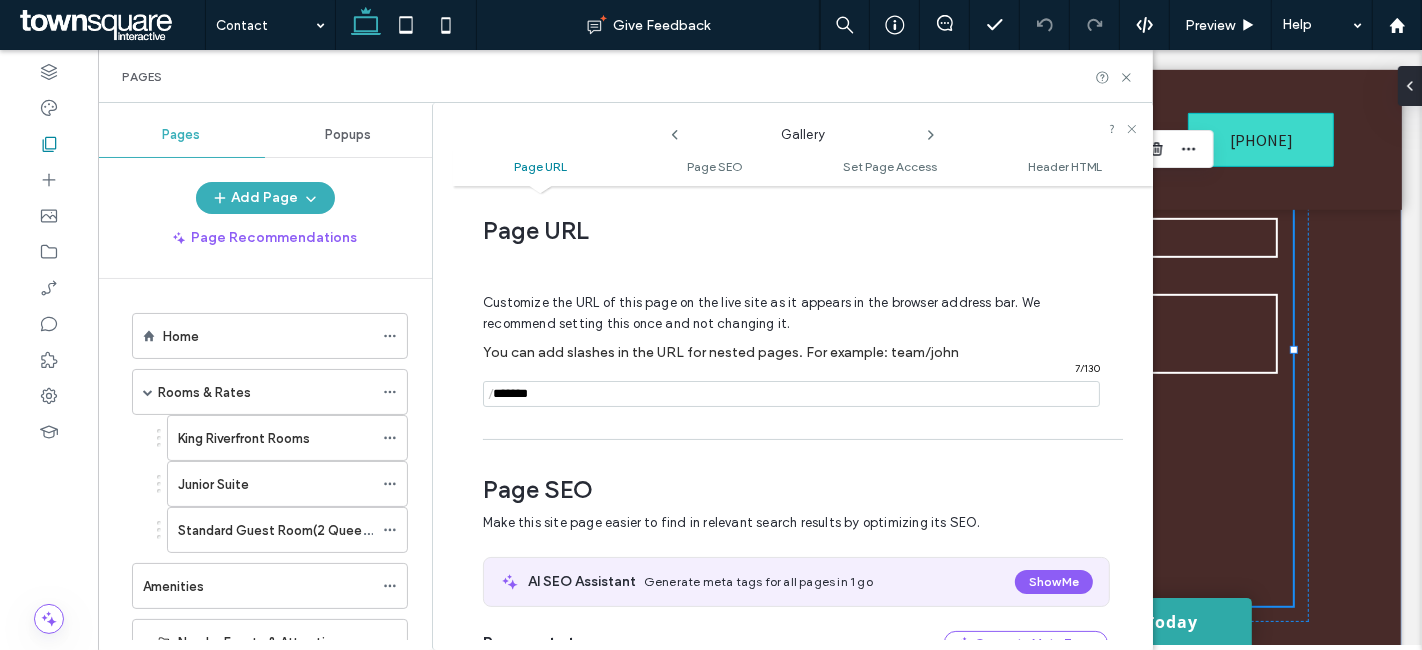 click 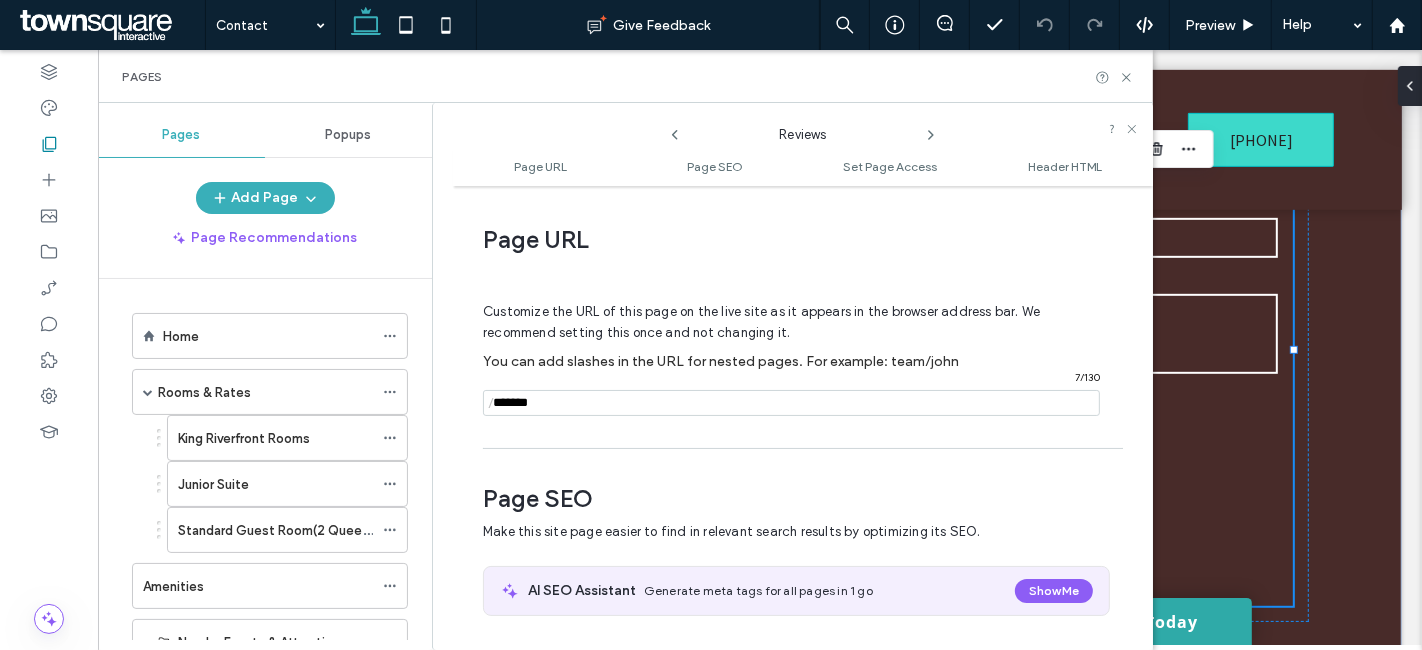 scroll, scrollTop: 9, scrollLeft: 0, axis: vertical 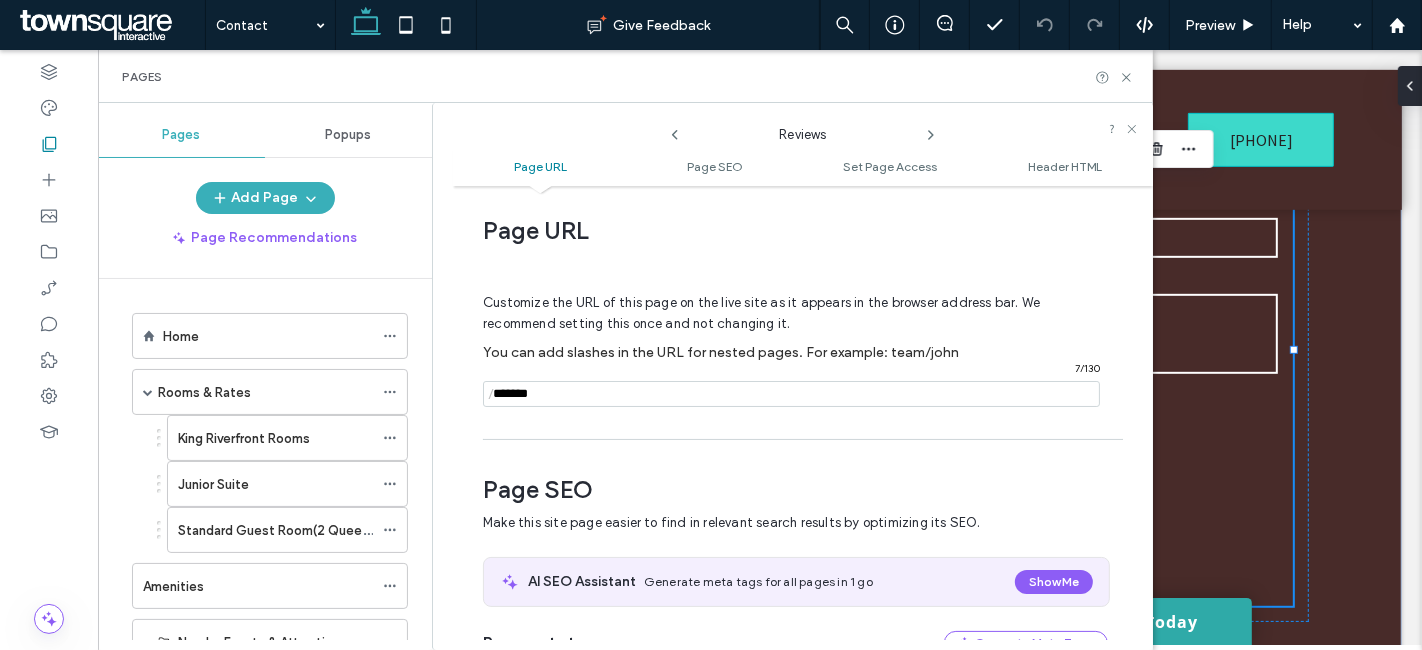 click 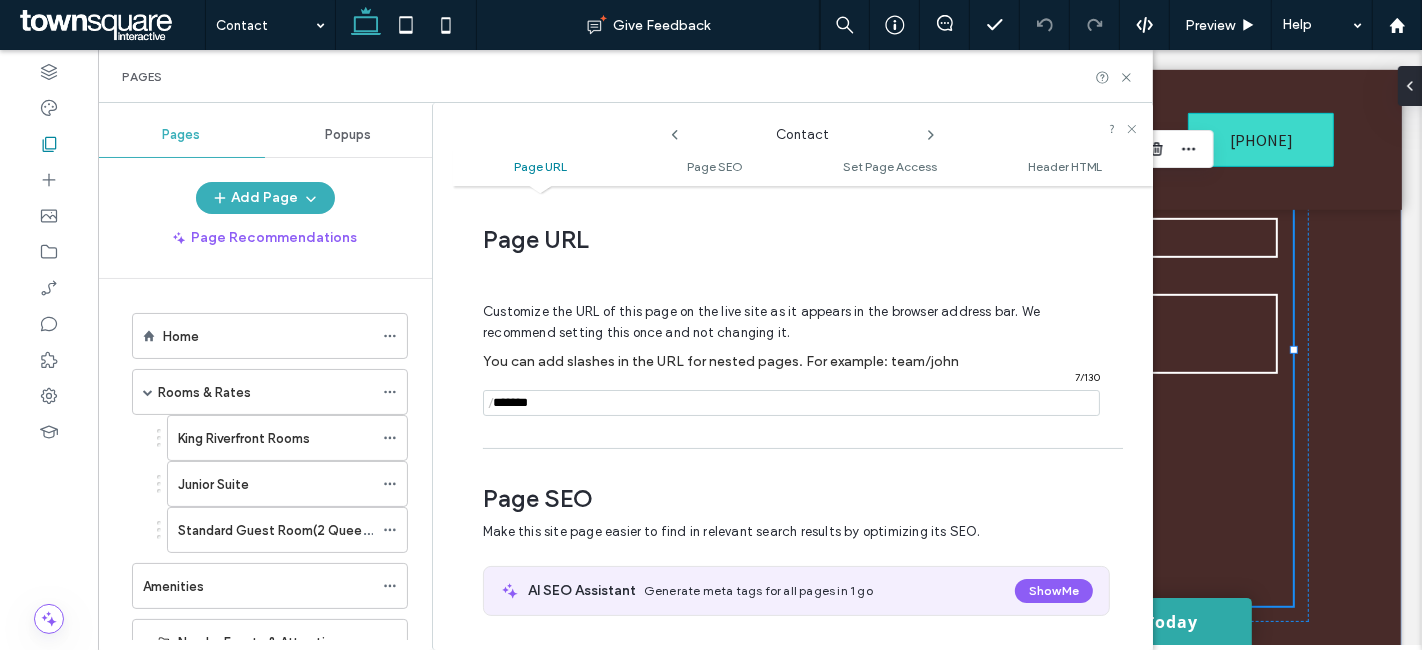 scroll, scrollTop: 9, scrollLeft: 0, axis: vertical 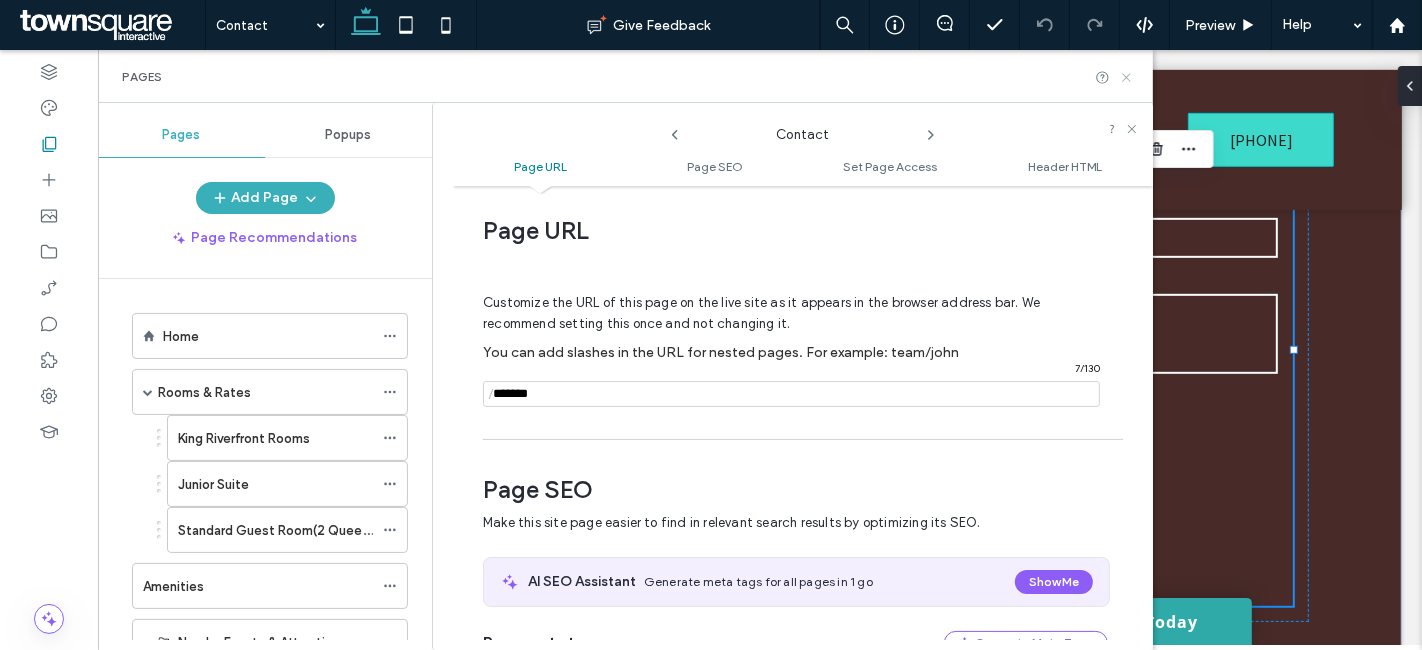 click 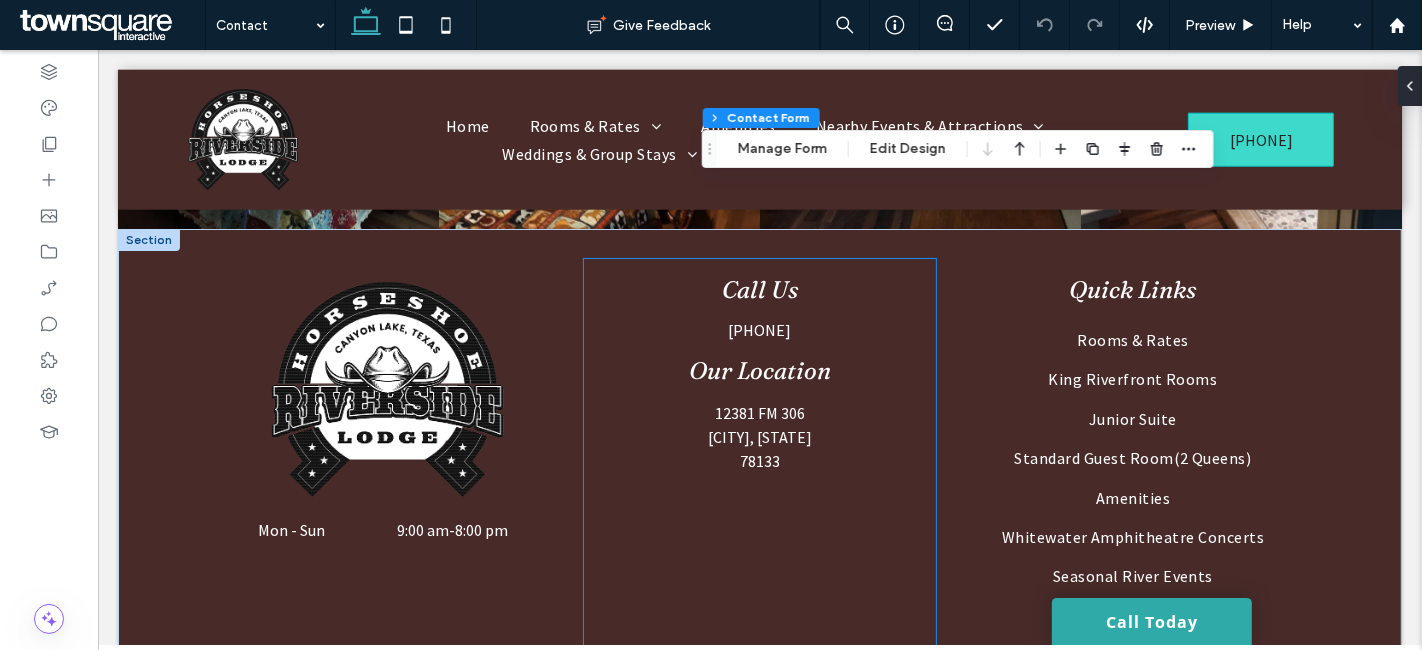 scroll, scrollTop: 2115, scrollLeft: 0, axis: vertical 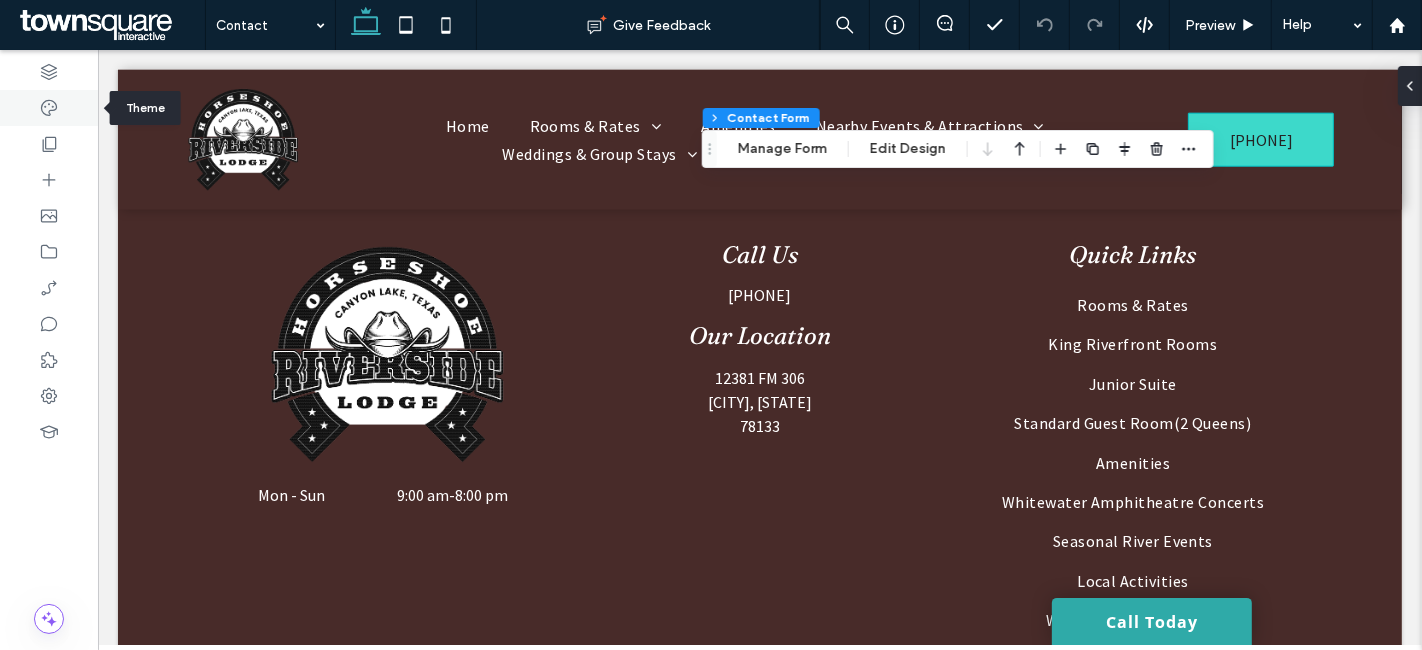 click 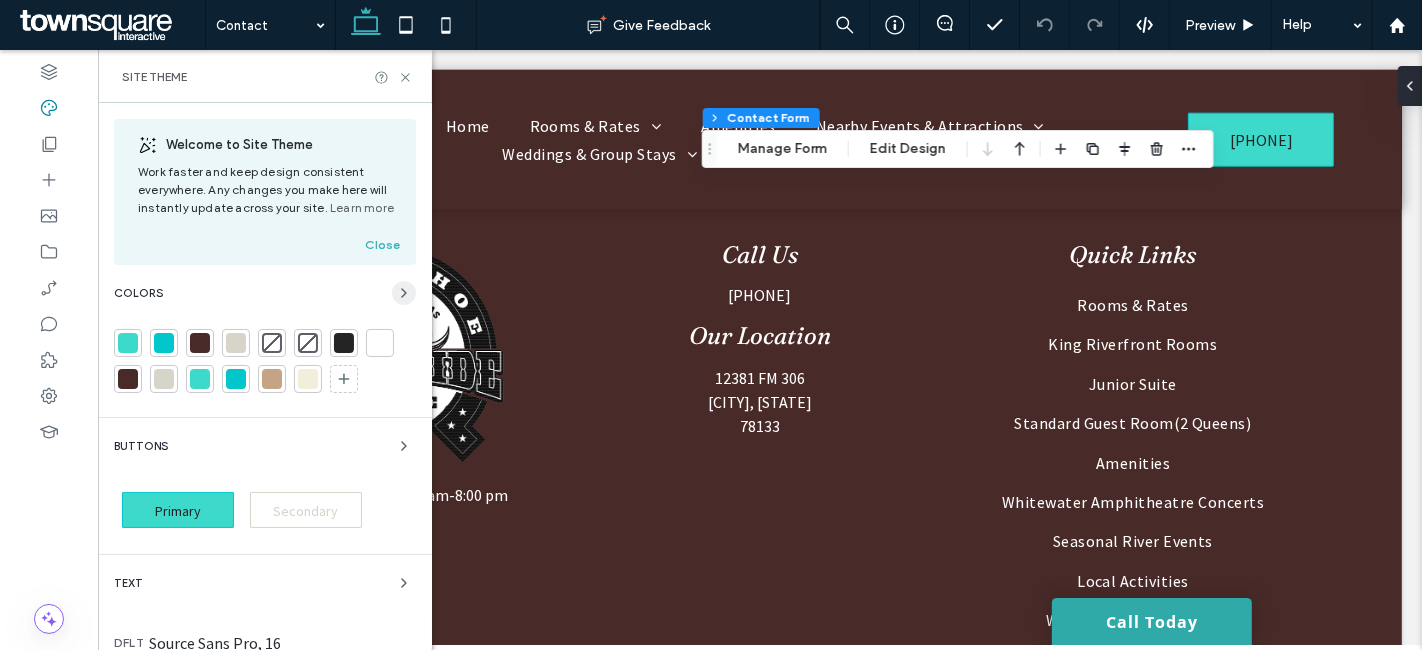 click 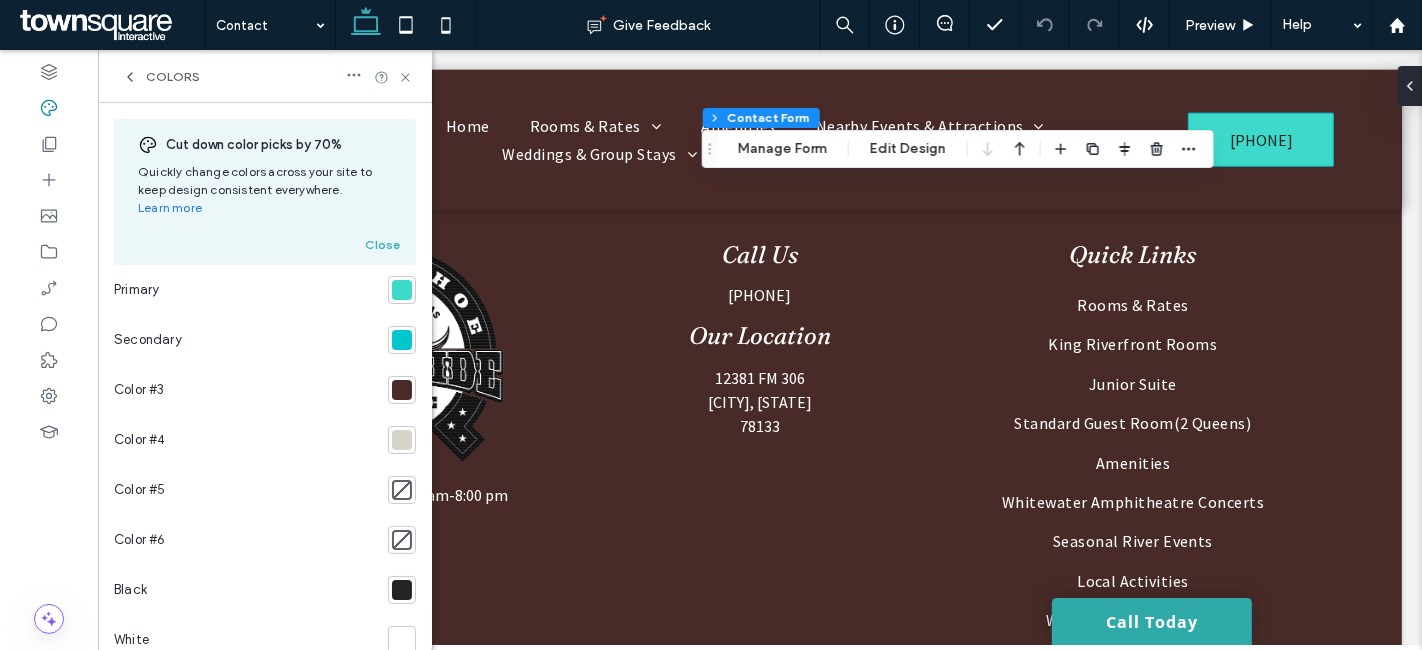click at bounding box center [402, 290] 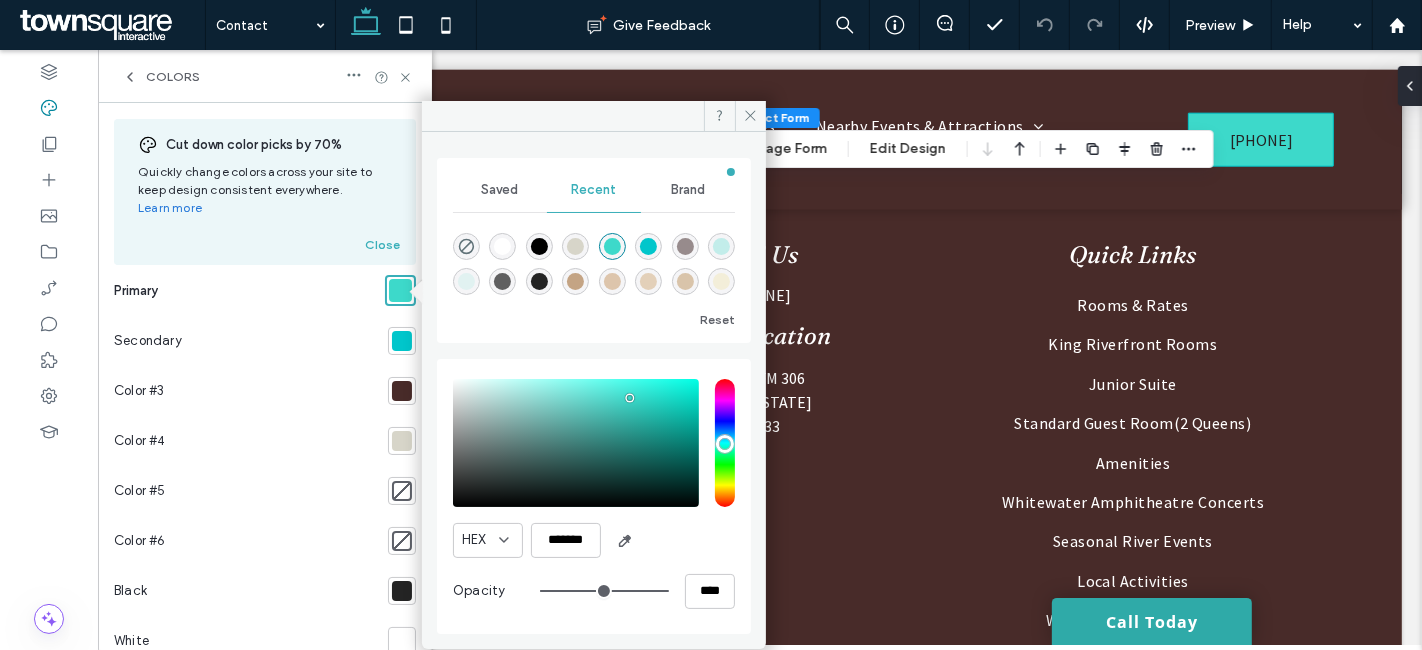 click at bounding box center (402, 341) 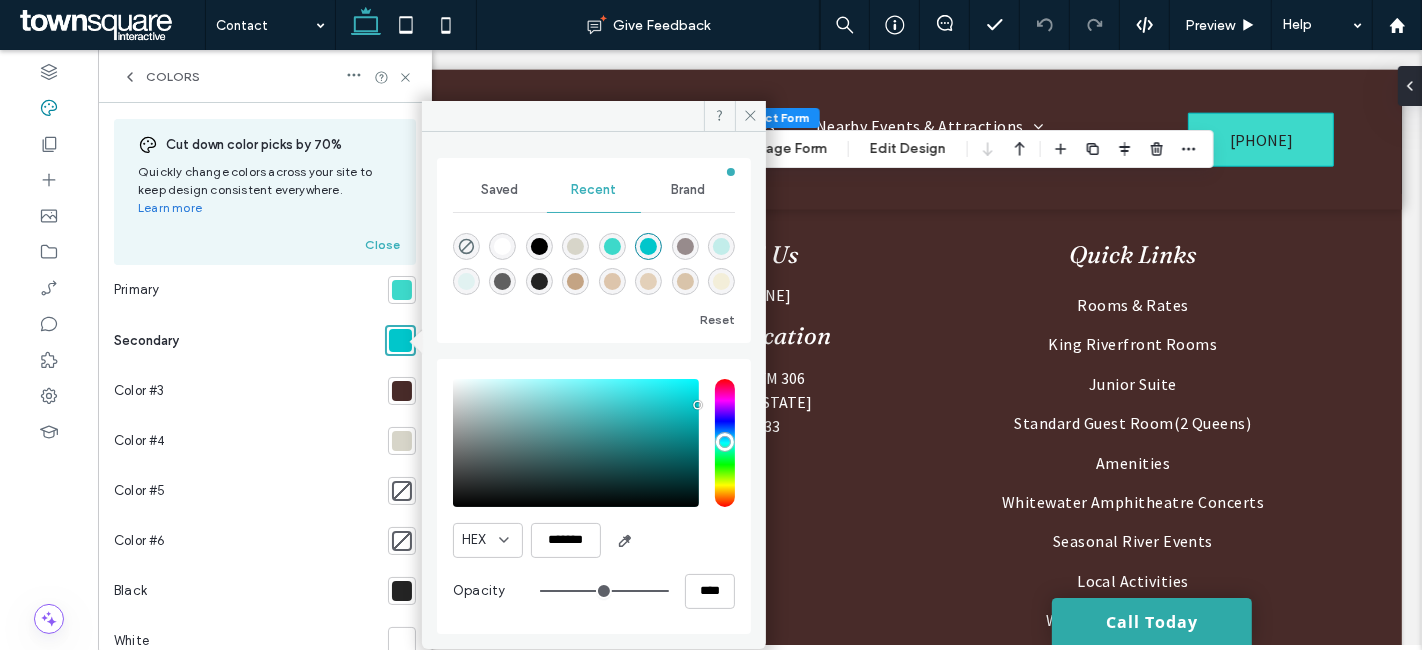 click at bounding box center [402, 391] 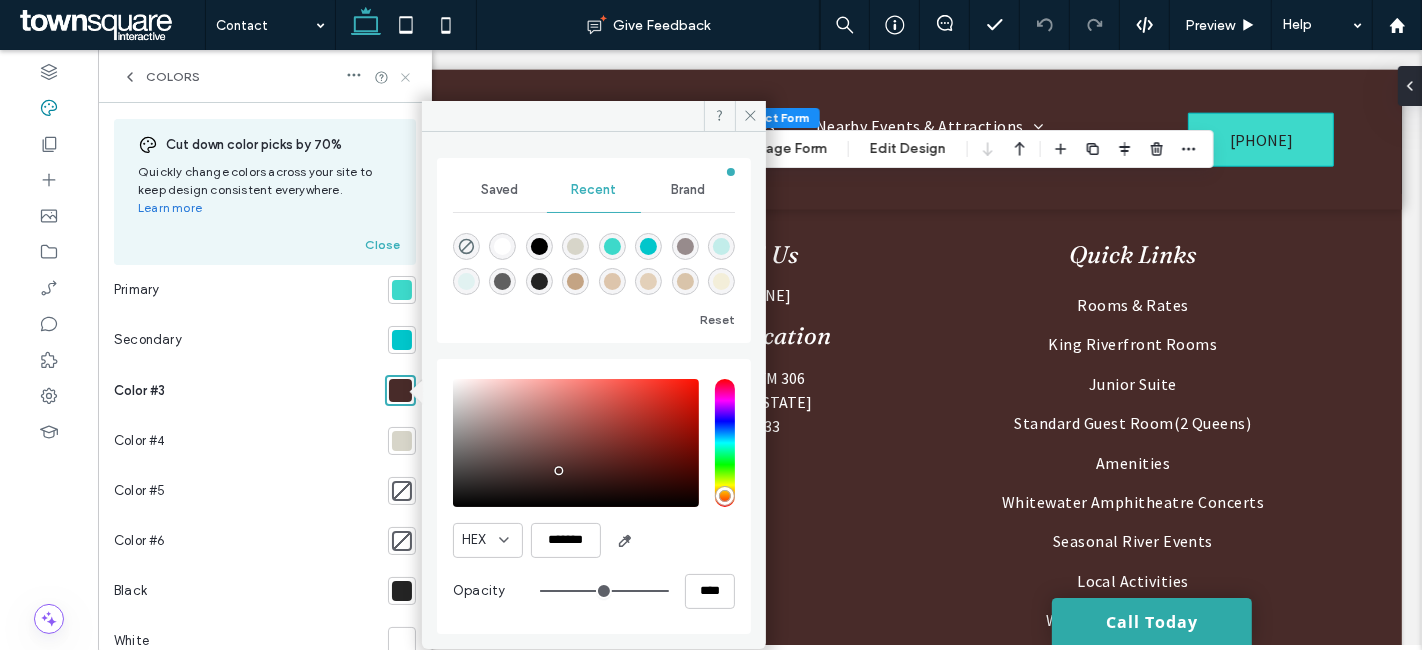 click 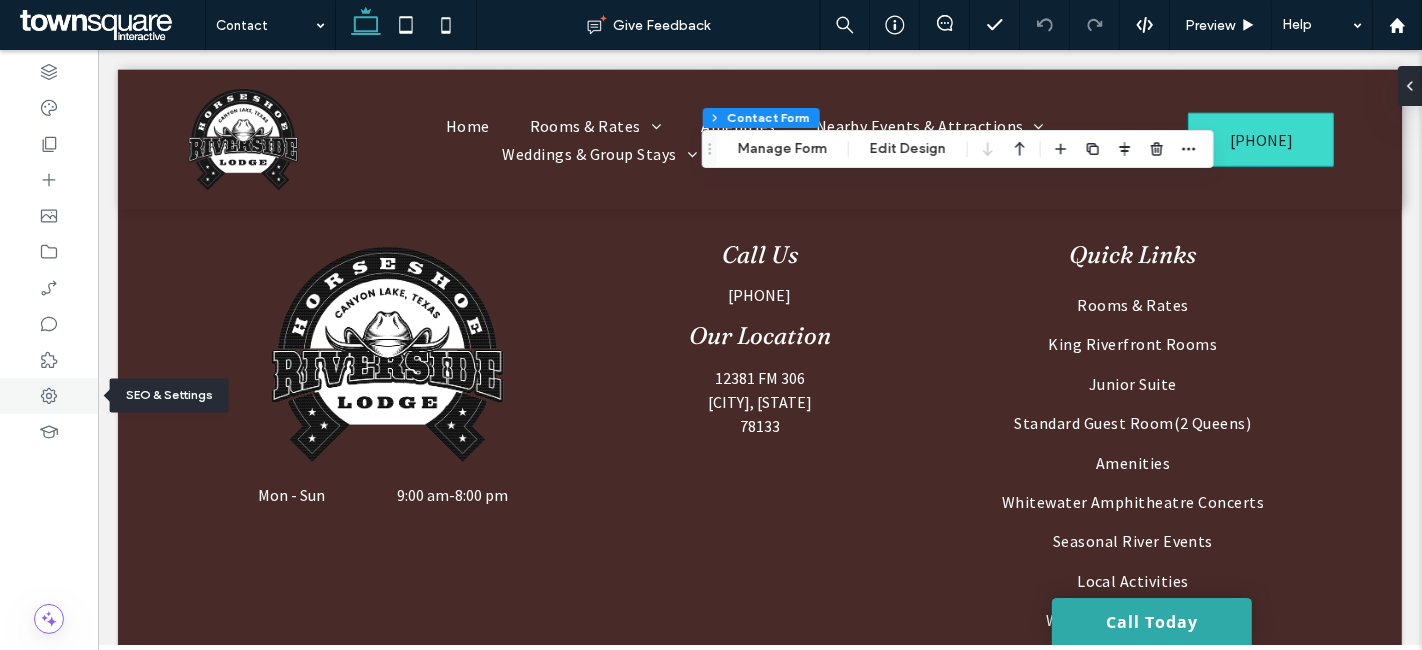 click at bounding box center [49, 396] 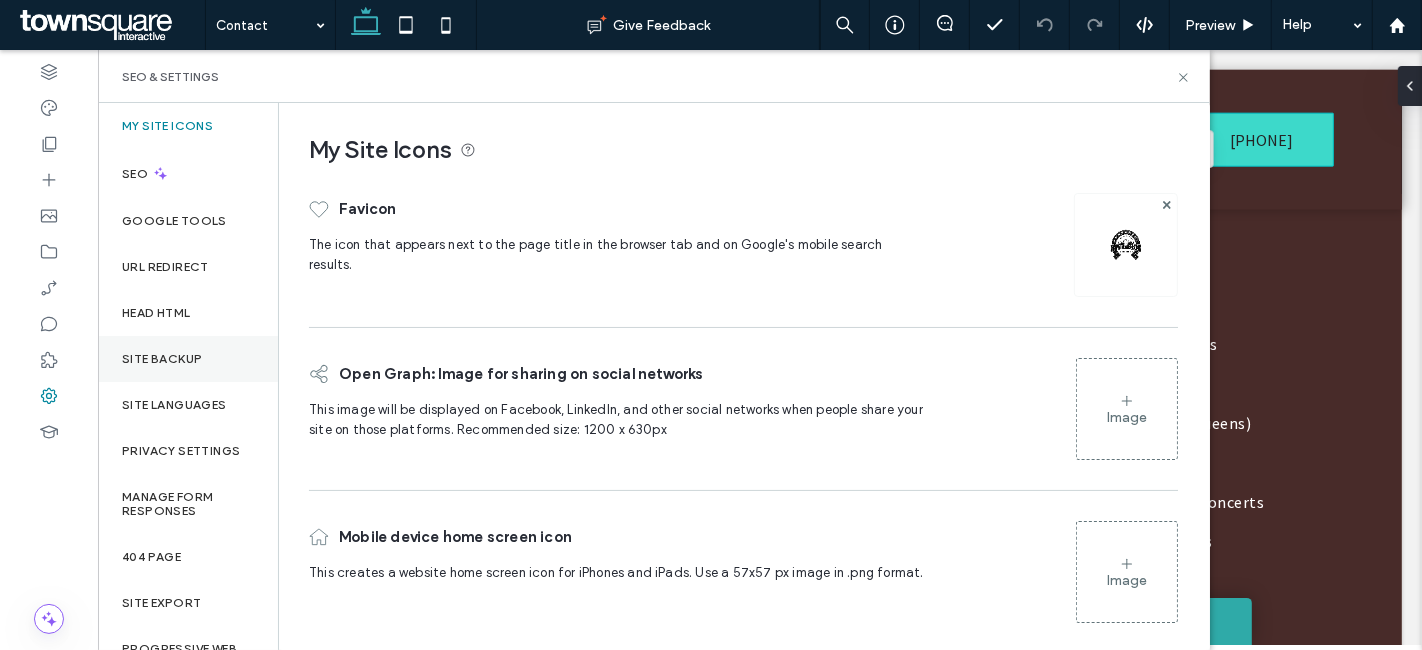 click on "Site Backup" at bounding box center [162, 359] 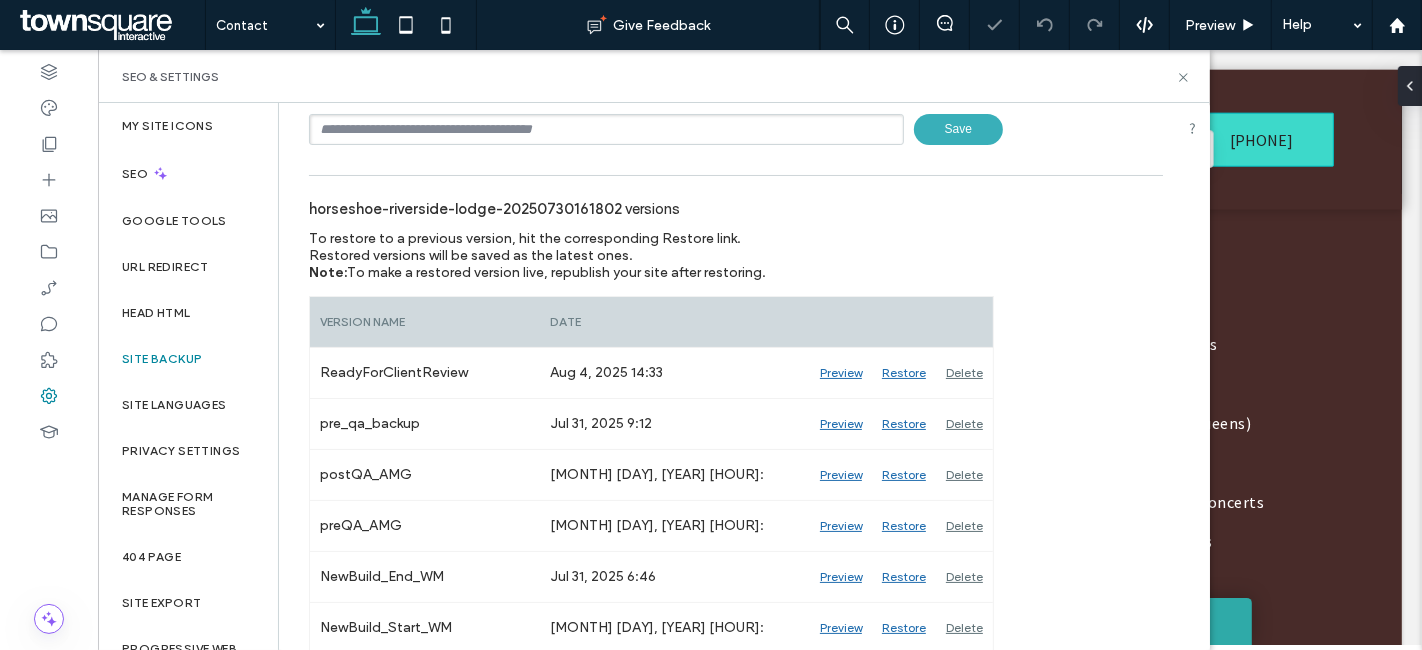 scroll, scrollTop: 145, scrollLeft: 0, axis: vertical 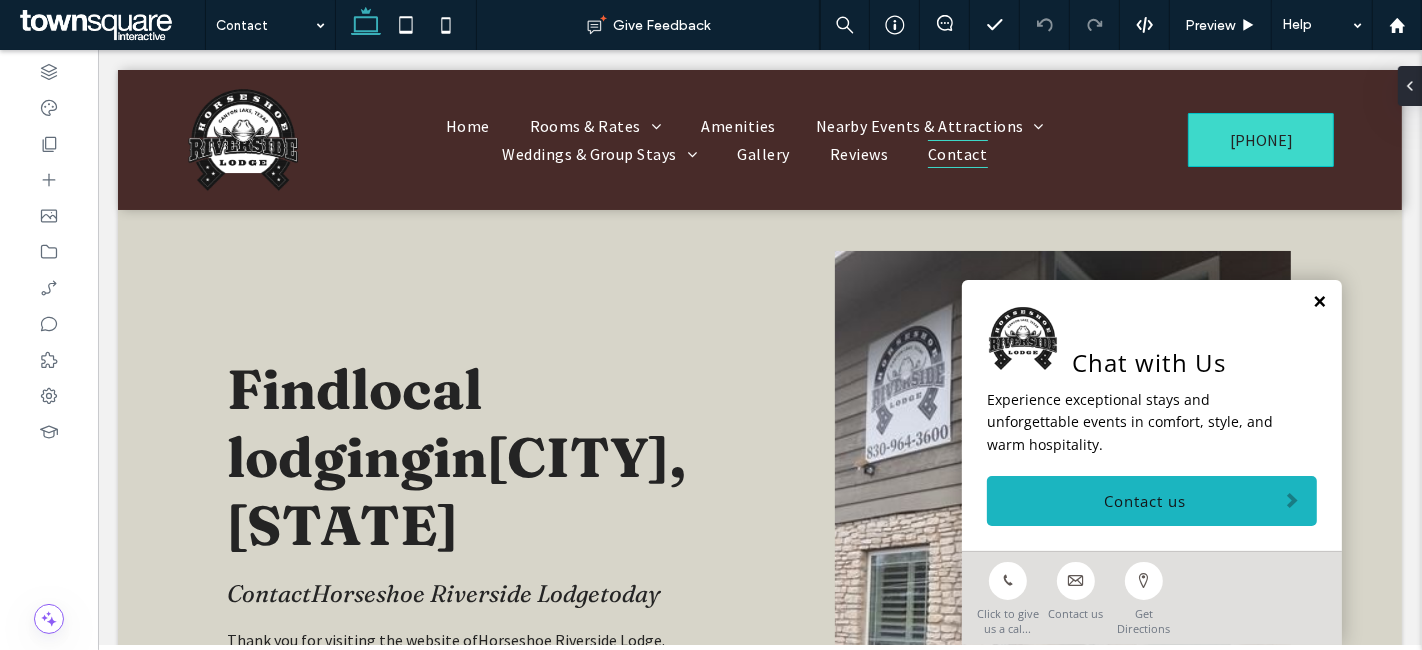 click at bounding box center [1318, 302] 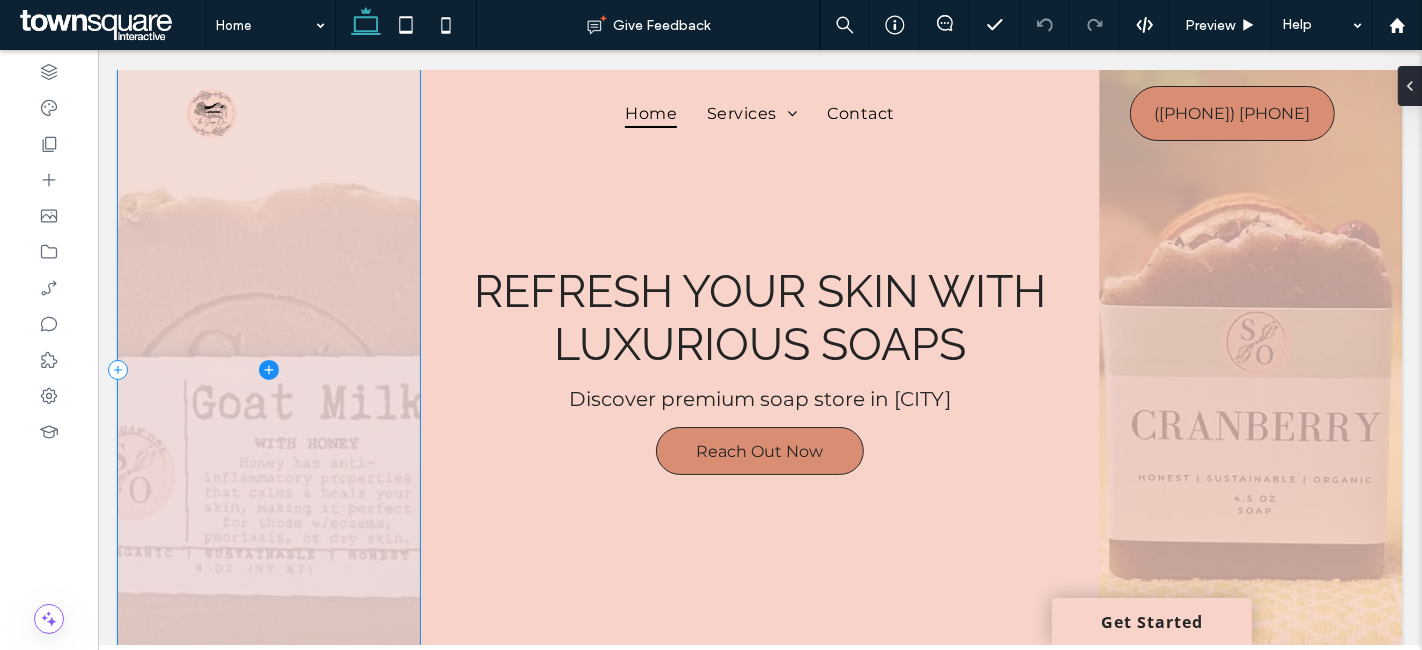 scroll, scrollTop: 0, scrollLeft: 0, axis: both 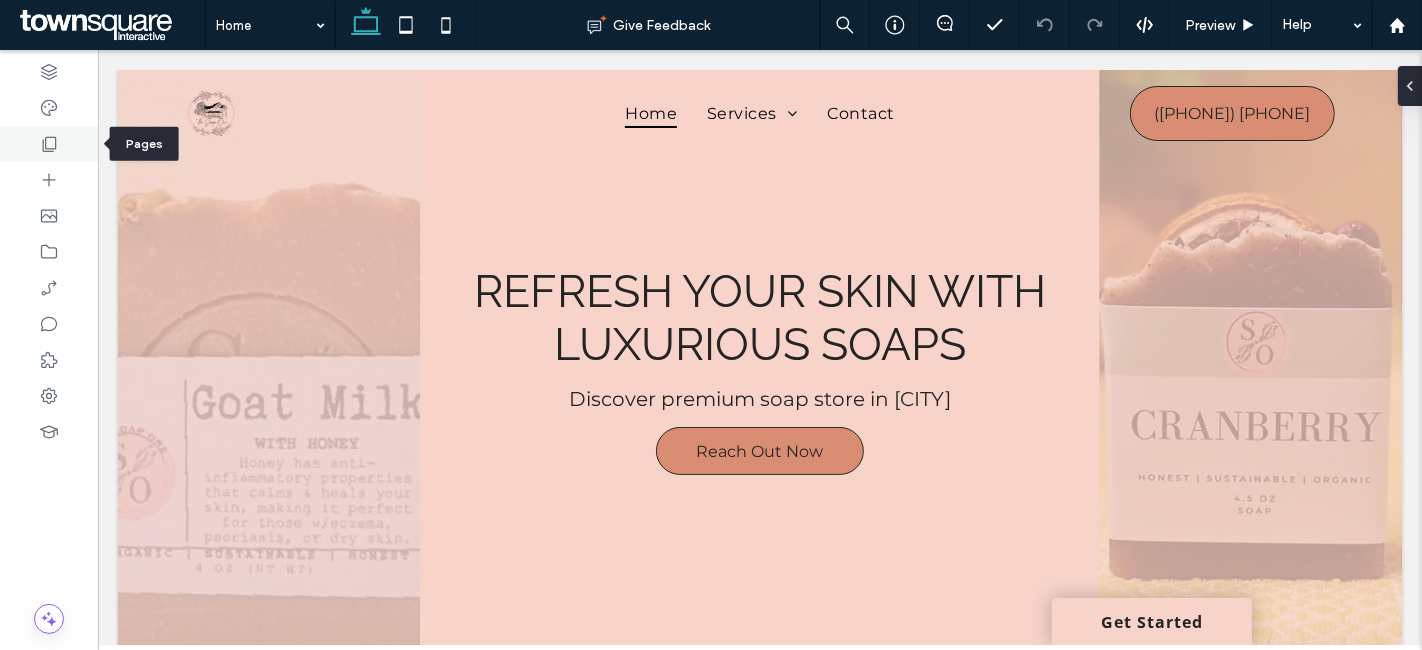 click 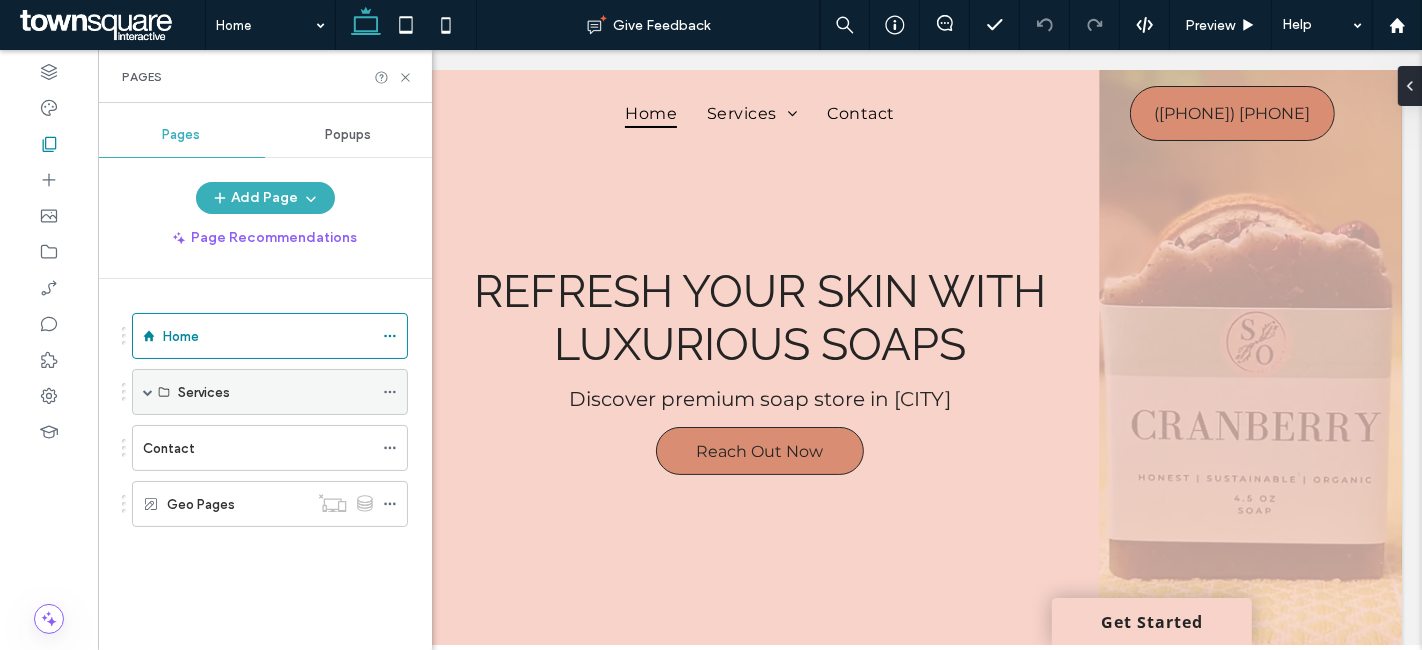 click on "Services" at bounding box center [270, 392] 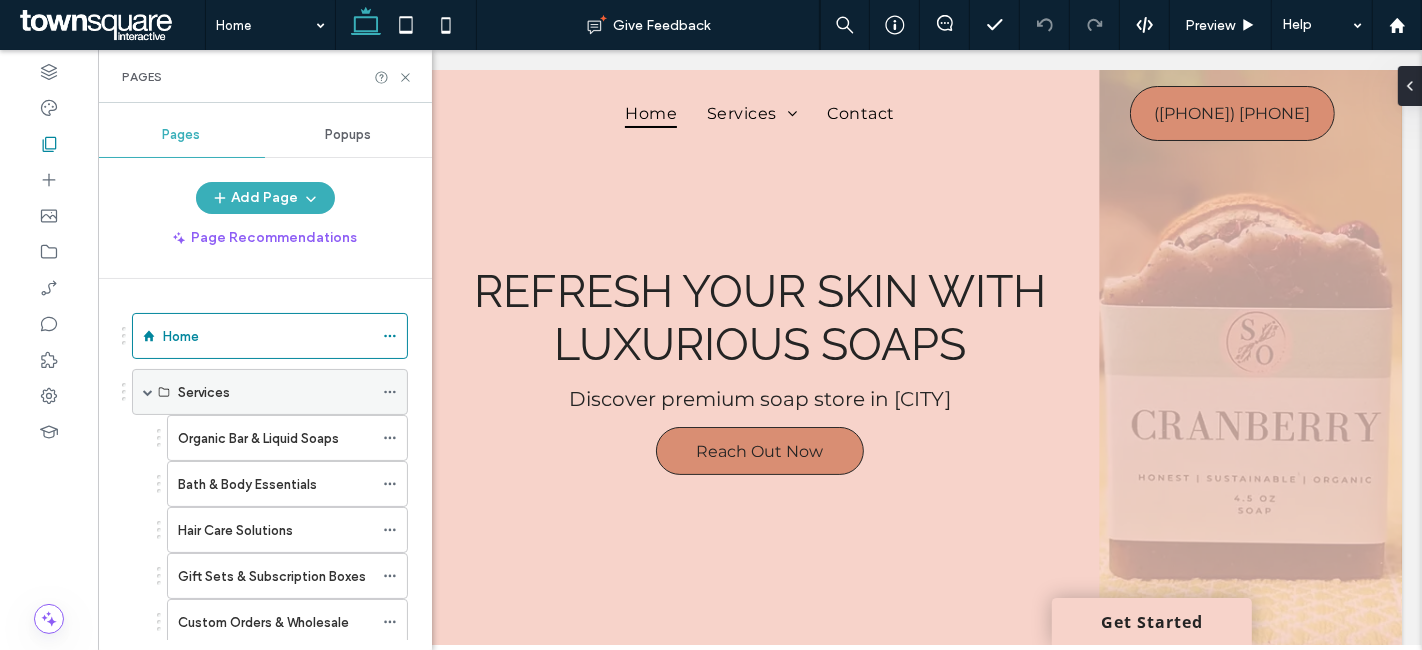 click at bounding box center [395, 392] 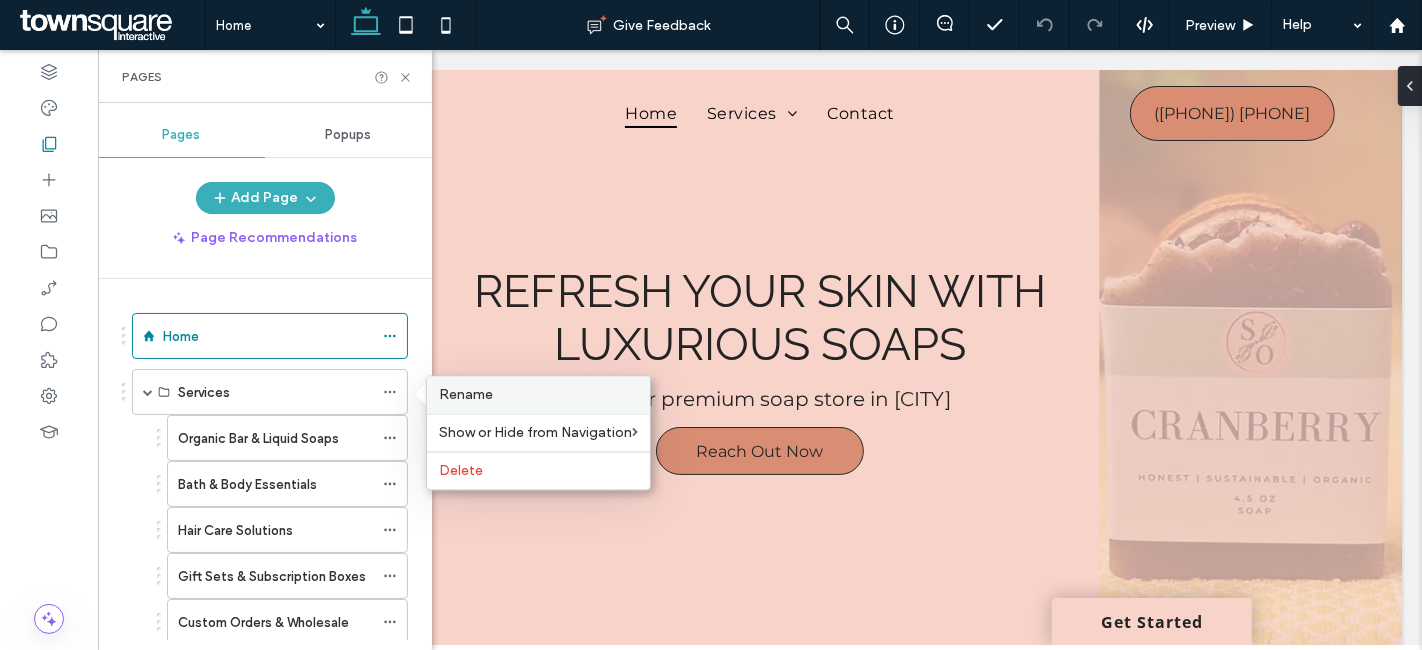 click on "Rename" at bounding box center [466, 395] 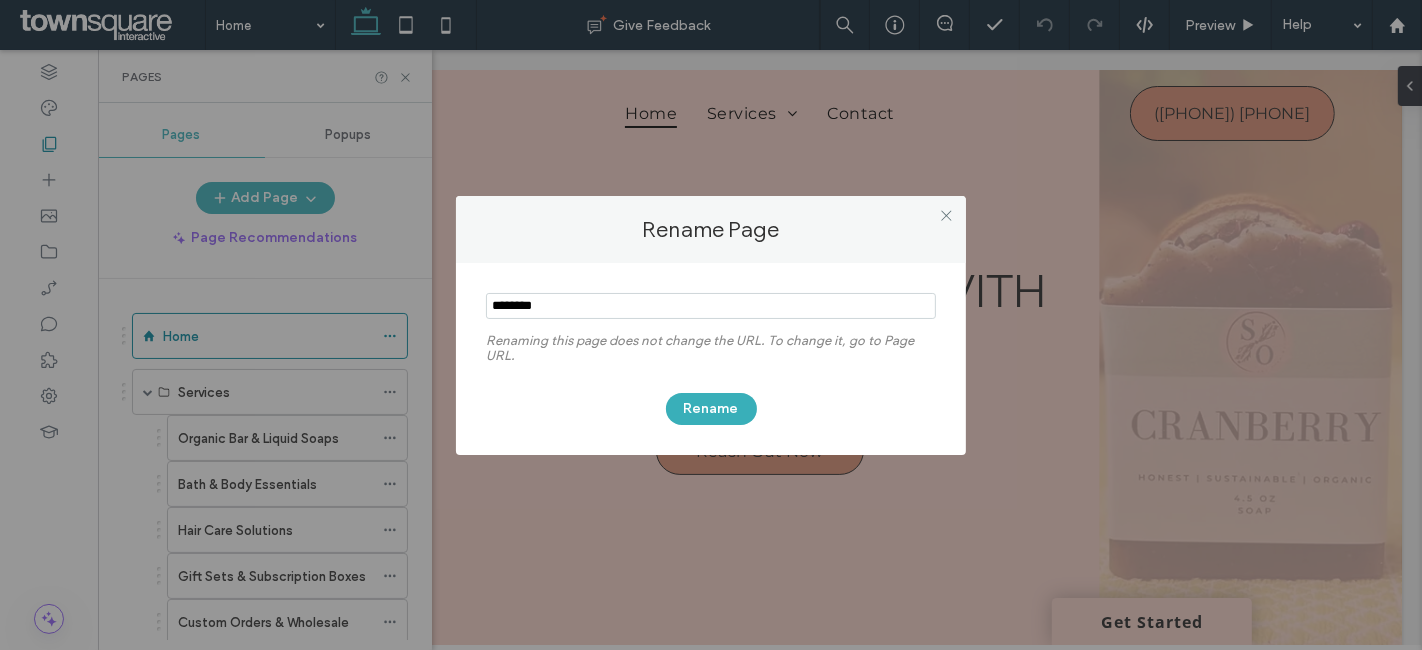 drag, startPoint x: 557, startPoint y: 306, endPoint x: 451, endPoint y: 305, distance: 106.004715 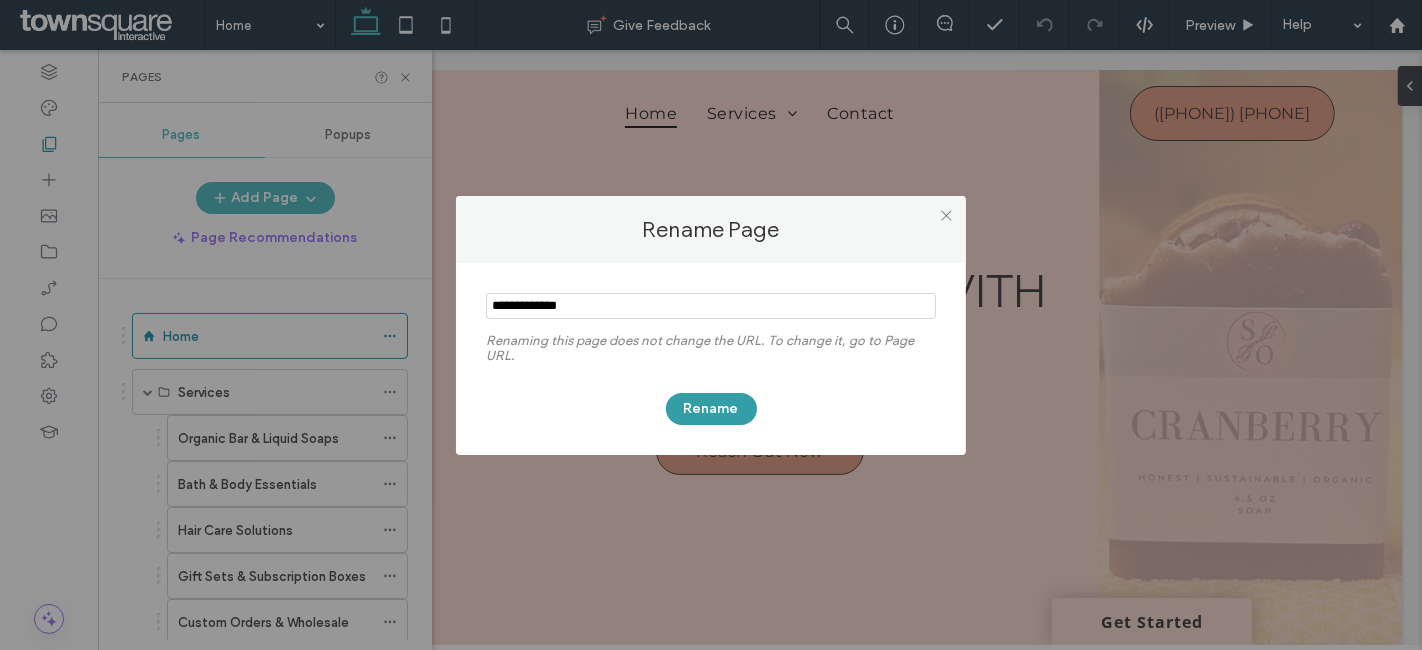type on "**********" 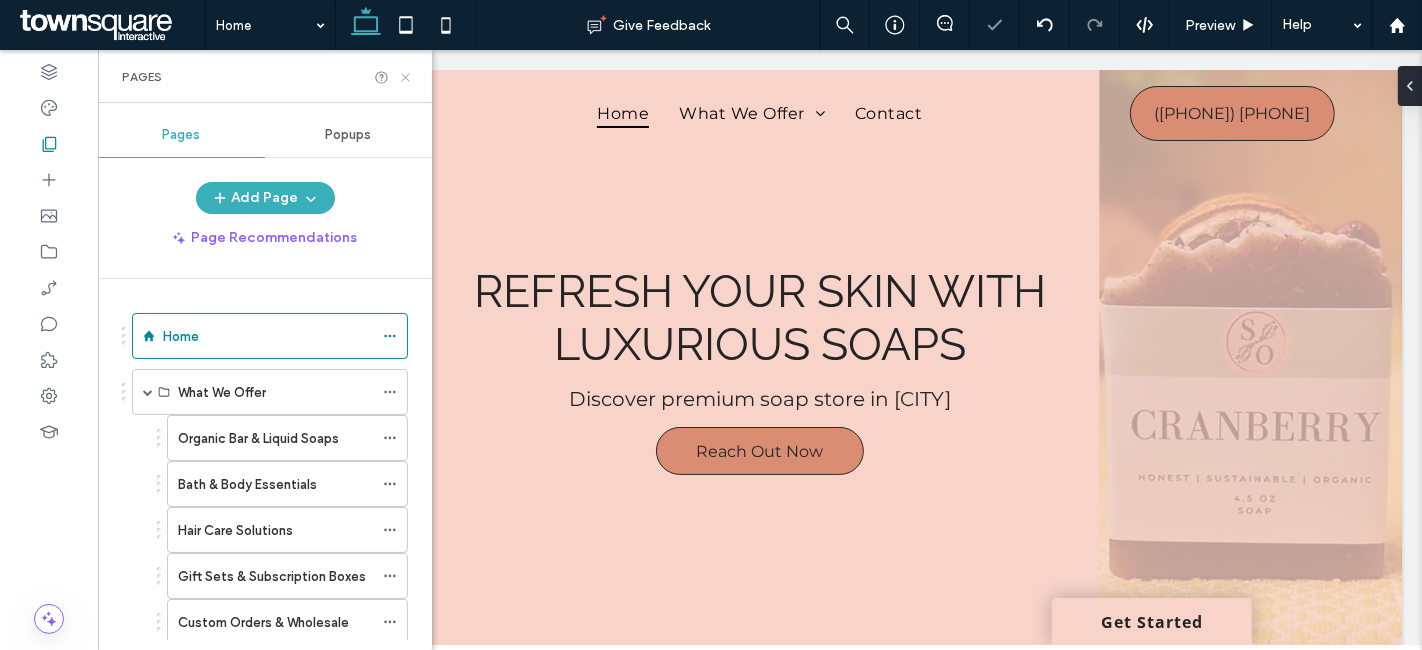 click 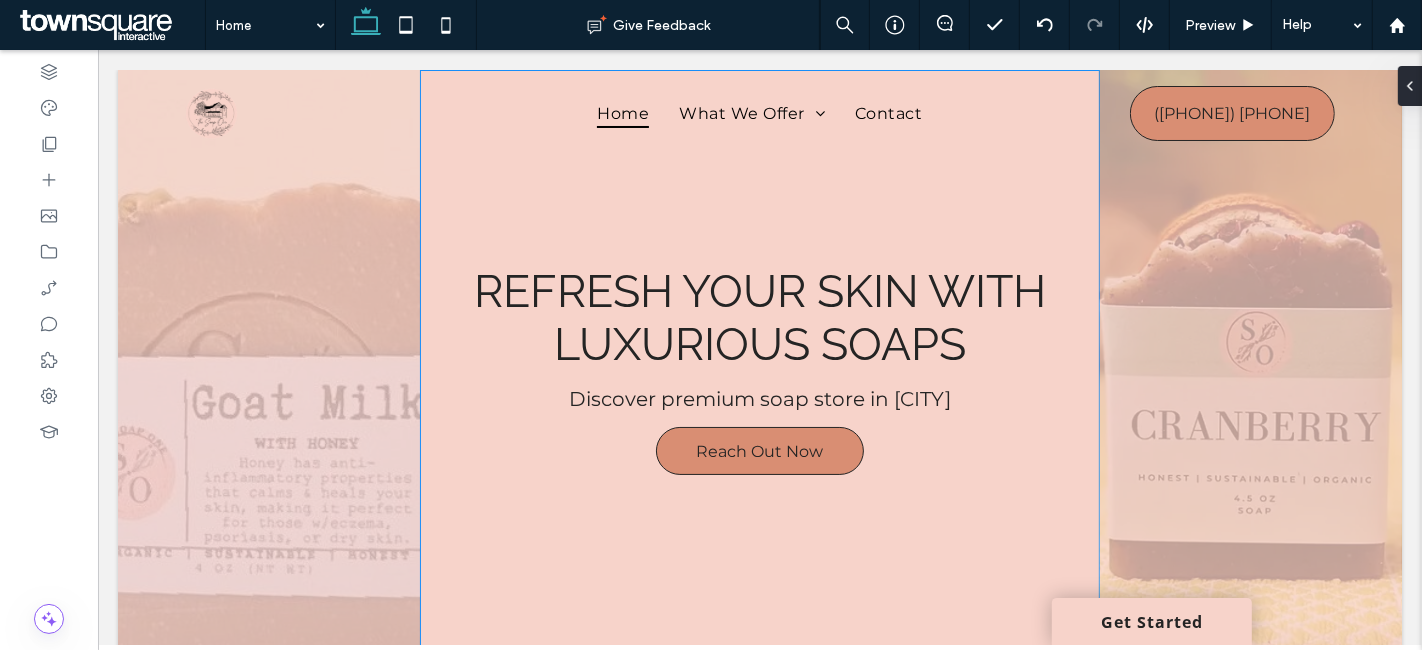 click on "Refresh Your Skin with Luxurious Soaps
Discover premium soap store in Rochester
Reach Out Now" at bounding box center [759, 370] 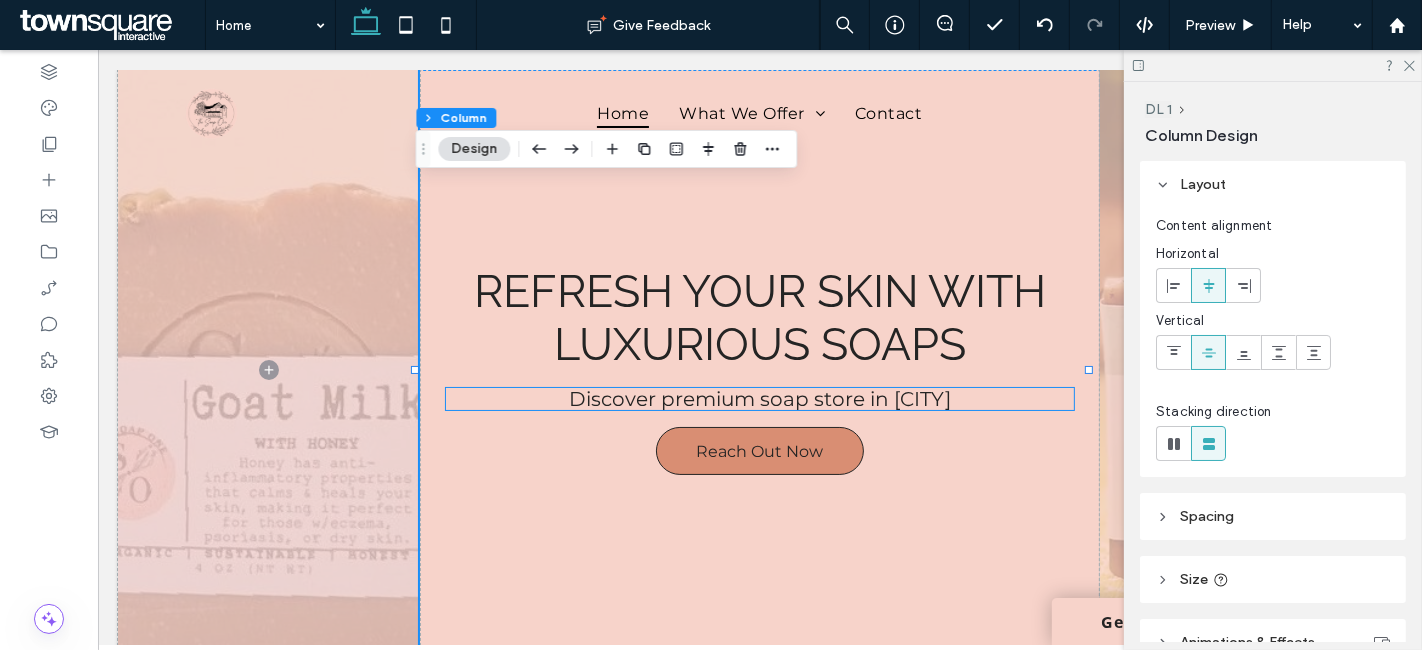 click on "Discover premium soap store in Rochester" at bounding box center (759, 399) 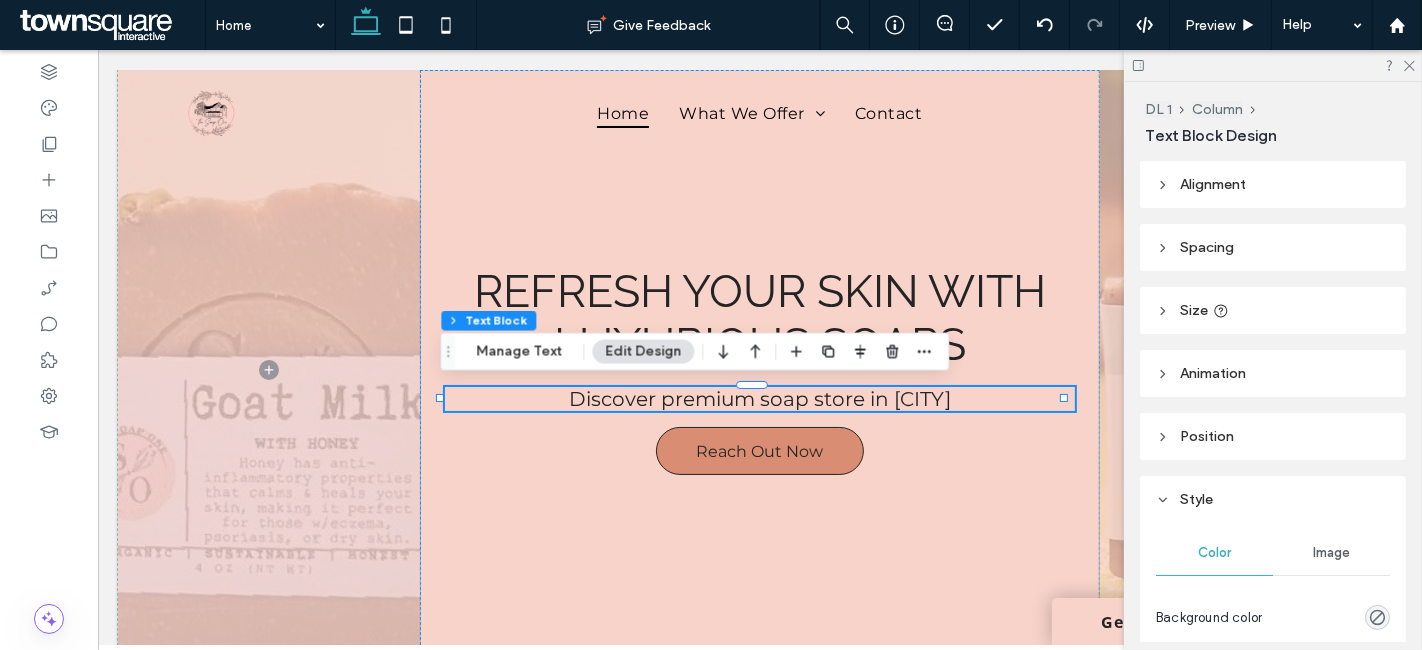 click on "Discover premium soap store in Rochester" at bounding box center [759, 399] 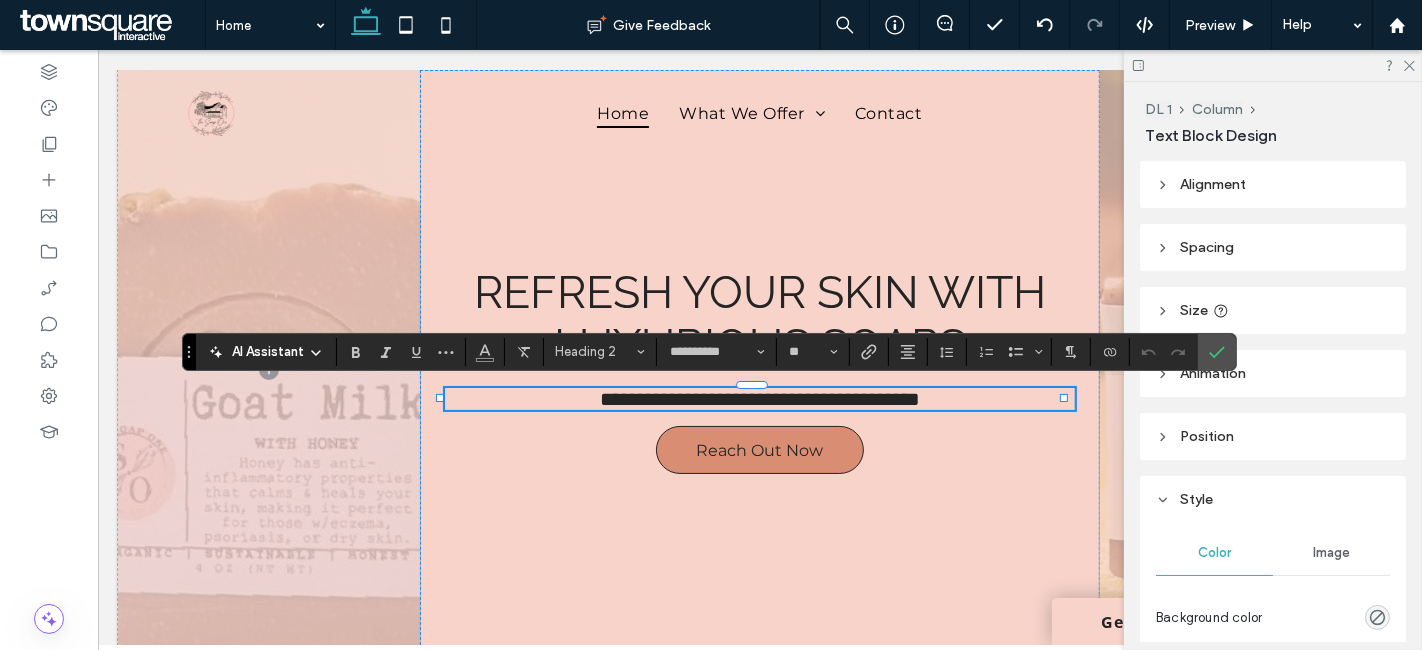 click on "**********" at bounding box center [759, 399] 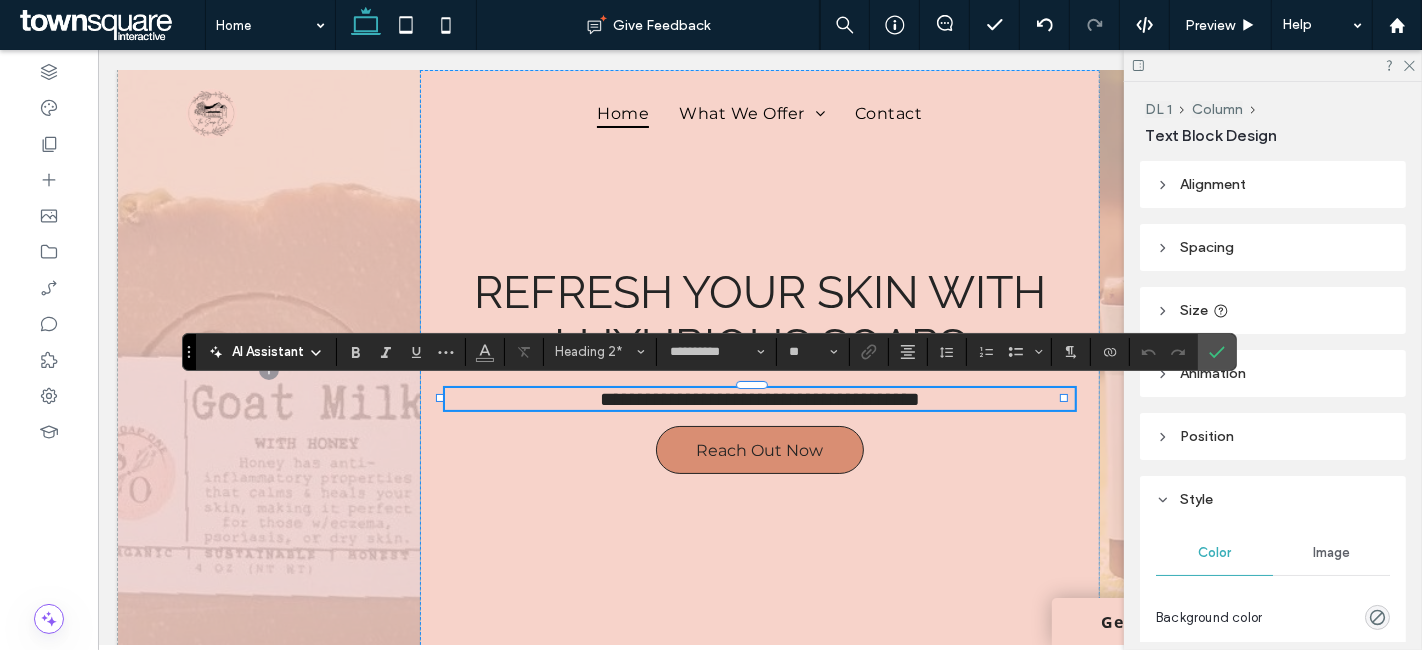 click on "**********" at bounding box center (759, 399) 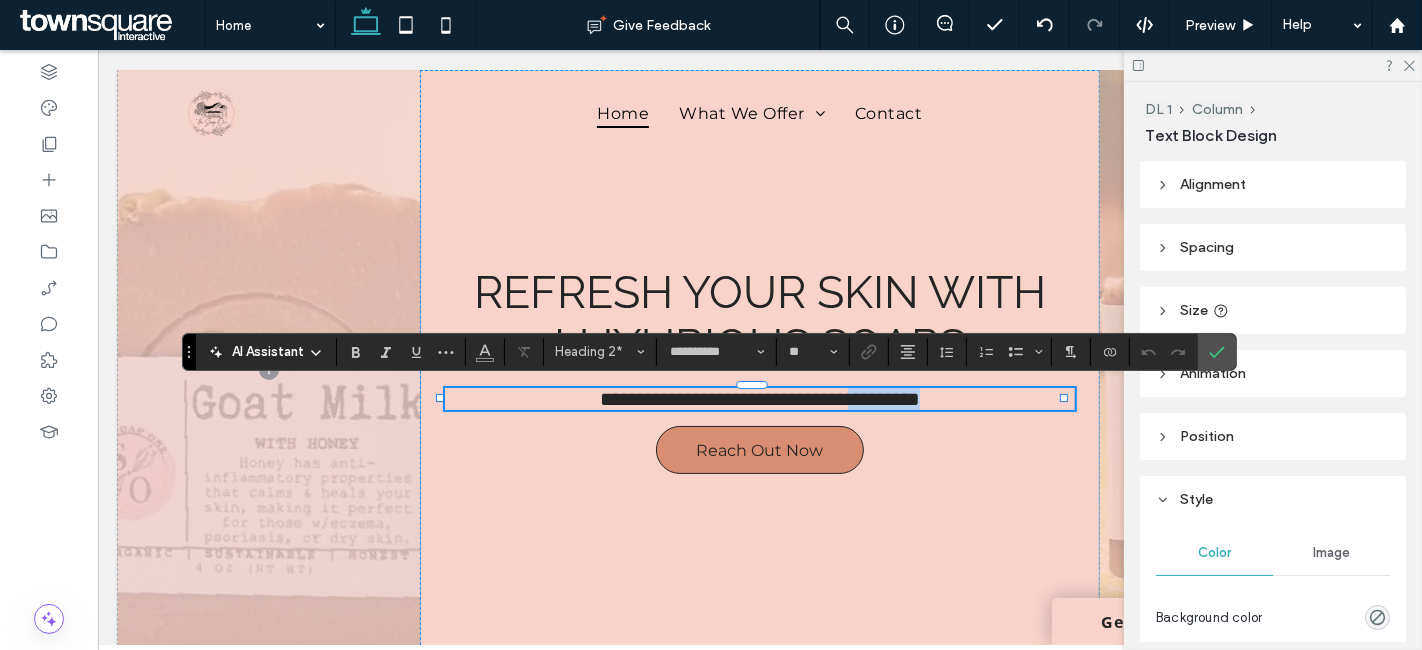click on "**********" at bounding box center [759, 399] 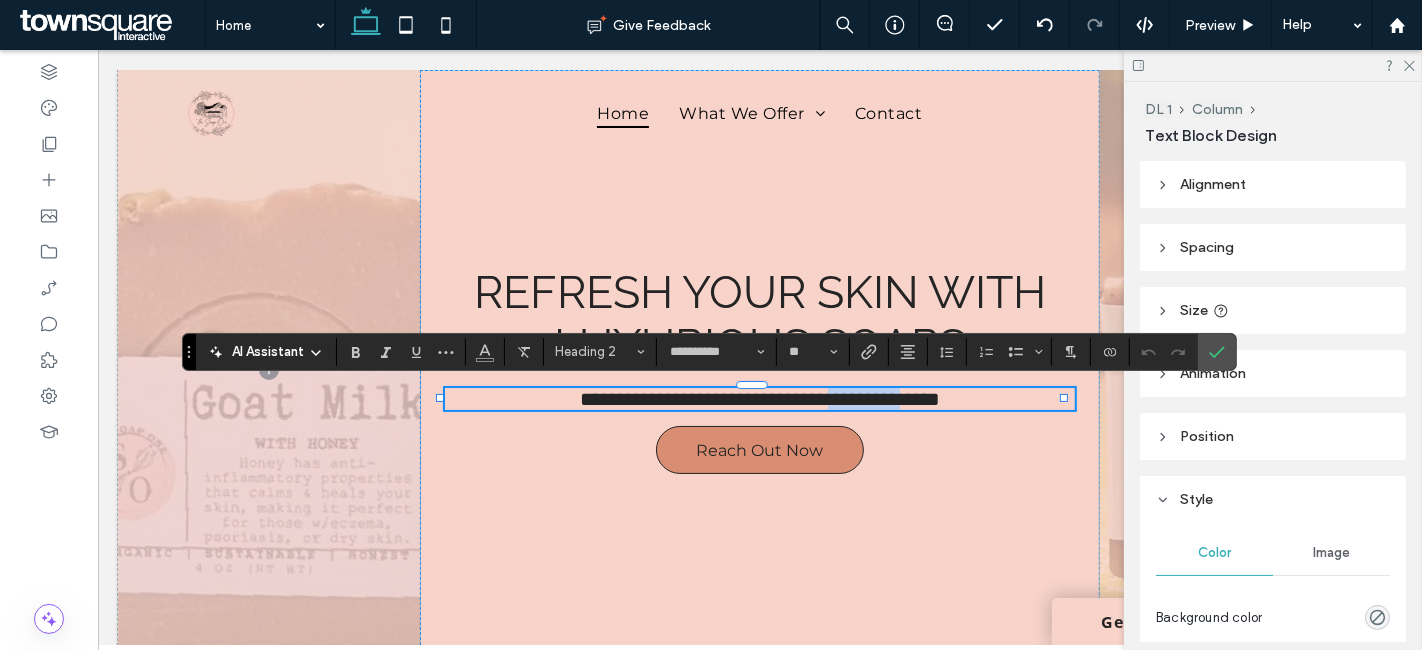 type on "**" 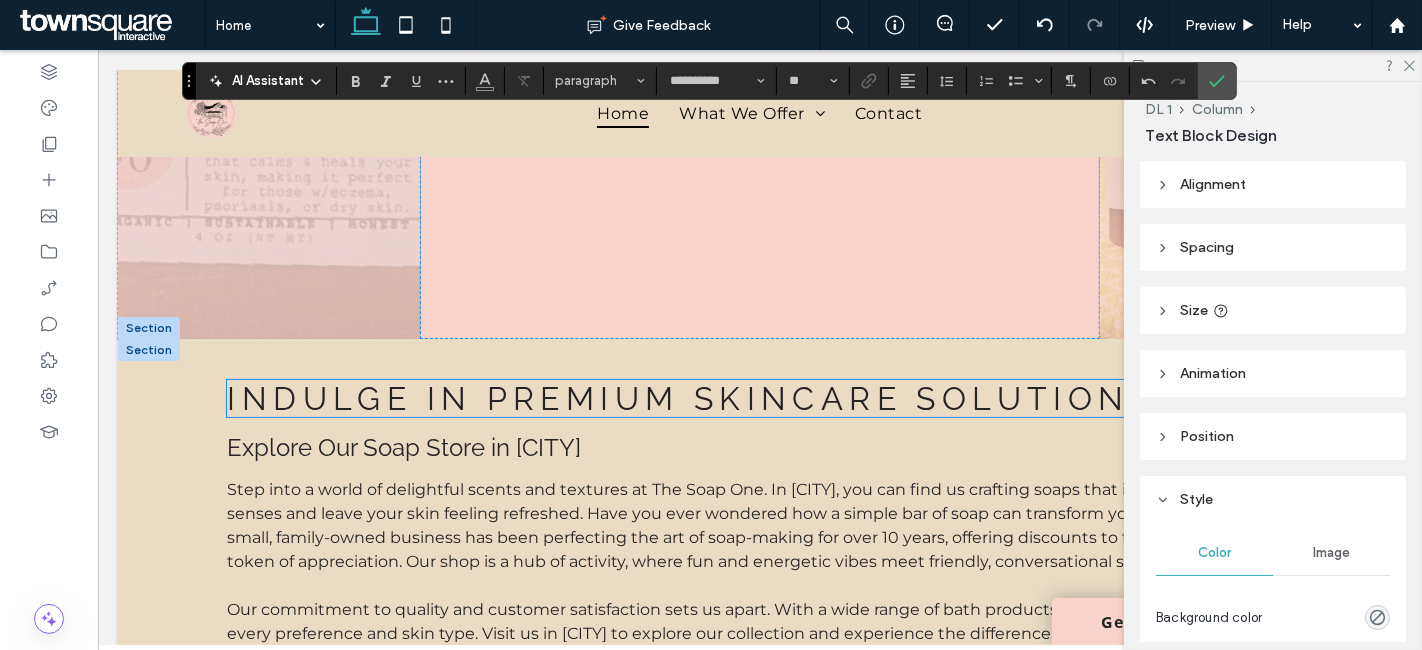 scroll, scrollTop: 333, scrollLeft: 0, axis: vertical 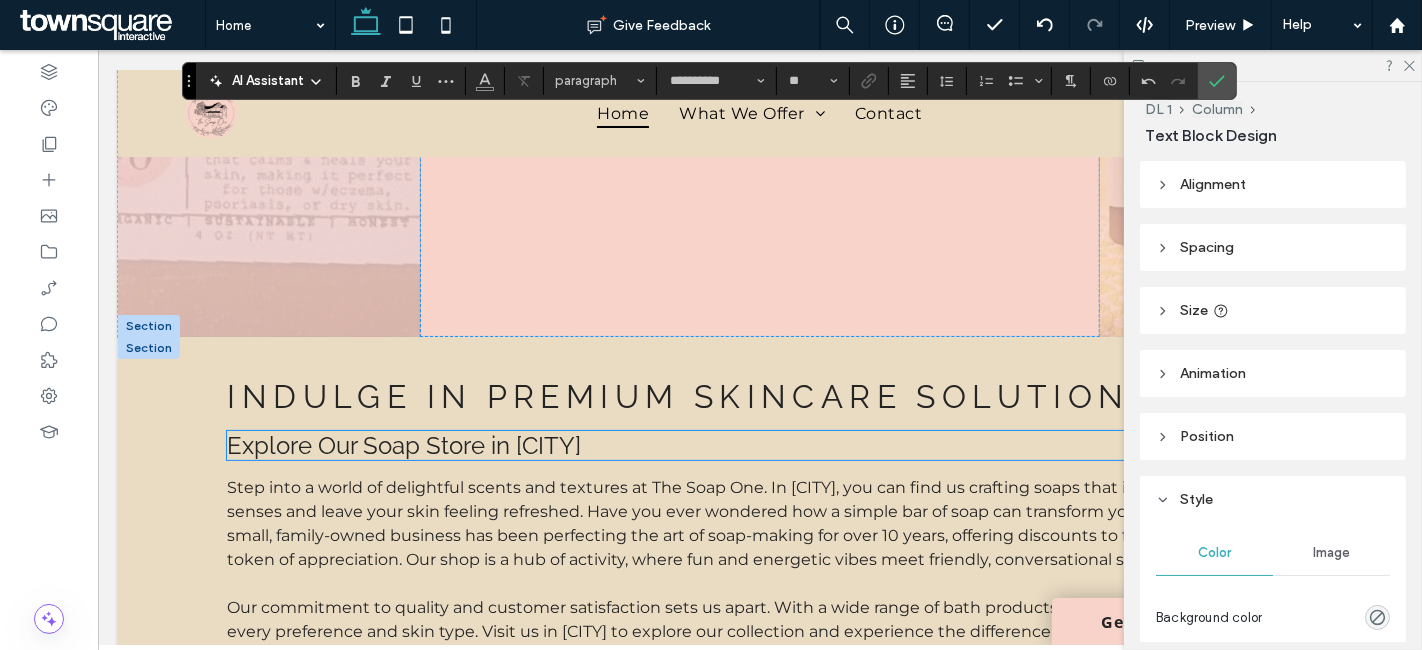 click on "Explore Our Soap Store in Rochester" at bounding box center [403, 445] 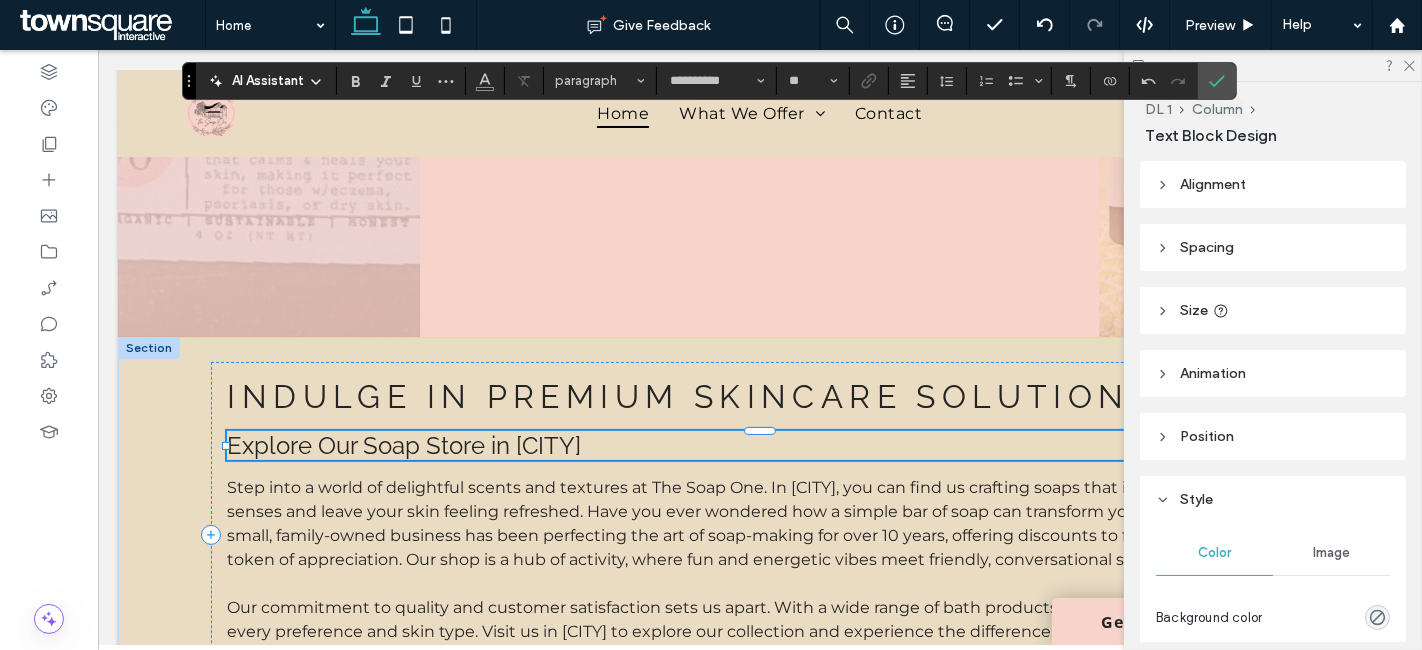 click on "Explore Our Soap Store in Rochester" at bounding box center (758, 445) 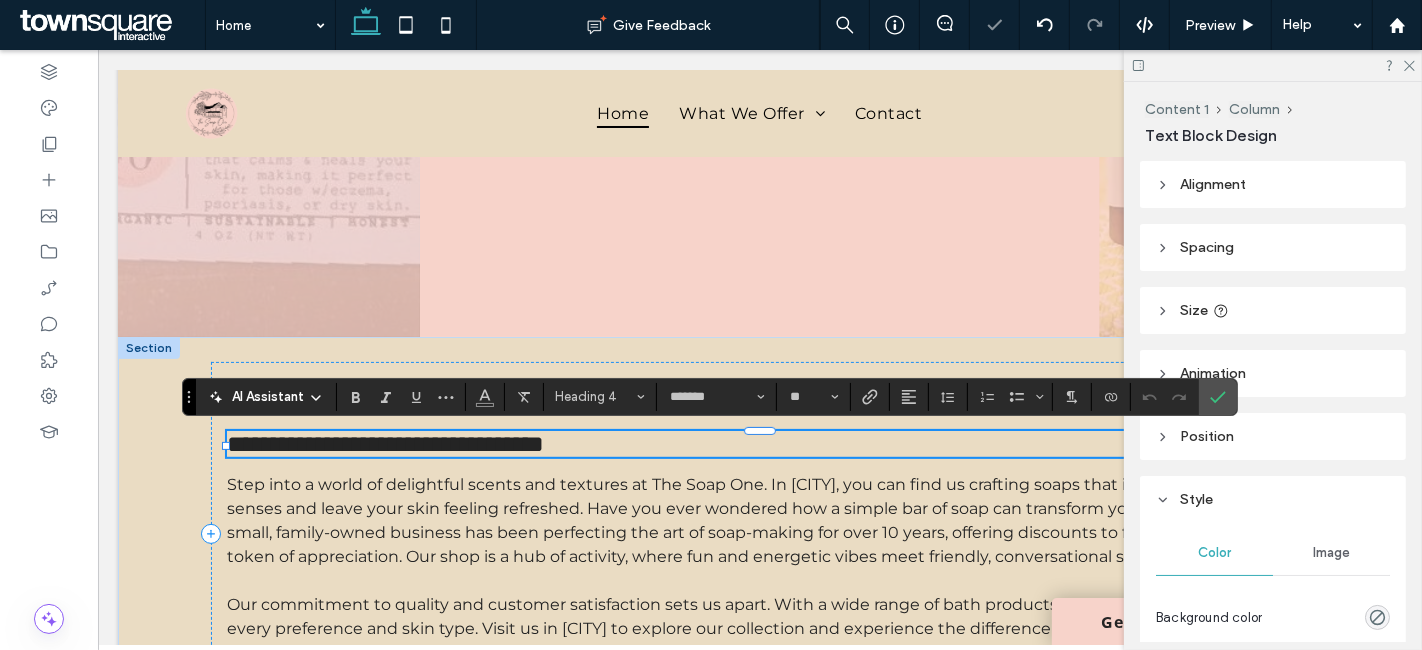 click on "**********" at bounding box center (384, 444) 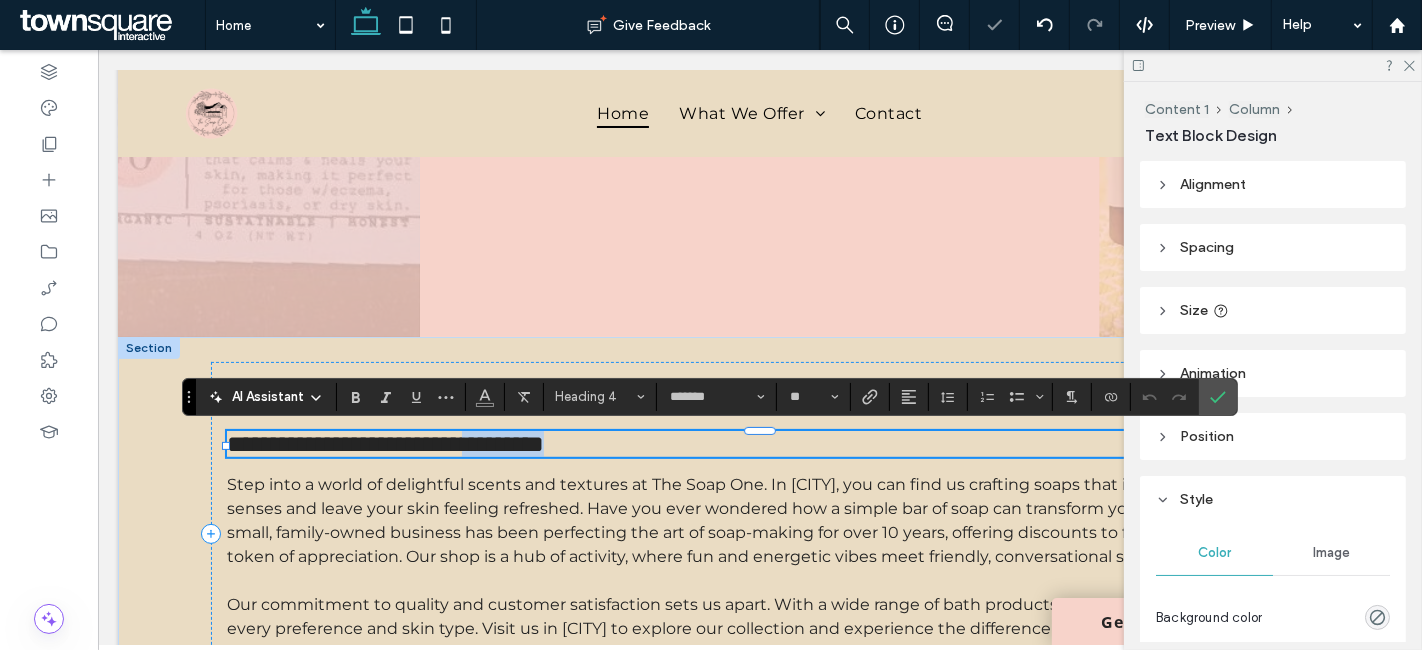 click on "**********" at bounding box center [384, 444] 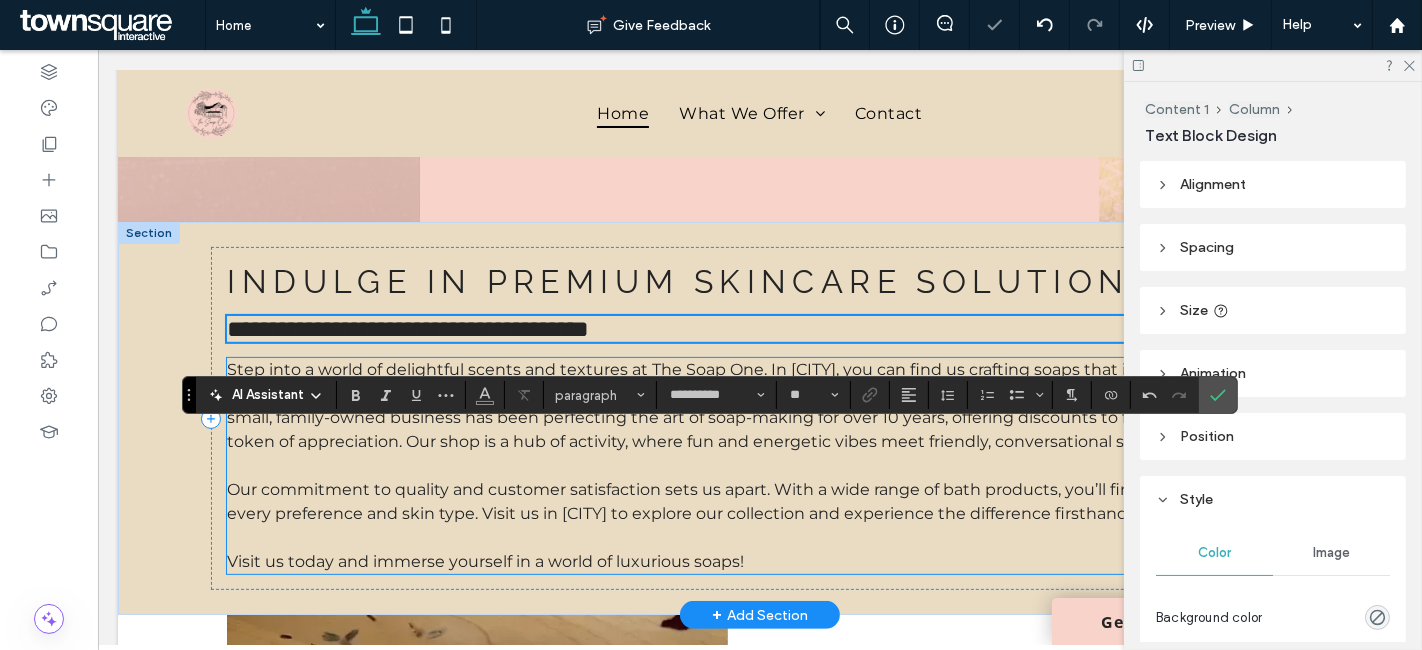 scroll, scrollTop: 555, scrollLeft: 0, axis: vertical 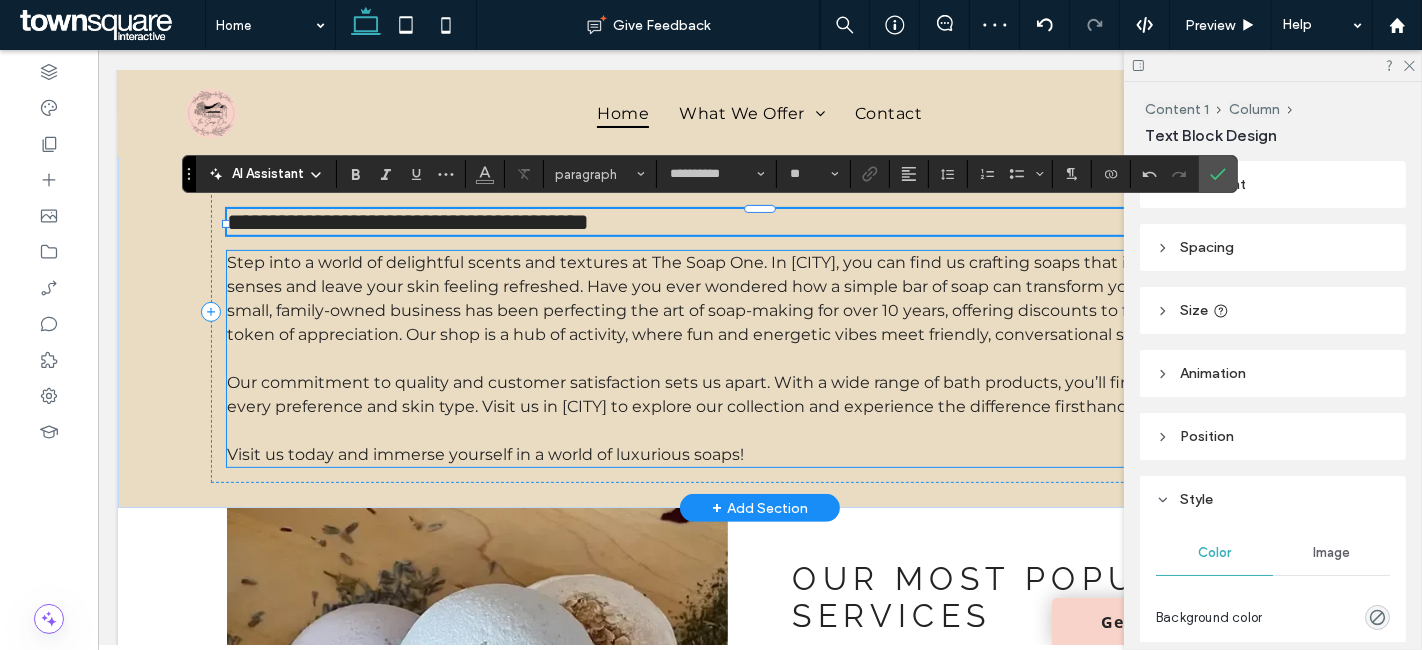 click on "Step into a world of delightful scents and textures at The Soap One. In Rochester, you can find us crafting soaps that invigorate your senses and leave your skin feeling refreshed. Have you ever wondered how a simple bar of soap can transform your daily routine? Our small, family-owned business has been perfecting the art of soap-making for over 10 years, offering discounts to first responders as a token of appreciation. Our shop is a hub of activity, where fun and energetic vibes meet friendly, conversational service." at bounding box center [757, 298] 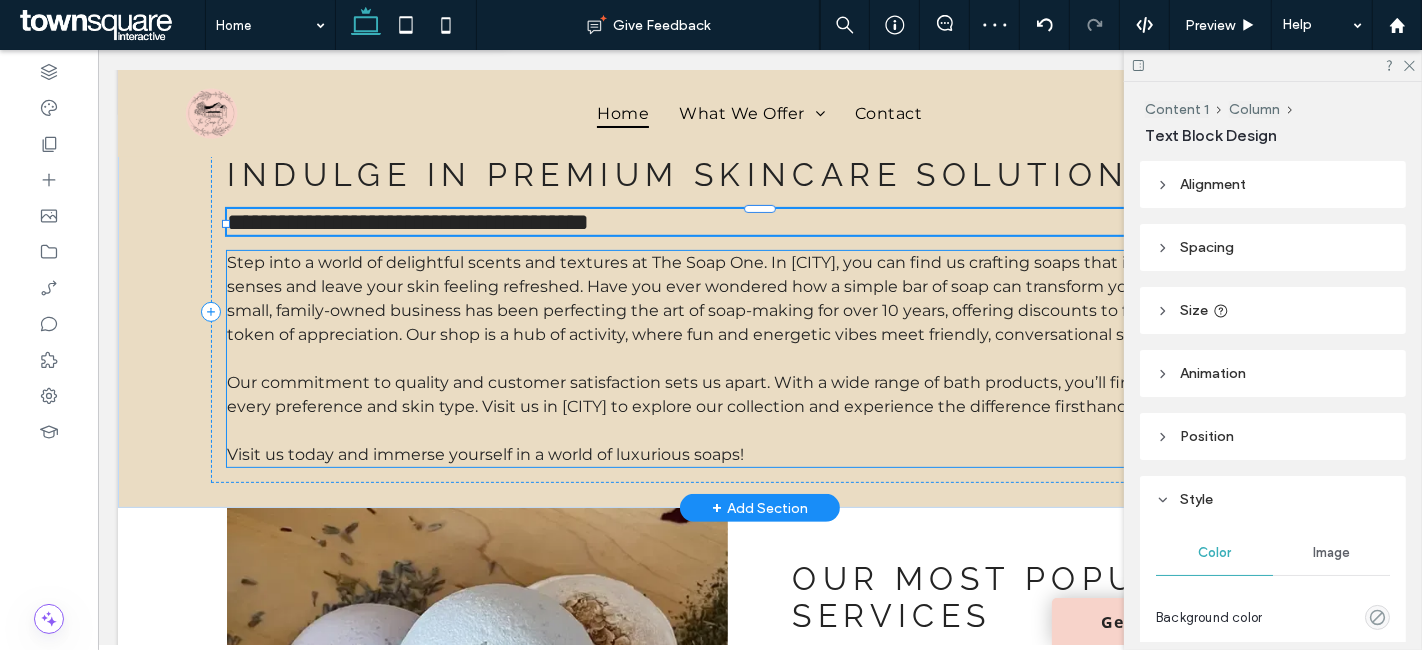 click on "Step into a world of delightful scents and textures at The Soap One. In Rochester, you can find us crafting soaps that invigorate your senses and leave your skin feeling refreshed. Have you ever wondered how a simple bar of soap can transform your daily routine? Our small, family-owned business has been perfecting the art of soap-making for over 10 years, offering discounts to first responders as a token of appreciation. Our shop is a hub of activity, where fun and energetic vibes meet friendly, conversational service." at bounding box center [757, 298] 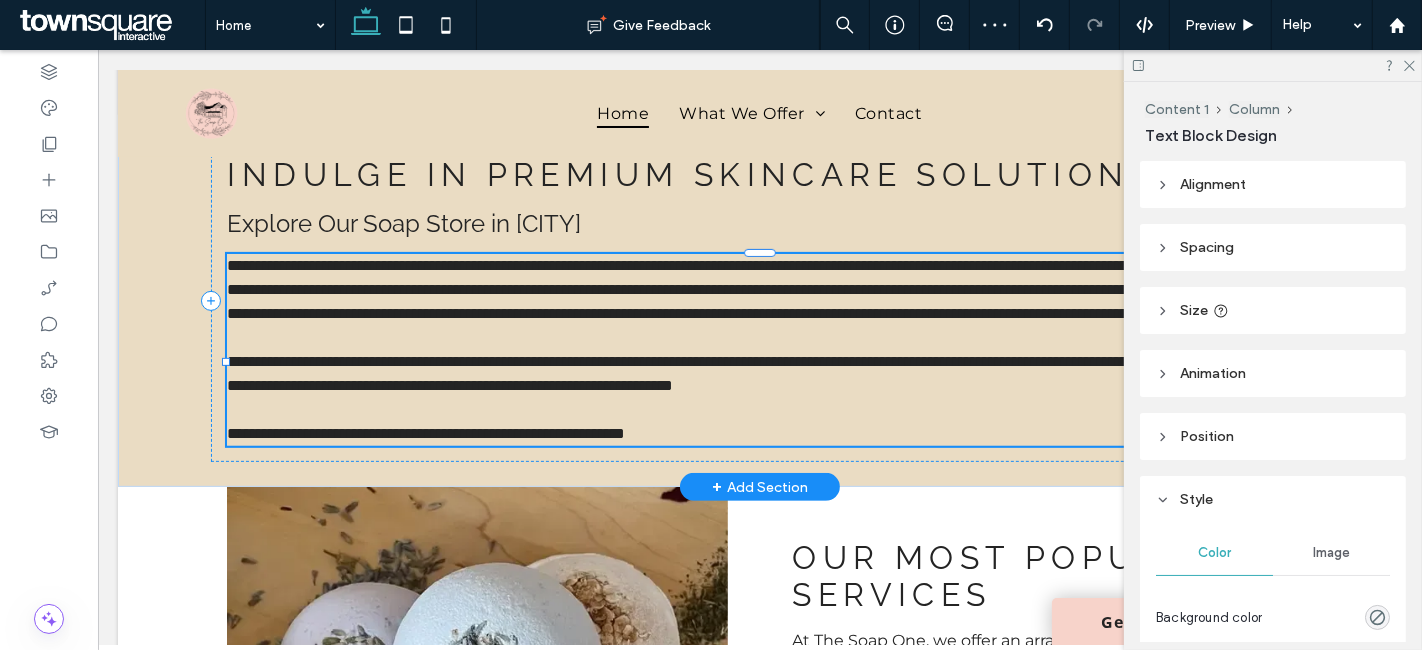 type on "**********" 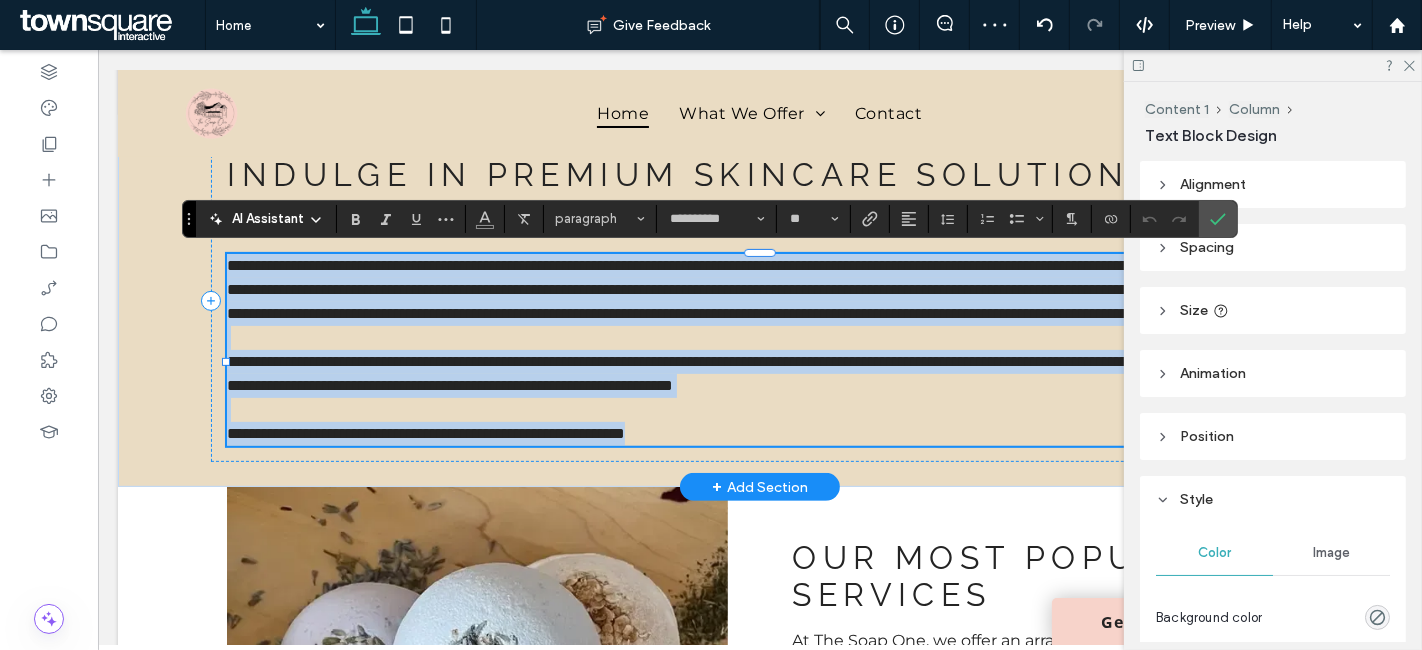 click on "**********" at bounding box center (752, 289) 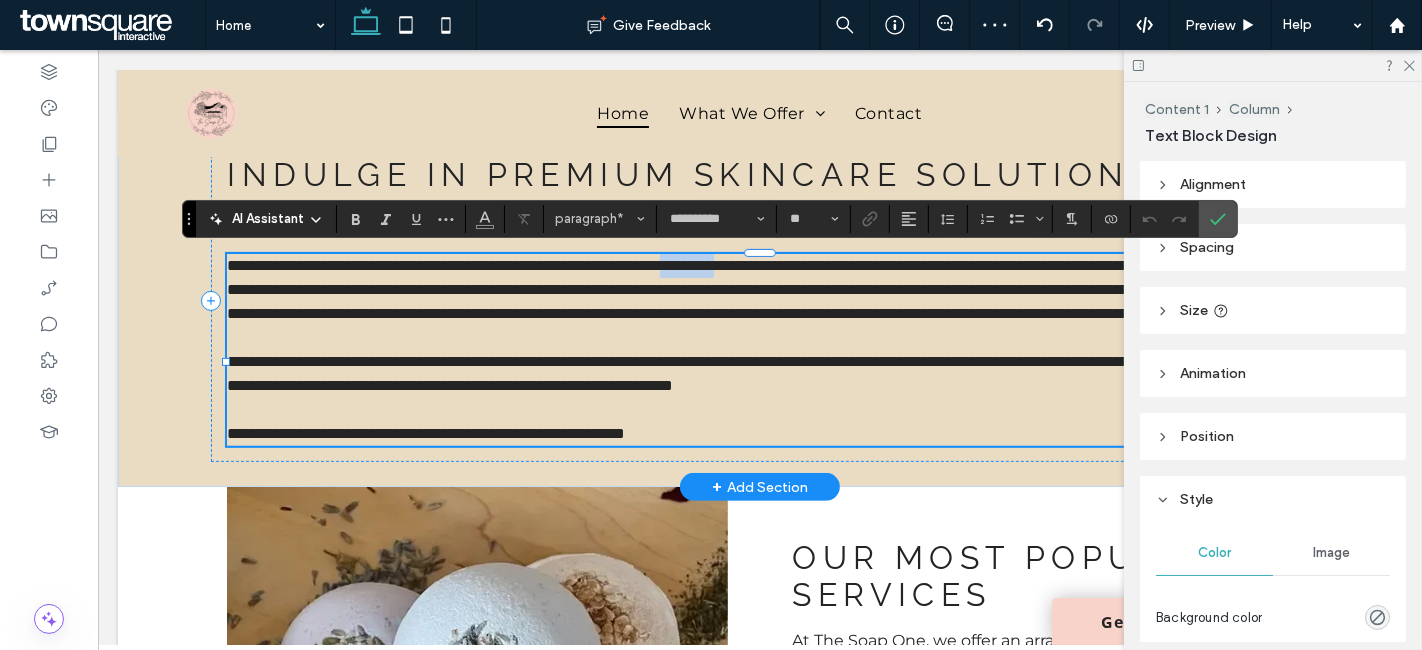 click on "**********" at bounding box center (752, 289) 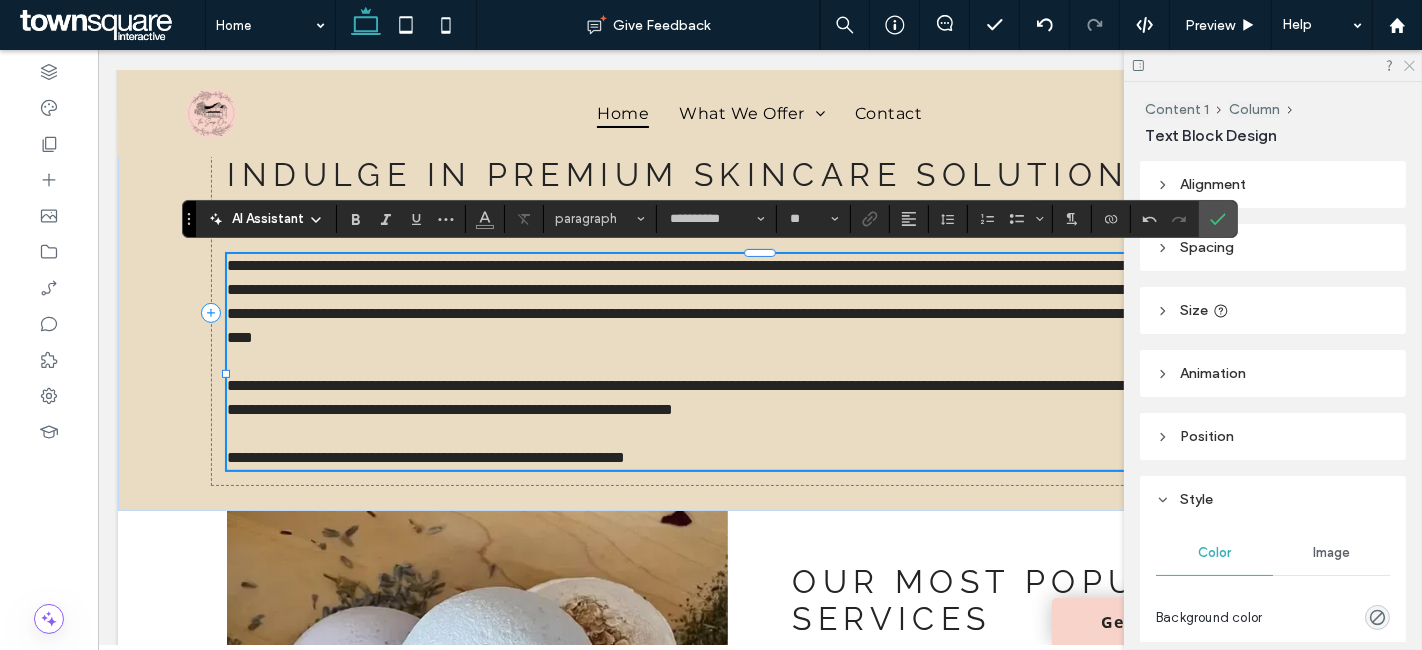 click 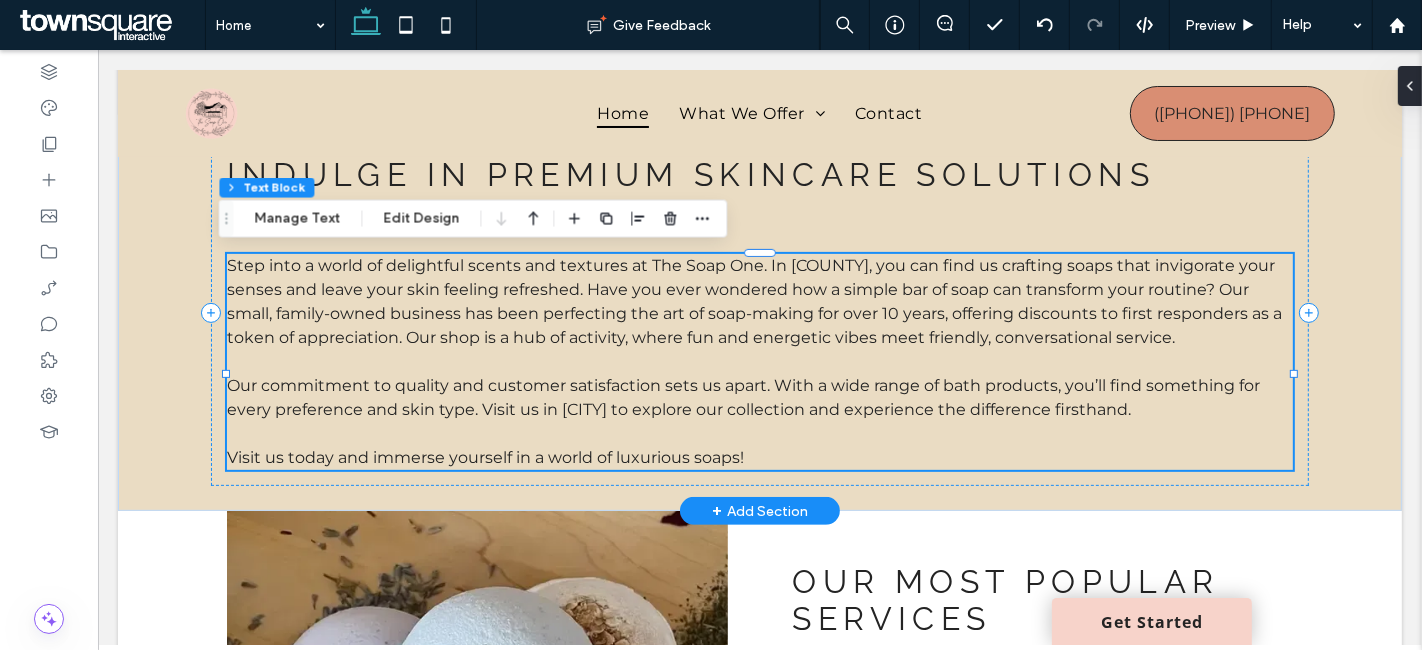 click on "Our commitment to quality and customer satisfaction sets us apart. With a wide range of bath products, you’ll find something for every preference and skin type. Visit us in Rochester to explore our collection and experience the difference firsthand." at bounding box center [742, 397] 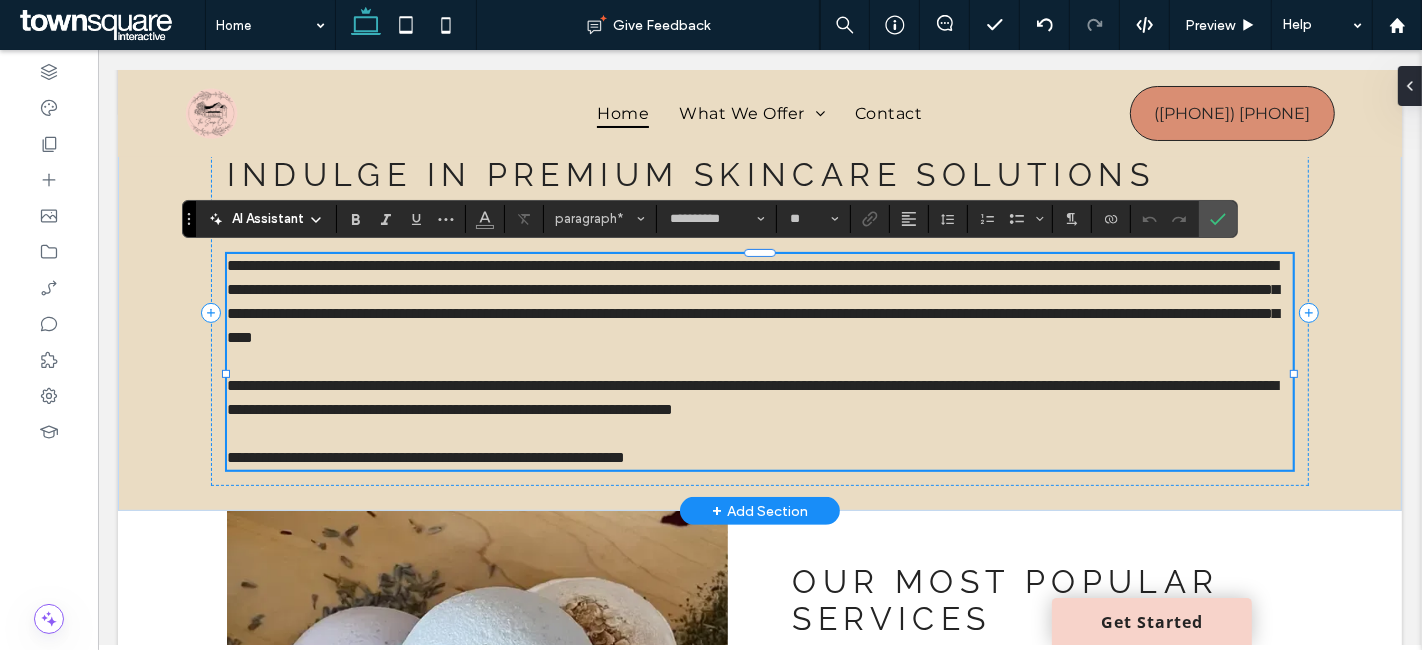 click on "**********" at bounding box center (751, 397) 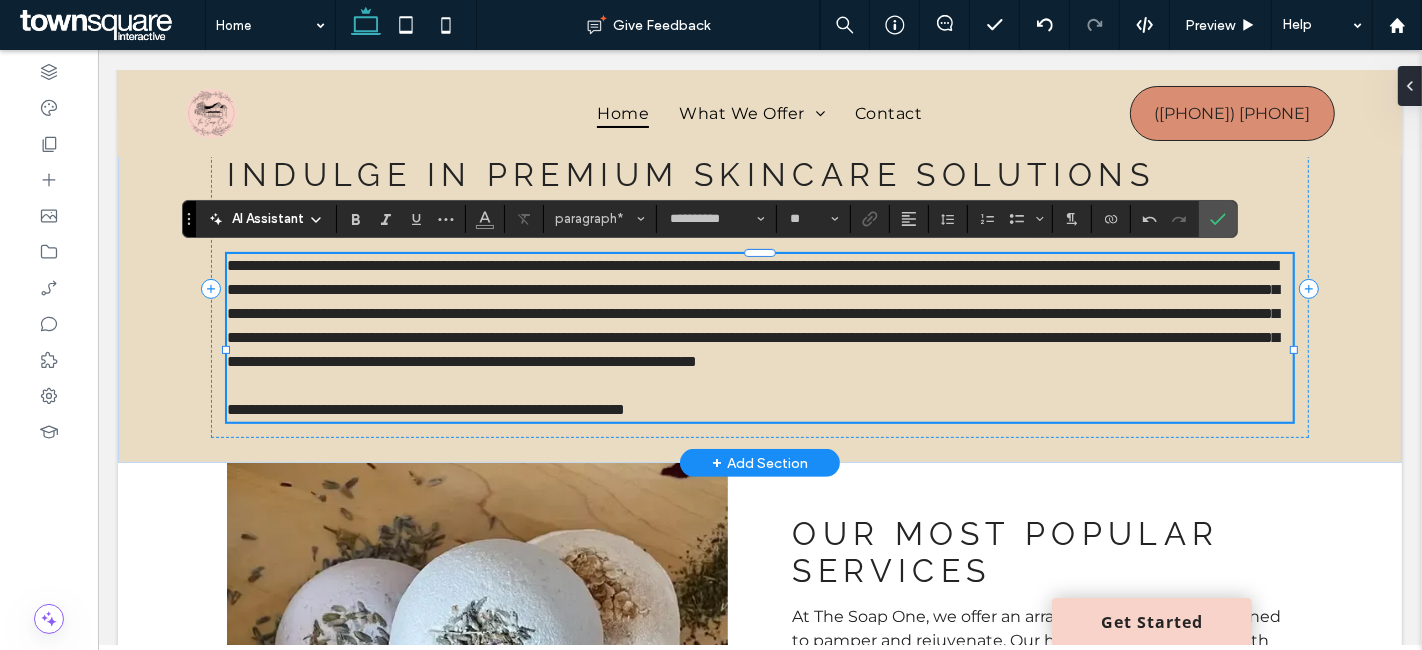 type 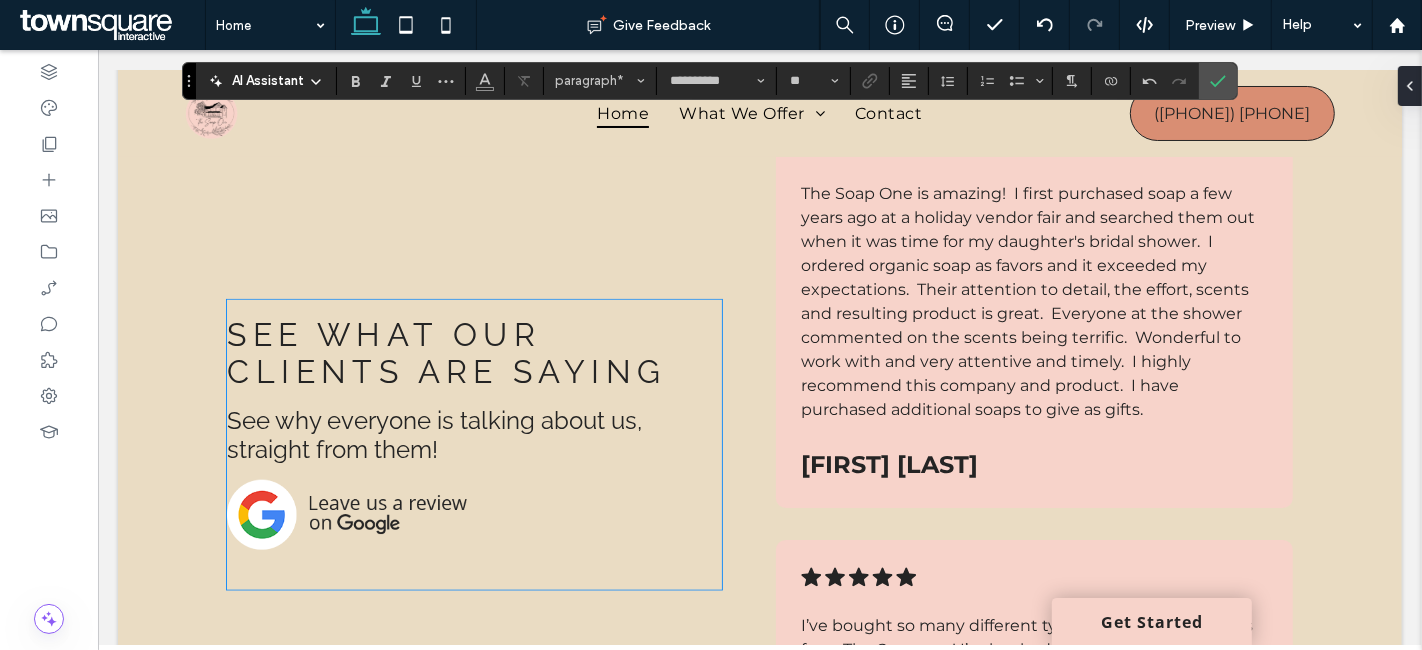 scroll, scrollTop: 1666, scrollLeft: 0, axis: vertical 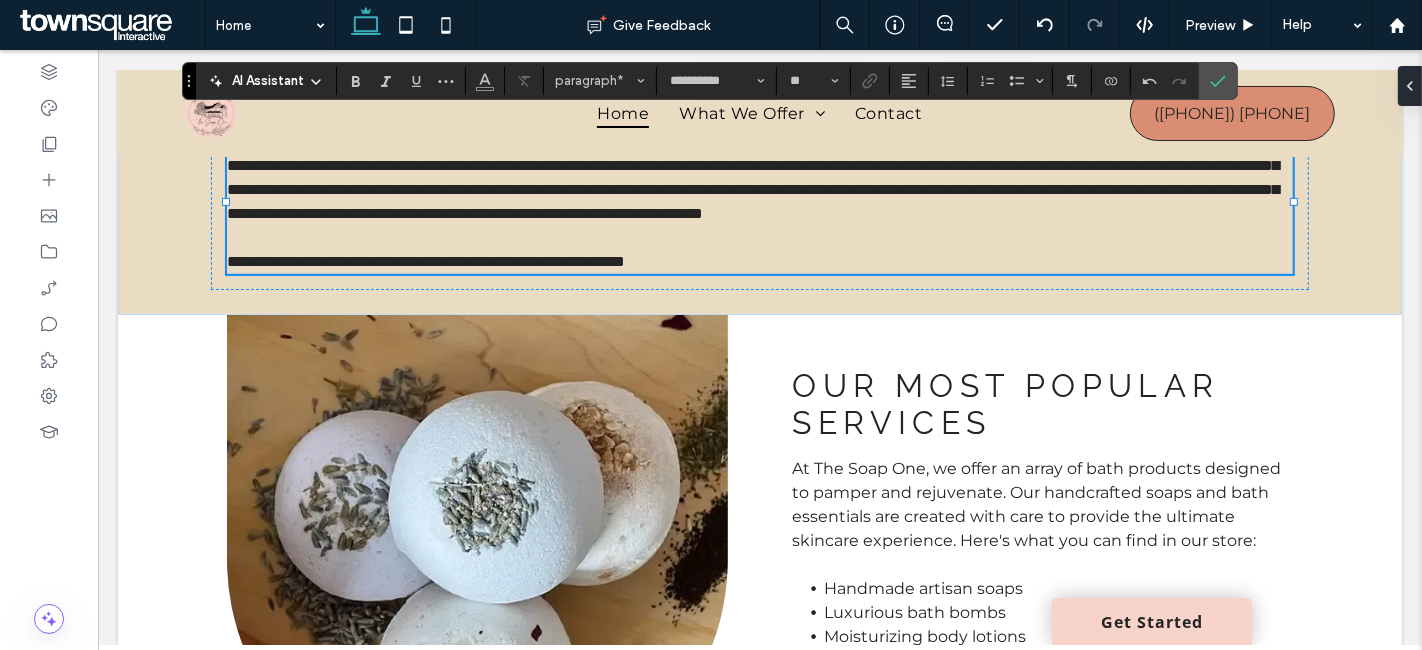 click on "**********" at bounding box center [752, 165] 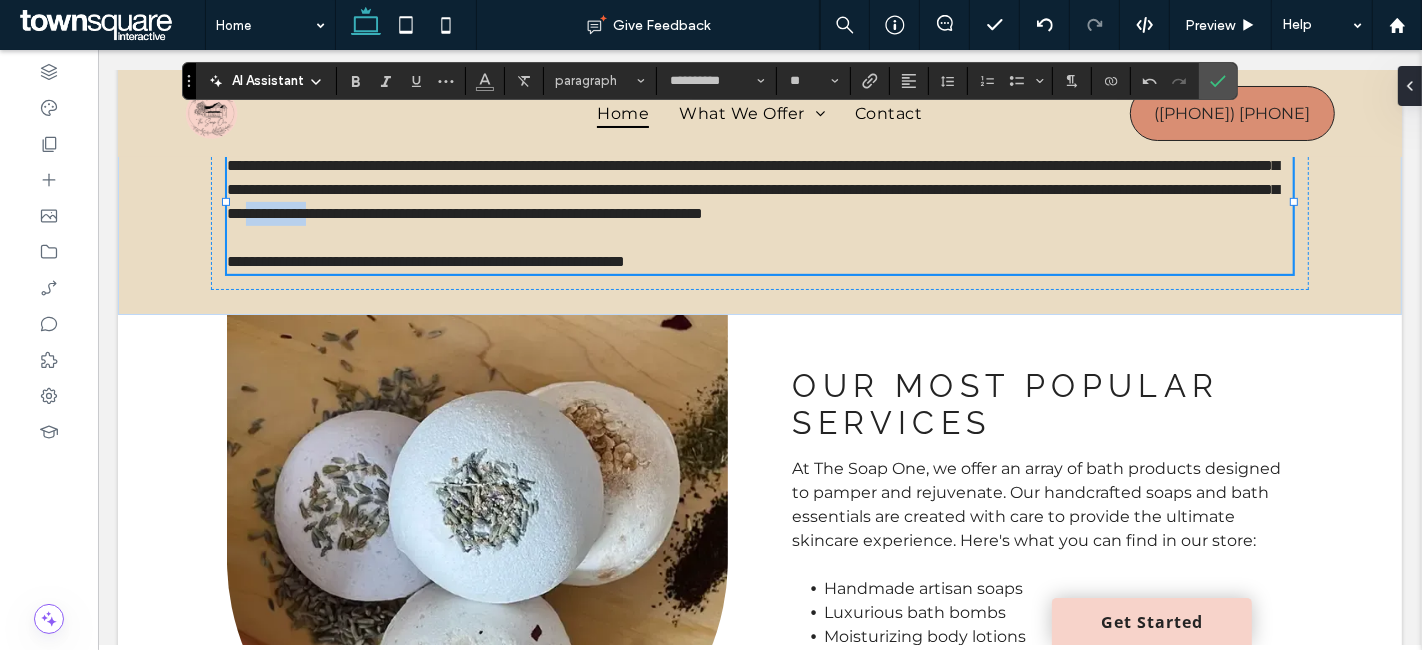 click on "**********" at bounding box center [752, 165] 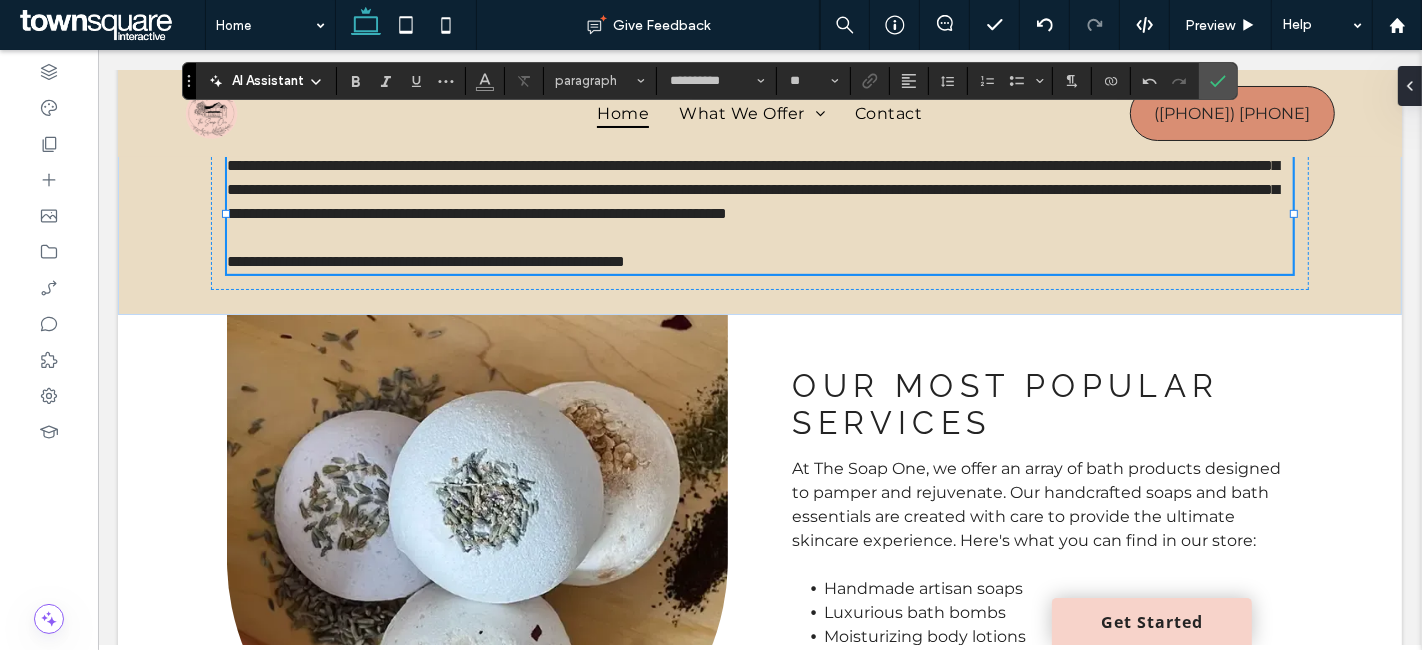 click on "**********" at bounding box center [752, 165] 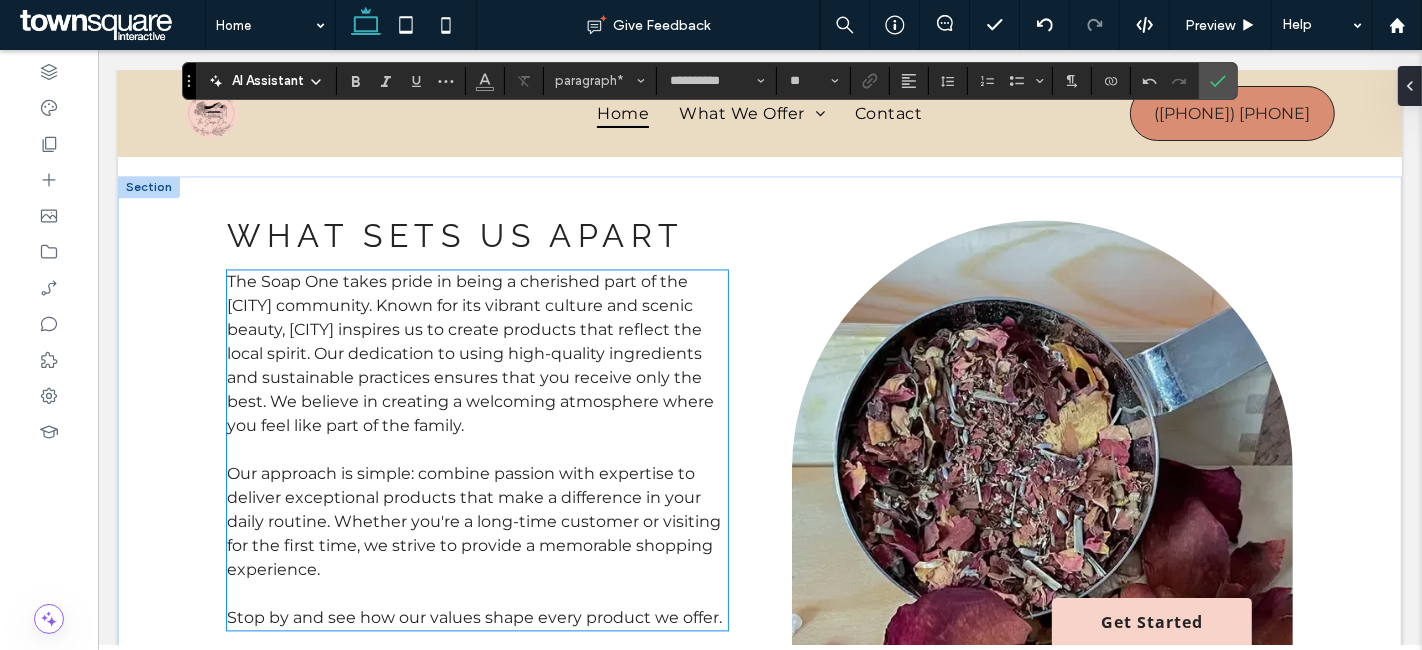 scroll, scrollTop: 3583, scrollLeft: 0, axis: vertical 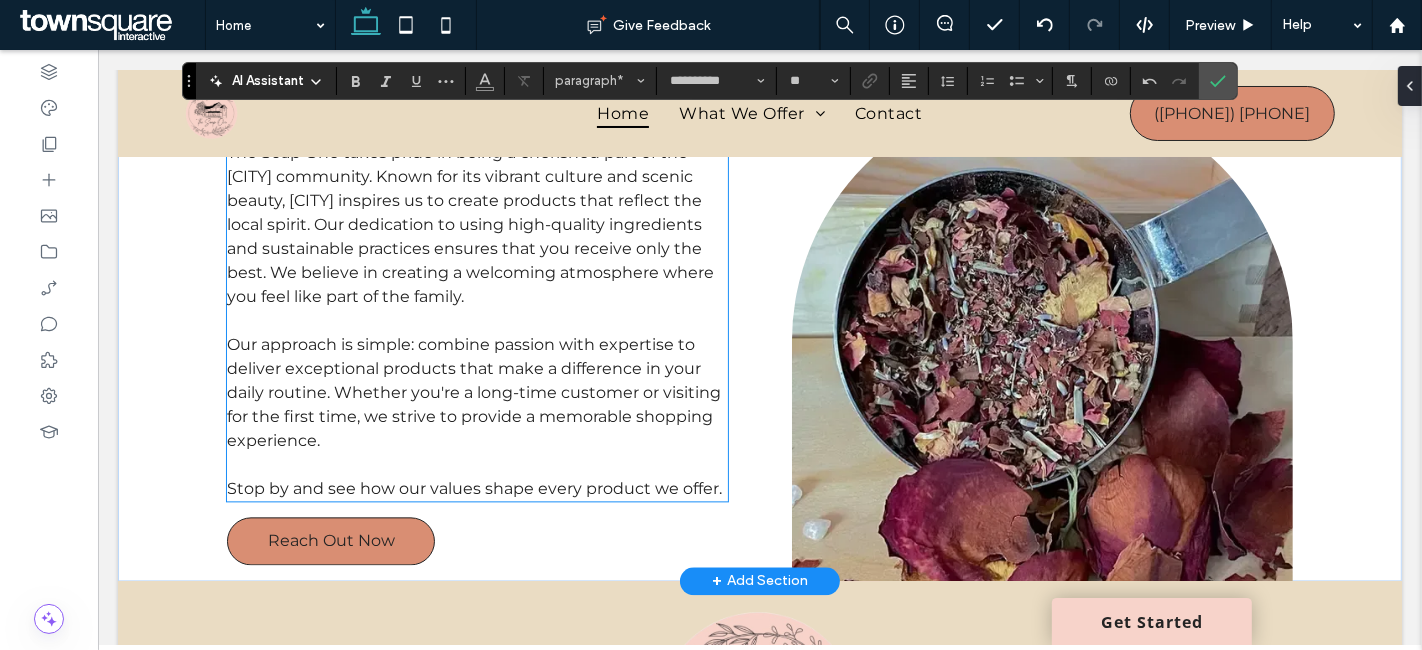 click on "The Soap One takes pride in being a cherished part of the Rochester community. Known for its vibrant culture and scenic beauty, Rochester inspires us to create products that reflect the local spirit. Our dedication to using high-quality ingredients and sustainable practices ensures that you receive only the best. We believe in creating a welcoming atmosphere where you feel like part of the family." at bounding box center [476, 225] 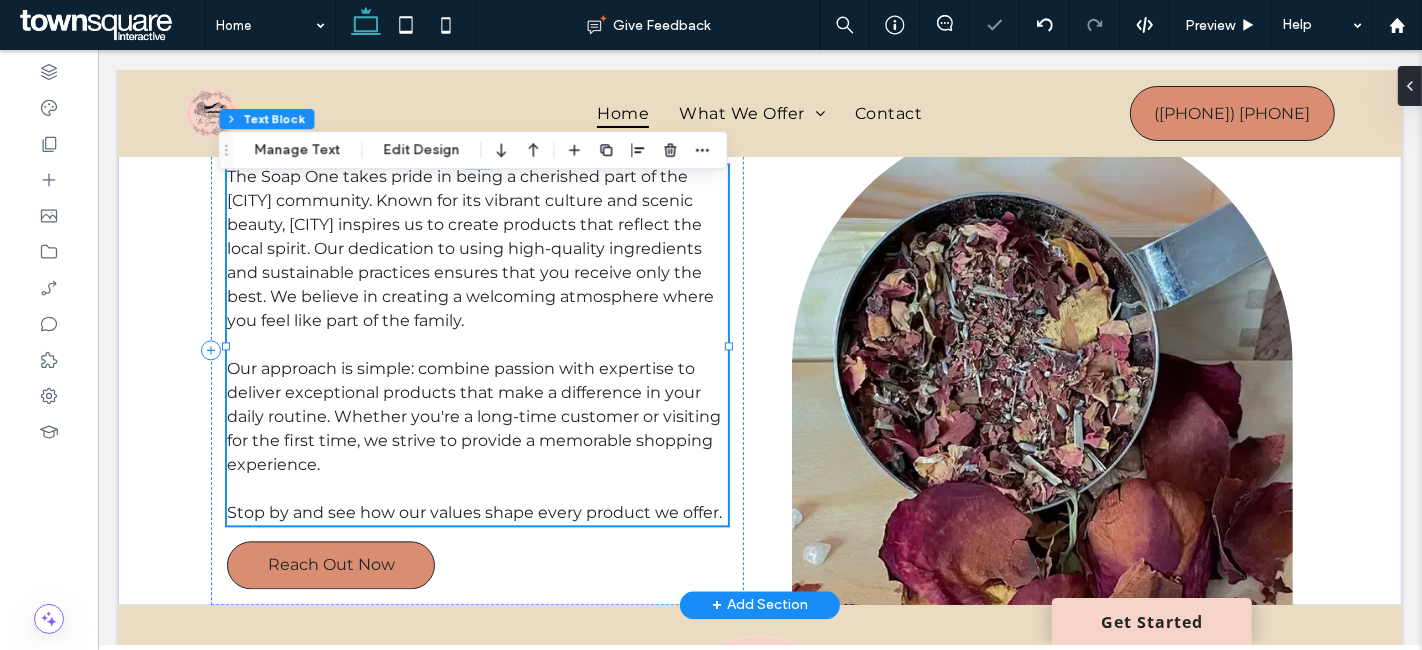 click on "The Soap One takes pride in being a cherished part of the Rochester community. Known for its vibrant culture and scenic beauty, Rochester inspires us to create products that reflect the local spirit. Our dedication to using high-quality ingredients and sustainable practices ensures that you receive only the best. We believe in creating a welcoming atmosphere where you feel like part of the family. Our approach is simple: combine passion with expertise to deliver exceptional products that make a difference in your daily routine. Whether you're a long-time customer or visiting for the first time, we strive to provide a memorable shopping experience. ﻿ Stop by and see how our values shape every product we offer." at bounding box center [476, 345] 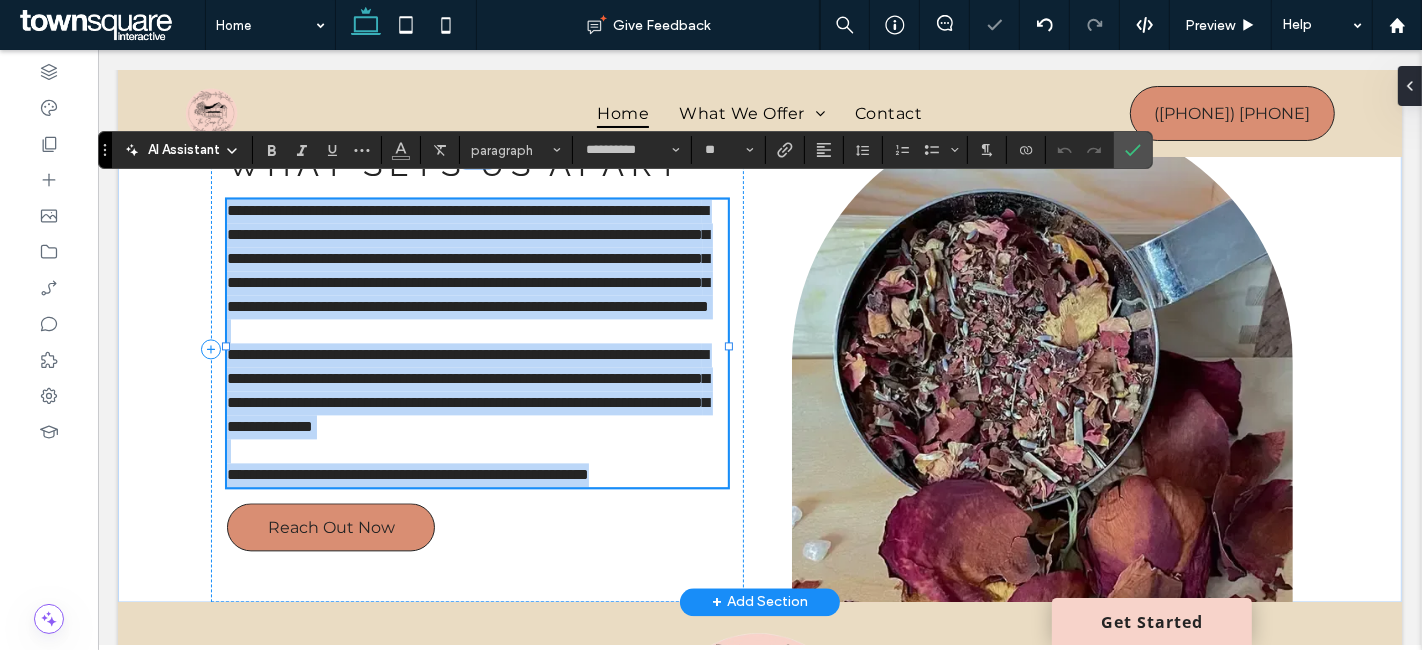 click on "**********" at bounding box center (467, 258) 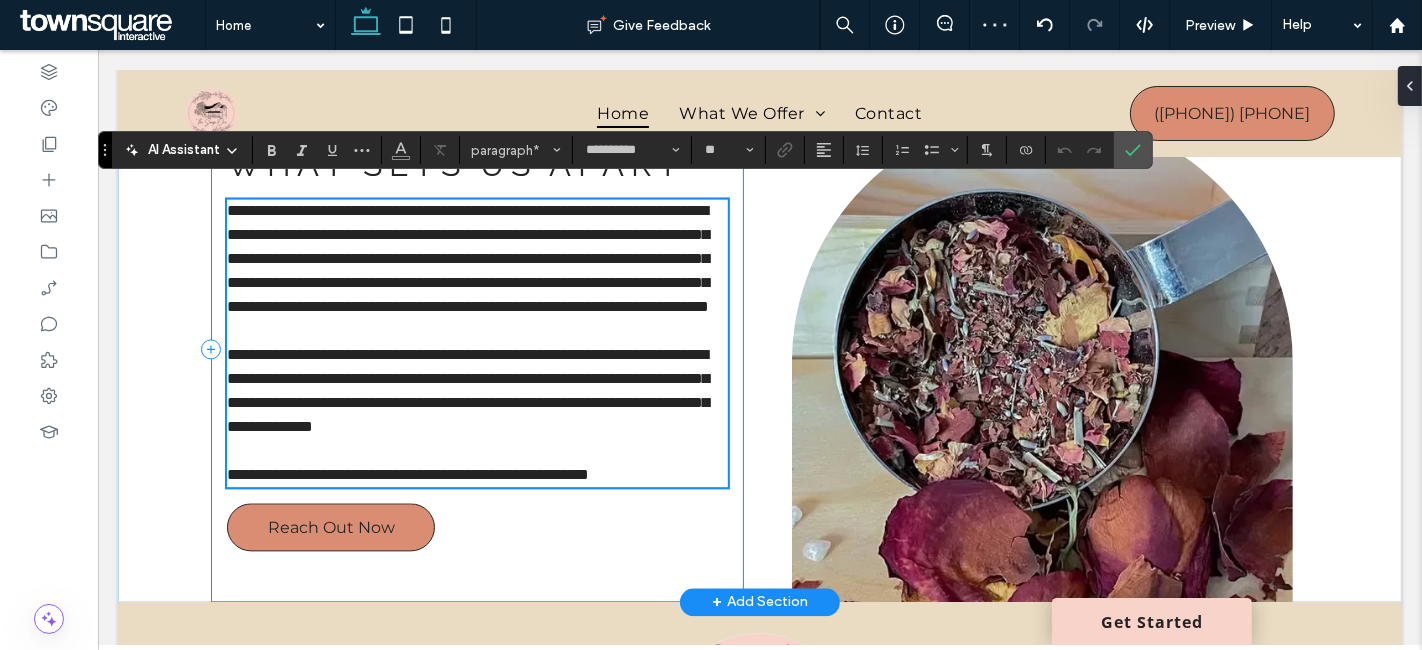 scroll, scrollTop: 3472, scrollLeft: 0, axis: vertical 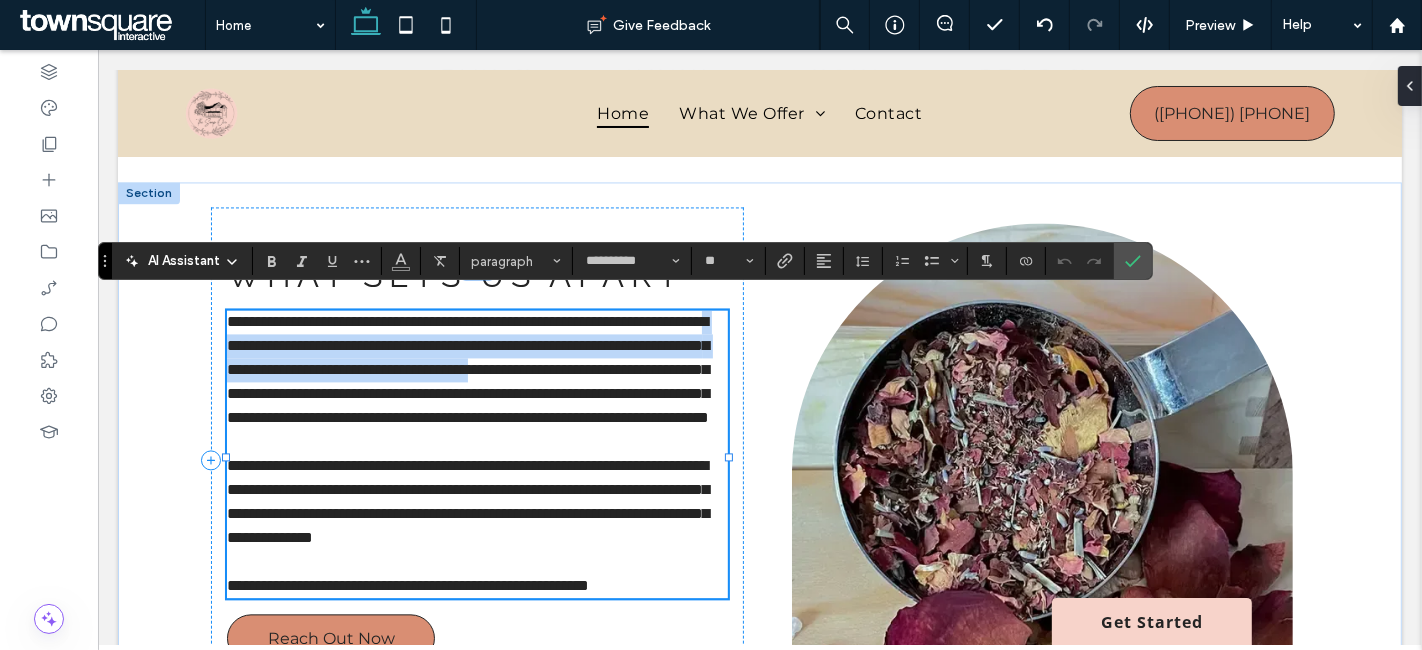 drag, startPoint x: 390, startPoint y: 379, endPoint x: 402, endPoint y: 338, distance: 42.72002 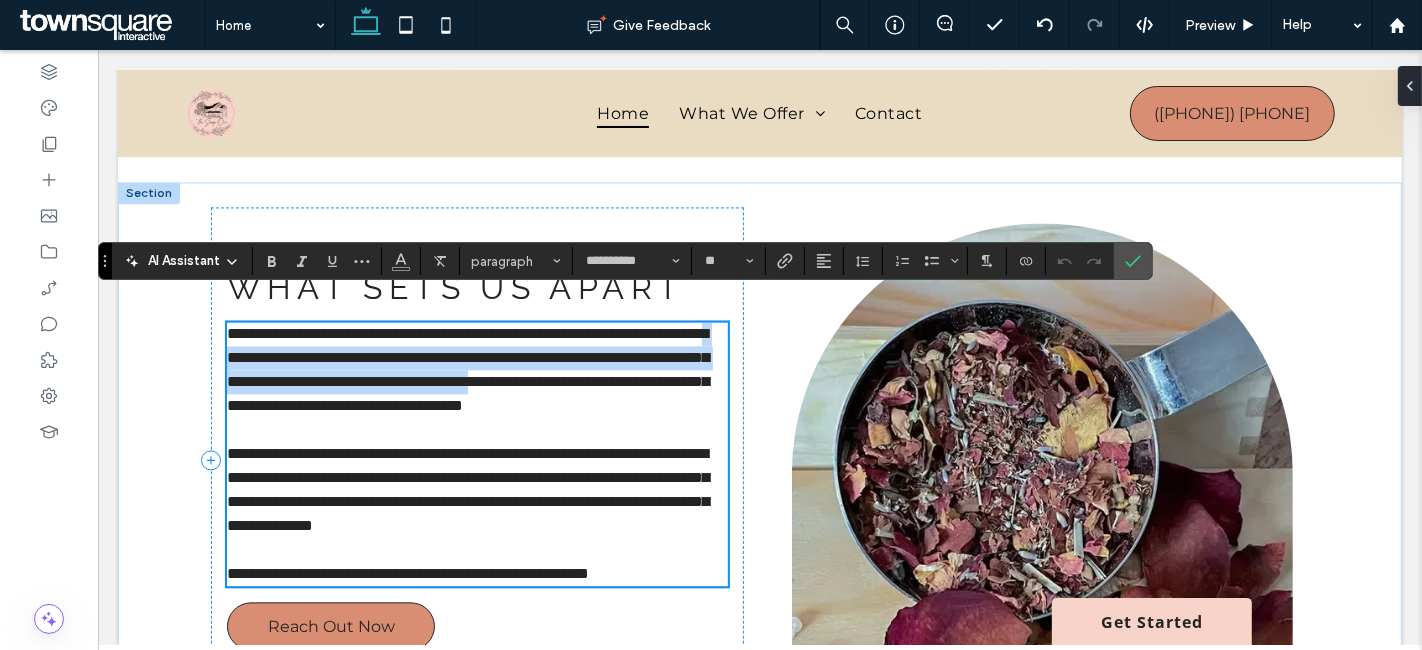 scroll, scrollTop: 3494, scrollLeft: 0, axis: vertical 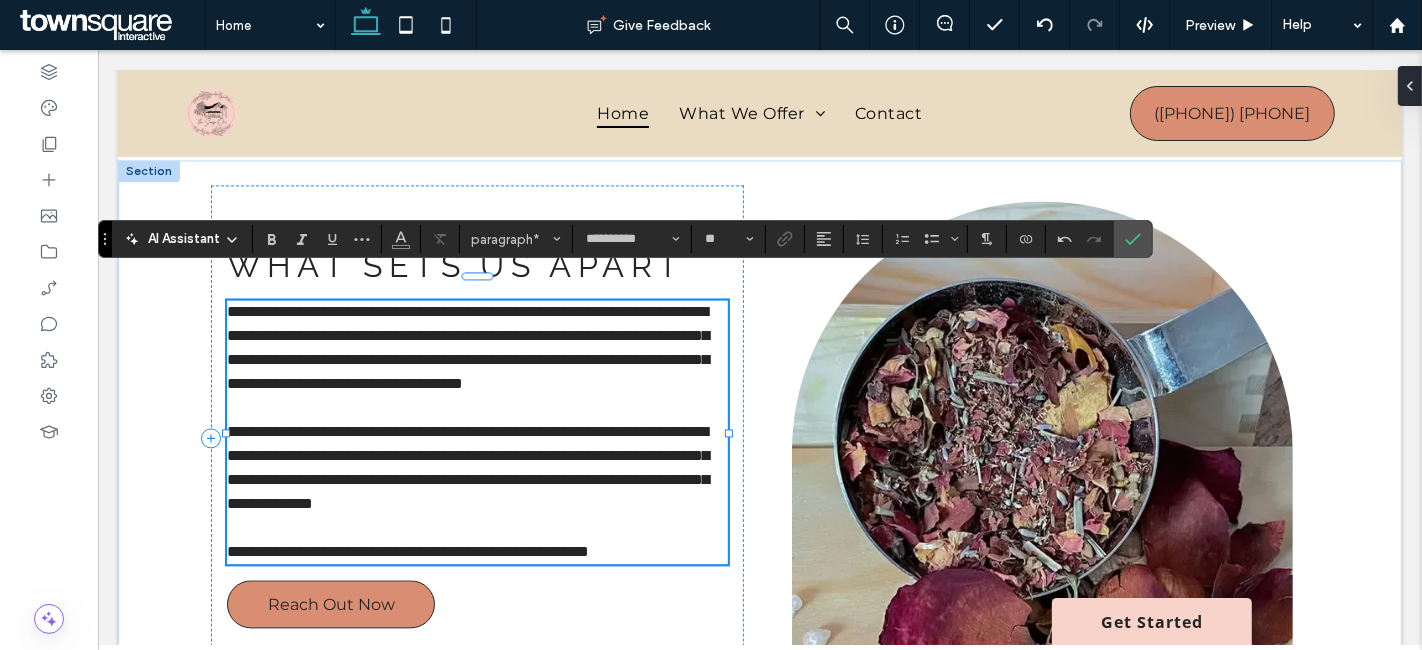 click on "**********" at bounding box center [467, 347] 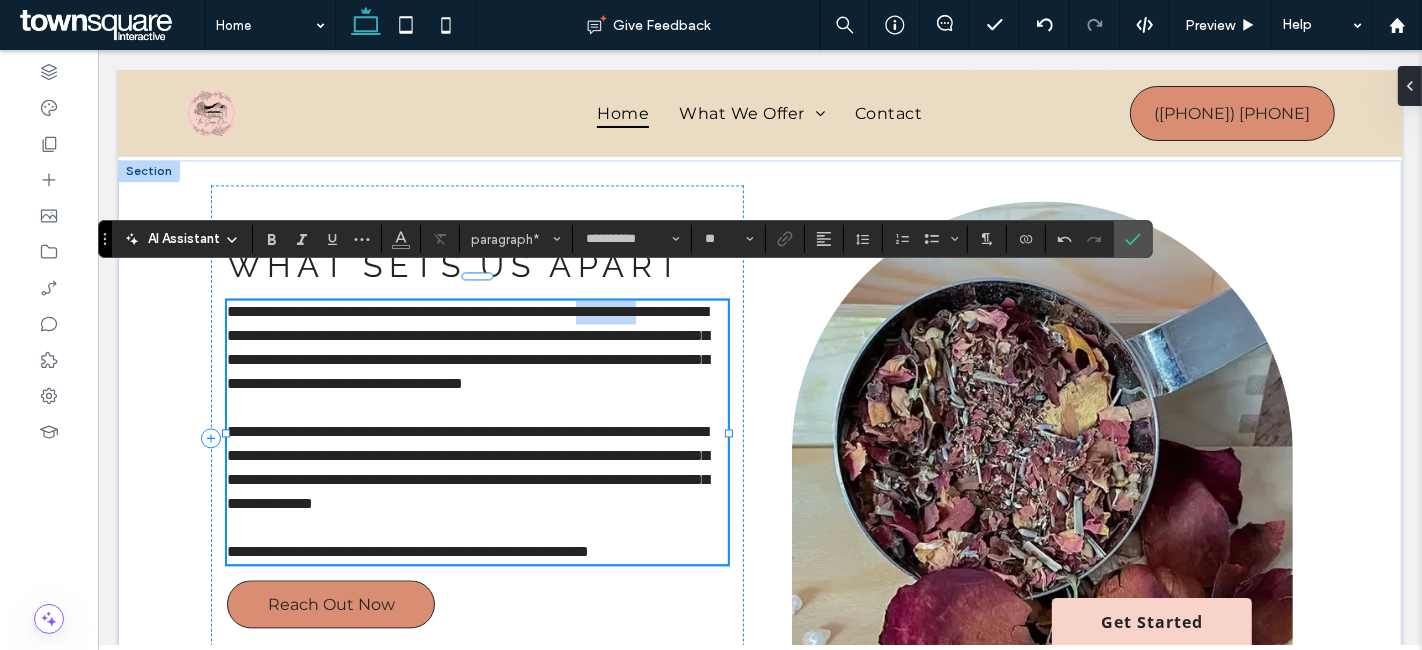 click on "**********" at bounding box center (467, 347) 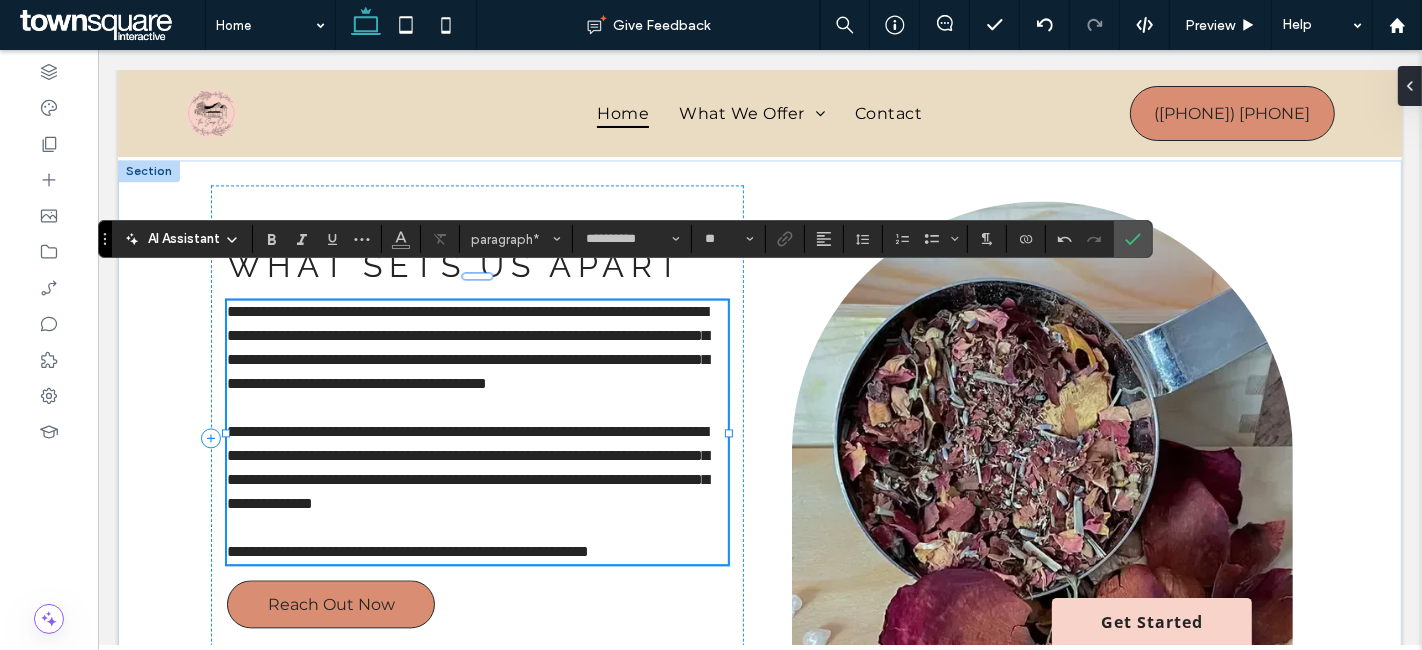 click on "**********" at bounding box center [467, 347] 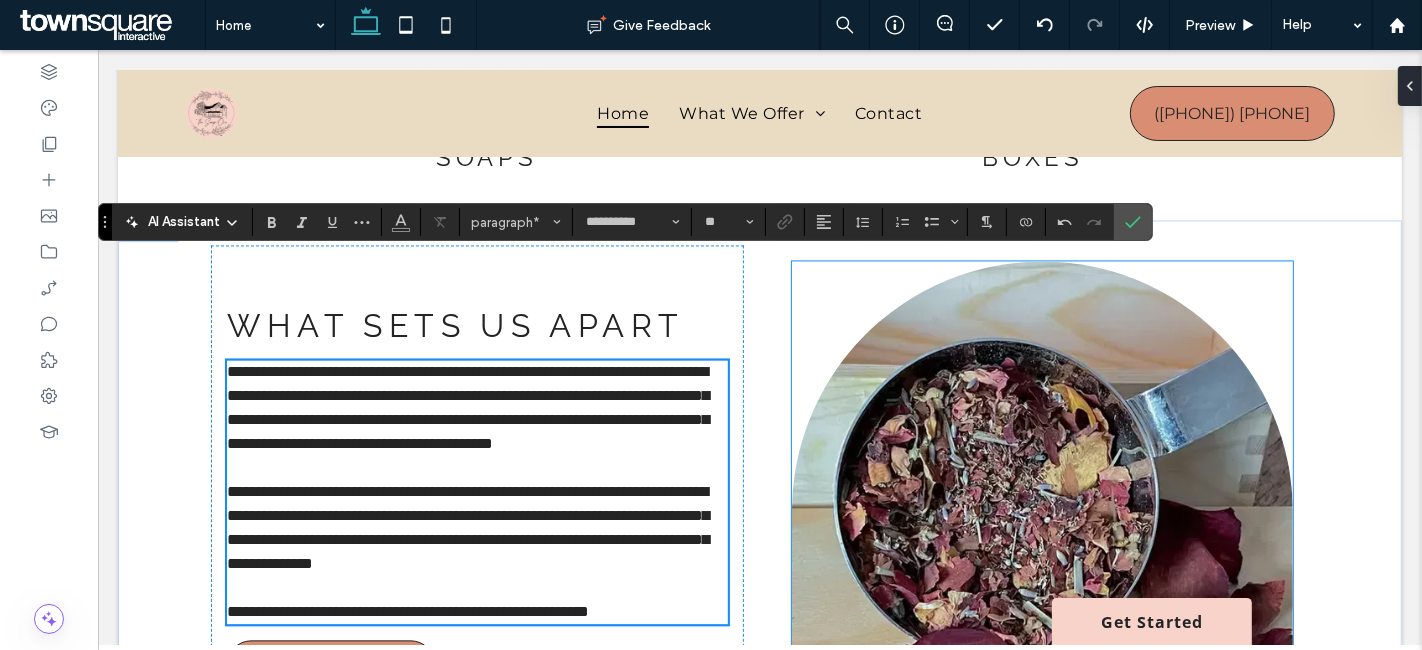 scroll, scrollTop: 3400, scrollLeft: 0, axis: vertical 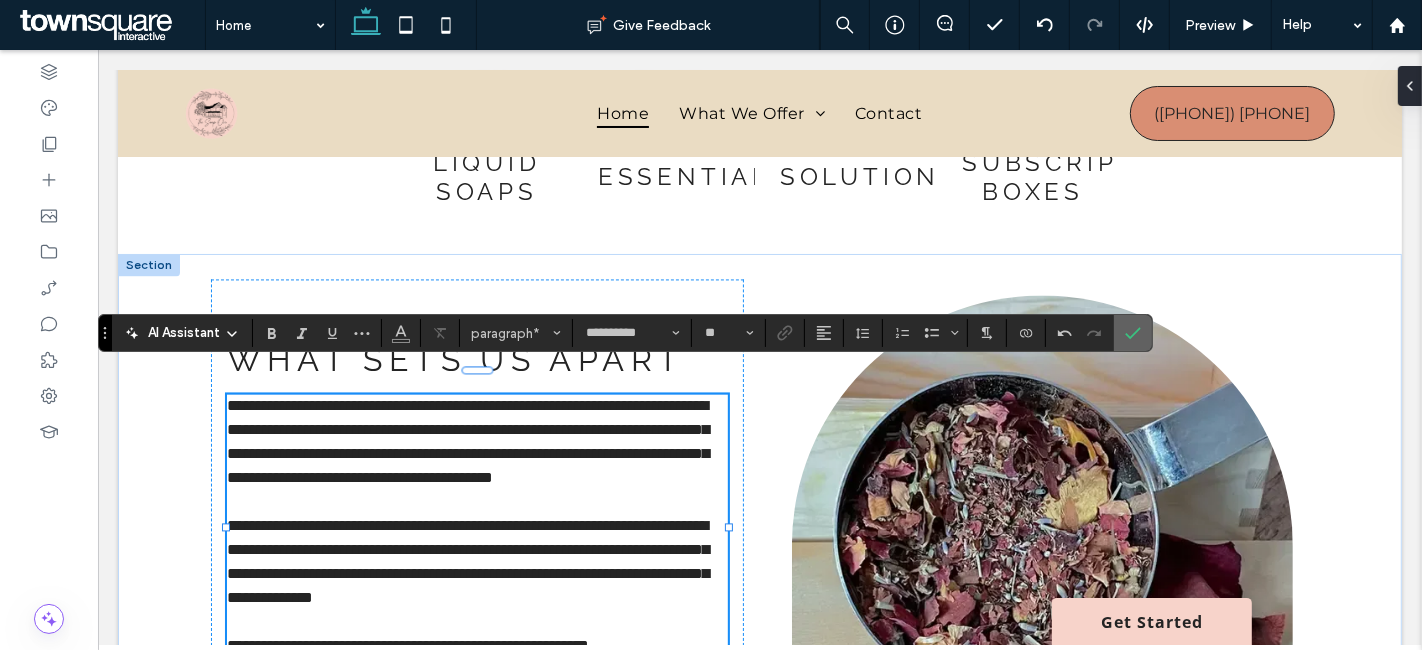 click 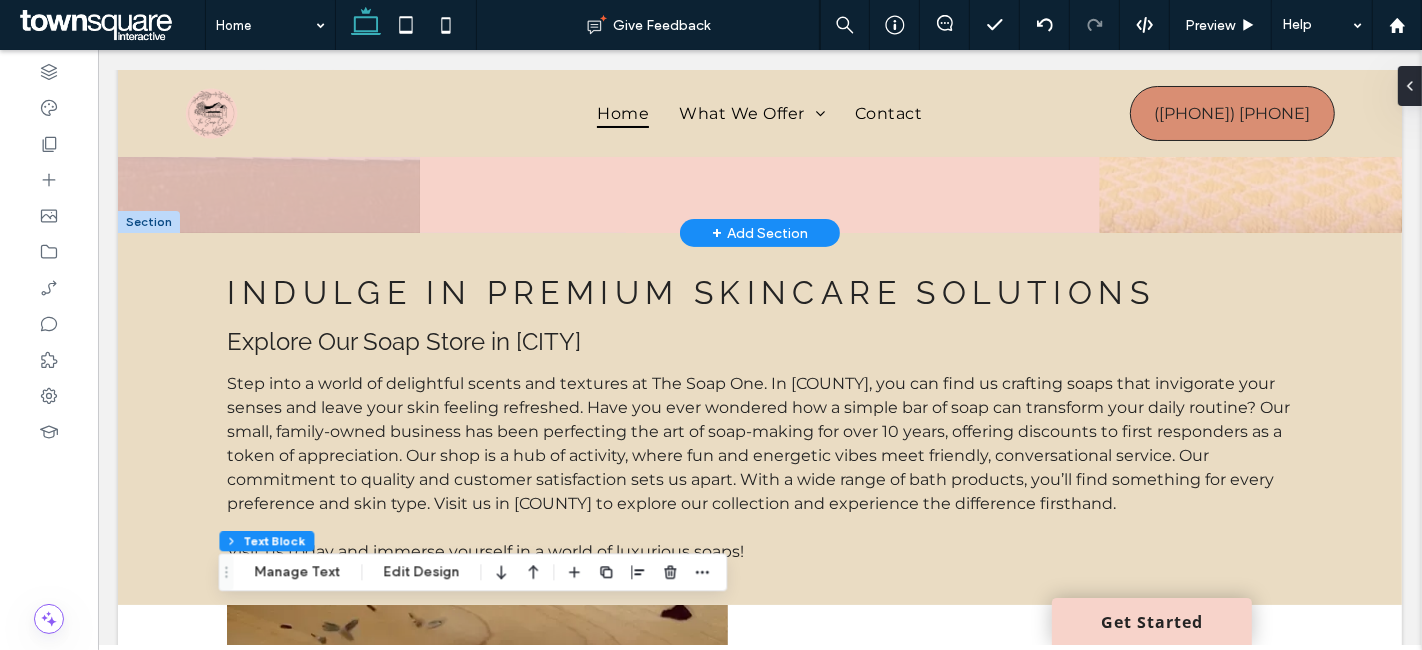 scroll, scrollTop: 444, scrollLeft: 0, axis: vertical 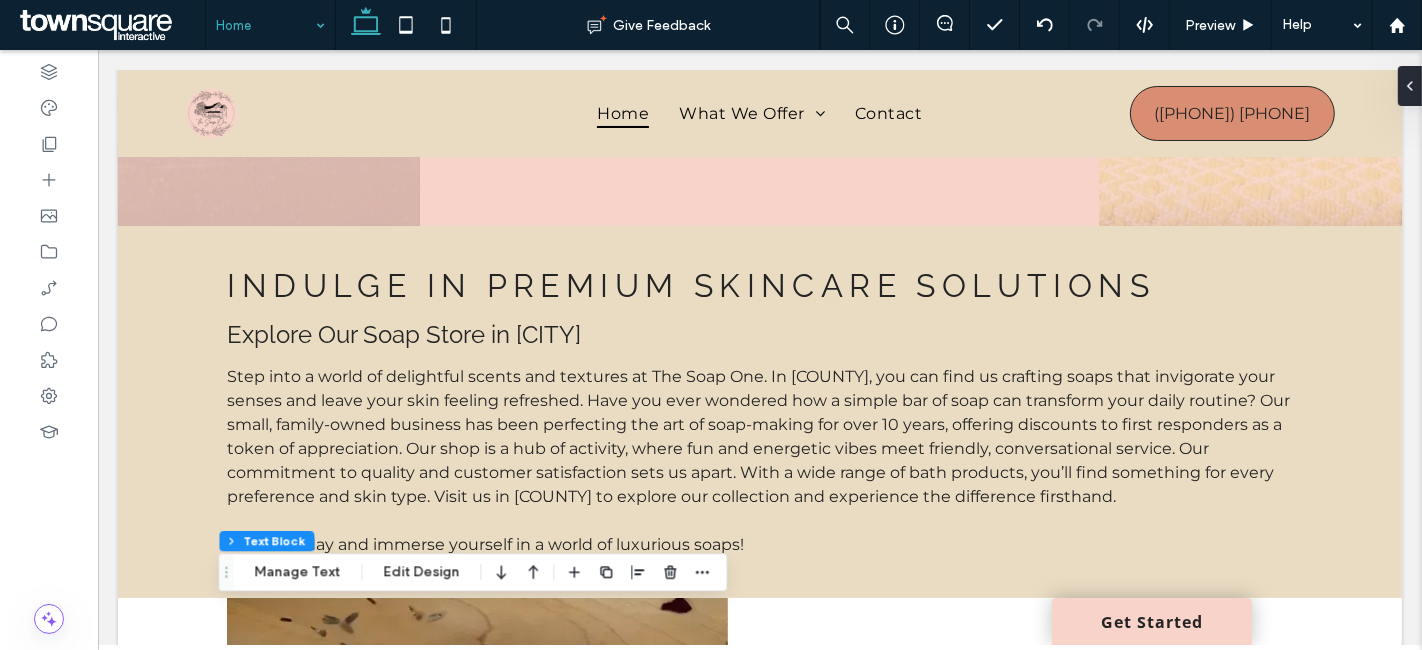 drag, startPoint x: 245, startPoint y: 16, endPoint x: 252, endPoint y: 38, distance: 23.086792 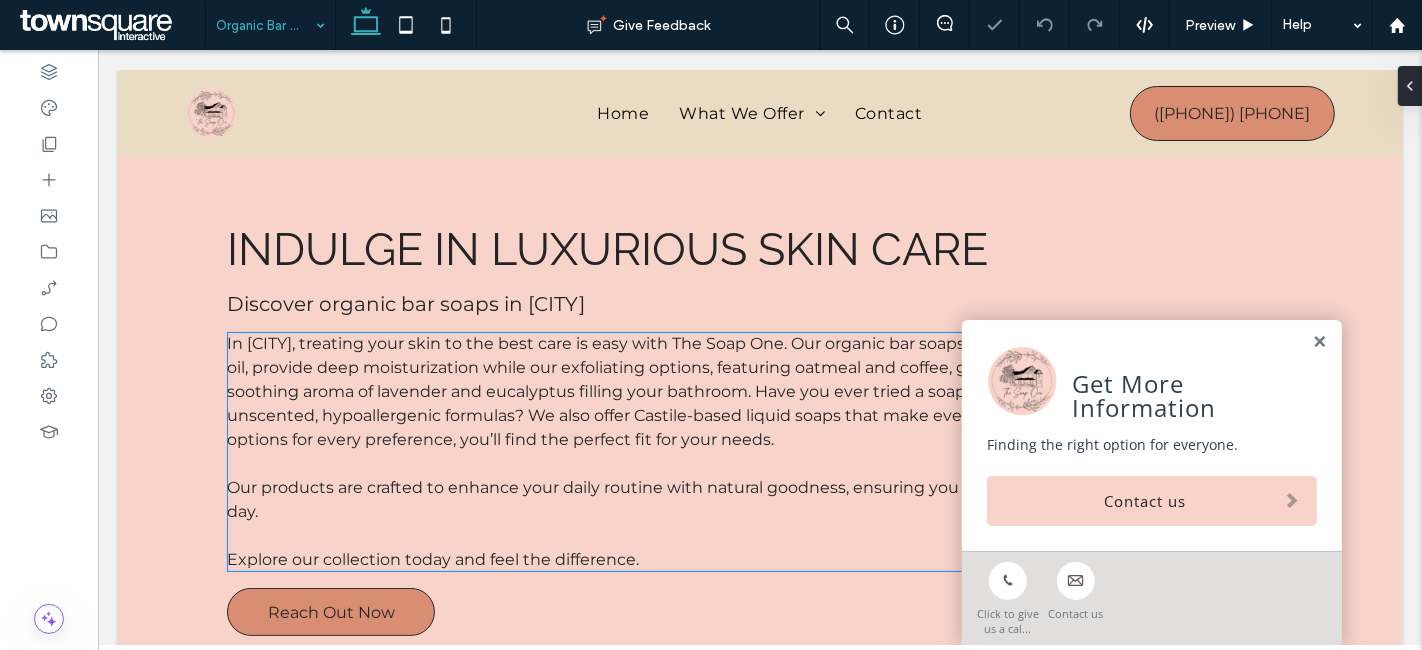 scroll, scrollTop: 0, scrollLeft: 0, axis: both 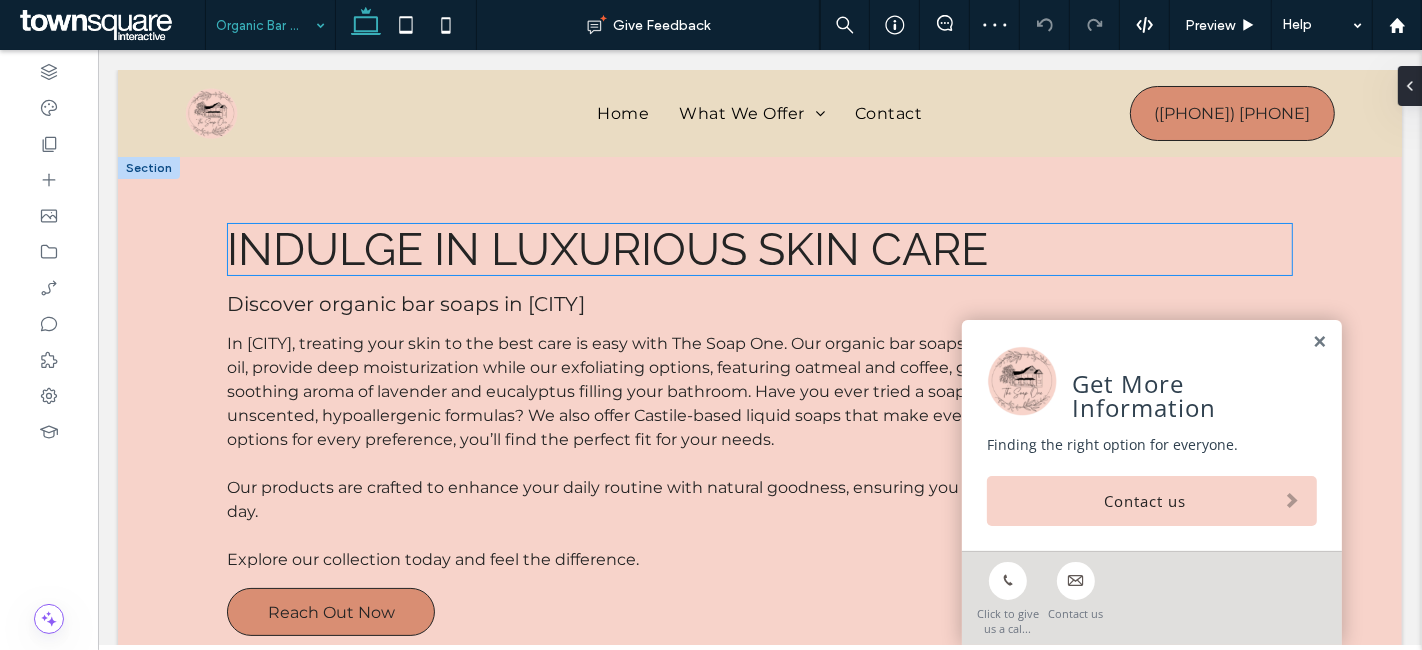 click on "Indulge in Luxurious Skin Care" at bounding box center [606, 249] 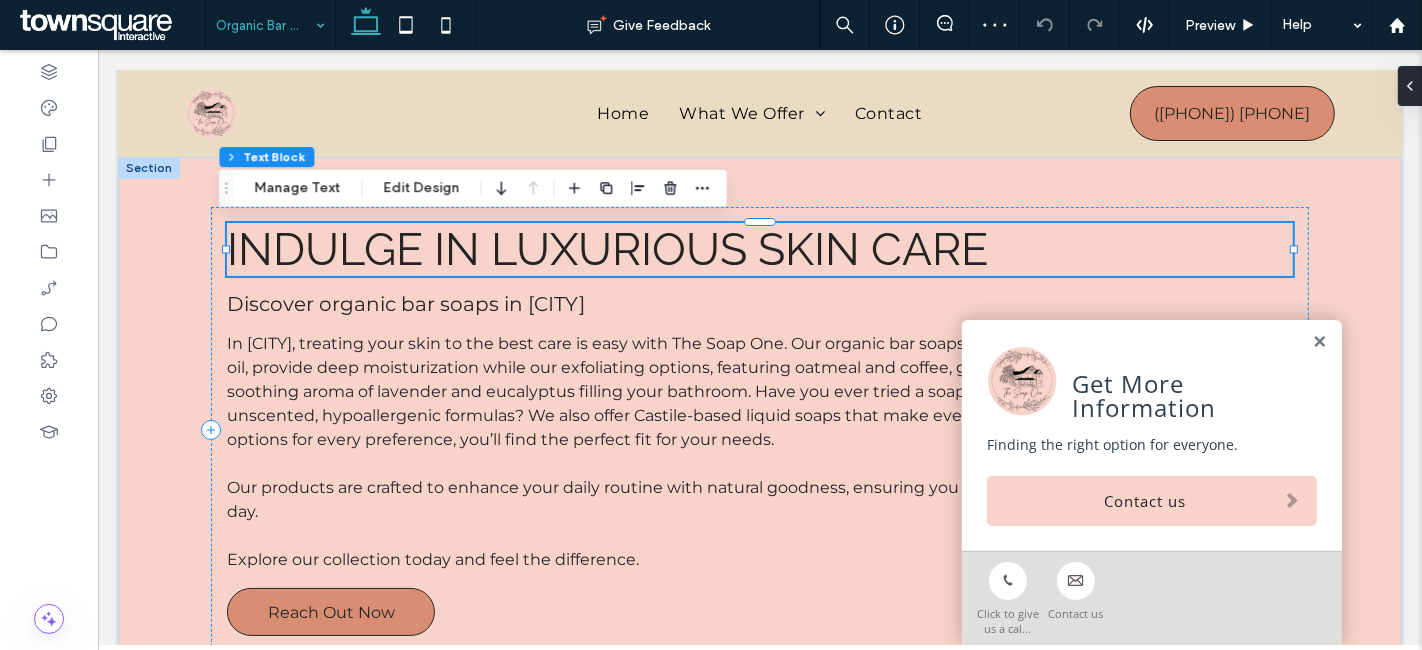 click on "Indulge in Luxurious Skin Care" at bounding box center (758, 249) 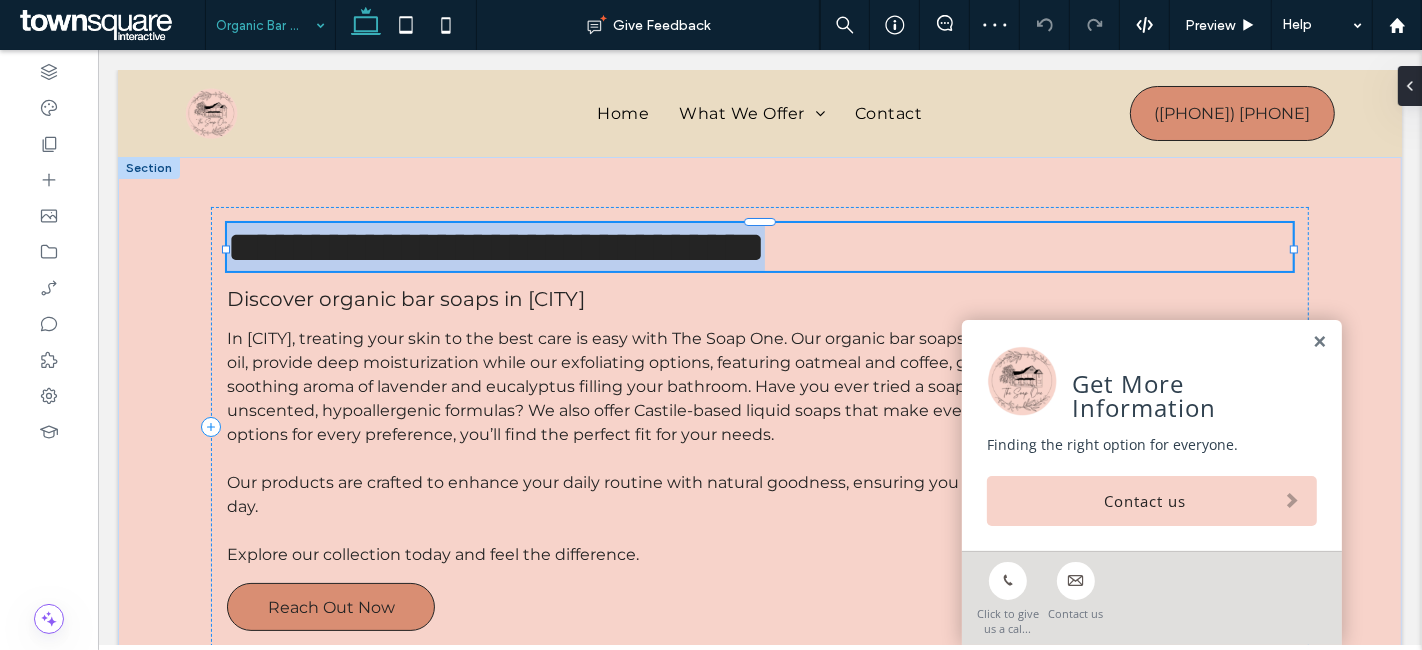 click on "**********" at bounding box center (495, 247) 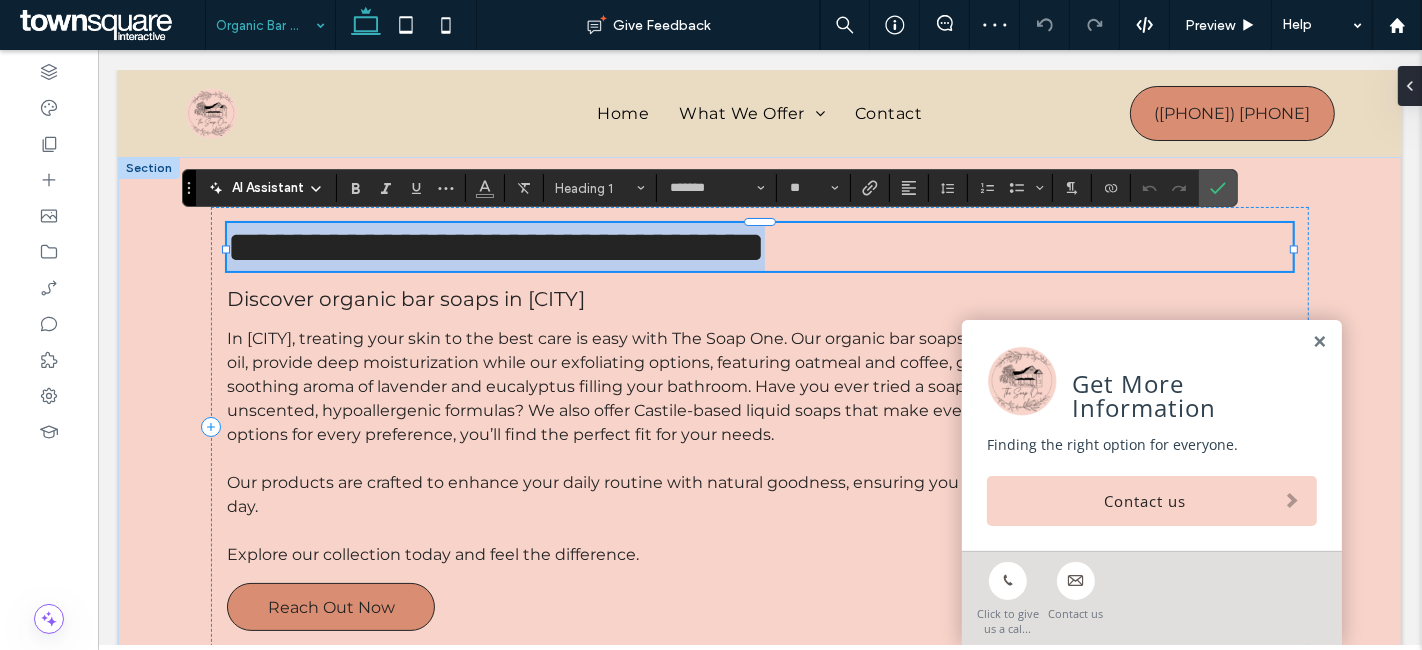 click on "**********" at bounding box center (495, 247) 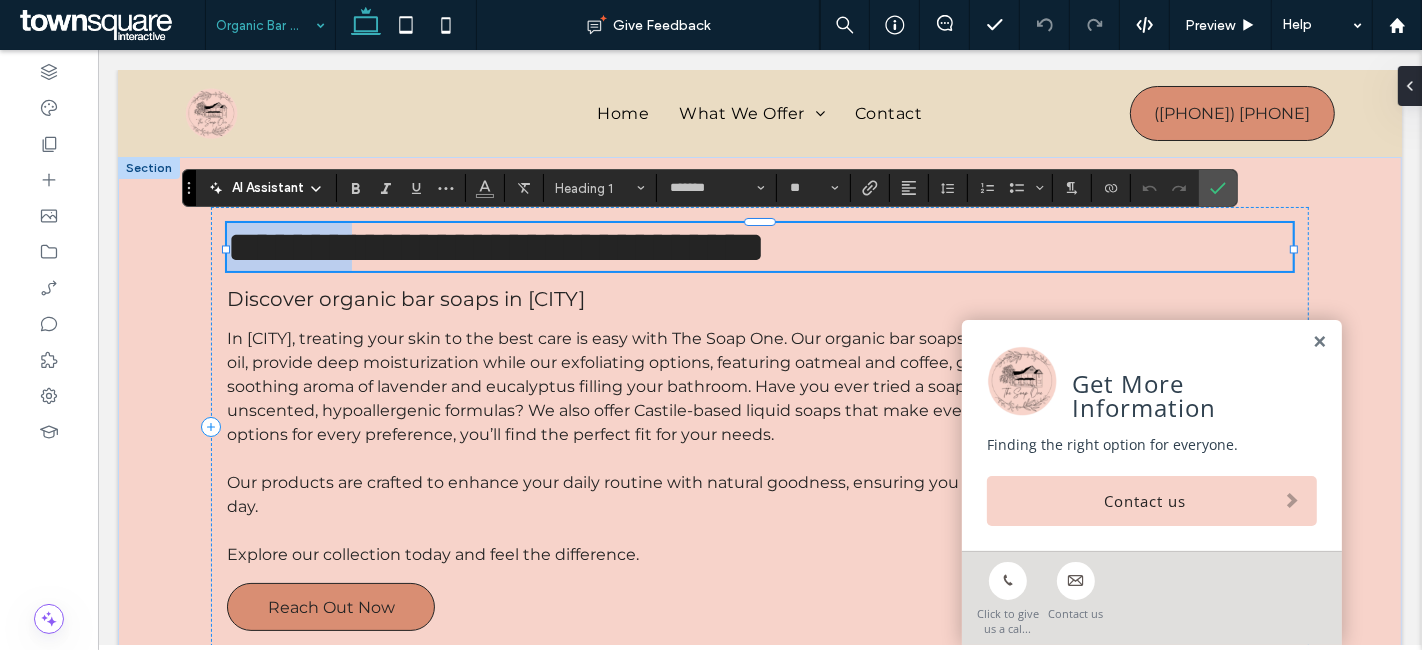 drag, startPoint x: 413, startPoint y: 246, endPoint x: 216, endPoint y: 257, distance: 197.30687 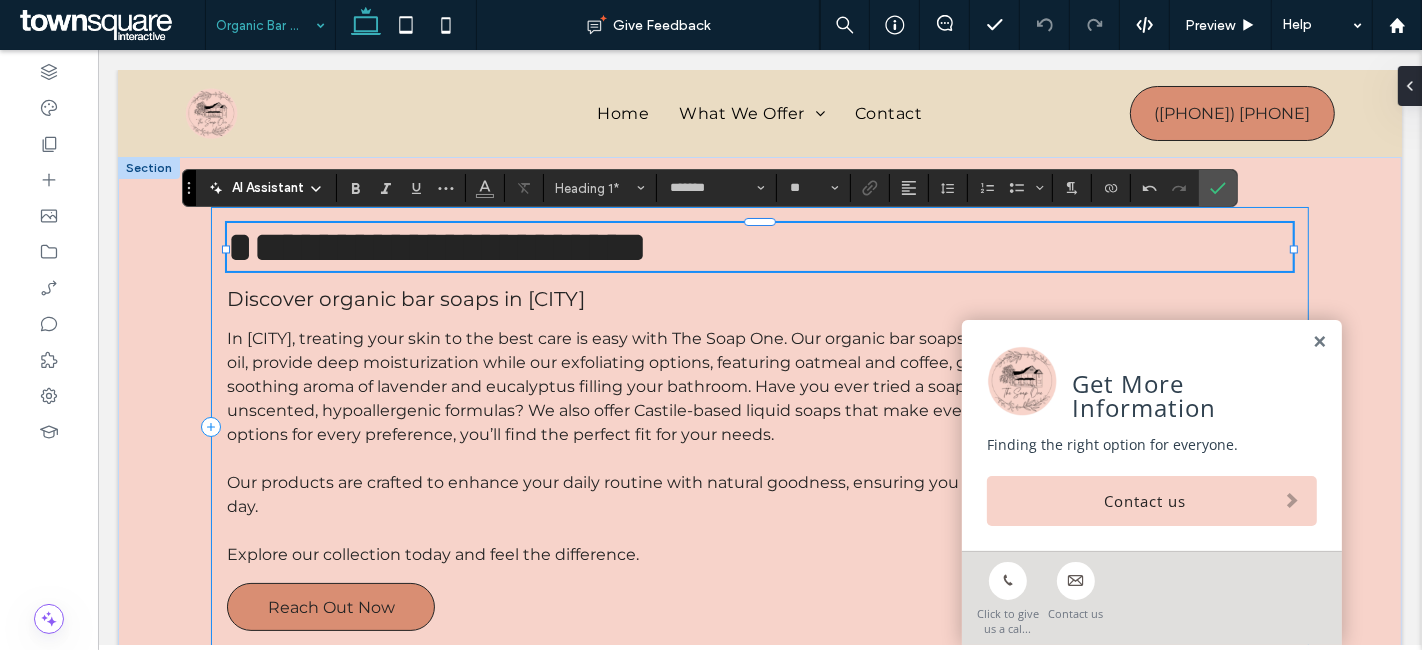 type 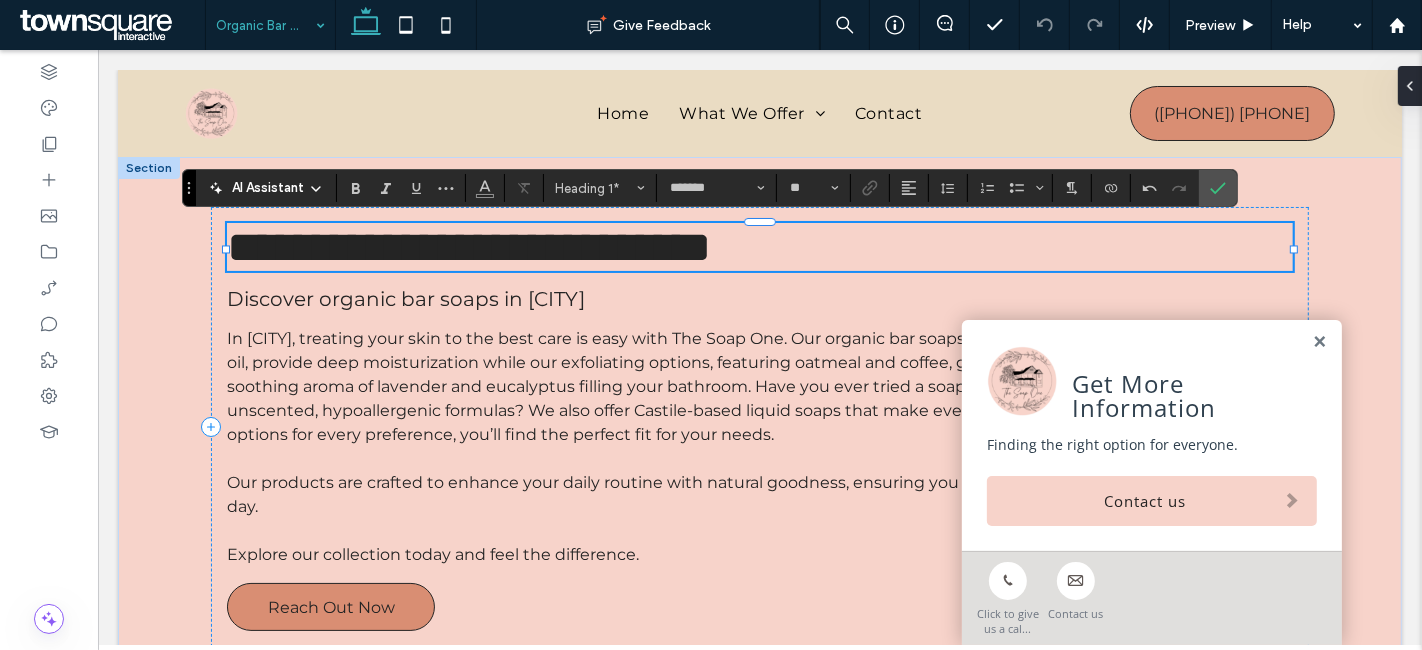 click on "**********" at bounding box center [468, 247] 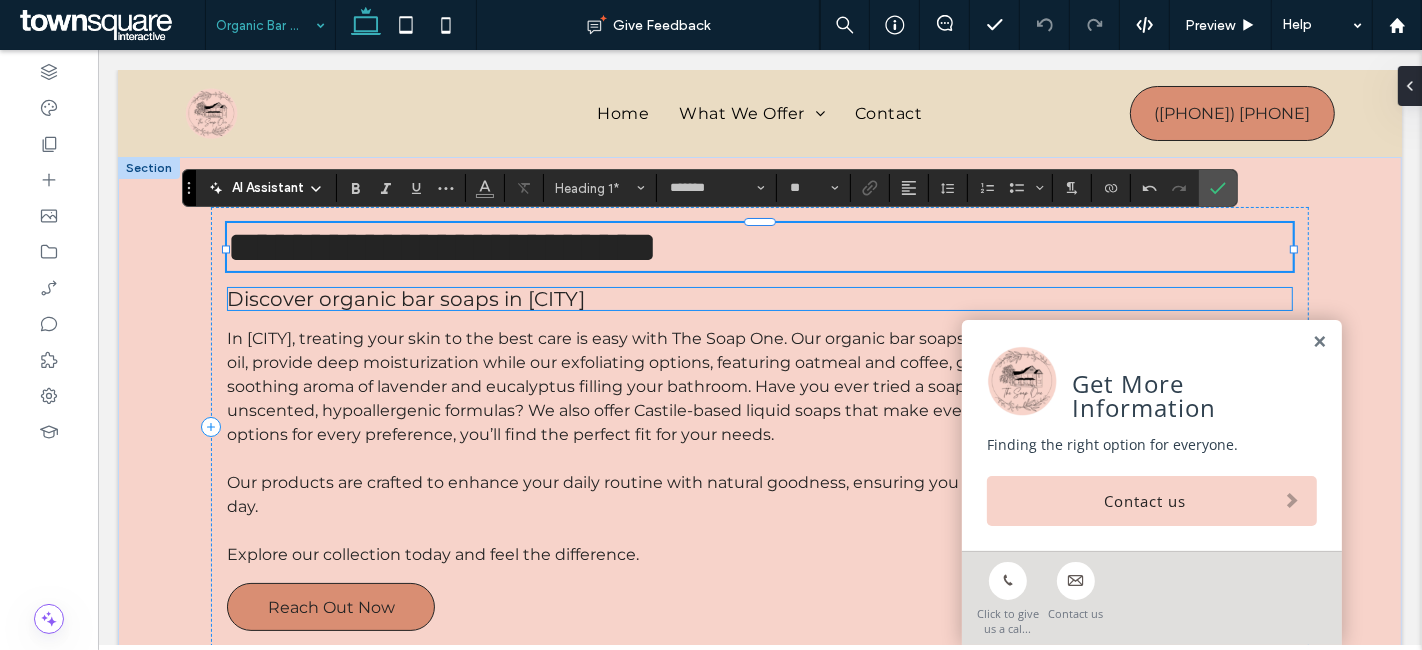 click on "Discover organic bar soaps in Rochester" at bounding box center [405, 299] 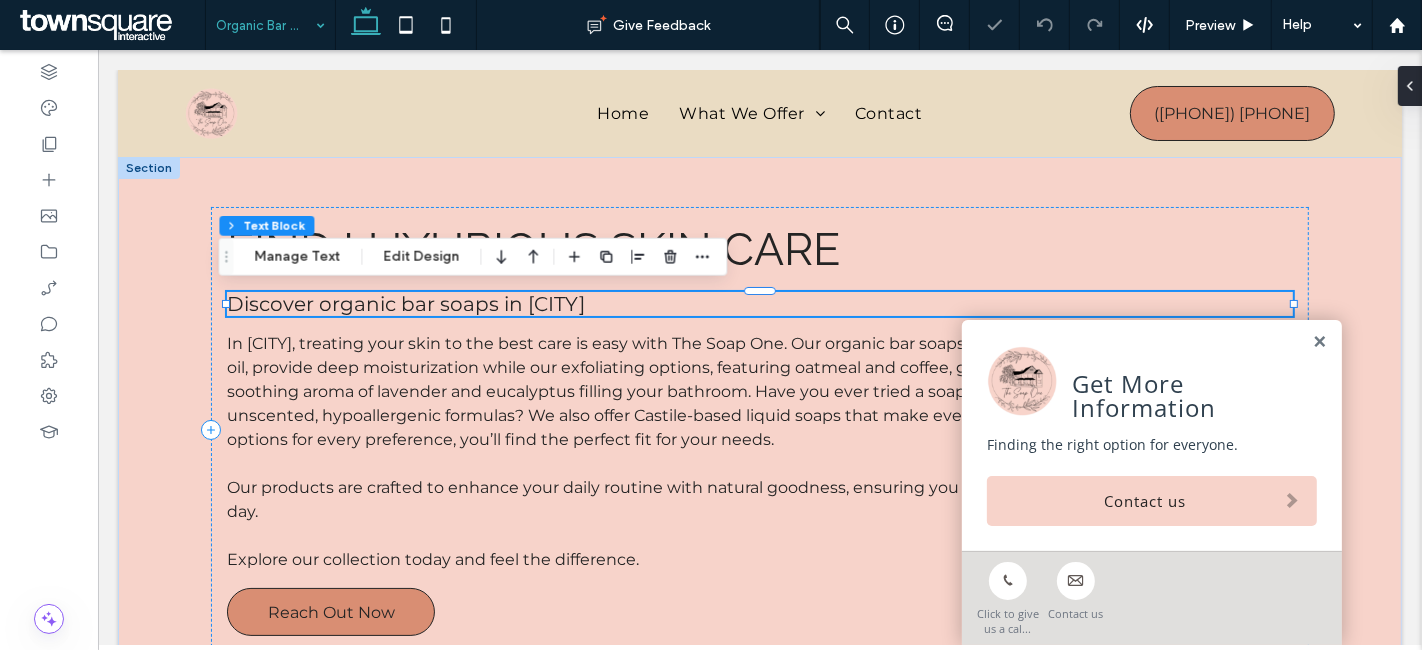 click on "Discover organic bar soaps in Rochester" at bounding box center [405, 304] 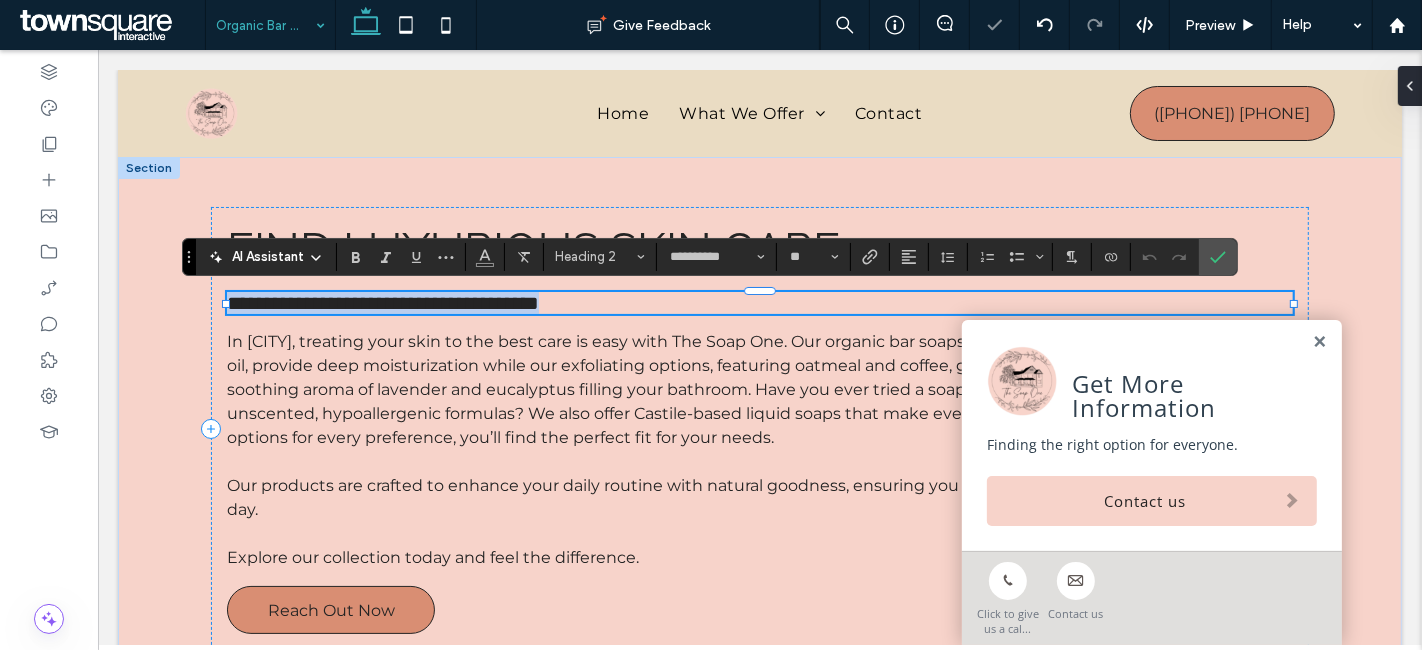 click on "**********" at bounding box center [382, 303] 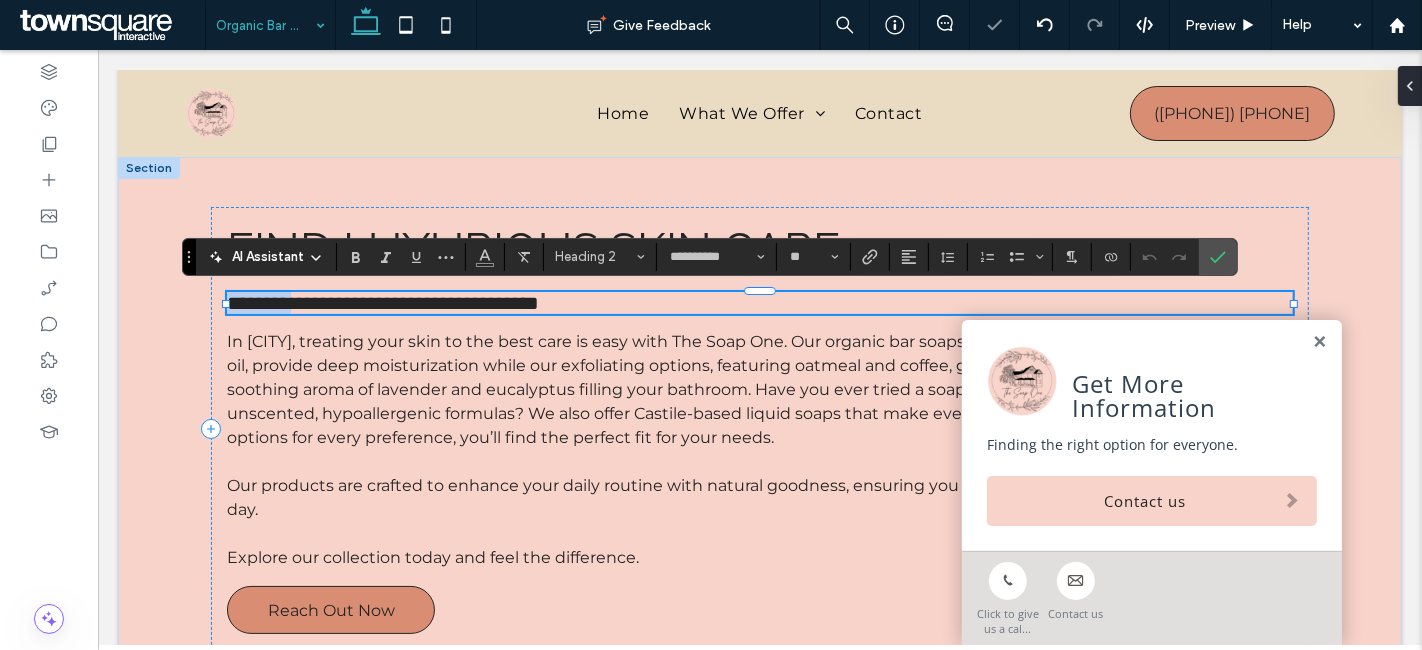 drag, startPoint x: 304, startPoint y: 304, endPoint x: 215, endPoint y: 304, distance: 89 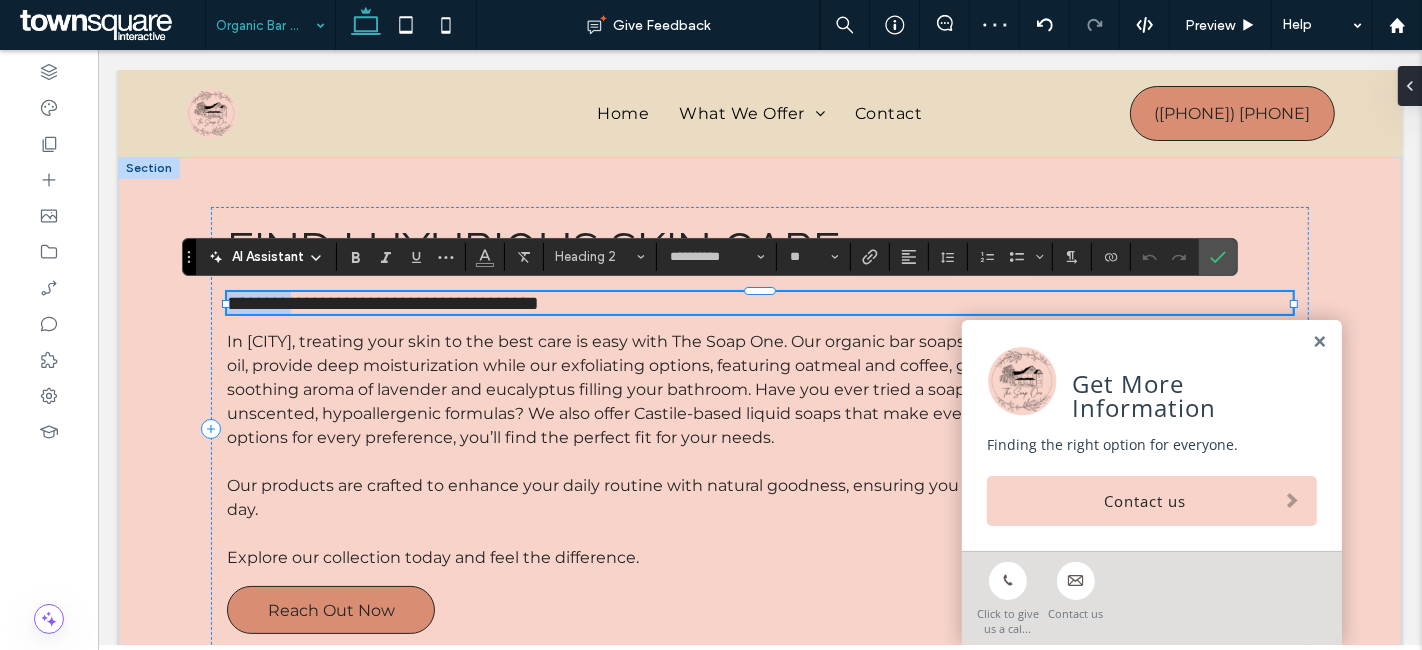 type 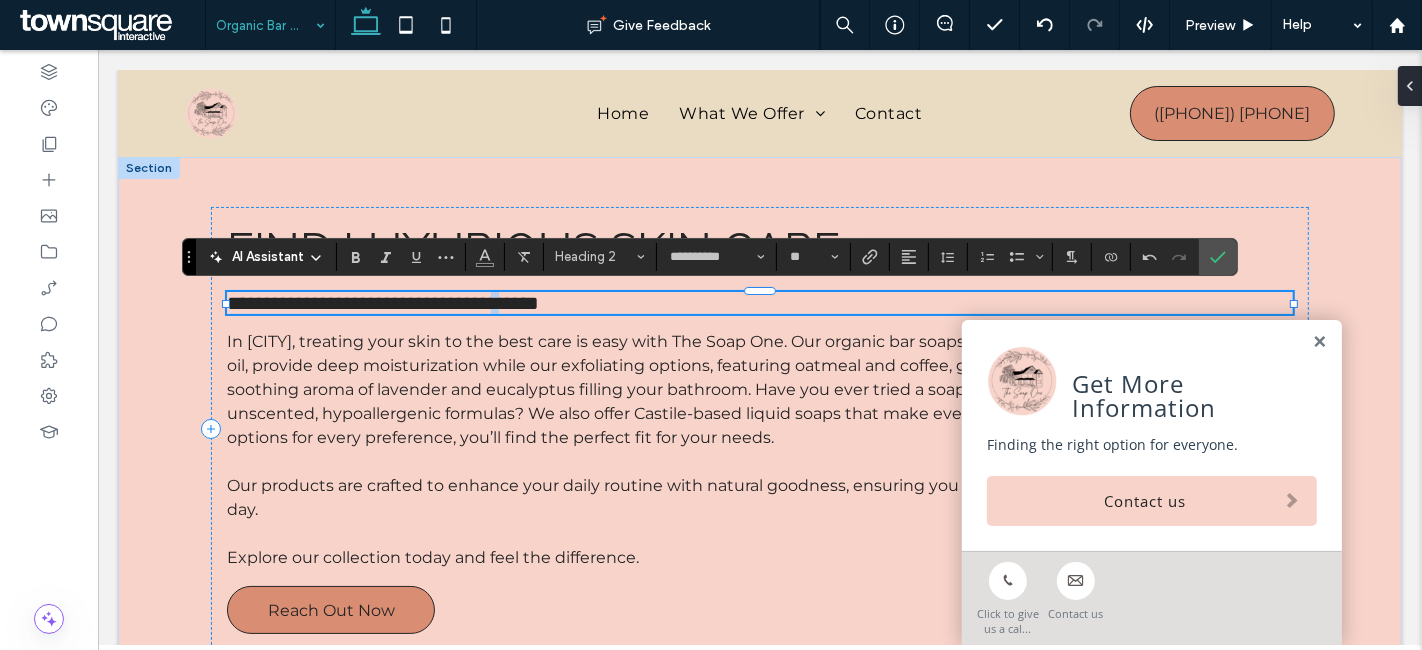 click on "**********" at bounding box center (382, 303) 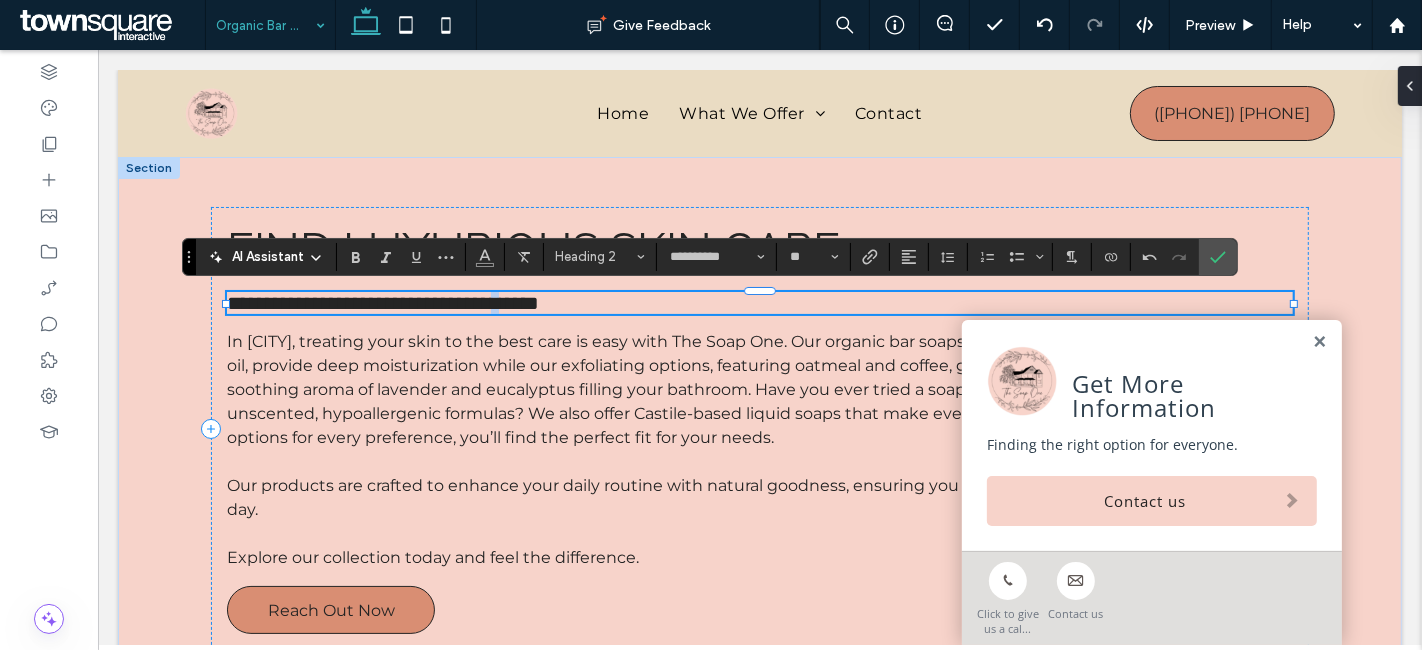 click on "**********" at bounding box center (382, 303) 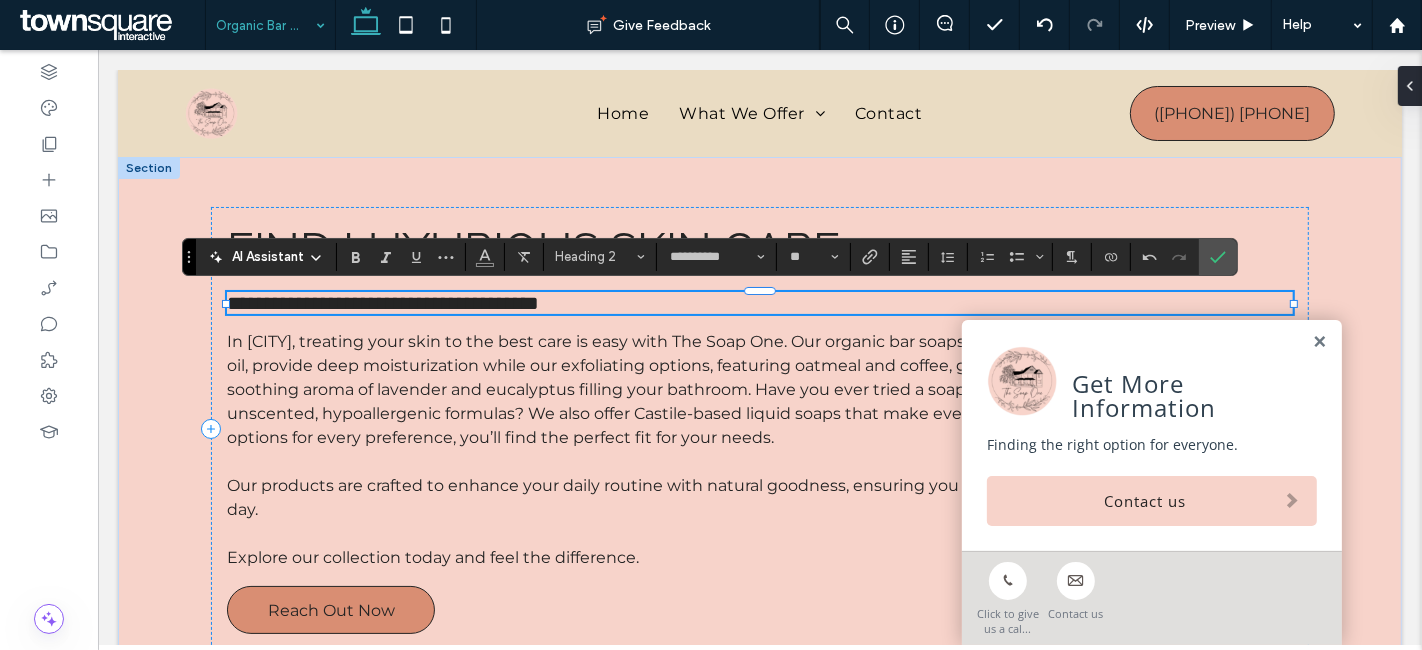 click on "**********" at bounding box center [382, 303] 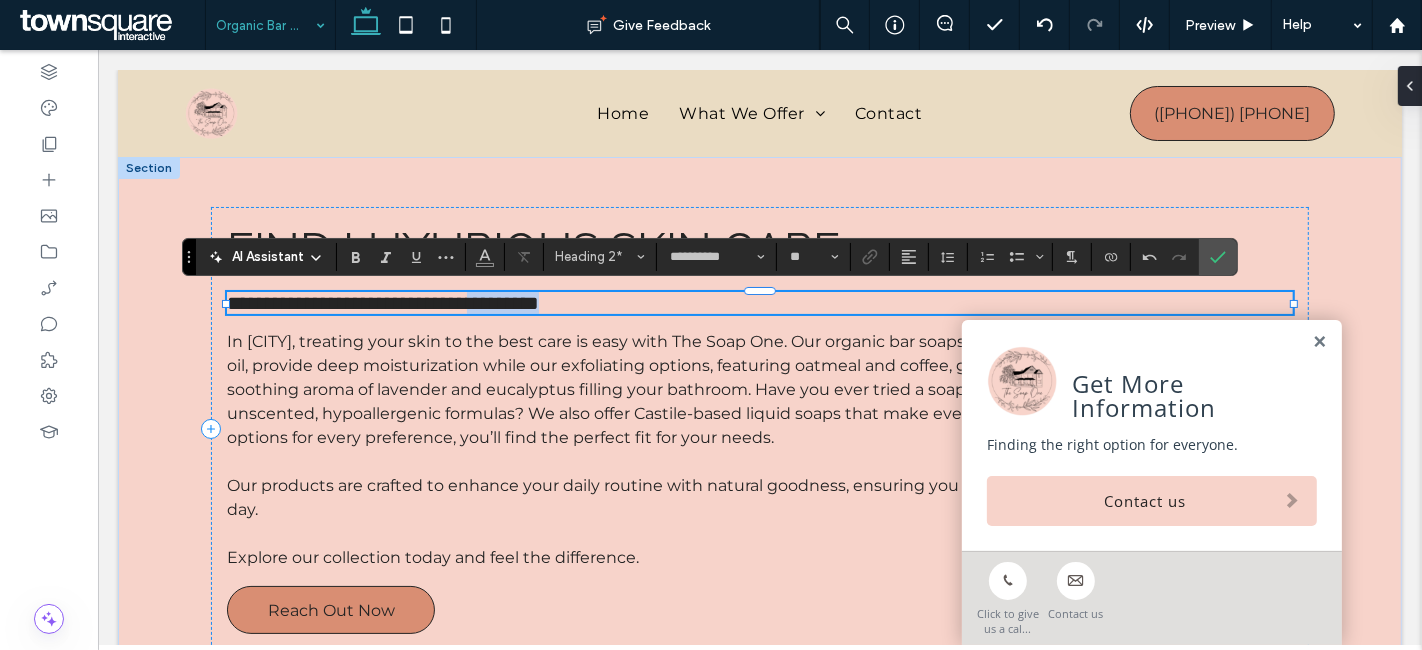 click on "**********" at bounding box center [382, 303] 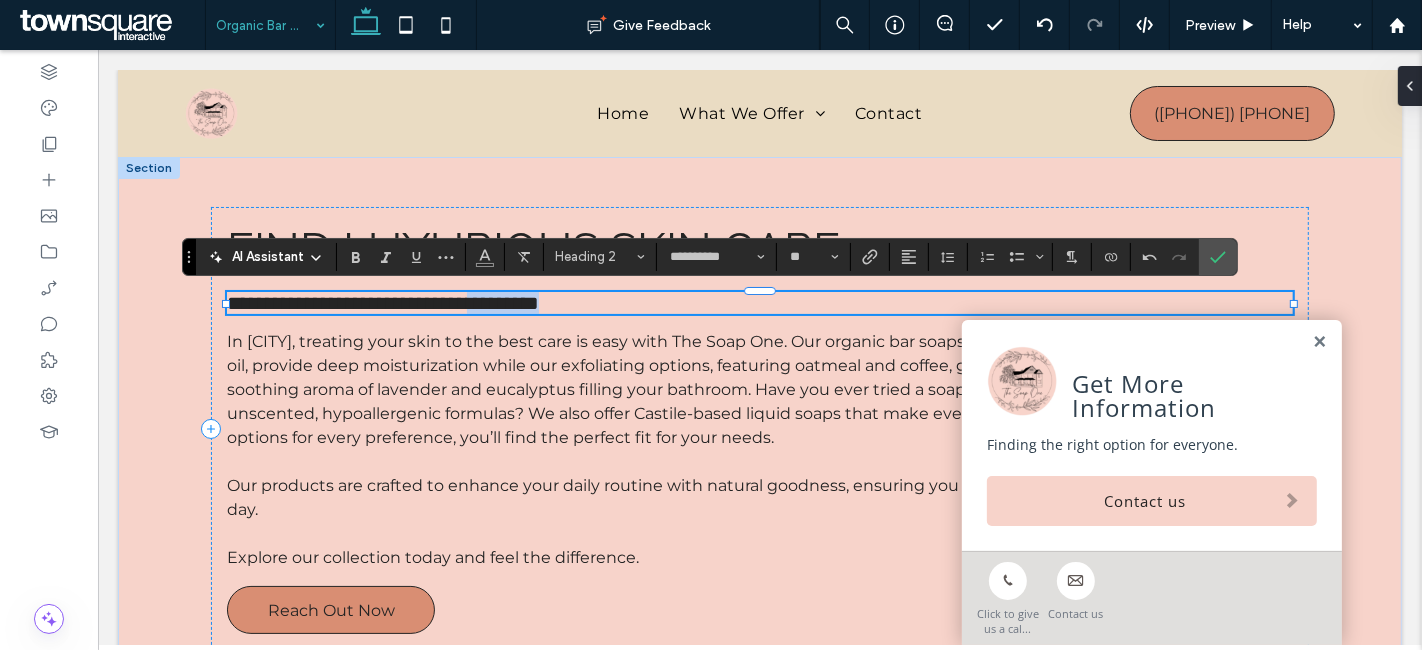 paste 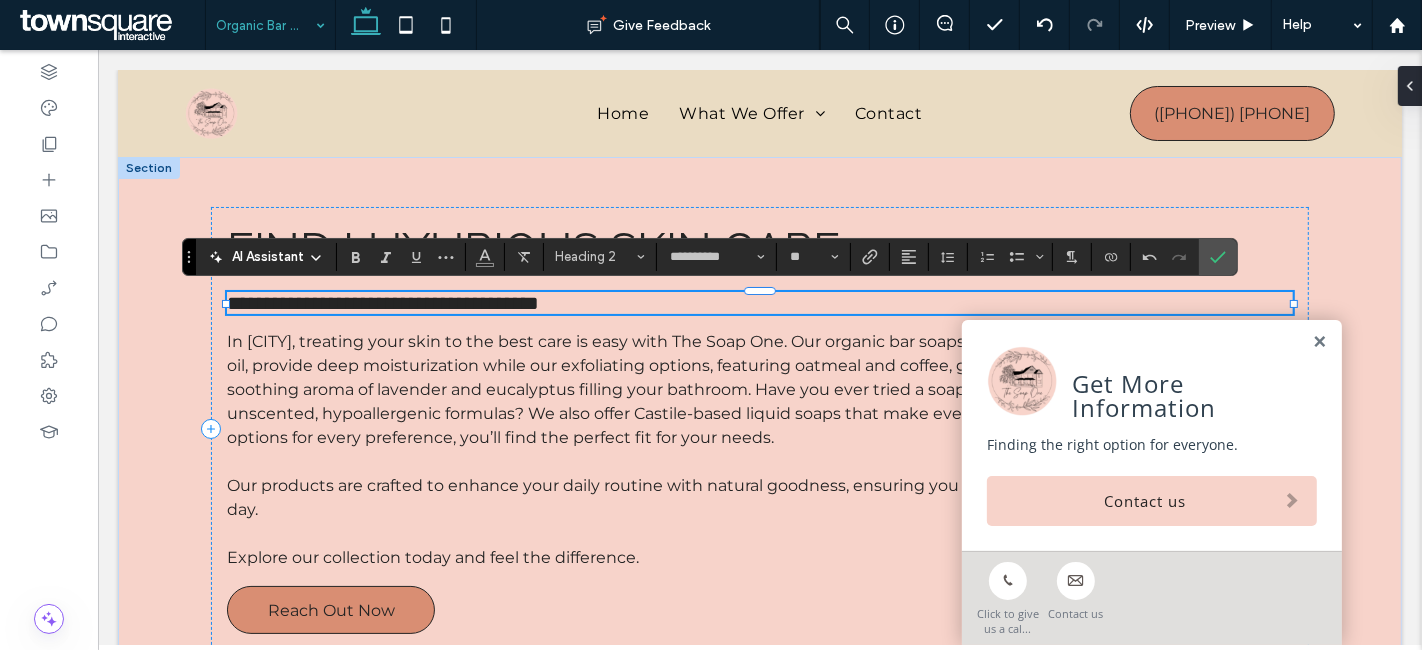 type on "**" 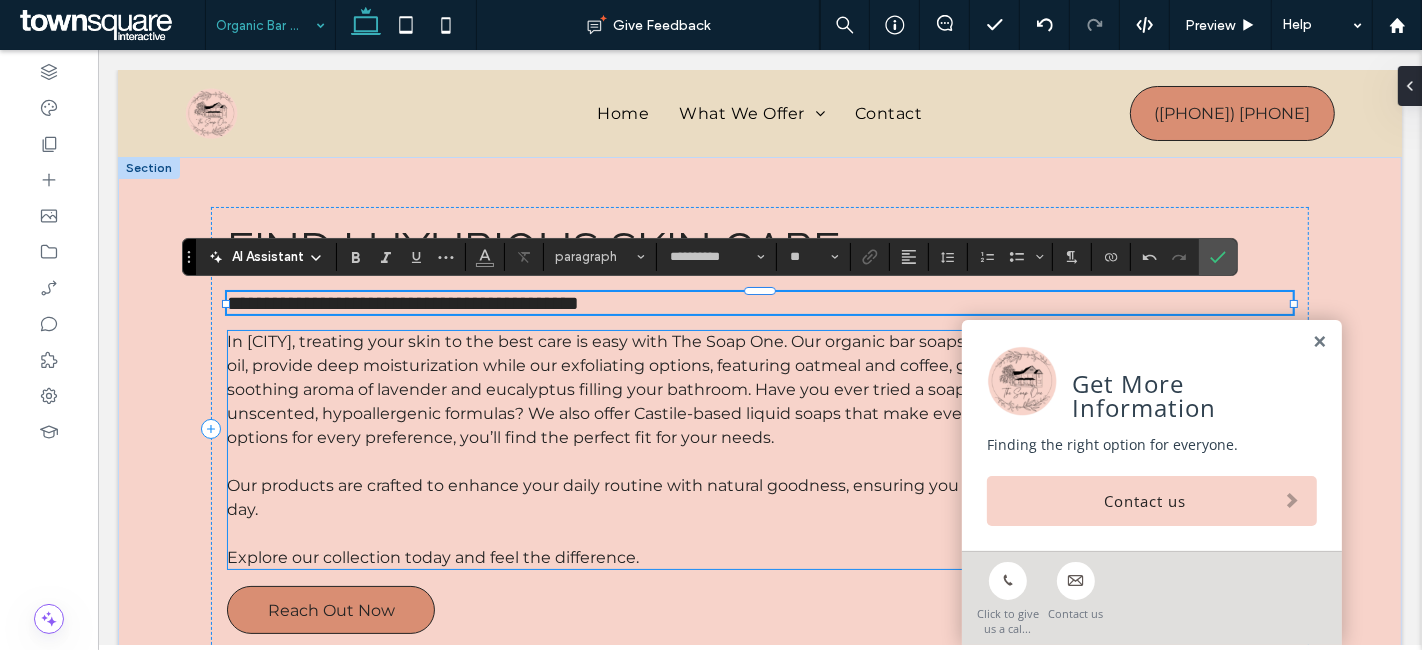 click on "In Rochester, treating your skin to the best care is easy with The Soap One. Our organic bar soaps, enriched with shea butter and coconut oil, provide deep moisturization while our exfoliating options, featuring oatmeal and coffee, gently renew your skin. Imagine the soothing aroma of lavender and eucalyptus filling your bathroom. Have you ever tried a soap that caters to sensitive skin with unscented, hypoallergenic formulas? We also offer Castile-based liquid soaps that make every shower a refreshing experience. With options for every preference, you’ll find the perfect fit for your needs." at bounding box center (756, 389) 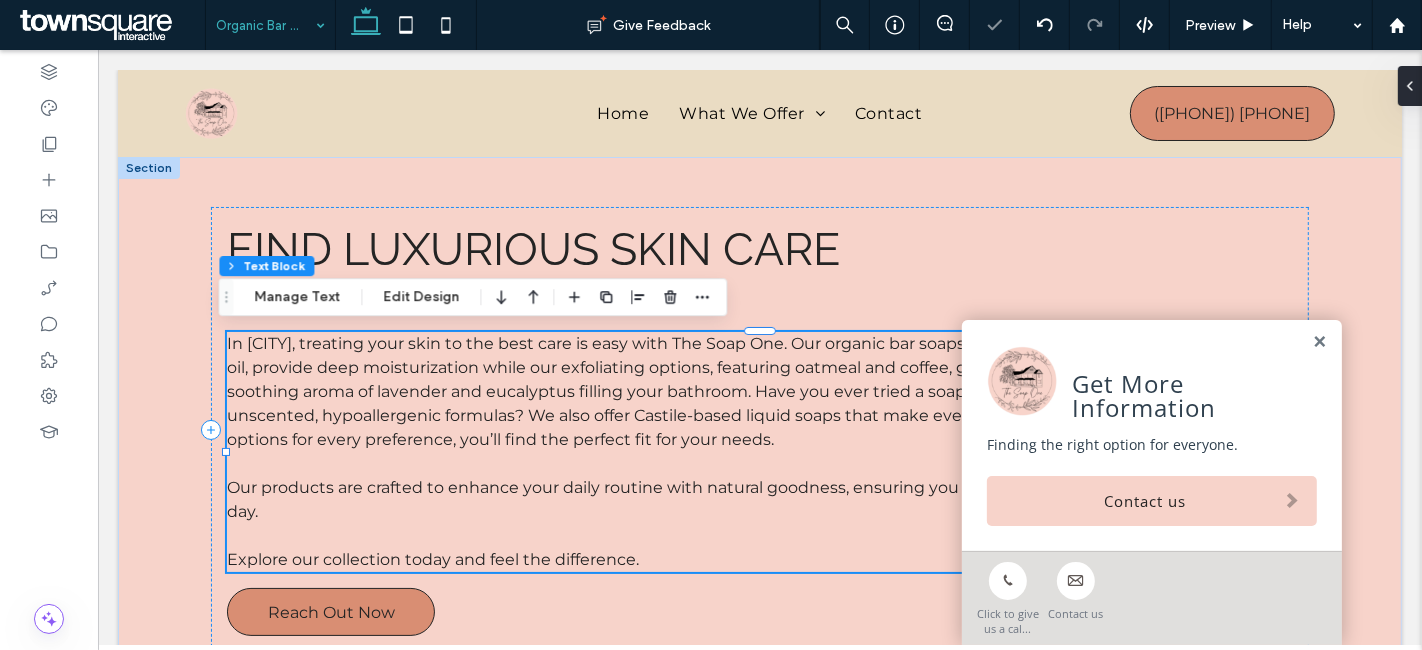 click on "In Rochester, treating your skin to the best care is easy with The Soap One. Our organic bar soaps, enriched with shea butter and coconut oil, provide deep moisturization while our exfoliating options, featuring oatmeal and coffee, gently renew your skin. Imagine the soothing aroma of lavender and eucalyptus filling your bathroom. Have you ever tried a soap that caters to sensitive skin with unscented, hypoallergenic formulas? We also offer Castile-based liquid soaps that make every shower a refreshing experience. With options for every preference, you’ll find the perfect fit for your needs." at bounding box center [756, 391] 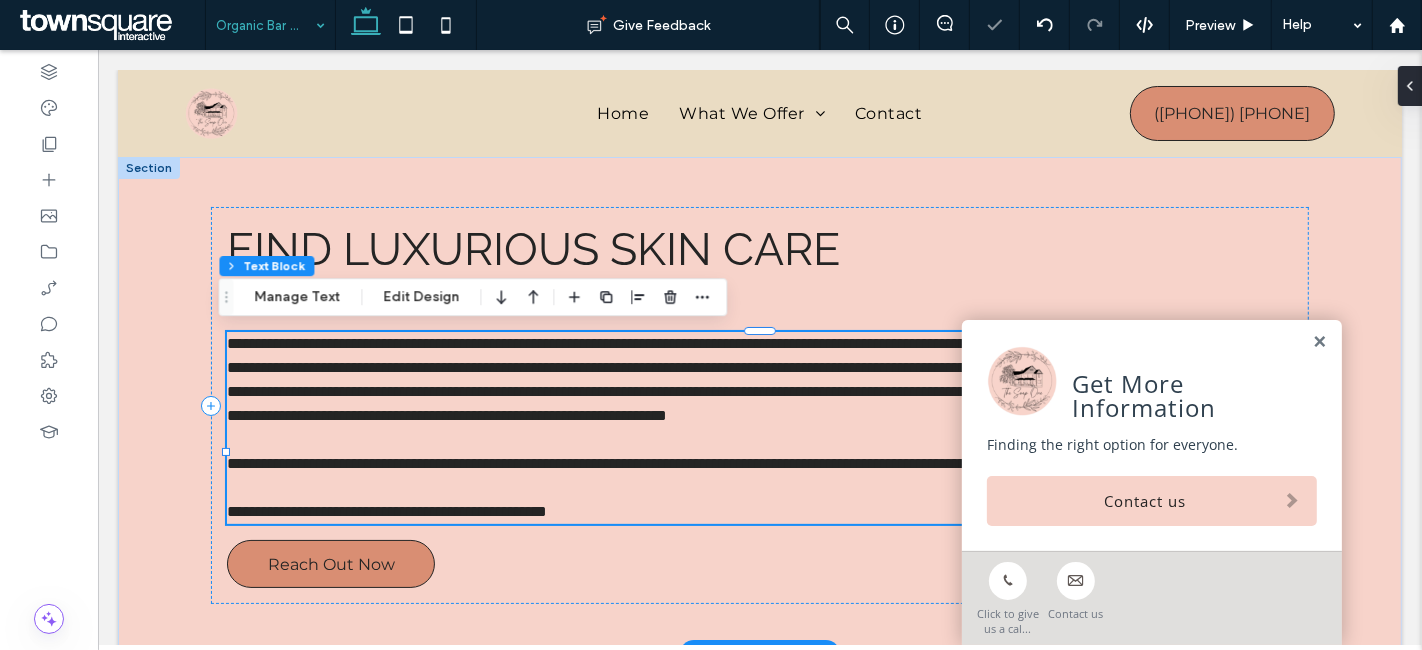 click on "**********" at bounding box center [752, 379] 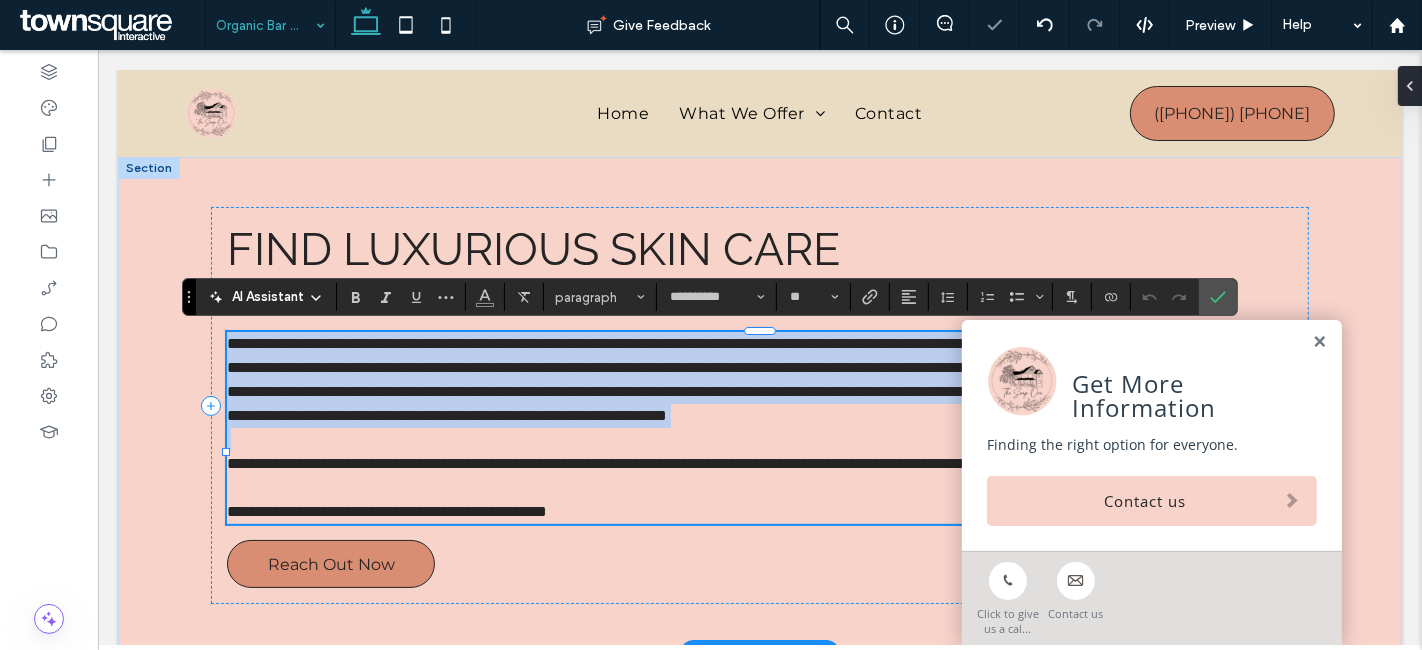 click on "**********" at bounding box center [752, 379] 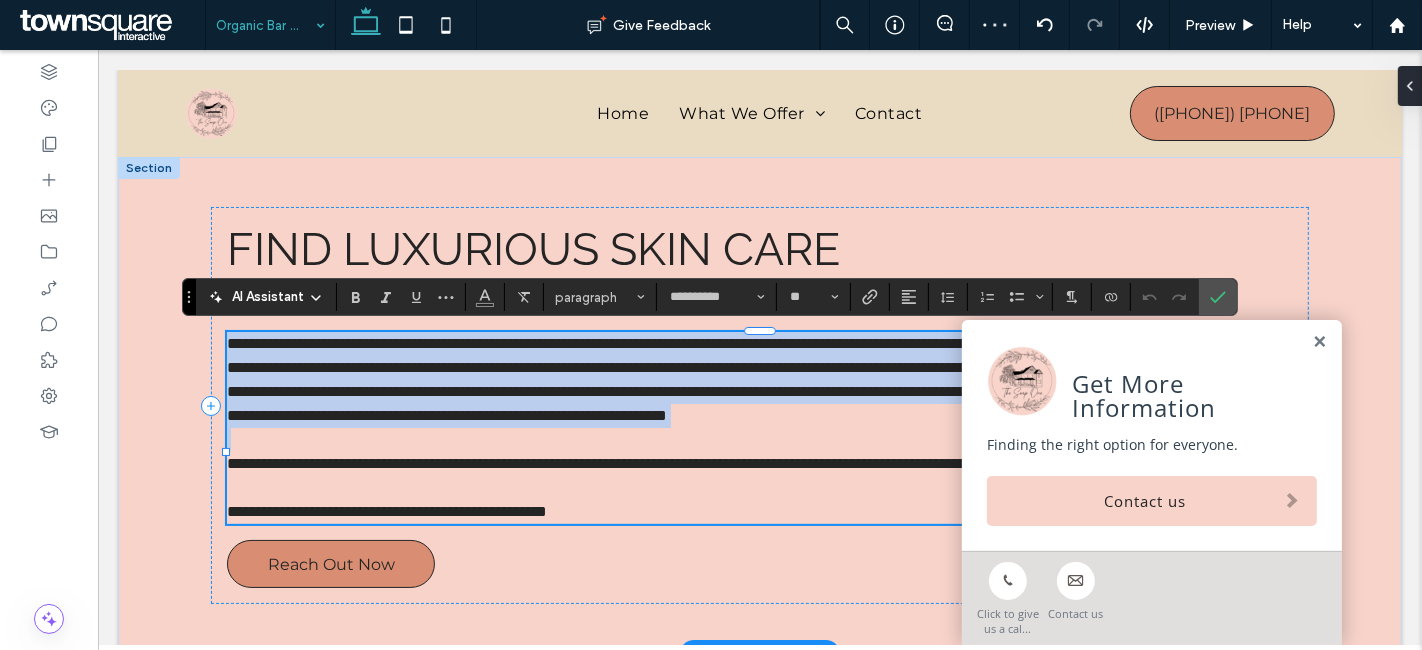 click on "**********" at bounding box center (752, 379) 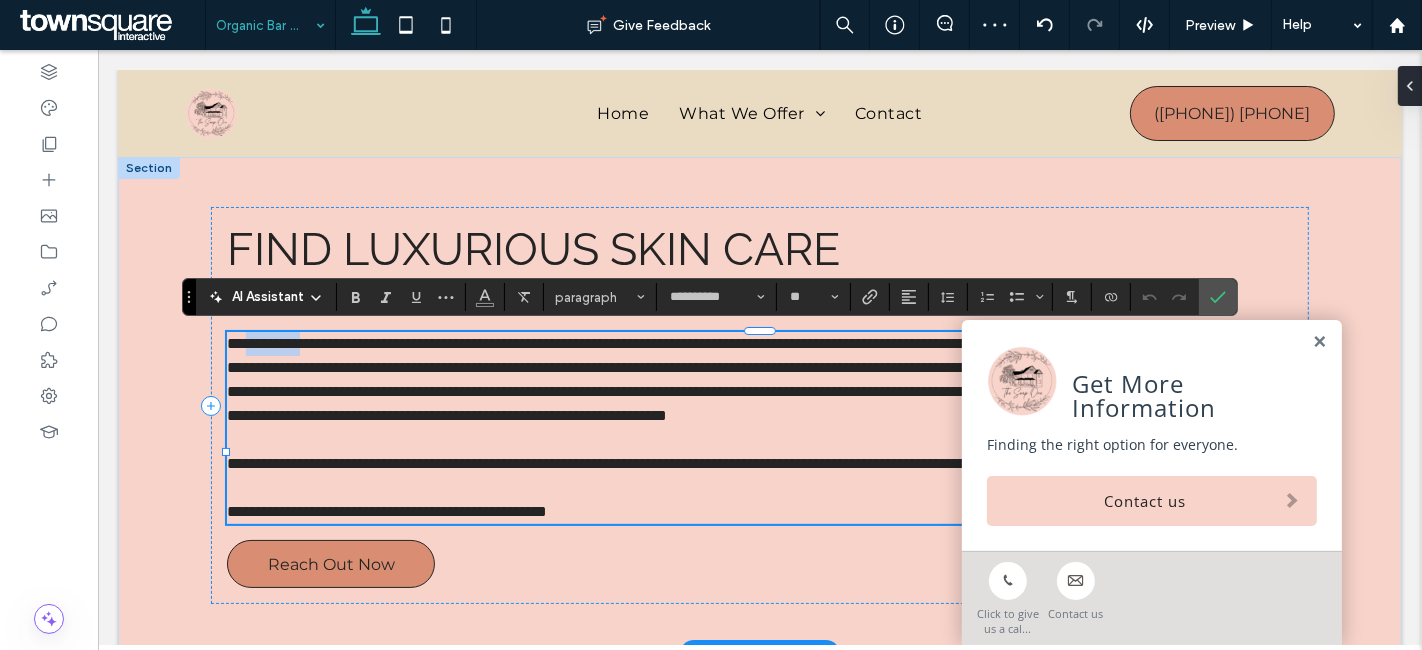 click on "**********" at bounding box center (752, 379) 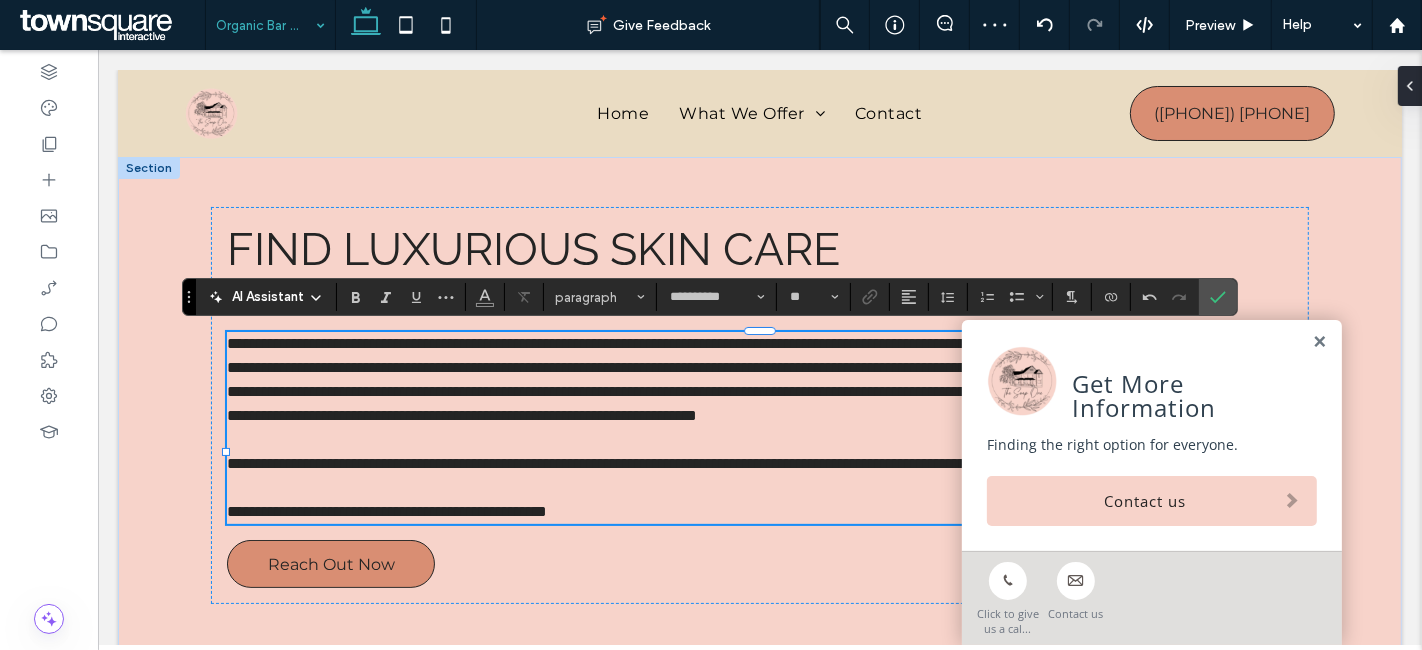 click at bounding box center [265, 25] 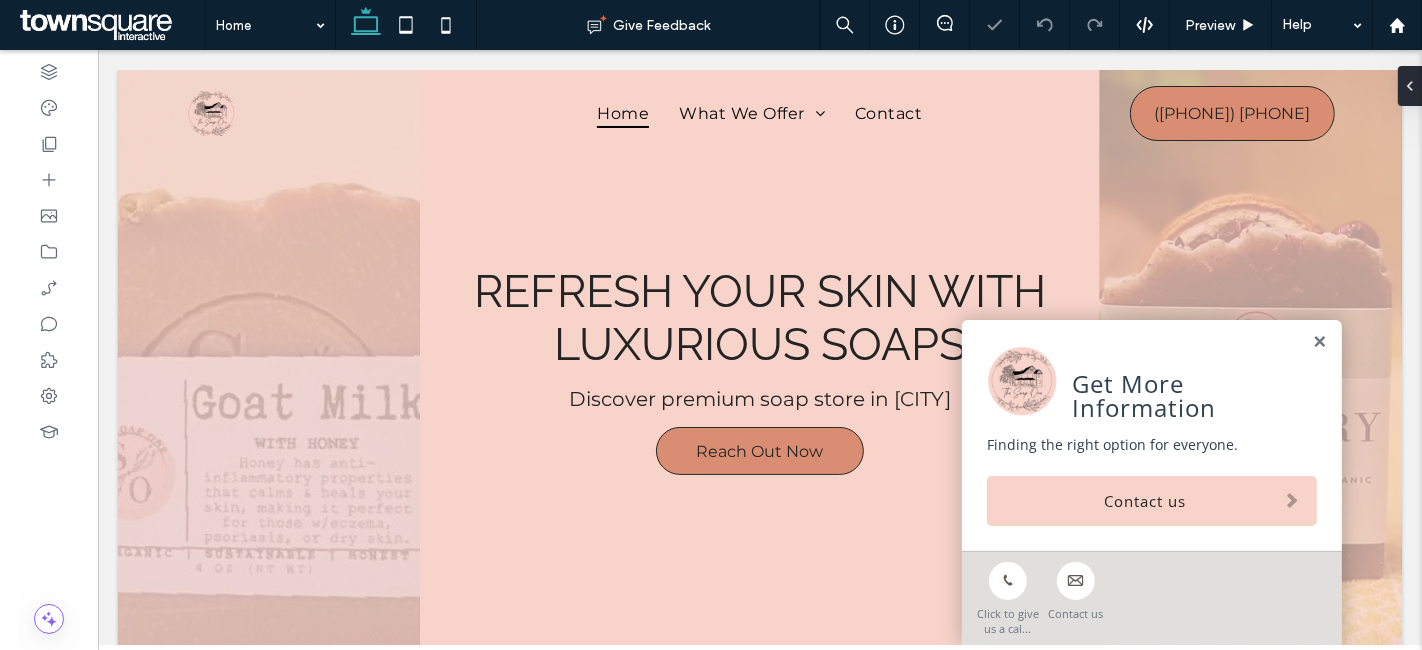 scroll, scrollTop: 0, scrollLeft: 0, axis: both 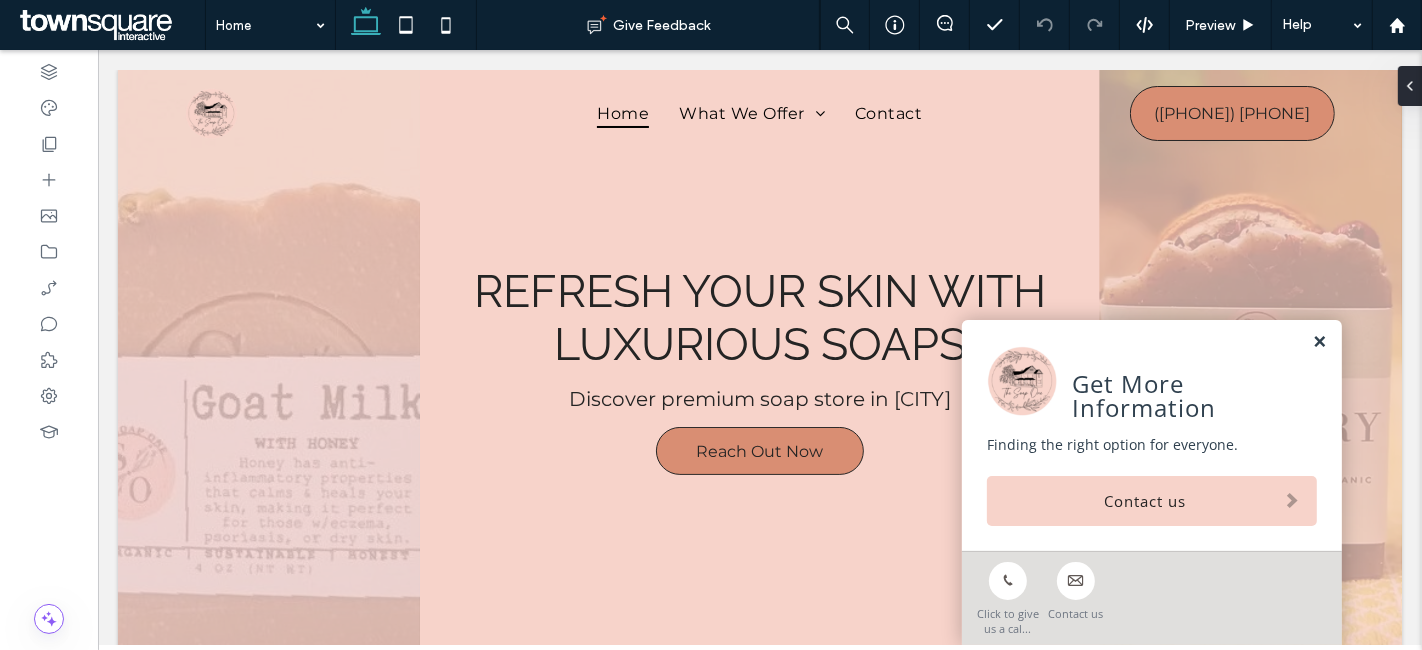 click on "Get More Information Finding the right option for everyone. Contact us" at bounding box center (1151, 435) 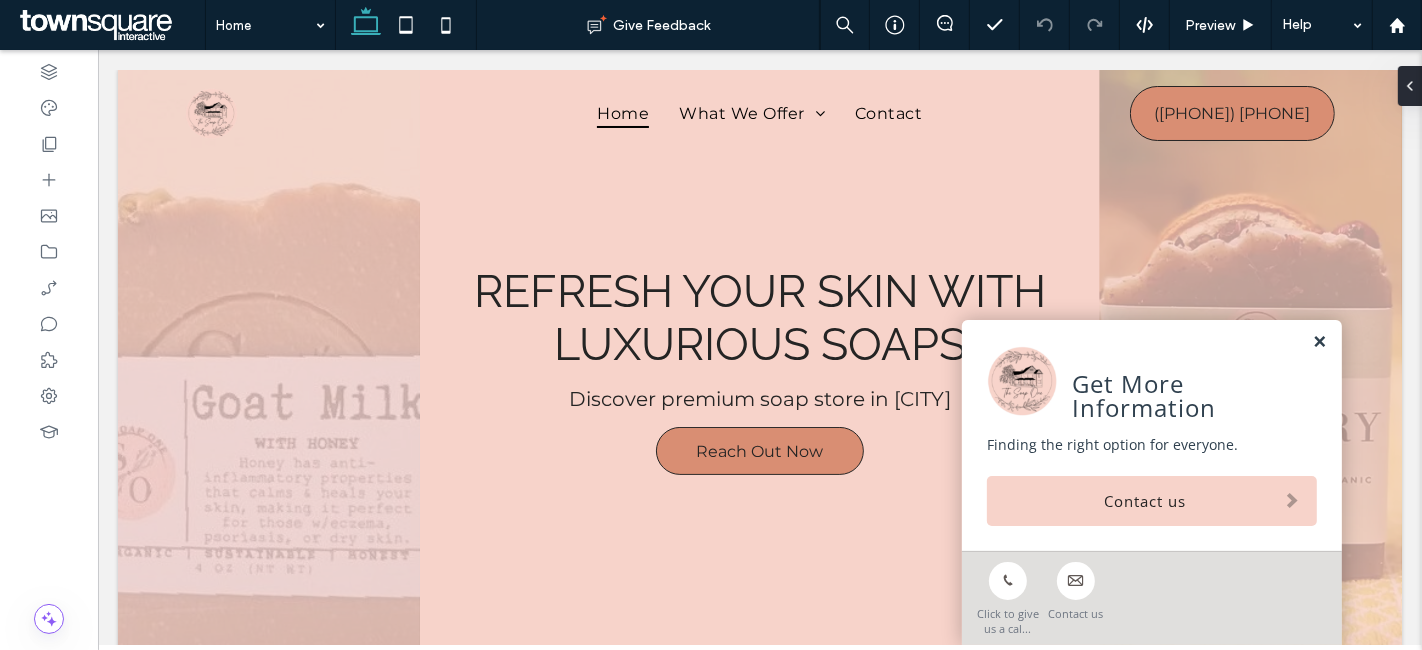 click at bounding box center (1318, 342) 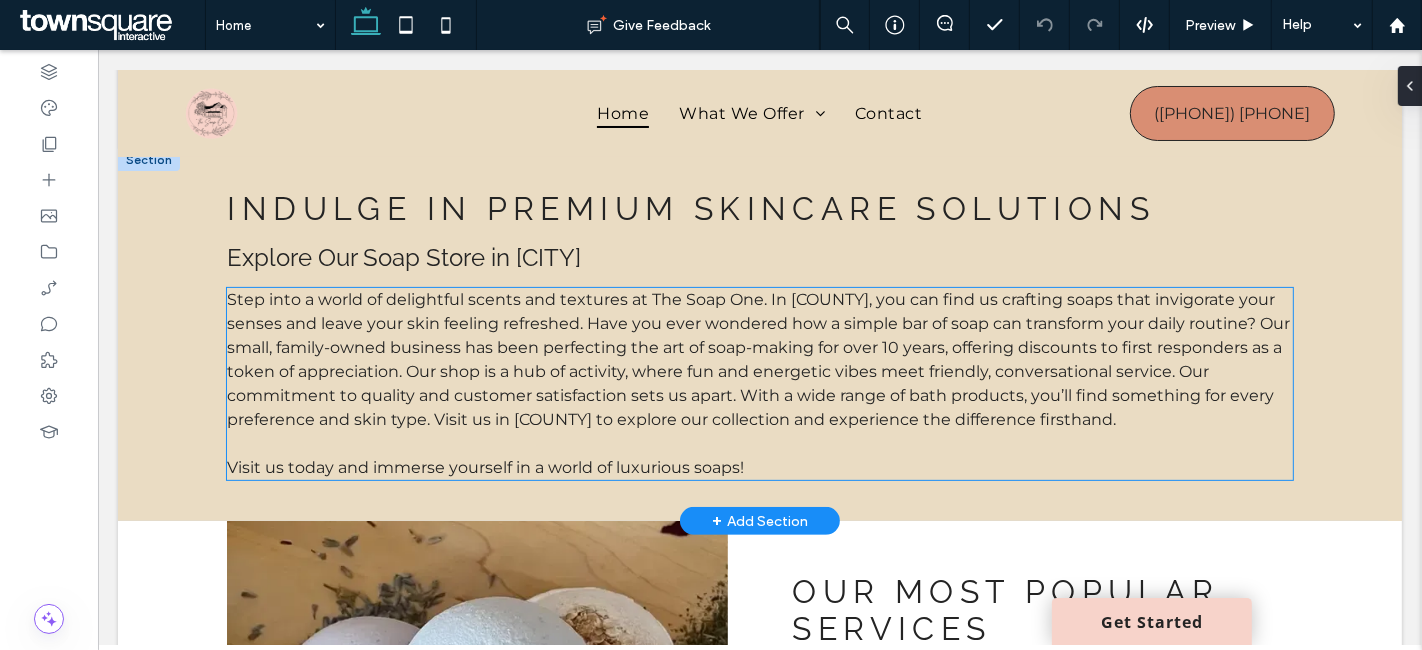 scroll, scrollTop: 555, scrollLeft: 0, axis: vertical 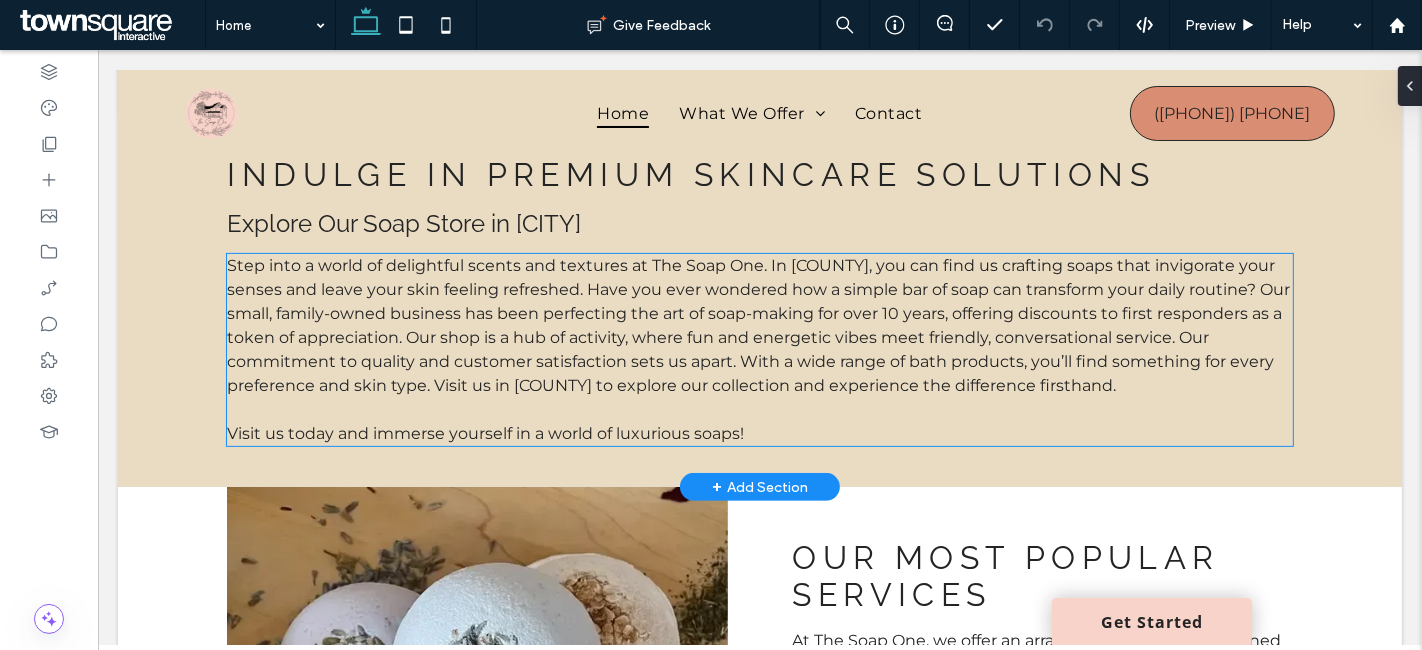 click on "Step into a world of delightful scents and textures at The Soap One. In Steuben County, you can find us crafting soaps that invigorate your senses and leave your skin feeling refreshed. Have you ever wondered how a simple bar of soap can transform your daily routine? Our small, family-owned business has been perfecting the art of soap-making for over 10 years, offering discounts to first responders as a token of appreciation. Our shop is a hub of activity, where fun and energetic vibes meet friendly, conversational service. Our commitment to quality and customer satisfaction sets us apart. With a wide range of bath products, you’ll find something for every preference and skin type. Visit us in Steuben County to explore our collection and experience the difference firsthand." at bounding box center [757, 325] 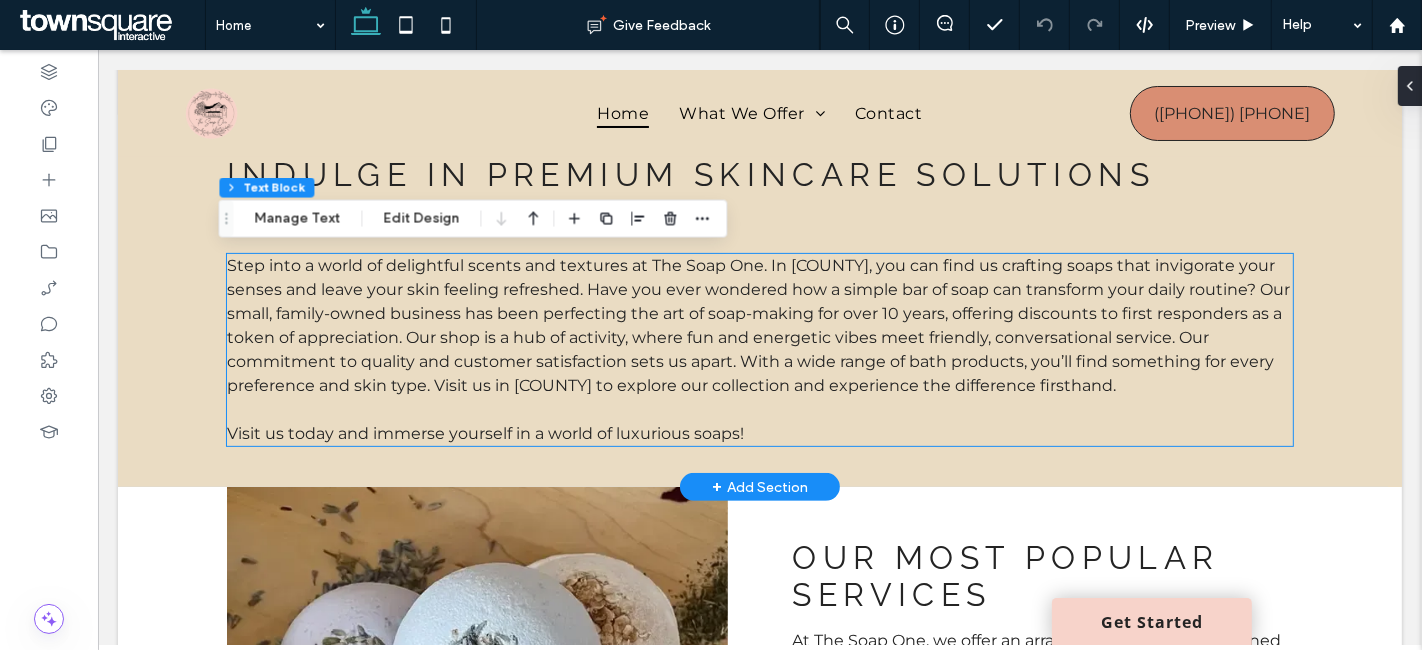 click on "Step into a world of delightful scents and textures at The Soap One. In Steuben County, you can find us crafting soaps that invigorate your senses and leave your skin feeling refreshed. Have you ever wondered how a simple bar of soap can transform your daily routine? Our small, family-owned business has been perfecting the art of soap-making for over 10 years, offering discounts to first responders as a token of appreciation. Our shop is a hub of activity, where fun and energetic vibes meet friendly, conversational service. Our commitment to quality and customer satisfaction sets us apart. With a wide range of bath products, you’ll find something for every preference and skin type. Visit us in Steuben County to explore our collection and experience the difference firsthand." at bounding box center (757, 325) 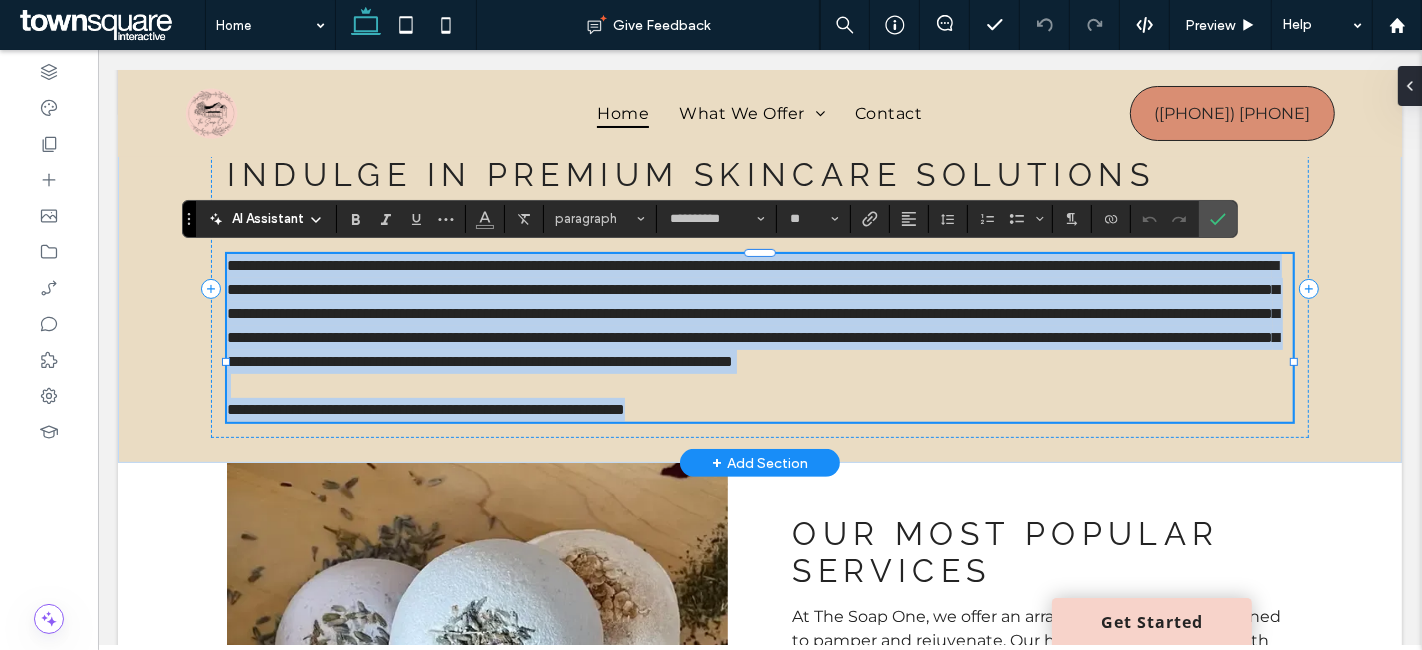 click on "**********" at bounding box center (758, 314) 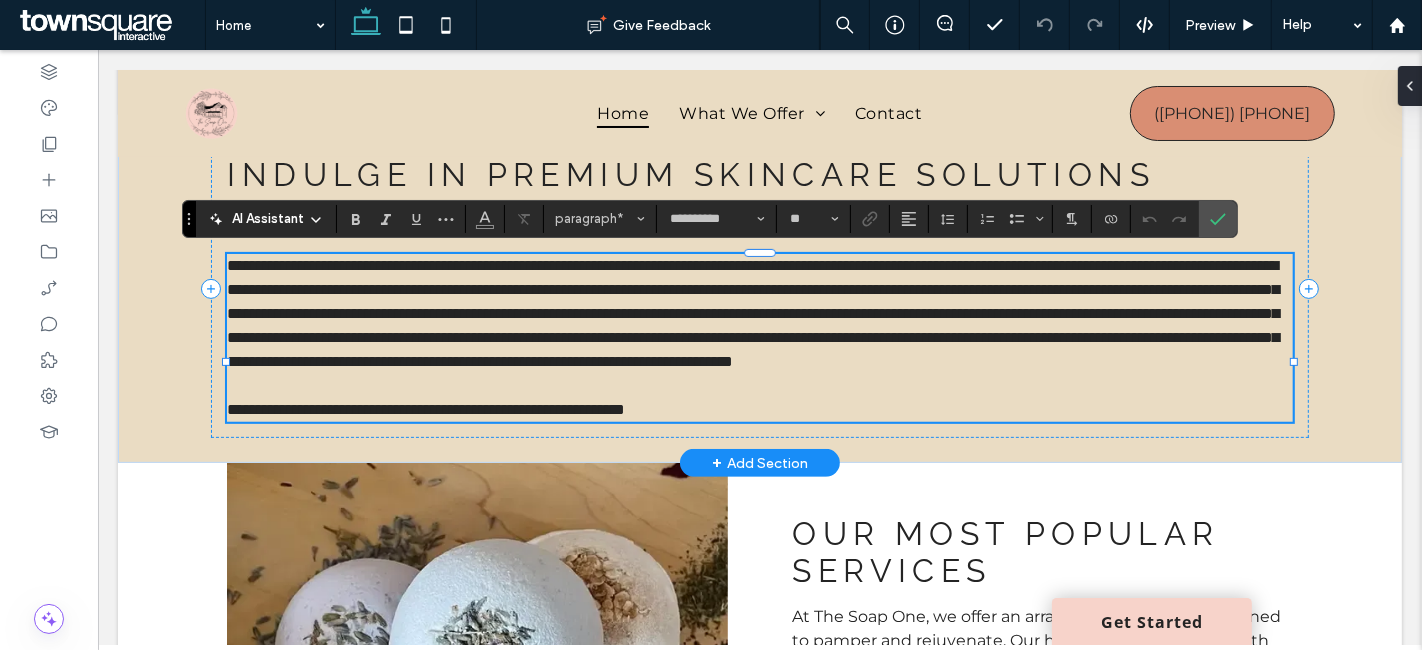 click on "**********" at bounding box center (752, 313) 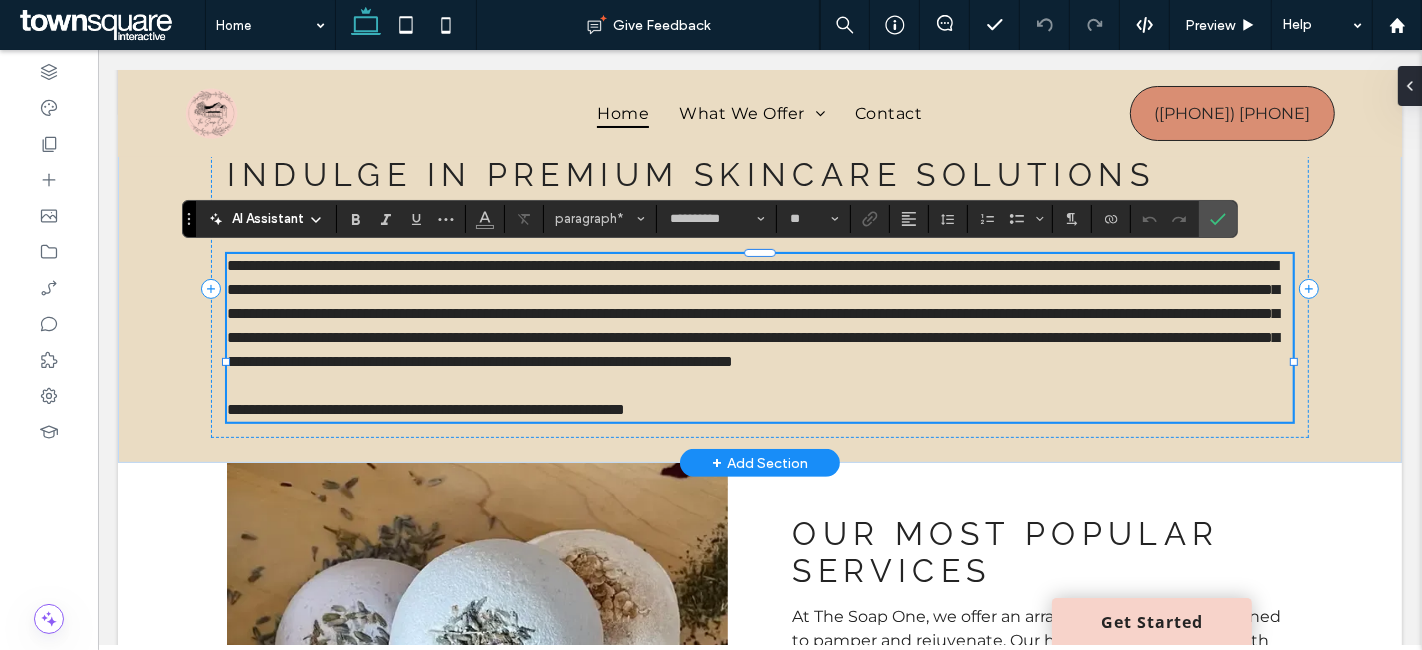 type 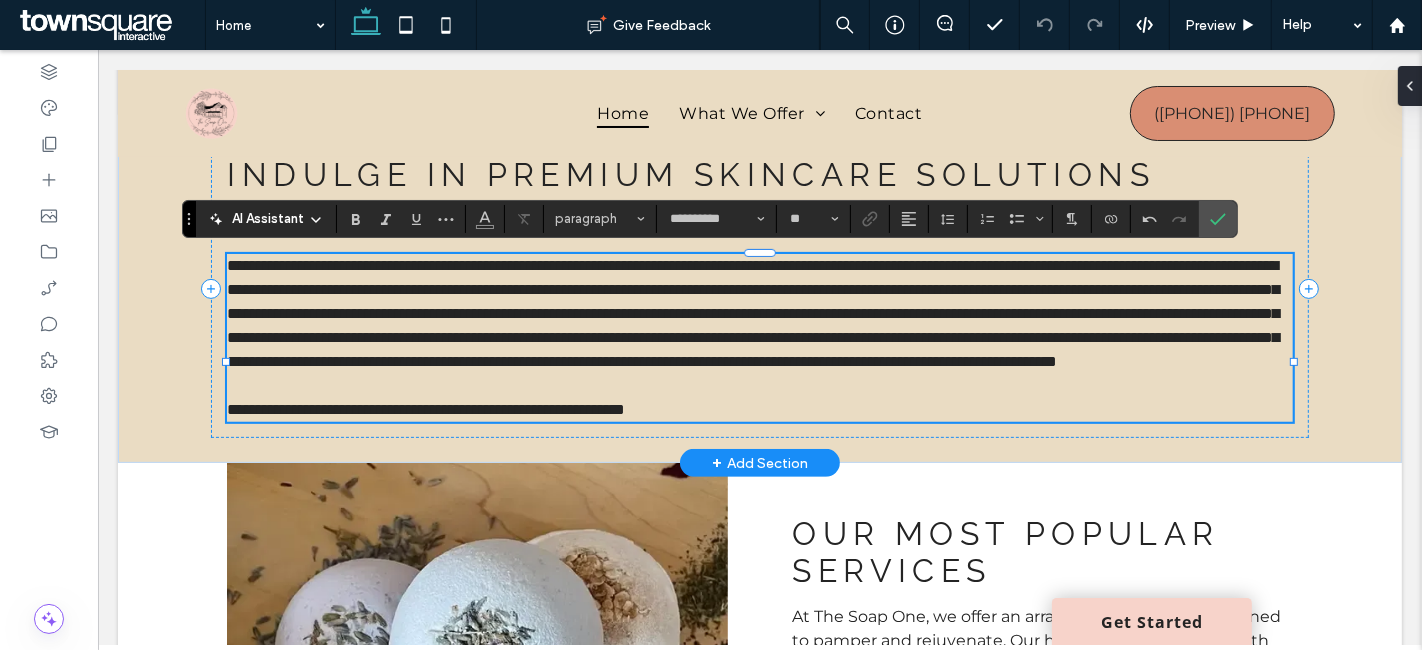 click on "**********" at bounding box center (752, 313) 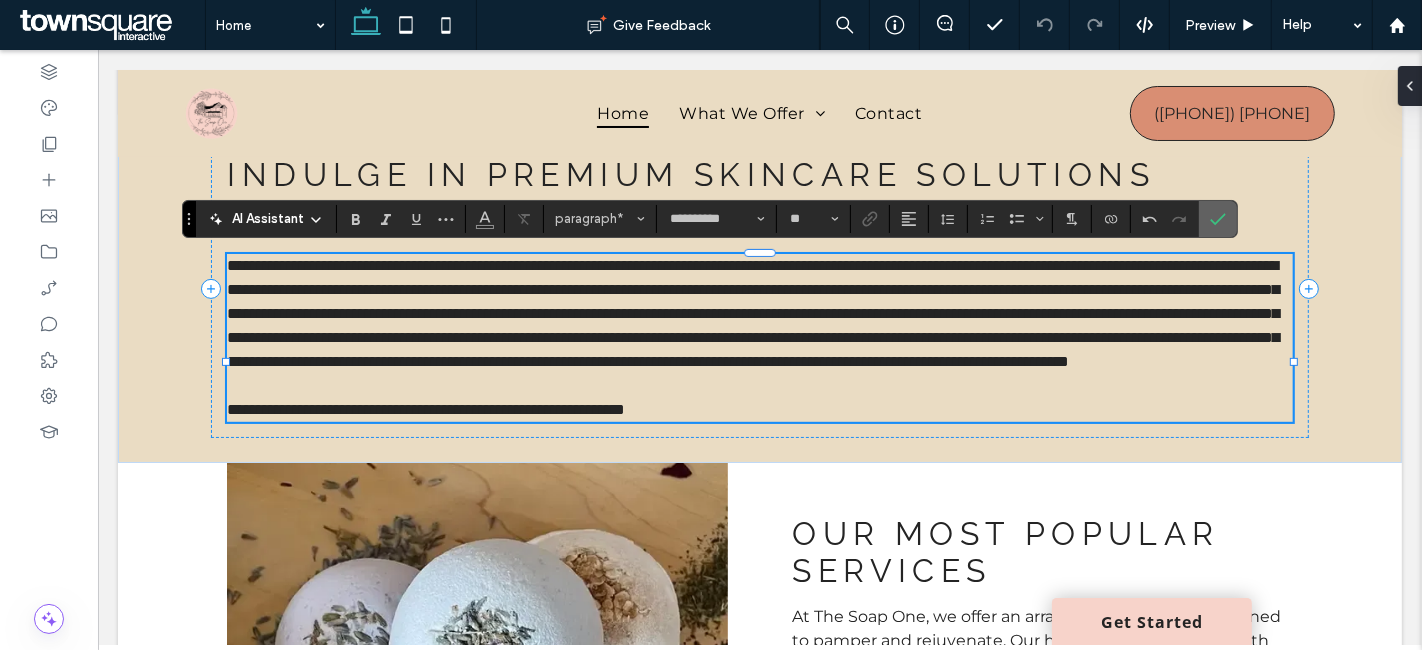 click 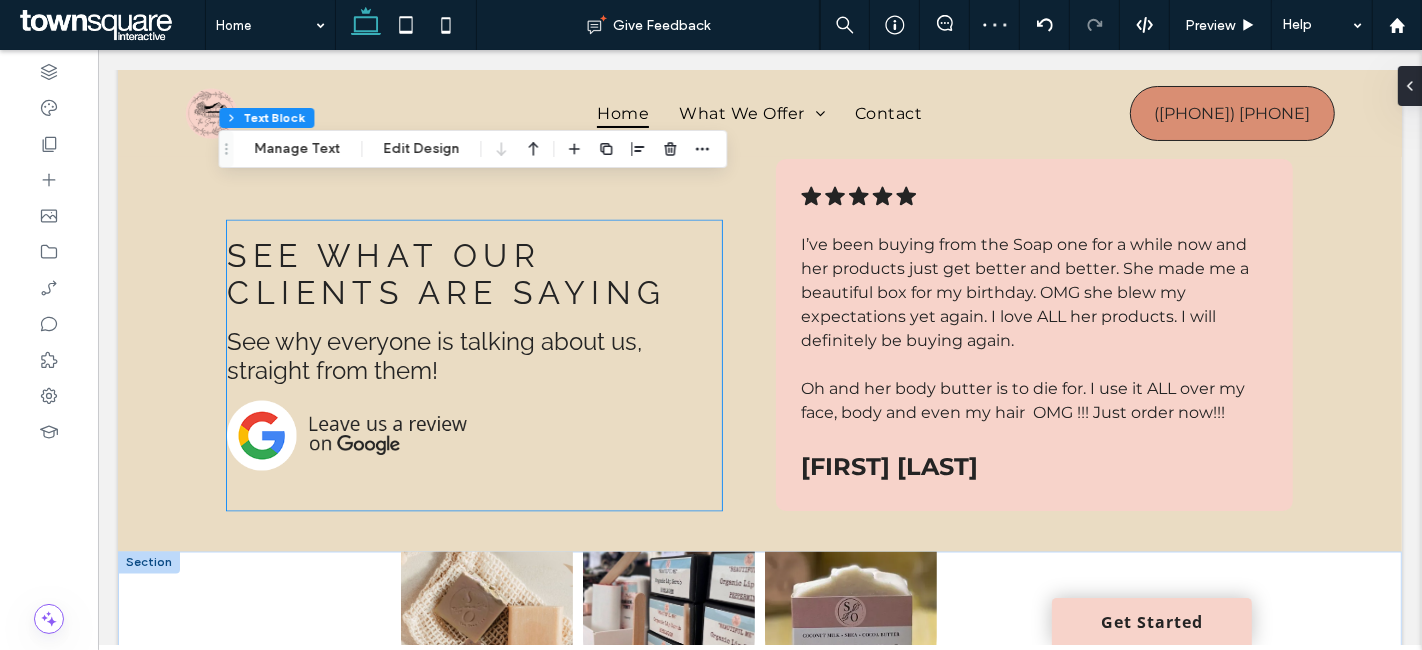 scroll, scrollTop: 3000, scrollLeft: 0, axis: vertical 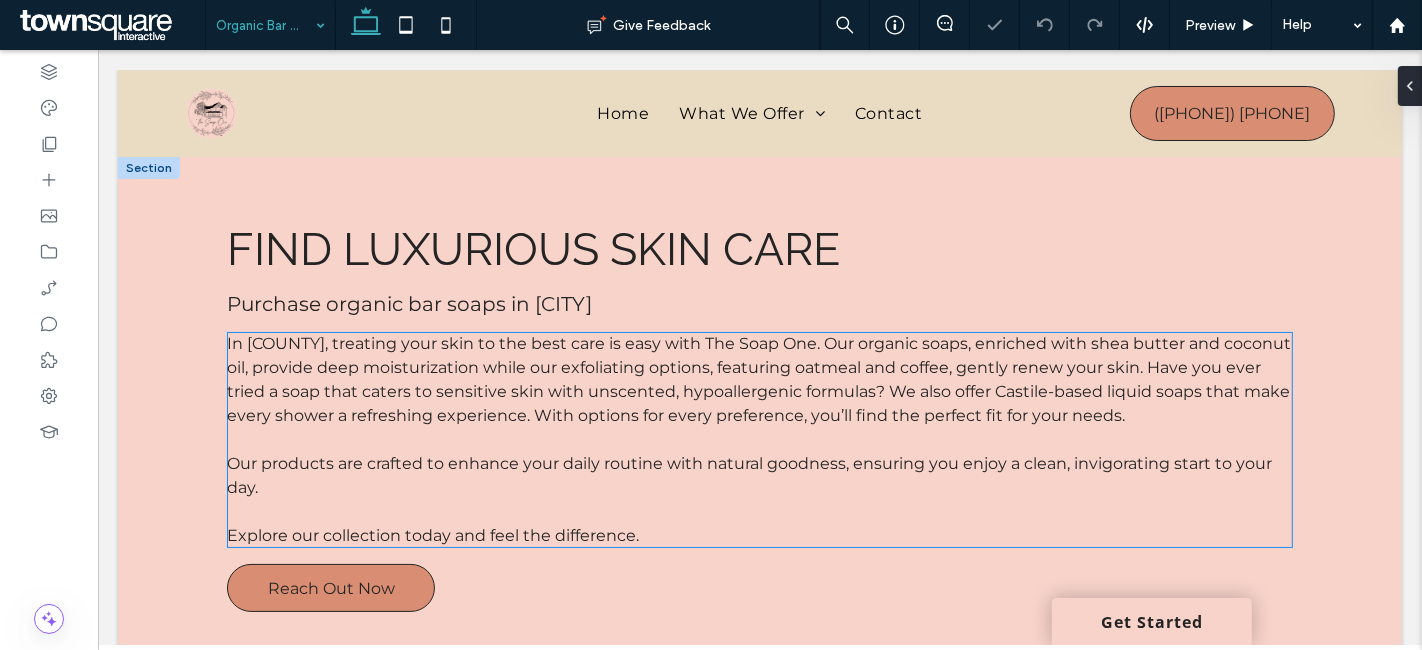 click on "In Steuben County, treating your skin to the best care is easy with The Soap One. Our organic bar soaps, enriched with shea butter and coconut oil, provide deep moisturization while our exfoliating options, featuring oatmeal and coffee, gently renew your skin. Imagine the soothing aroma of lavender and eucalyptus filling your bathroom. Have you ever tried a soap that caters to sensitive skin with unscented, hypoallergenic formulas? We also offer Castile-based liquid soaps that make every shower a refreshing experience. With options for every preference, you’ll find the perfect fit for your needs." at bounding box center (758, 379) 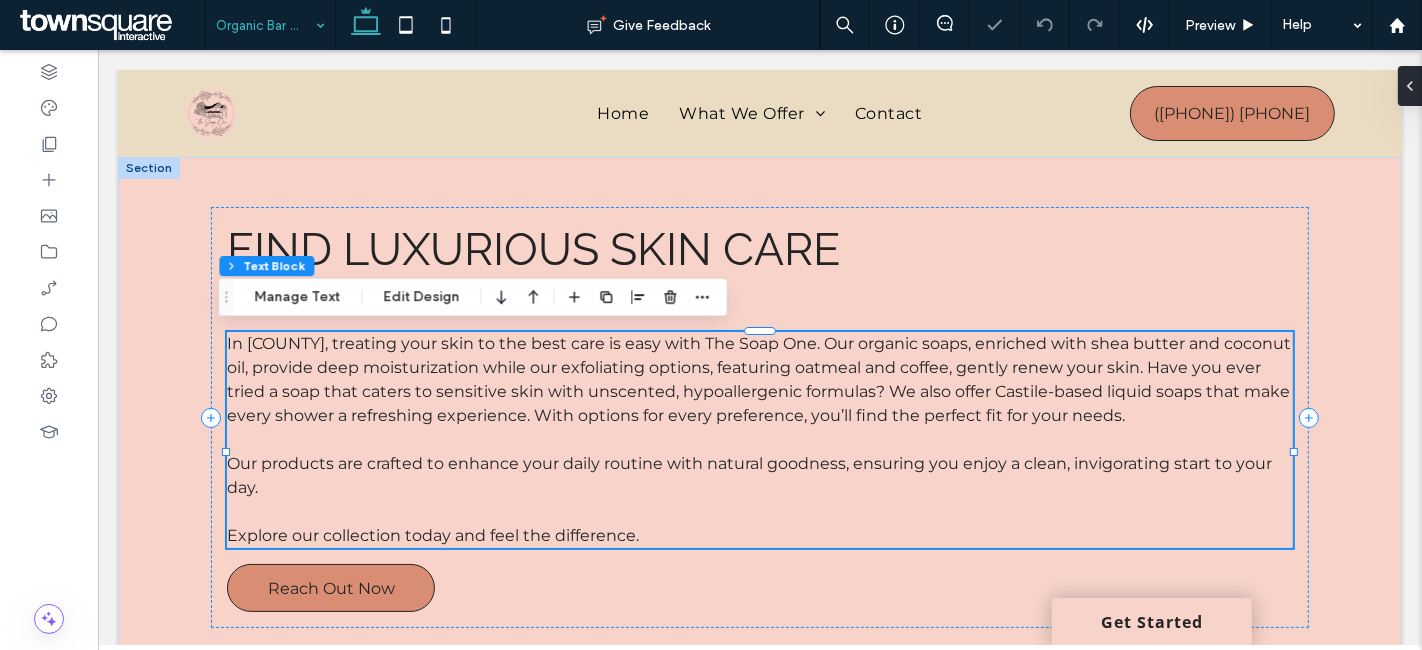 click on "In Steuben County, treating your skin to the best care is easy with The Soap One. Our organic bar soaps, enriched with shea butter and coconut oil, provide deep moisturization while our exfoliating options, featuring oatmeal and coffee, gently renew your skin. Imagine the soothing aroma of lavender and eucalyptus filling your bathroom. Have you ever tried a soap that caters to sensitive skin with unscented, hypoallergenic formulas? We also offer Castile-based liquid soaps that make every shower a refreshing experience. With options for every preference, you’ll find the perfect fit for your needs." at bounding box center (758, 379) 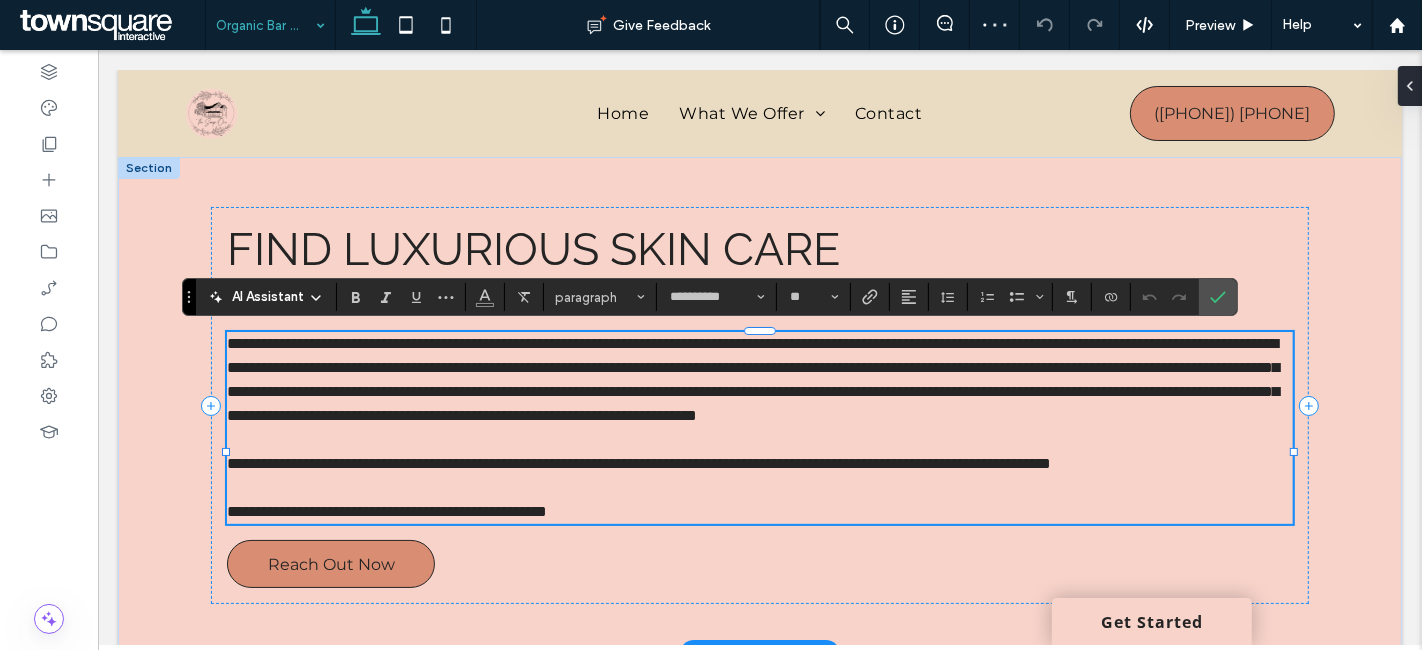 click on "**********" at bounding box center [638, 463] 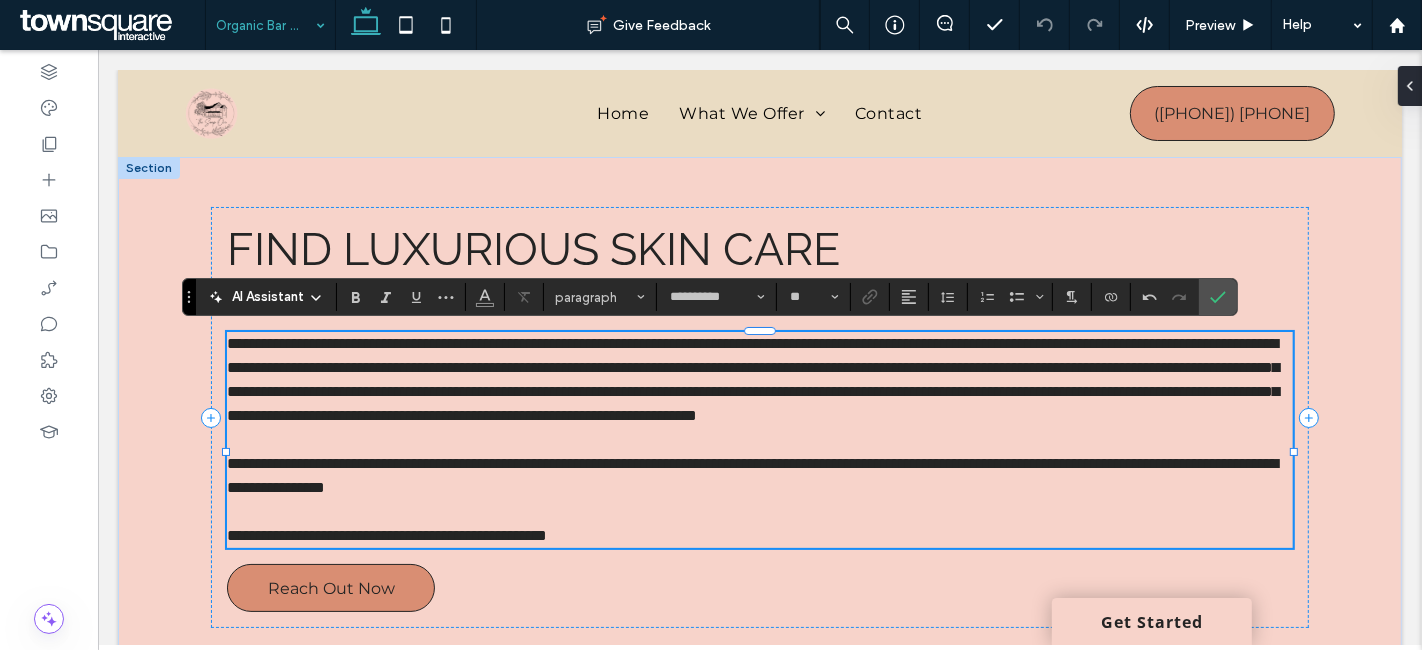 click on "**********" at bounding box center [751, 475] 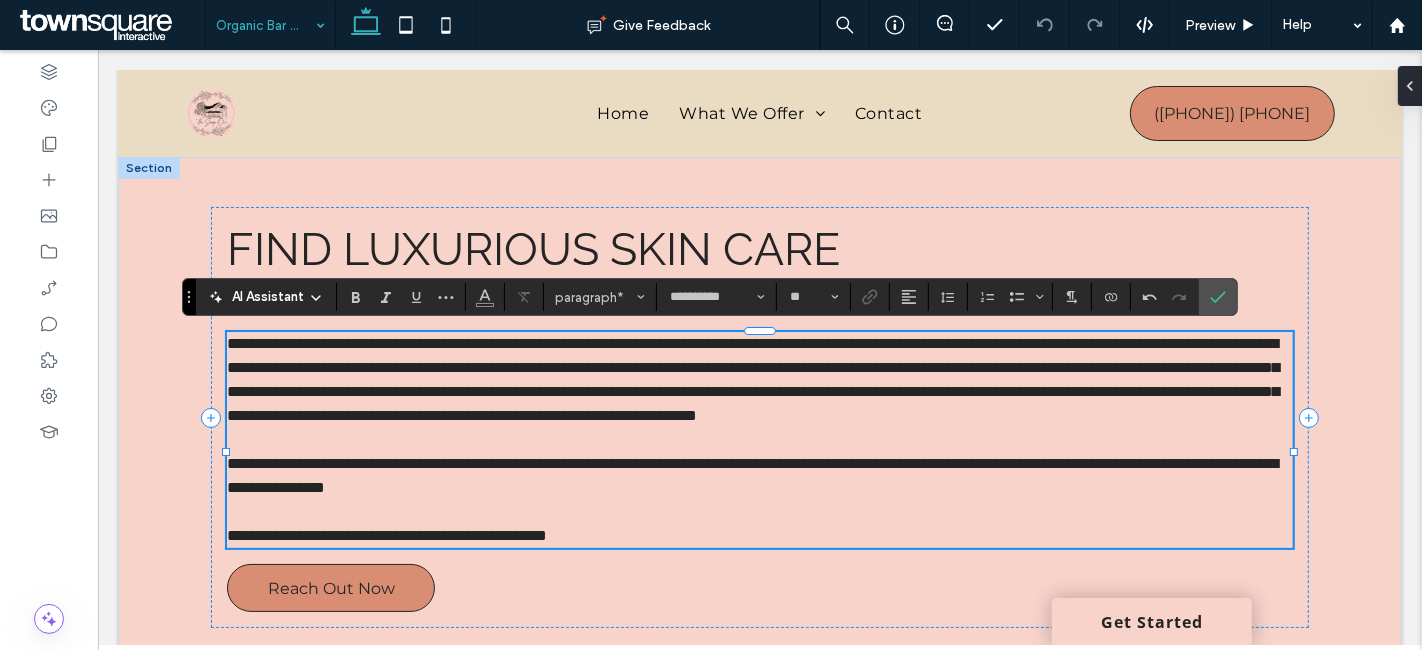 type 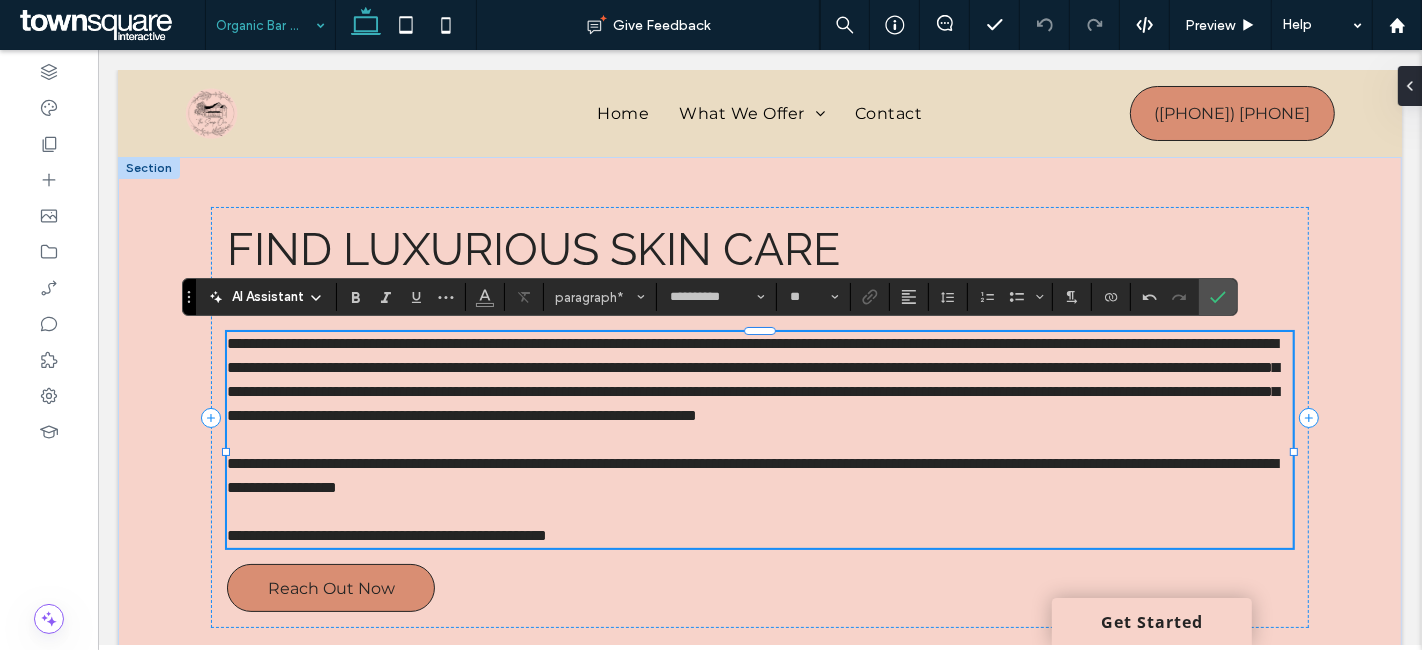 click on "**********" at bounding box center (751, 475) 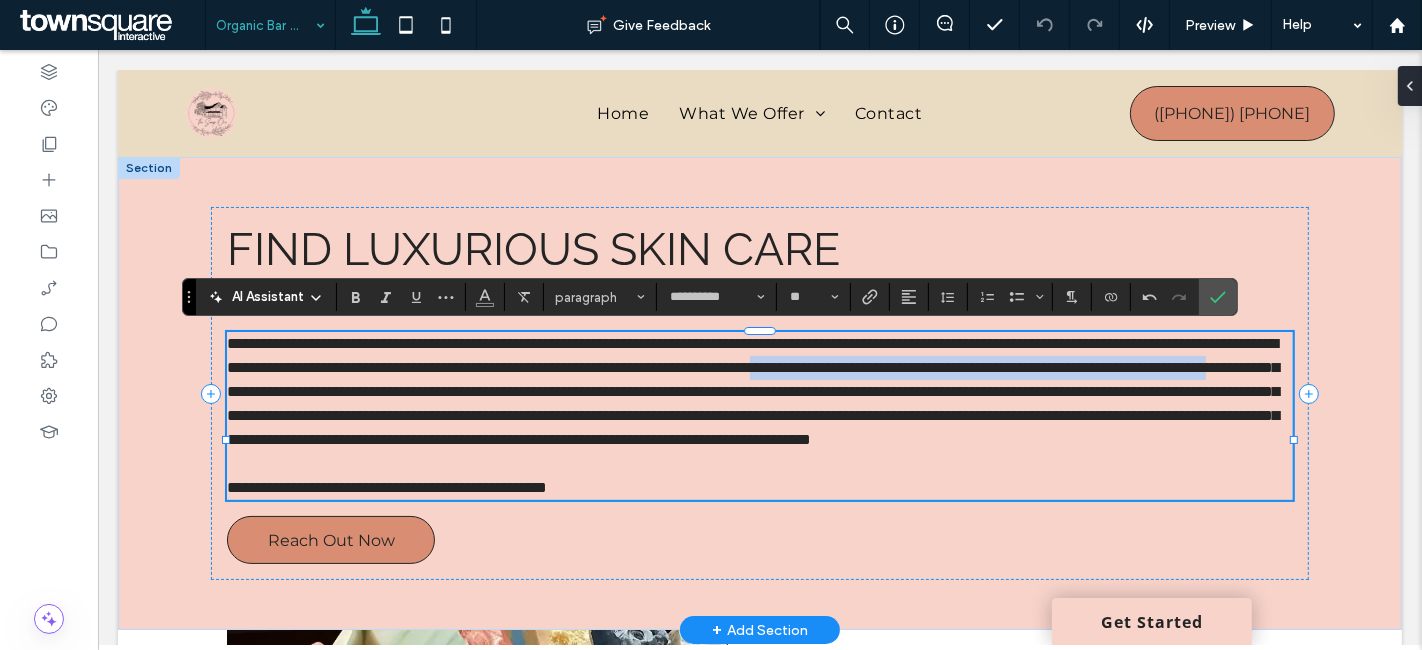 drag, startPoint x: 845, startPoint y: 387, endPoint x: 226, endPoint y: 397, distance: 619.08075 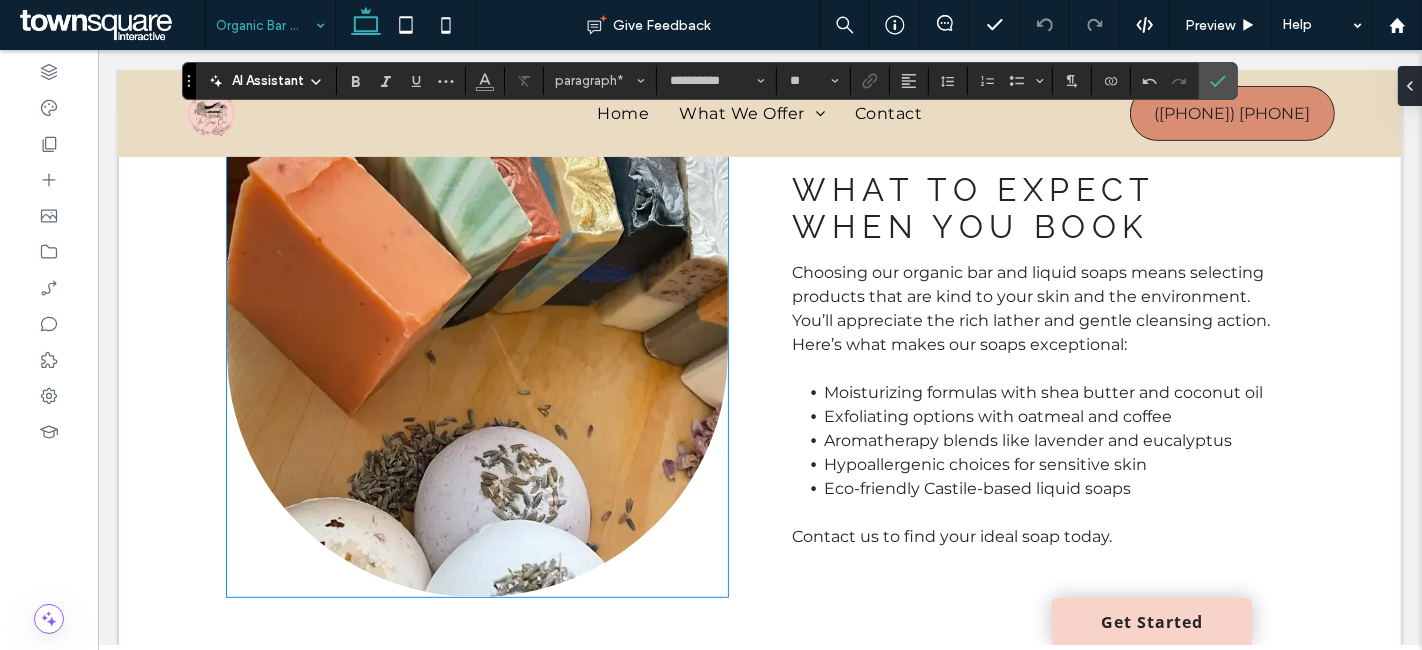 scroll, scrollTop: 555, scrollLeft: 0, axis: vertical 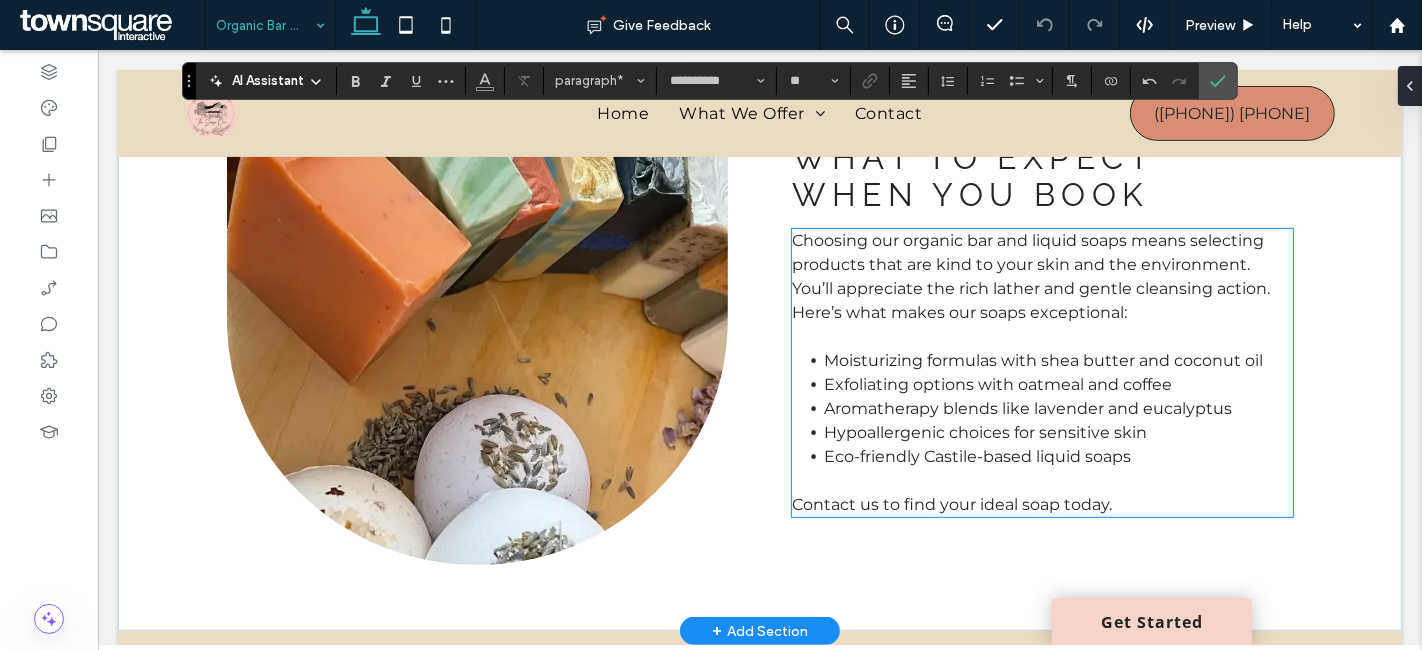 click on "Choosing our organic bar and liquid soaps means selecting products that are kind to your skin and the environment. You’ll appreciate the rich lather and gentle cleansing action. Here’s what makes our soaps exceptional:" at bounding box center (1030, 276) 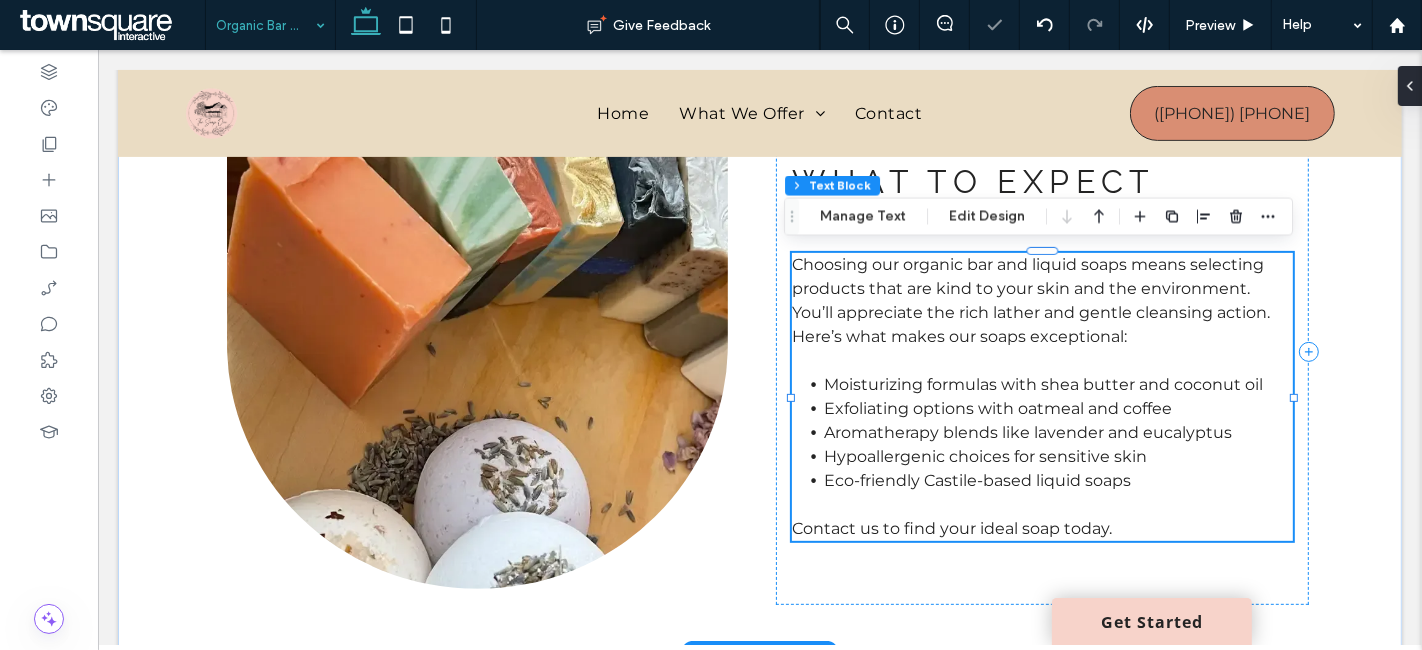 click on "Choosing our organic bar and liquid soaps means selecting products that are kind to your skin and the environment. You’ll appreciate the rich lather and gentle cleansing action. Here’s what makes our soaps exceptional:   Moisturizing formulas with shea butter and coconut oil Exfoliating options with oatmeal and coffee Aromatherapy blends like lavender and eucalyptus Hypoallergenic choices for sensitive skin Eco-friendly Castile-based liquid soaps
Contact us to find your ideal soap today." at bounding box center [1041, 397] 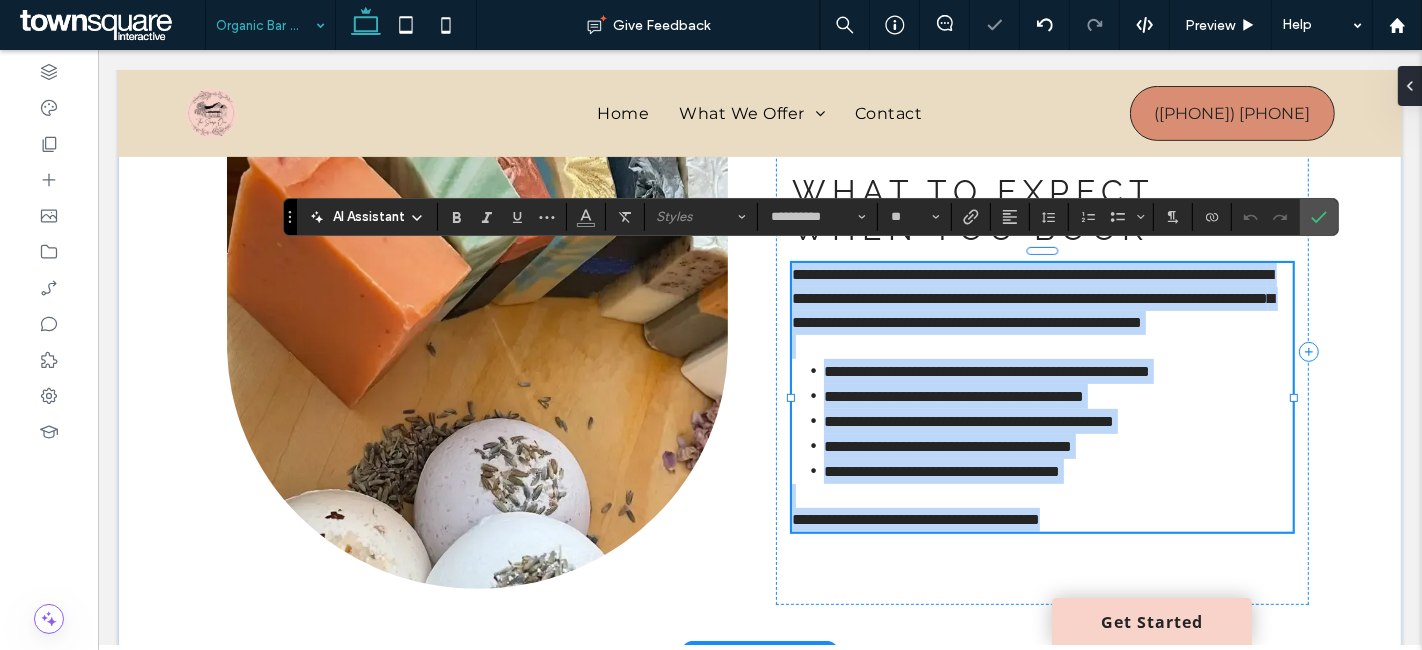 click on "**********" at bounding box center [1041, 299] 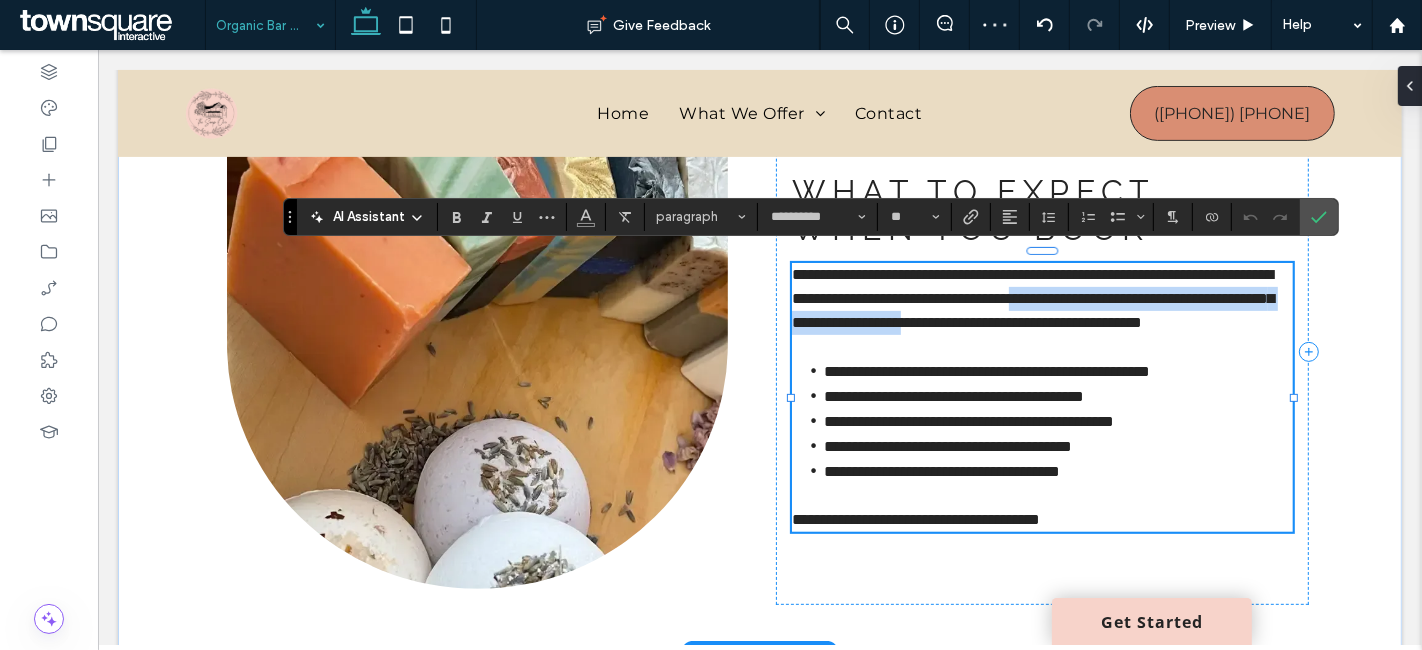 drag, startPoint x: 1219, startPoint y: 305, endPoint x: 1250, endPoint y: 279, distance: 40.459858 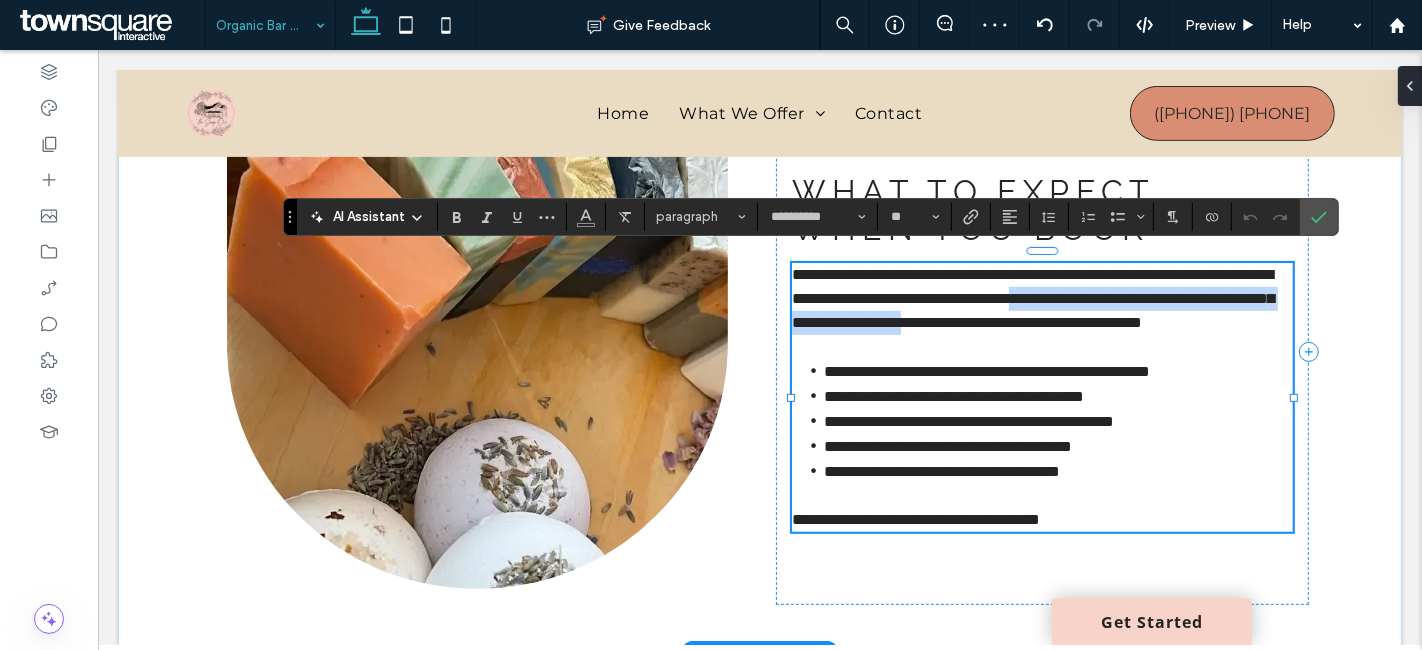 click on "**********" at bounding box center (1032, 298) 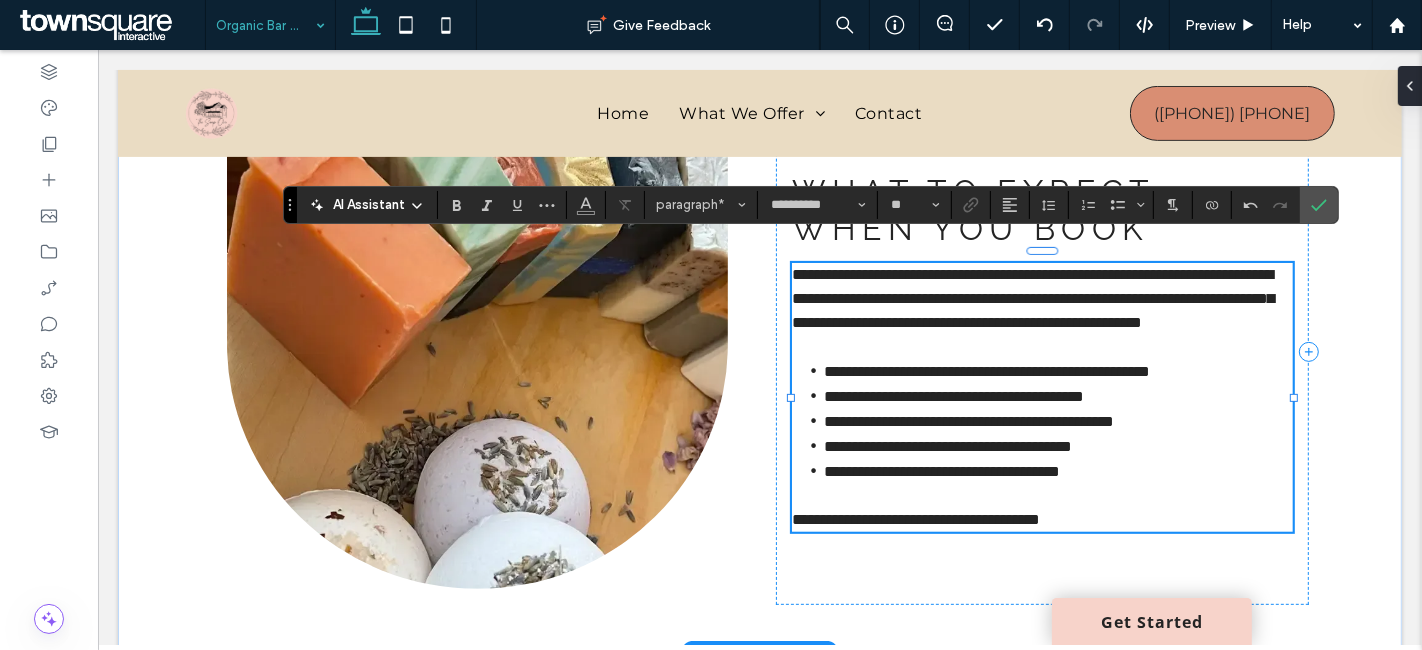 scroll, scrollTop: 567, scrollLeft: 0, axis: vertical 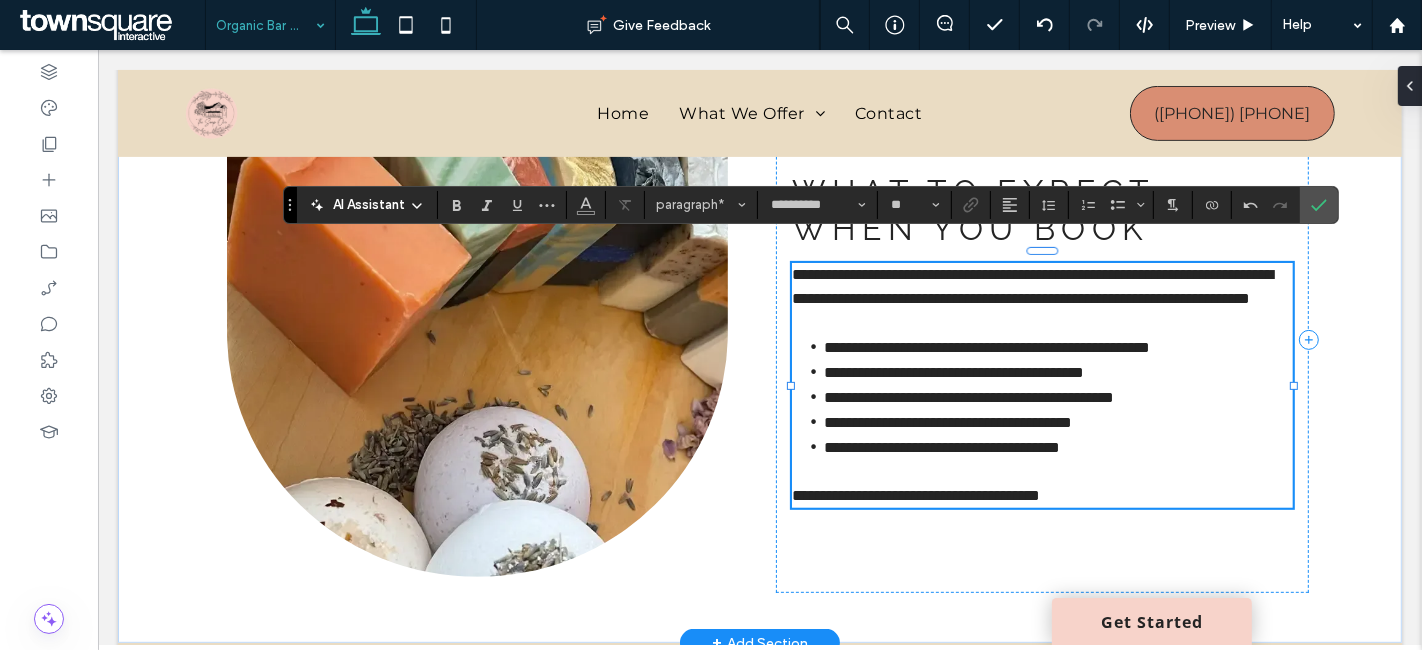 type 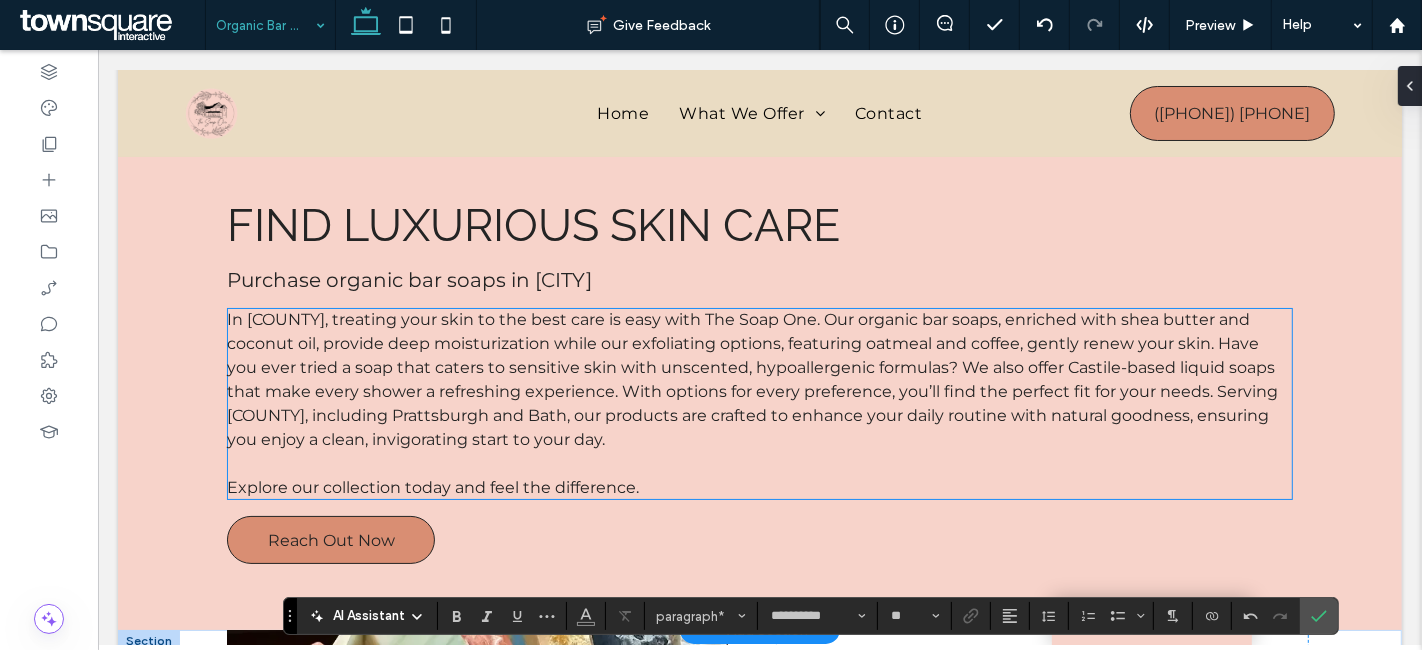 scroll, scrollTop: 0, scrollLeft: 0, axis: both 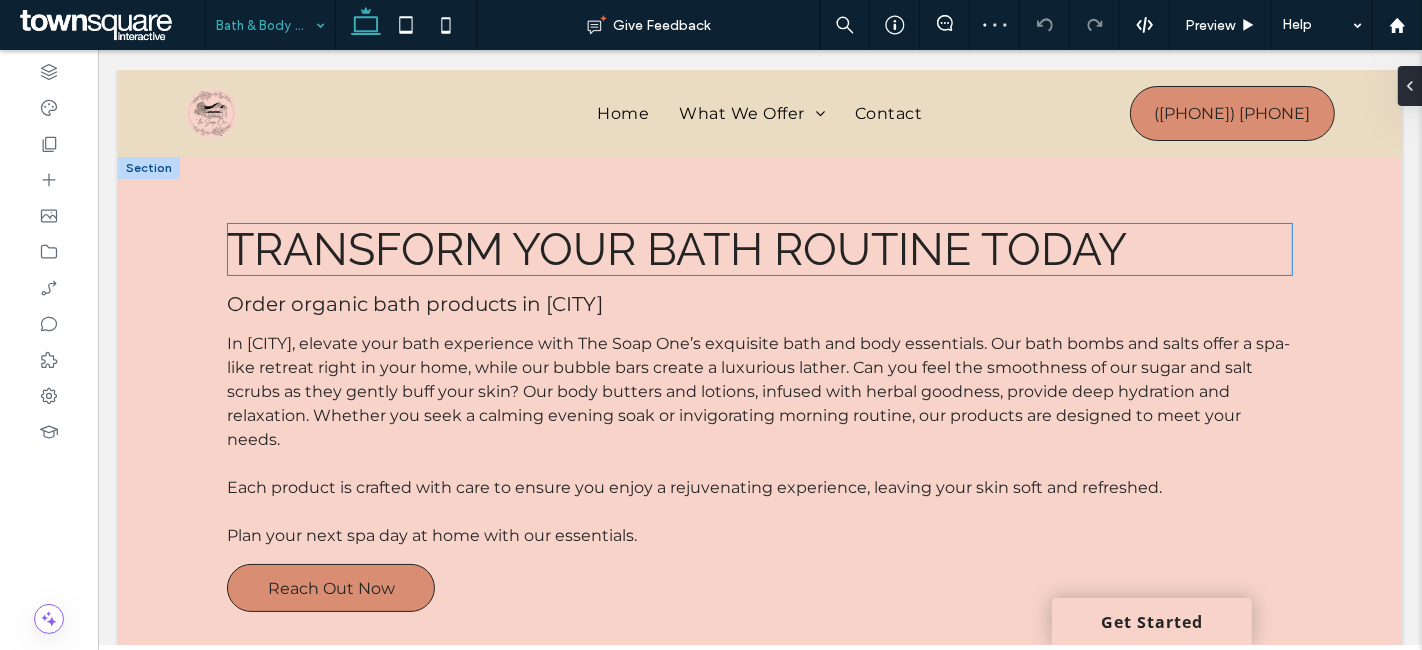 click on "Transform Your Bath Routine Today" at bounding box center [676, 249] 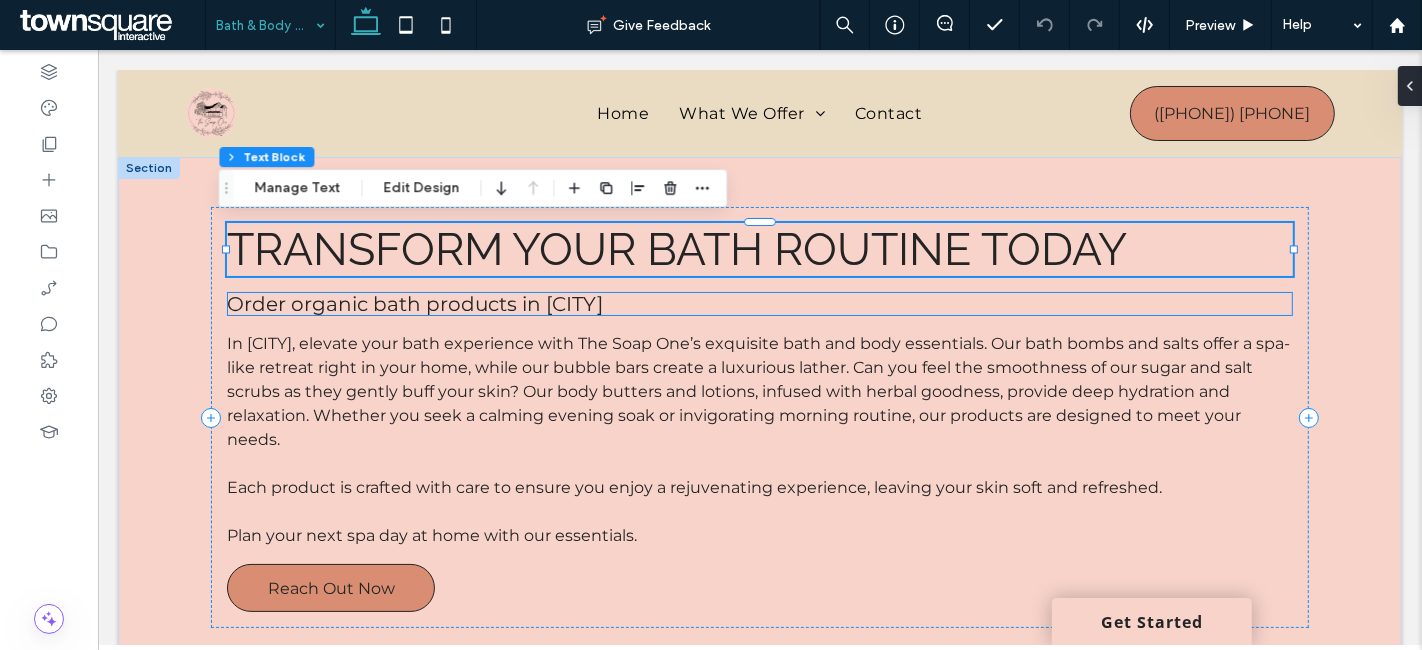 click on "Order organic bath products in Rochester" at bounding box center [414, 304] 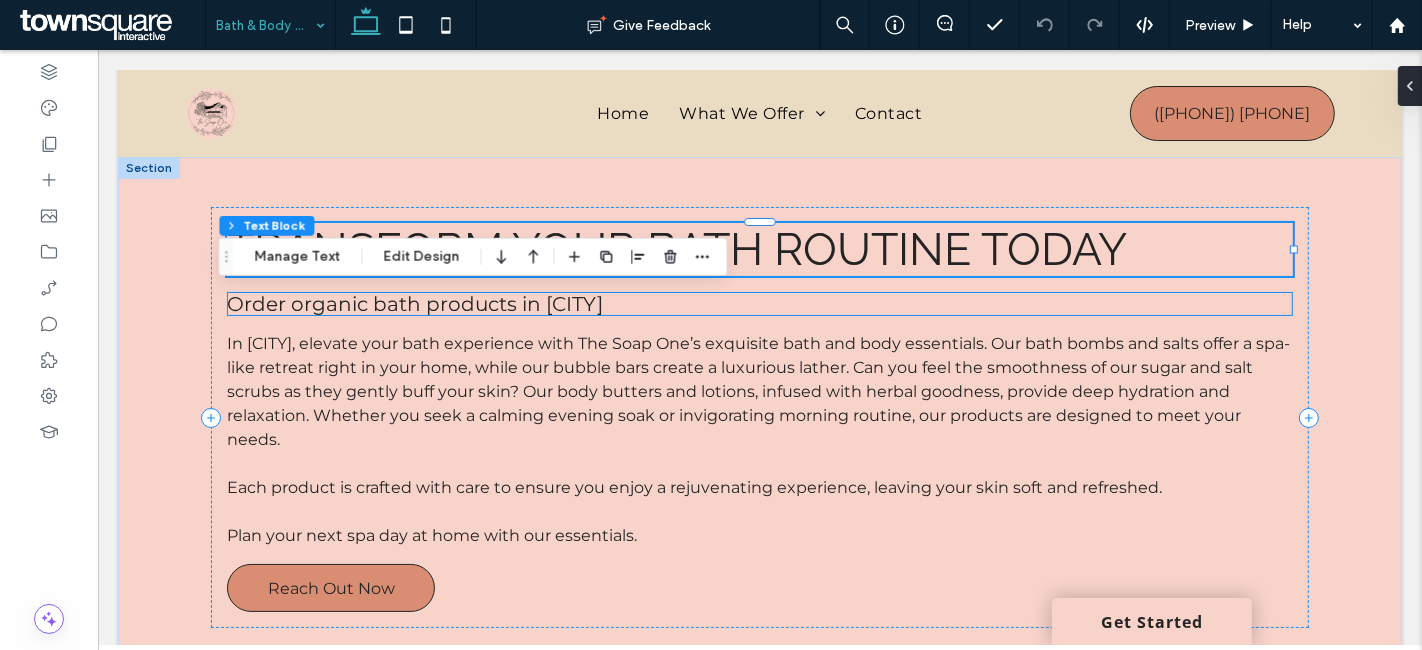 click on "Order organic bath products in Rochester" at bounding box center [414, 304] 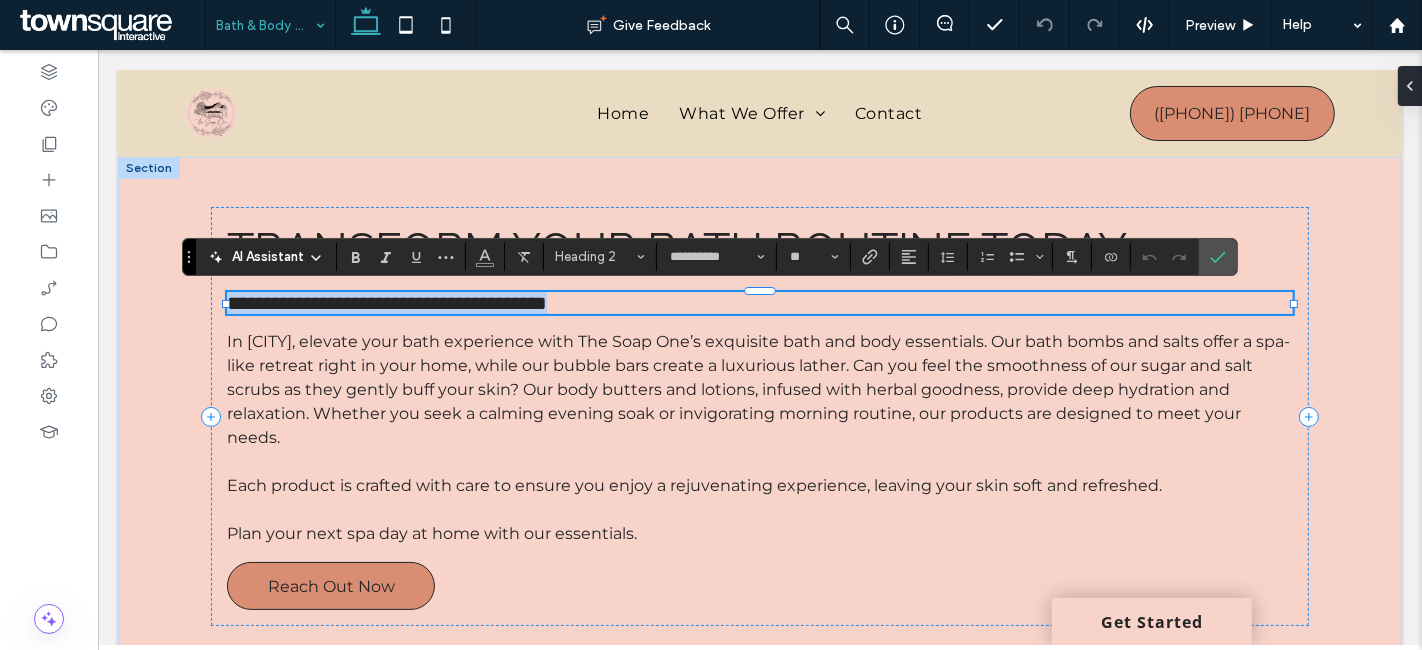 click on "**********" at bounding box center (386, 303) 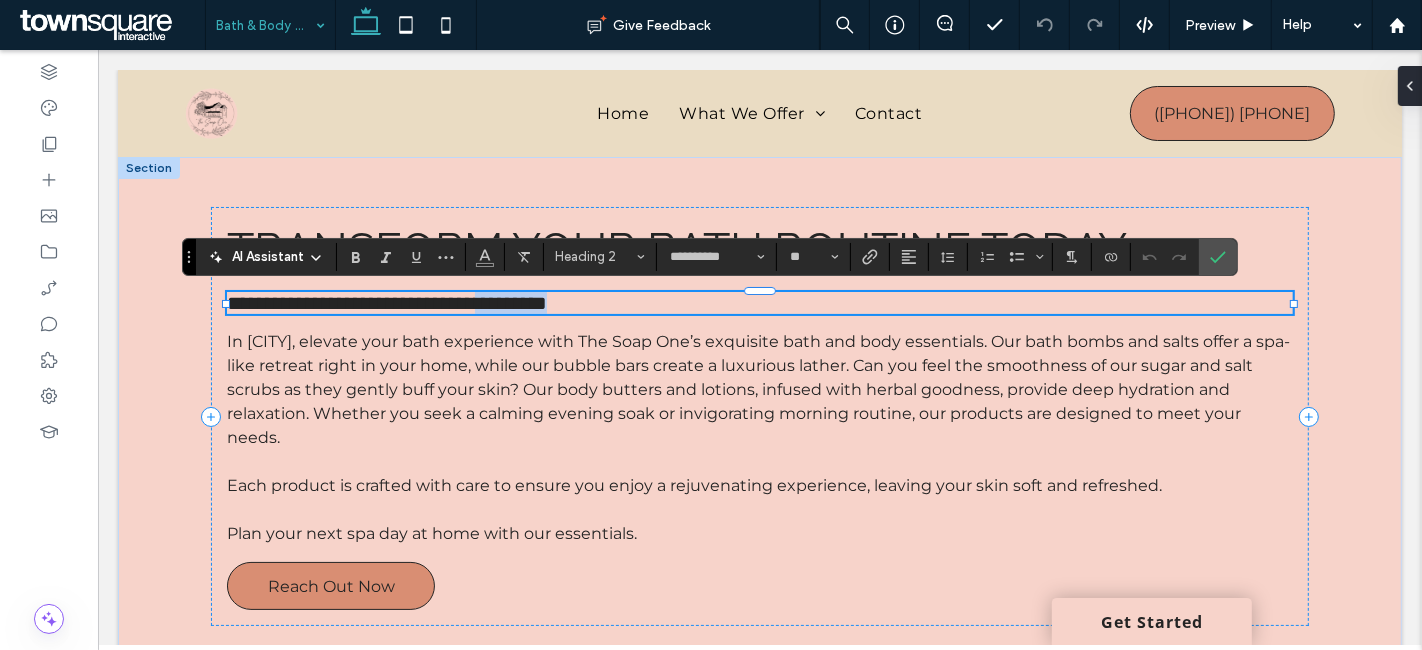 click on "**********" at bounding box center [386, 303] 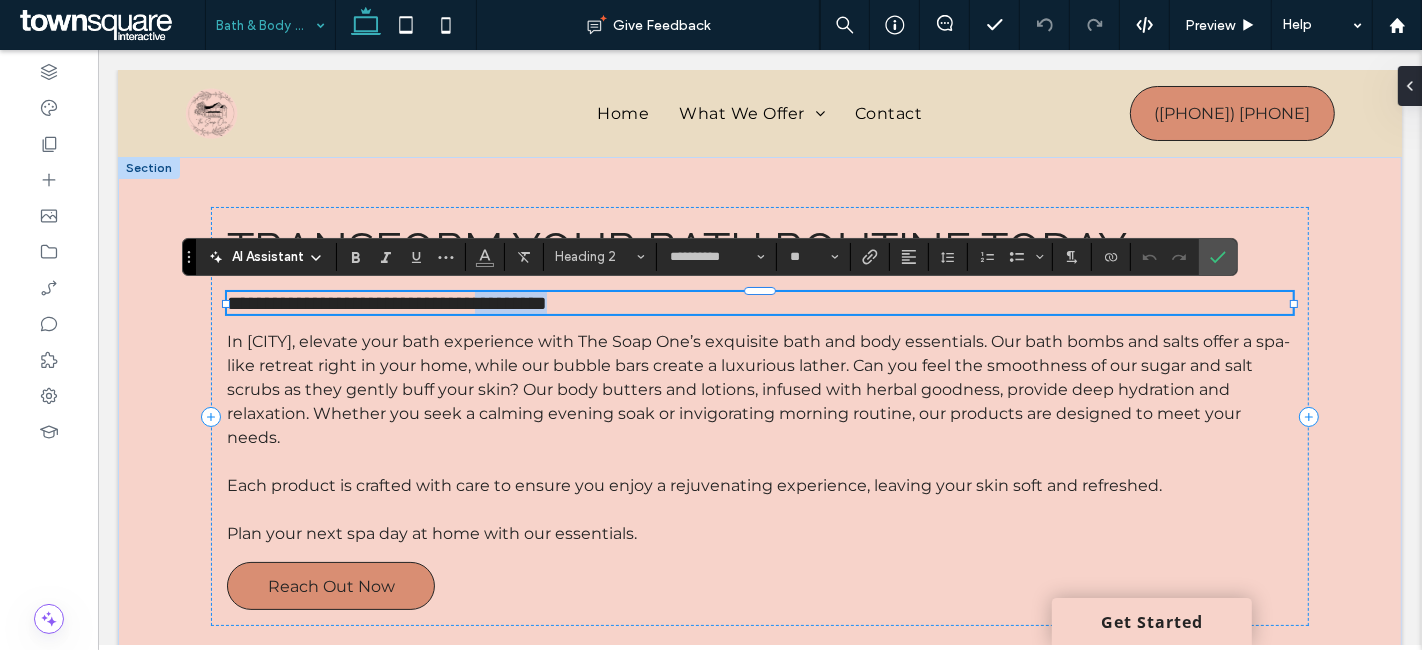 type on "**" 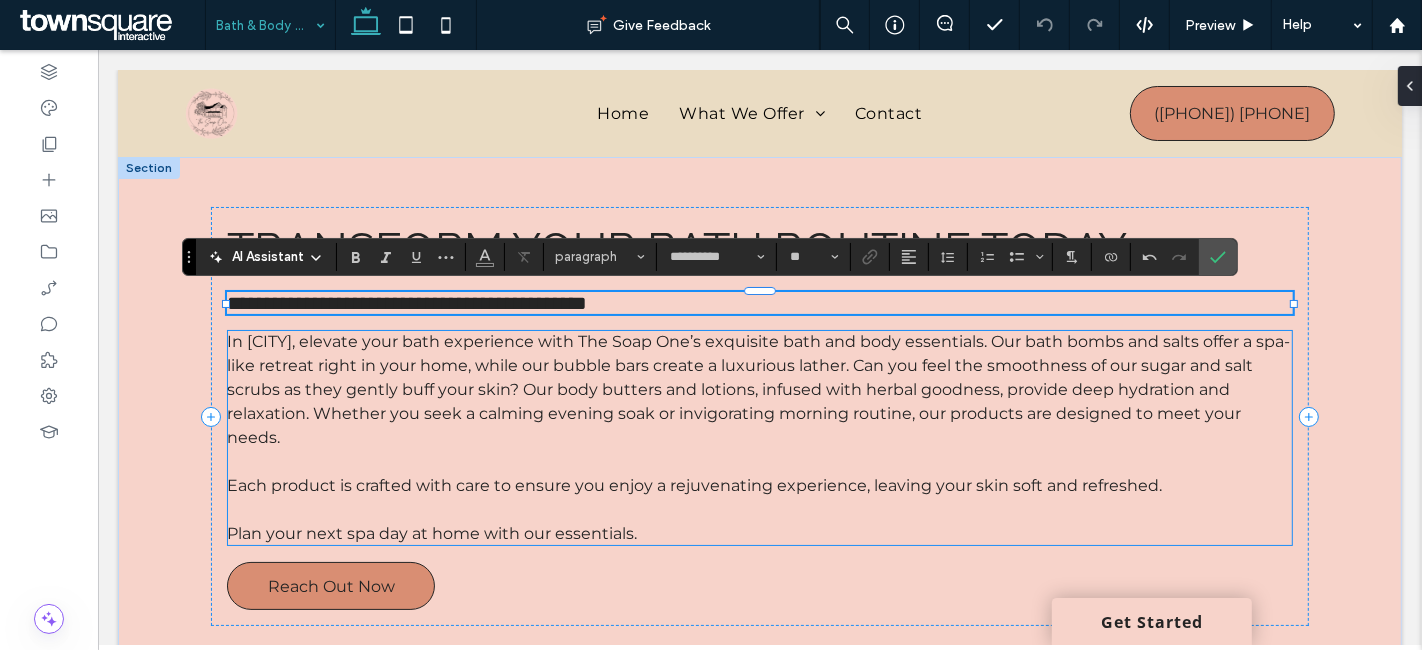click on "In Rochester, elevate your bath experience with The Soap One’s exquisite bath and body essentials. Our bath bombs and salts offer a spa-like retreat right in your home, while our bubble bars create a luxurious lather. Can you feel the smoothness of our sugar and salt scrubs as they gently buff your skin? Our body butters and lotions, infused with herbal goodness, provide deep hydration and relaxation. Whether you seek a calming evening soak or invigorating morning routine, our products are designed to meet your needs." at bounding box center [757, 389] 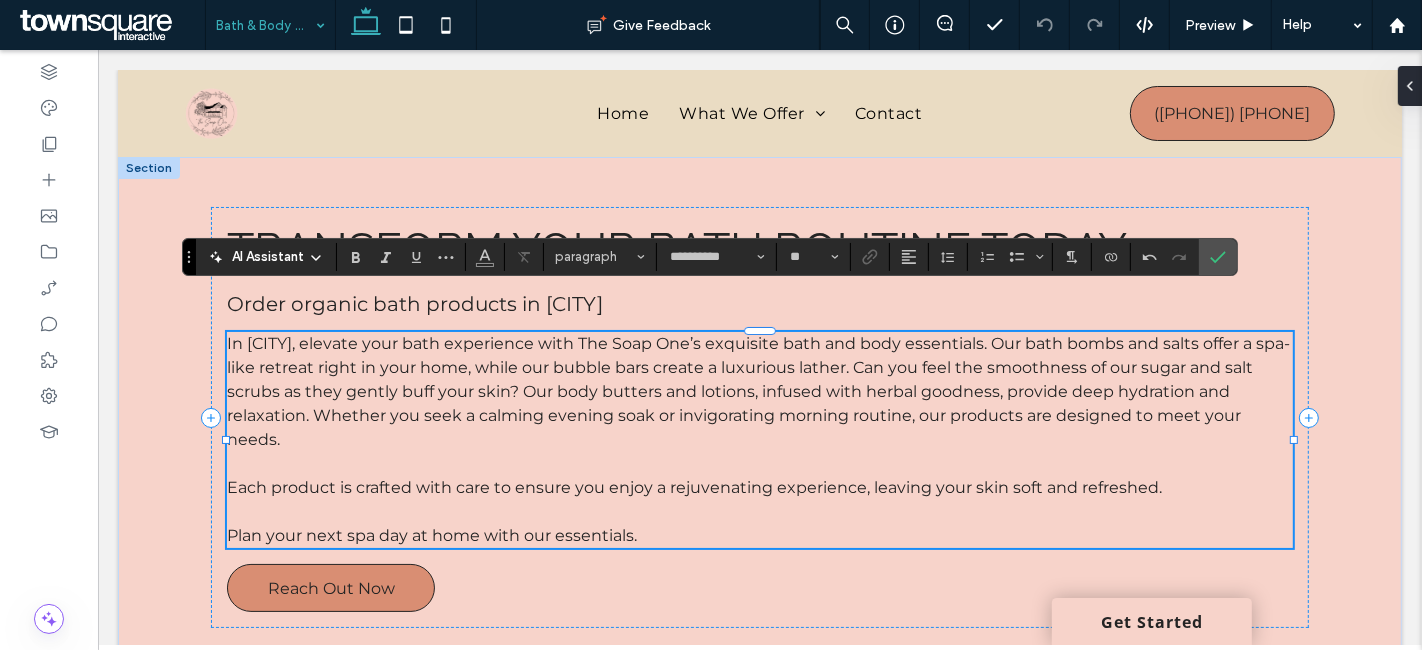 click on "In Rochester, elevate your bath experience with The Soap One’s exquisite bath and body essentials. Our bath bombs and salts offer a spa-like retreat right in your home, while our bubble bars create a luxurious lather. Can you feel the smoothness of our sugar and salt scrubs as they gently buff your skin? Our body butters and lotions, infused with herbal goodness, provide deep hydration and relaxation. Whether you seek a calming evening soak or invigorating morning routine, our products are designed to meet your needs. Each product is crafted with care to ensure you enjoy a rejuvenating experience, leaving your skin soft and refreshed. ﻿ Plan your next spa day at home with our essentials." at bounding box center (758, 440) 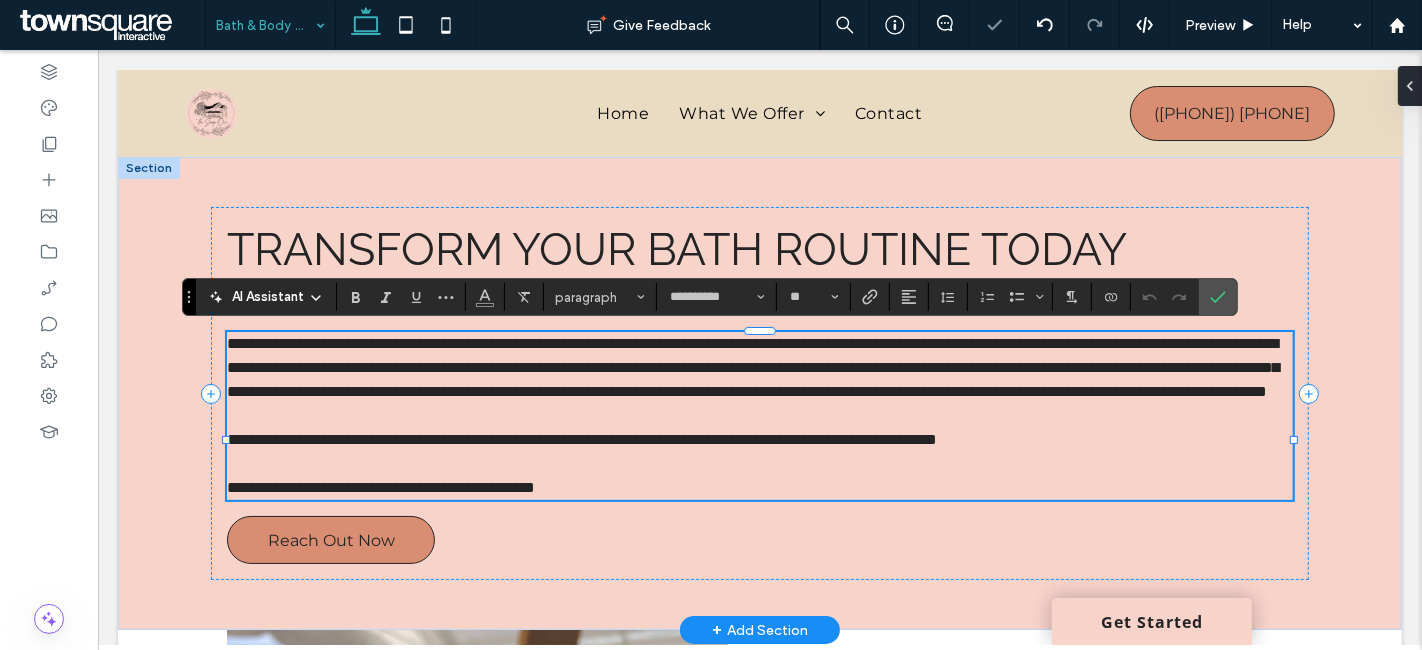 click on "**********" at bounding box center (752, 367) 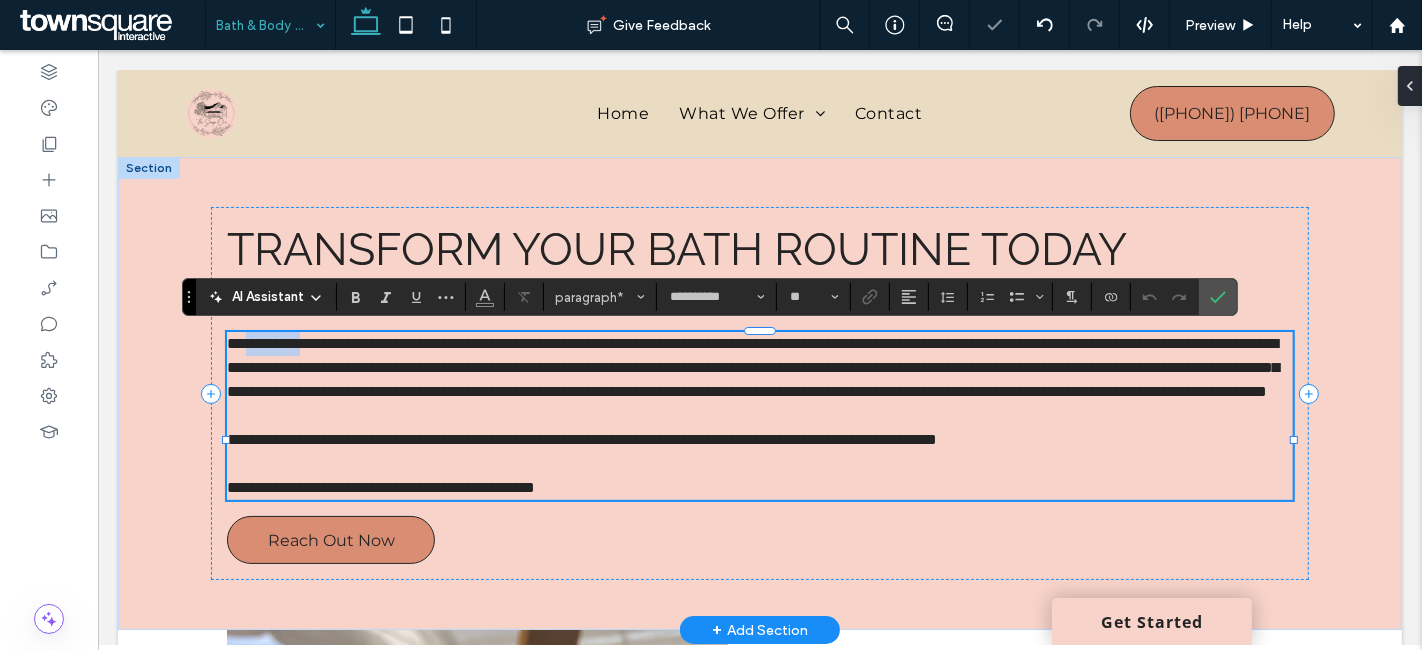 click on "**********" at bounding box center (752, 367) 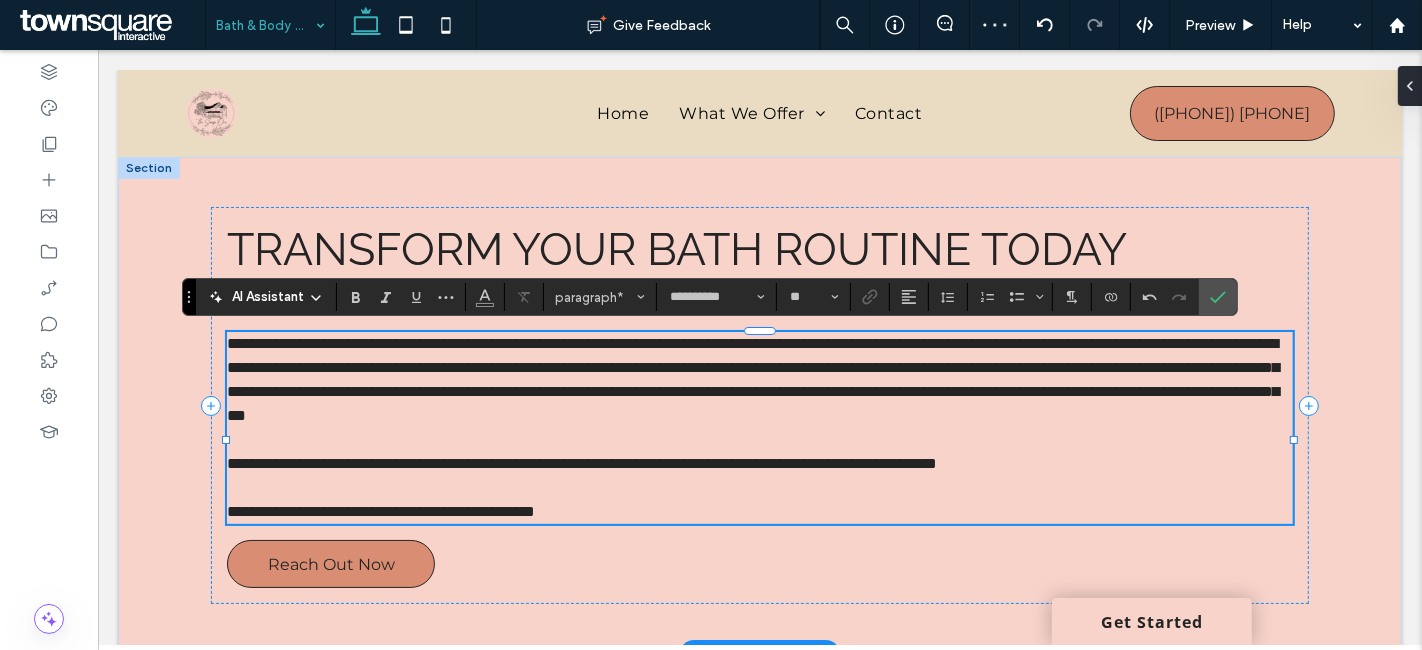 click on "**********" at bounding box center (581, 463) 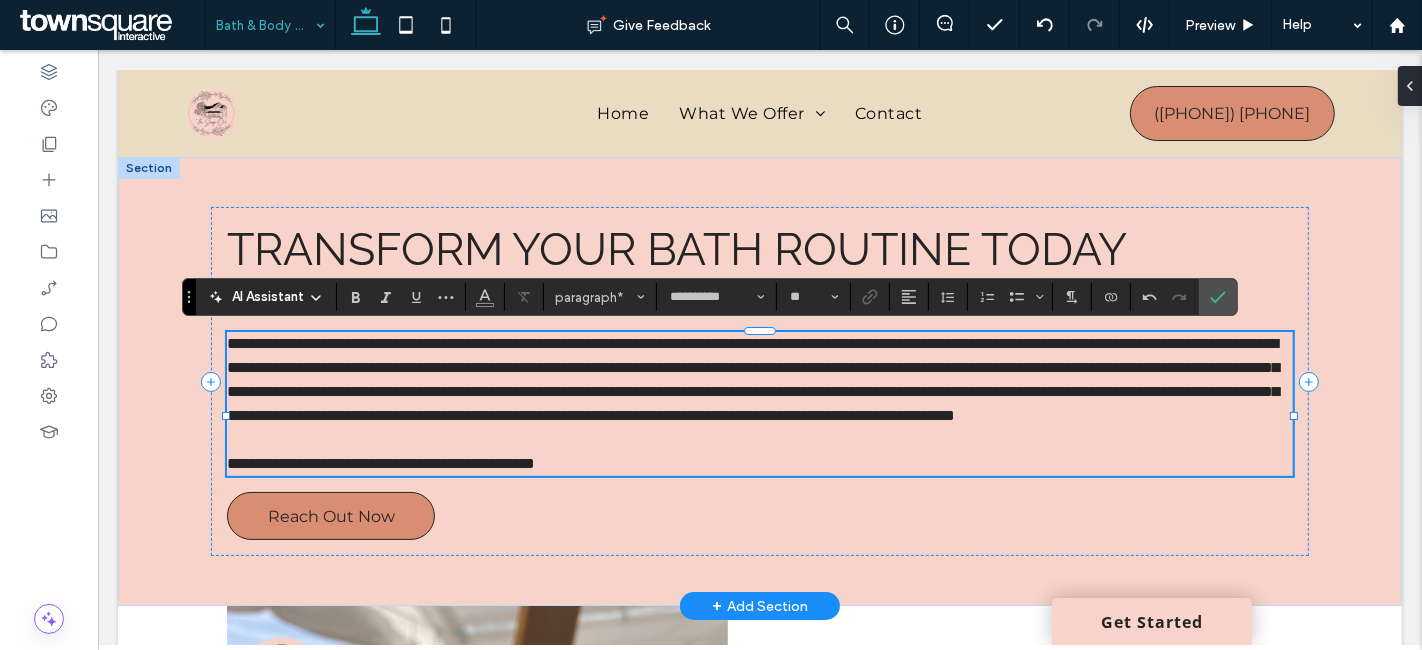 type 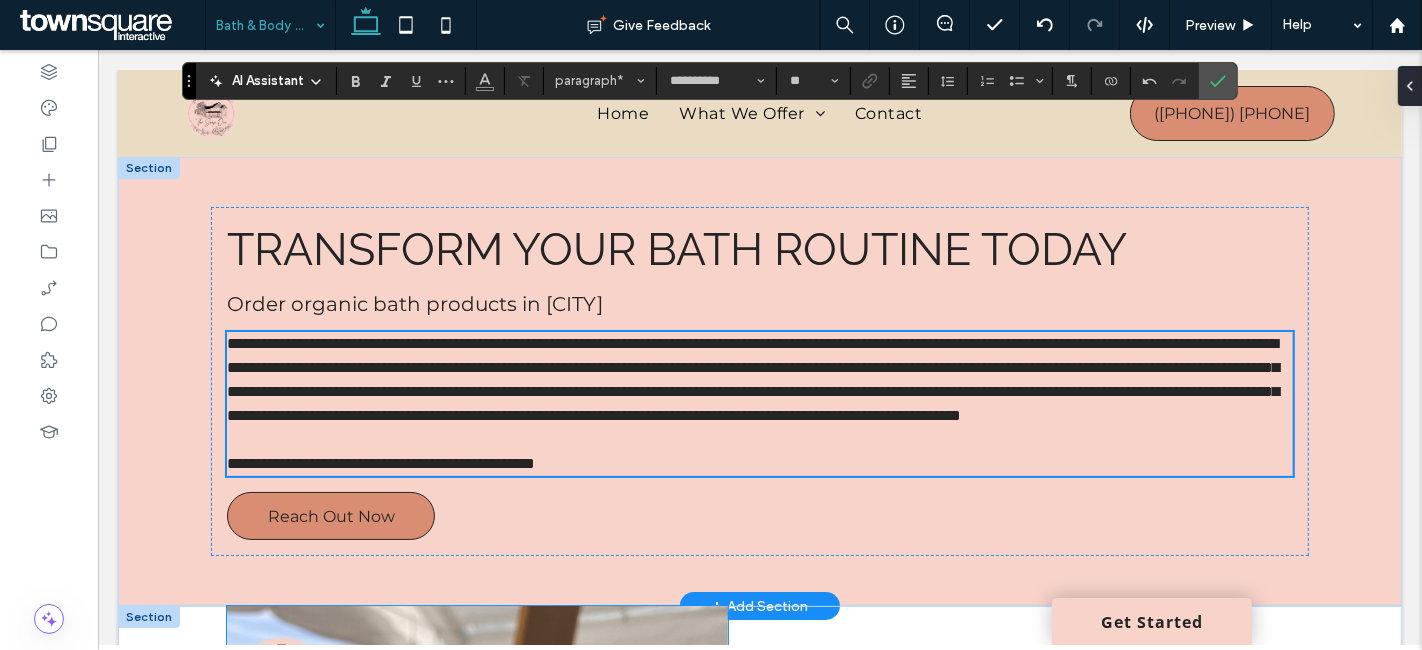 scroll, scrollTop: 444, scrollLeft: 0, axis: vertical 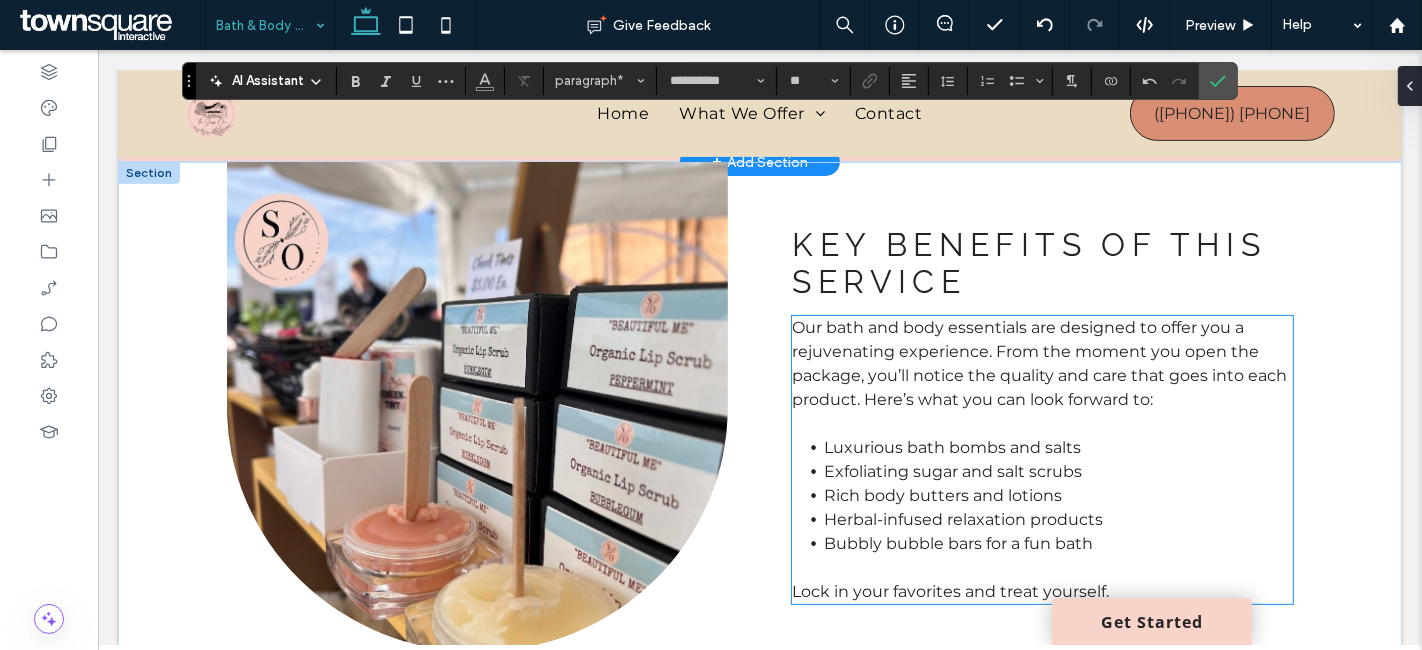click on "Our bath and body essentials are designed to offer you a rejuvenating experience. From the moment you open the package, you’ll notice the quality and care that goes into each product. Here’s what you can look forward to:" at bounding box center (1038, 363) 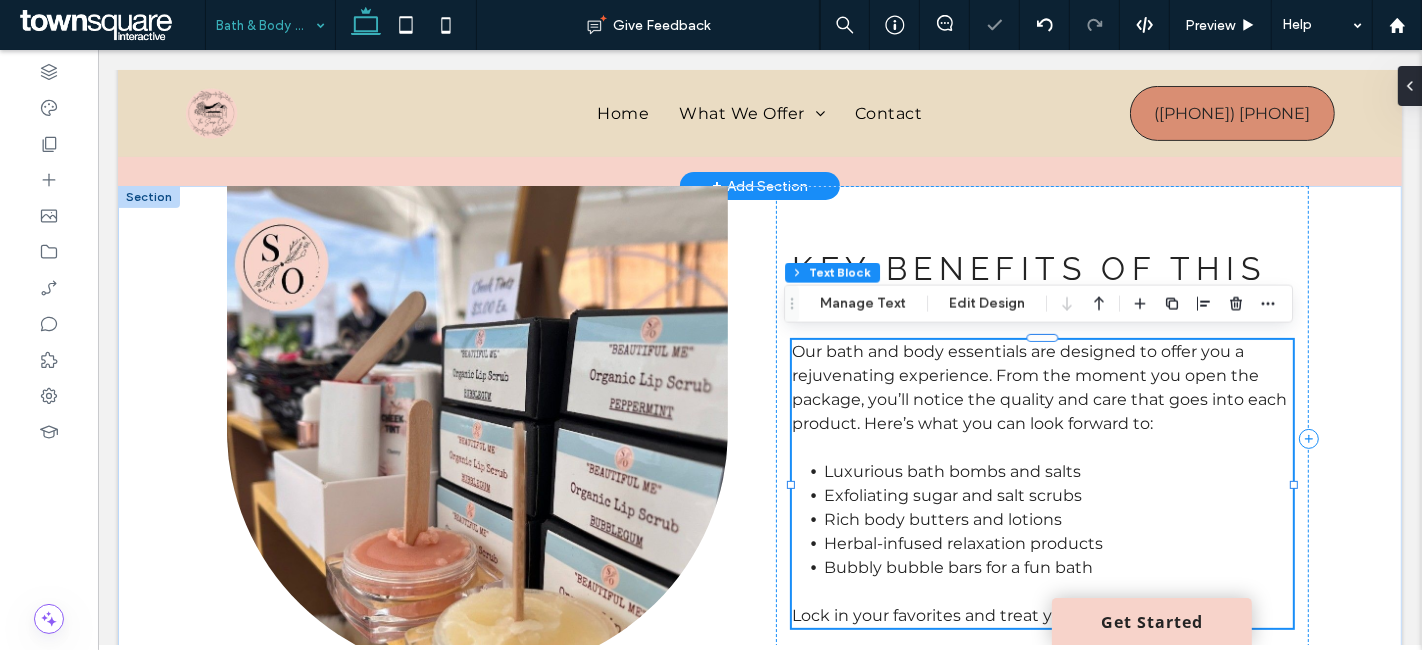click on "Our bath and body essentials are designed to offer you a rejuvenating experience. From the moment you open the package, you’ll notice the quality and care that goes into each product. Here’s what you can look forward to:   Luxurious bath bombs and salts Exfoliating sugar and salt scrubs Rich body butters and lotions Herbal-infused relaxation products Bubbly bubble bars for a fun bath
Lock in your favorites and treat yourself." at bounding box center [1041, 484] 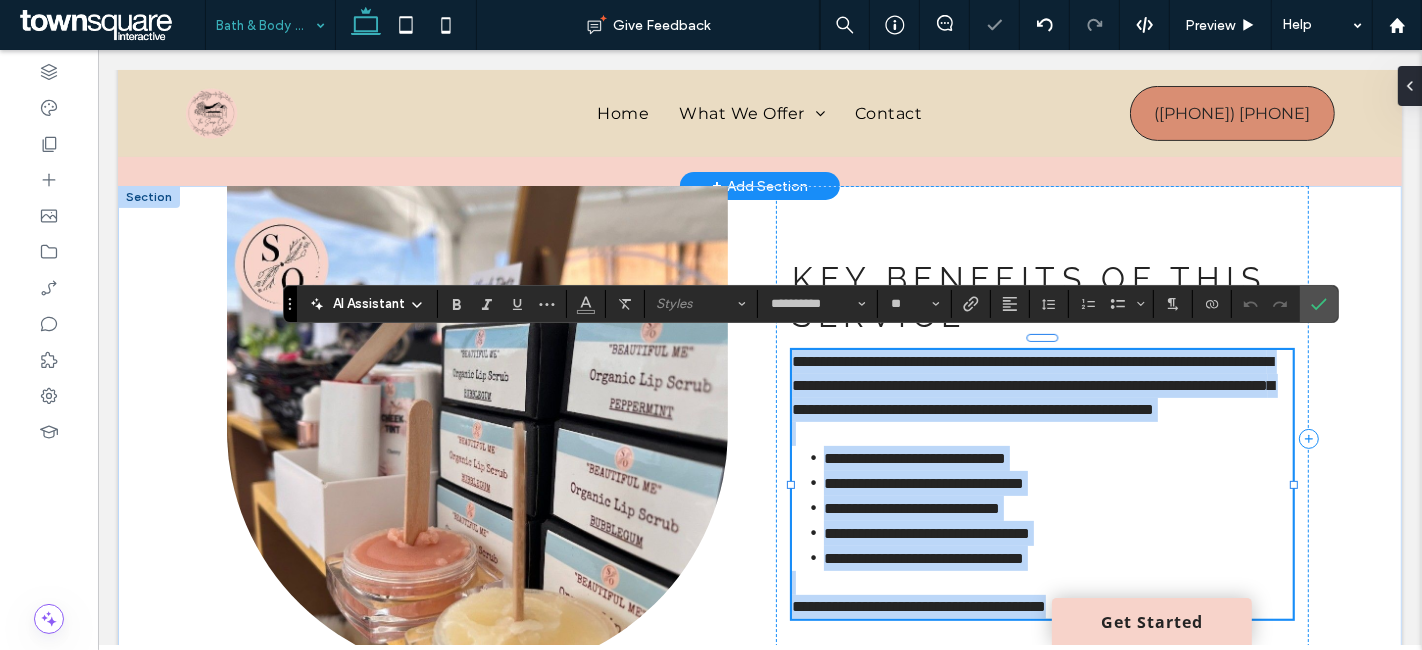 click on "**********" at bounding box center [1032, 385] 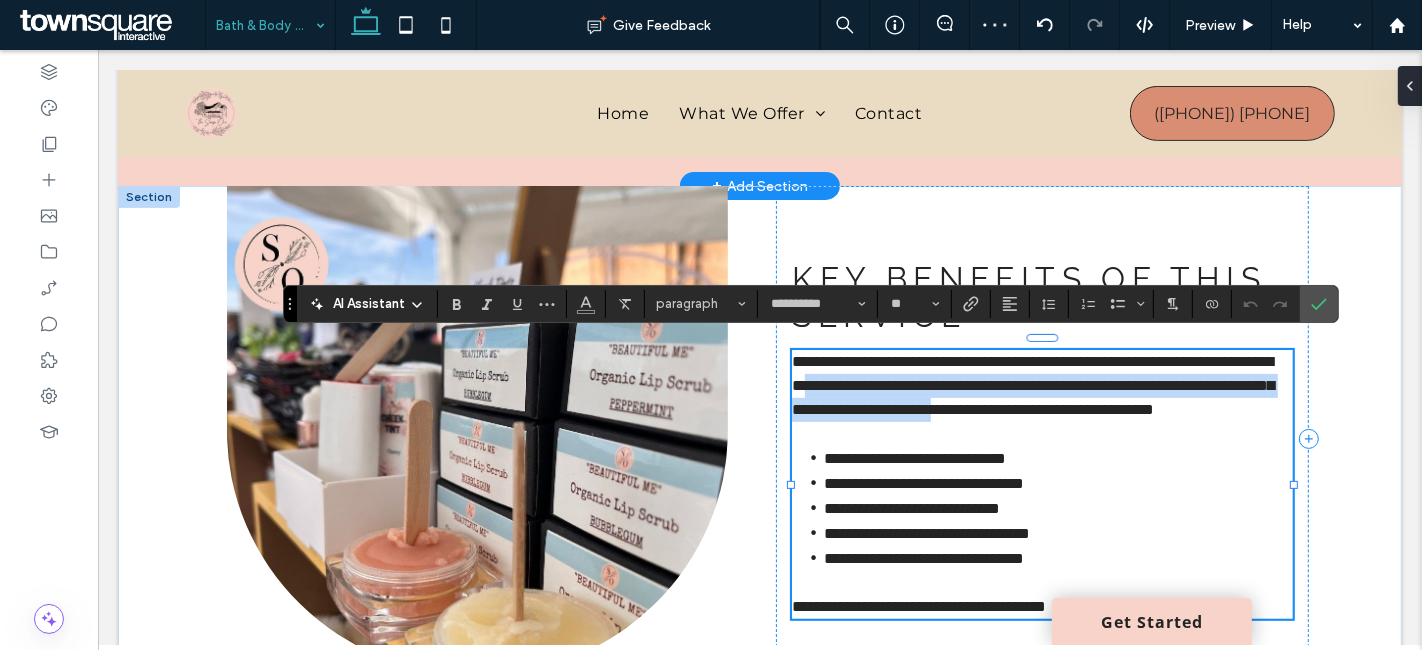 drag, startPoint x: 850, startPoint y: 419, endPoint x: 987, endPoint y: 370, distance: 145.49915 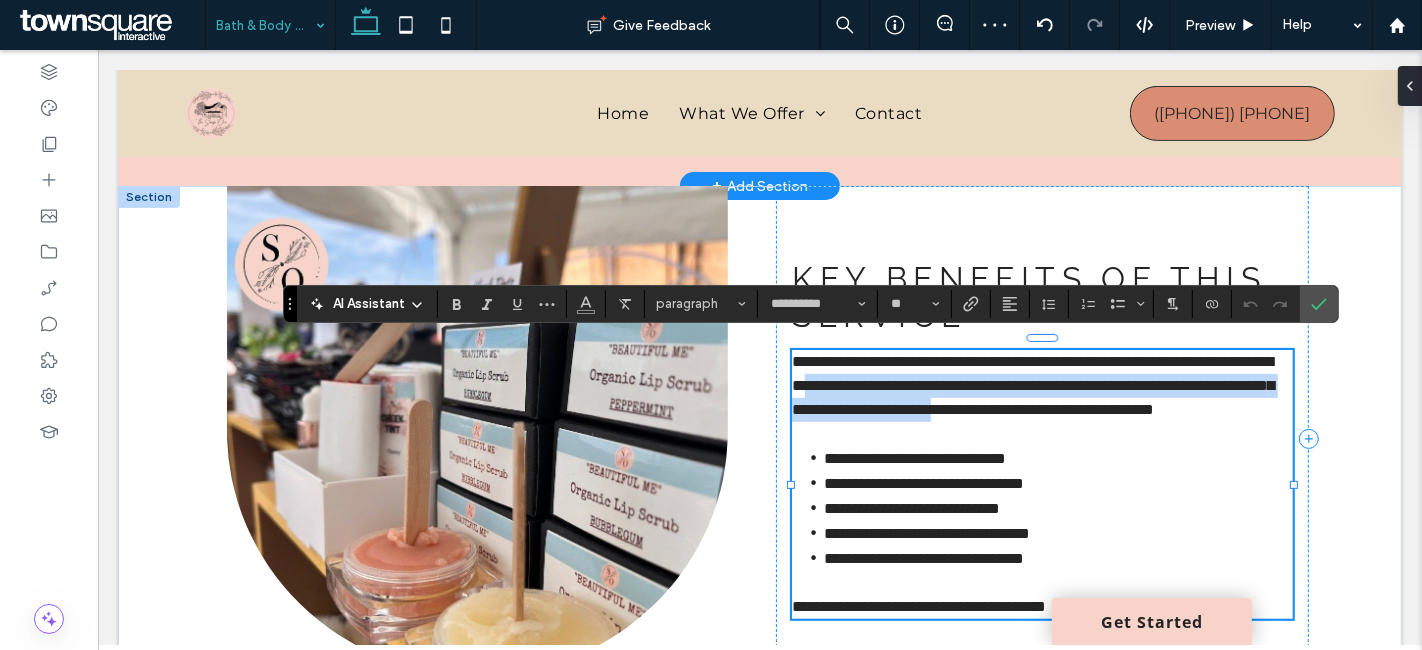 click on "**********" at bounding box center [1032, 385] 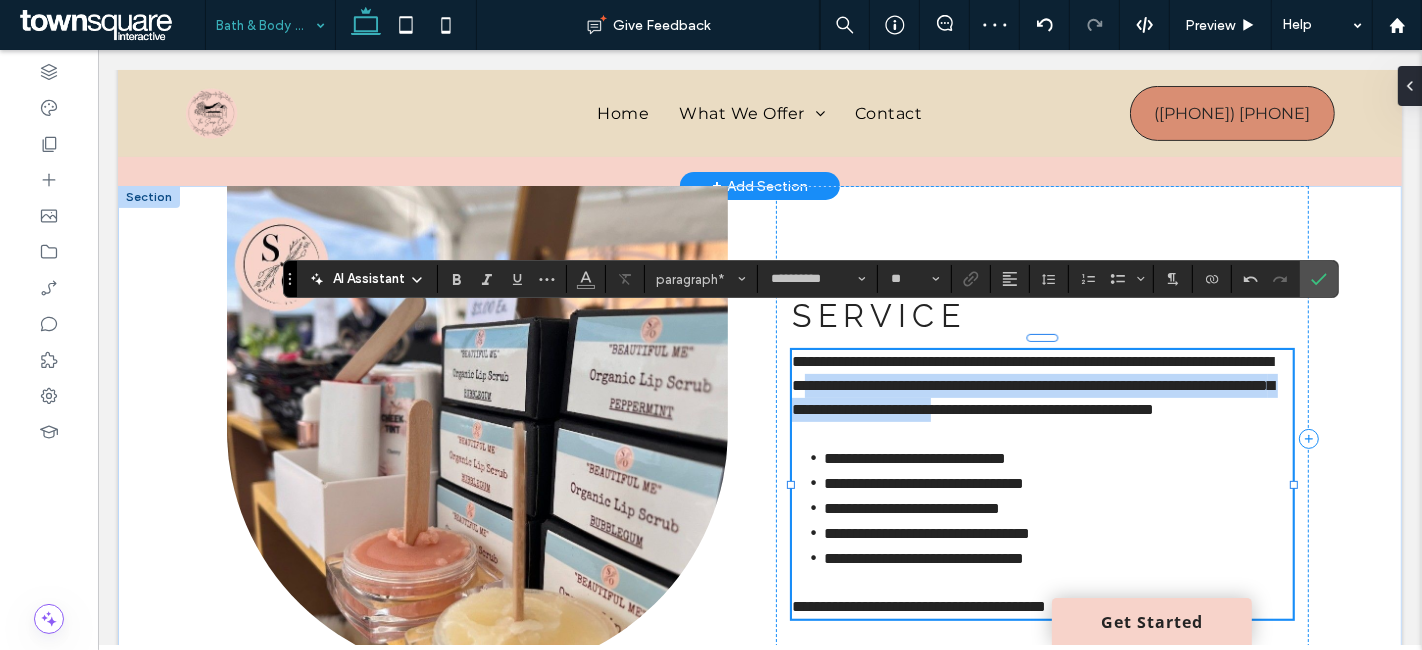 scroll, scrollTop: 468, scrollLeft: 0, axis: vertical 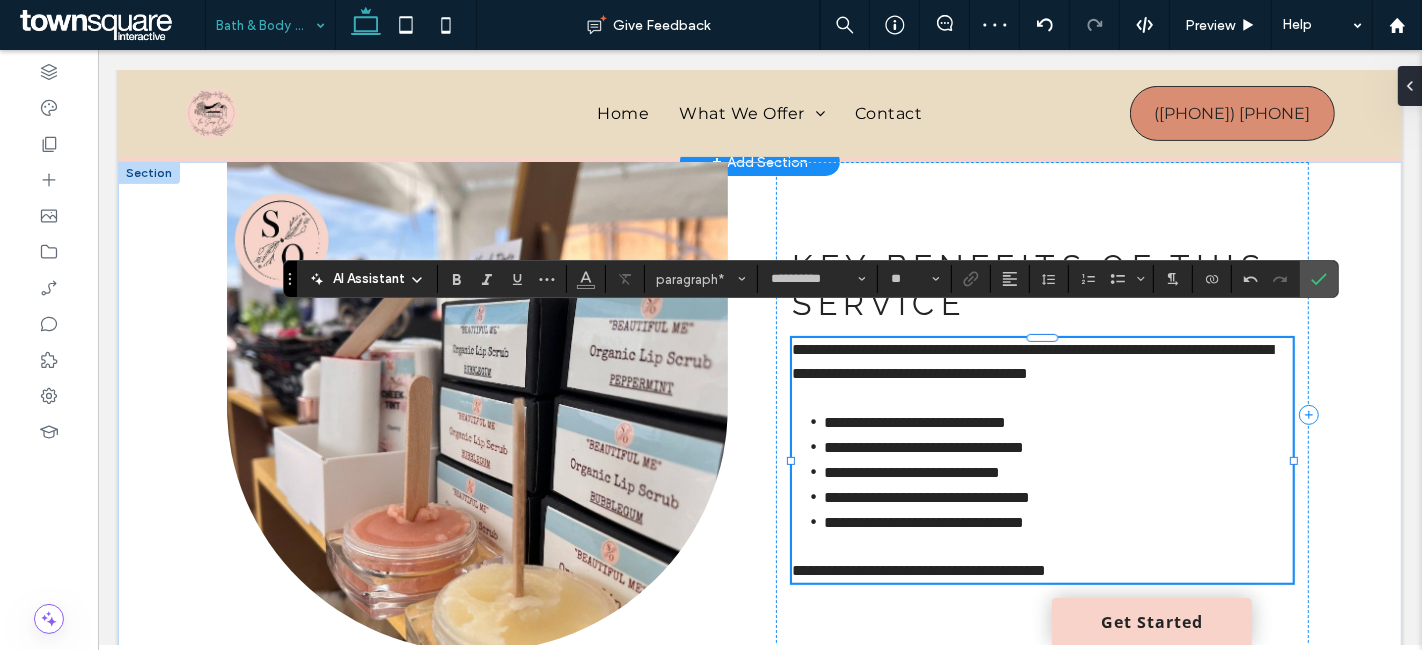 type 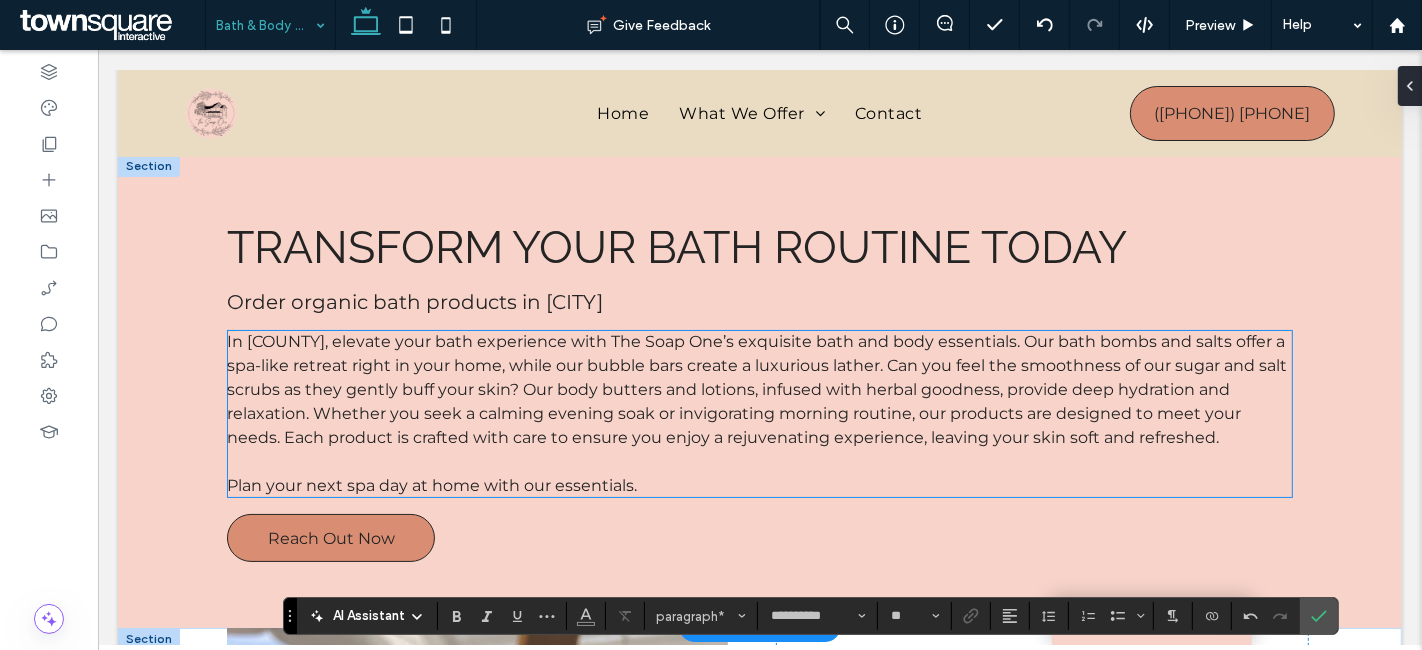 scroll, scrollTop: 0, scrollLeft: 0, axis: both 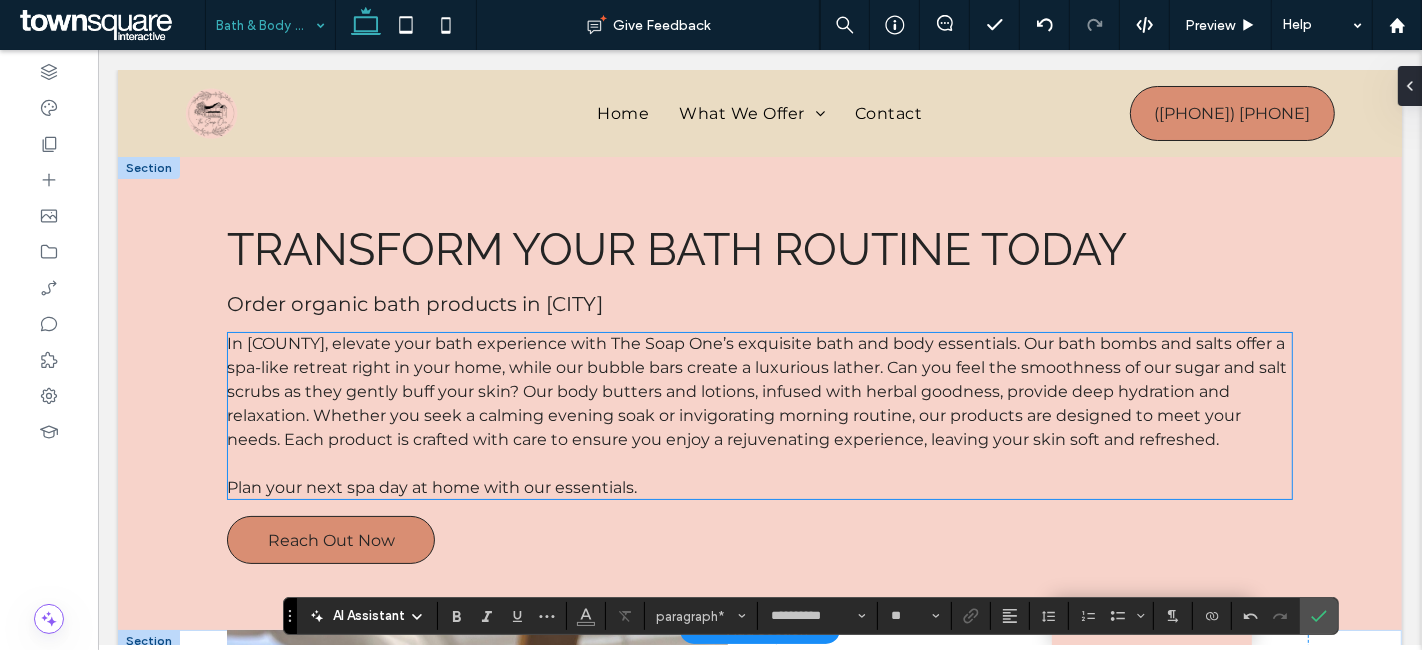click on "In Steuben County, elevate your bath experience with The Soap One’s exquisite bath and body essentials. Our bath bombs and salts offer a spa-like retreat right in your home, while our bubble bars create a luxurious lather. Can you feel the smoothness of our sugar and salt scrubs as they gently buff your skin? Our body butters and lotions, infused with herbal goodness, provide deep hydration and relaxation. Whether you seek a calming evening soak or invigorating morning routine, our products are designed to meet your needs. Each product is crafted with care to ensure you enjoy a rejuvenating experience, leaving your skin soft and refreshed." at bounding box center (756, 391) 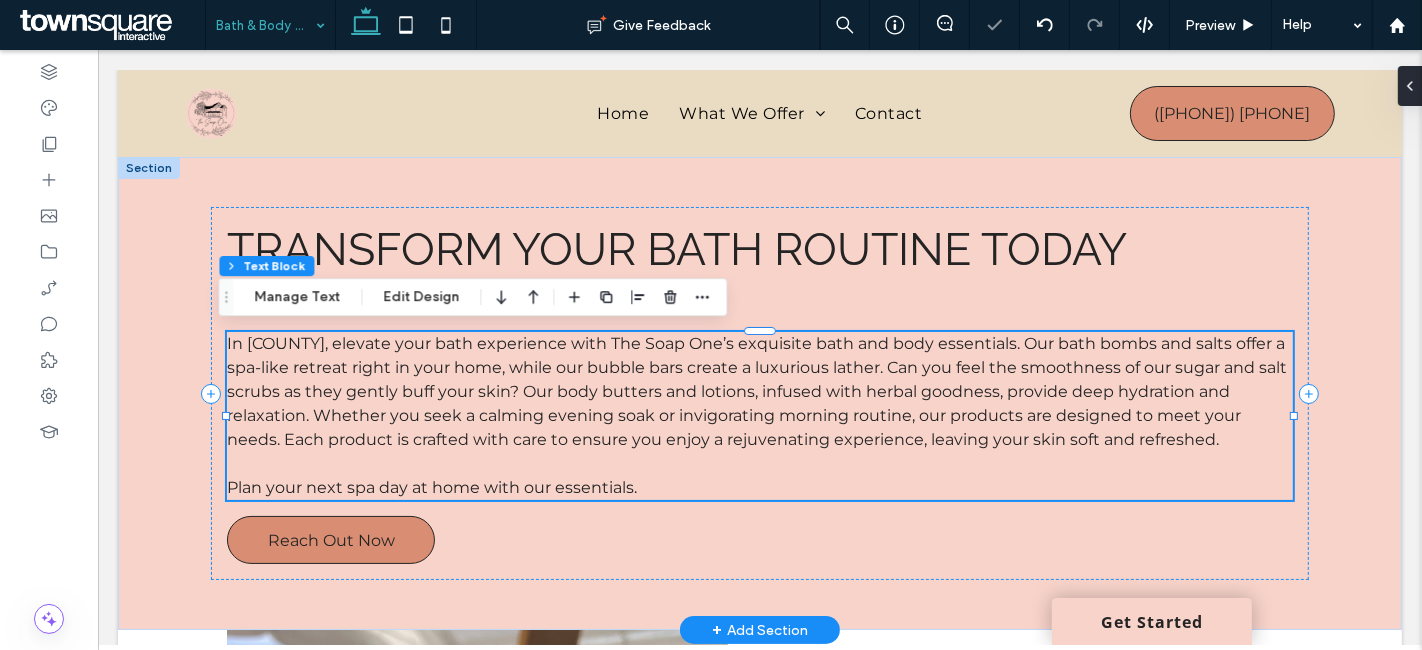 click on "In Steuben County, elevate your bath experience with The Soap One’s exquisite bath and body essentials. Our bath bombs and salts offer a spa-like retreat right in your home, while our bubble bars create a luxurious lather. Can you feel the smoothness of our sugar and salt scrubs as they gently buff your skin? Our body butters and lotions, infused with herbal goodness, provide deep hydration and relaxation. Whether you seek a calming evening soak or invigorating morning routine, our products are designed to meet your needs. Each product is crafted with care to ensure you enjoy a rejuvenating experience, leaving your skin soft and refreshed." at bounding box center [756, 391] 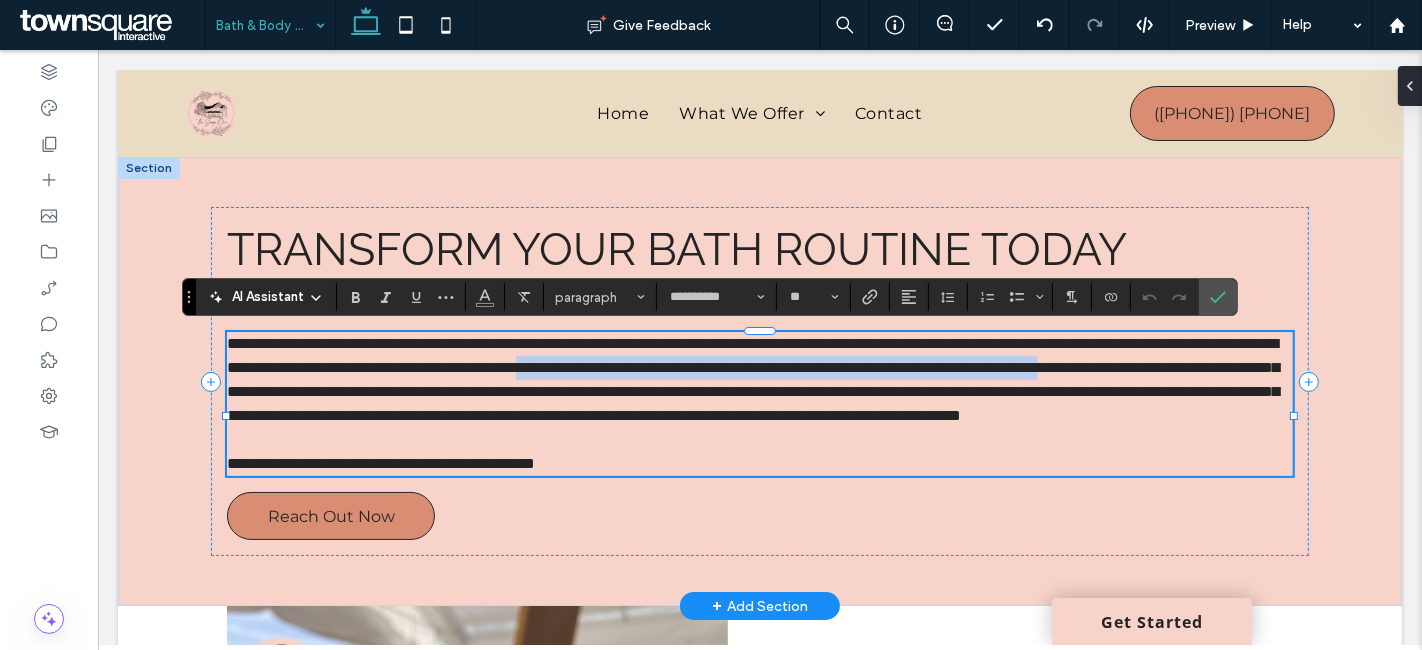 drag, startPoint x: 575, startPoint y: 384, endPoint x: 934, endPoint y: 371, distance: 359.2353 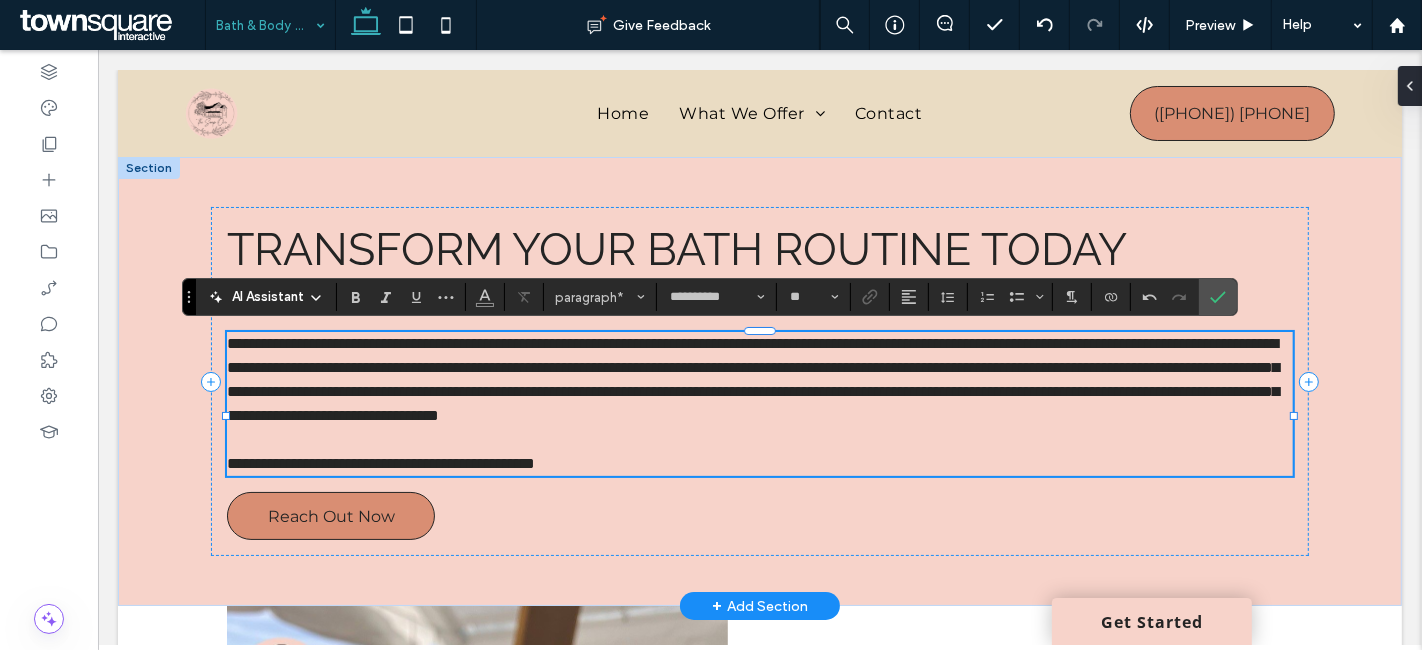 type 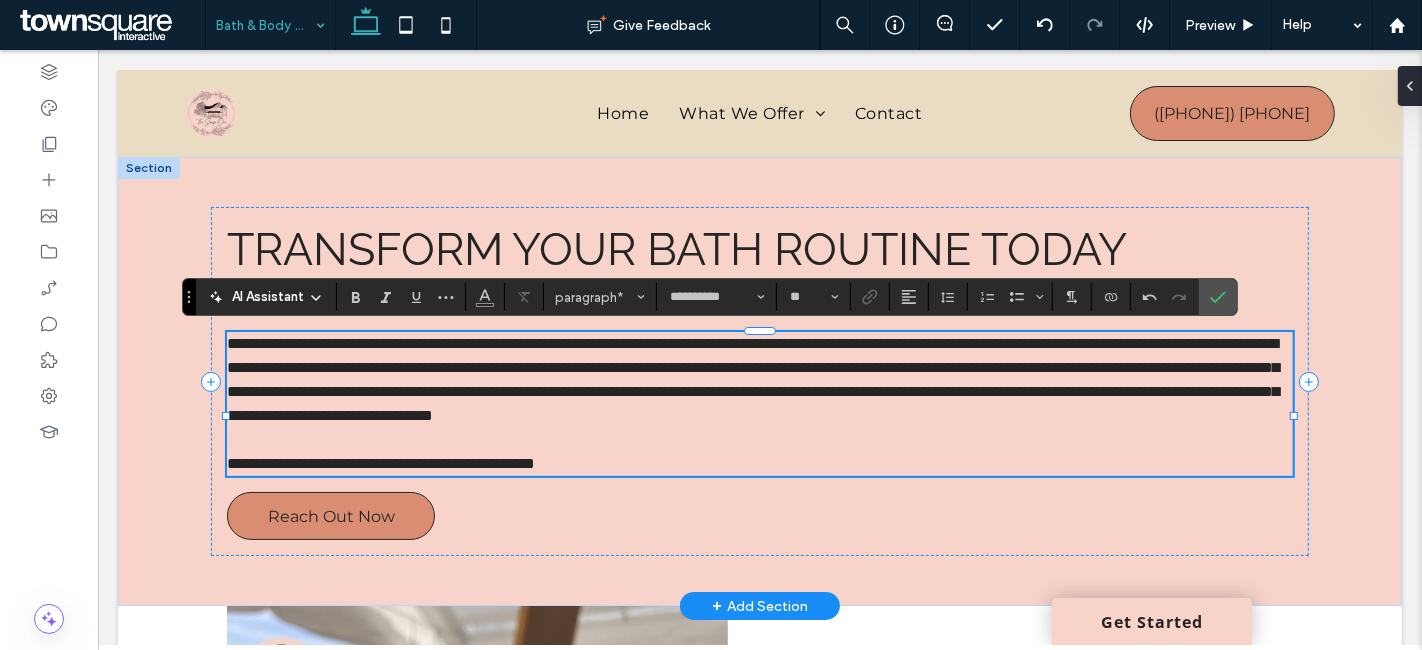 click on "**********" at bounding box center [752, 379] 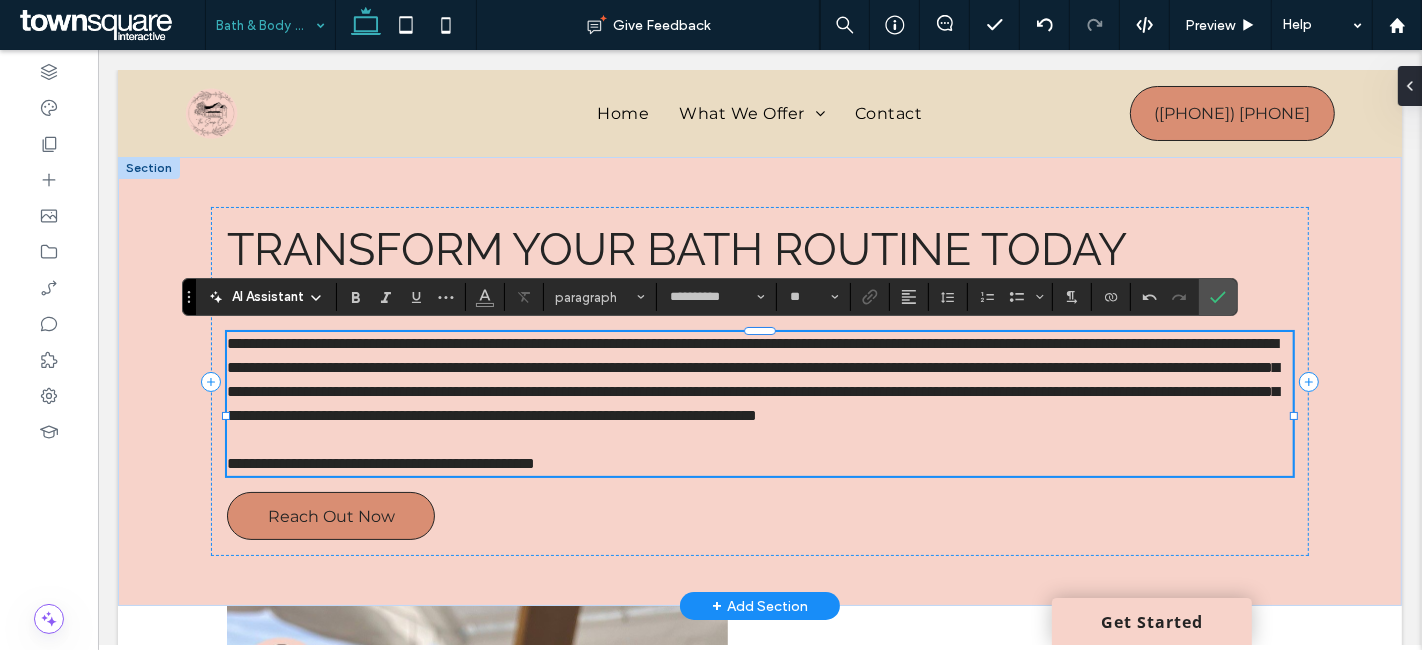 click on "**********" at bounding box center (752, 379) 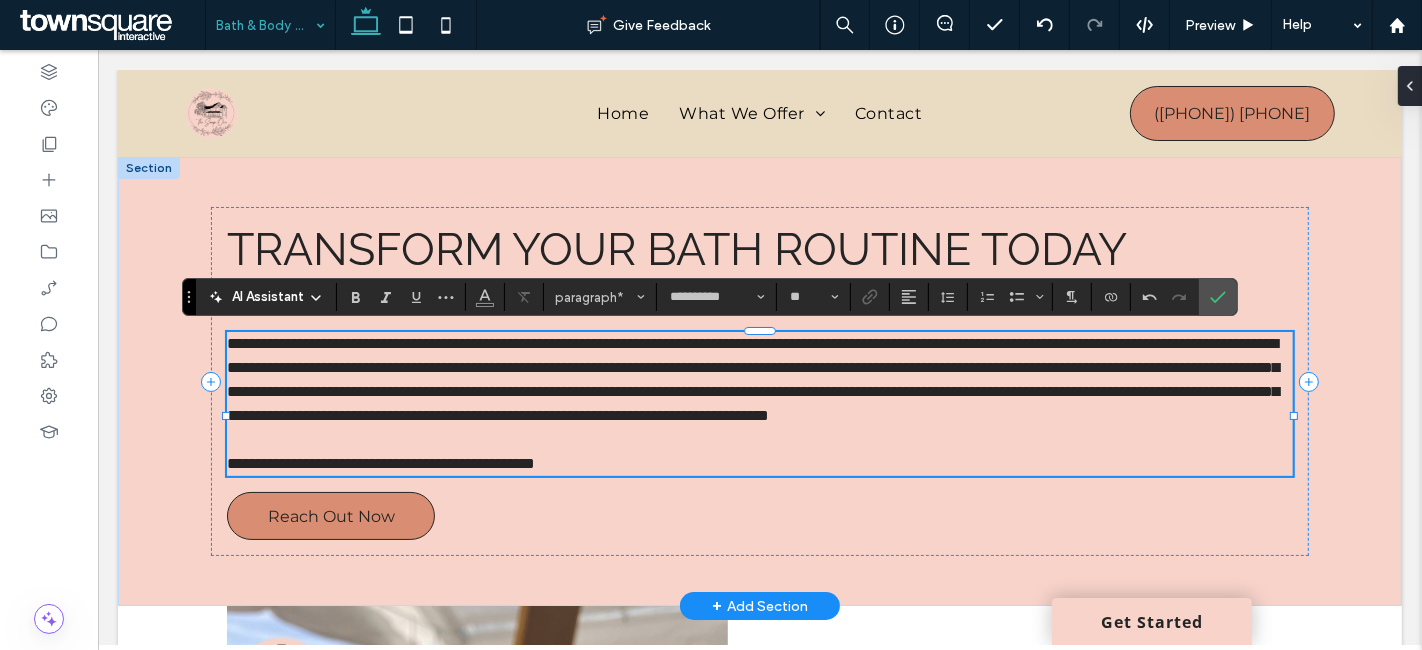 click on "**********" at bounding box center [752, 379] 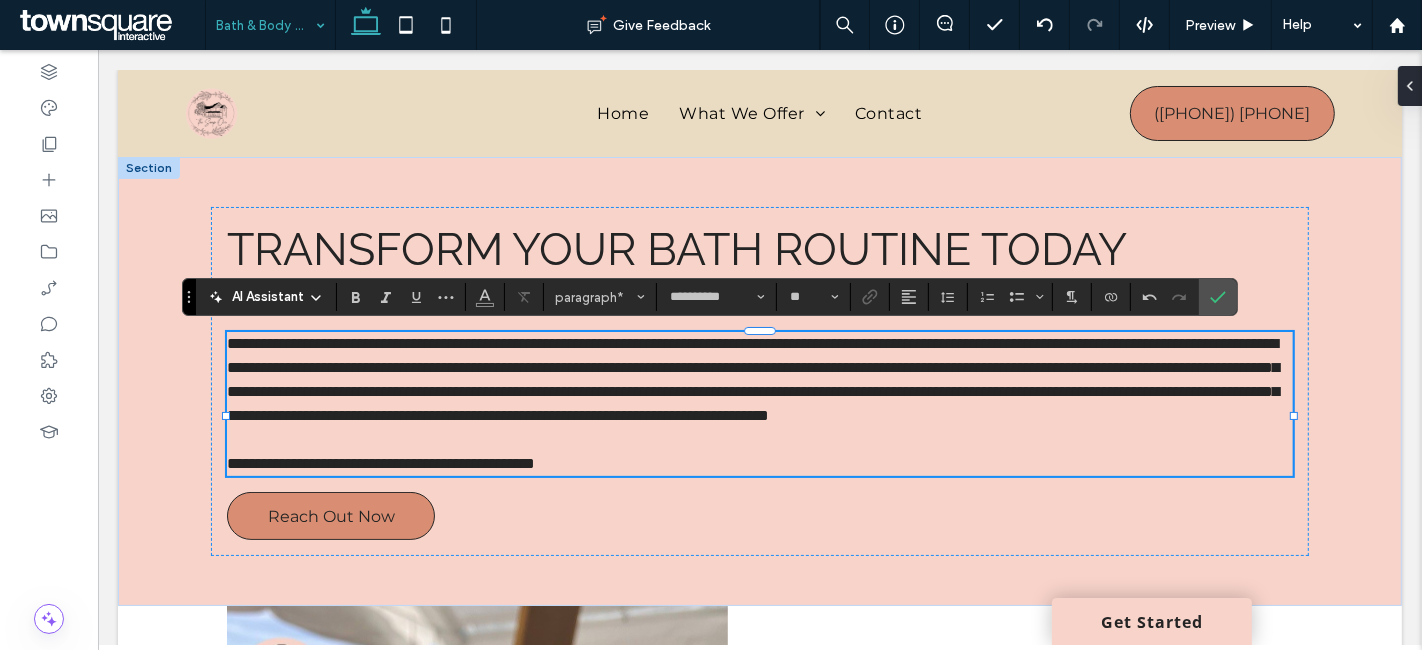 click at bounding box center (265, 25) 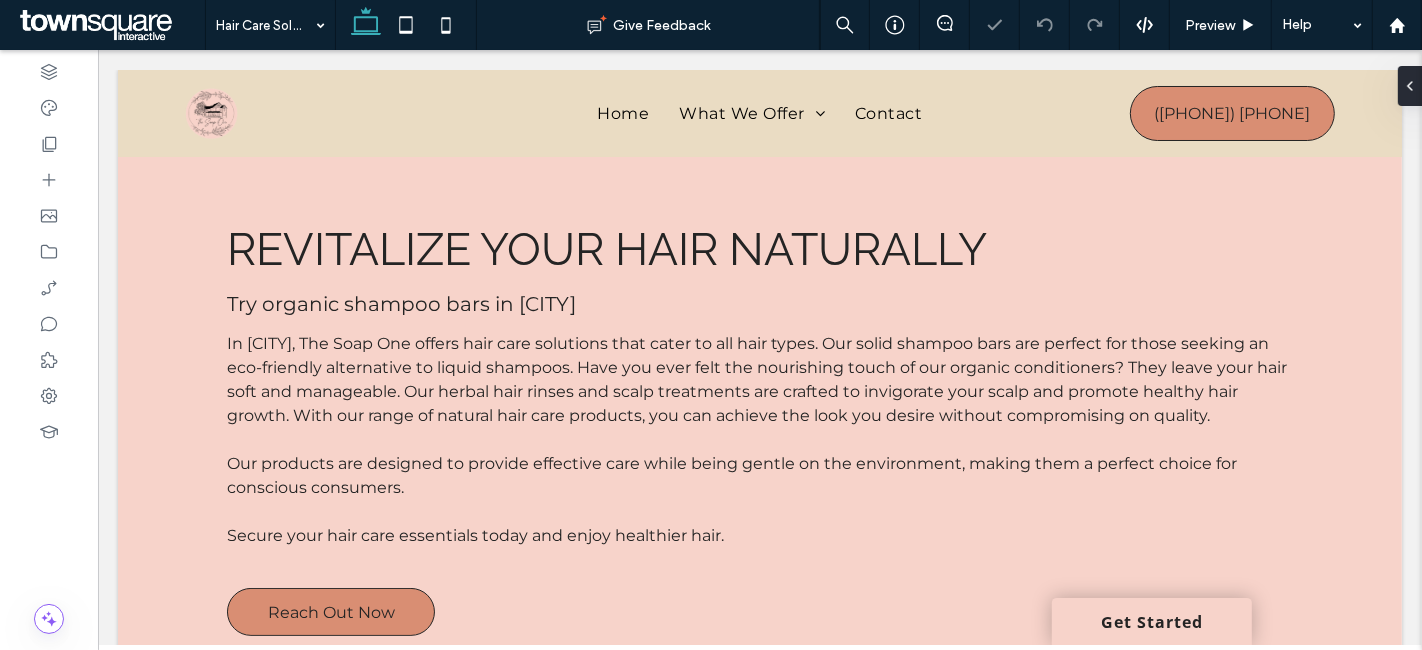 scroll, scrollTop: 0, scrollLeft: 0, axis: both 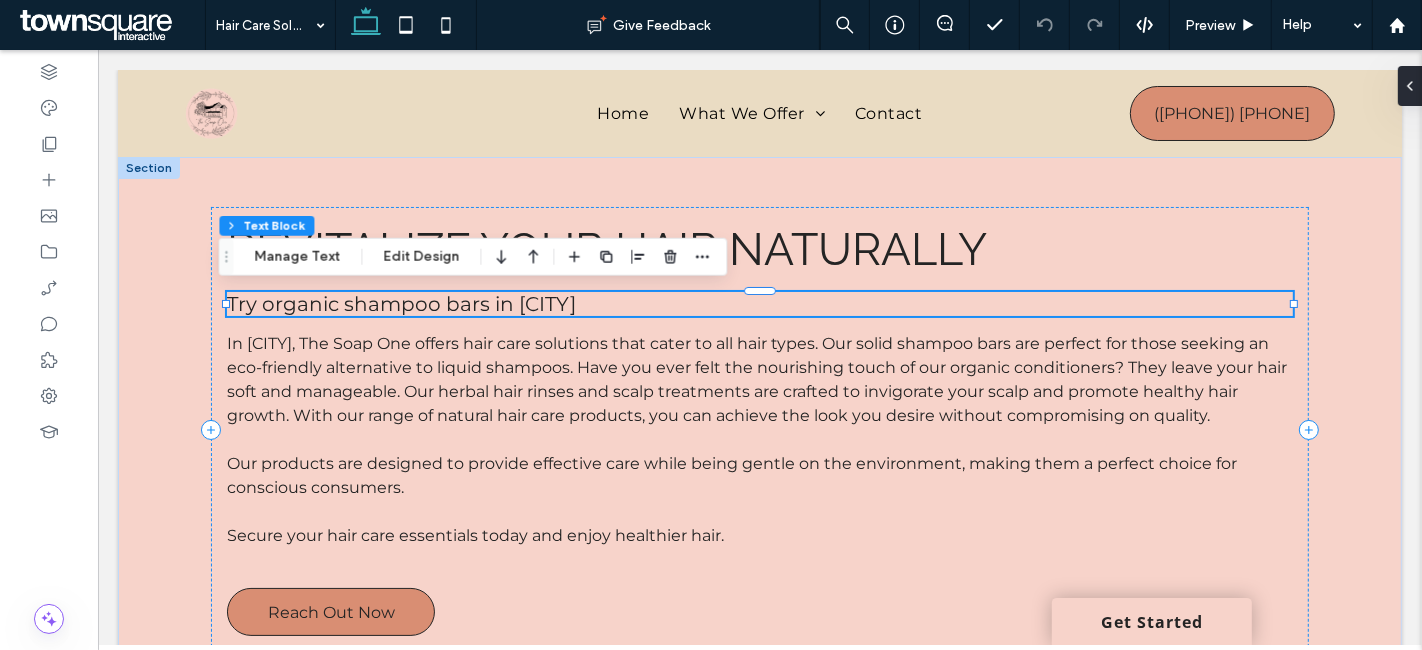 click on "Try organic shampoo bars in Rochester" at bounding box center (400, 304) 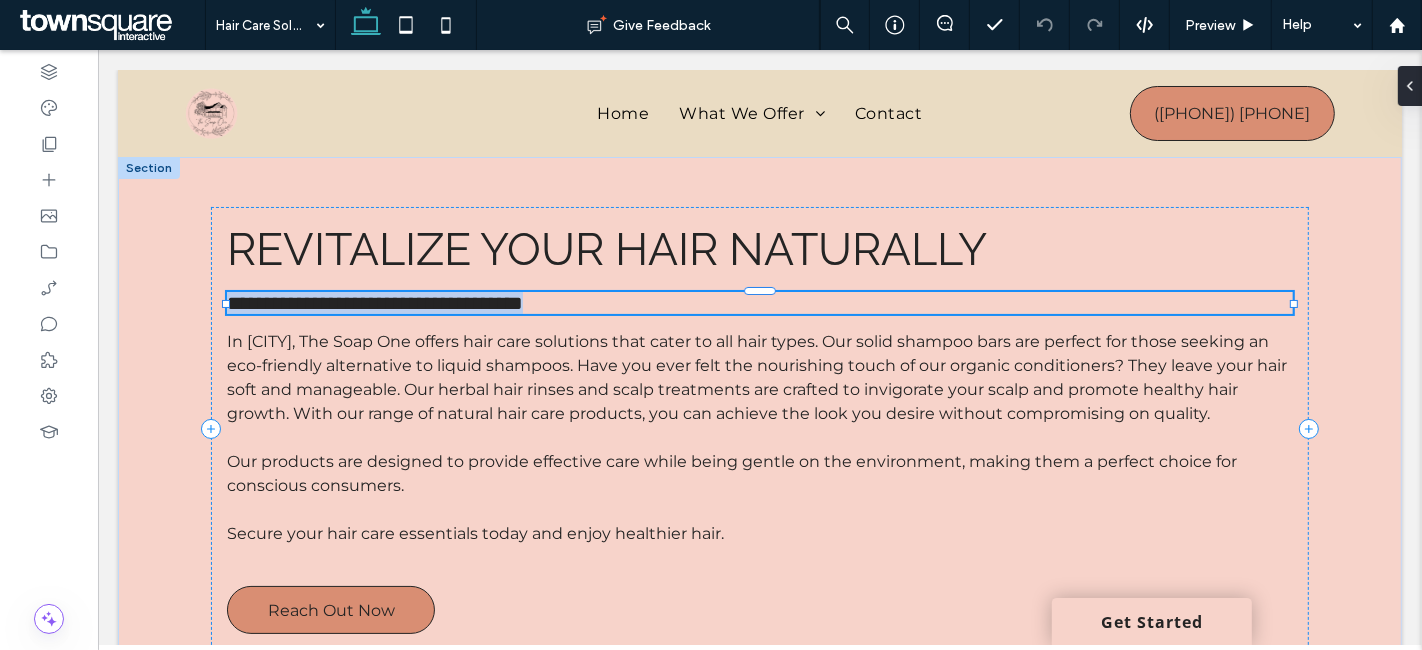type on "**********" 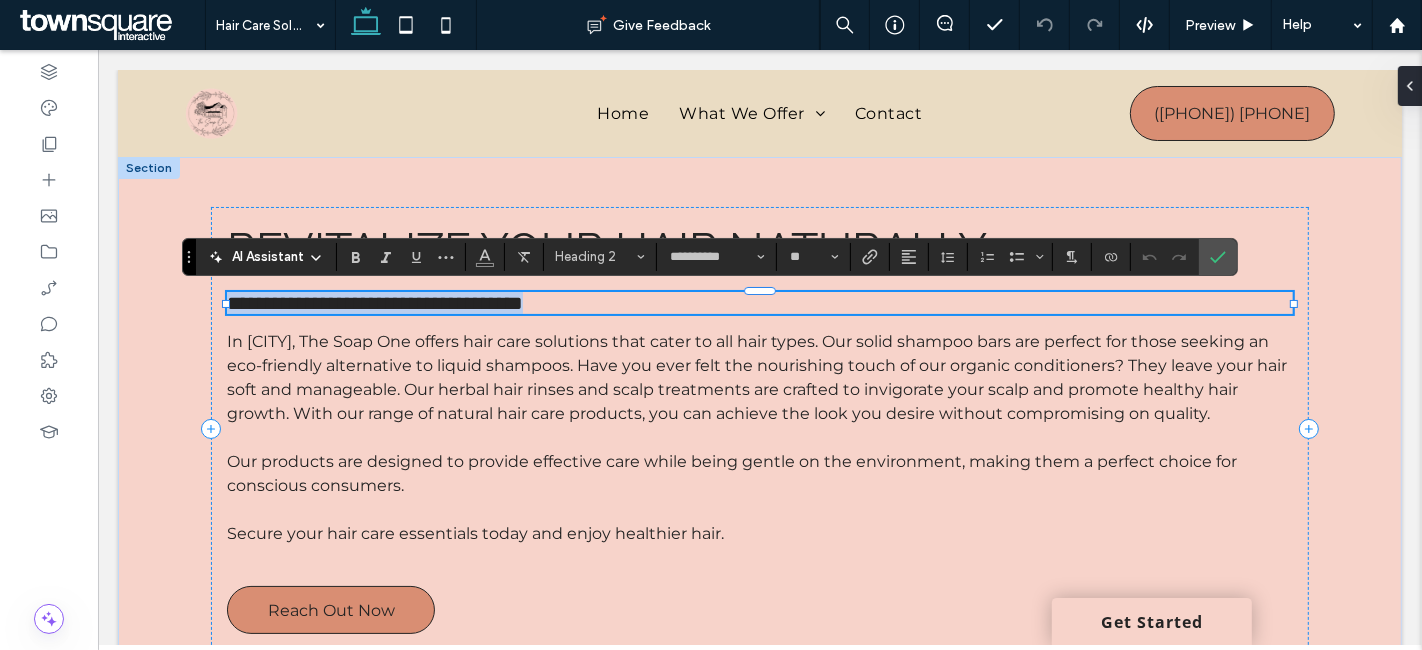 click on "**********" at bounding box center [374, 303] 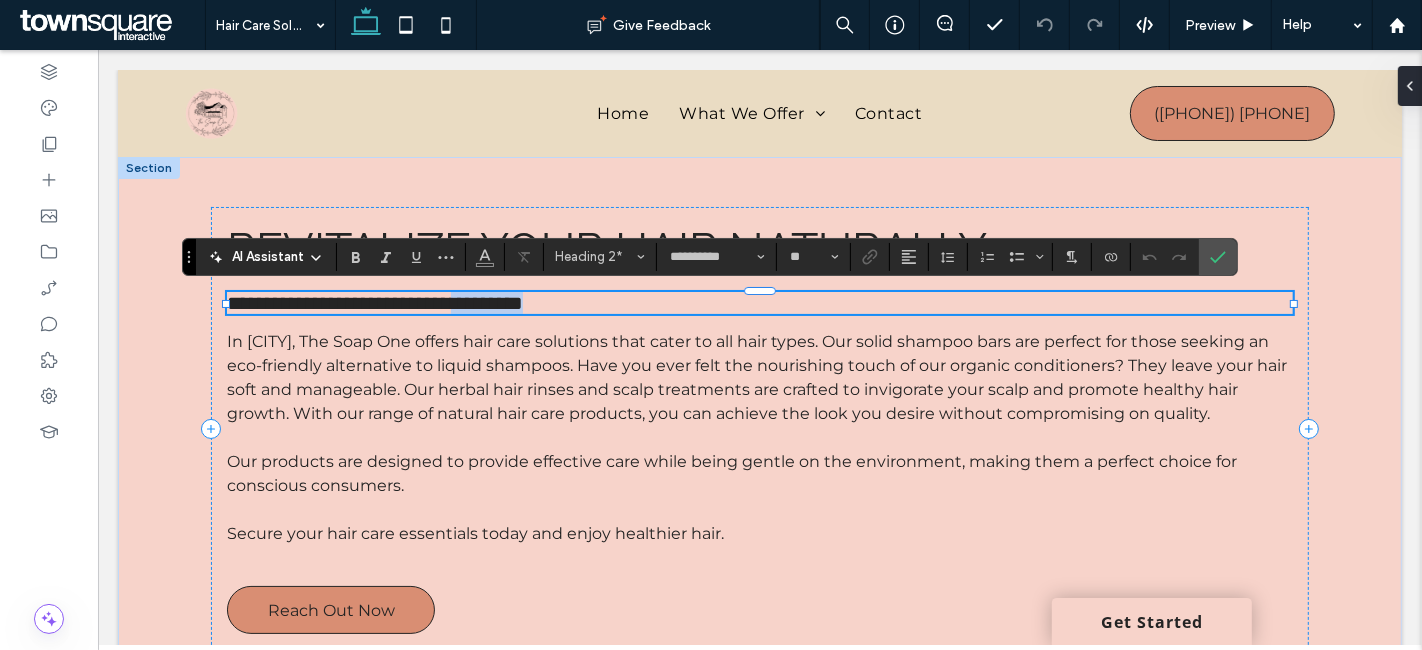 click on "**********" at bounding box center [374, 303] 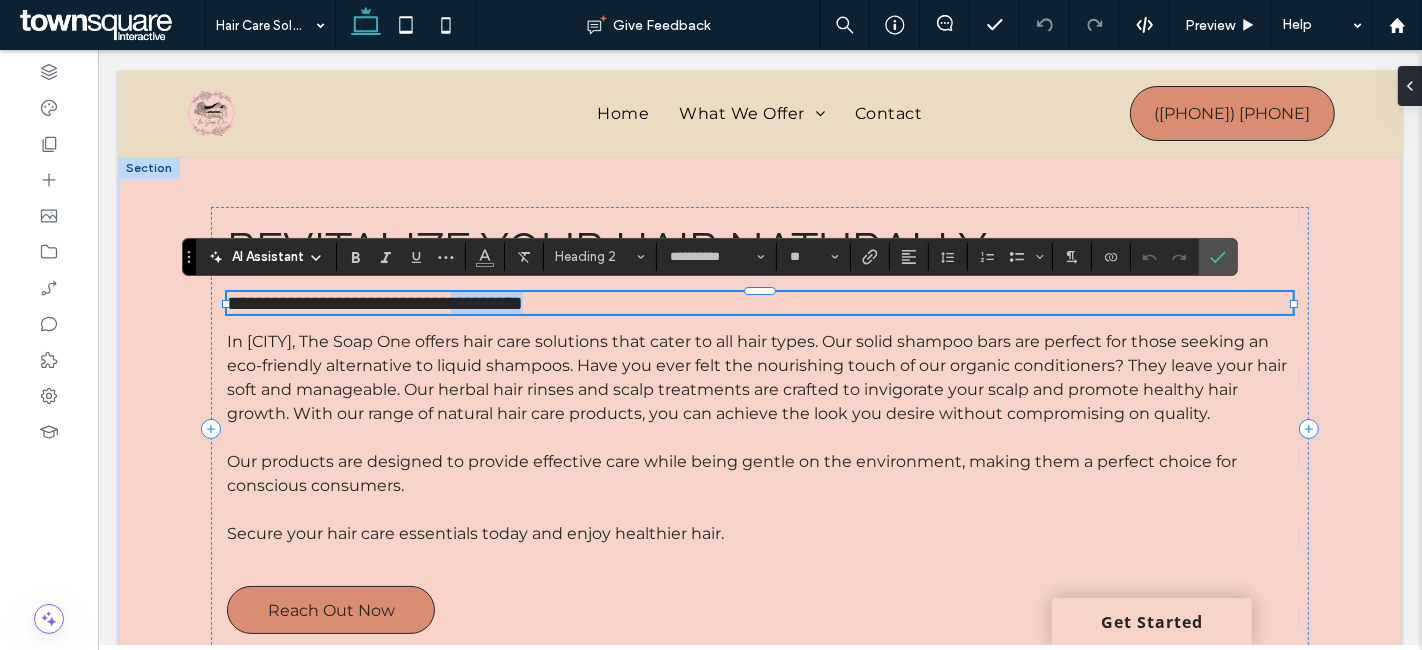 paste 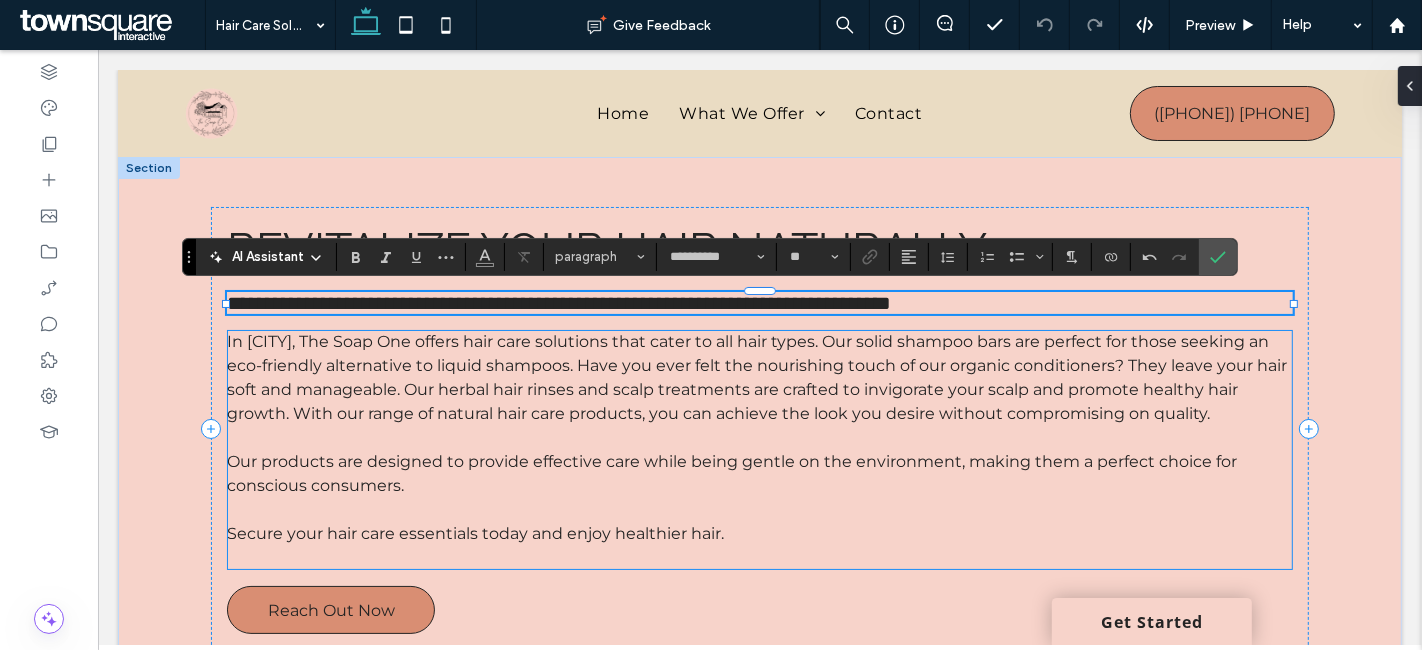 type on "**" 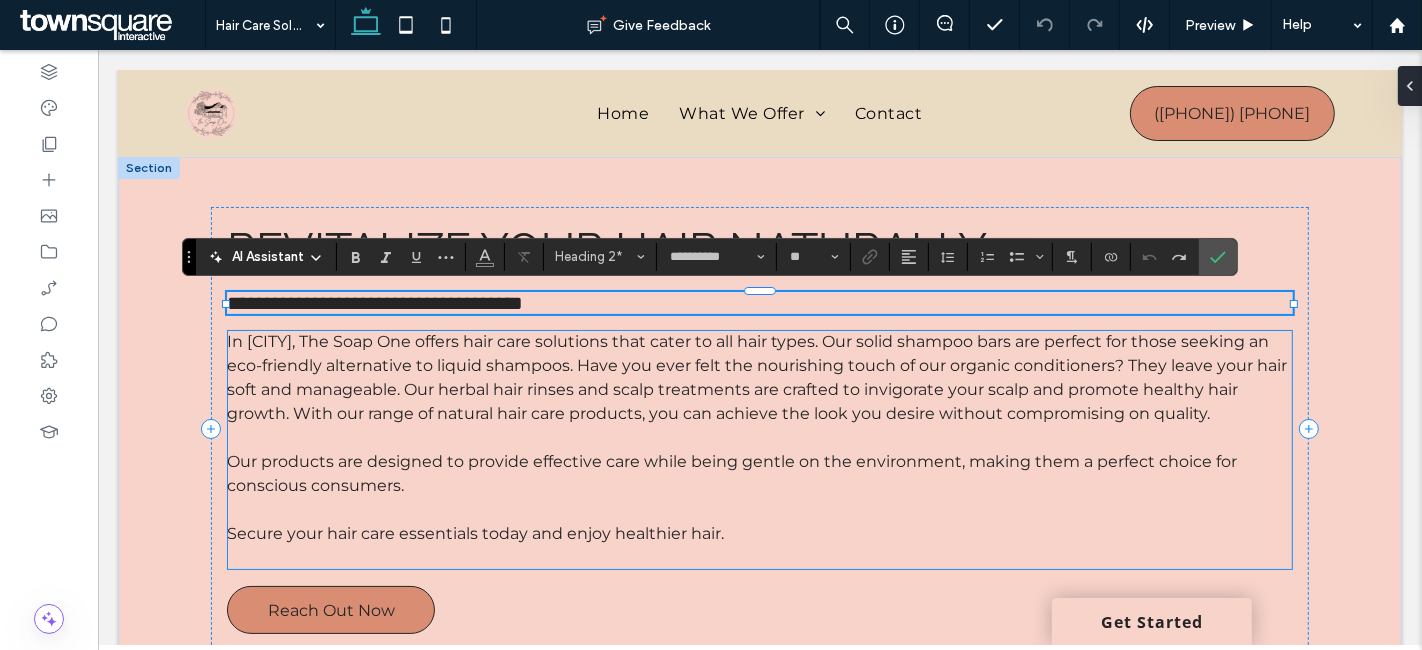 click on "Our products are designed to provide effective care while being gentle on the environment, making them a perfect choice for conscious consumers." at bounding box center (758, 474) 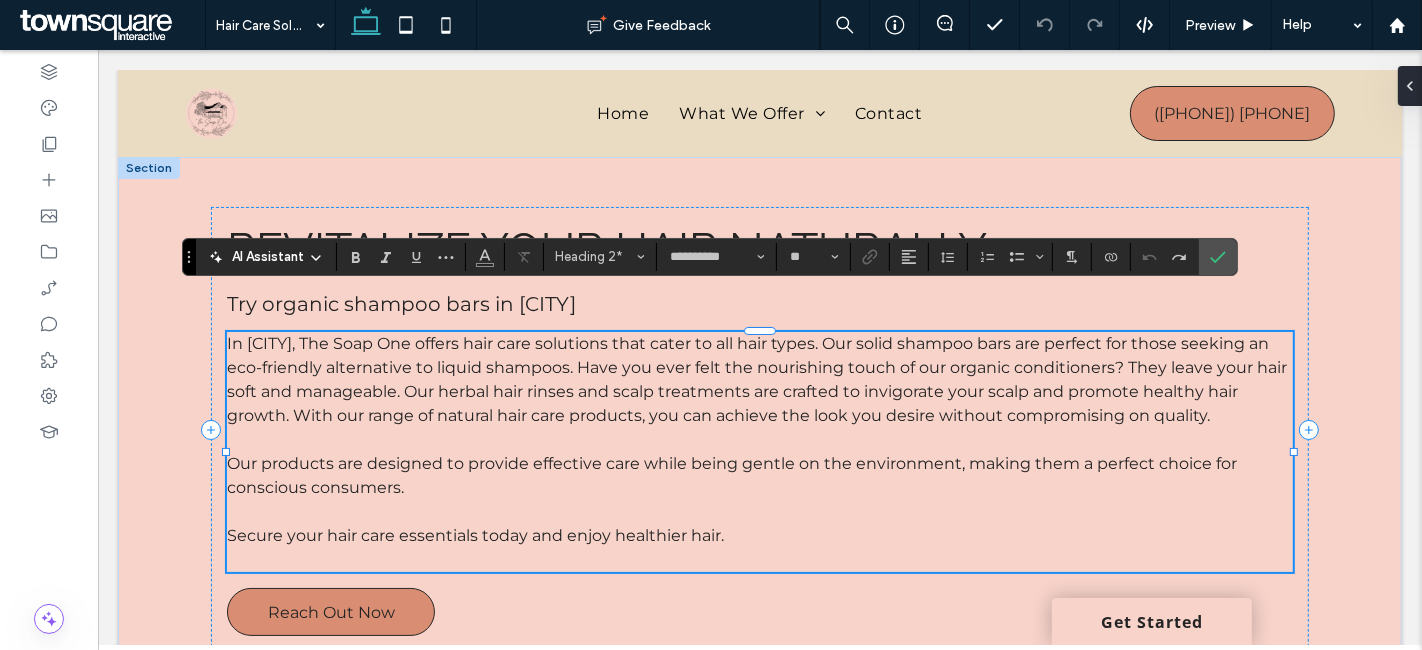 click on "In Rochester, The Soap One offers hair care solutions that cater to all hair types. Our solid shampoo bars are perfect for those seeking an eco-friendly alternative to liquid shampoos. Have you ever felt the nourishing touch of our organic conditioners? They leave your hair soft and manageable. Our herbal hair rinses and scalp treatments are crafted to invigorate your scalp and promote healthy hair growth. With our range of natural hair care products, you can achieve the look you desire without compromising on quality. Our products are designed to provide effective care while being gentle on the environment, making them a perfect choice for conscious consumers. ﻿ Secure your hair care essentials today and enjoy healthier hair." at bounding box center [758, 452] 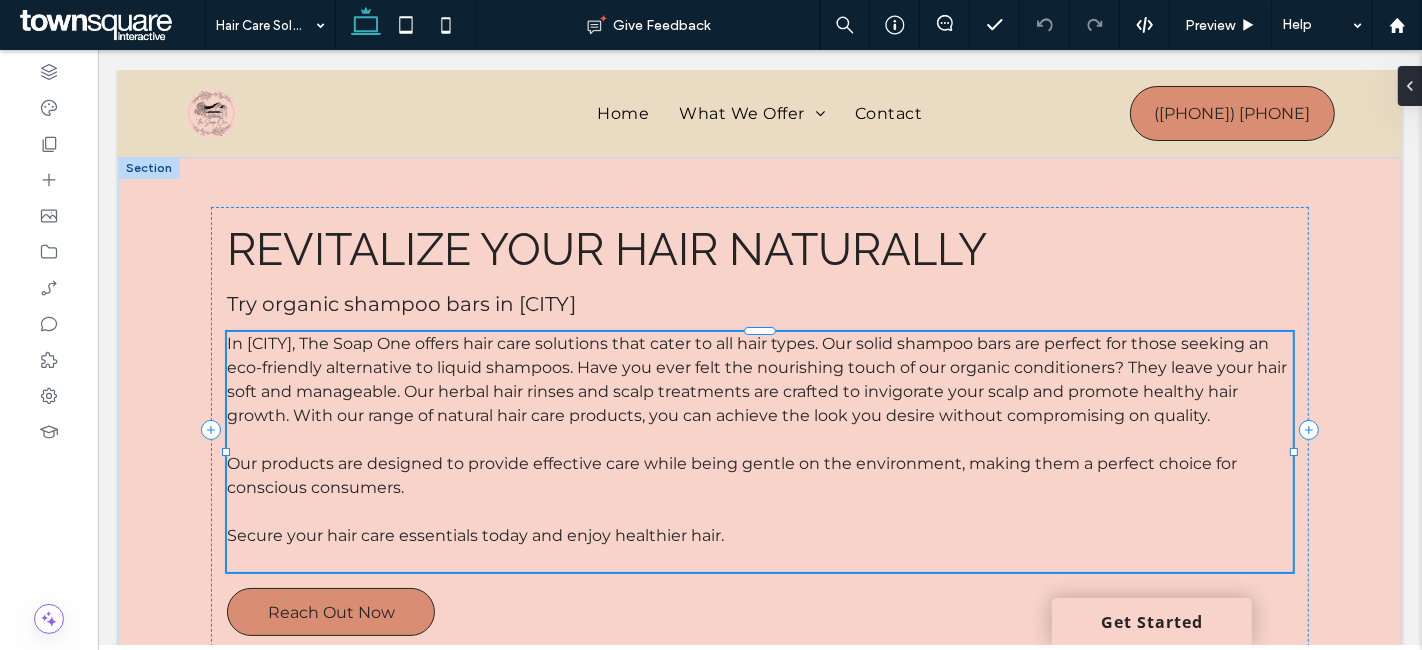 type on "**********" 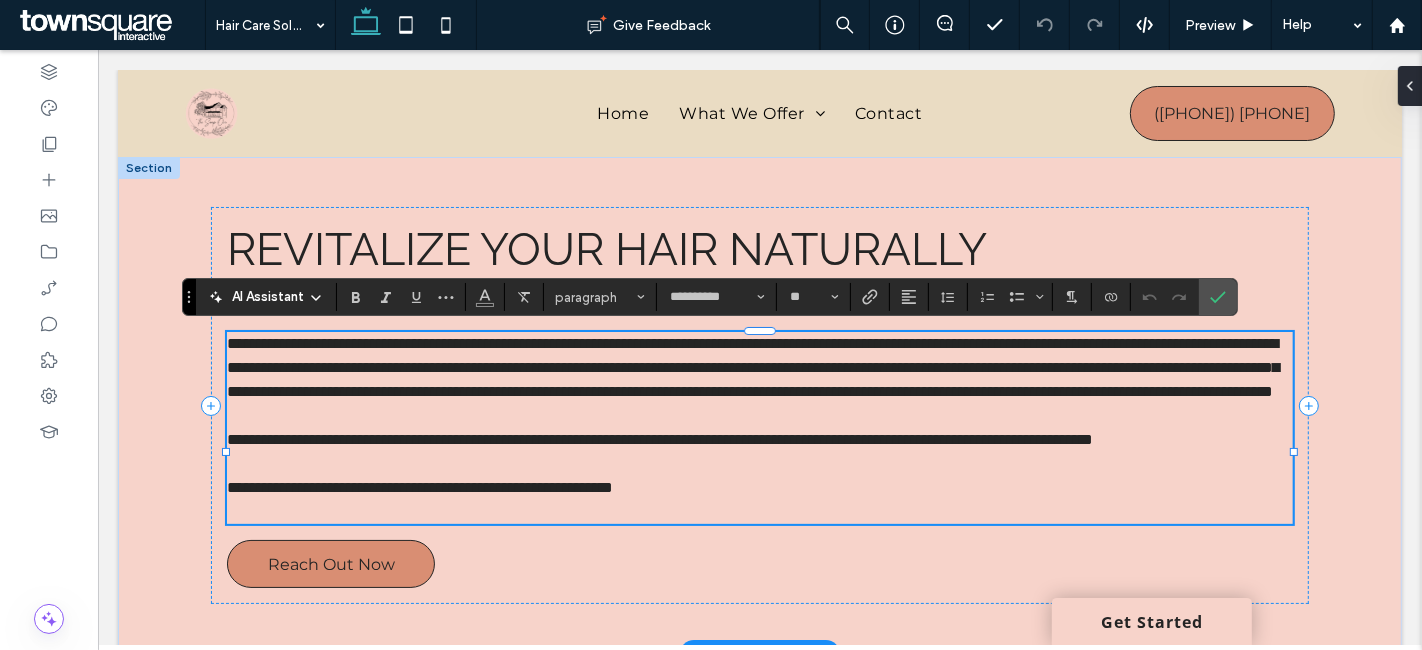 click on "**********" at bounding box center (659, 439) 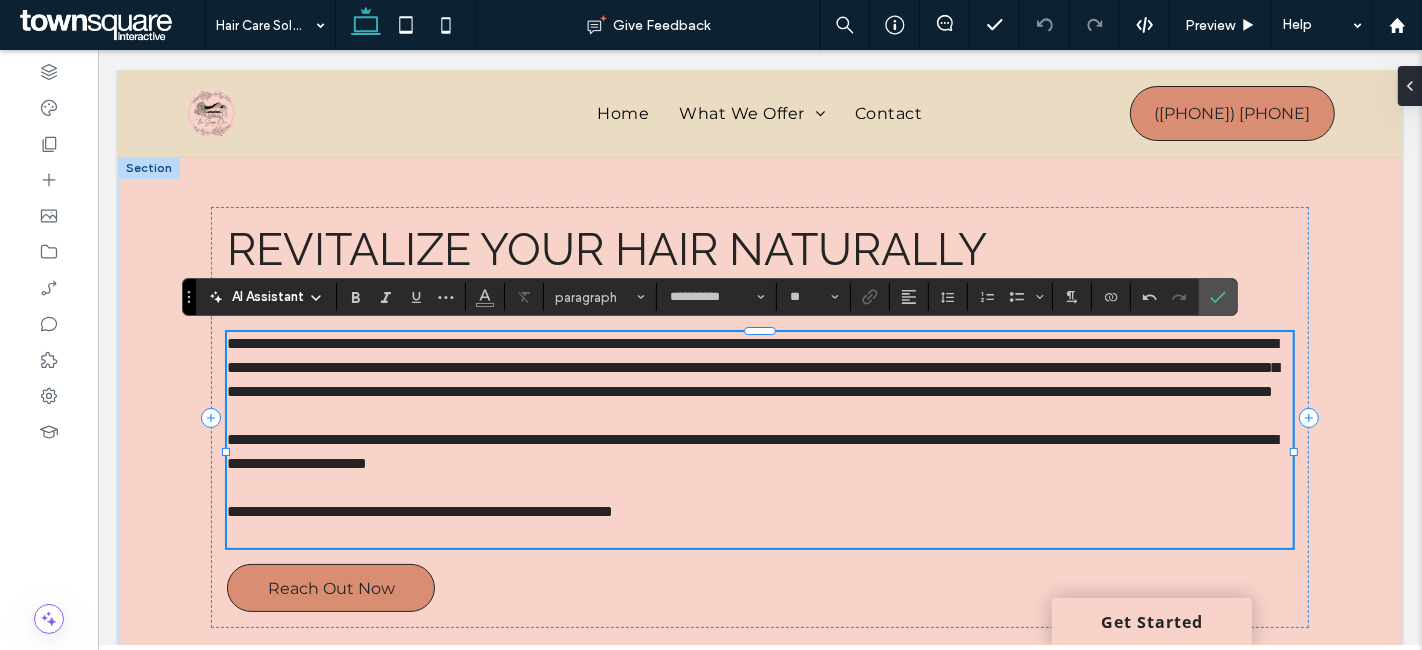 click on "**********" at bounding box center (751, 451) 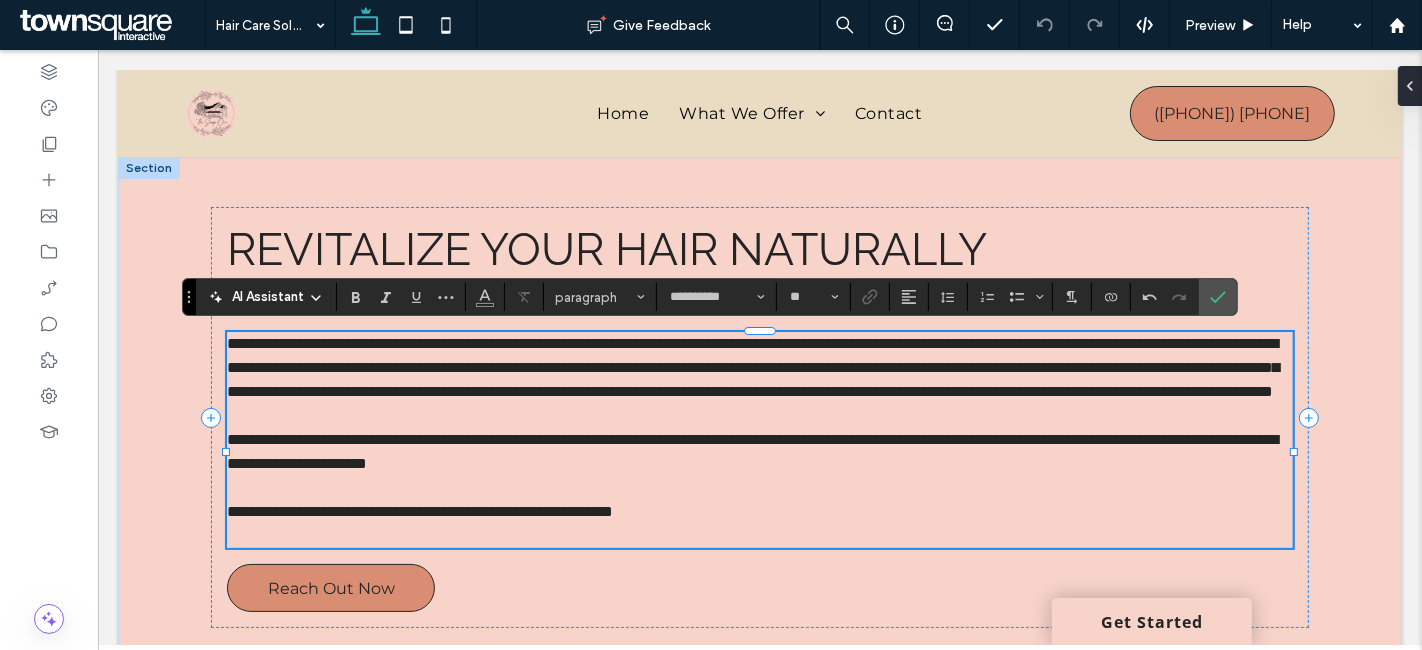 type 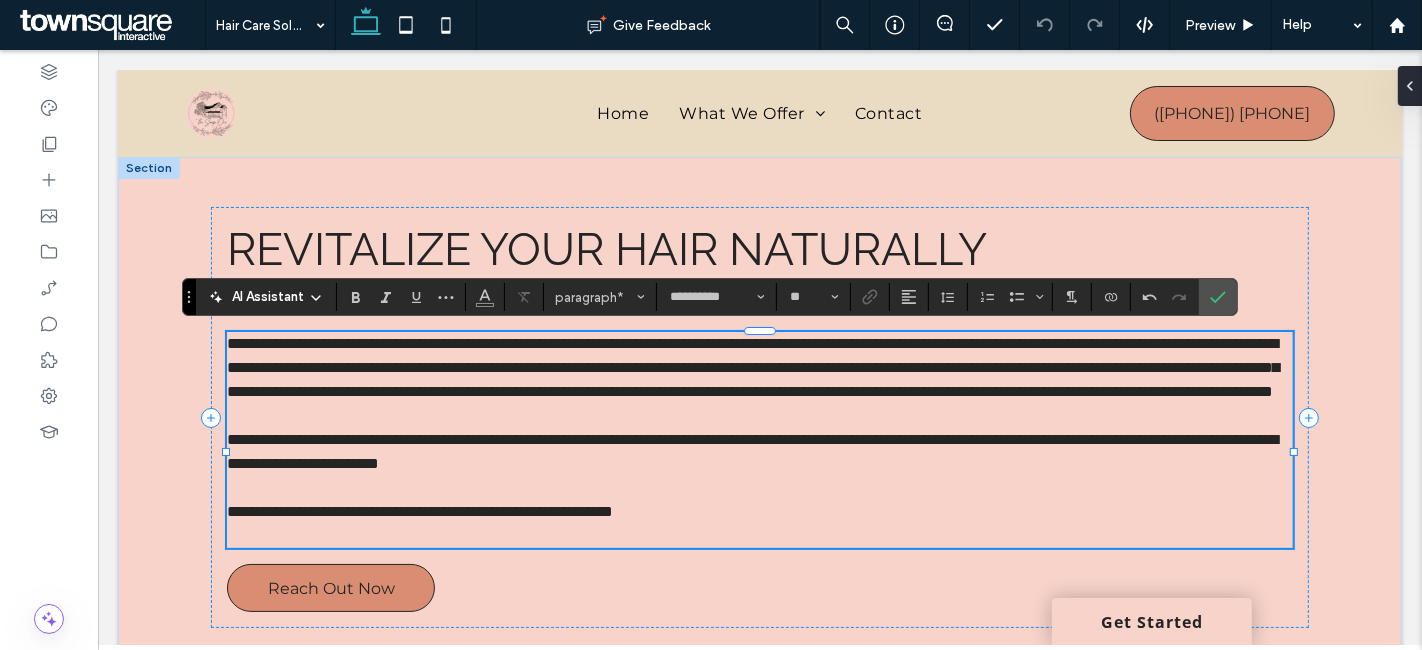 click on "**********" at bounding box center [752, 367] 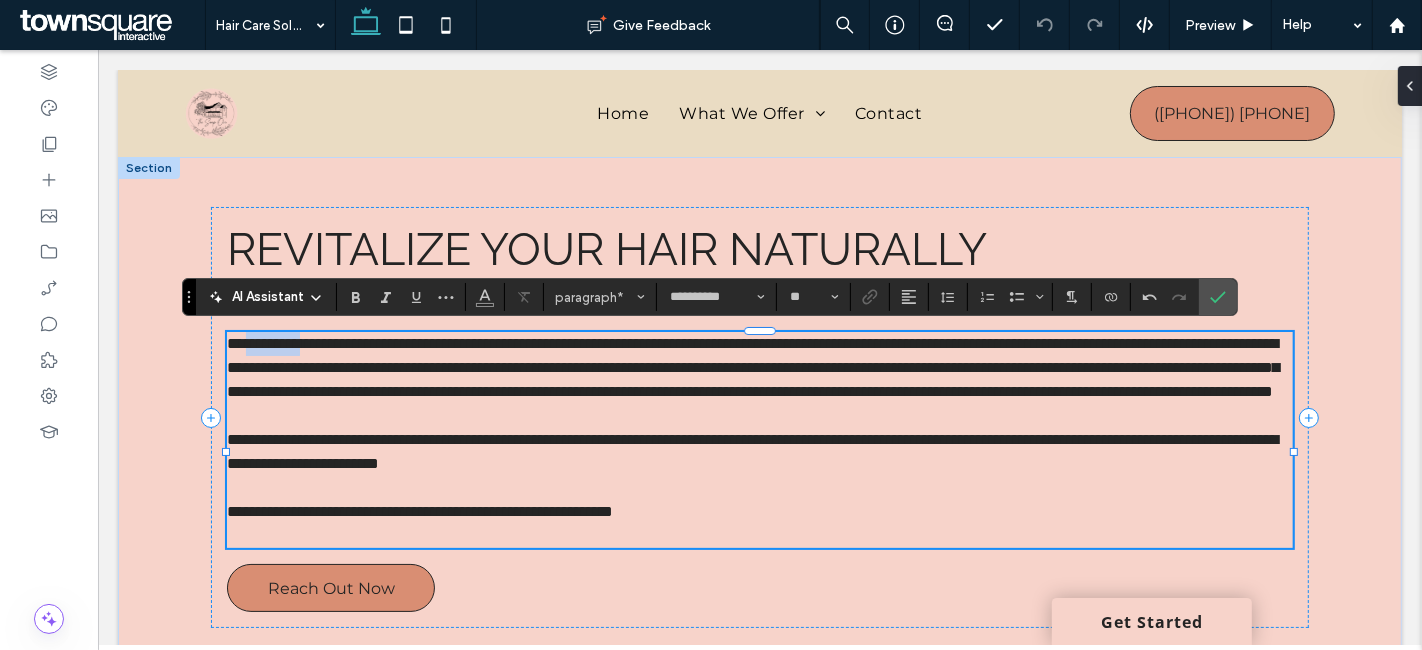 click on "**********" at bounding box center [752, 367] 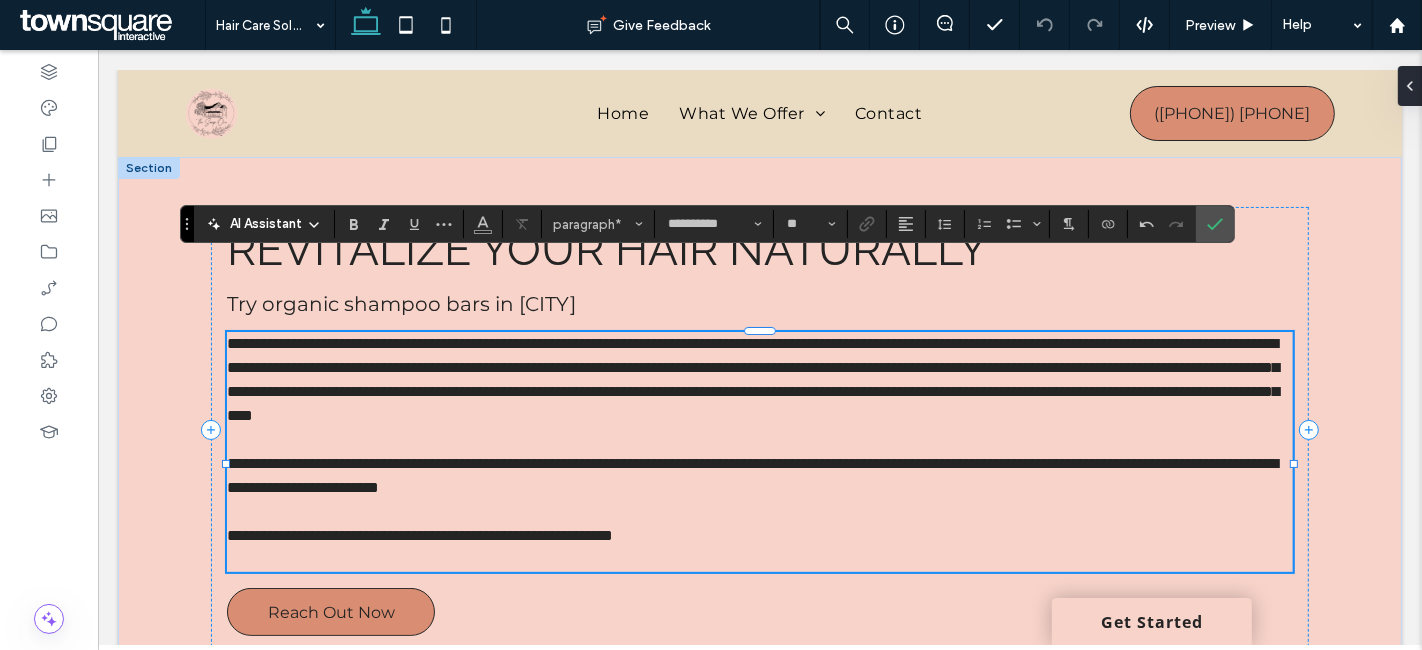 drag, startPoint x: 186, startPoint y: 304, endPoint x: 313, endPoint y: 235, distance: 144.53374 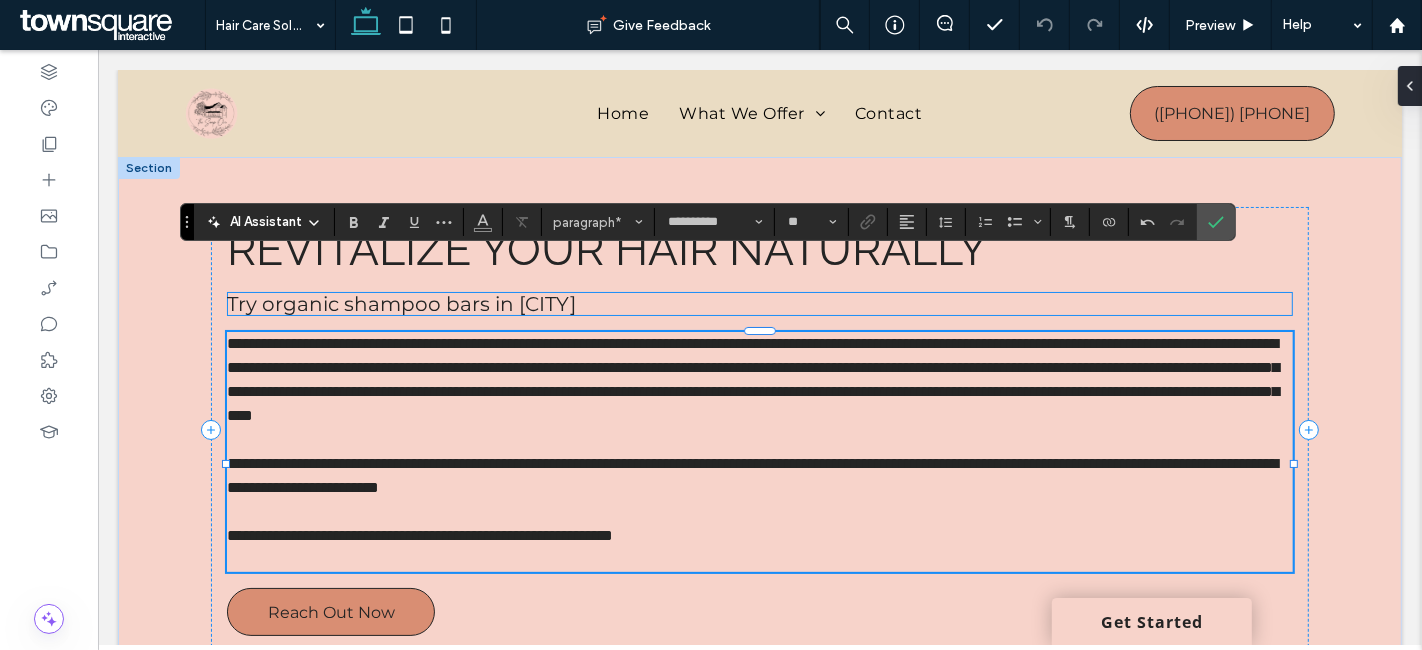click on "Try organic shampoo bars in Rochester" at bounding box center [400, 304] 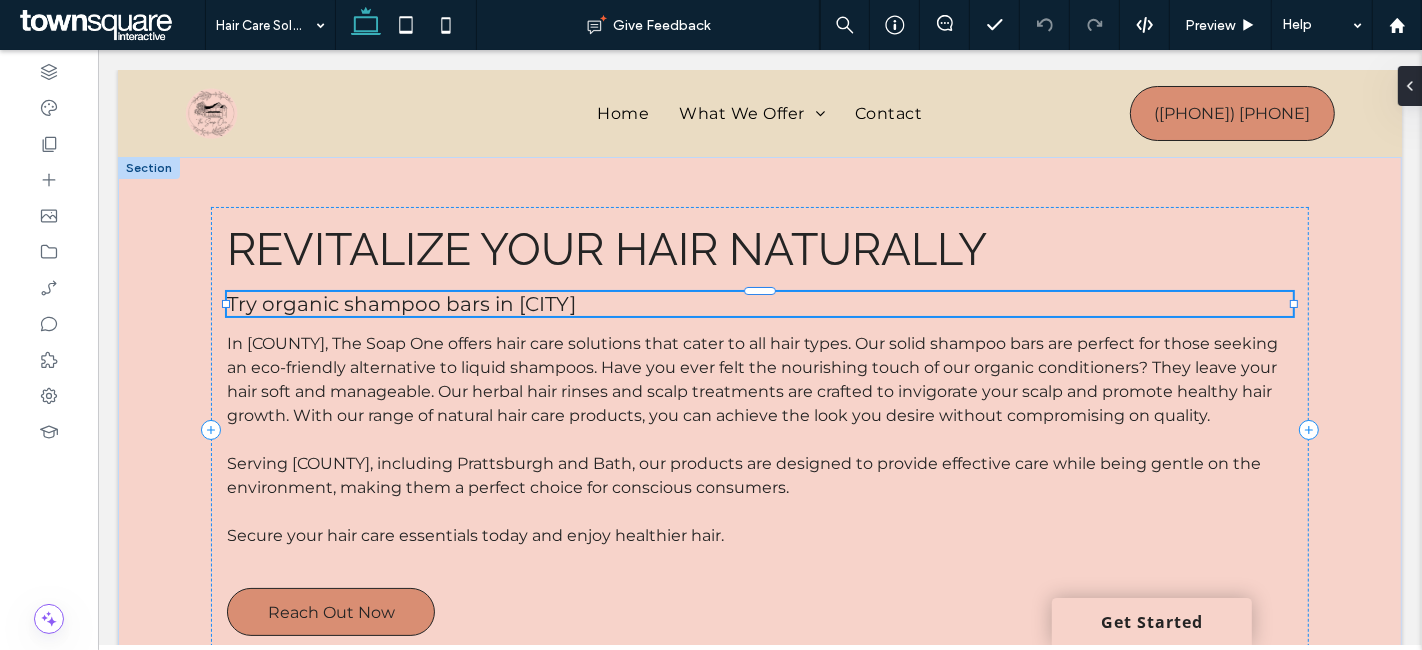 click on "Try organic shampoo bars in Rochester" at bounding box center [758, 304] 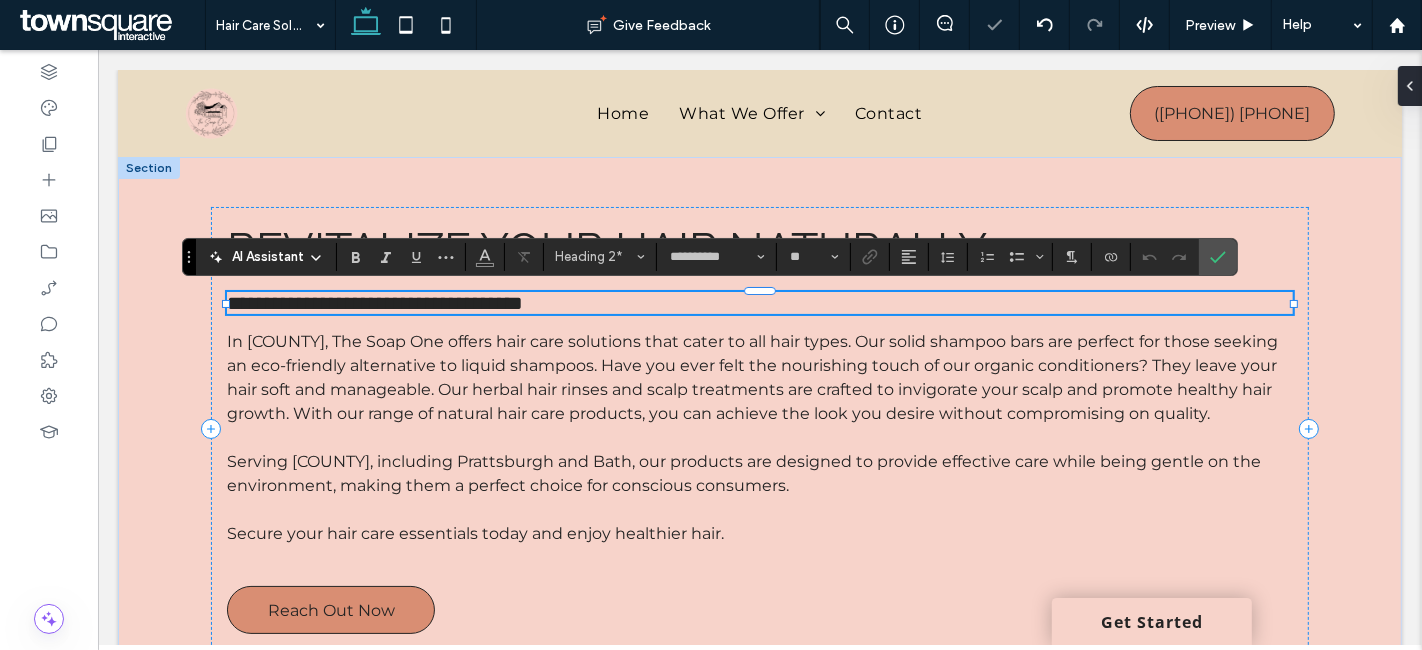 click on "**********" at bounding box center [374, 303] 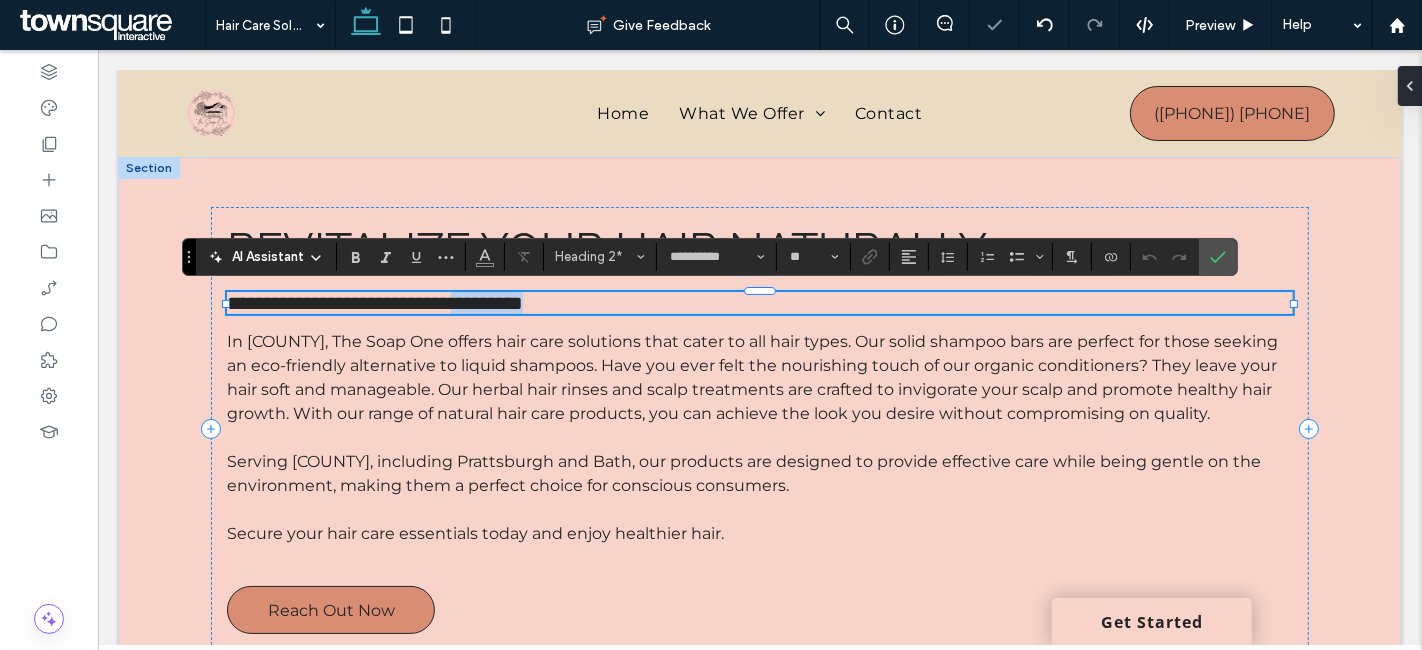 click on "**********" at bounding box center [374, 303] 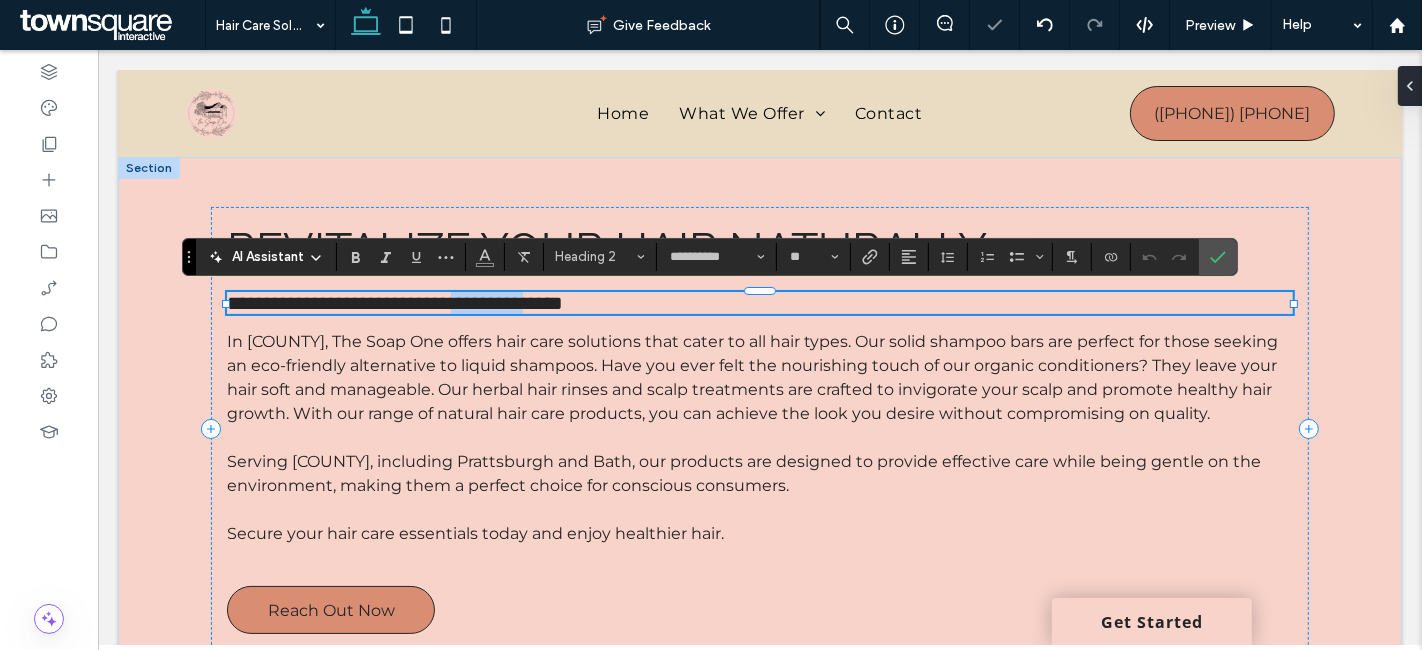 type on "**" 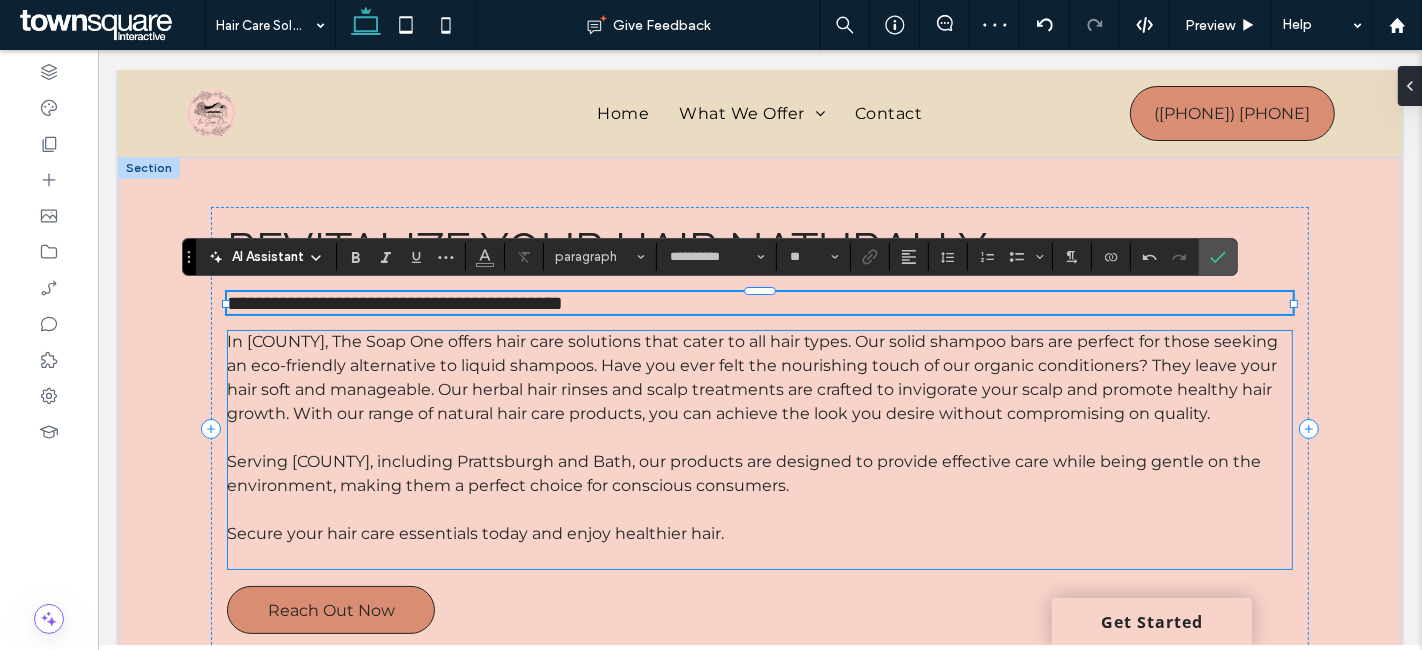 click on "Serving Steuben County, including Prattsburgh and Bath, our products are designed to provide effective care while being gentle on the environment, making them a perfect choice for conscious consumers." at bounding box center (758, 474) 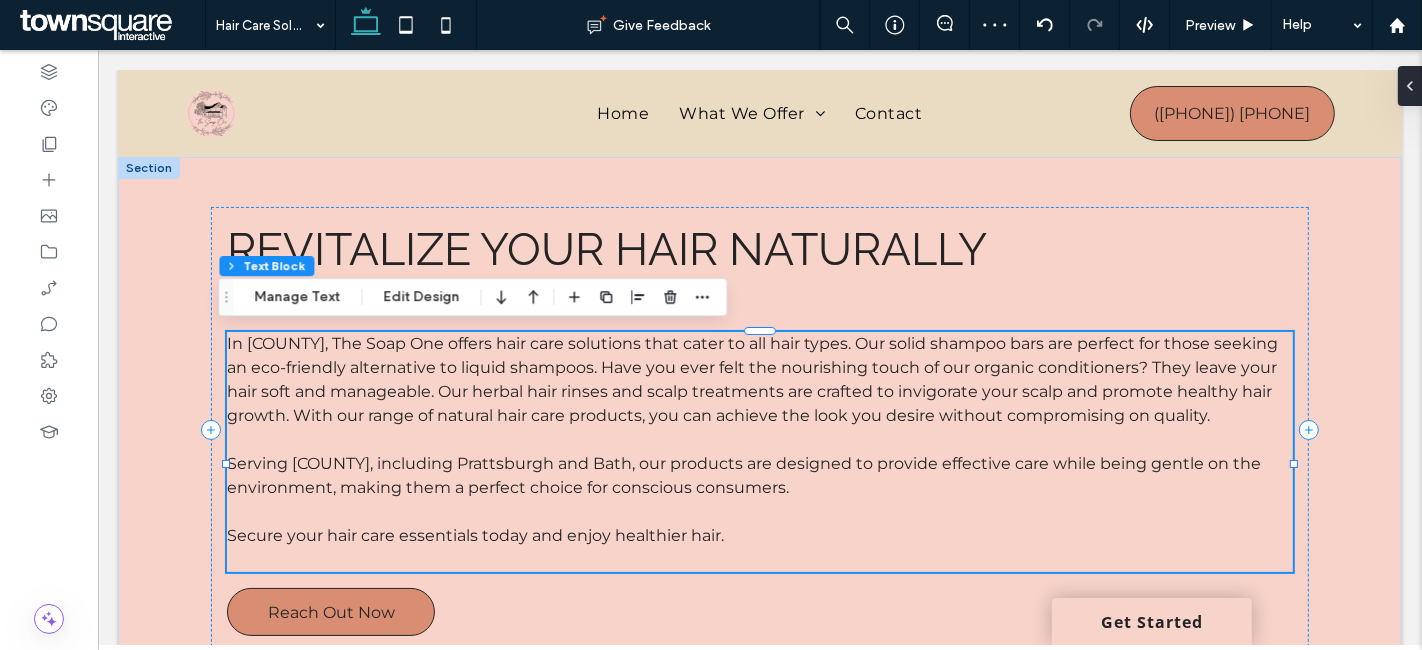 click on "In Steuben County, The Soap One offers hair care solutions that cater to all hair types. Our solid shampoo bars are perfect for those seeking an eco-friendly alternative to liquid shampoos. Have you ever felt the nourishing touch of our organic conditioners? They leave your hair soft and manageable. Our herbal hair rinses and scalp treatments are crafted to invigorate your scalp and promote healthy hair growth. With our range of natural hair care products, you can achieve the look you desire without compromising on quality. Serving Steuben County, including Prattsburgh and Bath, our products are designed to provide effective care while being gentle on the environment, making them a perfect choice for conscious consumers. Secure your hair care essentials today and enjoy healthier hair." at bounding box center (758, 452) 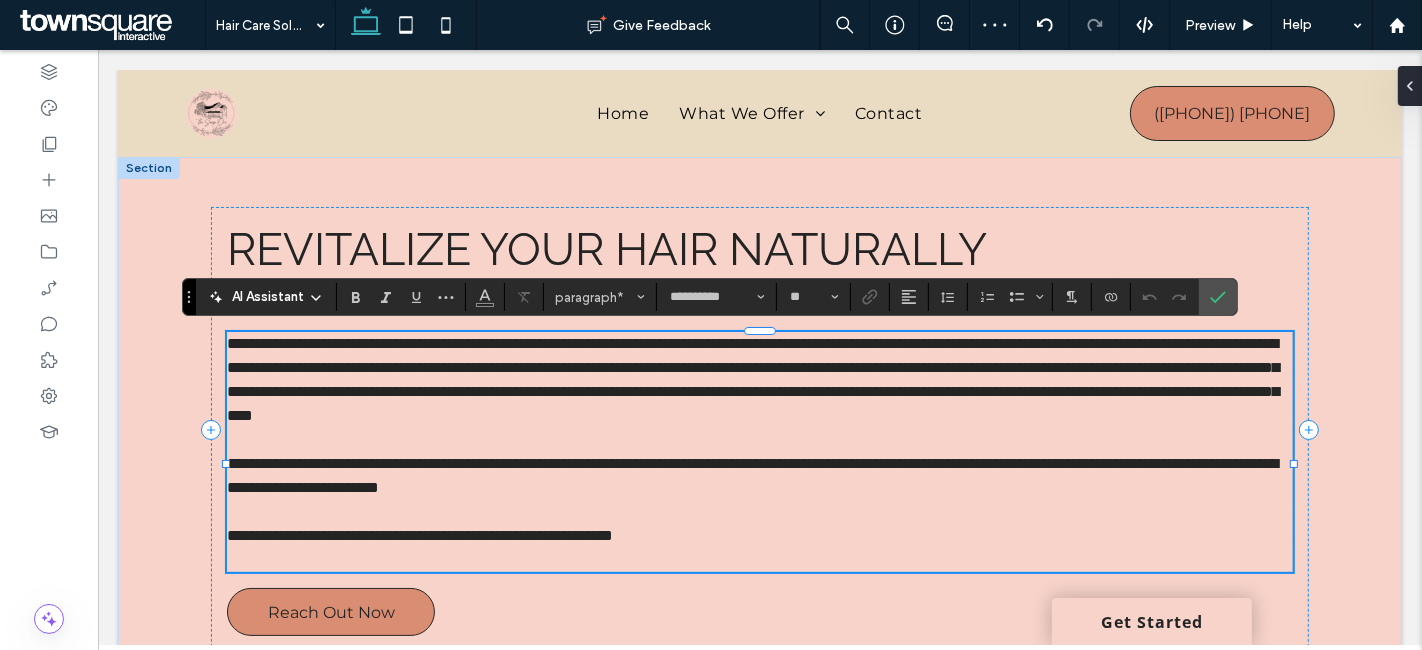 click on "**********" at bounding box center [751, 475] 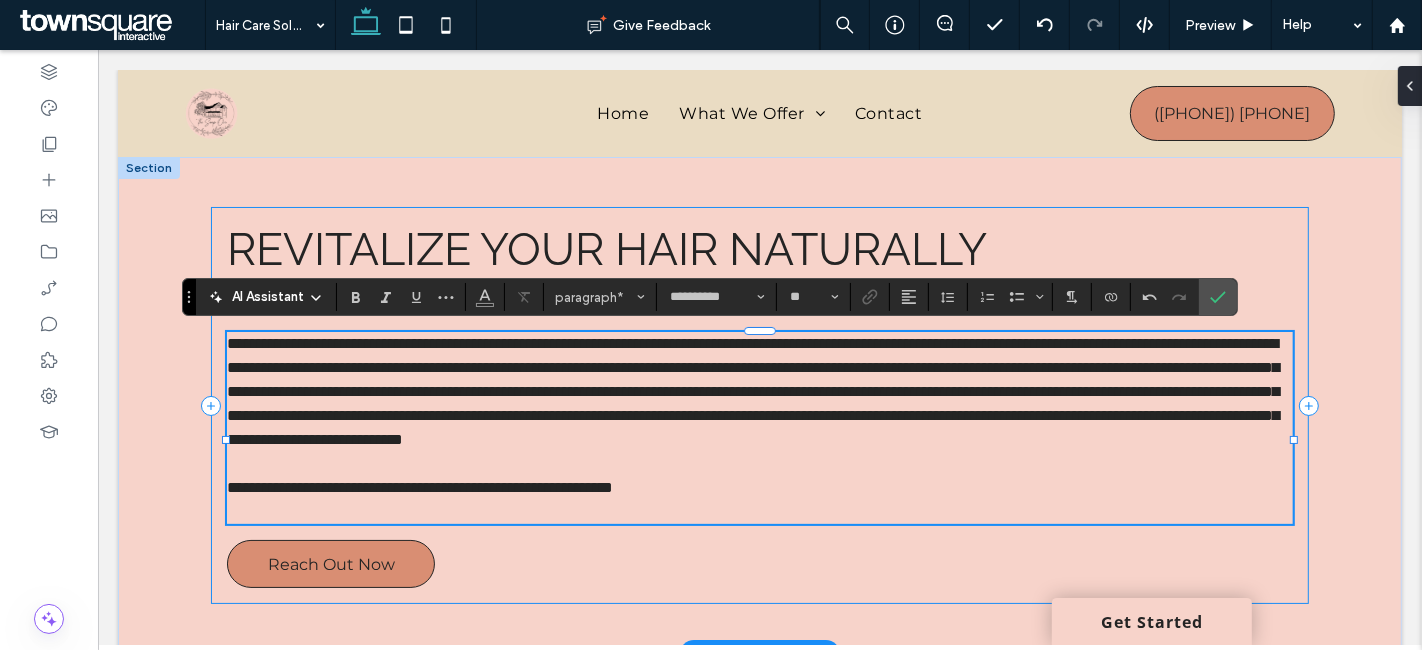 type 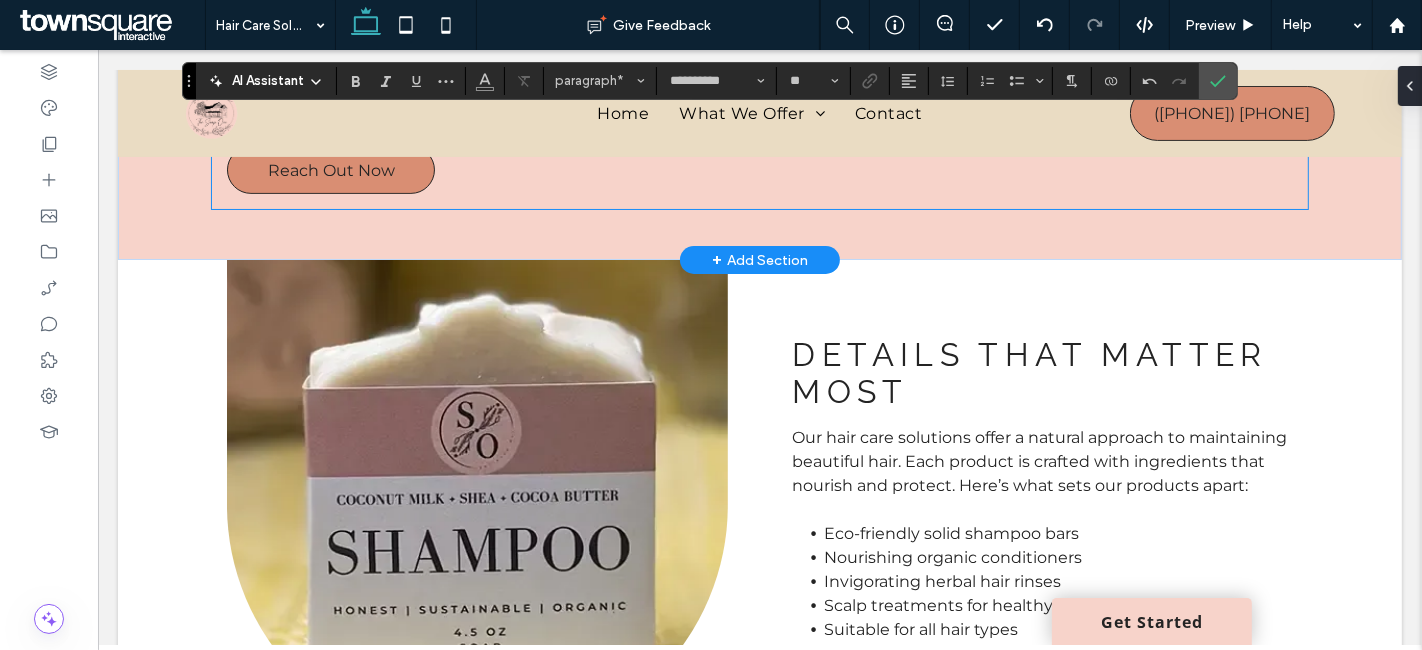 scroll, scrollTop: 444, scrollLeft: 0, axis: vertical 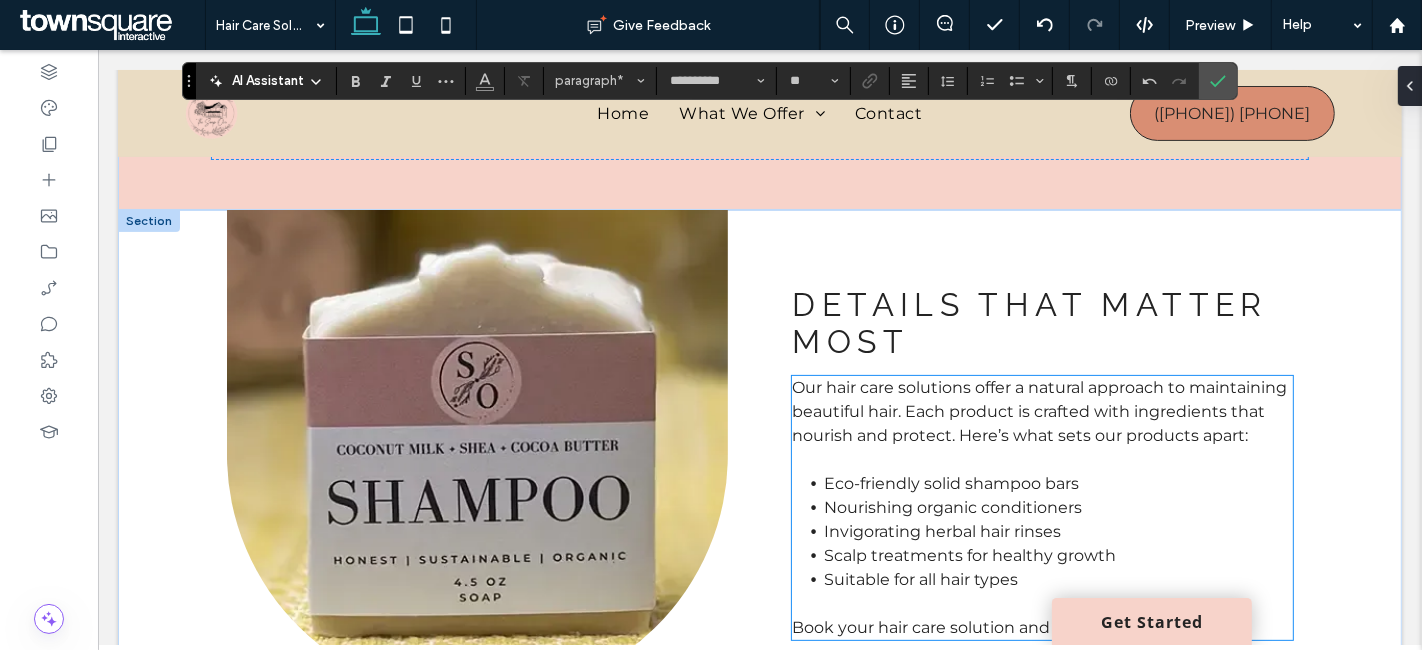 click on "Our hair care solutions offer a natural approach to maintaining beautiful hair. Each product is crafted with ingredients that nourish and protect. Here’s what sets our products apart:" at bounding box center (1038, 411) 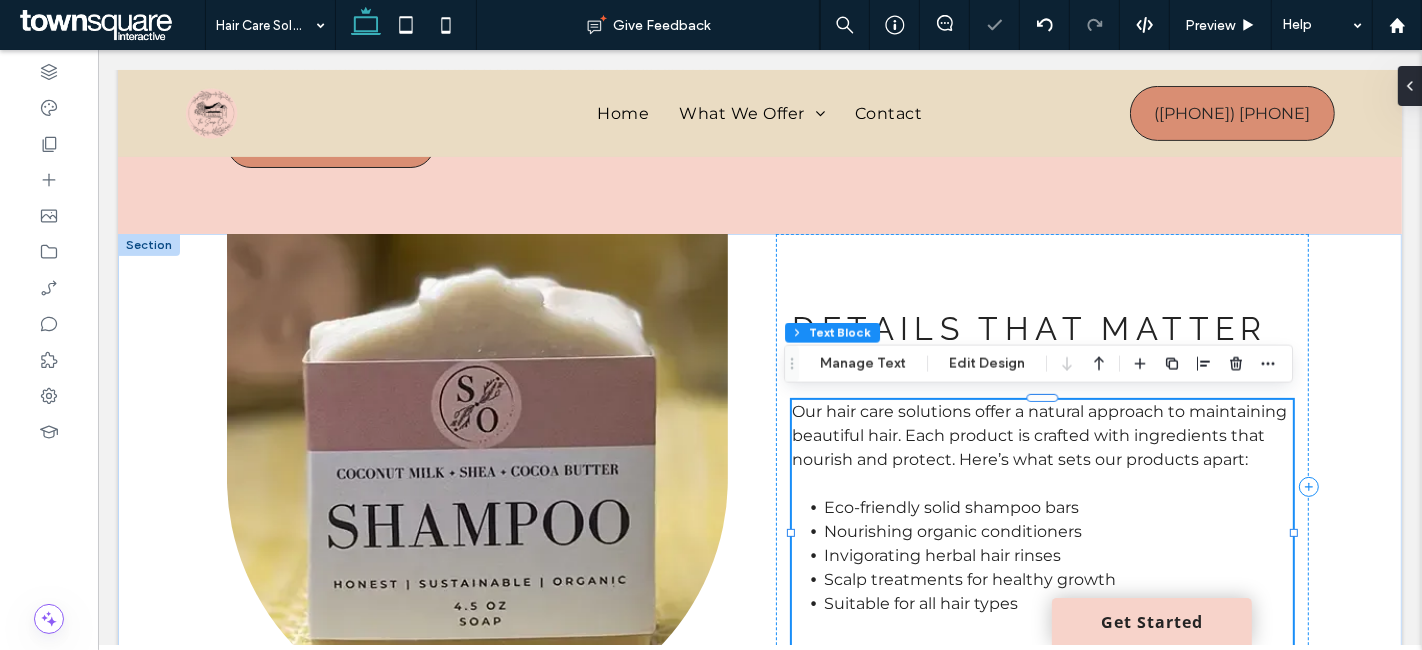 click on "Our hair care solutions offer a natural approach to maintaining beautiful hair. Each product is crafted with ingredients that nourish and protect. Here’s what sets our products apart:   Eco-friendly solid shampoo bars Nourishing organic conditioners Invigorating herbal hair rinses Scalp treatments for healthy growth Suitable for all hair types
Book your hair care solution and see the results." at bounding box center [1041, 532] 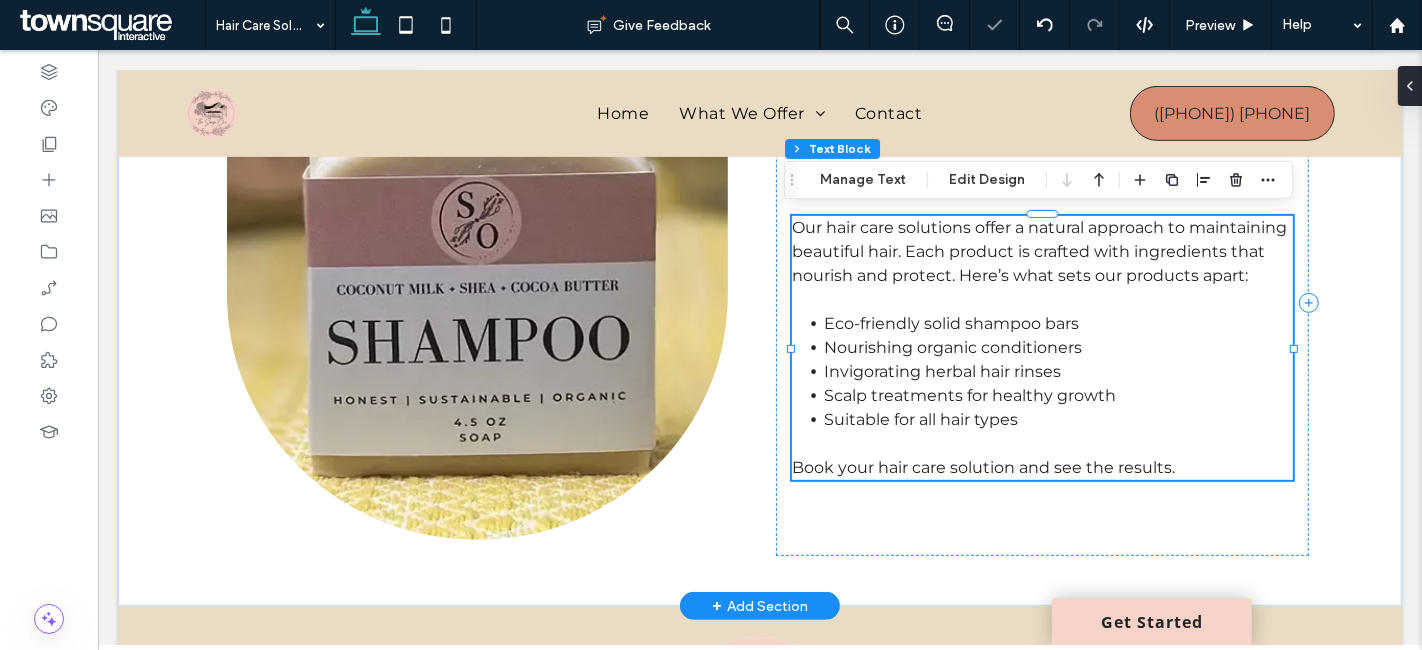 type on "**********" 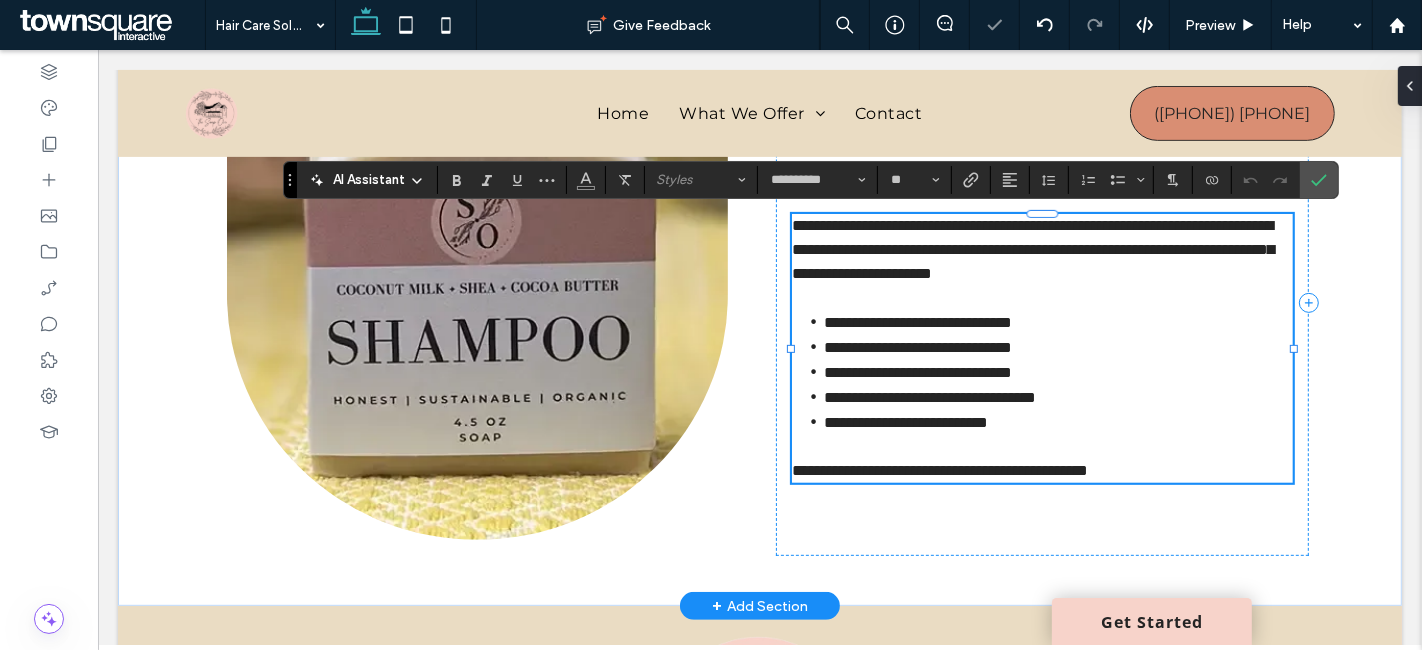 click on "**********" at bounding box center (1032, 249) 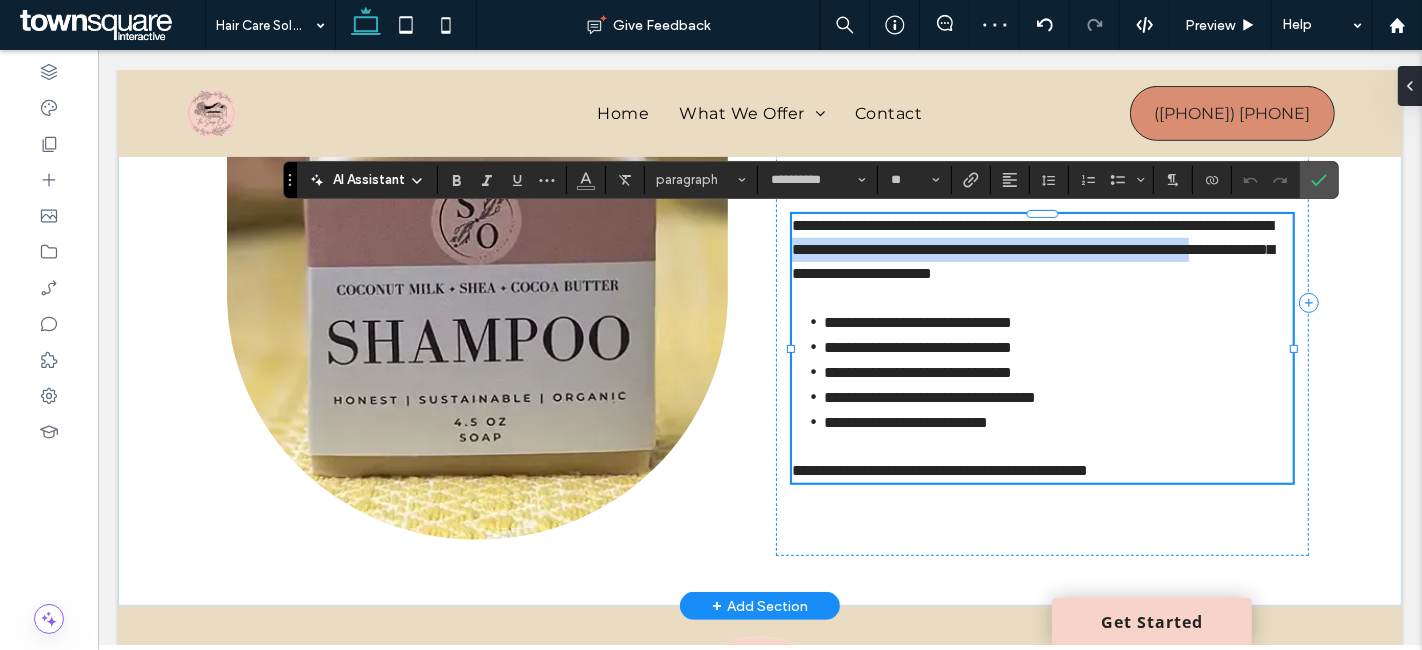 drag, startPoint x: 899, startPoint y: 246, endPoint x: 945, endPoint y: 276, distance: 54.91812 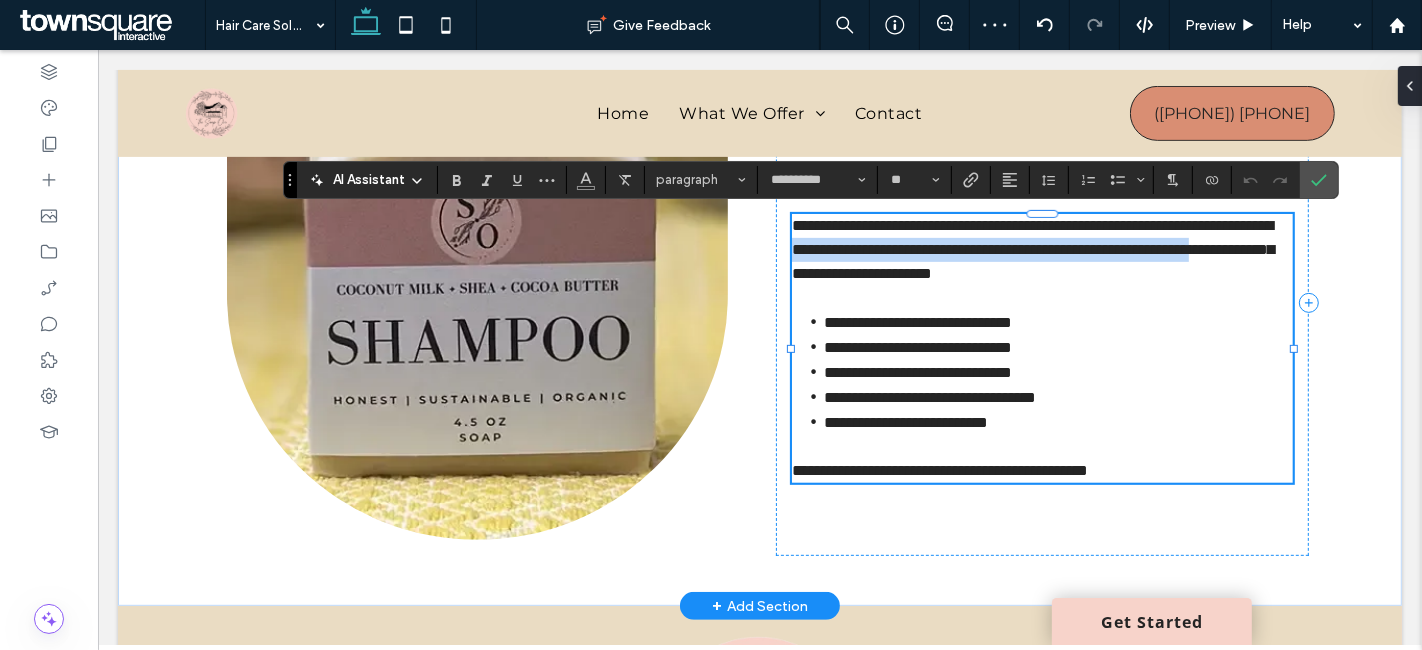 click on "**********" at bounding box center (1032, 249) 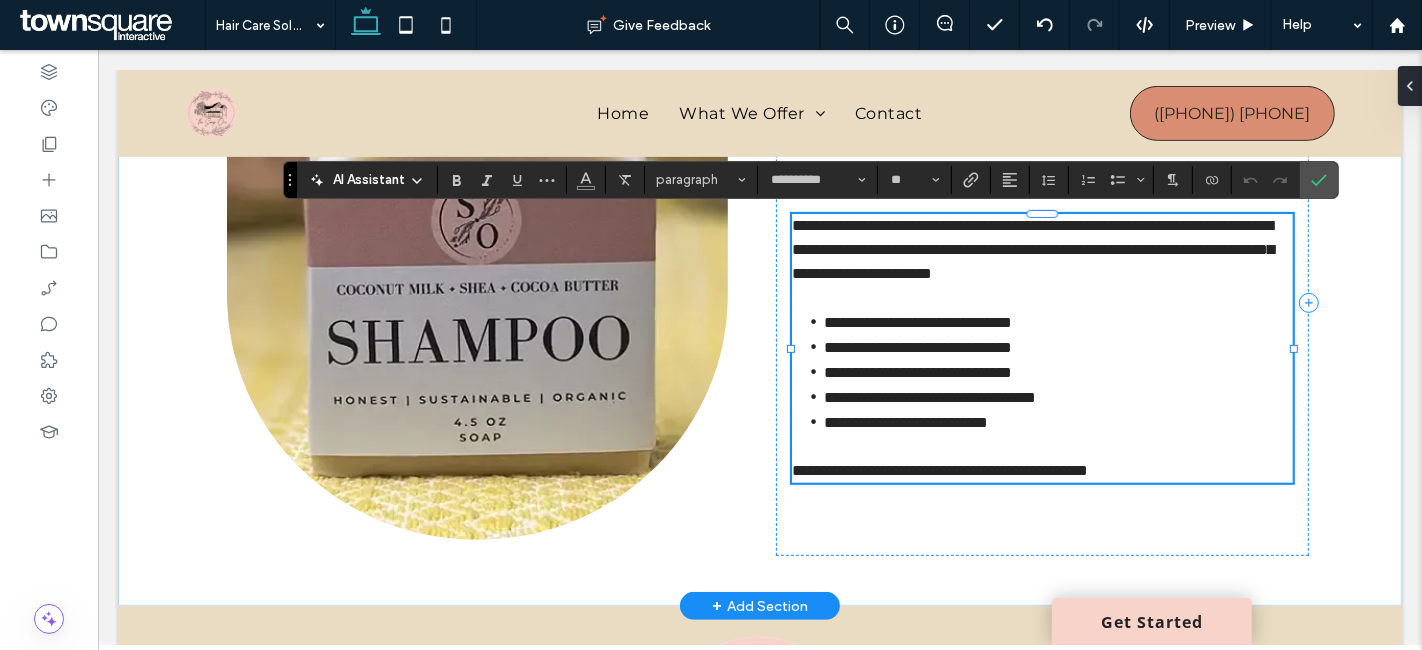scroll, scrollTop: 640, scrollLeft: 0, axis: vertical 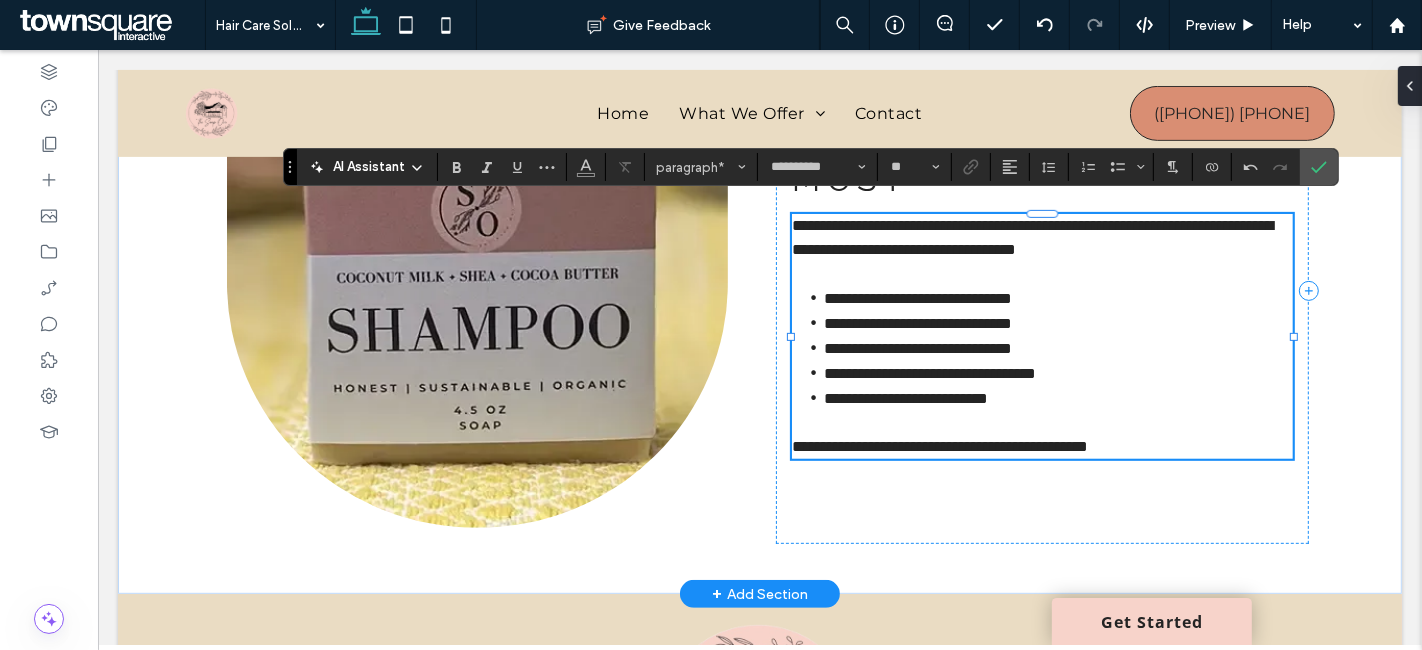 type 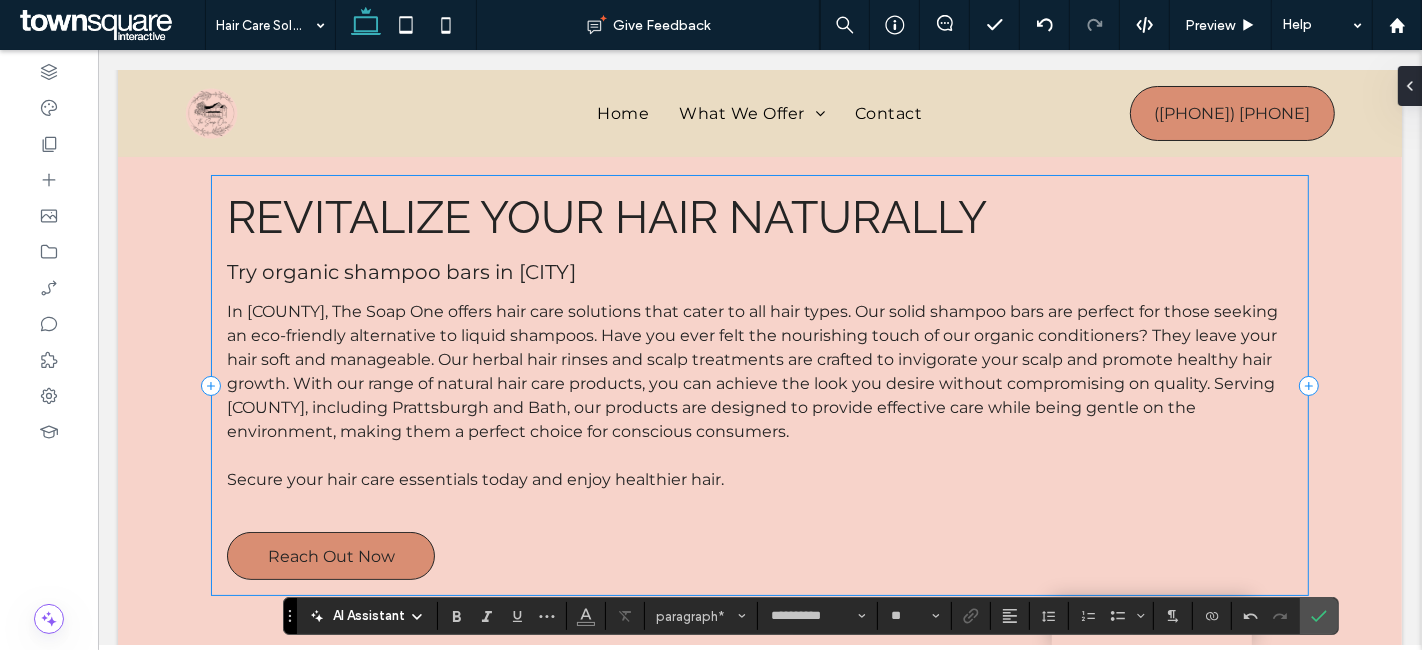 scroll, scrollTop: 0, scrollLeft: 0, axis: both 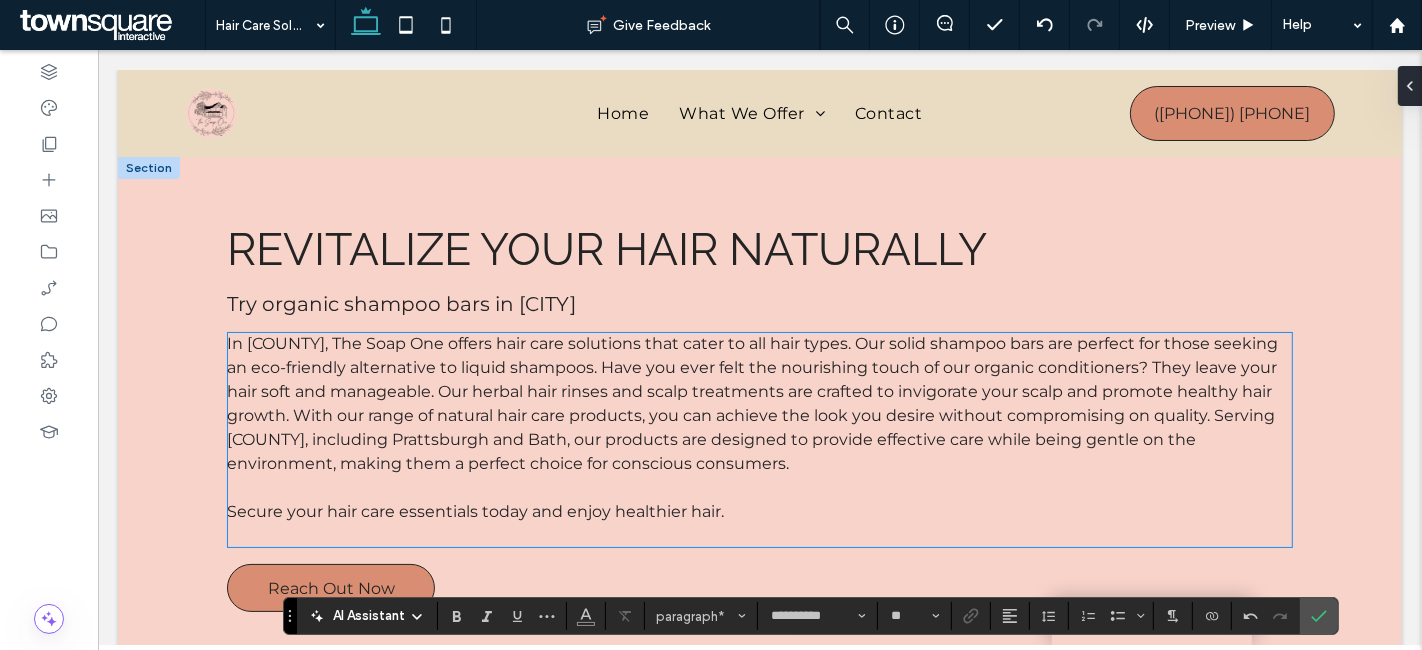 click on "In Steuben County, The Soap One offers hair care solutions that cater to all hair types. Our solid shampoo bars are perfect for those seeking an eco-friendly alternative to liquid shampoos. Have you ever felt the nourishing touch of our organic conditioners? They leave your hair soft and manageable. Our herbal hair rinses and scalp treatments are crafted to invigorate your scalp and promote healthy hair growth. With our range of natural hair care products, you can achieve the look you desire without compromising on quality. Serving Steuben County, including Prattsburgh and Bath, our products are designed to provide effective care while being gentle on the environment, making them a perfect choice for conscious consumers." at bounding box center (751, 403) 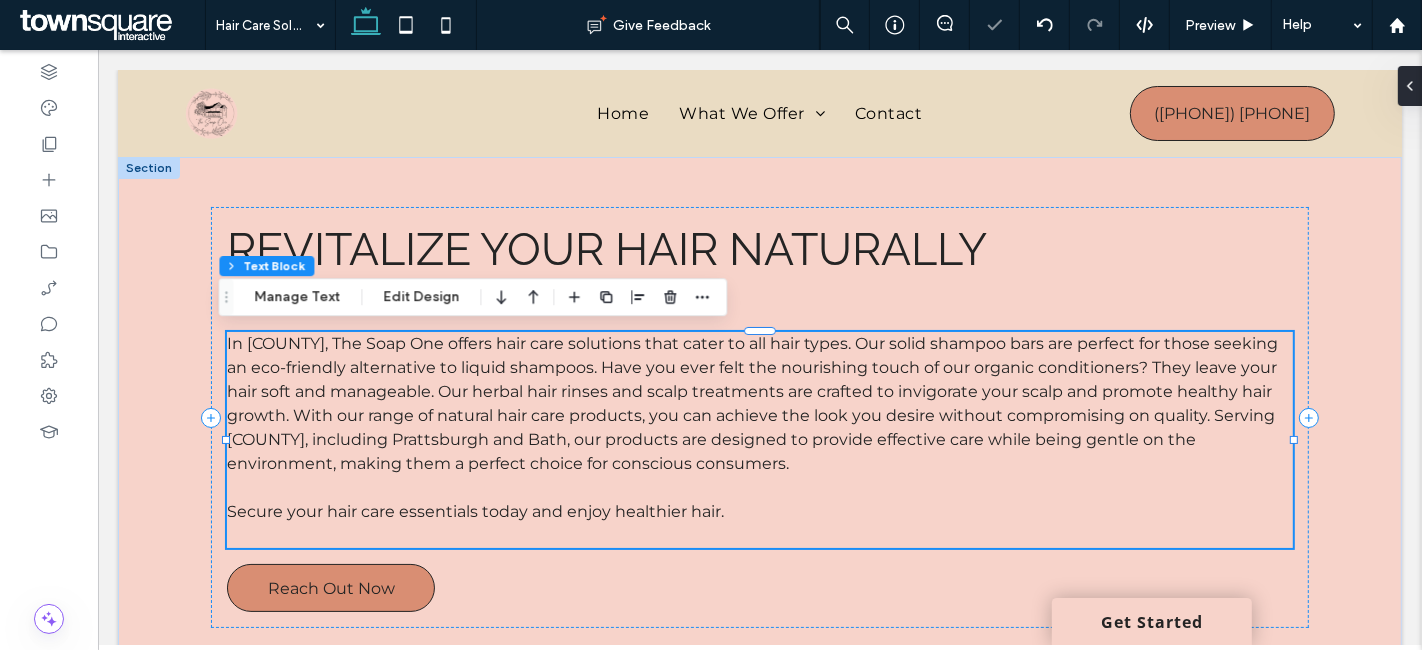 click on "In Steuben County, The Soap One offers hair care solutions that cater to all hair types. Our solid shampoo bars are perfect for those seeking an eco-friendly alternative to liquid shampoos. Have you ever felt the nourishing touch of our organic conditioners? They leave your hair soft and manageable. Our herbal hair rinses and scalp treatments are crafted to invigorate your scalp and promote healthy hair growth. With our range of natural hair care products, you can achieve the look you desire without compromising on quality. Serving Steuben County, including Prattsburgh and Bath, our products are designed to provide effective care while being gentle on the environment, making them a perfect choice for conscious consumers." at bounding box center [751, 403] 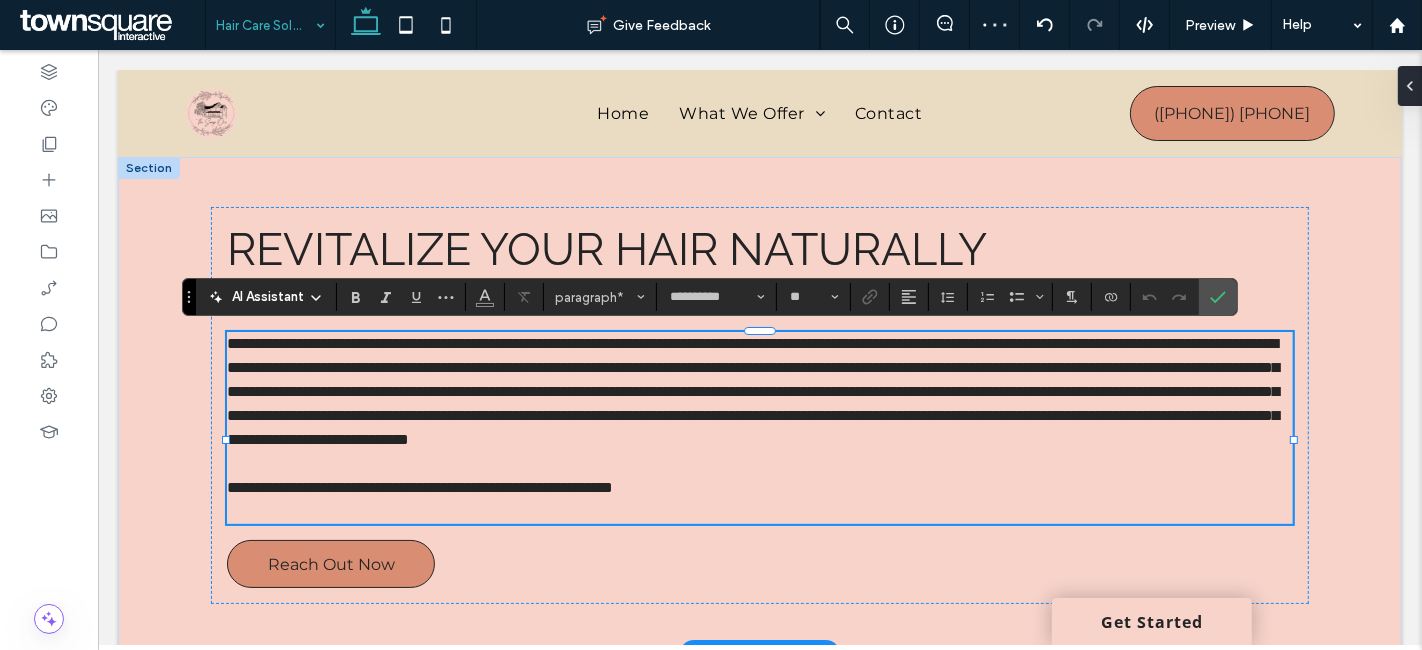 click at bounding box center (265, 25) 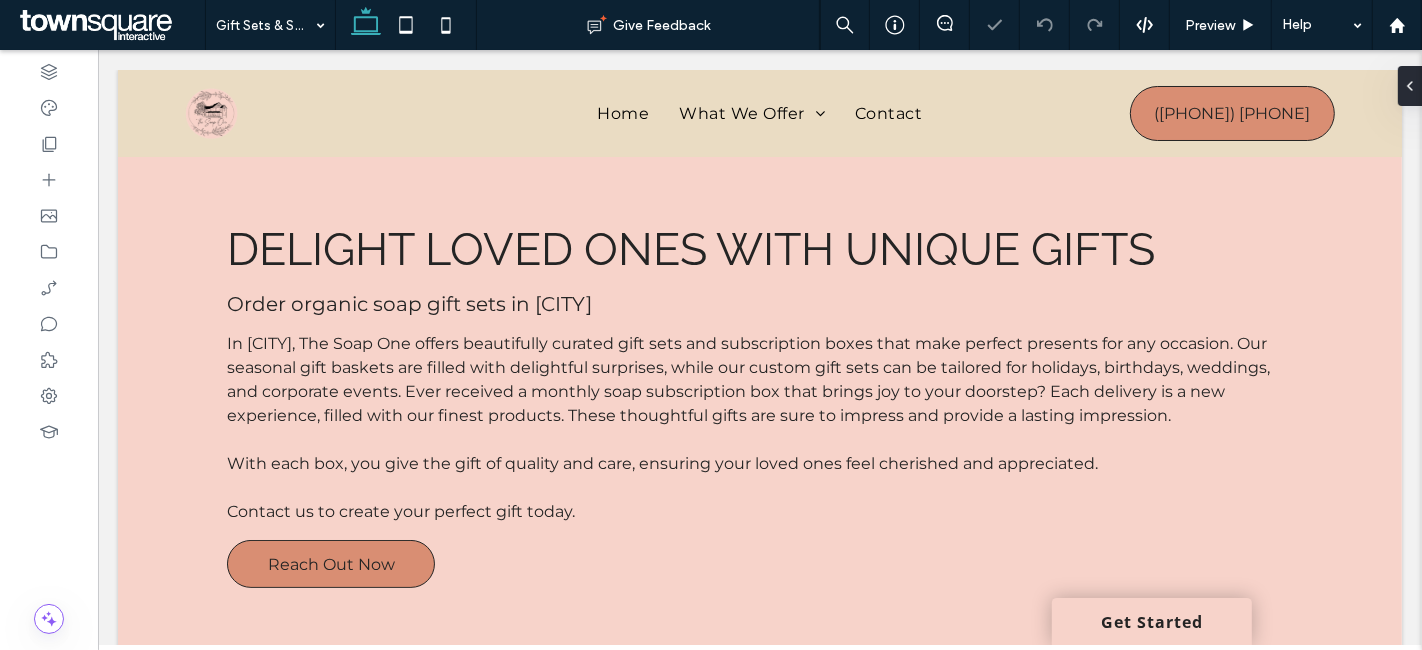 scroll, scrollTop: 0, scrollLeft: 0, axis: both 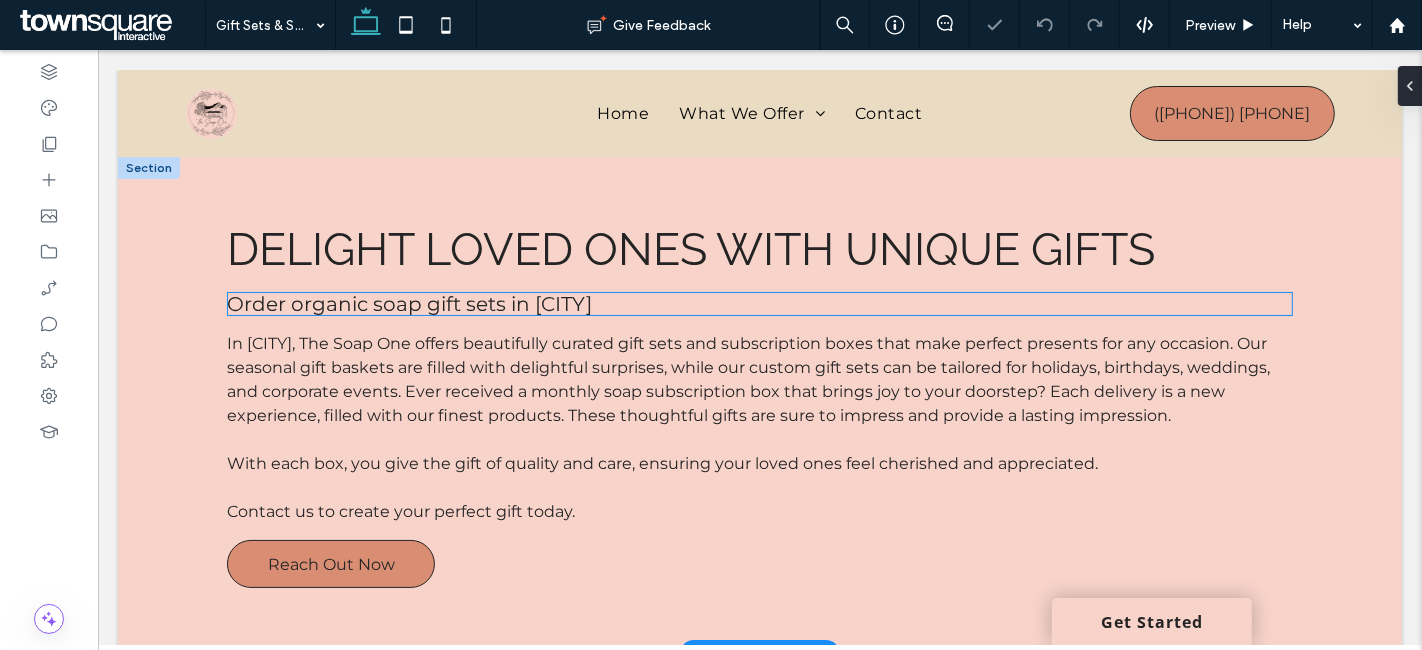 click on "Order organic soap gift sets in Rochester" at bounding box center (408, 304) 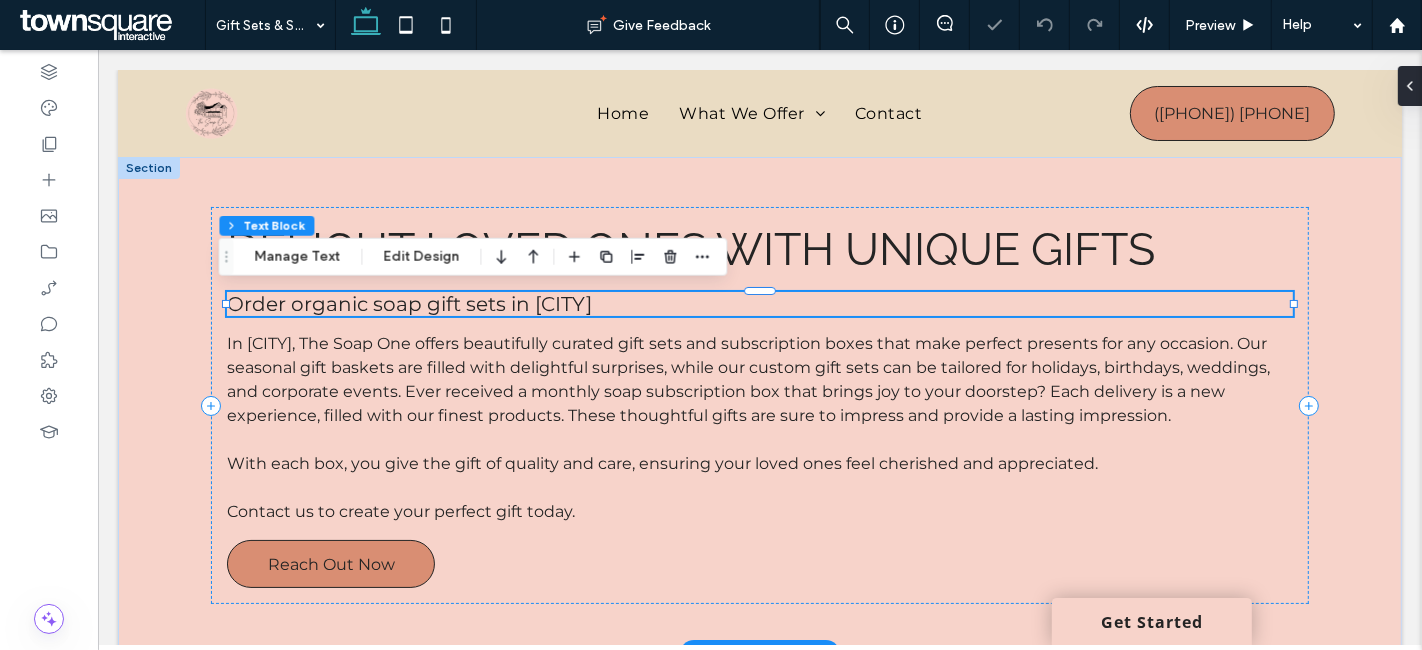 click on "Order organic soap gift sets in Rochester" at bounding box center (408, 304) 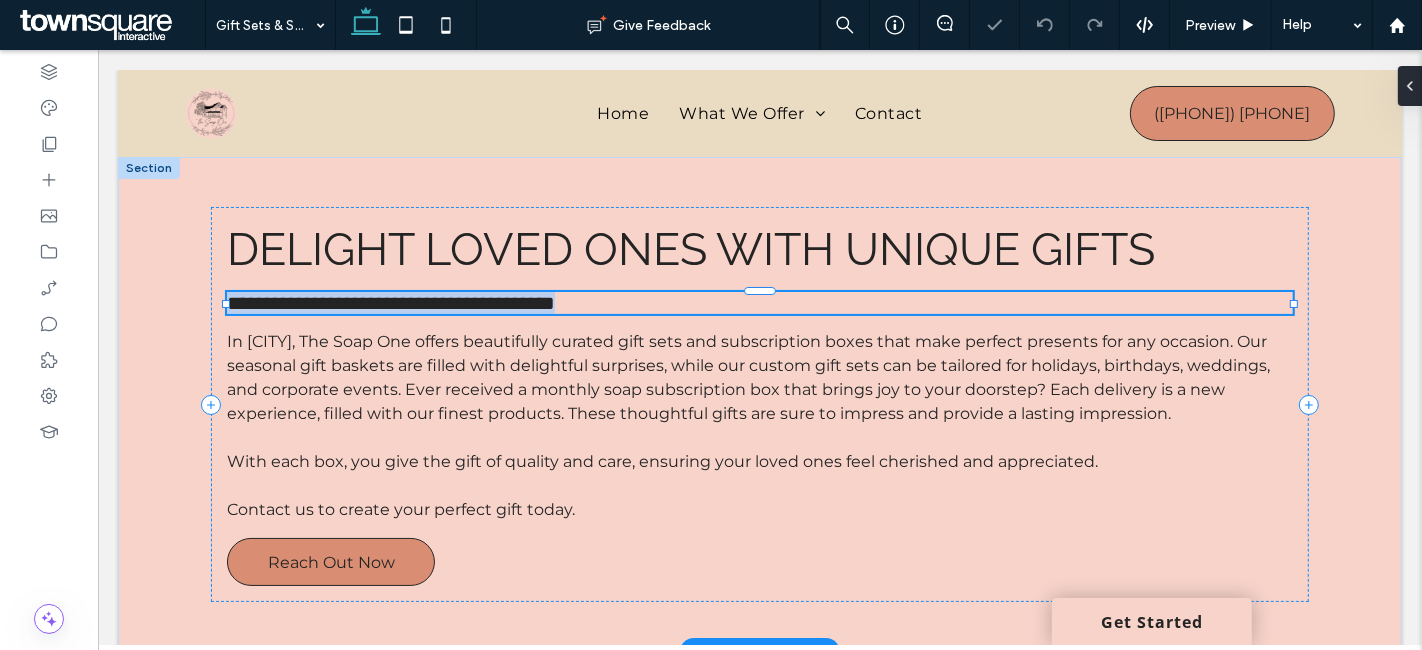 type on "**********" 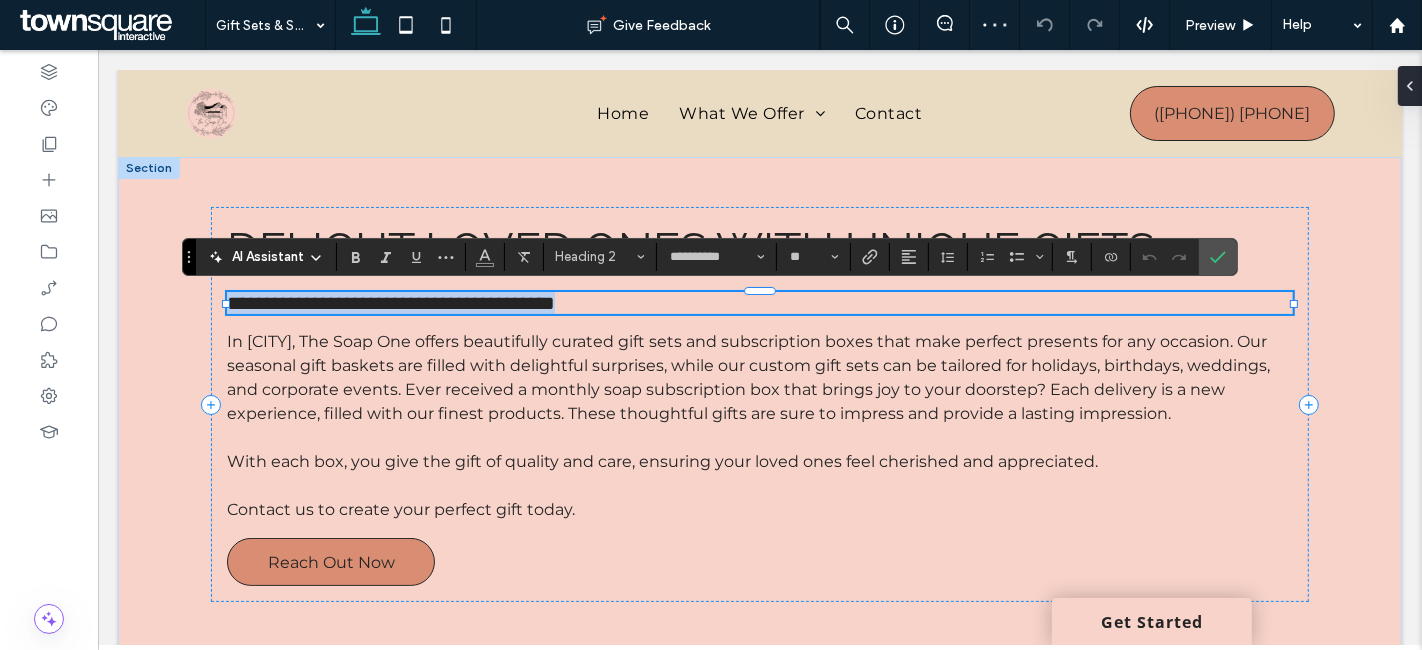 click on "**********" at bounding box center [390, 303] 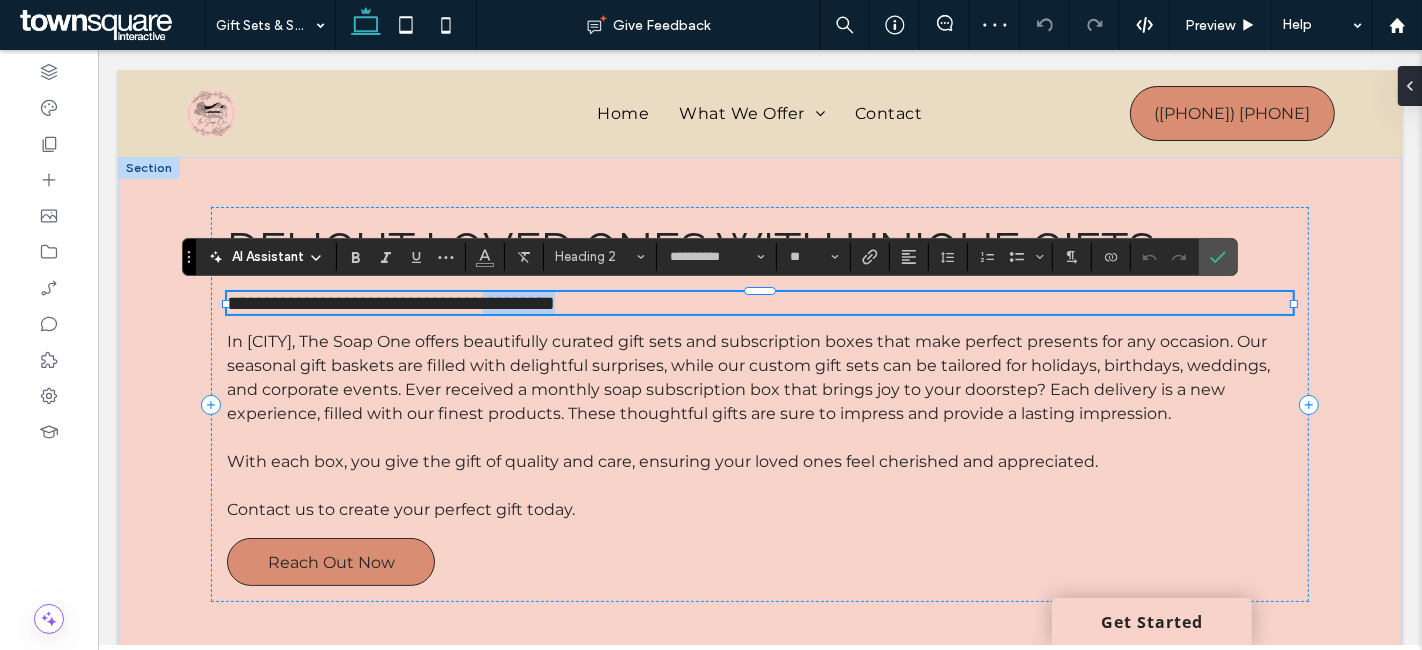 click on "**********" at bounding box center [390, 303] 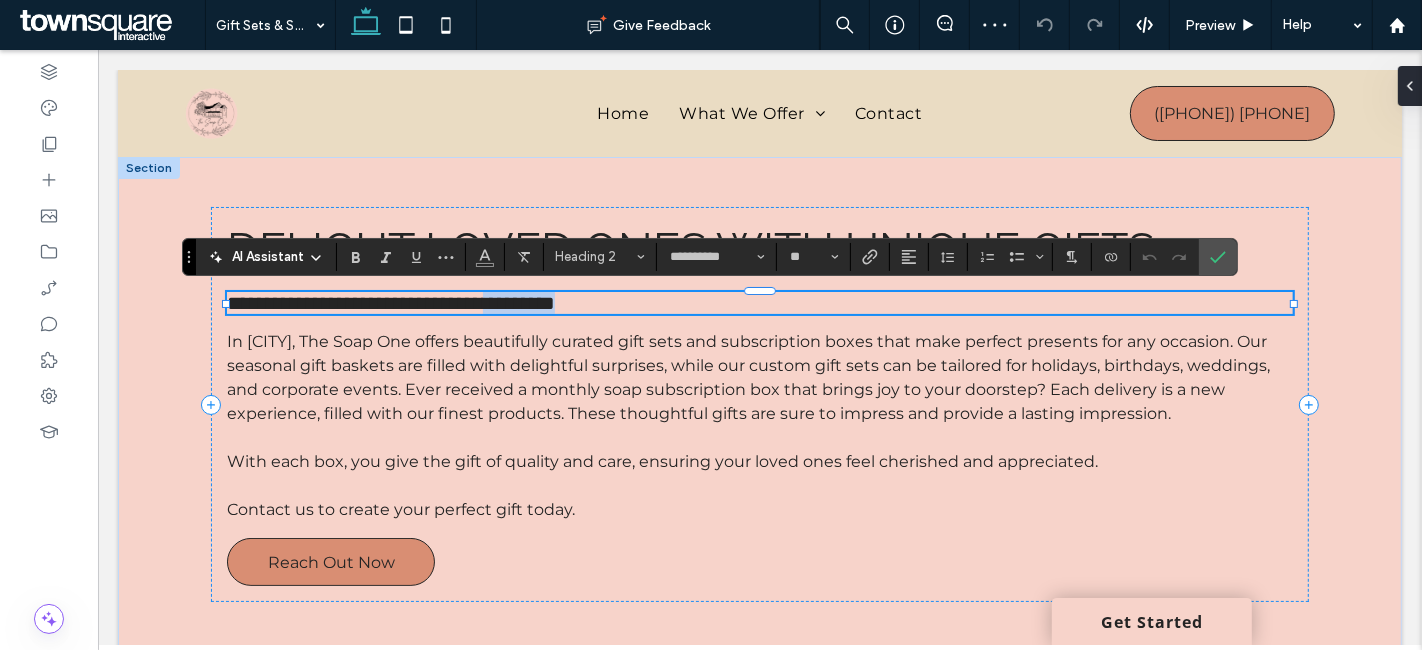 type on "**" 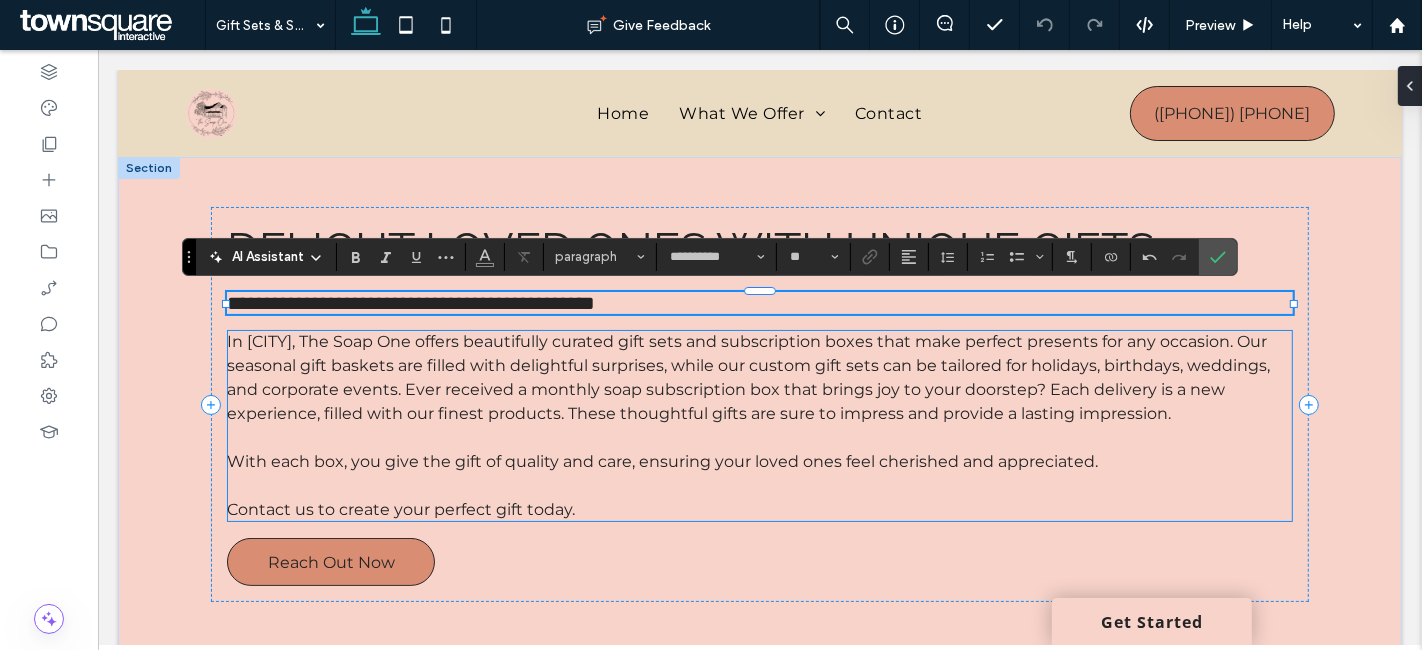 click on "In Rochester, The Soap One offers beautifully curated gift sets and subscription boxes that make perfect presents for any occasion. Our seasonal gift baskets are filled with delightful surprises, while our custom gift sets can be tailored for holidays, birthdays, weddings, and corporate events. Ever received a monthly soap subscription box that brings joy to your doorstep? Each delivery is a new experience, filled with our finest products. These thoughtful gifts are sure to impress and provide a lasting impression." at bounding box center [747, 377] 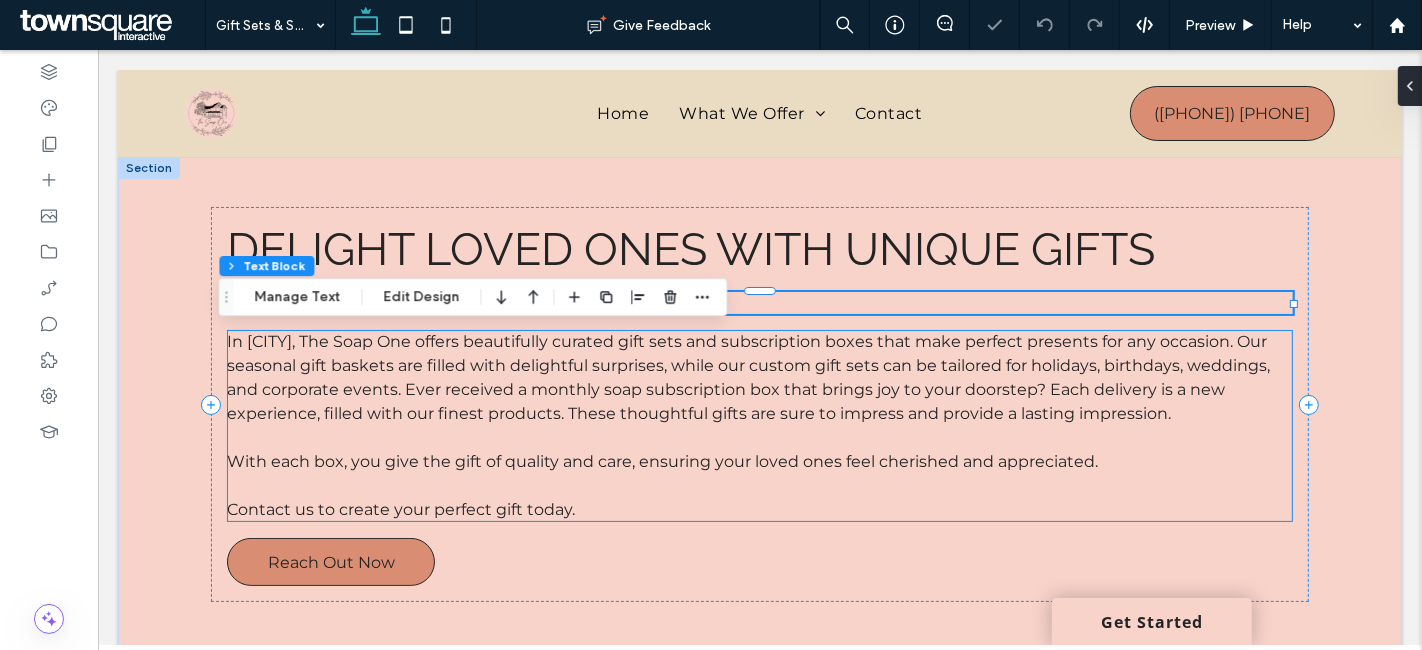 click on "In Rochester, The Soap One offers beautifully curated gift sets and subscription boxes that make perfect presents for any occasion. Our seasonal gift baskets are filled with delightful surprises, while our custom gift sets can be tailored for holidays, birthdays, weddings, and corporate events. Ever received a monthly soap subscription box that brings joy to your doorstep? Each delivery is a new experience, filled with our finest products. These thoughtful gifts are sure to impress and provide a lasting impression." at bounding box center (747, 377) 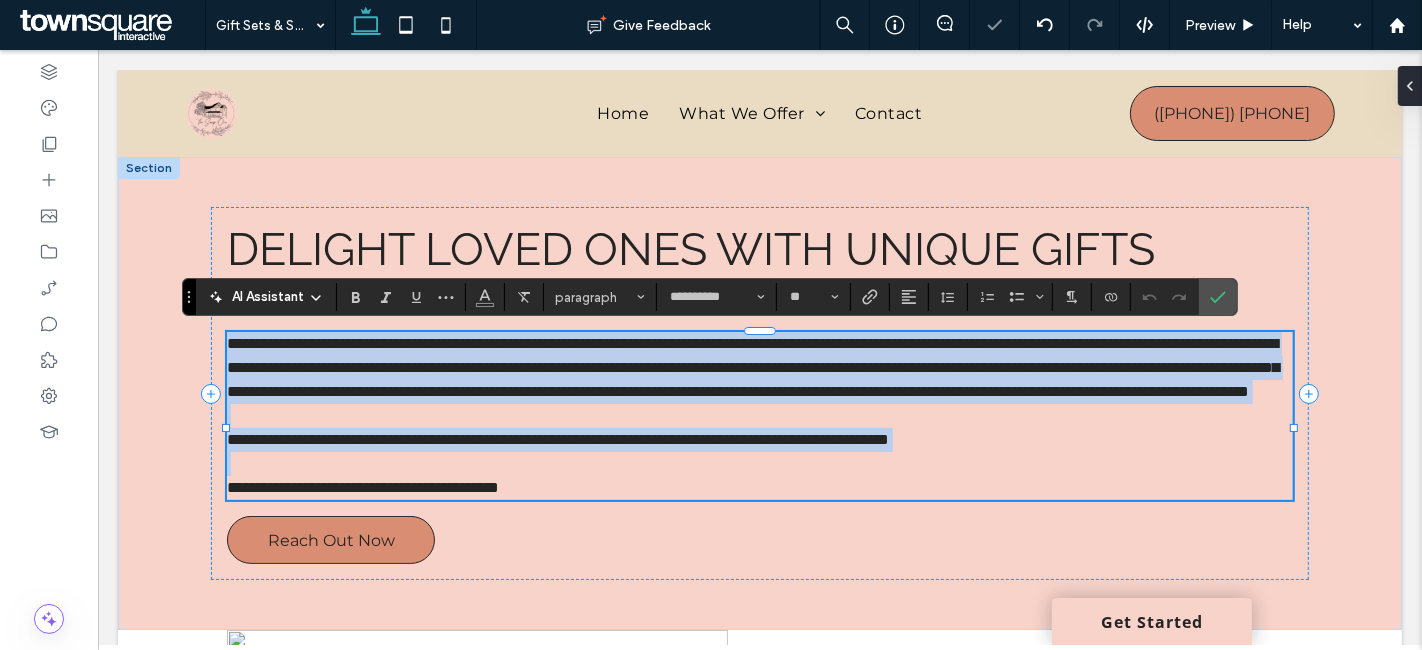 click on "**********" at bounding box center [752, 367] 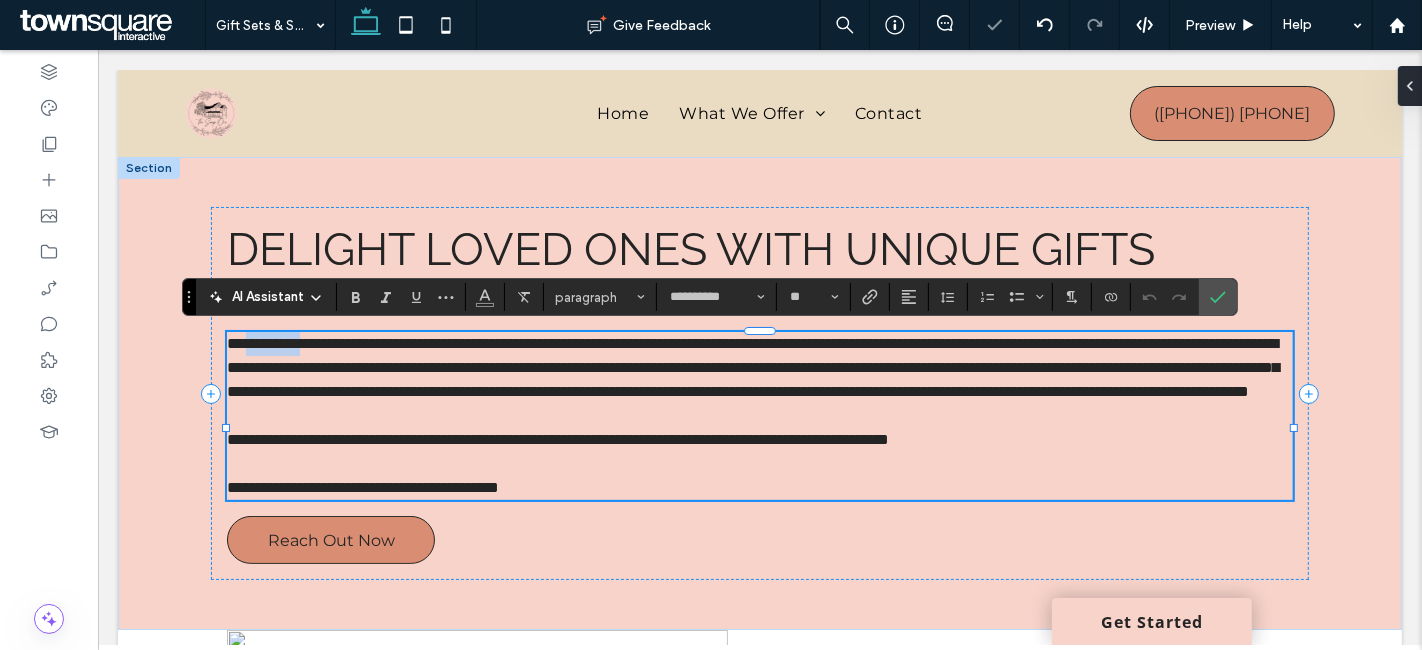 click on "**********" at bounding box center [752, 367] 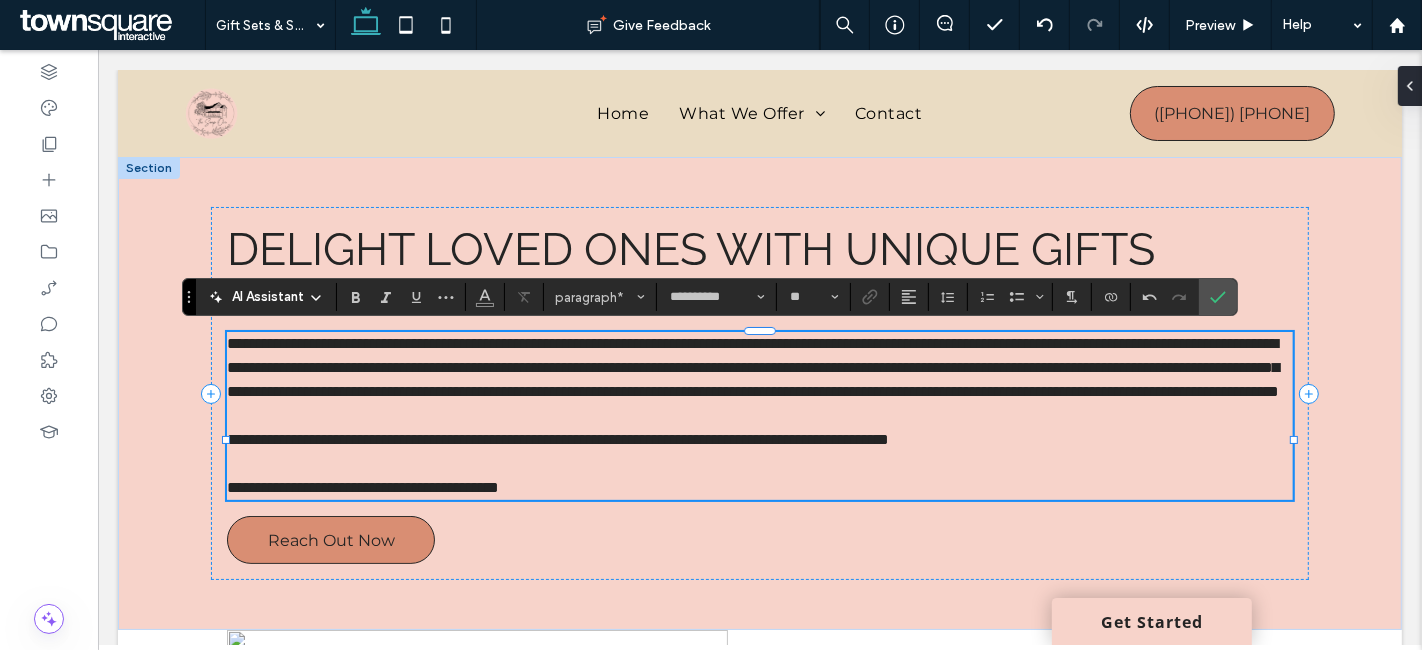 click on "**********" at bounding box center [557, 439] 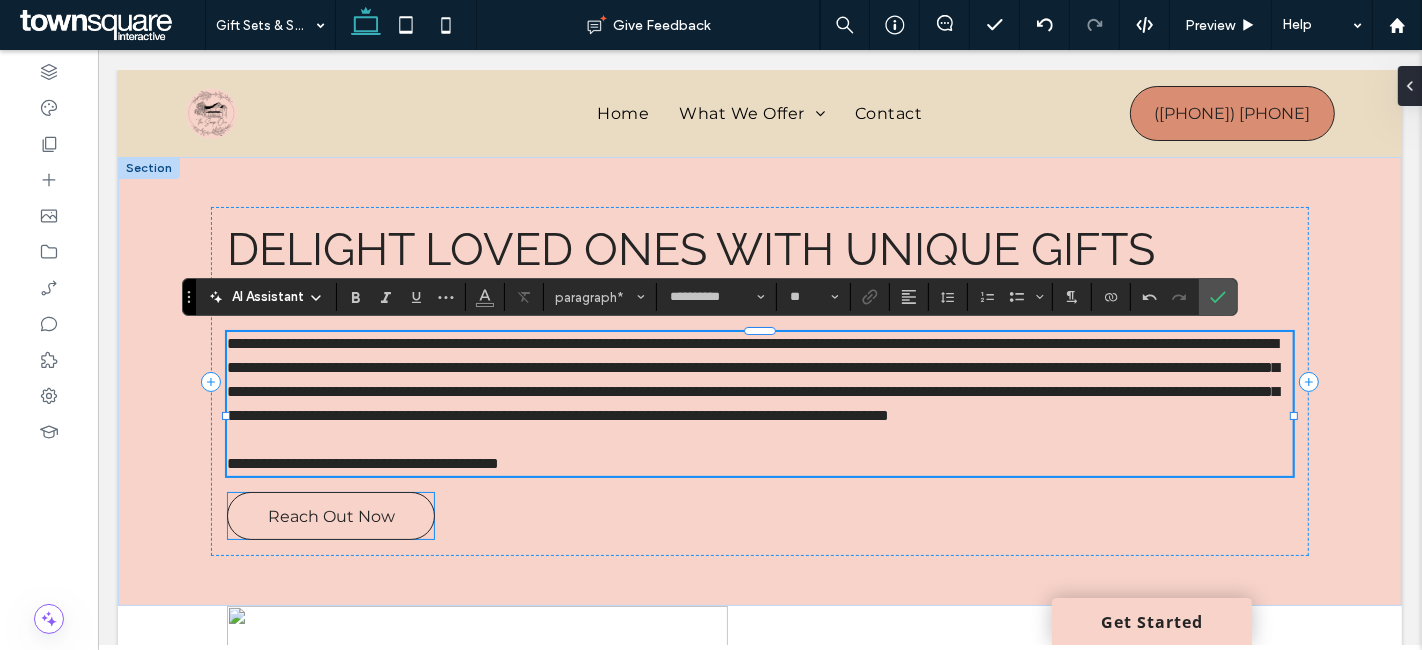 type 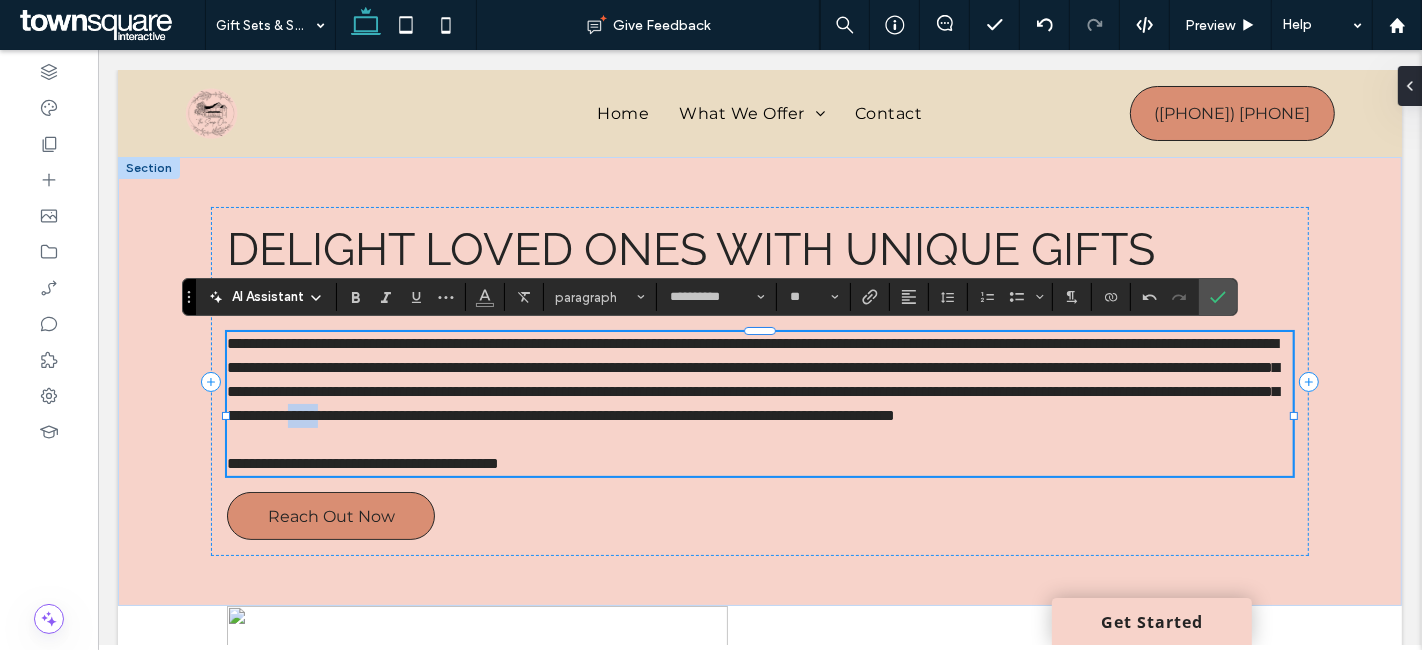 drag, startPoint x: 433, startPoint y: 438, endPoint x: 394, endPoint y: 438, distance: 39 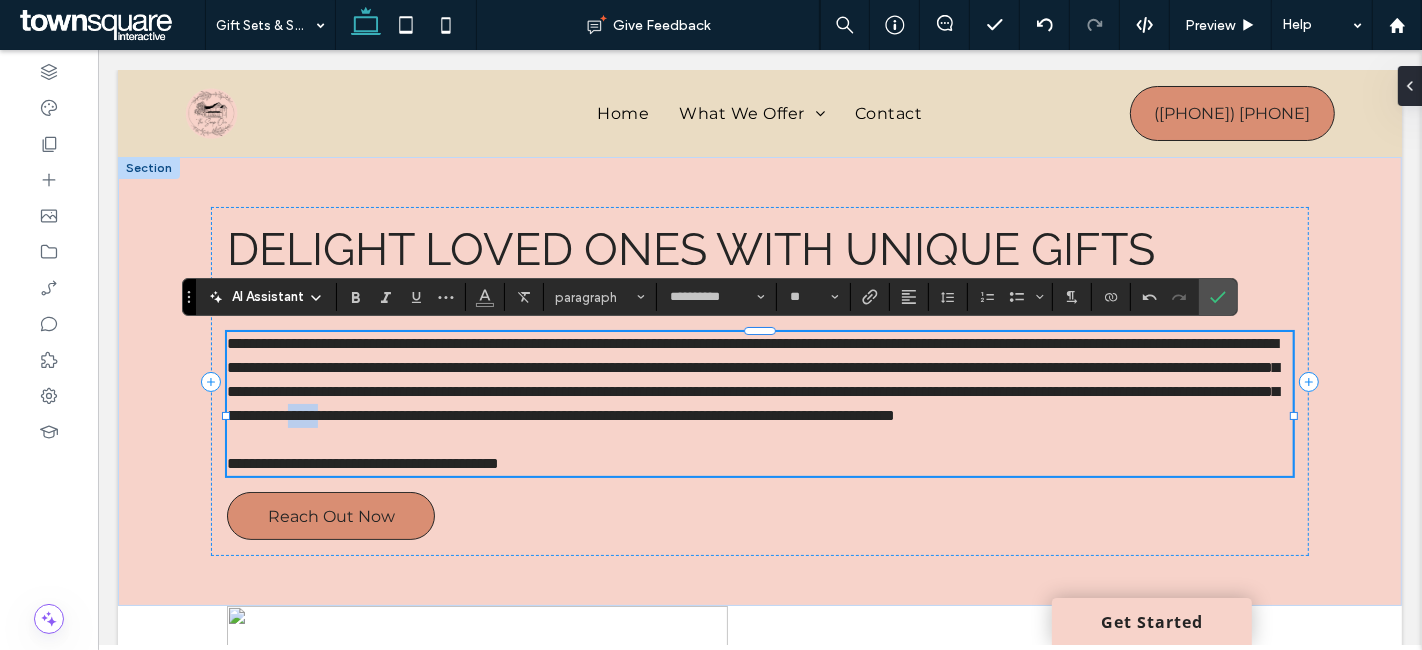 click on "**********" at bounding box center [752, 379] 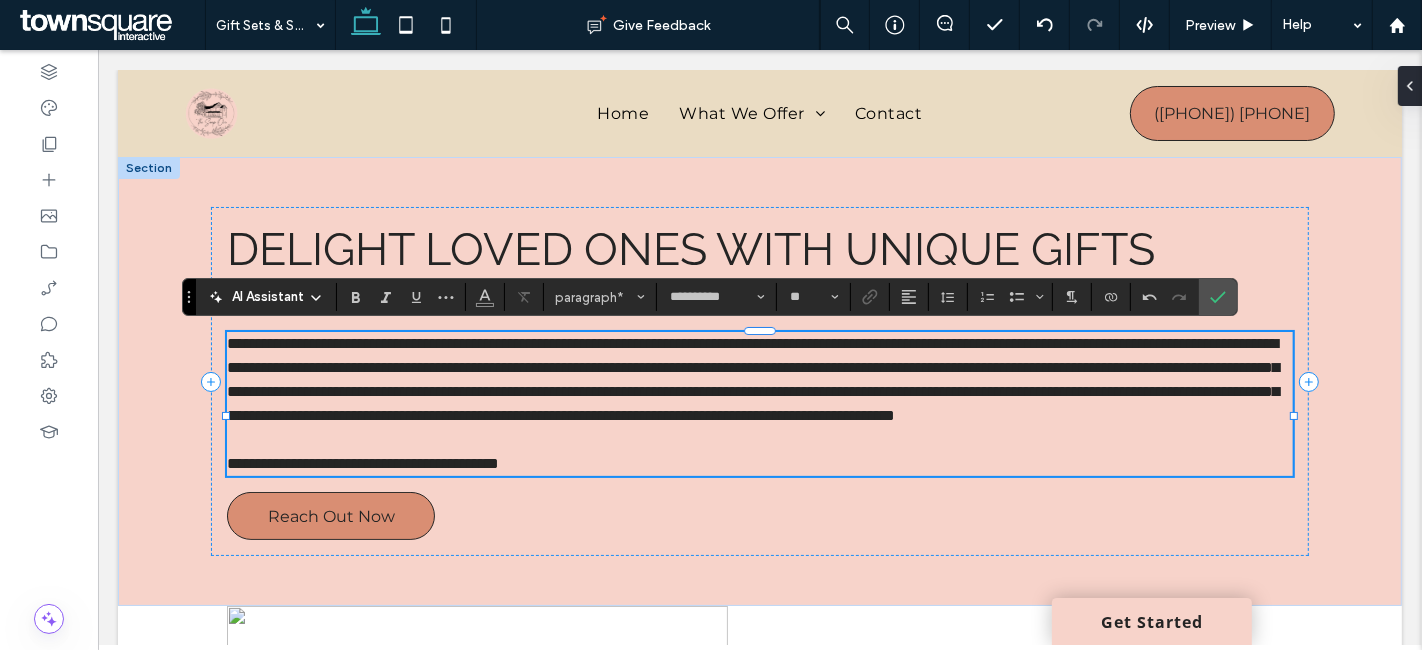 click on "**********" at bounding box center (752, 379) 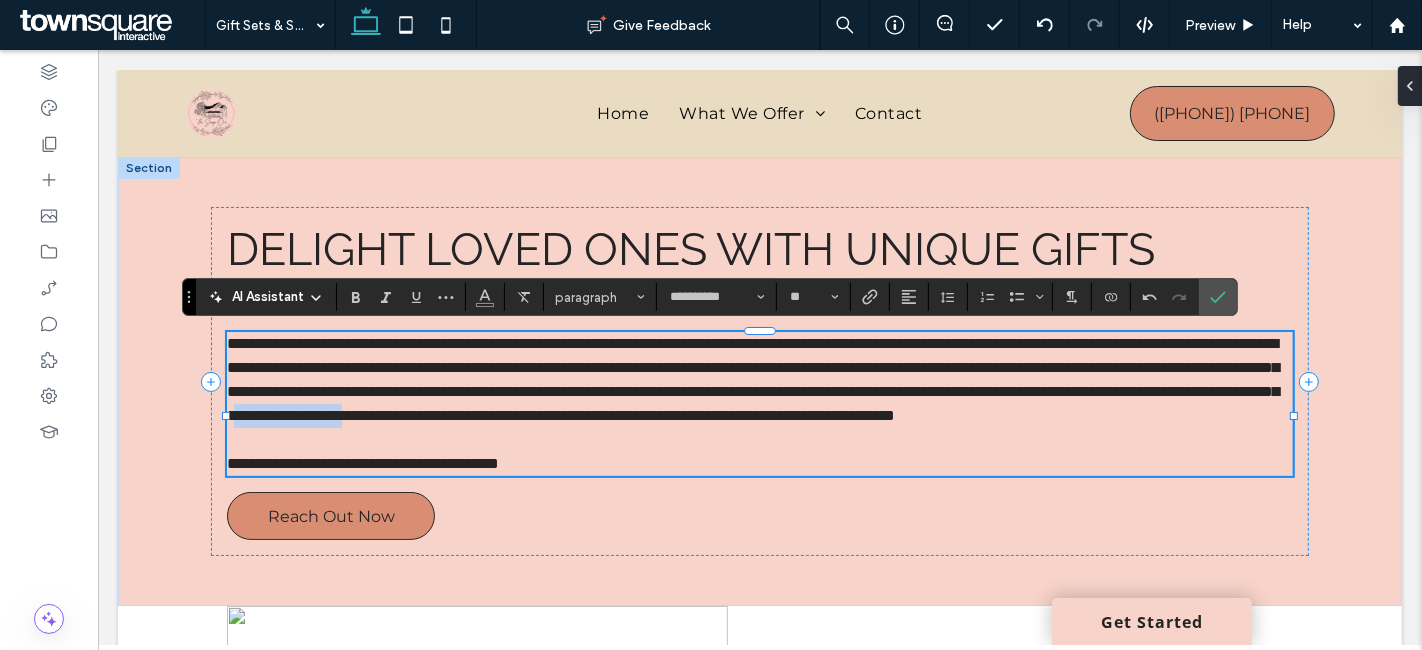 drag, startPoint x: 467, startPoint y: 433, endPoint x: 316, endPoint y: 441, distance: 151.21178 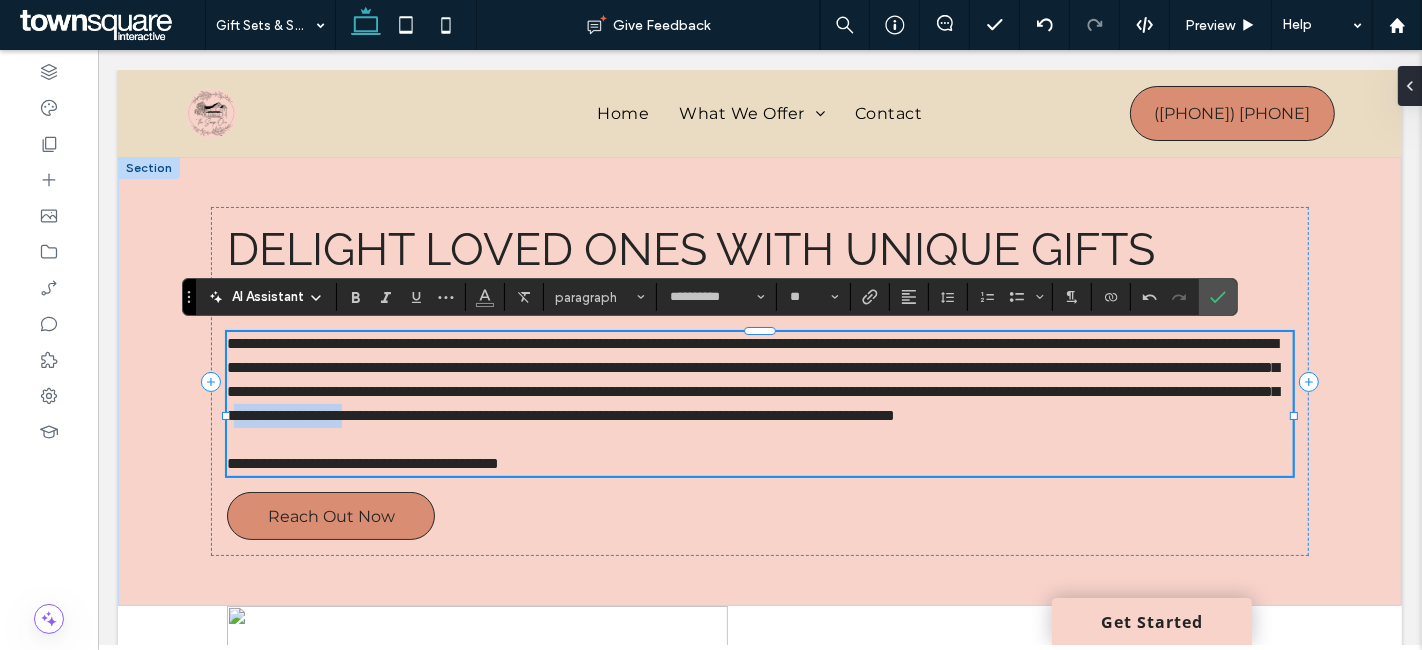 click on "**********" at bounding box center [752, 379] 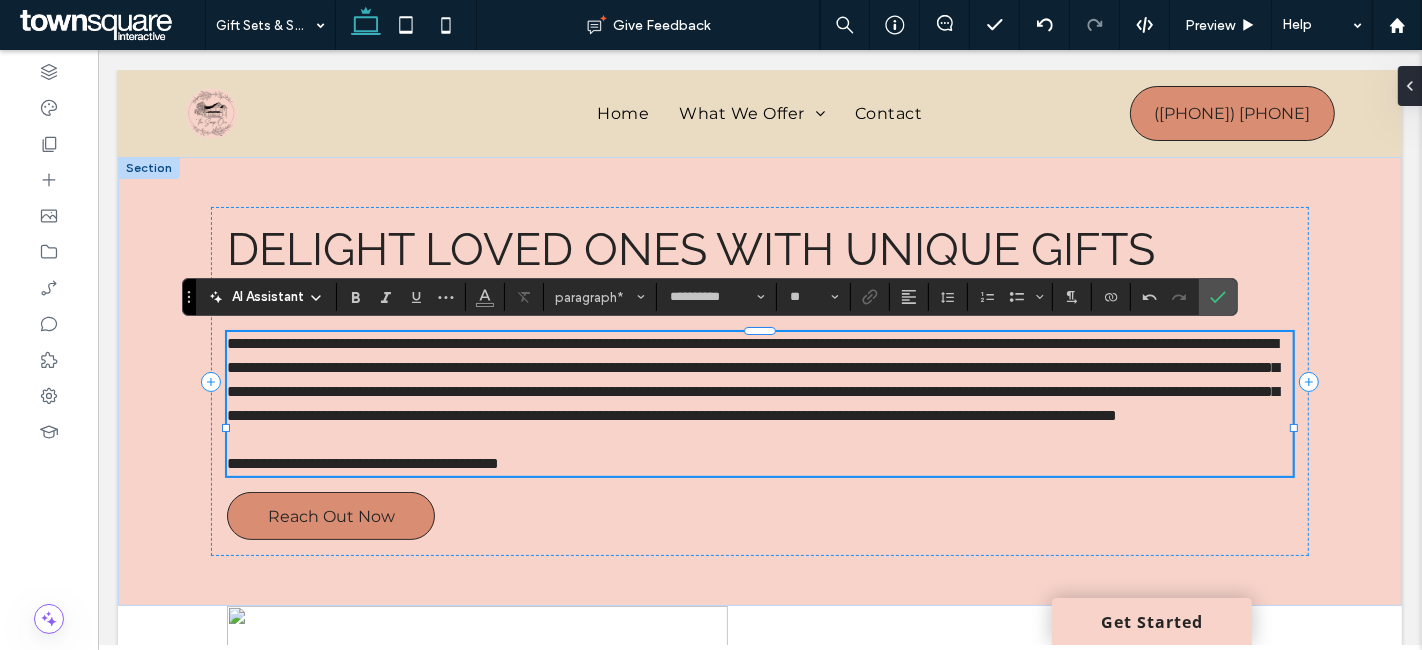 click on "**********" at bounding box center (752, 379) 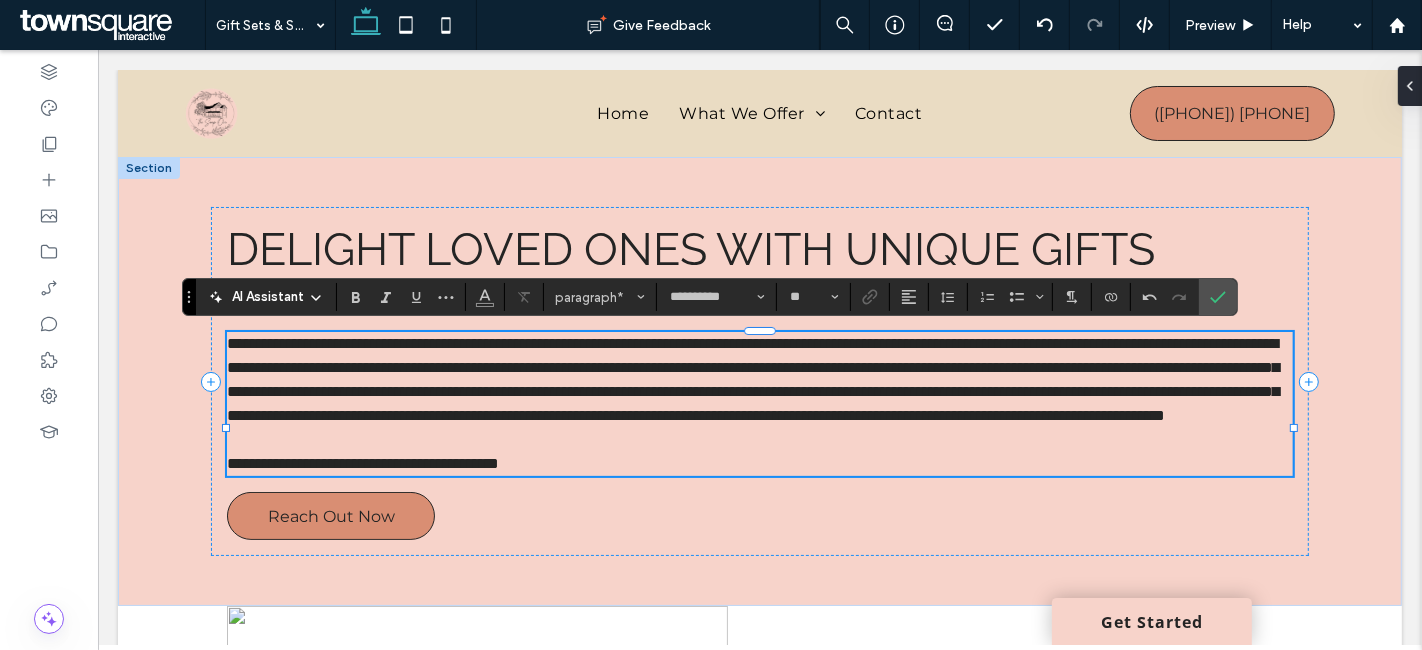click on "**********" at bounding box center [758, 380] 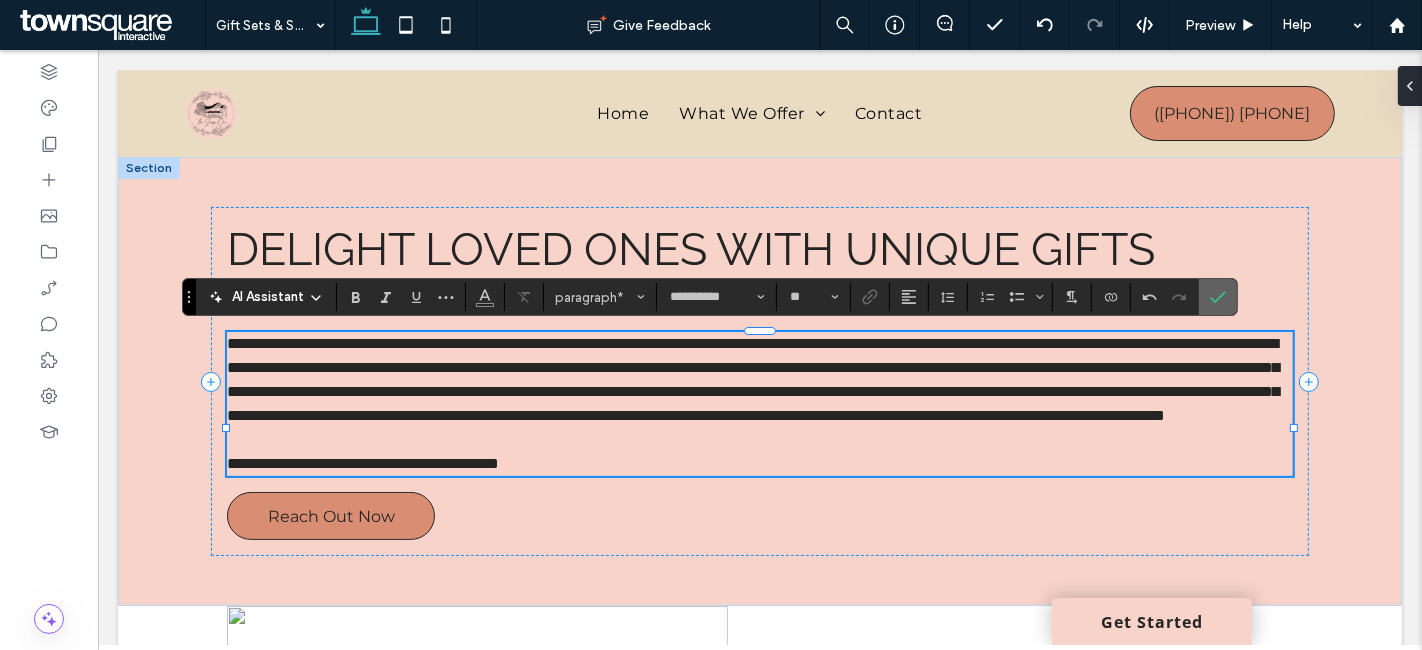 click 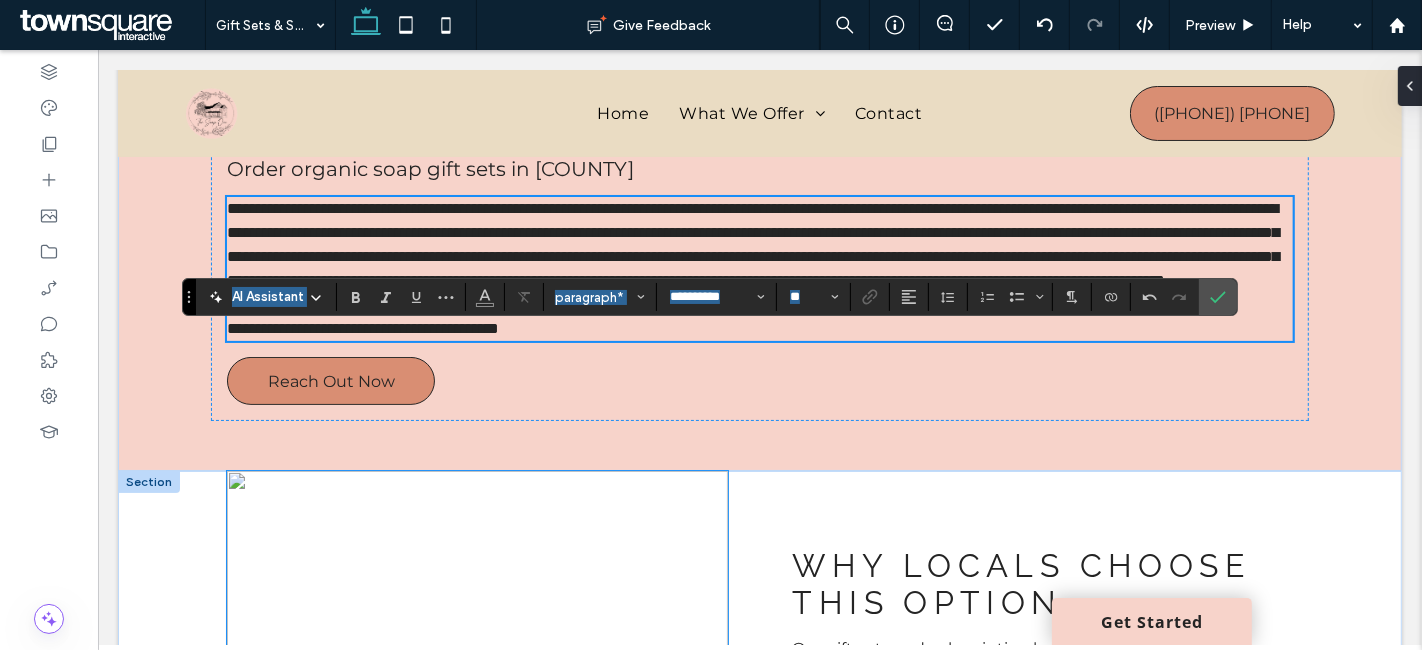 scroll, scrollTop: 0, scrollLeft: 0, axis: both 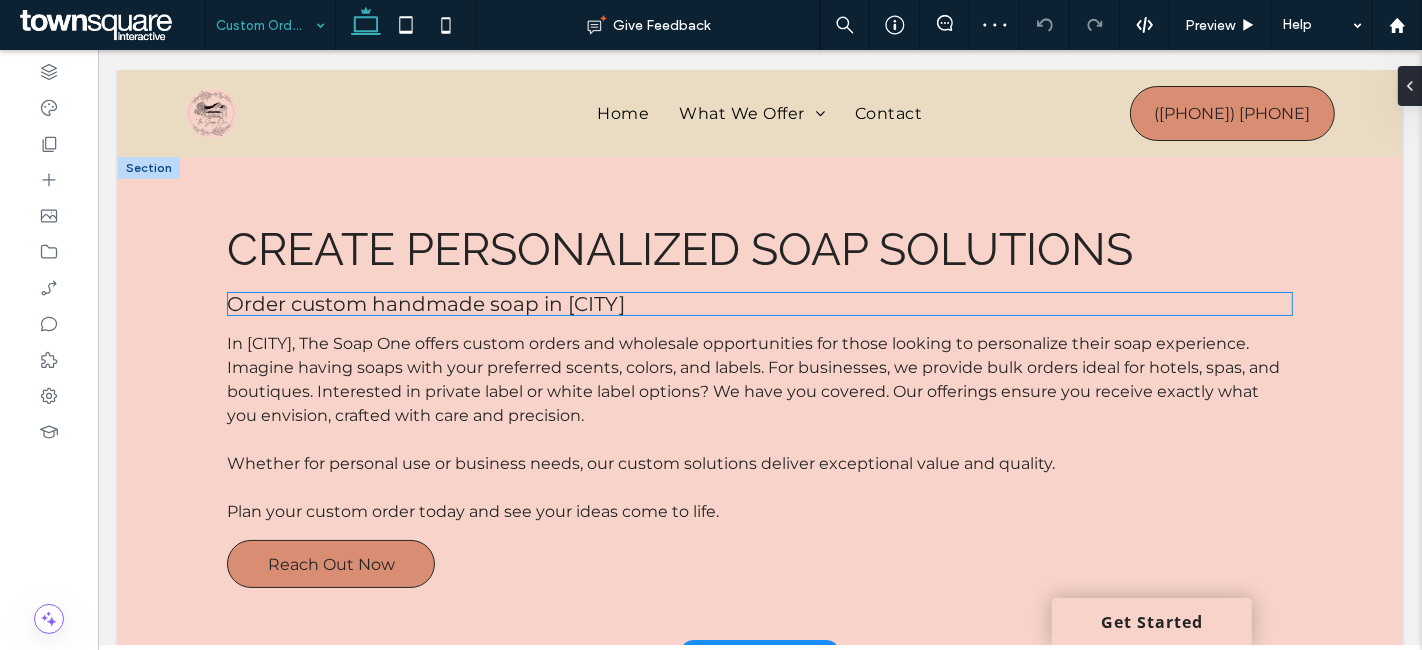 click on "Order custom handmade soap in Rochester" at bounding box center [425, 304] 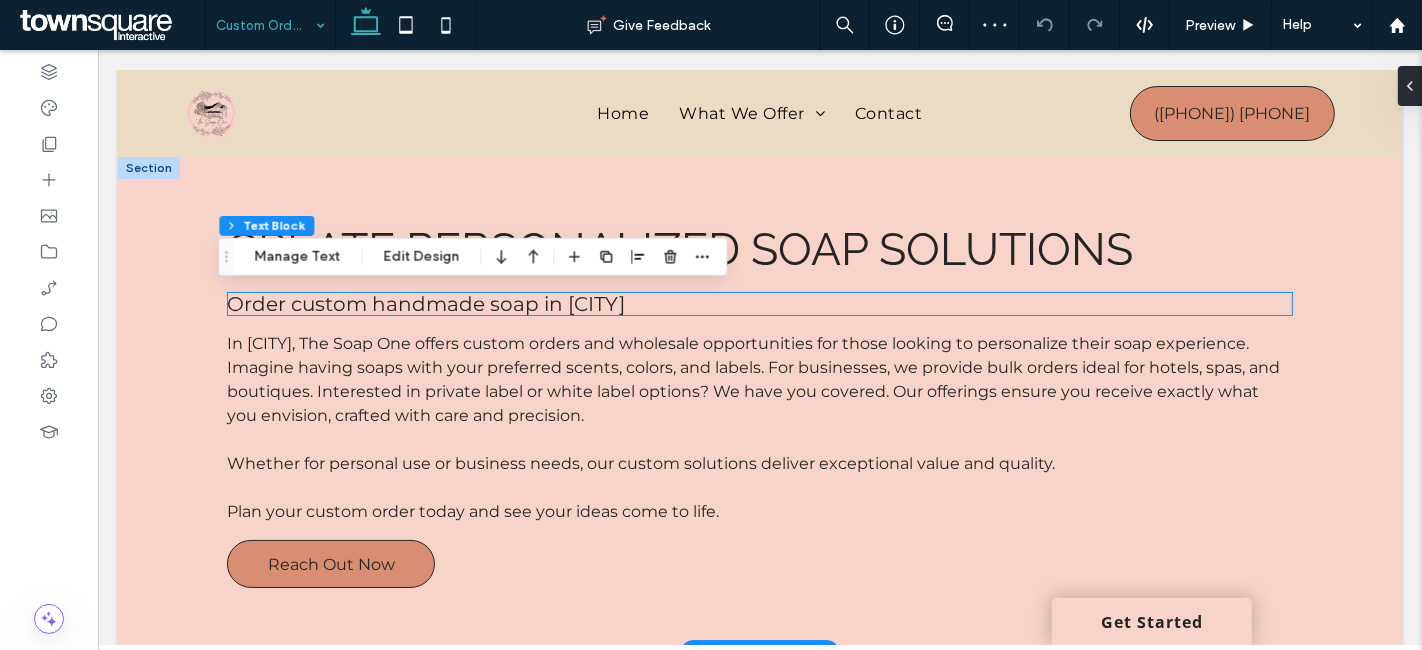 click on "Order custom handmade soap in Rochester" at bounding box center (425, 304) 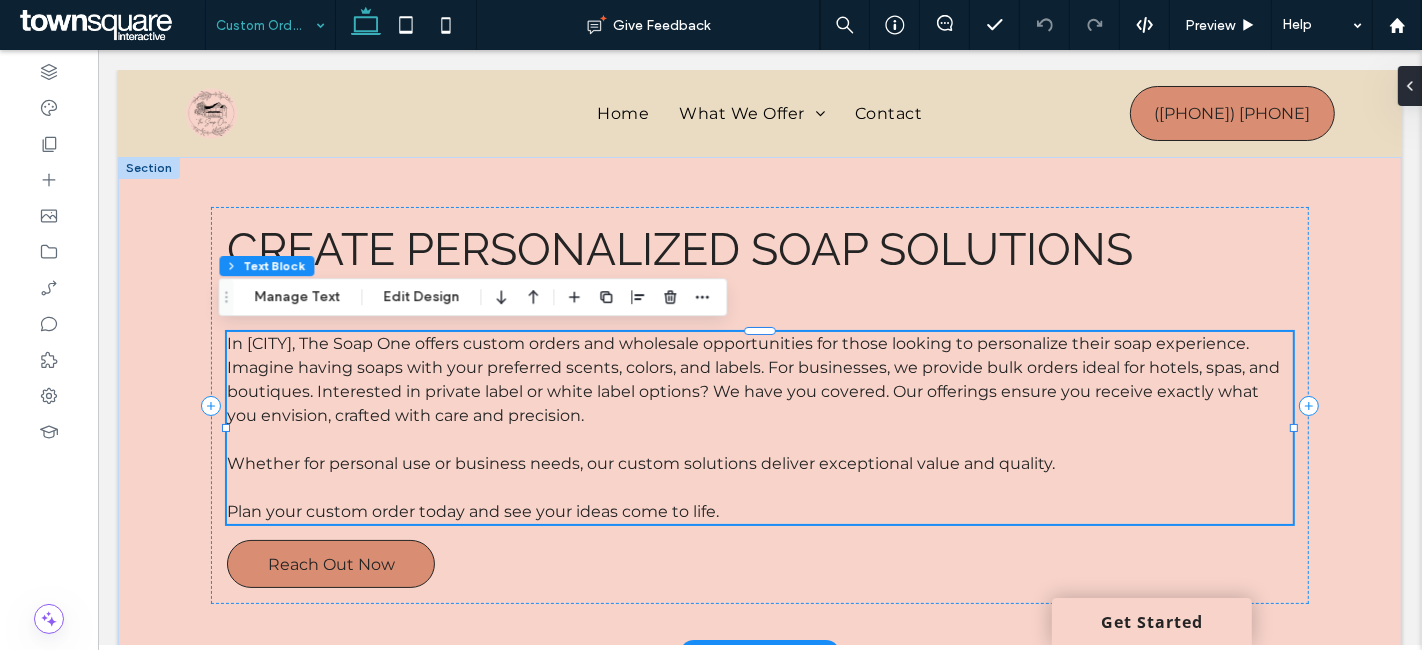 click on "In Rochester, The Soap One offers custom orders and wholesale opportunities for those looking to personalize their soap experience. Imagine having soaps with your preferred scents, colors, and labels. For businesses, we provide bulk orders ideal for hotels, spas, and boutiques. Interested in private label or white label options? We have you covered. Our offerings ensure you receive exactly what you envision, crafted with care and precision." at bounding box center (752, 379) 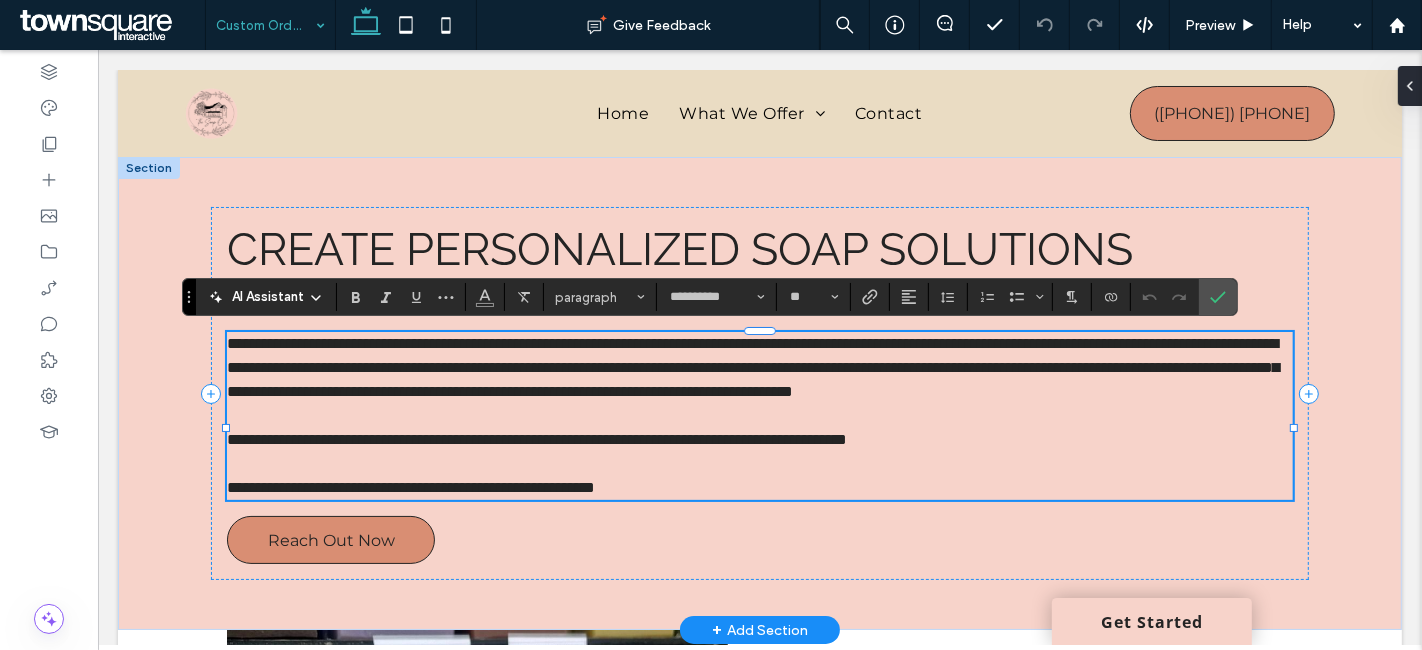 click on "**********" at bounding box center [752, 367] 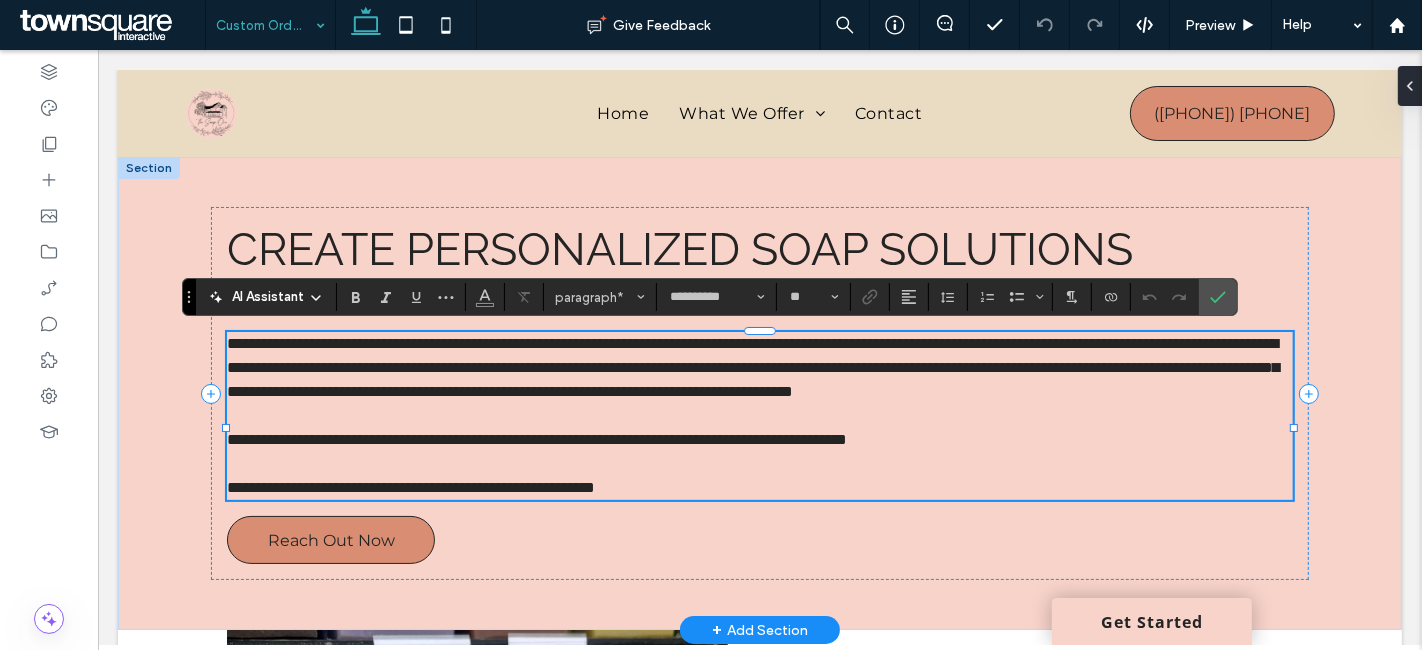 type 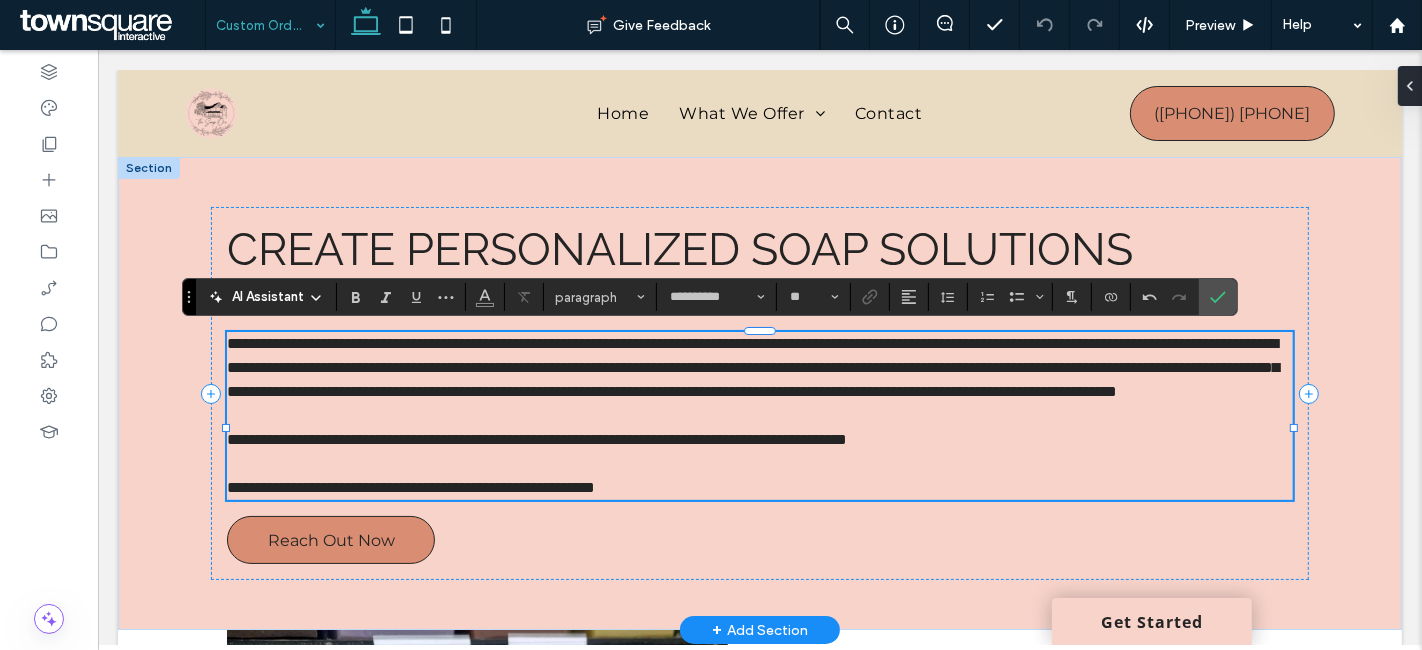 click on "**********" at bounding box center [752, 367] 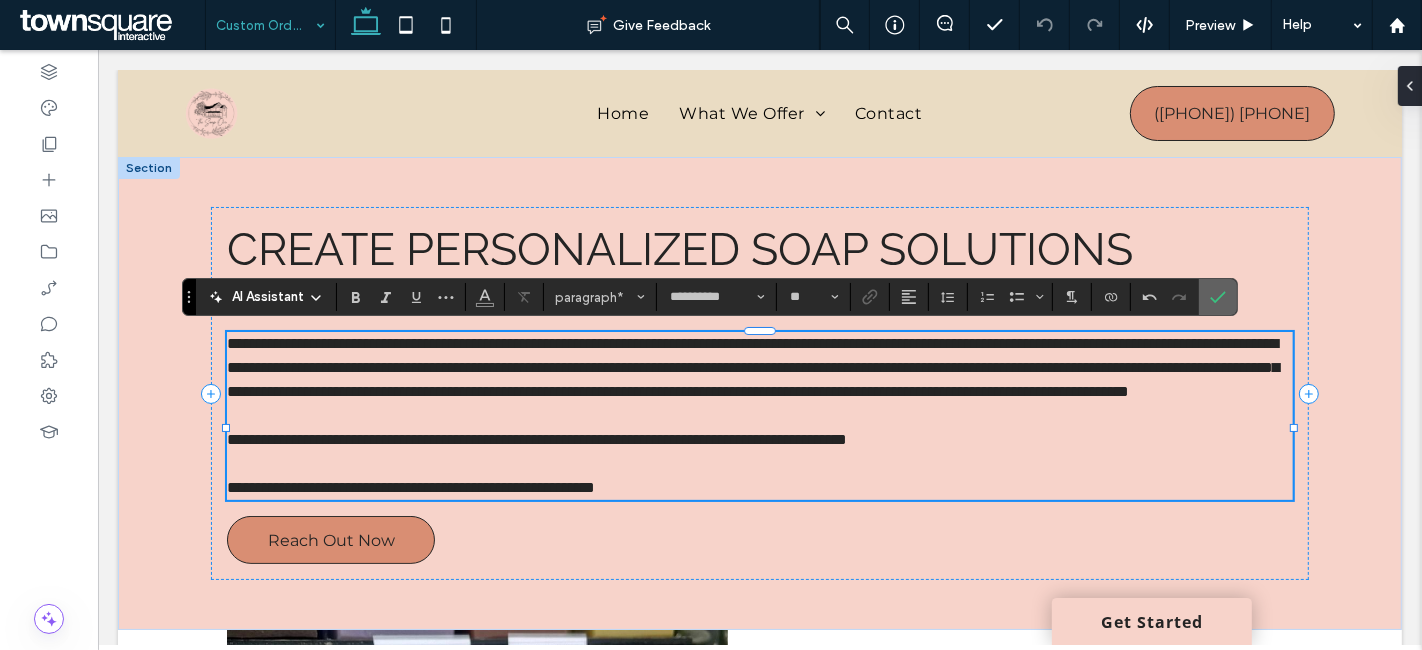 click at bounding box center [1218, 297] 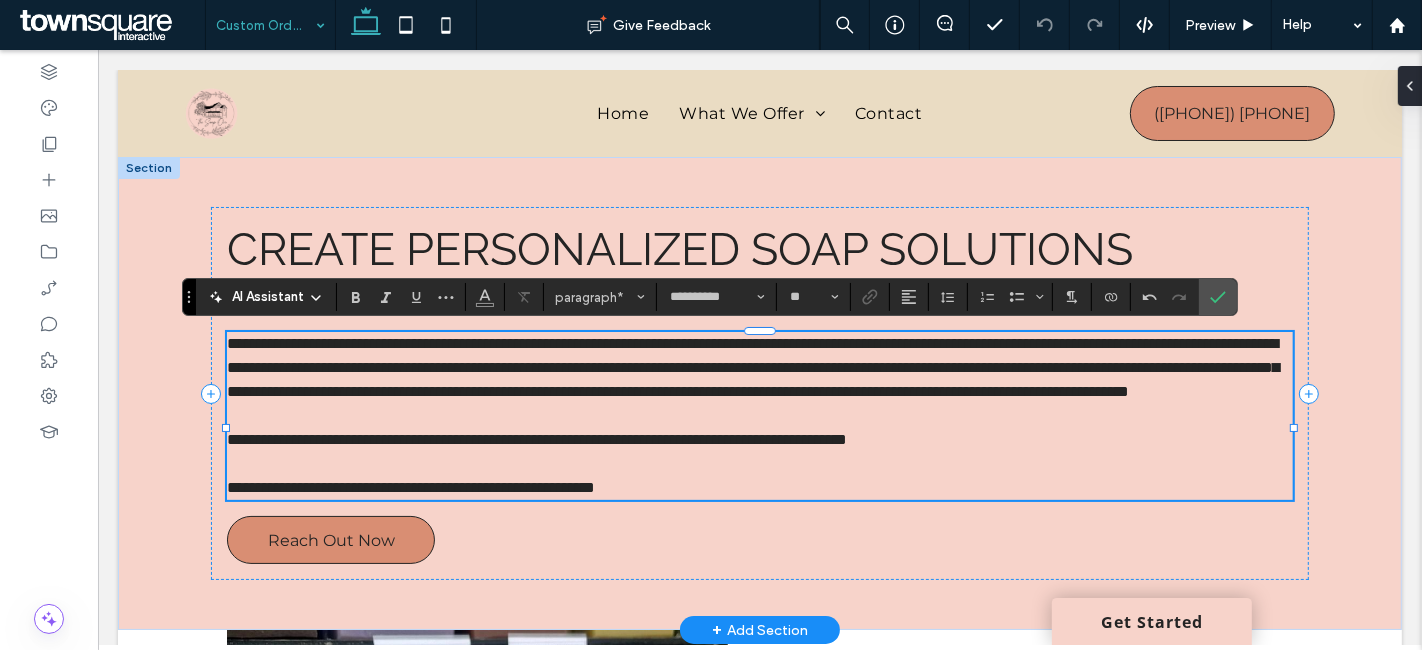 click on "**********" at bounding box center (536, 439) 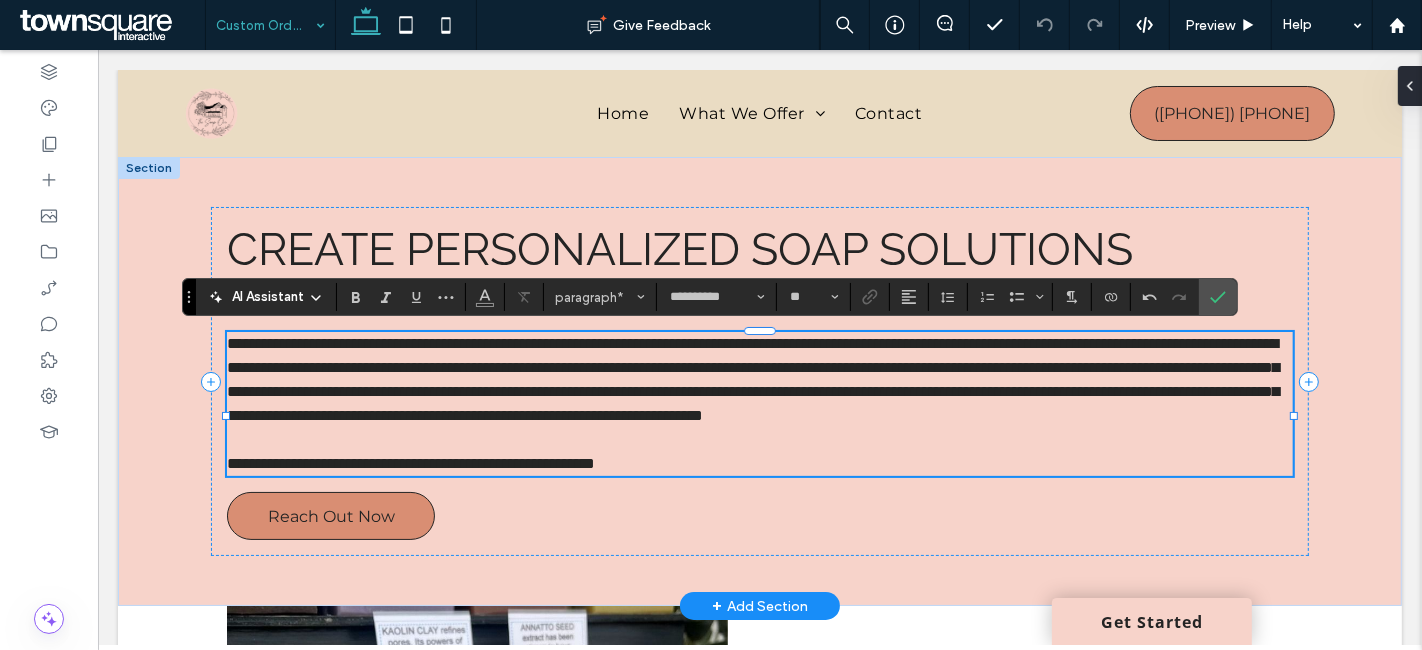 click on "**********" at bounding box center [752, 379] 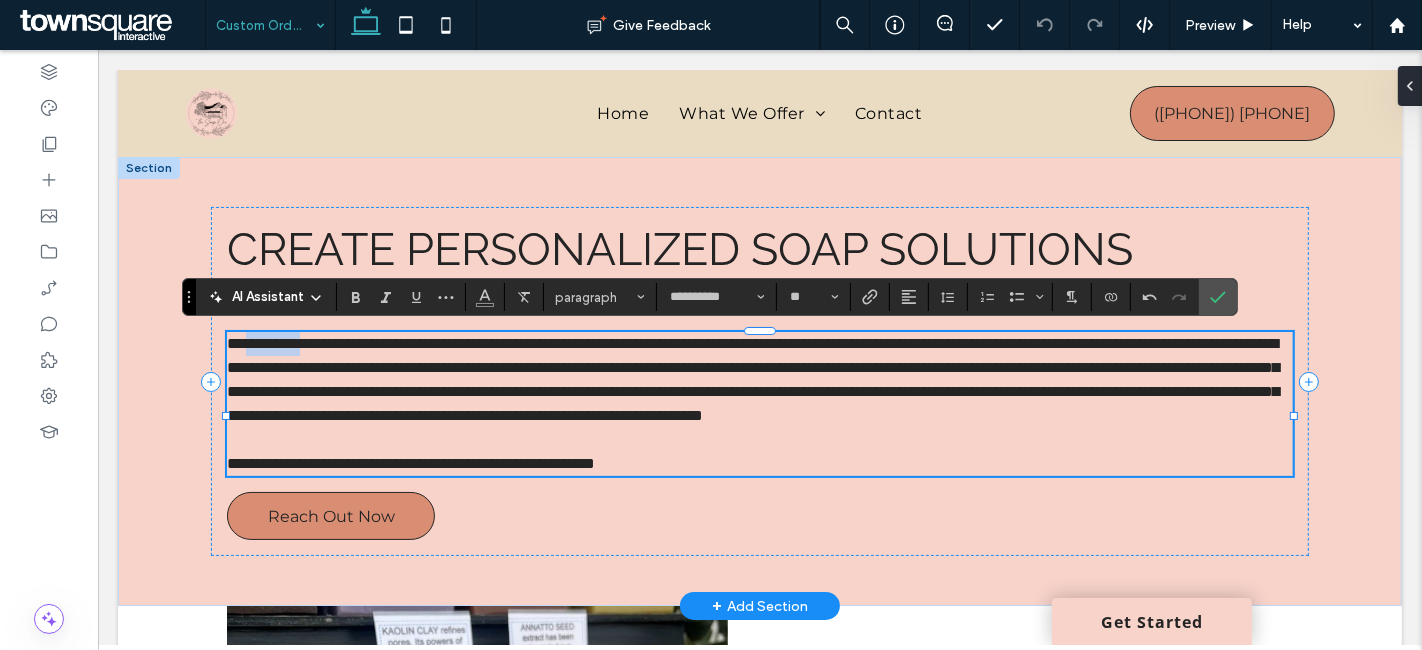 click on "**********" at bounding box center [752, 379] 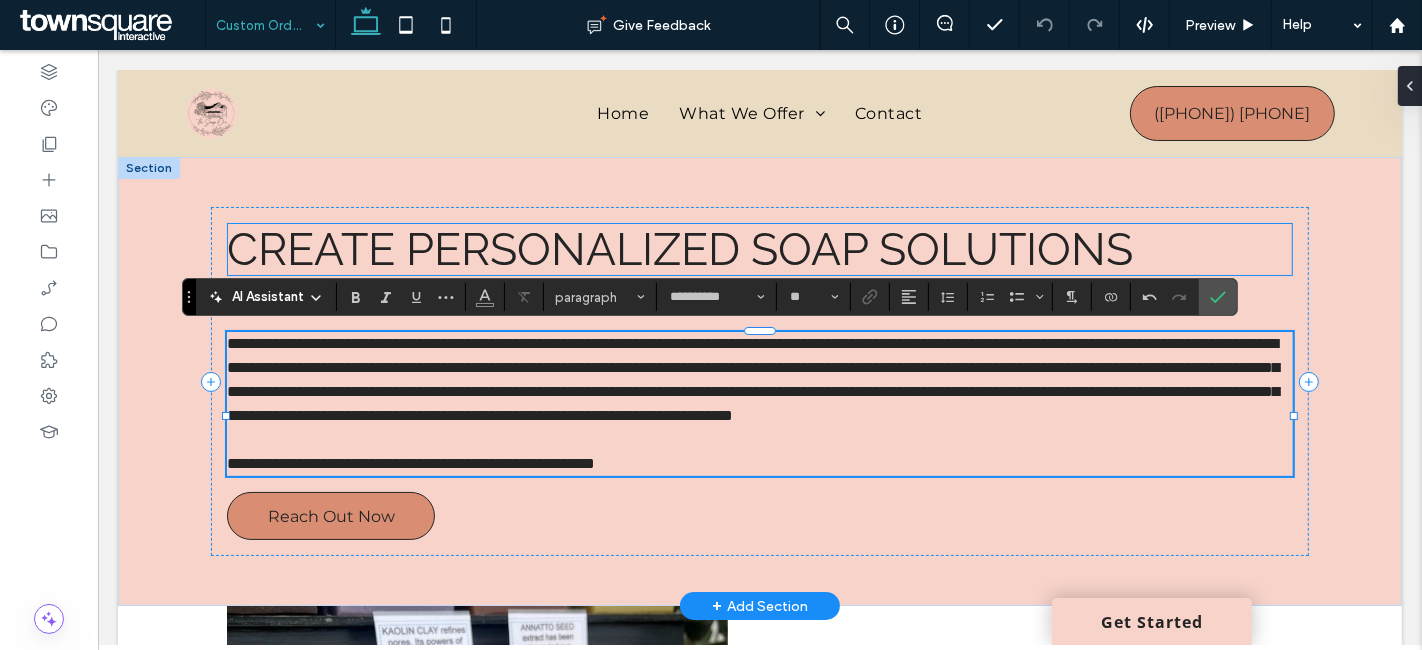 click on "Create Personalized Soap Solutions" at bounding box center [679, 249] 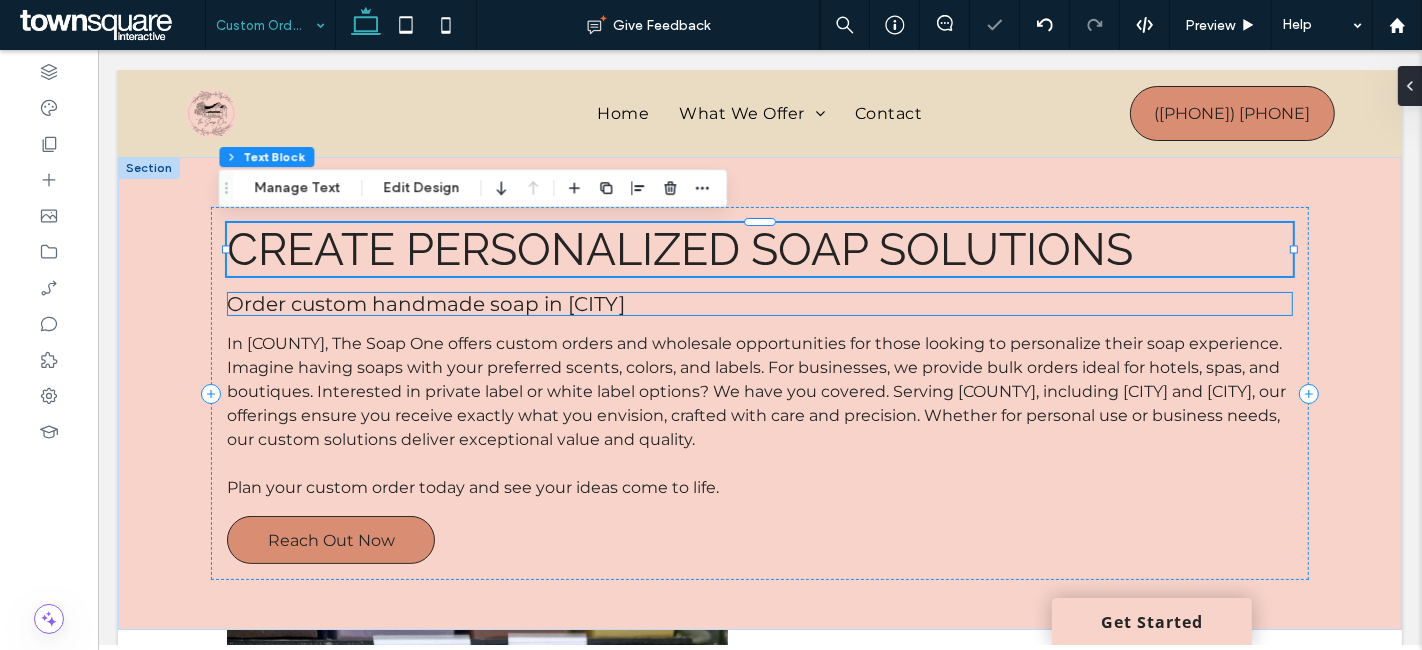 click on "Order custom handmade soap in Rochester" at bounding box center (425, 304) 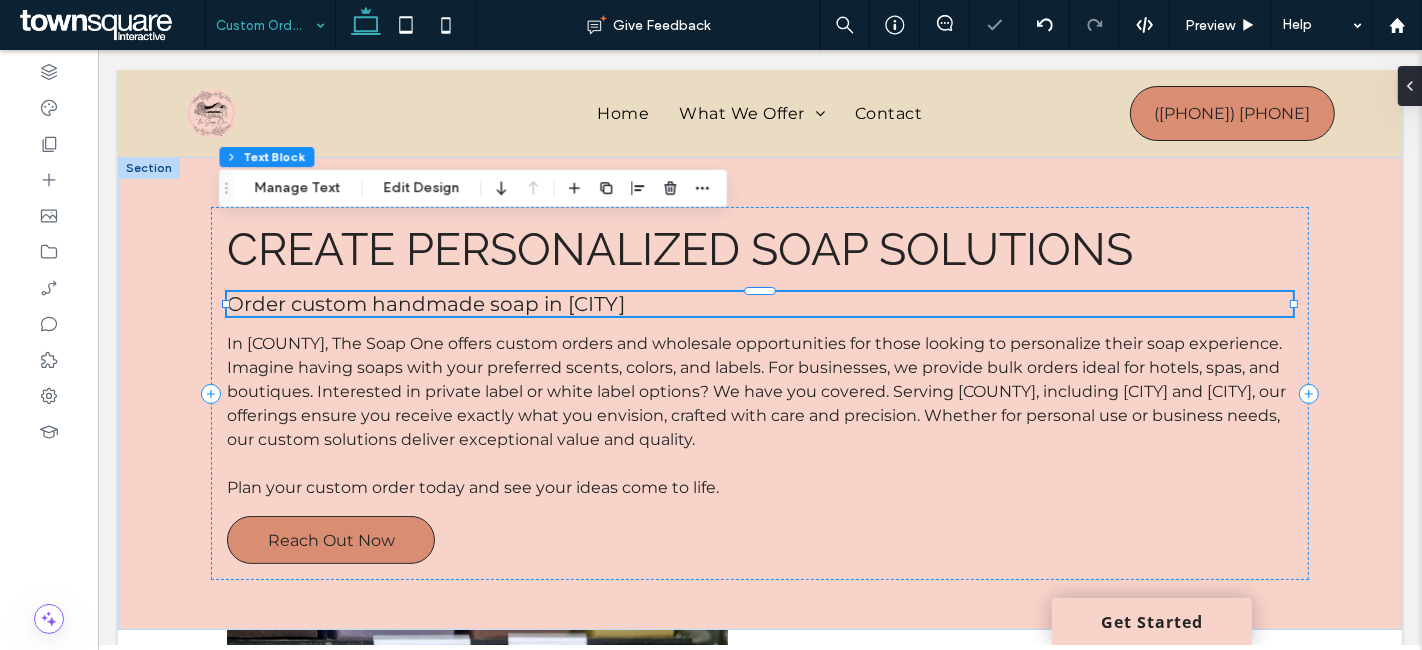 click on "Order custom handmade soap in Rochester" at bounding box center (425, 304) 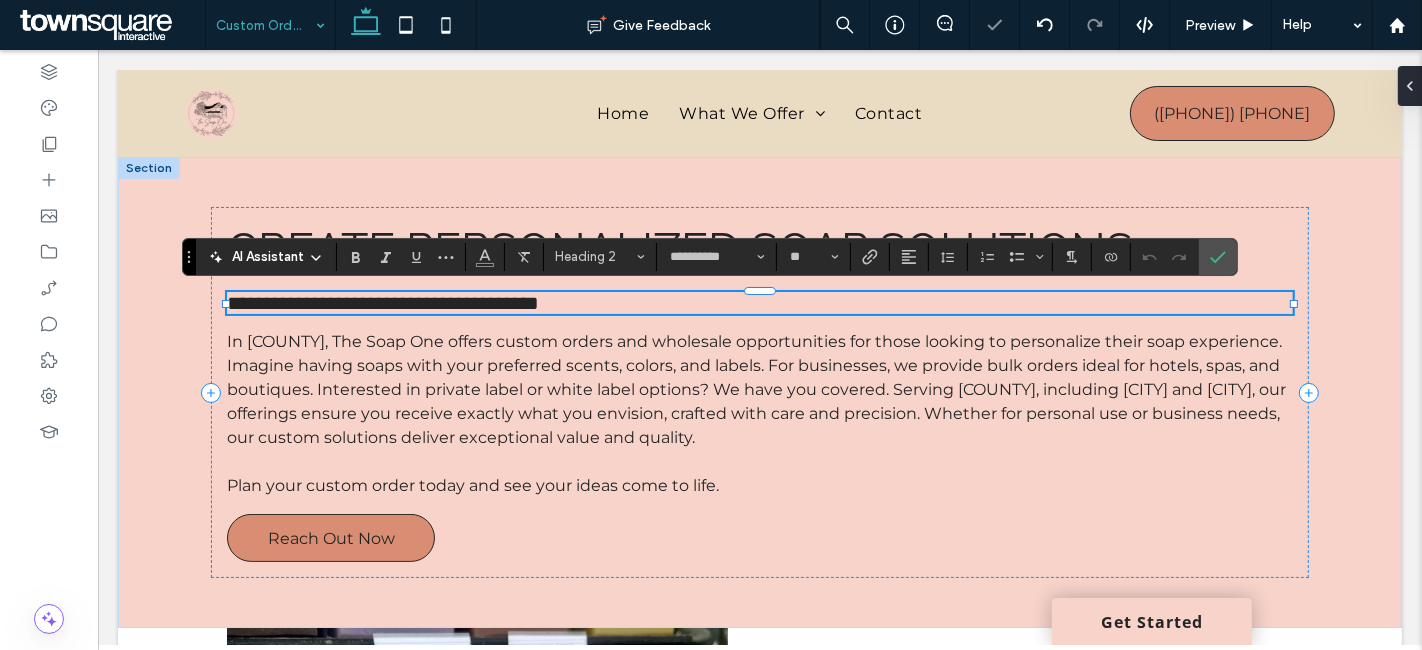 click on "**********" at bounding box center [382, 303] 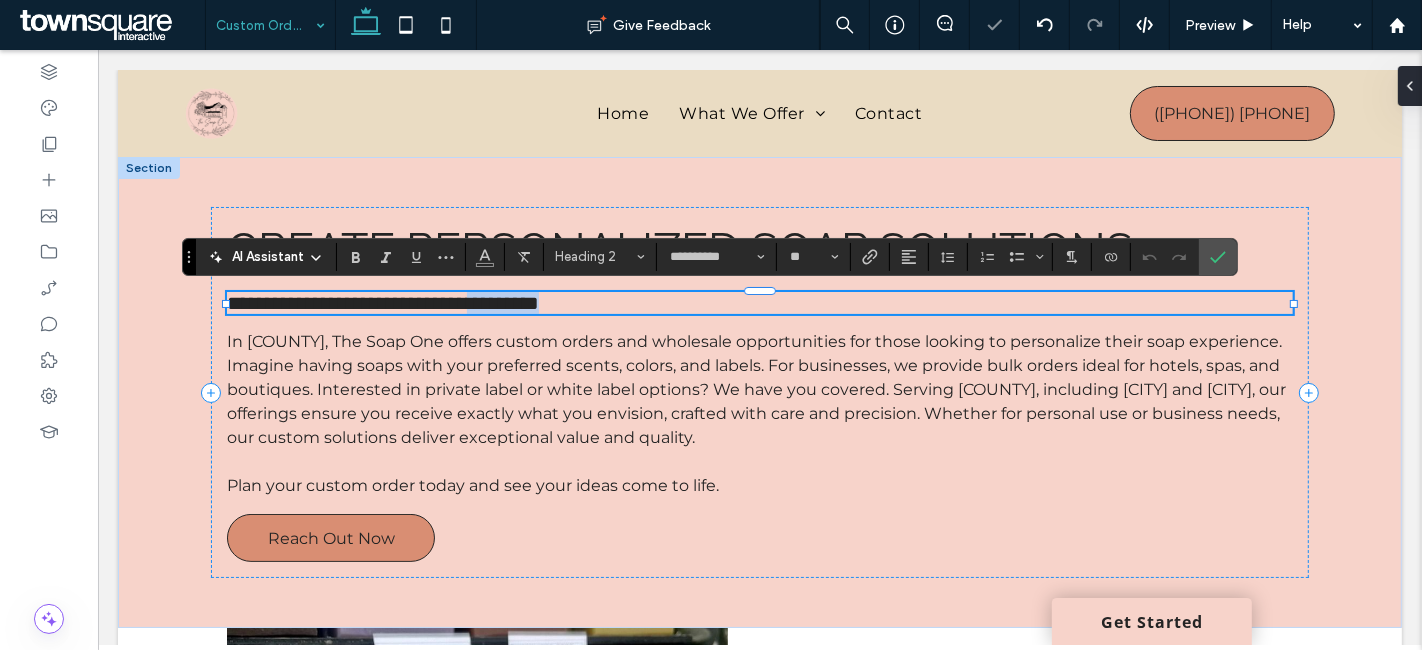 click on "**********" at bounding box center (382, 303) 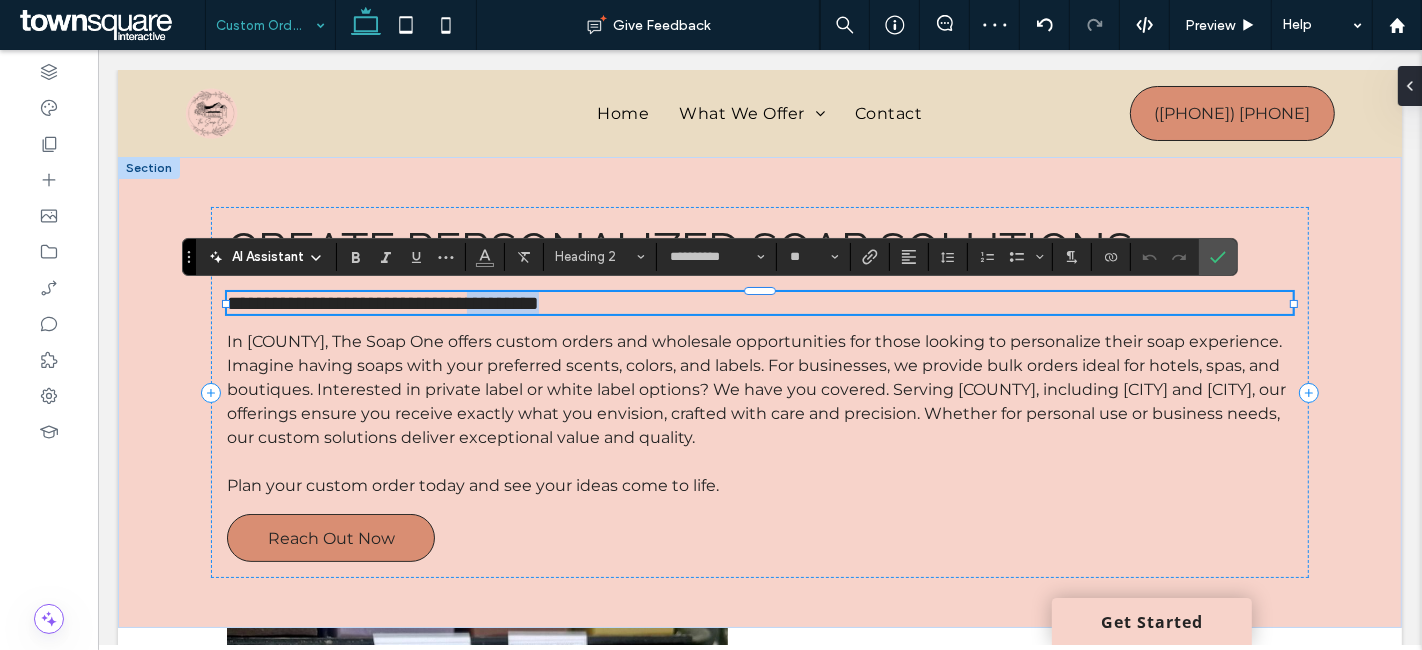 type on "**" 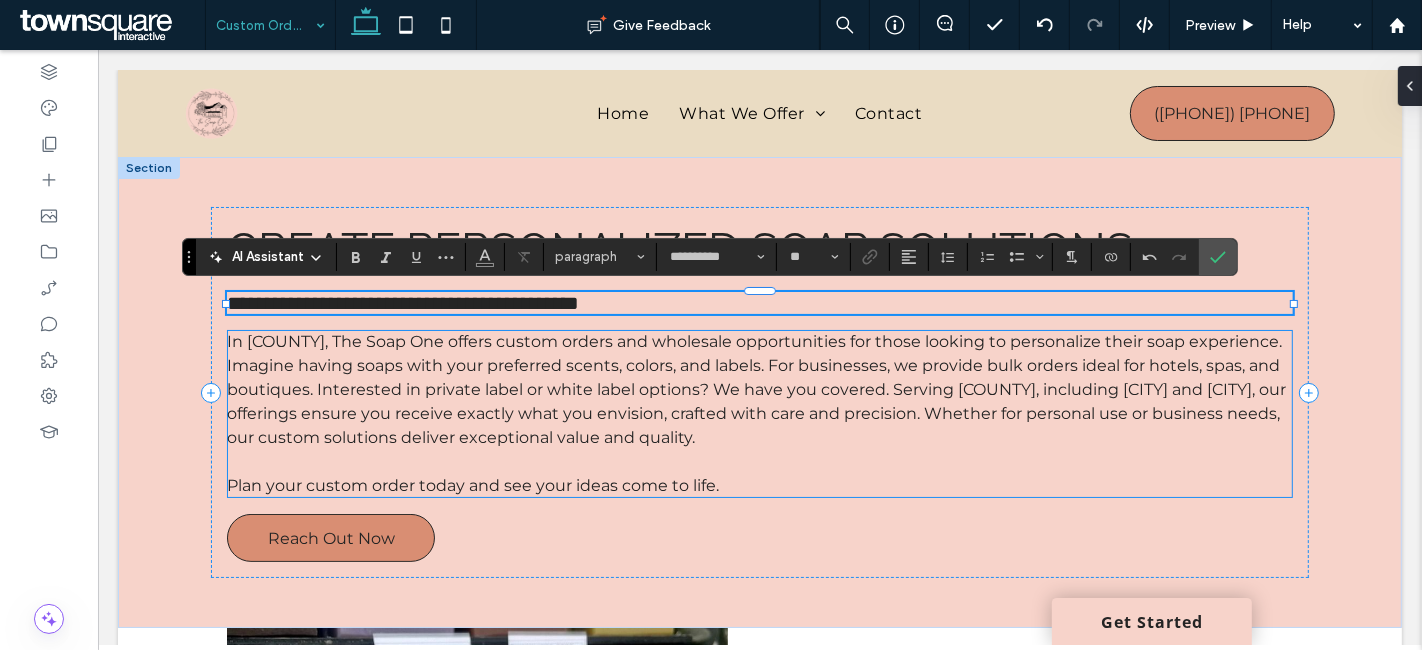 click on "In Steuben County, The Soap One offers custom orders and wholesale opportunities for those looking to personalize their soap experience. Imagine having soaps with your preferred scents, colors, and labels. For businesses, we provide bulk orders ideal for hotels, spas, and boutiques. Interested in private label or white label options? We have you covered. Serving Steuben County, including Prattsburgh and Bath, our offerings ensure you receive exactly what you envision, crafted with care and precision. Whether for personal use or business needs, our custom solutions deliver exceptional value and quality." at bounding box center (755, 389) 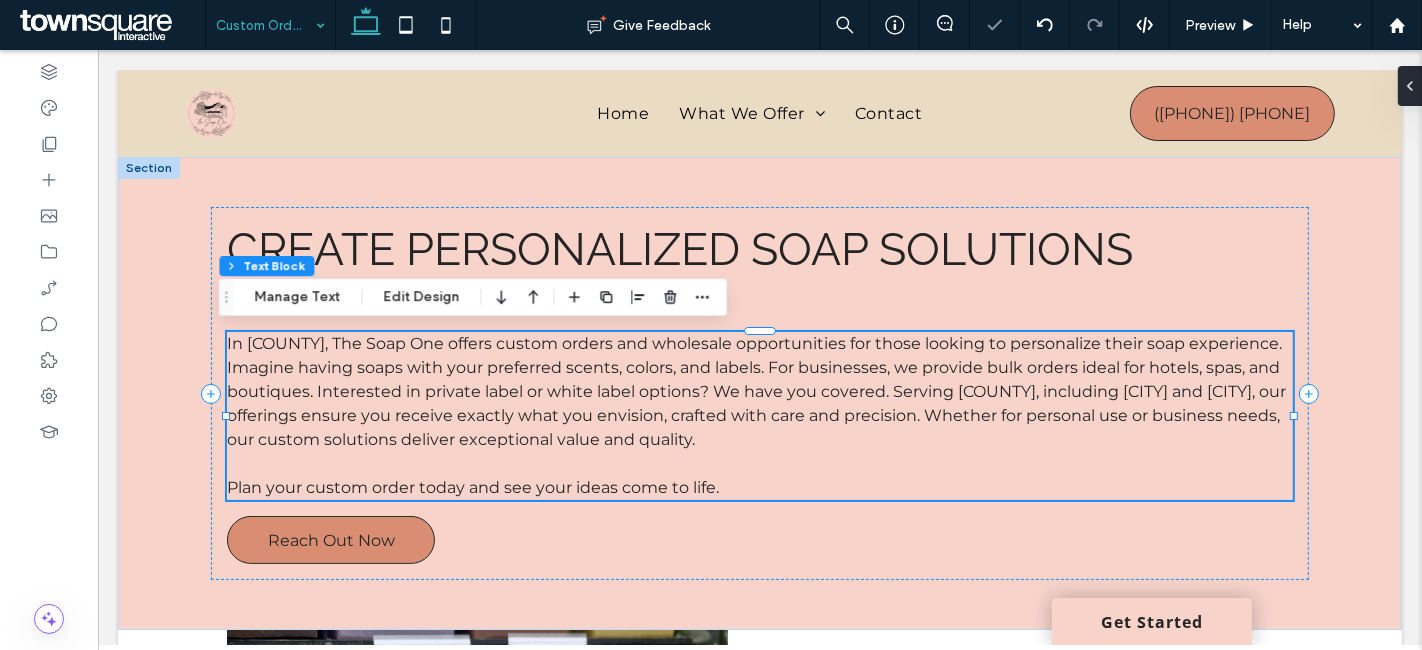 click on "In Steuben County, The Soap One offers custom orders and wholesale opportunities for those looking to personalize their soap experience. Imagine having soaps with your preferred scents, colors, and labels. For businesses, we provide bulk orders ideal for hotels, spas, and boutiques. Interested in private label or white label options? We have you covered. Serving Steuben County, including Prattsburgh and Bath, our offerings ensure you receive exactly what you envision, crafted with care and precision. Whether for personal use or business needs, our custom solutions deliver exceptional value and quality." at bounding box center (755, 391) 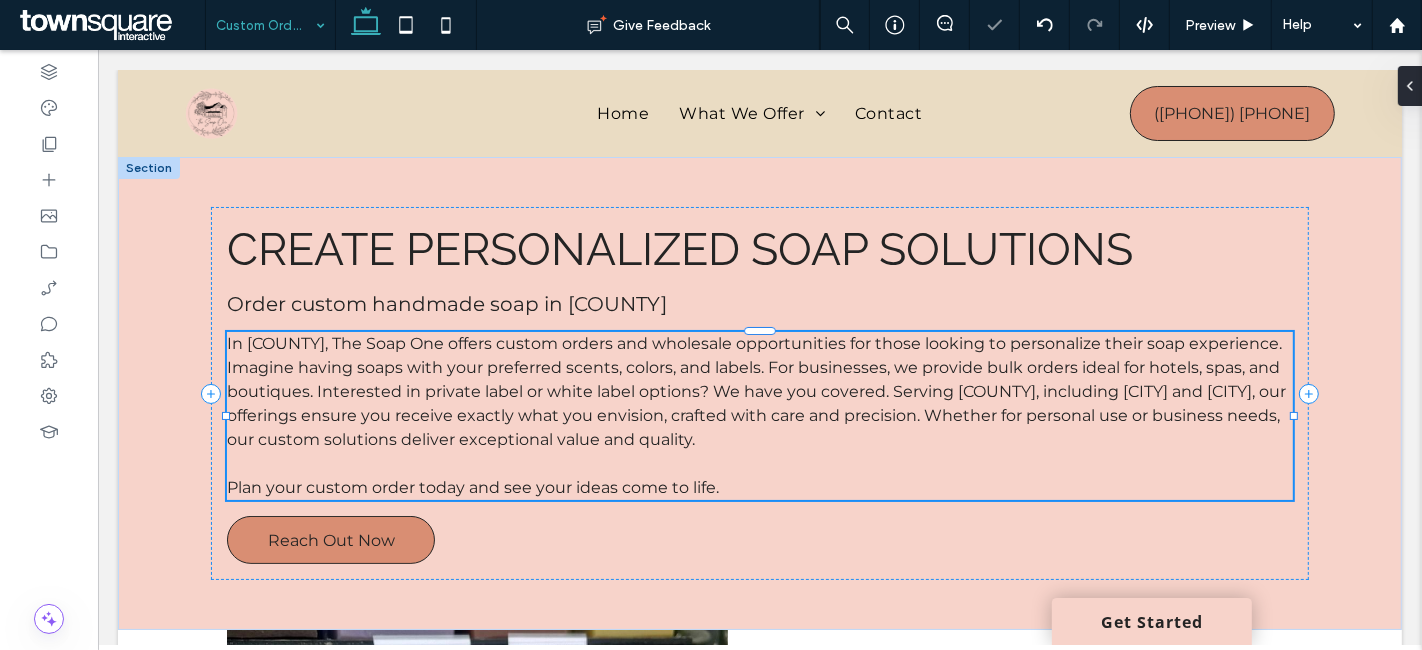 type on "**********" 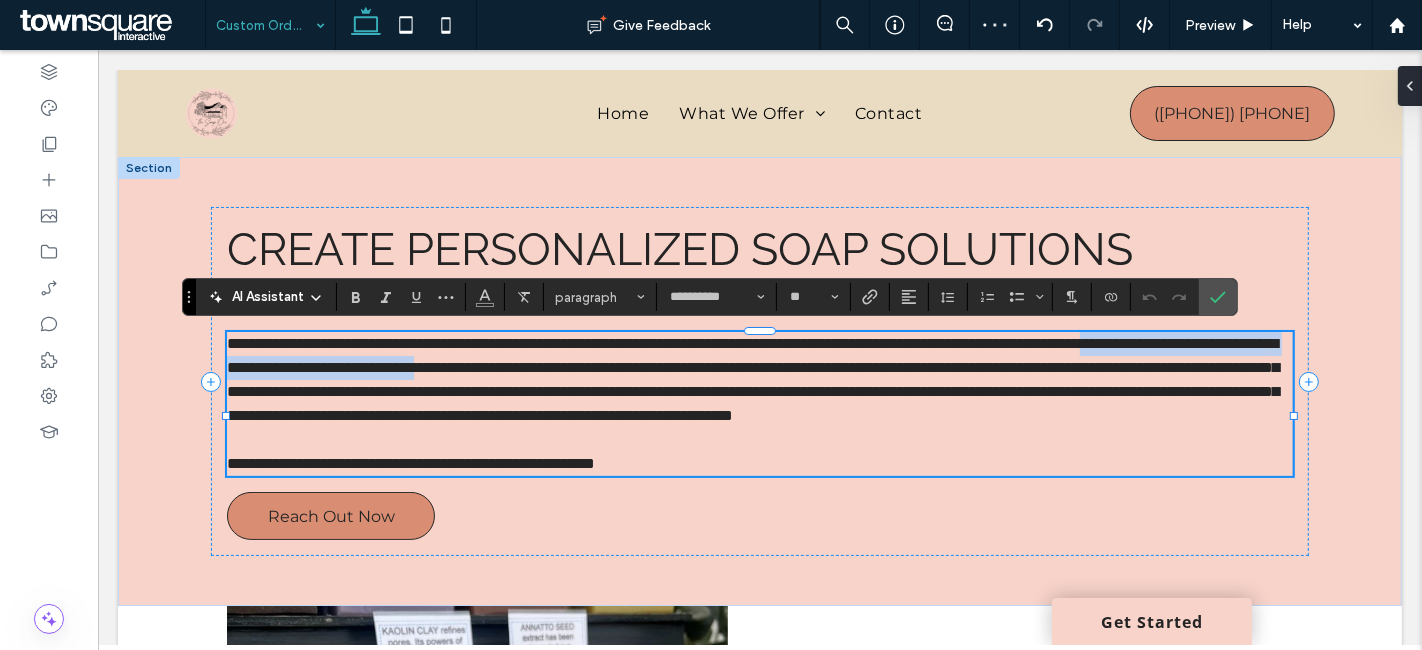 drag, startPoint x: 853, startPoint y: 359, endPoint x: 359, endPoint y: 371, distance: 494.14572 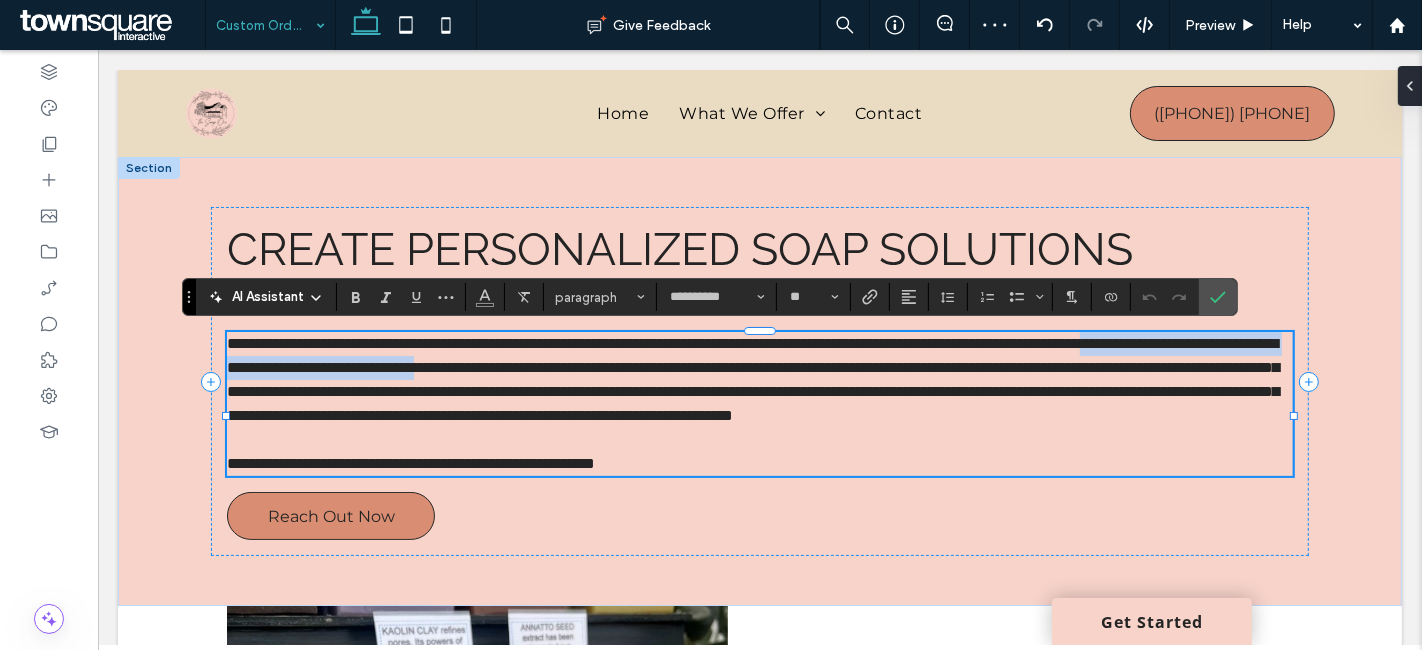 click on "**********" at bounding box center [752, 379] 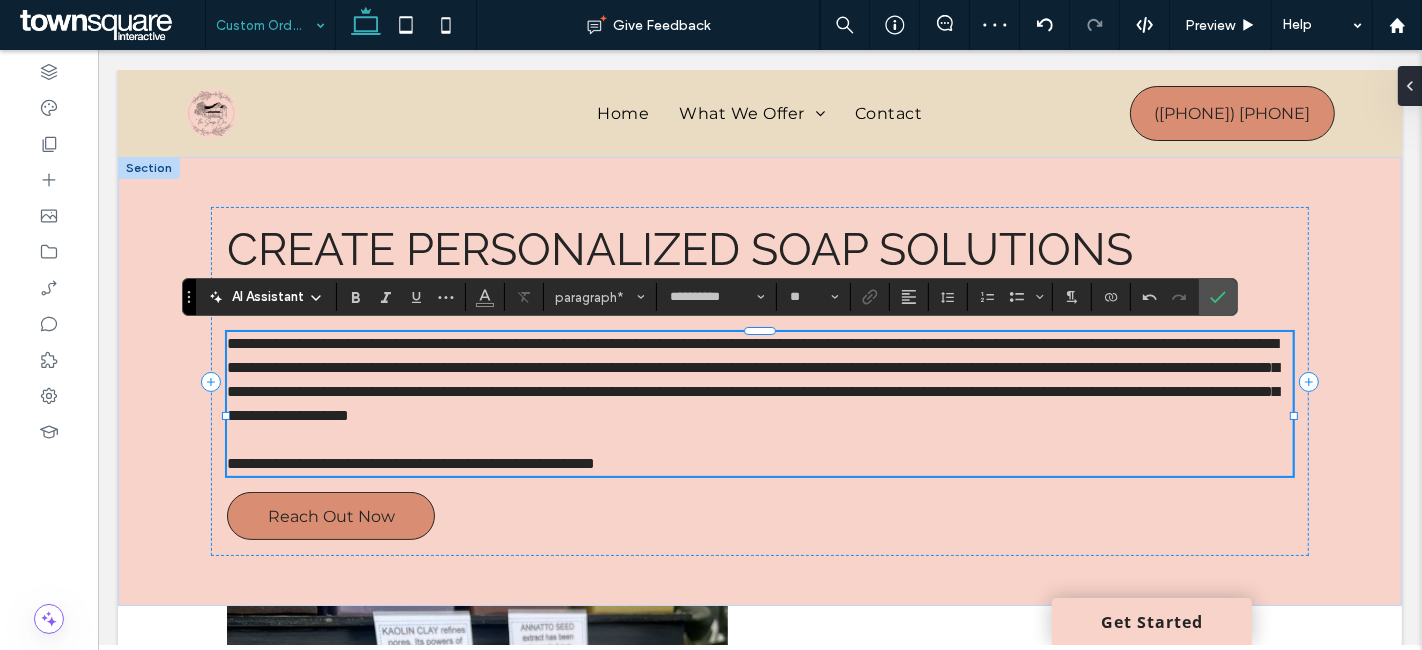 type 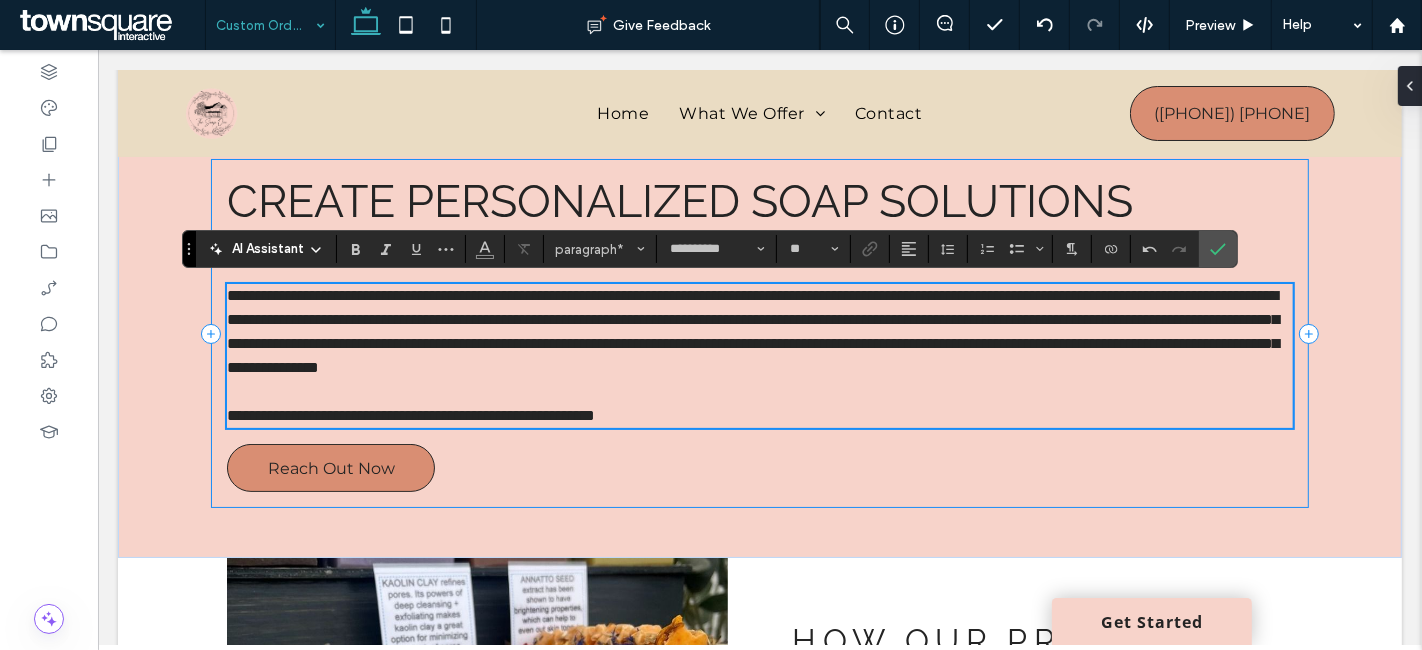 scroll, scrollTop: 0, scrollLeft: 0, axis: both 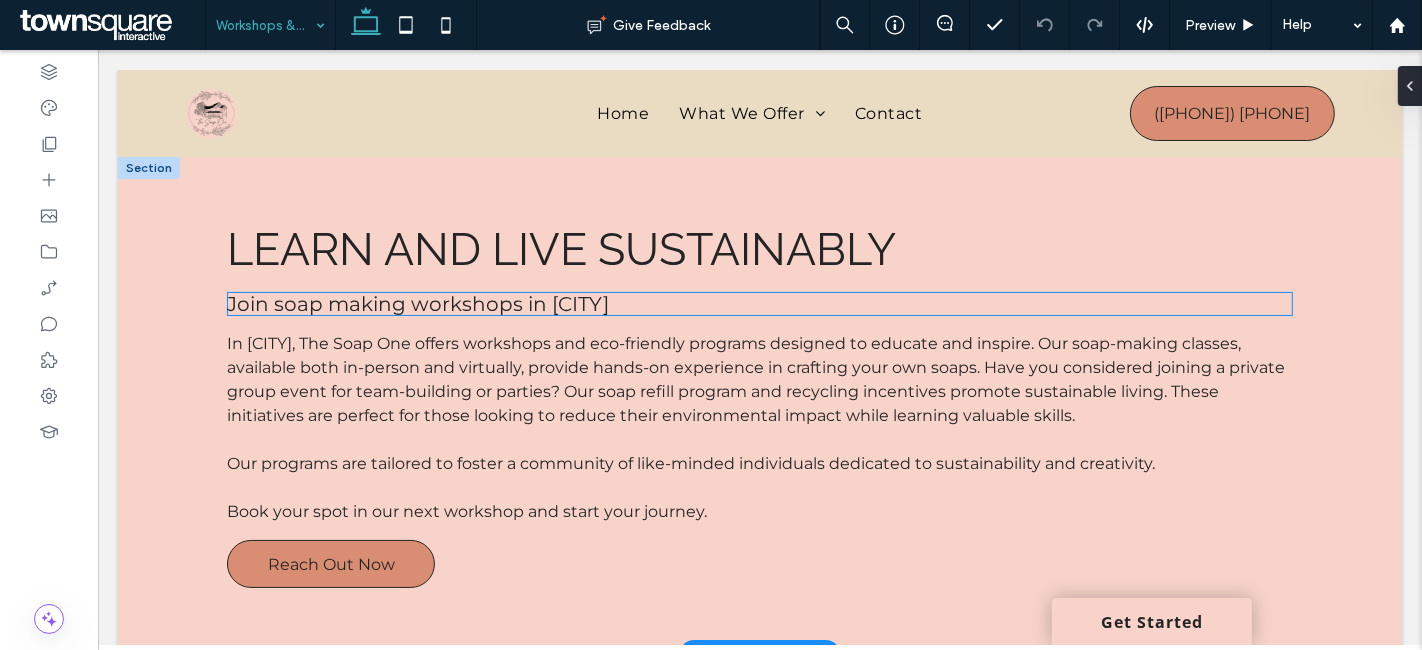 click on "Join soap making workshops in Rochester" at bounding box center [417, 304] 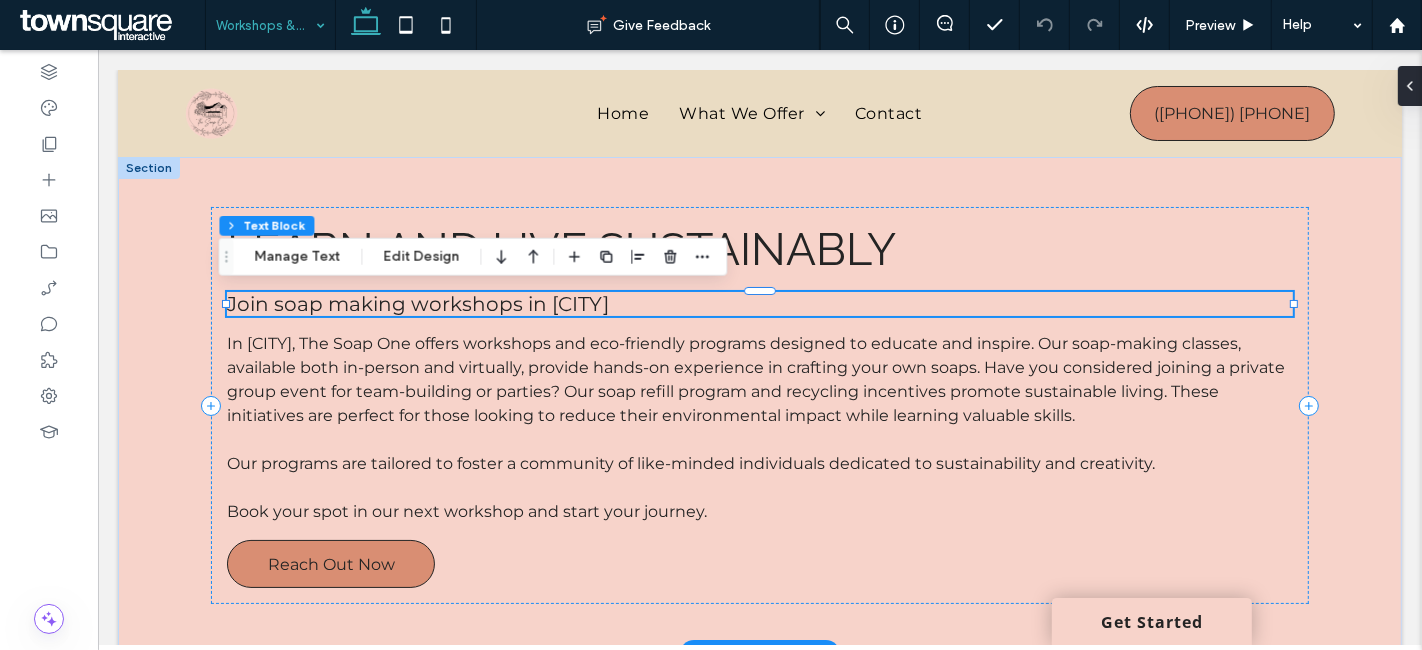 click on "Join soap making workshops in Rochester" at bounding box center (758, 304) 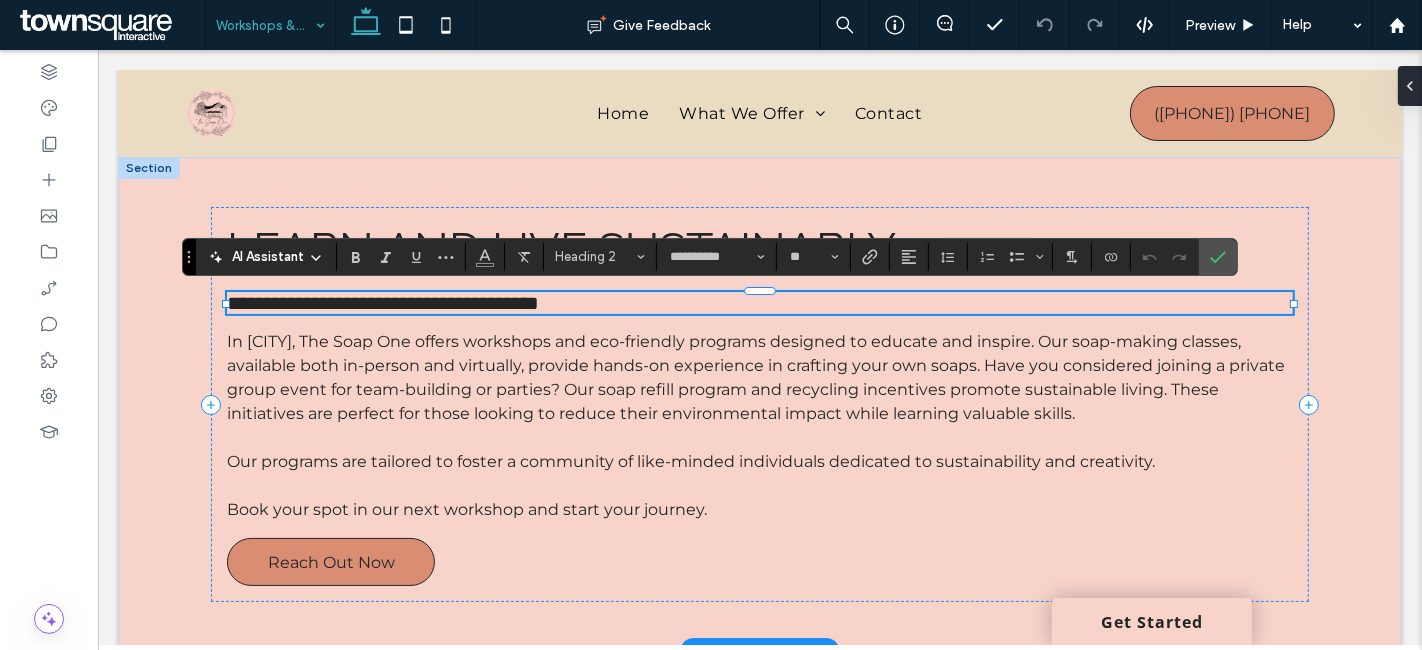 click on "**********" at bounding box center (382, 303) 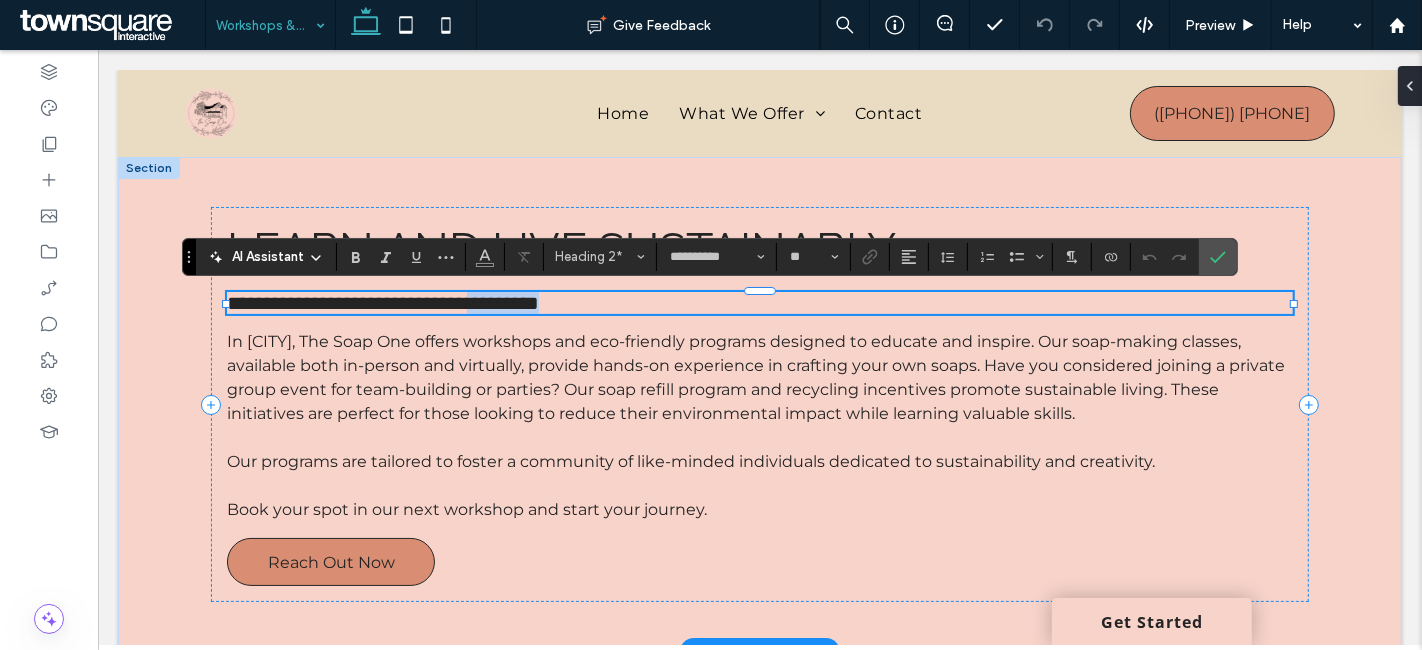 click on "**********" at bounding box center (382, 303) 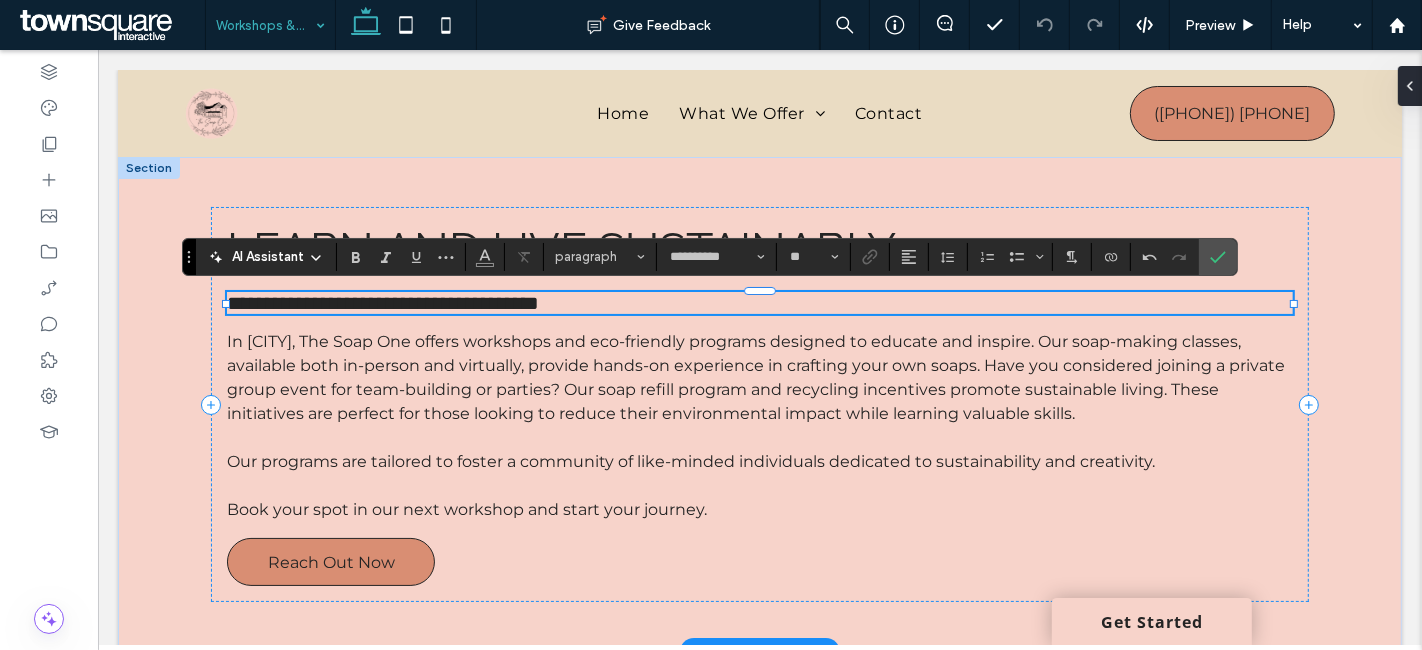 type on "**" 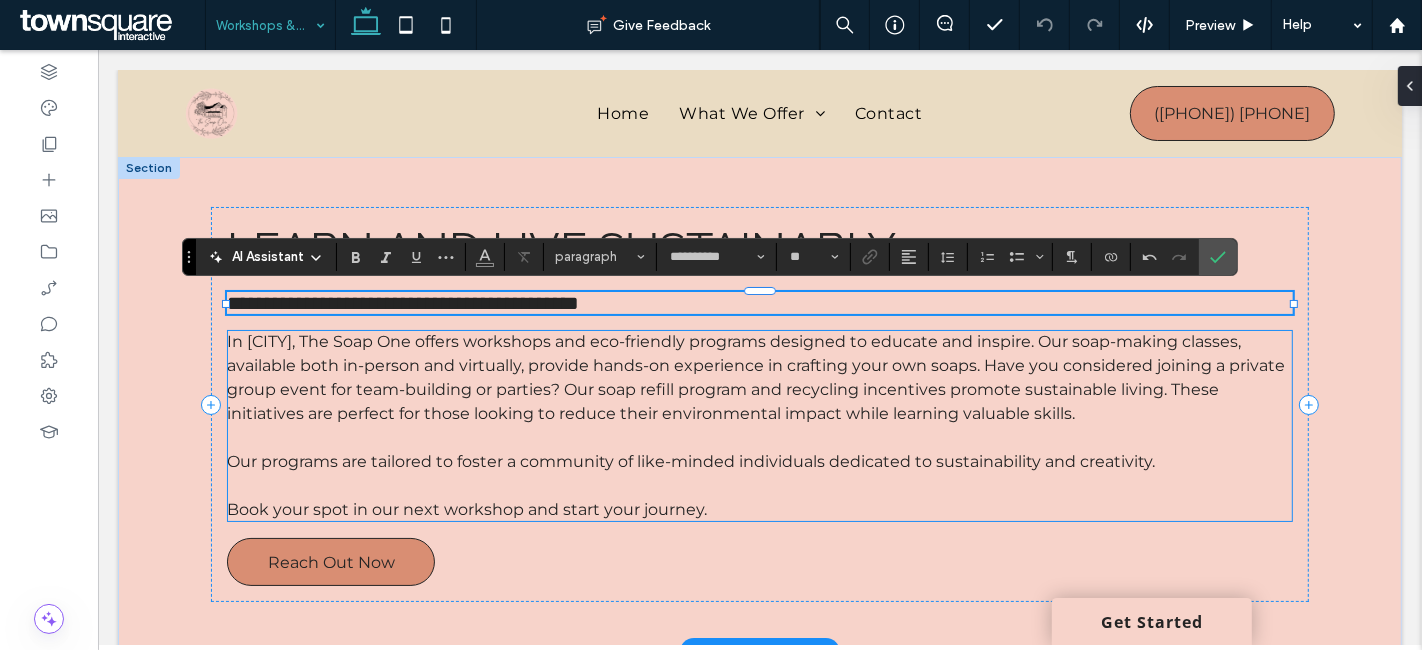click on "In Rochester, The Soap One offers workshops and eco-friendly programs designed to educate and inspire. Our soap-making classes, available both in-person and virtually, provide hands-on experience in crafting your own soaps. Have you considered joining a private group event for team-building or parties? Our soap refill program and recycling incentives promote sustainable living. These initiatives are perfect for those looking to reduce their environmental impact while learning valuable skills." at bounding box center [755, 377] 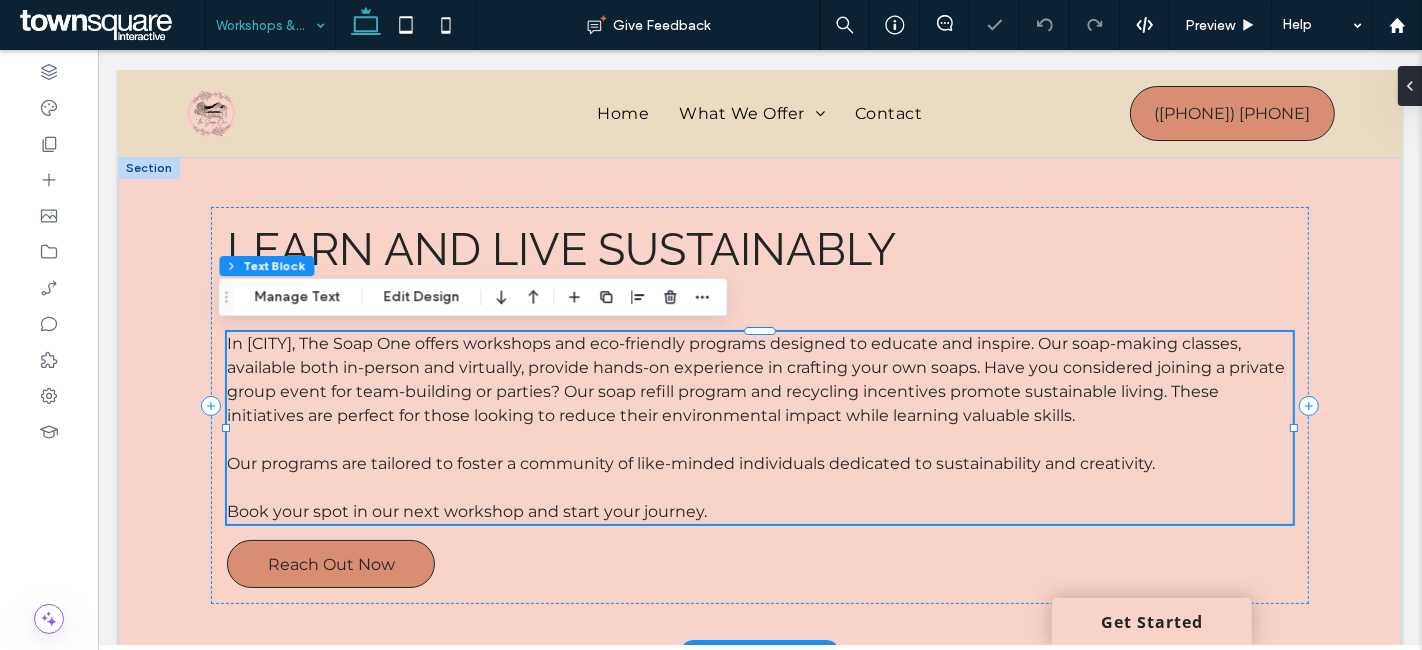 click on "In Rochester, The Soap One offers workshops and eco-friendly programs designed to educate and inspire. Our soap-making classes, available both in-person and virtually, provide hands-on experience in crafting your own soaps. Have you considered joining a private group event for team-building or parties? Our soap refill program and recycling incentives promote sustainable living. These initiatives are perfect for those looking to reduce their environmental impact while learning valuable skills. Our programs are tailored to foster a community of like-minded individuals dedicated to sustainability and creativity. ﻿ Book your spot in our next workshop and start your journey." at bounding box center [758, 428] 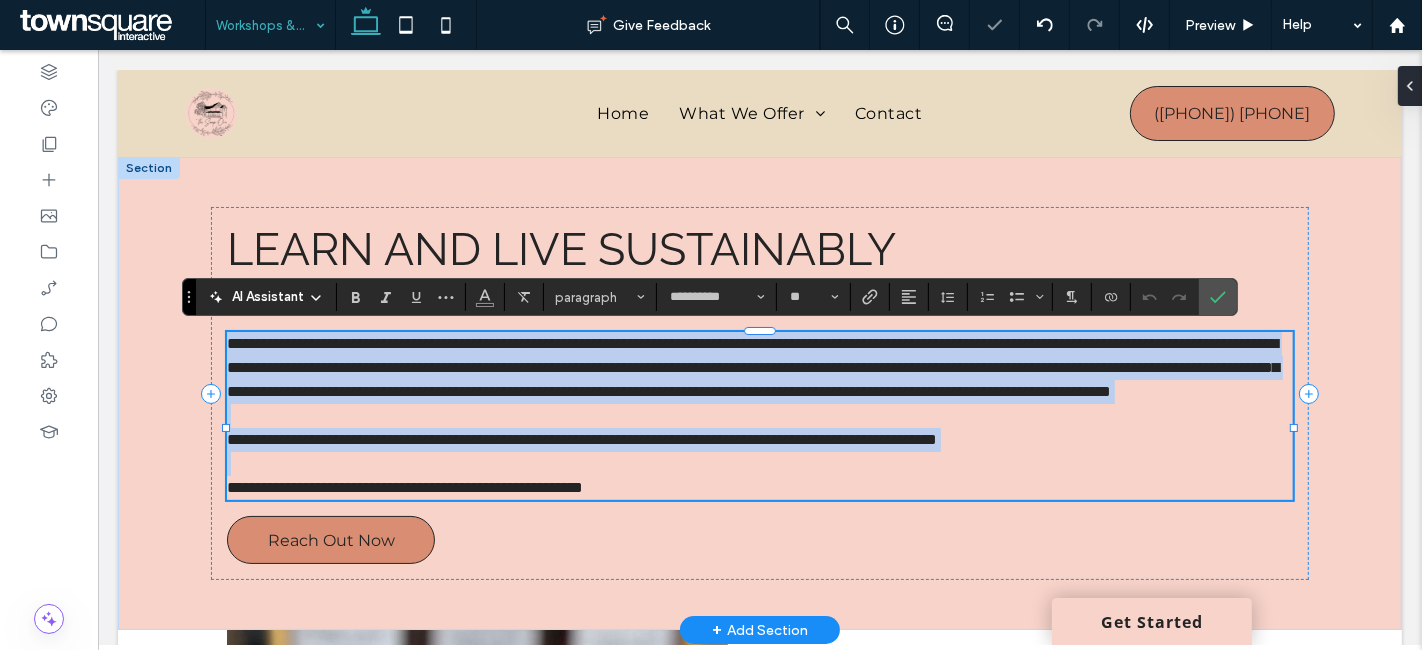 click on "**********" at bounding box center [752, 367] 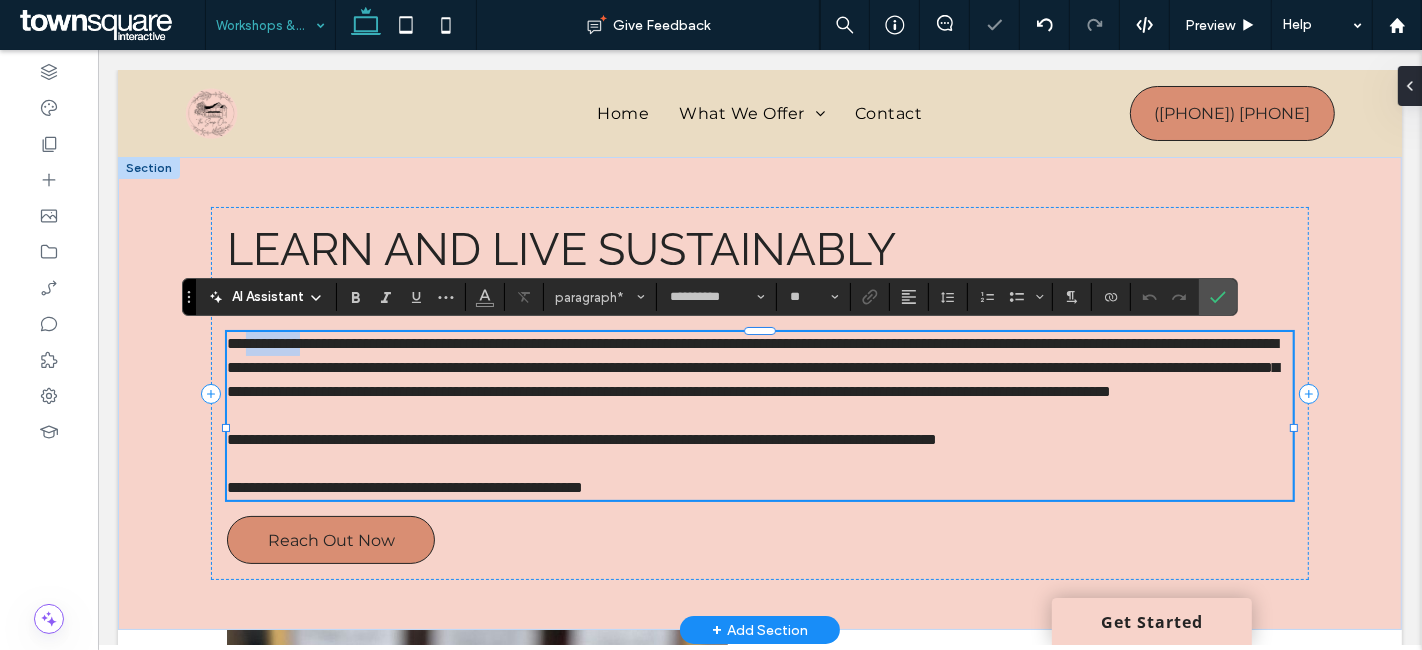 click on "**********" at bounding box center (752, 367) 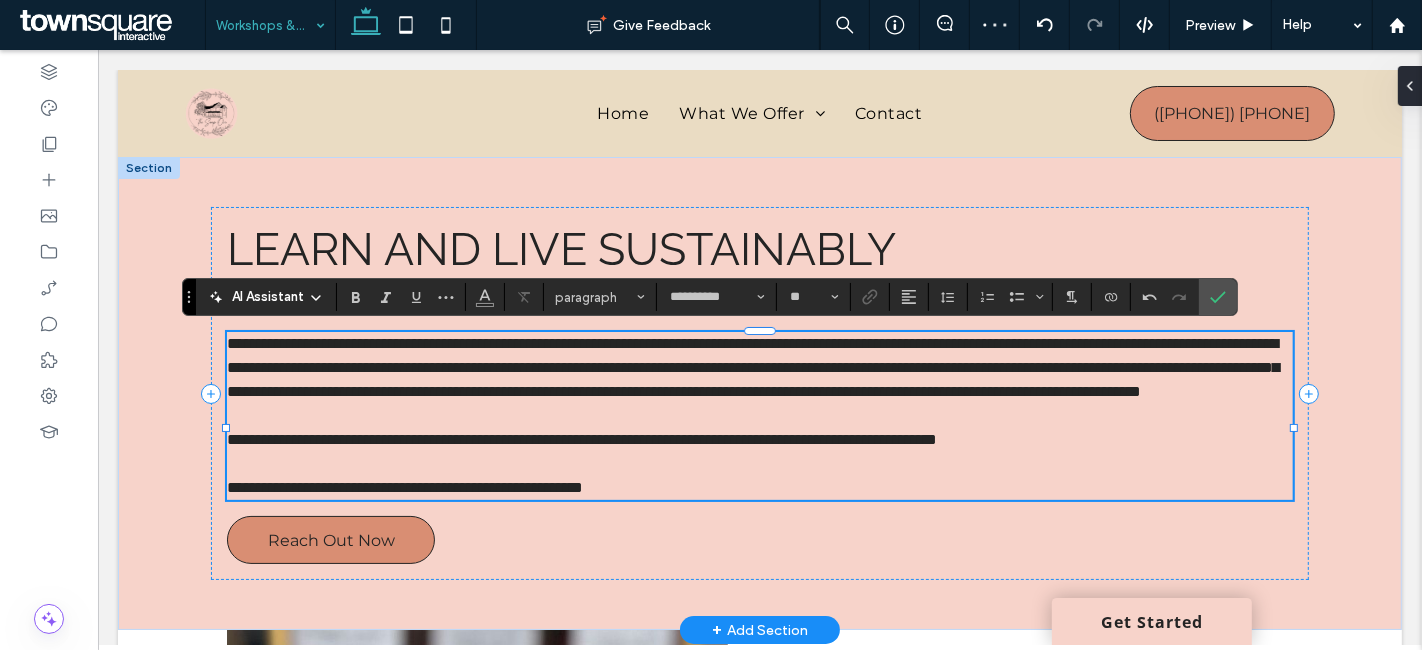 click on "**********" at bounding box center [581, 439] 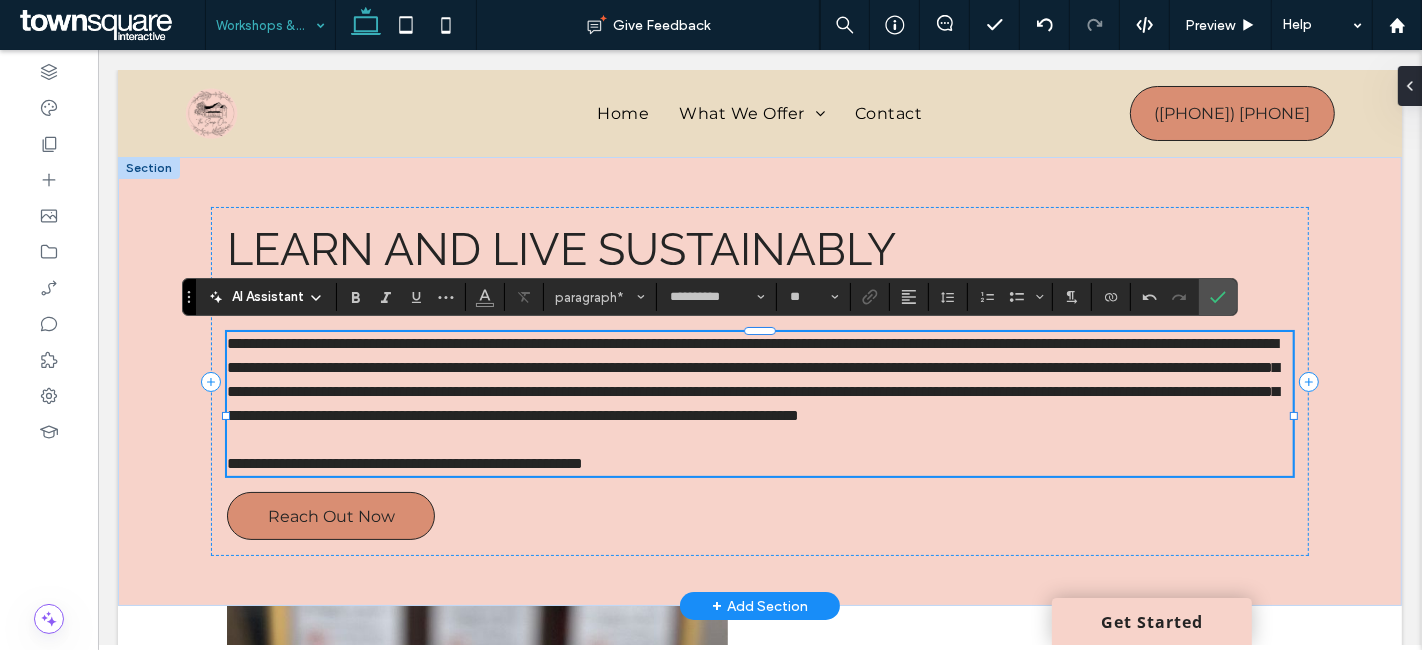 type 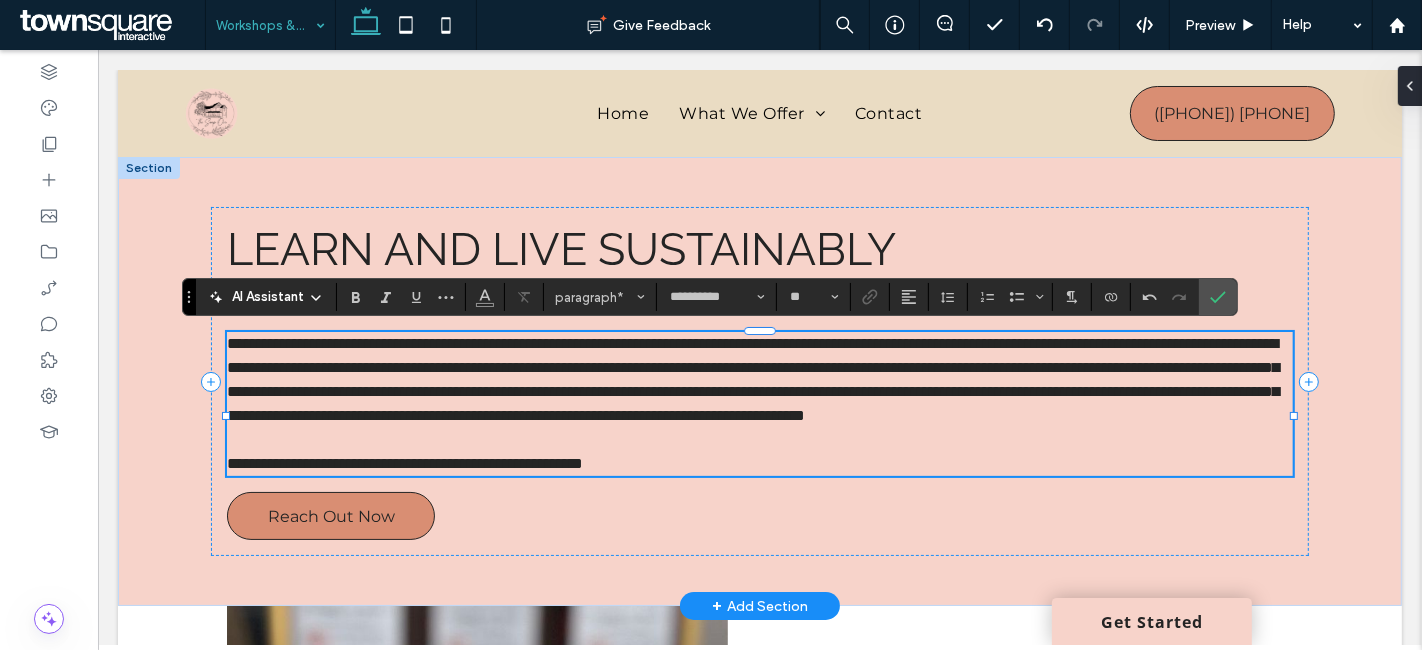 click on "**********" at bounding box center (752, 379) 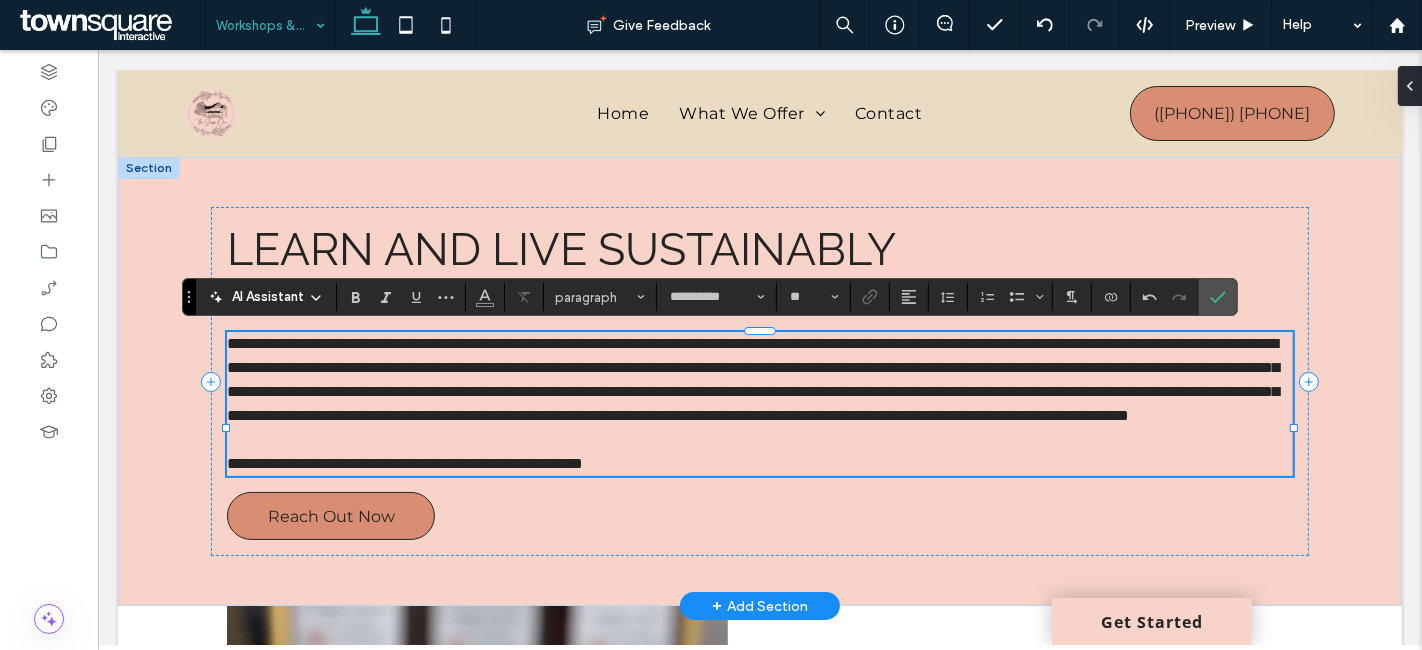 click on "**********" at bounding box center [752, 379] 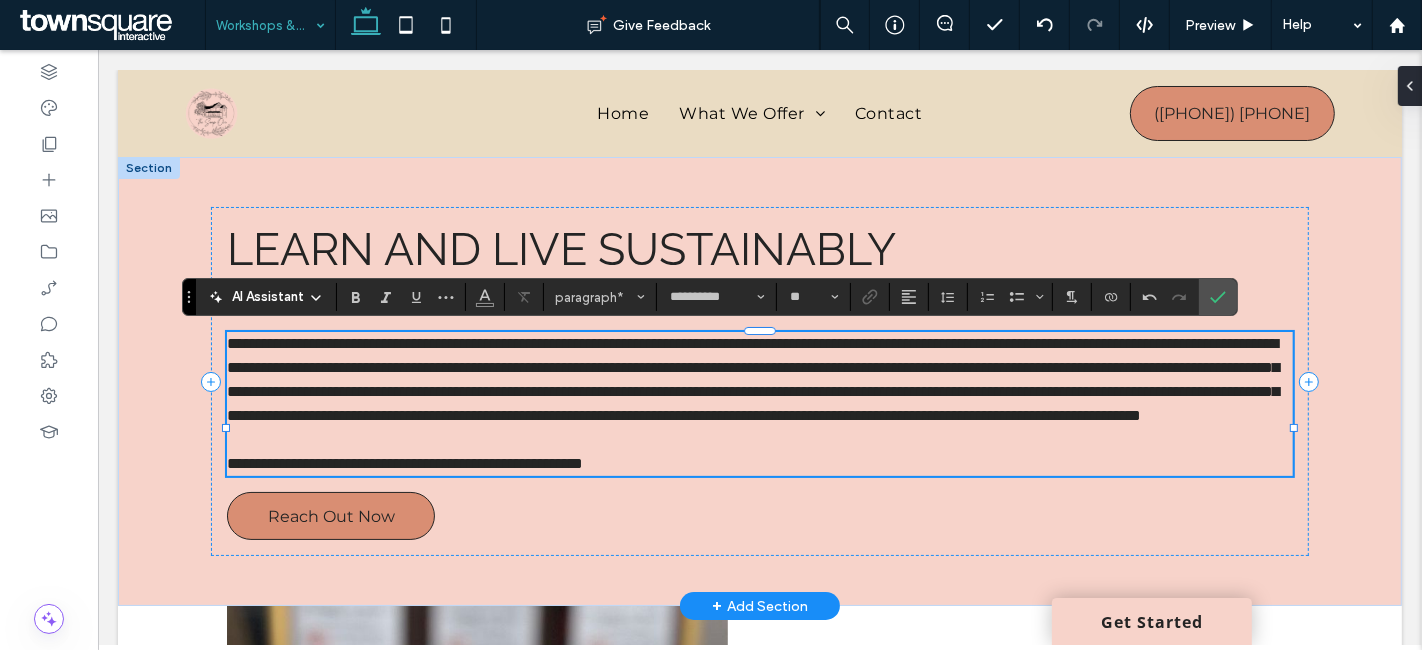 click at bounding box center [758, 440] 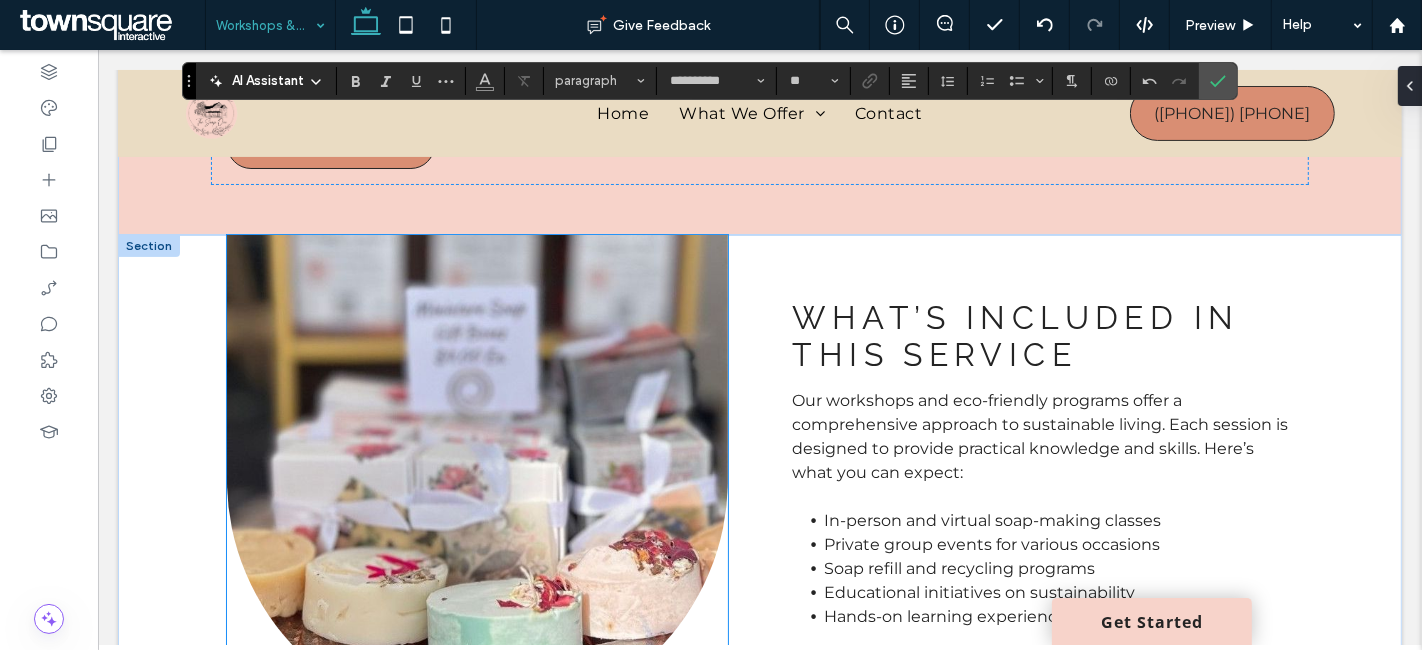scroll, scrollTop: 555, scrollLeft: 0, axis: vertical 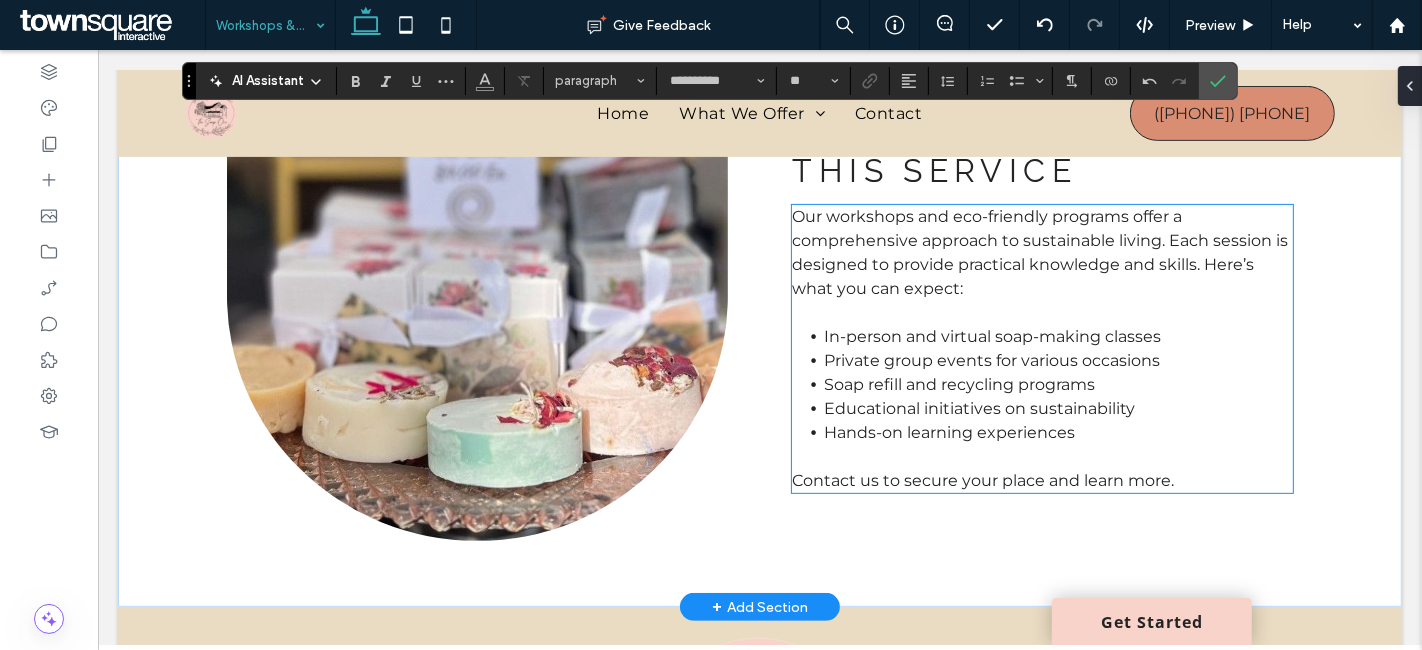 click on "Our workshops and eco-friendly programs offer a comprehensive approach to sustainable living. Each session is designed to provide practical knowledge and skills. Here’s what you can expect:" at bounding box center [1039, 252] 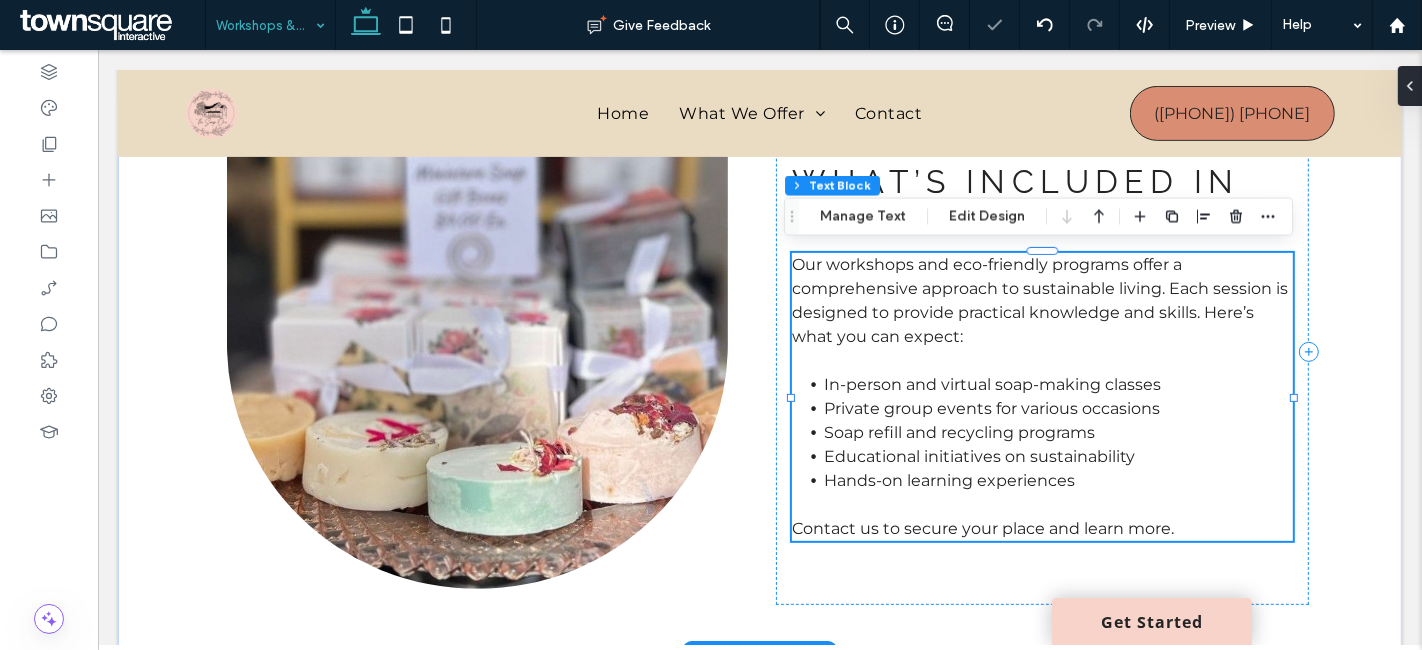 click on "Our workshops and eco-friendly programs offer a comprehensive approach to sustainable living. Each session is designed to provide practical knowledge and skills. Here’s what you can expect:   In-person and virtual soap-making classes Private group events for various occasions Soap refill and recycling programs Educational initiatives on sustainability Hands-on learning experiences
Contact us to secure your place and learn more." at bounding box center (1041, 397) 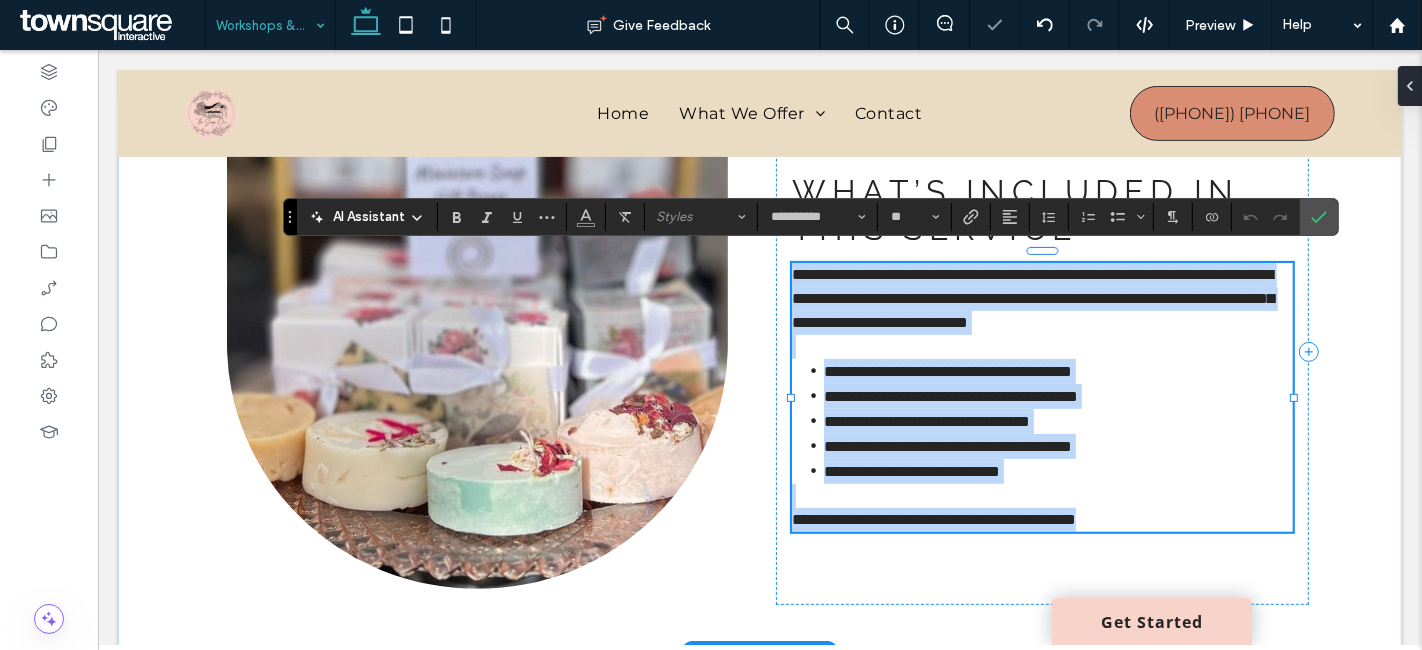 click on "**********" at bounding box center [1032, 298] 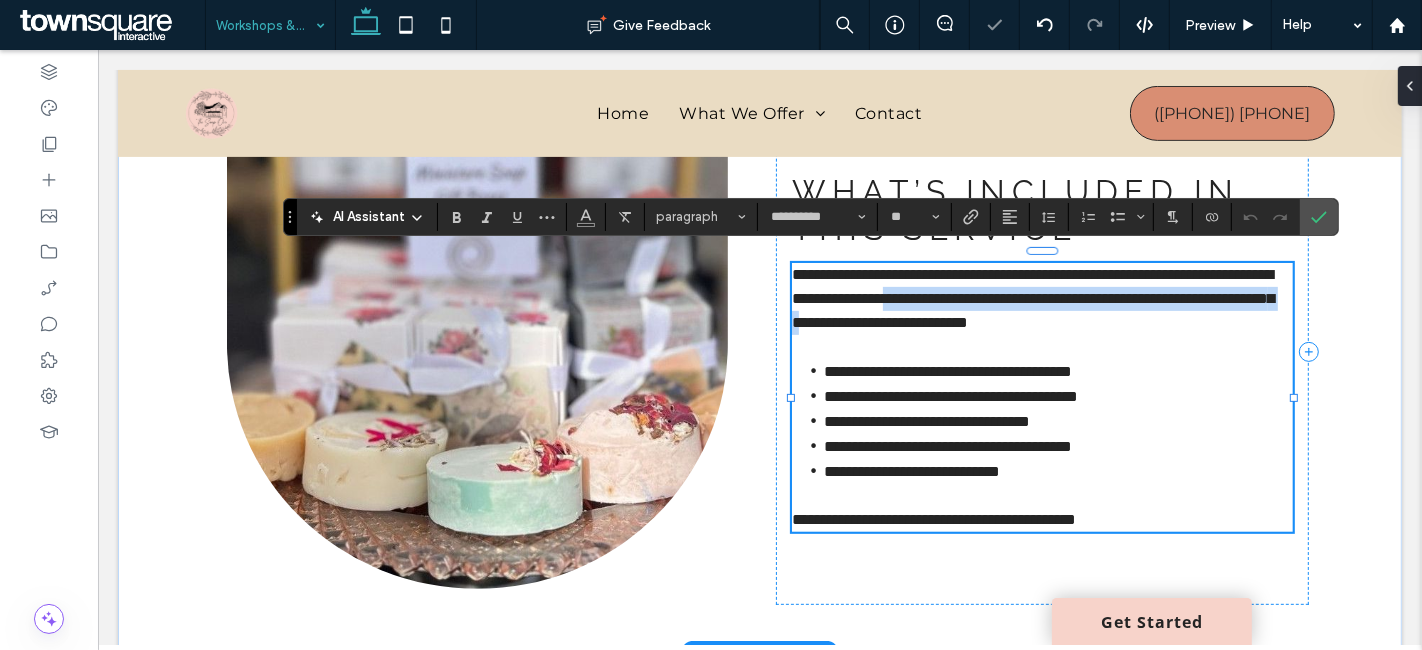 drag, startPoint x: 1190, startPoint y: 308, endPoint x: 1164, endPoint y: 288, distance: 32.80244 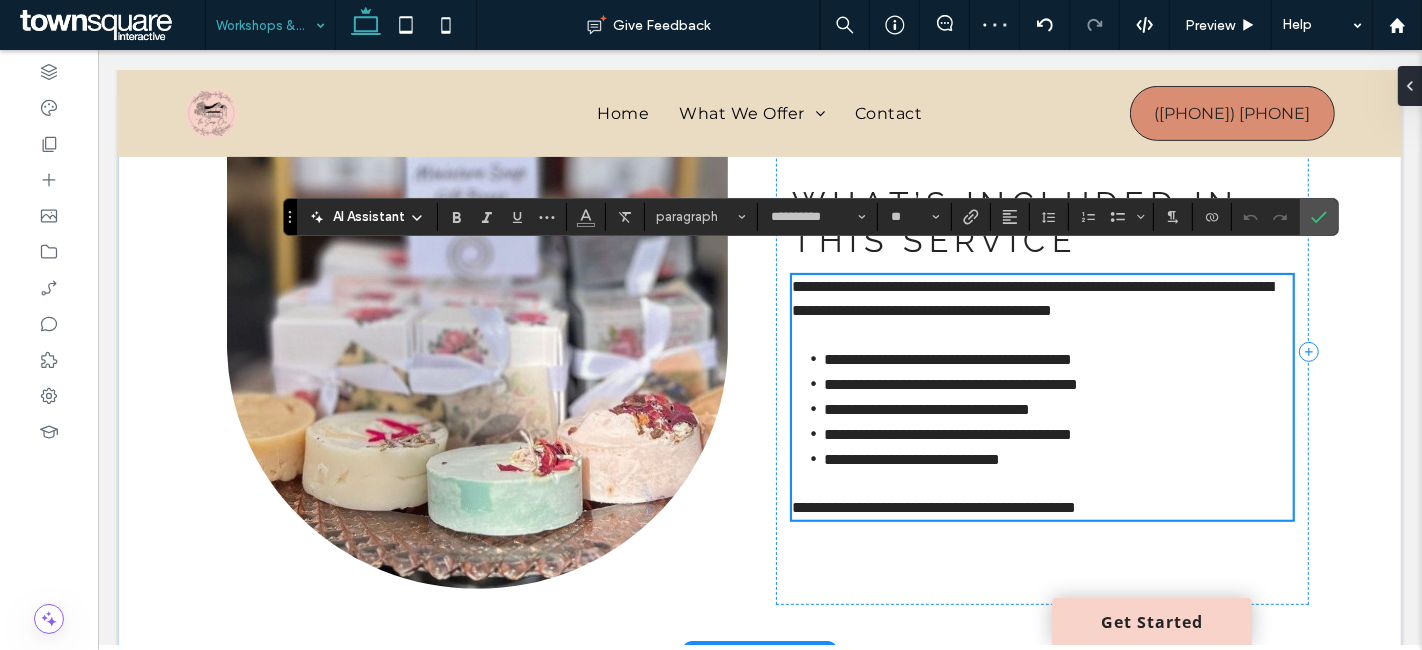 scroll, scrollTop: 567, scrollLeft: 0, axis: vertical 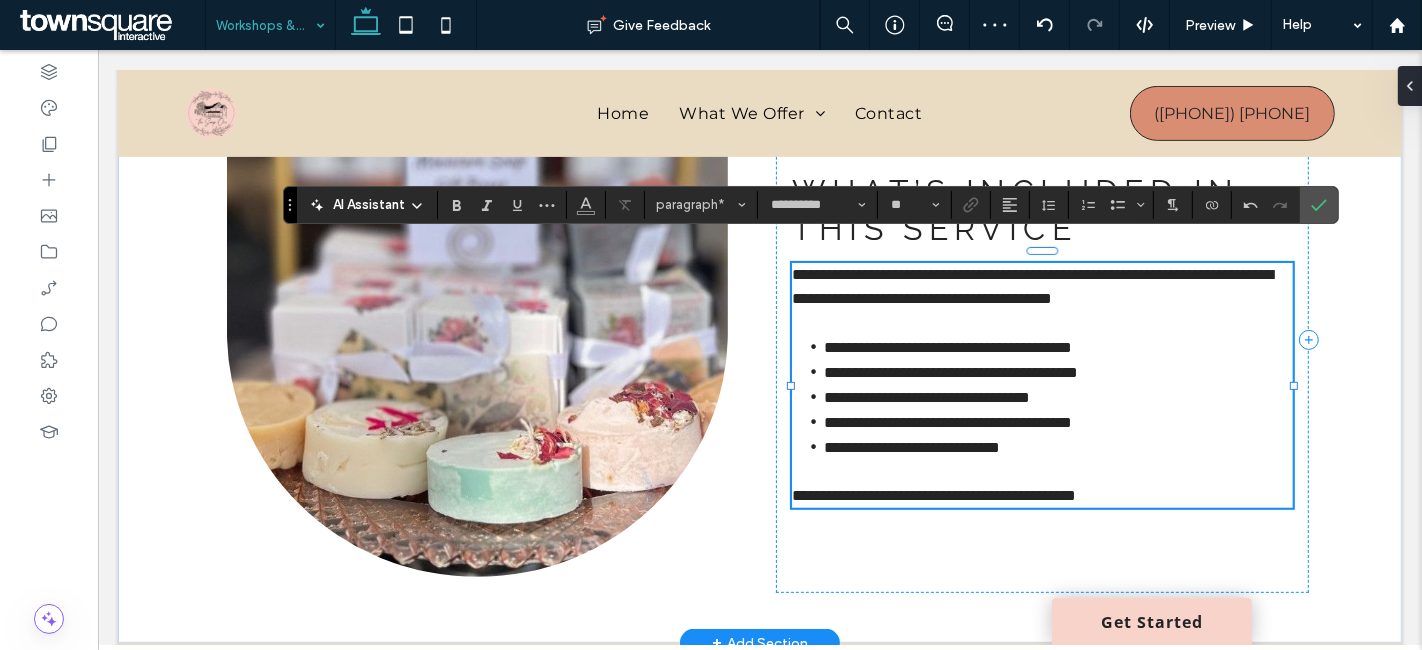 type 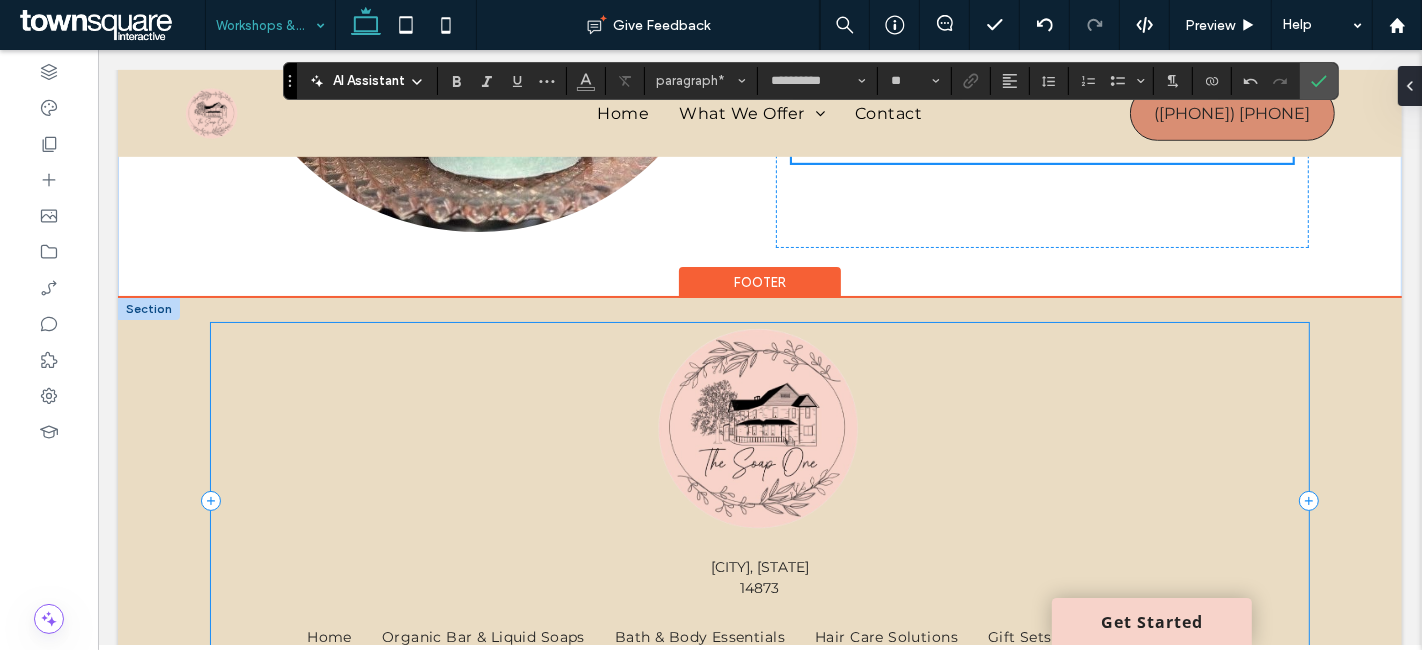 scroll, scrollTop: 1071, scrollLeft: 0, axis: vertical 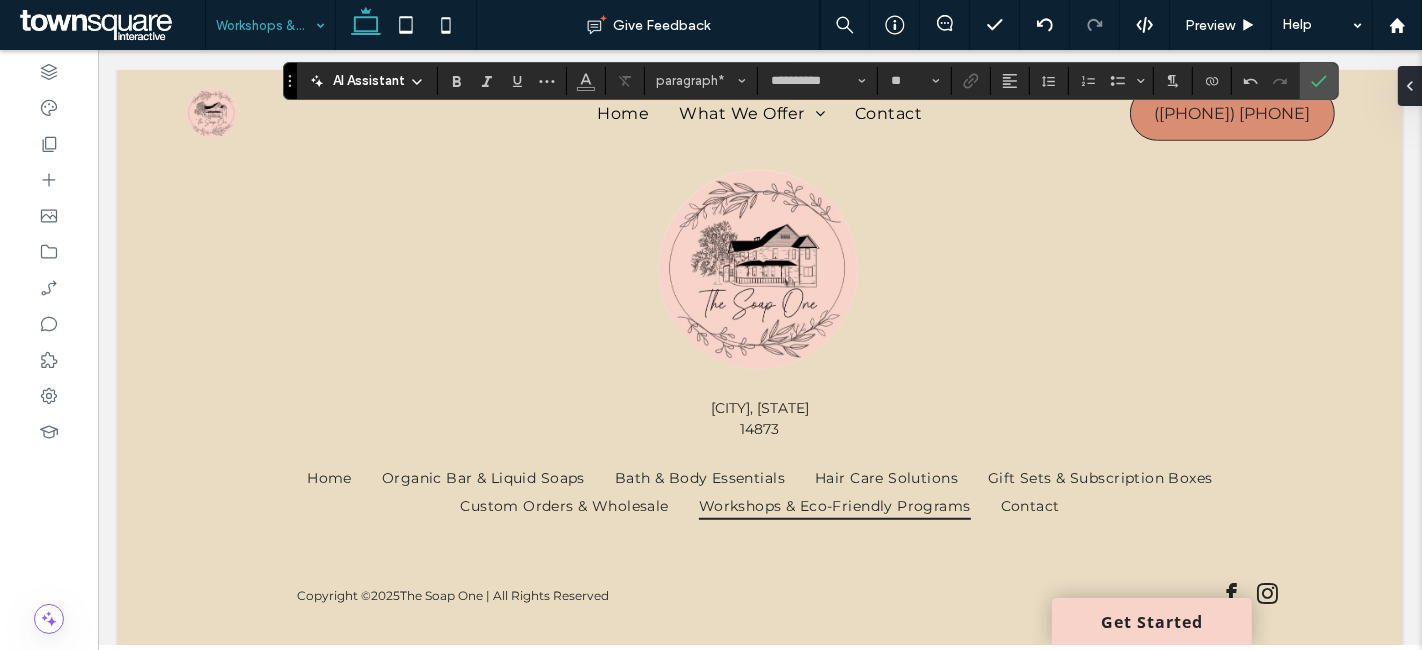 click at bounding box center [265, 25] 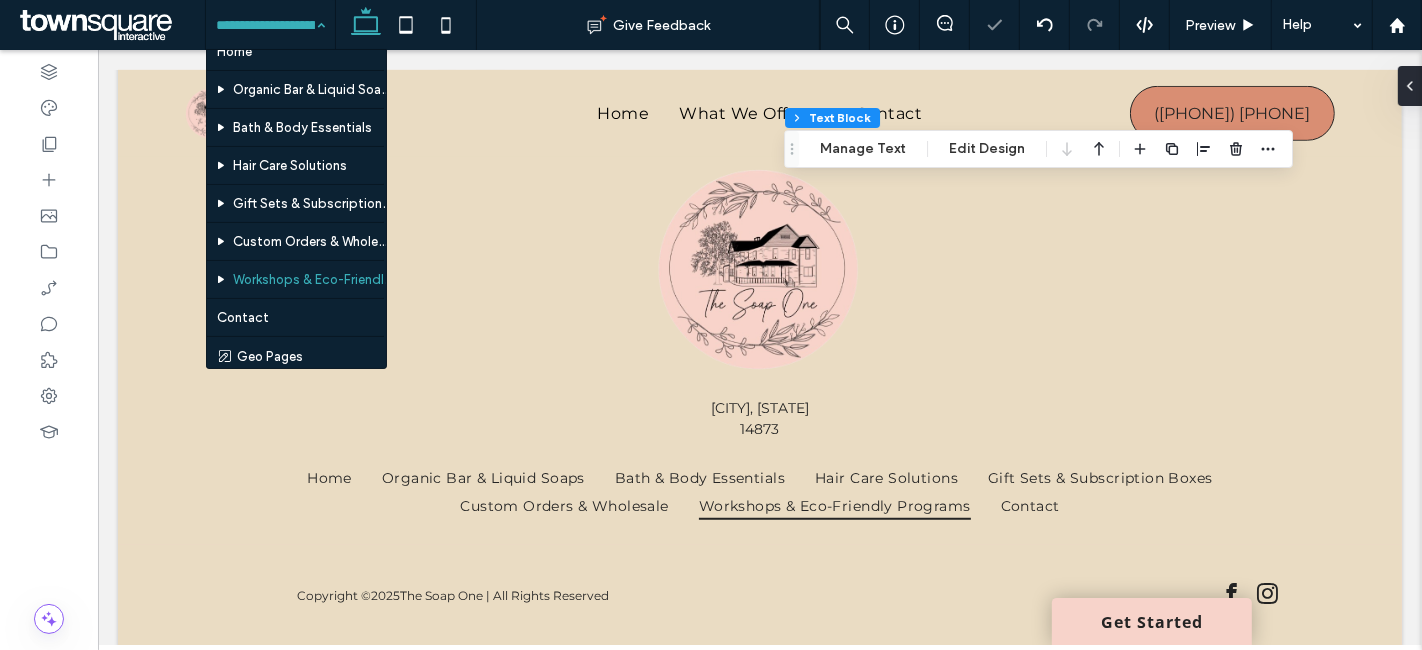 scroll, scrollTop: 24, scrollLeft: 0, axis: vertical 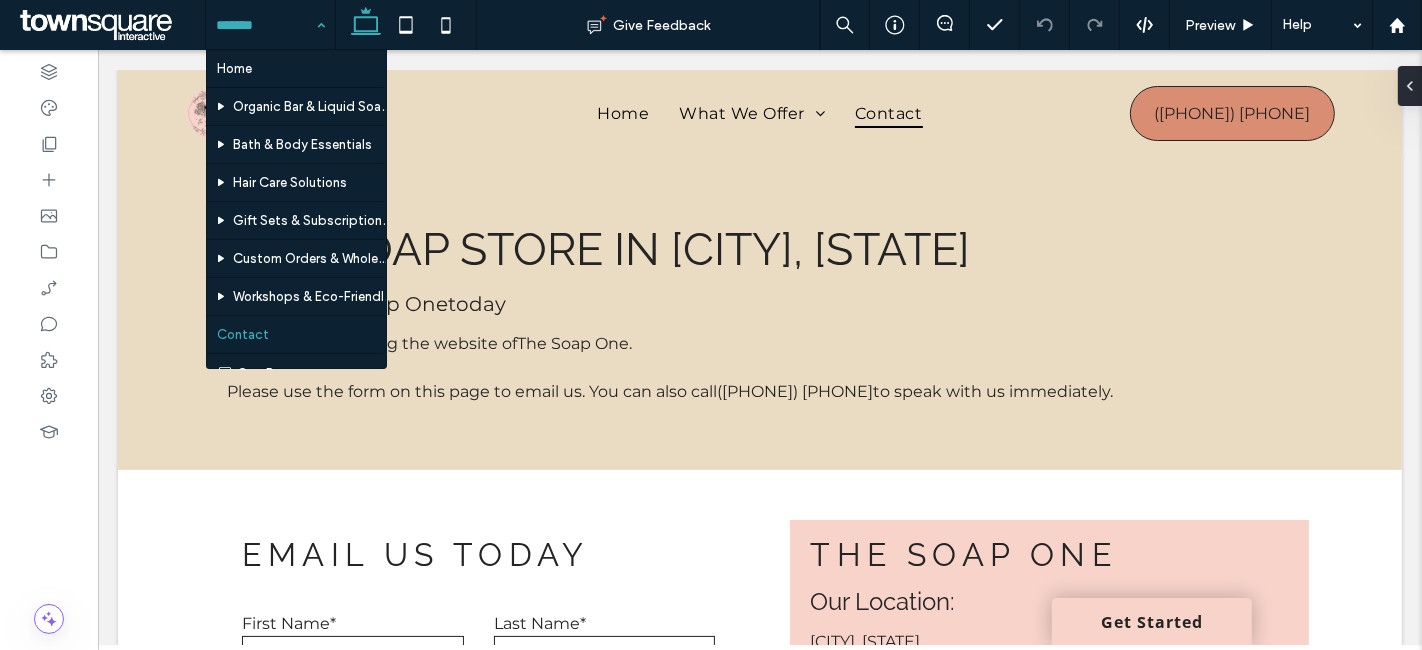 click at bounding box center [265, 25] 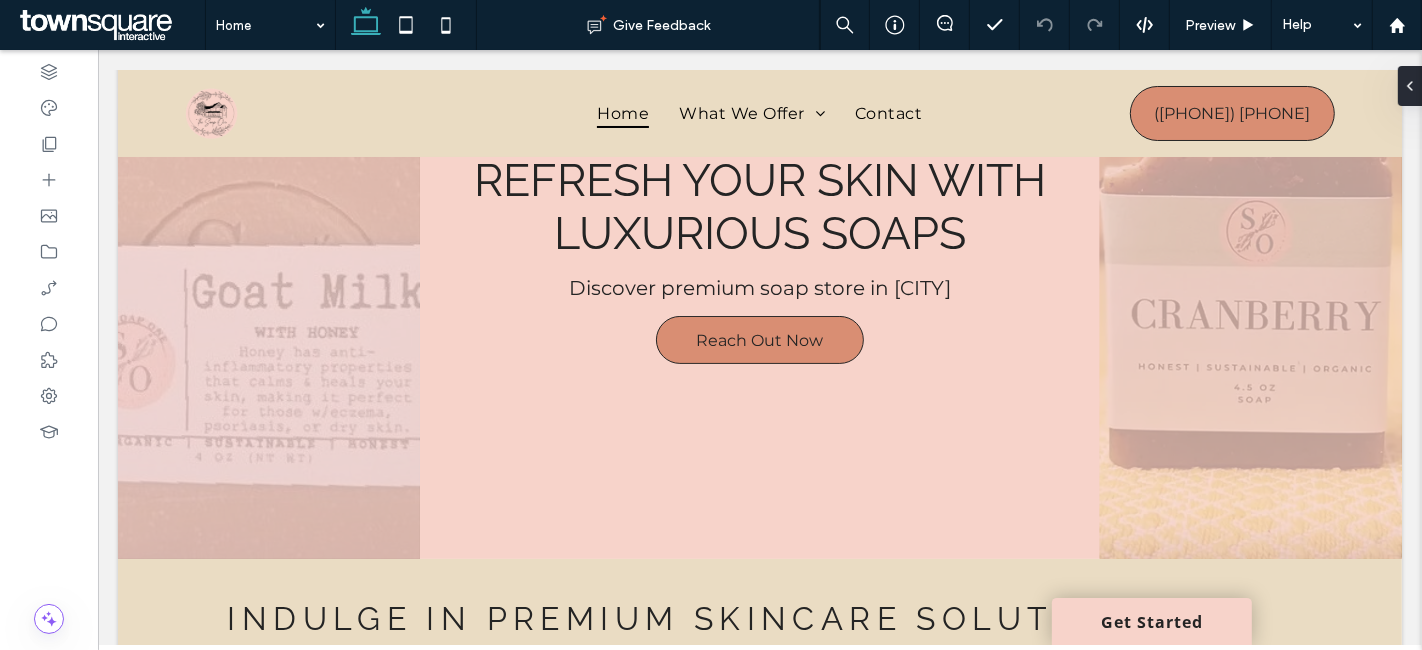 scroll, scrollTop: 0, scrollLeft: 0, axis: both 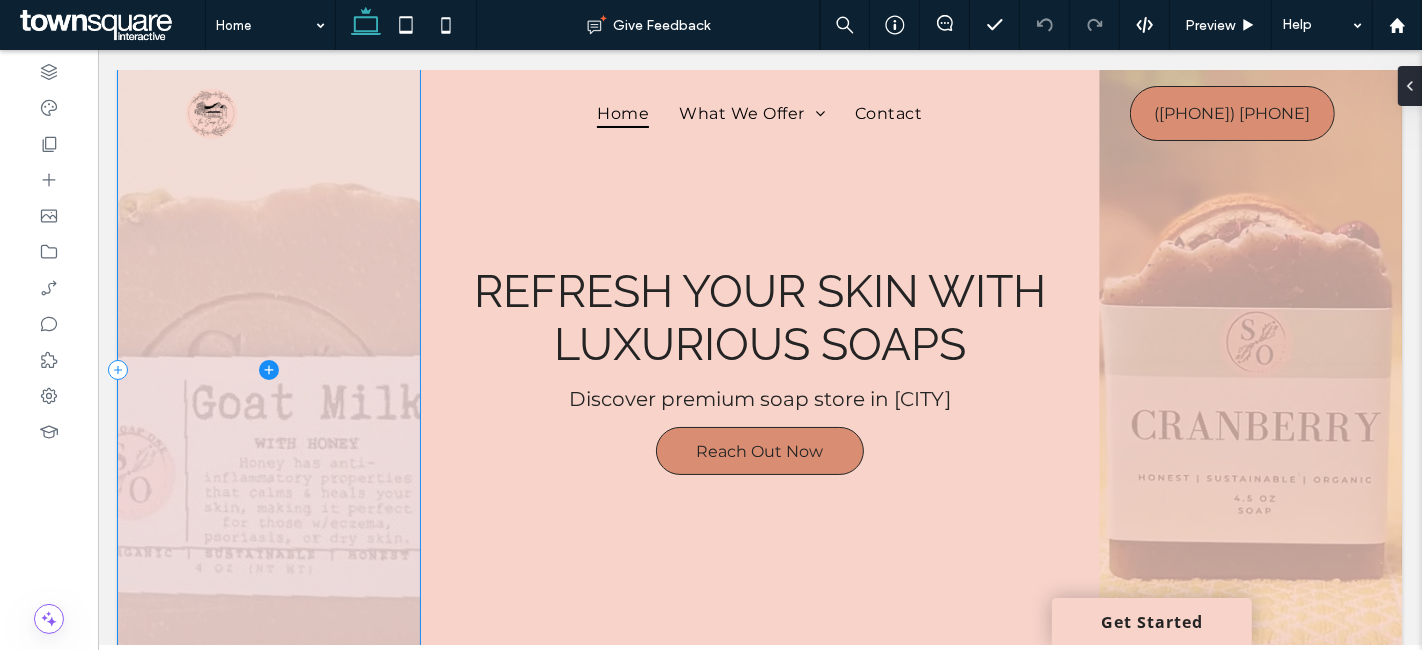 click at bounding box center (268, 370) 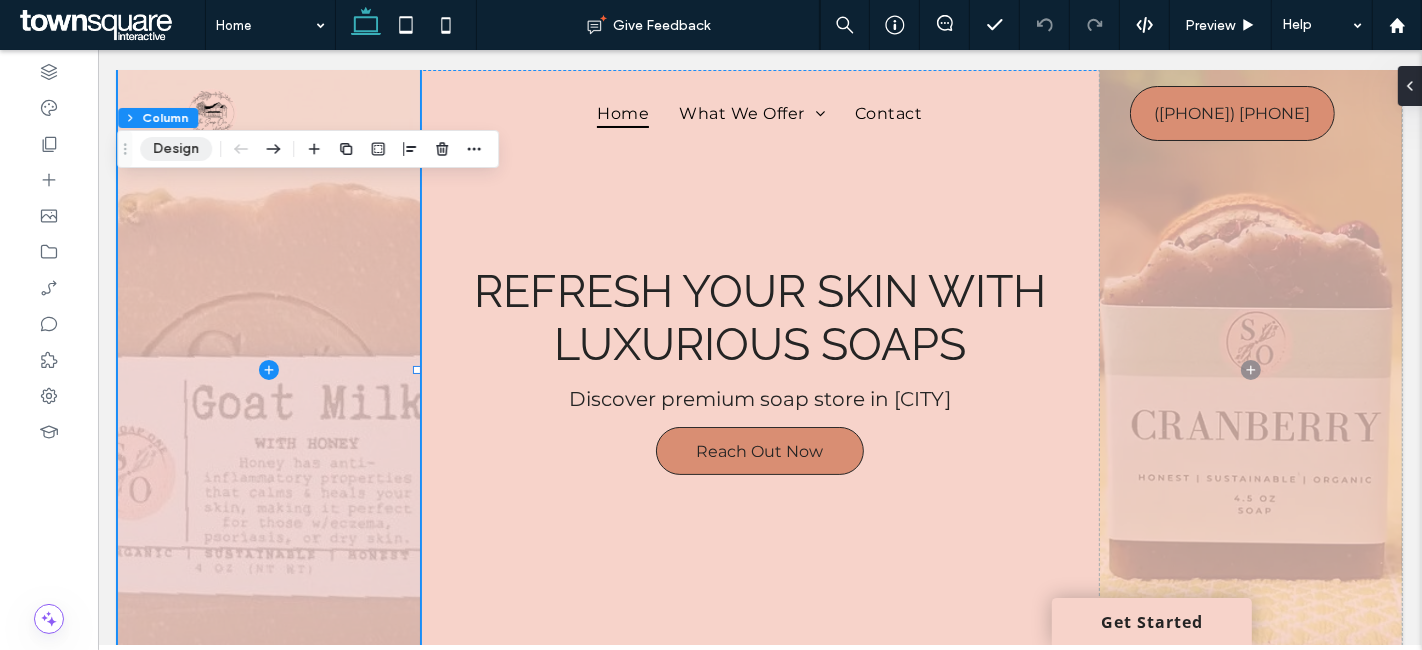 click on "Design" at bounding box center [176, 149] 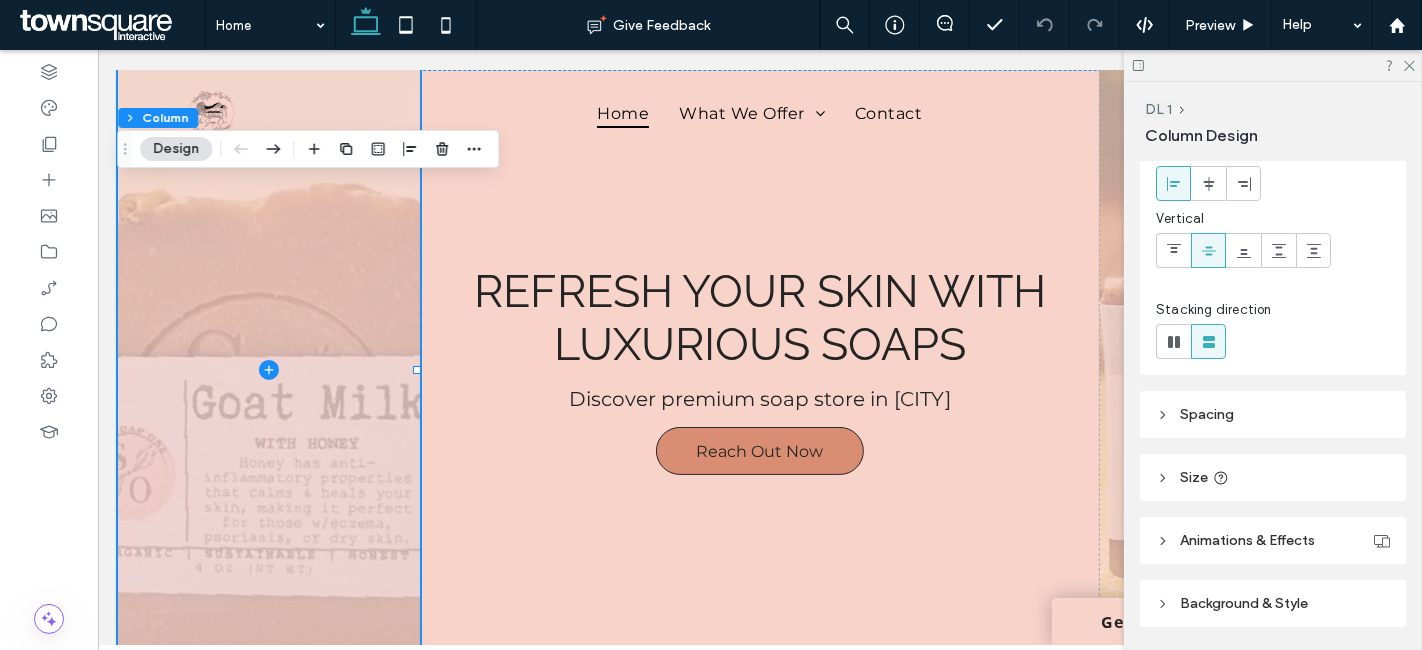 scroll, scrollTop: 166, scrollLeft: 0, axis: vertical 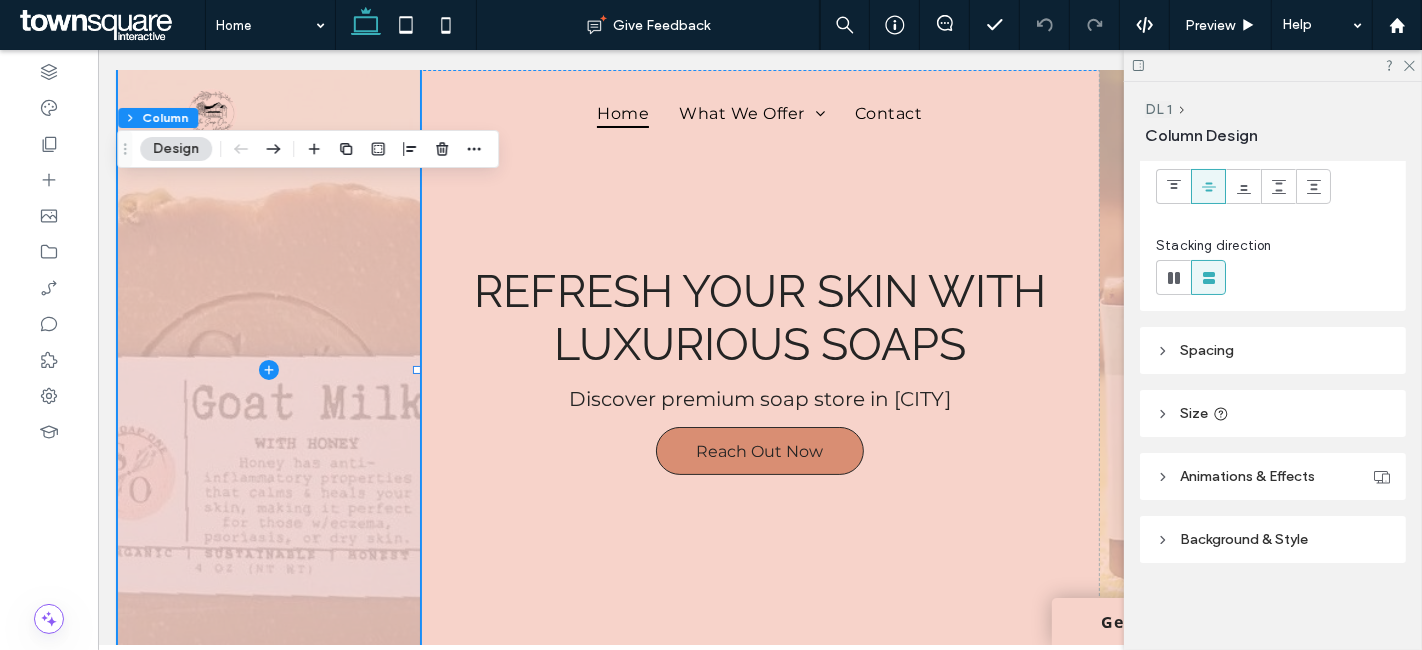 click on "Background & Style" at bounding box center [1244, 539] 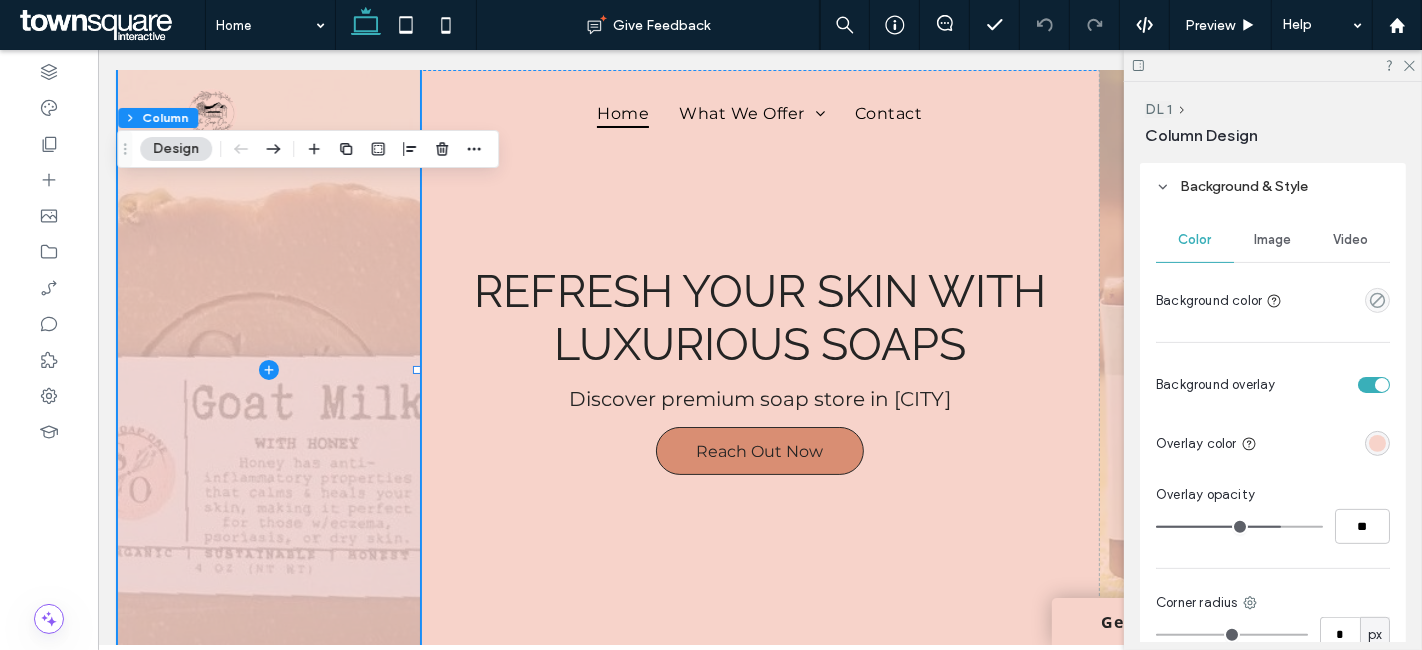 scroll, scrollTop: 500, scrollLeft: 0, axis: vertical 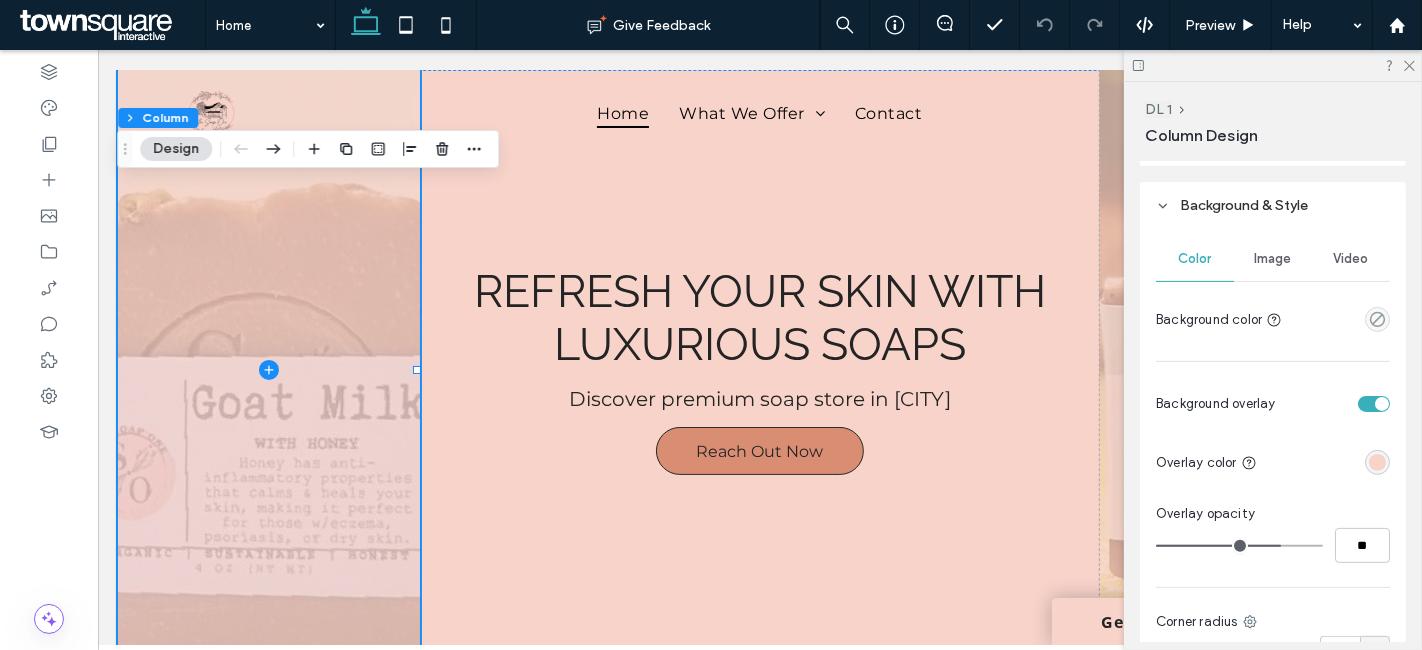 click on "Image" at bounding box center [1273, 259] 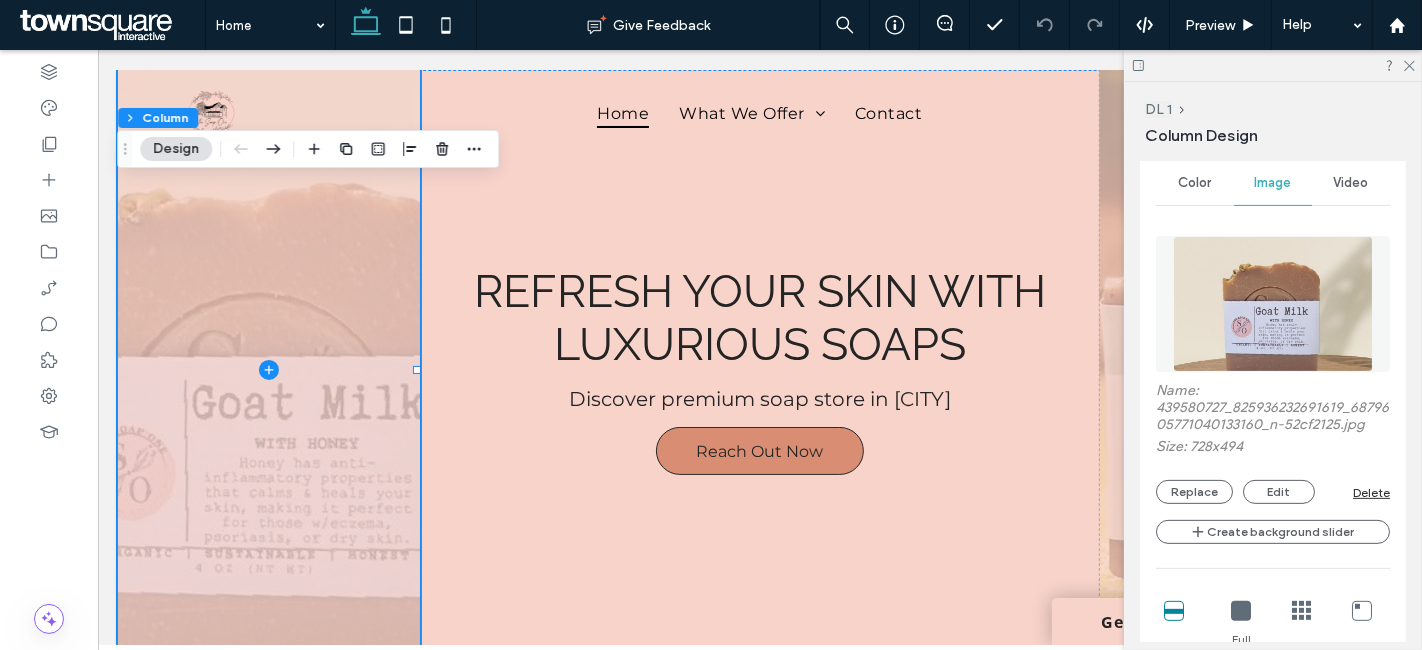 scroll, scrollTop: 611, scrollLeft: 0, axis: vertical 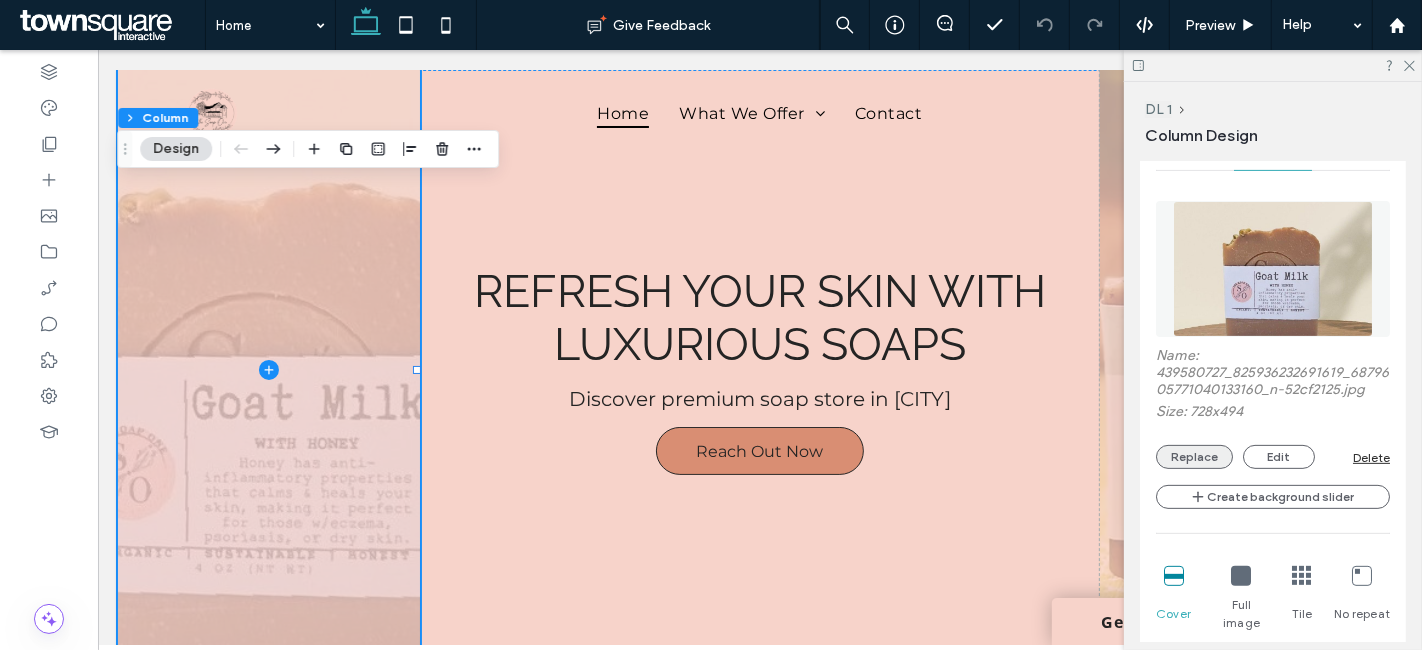click on "Replace" at bounding box center [1194, 457] 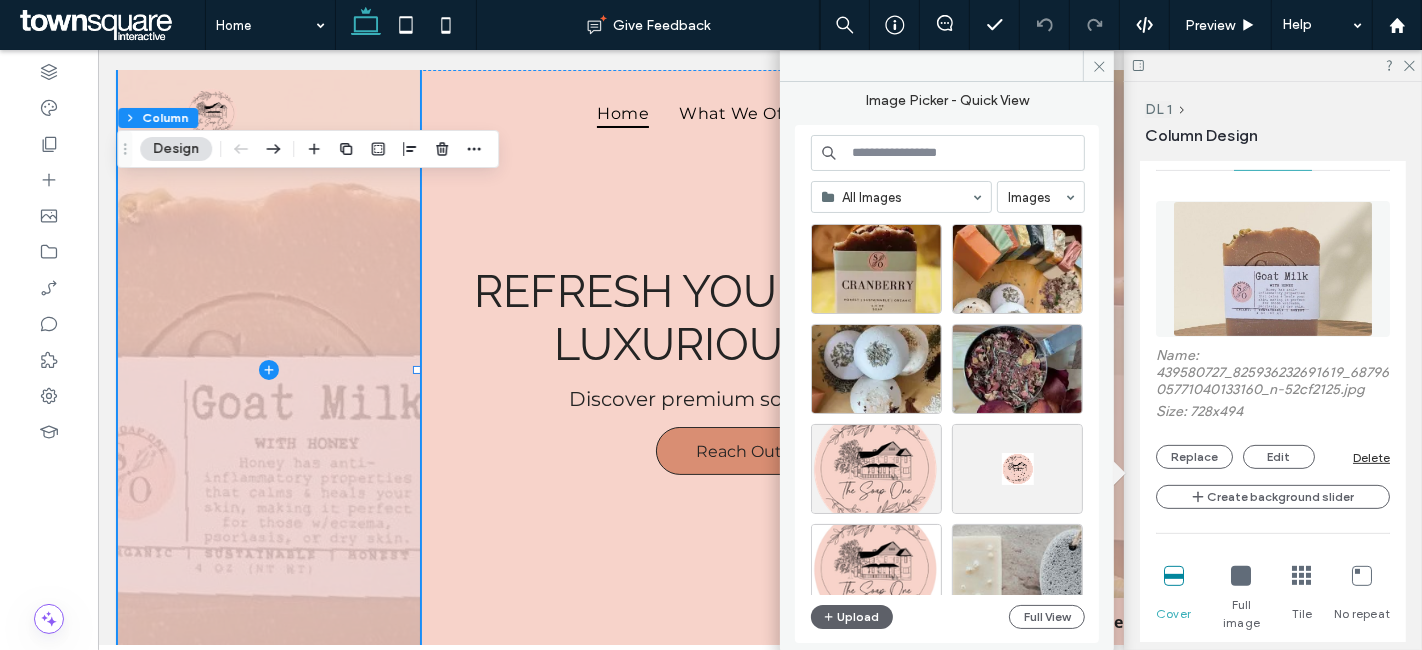 scroll, scrollTop: 857, scrollLeft: 0, axis: vertical 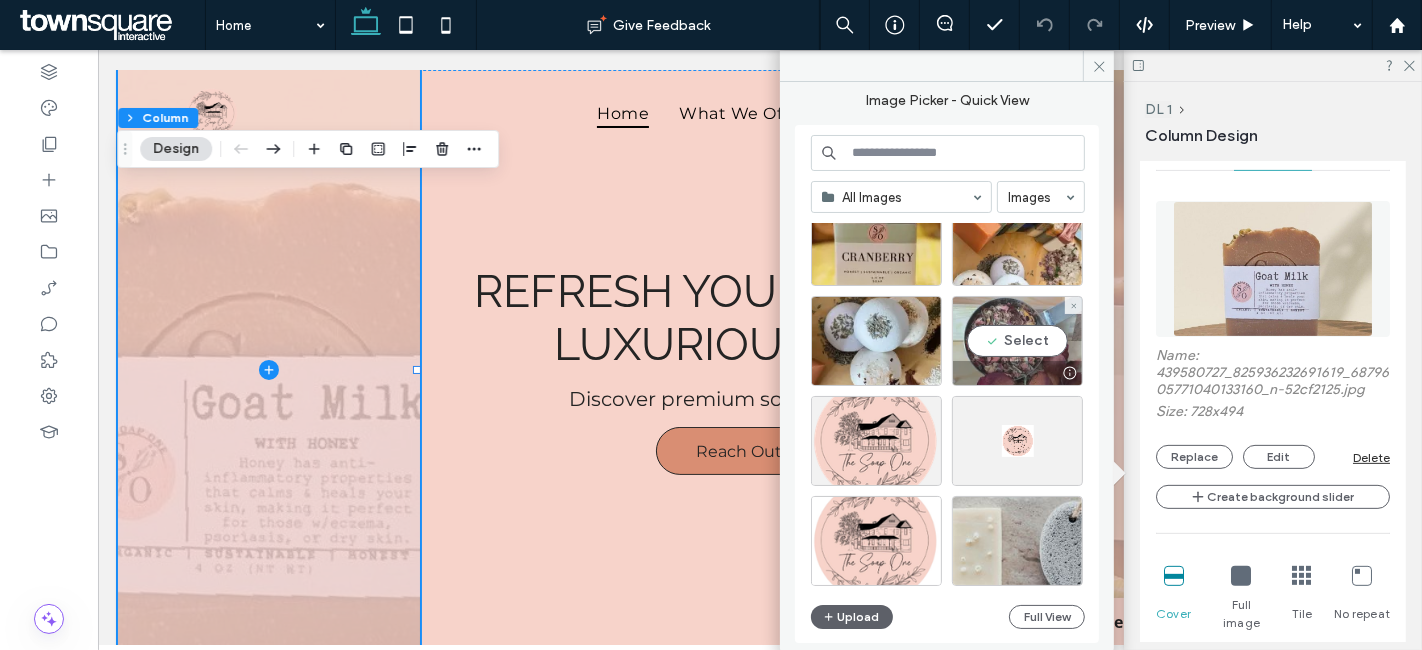 click on "Select" at bounding box center (1017, 341) 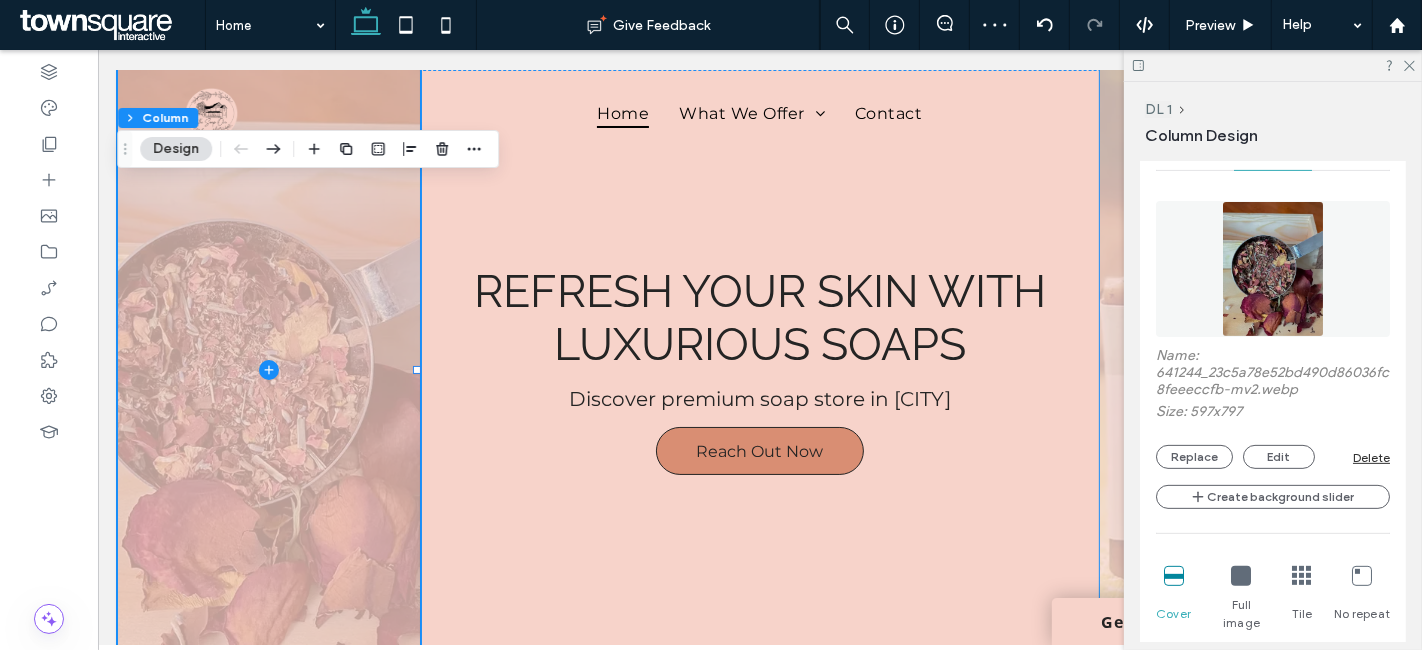 click at bounding box center (1250, 370) 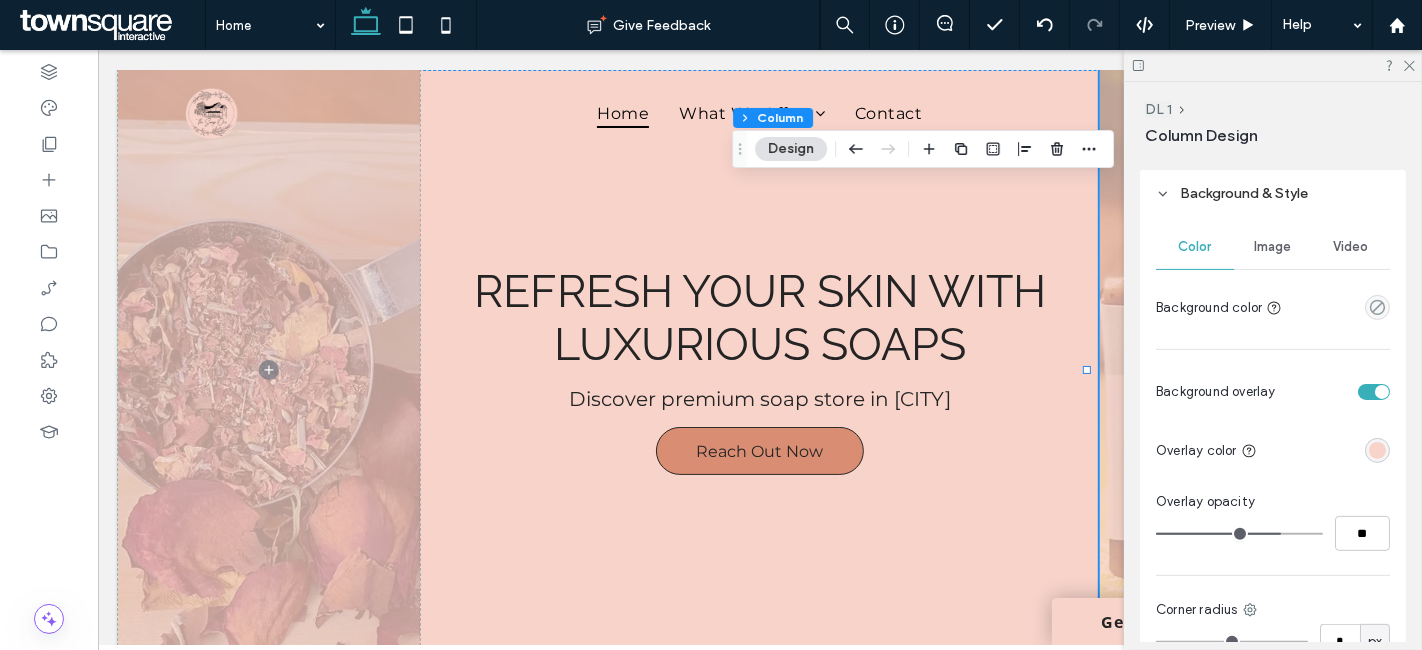 scroll, scrollTop: 481, scrollLeft: 0, axis: vertical 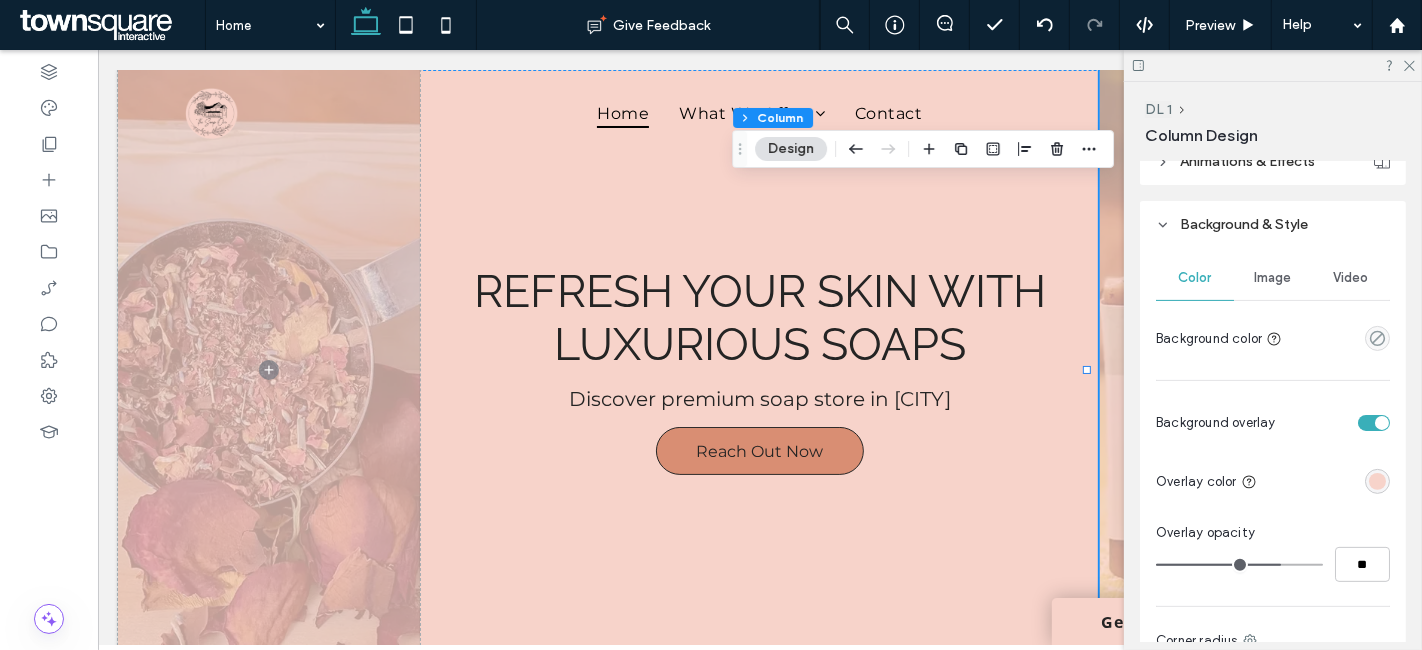 click on "Image" at bounding box center (1273, 278) 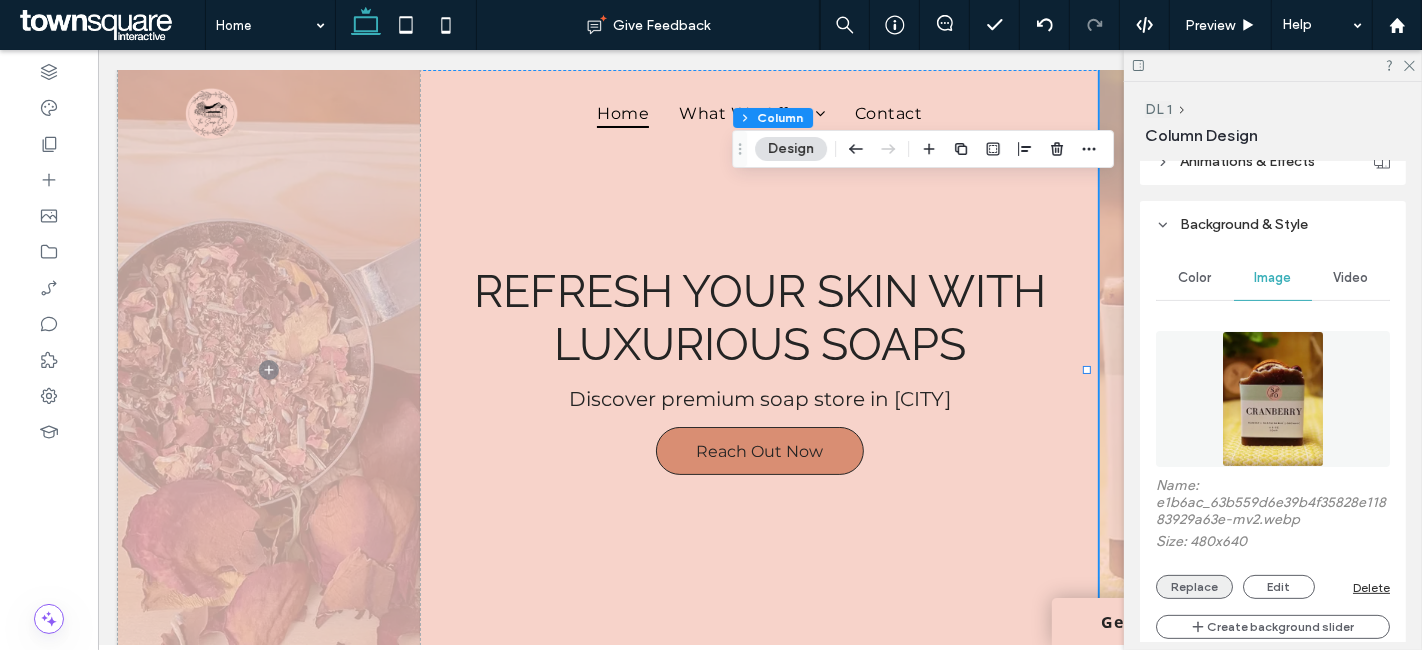click on "Replace" at bounding box center [1194, 587] 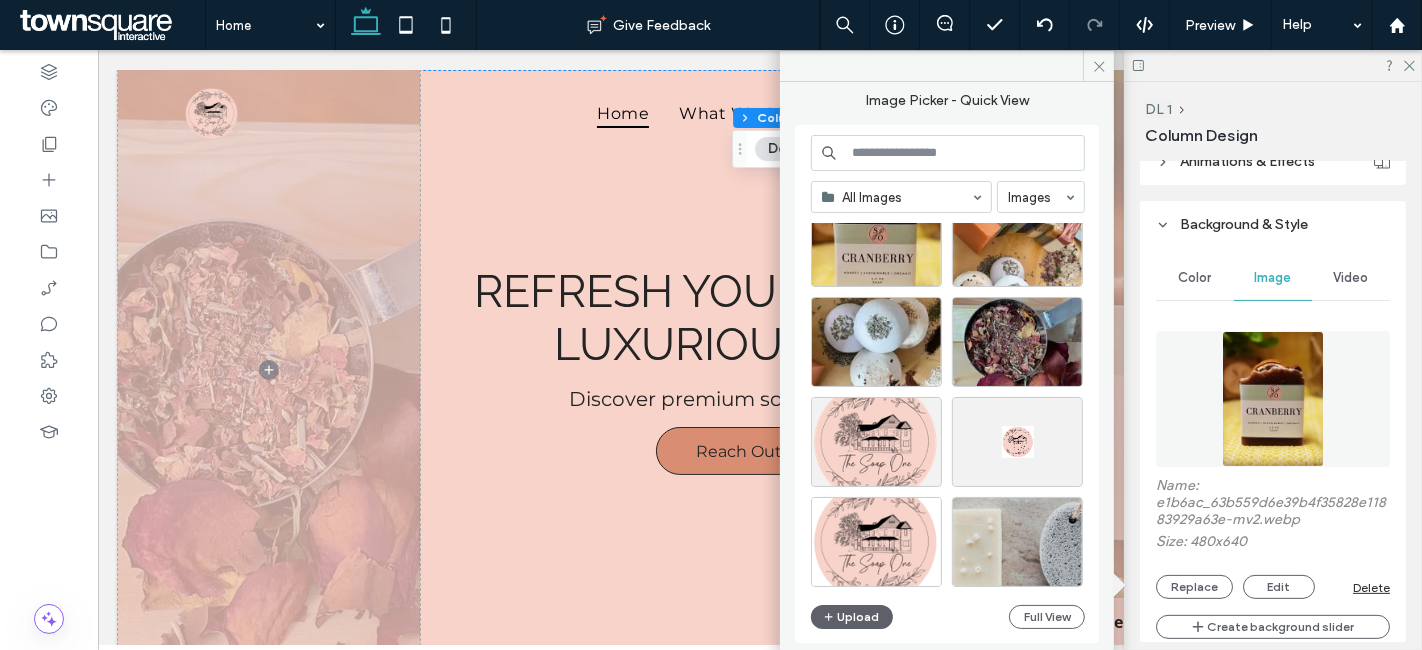 scroll, scrollTop: 857, scrollLeft: 0, axis: vertical 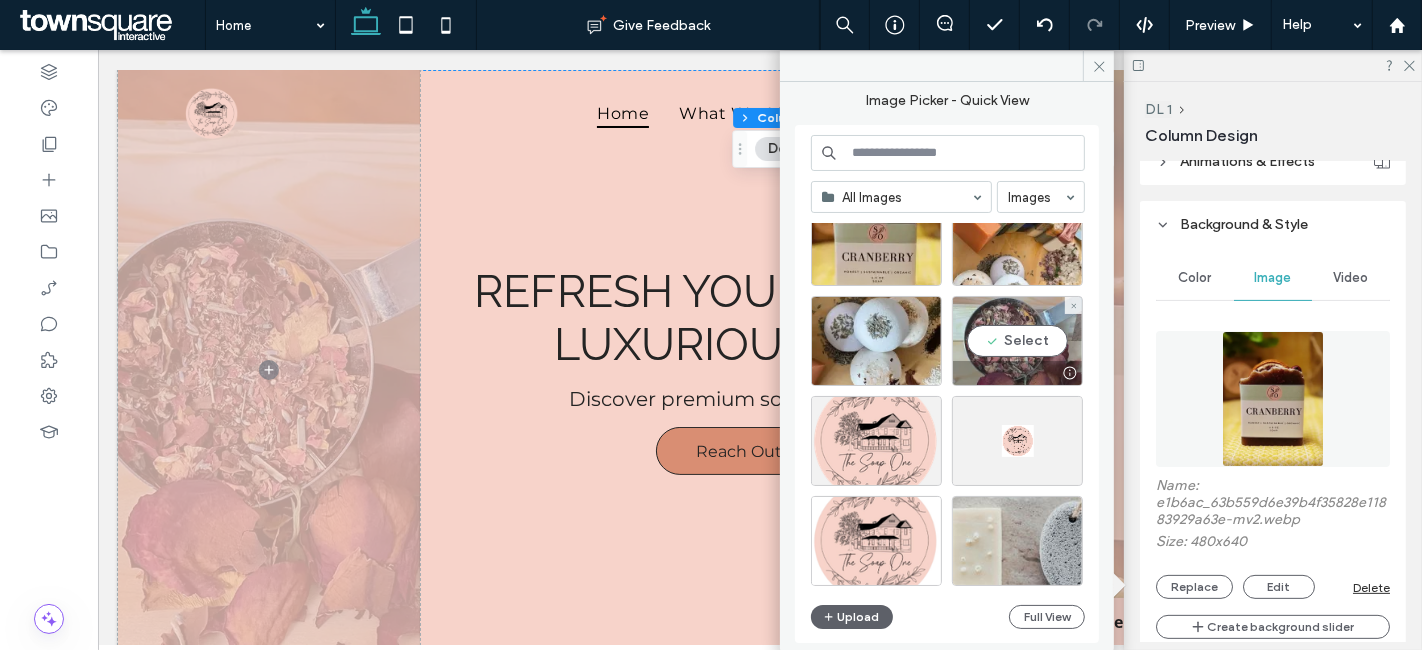 click on "Select" at bounding box center [1017, 341] 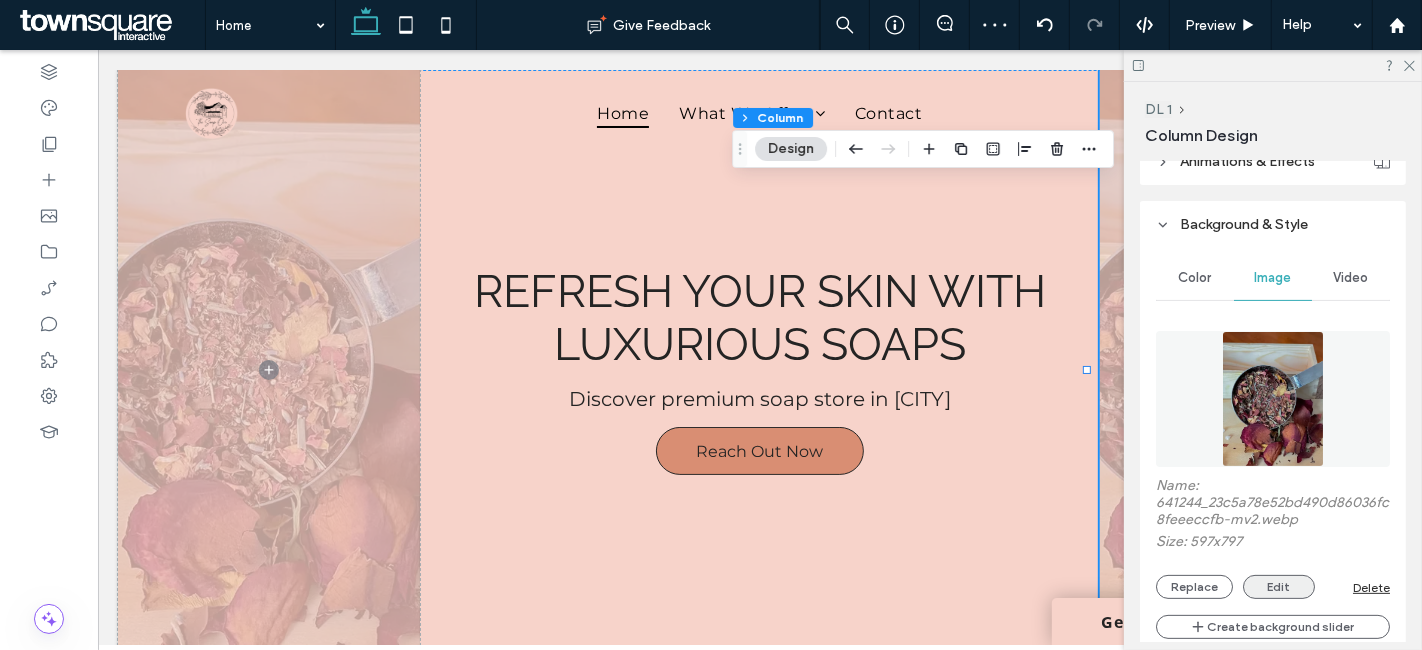 click on "Edit" at bounding box center [1279, 587] 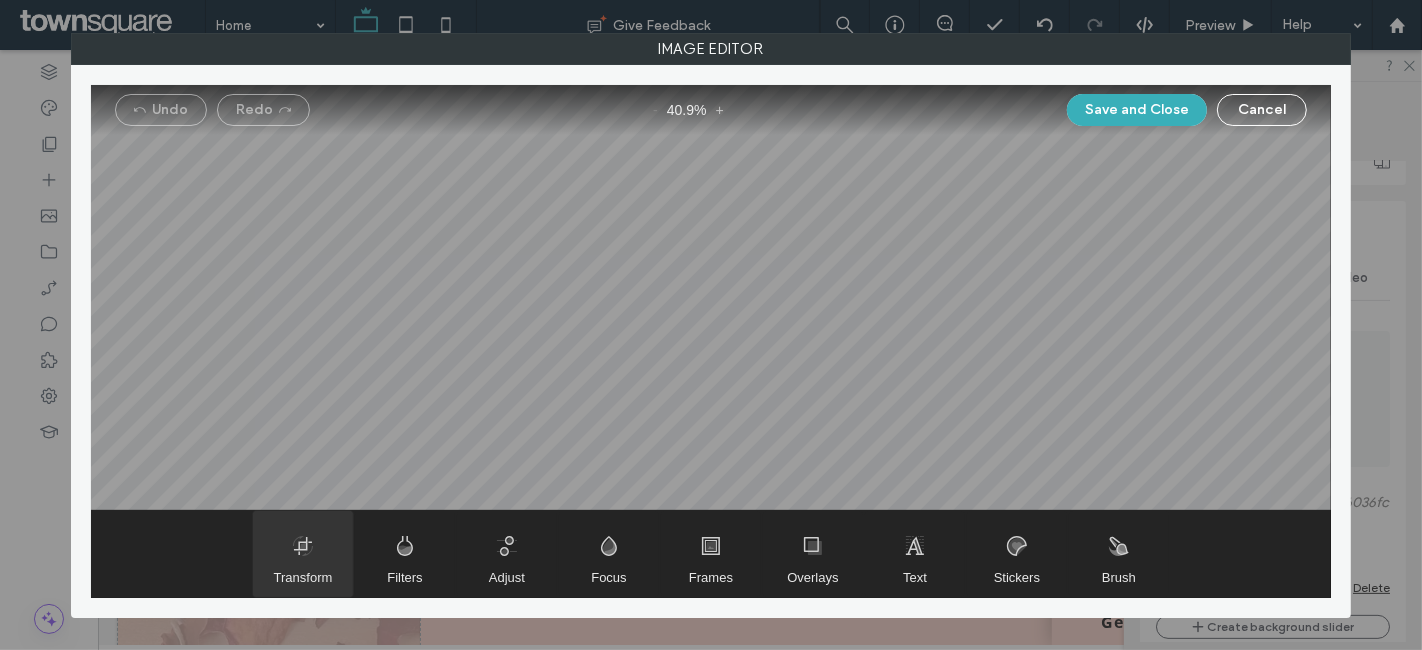 click at bounding box center (303, 554) 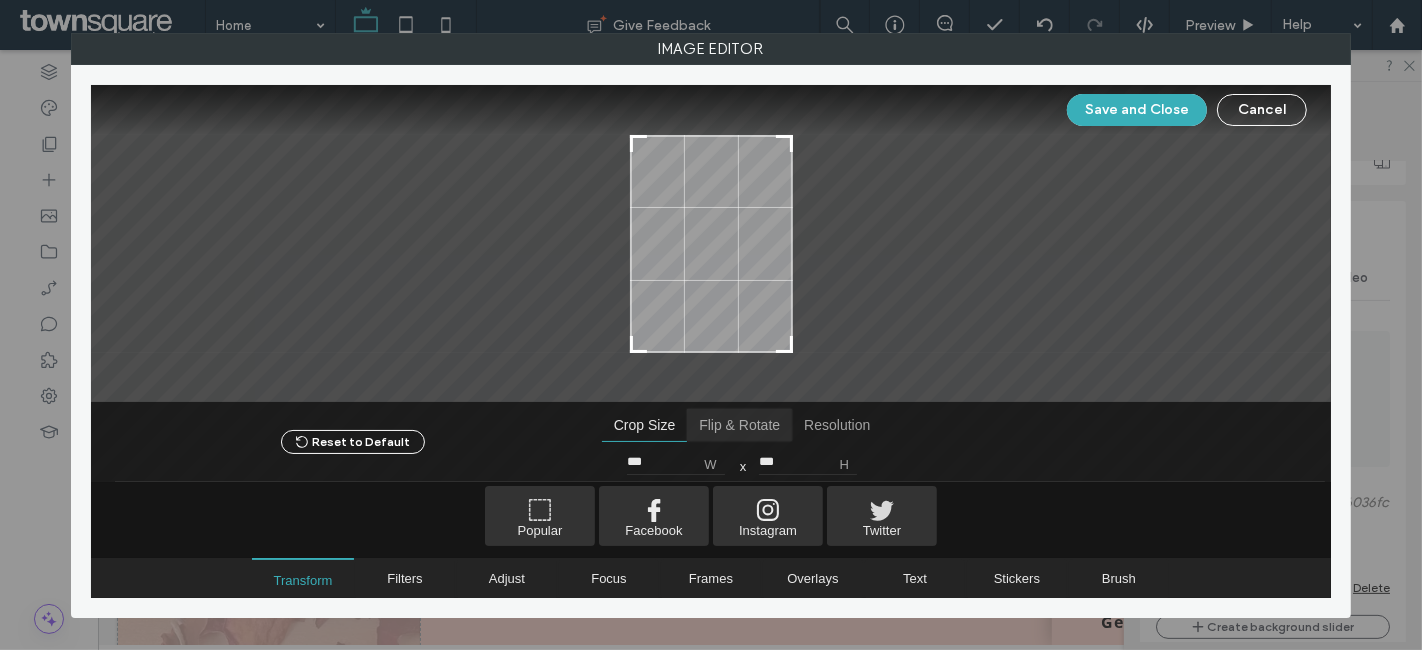 click at bounding box center (739, 425) 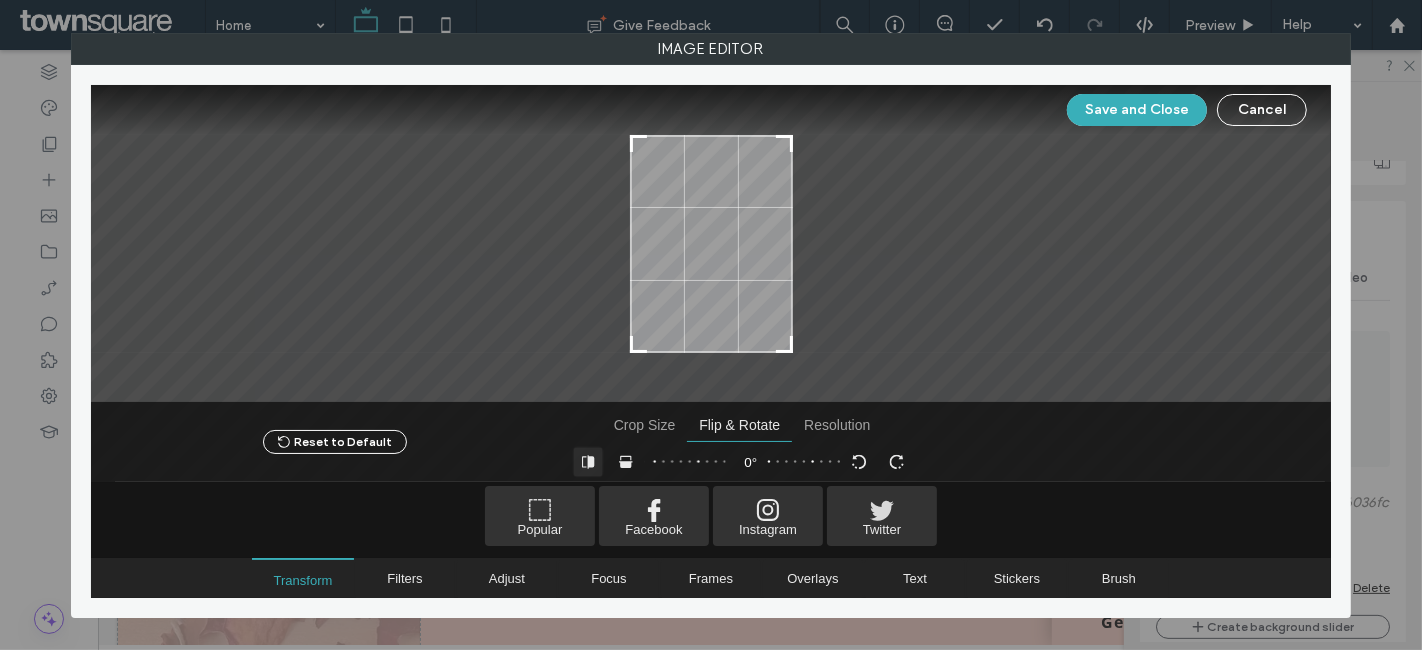 click at bounding box center [587, 461] 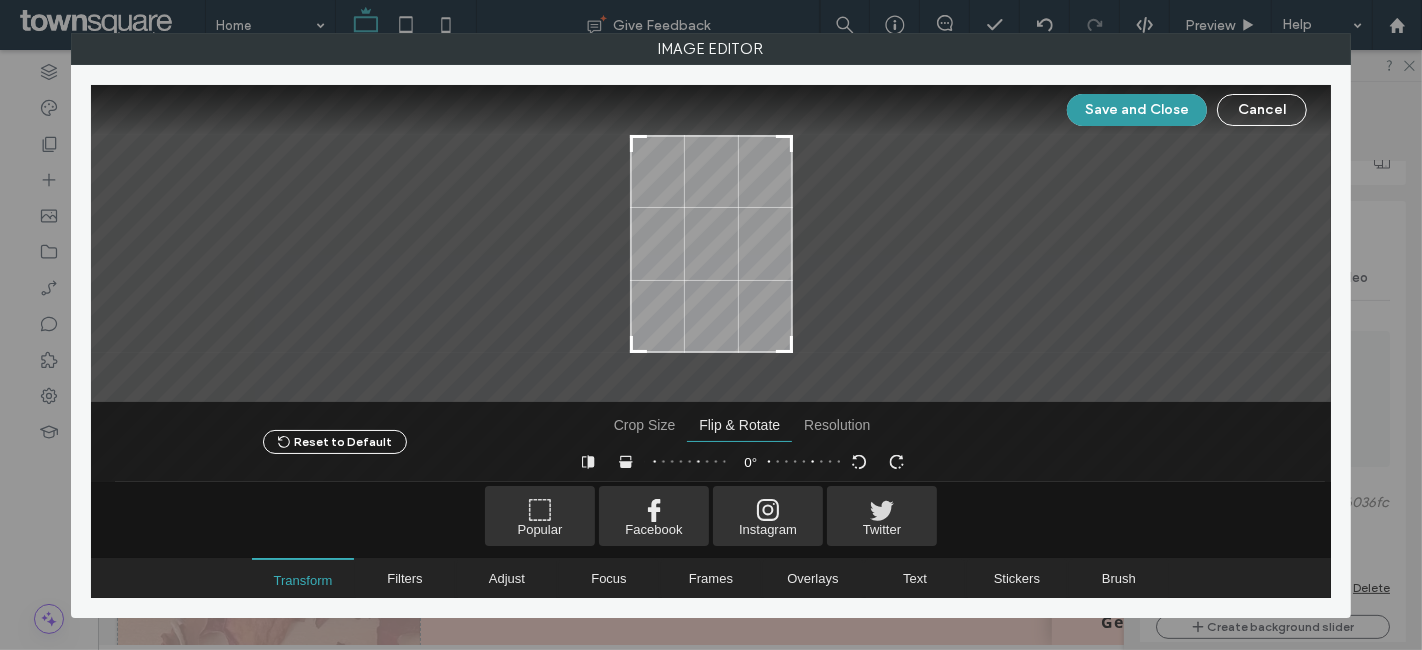 click on "Save and Close" at bounding box center [1137, 110] 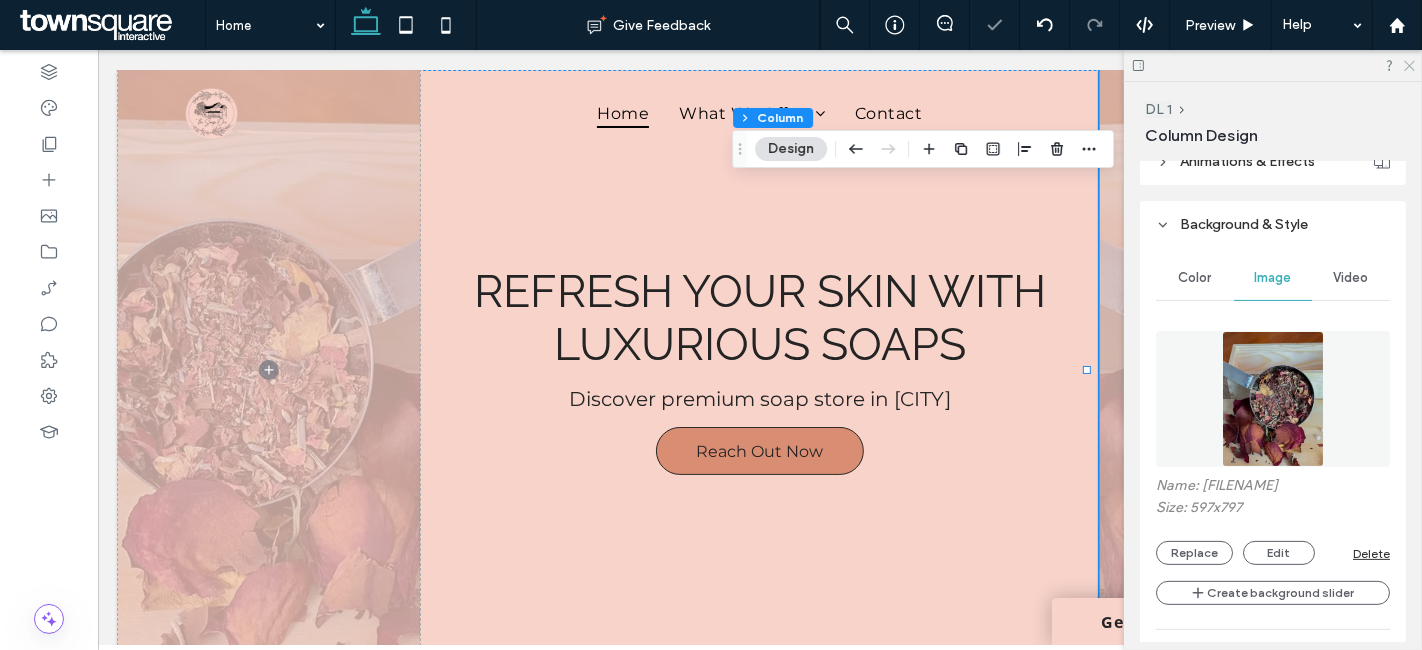 click 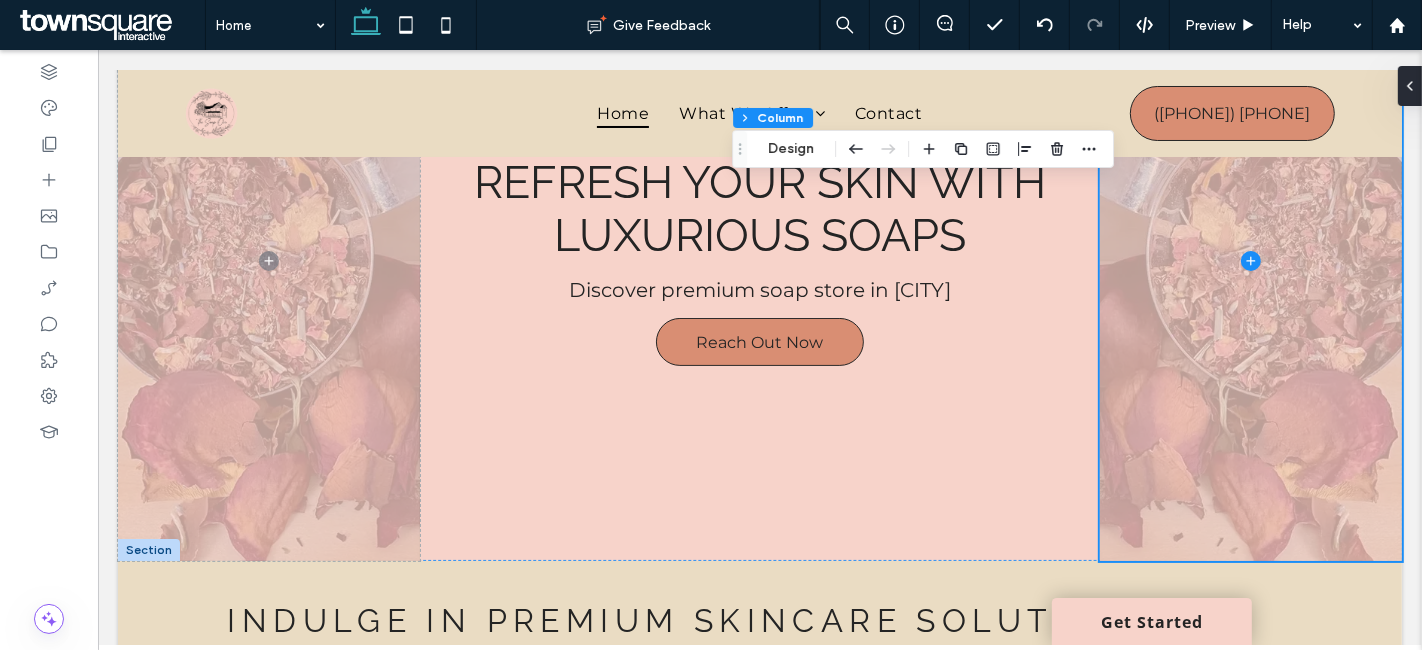 scroll, scrollTop: 0, scrollLeft: 0, axis: both 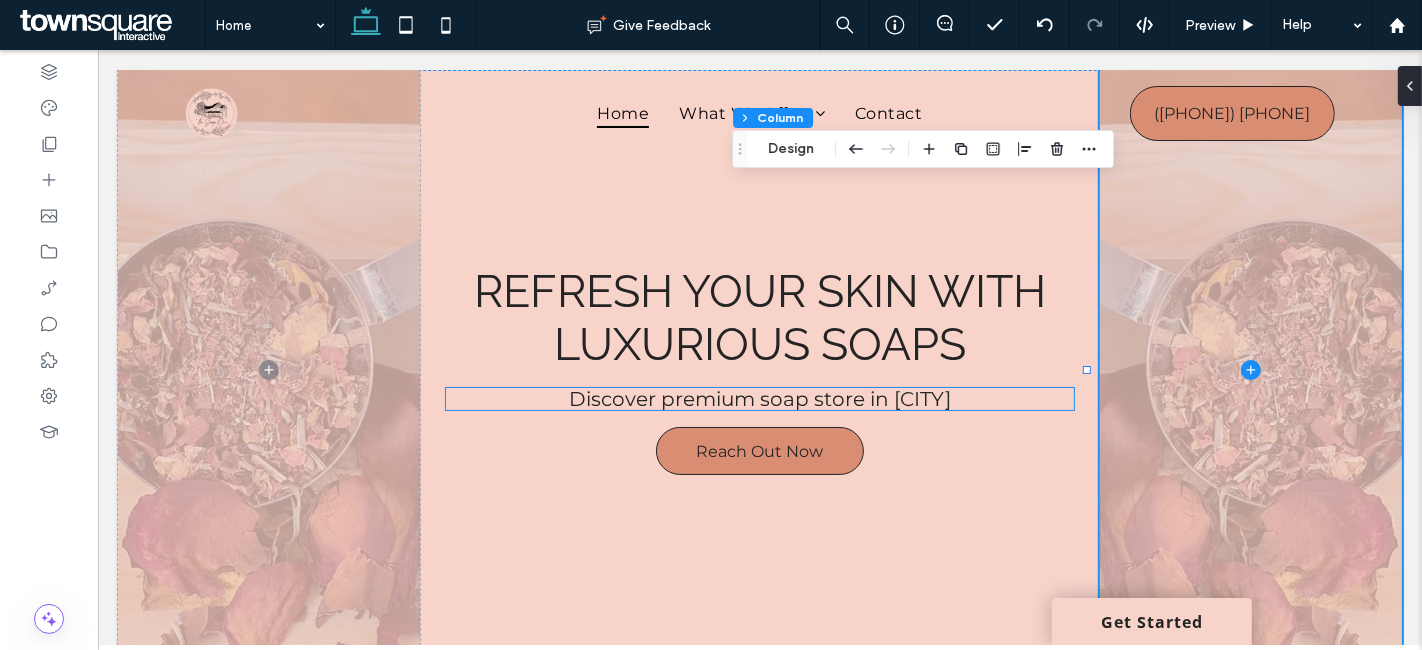 click on "Discover premium soap store in Steuben County" at bounding box center (759, 399) 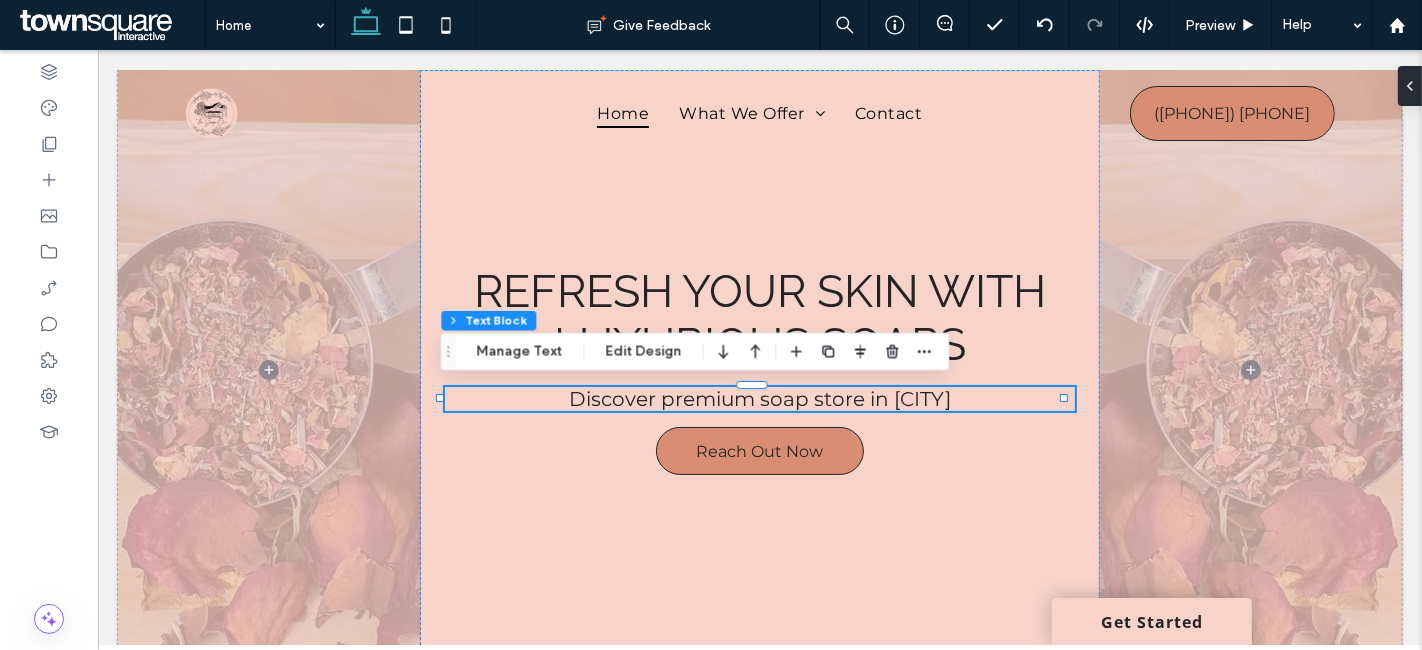 click on "Discover premium soap store in Steuben County" at bounding box center [759, 399] 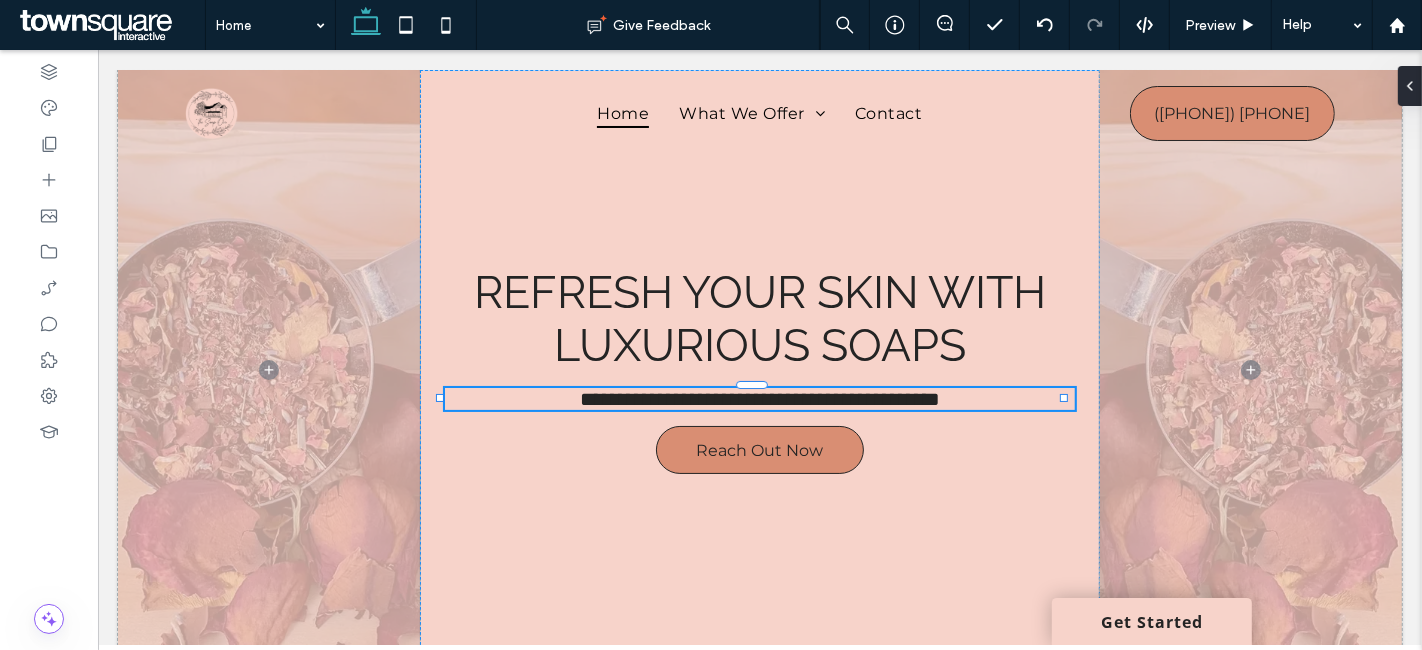 type on "**********" 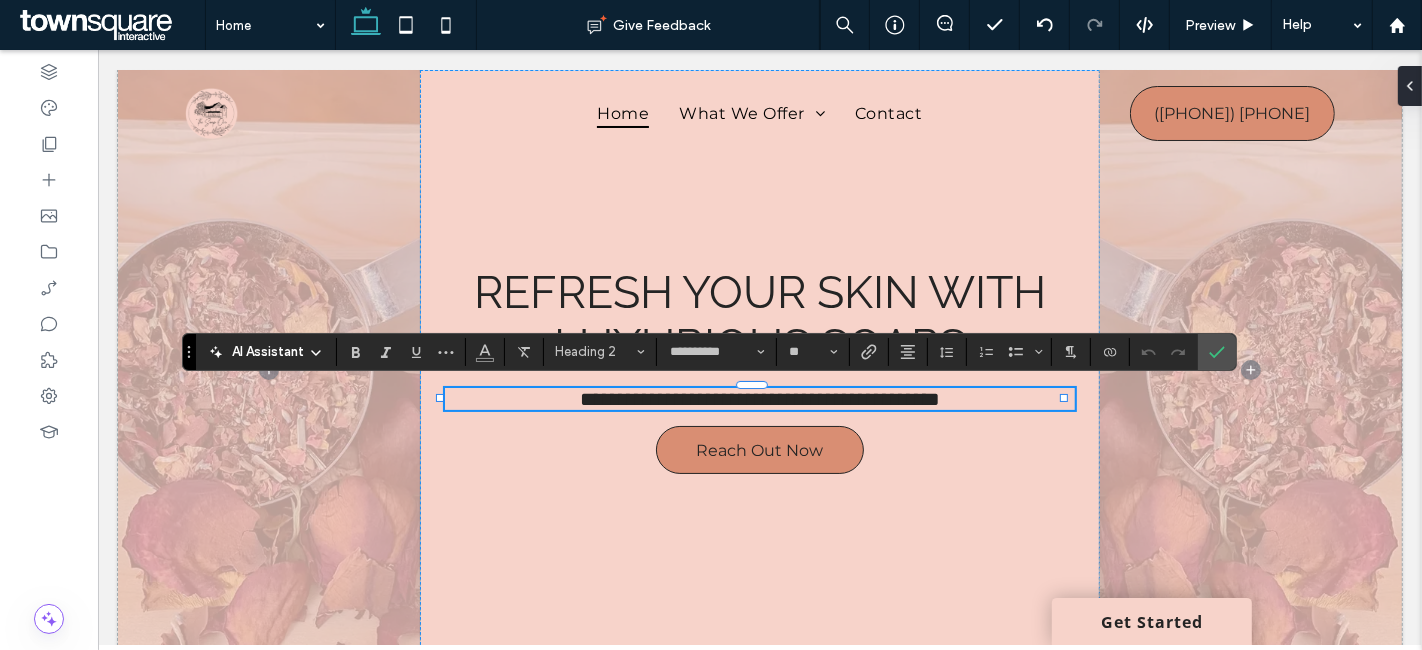 click on "**********" at bounding box center (759, 399) 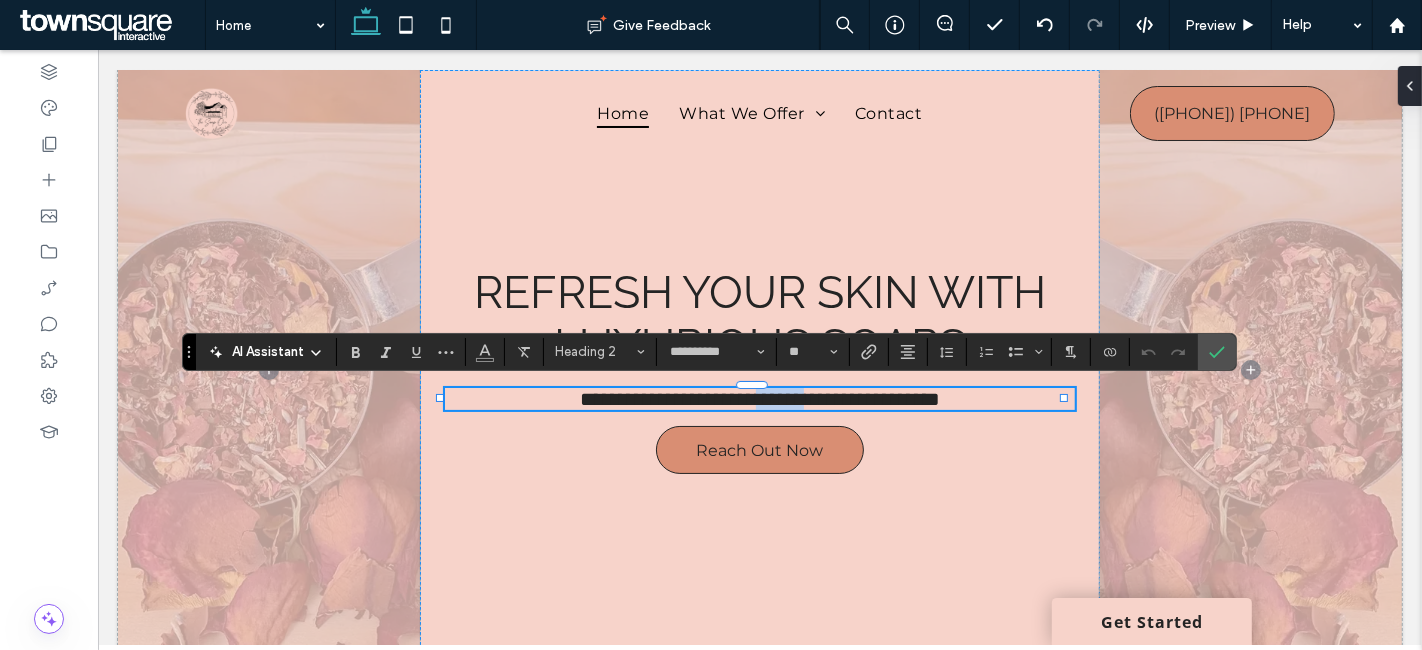 click on "**********" at bounding box center [759, 399] 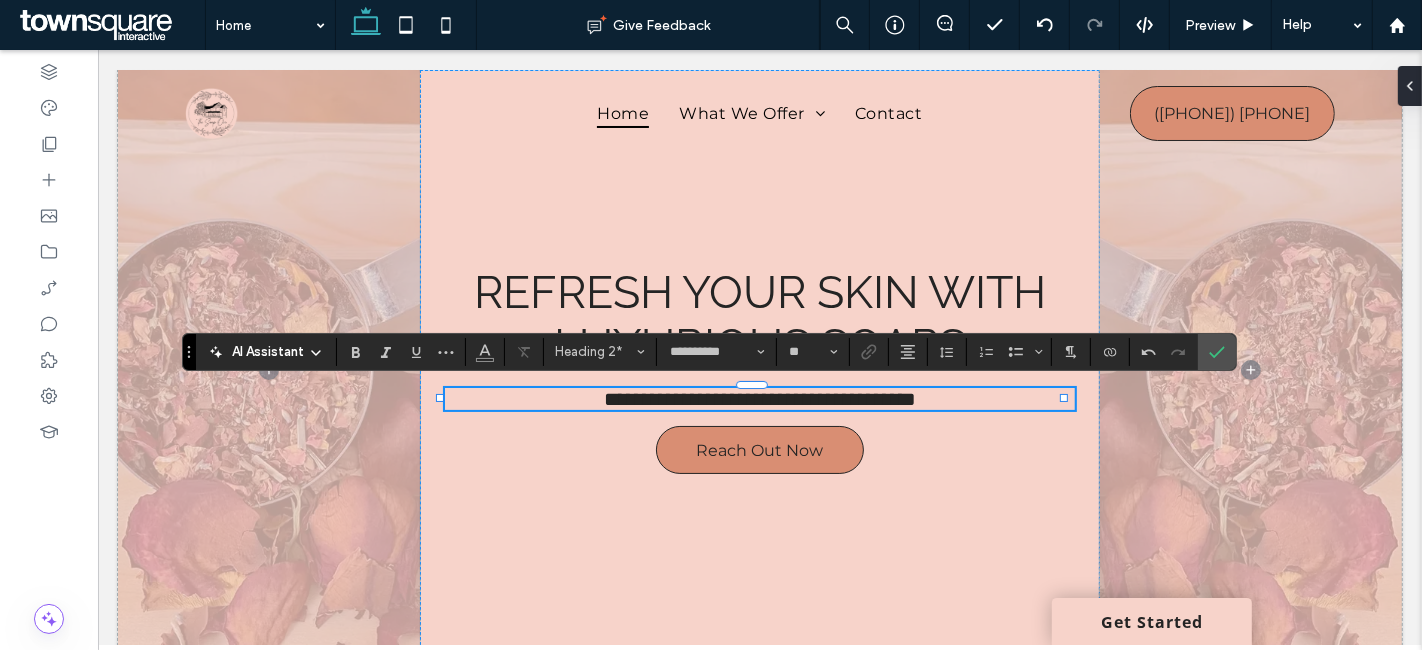type 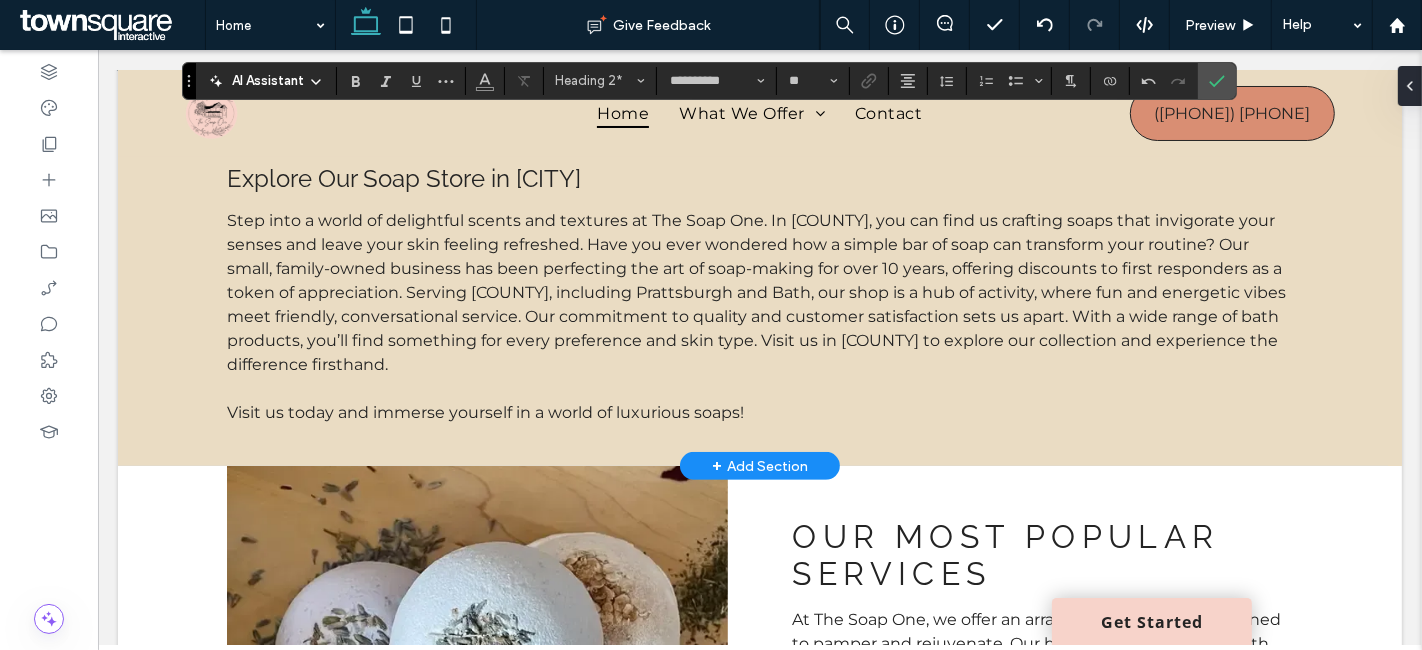 scroll, scrollTop: 555, scrollLeft: 0, axis: vertical 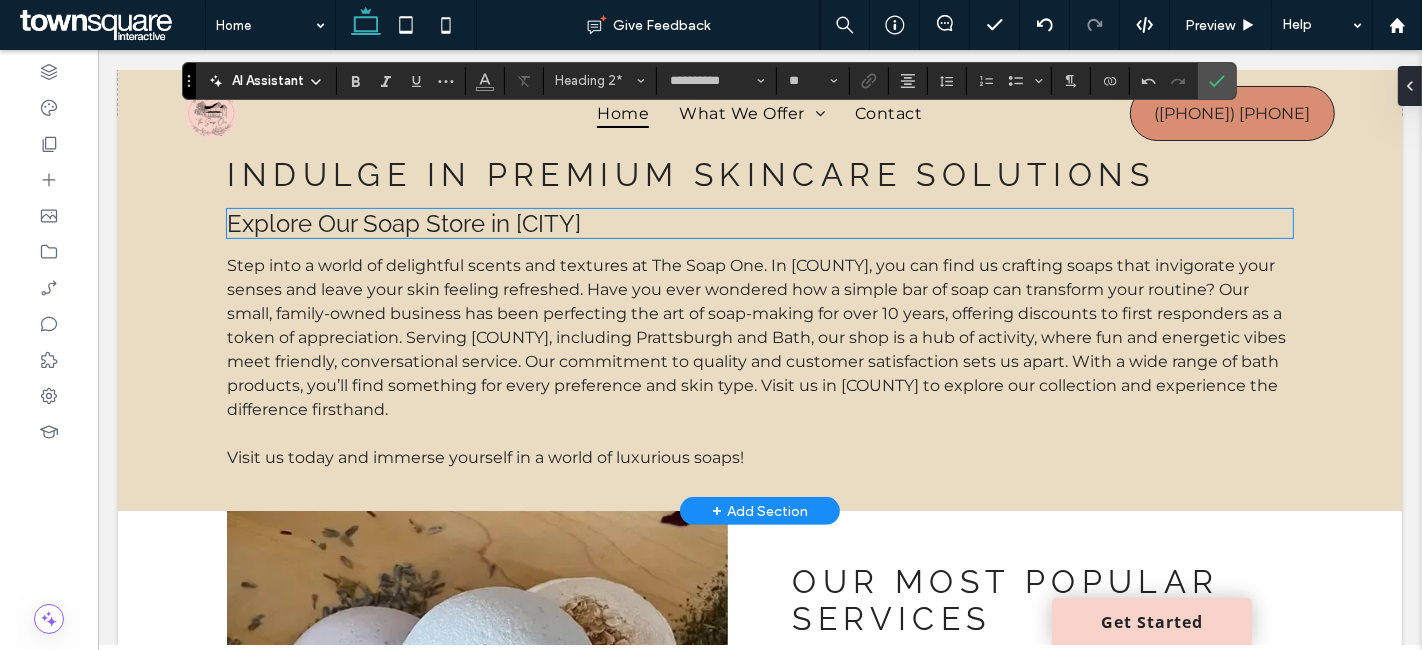 click on "Explore Our Soap Store in Steuben County" at bounding box center [403, 223] 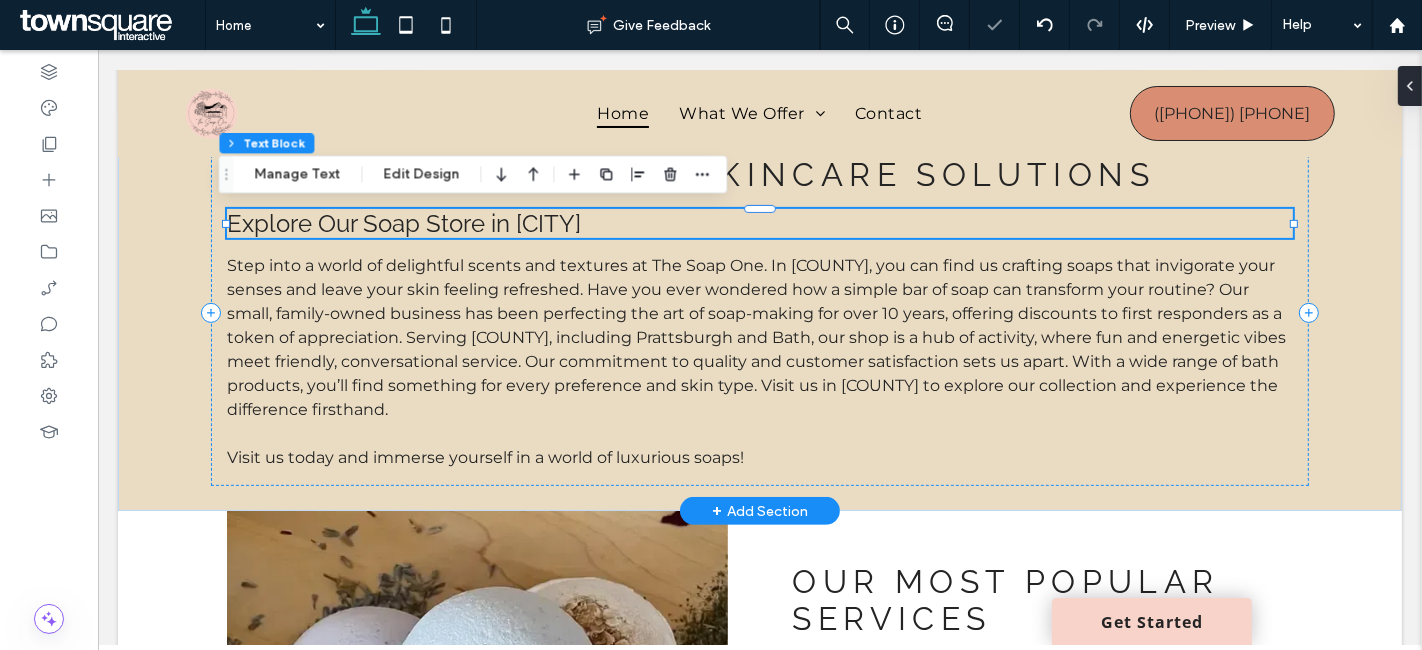 click on "Explore Our Soap Store in Steuben County" at bounding box center (403, 223) 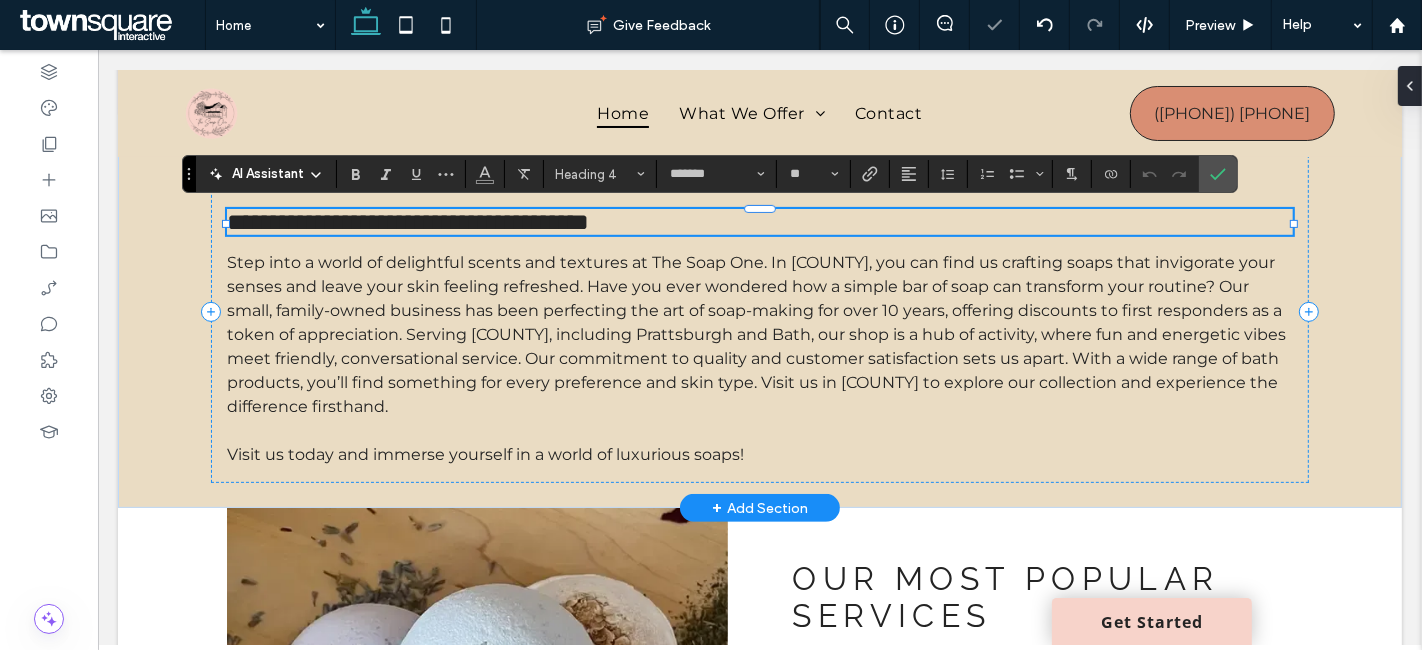 click on "**********" at bounding box center [407, 222] 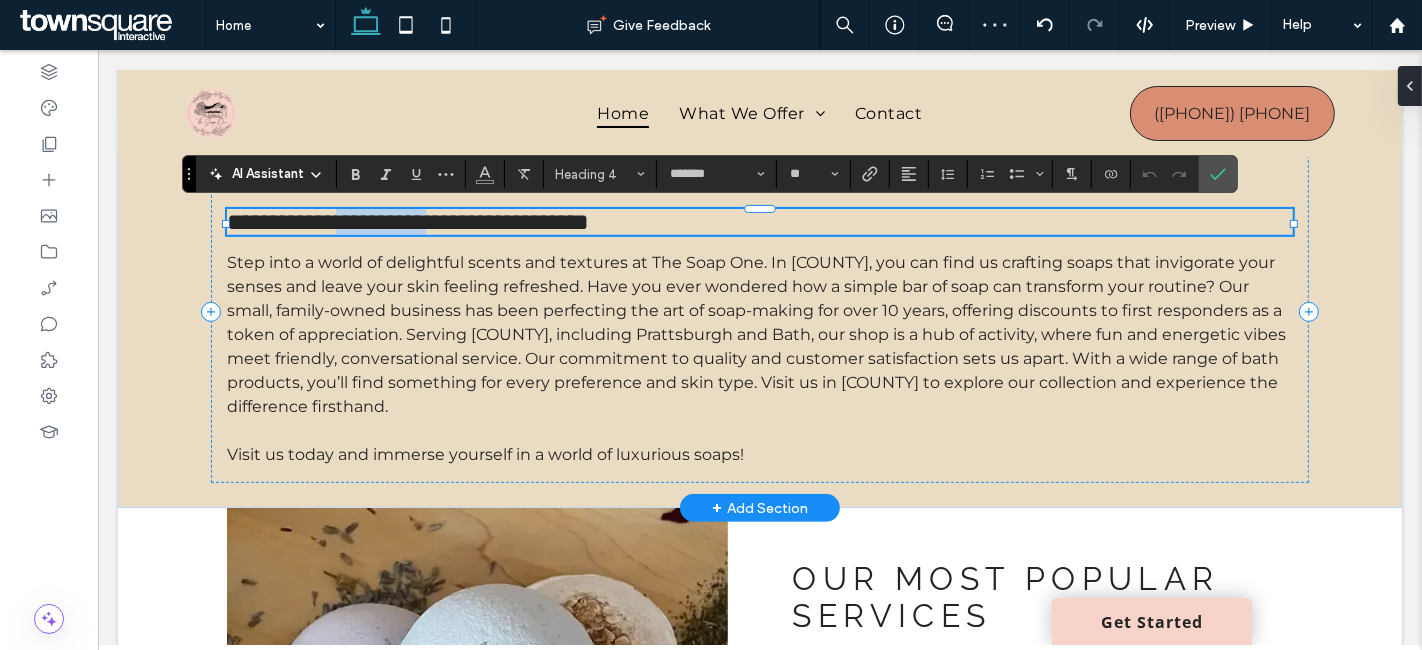 drag, startPoint x: 474, startPoint y: 217, endPoint x: 356, endPoint y: 221, distance: 118.06778 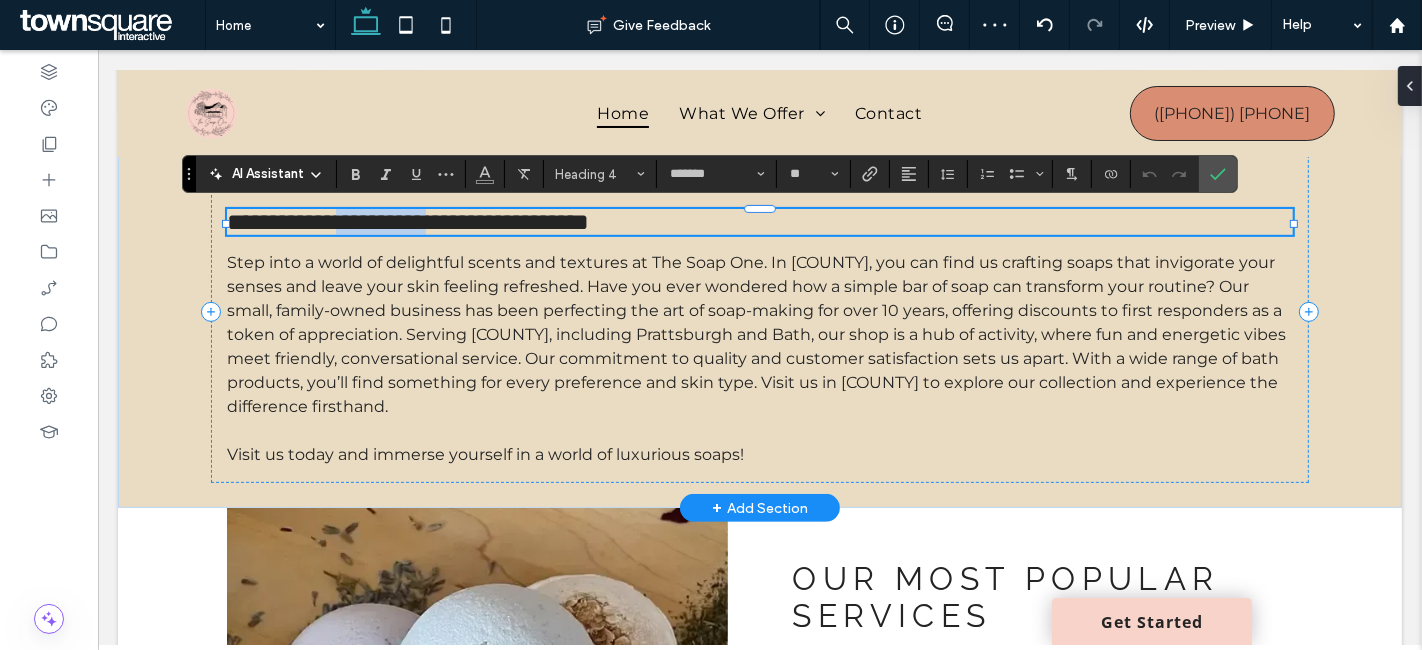click on "**********" at bounding box center (407, 222) 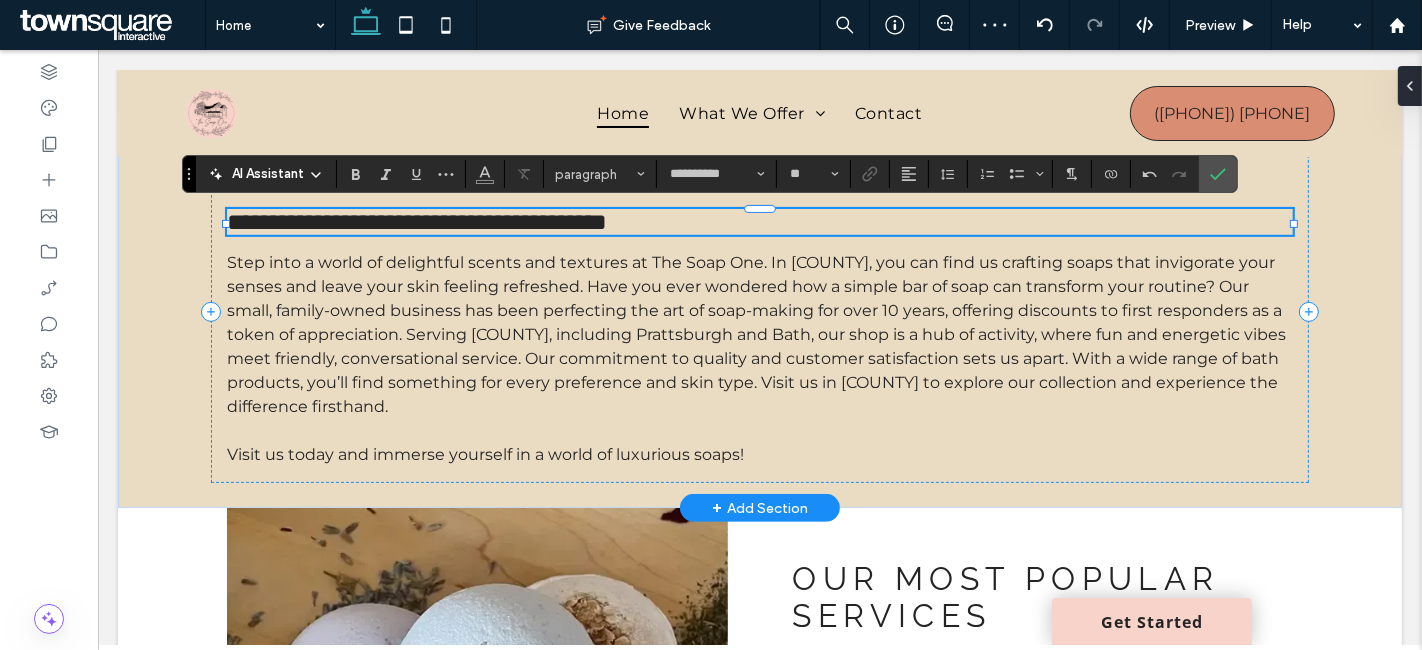 type on "*******" 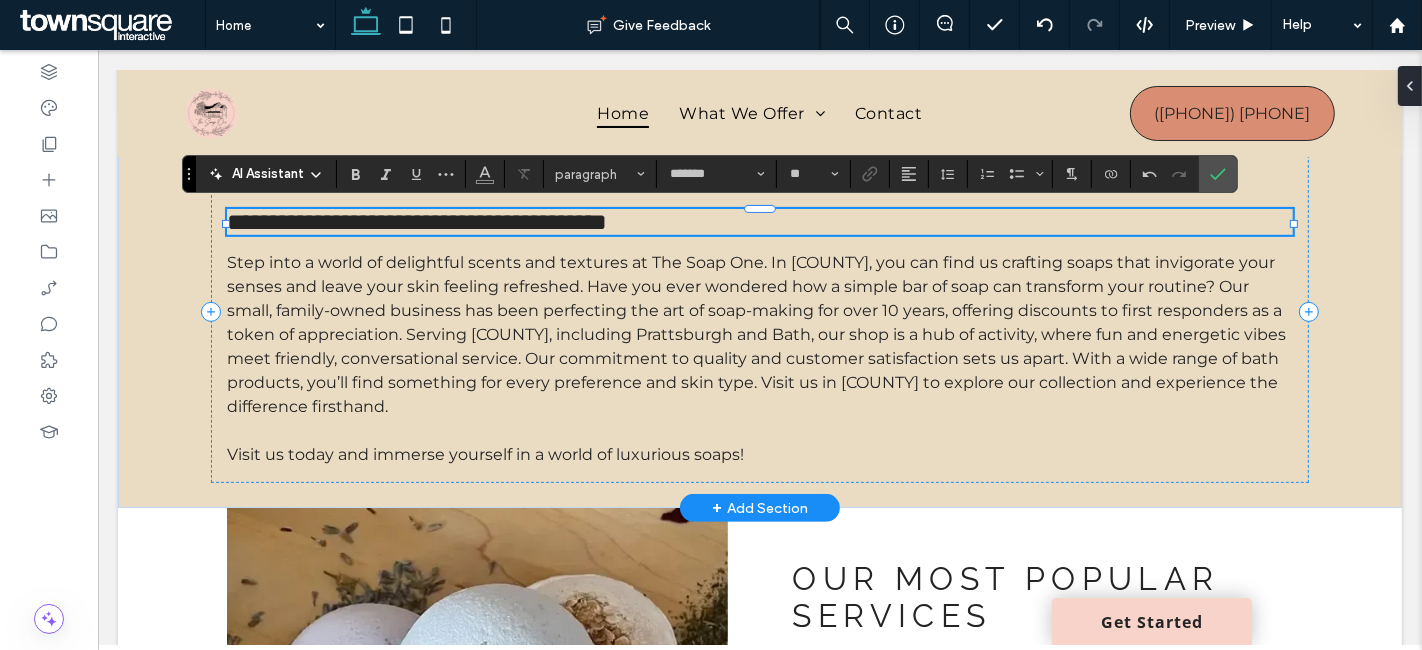click on "**********" at bounding box center [416, 222] 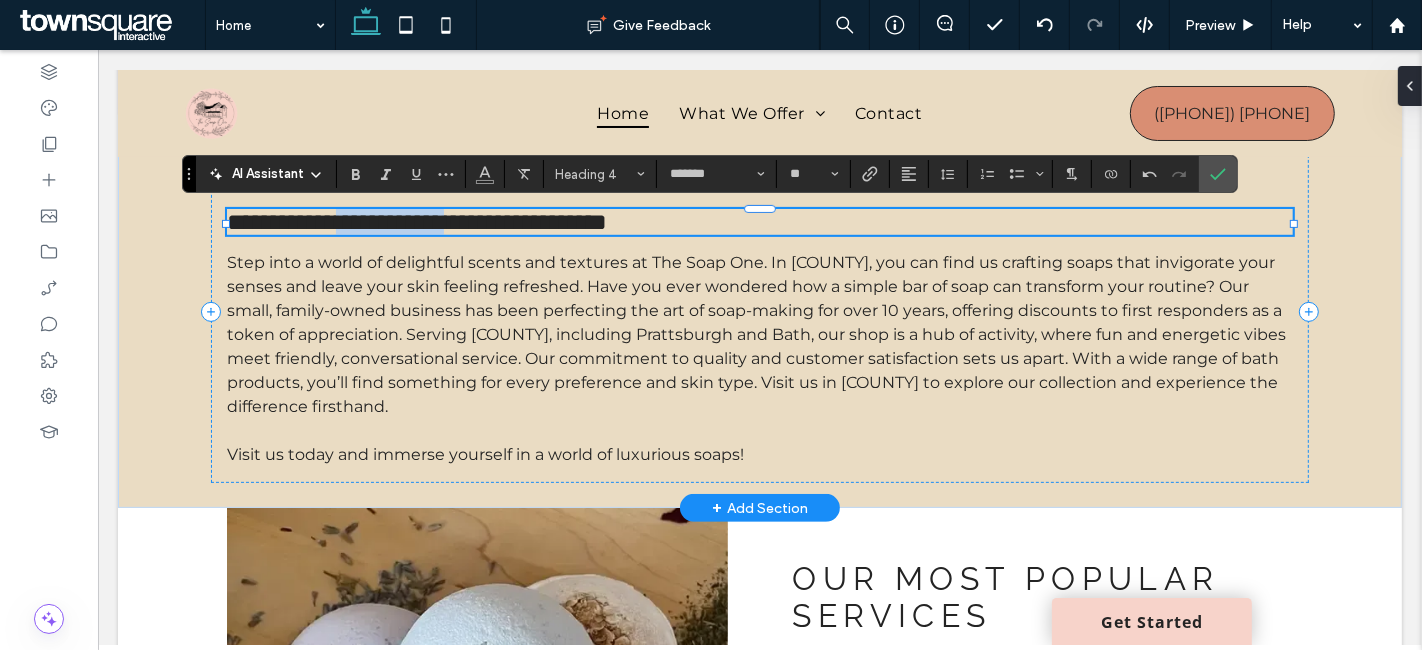 drag, startPoint x: 513, startPoint y: 221, endPoint x: 357, endPoint y: 225, distance: 156.05127 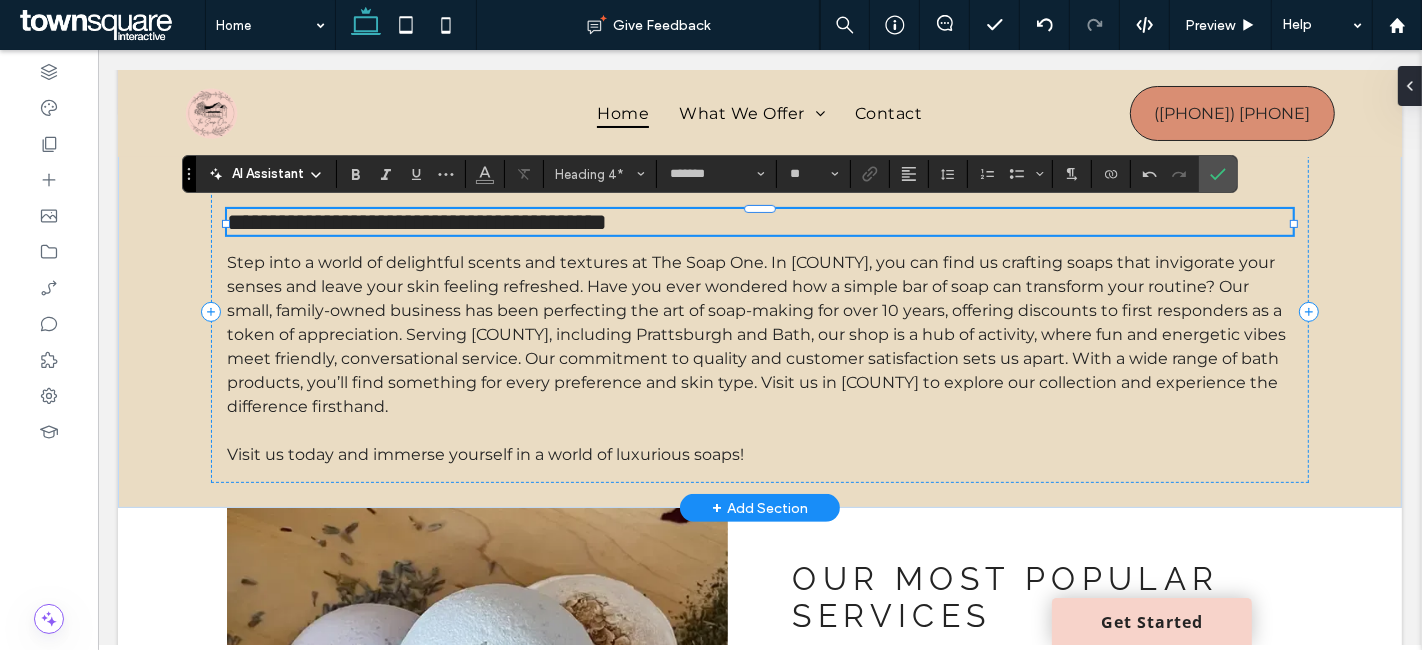 type 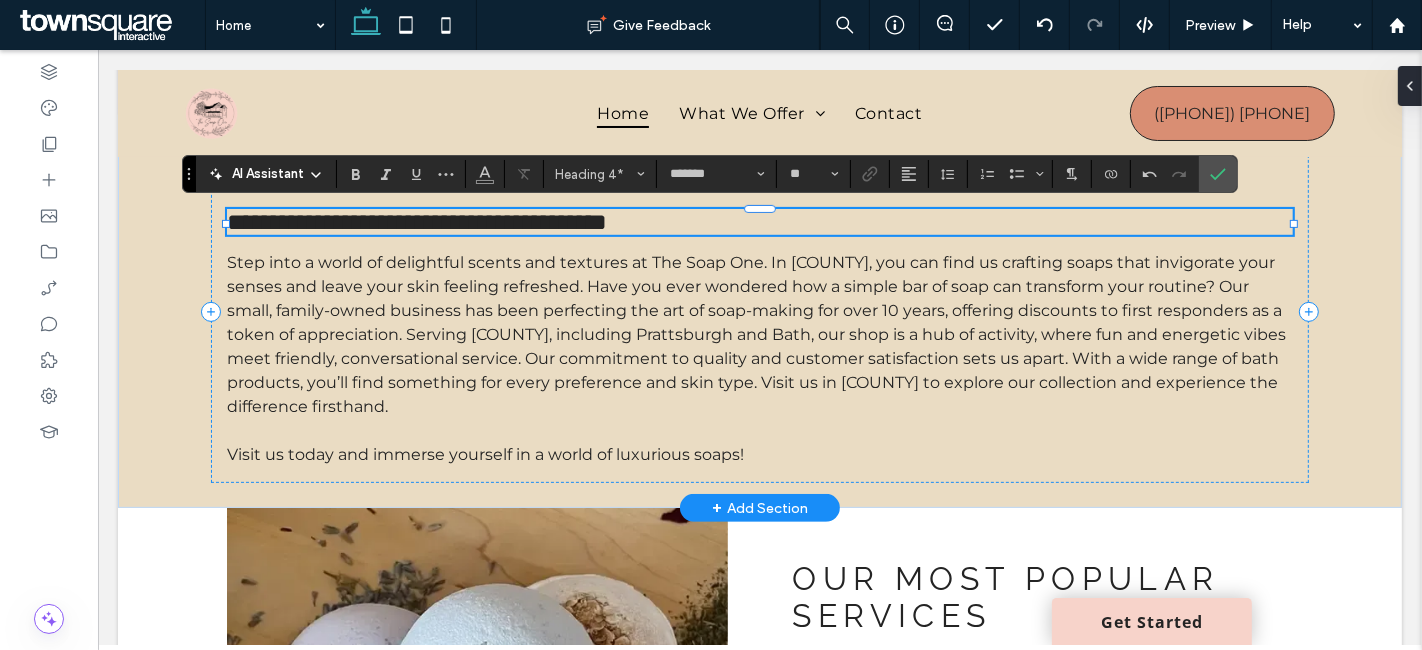 click on "**********" at bounding box center [416, 222] 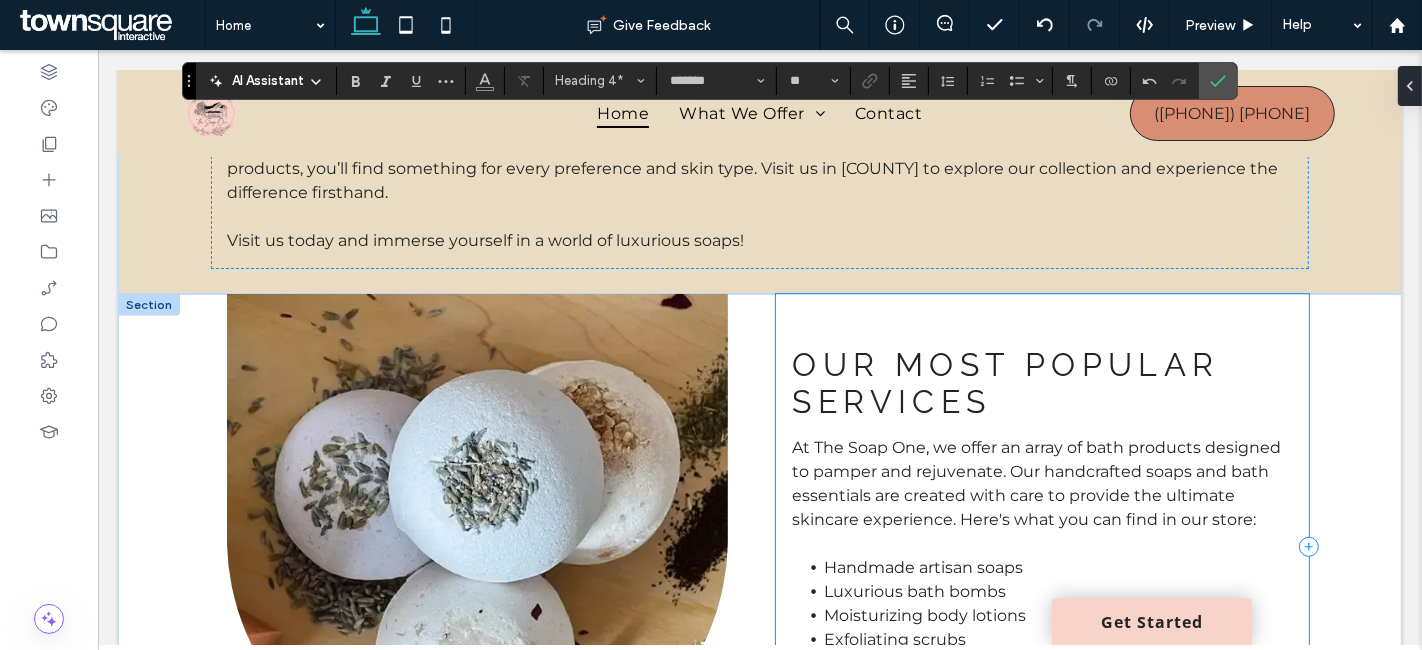 scroll, scrollTop: 555, scrollLeft: 0, axis: vertical 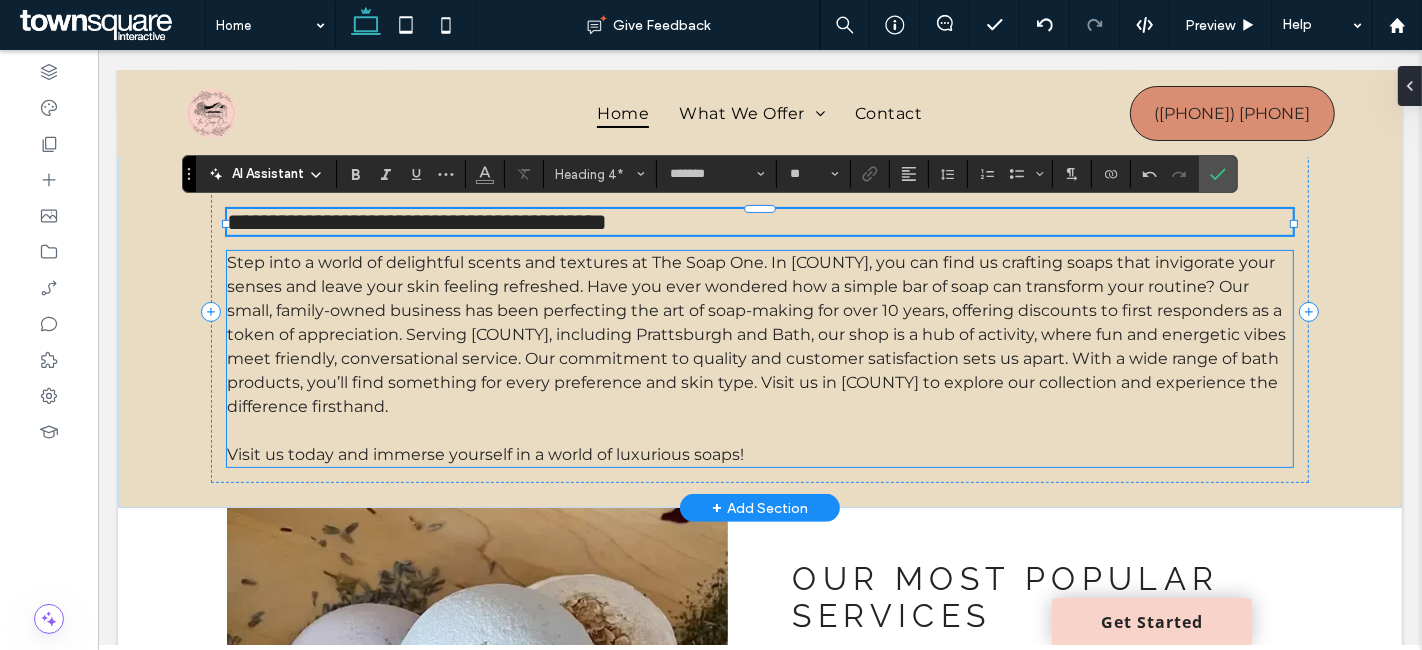 click on "**********" at bounding box center (758, 311) 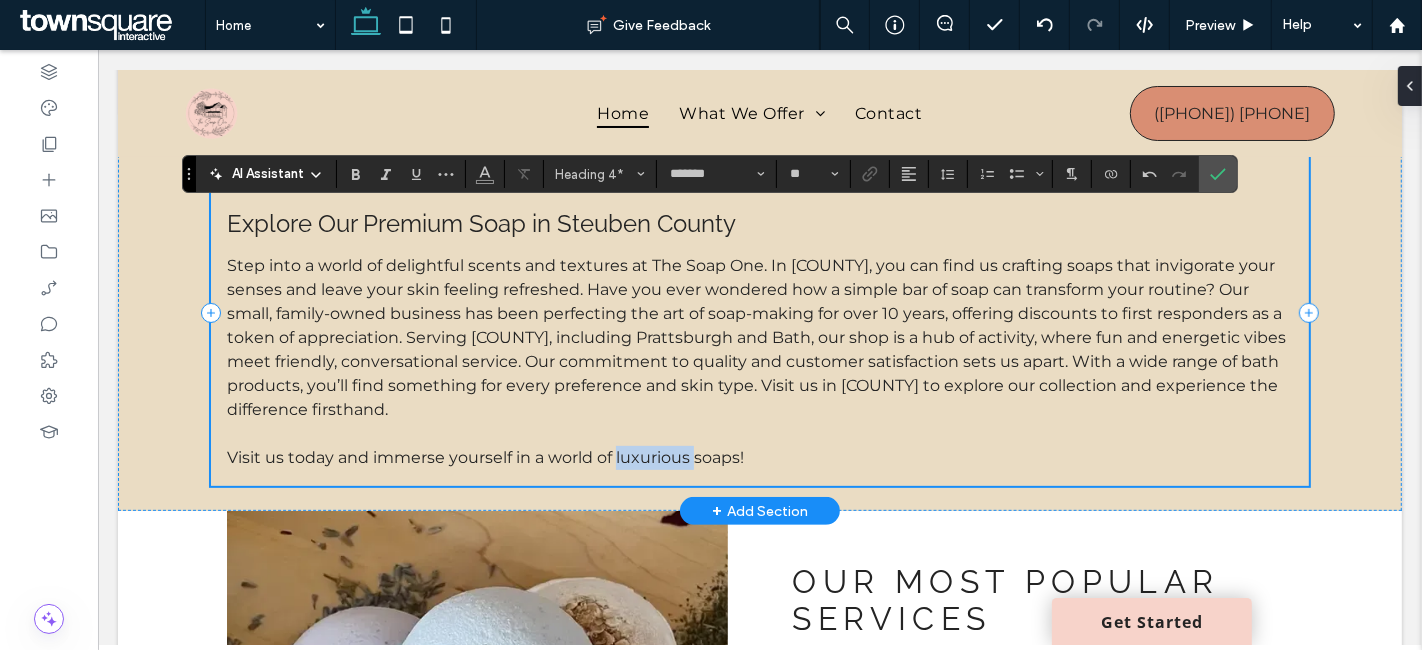 click on "Indulge in Premium Skincare Solutions
Explore Our Premium Soap in Steuben County
Step into a world of delightful scents and textures at The Soap One. In Steuben County, you can find us crafting soaps that invigorate your senses and leave your skin feeling refreshed. Have you ever wondered how a simple bar of soap can transform your daily routine? Our small, family-owned business has been perfecting the art of soap-making for over 10 years, offering discounts to first responders as a token of appreciation. Serving Steuben County, including Prattsburgh and Bath, our shop is a hub of activity, where fun and energetic vibes meet friendly, conversational service. Our commitment to quality and customer satisfaction sets us apart. With a wide range of bath products, you’ll find something for every preference and skin type. Visit us in Steuben County to explore our collection and experience the difference firsthand. Visit us today and immerse yourself in a world of luxurious soaps!" at bounding box center (758, 313) 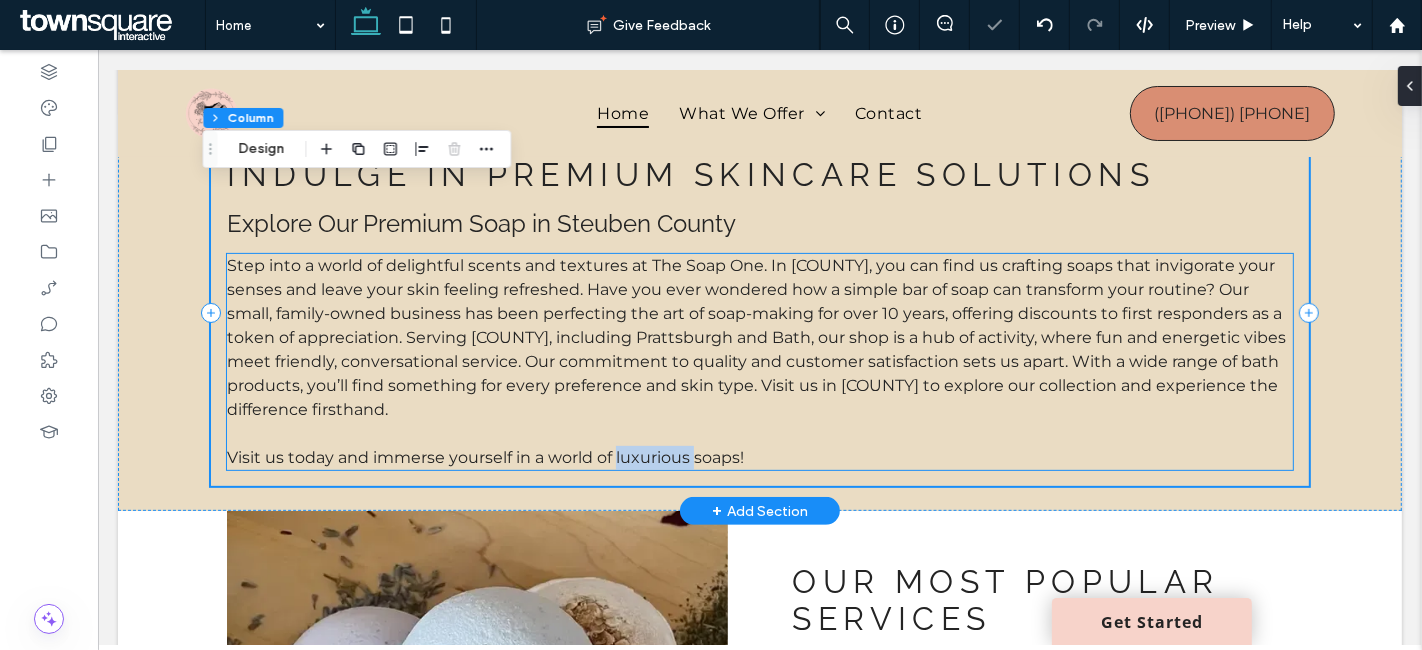 click on "Visit us today and immerse yourself in a world of luxurious soaps!" at bounding box center [484, 457] 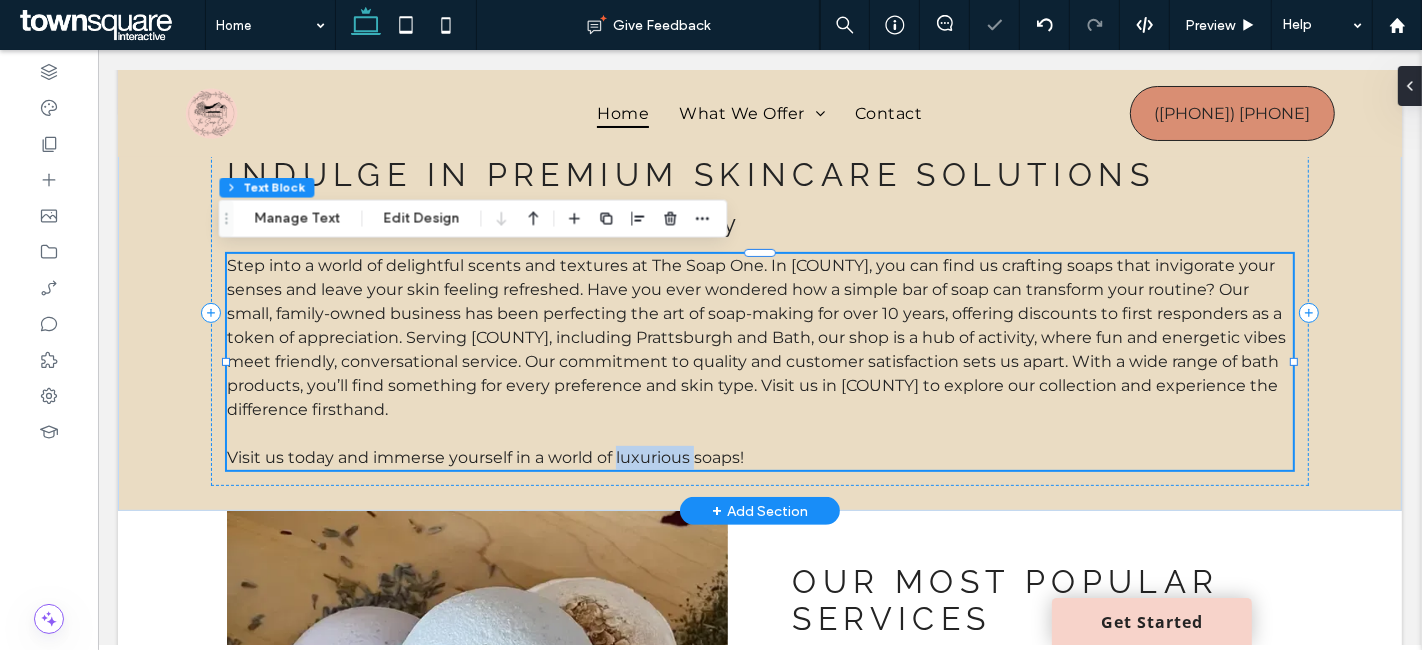 click on "Visit us today and immerse yourself in a world of luxurious soaps!" at bounding box center [484, 457] 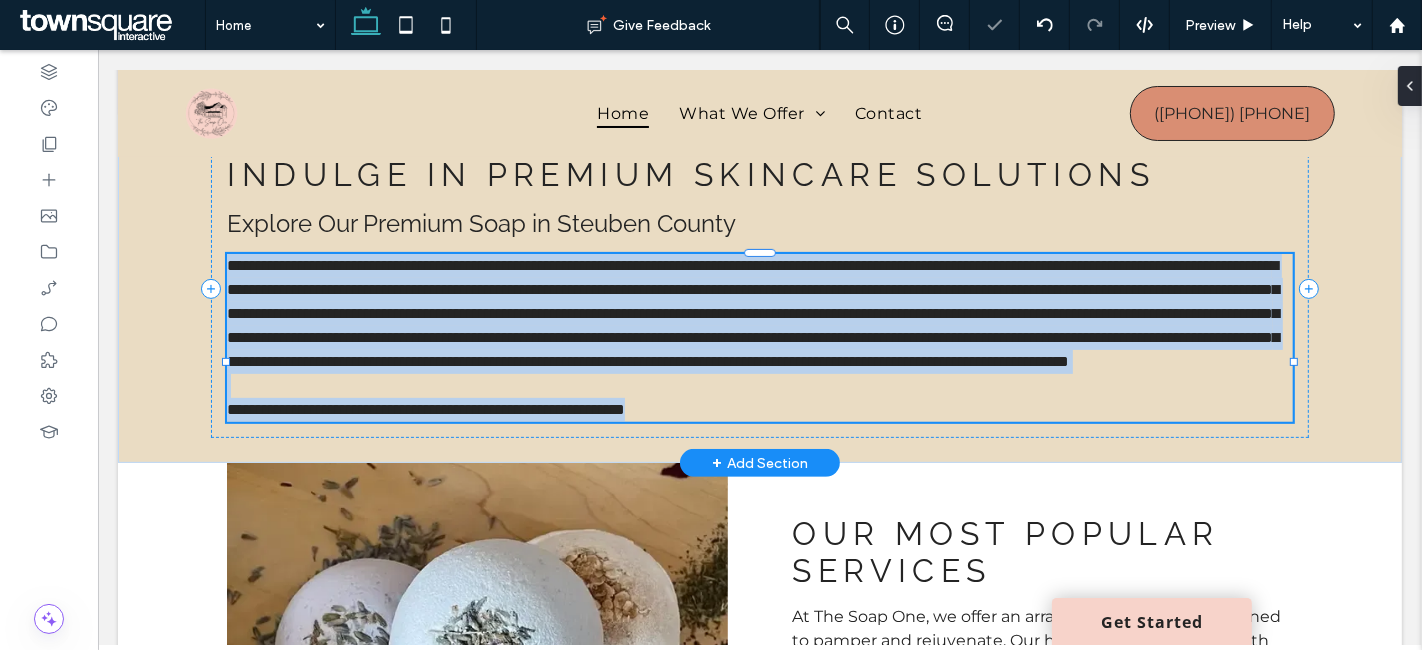 type on "**********" 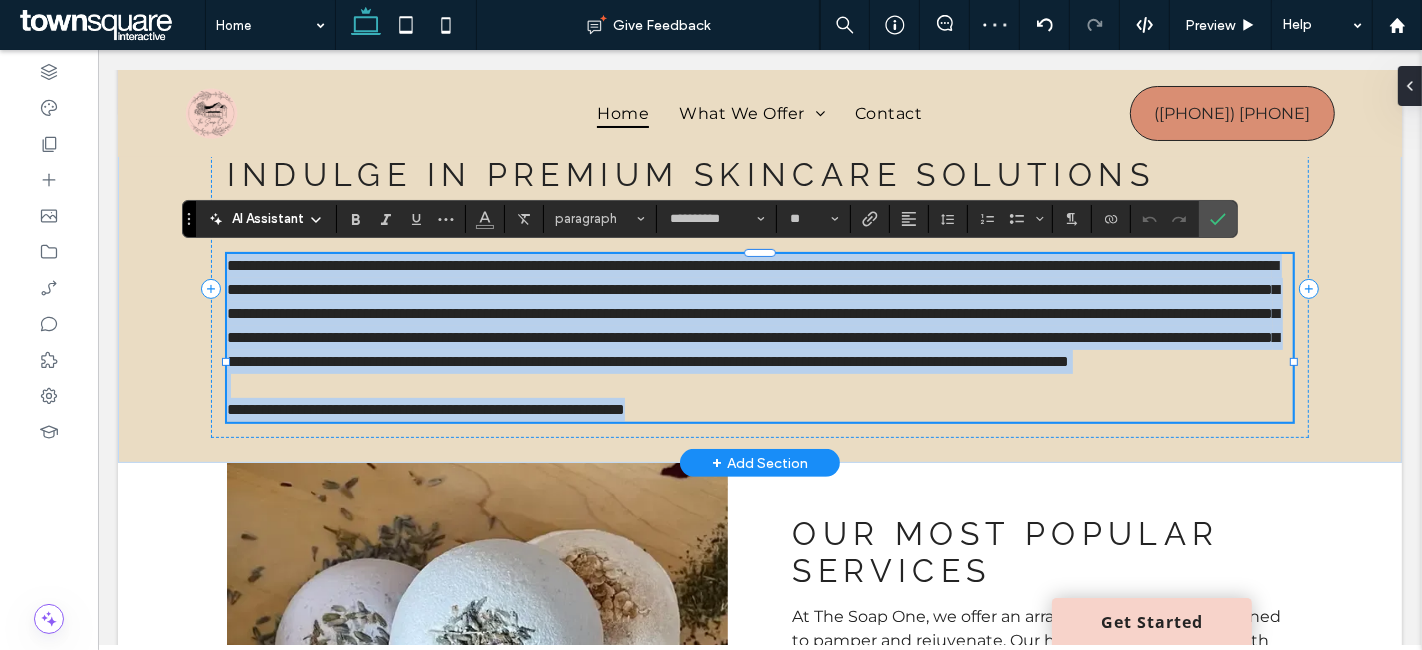 click on "**********" at bounding box center [425, 409] 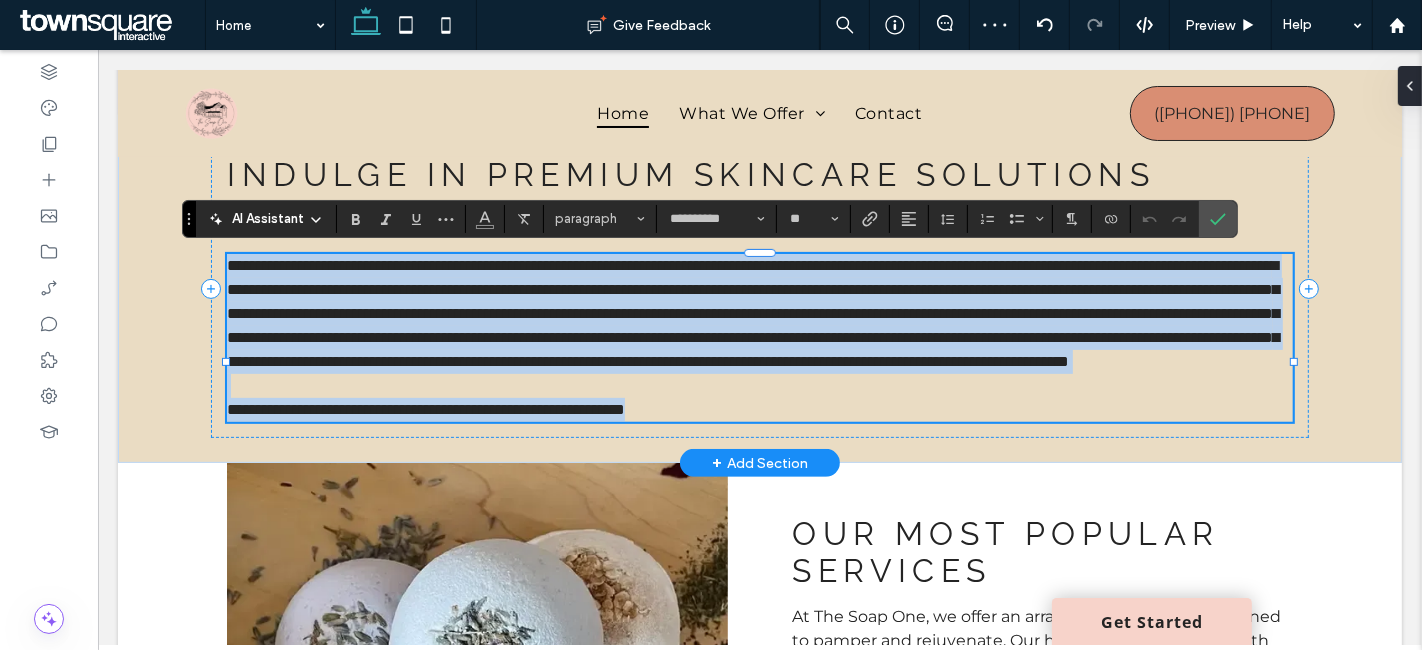 click on "**********" at bounding box center [425, 409] 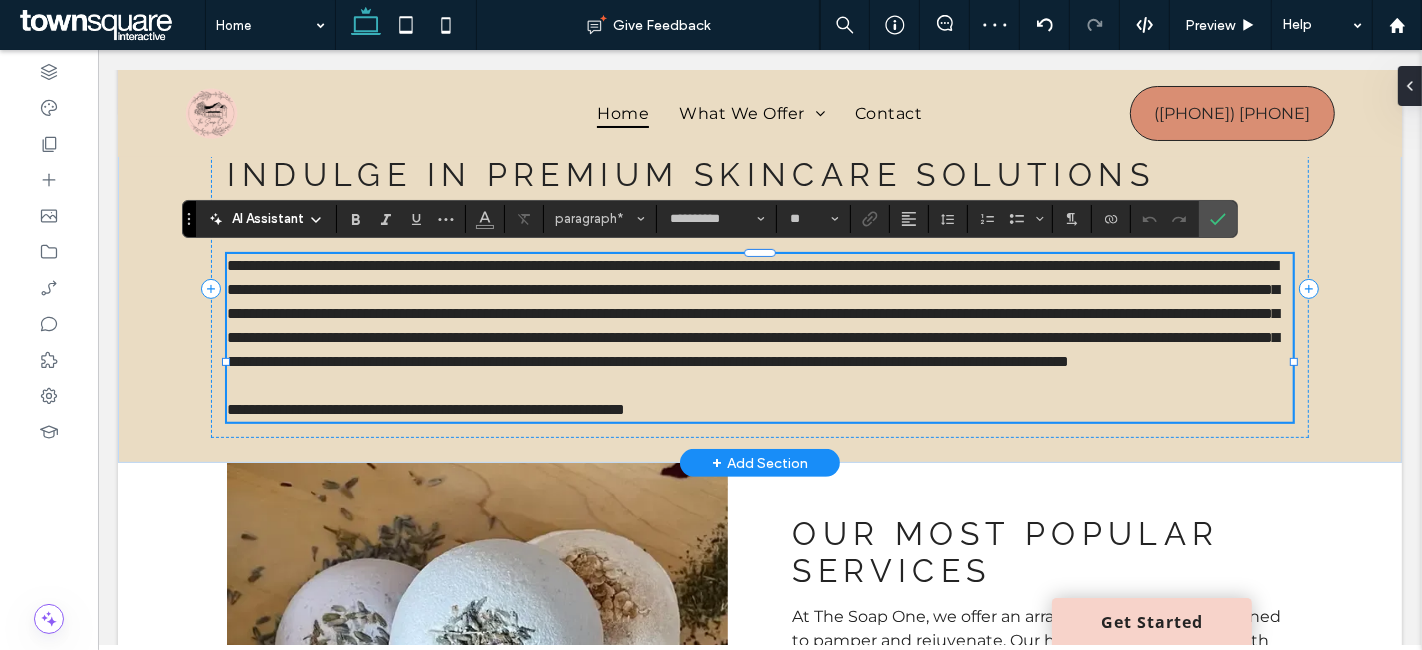 drag, startPoint x: 609, startPoint y: 457, endPoint x: 687, endPoint y: 452, distance: 78.160095 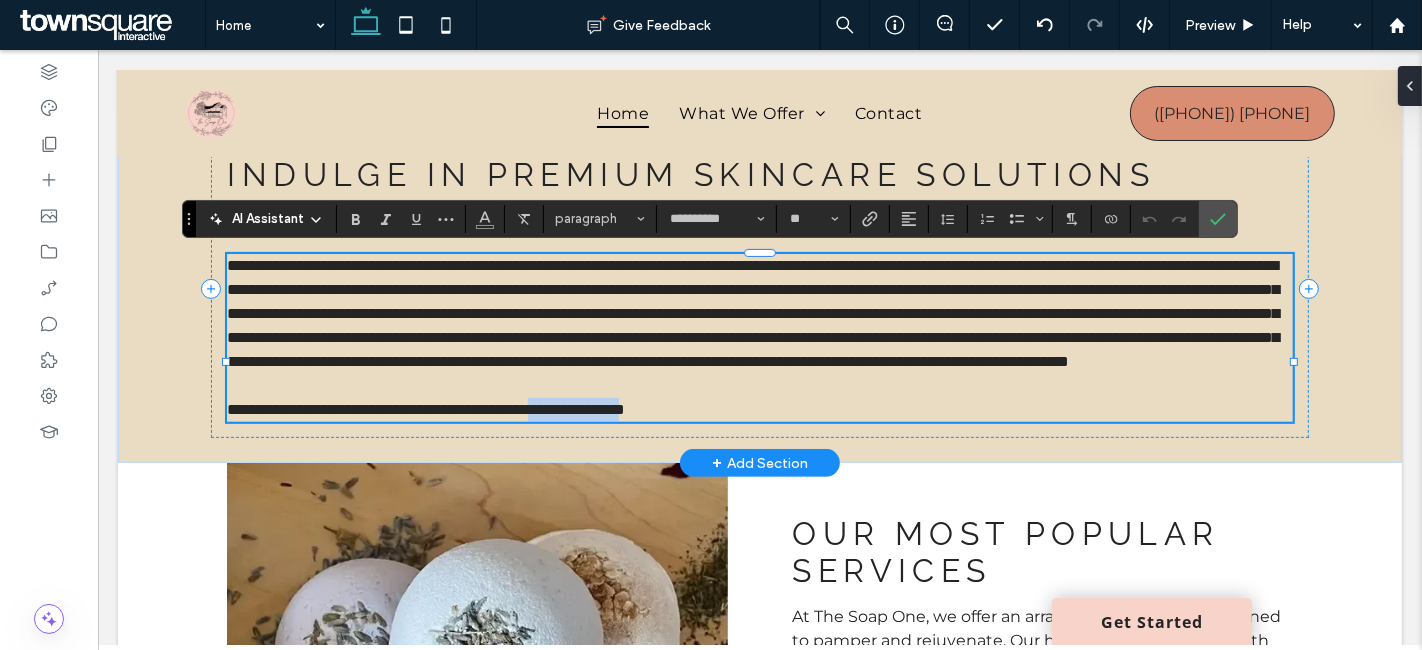 drag, startPoint x: 729, startPoint y: 451, endPoint x: 605, endPoint y: 455, distance: 124.0645 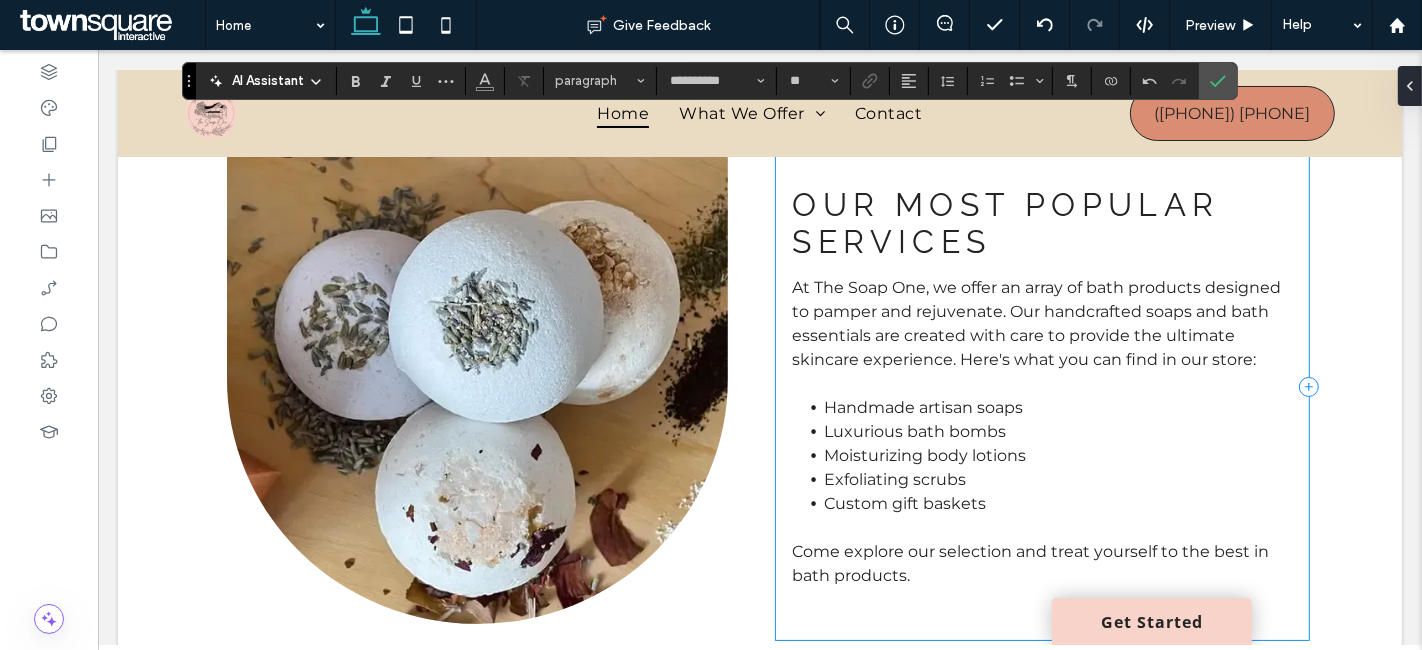 scroll, scrollTop: 1000, scrollLeft: 0, axis: vertical 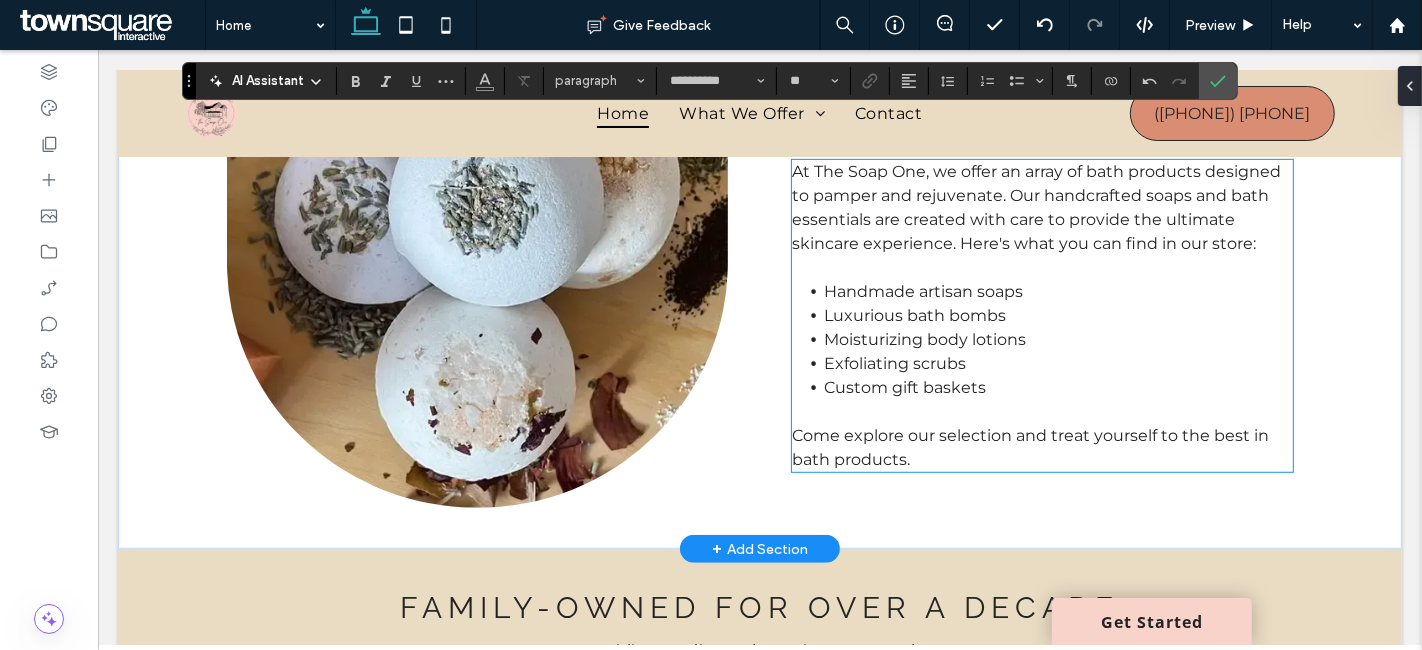 click on "At The Soap One, we offer an array of bath products designed to pamper and rejuvenate. Our handcrafted soaps and bath essentials are created with care to provide the ultimate skincare experience. Here's what you can find in our store:" at bounding box center (1035, 207) 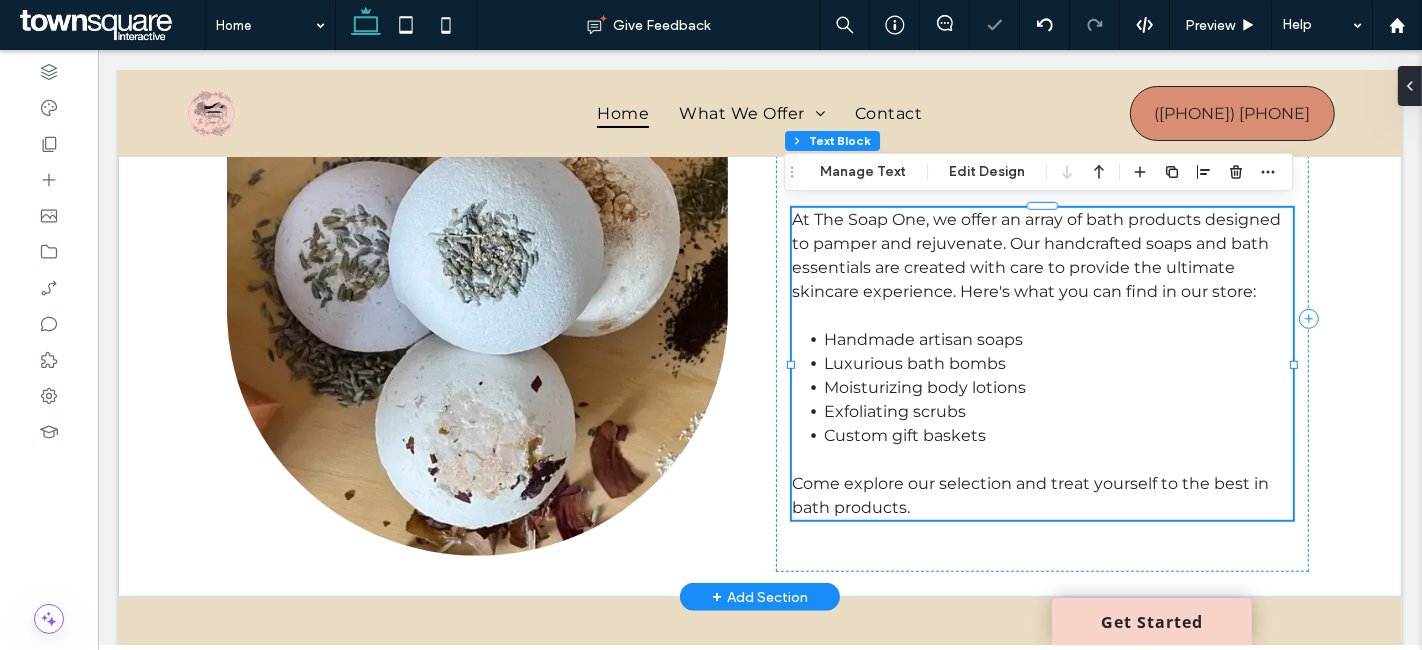 click on "At The Soap One, we offer an array of bath products designed to pamper and rejuvenate. Our handcrafted soaps and bath essentials are created with care to provide the ultimate skincare experience. Here's what you can find in our store:   Handmade artisan soaps Luxurious bath bombs Moisturizing body lotions Exfoliating scrubs Custom gift baskets
Come explore our selection and treat yourself to the best in bath products." at bounding box center (1041, 364) 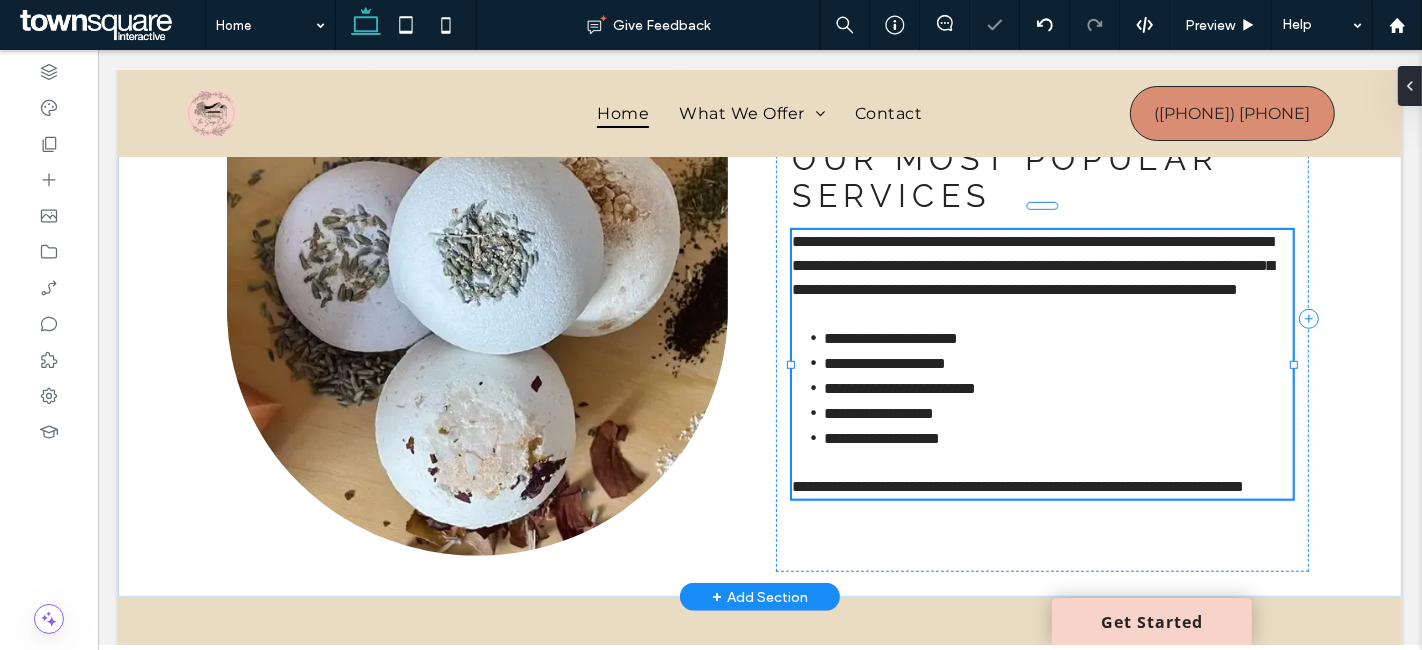 type on "**********" 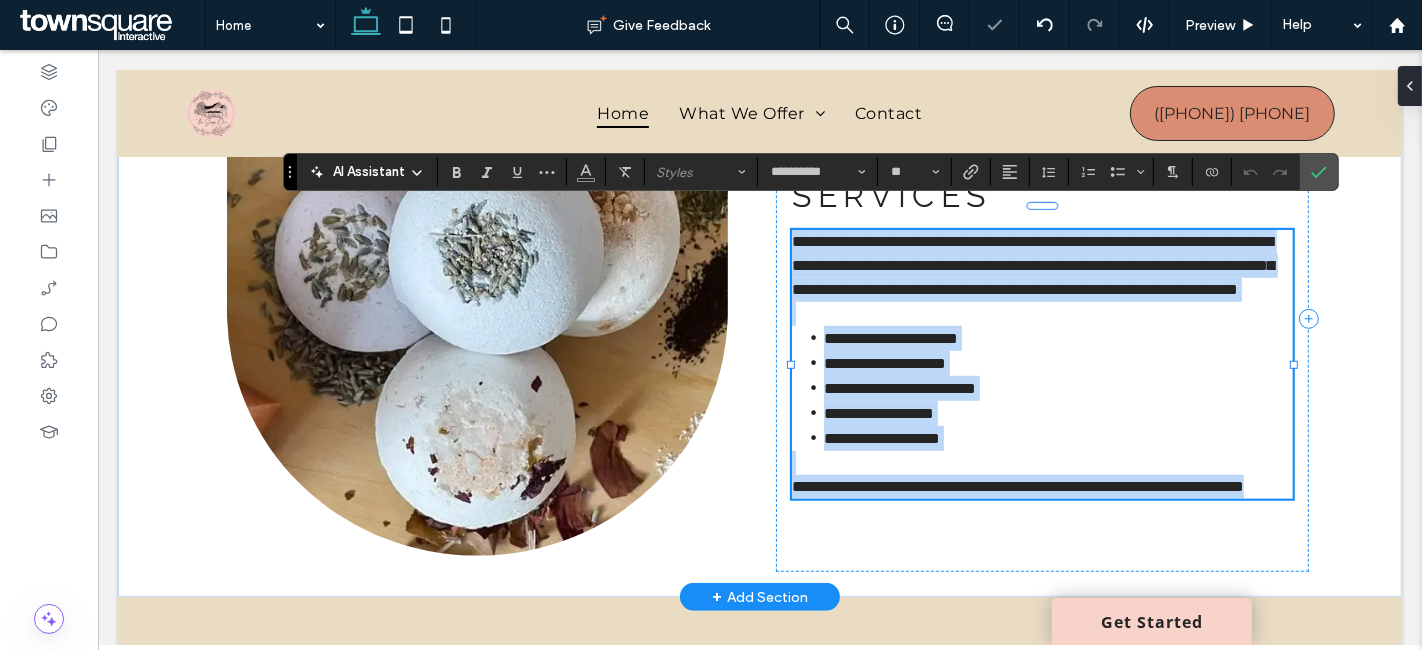 click on "**********" at bounding box center (1032, 265) 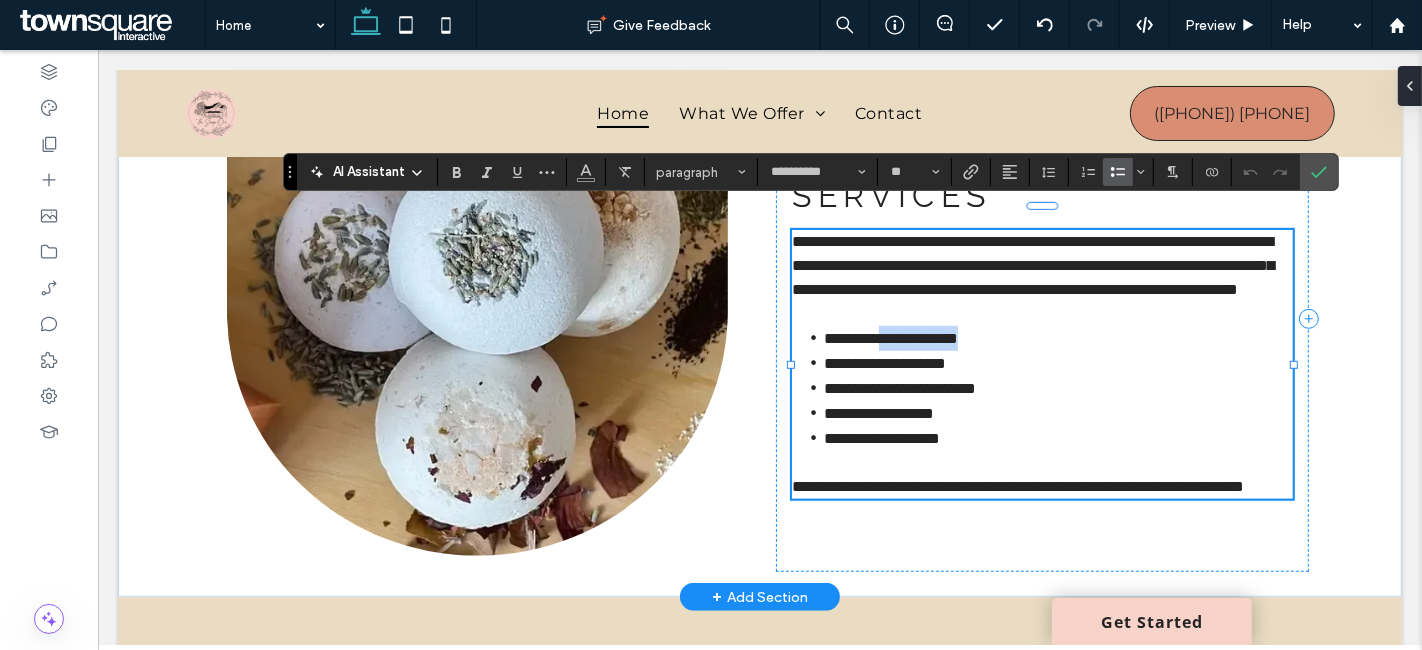 drag, startPoint x: 1030, startPoint y: 340, endPoint x: 913, endPoint y: 341, distance: 117.00427 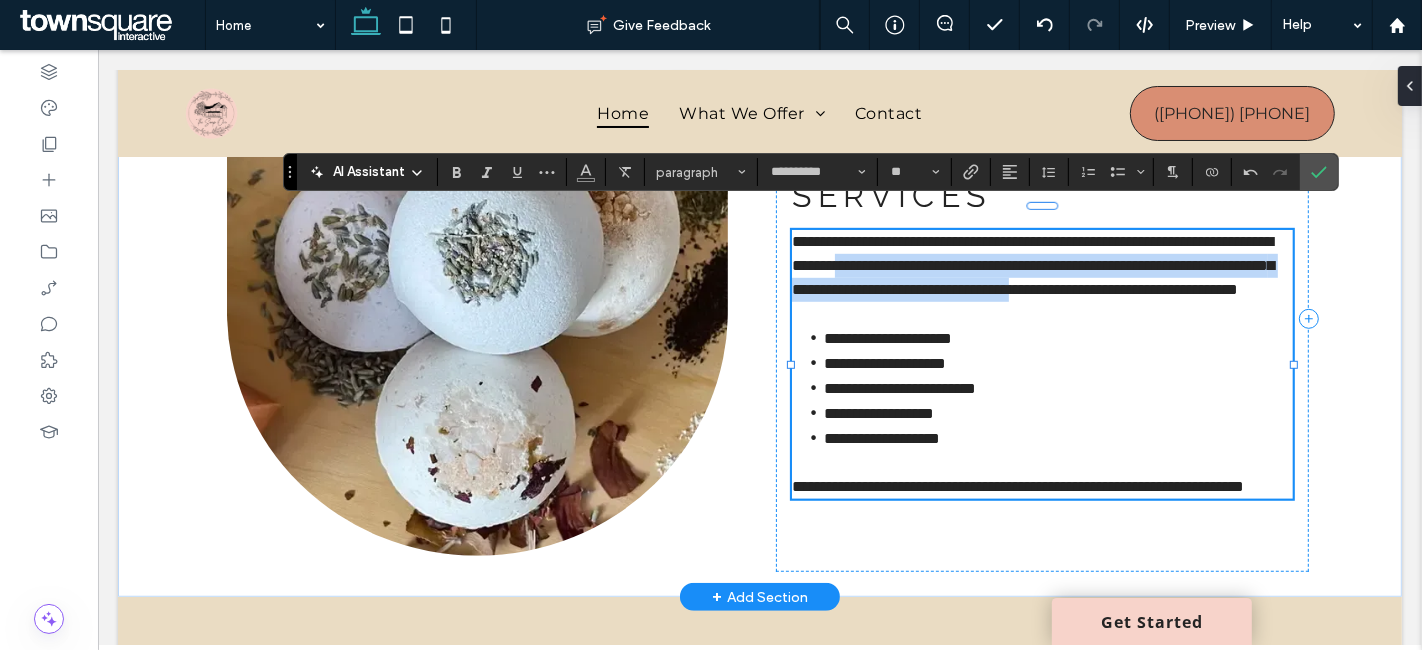 drag, startPoint x: 949, startPoint y: 284, endPoint x: 1001, endPoint y: 251, distance: 61.587337 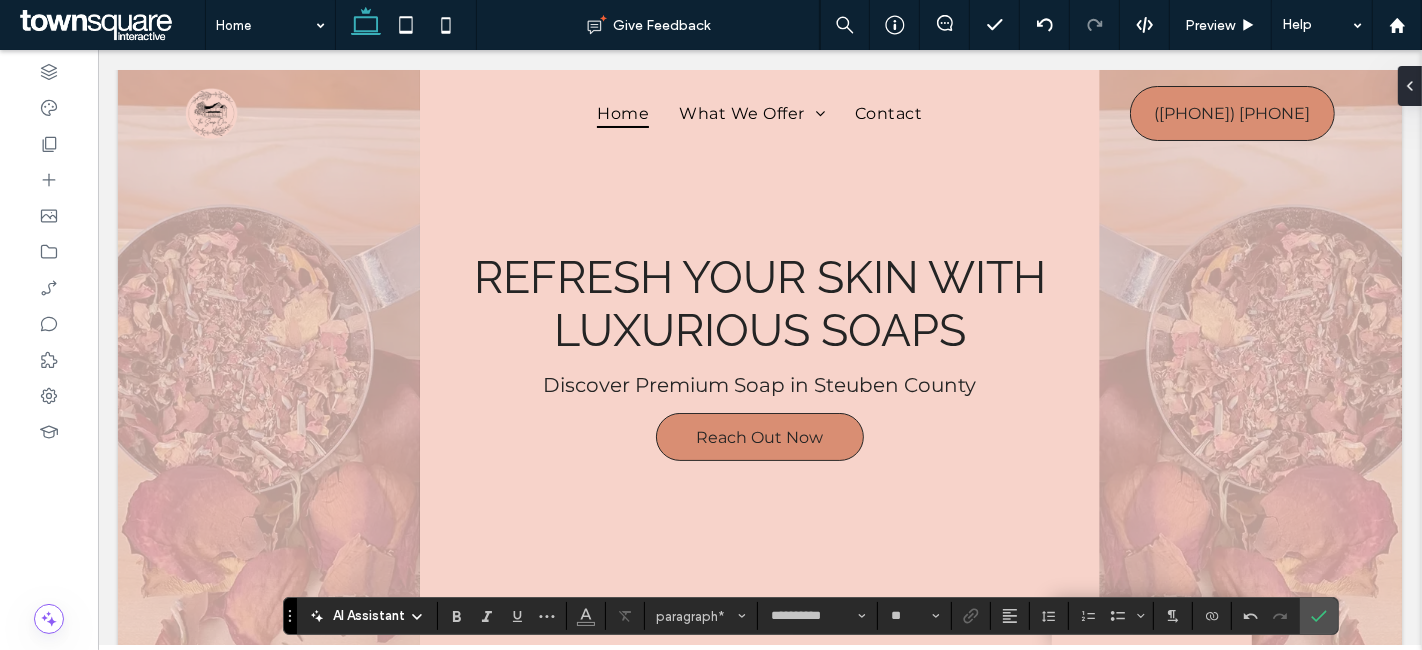 scroll, scrollTop: 0, scrollLeft: 0, axis: both 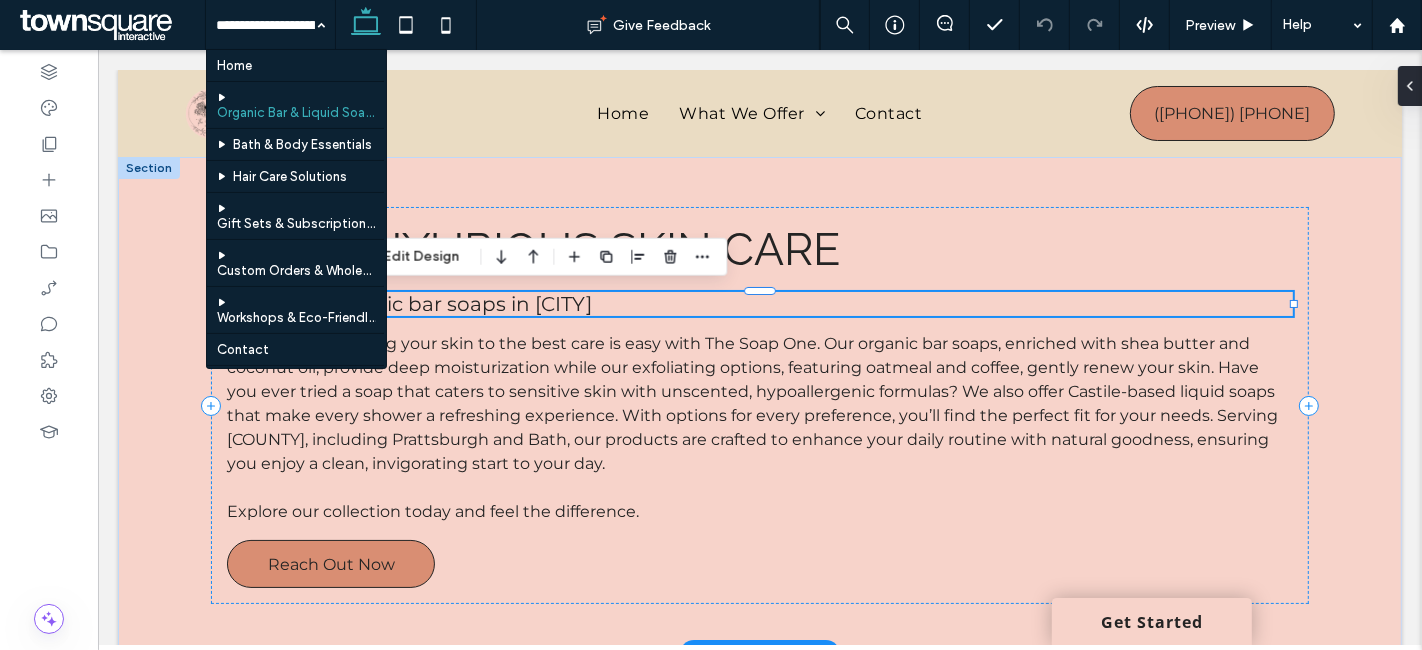 click on "Purchase organic bar soaps in Steuben County" at bounding box center (758, 304) 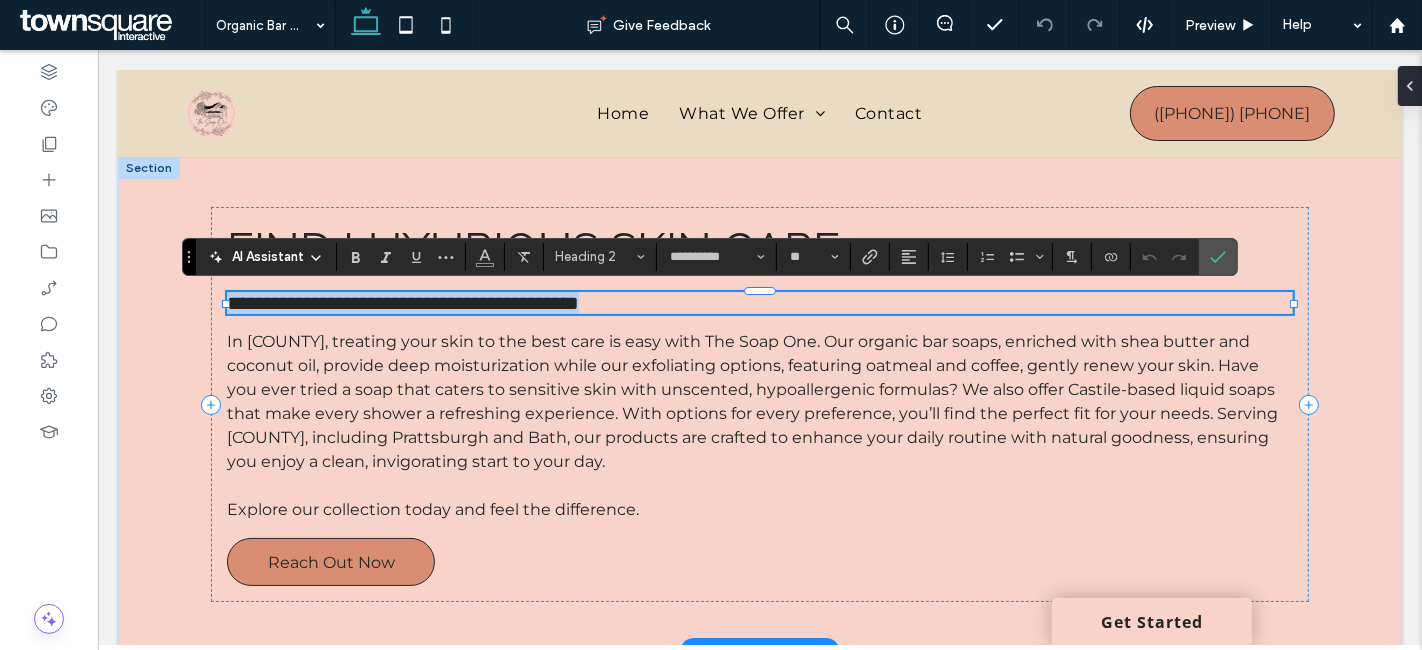 click on "**********" at bounding box center [402, 303] 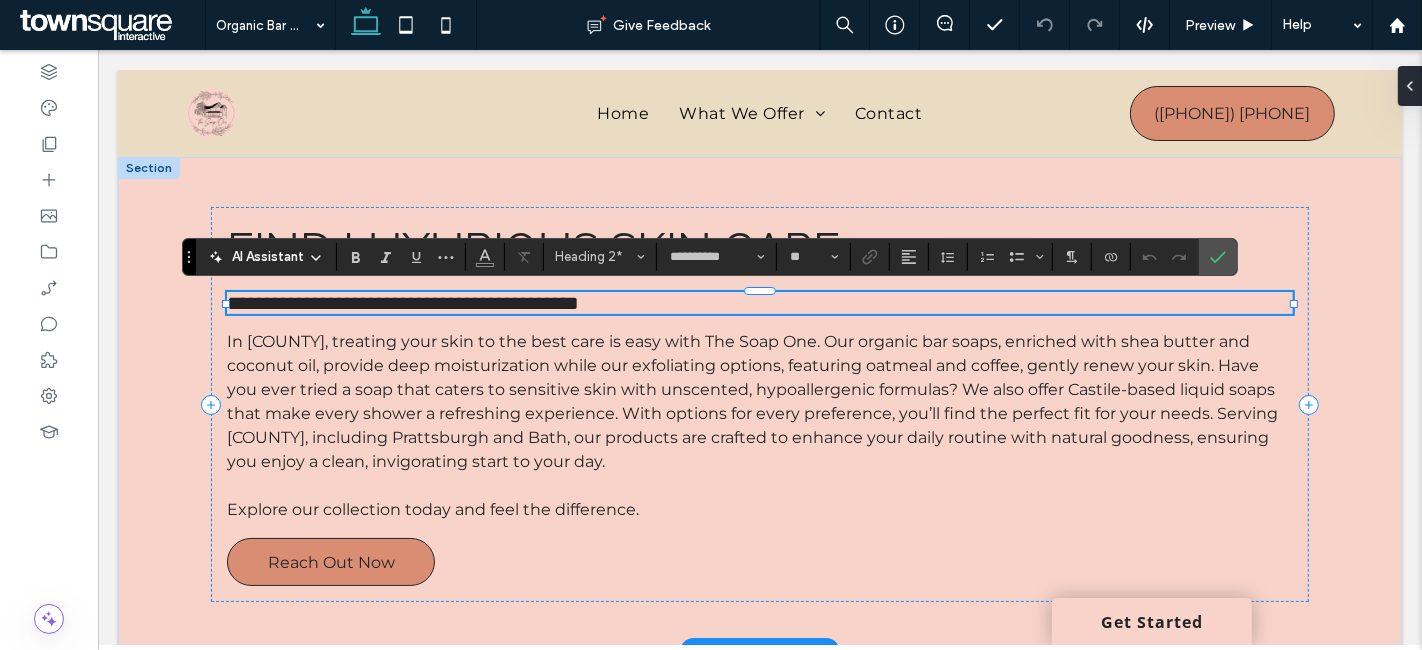 click on "**********" at bounding box center (402, 303) 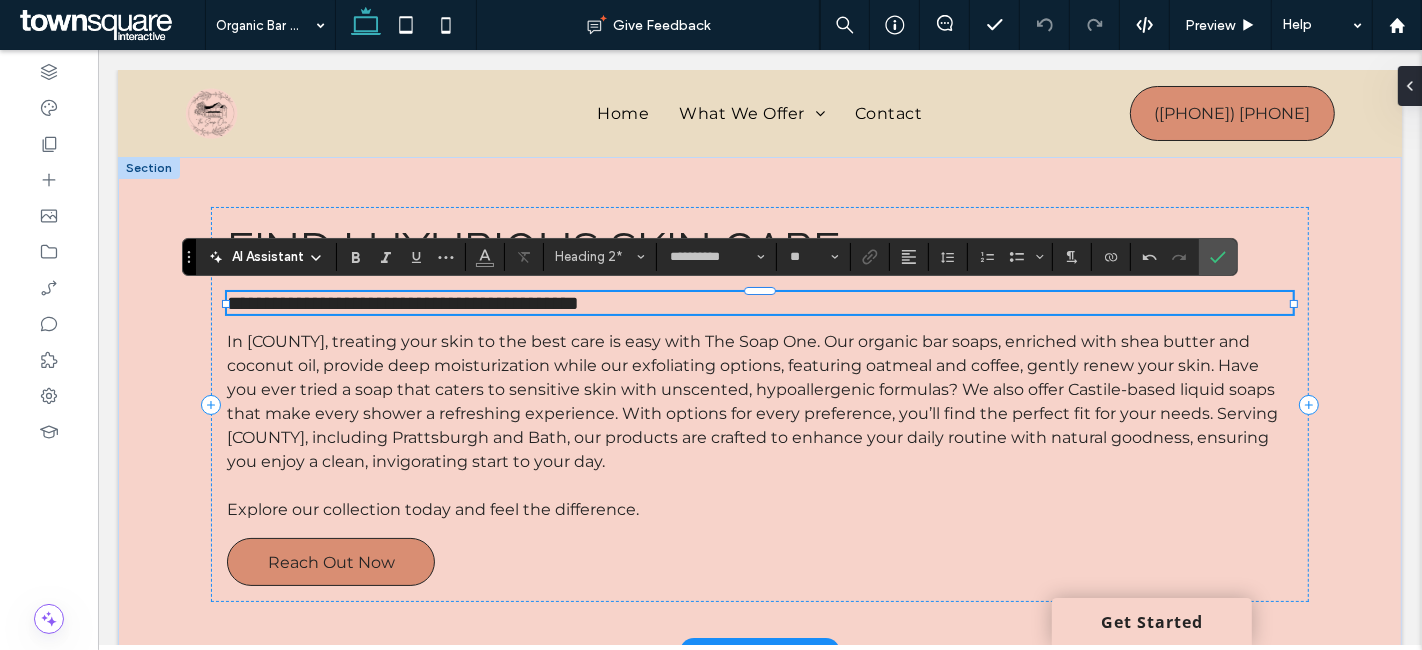 click on "**********" at bounding box center [402, 303] 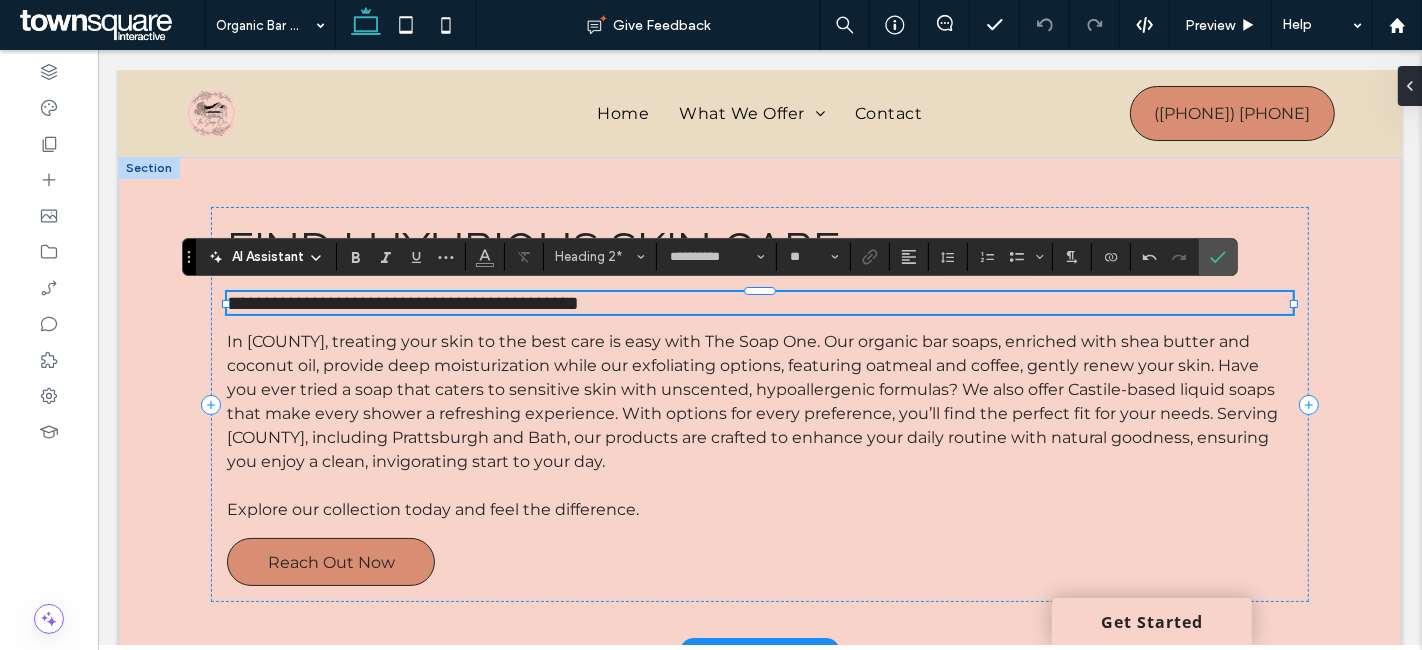 click on "**********" at bounding box center (402, 303) 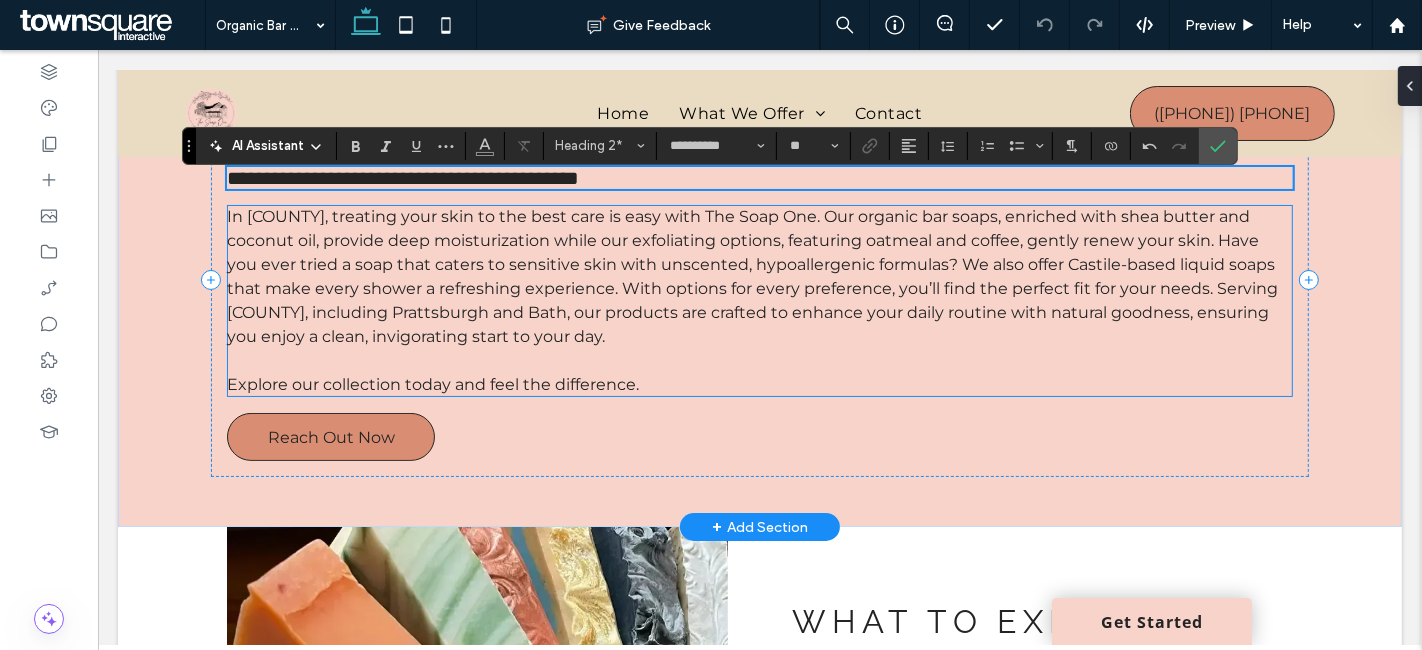 scroll, scrollTop: 111, scrollLeft: 0, axis: vertical 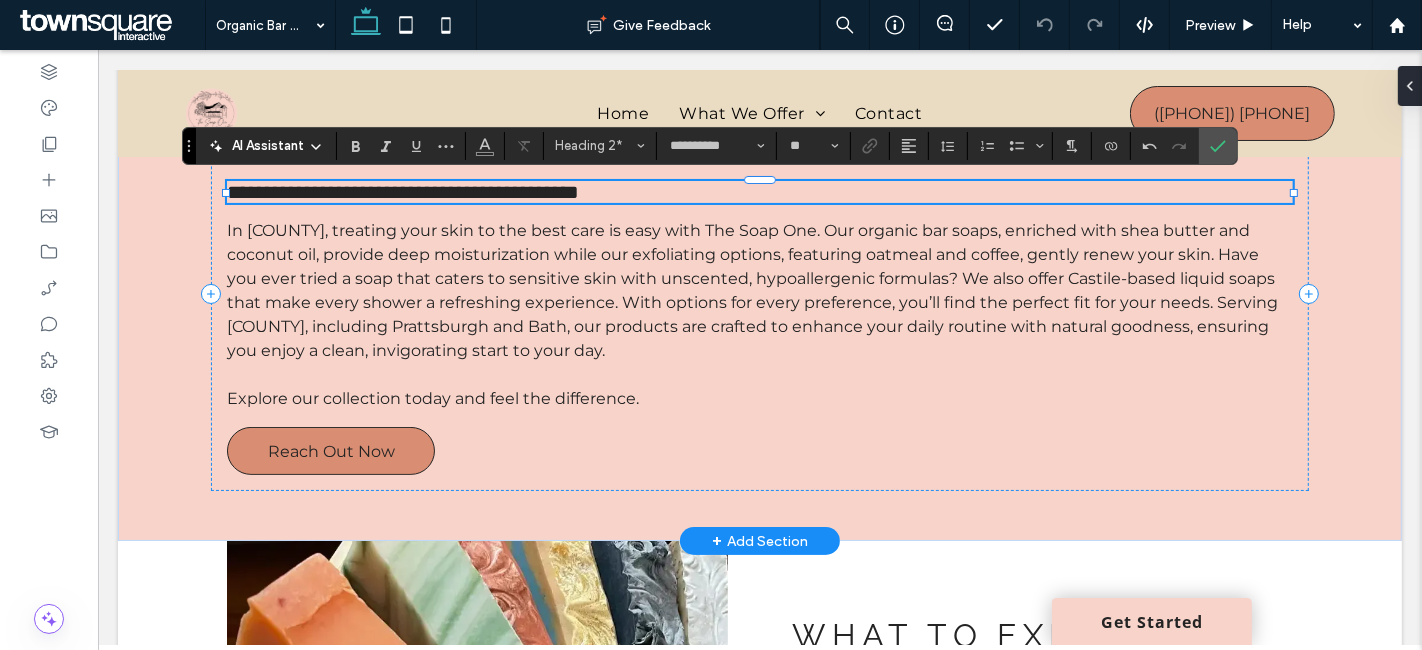 drag, startPoint x: 367, startPoint y: 188, endPoint x: 379, endPoint y: 188, distance: 12 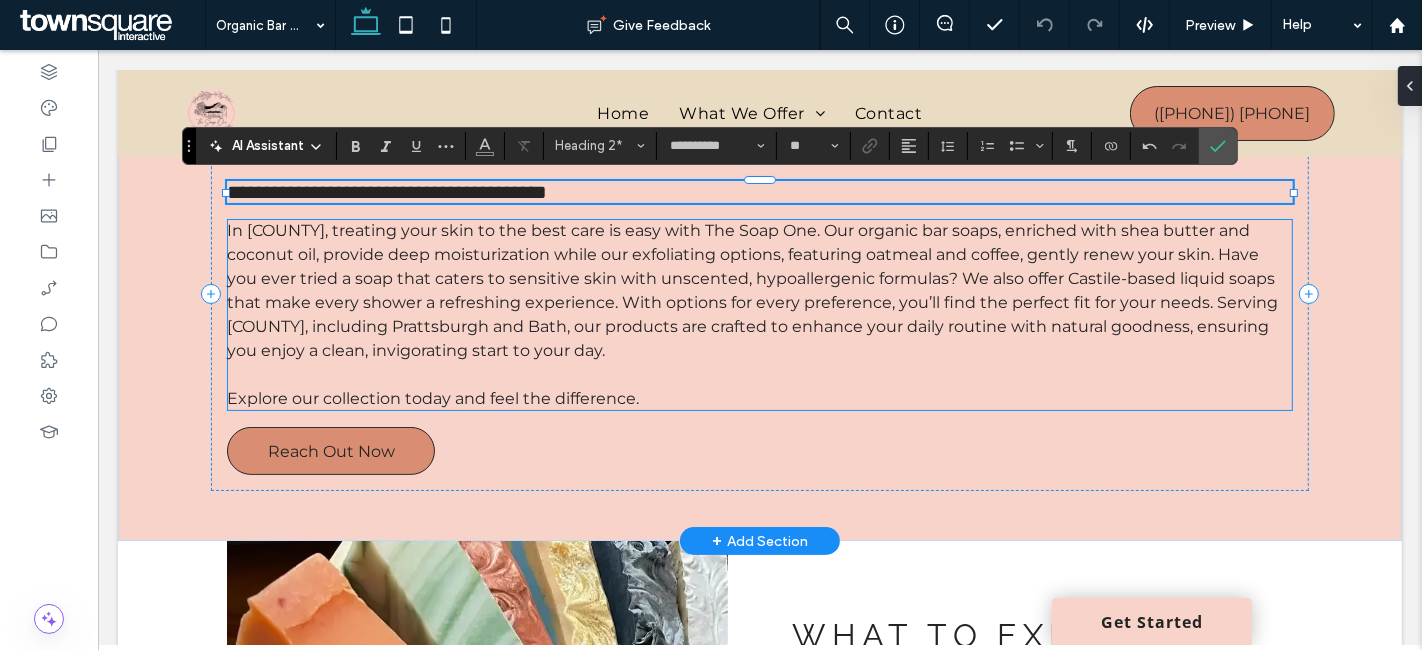 click on "In Steuben County, treating your skin to the best care is easy with The Soap One. Our organic bar soaps, enriched with shea butter and coconut oil, provide deep moisturization while our exfoliating options, featuring oatmeal and coffee, gently renew your skin. Have you ever tried a soap that caters to sensitive skin with unscented, hypoallergenic formulas? We also offer Castile-based liquid soaps that make every shower a refreshing experience. With options for every preference, you’ll find the perfect fit for your needs. Serving Steuben County, including Prattsburgh and Bath, our products are crafted to enhance your daily routine with natural goodness, ensuring you enjoy a clean, invigorating start to your day." at bounding box center [751, 290] 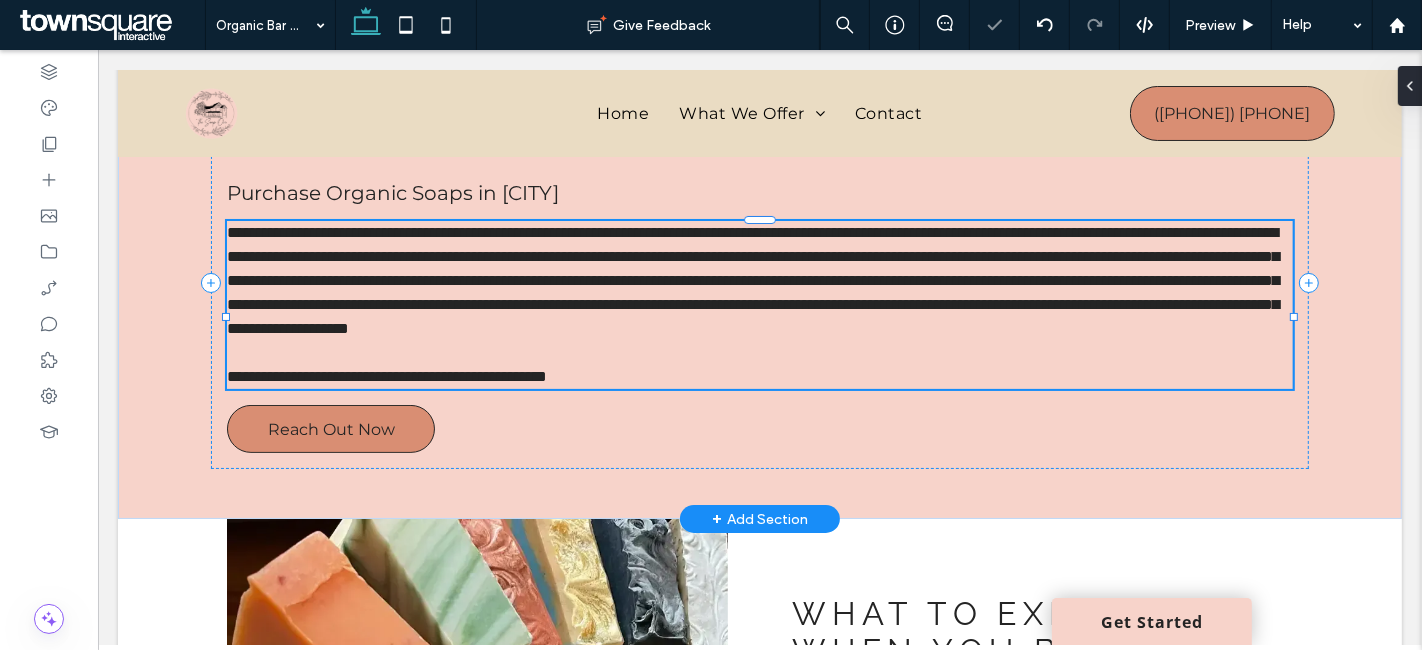 type on "**********" 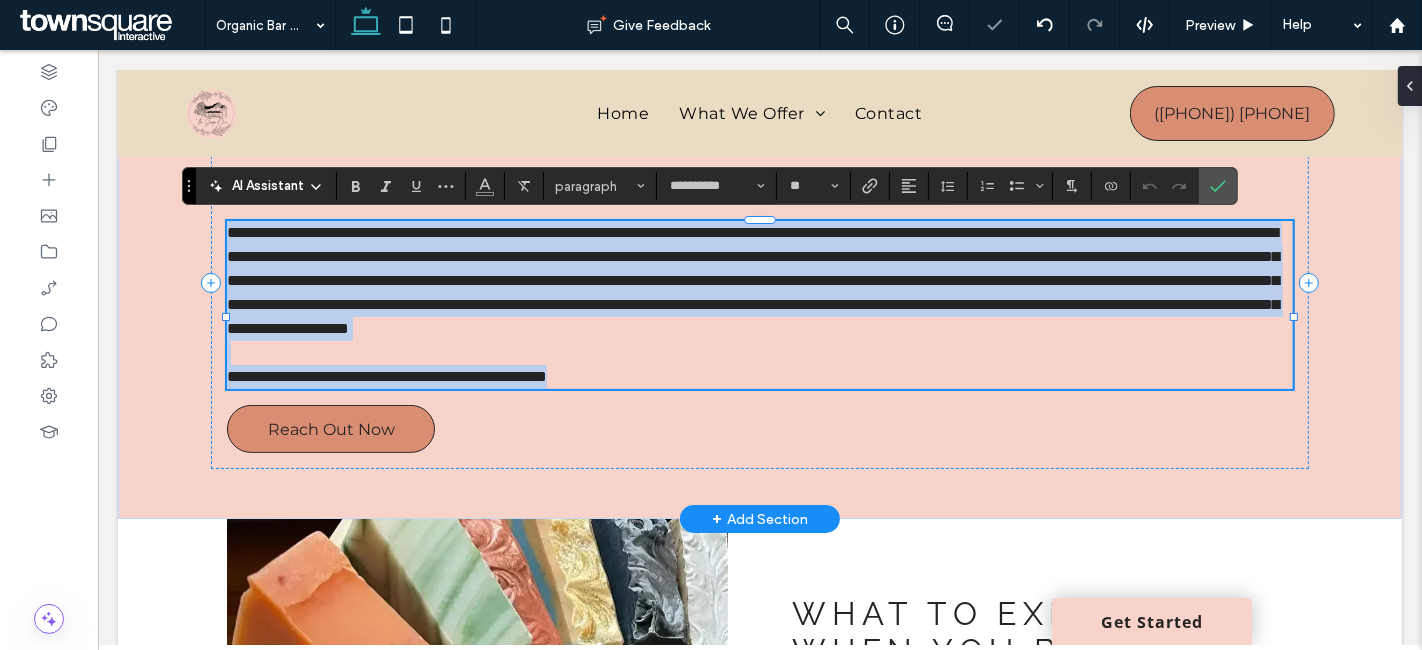 click on "**********" at bounding box center [752, 280] 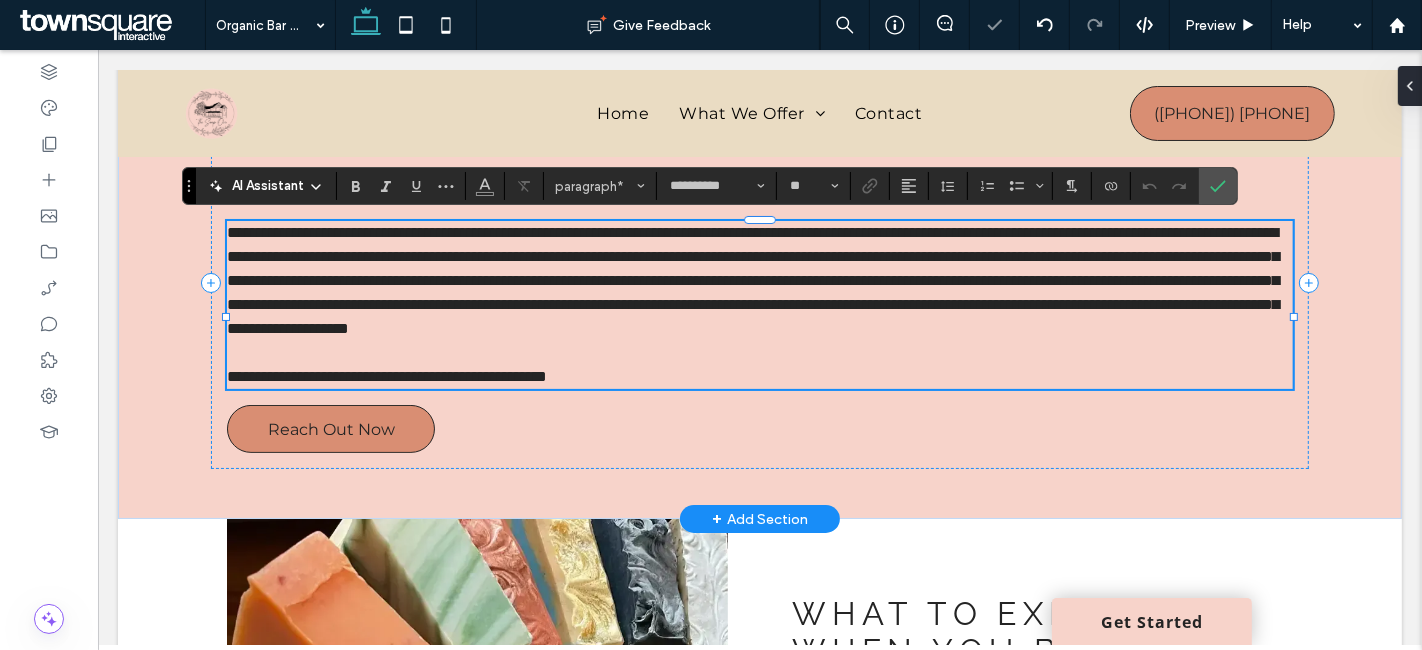 type 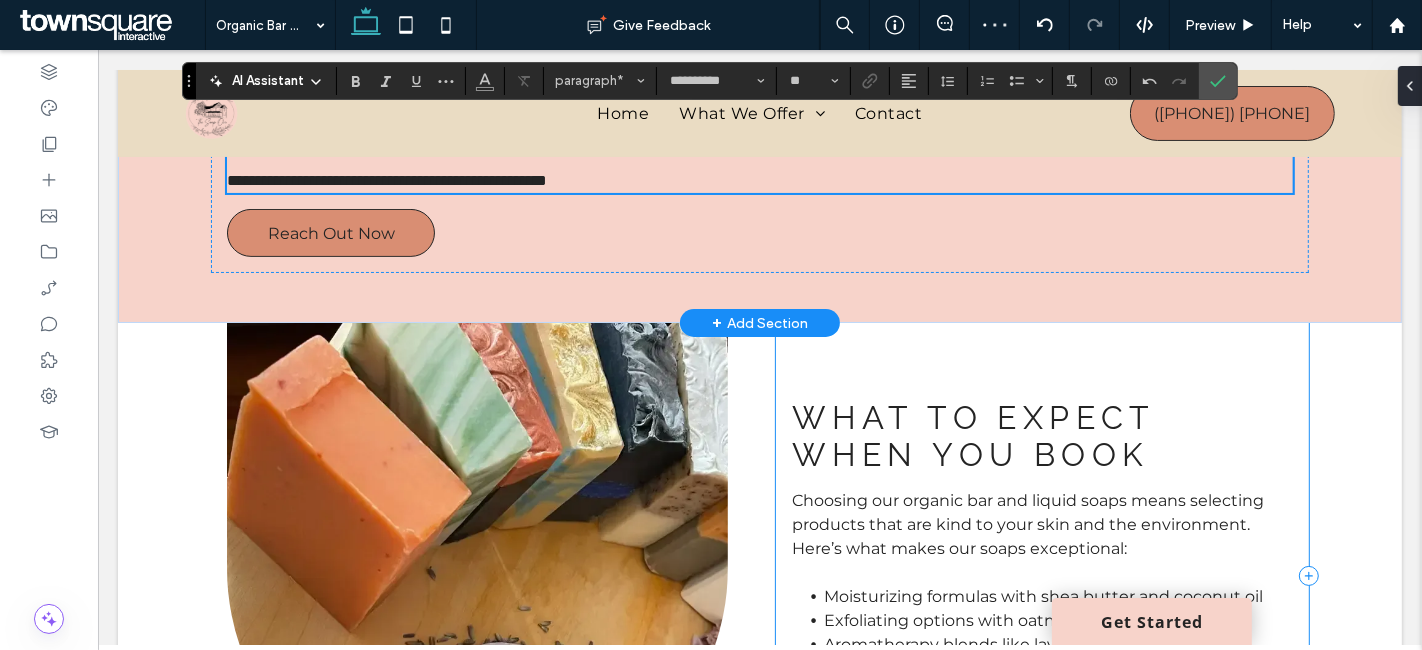 scroll, scrollTop: 444, scrollLeft: 0, axis: vertical 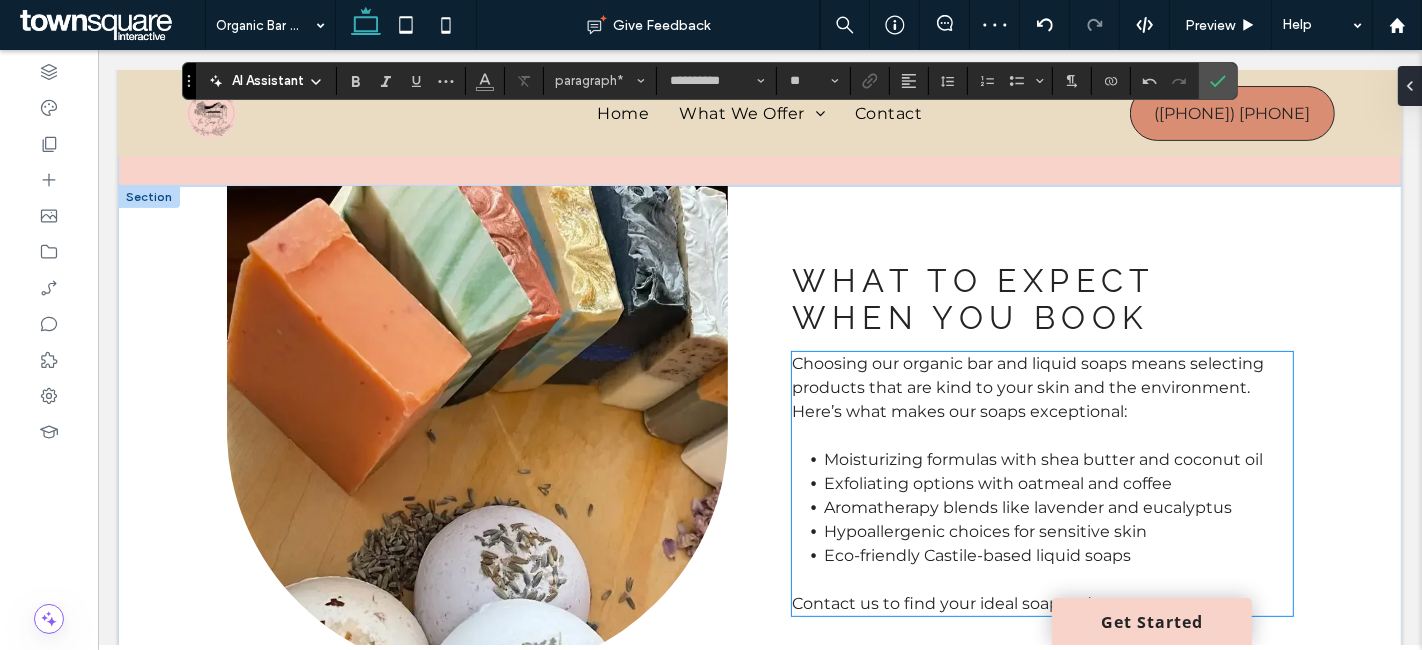 click on "Choosing our organic bar and liquid soaps means selecting products that are kind to your skin and the environment. Here’s what makes our soaps exceptional:" at bounding box center (1027, 387) 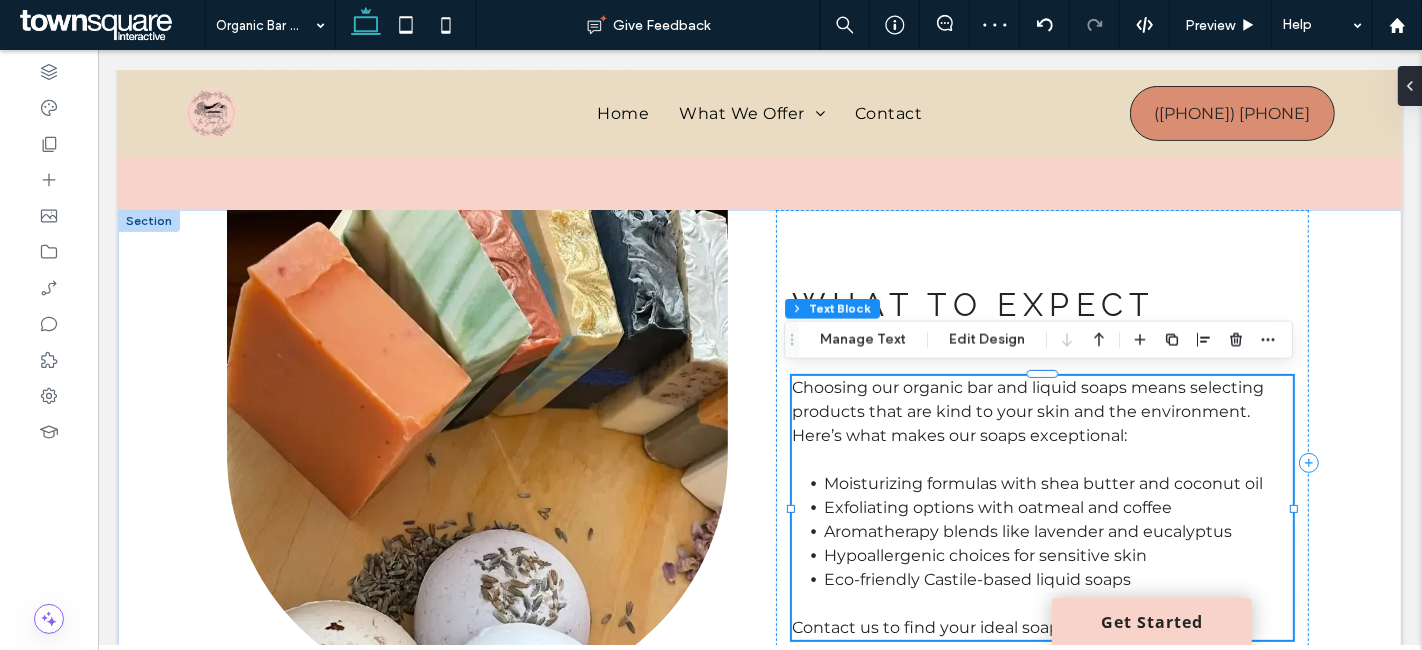 click on "Choosing our organic bar and liquid soaps means selecting products that are kind to your skin and the environment. Here’s what makes our soaps exceptional:" at bounding box center [1027, 411] 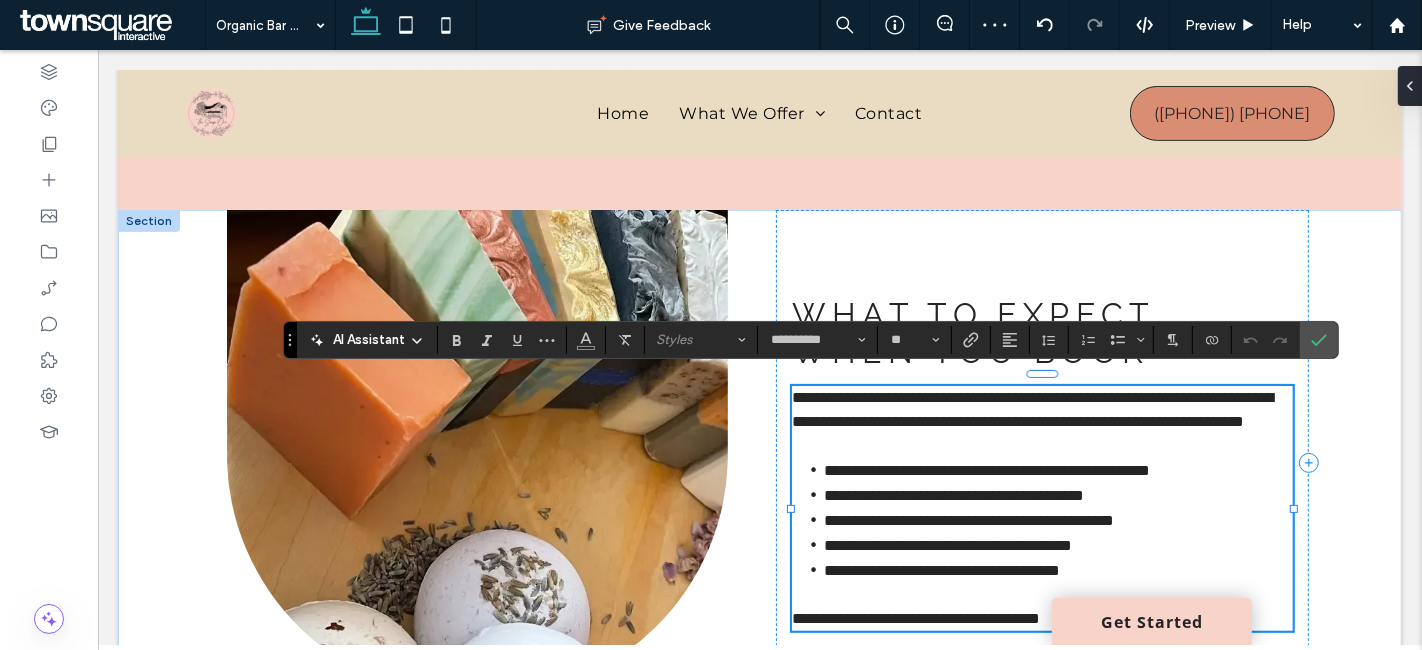 click on "**********" at bounding box center (1031, 409) 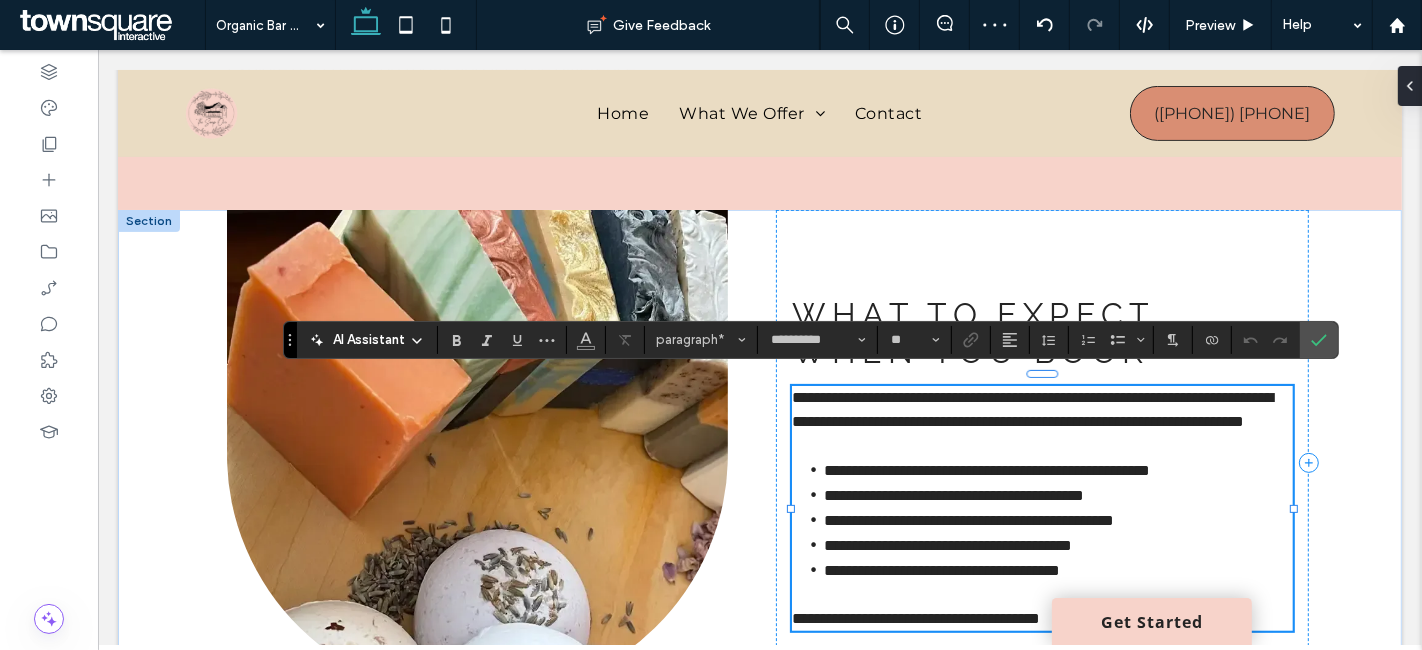 type 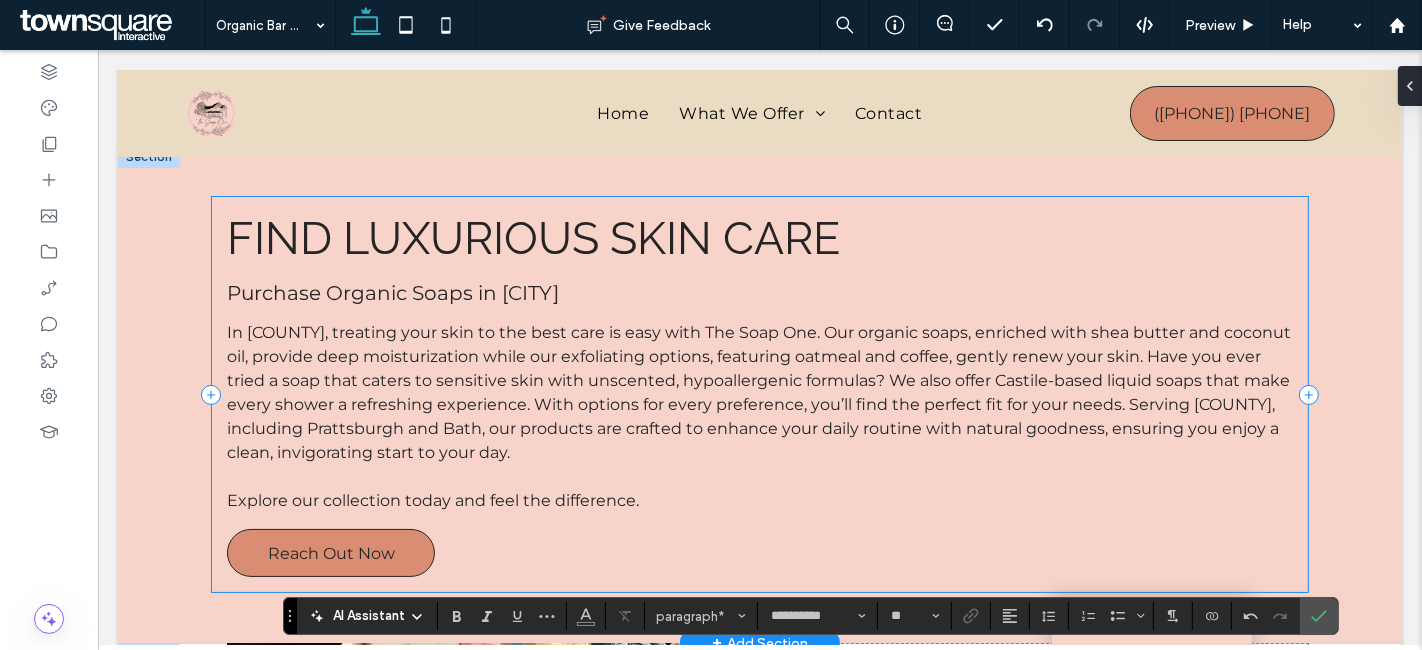scroll, scrollTop: 122, scrollLeft: 0, axis: vertical 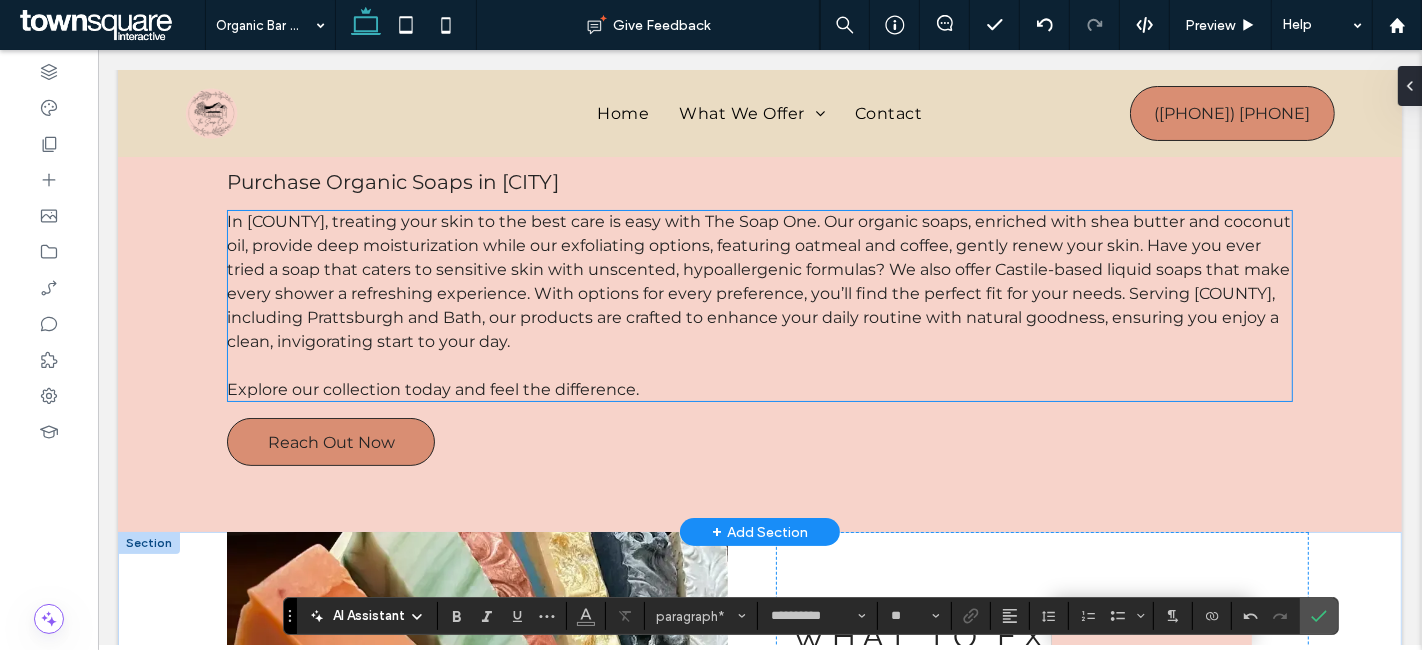 click on "In Steuben County, treating your skin to the best care is easy with The Soap One. Our organic soaps, enriched with shea butter and coconut oil, provide deep moisturization while our exfoliating options, featuring oatmeal and coffee, gently renew your skin. Have you ever tried a soap that caters to sensitive skin with unscented, hypoallergenic formulas? We also offer Castile-based liquid soaps that make every shower a refreshing experience. With options for every preference, you’ll find the perfect fit for your needs. Serving Steuben County, including Prattsburgh and Bath, our products are crafted to enhance your daily routine with natural goodness, ensuring you enjoy a clean, invigorating start to your day." at bounding box center [758, 281] 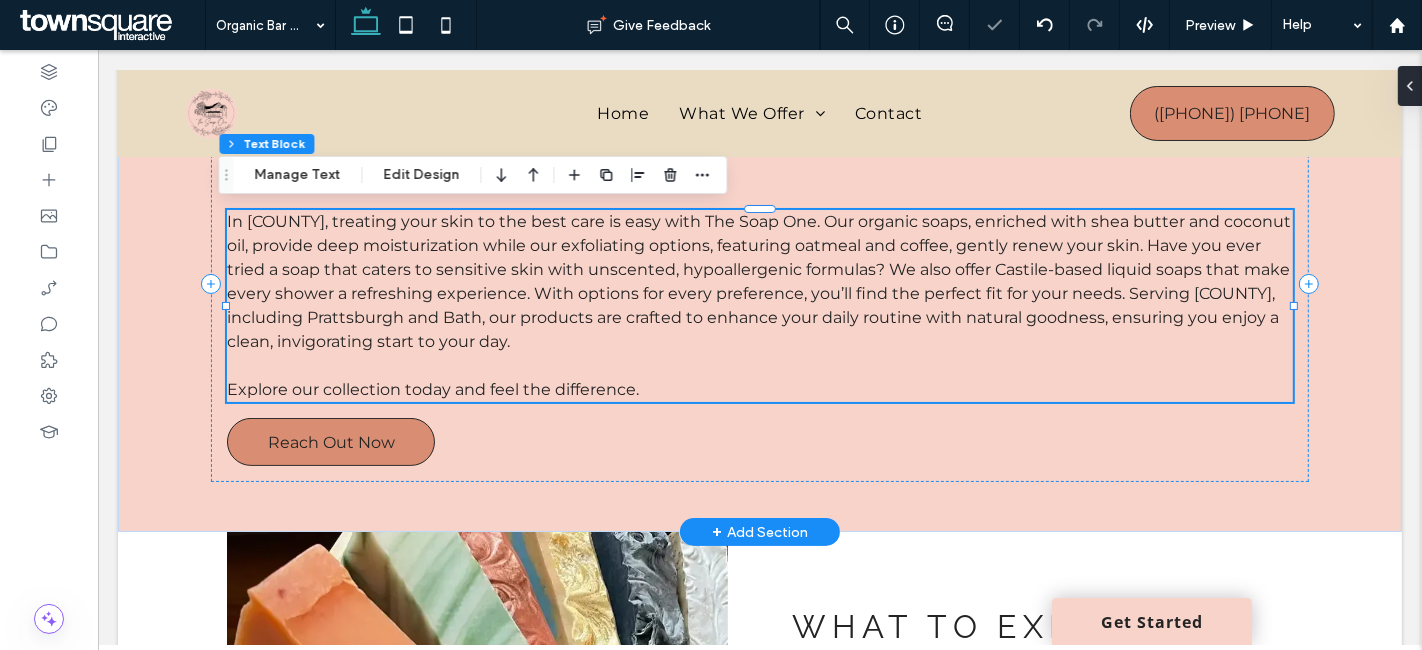 click on "In Steuben County, treating your skin to the best care is easy with The Soap One. Our organic soaps, enriched with shea butter and coconut oil, provide deep moisturization while our exfoliating options, featuring oatmeal and coffee, gently renew your skin. Have you ever tried a soap that caters to sensitive skin with unscented, hypoallergenic formulas? We also offer Castile-based liquid soaps that make every shower a refreshing experience. With options for every preference, you’ll find the perfect fit for your needs. Serving Steuben County, including Prattsburgh and Bath, our products are crafted to enhance your daily routine with natural goodness, ensuring you enjoy a clean, invigorating start to your day." at bounding box center (758, 281) 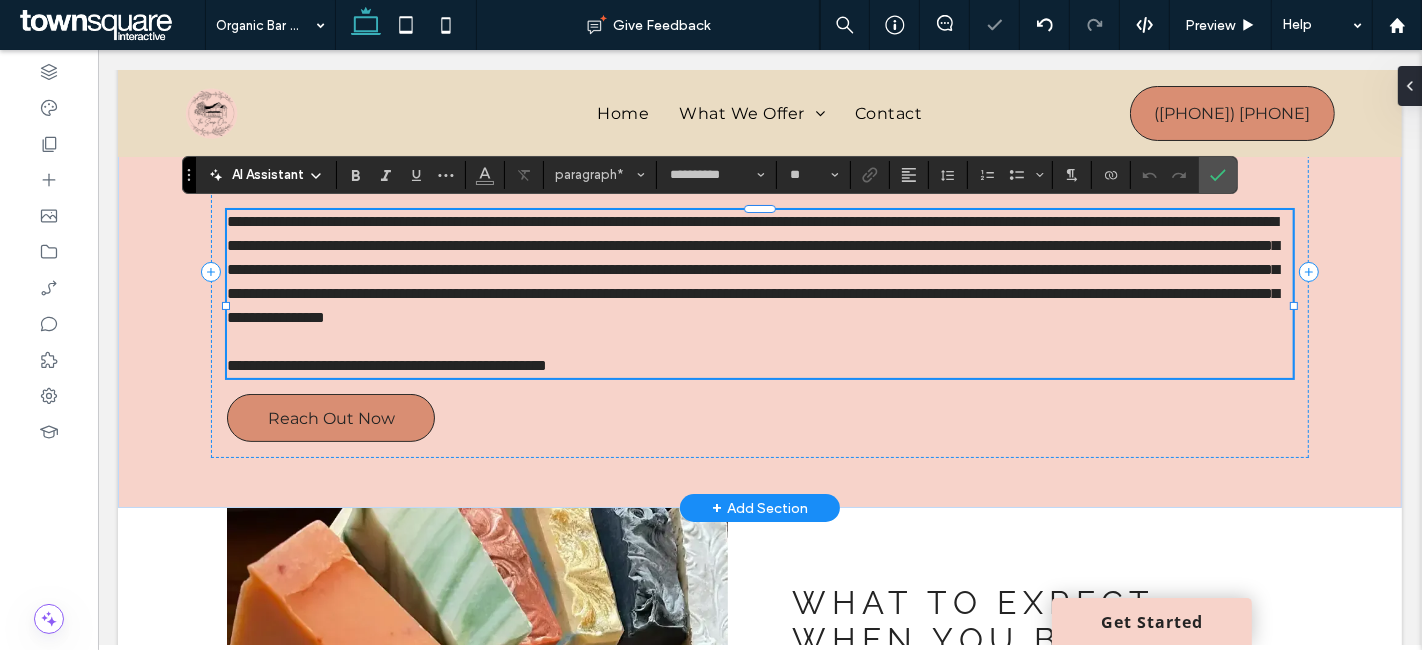 click on "**********" at bounding box center [752, 269] 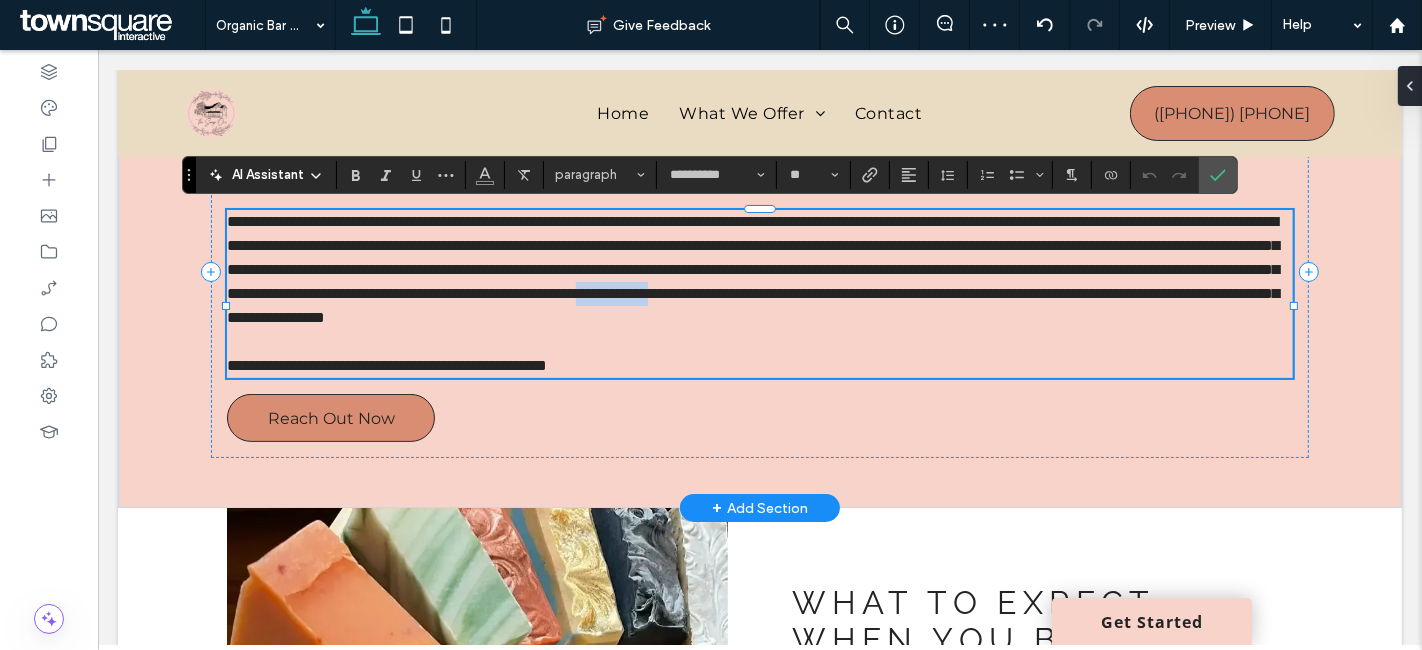 drag, startPoint x: 750, startPoint y: 315, endPoint x: 647, endPoint y: 312, distance: 103.04368 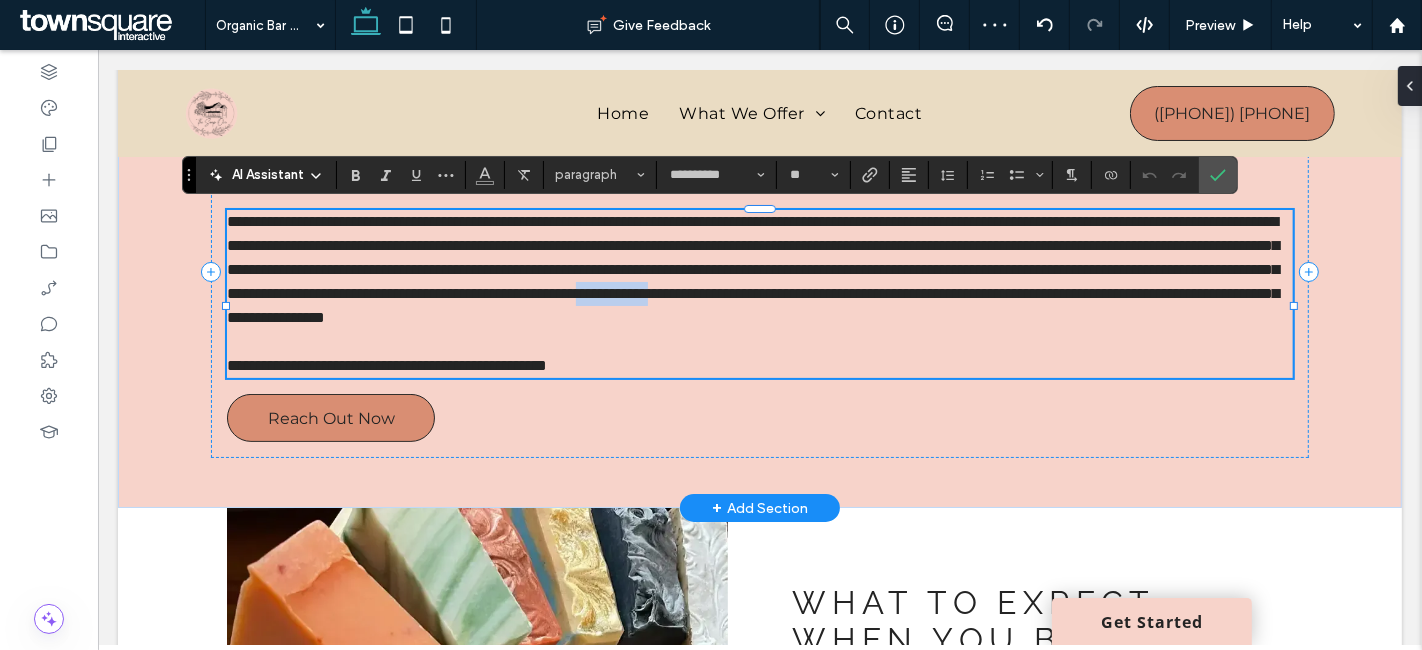 click on "**********" at bounding box center (752, 269) 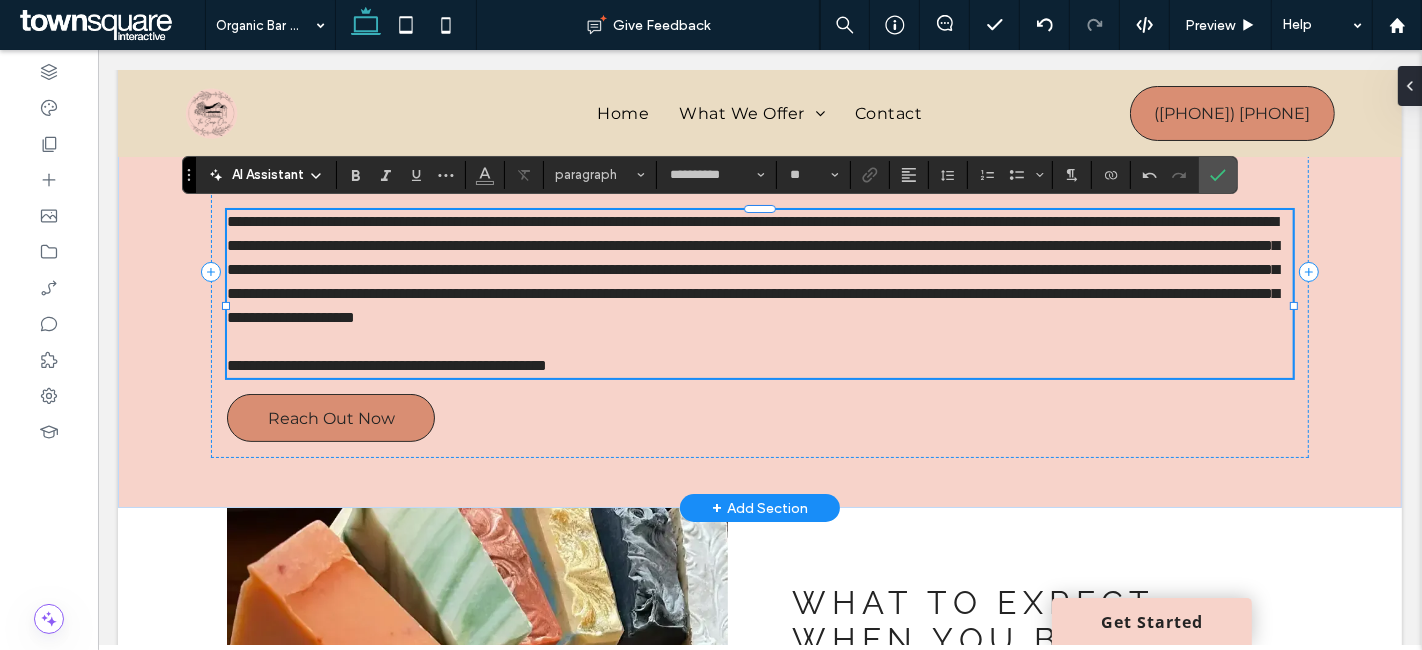 click on "**********" at bounding box center (752, 269) 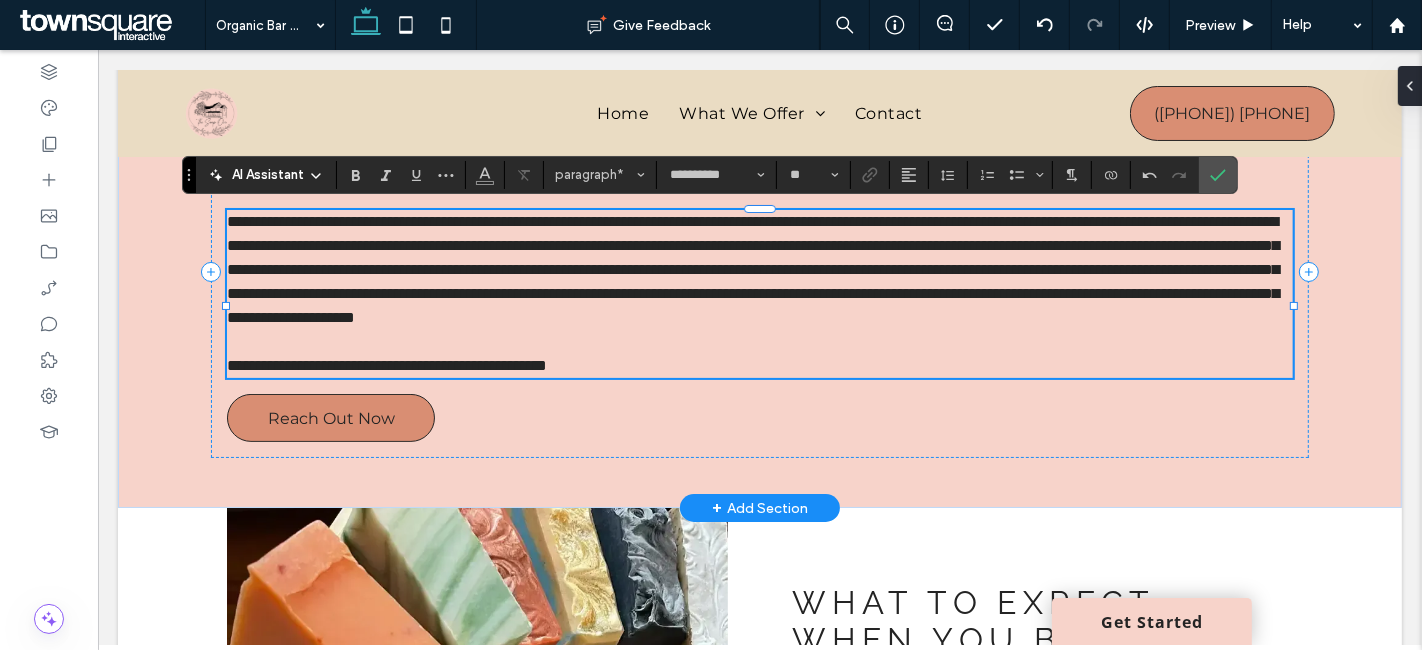 type 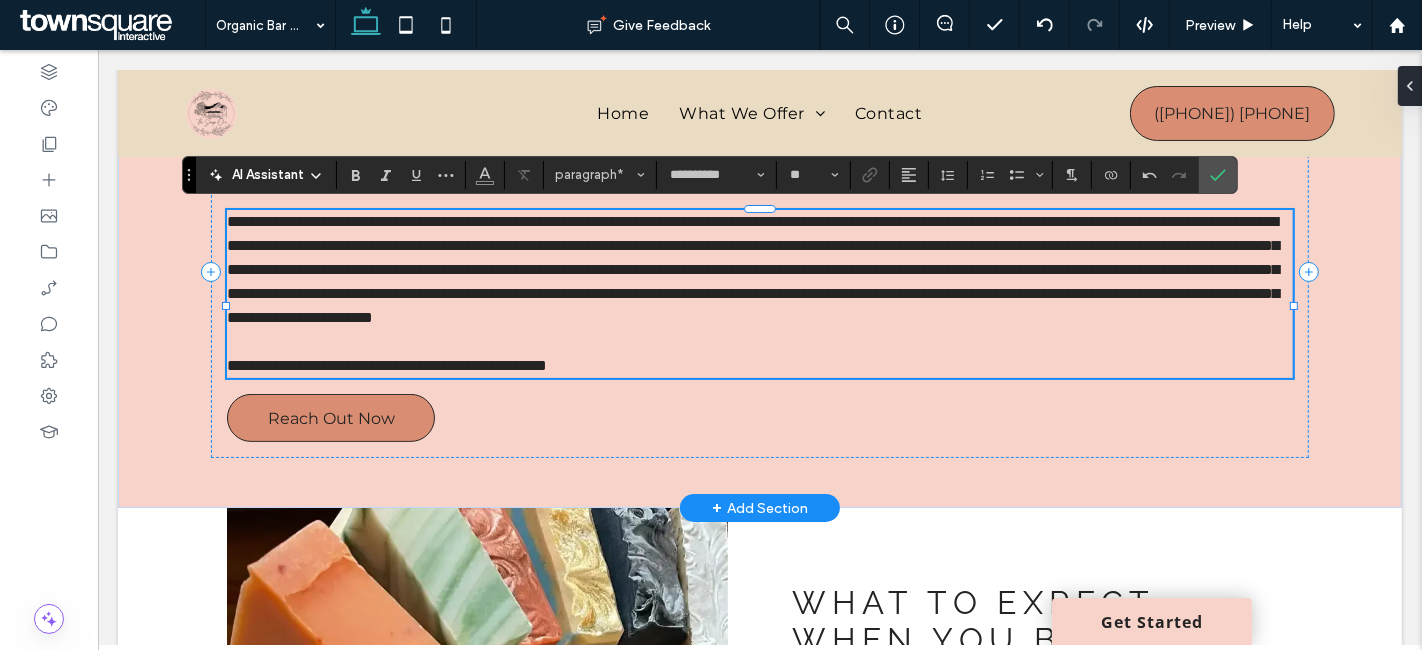 click on "**********" at bounding box center (752, 269) 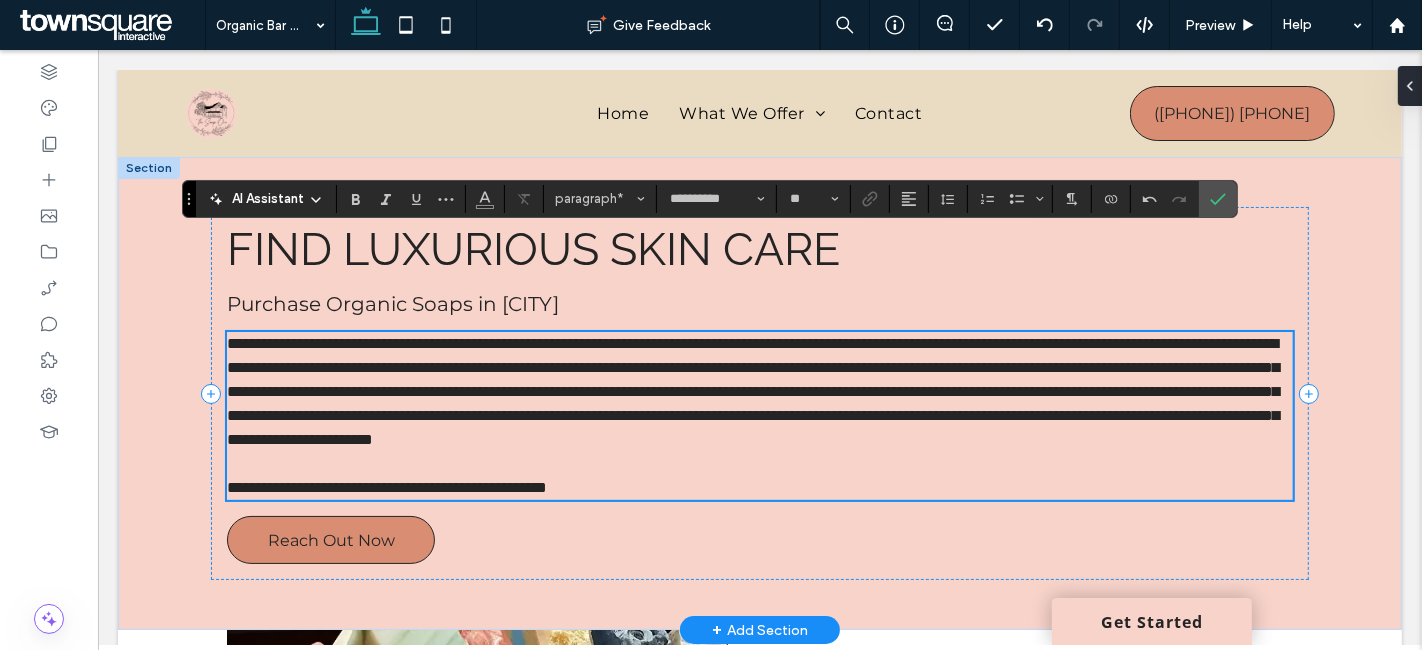scroll, scrollTop: 555, scrollLeft: 0, axis: vertical 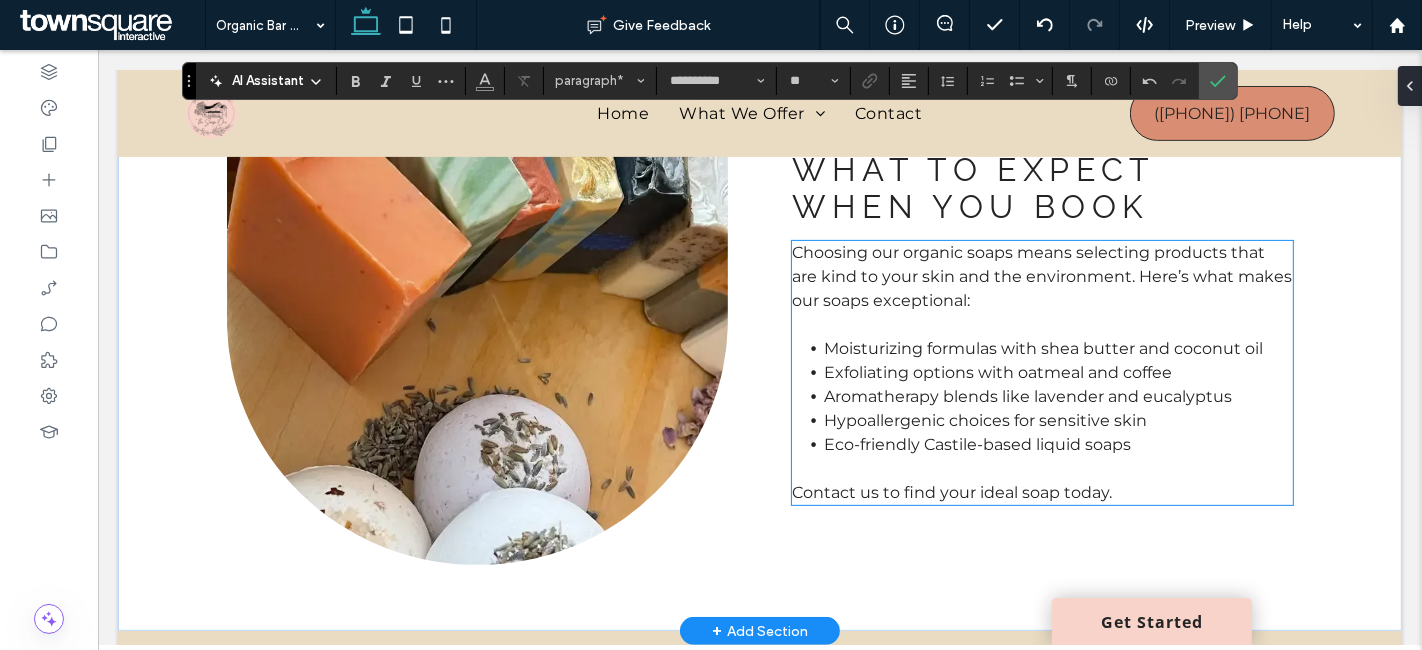 click on "Eco-friendly Castile-based liquid soaps" at bounding box center (976, 444) 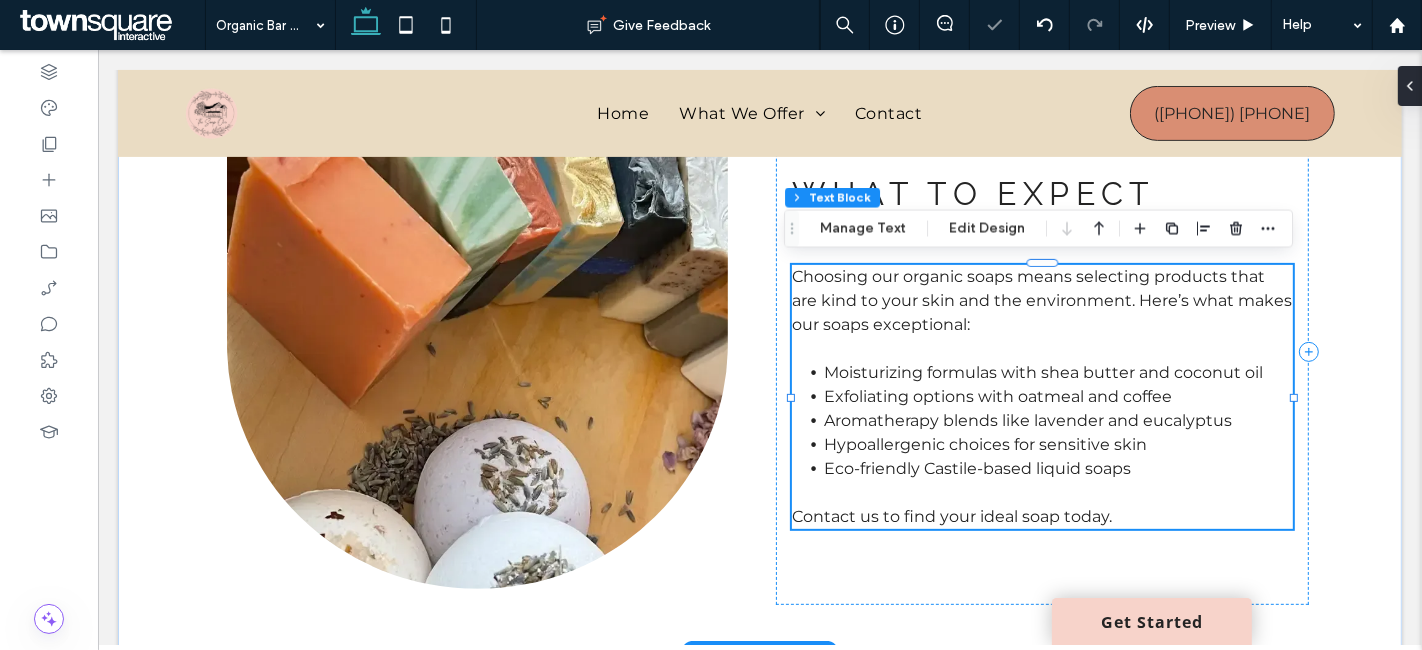 click on "Eco-friendly Castile-based liquid soaps" at bounding box center [976, 468] 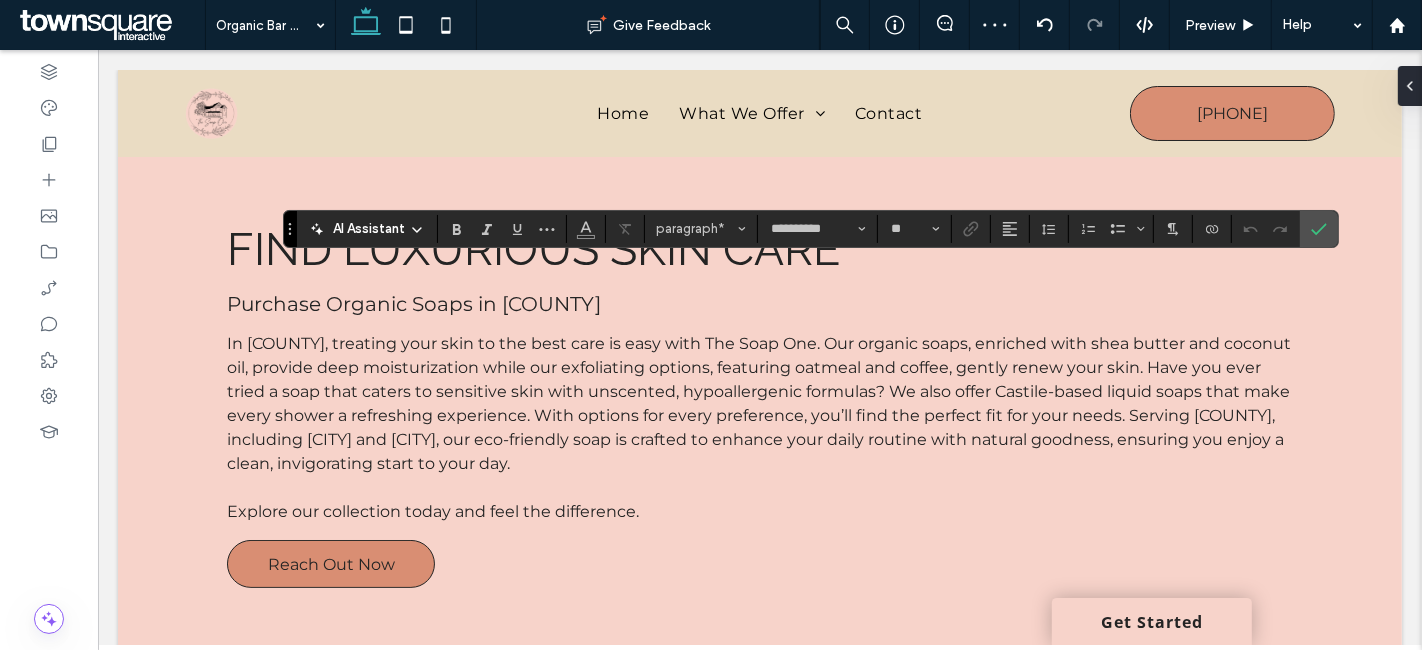 scroll, scrollTop: 555, scrollLeft: 0, axis: vertical 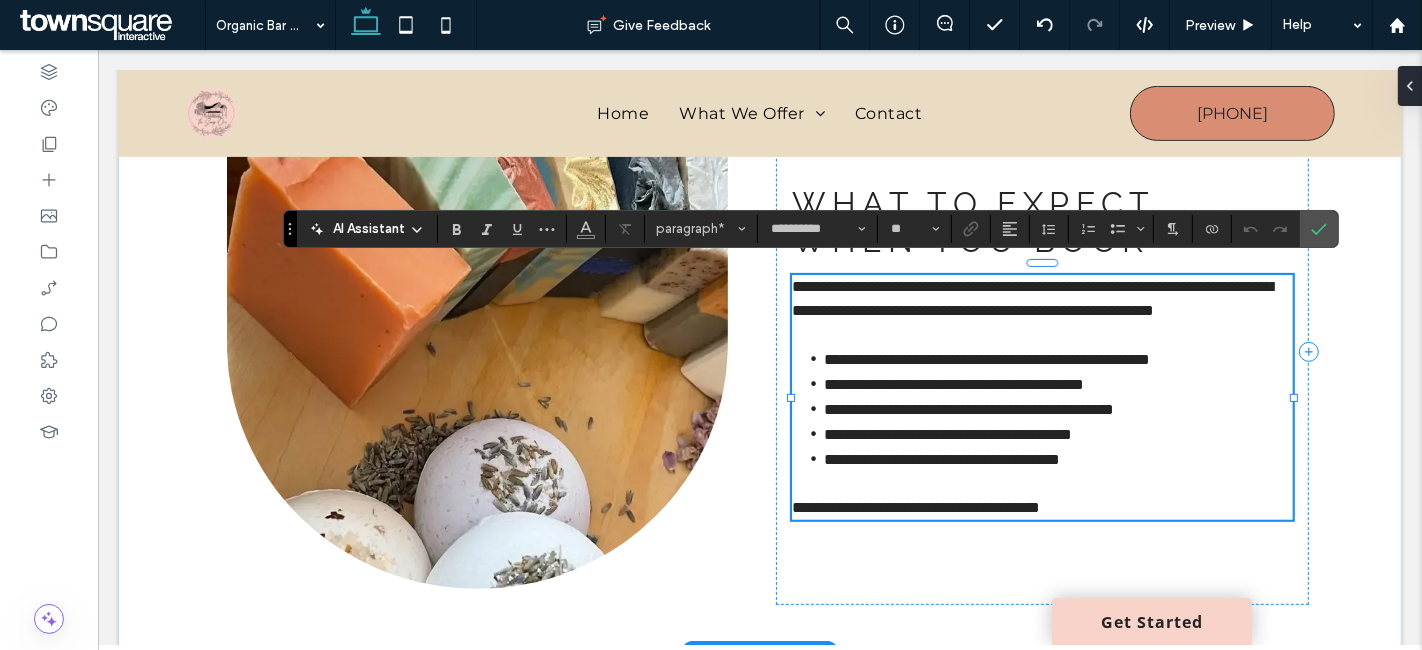 click on "**********" at bounding box center [1031, 298] 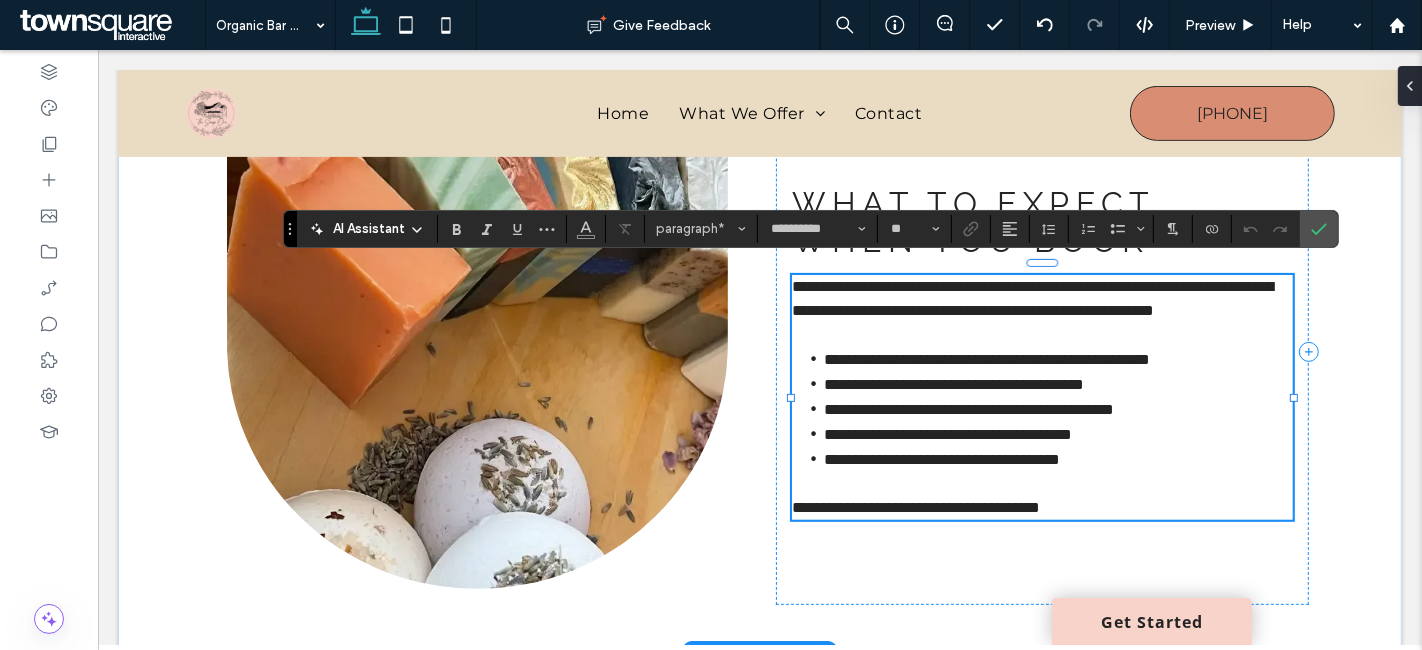 click on "**********" at bounding box center (1031, 298) 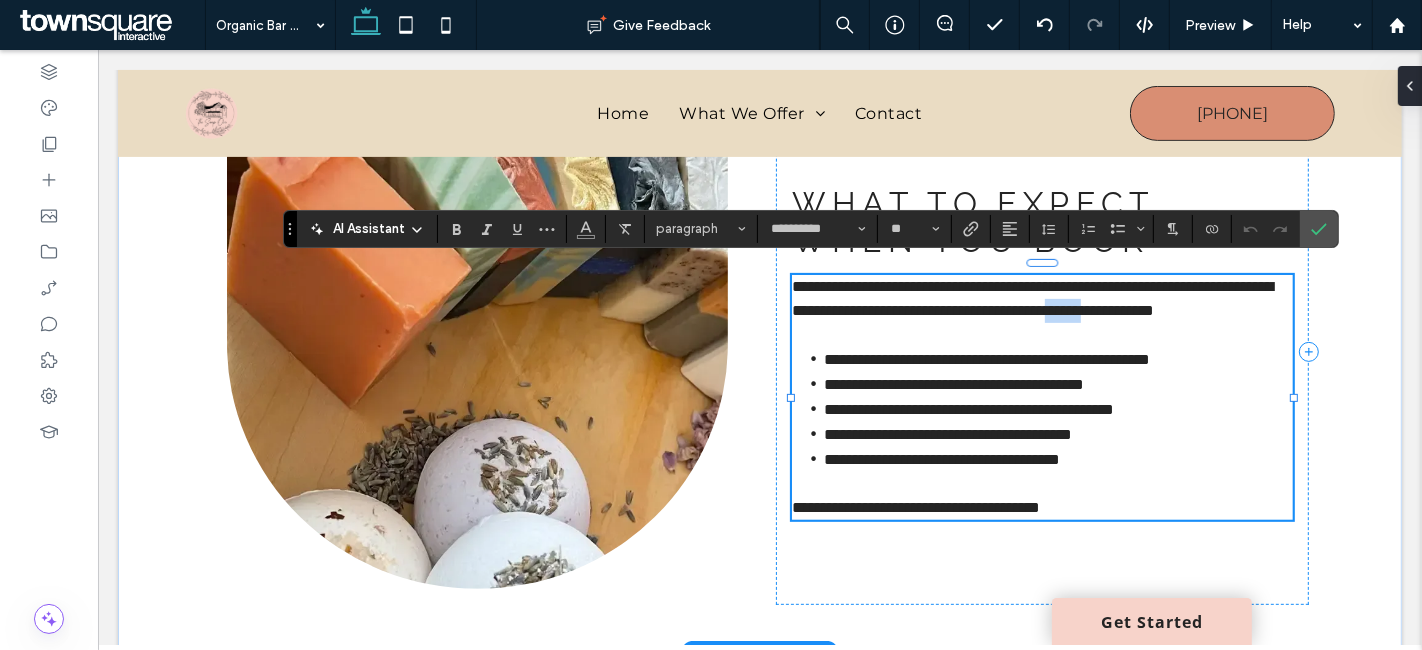 click on "**********" at bounding box center [1031, 298] 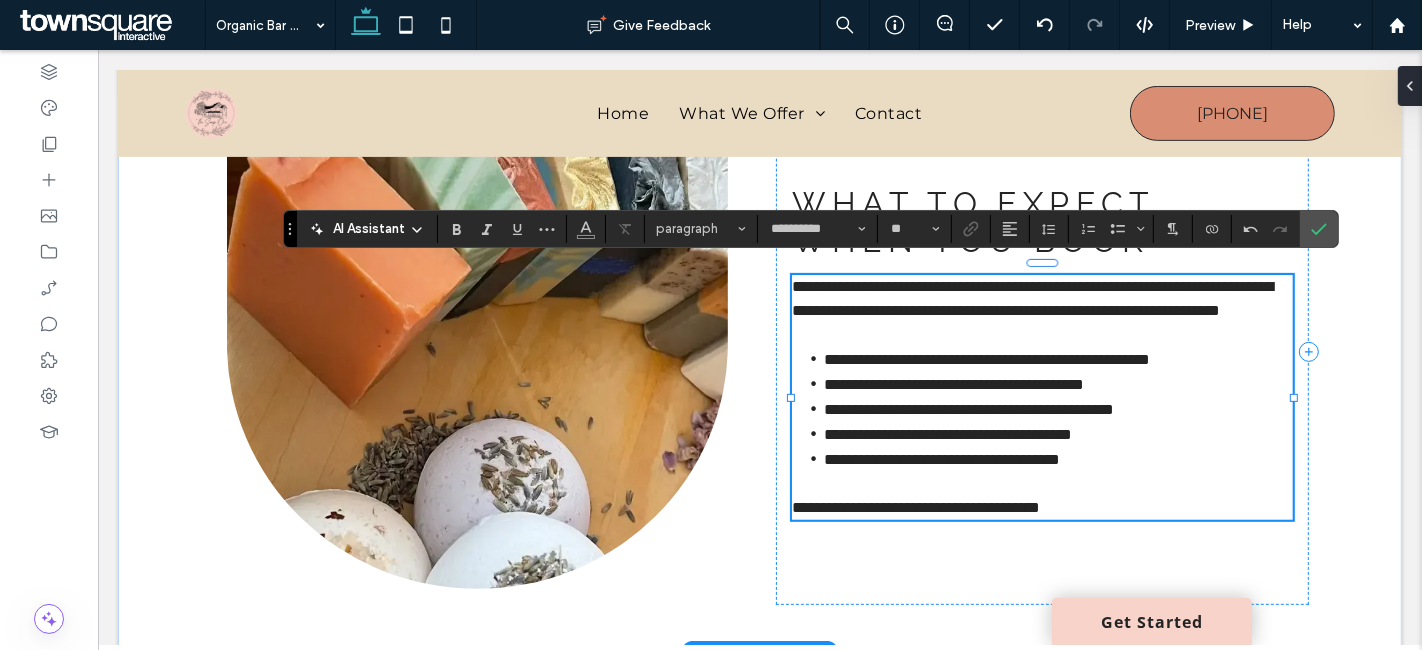 click on "**********" at bounding box center (1031, 298) 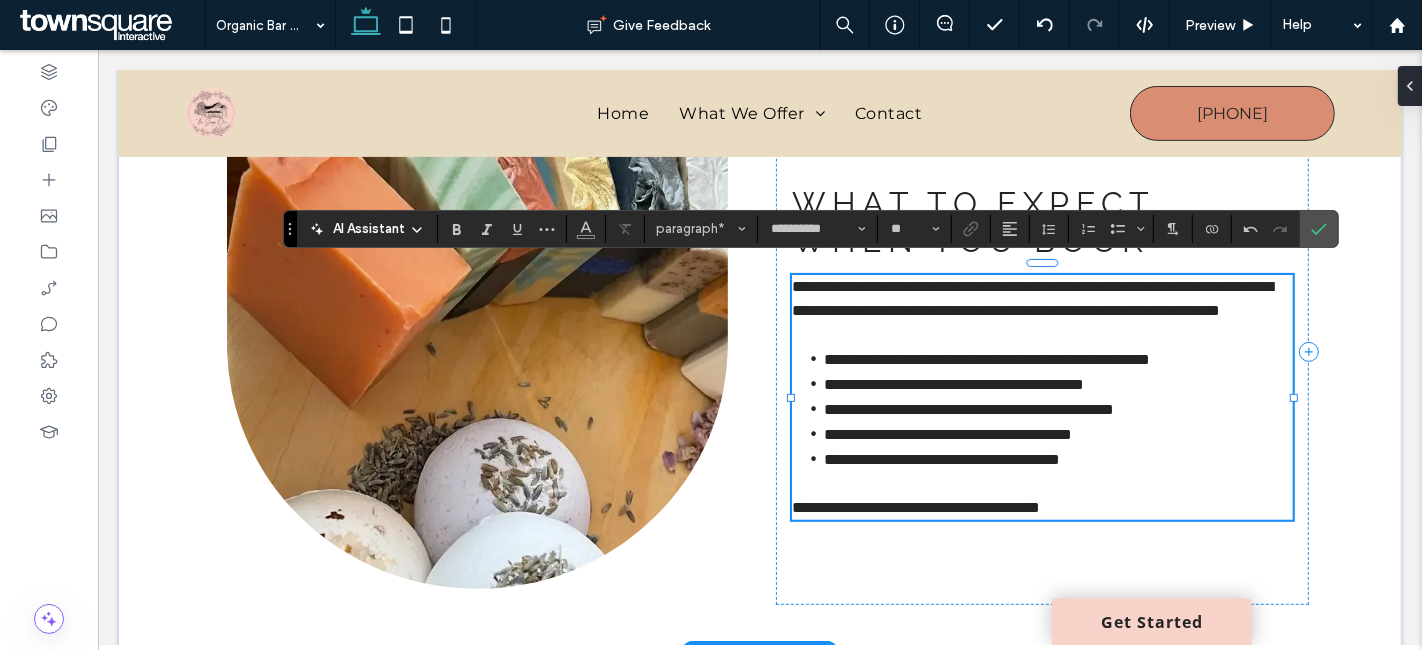 type 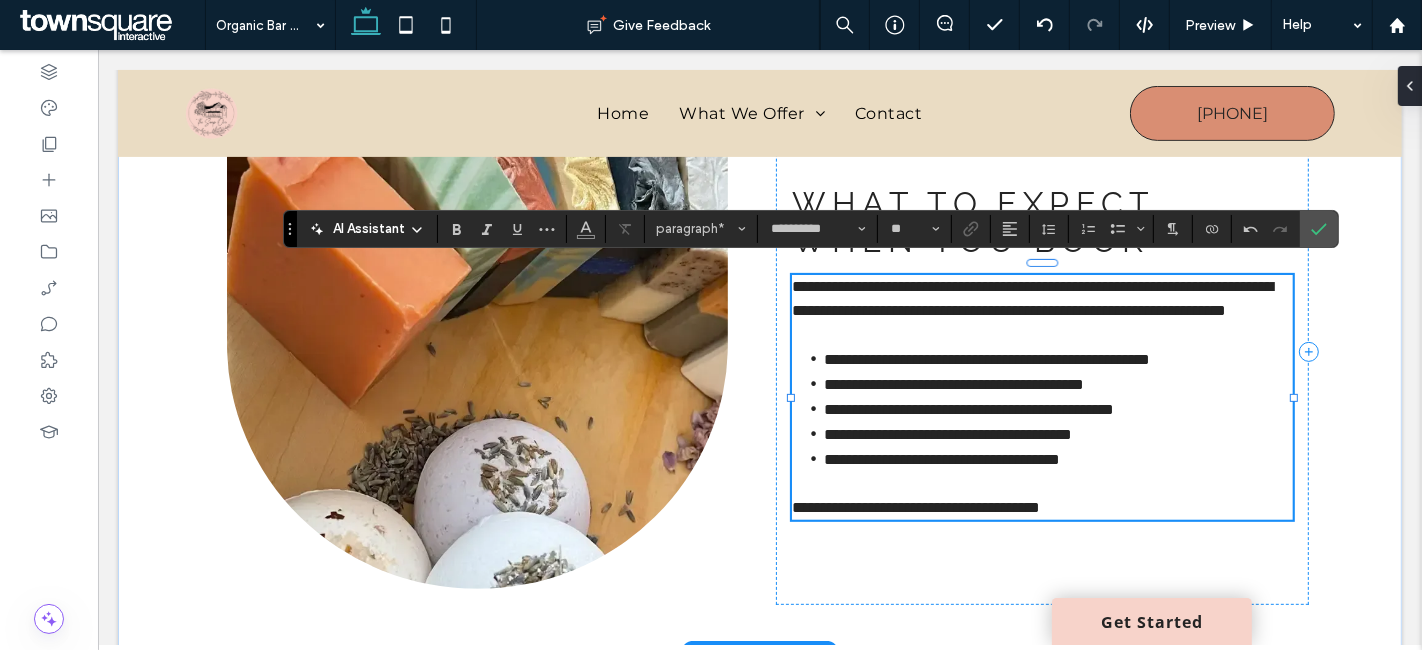 click on "**********" at bounding box center [1041, 299] 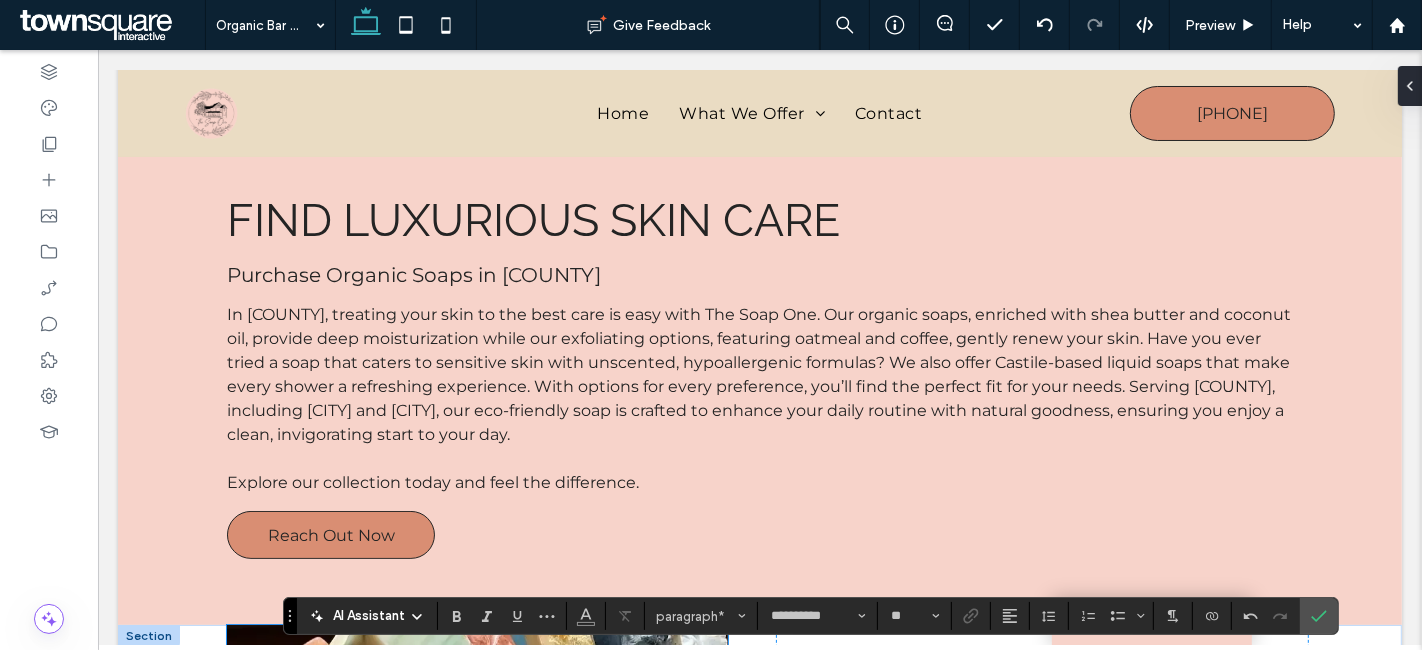 scroll, scrollTop: 0, scrollLeft: 0, axis: both 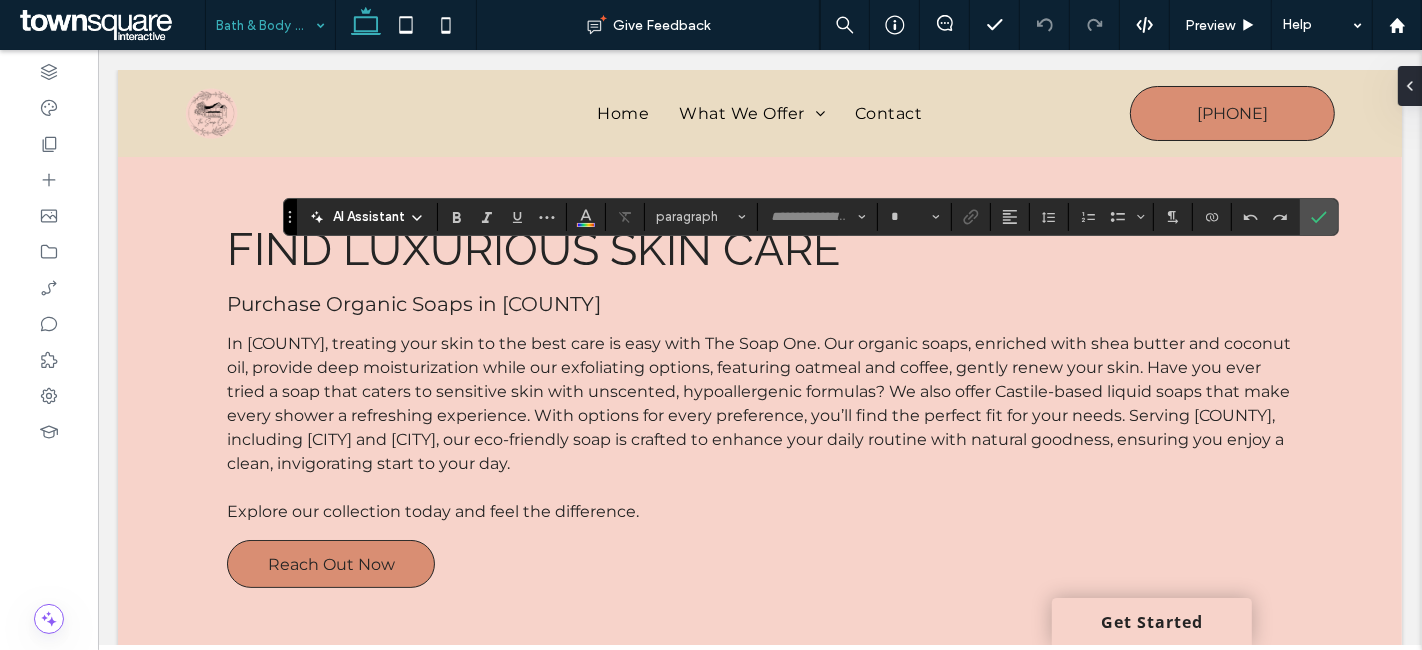 type on "**********" 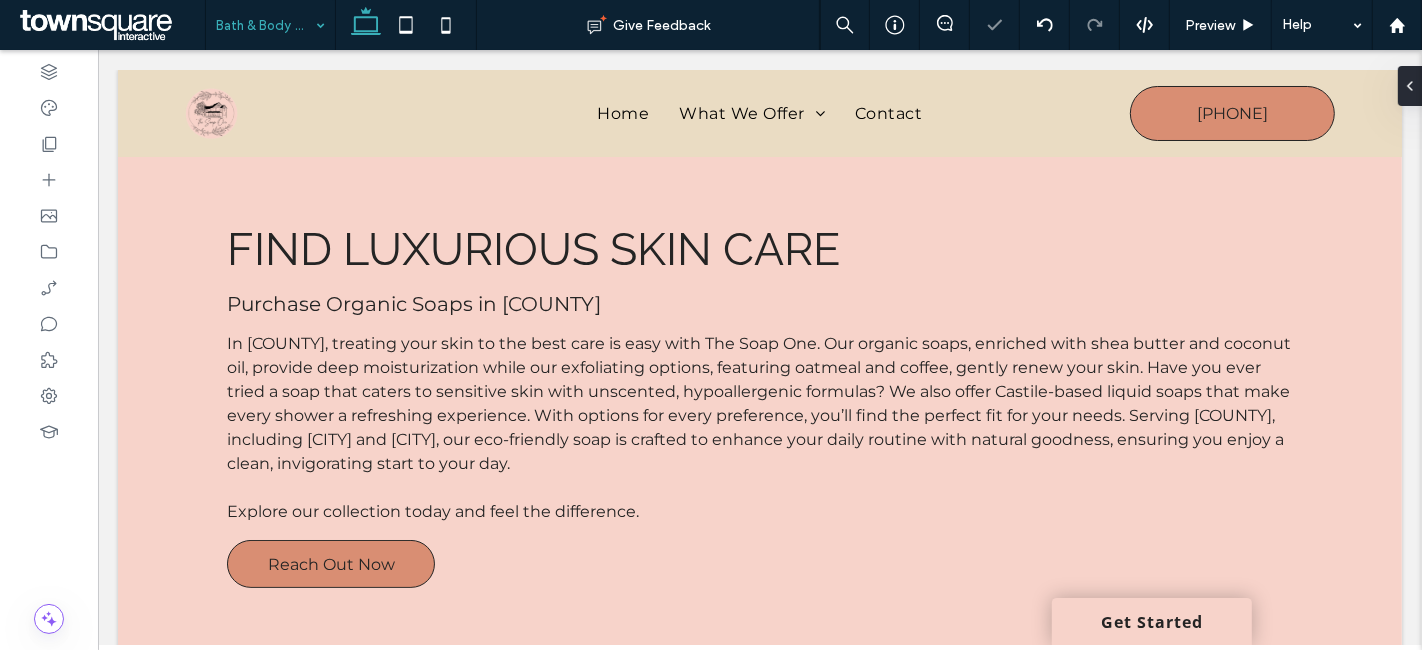 type on "**********" 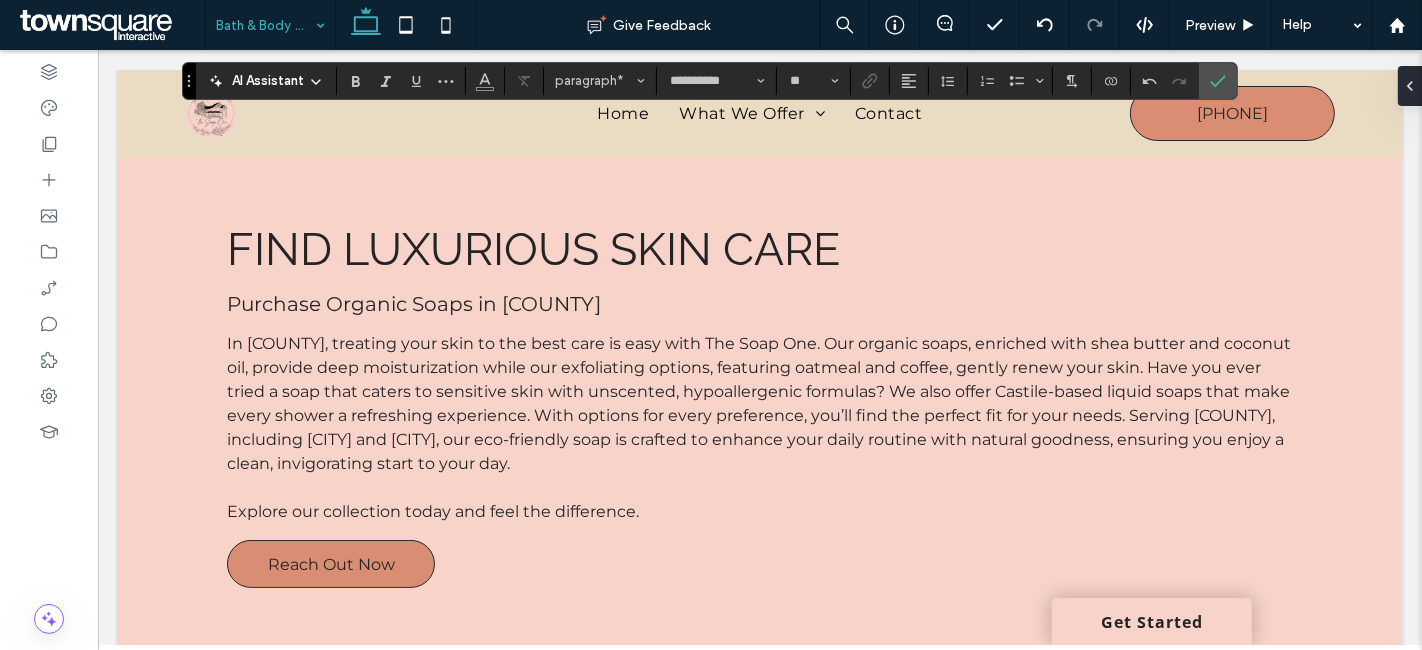 click at bounding box center (265, 25) 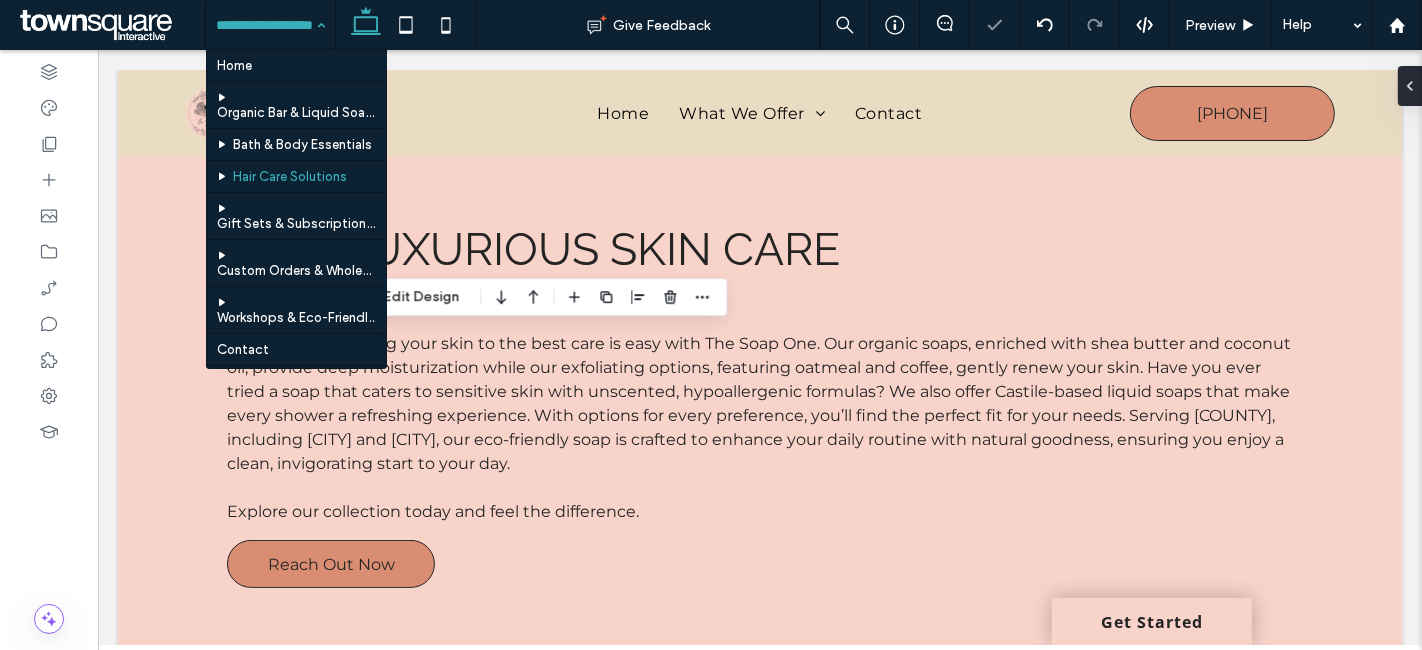 click at bounding box center [265, 25] 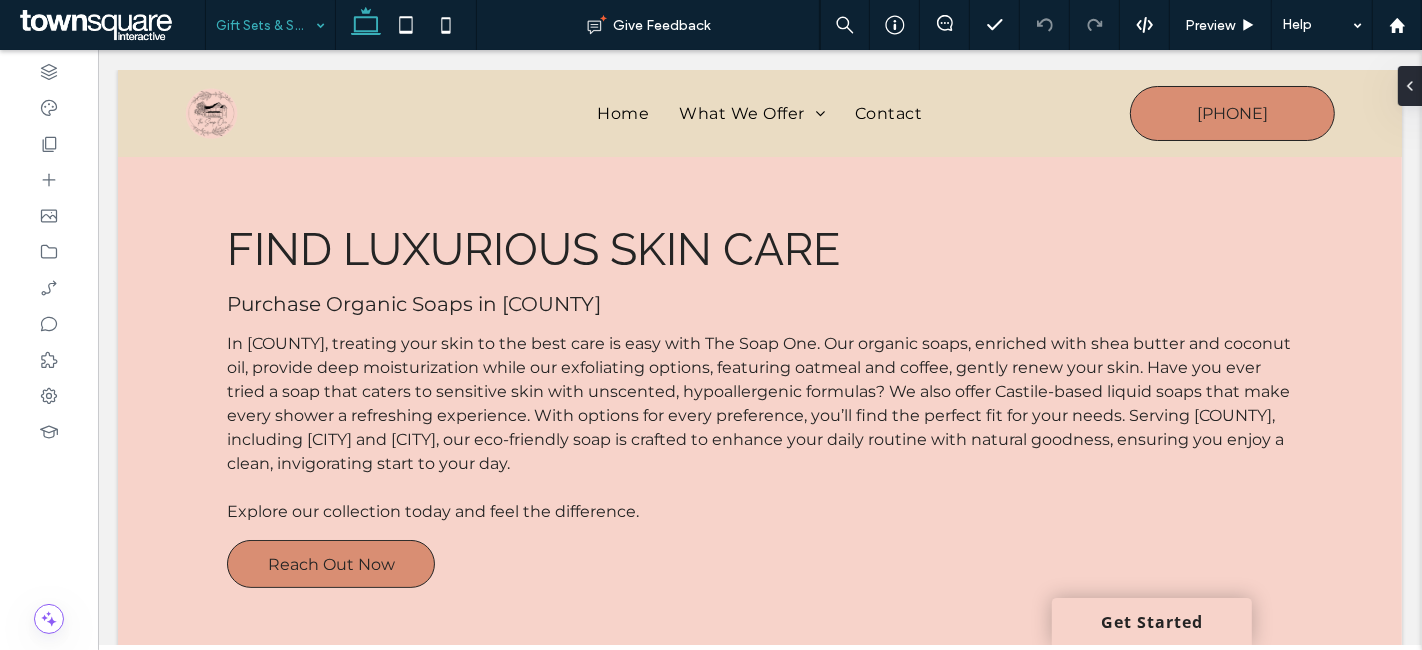 type on "**********" 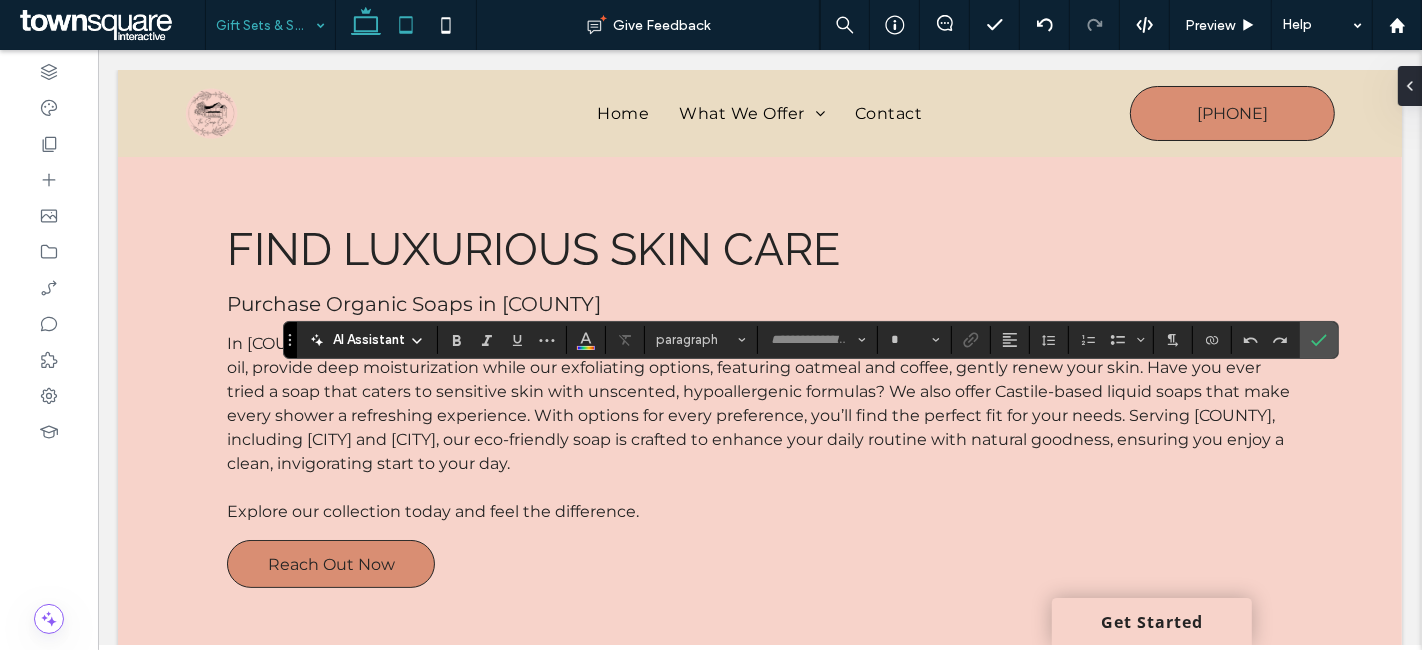 type on "**********" 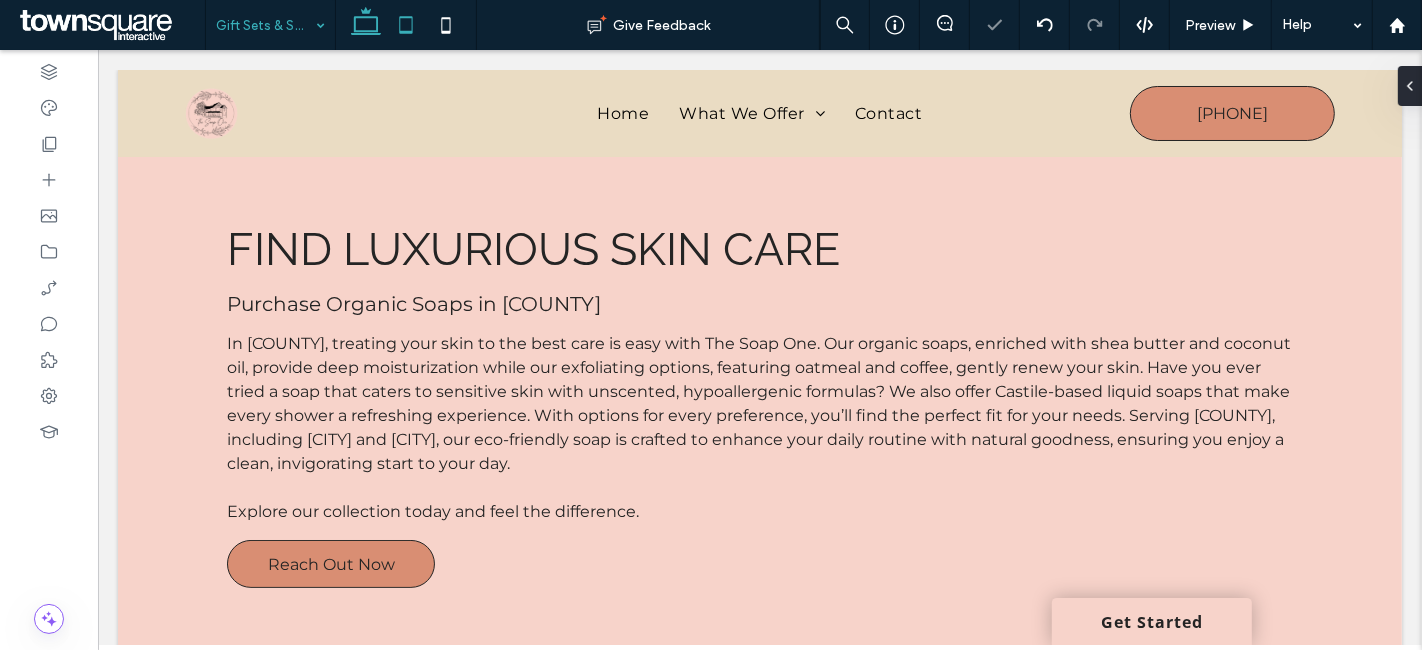 type on "**********" 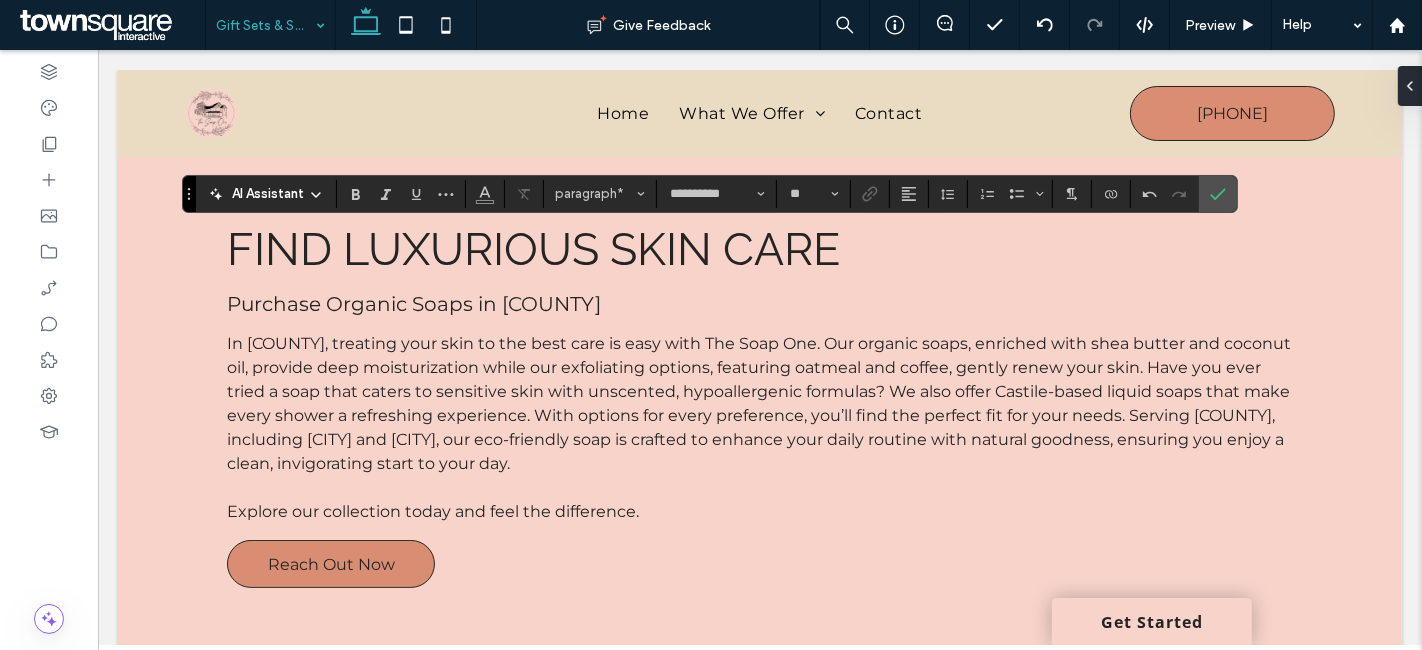 drag, startPoint x: 1216, startPoint y: 198, endPoint x: 1180, endPoint y: 205, distance: 36.67424 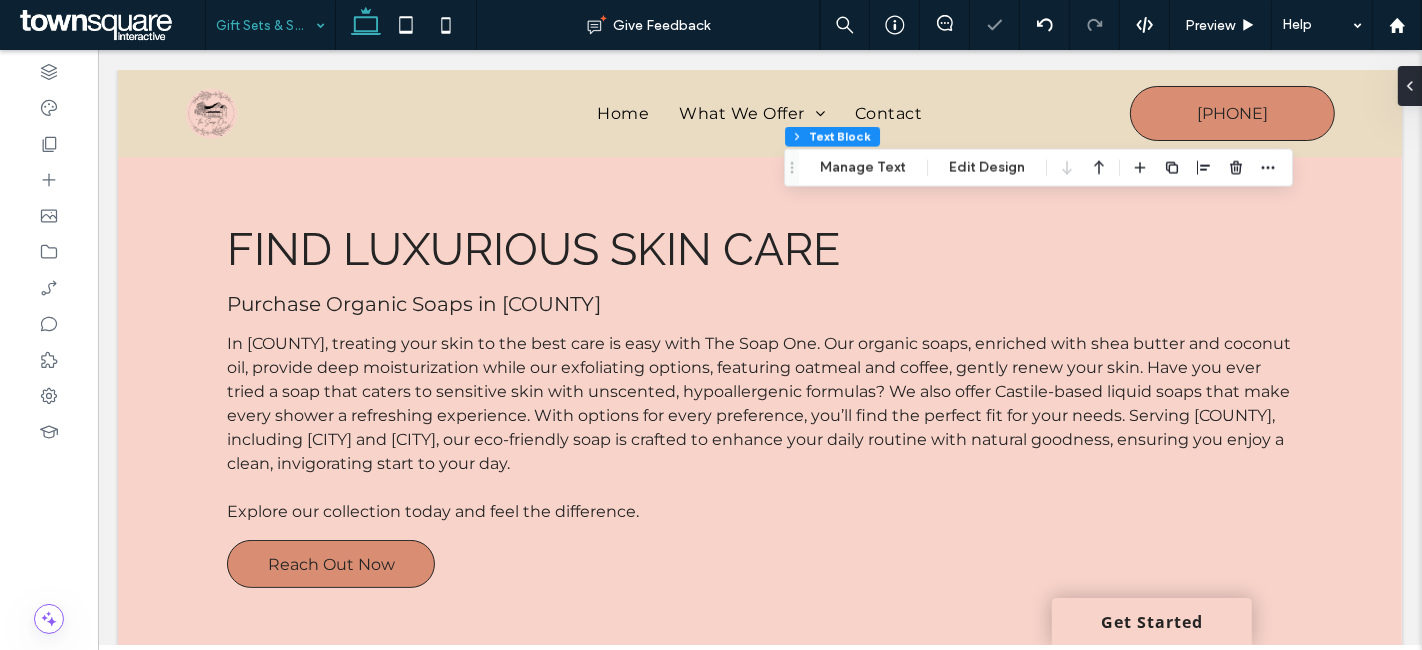 type on "**********" 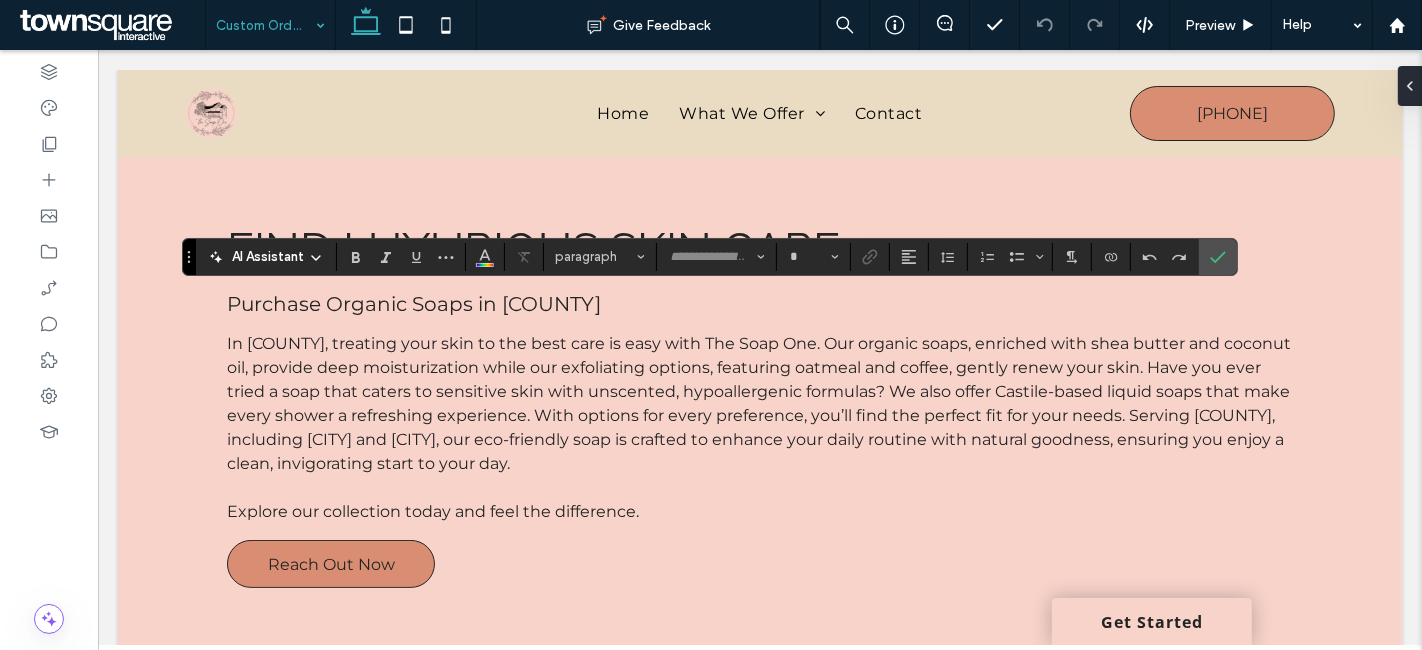 type on "**********" 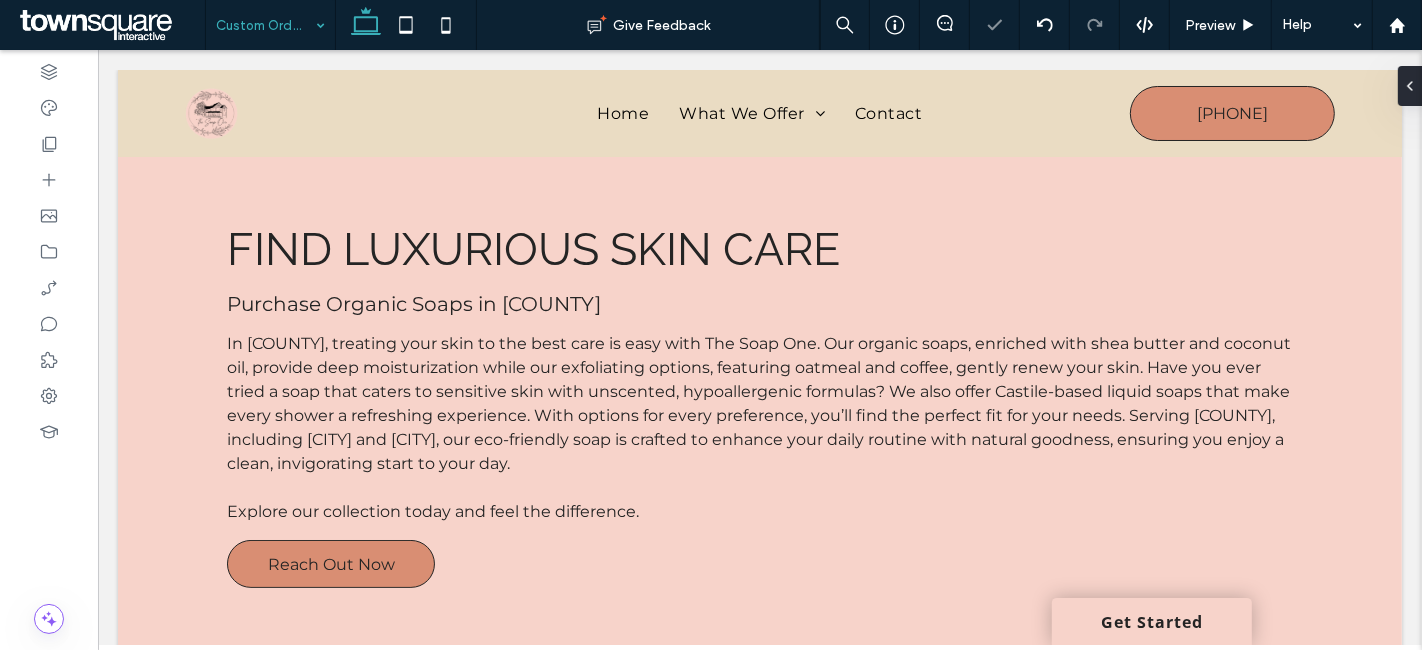 type on "**********" 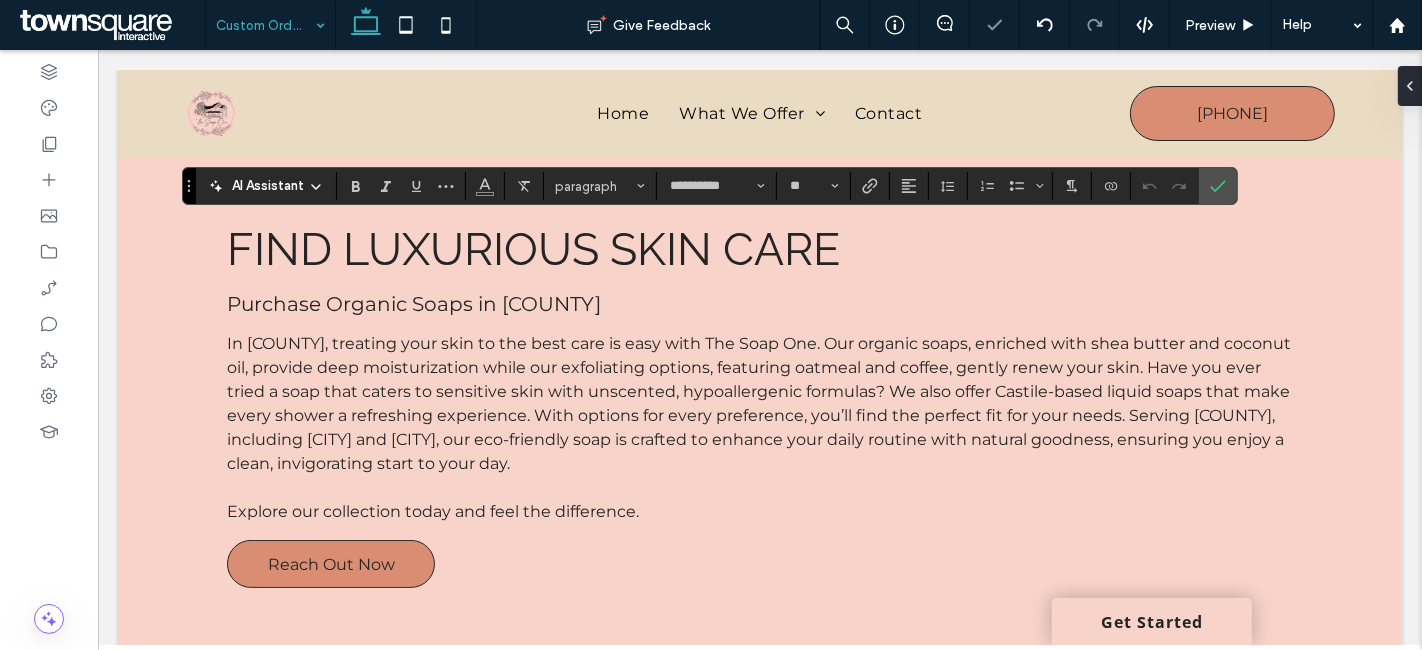 click 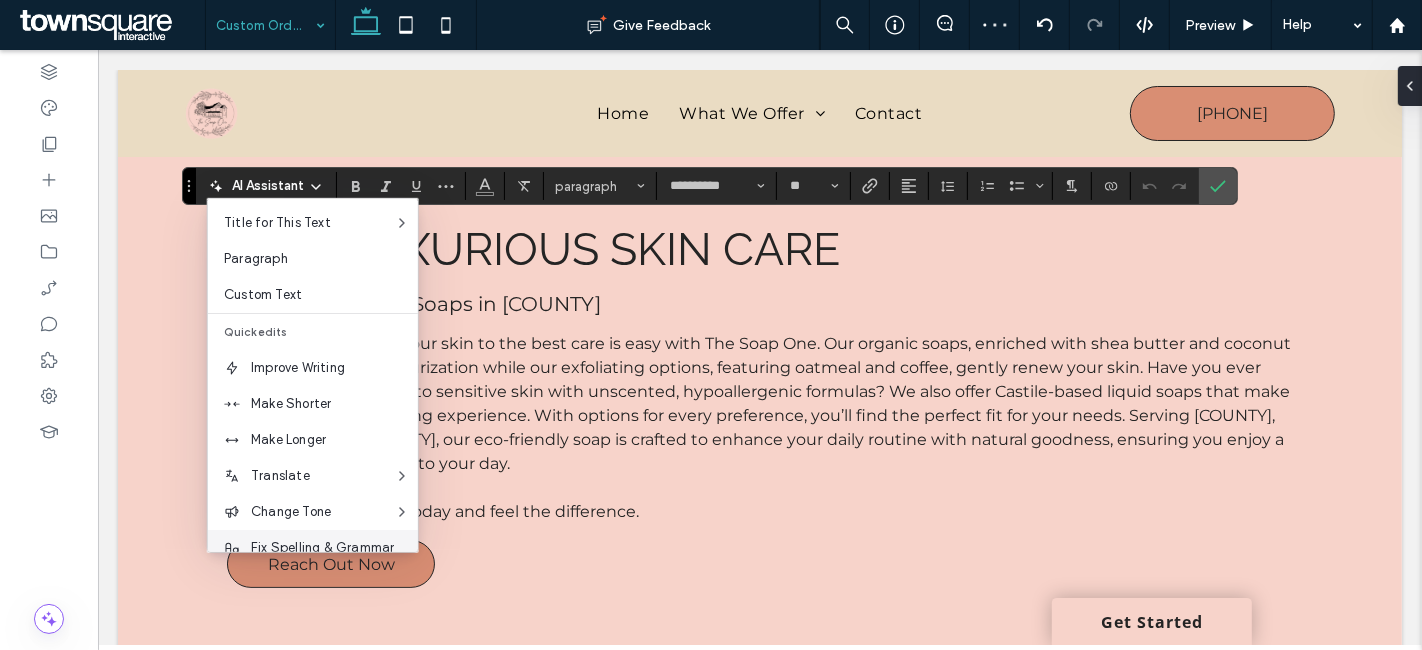 scroll, scrollTop: 131, scrollLeft: 0, axis: vertical 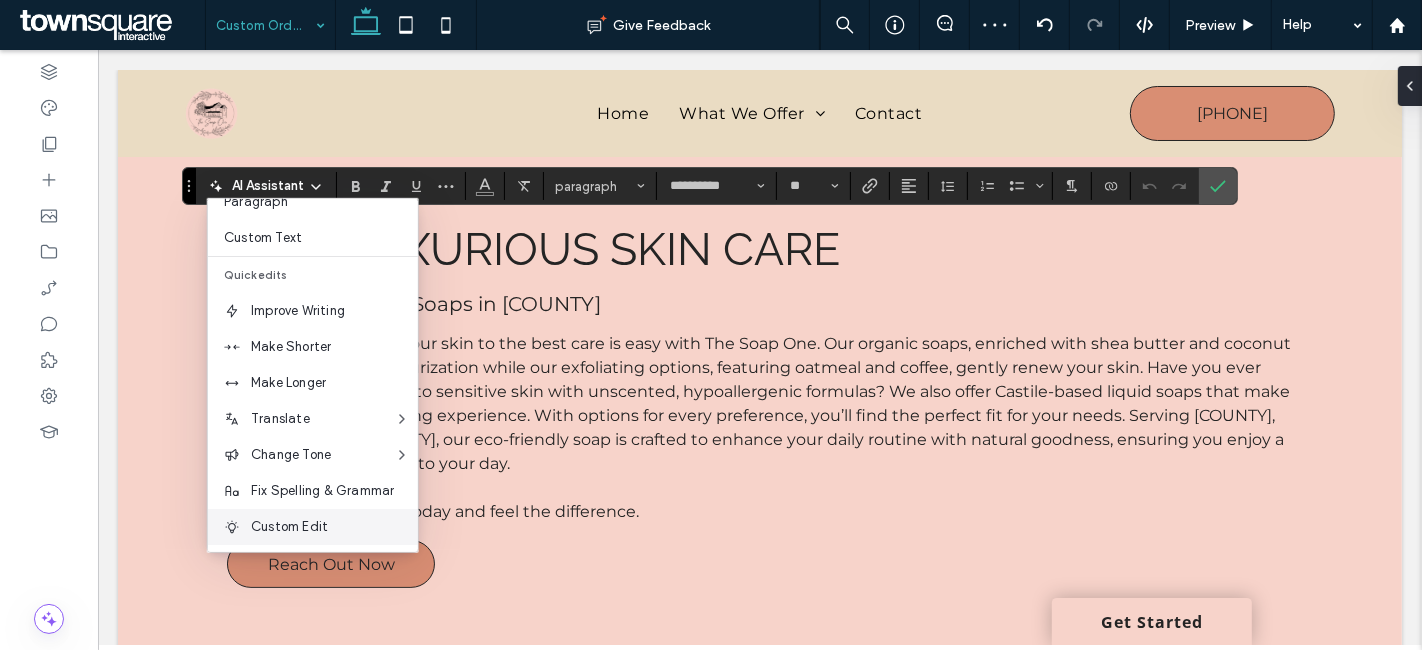 click on "Custom Edit" at bounding box center (313, 527) 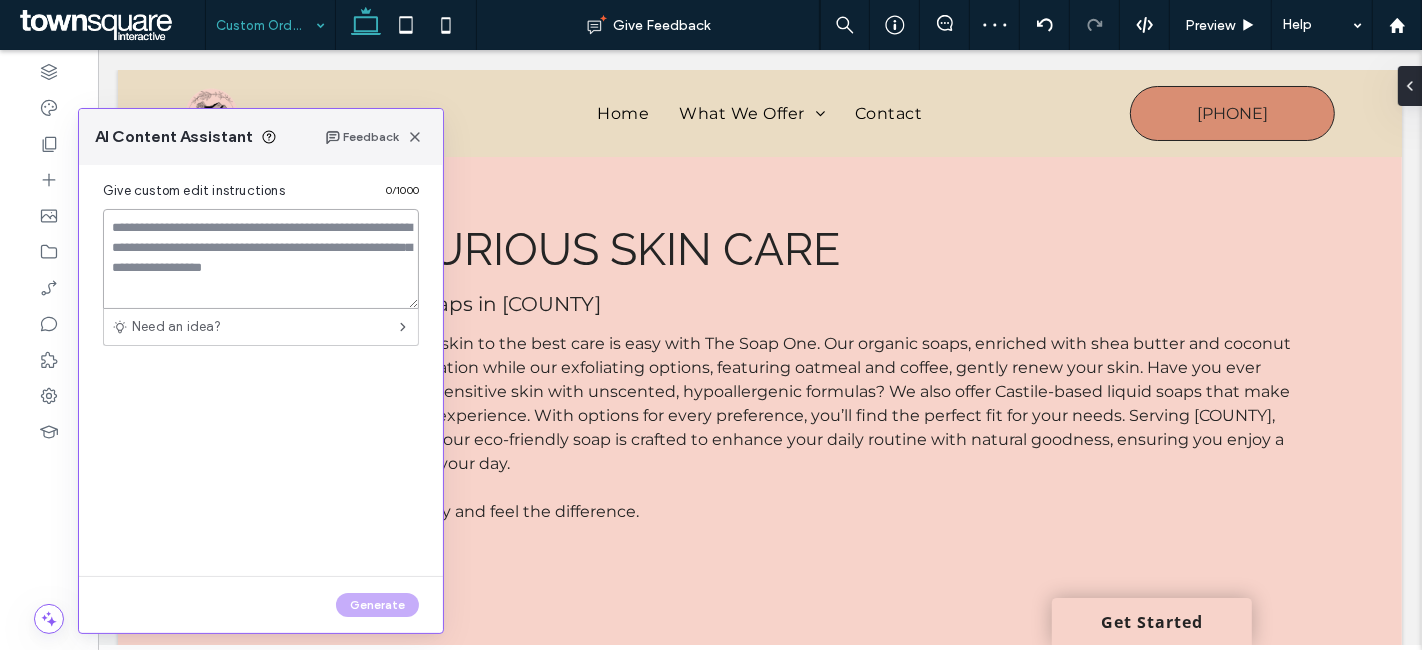 click at bounding box center (261, 259) 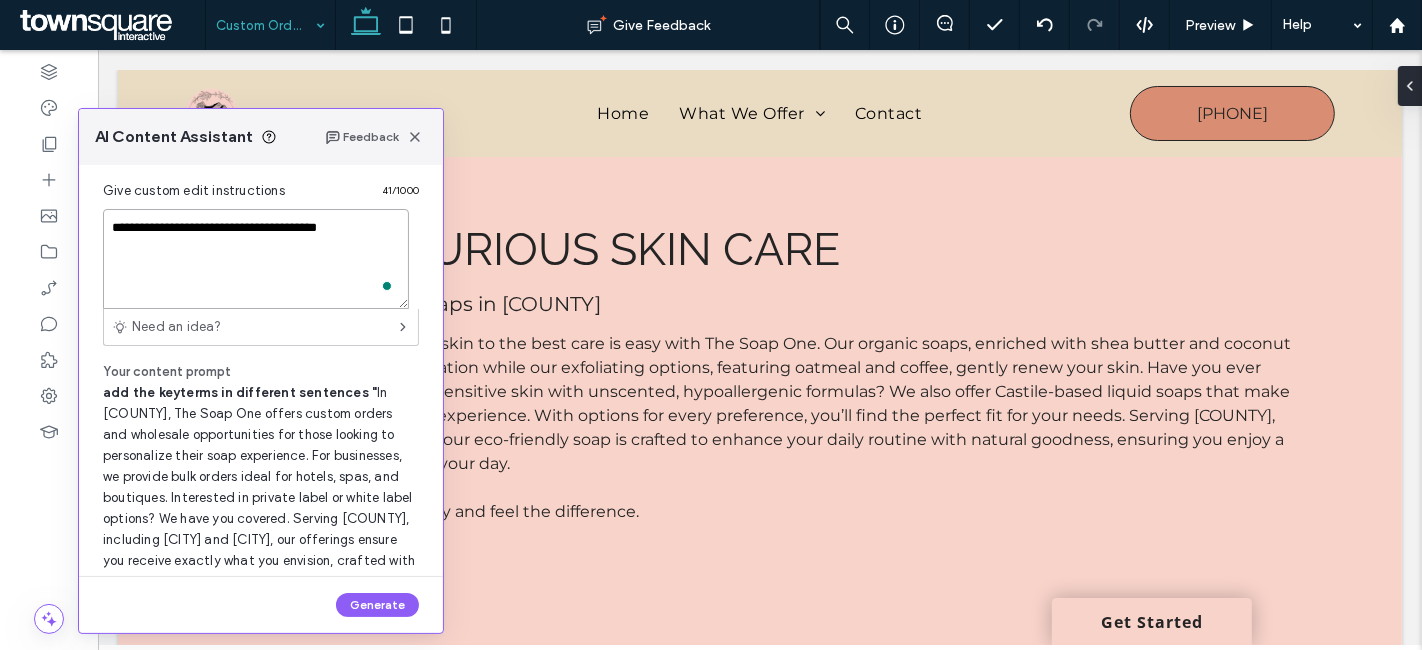 paste on "**********" 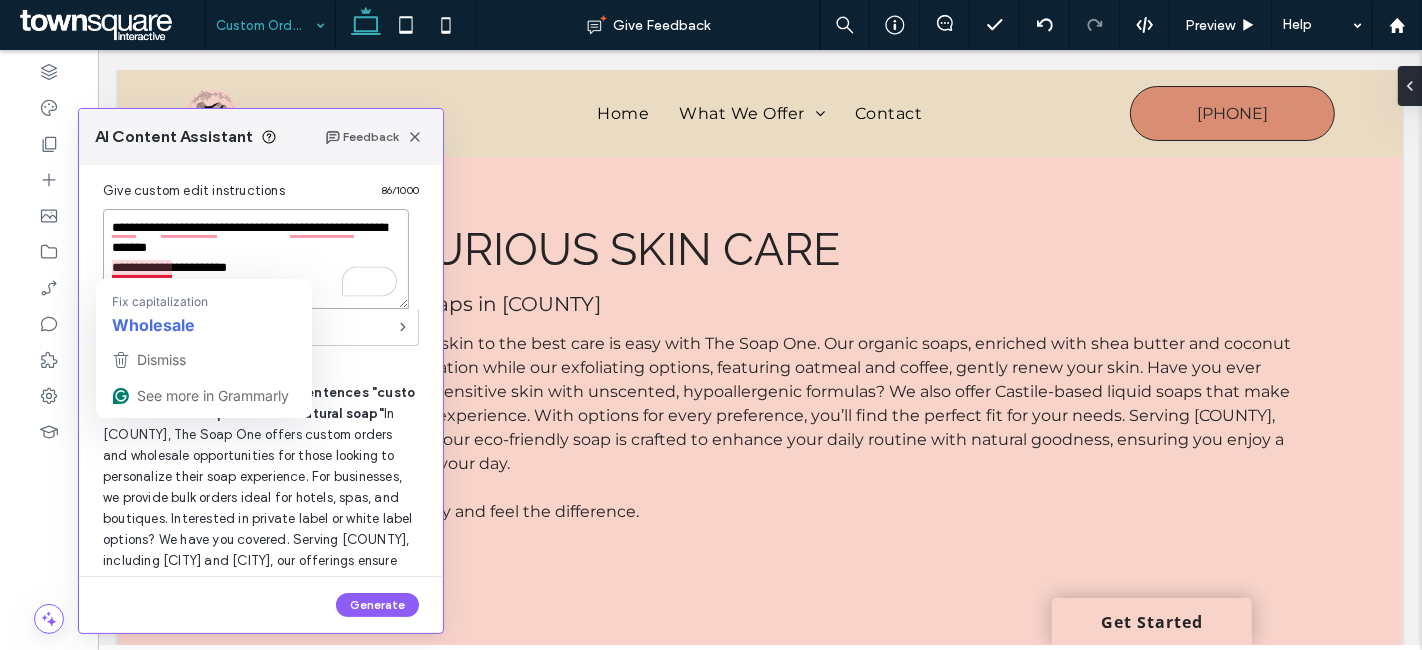 click on "**********" at bounding box center (256, 259) 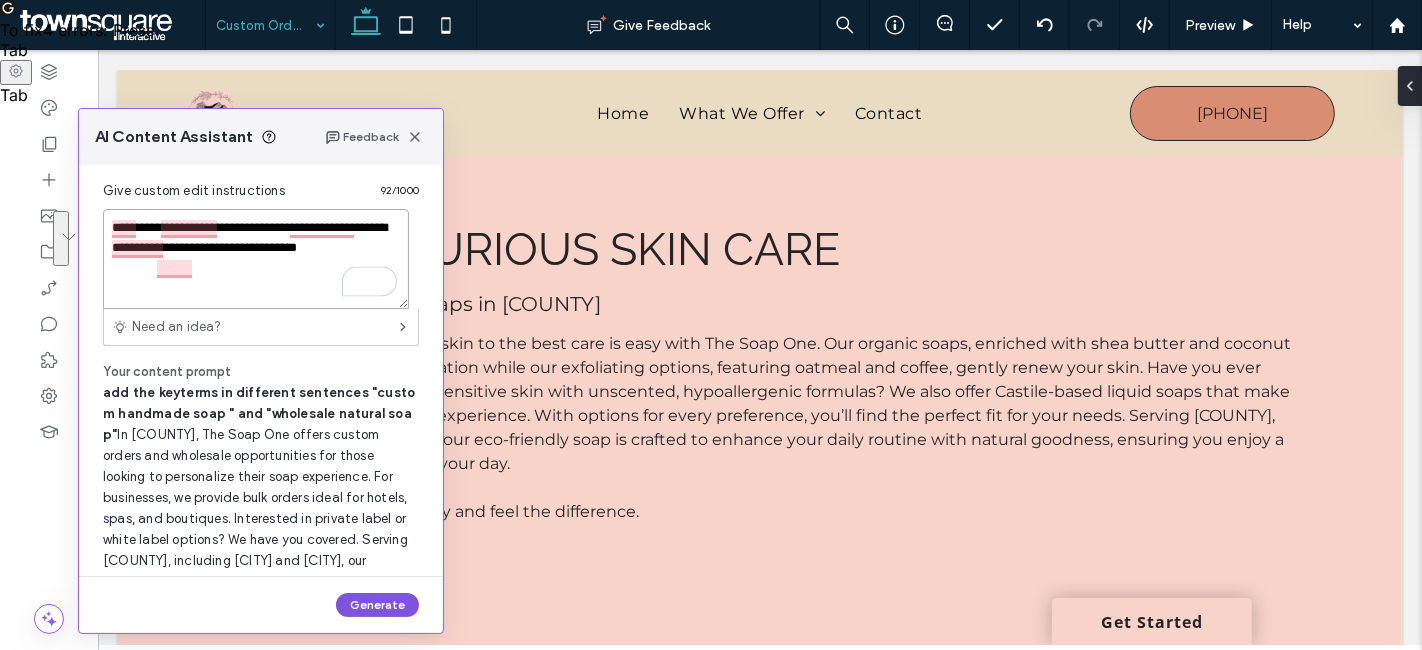 type on "**********" 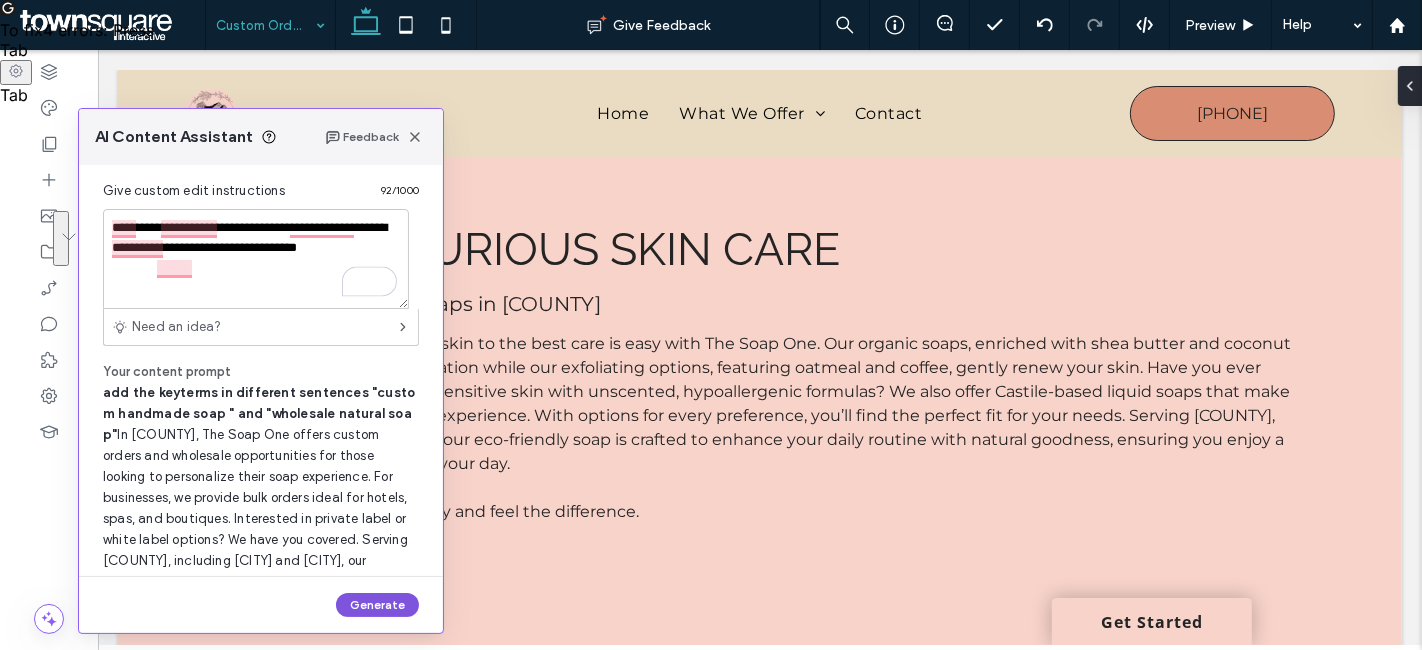click on "Generate" at bounding box center [377, 605] 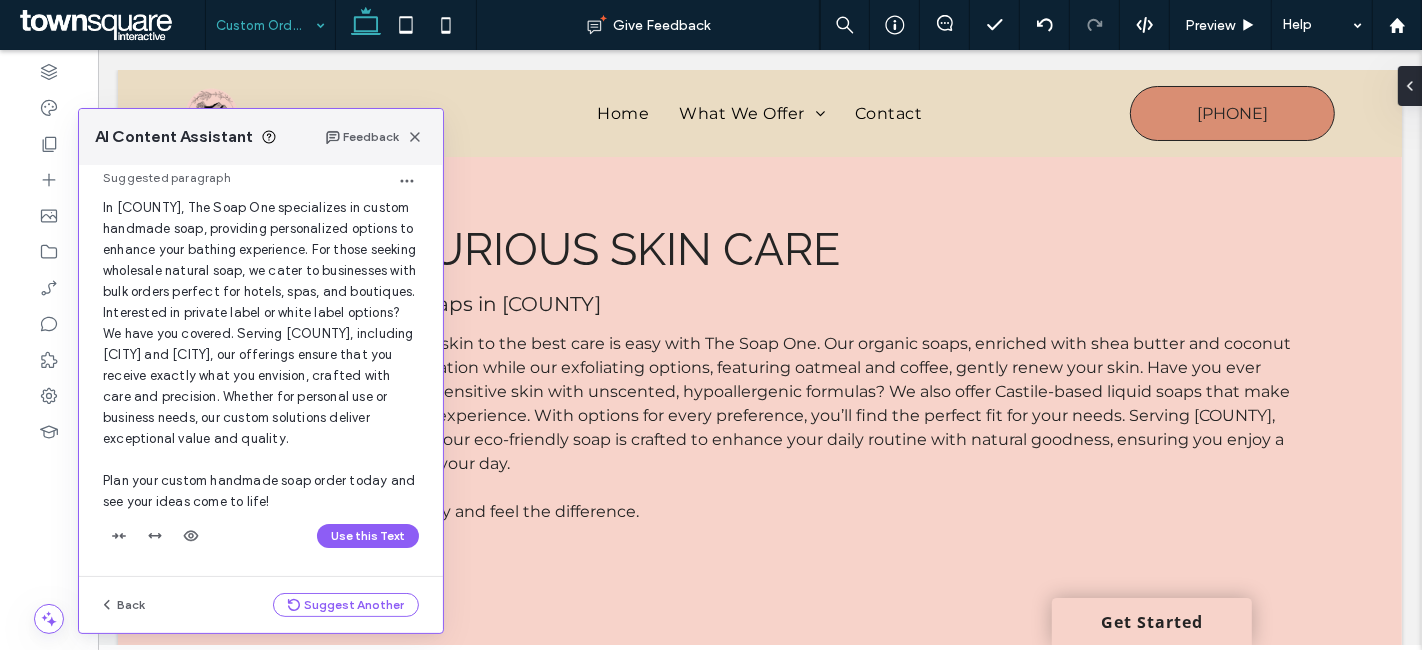 scroll, scrollTop: 81, scrollLeft: 0, axis: vertical 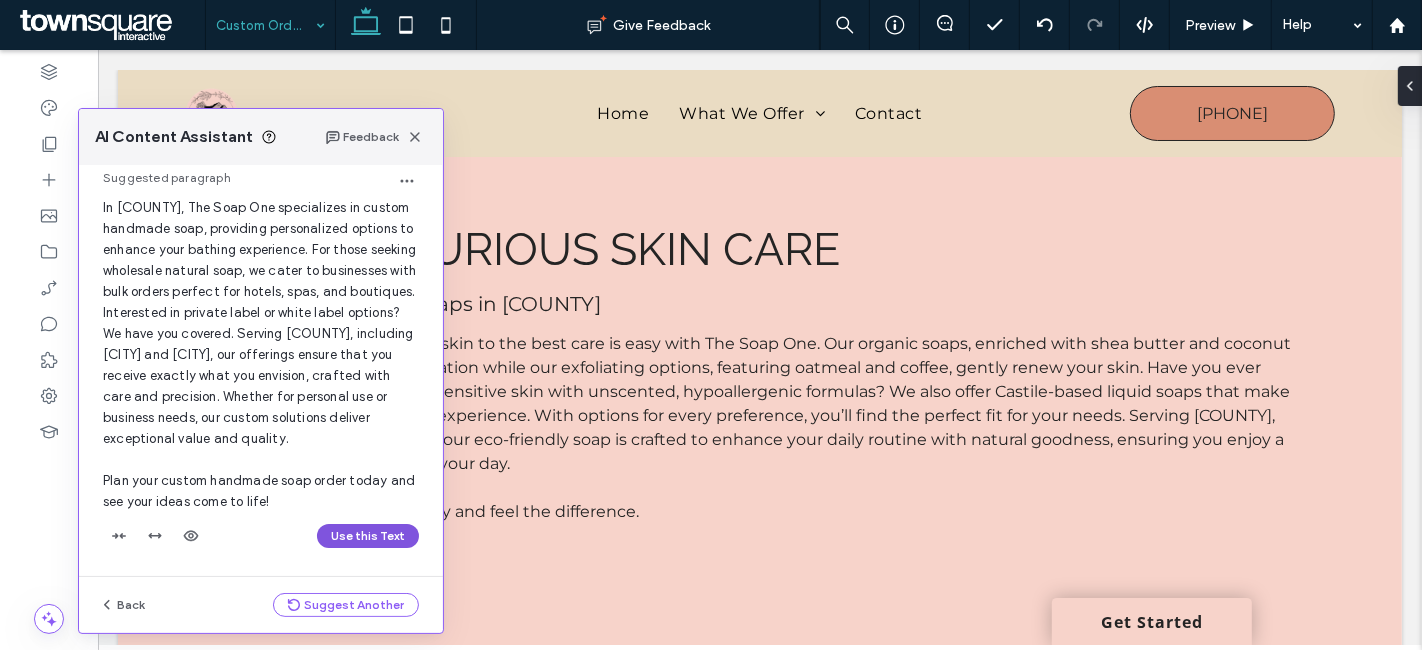 click on "Use this Text" at bounding box center [368, 536] 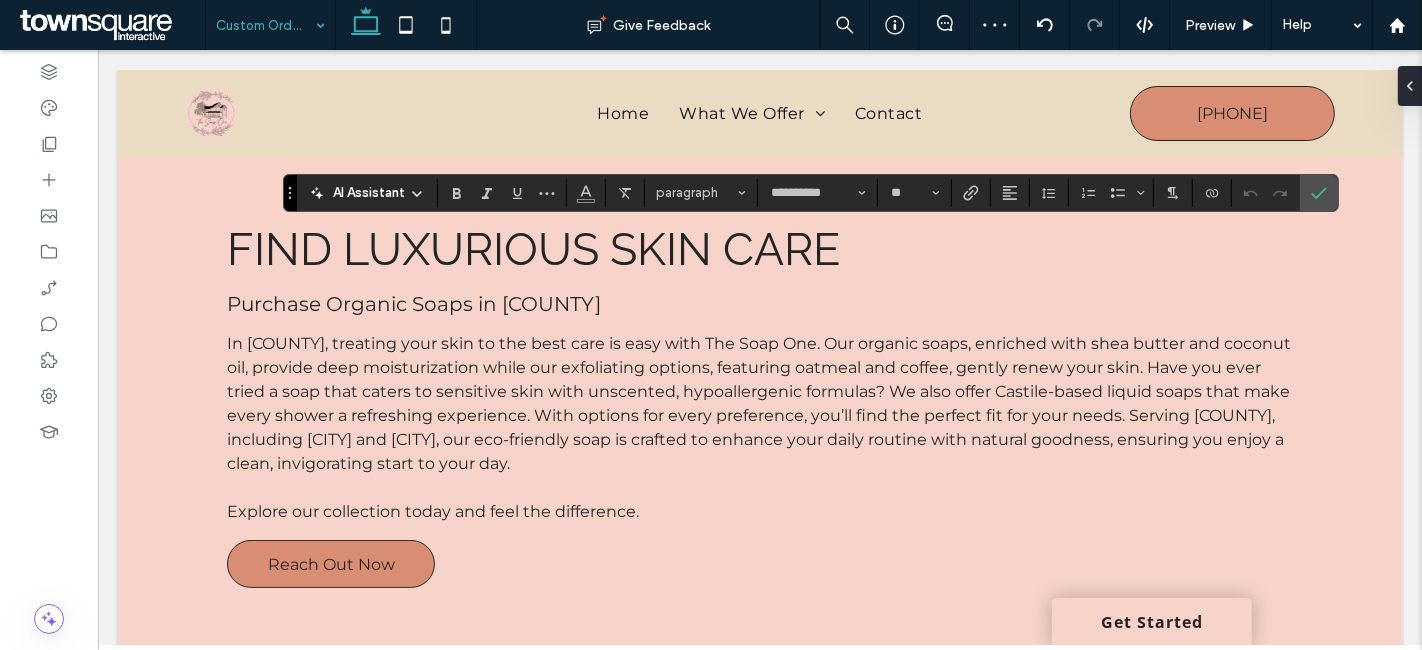click 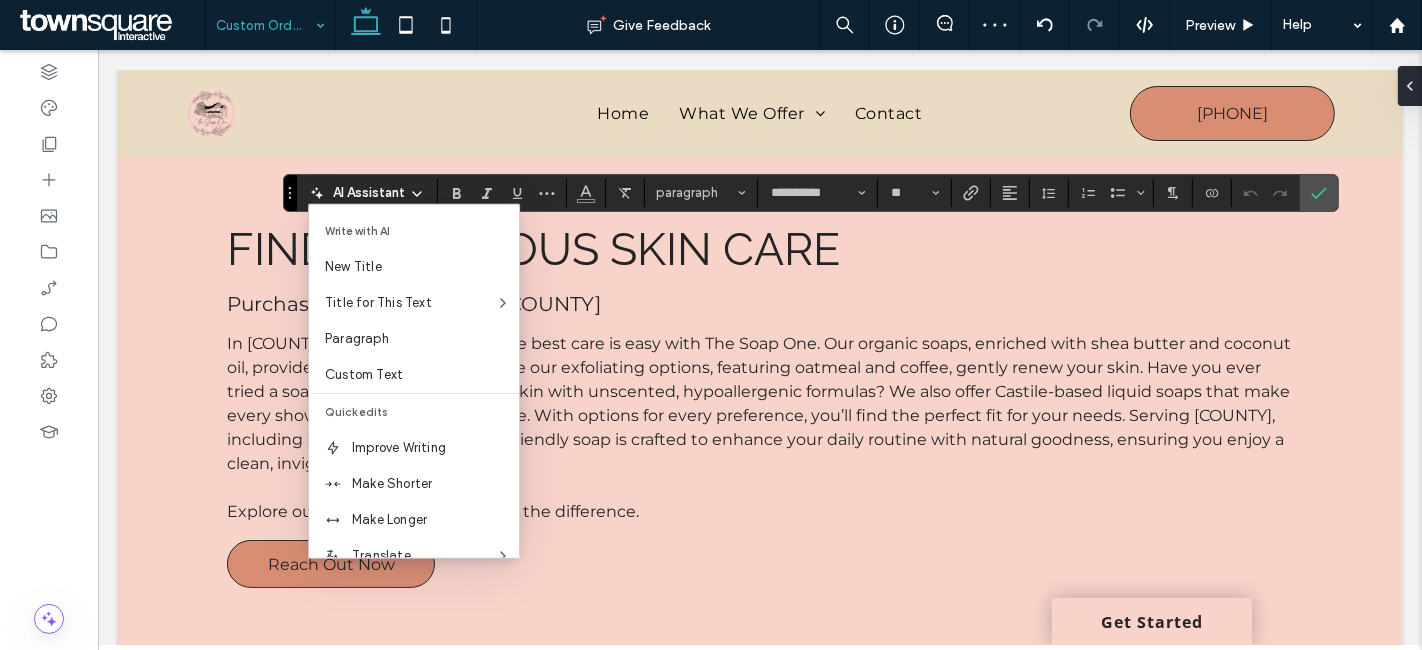 scroll, scrollTop: 131, scrollLeft: 0, axis: vertical 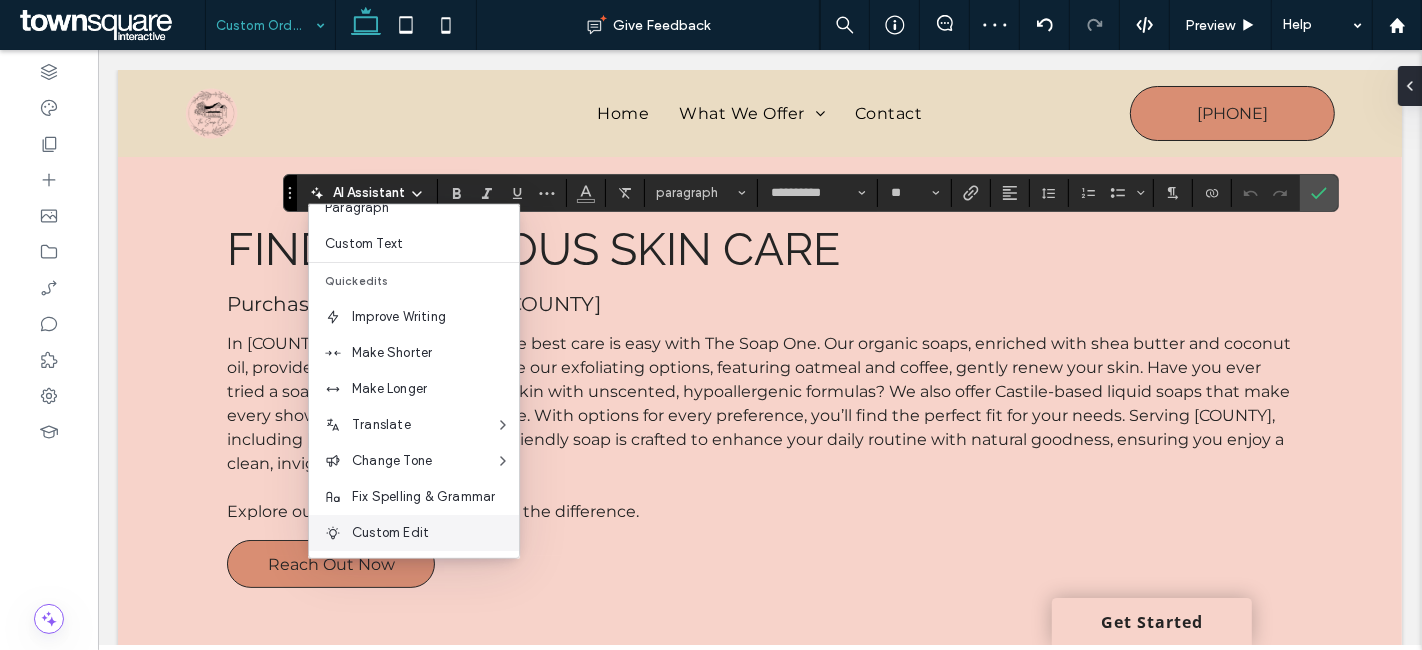 click on "Custom Edit" at bounding box center [435, 533] 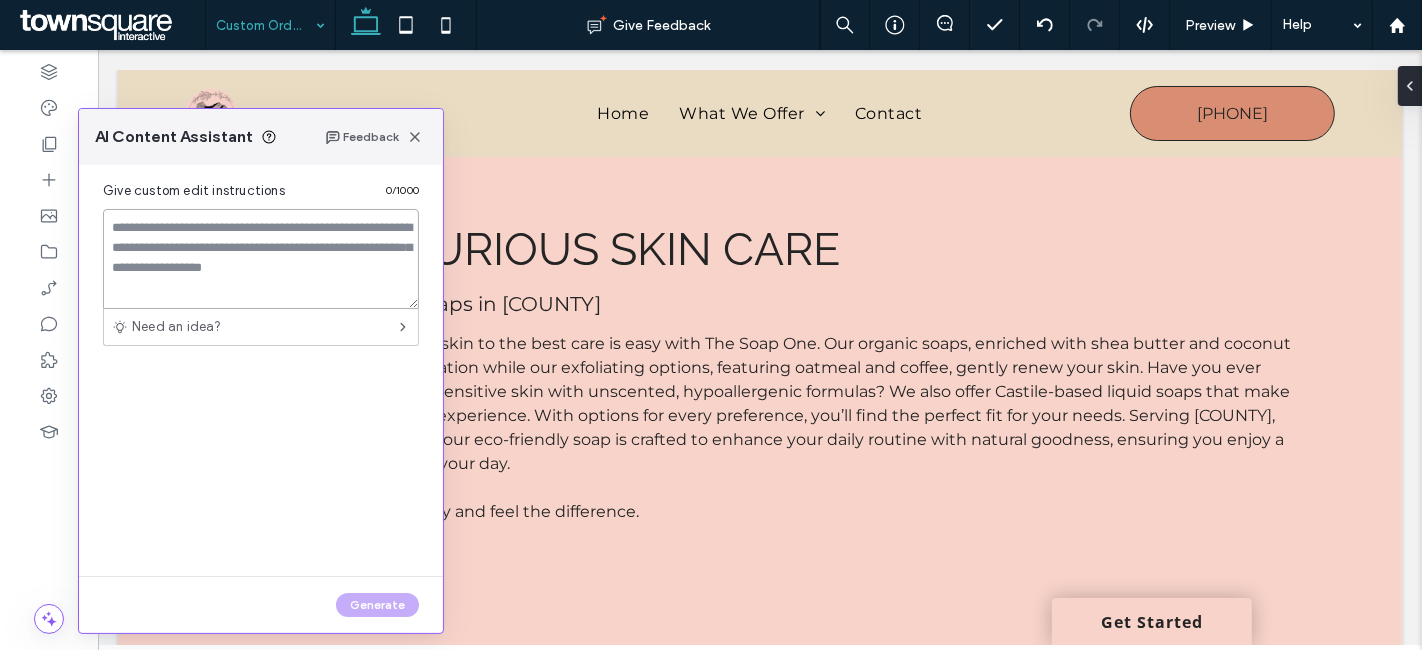 click at bounding box center [261, 259] 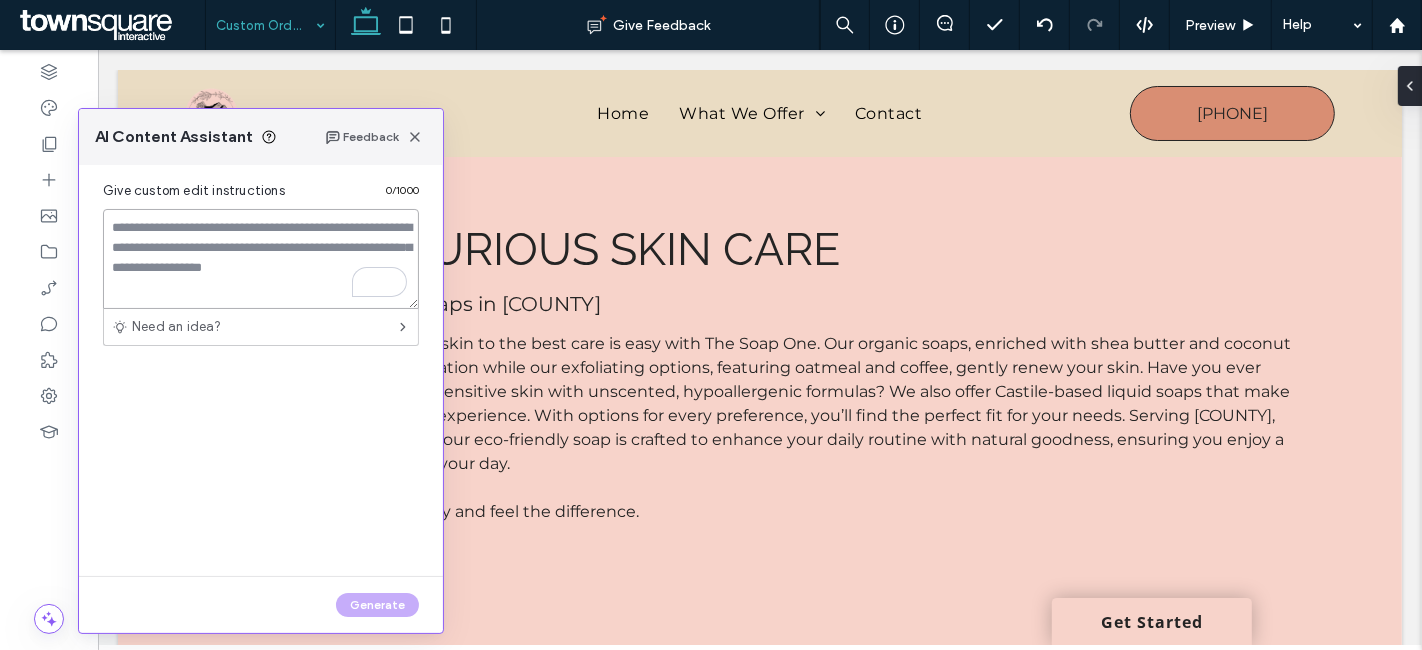 paste on "**********" 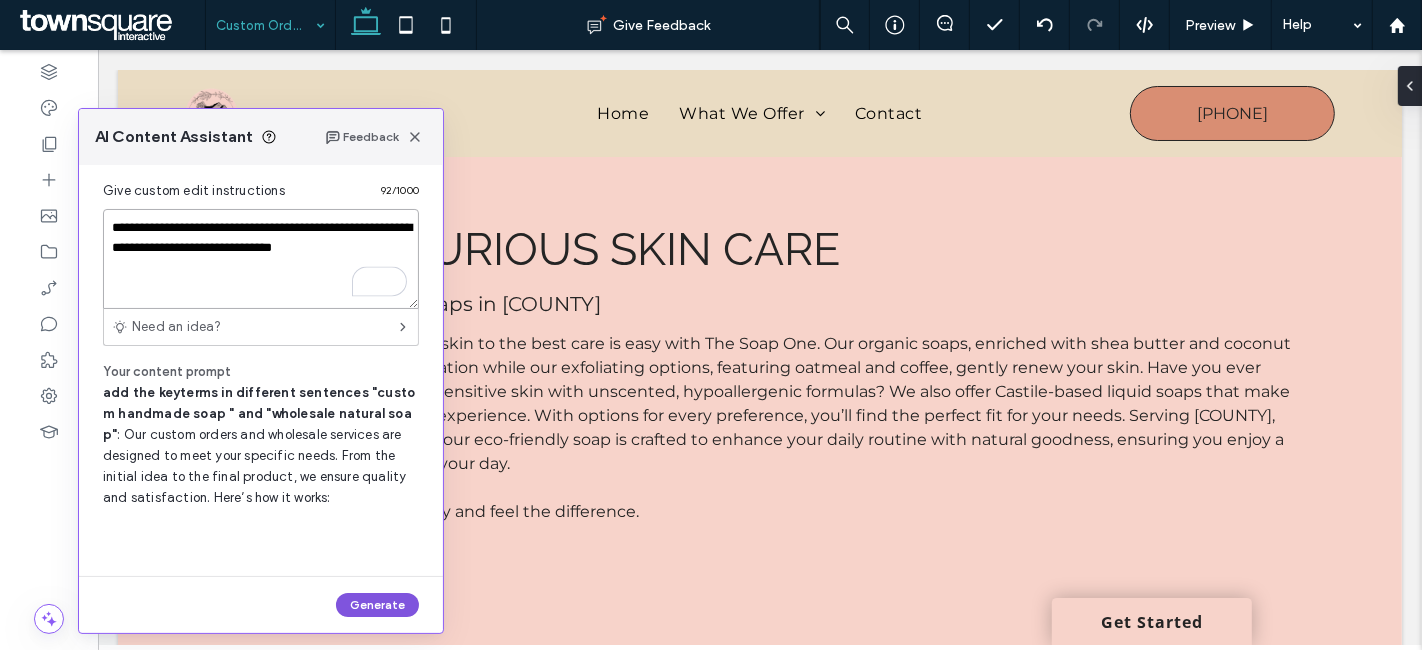 type on "**********" 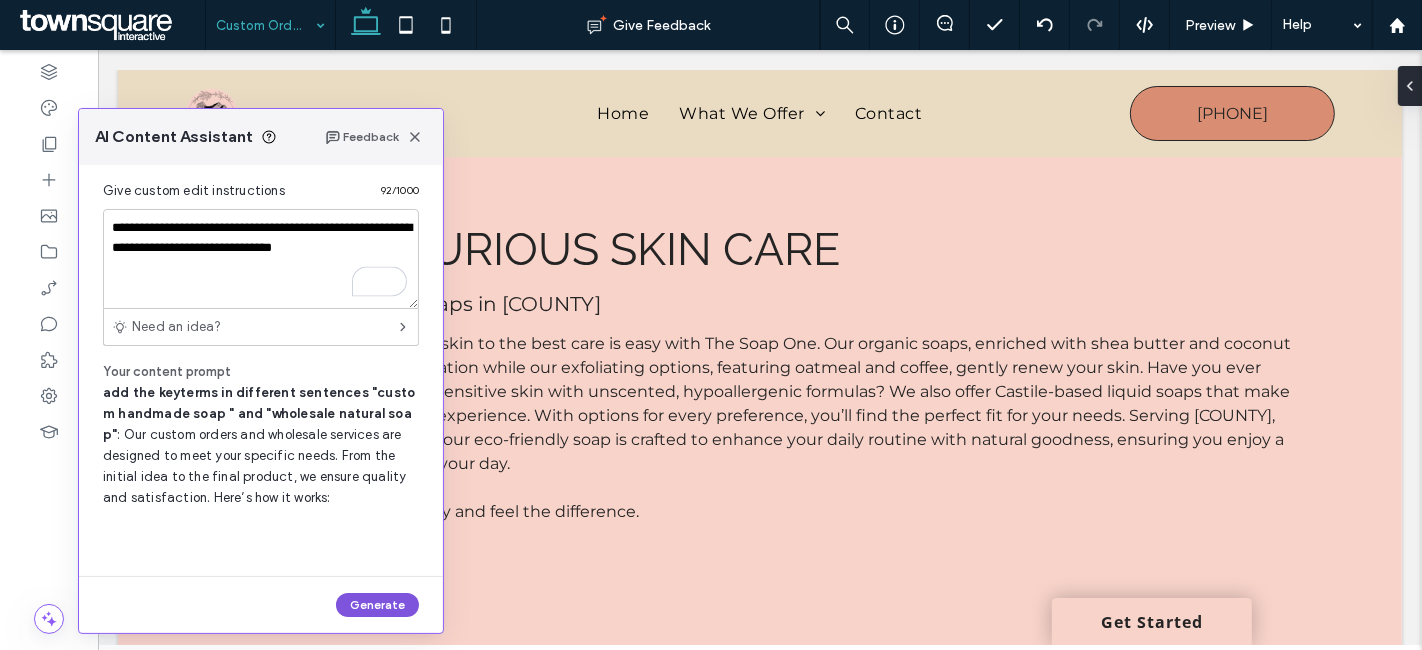 click on "Generate" at bounding box center (377, 605) 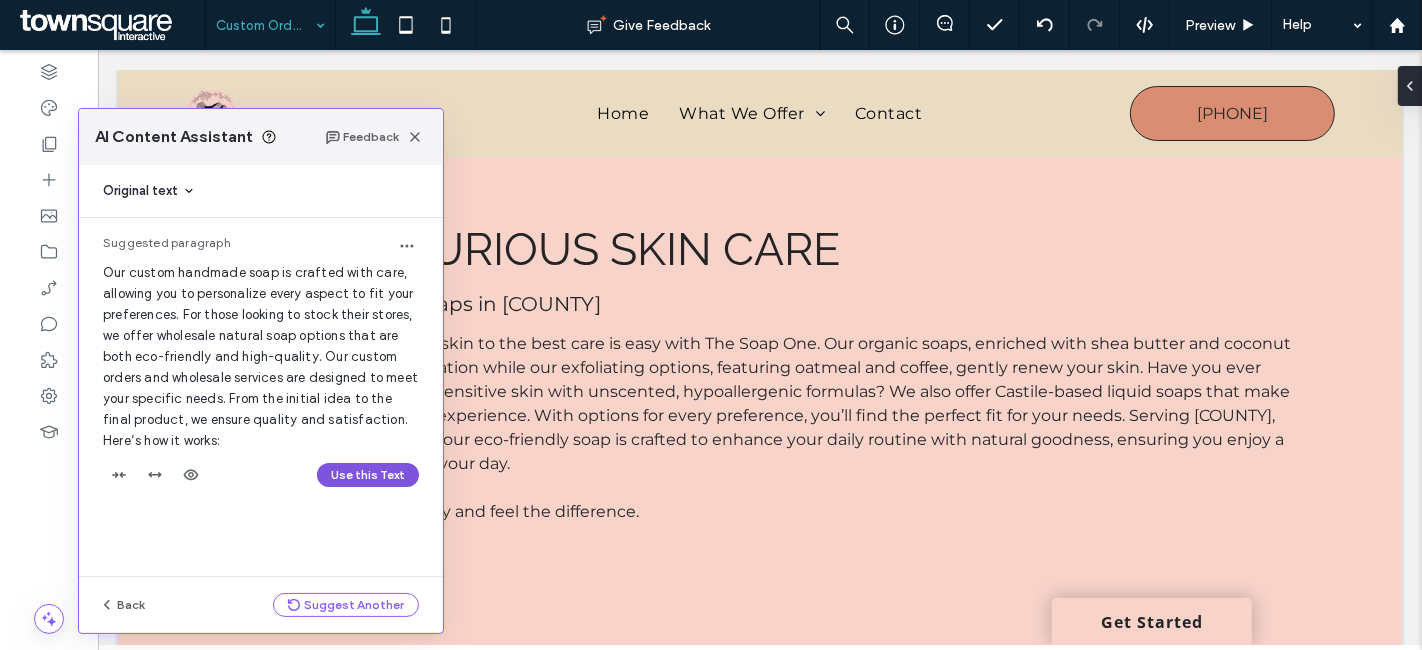 click on "Use this Text" at bounding box center [368, 475] 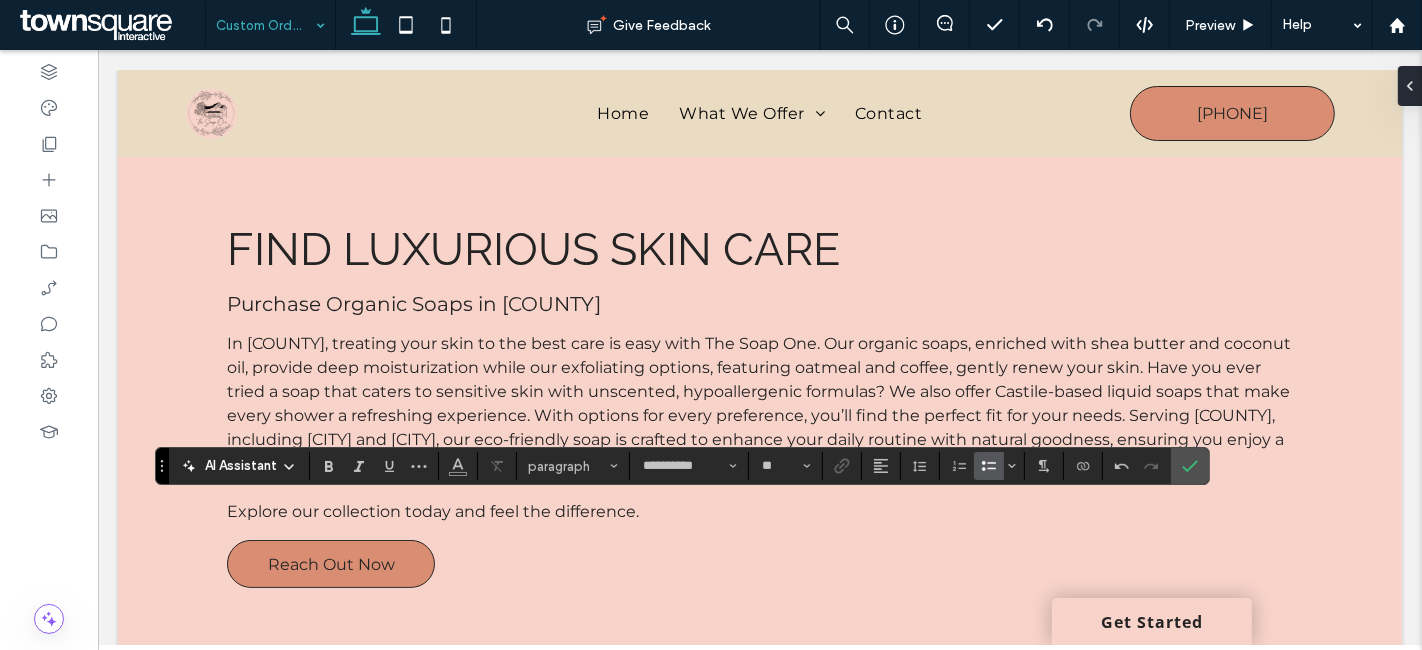 drag, startPoint x: 291, startPoint y: 232, endPoint x: 163, endPoint y: 457, distance: 258.86096 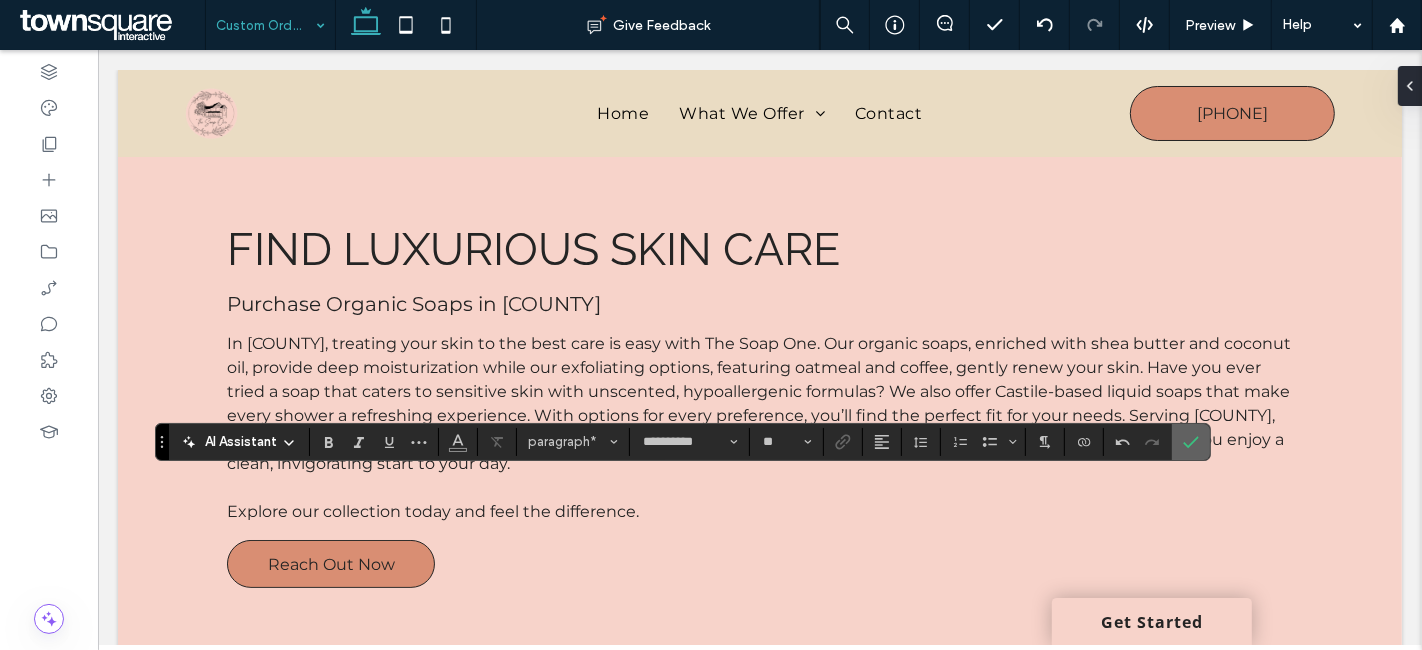 click 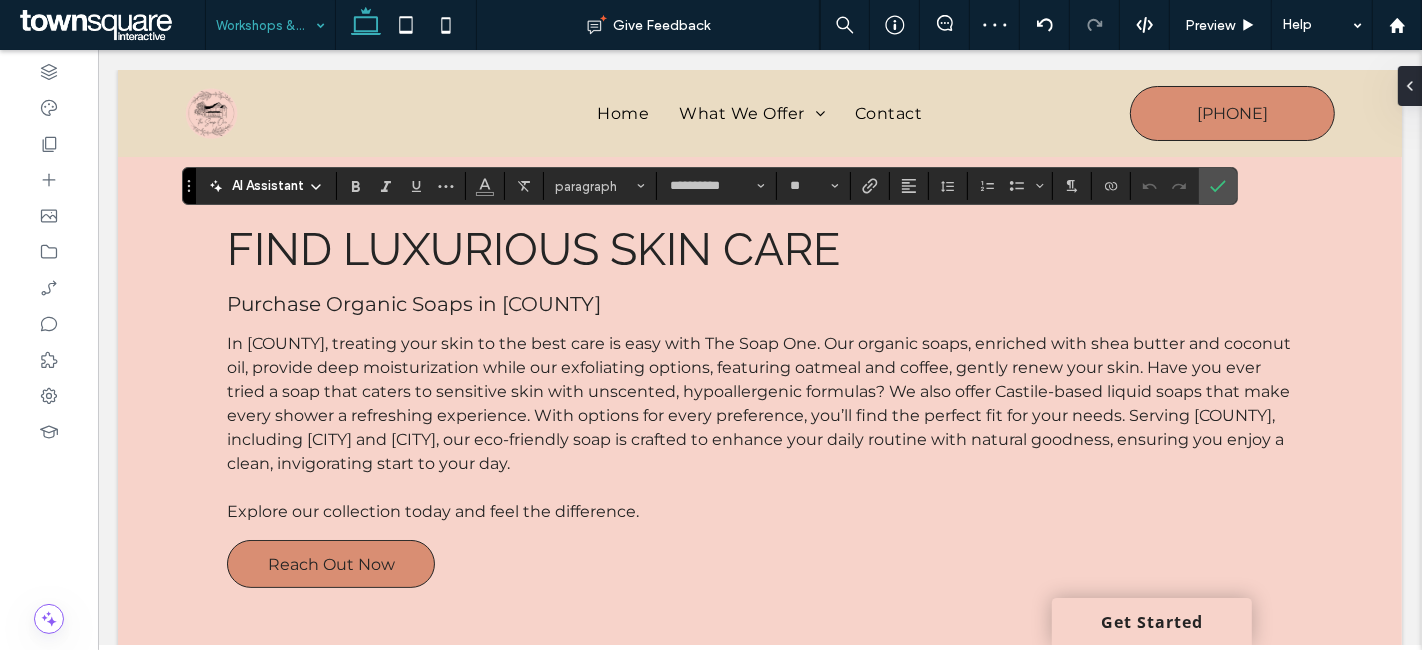click 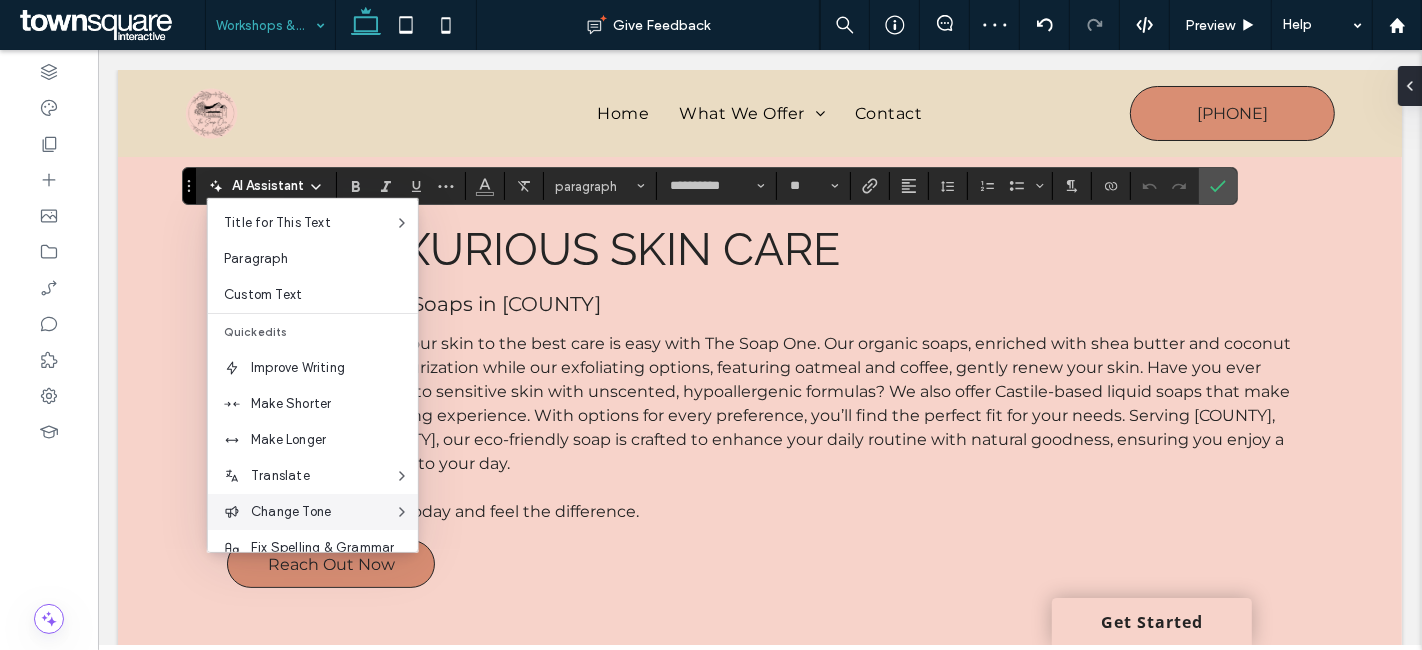 scroll, scrollTop: 131, scrollLeft: 0, axis: vertical 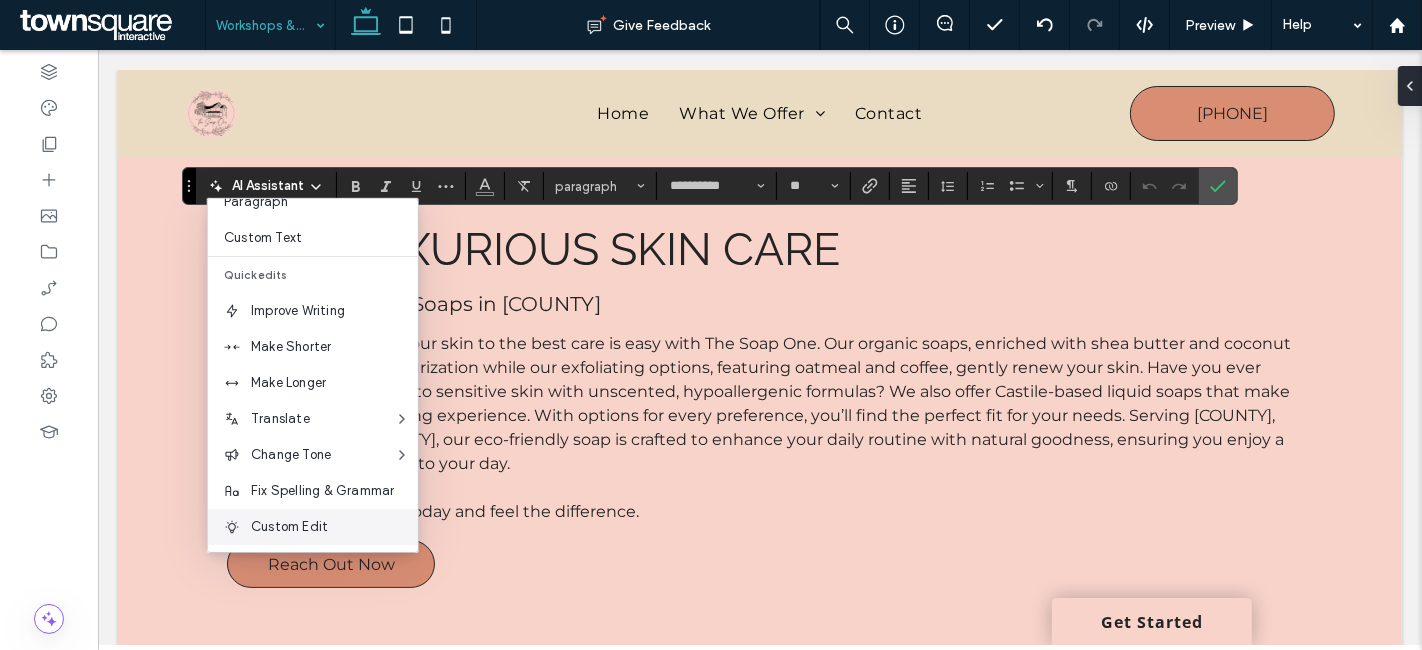 click on "Custom Edit" at bounding box center [334, 527] 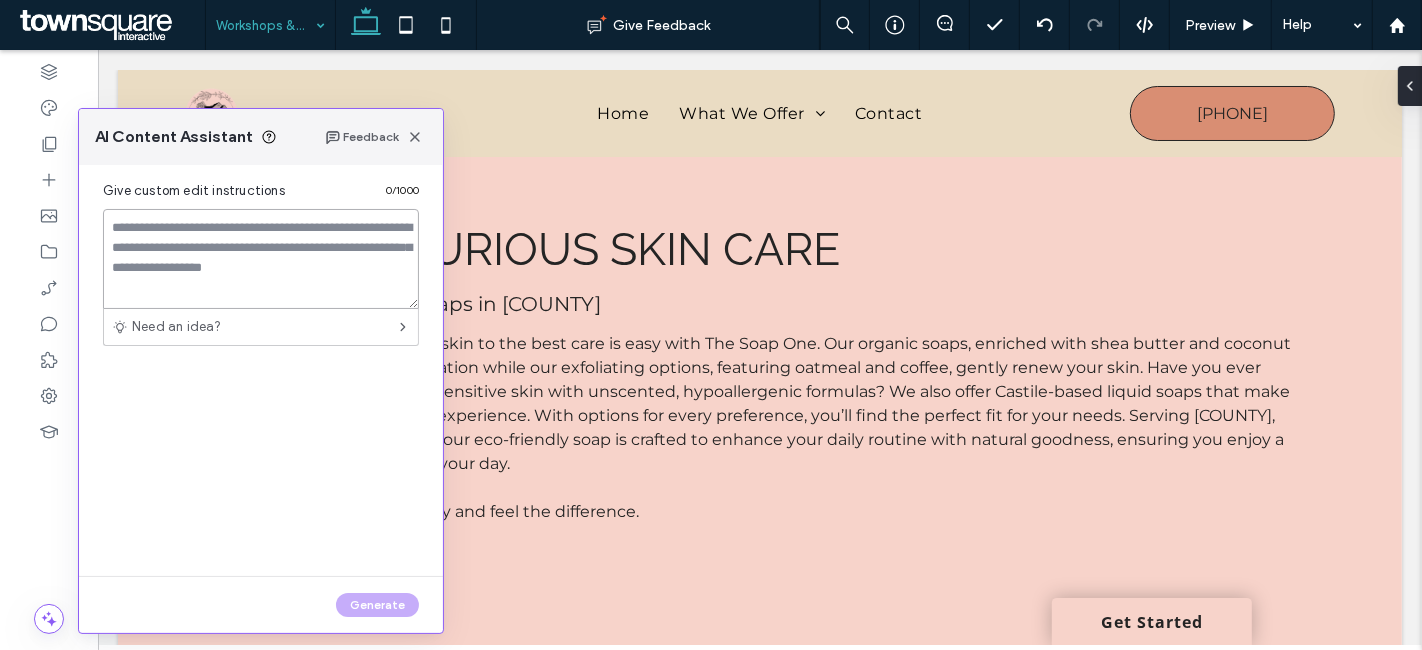 click at bounding box center [261, 259] 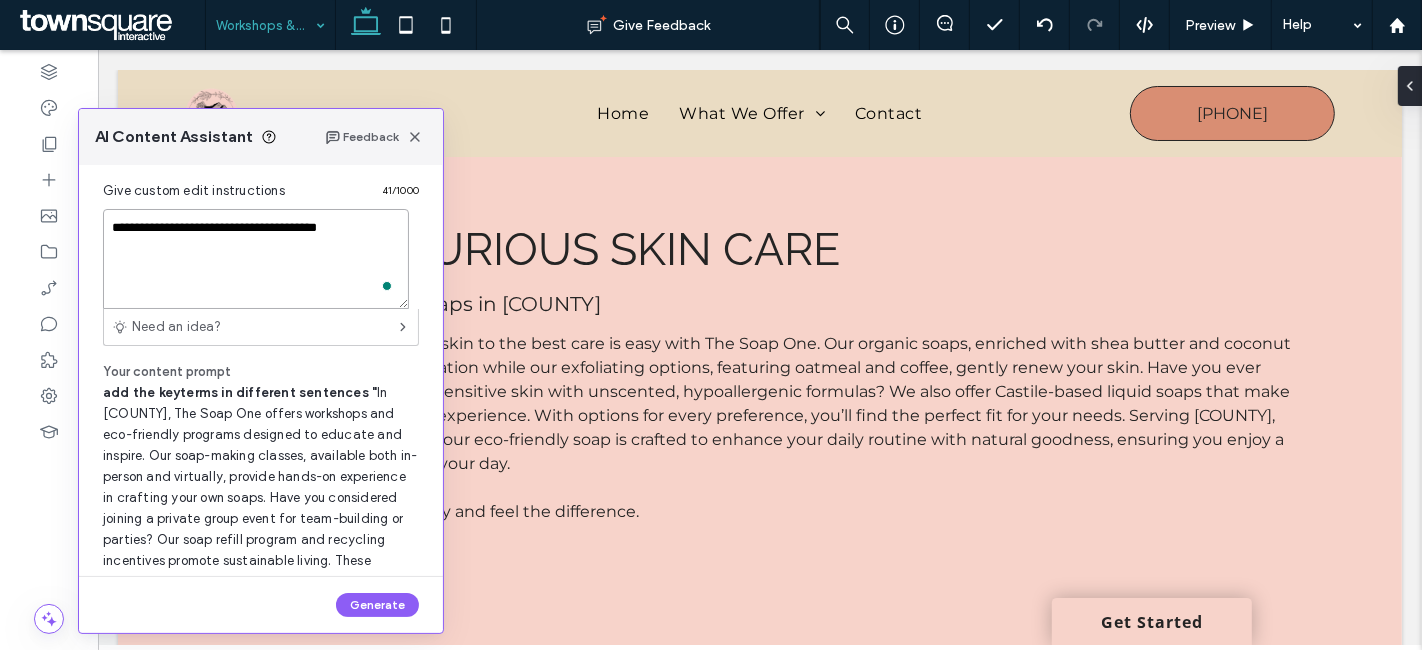 paste on "**********" 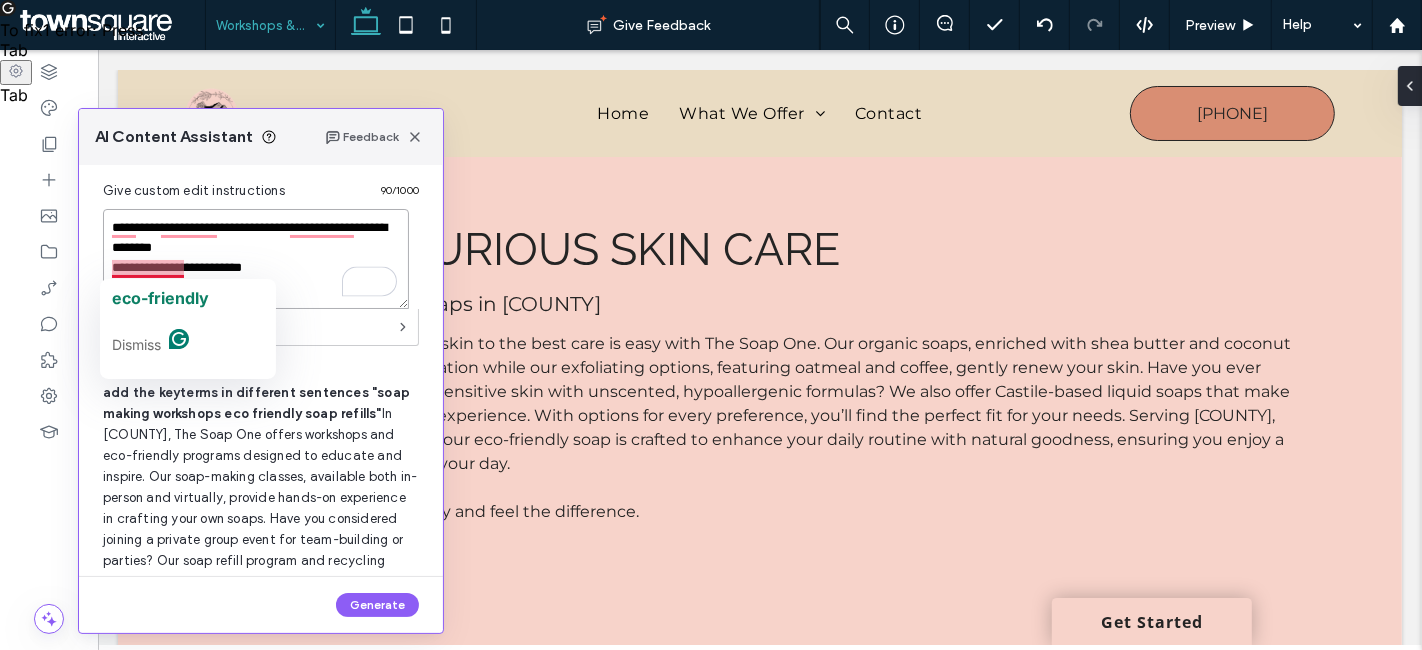 click on "**********" at bounding box center (256, 259) 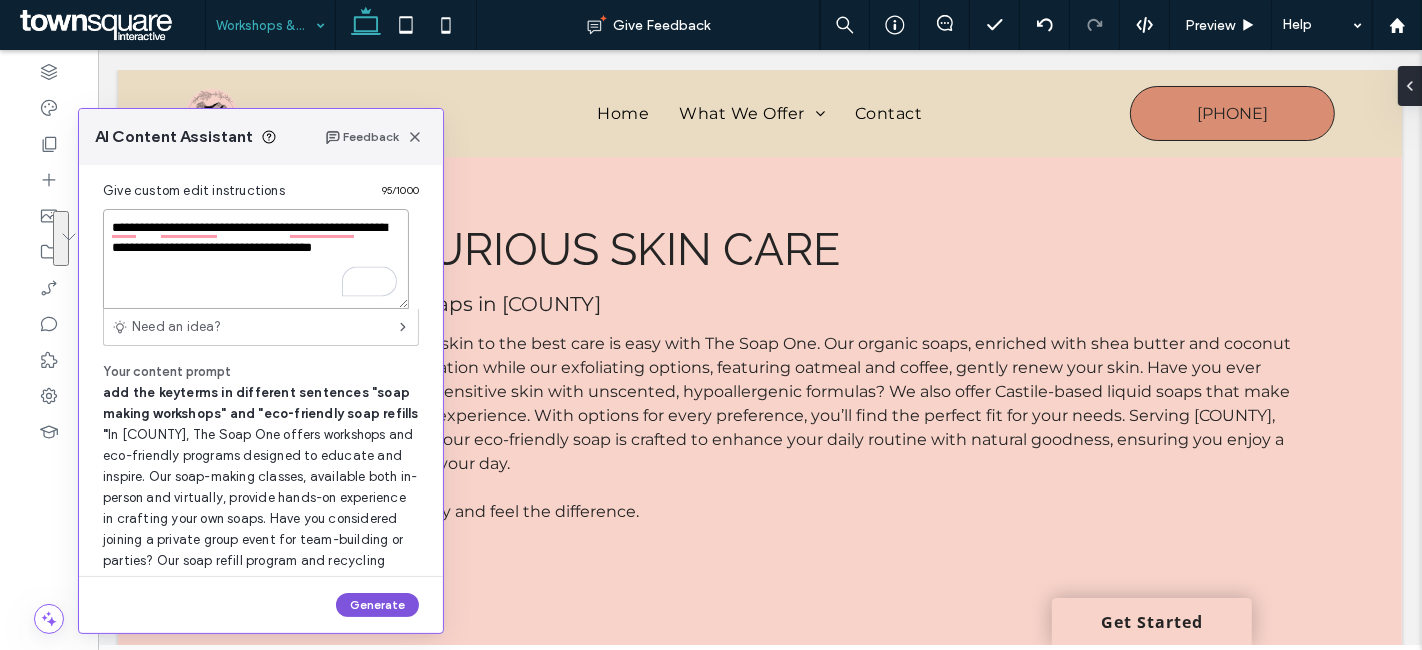type on "**********" 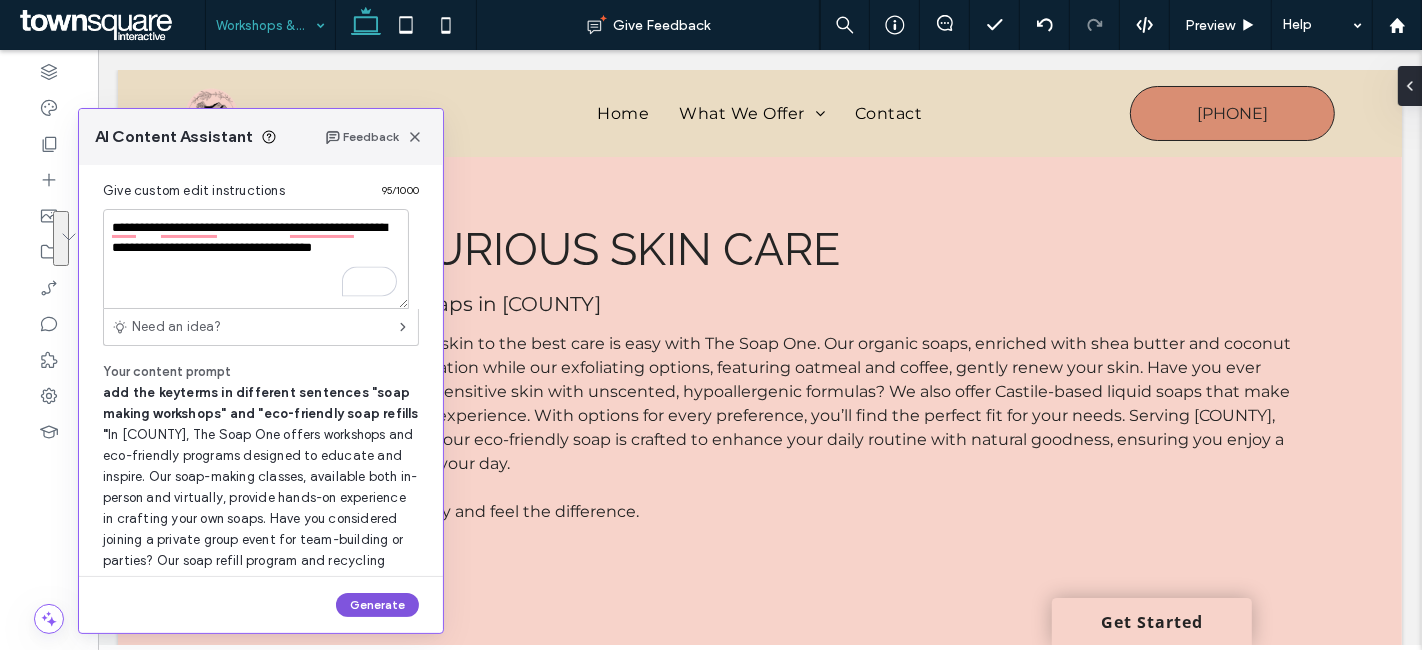 click on "Generate" at bounding box center (377, 605) 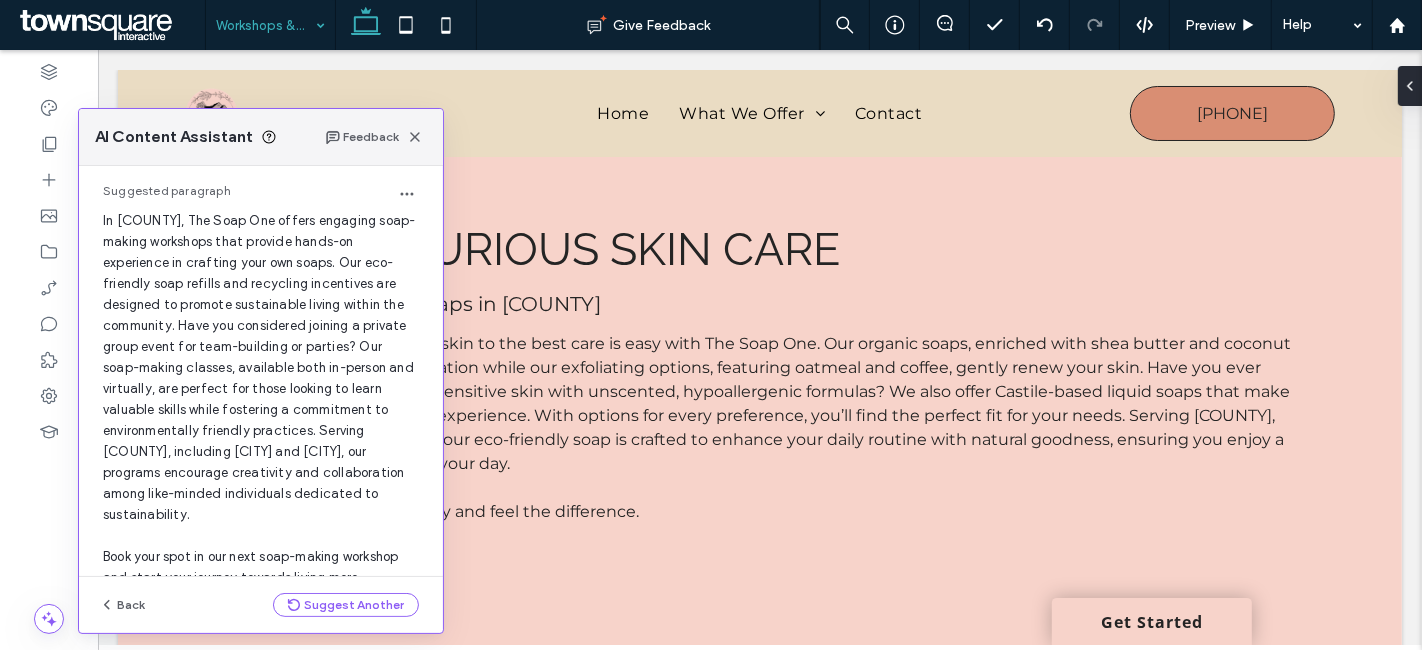 scroll, scrollTop: 143, scrollLeft: 0, axis: vertical 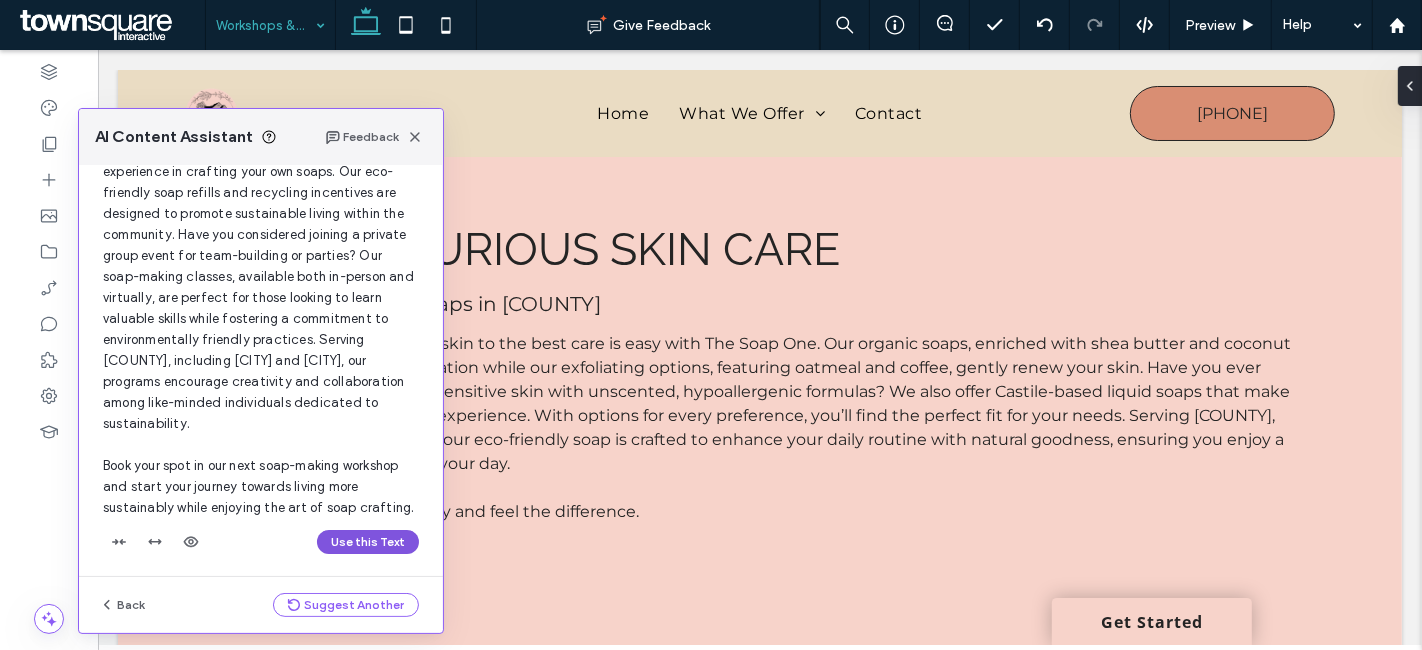 click on "Use this Text" at bounding box center (368, 542) 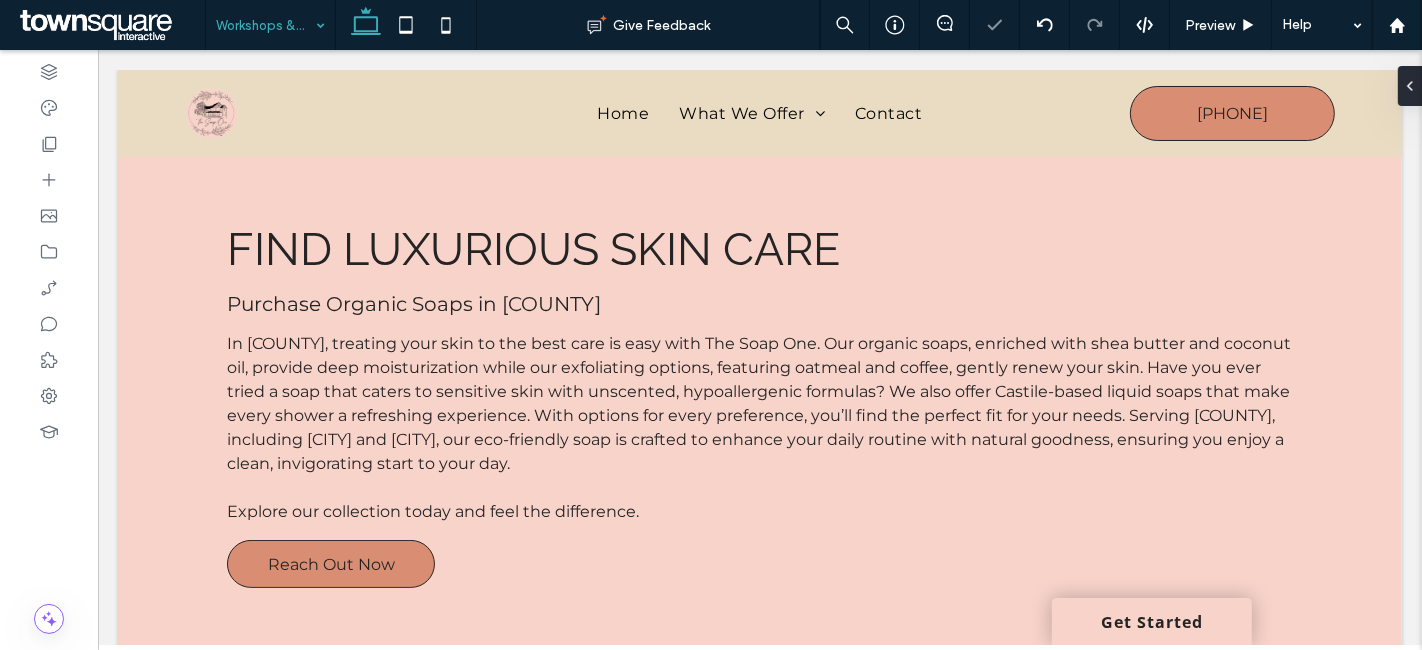 type on "**********" 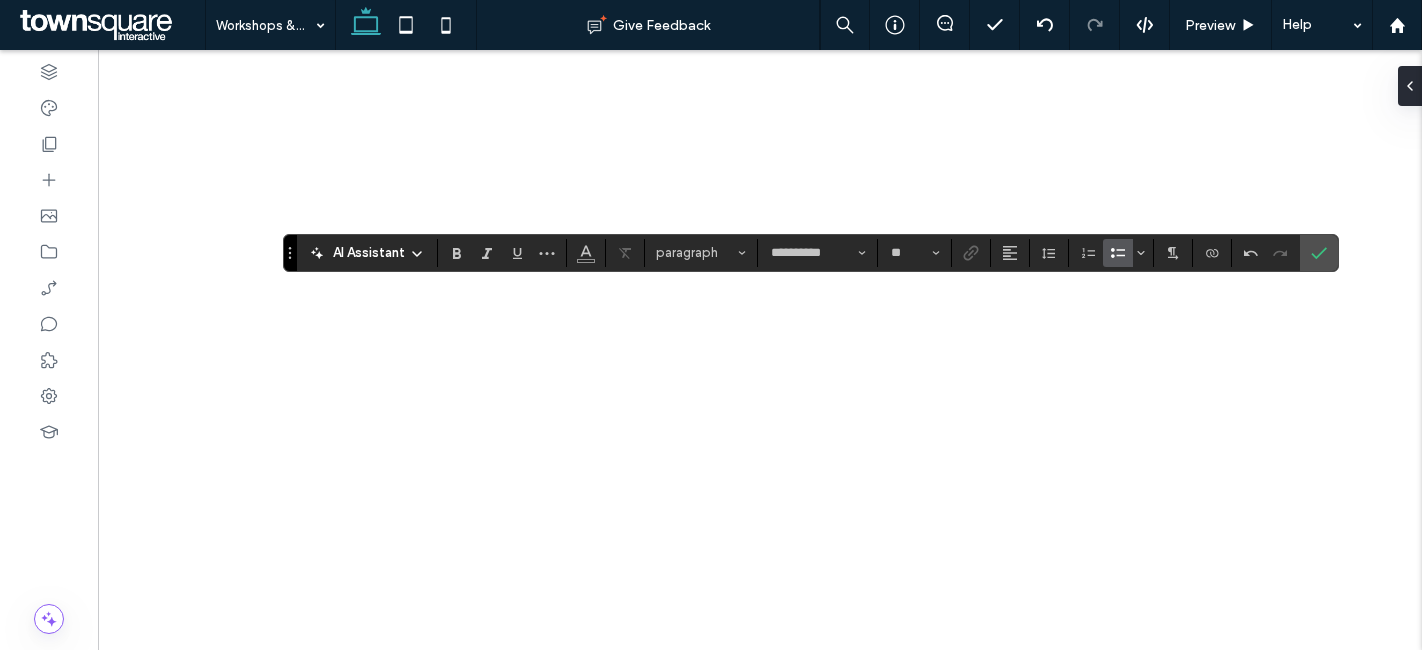 scroll, scrollTop: 0, scrollLeft: 0, axis: both 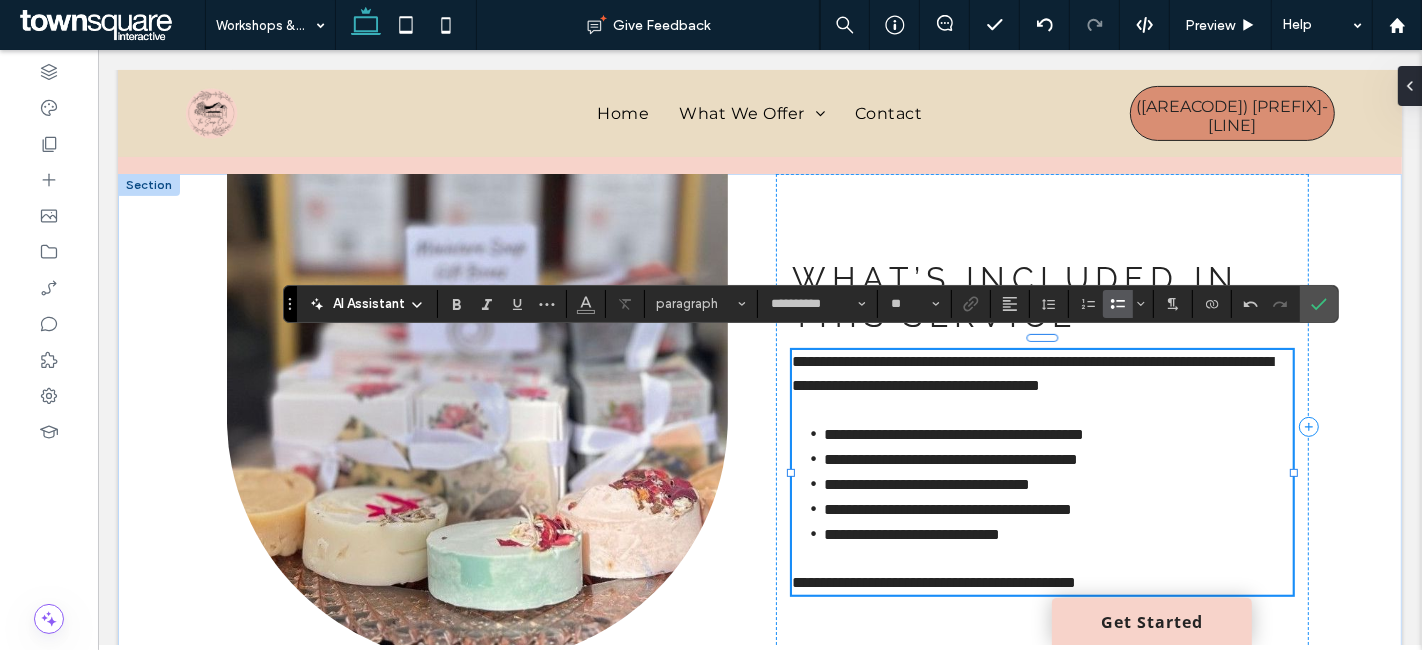 click on "**********" at bounding box center [953, 434] 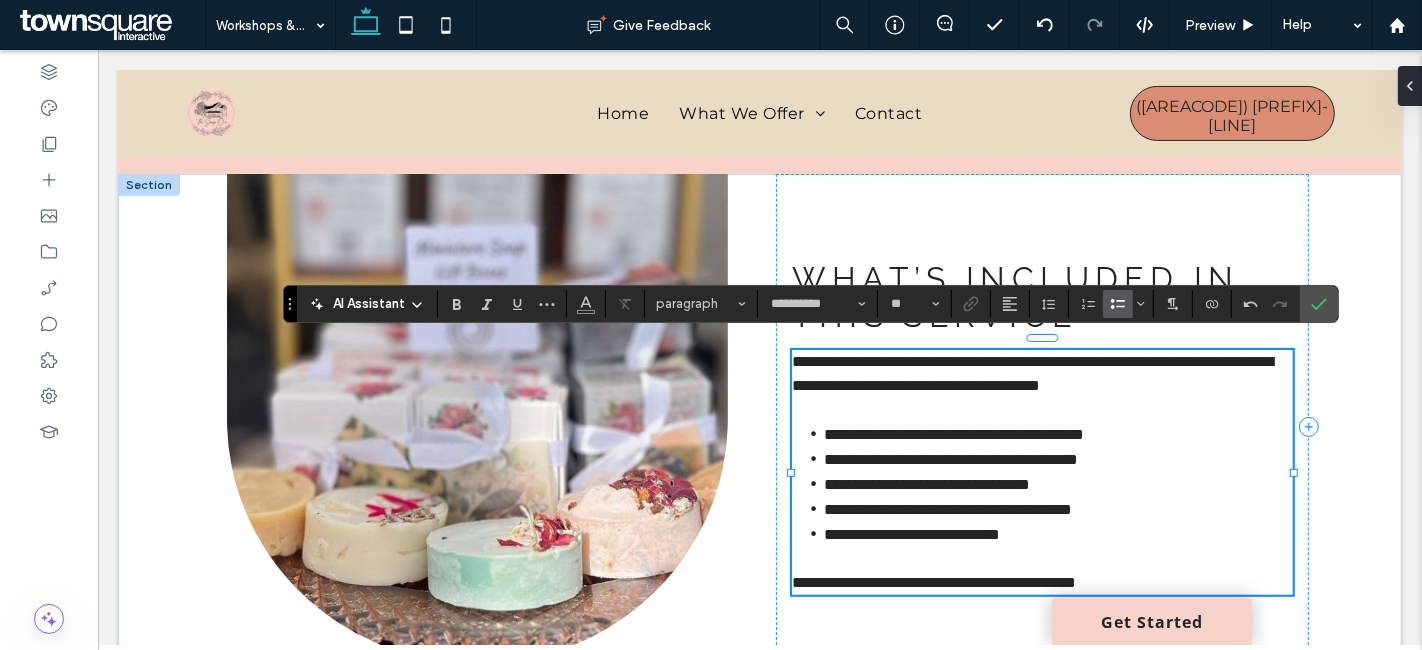 type 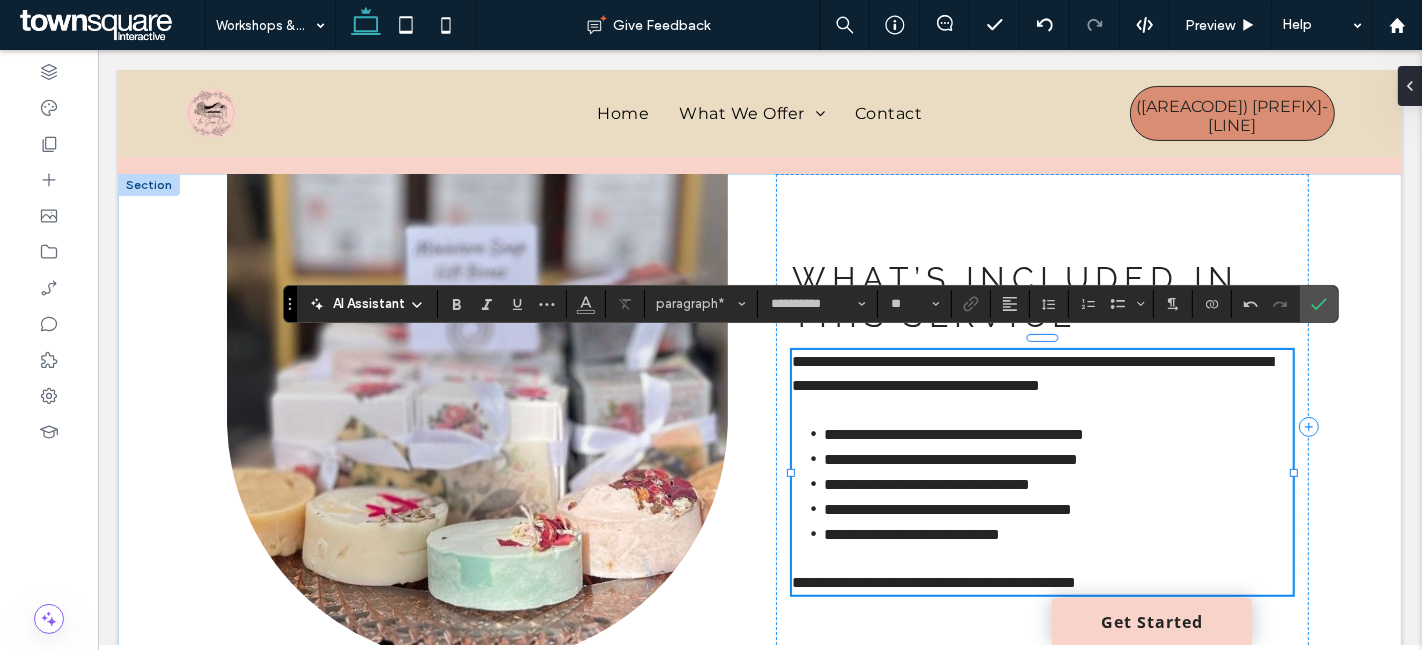 click on "**********" at bounding box center [1031, 373] 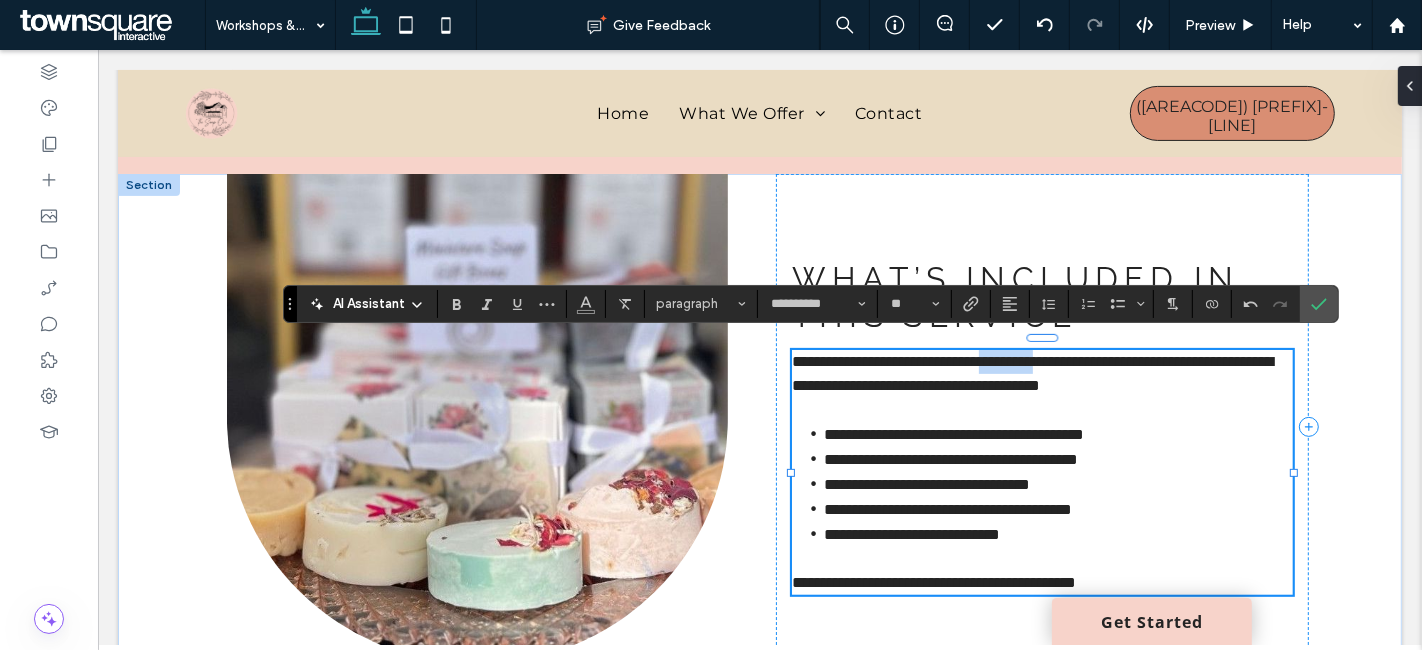 click on "**********" at bounding box center [1031, 373] 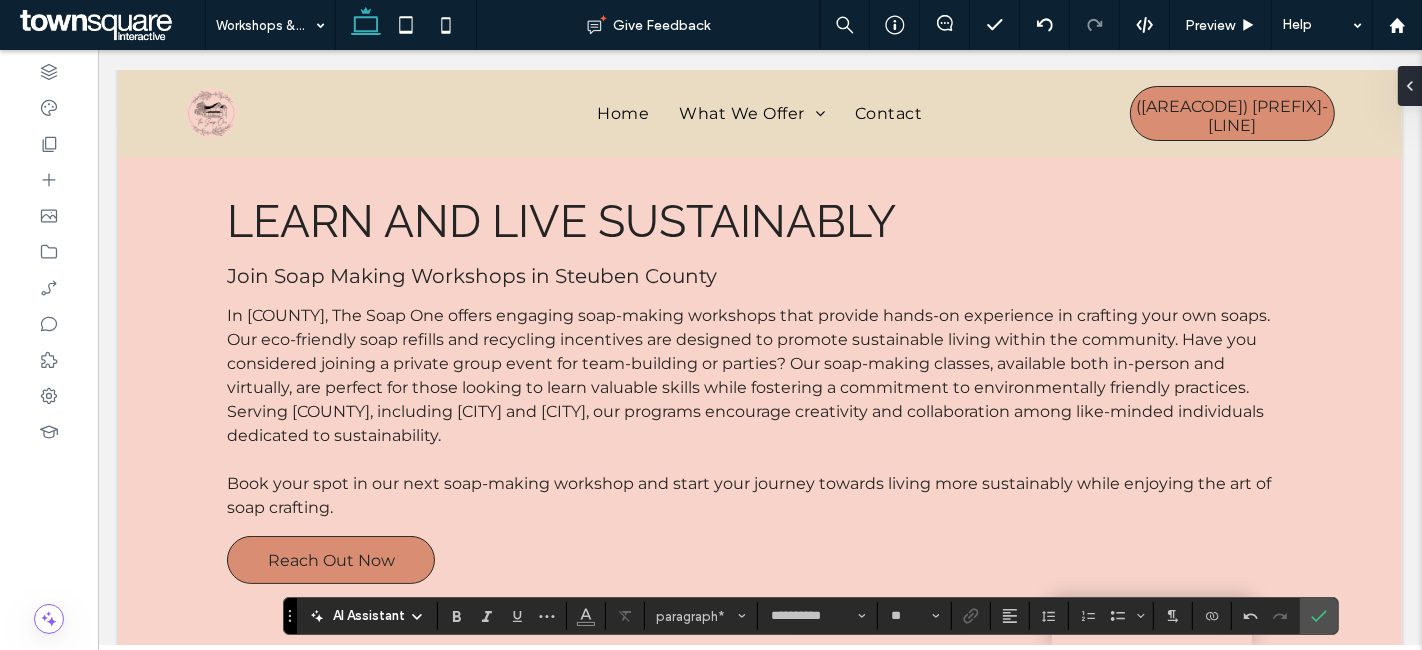 scroll, scrollTop: 0, scrollLeft: 0, axis: both 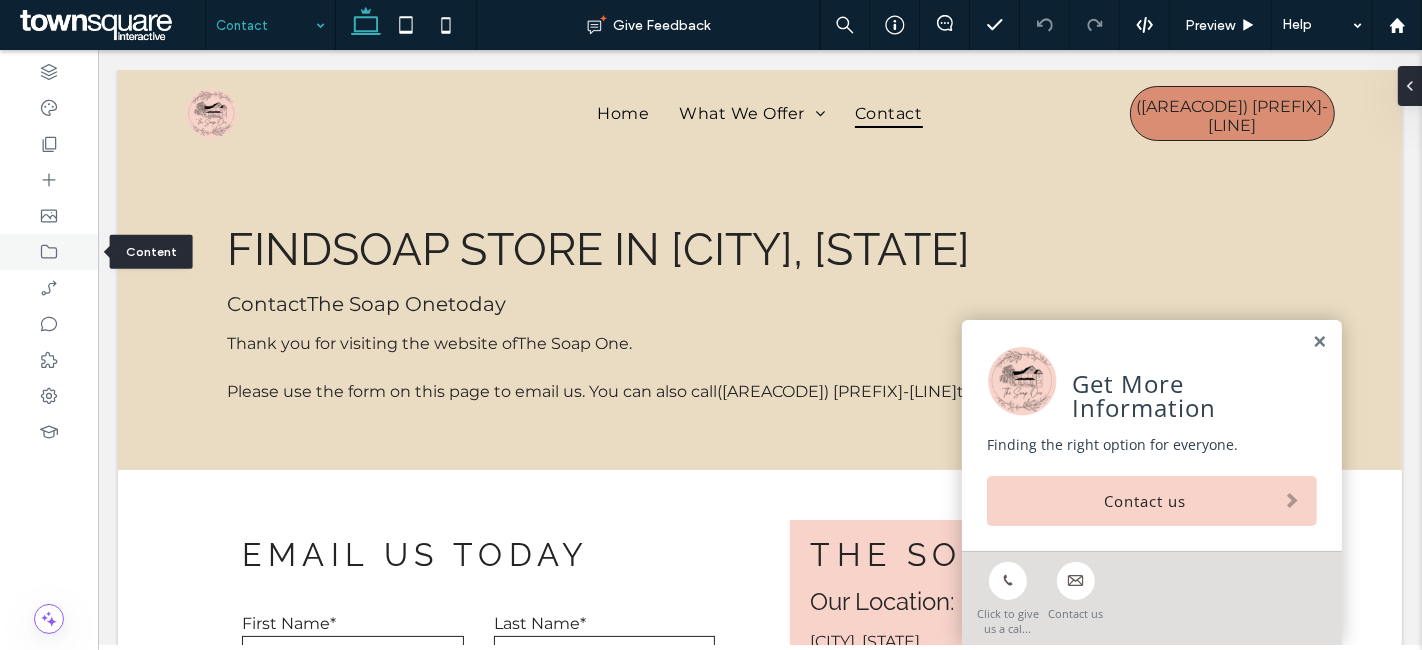click at bounding box center [49, 252] 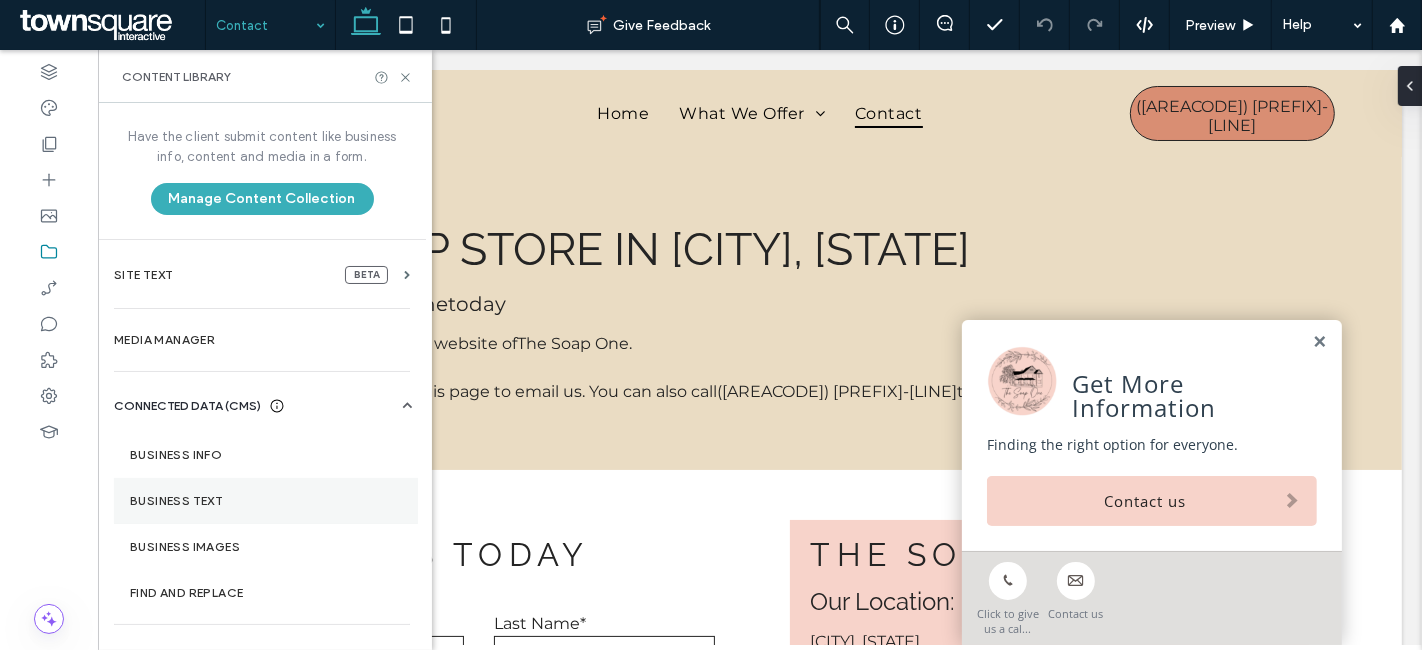 click on "Business Text" at bounding box center (266, 501) 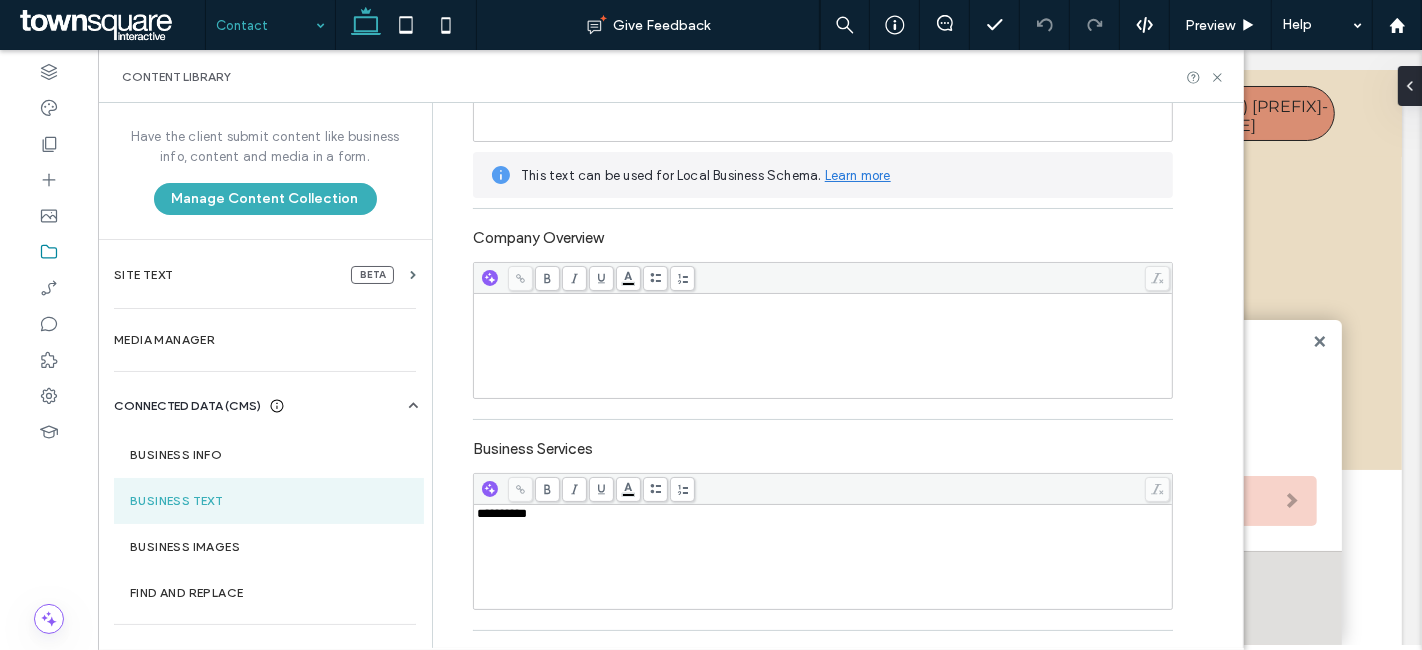 scroll, scrollTop: 444, scrollLeft: 0, axis: vertical 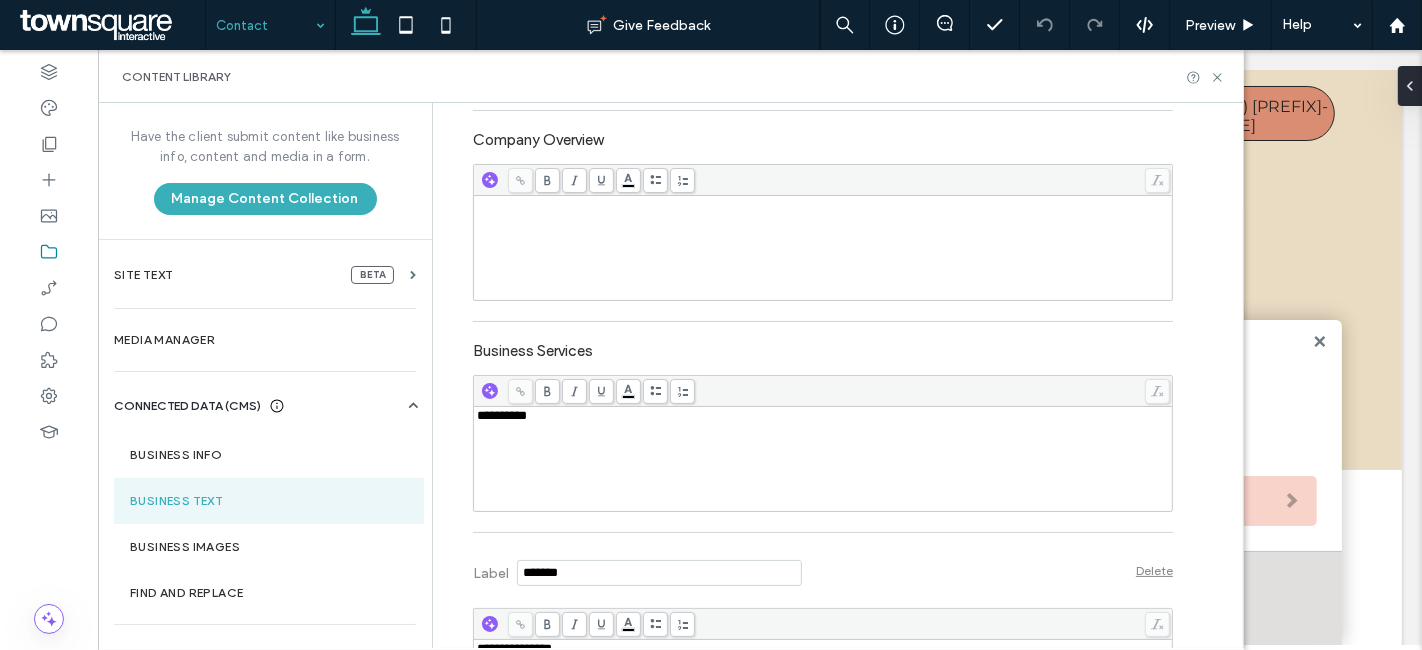 click on "**********" at bounding box center (823, 416) 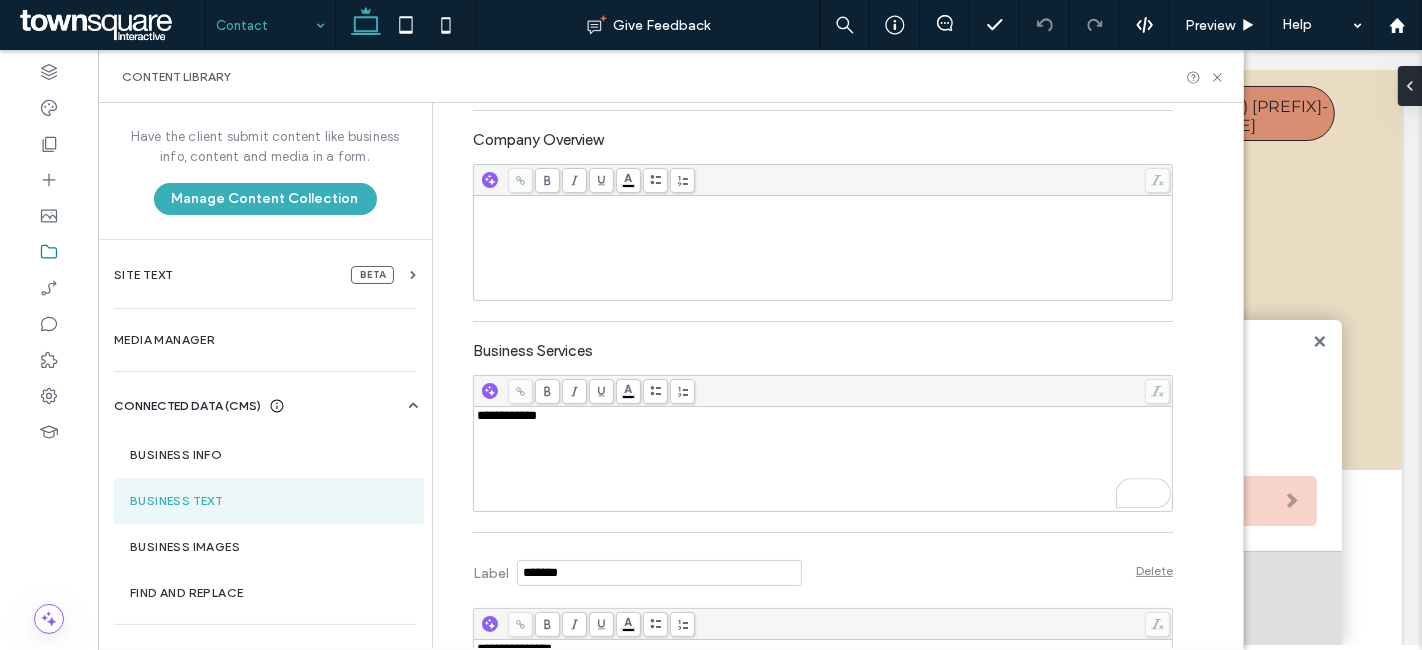 scroll, scrollTop: 444, scrollLeft: 0, axis: vertical 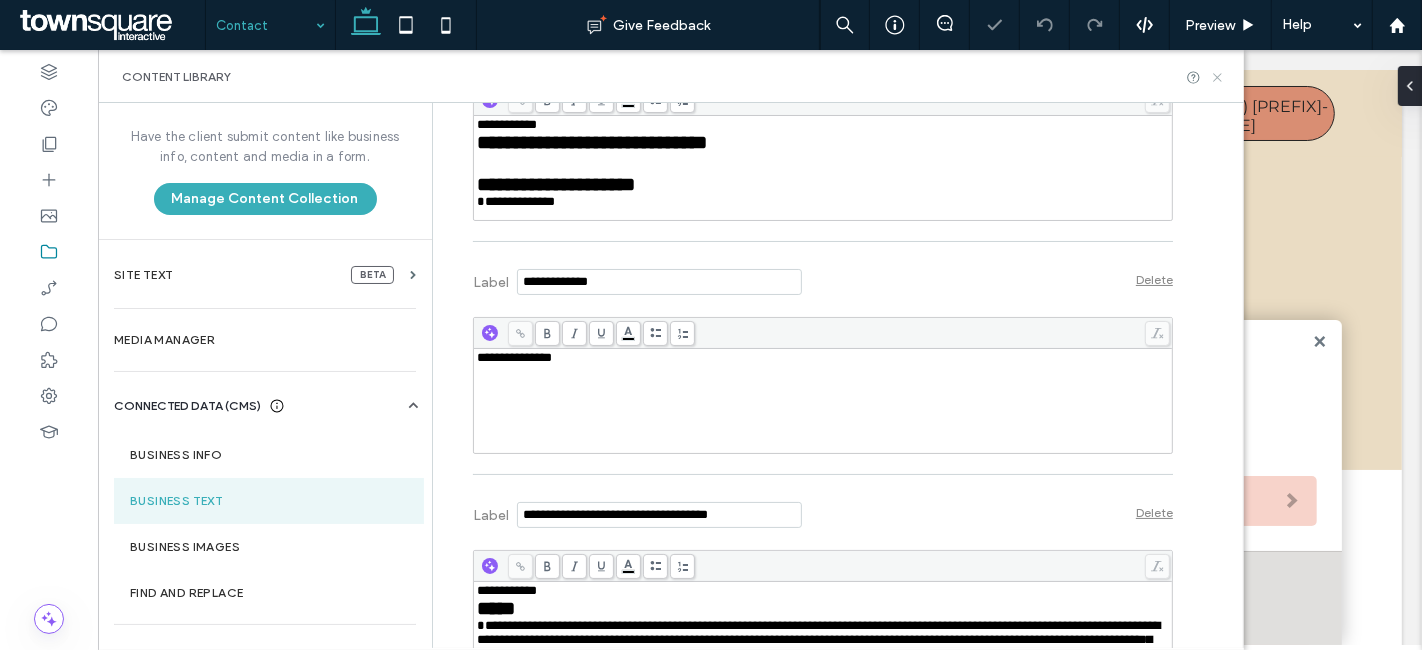 drag, startPoint x: 1212, startPoint y: 73, endPoint x: 916, endPoint y: 19, distance: 300.88535 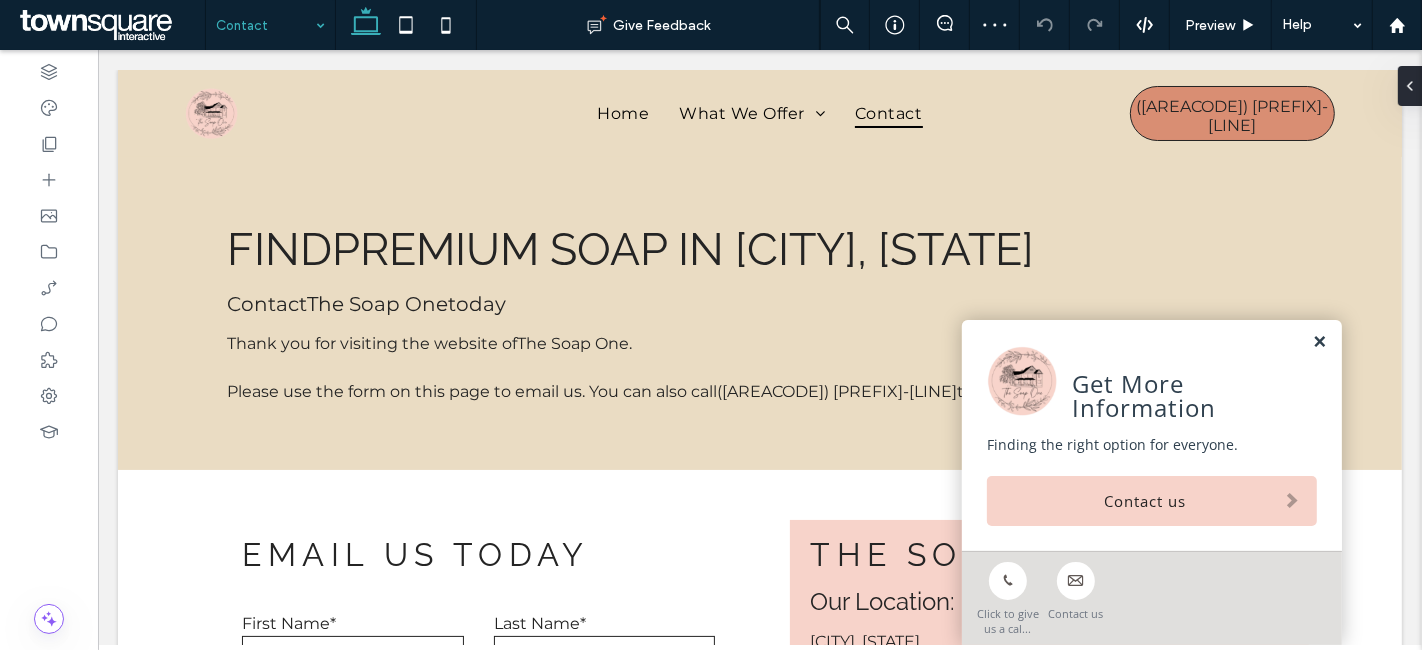 drag, startPoint x: 1295, startPoint y: 338, endPoint x: 1279, endPoint y: 323, distance: 21.931713 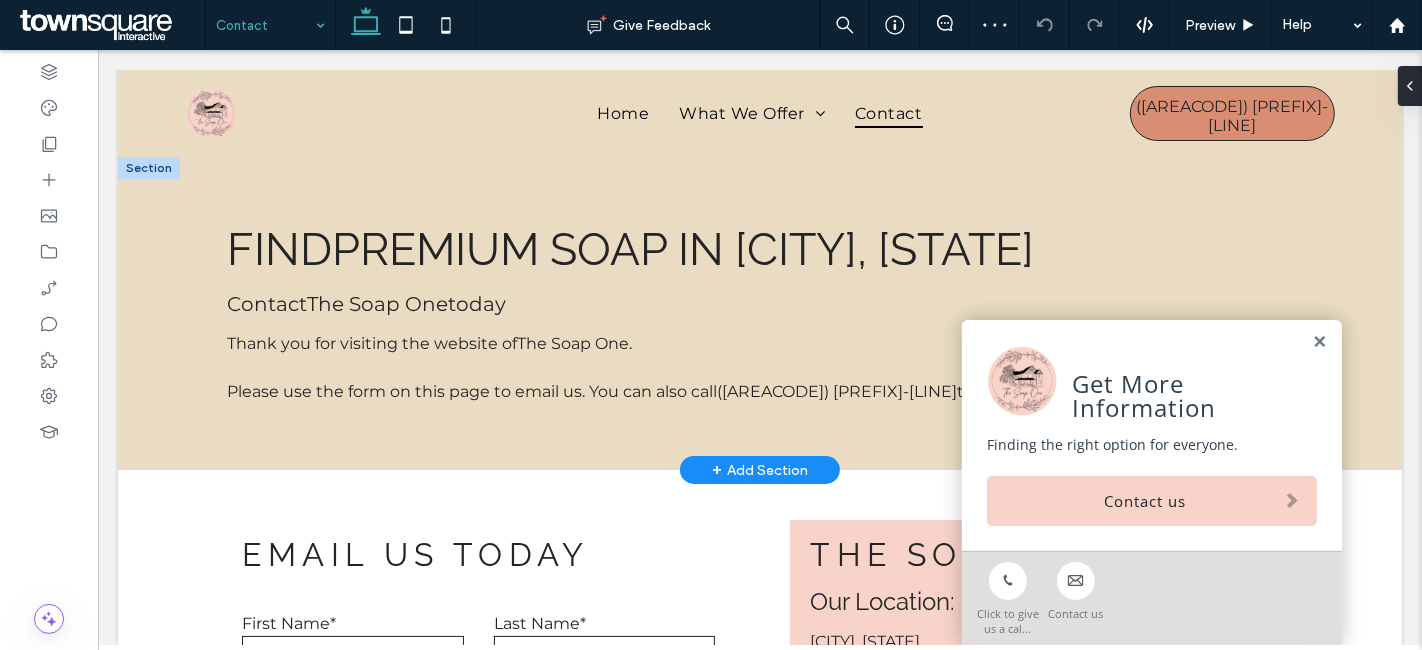 click at bounding box center (1318, 342) 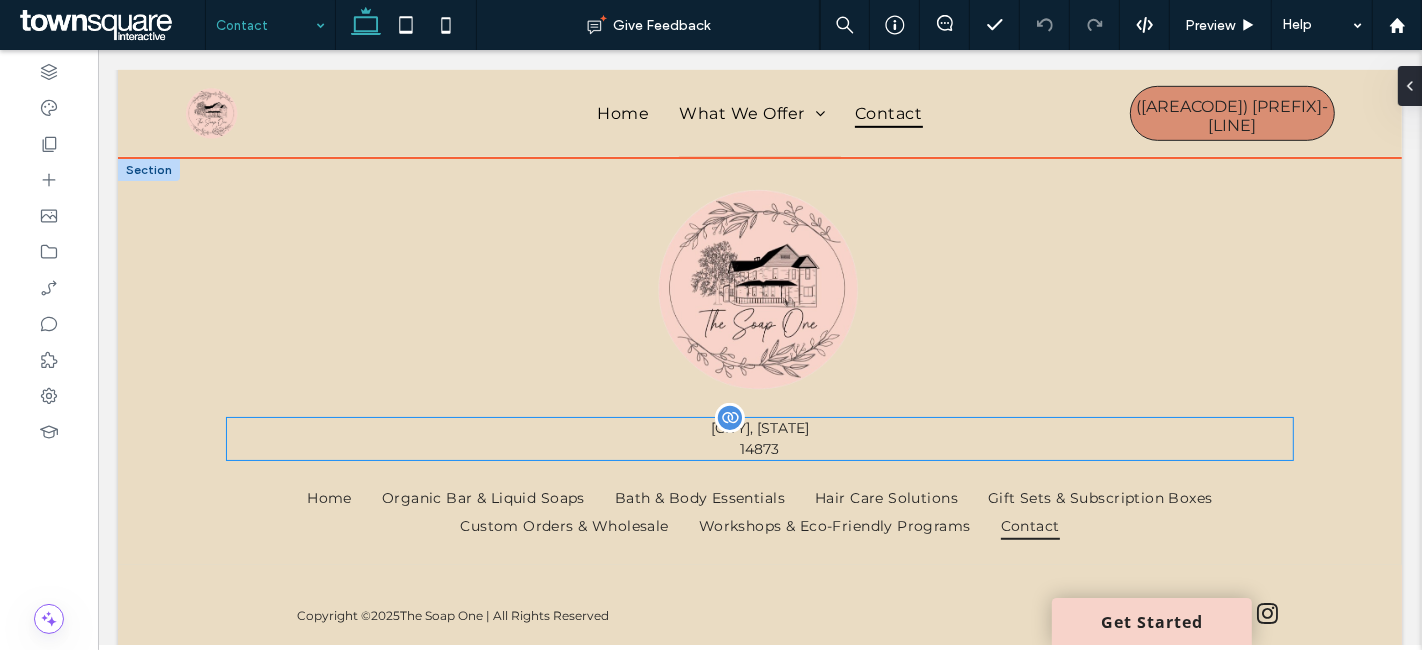 scroll, scrollTop: 1022, scrollLeft: 0, axis: vertical 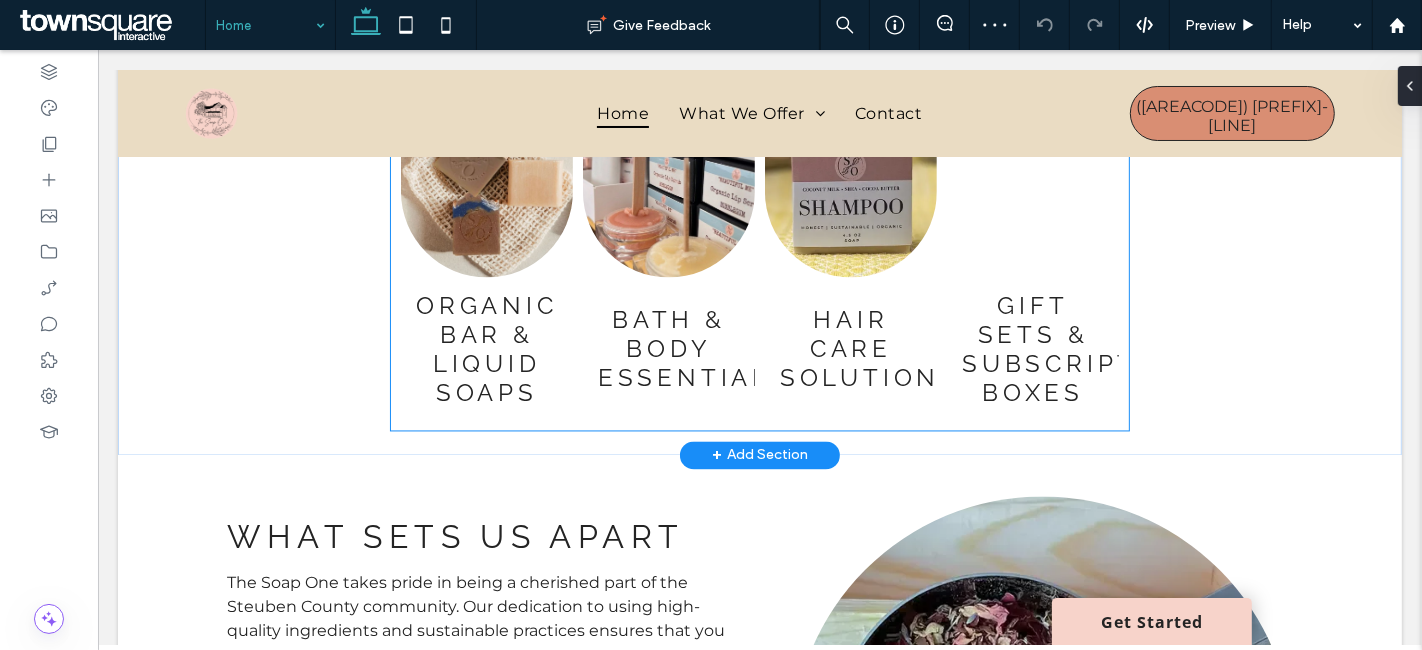 click on "Bath & Body Essentials" at bounding box center (668, 349) 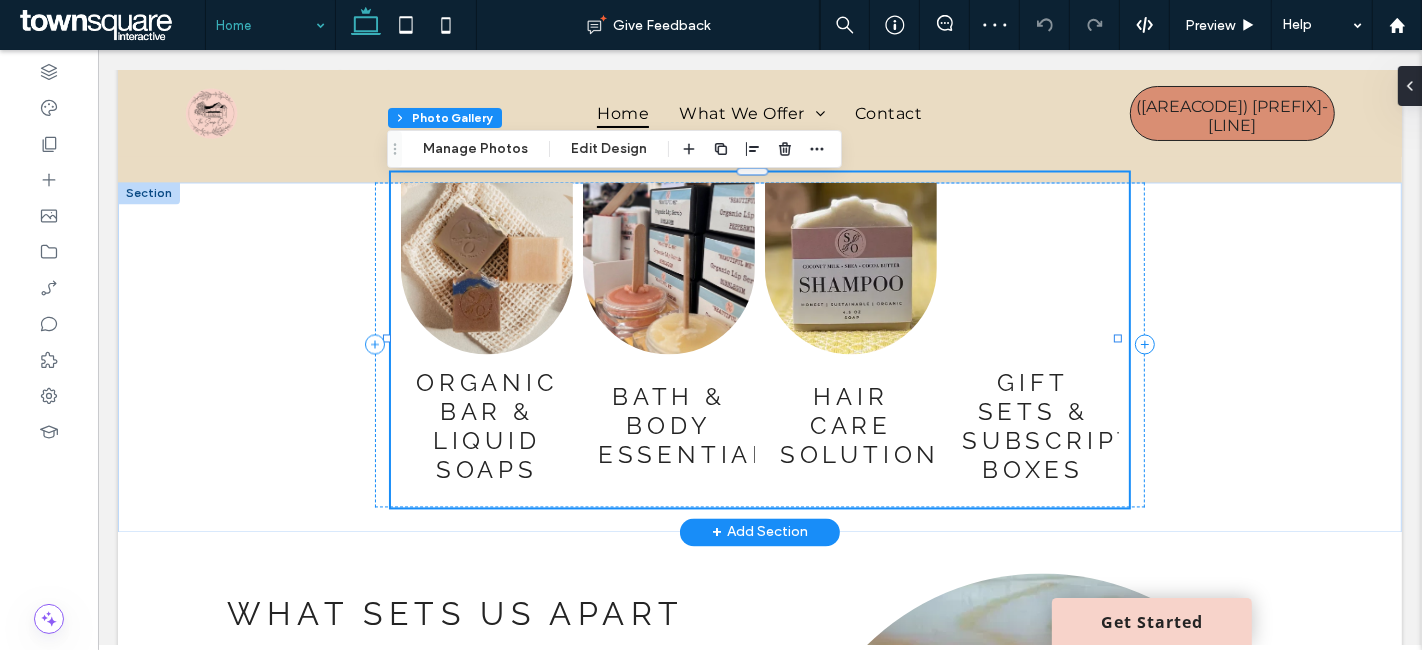 scroll, scrollTop: 3111, scrollLeft: 0, axis: vertical 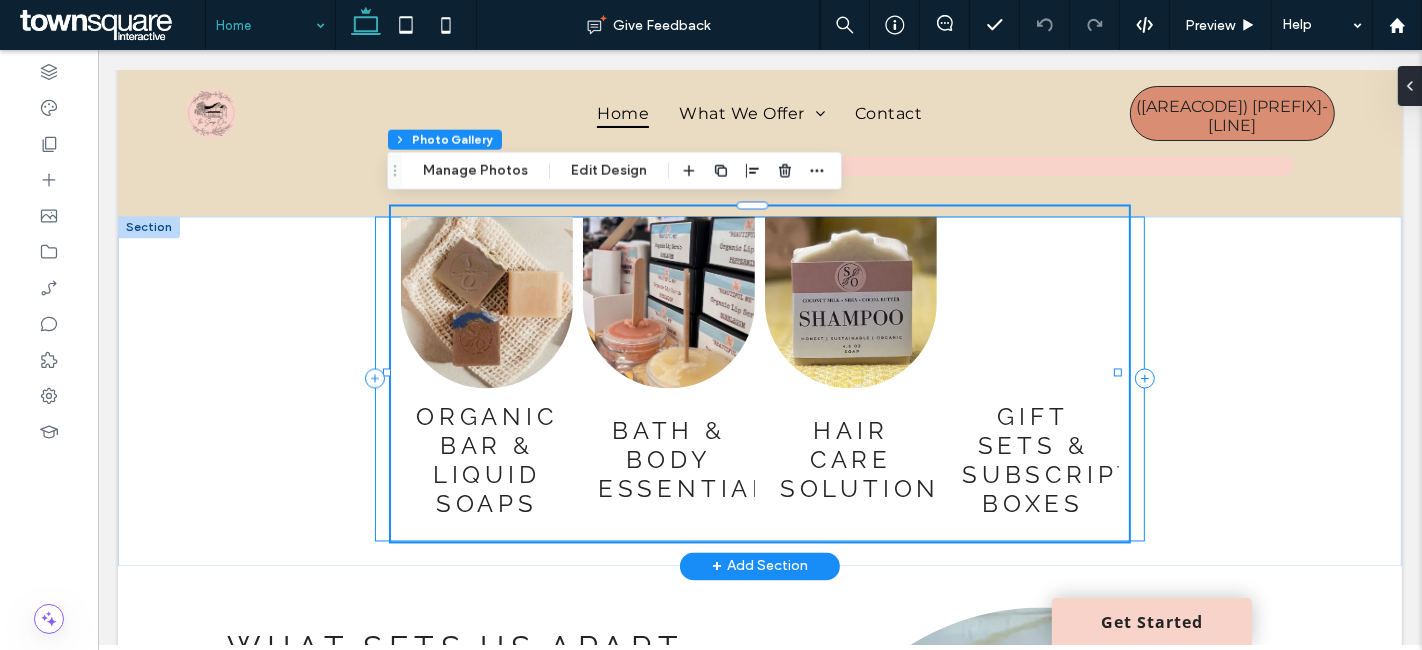 click on "Organic Bar & Liquid Soaps
Button
Bath & Body Essentials
Button
Hair Care Solutions
Button
Gift Sets & Subscription Boxes
Button" at bounding box center [759, 379] 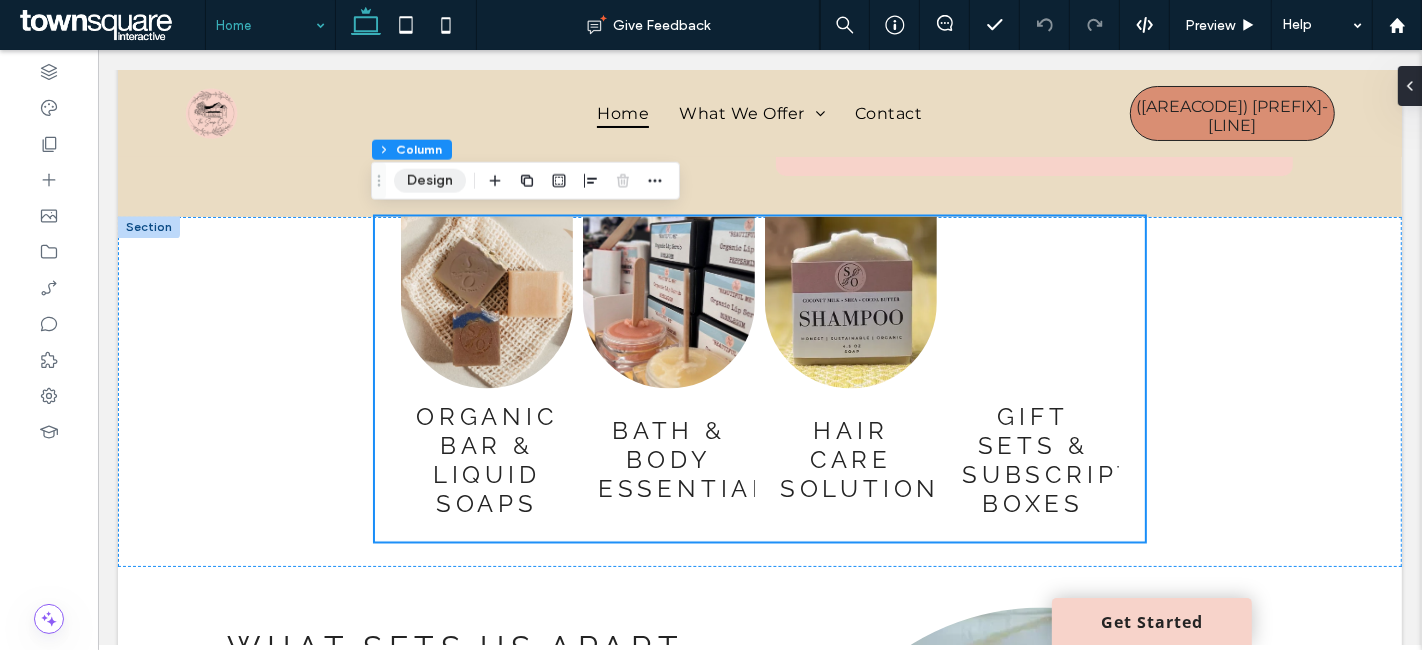 drag, startPoint x: 436, startPoint y: 184, endPoint x: 454, endPoint y: 181, distance: 18.248287 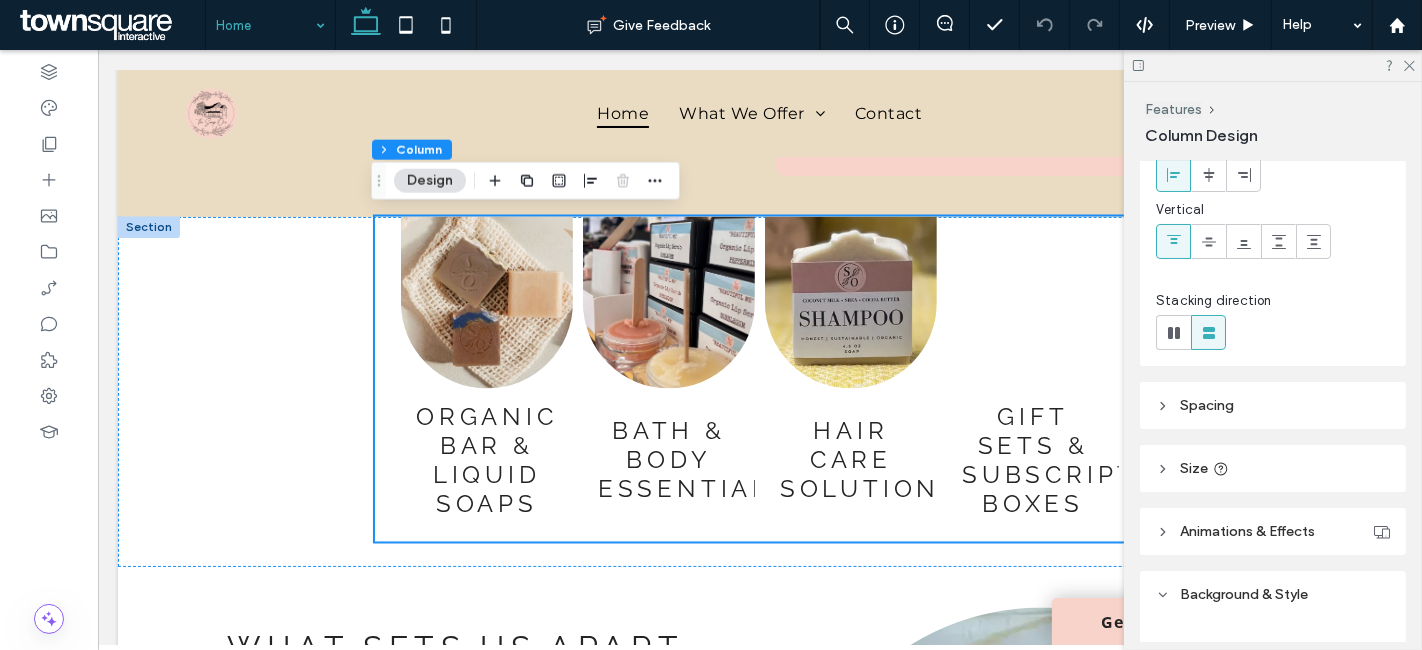 scroll, scrollTop: 222, scrollLeft: 0, axis: vertical 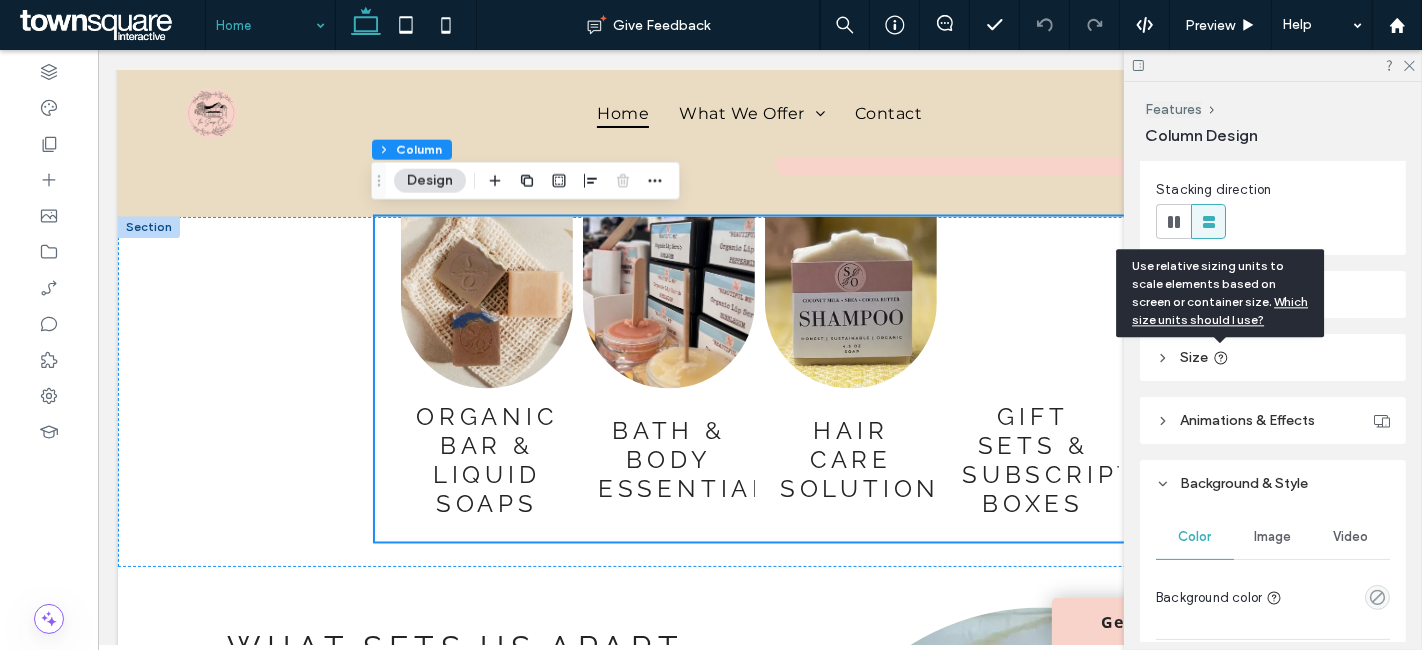 click 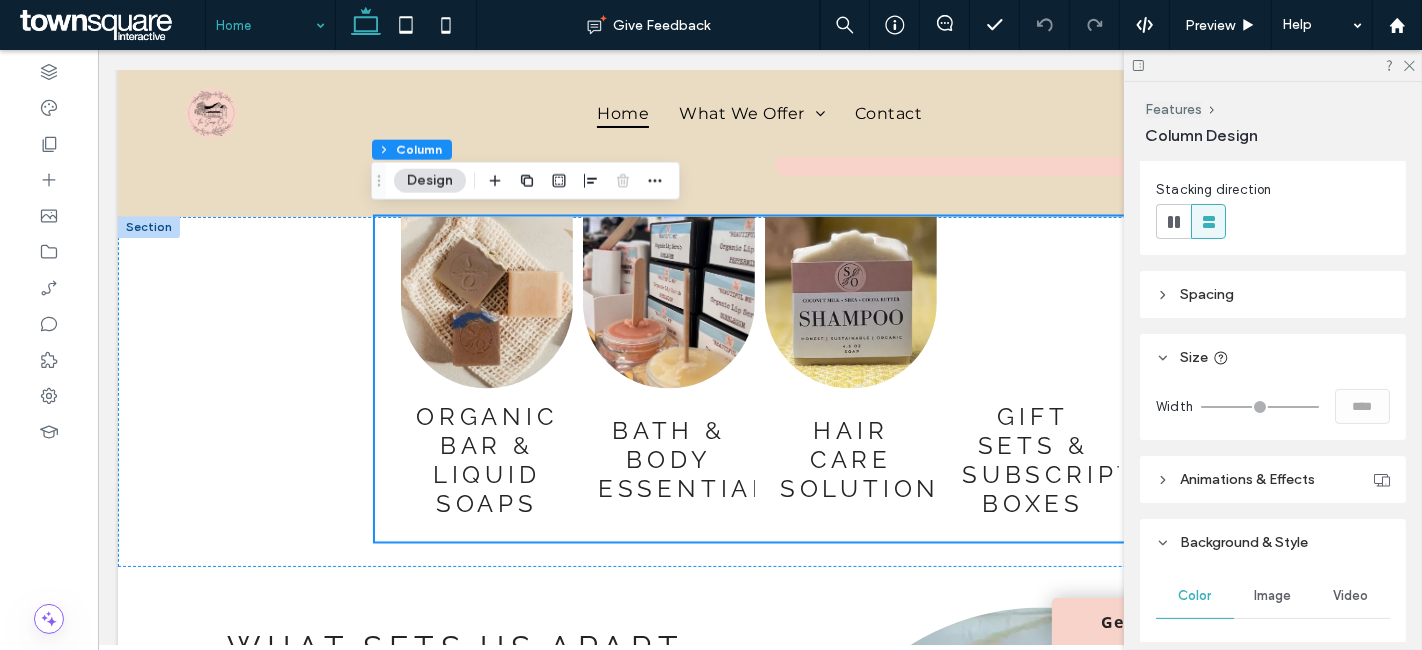 click on "Spacing" at bounding box center (1273, 294) 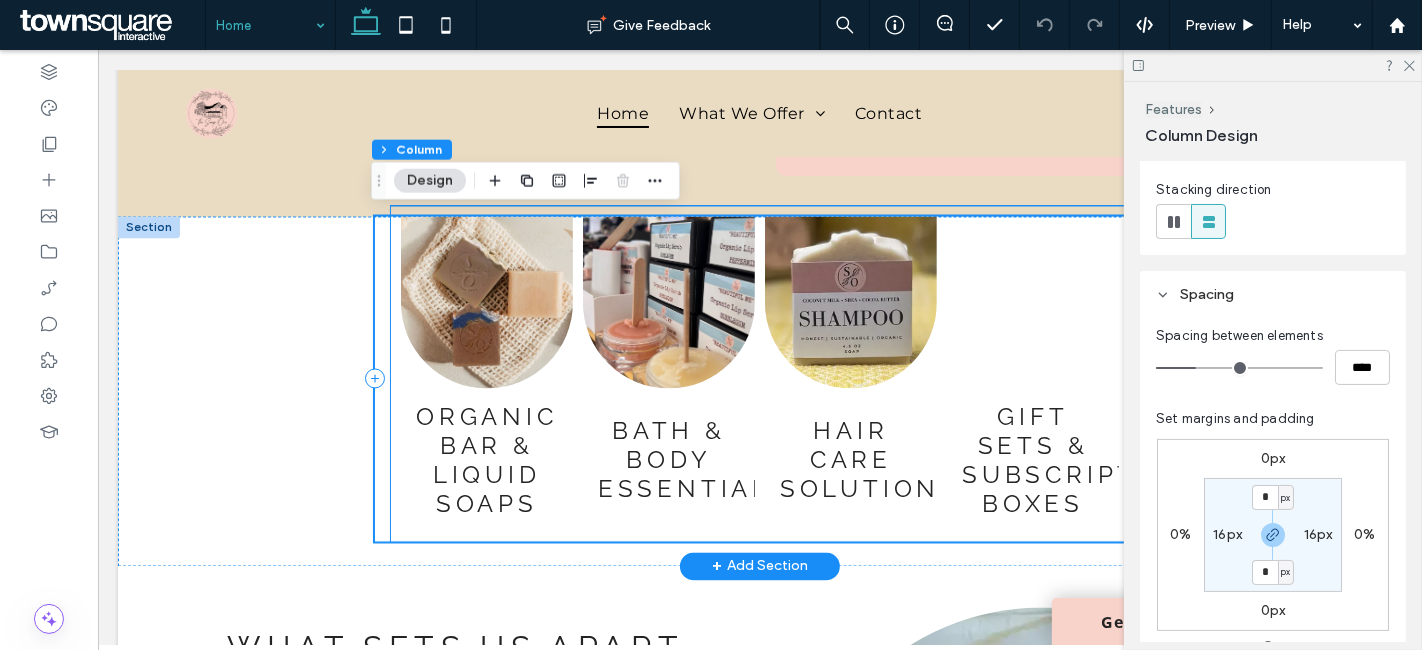 click on "Organic Bar & Liquid Soaps
Button" at bounding box center (486, 460) 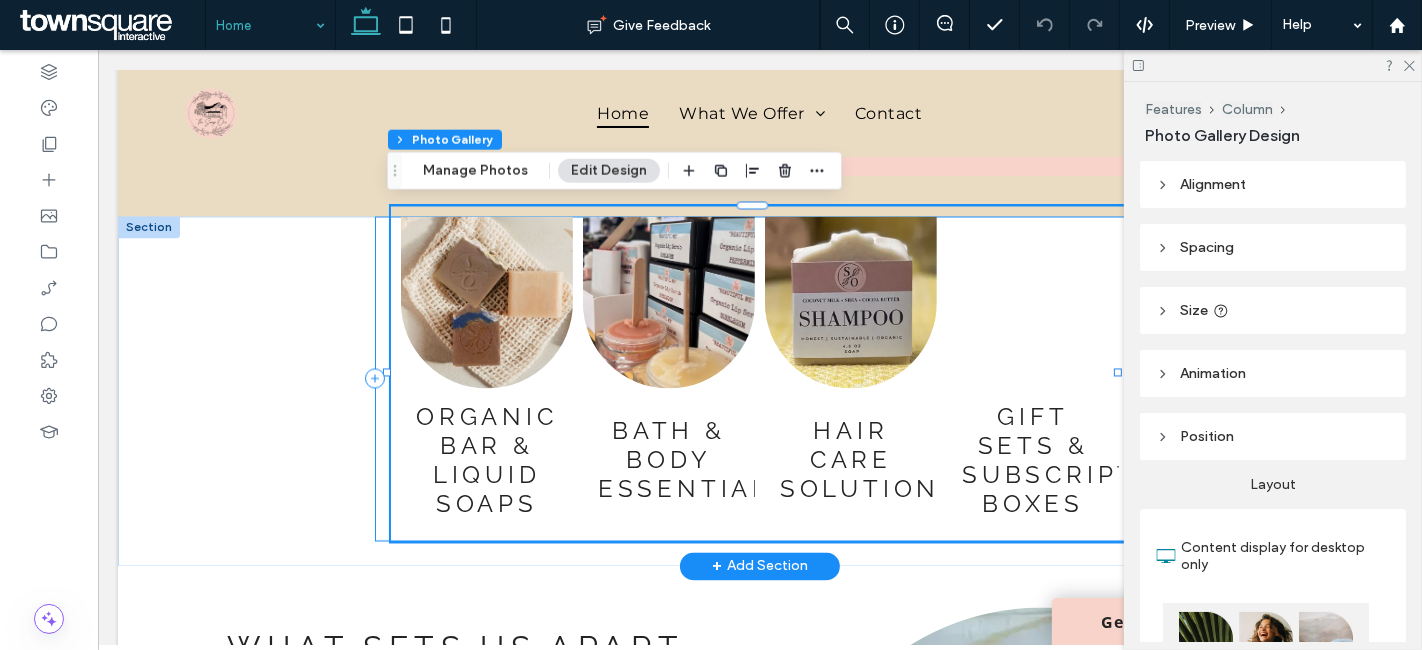 click on "Organic Bar & Liquid Soaps
Button
Bath & Body Essentials
Button
Hair Care Solutions
Button
Gift Sets & Subscription Boxes
Button" at bounding box center (759, 379) 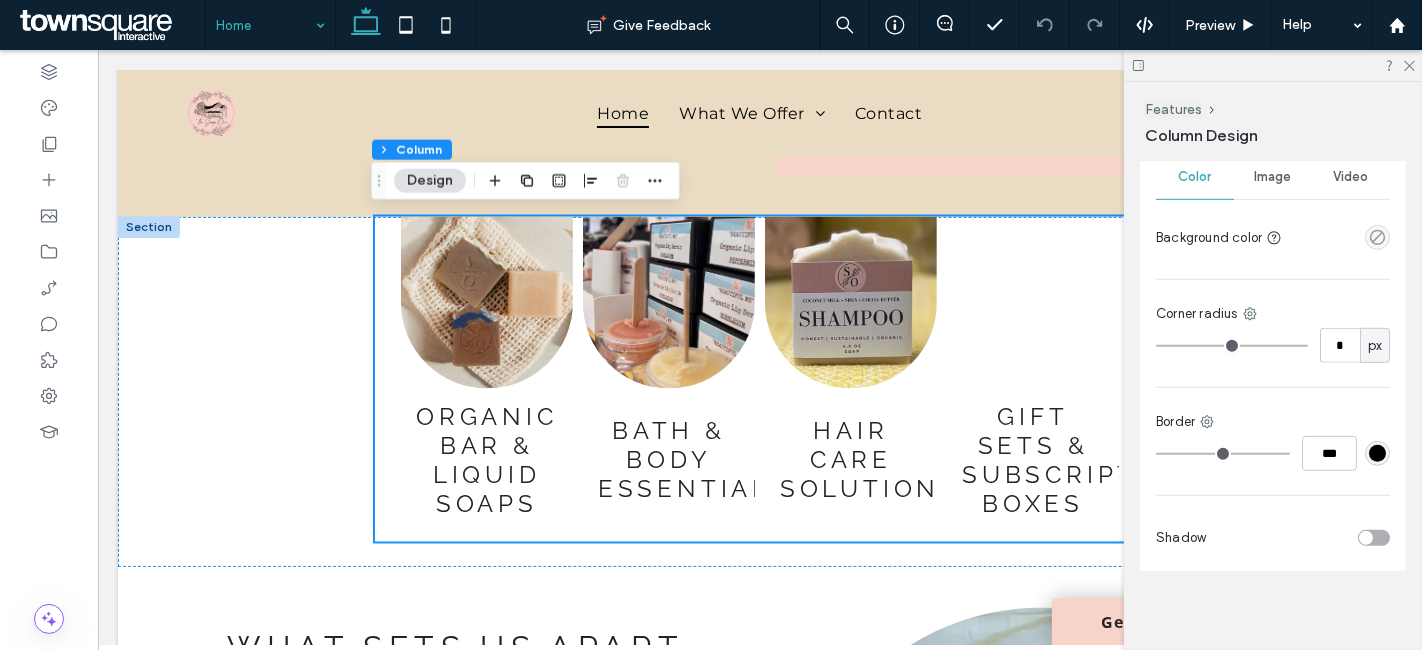 scroll, scrollTop: 1038, scrollLeft: 0, axis: vertical 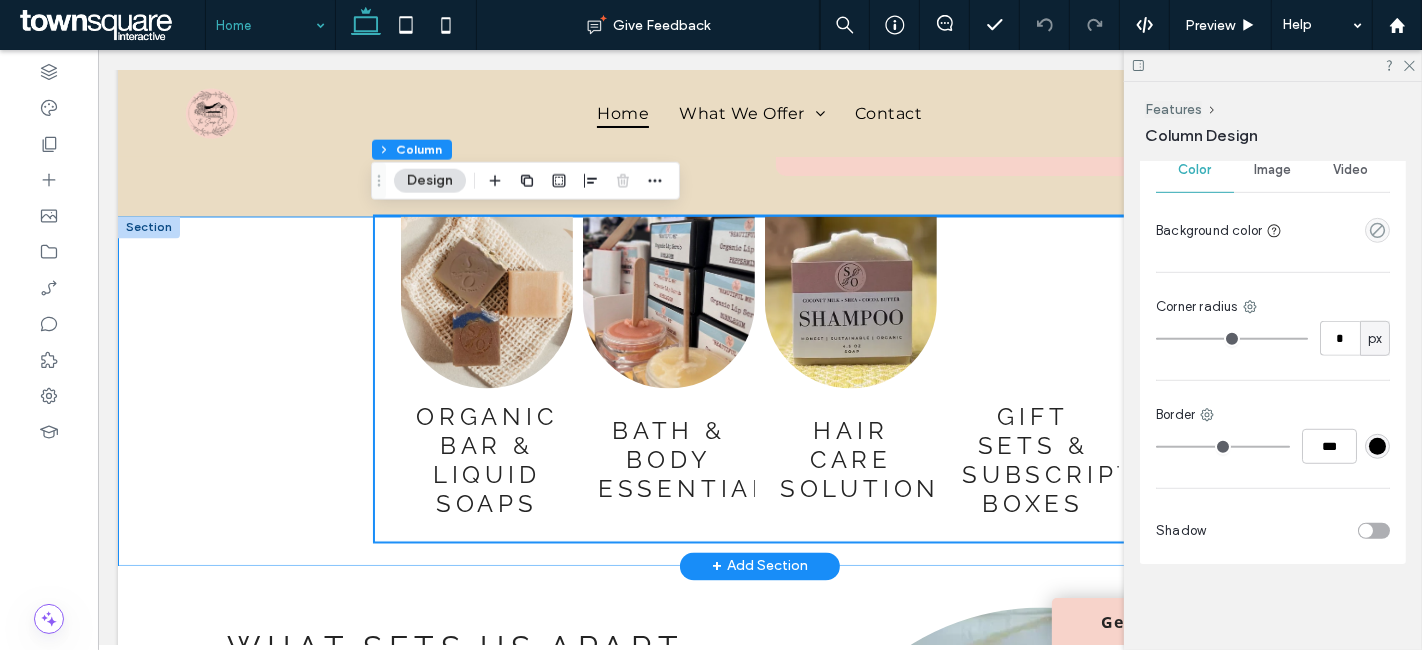 click on "Organic Bar & Liquid Soaps
Button
Bath & Body Essentials
Button
Hair Care Solutions
Button
Gift Sets & Subscription Boxes
Button" at bounding box center (759, 392) 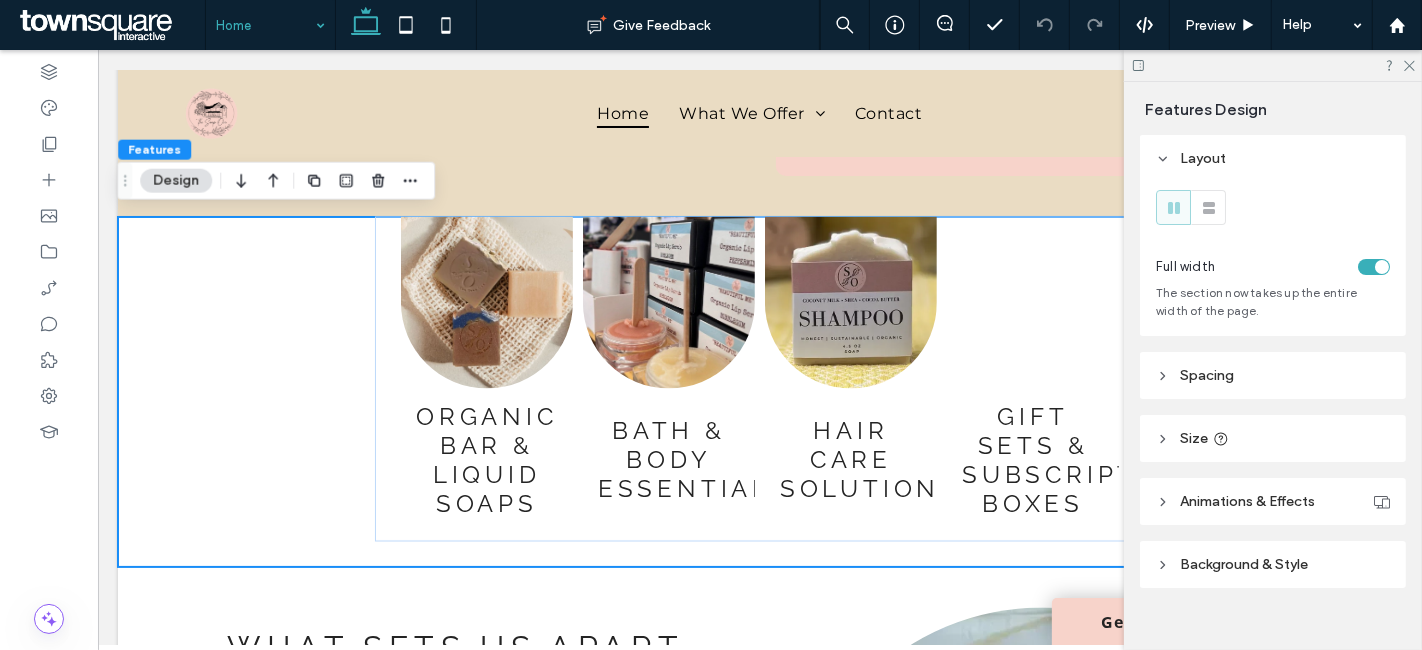 click on "Spacing" at bounding box center [1273, 375] 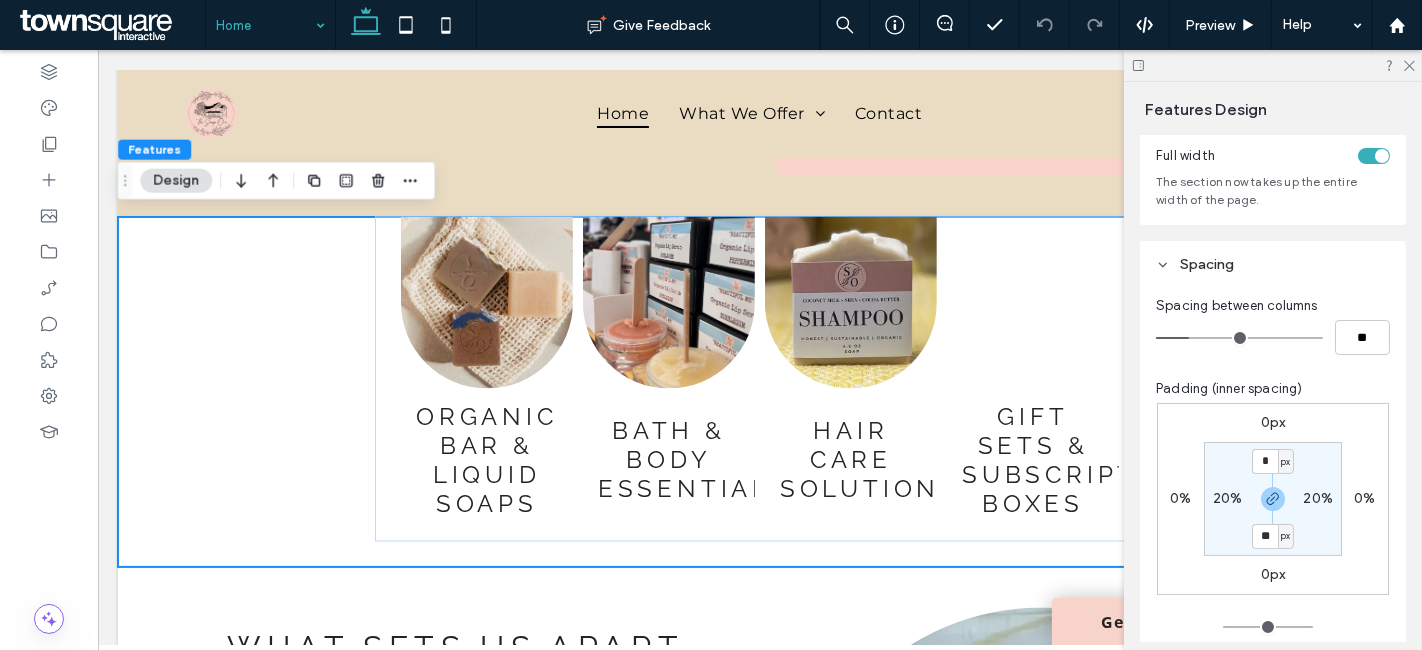 scroll, scrollTop: 222, scrollLeft: 0, axis: vertical 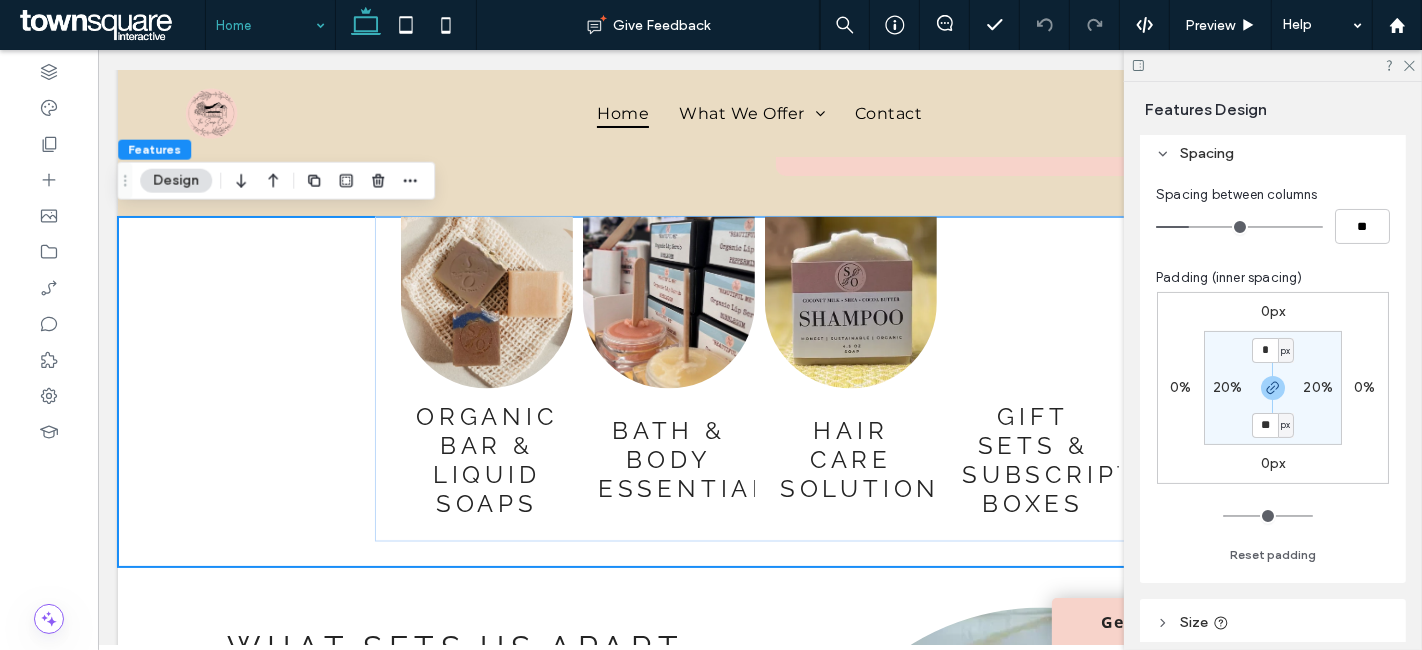 click on "20%" at bounding box center (1228, 387) 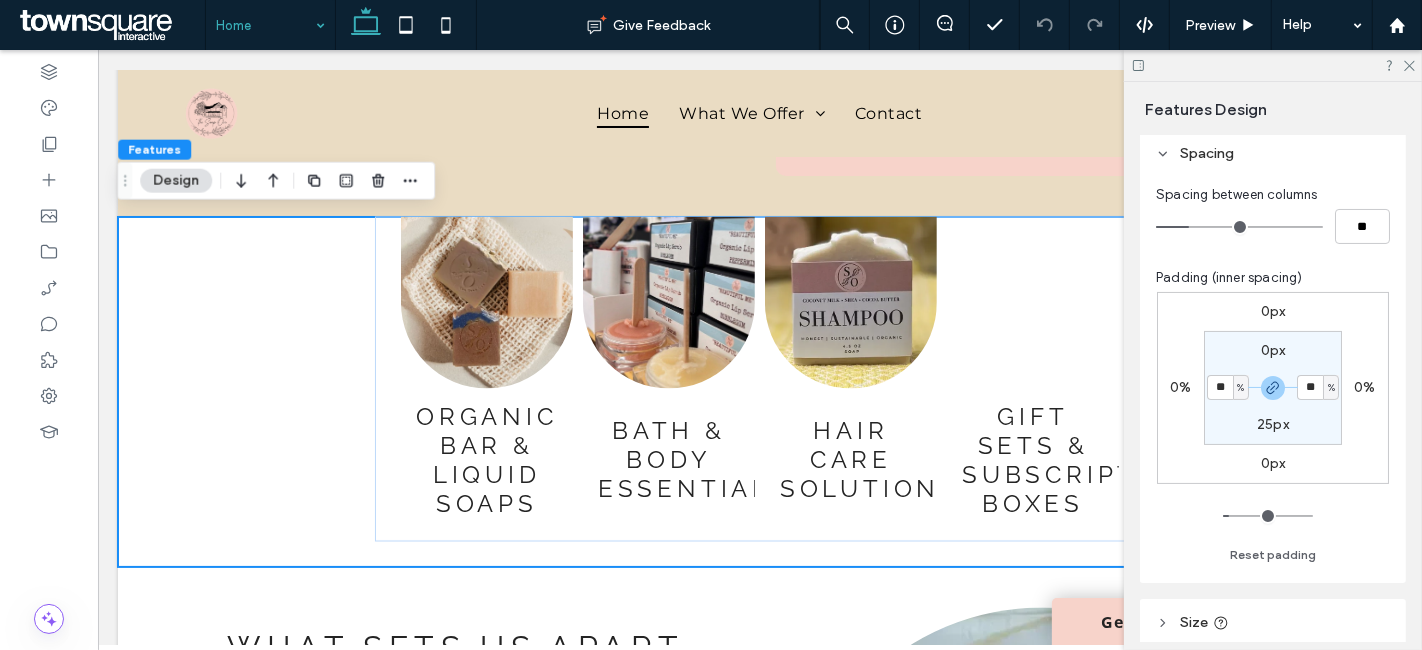 type on "**" 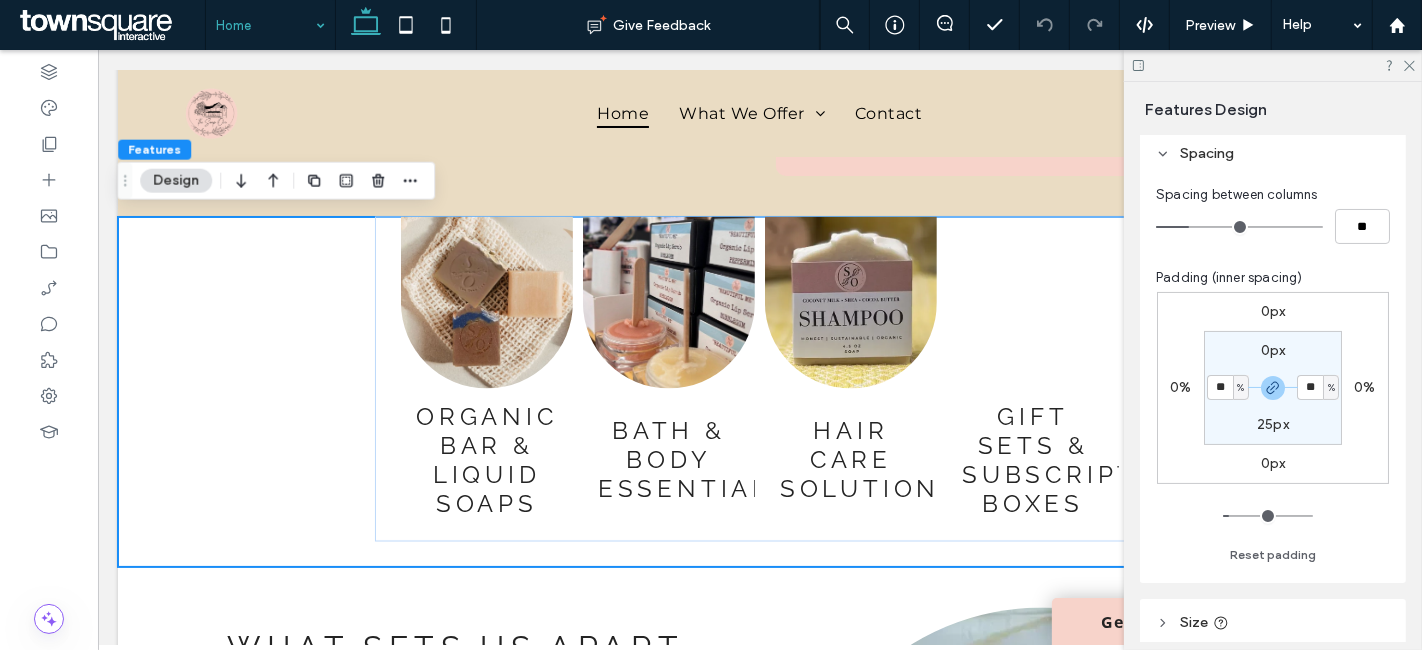 type on "**" 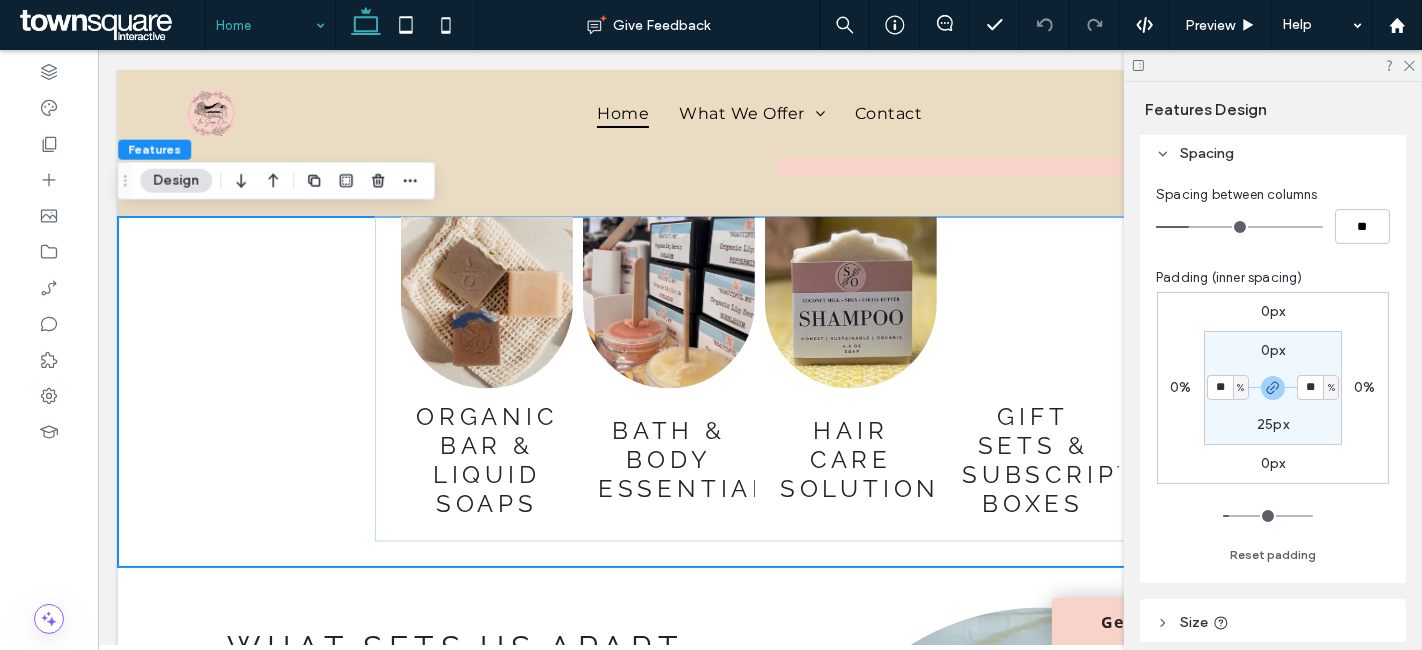 type on "**" 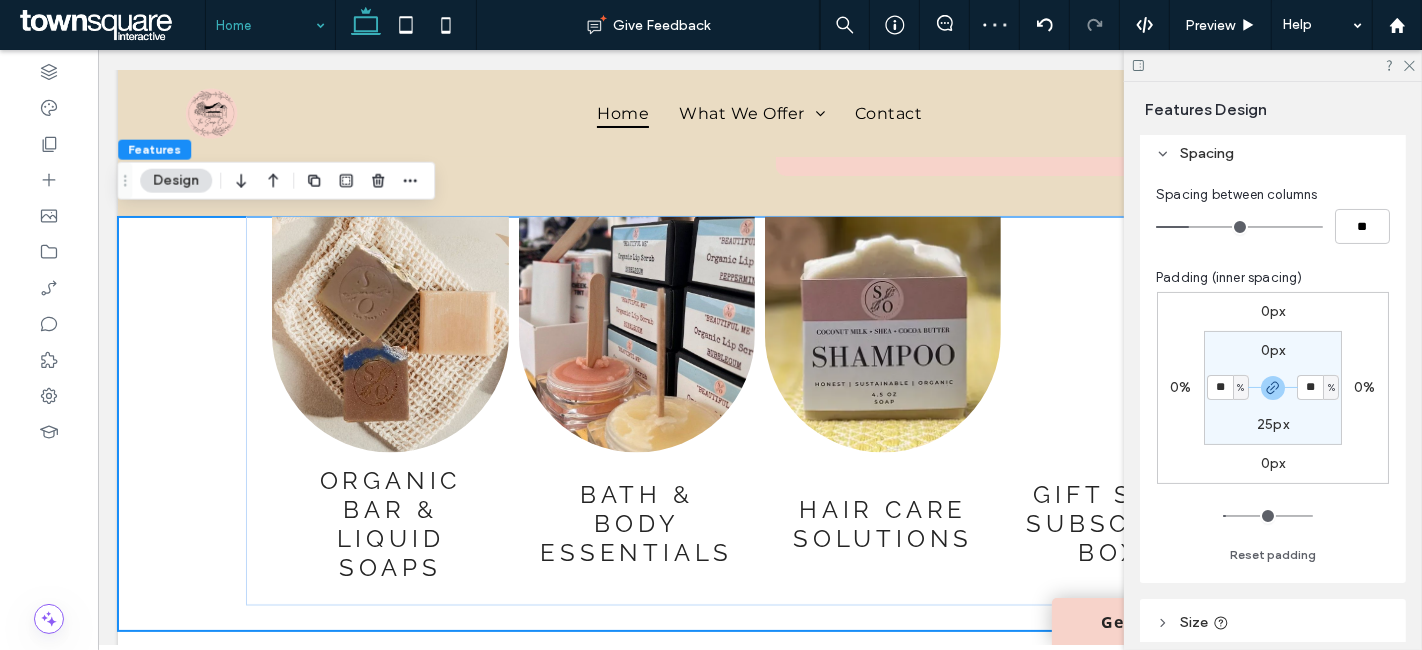 type on "*" 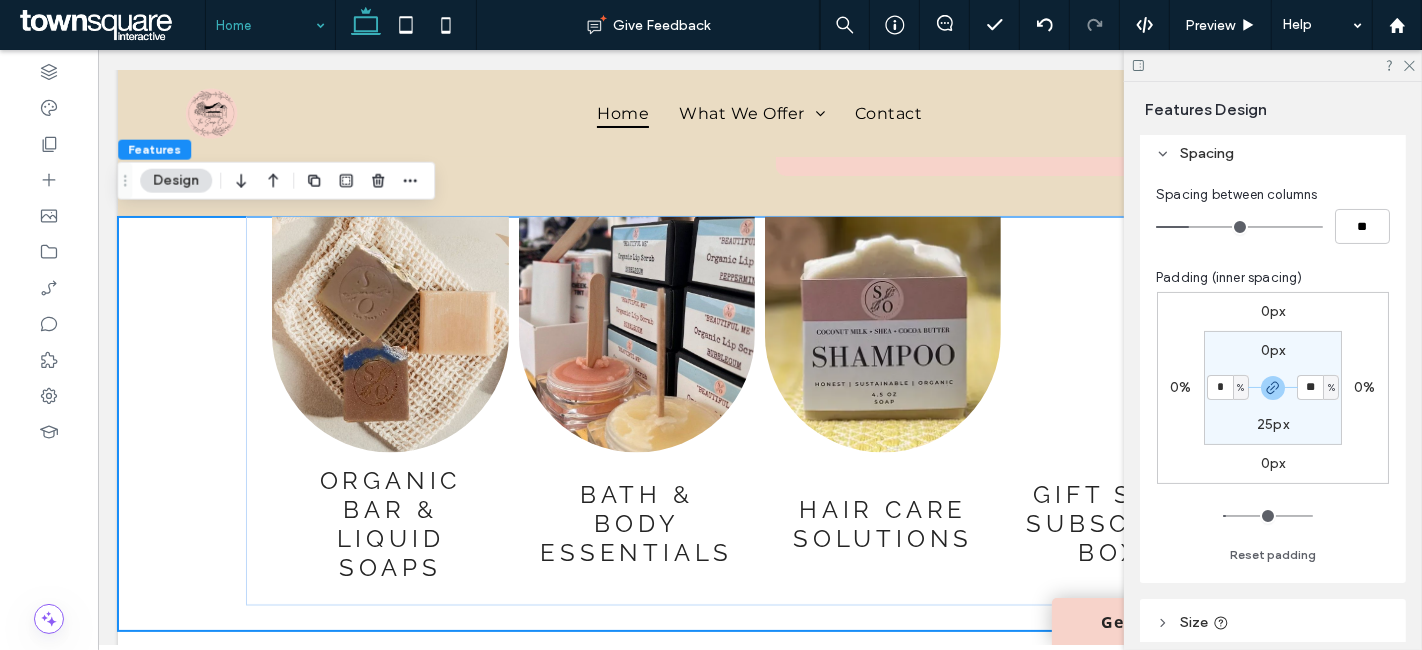 type on "*" 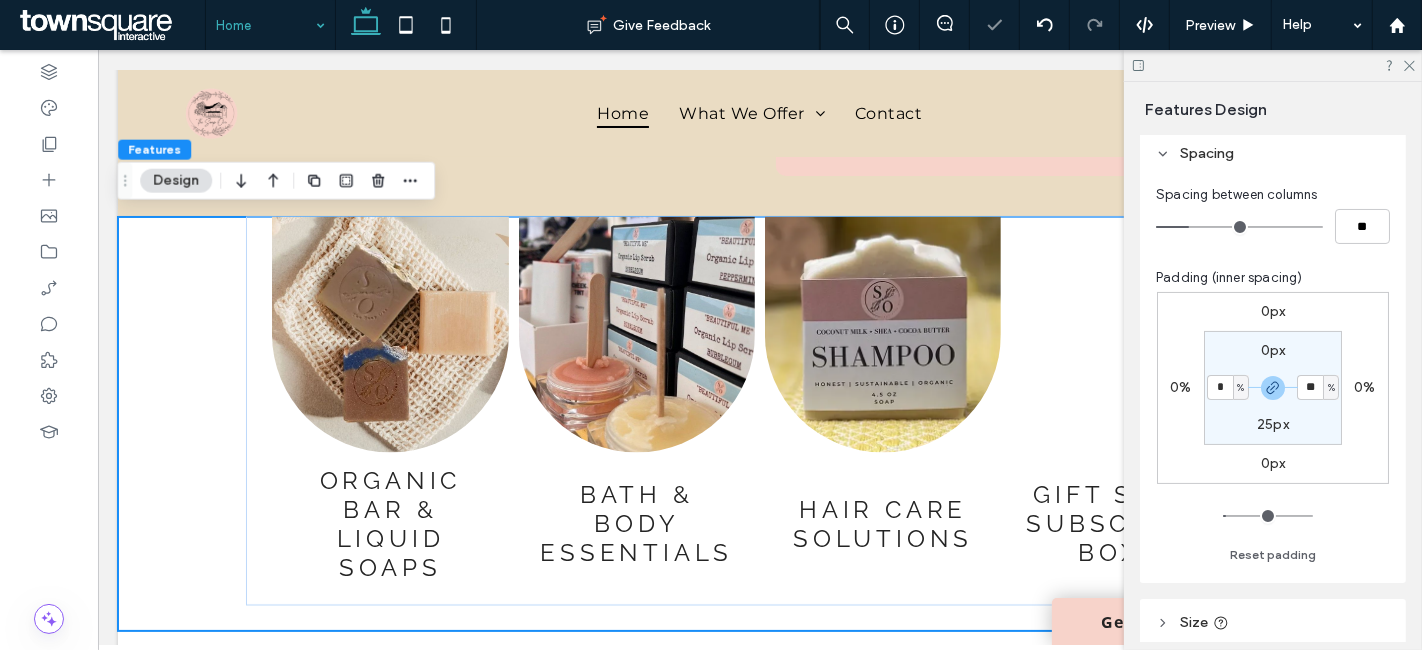 type on "*" 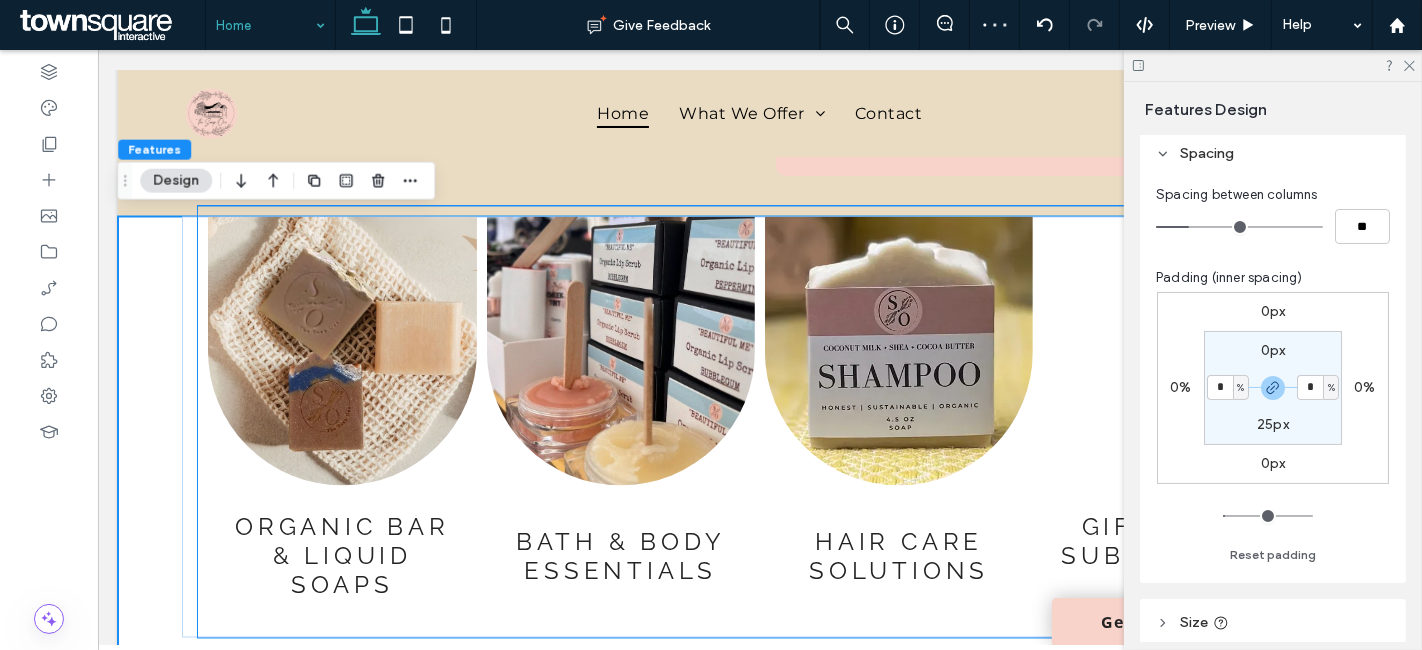 type on "*" 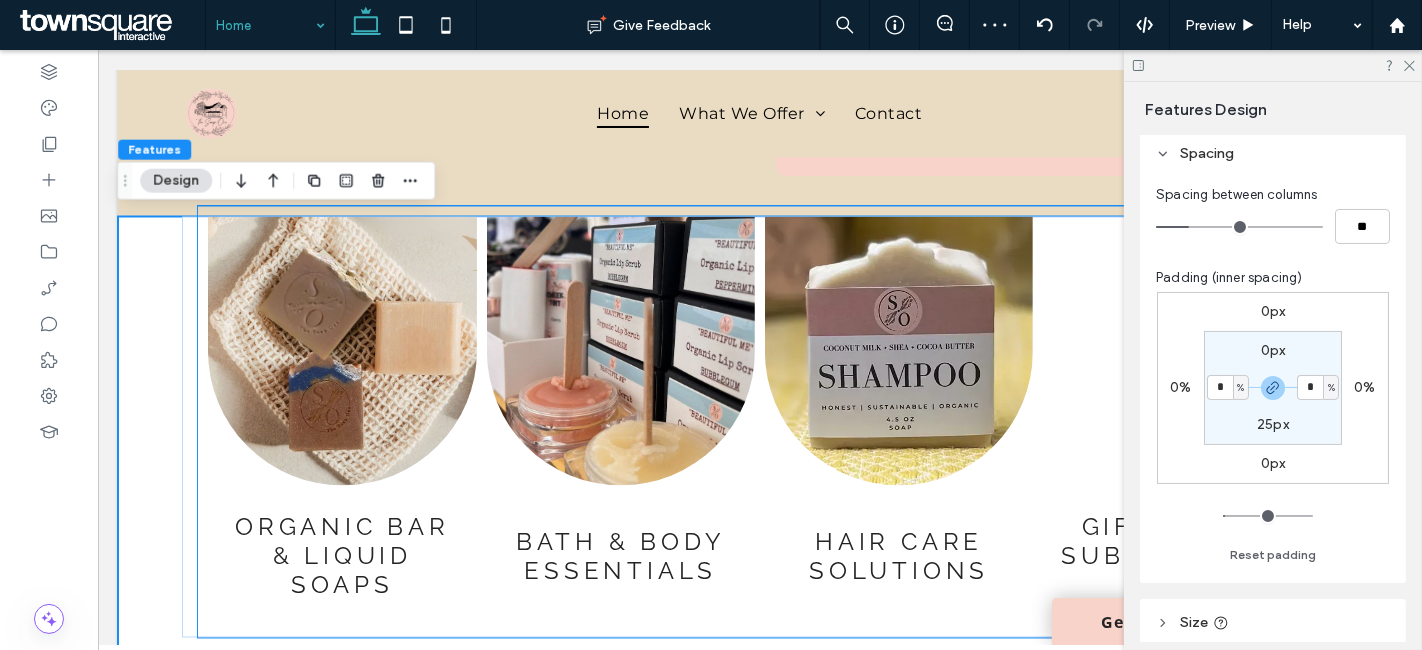 type on "*" 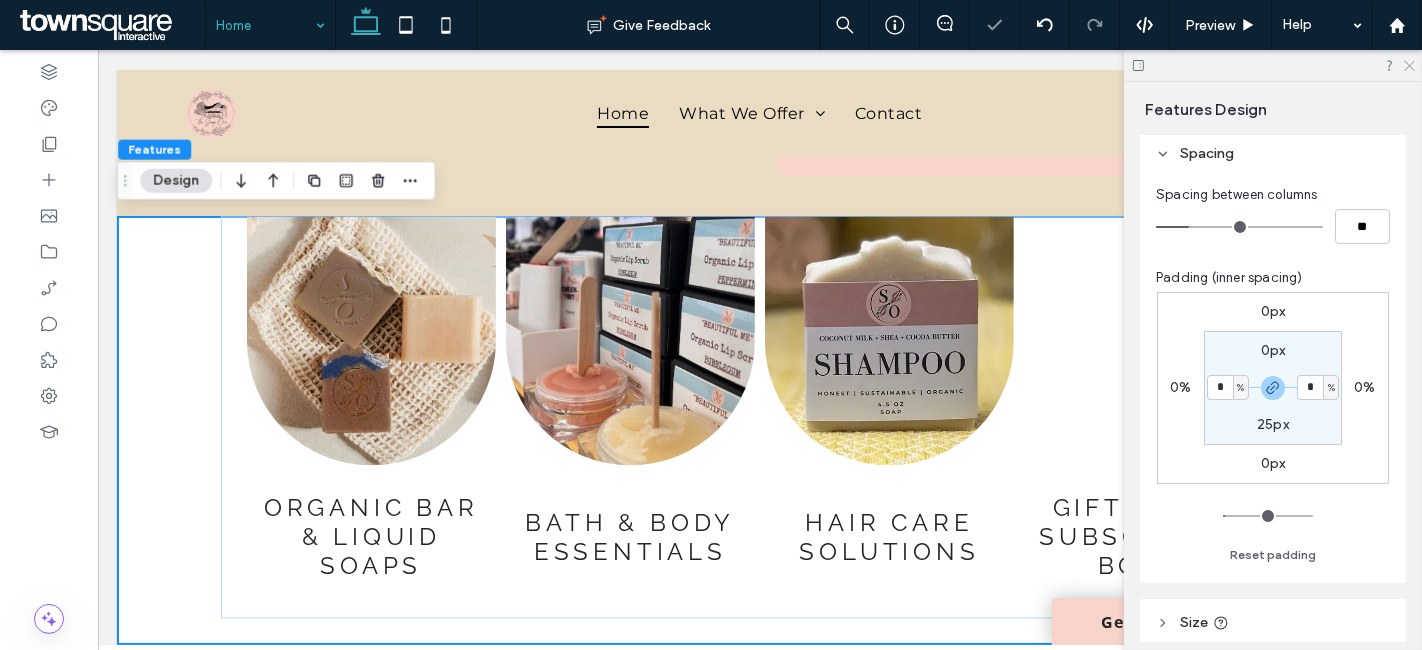click 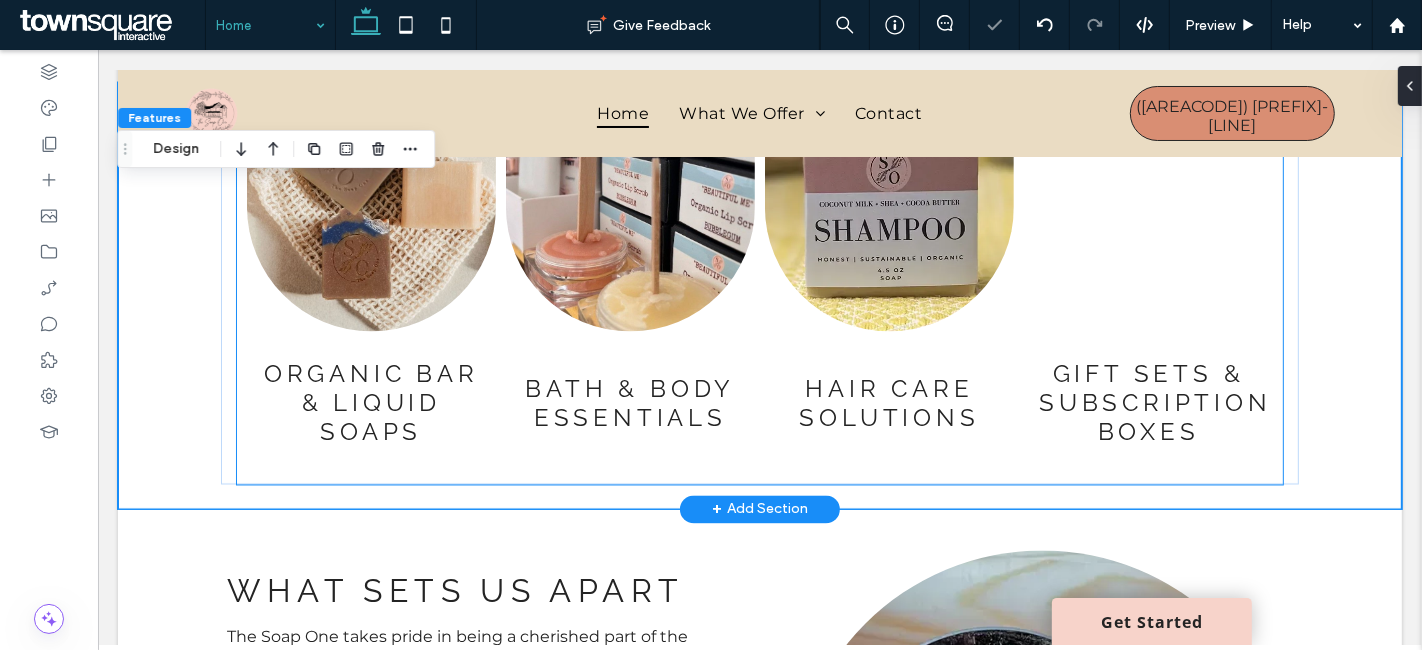 scroll, scrollTop: 3333, scrollLeft: 0, axis: vertical 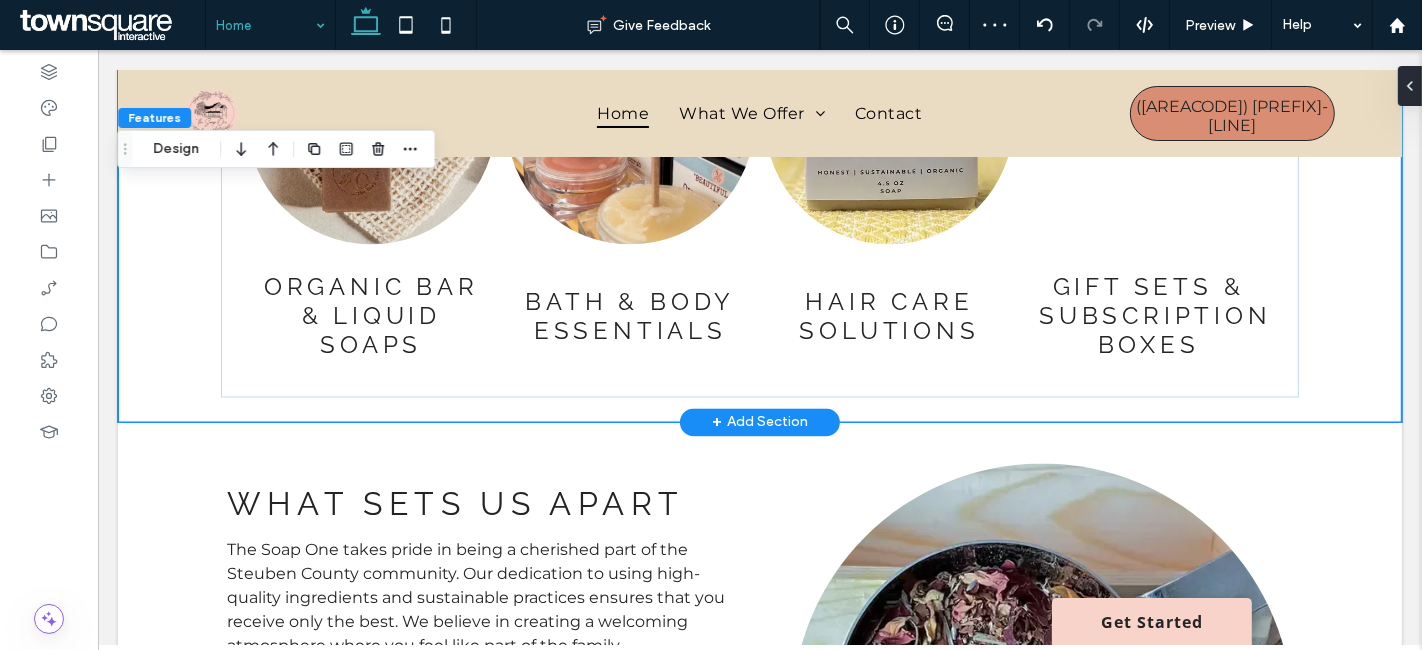 click on "Organic Bar & Liquid Soaps
Button
Bath & Body Essentials
Button
Hair Care Solutions
Button
Gift Sets & Subscription Boxes
Button" at bounding box center (759, 208) 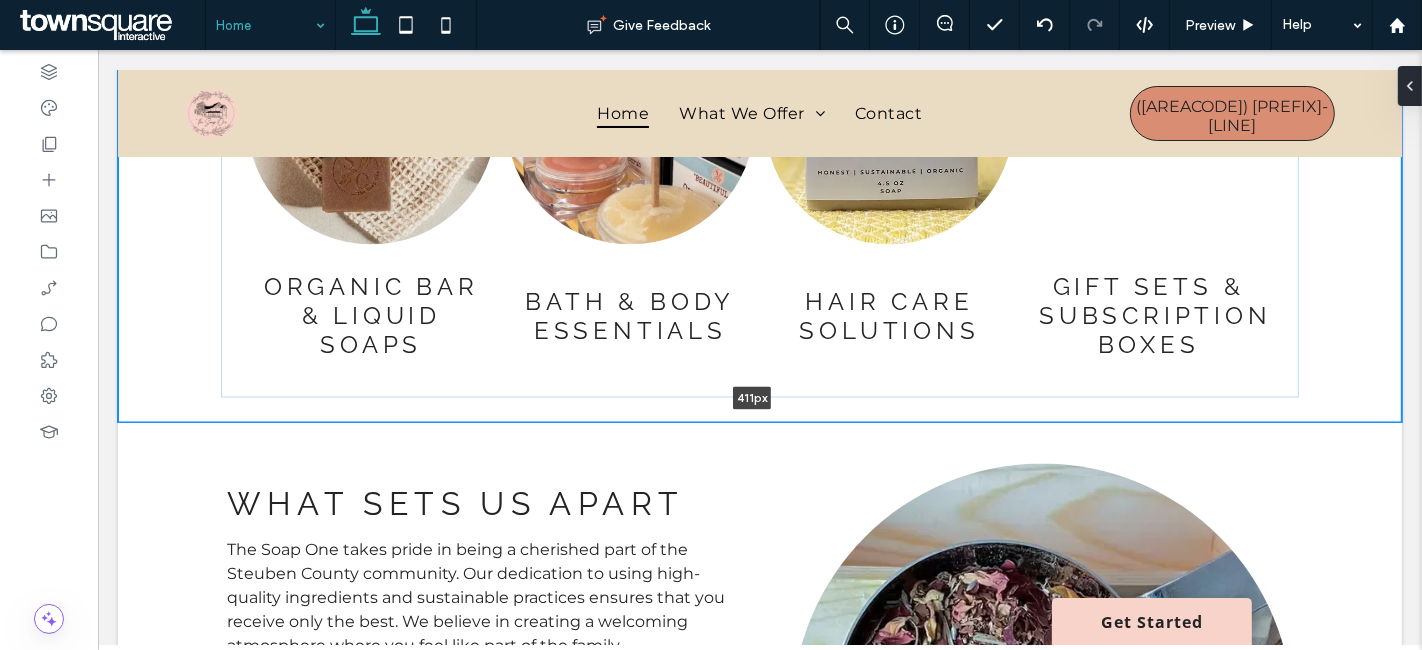 drag, startPoint x: 976, startPoint y: 415, endPoint x: 973, endPoint y: 403, distance: 12.369317 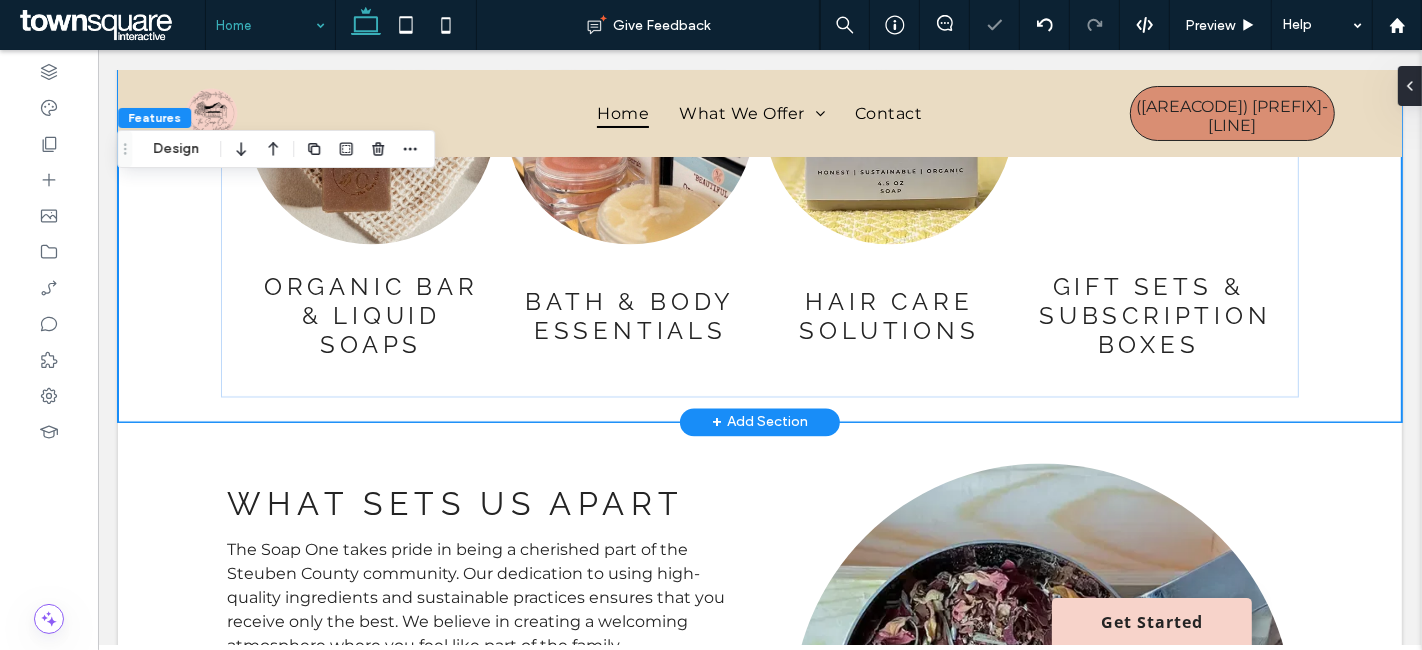 click on "Organic Bar & Liquid Soaps
Button
Bath & Body Essentials
Button
Hair Care Solutions
Button
Gift Sets & Subscription Boxes
Button" at bounding box center [759, 208] 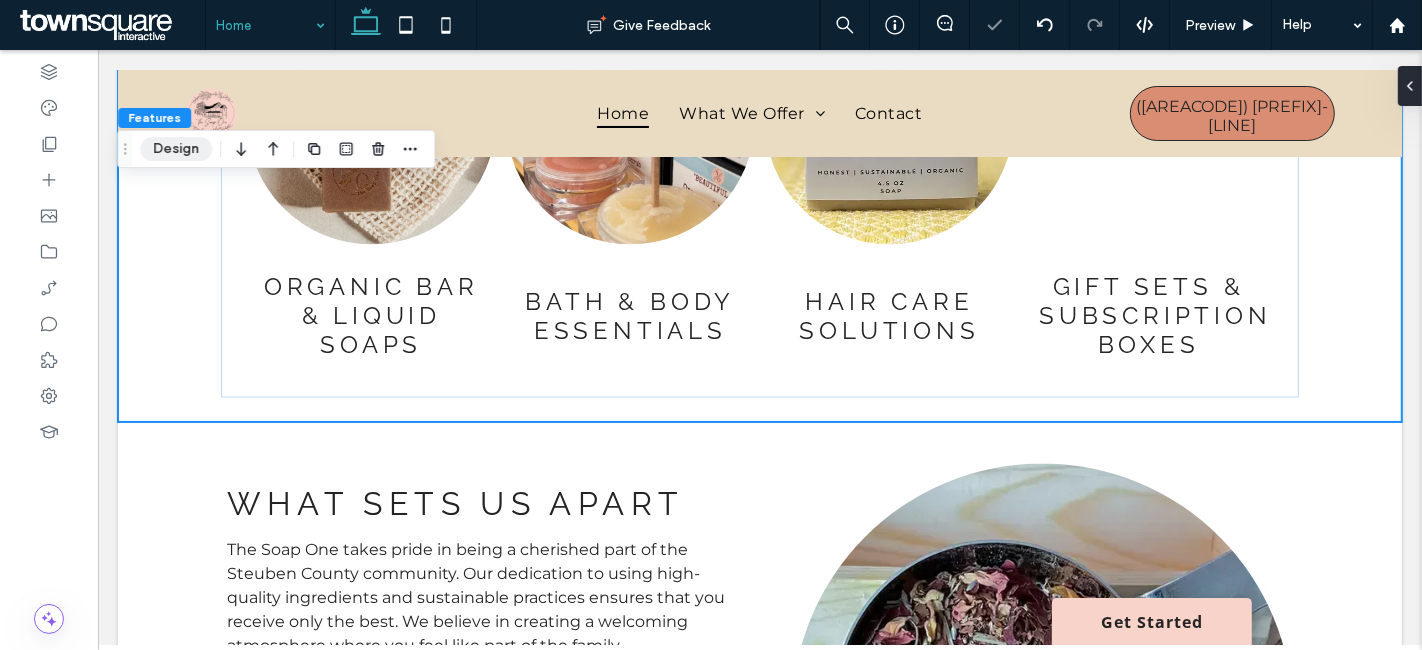 click on "Design" at bounding box center [176, 149] 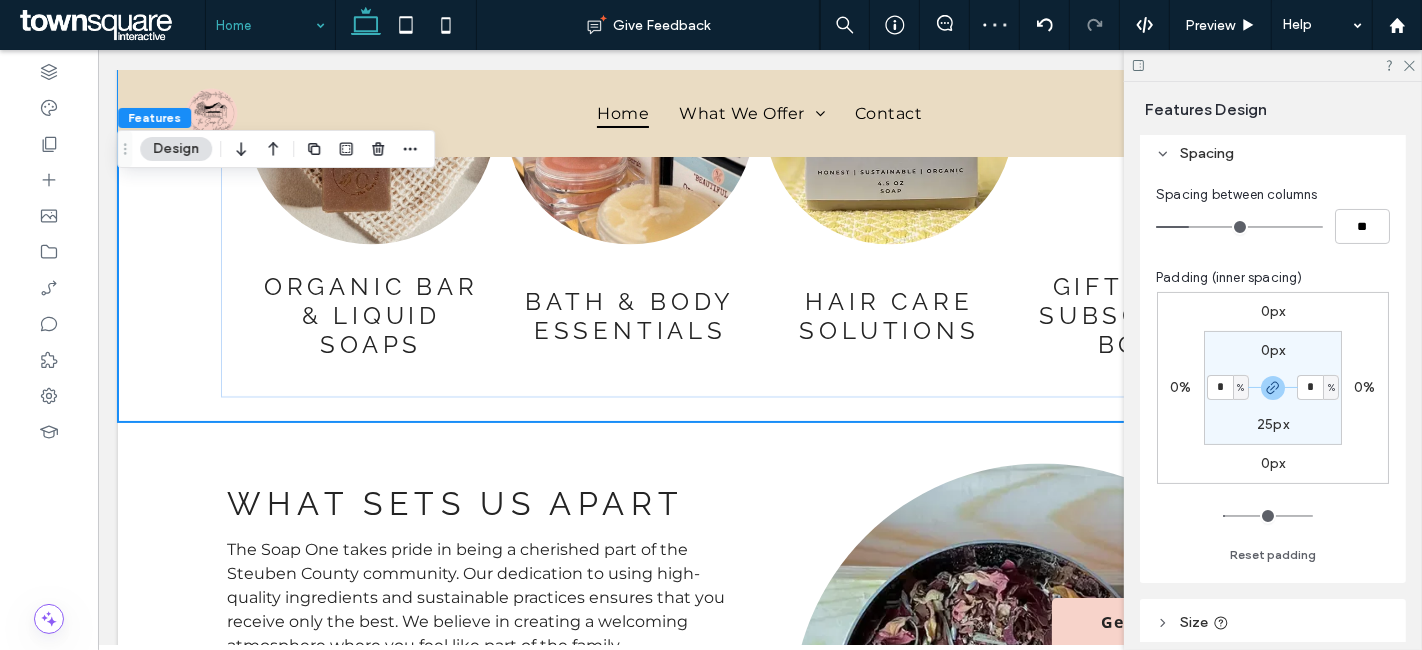 scroll, scrollTop: 333, scrollLeft: 0, axis: vertical 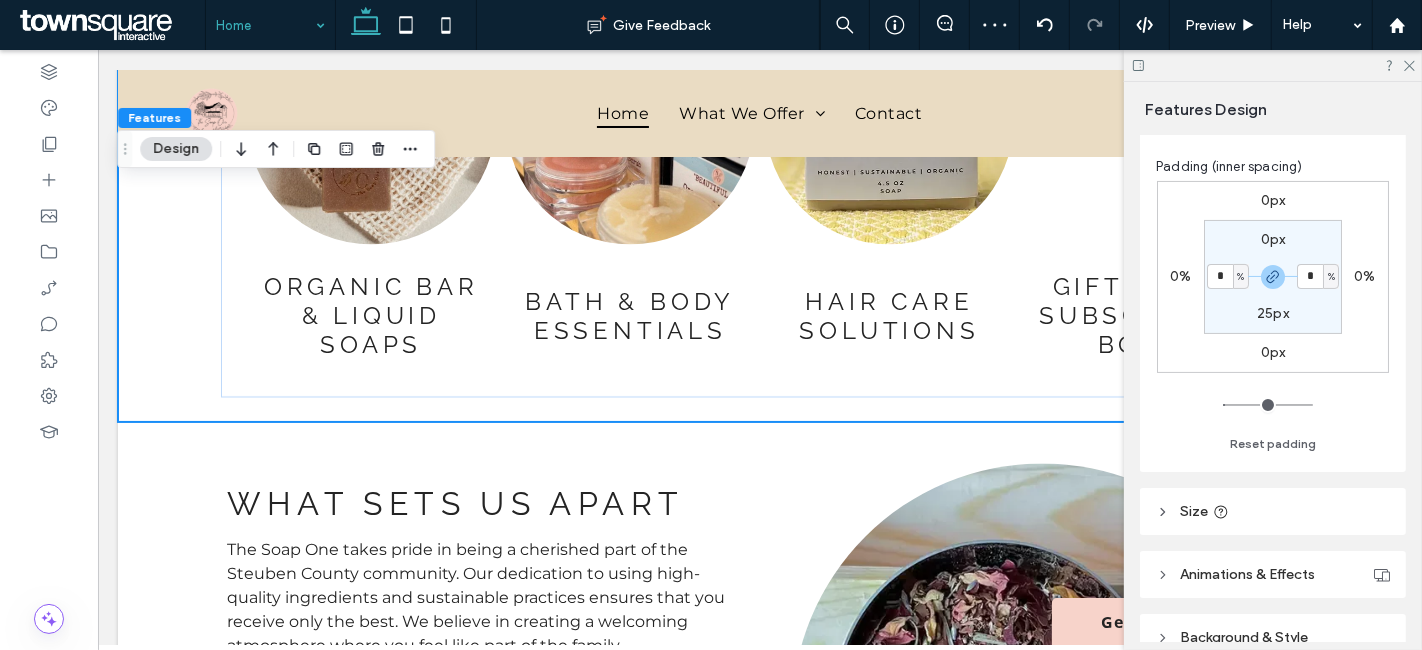 click on "25px" at bounding box center [1273, 313] 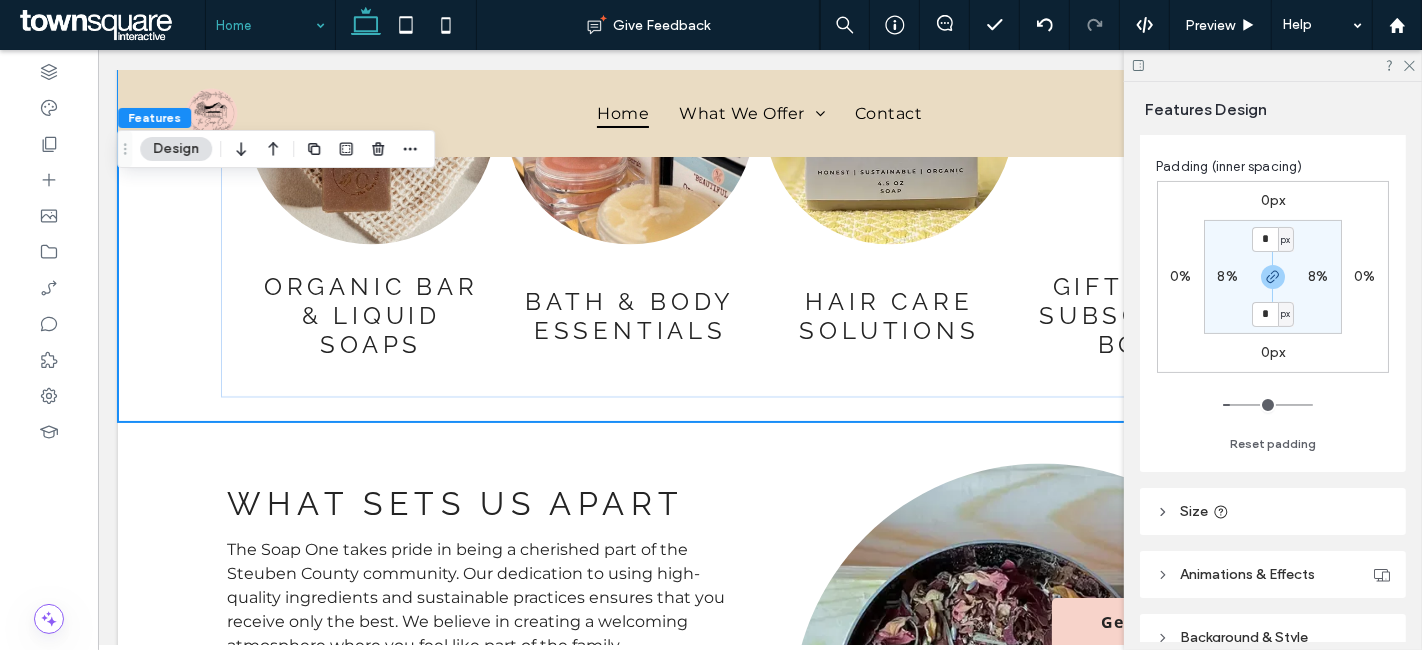 type on "*" 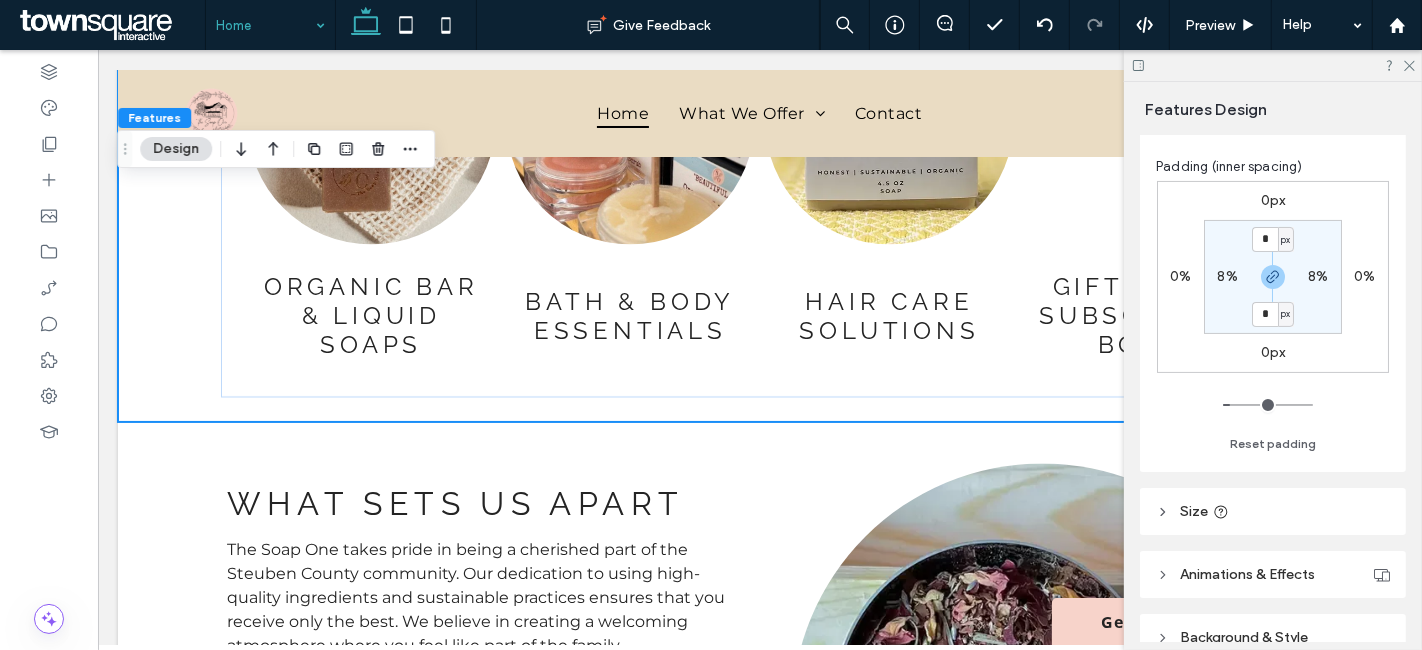 type on "*" 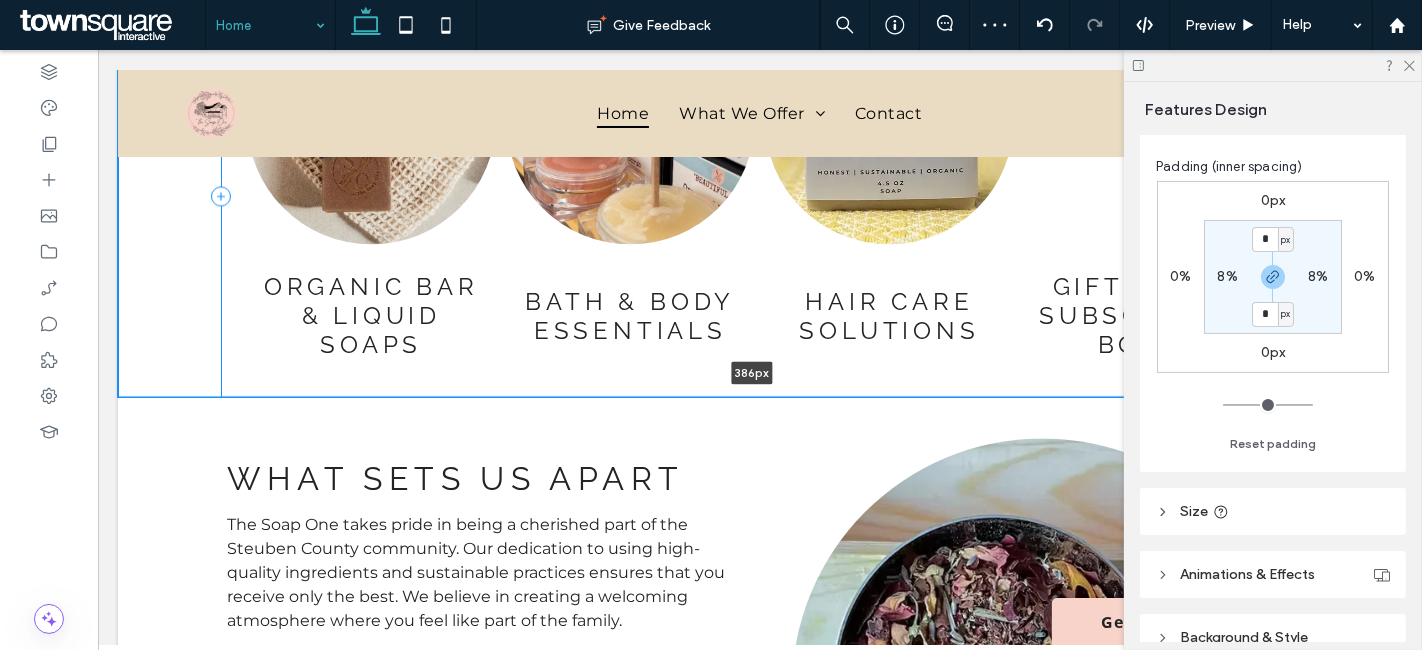 drag, startPoint x: 876, startPoint y: 404, endPoint x: 872, endPoint y: 380, distance: 24.33105 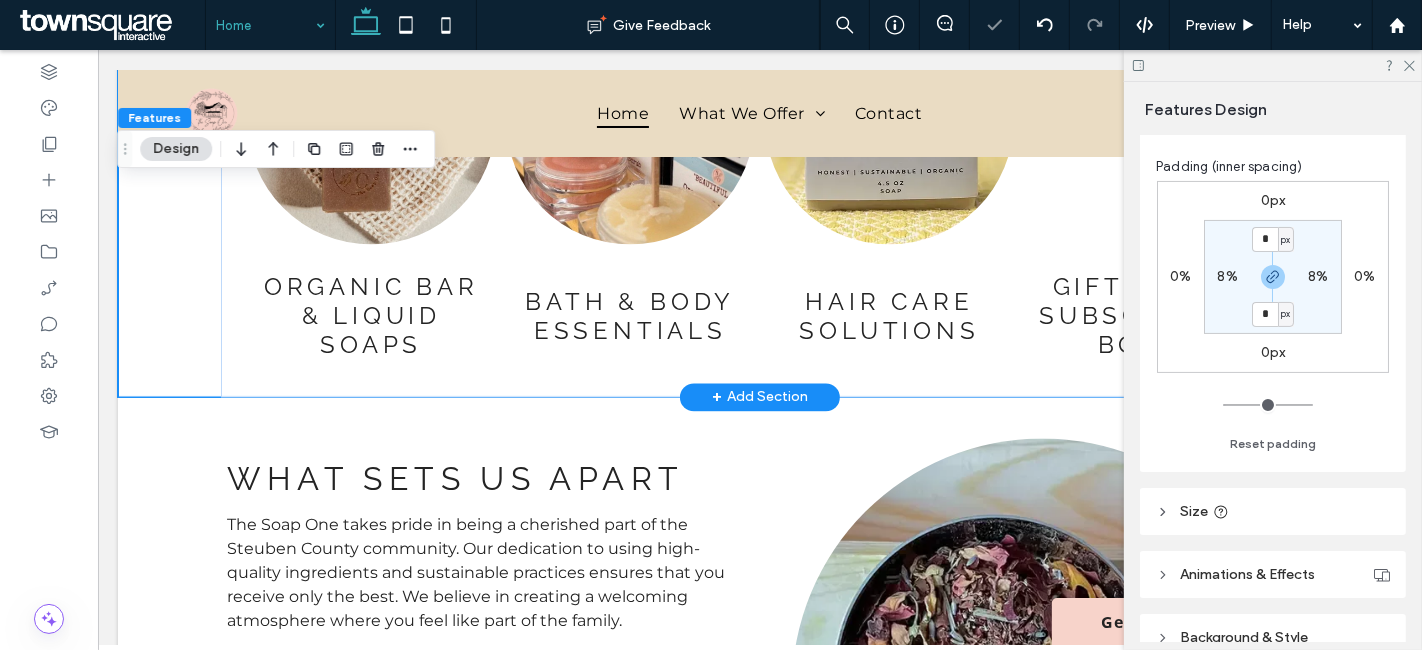click on "Organic Bar & Liquid Soaps
Button
Bath & Body Essentials
Button
Hair Care Solutions
Button
Gift Sets & Subscription Boxes
Button" at bounding box center (759, 196) 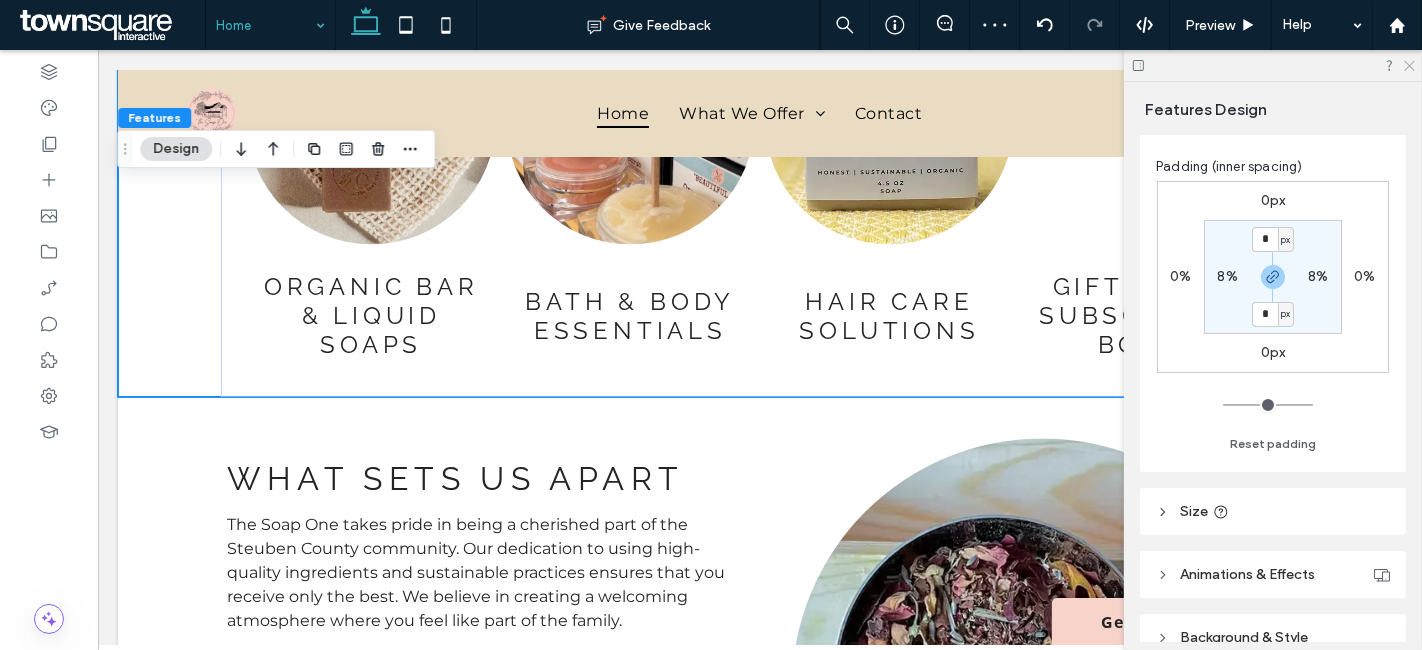 click 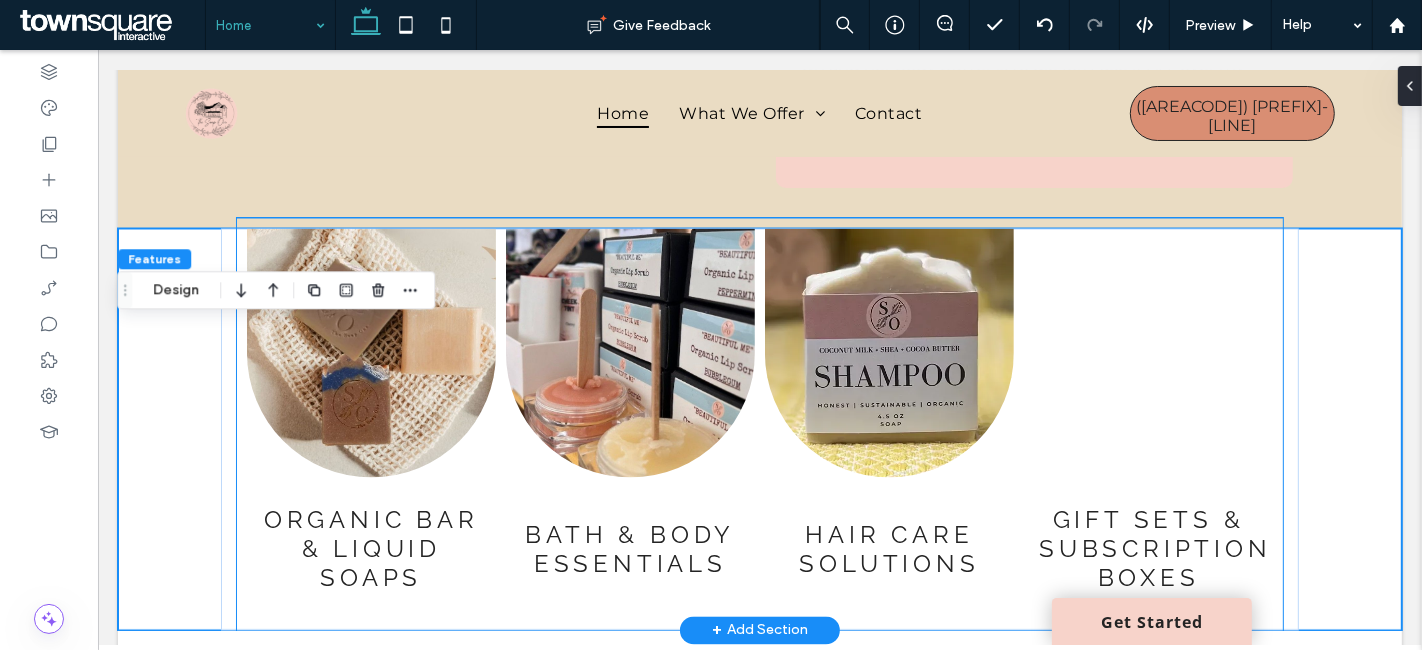 scroll, scrollTop: 3222, scrollLeft: 0, axis: vertical 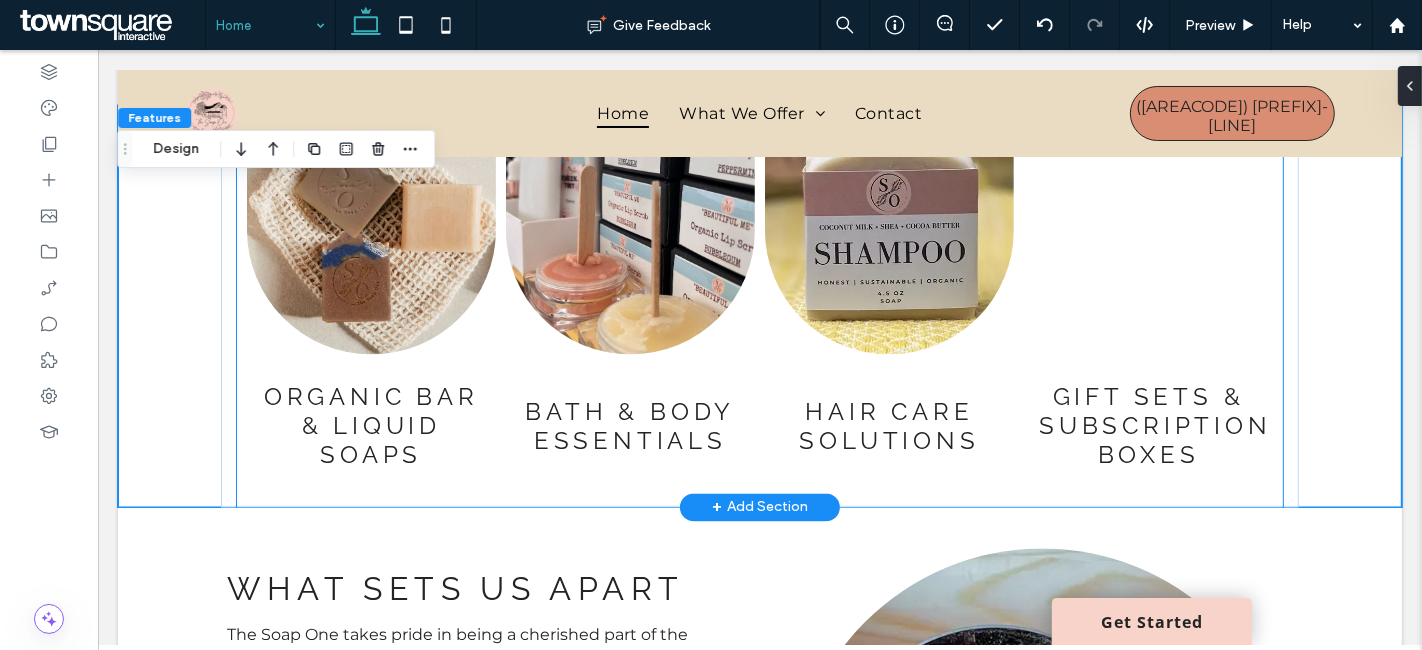 click at bounding box center (1147, 230) 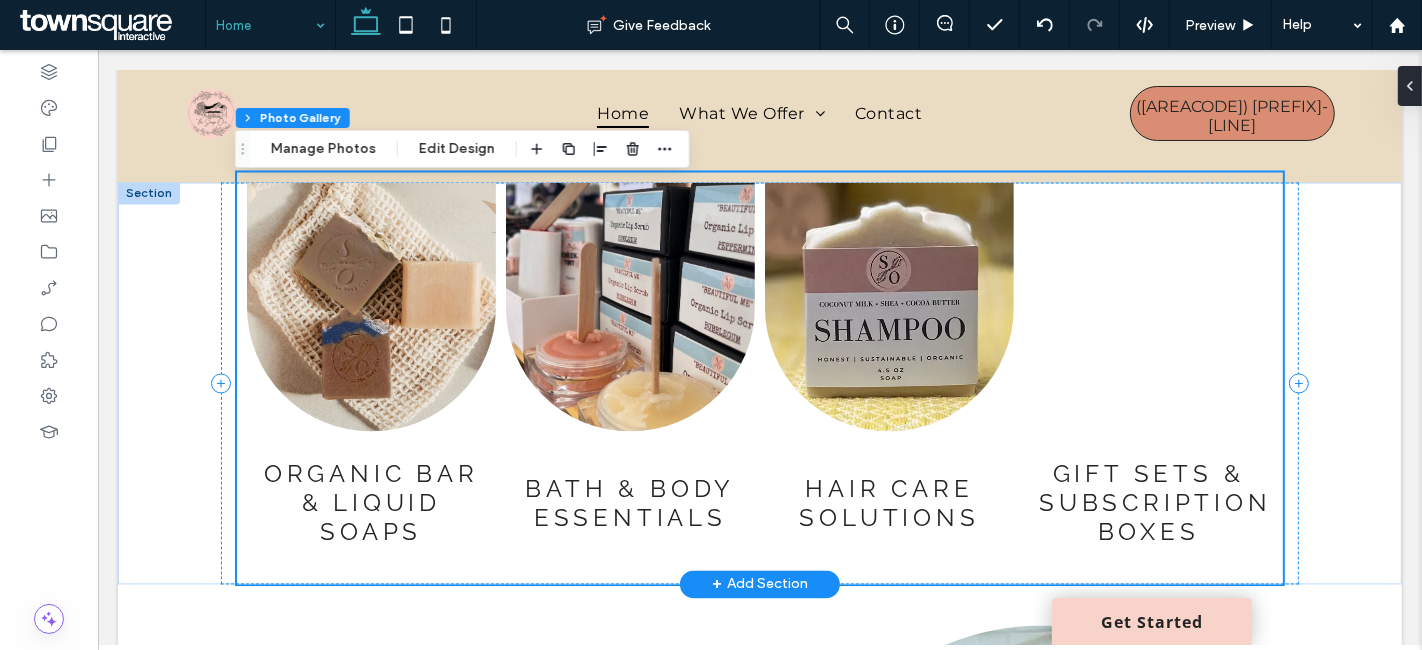 scroll, scrollTop: 3111, scrollLeft: 0, axis: vertical 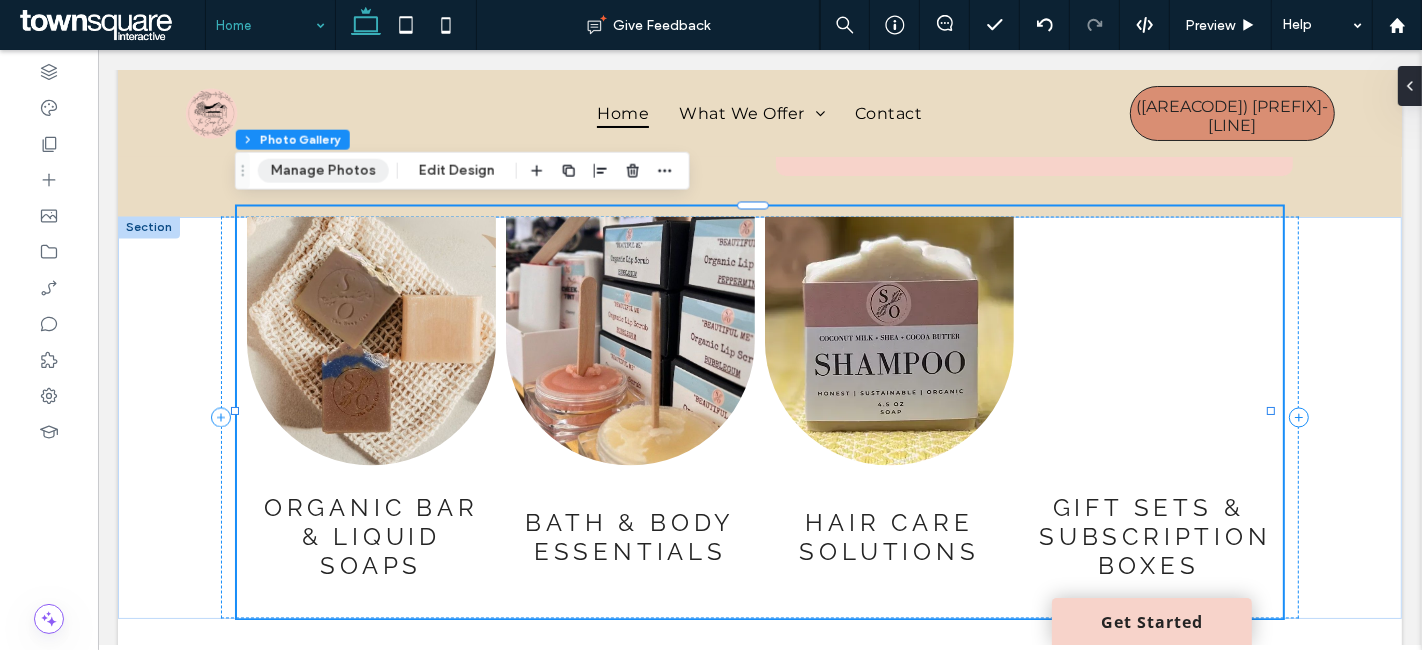 click on "Manage Photos" at bounding box center (323, 171) 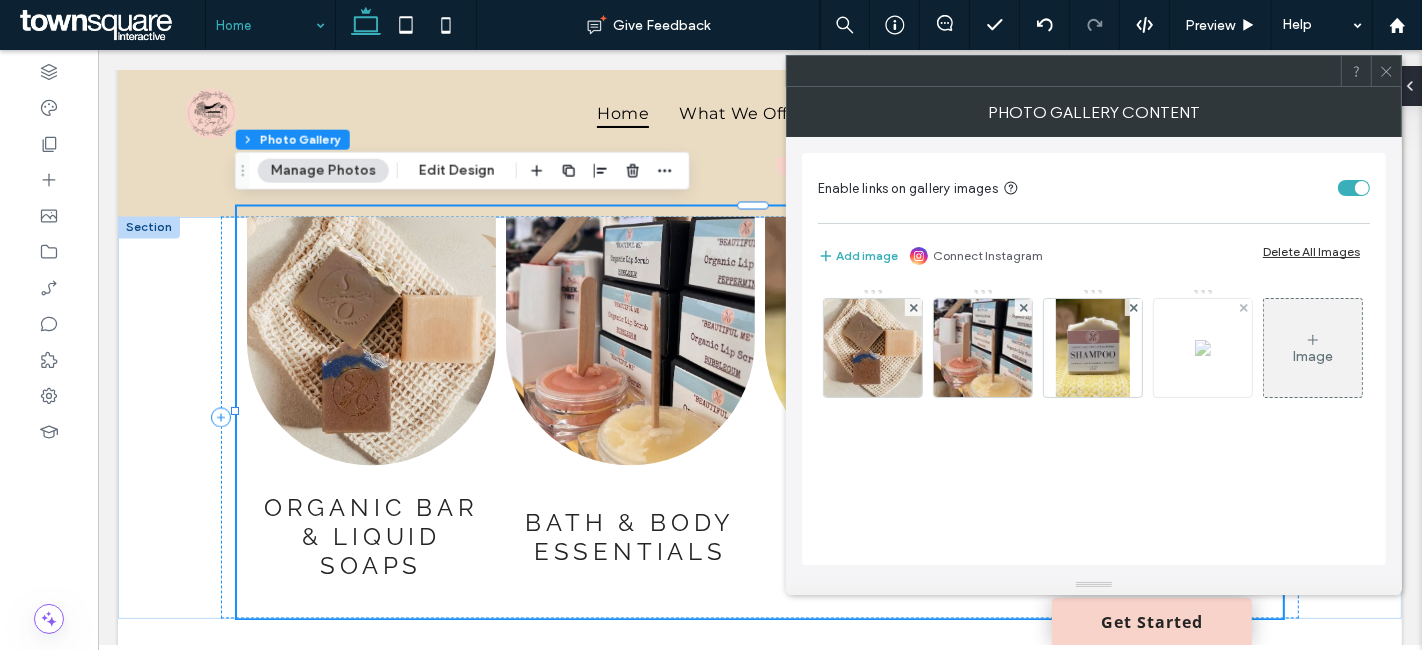 click at bounding box center (1203, 348) 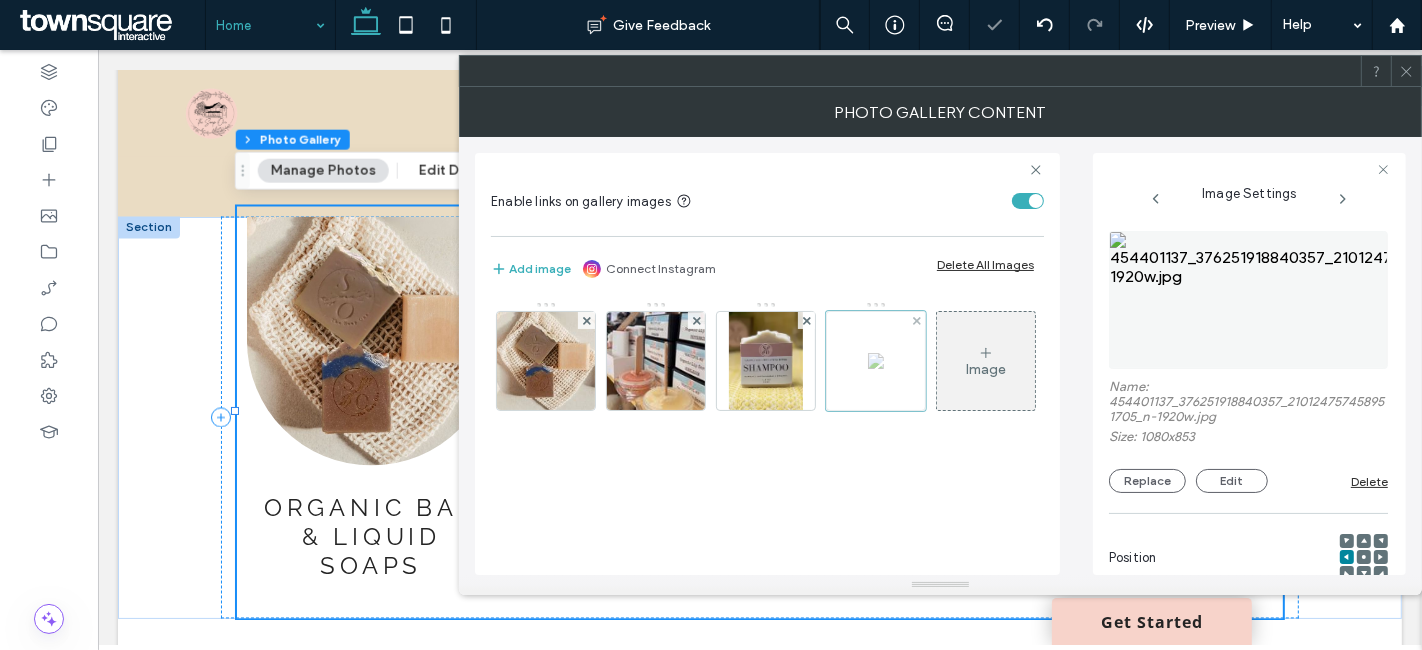 scroll, scrollTop: 0, scrollLeft: 25, axis: horizontal 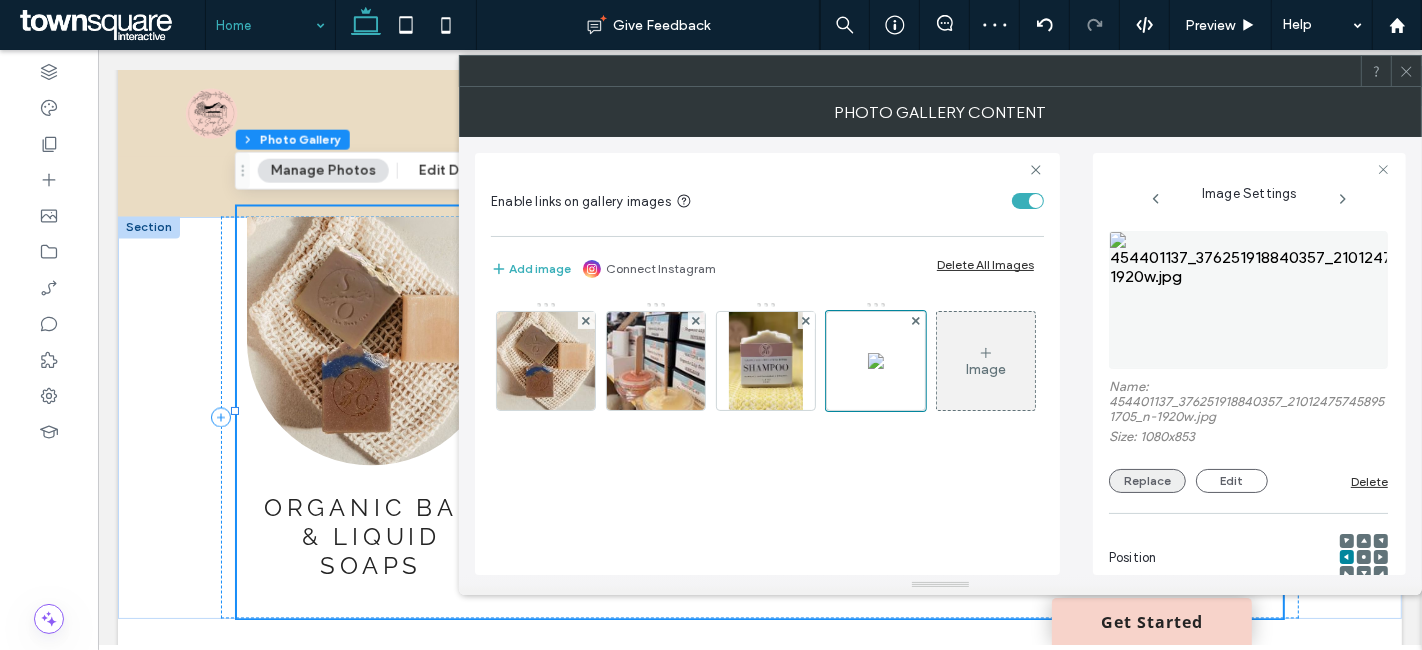 click on "Replace" at bounding box center (1147, 481) 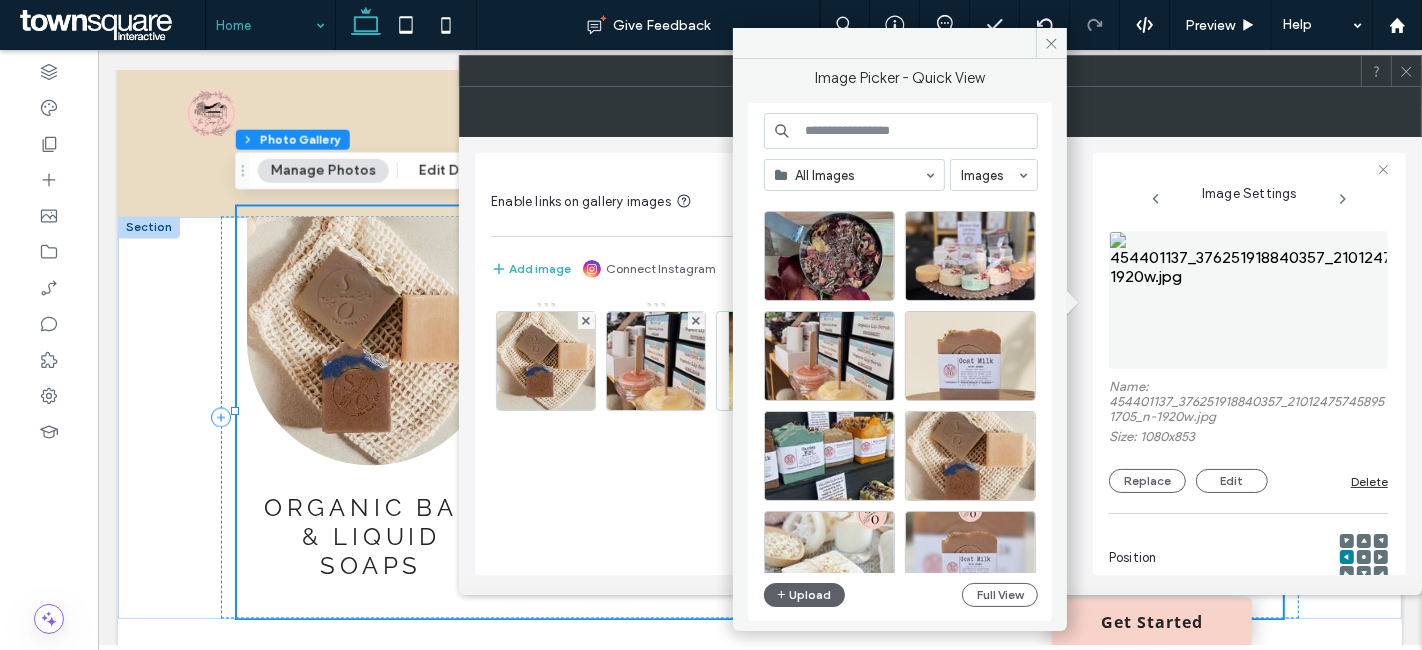 scroll, scrollTop: 0, scrollLeft: 0, axis: both 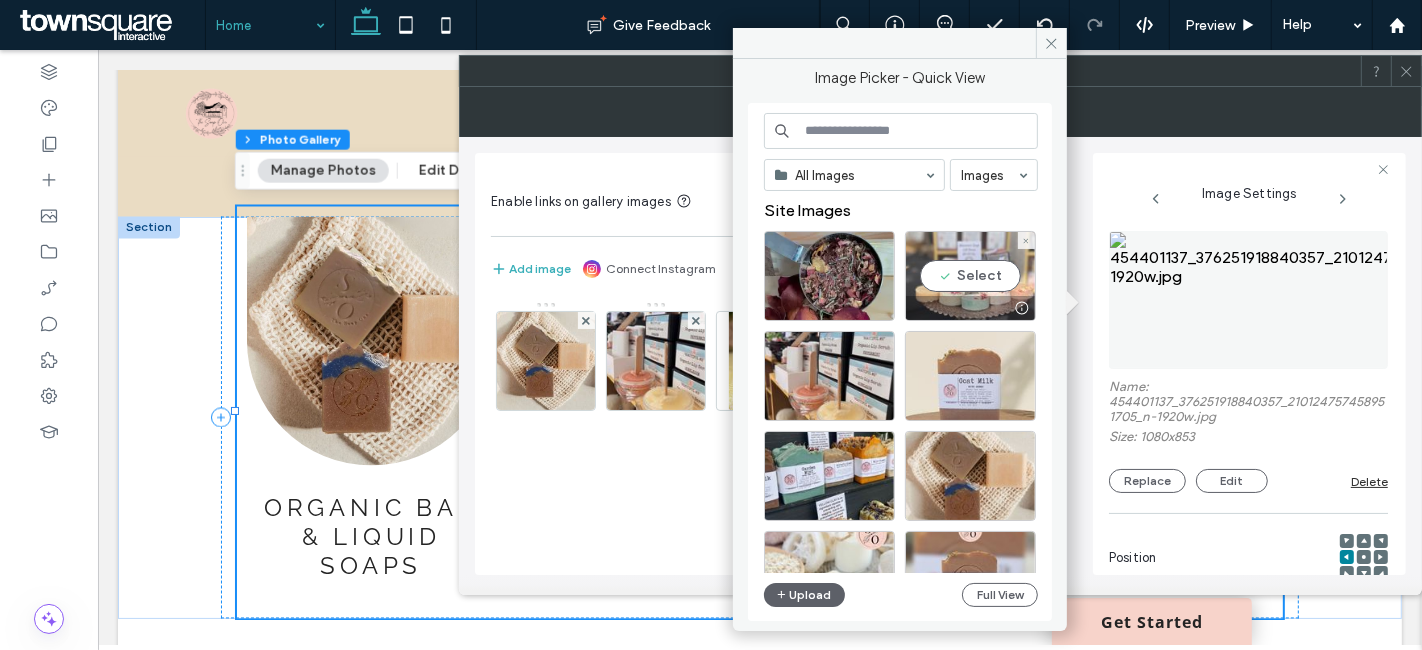 click on "Select" at bounding box center (970, 276) 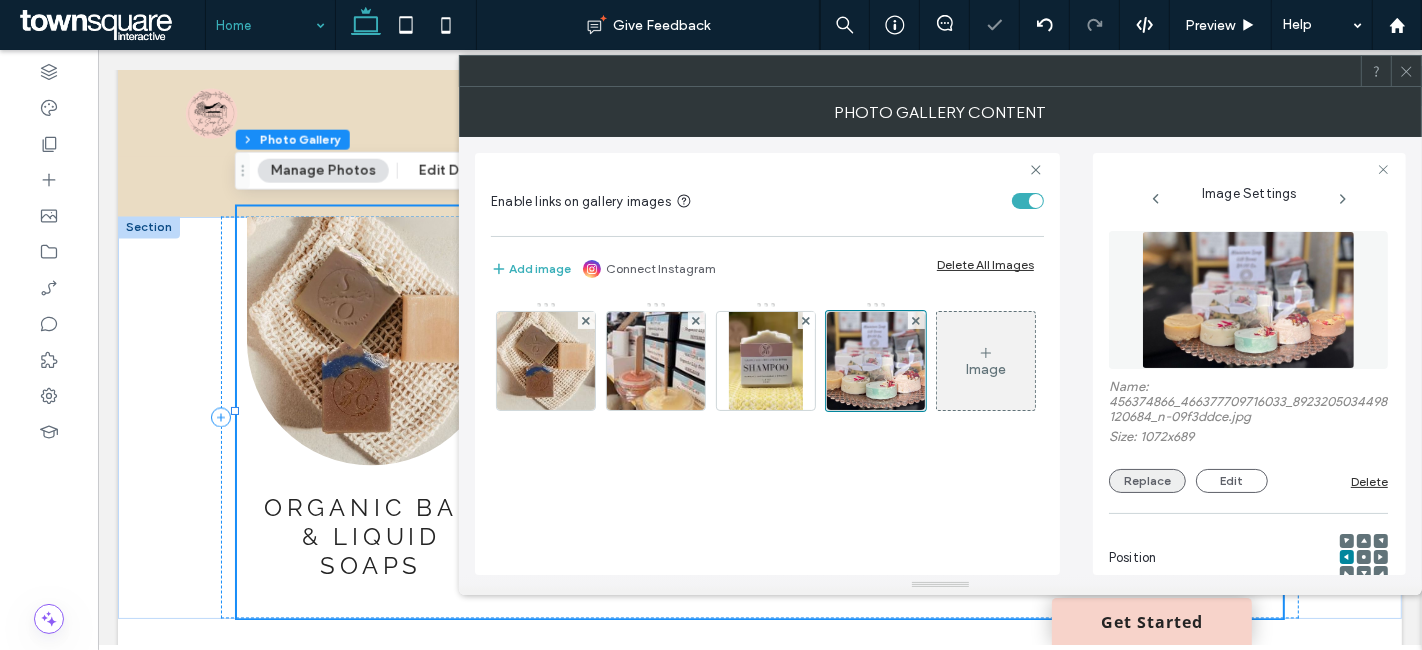click on "Replace" at bounding box center (1147, 481) 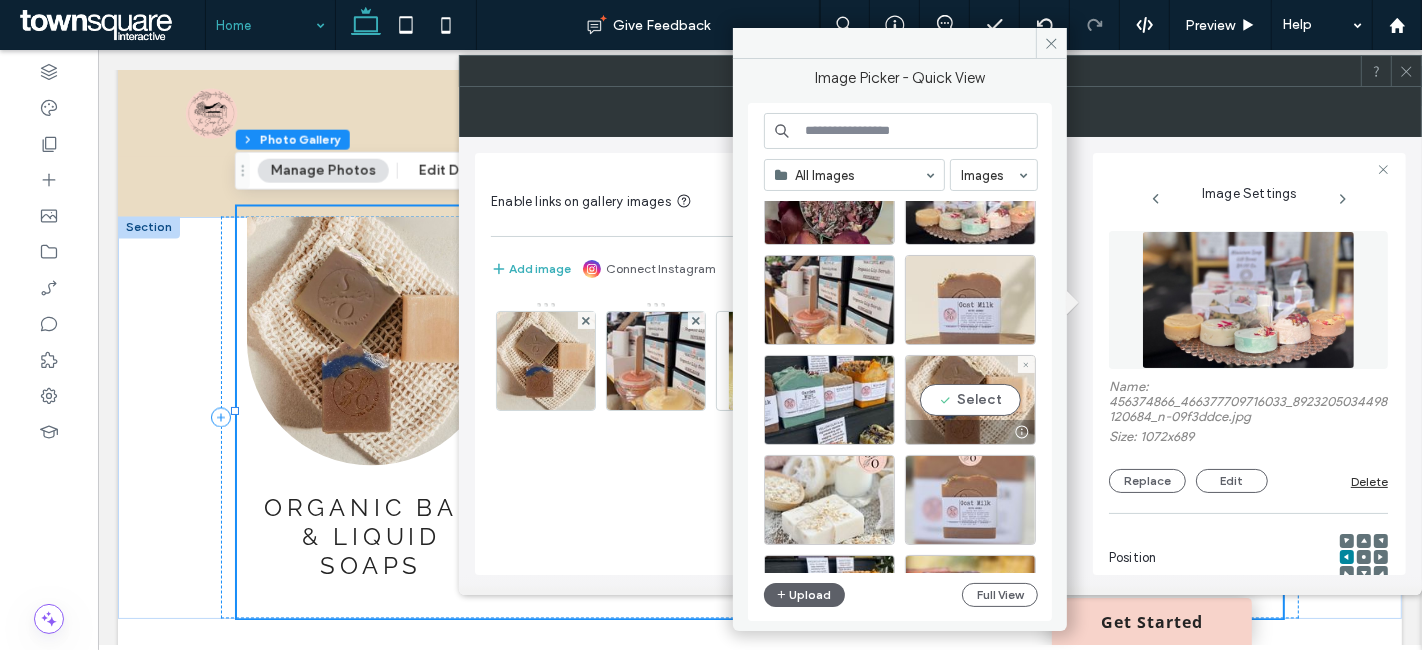 scroll, scrollTop: 0, scrollLeft: 0, axis: both 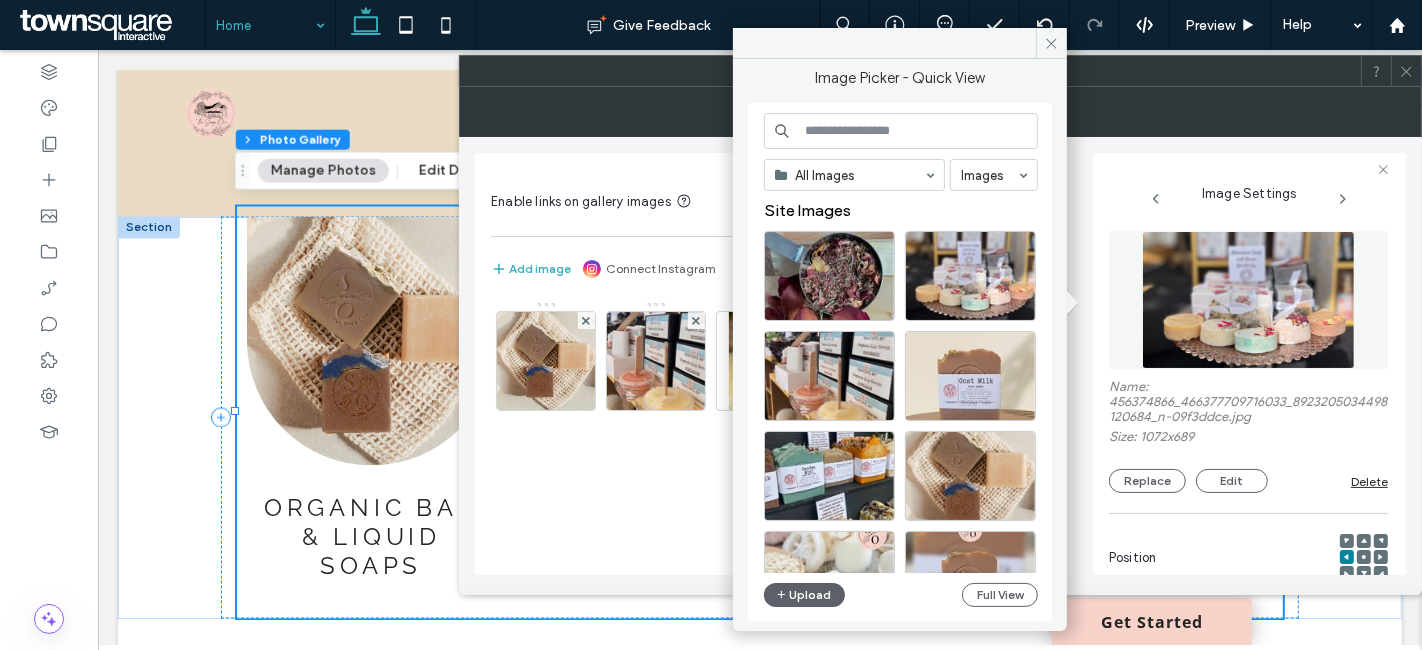 click 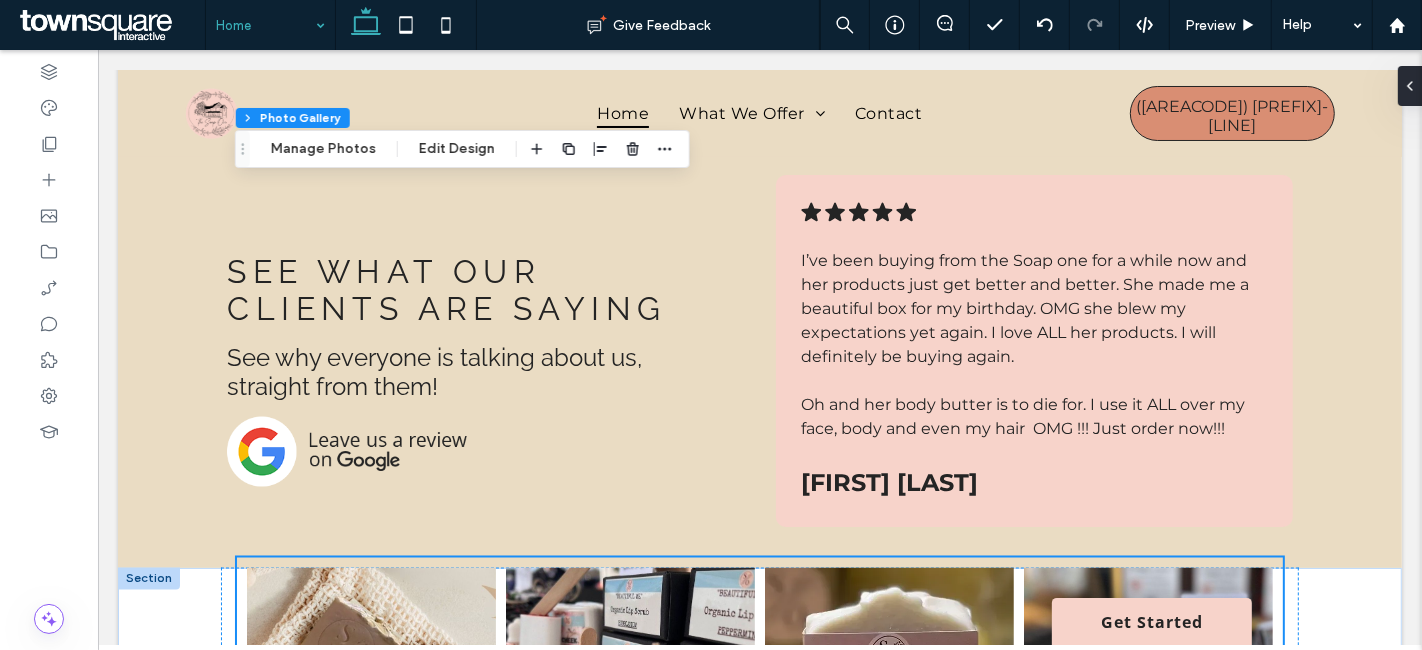 scroll, scrollTop: 2674, scrollLeft: 0, axis: vertical 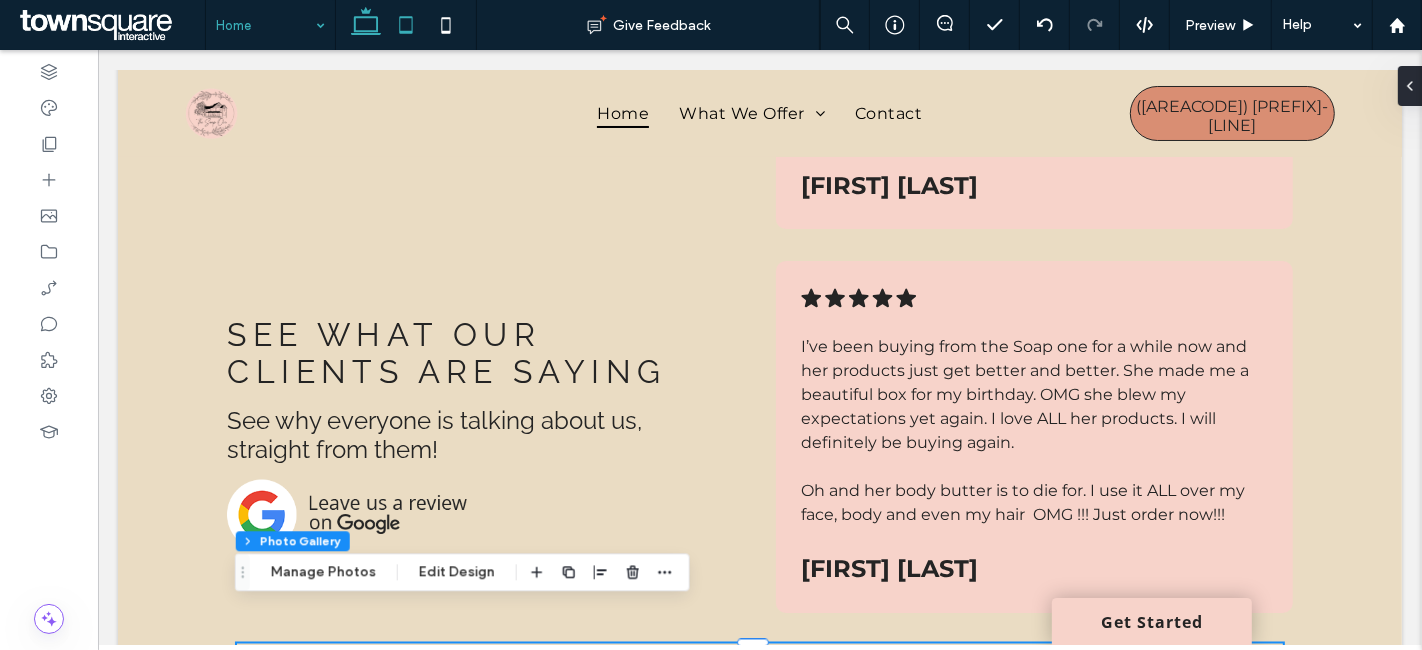 click 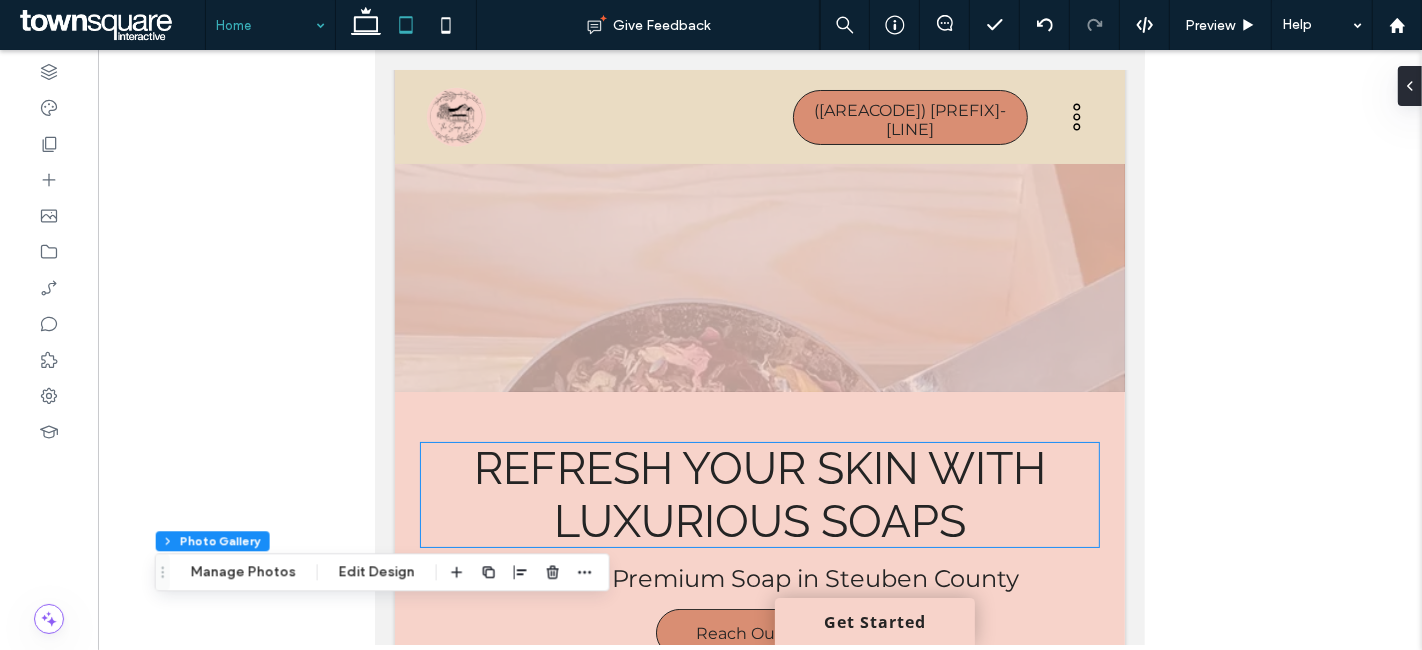 scroll, scrollTop: 0, scrollLeft: 0, axis: both 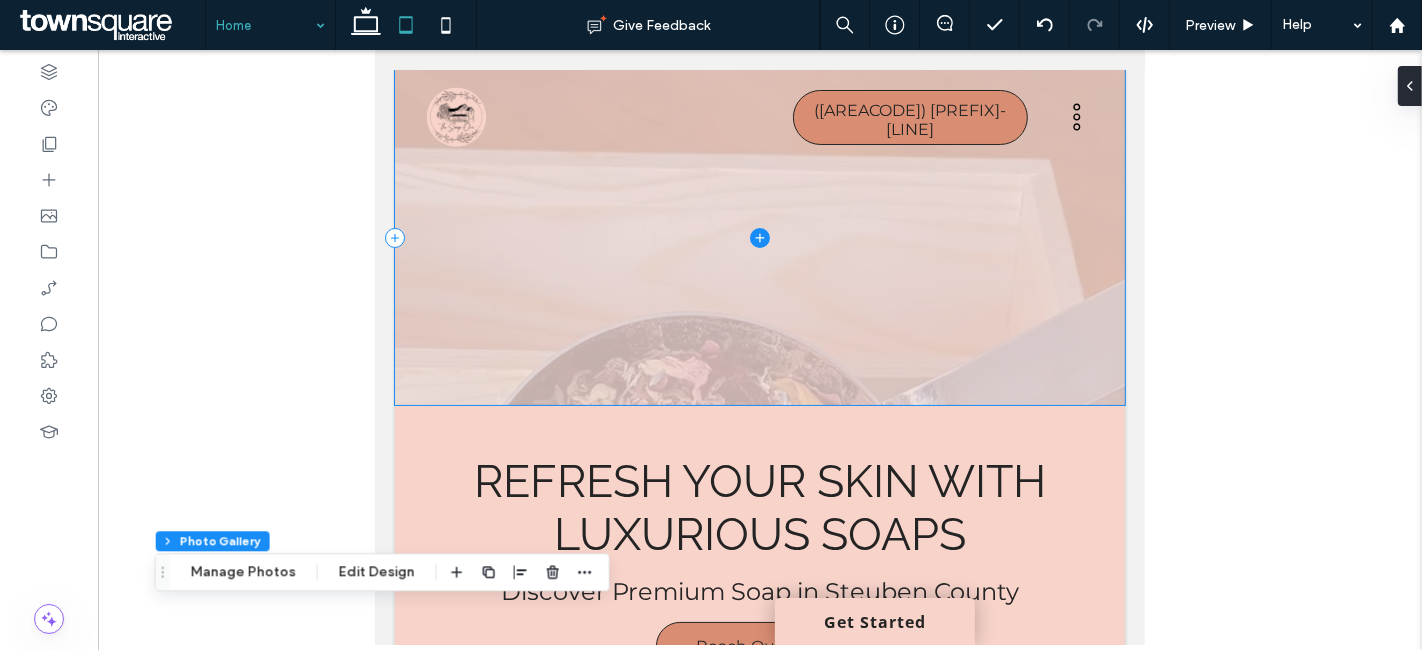 click at bounding box center [759, 237] 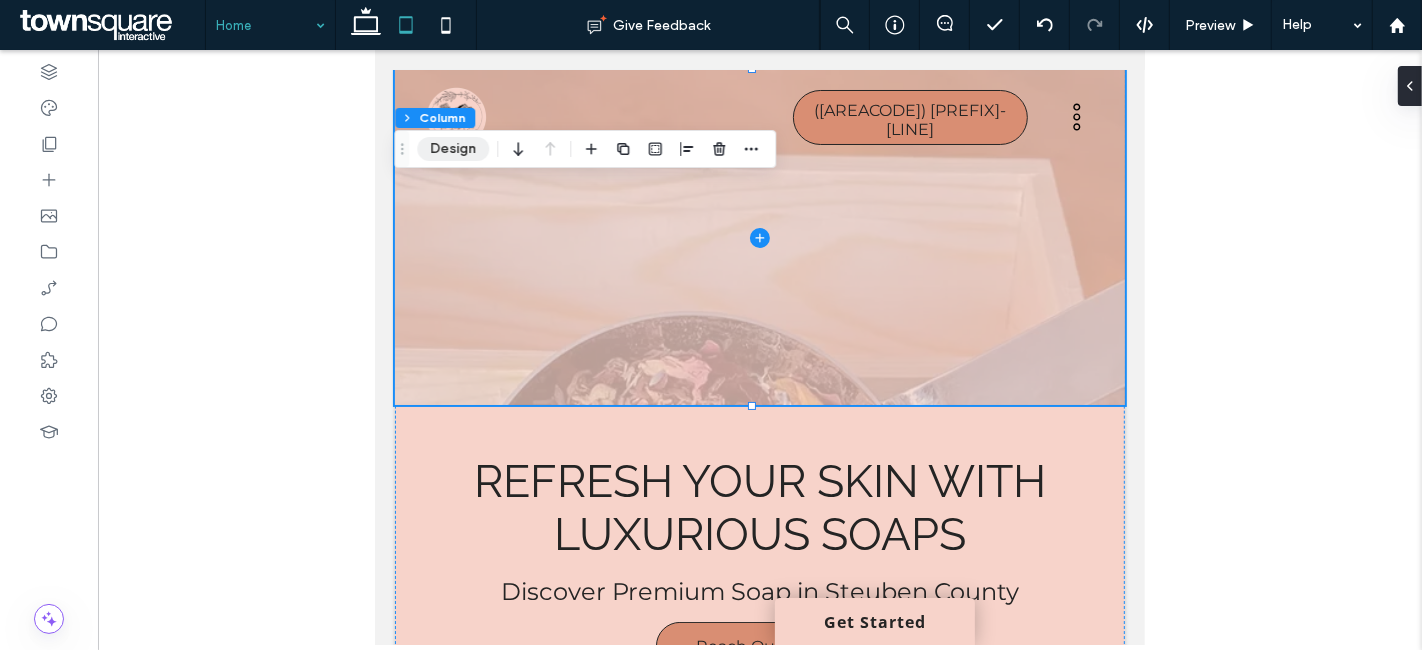click on "Design" at bounding box center [453, 149] 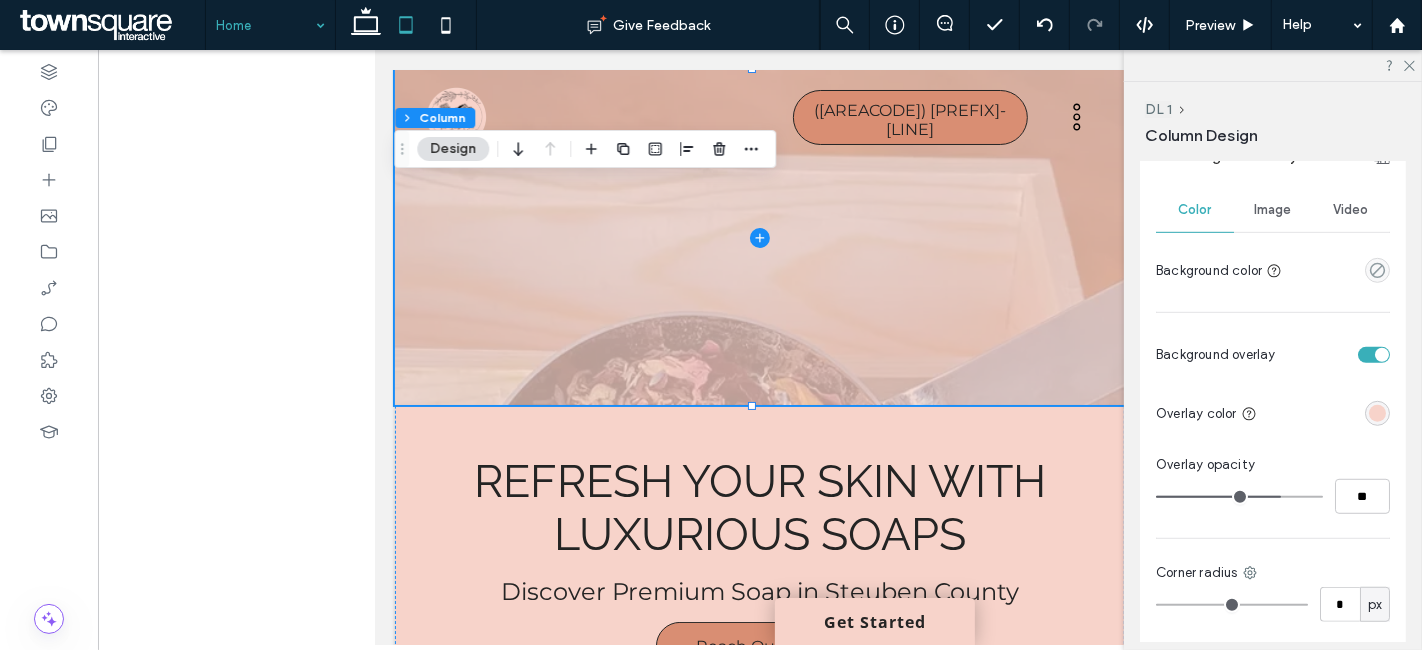 scroll, scrollTop: 930, scrollLeft: 0, axis: vertical 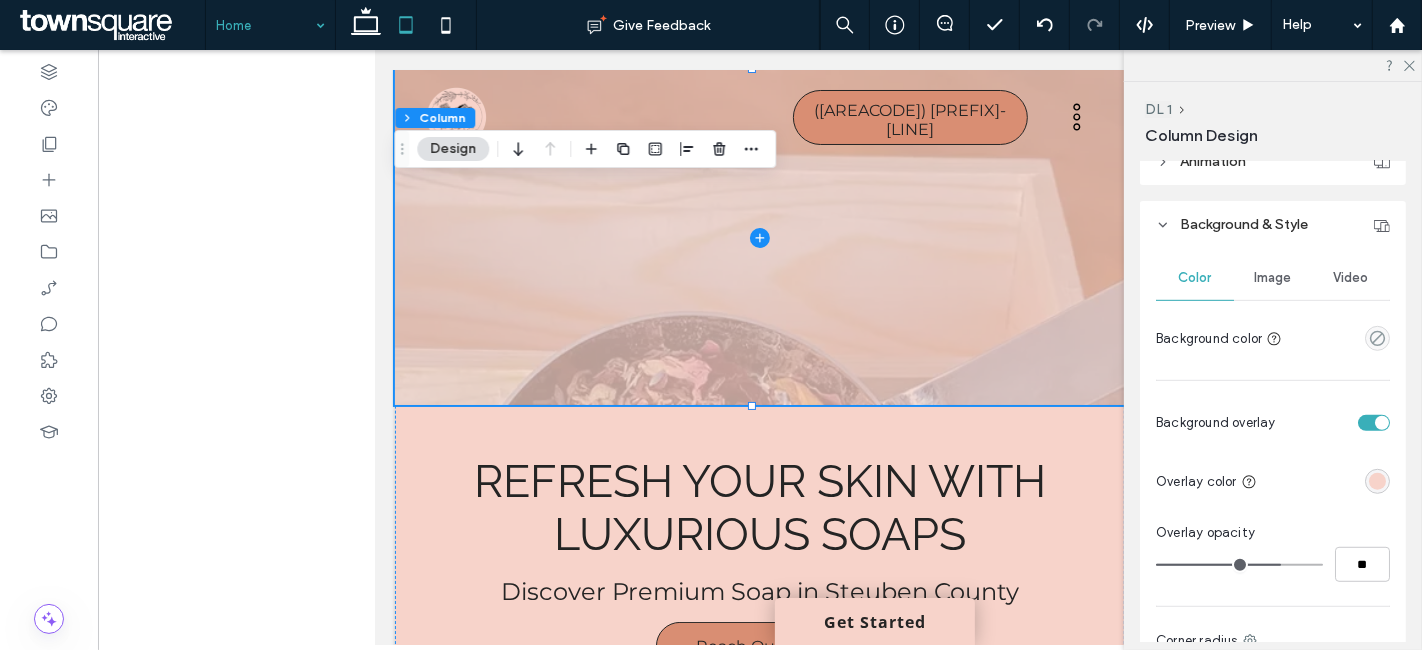 click on "Image" at bounding box center (1273, 278) 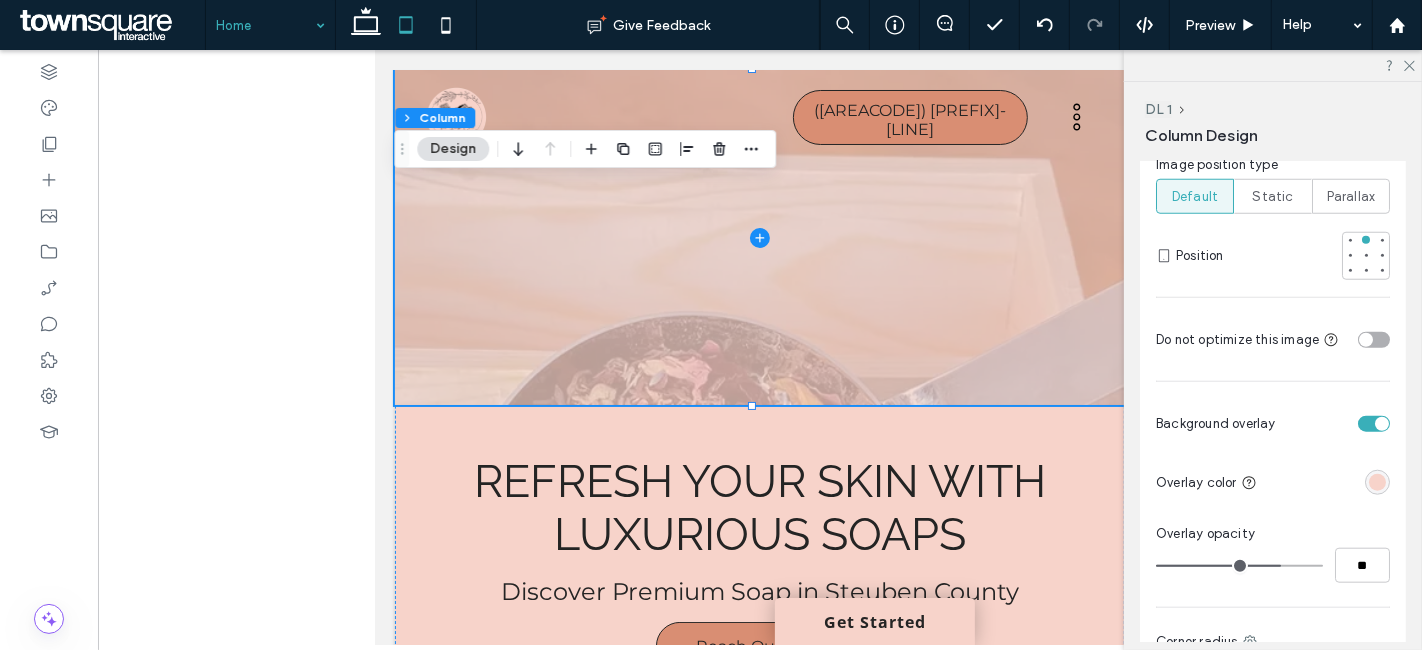 scroll, scrollTop: 1597, scrollLeft: 0, axis: vertical 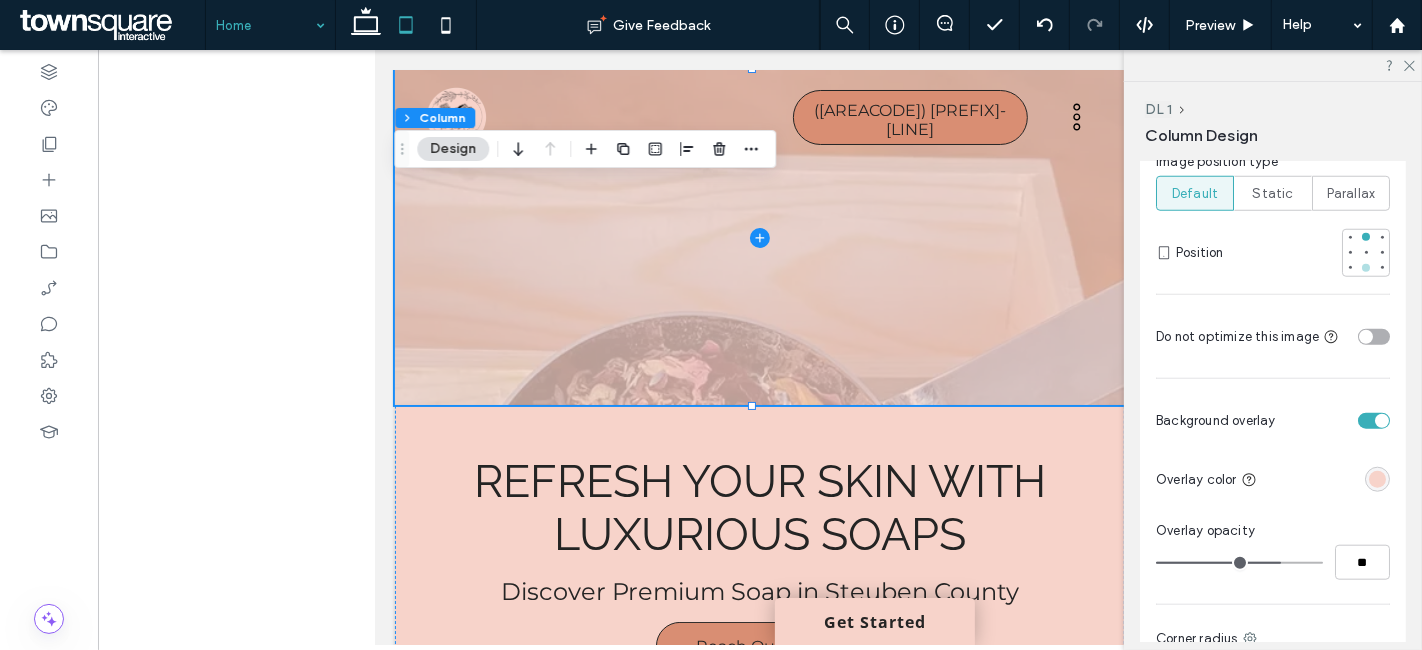 click at bounding box center (1366, 268) 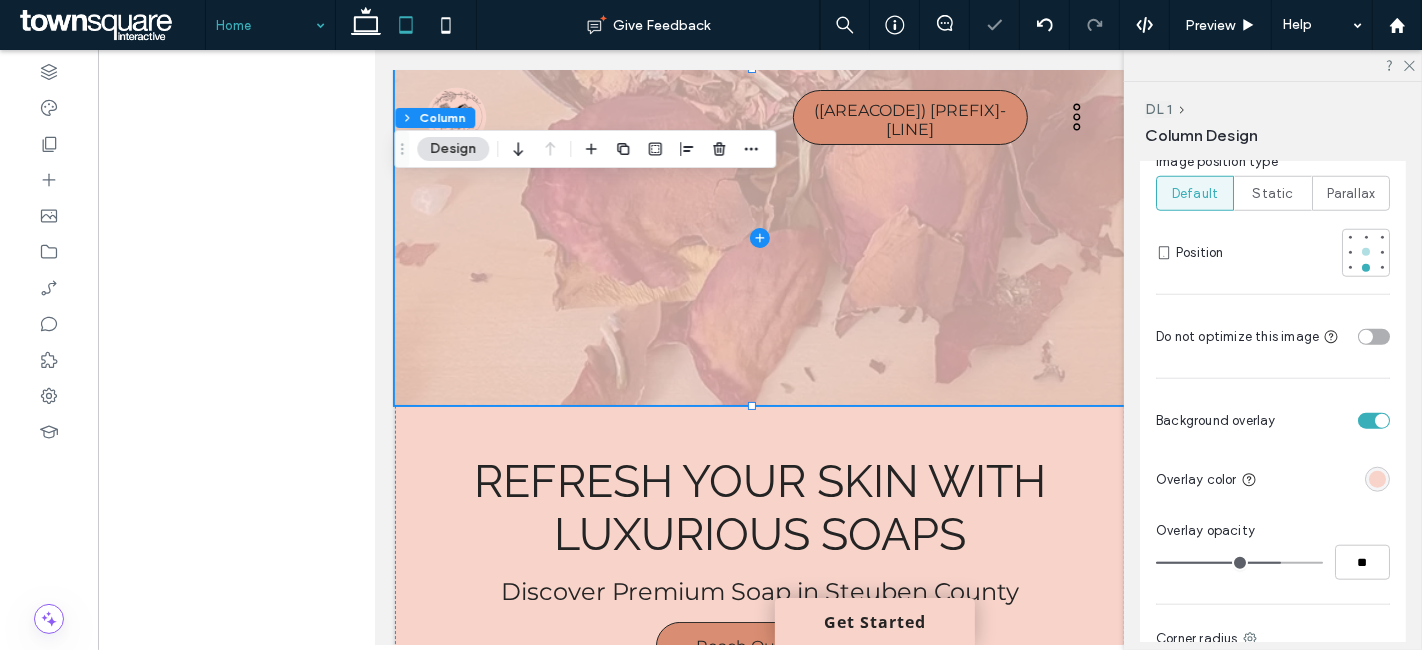 click at bounding box center (1366, 252) 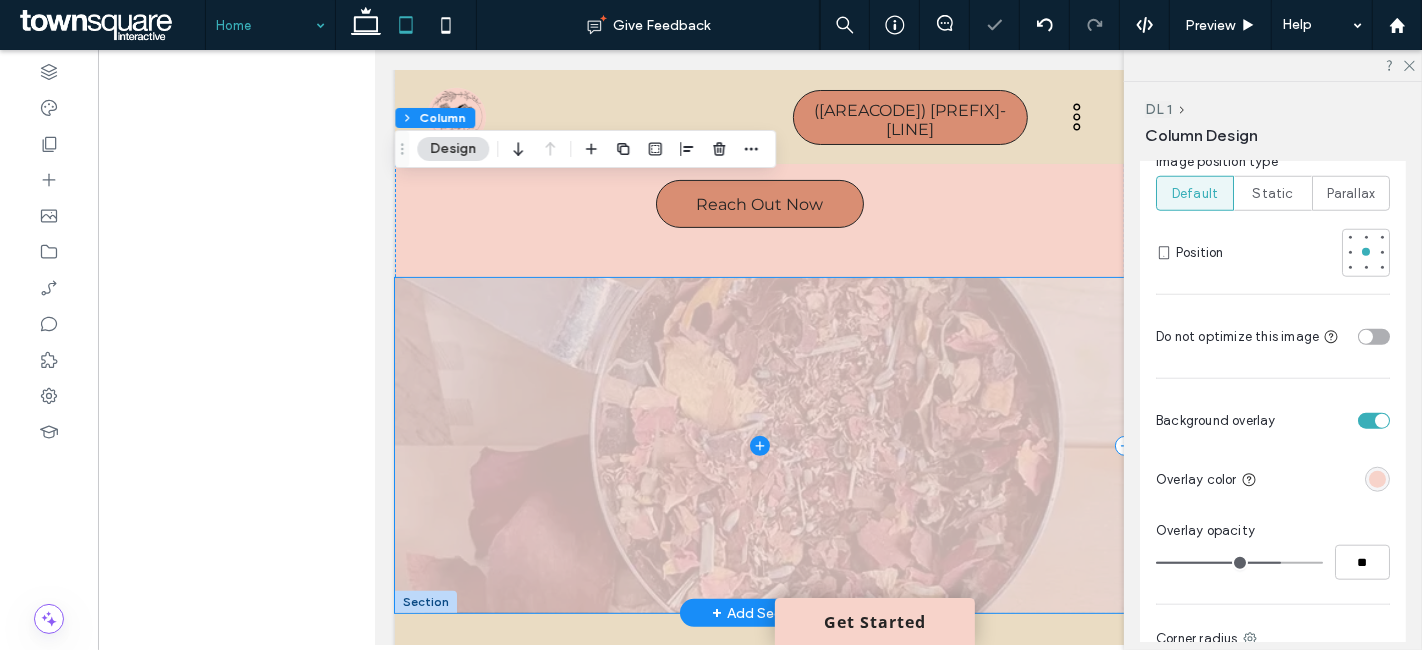 scroll, scrollTop: 444, scrollLeft: 0, axis: vertical 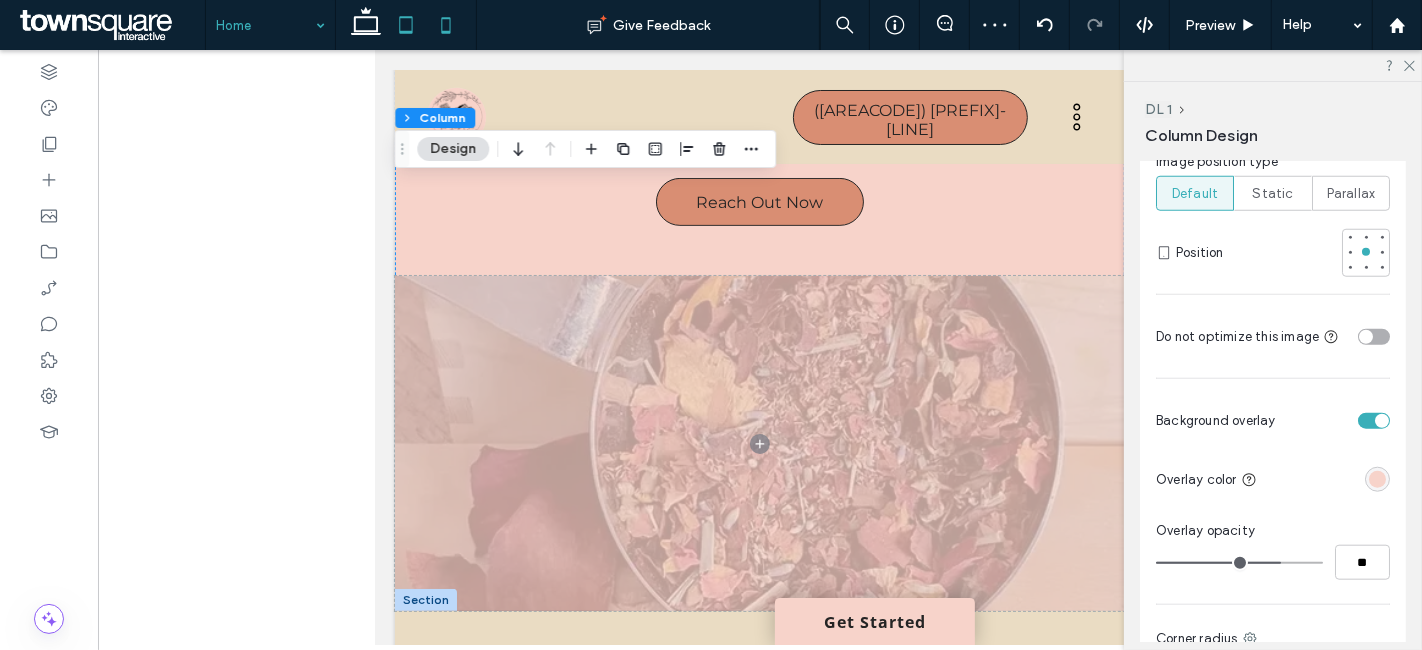 click 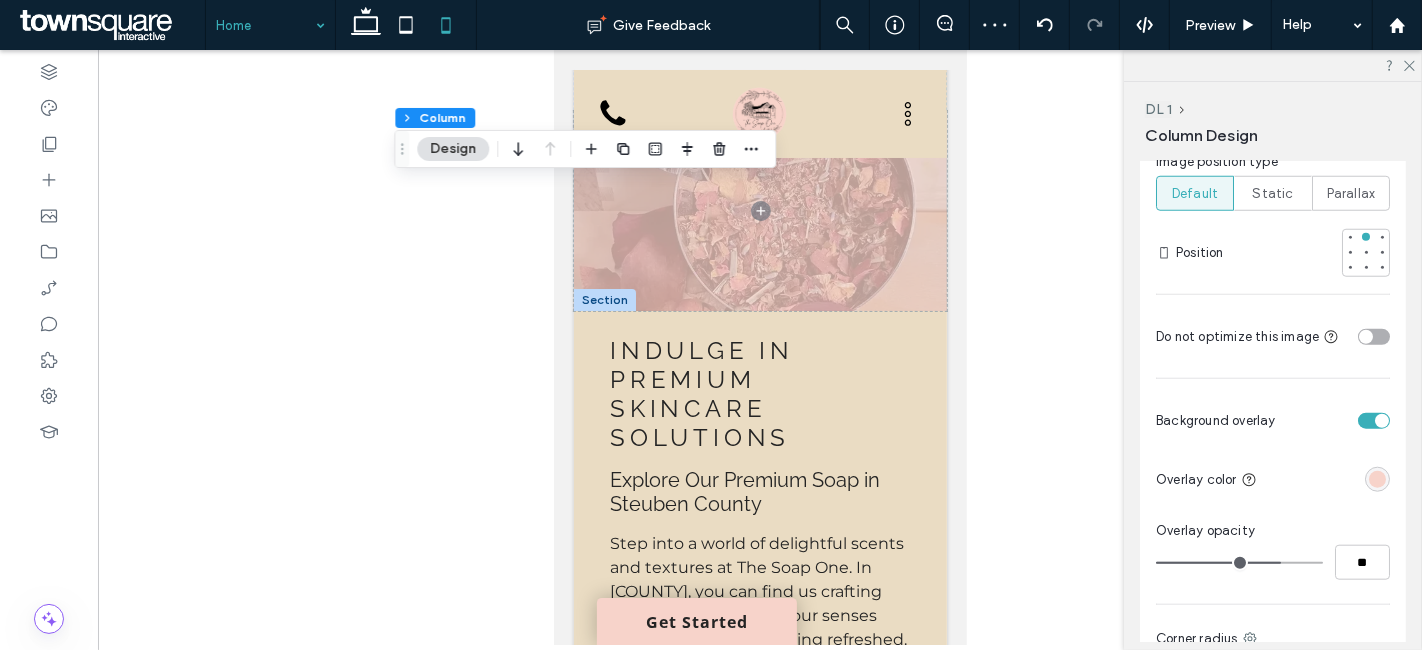 scroll, scrollTop: 0, scrollLeft: 0, axis: both 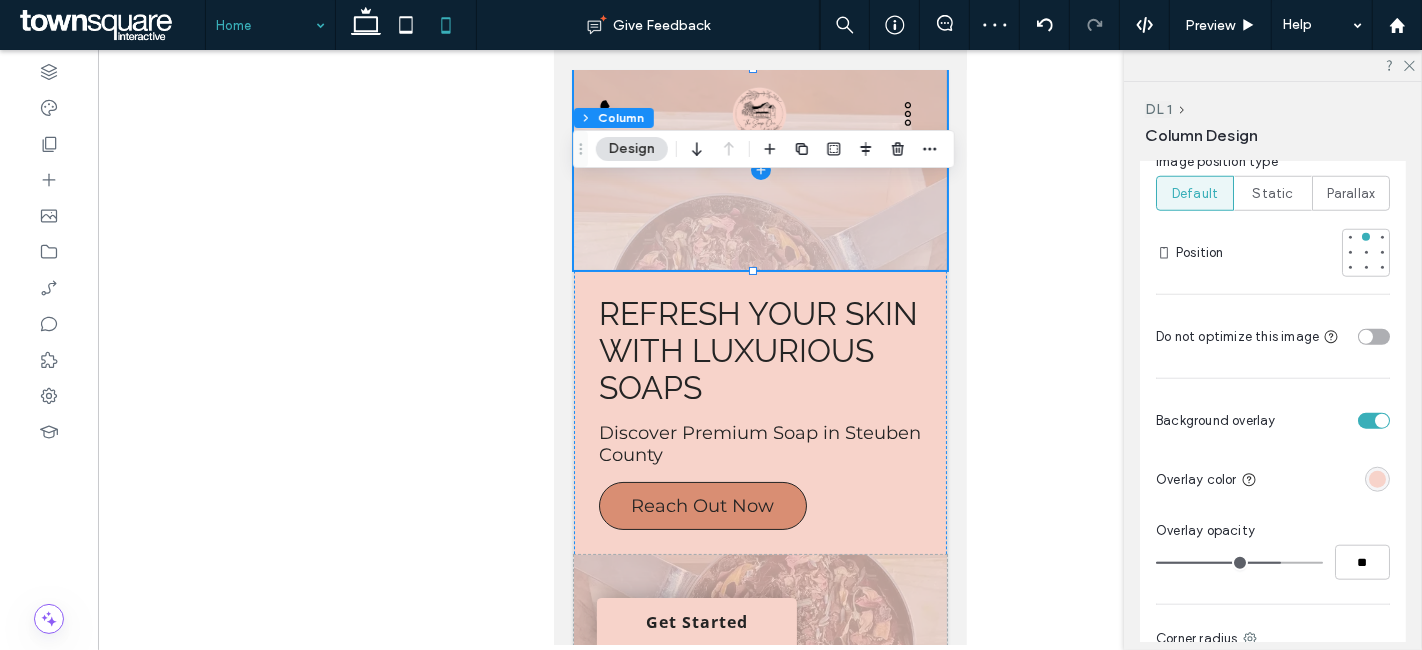 click at bounding box center [759, 170] 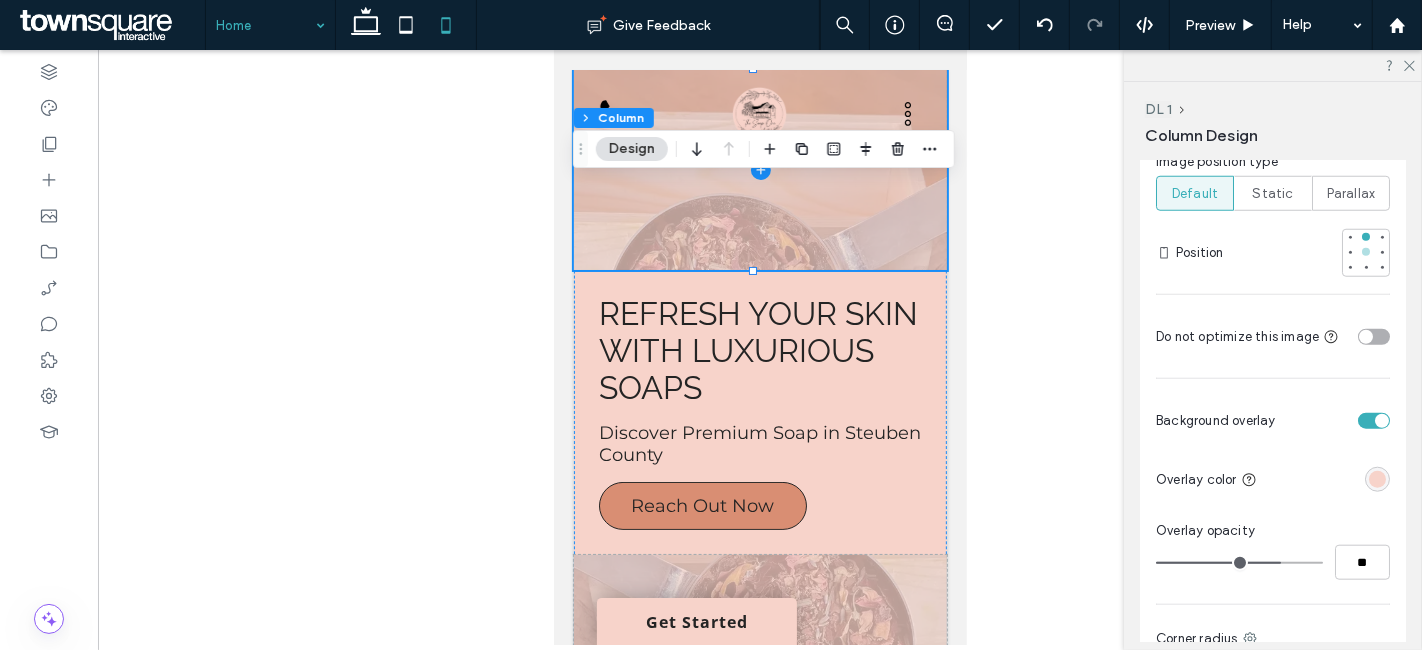 click at bounding box center (1366, 252) 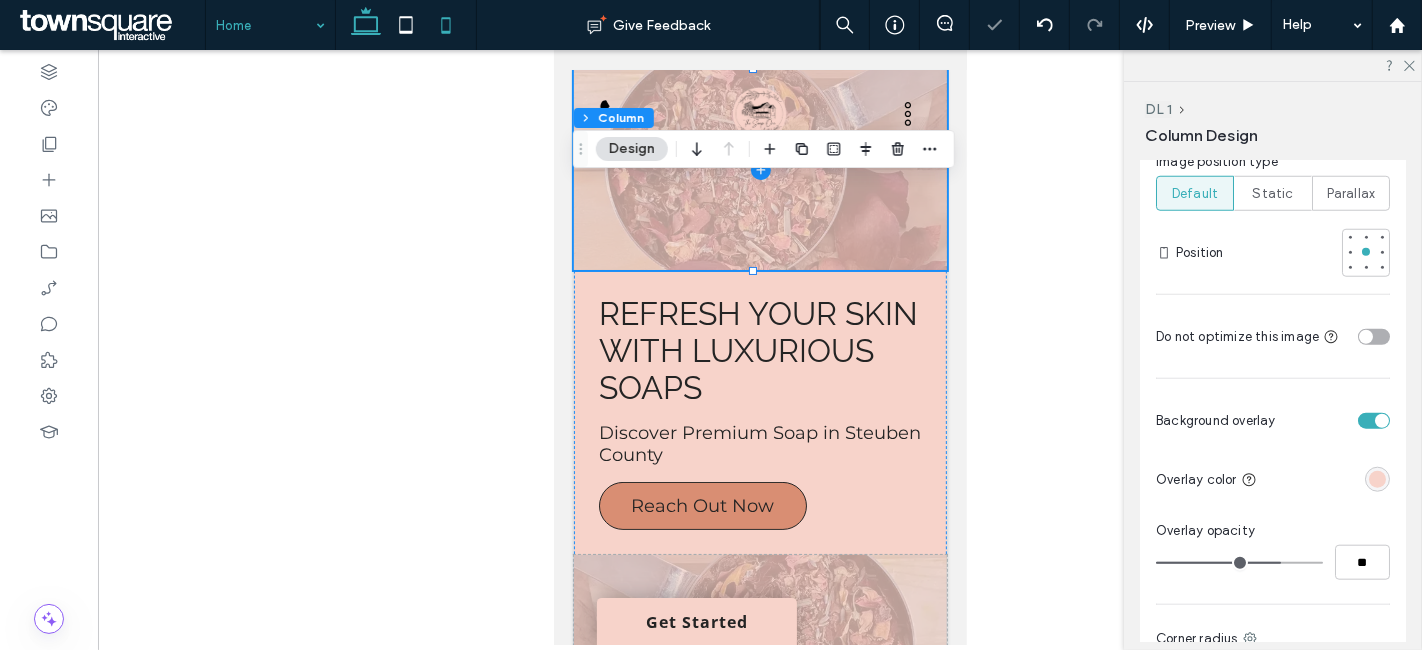 click 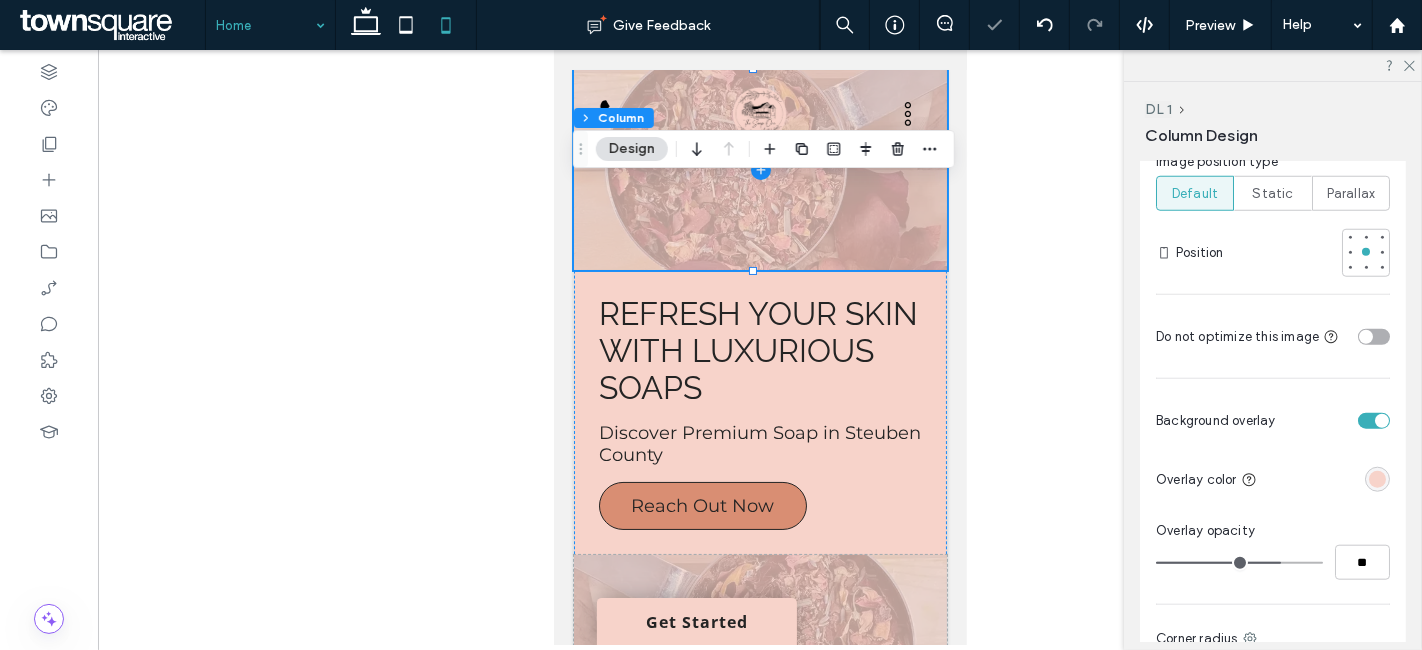 scroll, scrollTop: 29, scrollLeft: 0, axis: vertical 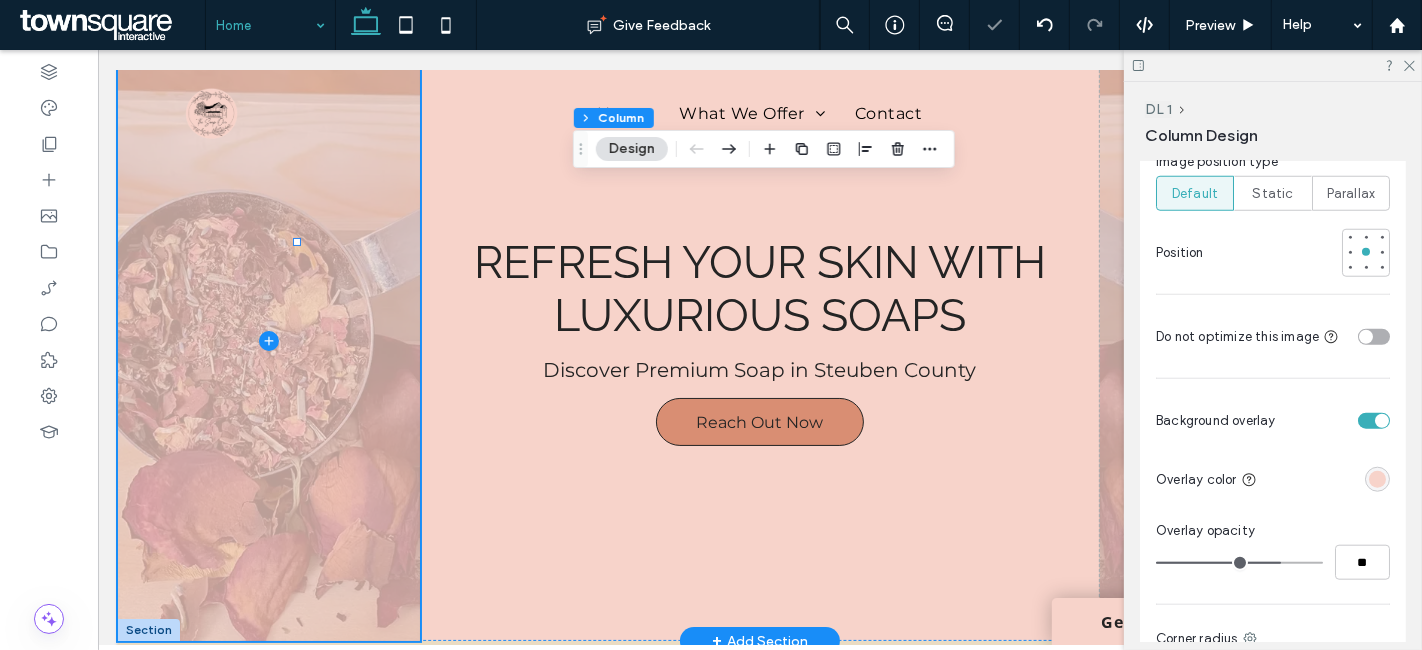 type on "**" 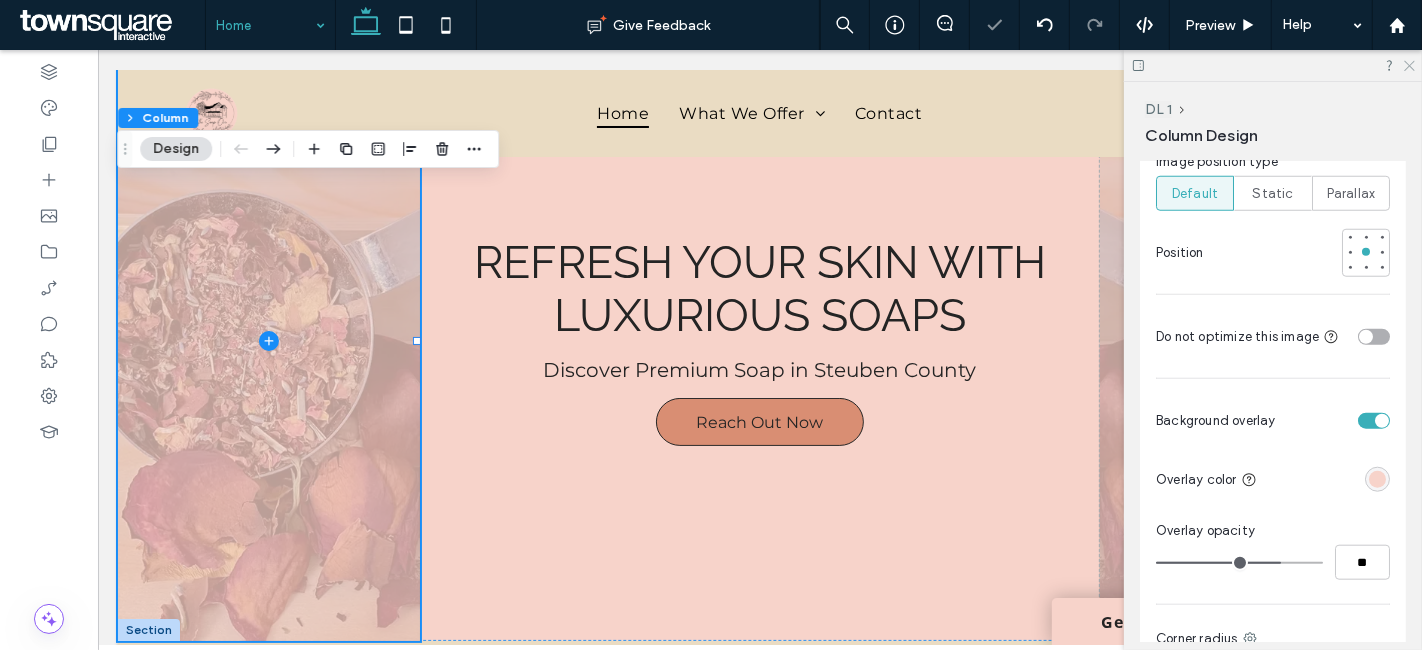 click 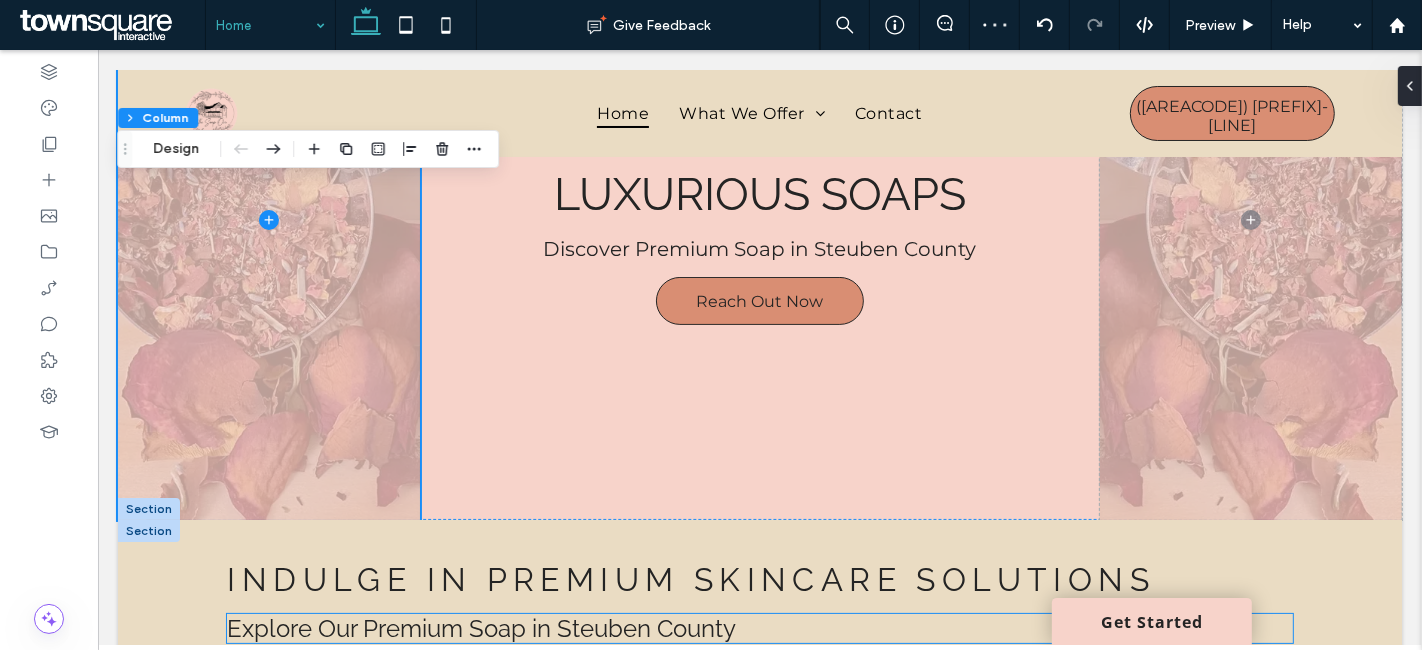 scroll, scrollTop: 474, scrollLeft: 0, axis: vertical 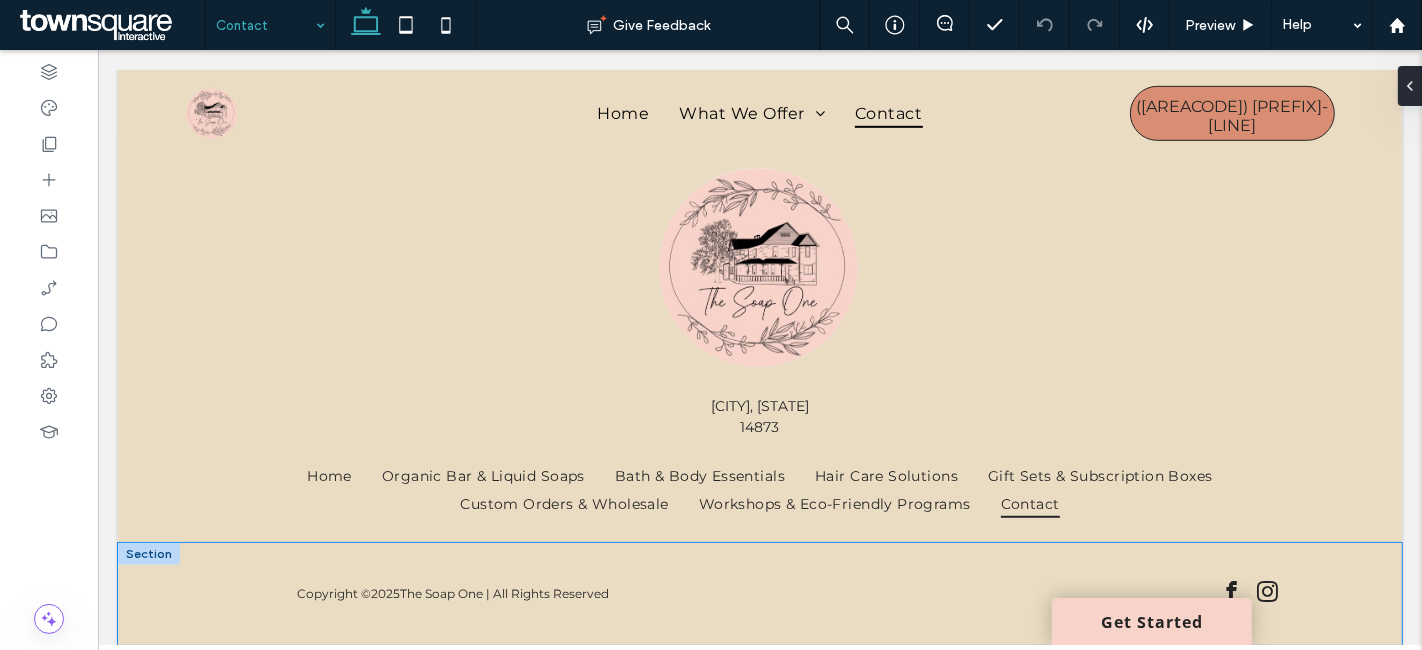 click on "Copyright ©  2025
The Soap One | All Rights Reserved" at bounding box center [759, 594] 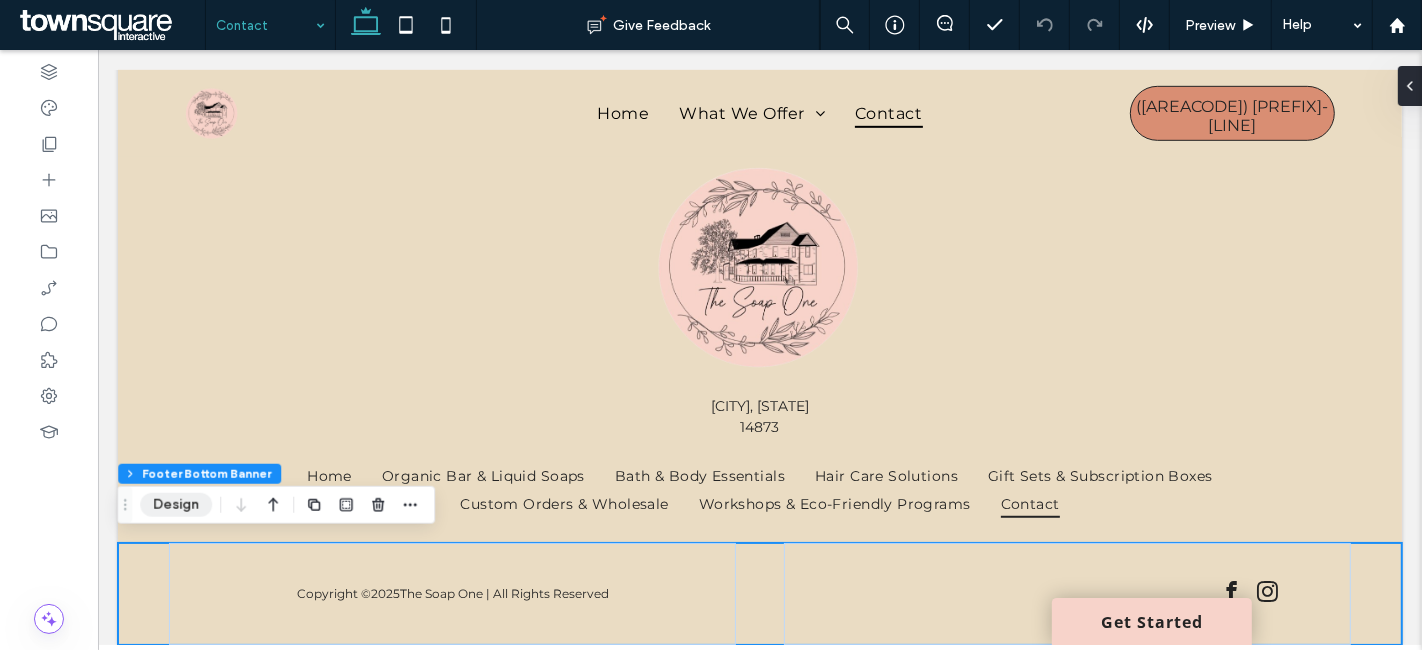 click on "Design" at bounding box center [176, 505] 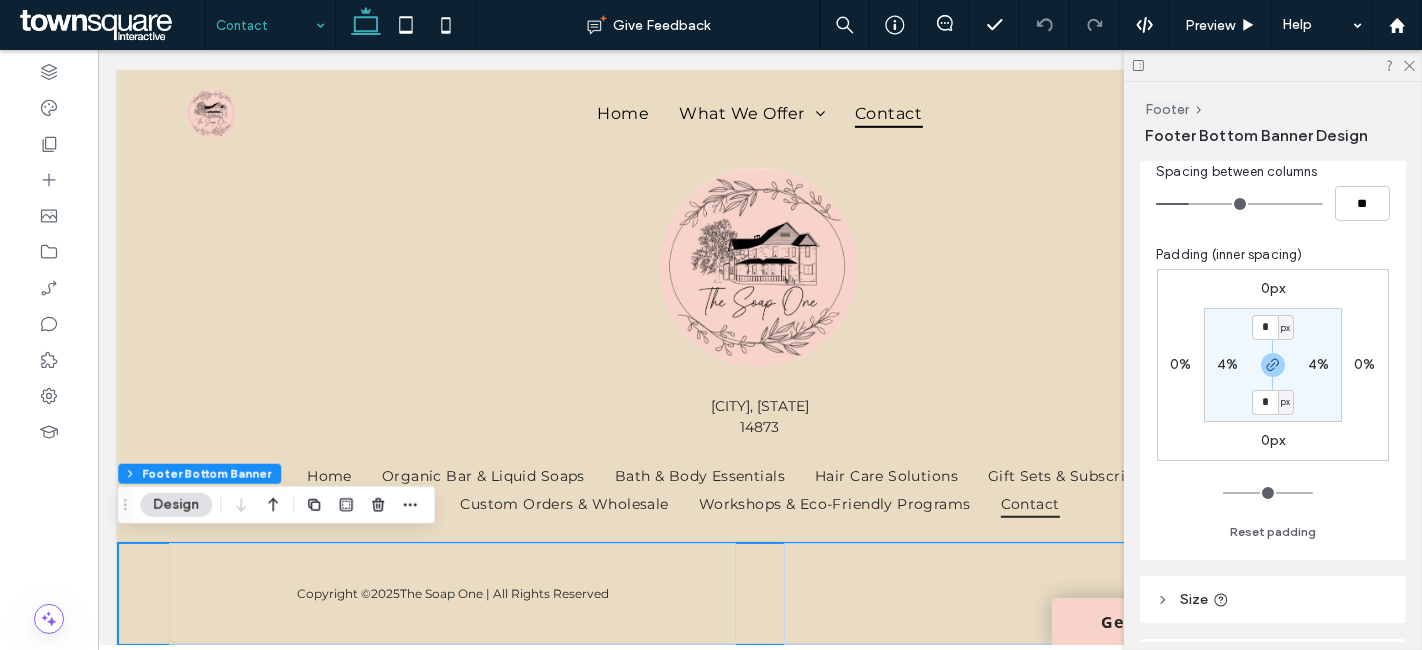 scroll, scrollTop: 333, scrollLeft: 0, axis: vertical 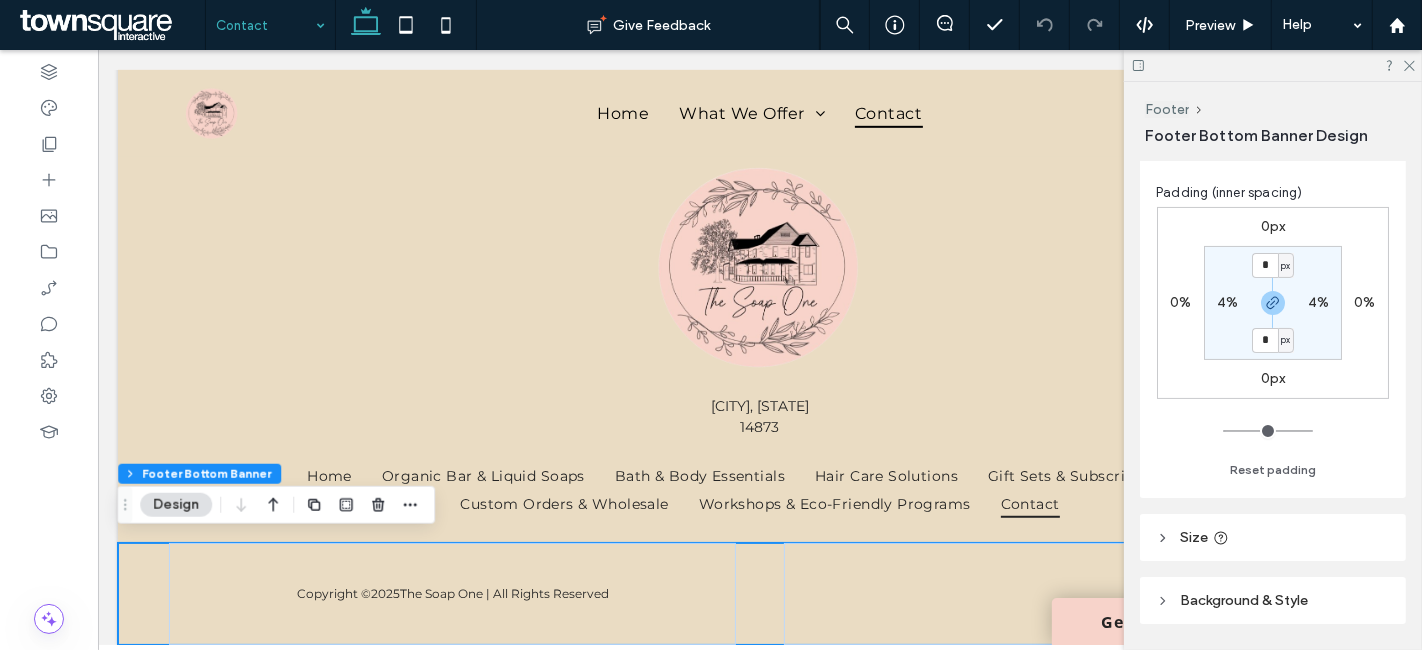click on "0px" at bounding box center (1273, 378) 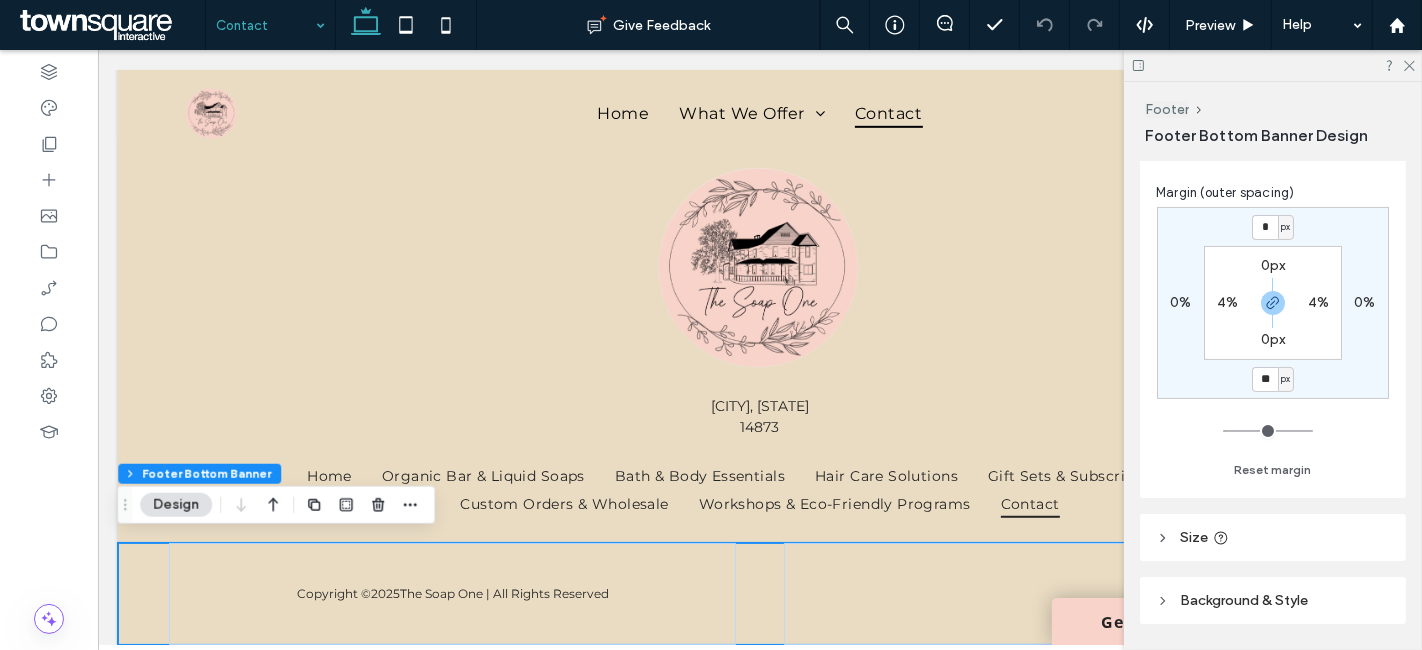 type on "**" 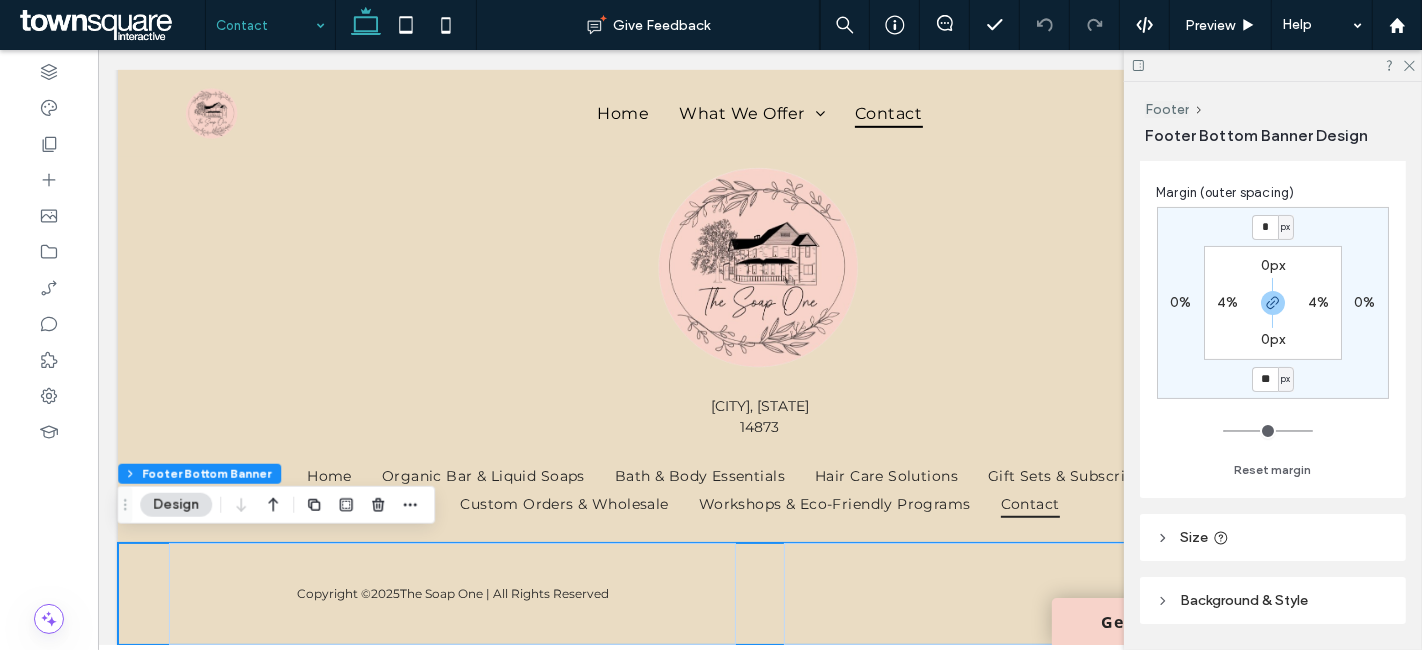 type on "**" 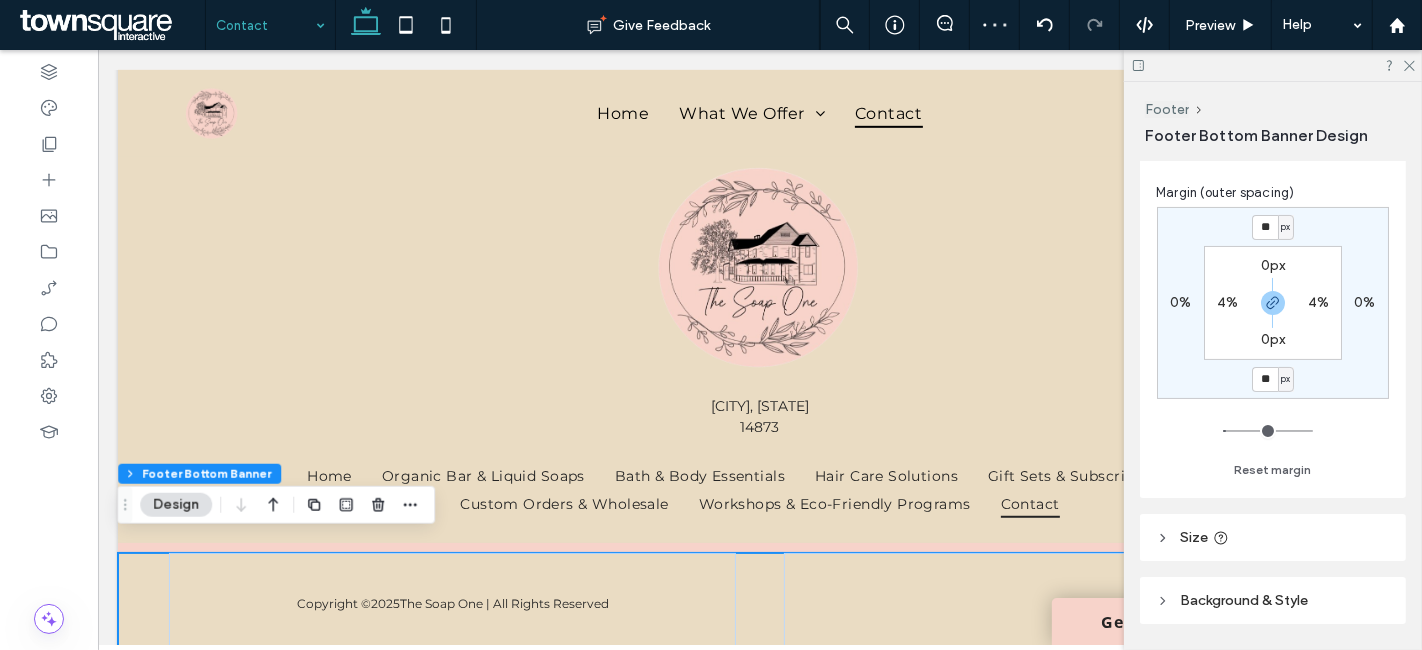 type on "*" 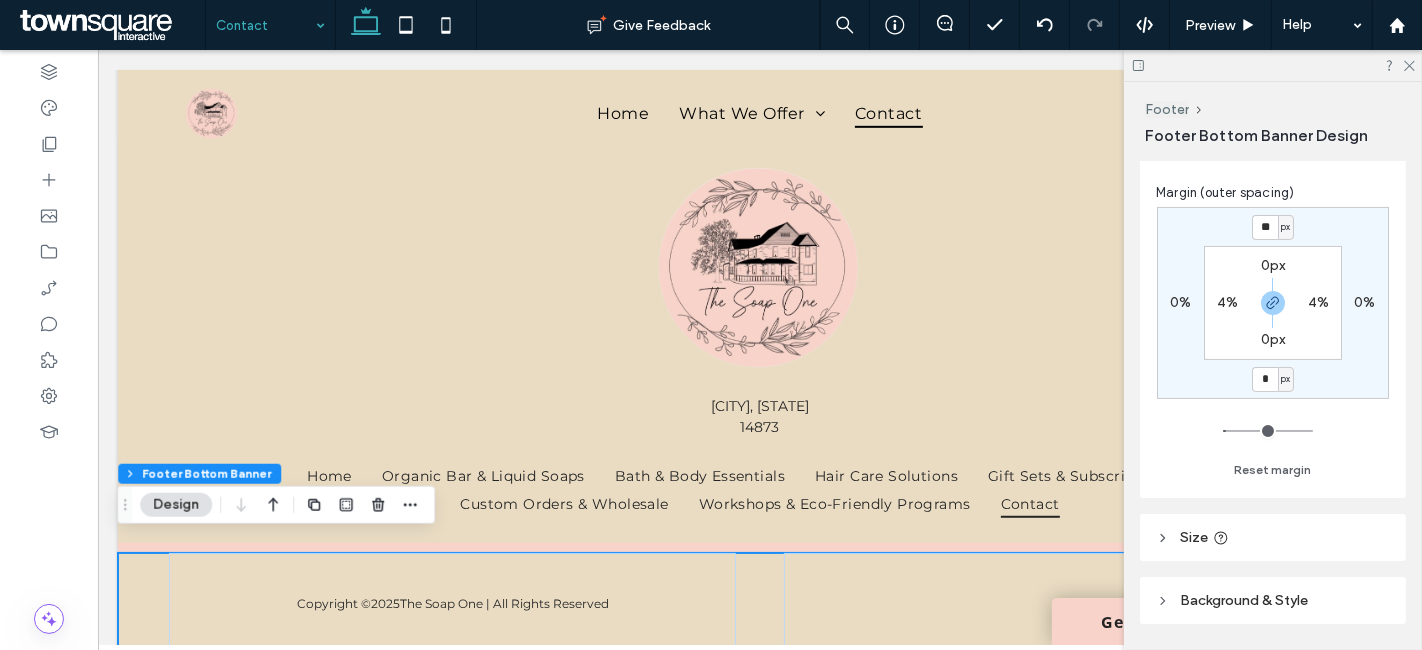 type on "*" 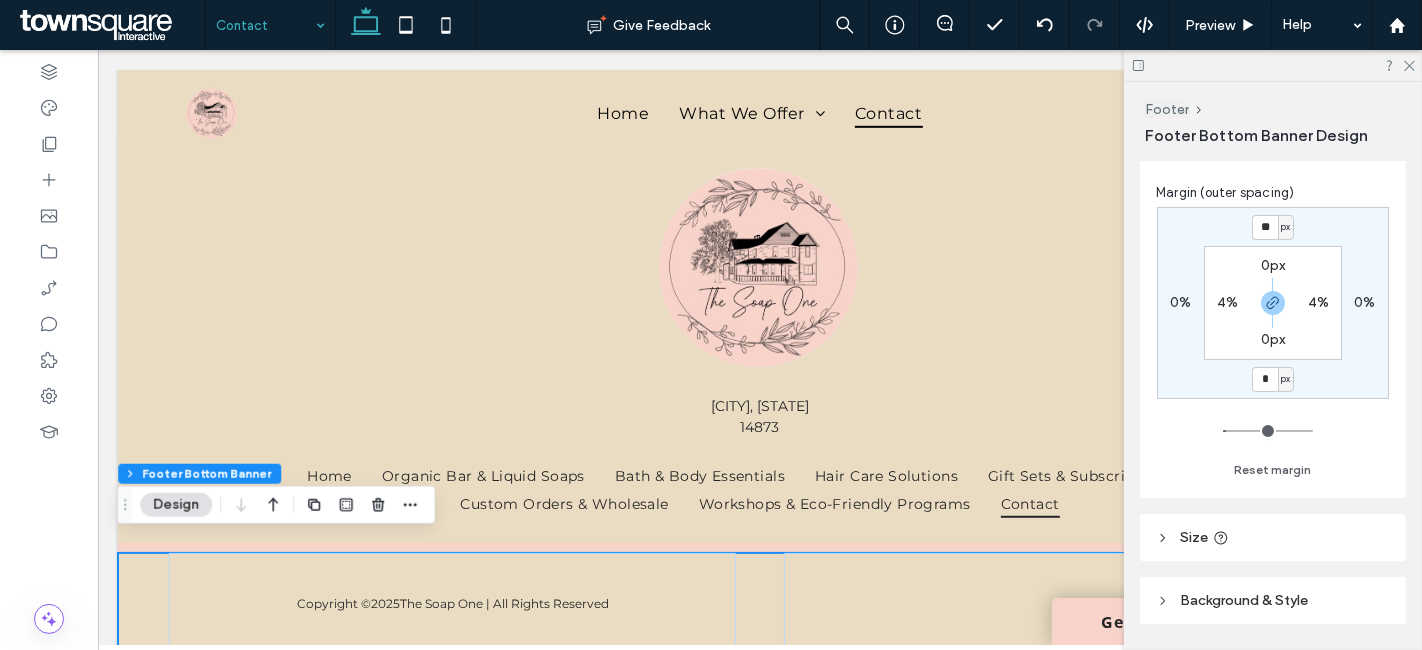 type on "*" 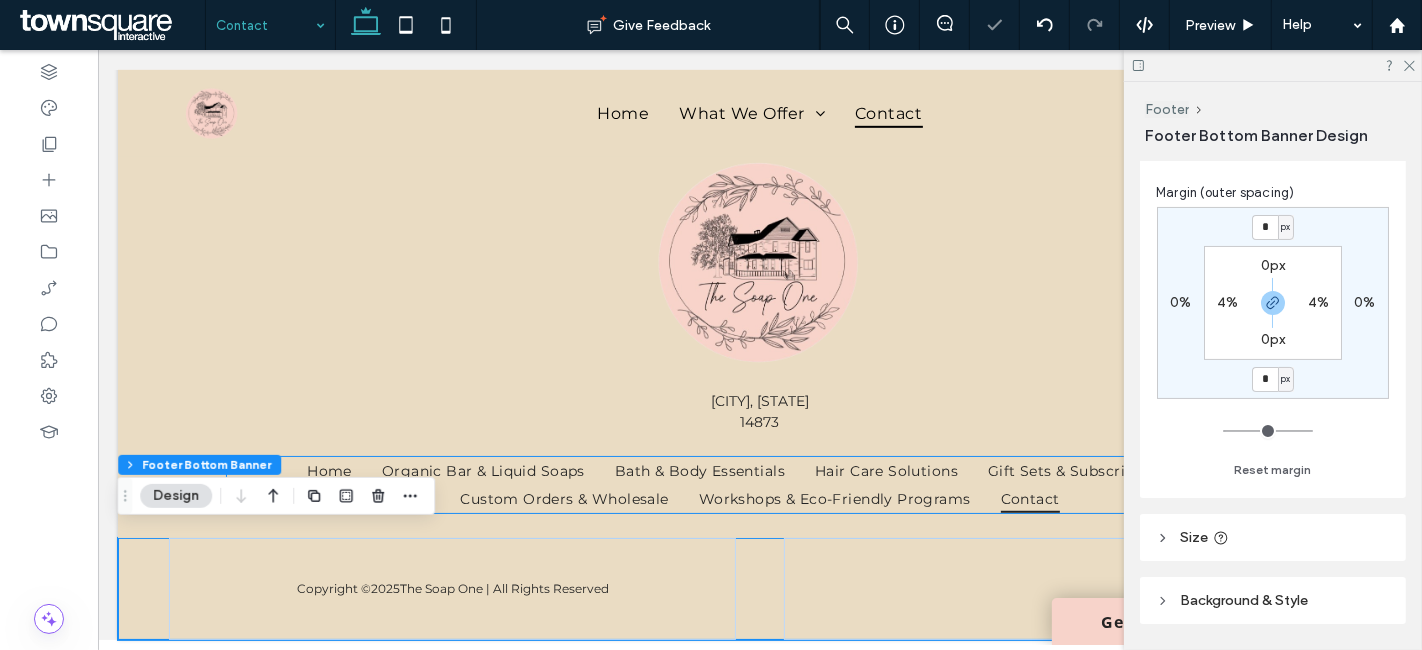 scroll, scrollTop: 1039, scrollLeft: 0, axis: vertical 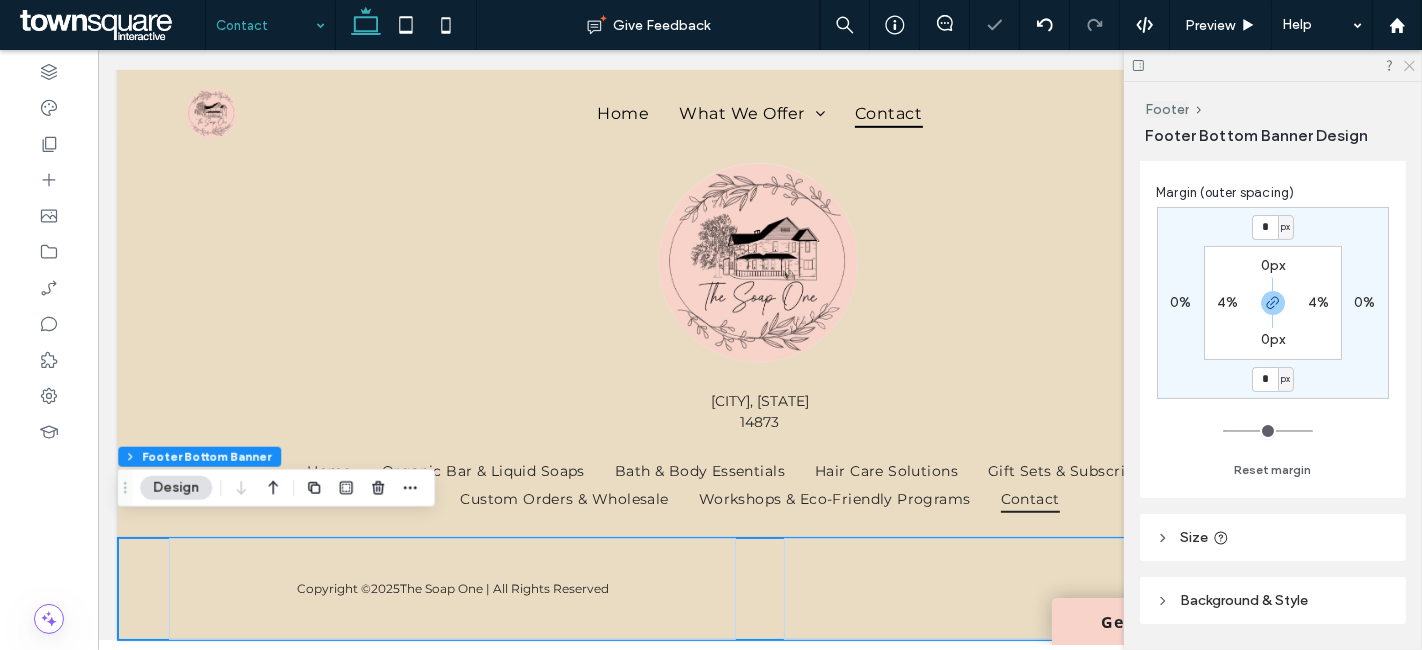 drag, startPoint x: 1404, startPoint y: 64, endPoint x: 1286, endPoint y: 44, distance: 119.682915 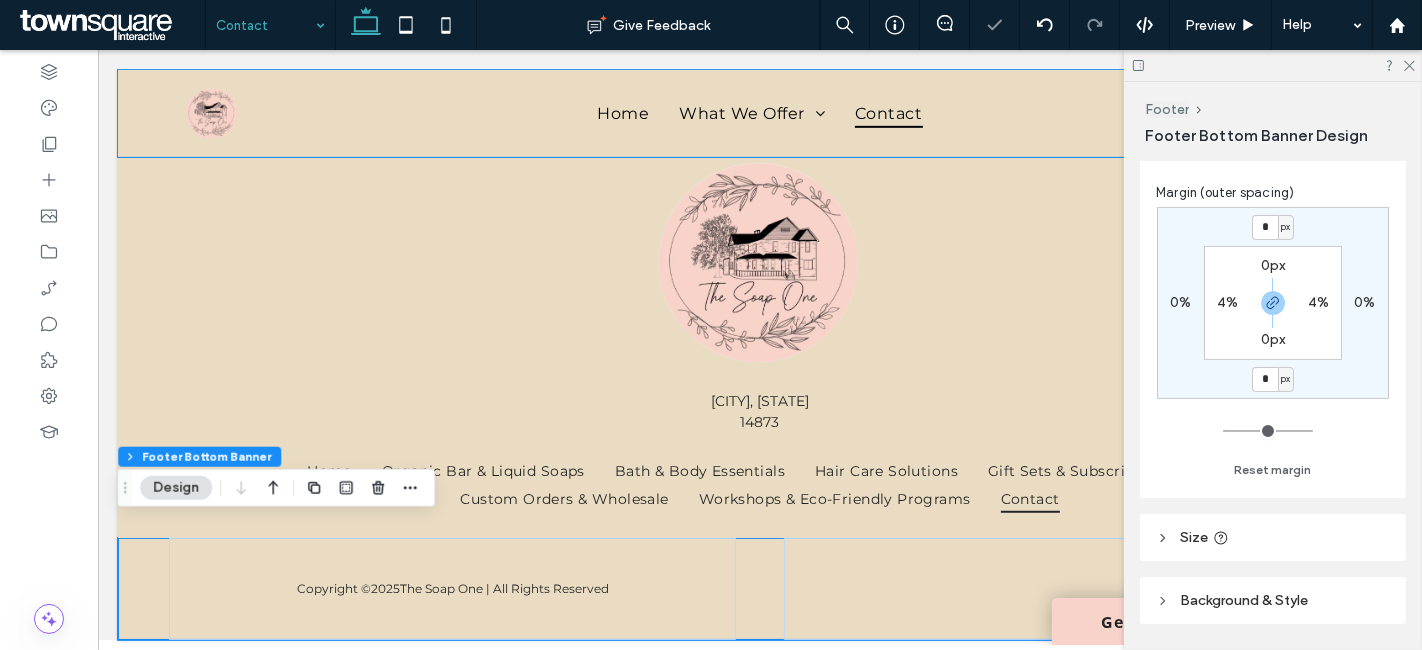 scroll, scrollTop: 1022, scrollLeft: 0, axis: vertical 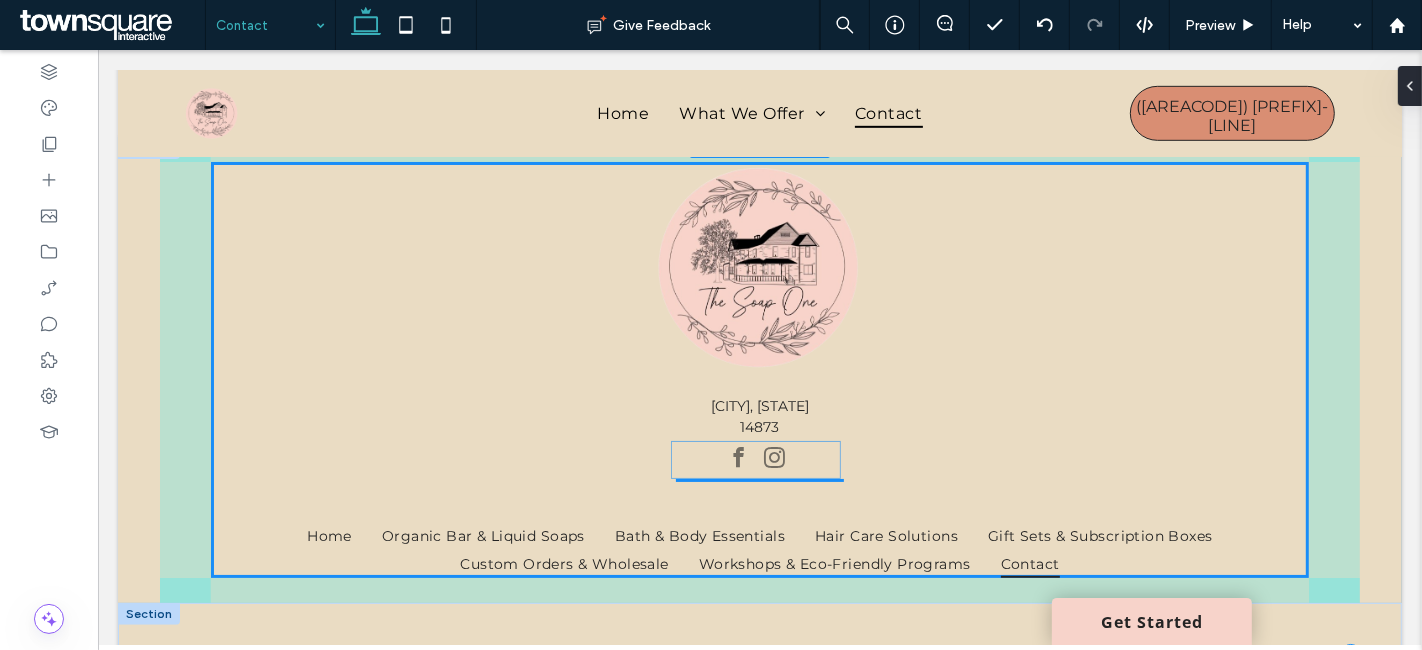 drag, startPoint x: 1311, startPoint y: 590, endPoint x: 930, endPoint y: 509, distance: 389.51508 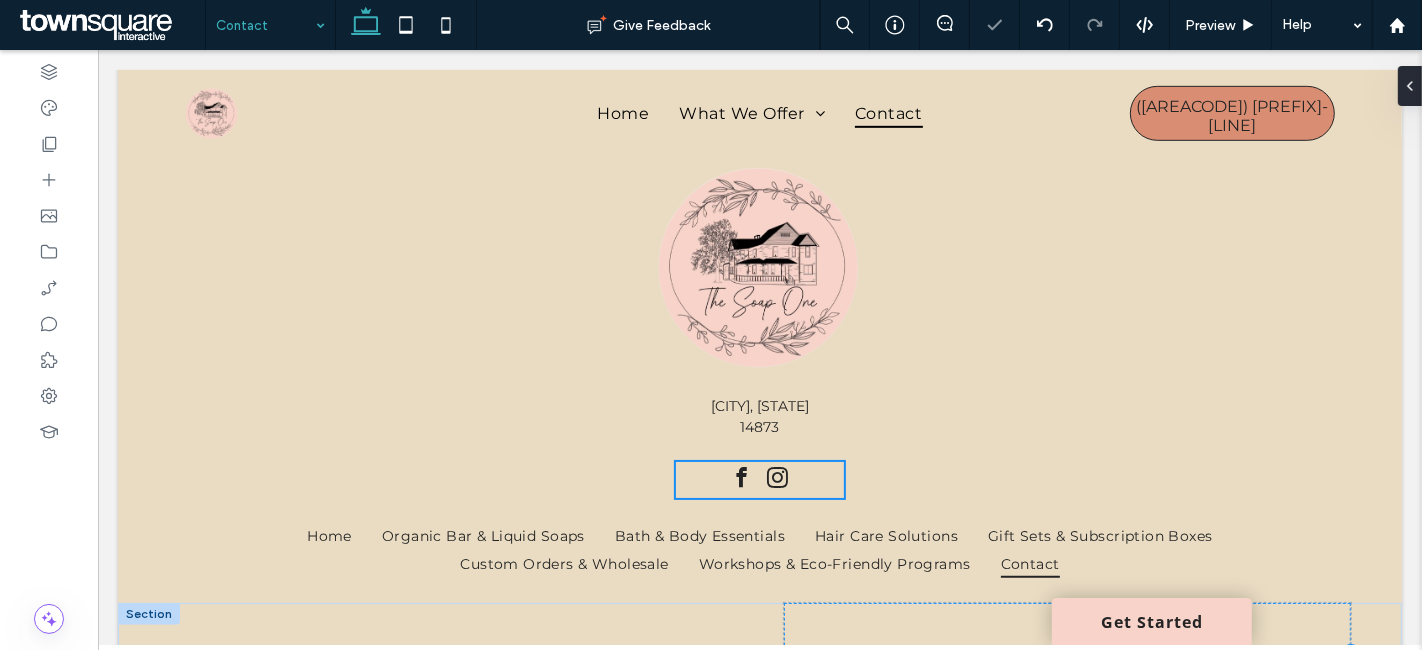 type on "**" 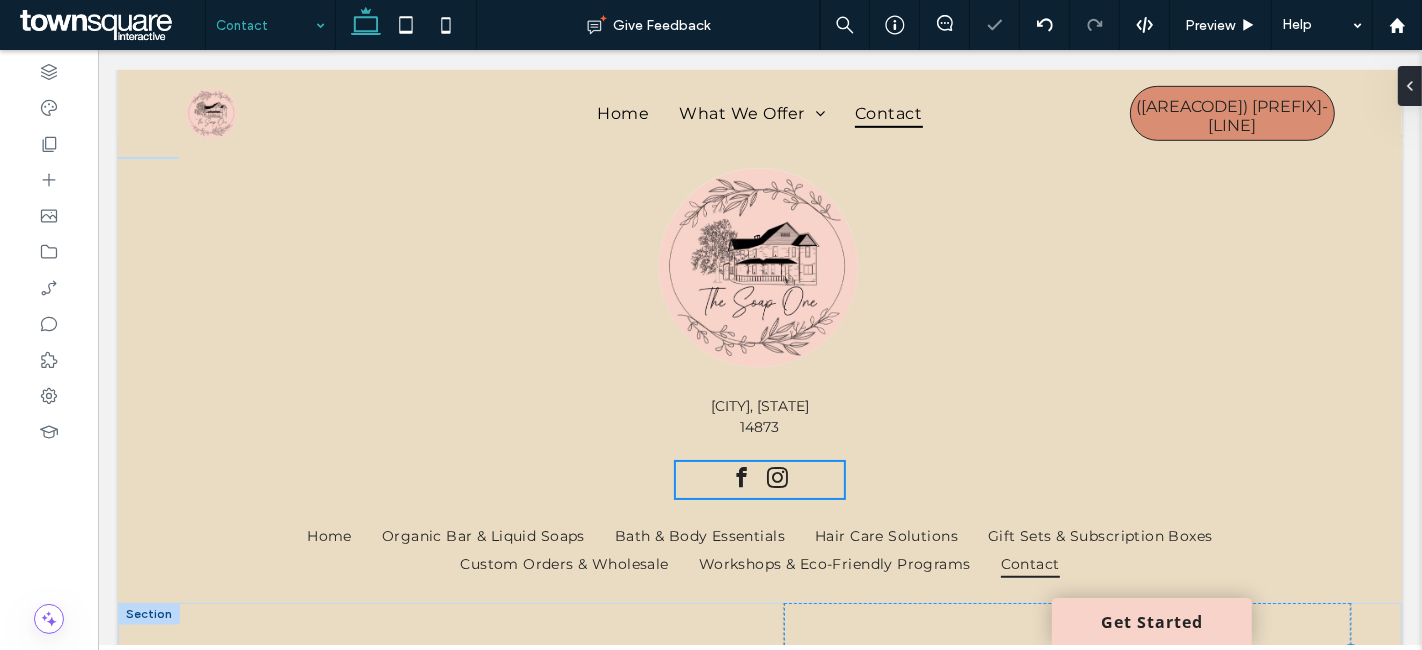 type on "**" 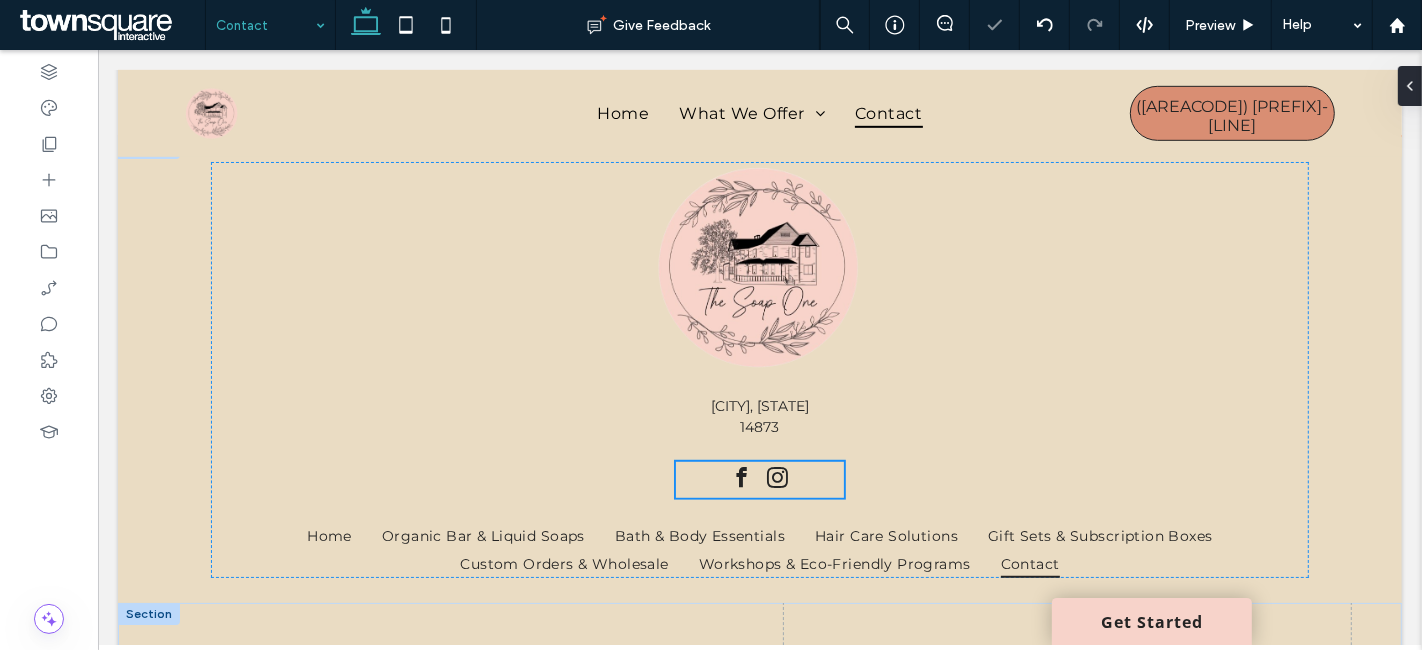 scroll, scrollTop: 1082, scrollLeft: 0, axis: vertical 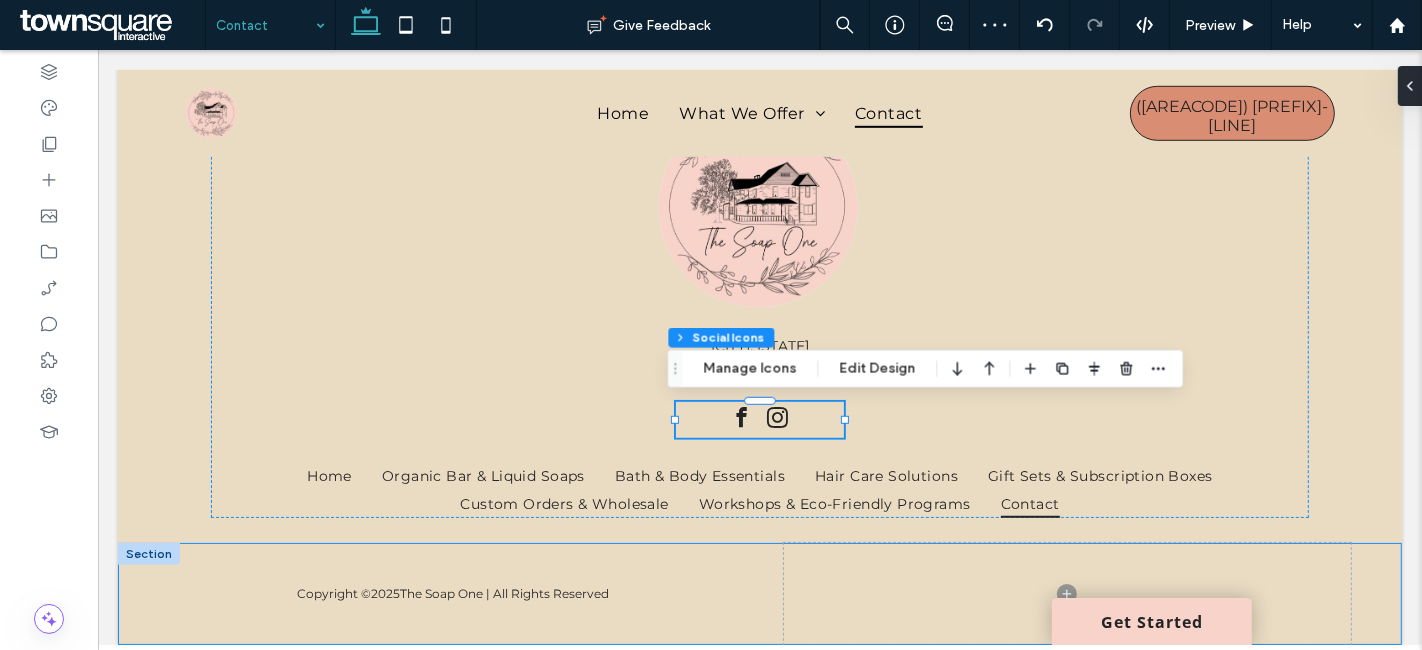 click on "Copyright ©  2025
The Soap One | All Rights Reserved" at bounding box center [759, 594] 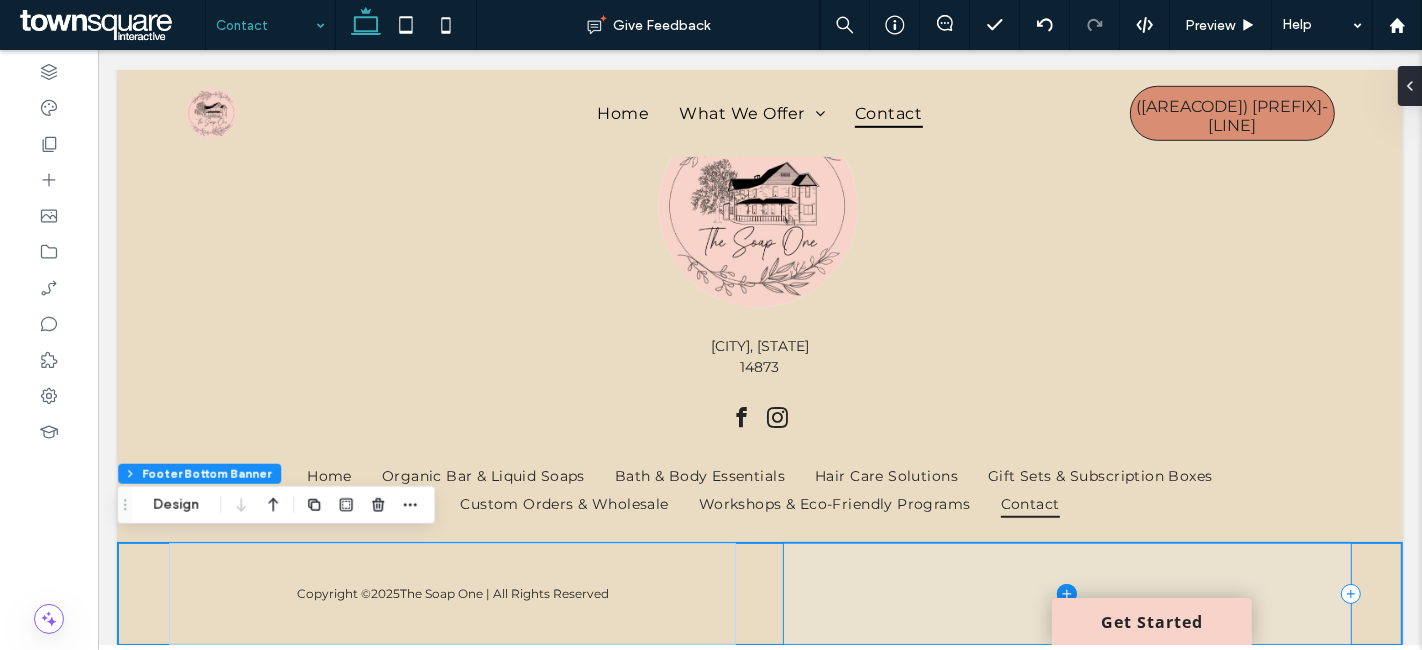click at bounding box center [1066, 594] 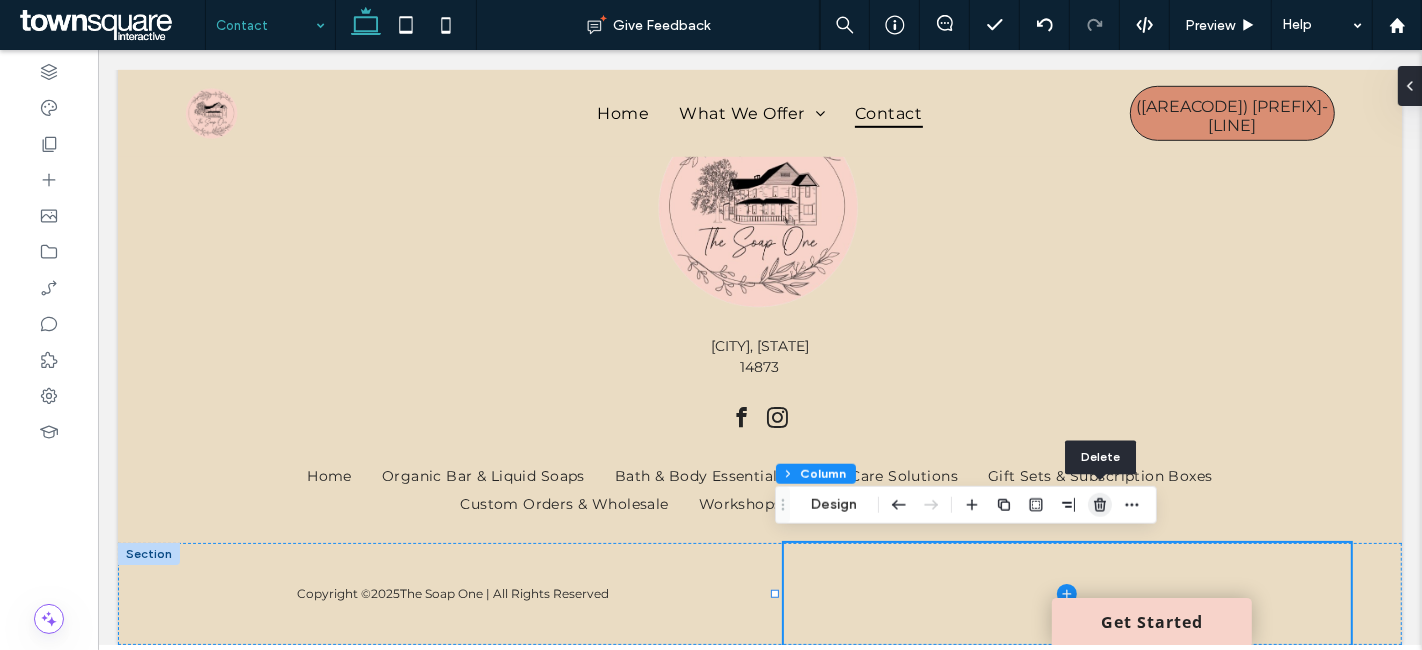 drag, startPoint x: 1099, startPoint y: 498, endPoint x: 1002, endPoint y: 448, distance: 109.128365 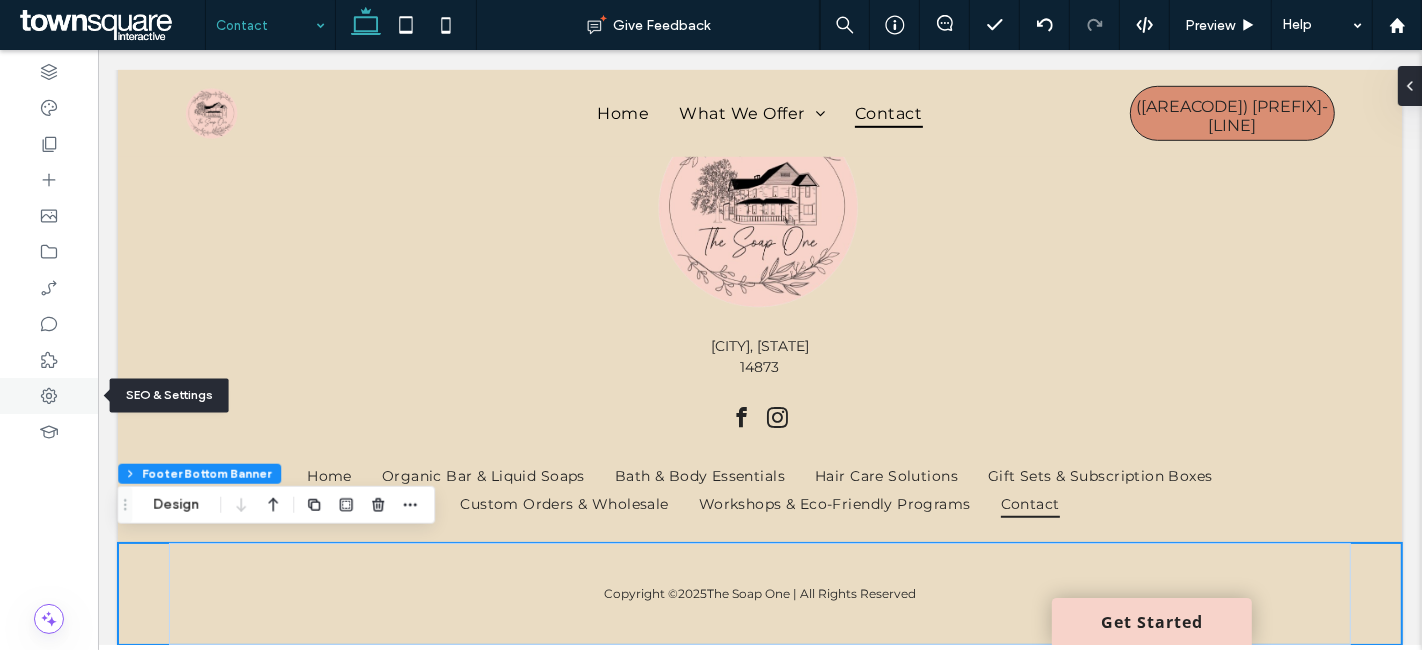 click 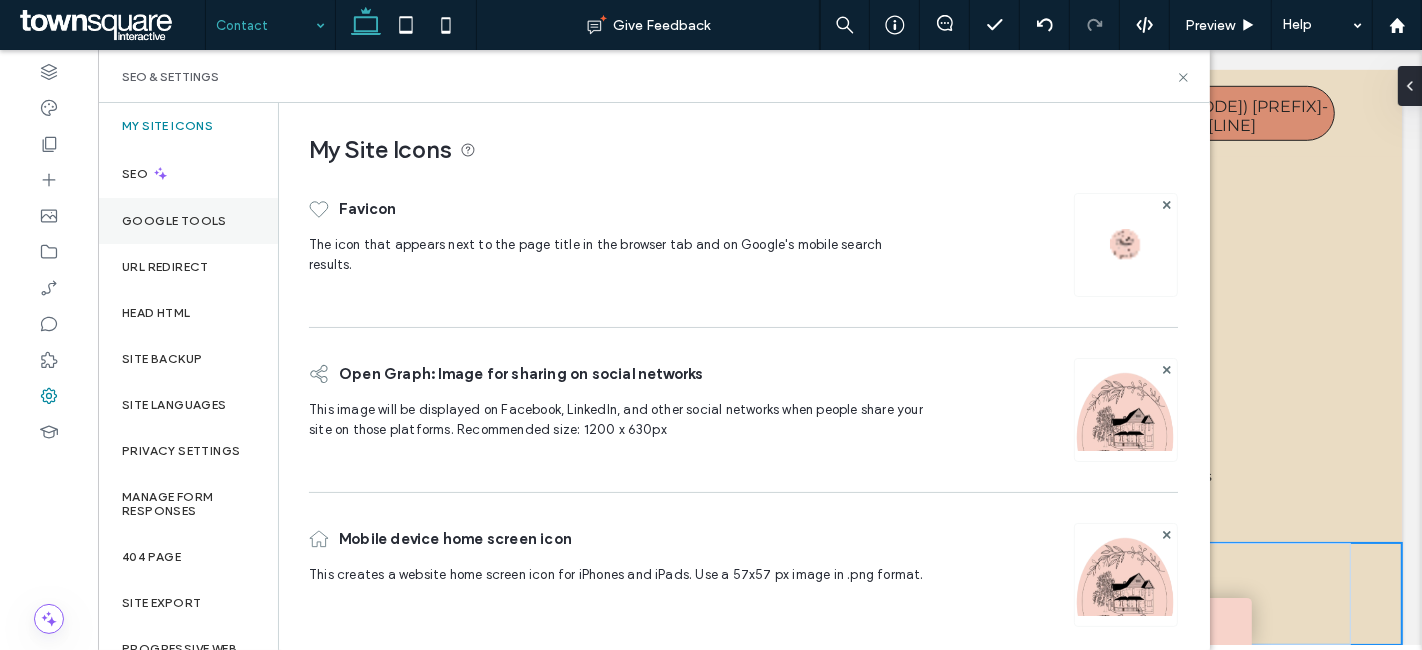 click on "Google Tools" at bounding box center (188, 221) 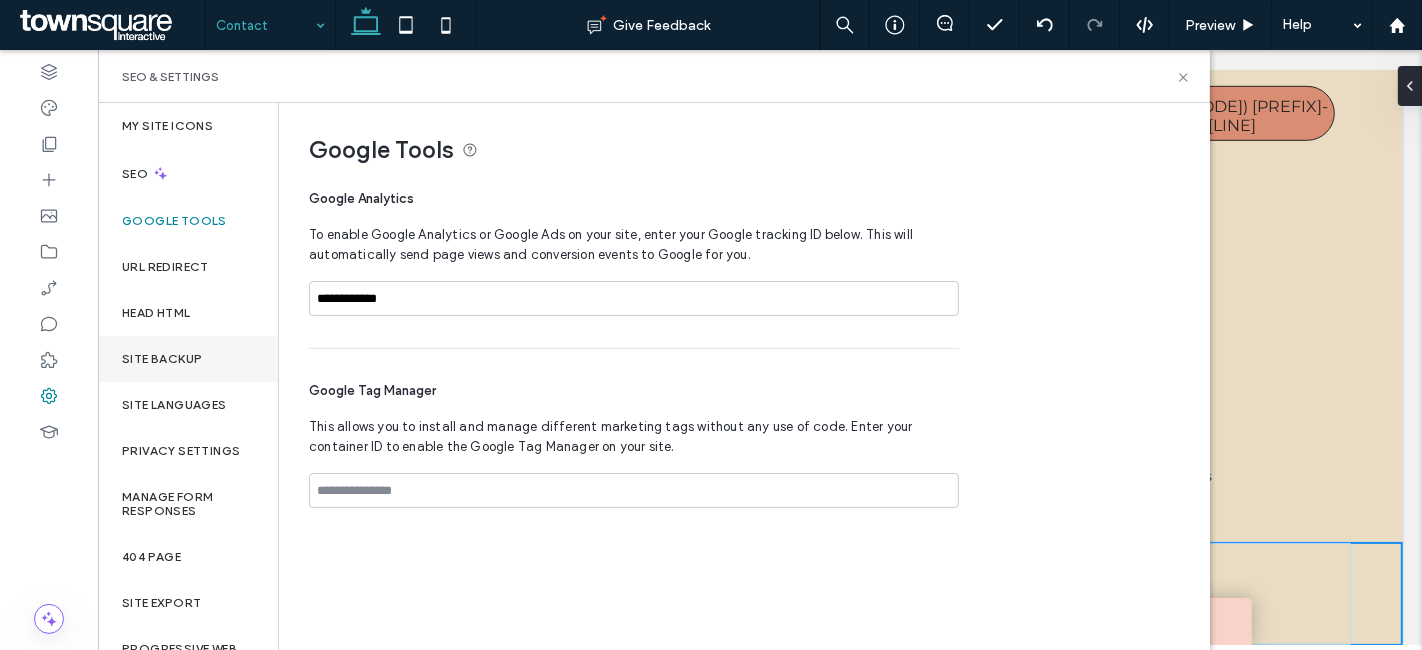 click on "Site Backup" at bounding box center [188, 359] 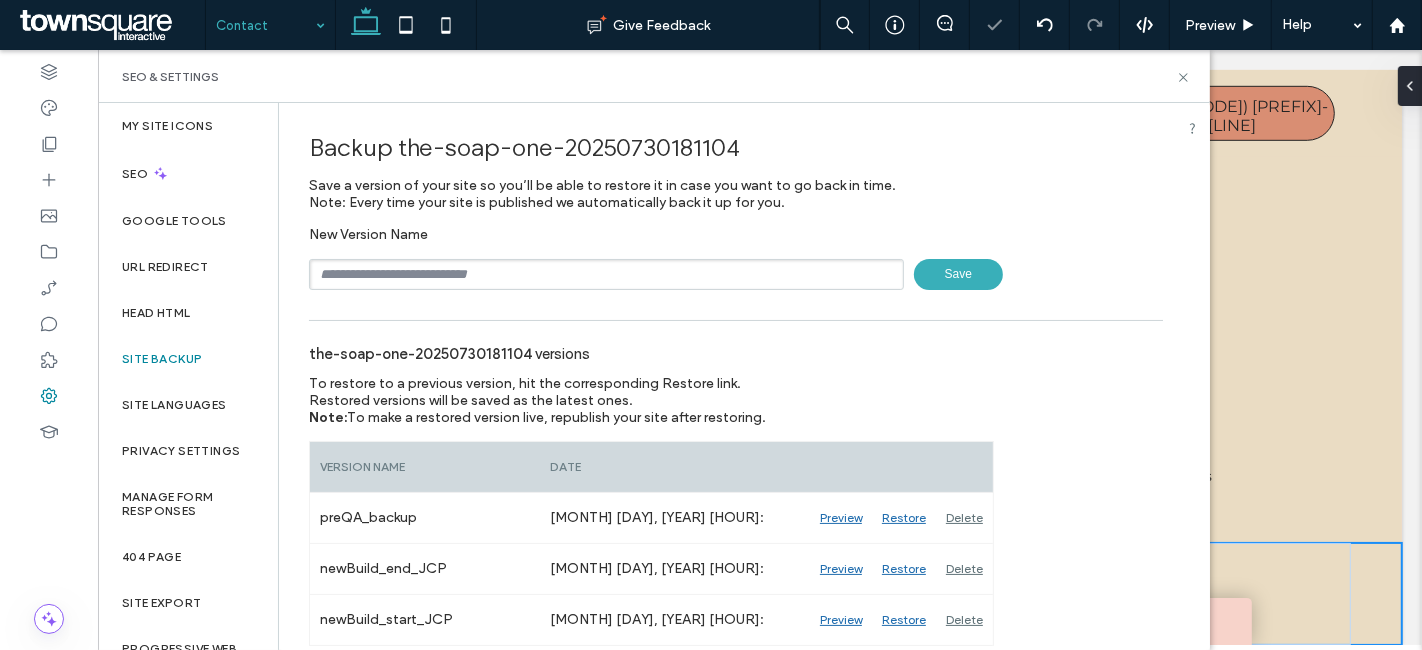 click at bounding box center (606, 274) 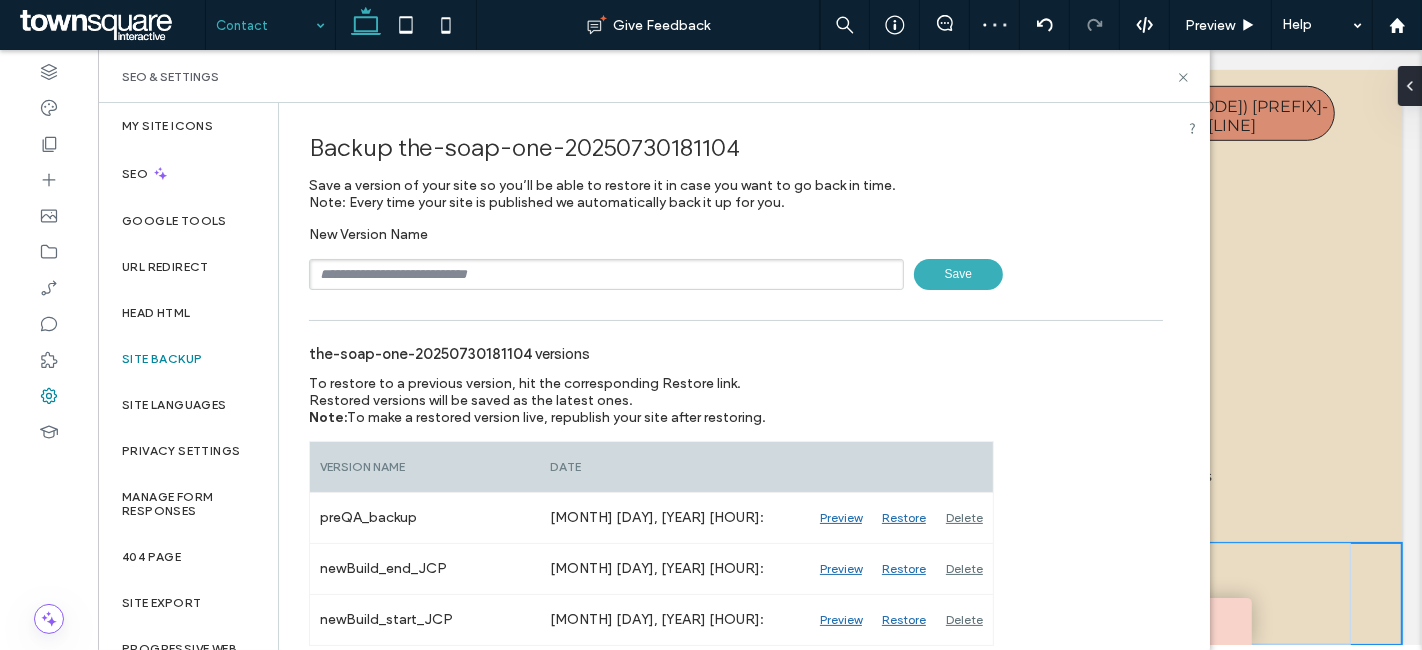 type on "**********" 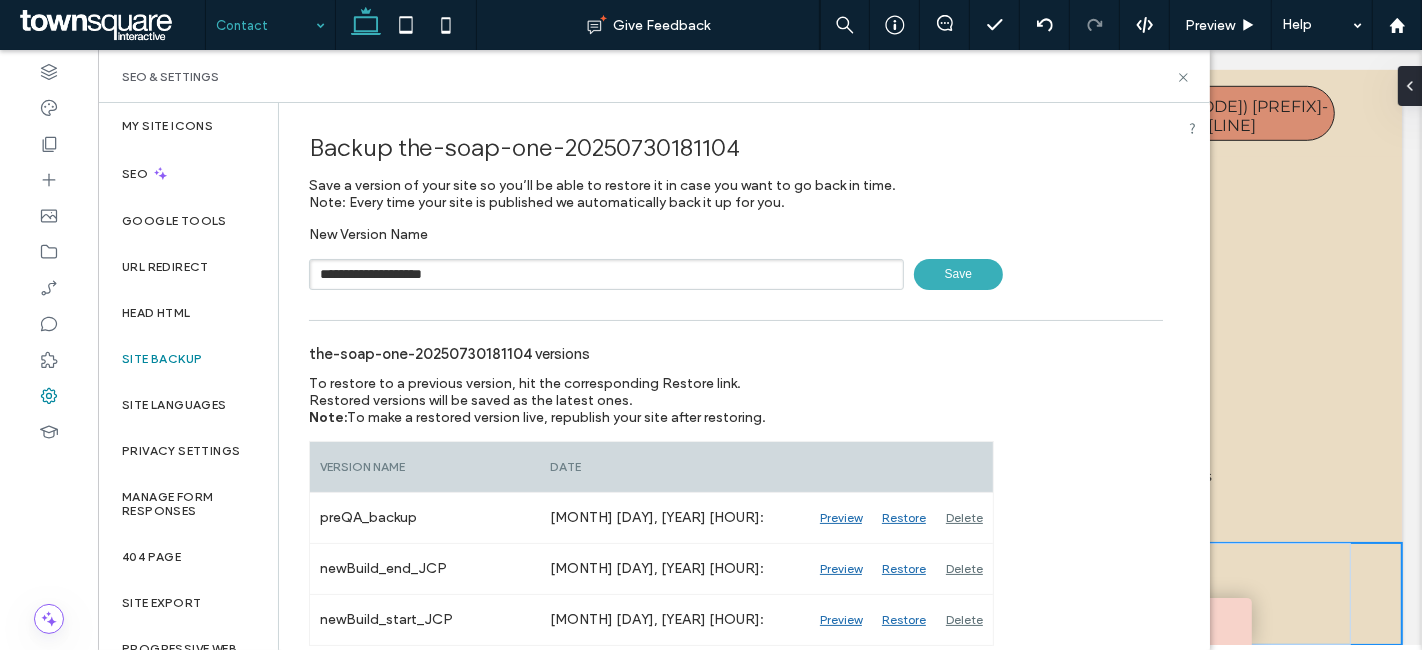 click on "Save" at bounding box center [958, 274] 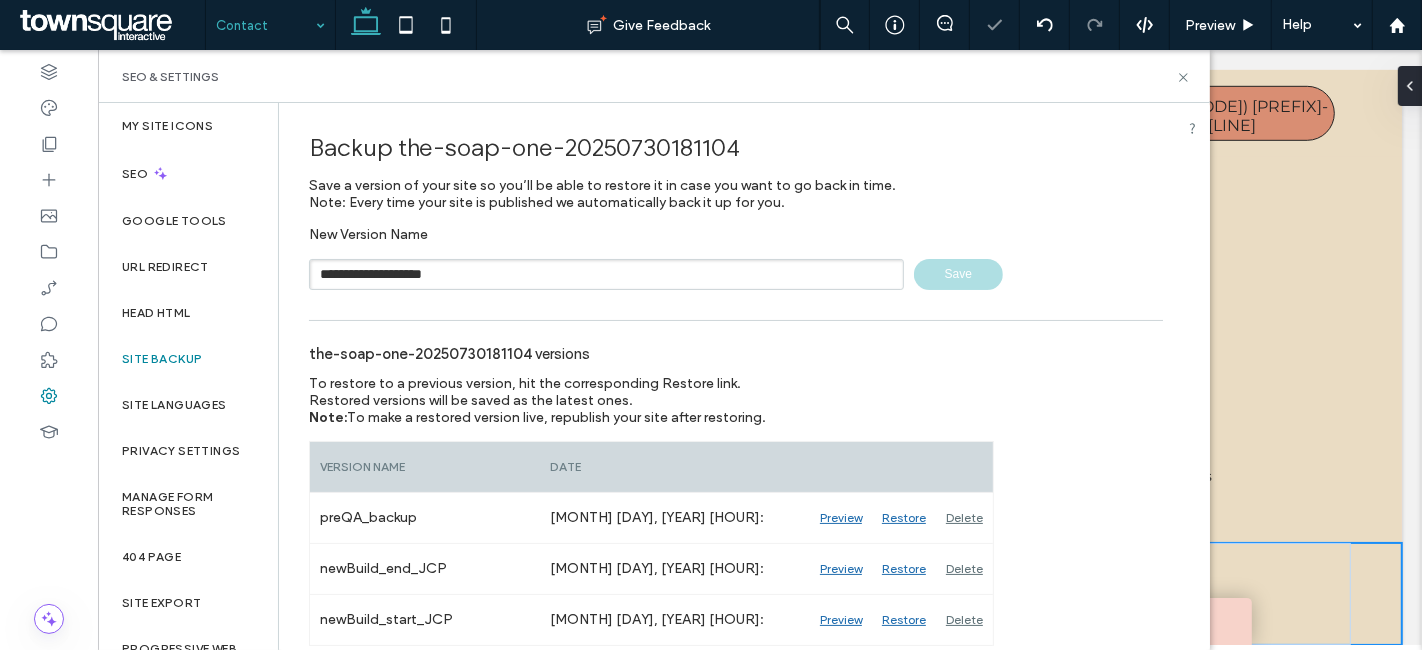 type 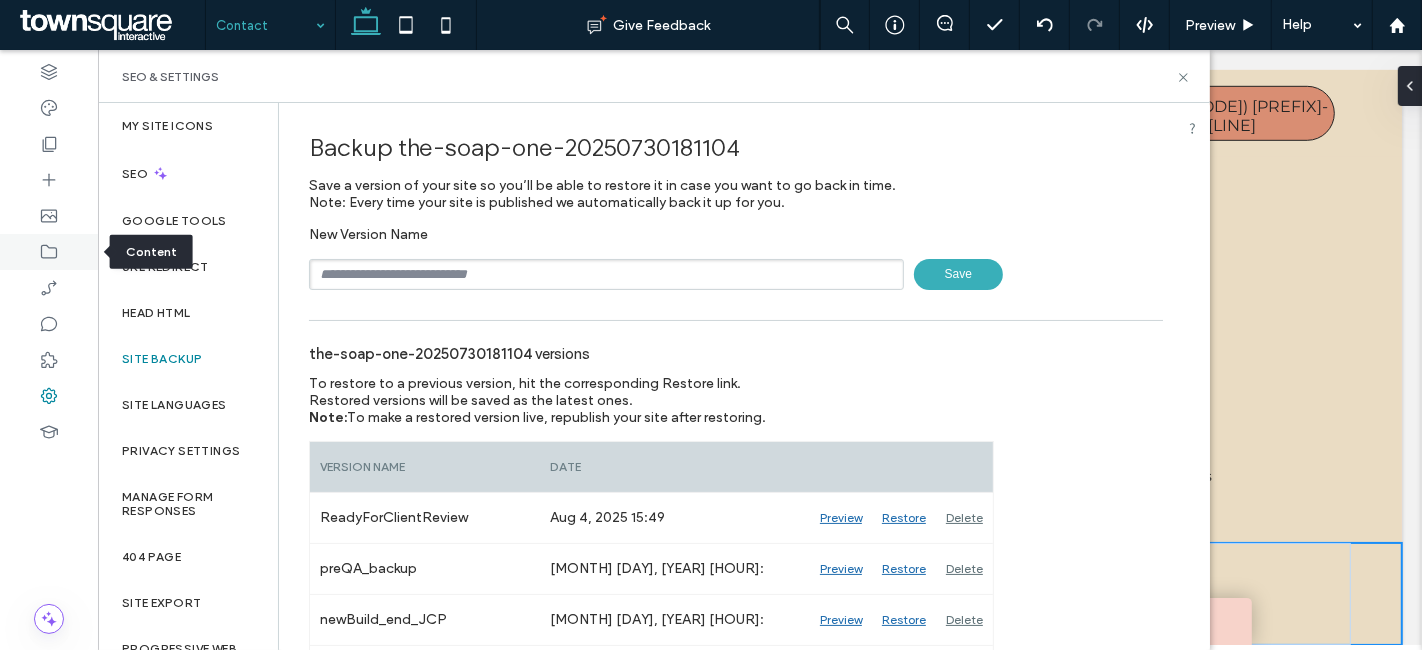 click 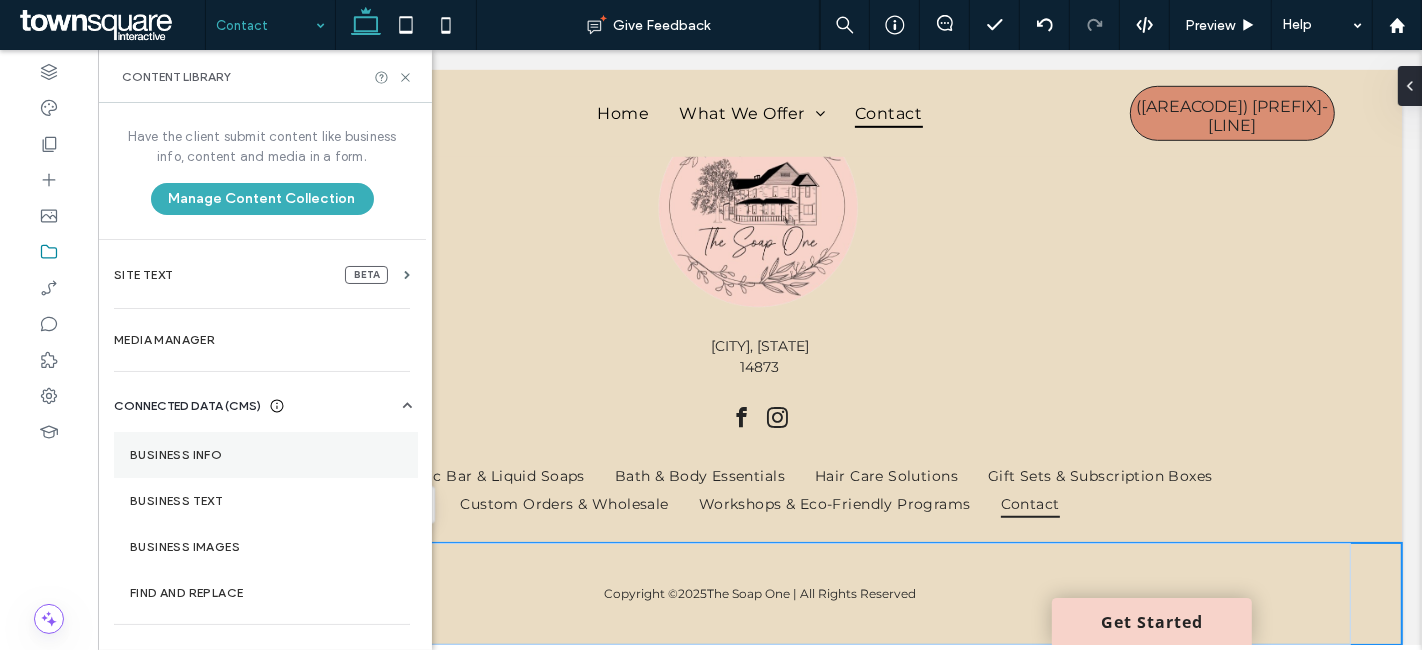 click on "Business Info" at bounding box center [266, 455] 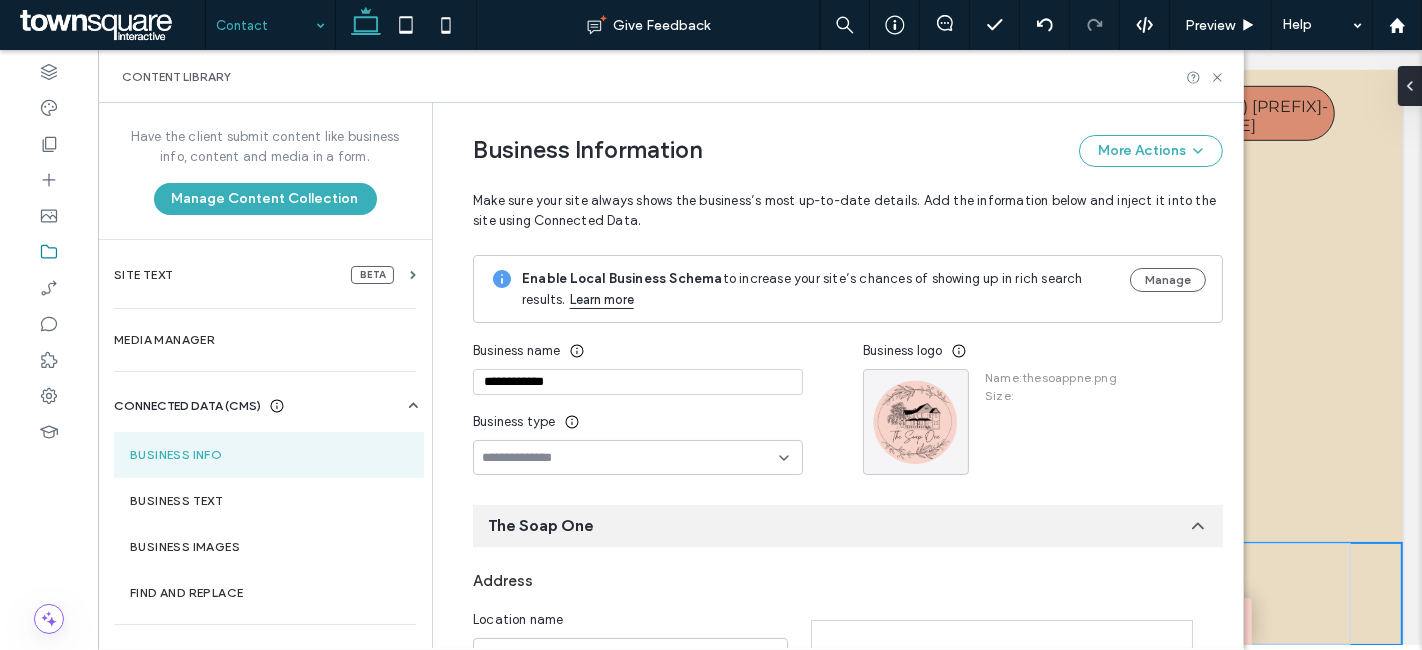 scroll, scrollTop: 123, scrollLeft: 0, axis: vertical 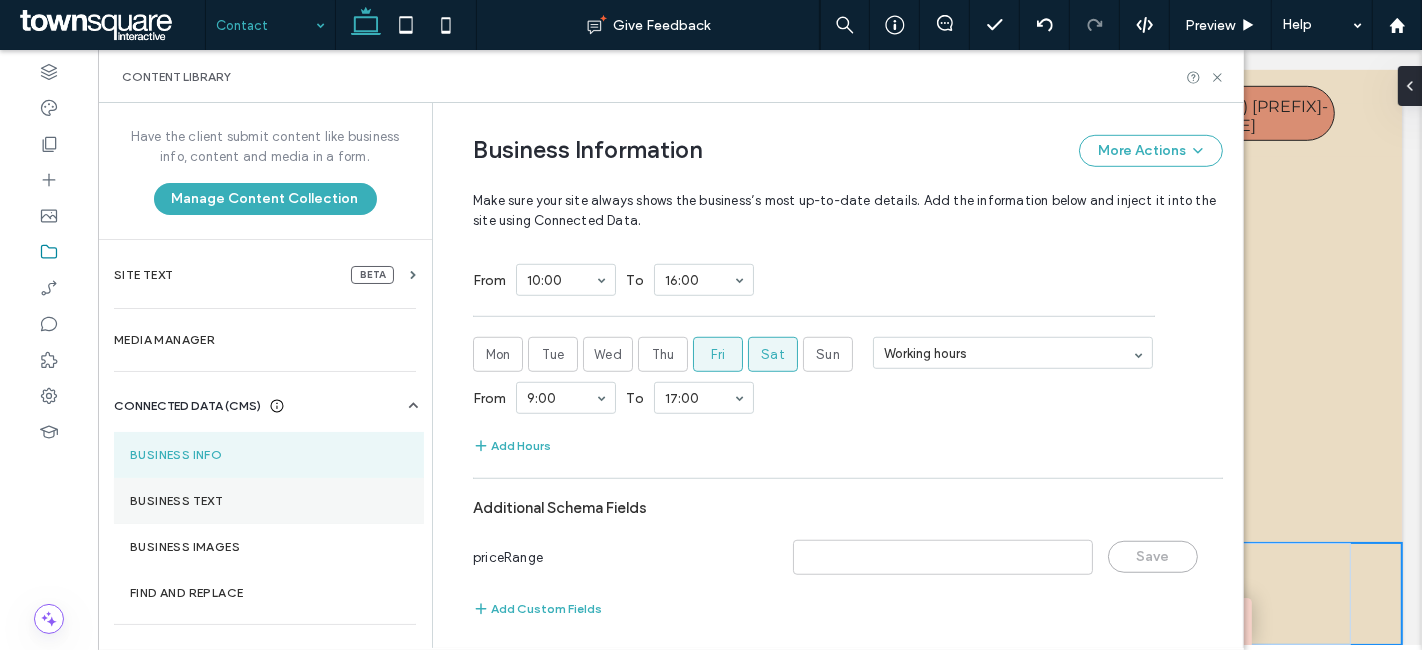 click on "Business Text" at bounding box center [269, 501] 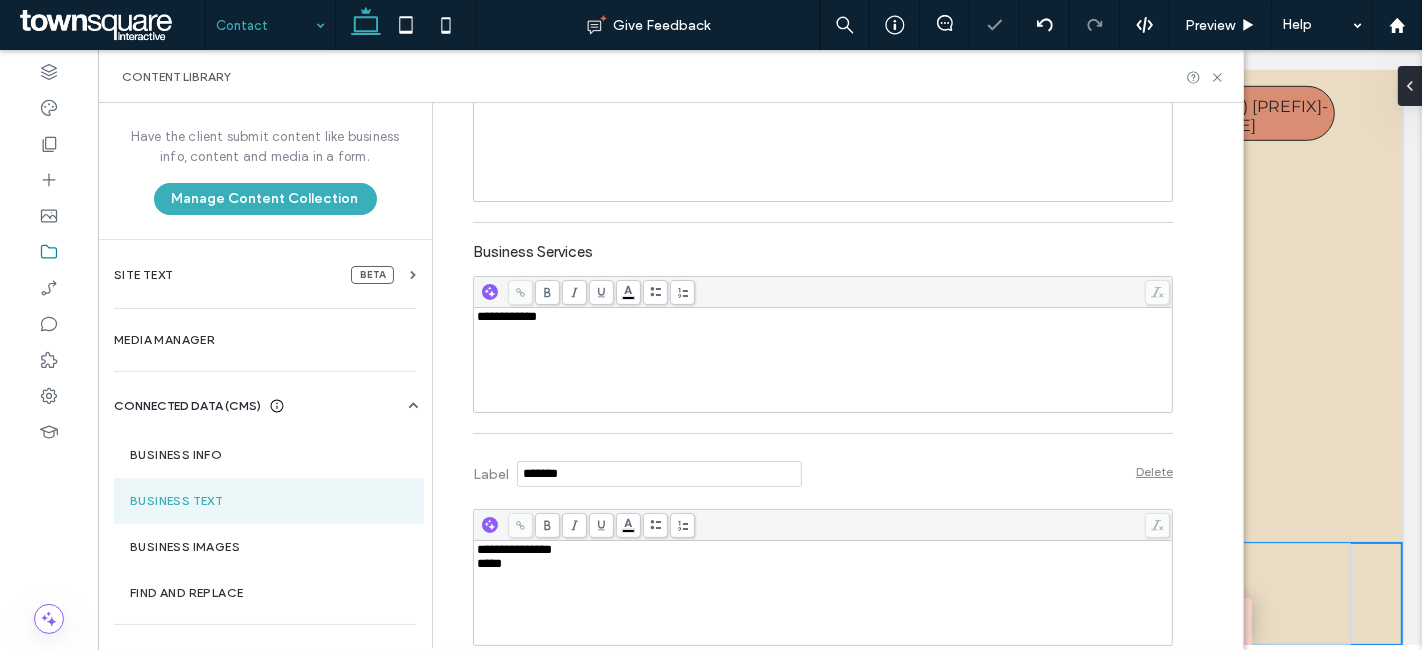 scroll, scrollTop: 555, scrollLeft: 0, axis: vertical 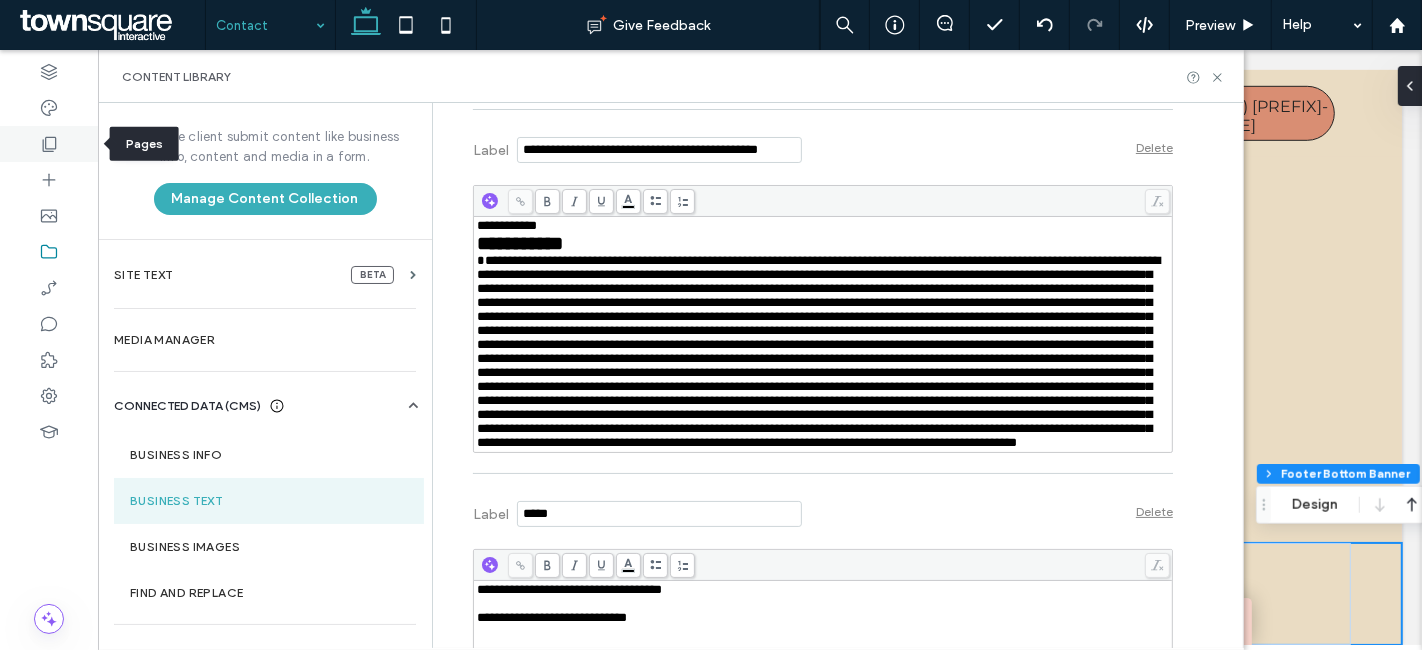 click at bounding box center [49, 144] 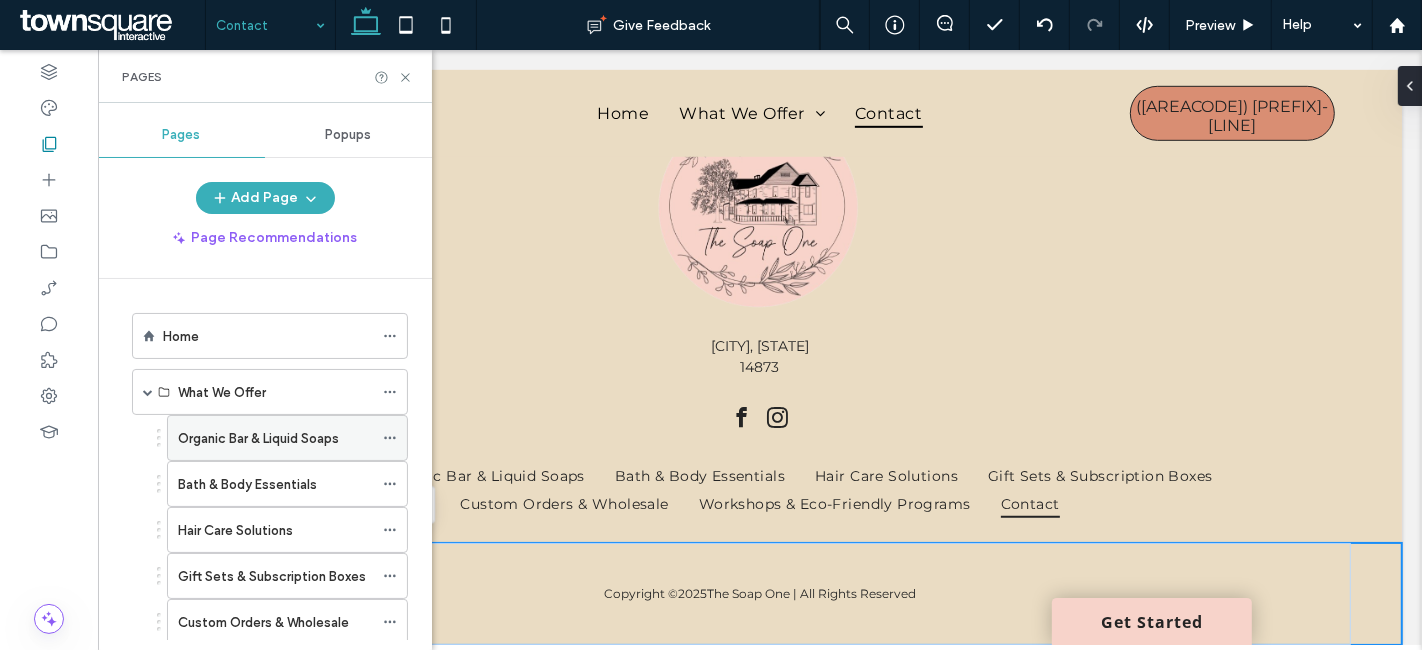 click 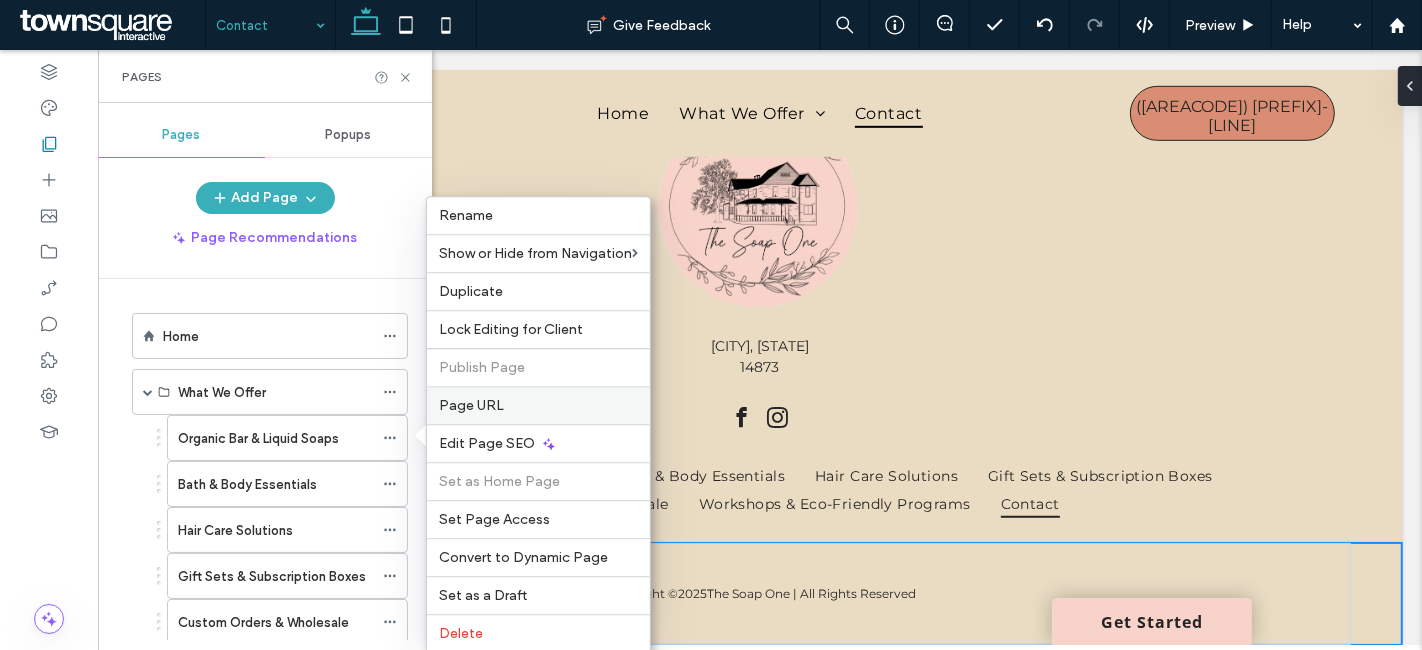 click on "Page URL" at bounding box center [471, 405] 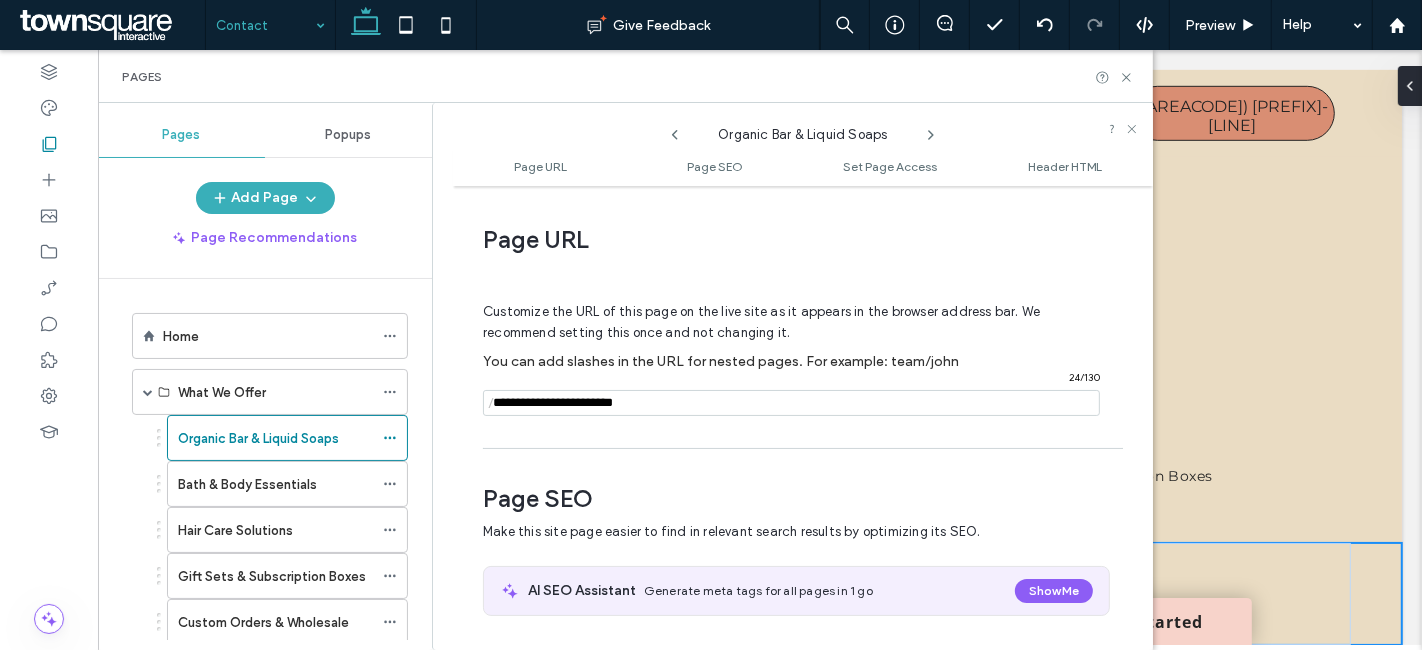 scroll, scrollTop: 9, scrollLeft: 0, axis: vertical 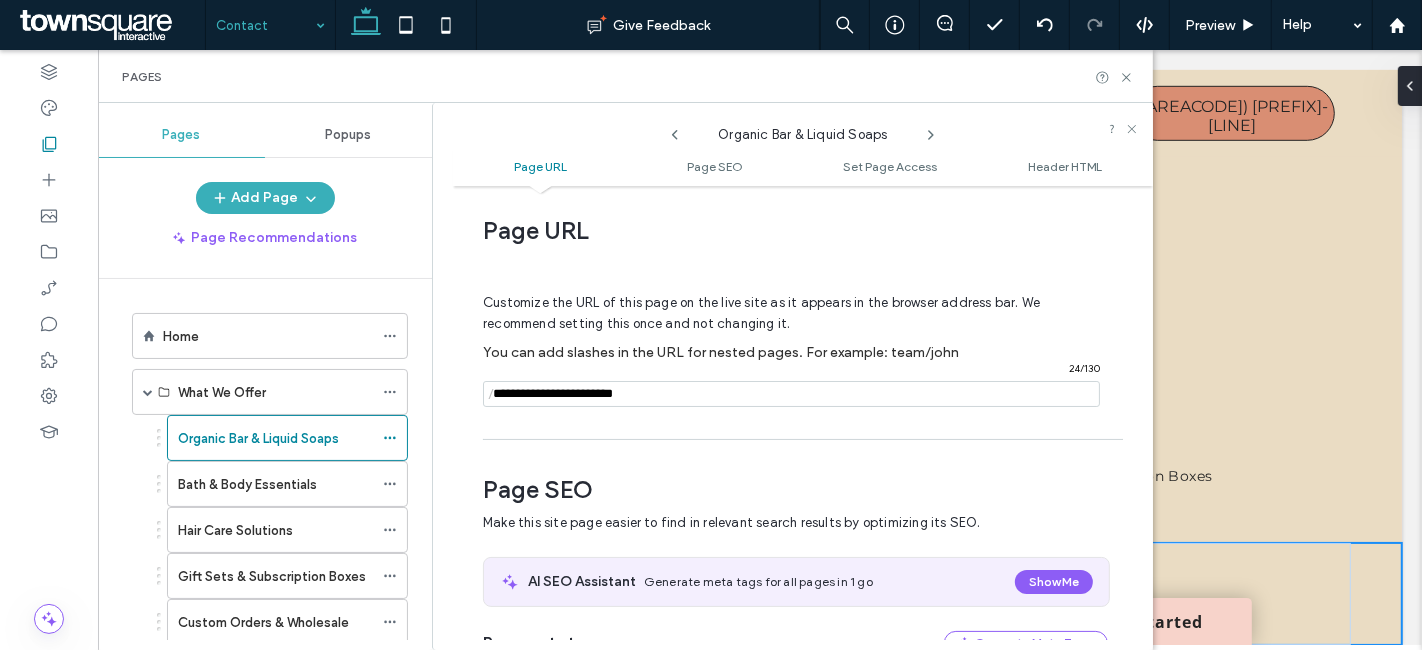 click 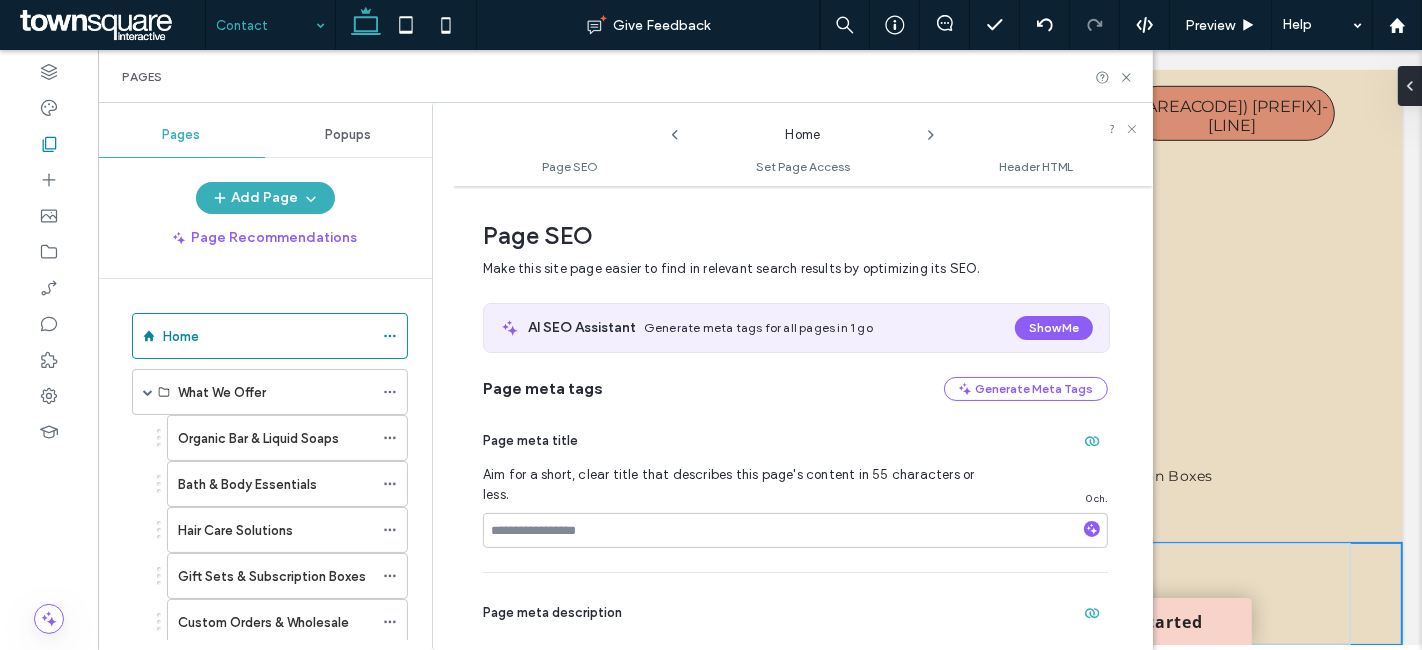 click 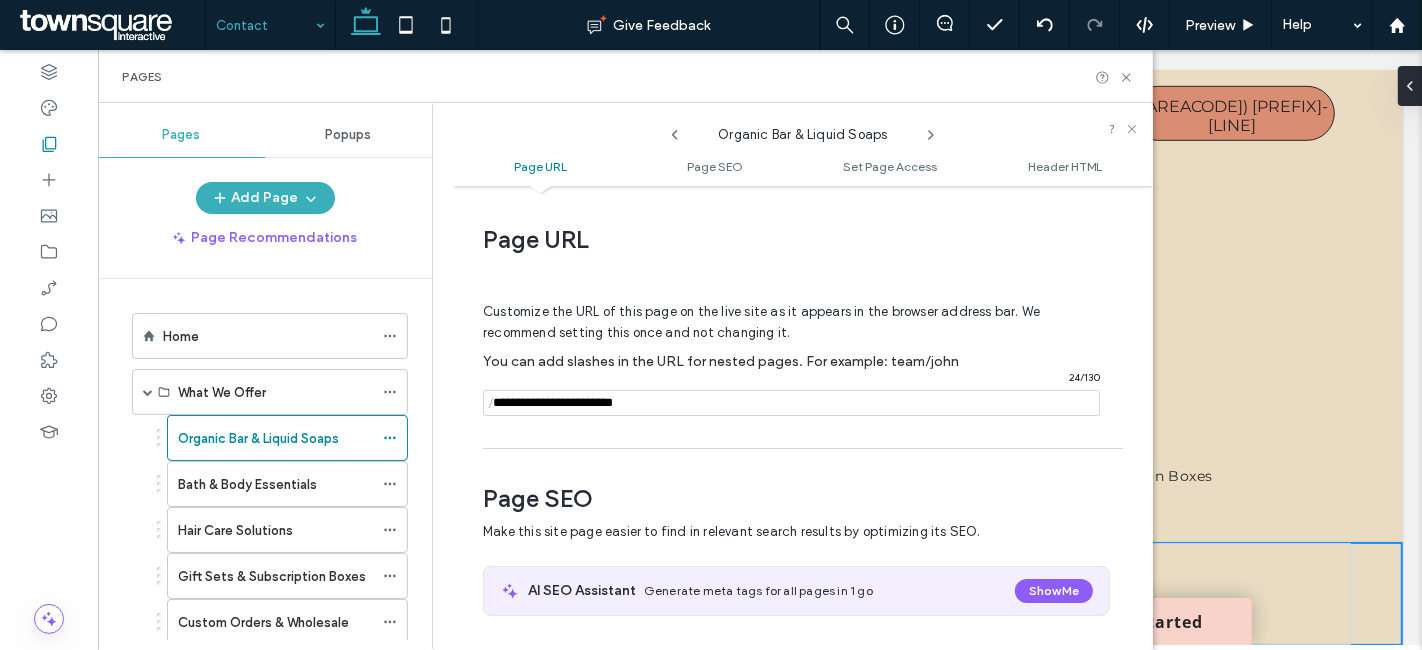 scroll, scrollTop: 9, scrollLeft: 0, axis: vertical 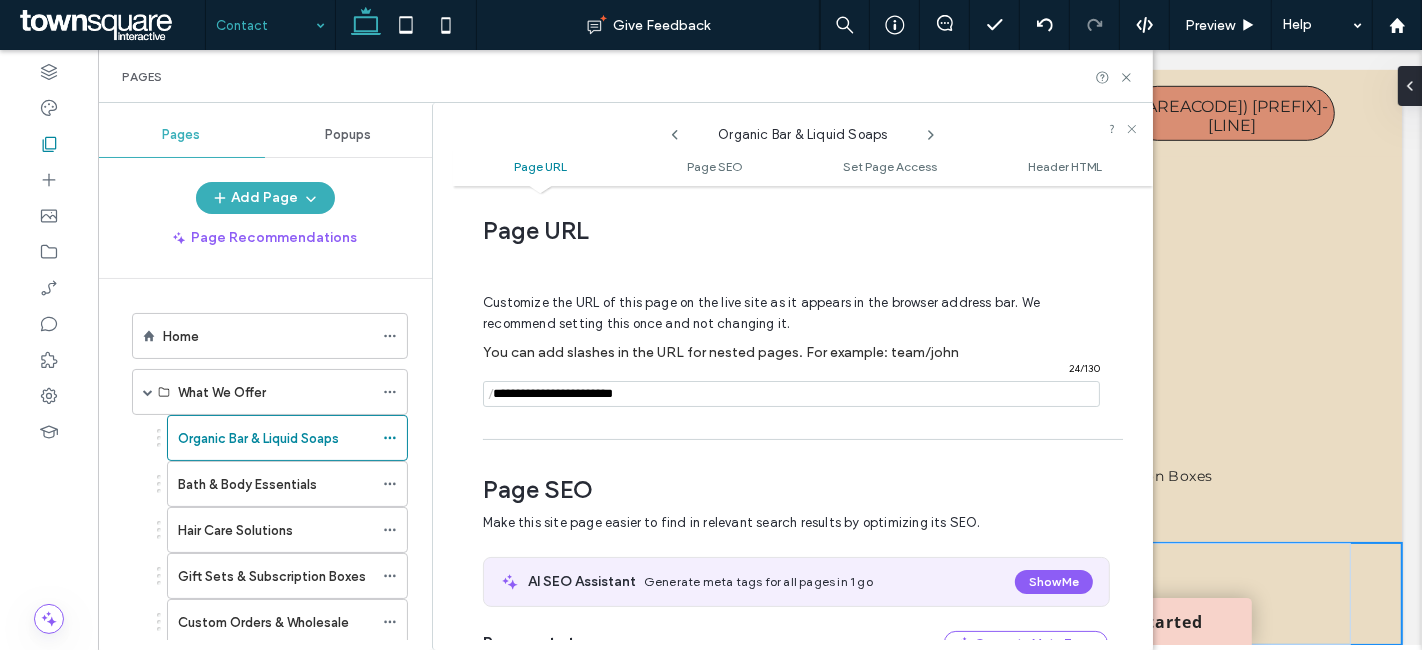 click 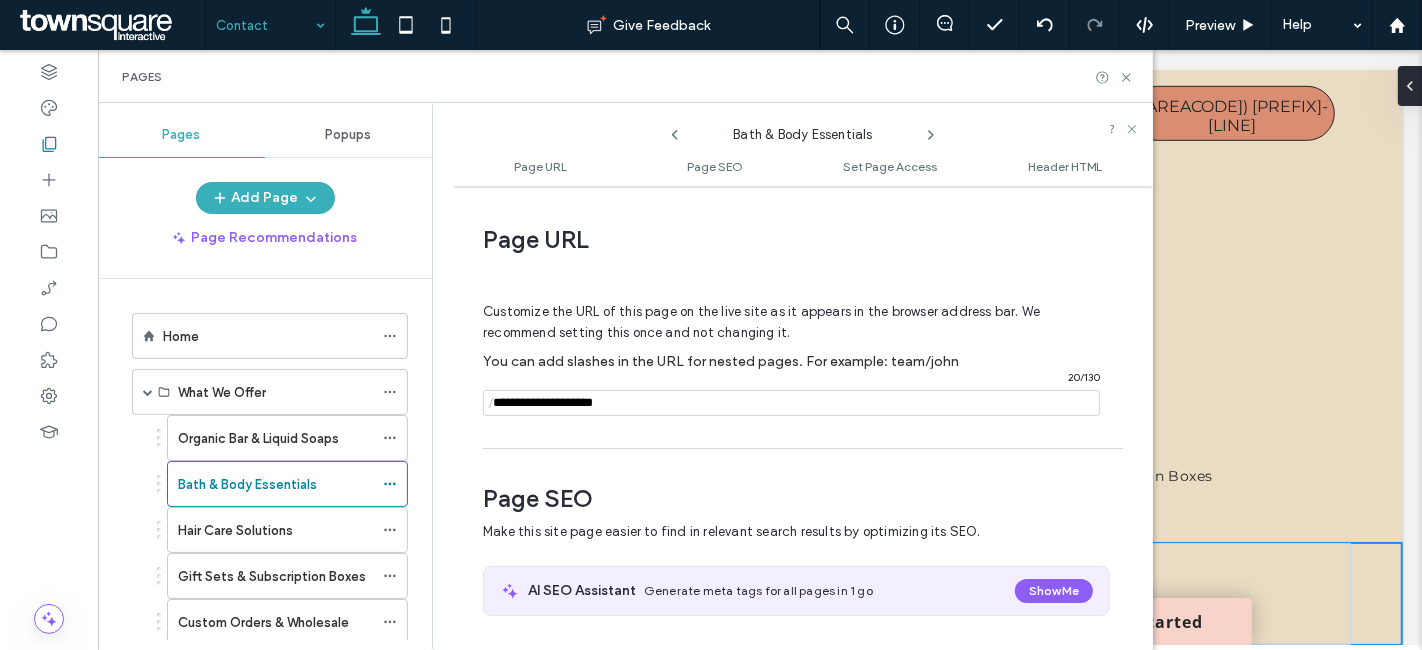 scroll, scrollTop: 9, scrollLeft: 0, axis: vertical 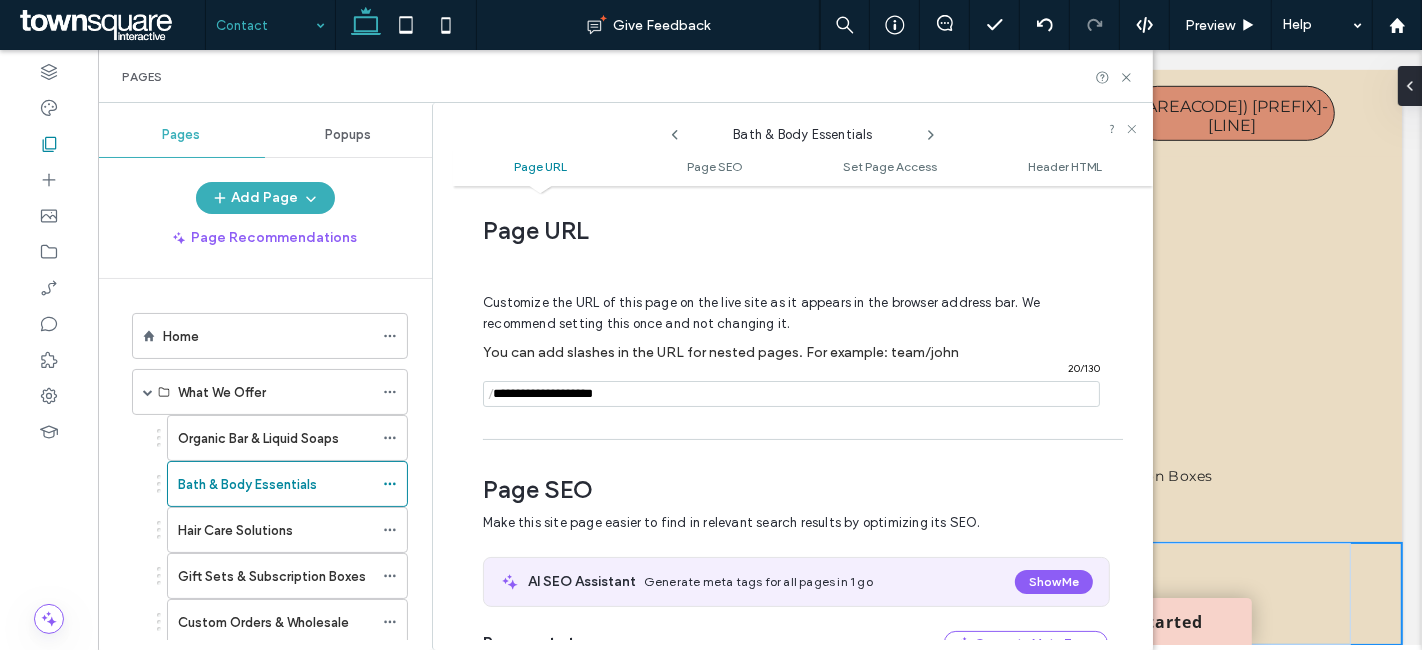 click 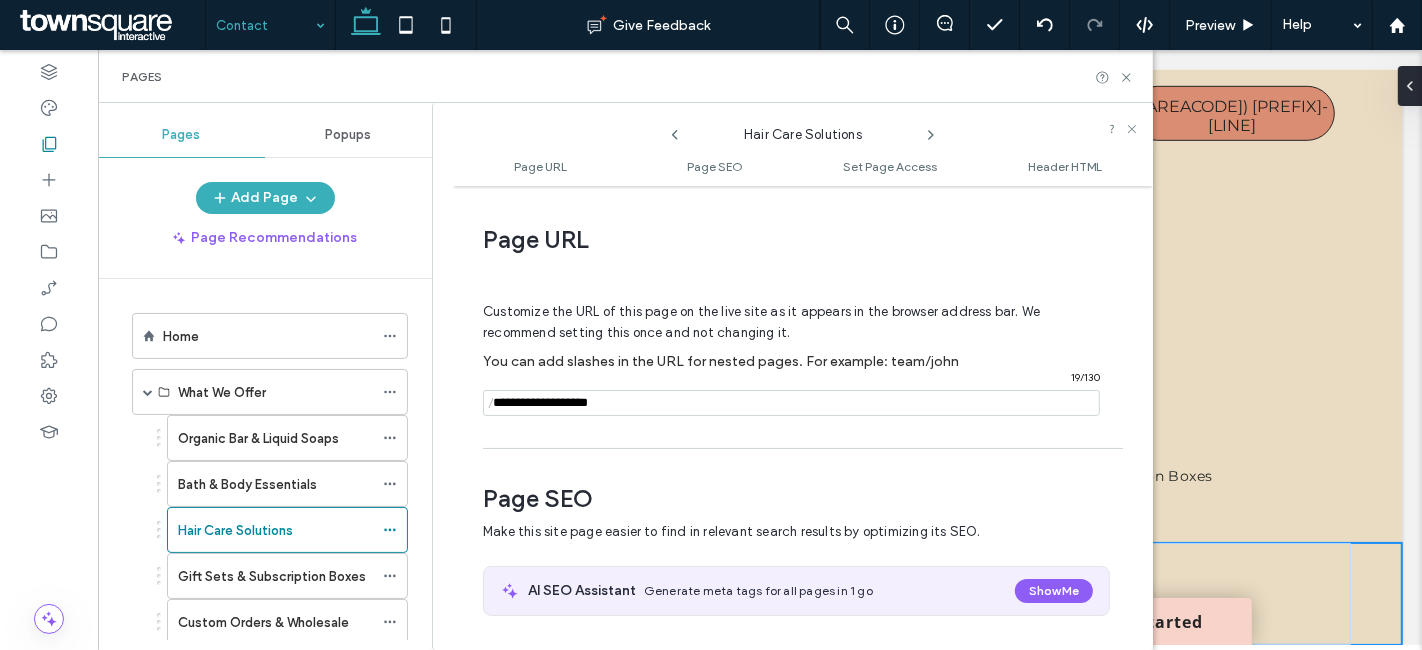 scroll, scrollTop: 9, scrollLeft: 0, axis: vertical 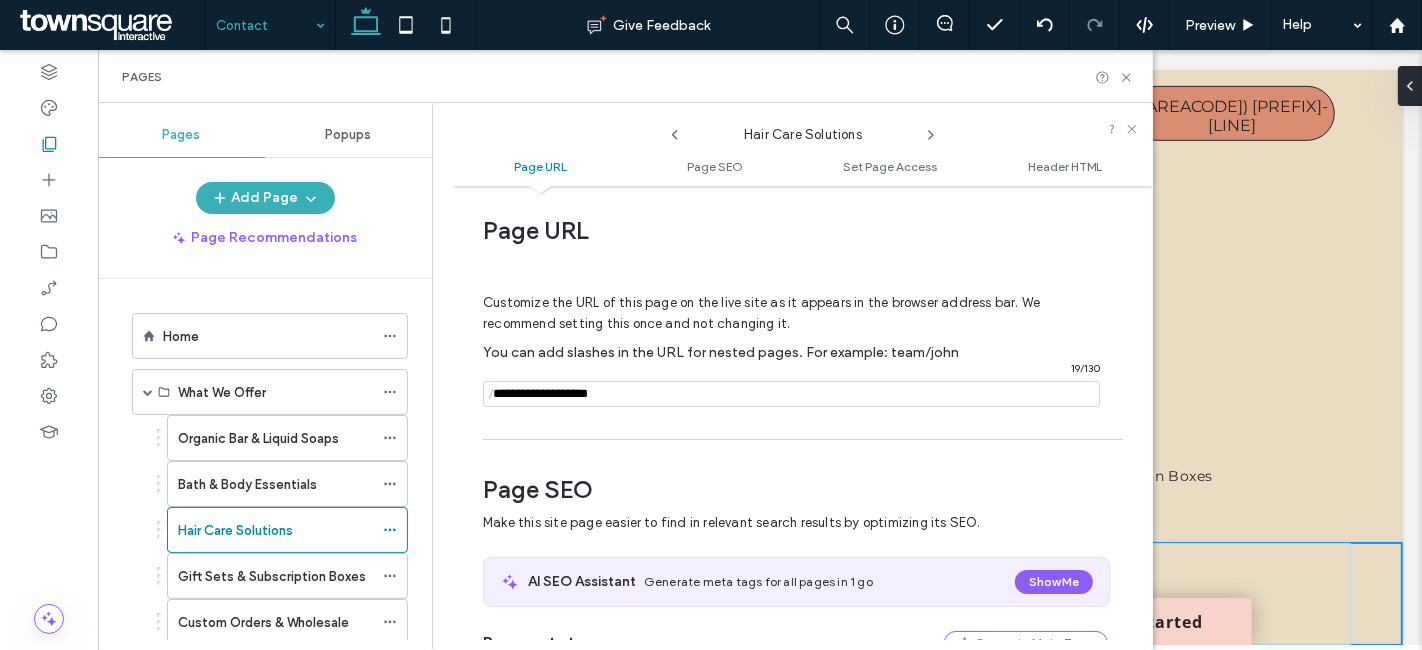 click 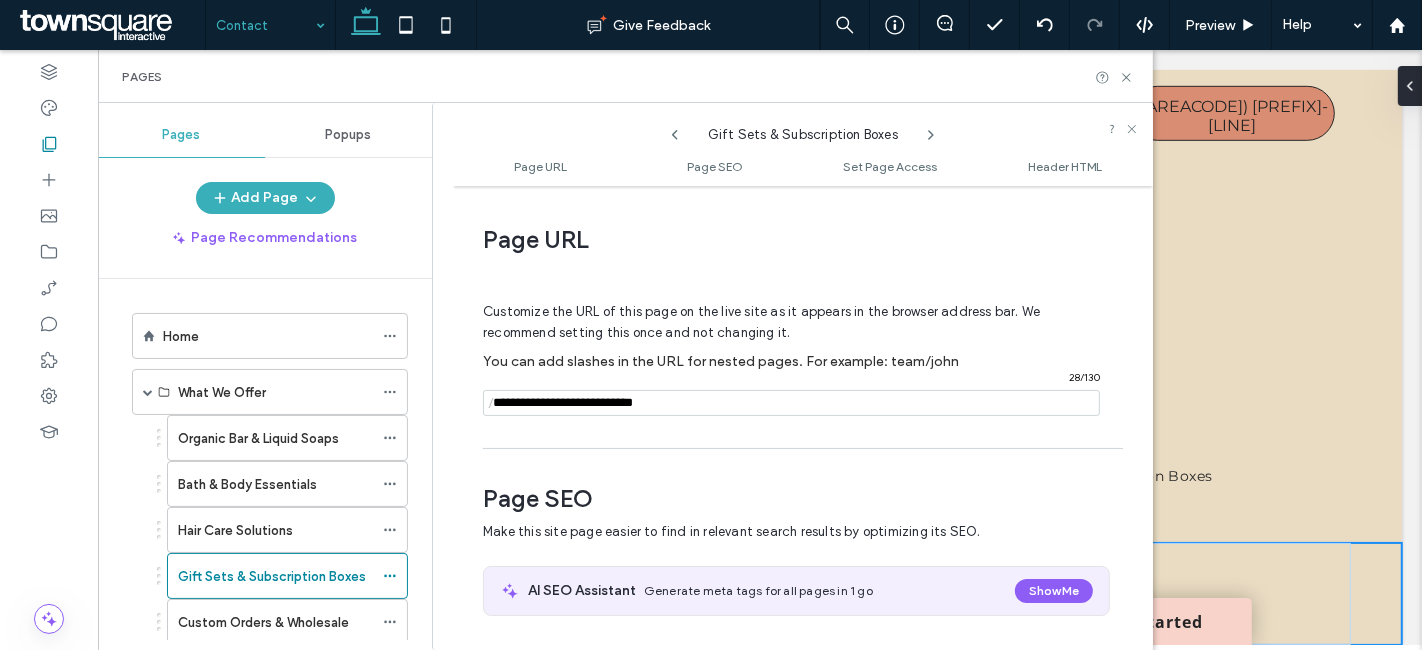 scroll, scrollTop: 9, scrollLeft: 0, axis: vertical 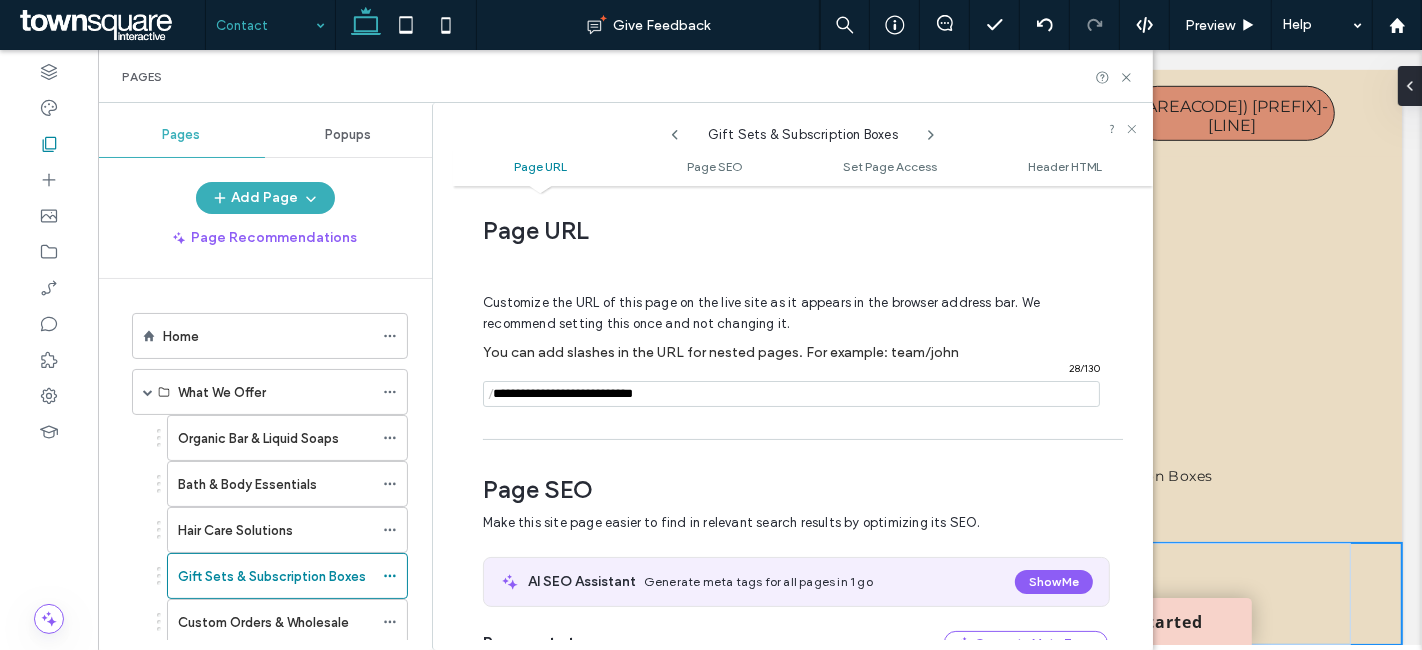 click 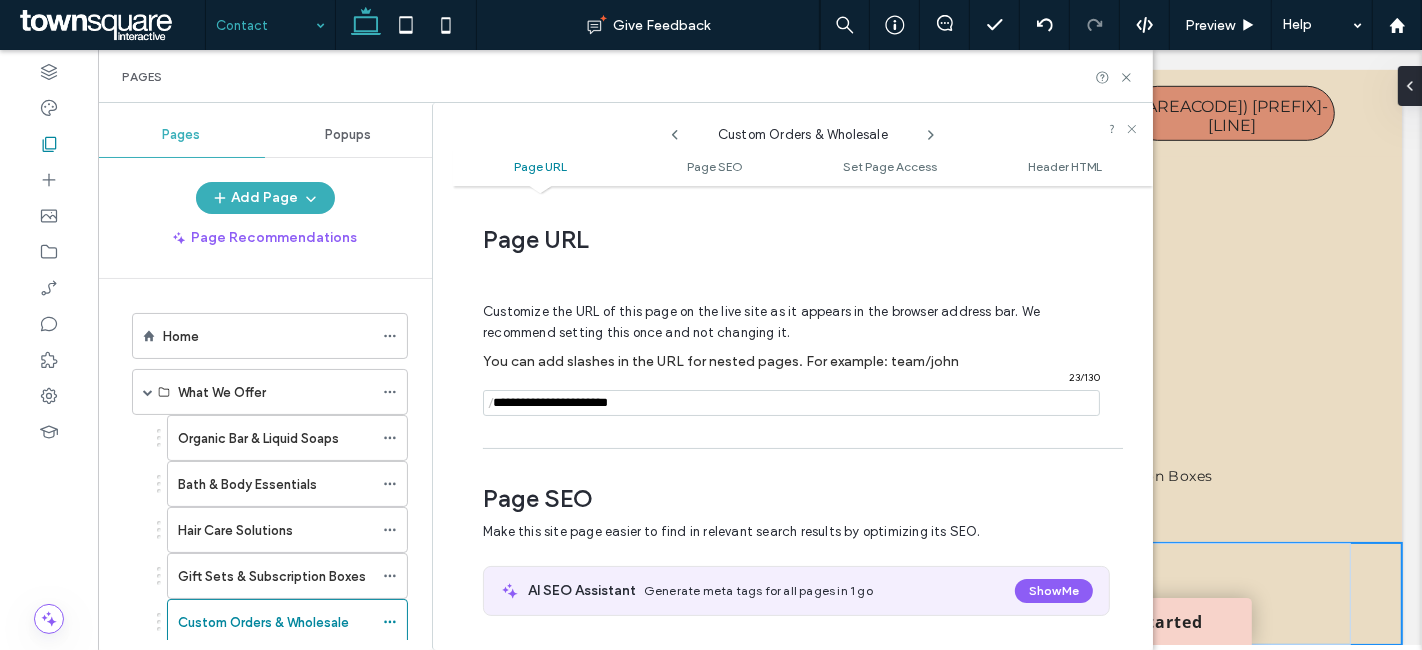 scroll, scrollTop: 9, scrollLeft: 0, axis: vertical 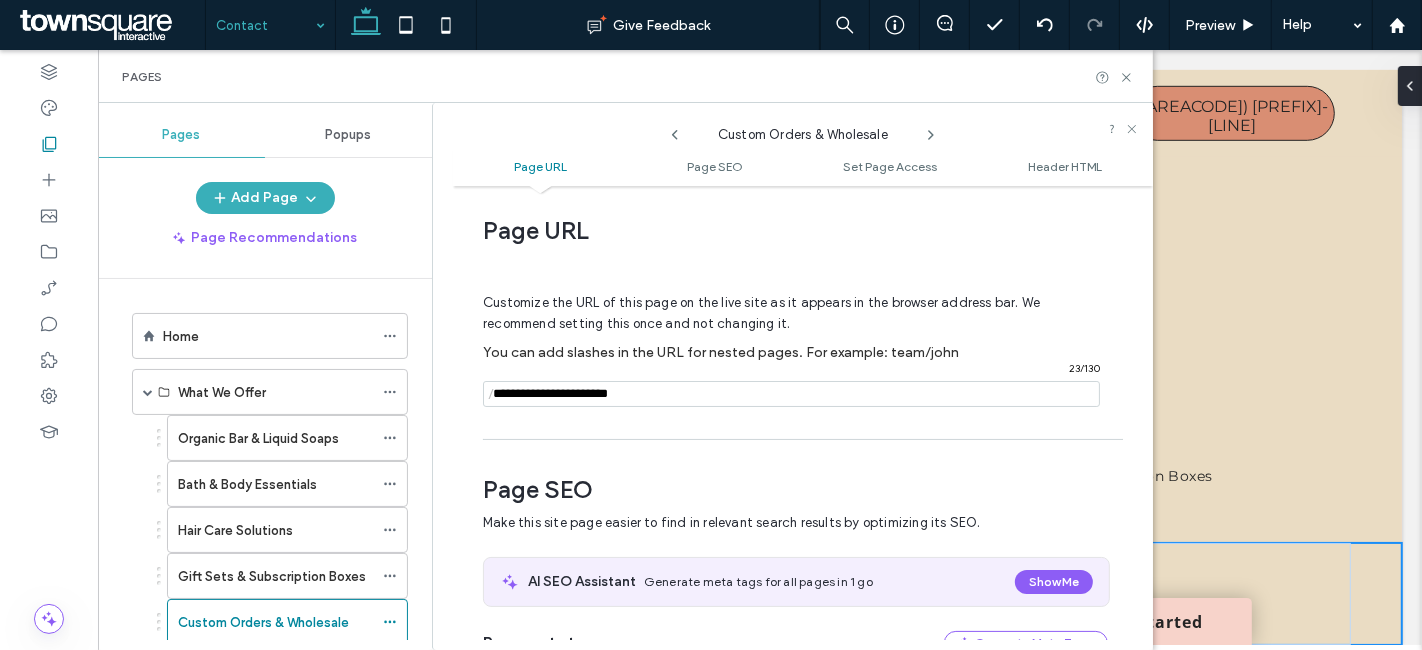 click 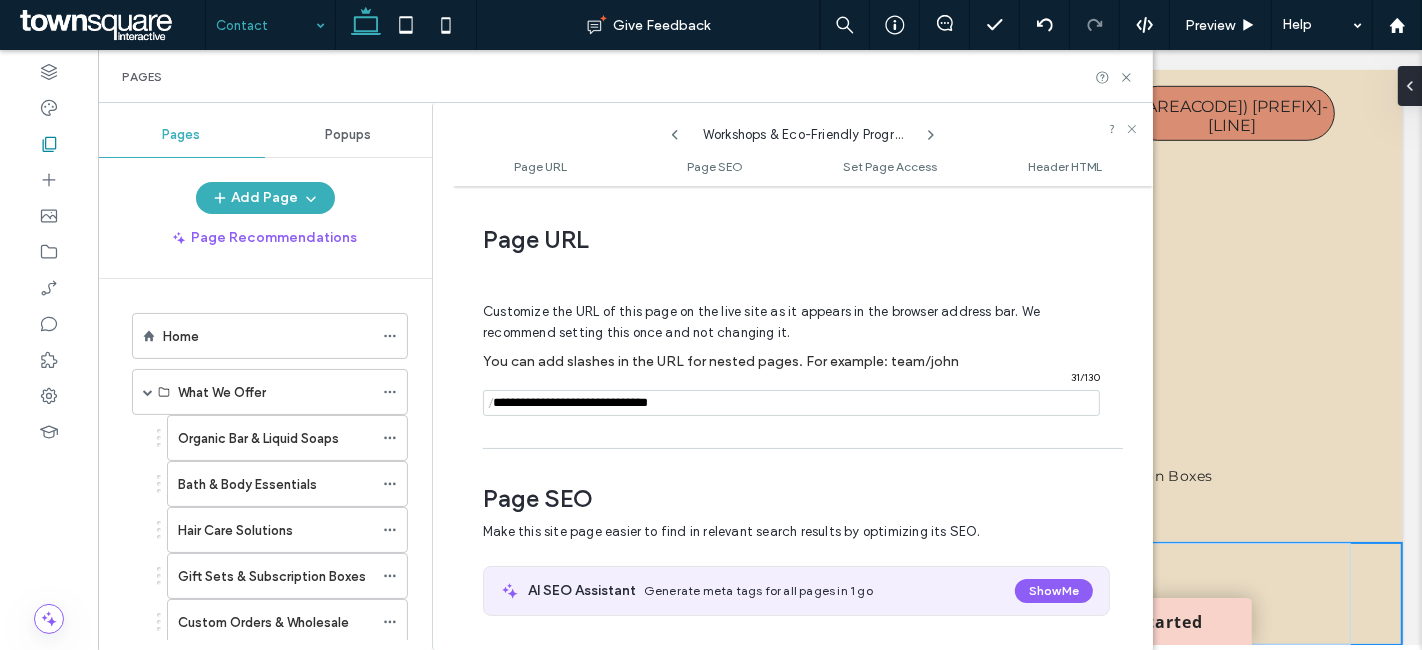 scroll, scrollTop: 9, scrollLeft: 0, axis: vertical 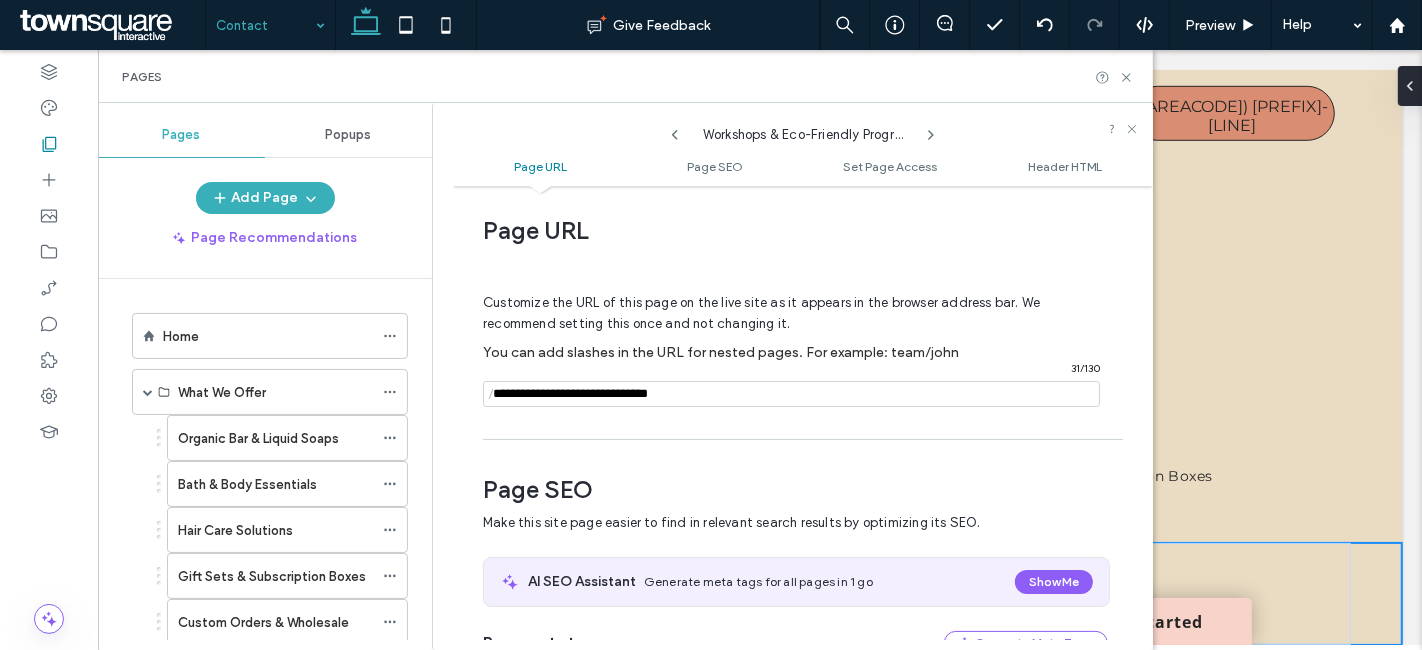 click 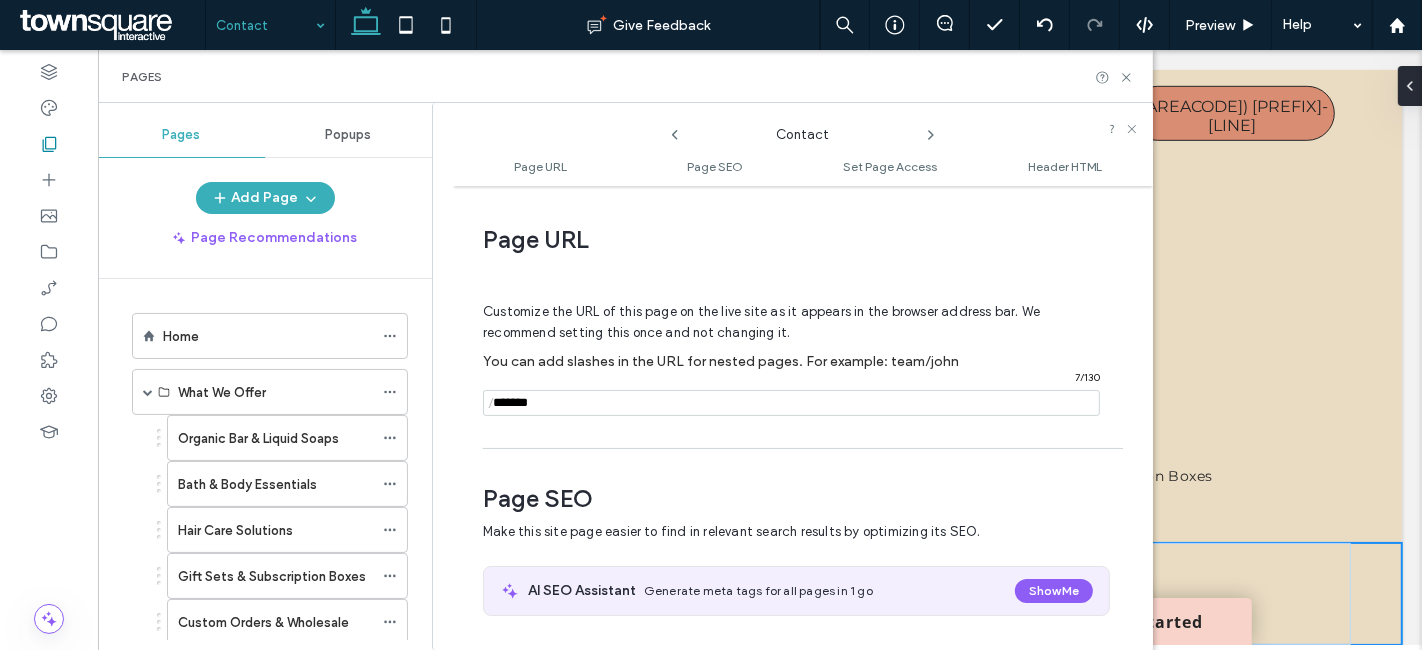 scroll, scrollTop: 9, scrollLeft: 0, axis: vertical 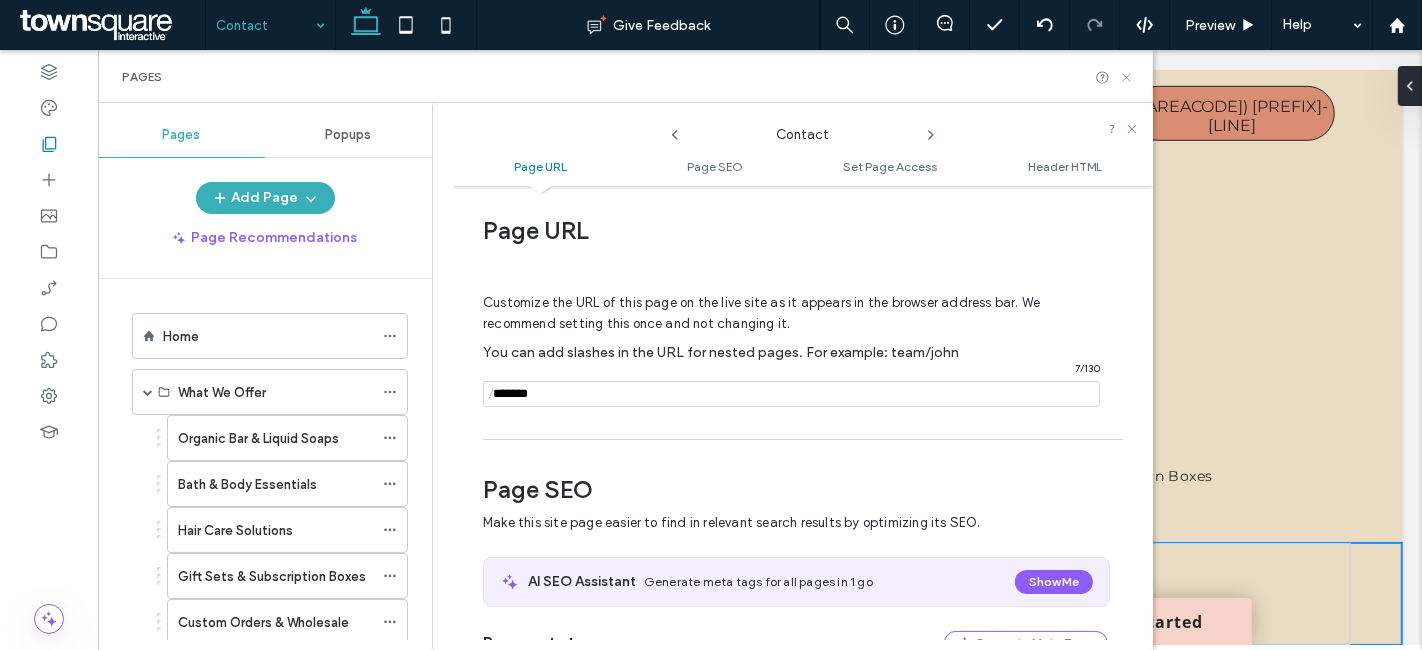 click 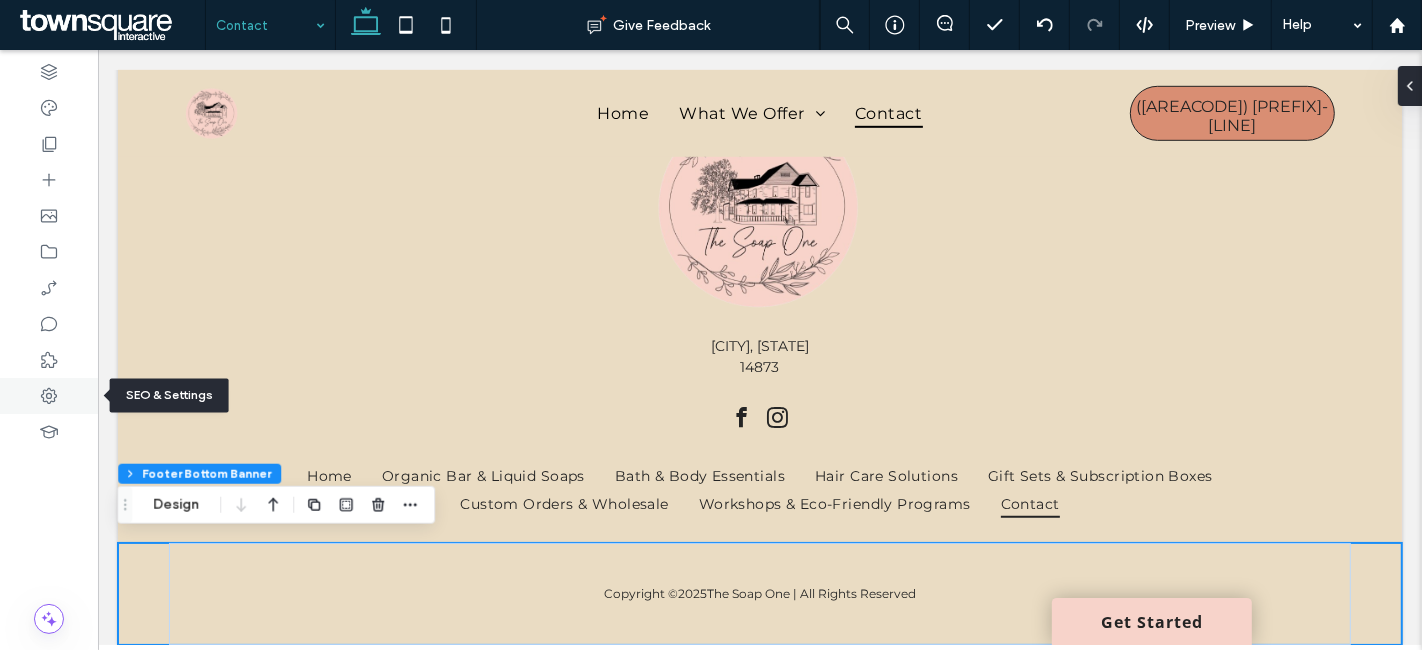 drag, startPoint x: 37, startPoint y: 402, endPoint x: 40, endPoint y: 387, distance: 15.297058 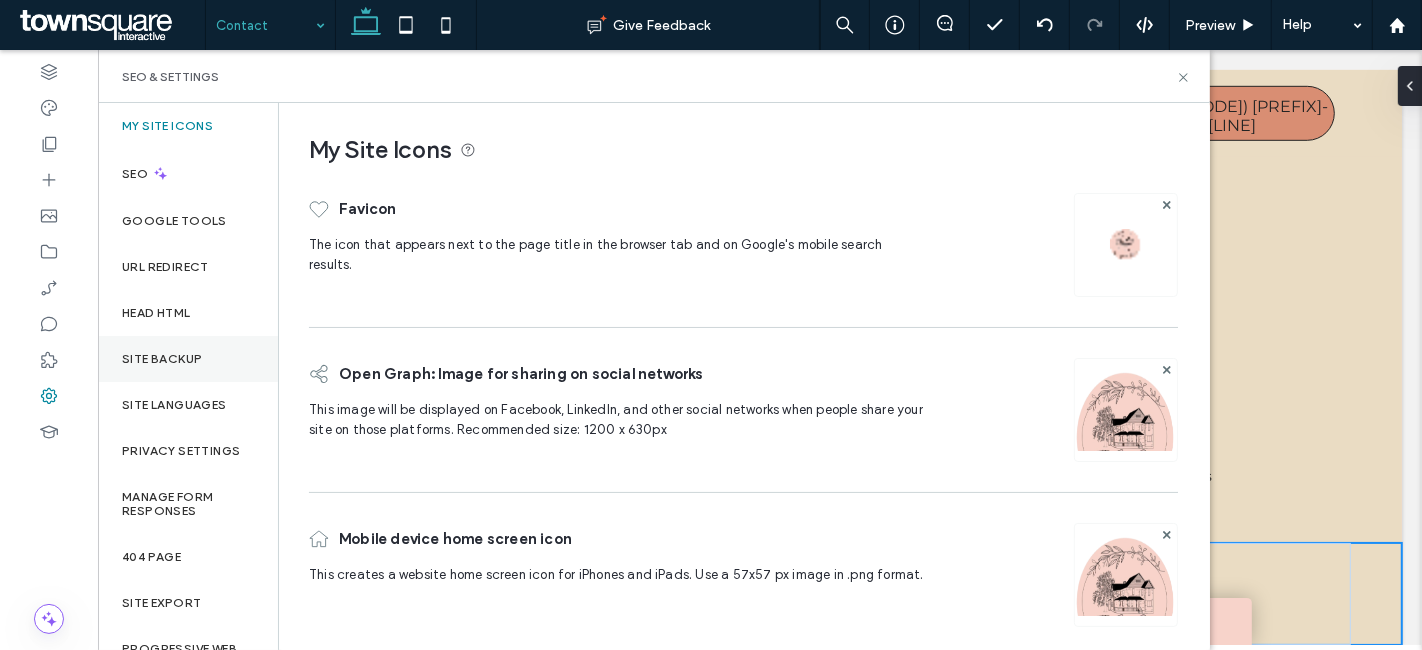 click on "Site Backup" at bounding box center (188, 359) 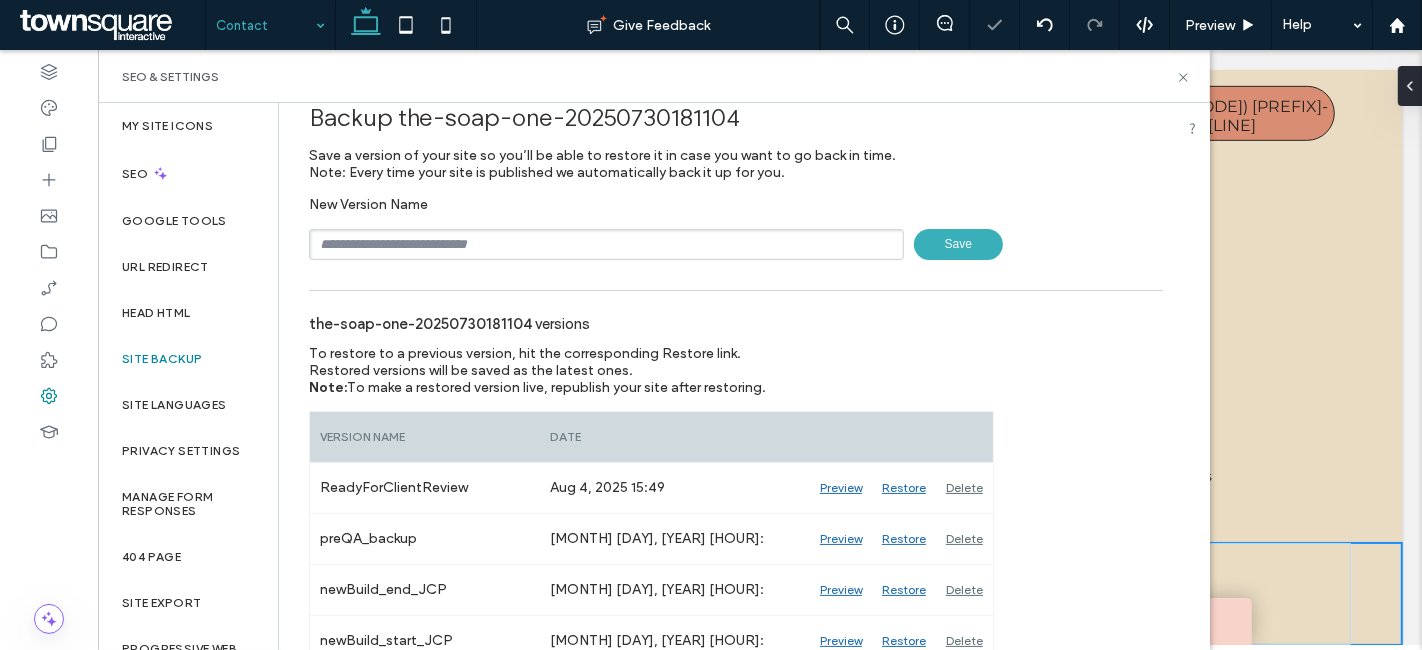 scroll, scrollTop: 44, scrollLeft: 0, axis: vertical 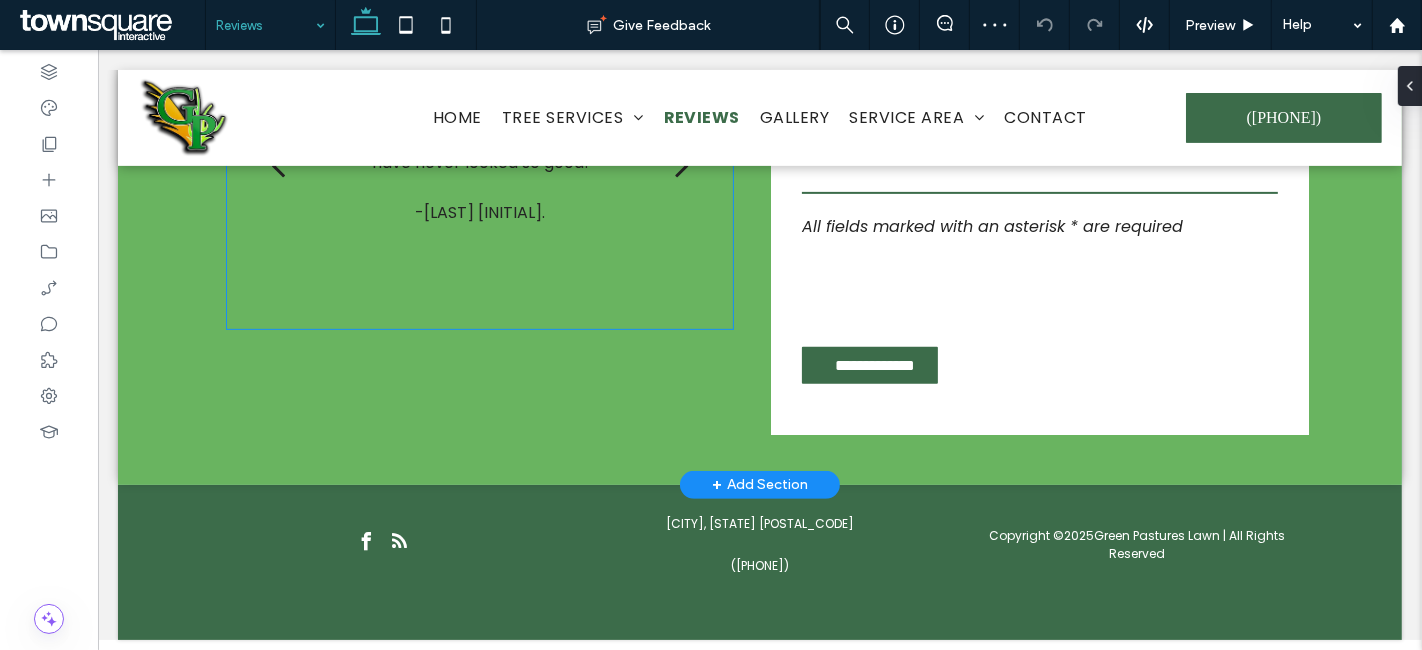 click on "★★★★★ Great company! Extremely professional, and went out of there way to make sure I was satisfied with their service. My trees have never looked so good! -[LAST] [INITIAL]." at bounding box center [479, 180] 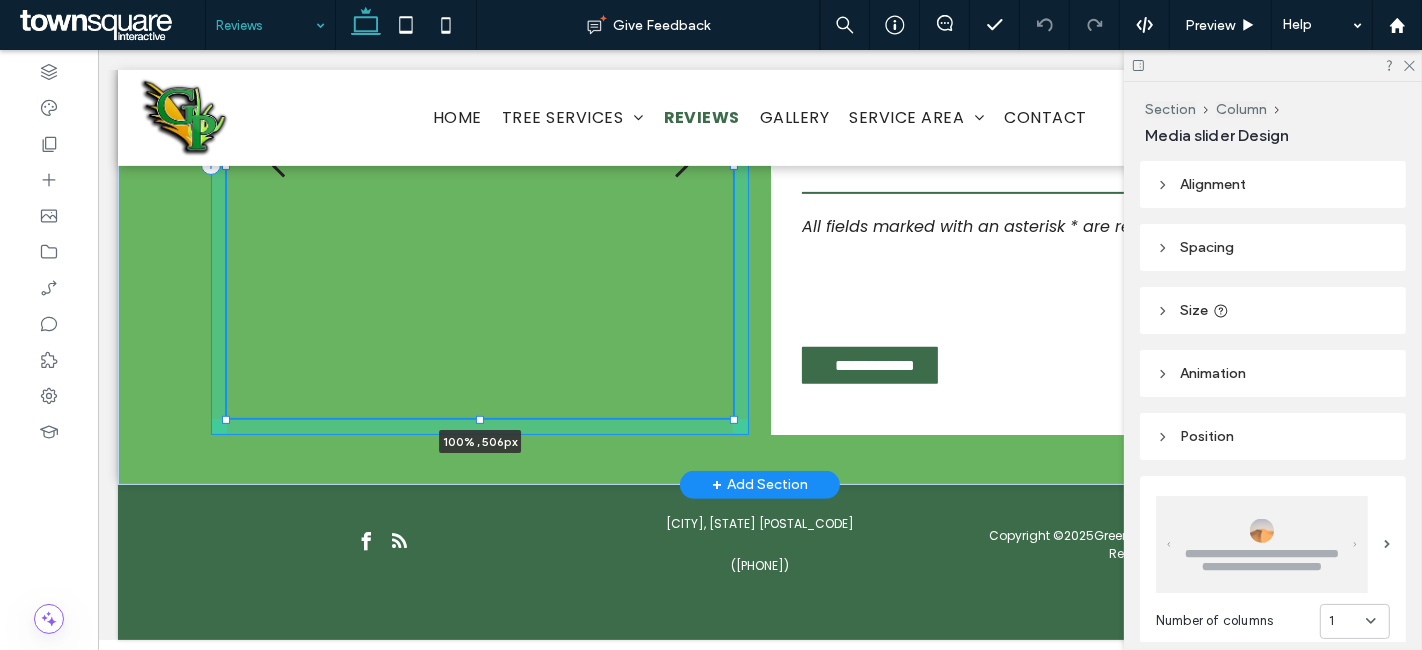 drag, startPoint x: 471, startPoint y: 321, endPoint x: 485, endPoint y: 415, distance: 95.036835 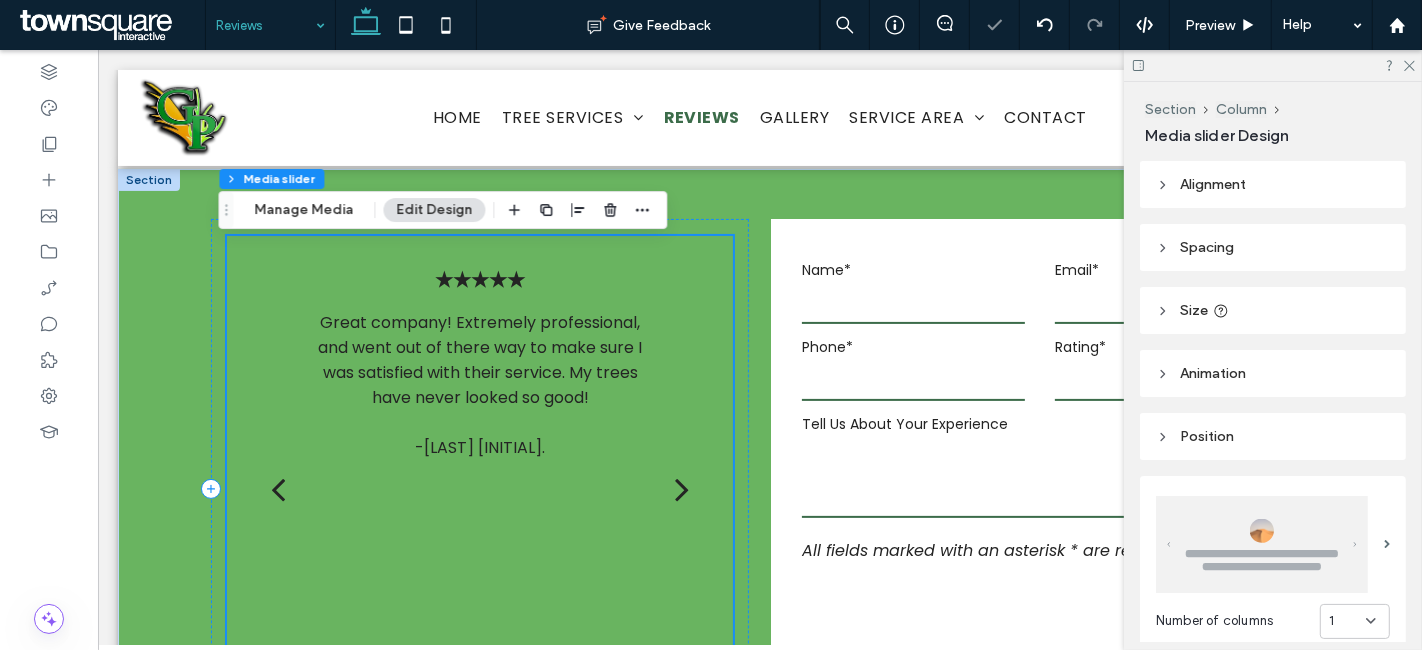 scroll, scrollTop: 290, scrollLeft: 0, axis: vertical 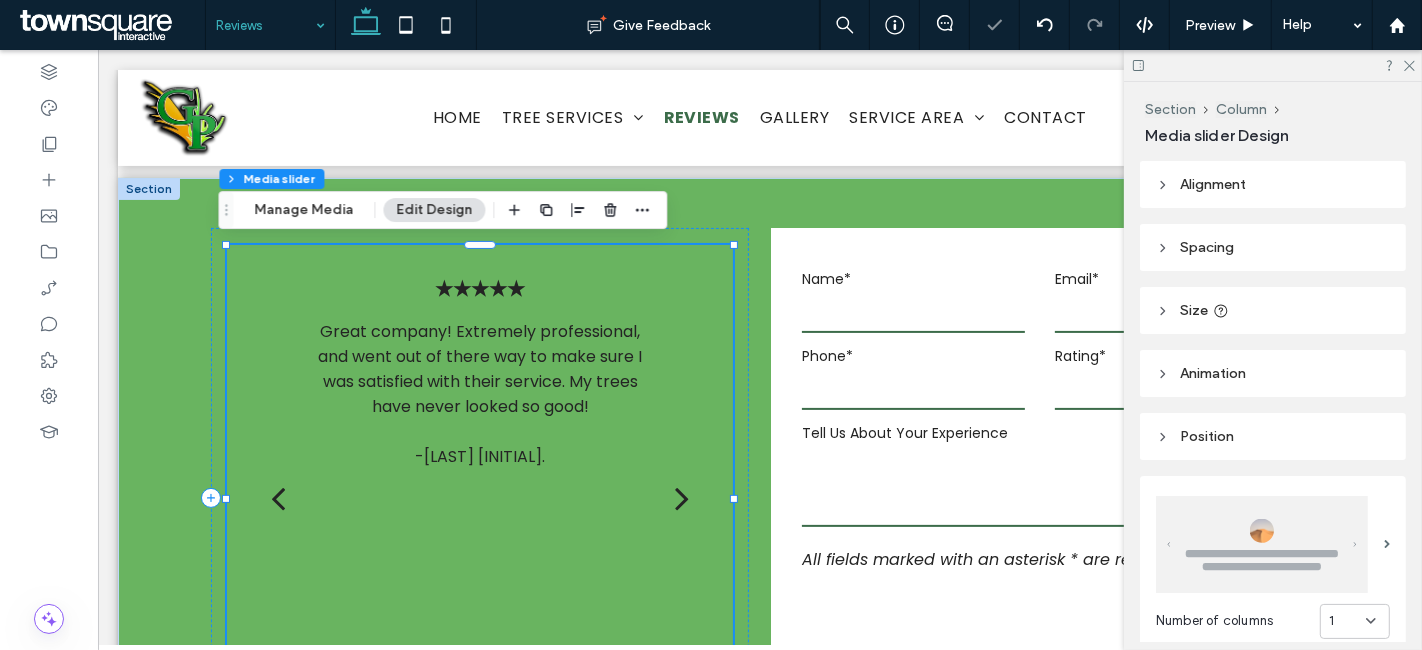 click at bounding box center (681, 498) 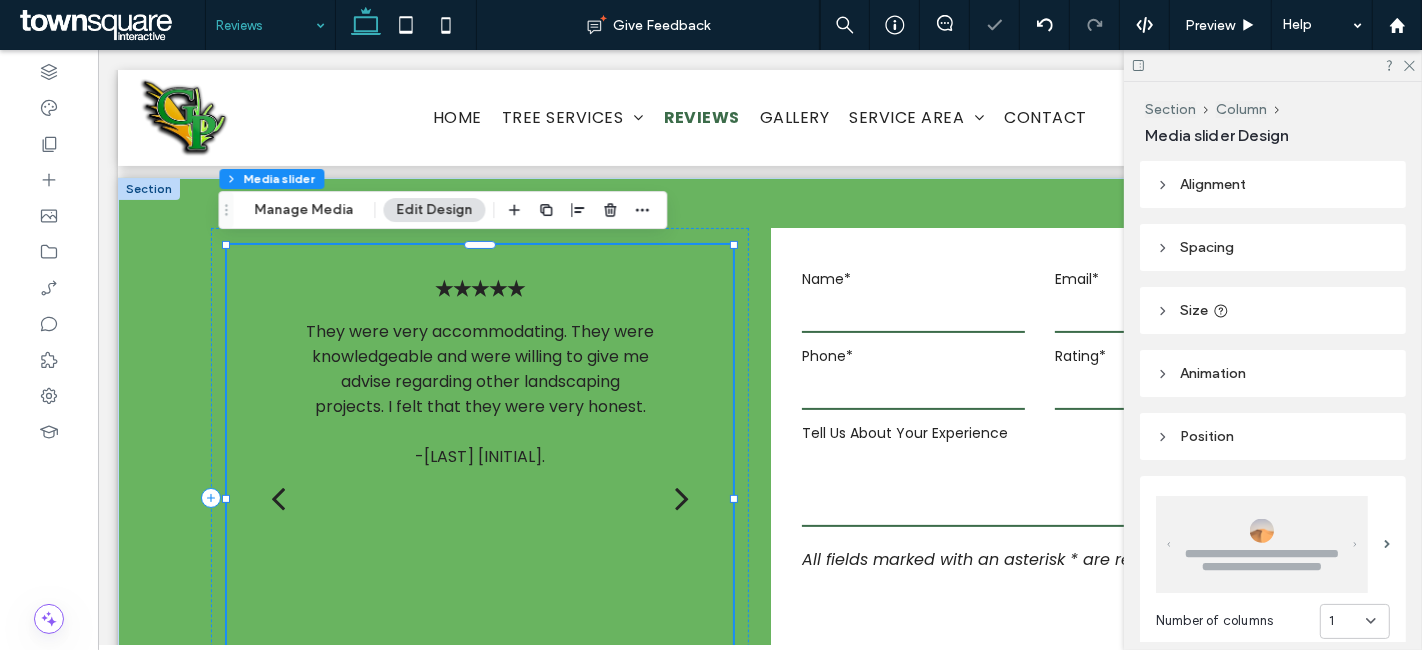 click at bounding box center [681, 498] 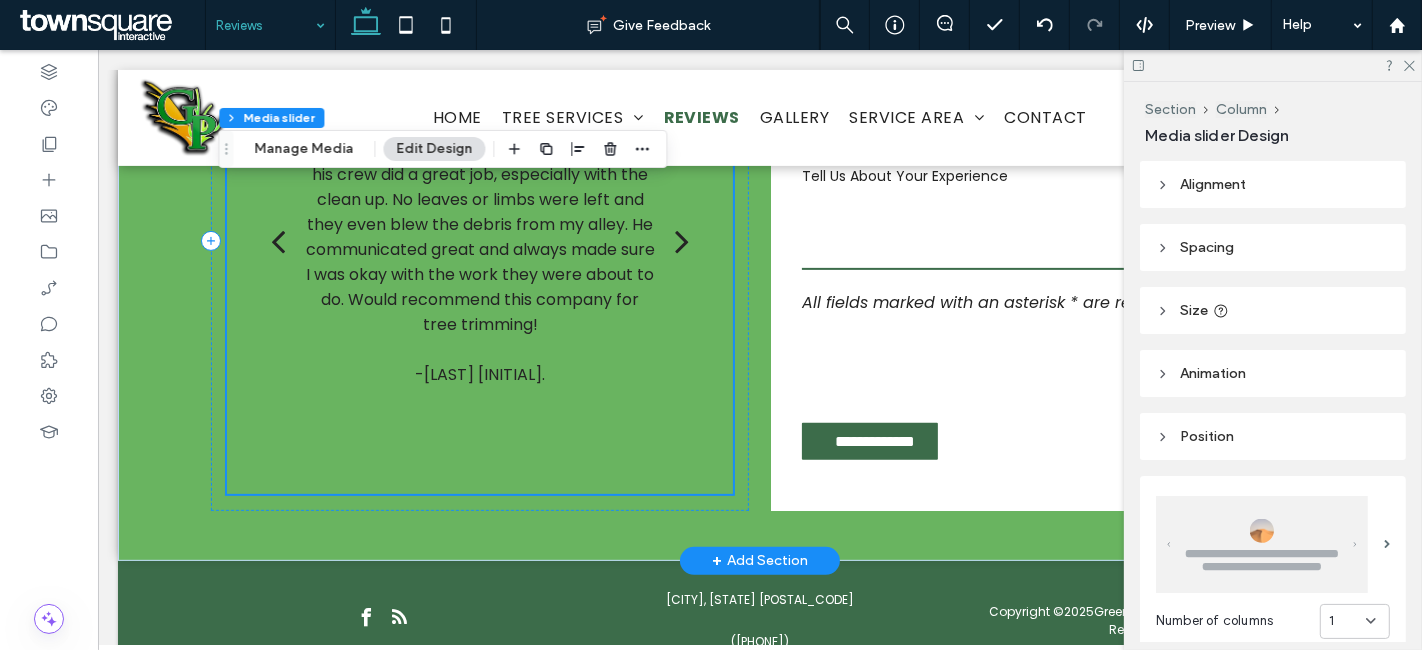 scroll, scrollTop: 512, scrollLeft: 0, axis: vertical 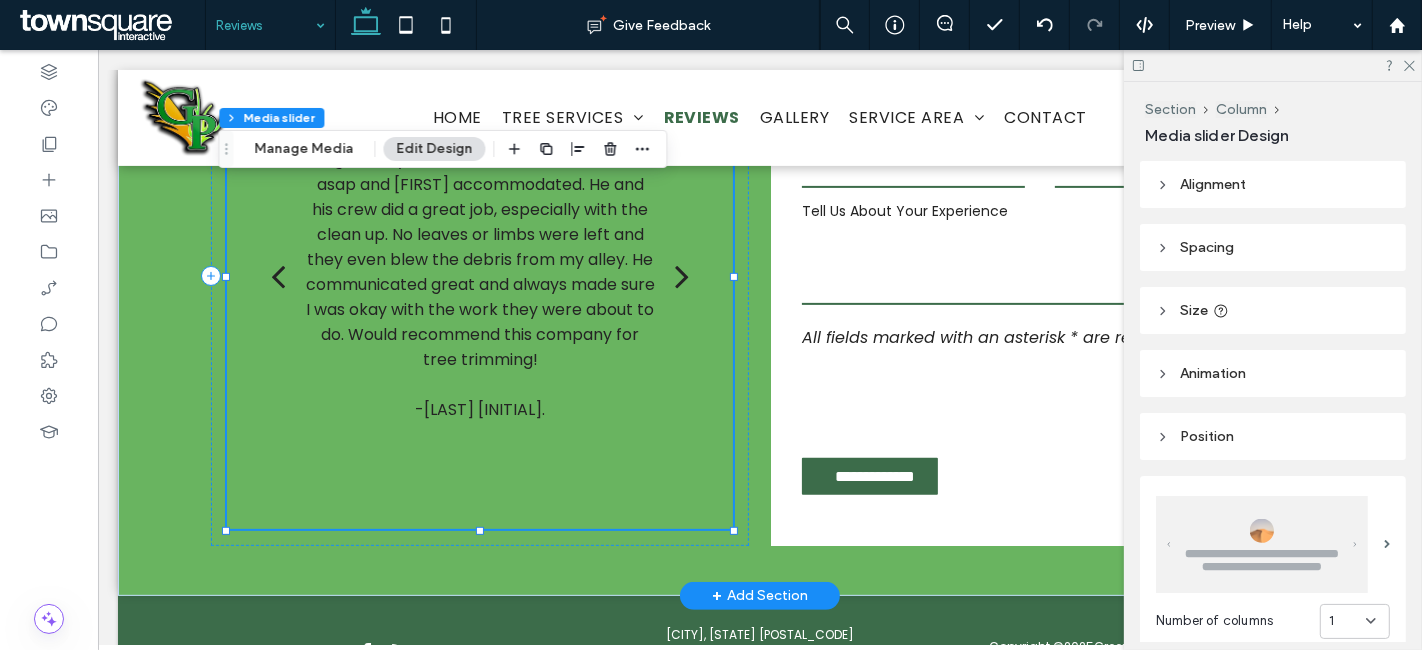 click at bounding box center (681, 276) 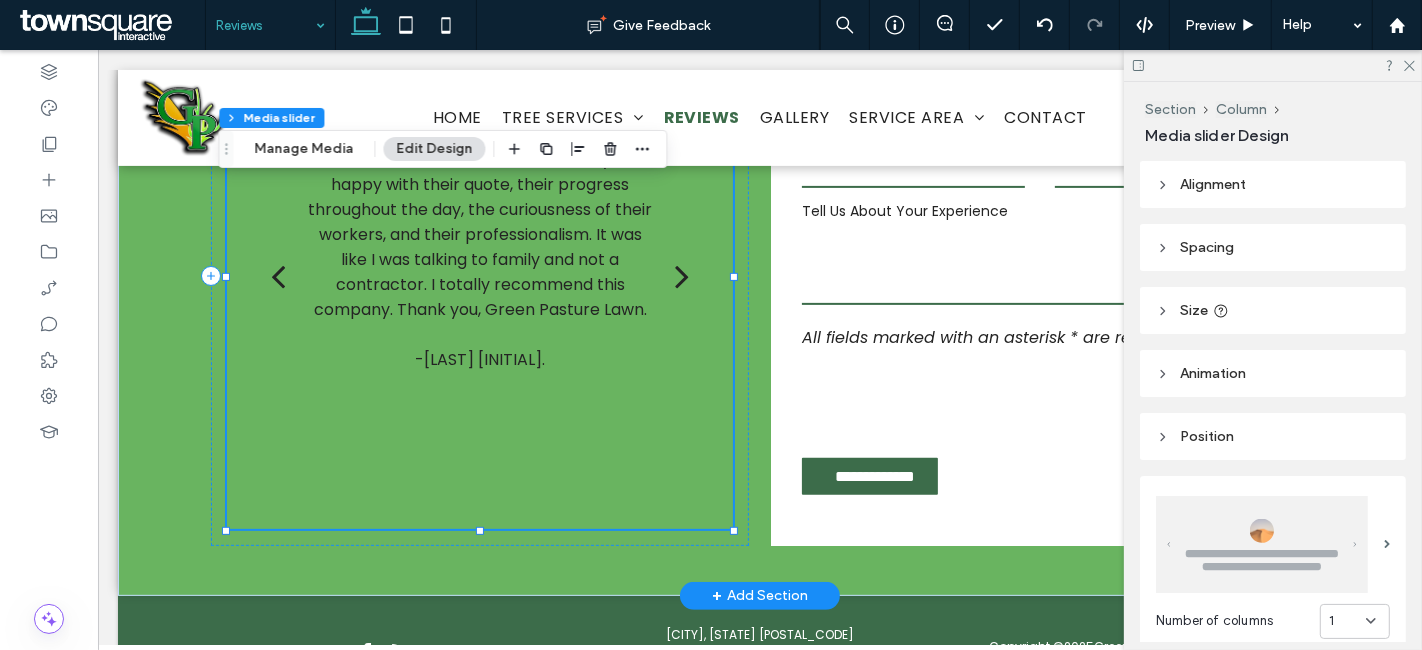 click at bounding box center (681, 276) 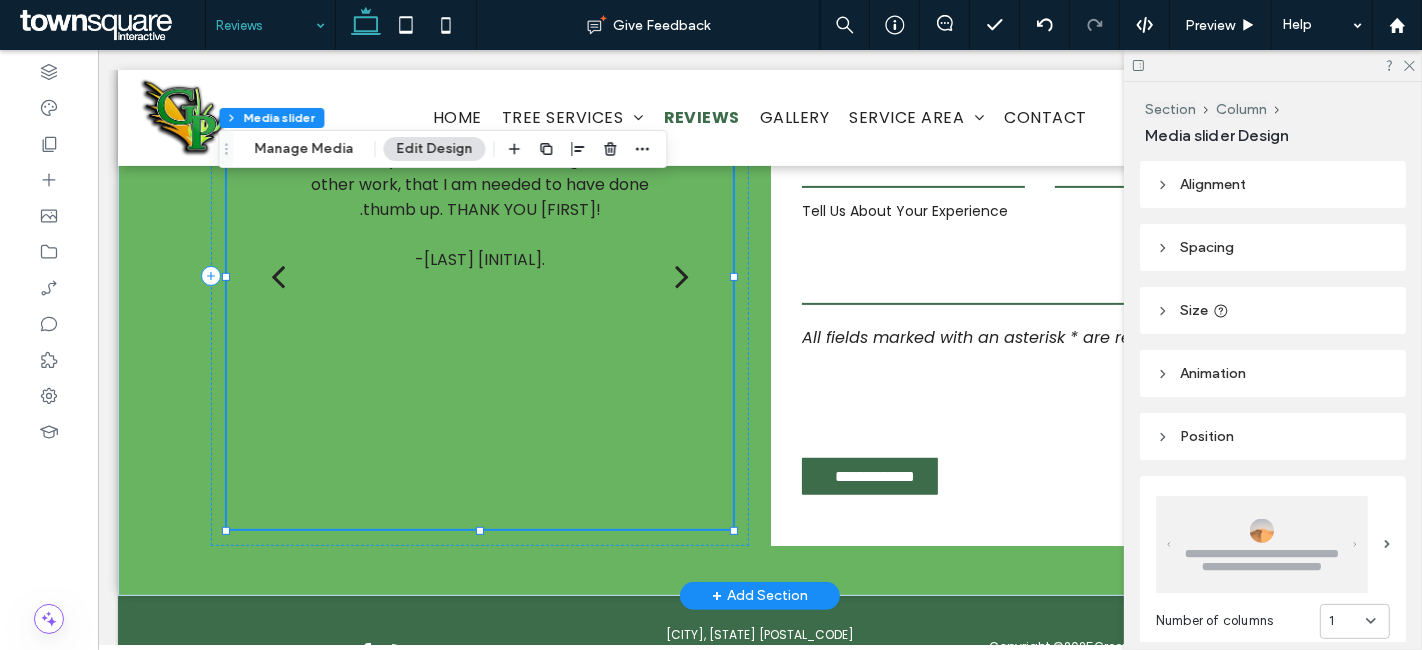 click at bounding box center [681, 276] 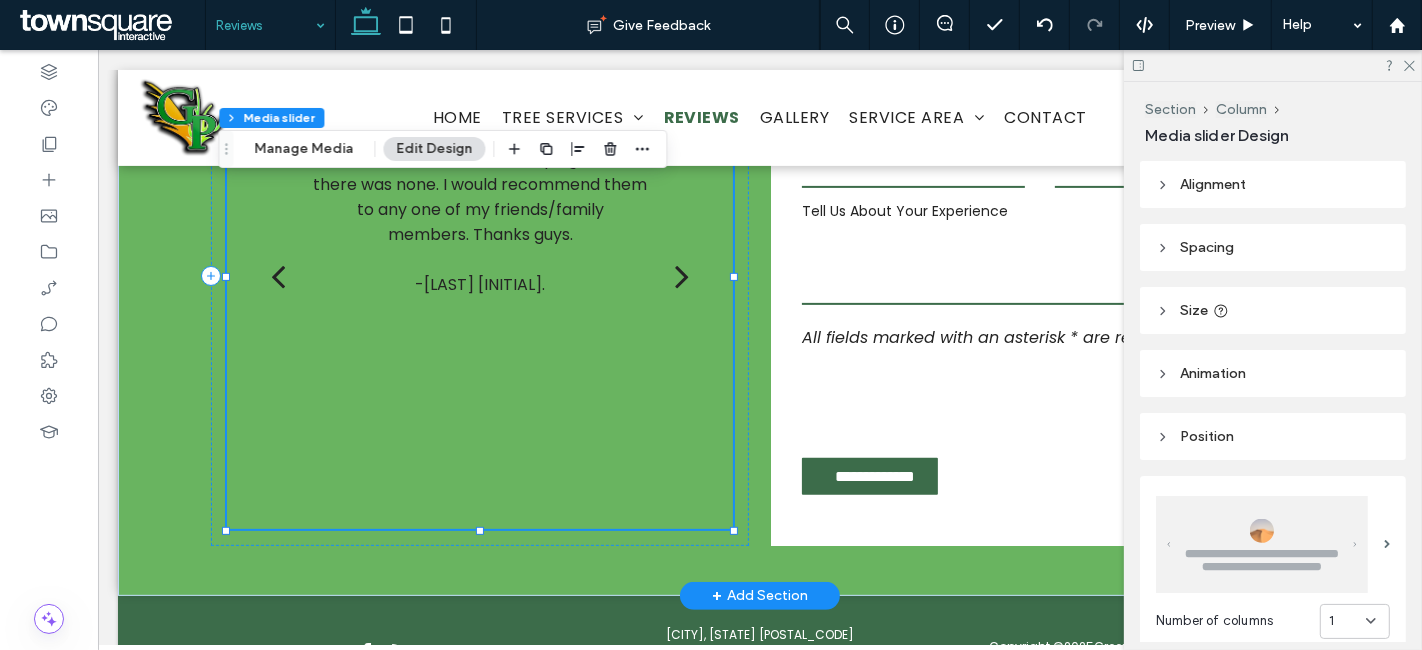 click at bounding box center [681, 276] 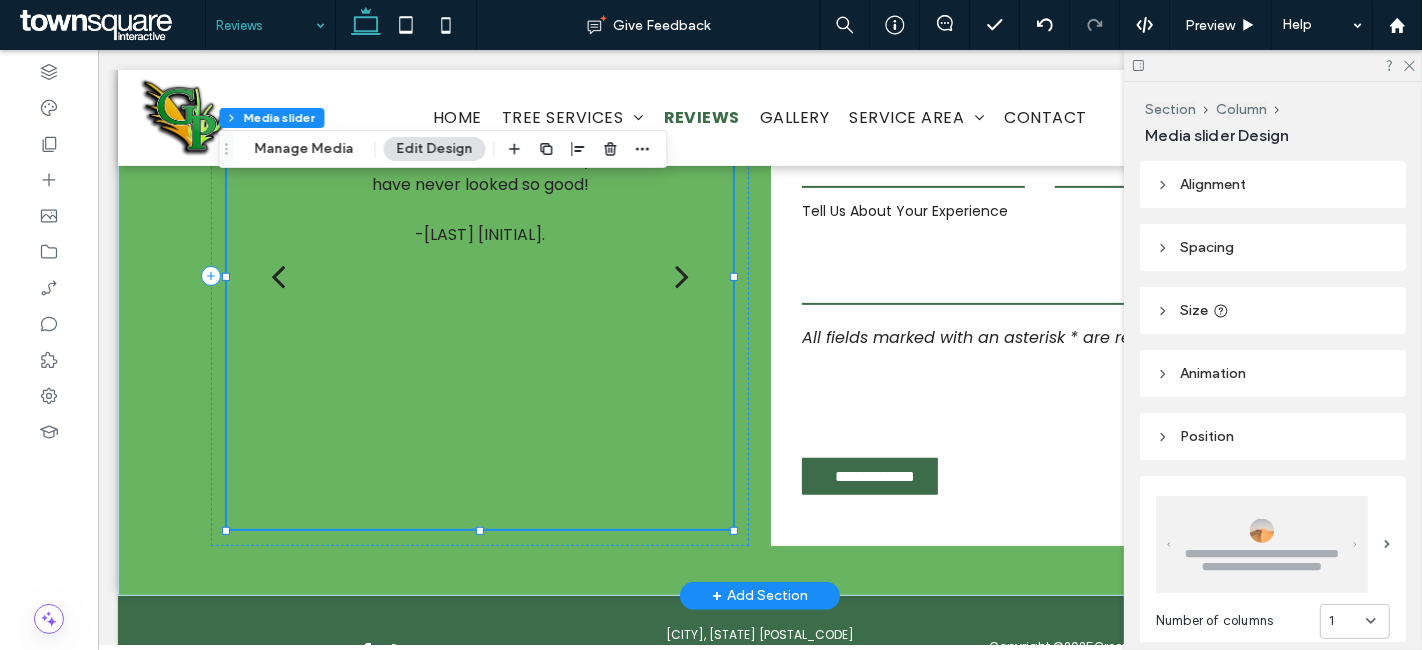 click at bounding box center (681, 276) 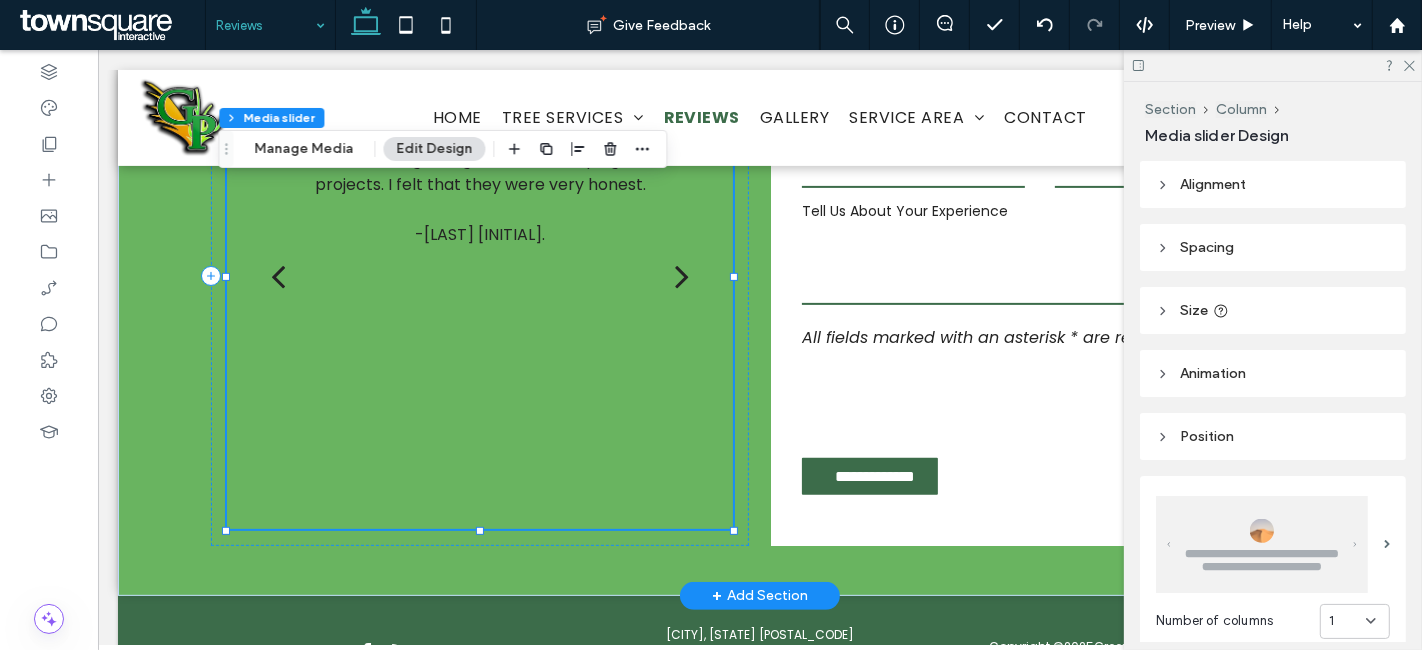 click at bounding box center [681, 276] 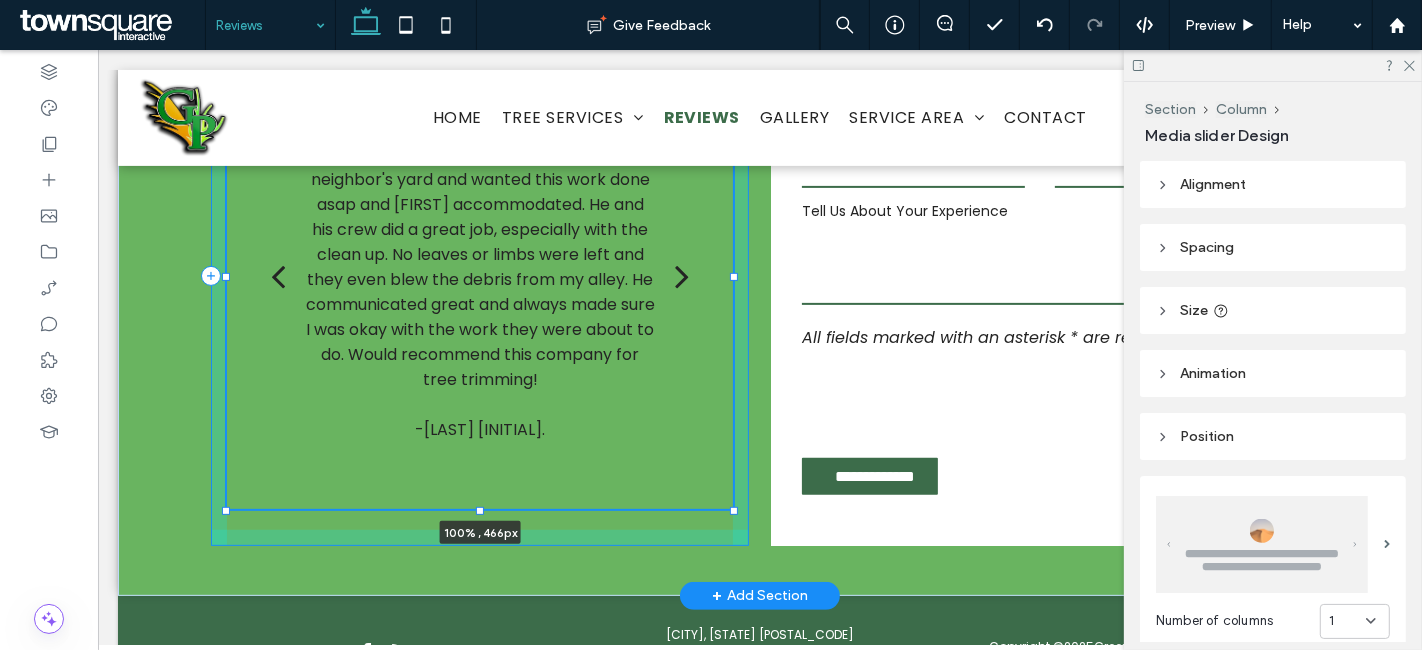 drag, startPoint x: 467, startPoint y: 526, endPoint x: 466, endPoint y: 506, distance: 20.024984 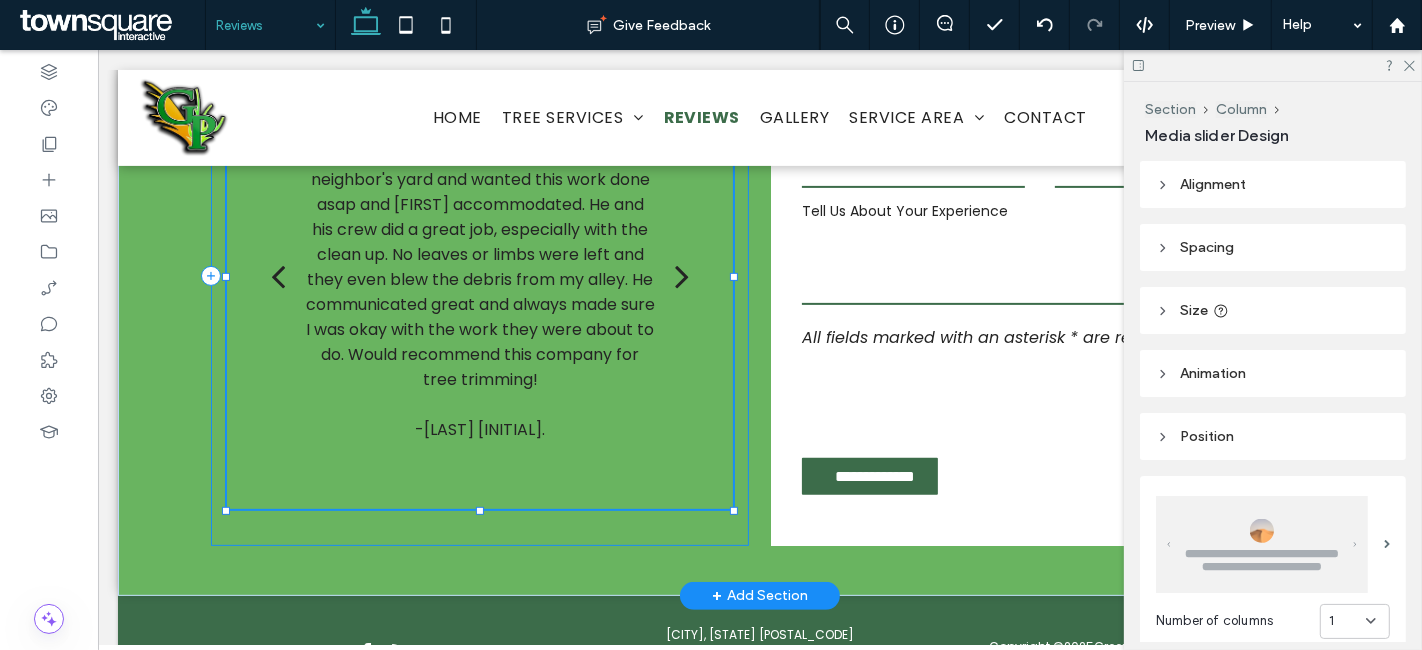 type on "***" 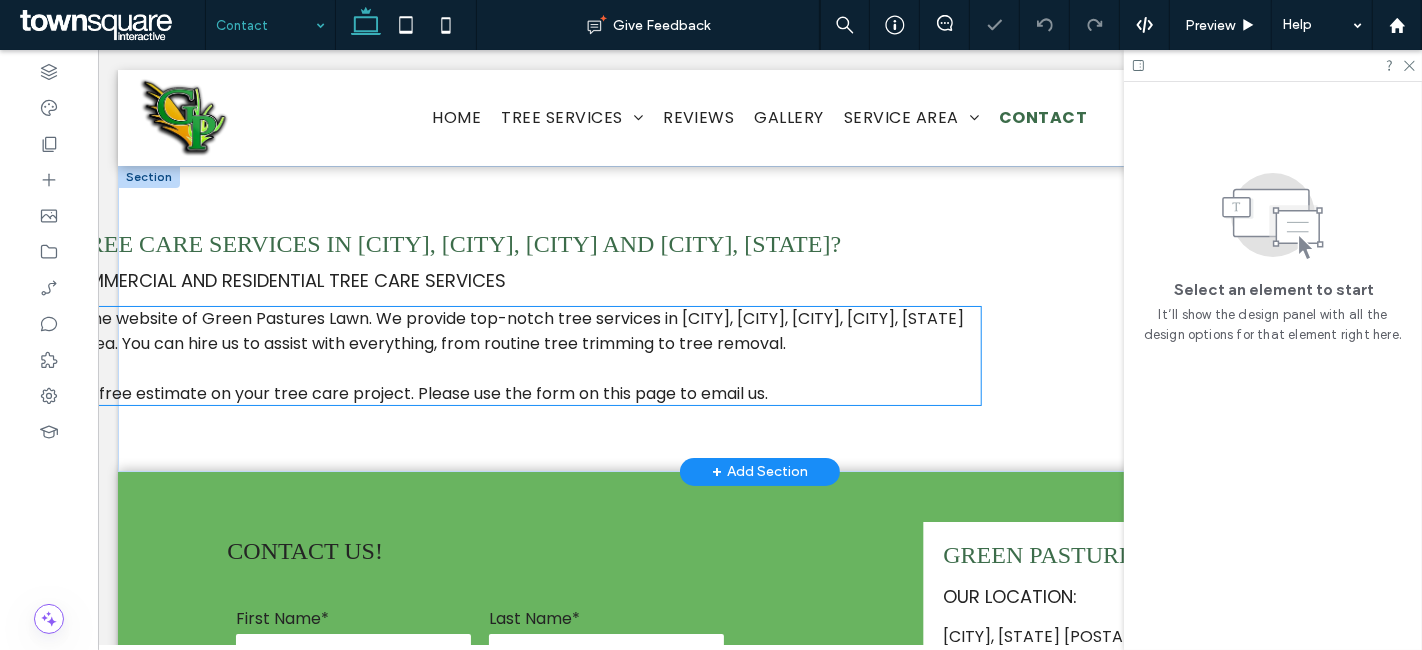 scroll, scrollTop: 0, scrollLeft: 0, axis: both 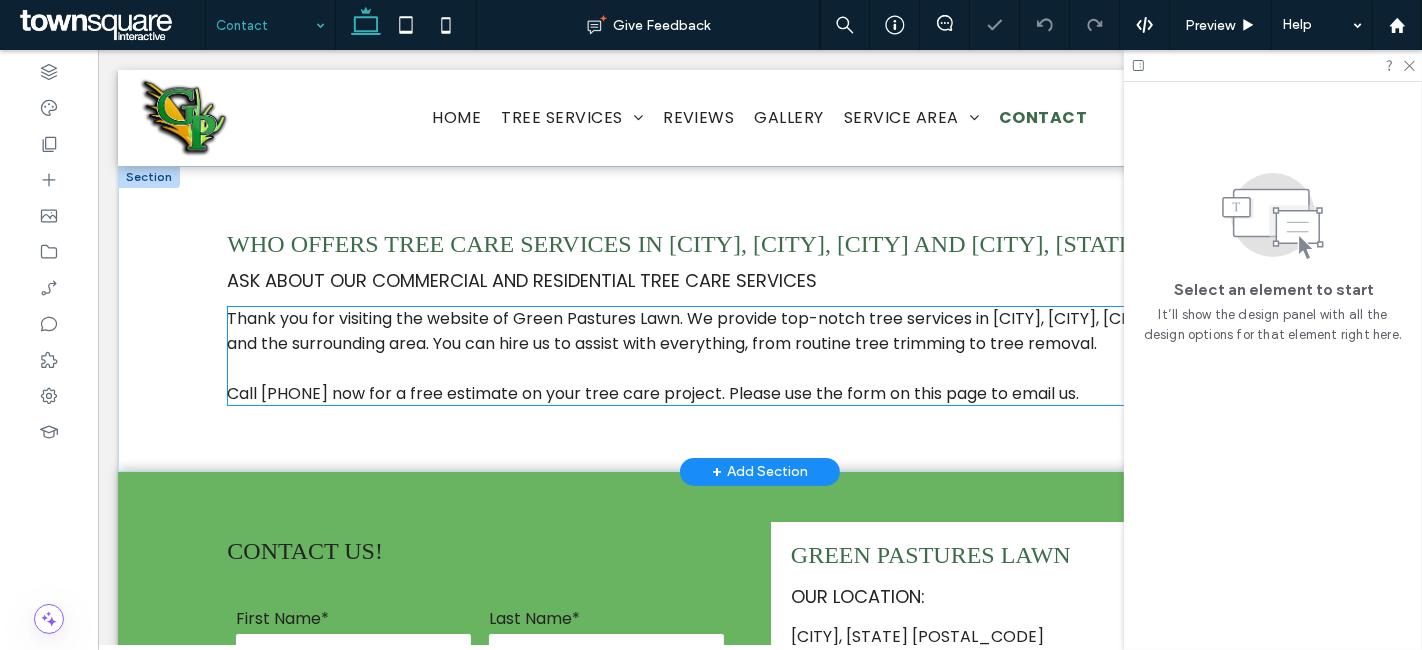 click at bounding box center (758, 368) 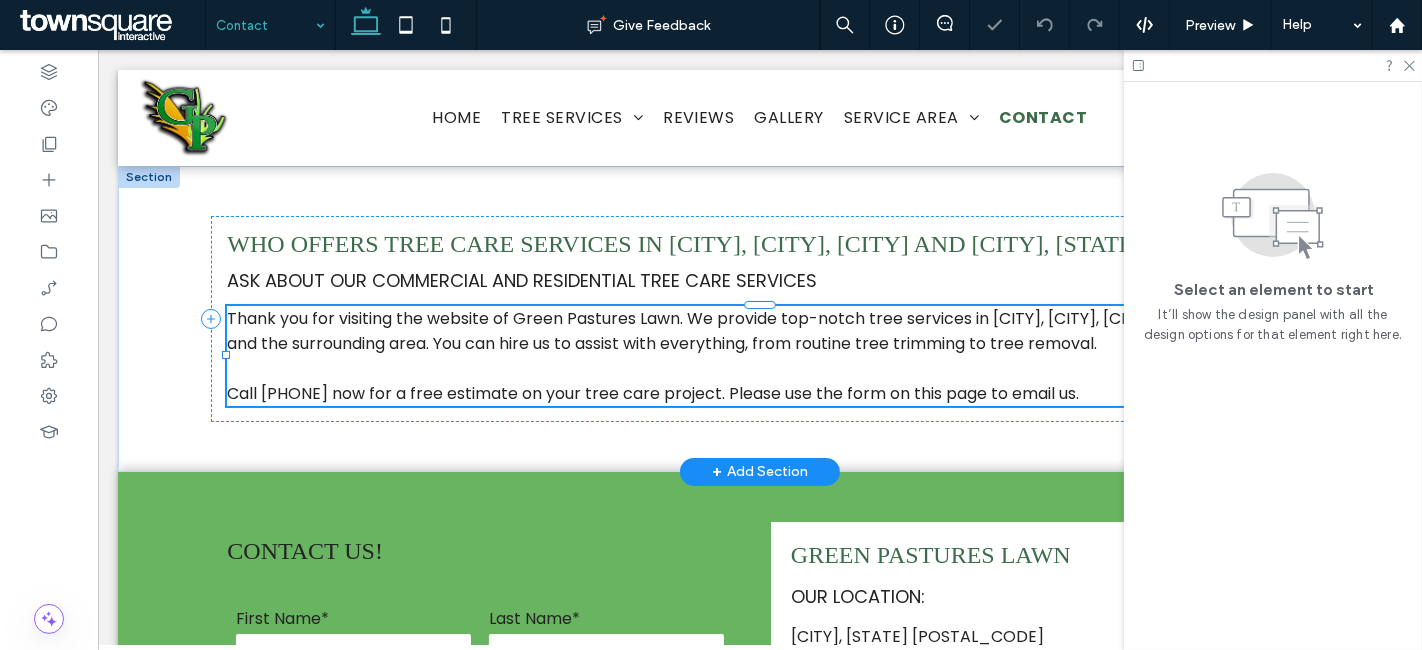 click on "Thank you for visiting the website of Green Pastures Lawn. We provide top-notch tree services in [CITY], [CITY], [CITY], [CITY], [STATE] and the surrounding area. You can hire us to assist with everything, from routine tree trimming to tree removal. Call [PHONE] now for a free estimate on your tree care project. Please use the form on this page to email us." at bounding box center (758, 356) 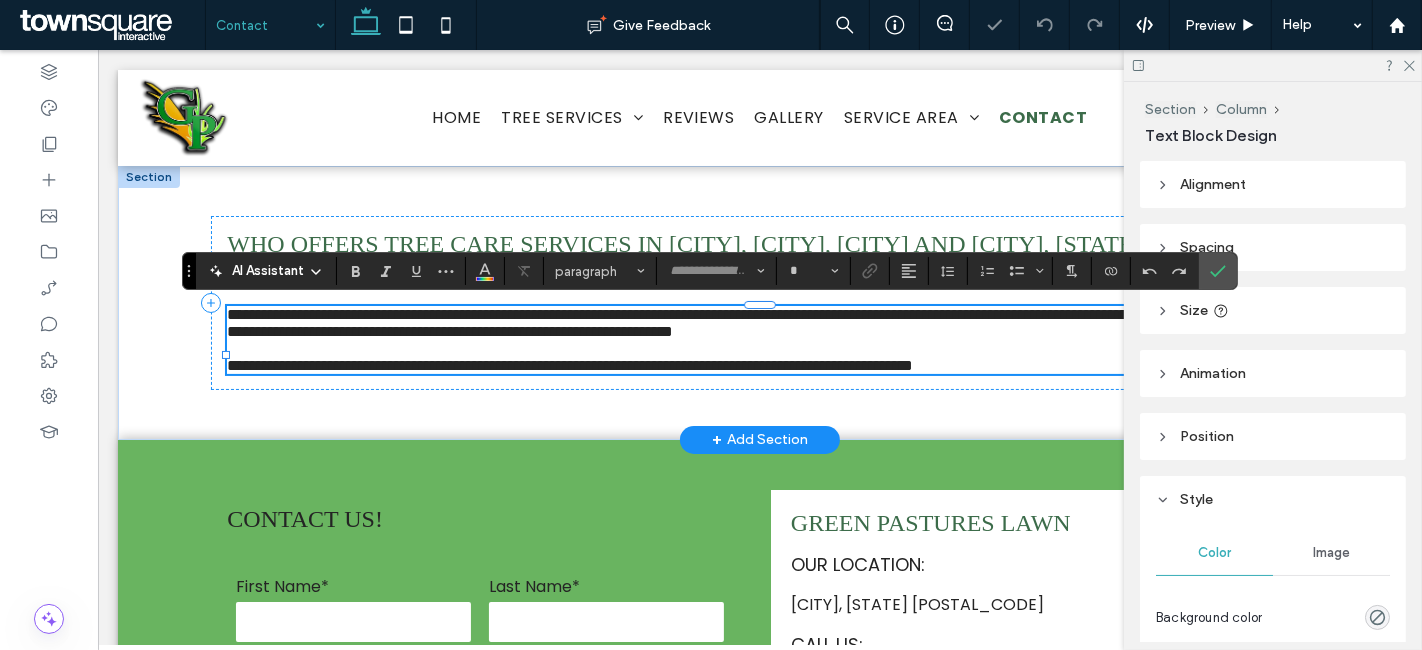 type on "*******" 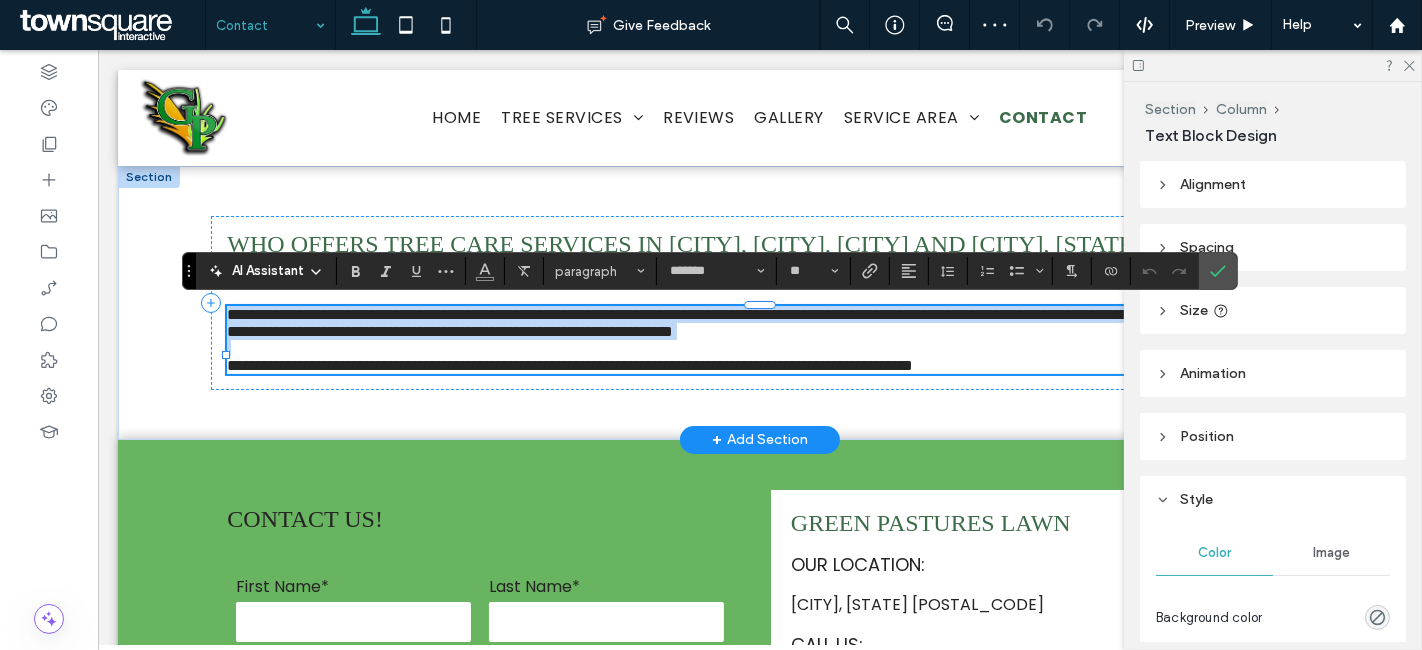 click on "**********" at bounding box center (758, 323) 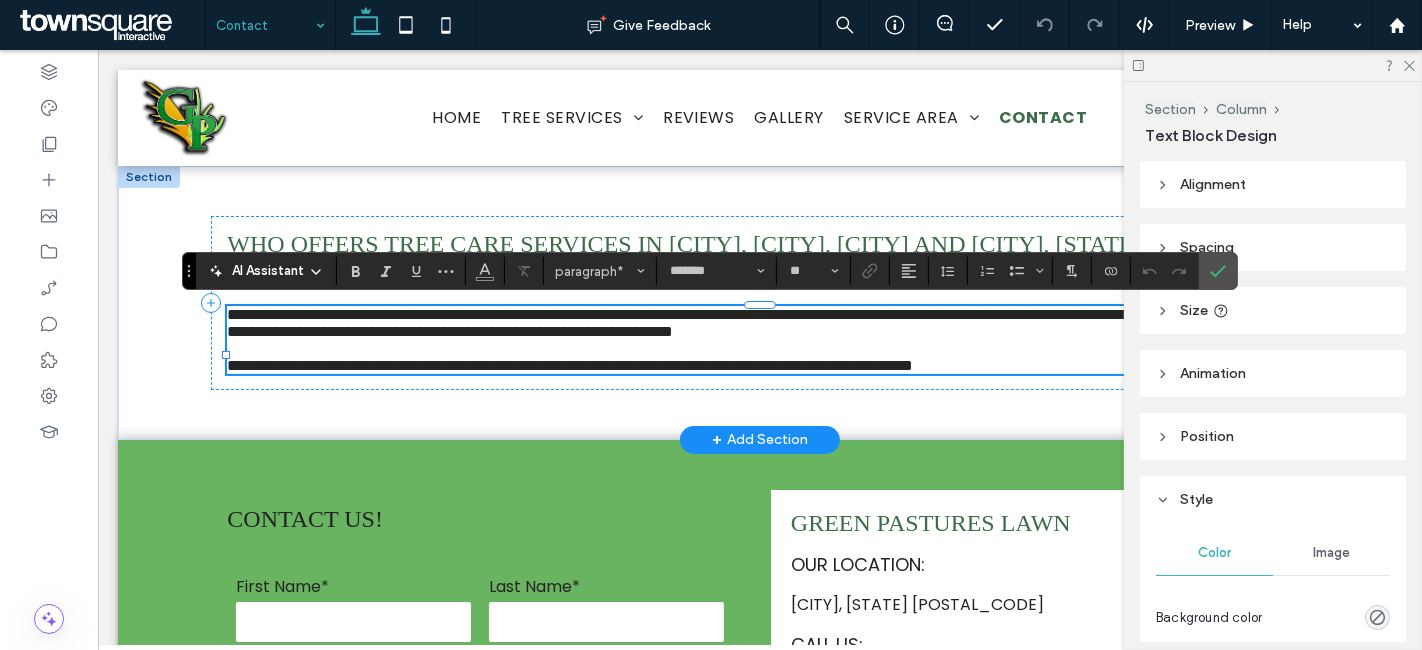 drag, startPoint x: 299, startPoint y: 338, endPoint x: 427, endPoint y: 332, distance: 128.14055 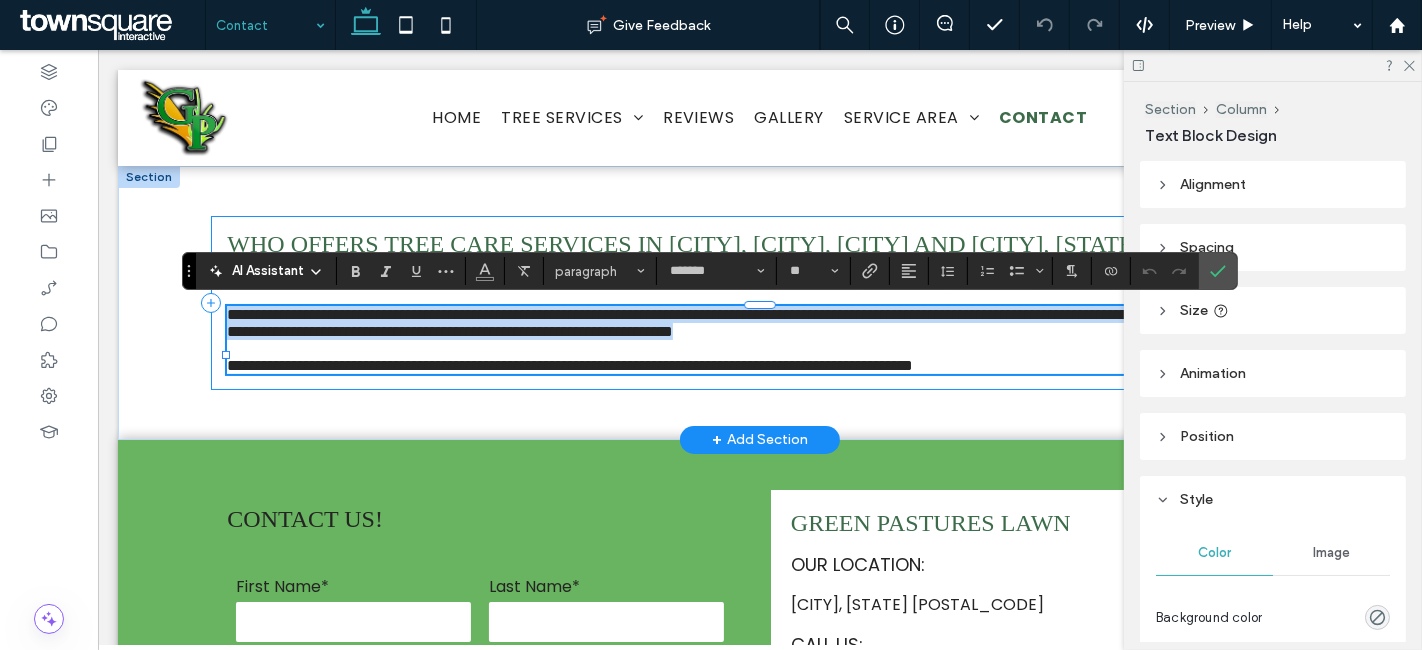 drag, startPoint x: 1101, startPoint y: 341, endPoint x: 212, endPoint y: 326, distance: 889.1265 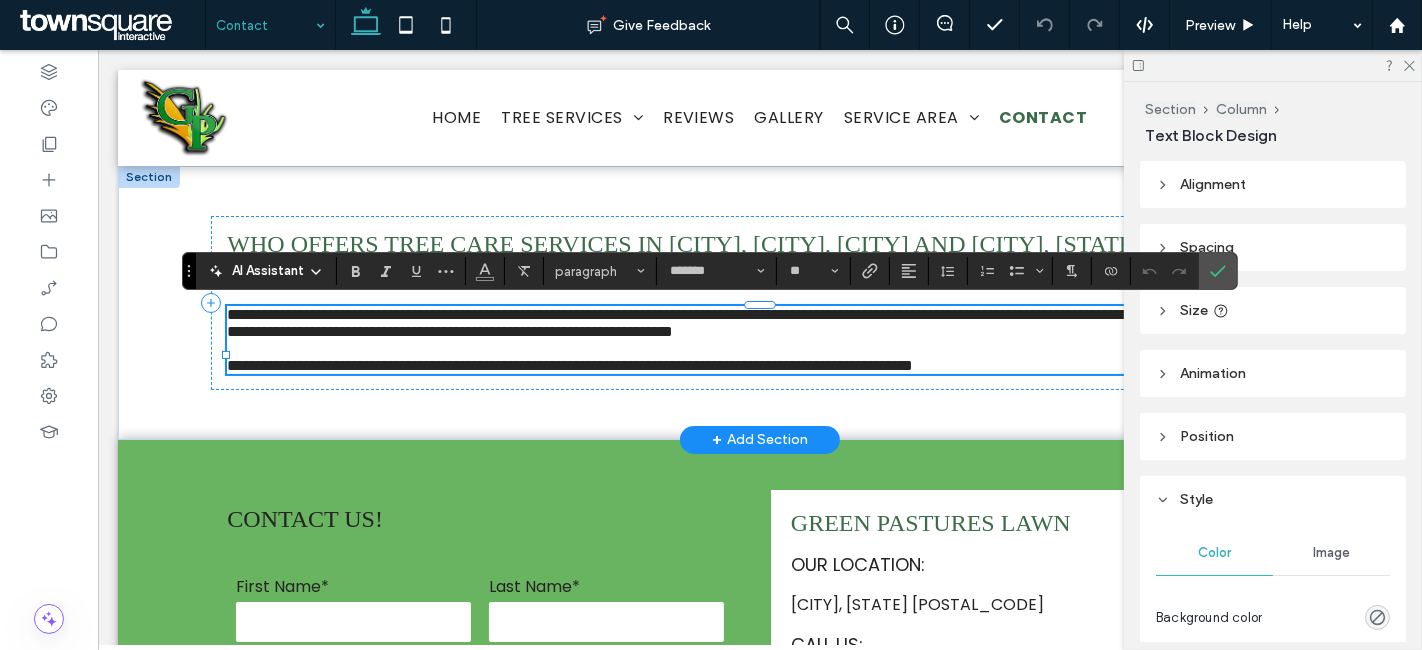 scroll, scrollTop: 0, scrollLeft: 0, axis: both 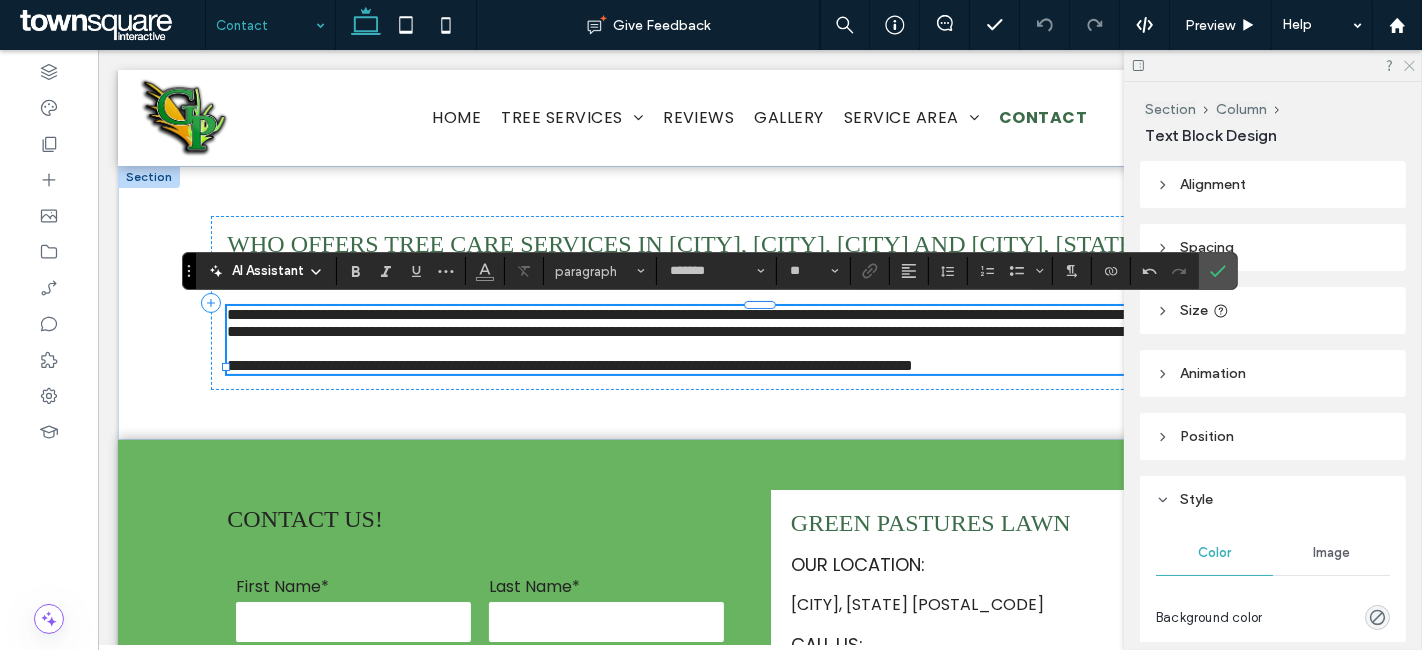 click 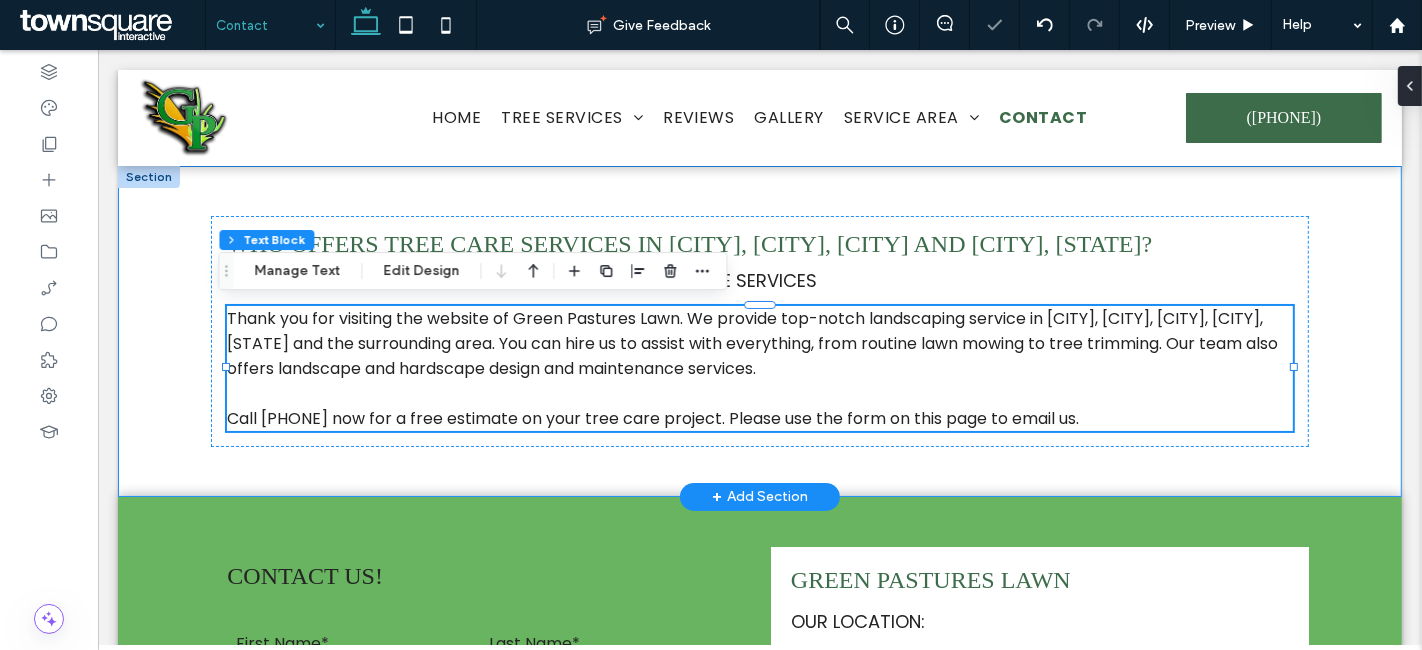 click on "Who Offers Tree Care Services in [CITY], [CITY], [CITY] and [CITY], [STATE]?
Ask about our commercial and residential tree care services
Thank you for visiting the website of Green Pastures Lawn. We provide top-notch landscaping service in [CITY], [CITY], [CITY], [CITY], [STATE] and the surrounding area. You can hire us to assist with everything, from routine lawn mowing to tree trimming. Our team also offers landscape and hardscape design and maintenance services. Call [PHONE] now for a free estimate on your tree care project. Please use the form on this page to email us." at bounding box center (759, 331) 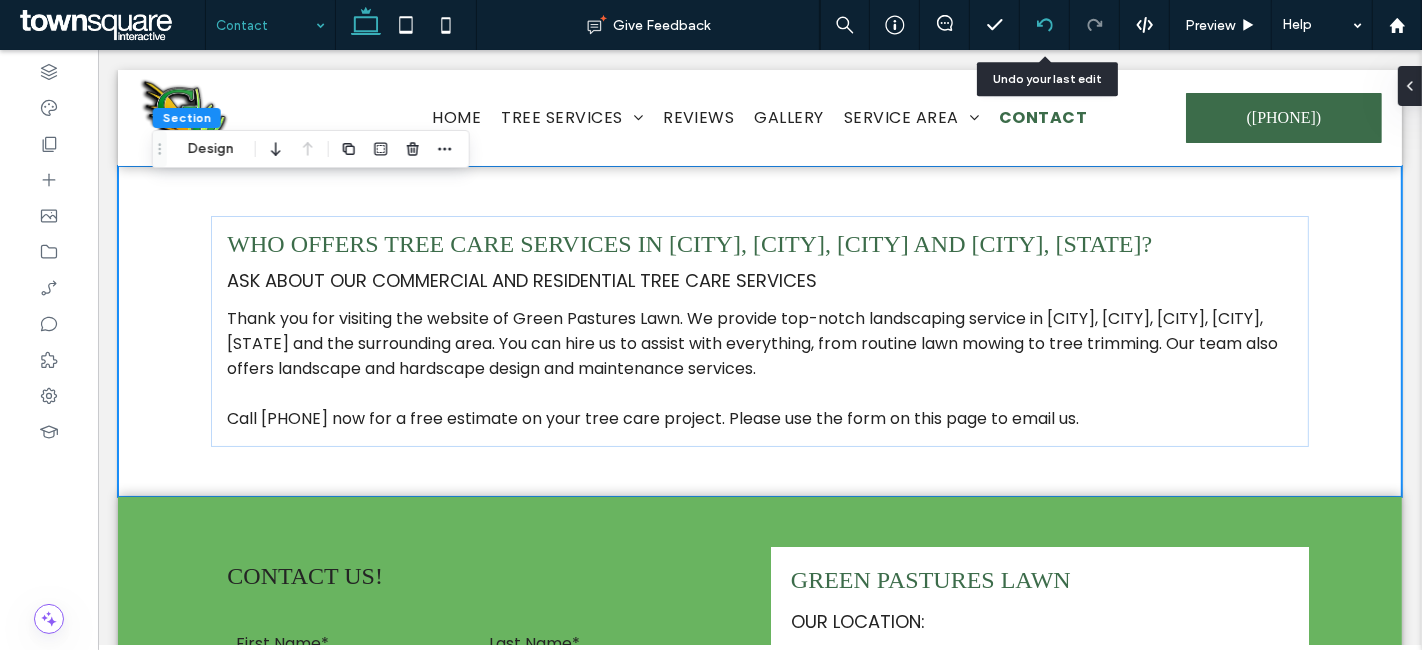 click 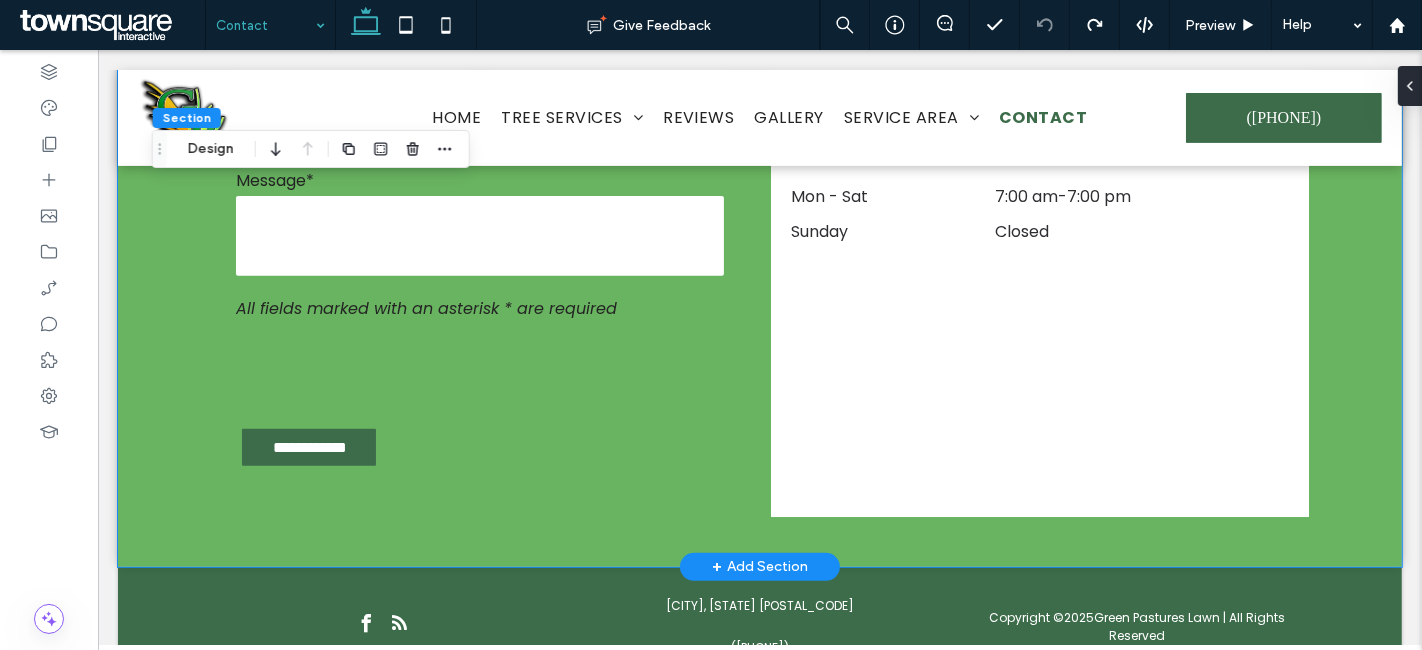 scroll, scrollTop: 456, scrollLeft: 0, axis: vertical 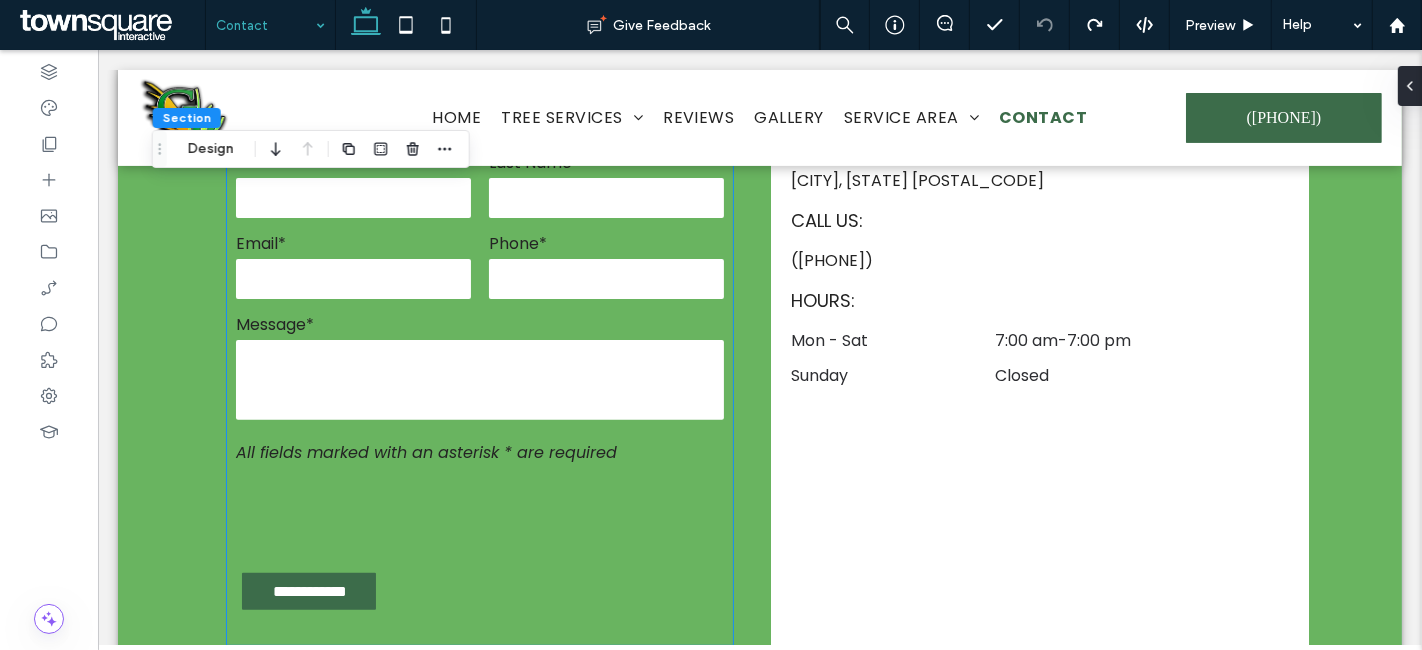 click at bounding box center [479, 514] 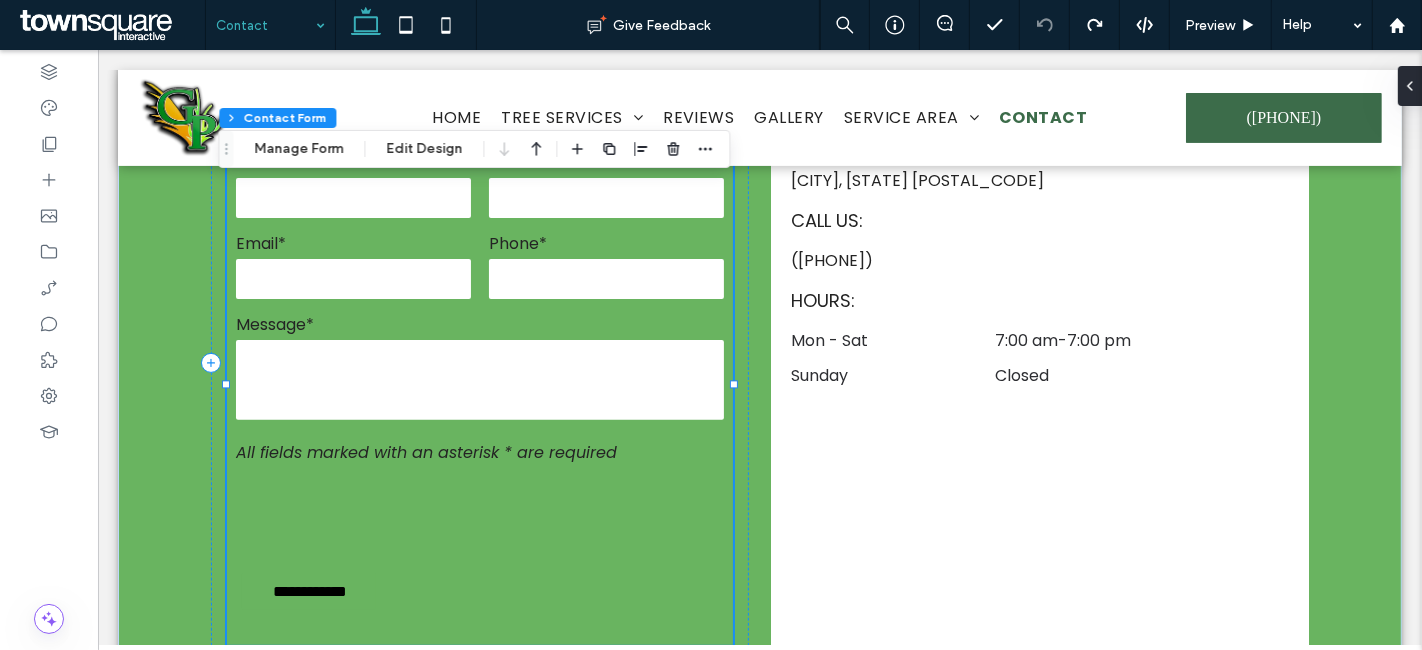 type on "*" 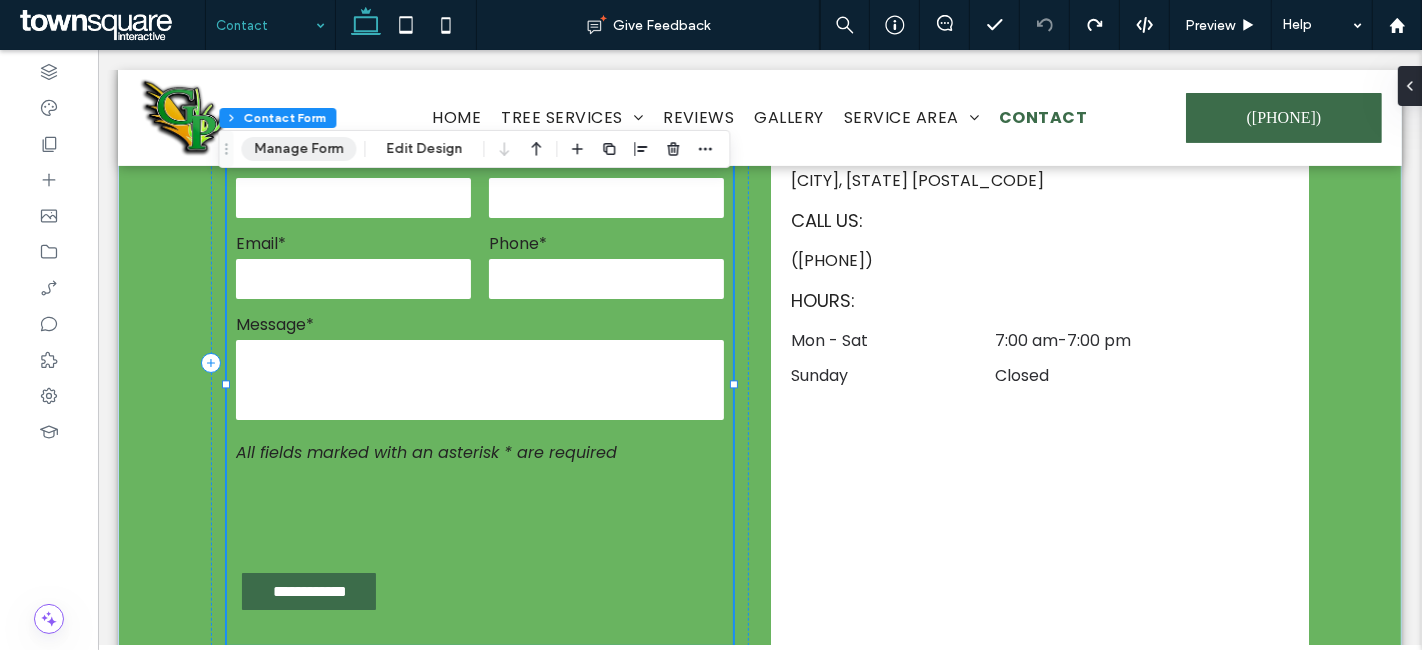 click on "Manage Form" at bounding box center [298, 149] 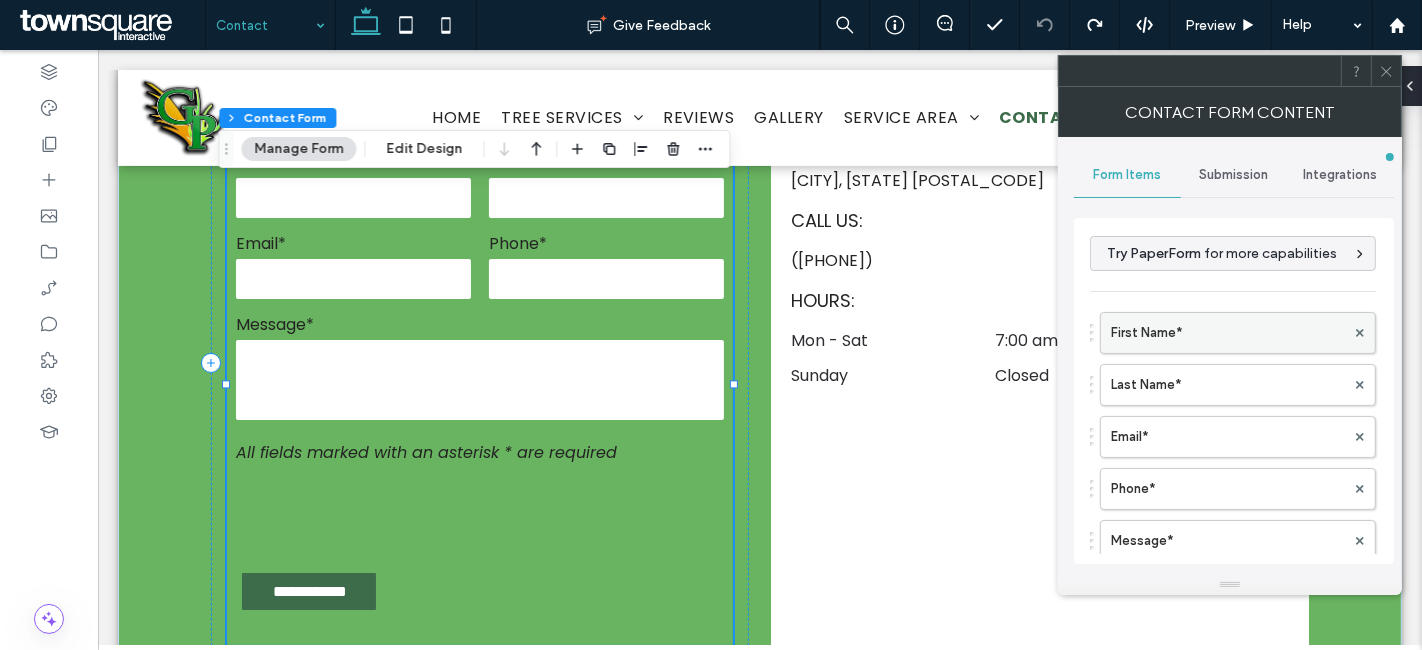 click on "First Name*" at bounding box center [1228, 333] 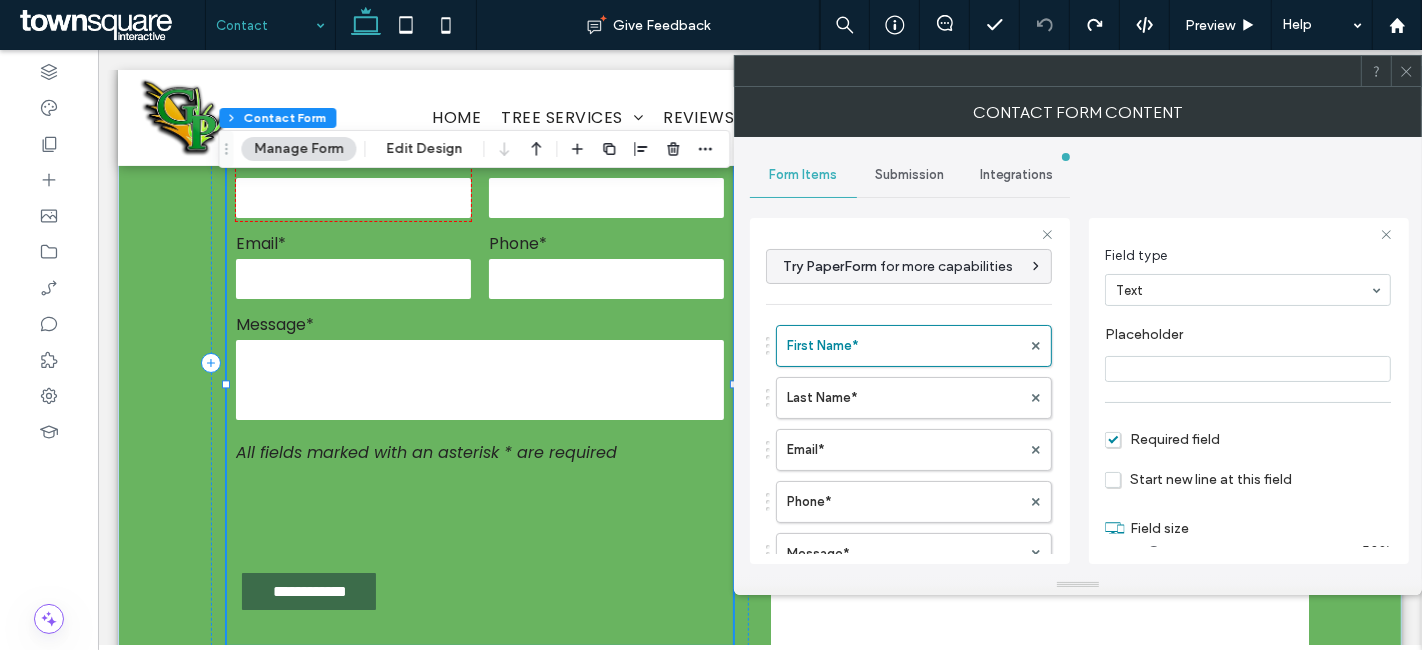 scroll, scrollTop: 138, scrollLeft: 0, axis: vertical 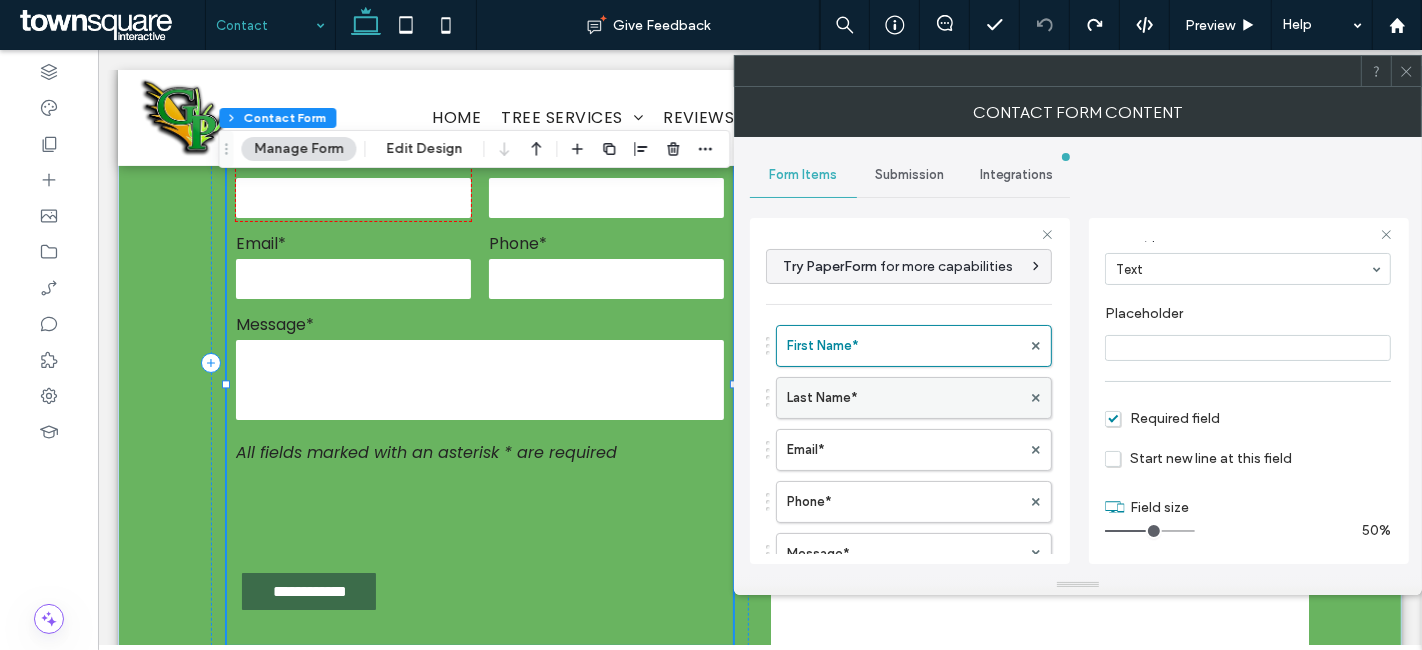 click on "Last Name*" at bounding box center (904, 398) 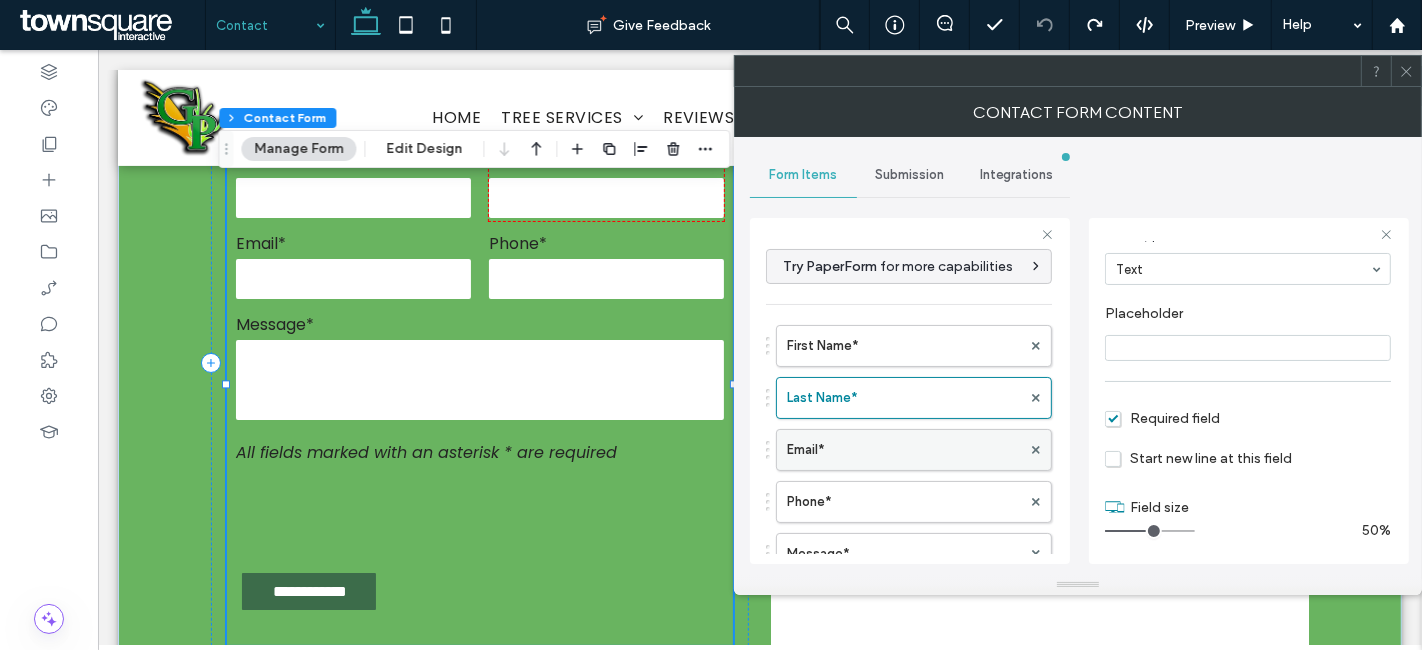 click on "Email*" at bounding box center [904, 450] 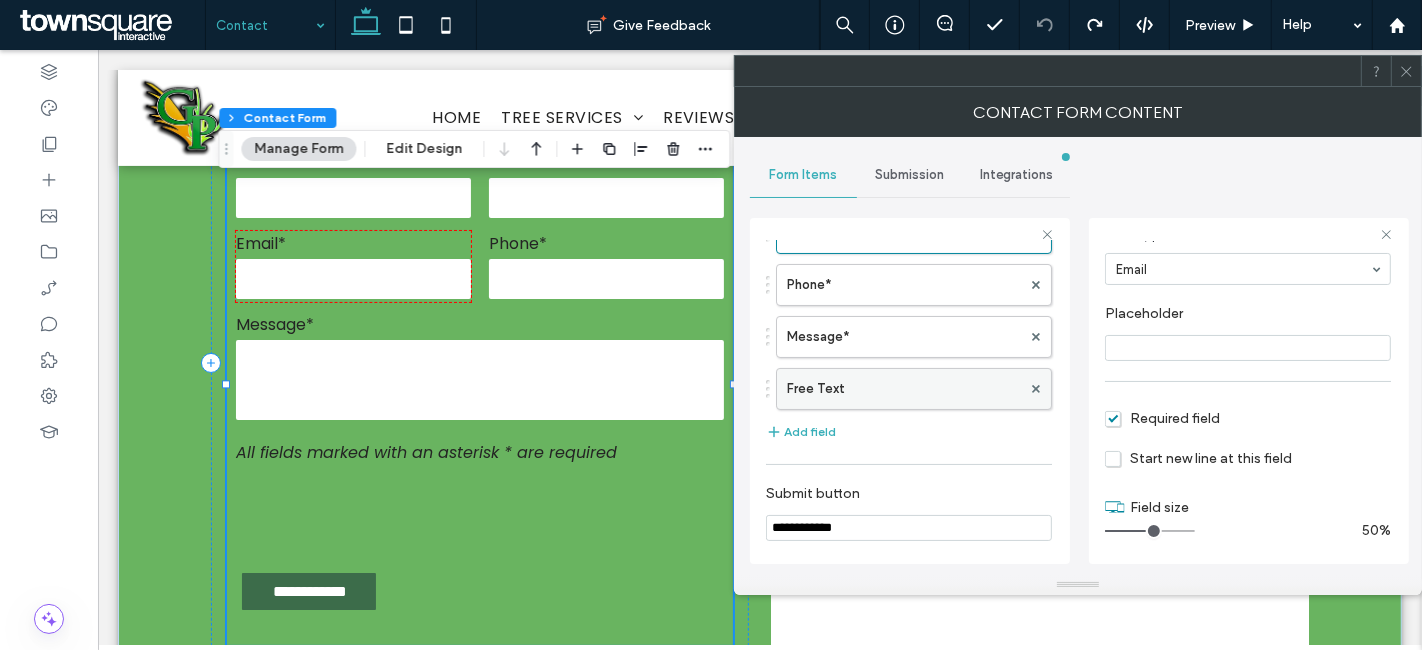 scroll, scrollTop: 222, scrollLeft: 0, axis: vertical 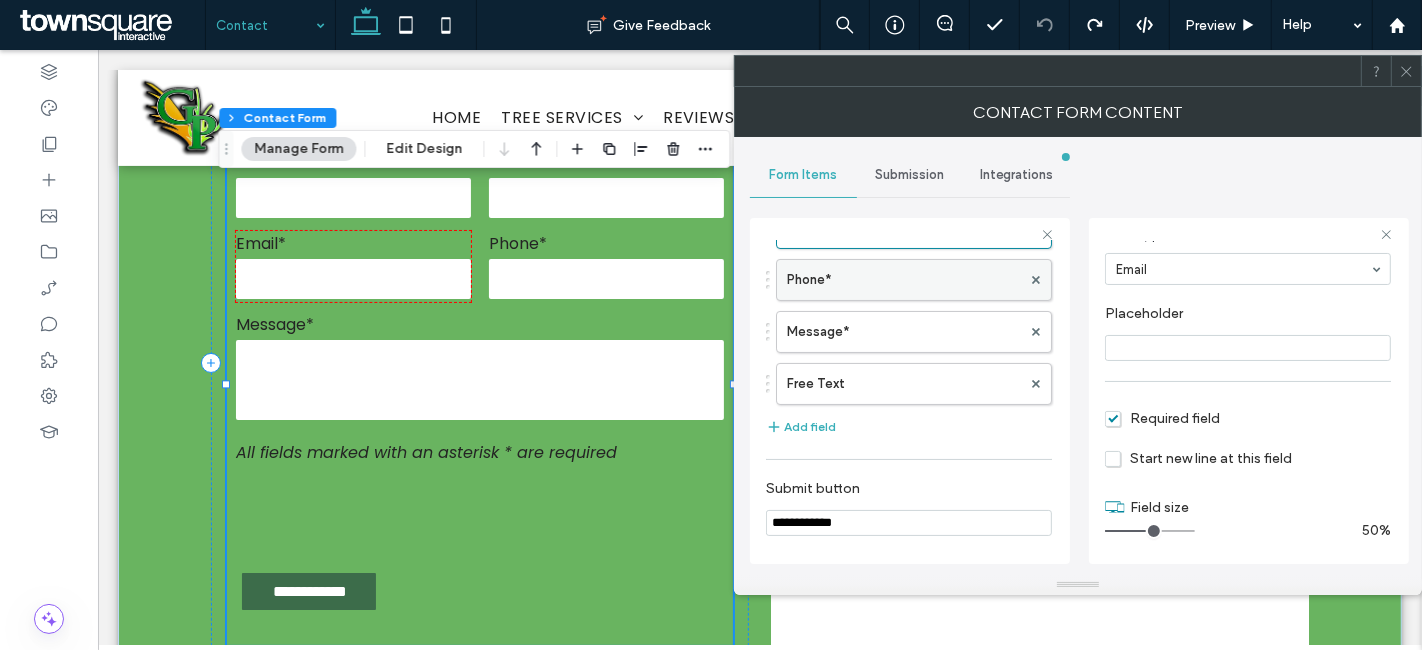 click on "Phone*" at bounding box center (904, 280) 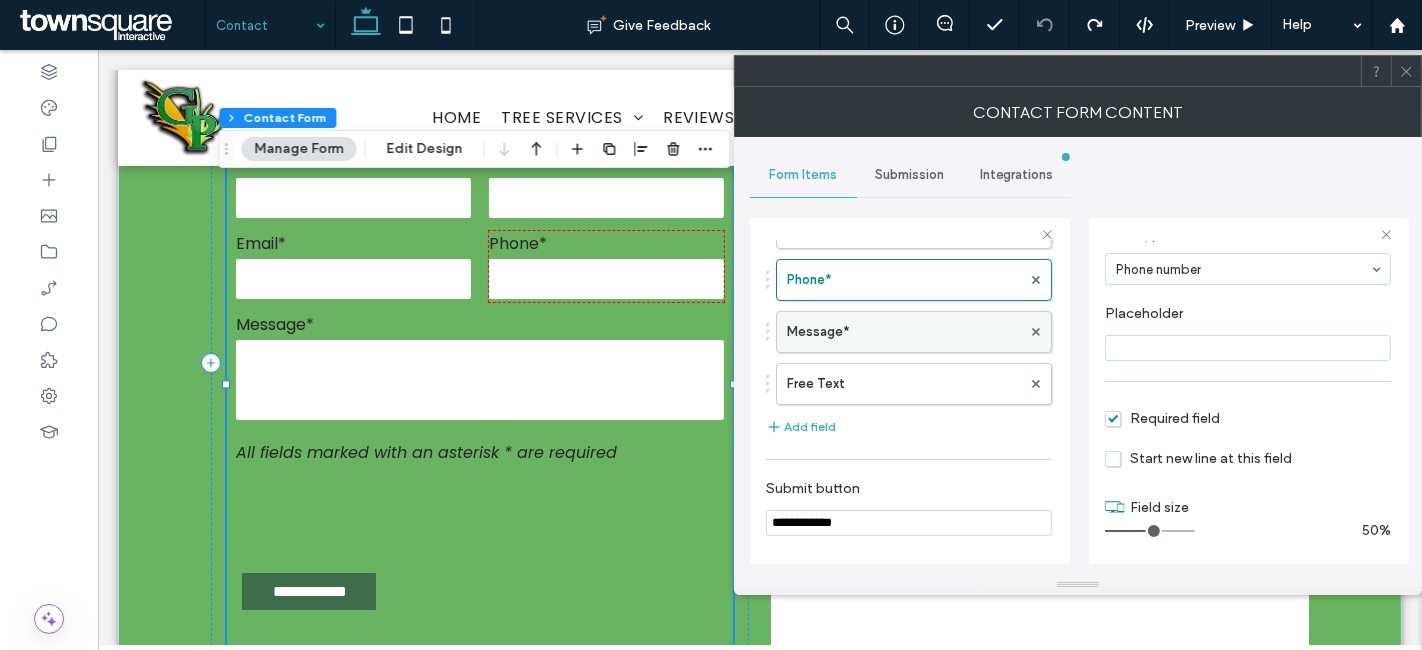 click on "Message*" at bounding box center (904, 332) 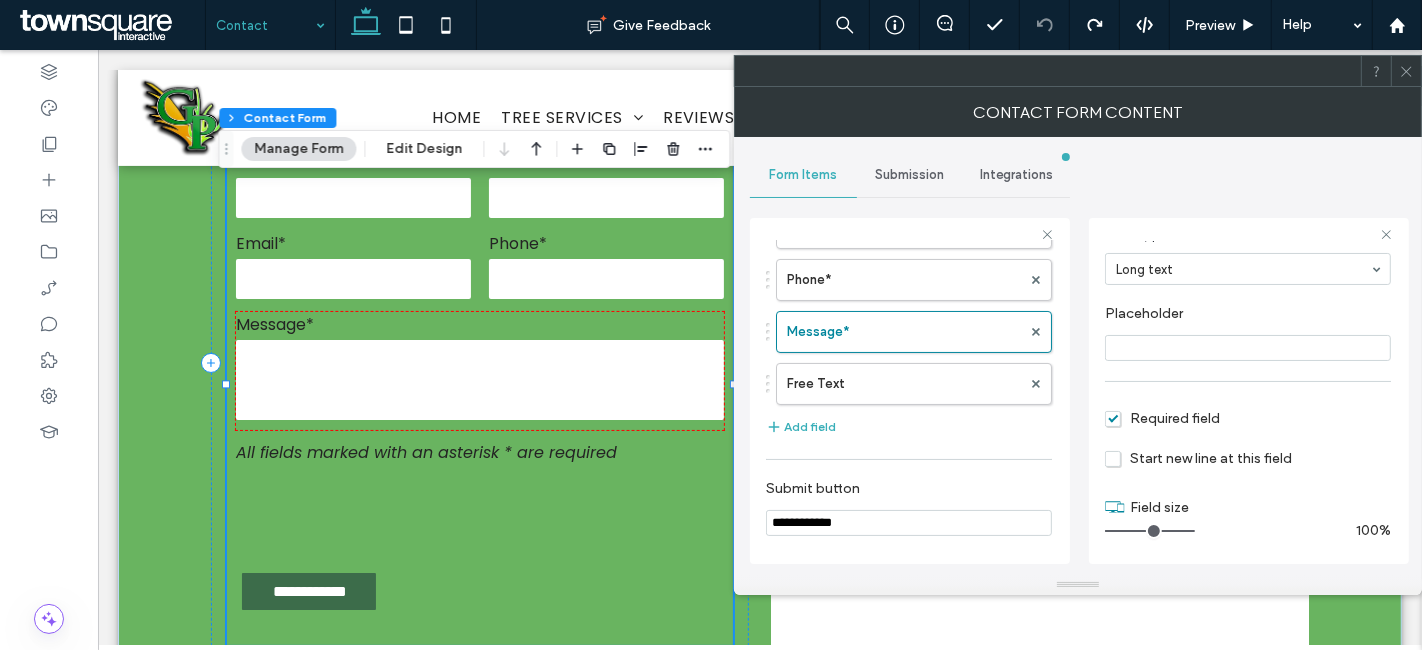 click on "Submission" at bounding box center [909, 175] 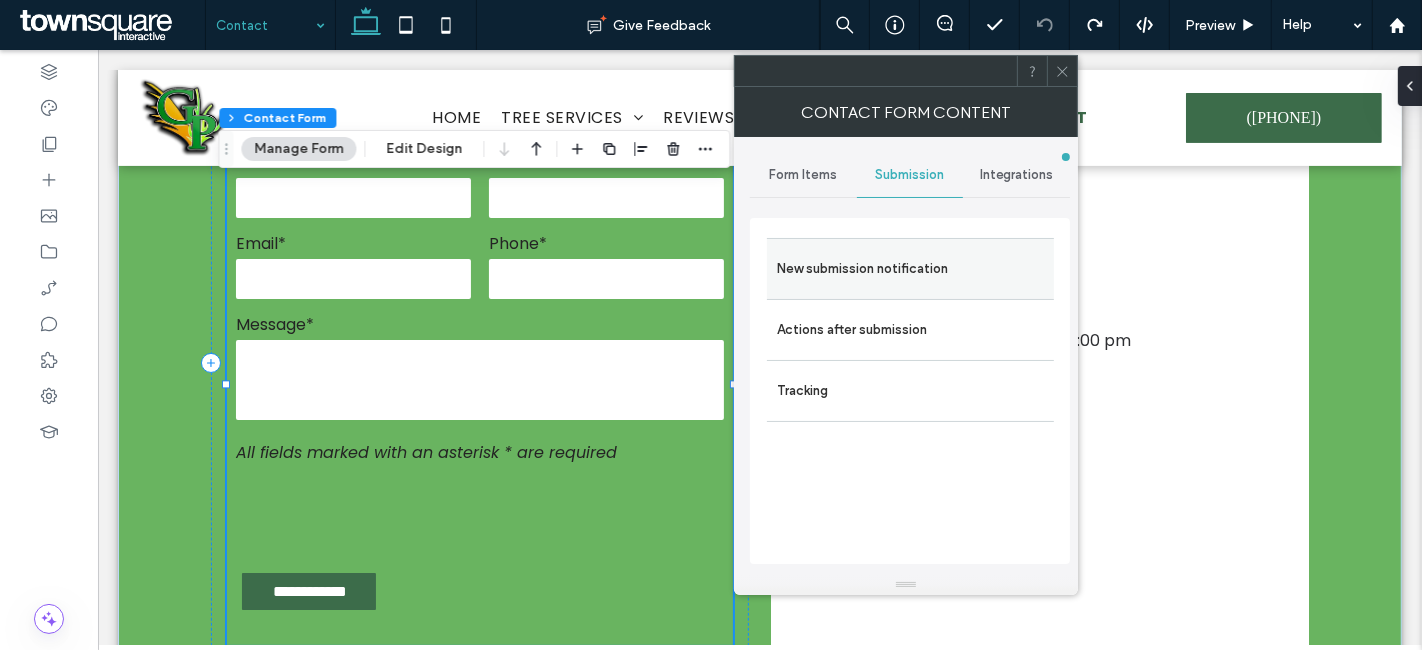 click on "New submission notification" at bounding box center (910, 269) 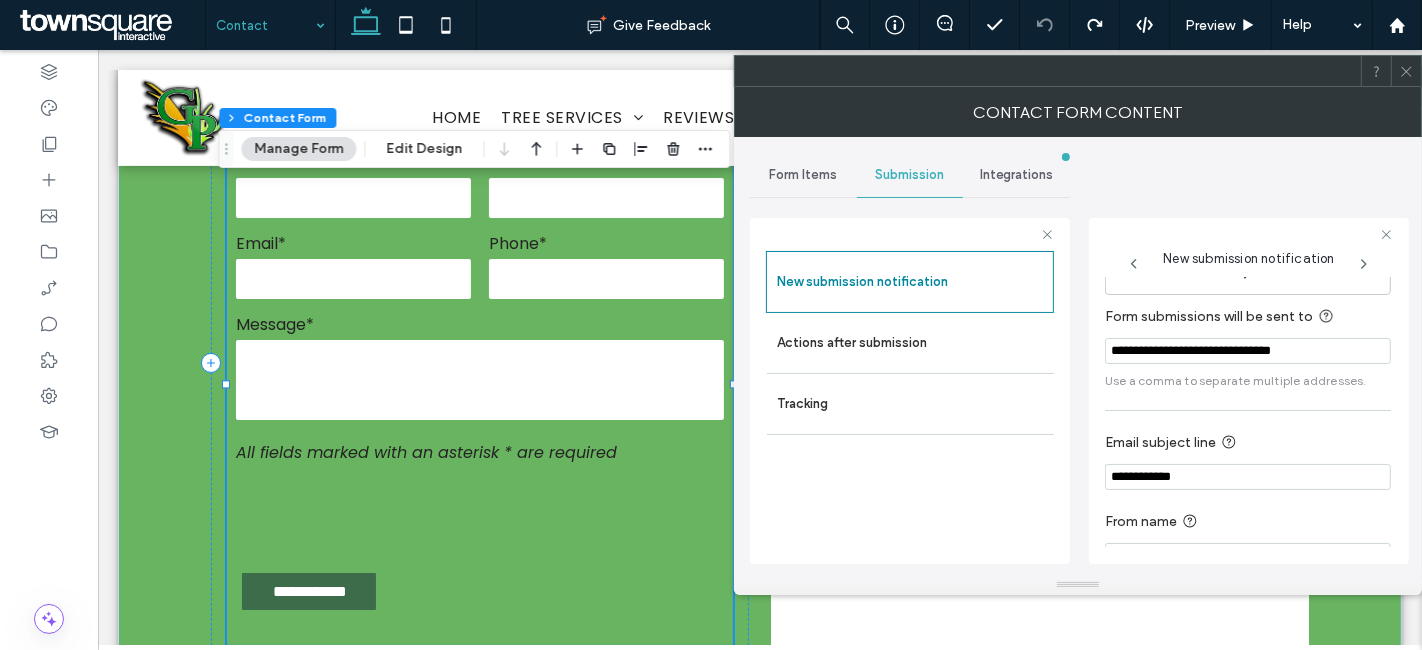 scroll, scrollTop: 102, scrollLeft: 0, axis: vertical 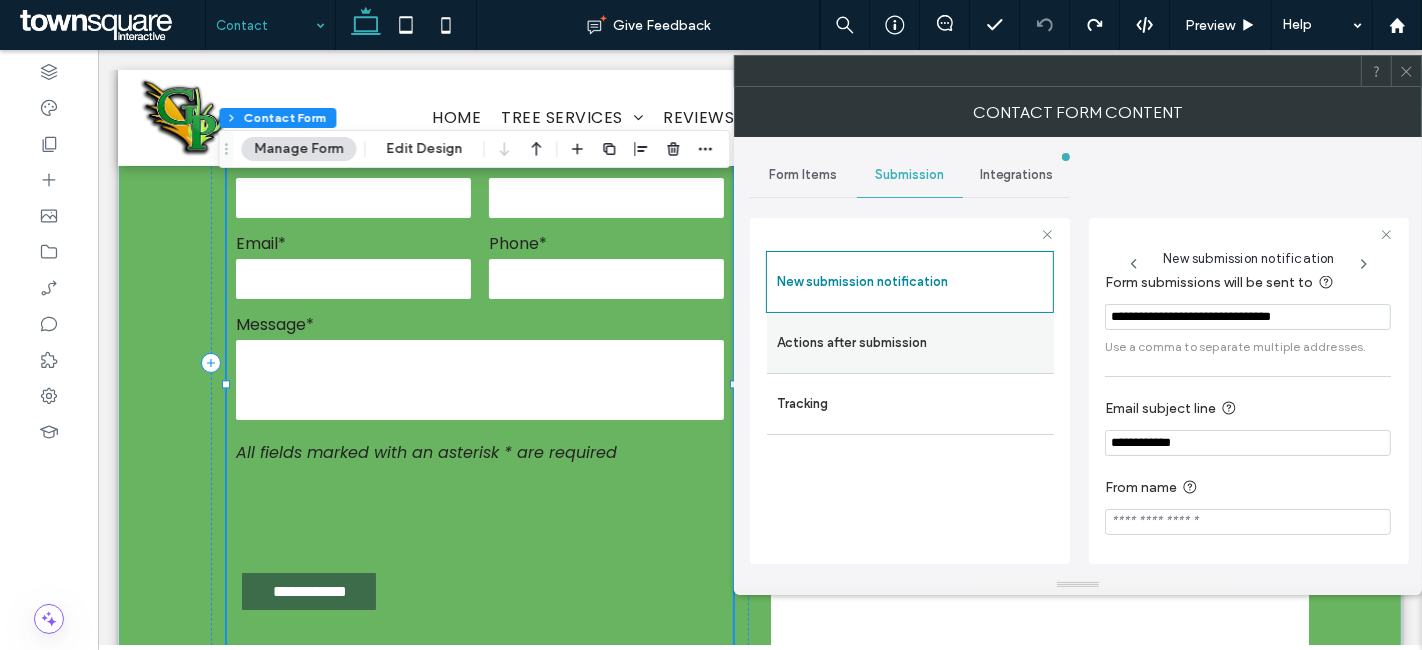 click on "Actions after submission" at bounding box center (910, 343) 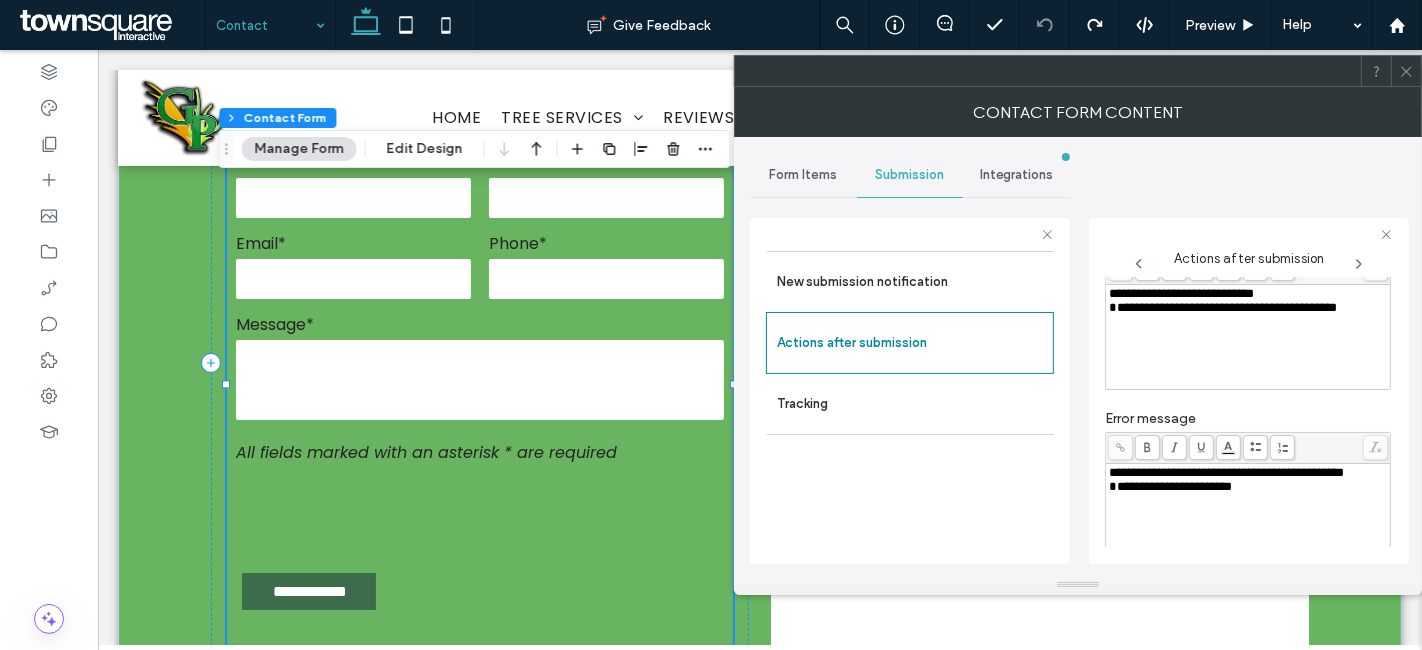scroll, scrollTop: 342, scrollLeft: 0, axis: vertical 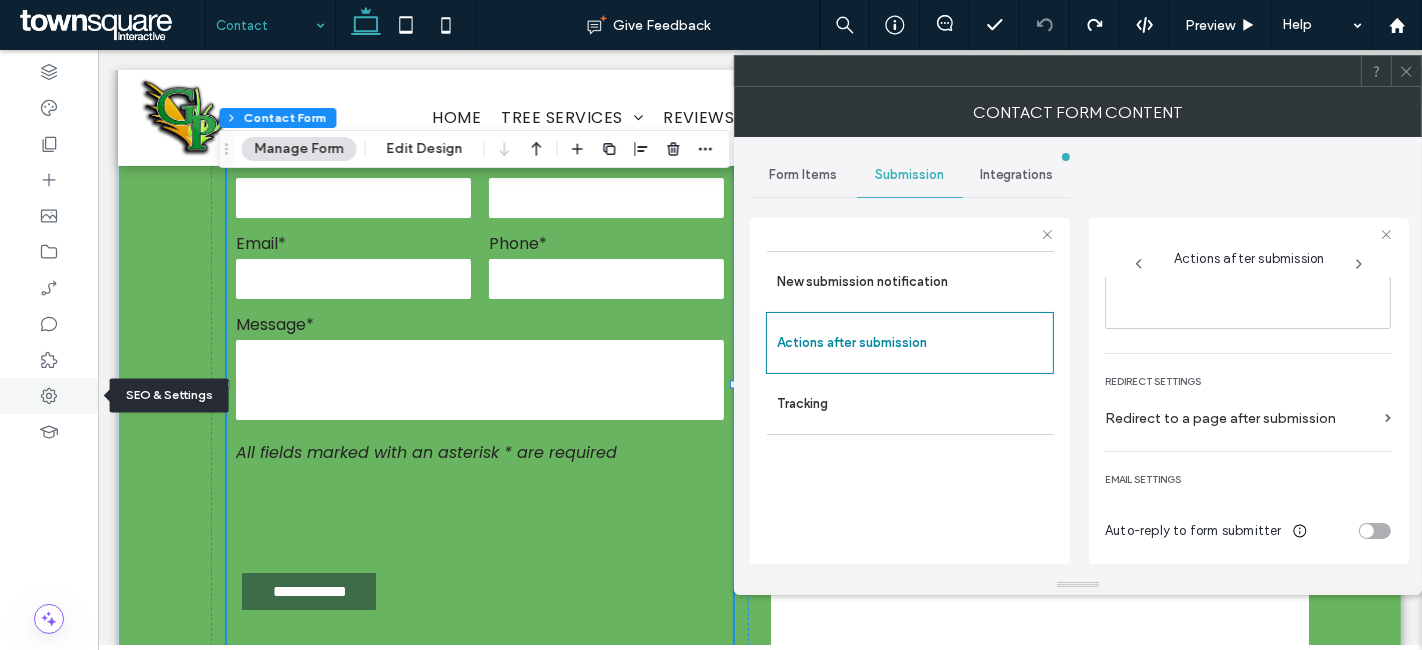click at bounding box center (49, 396) 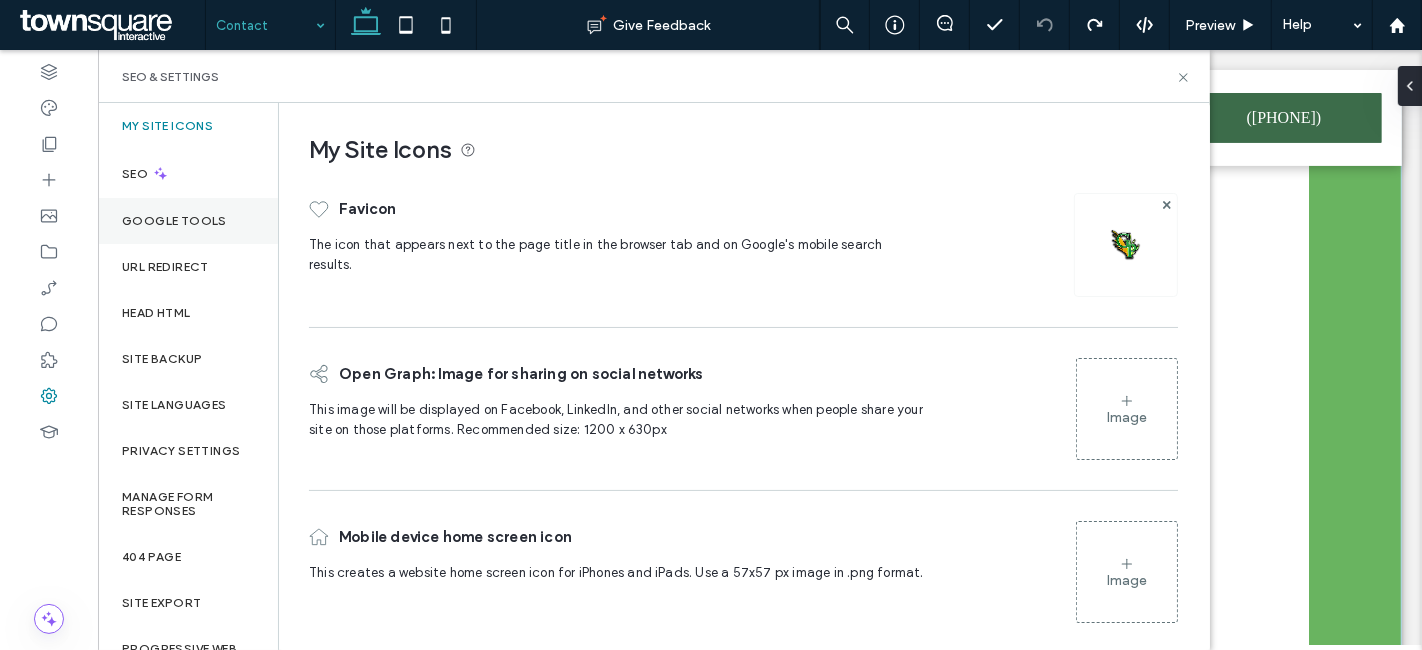 click on "Google Tools" at bounding box center [174, 221] 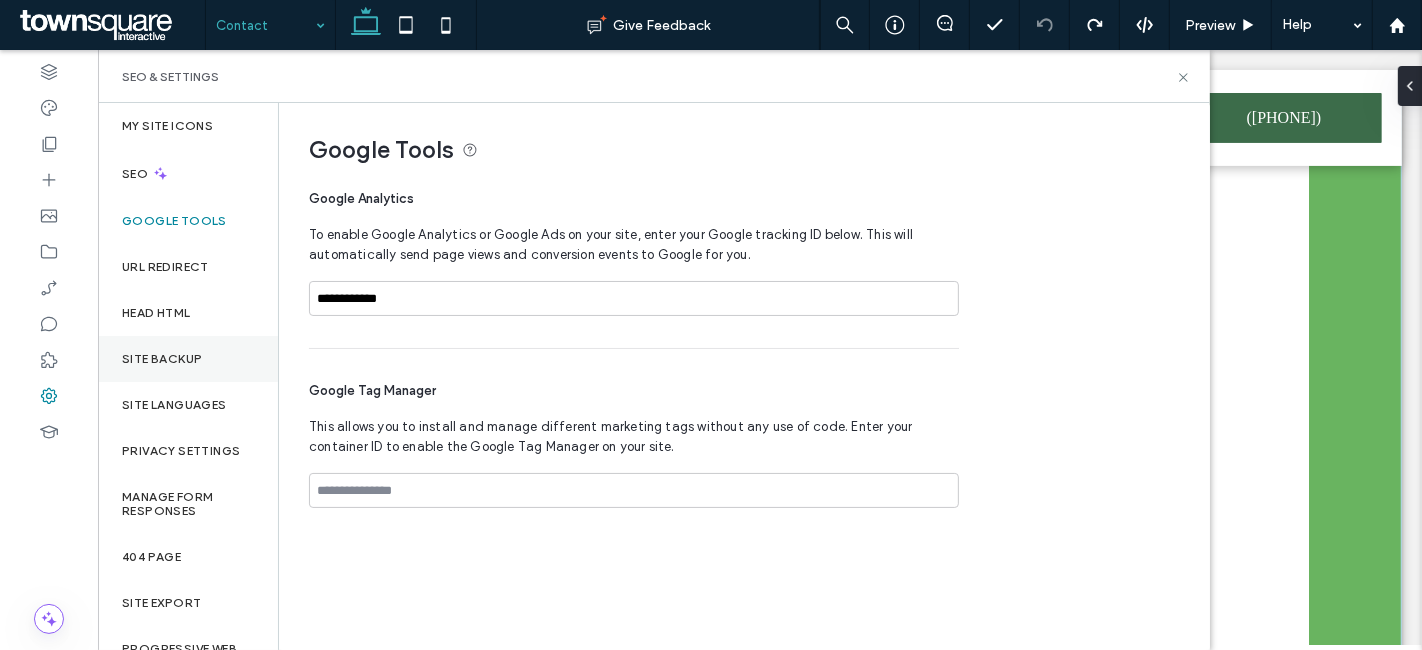 click on "Site Backup" at bounding box center (188, 359) 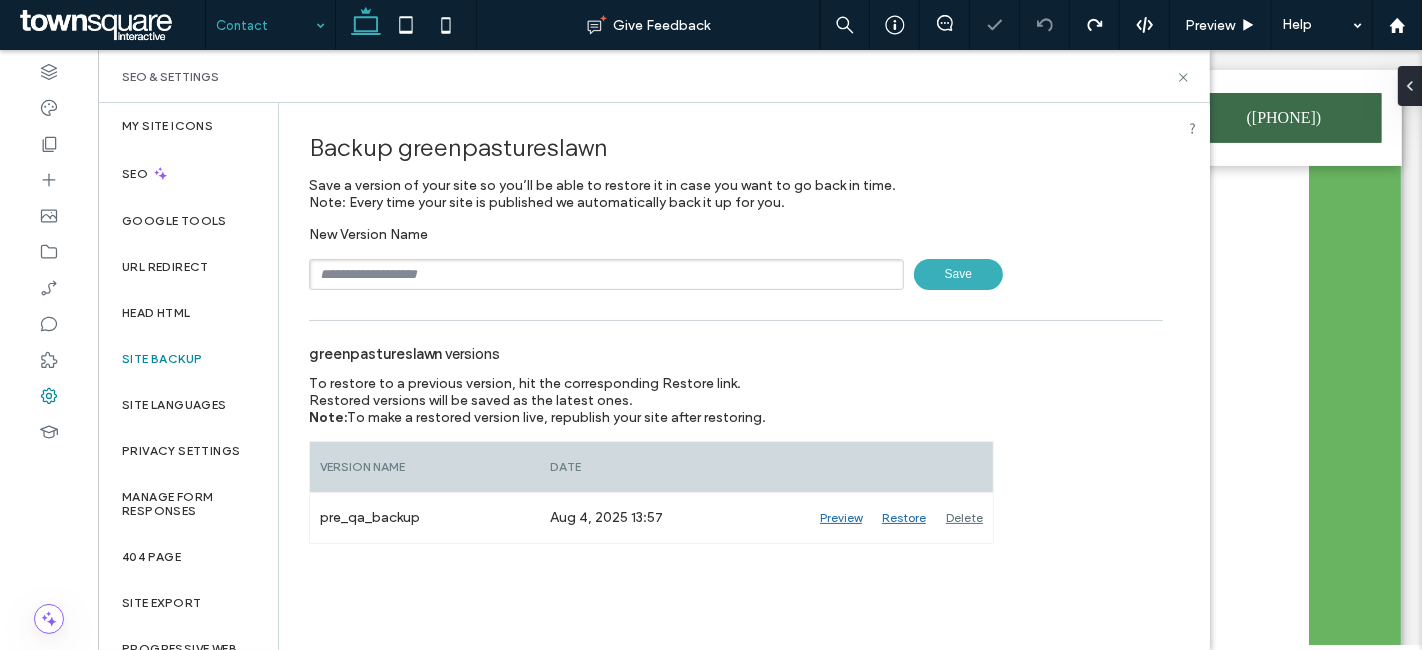 click at bounding box center [606, 274] 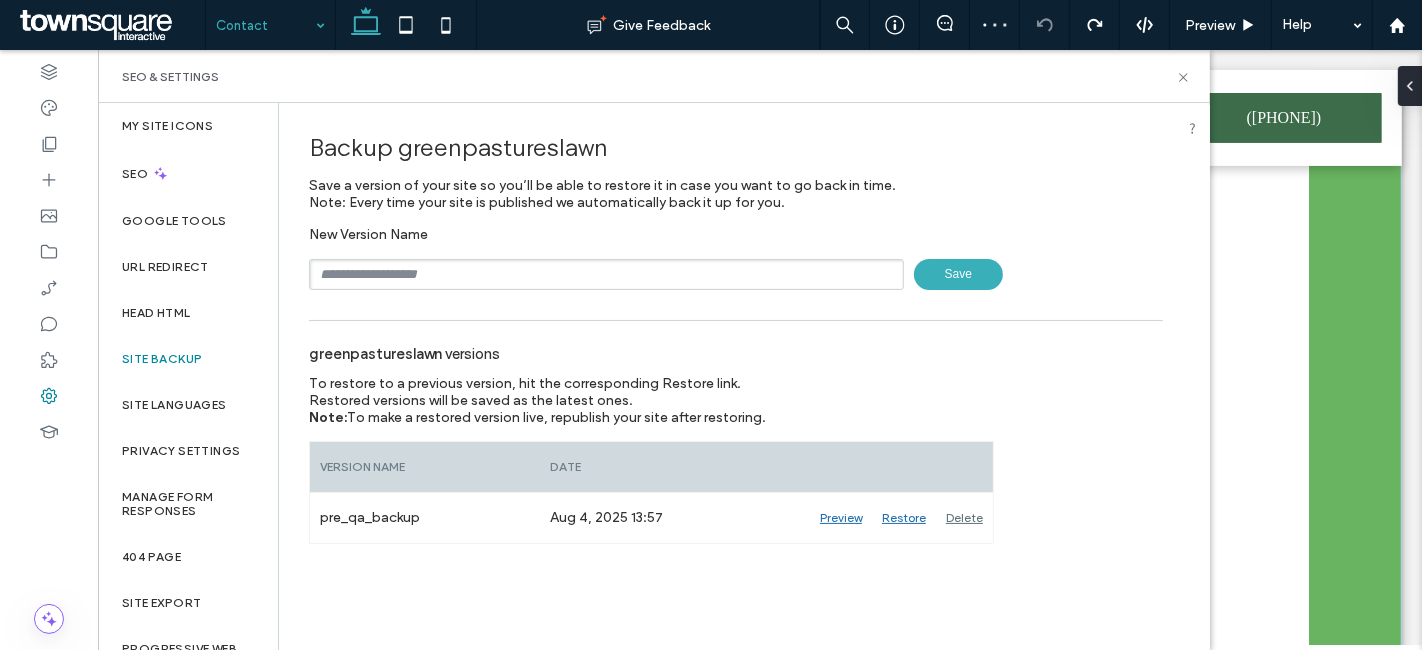 type on "**********" 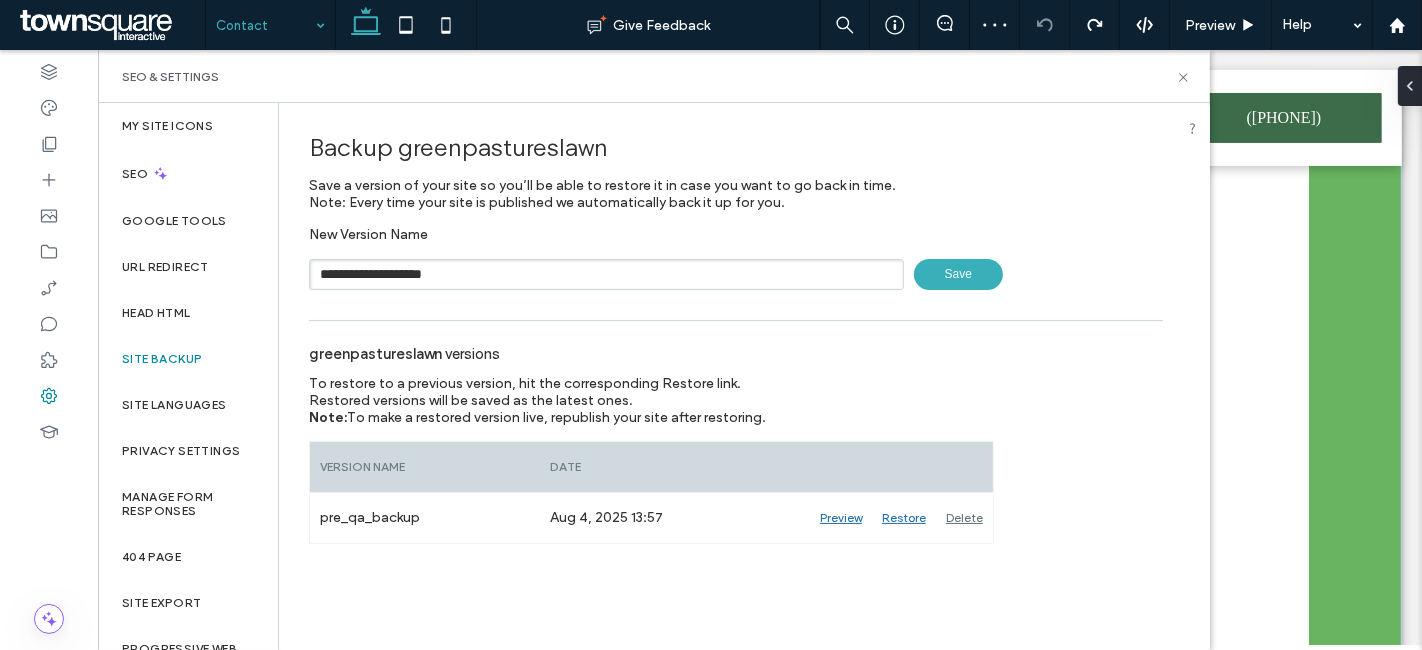 click on "Save" at bounding box center [958, 274] 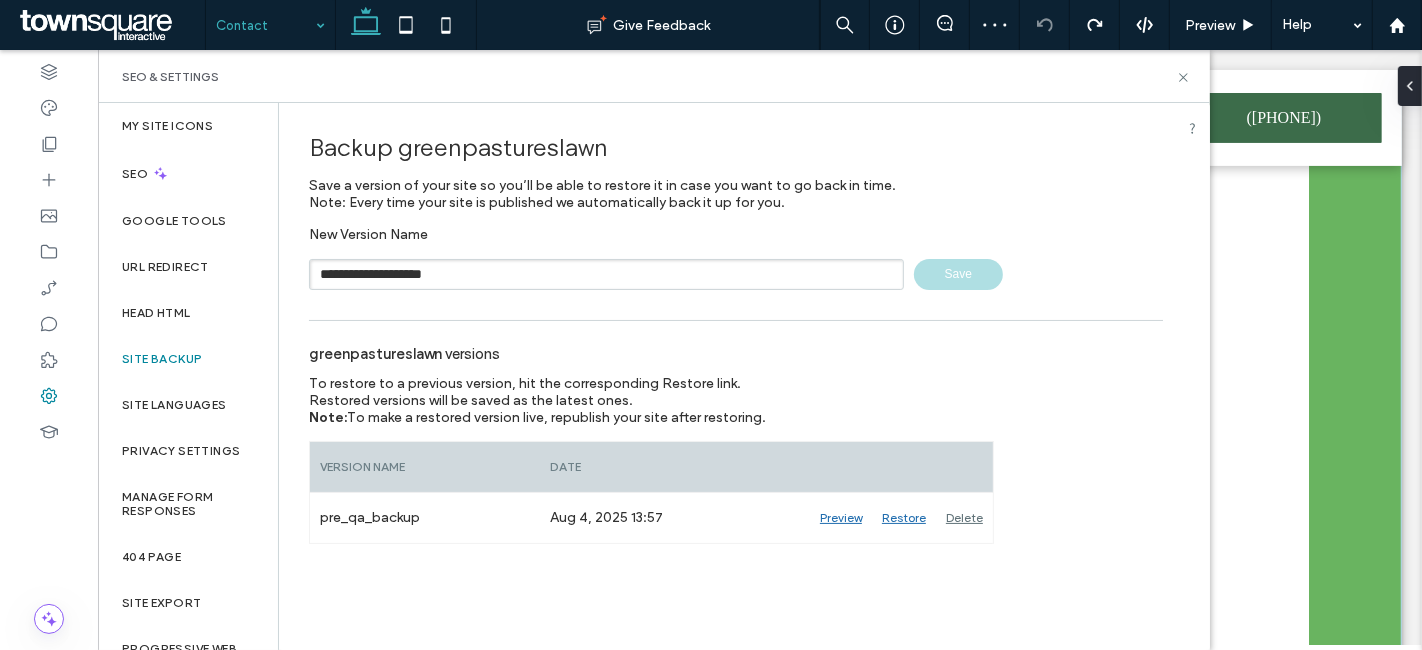 type 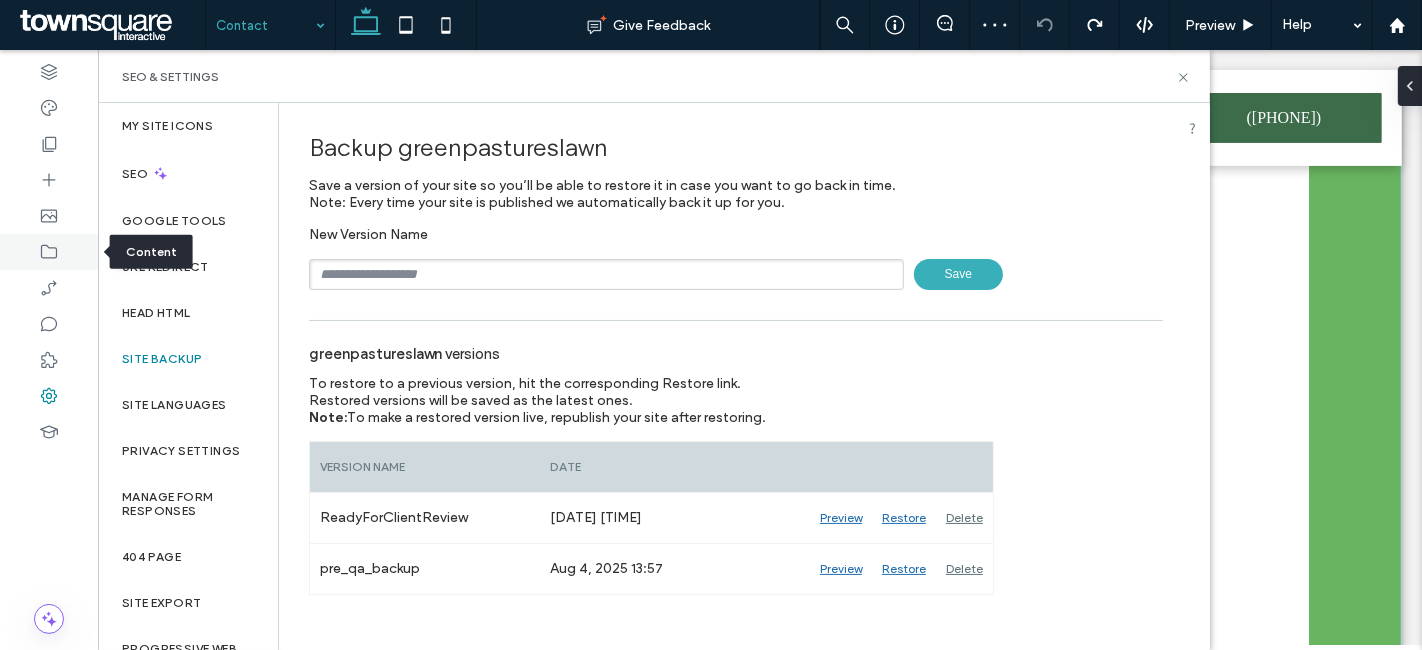click 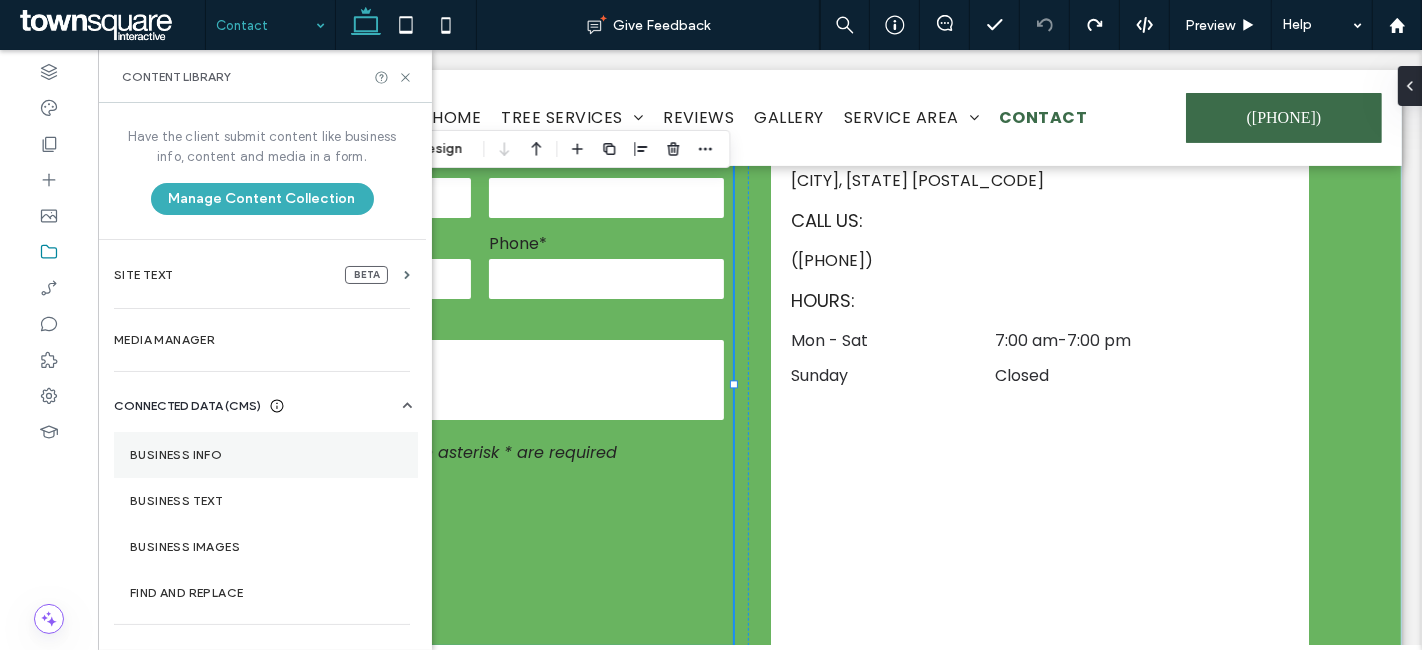 click on "Business Info" at bounding box center (266, 455) 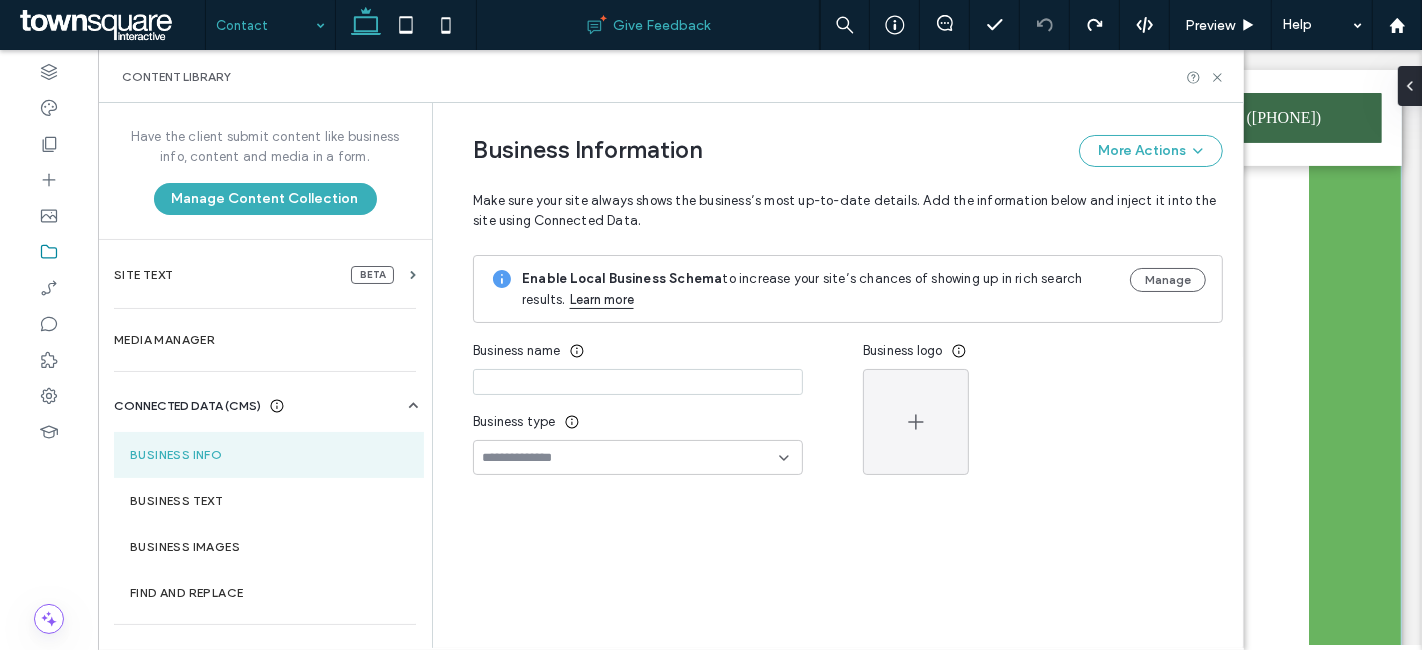 type on "**********" 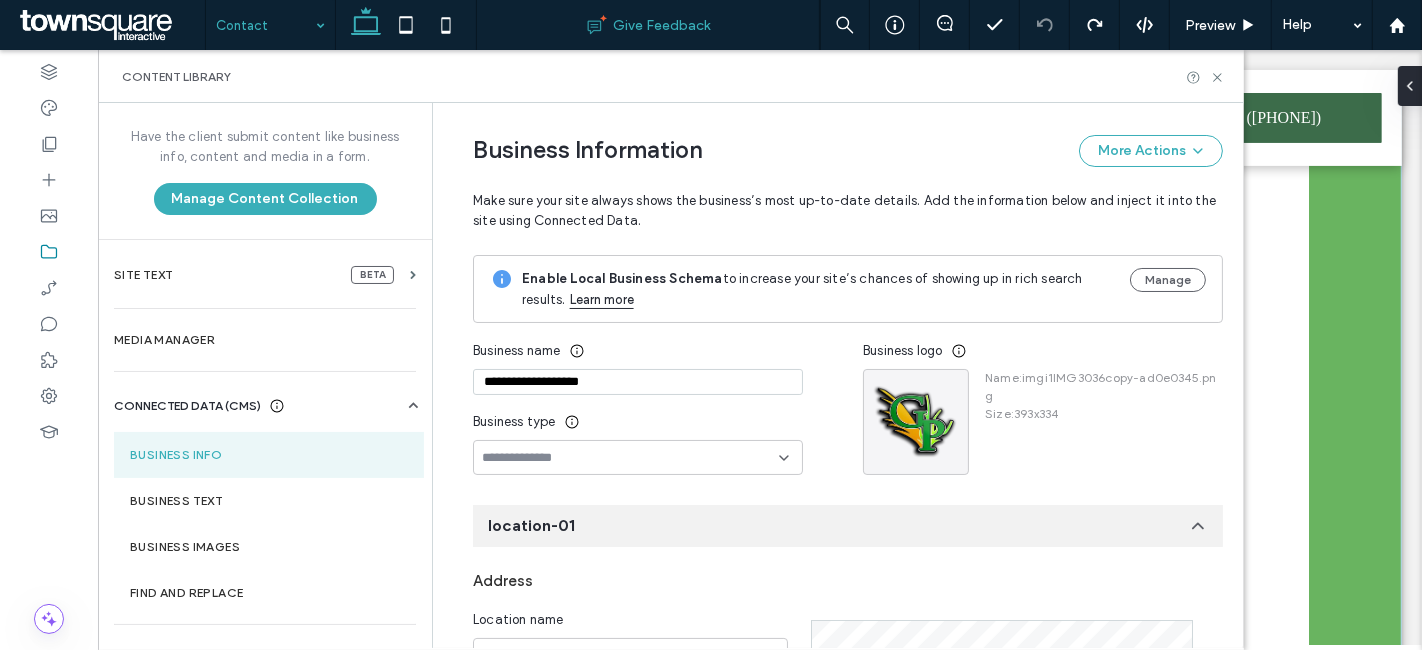 scroll, scrollTop: 291, scrollLeft: 0, axis: vertical 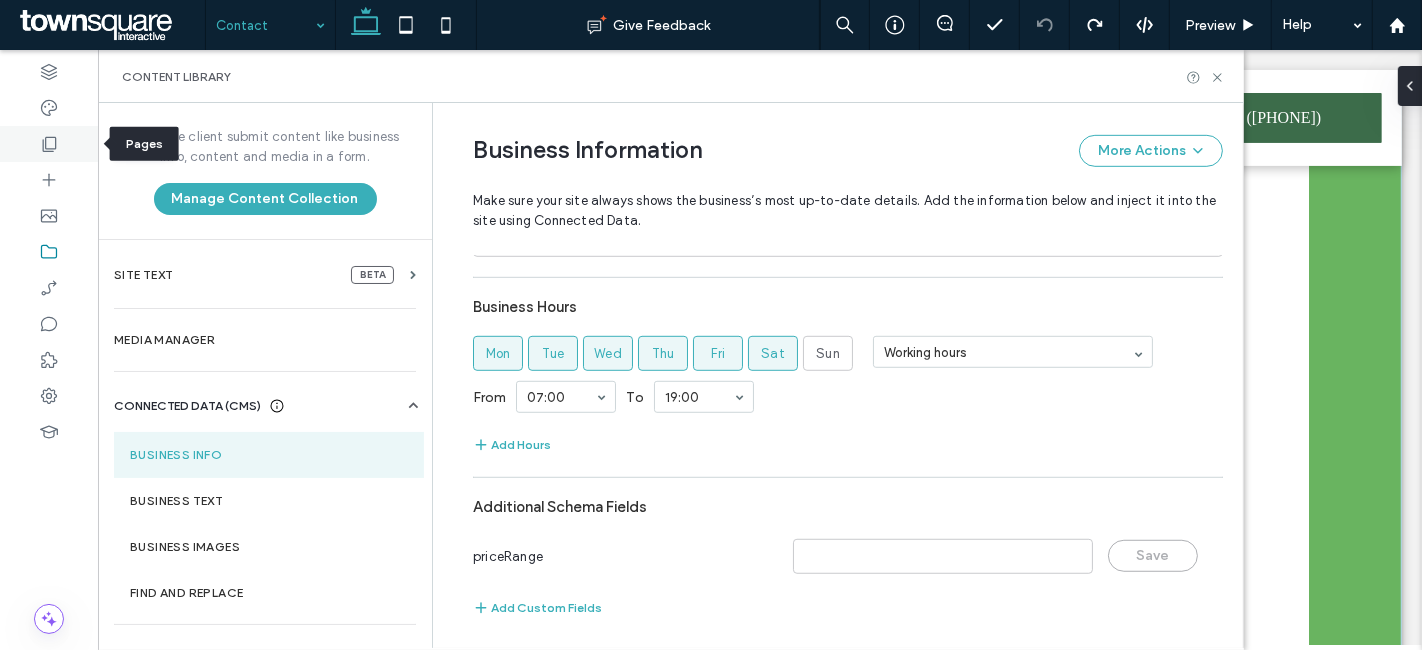 click at bounding box center (49, 144) 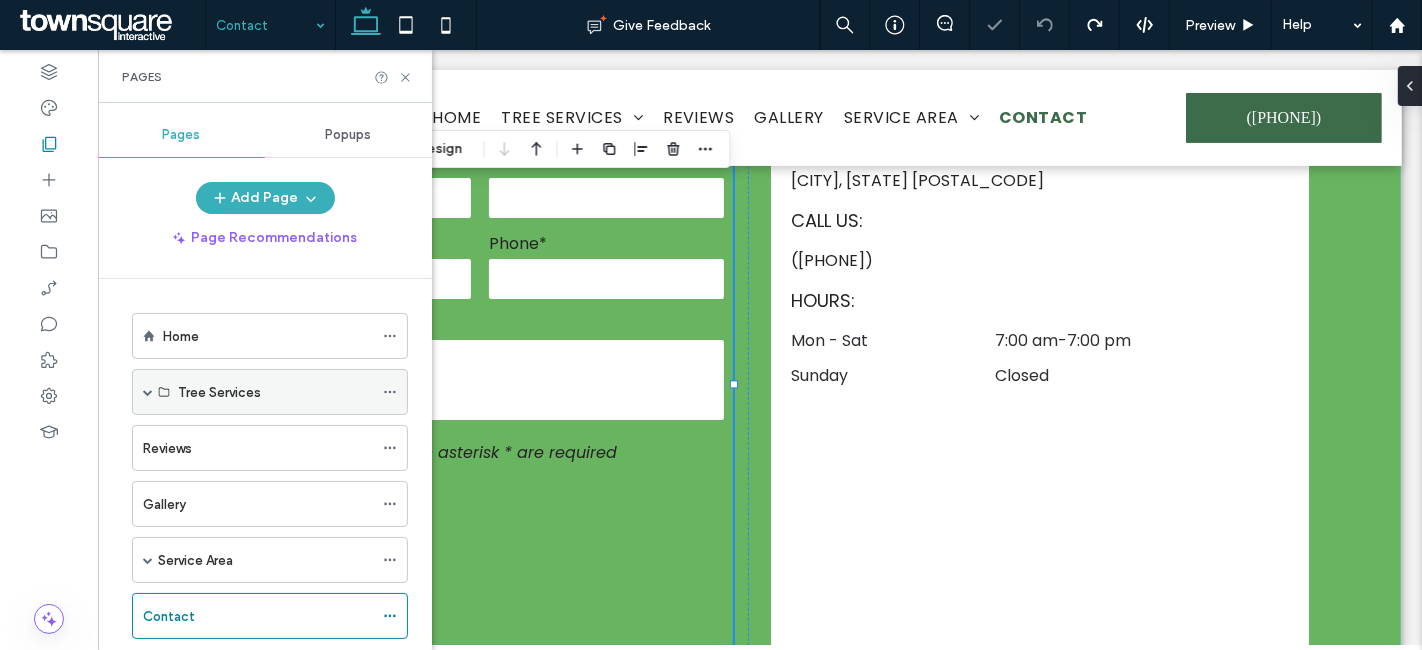 click at bounding box center [148, 392] 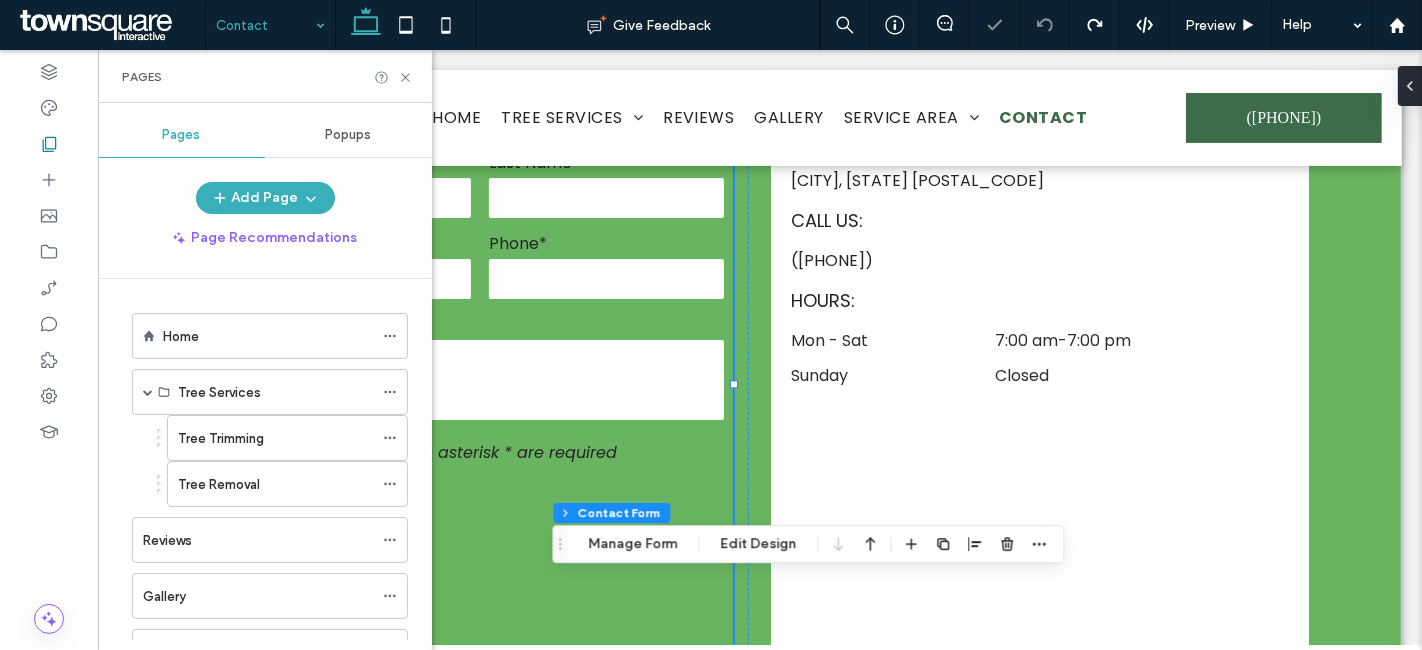 type on "*" 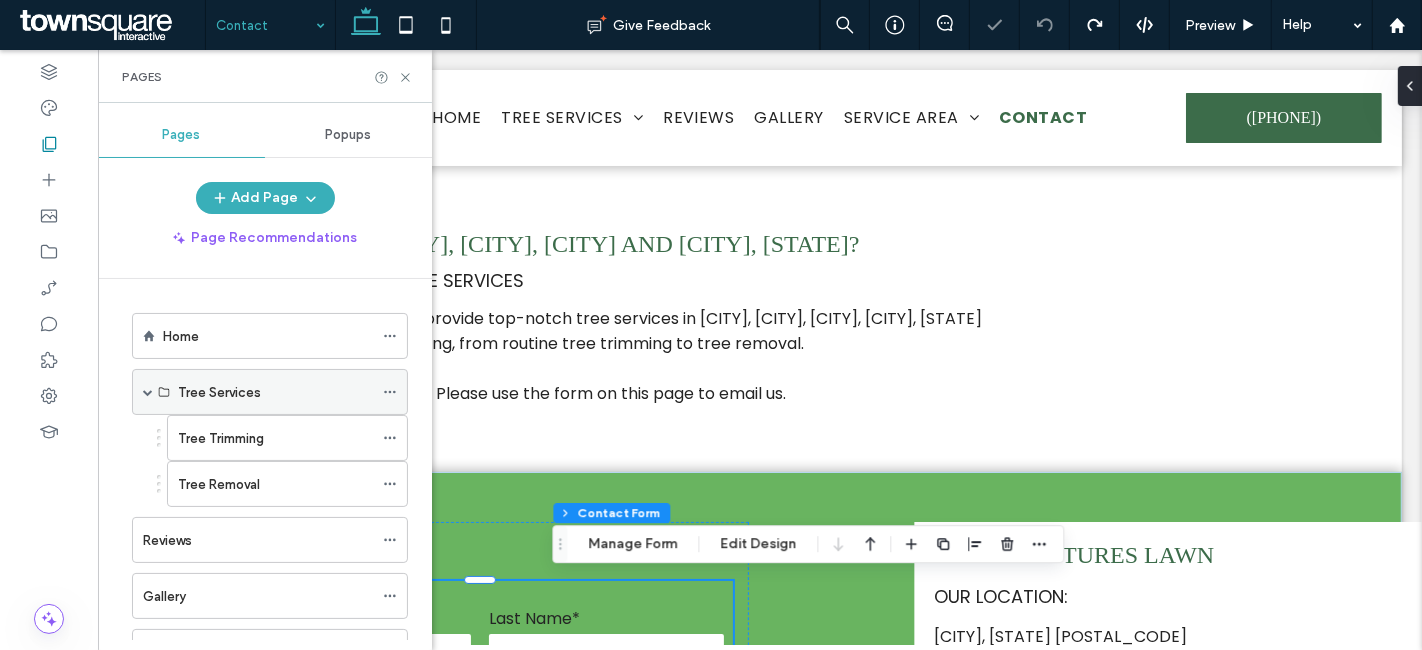 scroll, scrollTop: 0, scrollLeft: 0, axis: both 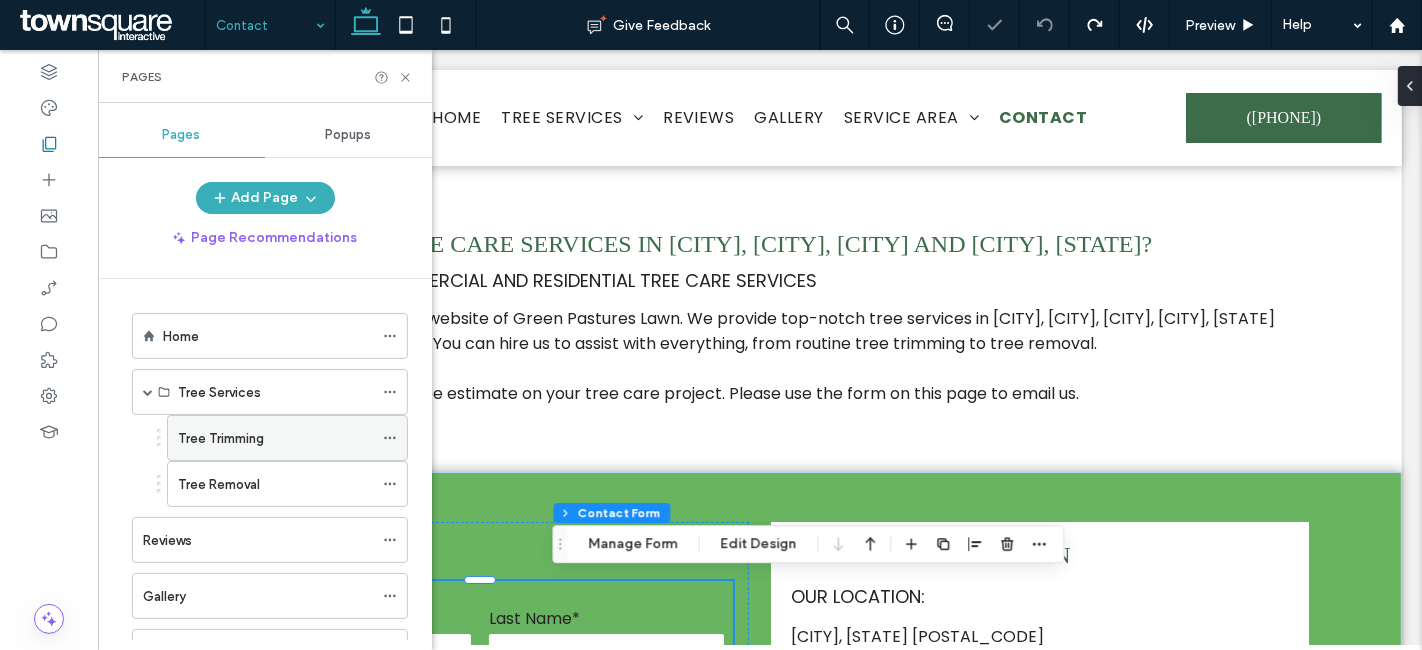 click 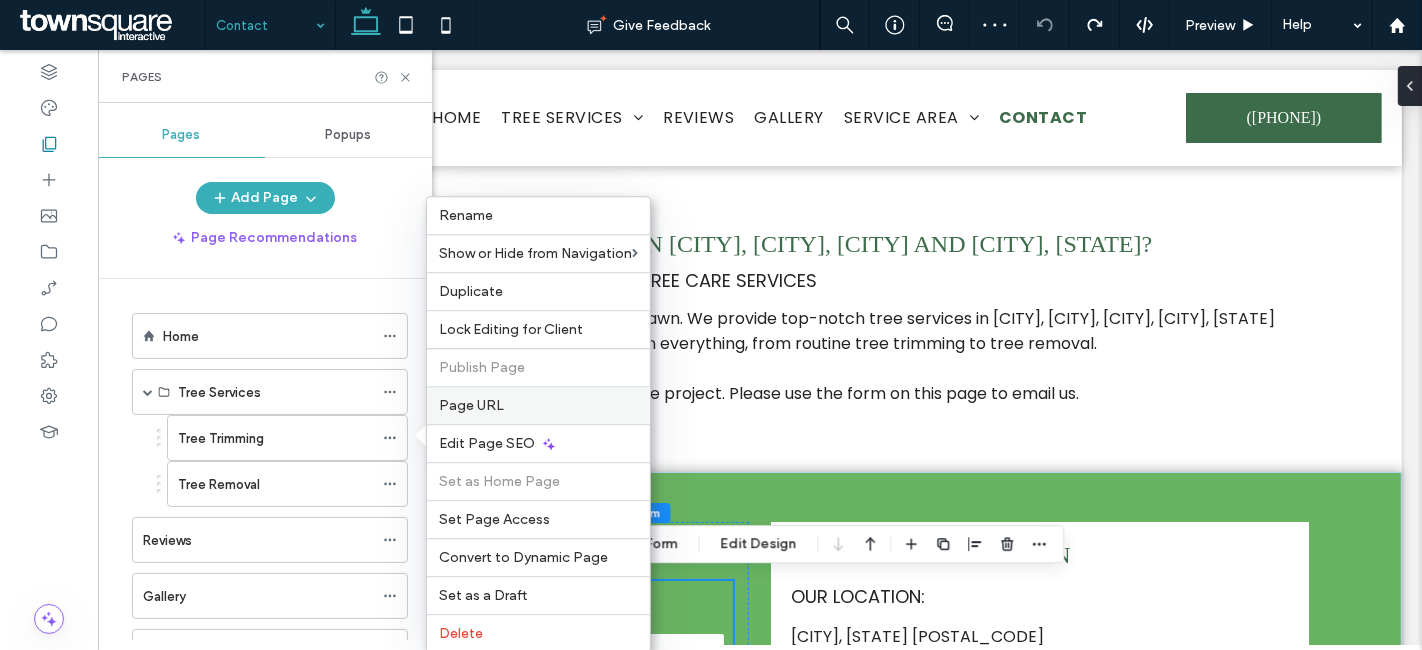 click on "Page URL" at bounding box center [471, 405] 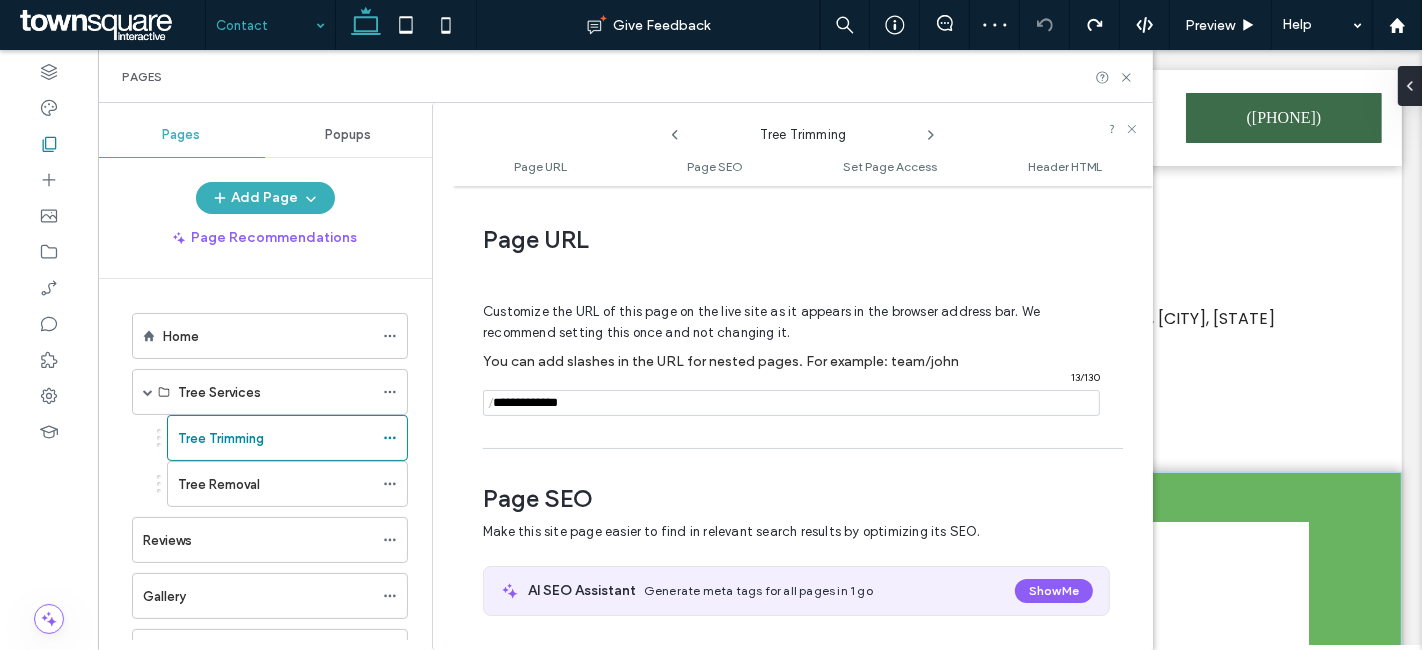 scroll, scrollTop: 9, scrollLeft: 0, axis: vertical 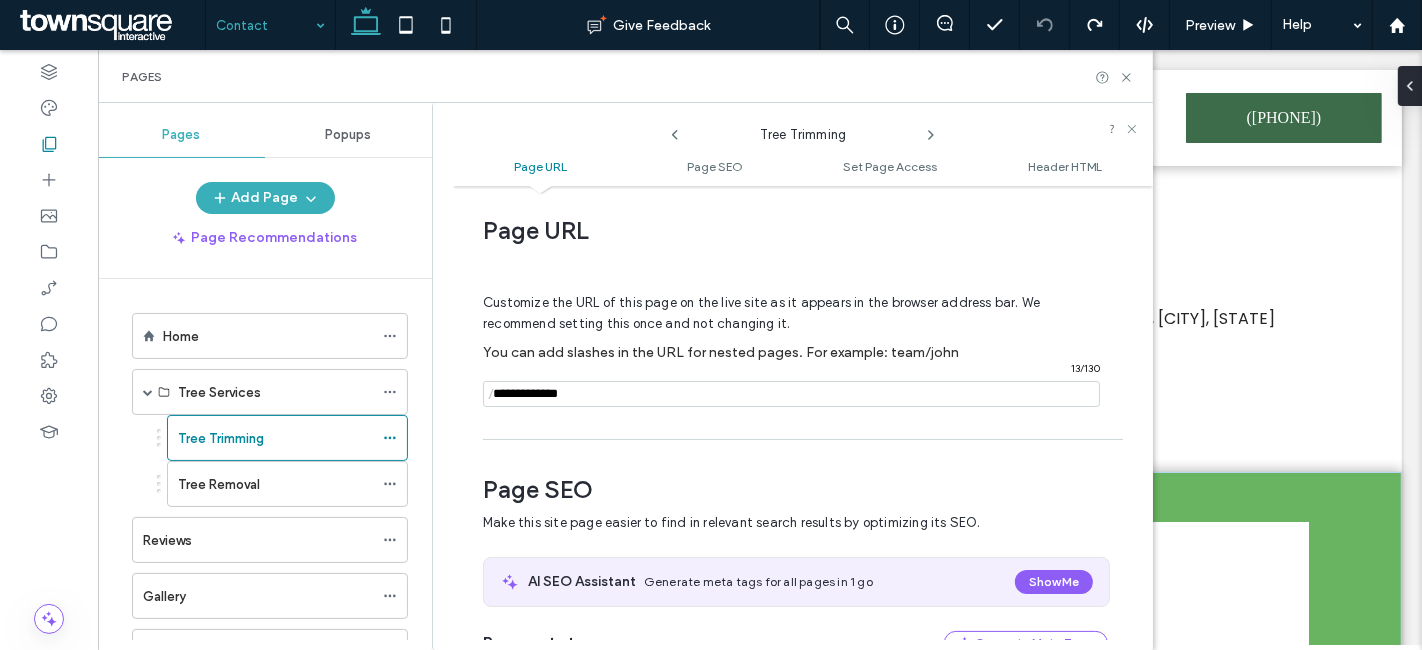 click 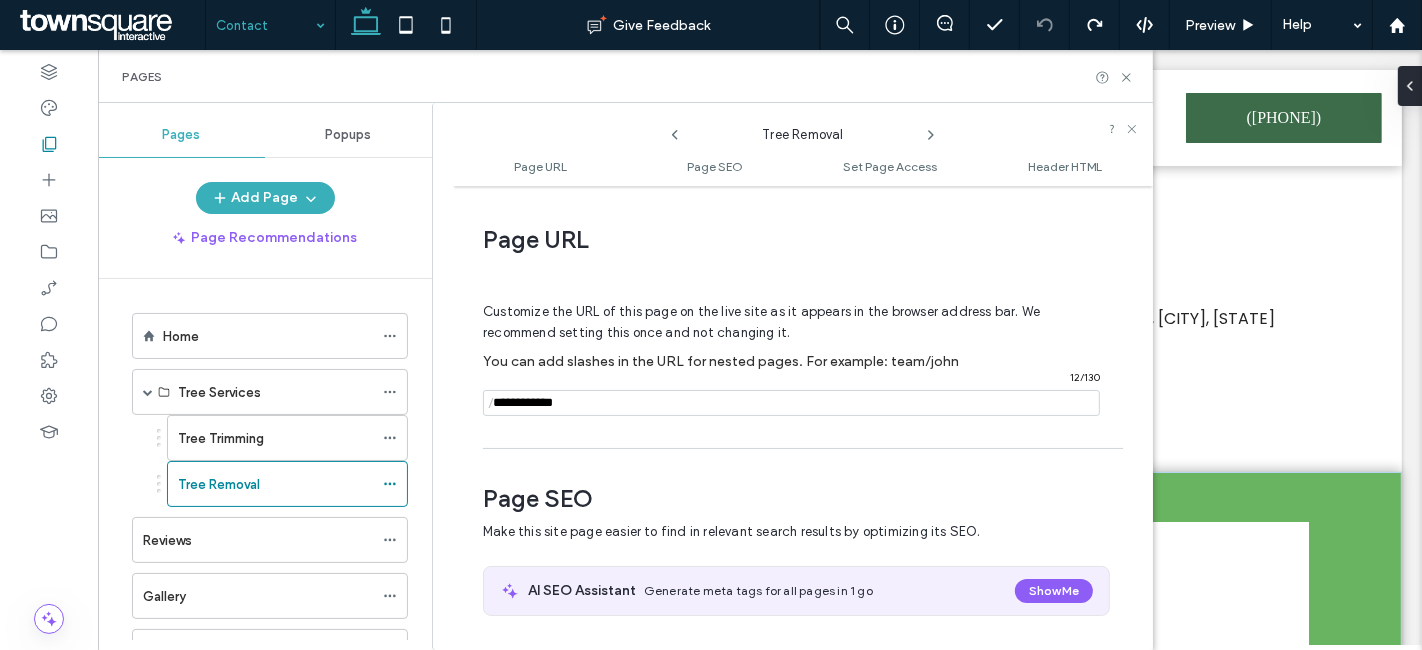 scroll, scrollTop: 9, scrollLeft: 0, axis: vertical 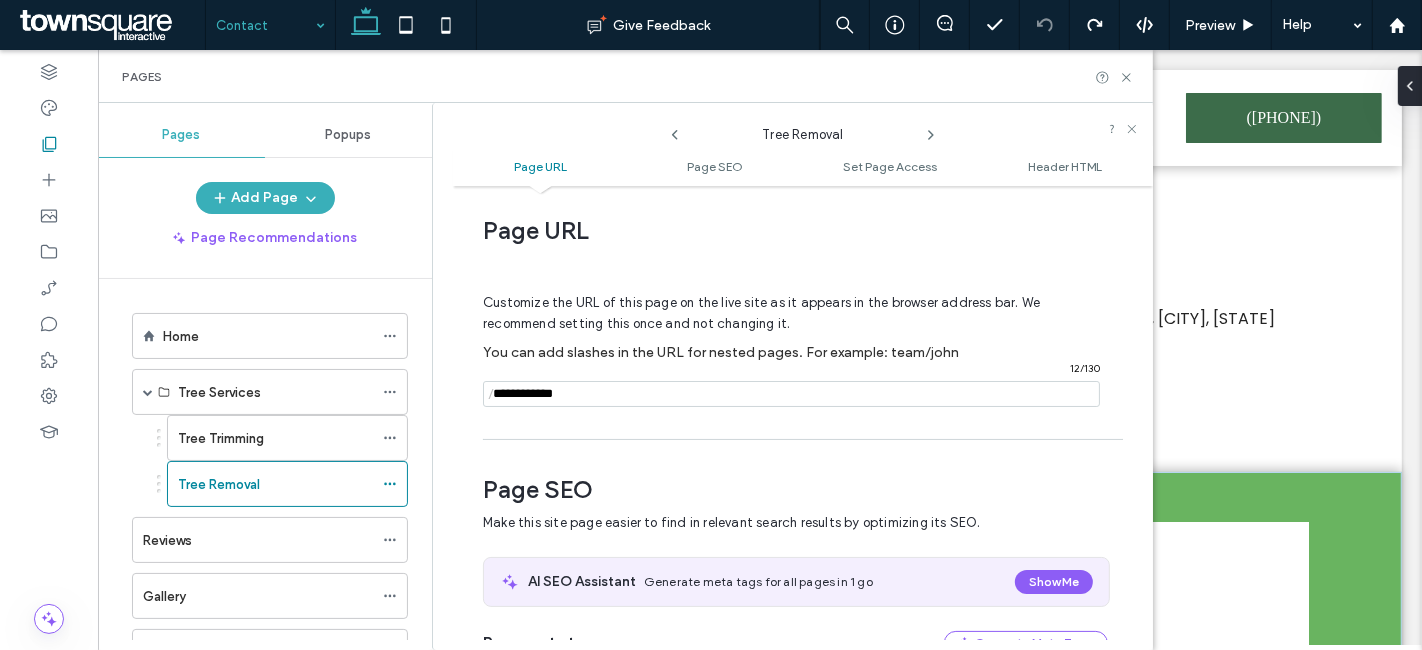 click 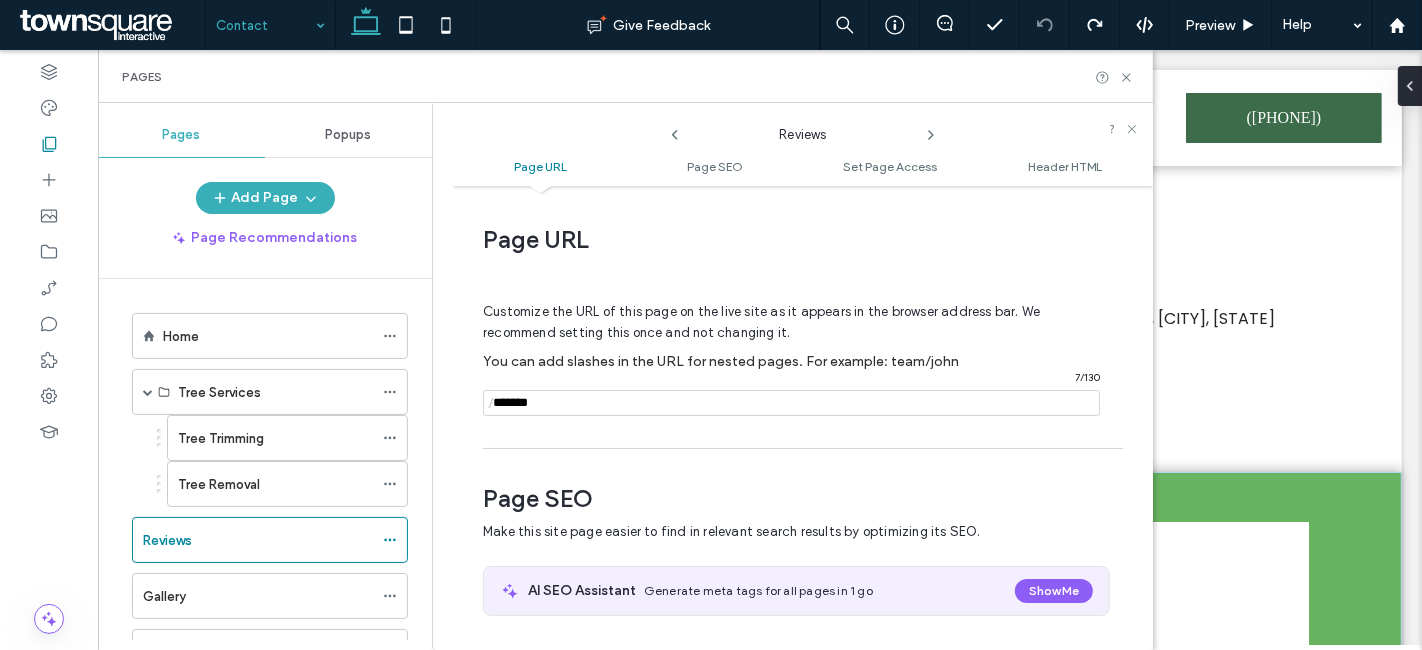 scroll, scrollTop: 9, scrollLeft: 0, axis: vertical 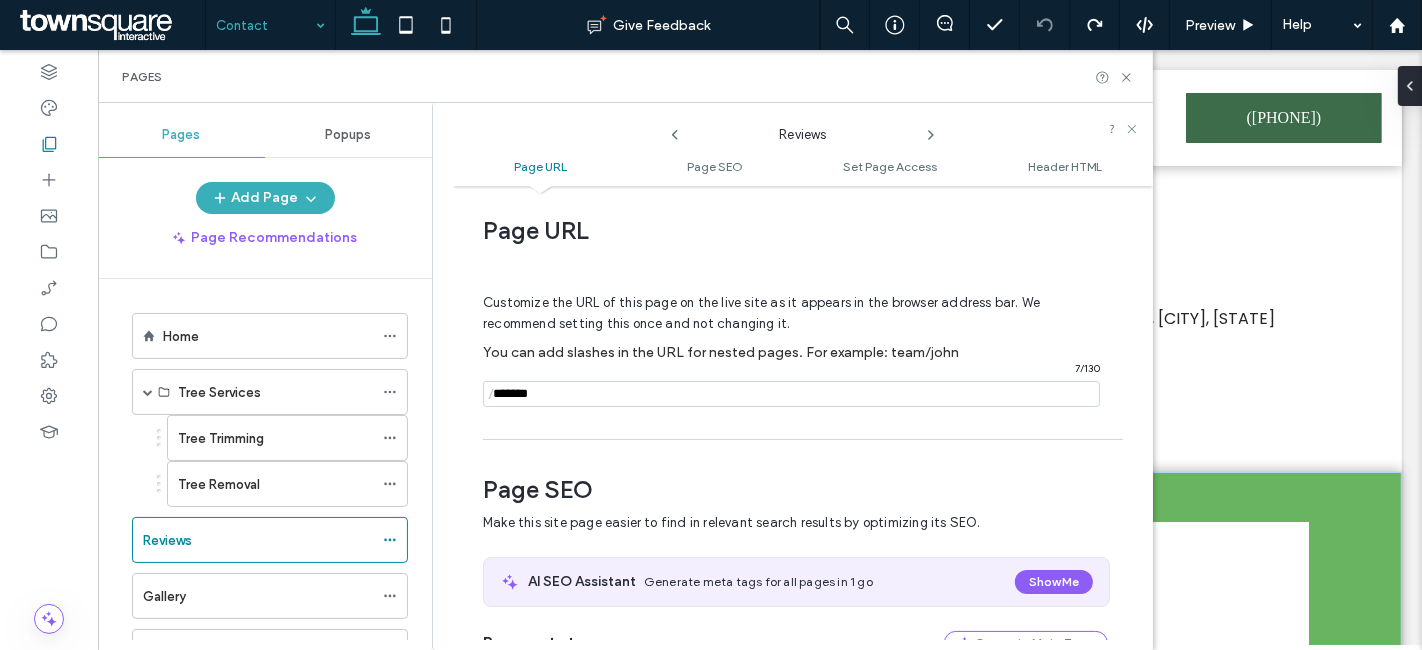 click 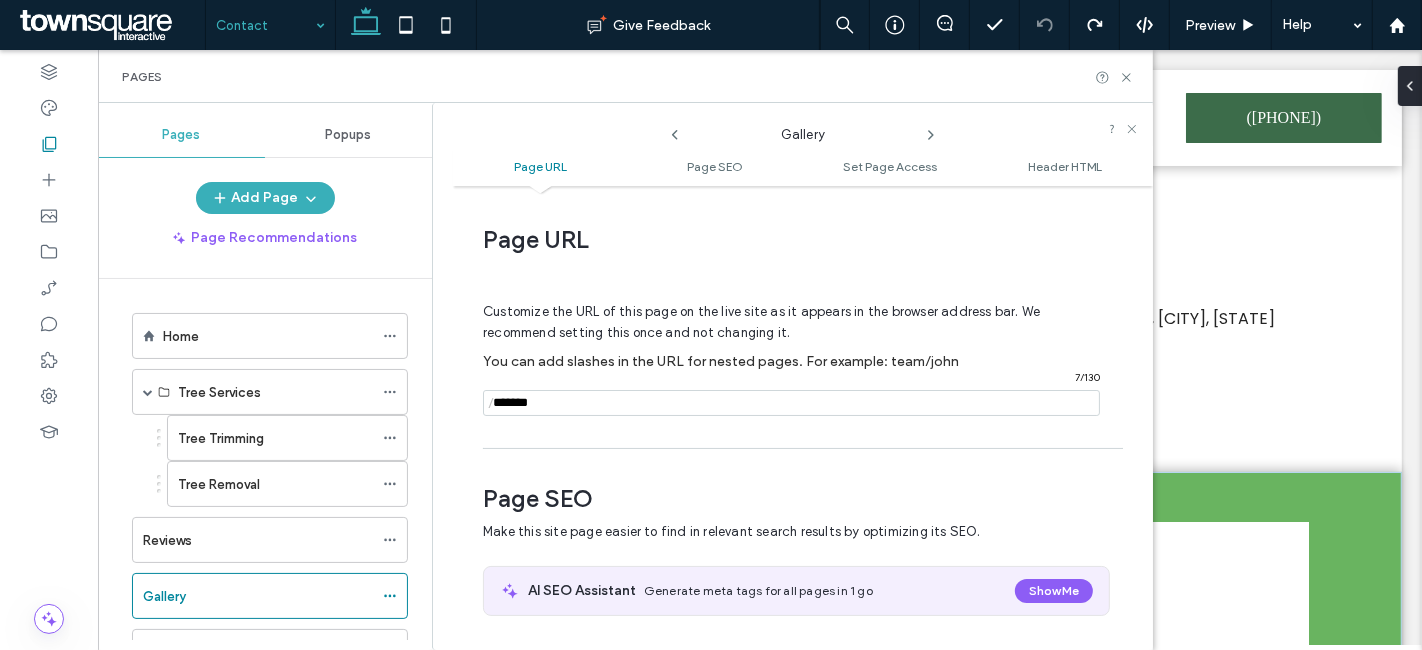 scroll, scrollTop: 9, scrollLeft: 0, axis: vertical 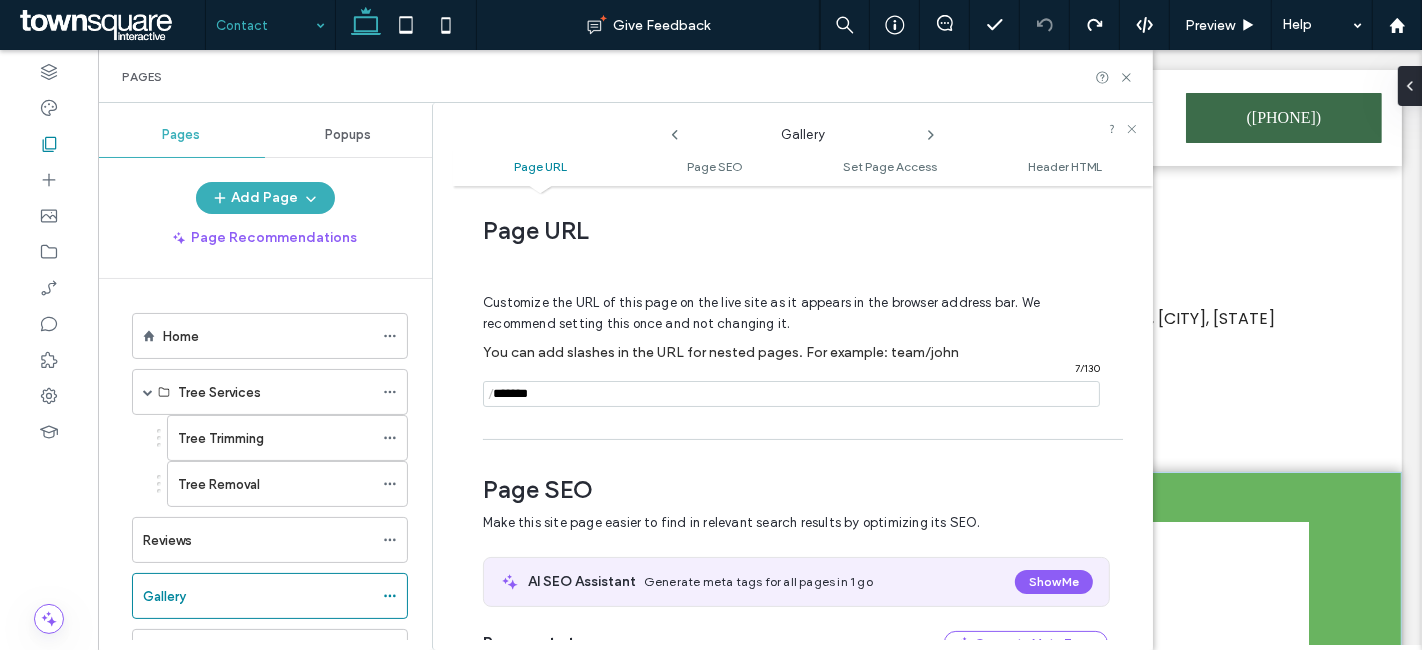 click 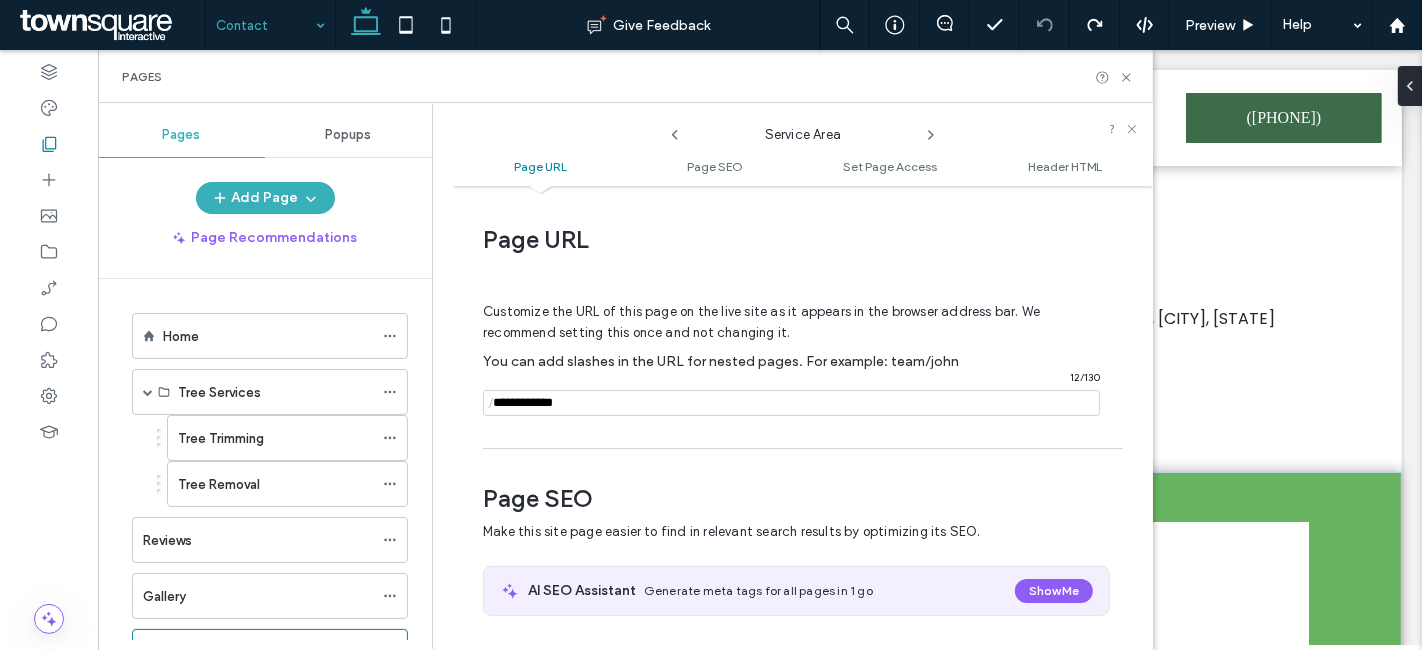 scroll, scrollTop: 9, scrollLeft: 0, axis: vertical 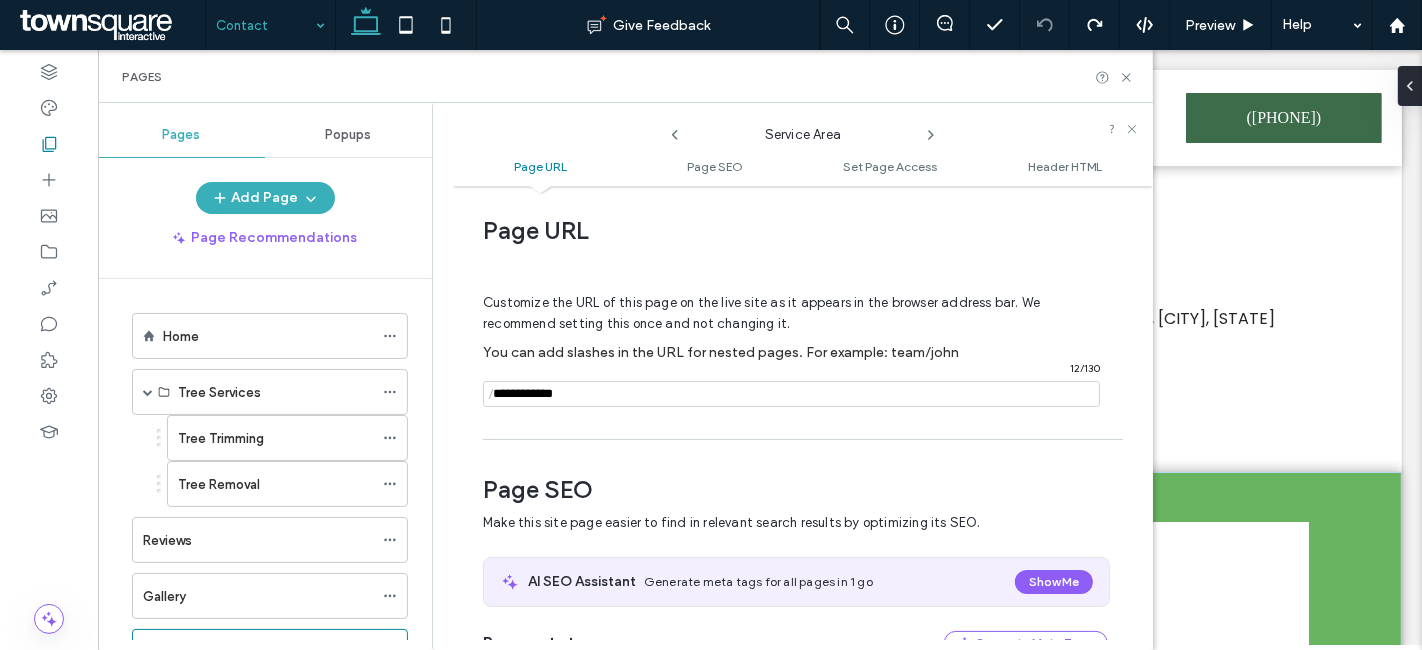 click 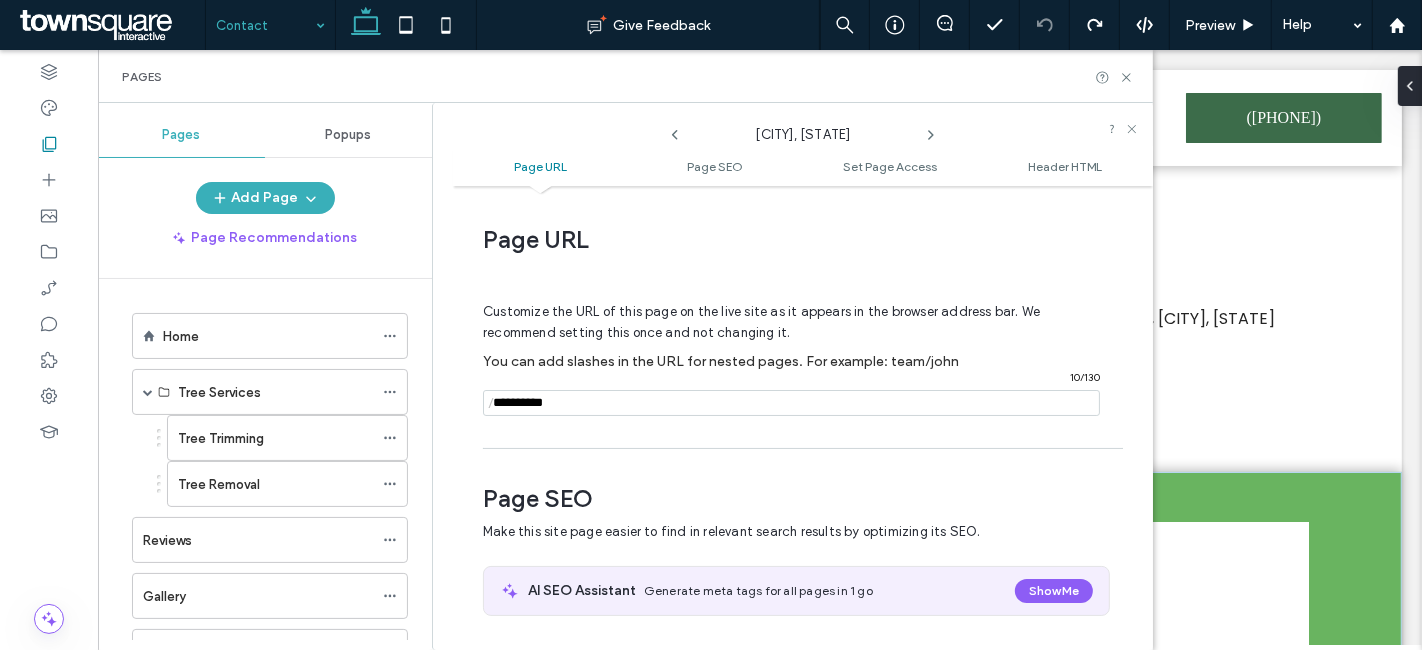 scroll, scrollTop: 9, scrollLeft: 0, axis: vertical 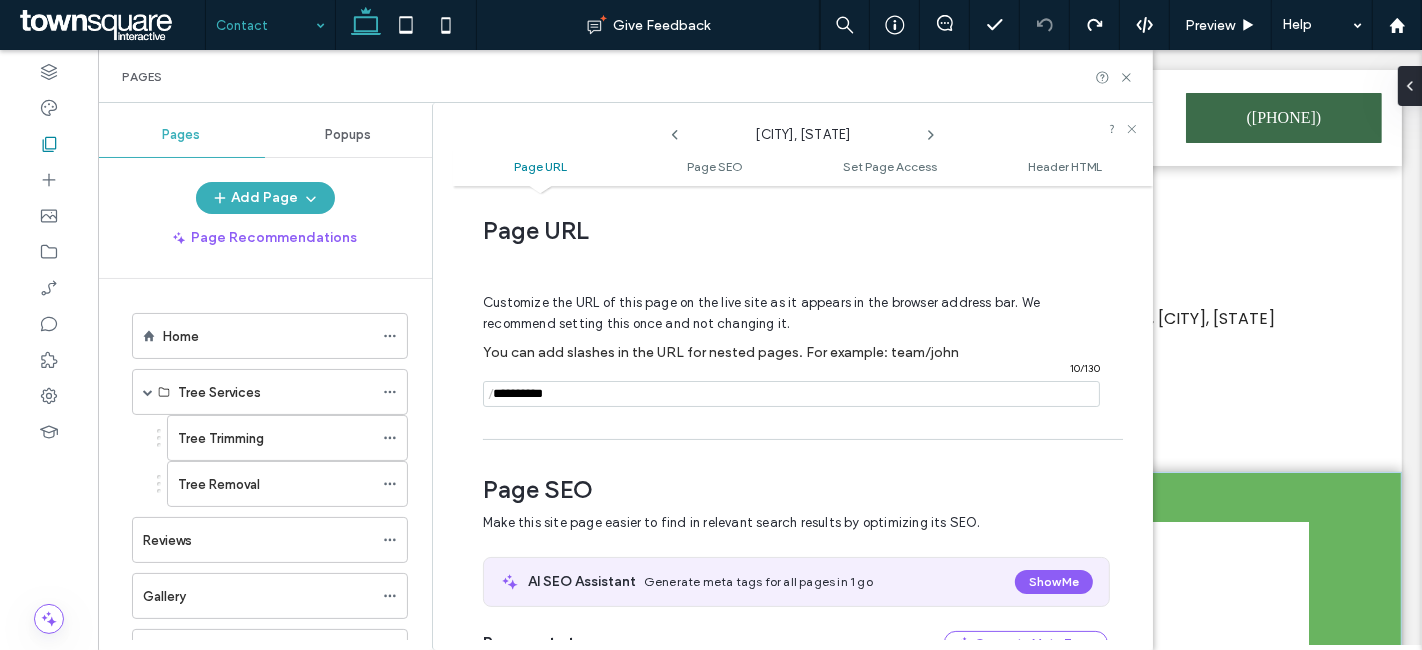 click 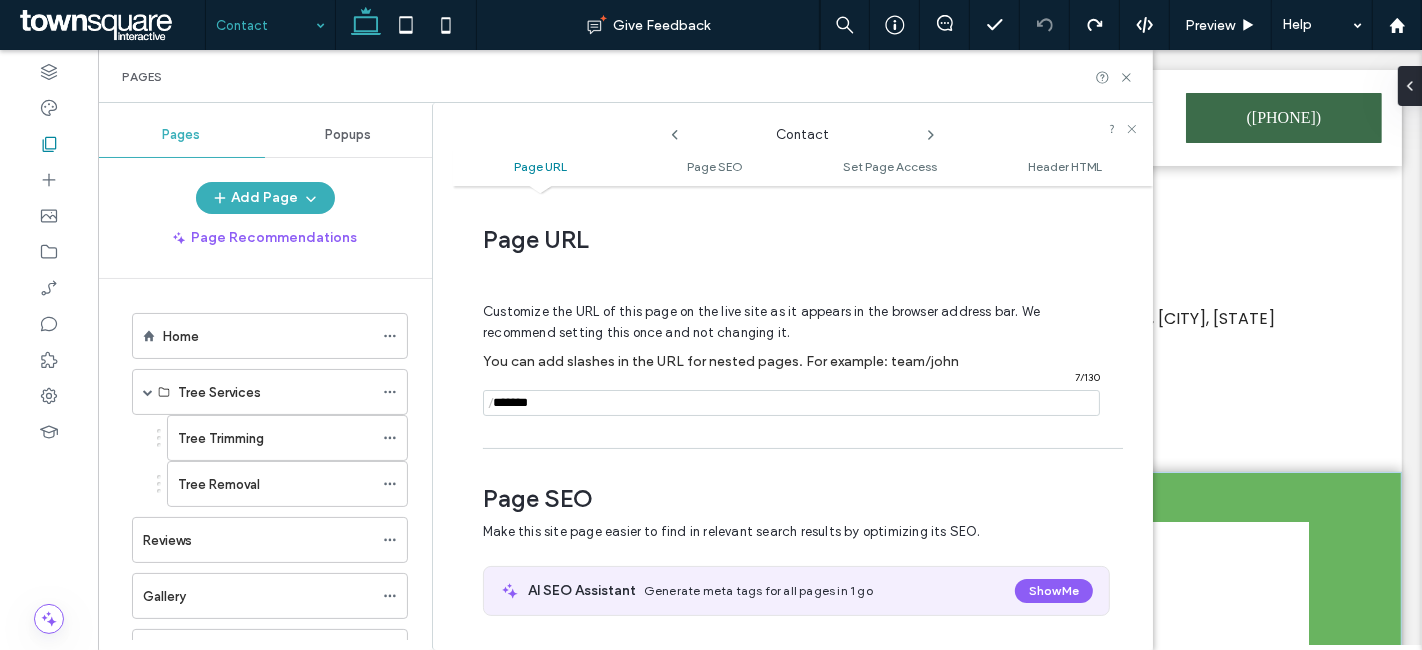 scroll, scrollTop: 9, scrollLeft: 0, axis: vertical 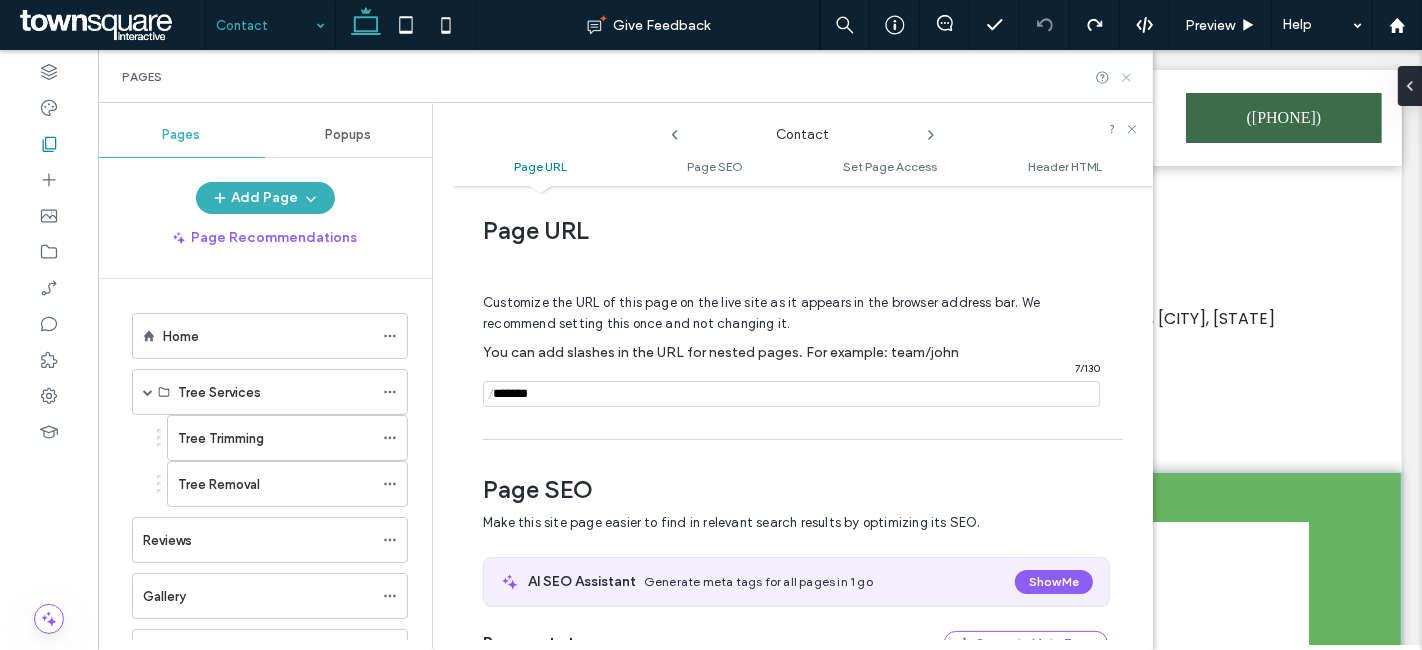 click 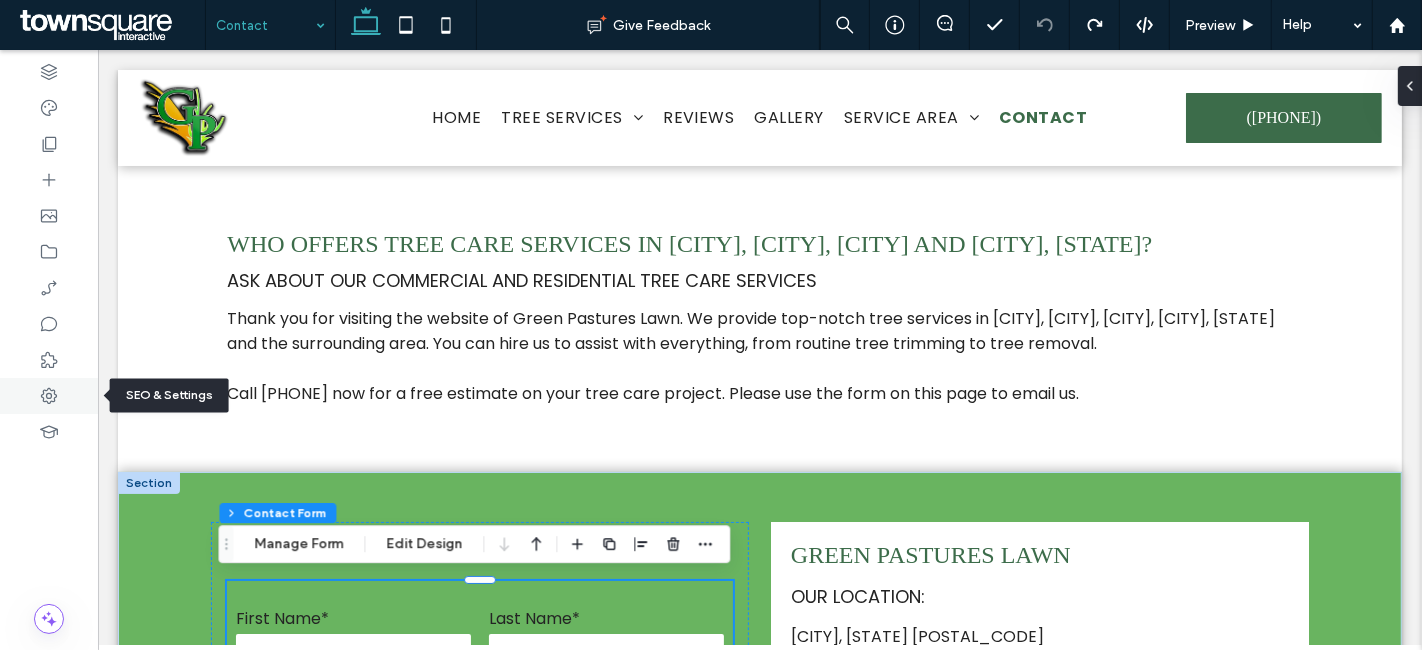 click 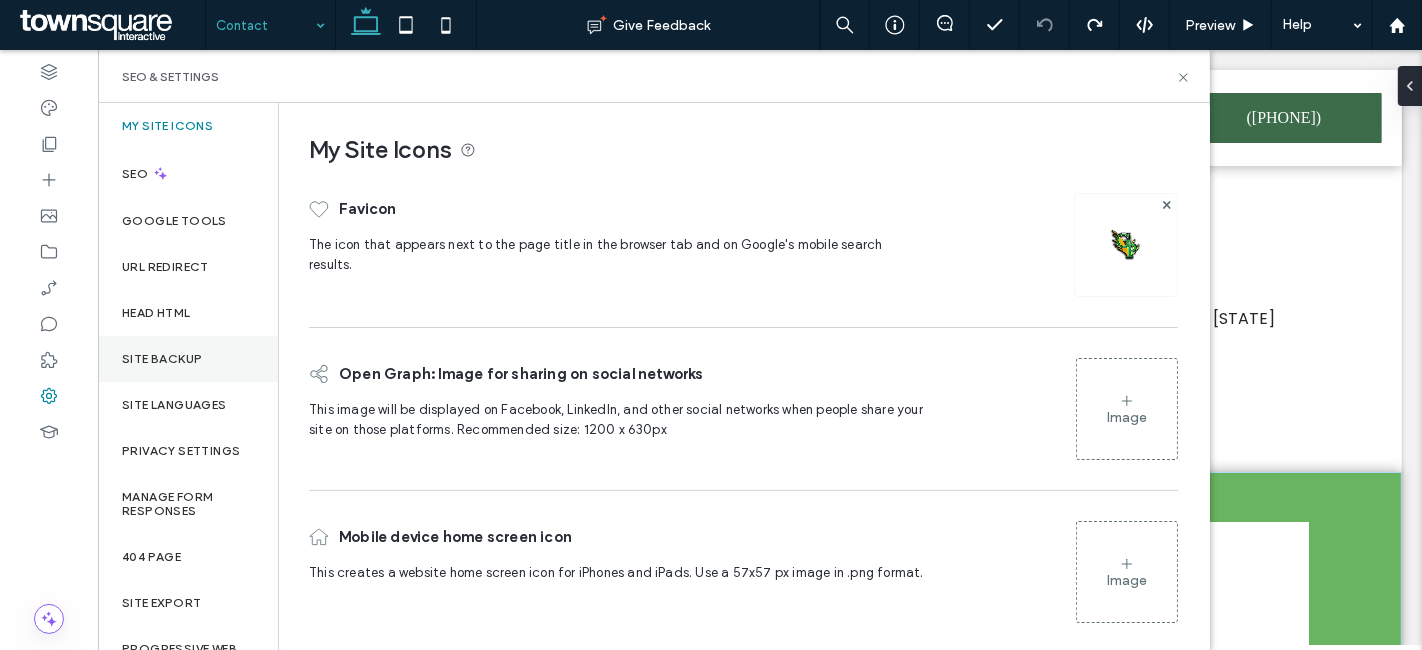 click on "Site Backup" at bounding box center [162, 359] 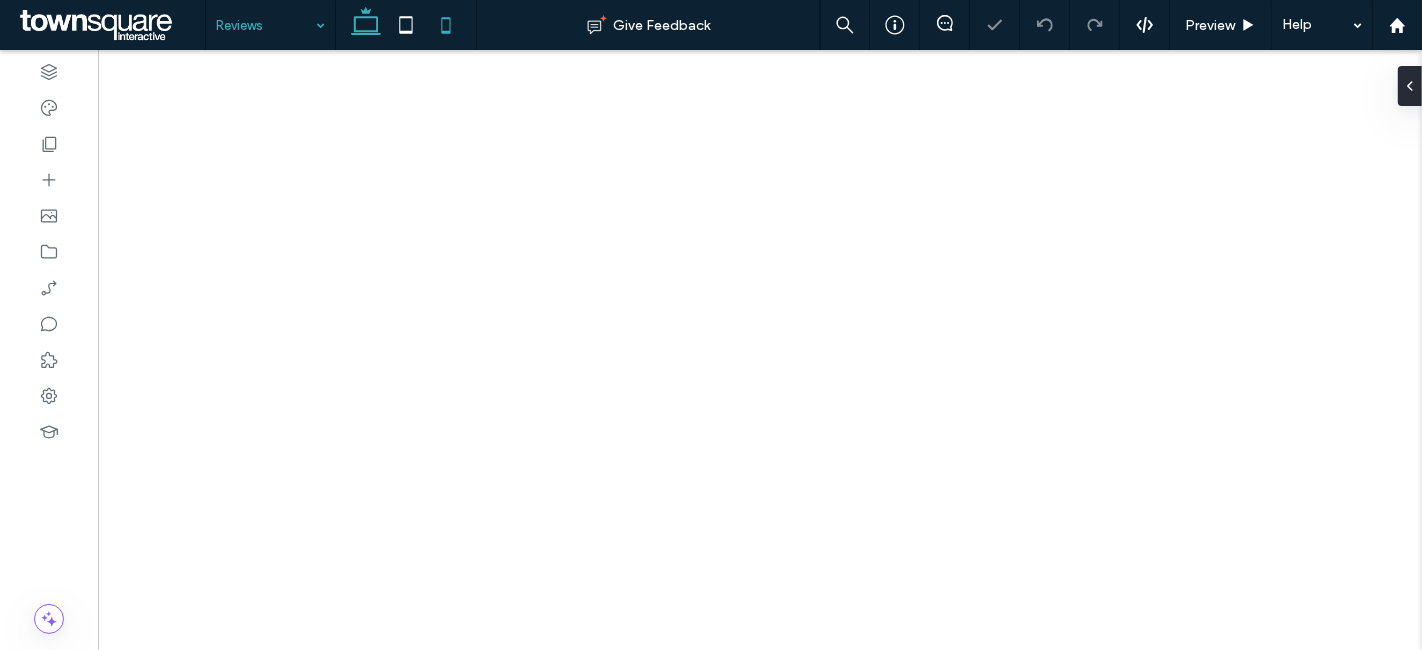 click 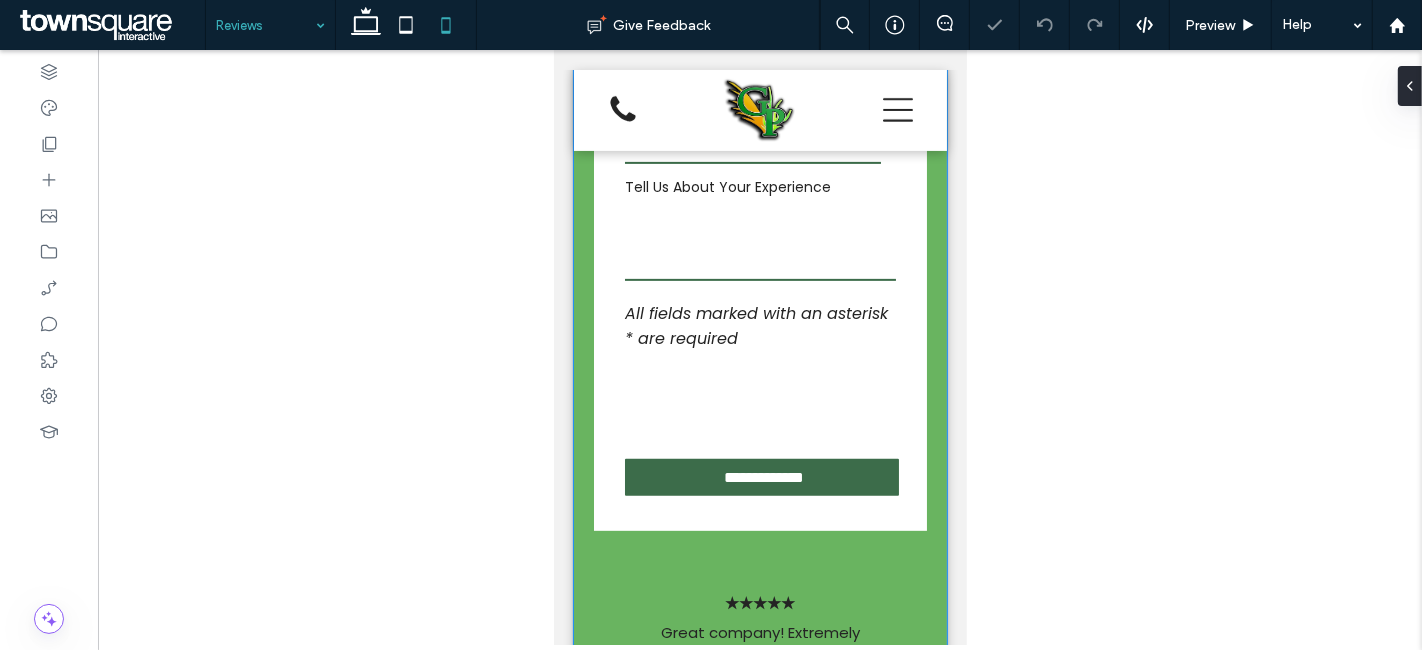 scroll, scrollTop: 1000, scrollLeft: 0, axis: vertical 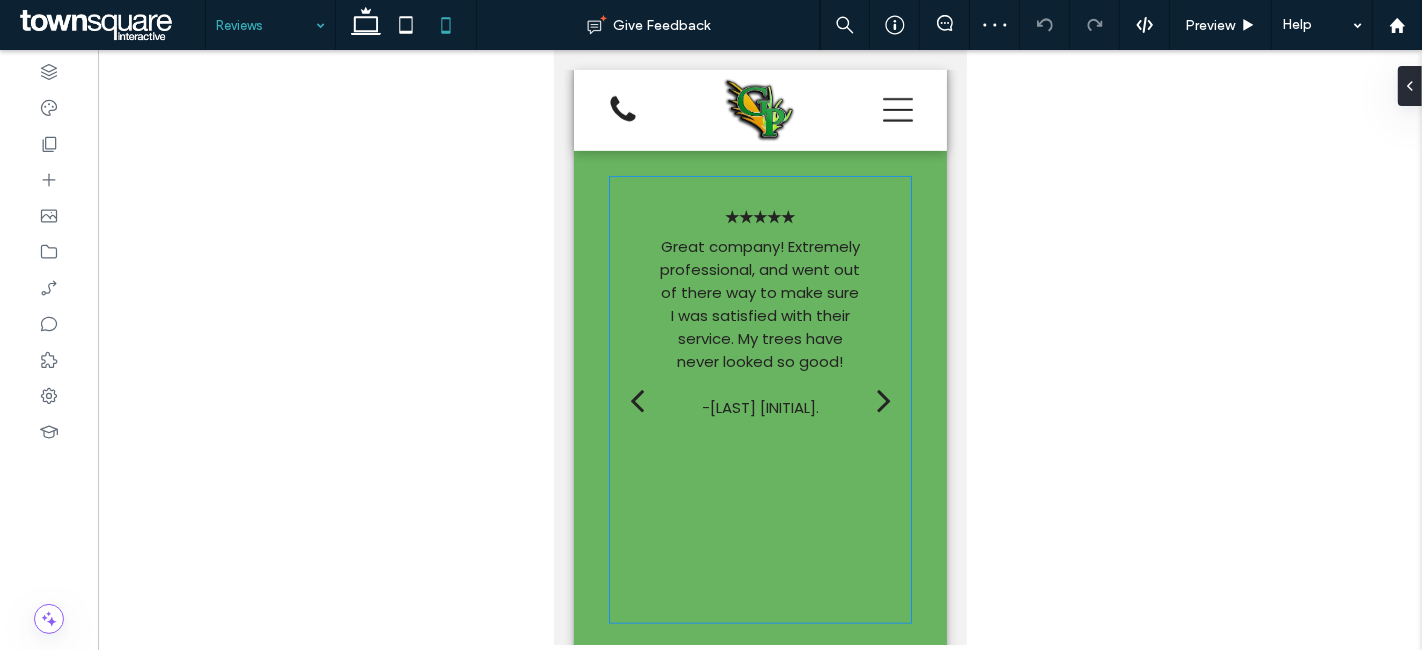 click at bounding box center (883, 400) 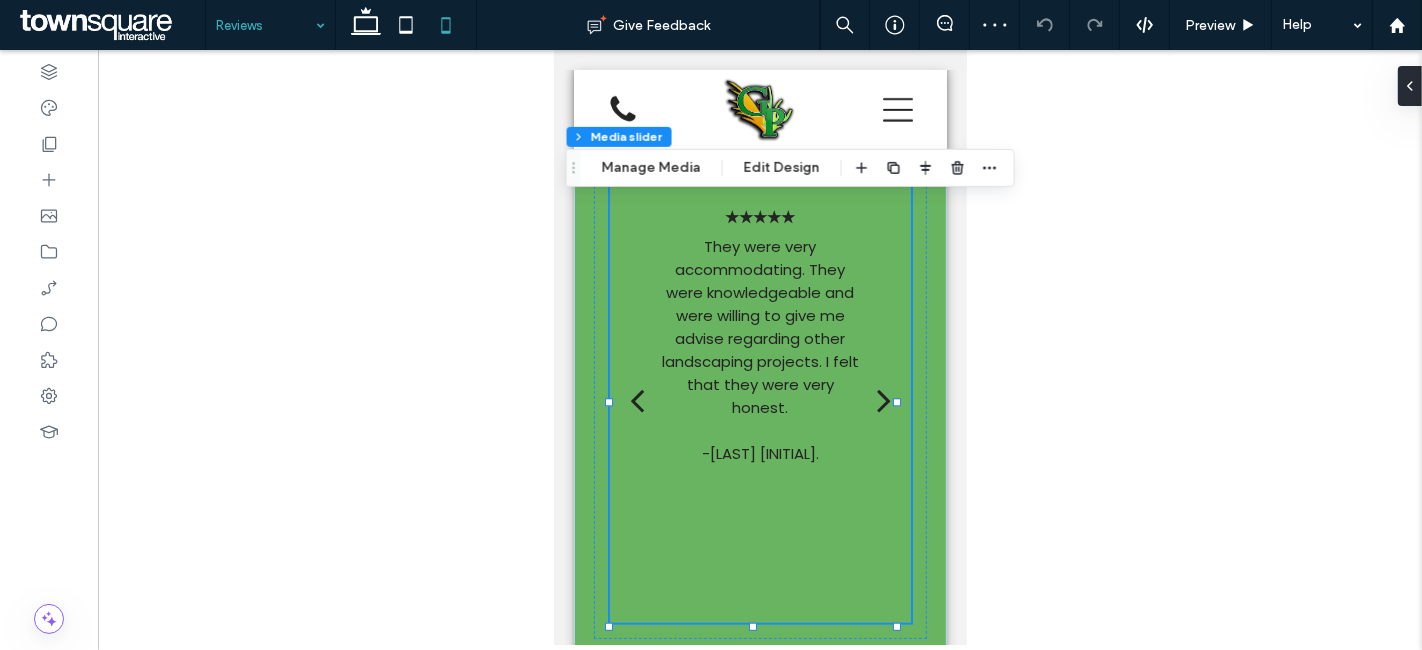 click at bounding box center [883, 400] 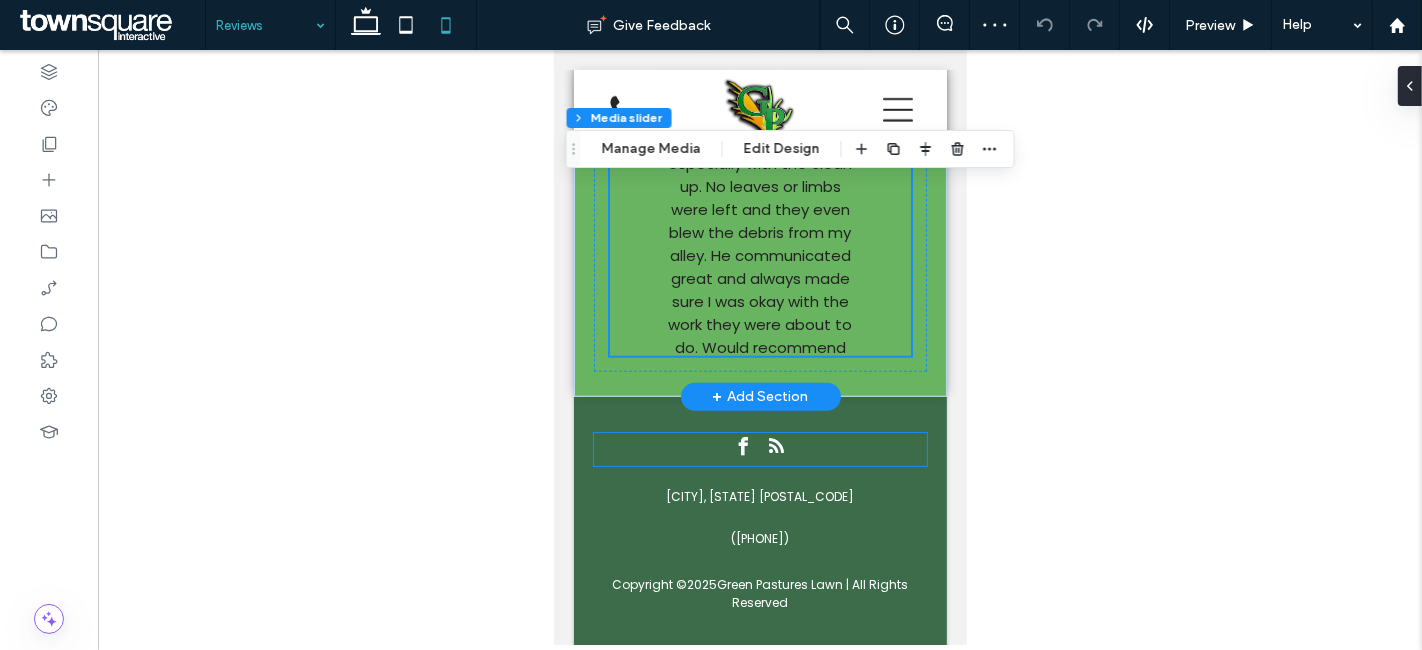 scroll, scrollTop: 1333, scrollLeft: 0, axis: vertical 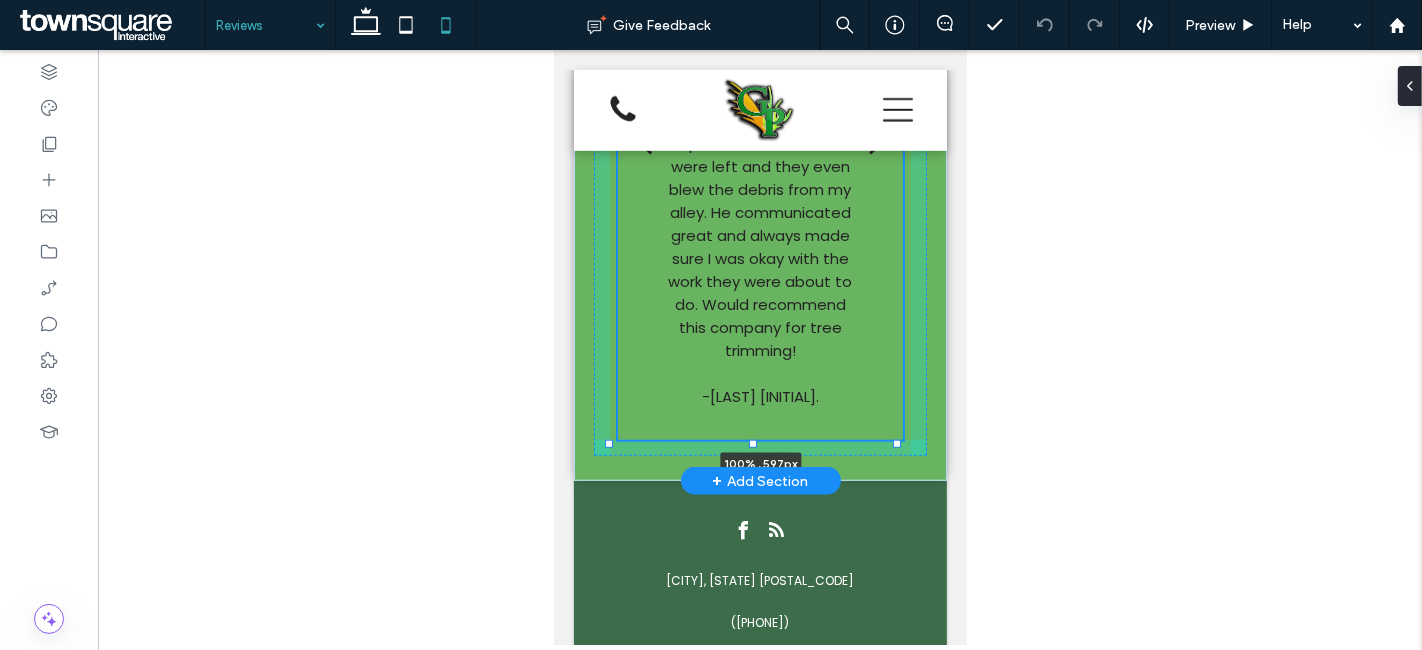 drag, startPoint x: 751, startPoint y: 316, endPoint x: 760, endPoint y: 392, distance: 76.53104 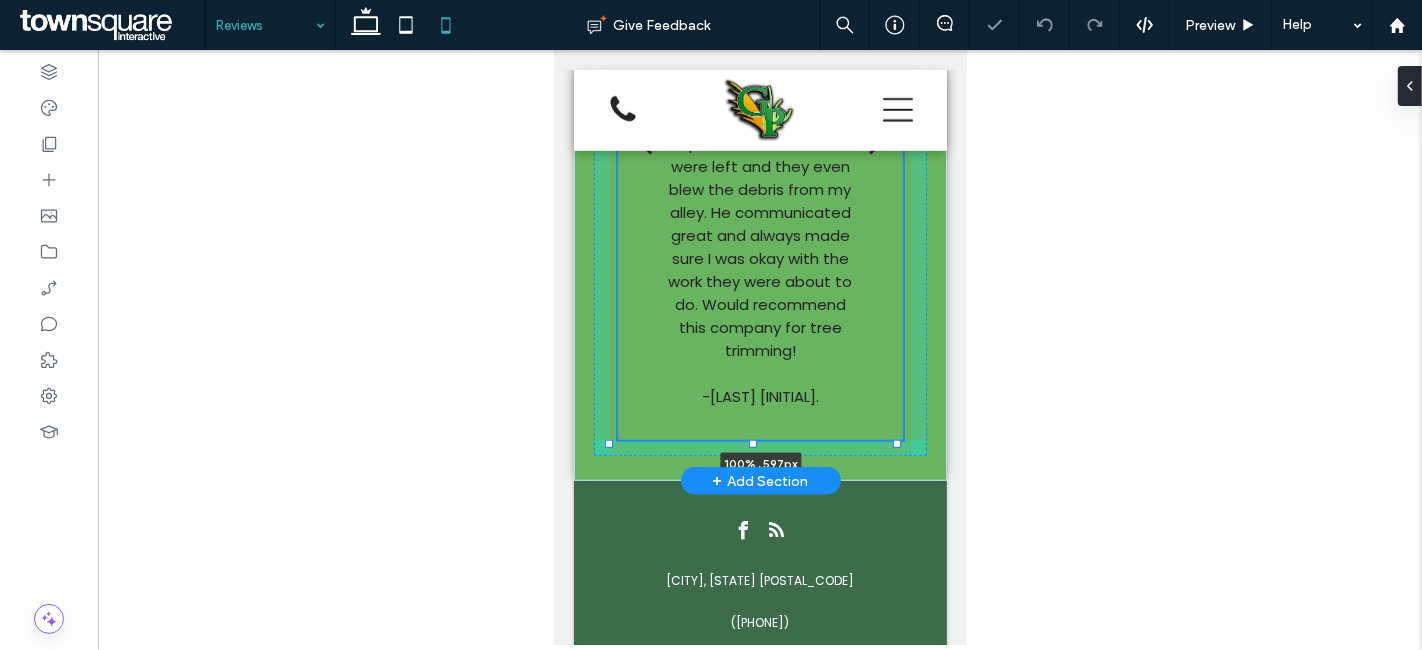 type on "***" 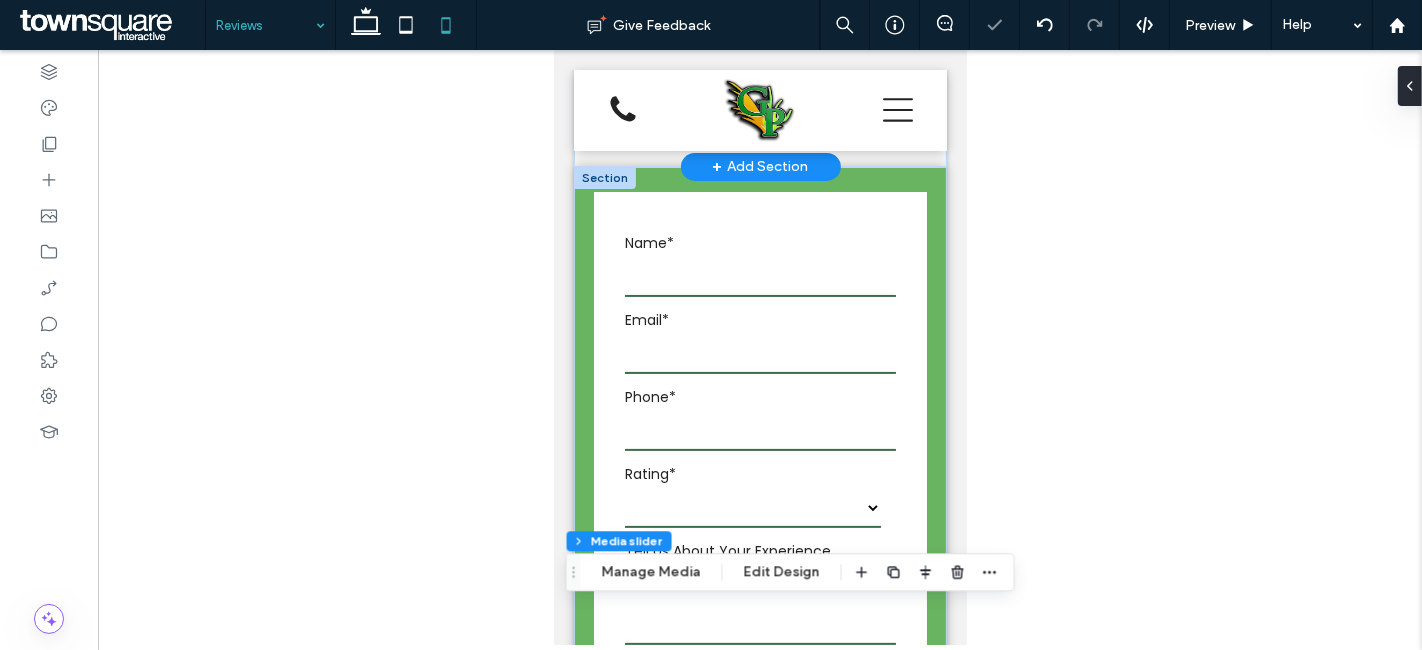 scroll, scrollTop: 0, scrollLeft: 0, axis: both 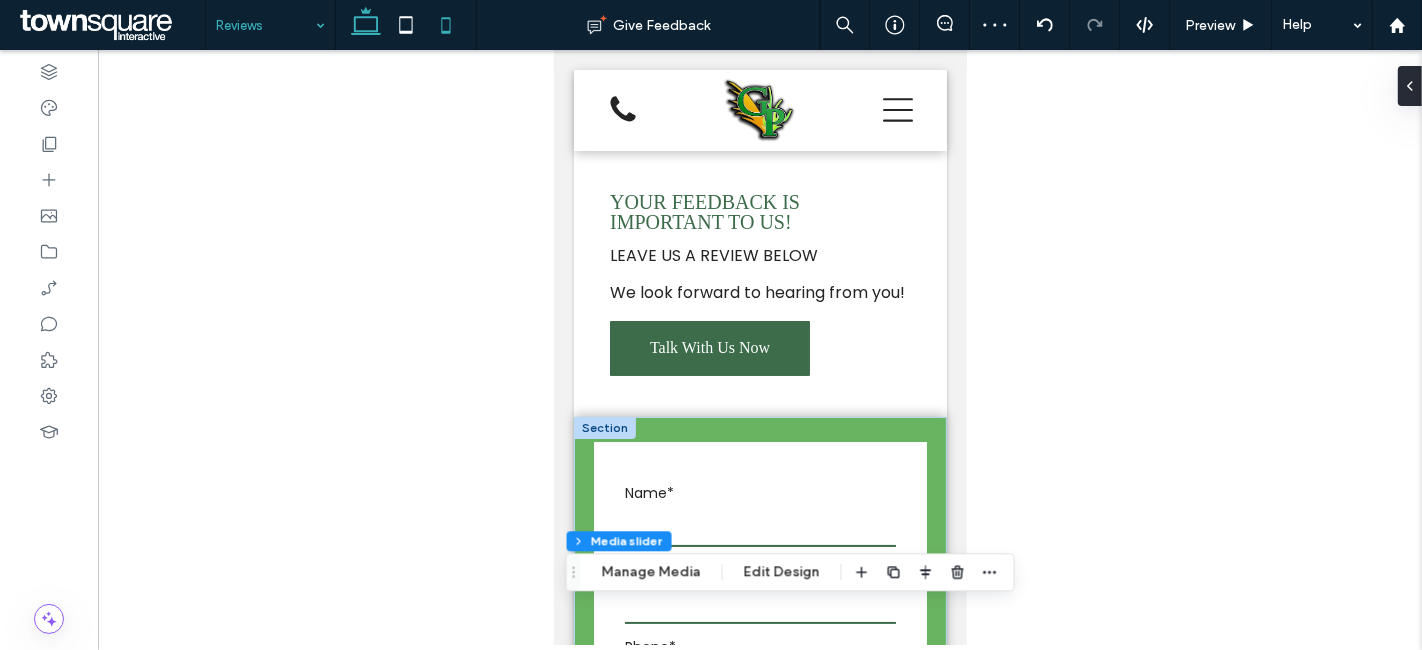 click 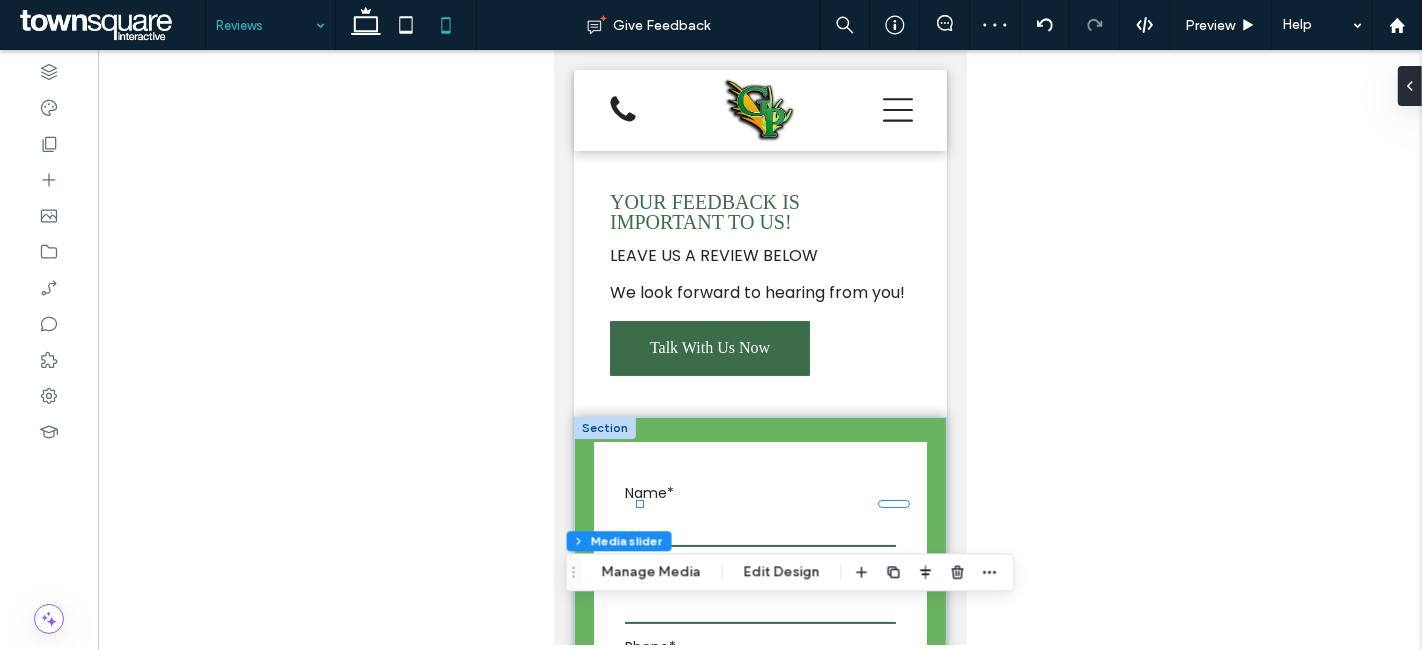 type on "***" 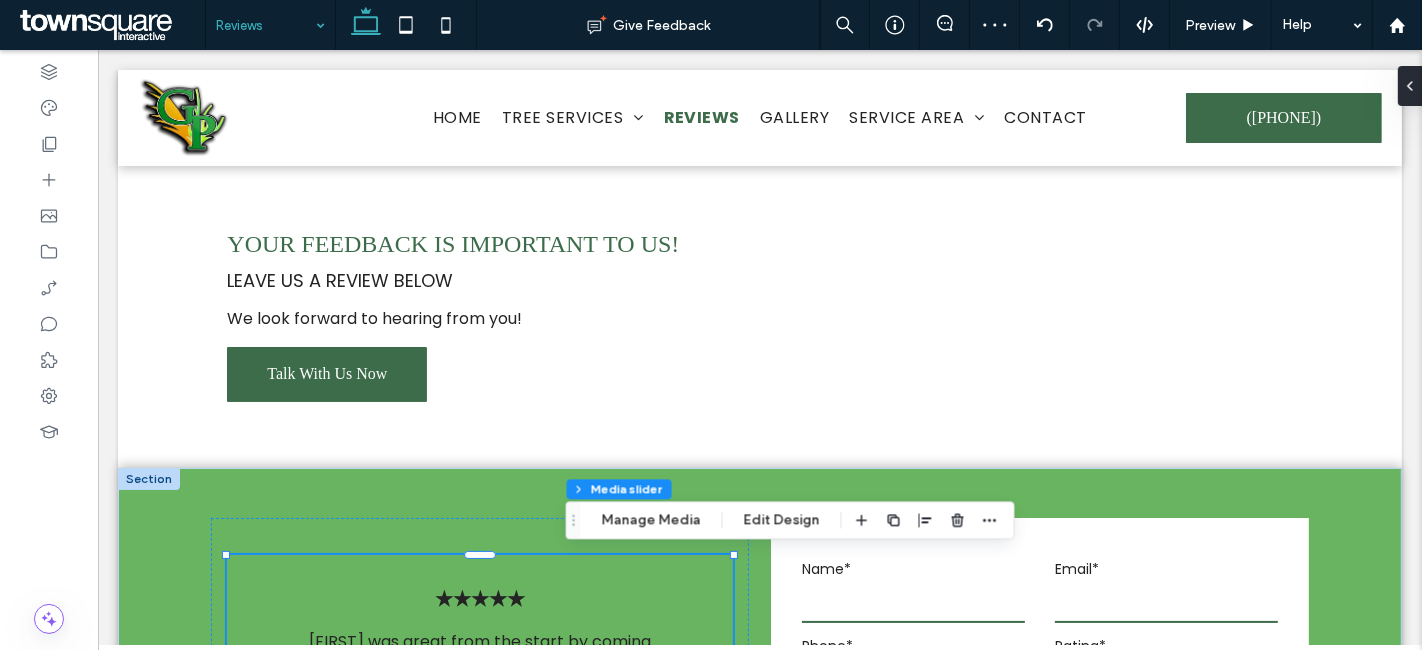 type on "***" 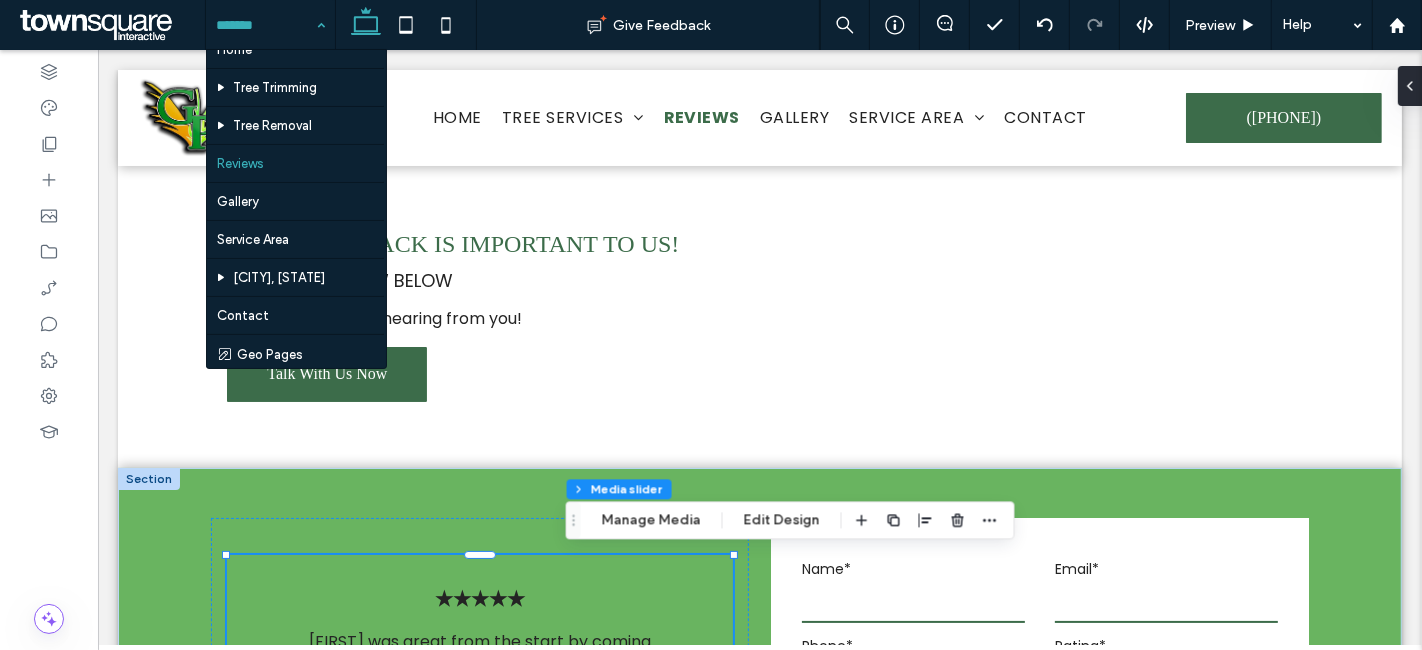 scroll, scrollTop: 24, scrollLeft: 0, axis: vertical 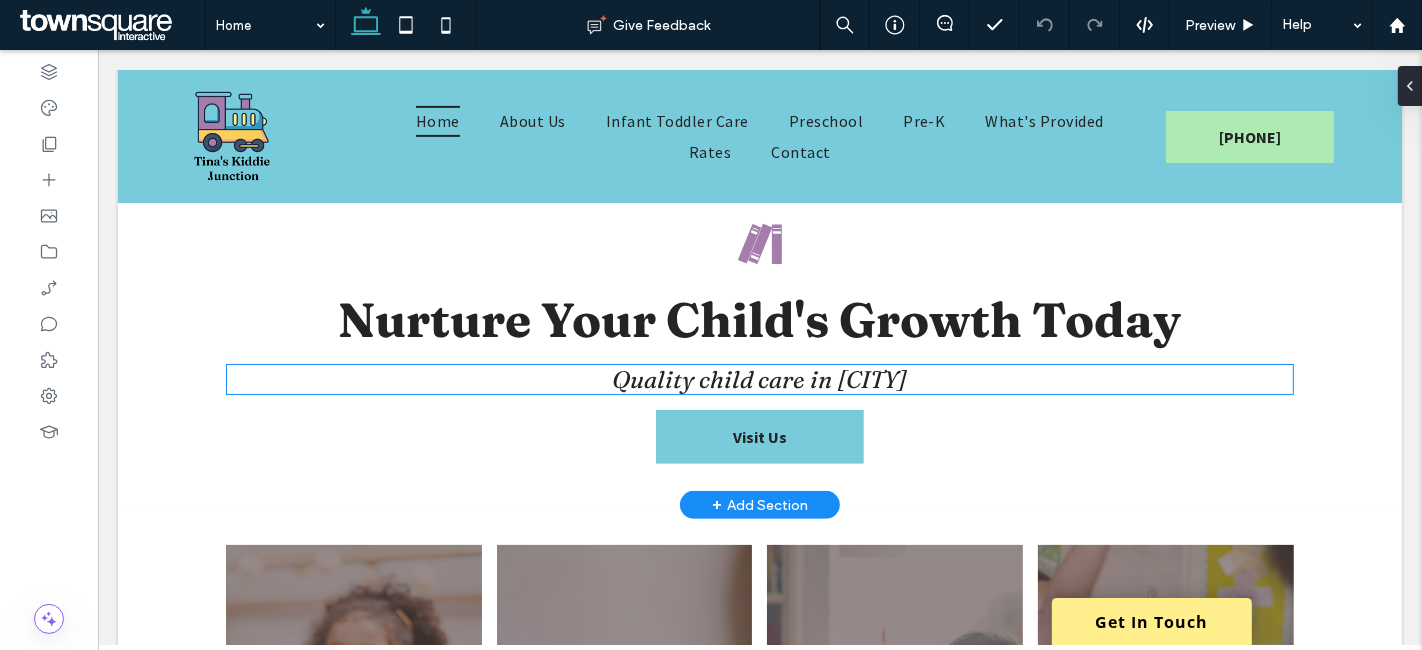 click on "Quality child care in [CITY]" at bounding box center (759, 379) 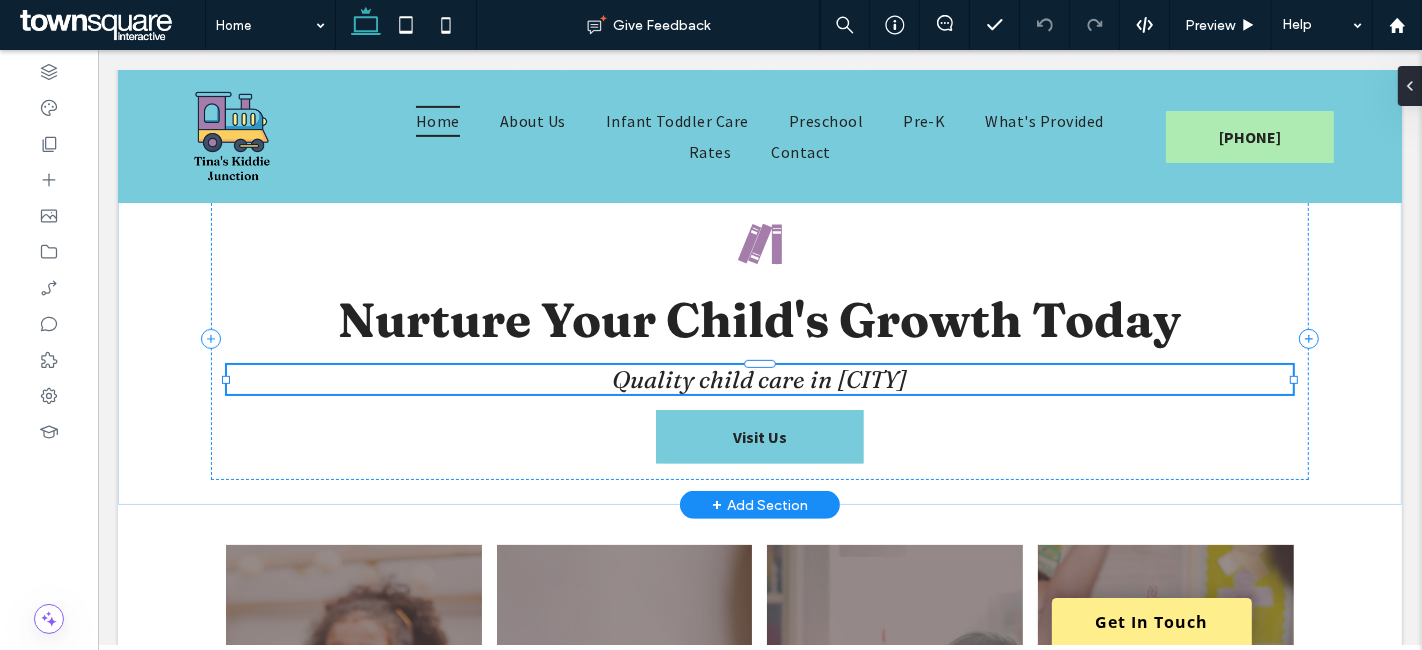 click on "Quality child care in [CITY]" at bounding box center (758, 379) 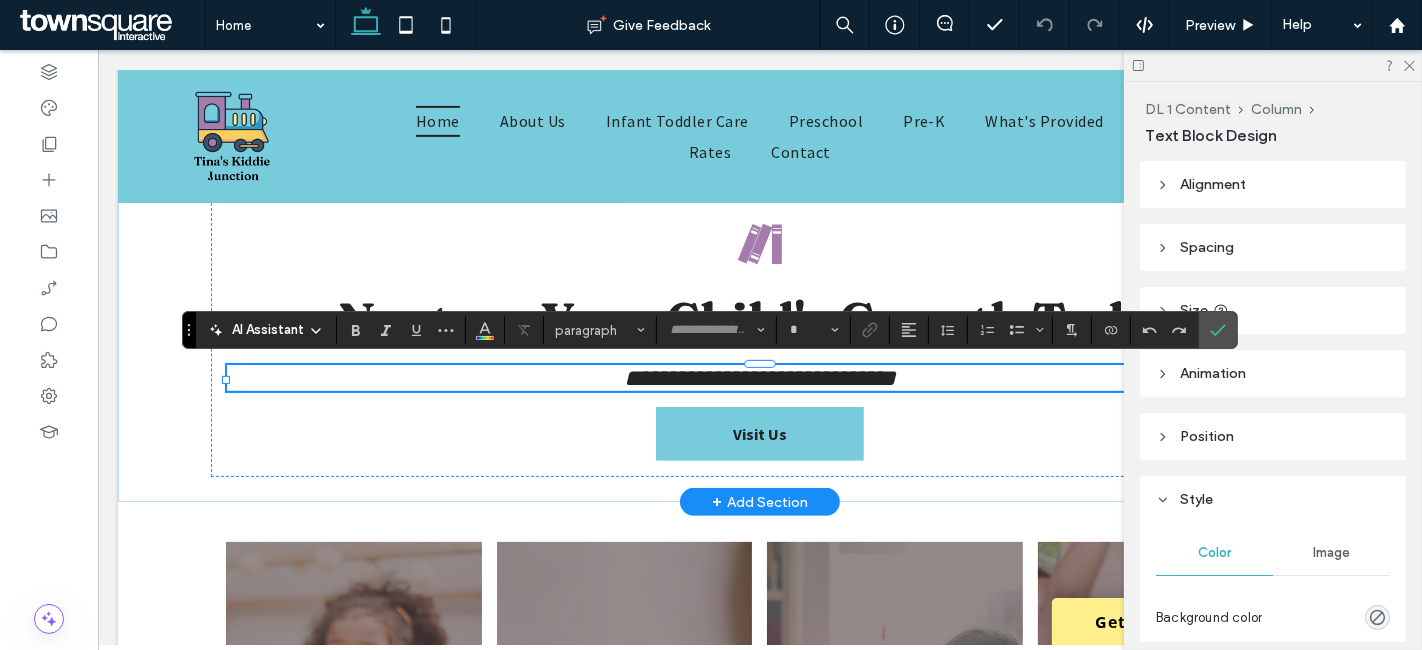 type on "********" 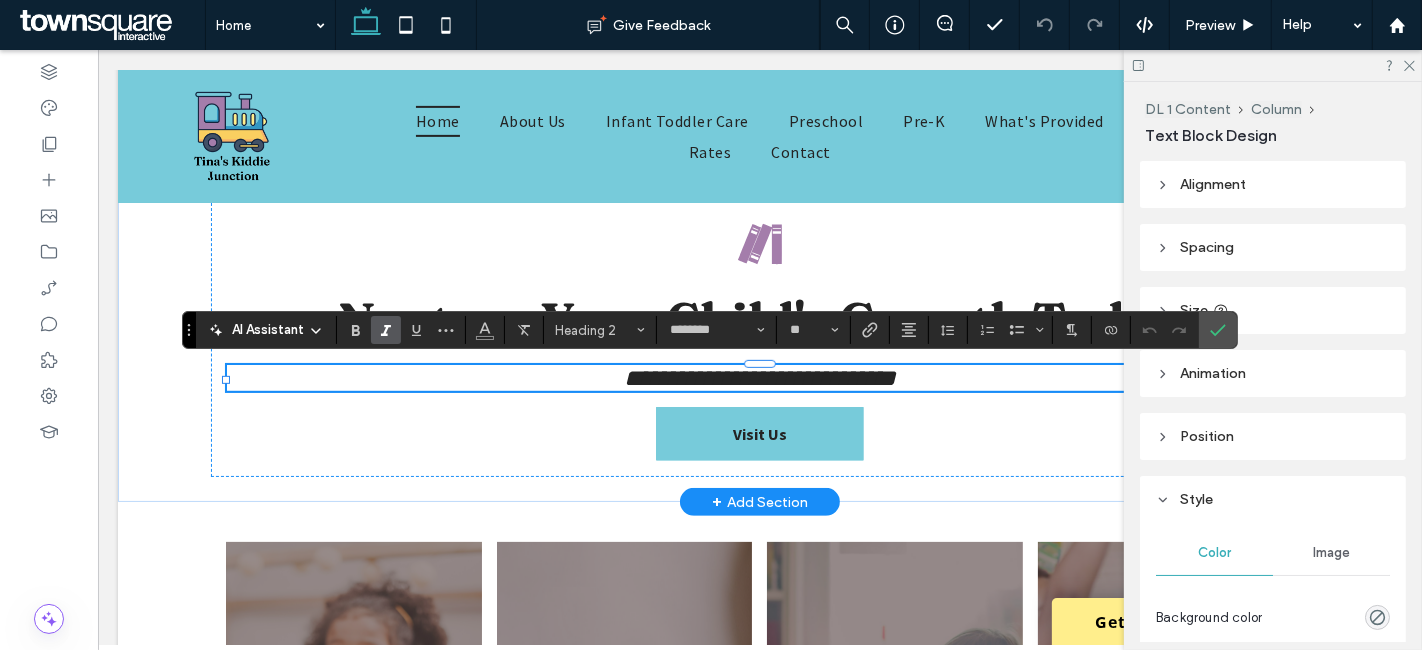 click on "**********" at bounding box center (759, 378) 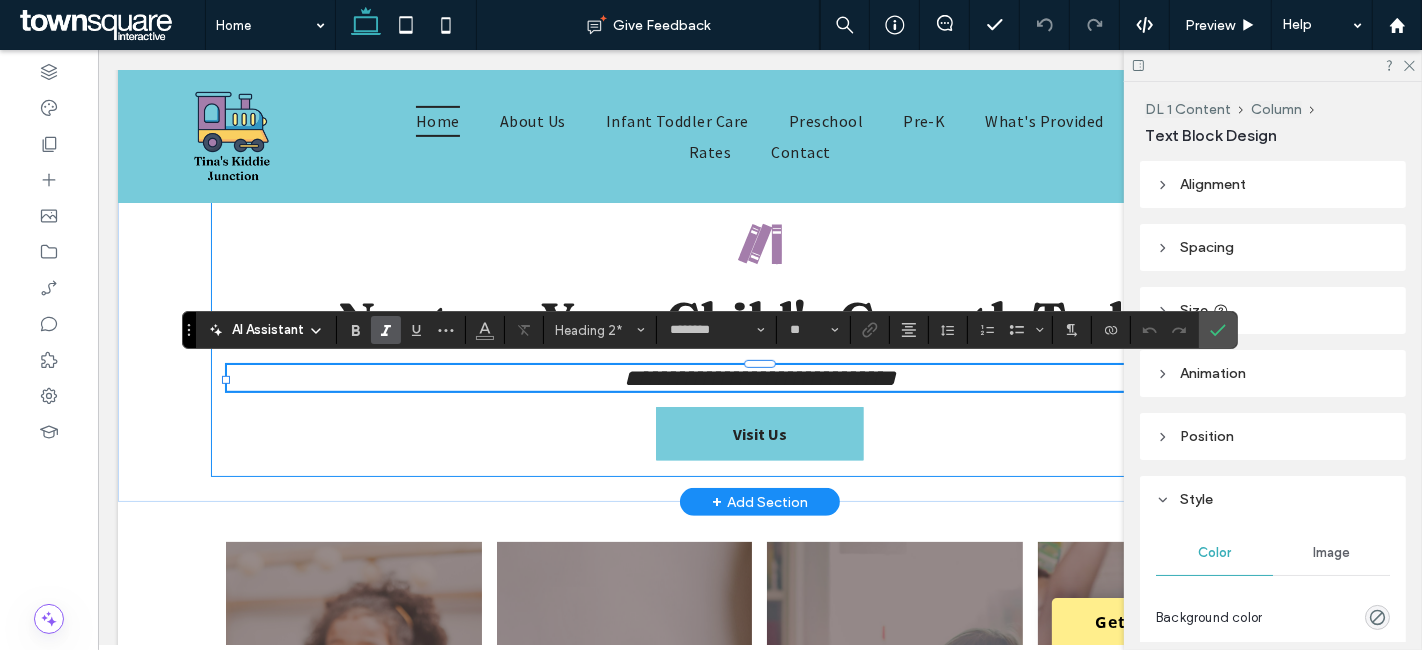 type 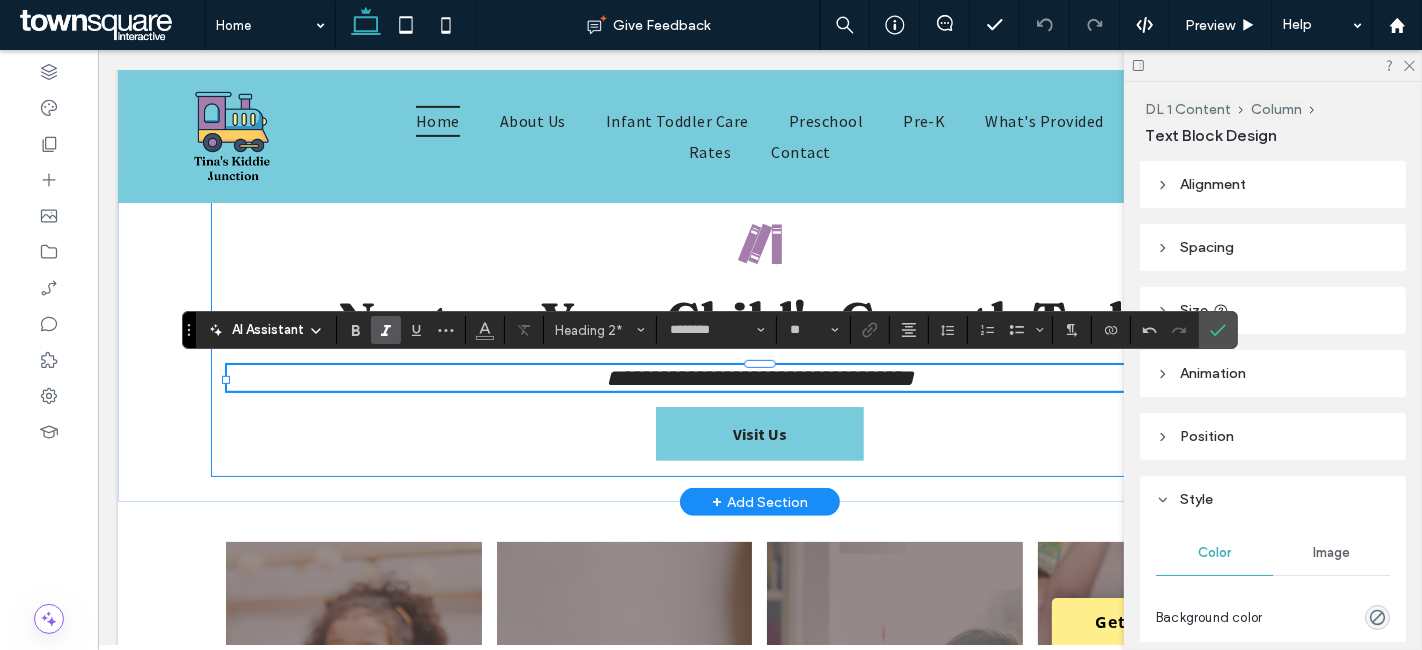 click on "**********" at bounding box center [758, 337] 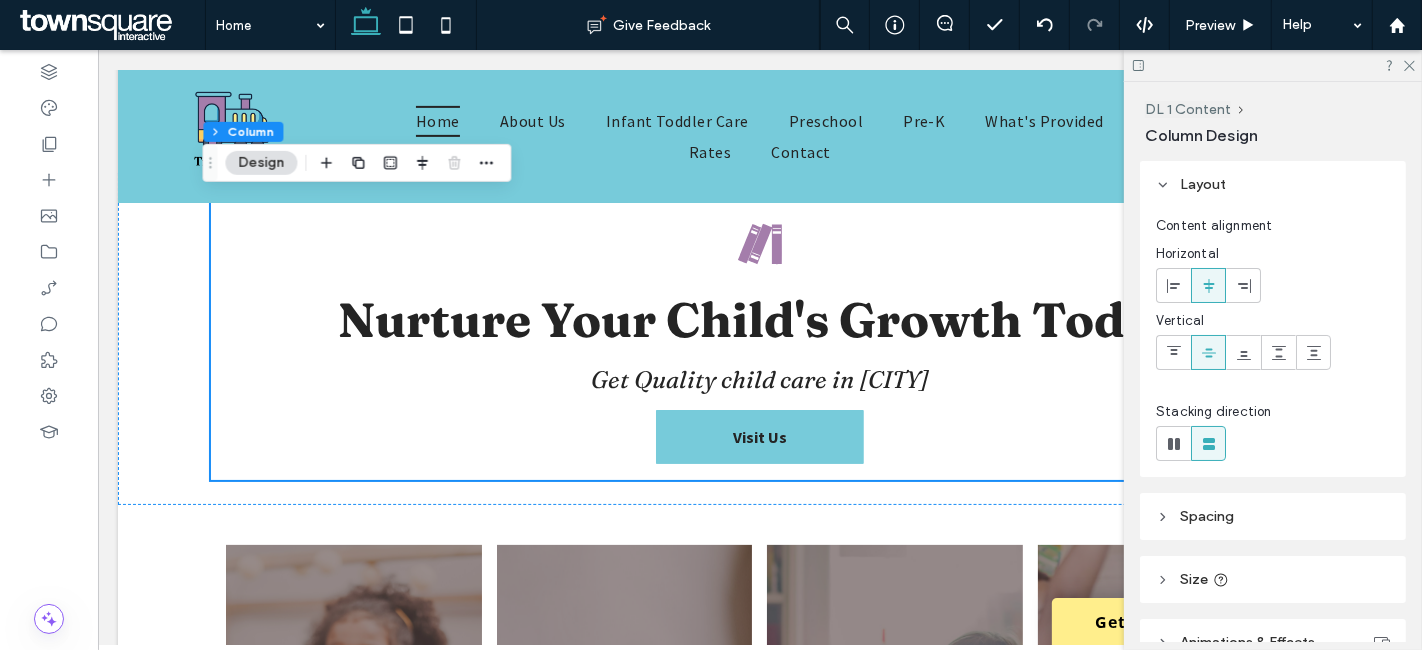 drag, startPoint x: 1411, startPoint y: 67, endPoint x: 1405, endPoint y: 77, distance: 11.661903 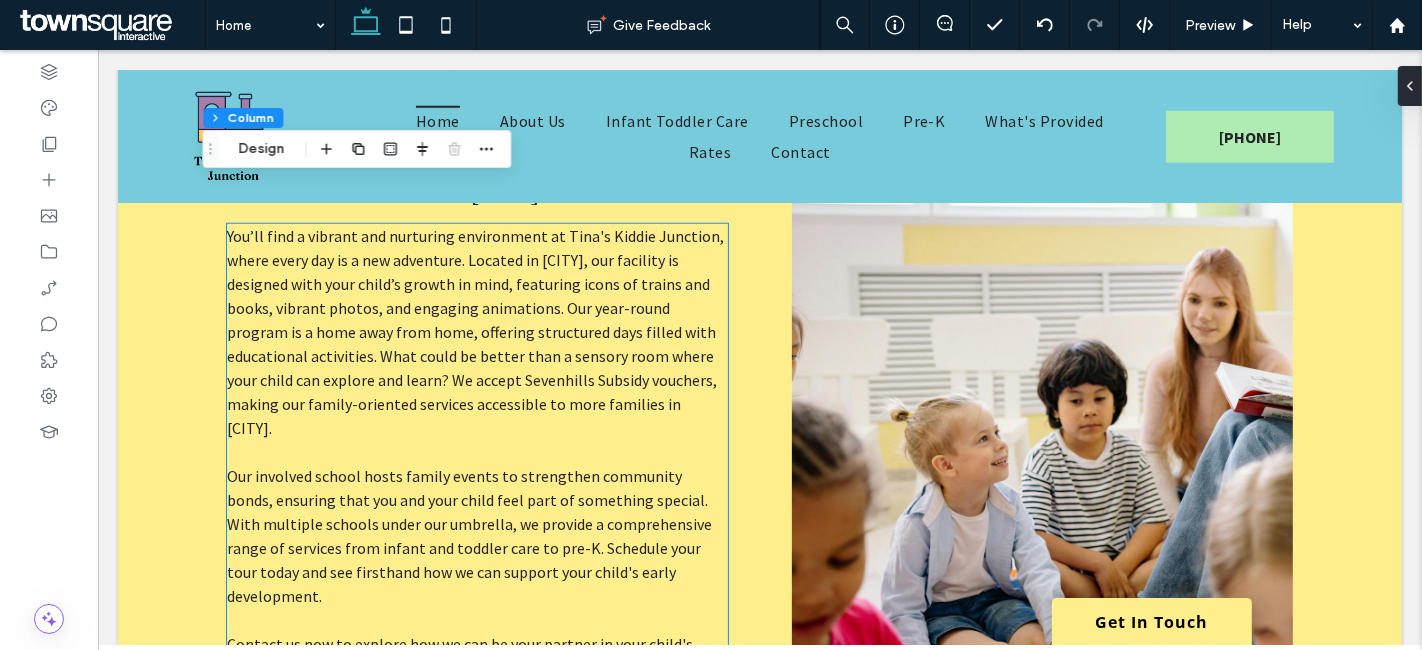 scroll, scrollTop: 1666, scrollLeft: 0, axis: vertical 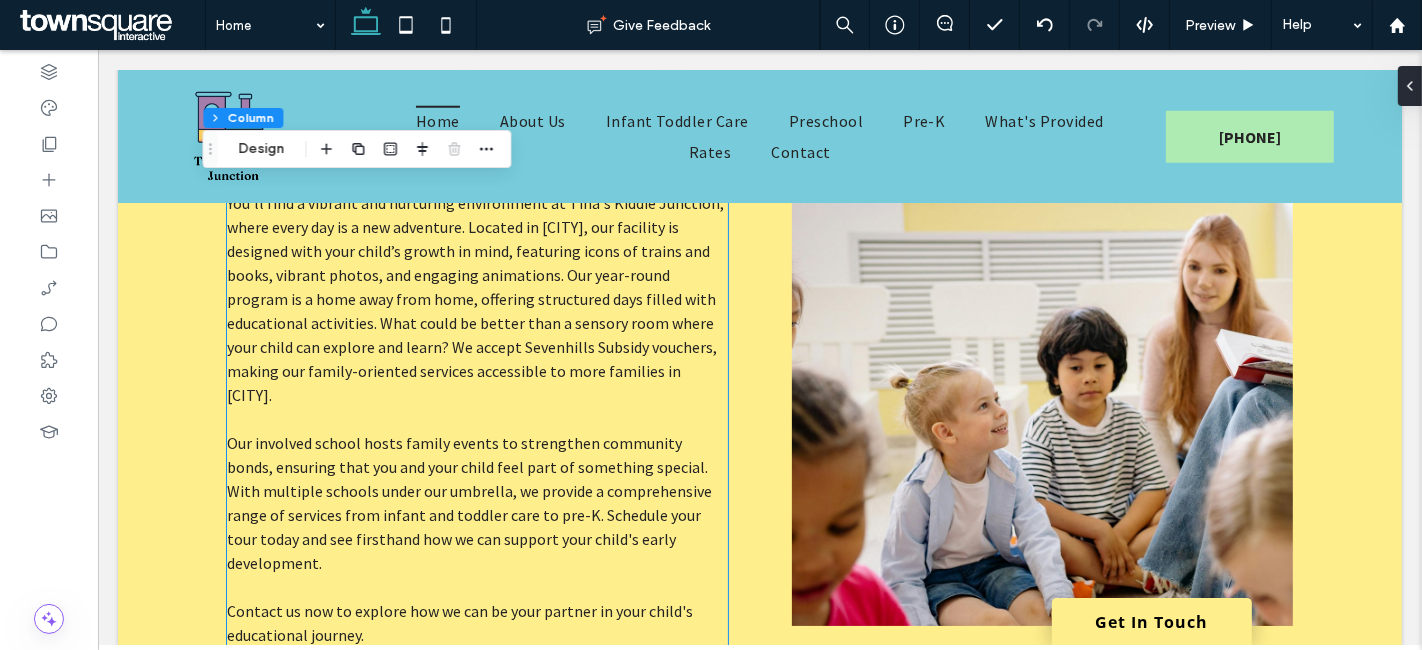 click on "Our involved school hosts family events to strengthen community bonds, ensuring that you and your child feel part of something special. With multiple schools under our umbrella, we provide a comprehensive range of services from infant and toddler care to pre-K. Schedule your tour today and see firsthand how we can support your child's early development." at bounding box center (468, 503) 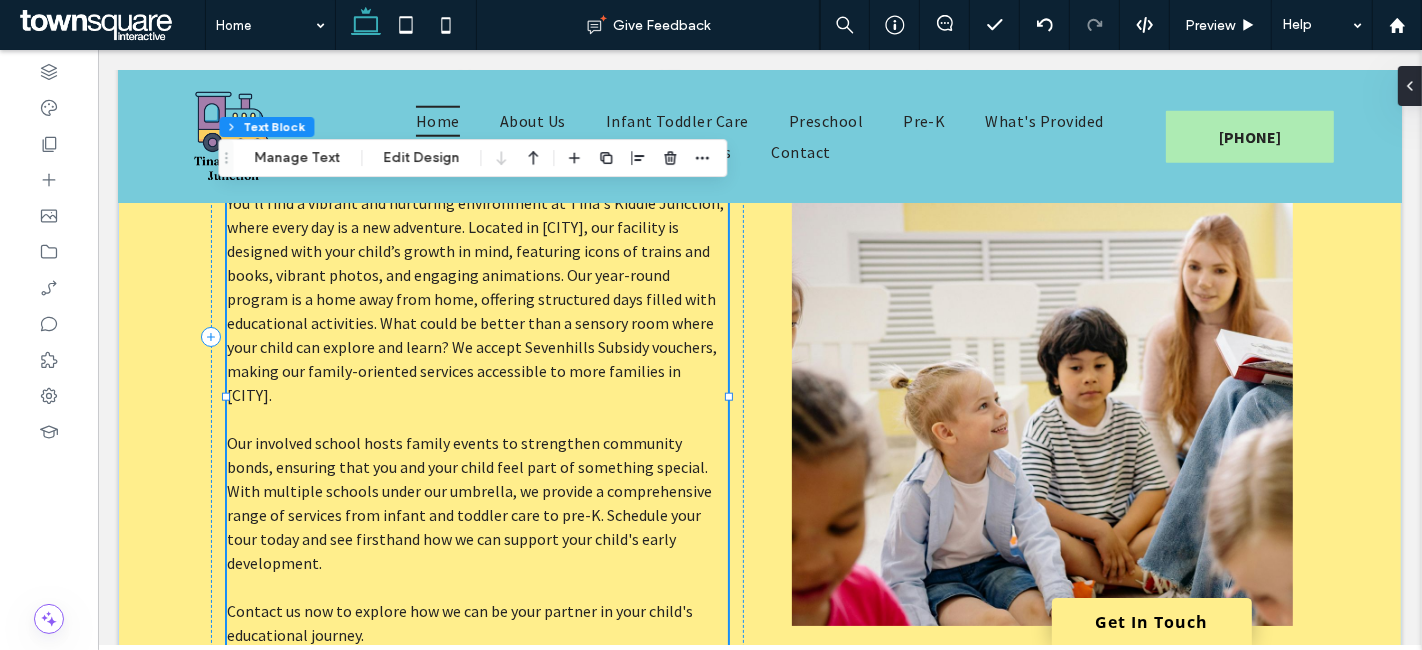 click on "Our involved school hosts family events to strengthen community bonds, ensuring that you and your child feel part of something special. With multiple schools under our umbrella, we provide a comprehensive range of services from infant and toddler care to pre-K. Schedule your tour today and see firsthand how we can support your child's early development." at bounding box center [468, 503] 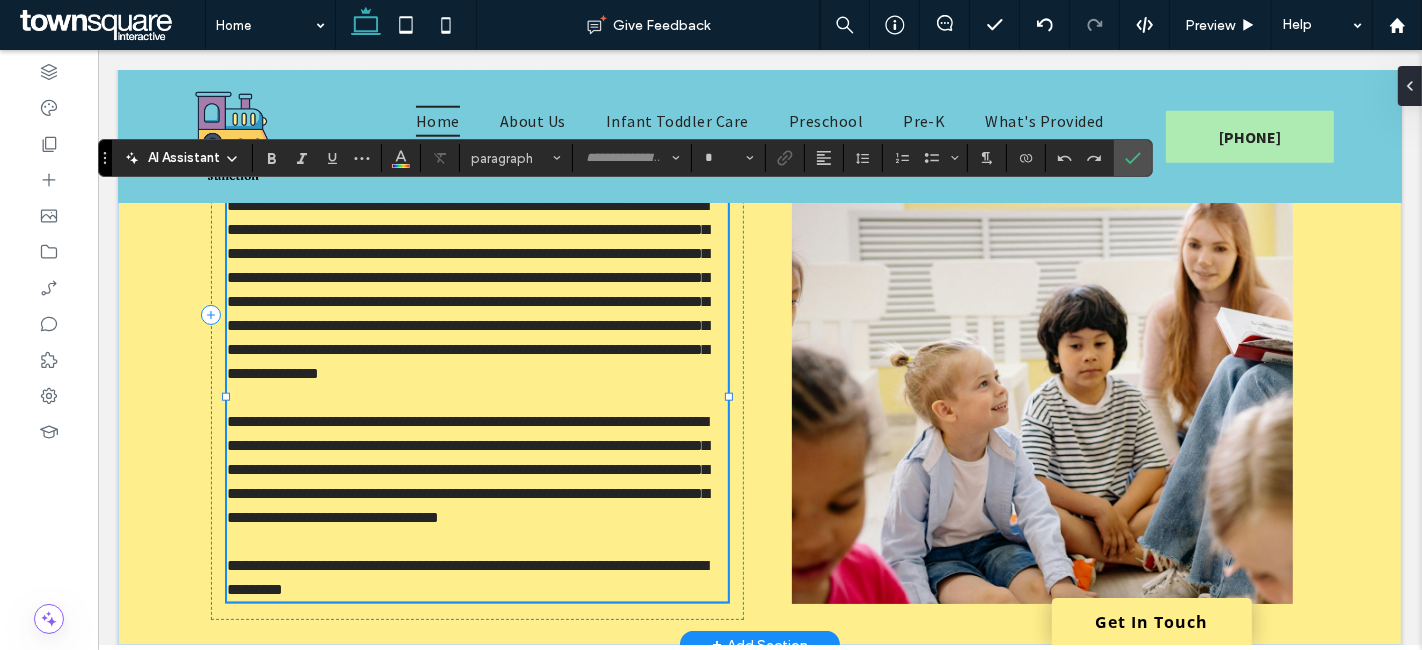 type on "**********" 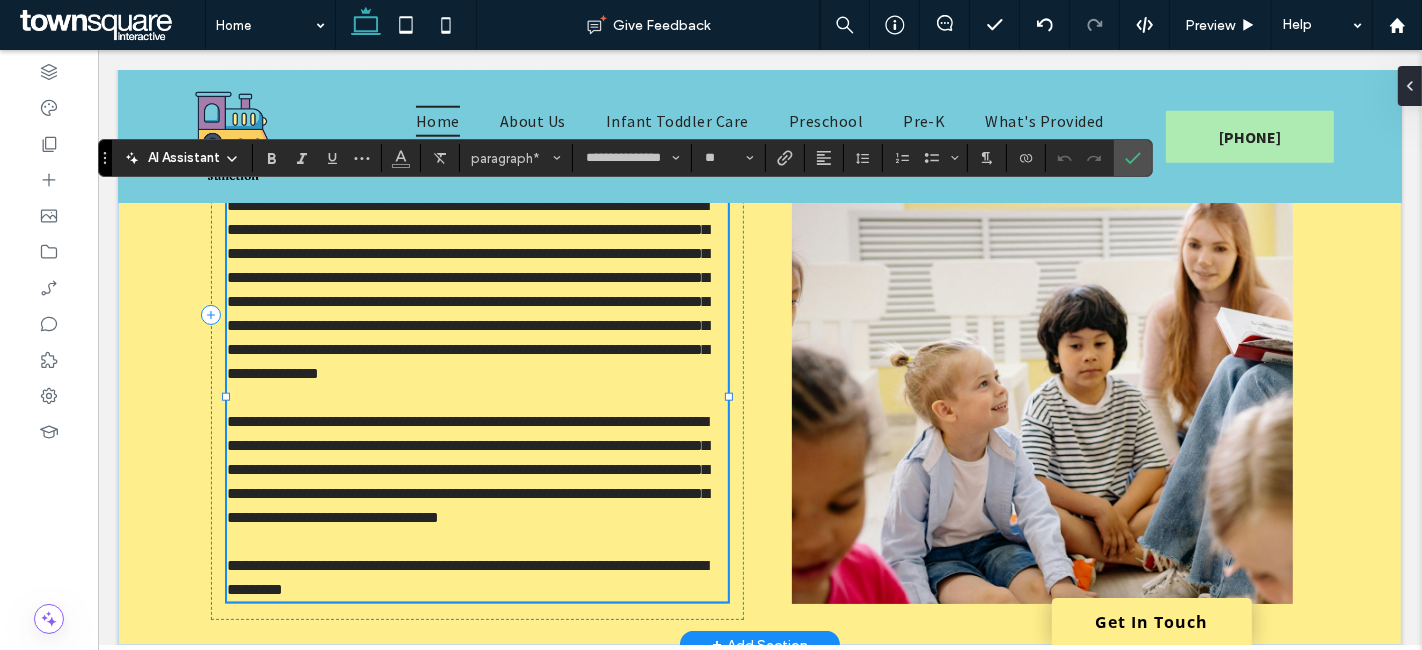 click on "**********" at bounding box center (467, 469) 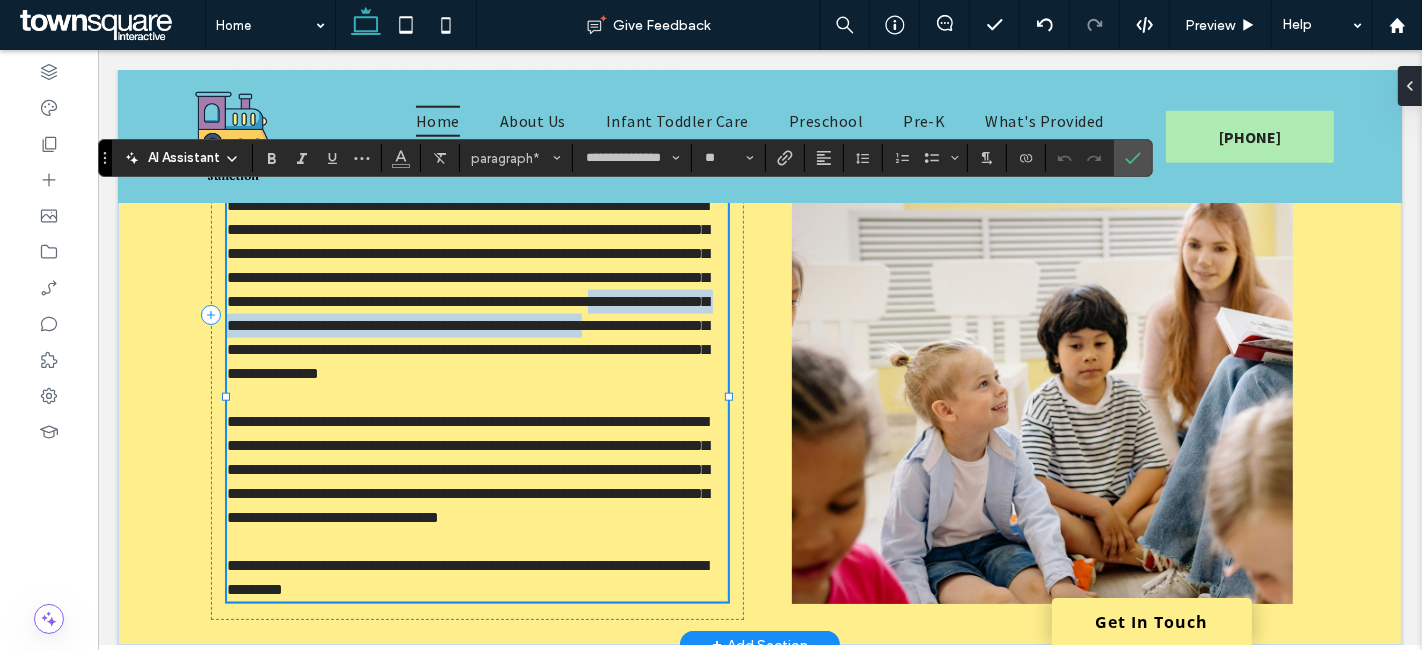 drag, startPoint x: 340, startPoint y: 346, endPoint x: 295, endPoint y: 328, distance: 48.466484 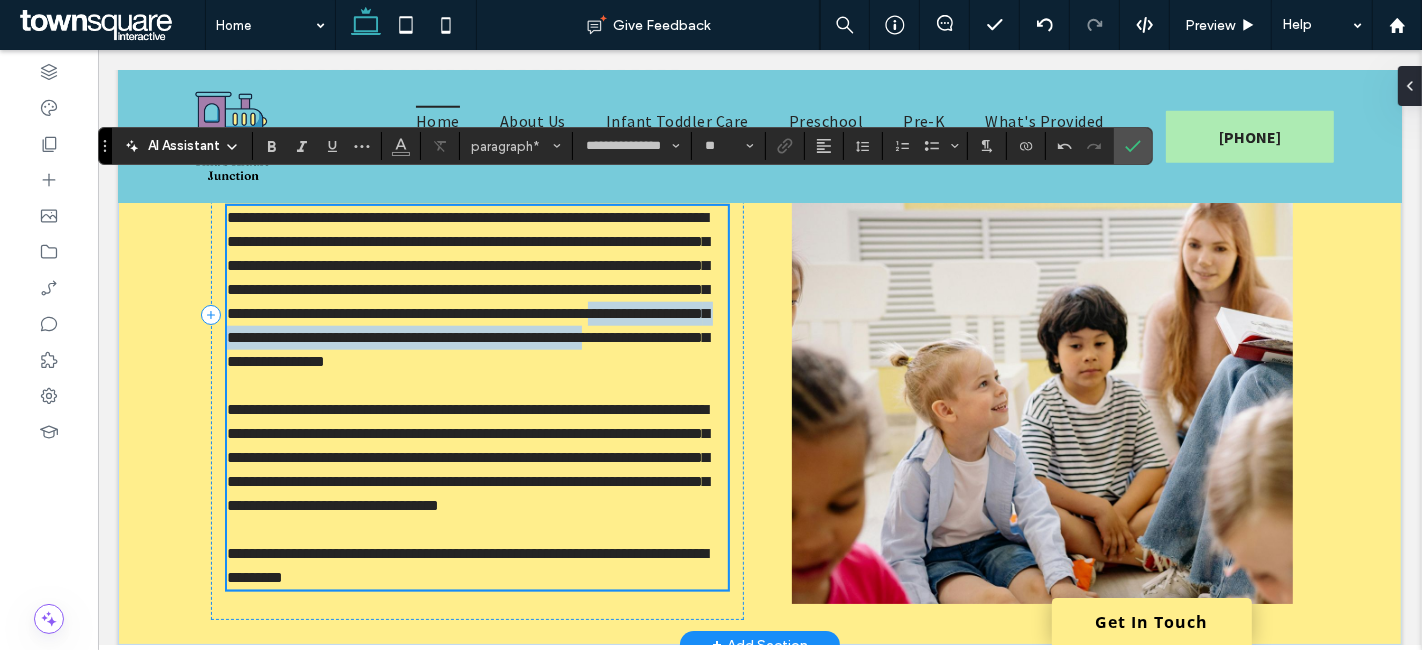scroll, scrollTop: 1678, scrollLeft: 0, axis: vertical 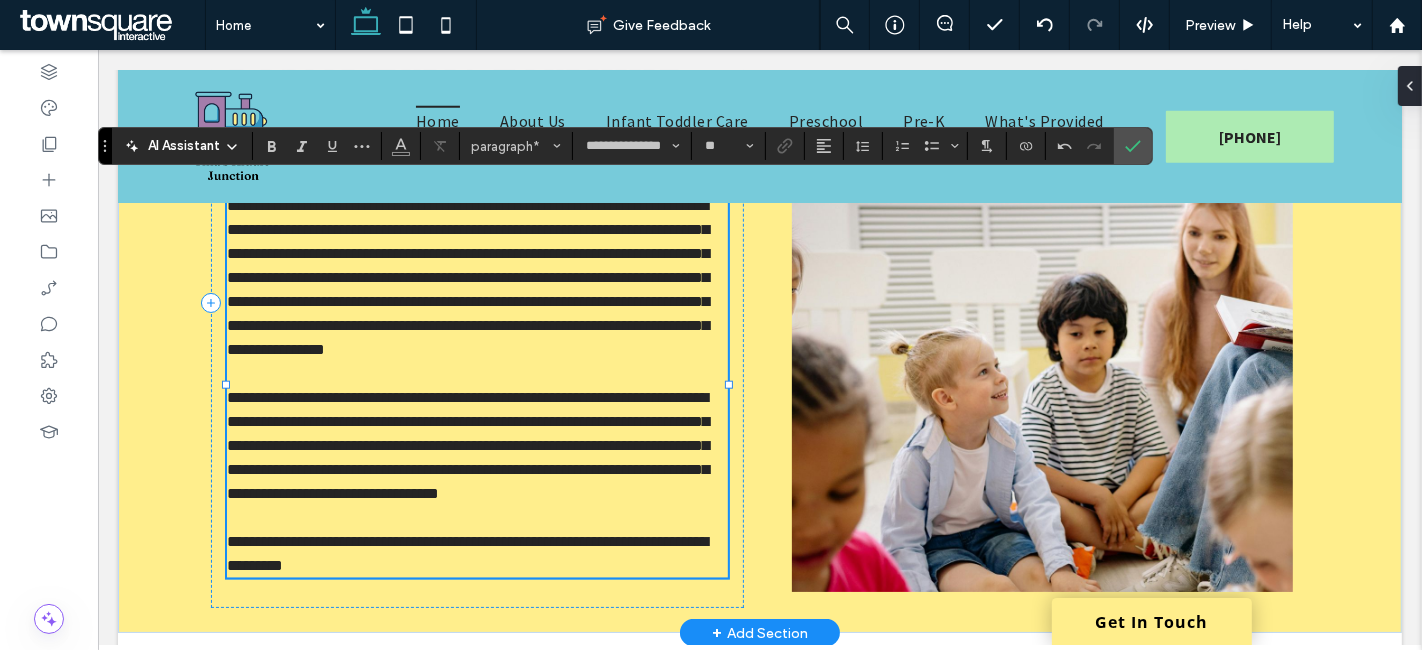 type 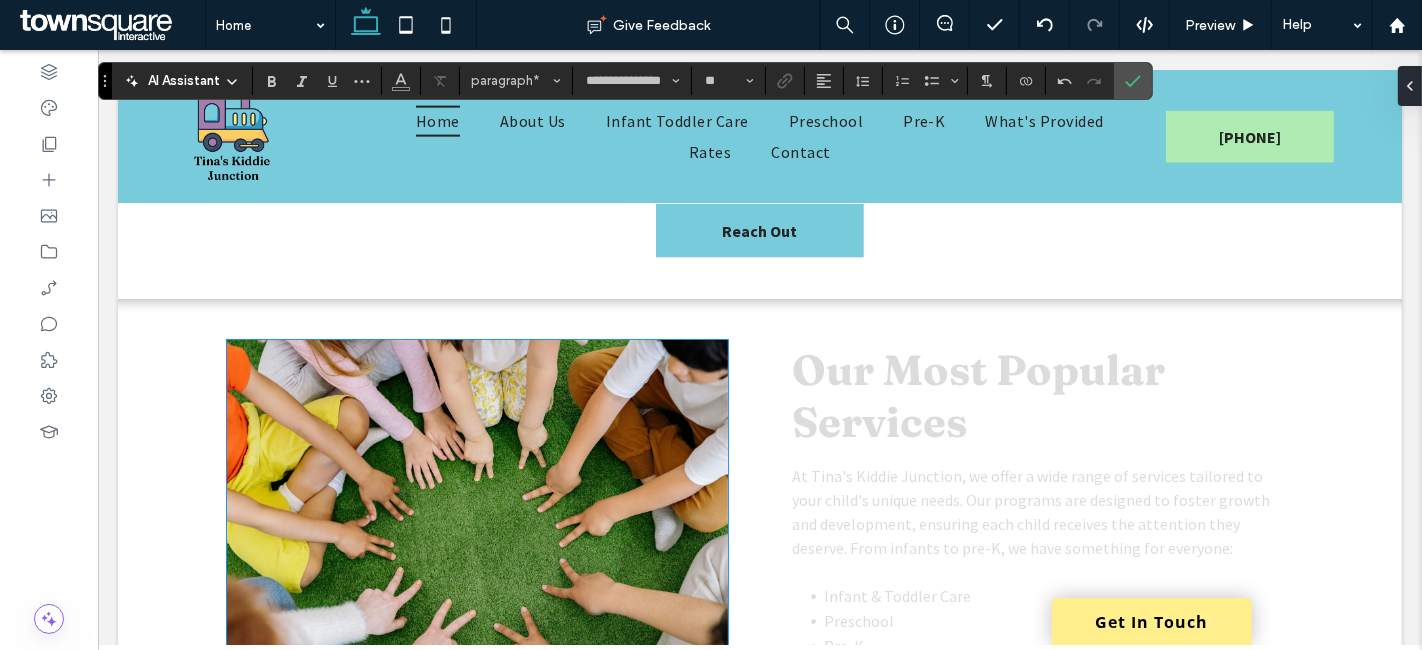 scroll, scrollTop: 2456, scrollLeft: 0, axis: vertical 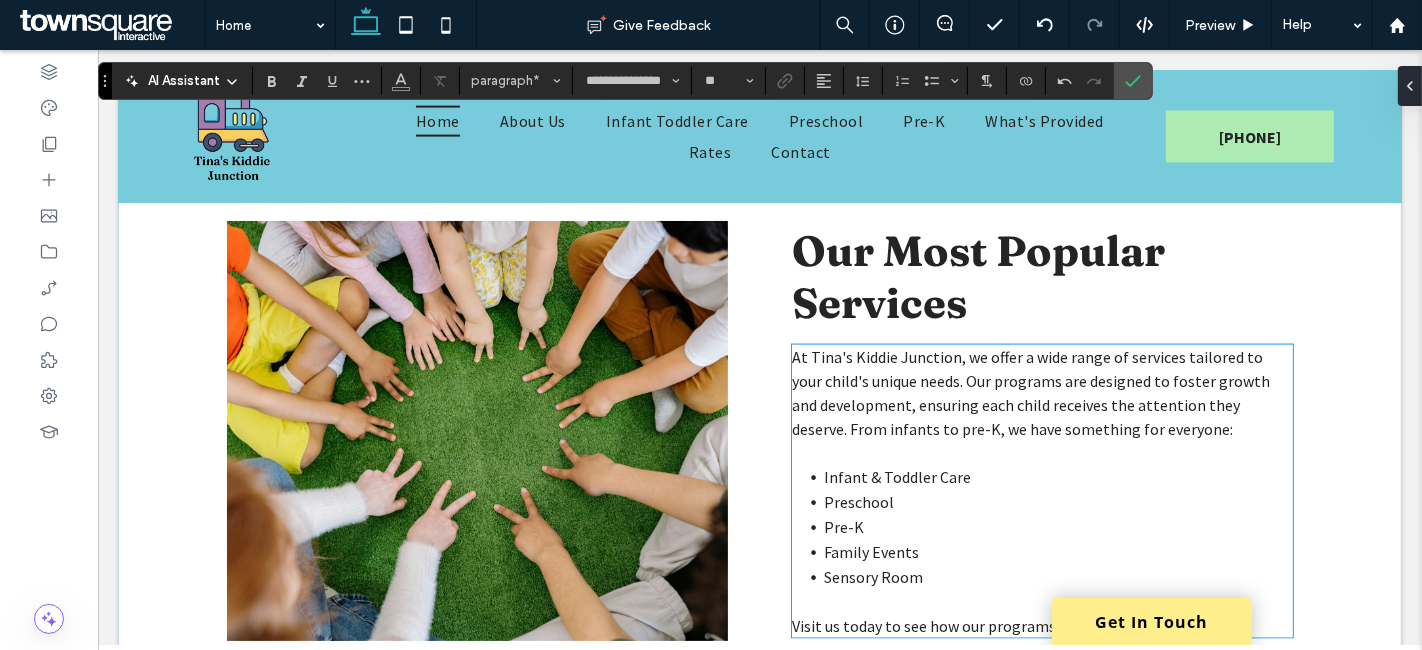 click on "At Tina's Kiddie Junction, we offer a wide range of services tailored to your child's unique needs. Our programs are designed to foster growth and development, ensuring each child receives the attention they deserve. From infants to pre-K, we have something for everyone:" at bounding box center [1030, 393] 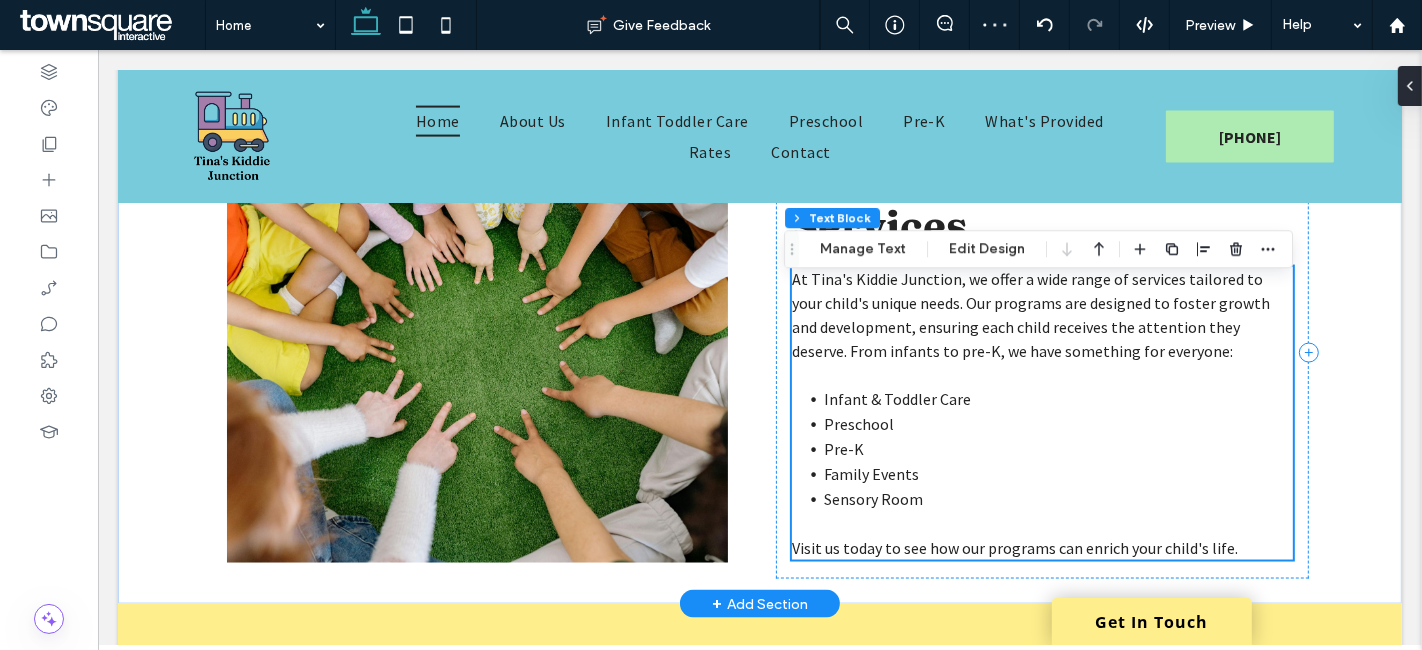 scroll, scrollTop: 2567, scrollLeft: 0, axis: vertical 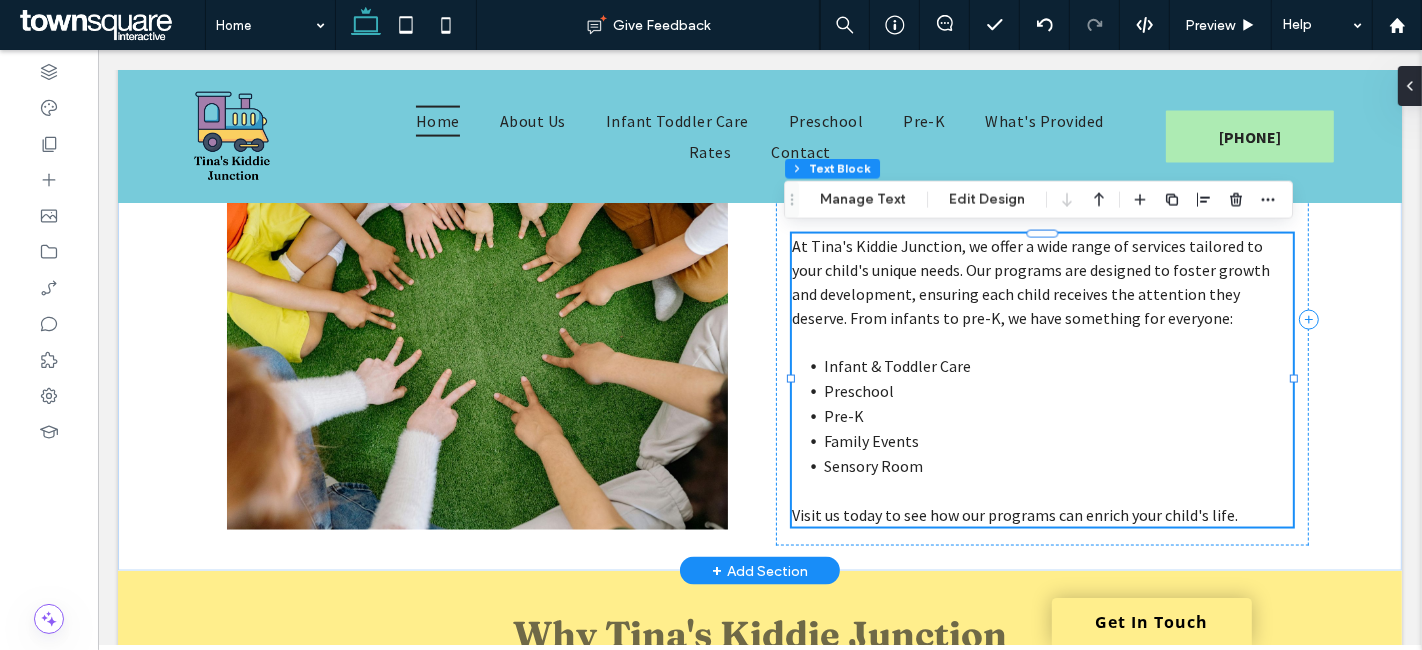 click on "At Tina's Kiddie Junction, we offer a wide range of services tailored to your child's unique needs. Our programs are designed to foster growth and development, ensuring each child receives the attention they deserve. From infants to pre-K, we have something for everyone:" at bounding box center [1030, 282] 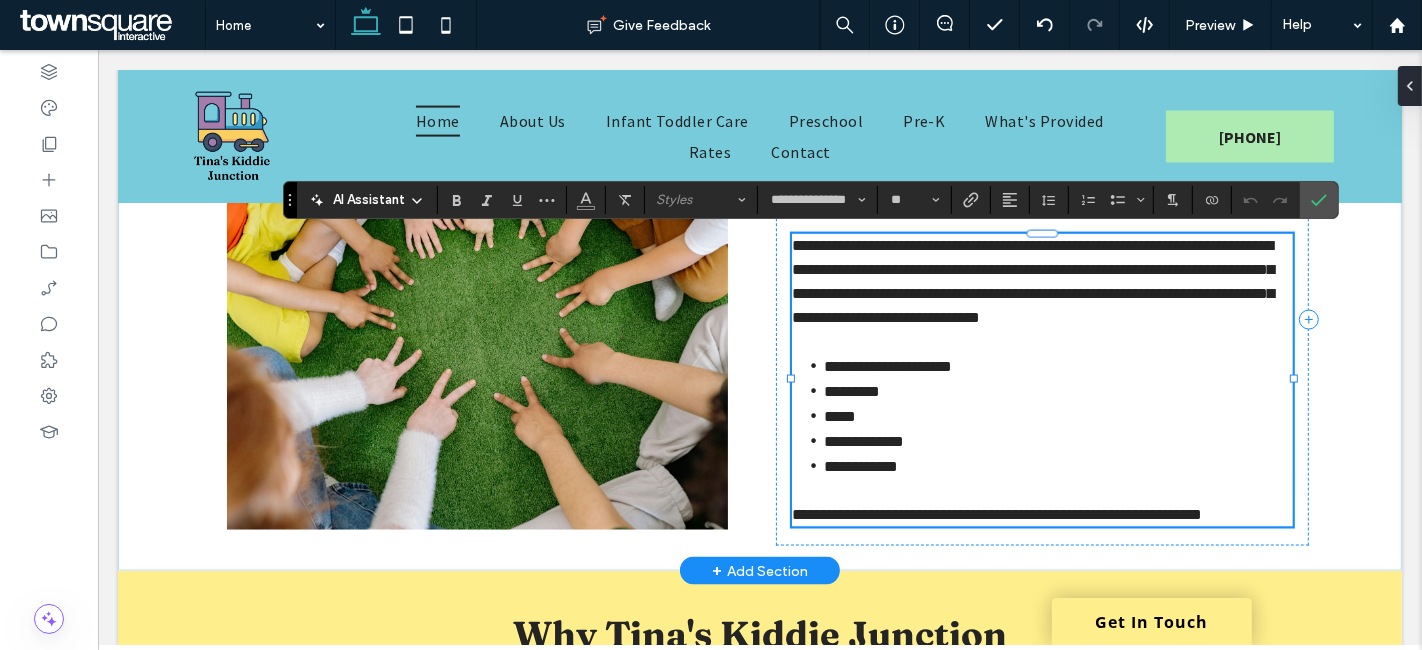 click on "**********" at bounding box center (1041, 282) 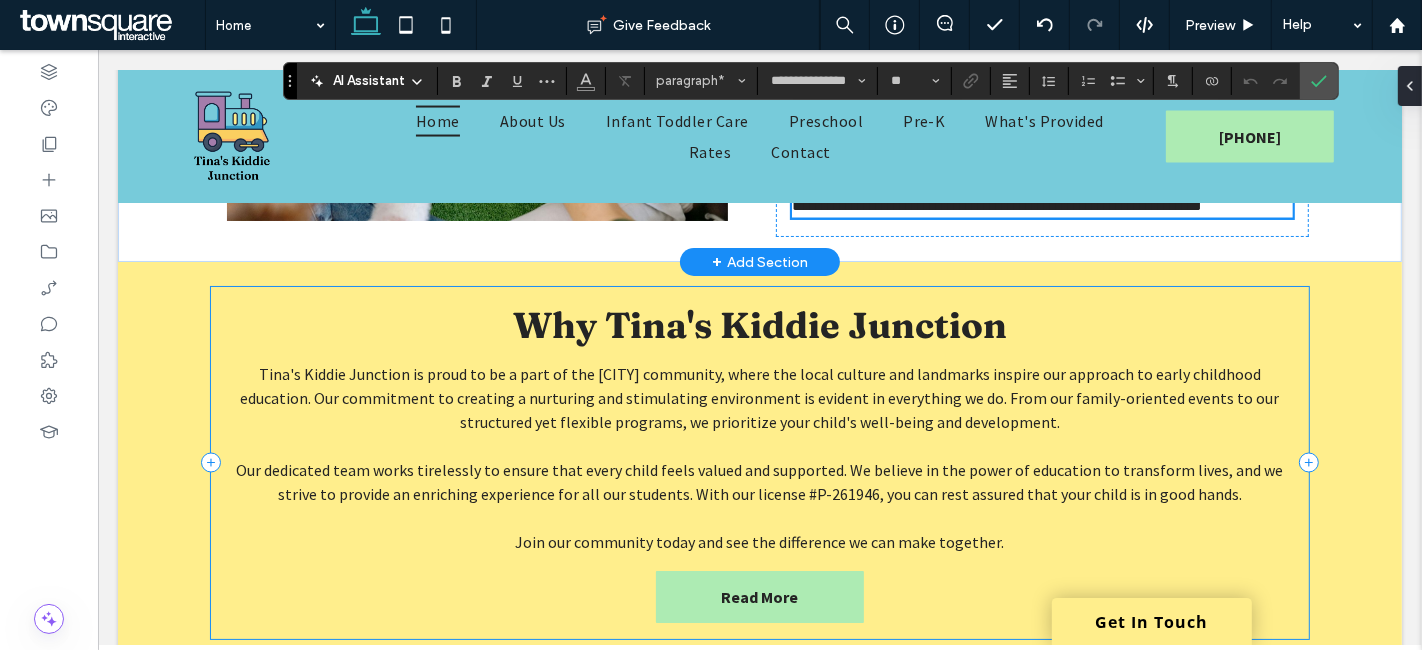 scroll, scrollTop: 3011, scrollLeft: 0, axis: vertical 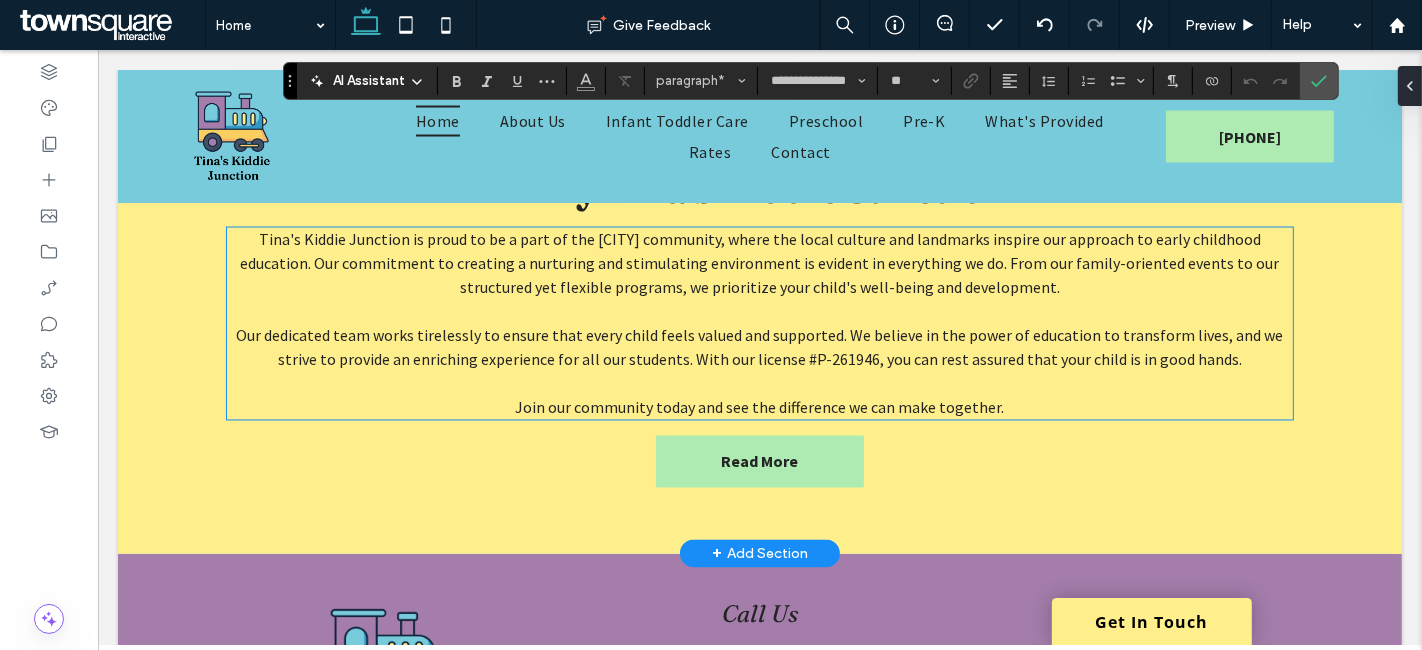 click on "Our dedicated team works tirelessly to ensure that every child feels valued and supported. We believe in the power of education to transform lives, and we strive to provide an enriching experience for all our students. With our license #P-261946, you can rest assured that your child is in good hands." at bounding box center (759, 348) 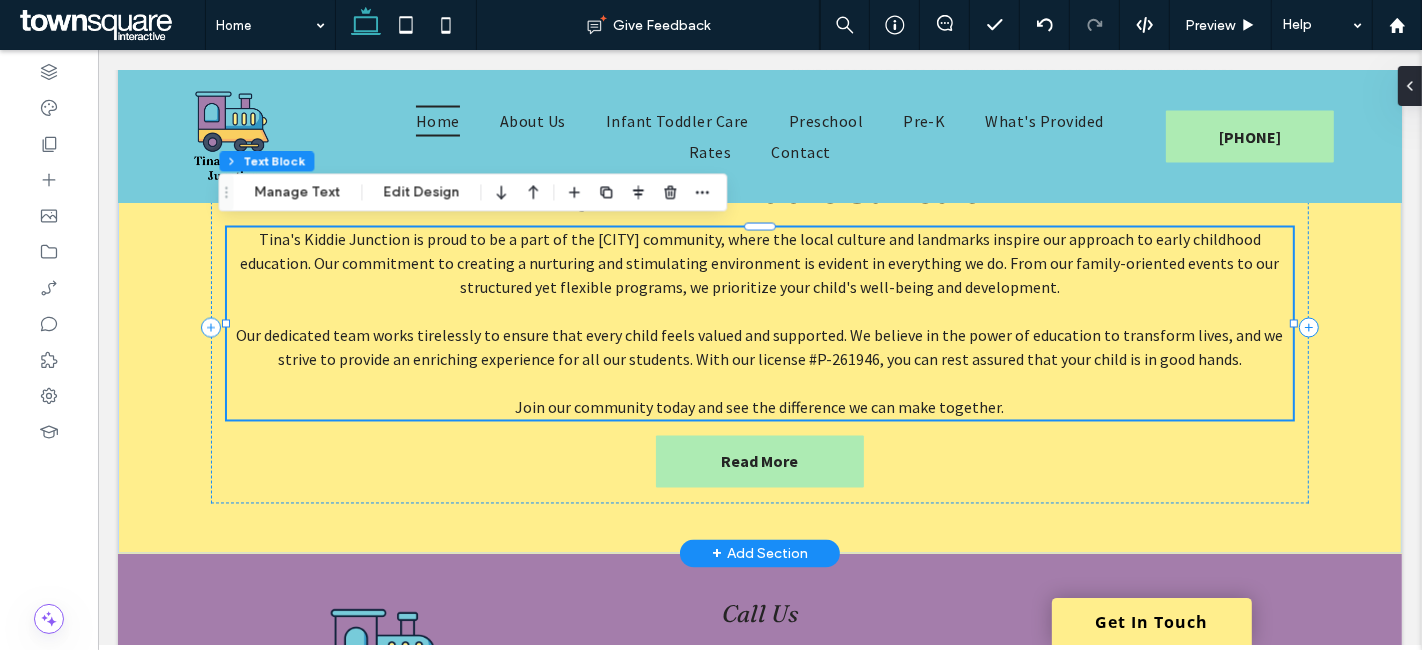 click on "Our dedicated team works tirelessly to ensure that every child feels valued and supported. We believe in the power of education to transform lives, and we strive to provide an enriching experience for all our students. With our license #P-261946, you can rest assured that your child is in good hands." at bounding box center [759, 348] 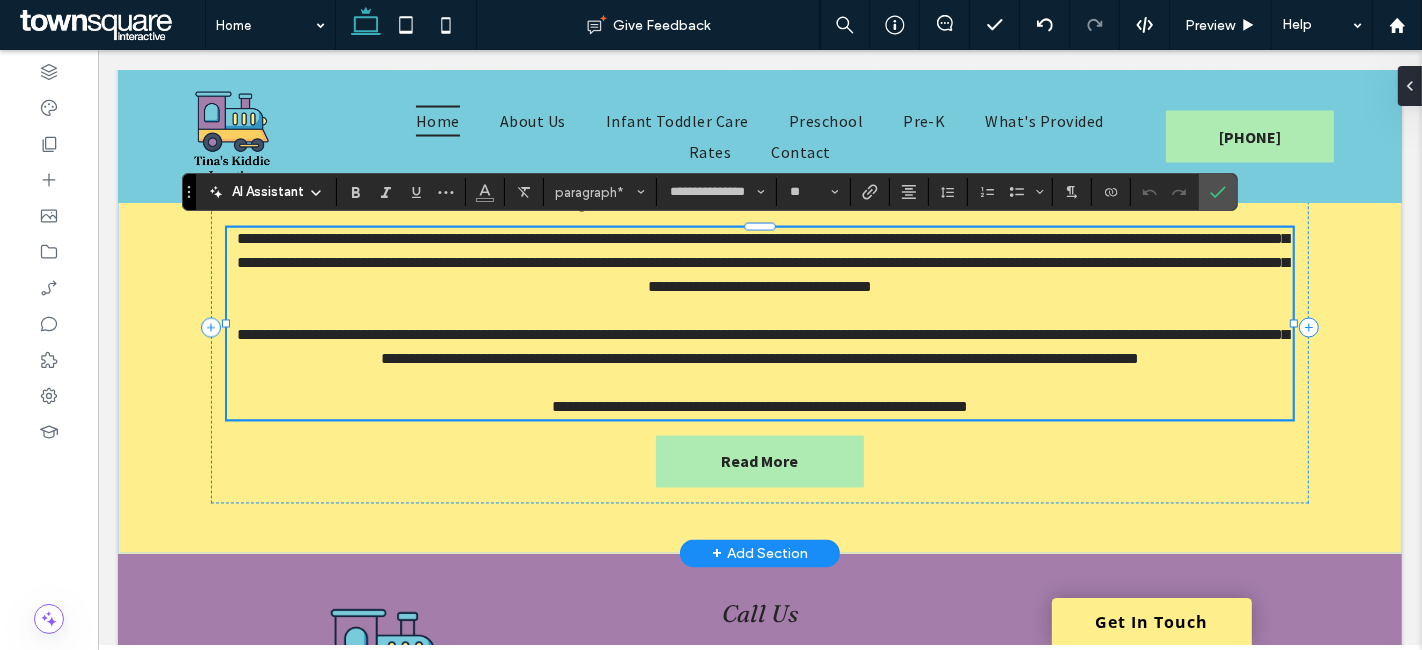 click on "**********" at bounding box center (762, 347) 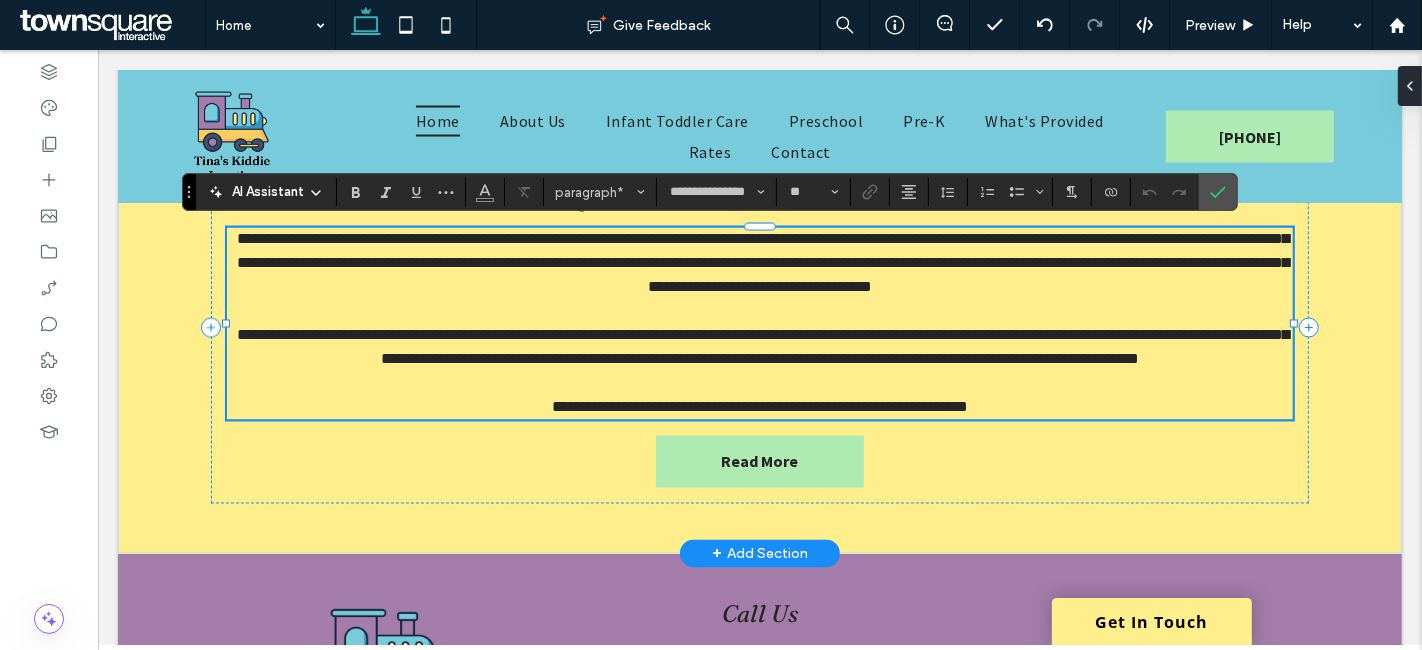 click on "**********" at bounding box center [762, 347] 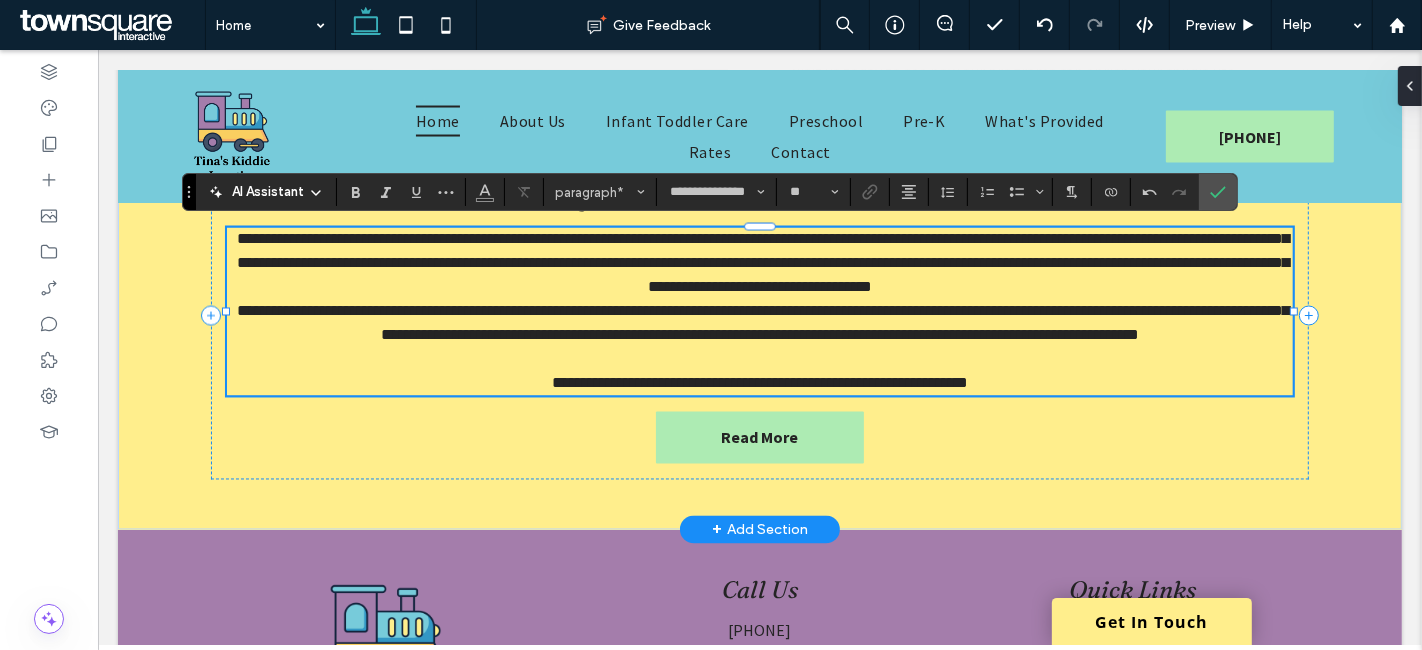 click on "**********" at bounding box center (762, 323) 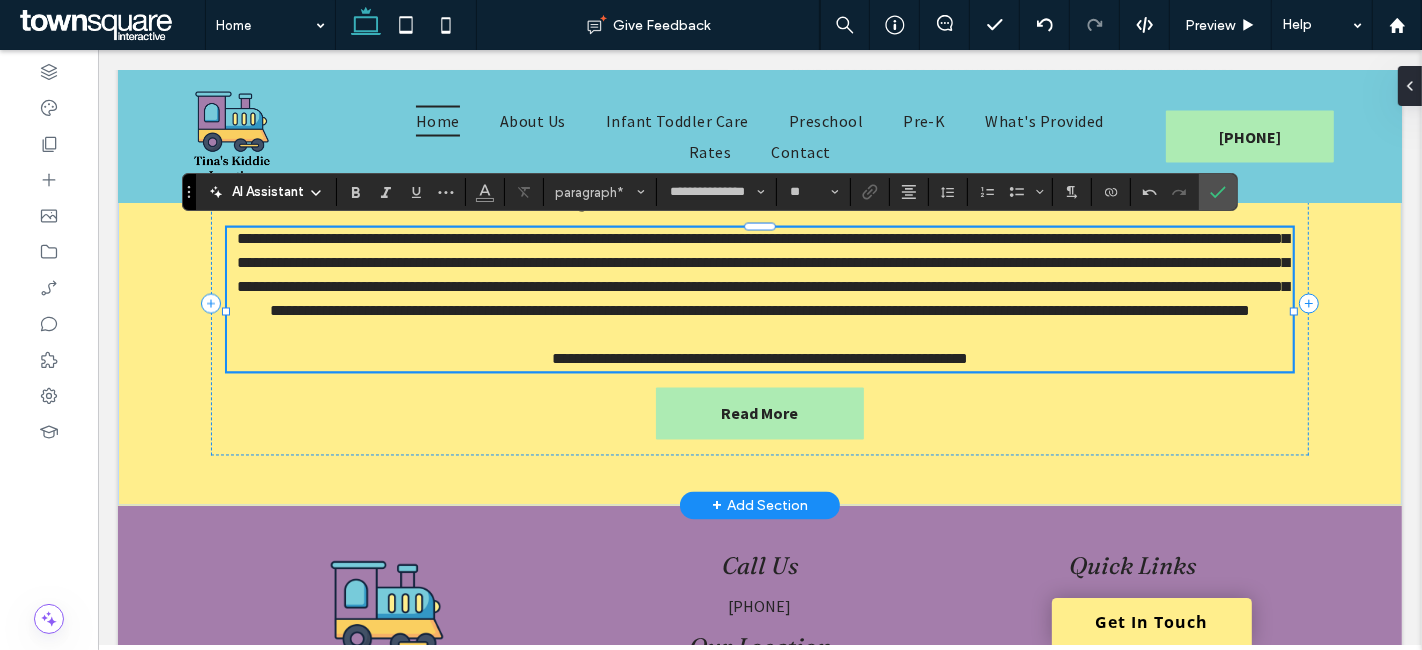 type 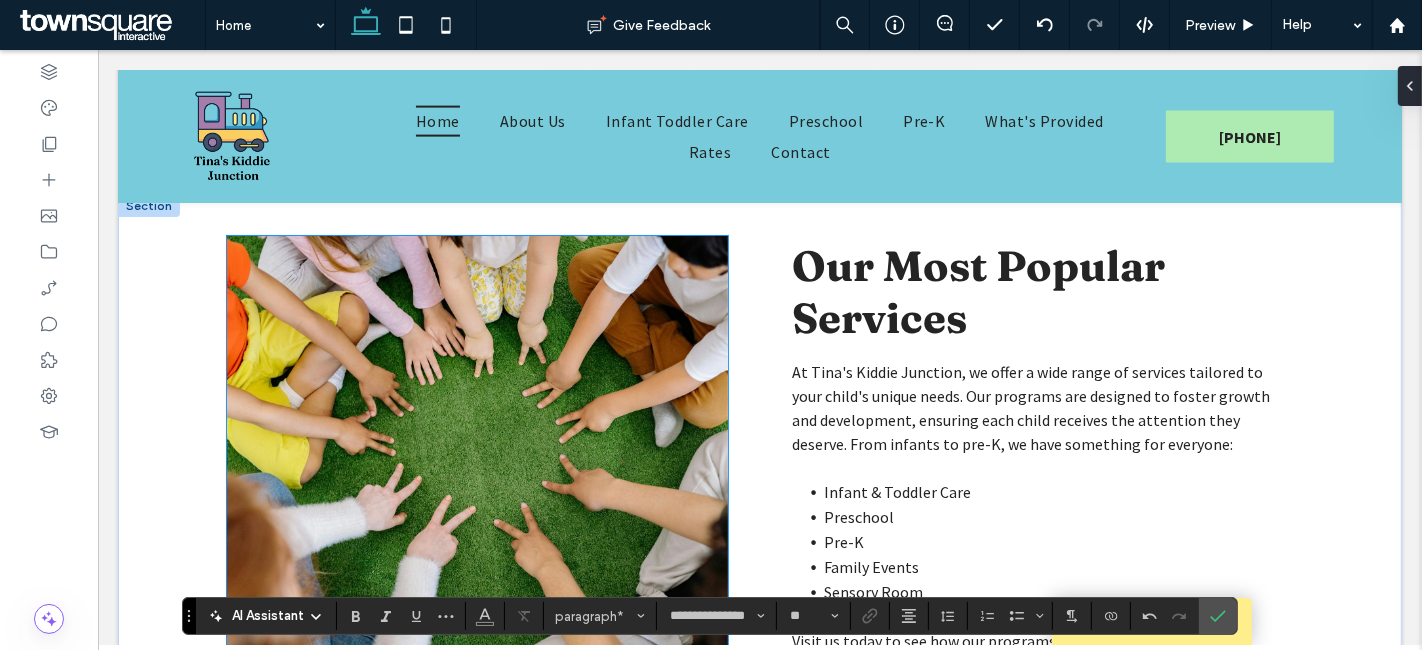 scroll, scrollTop: 2552, scrollLeft: 0, axis: vertical 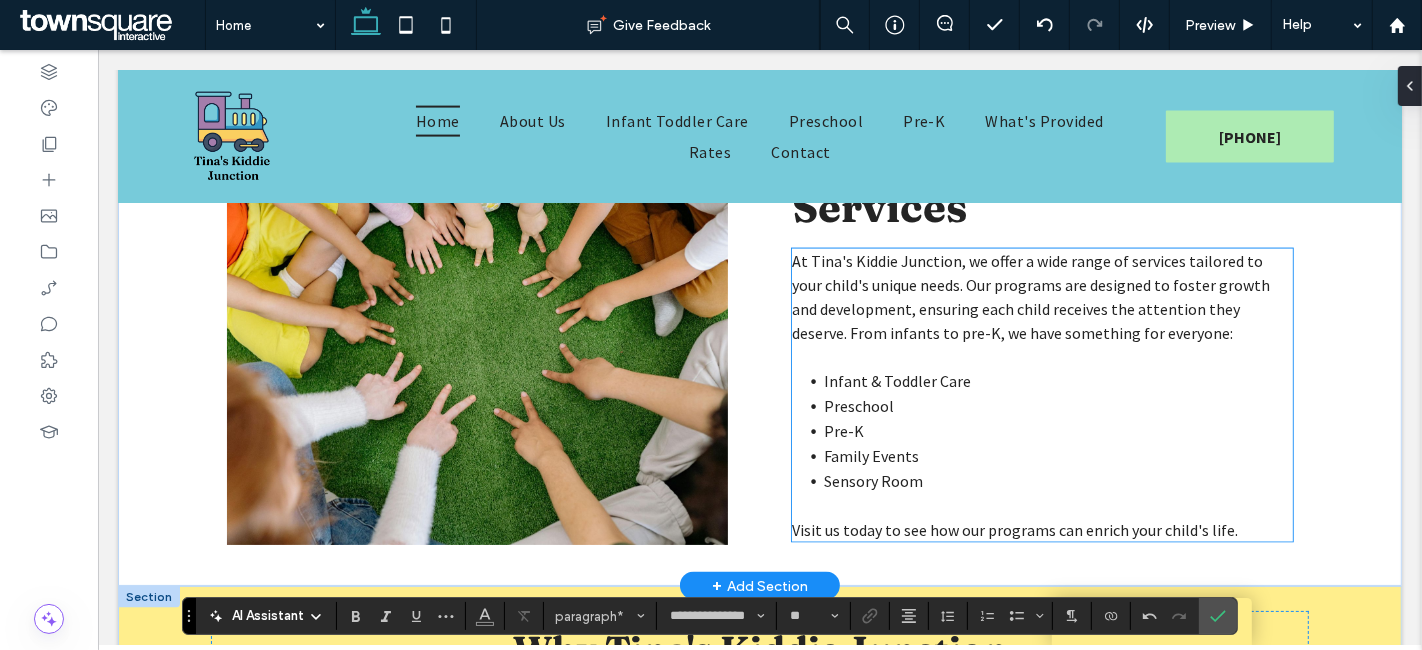 click on "Pre-K" at bounding box center (843, 431) 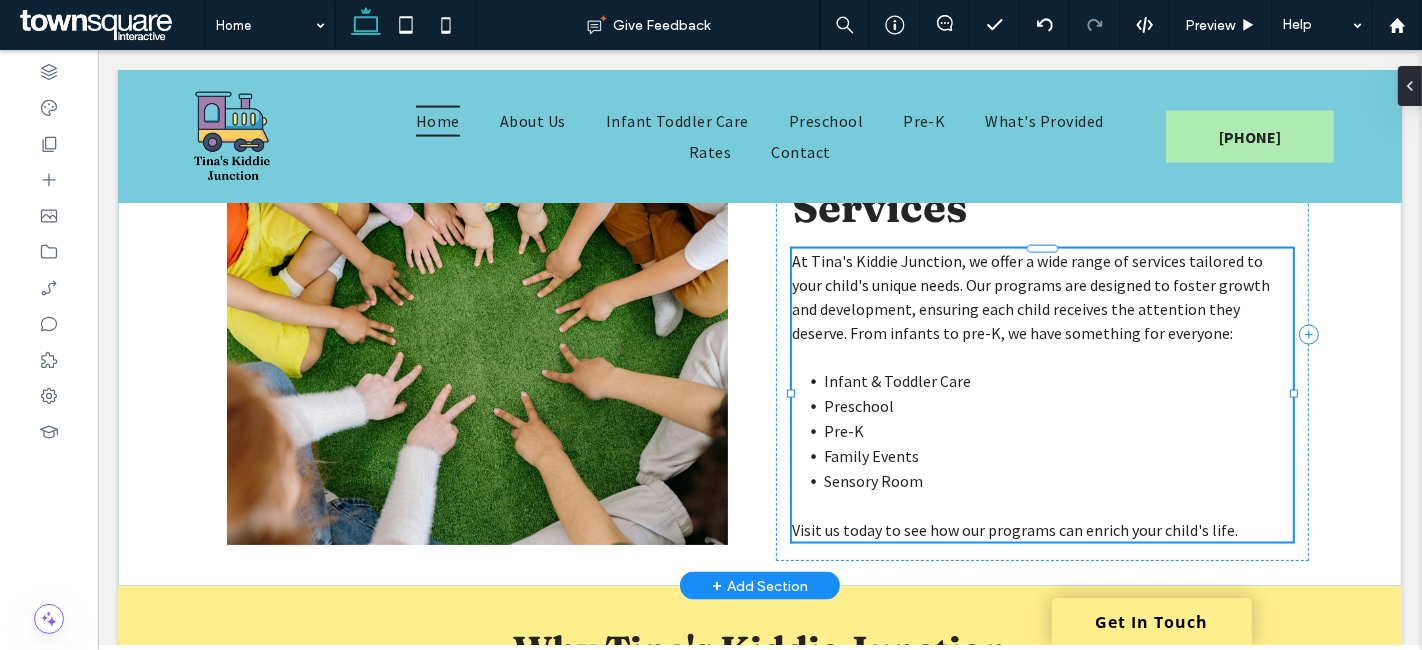 click on "Pre-K" at bounding box center [843, 431] 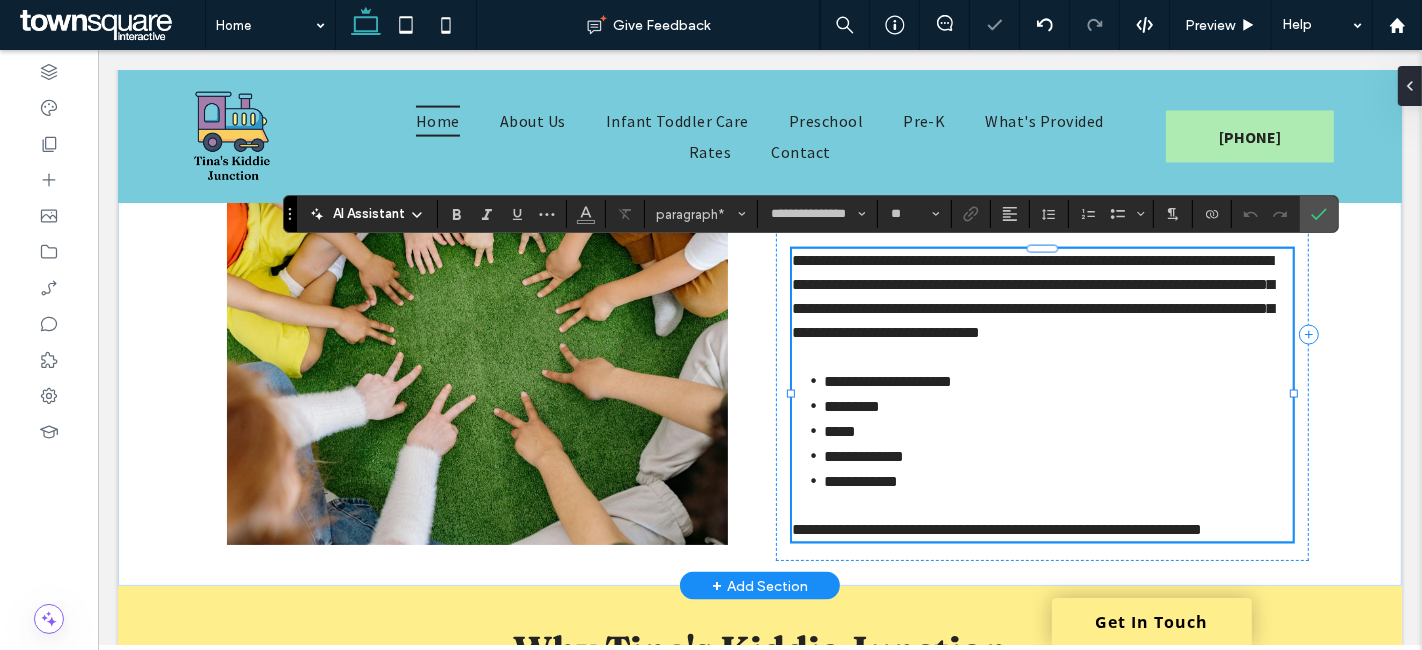 click on "*****" at bounding box center (1057, 431) 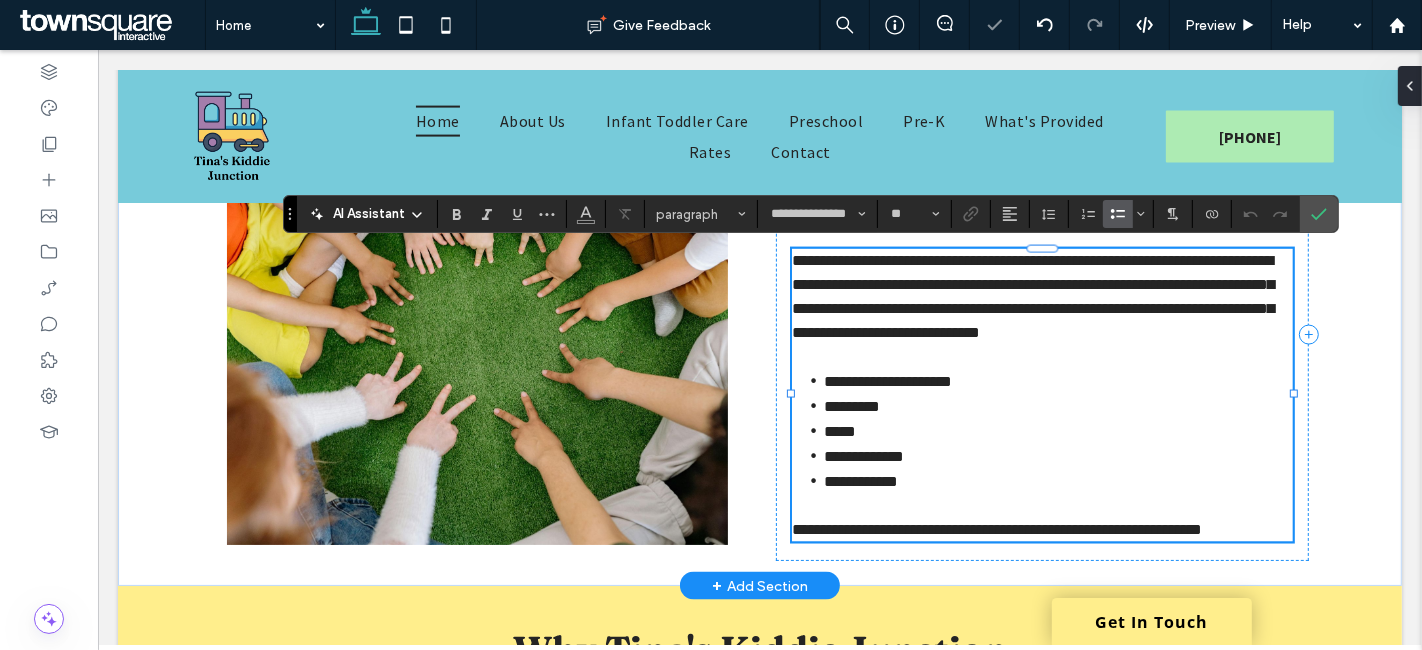 type 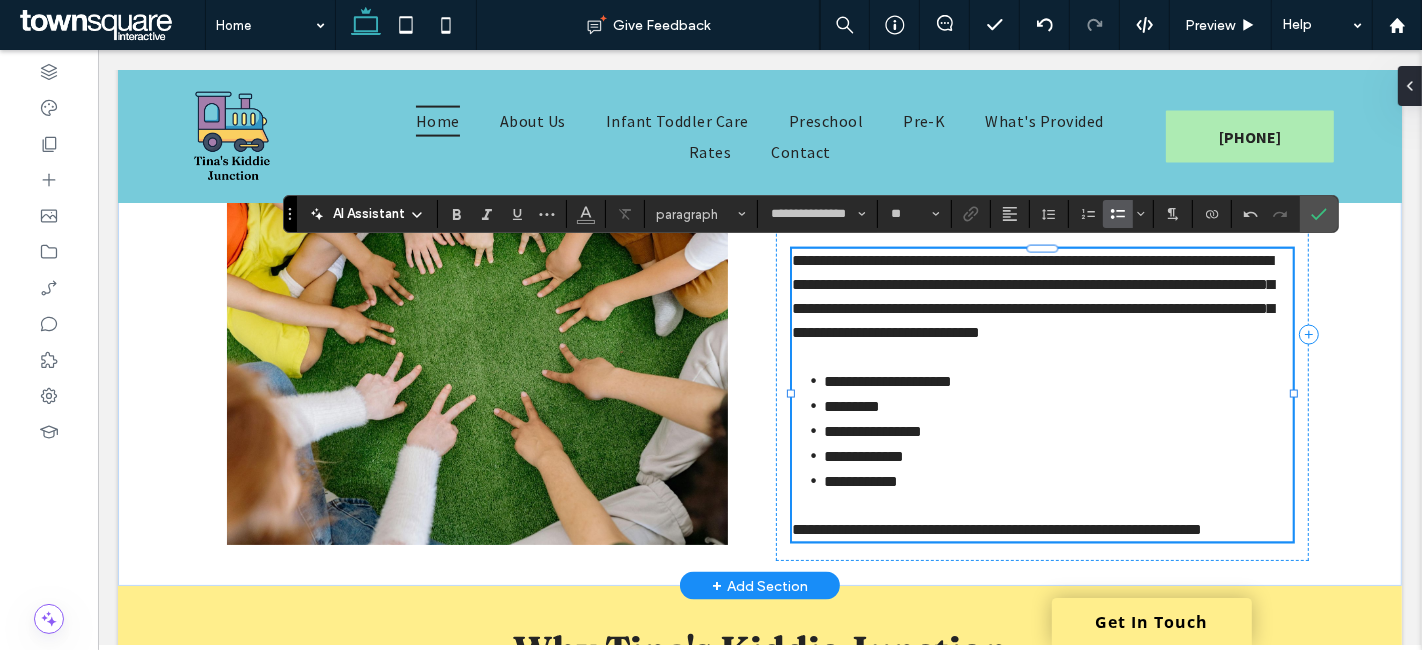 click on "**********" at bounding box center (872, 431) 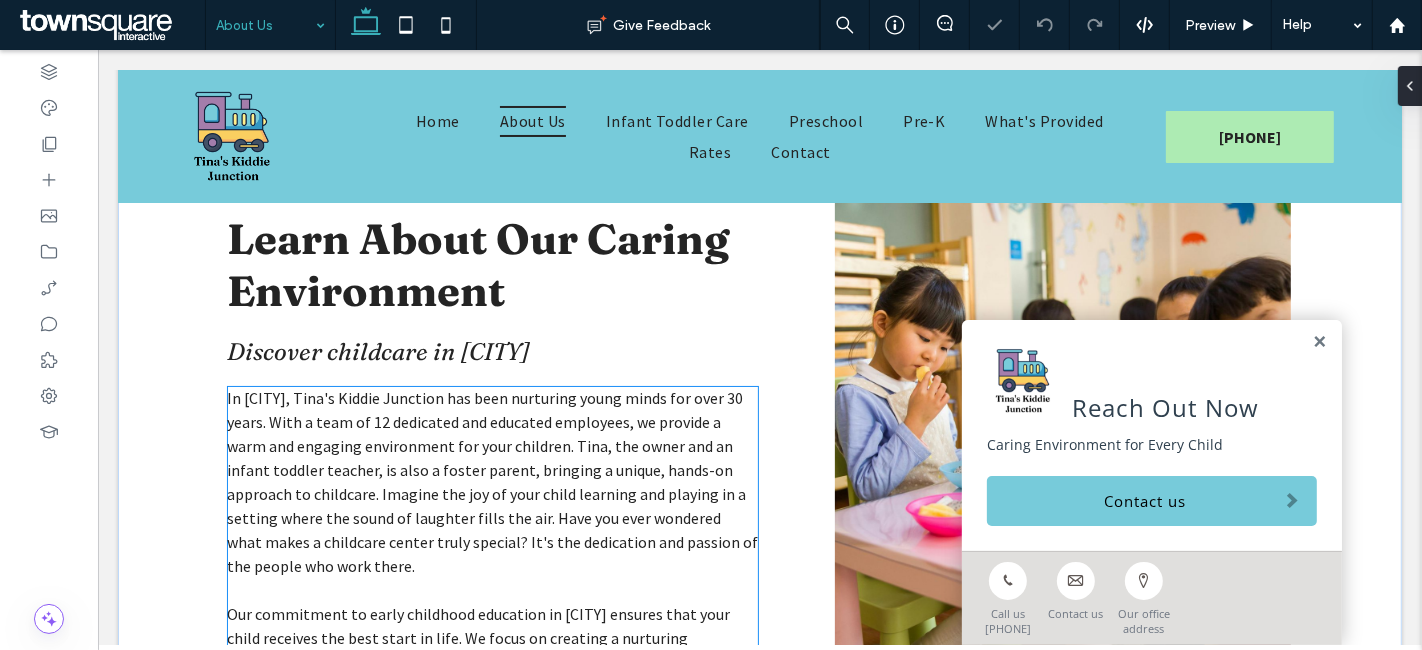 scroll, scrollTop: 222, scrollLeft: 0, axis: vertical 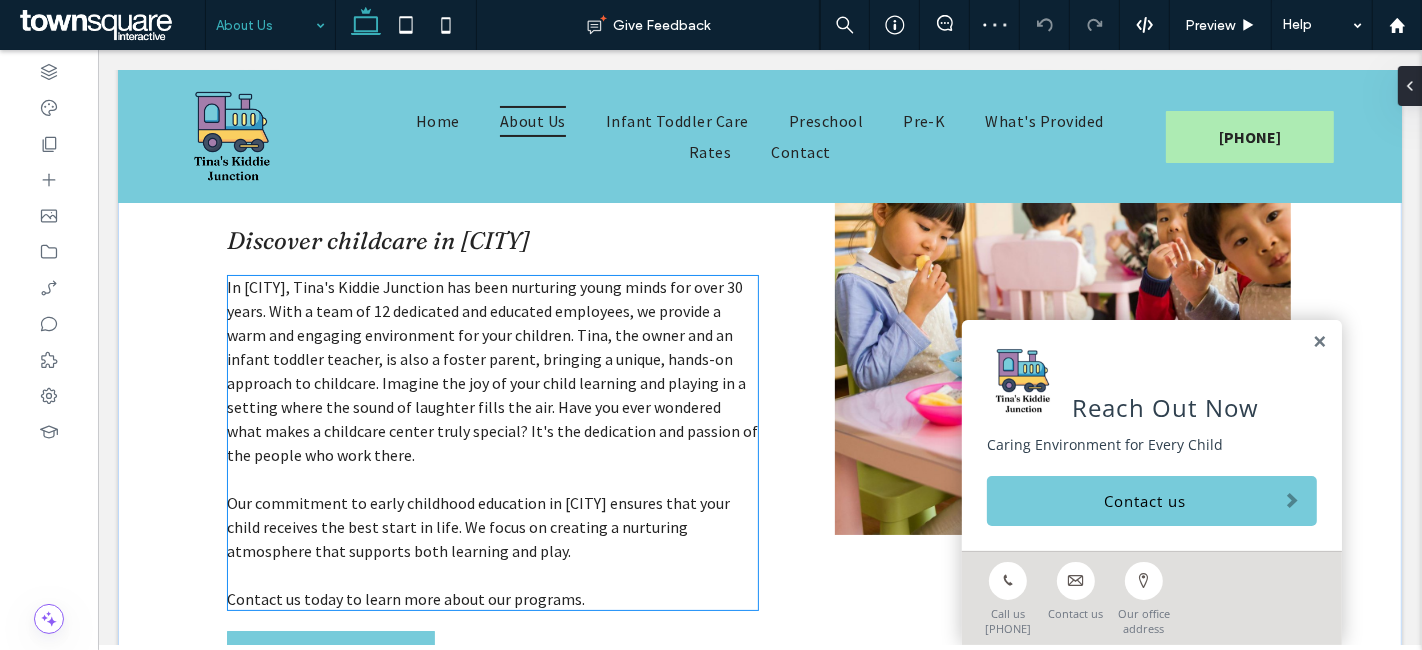 click on "In Hinsdale, Tina's Kiddie Junction has been nurturing young minds for over 30 years. With a team of 12 dedicated and educated employees, we provide a warm and engaging environment for your children. Tina, the owner and an infant toddler teacher, is also a foster parent, bringing a unique, hands-on approach to childcare. Imagine the joy of your child learning and playing in a setting where the sound of laughter fills the air. Have you ever wondered what makes a childcare center truly special? It's the dedication and passion of the people who work there." at bounding box center (492, 371) 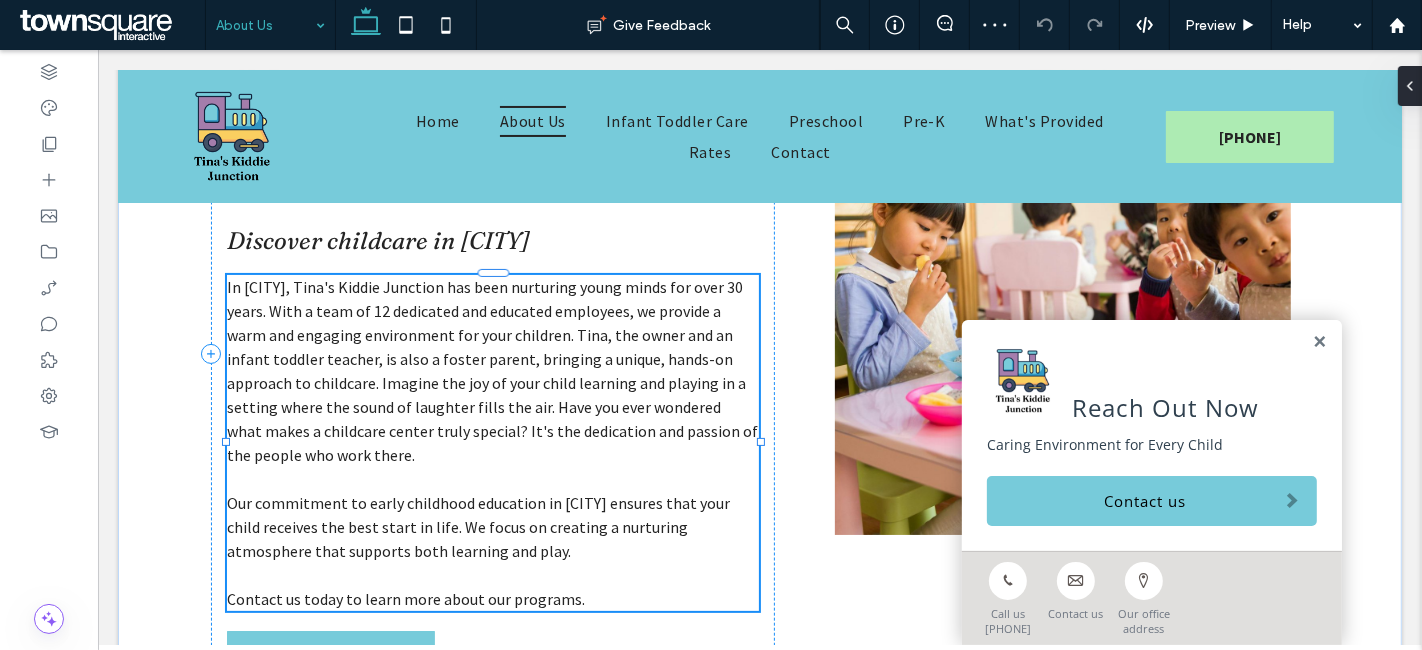 click on "In Hinsdale, Tina's Kiddie Junction has been nurturing young minds for over 30 years. With a team of 12 dedicated and educated employees, we provide a warm and engaging environment for your children. Tina, the owner and an infant toddler teacher, is also a foster parent, bringing a unique, hands-on approach to childcare. Imagine the joy of your child learning and playing in a setting where the sound of laughter fills the air. Have you ever wondered what makes a childcare center truly special? It's the dedication and passion of the people who work there." at bounding box center [492, 371] 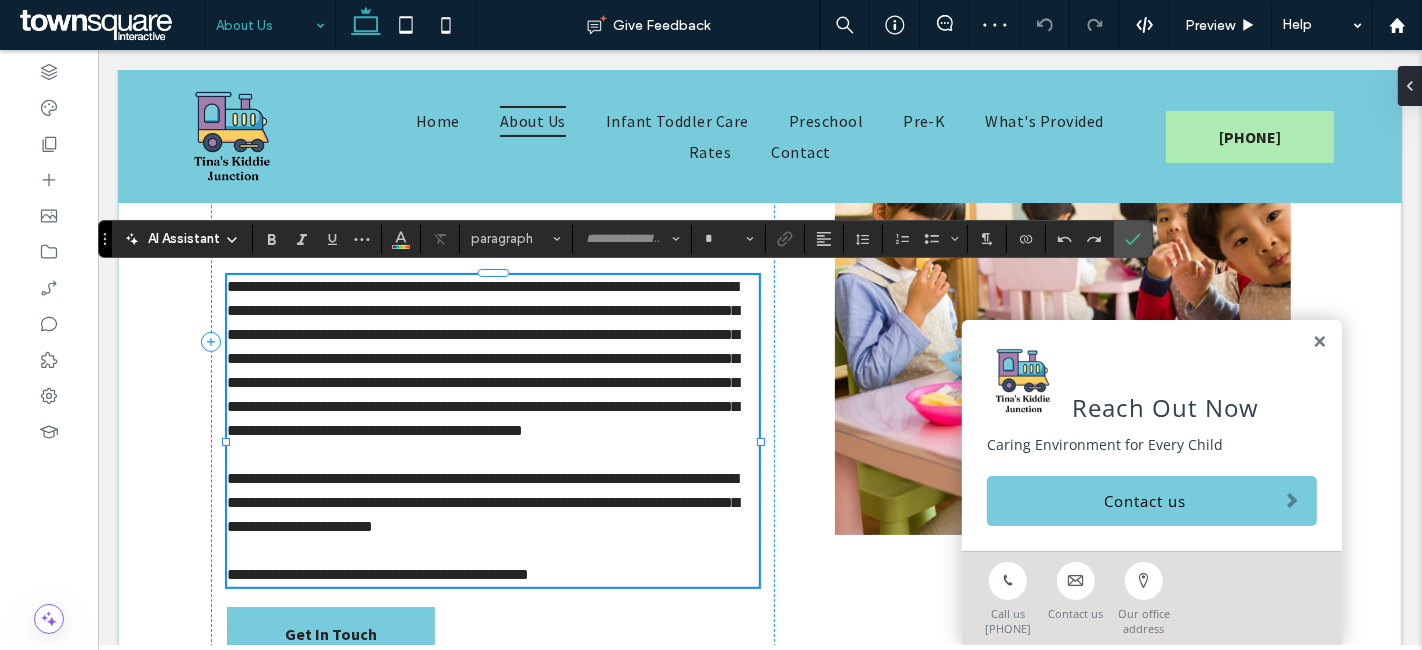 type on "**********" 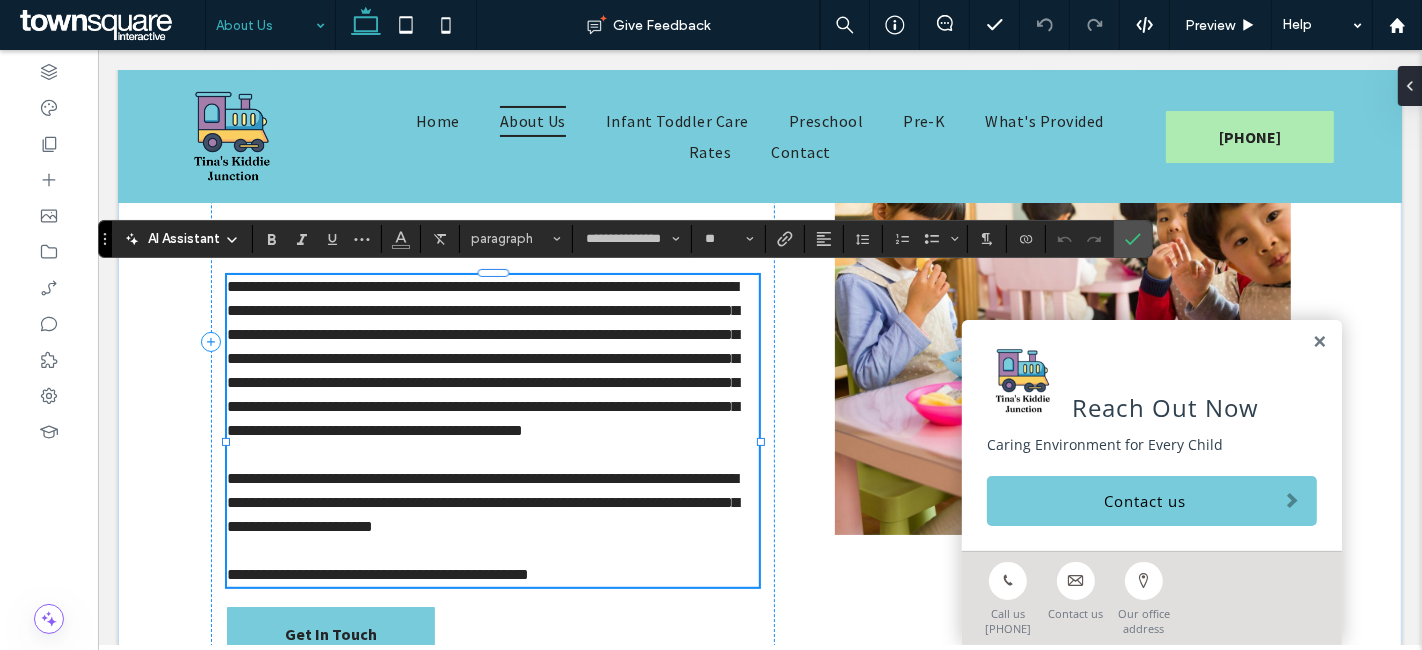 click on "**********" at bounding box center (482, 502) 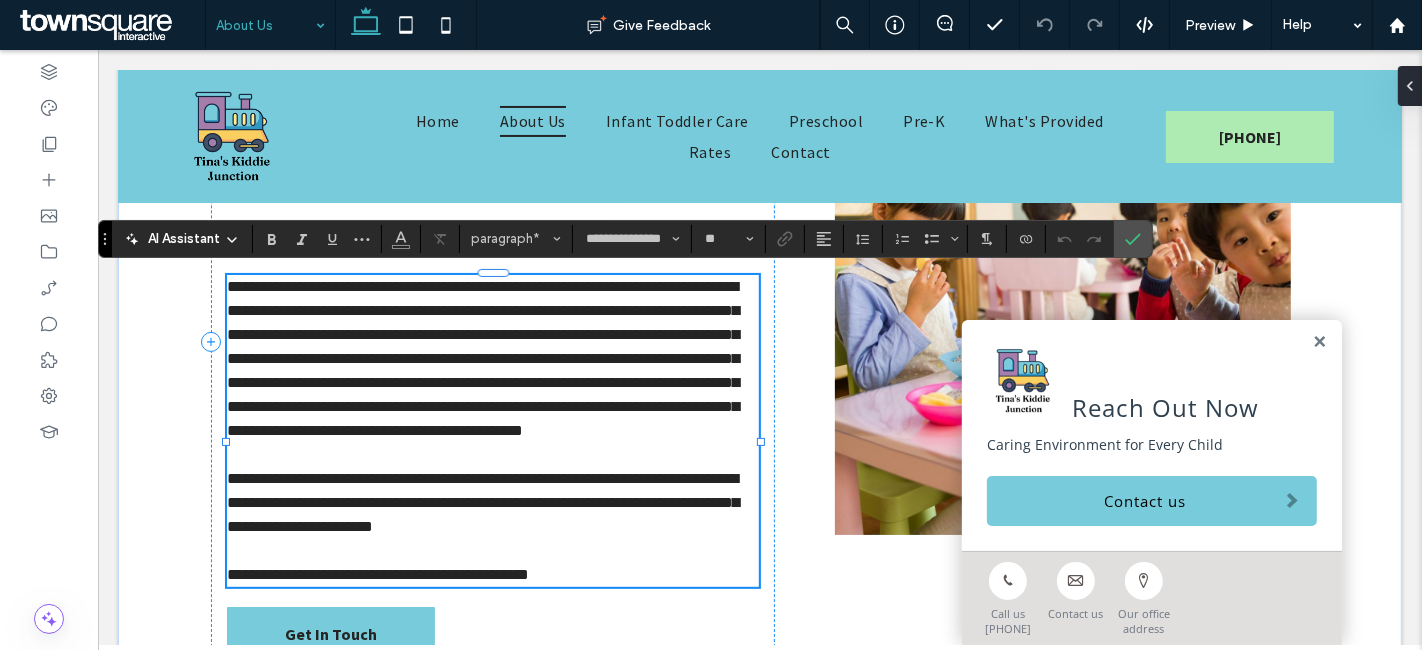 click on "**********" at bounding box center [482, 502] 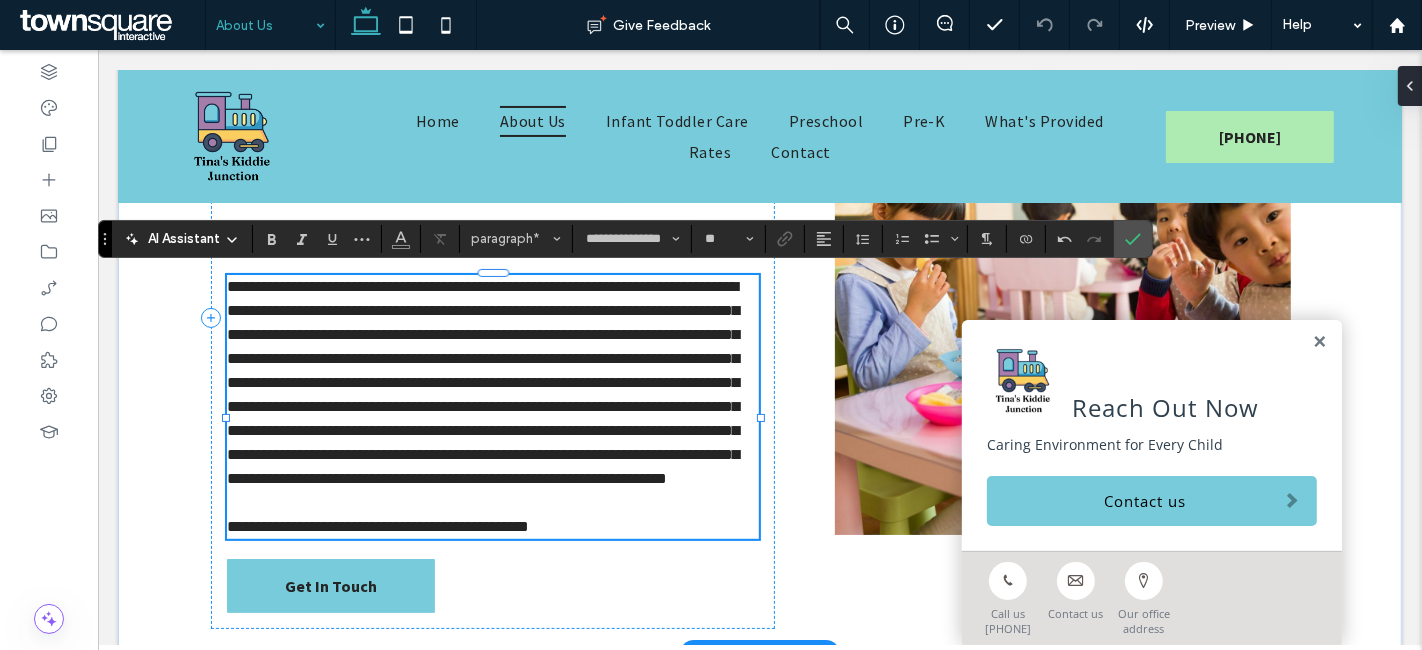 type 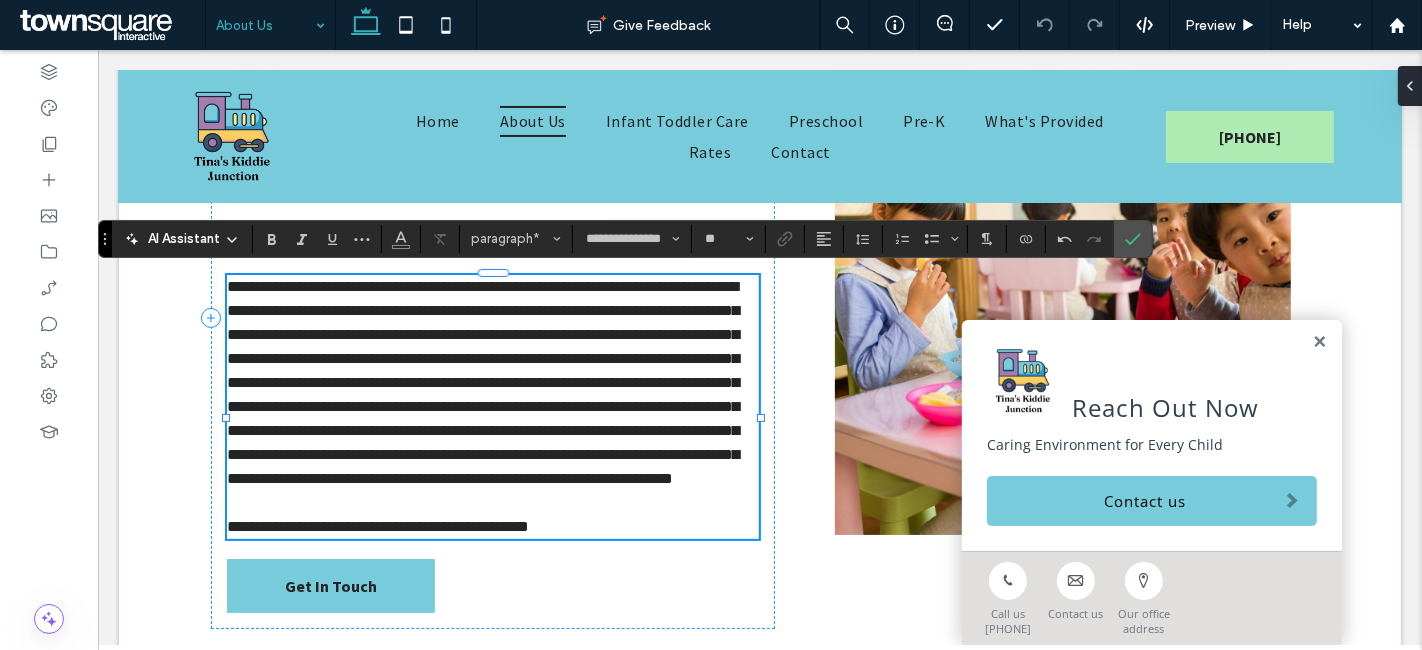 drag, startPoint x: 436, startPoint y: 400, endPoint x: 296, endPoint y: 387, distance: 140.60228 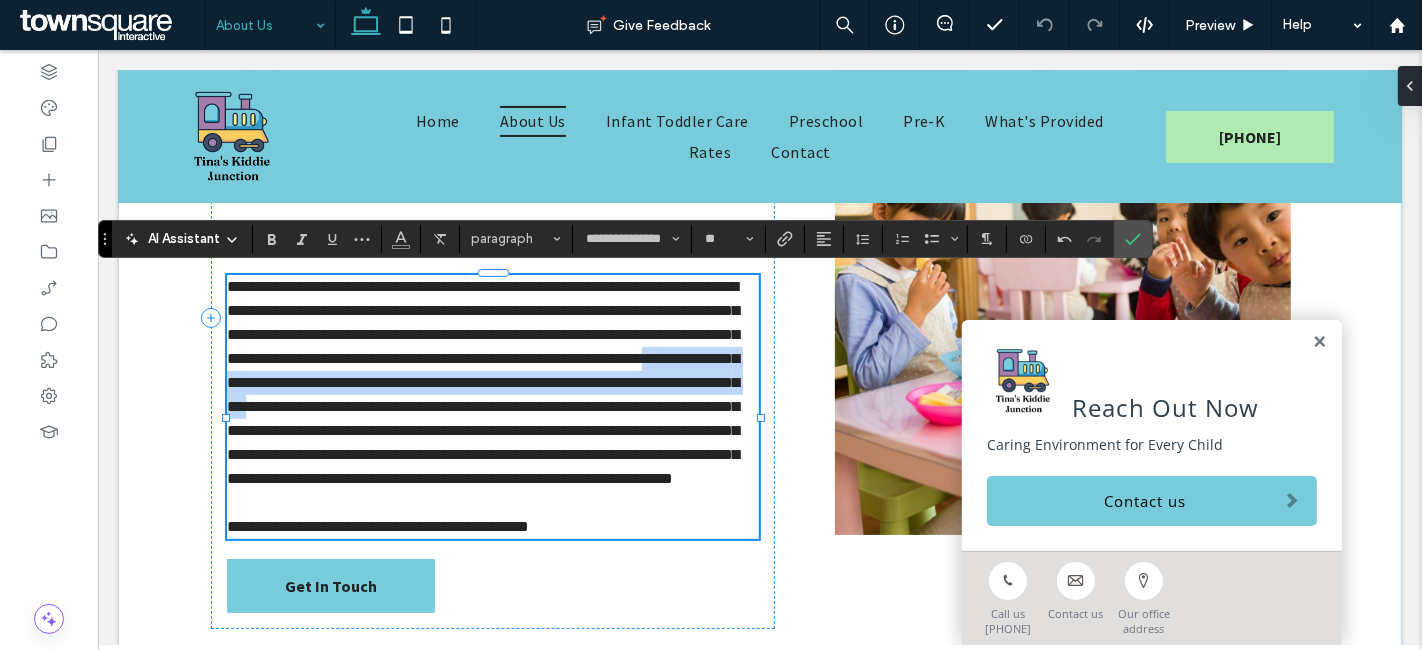 drag, startPoint x: 300, startPoint y: 378, endPoint x: 433, endPoint y: 407, distance: 136.12494 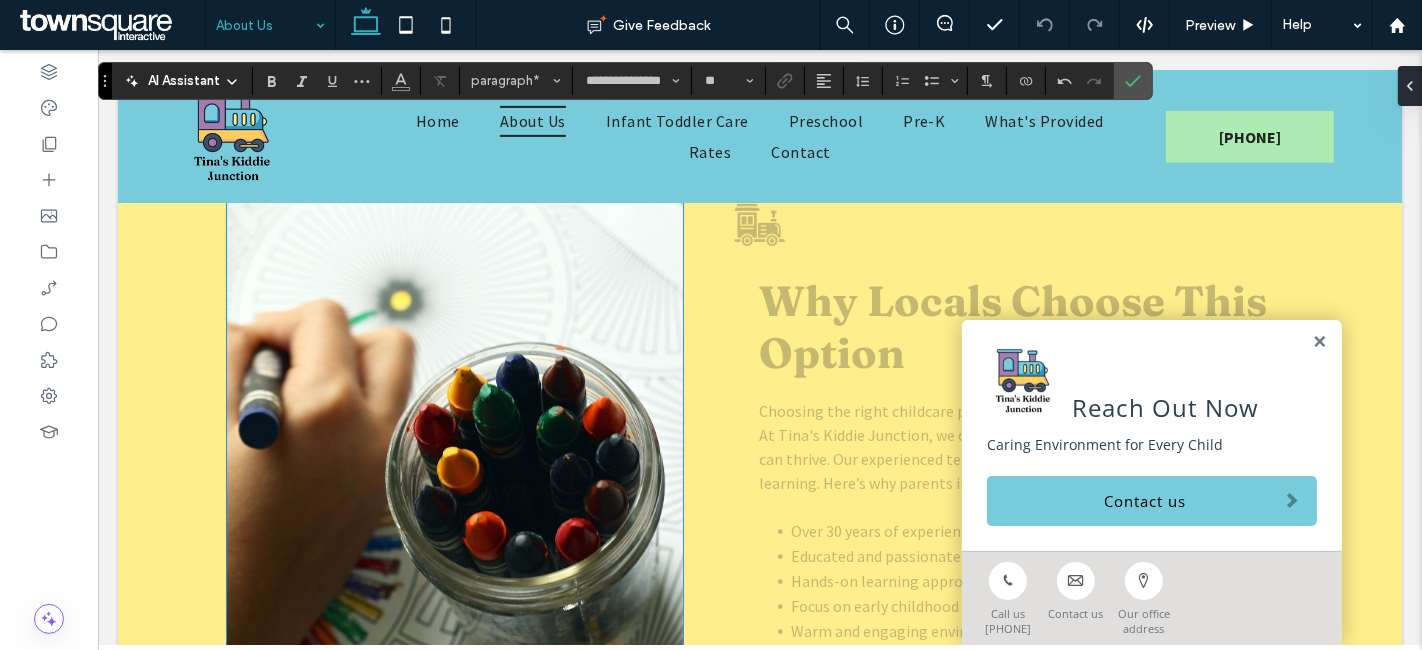scroll, scrollTop: 888, scrollLeft: 0, axis: vertical 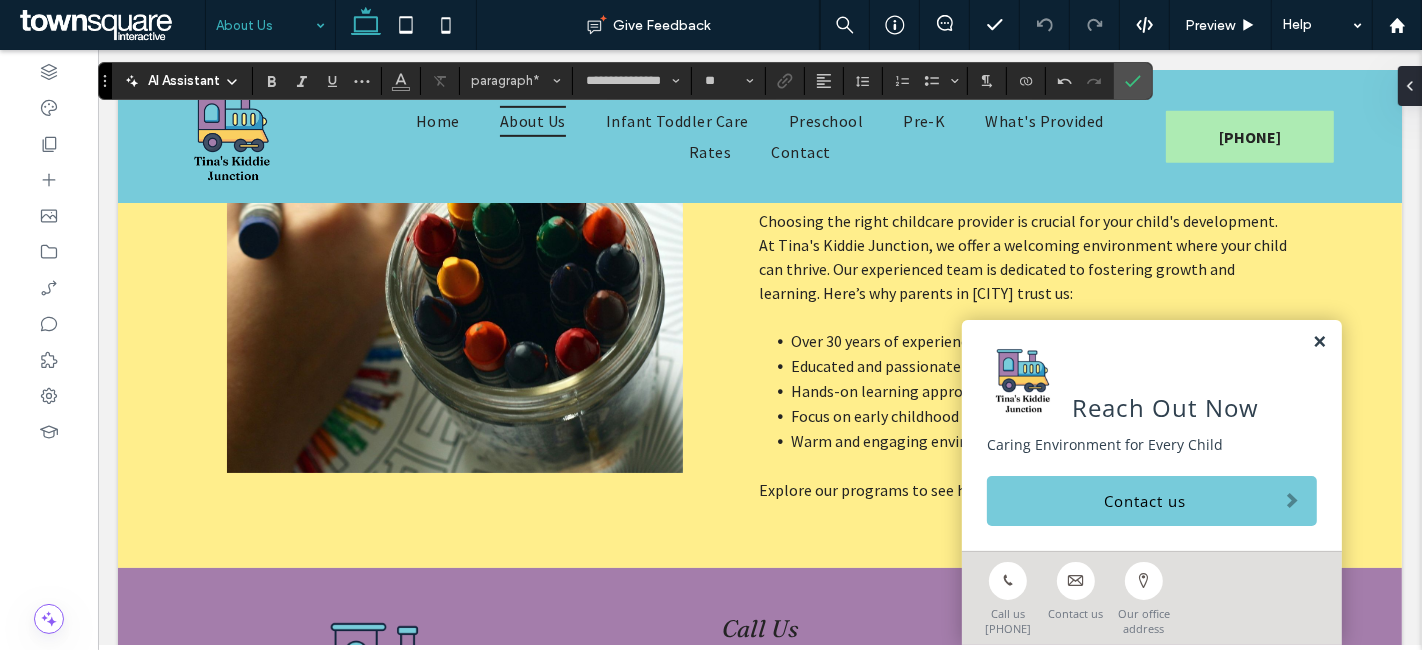 click at bounding box center [1318, 342] 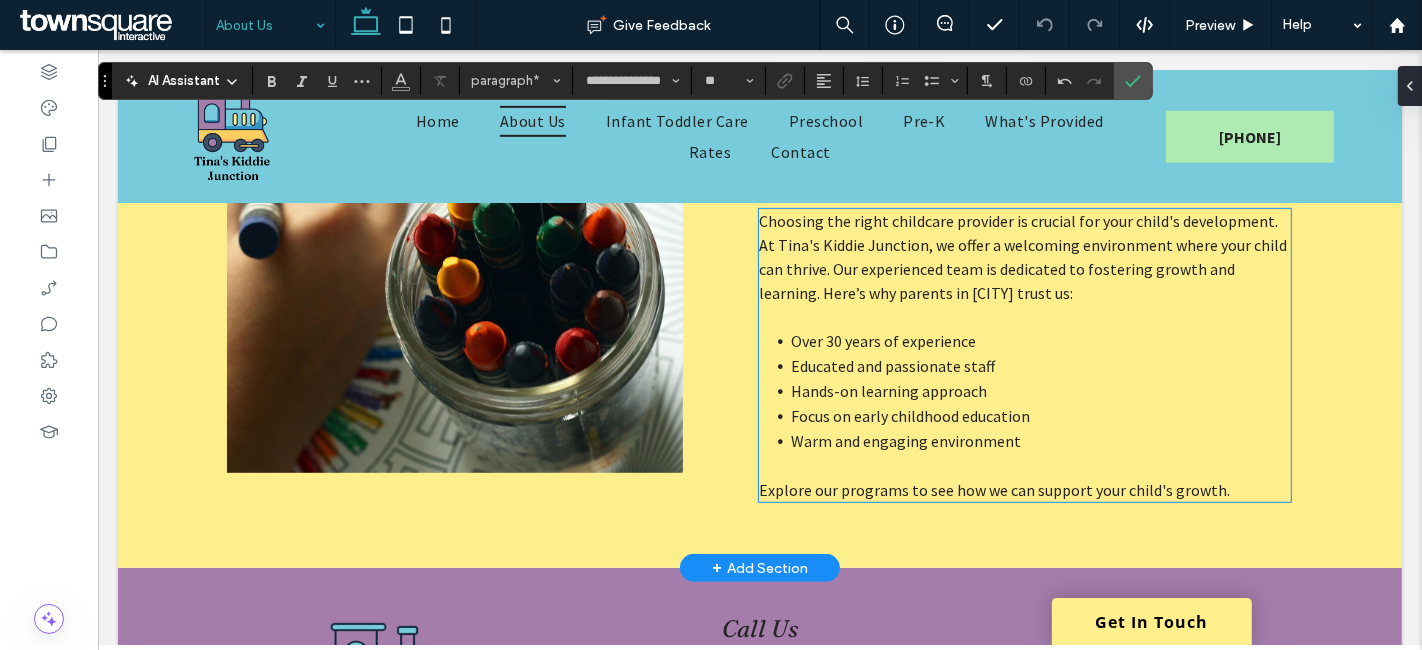 click on "Choosing the right childcare provider is crucial for your child's development. At Tina's Kiddie Junction, we offer a welcoming environment where your child can thrive. Our experienced team is dedicated to fostering growth and learning. Here’s why parents in Hinsdale trust us:" at bounding box center [1022, 257] 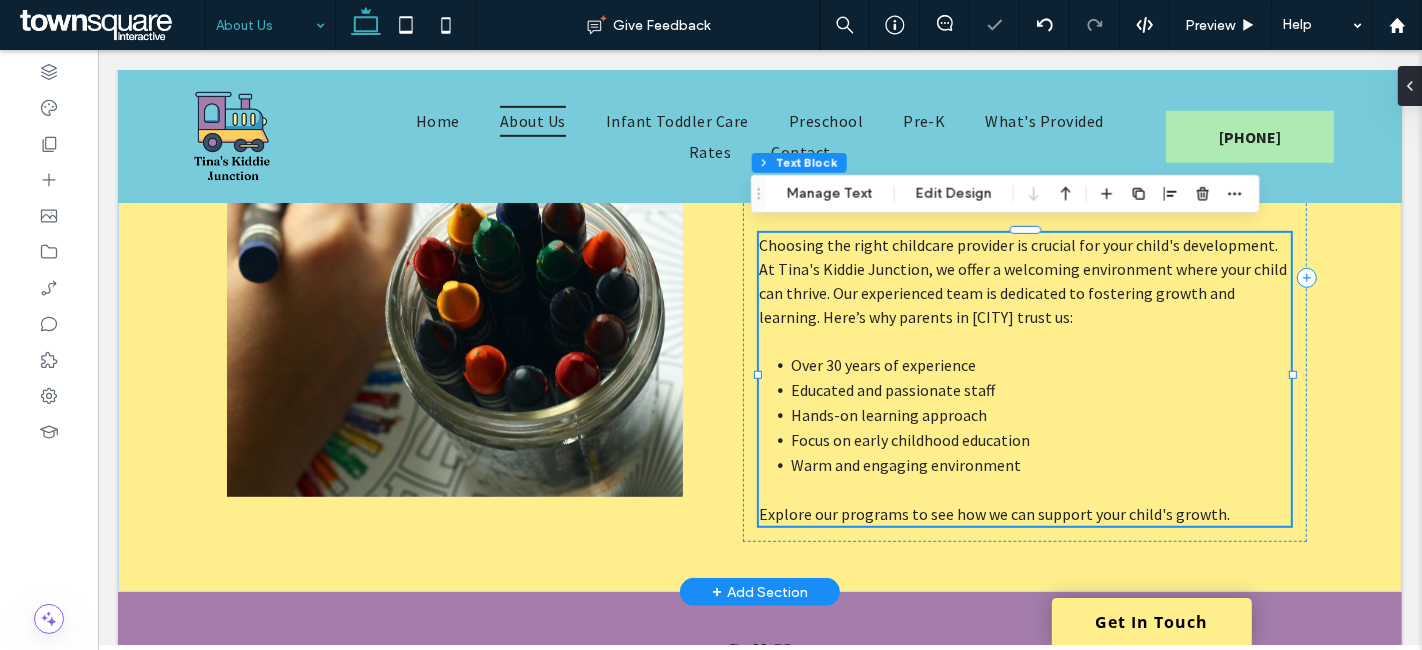 click on "Choosing the right childcare provider is crucial for your child's development. At Tina's Kiddie Junction, we offer a welcoming environment where your child can thrive. Our experienced team is dedicated to fostering growth and learning. Here’s why parents in Hinsdale trust us:" at bounding box center (1022, 281) 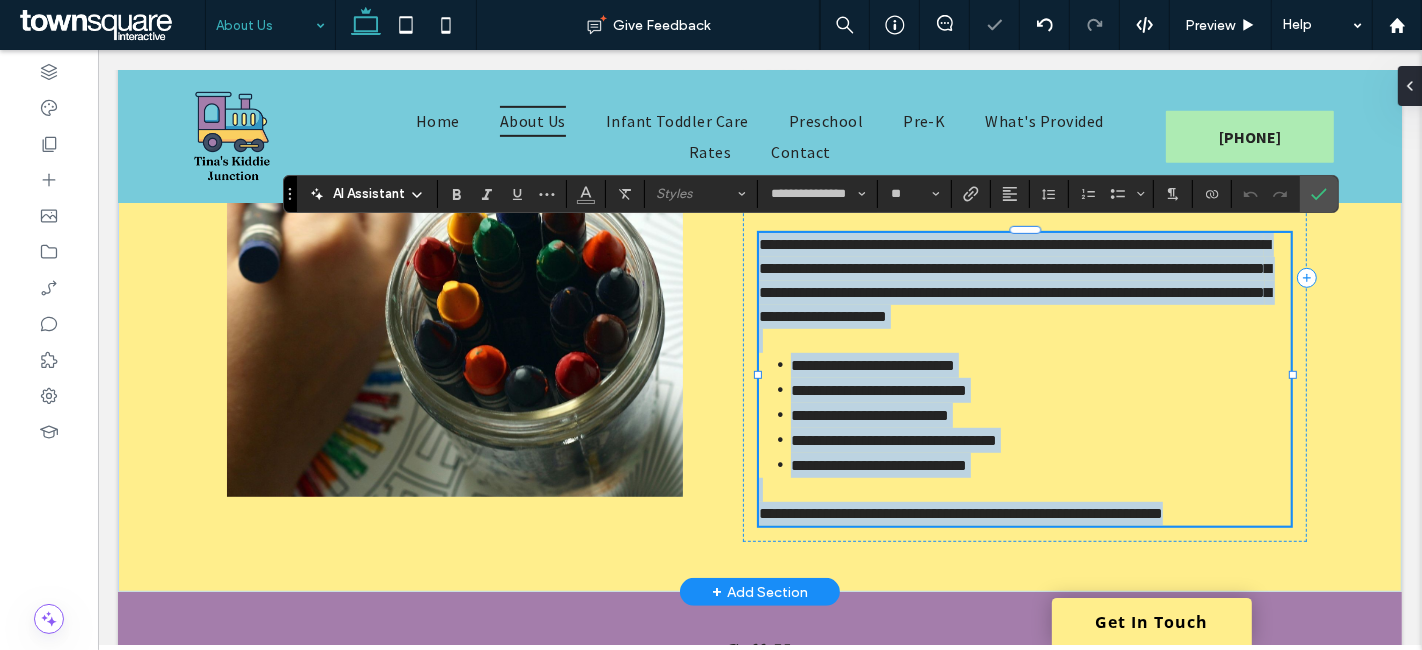 click on "**********" at bounding box center (1014, 280) 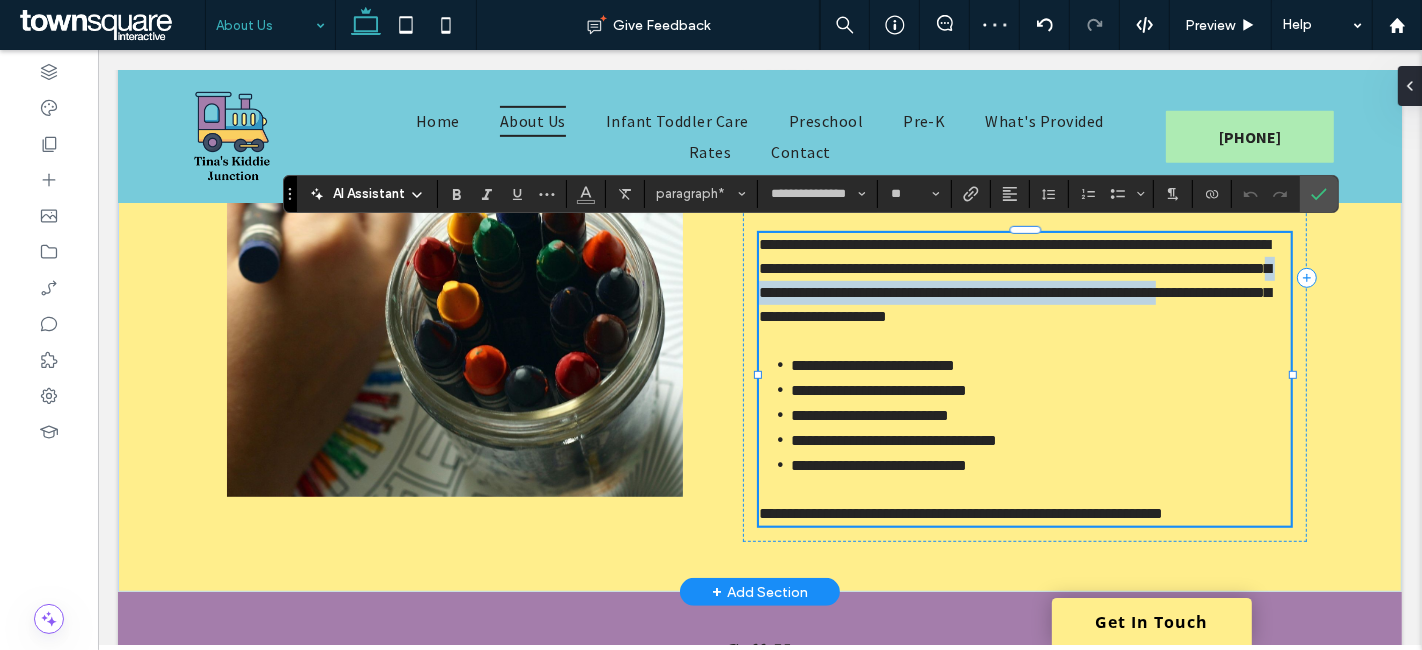 drag, startPoint x: 1253, startPoint y: 284, endPoint x: 801, endPoint y: 295, distance: 452.13382 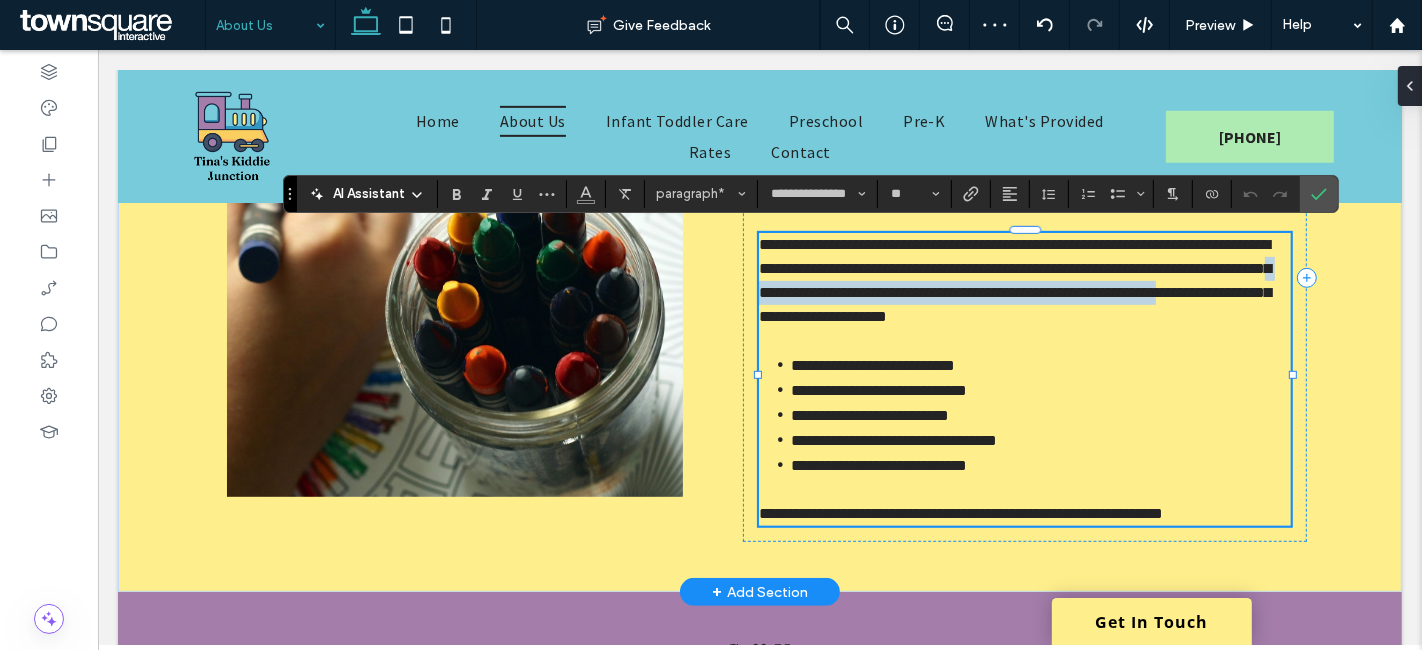 click on "**********" at bounding box center (1024, 281) 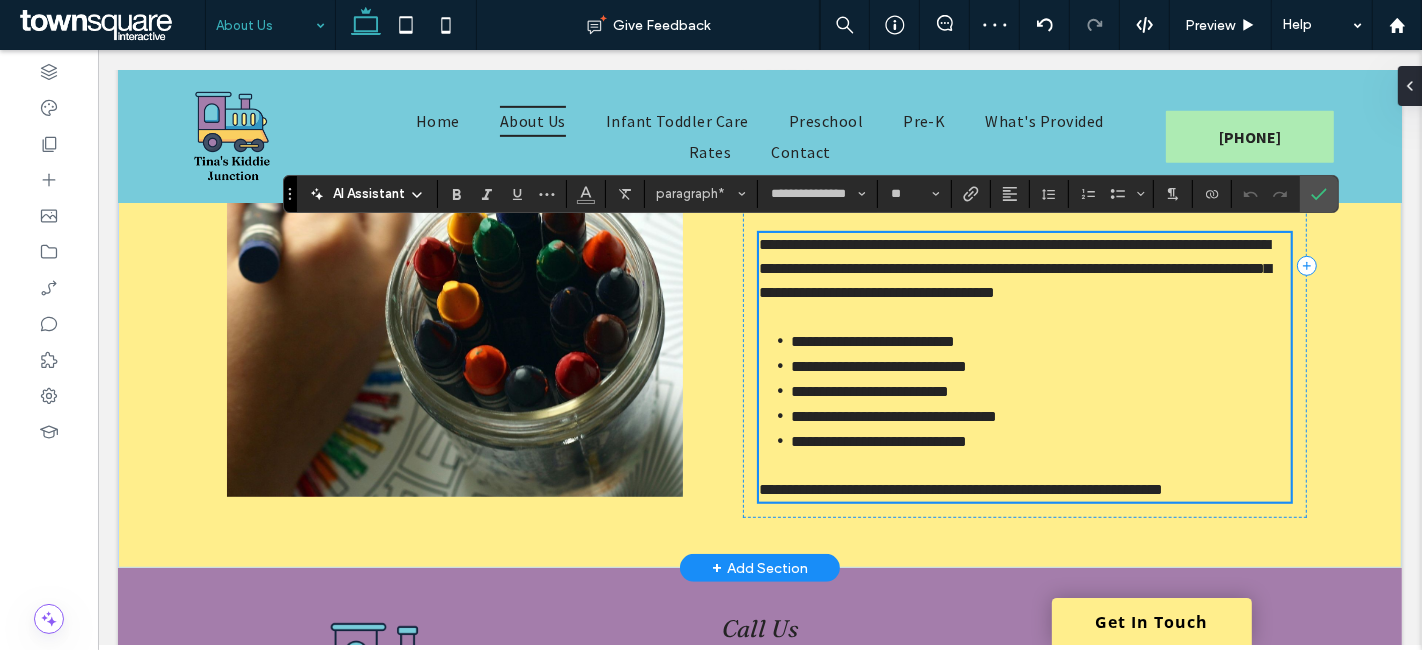 scroll, scrollTop: 889, scrollLeft: 0, axis: vertical 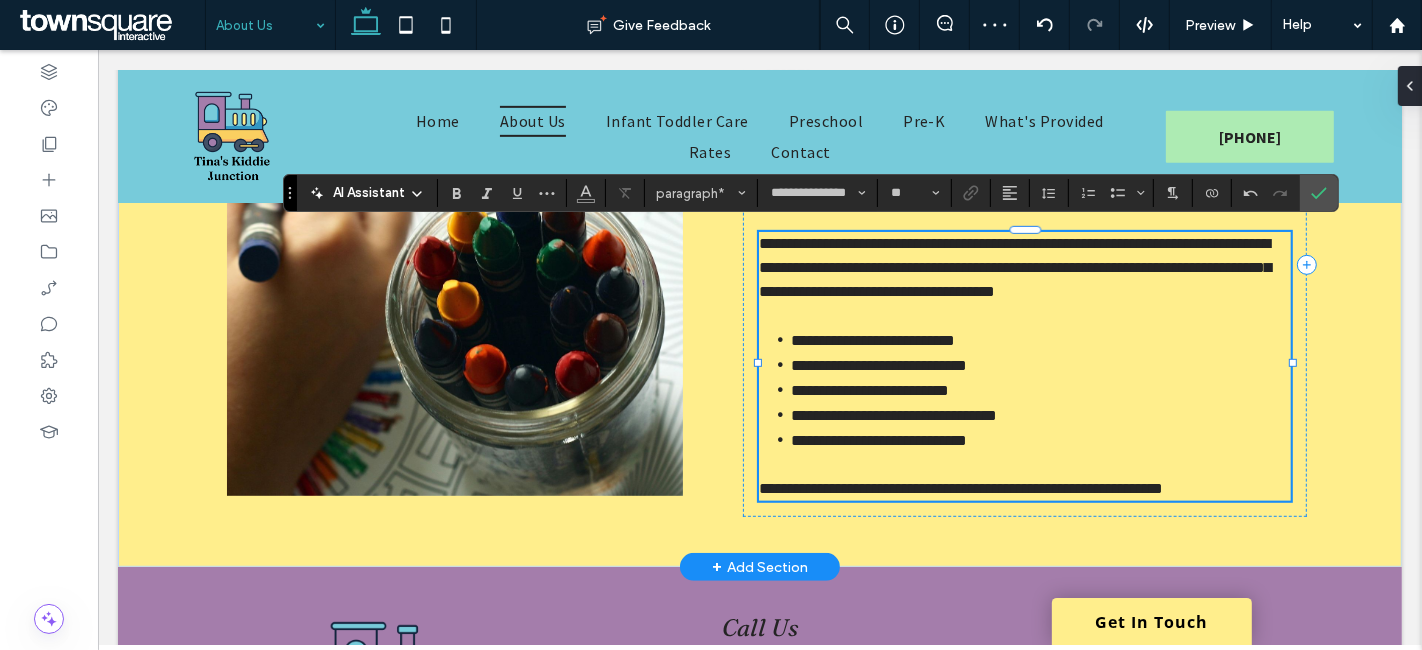 type 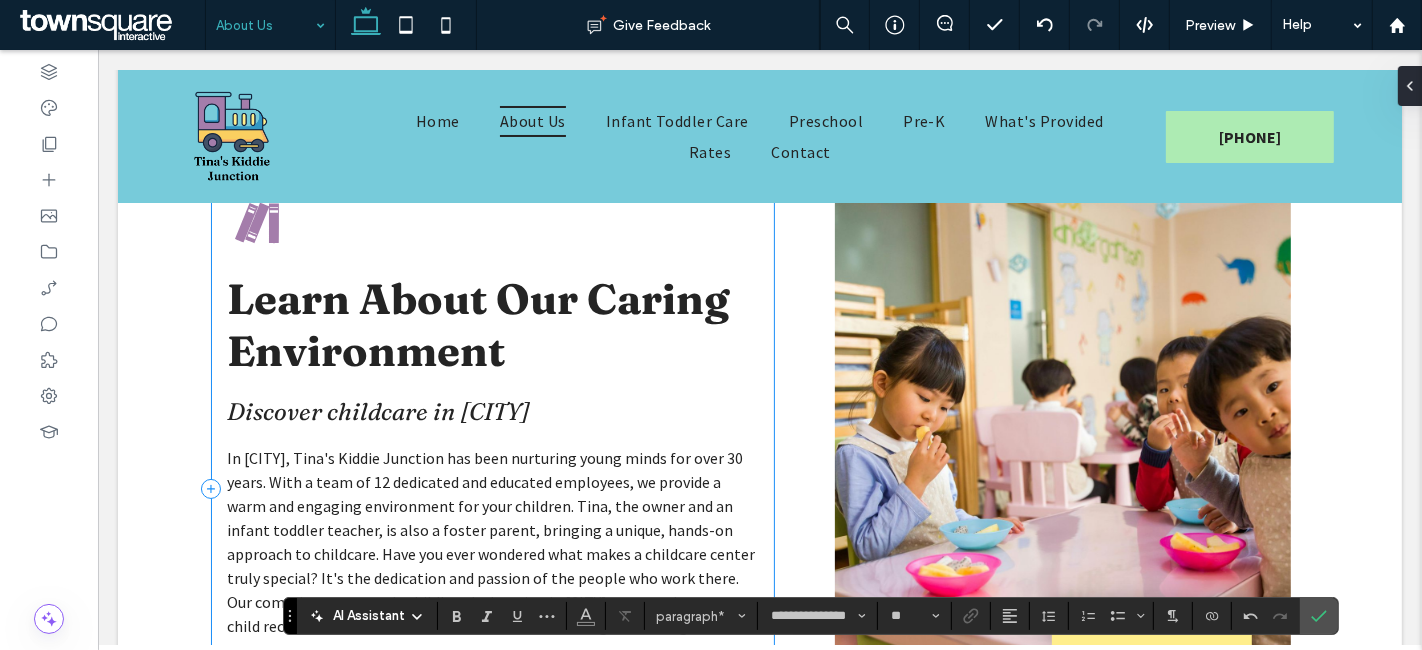 scroll, scrollTop: 16, scrollLeft: 0, axis: vertical 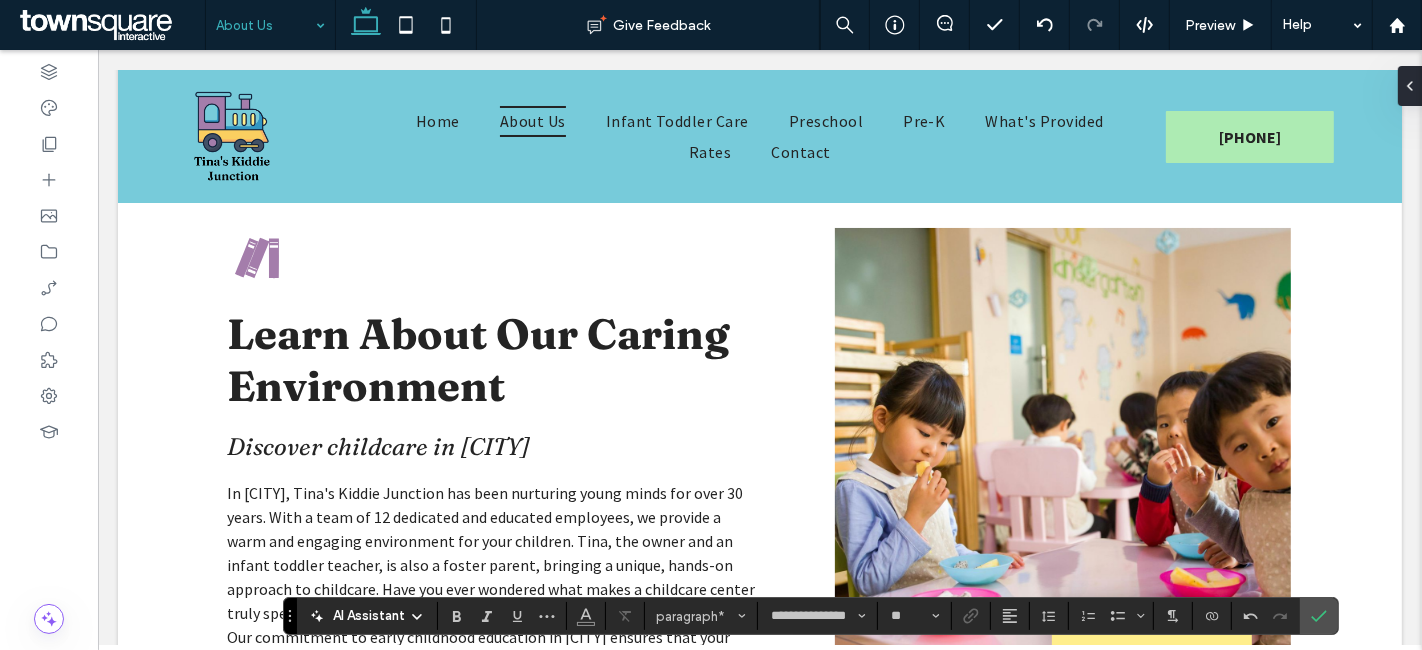click at bounding box center (265, 25) 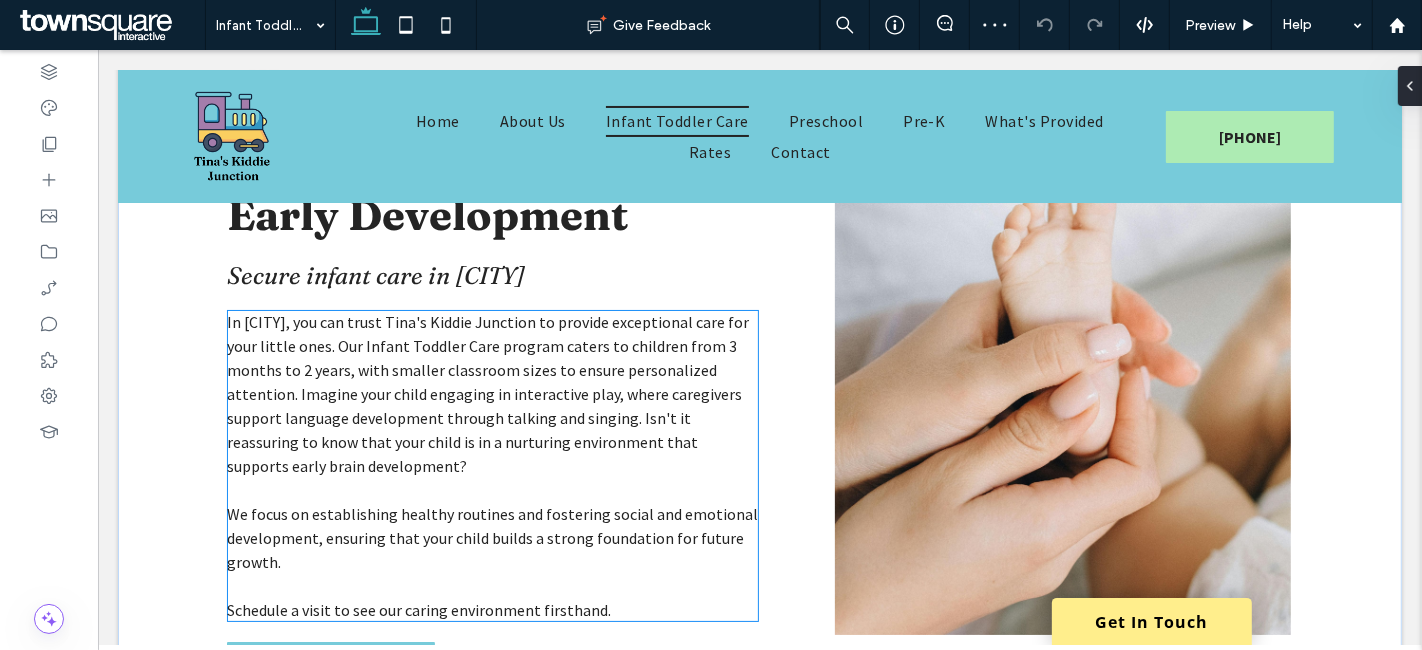 scroll, scrollTop: 222, scrollLeft: 0, axis: vertical 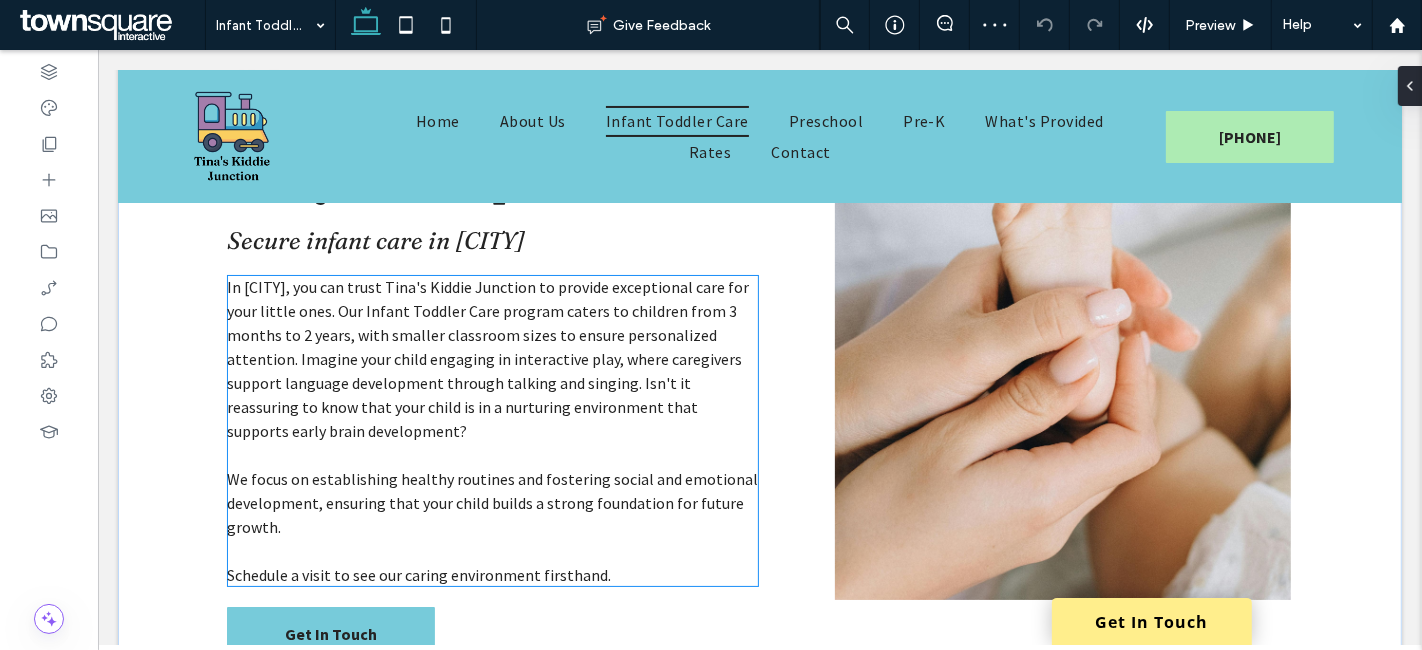 click on "In Hinsdale, you can trust Tina's Kiddie Junction to provide exceptional care for your little ones. Our Infant Toddler Care program caters to children from 3 months to 2 years, with smaller classroom sizes to ensure personalized attention. Imagine your child engaging in interactive play, where caregivers support language development through talking and singing. Isn't it reassuring to know that your child is in a nurturing environment that supports early brain development?" at bounding box center (487, 359) 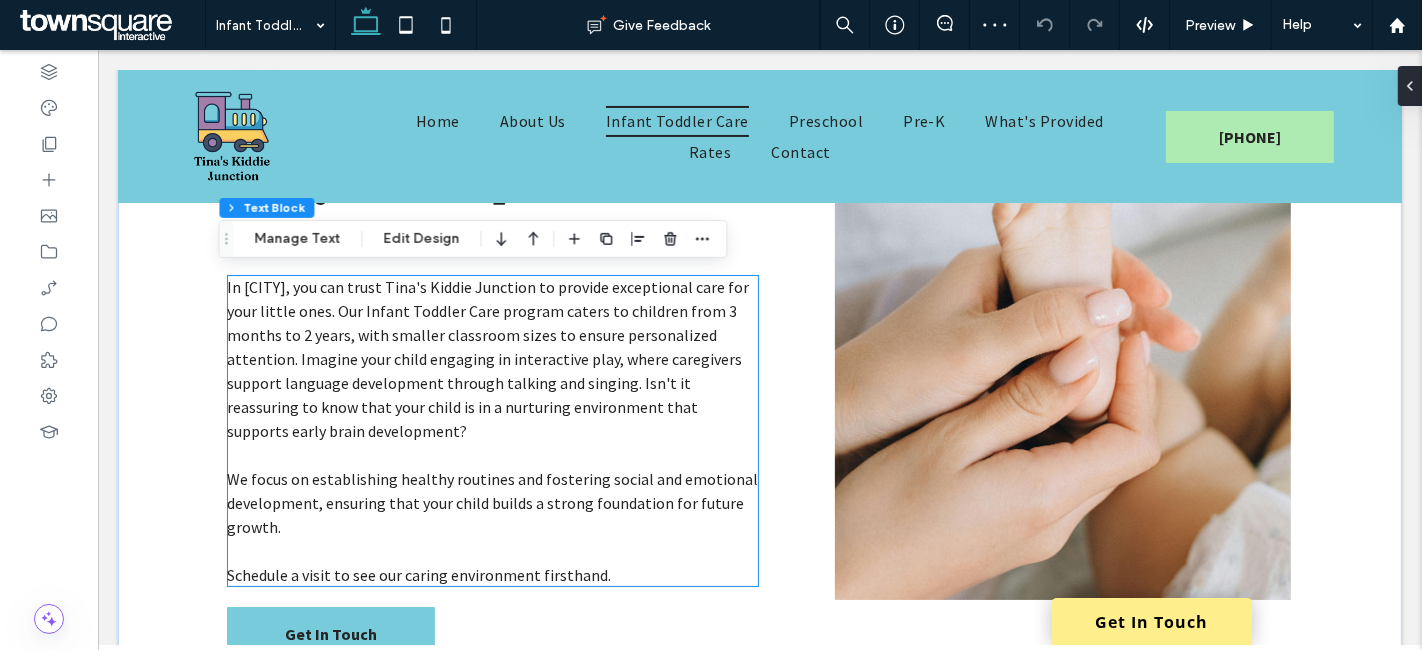 click on "In Hinsdale, you can trust Tina's Kiddie Junction to provide exceptional care for your little ones. Our Infant Toddler Care program caters to children from 3 months to 2 years, with smaller classroom sizes to ensure personalized attention. Imagine your child engaging in interactive play, where caregivers support language development through talking and singing. Isn't it reassuring to know that your child is in a nurturing environment that supports early brain development?" at bounding box center [487, 359] 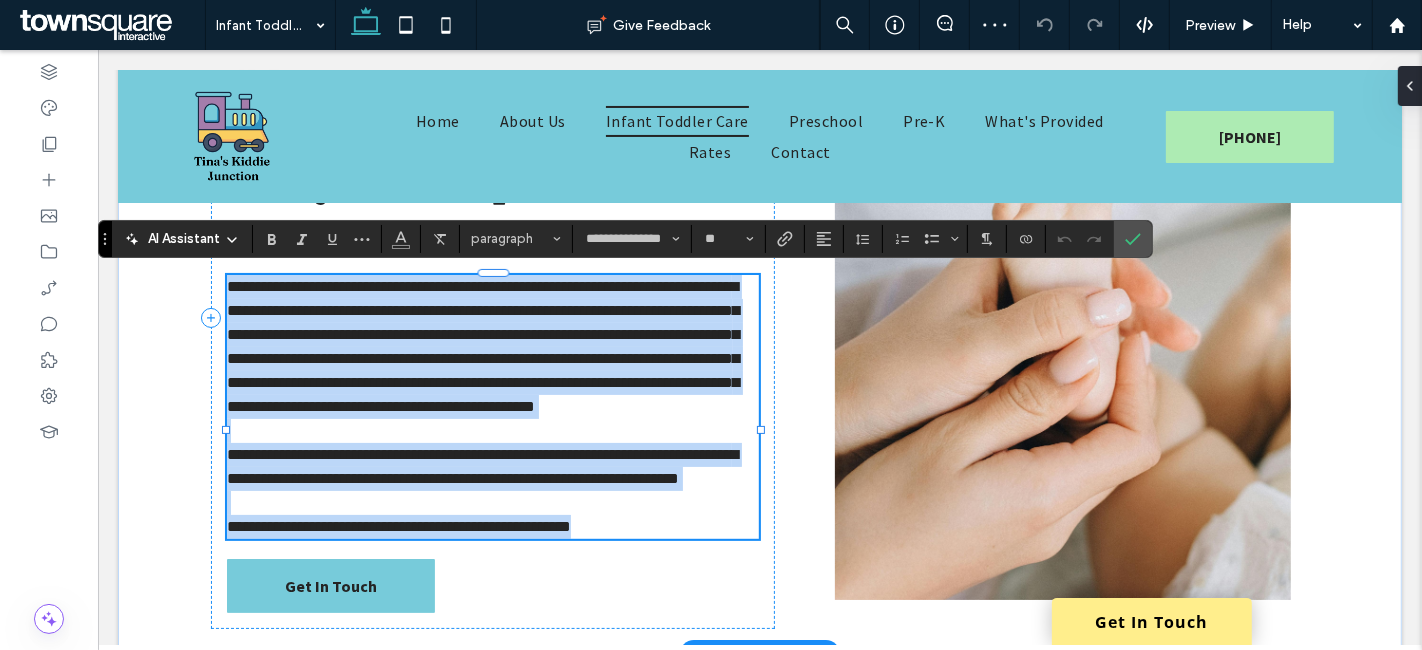click on "**********" at bounding box center (482, 346) 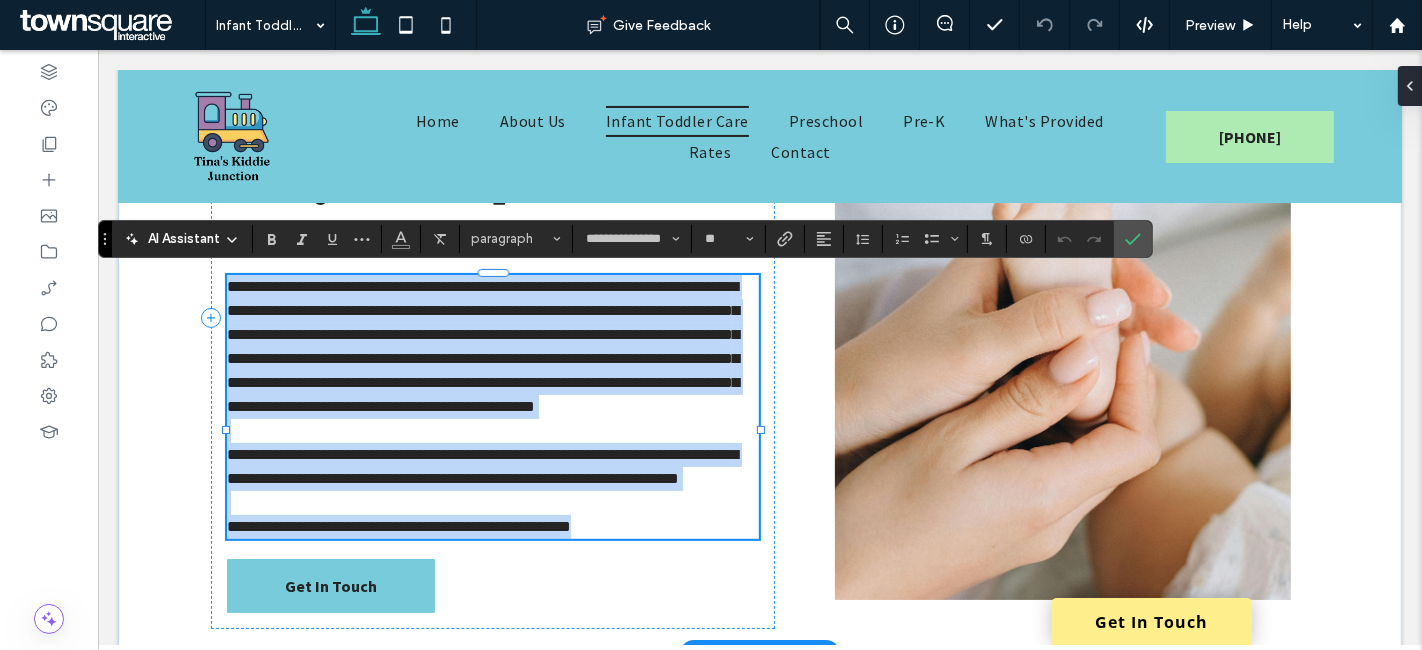 click on "**********" at bounding box center [482, 346] 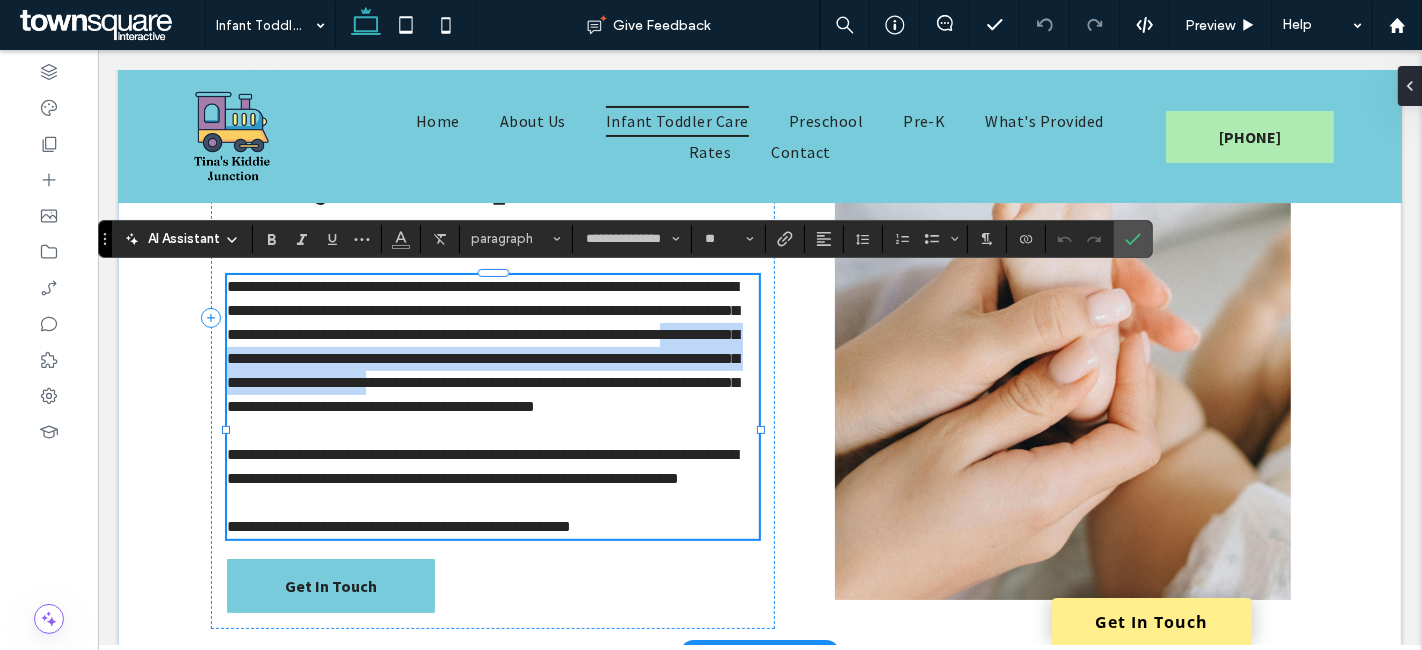drag, startPoint x: 618, startPoint y: 375, endPoint x: 306, endPoint y: 360, distance: 312.36038 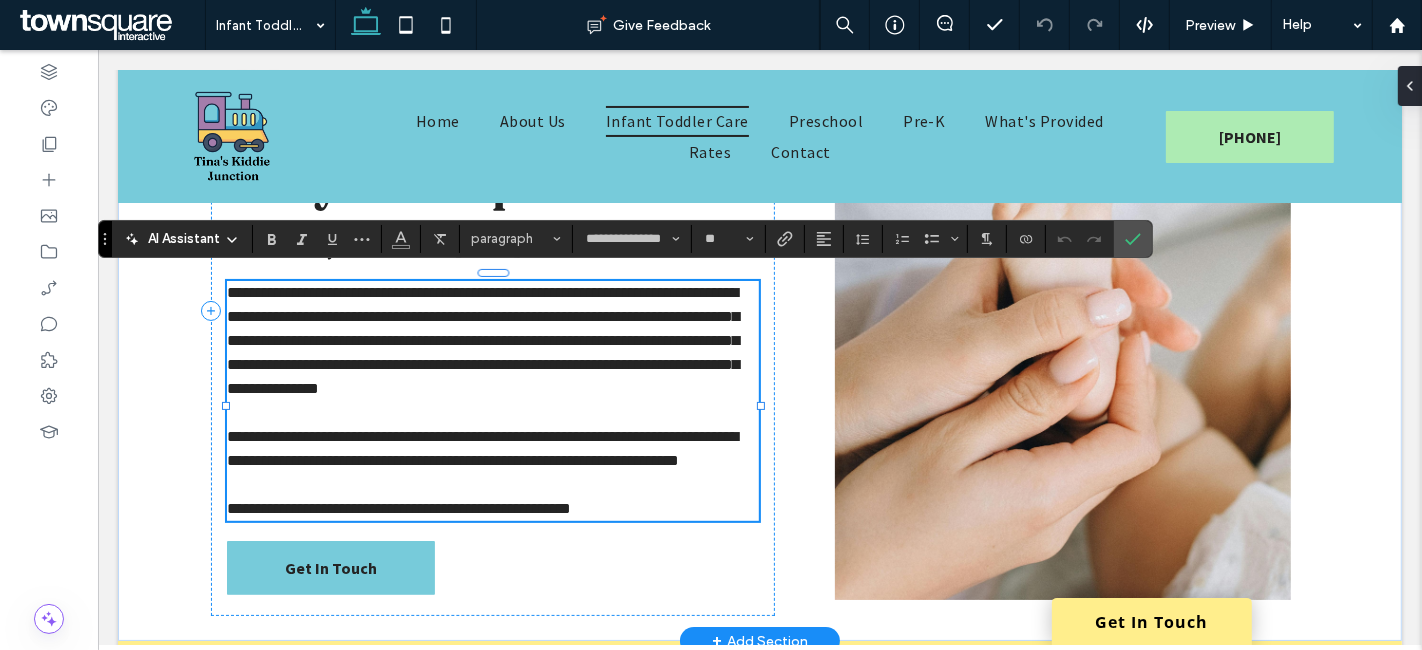 type 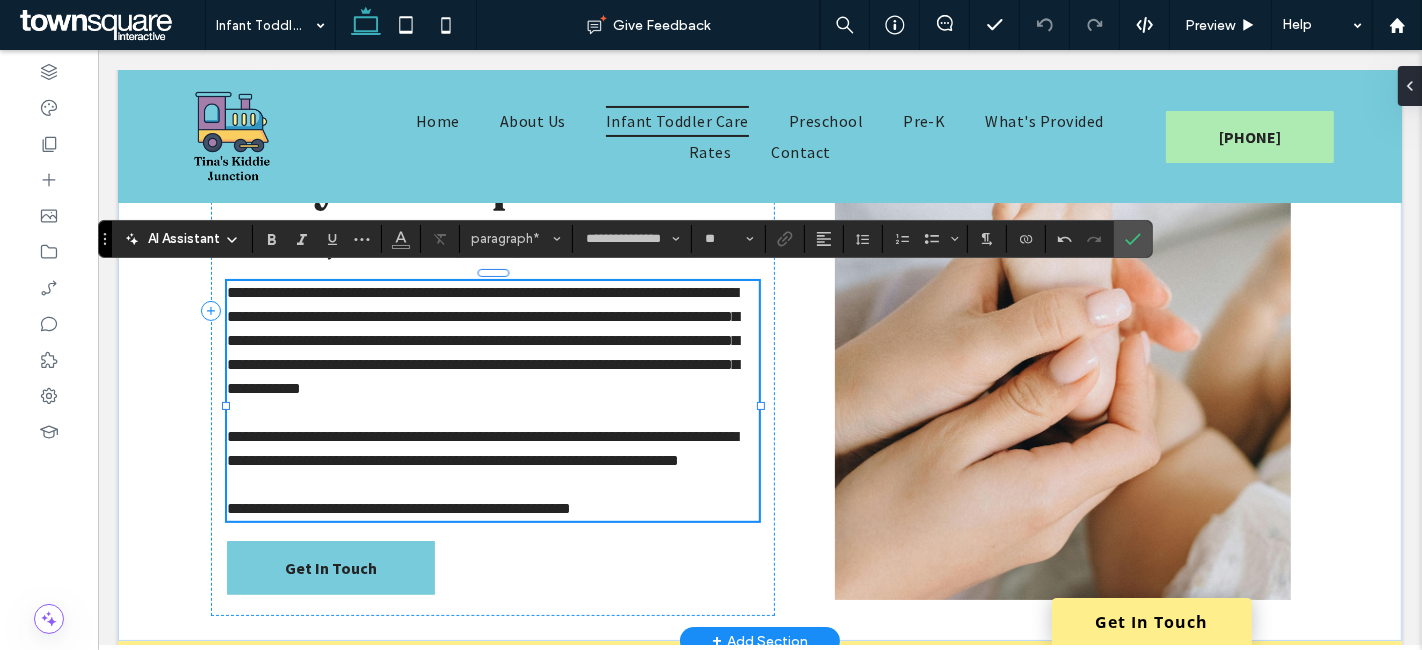 click at bounding box center [225, 406] 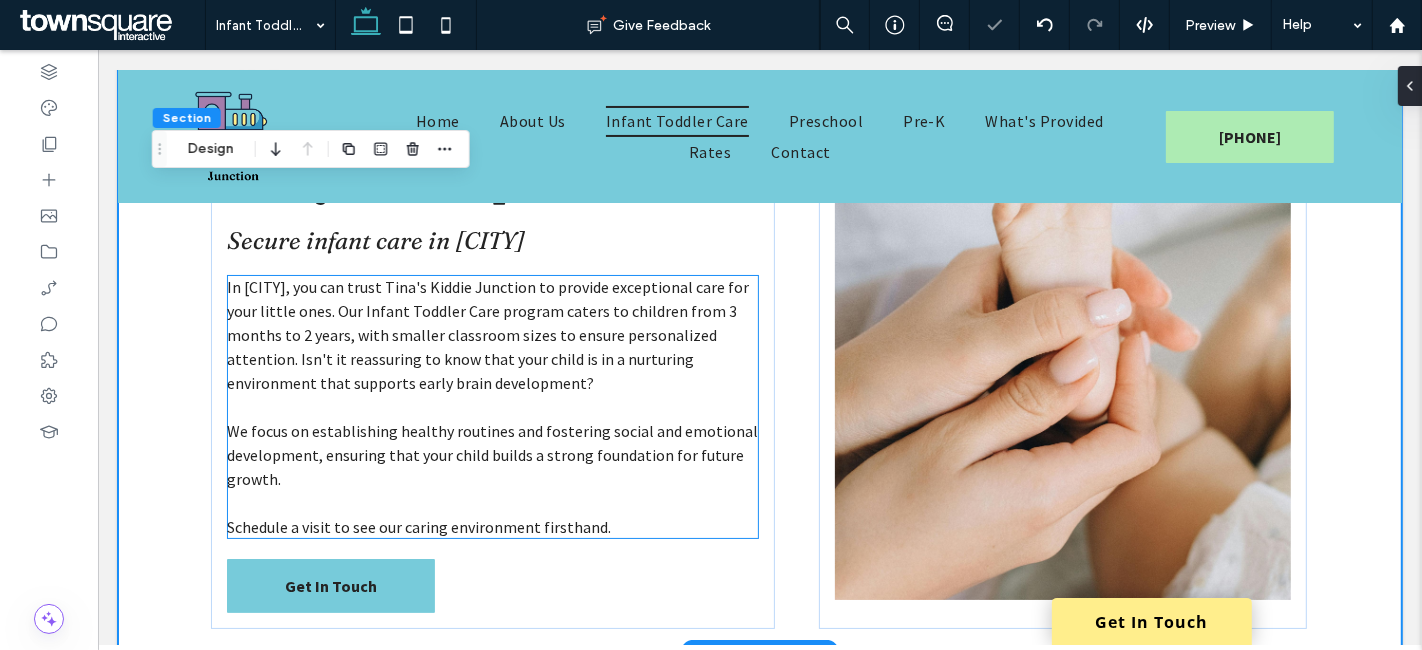click on "We focus on establishing healthy routines and fostering social and emotional development, ensuring that your child builds a strong foundation for future growth." at bounding box center (491, 455) 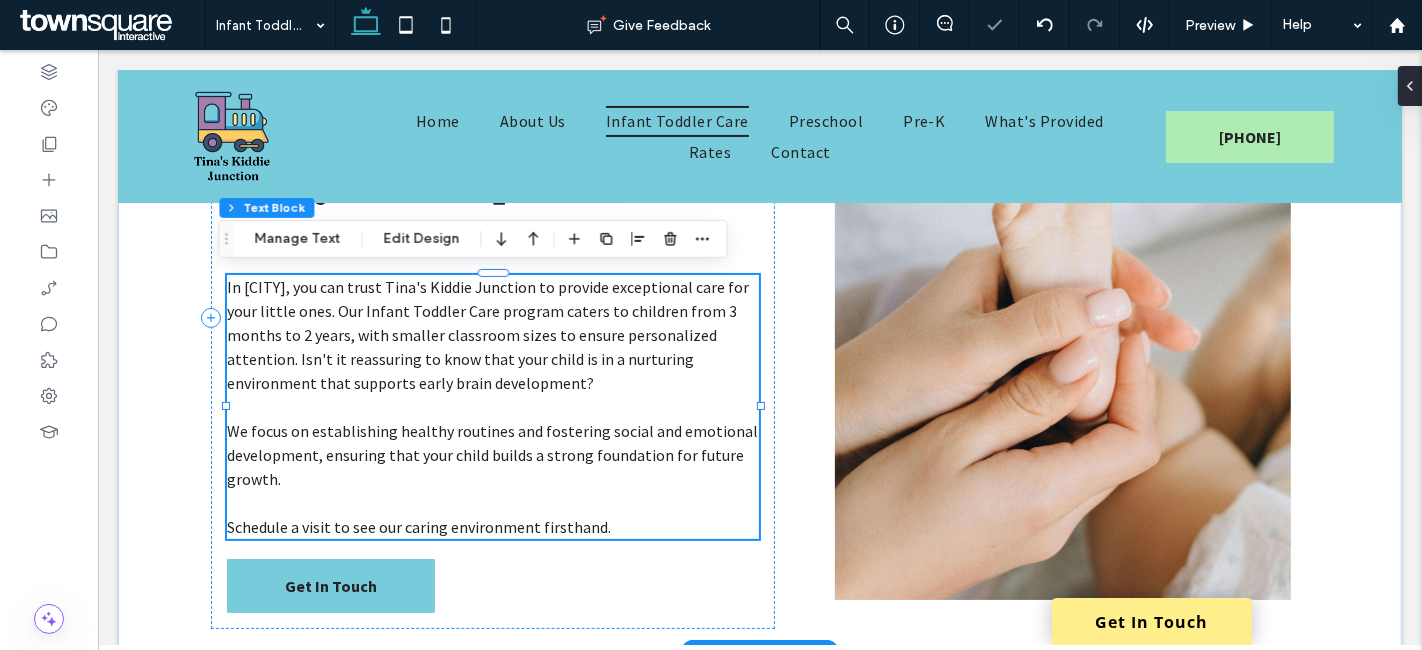 click on "We focus on establishing healthy routines and fostering social and emotional development, ensuring that your child builds a strong foundation for future growth." at bounding box center (491, 455) 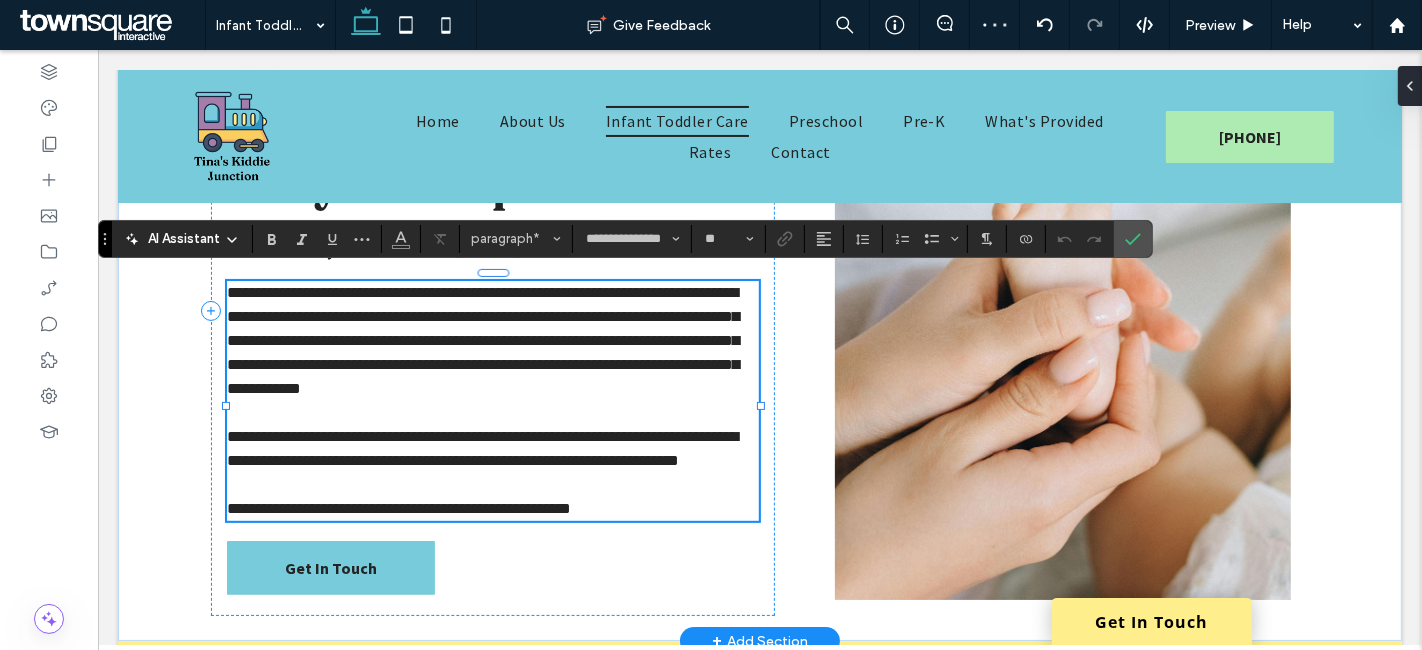 click on "**********" at bounding box center (481, 448) 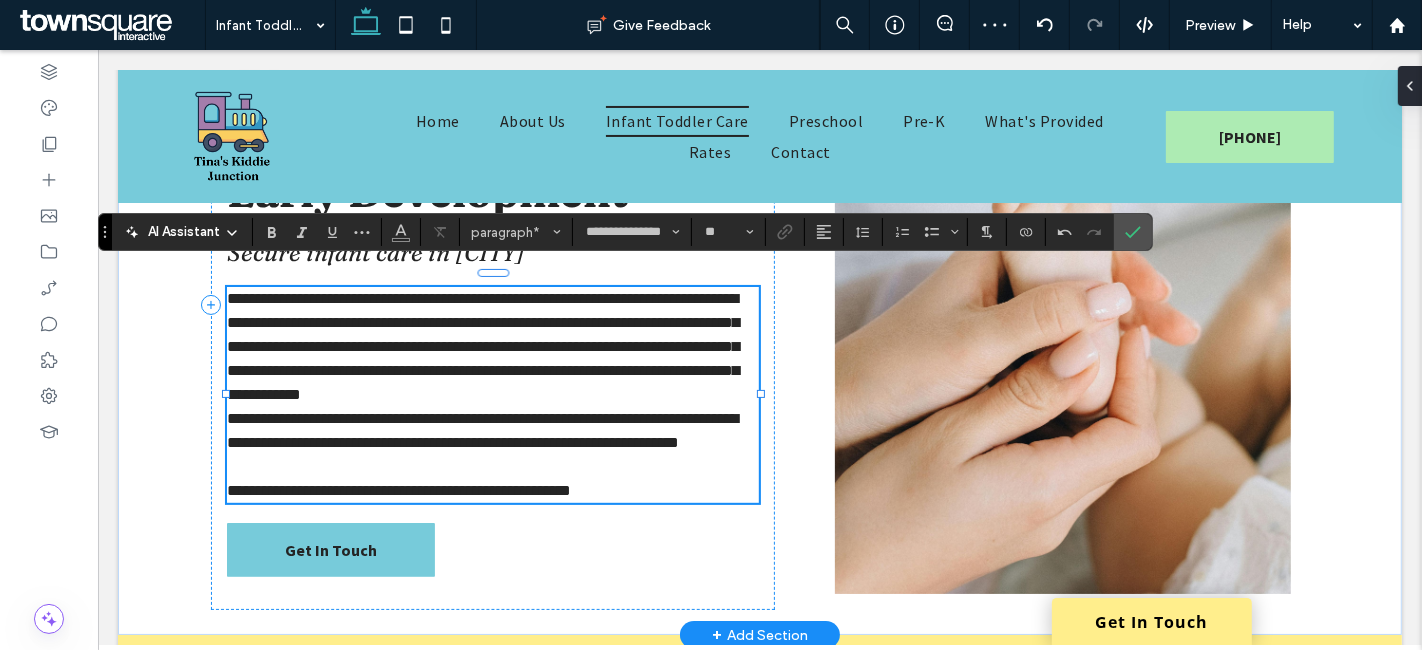 scroll, scrollTop: 240, scrollLeft: 0, axis: vertical 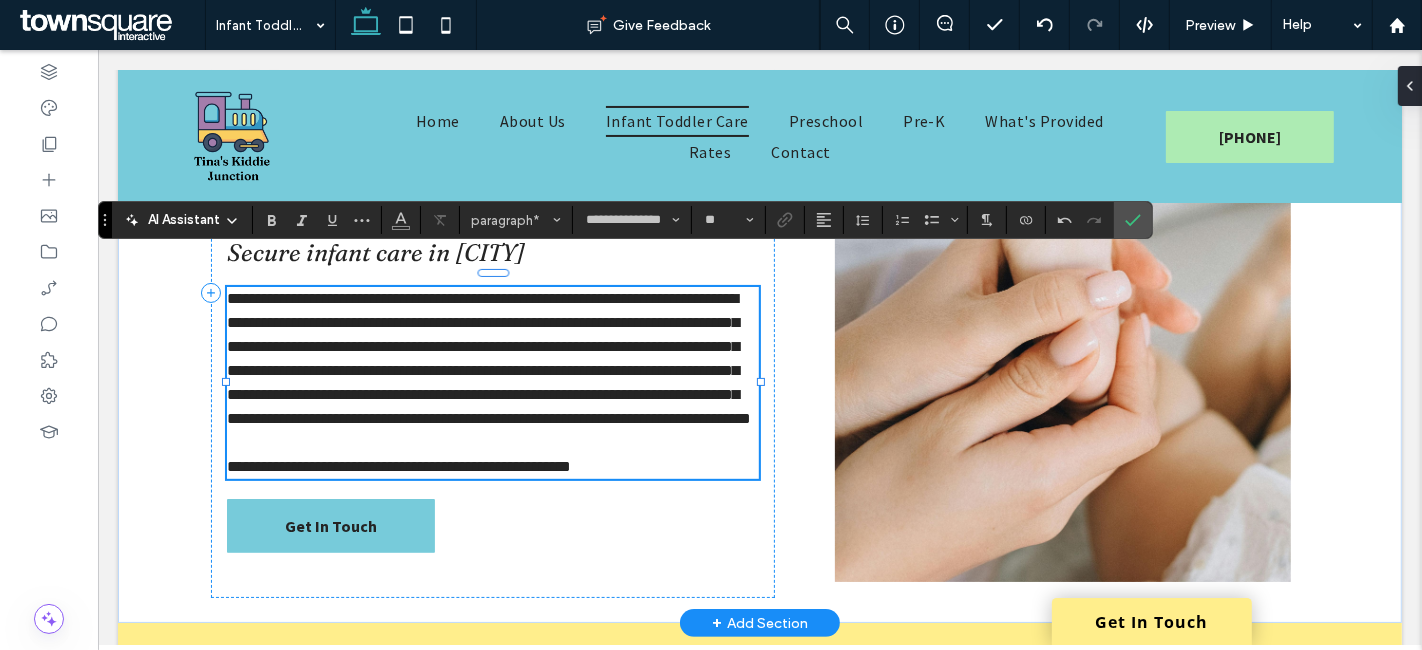 type 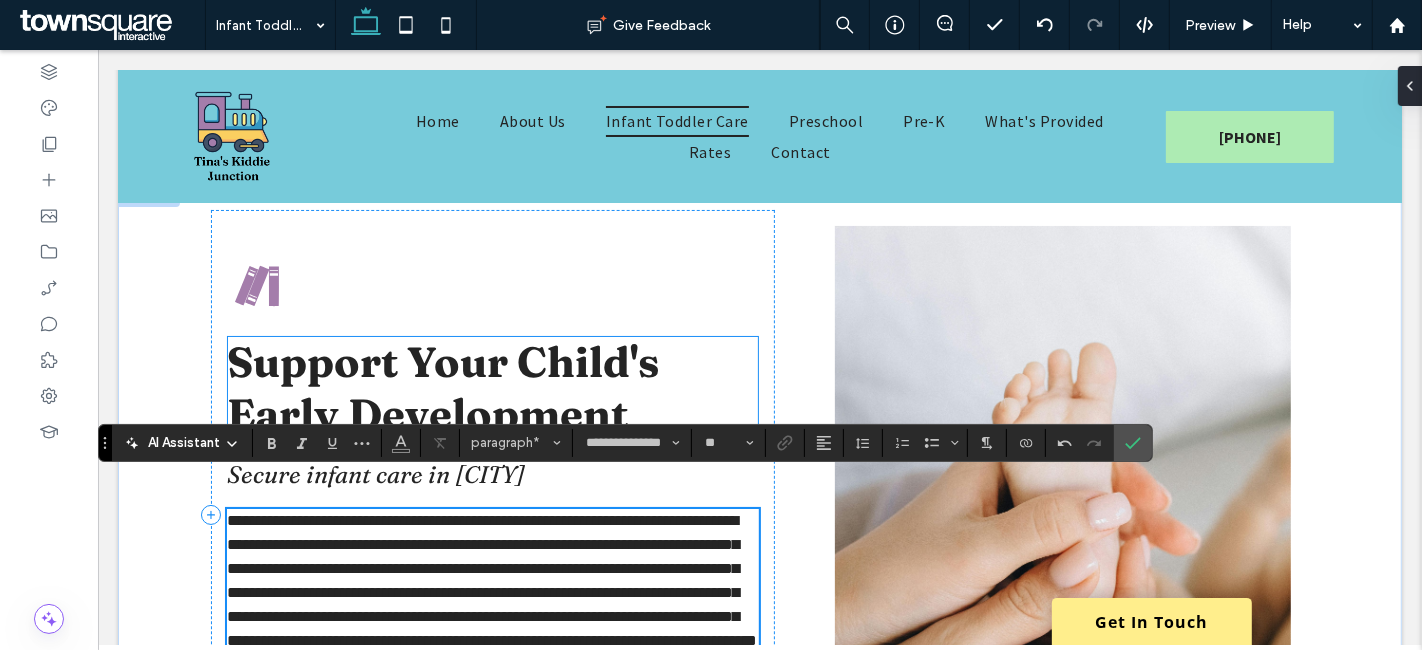 scroll, scrollTop: 0, scrollLeft: 0, axis: both 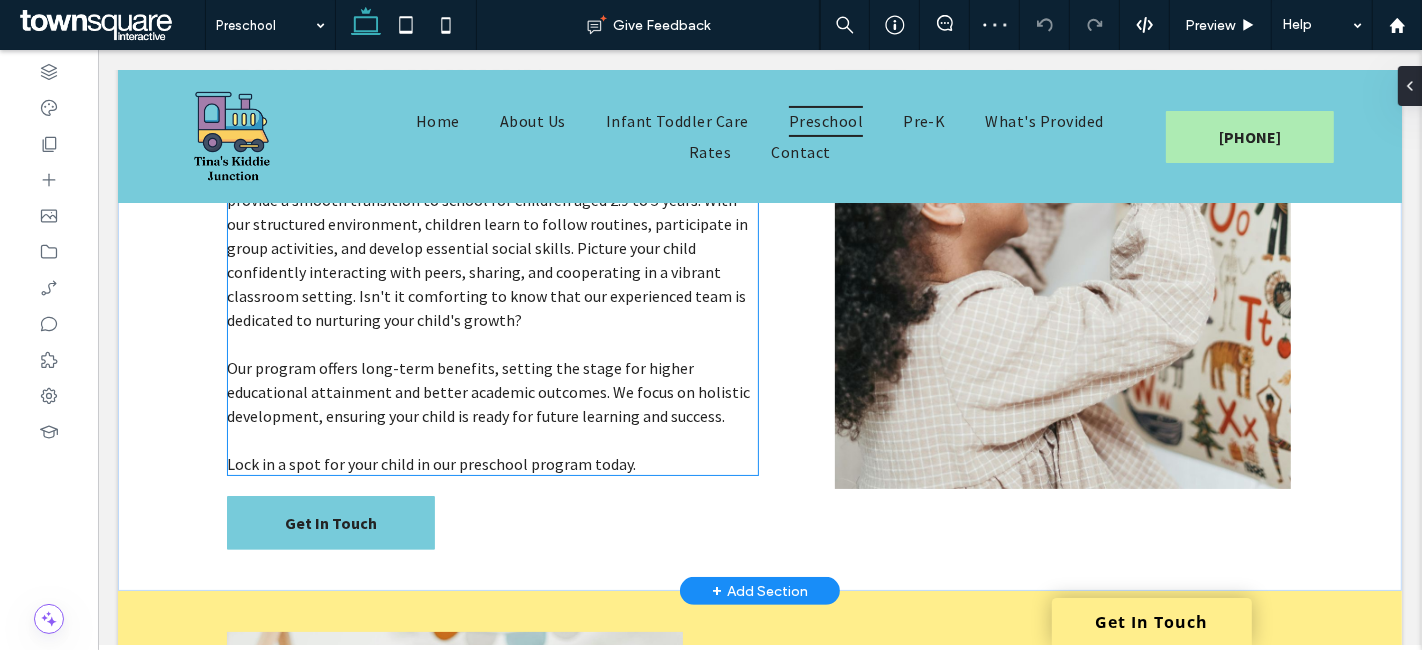 click at bounding box center [492, 344] 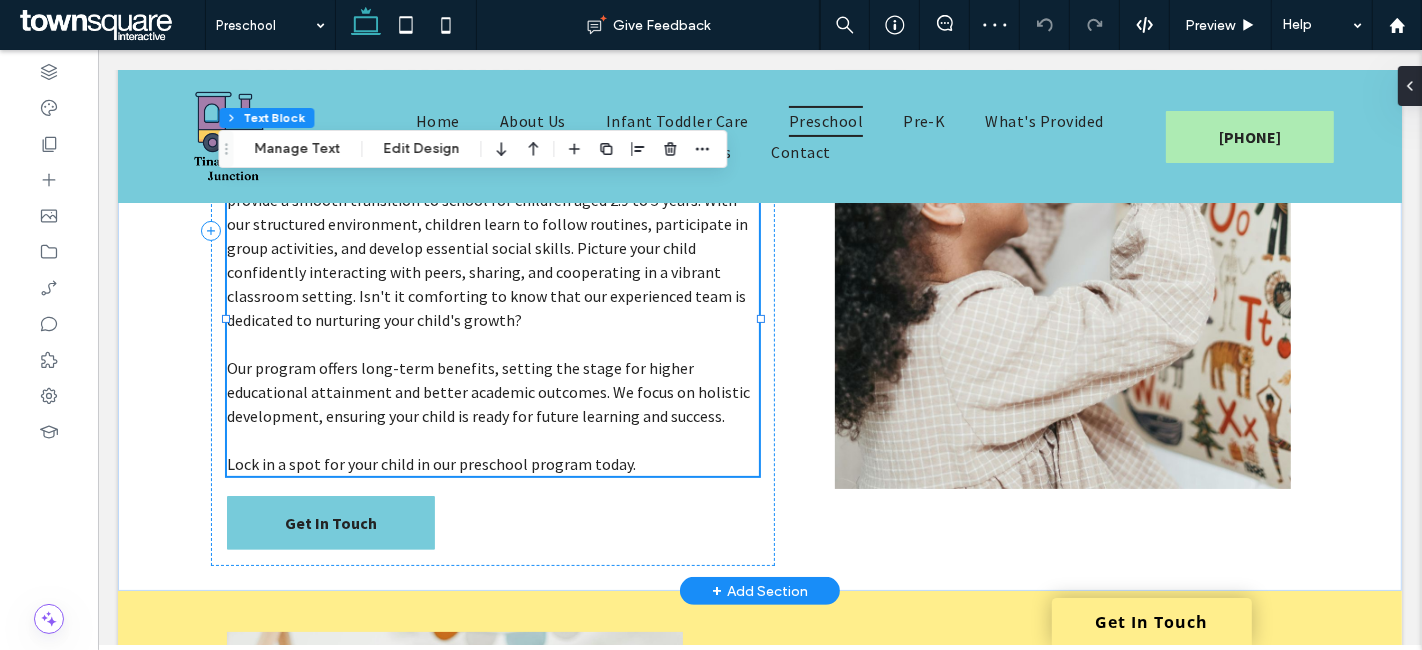 click at bounding box center (492, 344) 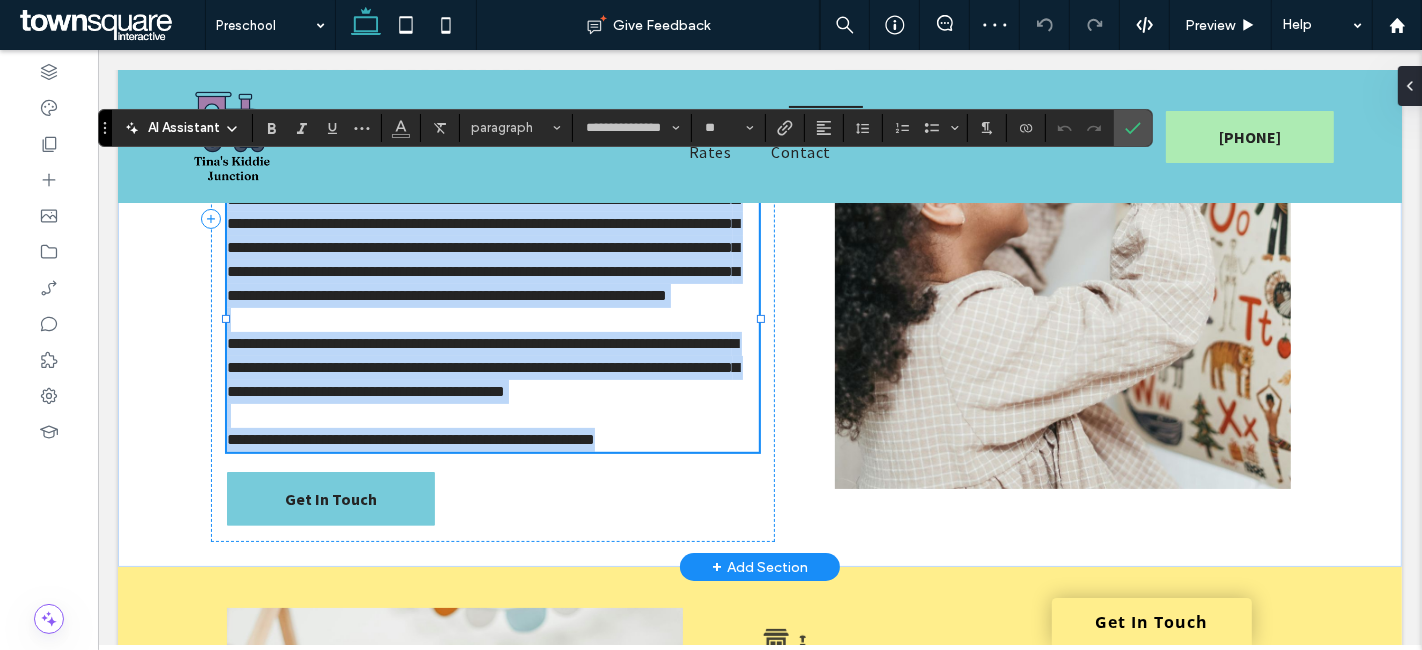 click on "**********" at bounding box center [492, 236] 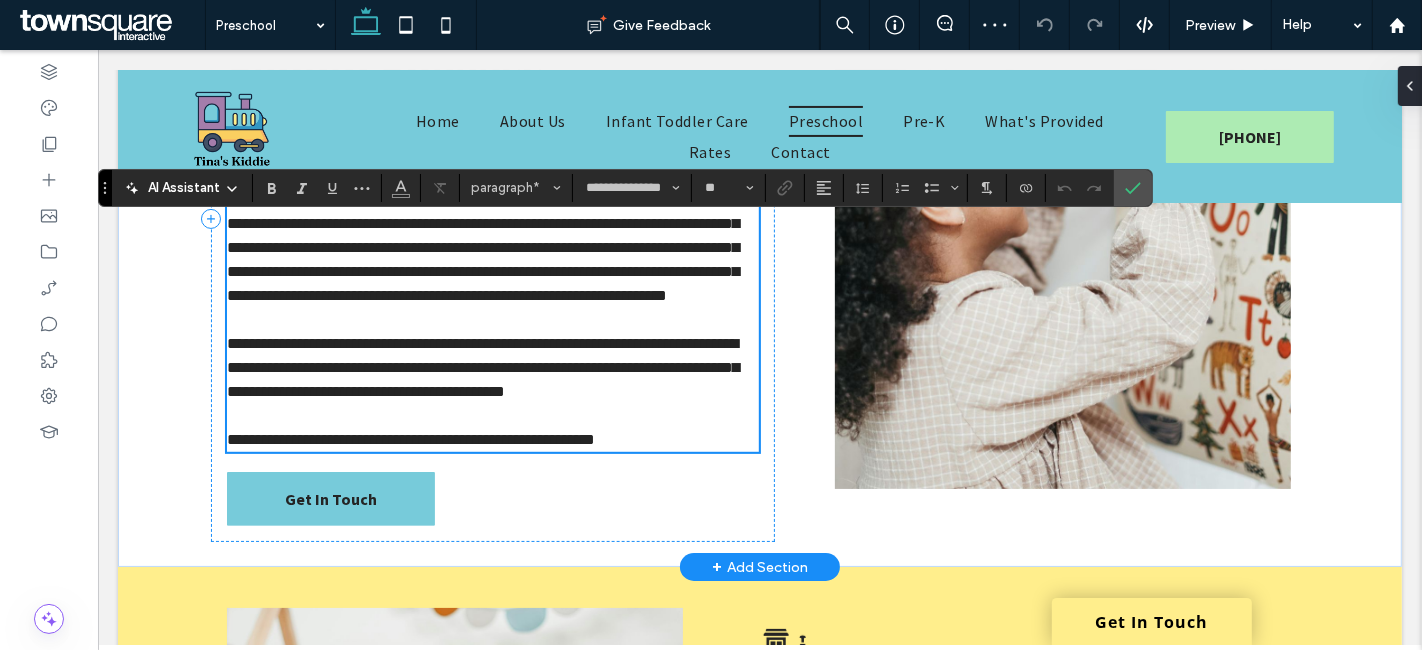 scroll, scrollTop: 222, scrollLeft: 0, axis: vertical 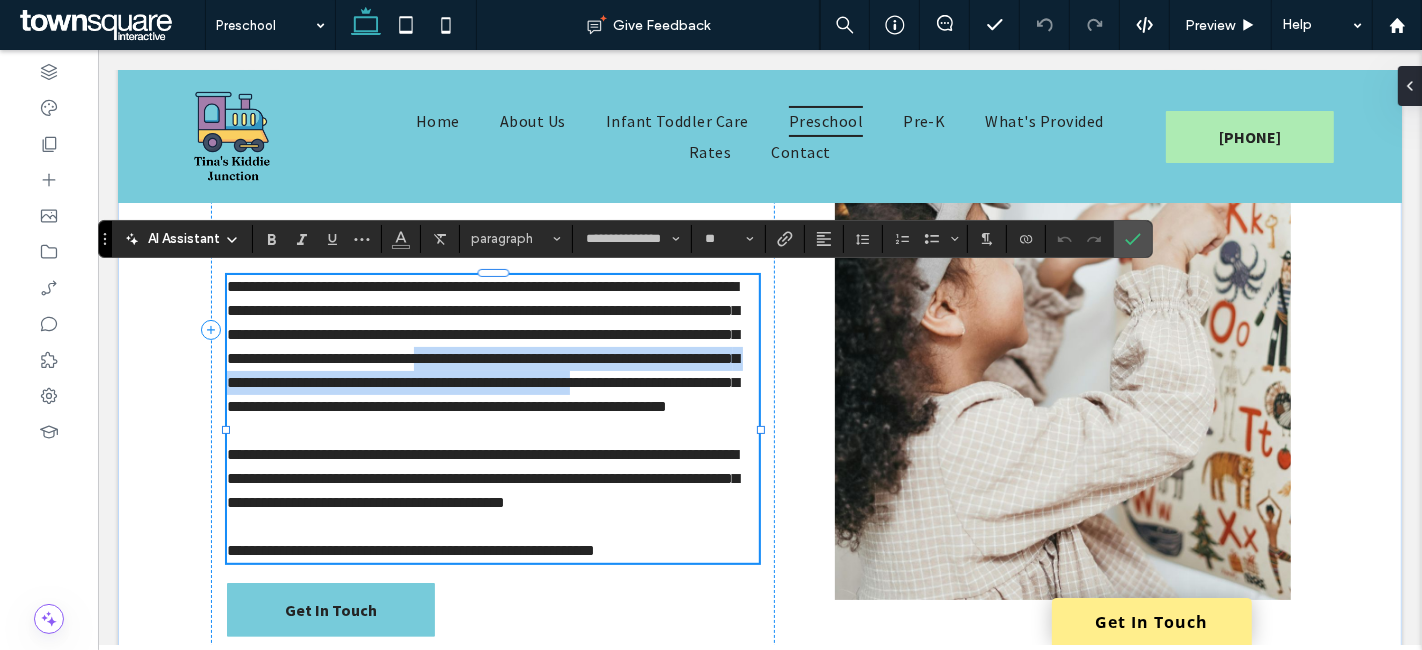 drag, startPoint x: 736, startPoint y: 378, endPoint x: 516, endPoint y: 354, distance: 221.30522 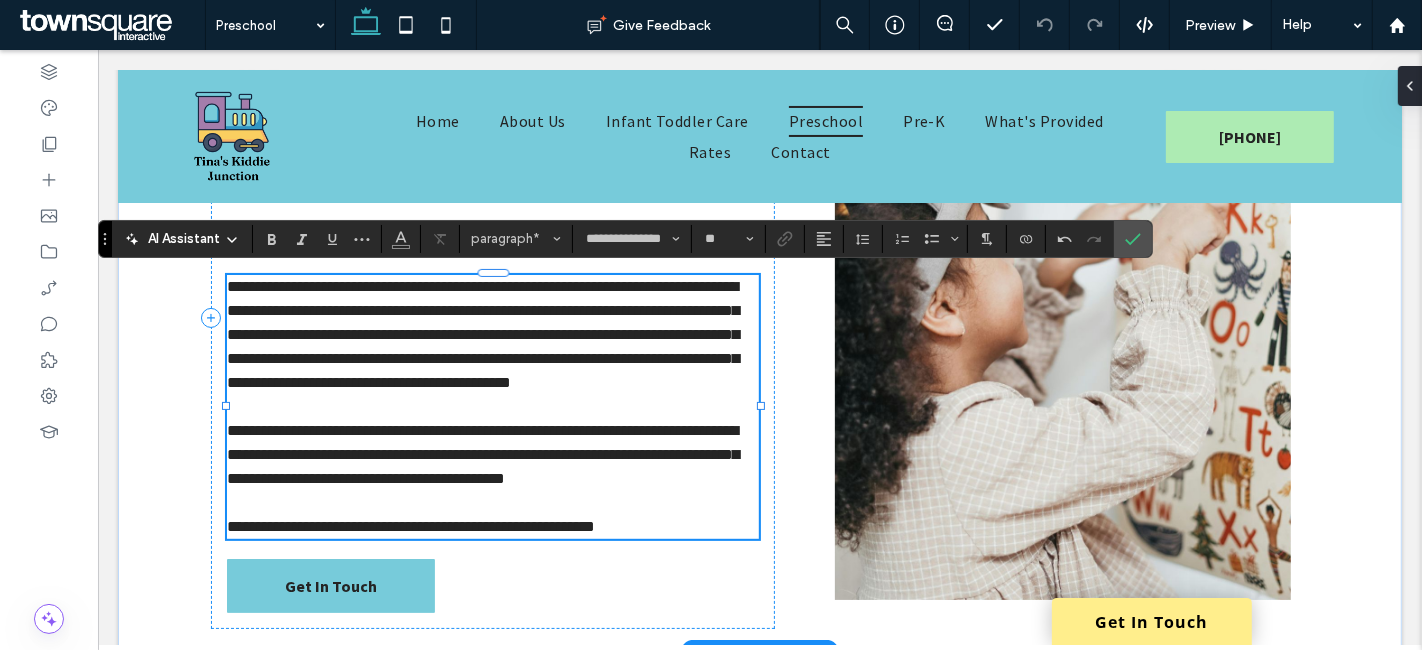 type 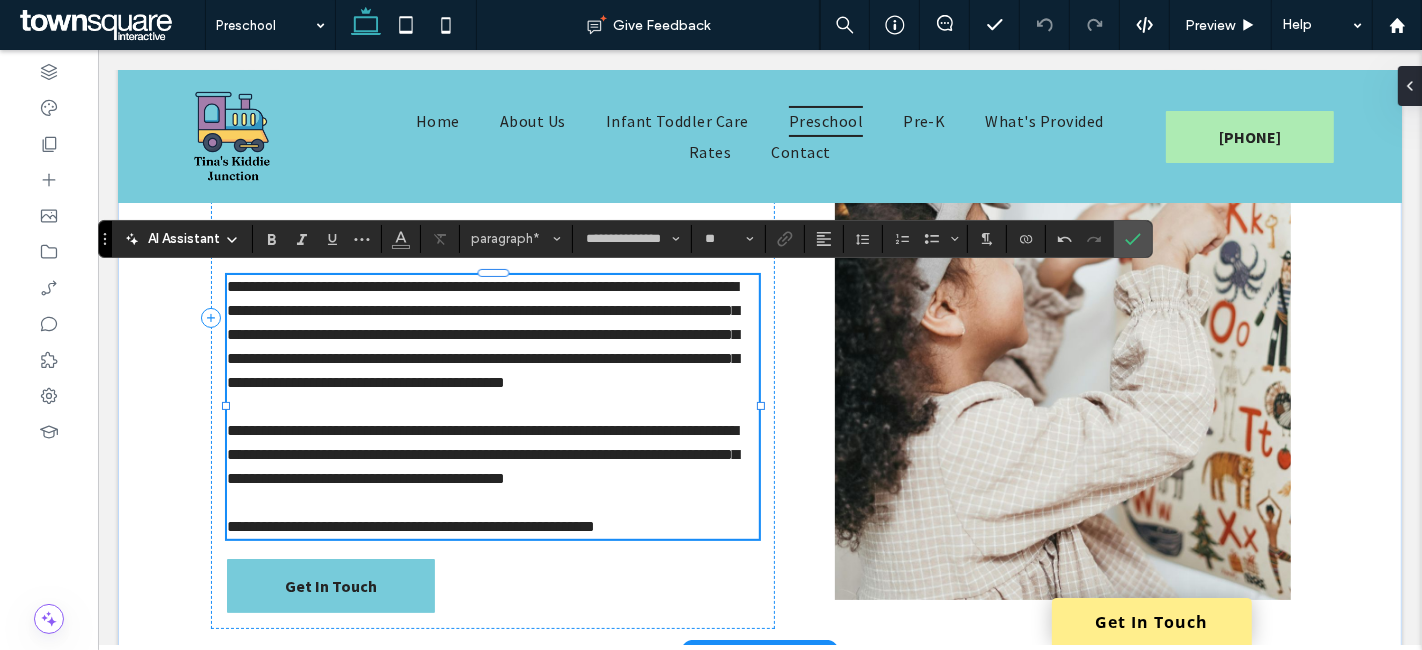 click on "**********" at bounding box center [482, 454] 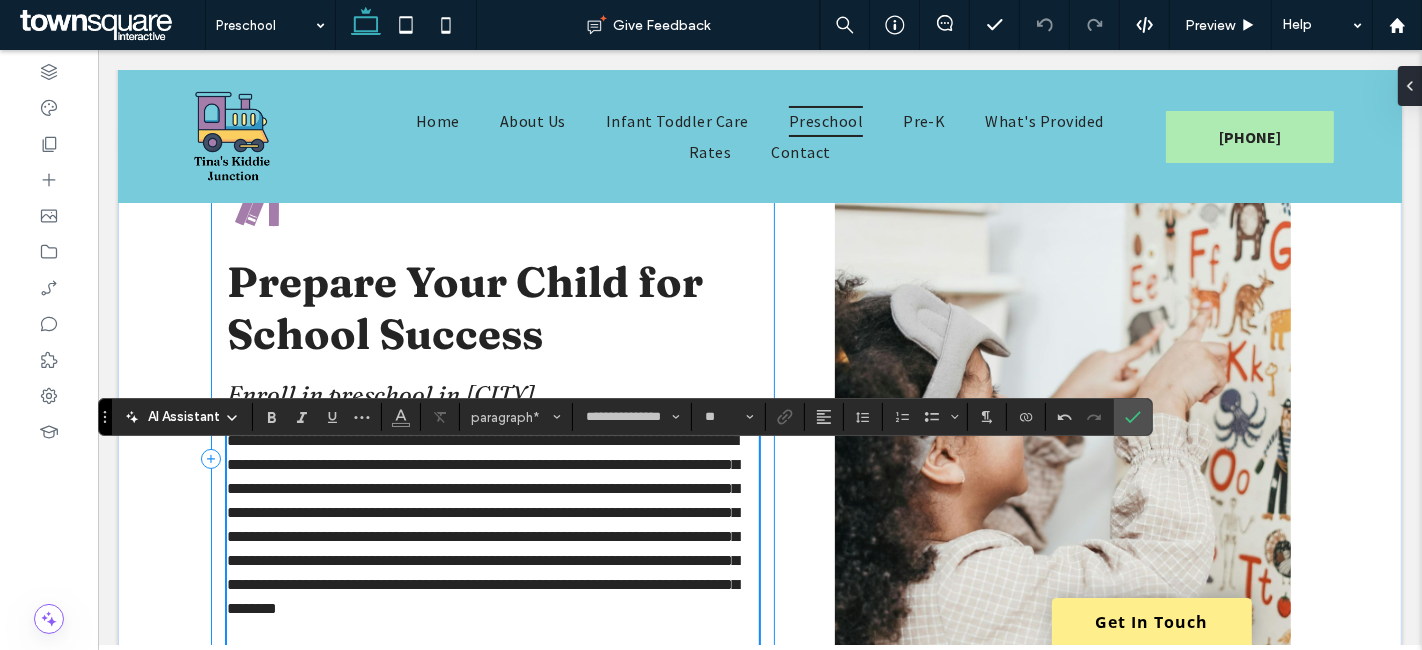 scroll, scrollTop: 0, scrollLeft: 0, axis: both 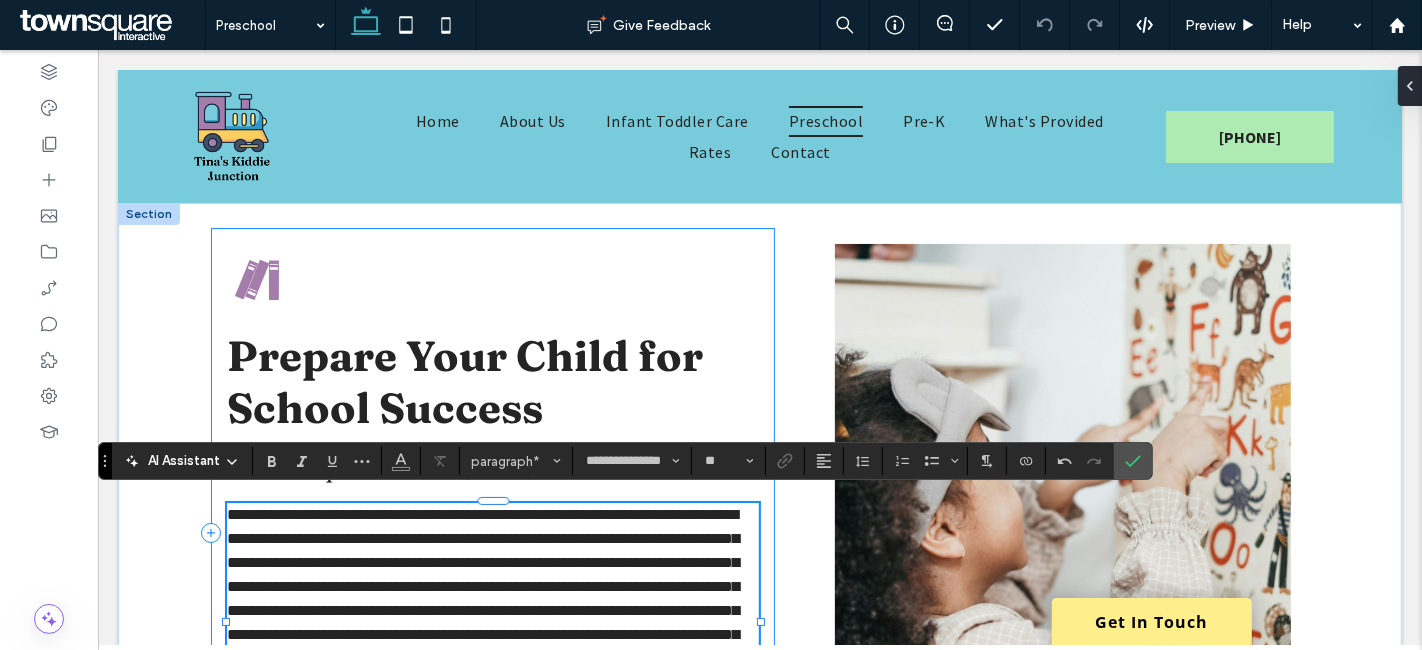 click on "**********" at bounding box center [492, 533] 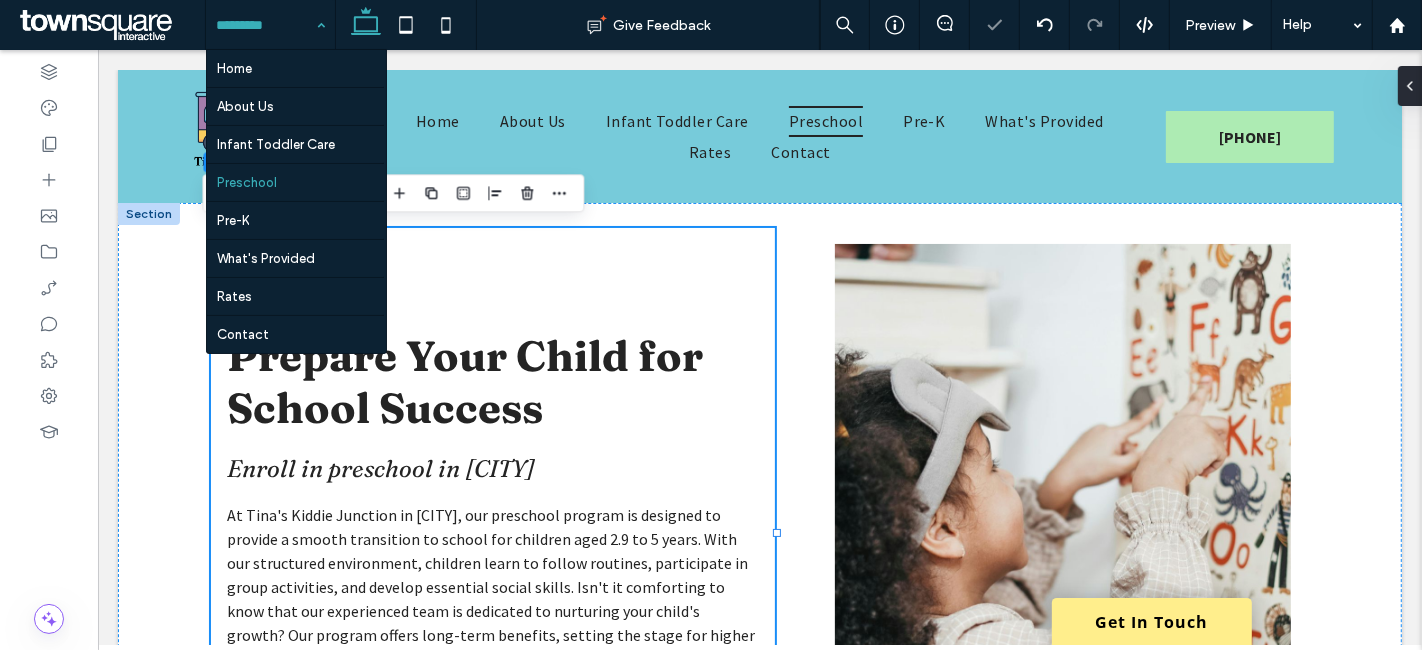 click at bounding box center (265, 25) 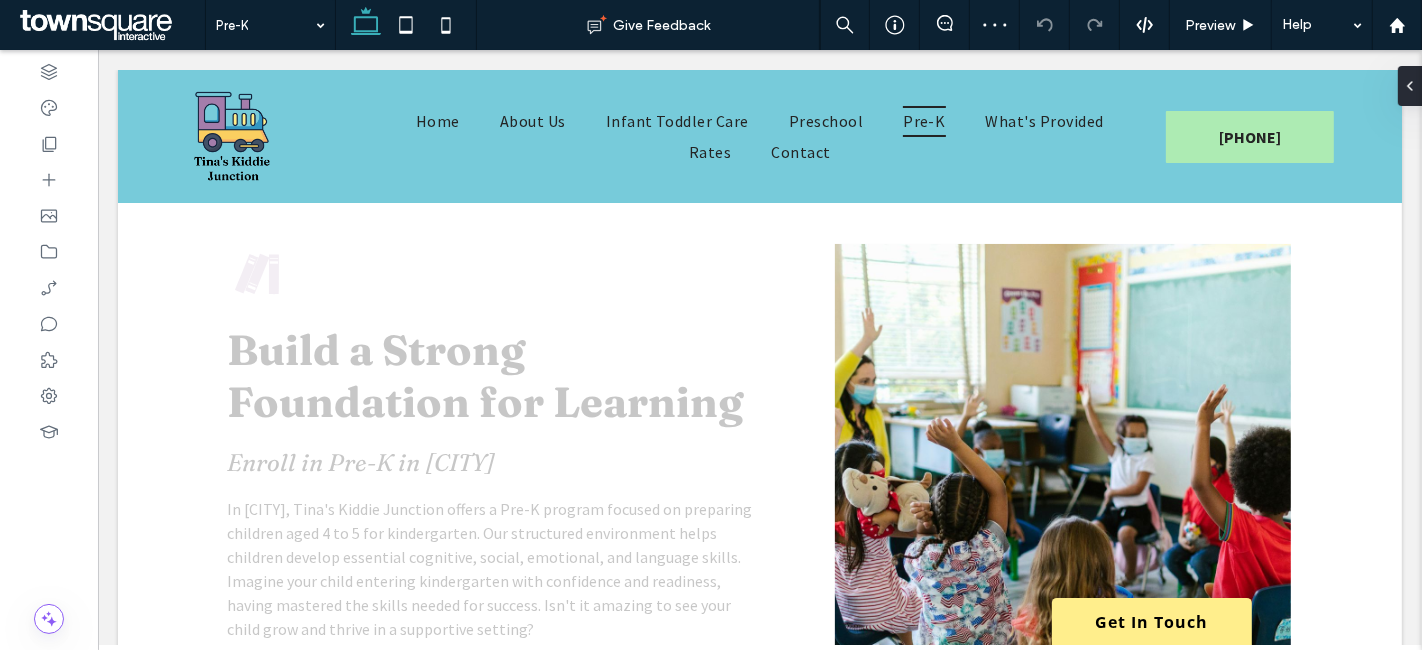scroll, scrollTop: 0, scrollLeft: 0, axis: both 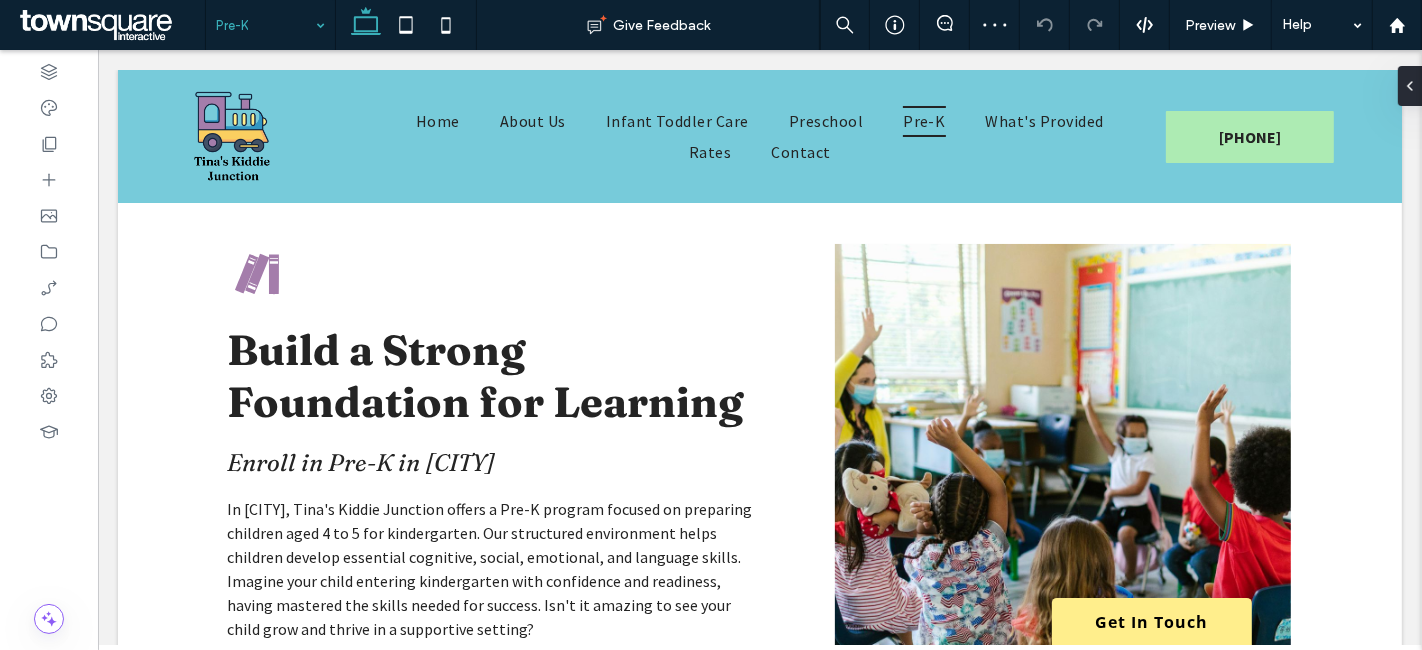 click at bounding box center (265, 25) 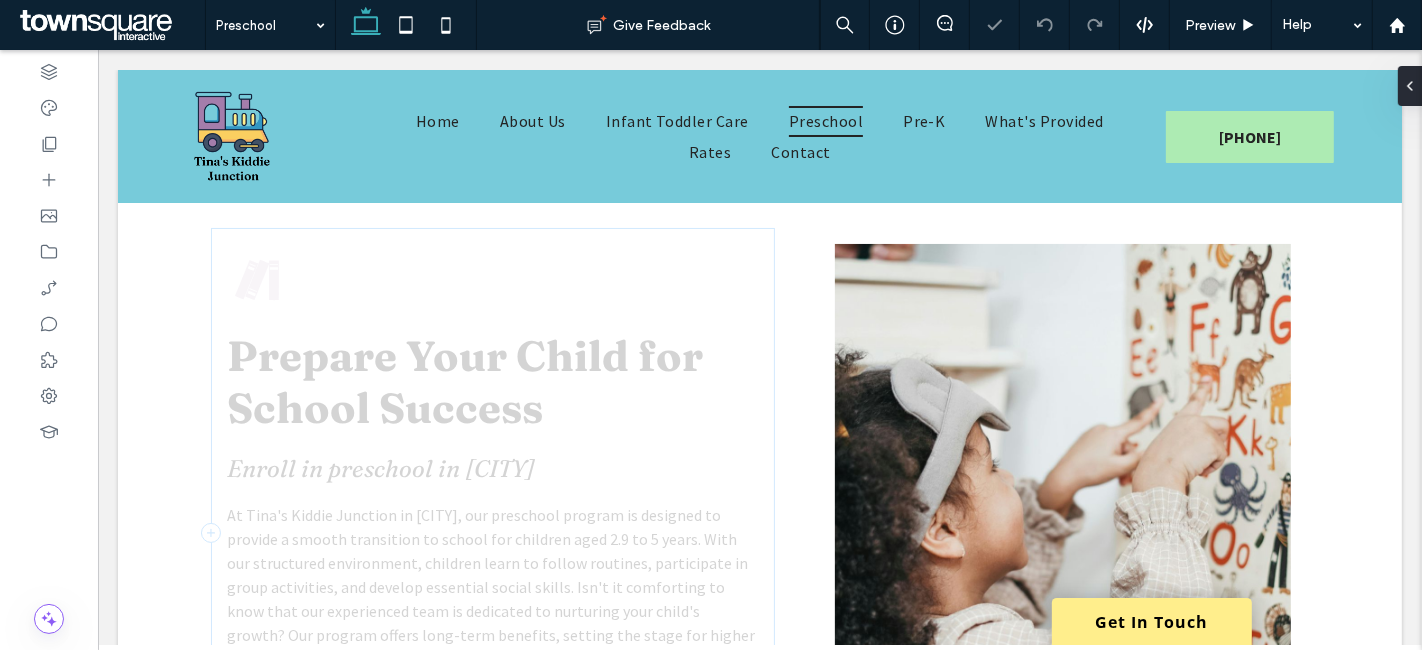 scroll, scrollTop: 0, scrollLeft: 0, axis: both 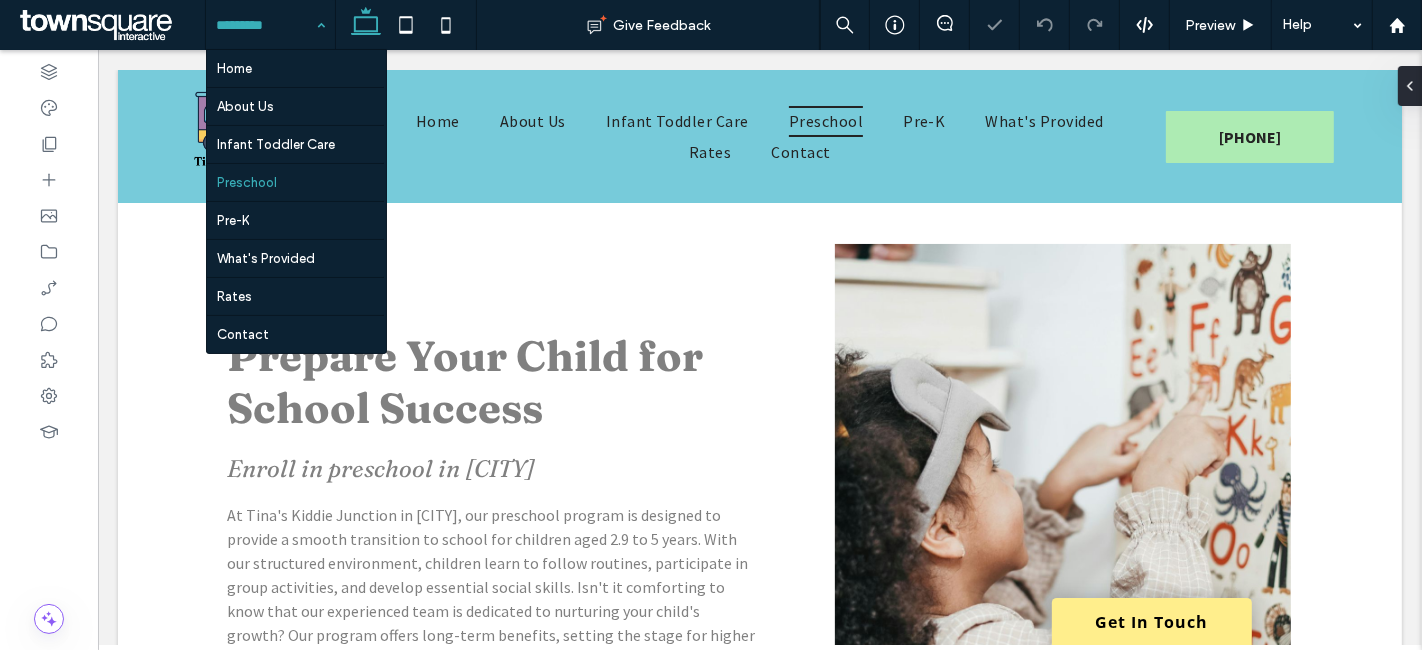 click at bounding box center [265, 25] 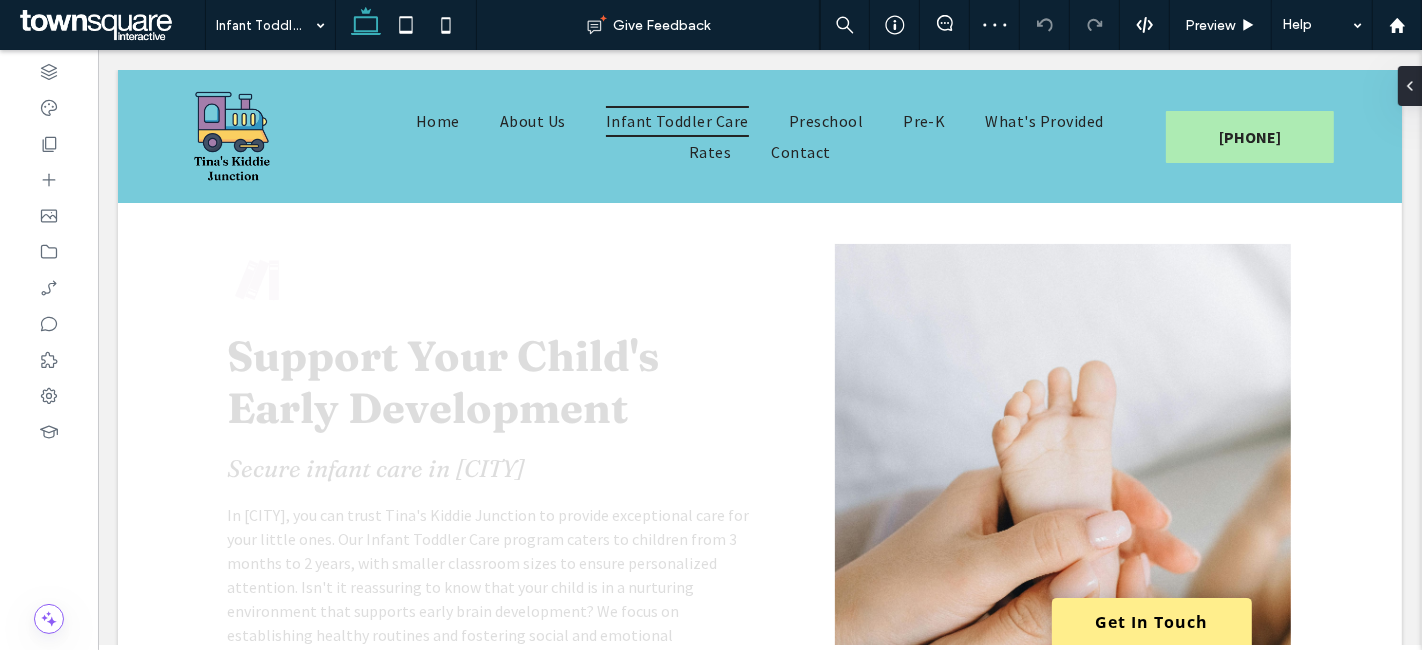 scroll, scrollTop: 0, scrollLeft: 0, axis: both 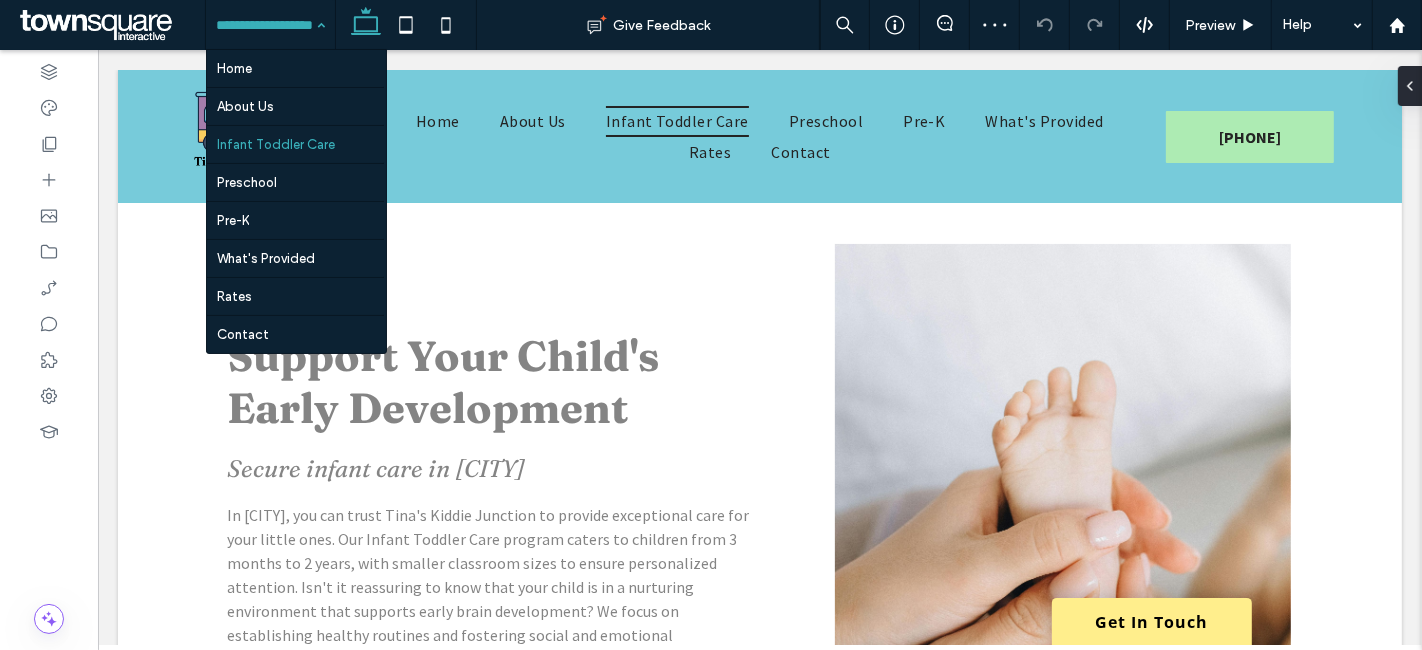 click at bounding box center (265, 25) 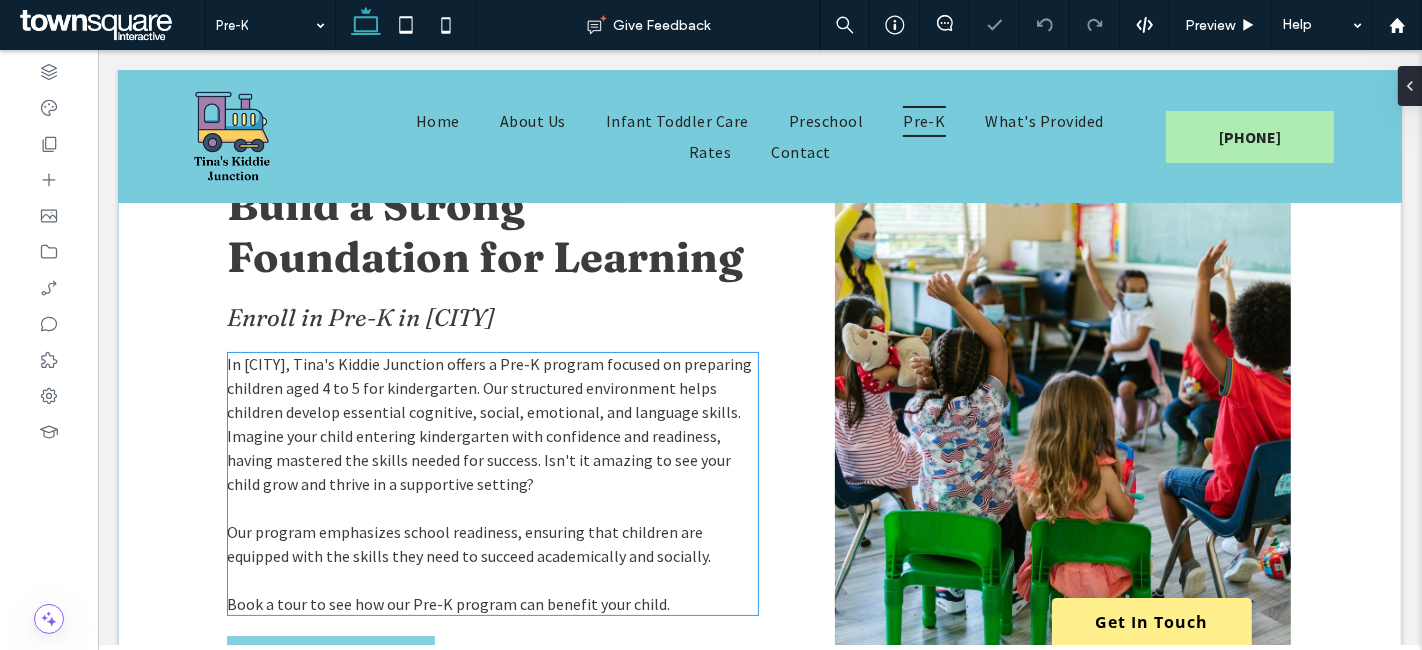 scroll, scrollTop: 111, scrollLeft: 0, axis: vertical 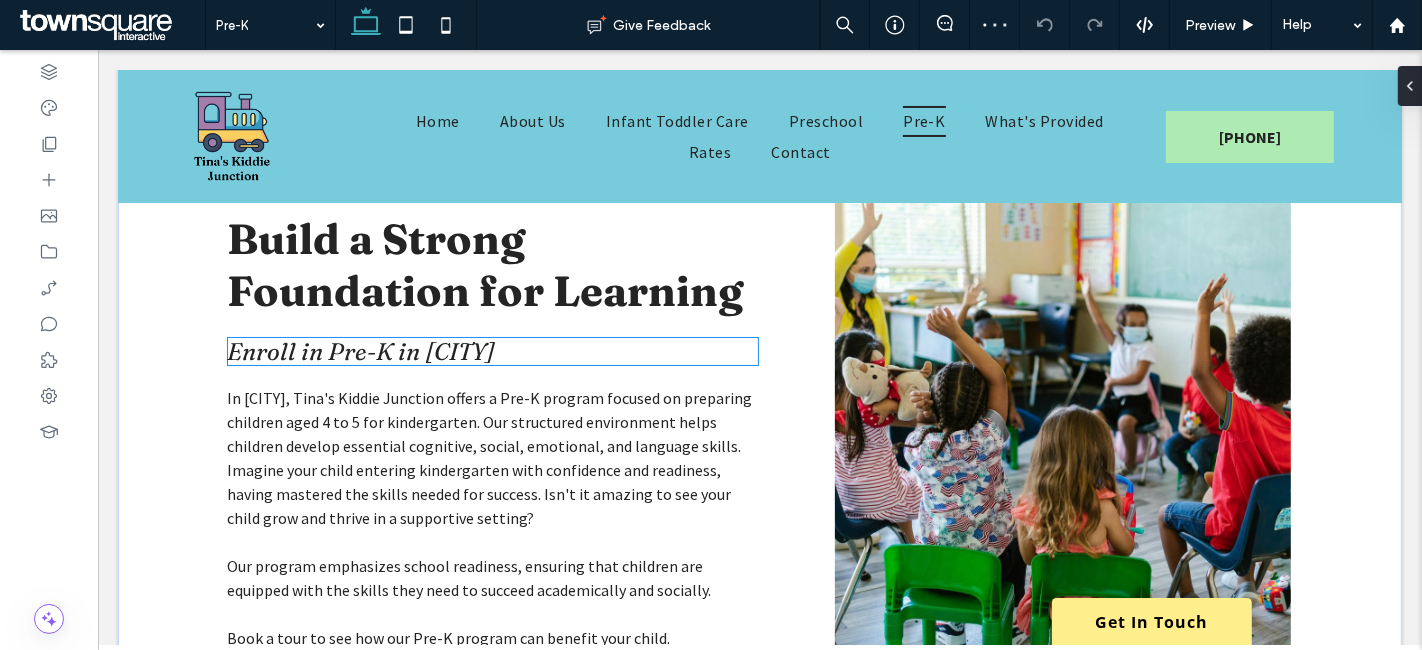 click on "Enroll in Pre-K in Hinsdale" at bounding box center [360, 351] 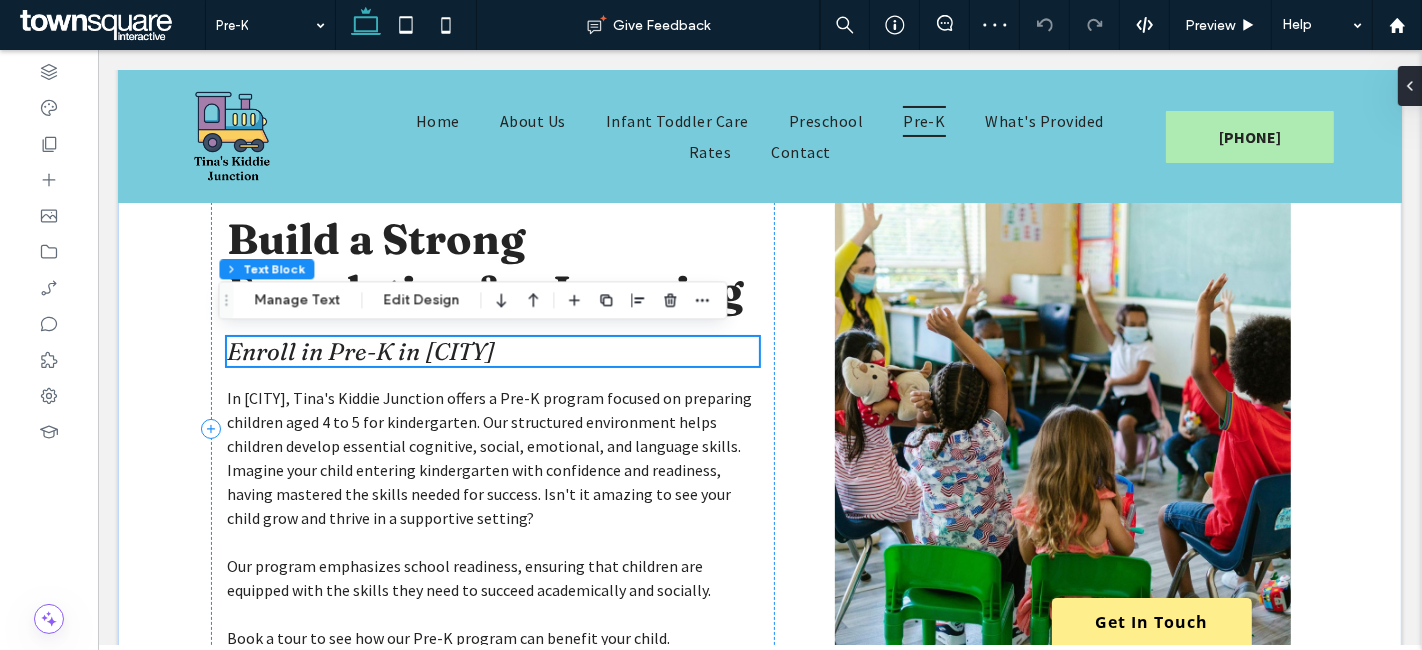 scroll, scrollTop: 130, scrollLeft: 0, axis: vertical 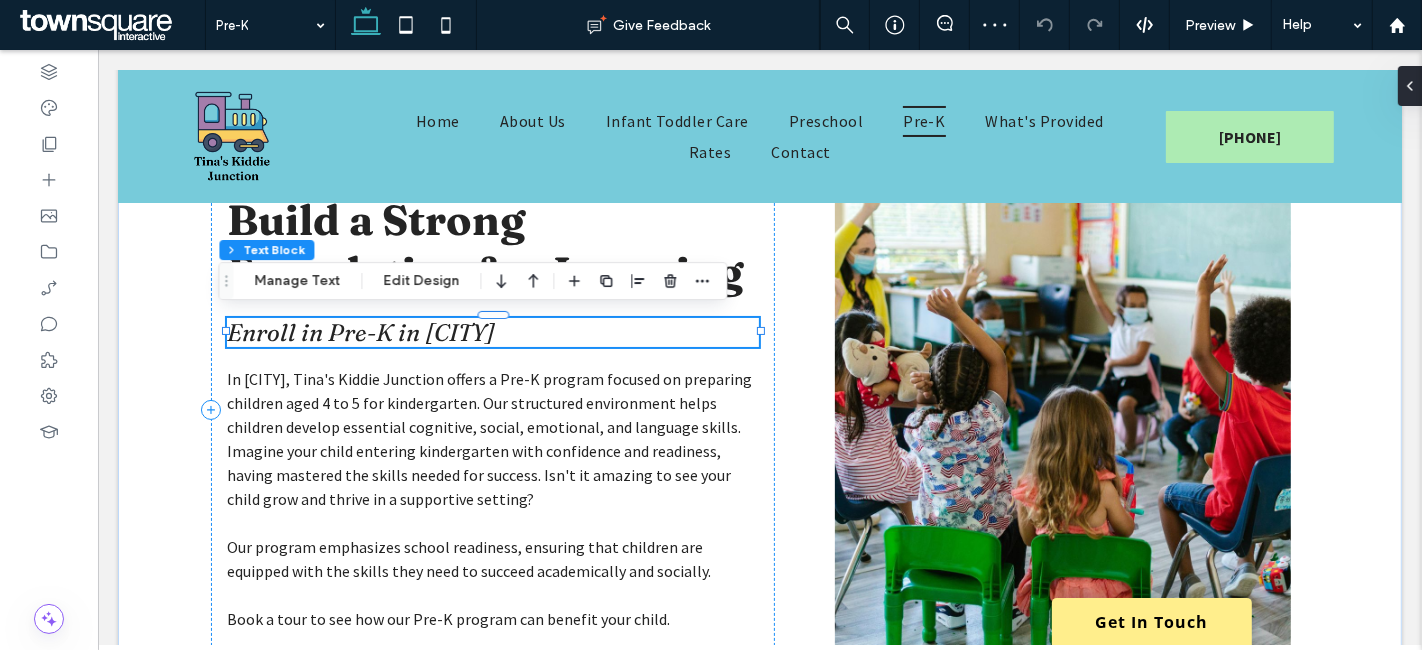click on "Enroll in Pre-K in Hinsdale" at bounding box center [360, 332] 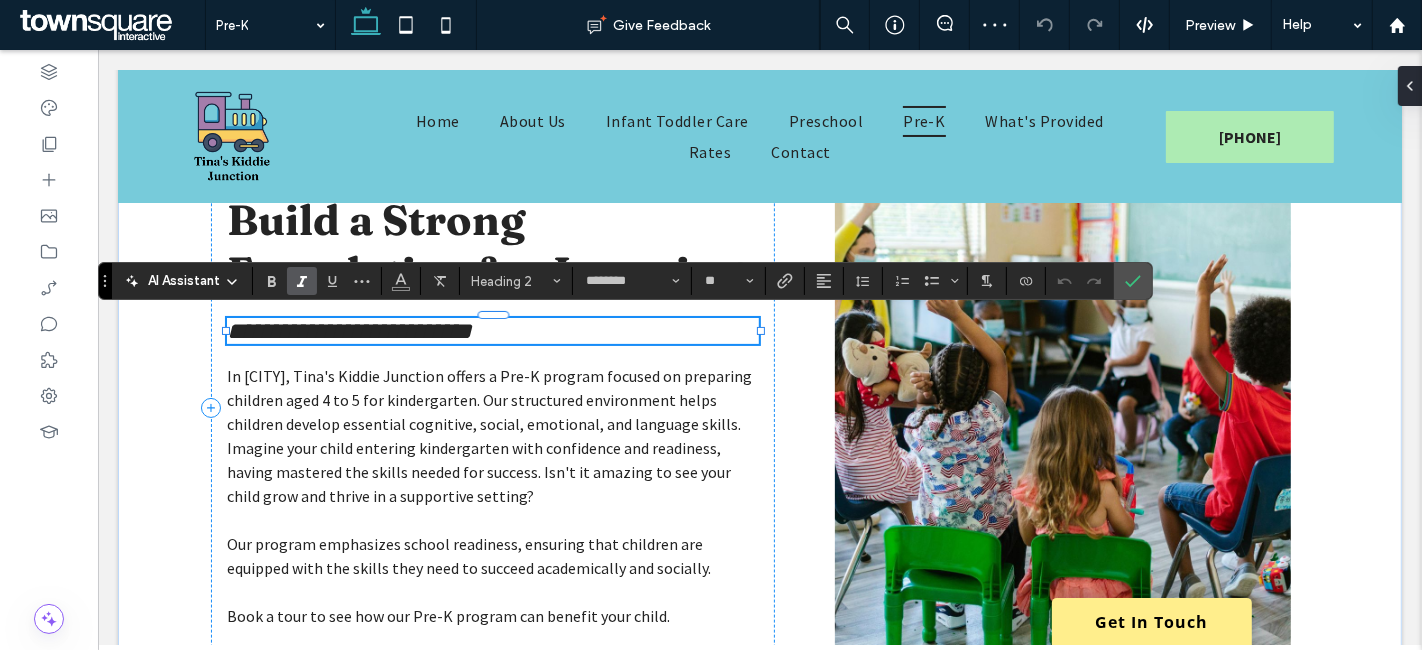 click on "**********" at bounding box center [348, 331] 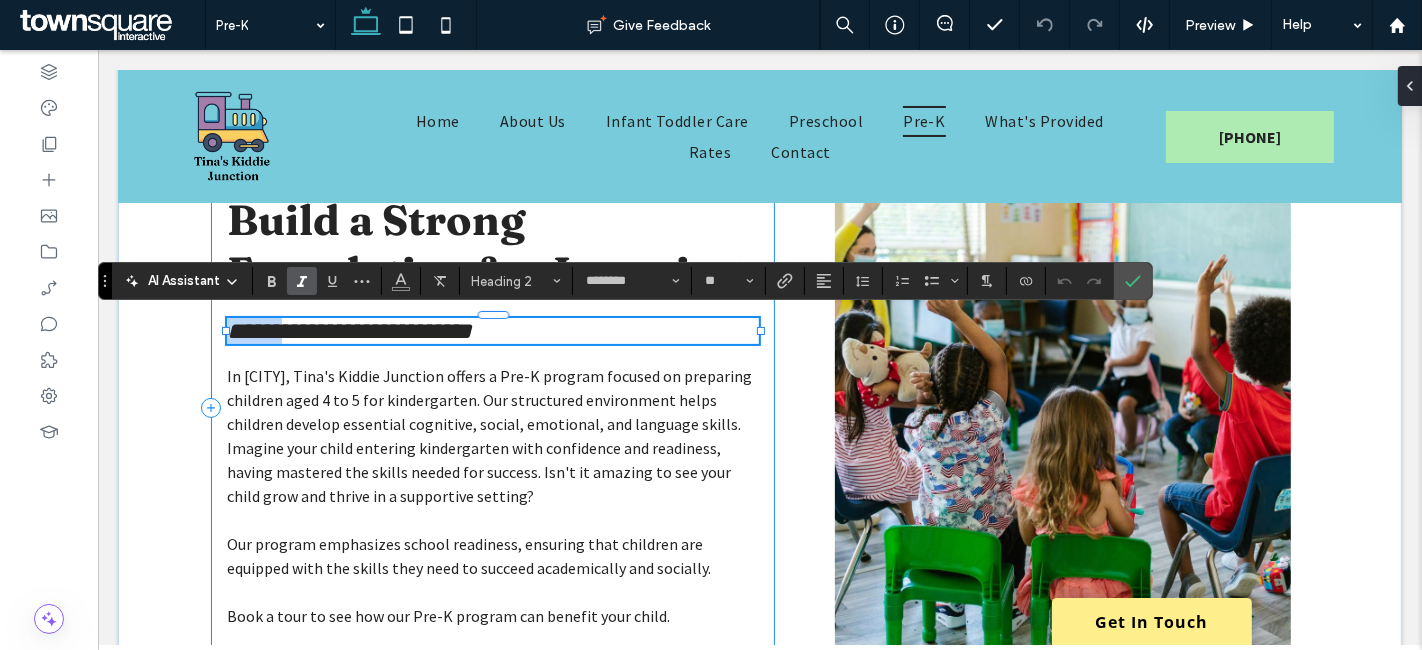 drag, startPoint x: 284, startPoint y: 323, endPoint x: 206, endPoint y: 322, distance: 78.00641 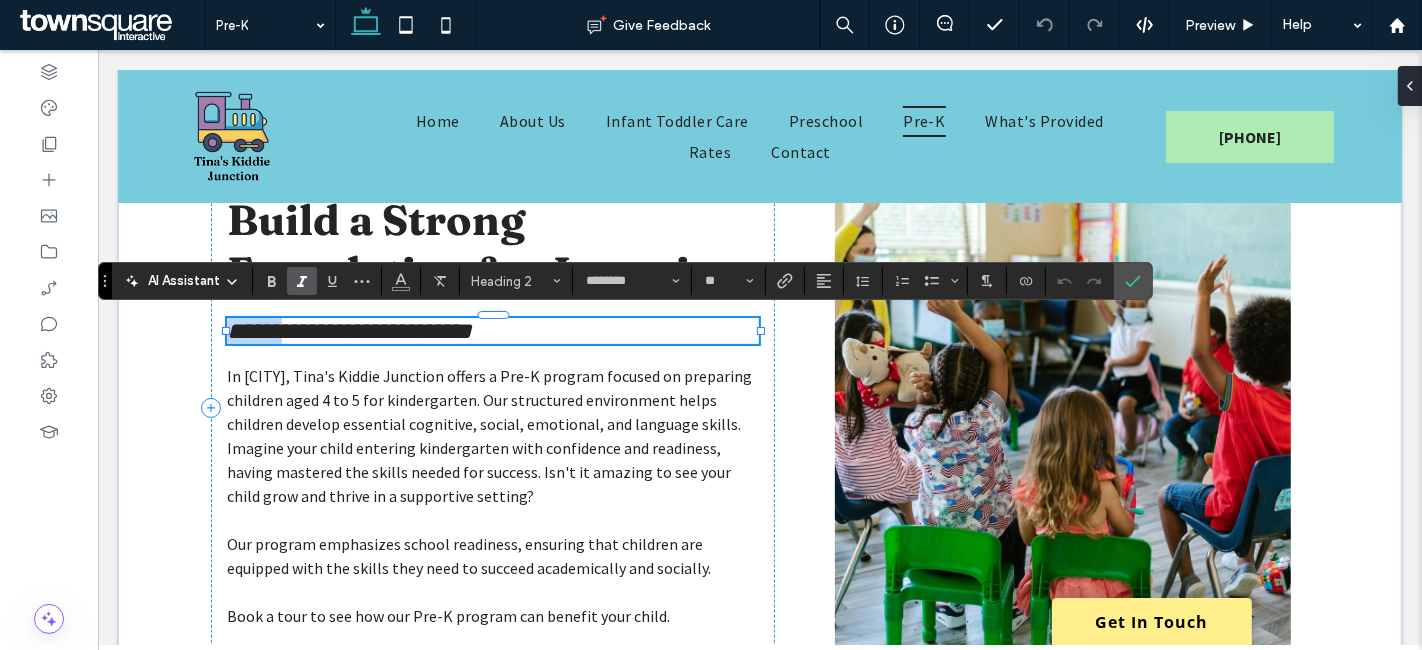 drag, startPoint x: 245, startPoint y: 327, endPoint x: 279, endPoint y: 327, distance: 34 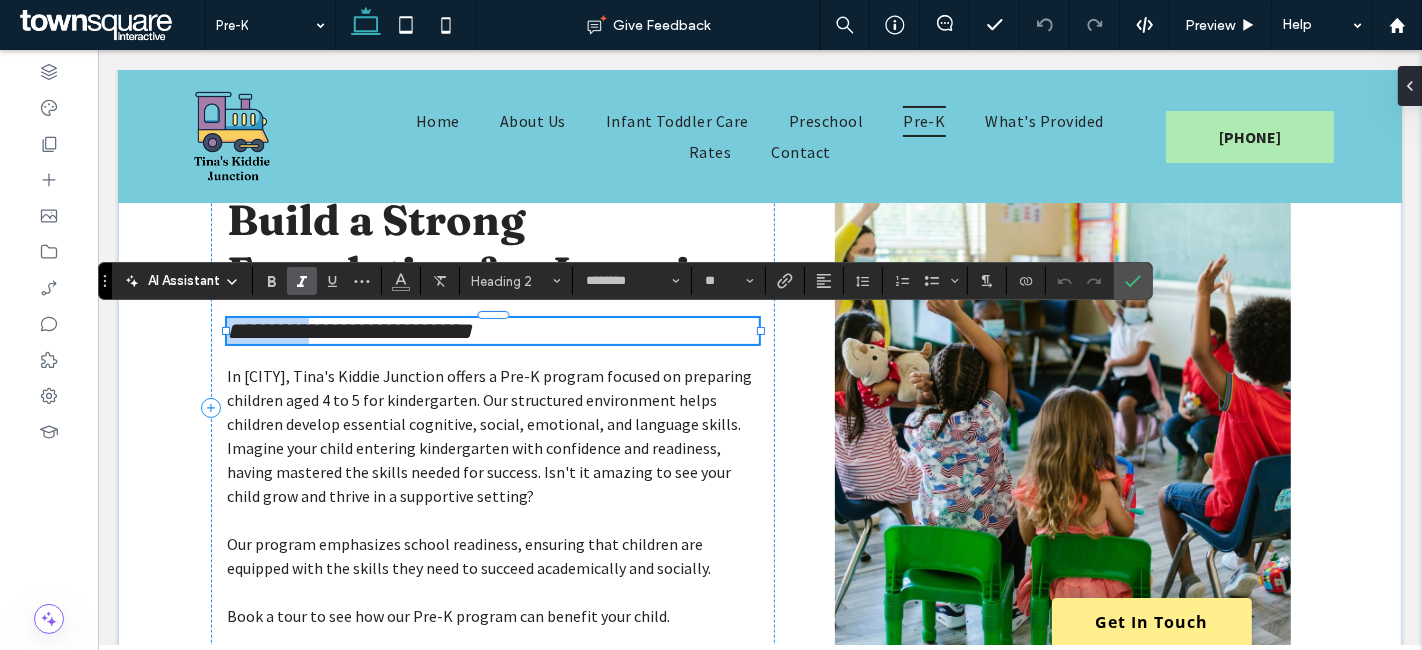 drag, startPoint x: 307, startPoint y: 330, endPoint x: 210, endPoint y: 331, distance: 97.00516 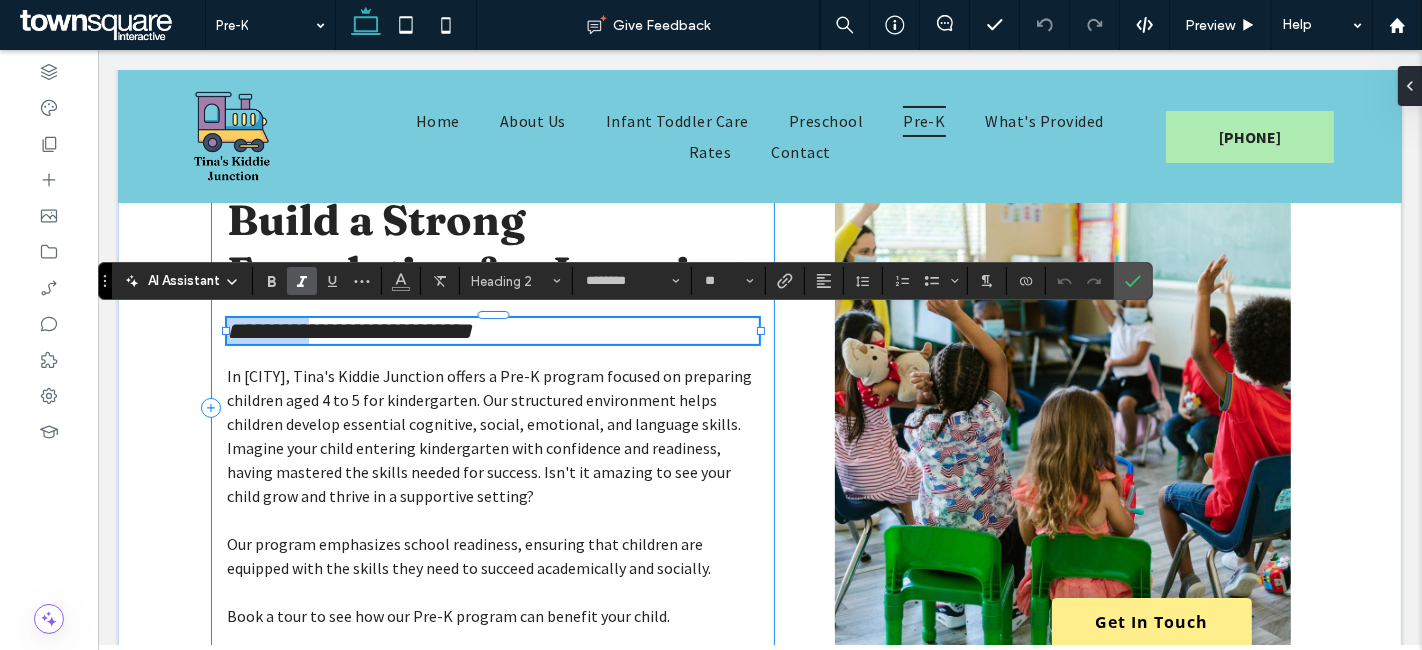 type 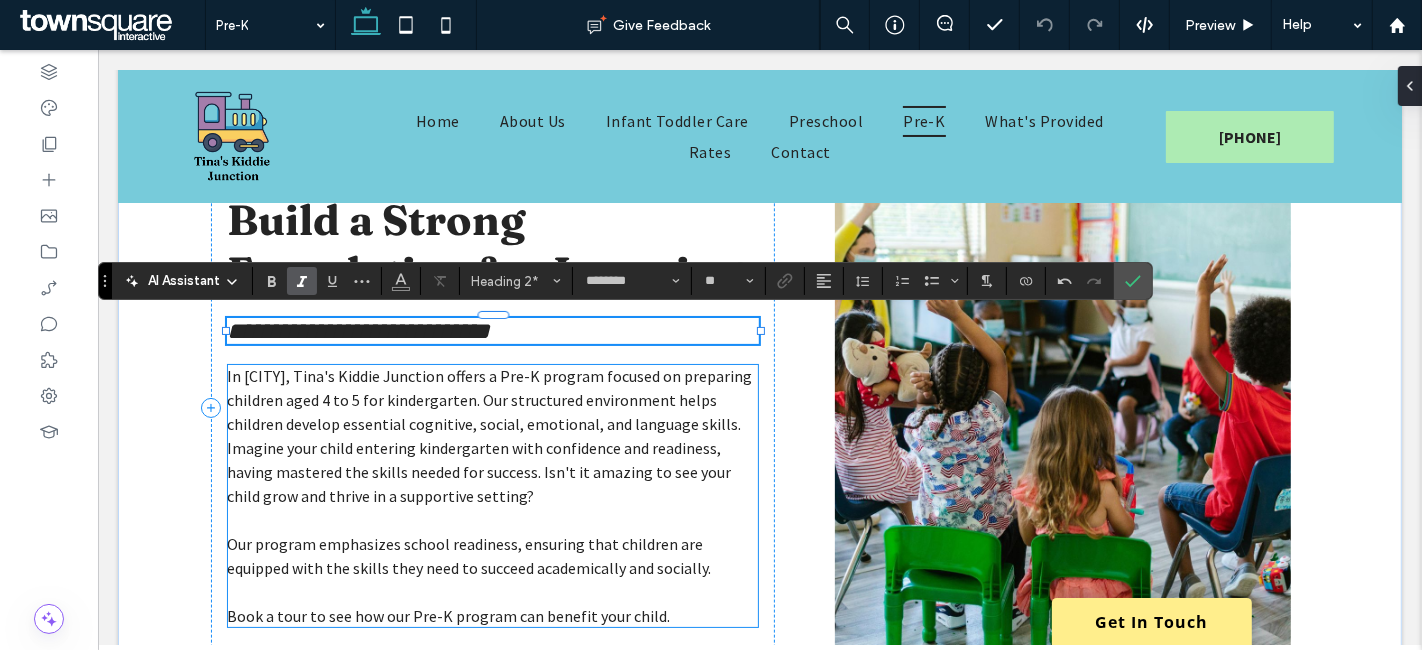 click on "In Hinsdale, Tina's Kiddie Junction offers a Pre-K program focused on preparing children aged 4 to 5 for kindergarten. Our structured environment helps children develop essential cognitive, social, emotional, and language skills. Imagine your child entering kindergarten with confidence and readiness, having mastered the skills needed for success. Isn't it amazing to see your child grow and thrive in a supportive setting?" at bounding box center (488, 436) 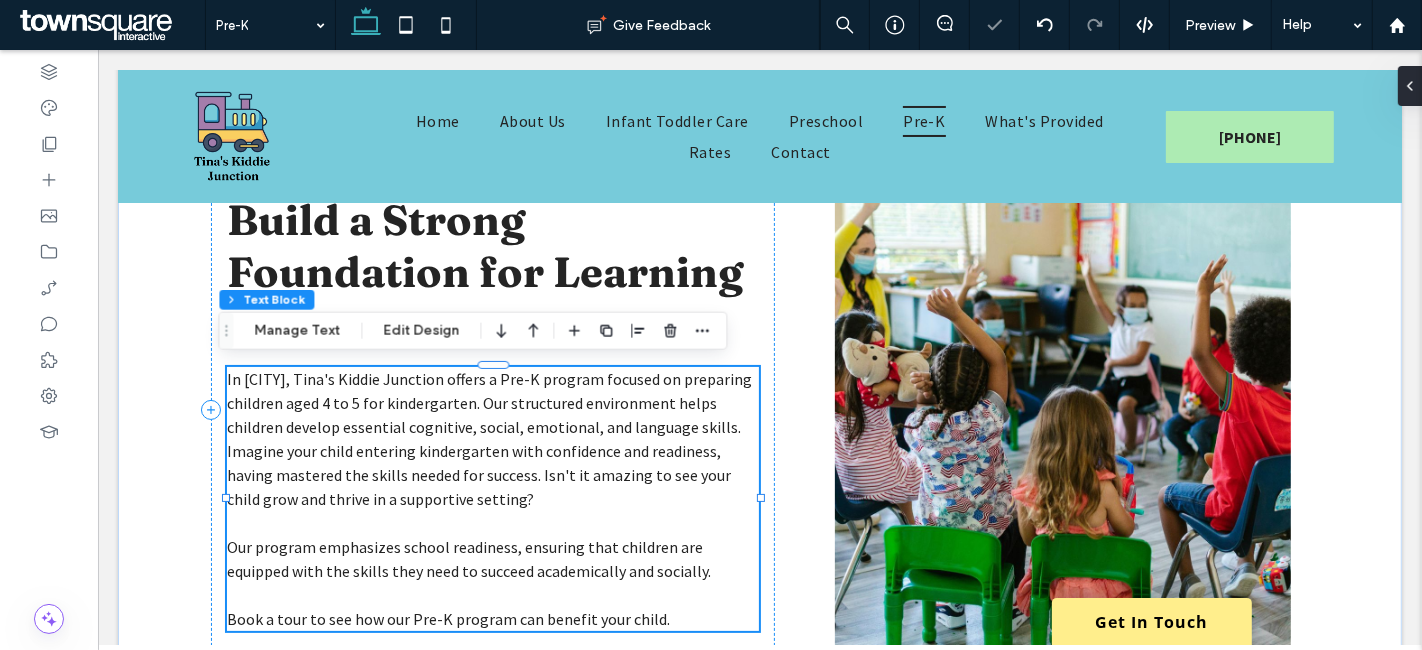 click on "In Hinsdale, Tina's Kiddie Junction offers a Pre-K program focused on preparing children aged 4 to 5 for kindergarten. Our structured environment helps children develop essential cognitive, social, emotional, and language skills. Imagine your child entering kindergarten with confidence and readiness, having mastered the skills needed for success. Isn't it amazing to see your child grow and thrive in a supportive setting?" at bounding box center (488, 439) 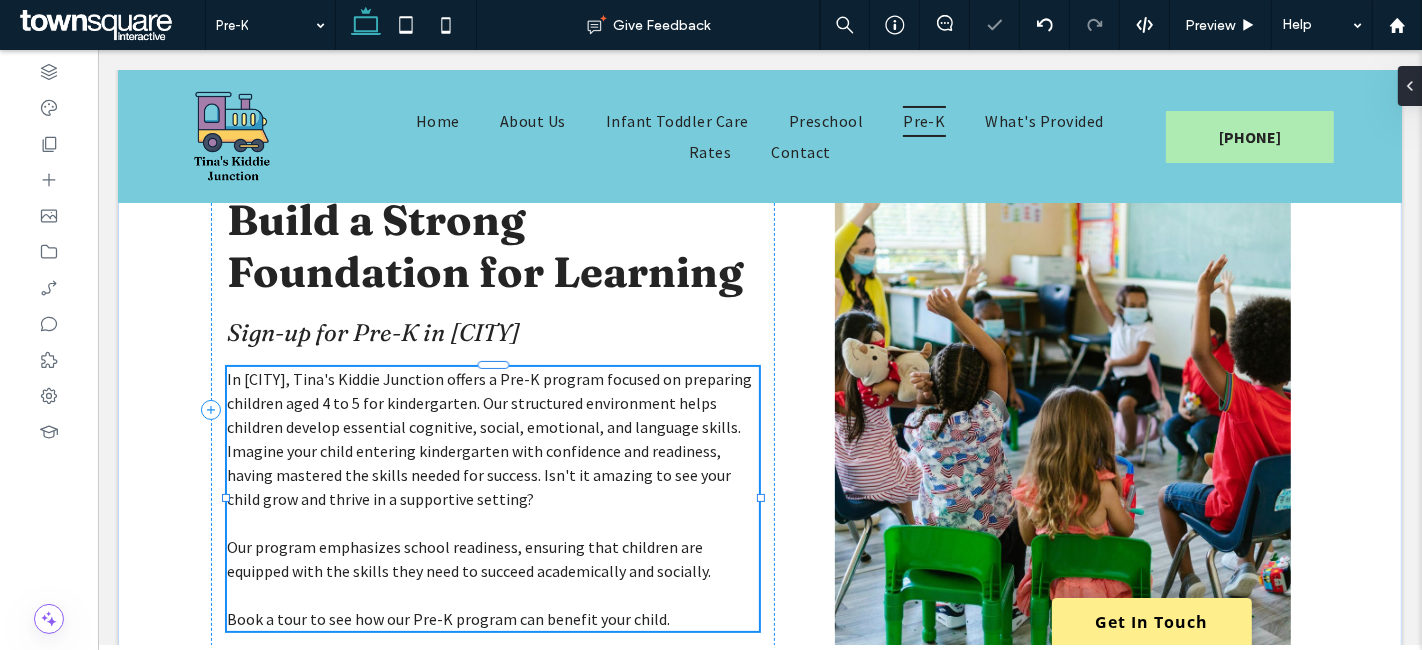 type on "**********" 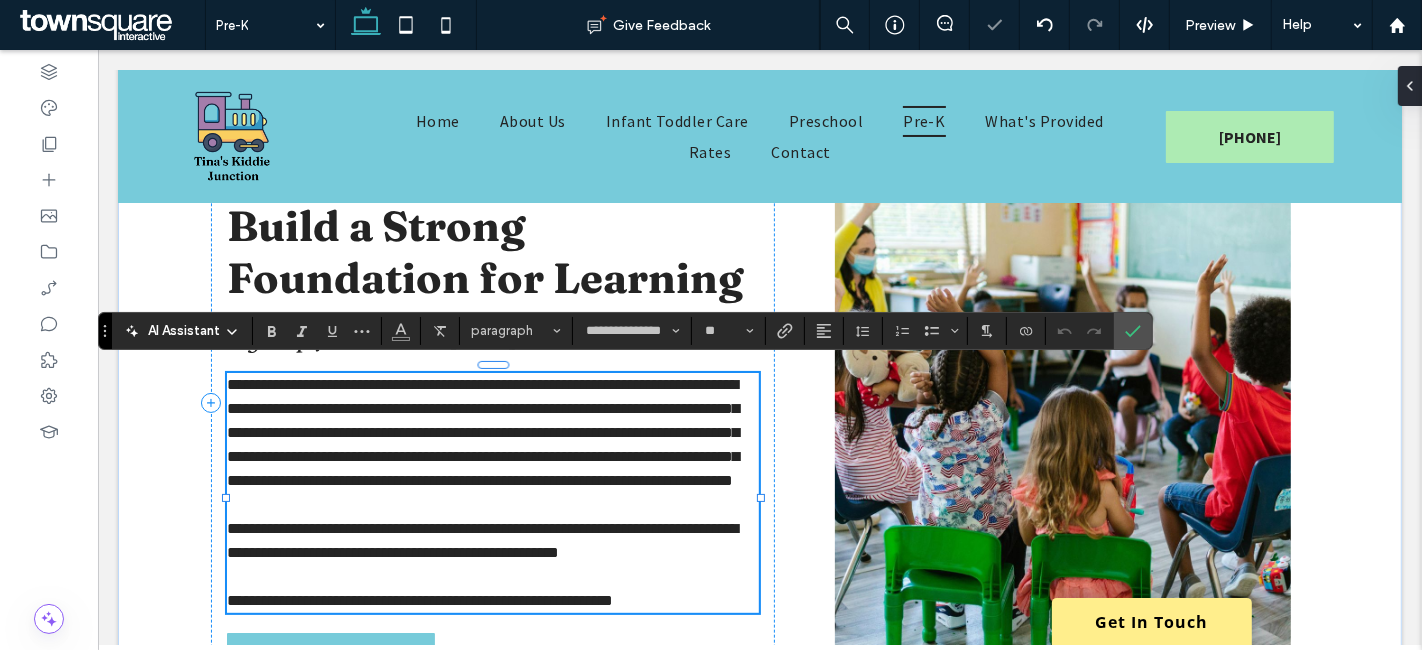 click on "**********" at bounding box center [482, 432] 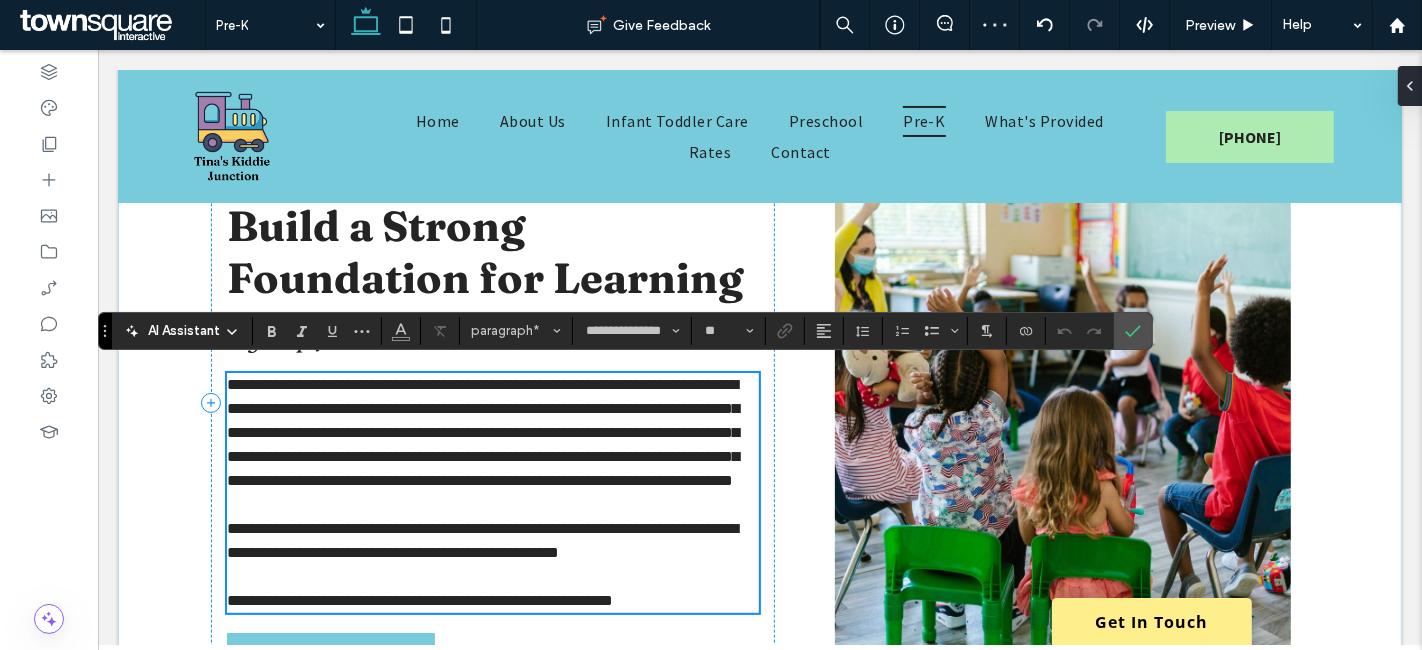 scroll, scrollTop: 241, scrollLeft: 0, axis: vertical 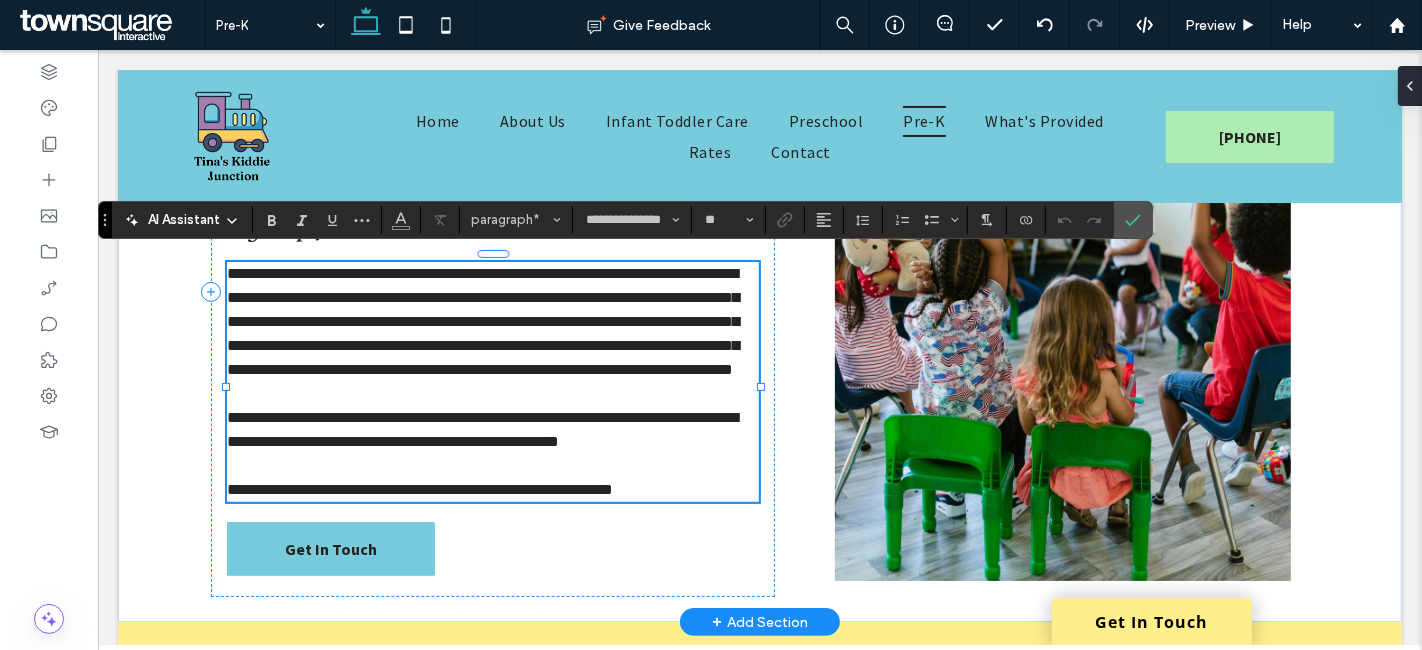 click on "**********" at bounding box center [481, 429] 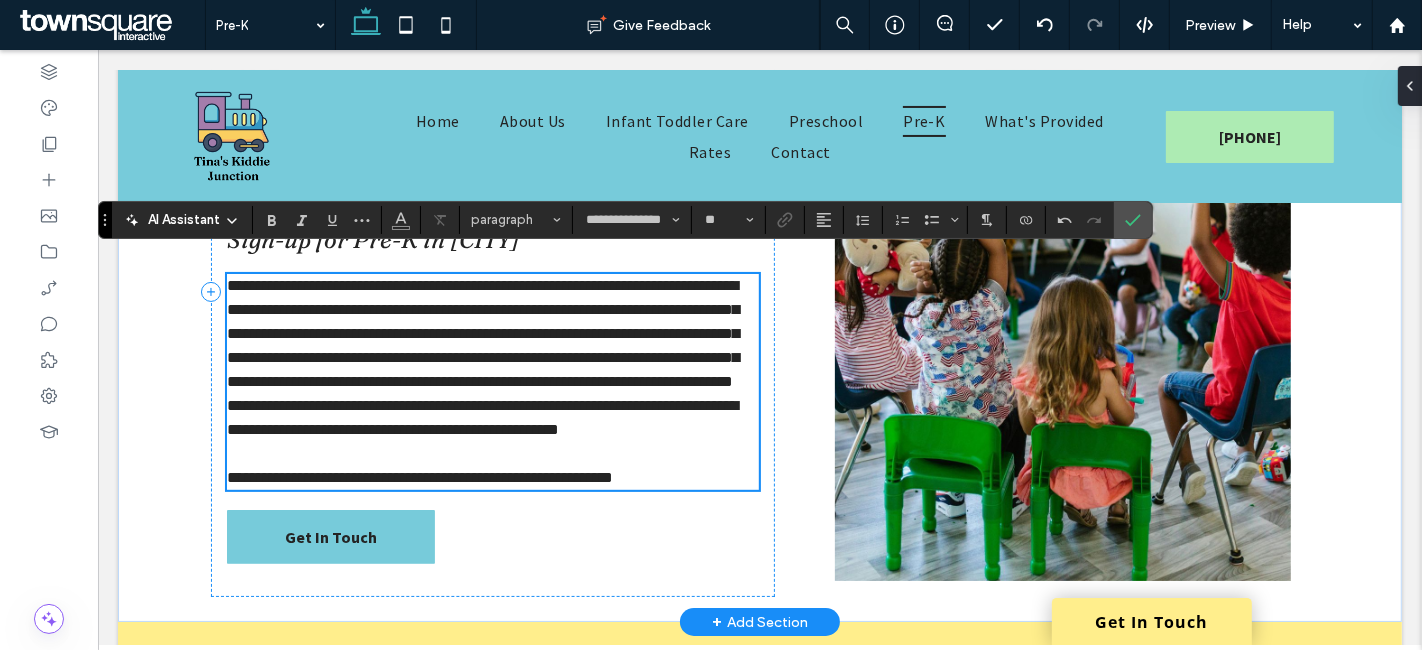 scroll, scrollTop: 248, scrollLeft: 0, axis: vertical 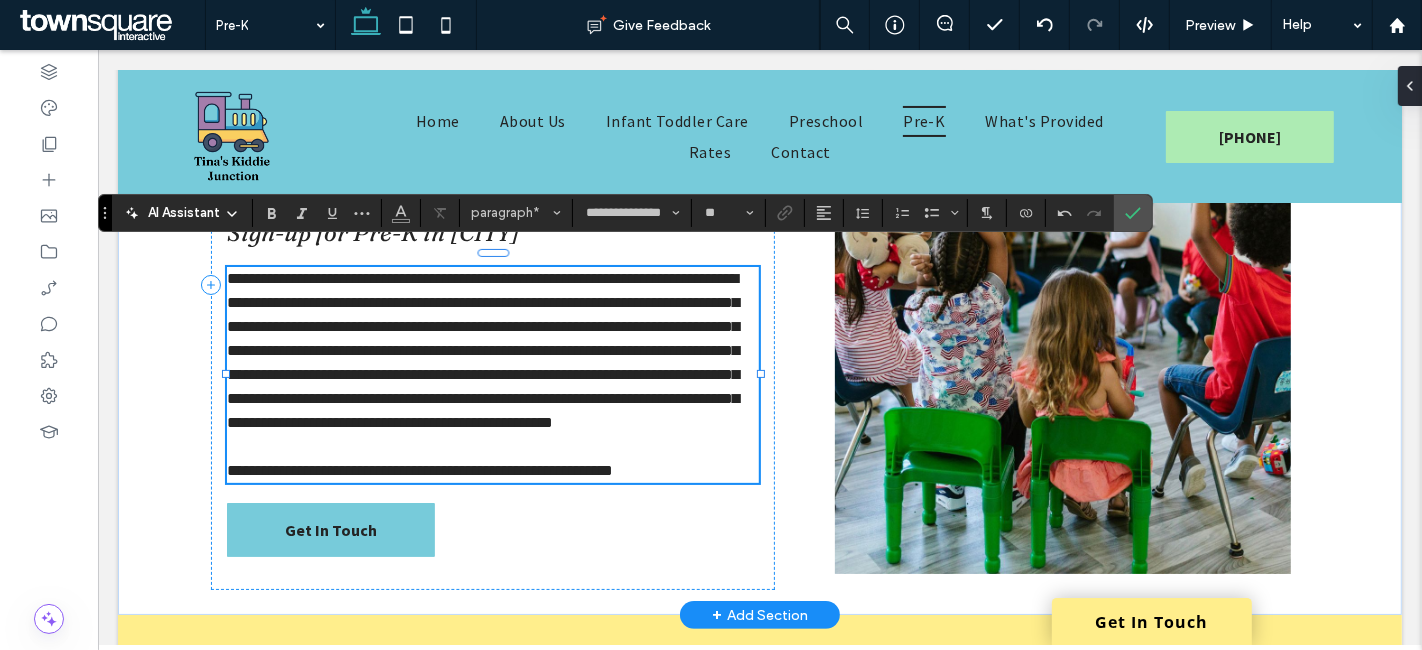 type 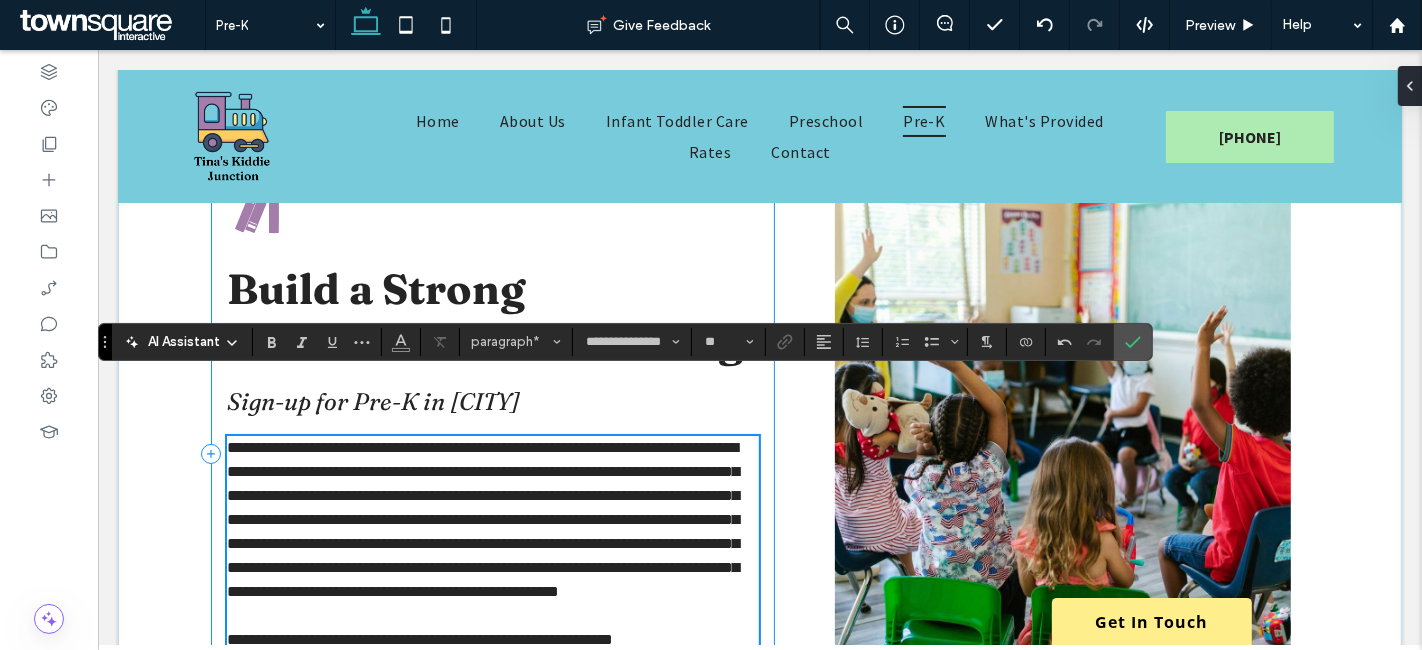 scroll, scrollTop: 0, scrollLeft: 0, axis: both 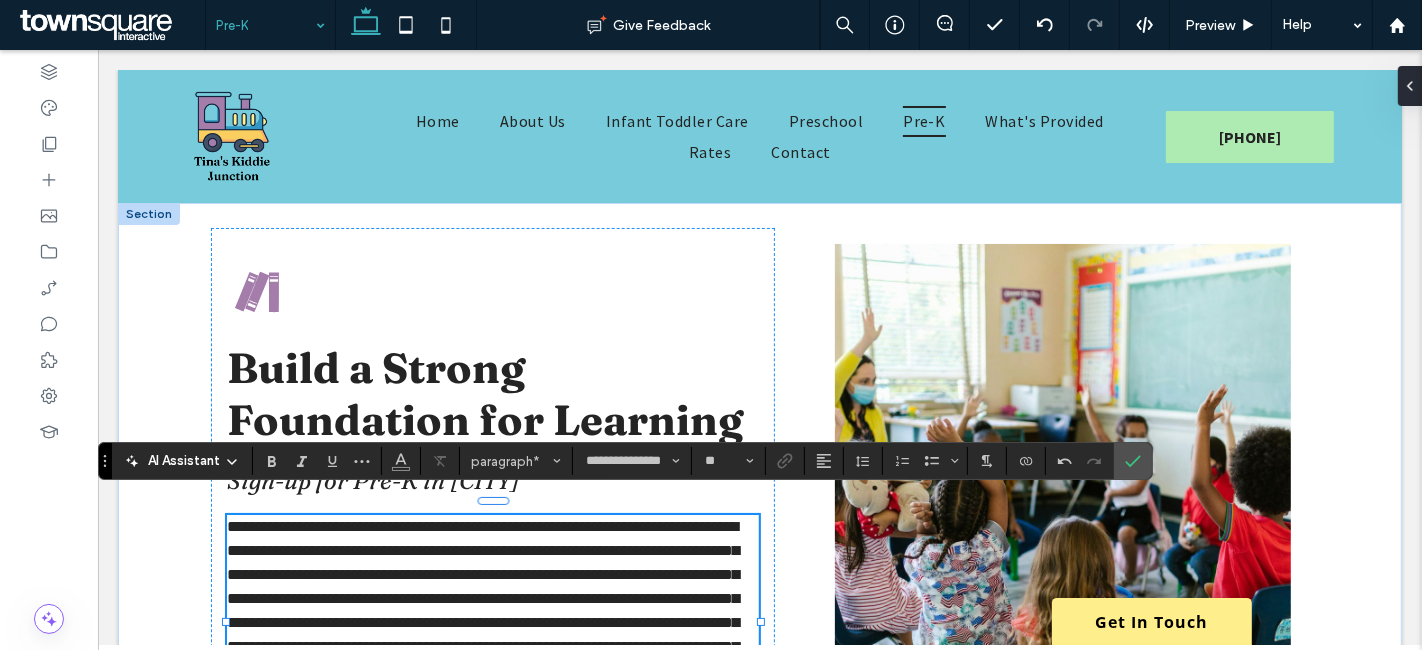 click at bounding box center (265, 25) 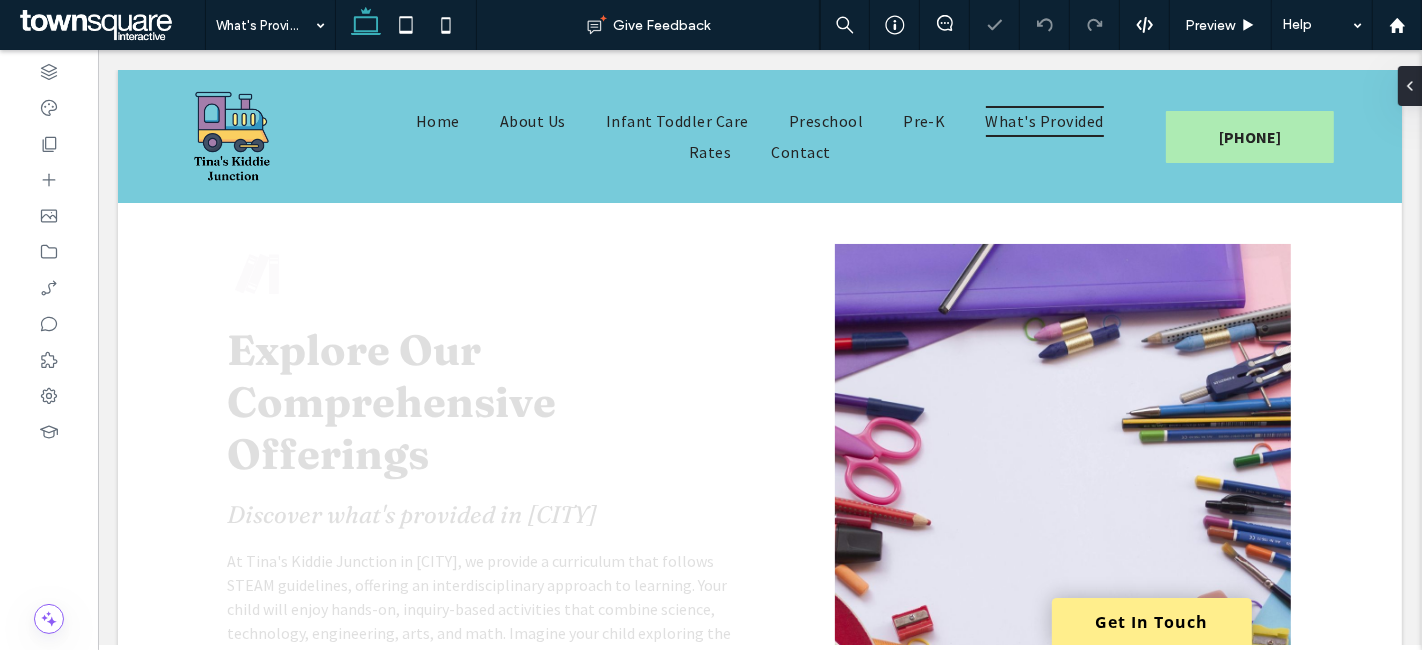 scroll, scrollTop: 0, scrollLeft: 0, axis: both 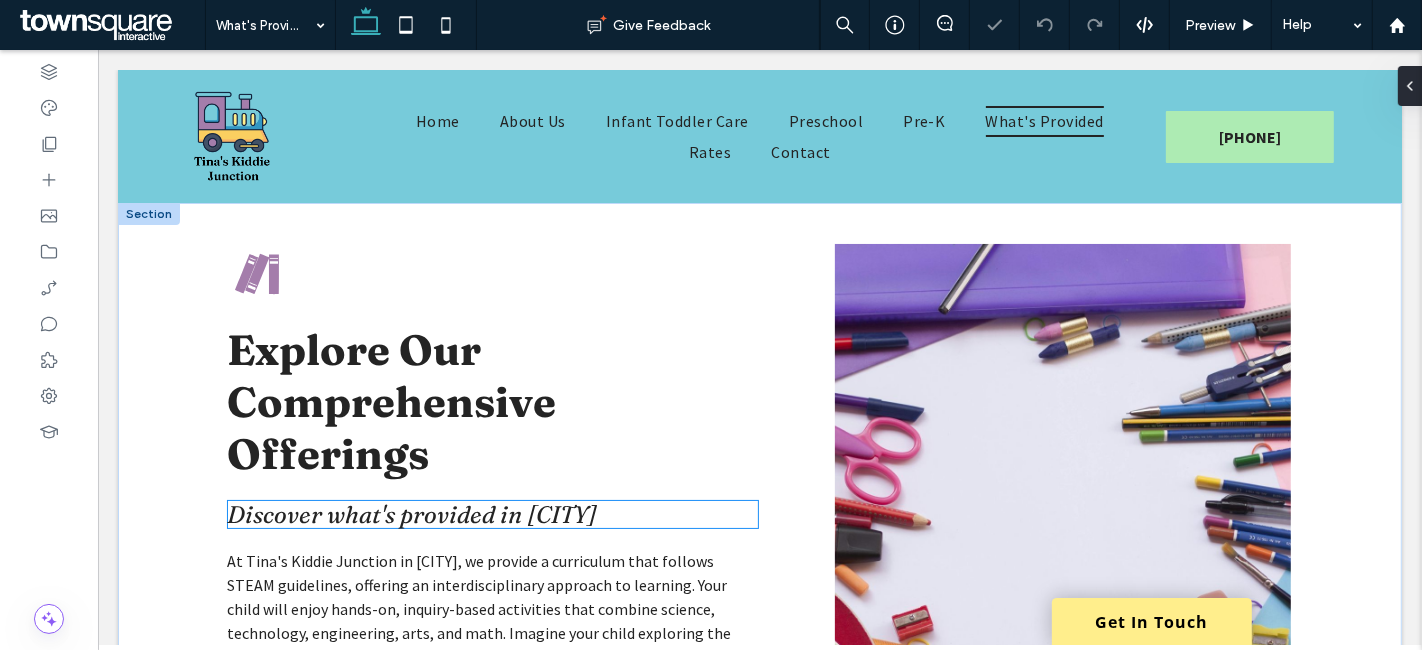 click on "Discover what's provided in Hinsdale" at bounding box center [411, 514] 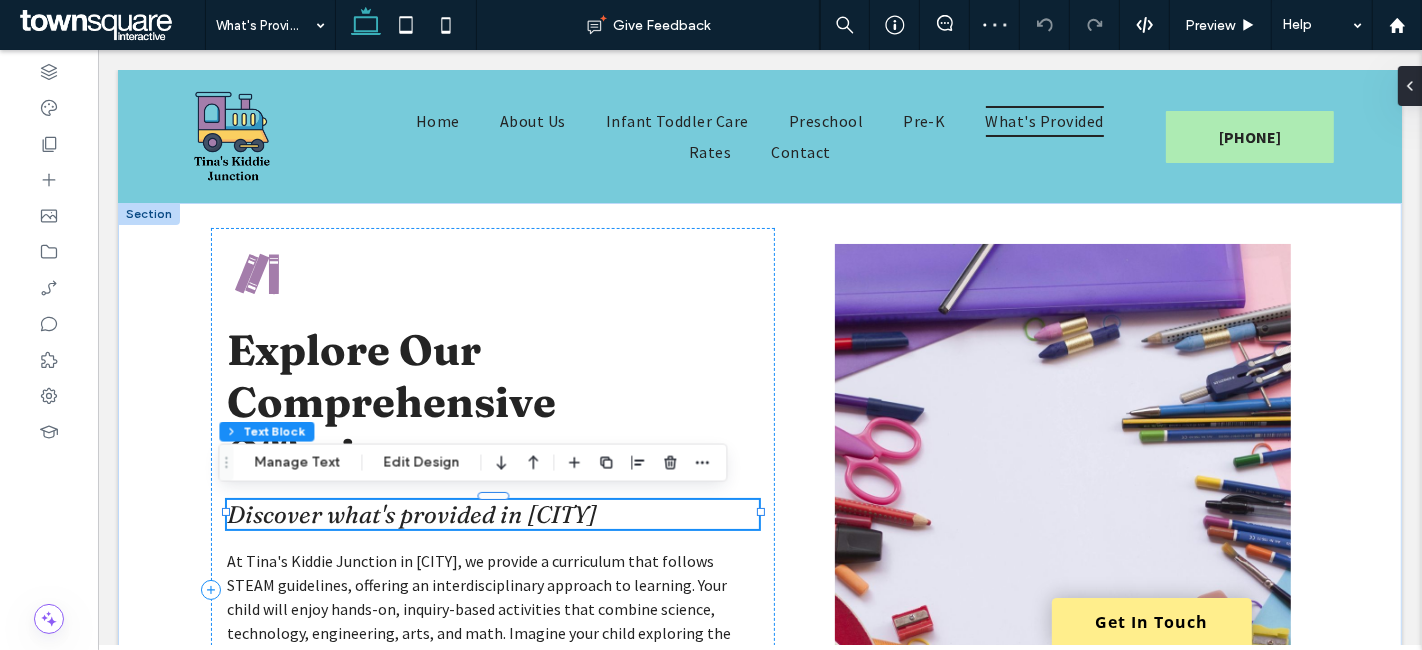click on "Discover what's provided in Hinsdale" at bounding box center [411, 514] 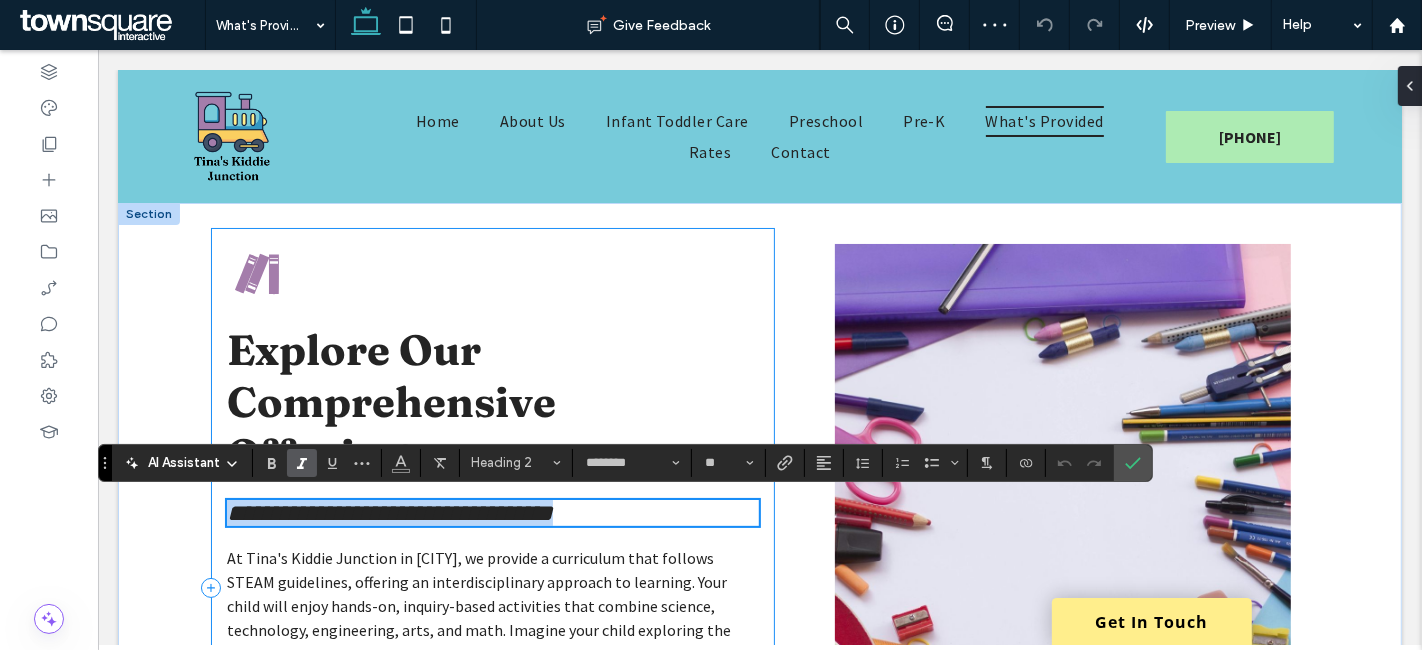 scroll, scrollTop: 111, scrollLeft: 0, axis: vertical 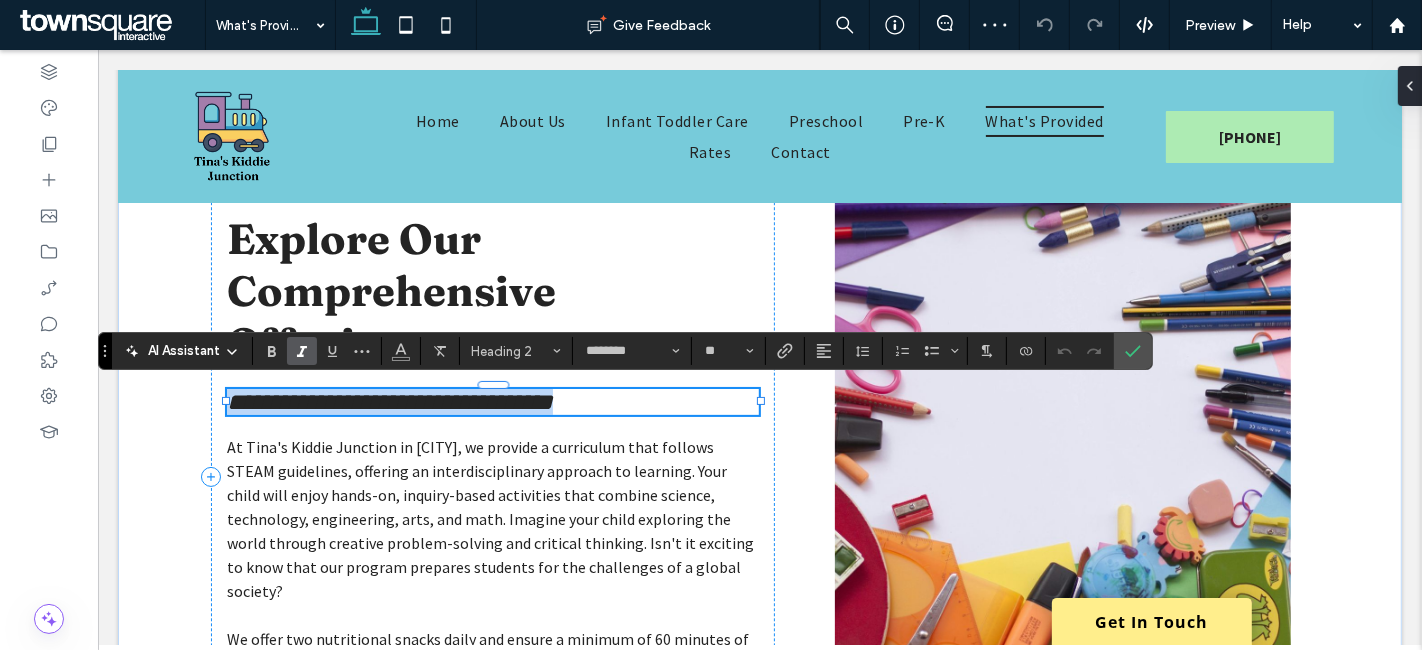 click on "**********" at bounding box center [389, 402] 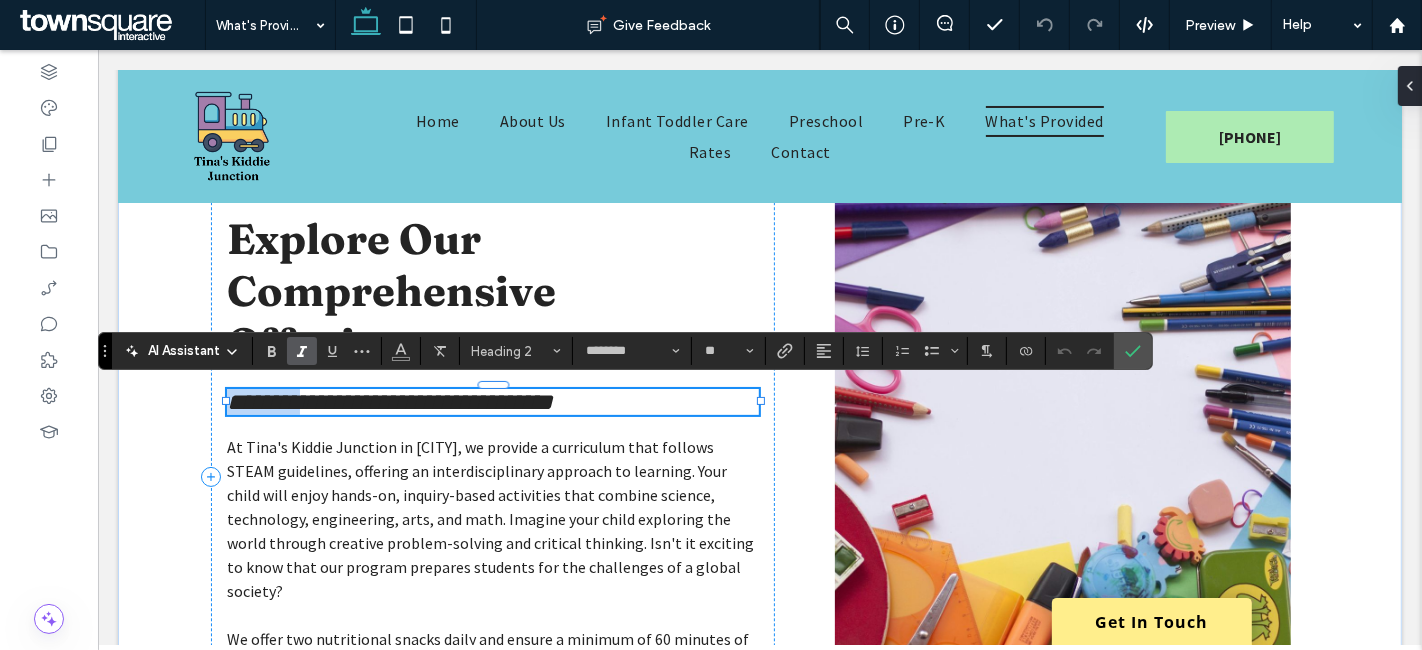 drag, startPoint x: 307, startPoint y: 398, endPoint x: 217, endPoint y: 398, distance: 90 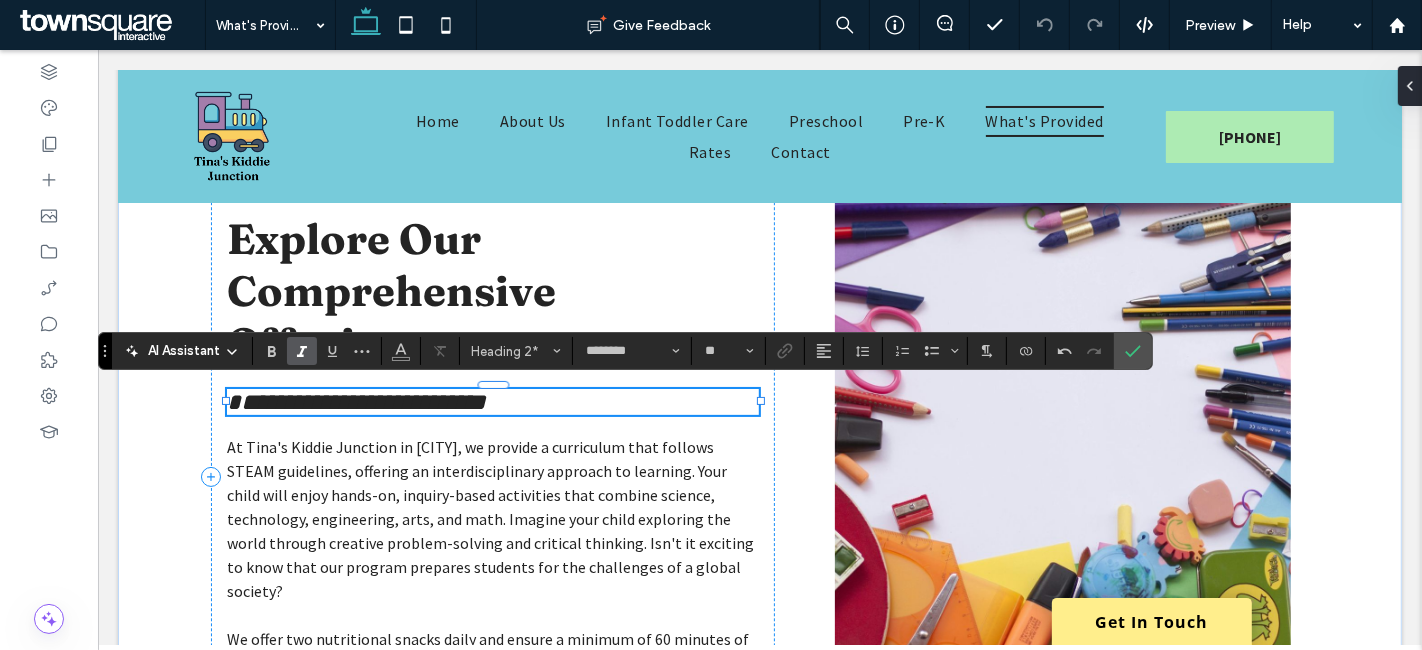 type 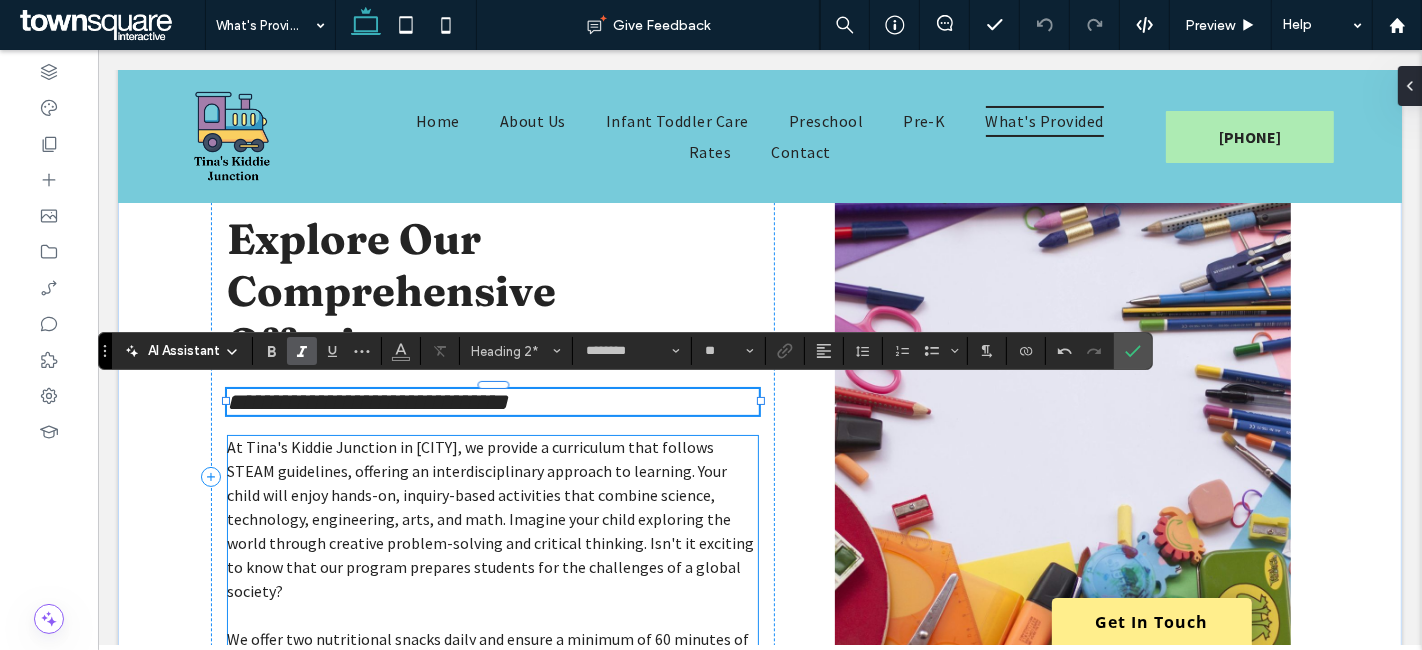 click on "At Tina's Kiddie Junction in Hinsdale, we provide a curriculum that follows STEAM guidelines, offering an interdisciplinary approach to learning. Your child will enjoy hands-on, inquiry-based activities that combine science, technology, engineering, arts, and math. Imagine your child exploring the world through creative problem-solving and critical thinking. Isn't it exciting to know that our program prepares students for the challenges of a global society?" at bounding box center (492, 519) 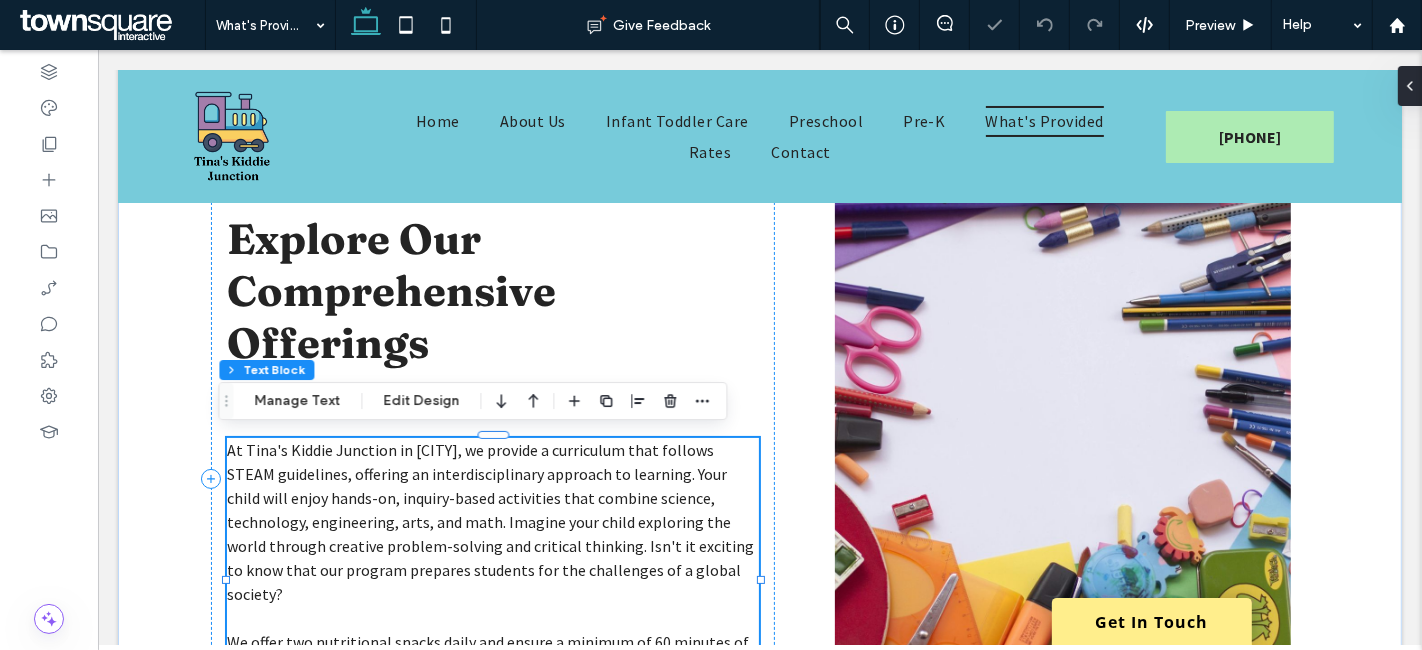 click on "At Tina's Kiddie Junction in Hinsdale, we provide a curriculum that follows STEAM guidelines, offering an interdisciplinary approach to learning. Your child will enjoy hands-on, inquiry-based activities that combine science, technology, engineering, arts, and math. Imagine your child exploring the world through creative problem-solving and critical thinking. Isn't it exciting to know that our program prepares students for the challenges of a global society?" at bounding box center [492, 522] 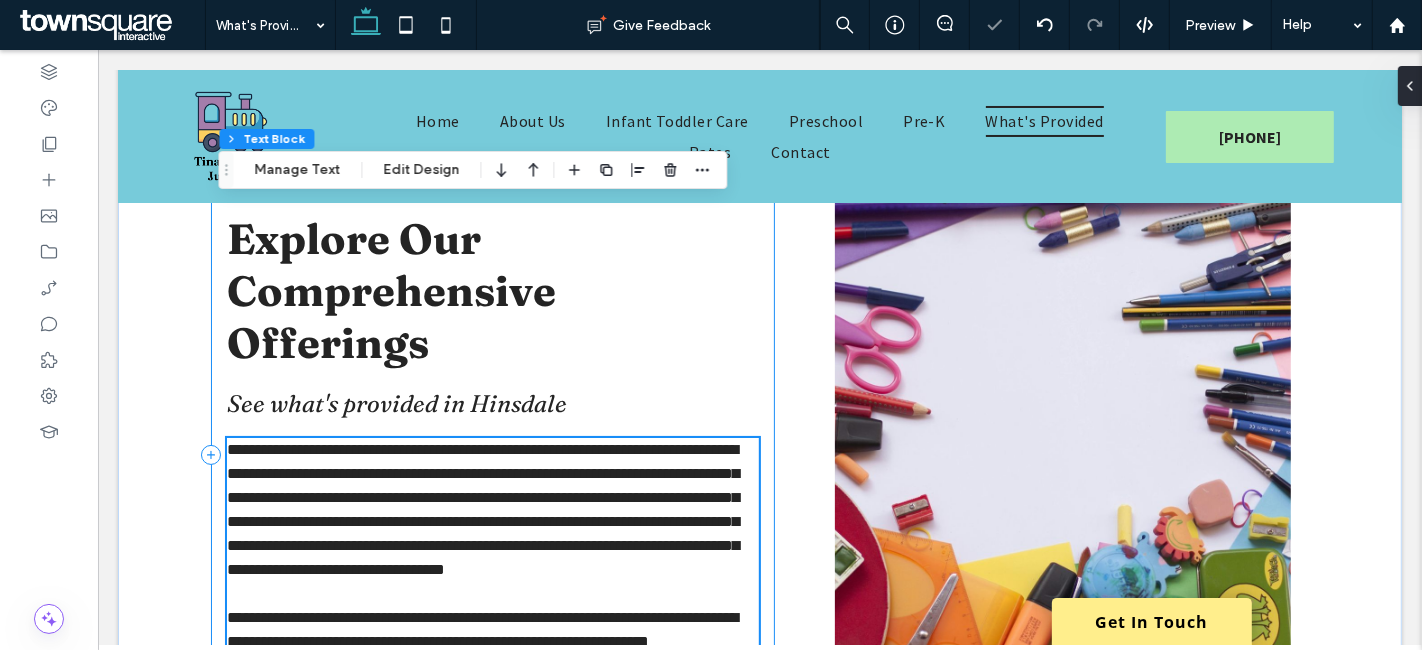 type on "**********" 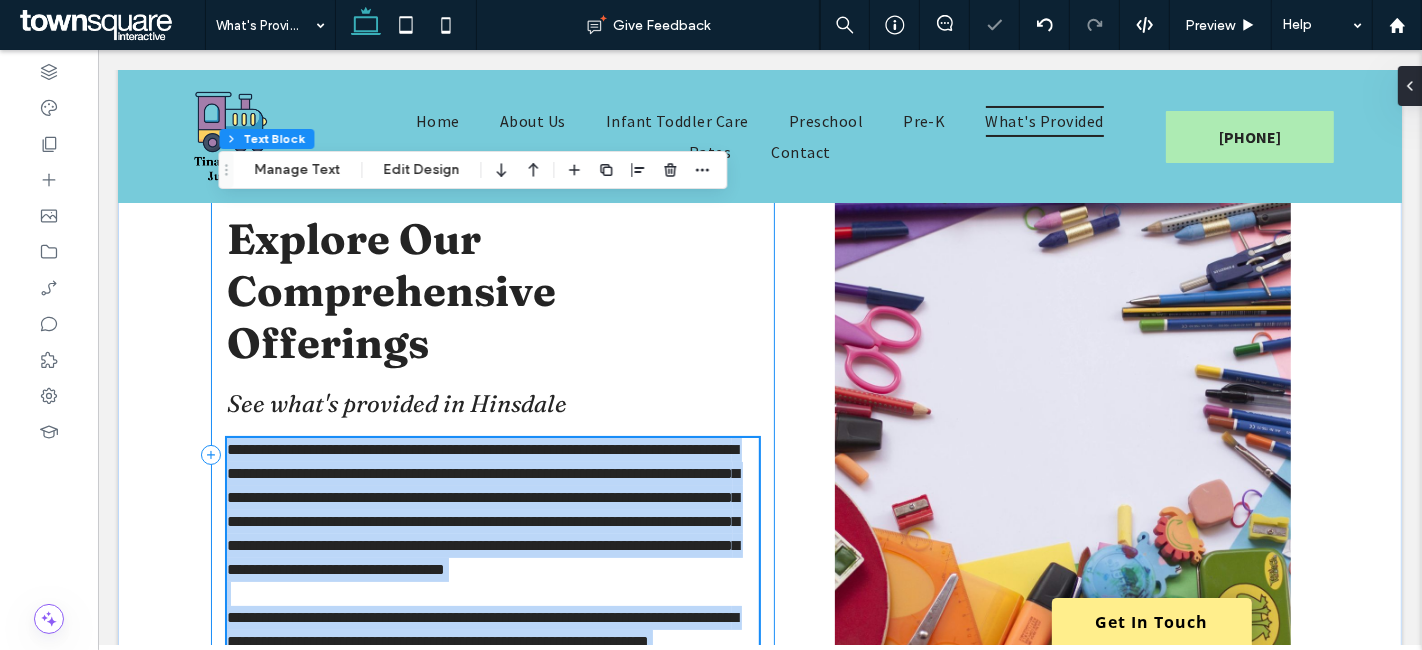 scroll, scrollTop: 342, scrollLeft: 0, axis: vertical 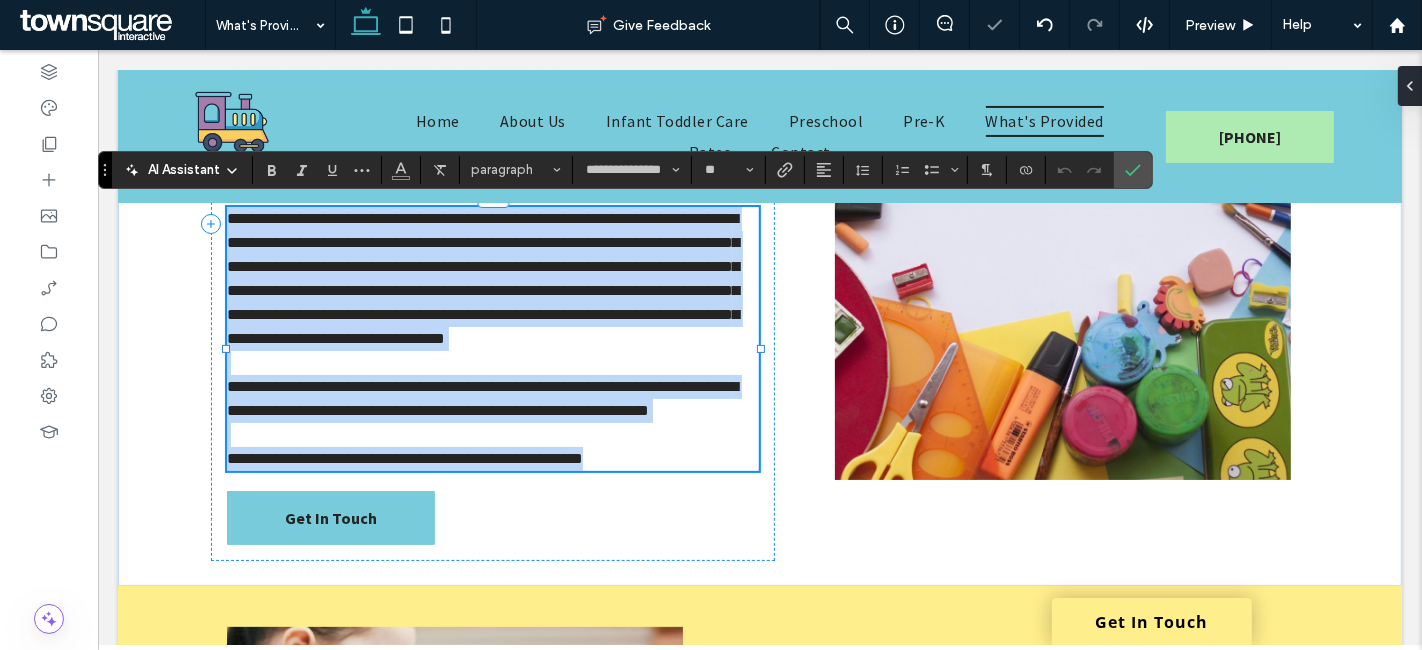 click on "**********" at bounding box center [481, 398] 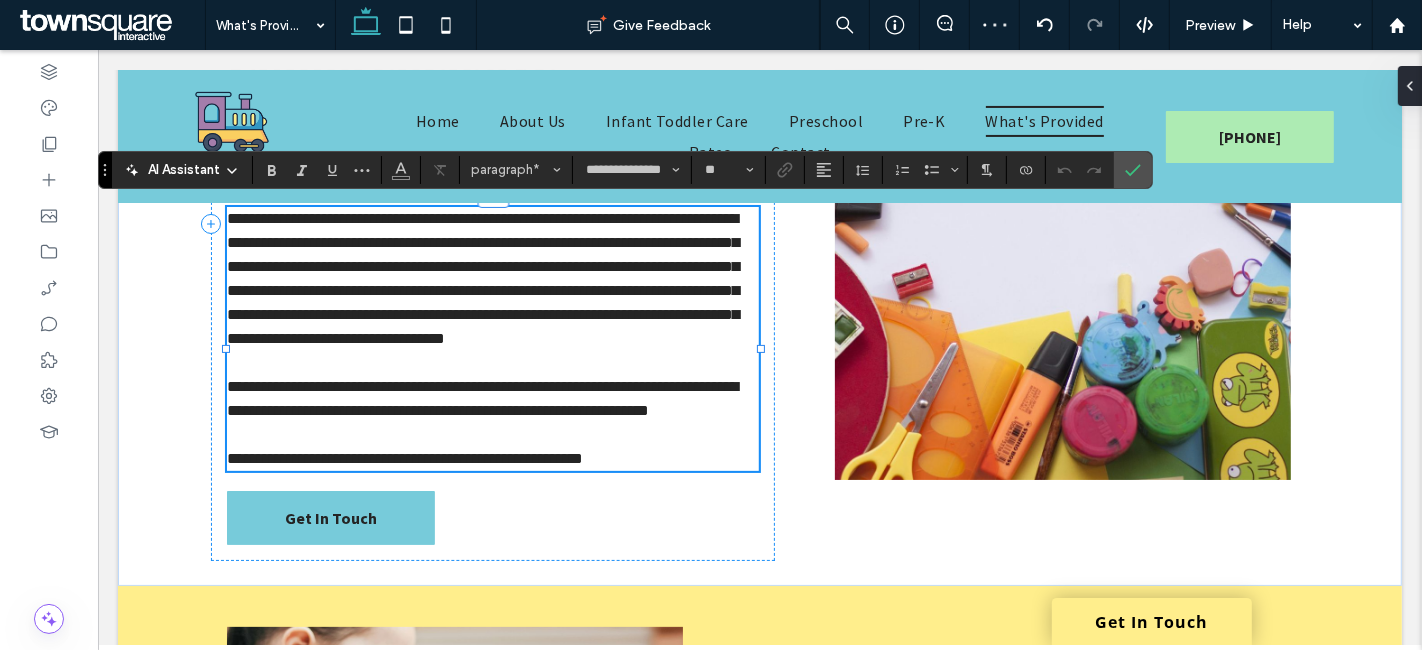 click on "**********" at bounding box center [481, 398] 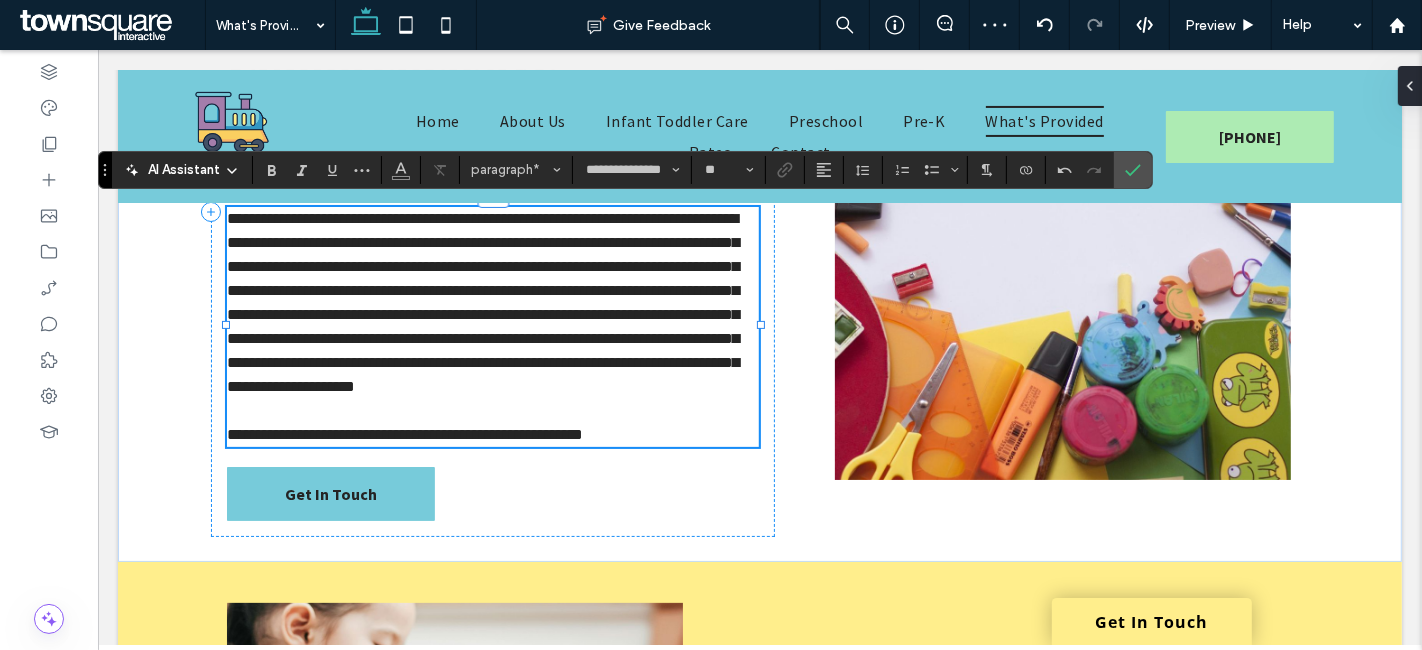 type 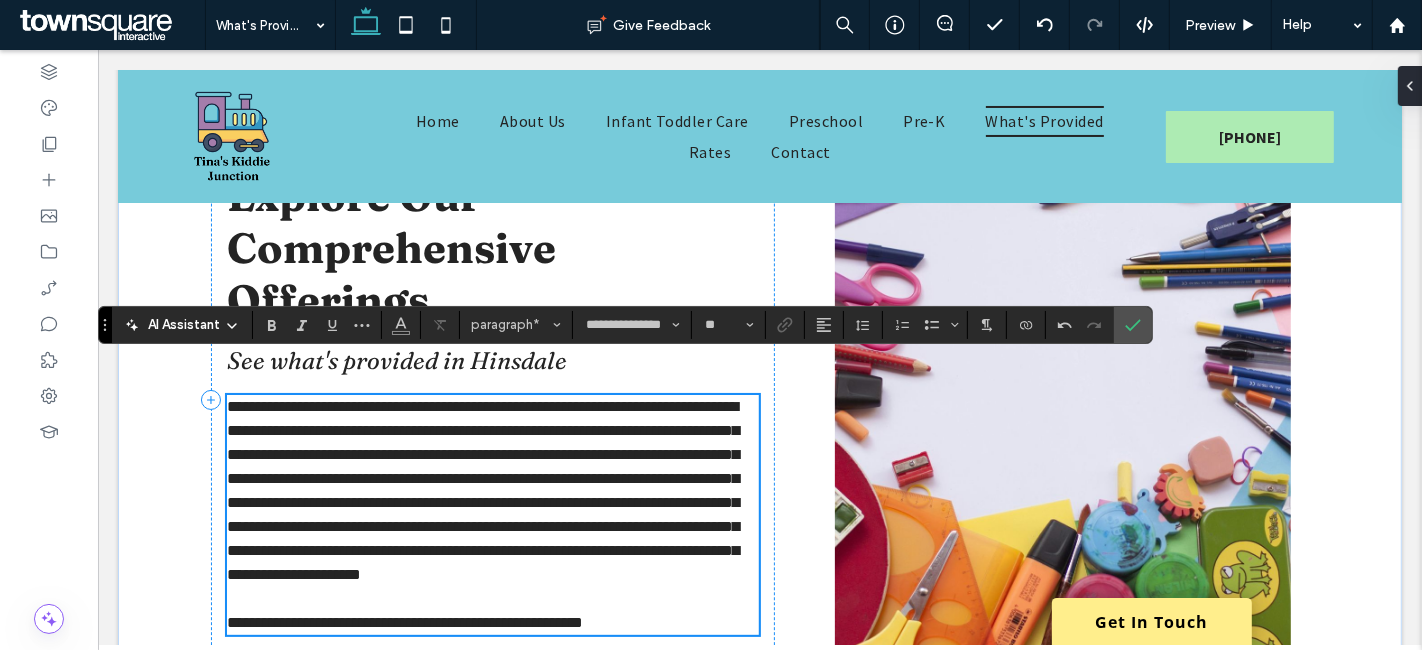 scroll, scrollTop: 120, scrollLeft: 0, axis: vertical 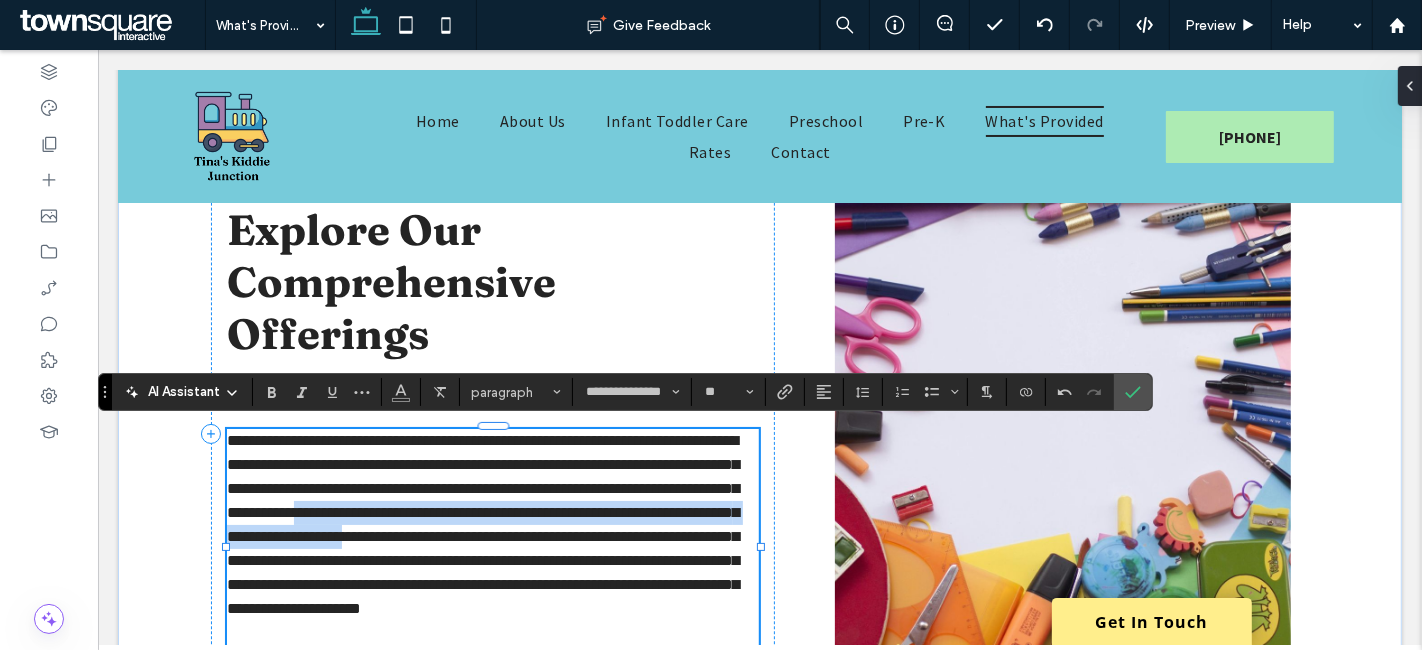 drag, startPoint x: 520, startPoint y: 536, endPoint x: 410, endPoint y: 516, distance: 111.8034 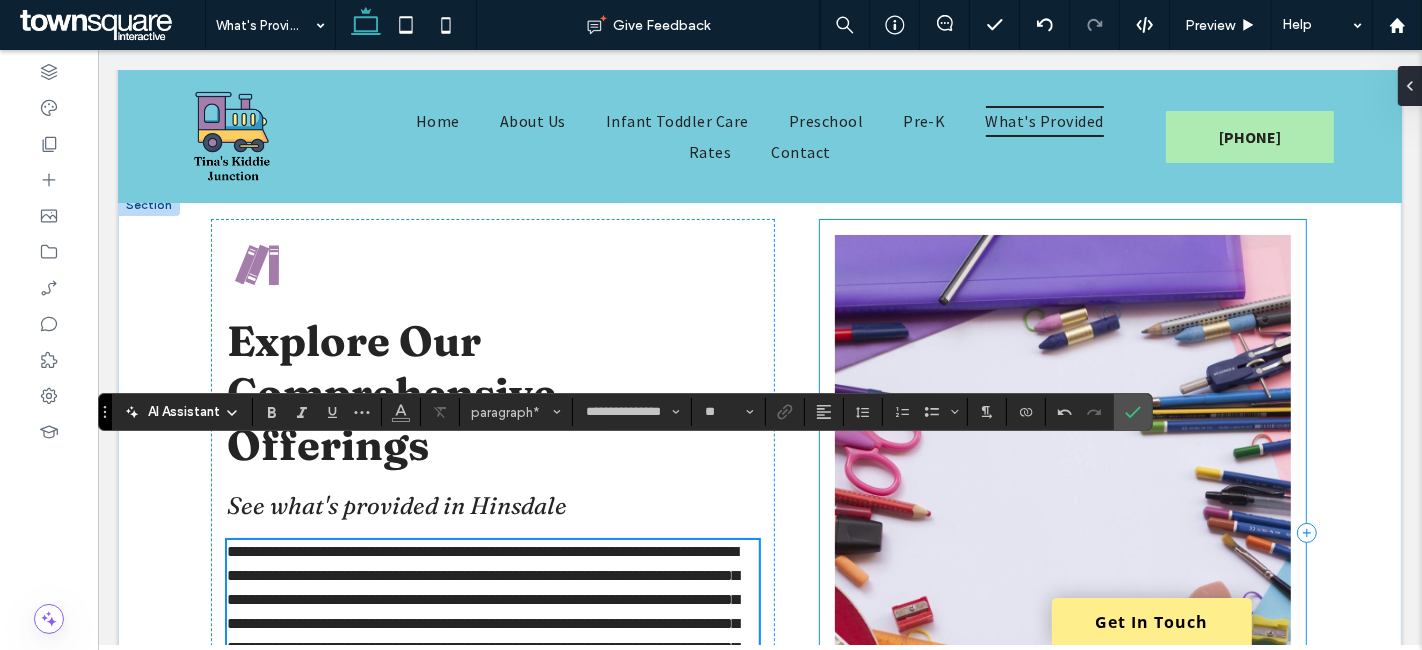 scroll, scrollTop: 8, scrollLeft: 0, axis: vertical 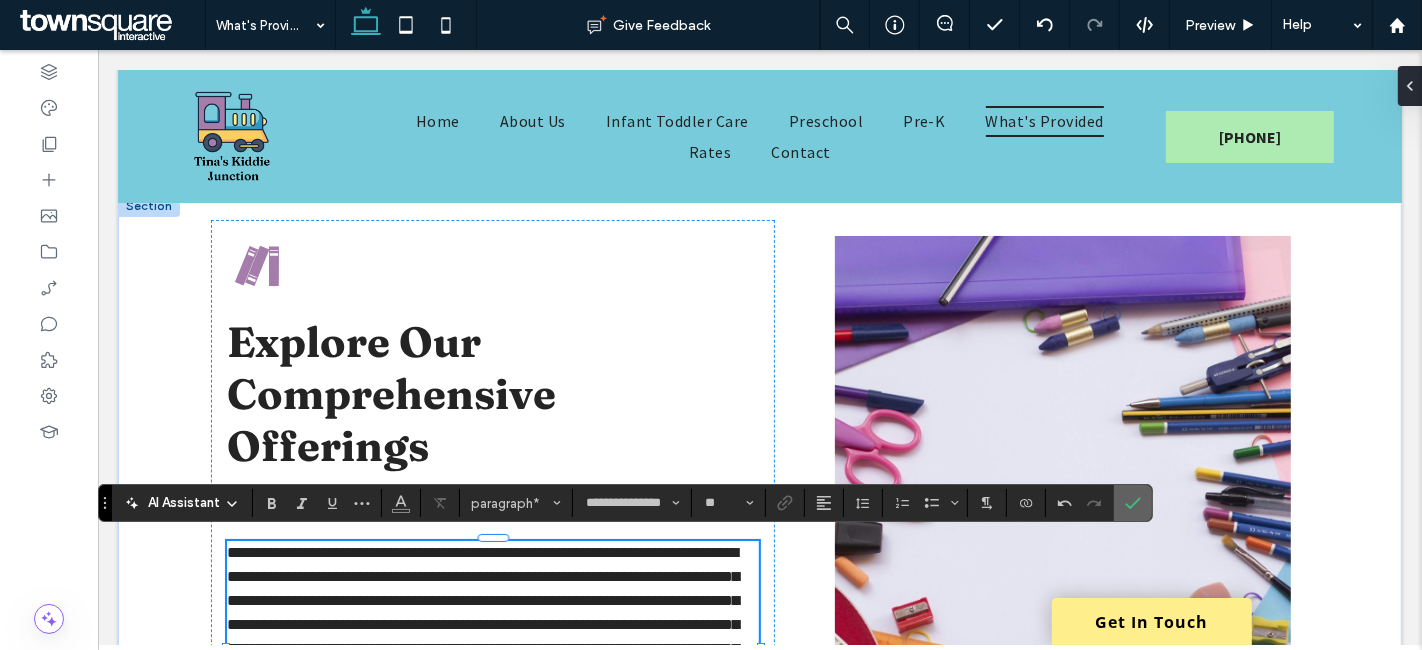 drag, startPoint x: 1122, startPoint y: 503, endPoint x: 915, endPoint y: 444, distance: 215.24405 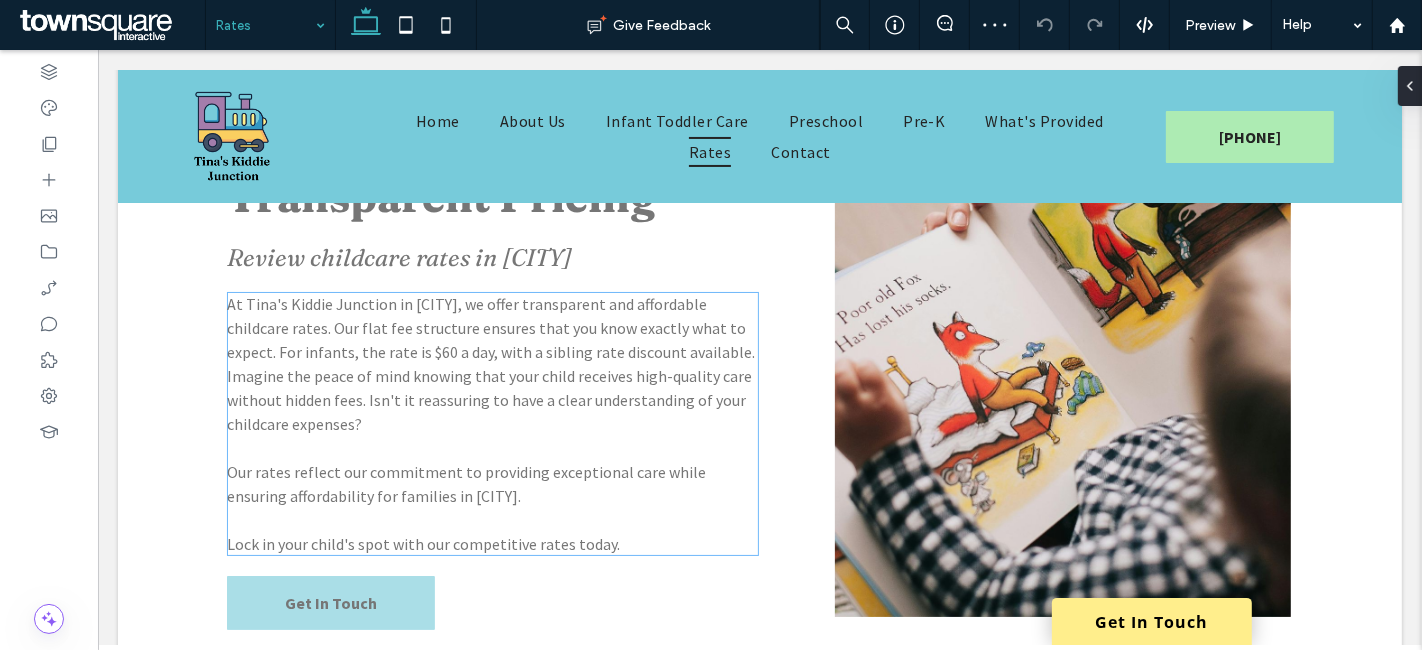scroll, scrollTop: 222, scrollLeft: 0, axis: vertical 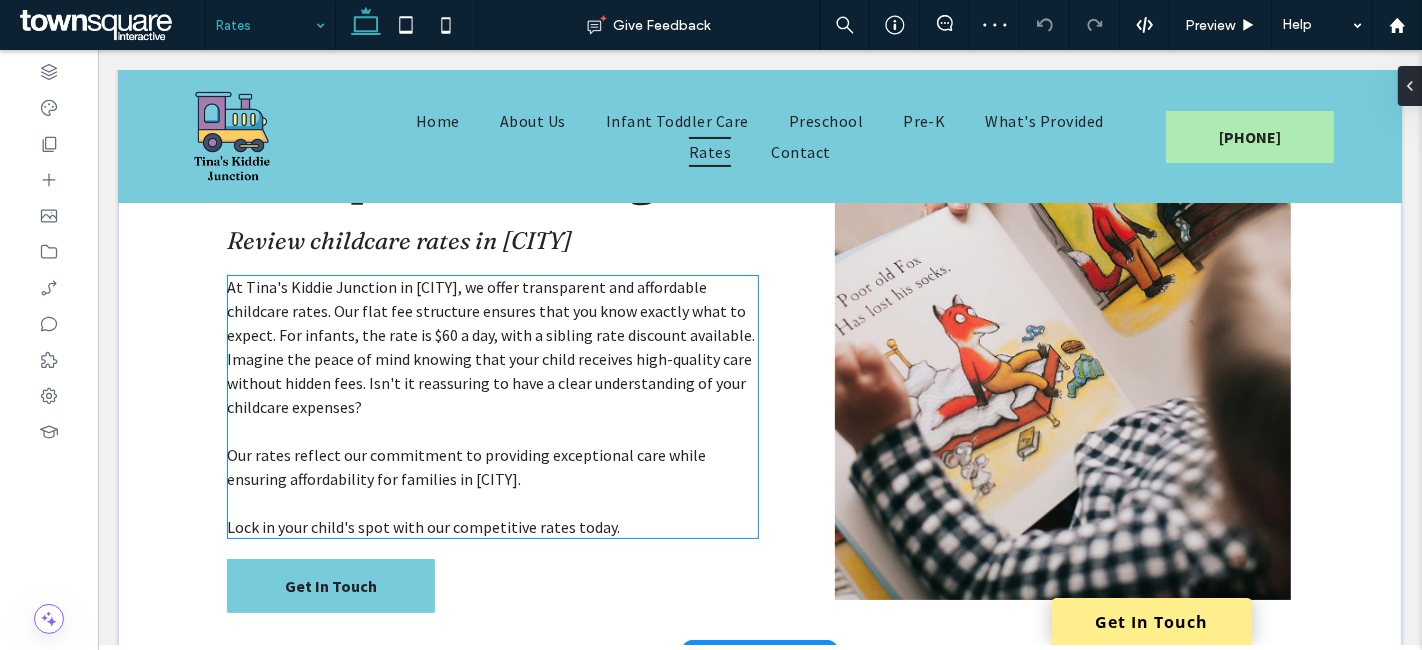 click at bounding box center (492, 431) 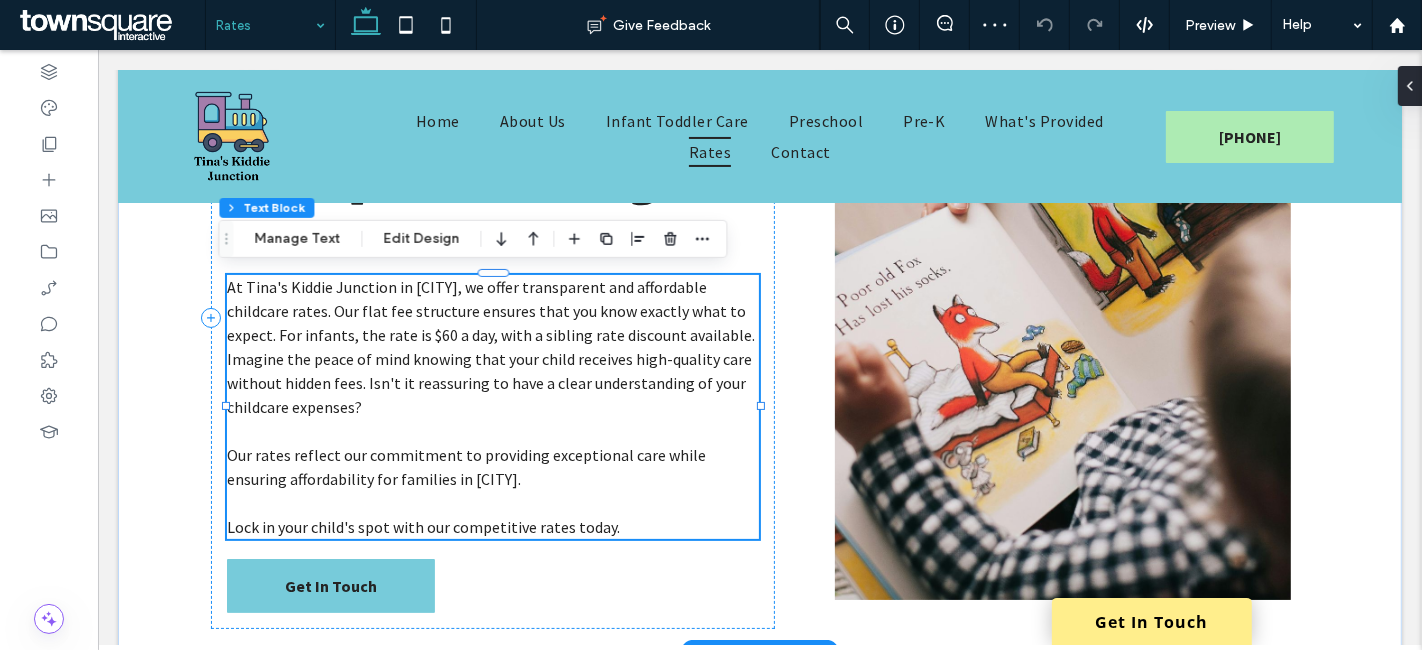 click at bounding box center [492, 431] 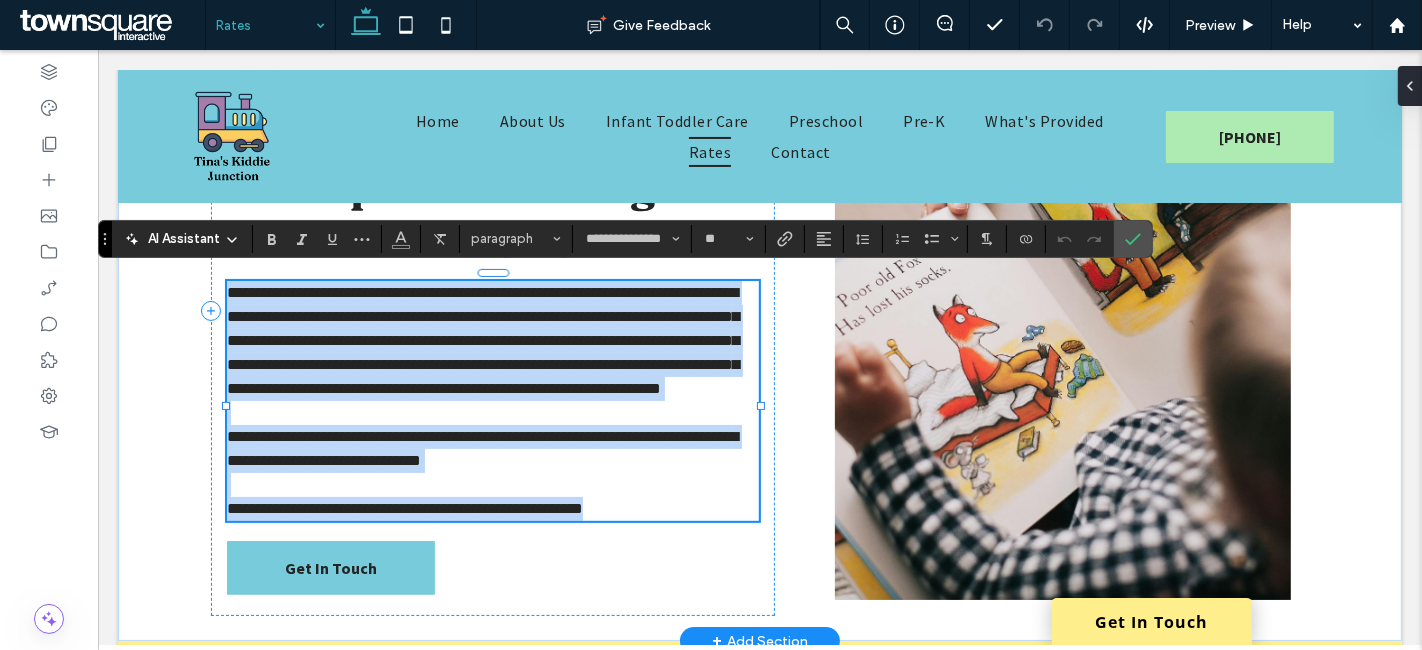 click on "**********" at bounding box center [492, 449] 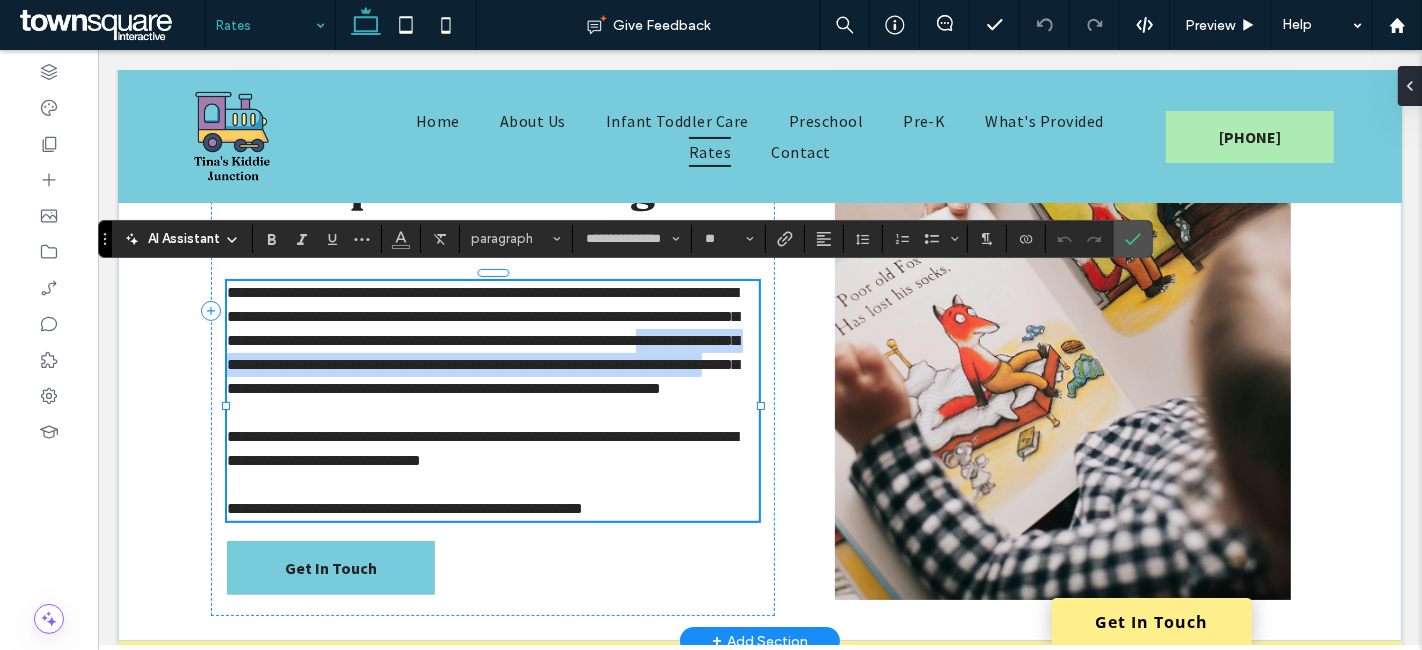 drag, startPoint x: 352, startPoint y: 381, endPoint x: 222, endPoint y: 361, distance: 131.52946 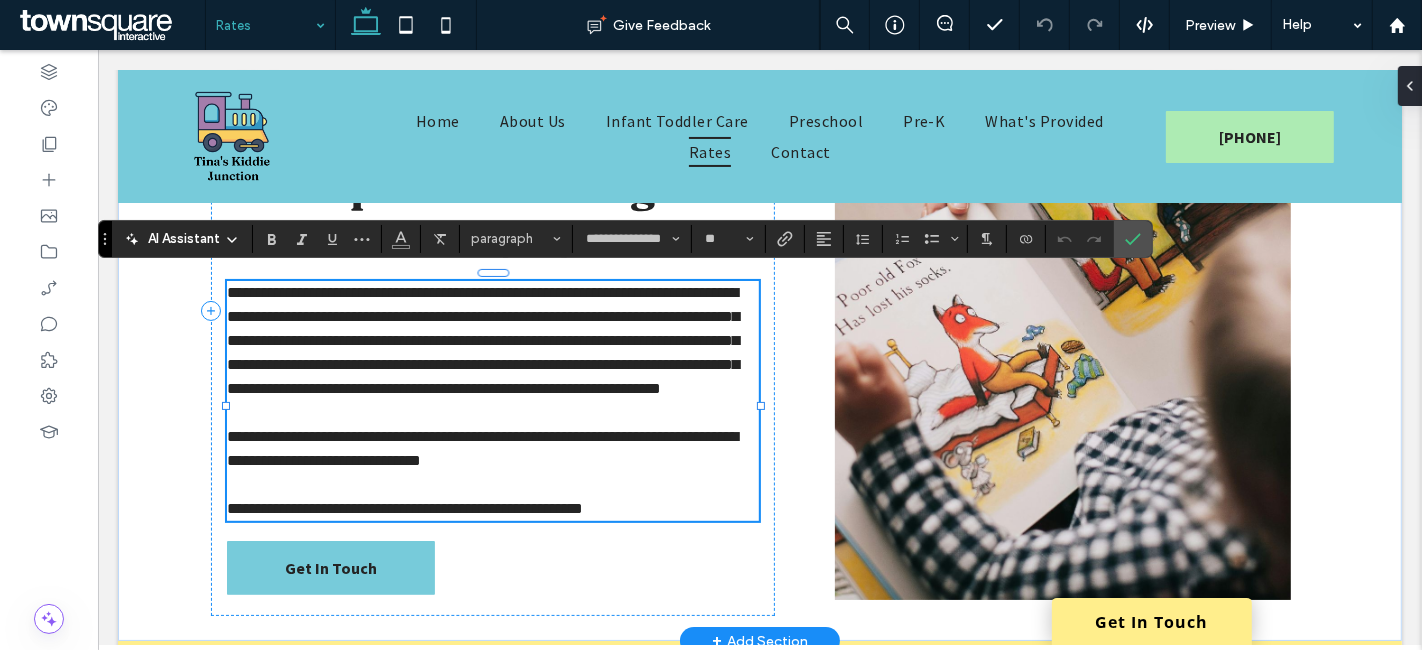 scroll, scrollTop: 240, scrollLeft: 0, axis: vertical 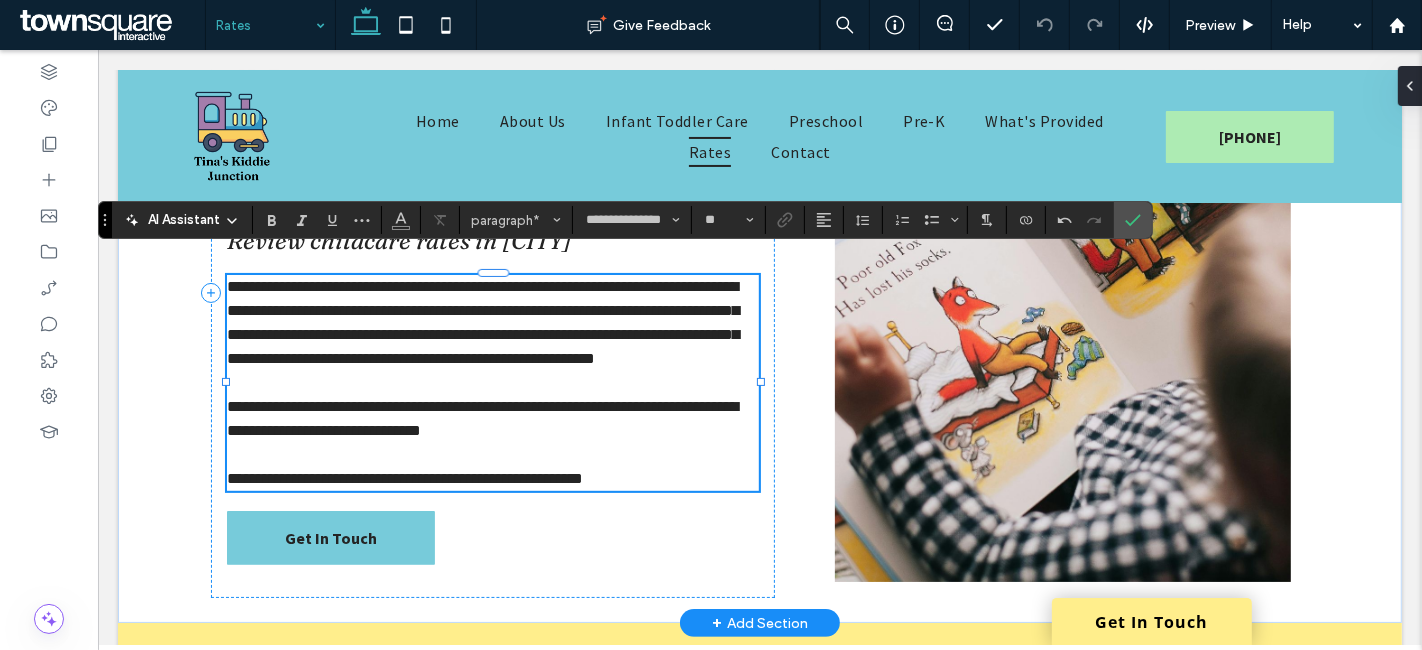 type 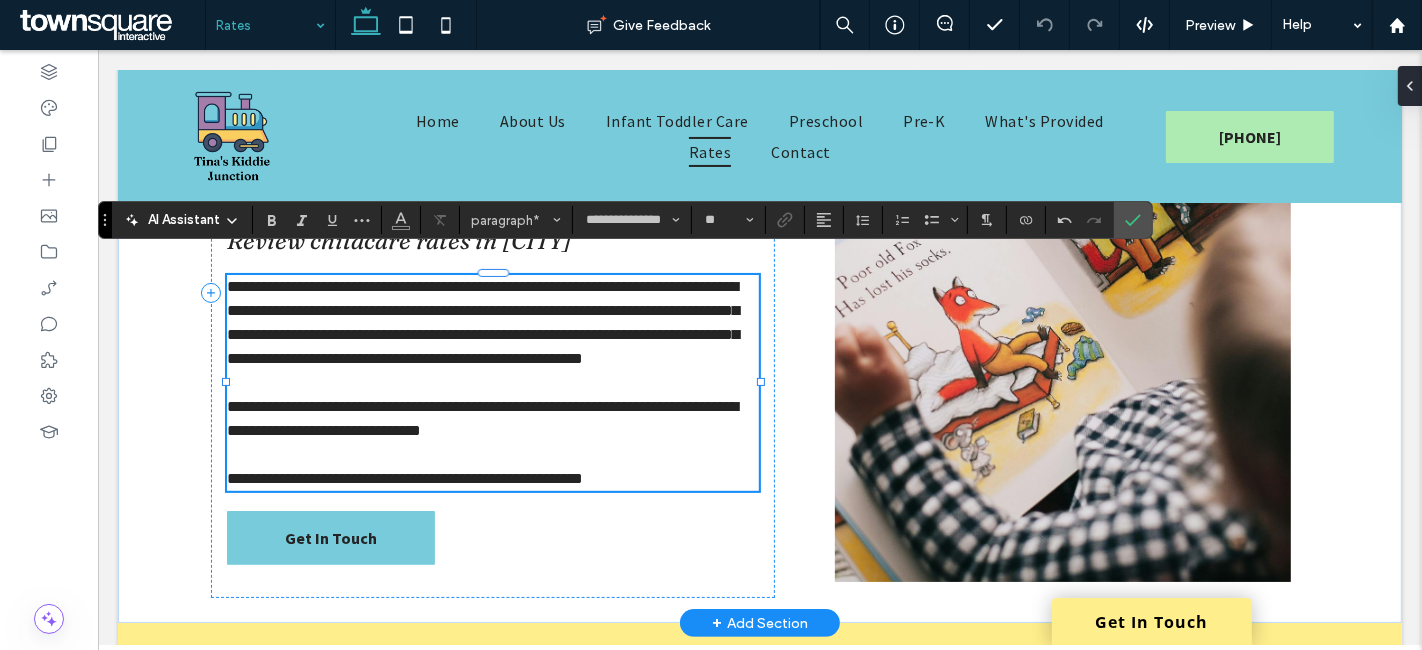 click on "**********" at bounding box center (482, 322) 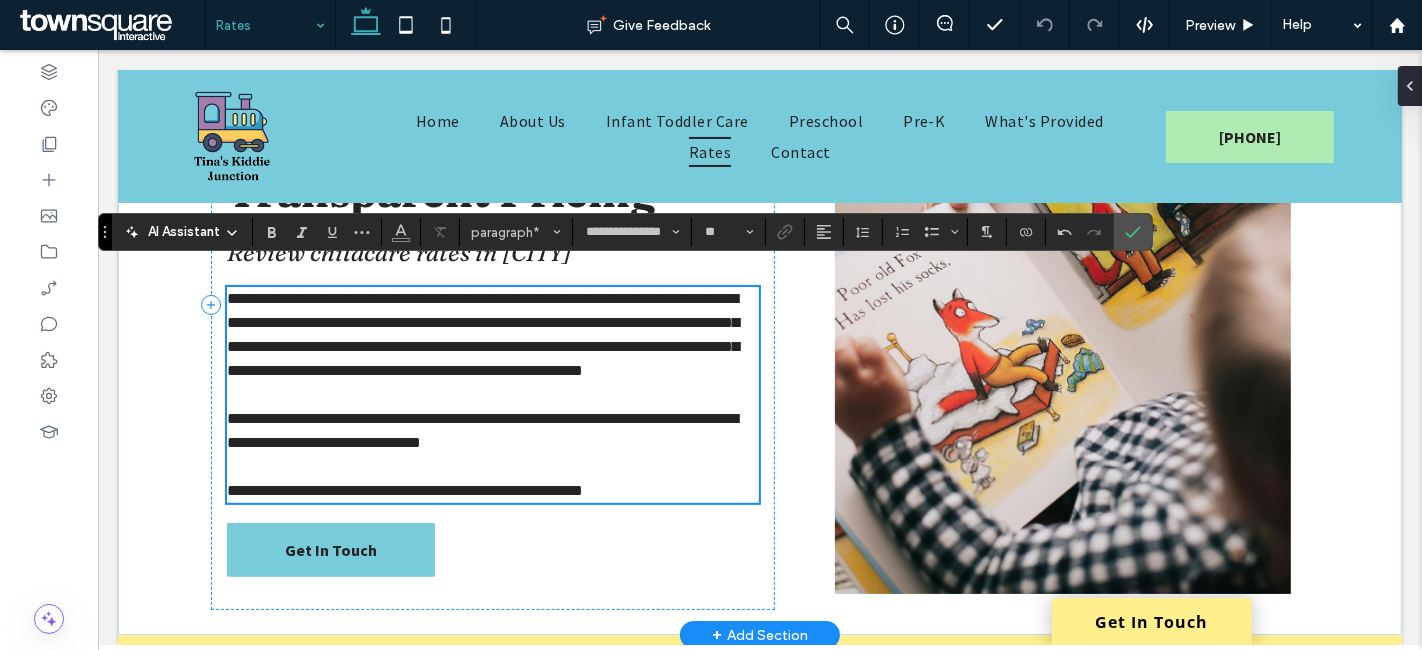 scroll, scrollTop: 240, scrollLeft: 0, axis: vertical 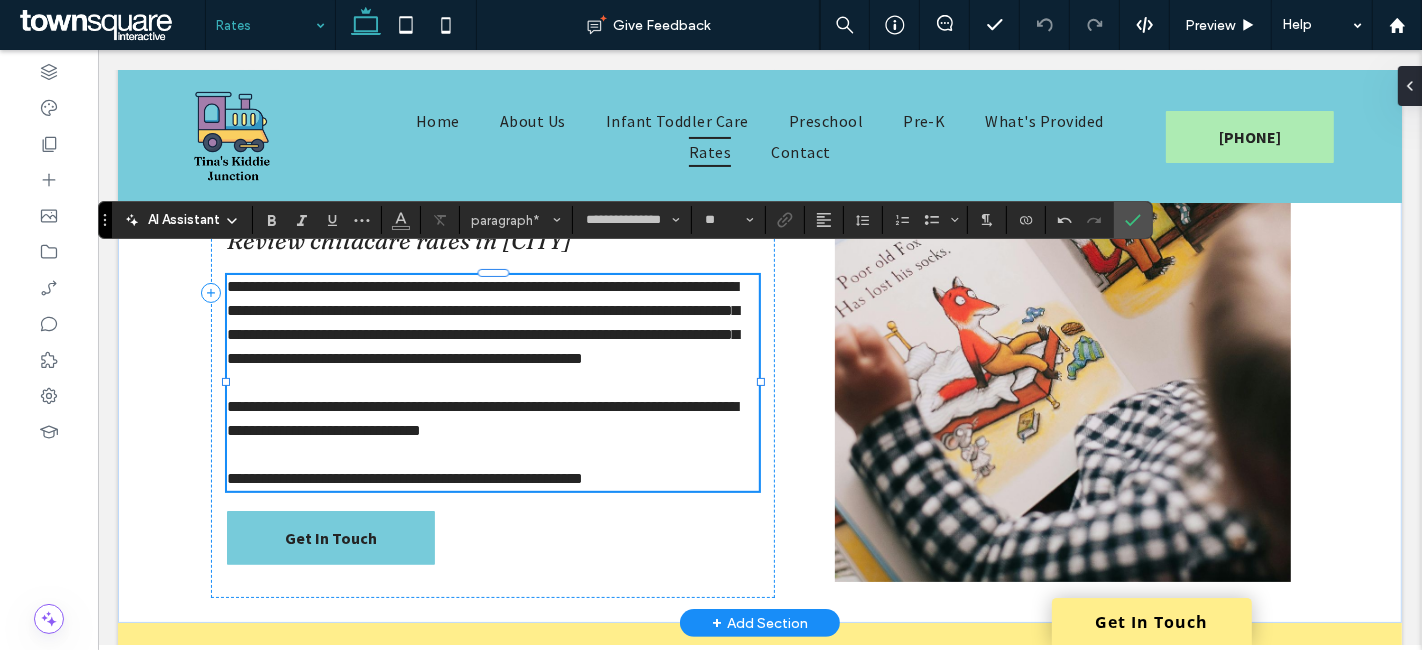 click on "**********" at bounding box center (481, 418) 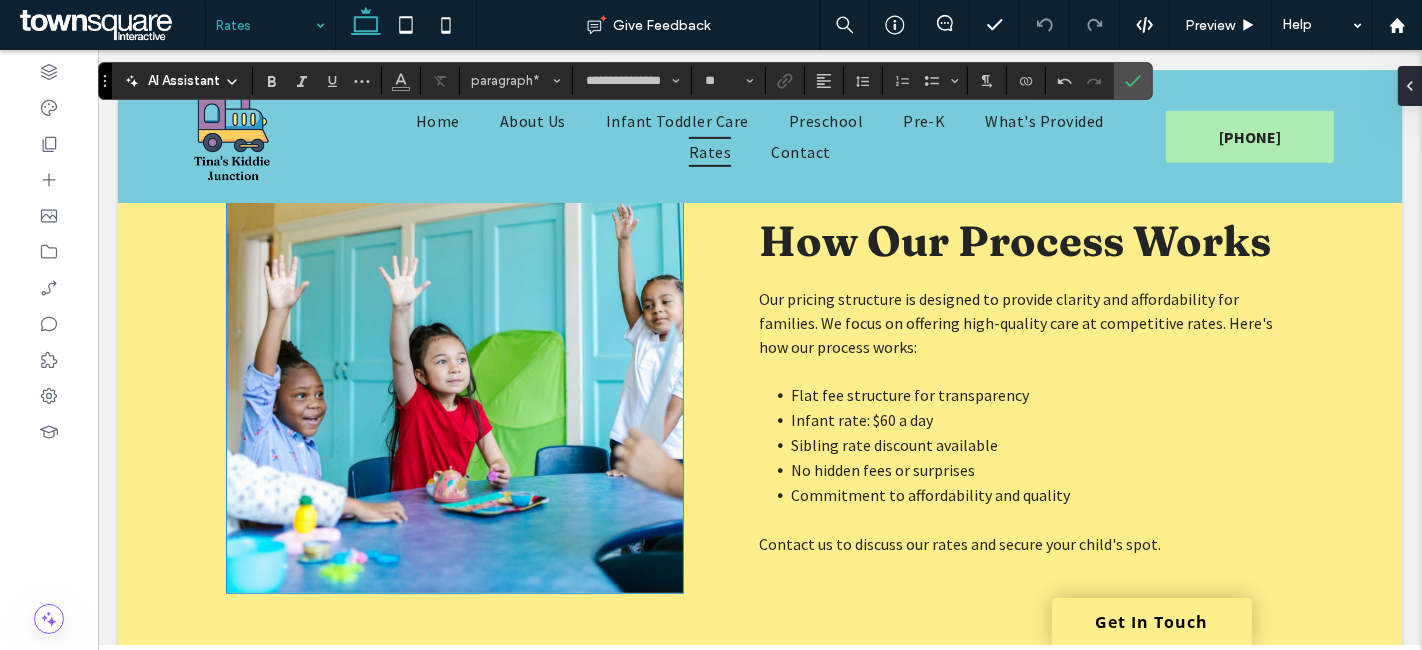 scroll, scrollTop: 919, scrollLeft: 0, axis: vertical 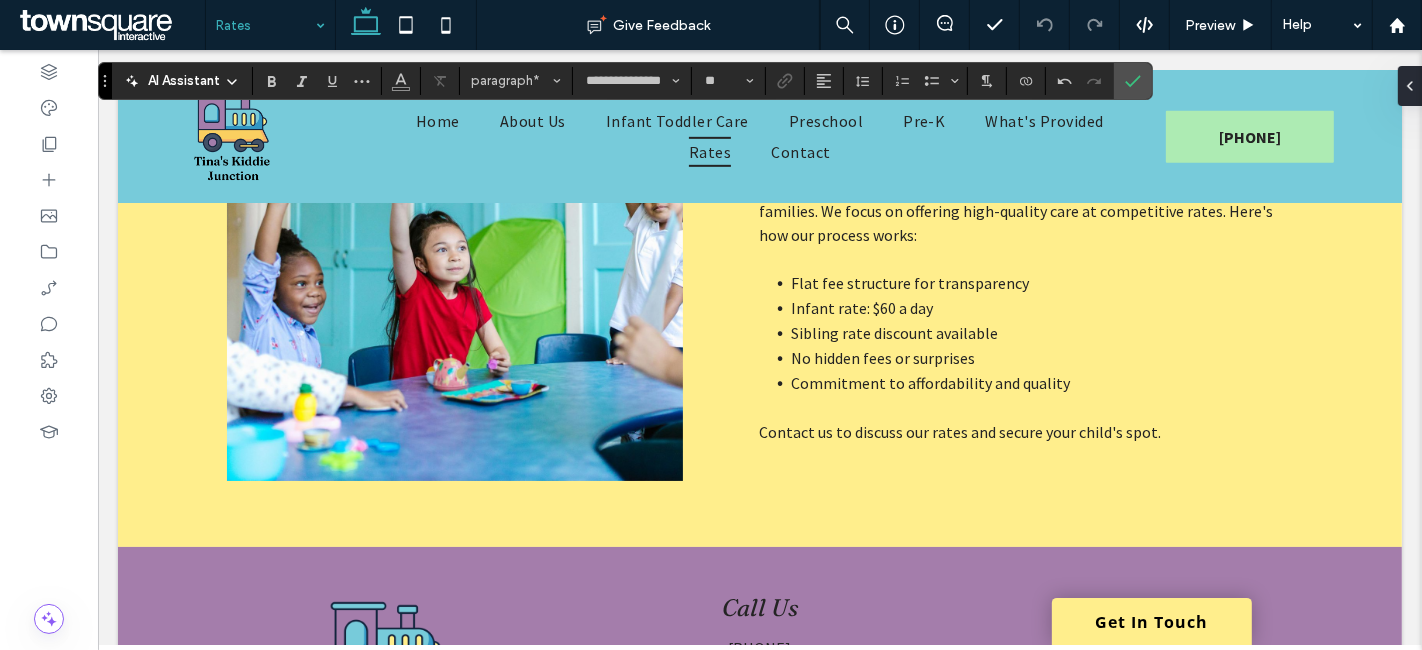 click at bounding box center [265, 25] 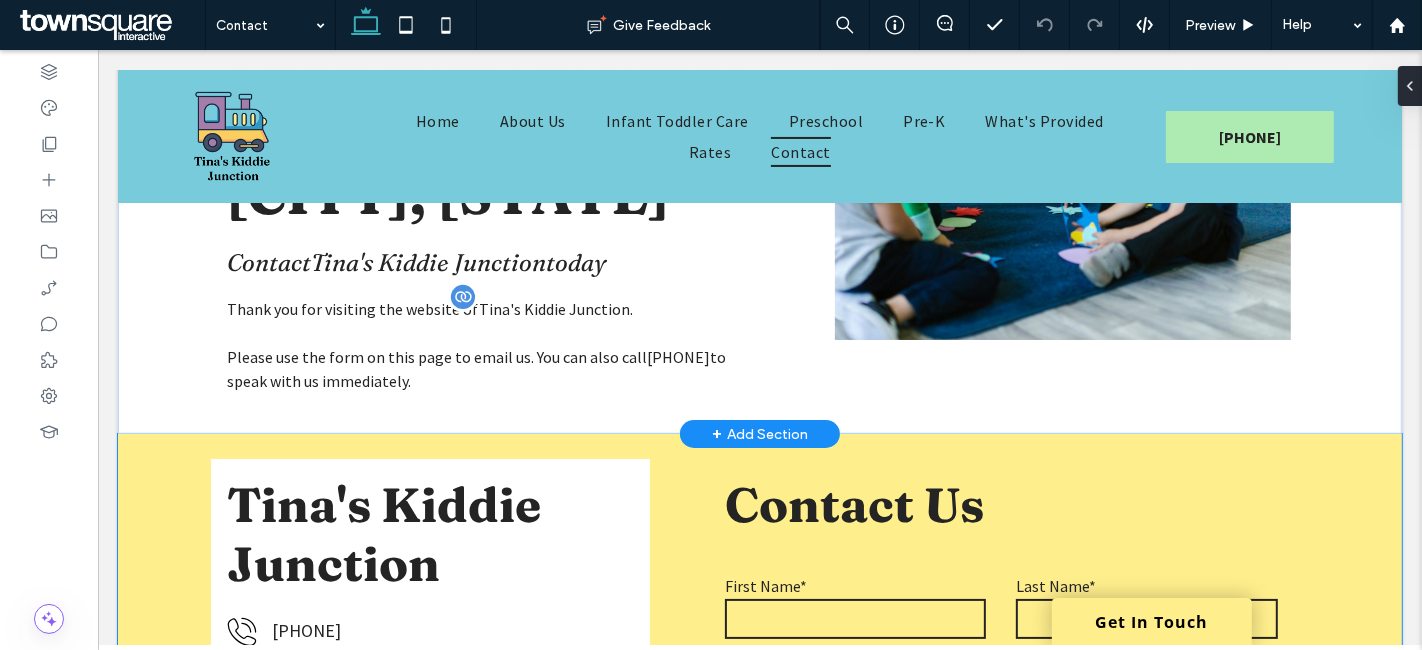 scroll, scrollTop: 222, scrollLeft: 0, axis: vertical 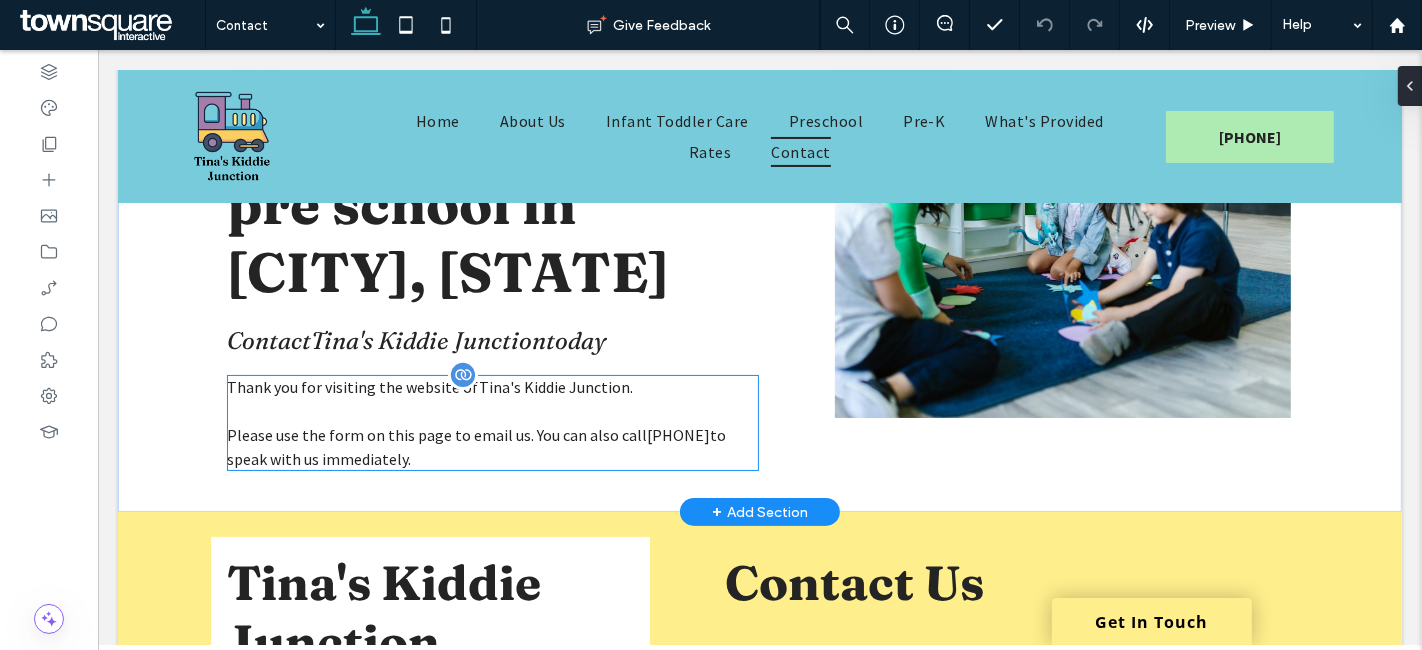 click on "Please use the form on this page to email us. You can also call  (413) 212-9578
to speak with us immediately." at bounding box center [475, 447] 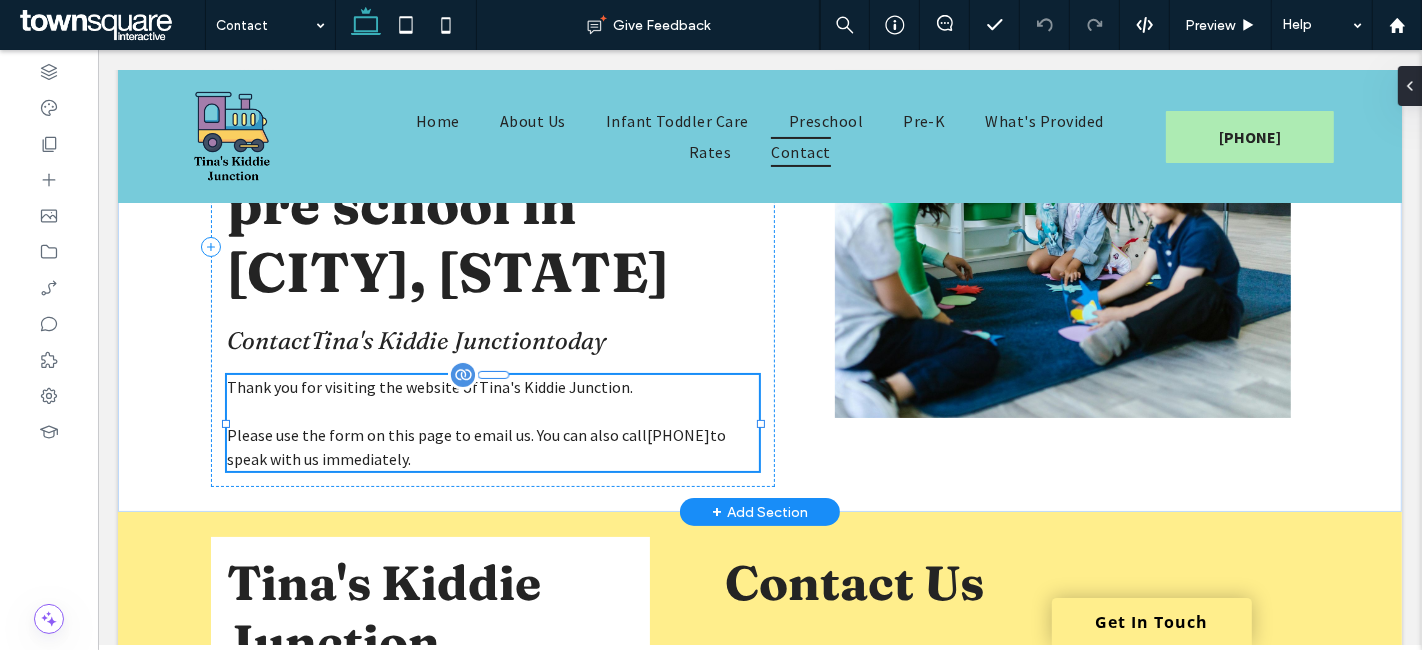 click on "Thank you for visiting the website of  Tina's Kiddie Junction .
Please use the form on this page to email us. You can also call  (413) 212-9578
to speak with us immediately." at bounding box center [492, 423] 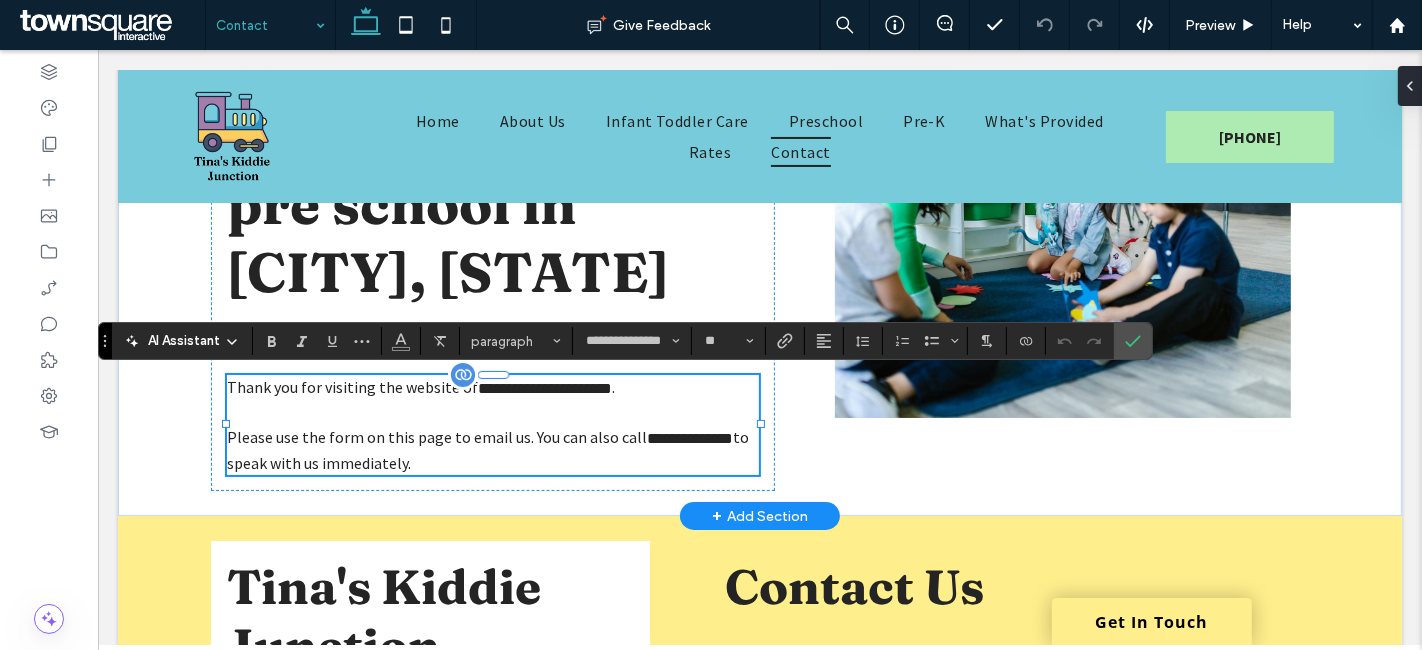 click at bounding box center [265, 25] 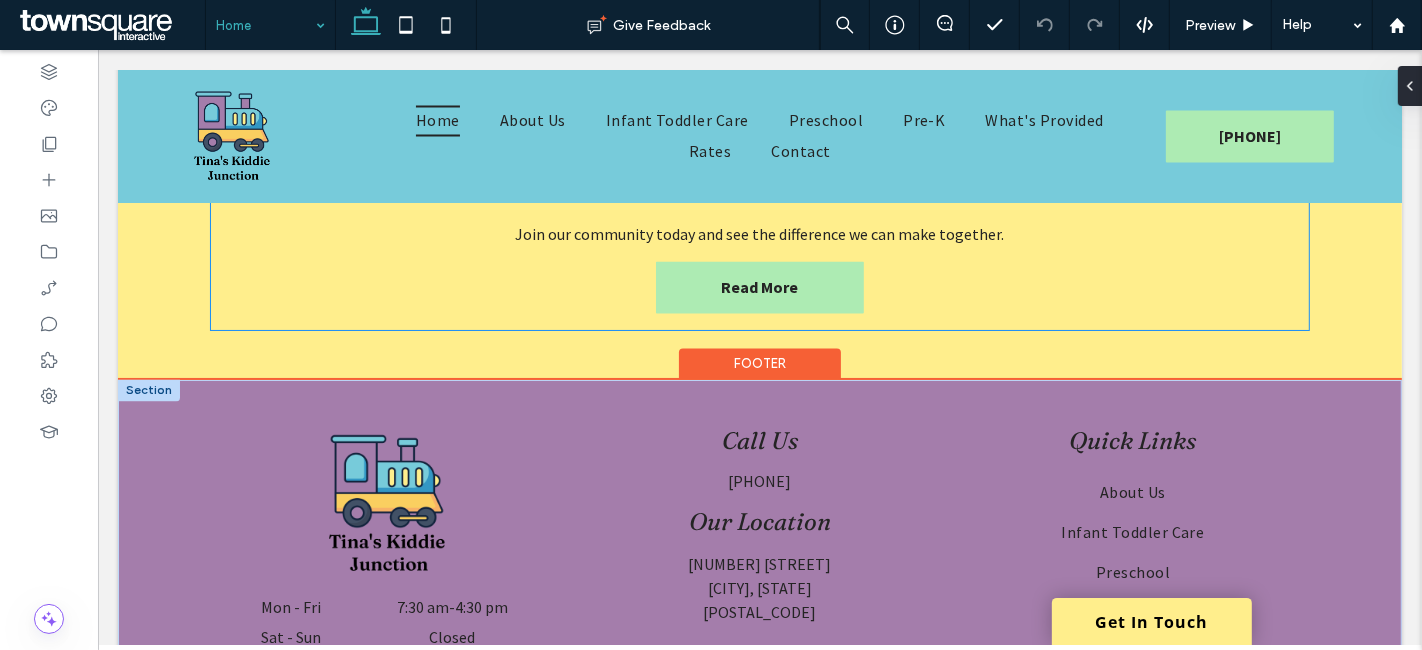 scroll, scrollTop: 2997, scrollLeft: 0, axis: vertical 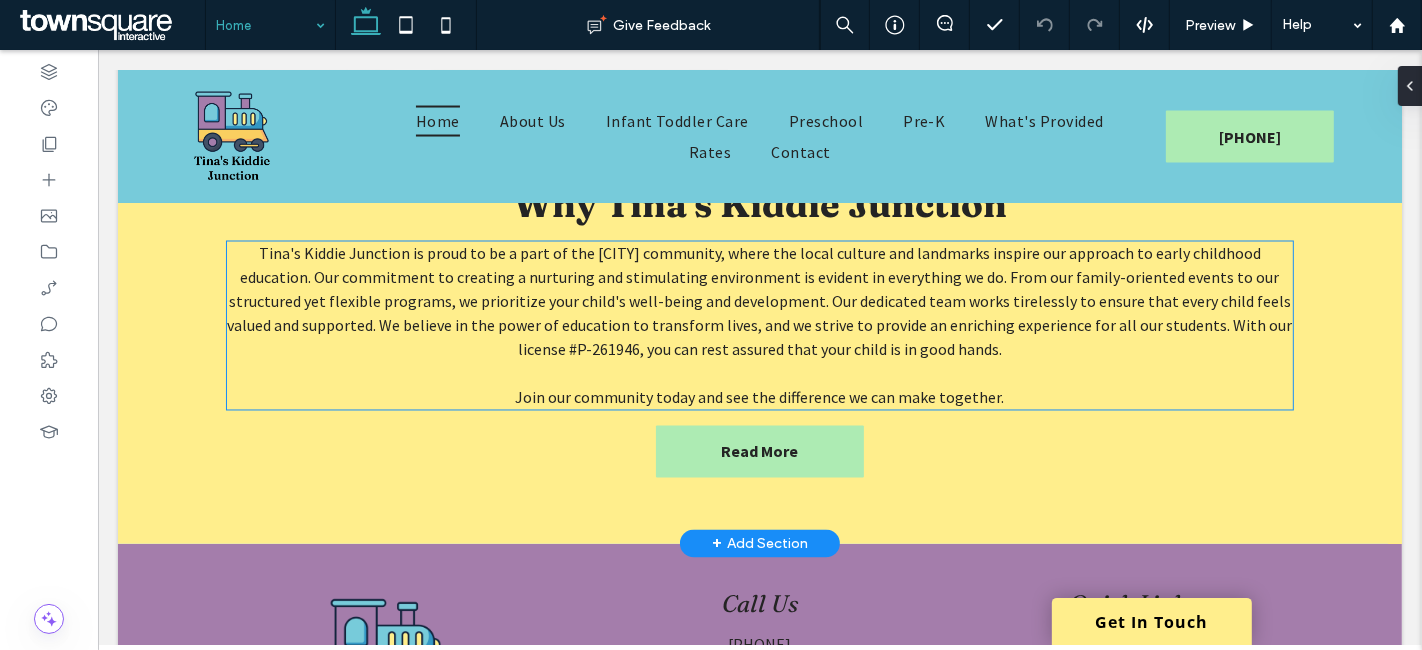 click on "[PERSON]'s Kiddie Junction is proud to be a part of the [CITY] community, where the local culture and landmarks inspire our approach to early childhood education. Our commitment to creating a nurturing and stimulating environment is evident in everything we do. From our family-oriented events to our structured yet flexible programs, we prioritize your child's well-being and development. Our dedicated team works tirelessly to ensure that every child feels valued and supported. We believe in the power of education to transform lives, and we strive to provide an enriching experience for all our students. With our license #[NUMBER], you can rest assured that your child is in good hands." at bounding box center [758, 302] 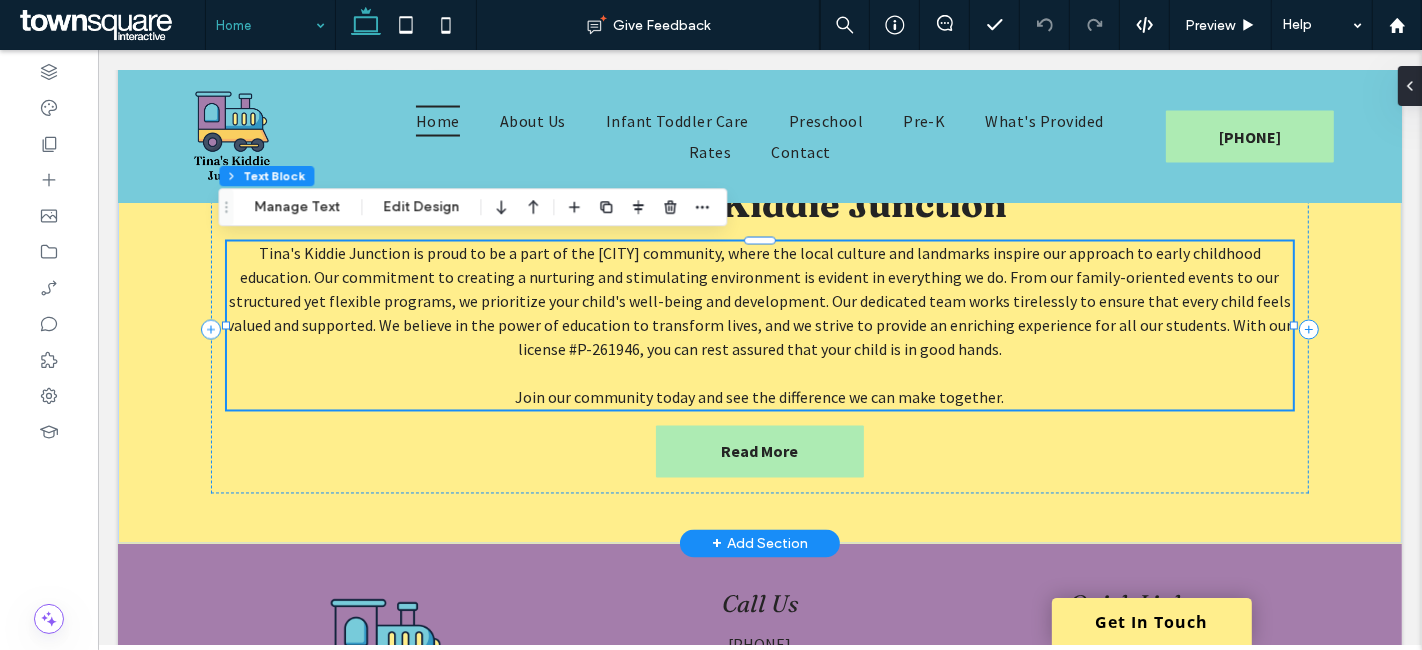 click on "[PERSON]'s Kiddie Junction is proud to be a part of the [CITY] community, where the local culture and landmarks inspire our approach to early childhood education. Our commitment to creating a nurturing and stimulating environment is evident in everything we do. From our family-oriented events to our structured yet flexible programs, we prioritize your child's well-being and development. Our dedicated team works tirelessly to ensure that every child feels valued and supported. We believe in the power of education to transform lives, and we strive to provide an enriching experience for all our students. With our license #[NUMBER], you can rest assured that your child is in good hands." at bounding box center [758, 302] 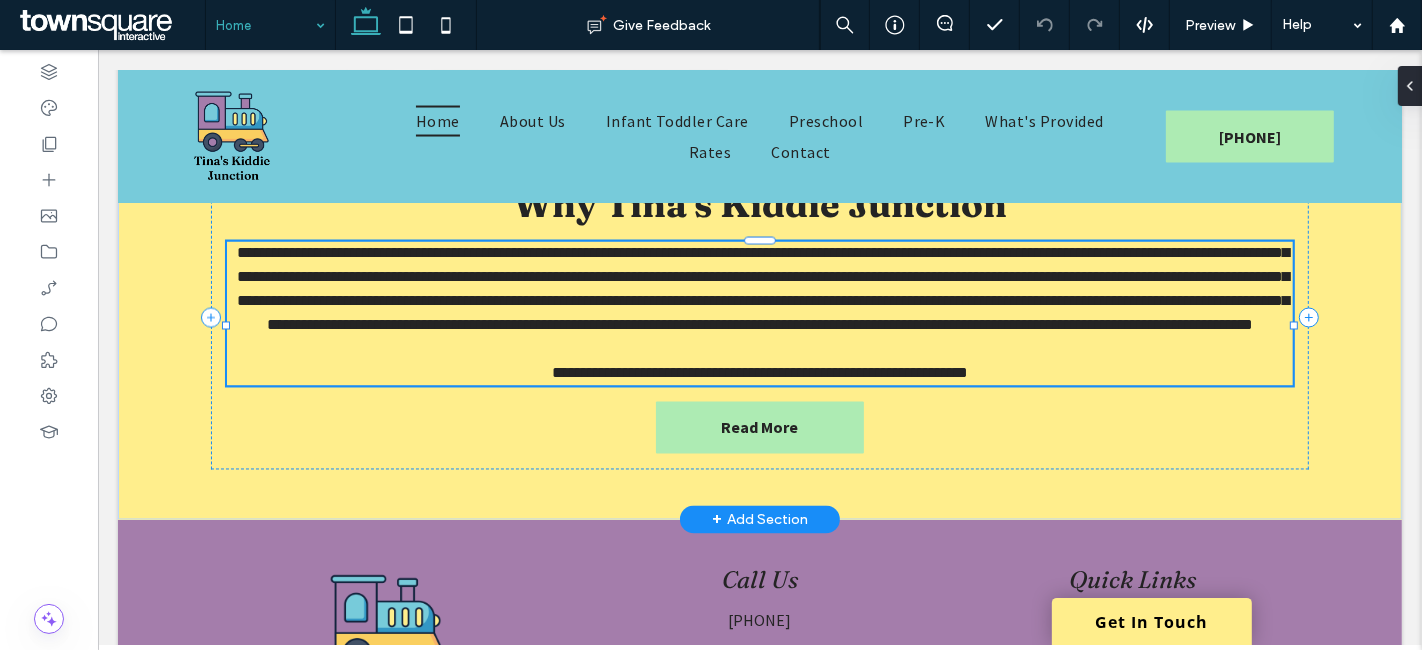 type on "**********" 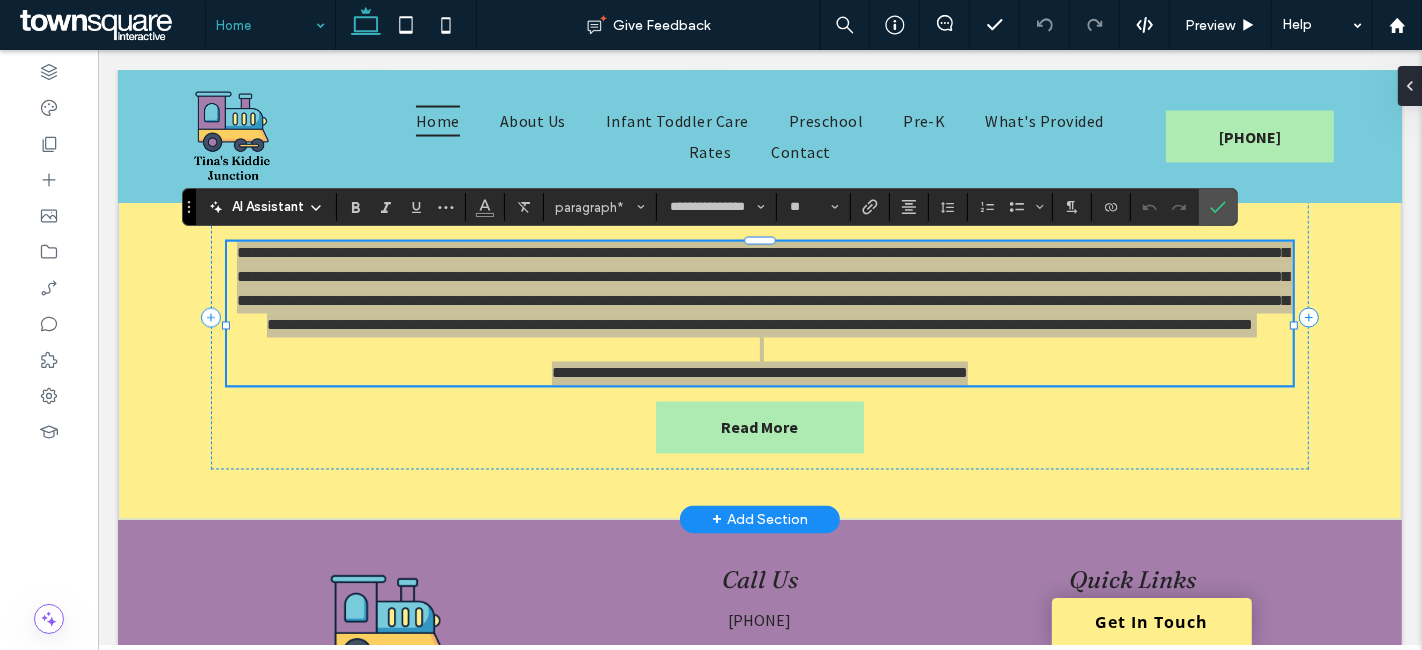 click 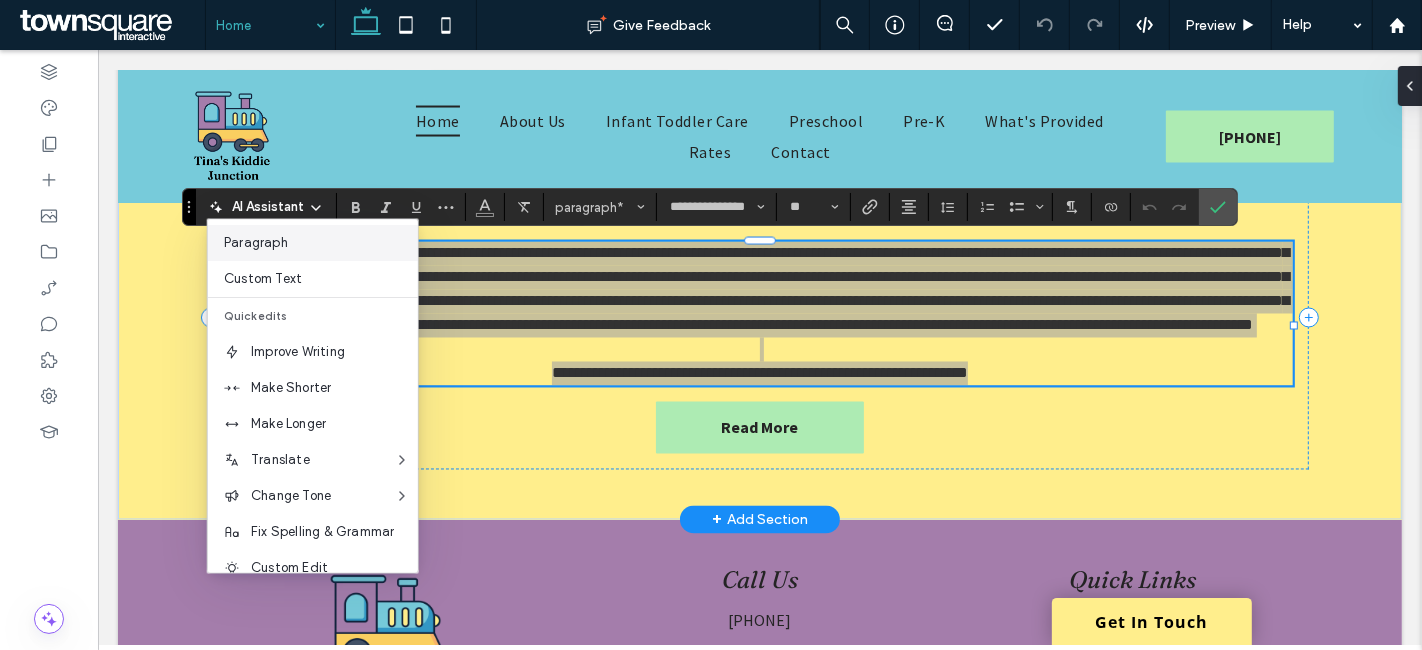 scroll, scrollTop: 131, scrollLeft: 0, axis: vertical 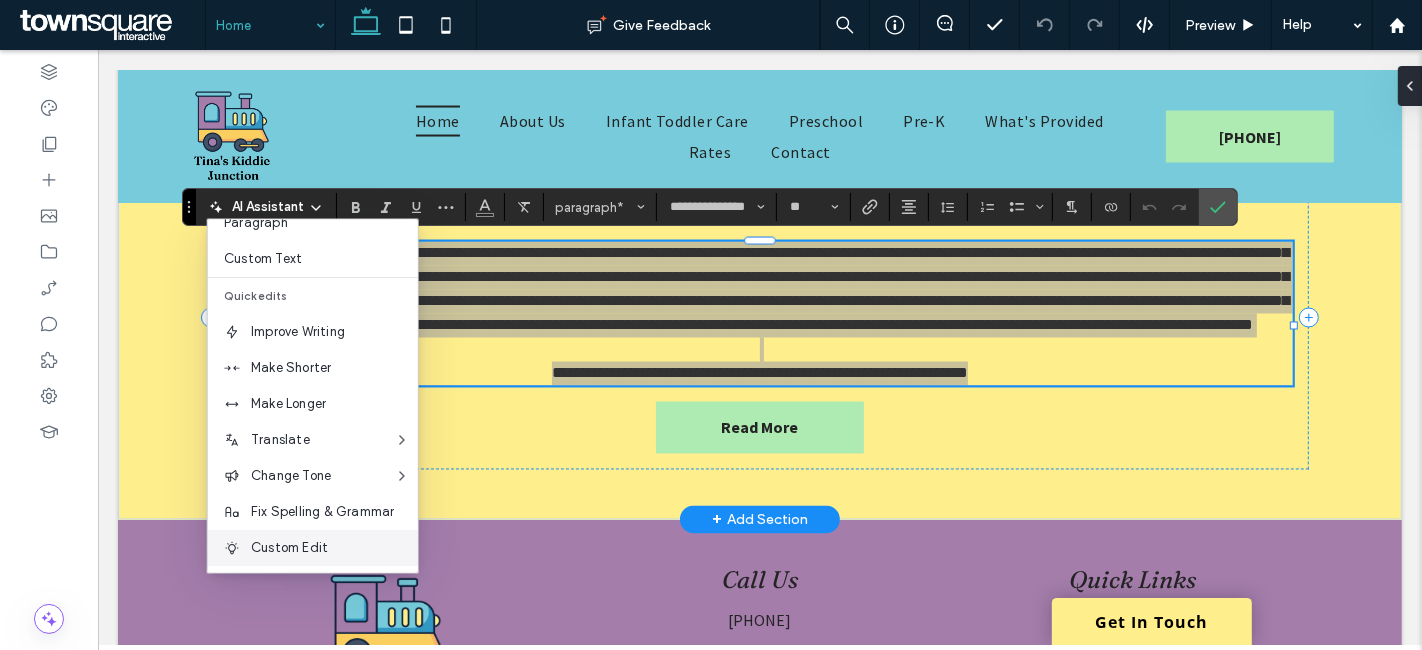click on "Custom Edit" at bounding box center [334, 548] 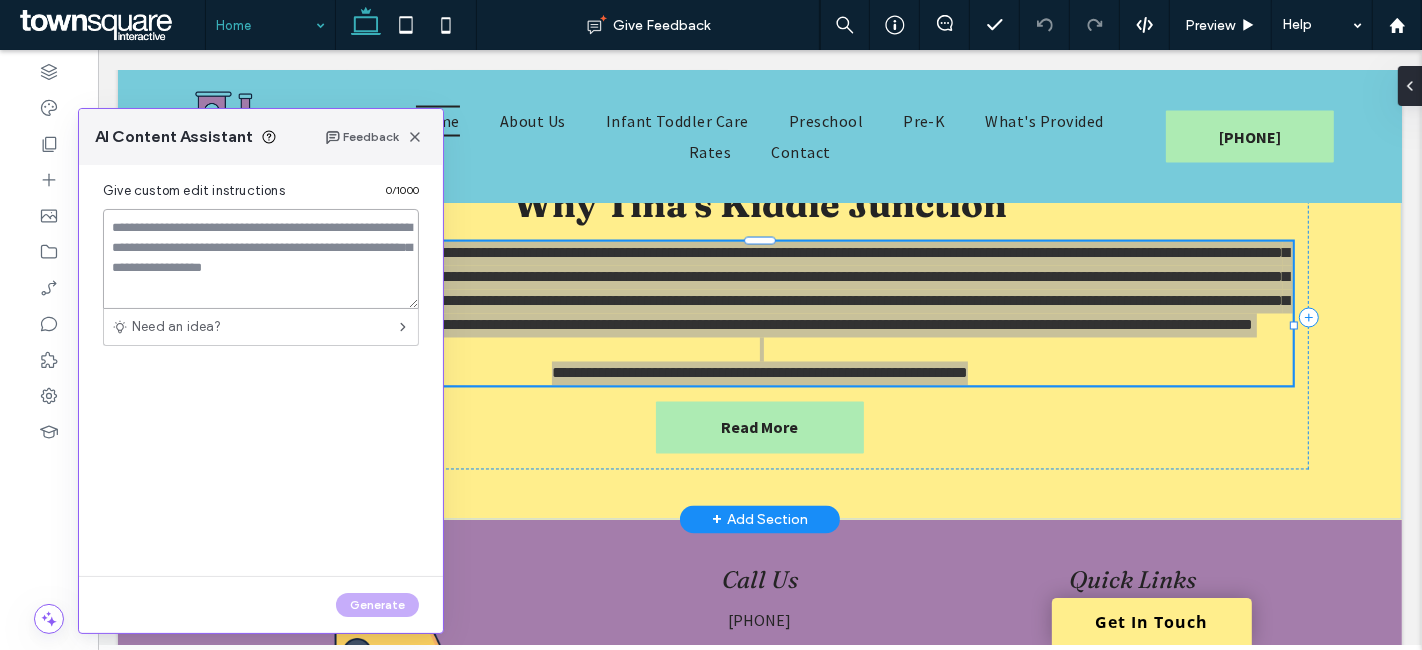 click at bounding box center (261, 259) 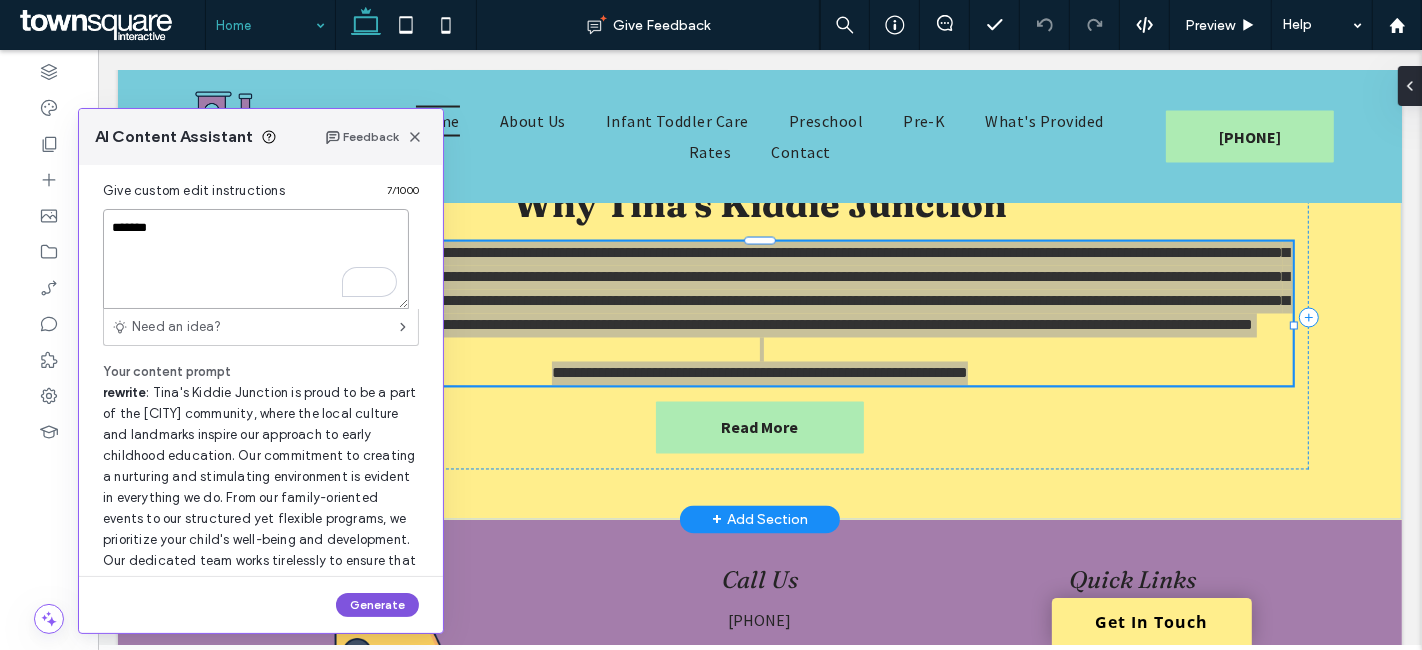 type on "*******" 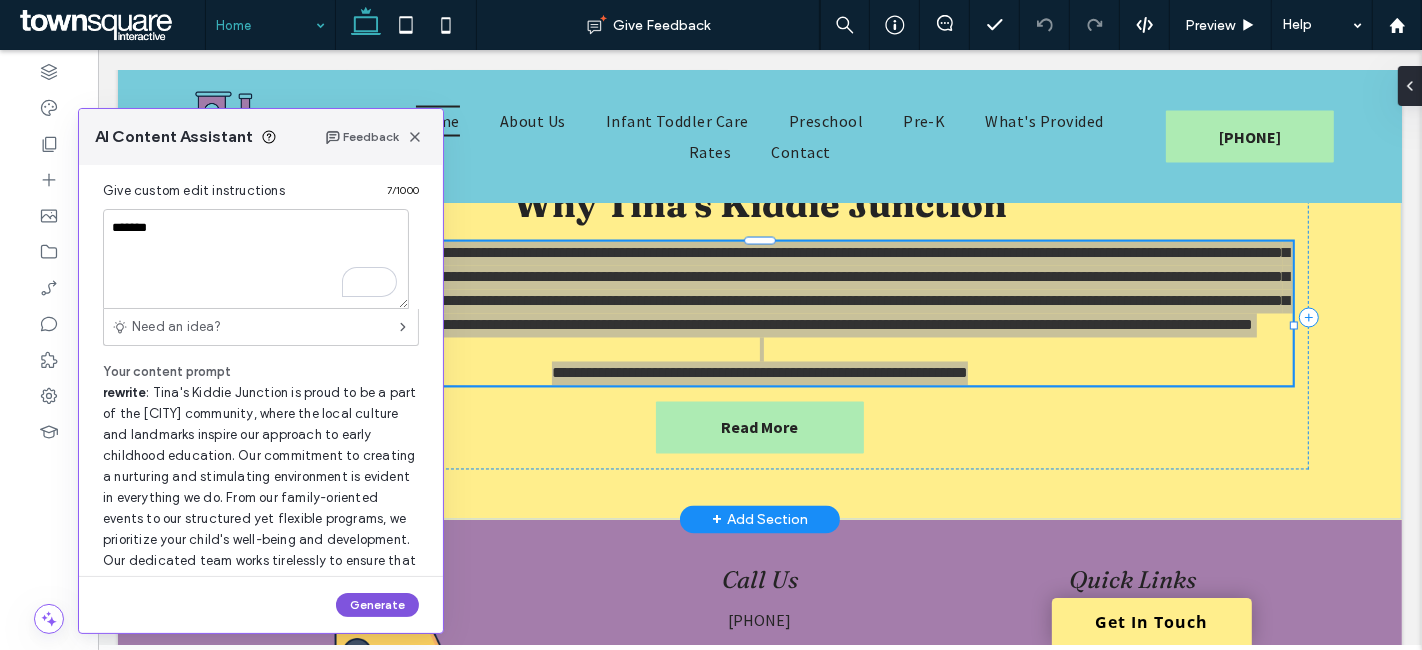 click on "Generate" at bounding box center (377, 605) 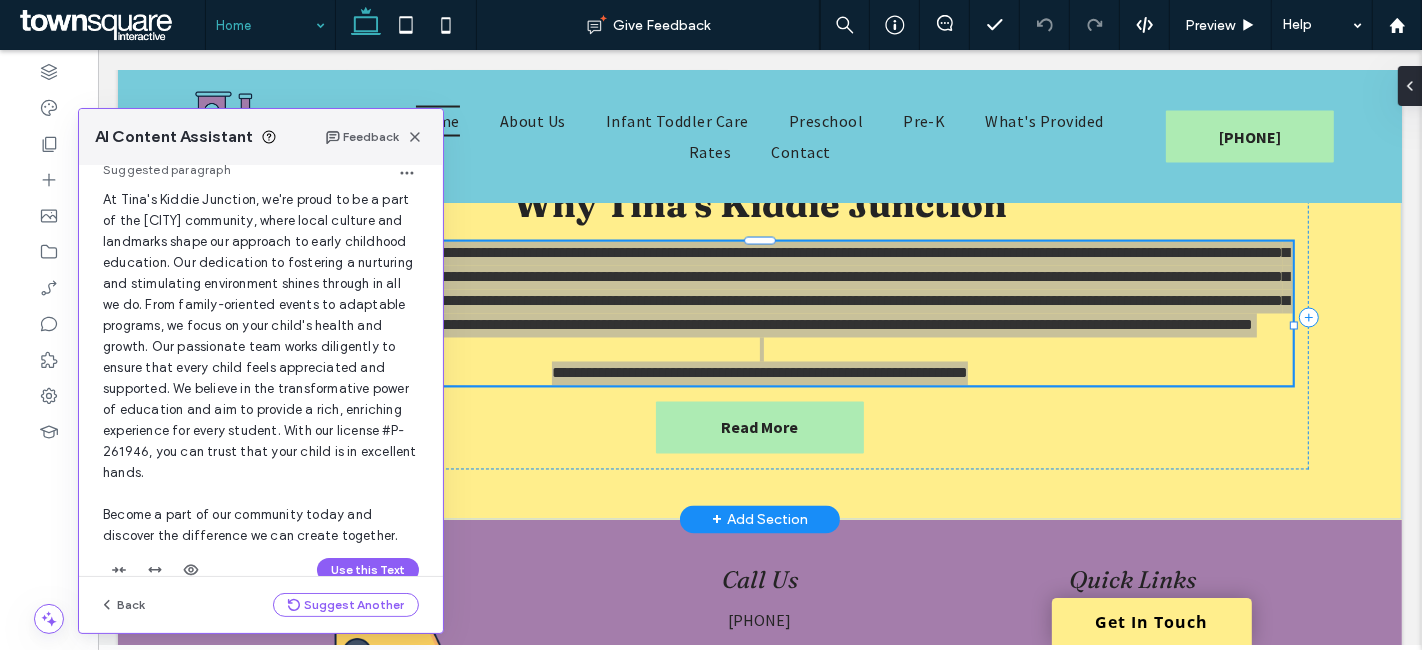 scroll, scrollTop: 102, scrollLeft: 0, axis: vertical 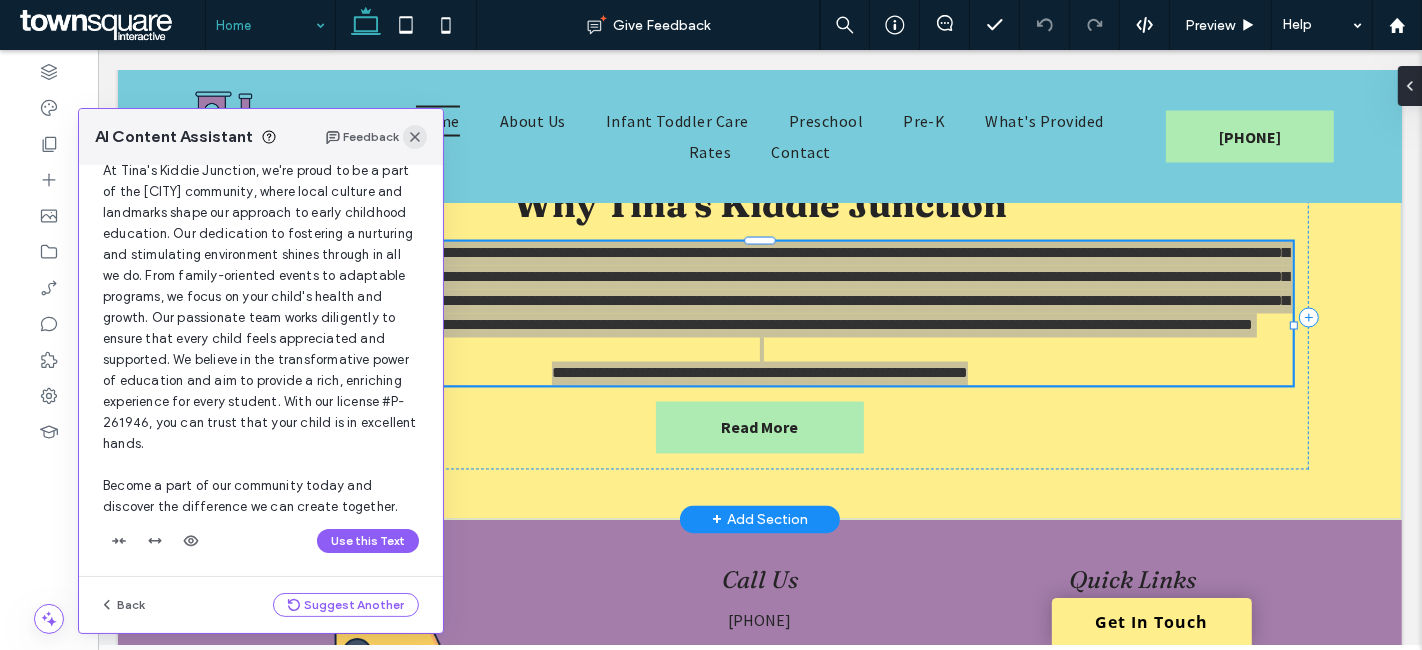 click 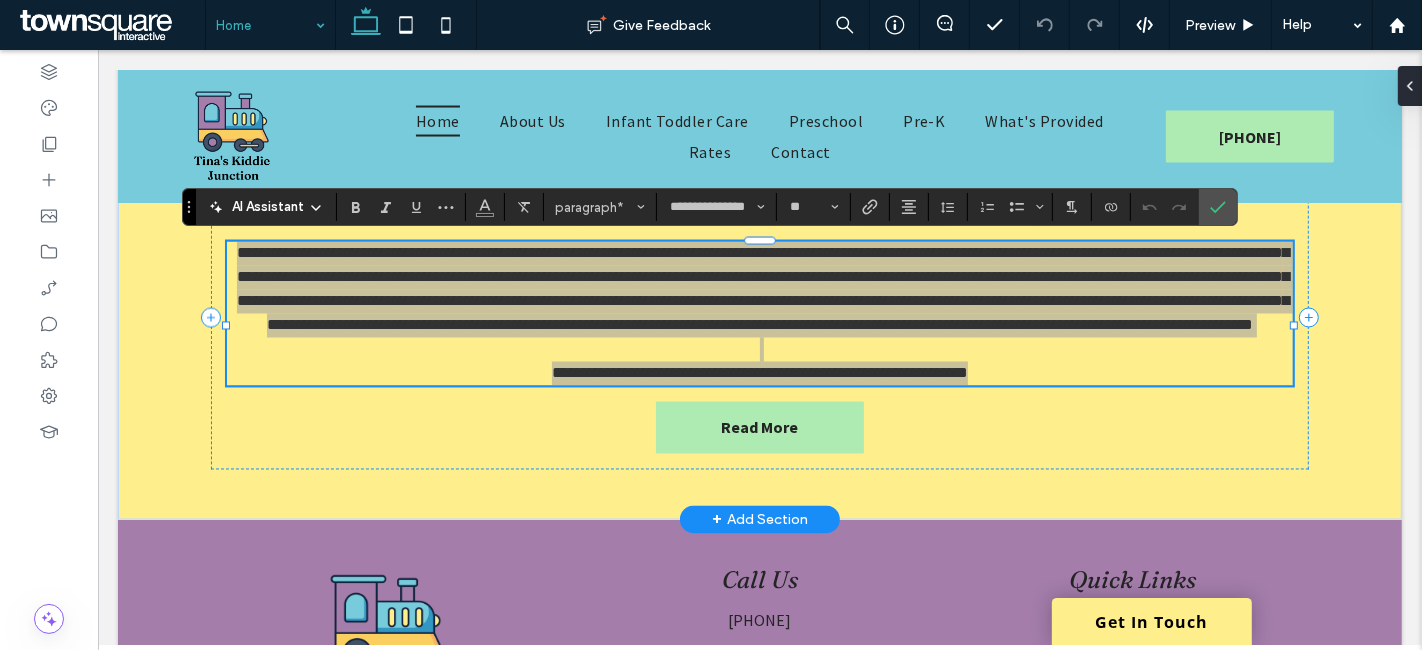 click 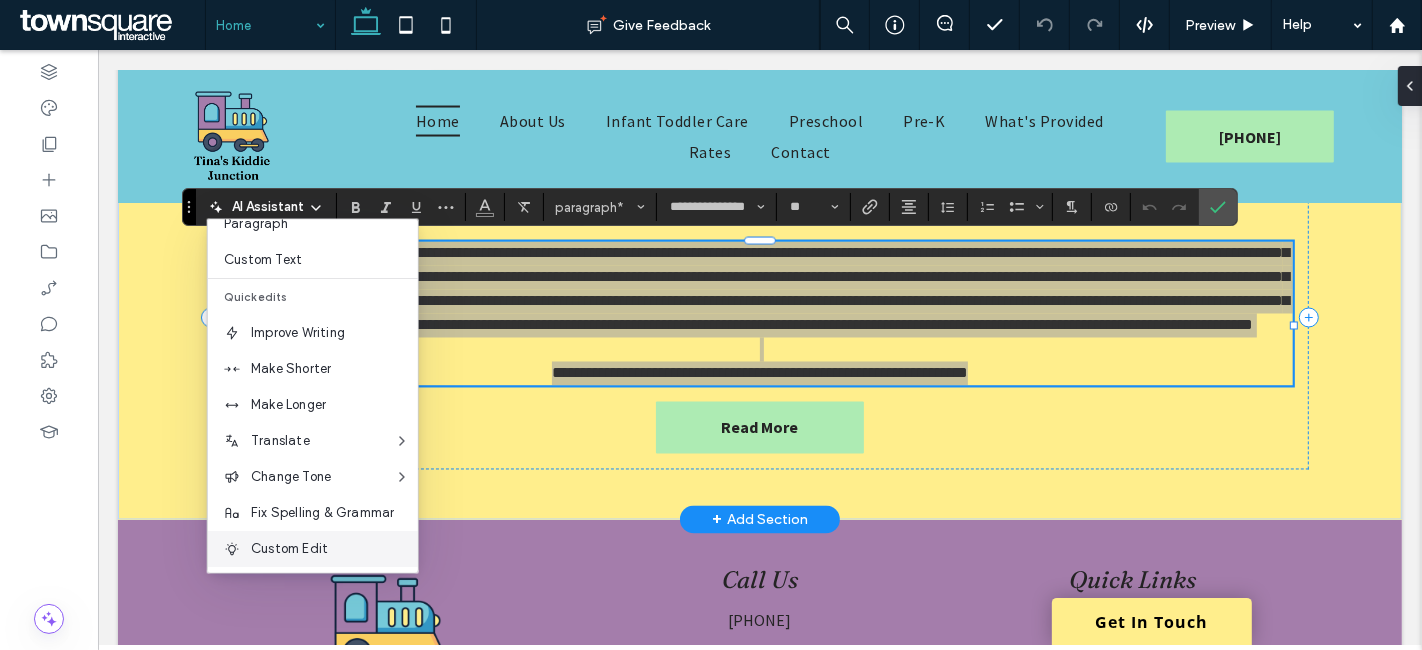 scroll, scrollTop: 131, scrollLeft: 0, axis: vertical 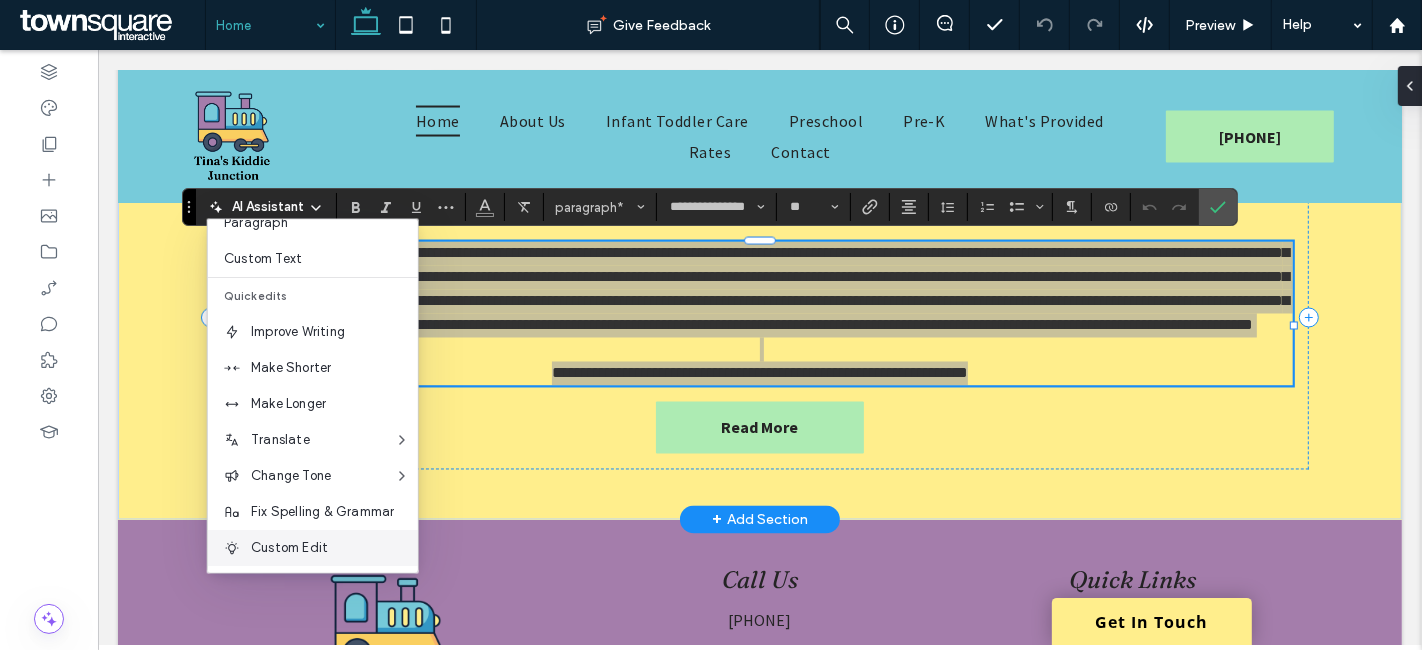 click on "Custom Edit" at bounding box center (334, 548) 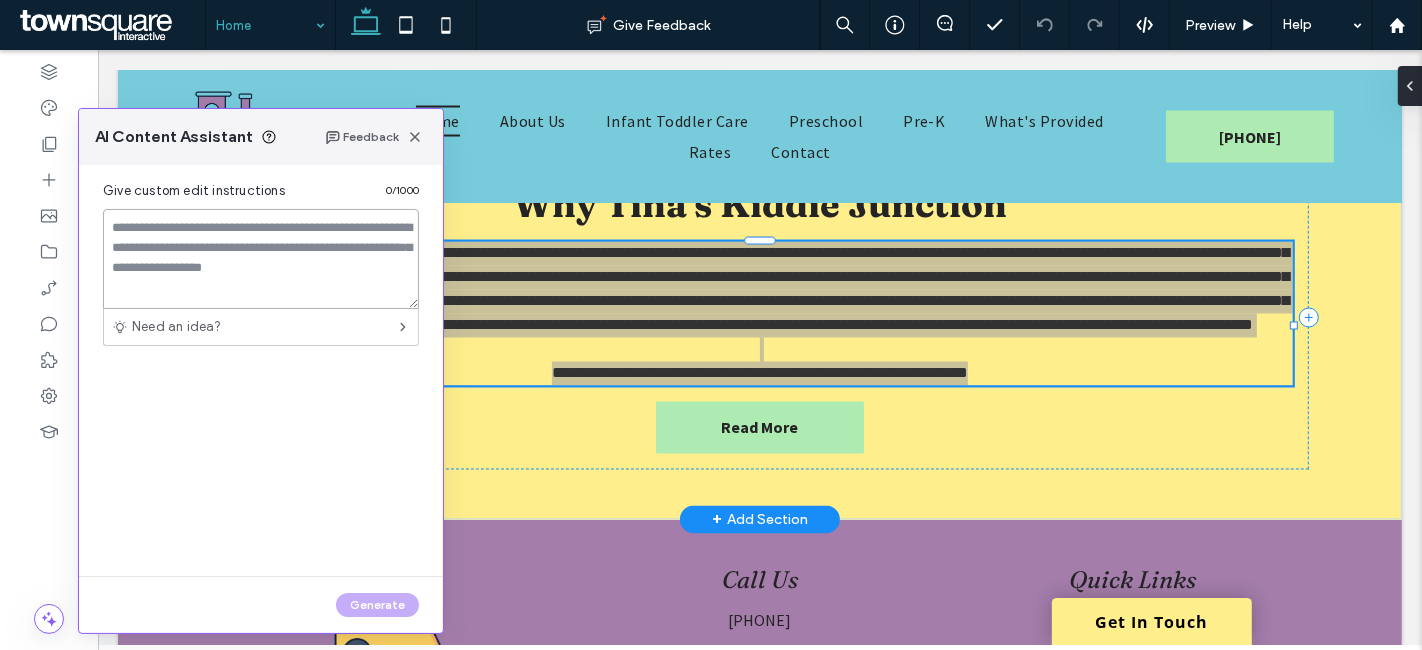 click at bounding box center (261, 259) 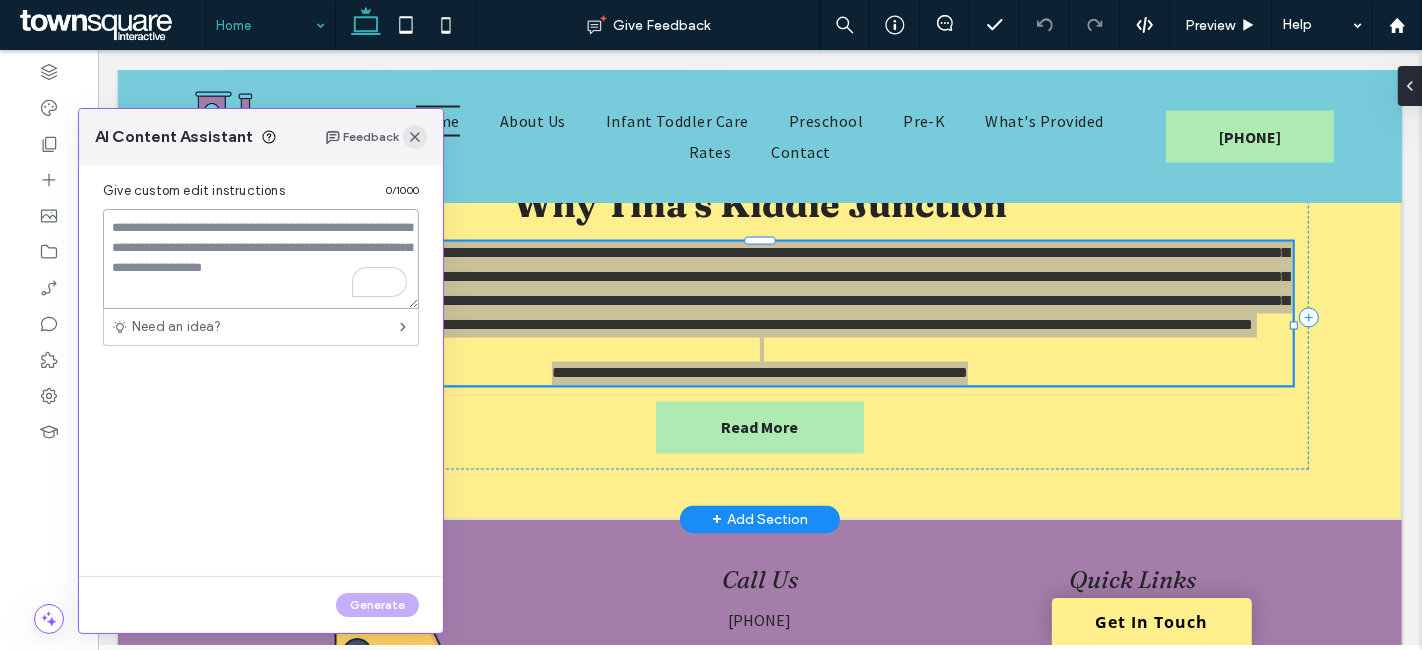 click 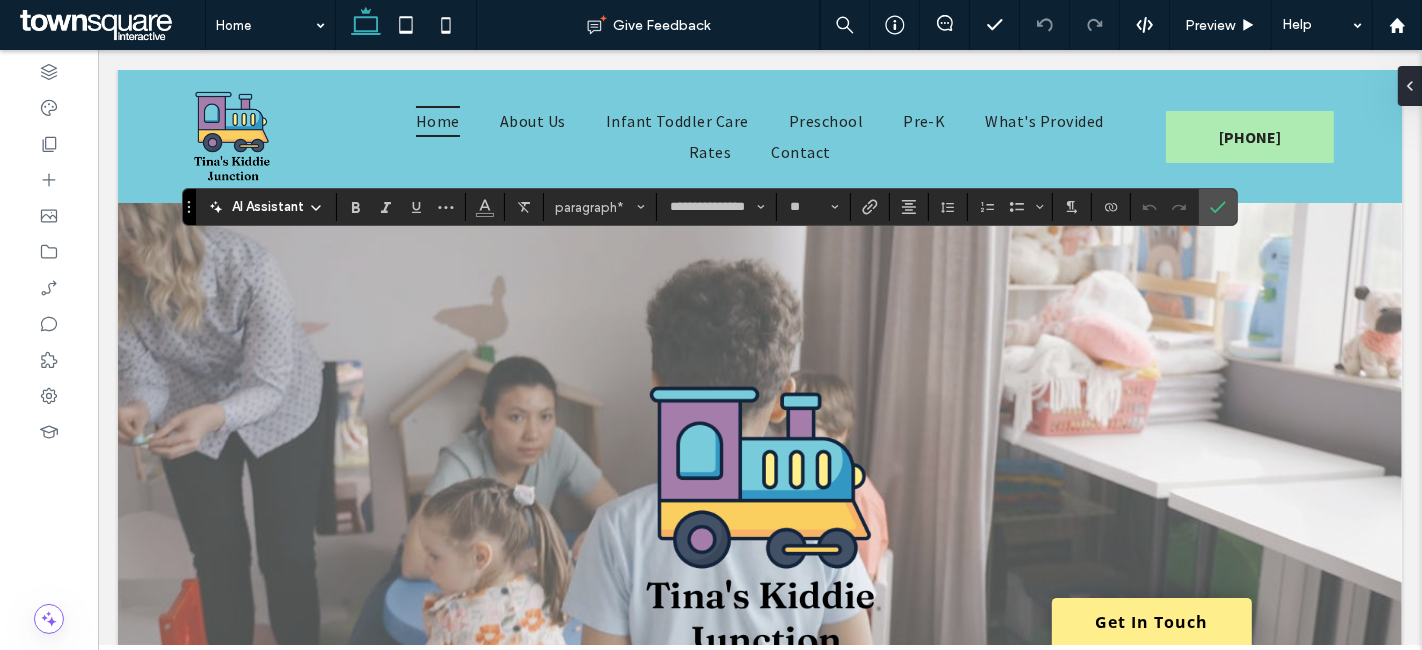 scroll, scrollTop: 2997, scrollLeft: 0, axis: vertical 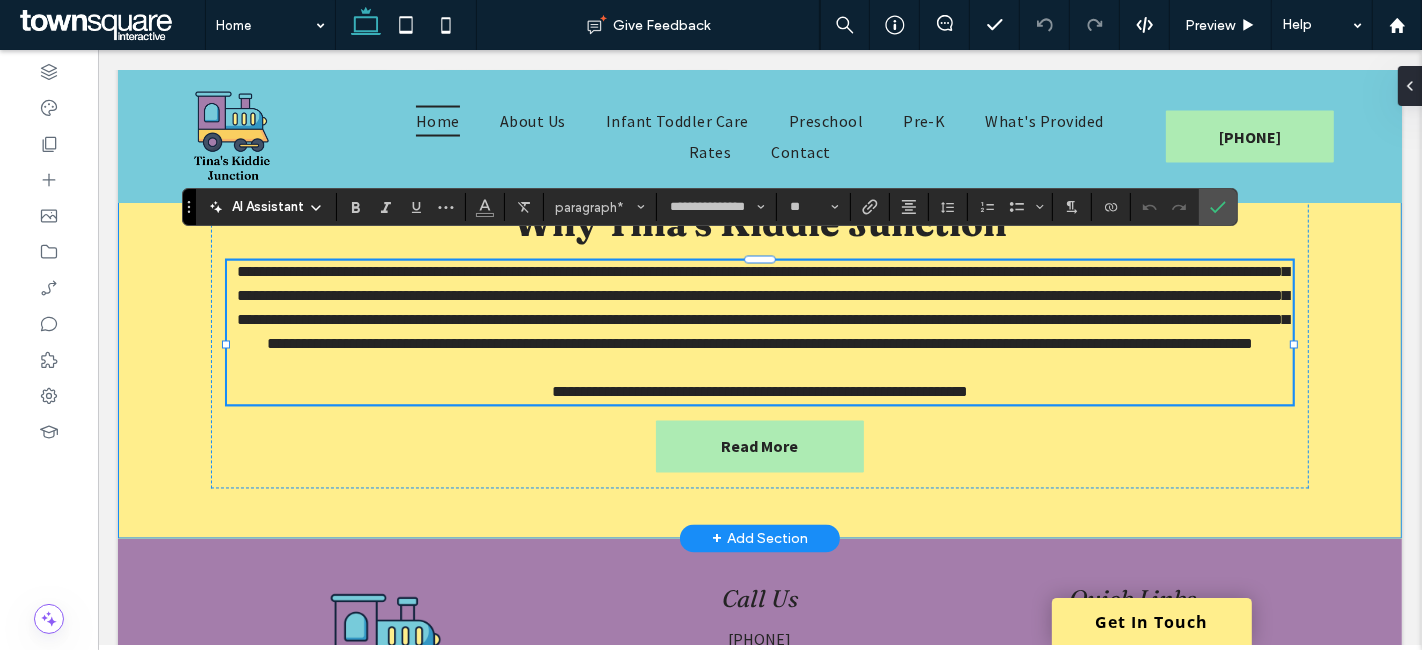 click on "**********" at bounding box center [759, 349] 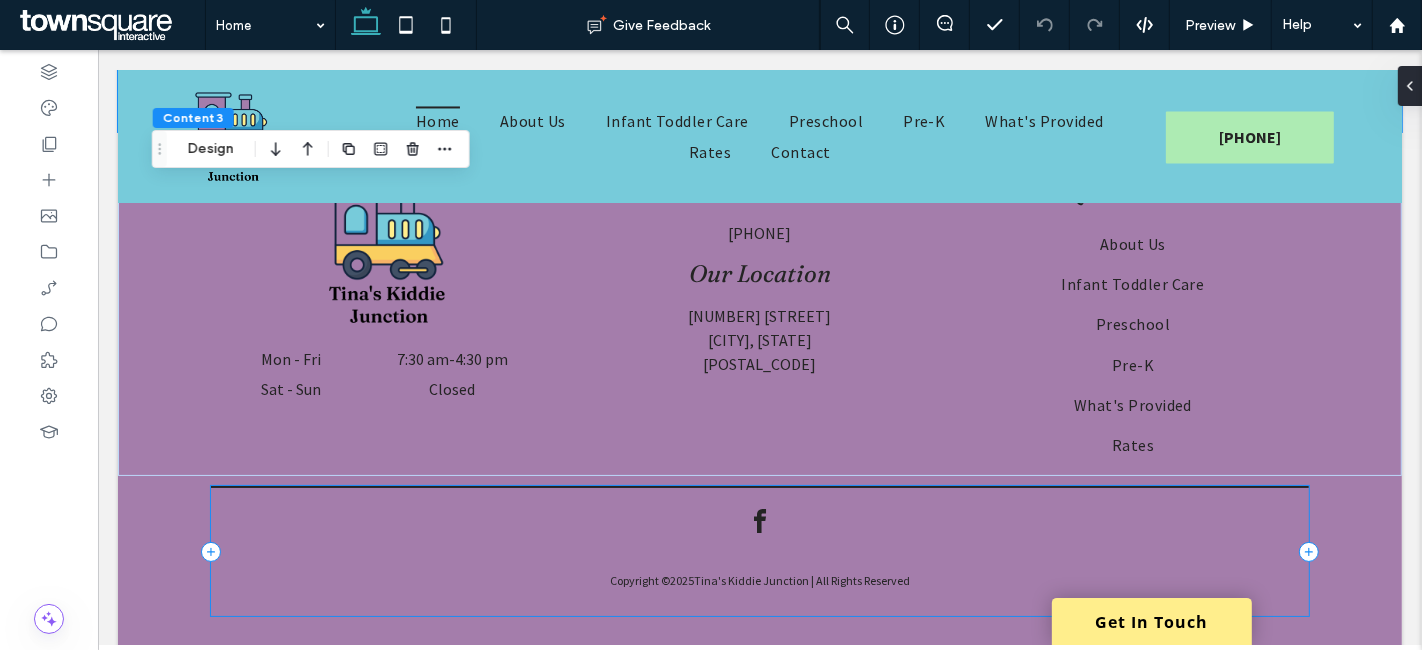 scroll, scrollTop: 3441, scrollLeft: 0, axis: vertical 